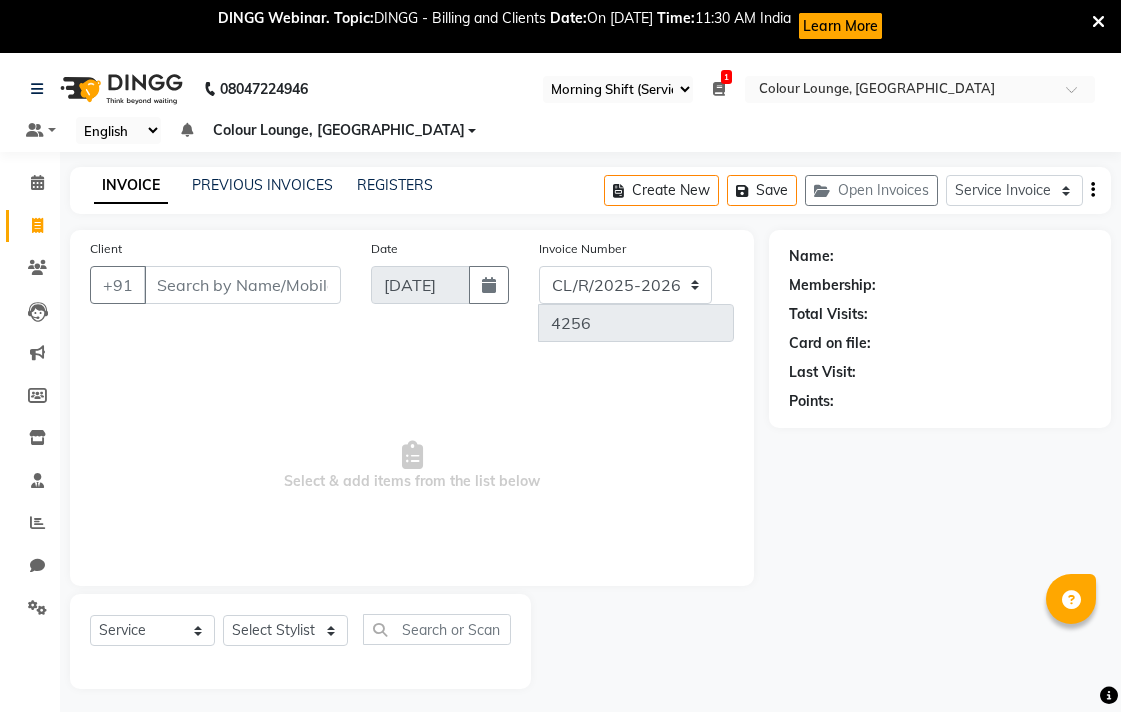 select on "83" 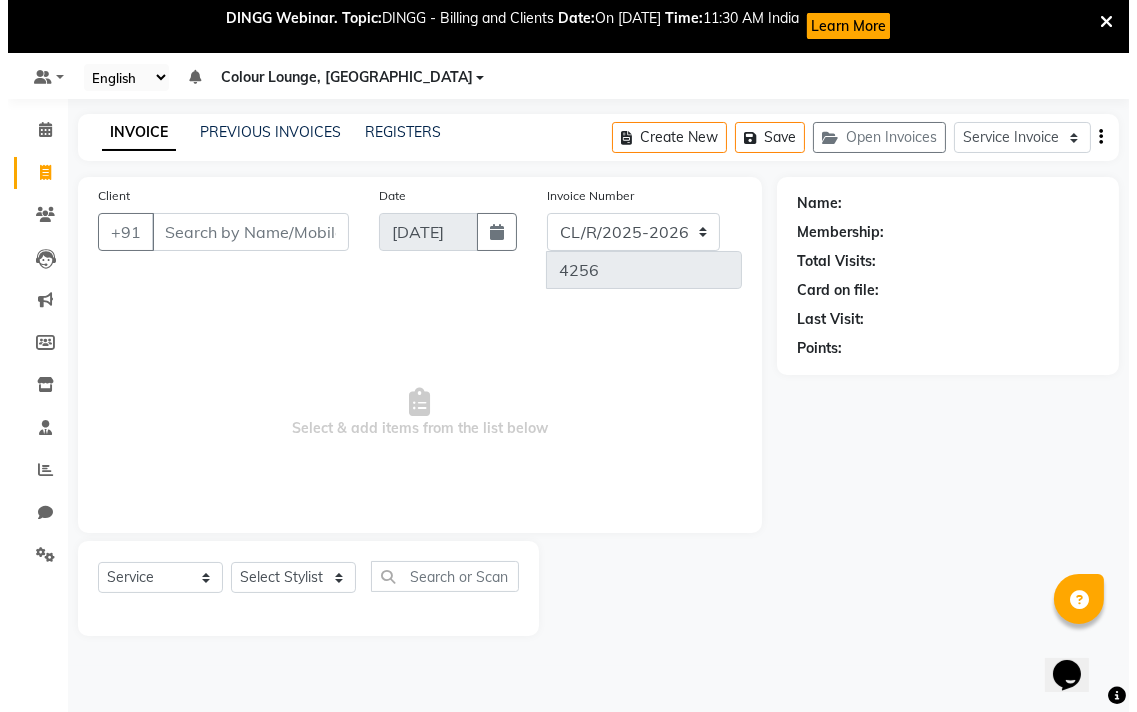 scroll, scrollTop: 0, scrollLeft: 0, axis: both 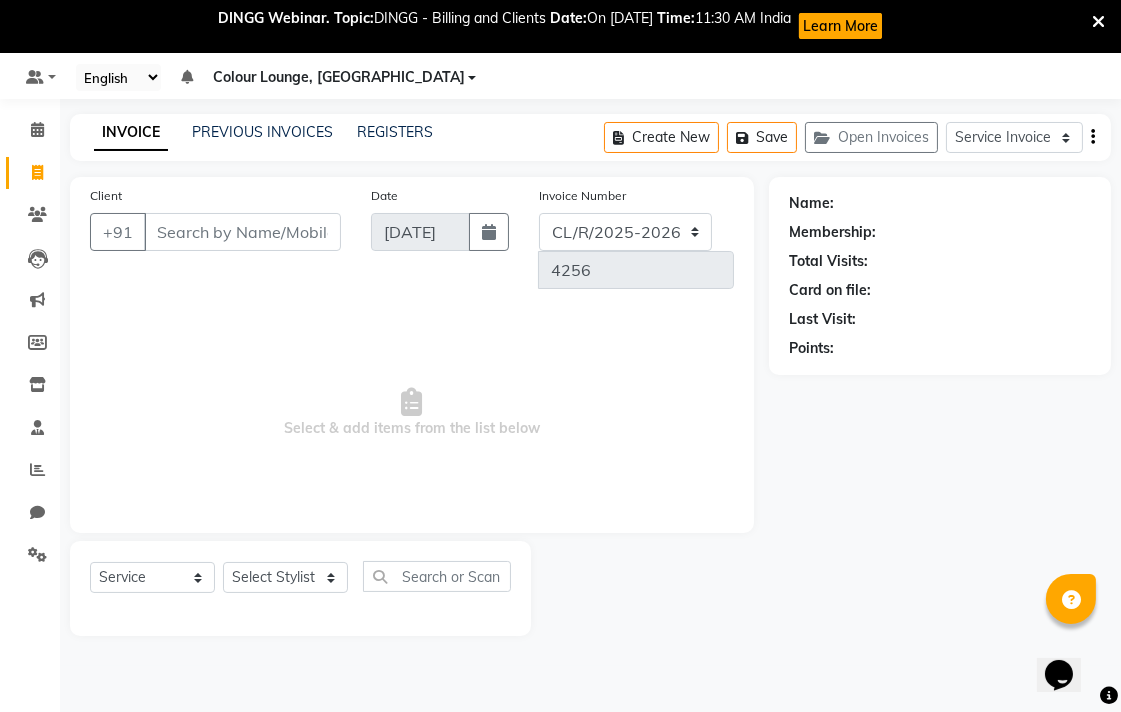 select on "83327" 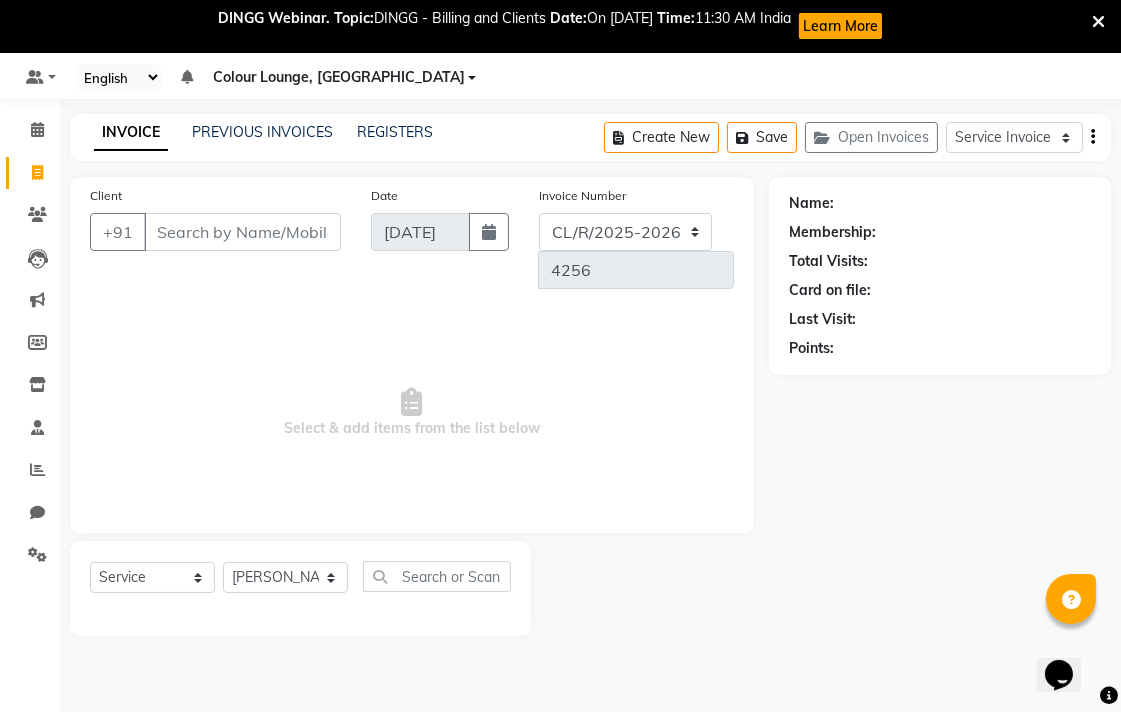 click on "Select Stylist Admin AMIT Birshika Colour Lounge, [GEOGRAPHIC_DATA] Colour Lounge, [GEOGRAPHIC_DATA] [PERSON_NAME] [PERSON_NAME] [PERSON_NAME] [PERSON_NAME] [PERSON_NAME] mam [PERSON_NAME] [PERSON_NAME] [PERSON_NAME] MOHIT [PERSON_NAME] POOJA [PERSON_NAME] [PERSON_NAME] [PERSON_NAME] guard [PERSON_NAME] [PERSON_NAME] [PERSON_NAME] [PERSON_NAME] SAMEER [PERSON_NAME] [PERSON_NAME] [PERSON_NAME] [PERSON_NAME] [PERSON_NAME] [PERSON_NAME] VISHAL [PERSON_NAME]" 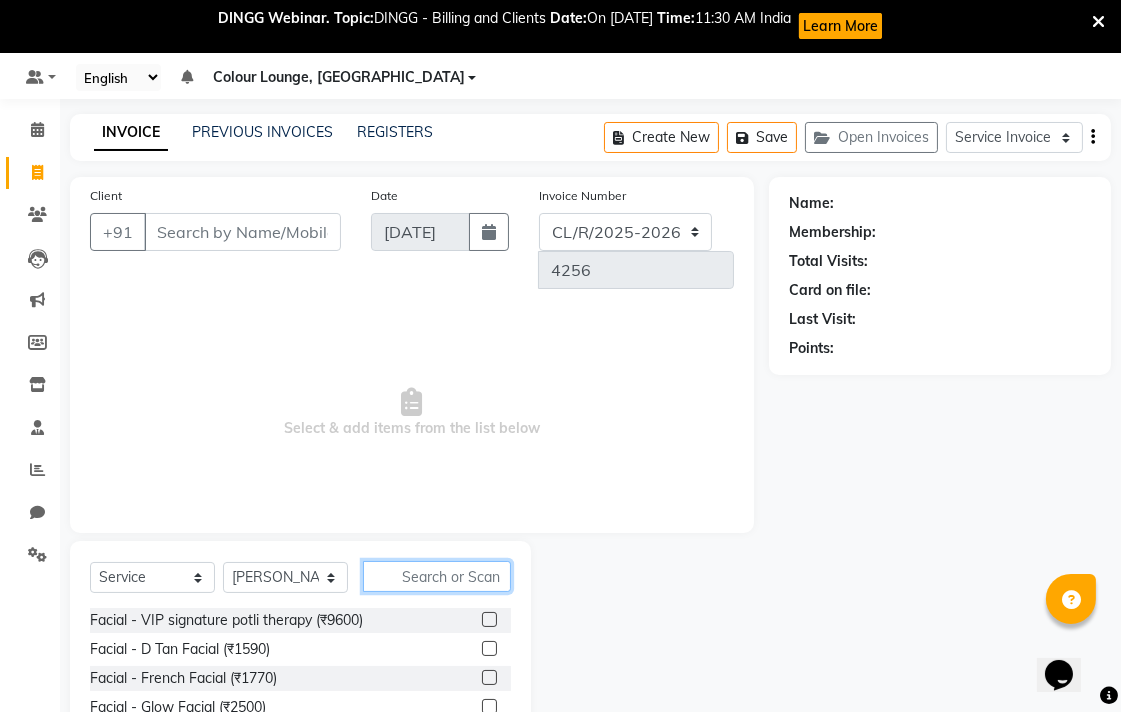 click 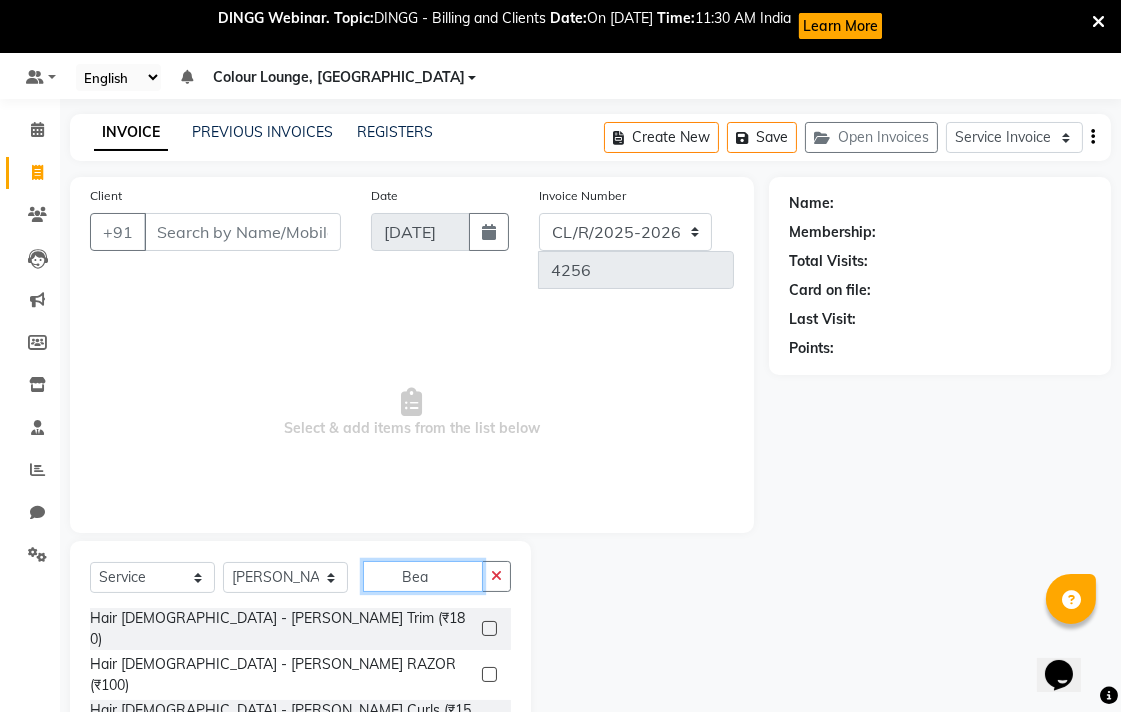 type on "Bea" 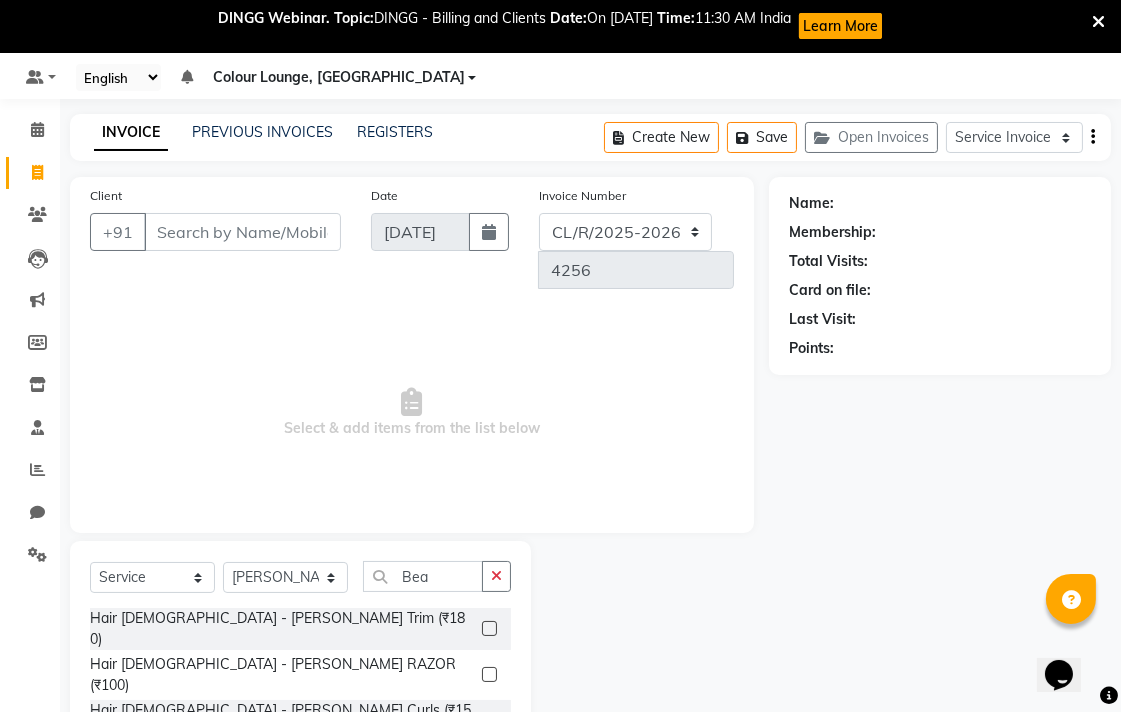 click 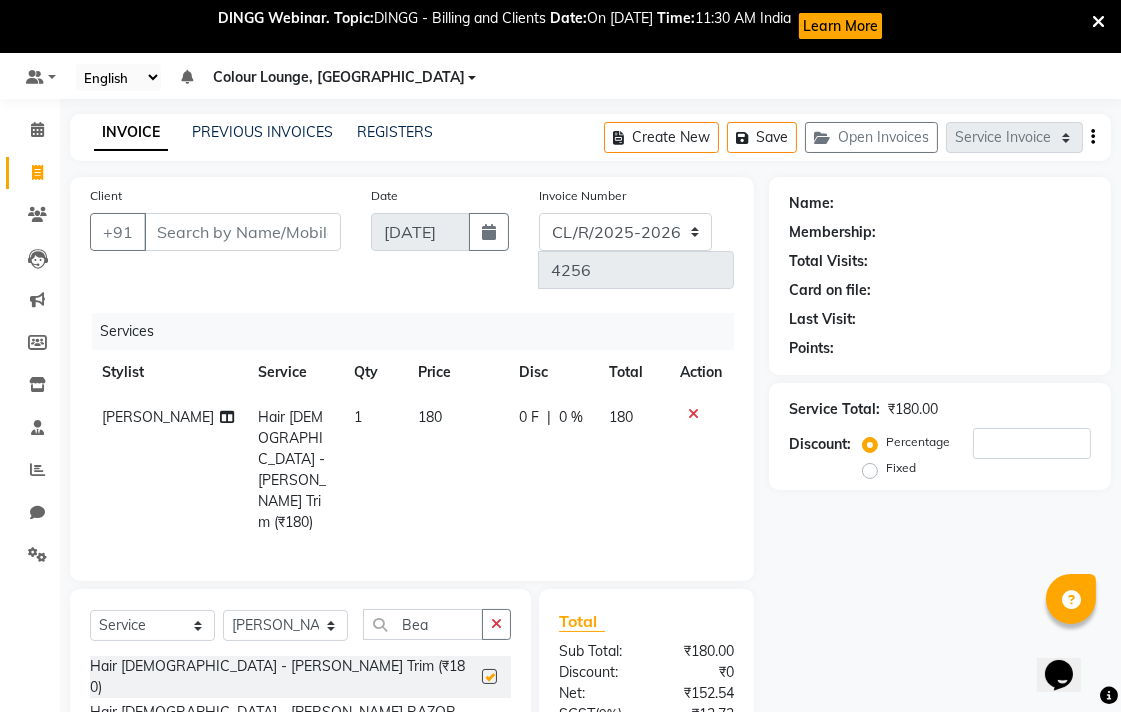 checkbox on "false" 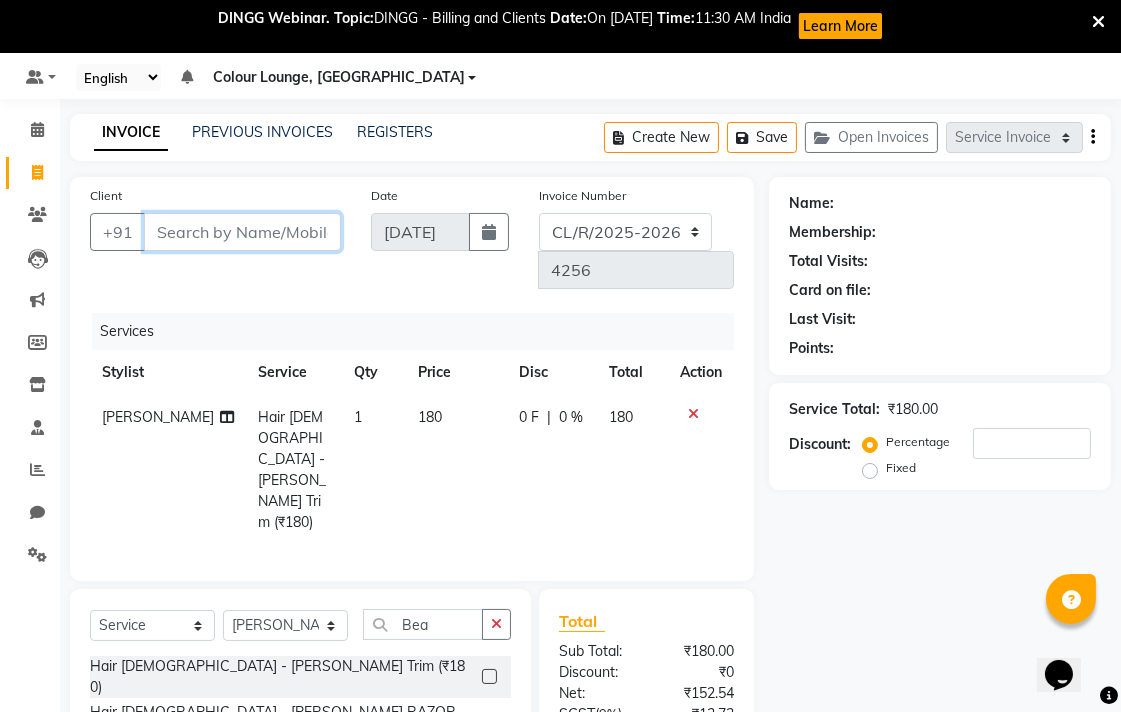 click on "Client" at bounding box center (242, 232) 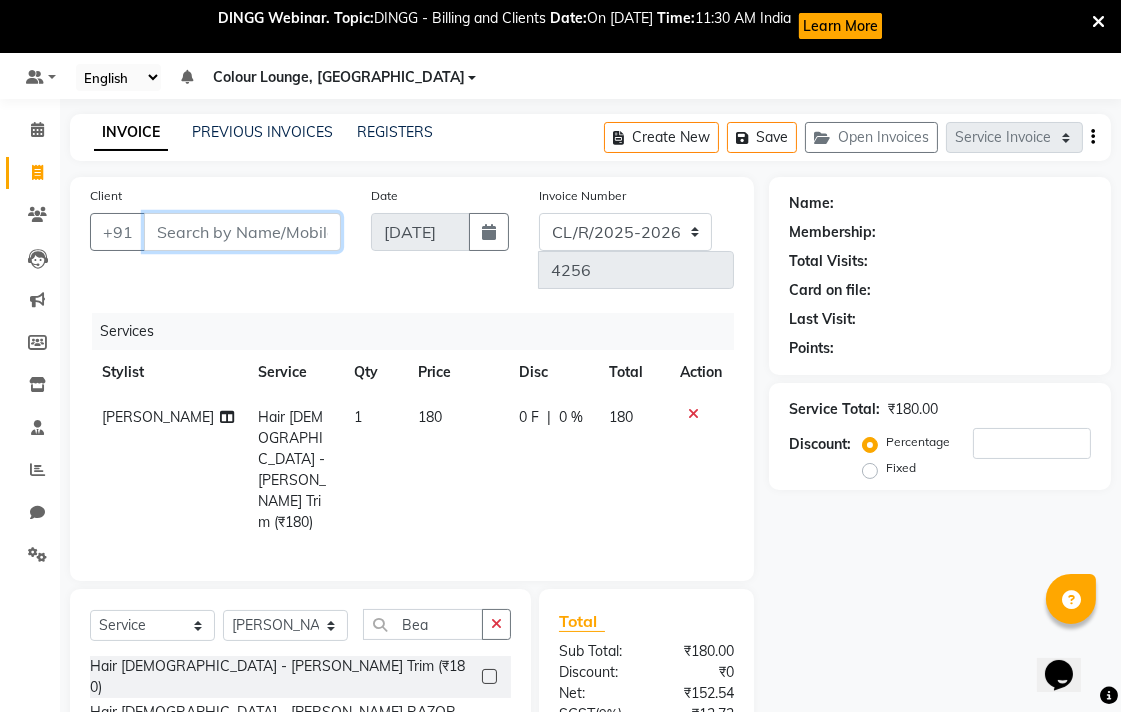 type on "7" 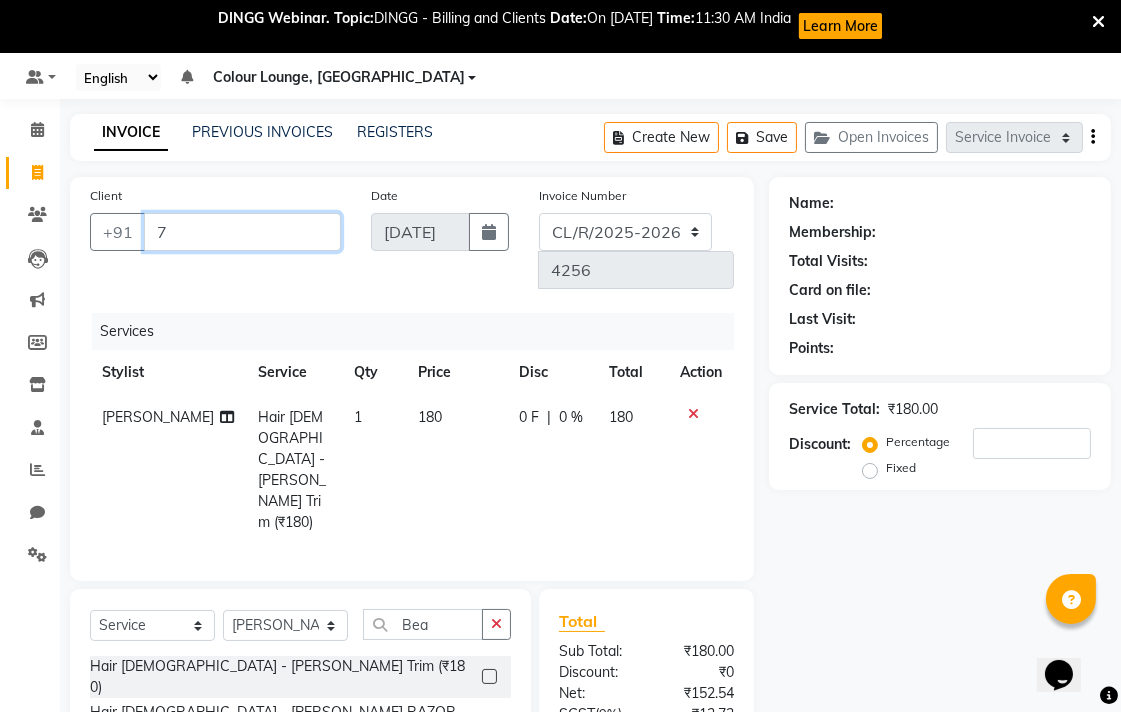type on "0" 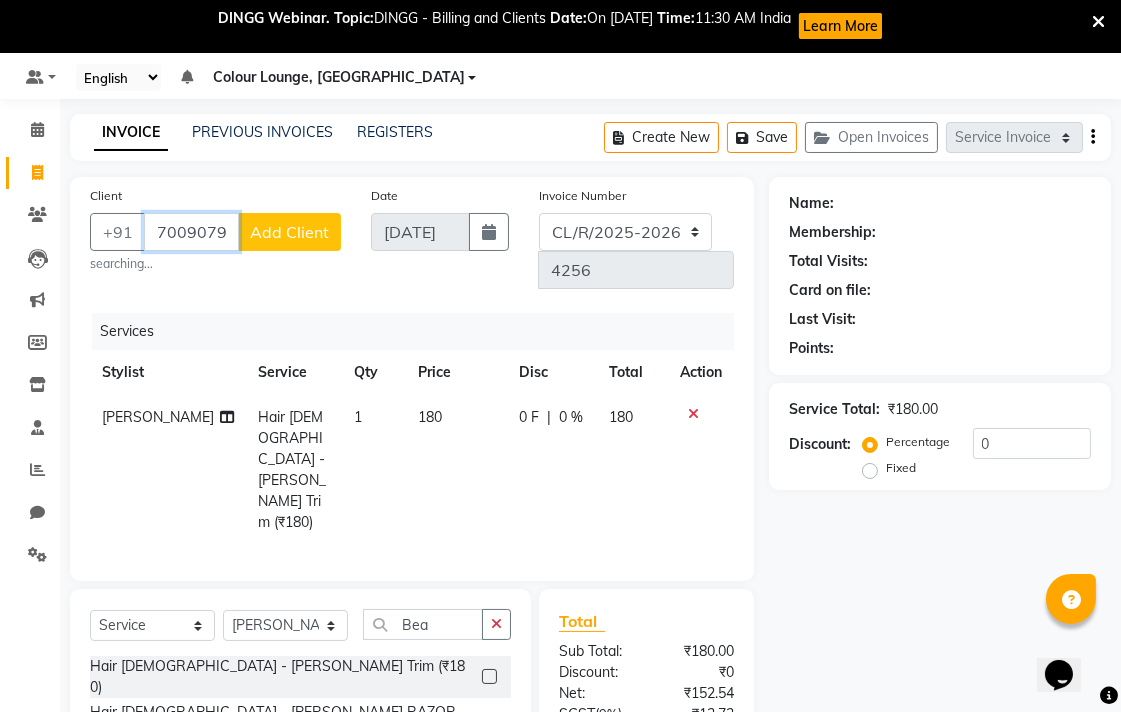 type on "7009079045" 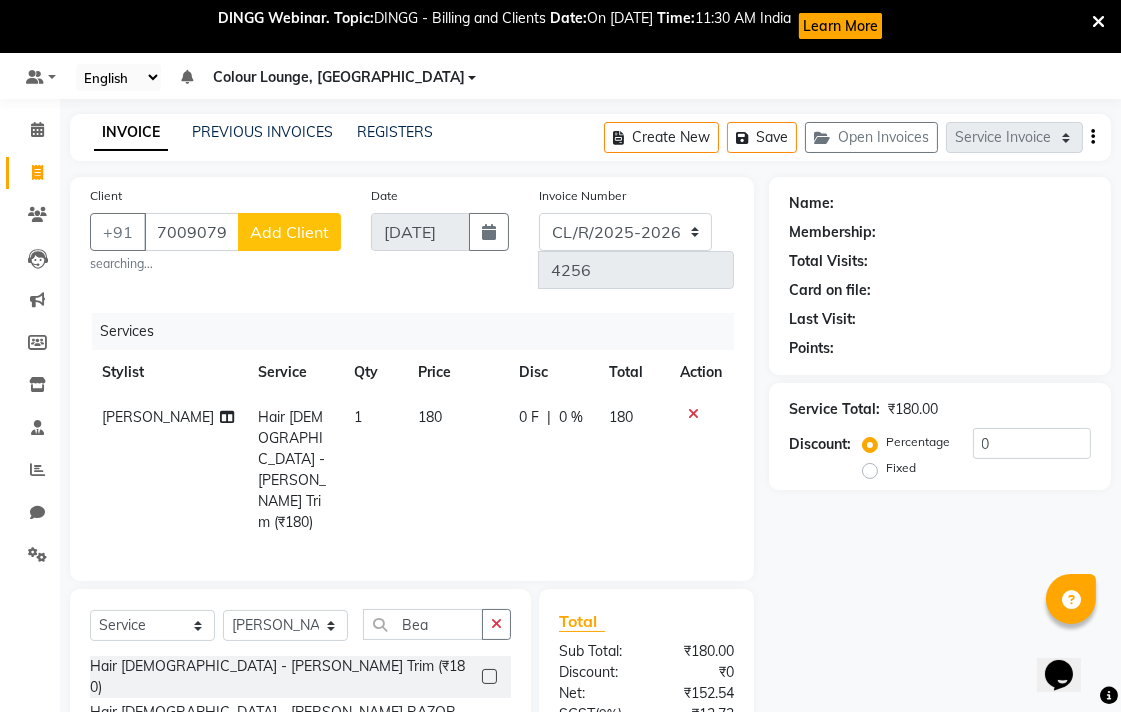 click on "Add Client" 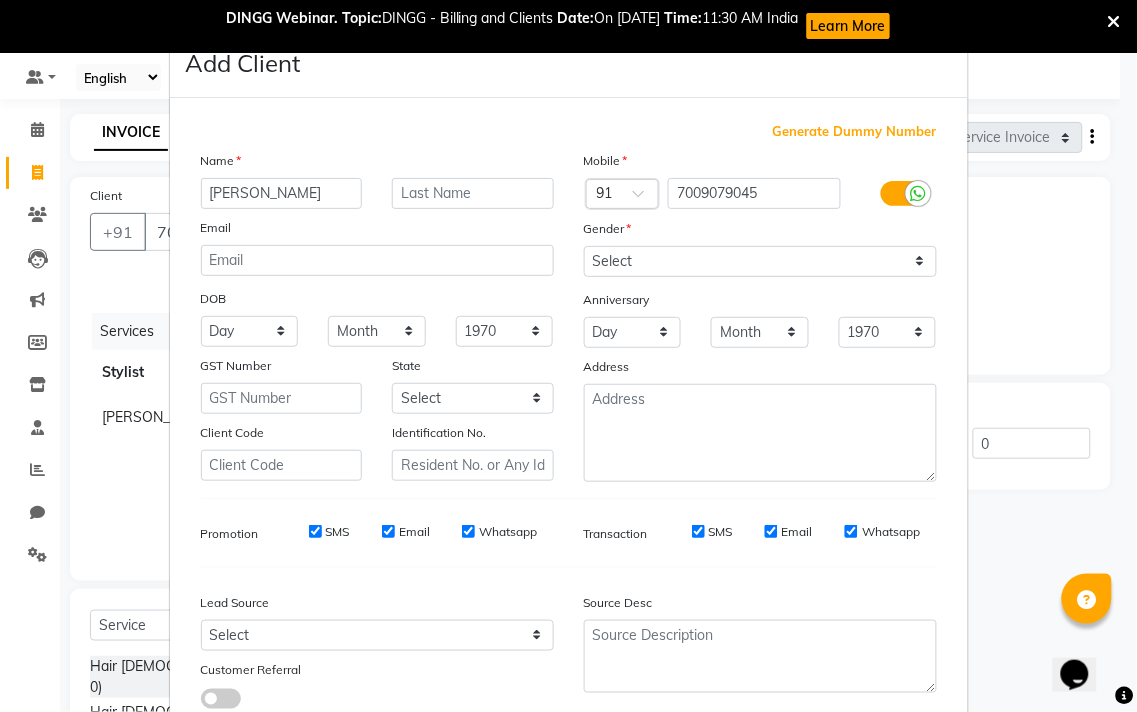 type on "[PERSON_NAME]" 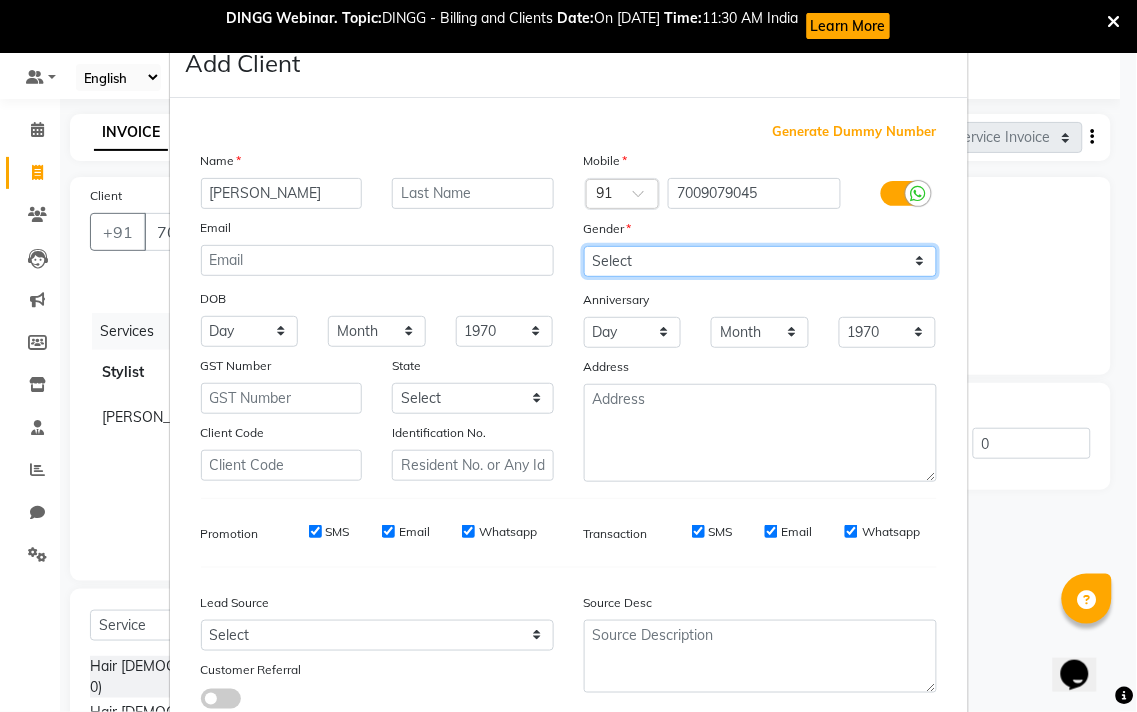 click on "Select Male Female Other Prefer Not To Say" at bounding box center [760, 261] 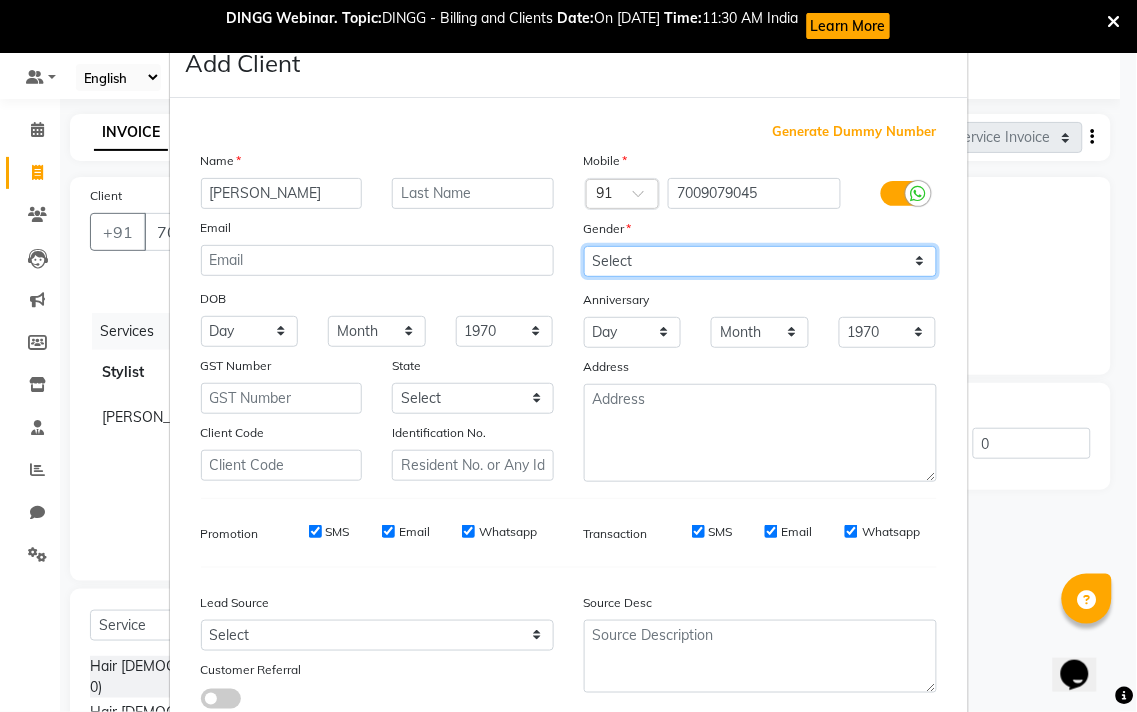 select on "male" 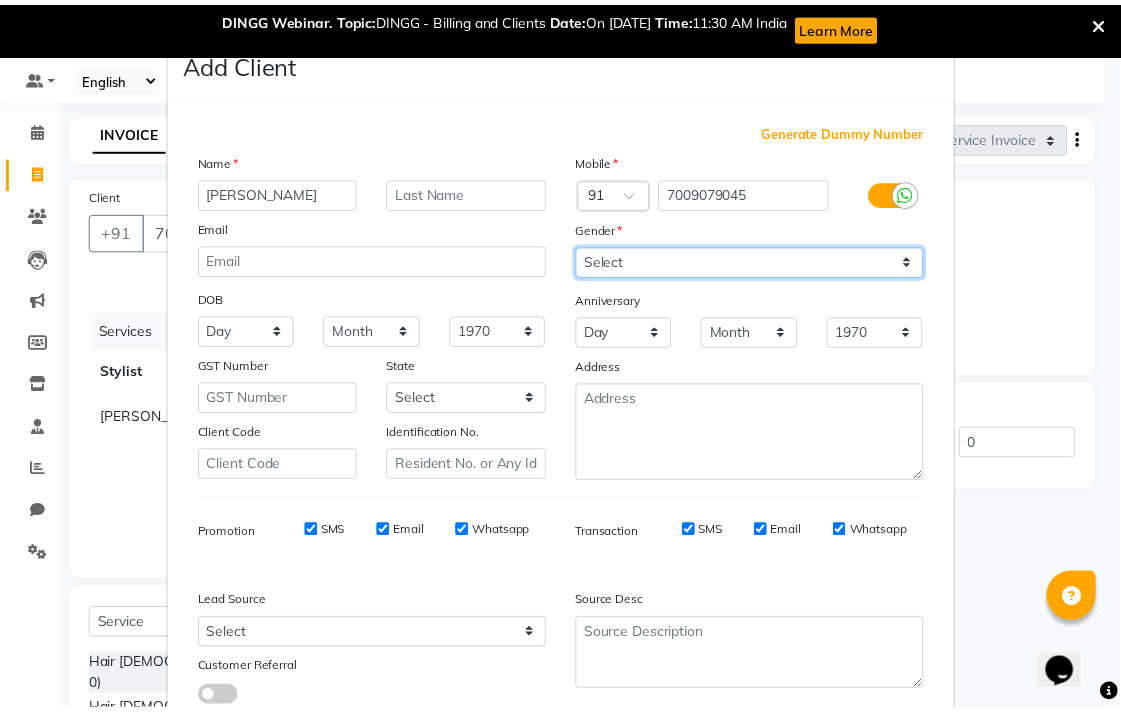 scroll, scrollTop: 138, scrollLeft: 0, axis: vertical 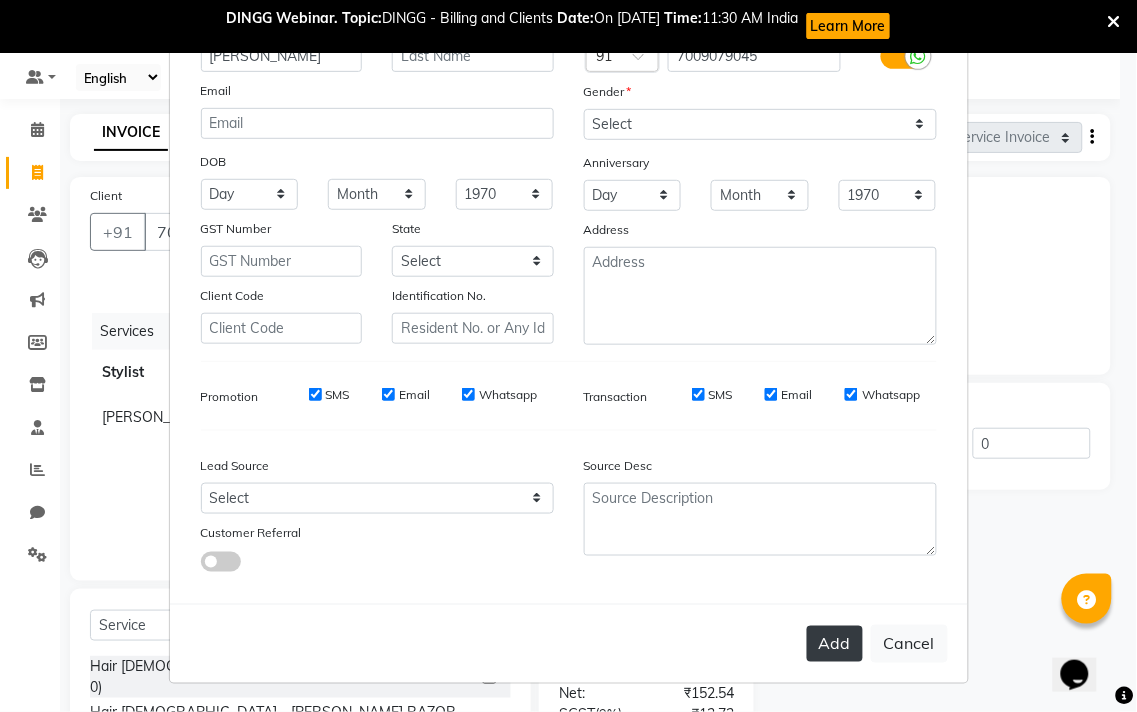 click on "Add" at bounding box center [835, 644] 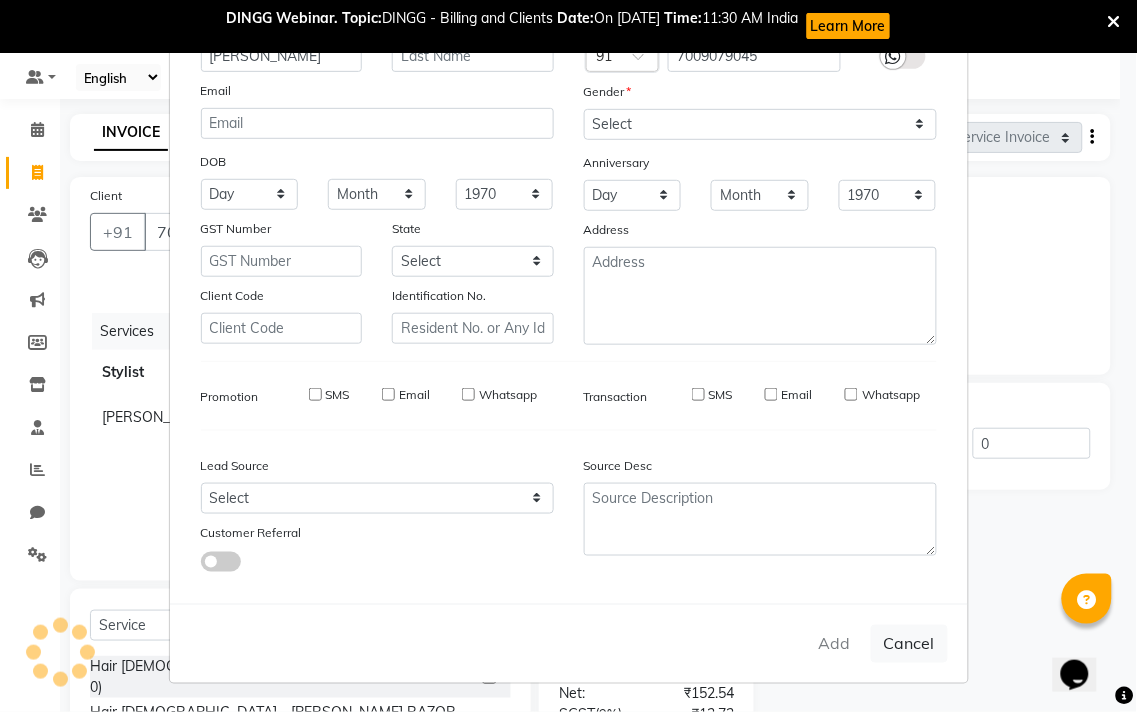 type 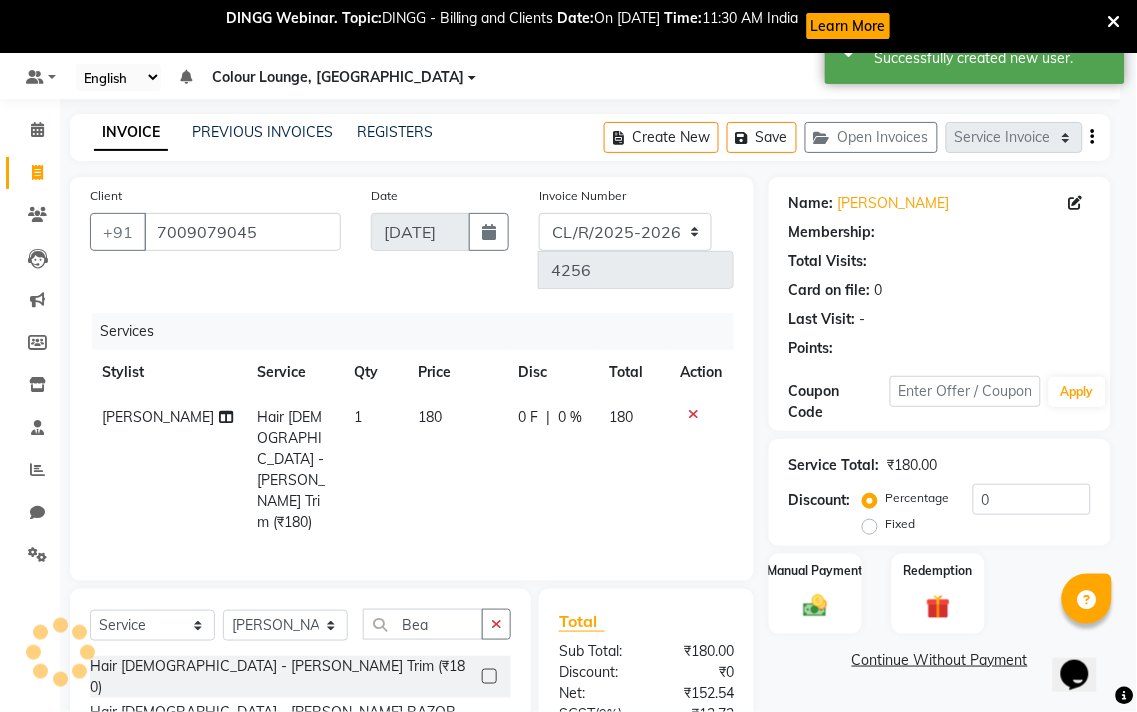 select on "1: Object" 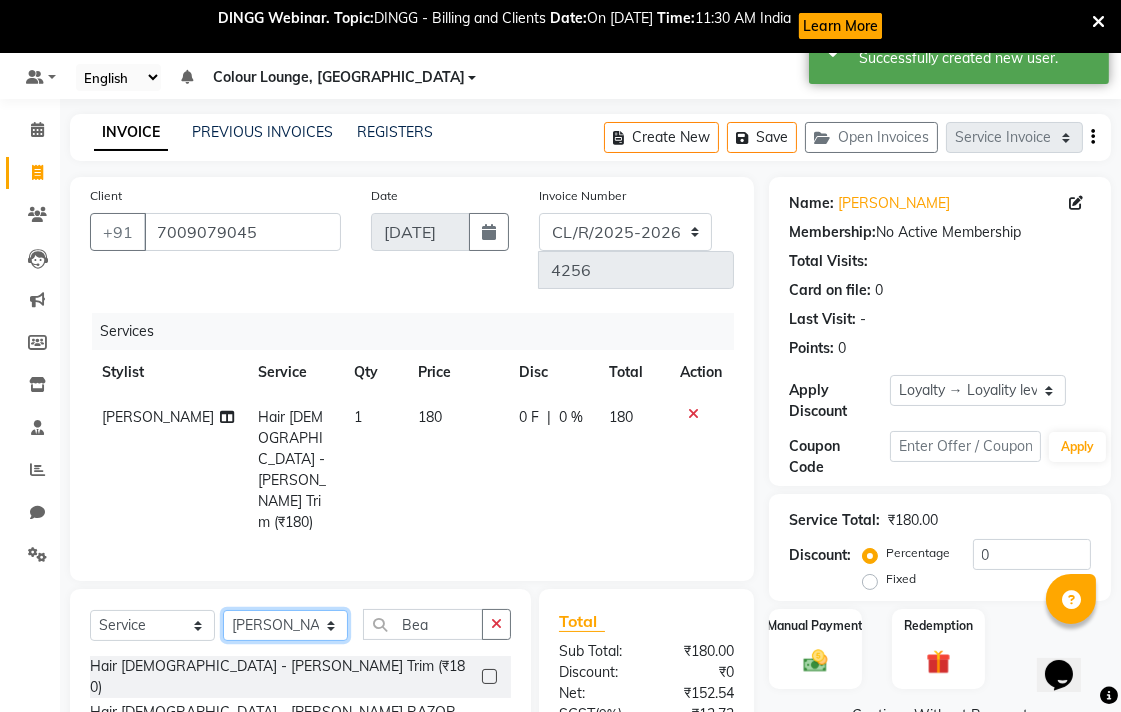 click on "Select Stylist Admin AMIT Birshika Colour Lounge, [GEOGRAPHIC_DATA] Colour Lounge, [GEOGRAPHIC_DATA] [PERSON_NAME] [PERSON_NAME] [PERSON_NAME] [PERSON_NAME] [PERSON_NAME] mam [PERSON_NAME] [PERSON_NAME] [PERSON_NAME] MOHIT [PERSON_NAME] POOJA [PERSON_NAME] [PERSON_NAME] [PERSON_NAME] guard [PERSON_NAME] [PERSON_NAME] [PERSON_NAME] [PERSON_NAME] SAMEER [PERSON_NAME] [PERSON_NAME] [PERSON_NAME] [PERSON_NAME] [PERSON_NAME] [PERSON_NAME] VISHAL [PERSON_NAME]" 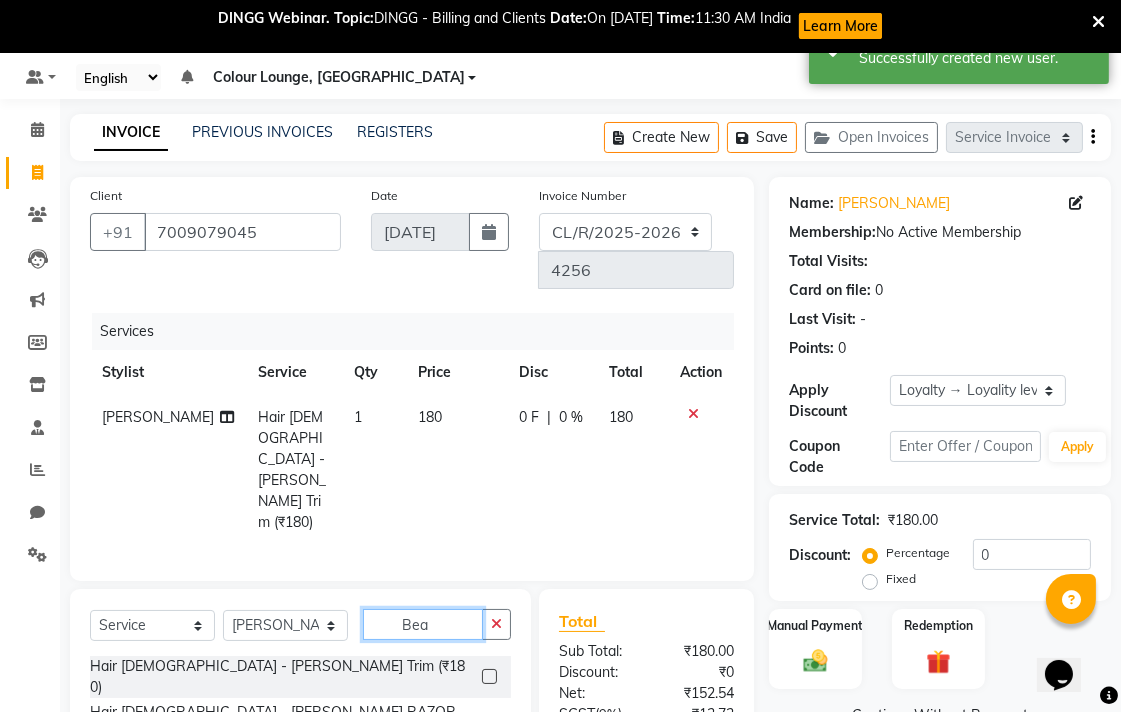 click on "Bea" 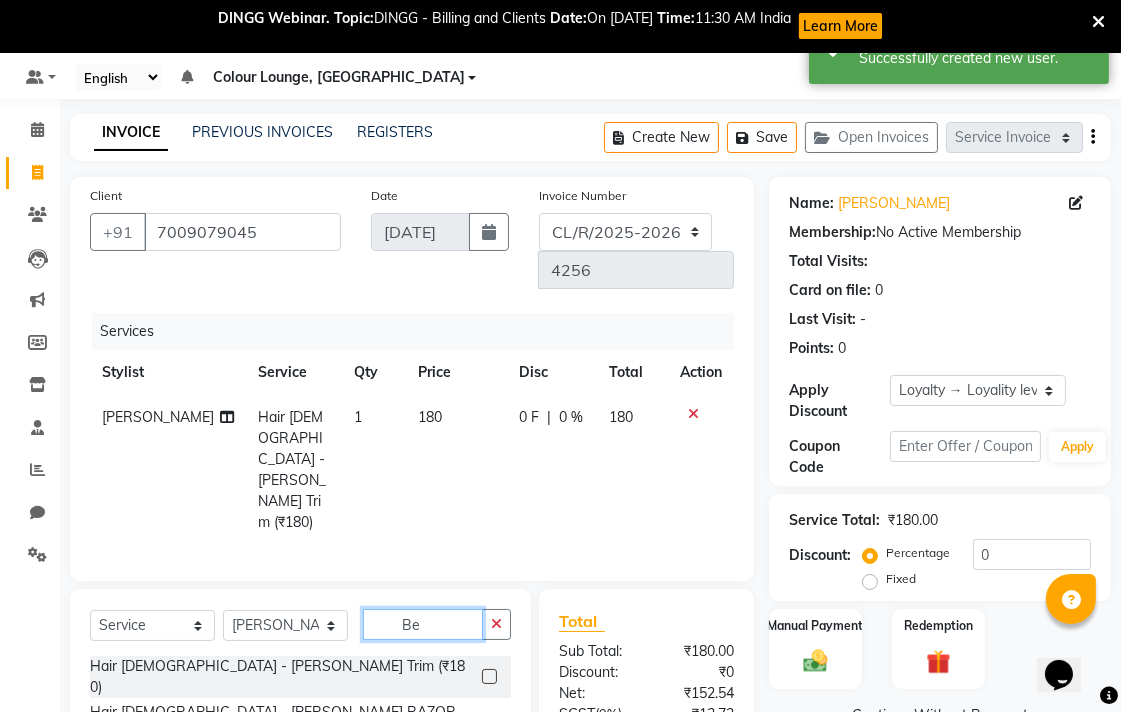 type on "B" 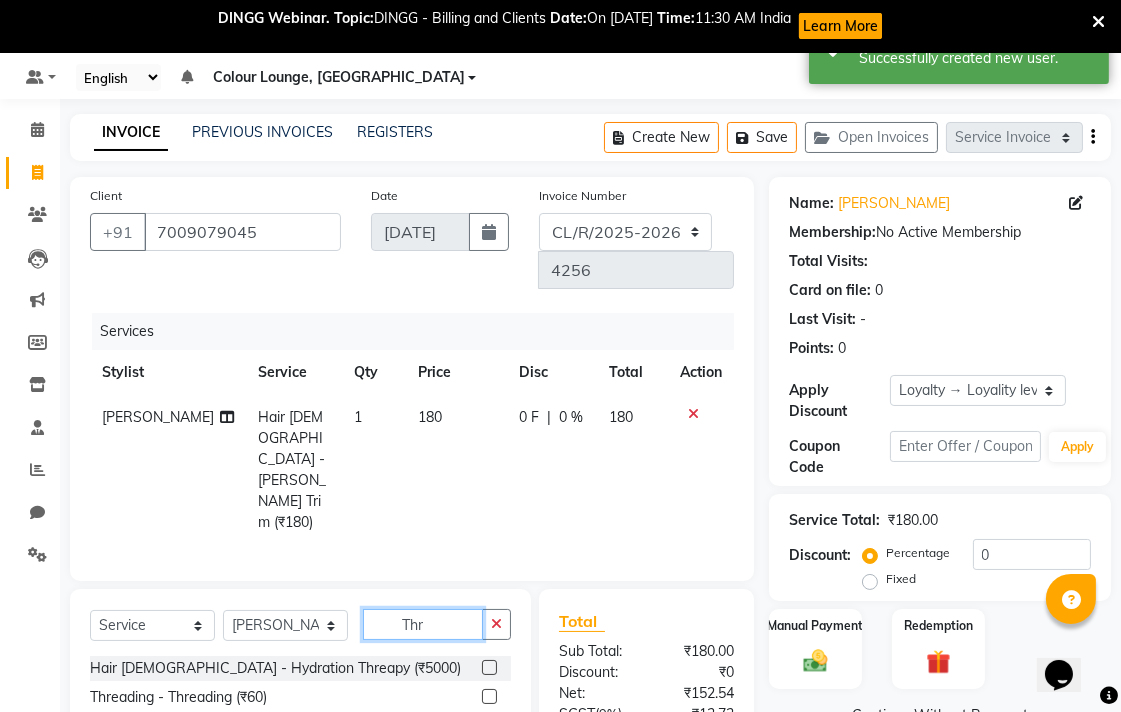 type on "Thr" 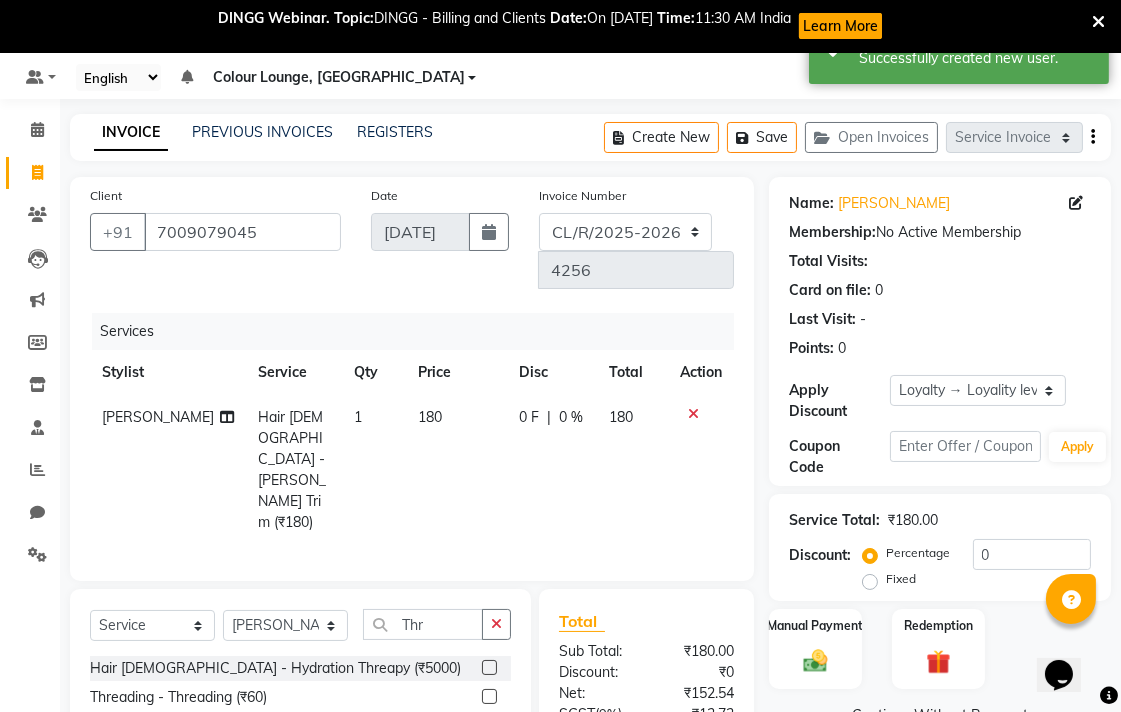 click 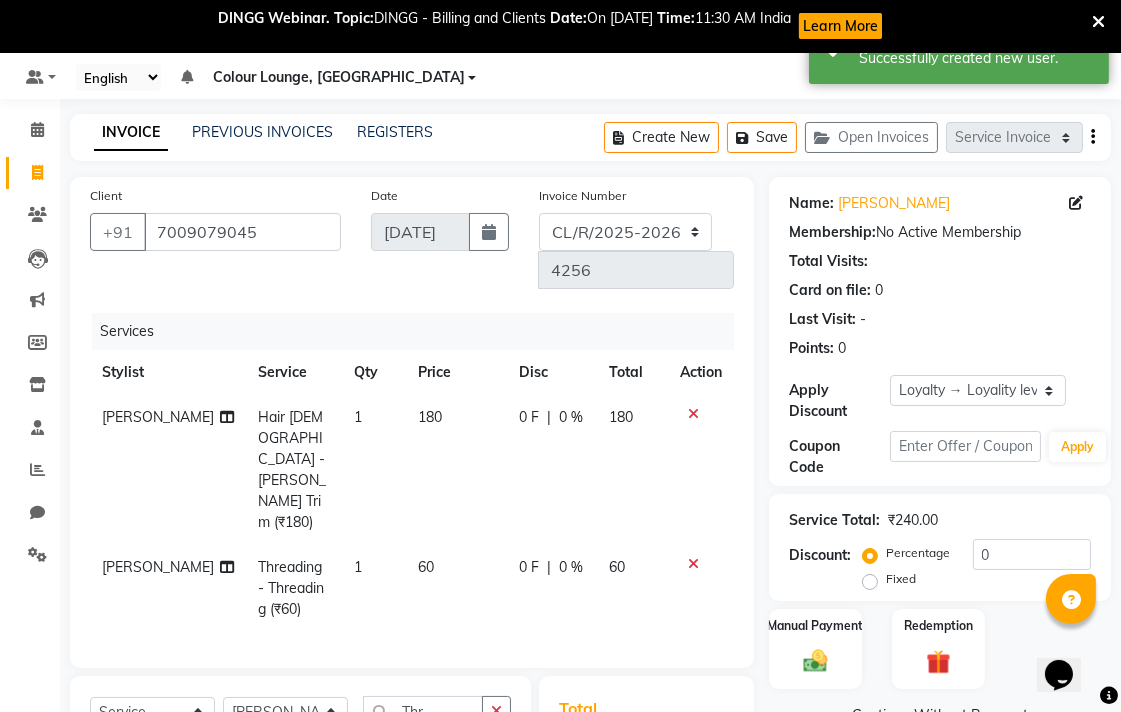 checkbox on "false" 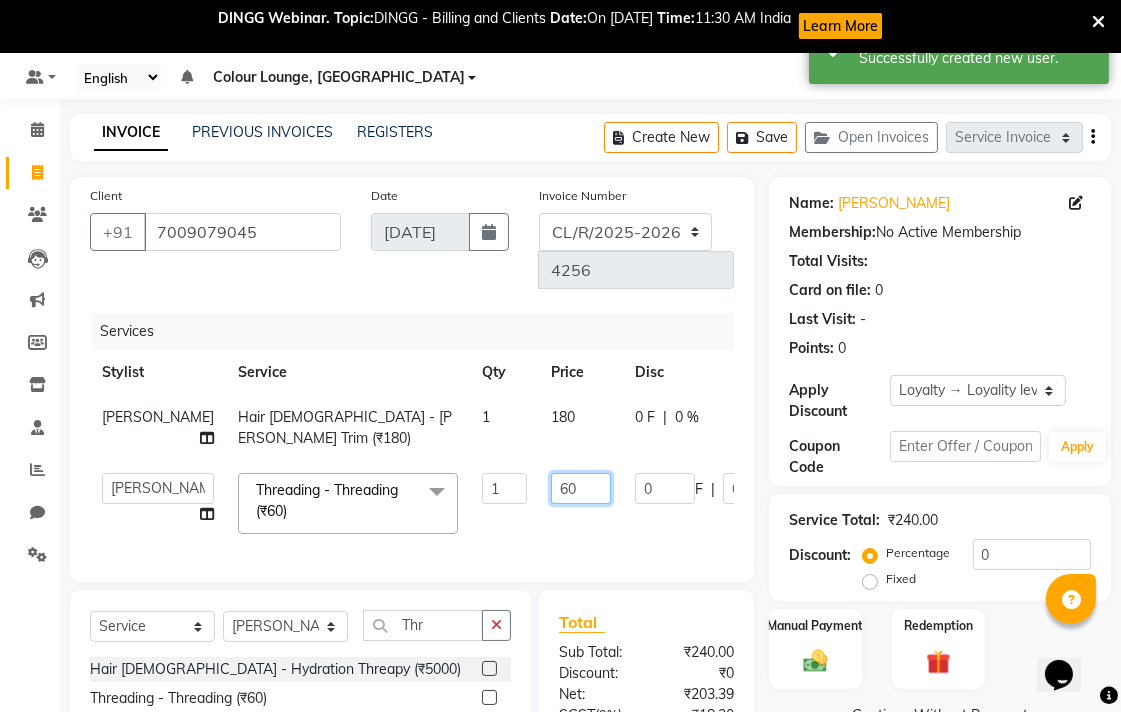 click on "60" 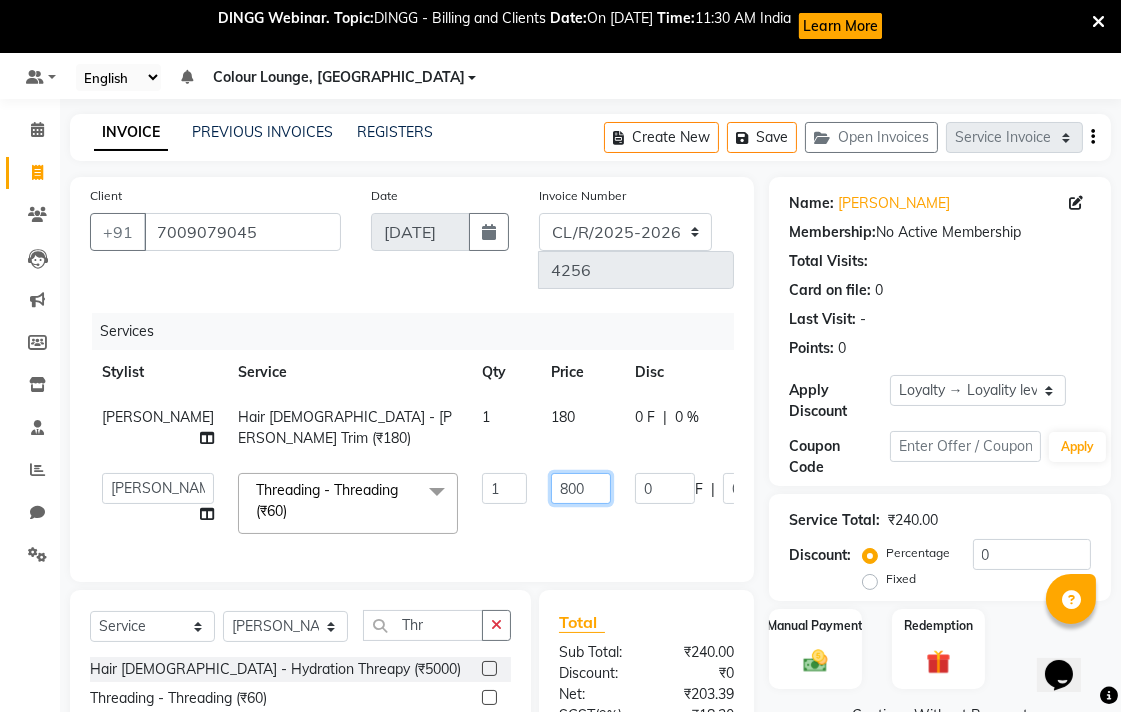 type on "80" 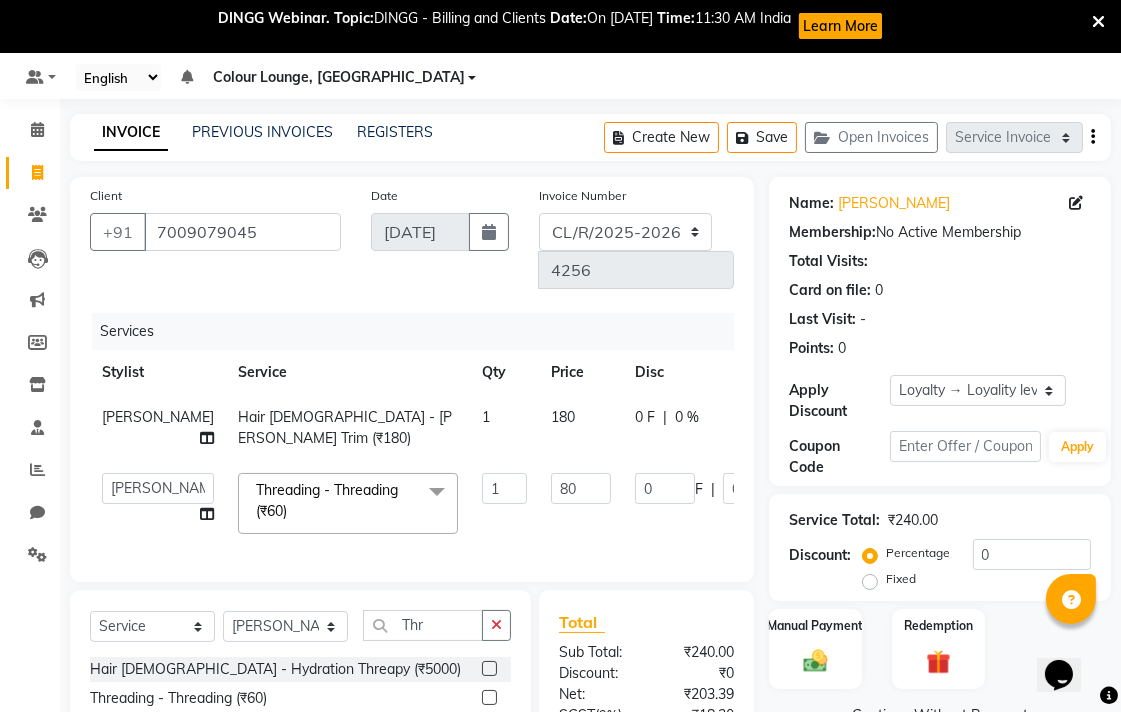 click on "Vishal singh Hair Male - Beard Trim (₹180) 1 180 0 F | 0 % 180" 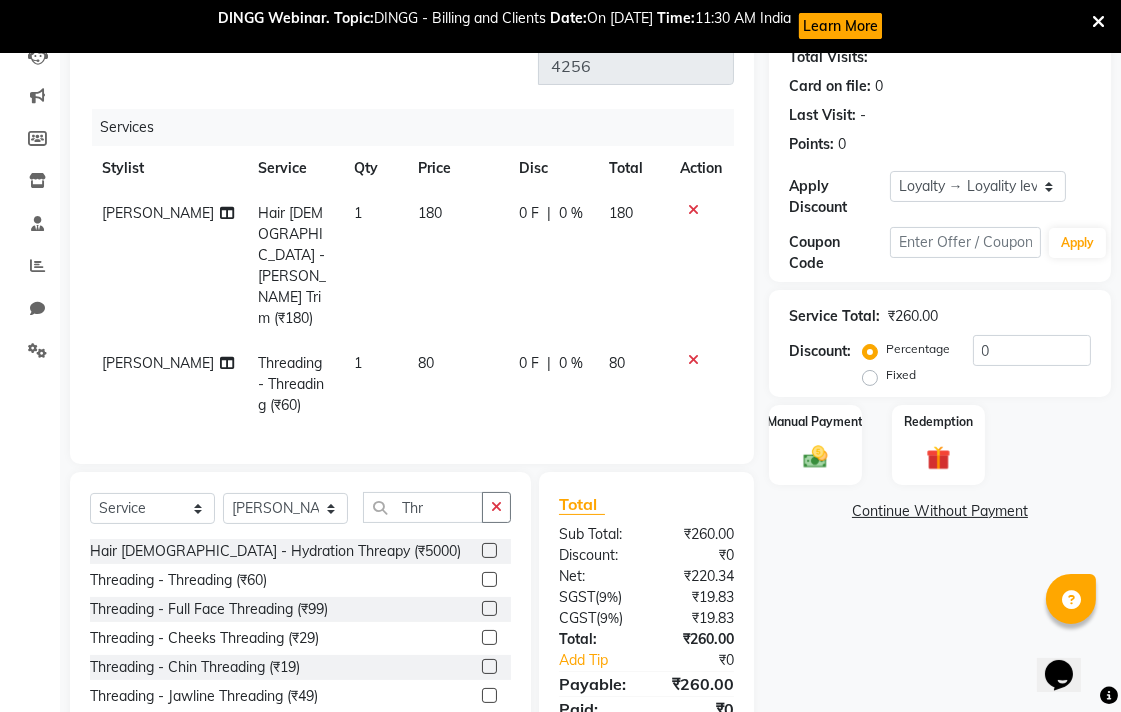 click on "80" 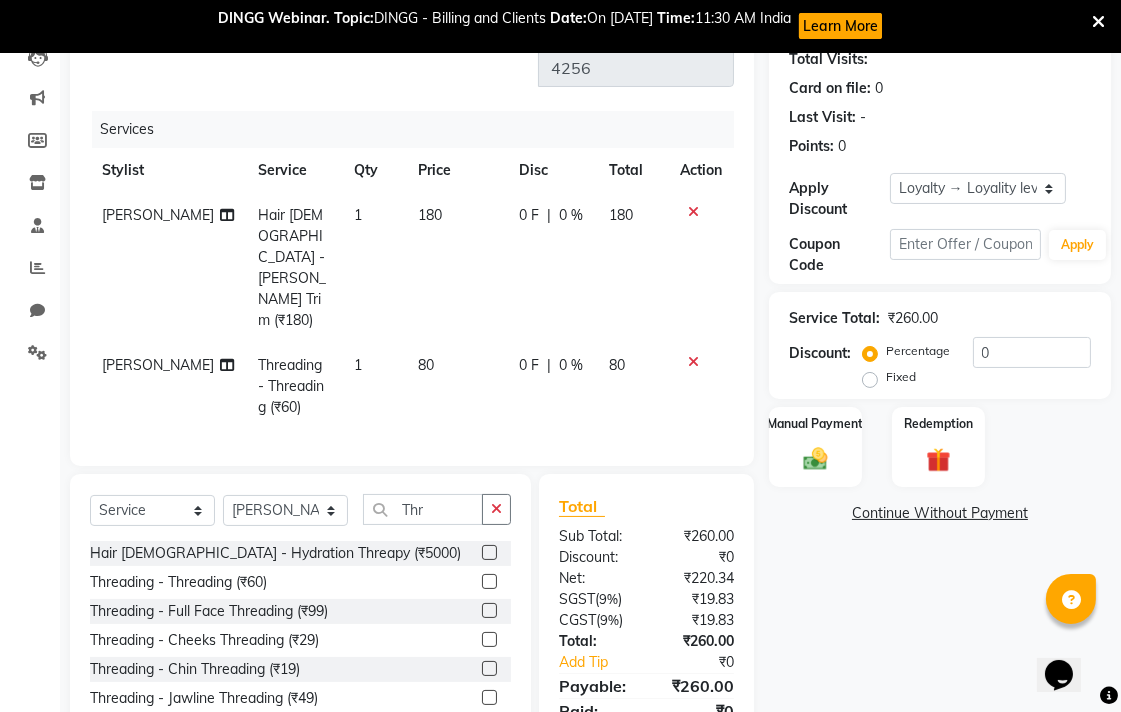 select on "83327" 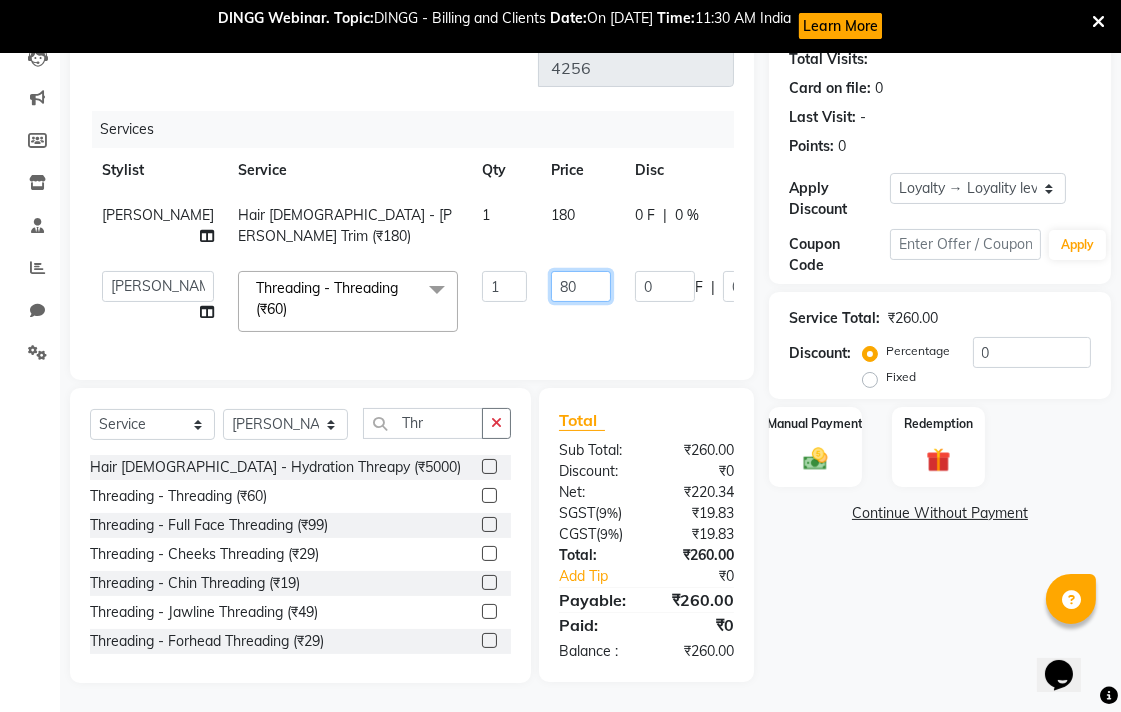 click on "80" 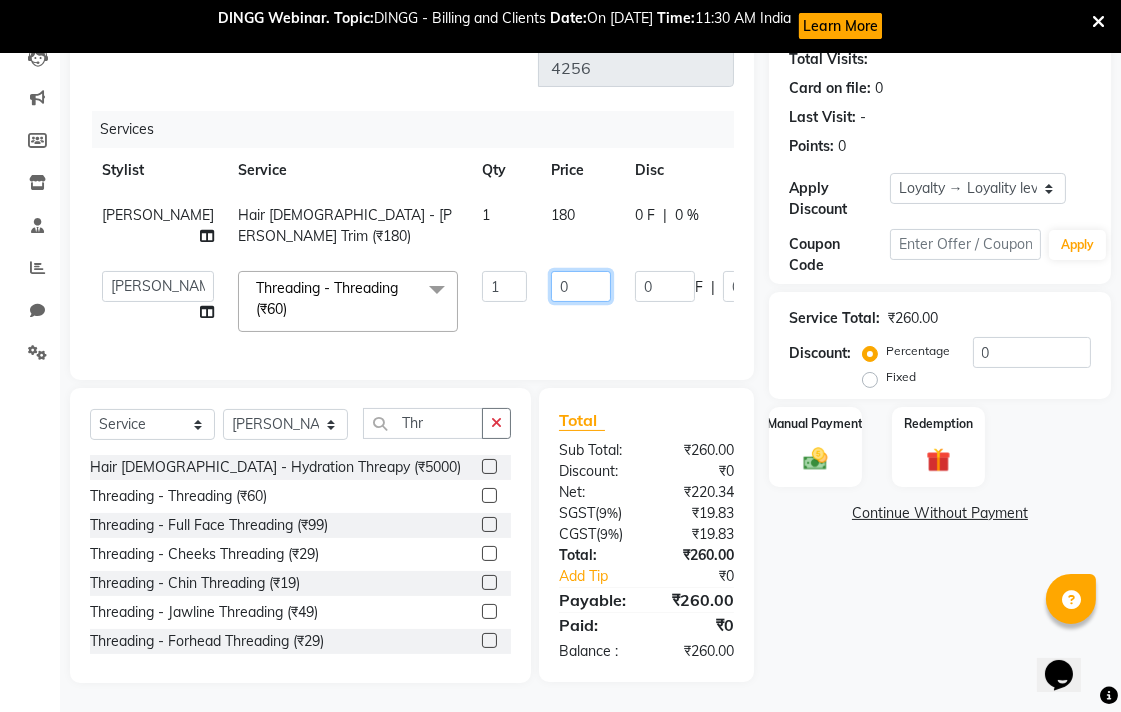 type on "80" 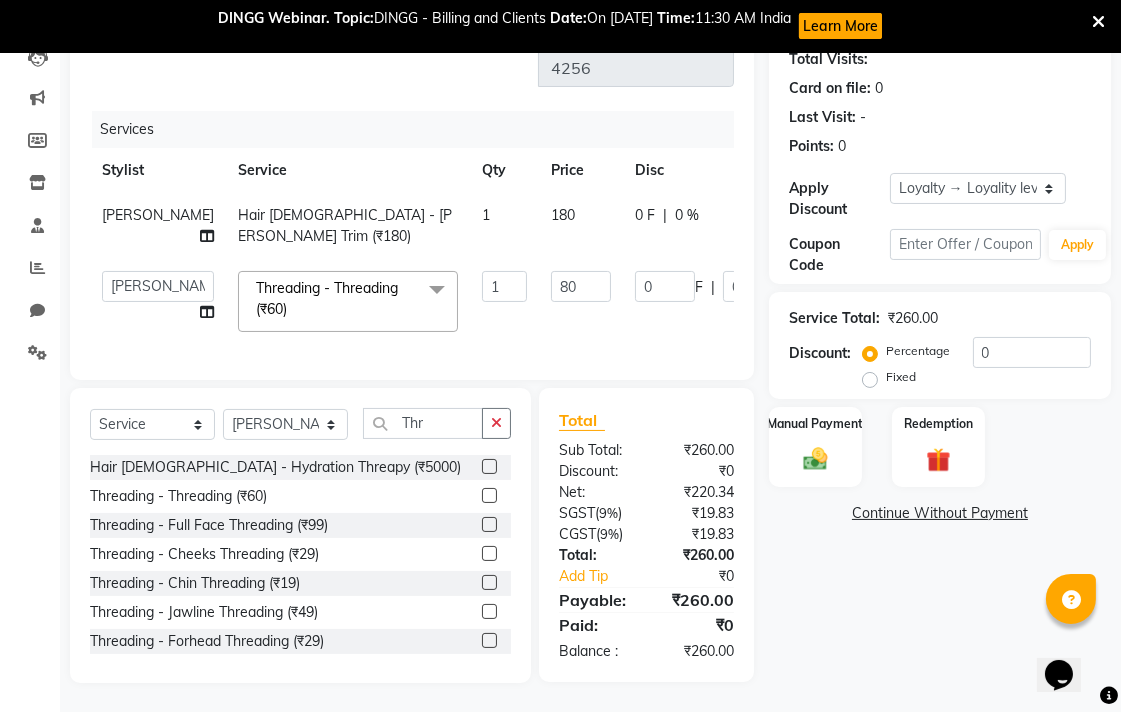 click on "Admin   AMIT   Birshika   Colour Lounge, Ranjit Avenue   Colour Lounge, Ranjit Avenue   Digvijay   JAGPREET SINGH   KARAN JAFFAL   KARAN KUMAR   Komal mam   LOVEPREET   MAIBAM SURJIT SINGH   MANDEEP   MOHIT   Nandani   PARAS   POOJA DEVNATH   Pooja Negi   PREM KOHLI   RADHIKA   Rahul guard   Reema mehra   Riya   Sahil   SAJAN   SAMEER   SANIA   SANJAY   SIMRAN   Sonia   Sunita   TANUJ   VISHAL   Vishal singh  Threading - Threading (₹60)  x Facial - VIP signature potli therapy (₹9600) Facial - D Tan Facial (₹1590) Facial - French Facial (₹1770) Facial - Glow Facial (₹2500) Facial - Dermasage Luxury Skin Treatment (₹8000) Facial - Algotherm Luxury Facial (₹10000) Facial - Vitamin C Retinol Facial (₹6000) Facial - Vip Signature Facial (₹7000) Facial - Organic Facial (₹2359) Facial - Vitamin C Whiteninig Brightening facial (₹5000) Facial - Nirvana Facial (₹2712) Facial - Bio Whitening Facial (₹2595) Facial - Organic Facial kp qu (₹2000) Facial - Organic Facial kp co (₹2000) 1 80 0" 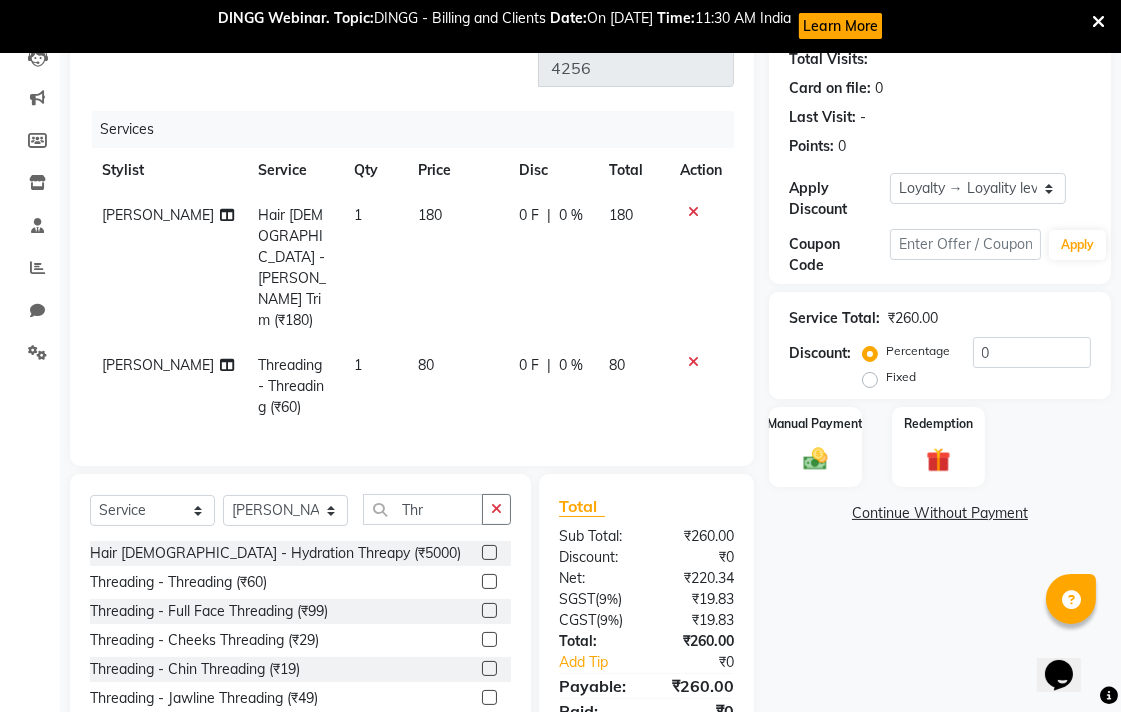 scroll, scrollTop: 257, scrollLeft: 0, axis: vertical 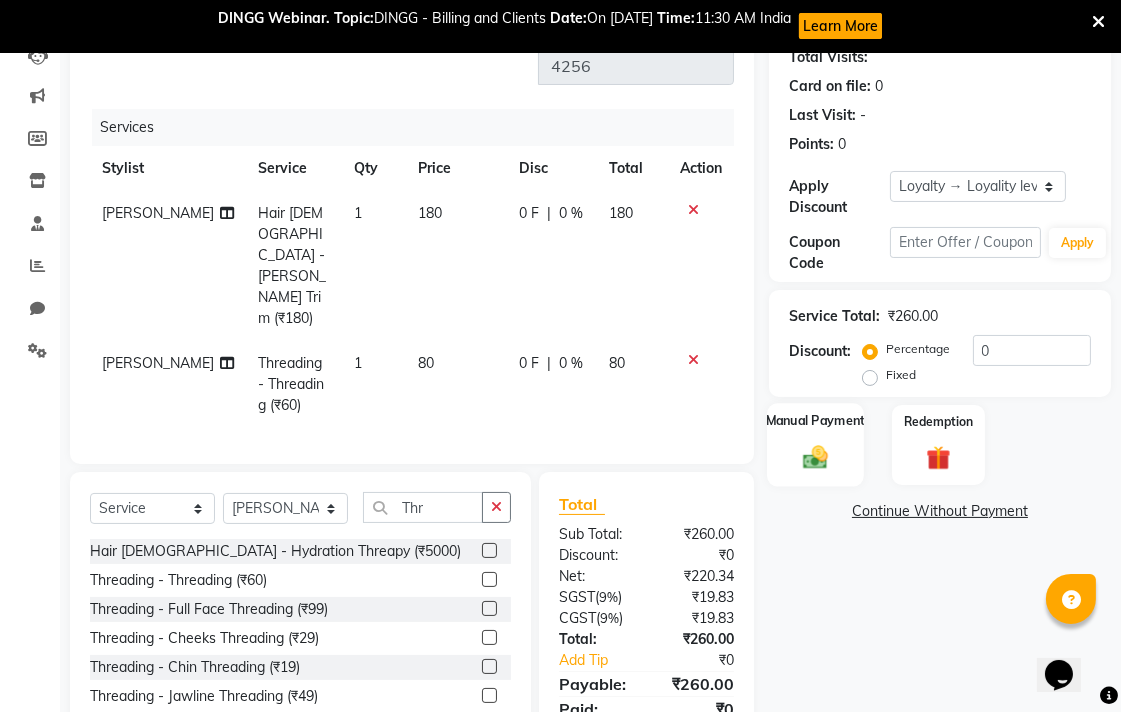 click 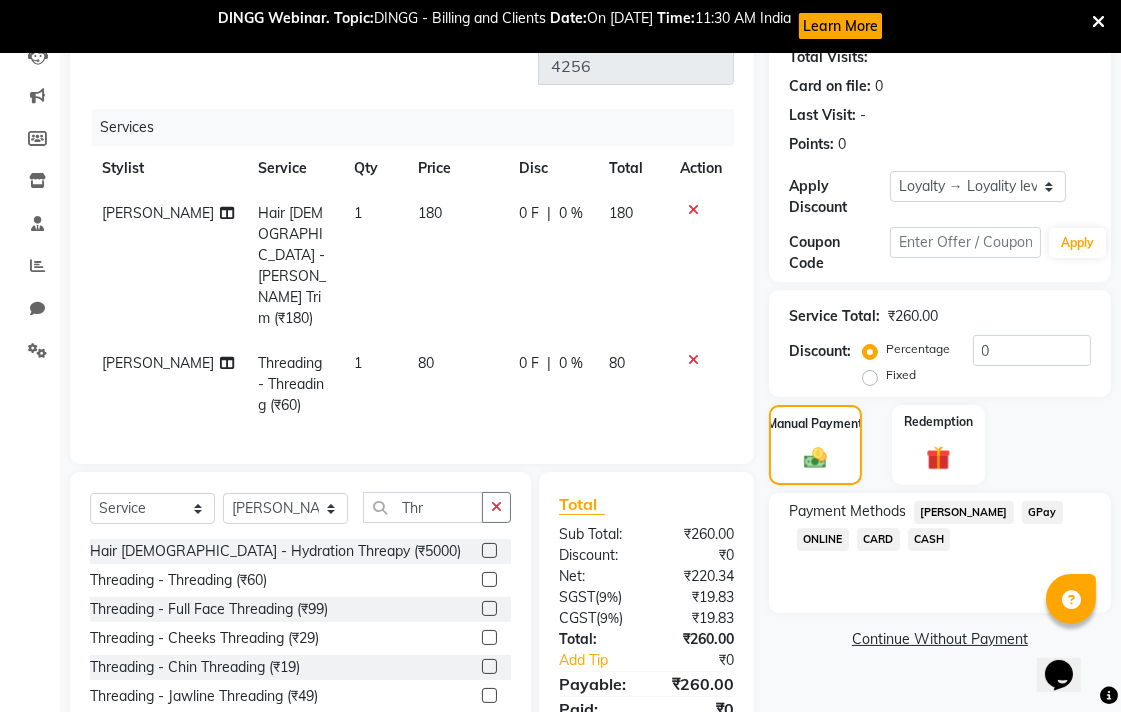 click on "CASH" 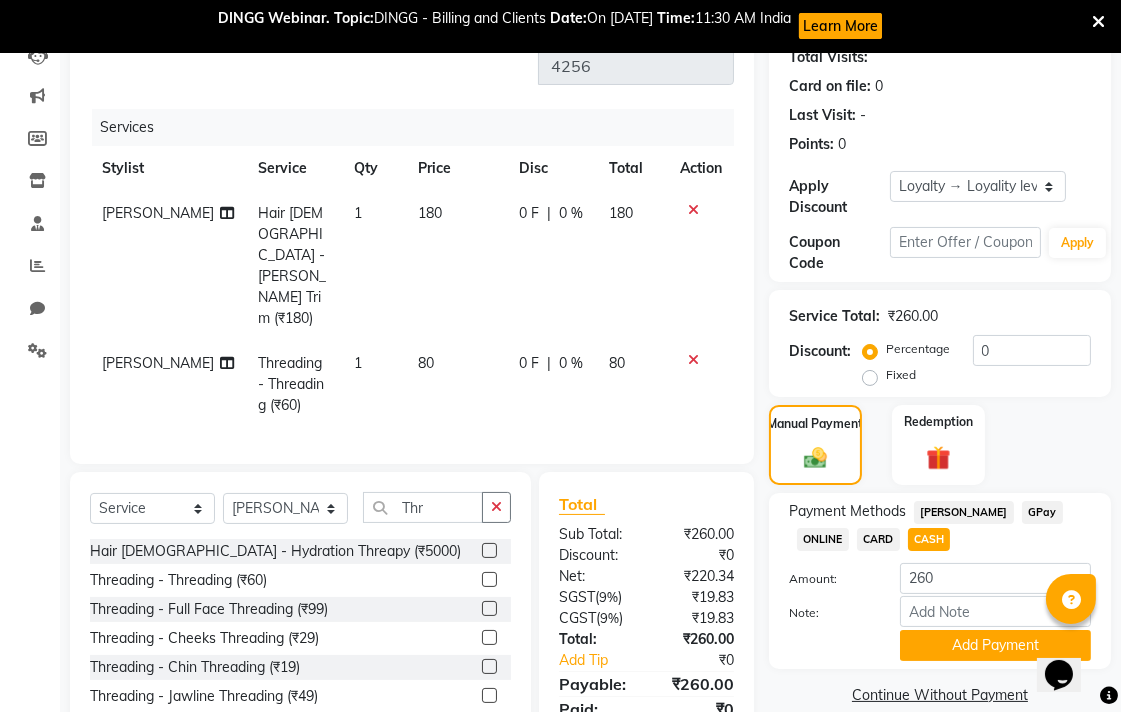 click on "CARD" 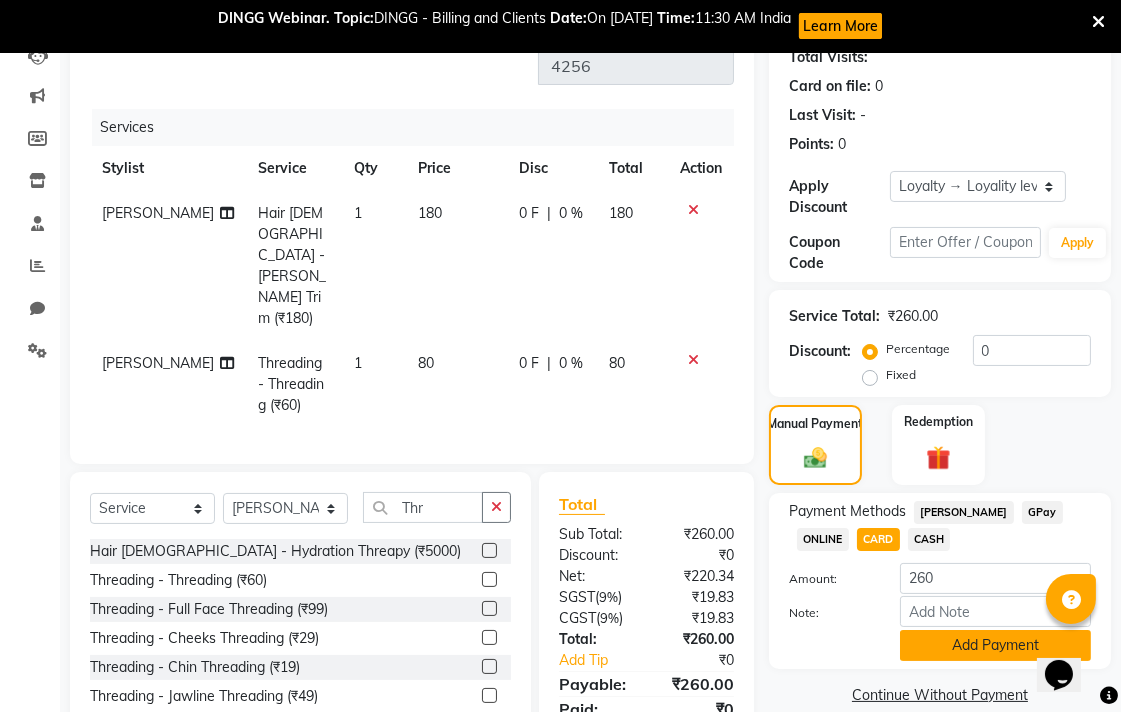 click on "Add Payment" 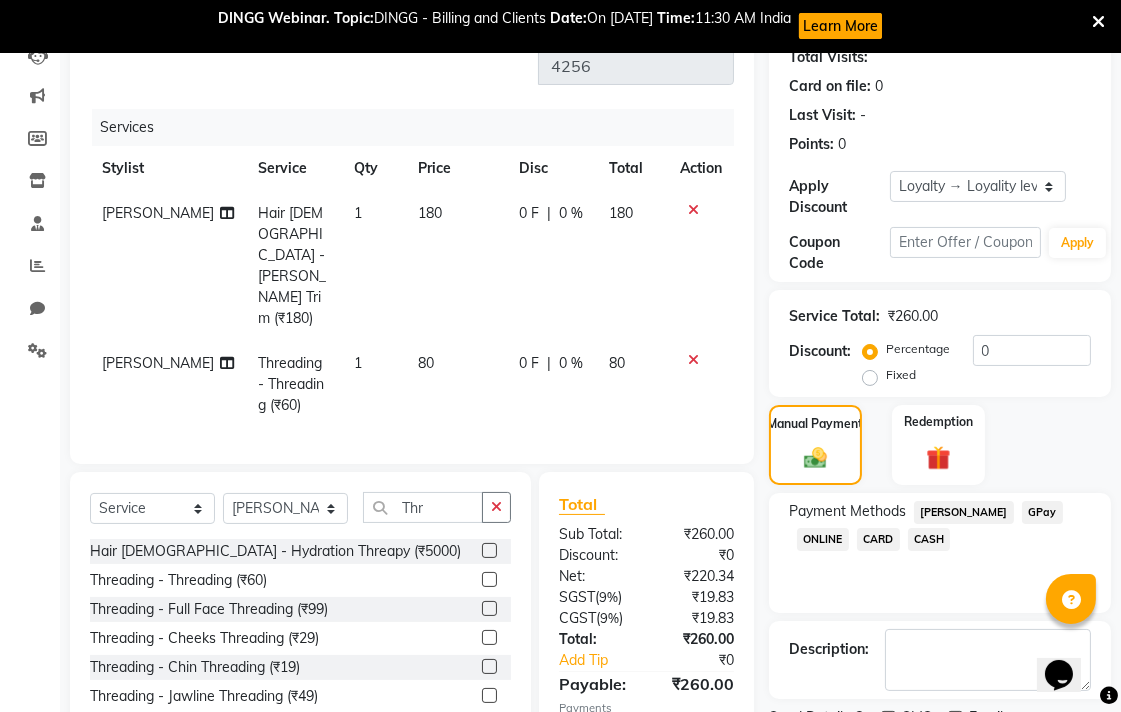 scroll, scrollTop: 458, scrollLeft: 0, axis: vertical 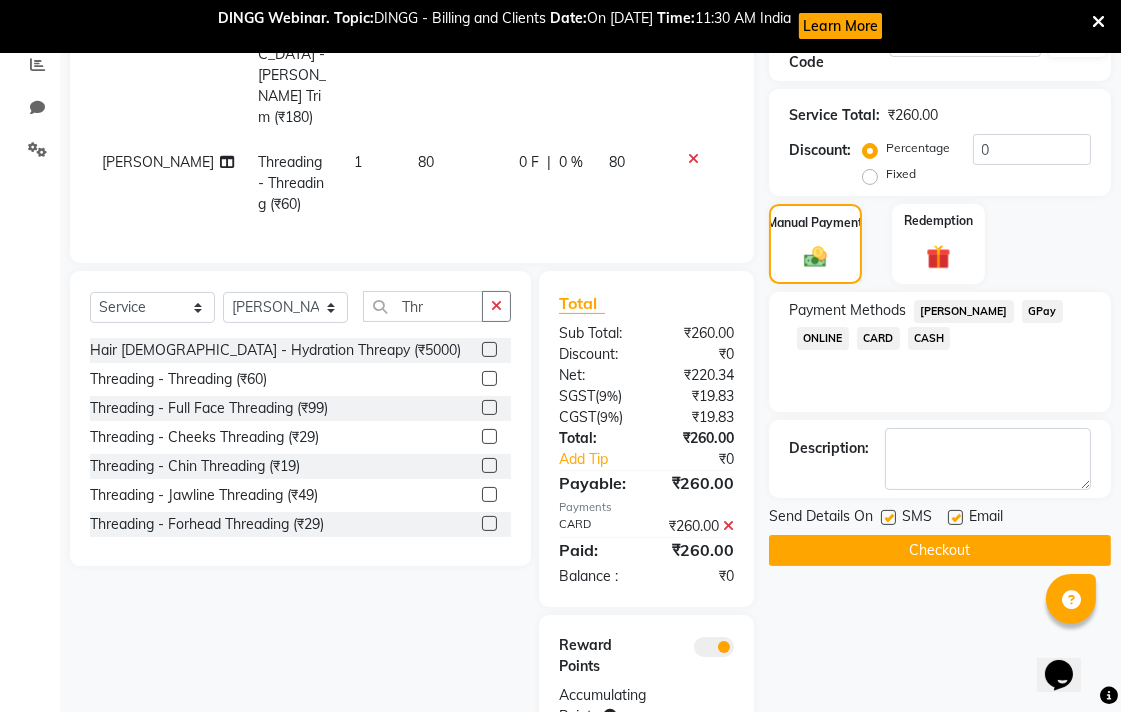 click on "Checkout" 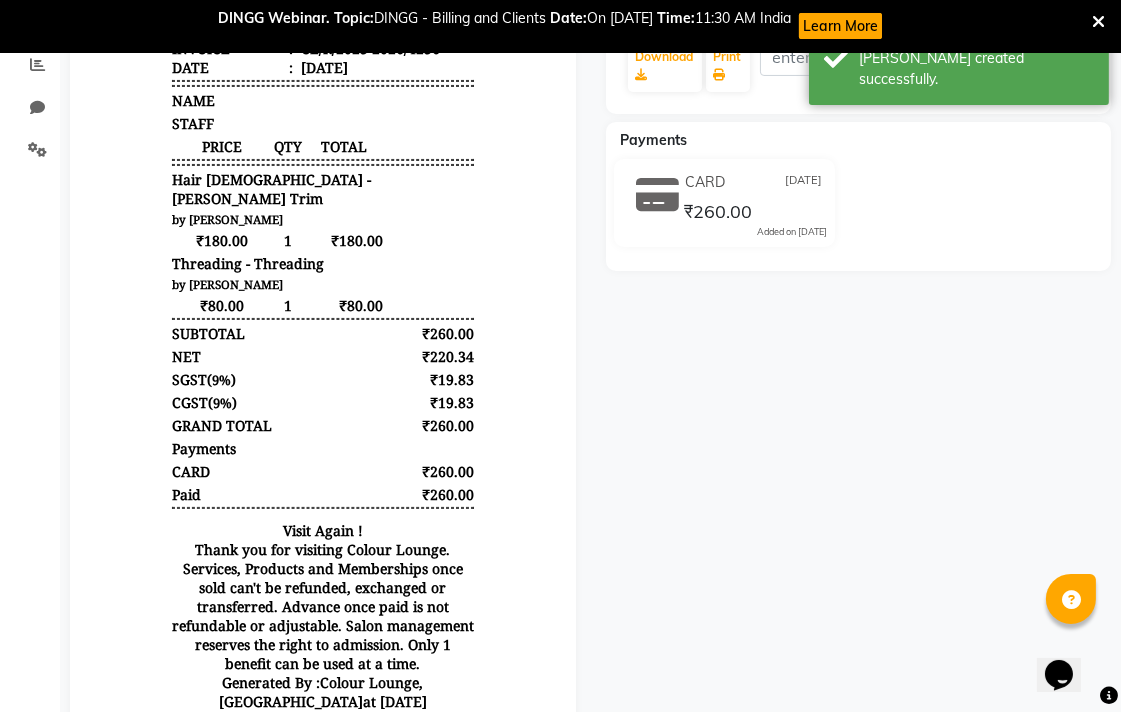 scroll, scrollTop: 0, scrollLeft: 0, axis: both 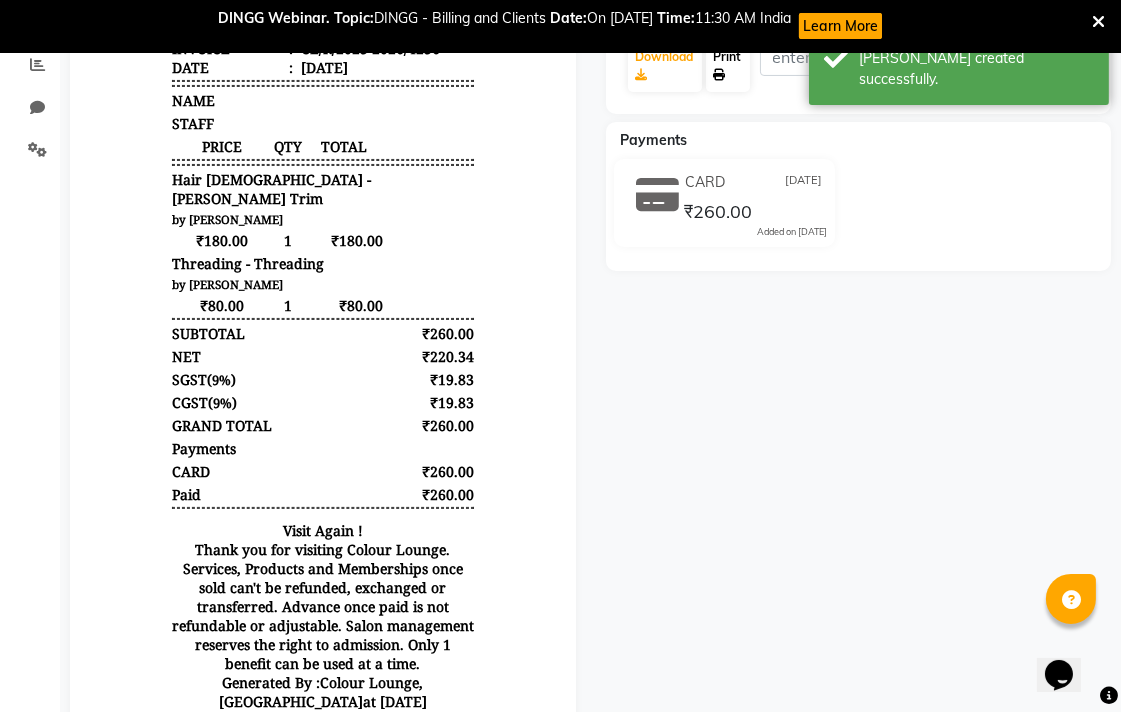 click on "Print" 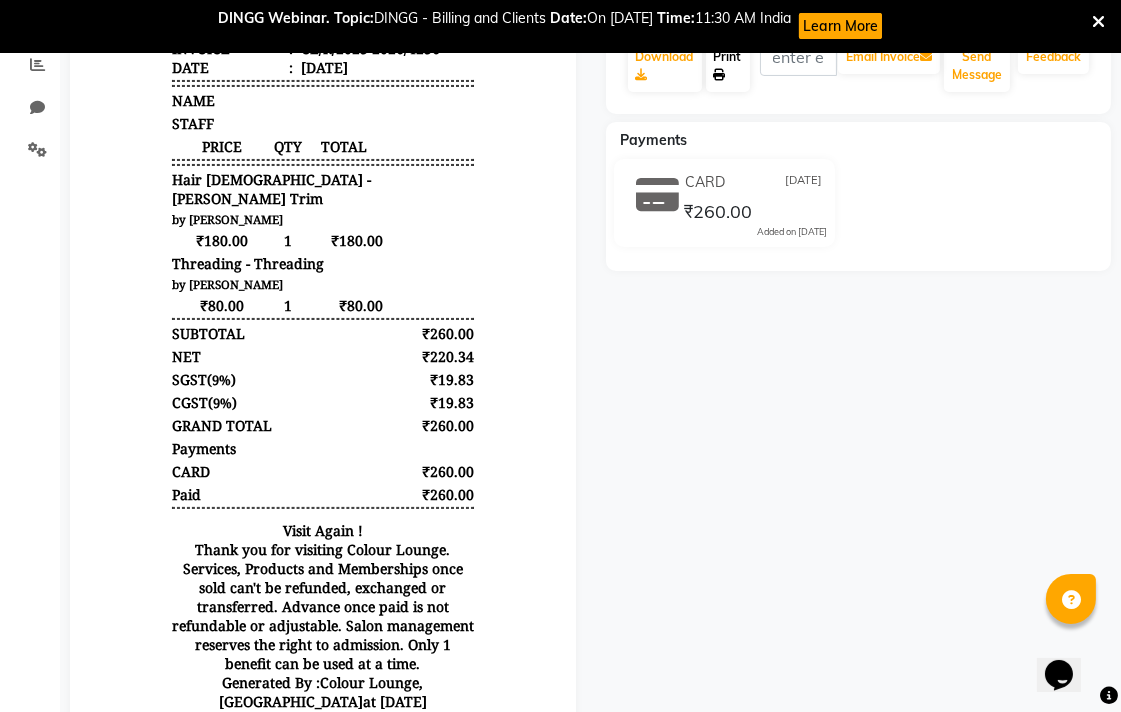 click on "Print" 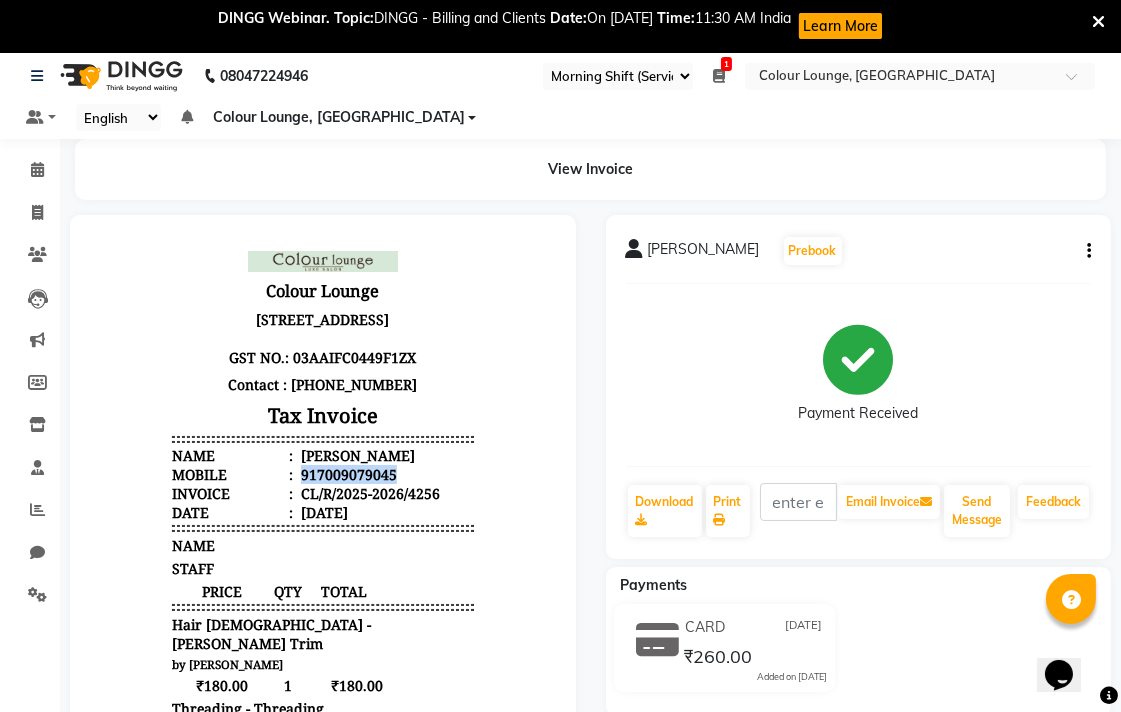 scroll, scrollTop: 0, scrollLeft: 0, axis: both 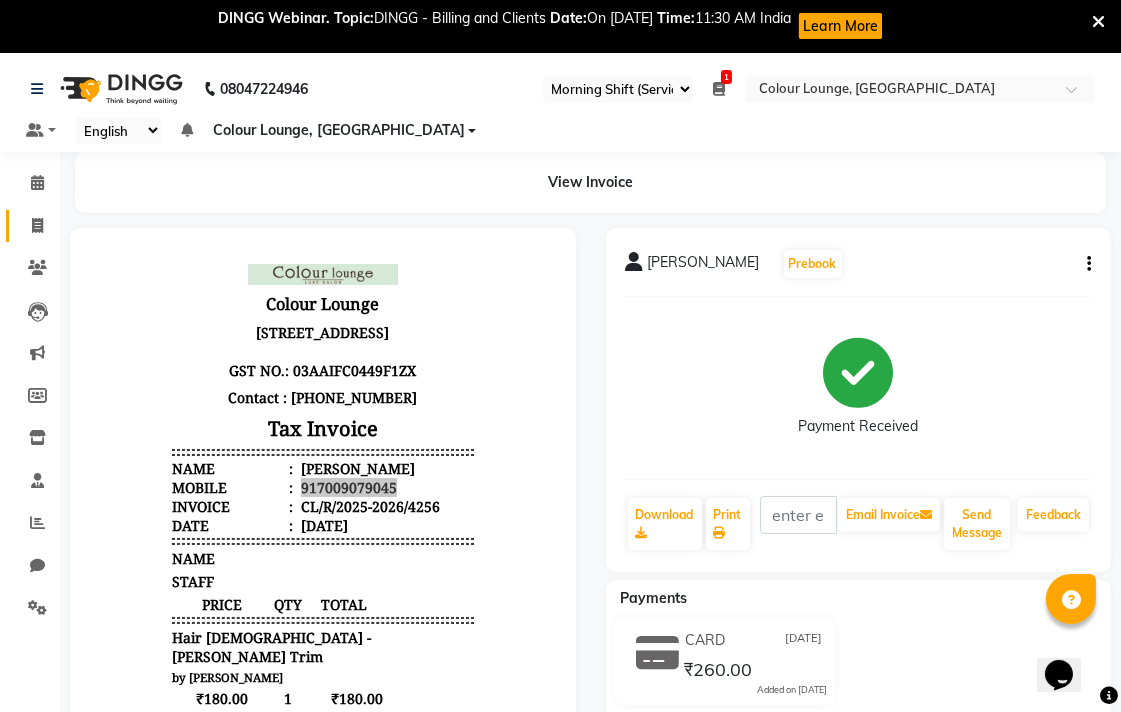 click 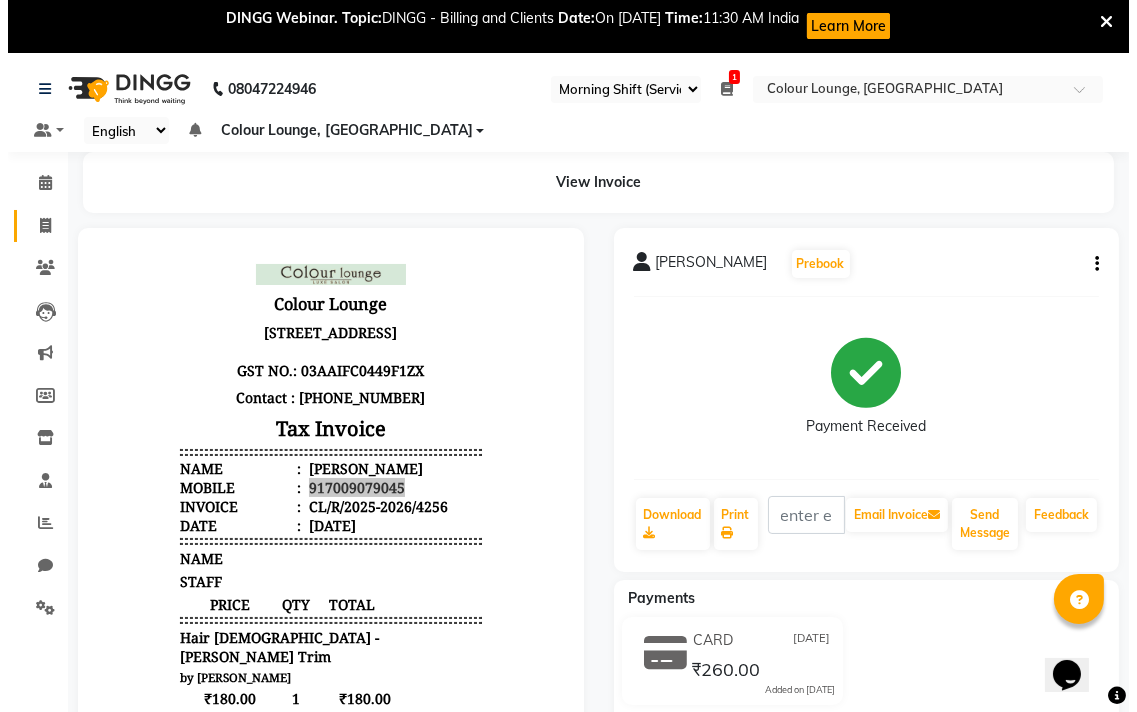 scroll, scrollTop: 53, scrollLeft: 0, axis: vertical 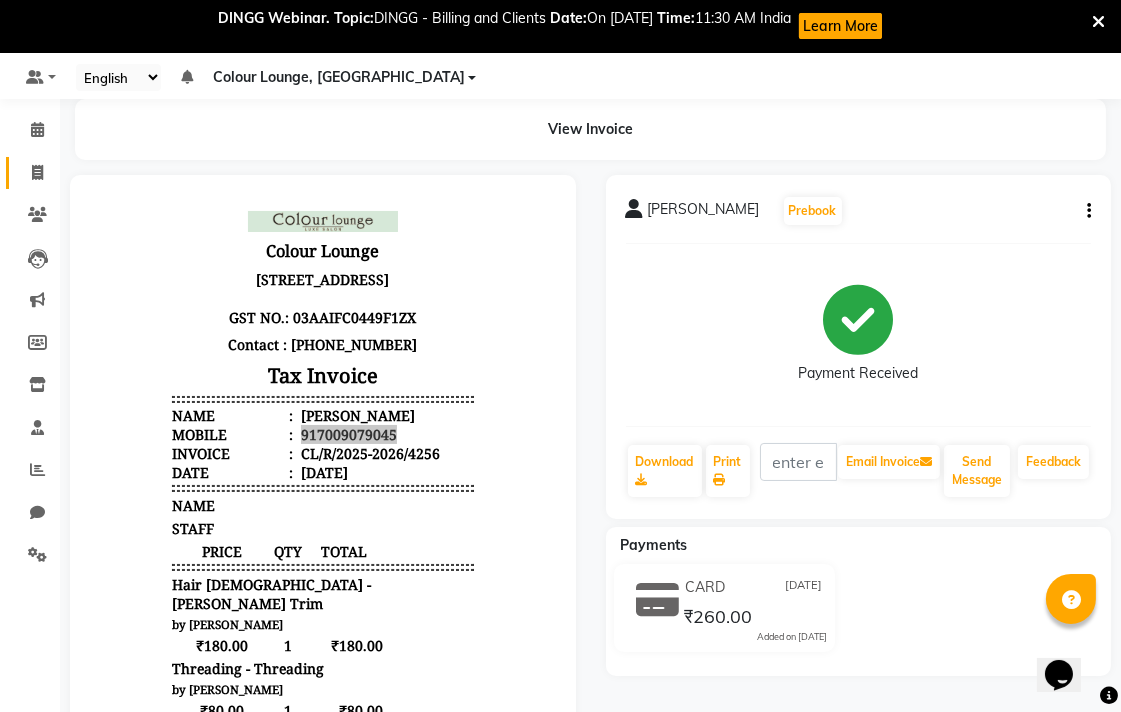select on "8013" 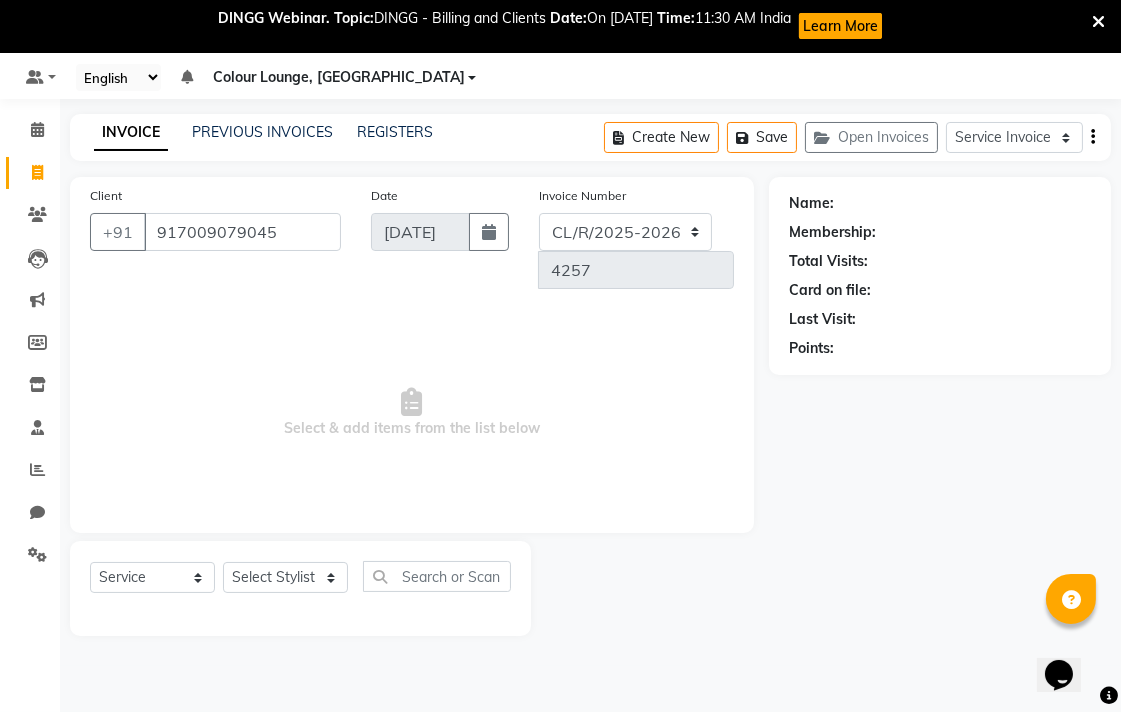 type on "917009079045" 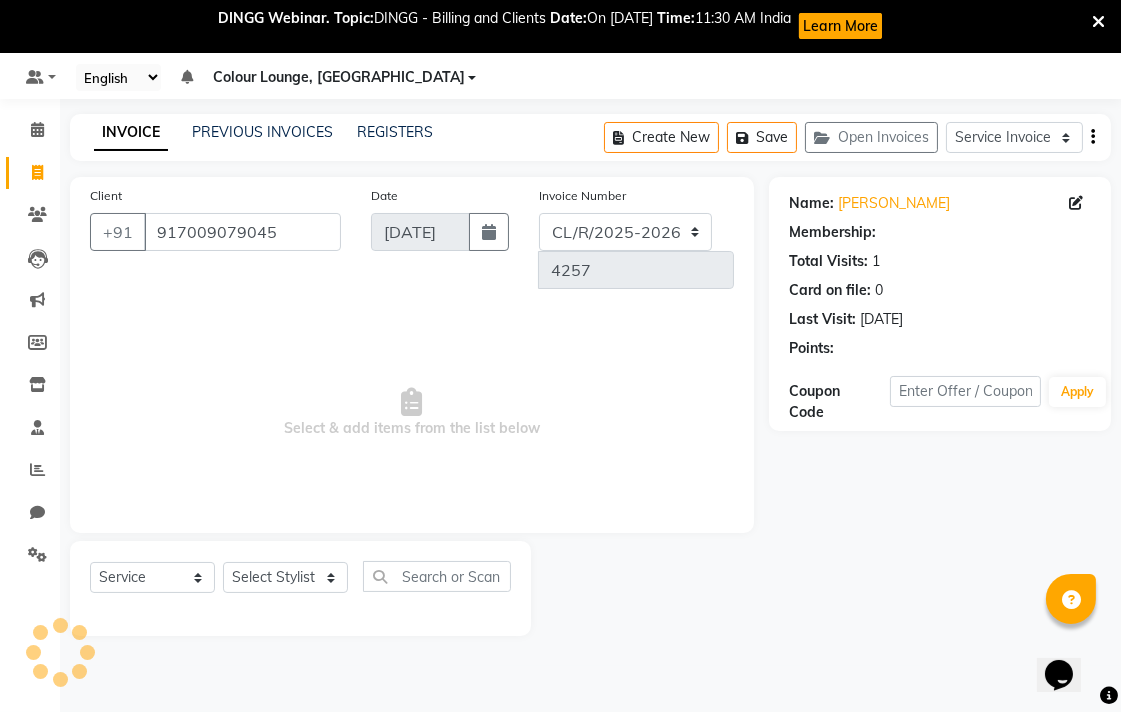 select on "1: Object" 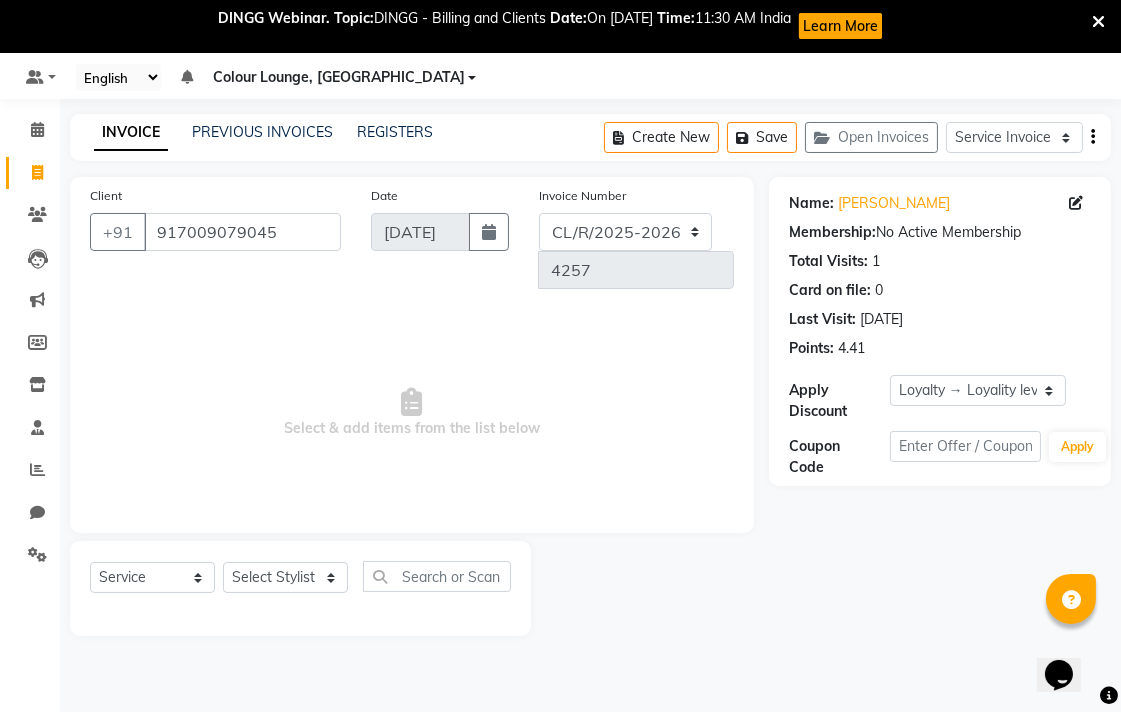click 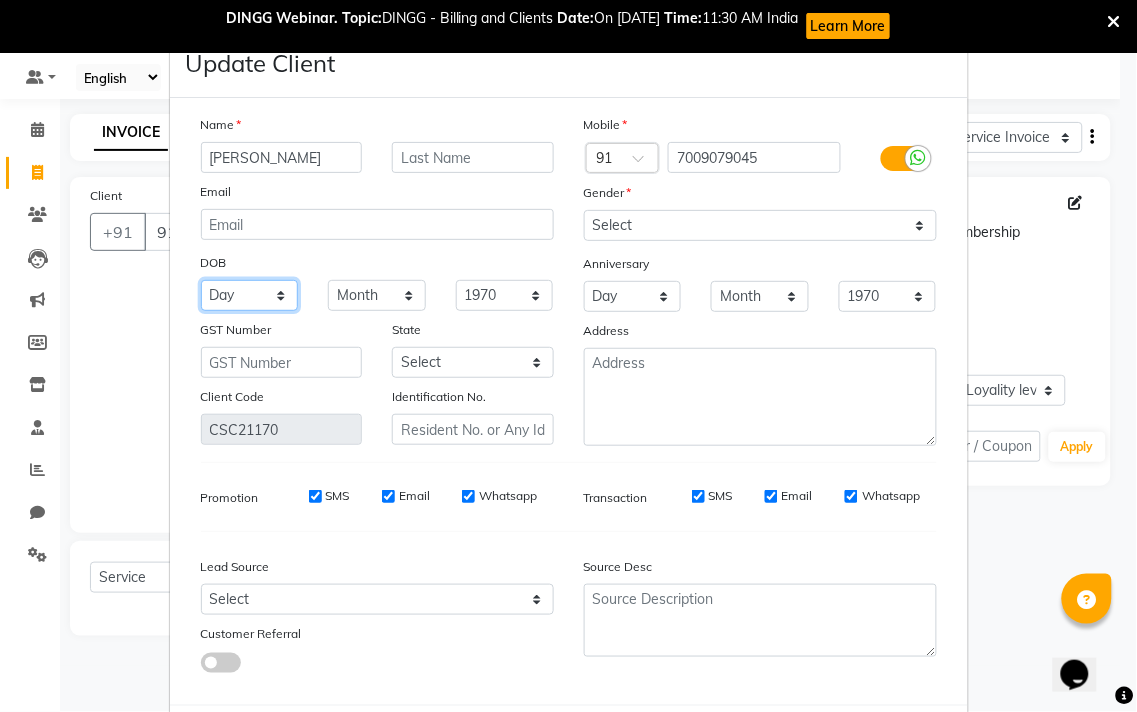 click on "Day 01 02 03 04 05 06 07 08 09 10 11 12 13 14 15 16 17 18 19 20 21 22 23 24 25 26 27 28 29 30 31" at bounding box center (250, 295) 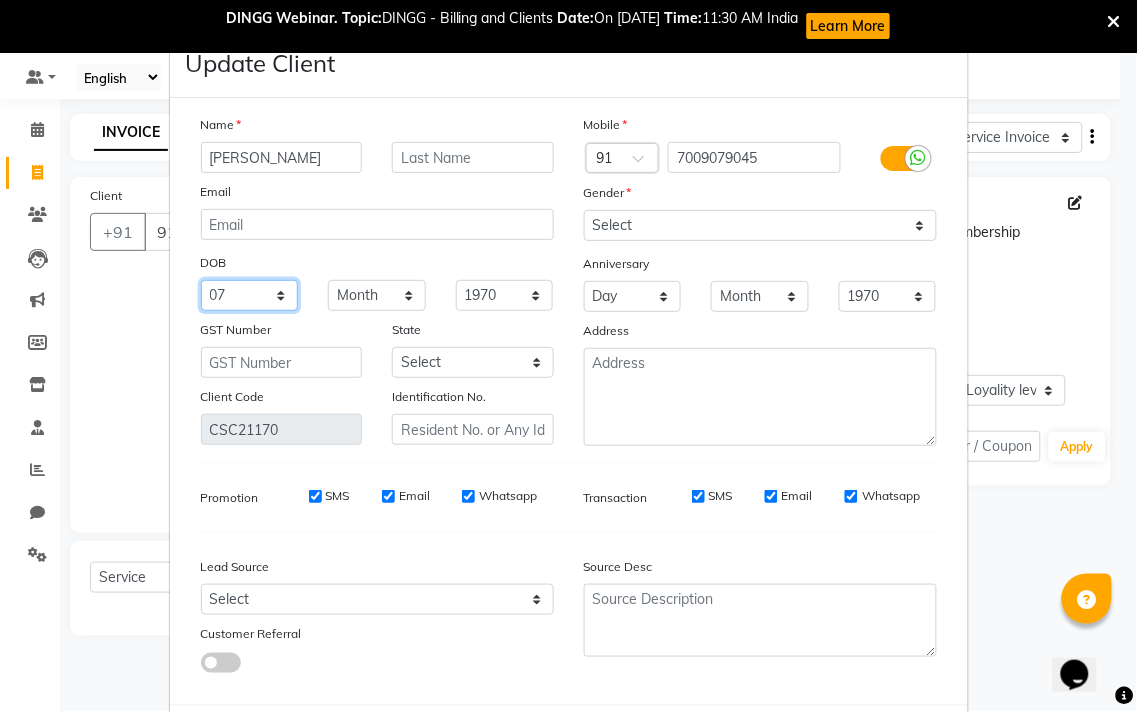 click on "Day 01 02 03 04 05 06 07 08 09 10 11 12 13 14 15 16 17 18 19 20 21 22 23 24 25 26 27 28 29 30 31" at bounding box center (250, 295) 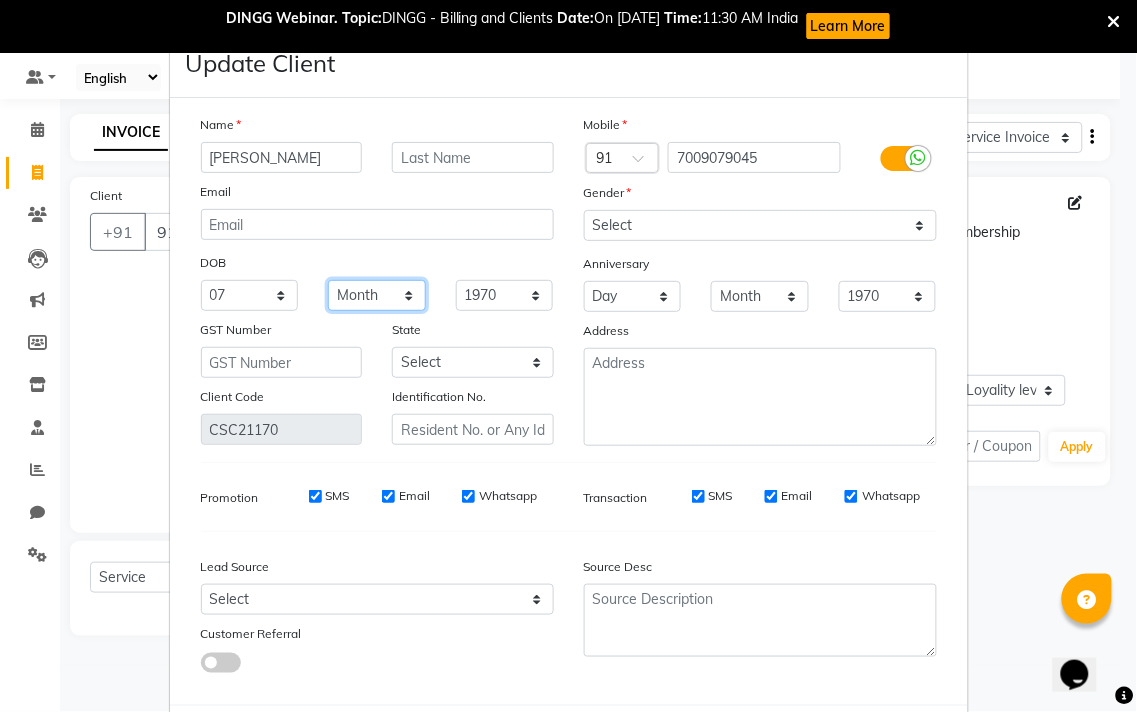 click on "Month January February March April May June July August September October November December" at bounding box center (377, 295) 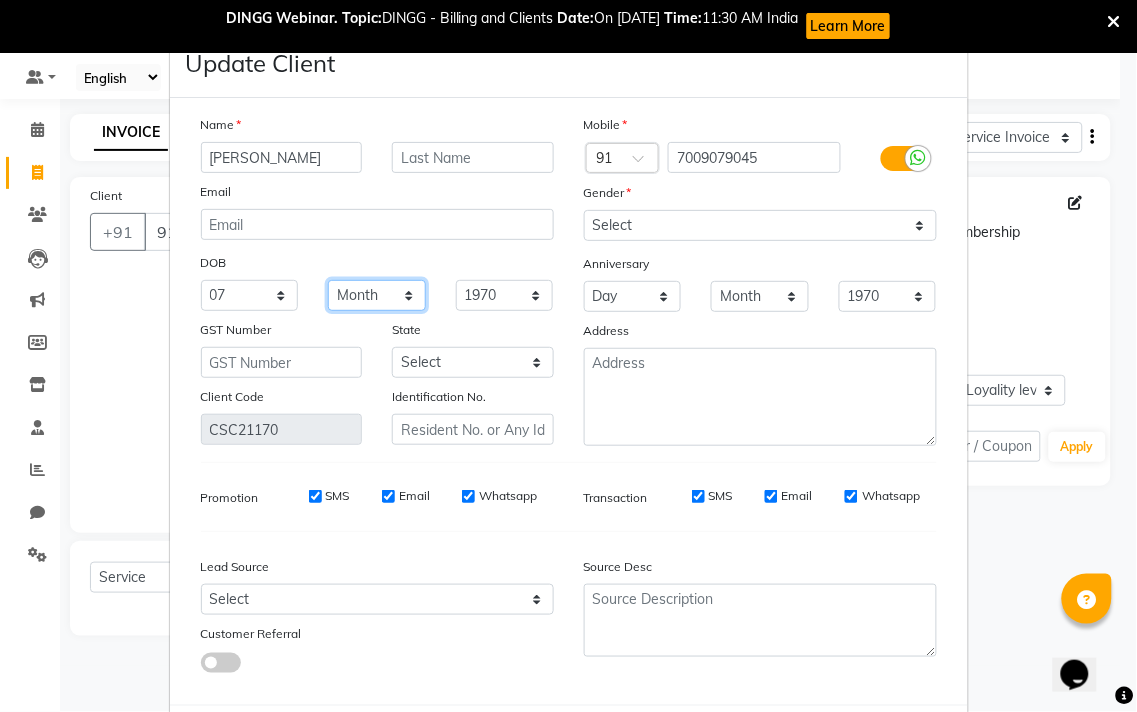 select on "12" 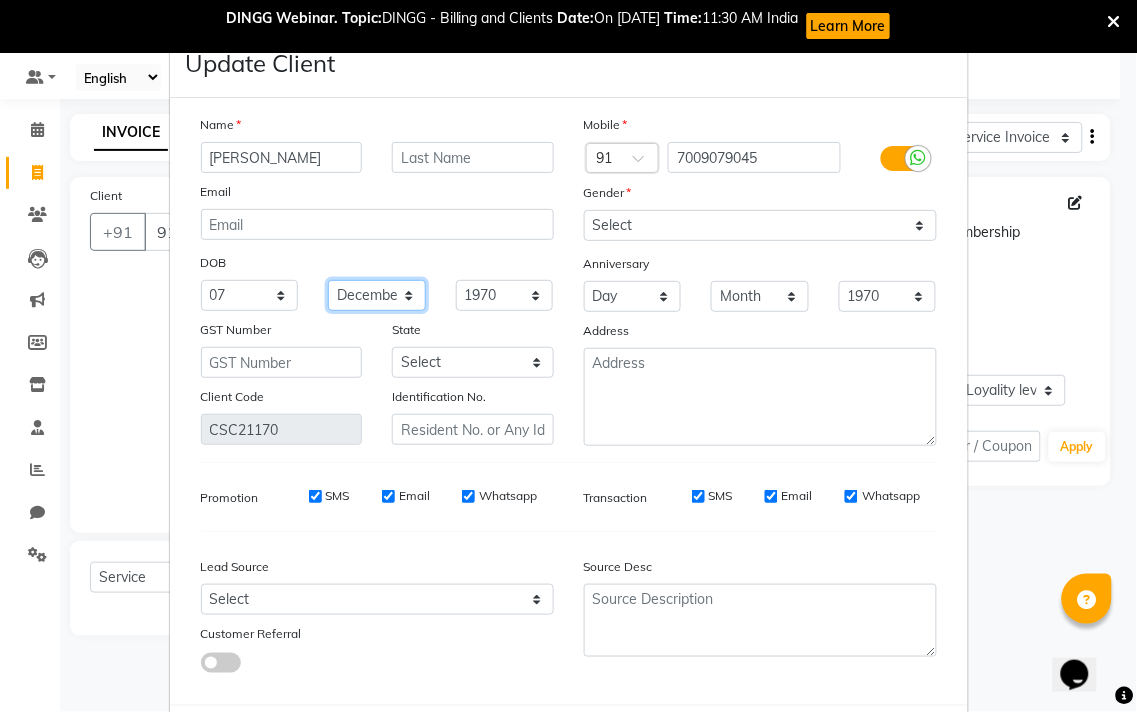 click on "Month January February March April May June July August September October November December" at bounding box center [377, 295] 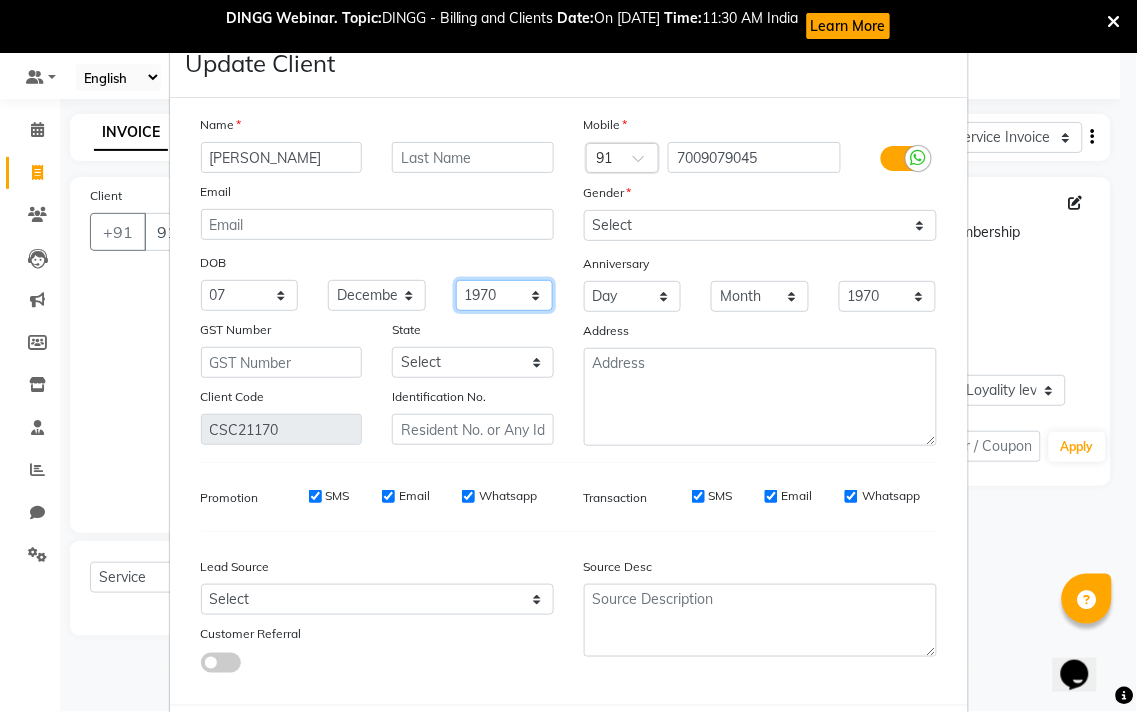 click on "1940 1941 1942 1943 1944 1945 1946 1947 1948 1949 1950 1951 1952 1953 1954 1955 1956 1957 1958 1959 1960 1961 1962 1963 1964 1965 1966 1967 1968 1969 1970 1971 1972 1973 1974 1975 1976 1977 1978 1979 1980 1981 1982 1983 1984 1985 1986 1987 1988 1989 1990 1991 1992 1993 1994 1995 1996 1997 1998 1999 2000 2001 2002 2003 2004 2005 2006 2007 2008 2009 2010 2011 2012 2013 2014 2015 2016 2017 2018 2019 2020 2021 2022 2023 2024" at bounding box center (505, 295) 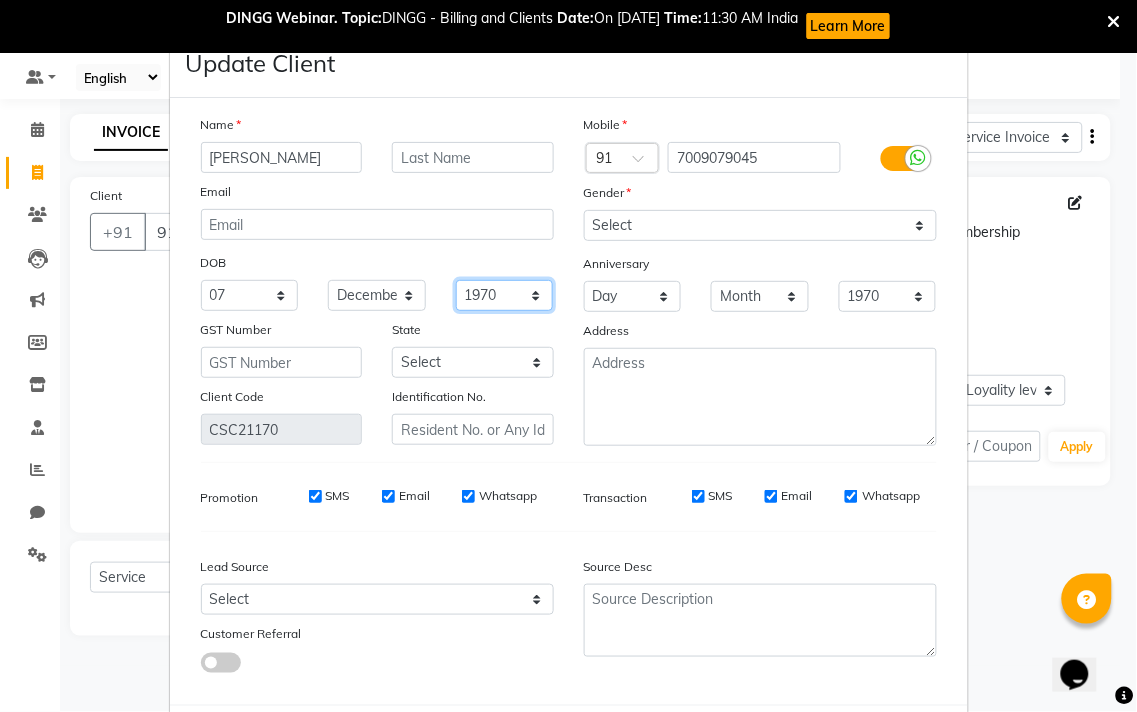 select on "1979" 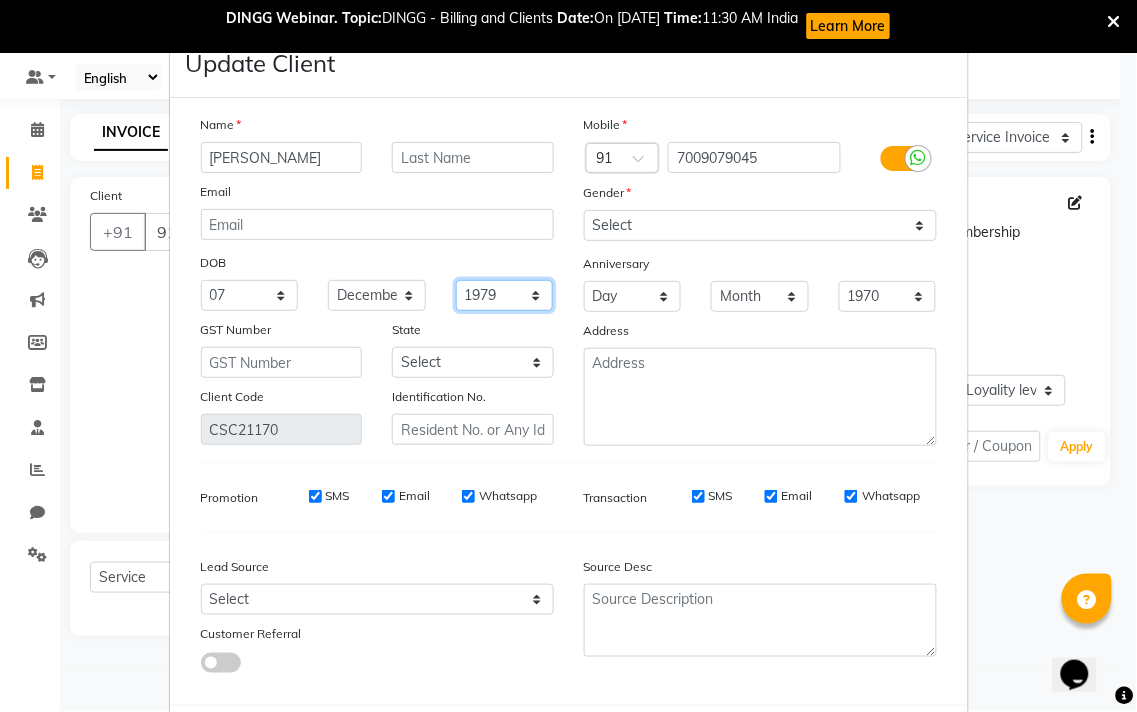 click on "1940 1941 1942 1943 1944 1945 1946 1947 1948 1949 1950 1951 1952 1953 1954 1955 1956 1957 1958 1959 1960 1961 1962 1963 1964 1965 1966 1967 1968 1969 1970 1971 1972 1973 1974 1975 1976 1977 1978 1979 1980 1981 1982 1983 1984 1985 1986 1987 1988 1989 1990 1991 1992 1993 1994 1995 1996 1997 1998 1999 2000 2001 2002 2003 2004 2005 2006 2007 2008 2009 2010 2011 2012 2013 2014 2015 2016 2017 2018 2019 2020 2021 2022 2023 2024" at bounding box center [505, 295] 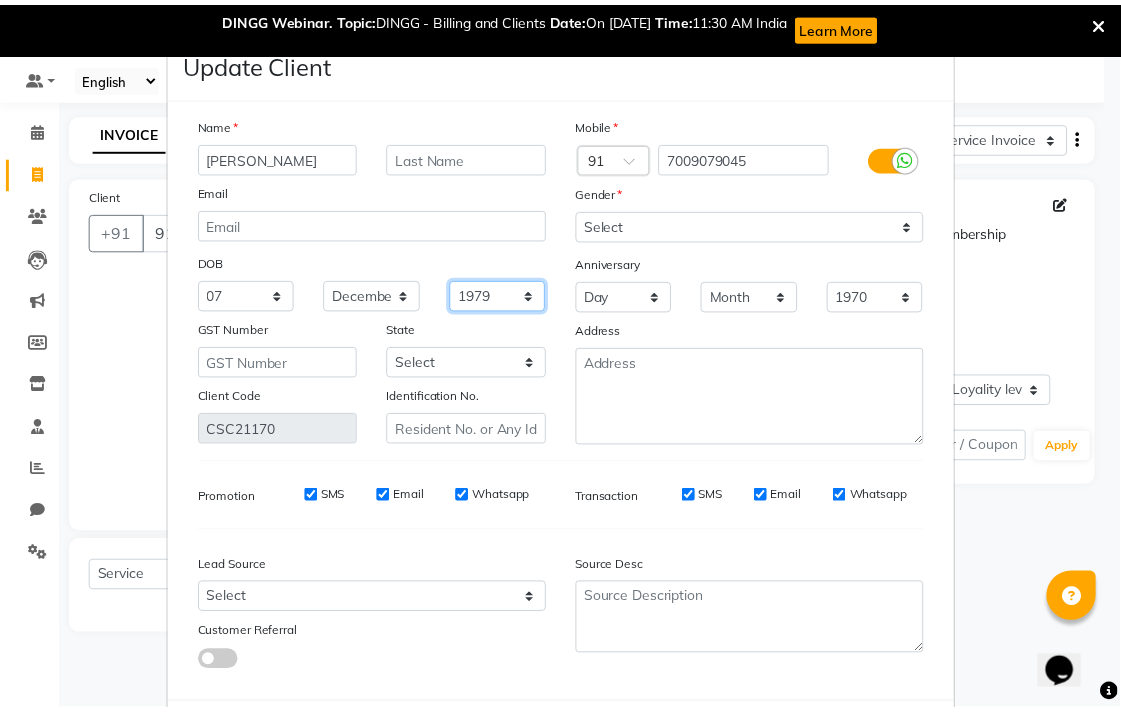 scroll, scrollTop: 103, scrollLeft: 0, axis: vertical 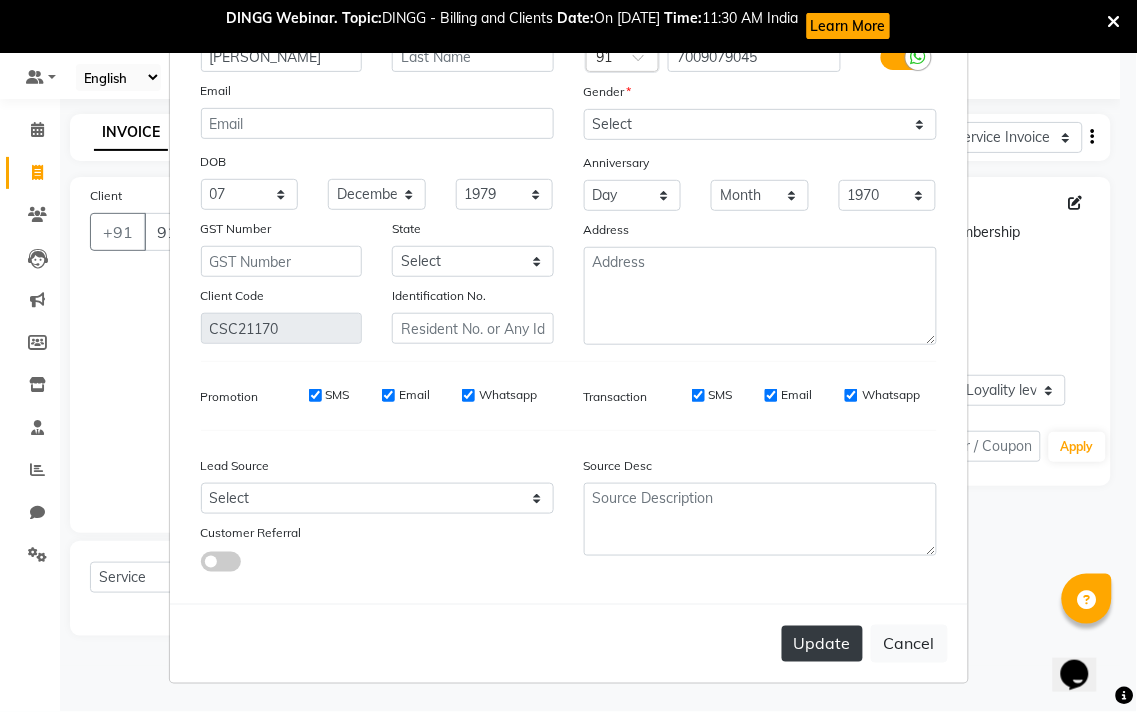 click on "Update" at bounding box center (822, 644) 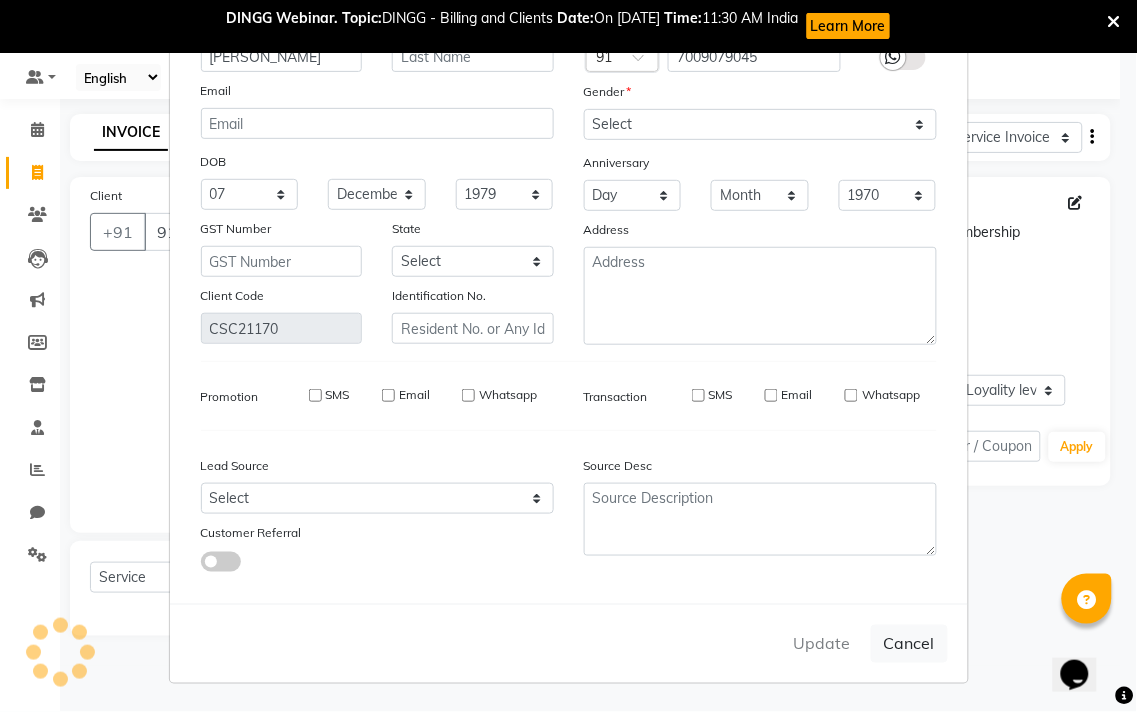 type on "7009079045" 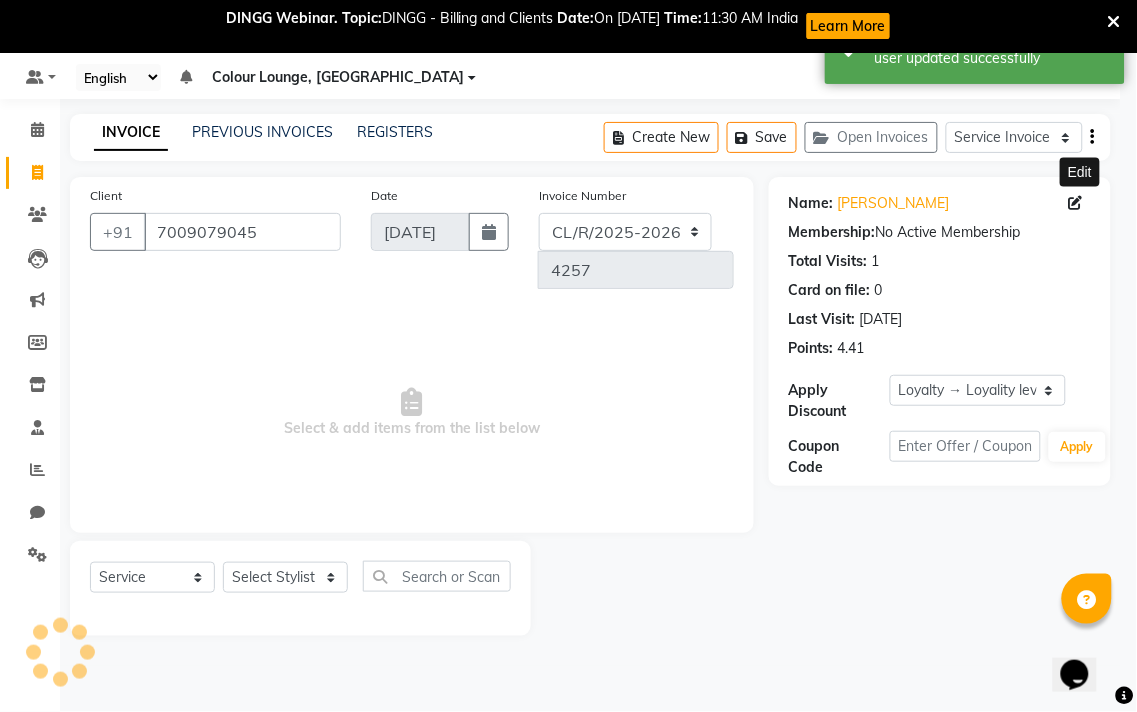 select on "1: Object" 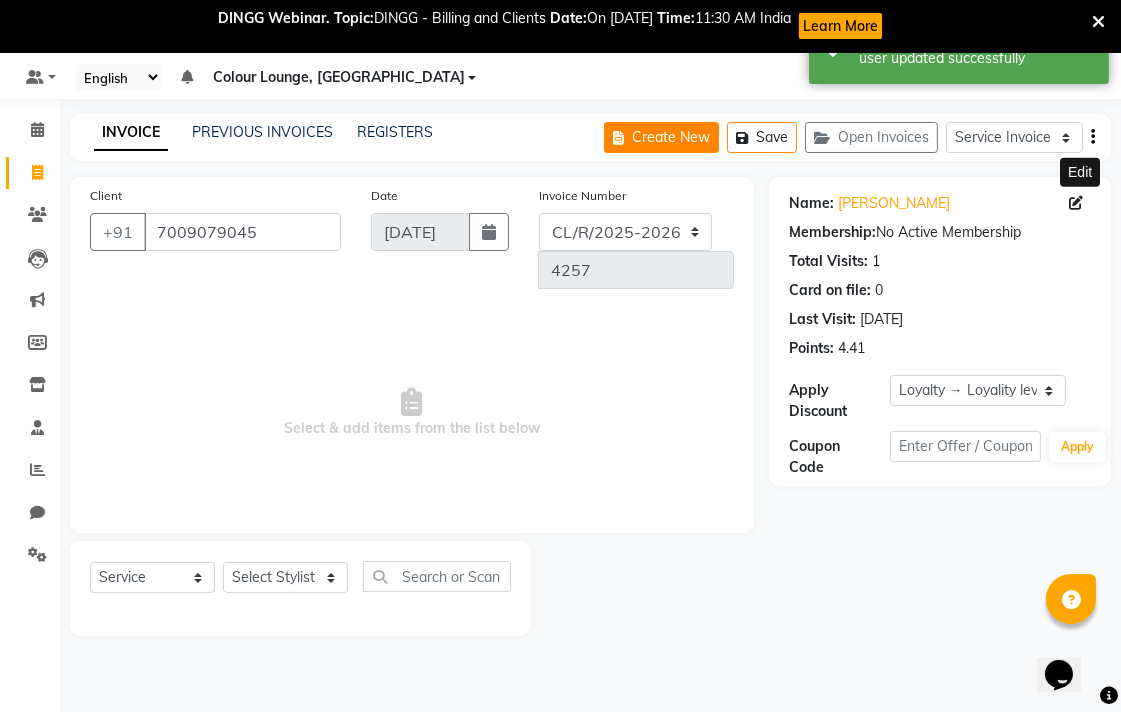 click on "Create New" 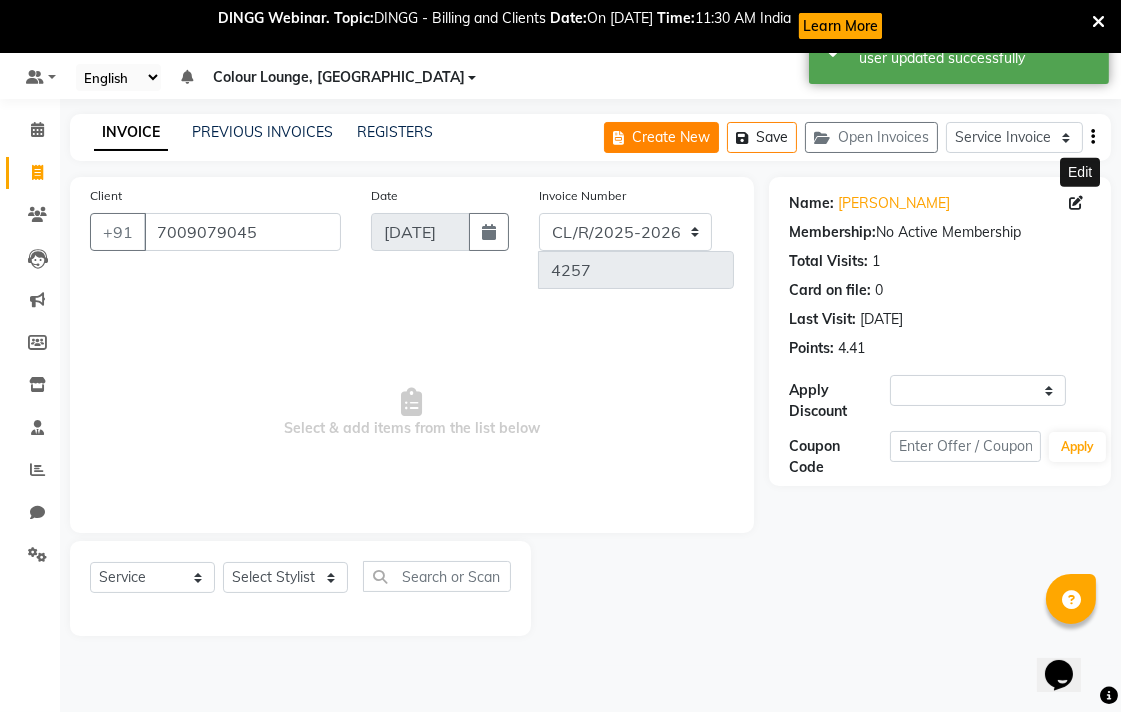 select on "service" 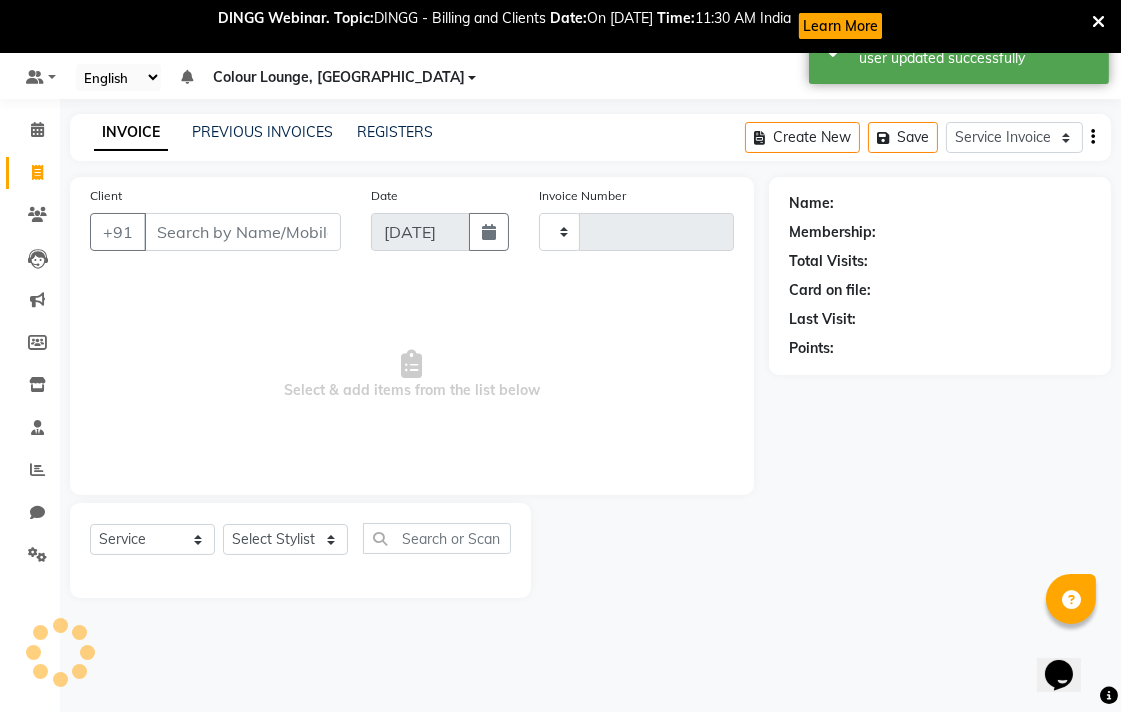 type on "4257" 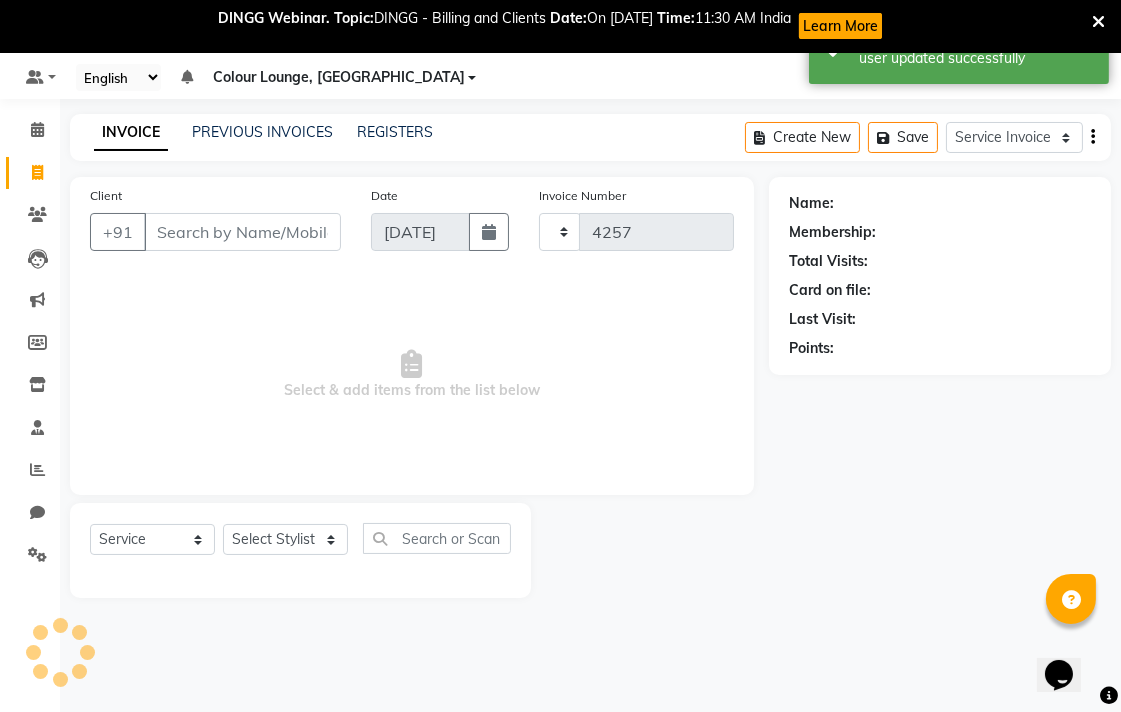 select on "8013" 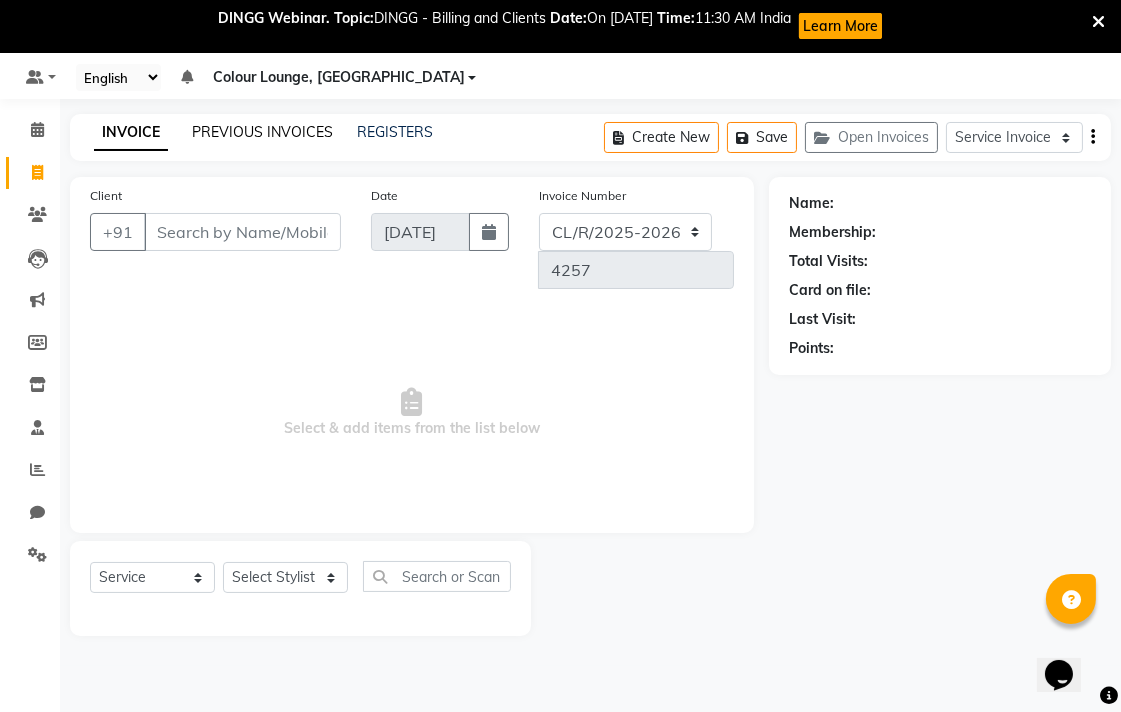 click on "PREVIOUS INVOICES" 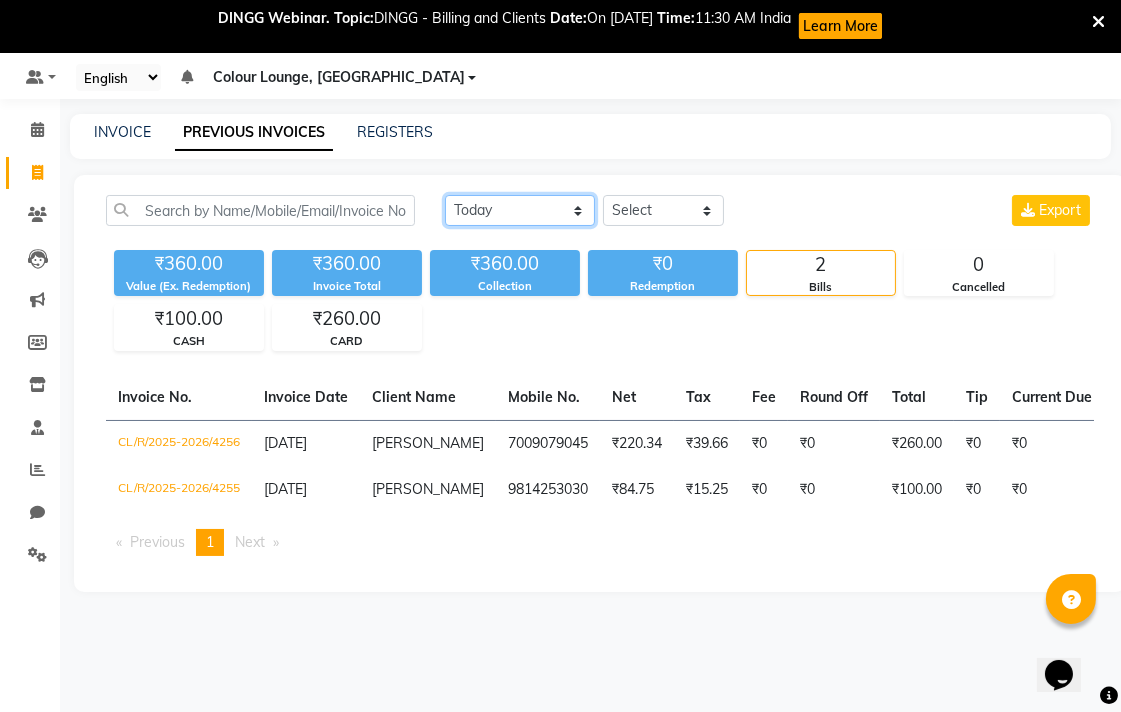 click on "Today Yesterday Custom Range" 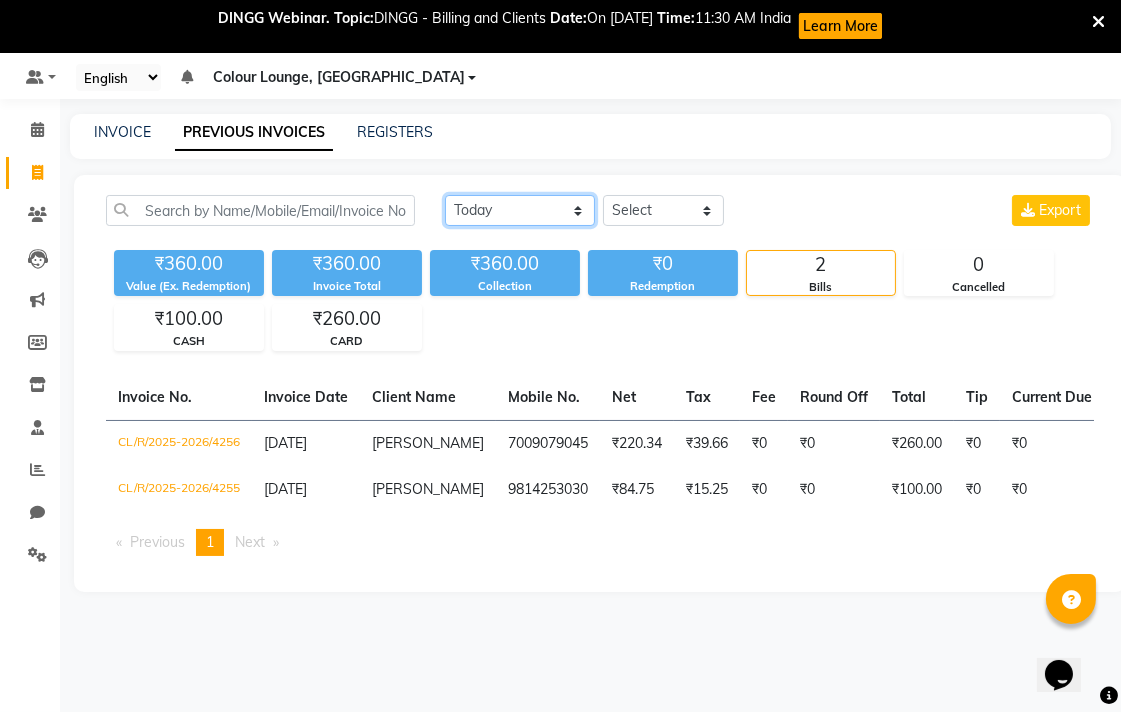 click on "Today Yesterday Custom Range" 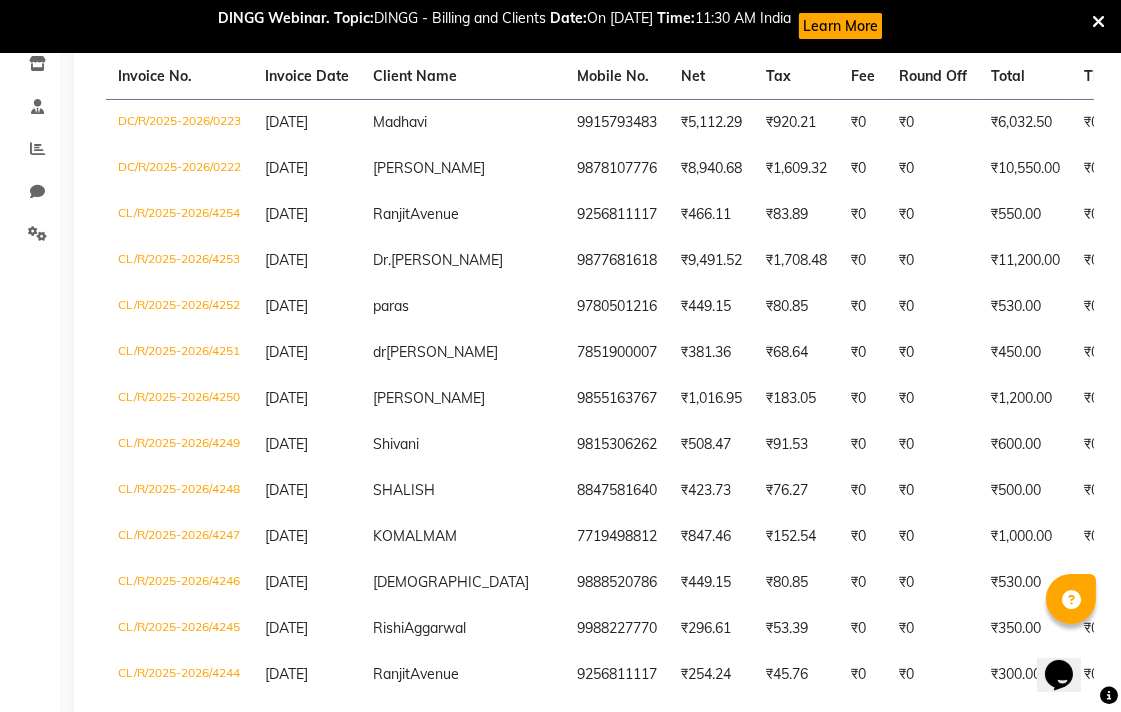scroll, scrollTop: 367, scrollLeft: 0, axis: vertical 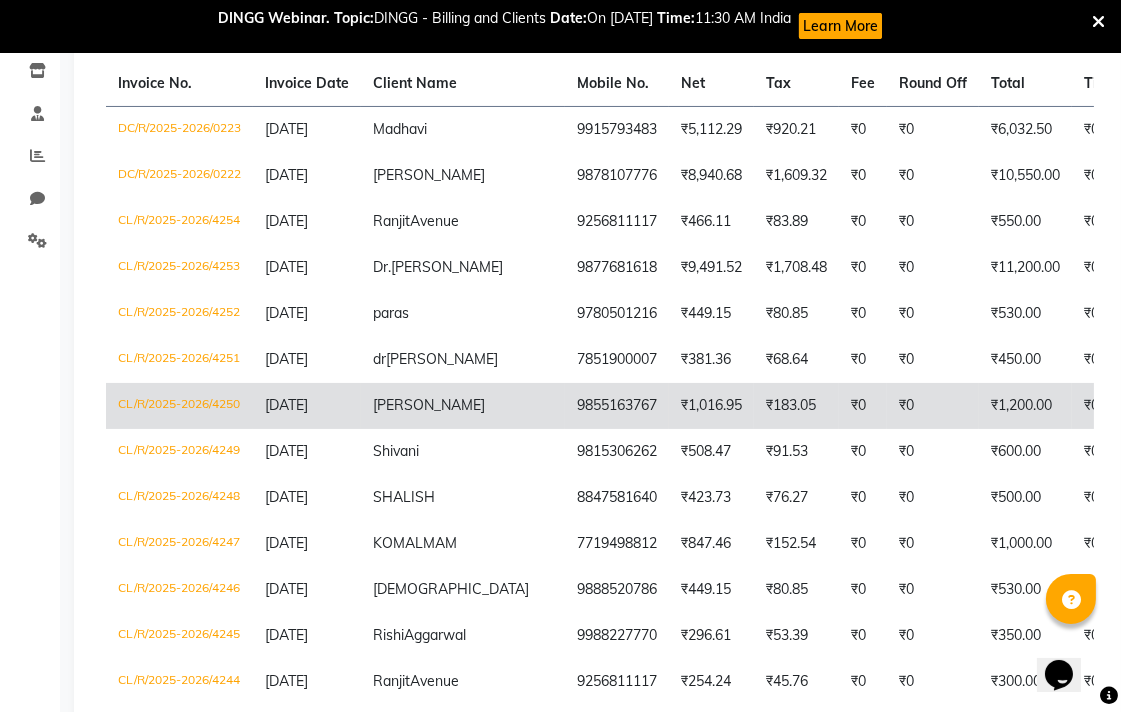 click on "NEETU" 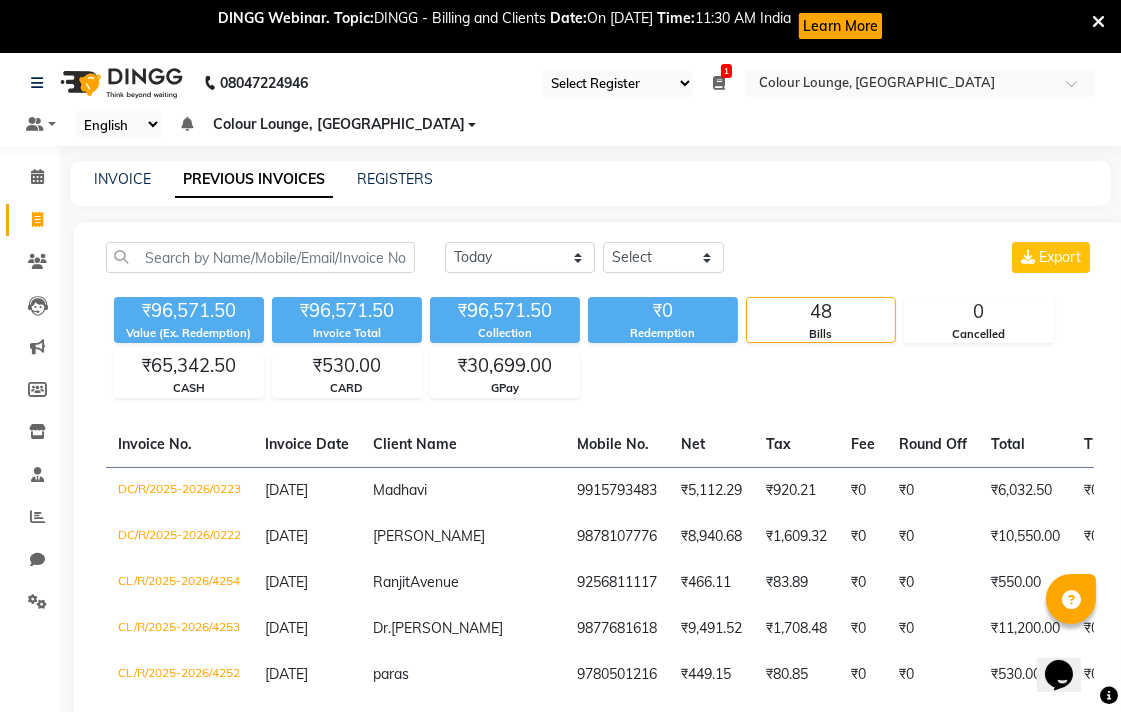 scroll, scrollTop: 0, scrollLeft: 0, axis: both 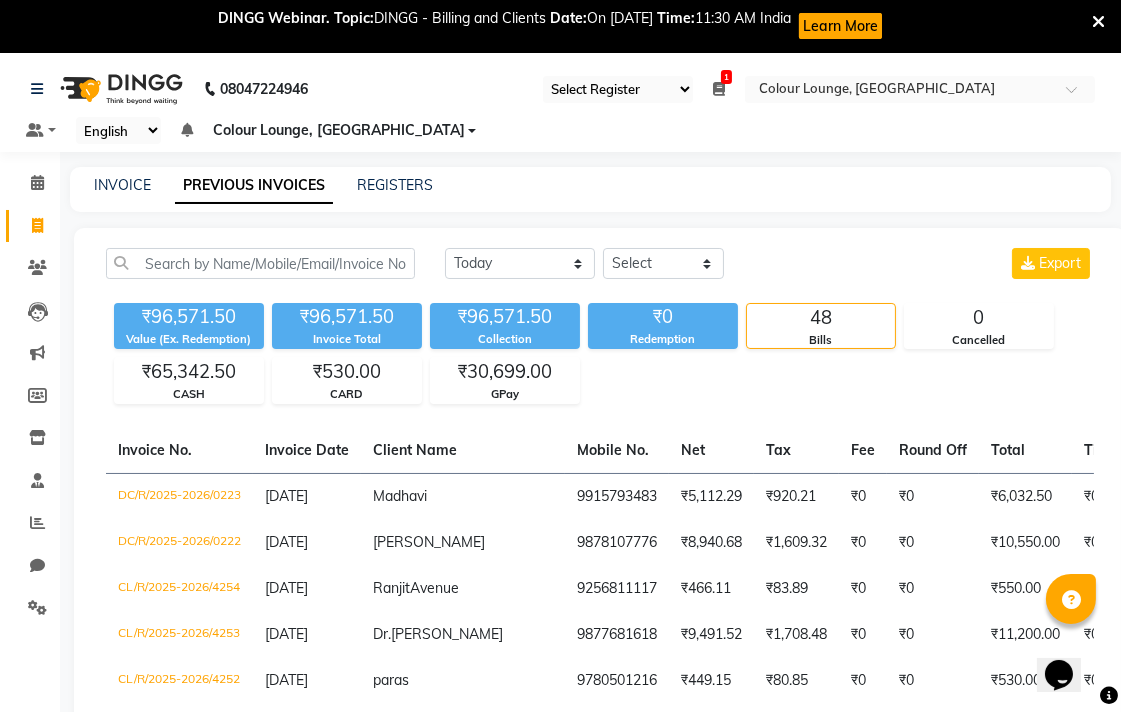 click 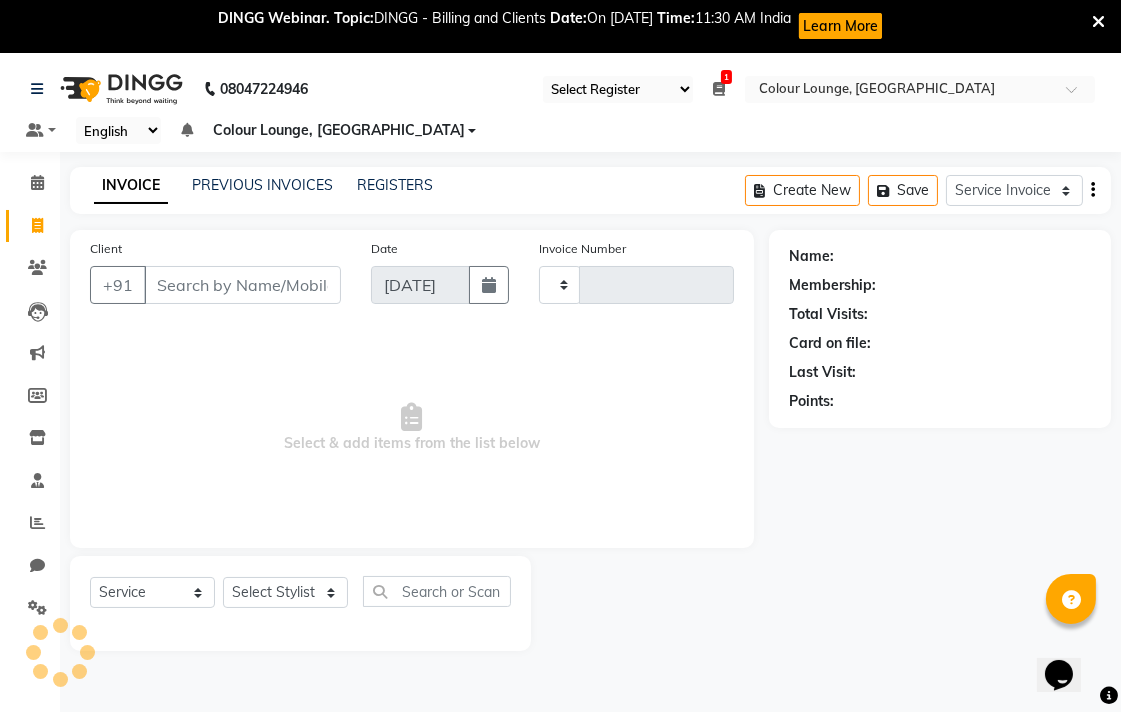 scroll, scrollTop: 53, scrollLeft: 0, axis: vertical 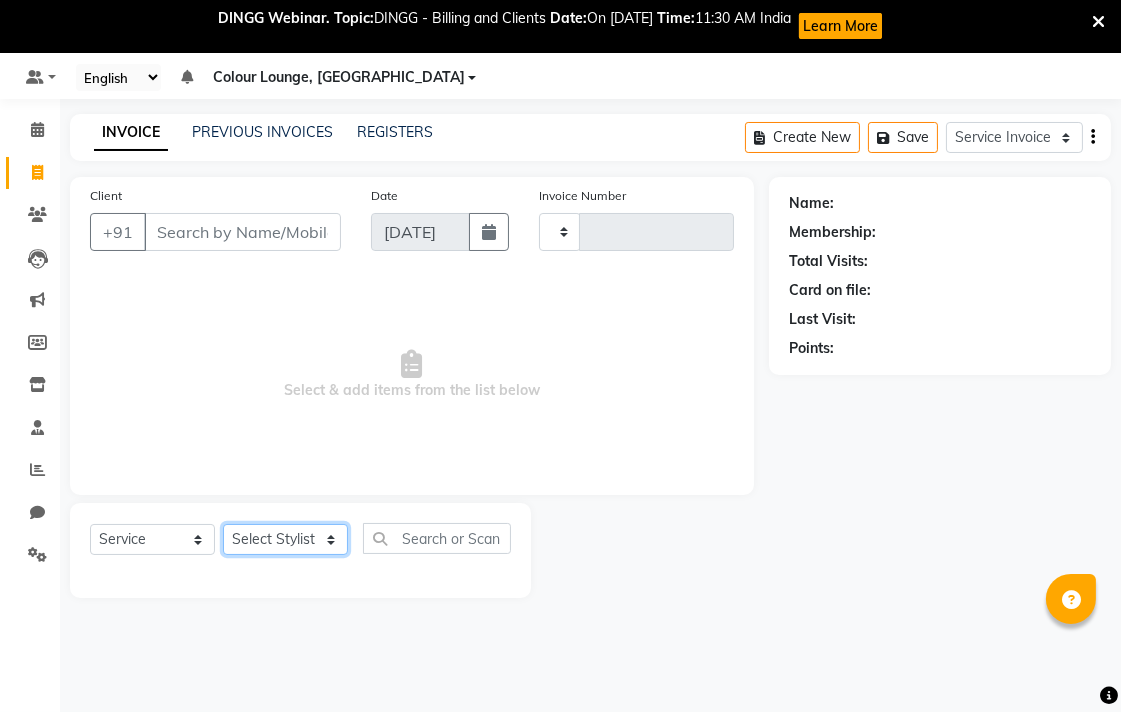 click on "Select Stylist" 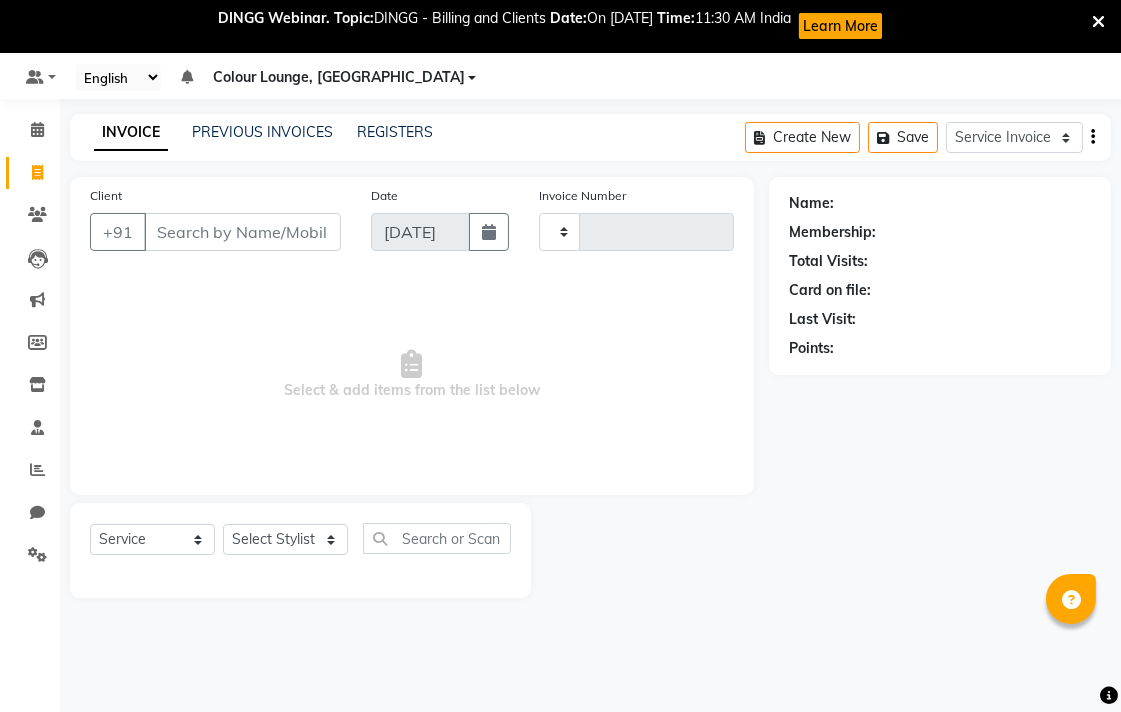 click on "Name: Membership: Total Visits: Card on file: Last Visit:  Points:" 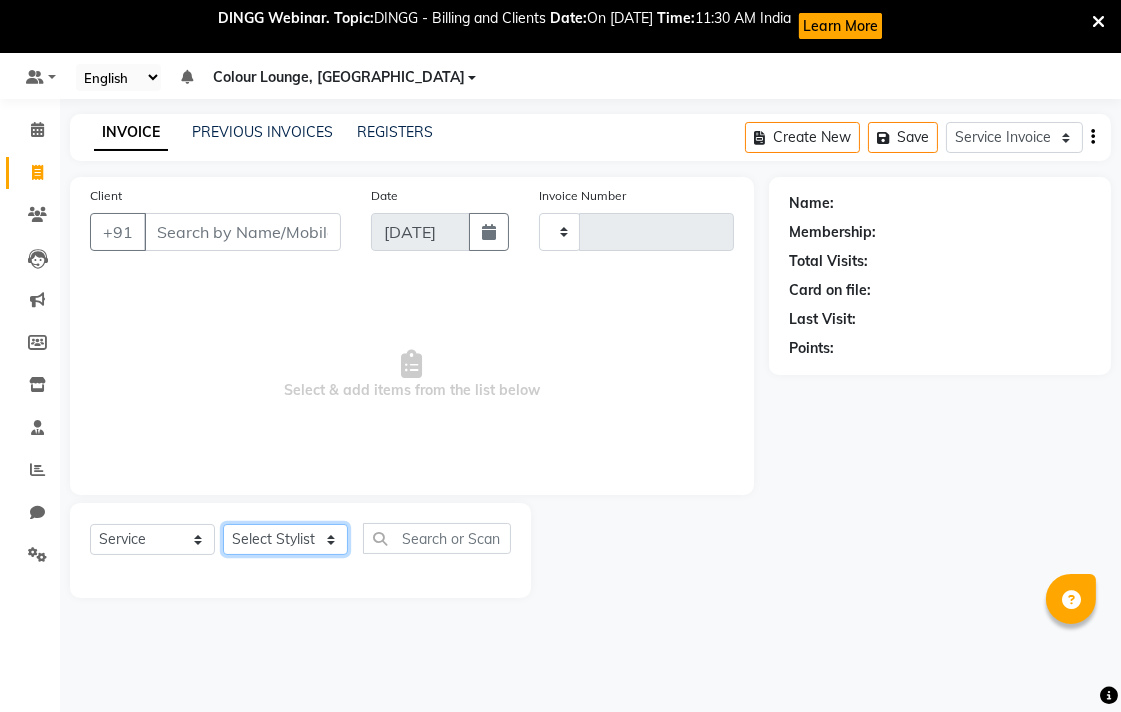 click on "Select Stylist" 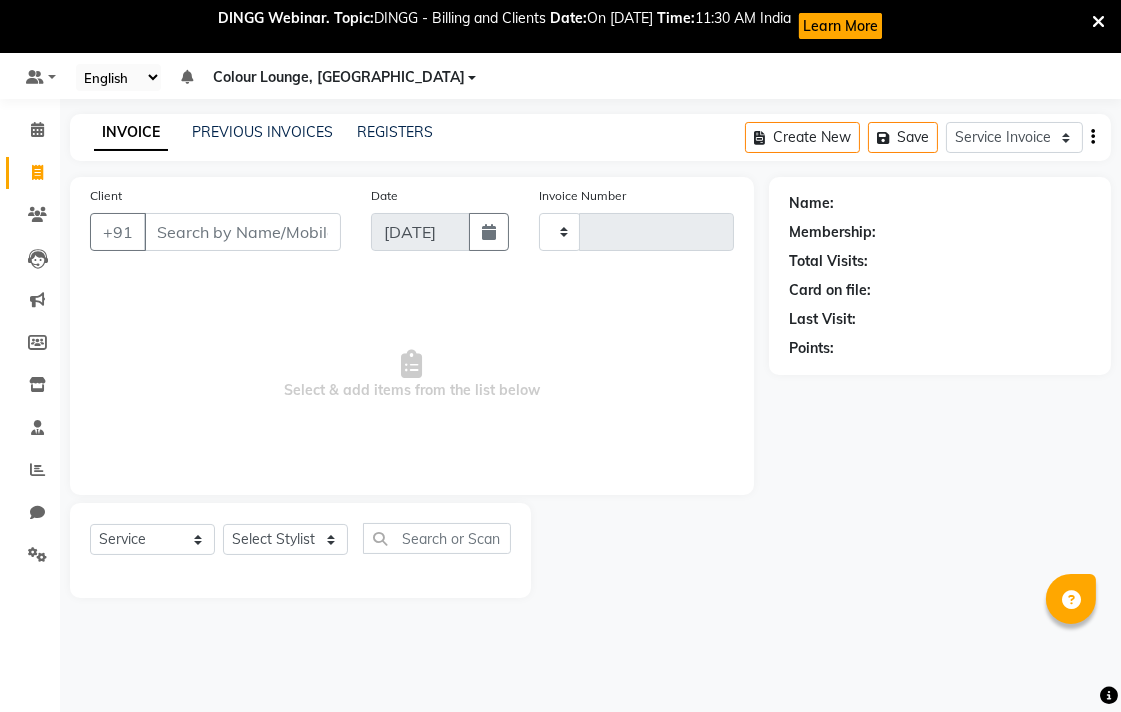 click 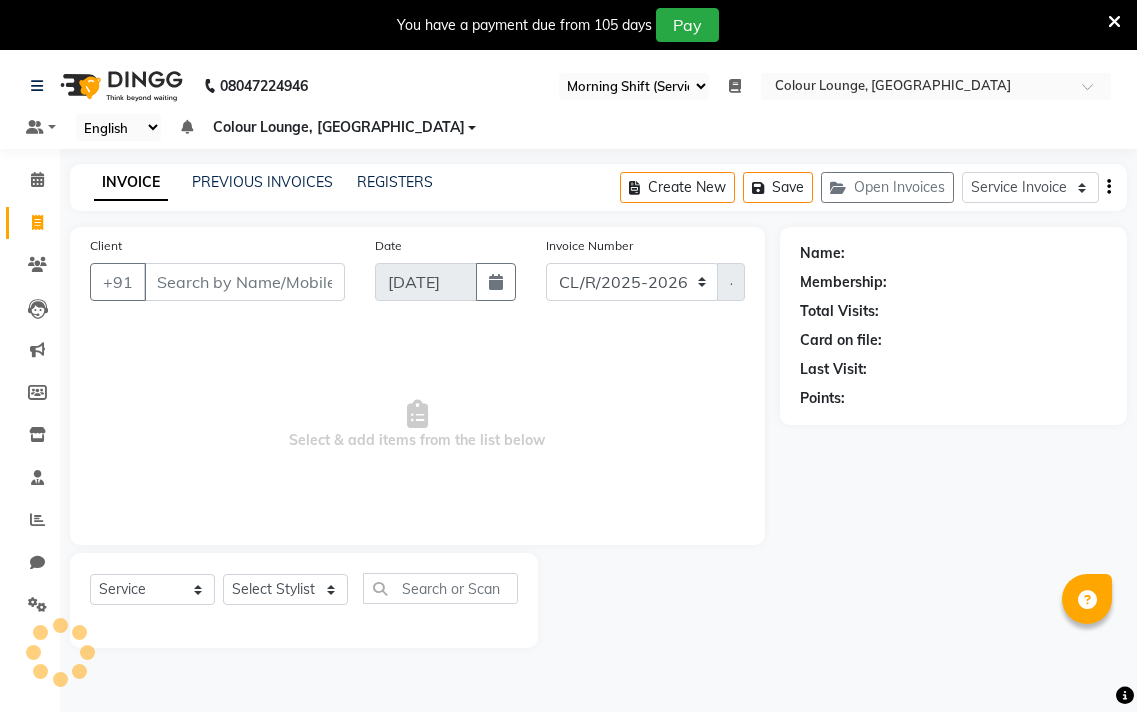 select on "83" 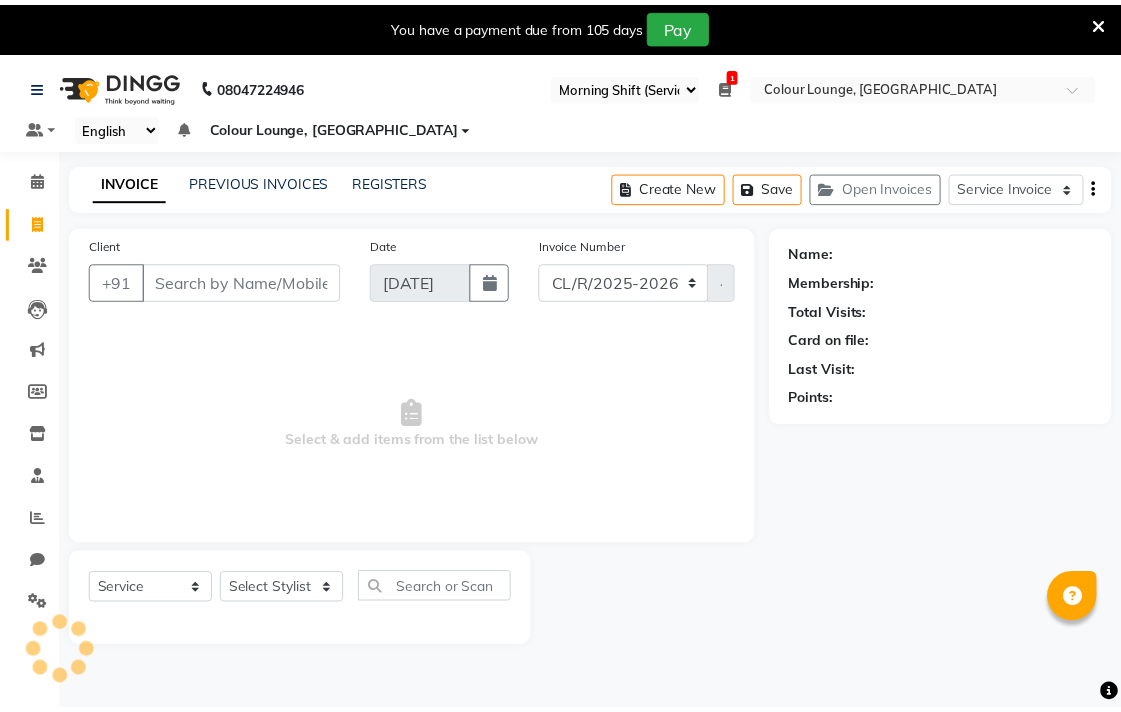 scroll, scrollTop: 0, scrollLeft: 0, axis: both 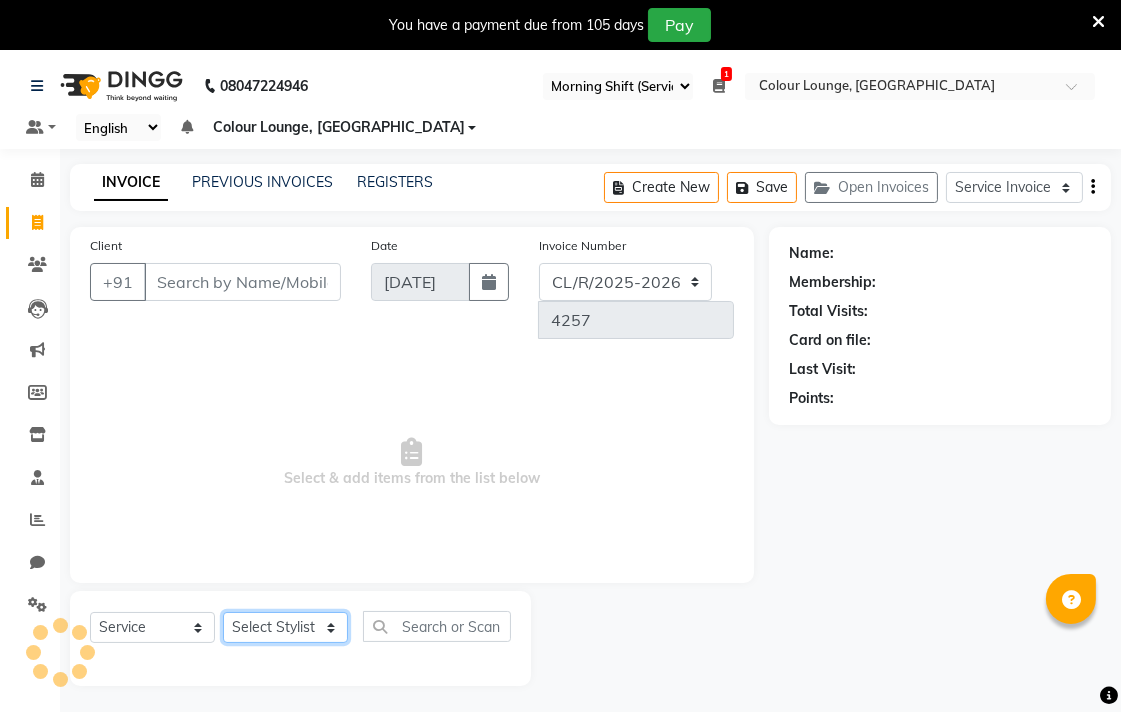 click on "Select Stylist" 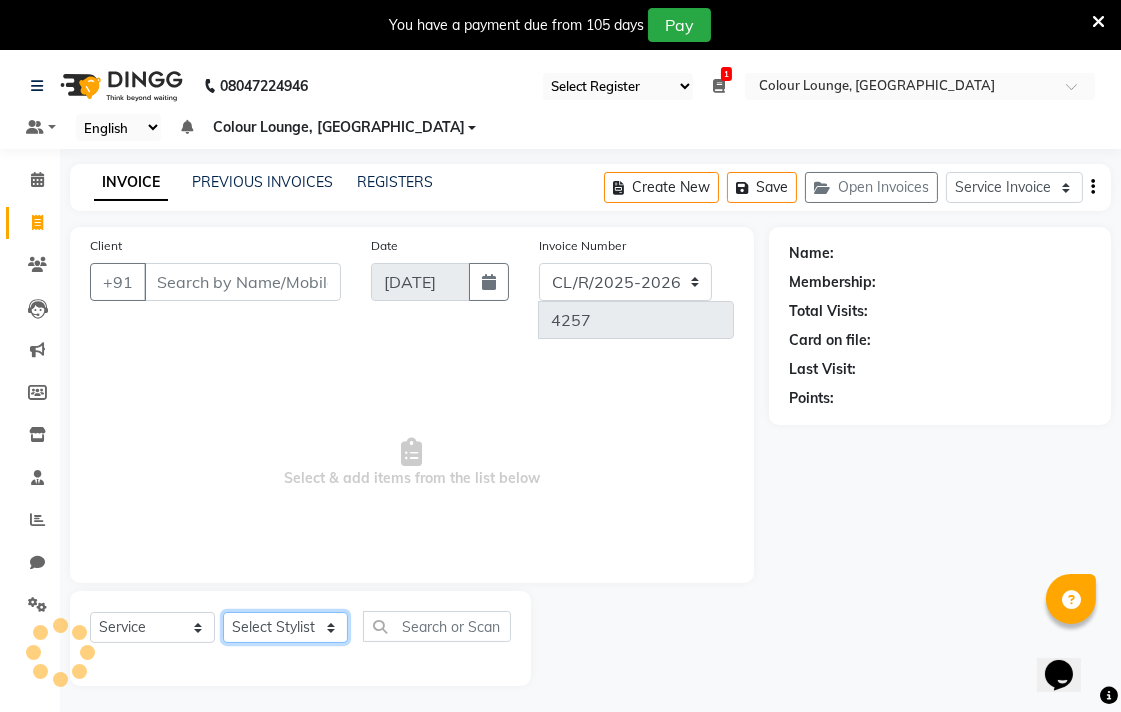 scroll, scrollTop: 0, scrollLeft: 0, axis: both 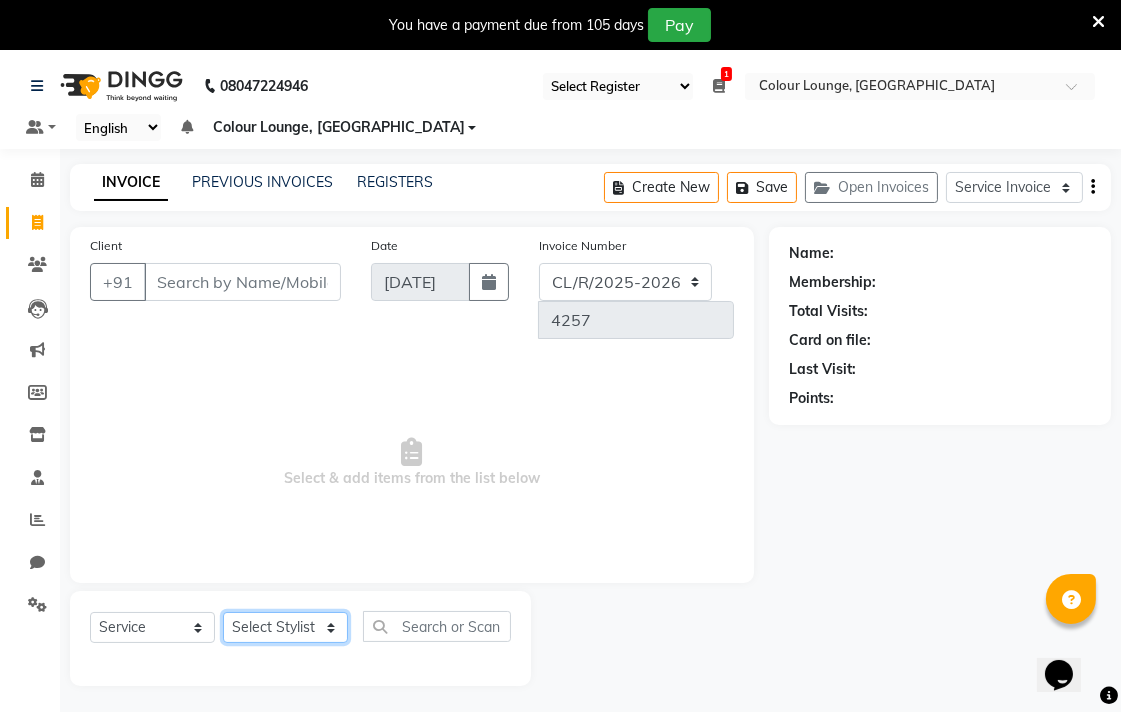 select on "70161" 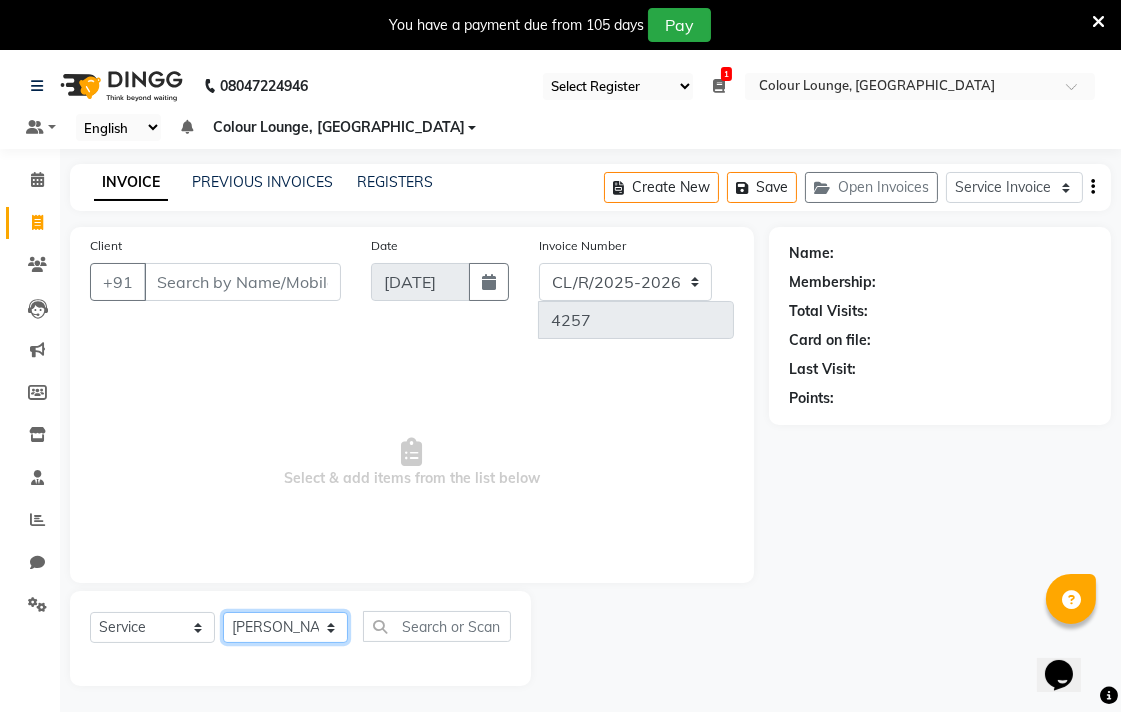 click on "Select Stylist Admin AMIT Birshika Colour Lounge, [GEOGRAPHIC_DATA] Colour Lounge, [GEOGRAPHIC_DATA] [PERSON_NAME] [PERSON_NAME] [PERSON_NAME] [PERSON_NAME] [PERSON_NAME] mam [PERSON_NAME] [PERSON_NAME] [PERSON_NAME] MOHIT [PERSON_NAME] POOJA [PERSON_NAME] [PERSON_NAME] [PERSON_NAME] guard [PERSON_NAME] [PERSON_NAME] [PERSON_NAME] [PERSON_NAME] SAMEER [PERSON_NAME] [PERSON_NAME] [PERSON_NAME] [PERSON_NAME] [PERSON_NAME] [PERSON_NAME] VISHAL [PERSON_NAME]" 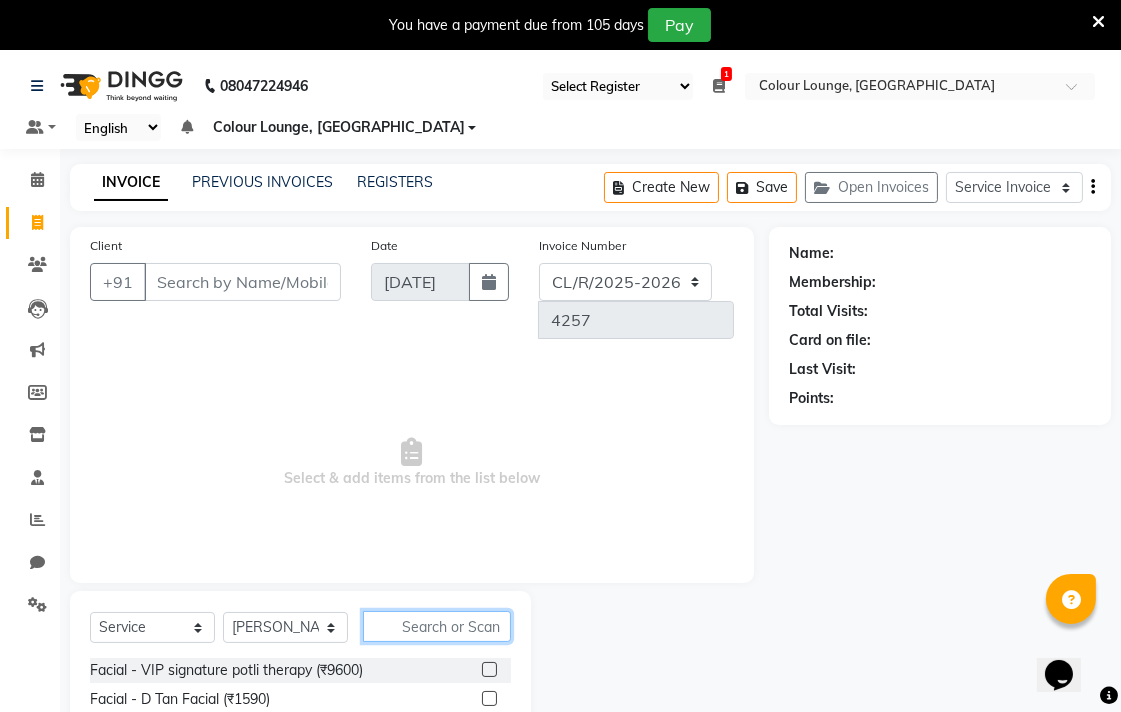 click 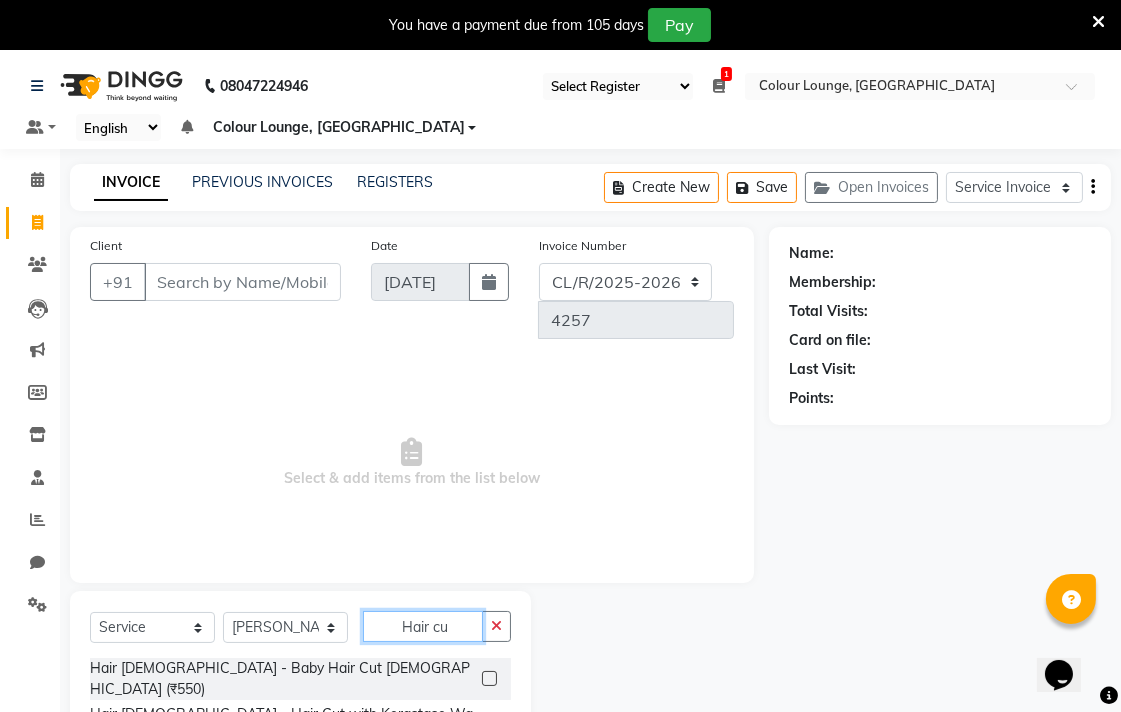 scroll, scrollTop: 94, scrollLeft: 0, axis: vertical 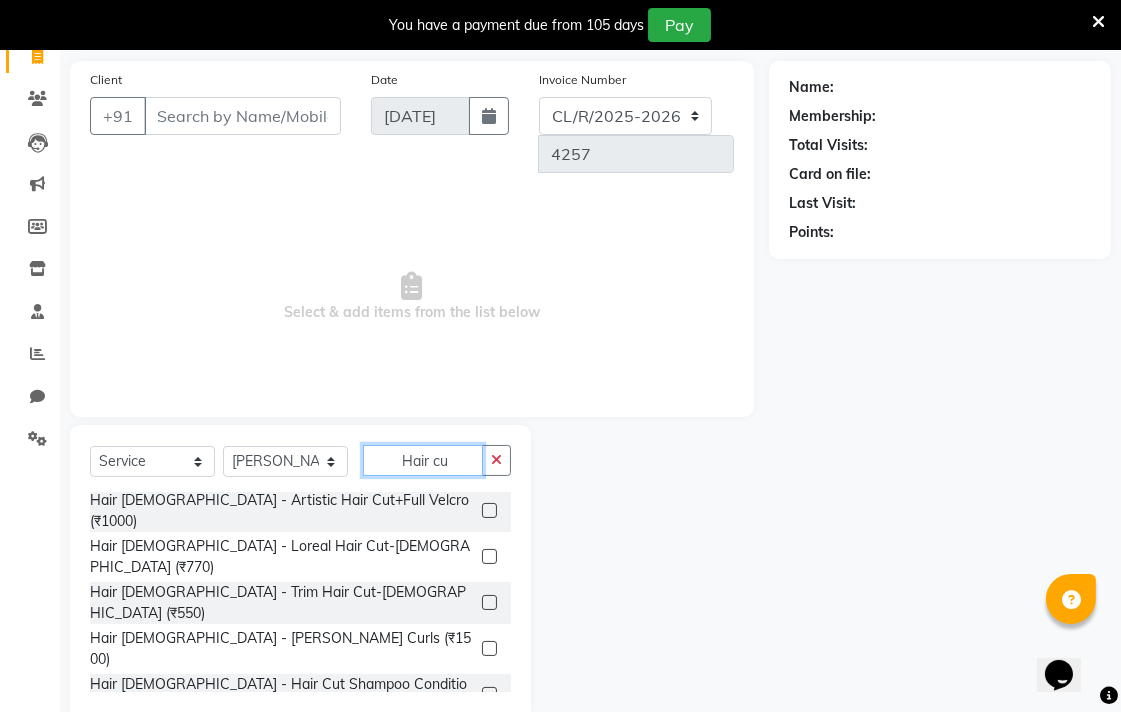 type on "Hair cu" 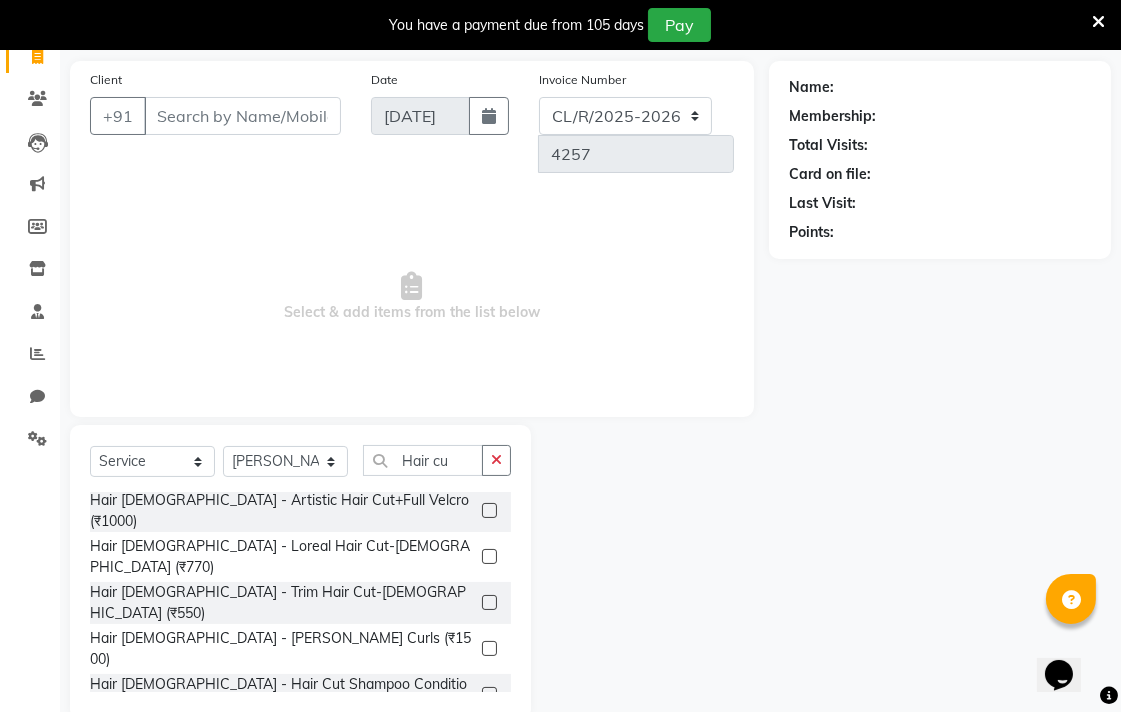 click 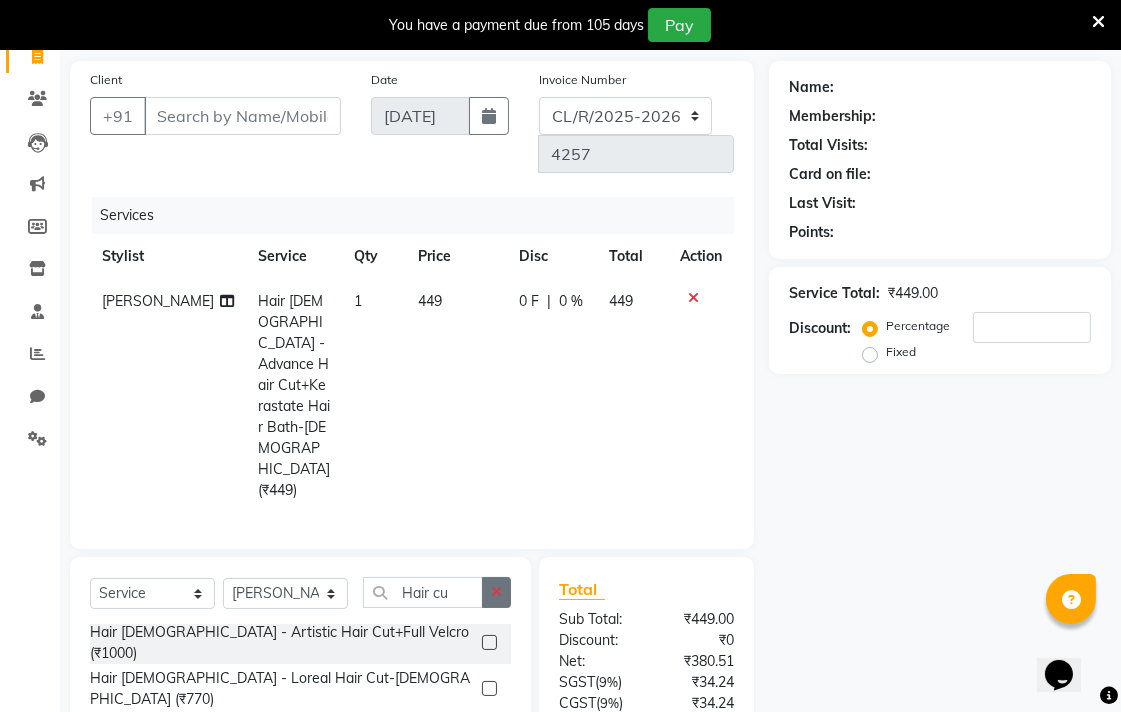 click 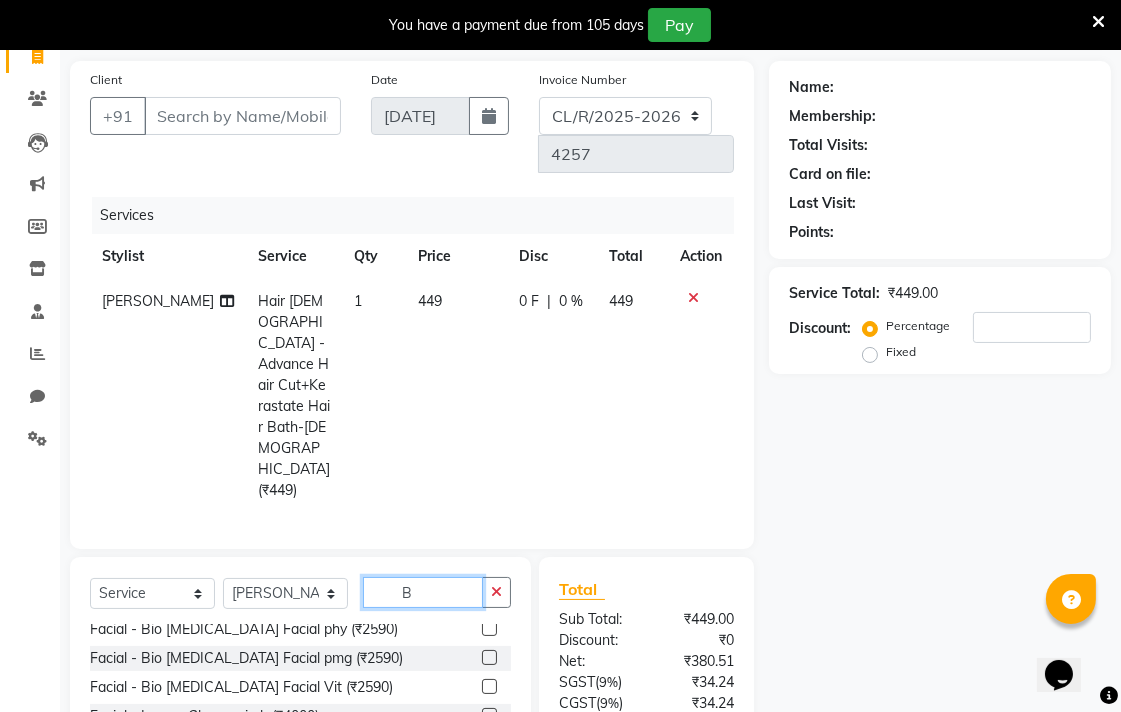 scroll, scrollTop: 0, scrollLeft: 0, axis: both 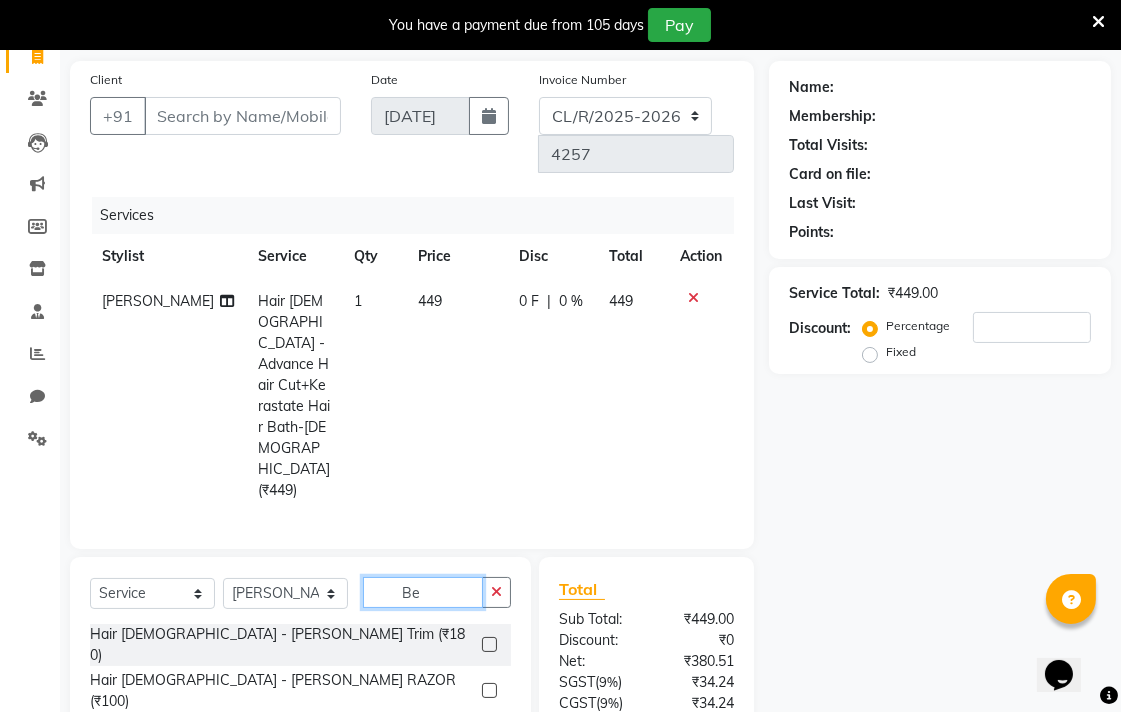 type on "Be" 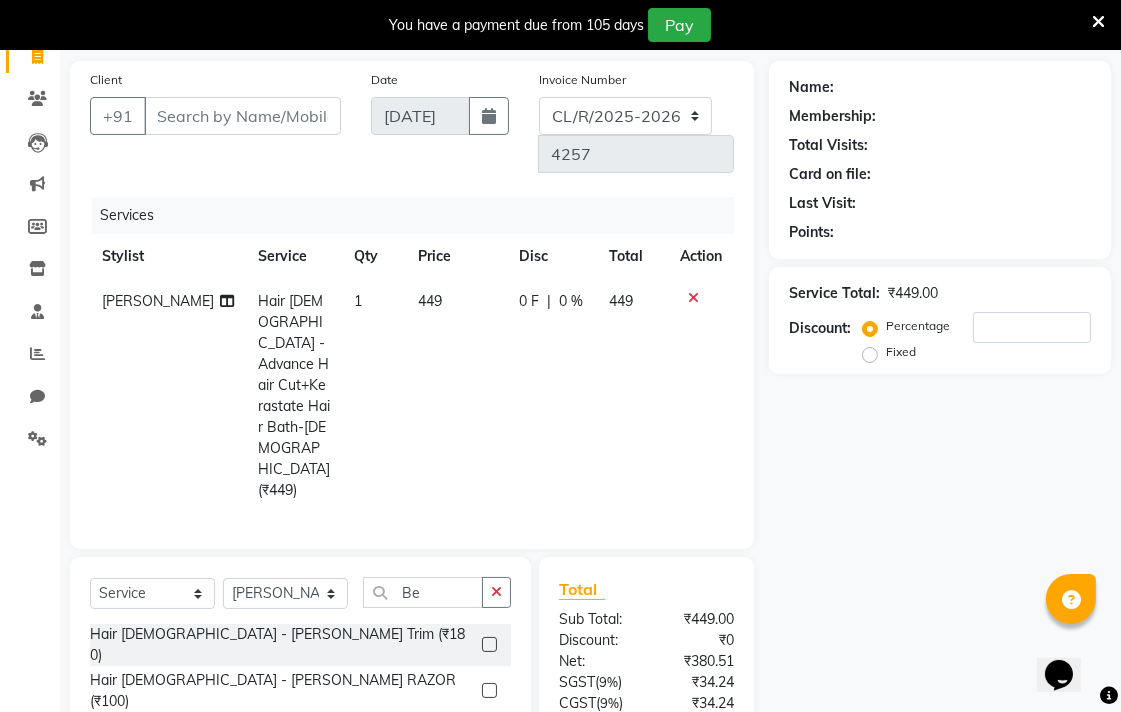 click 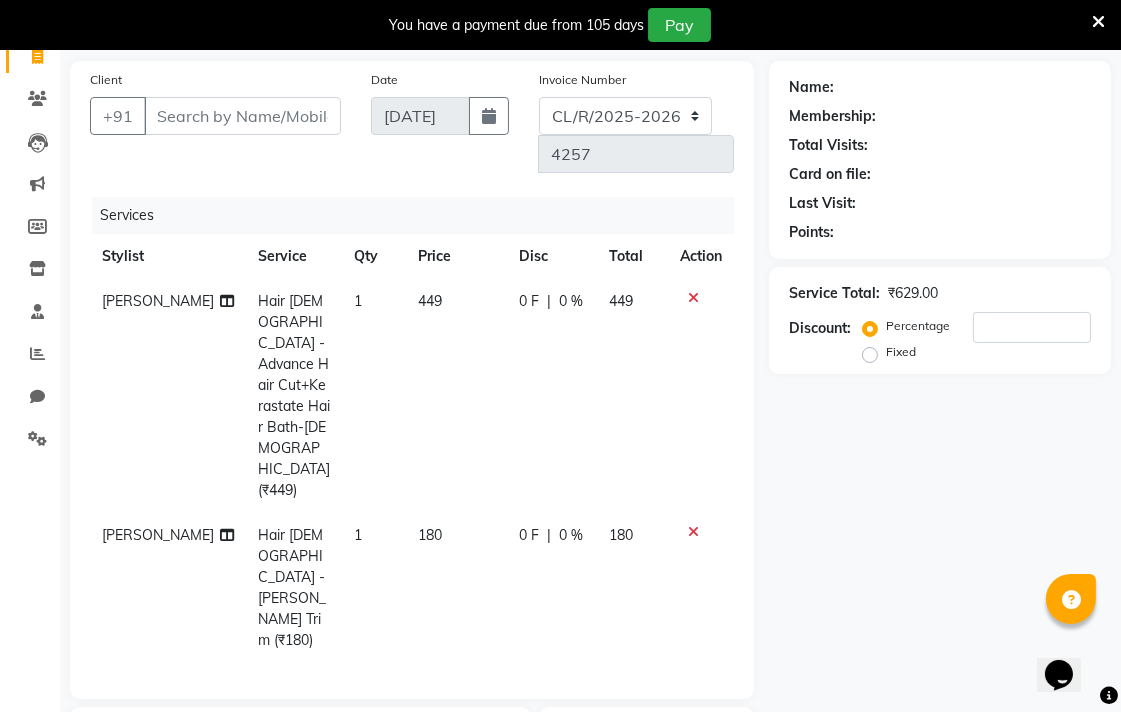 checkbox on "false" 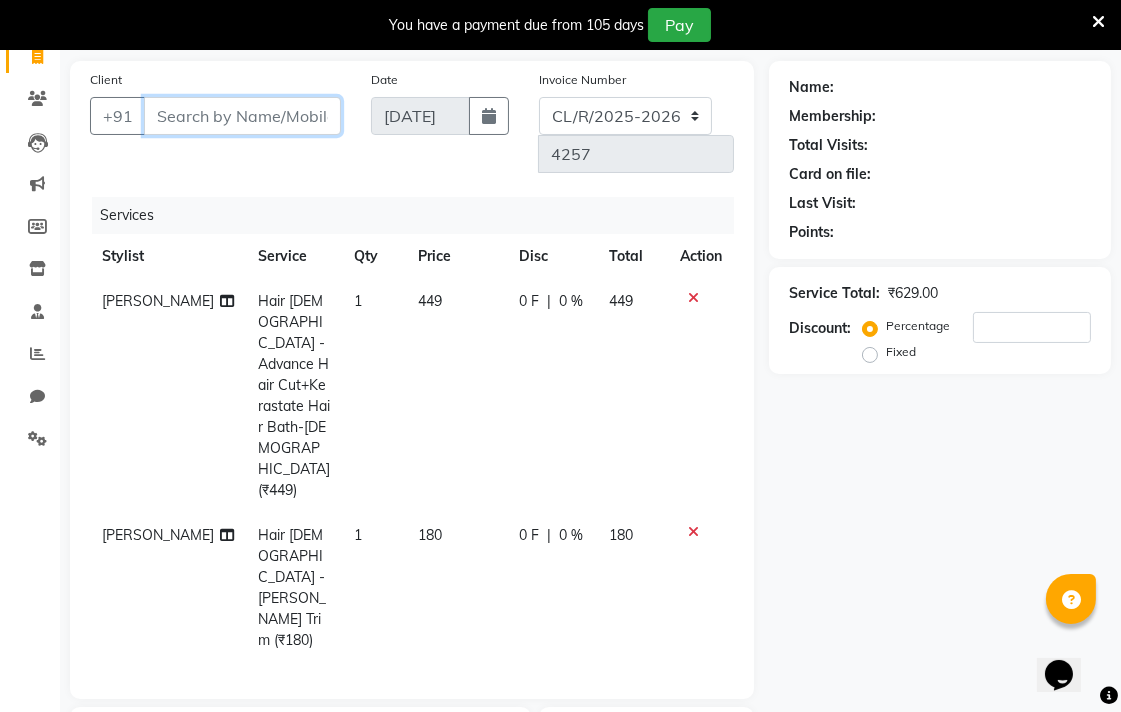 click on "Client" at bounding box center [242, 116] 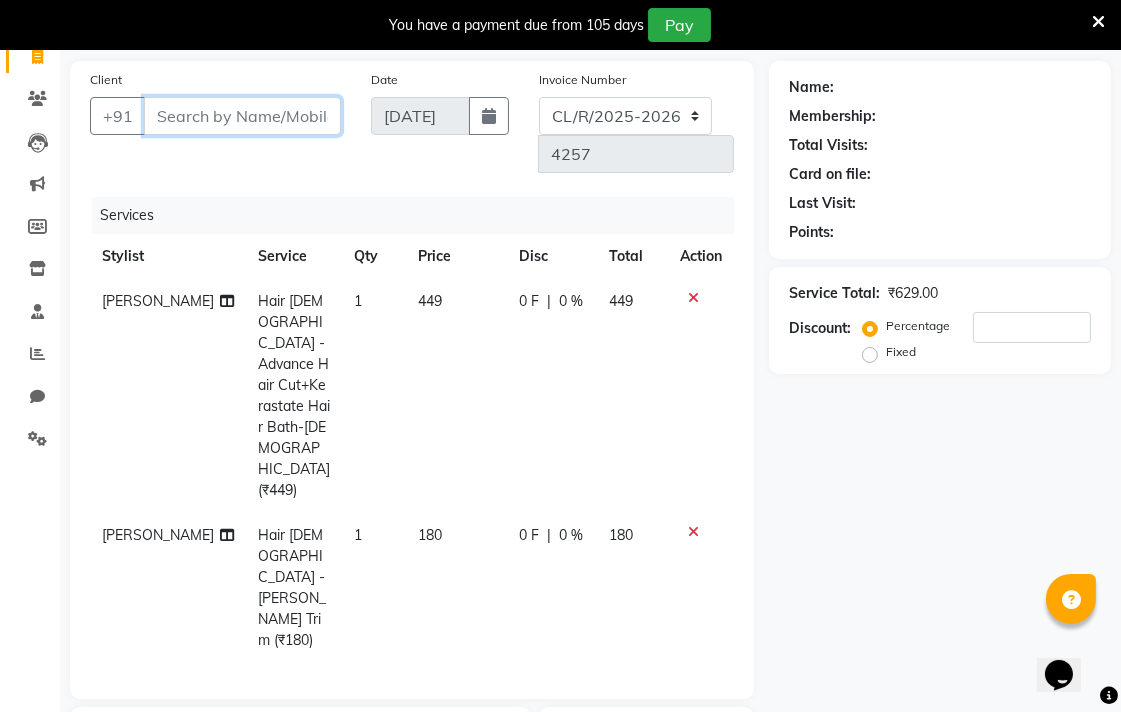 type on "8" 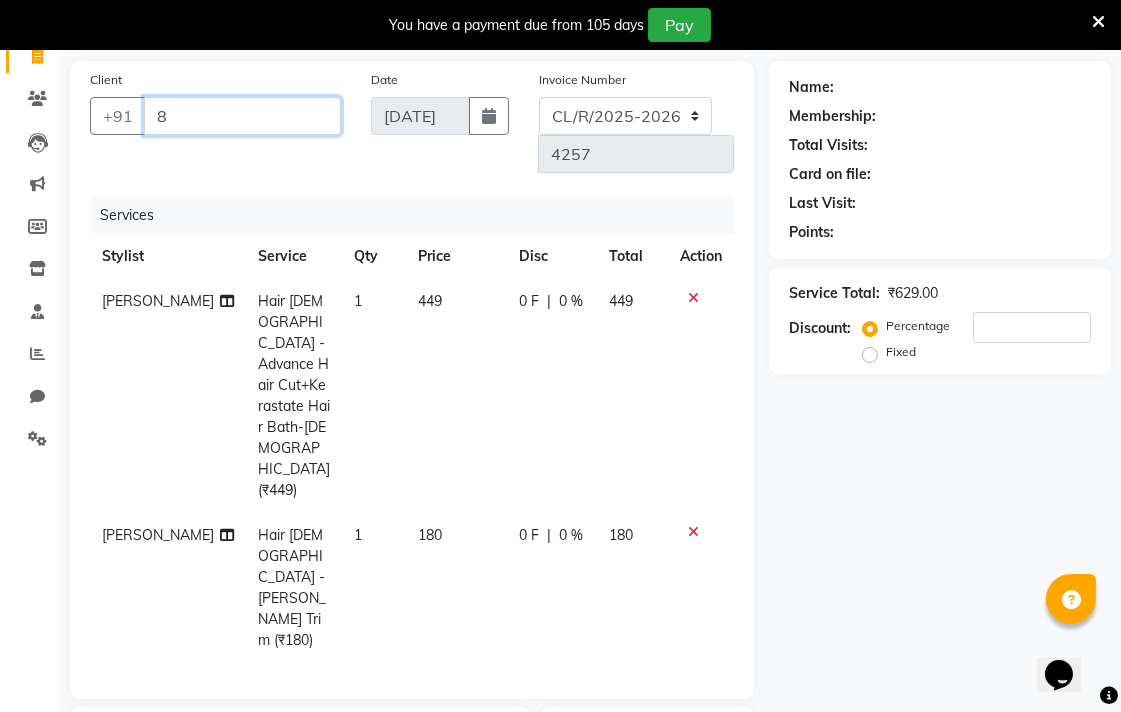 type on "0" 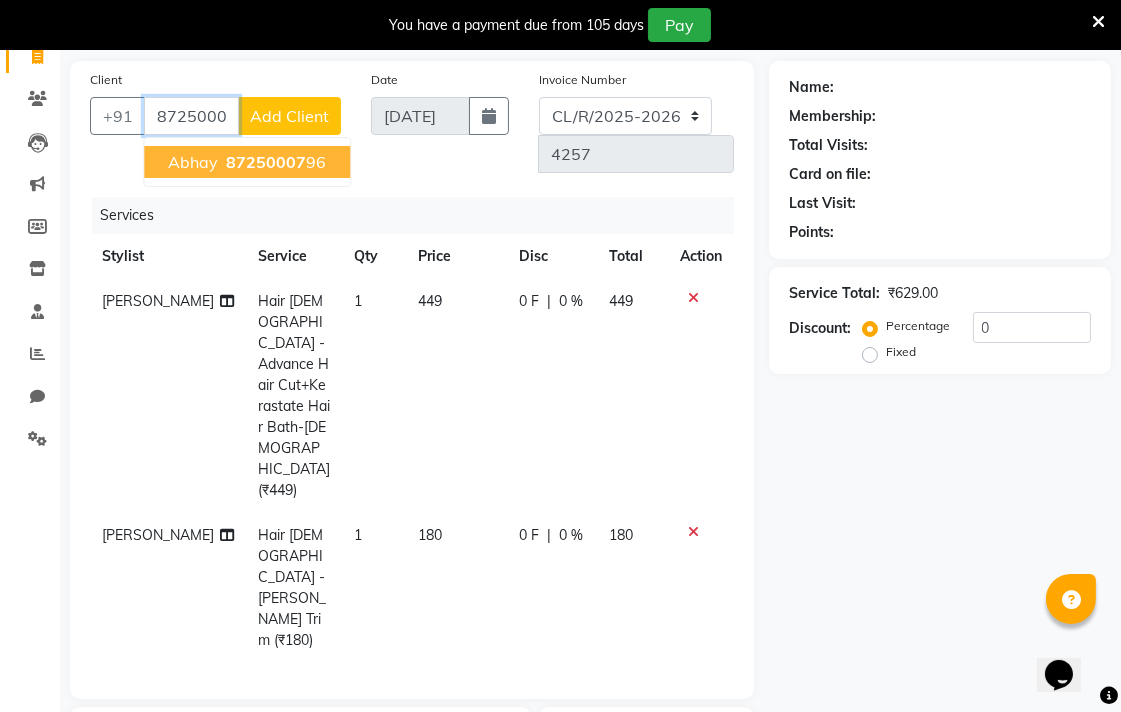 click on "87250007 96" at bounding box center [274, 162] 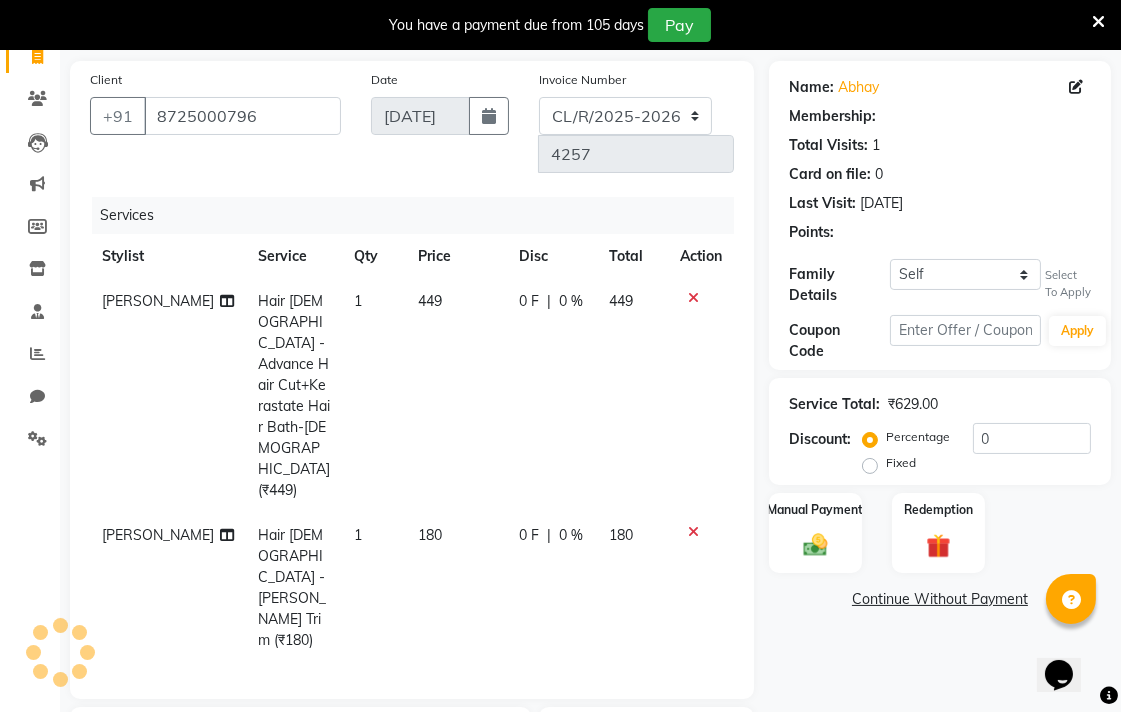 select on "1: Object" 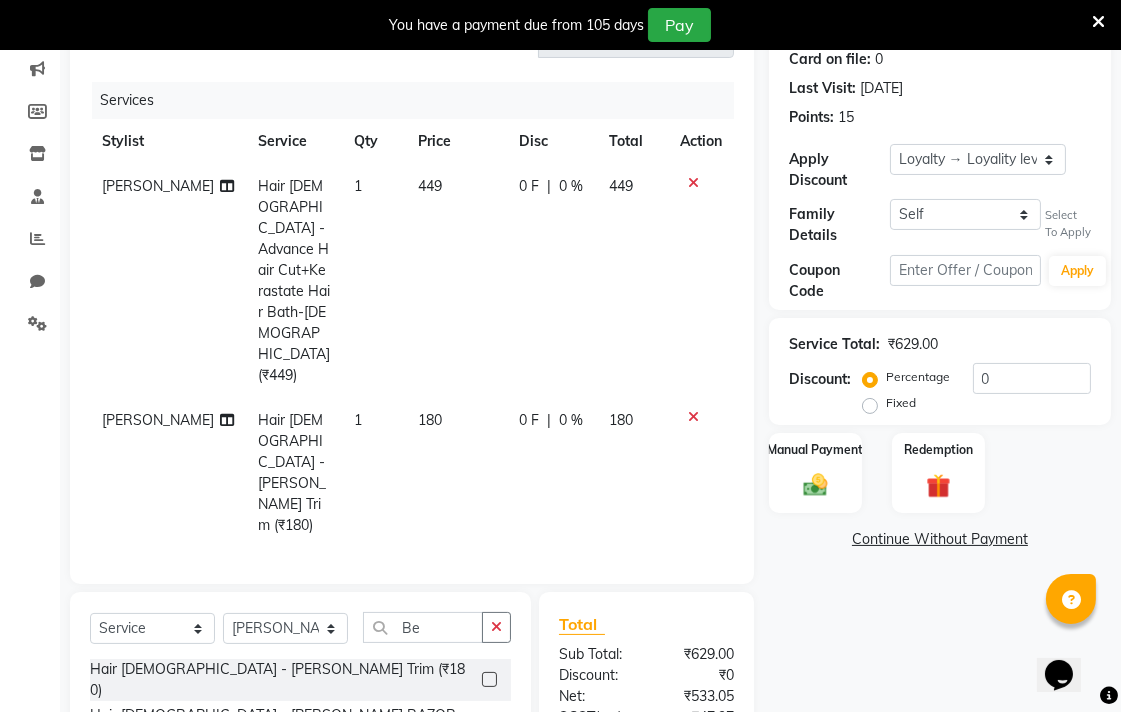 scroll, scrollTop: 316, scrollLeft: 0, axis: vertical 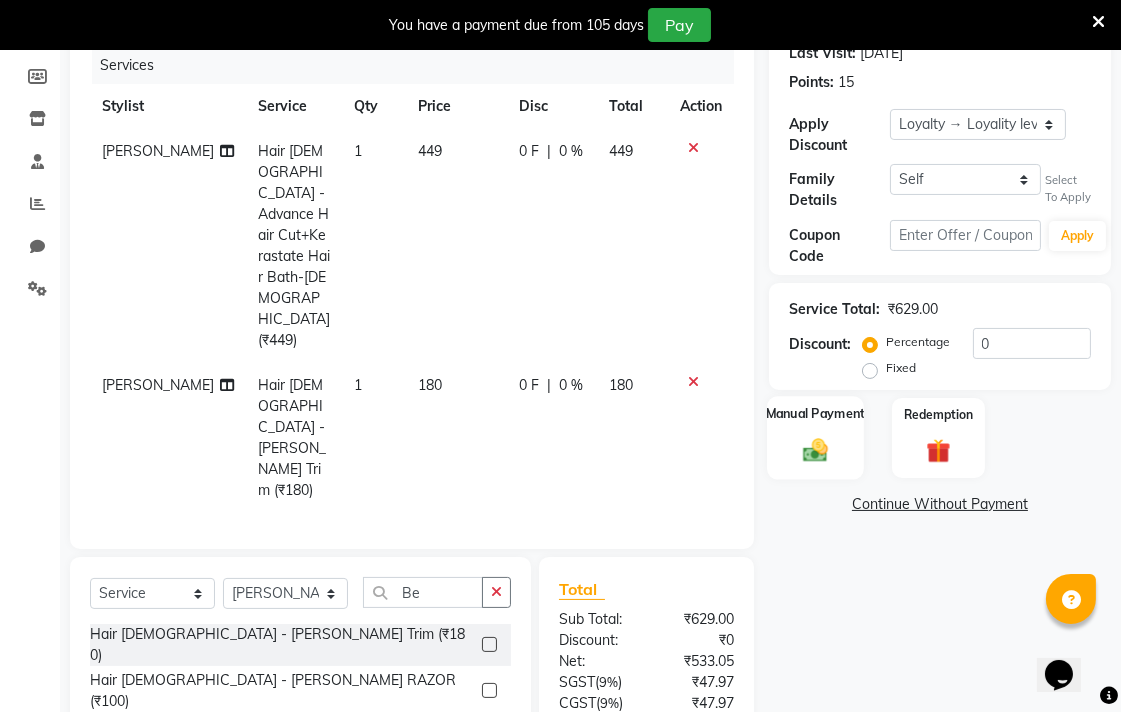 click 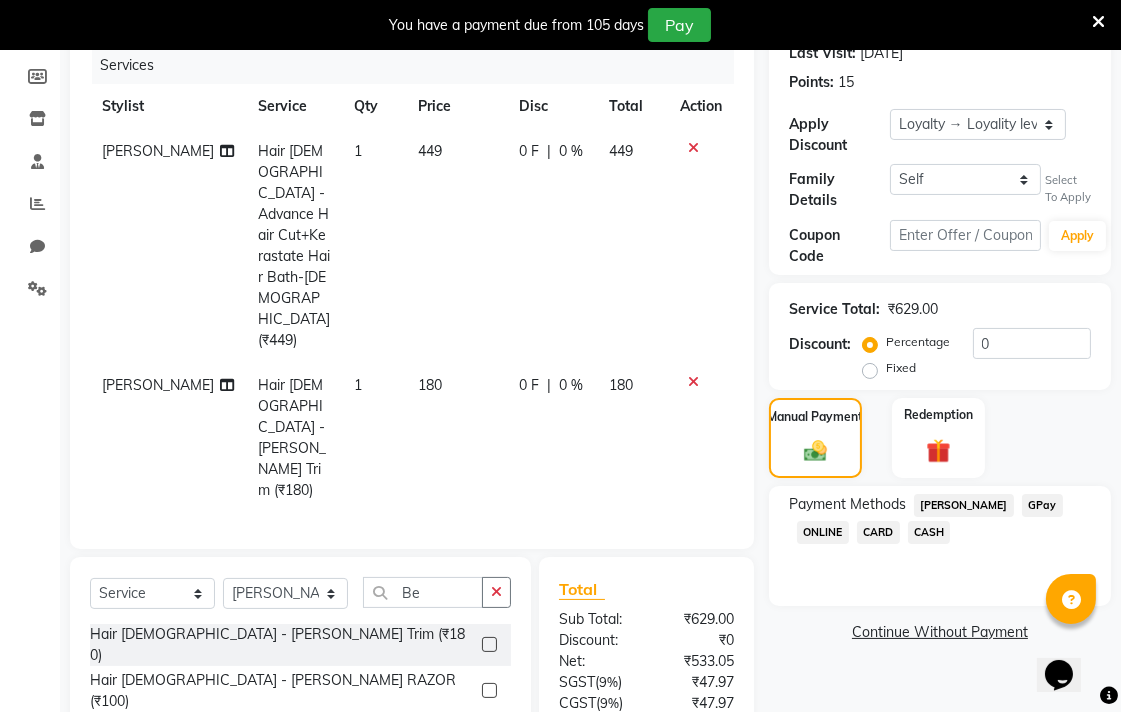 click on "CASH" 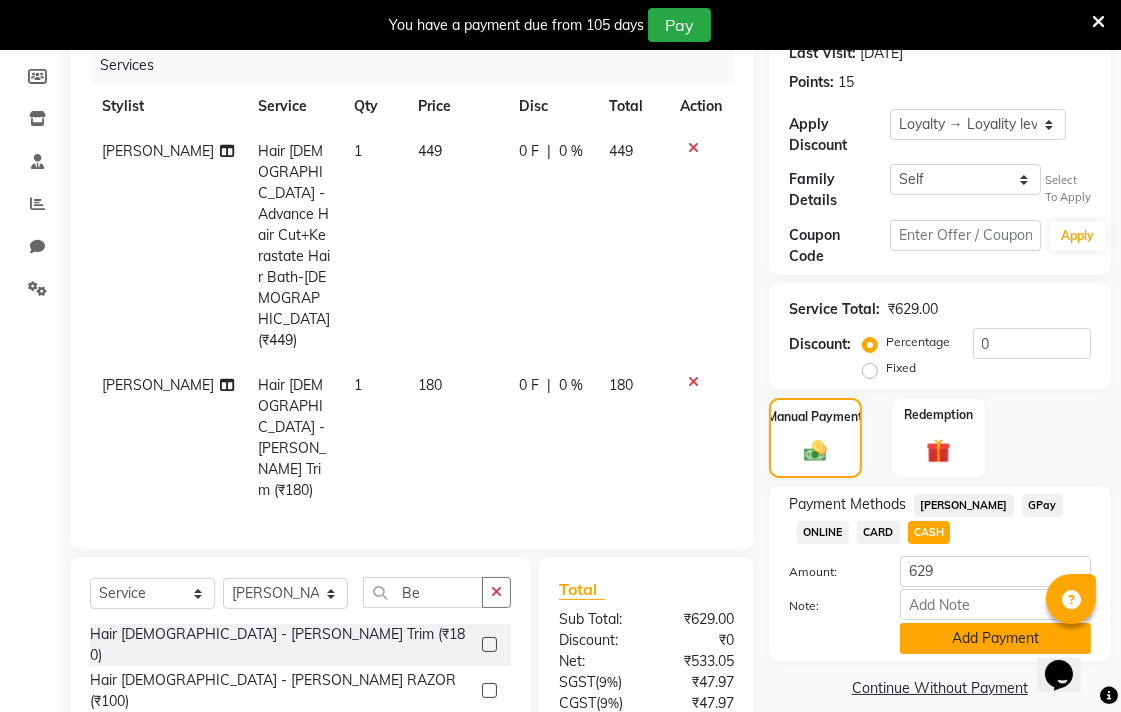 click on "Add Payment" 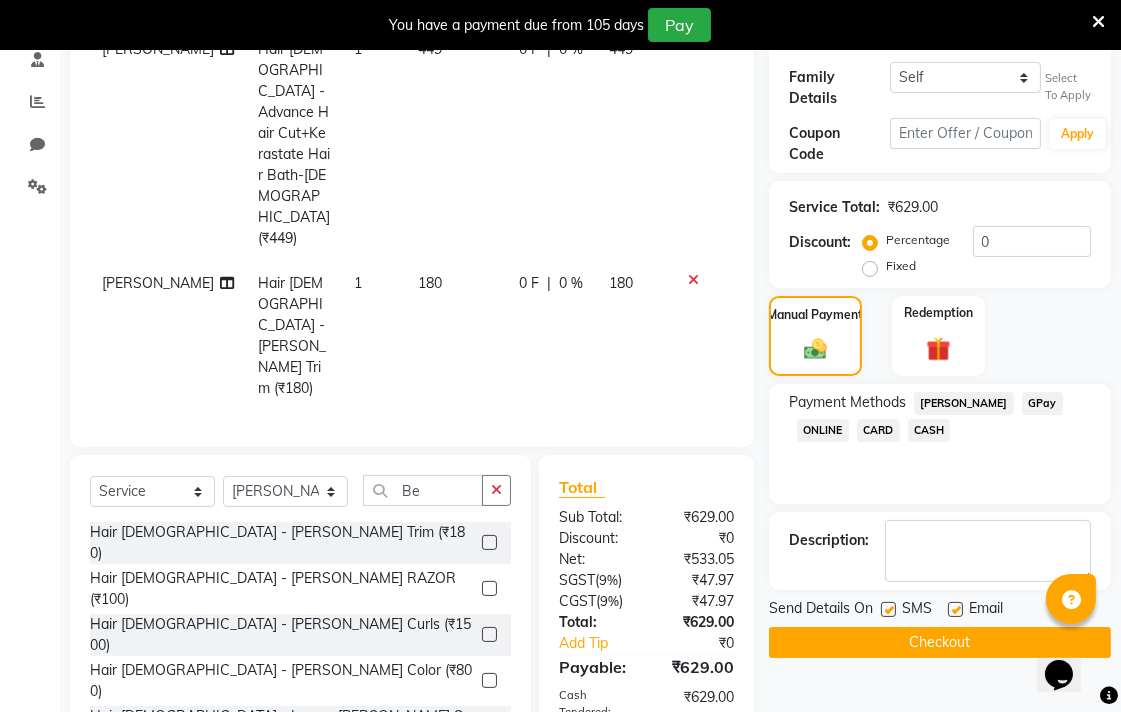 scroll, scrollTop: 561, scrollLeft: 0, axis: vertical 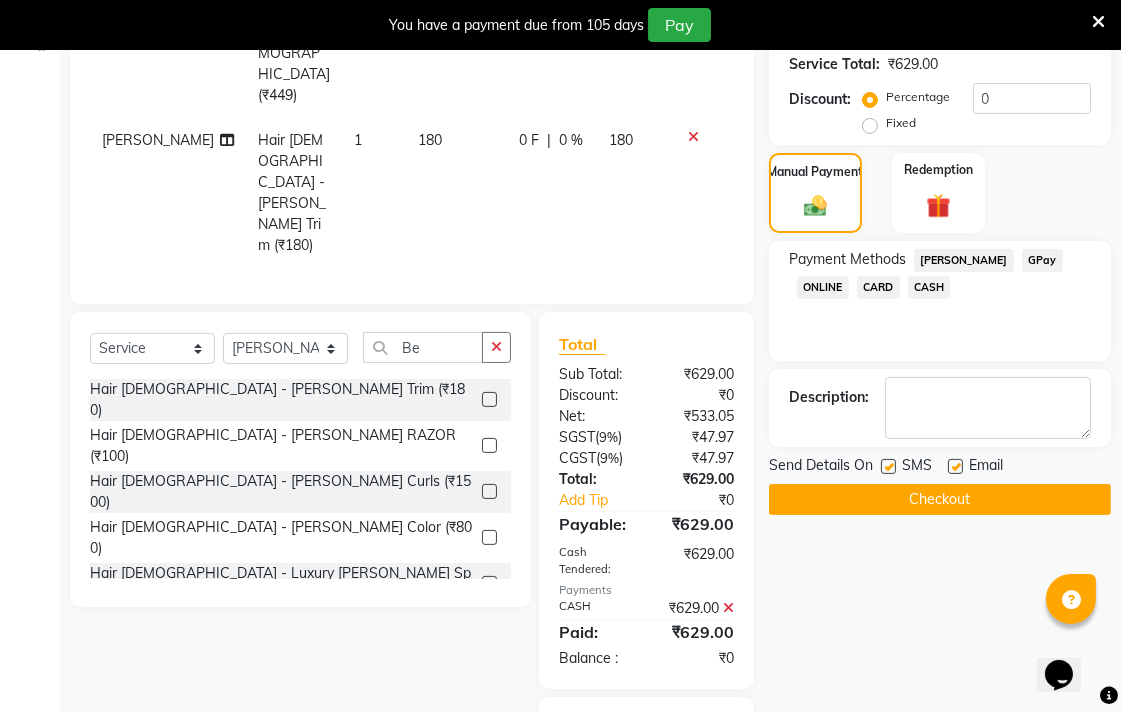 click on "Checkout" 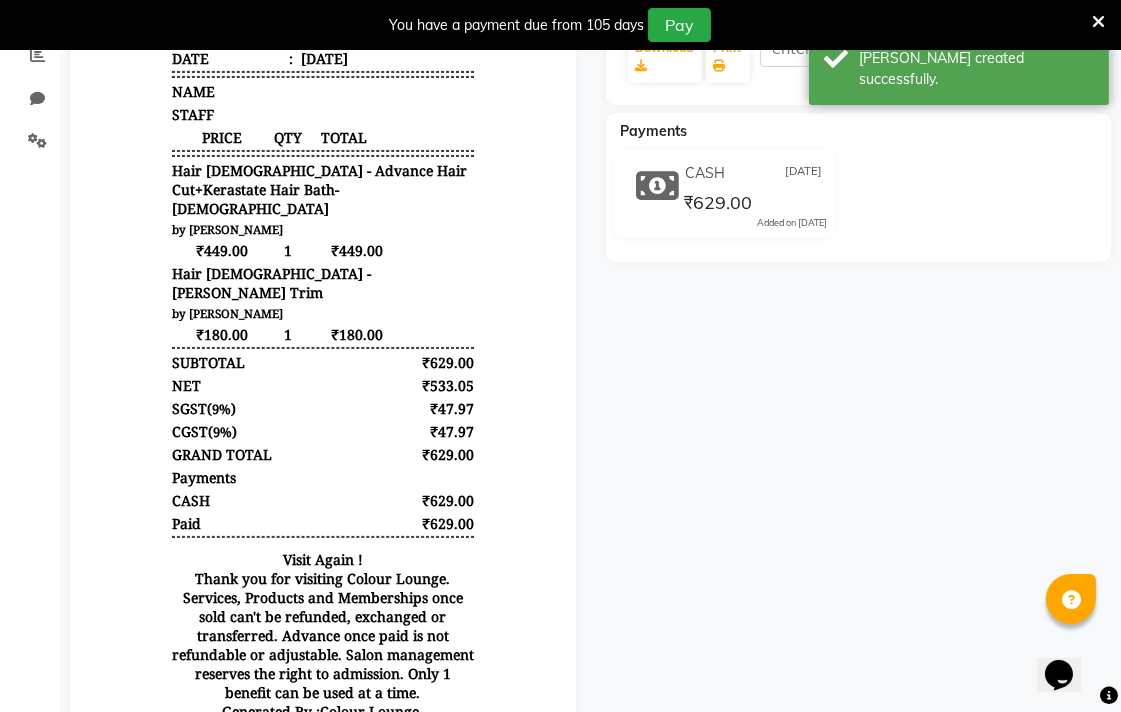 scroll, scrollTop: 343, scrollLeft: 0, axis: vertical 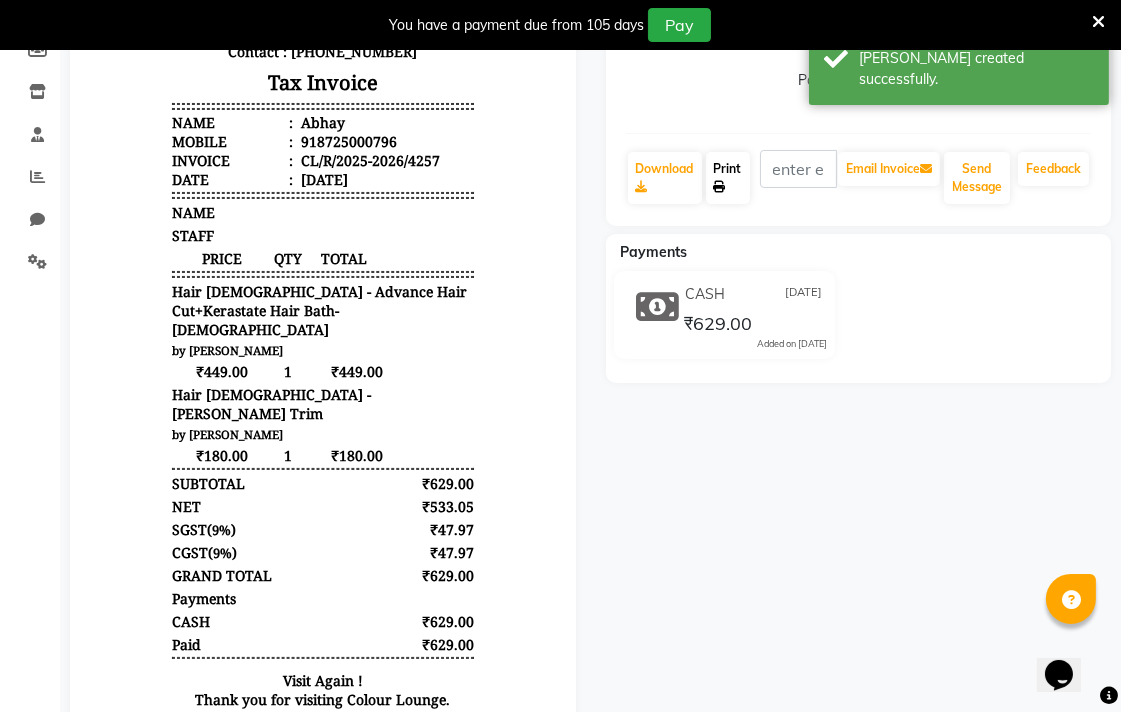 click on "Print" 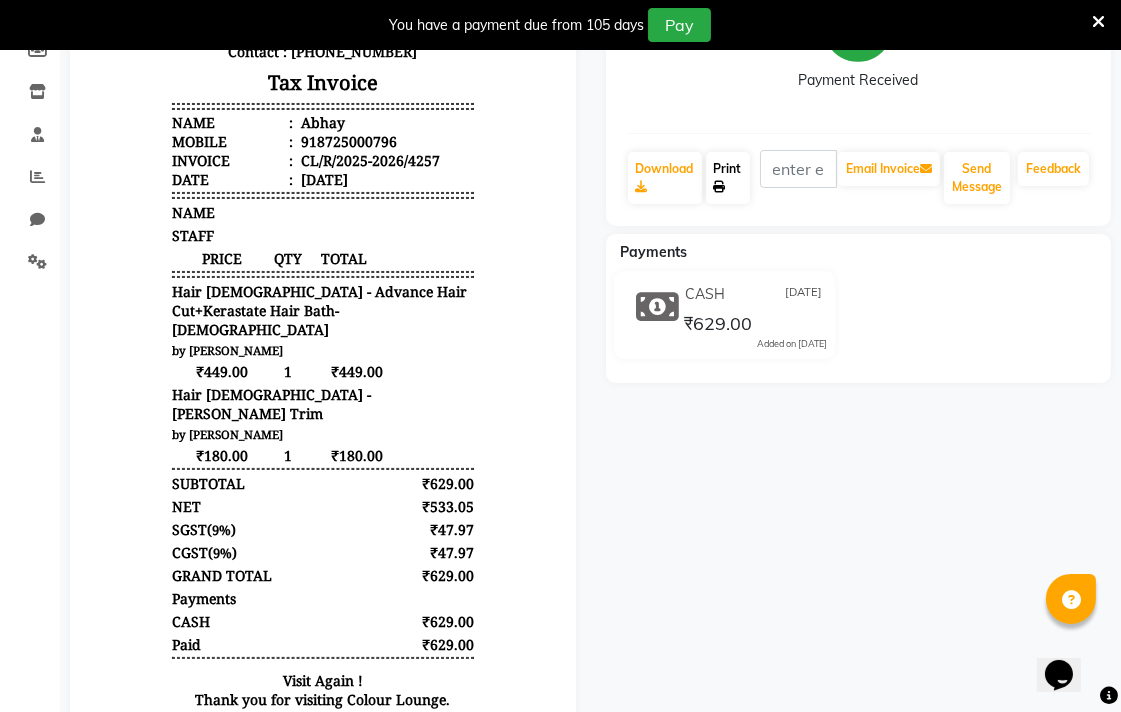 click on "Print" 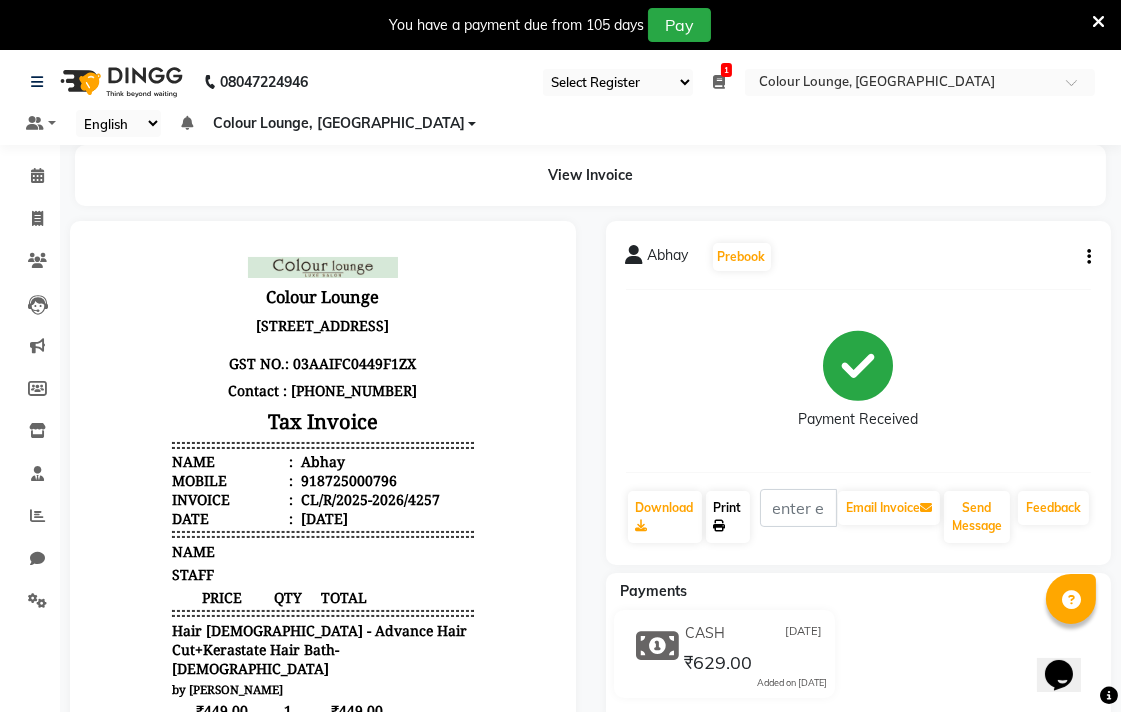 scroll, scrollTop: 0, scrollLeft: 0, axis: both 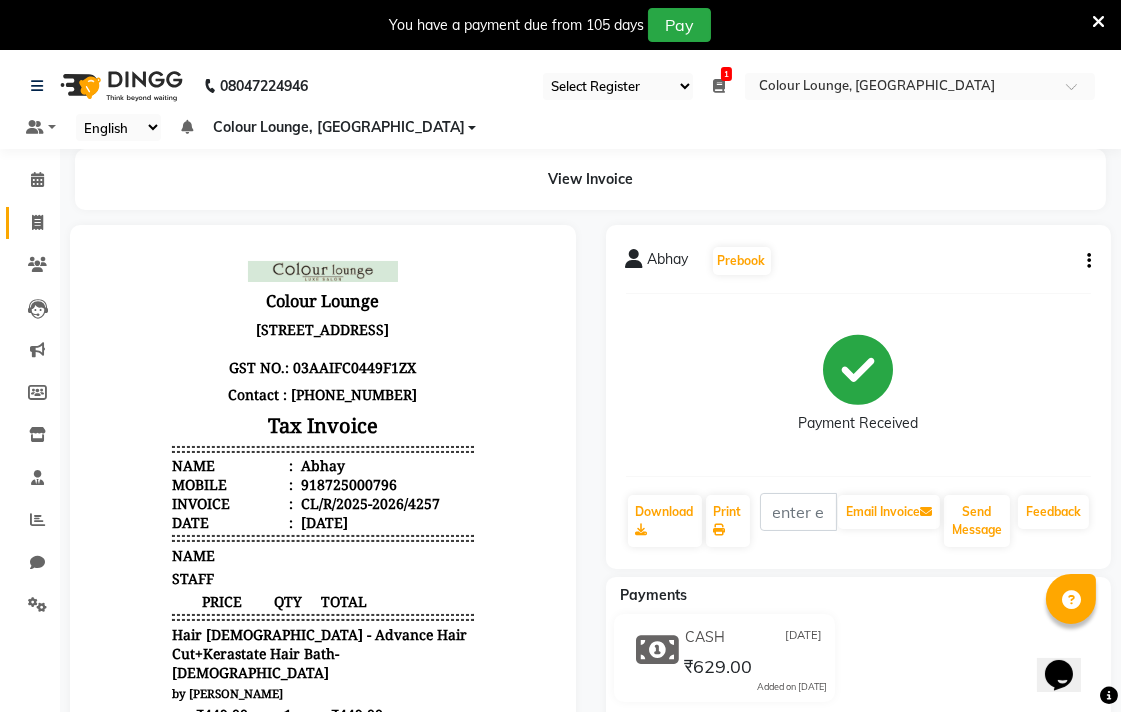 click 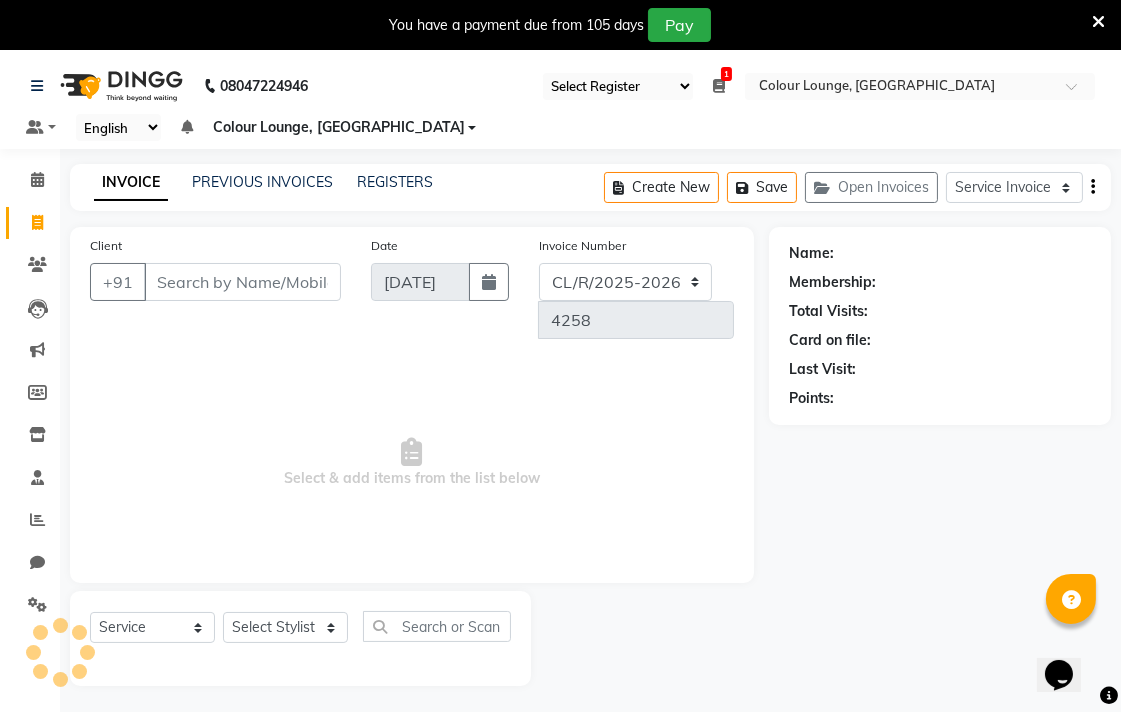 scroll, scrollTop: 50, scrollLeft: 0, axis: vertical 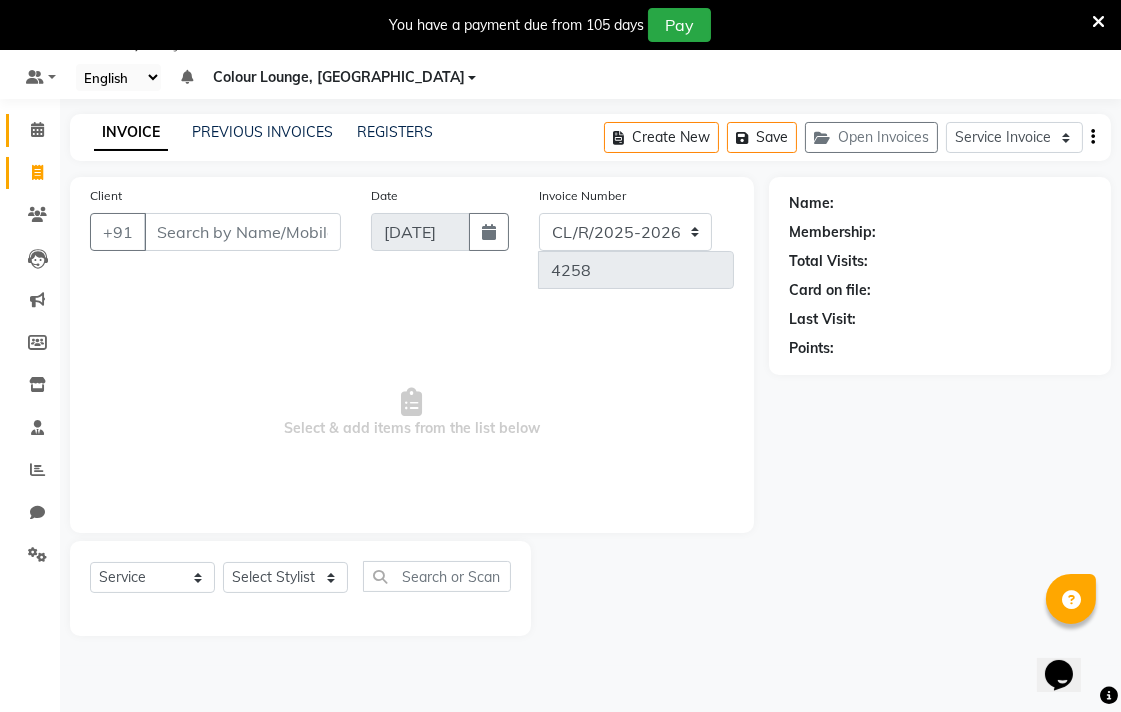 click 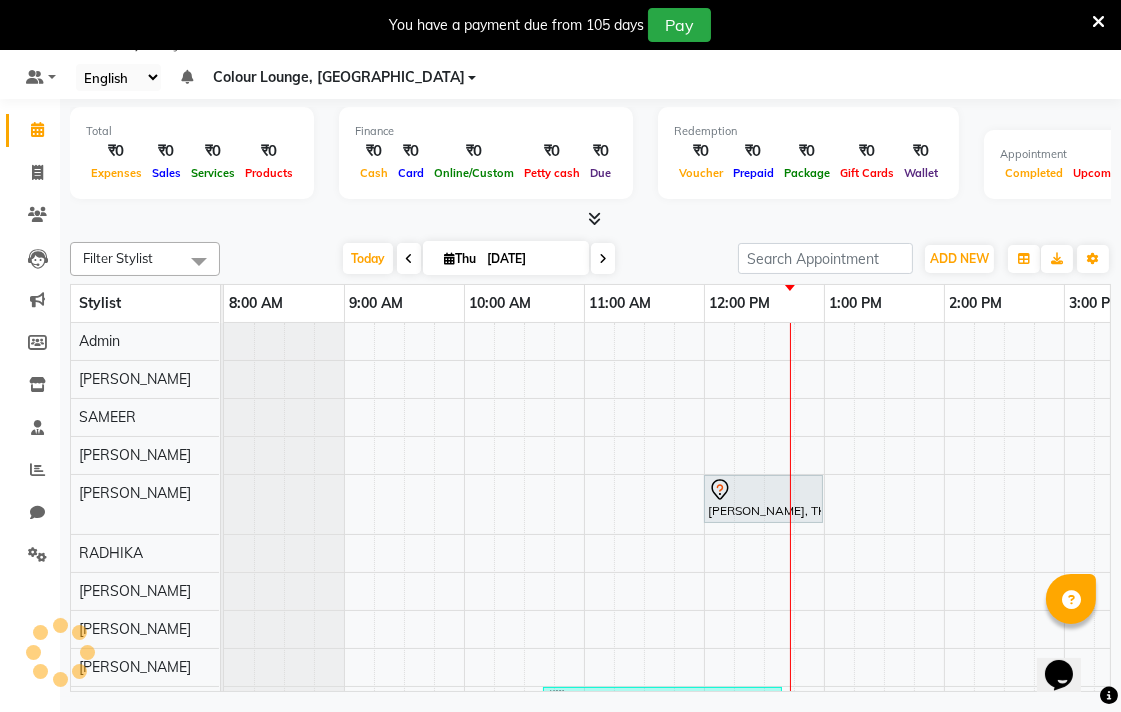 scroll, scrollTop: 0, scrollLeft: 0, axis: both 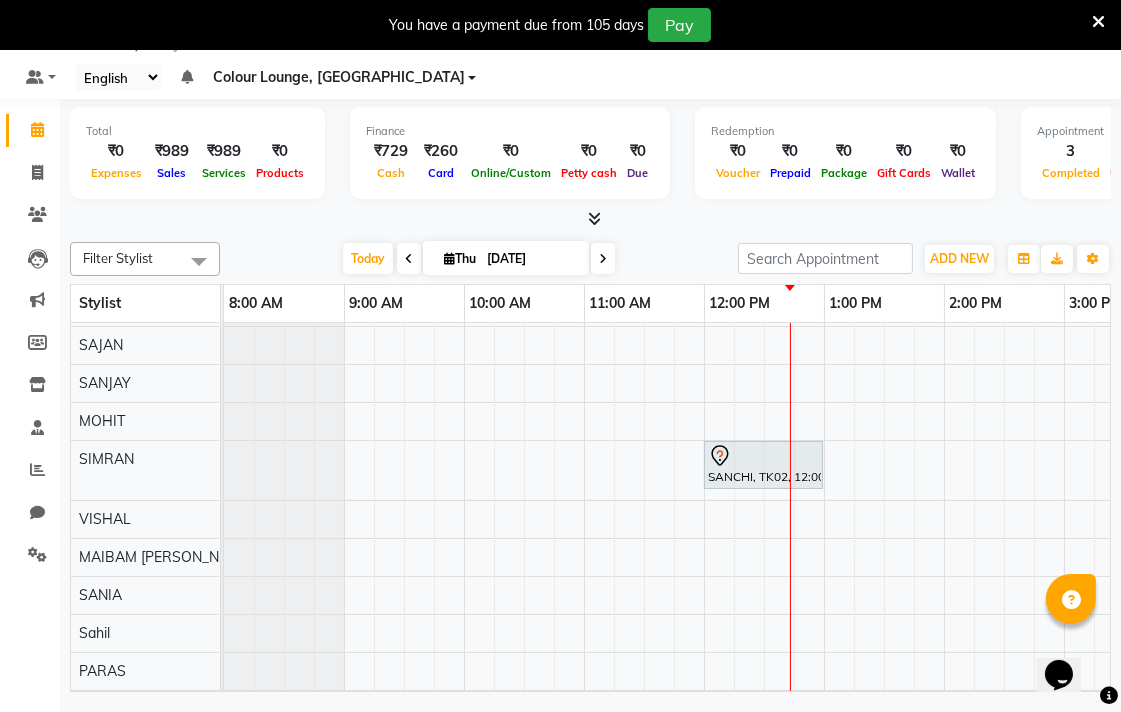 click on "SANCHI, TK02, 12:00 PM-01:00 PM, Waxing - Full Body Wax Premium" at bounding box center [763, 465] 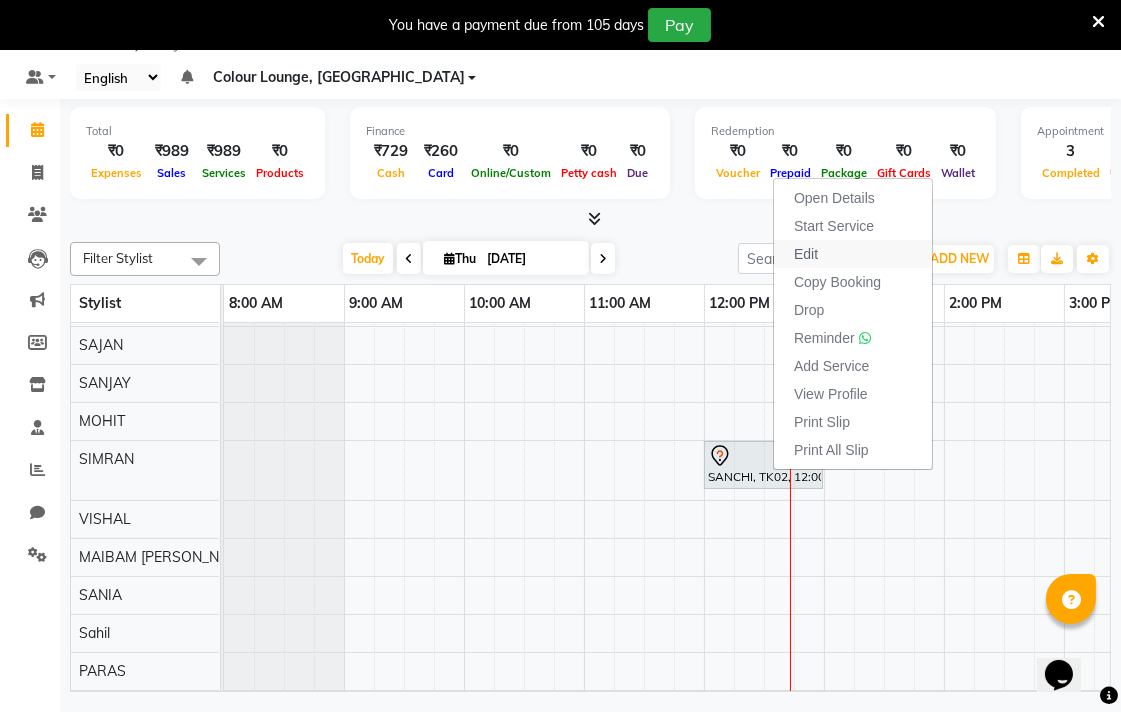 click on "Edit" at bounding box center [853, 254] 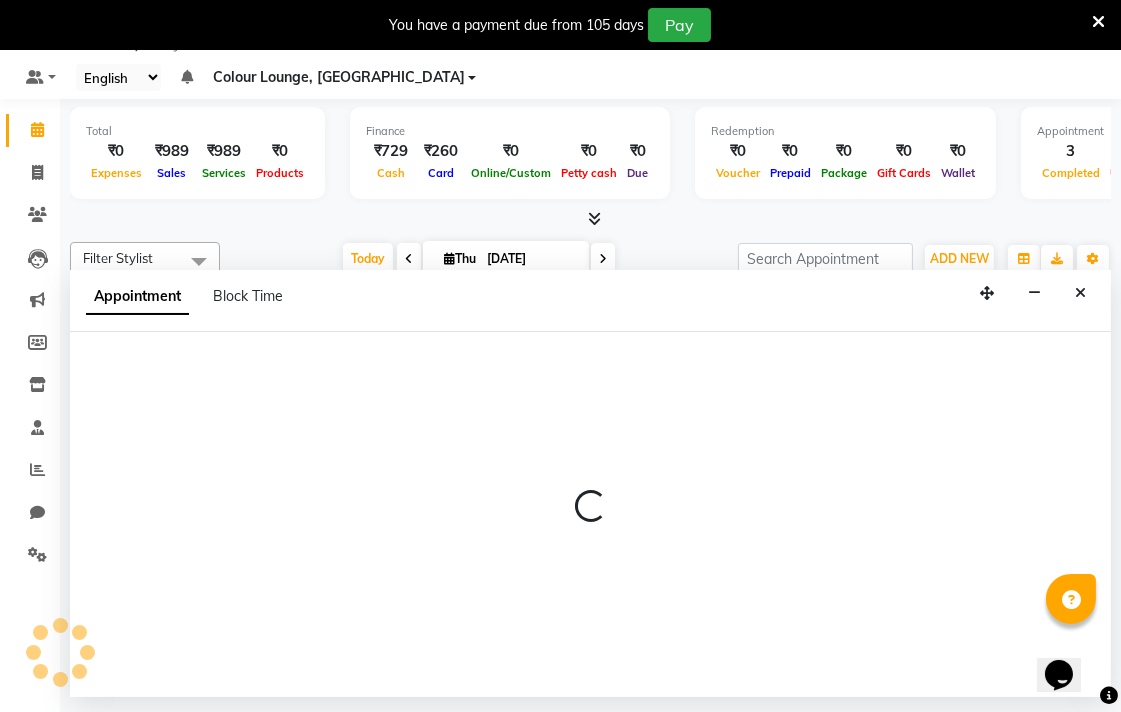 select on "tentative" 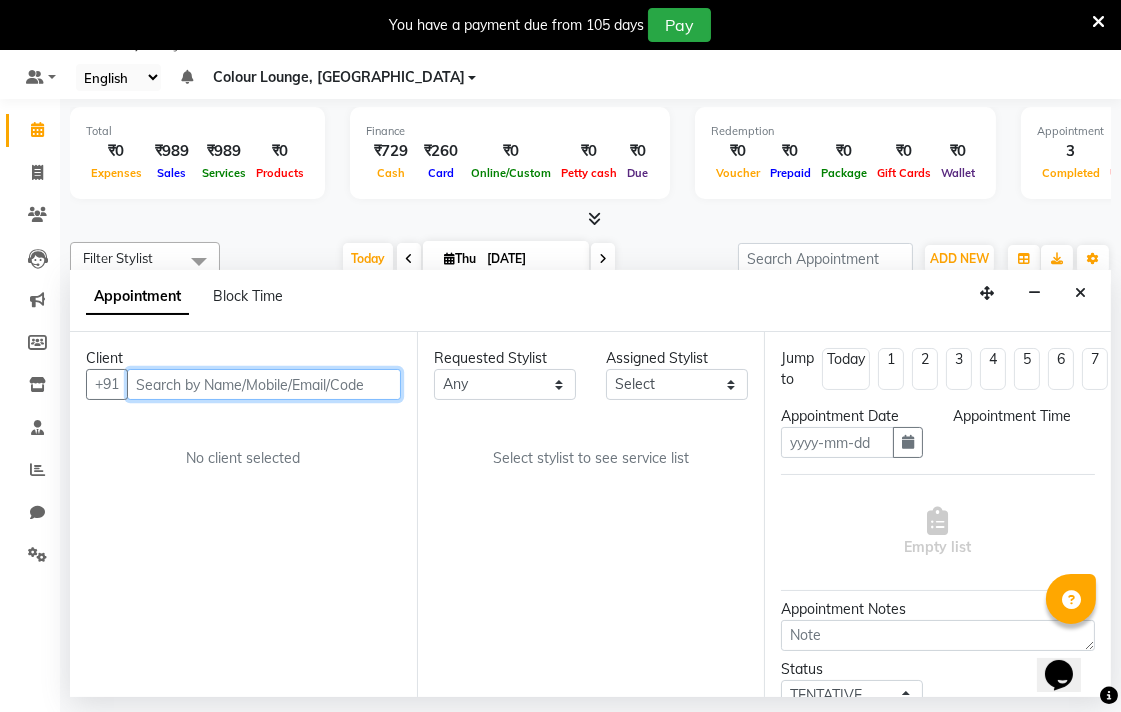 type on "[DATE]" 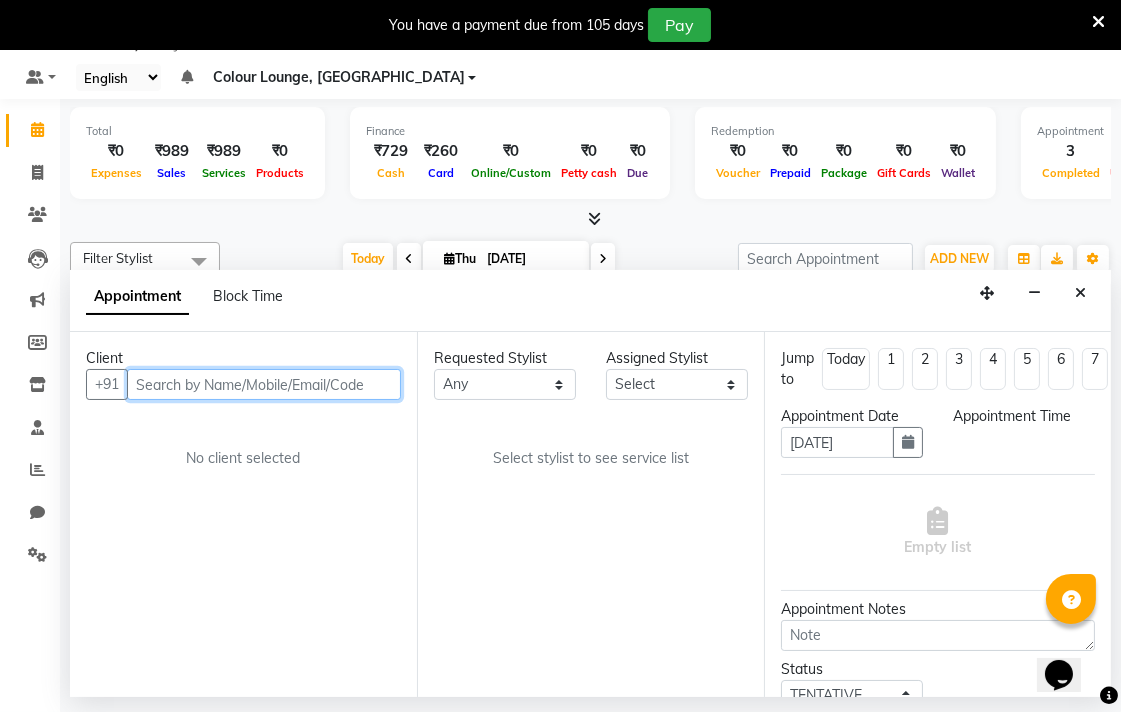 select on "720" 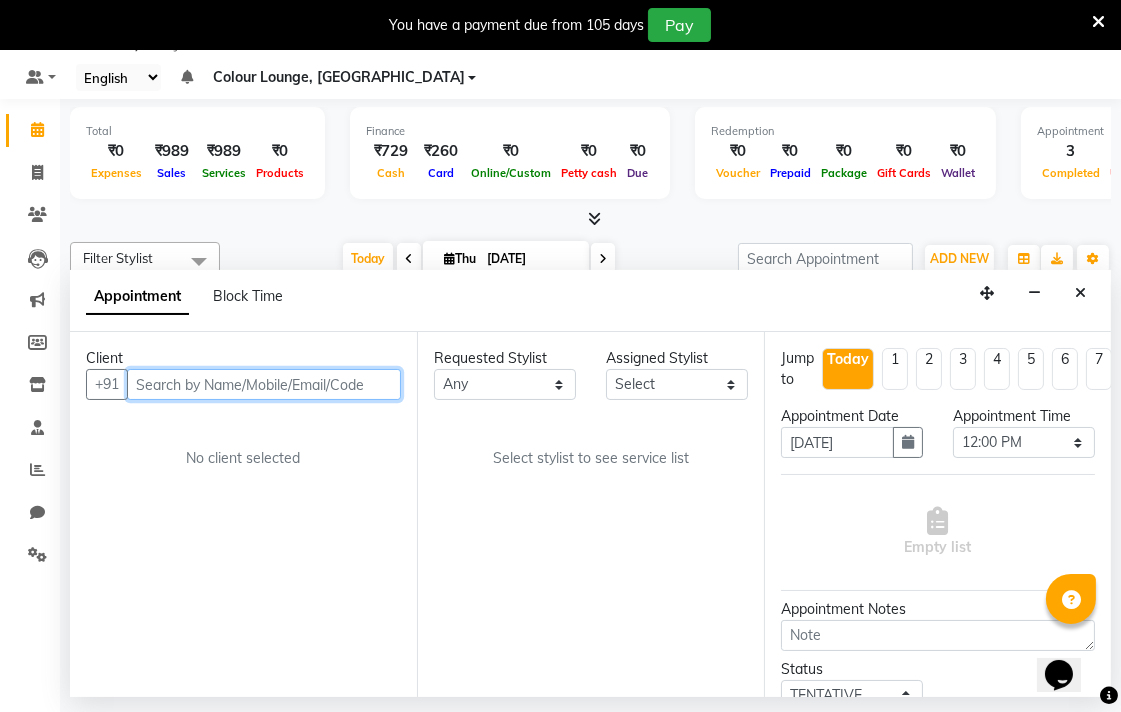 select on "70167" 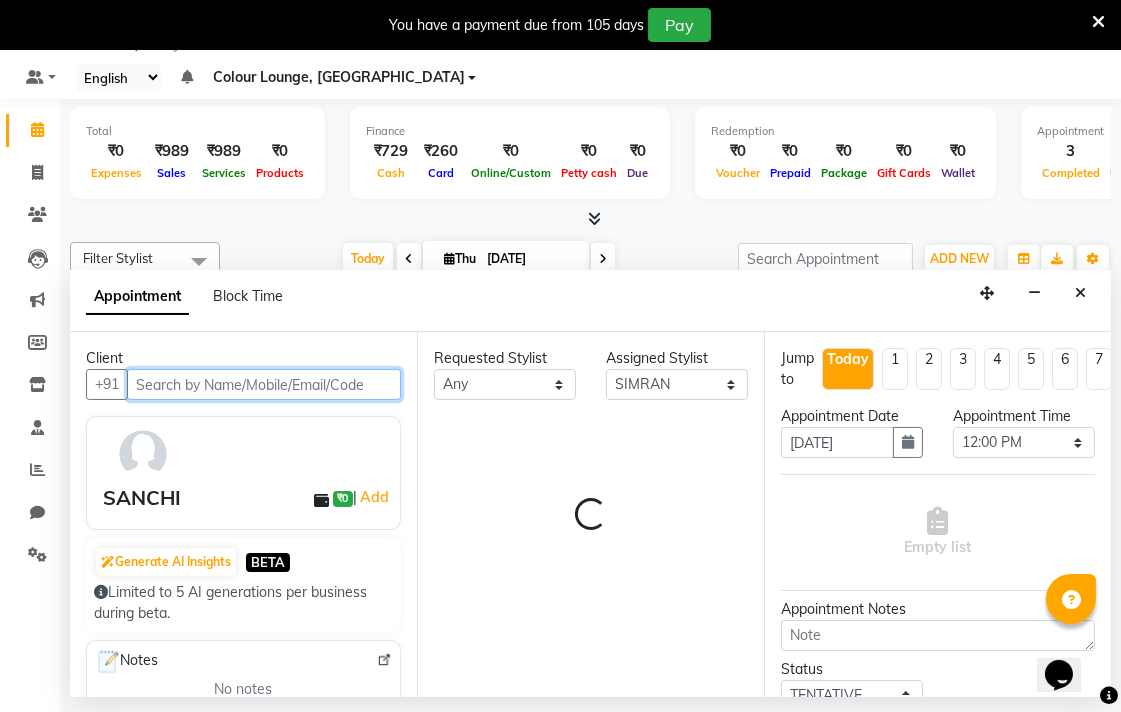 scroll, scrollTop: 0, scrollLeft: 481, axis: horizontal 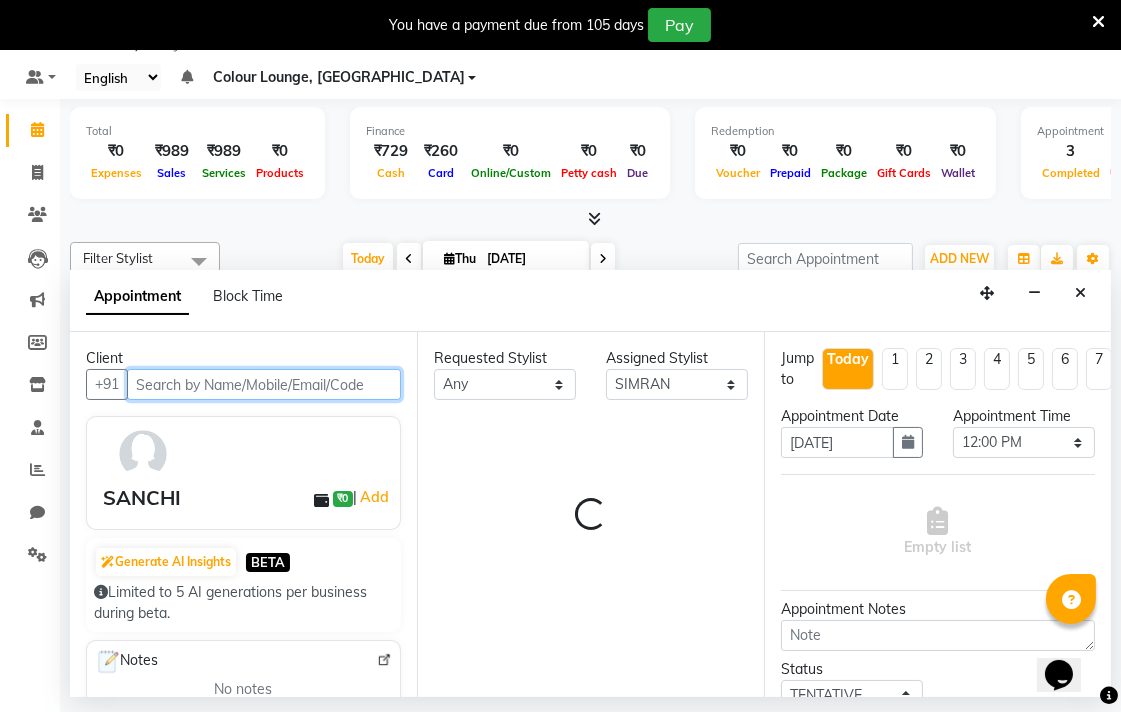 select on "3939" 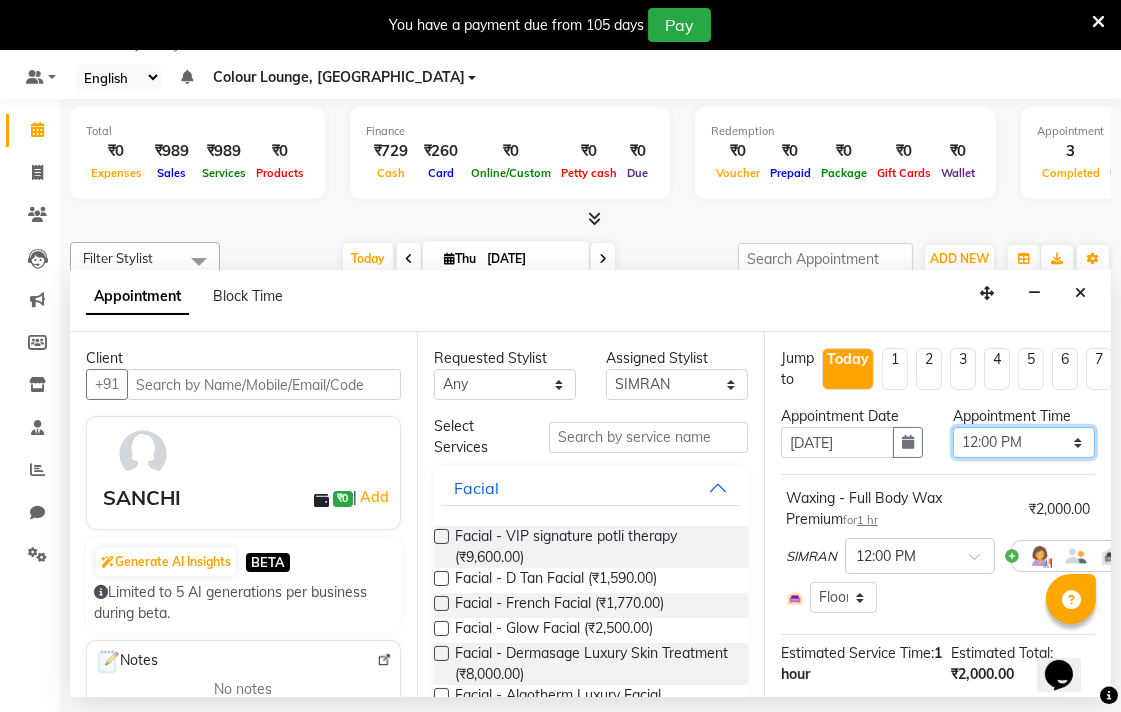 click on "Select 09:00 AM 09:15 AM 09:30 AM 09:45 AM 10:00 AM 10:15 AM 10:30 AM 10:45 AM 11:00 AM 11:15 AM 11:30 AM 11:45 AM 12:00 PM 12:15 PM 12:30 PM 12:45 PM 01:00 PM 01:15 PM 01:30 PM 01:45 PM 02:00 PM 02:15 PM 02:30 PM 02:45 PM 03:00 PM 03:15 PM 03:30 PM 03:45 PM 04:00 PM 04:15 PM 04:30 PM 04:45 PM 05:00 PM 05:15 PM 05:30 PM 05:45 PM 06:00 PM 06:15 PM 06:30 PM 06:45 PM 07:00 PM 07:15 PM 07:30 PM 07:45 PM 08:00 PM" at bounding box center (1024, 442) 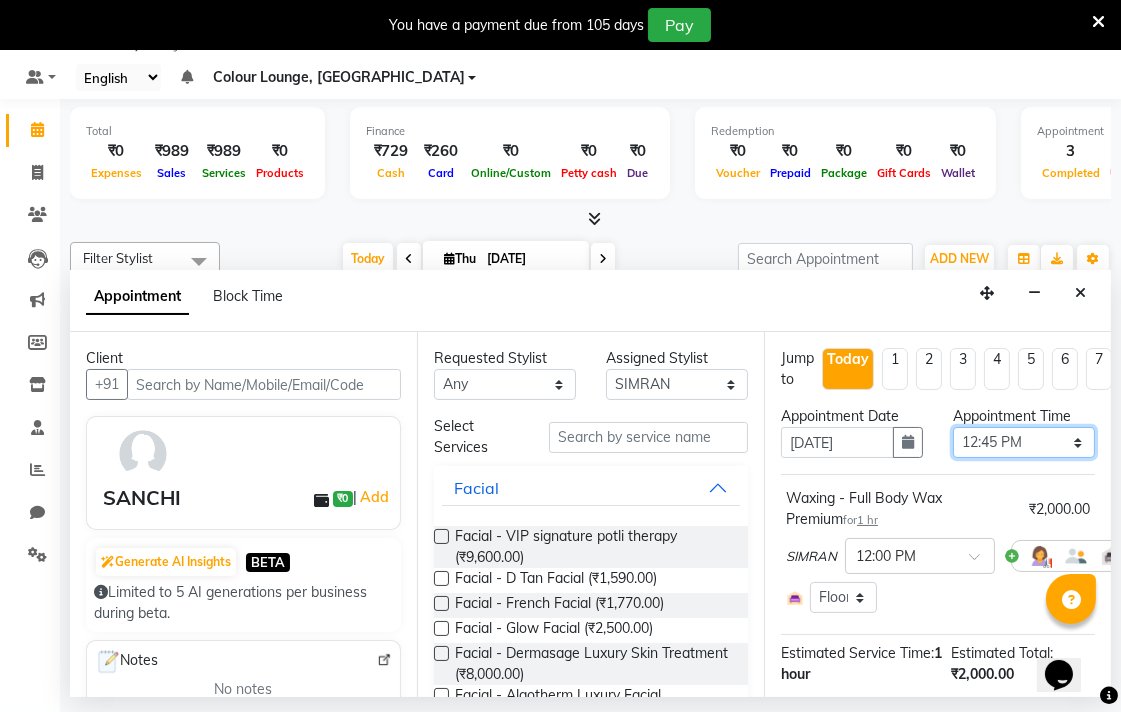 click on "Select 09:00 AM 09:15 AM 09:30 AM 09:45 AM 10:00 AM 10:15 AM 10:30 AM 10:45 AM 11:00 AM 11:15 AM 11:30 AM 11:45 AM 12:00 PM 12:15 PM 12:30 PM 12:45 PM 01:00 PM 01:15 PM 01:30 PM 01:45 PM 02:00 PM 02:15 PM 02:30 PM 02:45 PM 03:00 PM 03:15 PM 03:30 PM 03:45 PM 04:00 PM 04:15 PM 04:30 PM 04:45 PM 05:00 PM 05:15 PM 05:30 PM 05:45 PM 06:00 PM 06:15 PM 06:30 PM 06:45 PM 07:00 PM 07:15 PM 07:30 PM 07:45 PM 08:00 PM" at bounding box center [1024, 442] 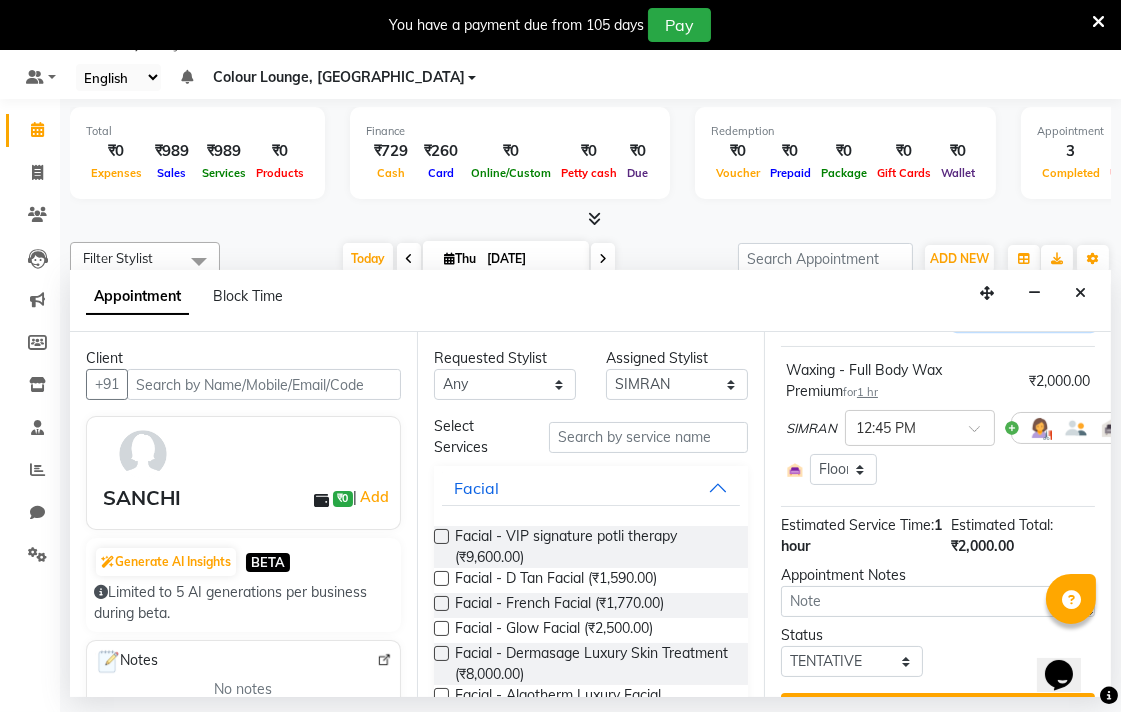 scroll, scrollTop: 192, scrollLeft: 0, axis: vertical 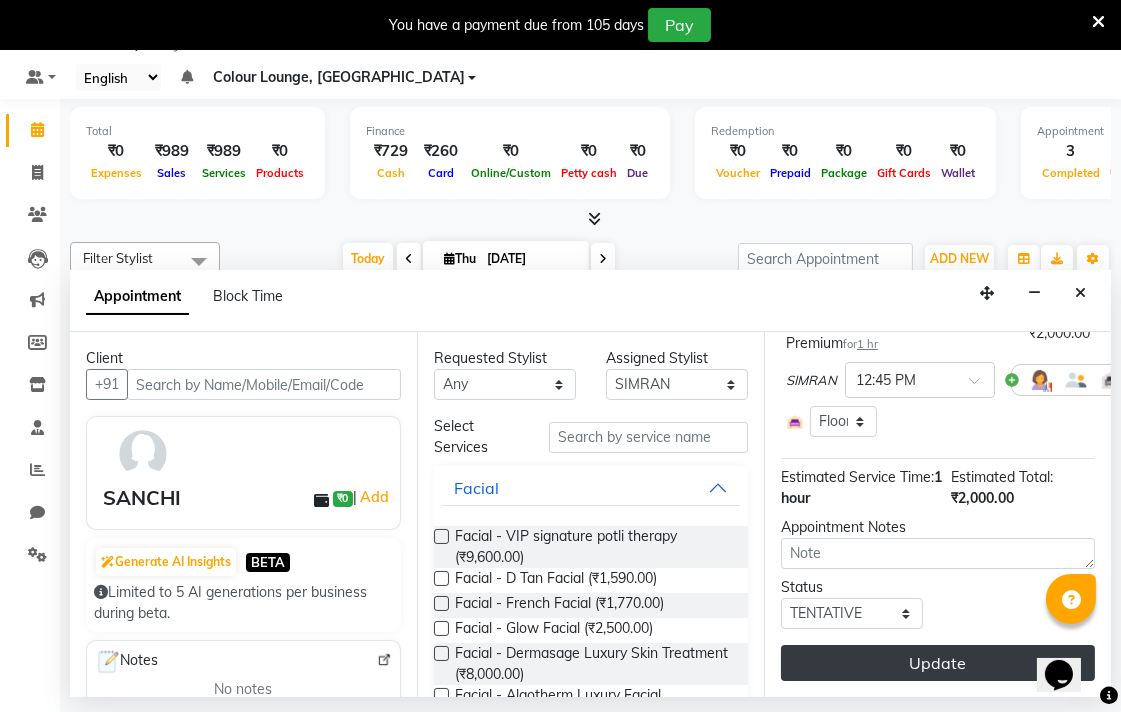 click on "Update" at bounding box center (938, 663) 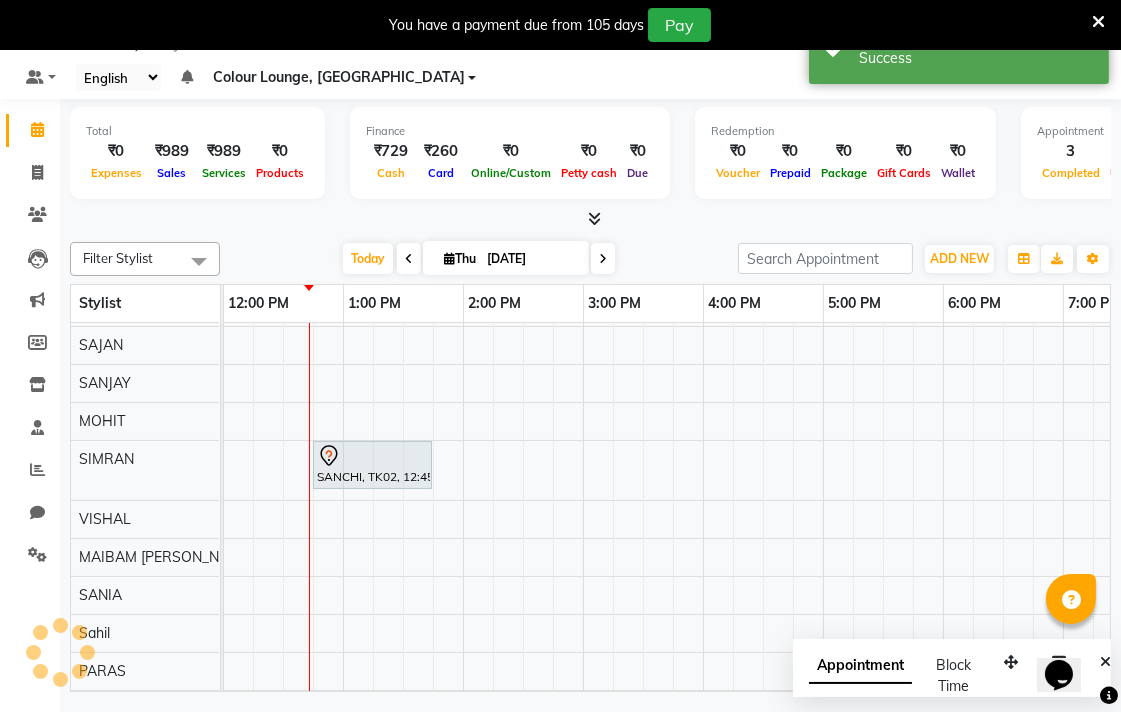 scroll, scrollTop: 0, scrollLeft: 0, axis: both 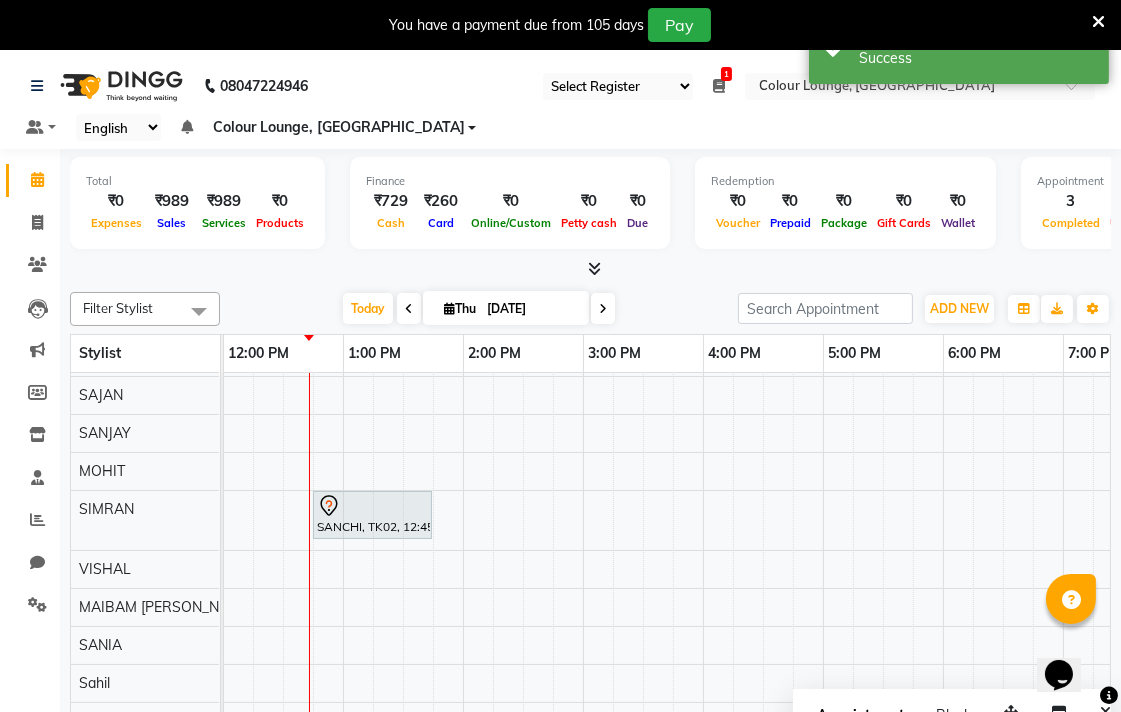 click at bounding box center [372, 506] 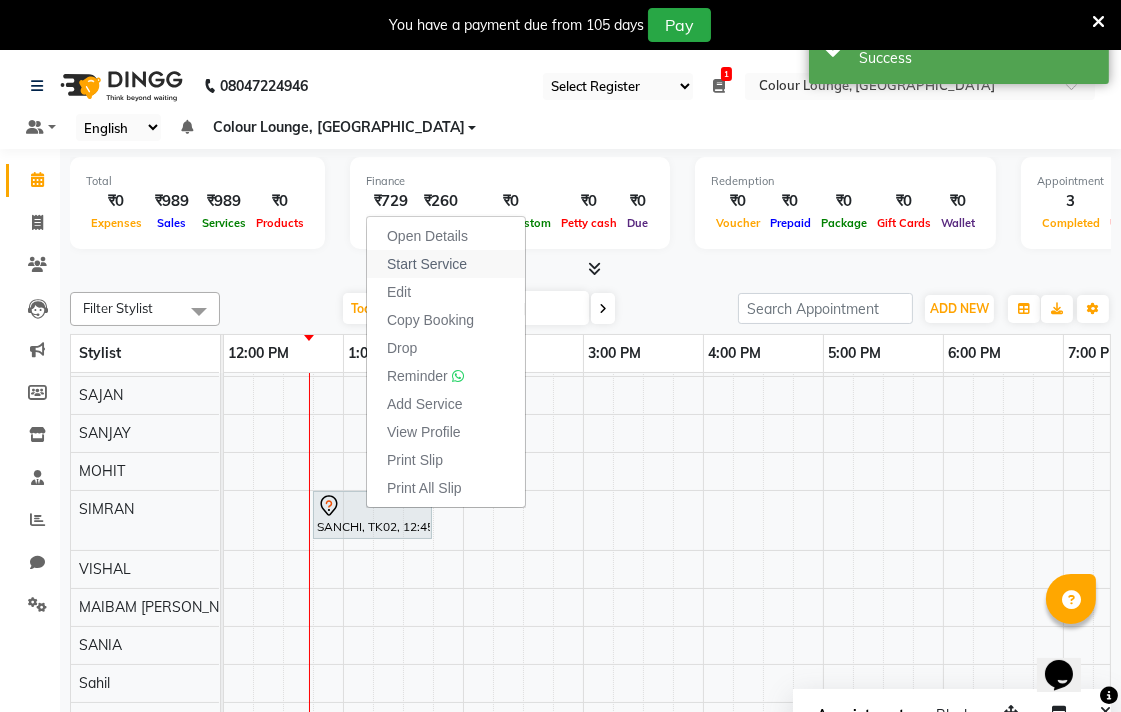 click on "Start Service" at bounding box center [446, 264] 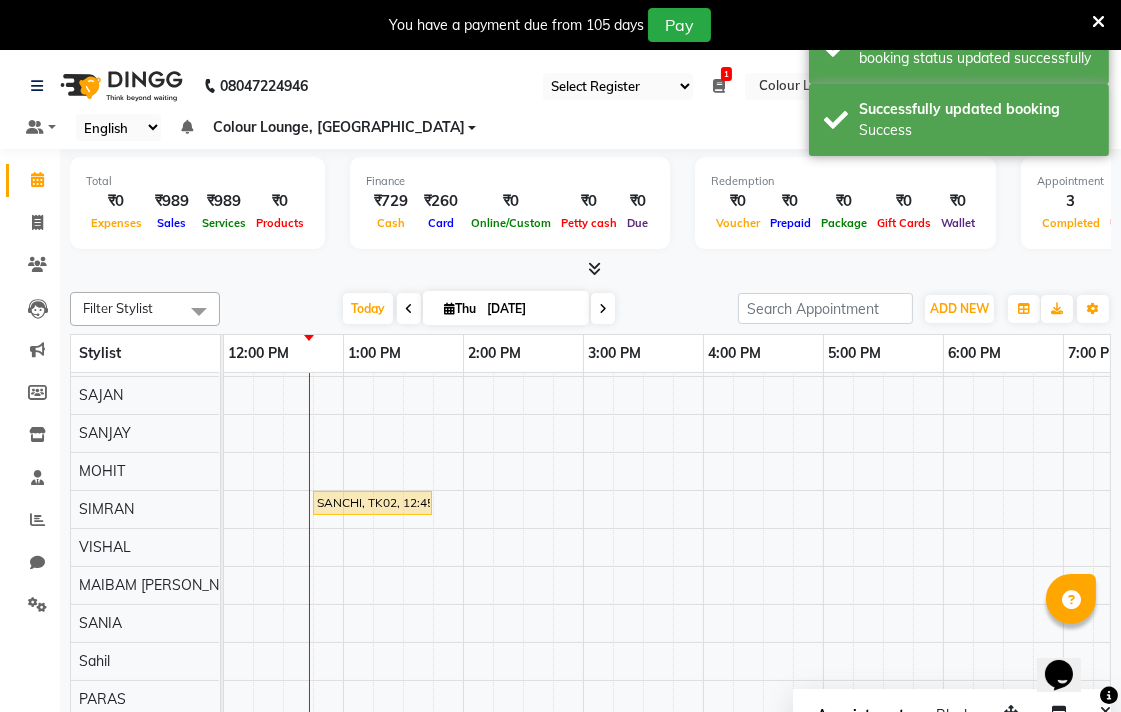 click on "SANCHI, TK02, 12:45 PM-01:45 PM, Waxing - Full Body Wax Premium" at bounding box center [372, 503] 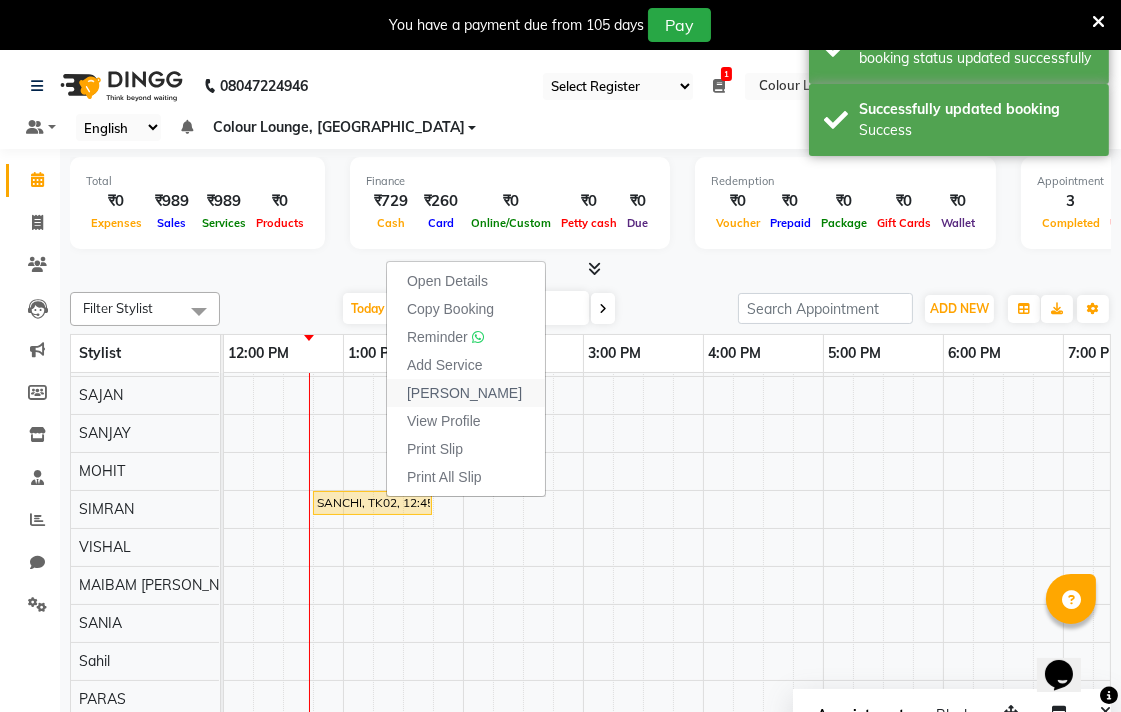 click on "Mark Done" at bounding box center [466, 393] 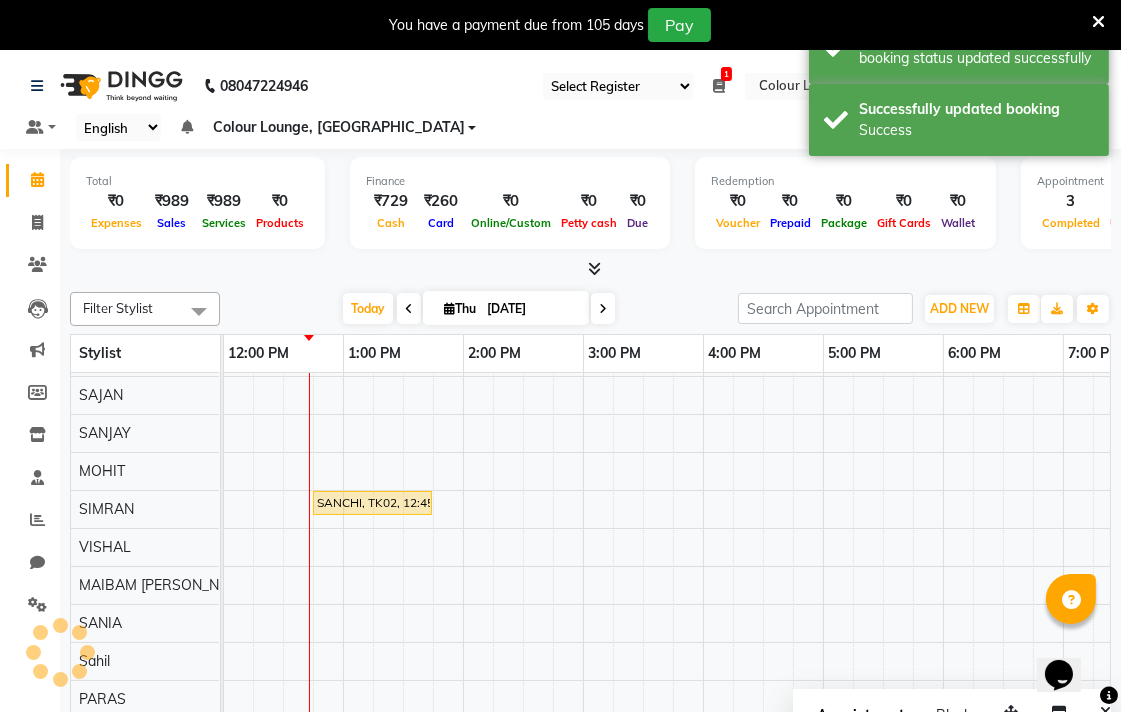 select on "service" 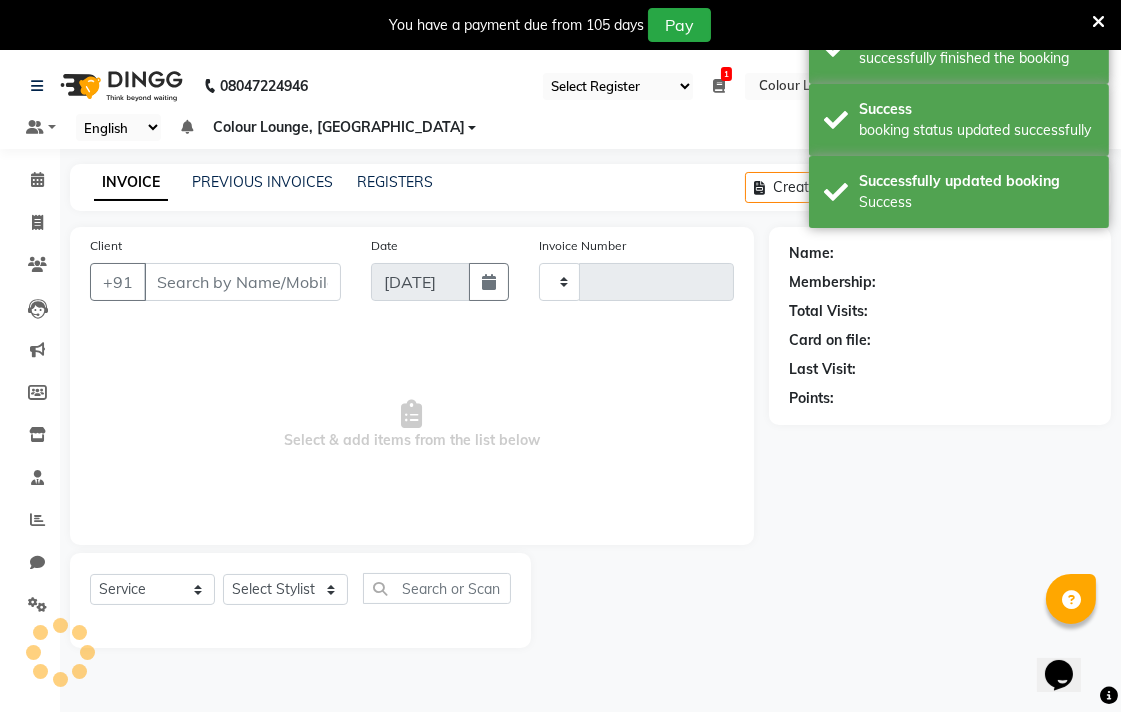 type on "4258" 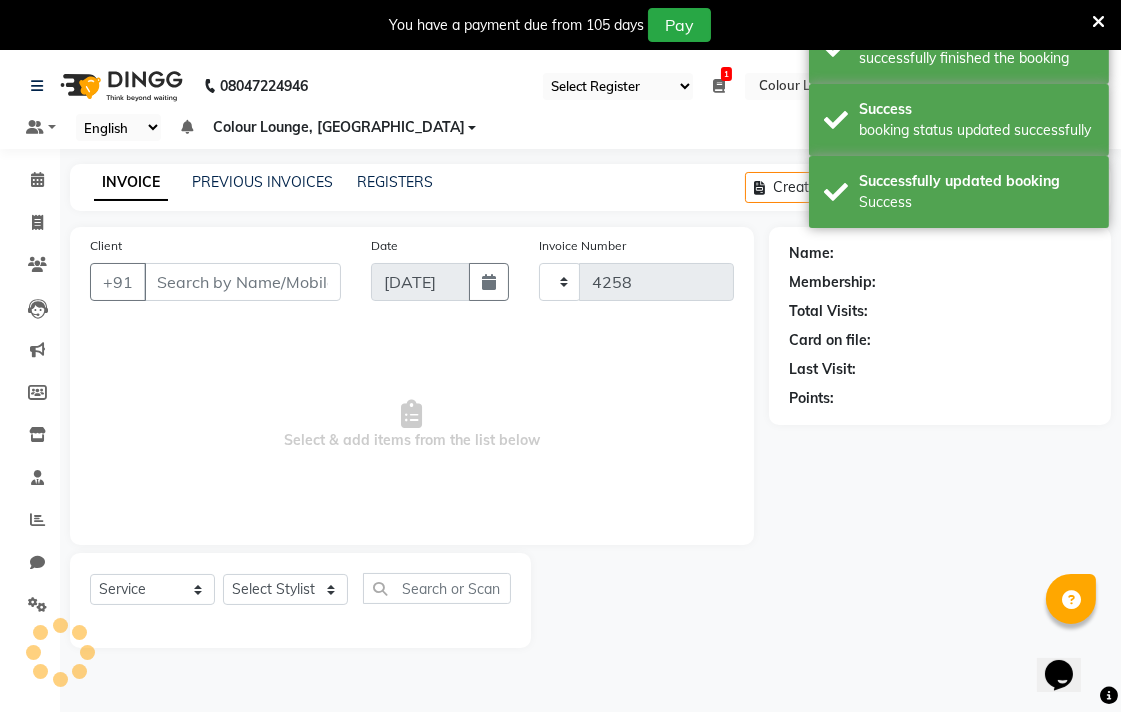 select on "8013" 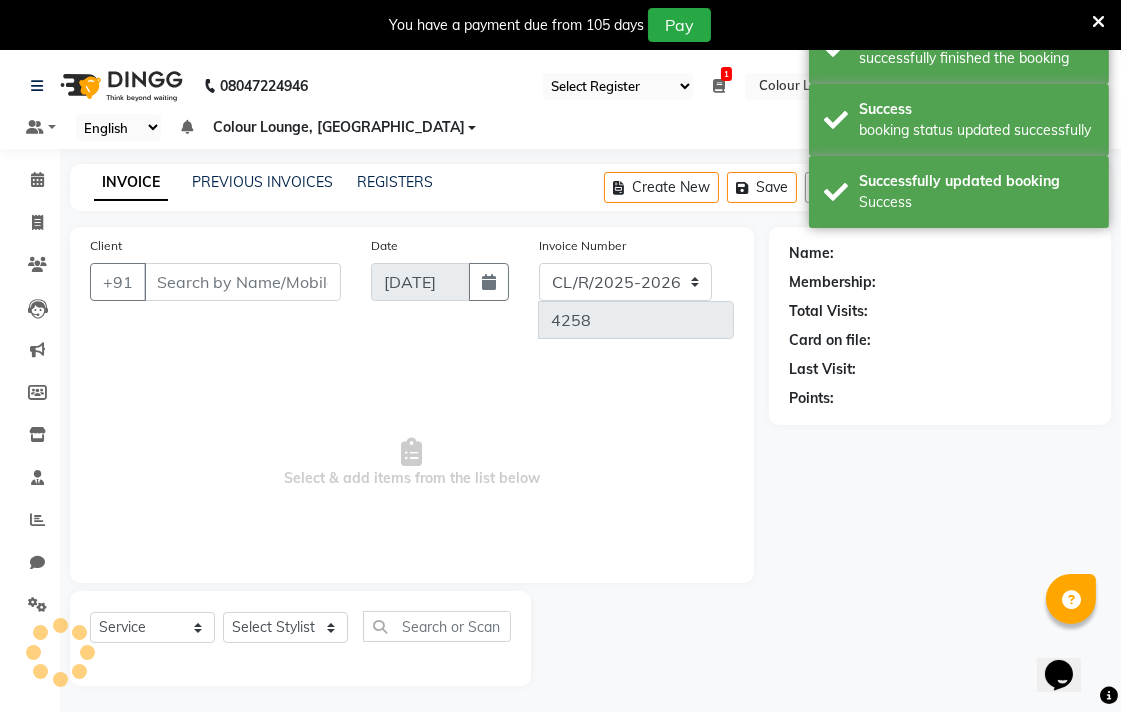 type on "9988586191" 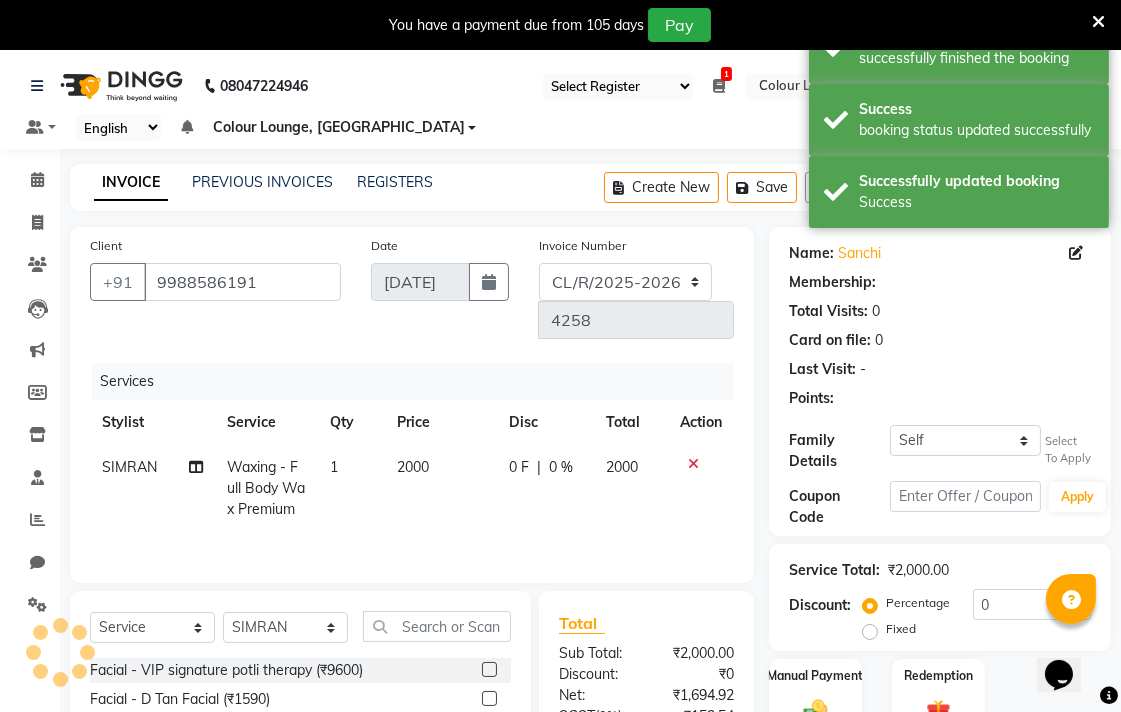 select on "1: Object" 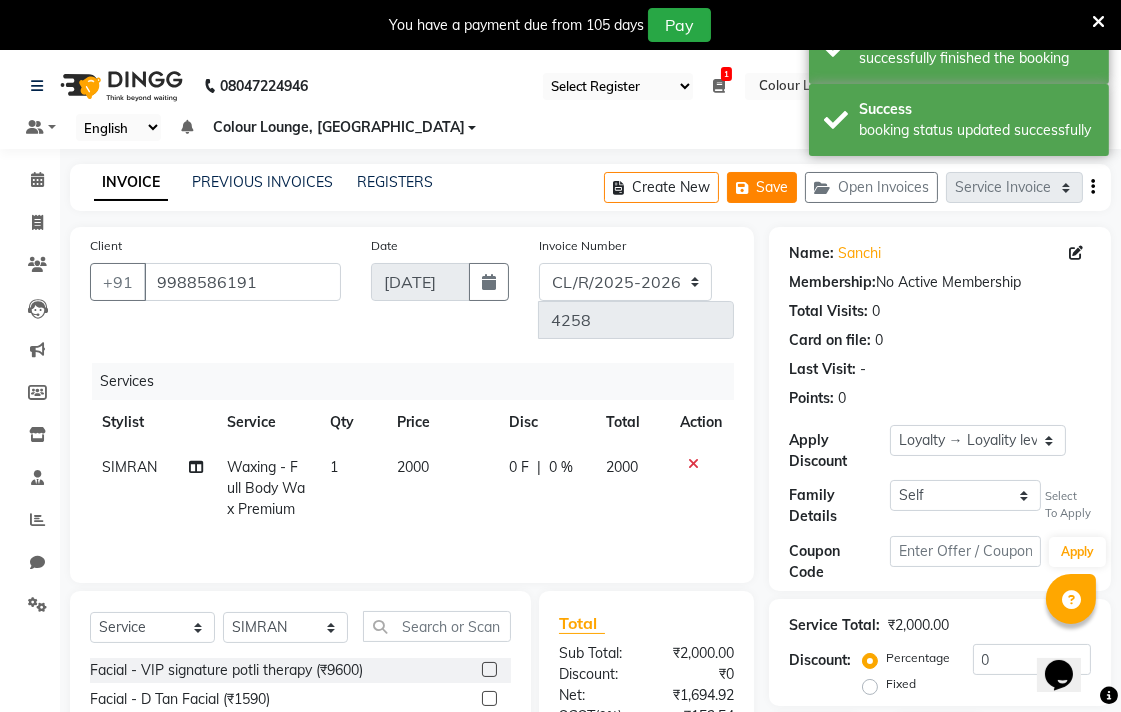 click on "Save" 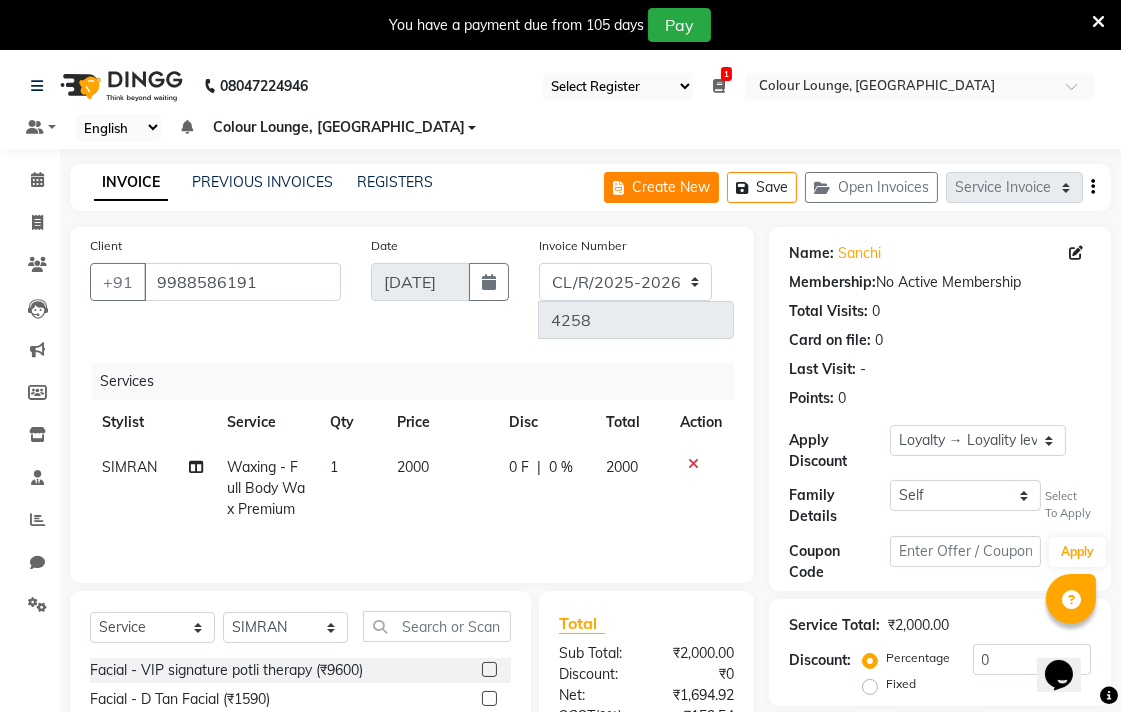click on "Create New" 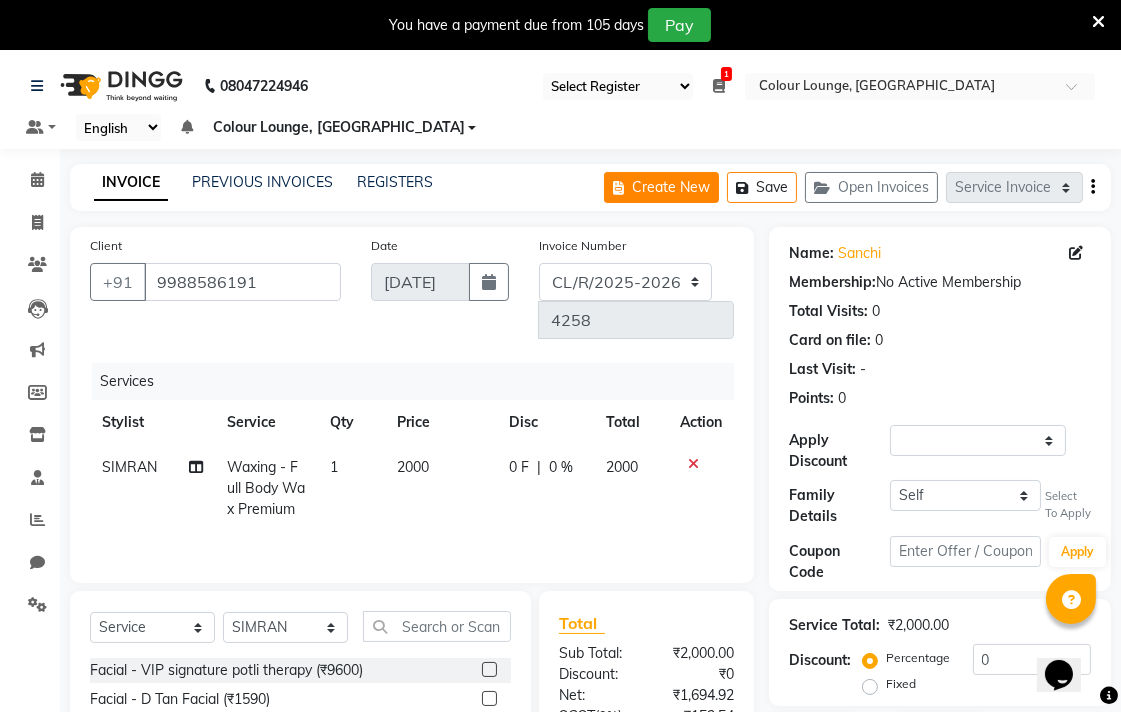 select on "8013" 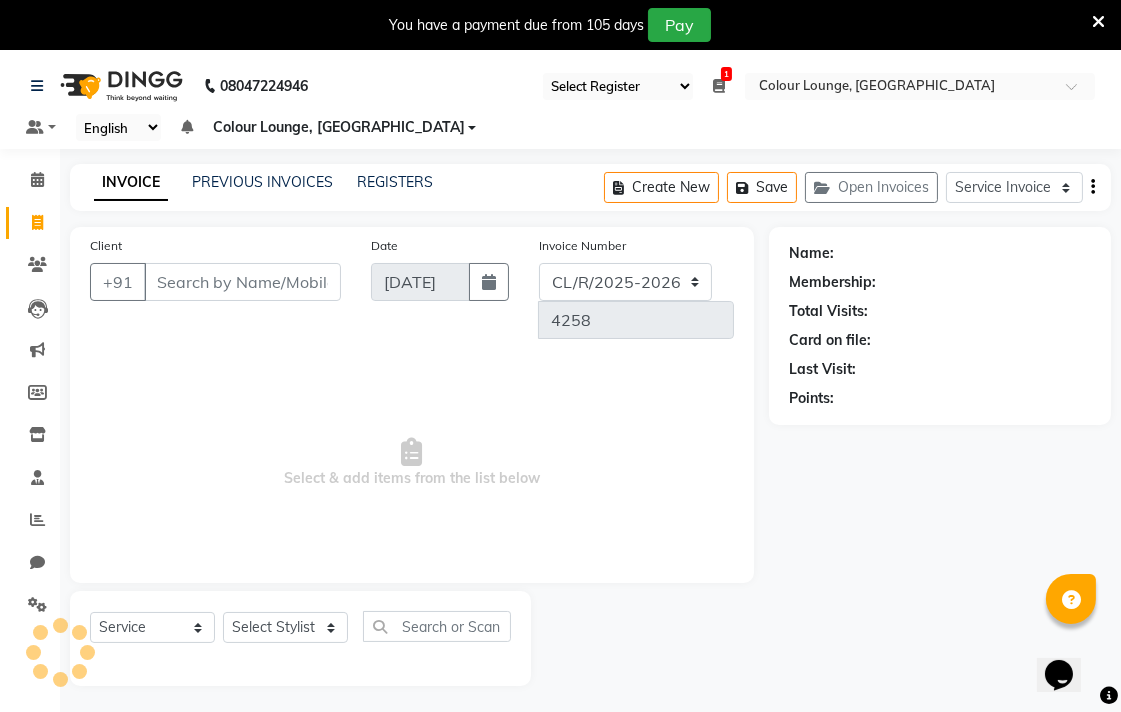 scroll, scrollTop: 50, scrollLeft: 0, axis: vertical 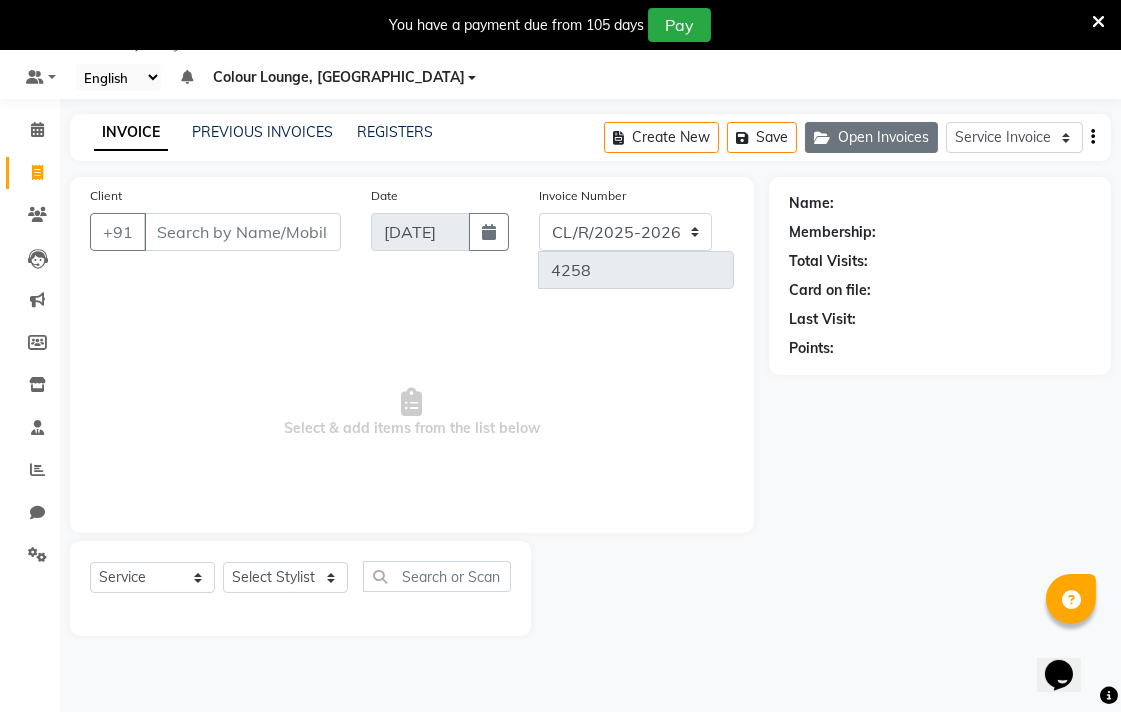click on "Open Invoices" 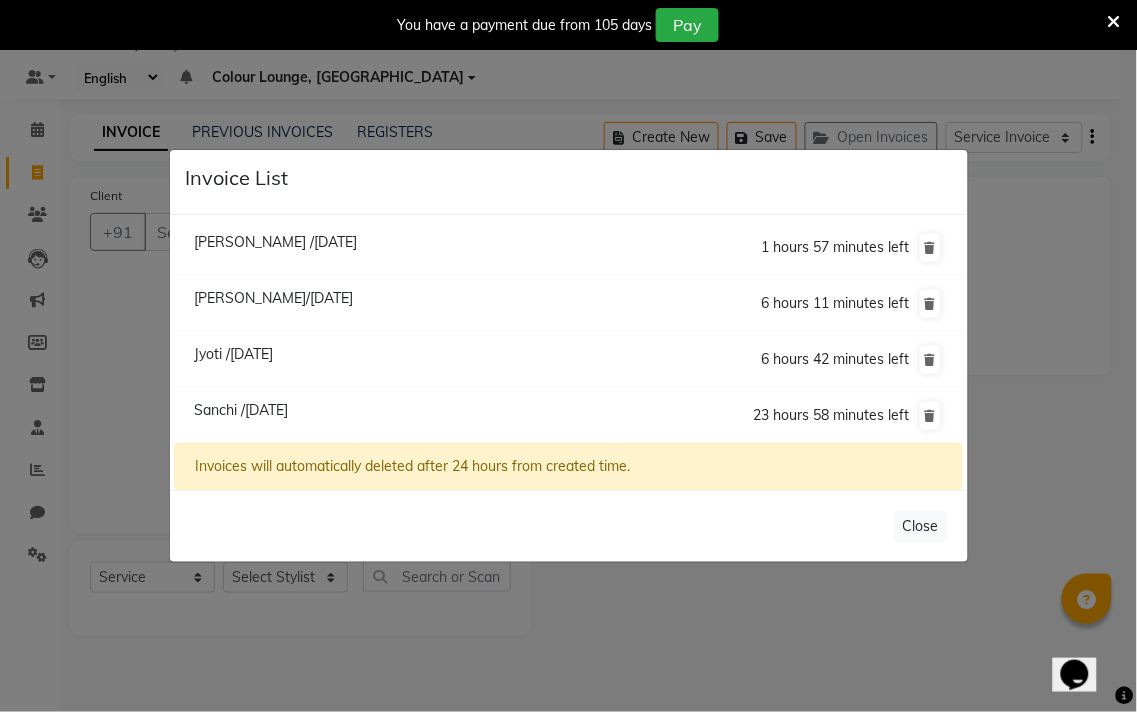 click on "Invoice List  Sania /09 July 2025  1 hours 57 minutes left  Sakshi Mam/09 July 2025  6 hours 11 minutes left  Jyoti /09 July 2025  6 hours 42 minutes left  Sanchi /10 July 2025  23 hours 58 minutes left  Invoices will automatically deleted after 24 hours from created time.   Close" 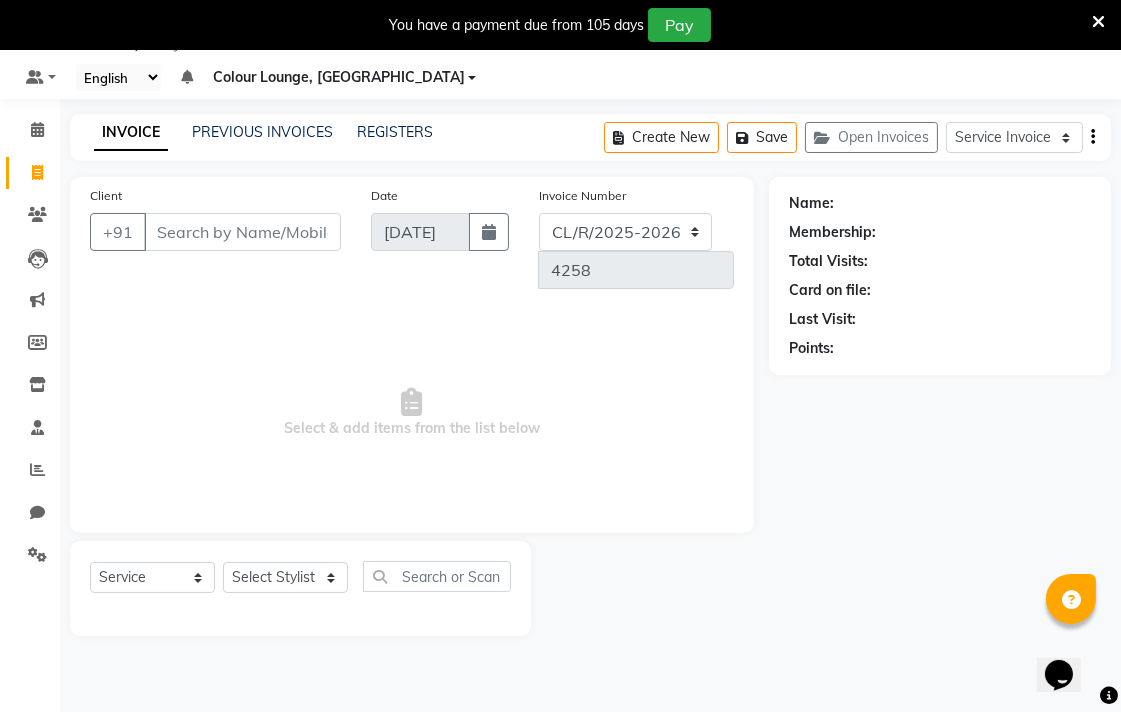 click on "Open Invoices" 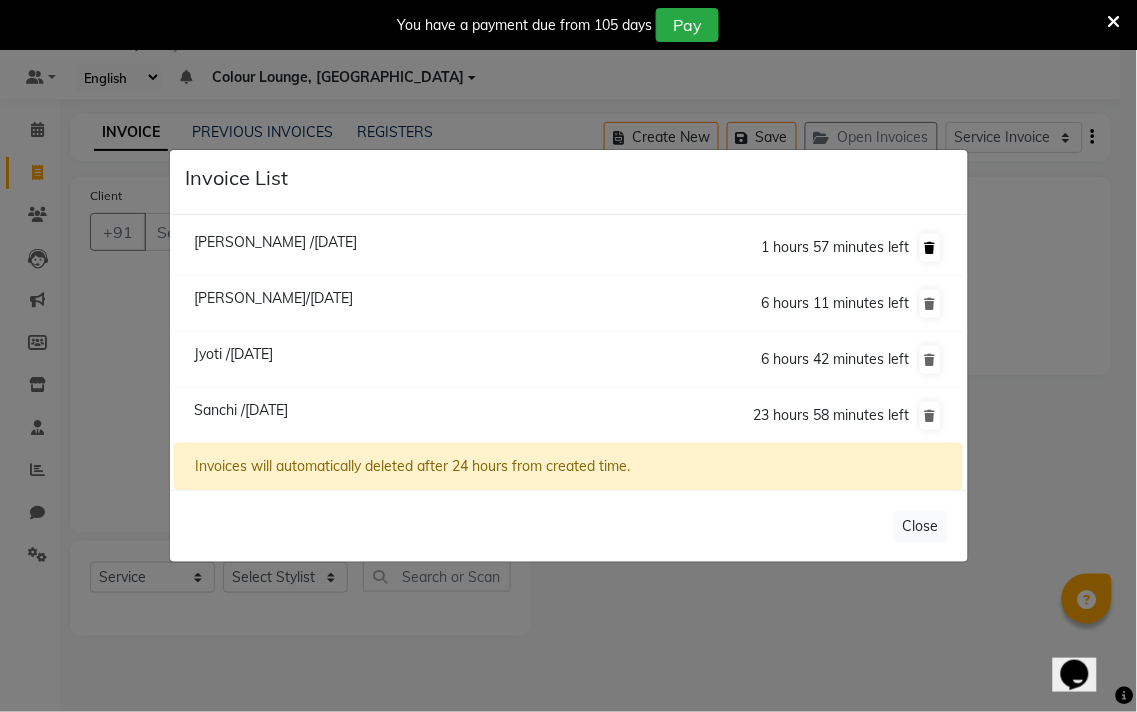 click 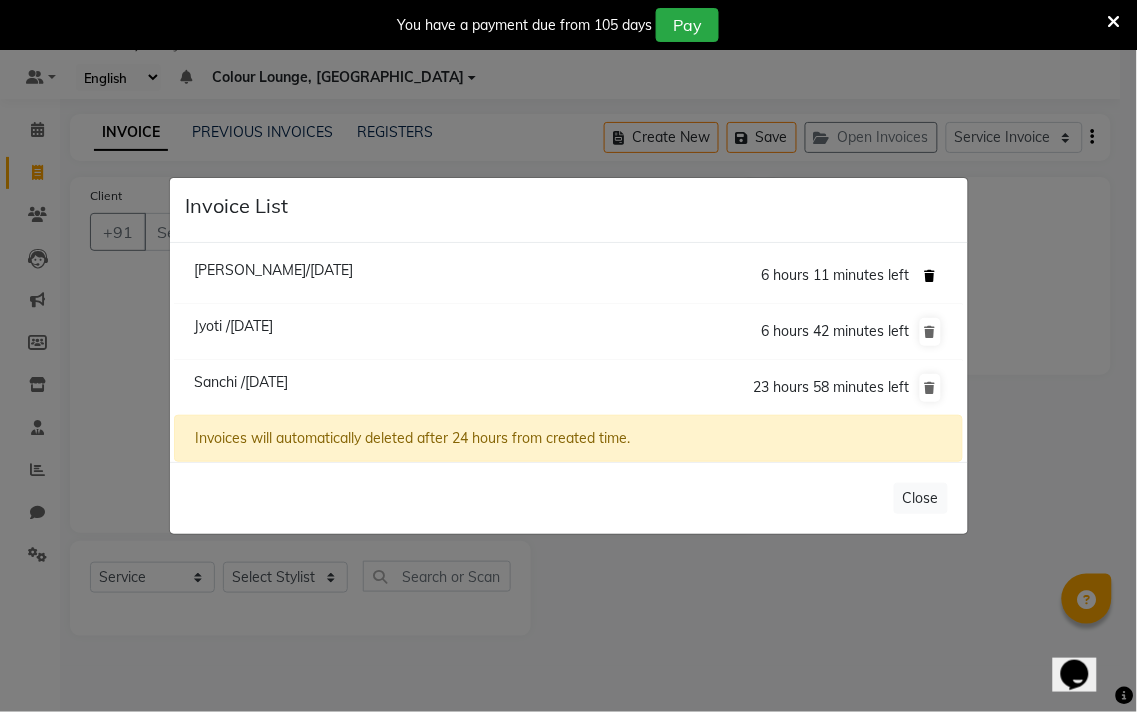click 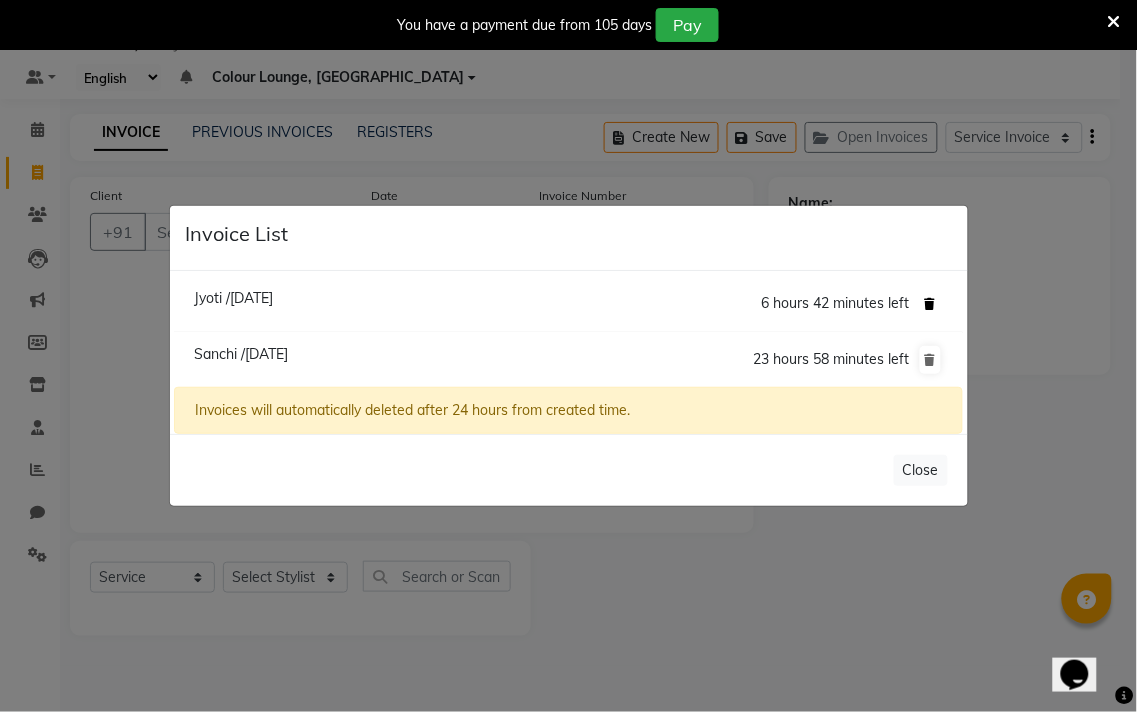 click 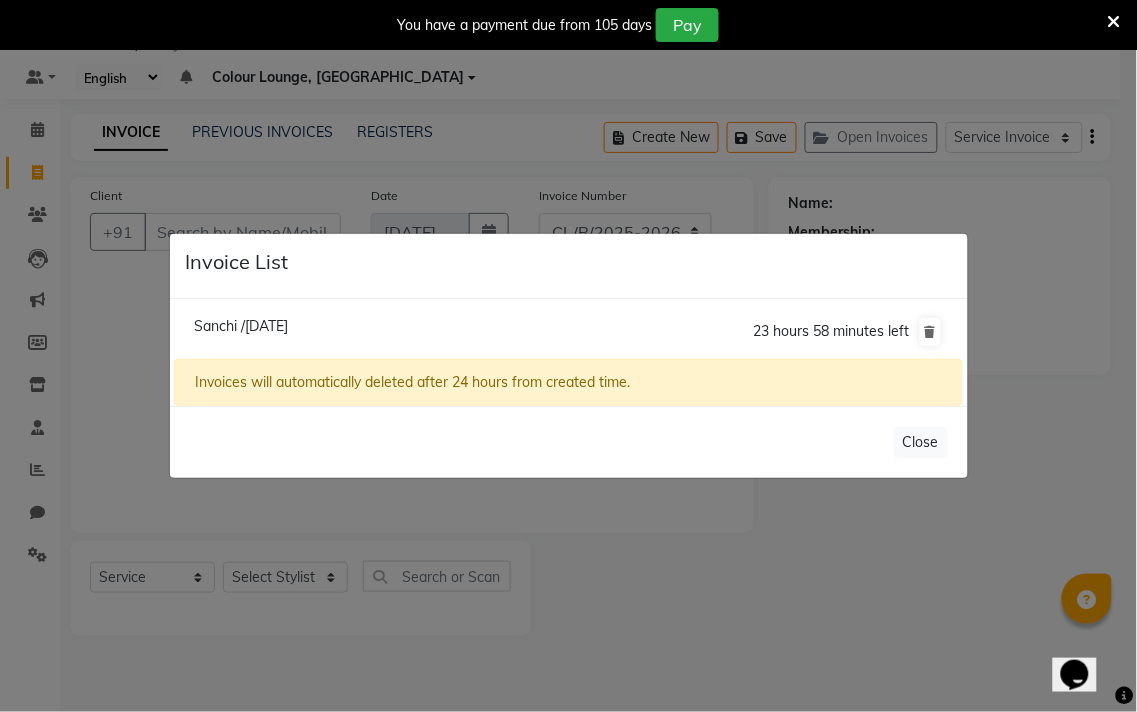 click on "Invoice List  Sanchi /10 July 2025  23 hours 58 minutes left  Invoices will automatically deleted after 24 hours from created time.   Close" 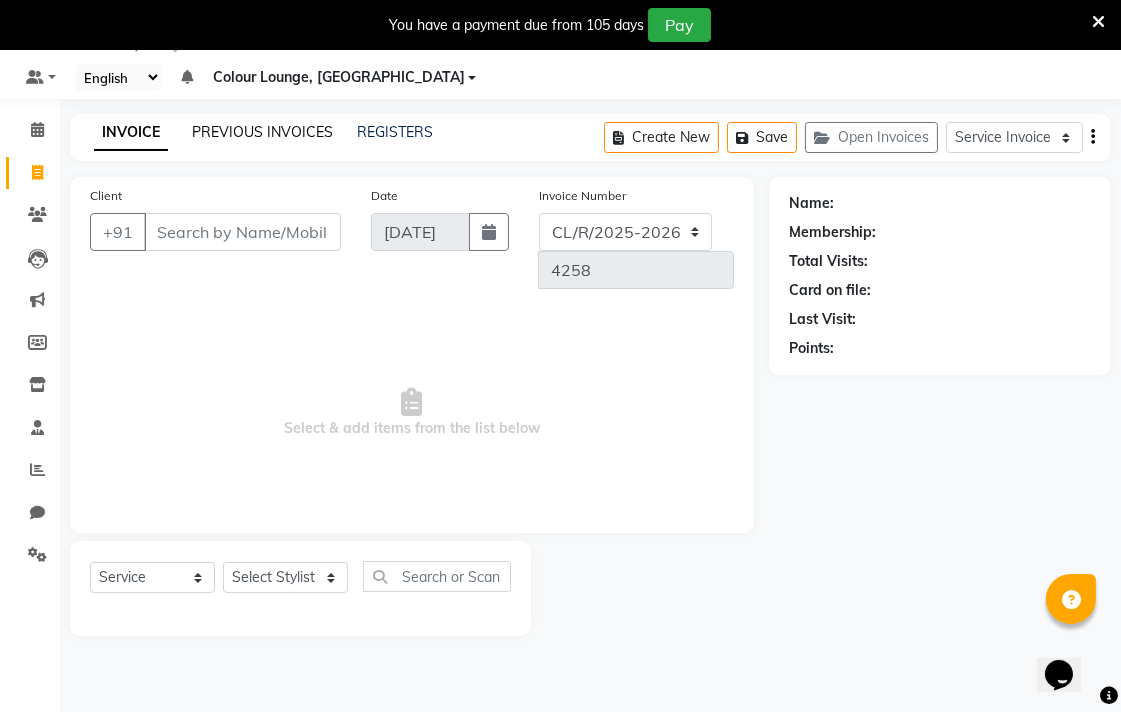 click on "PREVIOUS INVOICES" 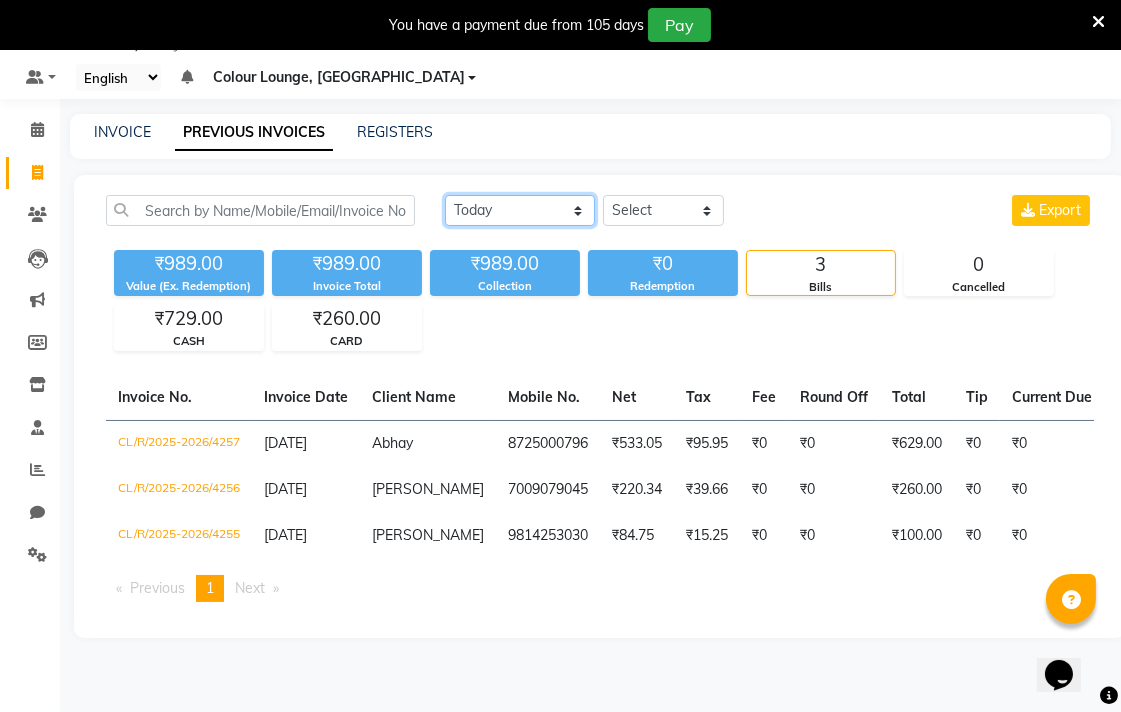 click on "Today Yesterday Custom Range" 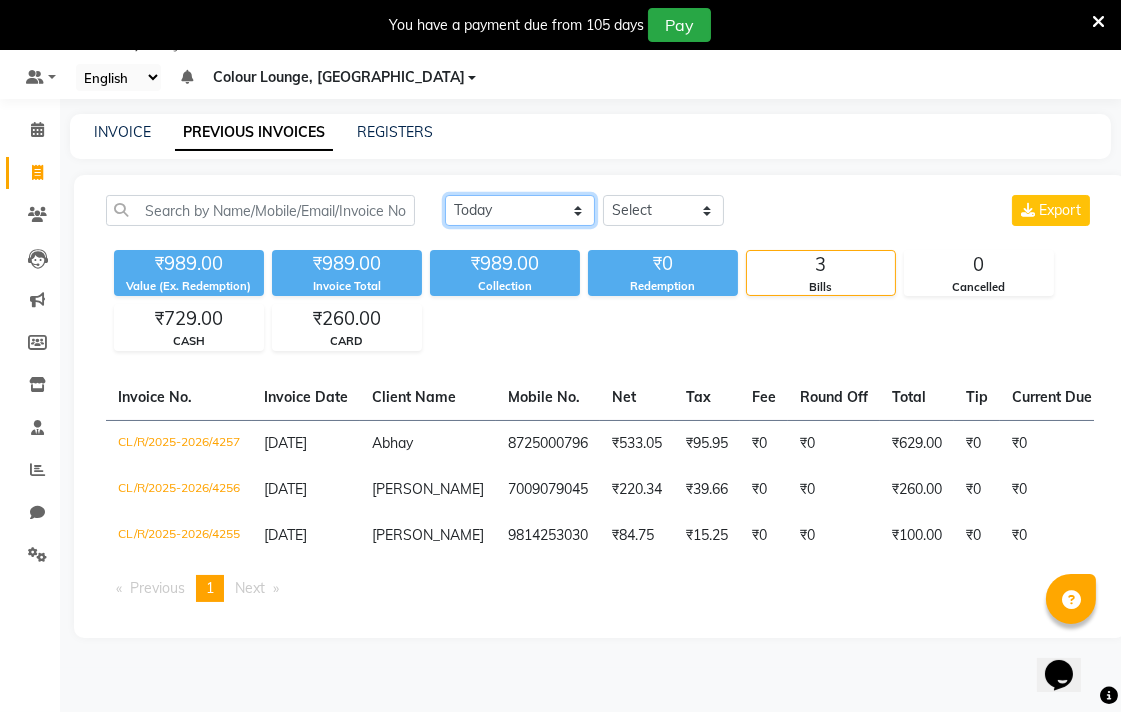 click on "Today Yesterday Custom Range" 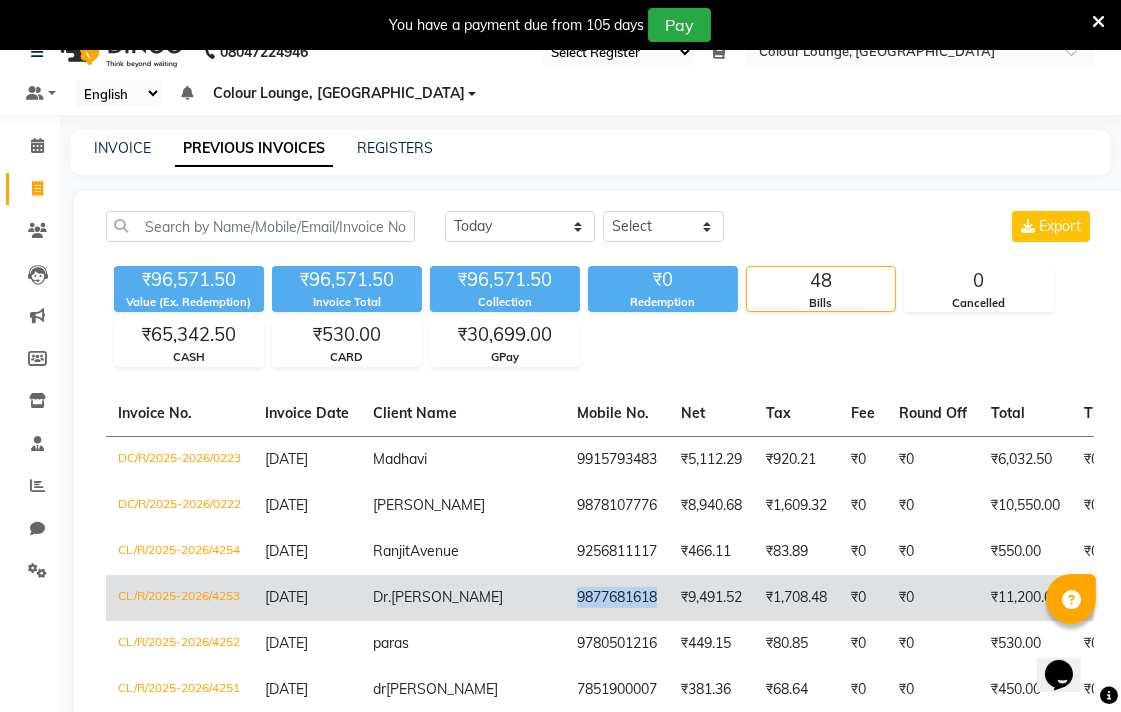 scroll, scrollTop: 0, scrollLeft: 0, axis: both 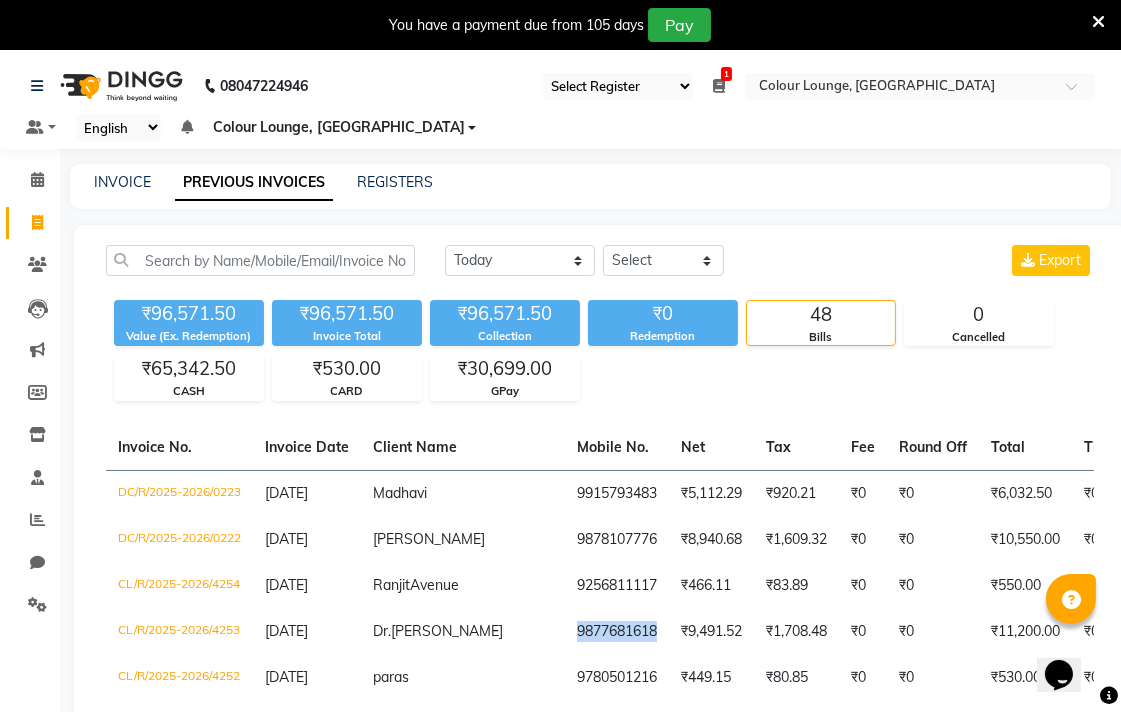 click 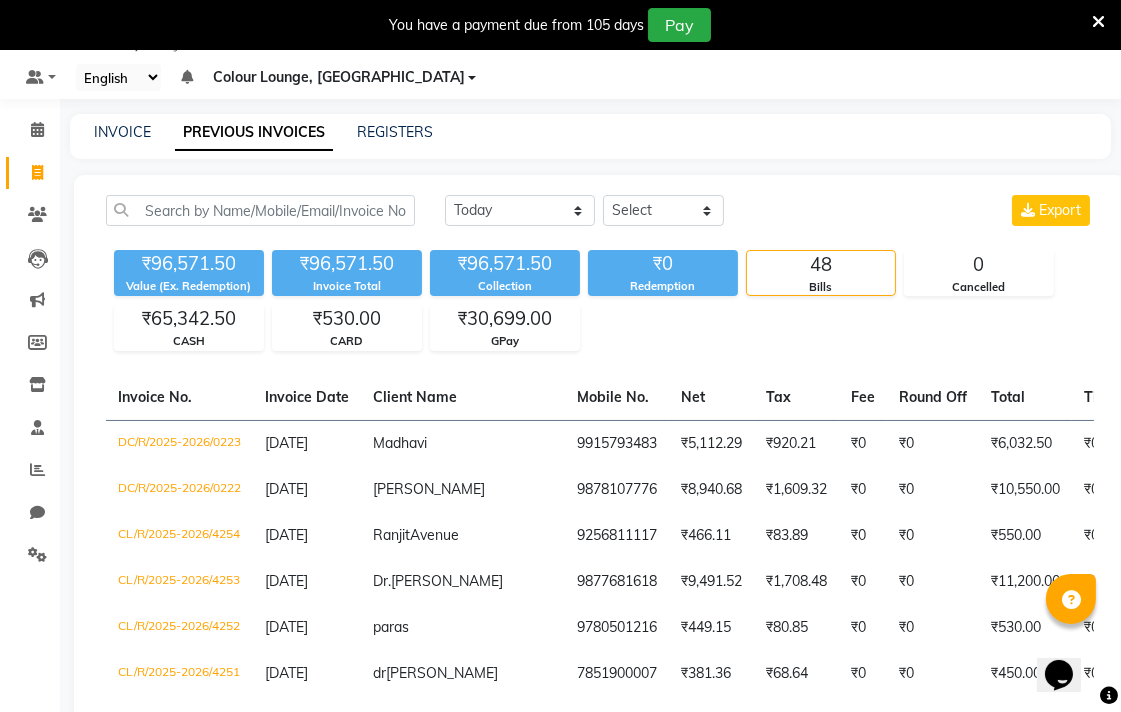 select on "service" 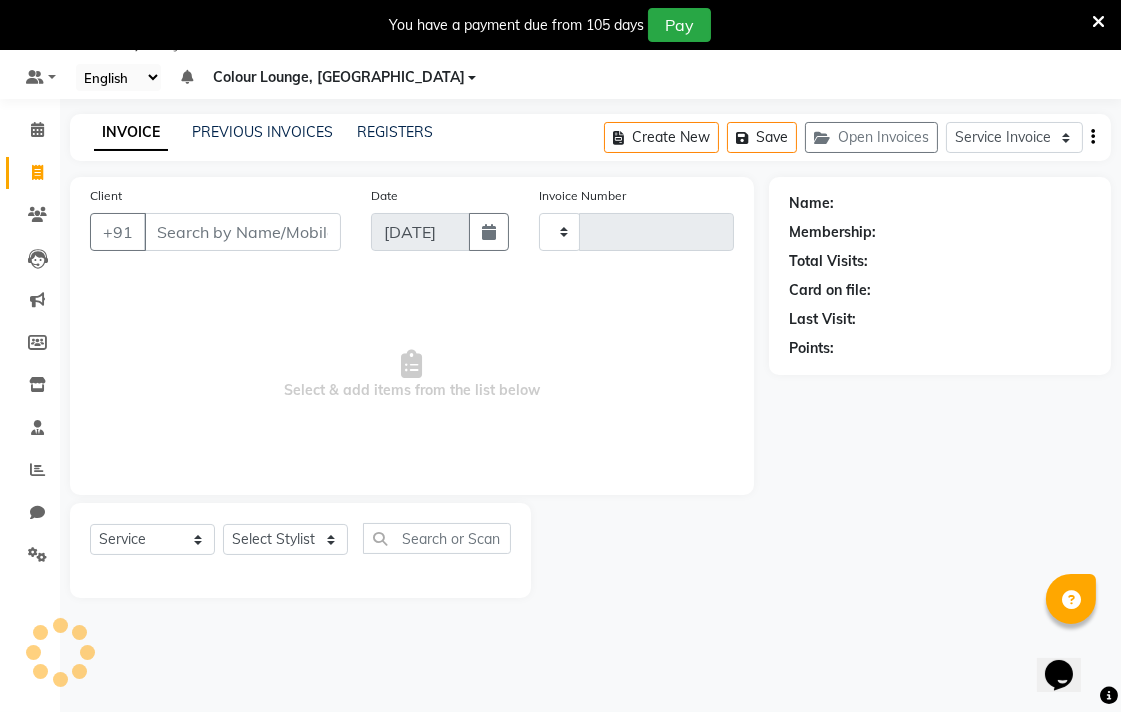 type on "4258" 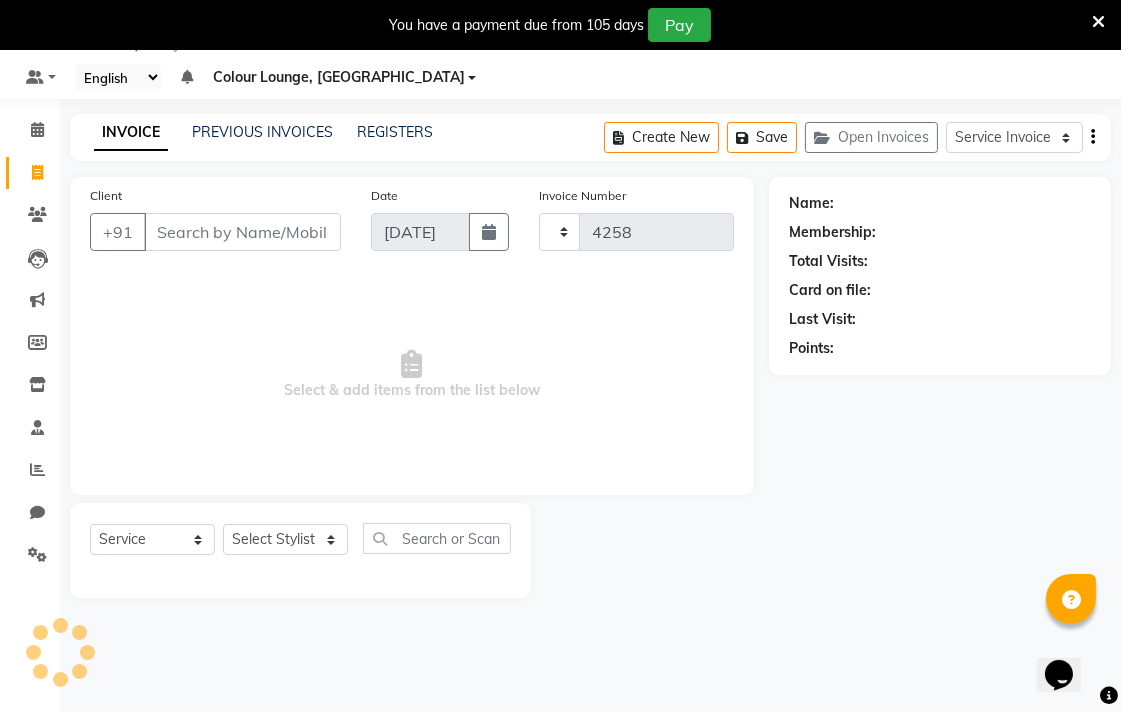 select on "8013" 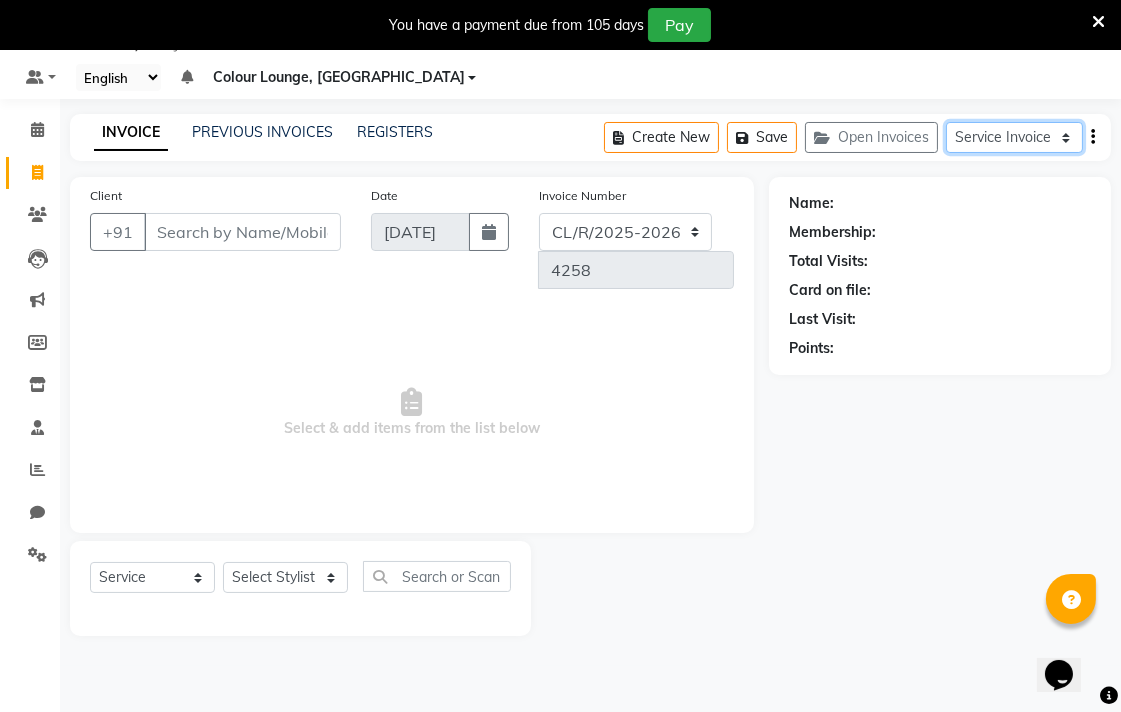 click on "Service Invoice Product Invoice" 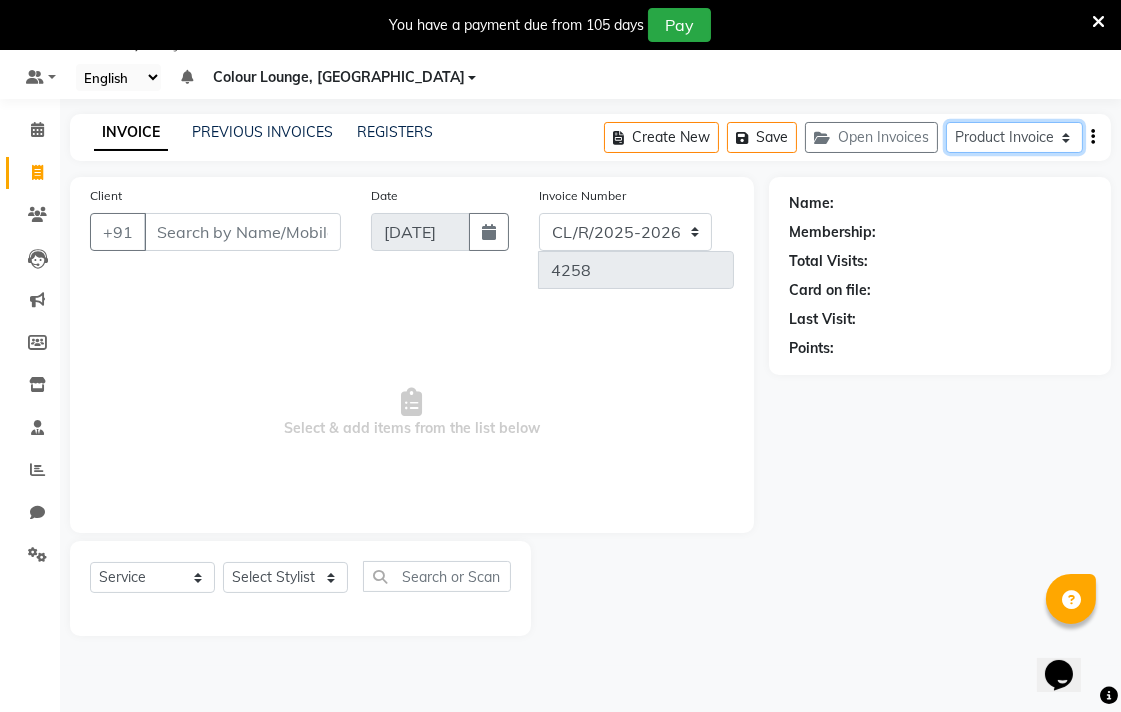 click on "Service Invoice Product Invoice" 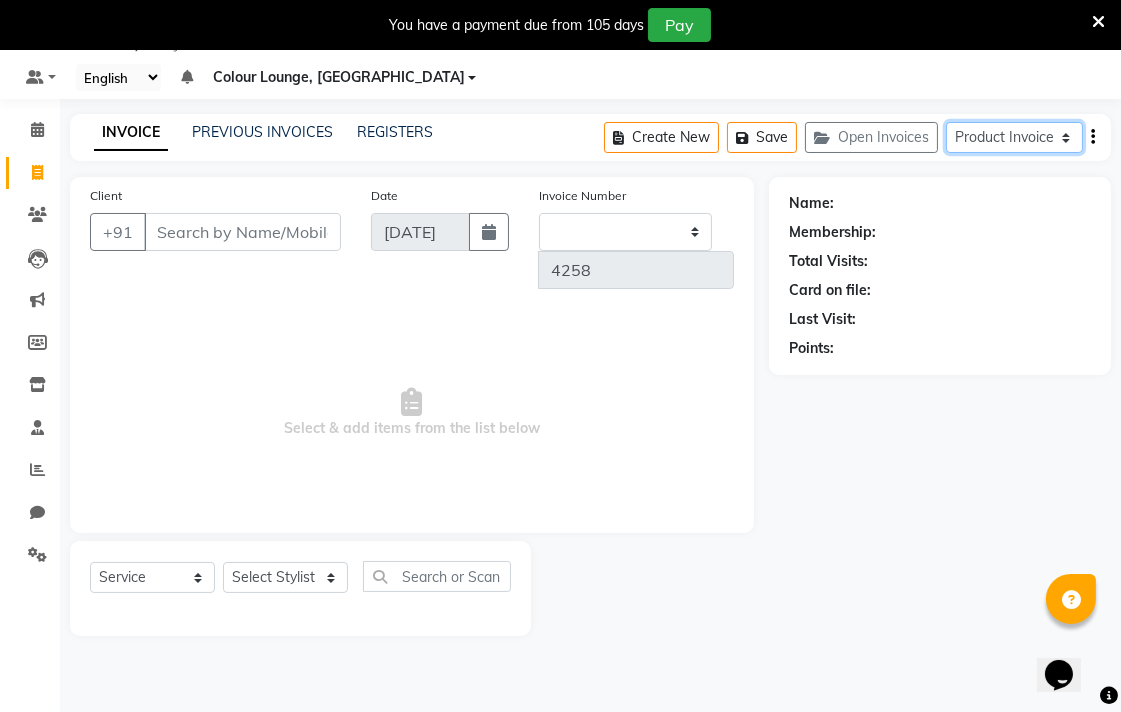 type on "0224" 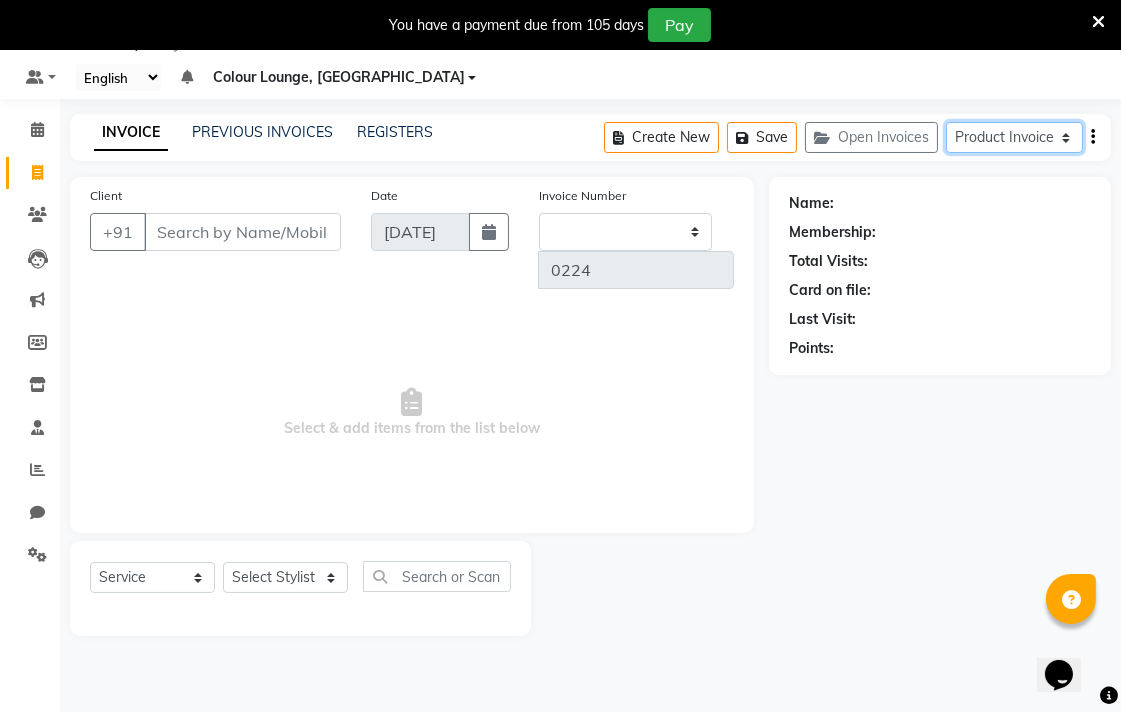 select on "82" 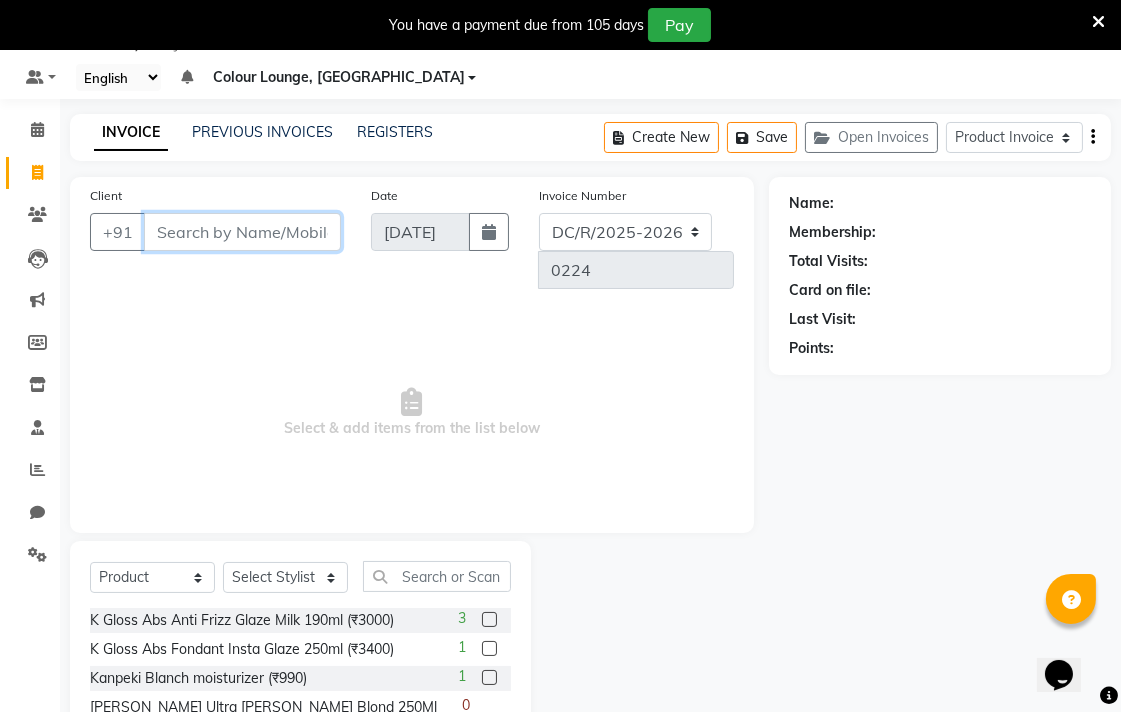 paste on "9877681618" 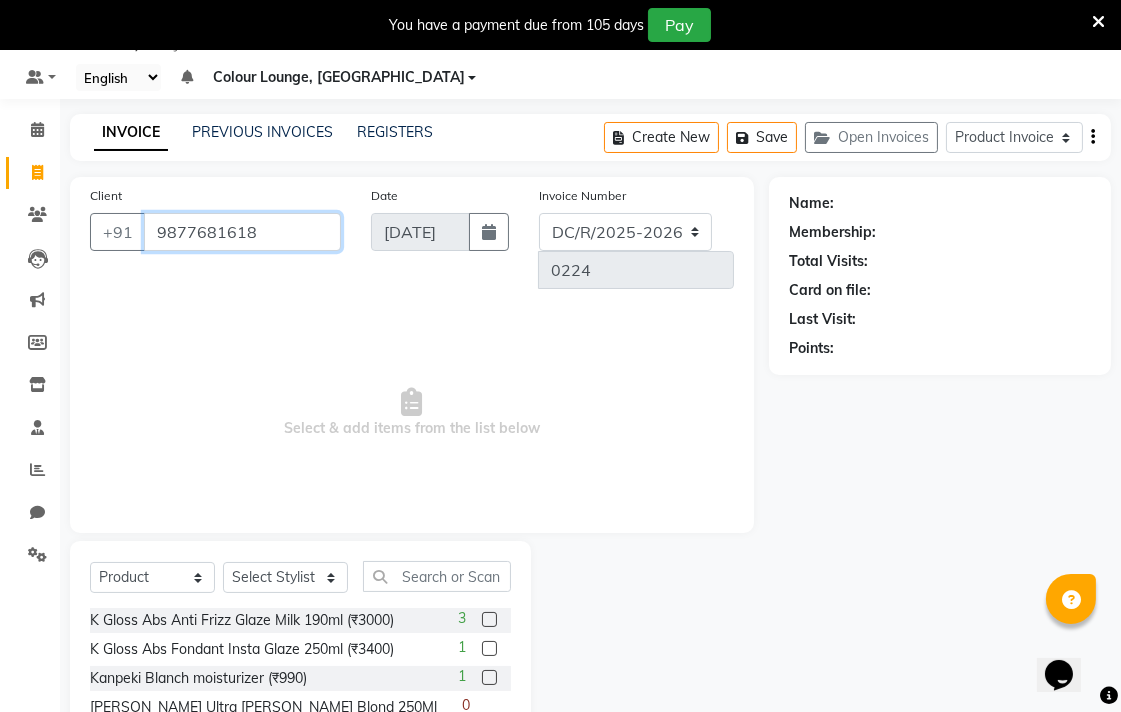 type on "9877681618" 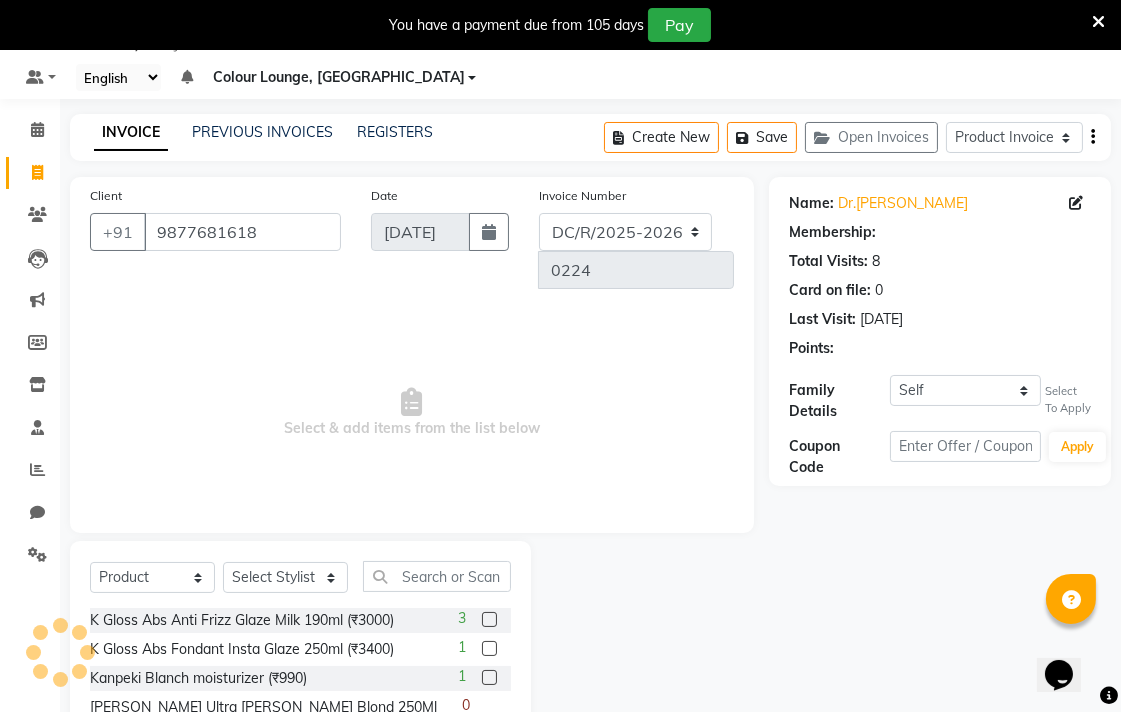 select on "1: Object" 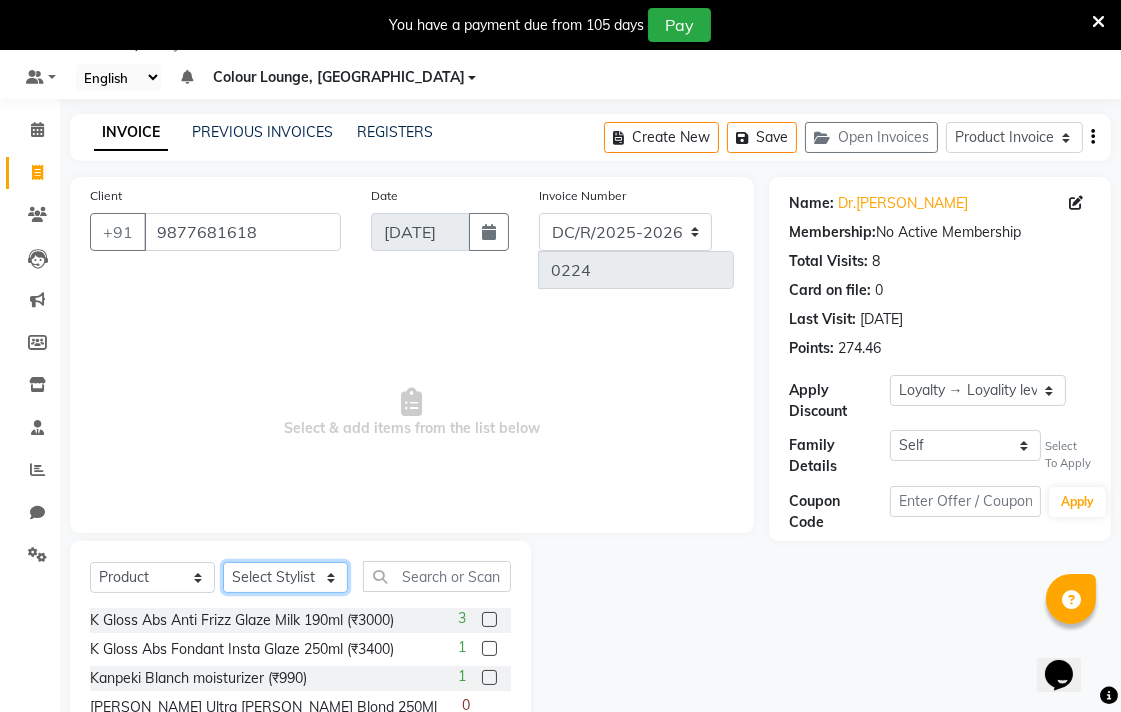 click on "Select Stylist Admin AMIT Birshika Colour Lounge, [GEOGRAPHIC_DATA] Colour Lounge, [GEOGRAPHIC_DATA] Digvij[PERSON_NAME]N[PERSON_NAME]F[PERSON_NAME]M[PERSON_NAME]mal m[PERSON_NAME]B[PERSON_NAME]N[PERSON_NAME]EEP MOH[PERSON_NAME]RAS POO[PERSON_NAME]ATH Poo[PERSON_NAME]R[PERSON_NAME] gua[PERSON_NAME]h[PERSON_NAME]i[PERSON_NAME]h[PERSON_NAME]JAN SAME[PERSON_NAME]N[PERSON_NAME]J[PERSON_NAME]R[PERSON_NAME]n[PERSON_NAME]i[PERSON_NAME]NUJ VISH[PERSON_NAME]" 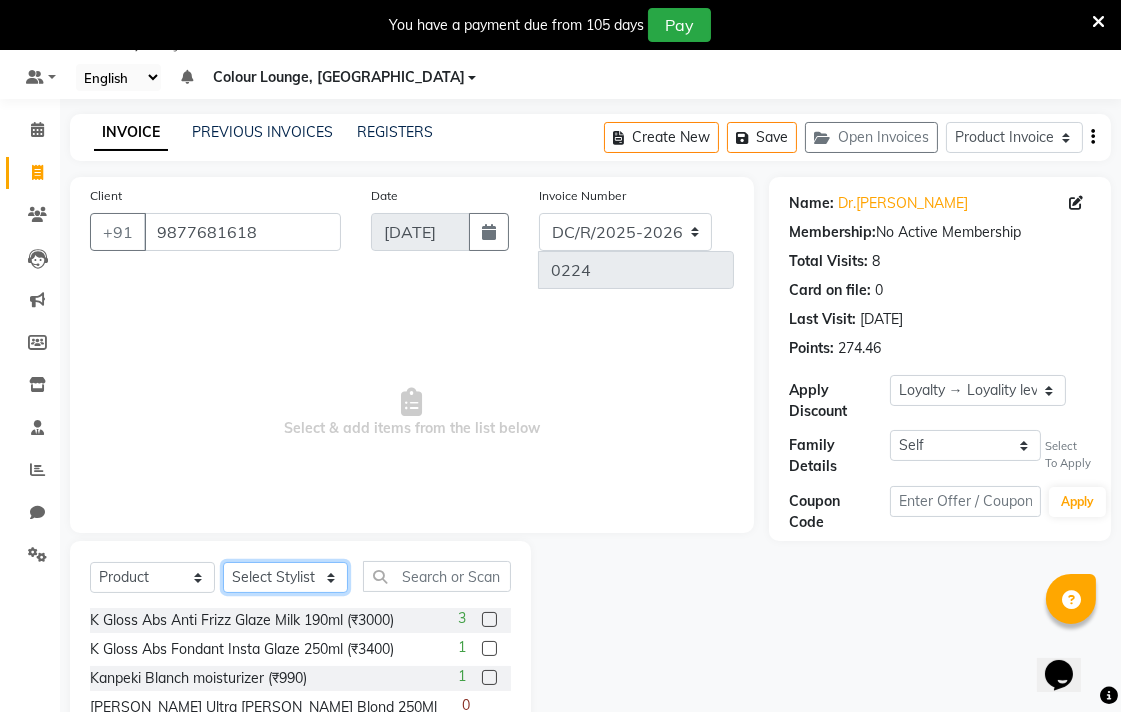 select on "70154" 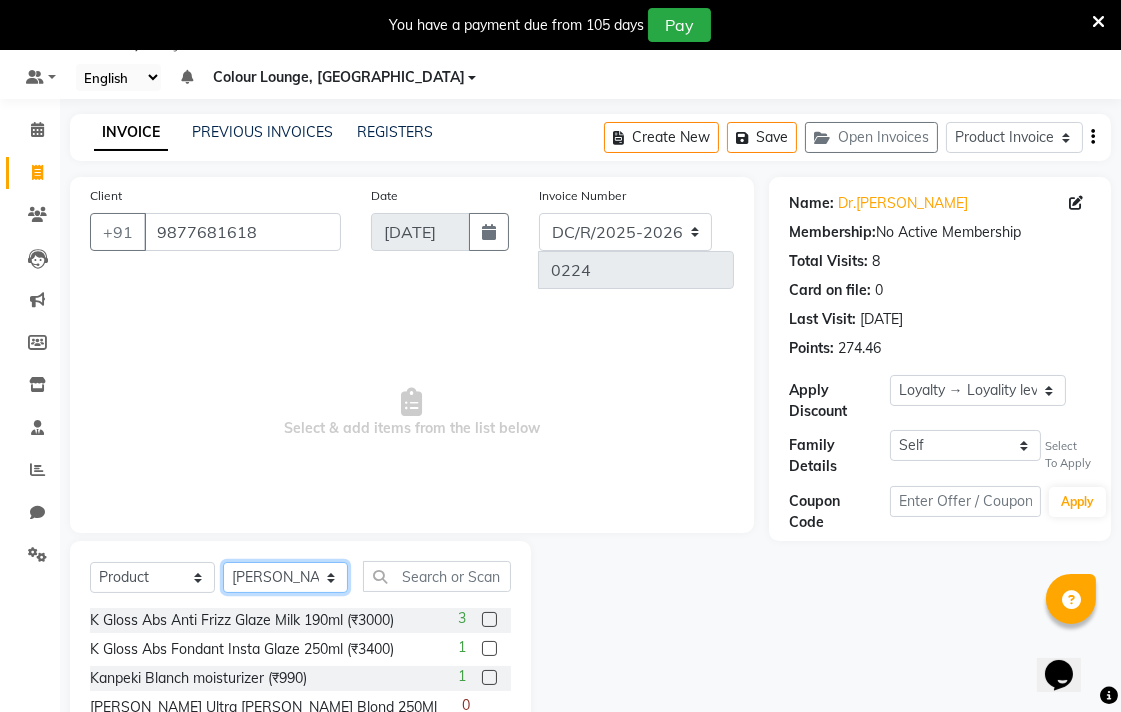 click on "Select Stylist Admin AMIT Birshika Colour Lounge, [GEOGRAPHIC_DATA] Colour Lounge, [GEOGRAPHIC_DATA] Digvij[PERSON_NAME]N[PERSON_NAME]F[PERSON_NAME]M[PERSON_NAME]mal m[PERSON_NAME]B[PERSON_NAME]N[PERSON_NAME]EEP MOH[PERSON_NAME]RAS POO[PERSON_NAME]ATH Poo[PERSON_NAME]R[PERSON_NAME] gua[PERSON_NAME]h[PERSON_NAME]i[PERSON_NAME]h[PERSON_NAME]JAN SAME[PERSON_NAME]N[PERSON_NAME]J[PERSON_NAME]R[PERSON_NAME]n[PERSON_NAME]i[PERSON_NAME]NUJ VISH[PERSON_NAME]" 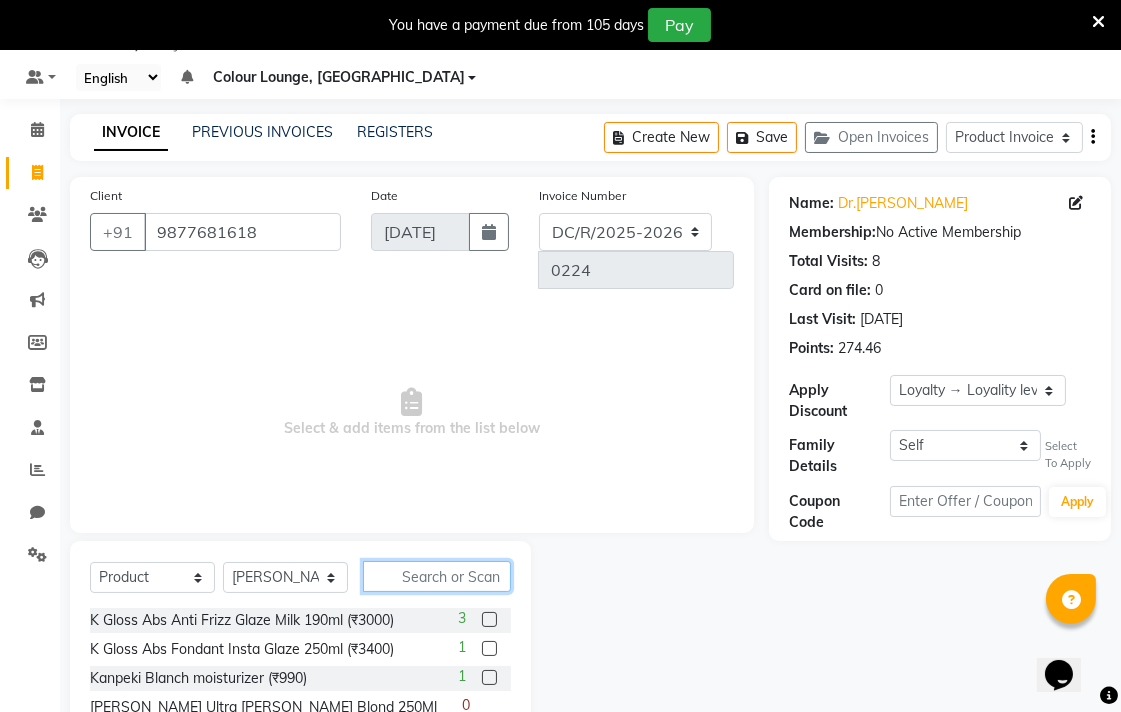 click 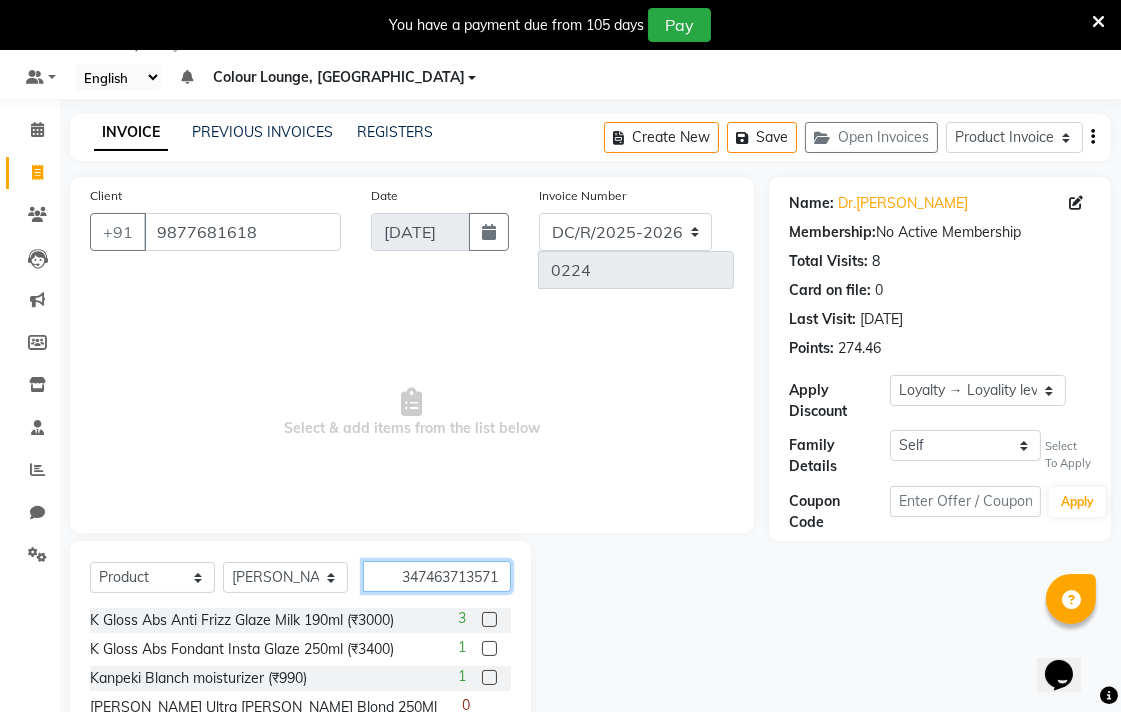 type on "3474637135713" 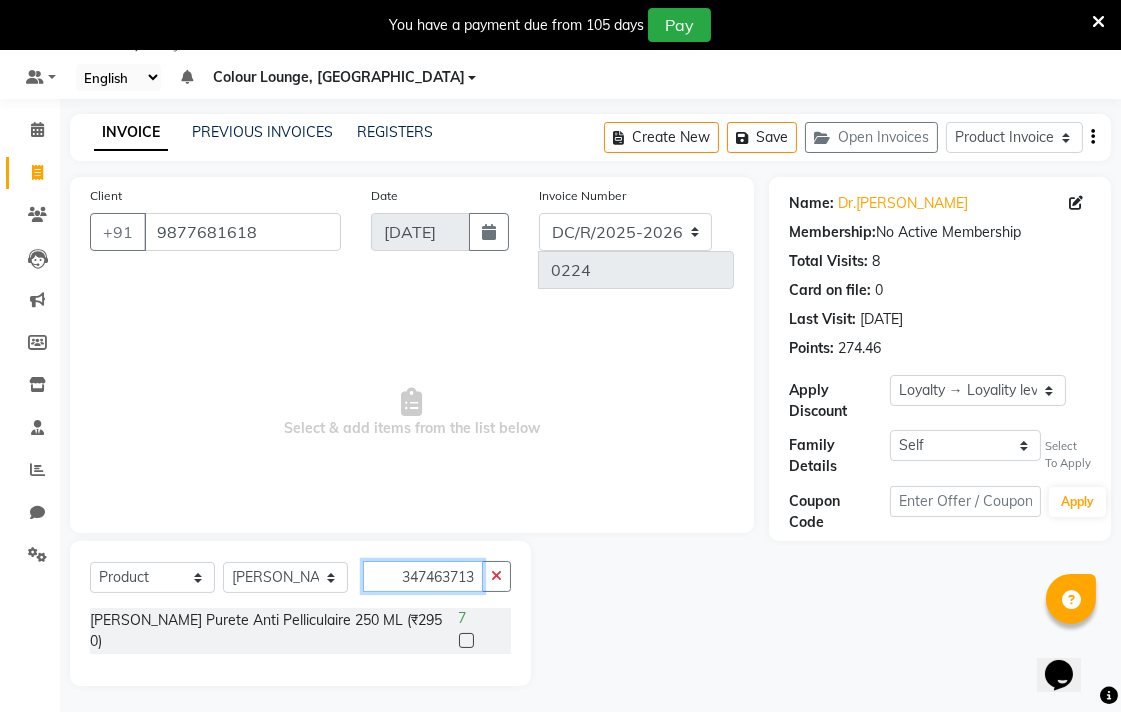type 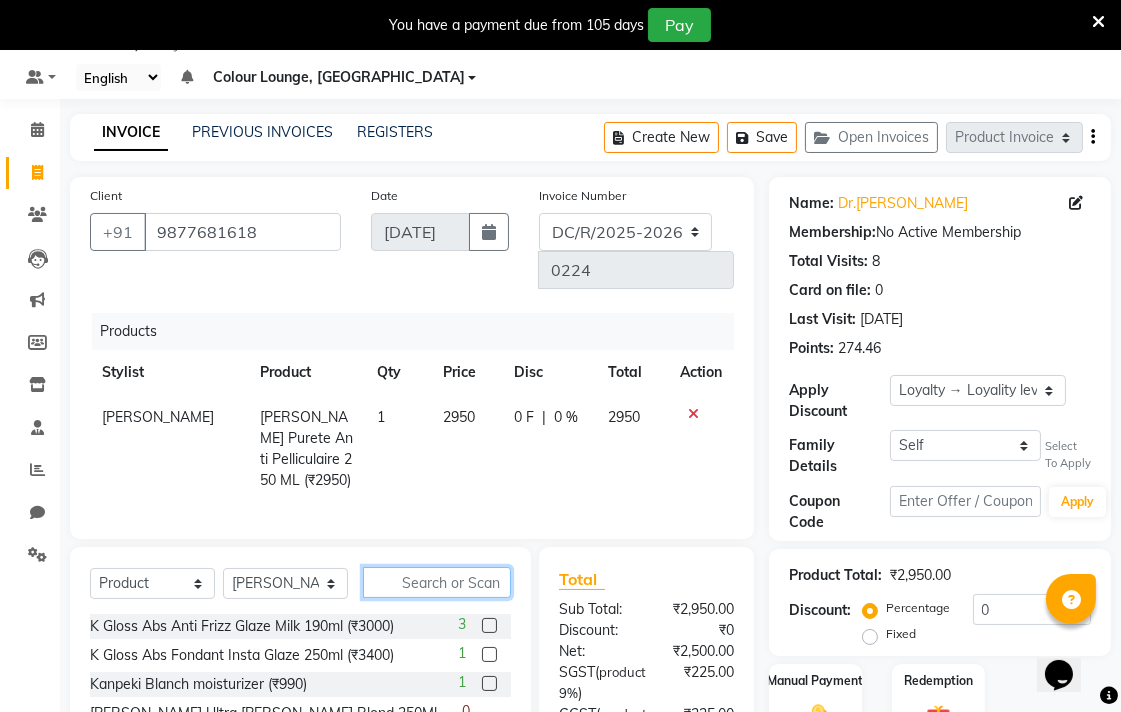scroll, scrollTop: 0, scrollLeft: 0, axis: both 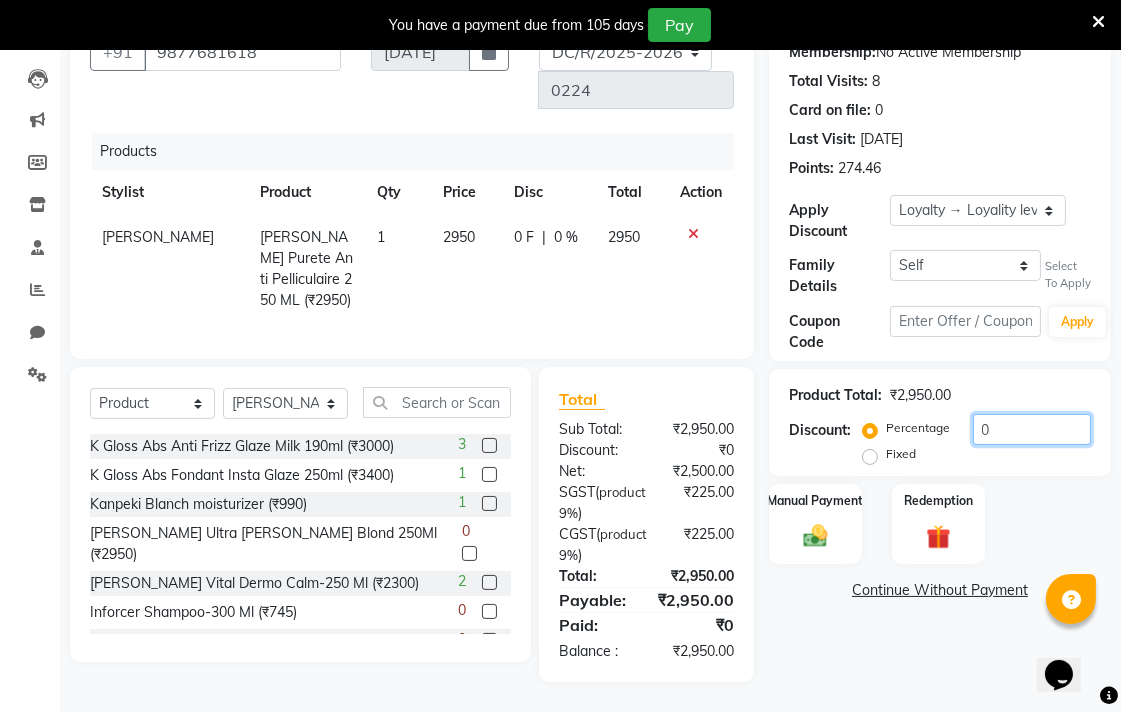 click on "0" 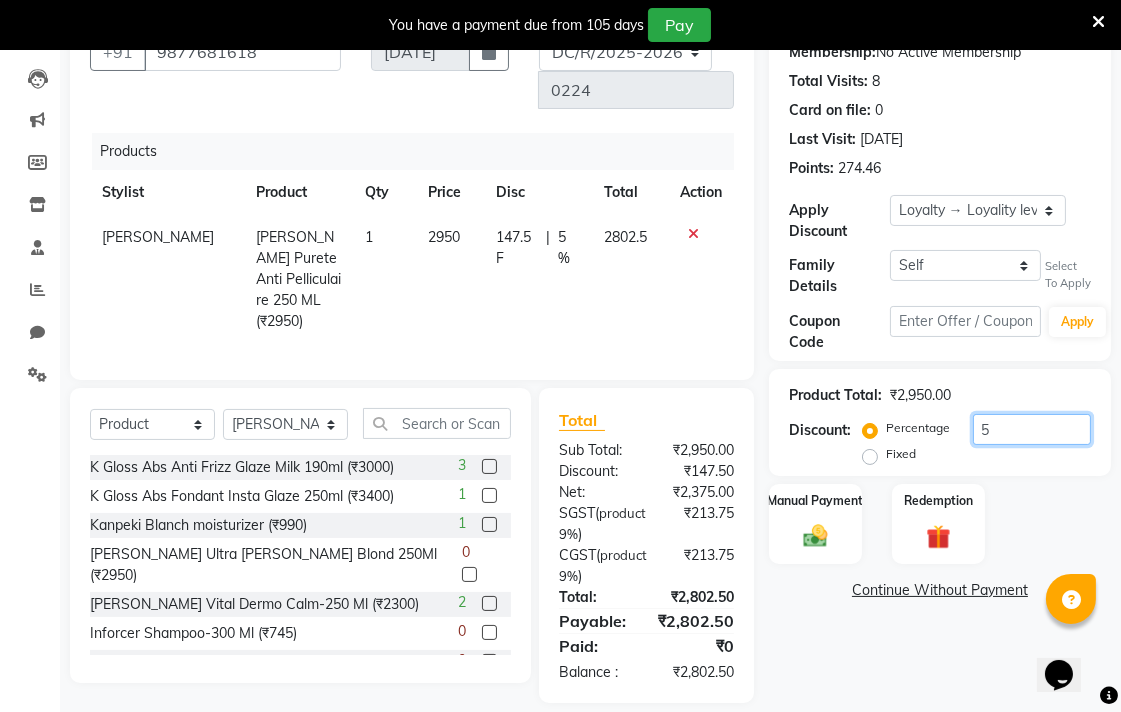 type on "5" 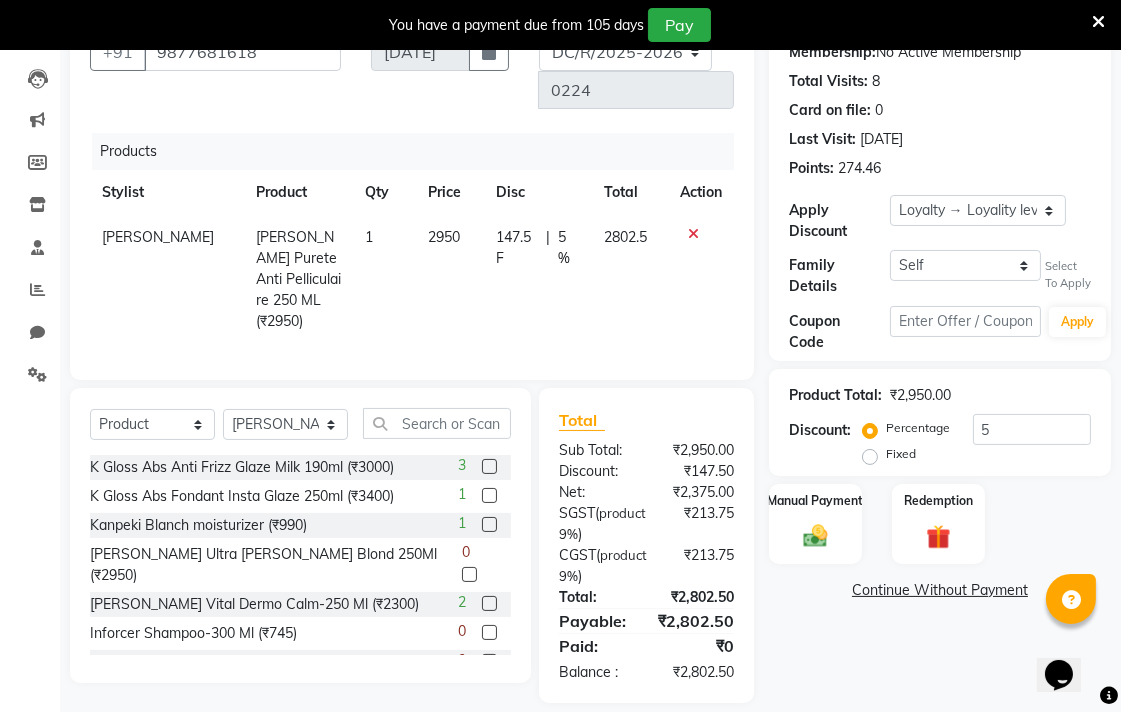 click on "Name: Dr.sarthak  Membership:  No Active Membership  Total Visits:  8 Card on file:  0 Last Visit:   09-07-2025 Points:   274.46  Apply Discount Select  Loyalty → Loyality level 1  Coupon → Sukriti Gift Voucher Coupon → Sukriti Gift Voucher Coupon → Sukriti Gift Voucher Coupon → Sukriti Gift Voucher Family Details Self Dr.sarthak  Select To Apply Coupon Code Apply Product Total:  ₹2,950.00  Discount:  Percentage   Fixed  5 Manual Payment Redemption  Continue Without Payment" 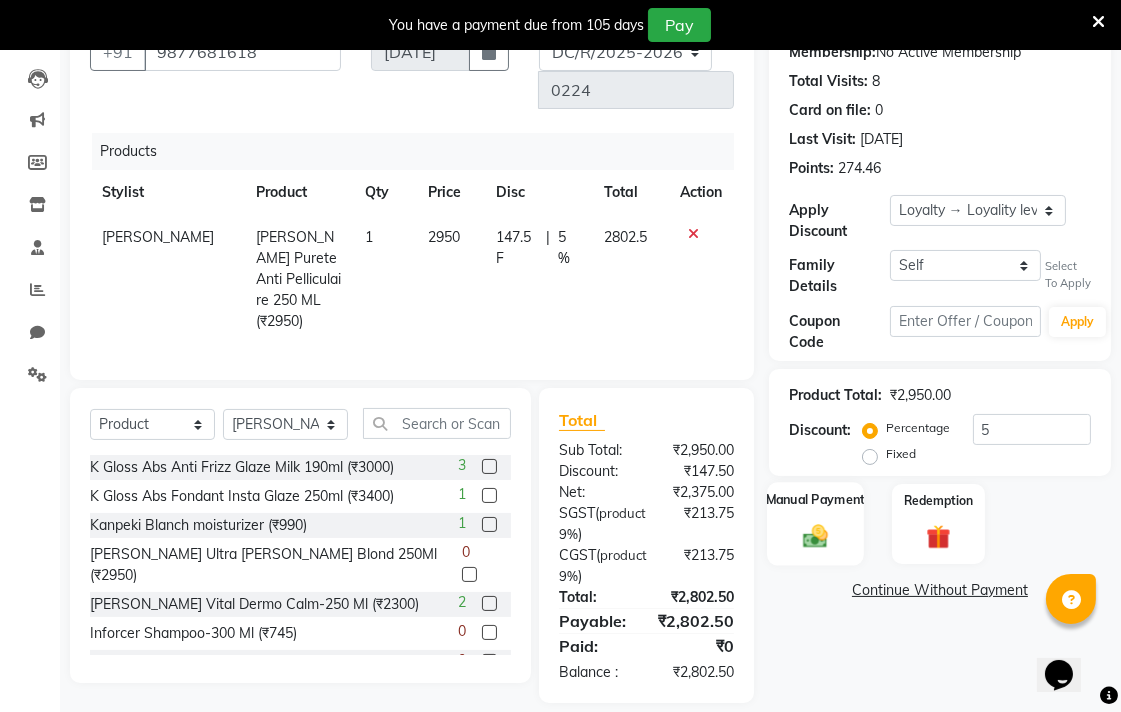 click on "Manual Payment" 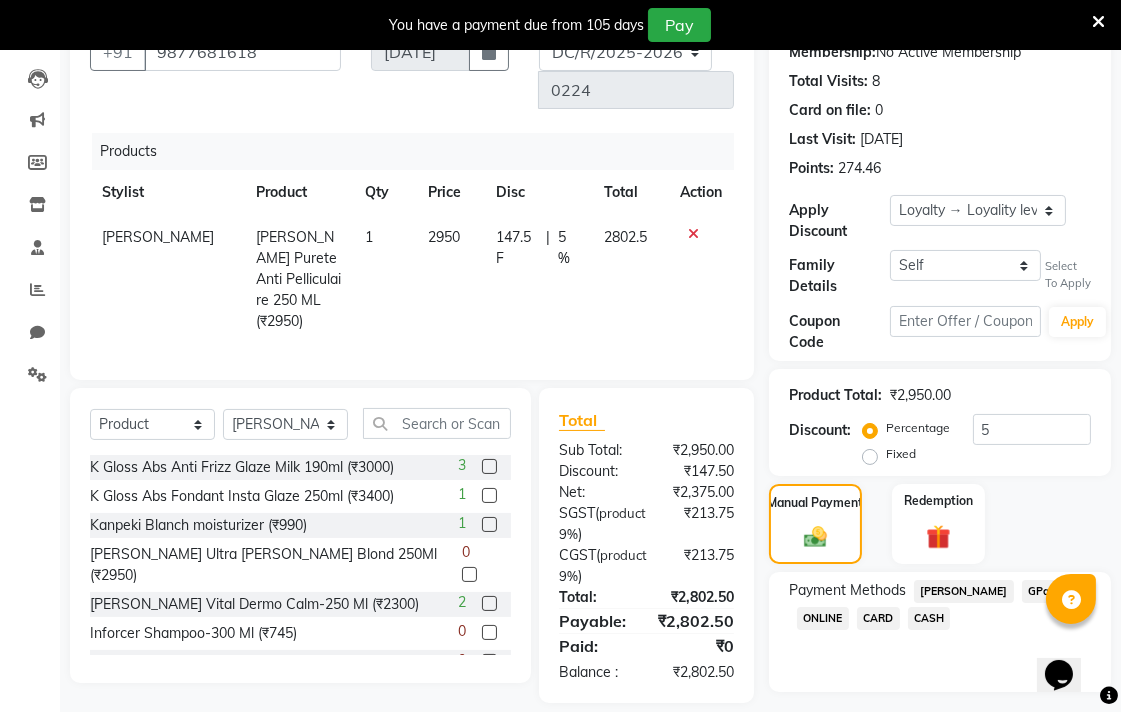 click on "GPay" 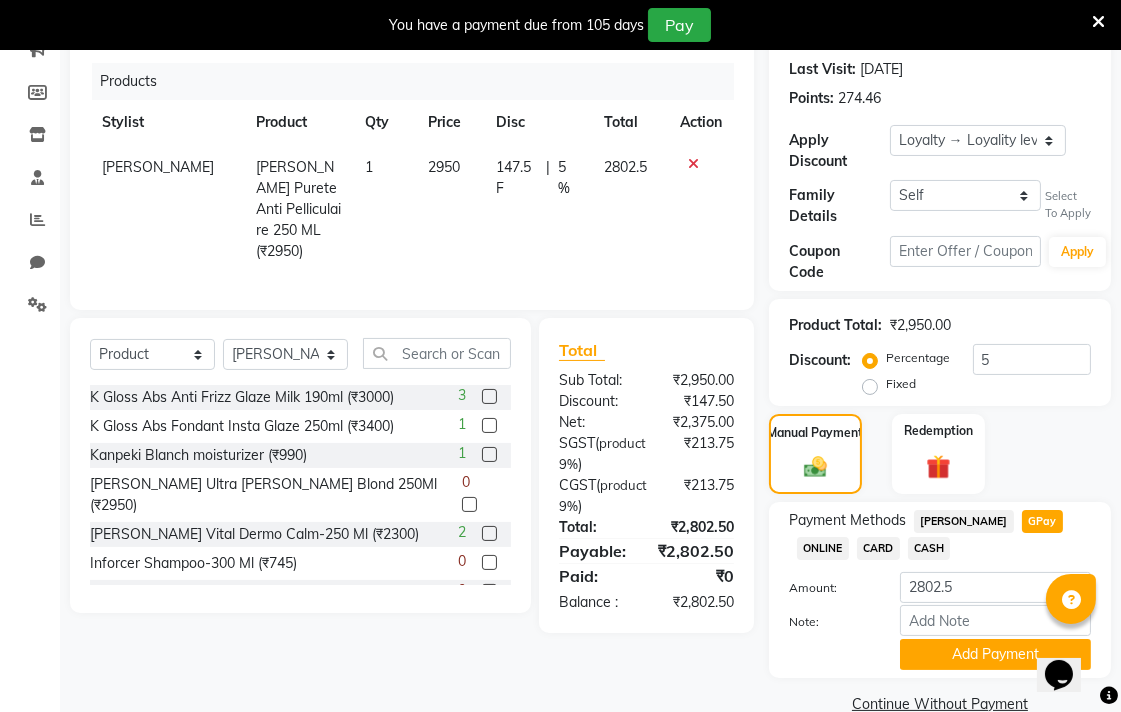 scroll, scrollTop: 337, scrollLeft: 0, axis: vertical 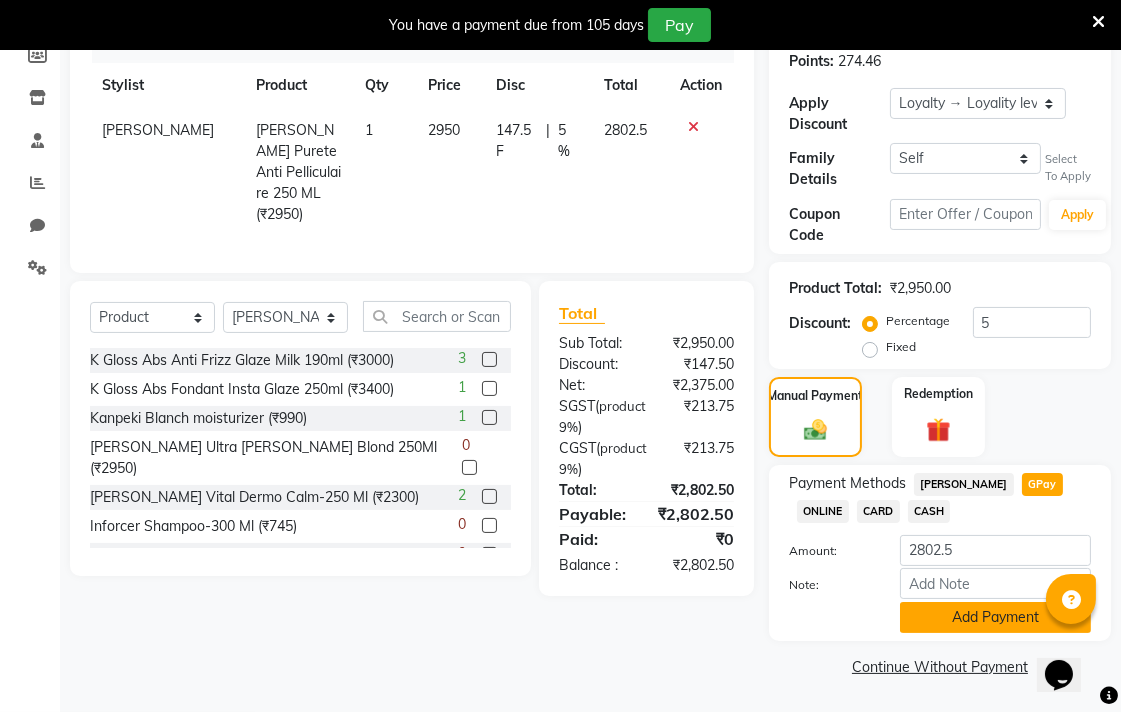click on "Add Payment" 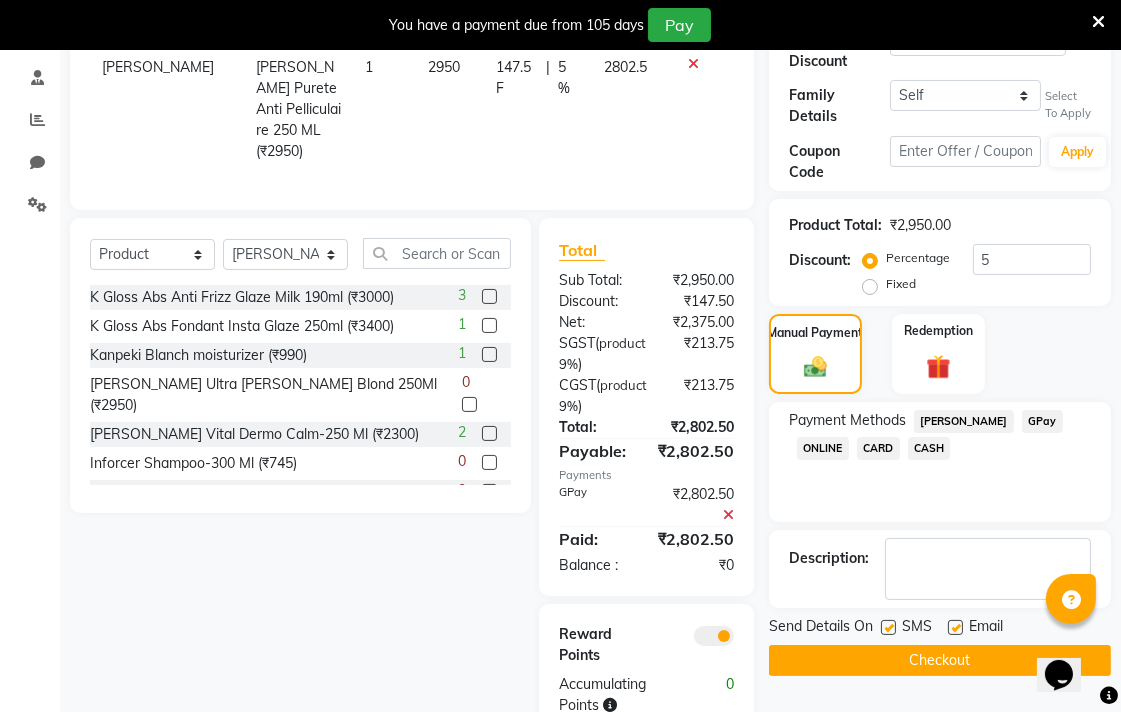scroll, scrollTop: 432, scrollLeft: 0, axis: vertical 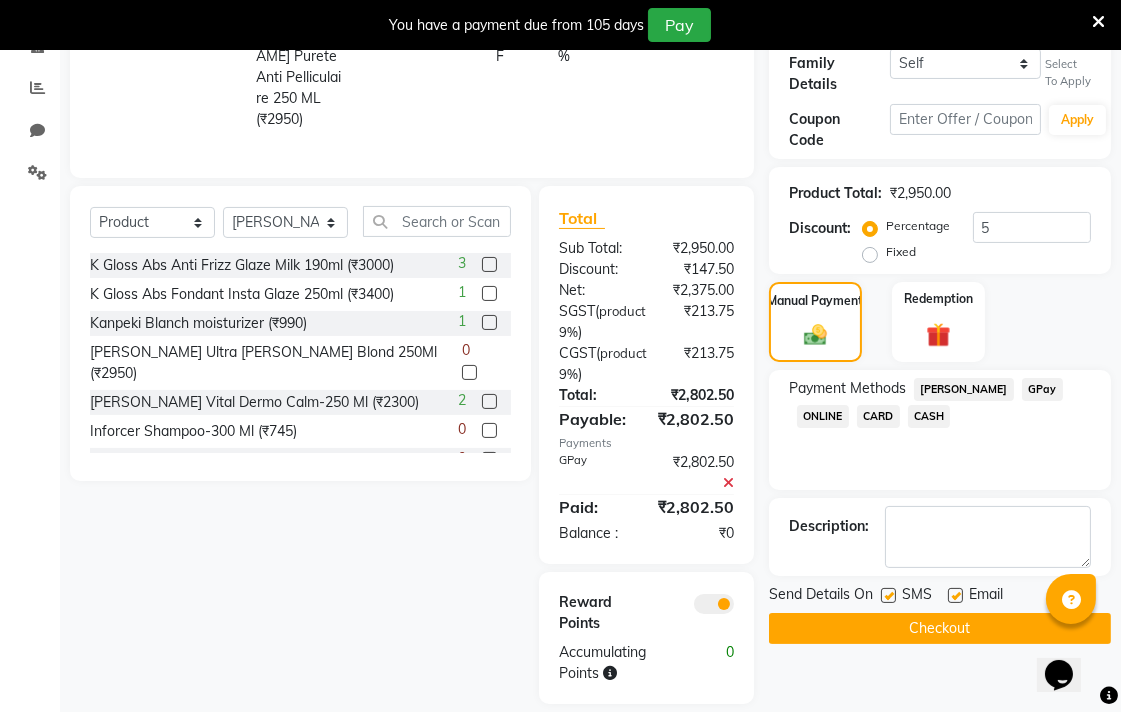 click on "Checkout" 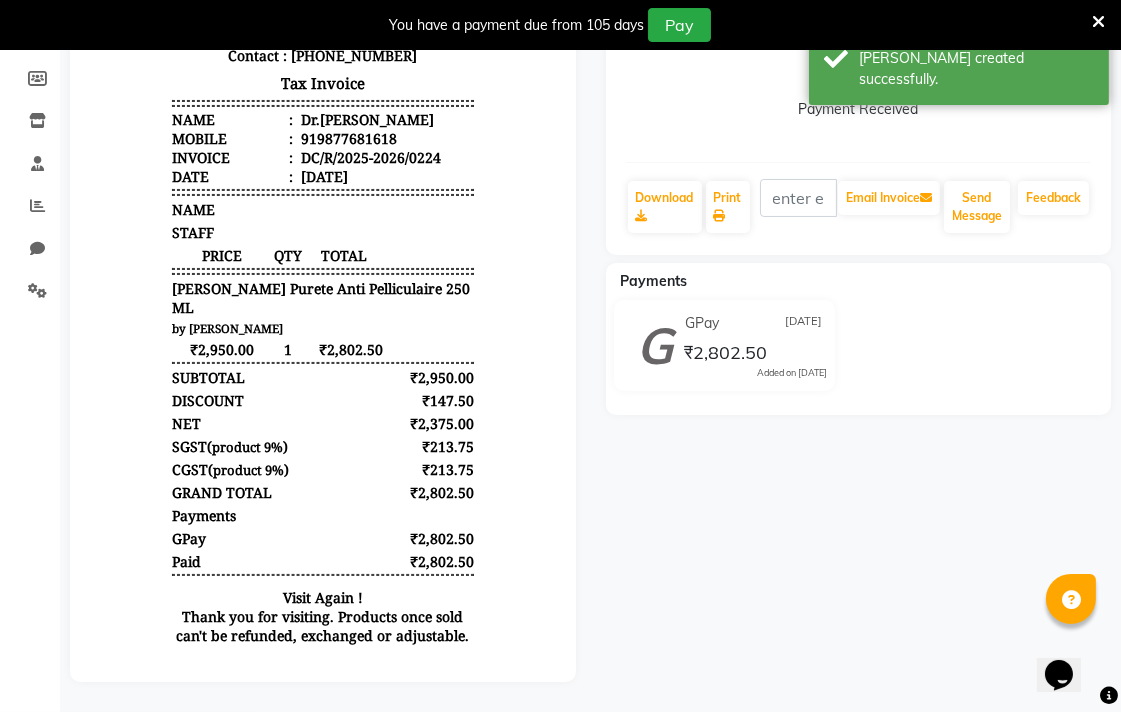 scroll, scrollTop: 0, scrollLeft: 0, axis: both 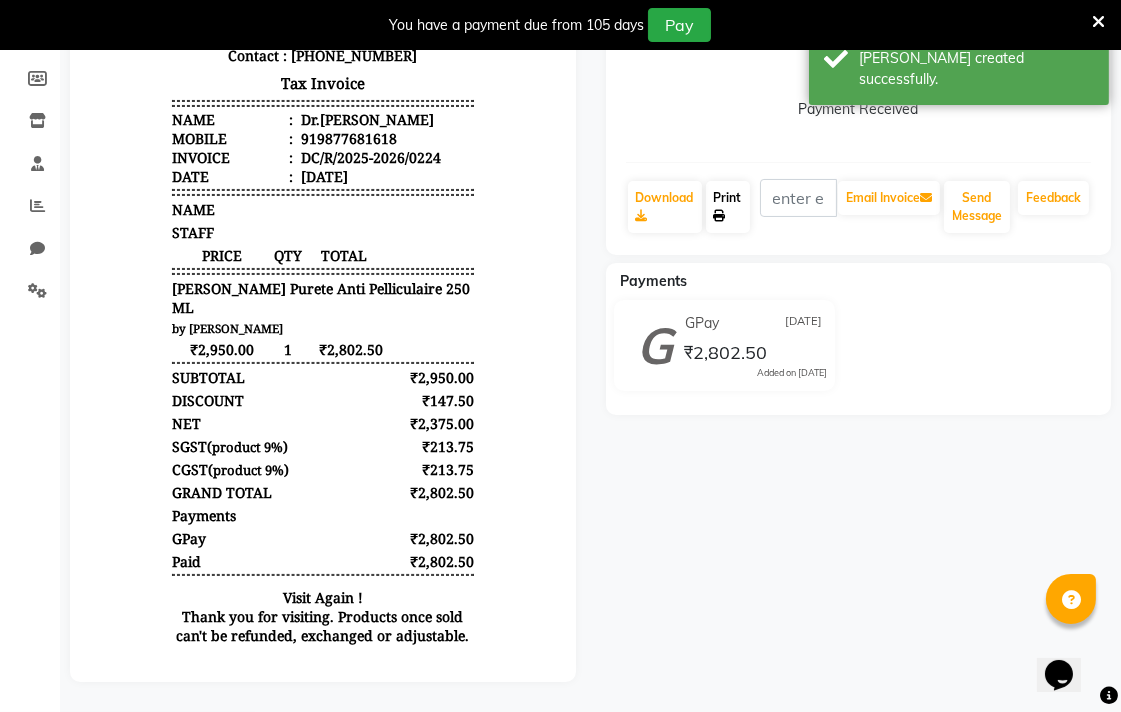 click on "Print" 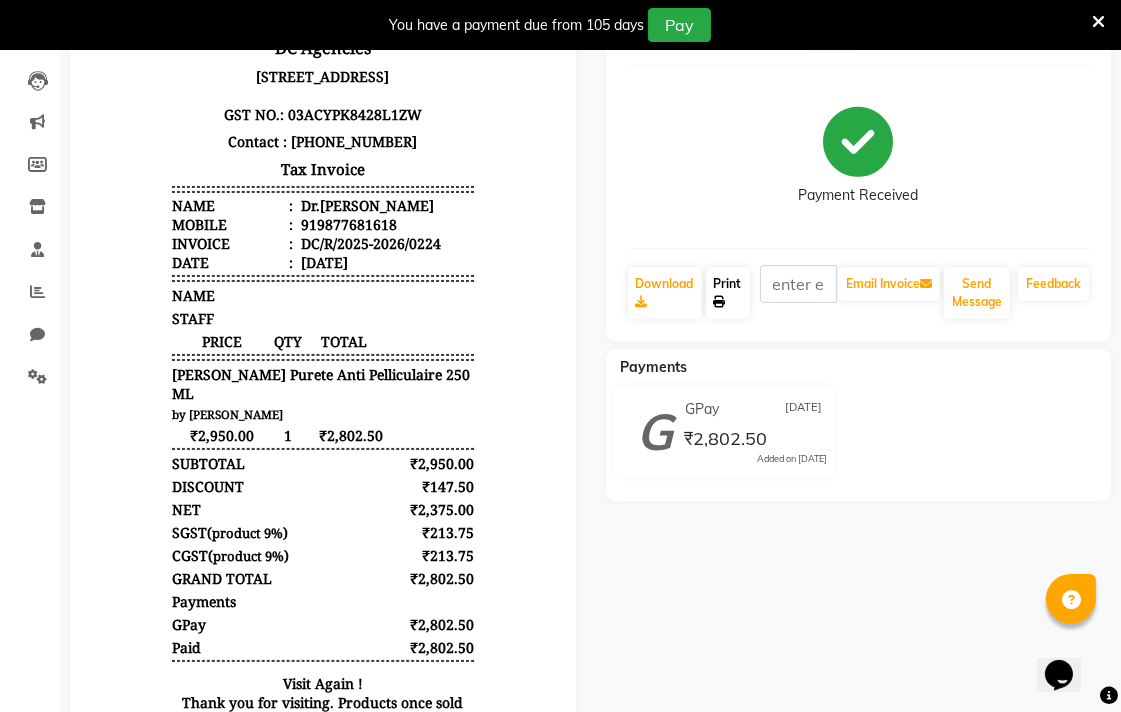 scroll, scrollTop: 0, scrollLeft: 0, axis: both 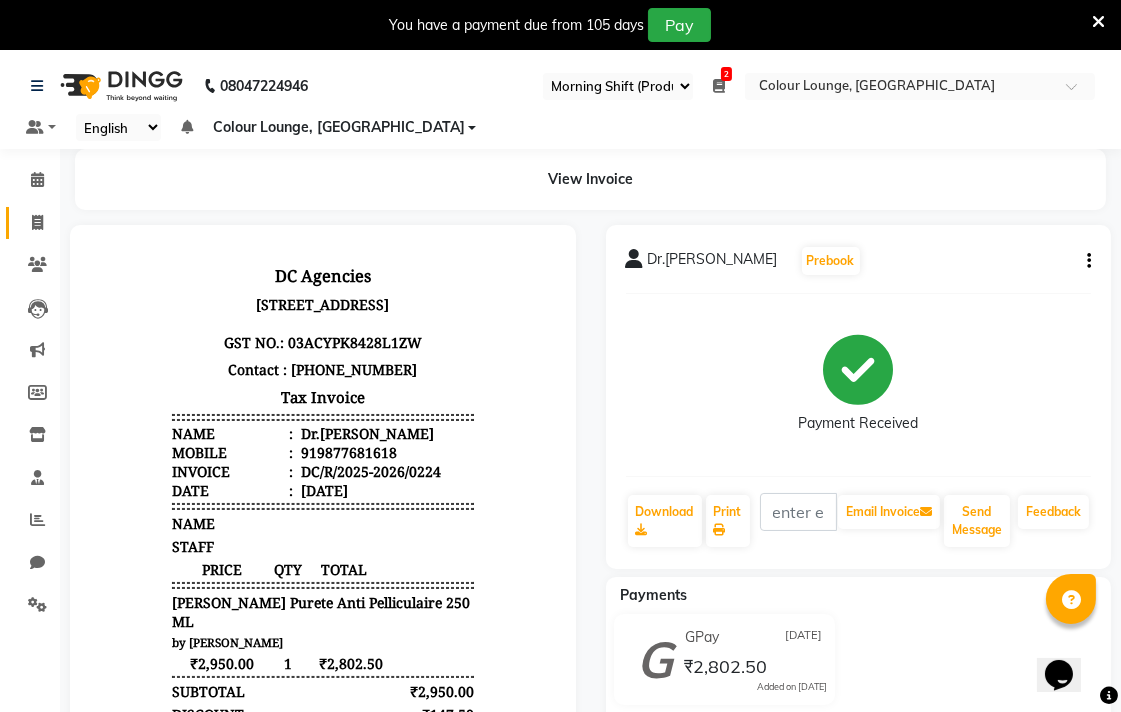 click 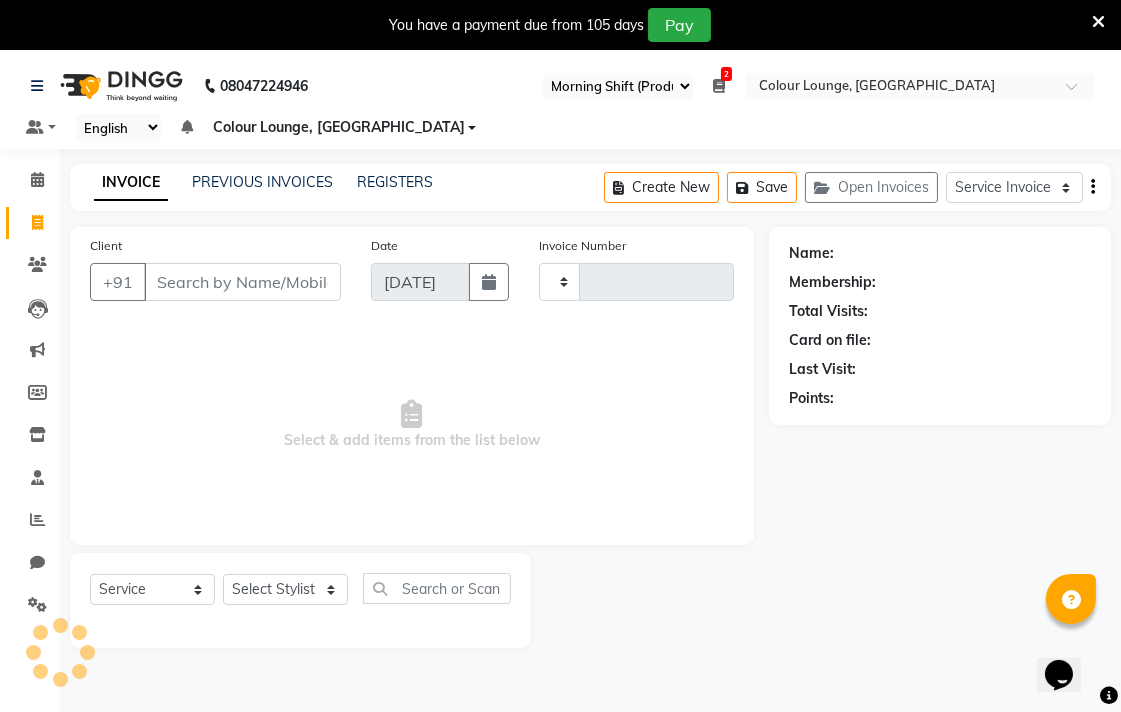 scroll, scrollTop: 50, scrollLeft: 0, axis: vertical 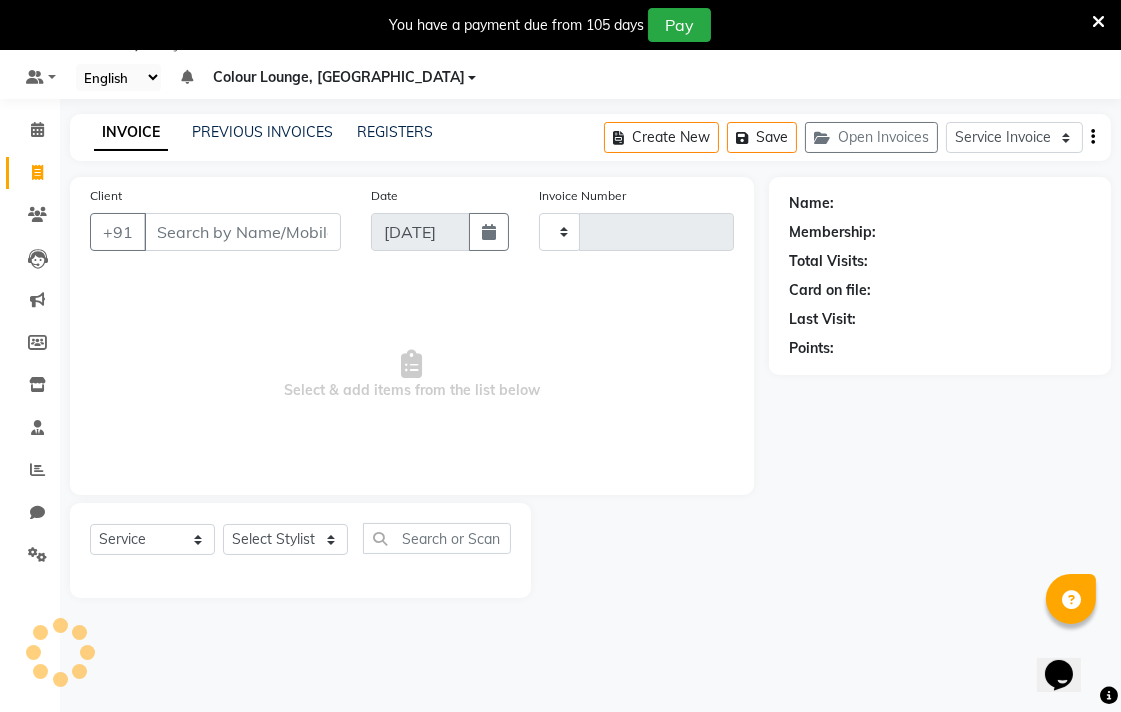 type on "4258" 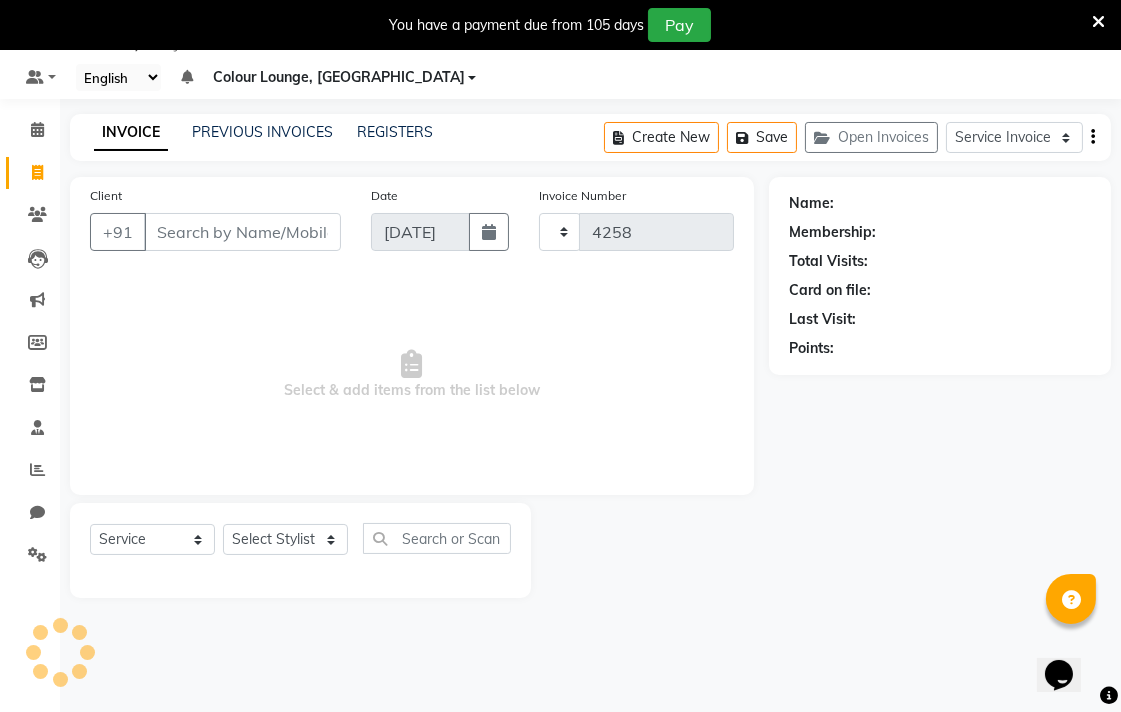 select on "8013" 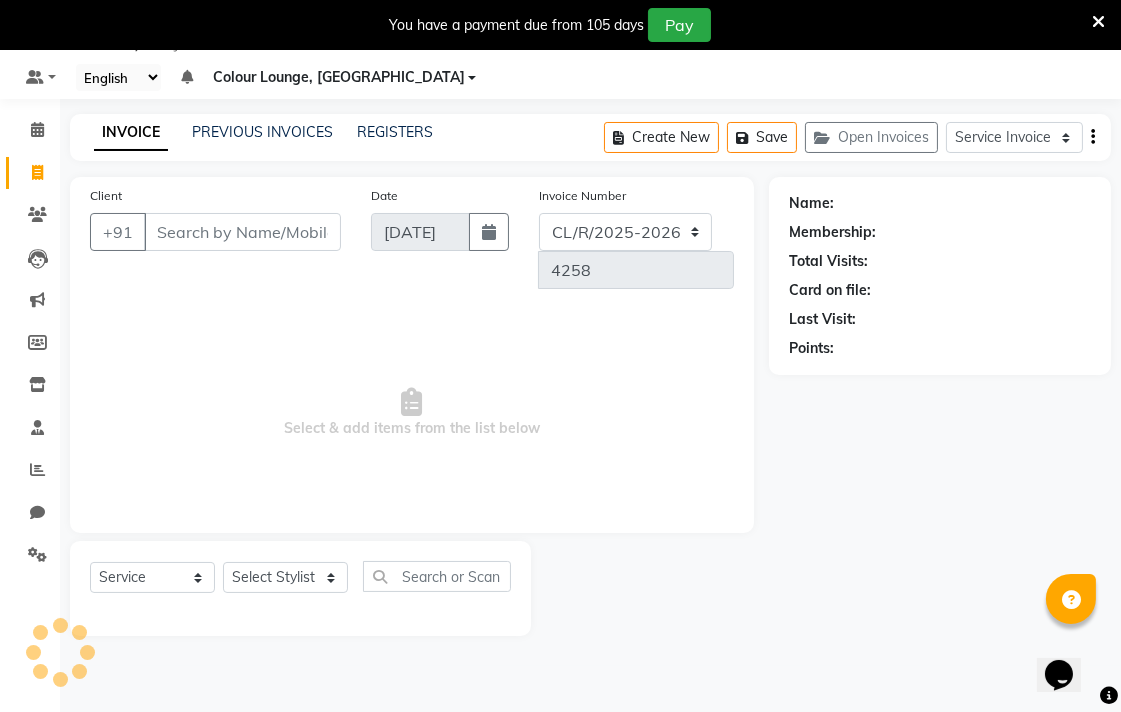 select on "83" 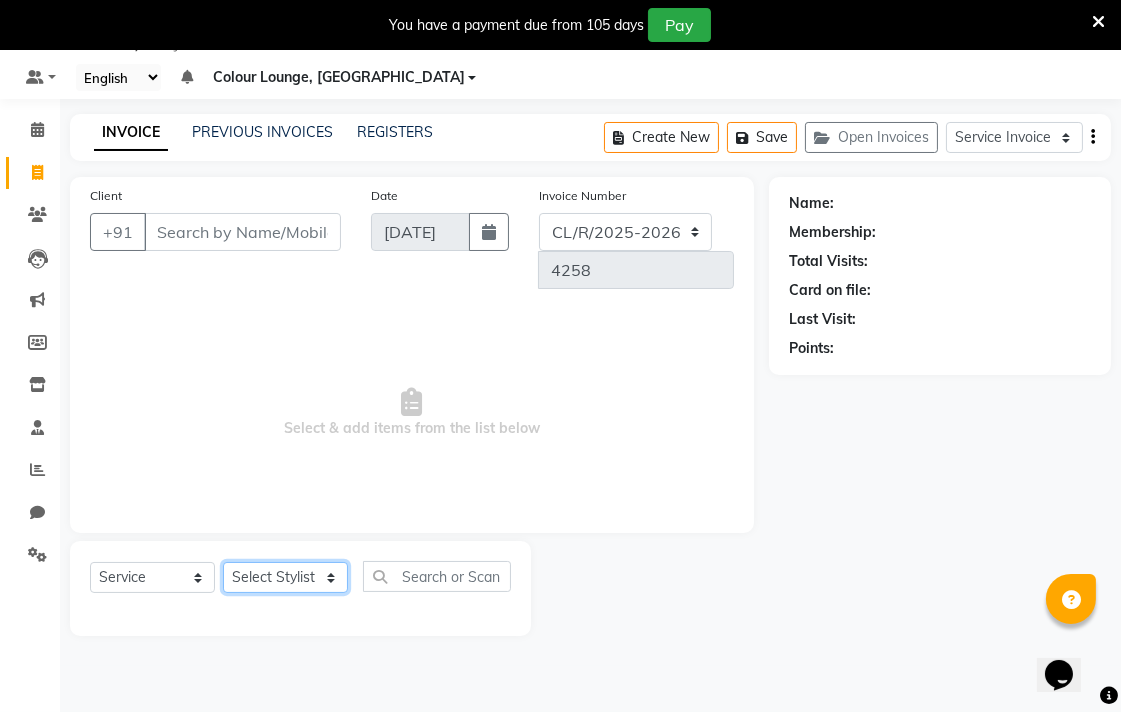 click on "Select Stylist Admin AMIT Birshika Colour Lounge, [GEOGRAPHIC_DATA] Colour Lounge, [GEOGRAPHIC_DATA] Digvij[PERSON_NAME]N[PERSON_NAME]F[PERSON_NAME]M[PERSON_NAME]mal m[PERSON_NAME]B[PERSON_NAME]N[PERSON_NAME]EEP MOH[PERSON_NAME]RAS POO[PERSON_NAME]ATH Poo[PERSON_NAME]R[PERSON_NAME] gua[PERSON_NAME]h[PERSON_NAME]i[PERSON_NAME]h[PERSON_NAME]JAN SAME[PERSON_NAME]N[PERSON_NAME]J[PERSON_NAME]R[PERSON_NAME]n[PERSON_NAME]i[PERSON_NAME]NUJ VISH[PERSON_NAME]" 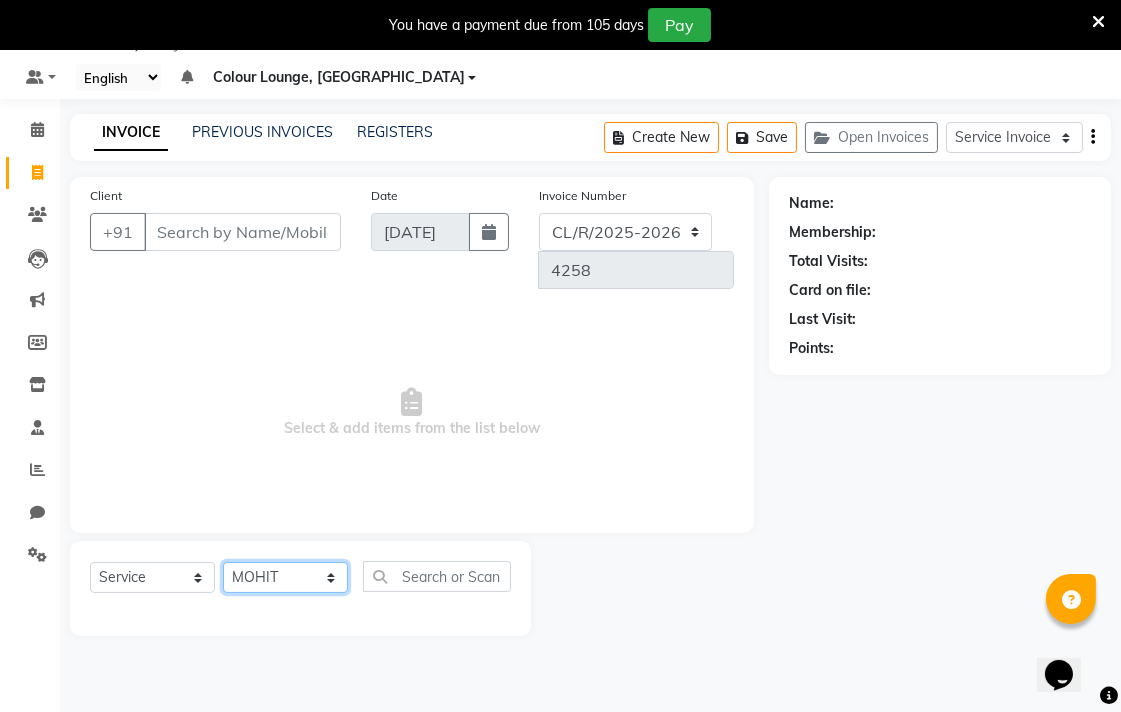 click on "Select Stylist Admin AMIT Birshika Colour Lounge, [GEOGRAPHIC_DATA] Colour Lounge, [GEOGRAPHIC_DATA] Digvij[PERSON_NAME]N[PERSON_NAME]F[PERSON_NAME]M[PERSON_NAME]mal m[PERSON_NAME]B[PERSON_NAME]N[PERSON_NAME]EEP MOH[PERSON_NAME]RAS POO[PERSON_NAME]ATH Poo[PERSON_NAME]R[PERSON_NAME] gua[PERSON_NAME]h[PERSON_NAME]i[PERSON_NAME]h[PERSON_NAME]JAN SAME[PERSON_NAME]N[PERSON_NAME]J[PERSON_NAME]R[PERSON_NAME]n[PERSON_NAME]i[PERSON_NAME]NUJ VISH[PERSON_NAME]" 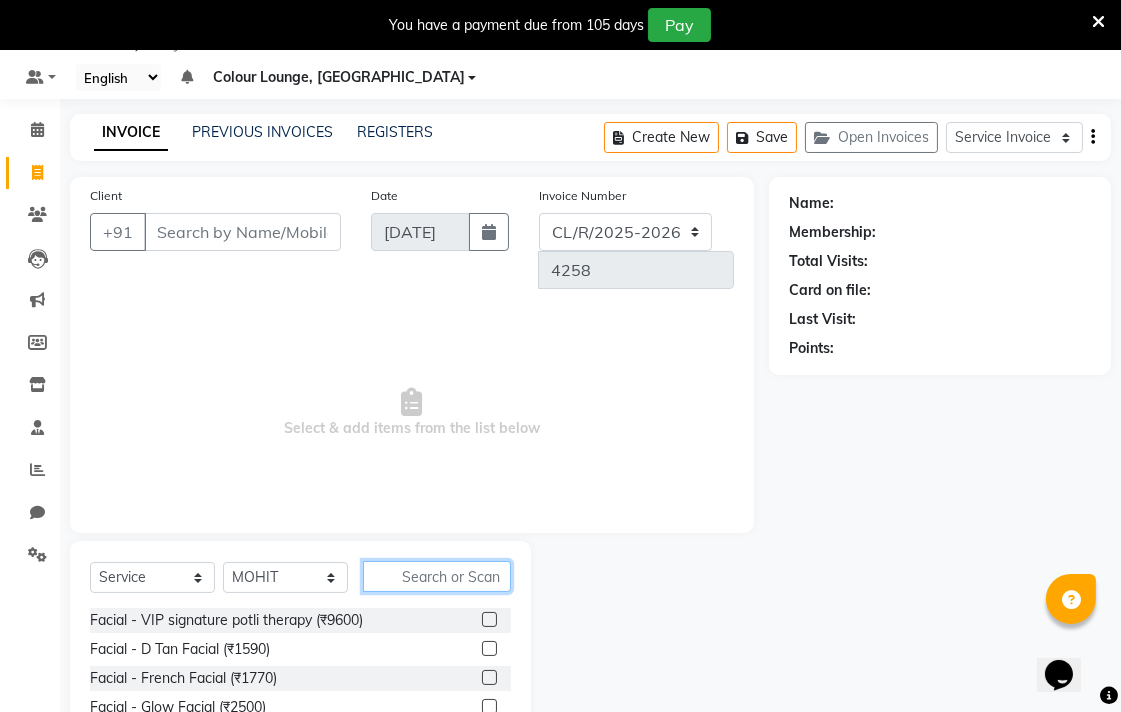 click 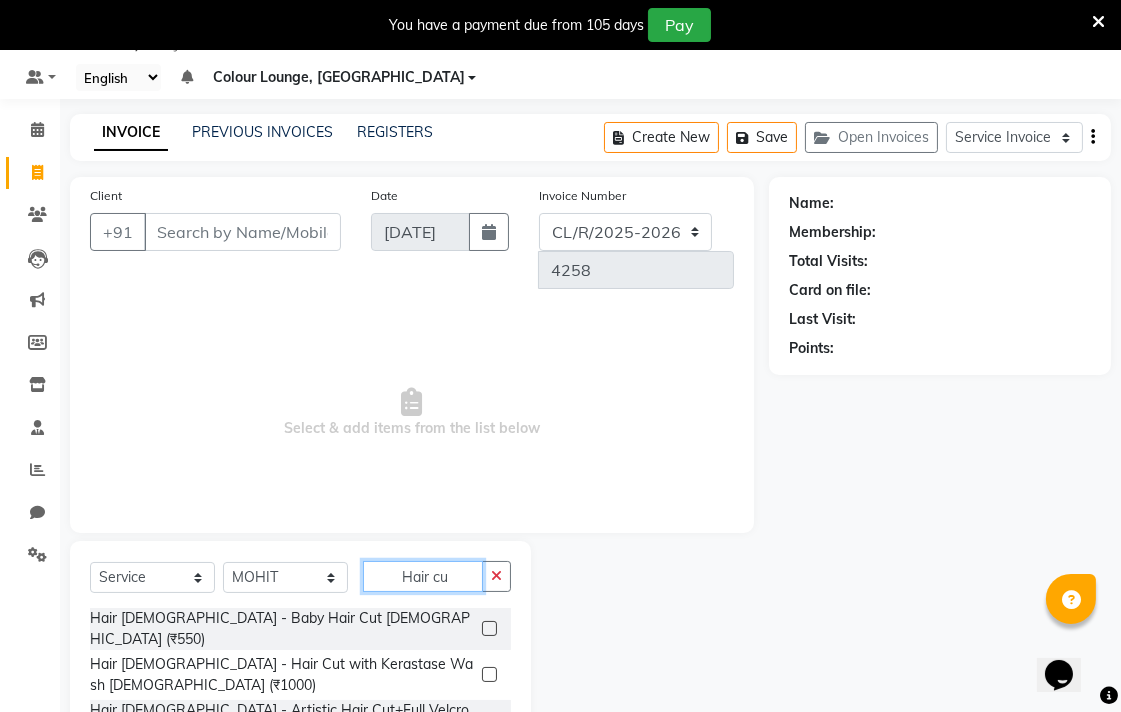 scroll, scrollTop: 94, scrollLeft: 0, axis: vertical 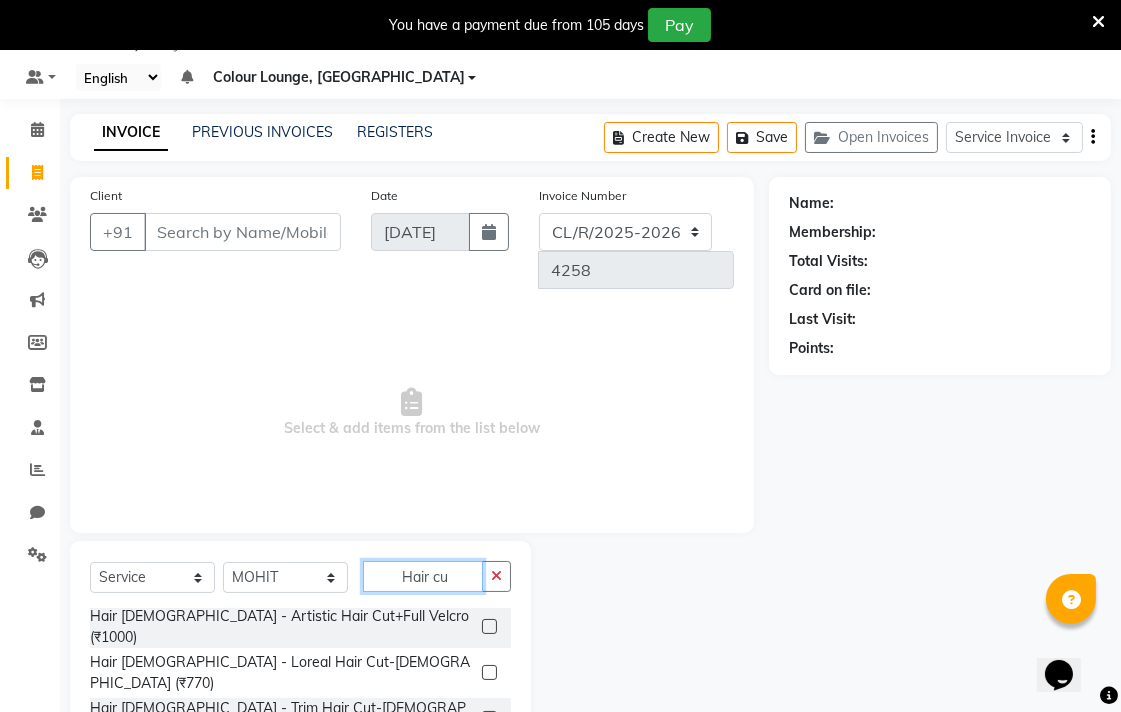 type on "Hair cu" 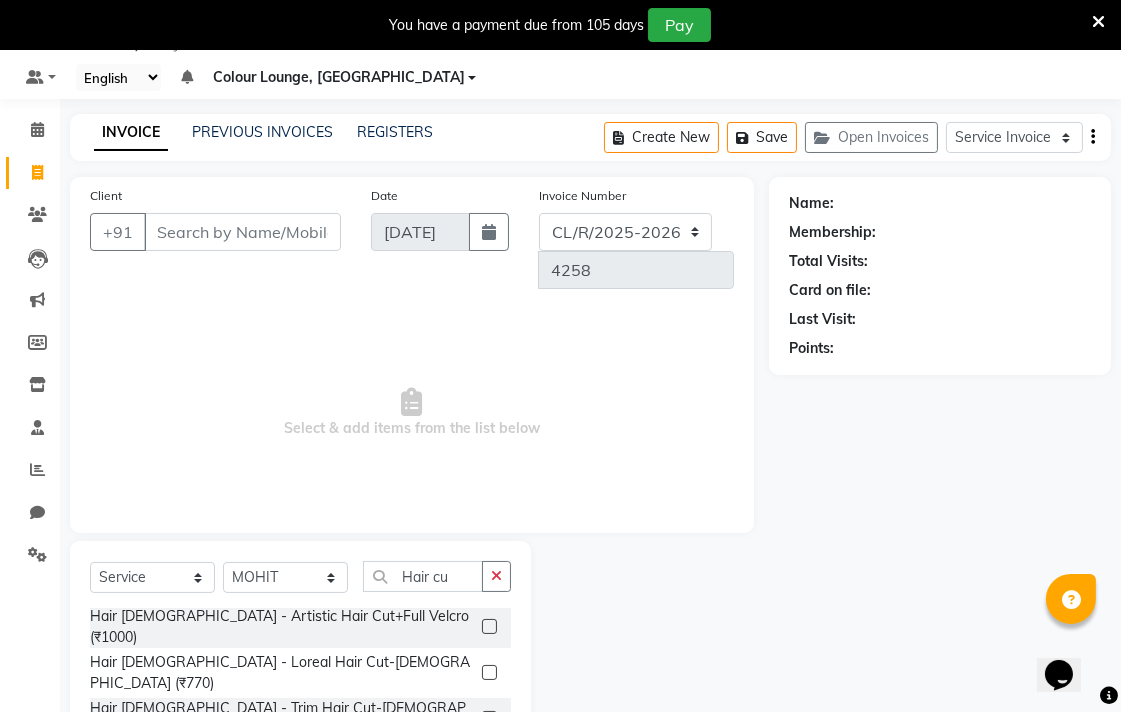 click 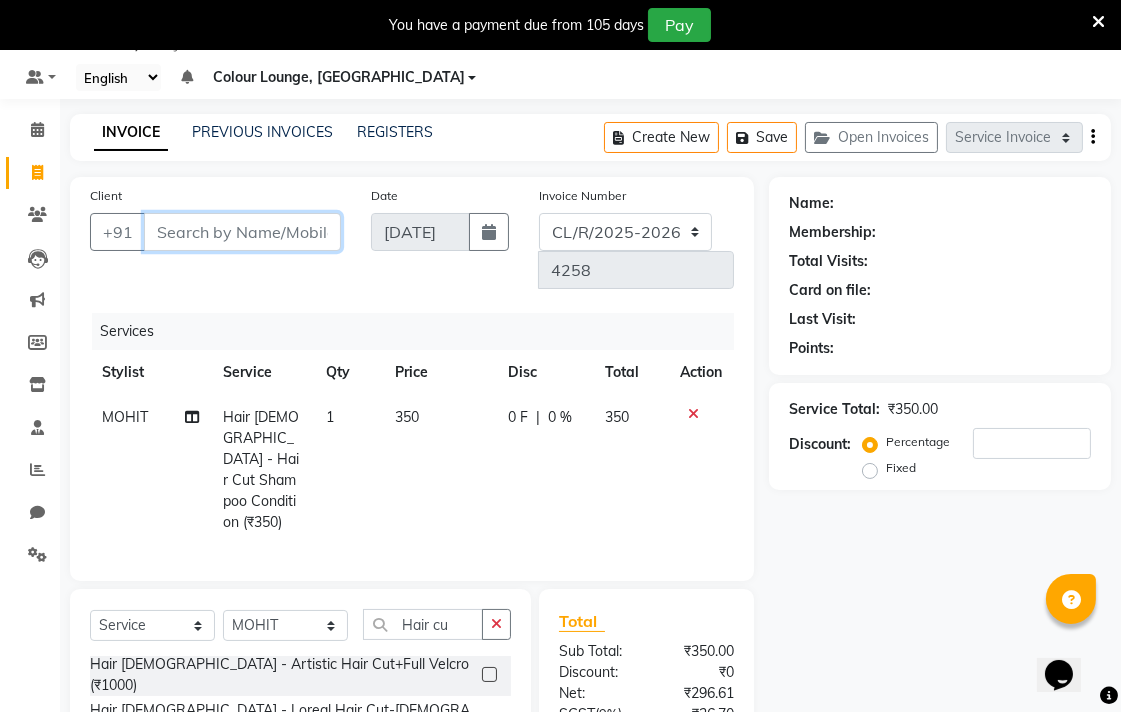 click on "Client" at bounding box center (242, 232) 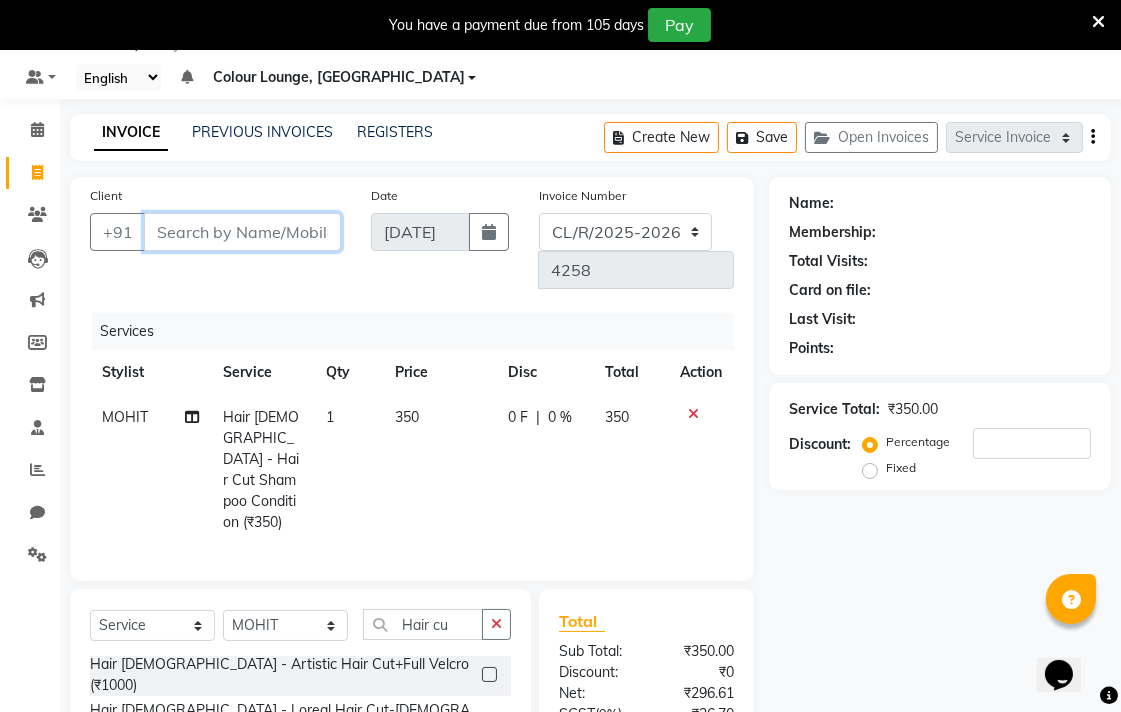 checkbox on "false" 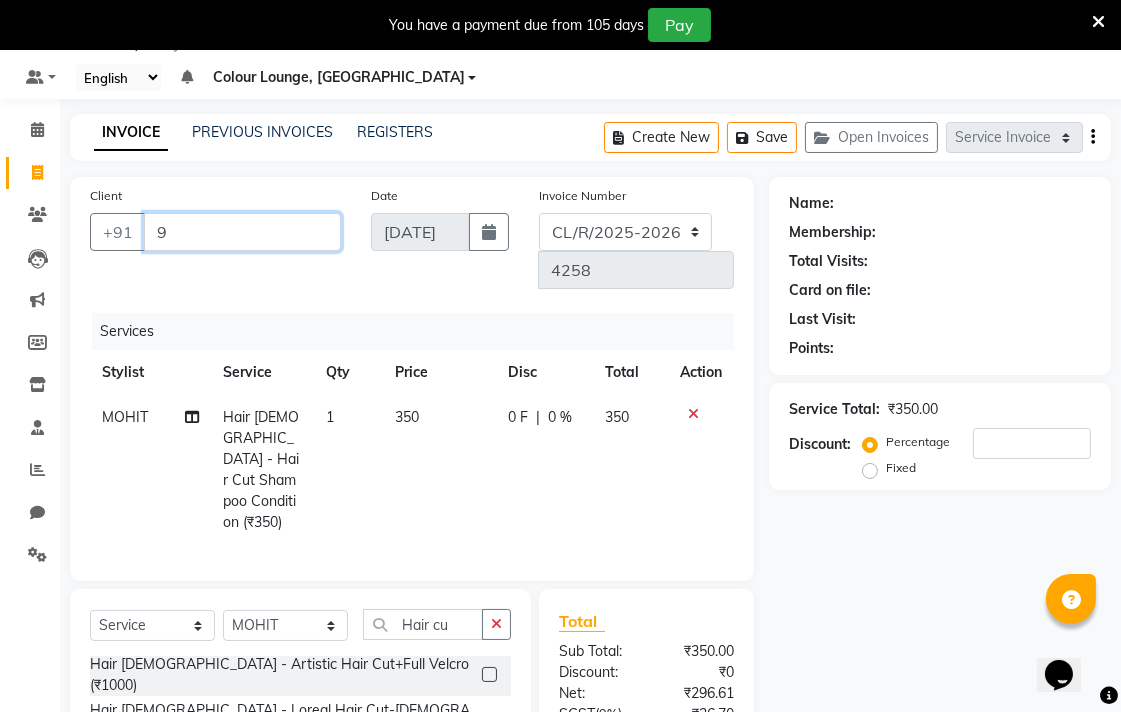 type on "0" 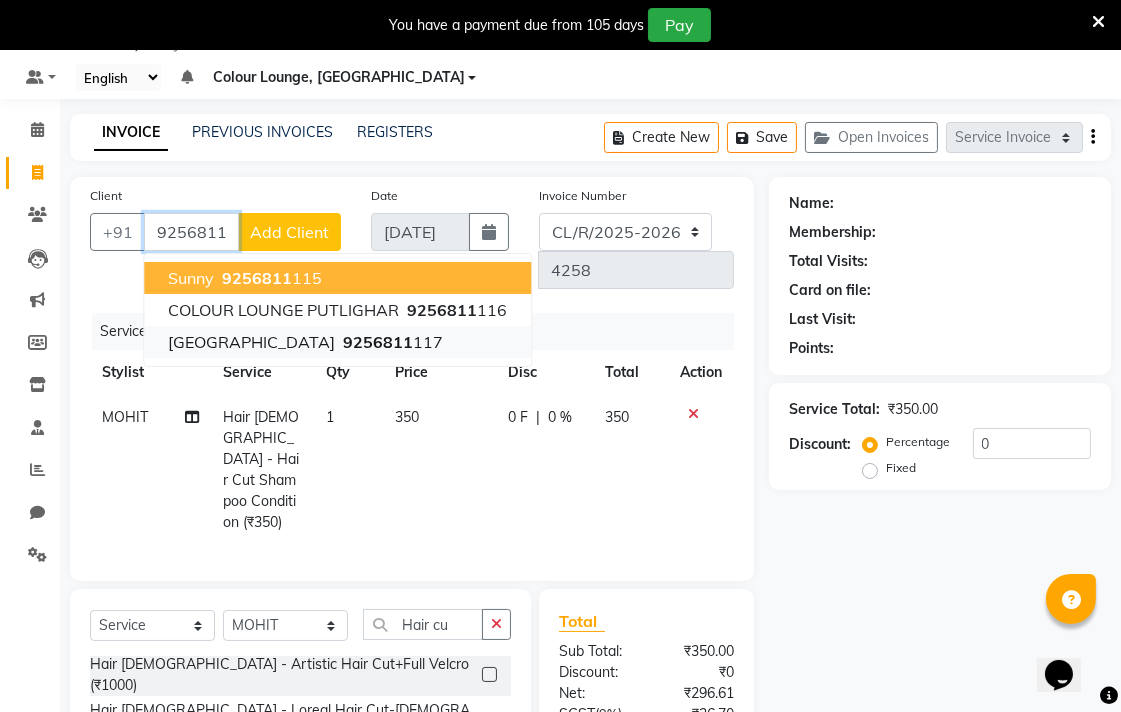 click on "Ranjit Avenue   9256811 117" at bounding box center (337, 342) 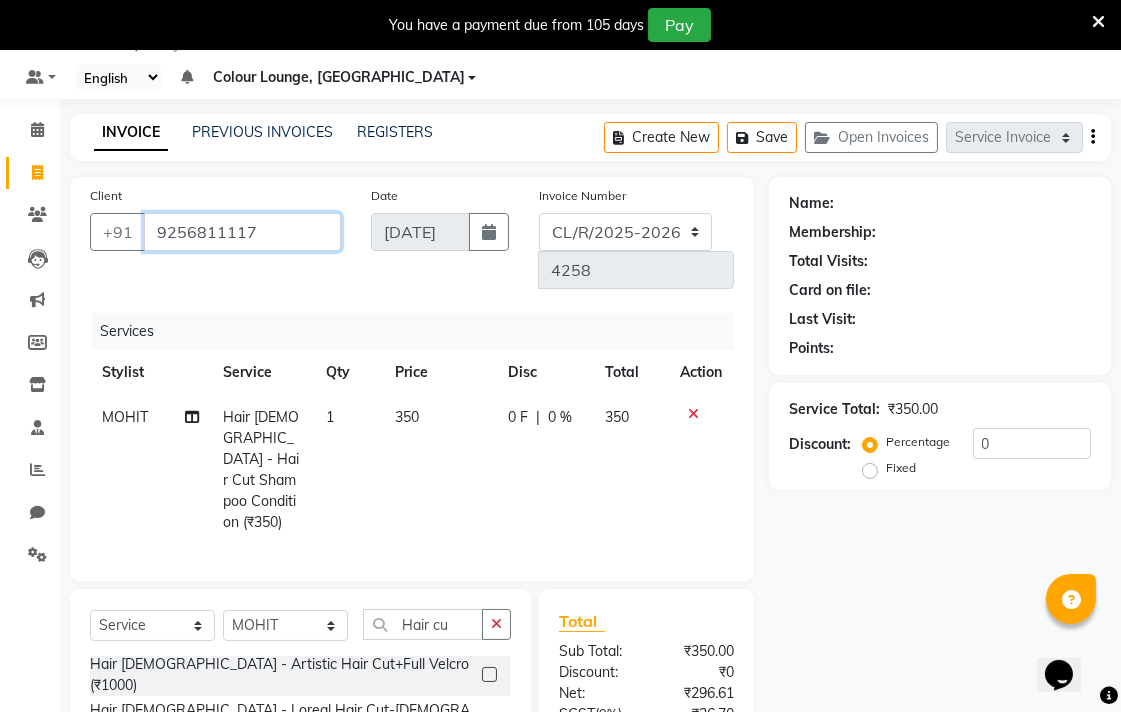 type on "9256811117" 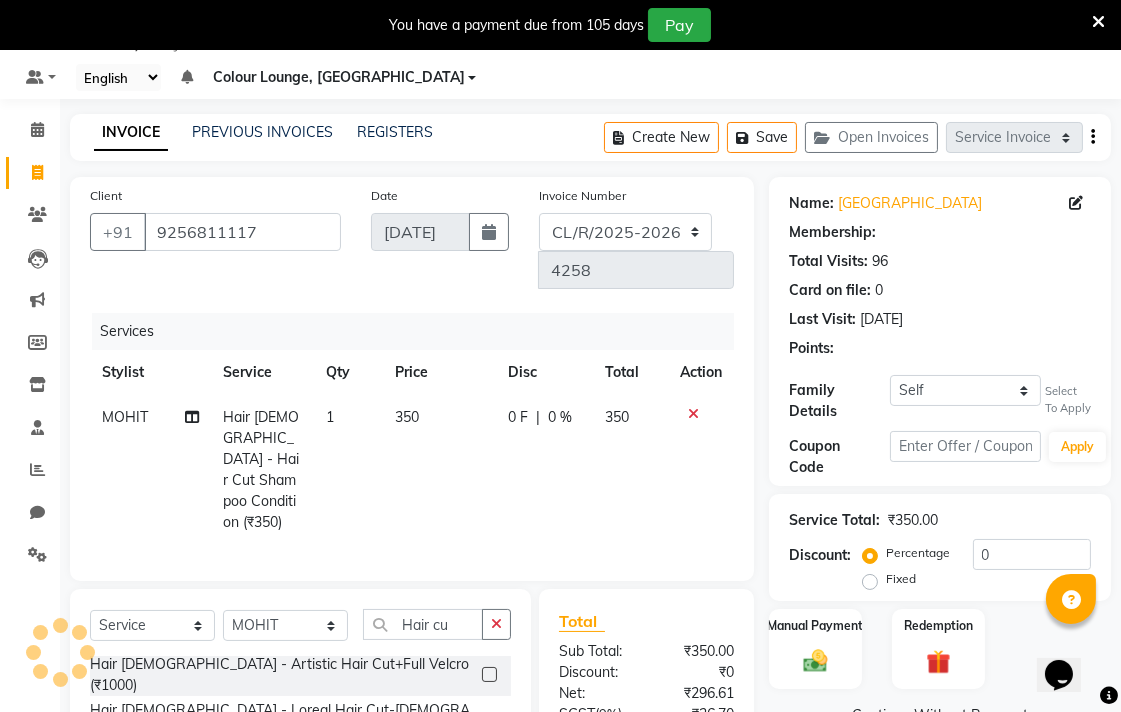 select on "1: Object" 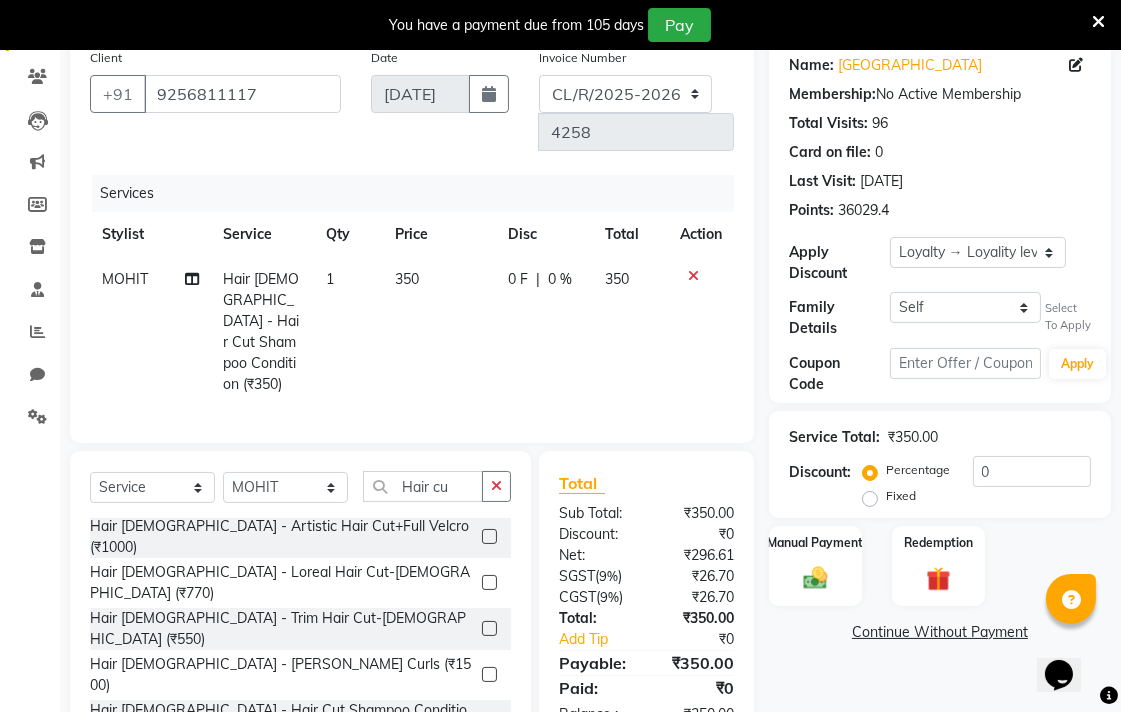 scroll, scrollTop: 210, scrollLeft: 0, axis: vertical 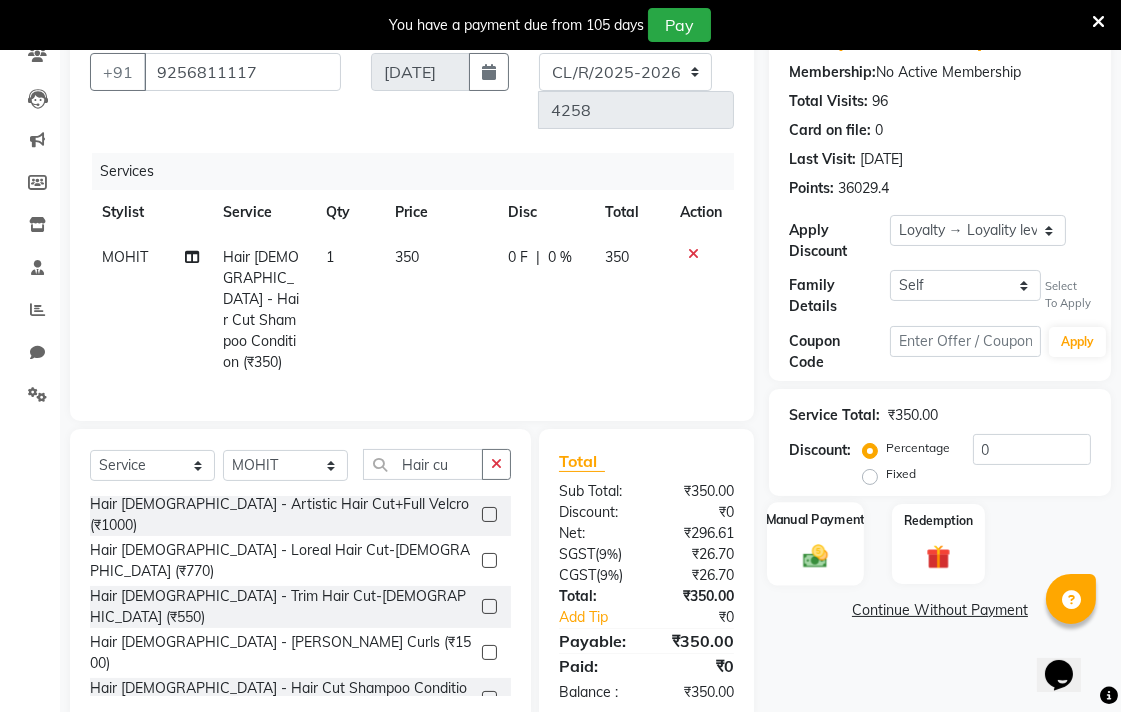 click 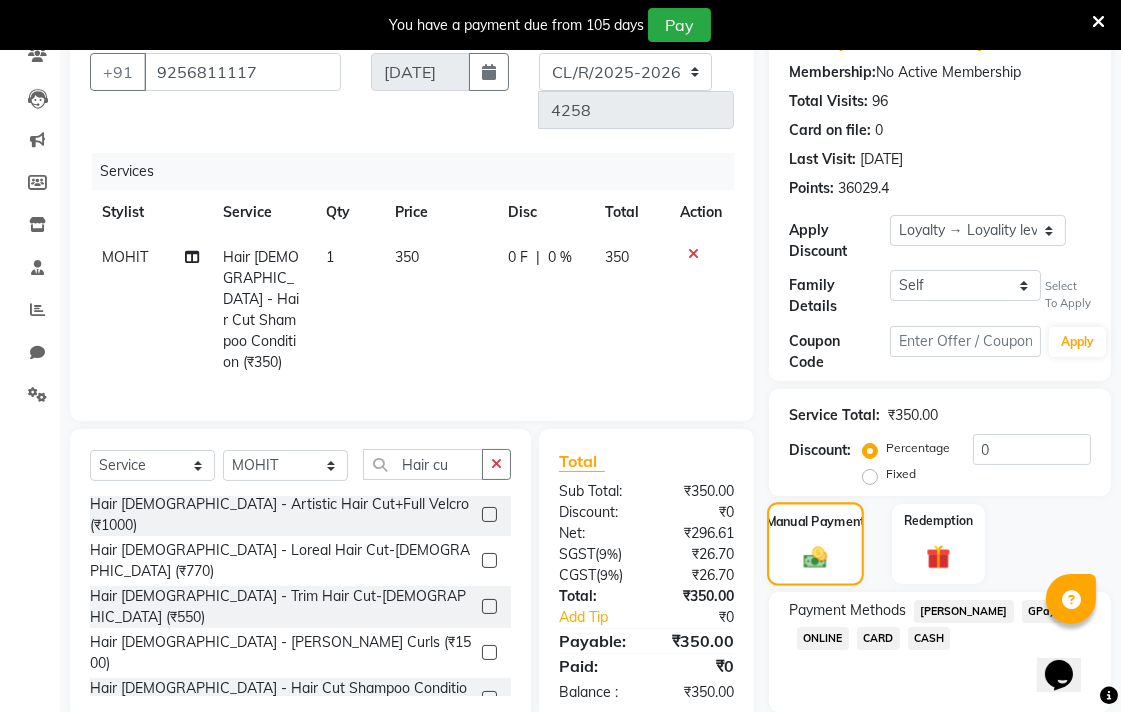 scroll, scrollTop: 281, scrollLeft: 0, axis: vertical 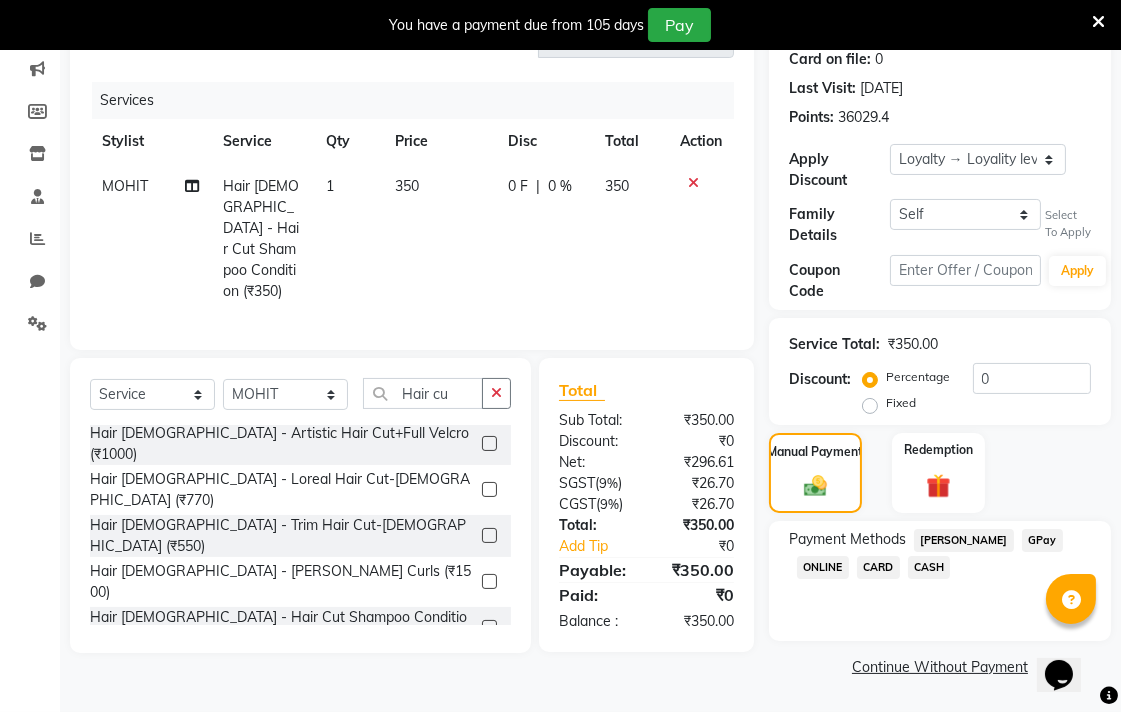 click on "CASH" 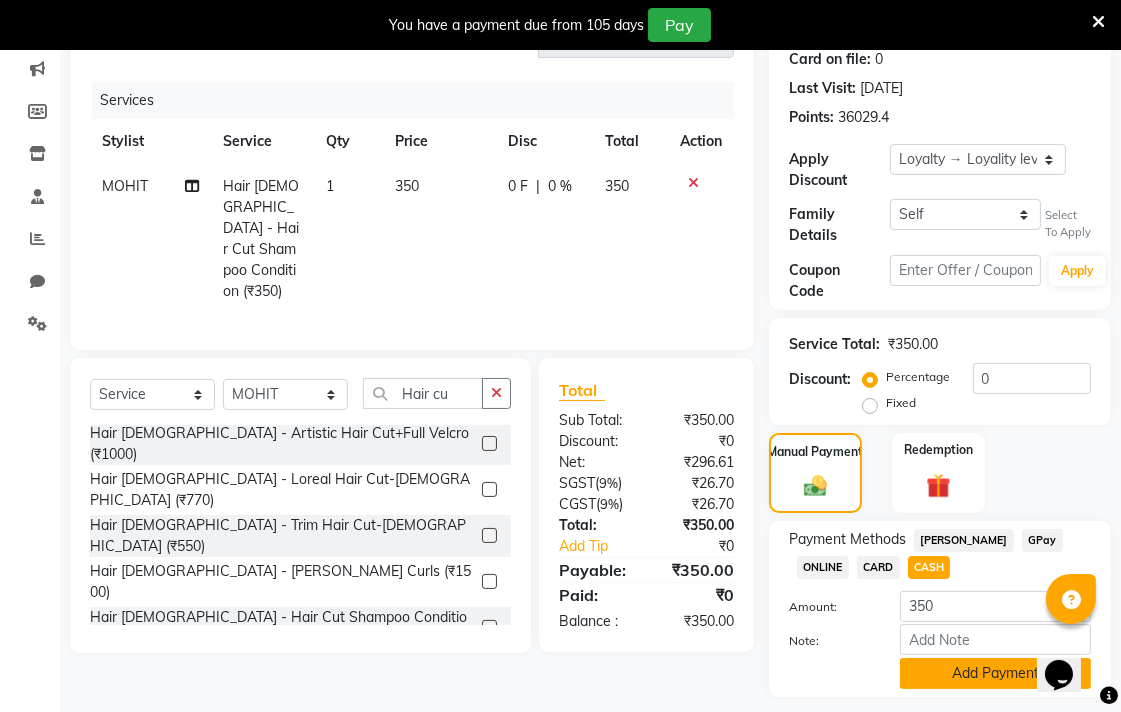 click on "Add Payment" 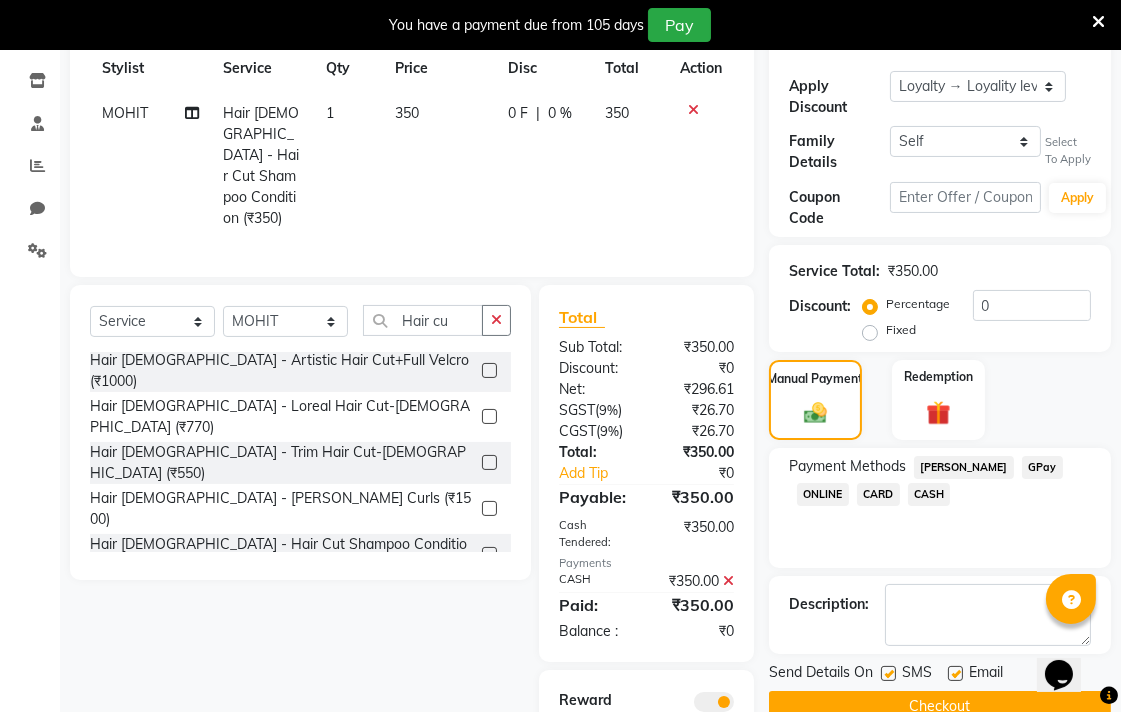 scroll, scrollTop: 453, scrollLeft: 0, axis: vertical 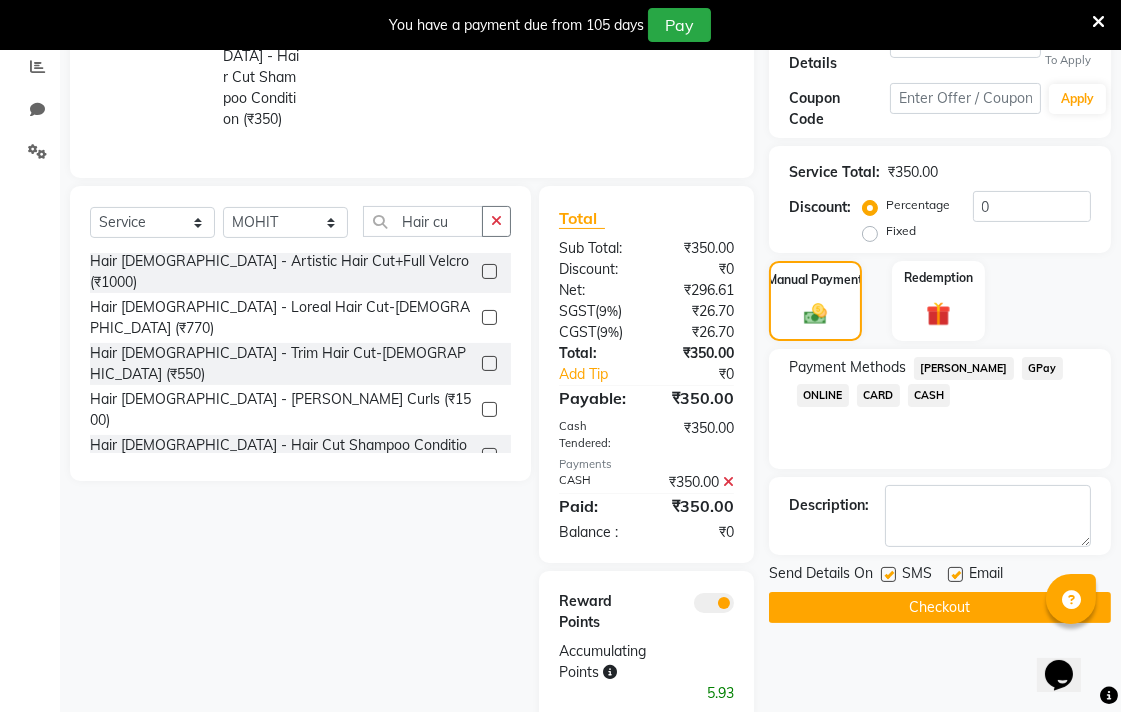 click on "Checkout" 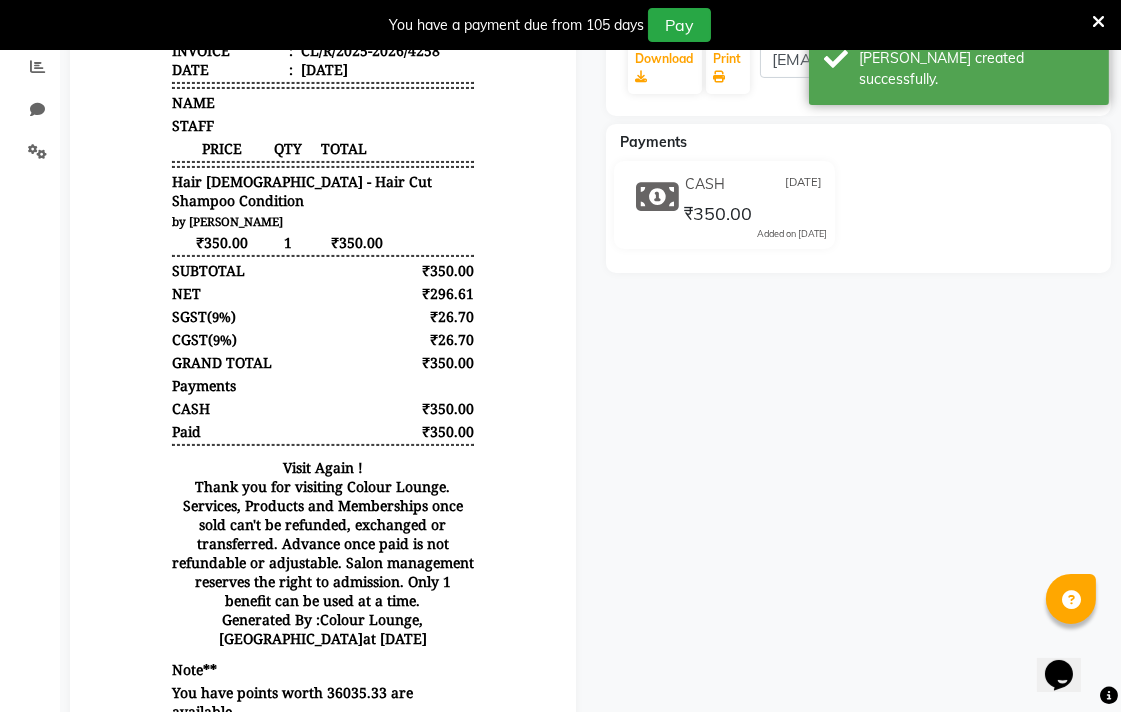 scroll, scrollTop: 0, scrollLeft: 0, axis: both 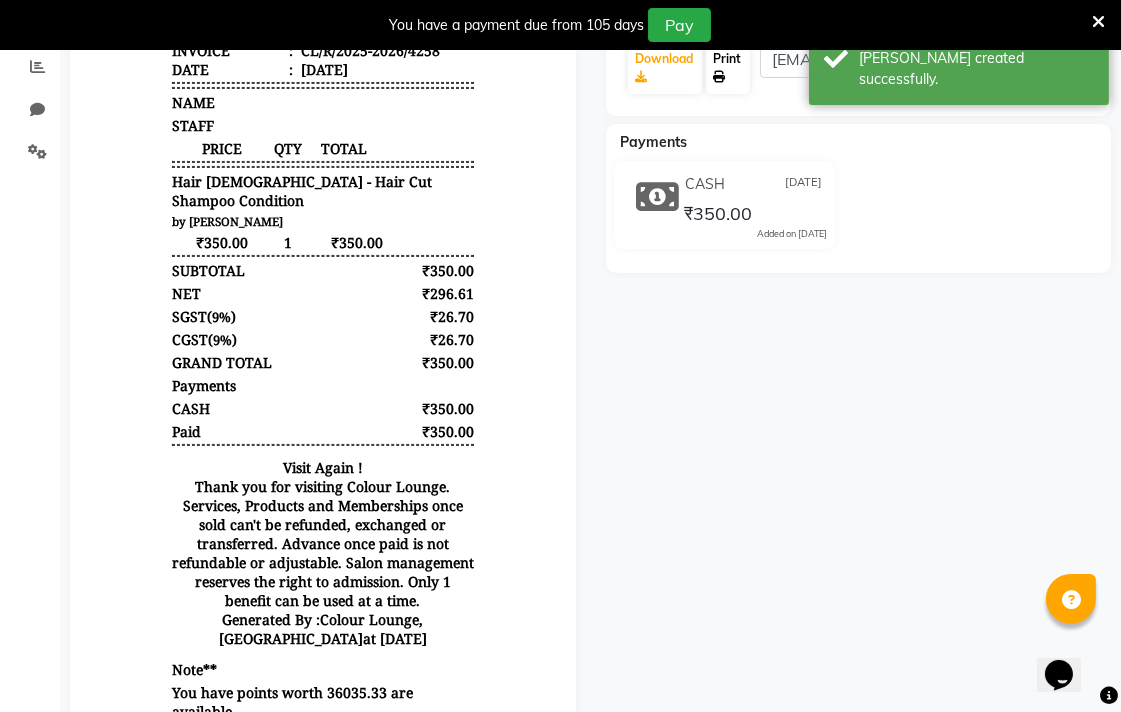 click 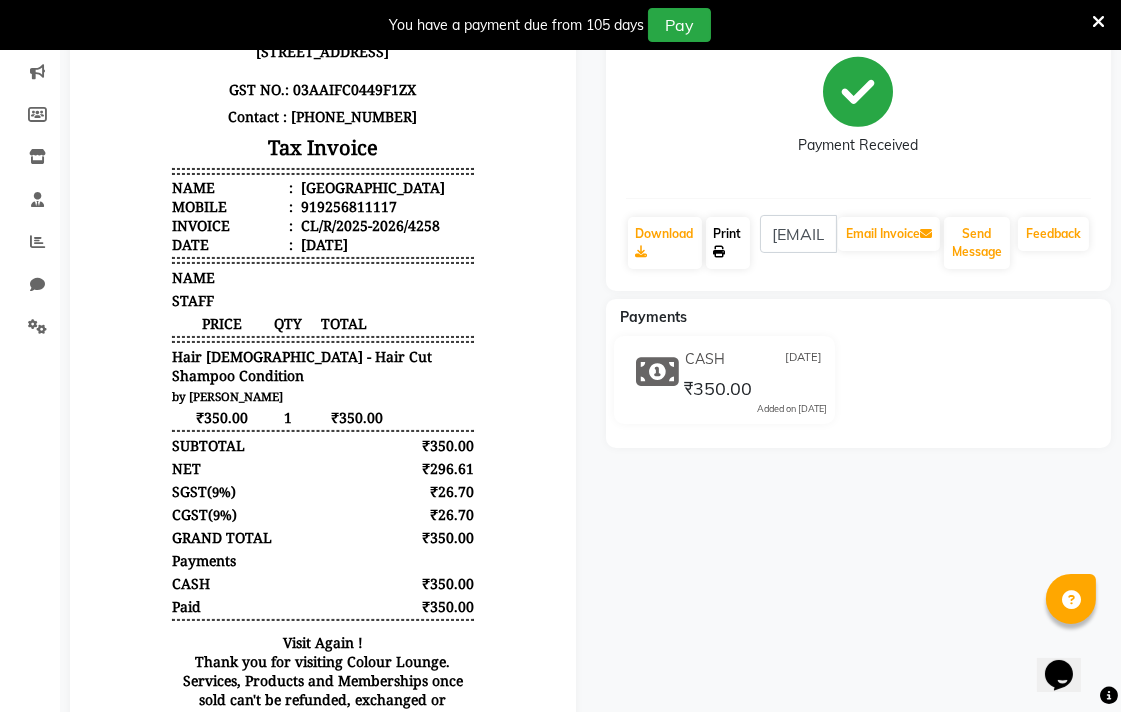 scroll, scrollTop: 0, scrollLeft: 0, axis: both 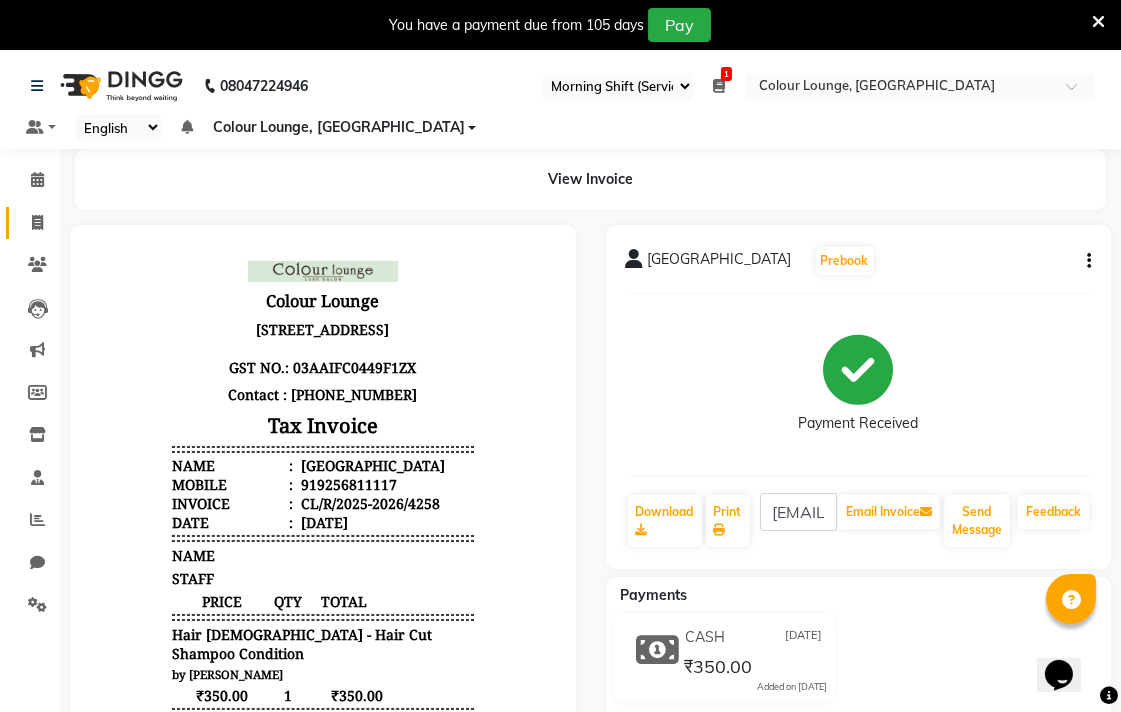 click 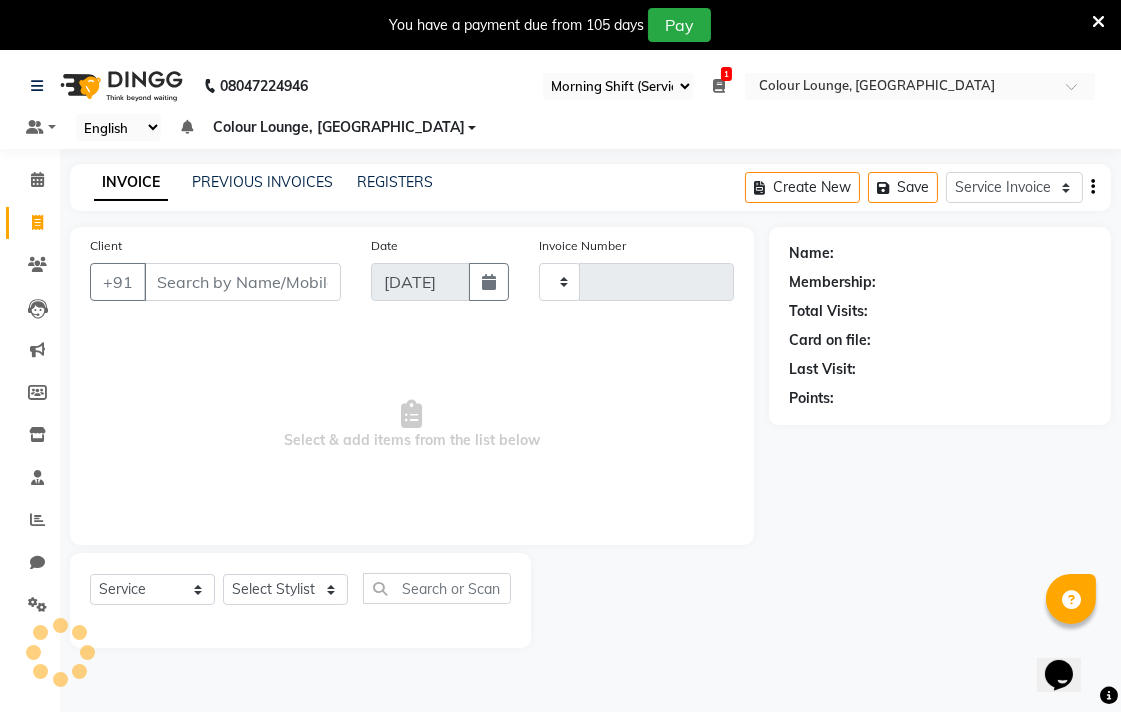 type on "4259" 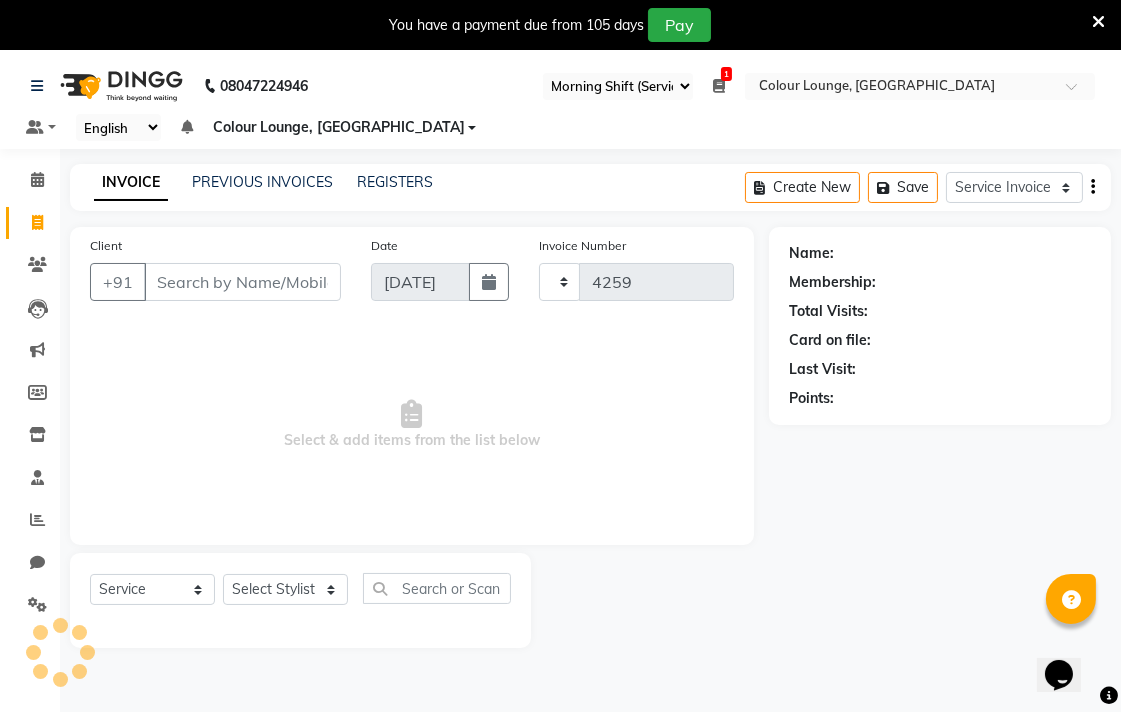 scroll, scrollTop: 50, scrollLeft: 0, axis: vertical 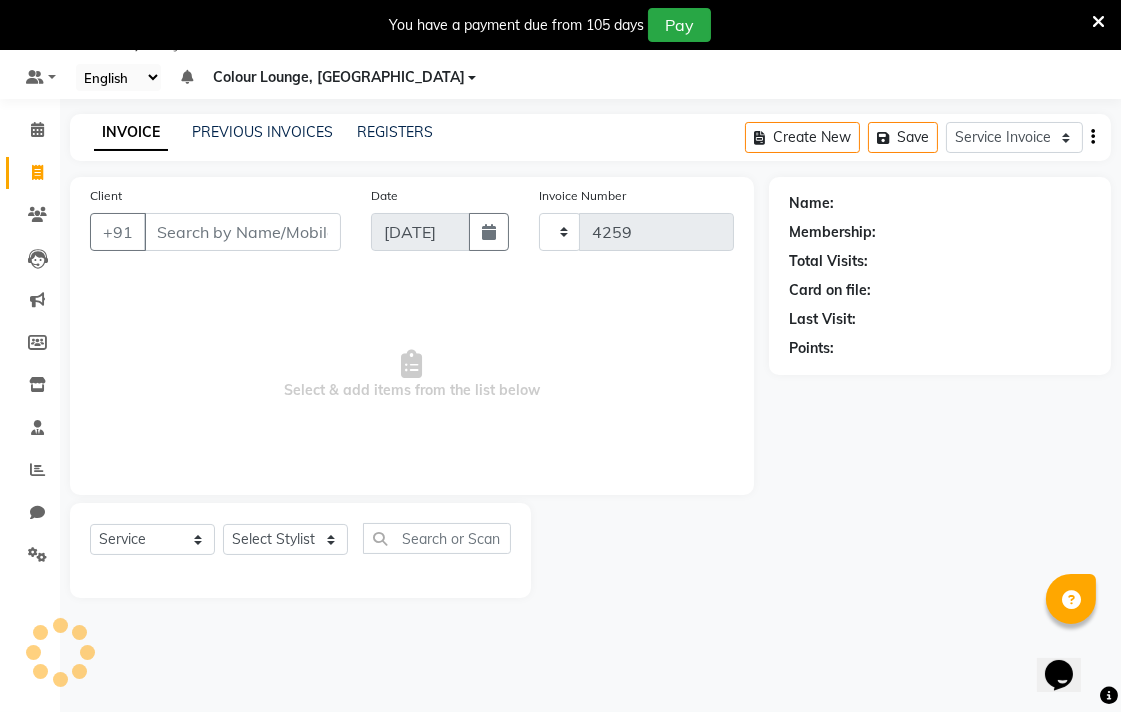 select on "8013" 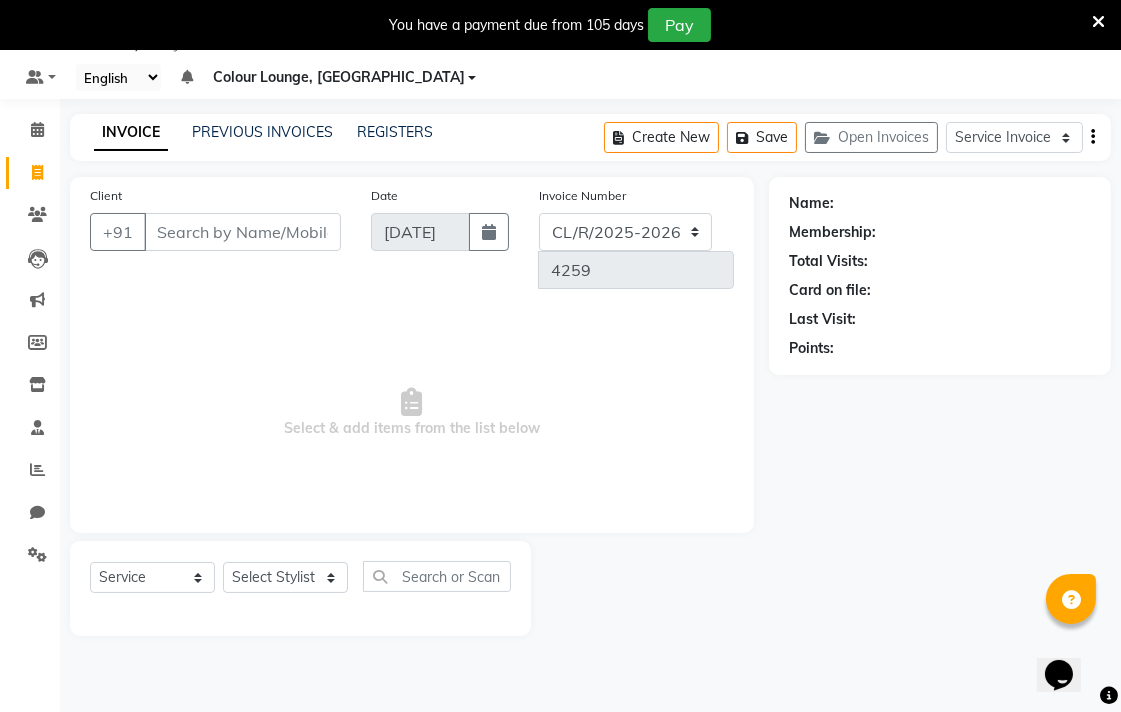 click on "Client" at bounding box center [242, 232] 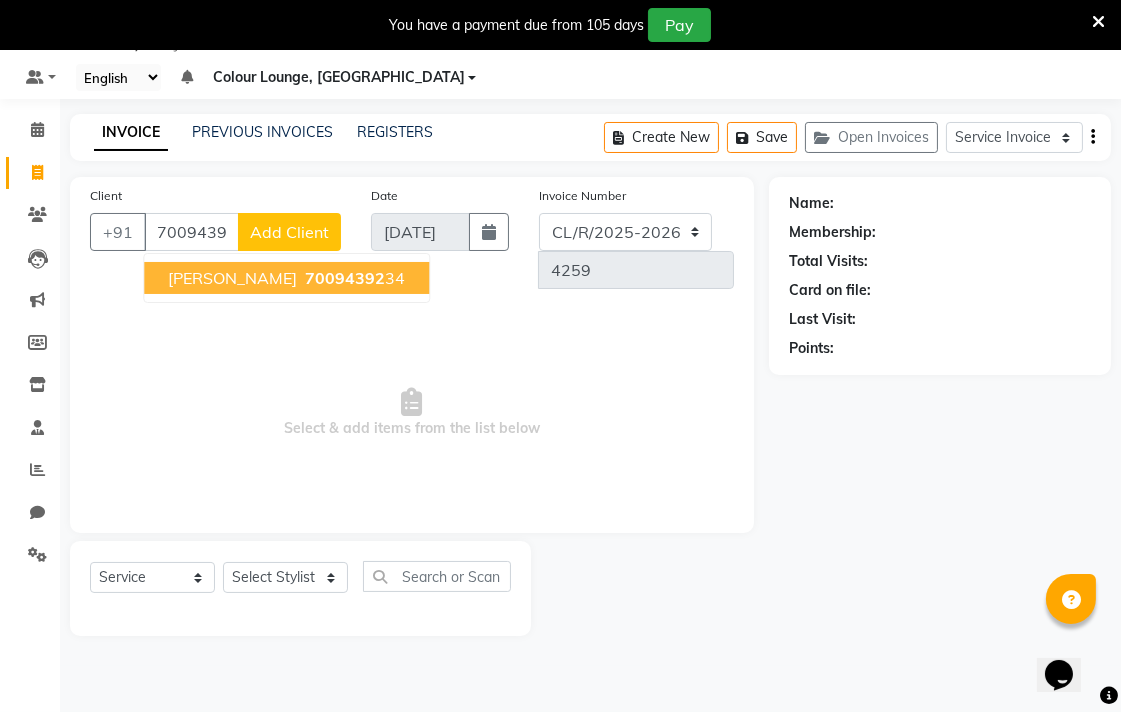 click on "70094392" at bounding box center [345, 278] 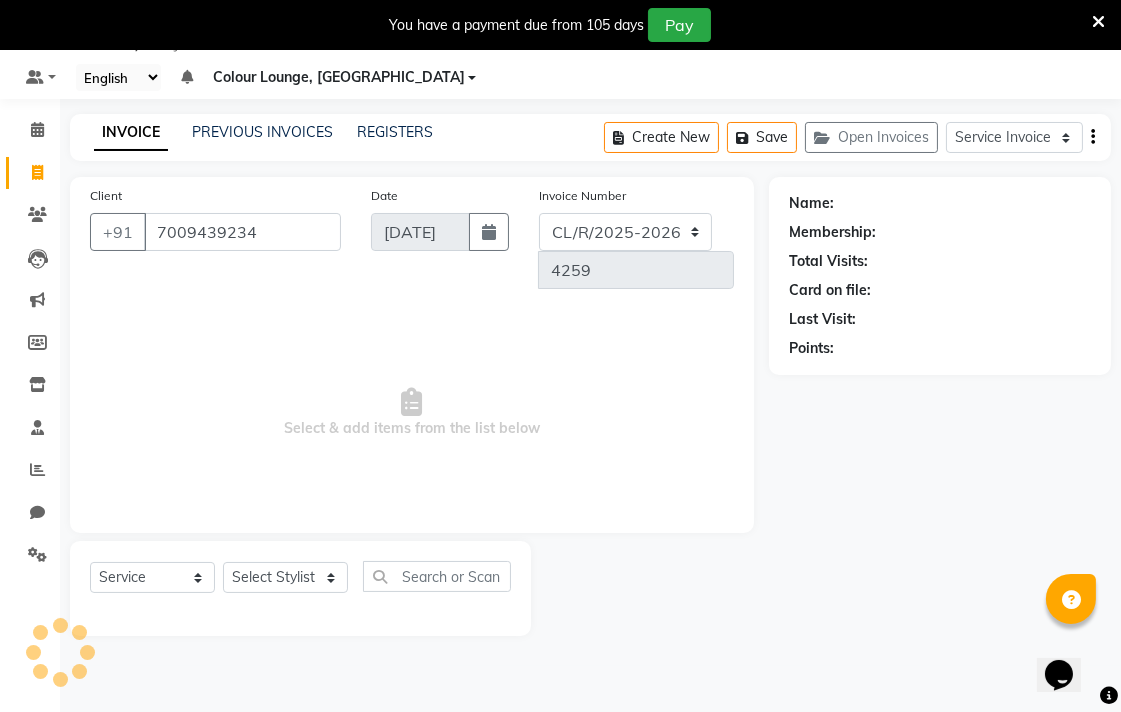 type on "7009439234" 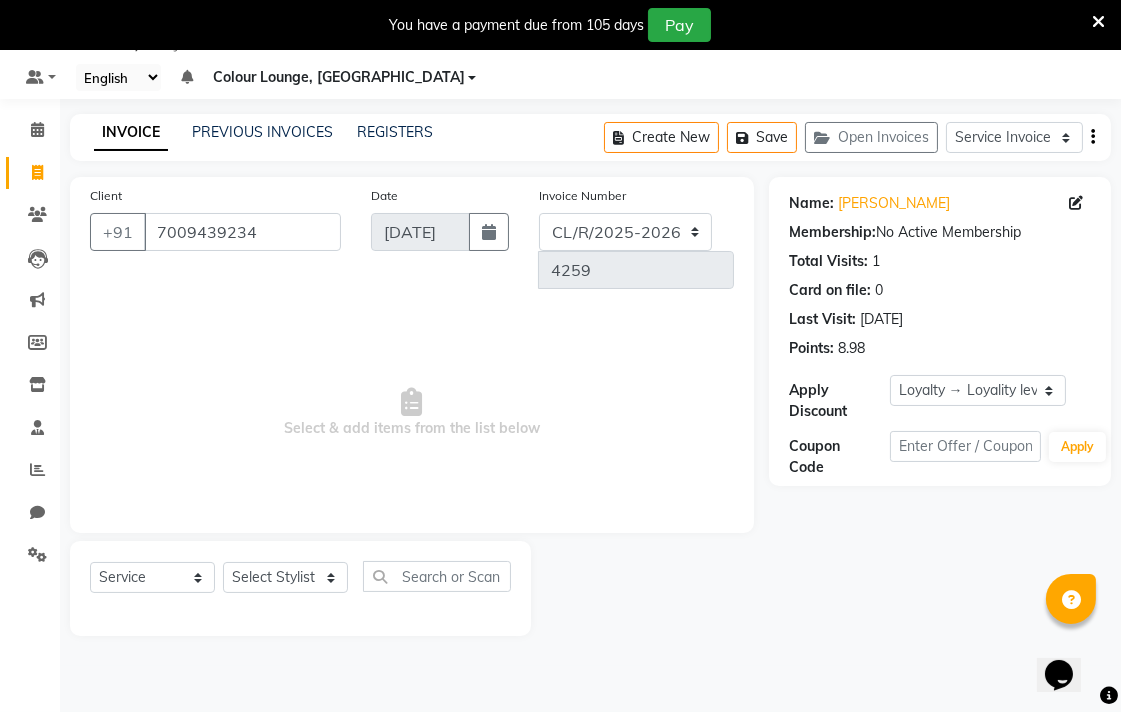 click on "Select  Service  Membership  Package Voucher Prepaid Gift Card  Select Stylist Admin AMIT Birshika Colour Lounge, Ranjit Avenue Colour Lounge, Ranjit Avenue Digvijay JAGPREET SINGH KARAN JAFFAL KARAN KUMAR Komal mam LOVEPREET MAIBAM SURJIT SINGH MANDEEP MOHIT Nandani PARAS POOJA DEVNATH Pooja Negi PREM KOHLI RADHIKA Rahul guard Reema mehra Riya Sahil SAJAN SAMEER SANIA SANJAY SIMRAN Sonia Sunita TANUJ VISHAL Vishal singh" 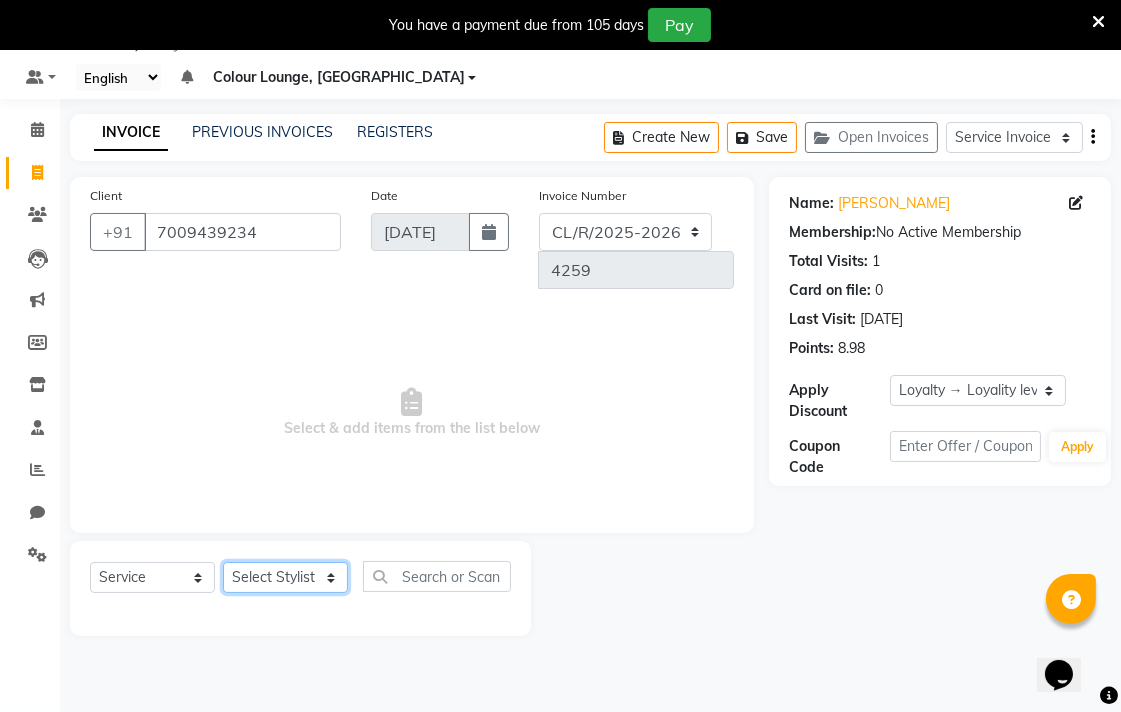 click on "Select Stylist Admin AMIT Birshika Colour Lounge, [GEOGRAPHIC_DATA] Colour Lounge, [GEOGRAPHIC_DATA] Digvij[PERSON_NAME]N[PERSON_NAME]F[PERSON_NAME]M[PERSON_NAME]mal m[PERSON_NAME]B[PERSON_NAME]N[PERSON_NAME]EEP MOH[PERSON_NAME]RAS POO[PERSON_NAME]ATH Poo[PERSON_NAME]R[PERSON_NAME] gua[PERSON_NAME]h[PERSON_NAME]i[PERSON_NAME]h[PERSON_NAME]JAN SAME[PERSON_NAME]N[PERSON_NAME]J[PERSON_NAME]R[PERSON_NAME]n[PERSON_NAME]i[PERSON_NAME]NUJ VISH[PERSON_NAME]" 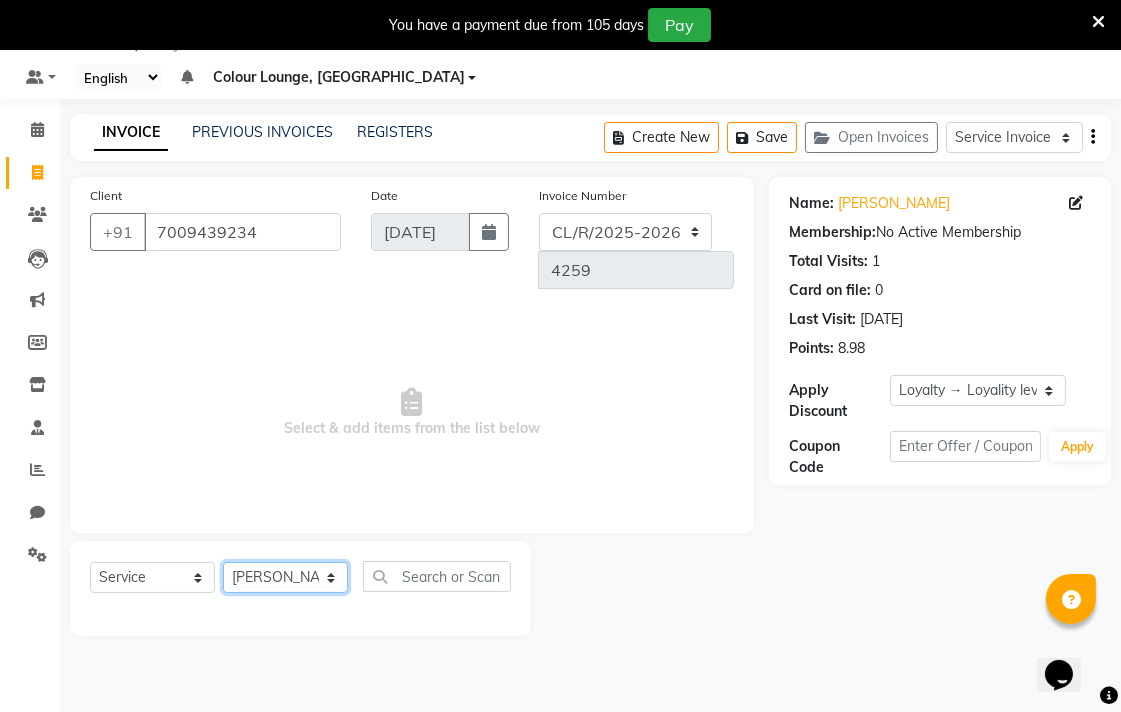 click on "Select Stylist Admin AMIT Birshika Colour Lounge, [GEOGRAPHIC_DATA] Colour Lounge, [GEOGRAPHIC_DATA] Digvij[PERSON_NAME]N[PERSON_NAME]F[PERSON_NAME]M[PERSON_NAME]mal m[PERSON_NAME]B[PERSON_NAME]N[PERSON_NAME]EEP MOH[PERSON_NAME]RAS POO[PERSON_NAME]ATH Poo[PERSON_NAME]R[PERSON_NAME] gua[PERSON_NAME]h[PERSON_NAME]i[PERSON_NAME]h[PERSON_NAME]JAN SAME[PERSON_NAME]N[PERSON_NAME]J[PERSON_NAME]R[PERSON_NAME]n[PERSON_NAME]i[PERSON_NAME]NUJ VISH[PERSON_NAME]" 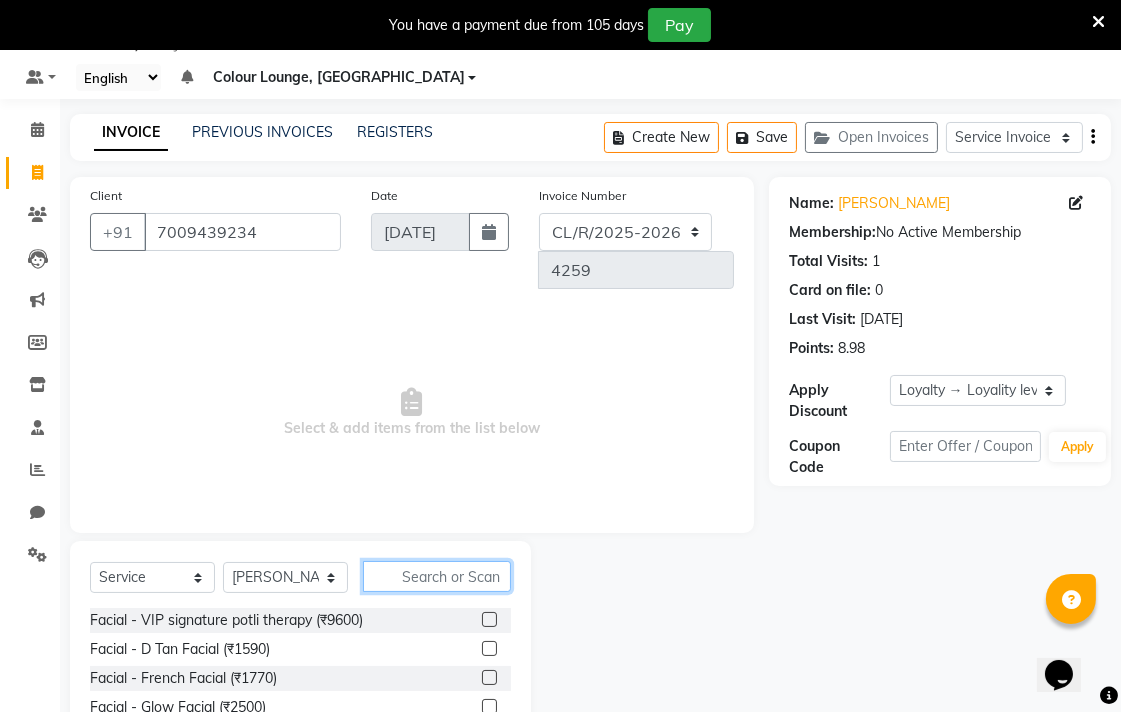 click 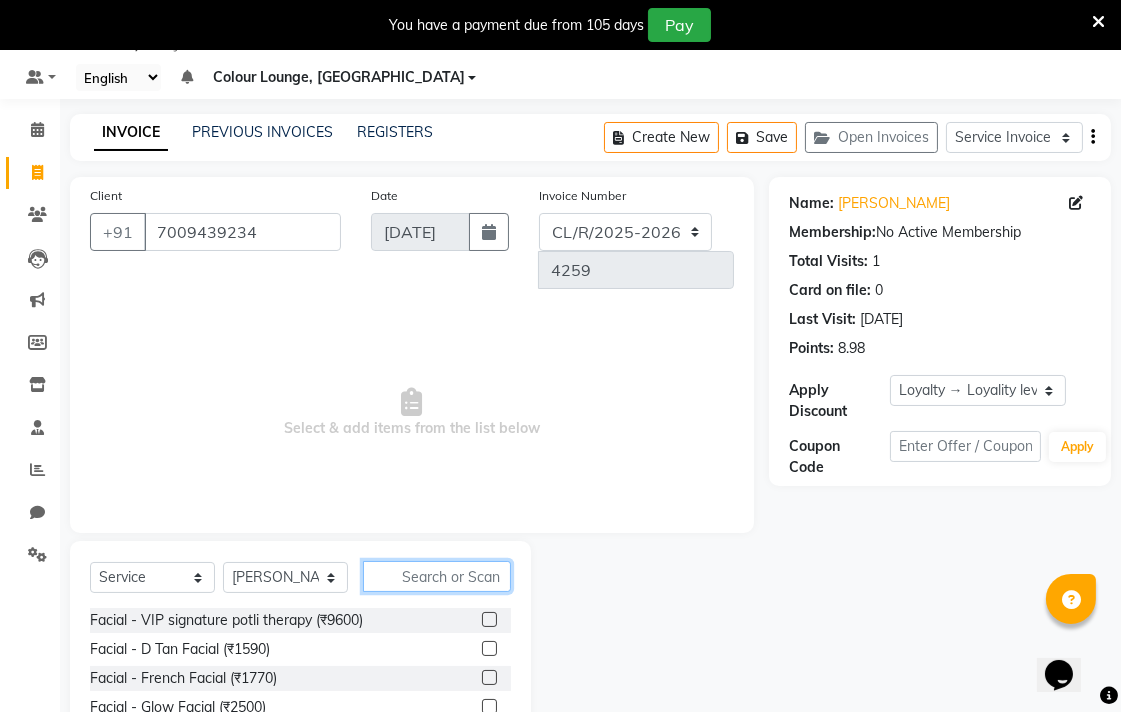 type on "H" 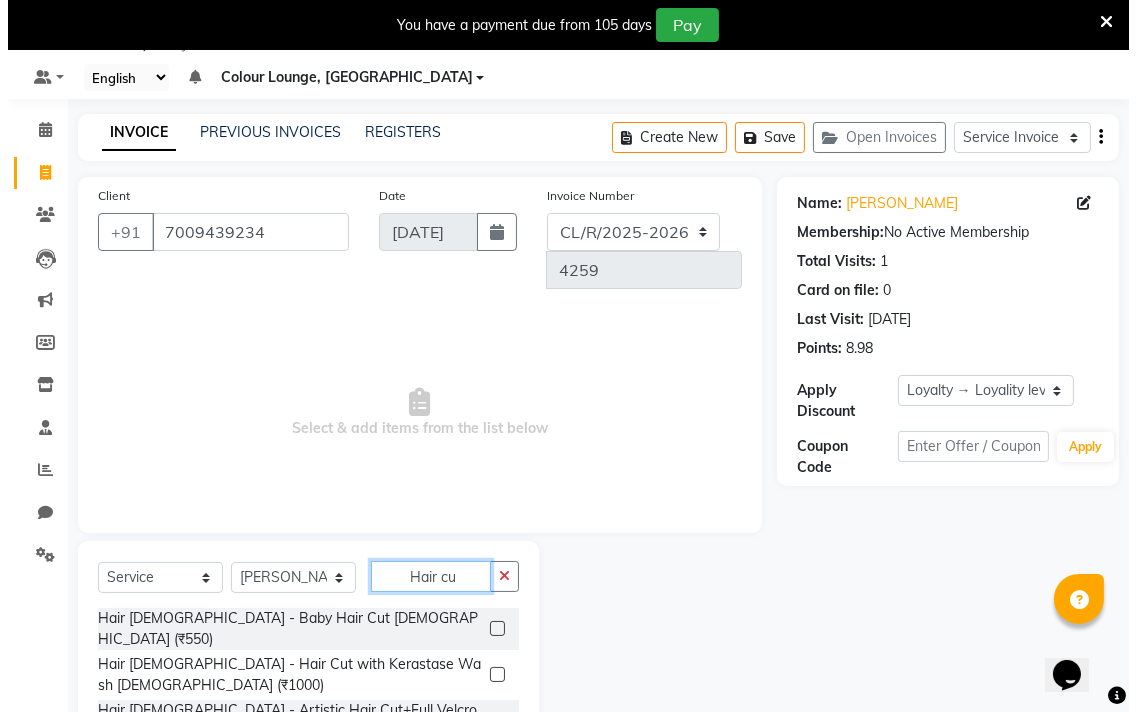 scroll, scrollTop: 94, scrollLeft: 0, axis: vertical 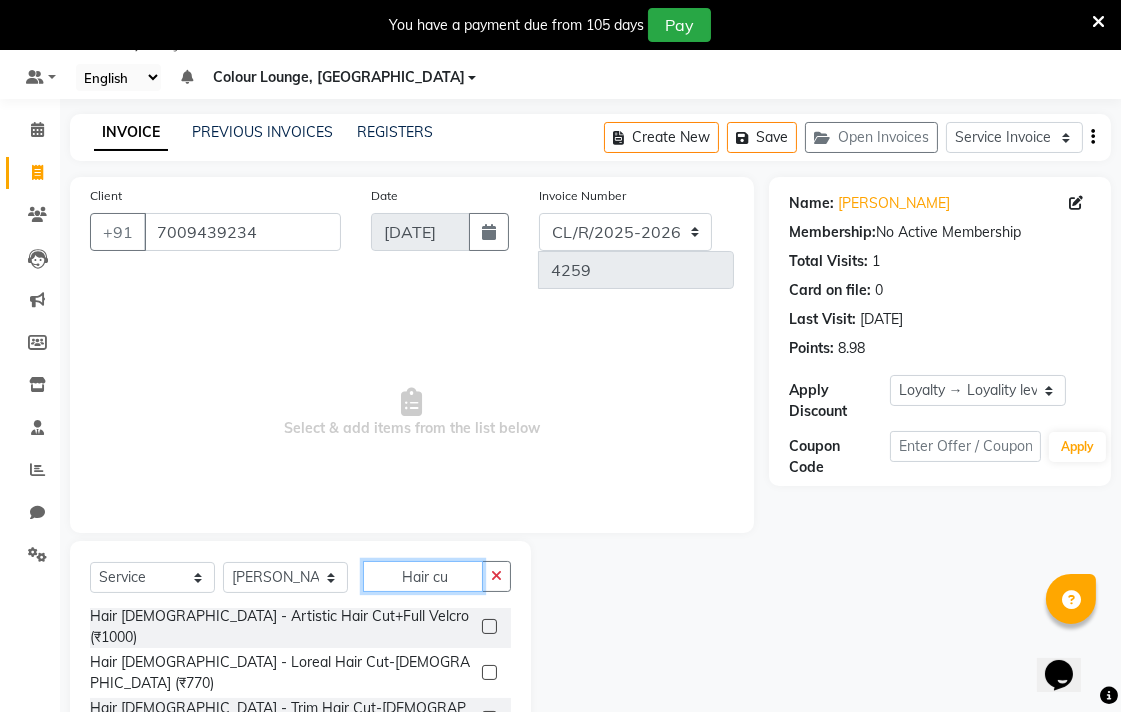 type on "Hair cu" 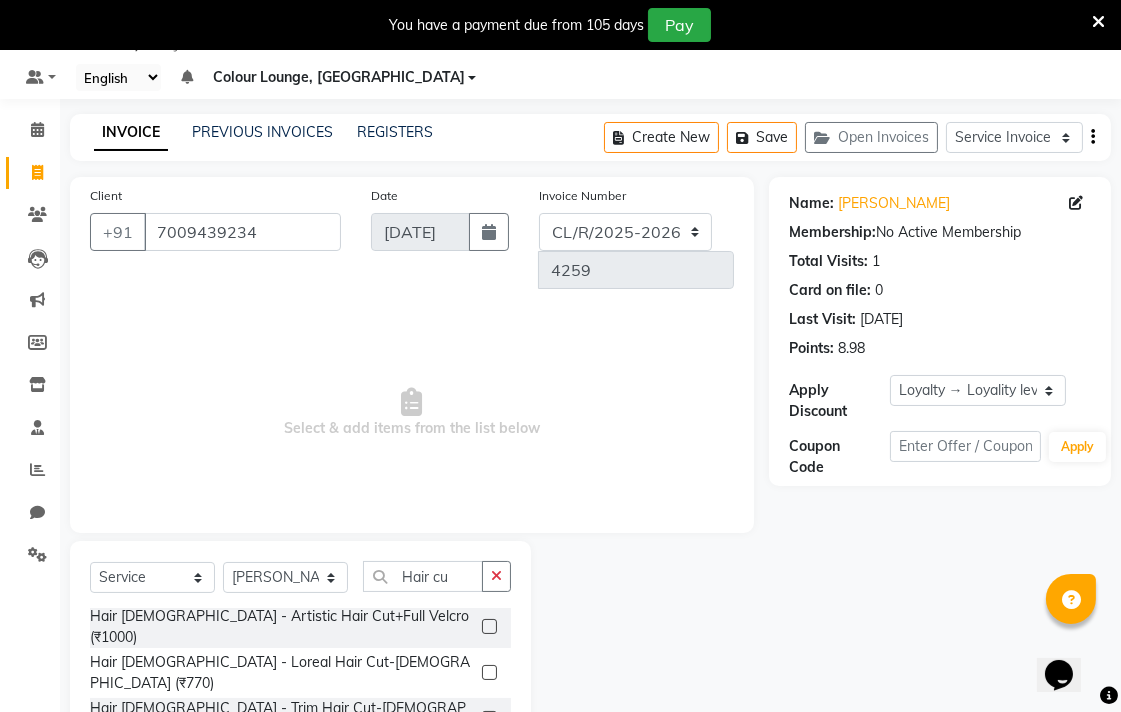 click 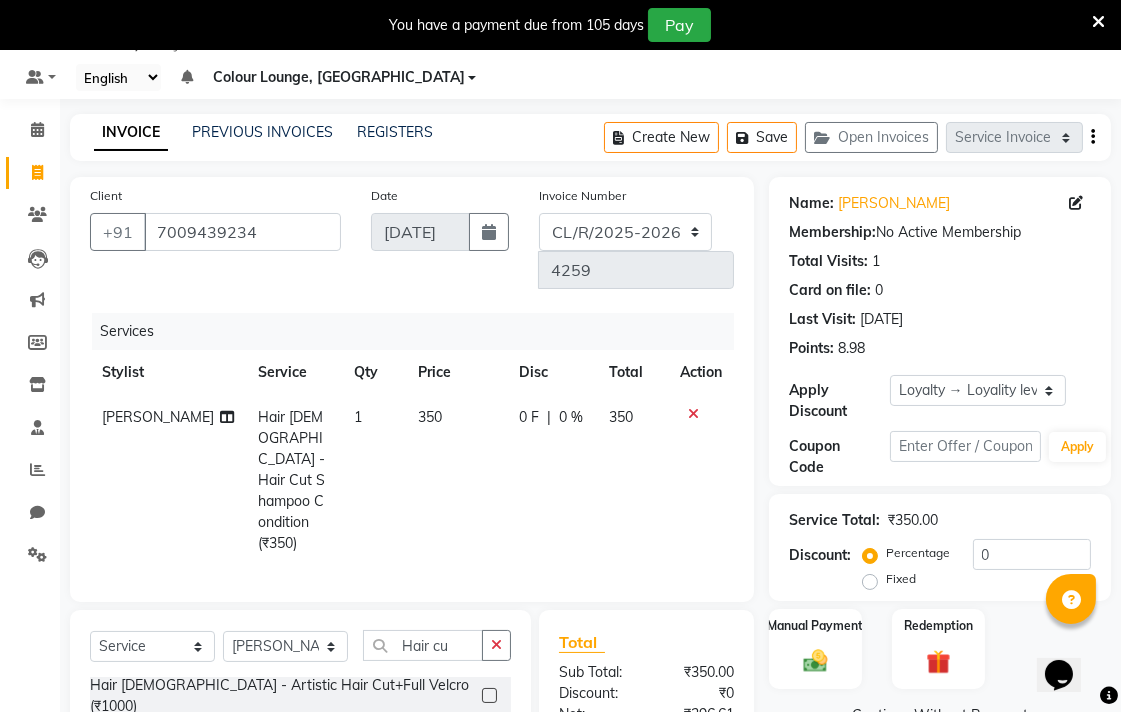 checkbox on "false" 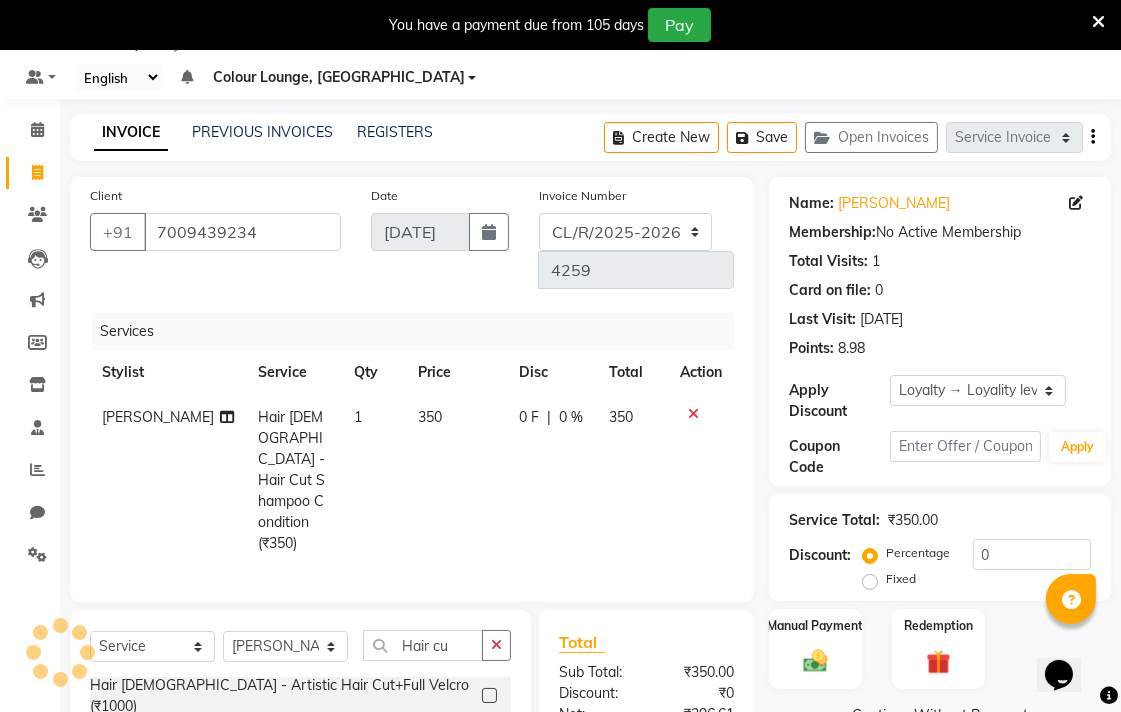 select on "male" 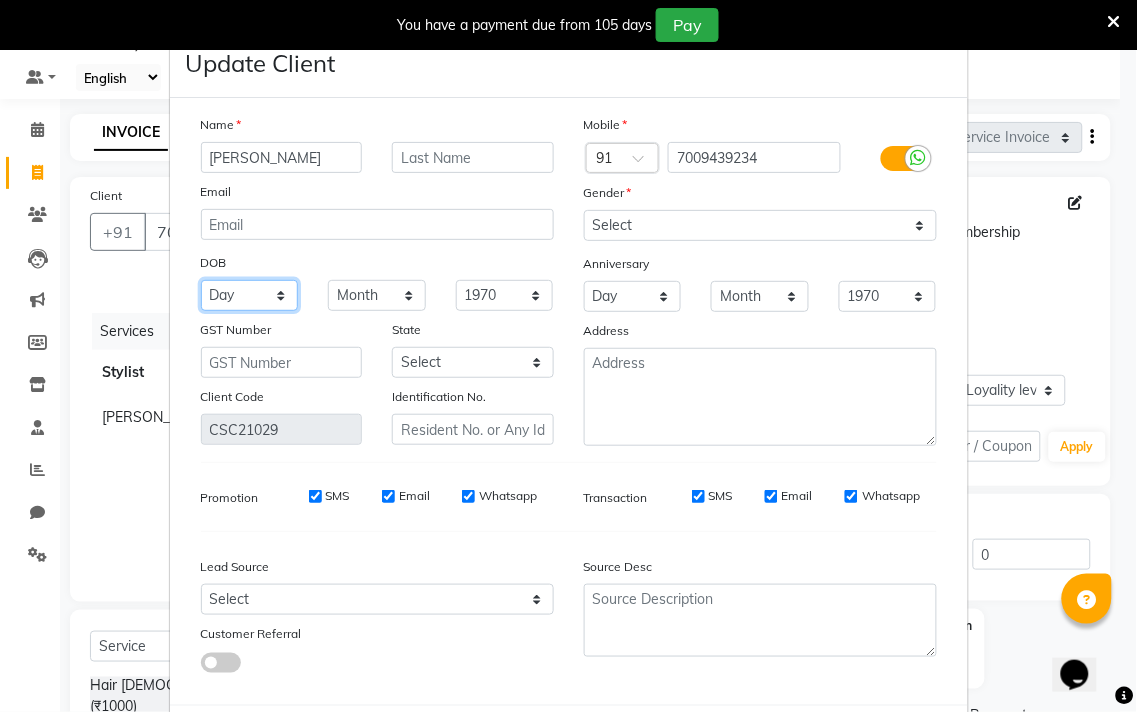 click on "Day 01 02 03 04 05 06 07 08 09 10 11 12 13 14 15 16 17 18 19 20 21 22 23 24 25 26 27 28 29 30 31" at bounding box center (250, 295) 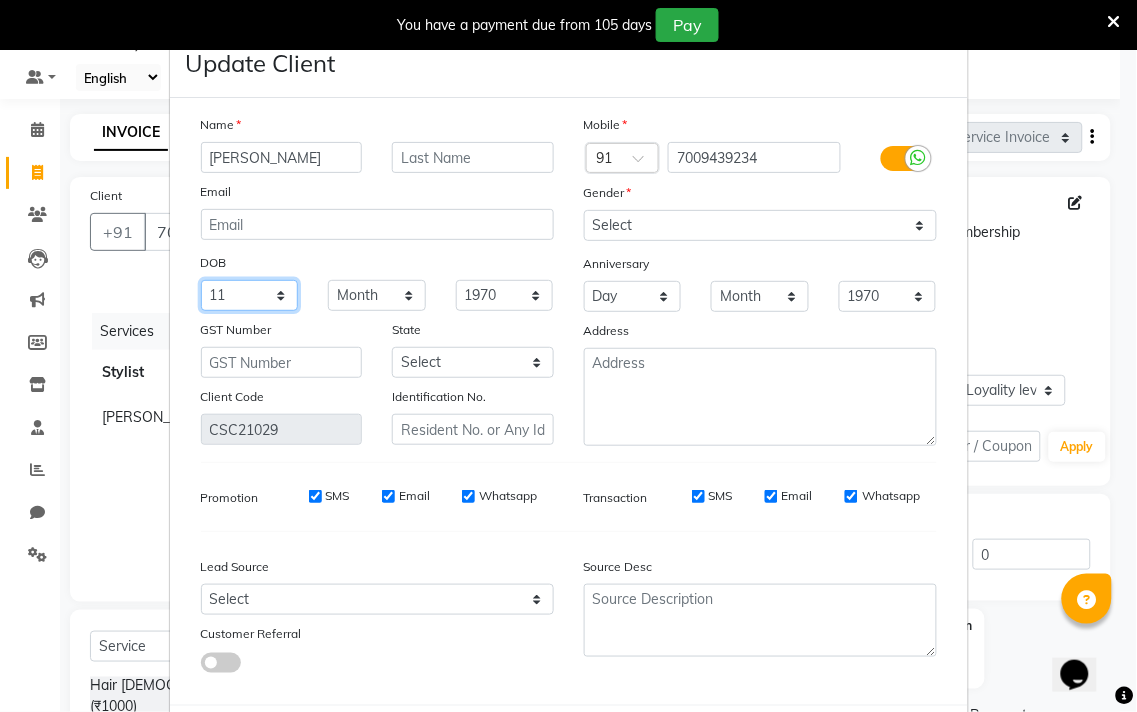 click on "Day 01 02 03 04 05 06 07 08 09 10 11 12 13 14 15 16 17 18 19 20 21 22 23 24 25 26 27 28 29 30 31" at bounding box center (250, 295) 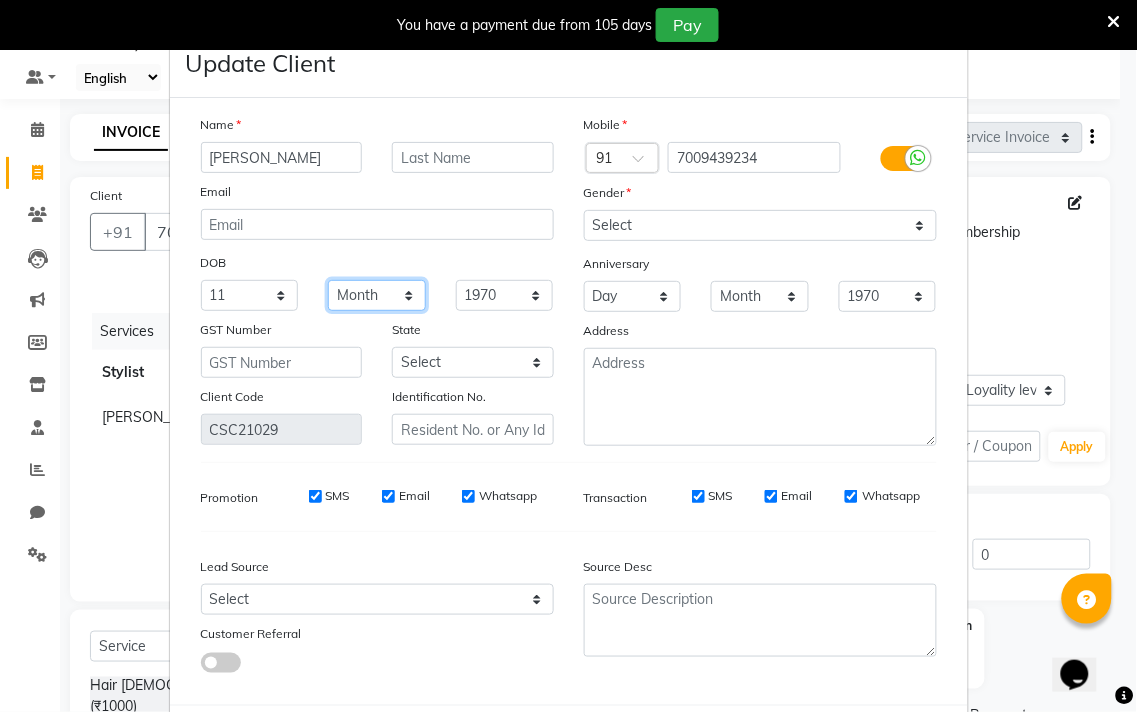 click on "Month January February March April May June July August September October November December" at bounding box center [377, 295] 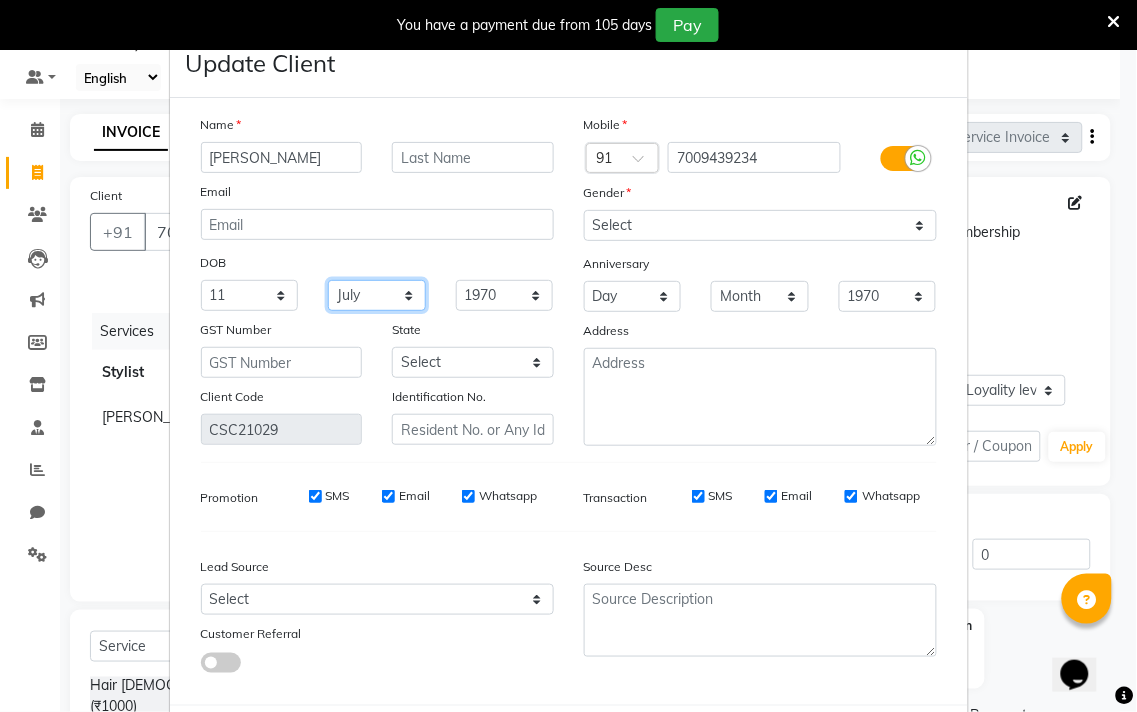 click on "Month January February March April May June July August September October November December" at bounding box center (377, 295) 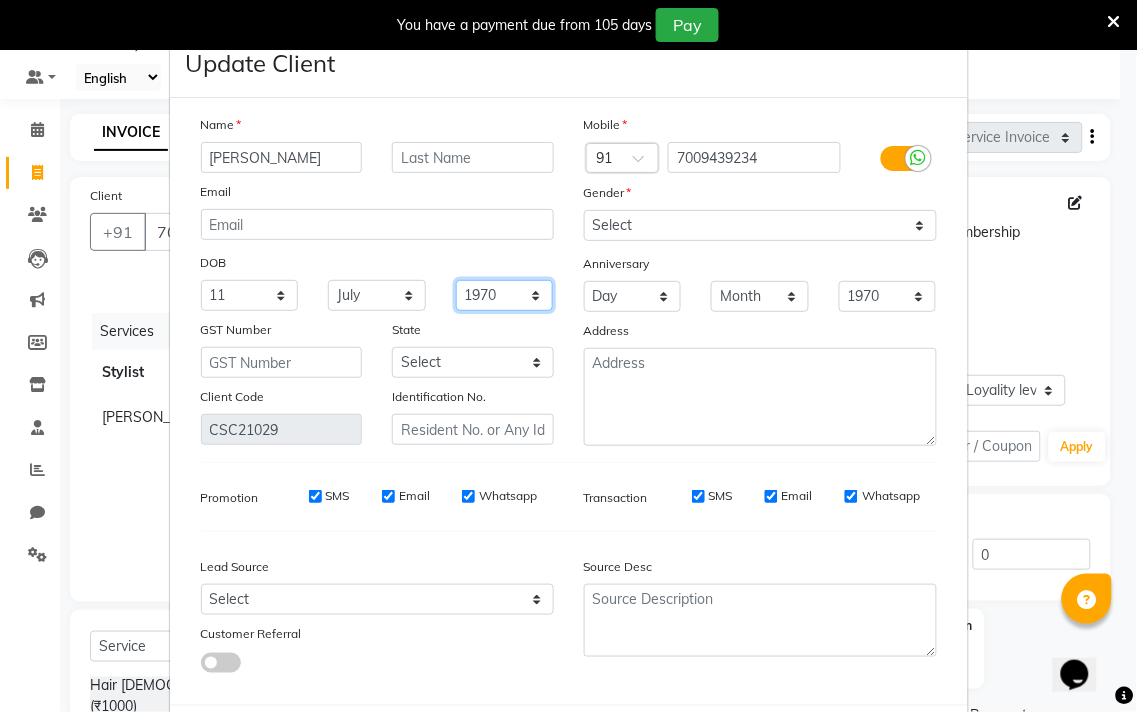 click on "1940 1941 1942 1943 1944 1945 1946 1947 1948 1949 1950 1951 1952 1953 1954 1955 1956 1957 1958 1959 1960 1961 1962 1963 1964 1965 1966 1967 1968 1969 1970 1971 1972 1973 1974 1975 1976 1977 1978 1979 1980 1981 1982 1983 1984 1985 1986 1987 1988 1989 1990 1991 1992 1993 1994 1995 1996 1997 1998 1999 2000 2001 2002 2003 2004 2005 2006 2007 2008 2009 2010 2011 2012 2013 2014 2015 2016 2017 2018 2019 2020 2021 2022 2023 2024" at bounding box center [505, 295] 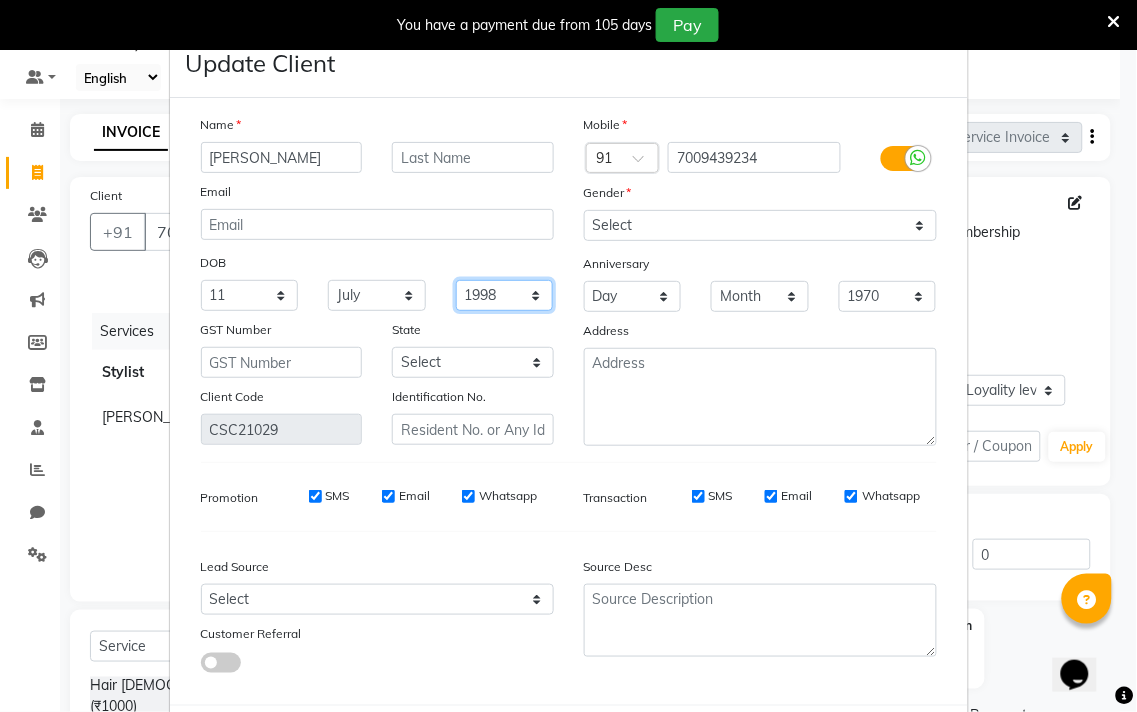 click on "1940 1941 1942 1943 1944 1945 1946 1947 1948 1949 1950 1951 1952 1953 1954 1955 1956 1957 1958 1959 1960 1961 1962 1963 1964 1965 1966 1967 1968 1969 1970 1971 1972 1973 1974 1975 1976 1977 1978 1979 1980 1981 1982 1983 1984 1985 1986 1987 1988 1989 1990 1991 1992 1993 1994 1995 1996 1997 1998 1999 2000 2001 2002 2003 2004 2005 2006 2007 2008 2009 2010 2011 2012 2013 2014 2015 2016 2017 2018 2019 2020 2021 2022 2023 2024" at bounding box center (505, 295) 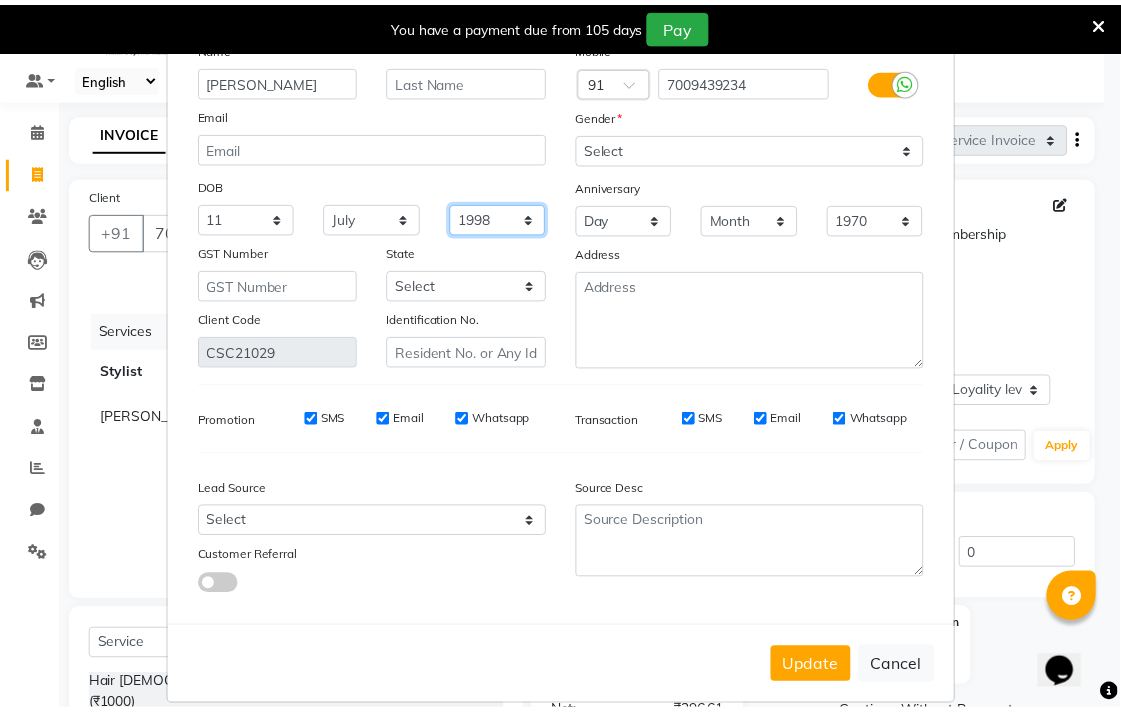 scroll, scrollTop: 103, scrollLeft: 0, axis: vertical 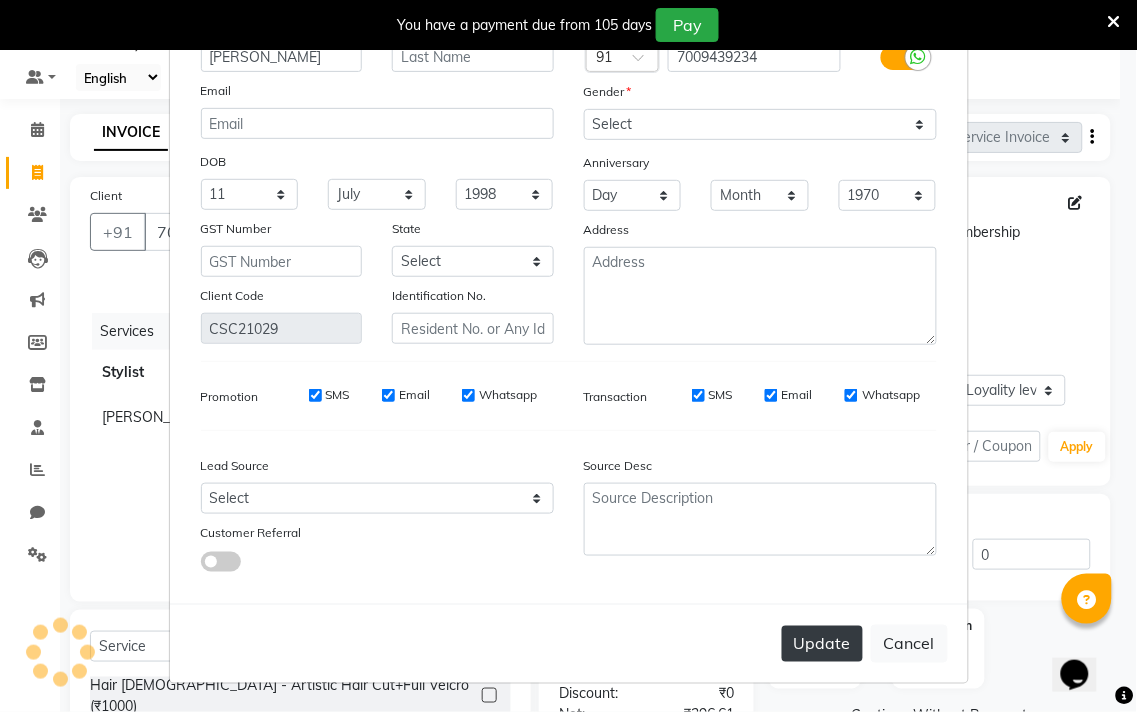 click on "Update" at bounding box center [822, 644] 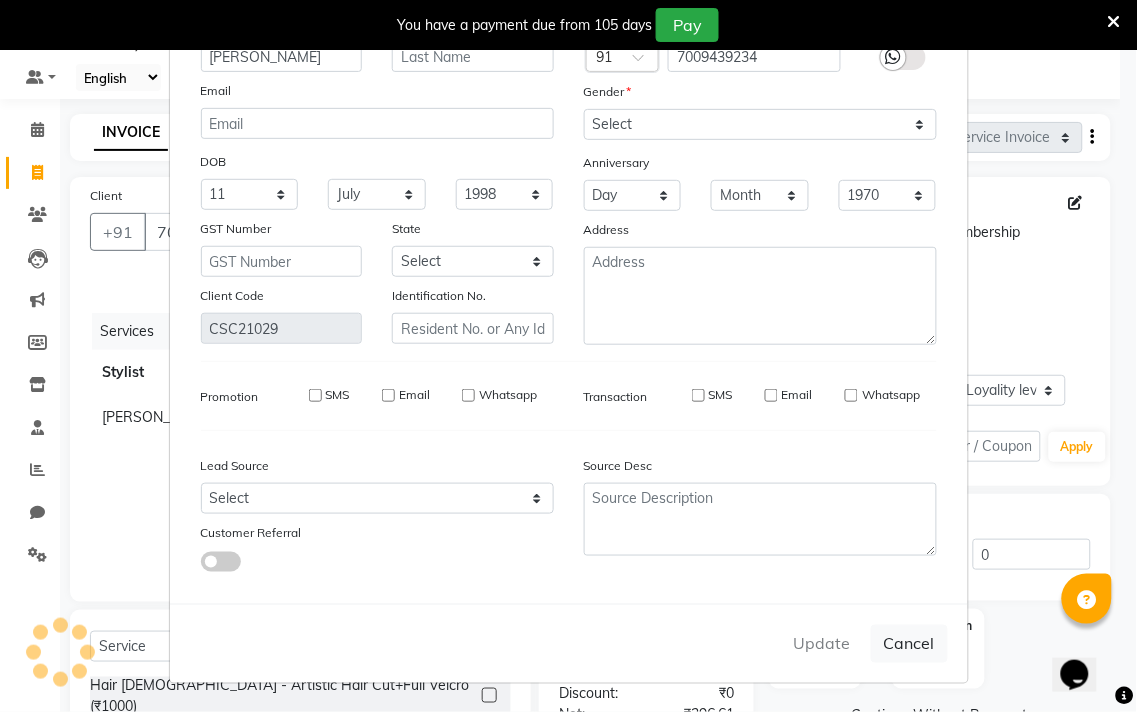 type 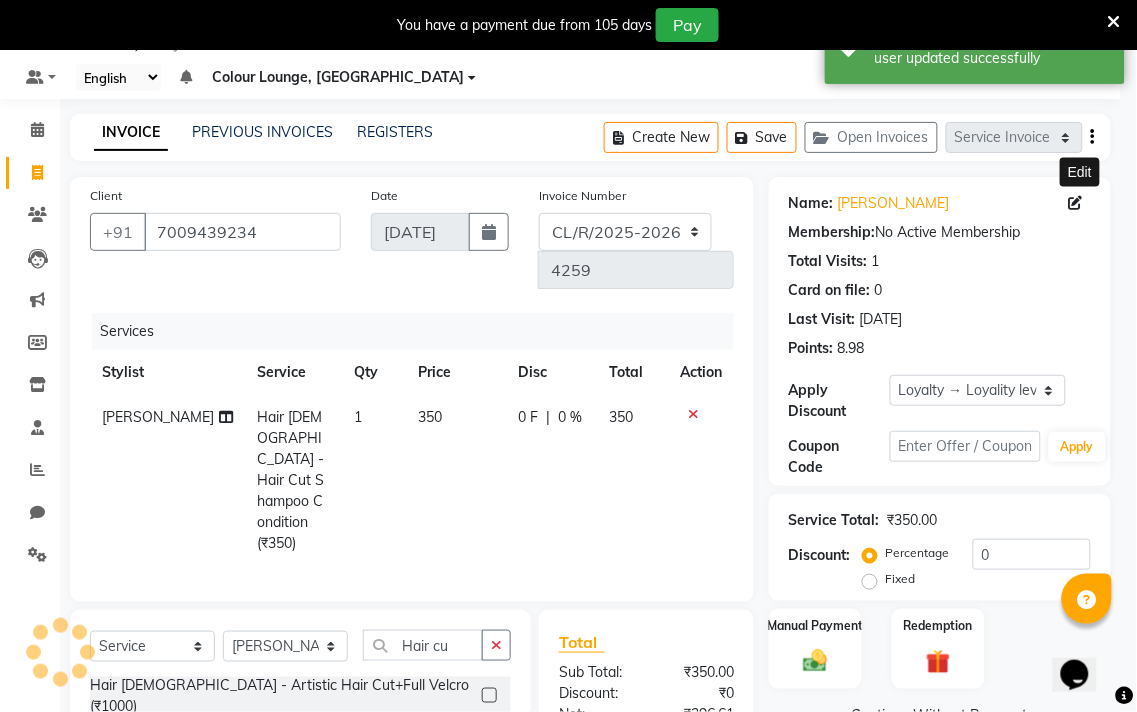 select on "1: Object" 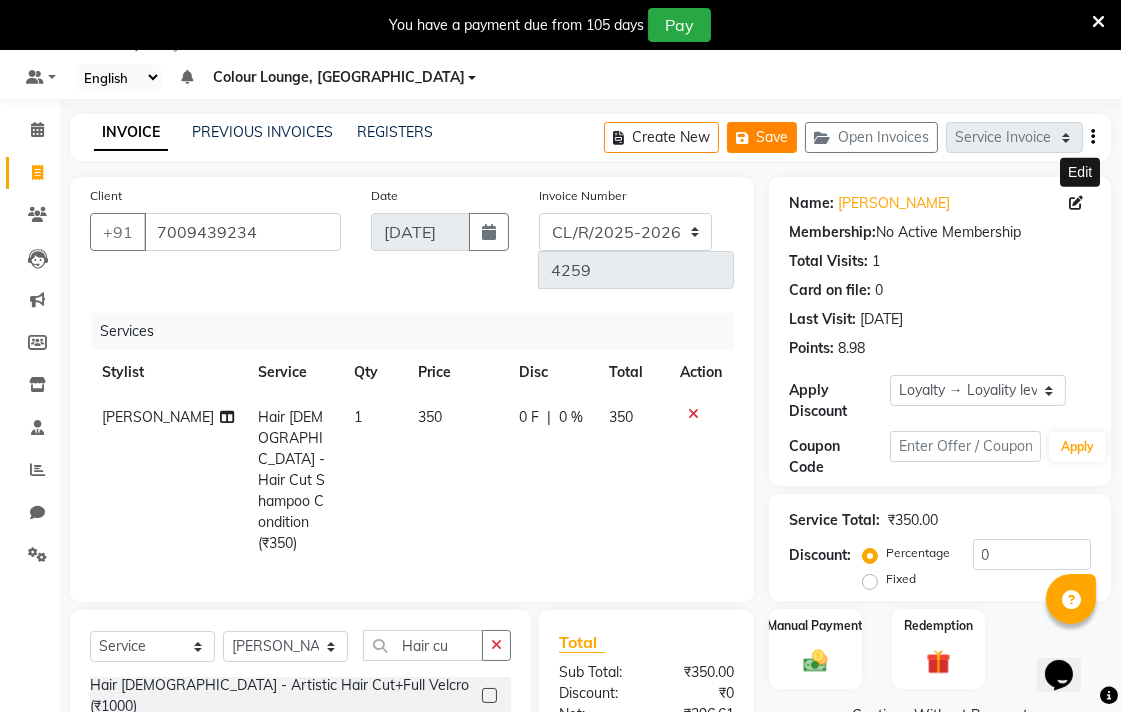 click on "Save" 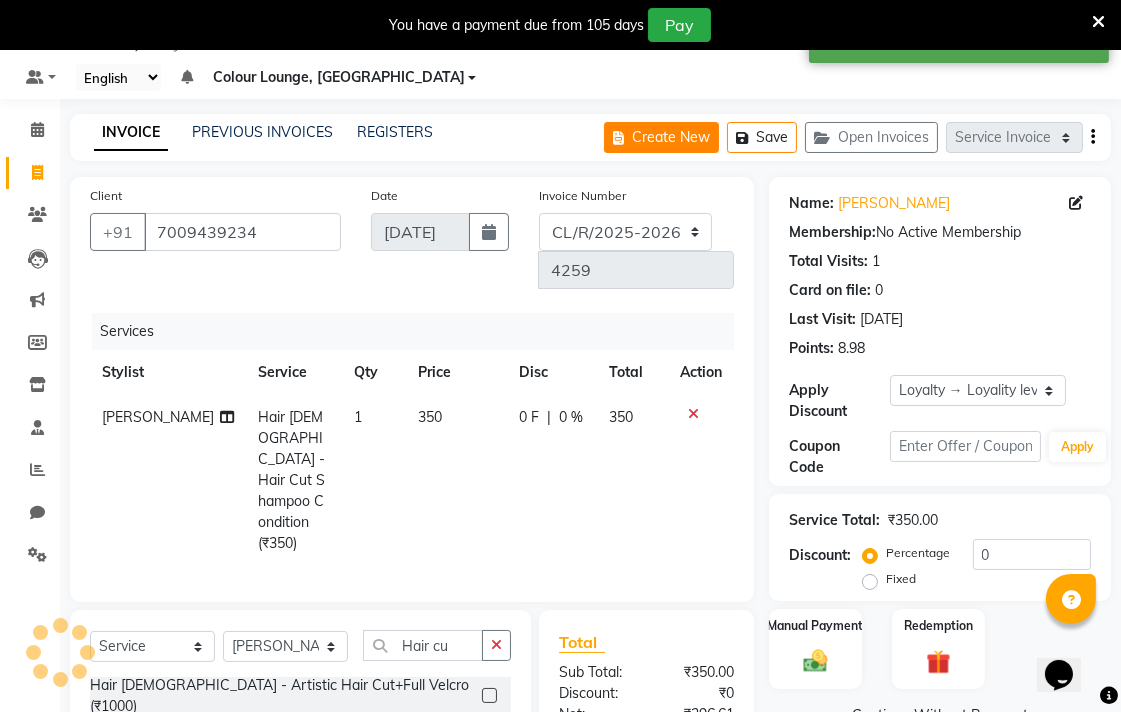click on "Create New" 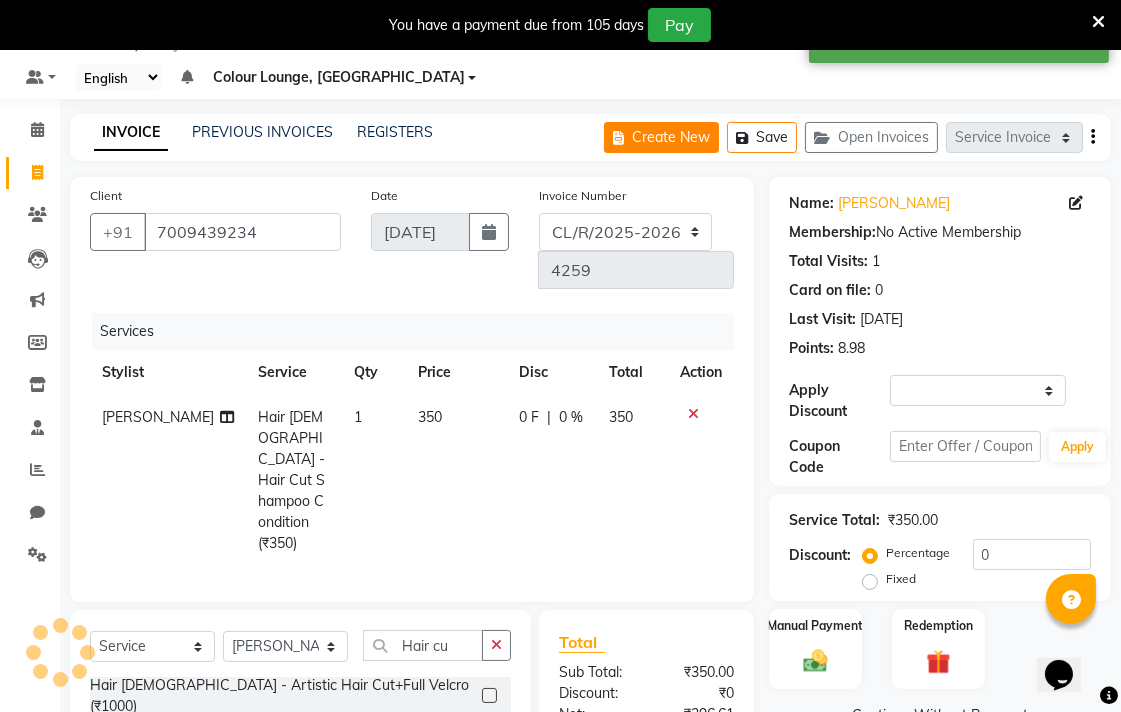 select on "service" 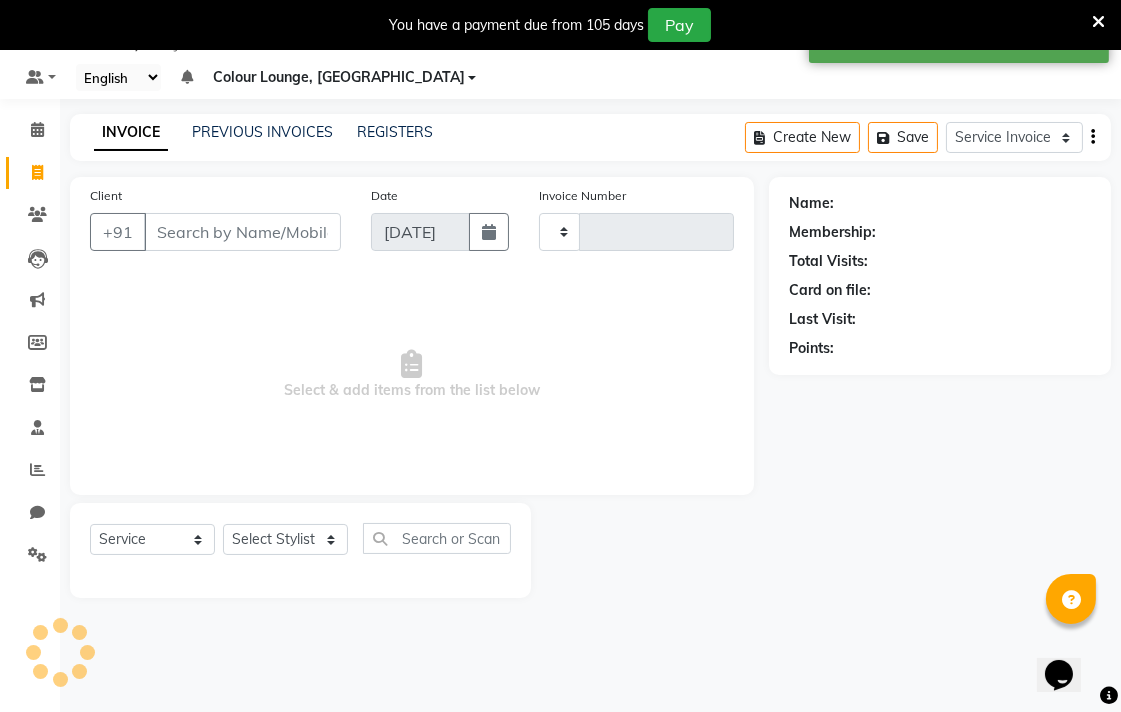 type on "4259" 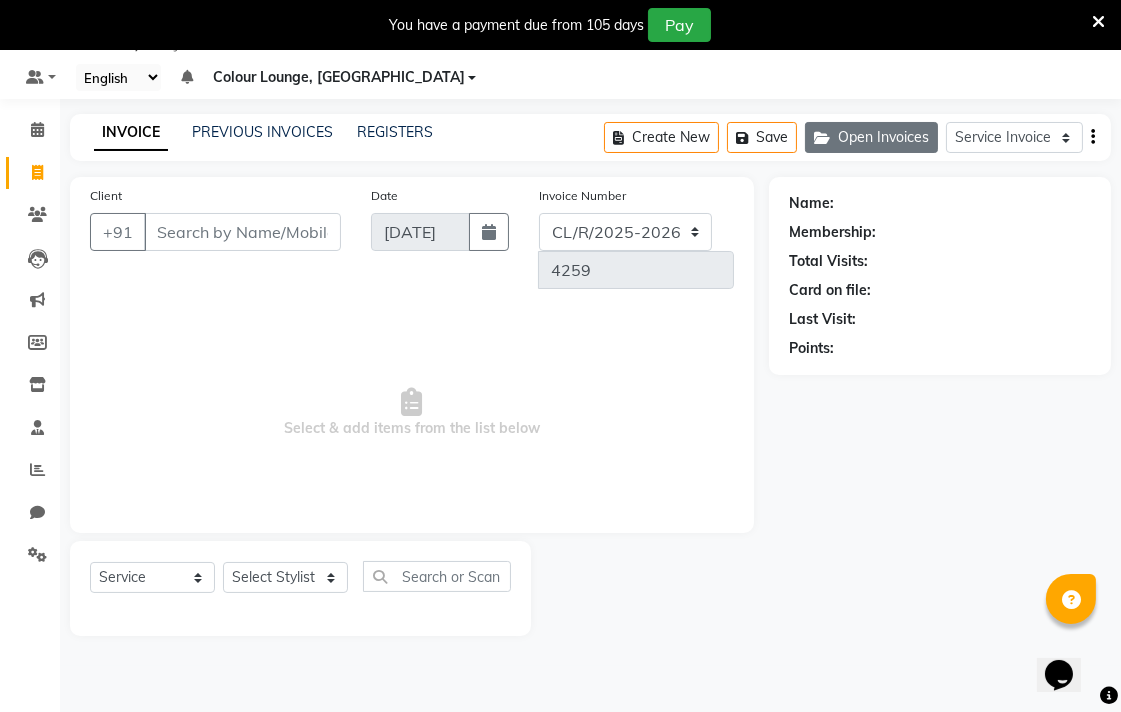 click on "Open Invoices" 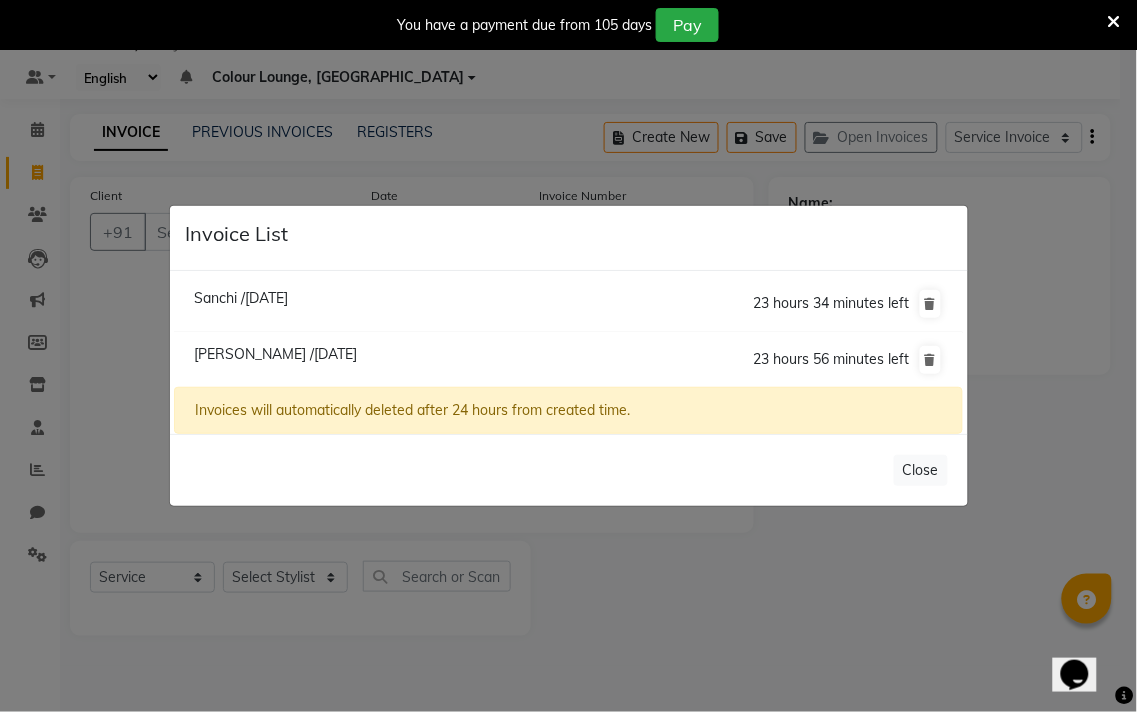 click on "Invoice List  Sanchi /10 July 2025  23 hours 34 minutes left  Jasjit /10 July 2025  23 hours 56 minutes left  Invoices will automatically deleted after 24 hours from created time.   Close" 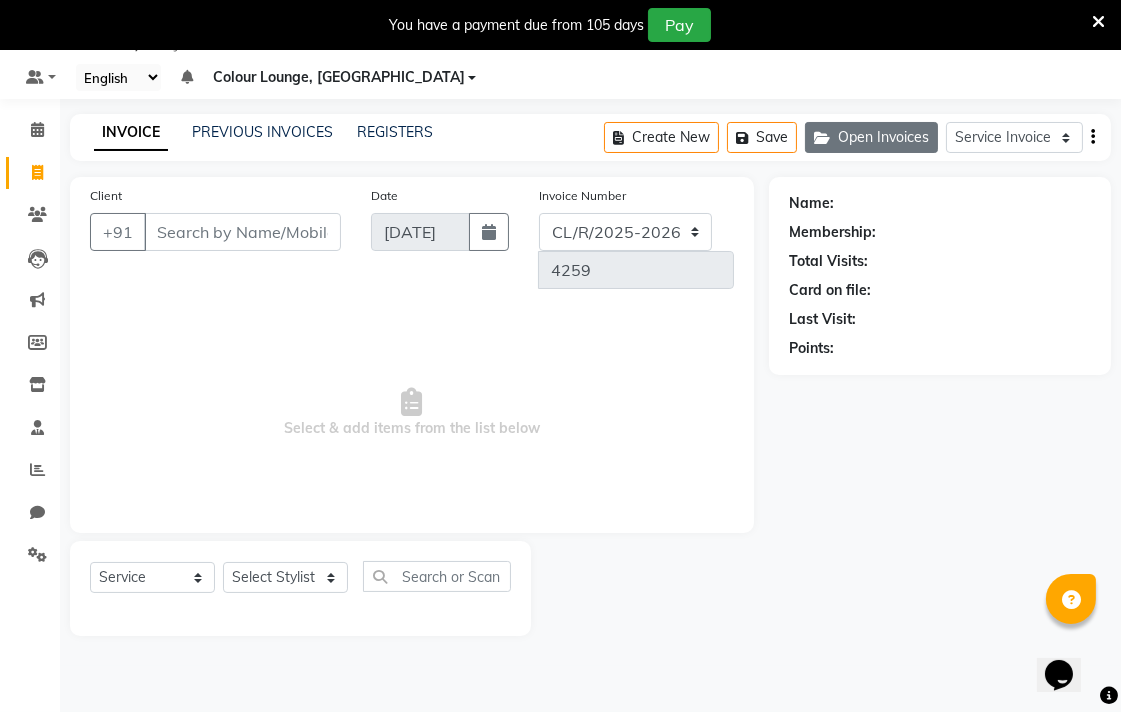 click on "Open Invoices" 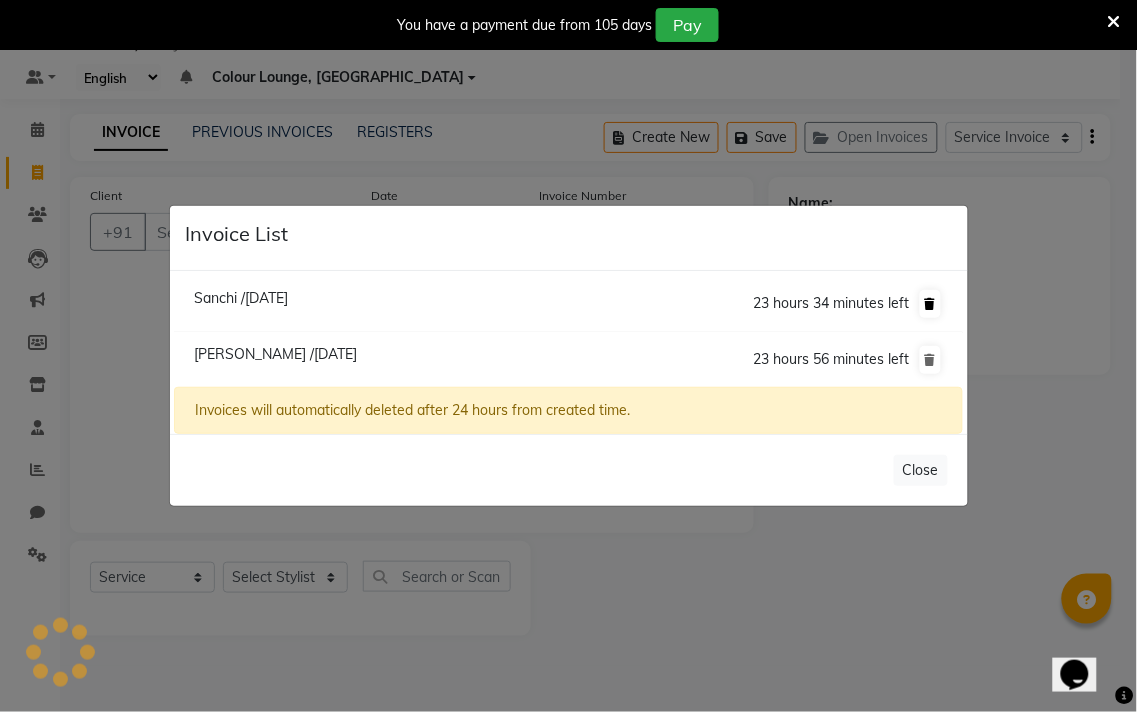 click 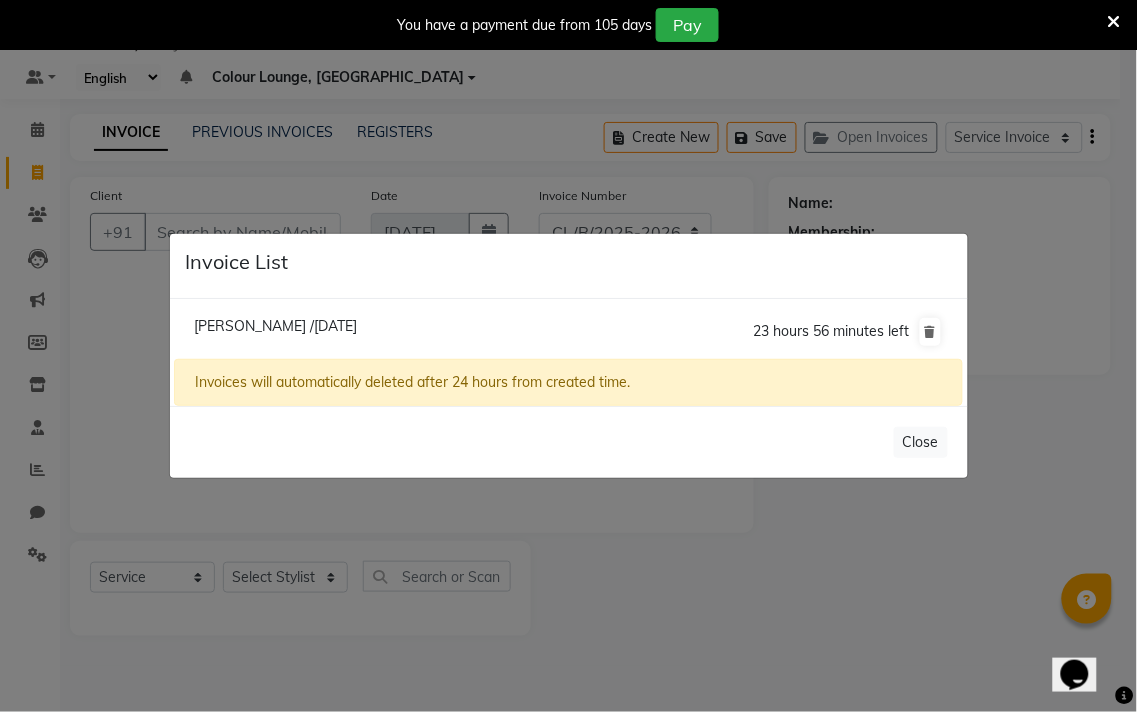 click on "Invoice List  Jasjit /10 July 2025  23 hours 56 minutes left  Invoices will automatically deleted after 24 hours from created time.   Close" 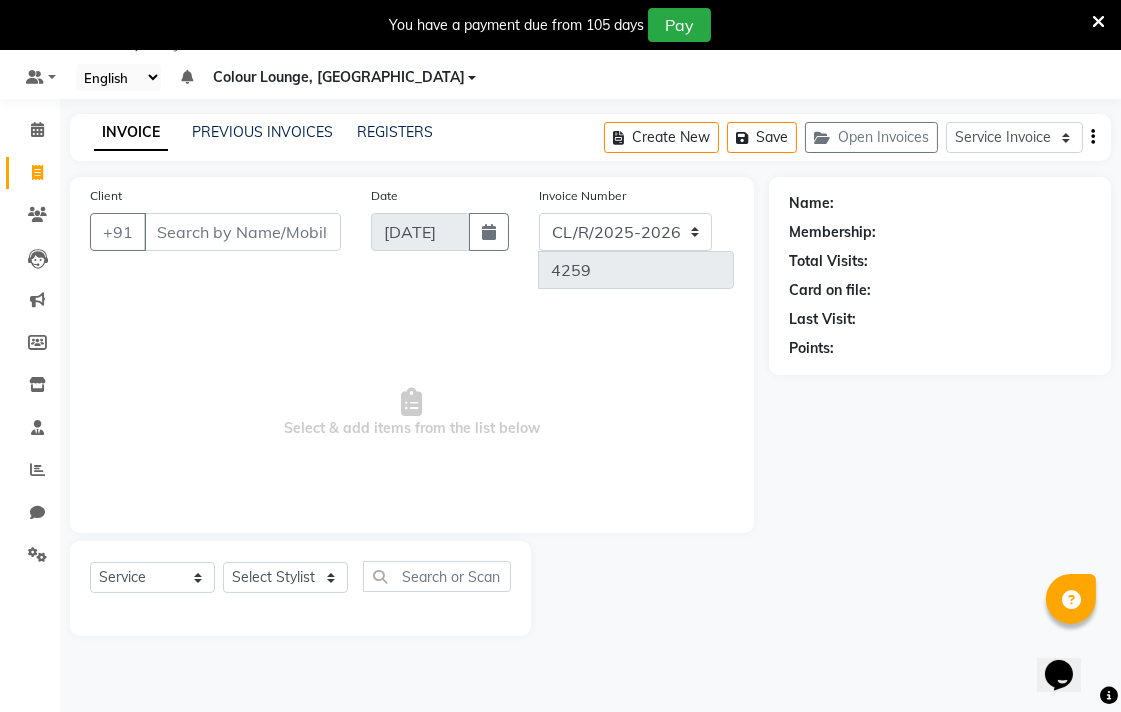 click on "INVOICE PREVIOUS INVOICES REGISTERS Create New   Save   Open Invoices  Service Invoice Product Invoice Client +91 Date 10-07-2025 Invoice Number  DC/R/2025-2026  CL/R/2025-2026 4259  Select & add items from the list below  Select  Service  Membership  Package Voucher Prepaid Gift Card  Select Stylist Admin AMIT Birshika Colour Lounge, Ranjit Avenue Colour Lounge, Ranjit Avenue Digvijay JAGPREET SINGH KARAN JAFFAL KARAN KUMAR Komal mam LOVEPREET MAIBAM SURJIT SINGH MANDEEP MOHIT Nandani PARAS POOJA DEVNATH Pooja Negi PREM KOHLI RADHIKA Rahul guard Reema mehra Riya Sahil SAJAN SAMEER SANIA SANJAY SIMRAN Sonia Sunita TANUJ VISHAL Vishal singh Name: Membership: Total Visits: Card on file: Last Visit:  Points:" 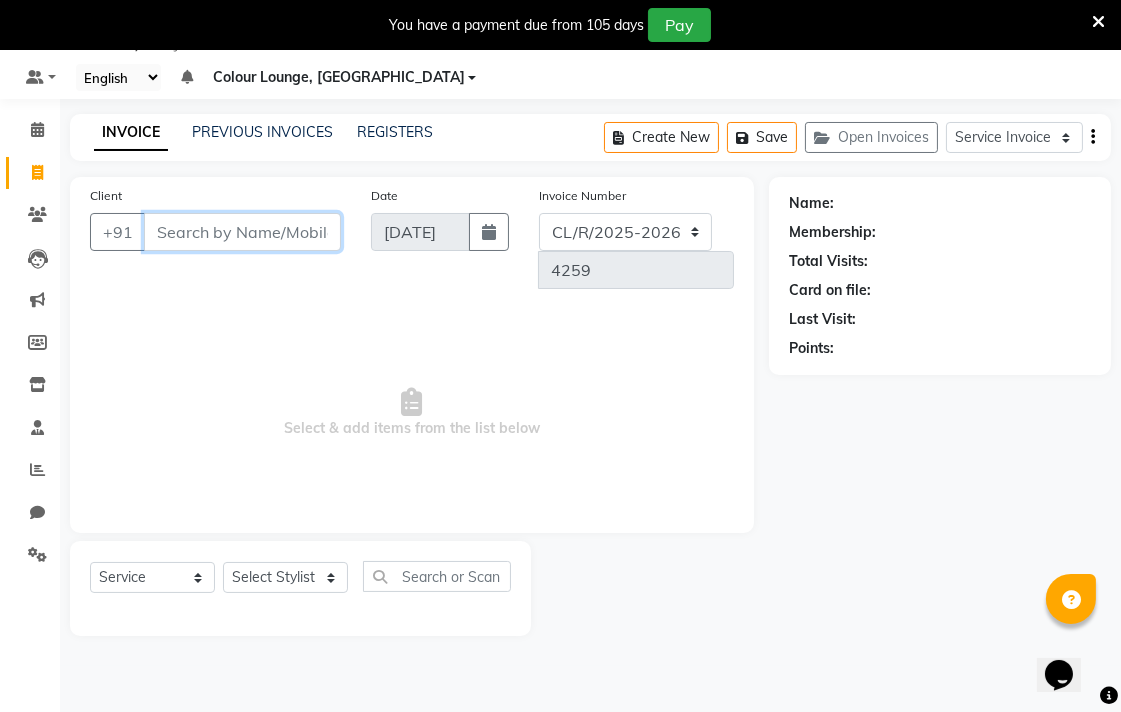 click on "Client" at bounding box center (242, 232) 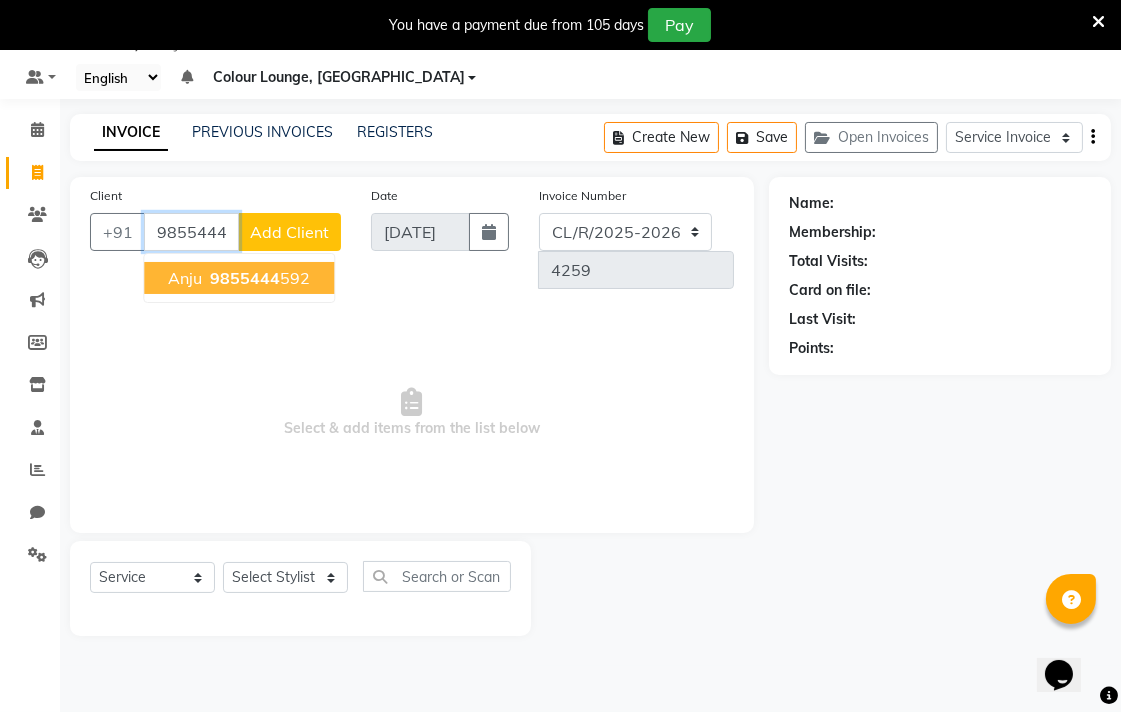 click on "Anju   9855444 592" at bounding box center (239, 278) 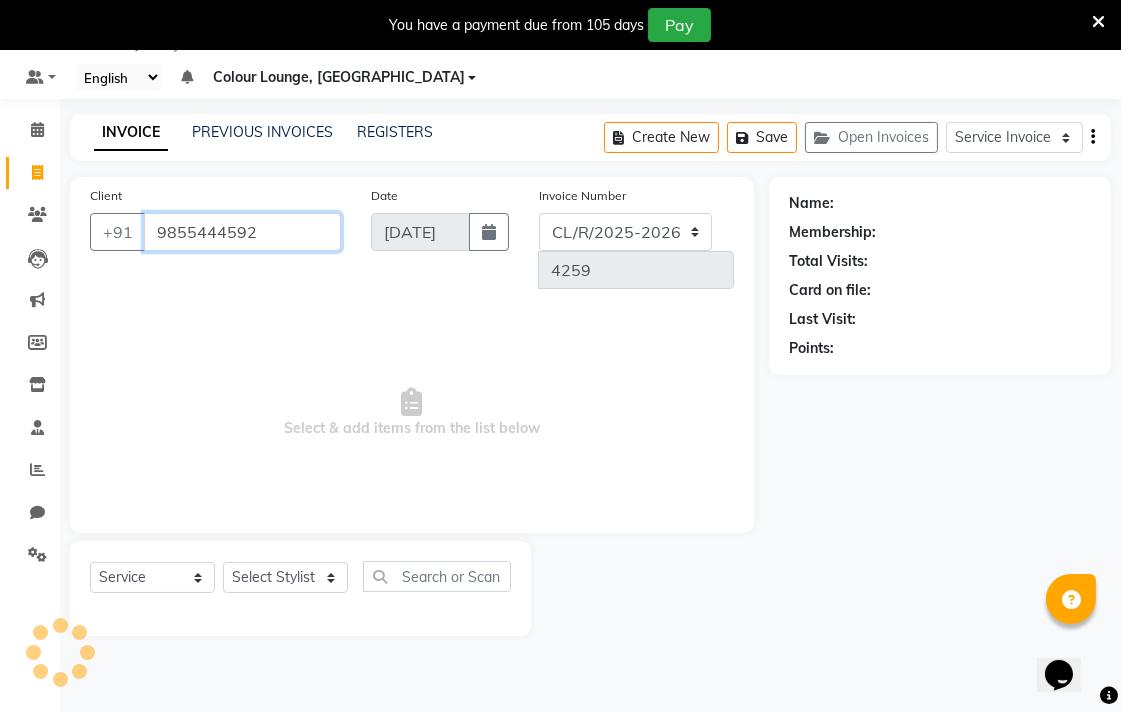 type on "9855444592" 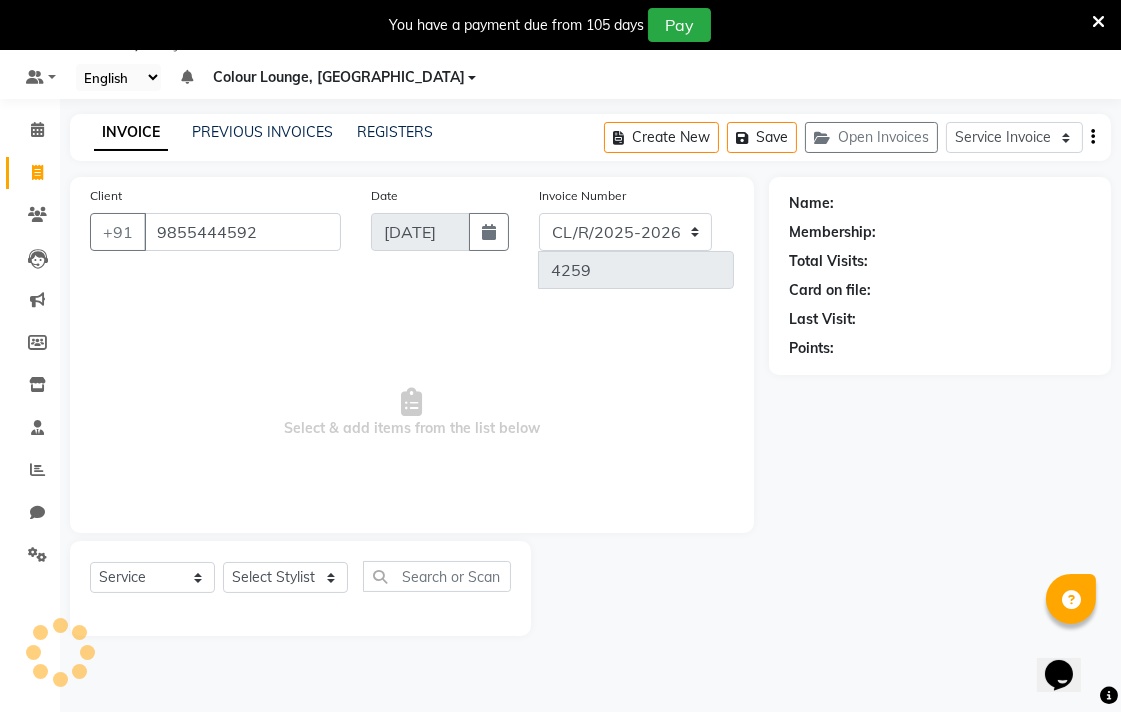 select on "1: Object" 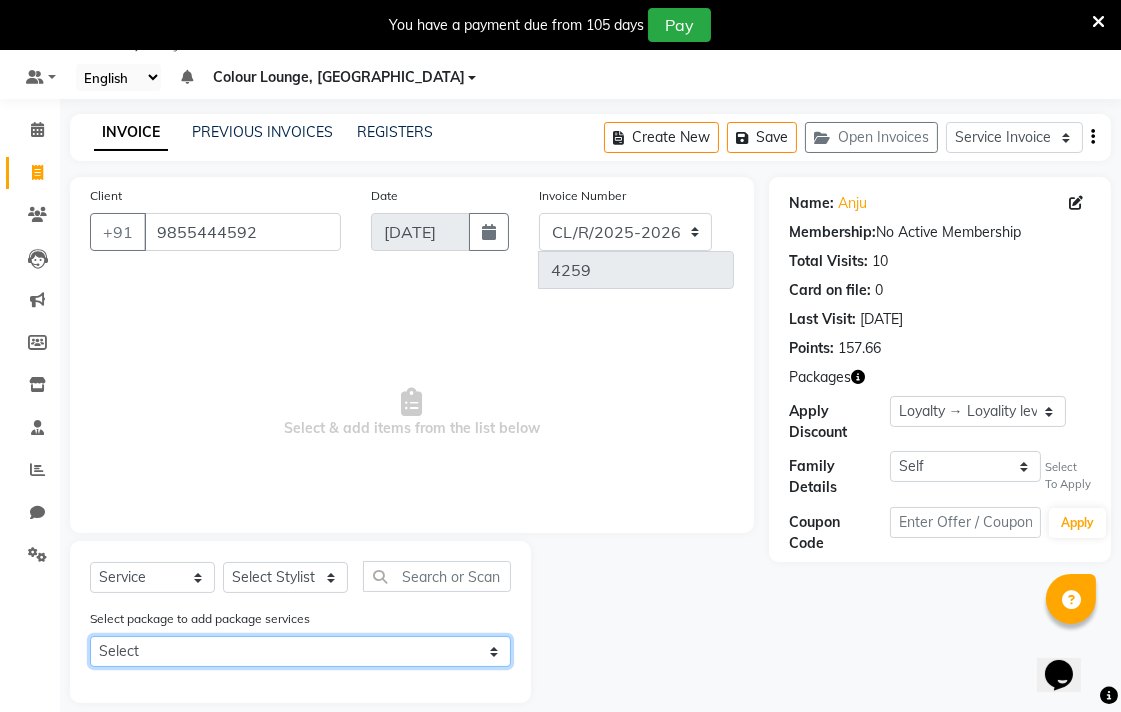 click on "Select 10 Root touchup pkg" 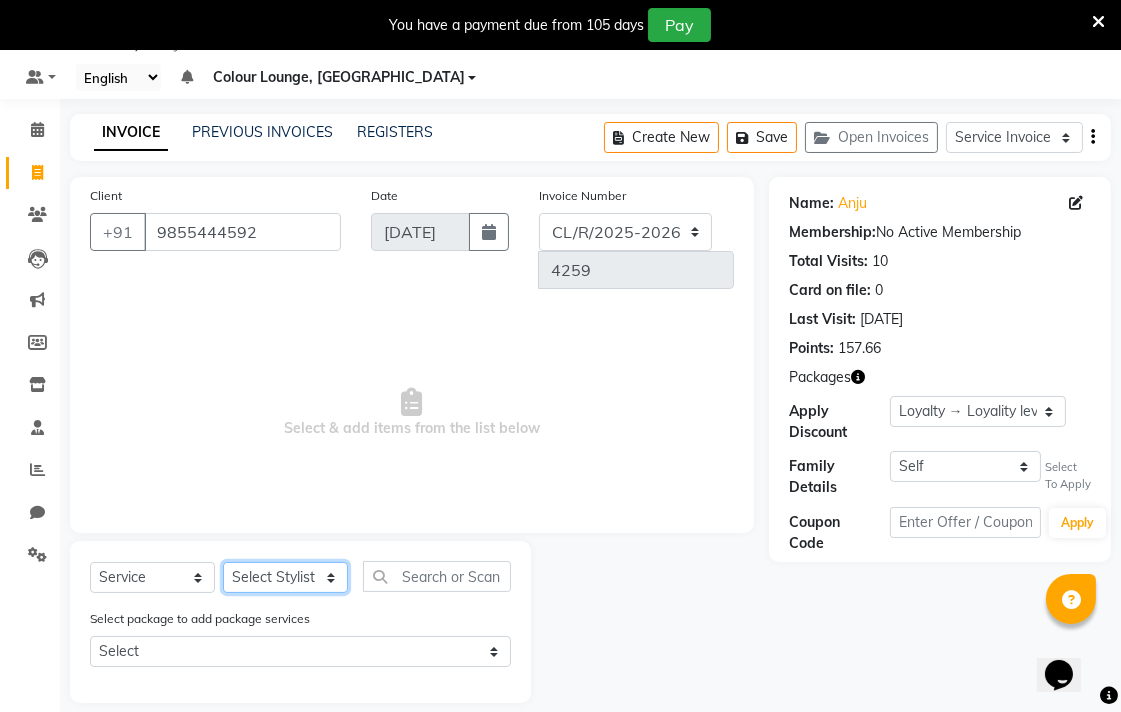 click on "Select Stylist Admin AMIT Birshika Colour Lounge, [GEOGRAPHIC_DATA] Colour Lounge, [GEOGRAPHIC_DATA] Digvij[PERSON_NAME]N[PERSON_NAME]F[PERSON_NAME]M[PERSON_NAME]mal m[PERSON_NAME]B[PERSON_NAME]N[PERSON_NAME]EEP MOH[PERSON_NAME]RAS POO[PERSON_NAME]ATH Poo[PERSON_NAME]R[PERSON_NAME] gua[PERSON_NAME]h[PERSON_NAME]i[PERSON_NAME]h[PERSON_NAME]JAN SAME[PERSON_NAME]N[PERSON_NAME]J[PERSON_NAME]R[PERSON_NAME]n[PERSON_NAME]i[PERSON_NAME]NUJ VISH[PERSON_NAME]" 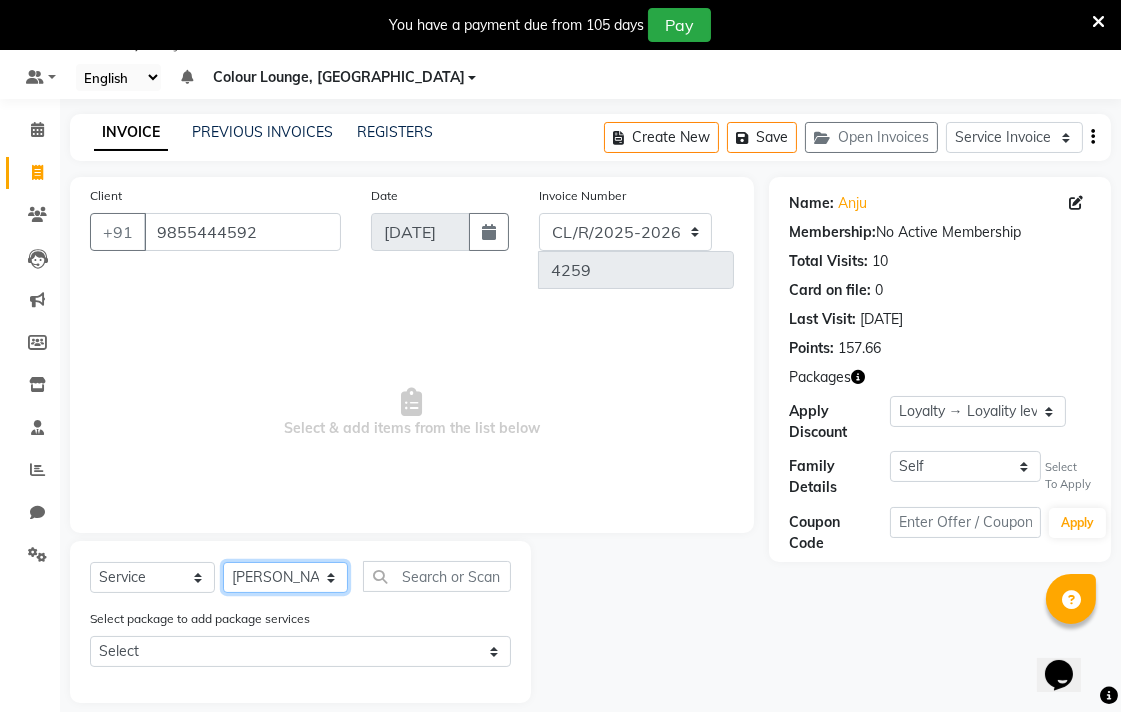 click on "Select Stylist Admin AMIT Birshika Colour Lounge, [GEOGRAPHIC_DATA] Colour Lounge, [GEOGRAPHIC_DATA] Digvij[PERSON_NAME]N[PERSON_NAME]F[PERSON_NAME]M[PERSON_NAME]mal m[PERSON_NAME]B[PERSON_NAME]N[PERSON_NAME]EEP MOH[PERSON_NAME]RAS POO[PERSON_NAME]ATH Poo[PERSON_NAME]R[PERSON_NAME] gua[PERSON_NAME]h[PERSON_NAME]i[PERSON_NAME]h[PERSON_NAME]JAN SAME[PERSON_NAME]N[PERSON_NAME]J[PERSON_NAME]R[PERSON_NAME]n[PERSON_NAME]i[PERSON_NAME]NUJ VISH[PERSON_NAME]" 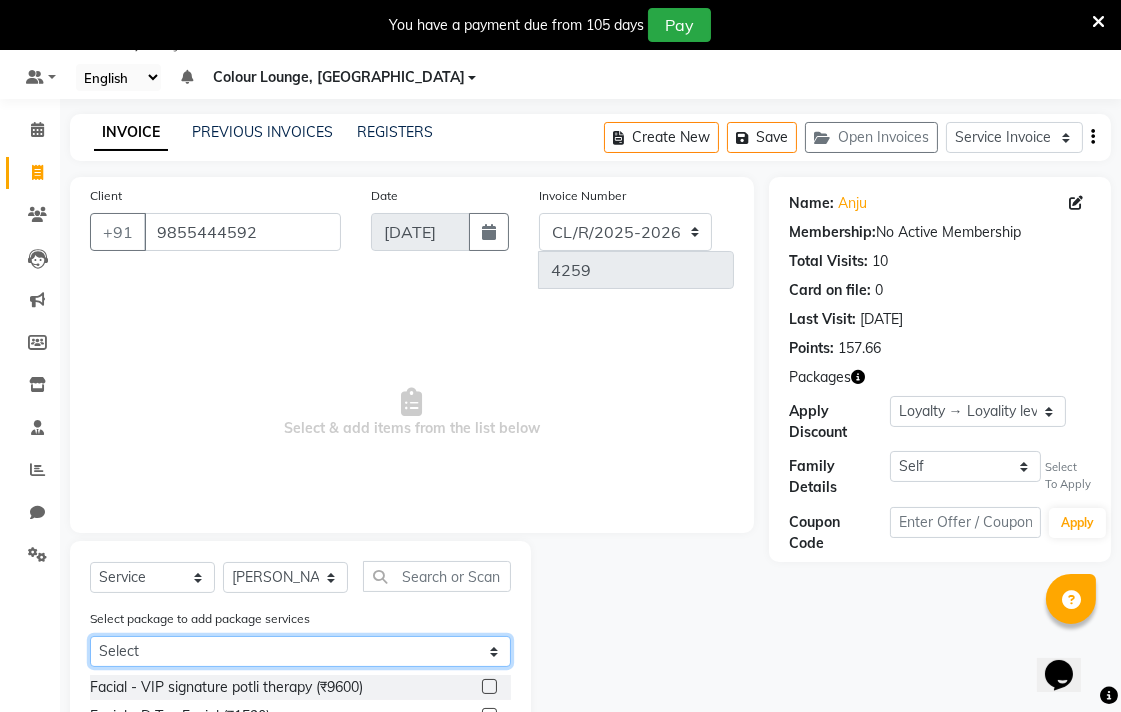 click on "Select 10 Root touchup pkg" 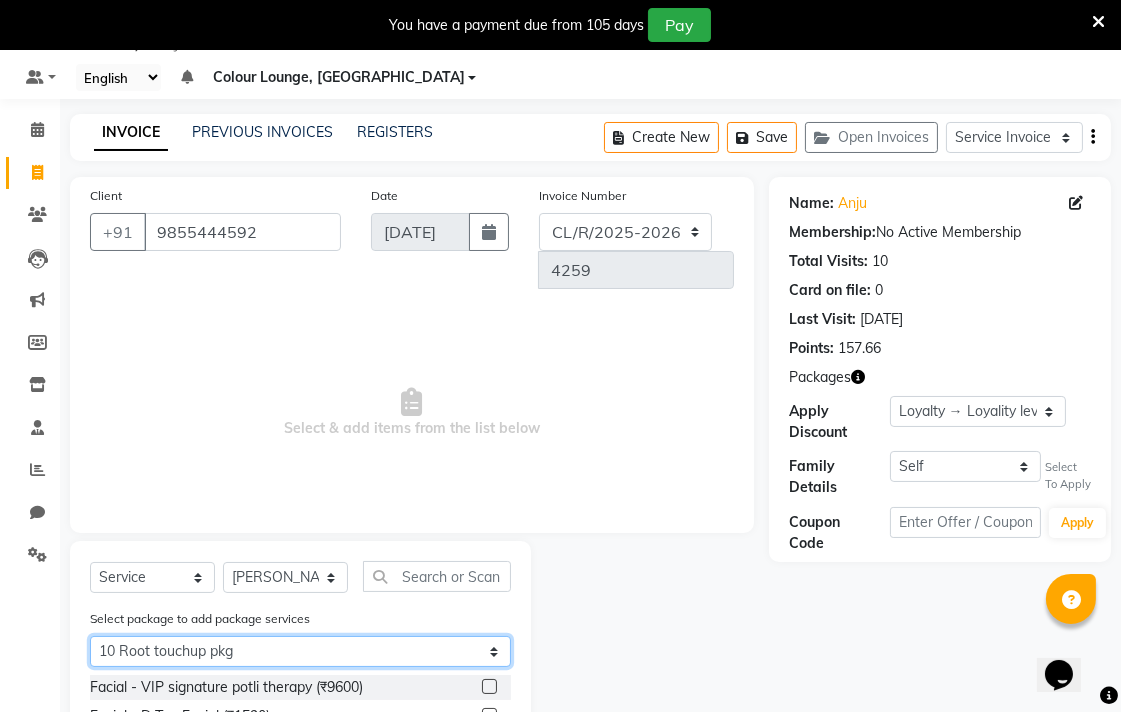 click on "Select 10 Root touchup pkg" 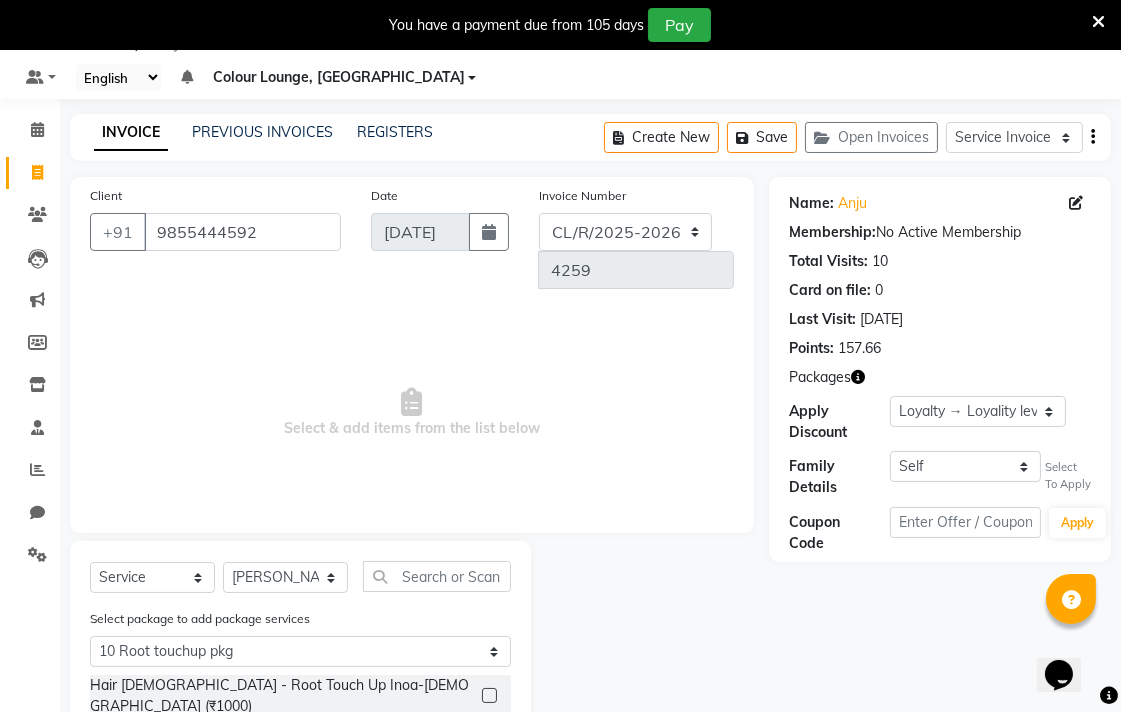click 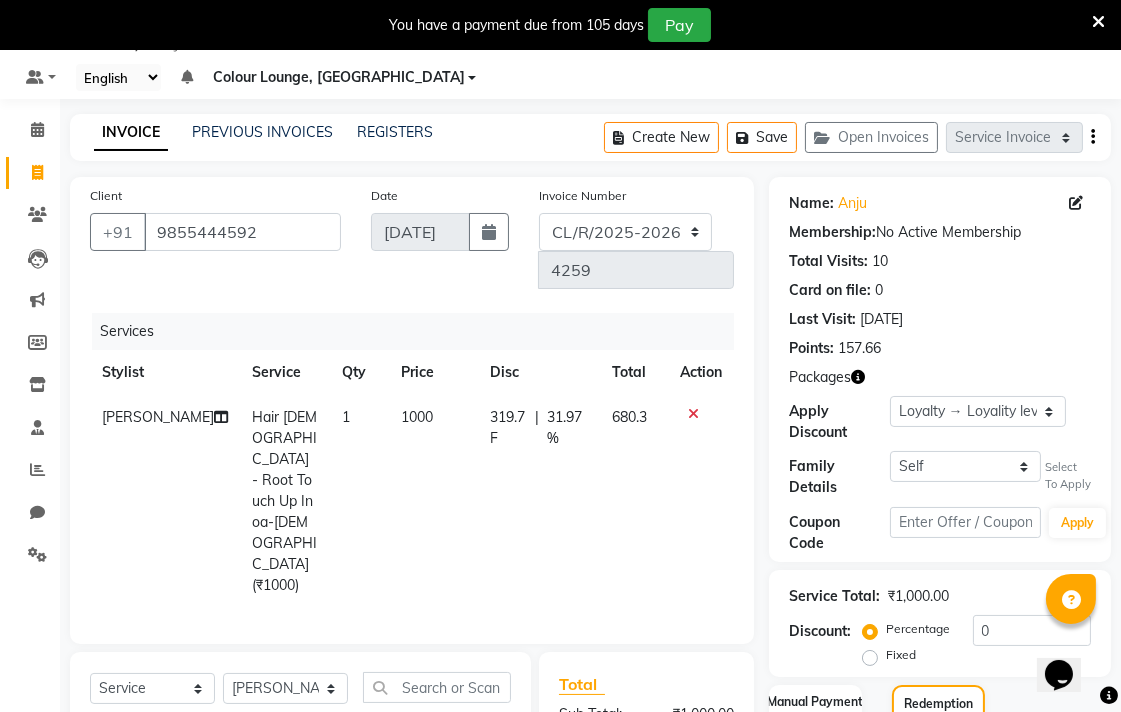 checkbox on "false" 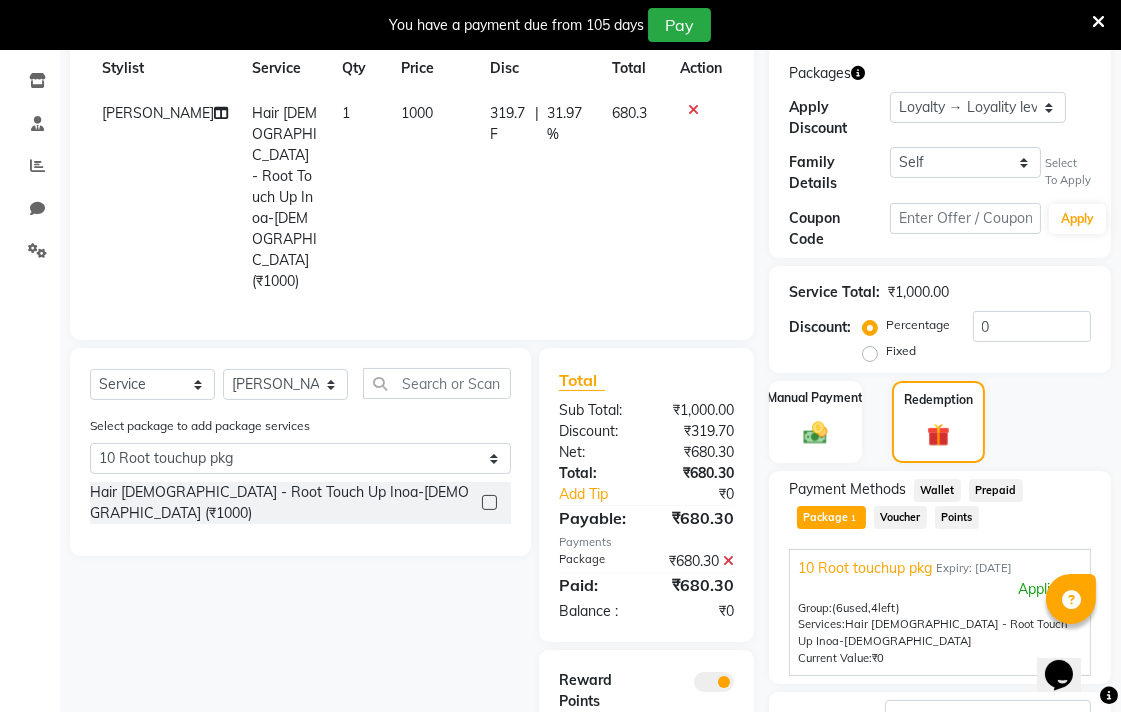 scroll, scrollTop: 493, scrollLeft: 0, axis: vertical 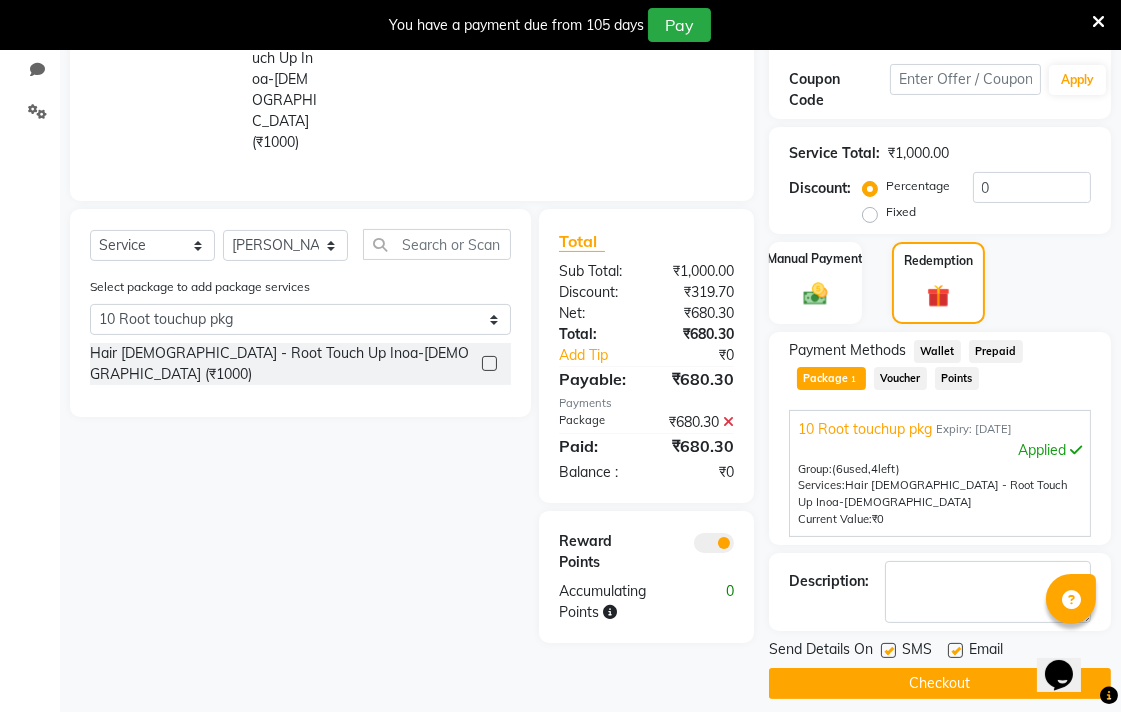 click on "Checkout" 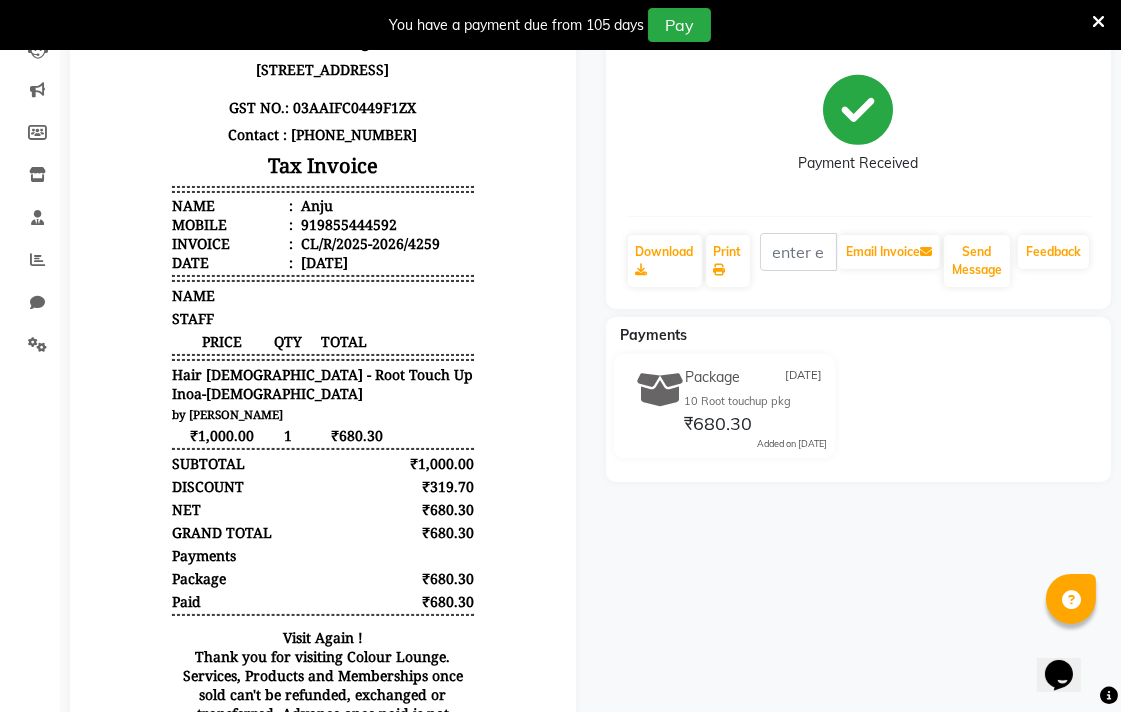 scroll, scrollTop: 263, scrollLeft: 0, axis: vertical 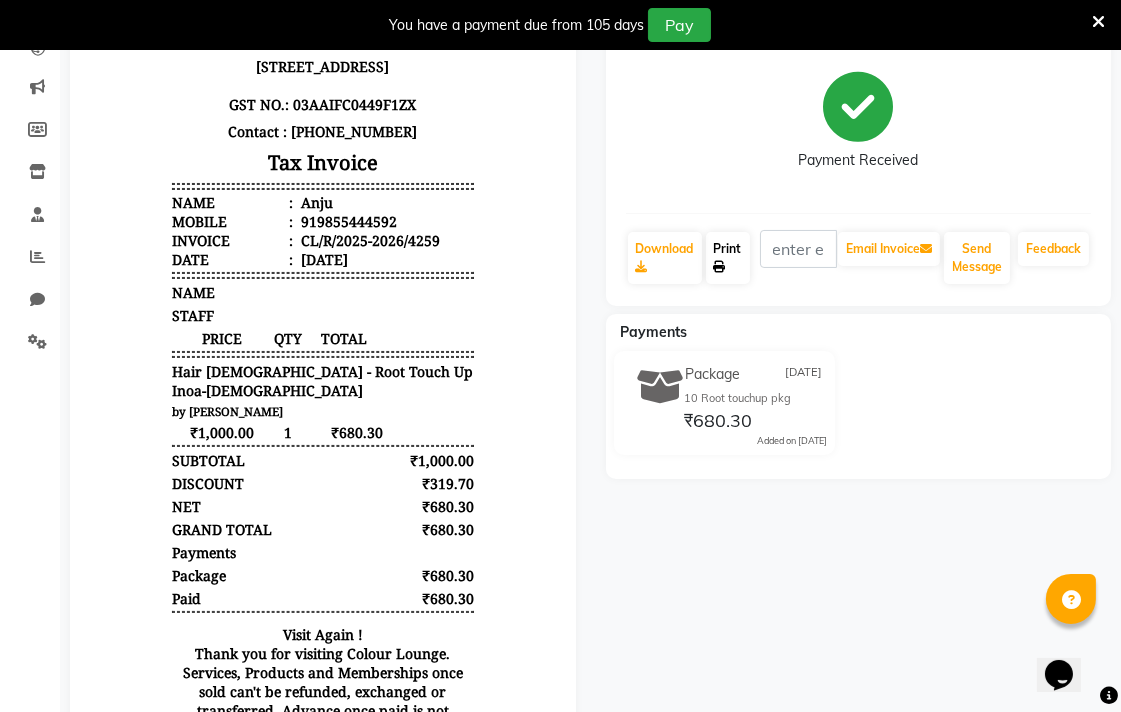 click on "Print" 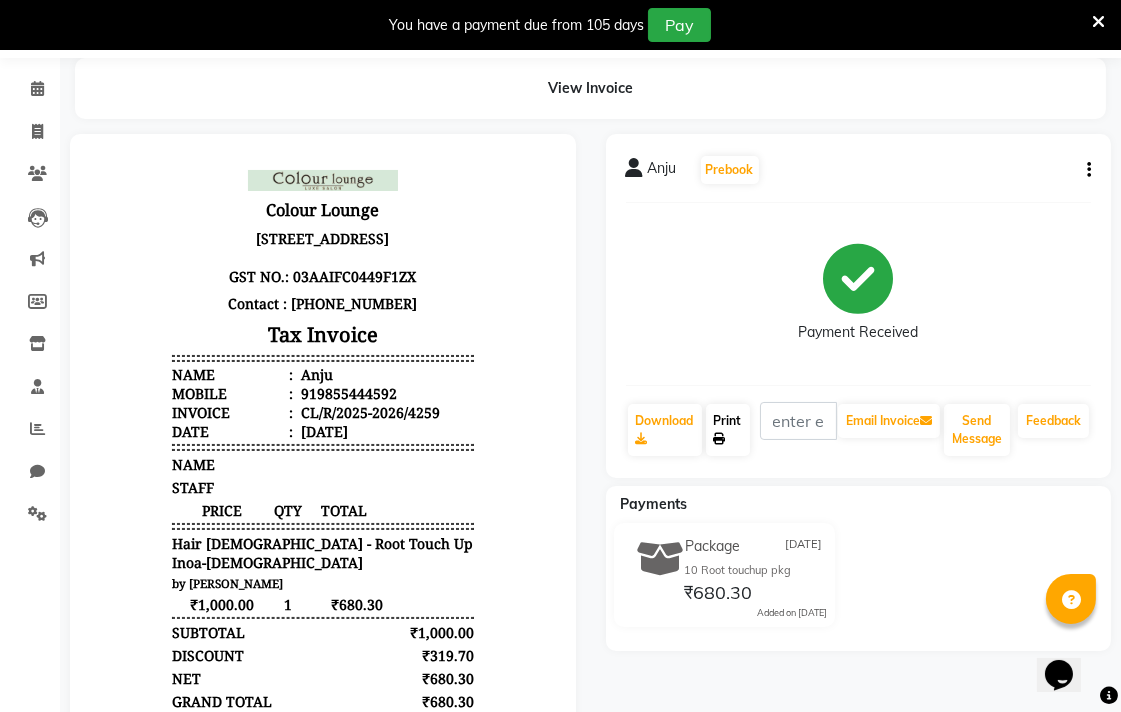 scroll, scrollTop: 0, scrollLeft: 0, axis: both 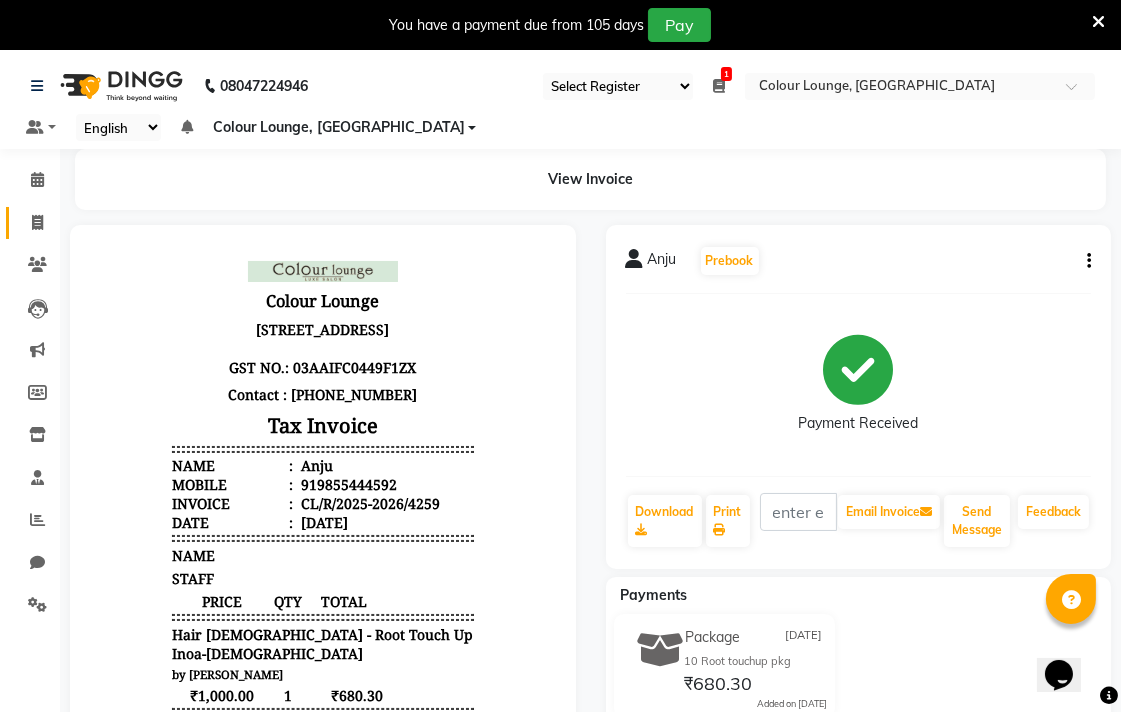 click 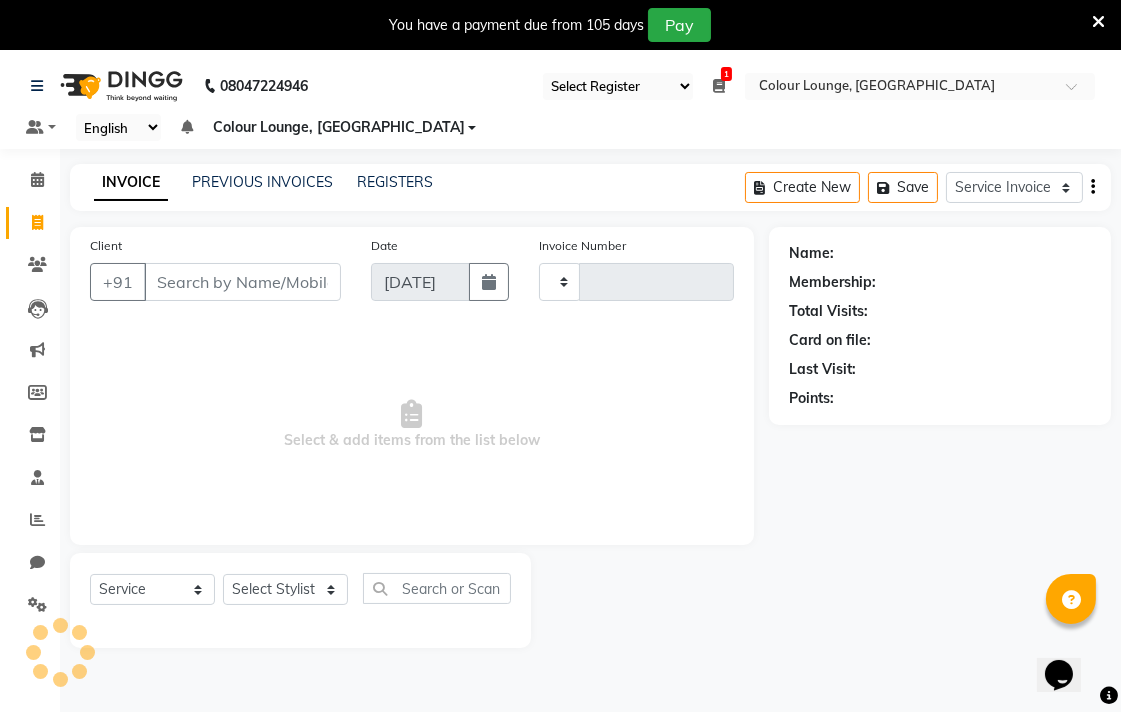 scroll, scrollTop: 50, scrollLeft: 0, axis: vertical 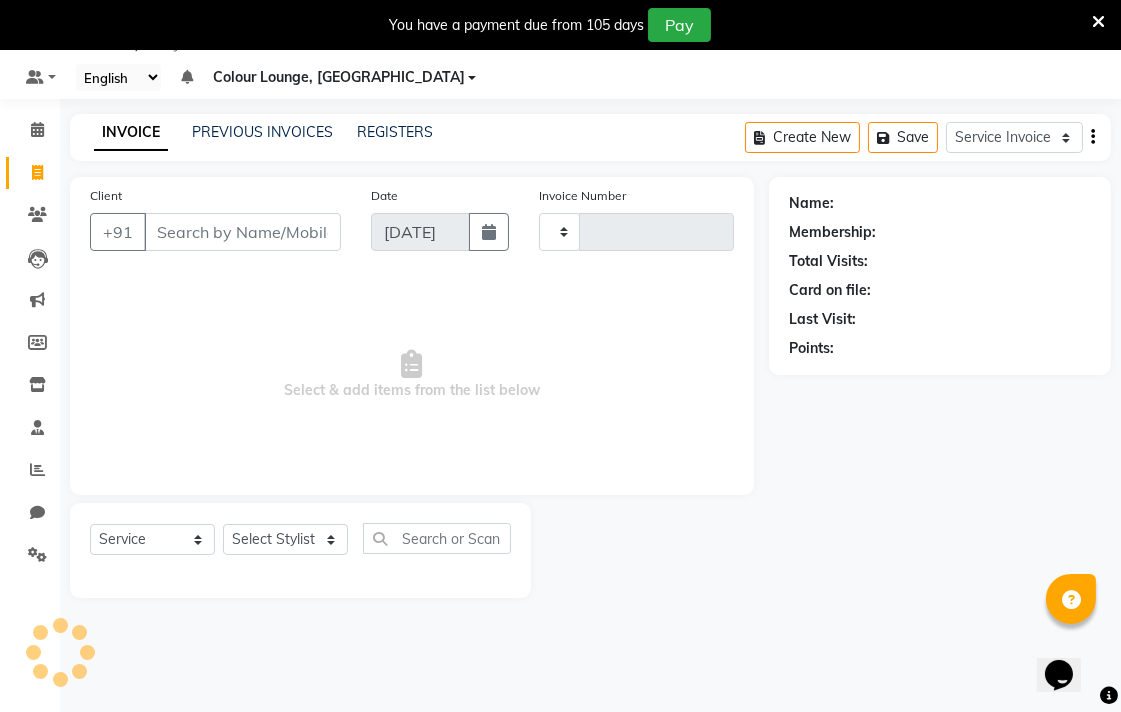 type on "4260" 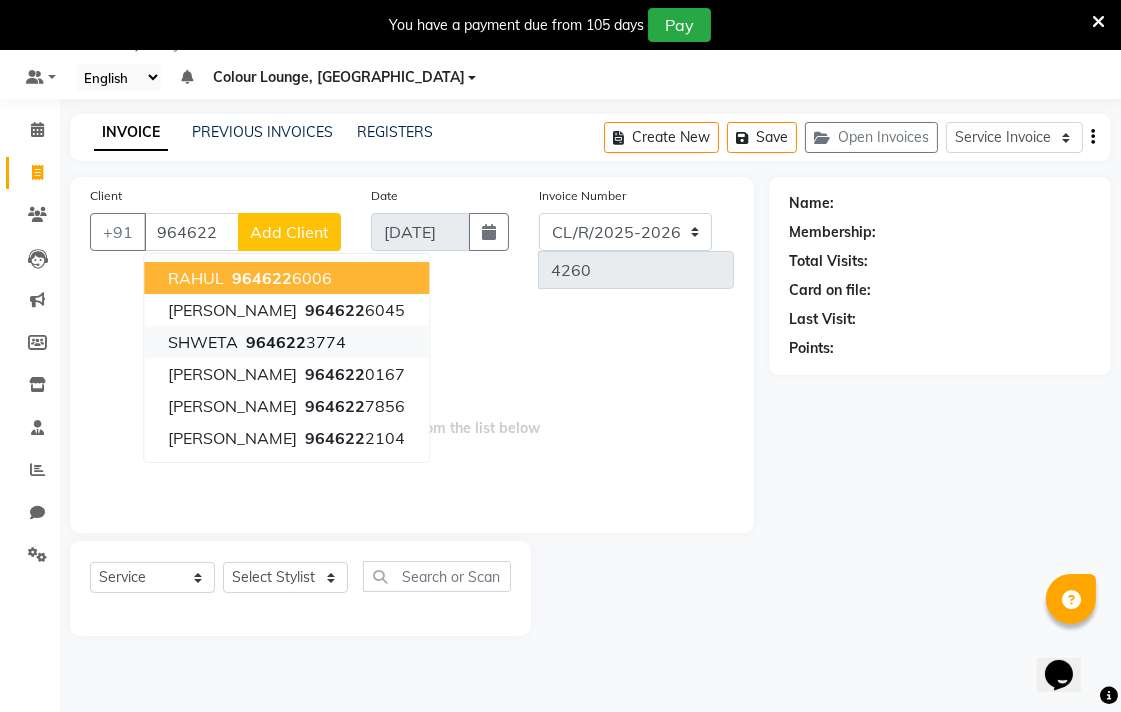 click on "SHWETA   964622 3774" at bounding box center (286, 342) 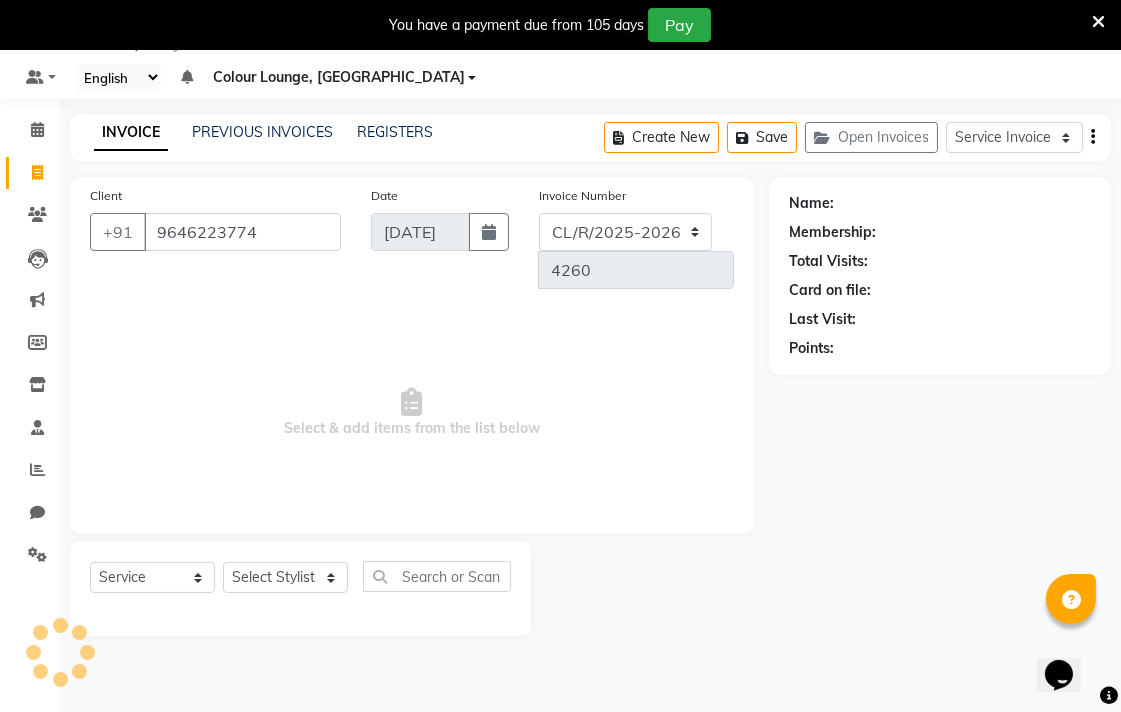 type on "9646223774" 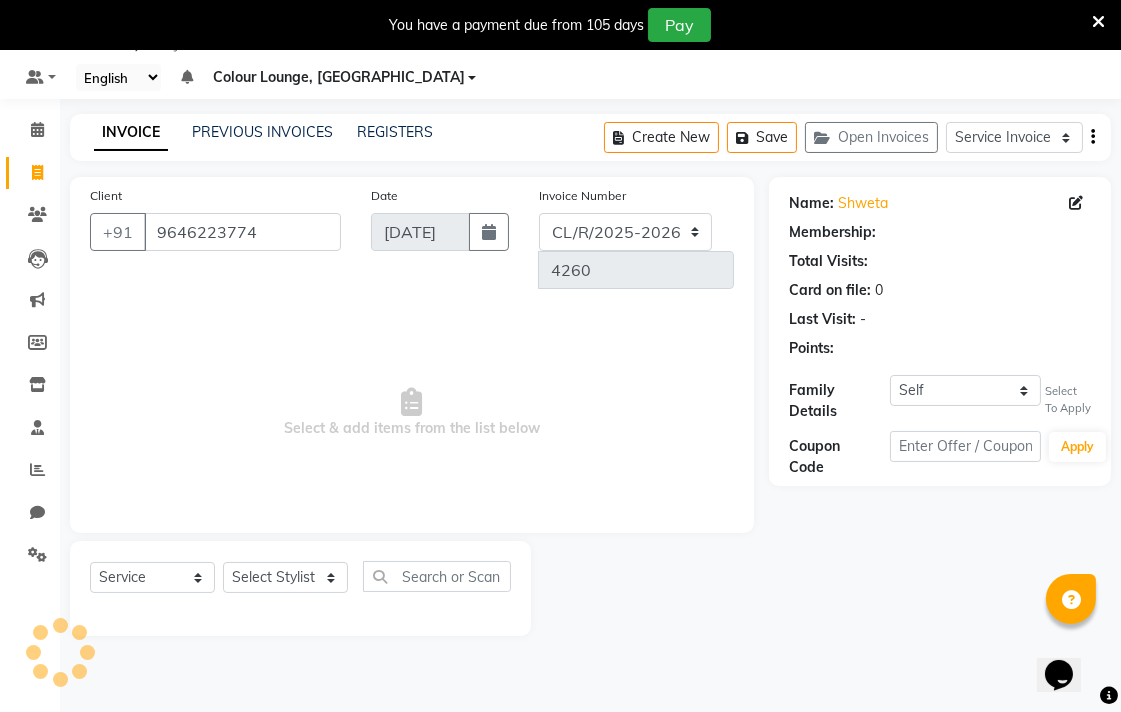select on "1: Object" 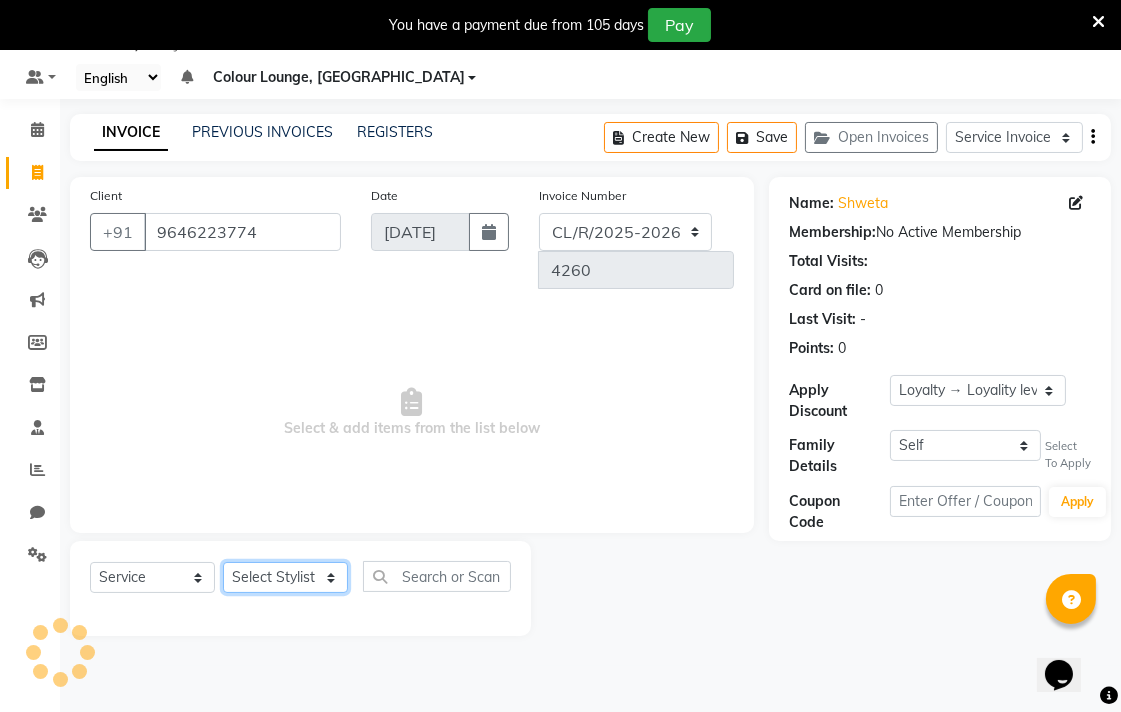 click on "Select Stylist Admin AMIT Birshika Colour Lounge, [GEOGRAPHIC_DATA] Colour Lounge, [GEOGRAPHIC_DATA] Digvij[PERSON_NAME]N[PERSON_NAME]F[PERSON_NAME]M[PERSON_NAME]mal m[PERSON_NAME]B[PERSON_NAME]N[PERSON_NAME]EEP MOH[PERSON_NAME]RAS POO[PERSON_NAME]ATH Poo[PERSON_NAME]R[PERSON_NAME] gua[PERSON_NAME]h[PERSON_NAME]i[PERSON_NAME]h[PERSON_NAME]JAN SAME[PERSON_NAME]N[PERSON_NAME]J[PERSON_NAME]R[PERSON_NAME]n[PERSON_NAME]i[PERSON_NAME]NUJ VISH[PERSON_NAME]" 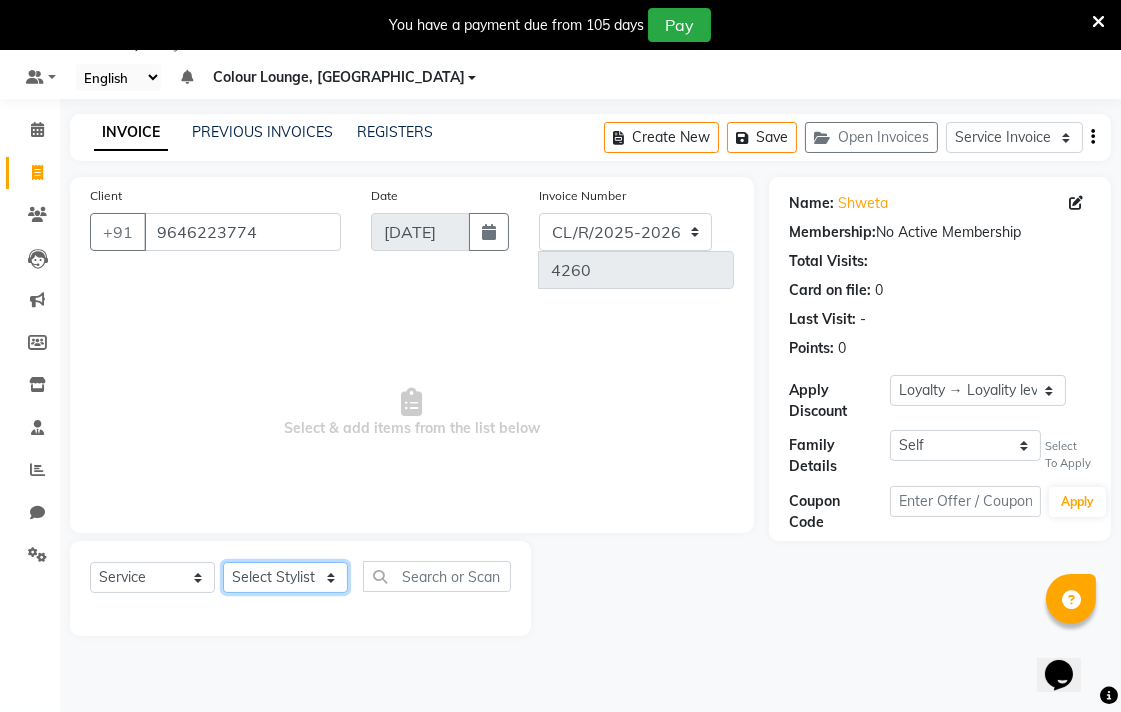 select on "70162" 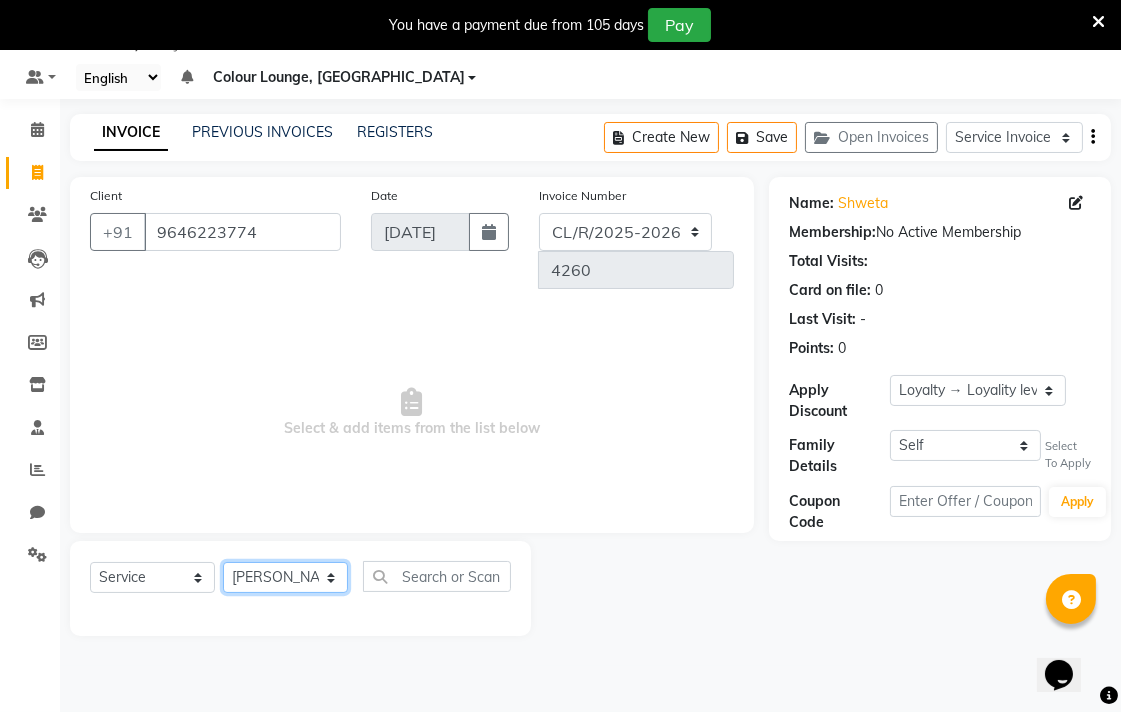 click on "Select Stylist Admin AMIT Birshika Colour Lounge, [GEOGRAPHIC_DATA] Colour Lounge, [GEOGRAPHIC_DATA] Digvij[PERSON_NAME]N[PERSON_NAME]F[PERSON_NAME]M[PERSON_NAME]mal m[PERSON_NAME]B[PERSON_NAME]N[PERSON_NAME]EEP MOH[PERSON_NAME]RAS POO[PERSON_NAME]ATH Poo[PERSON_NAME]R[PERSON_NAME] gua[PERSON_NAME]h[PERSON_NAME]i[PERSON_NAME]h[PERSON_NAME]JAN SAME[PERSON_NAME]N[PERSON_NAME]J[PERSON_NAME]R[PERSON_NAME]n[PERSON_NAME]i[PERSON_NAME]NUJ VISH[PERSON_NAME]" 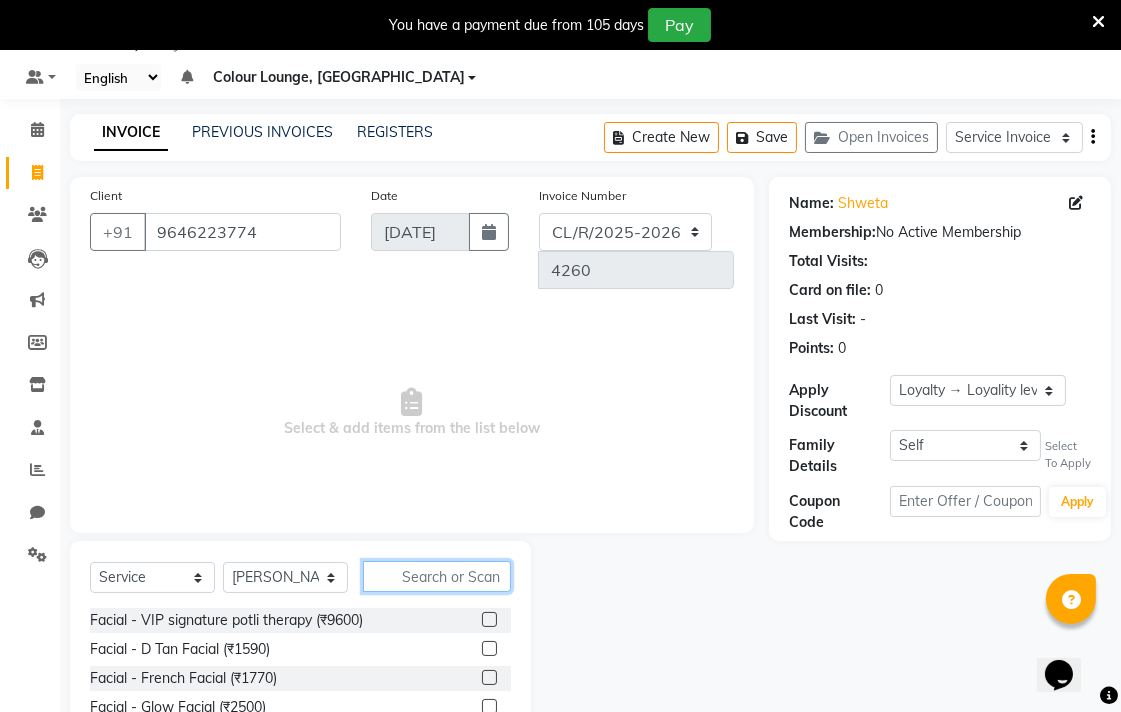 click 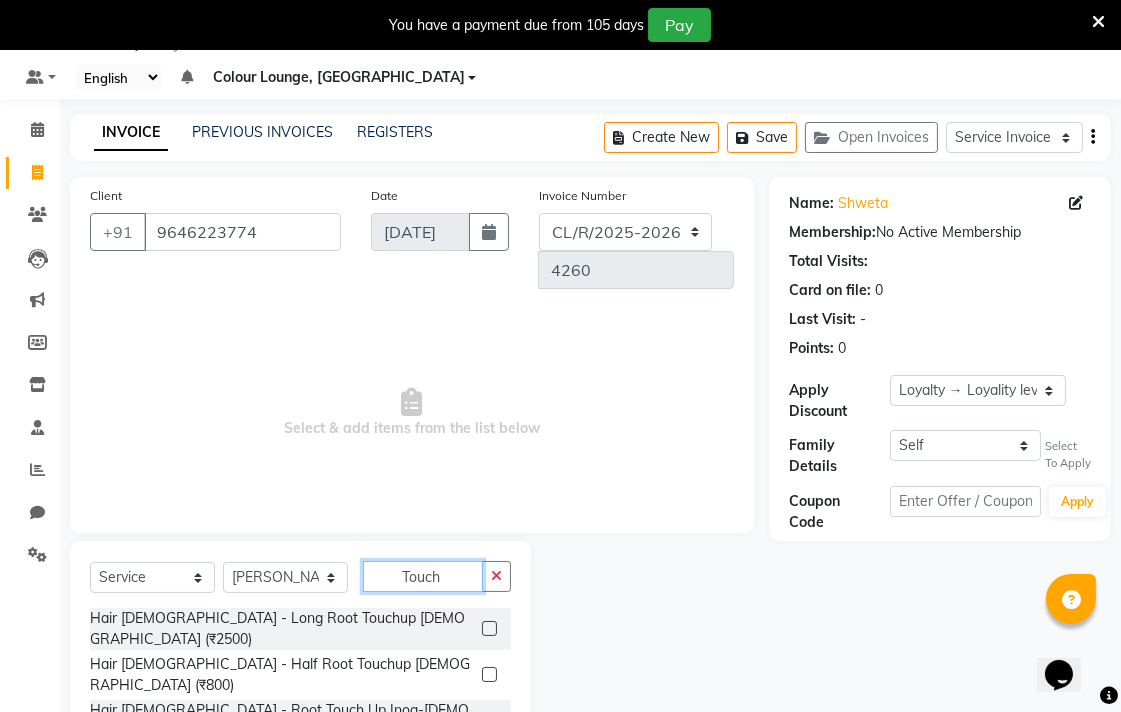 type on "Touch" 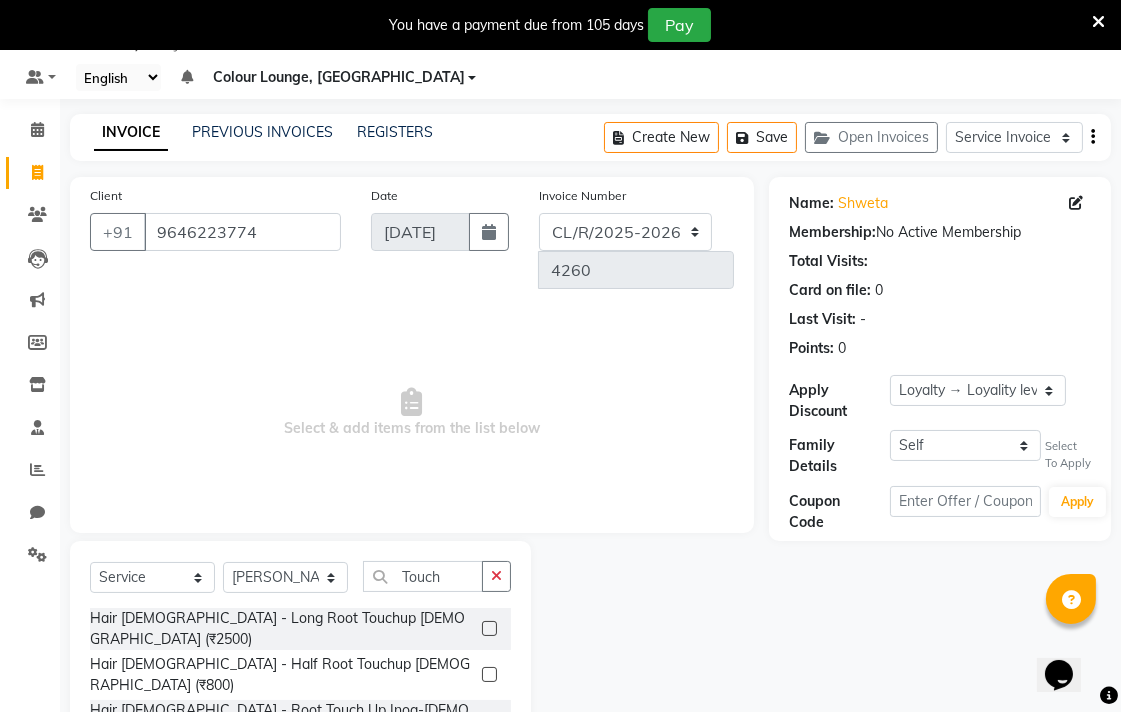 click 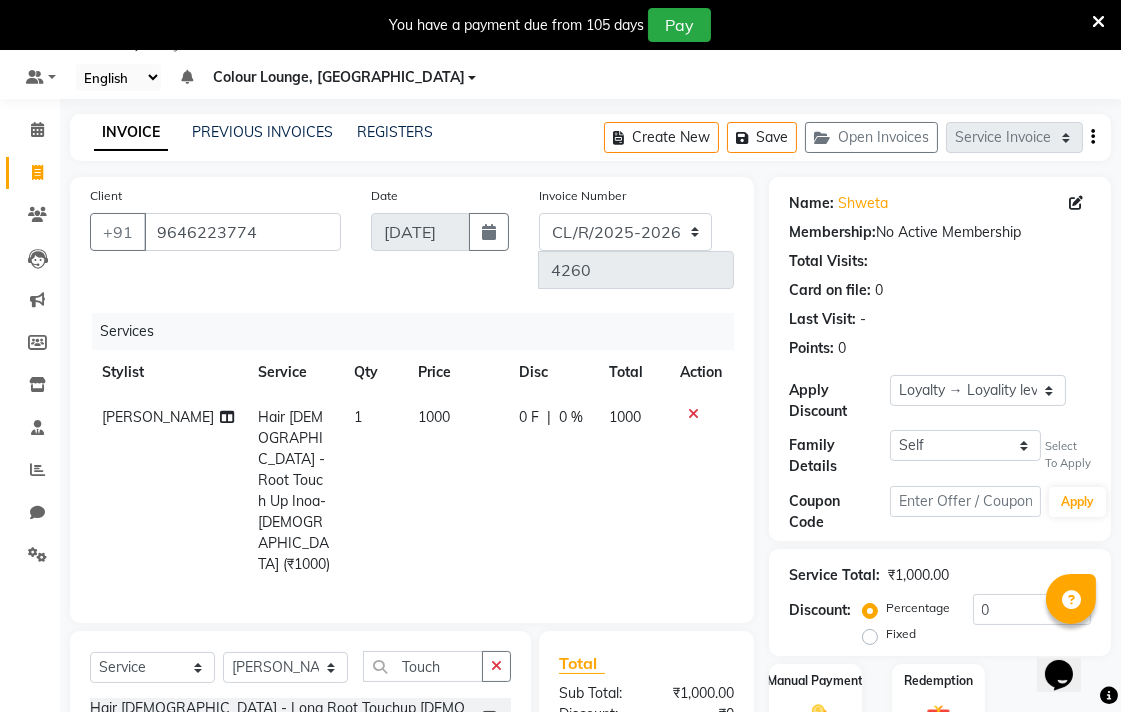checkbox on "false" 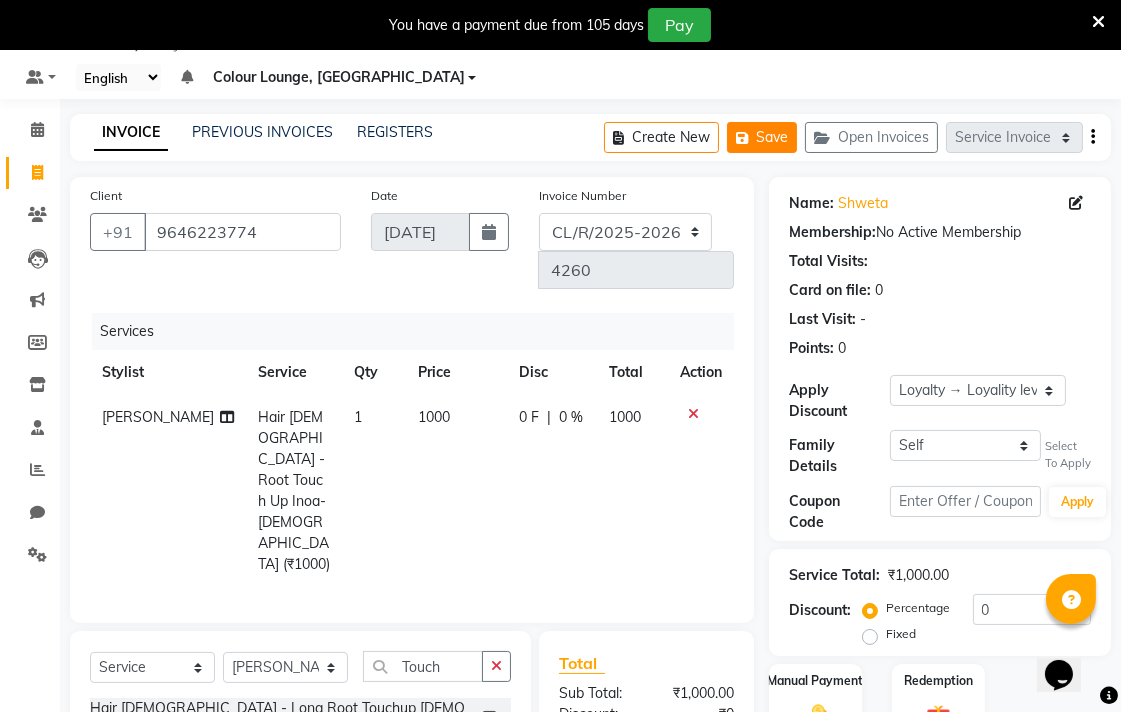 click on "Save" 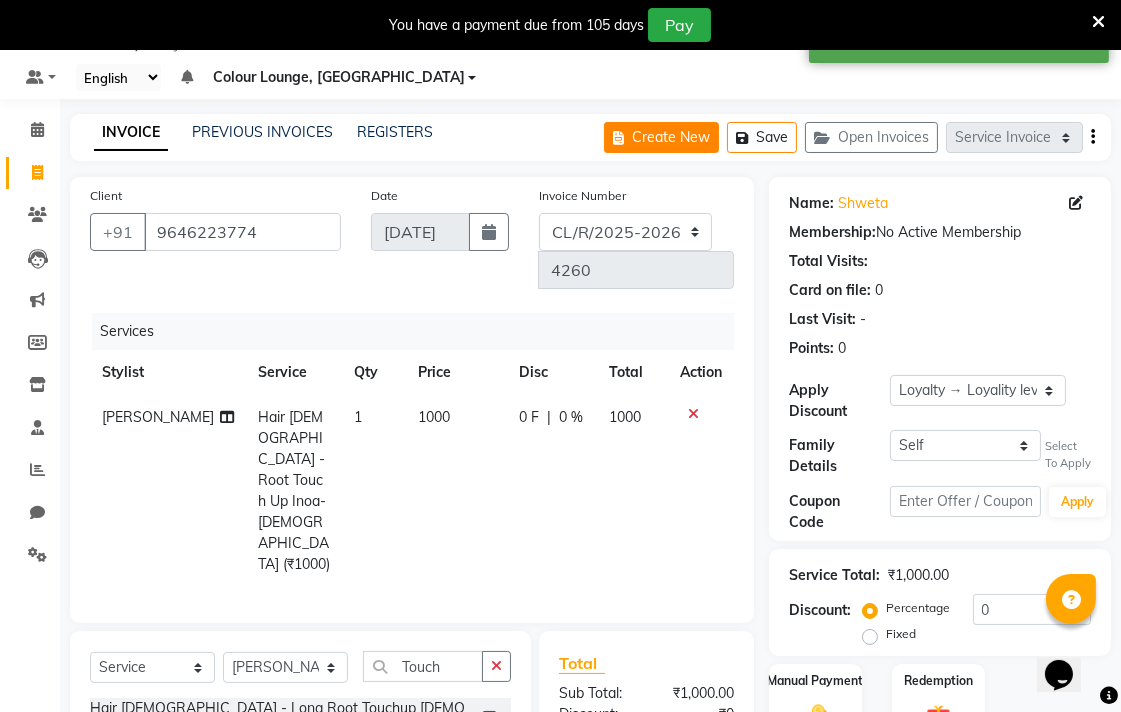 click on "Create New" 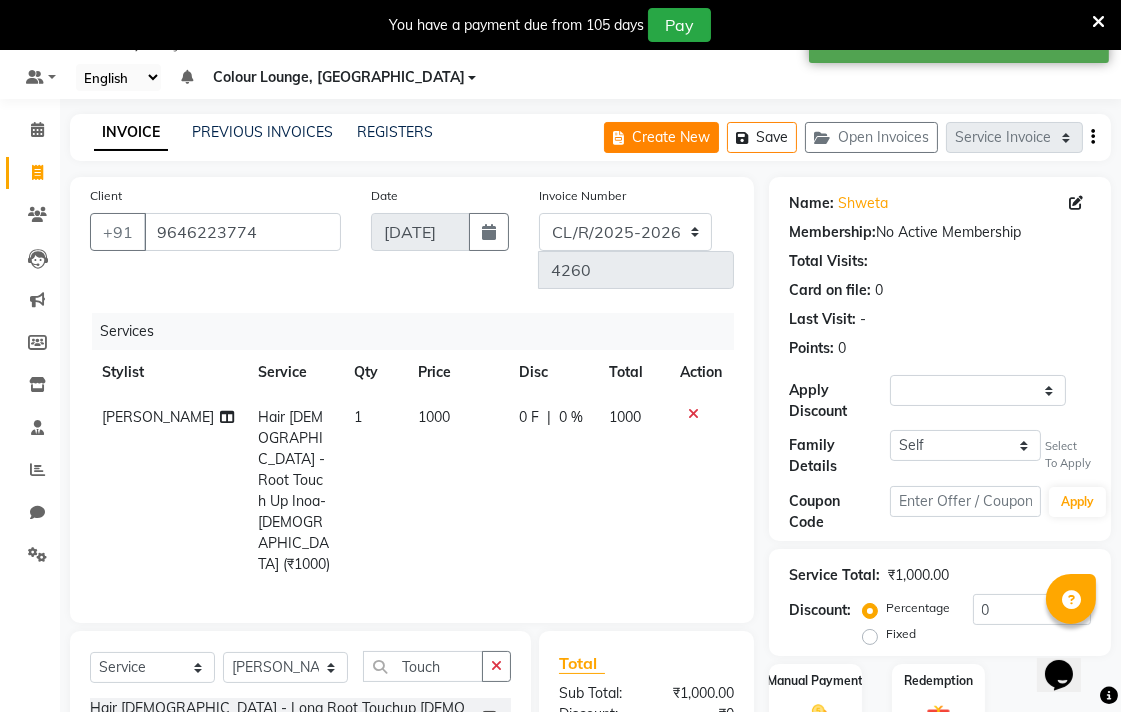 select on "service" 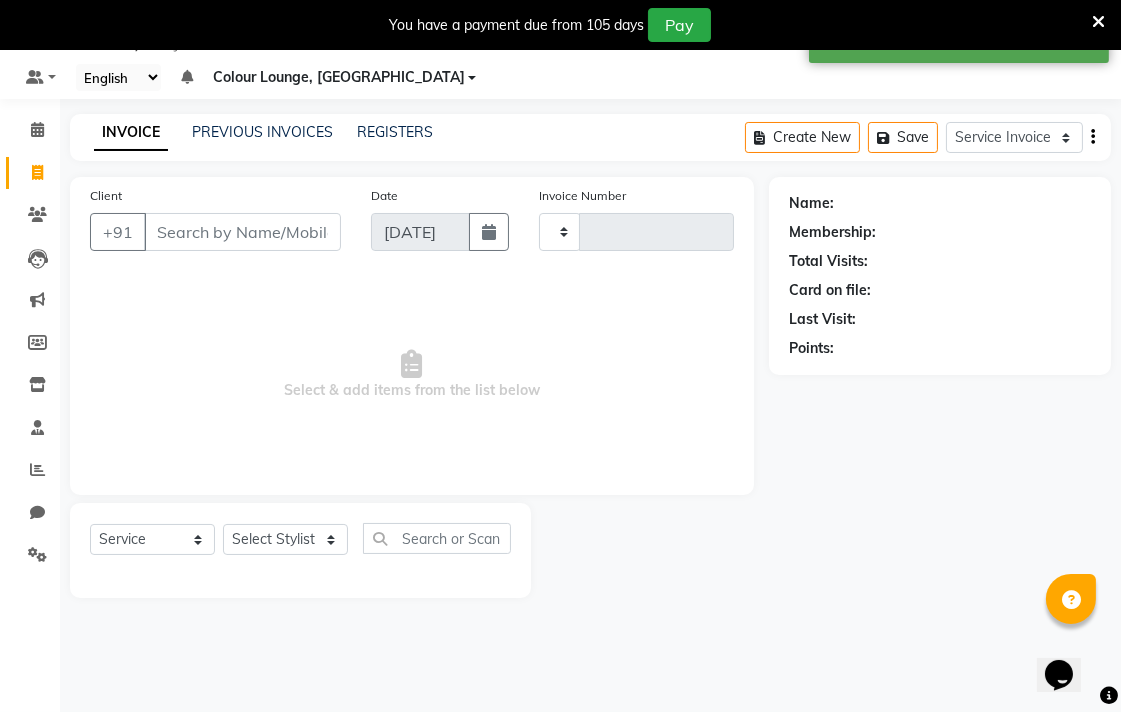 type on "4260" 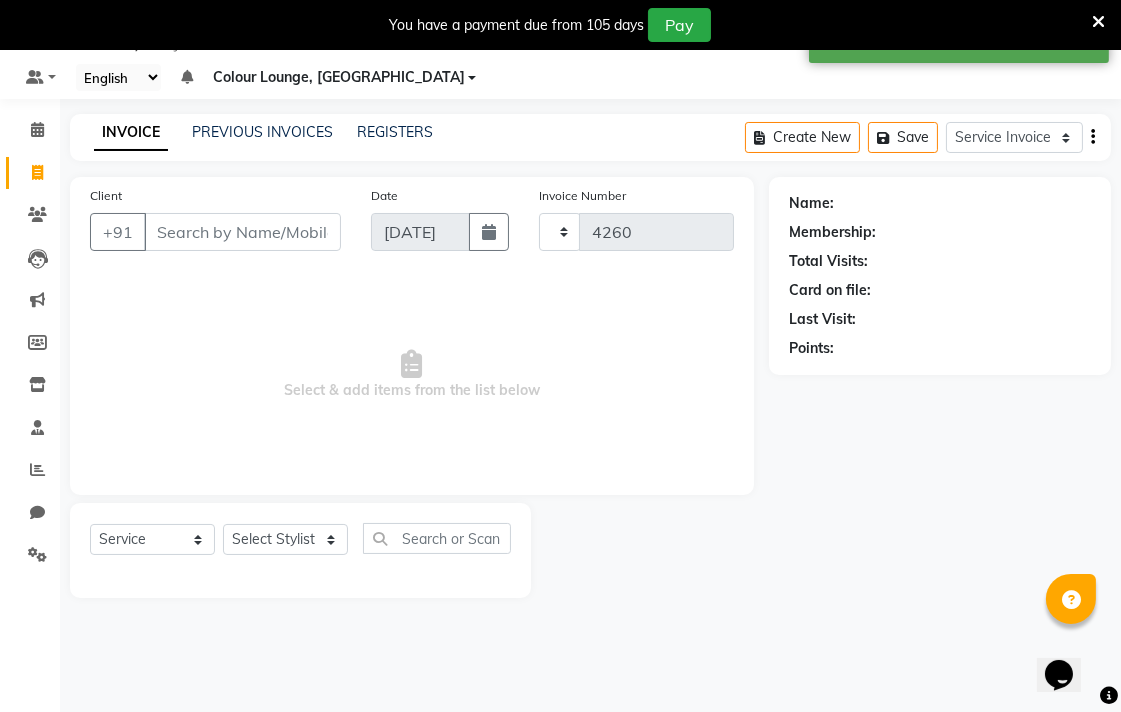 select on "8013" 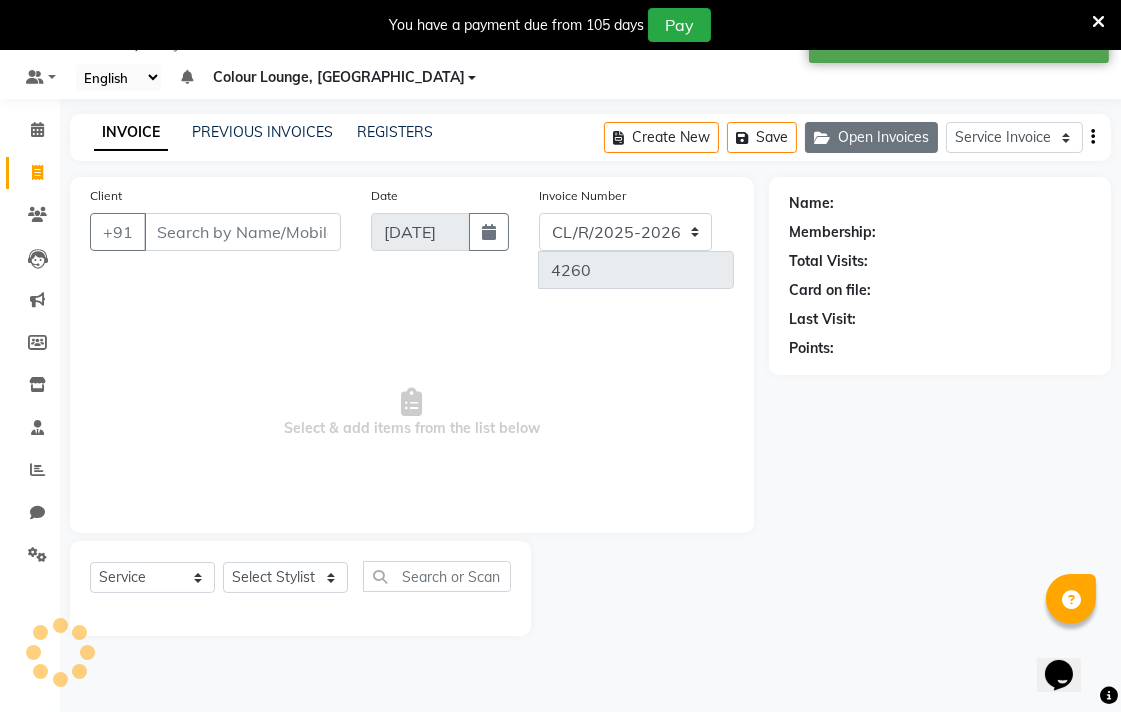 click on "Open Invoices" 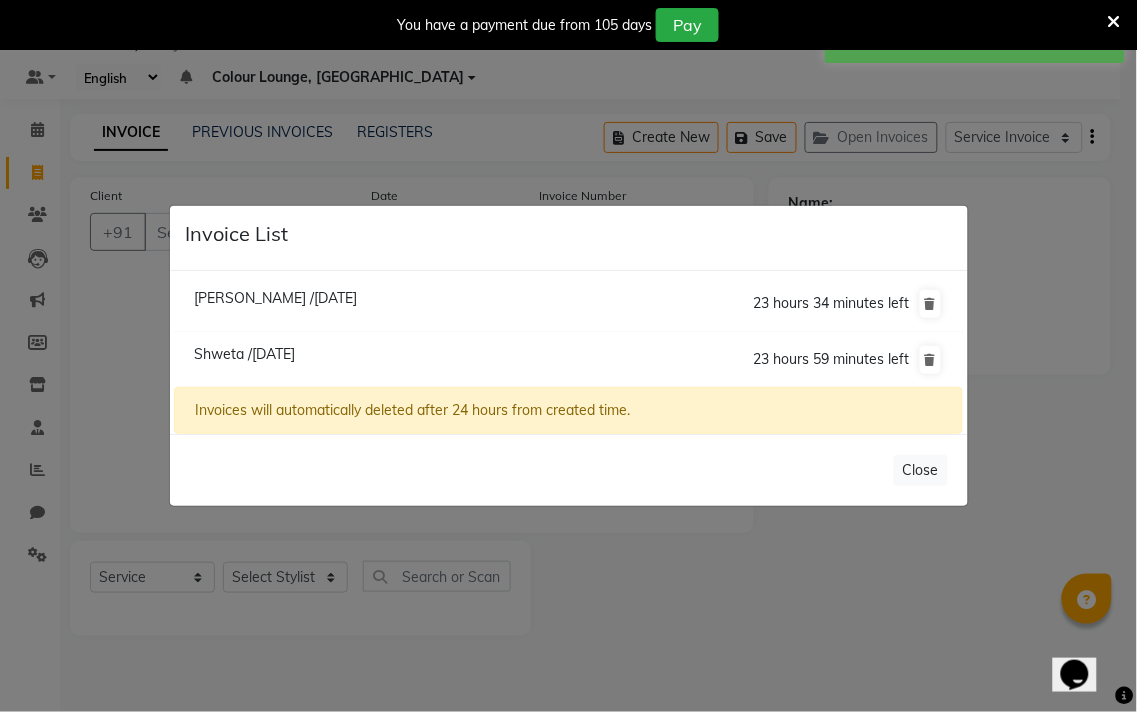 click on "Invoice List  Jasjit /10 July 2025  23 hours 34 minutes left  Shweta /10 July 2025  23 hours 59 minutes left  Invoices will automatically deleted after 24 hours from created time.   Close" 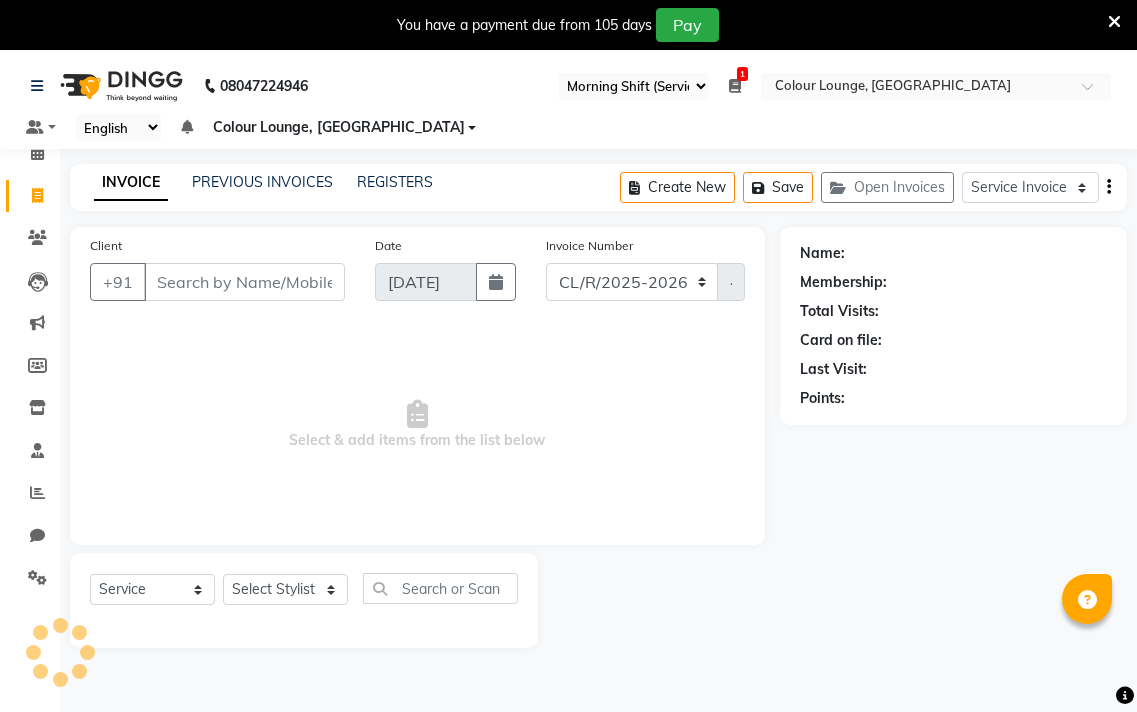 select on "83" 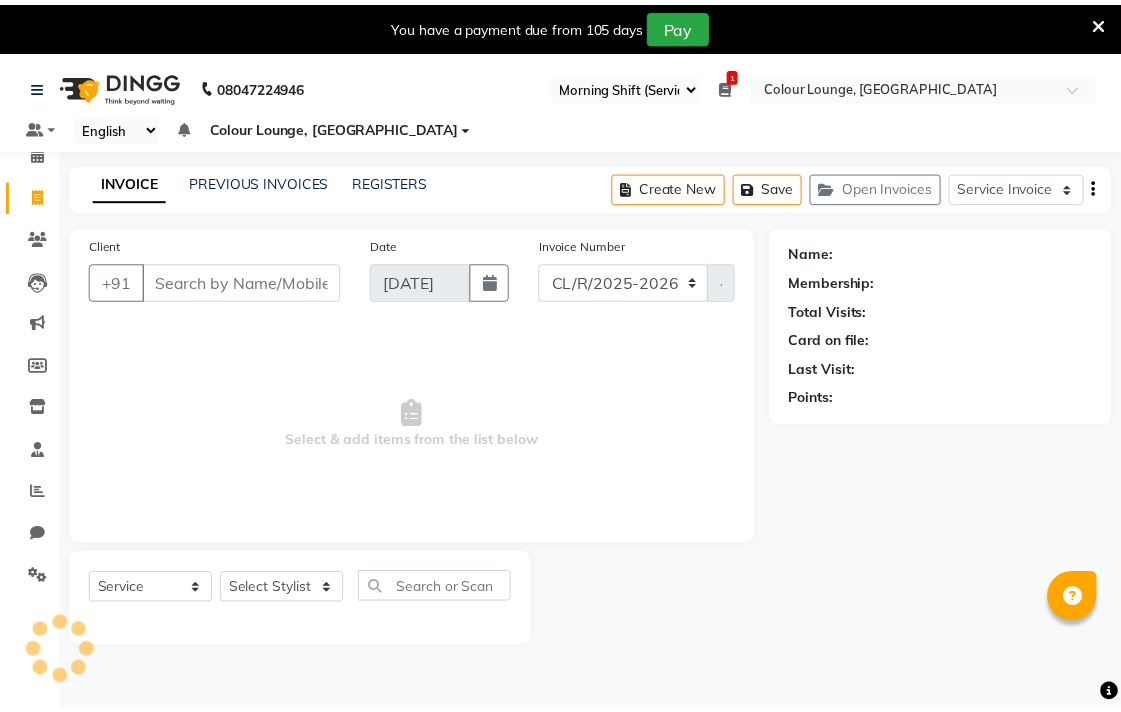 scroll, scrollTop: 0, scrollLeft: 0, axis: both 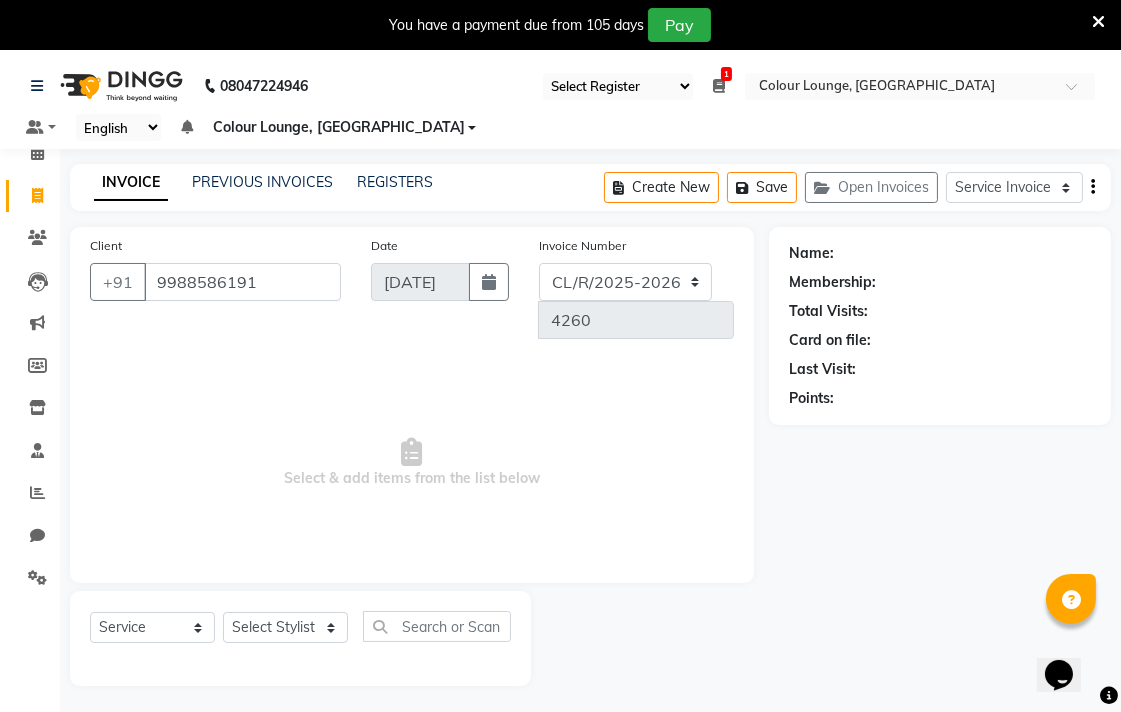 type on "9988586191" 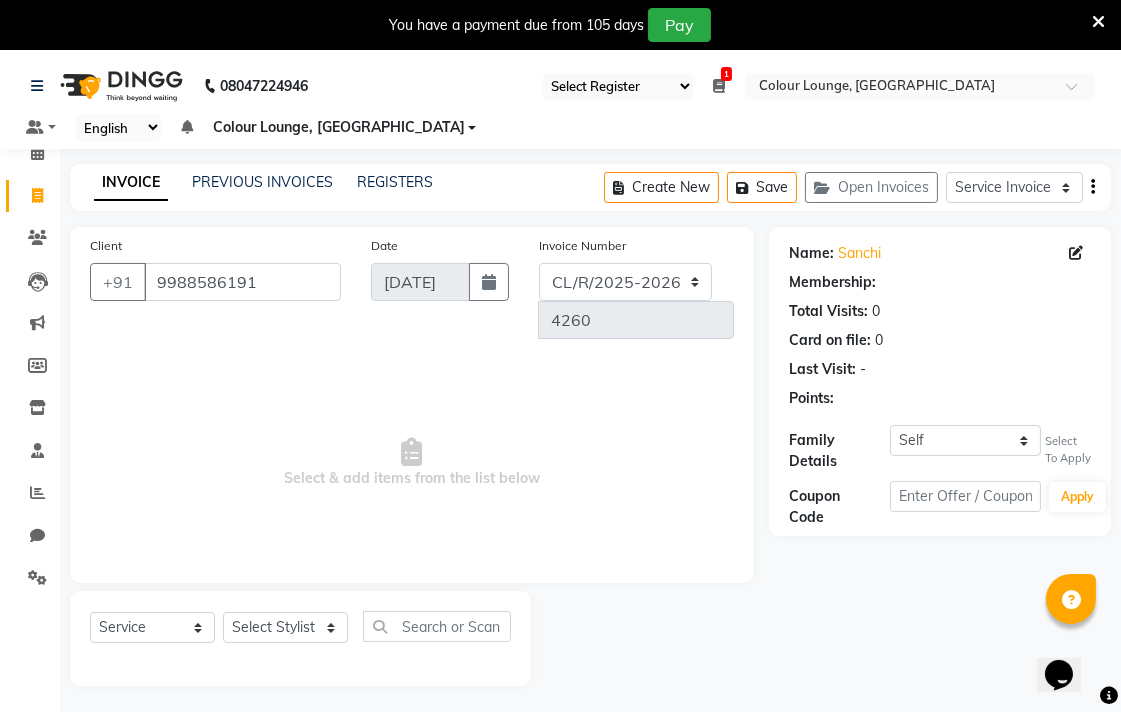 select on "1: Object" 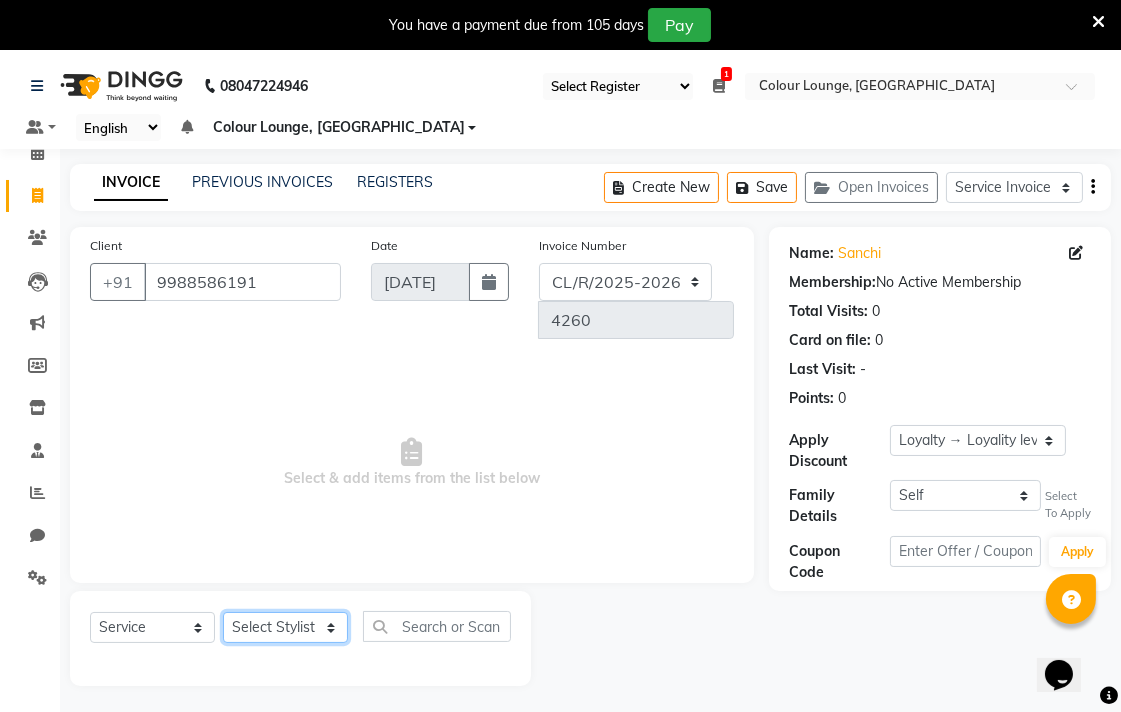 click on "Select Stylist Admin AMIT Birshika Colour Lounge, [GEOGRAPHIC_DATA] Colour Lounge, [GEOGRAPHIC_DATA] [PERSON_NAME] [PERSON_NAME] [PERSON_NAME] [PERSON_NAME] [PERSON_NAME] mam [PERSON_NAME] [PERSON_NAME] [PERSON_NAME] MOHIT [PERSON_NAME] POOJA [PERSON_NAME] [PERSON_NAME] [PERSON_NAME] guard [PERSON_NAME] [PERSON_NAME] [PERSON_NAME] [PERSON_NAME] SAMEER [PERSON_NAME] [PERSON_NAME] [PERSON_NAME] [PERSON_NAME] [PERSON_NAME] [PERSON_NAME] VISHAL [PERSON_NAME]" 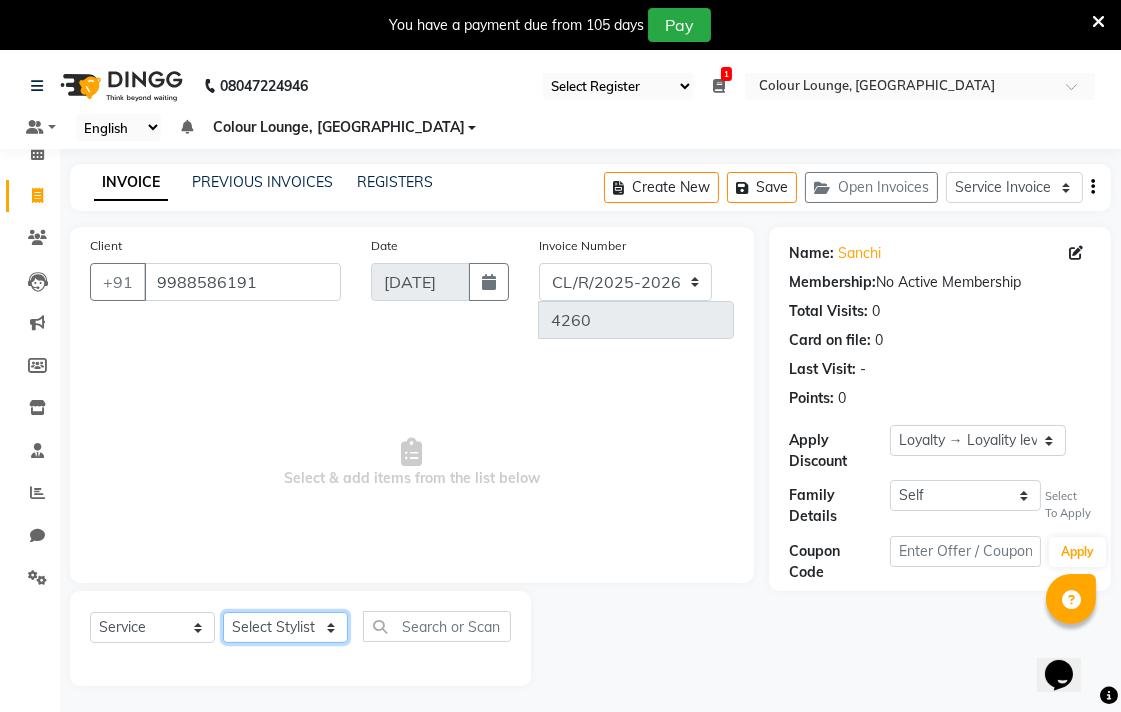 select on "70167" 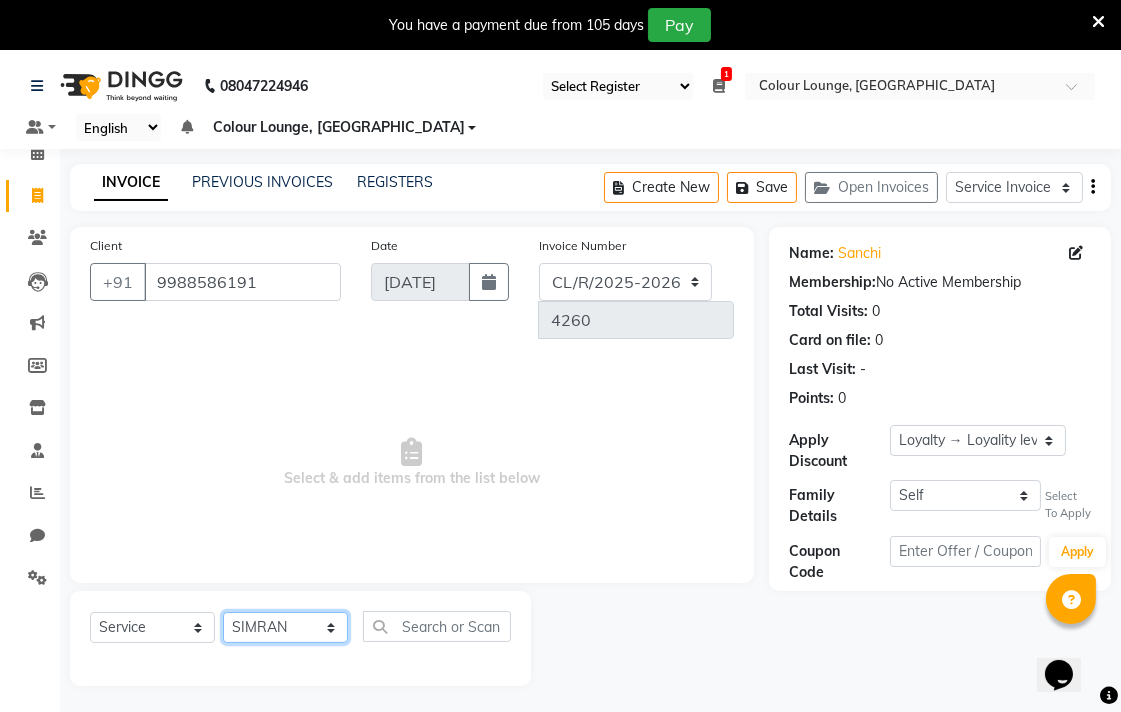 click on "Select Stylist Admin AMIT Birshika Colour Lounge, [GEOGRAPHIC_DATA] Colour Lounge, [GEOGRAPHIC_DATA] [PERSON_NAME] [PERSON_NAME] [PERSON_NAME] [PERSON_NAME] [PERSON_NAME] mam [PERSON_NAME] [PERSON_NAME] [PERSON_NAME] MOHIT [PERSON_NAME] POOJA [PERSON_NAME] [PERSON_NAME] [PERSON_NAME] guard [PERSON_NAME] [PERSON_NAME] [PERSON_NAME] [PERSON_NAME] SAMEER [PERSON_NAME] [PERSON_NAME] [PERSON_NAME] [PERSON_NAME] [PERSON_NAME] [PERSON_NAME] VISHAL [PERSON_NAME]" 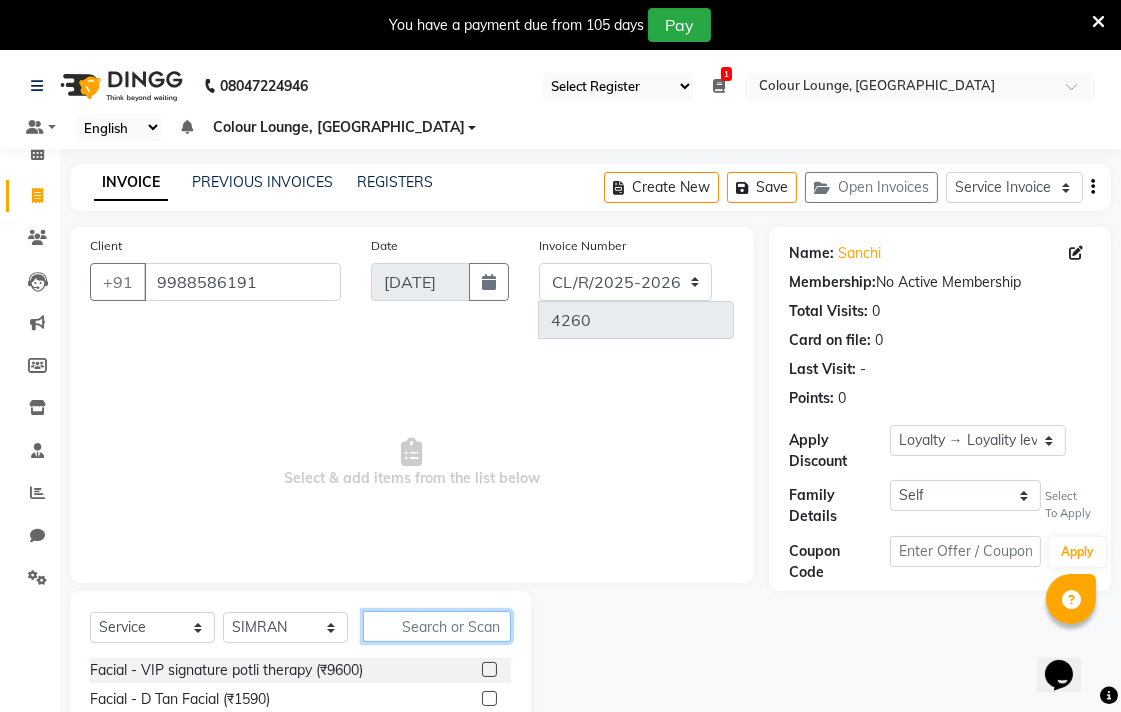 click 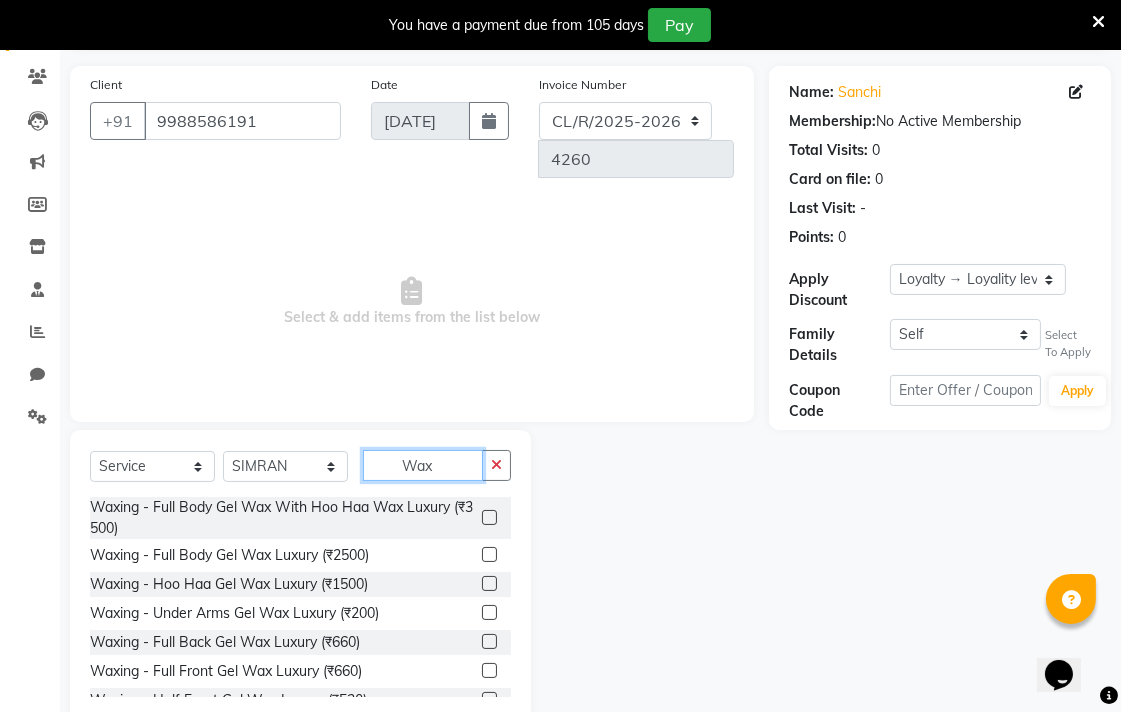 scroll, scrollTop: 166, scrollLeft: 0, axis: vertical 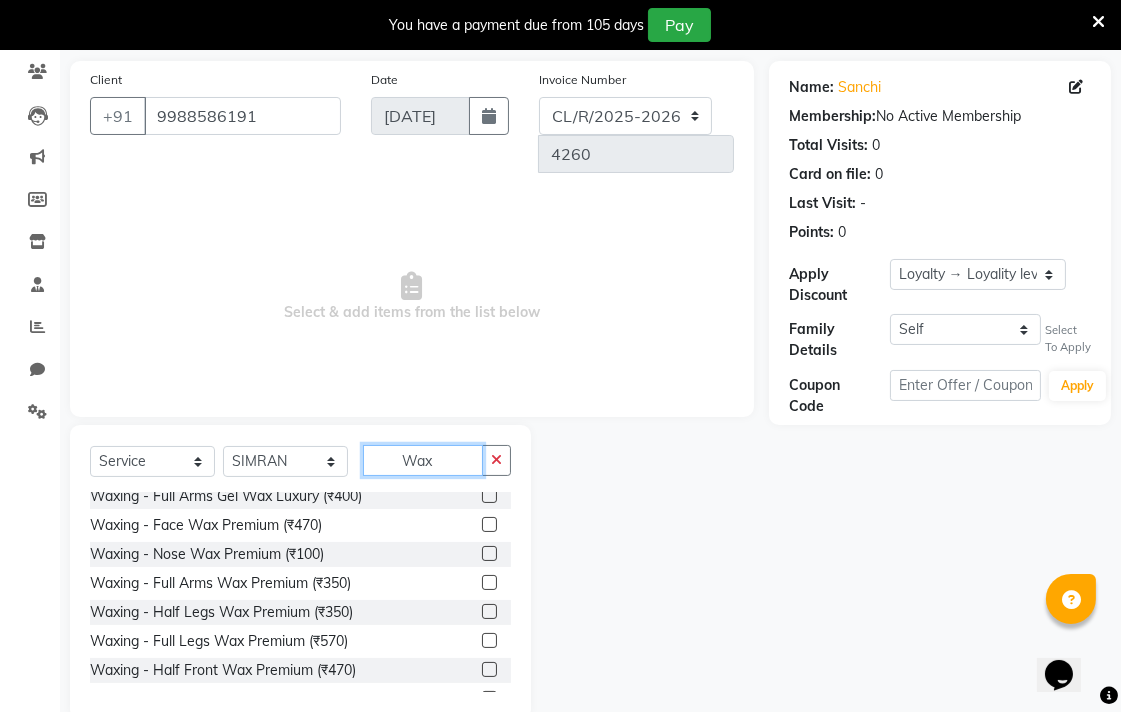 type on "Wax" 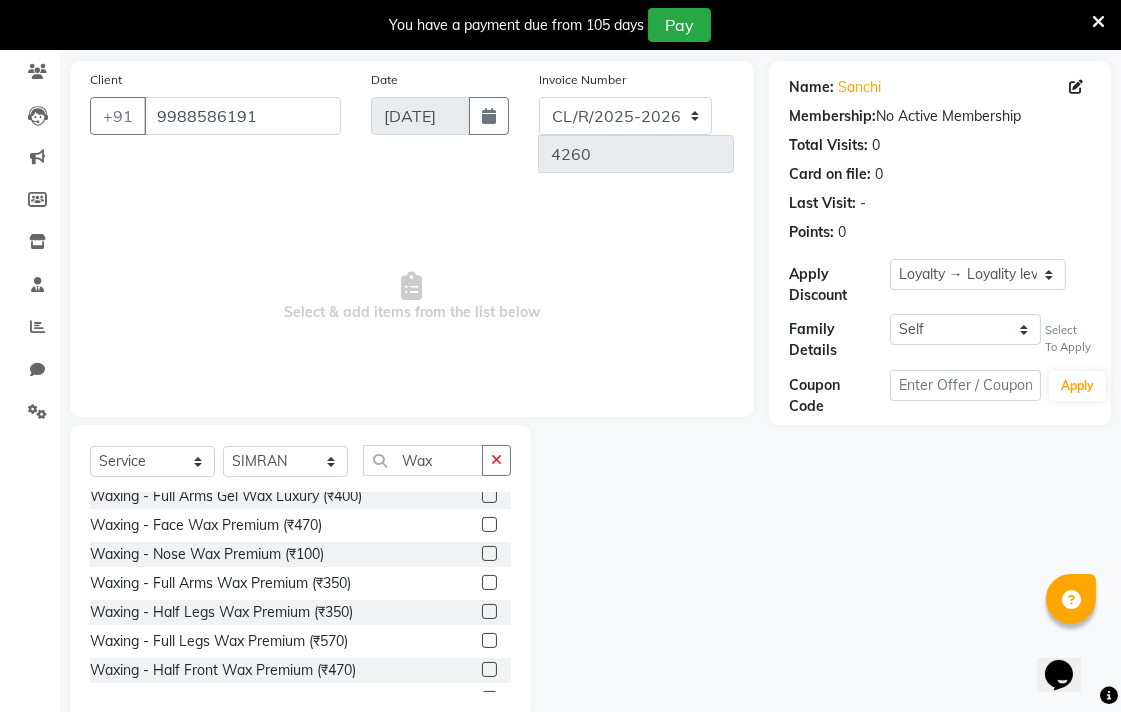 click 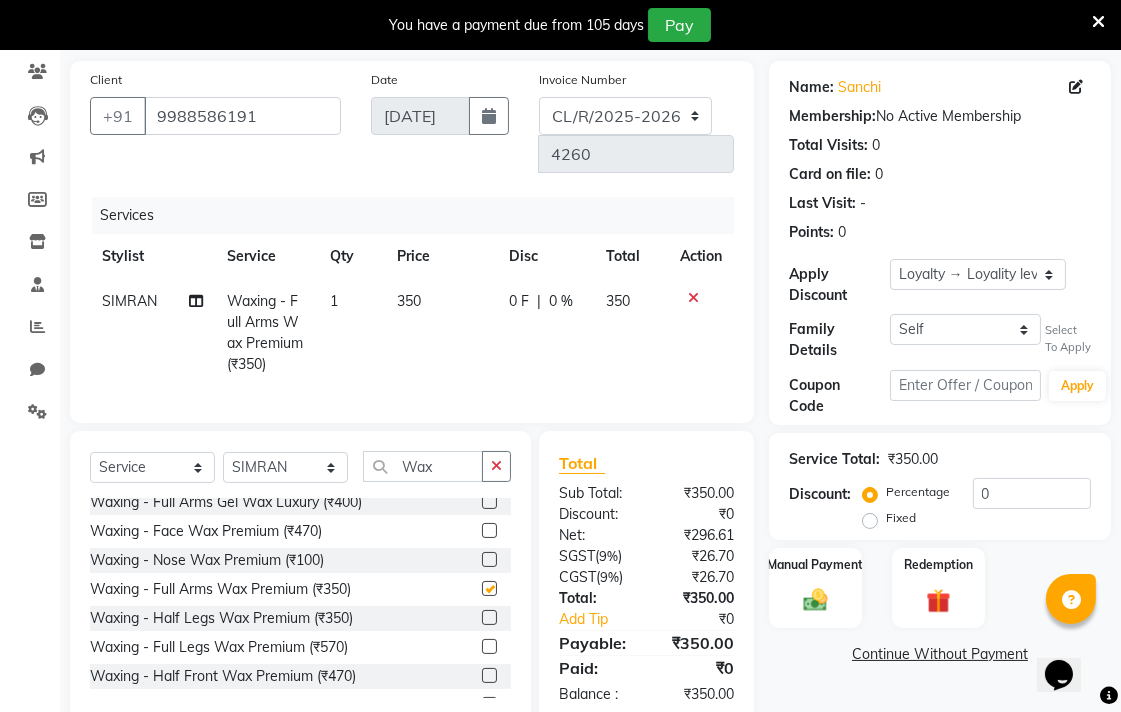 checkbox on "false" 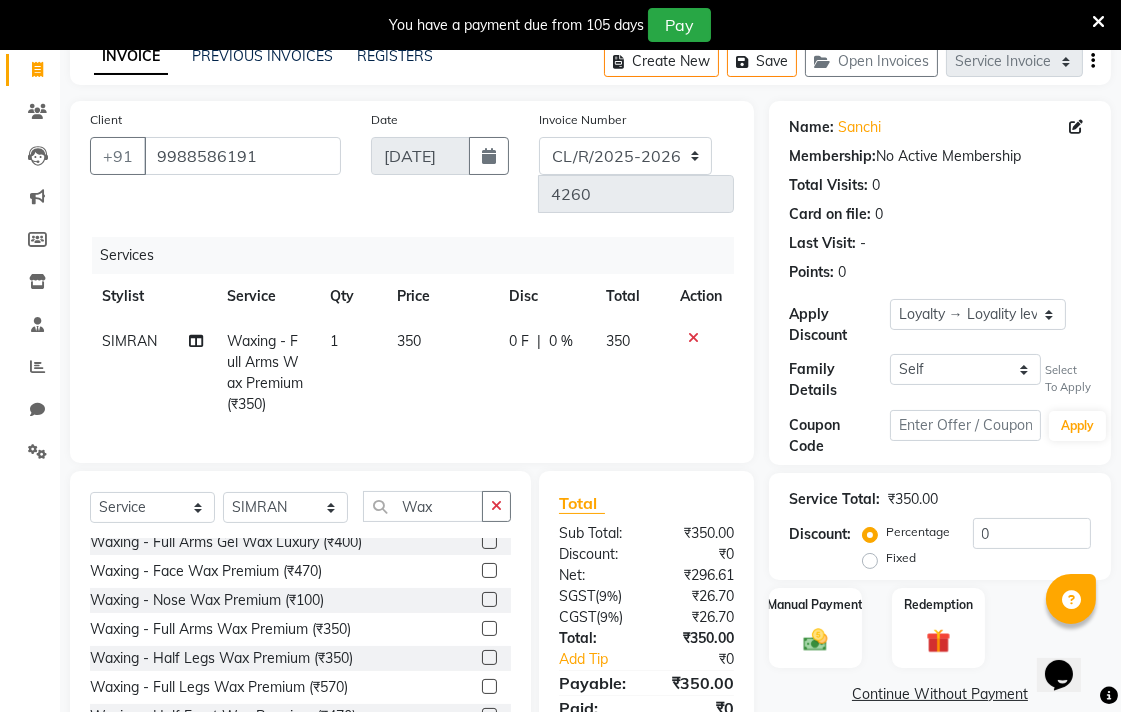 scroll, scrollTop: 0, scrollLeft: 0, axis: both 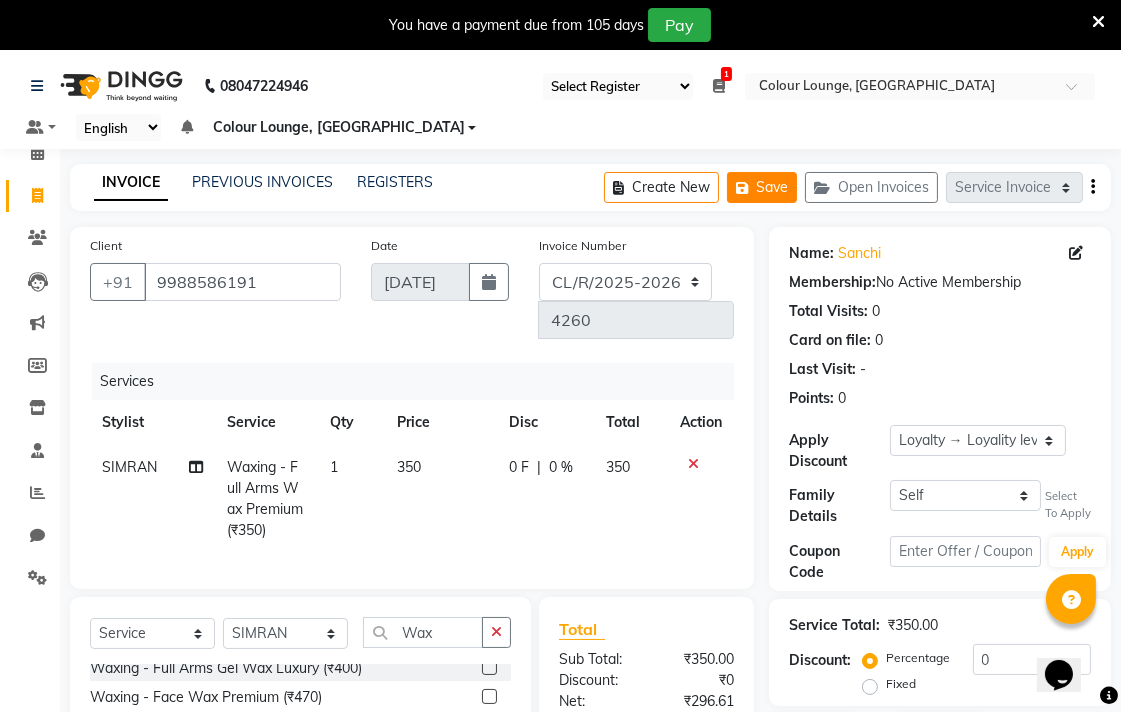 click 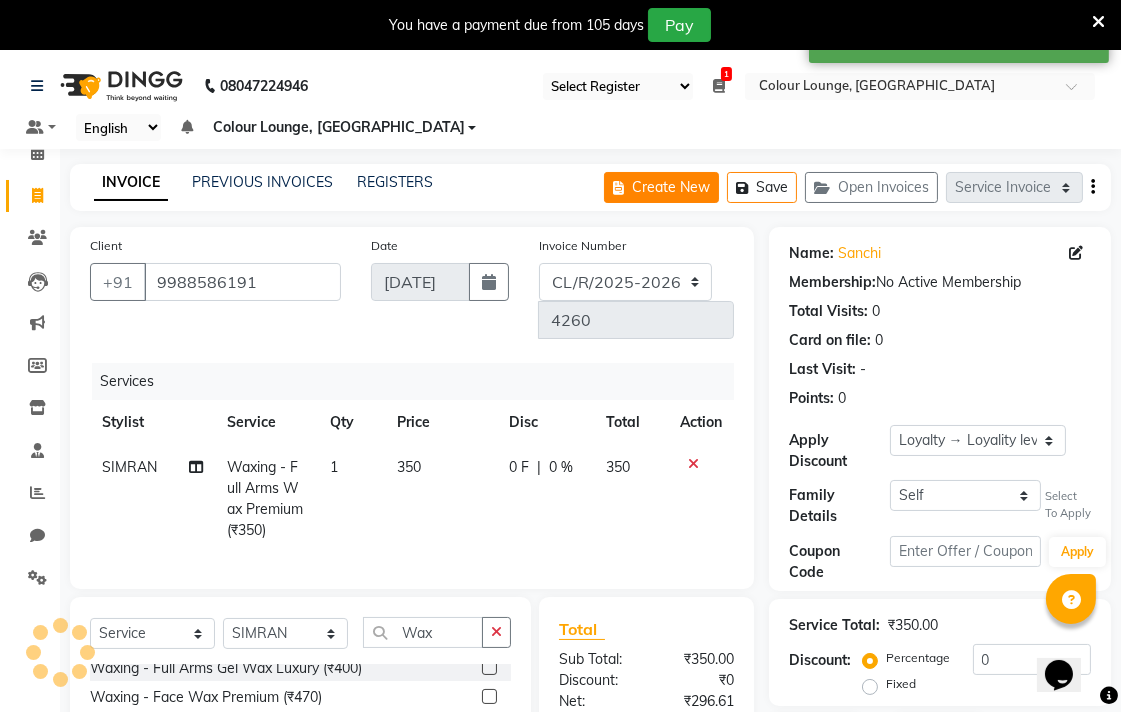 click on "Create New" 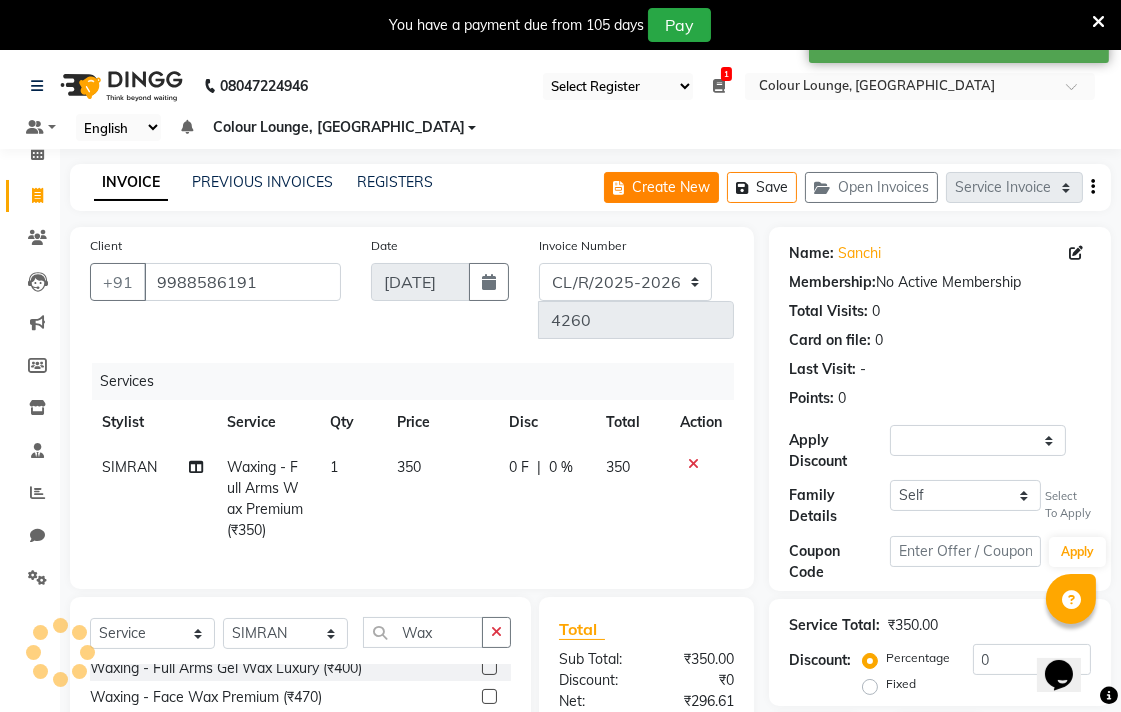 select on "service" 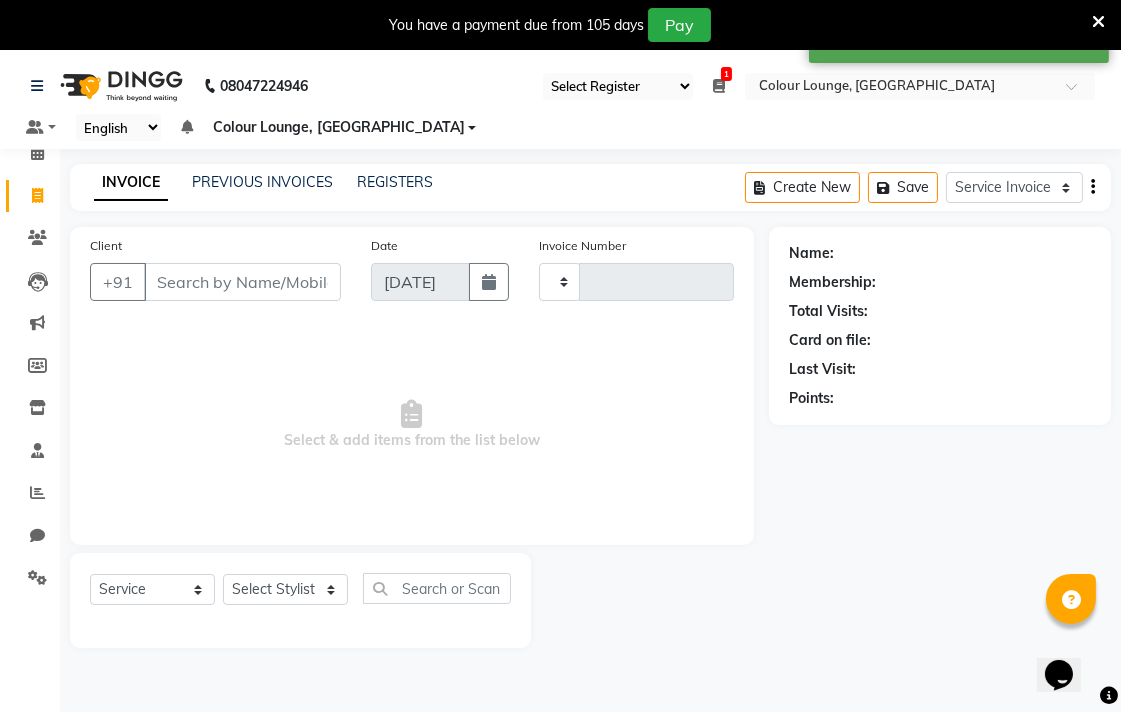 type on "4260" 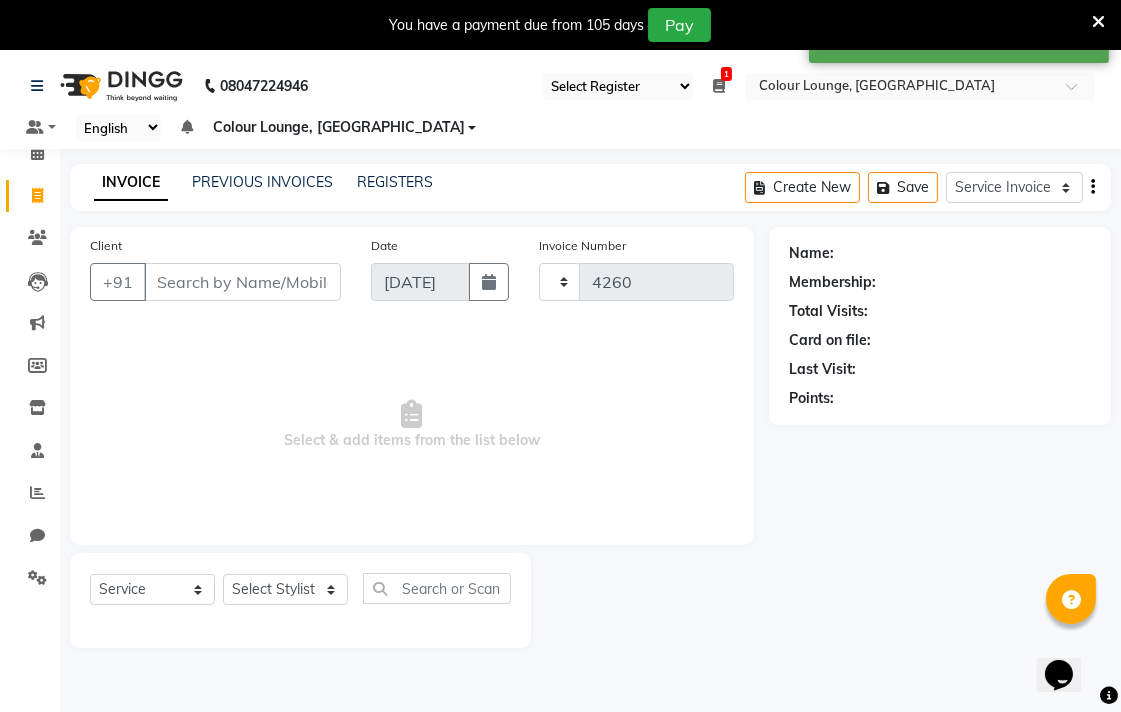 select on "8013" 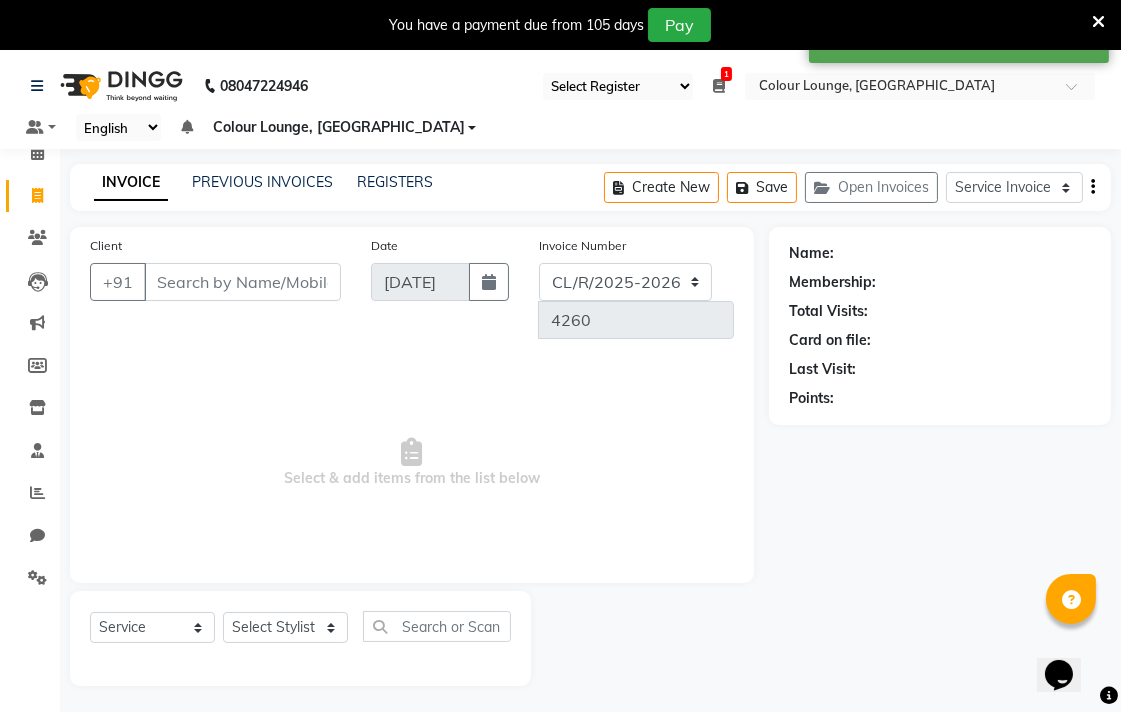 scroll, scrollTop: 50, scrollLeft: 0, axis: vertical 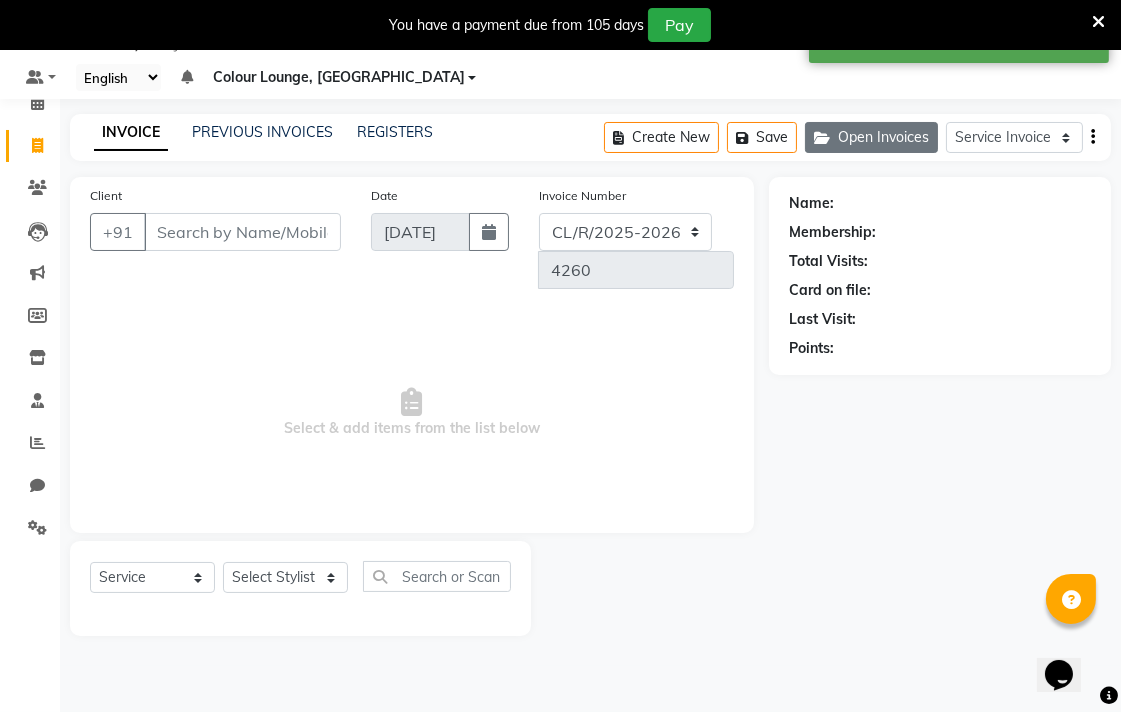 click on "Open Invoices" 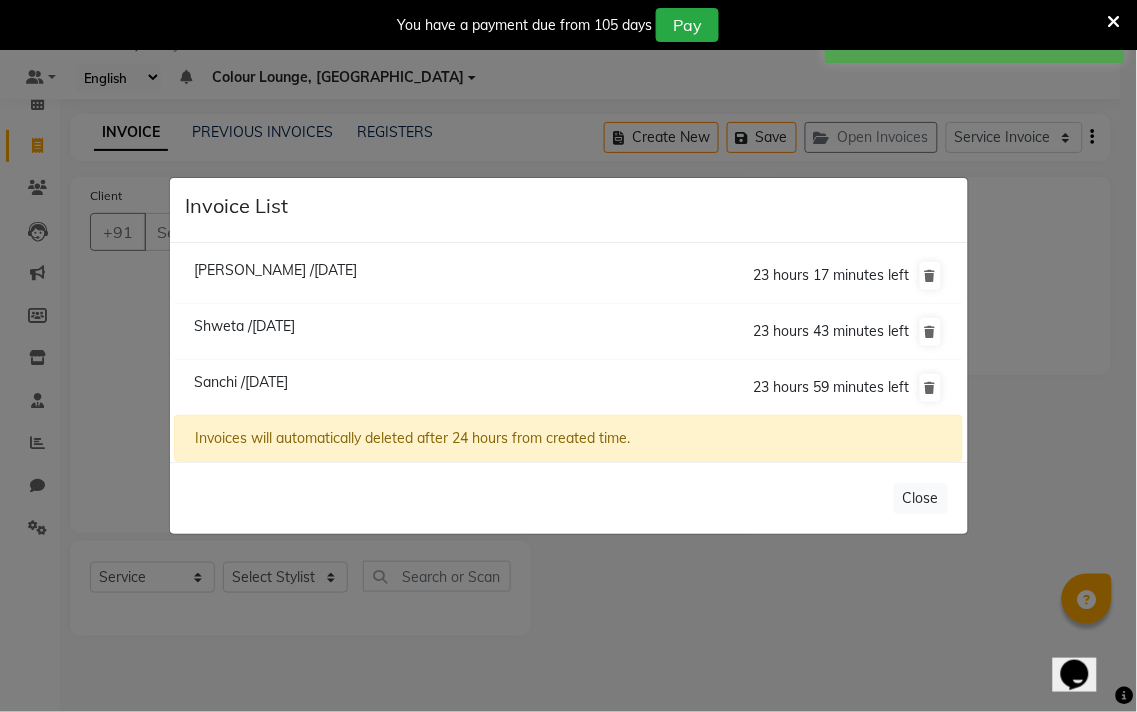 click on "Invoice List  Jasjit /10 July 2025  23 hours 17 minutes left  Shweta /10 July 2025  23 hours 43 minutes left  Sanchi /10 July 2025  23 hours 59 minutes left  Invoices will automatically deleted after 24 hours from created time.   Close" 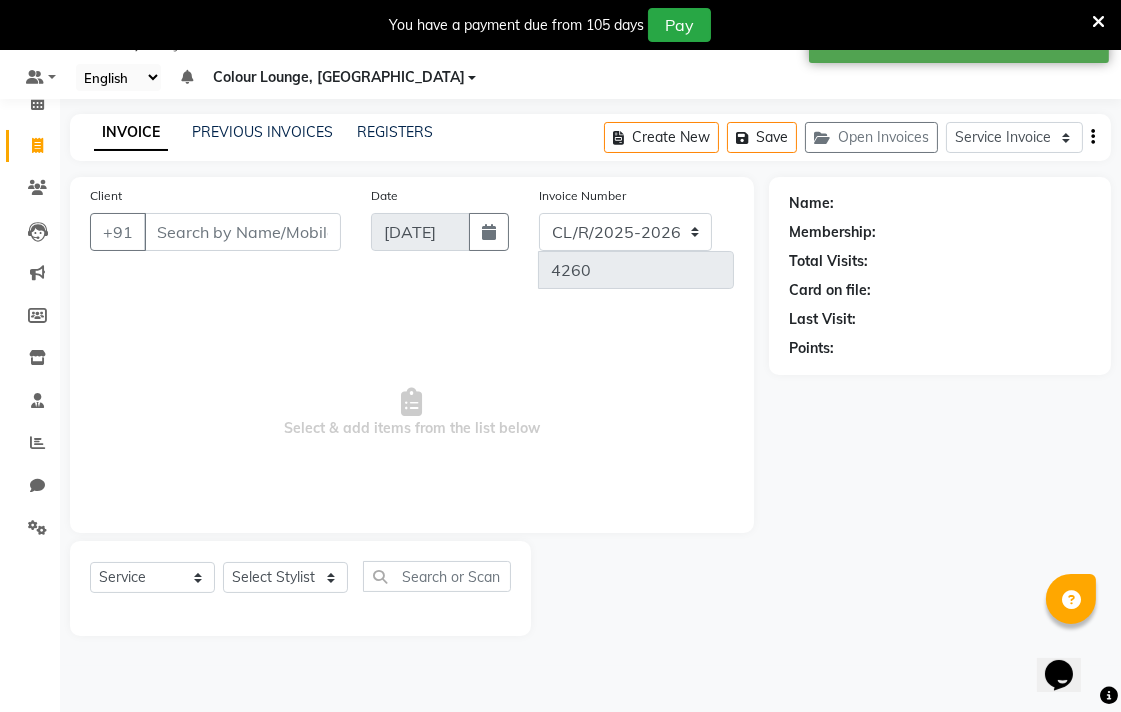 click on "INVOICE PREVIOUS INVOICES REGISTERS Create New   Save   Open Invoices  Service Invoice Product Invoice Client +91 Date 10-07-2025 Invoice Number  DC/R/2025-2026  CL/R/2025-2026 4260  Select & add items from the list below  Select  Service  Membership  Package Voucher Prepaid Gift Card  Select Stylist Admin AMIT Birshika Colour Lounge, Ranjit Avenue Colour Lounge, Ranjit Avenue Digvijay JAGPREET SINGH KARAN JAFFAL KARAN KUMAR Komal mam LOVEPREET MAIBAM SURJIT SINGH MANDEEP MOHIT Nandani PARAS POOJA DEVNATH Pooja Negi PREM KOHLI RADHIKA Rahul guard Reema mehra Riya Sahil SAJAN SAMEER SANIA SANJAY SIMRAN Sonia Sunita TANUJ VISHAL Vishal singh Name: Membership: Total Visits: Card on file: Last Visit:  Points:" 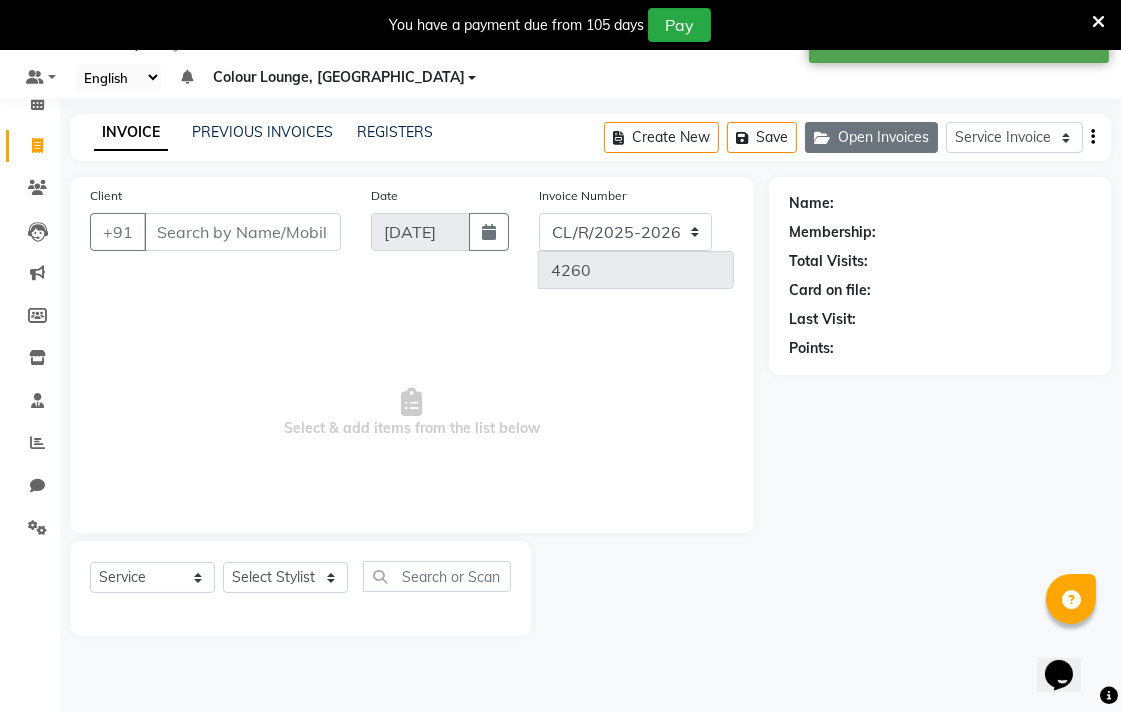 click on "Open Invoices" 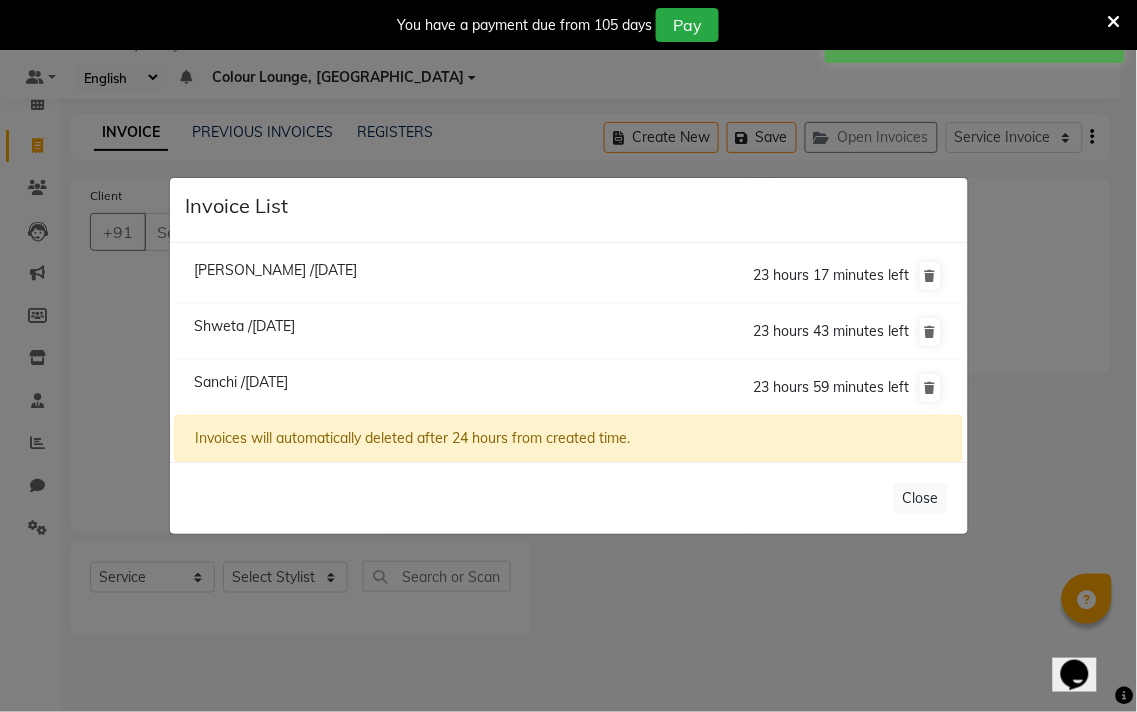 click on "Invoice List  Jasjit /10 July 2025  23 hours 17 minutes left  Shweta /10 July 2025  23 hours 43 minutes left  Sanchi /10 July 2025  23 hours 59 minutes left  Invoices will automatically deleted after 24 hours from created time.   Close" 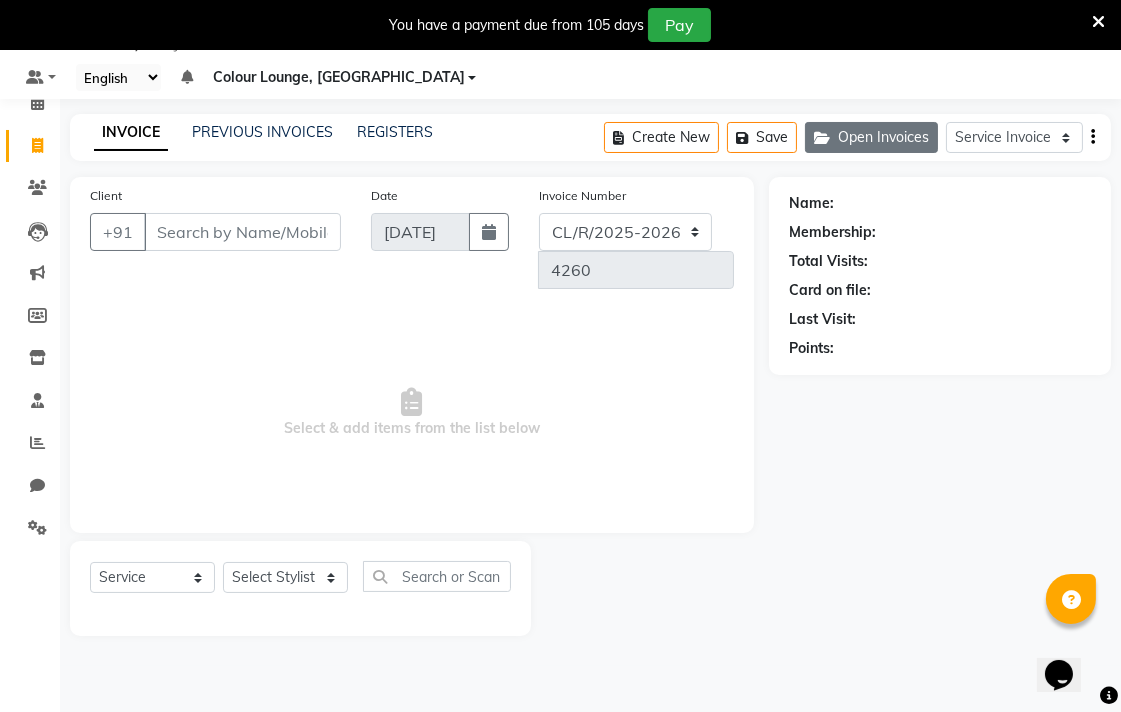 click on "Open Invoices" 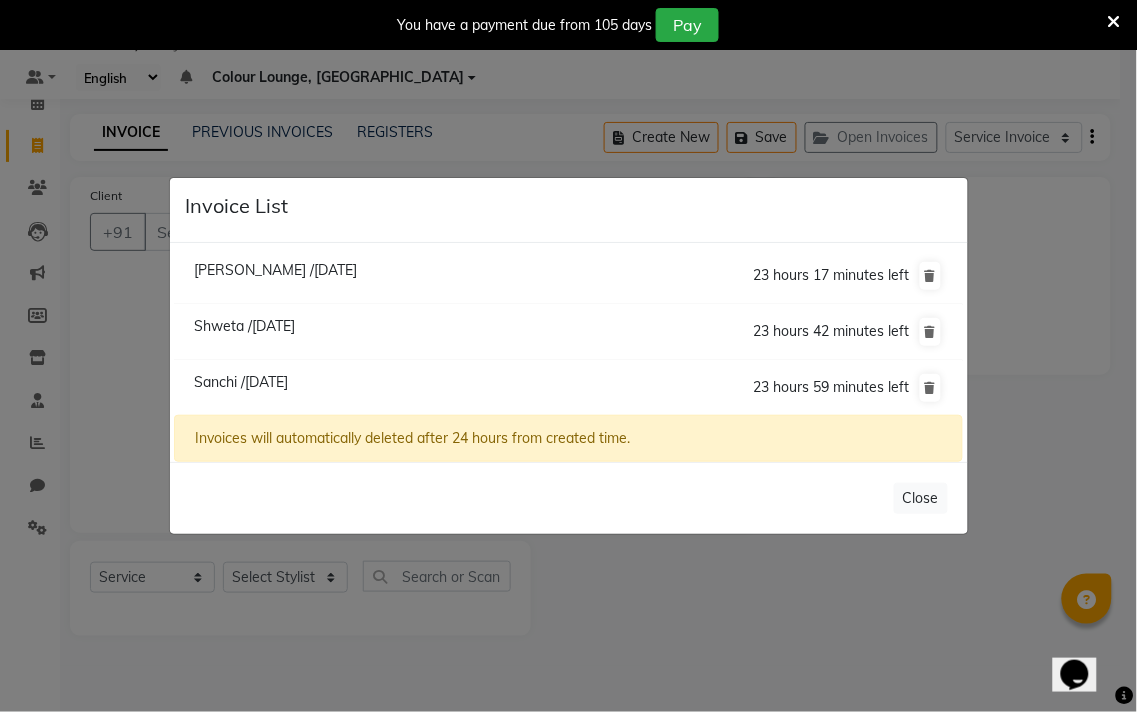 click on "Jasjit /10 July 2025" 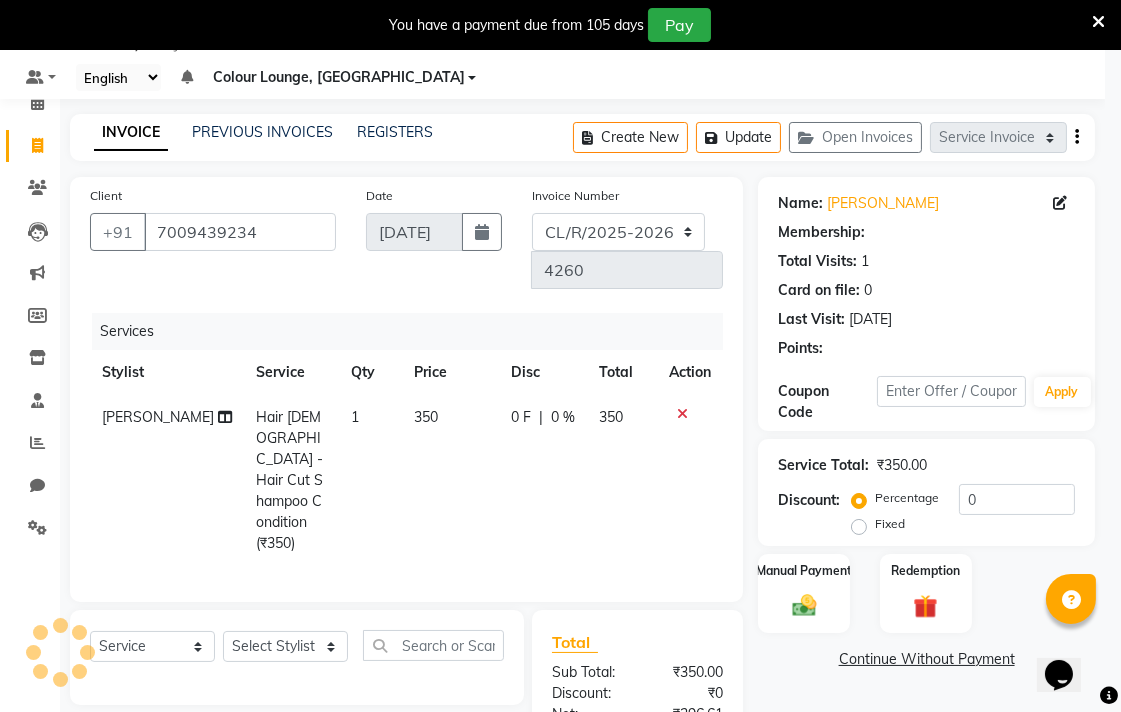 select on "1: Object" 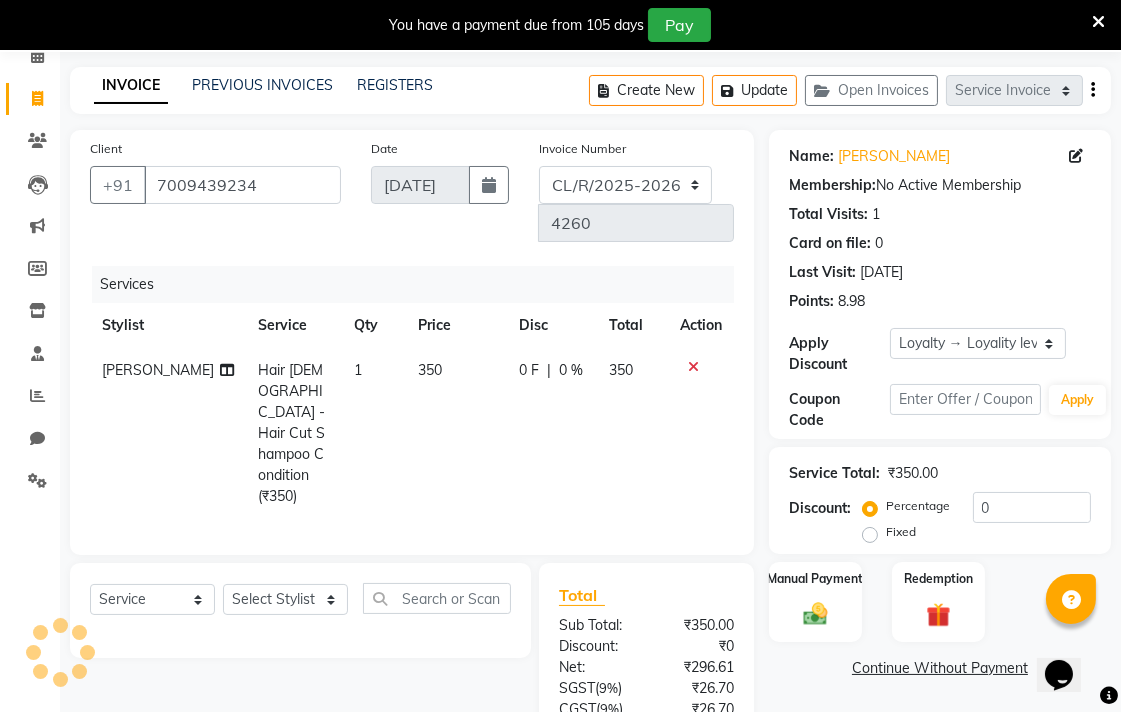 scroll, scrollTop: 208, scrollLeft: 0, axis: vertical 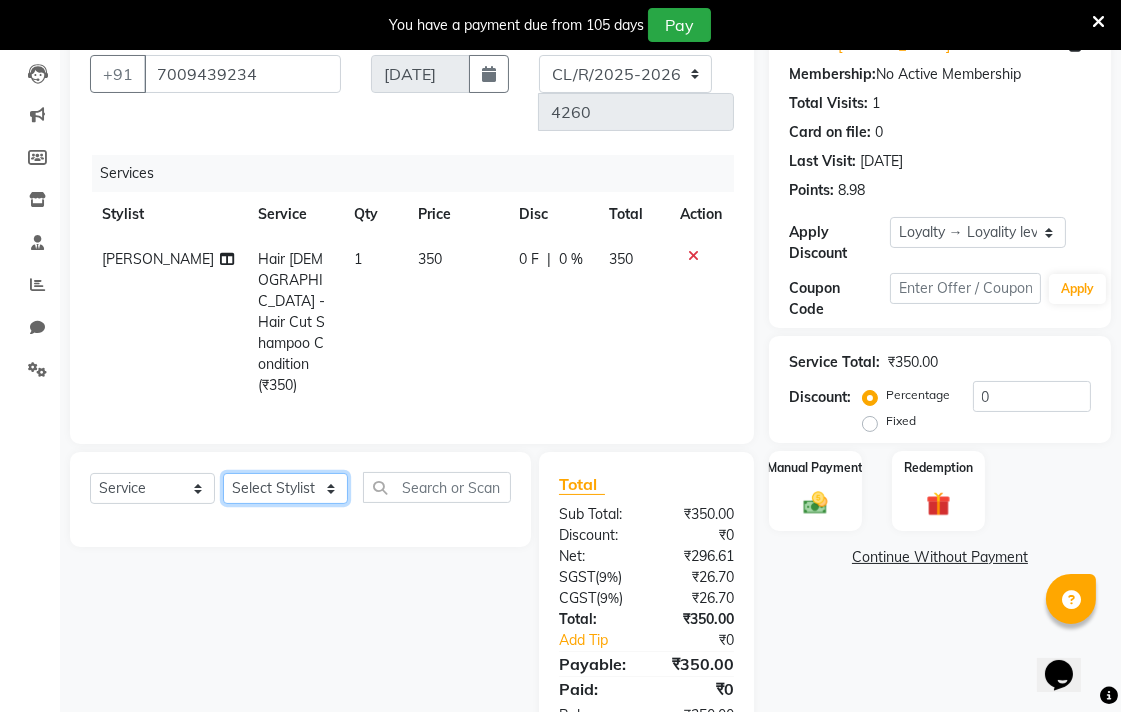 click on "Select Stylist Admin AMIT Birshika Colour Lounge, [GEOGRAPHIC_DATA] Colour Lounge, [GEOGRAPHIC_DATA] [PERSON_NAME] [PERSON_NAME] [PERSON_NAME] [PERSON_NAME] [PERSON_NAME] mam [PERSON_NAME] [PERSON_NAME] [PERSON_NAME] MOHIT [PERSON_NAME] POOJA [PERSON_NAME] [PERSON_NAME] [PERSON_NAME] guard [PERSON_NAME] [PERSON_NAME] [PERSON_NAME] [PERSON_NAME] SAMEER [PERSON_NAME] [PERSON_NAME] [PERSON_NAME] [PERSON_NAME] [PERSON_NAME] [PERSON_NAME] VISHAL [PERSON_NAME]" 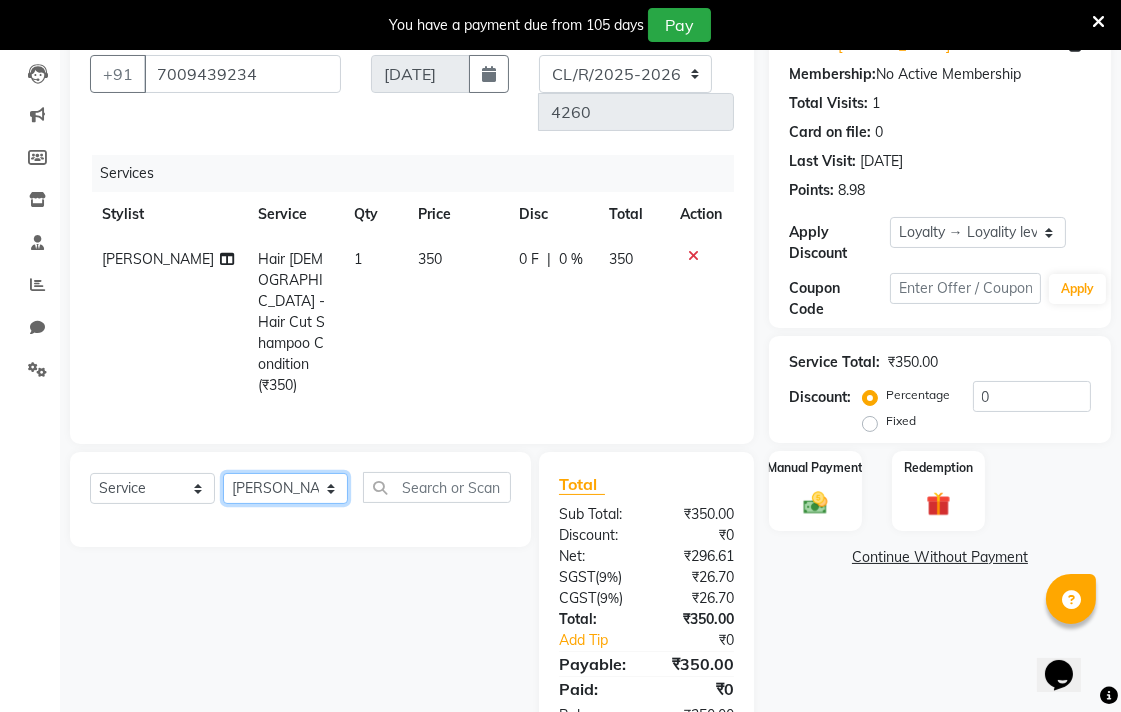 click on "Select Stylist Admin AMIT Birshika Colour Lounge, [GEOGRAPHIC_DATA] Colour Lounge, [GEOGRAPHIC_DATA] [PERSON_NAME] [PERSON_NAME] [PERSON_NAME] [PERSON_NAME] [PERSON_NAME] mam [PERSON_NAME] [PERSON_NAME] [PERSON_NAME] MOHIT [PERSON_NAME] POOJA [PERSON_NAME] [PERSON_NAME] [PERSON_NAME] guard [PERSON_NAME] [PERSON_NAME] [PERSON_NAME] [PERSON_NAME] SAMEER [PERSON_NAME] [PERSON_NAME] [PERSON_NAME] [PERSON_NAME] [PERSON_NAME] [PERSON_NAME] VISHAL [PERSON_NAME]" 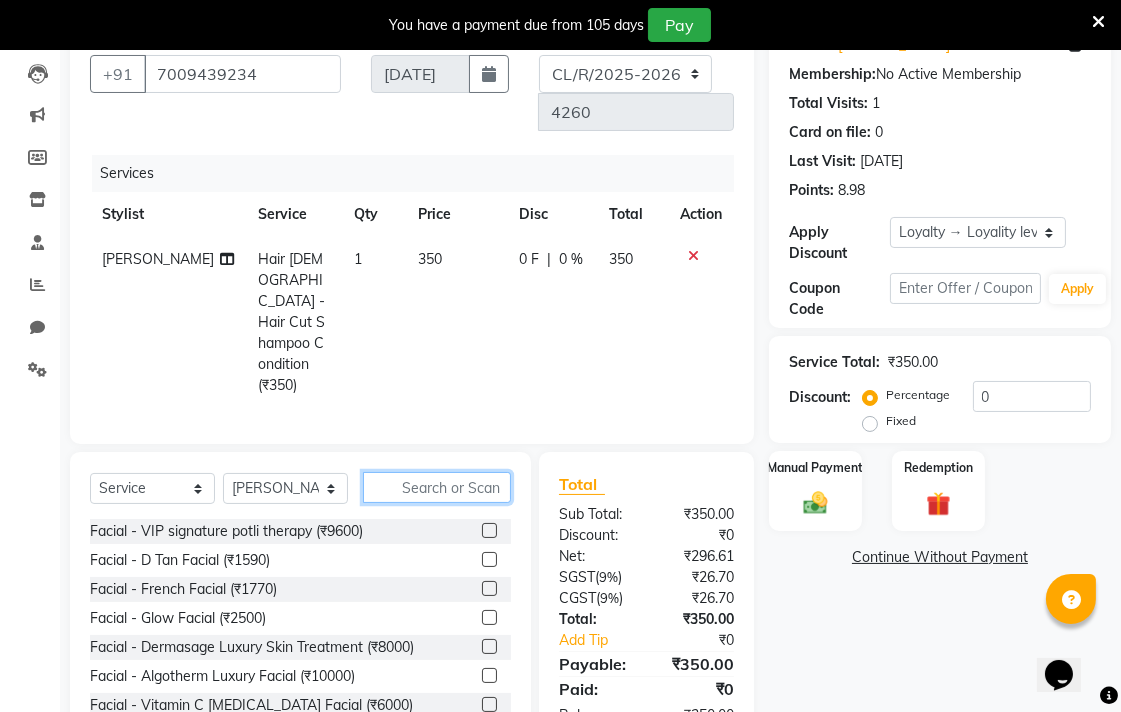 click 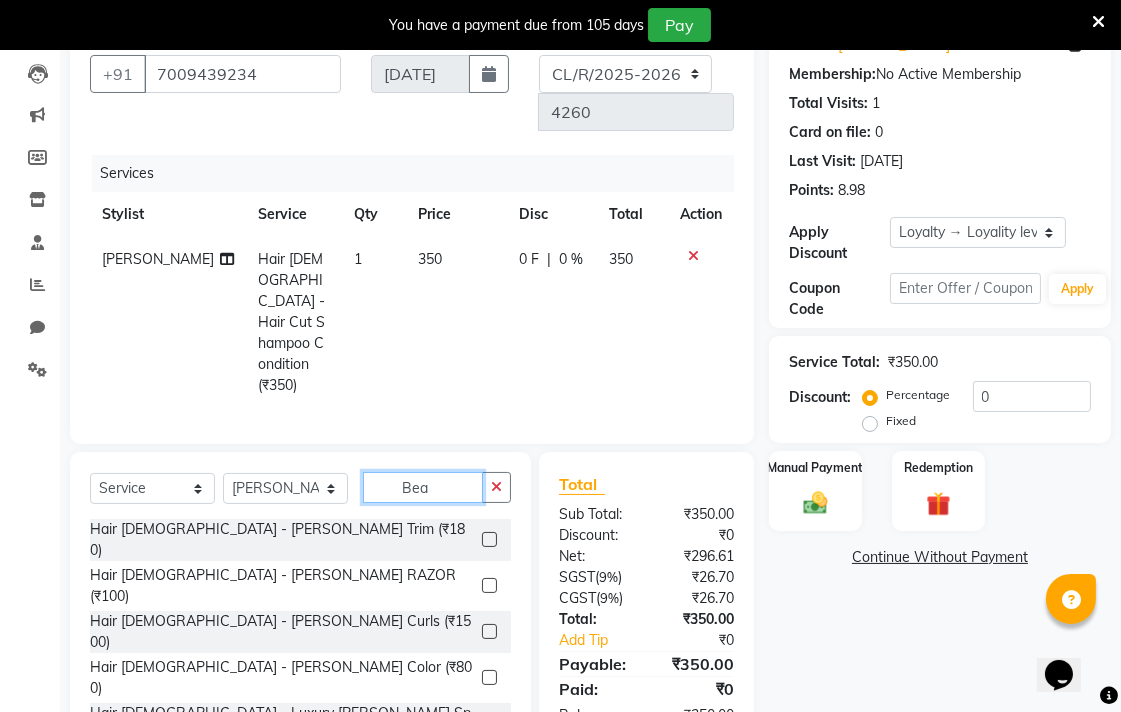 type on "Bea" 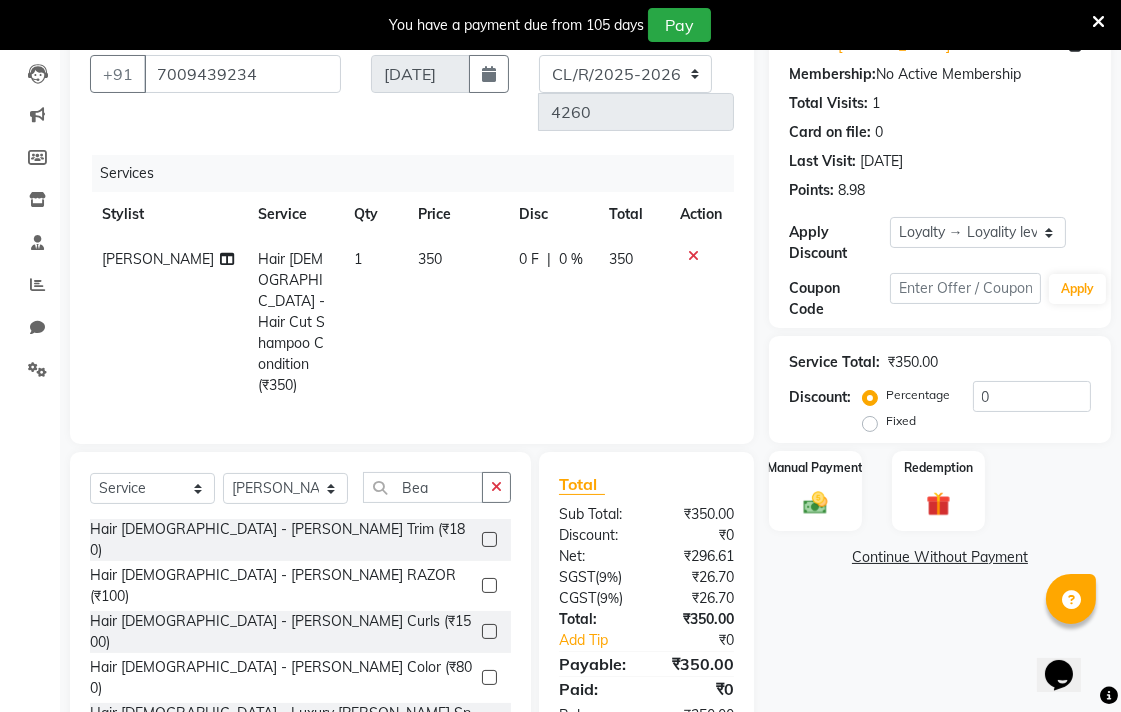 click 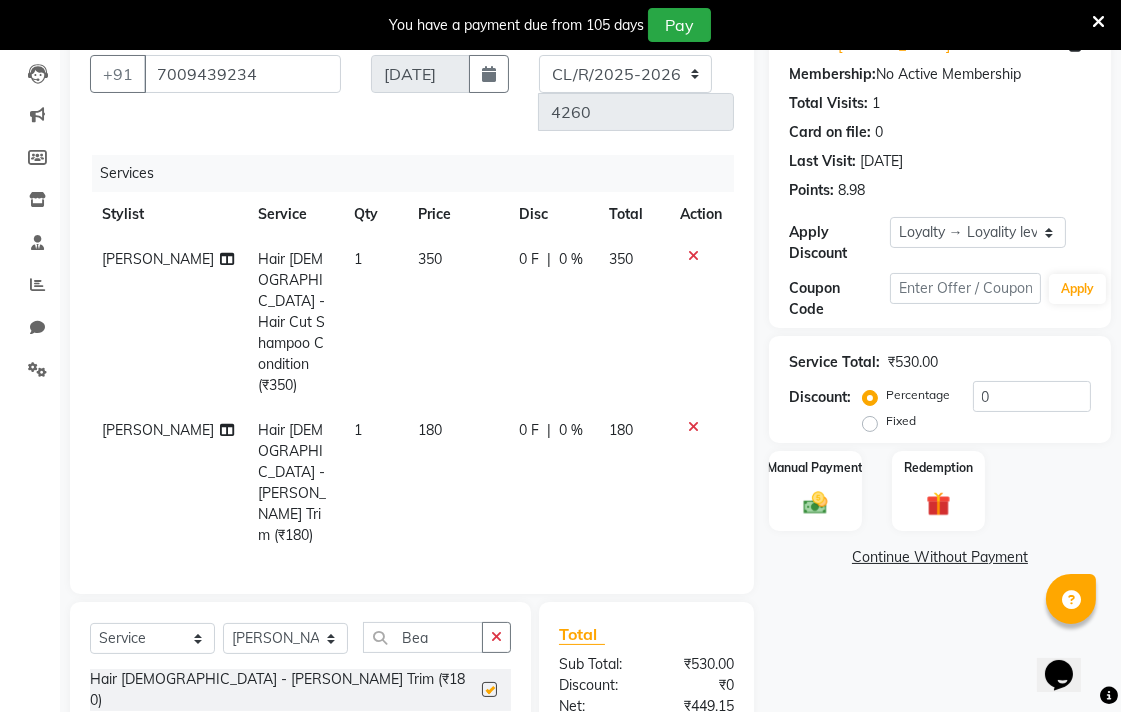 checkbox on "false" 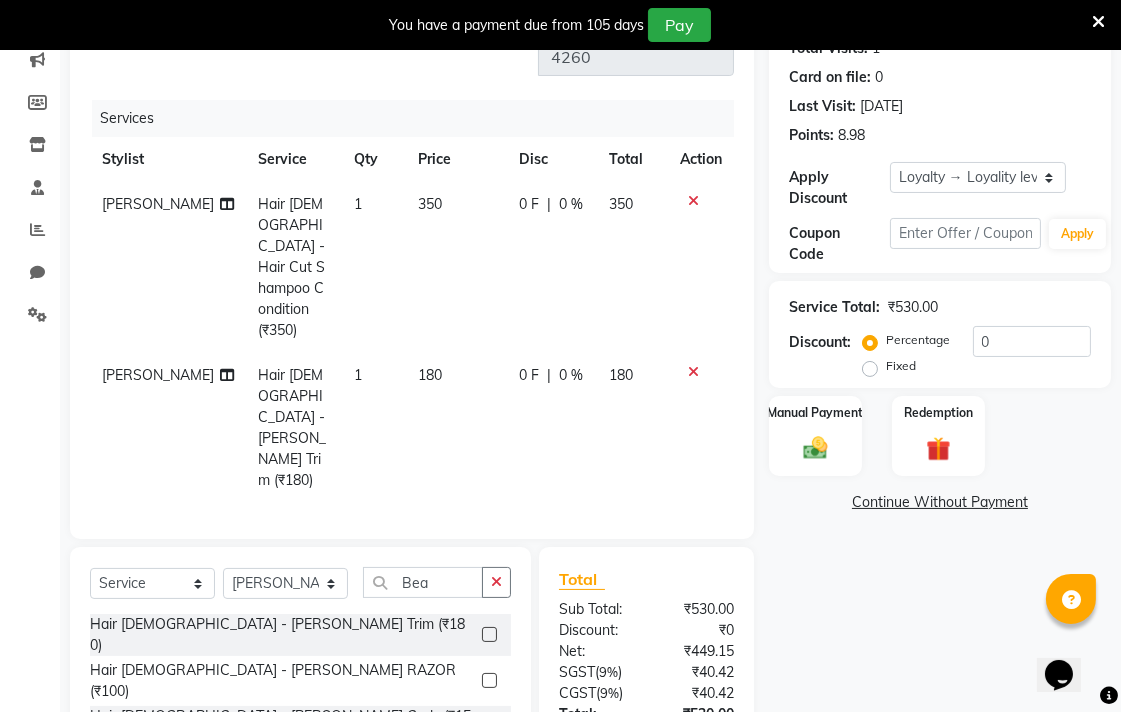 scroll, scrollTop: 295, scrollLeft: 0, axis: vertical 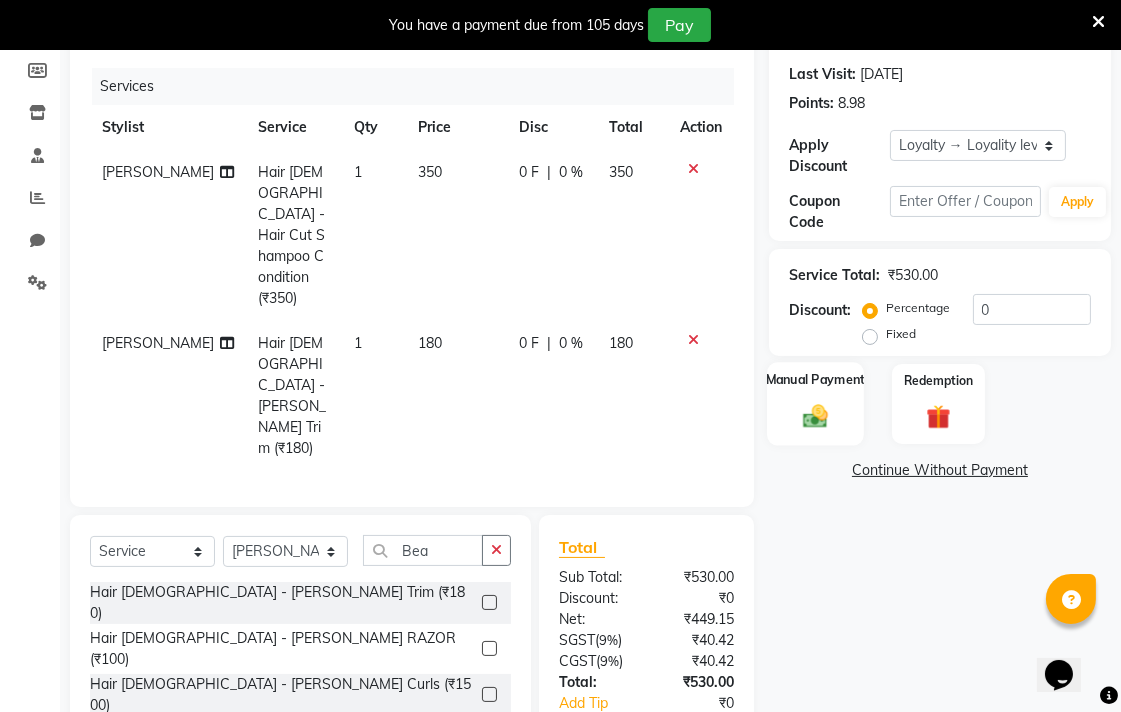 click 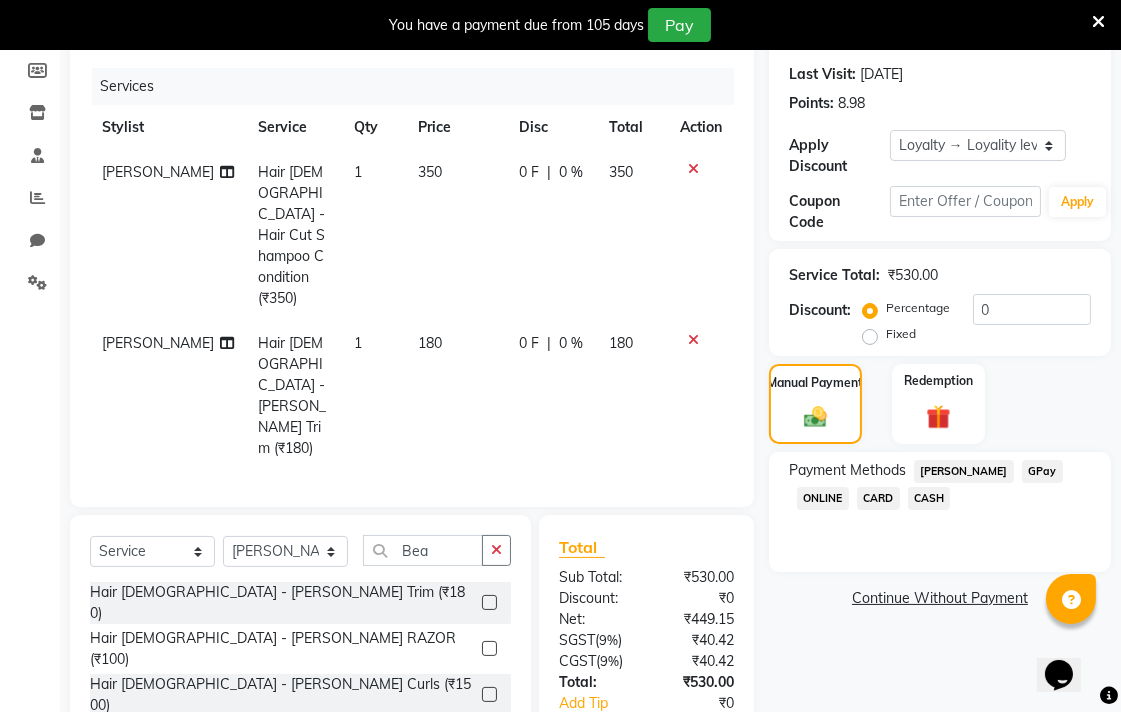 click on "CARD" 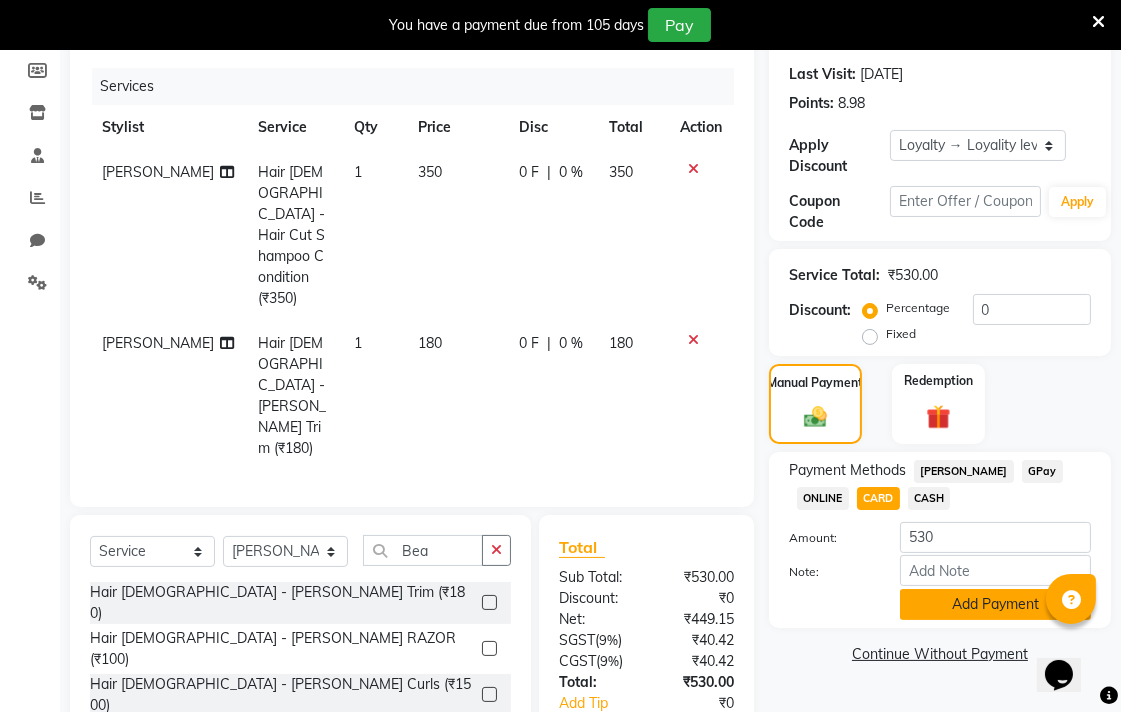 click on "Add Payment" 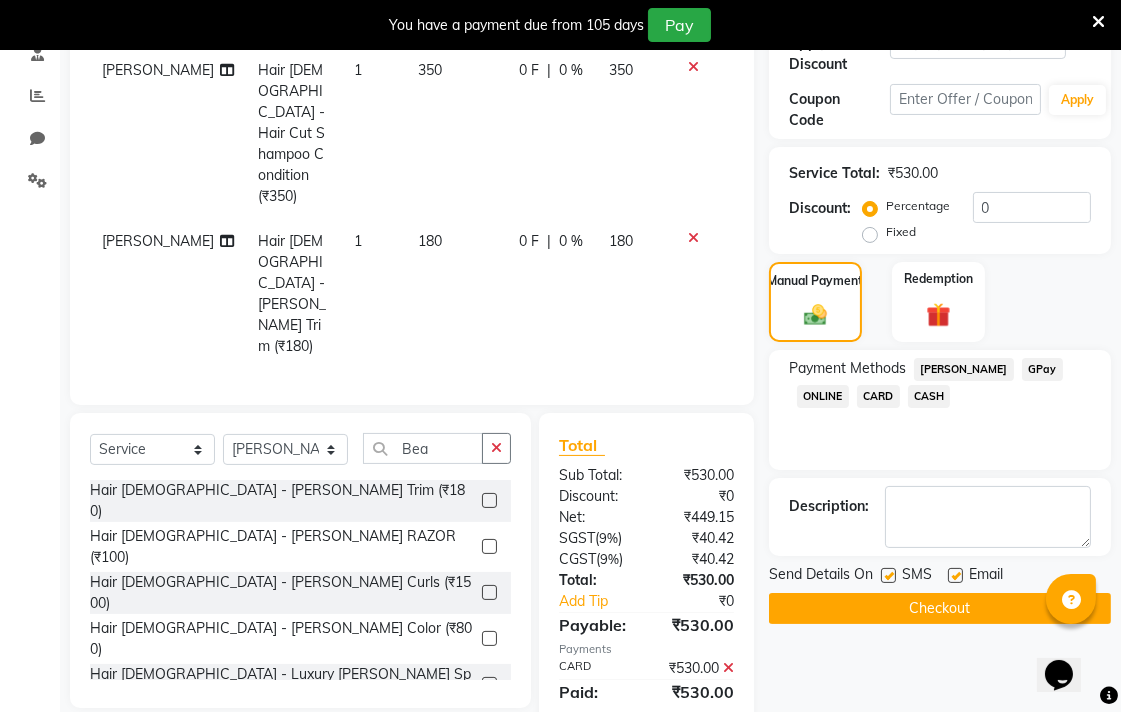 scroll, scrollTop: 498, scrollLeft: 0, axis: vertical 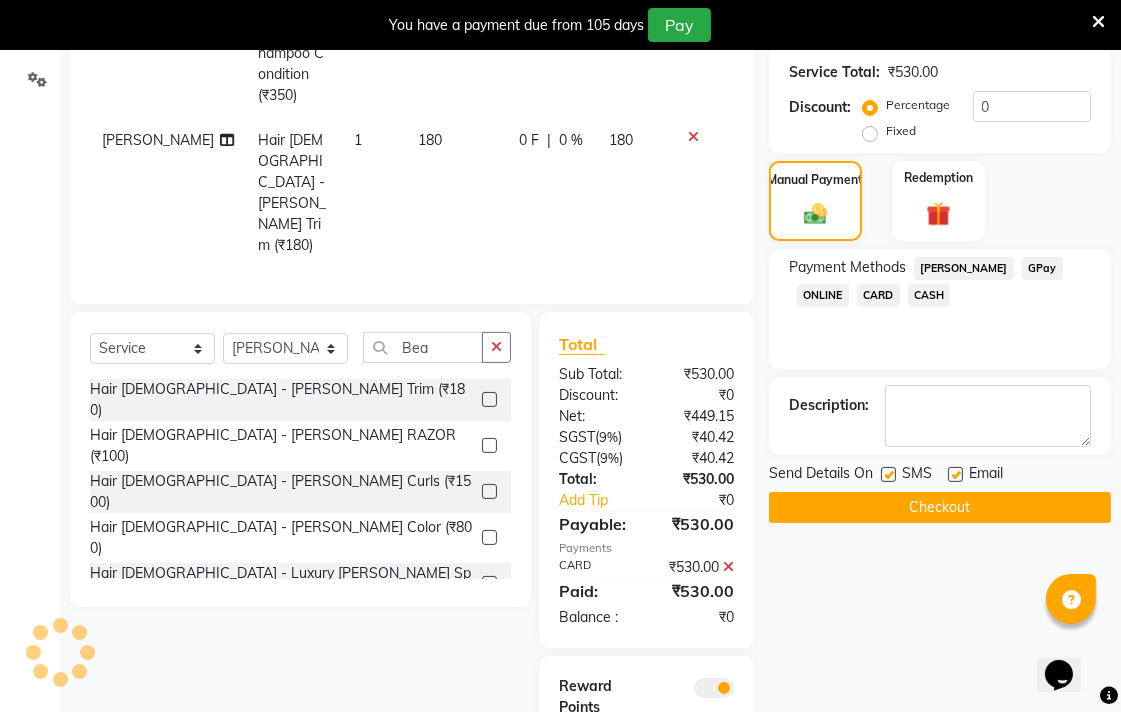 click on "Checkout" 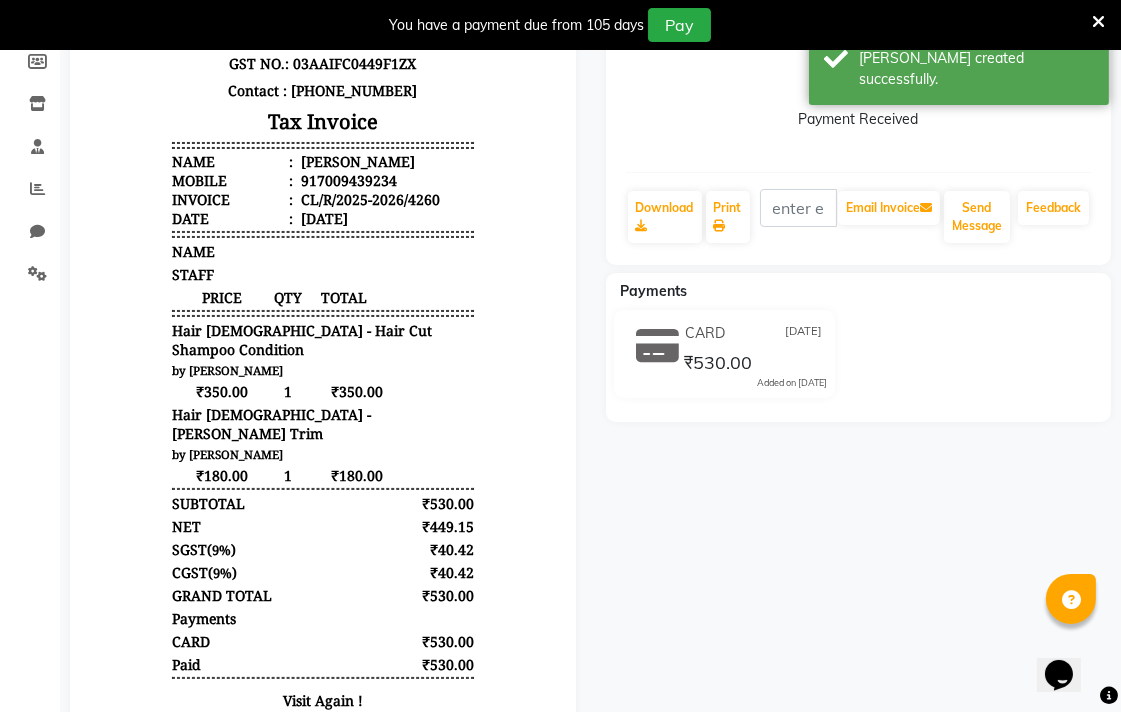 scroll, scrollTop: 293, scrollLeft: 0, axis: vertical 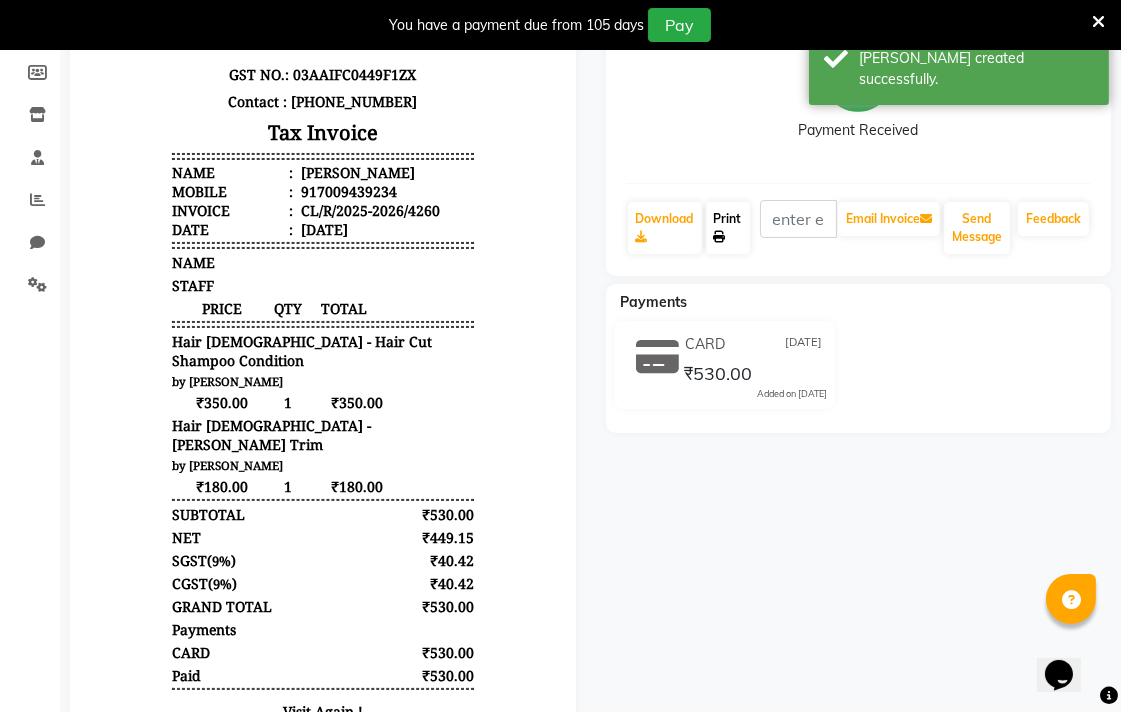 click on "Print" 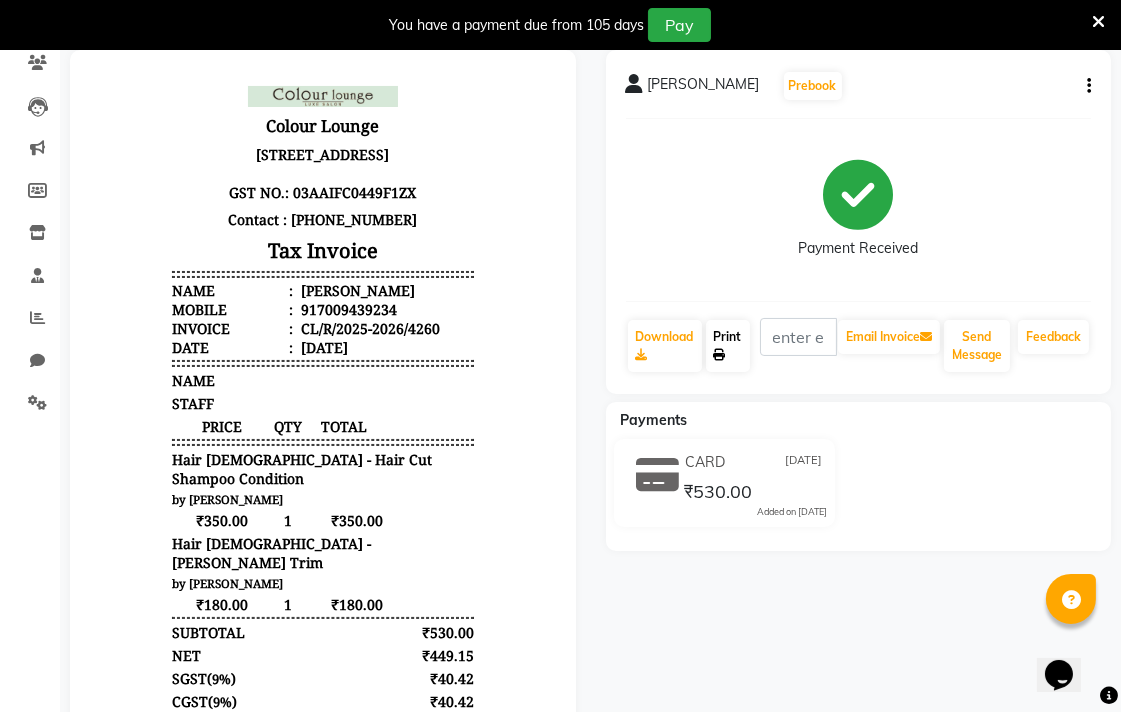 scroll, scrollTop: 0, scrollLeft: 0, axis: both 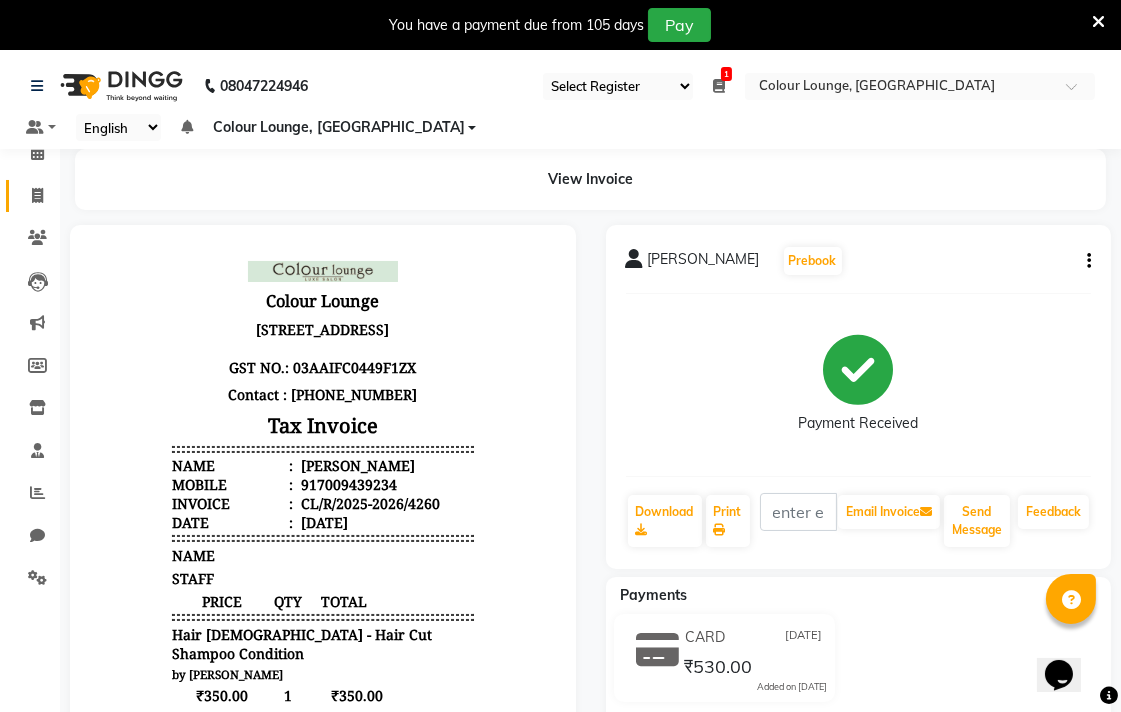 click 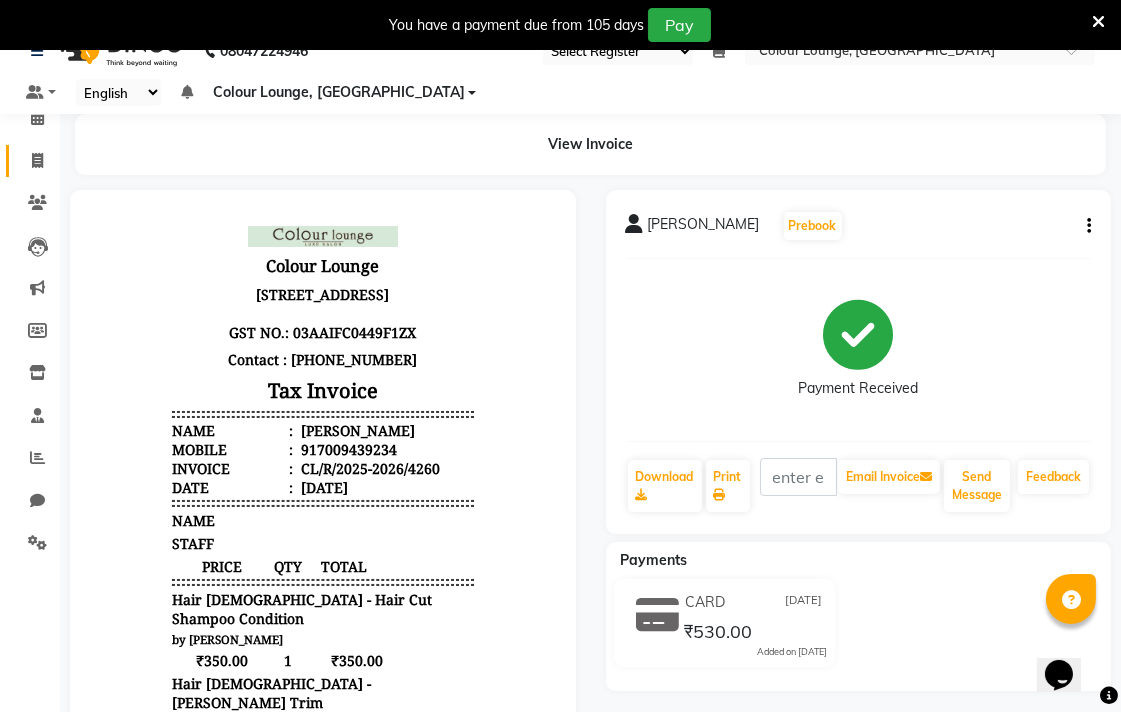 select on "service" 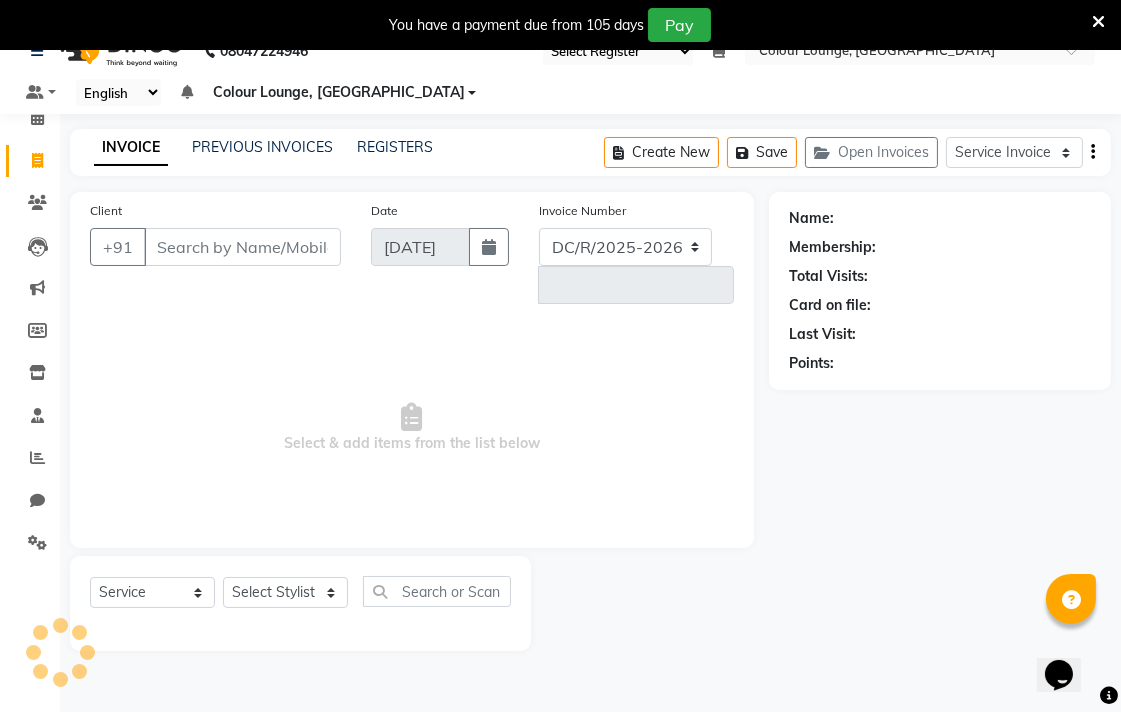 select on "8013" 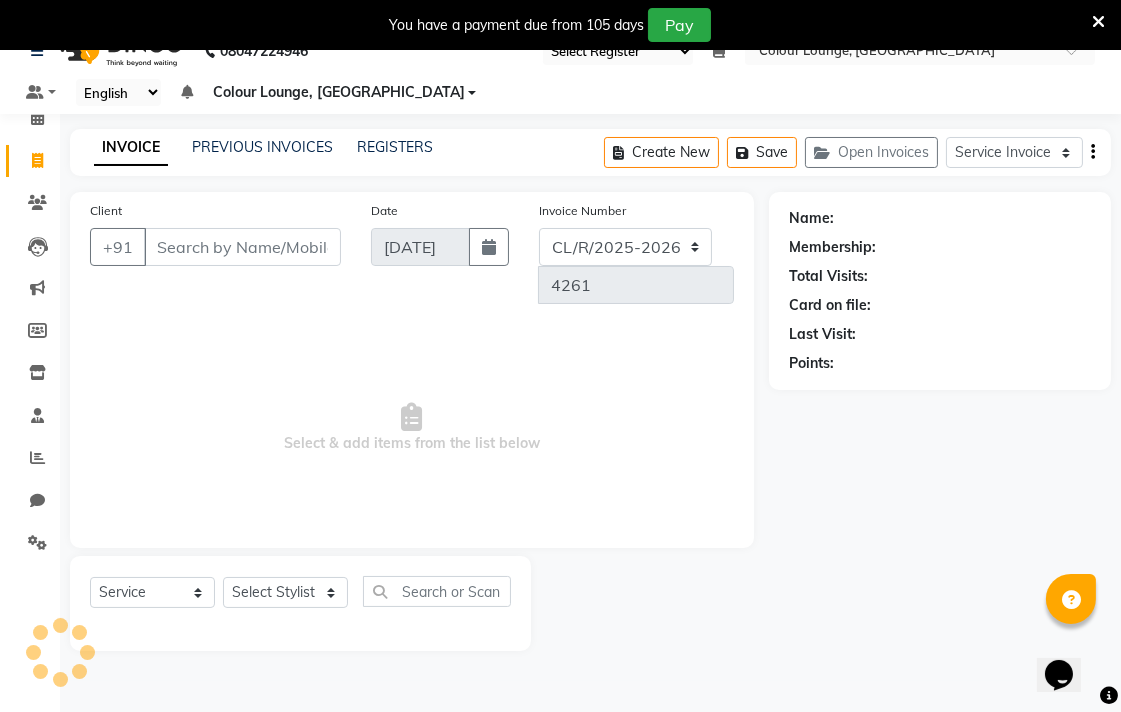 scroll, scrollTop: 50, scrollLeft: 0, axis: vertical 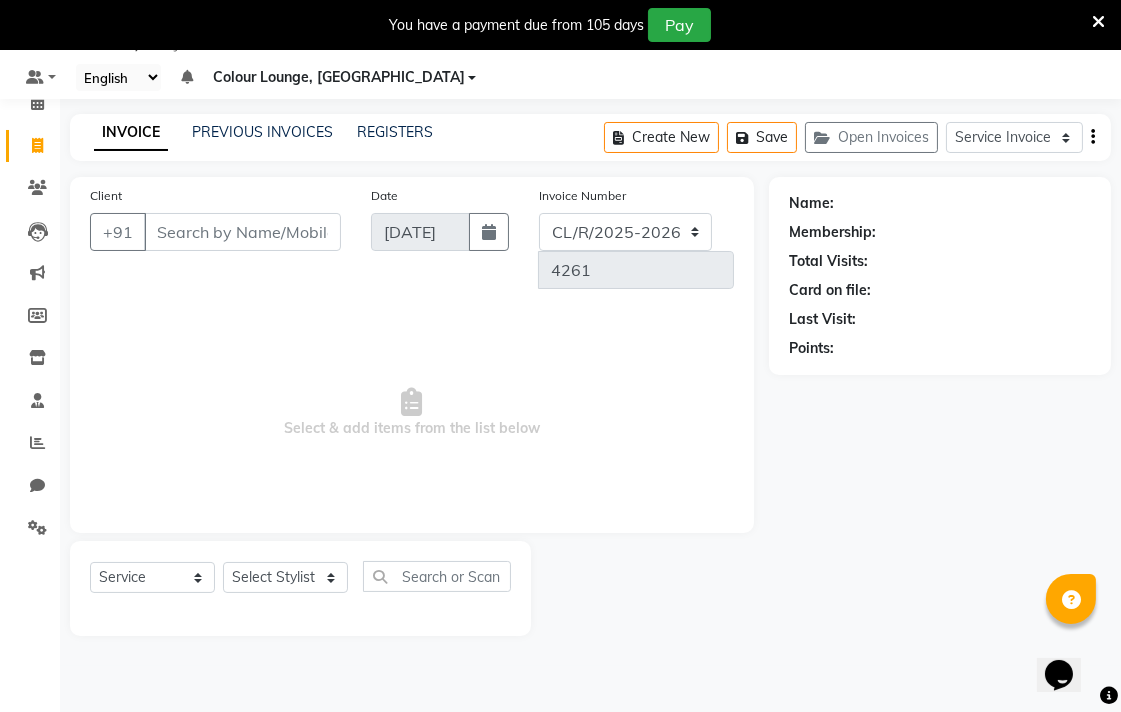 click on "Client" at bounding box center (242, 232) 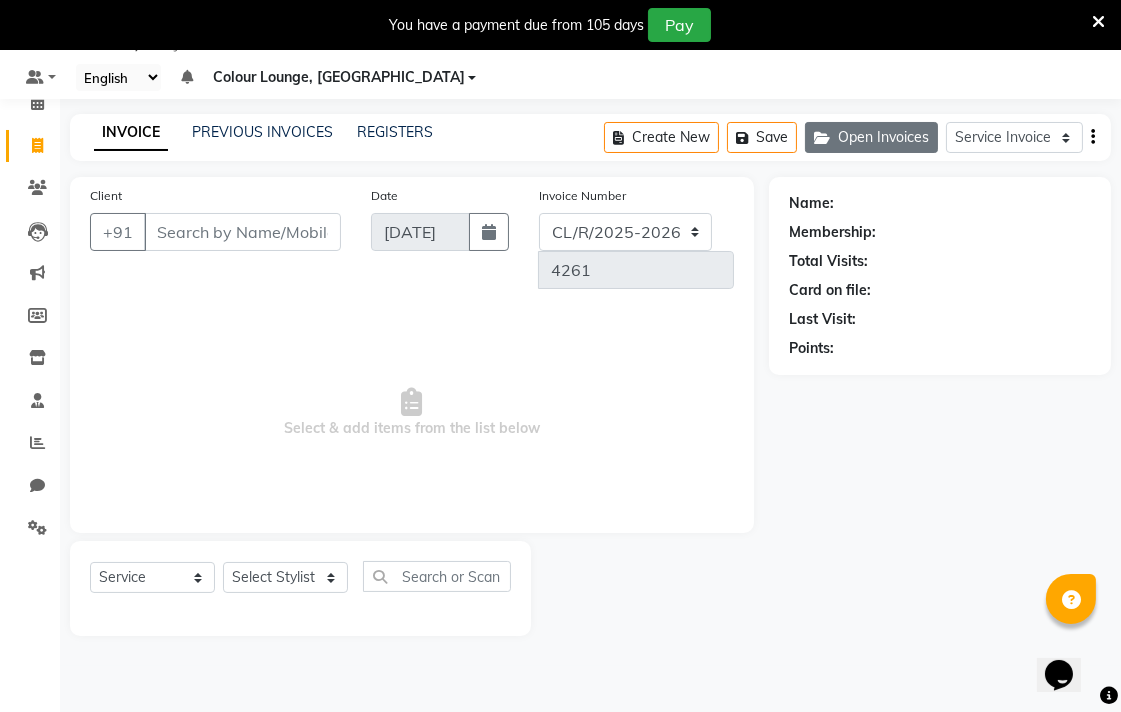 click on "Open Invoices" 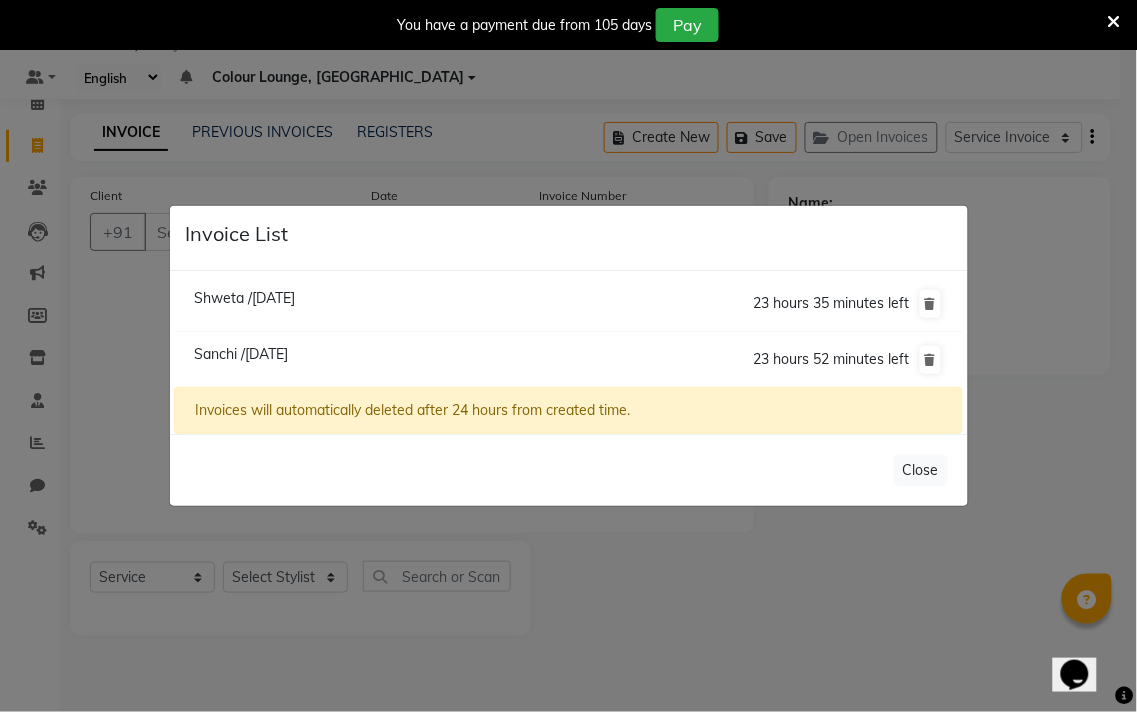 click on "Sanchi /10 July 2025" 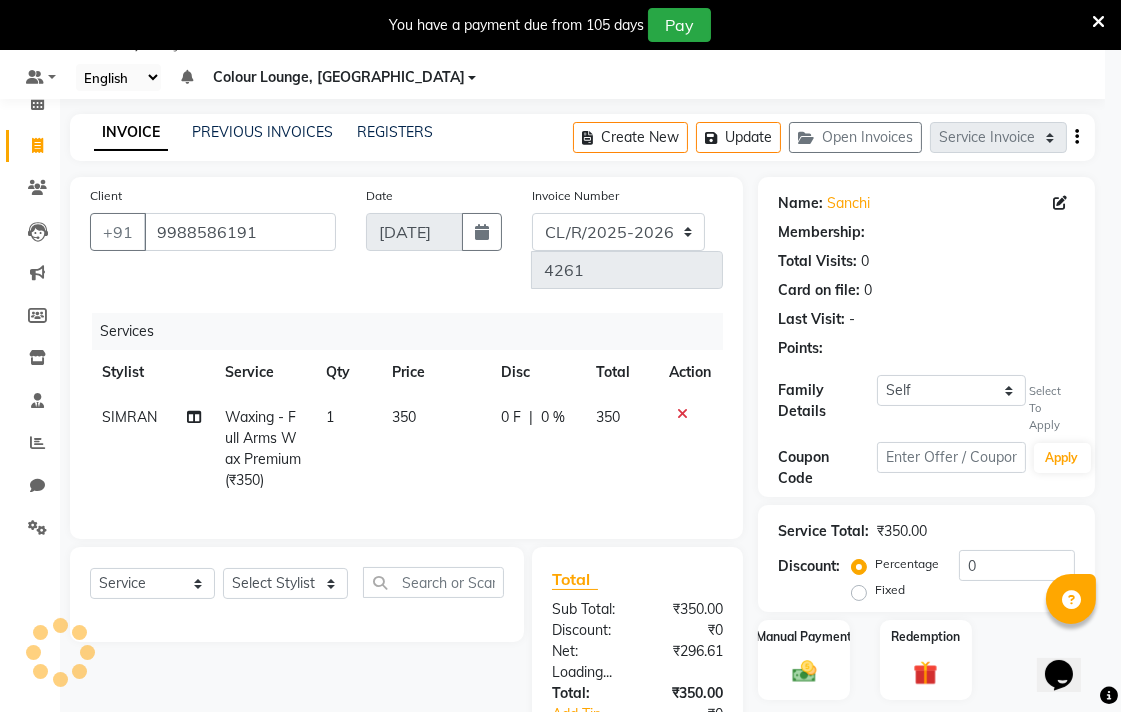 select on "1: Object" 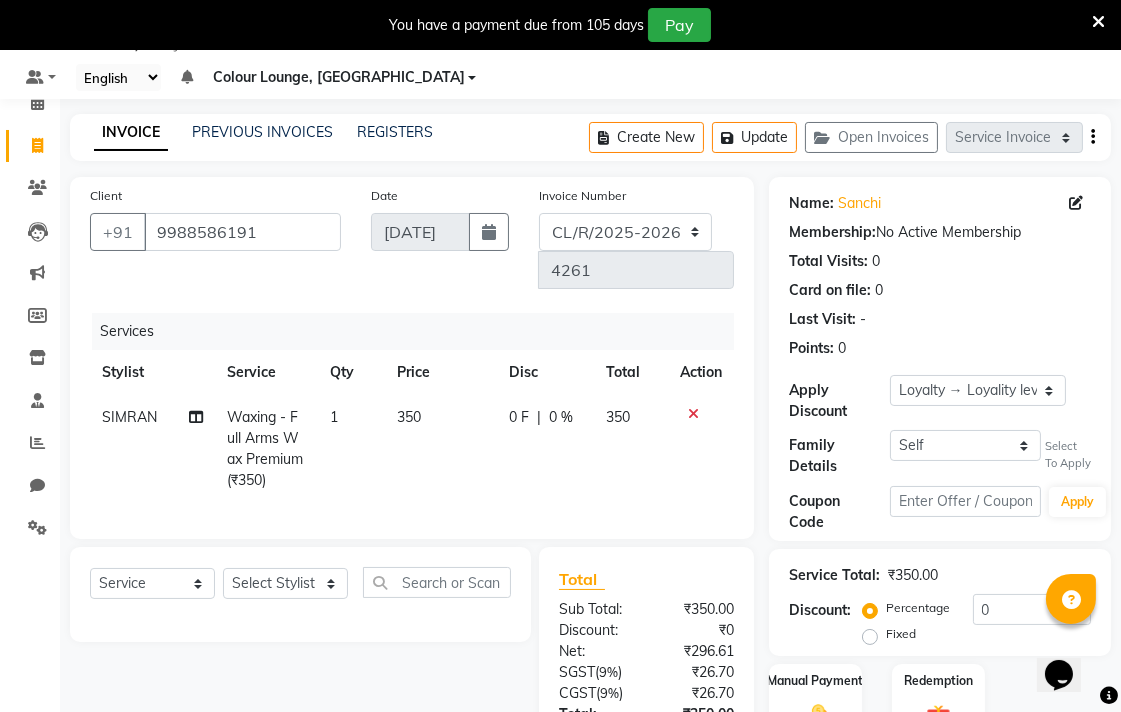 click on "Waxing - Full Arms Wax Premium (₹350)" 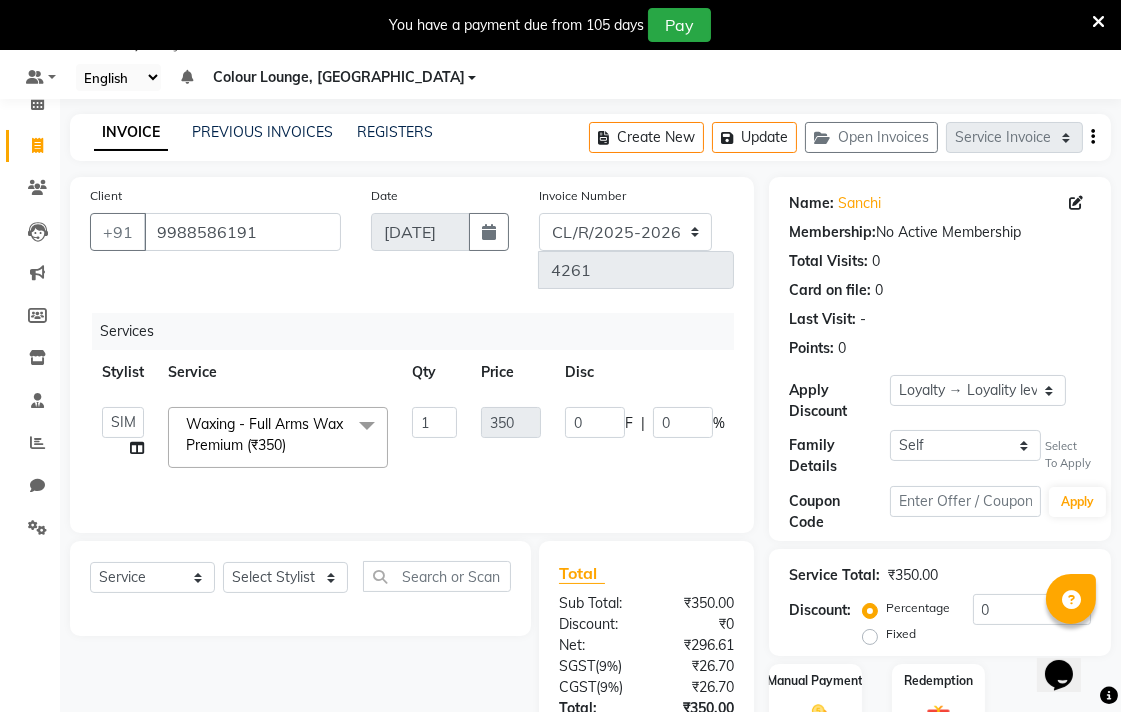 click 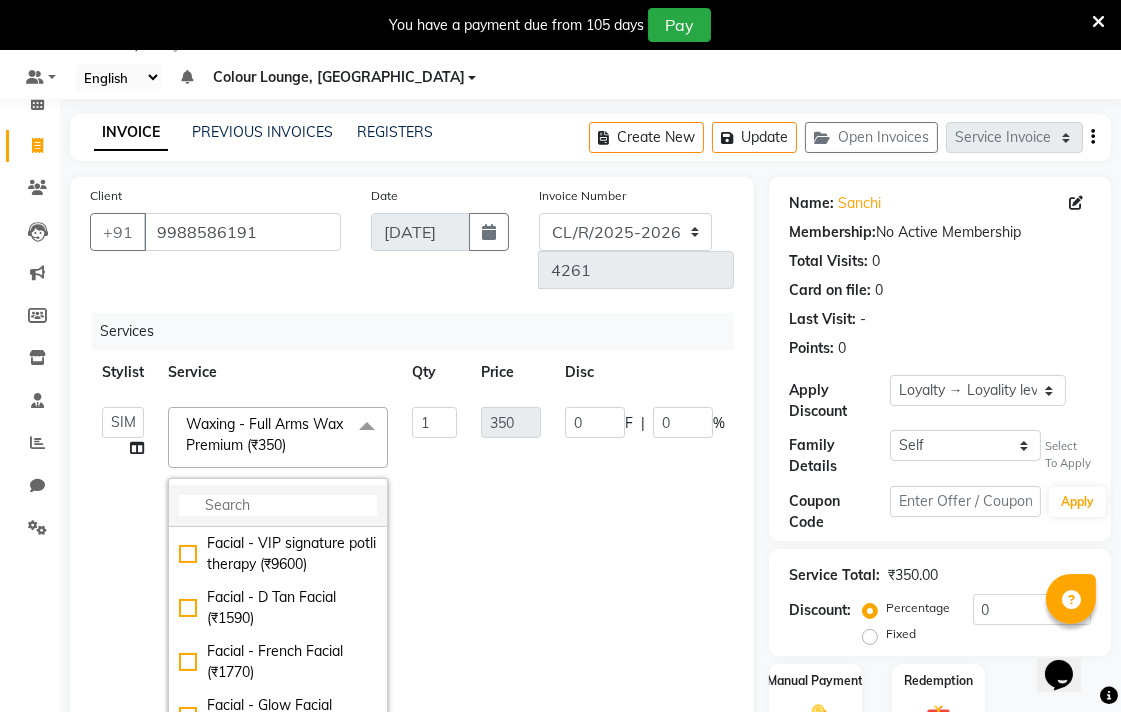 click 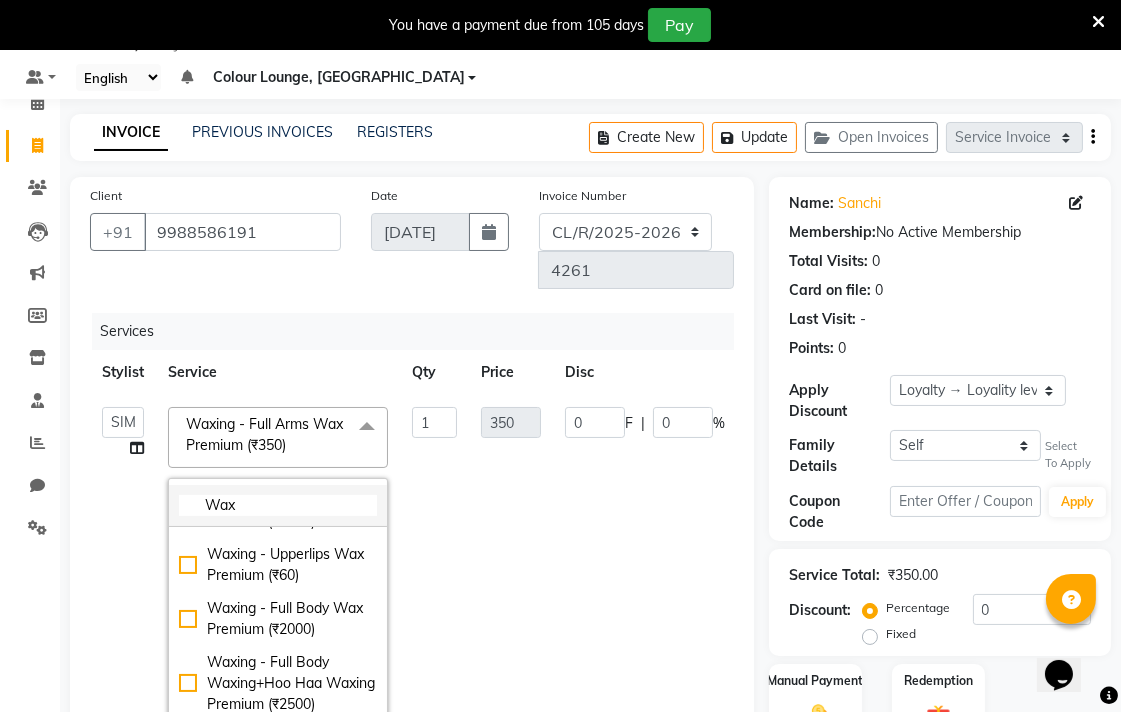 scroll, scrollTop: 1225, scrollLeft: 0, axis: vertical 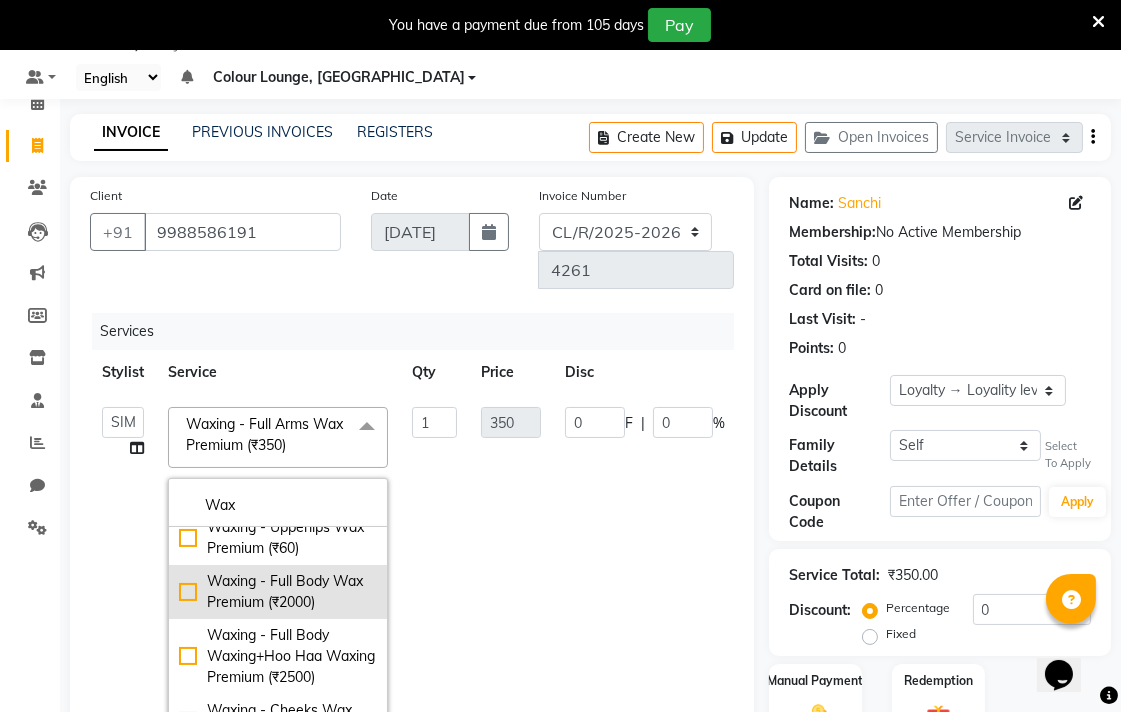 type on "Wax" 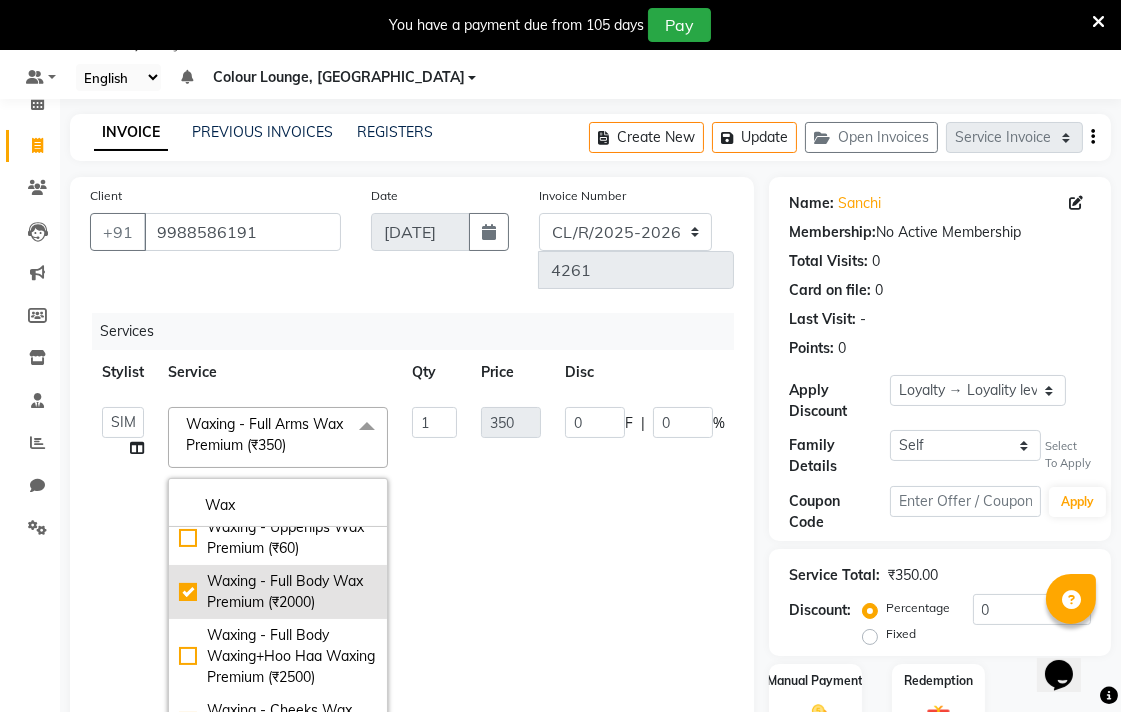 checkbox on "false" 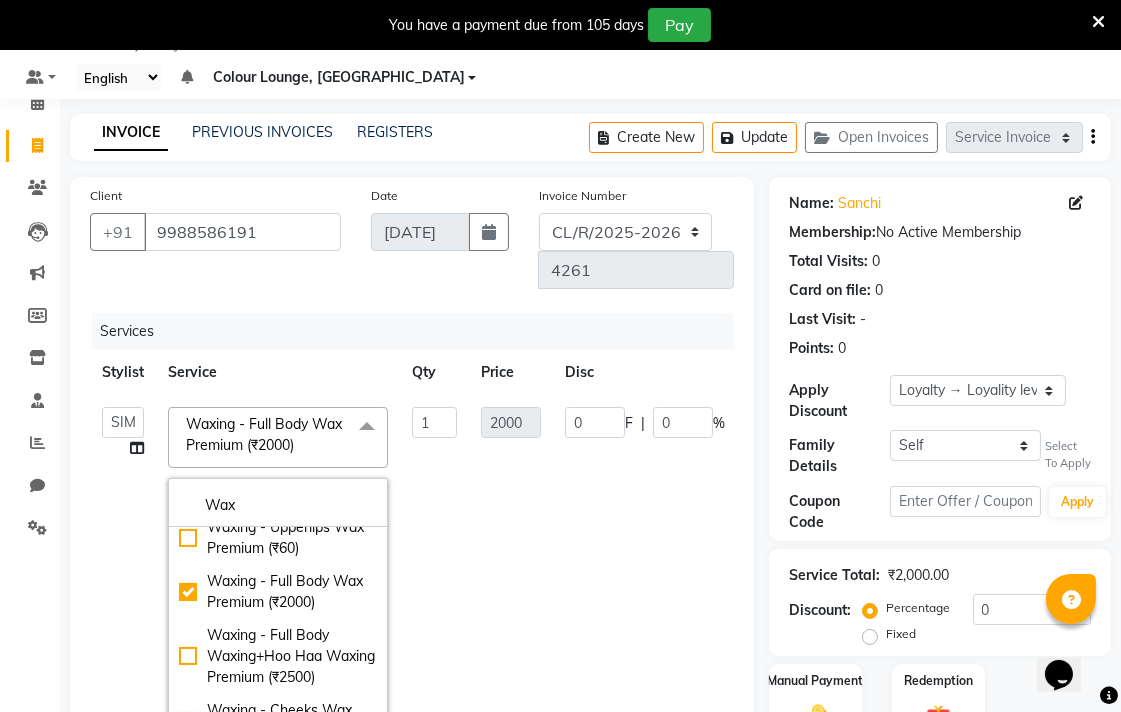 click on "0 F | 0 %" 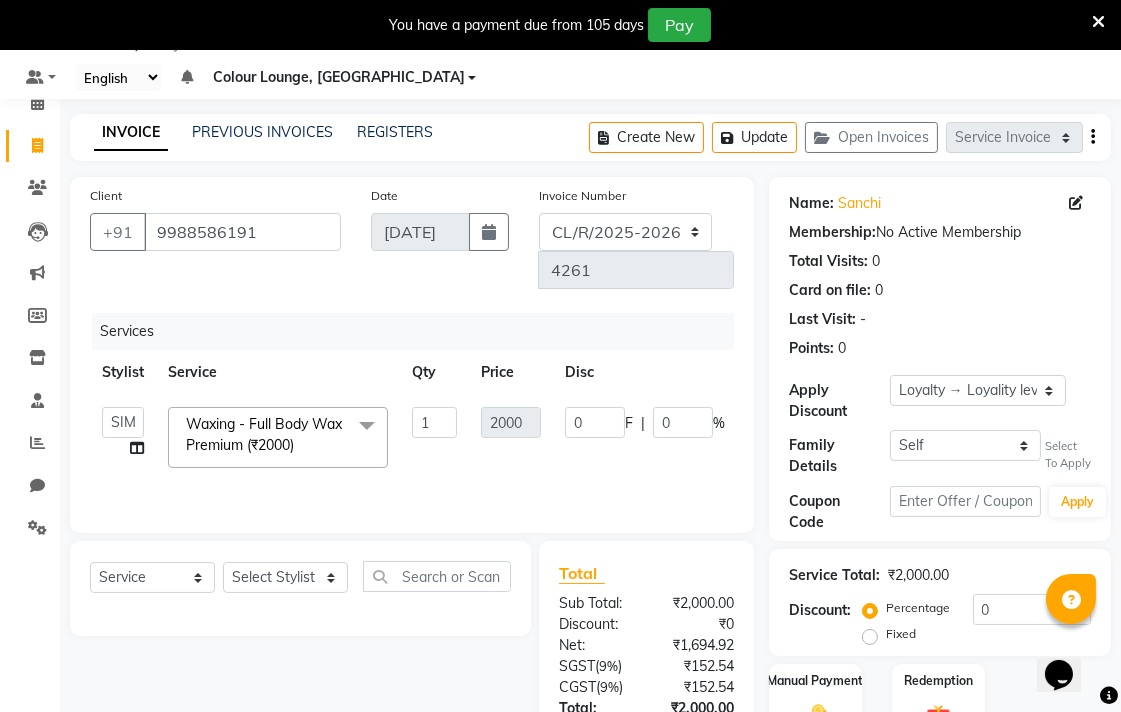 scroll, scrollTop: 165, scrollLeft: 0, axis: vertical 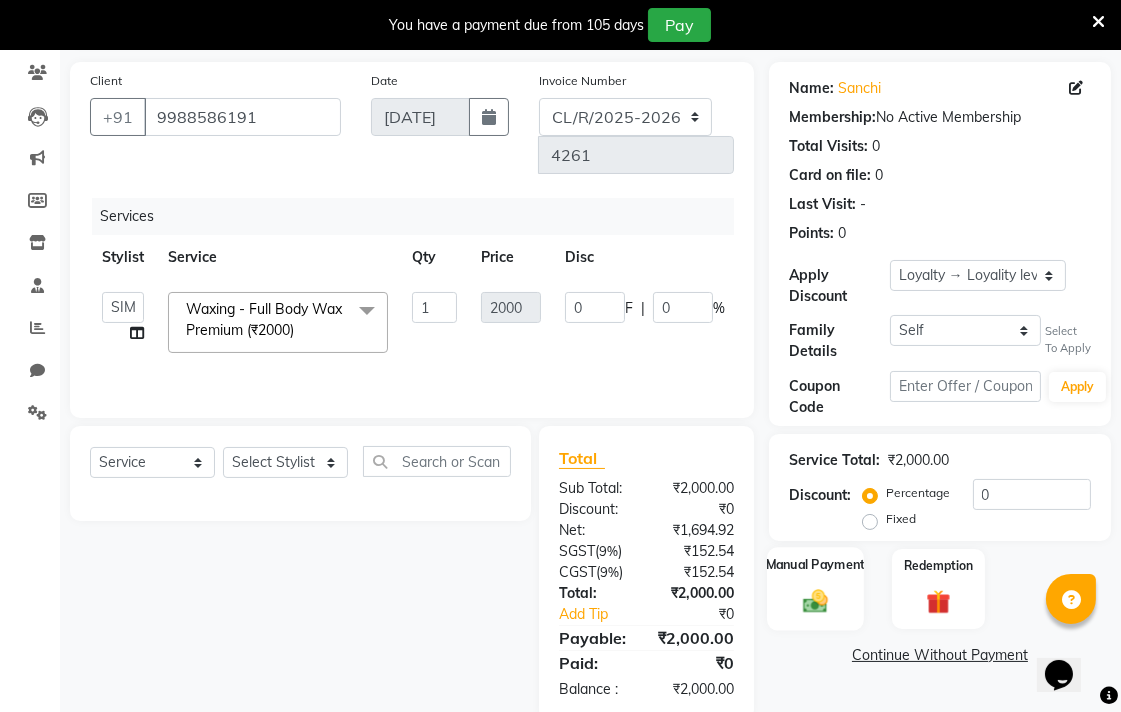 click on "Manual Payment" 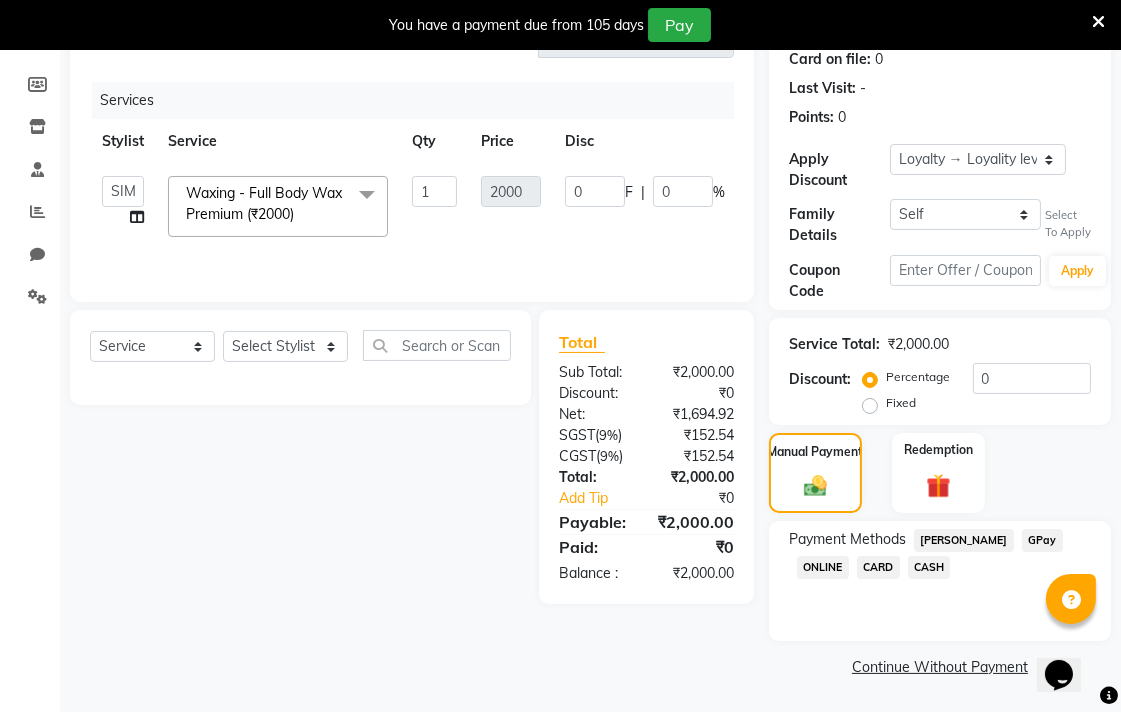 click on "GPay" 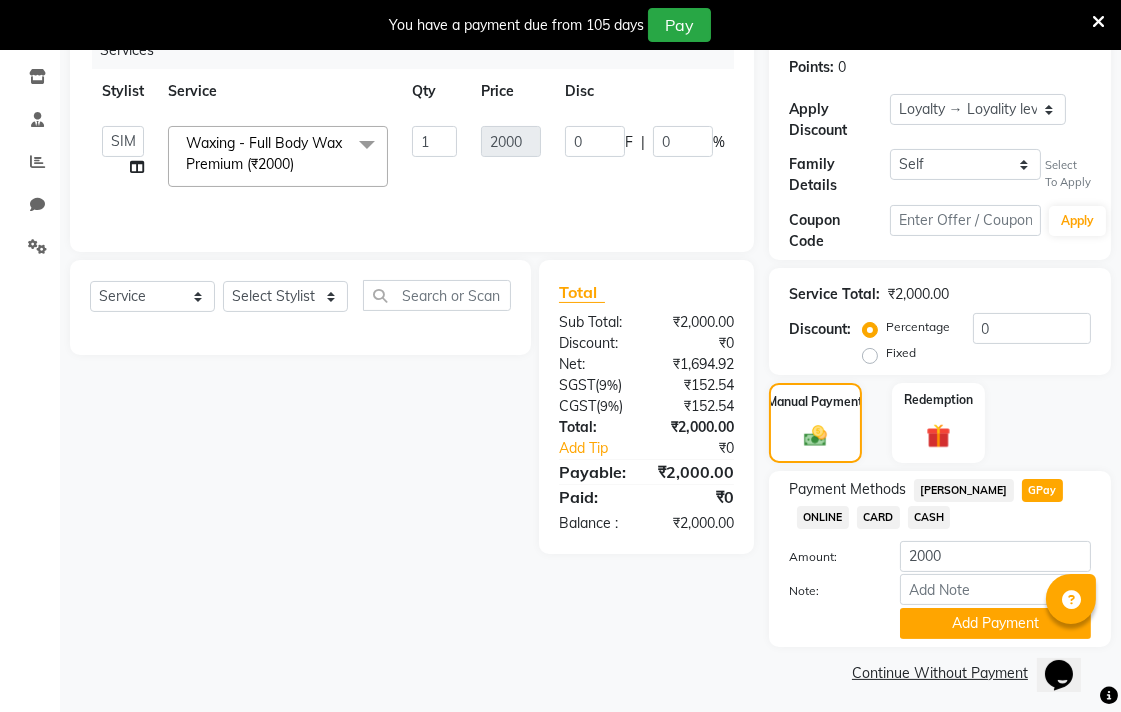 scroll, scrollTop: 337, scrollLeft: 0, axis: vertical 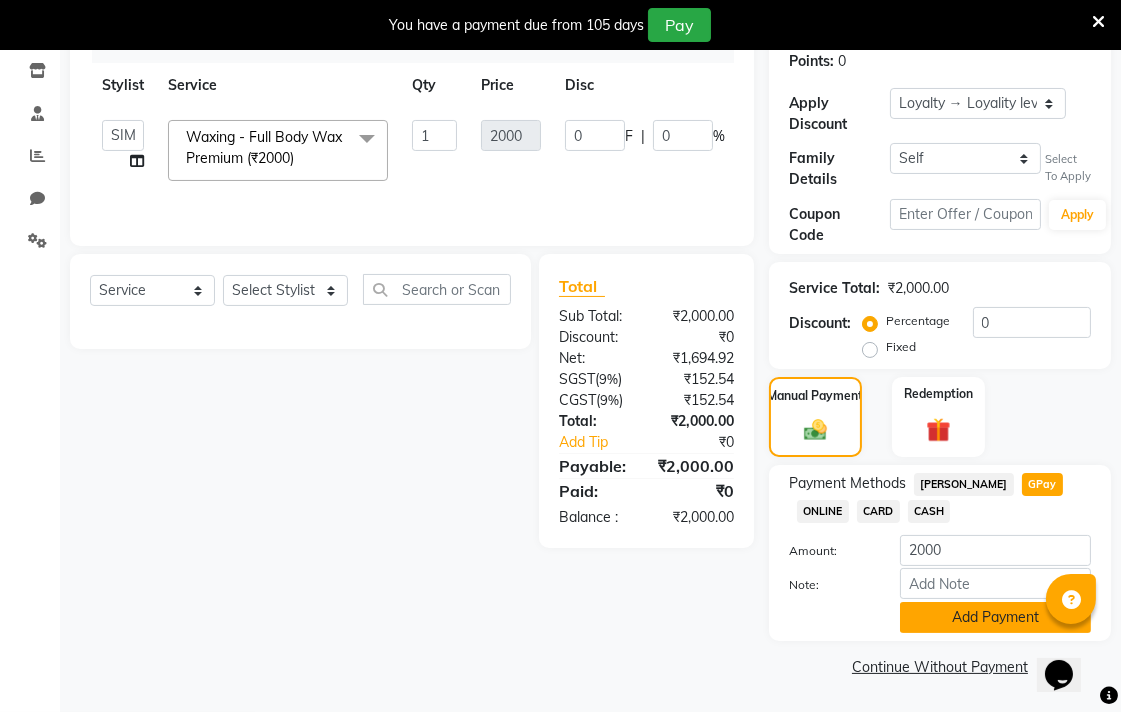 click on "Add Payment" 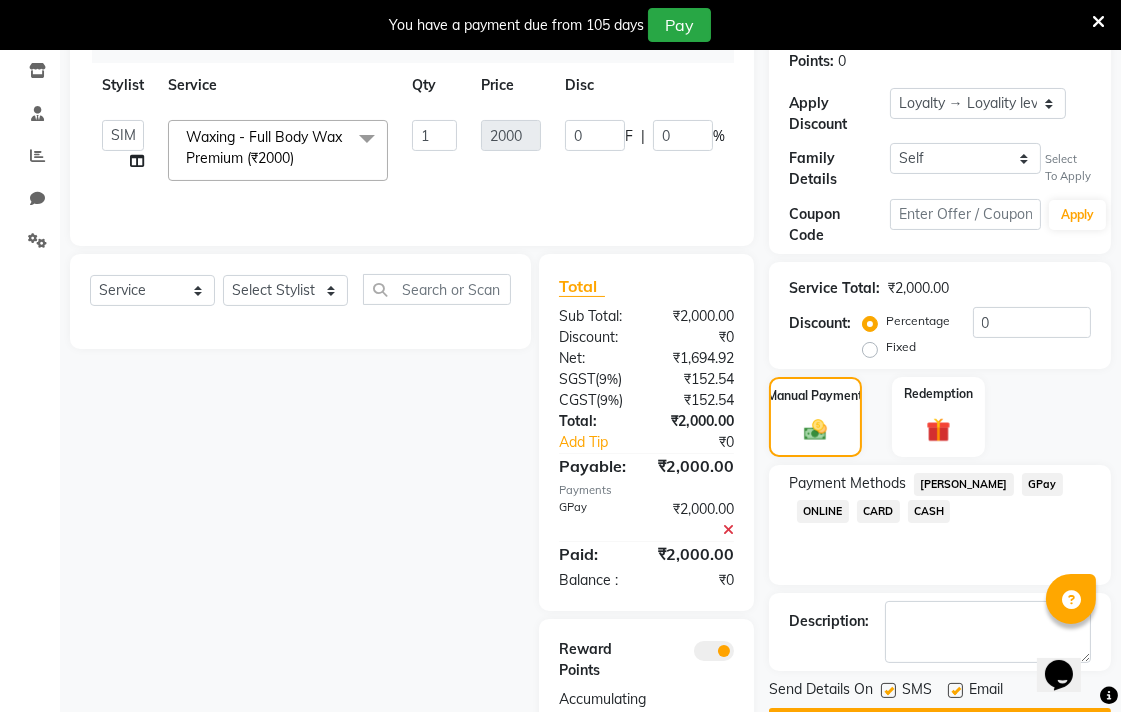 scroll, scrollTop: 394, scrollLeft: 0, axis: vertical 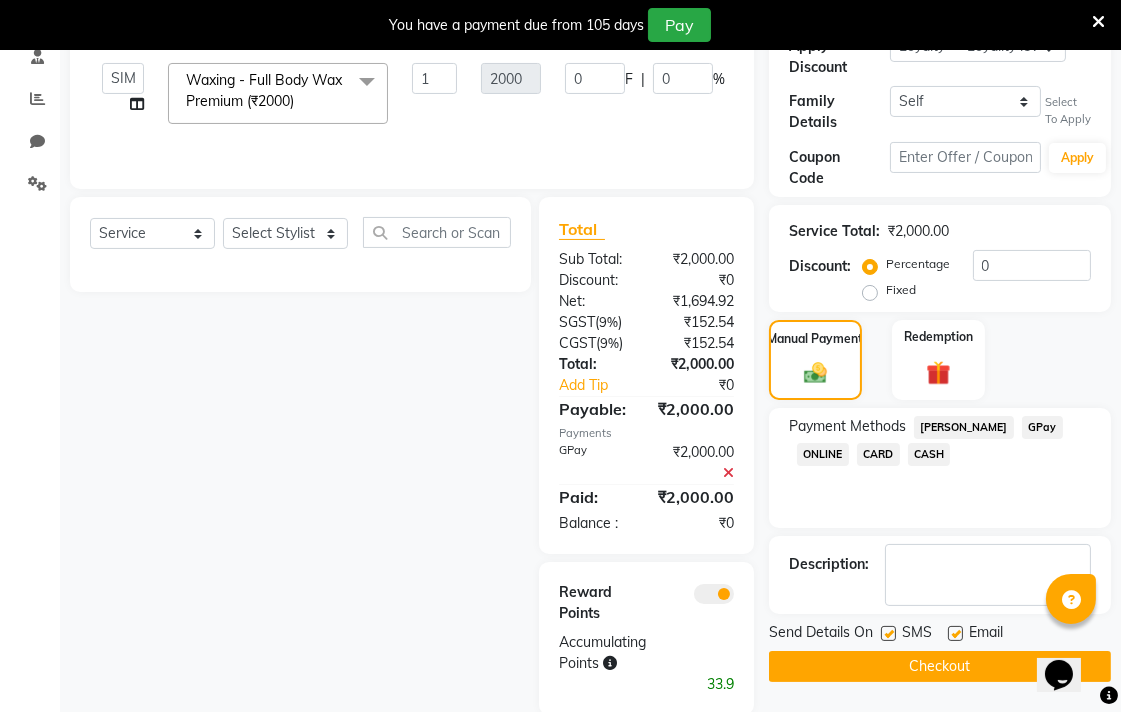 click on "Checkout" 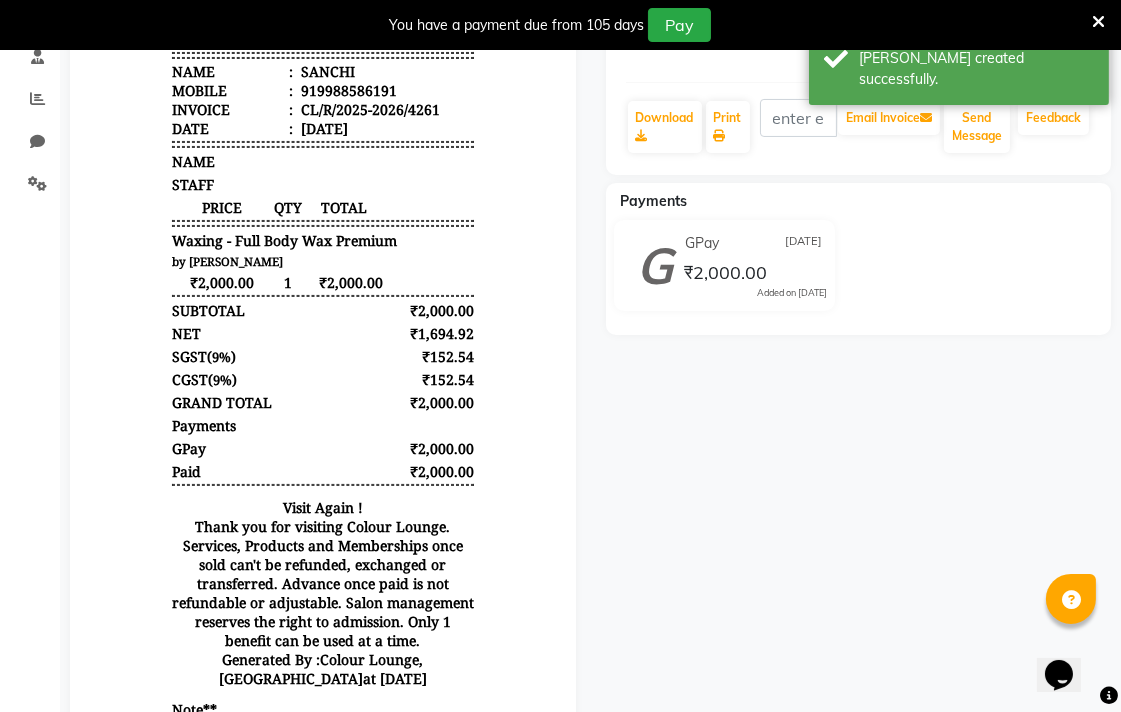 scroll, scrollTop: 0, scrollLeft: 0, axis: both 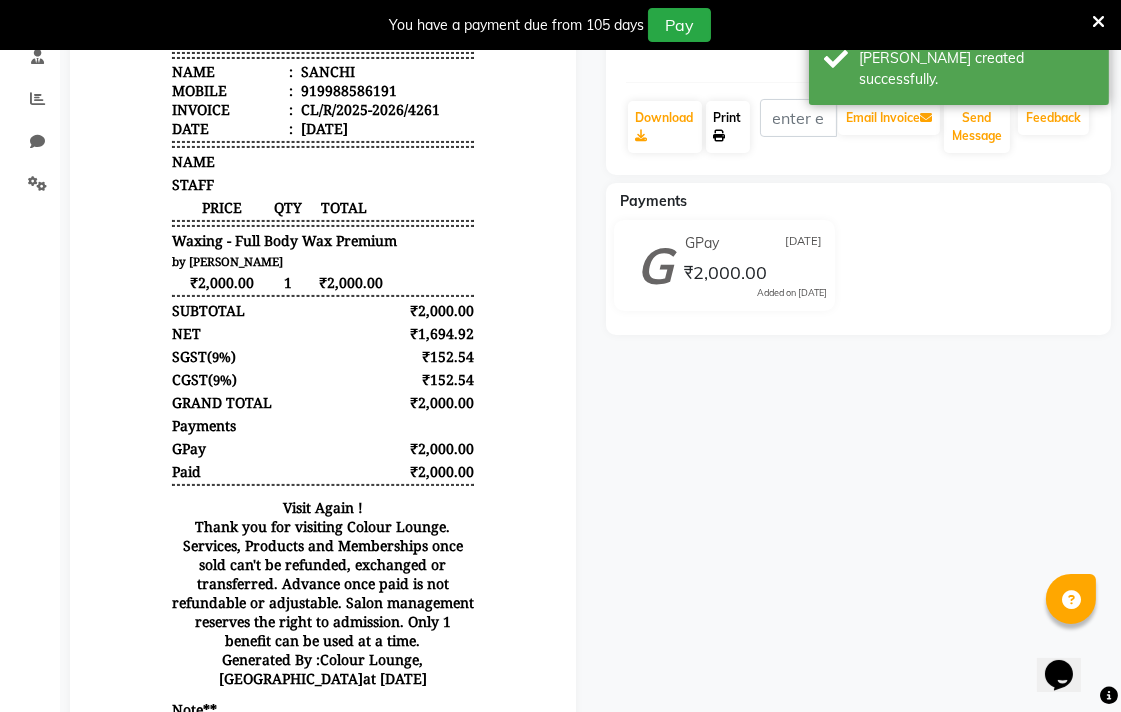 click on "Print" 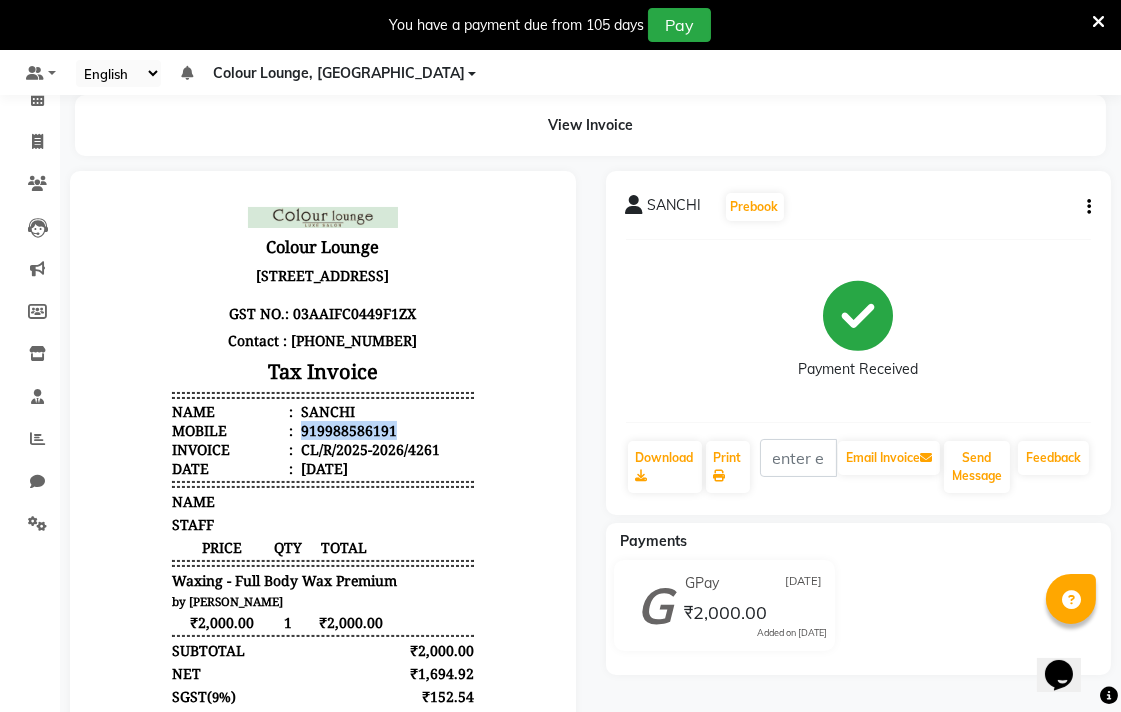 scroll, scrollTop: 0, scrollLeft: 0, axis: both 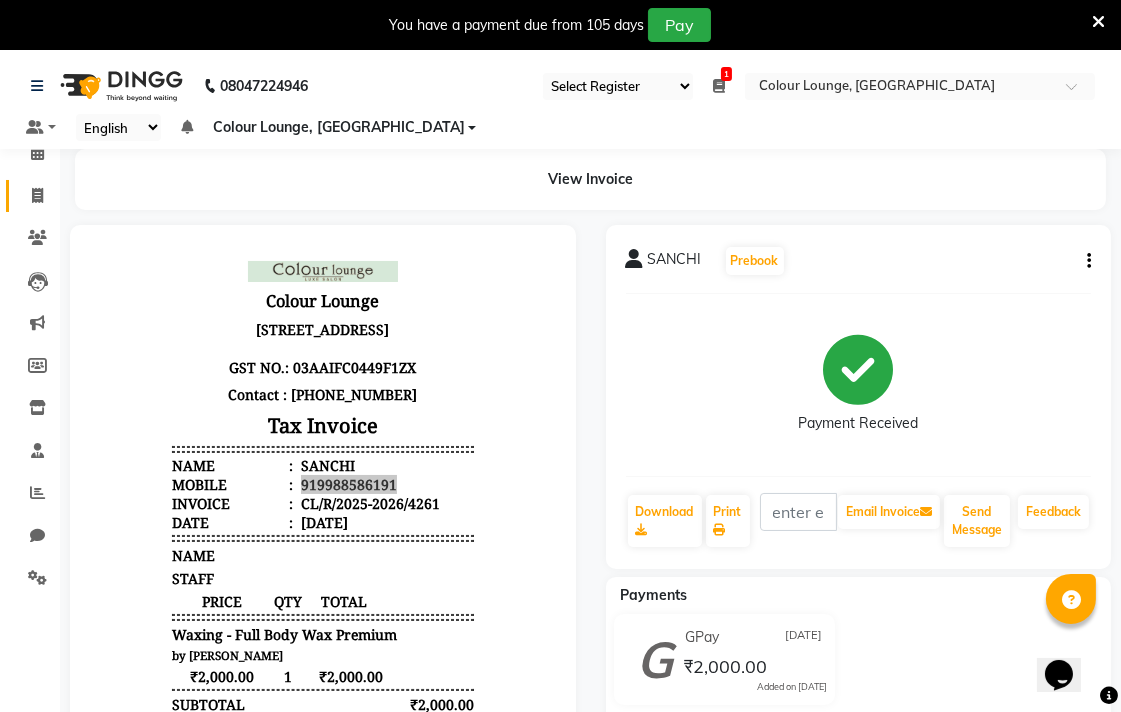 click 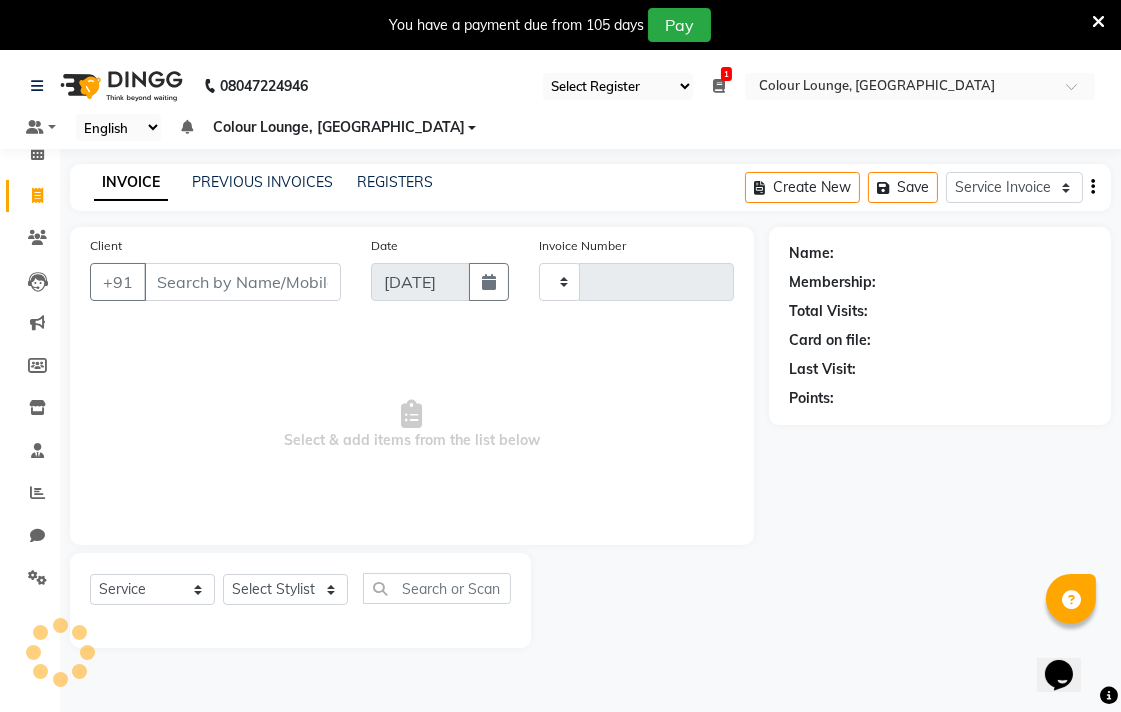 type on "4262" 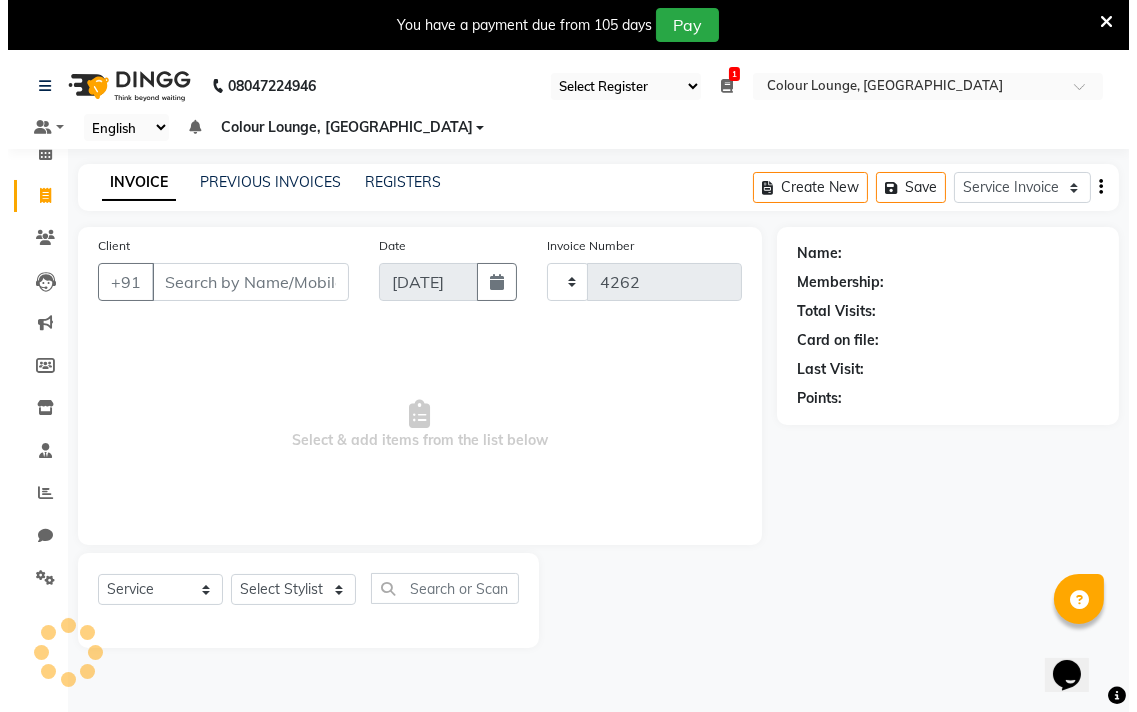 scroll, scrollTop: 50, scrollLeft: 0, axis: vertical 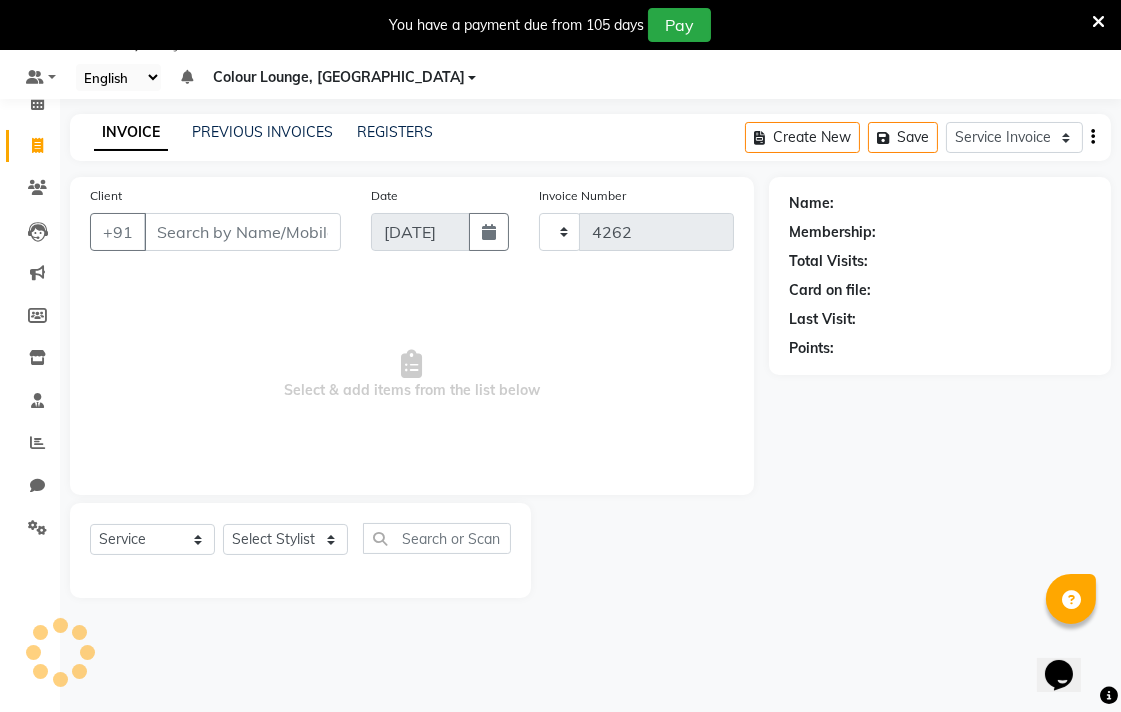 select on "8013" 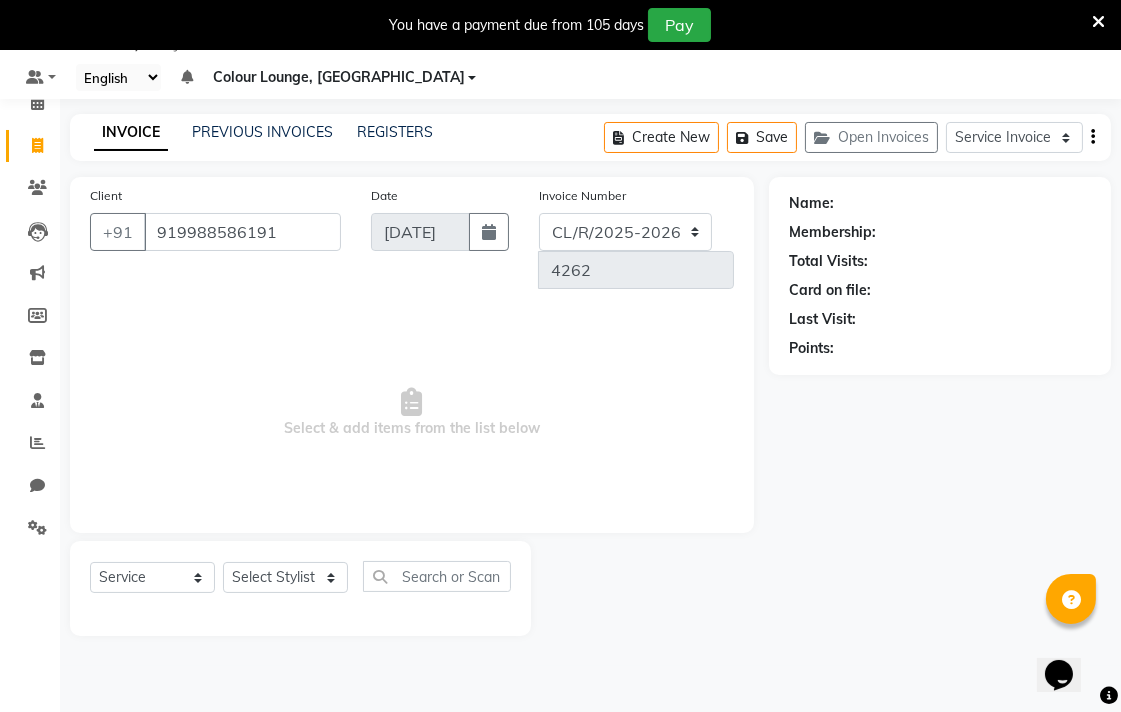 type on "919988586191" 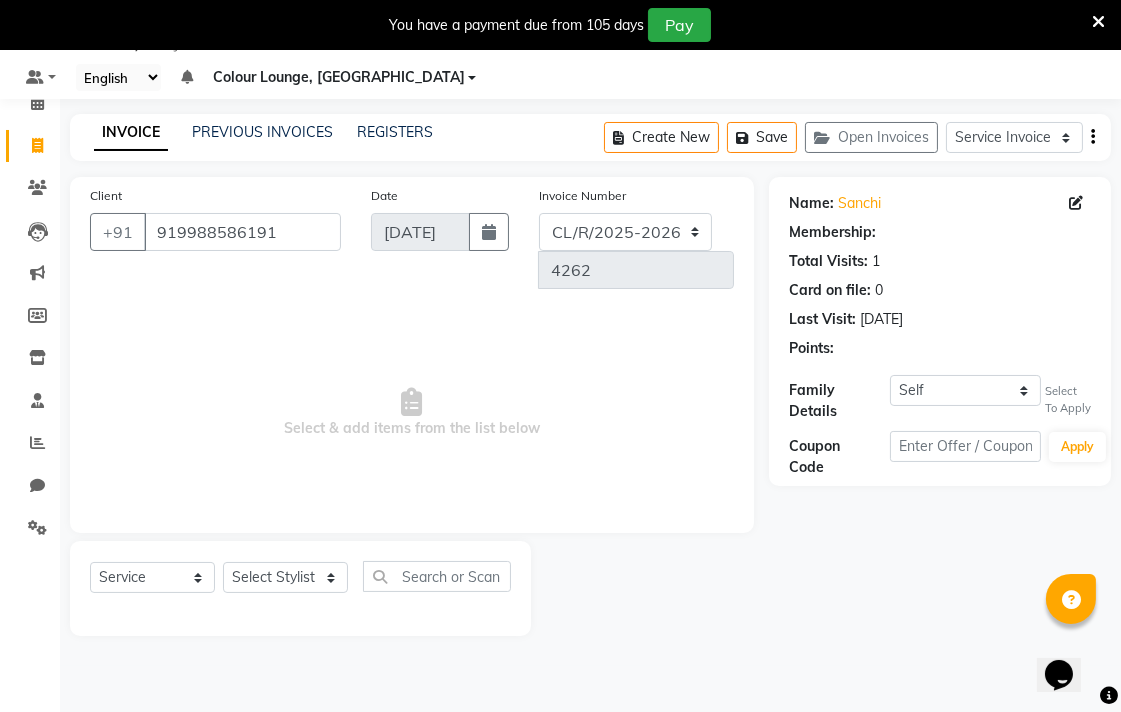 select on "1: Object" 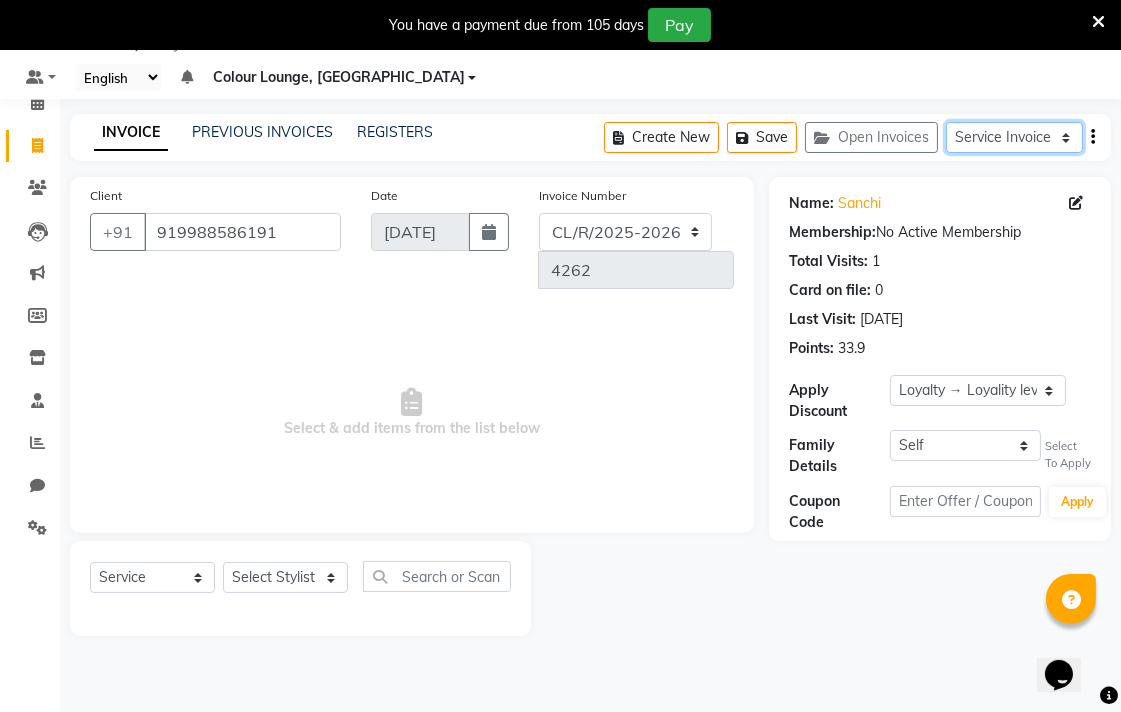 click on "Service Invoice Product Invoice" 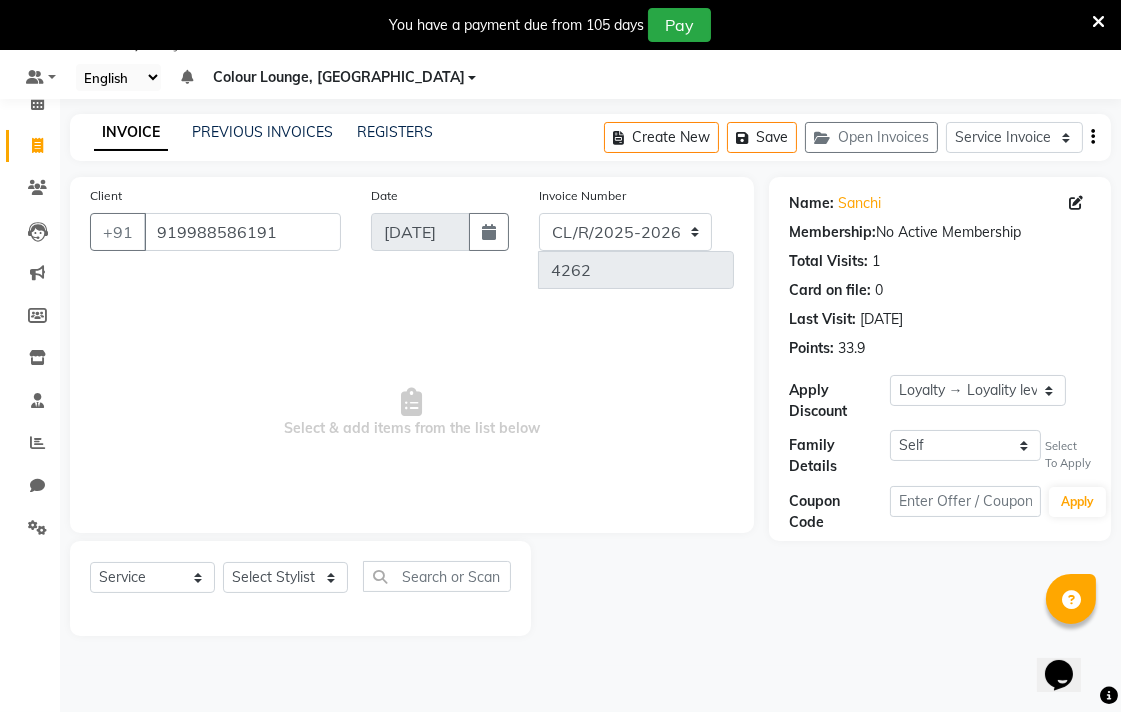 click on "Select & add items from the list below" at bounding box center (412, 413) 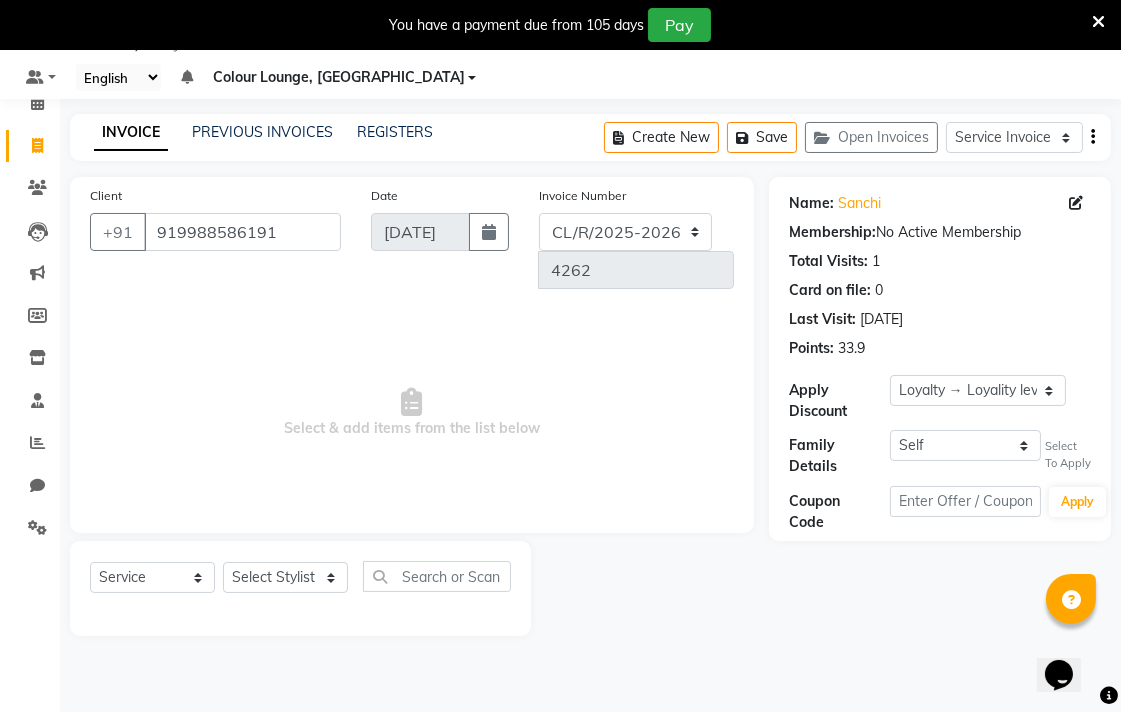 click 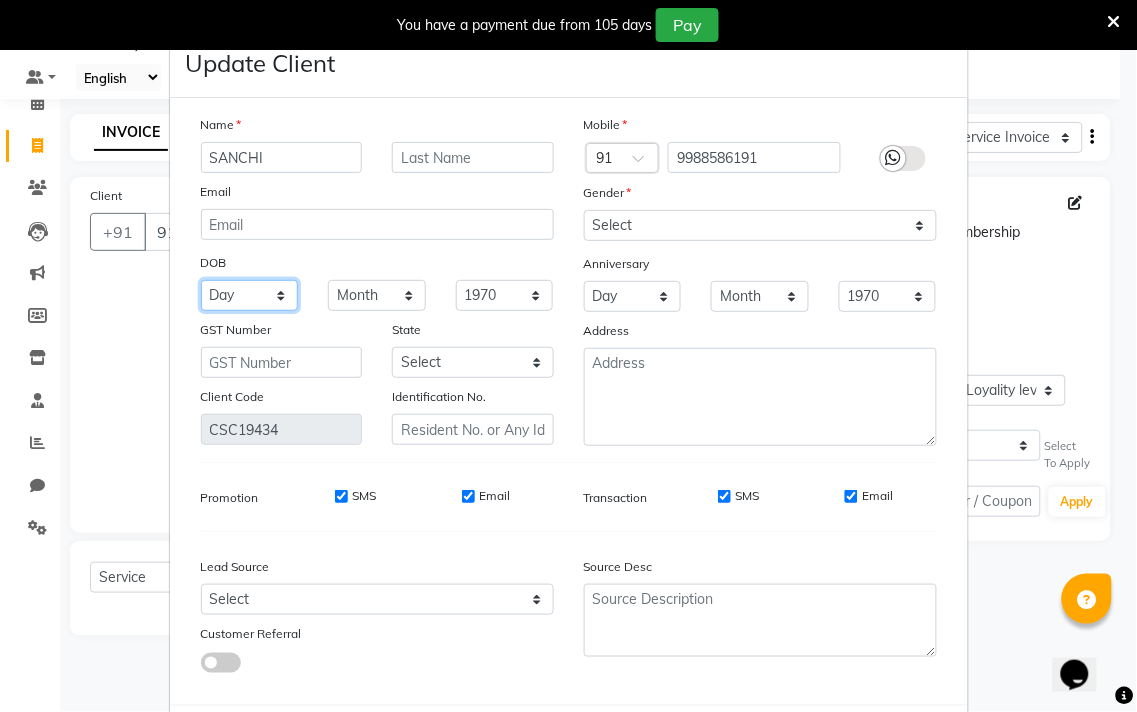 click on "Day 01 02 03 04 05 06 07 08 09 10 11 12 13 14 15 16 17 18 19 20 21 22 23 24 25 26 27 28 29 30 31" at bounding box center (250, 295) 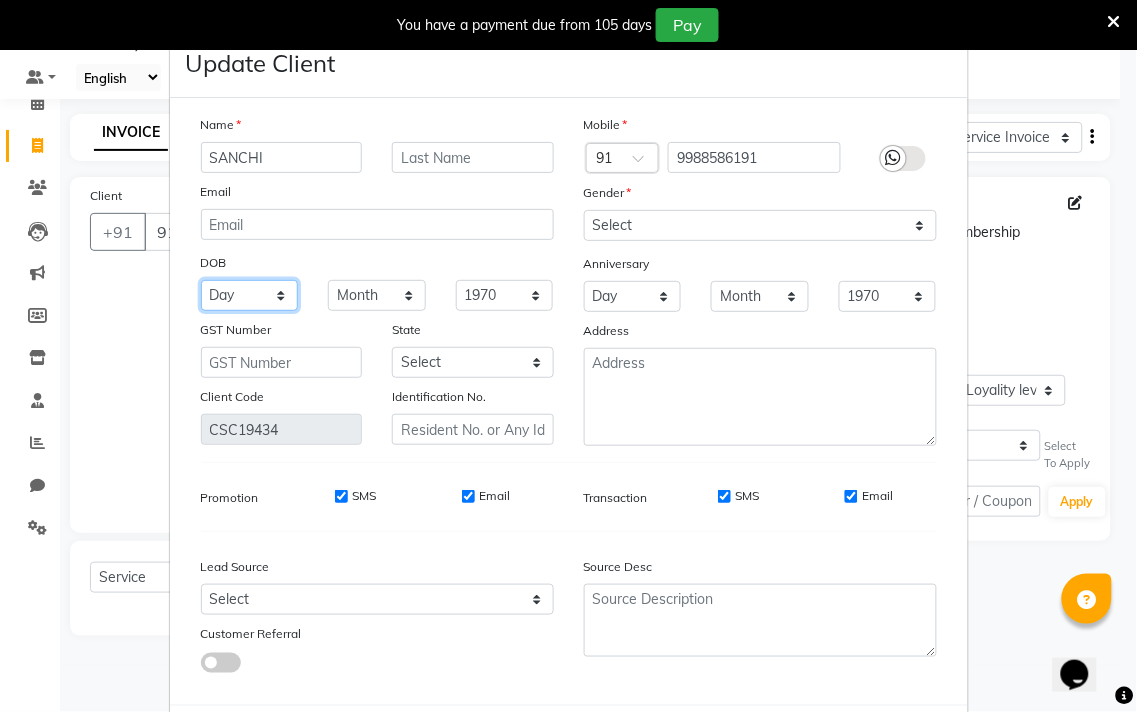 select on "23" 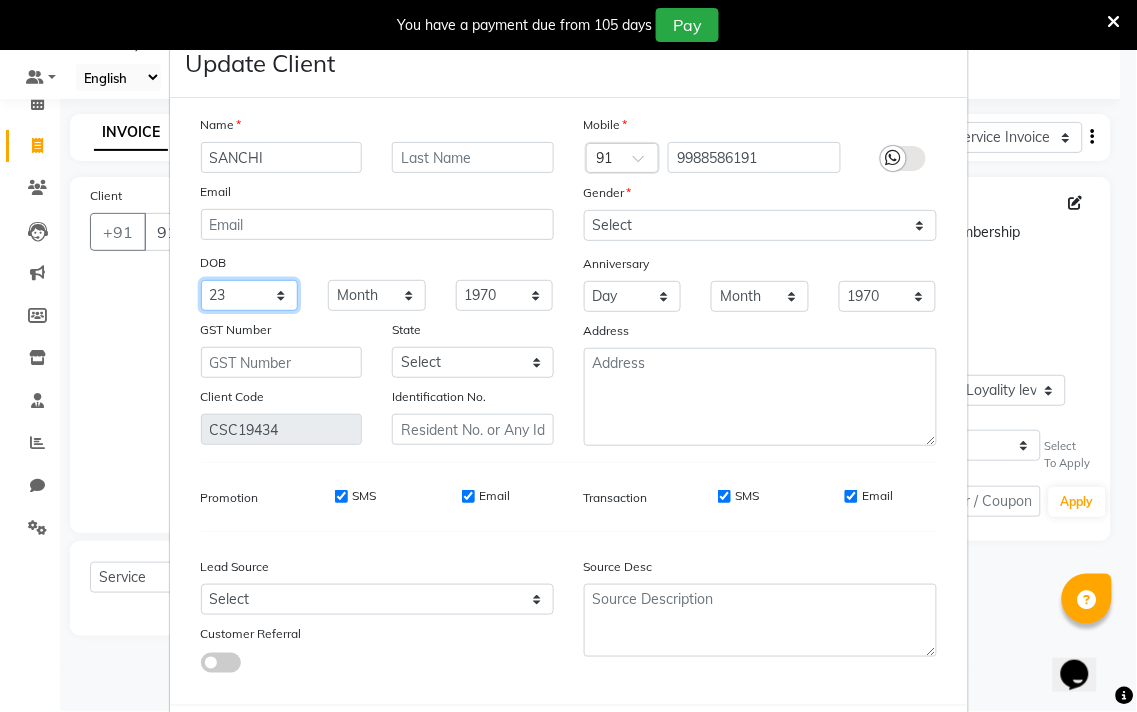click on "Day 01 02 03 04 05 06 07 08 09 10 11 12 13 14 15 16 17 18 19 20 21 22 23 24 25 26 27 28 29 30 31" at bounding box center (250, 295) 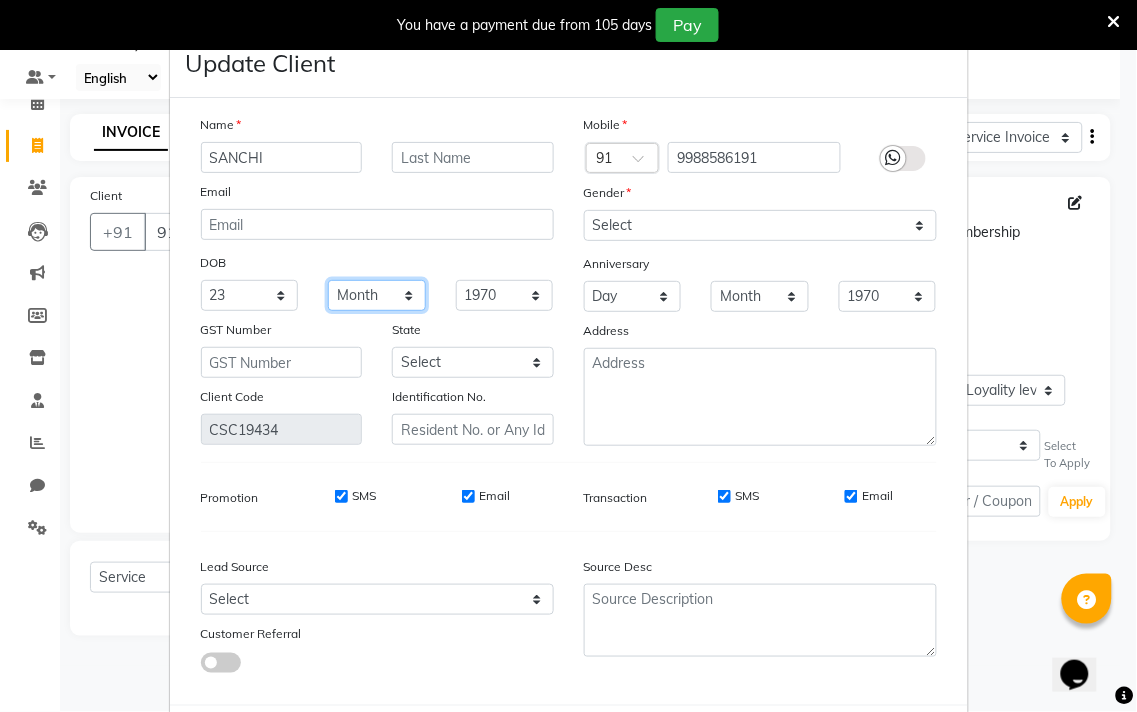 click on "Month January February March April May June July August September October November December" at bounding box center (377, 295) 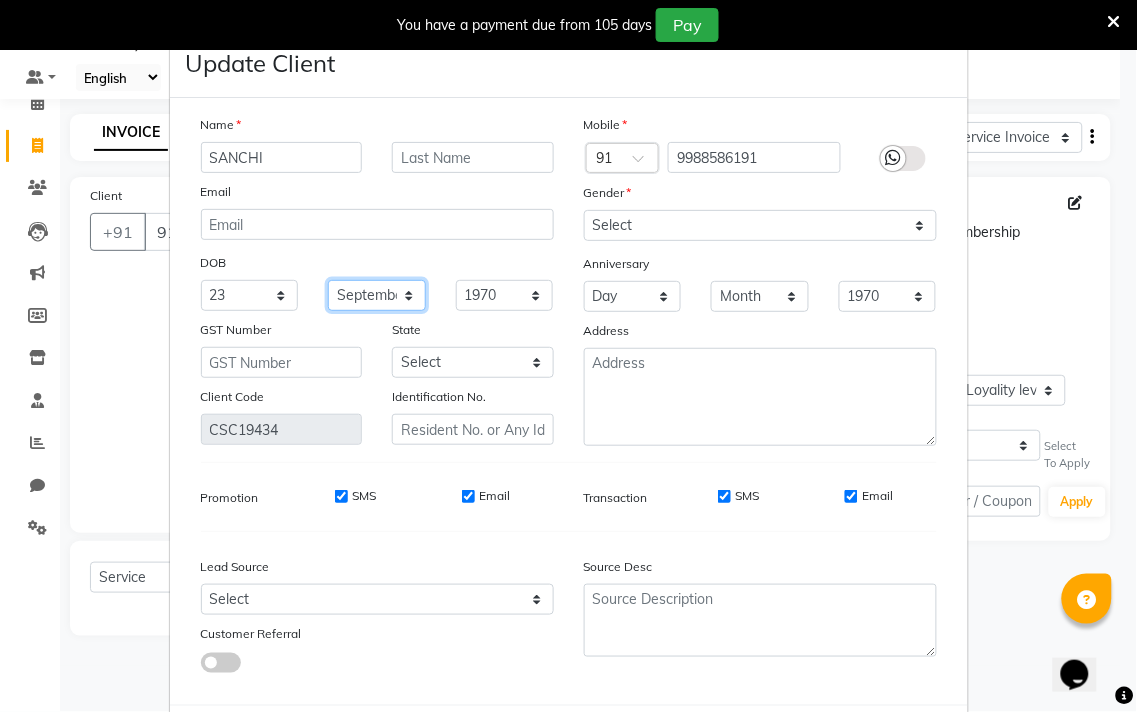 click on "Month January February March April May June July August September October November December" at bounding box center [377, 295] 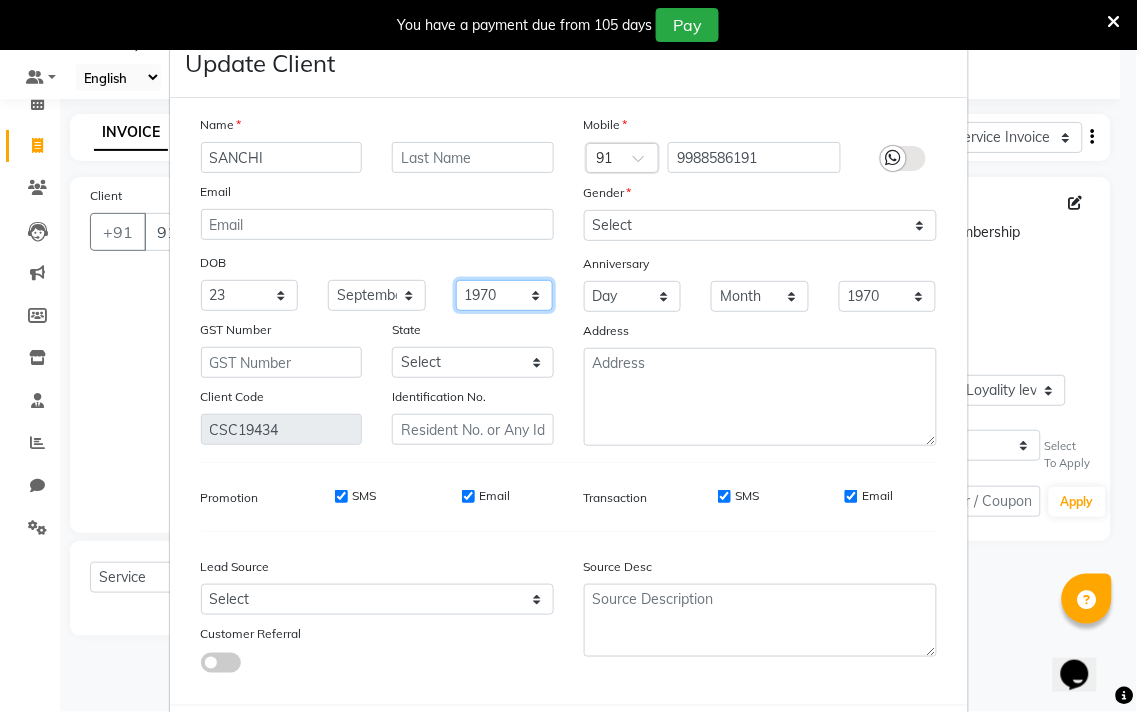 click on "1940 1941 1942 1943 1944 1945 1946 1947 1948 1949 1950 1951 1952 1953 1954 1955 1956 1957 1958 1959 1960 1961 1962 1963 1964 1965 1966 1967 1968 1969 1970 1971 1972 1973 1974 1975 1976 1977 1978 1979 1980 1981 1982 1983 1984 1985 1986 1987 1988 1989 1990 1991 1992 1993 1994 1995 1996 1997 1998 1999 2000 2001 2002 2003 2004 2005 2006 2007 2008 2009 2010 2011 2012 2013 2014 2015 2016 2017 2018 2019 2020 2021 2022 2023 2024" at bounding box center (505, 295) 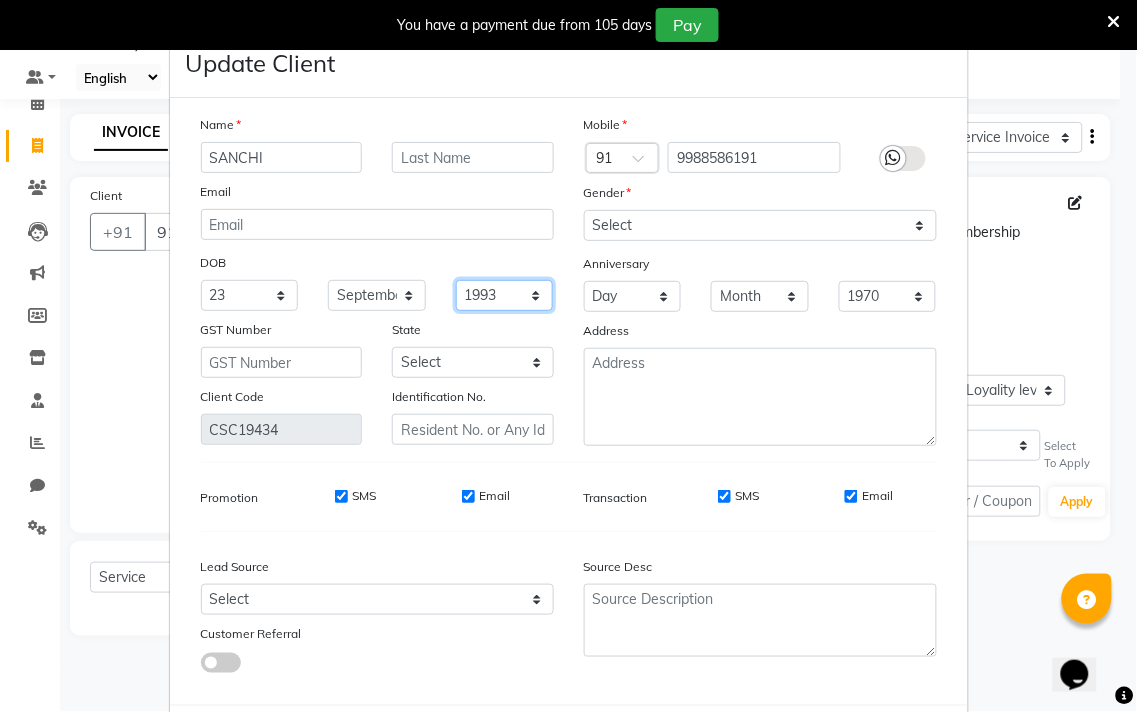 click on "1940 1941 1942 1943 1944 1945 1946 1947 1948 1949 1950 1951 1952 1953 1954 1955 1956 1957 1958 1959 1960 1961 1962 1963 1964 1965 1966 1967 1968 1969 1970 1971 1972 1973 1974 1975 1976 1977 1978 1979 1980 1981 1982 1983 1984 1985 1986 1987 1988 1989 1990 1991 1992 1993 1994 1995 1996 1997 1998 1999 2000 2001 2002 2003 2004 2005 2006 2007 2008 2009 2010 2011 2012 2013 2014 2015 2016 2017 2018 2019 2020 2021 2022 2023 2024" at bounding box center (505, 295) 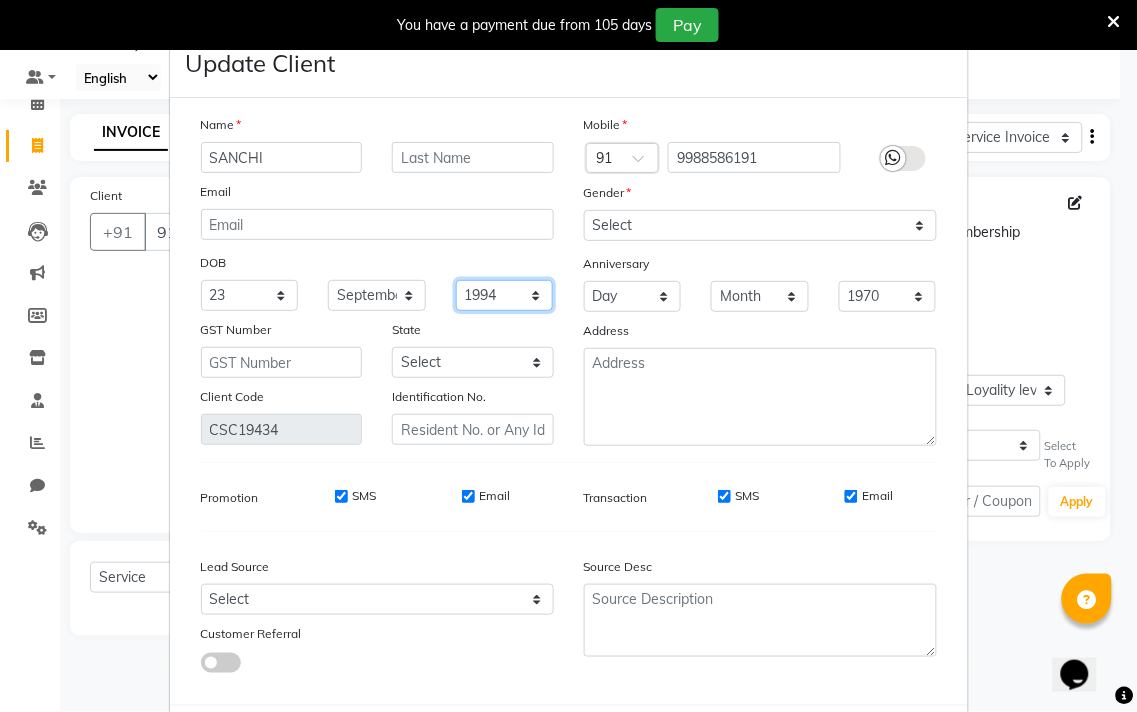 click on "1940 1941 1942 1943 1944 1945 1946 1947 1948 1949 1950 1951 1952 1953 1954 1955 1956 1957 1958 1959 1960 1961 1962 1963 1964 1965 1966 1967 1968 1969 1970 1971 1972 1973 1974 1975 1976 1977 1978 1979 1980 1981 1982 1983 1984 1985 1986 1987 1988 1989 1990 1991 1992 1993 1994 1995 1996 1997 1998 1999 2000 2001 2002 2003 2004 2005 2006 2007 2008 2009 2010 2011 2012 2013 2014 2015 2016 2017 2018 2019 2020 2021 2022 2023 2024" at bounding box center [505, 295] 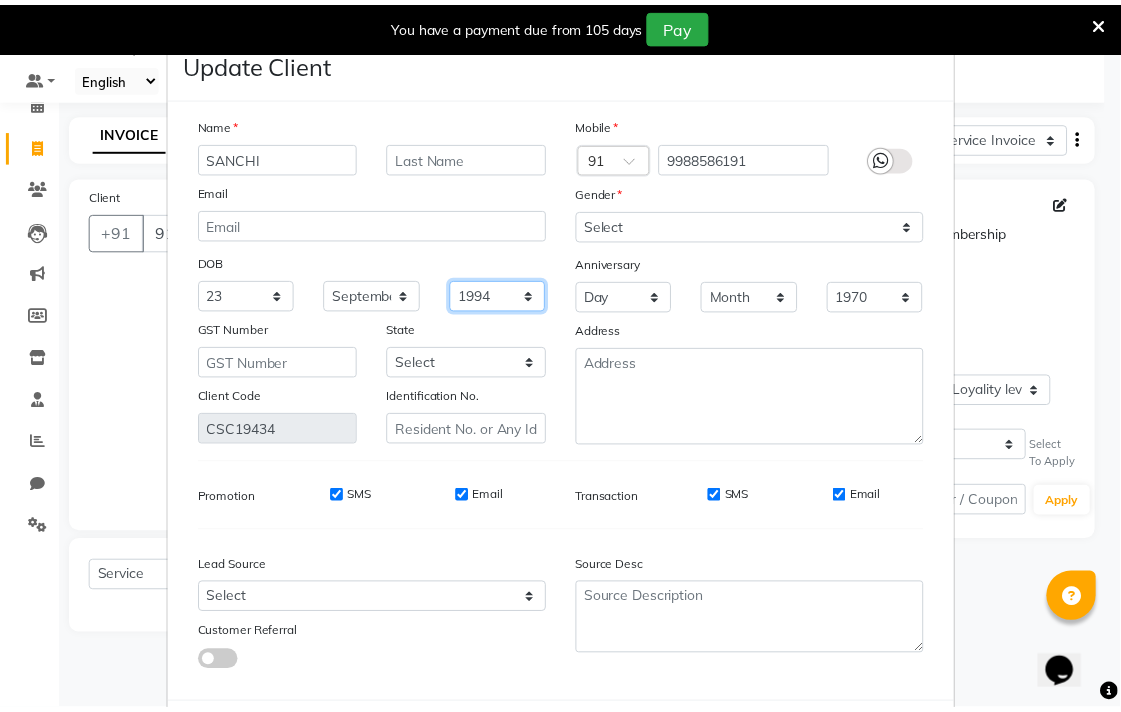 scroll, scrollTop: 103, scrollLeft: 0, axis: vertical 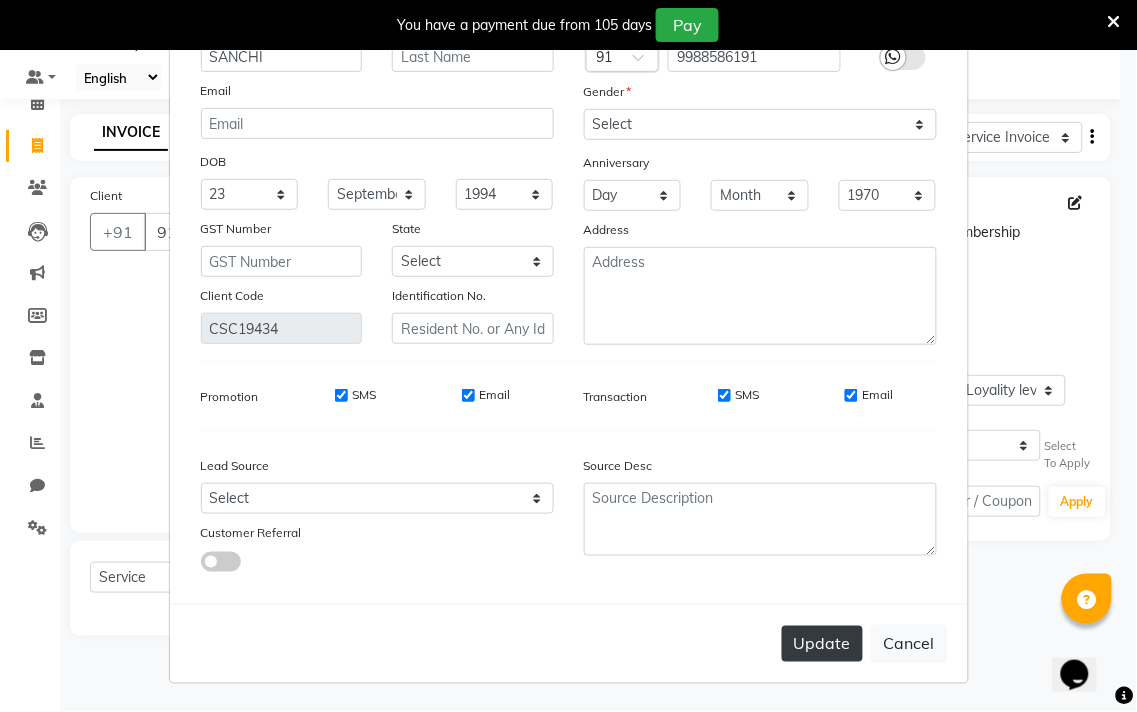 click on "Update" at bounding box center [822, 644] 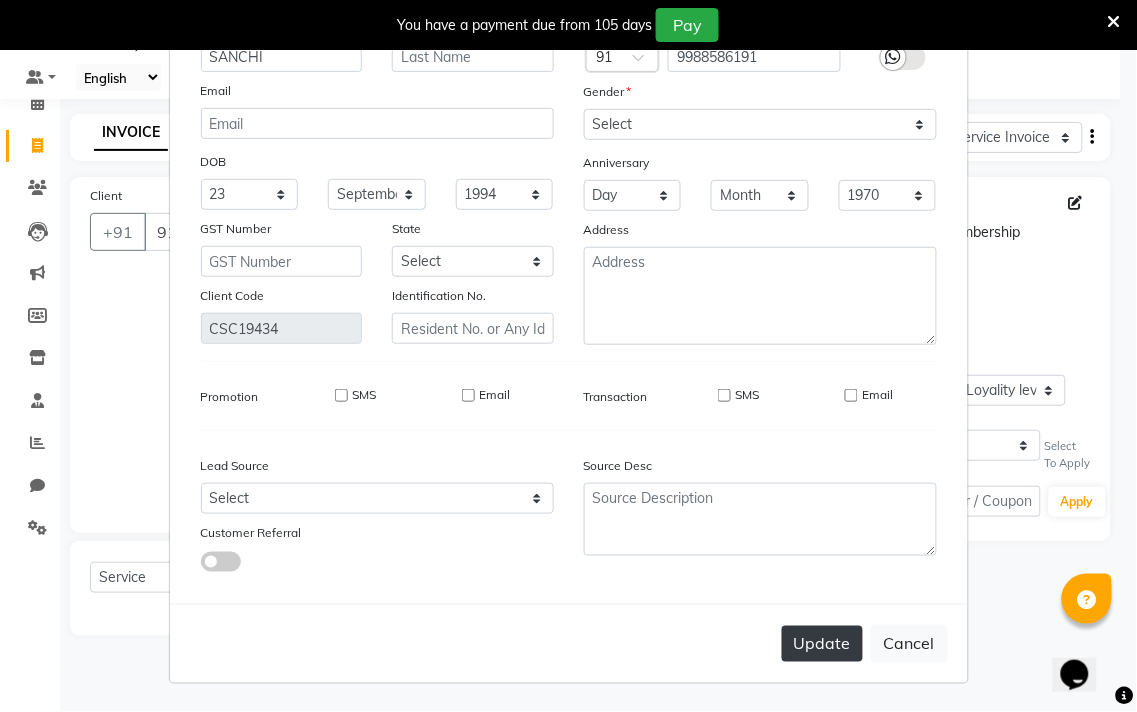 type on "9988586191" 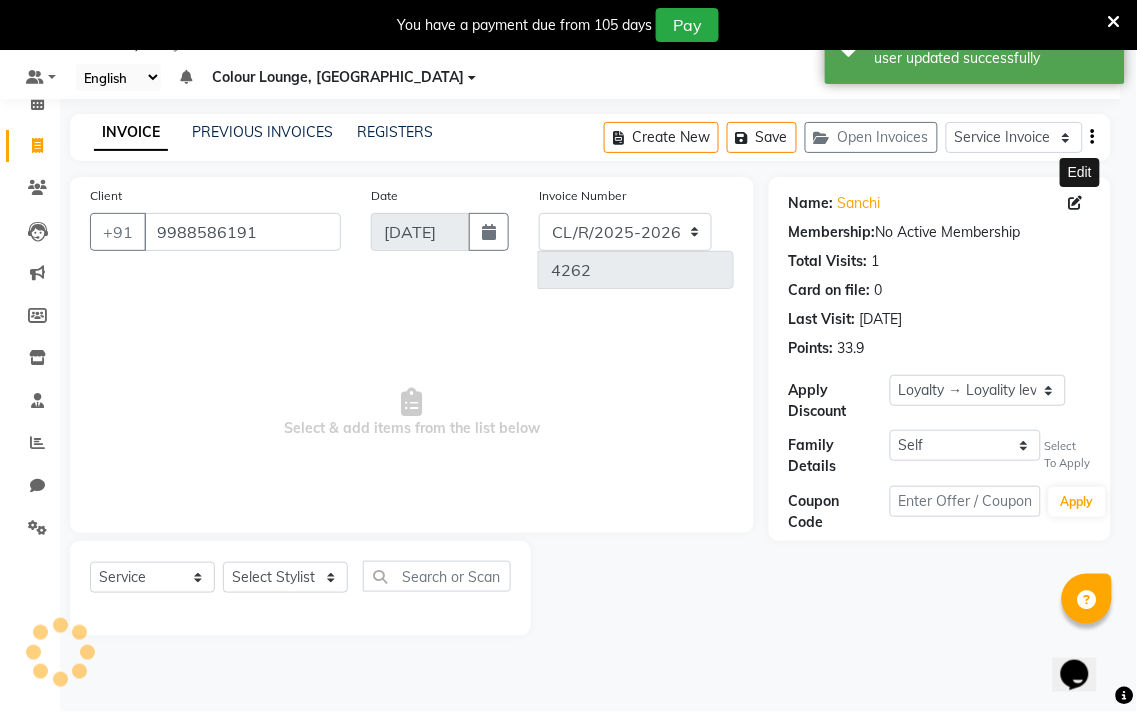 select on "1: Object" 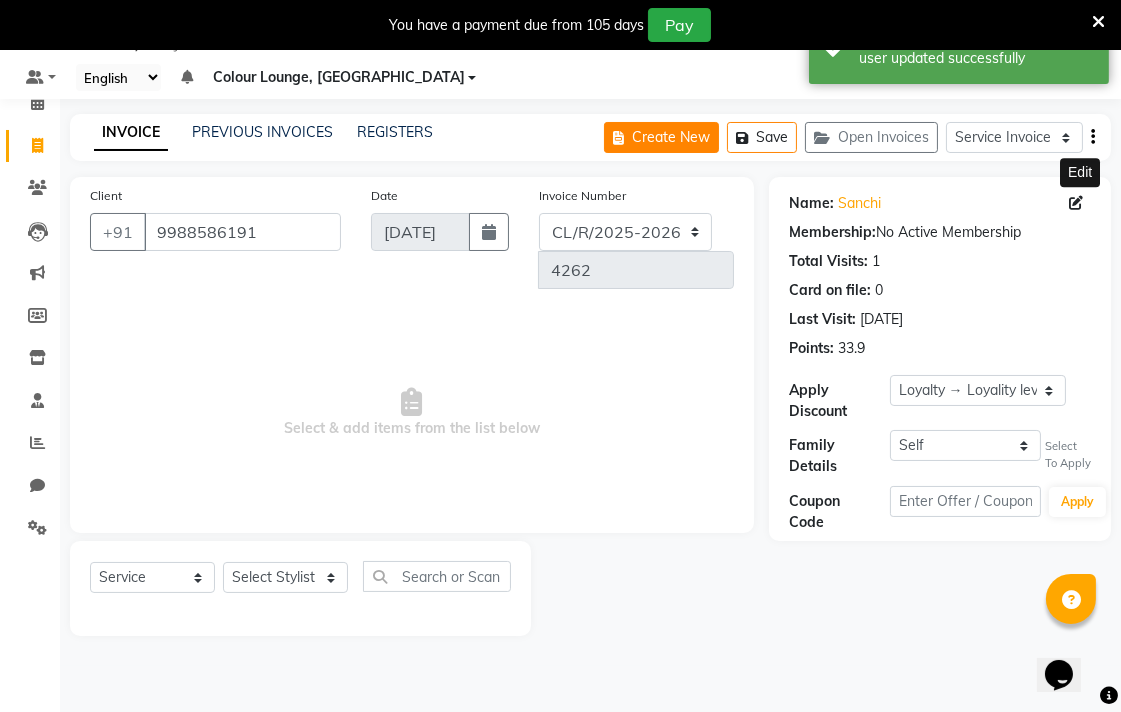 click on "Create New" 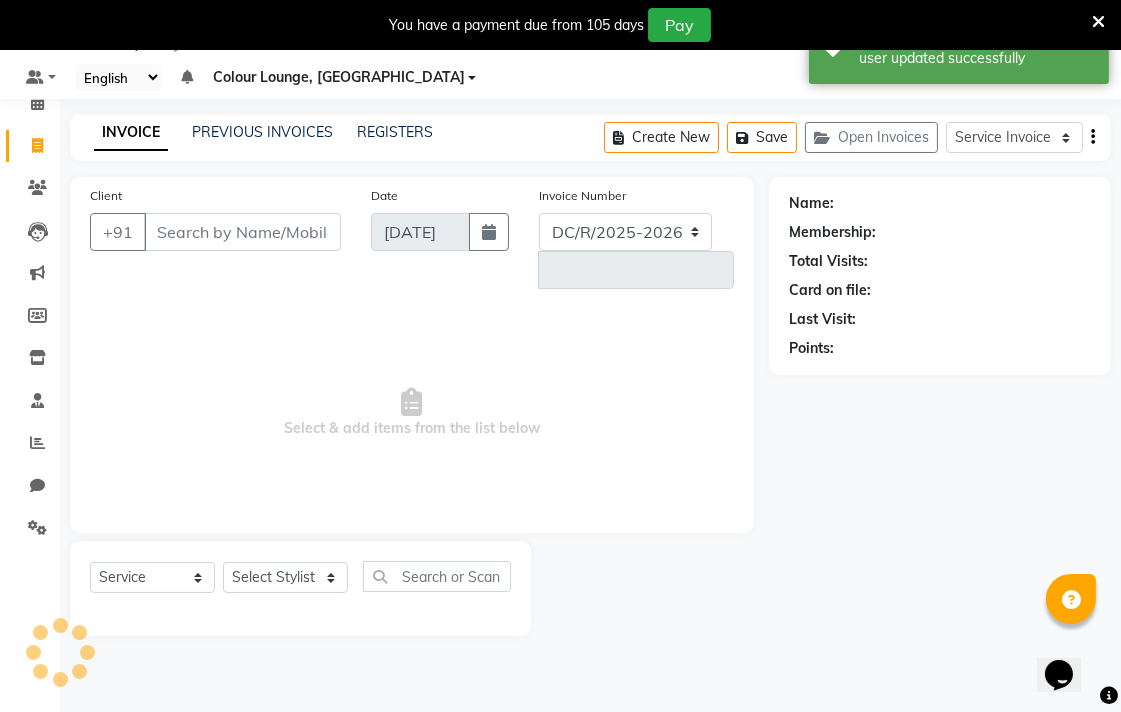 select on "8013" 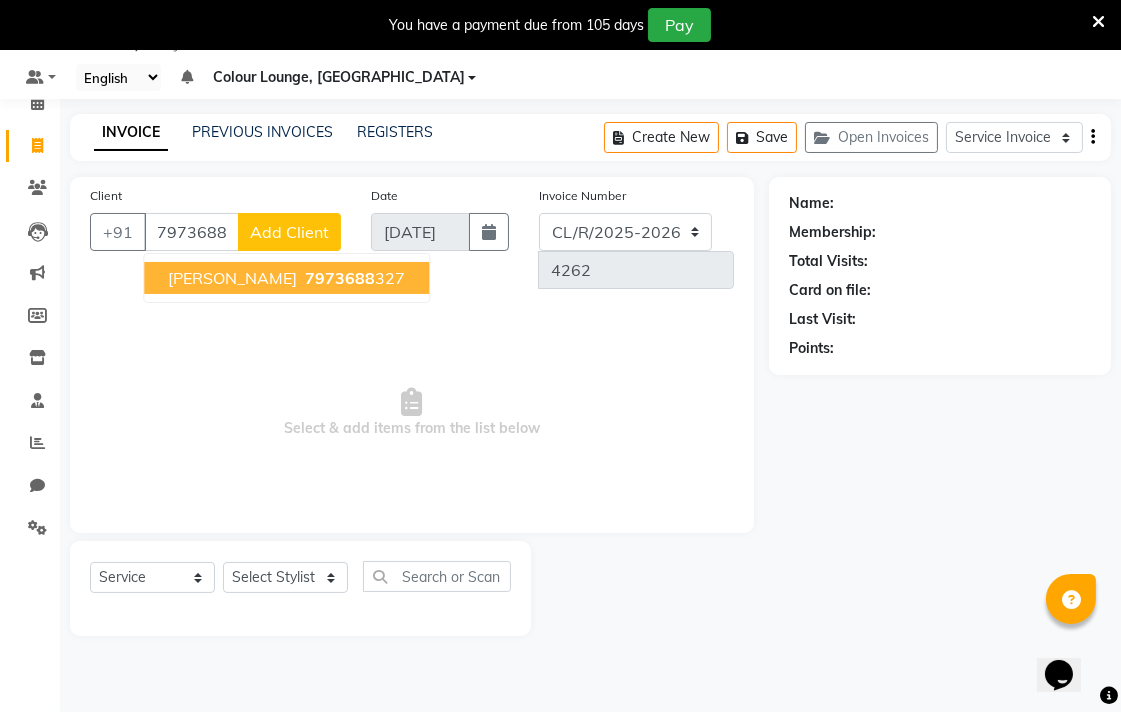 click on "Gursimran   7973688 327" at bounding box center [286, 278] 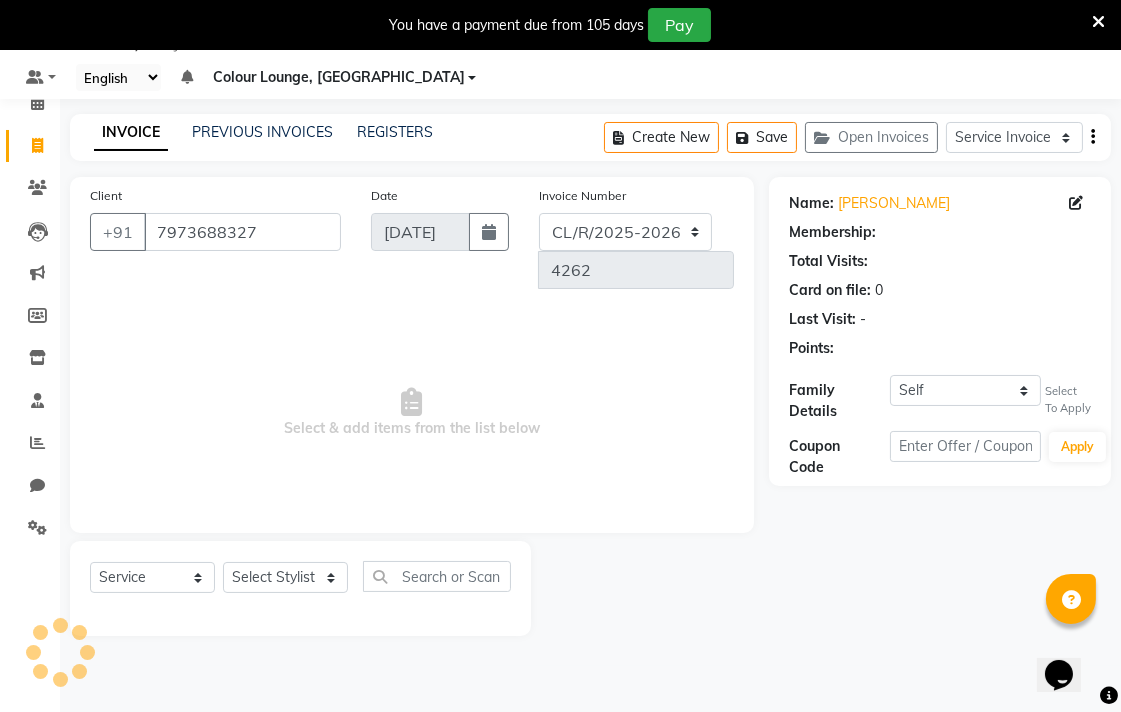 select on "1: Object" 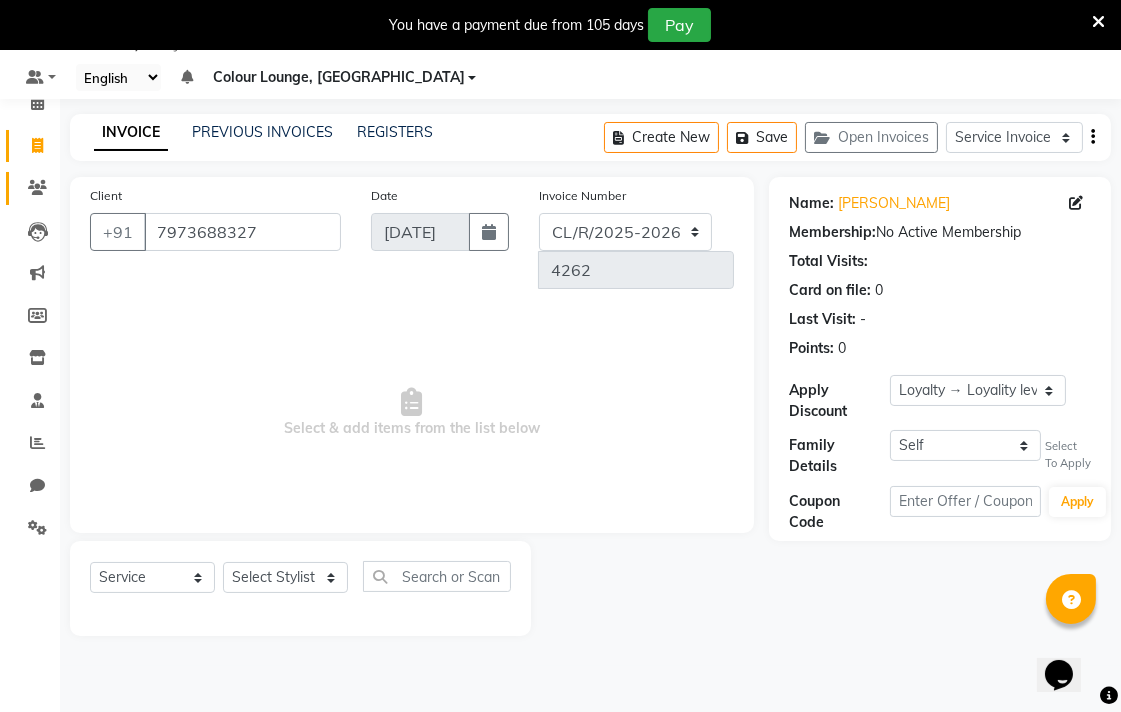 click 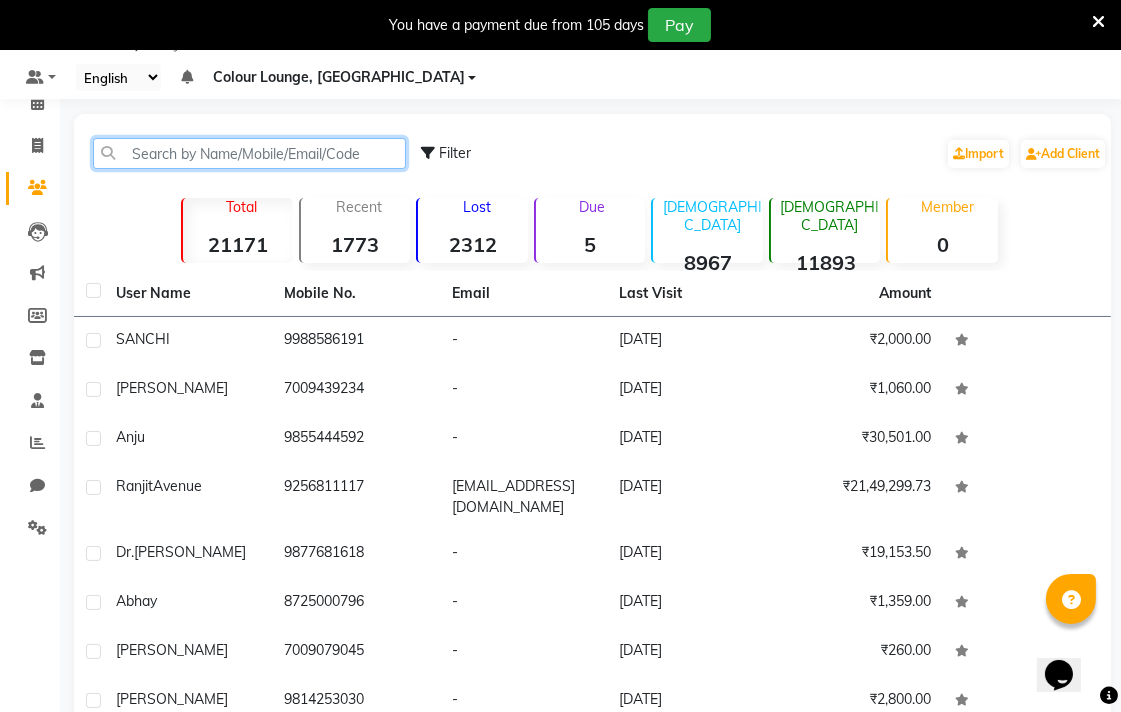 paste on "7973688327" 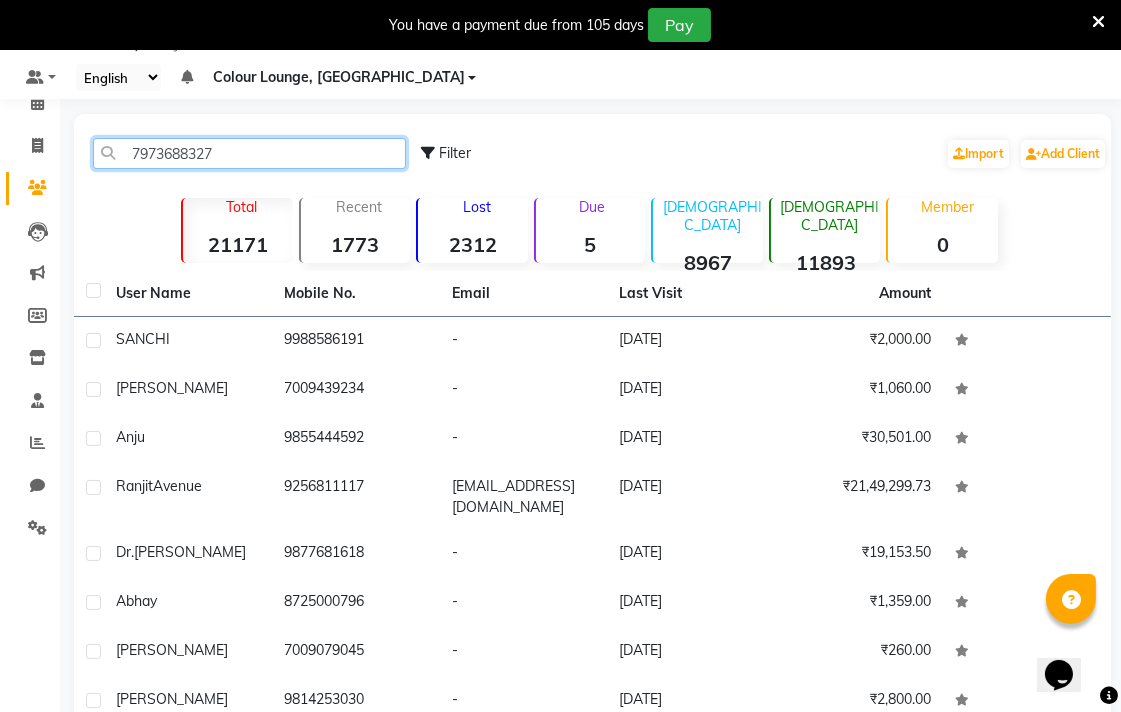 click on "7973688327" 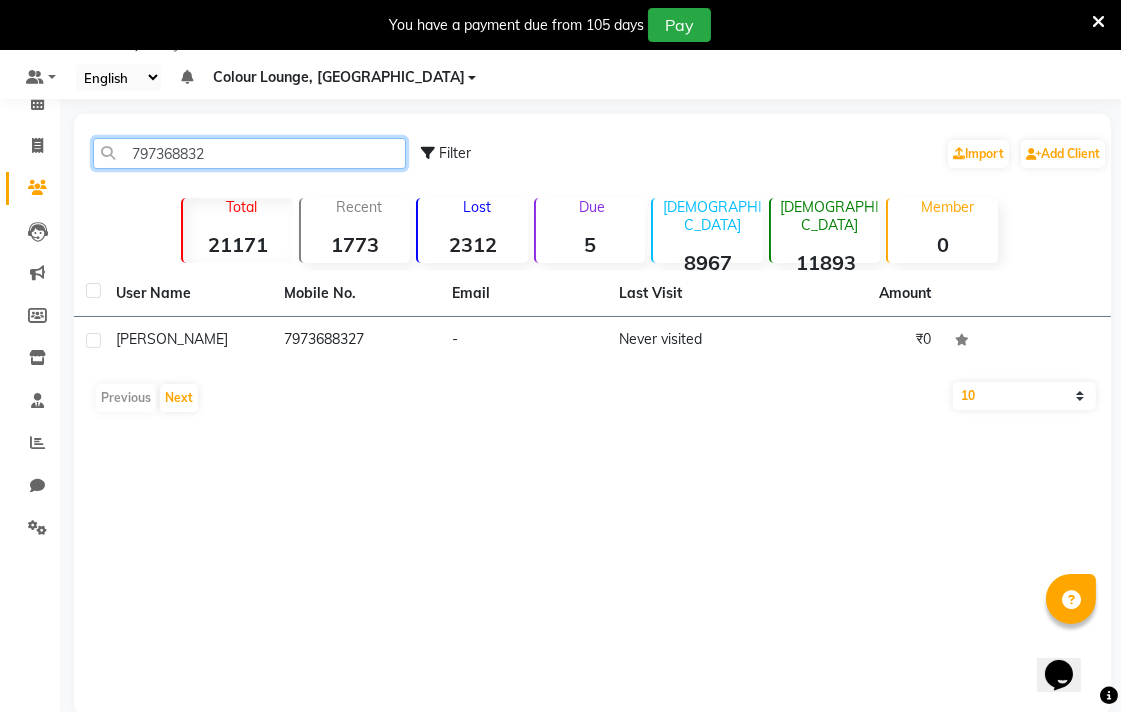 type on "797368832" 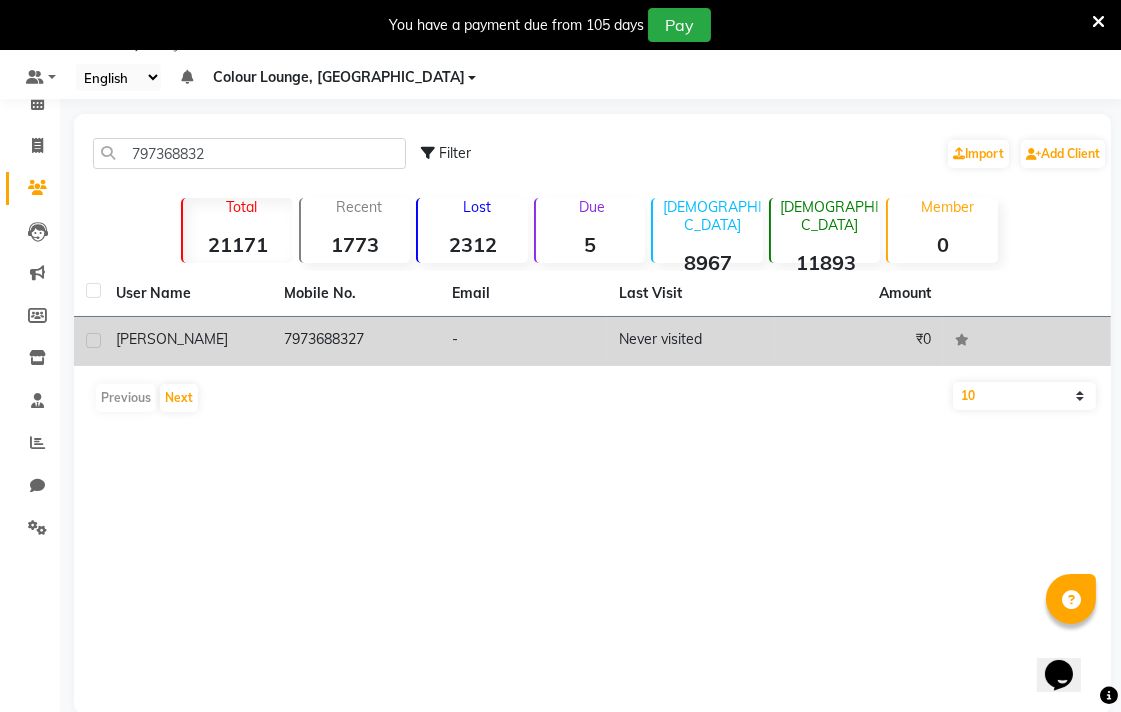 click on "7973688327" 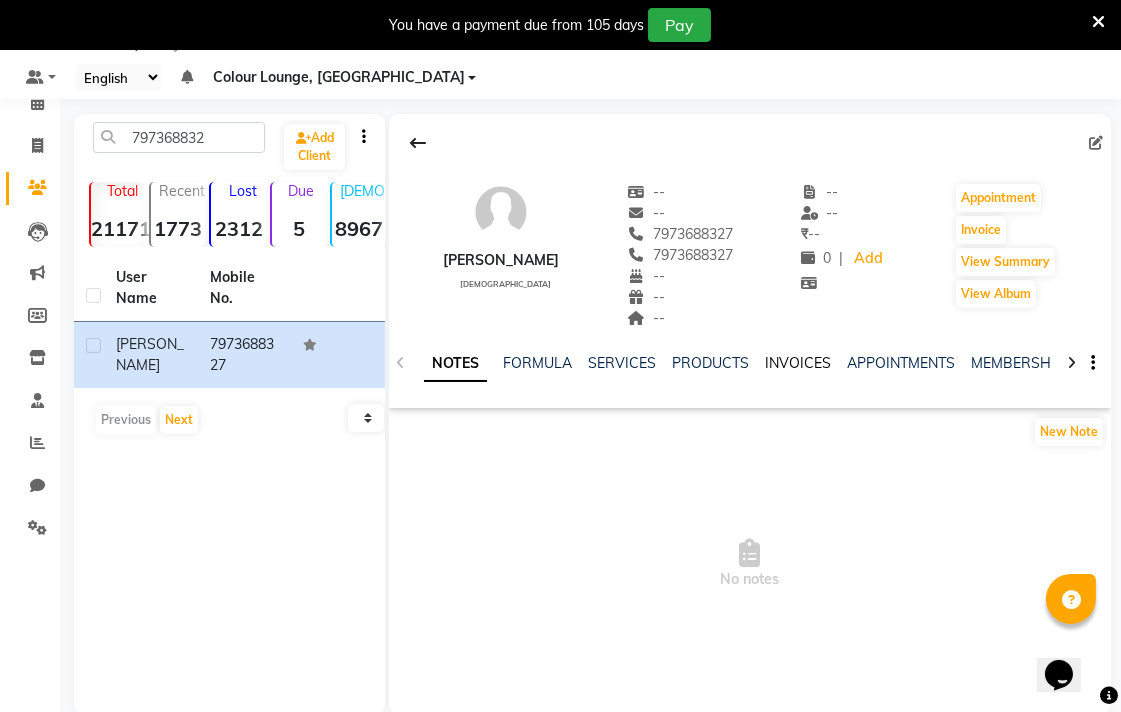 click on "INVOICES" 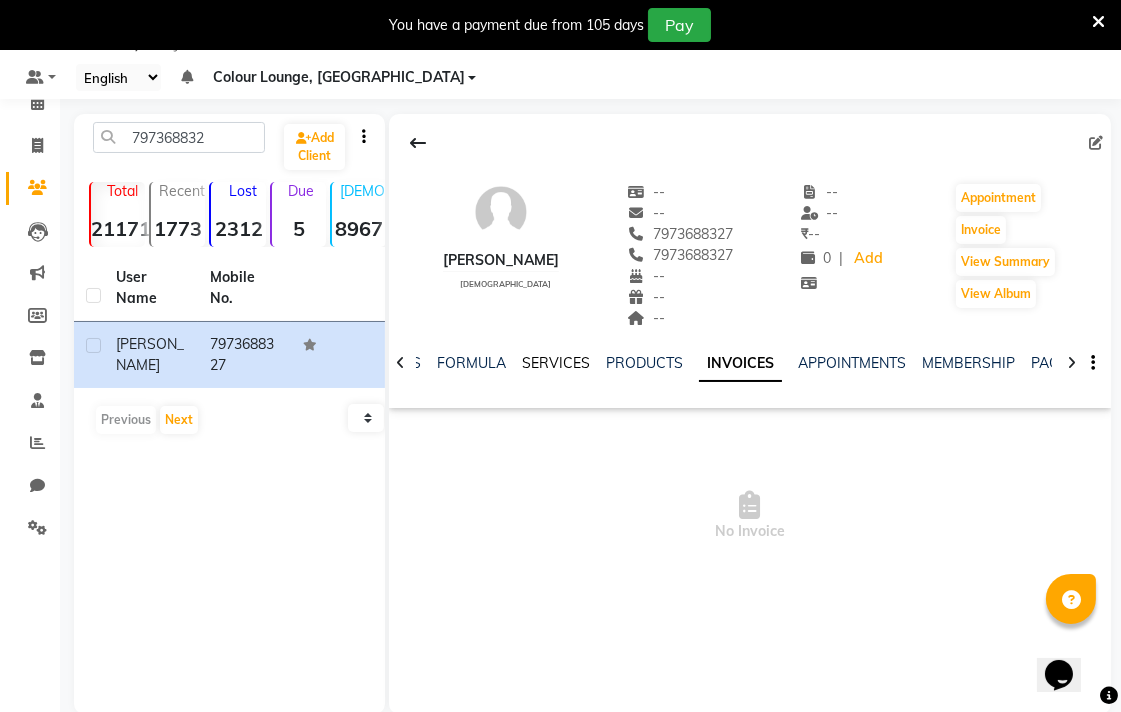 click on "SERVICES" 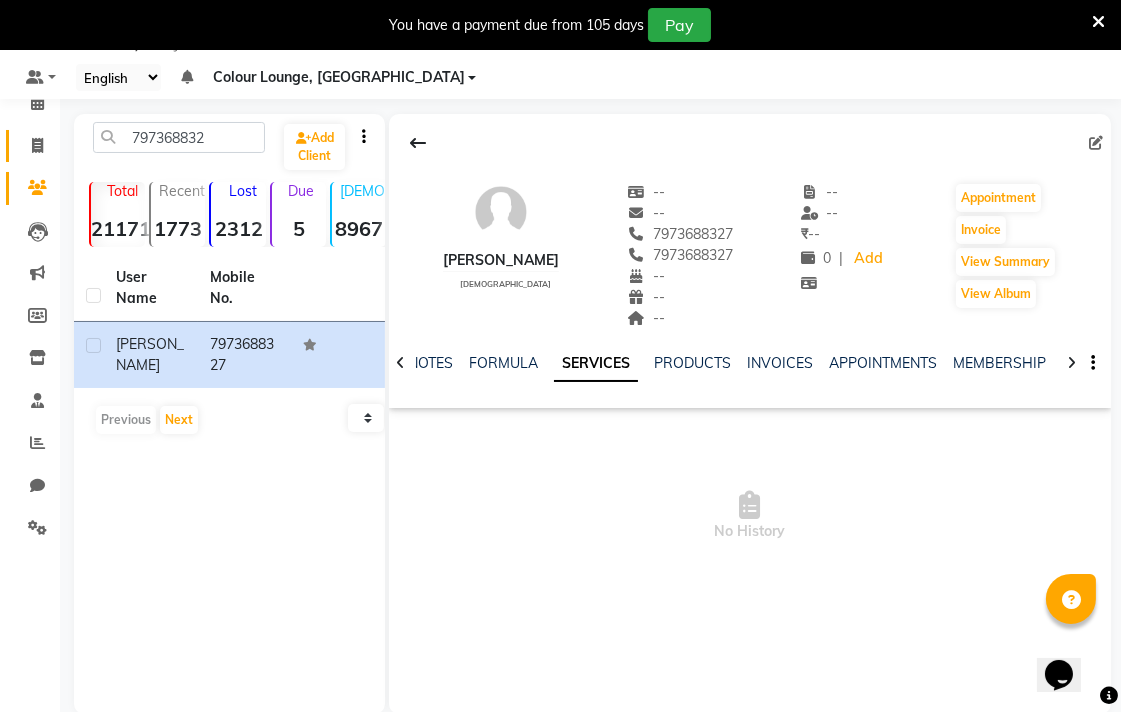 click 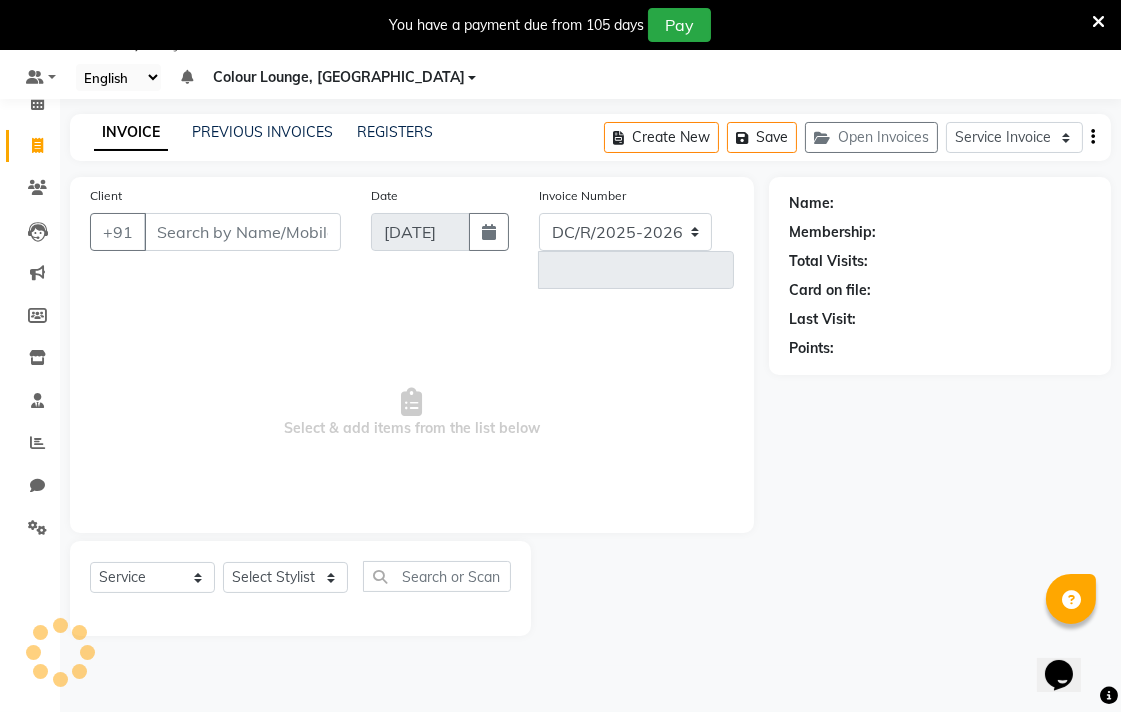 select on "8013" 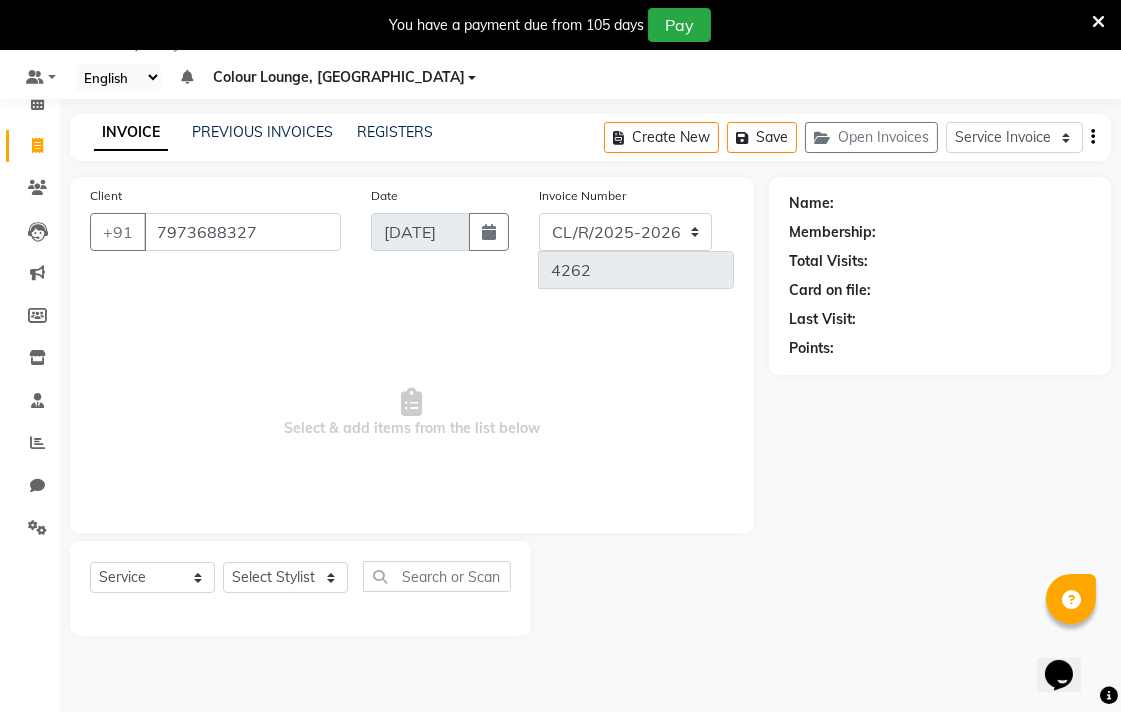 type on "7973688327" 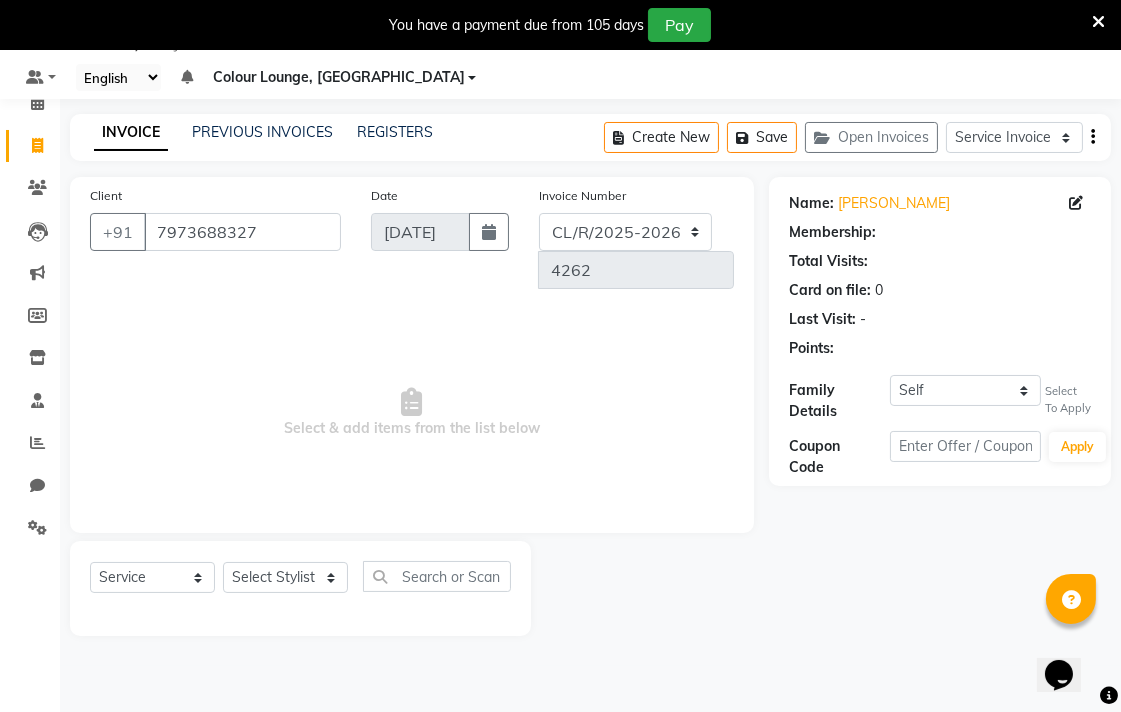 select on "1: Object" 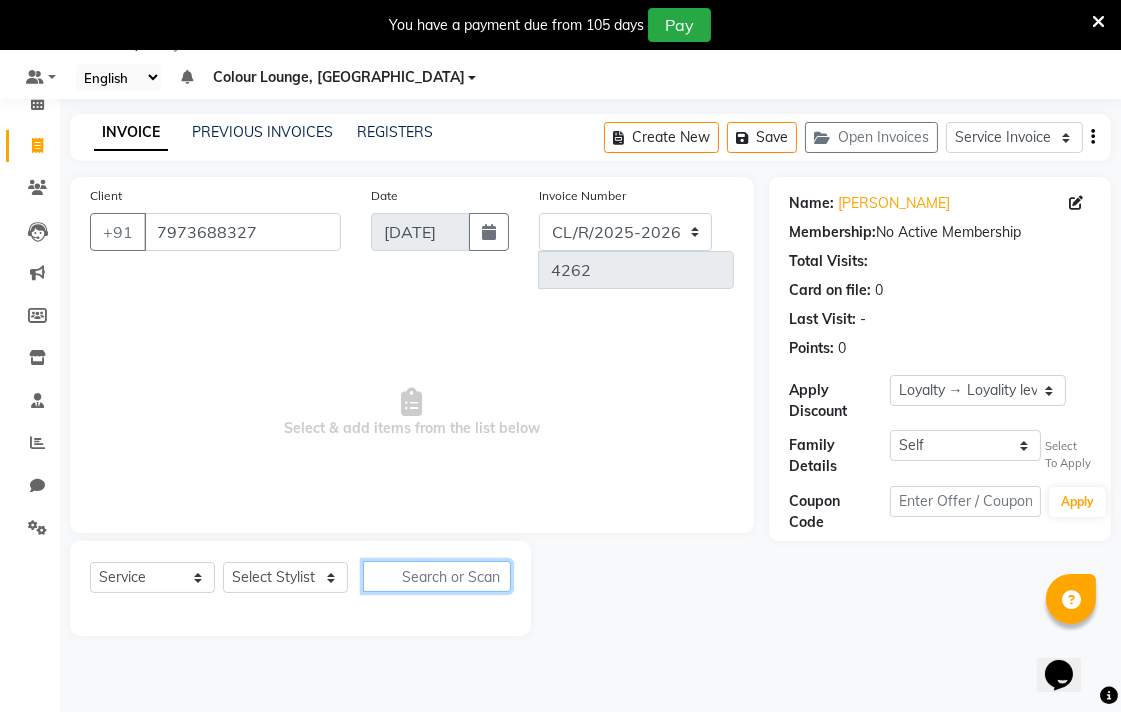 click 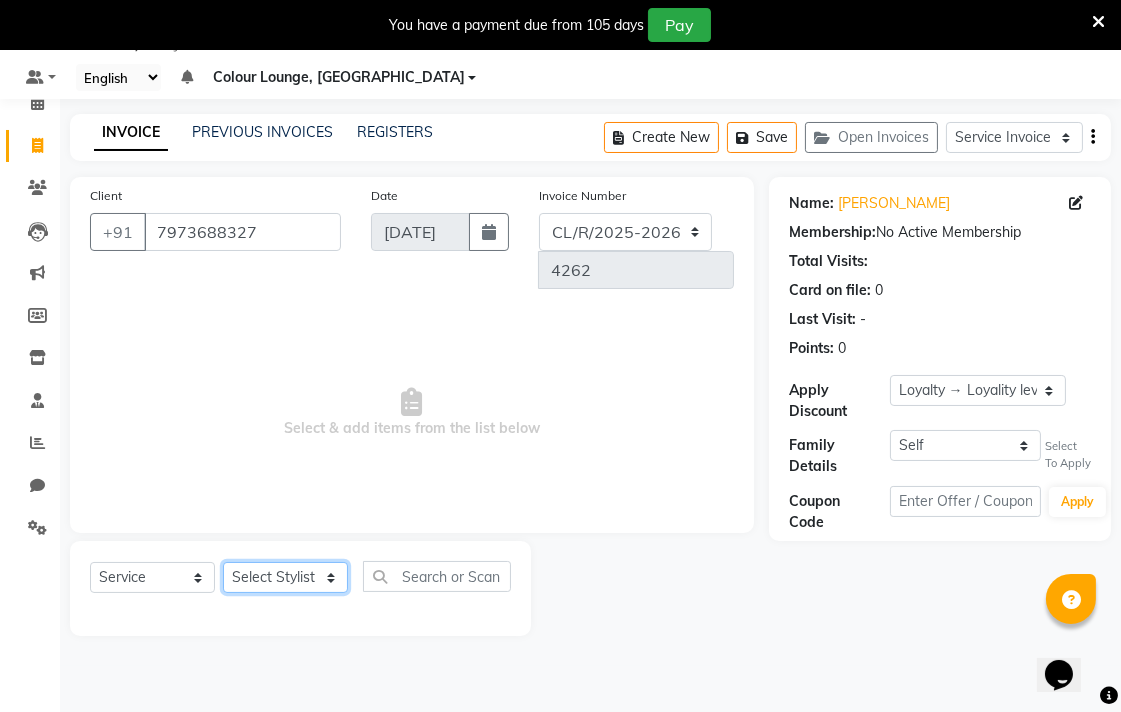 click on "Select Stylist Admin AMIT Birshika Colour Lounge, [GEOGRAPHIC_DATA] Colour Lounge, [GEOGRAPHIC_DATA] Digvij[PERSON_NAME]N[PERSON_NAME]F[PERSON_NAME]M[PERSON_NAME]mal m[PERSON_NAME]B[PERSON_NAME]N[PERSON_NAME]EEP MOH[PERSON_NAME]RAS POO[PERSON_NAME]ATH Poo[PERSON_NAME]R[PERSON_NAME] gua[PERSON_NAME]h[PERSON_NAME]i[PERSON_NAME]h[PERSON_NAME]JAN SAME[PERSON_NAME]N[PERSON_NAME]J[PERSON_NAME]R[PERSON_NAME]n[PERSON_NAME]i[PERSON_NAME]NUJ VISH[PERSON_NAME]" 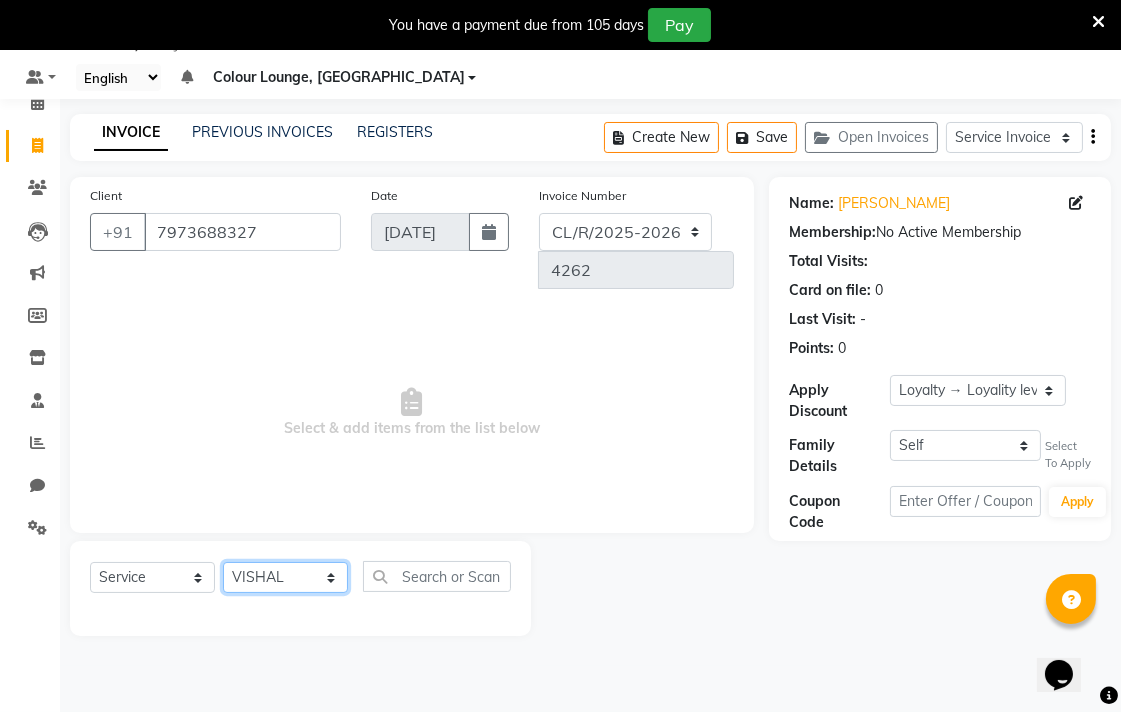 click on "Select Stylist Admin AMIT Birshika Colour Lounge, [GEOGRAPHIC_DATA] Colour Lounge, [GEOGRAPHIC_DATA] Digvij[PERSON_NAME]N[PERSON_NAME]F[PERSON_NAME]M[PERSON_NAME]mal m[PERSON_NAME]B[PERSON_NAME]N[PERSON_NAME]EEP MOH[PERSON_NAME]RAS POO[PERSON_NAME]ATH Poo[PERSON_NAME]R[PERSON_NAME] gua[PERSON_NAME]h[PERSON_NAME]i[PERSON_NAME]h[PERSON_NAME]JAN SAME[PERSON_NAME]N[PERSON_NAME]J[PERSON_NAME]R[PERSON_NAME]n[PERSON_NAME]i[PERSON_NAME]NUJ VISH[PERSON_NAME]" 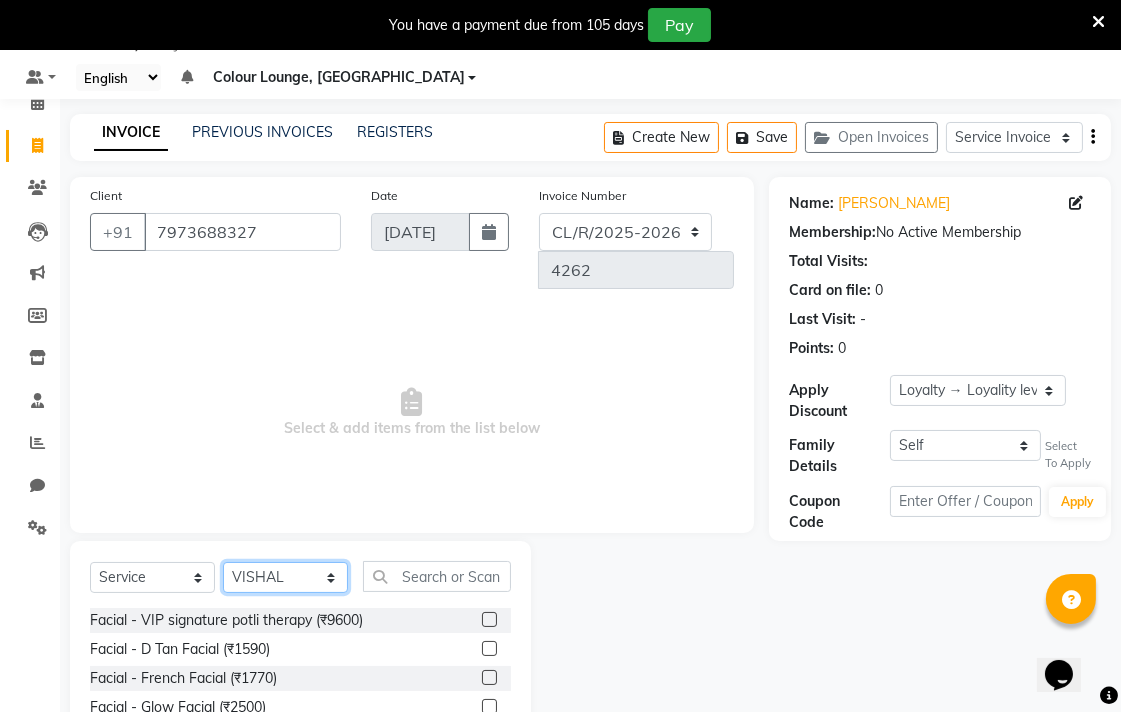 click on "Select Stylist Admin AMIT Birshika Colour Lounge, [GEOGRAPHIC_DATA] Colour Lounge, [GEOGRAPHIC_DATA] Digvij[PERSON_NAME]N[PERSON_NAME]F[PERSON_NAME]M[PERSON_NAME]mal m[PERSON_NAME]B[PERSON_NAME]N[PERSON_NAME]EEP MOH[PERSON_NAME]RAS POO[PERSON_NAME]ATH Poo[PERSON_NAME]R[PERSON_NAME] gua[PERSON_NAME]h[PERSON_NAME]i[PERSON_NAME]h[PERSON_NAME]JAN SAME[PERSON_NAME]N[PERSON_NAME]J[PERSON_NAME]R[PERSON_NAME]n[PERSON_NAME]i[PERSON_NAME]NUJ VISH[PERSON_NAME]" 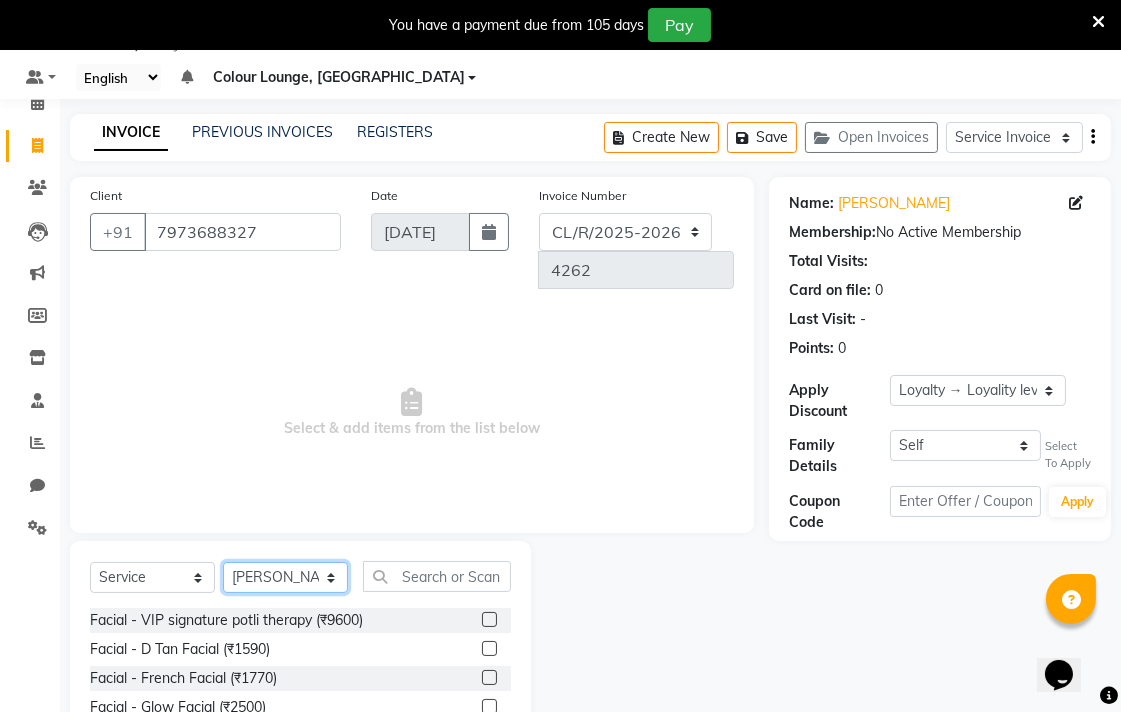 click on "Select Stylist Admin AMIT Birshika Colour Lounge, [GEOGRAPHIC_DATA] Colour Lounge, [GEOGRAPHIC_DATA] Digvij[PERSON_NAME]N[PERSON_NAME]F[PERSON_NAME]M[PERSON_NAME]mal m[PERSON_NAME]B[PERSON_NAME]N[PERSON_NAME]EEP MOH[PERSON_NAME]RAS POO[PERSON_NAME]ATH Poo[PERSON_NAME]R[PERSON_NAME] gua[PERSON_NAME]h[PERSON_NAME]i[PERSON_NAME]h[PERSON_NAME]JAN SAME[PERSON_NAME]N[PERSON_NAME]J[PERSON_NAME]R[PERSON_NAME]n[PERSON_NAME]i[PERSON_NAME]NUJ VISH[PERSON_NAME]" 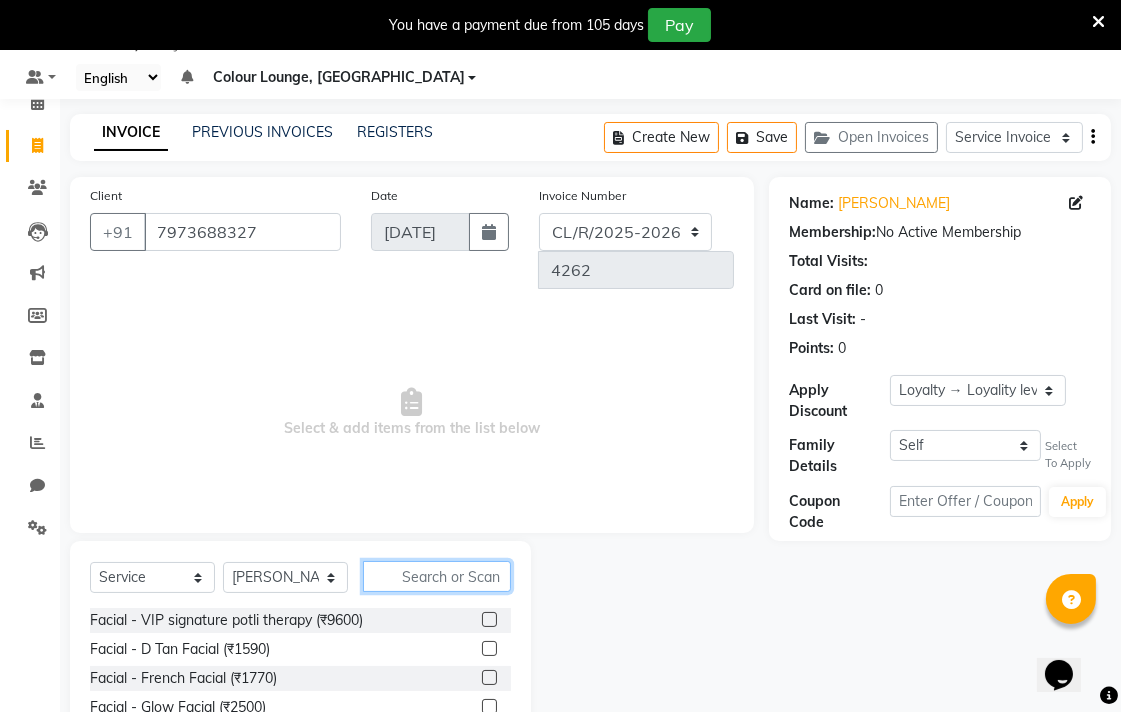 click 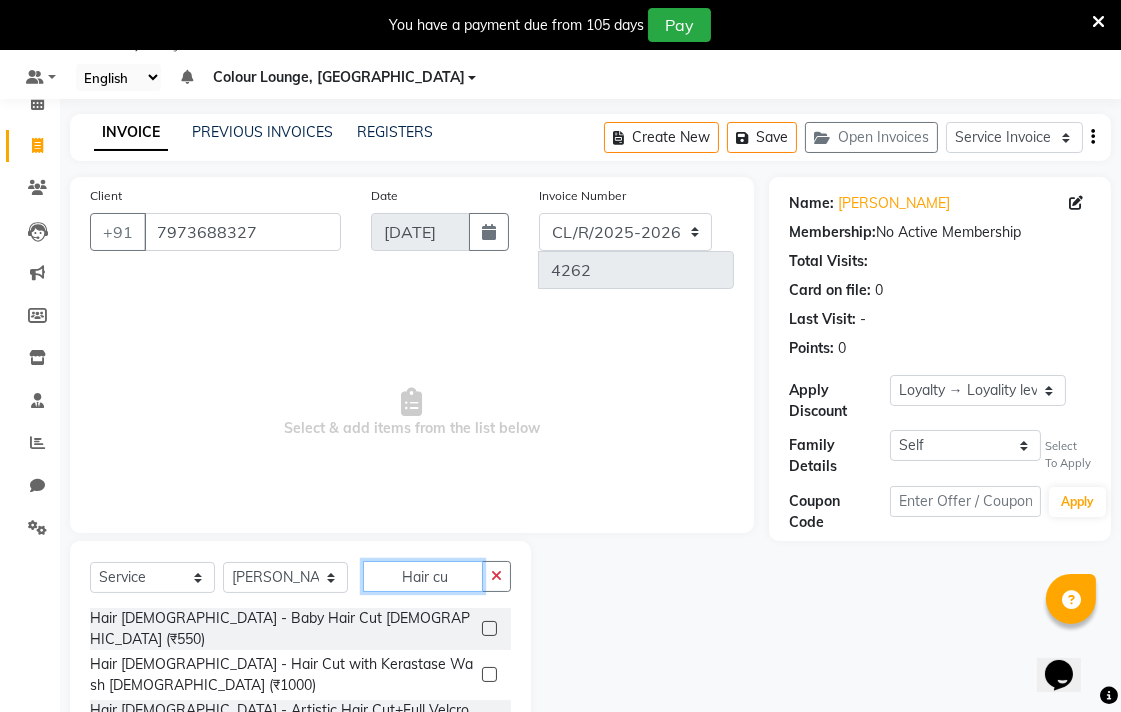 scroll, scrollTop: 94, scrollLeft: 0, axis: vertical 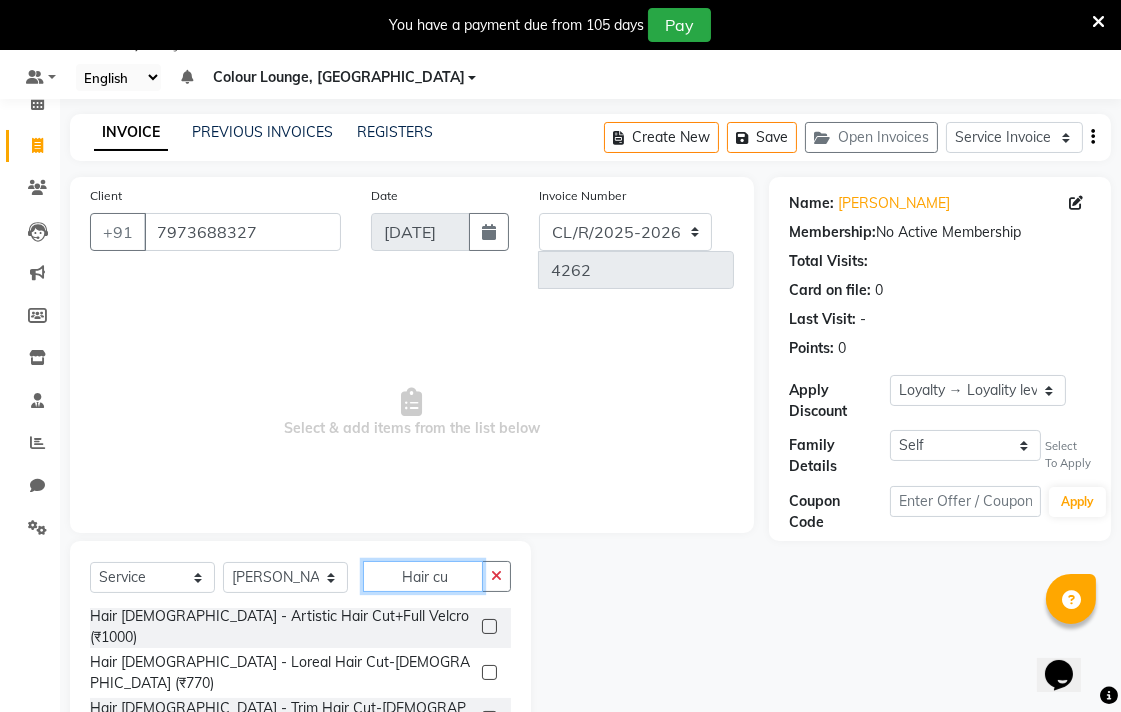 type on "Hair cu" 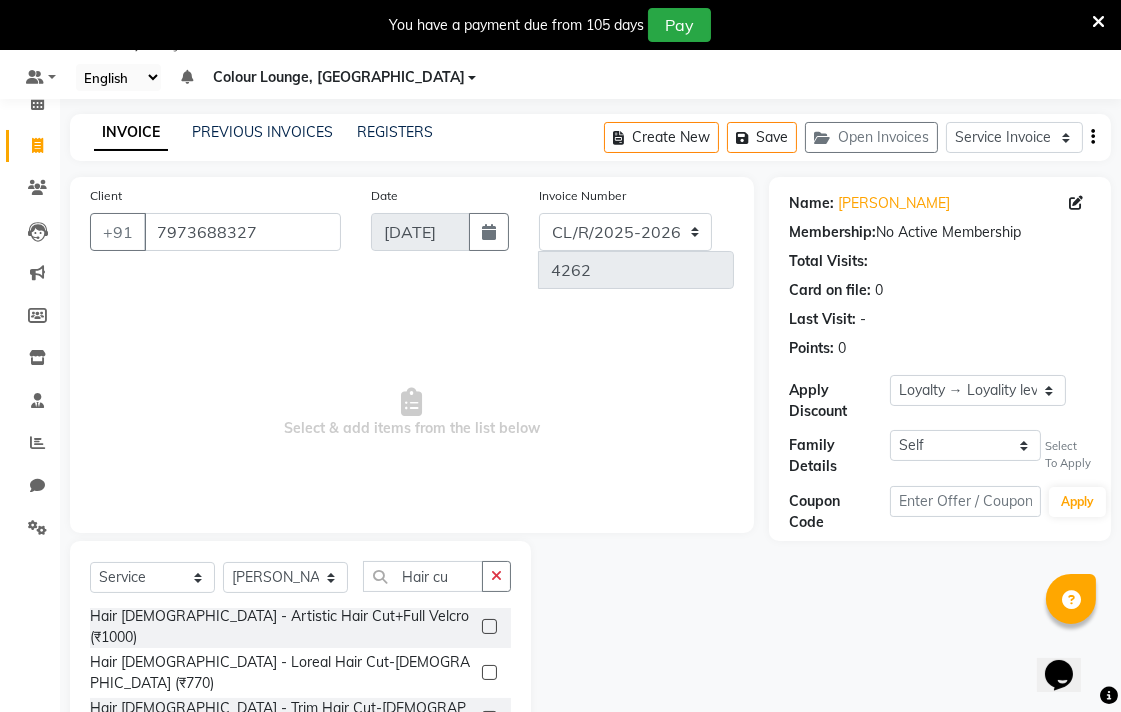 click 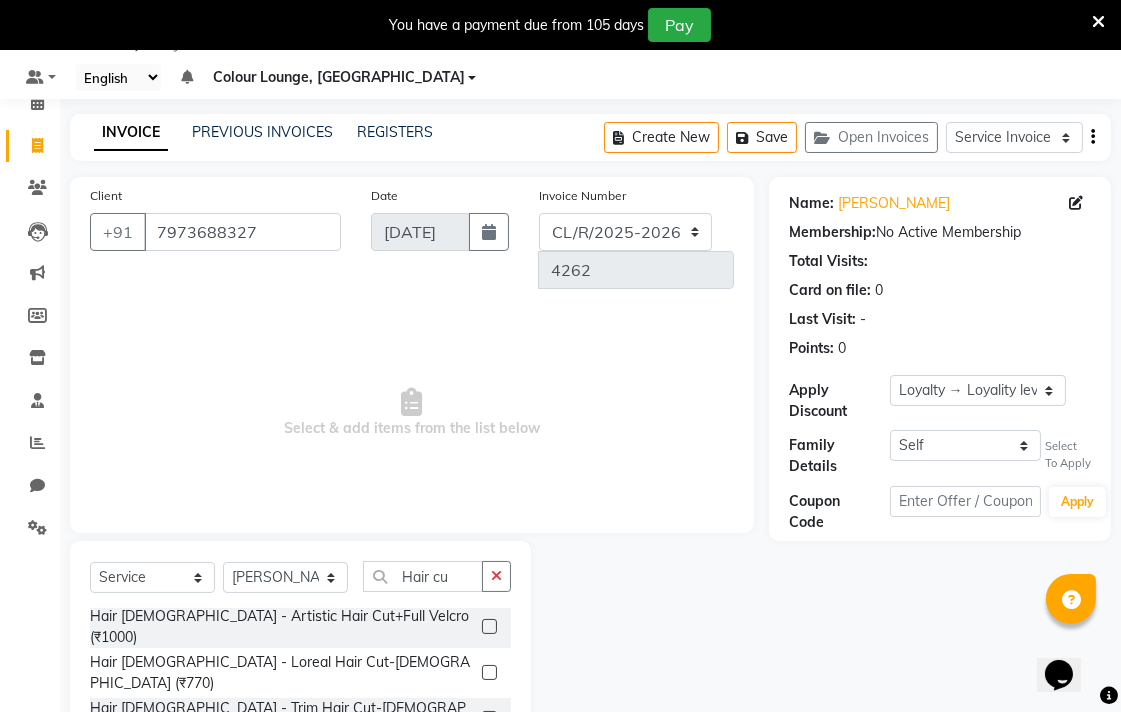 click 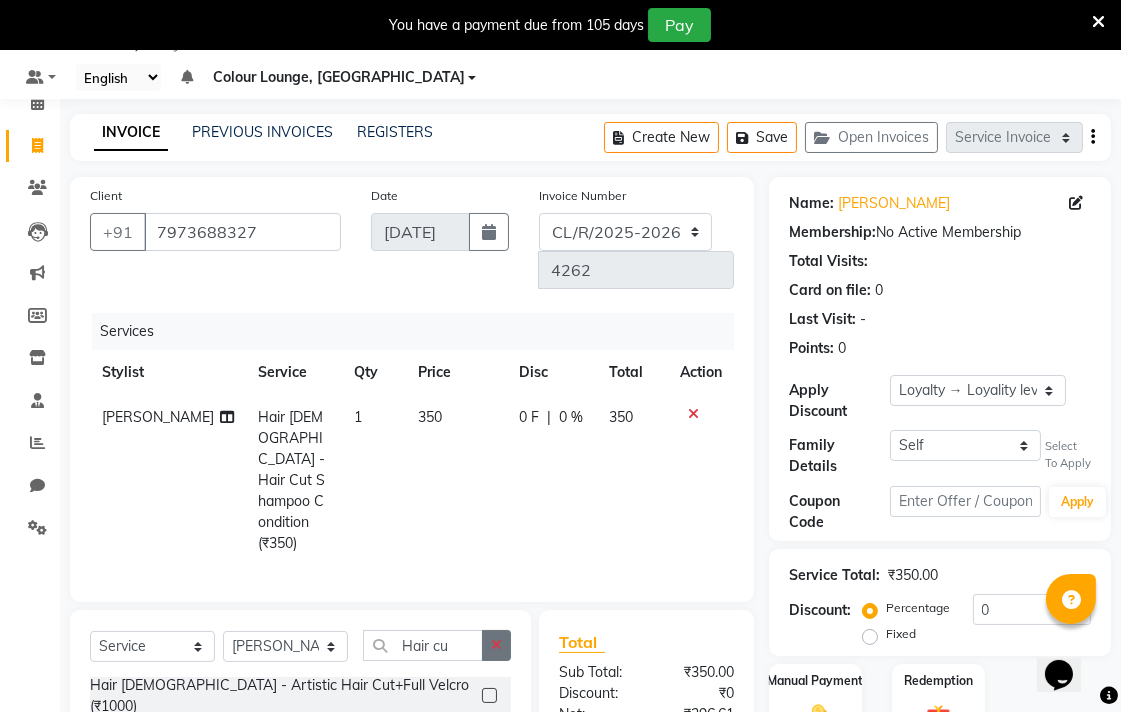 click 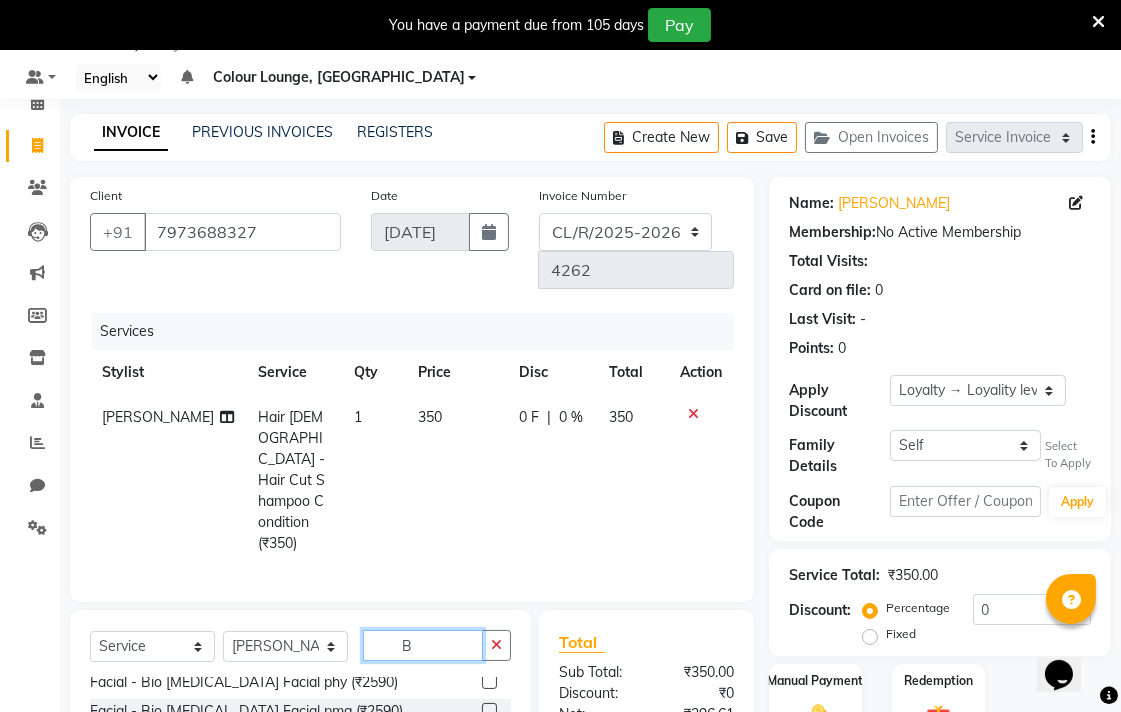scroll, scrollTop: 0, scrollLeft: 0, axis: both 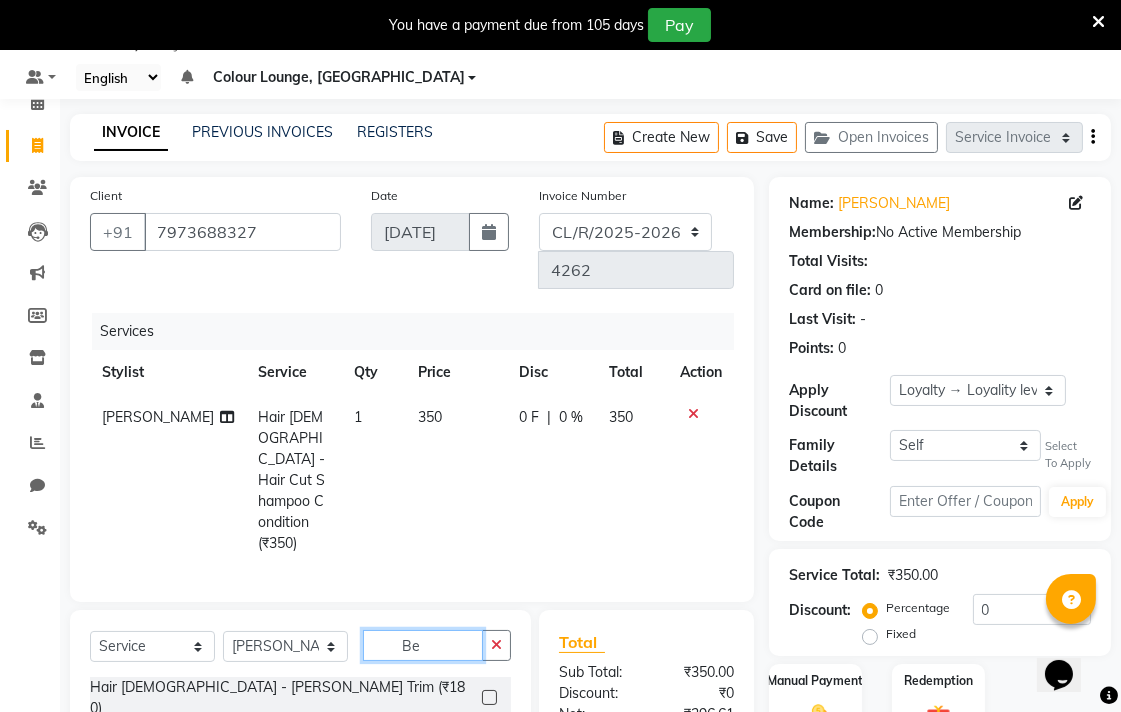 type on "Be" 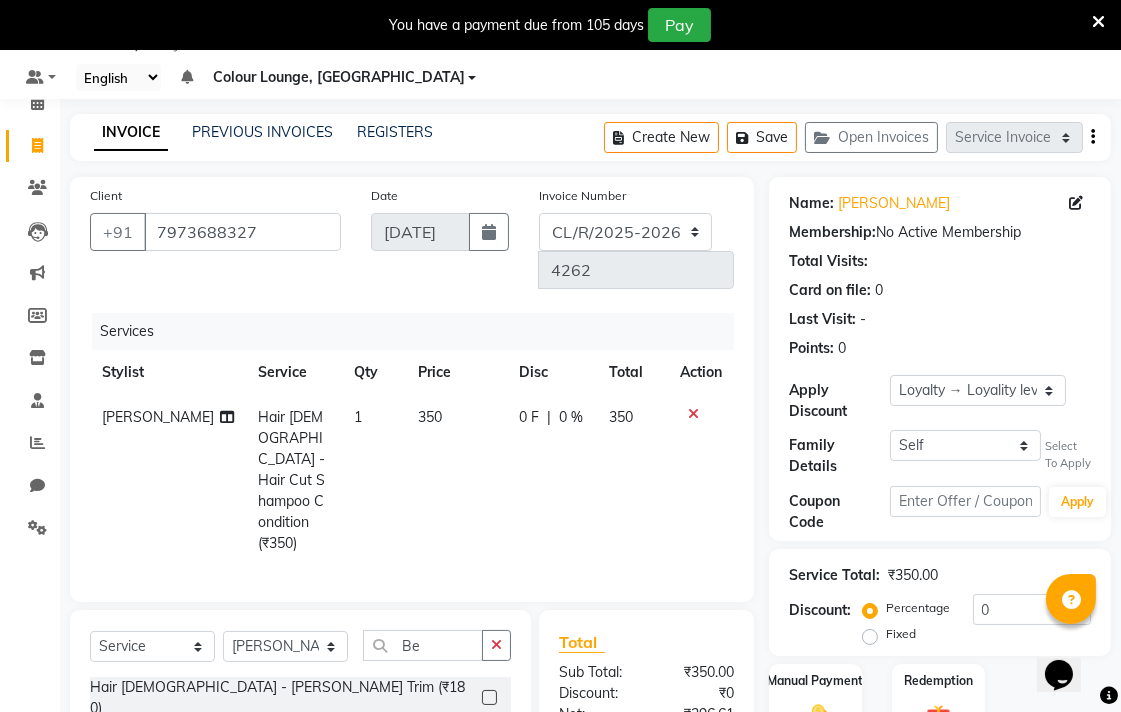click 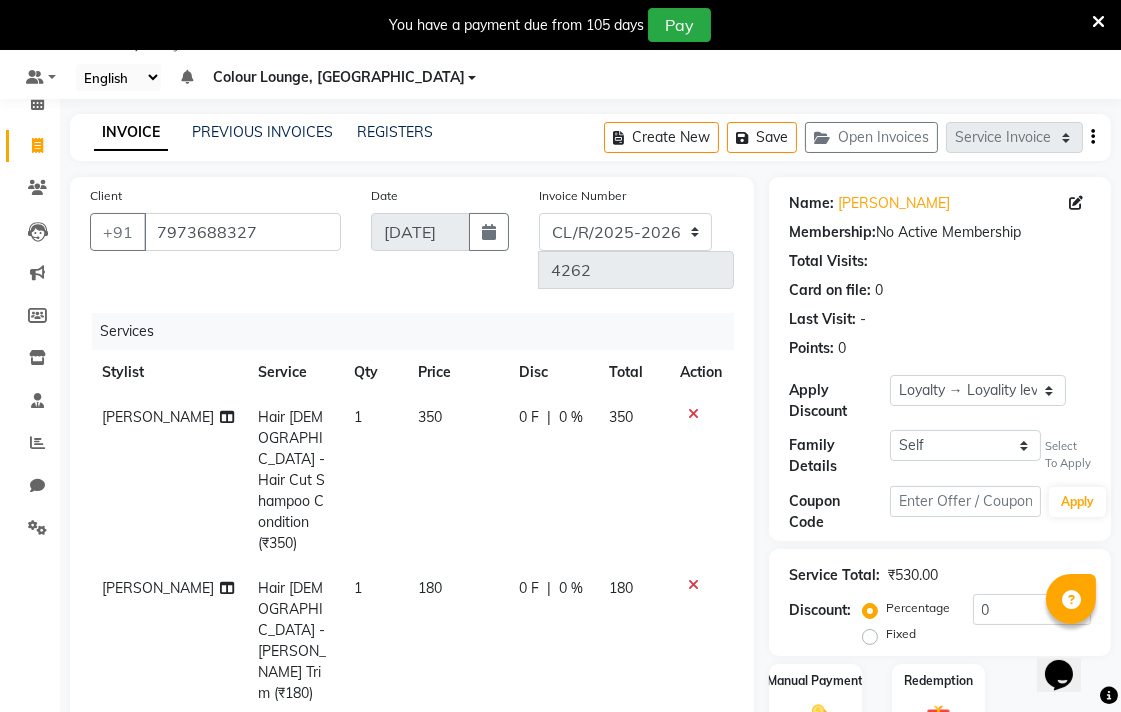checkbox on "false" 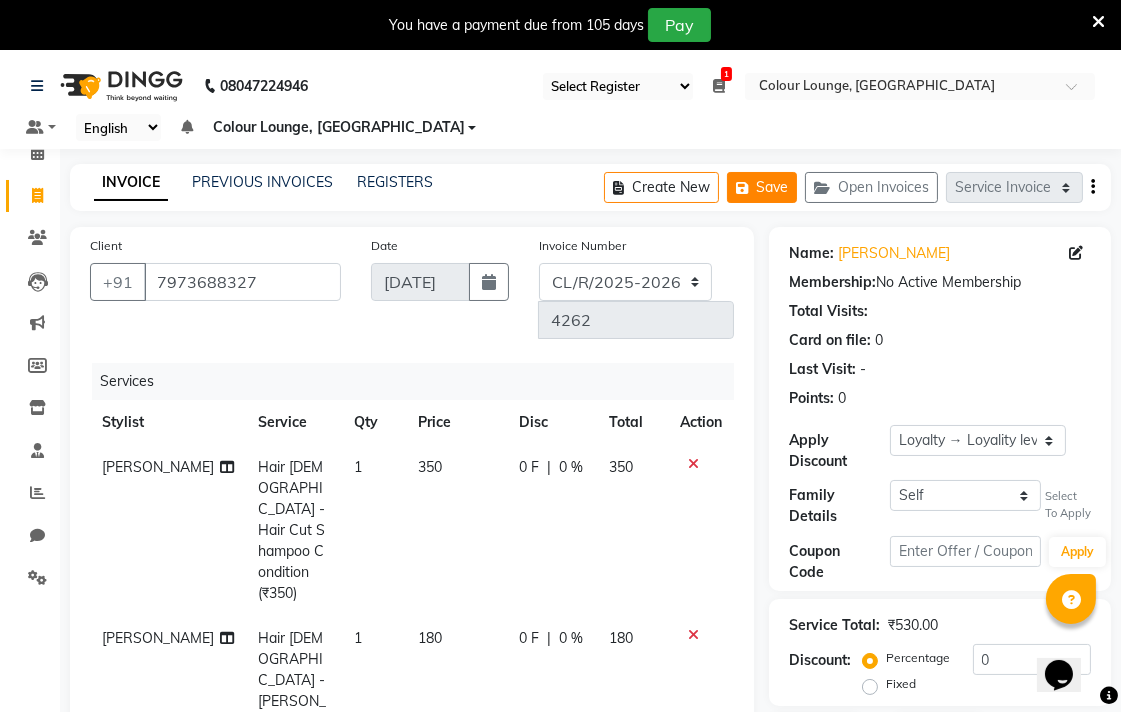 click on "Save" 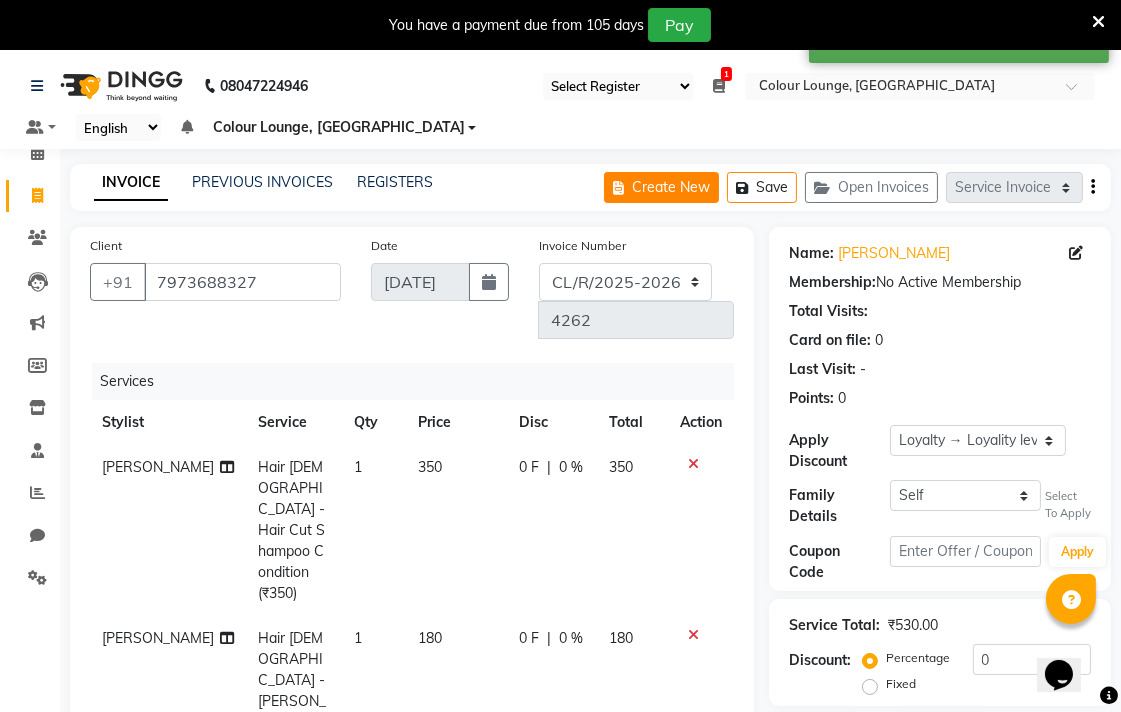 click on "Create New" 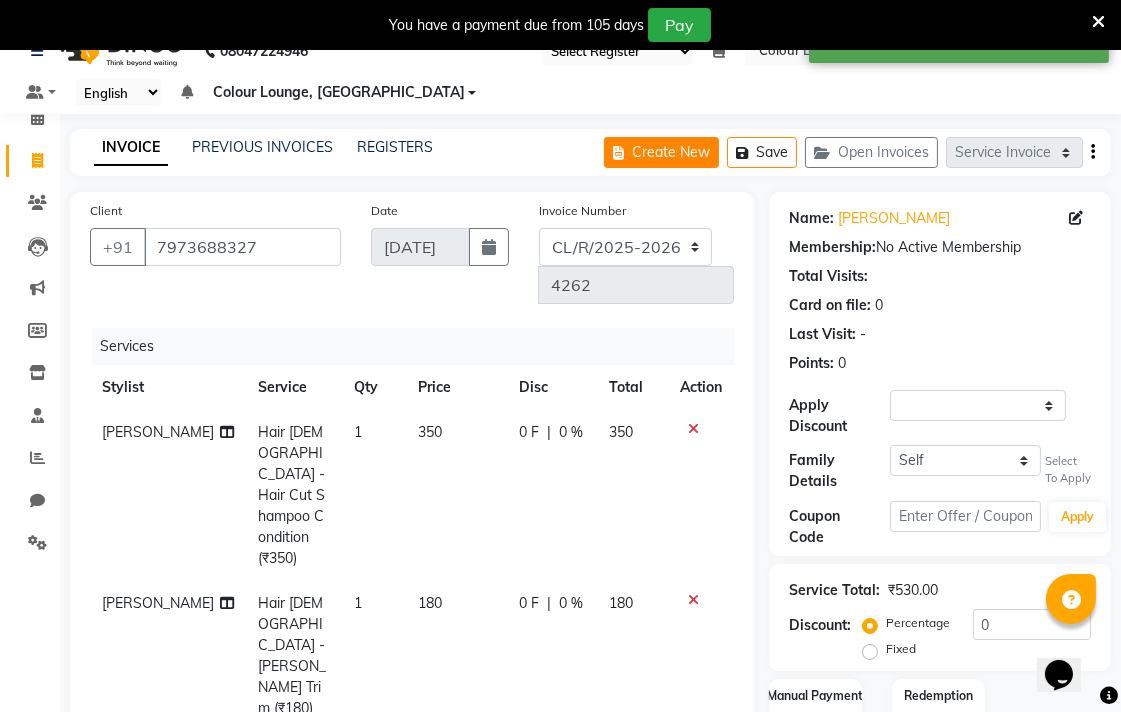 select on "service" 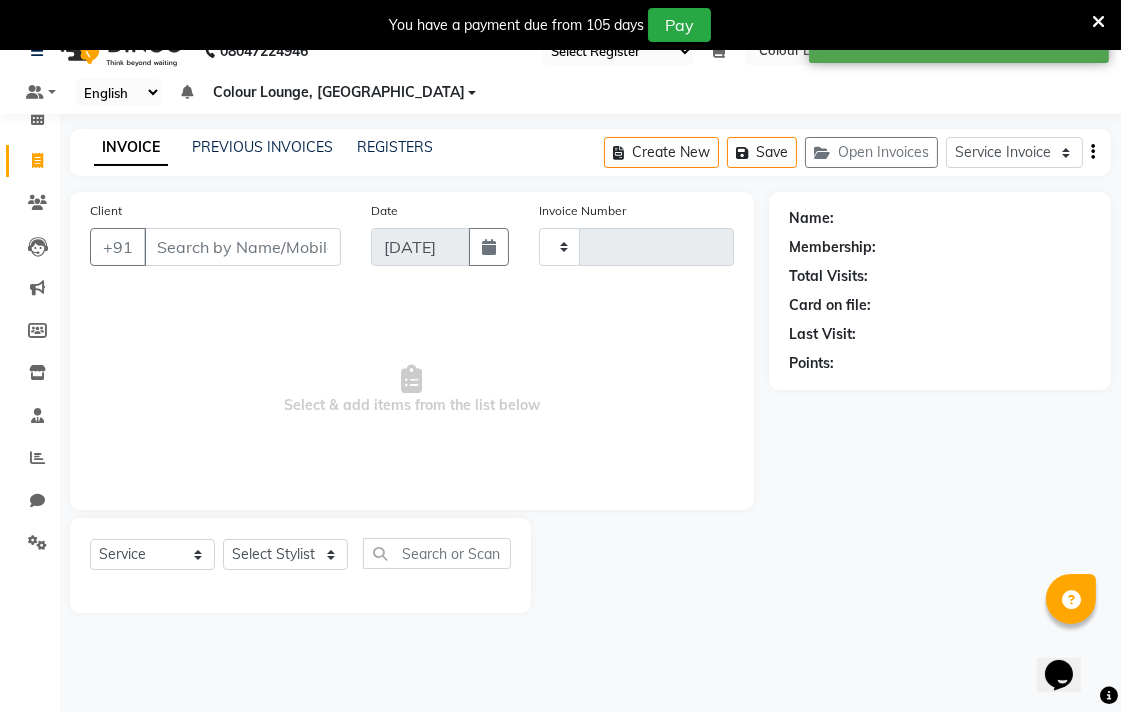 type on "4262" 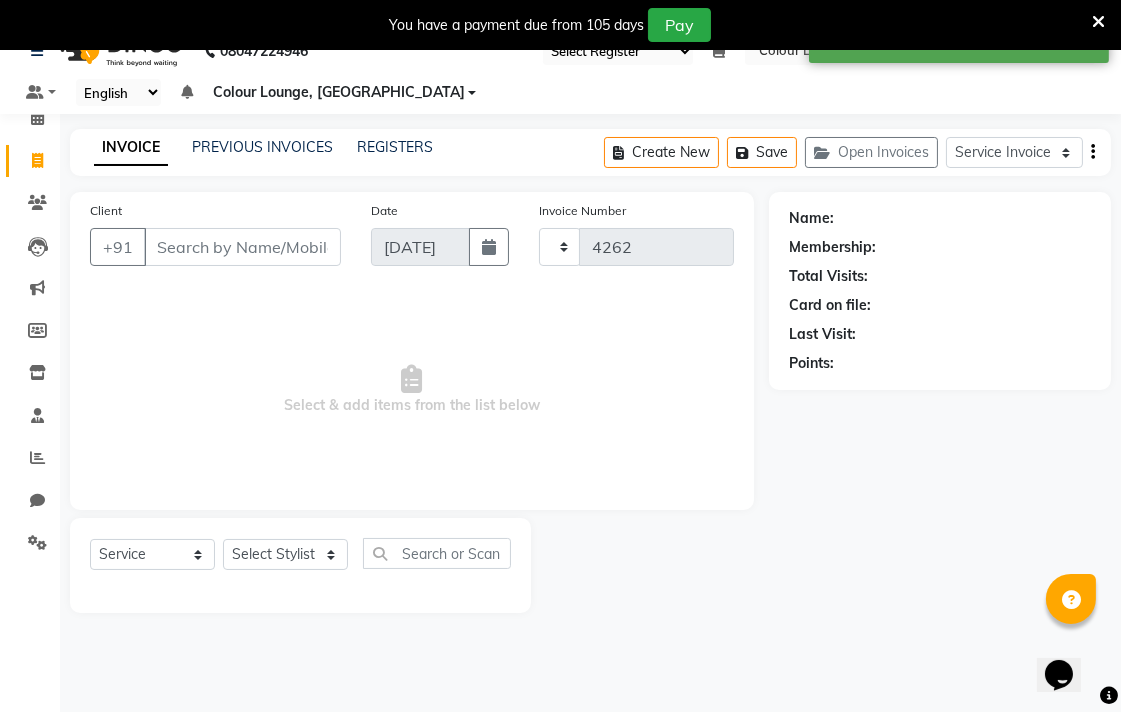 select on "8013" 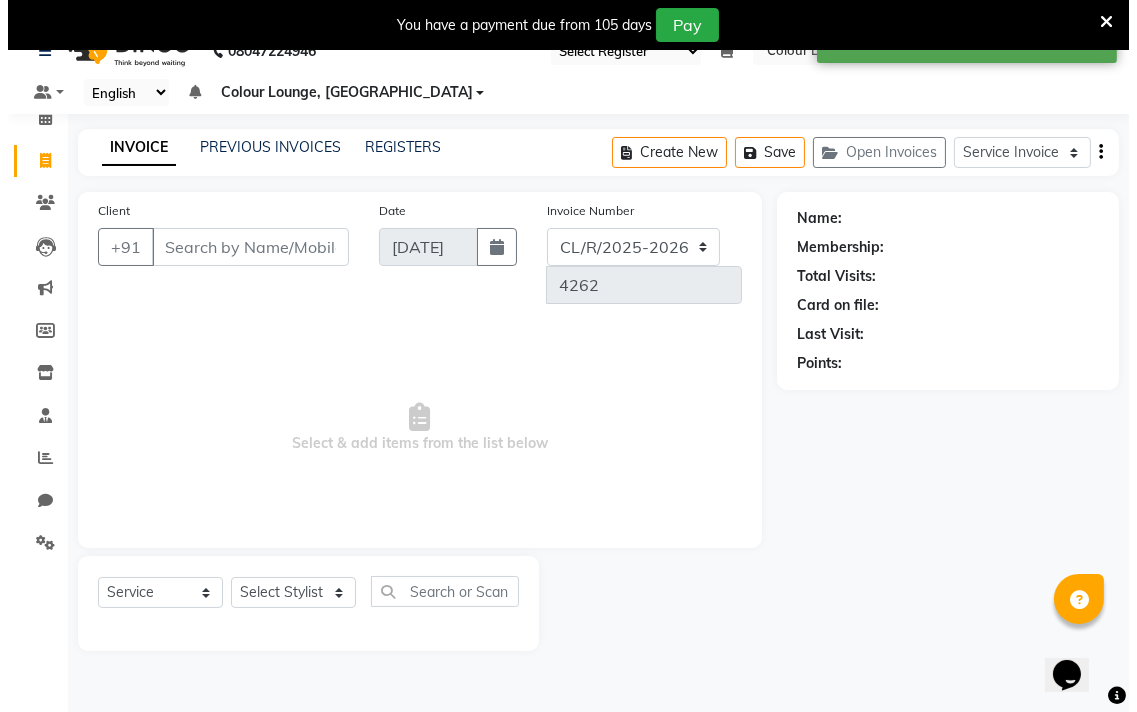 scroll, scrollTop: 50, scrollLeft: 0, axis: vertical 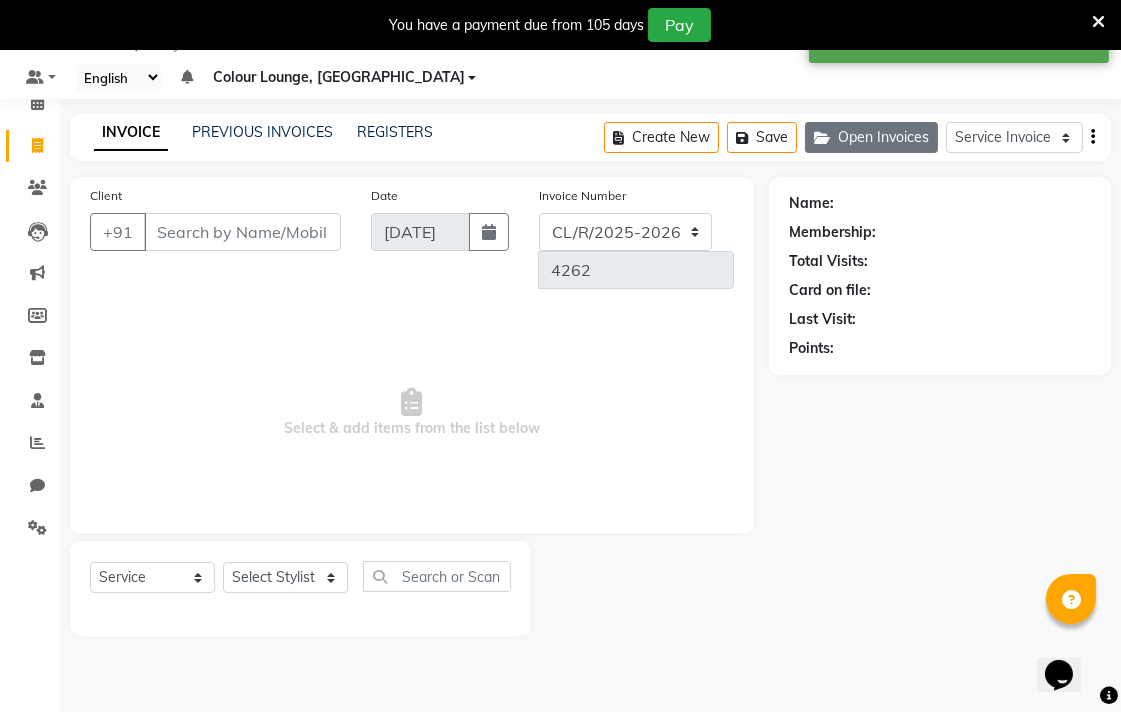 click on "Open Invoices" 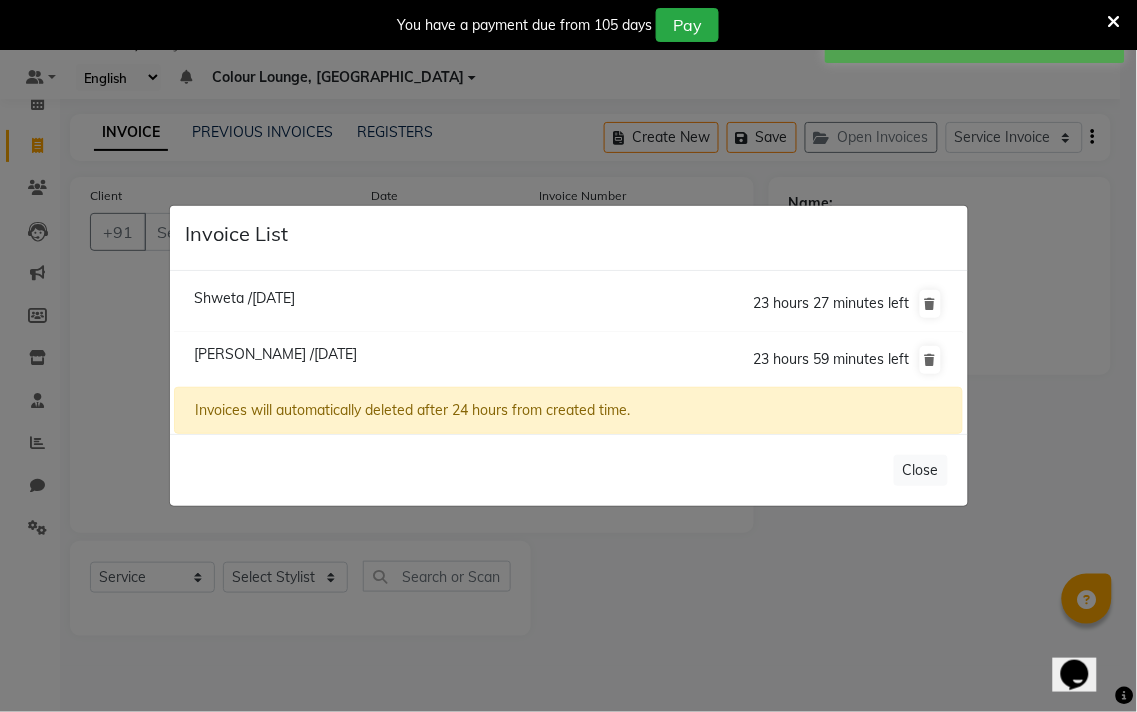 click on "Invoice List  Shweta /10 July 2025  23 hours 27 minutes left  Gursimran /10 July 2025  23 hours 59 minutes left  Invoices will automatically deleted after 24 hours from created time.   Close" 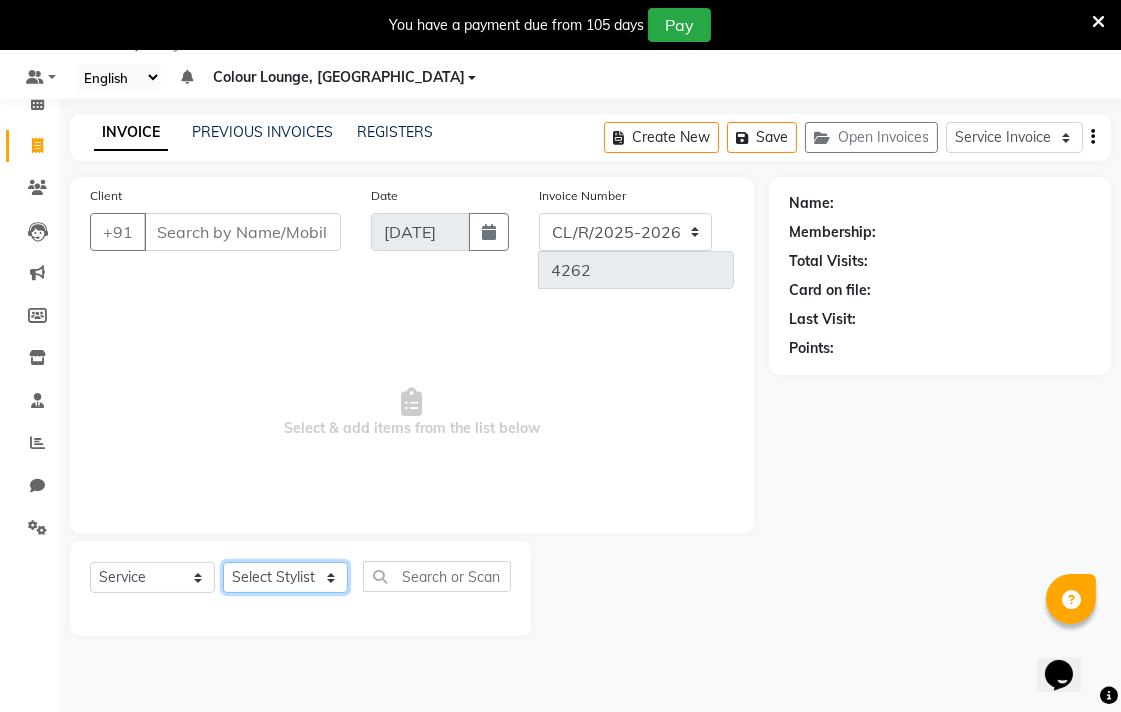 click on "Select Stylist Admin AMIT Birshika Colour Lounge, [GEOGRAPHIC_DATA] Colour Lounge, [GEOGRAPHIC_DATA] Digvij[PERSON_NAME]N[PERSON_NAME]F[PERSON_NAME]M[PERSON_NAME]mal m[PERSON_NAME]B[PERSON_NAME]N[PERSON_NAME]EEP MOH[PERSON_NAME]RAS POO[PERSON_NAME]ATH Poo[PERSON_NAME]R[PERSON_NAME] gua[PERSON_NAME]h[PERSON_NAME]i[PERSON_NAME]h[PERSON_NAME]JAN SAME[PERSON_NAME]N[PERSON_NAME]J[PERSON_NAME]R[PERSON_NAME]n[PERSON_NAME]i[PERSON_NAME]NUJ VISH[PERSON_NAME]" 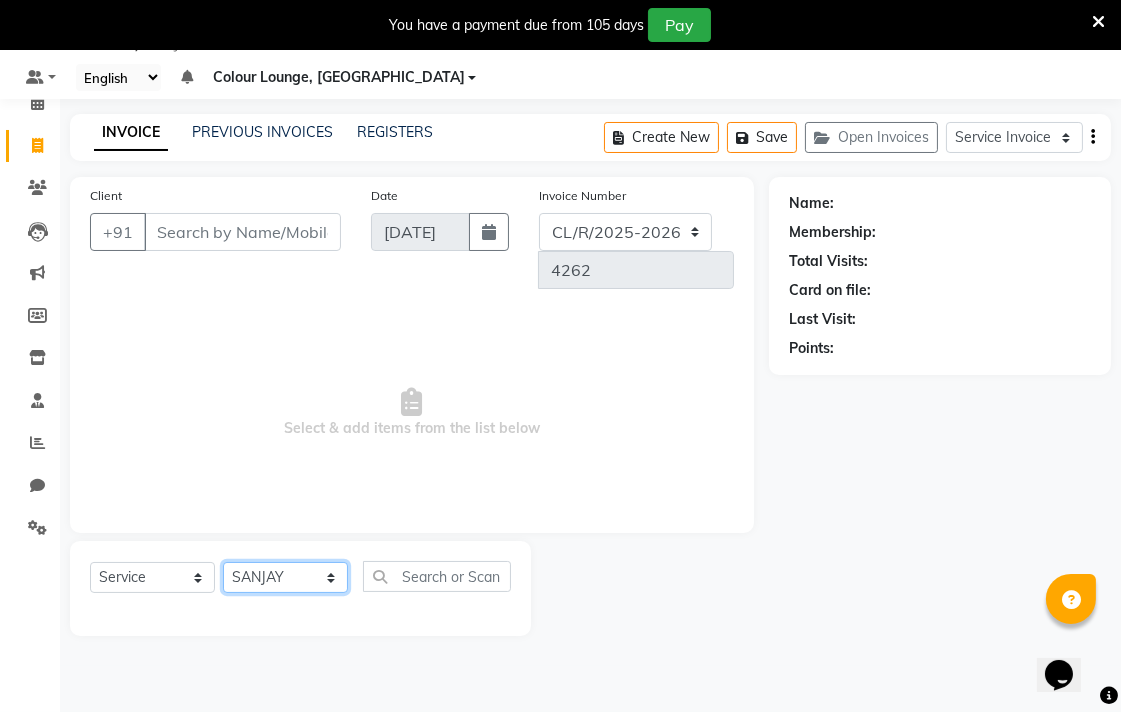 click on "Select Stylist Admin AMIT Birshika Colour Lounge, [GEOGRAPHIC_DATA] Colour Lounge, [GEOGRAPHIC_DATA] Digvij[PERSON_NAME]N[PERSON_NAME]F[PERSON_NAME]M[PERSON_NAME]mal m[PERSON_NAME]B[PERSON_NAME]N[PERSON_NAME]EEP MOH[PERSON_NAME]RAS POO[PERSON_NAME]ATH Poo[PERSON_NAME]R[PERSON_NAME] gua[PERSON_NAME]h[PERSON_NAME]i[PERSON_NAME]h[PERSON_NAME]JAN SAME[PERSON_NAME]N[PERSON_NAME]J[PERSON_NAME]R[PERSON_NAME]n[PERSON_NAME]i[PERSON_NAME]NUJ VISH[PERSON_NAME]" 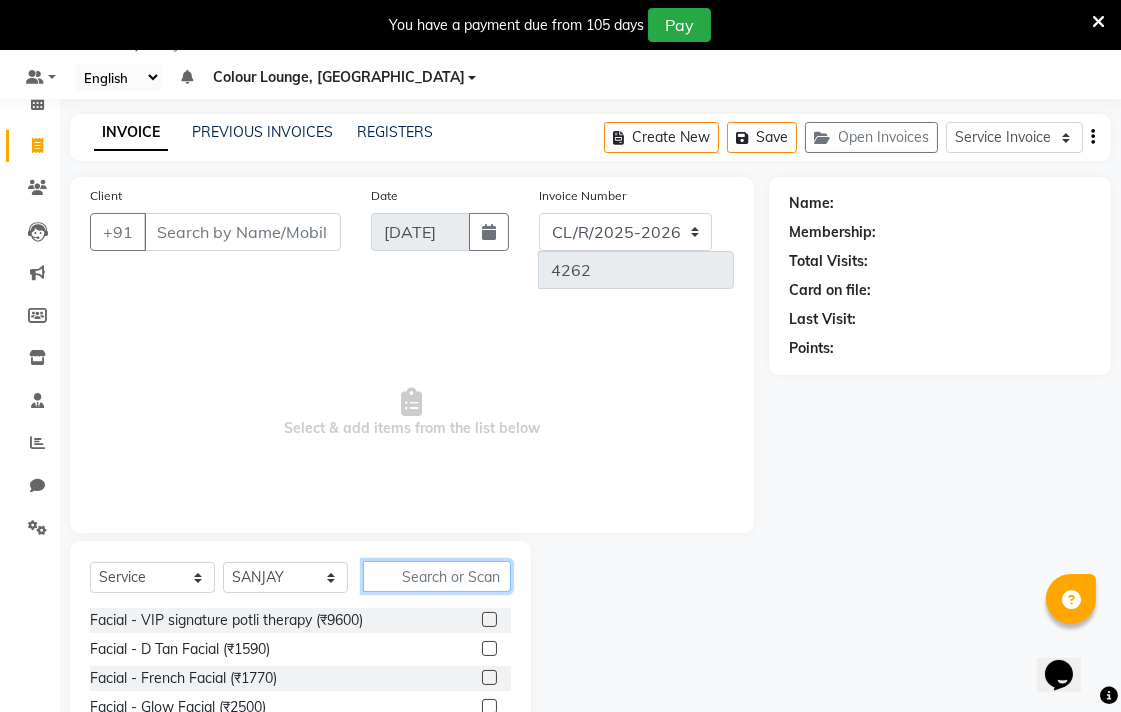 click 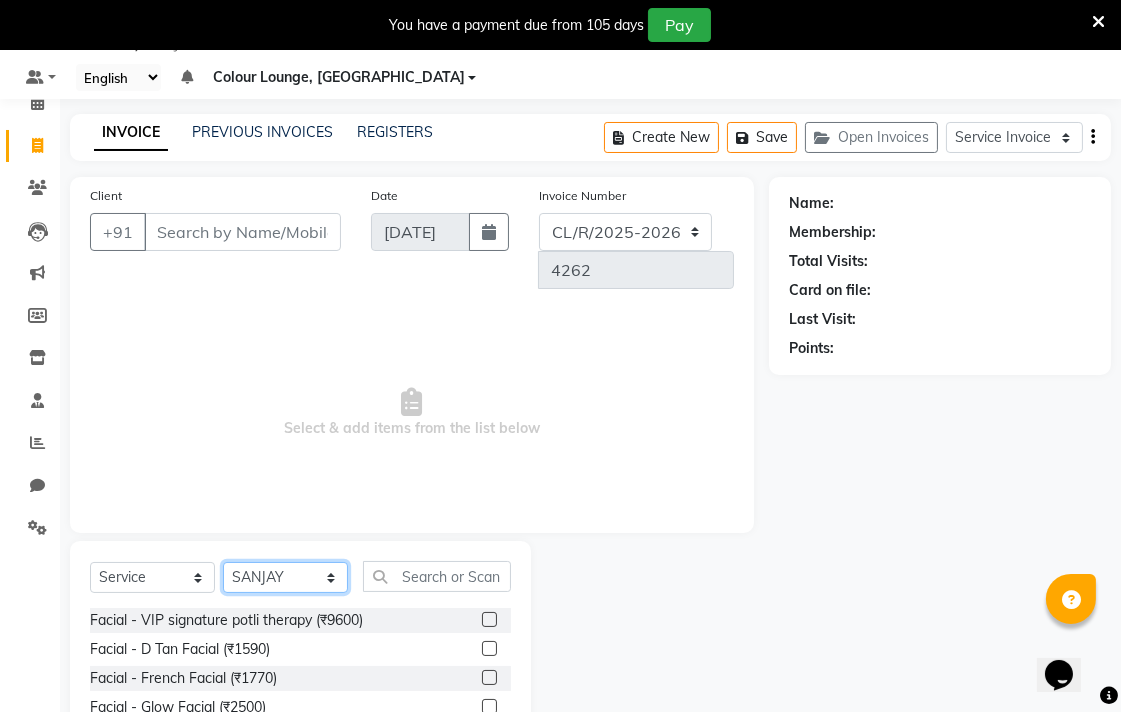 click on "Select Stylist Admin AMIT Birshika Colour Lounge, [GEOGRAPHIC_DATA] Colour Lounge, [GEOGRAPHIC_DATA] Digvij[PERSON_NAME]N[PERSON_NAME]F[PERSON_NAME]M[PERSON_NAME]mal m[PERSON_NAME]B[PERSON_NAME]N[PERSON_NAME]EEP MOH[PERSON_NAME]RAS POO[PERSON_NAME]ATH Poo[PERSON_NAME]R[PERSON_NAME] gua[PERSON_NAME]h[PERSON_NAME]i[PERSON_NAME]h[PERSON_NAME]JAN SAME[PERSON_NAME]N[PERSON_NAME]J[PERSON_NAME]R[PERSON_NAME]n[PERSON_NAME]i[PERSON_NAME]NUJ VISH[PERSON_NAME]" 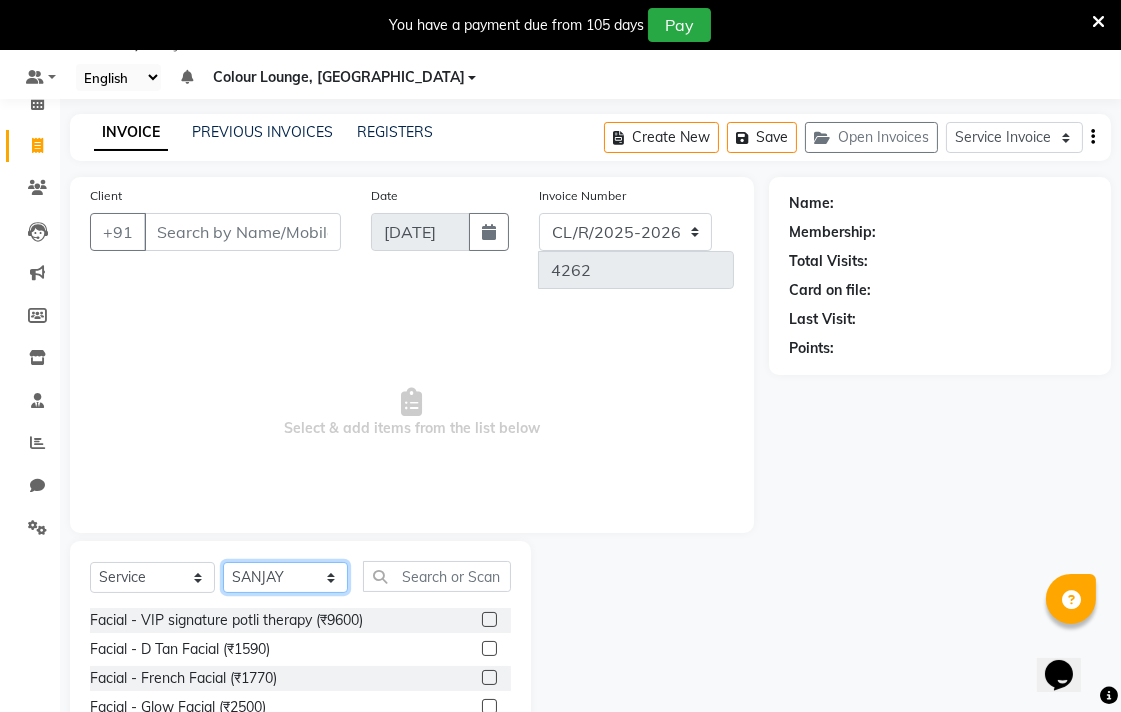 select on "70167" 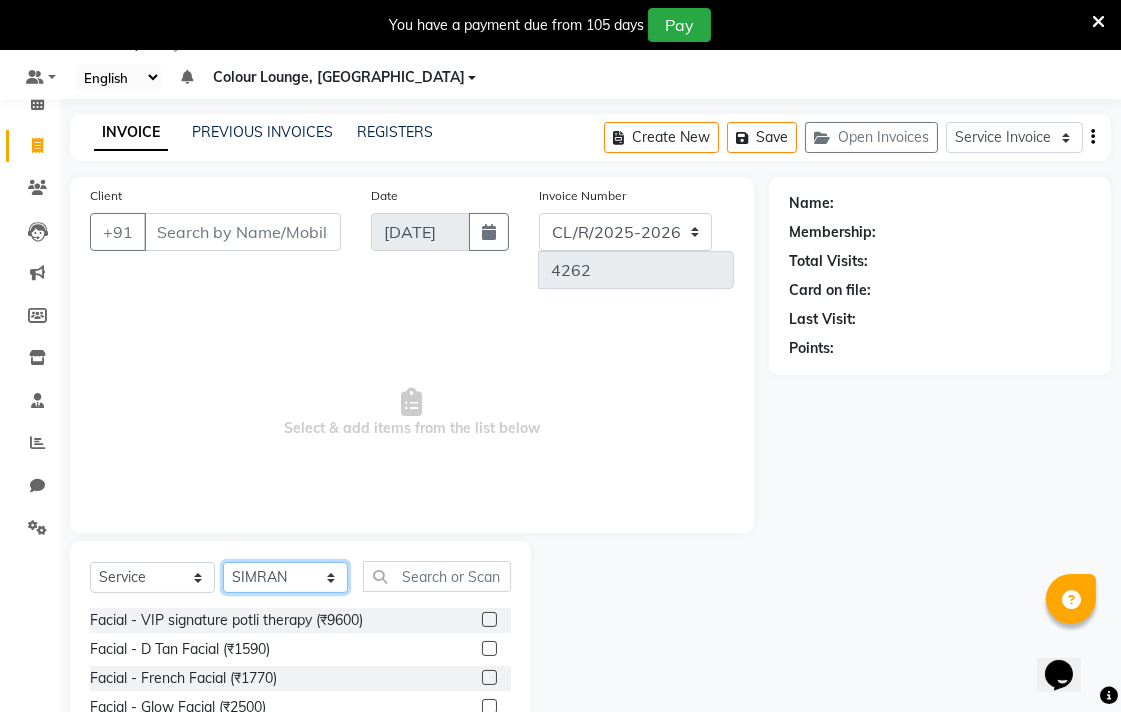 click on "Select Stylist Admin AMIT Birshika Colour Lounge, [GEOGRAPHIC_DATA] Colour Lounge, [GEOGRAPHIC_DATA] Digvij[PERSON_NAME]N[PERSON_NAME]F[PERSON_NAME]M[PERSON_NAME]mal m[PERSON_NAME]B[PERSON_NAME]N[PERSON_NAME]EEP MOH[PERSON_NAME]RAS POO[PERSON_NAME]ATH Poo[PERSON_NAME]R[PERSON_NAME] gua[PERSON_NAME]h[PERSON_NAME]i[PERSON_NAME]h[PERSON_NAME]JAN SAME[PERSON_NAME]N[PERSON_NAME]J[PERSON_NAME]R[PERSON_NAME]n[PERSON_NAME]i[PERSON_NAME]NUJ VISH[PERSON_NAME]" 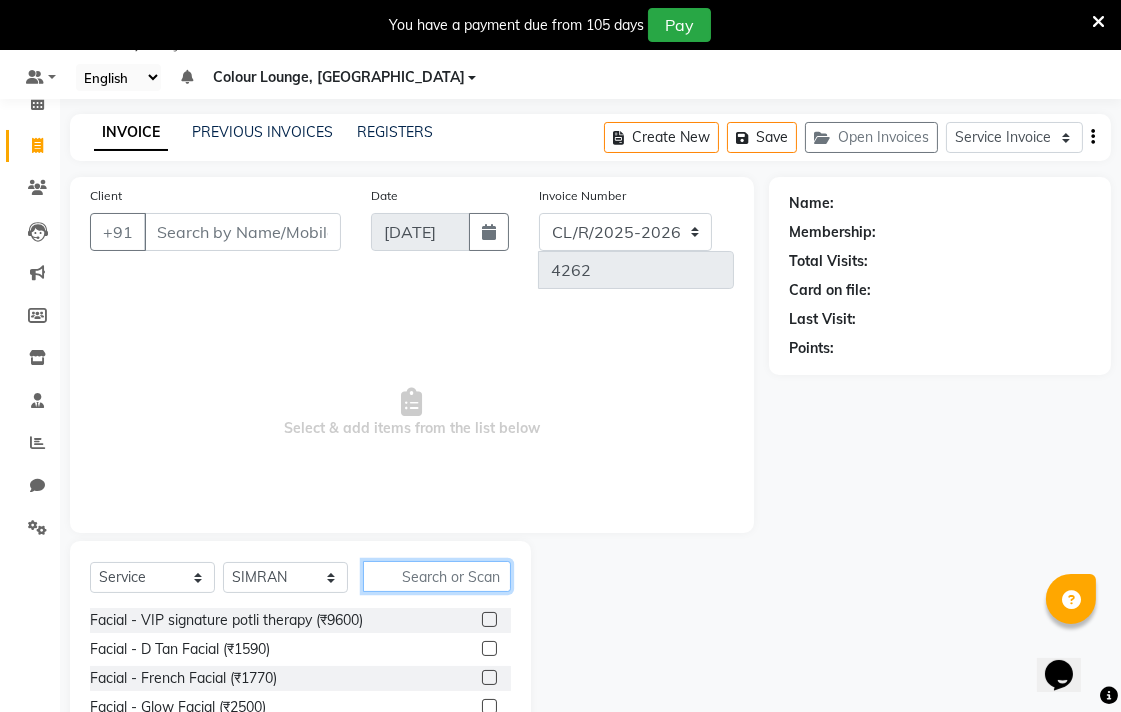 click 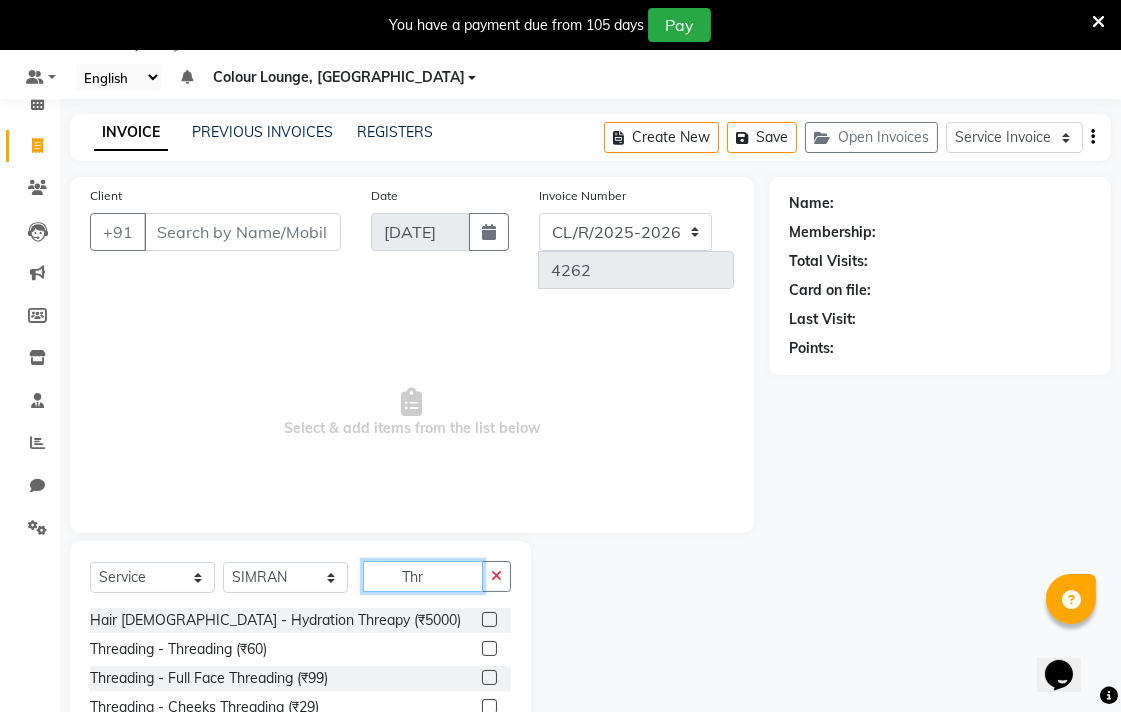 type on "Thr" 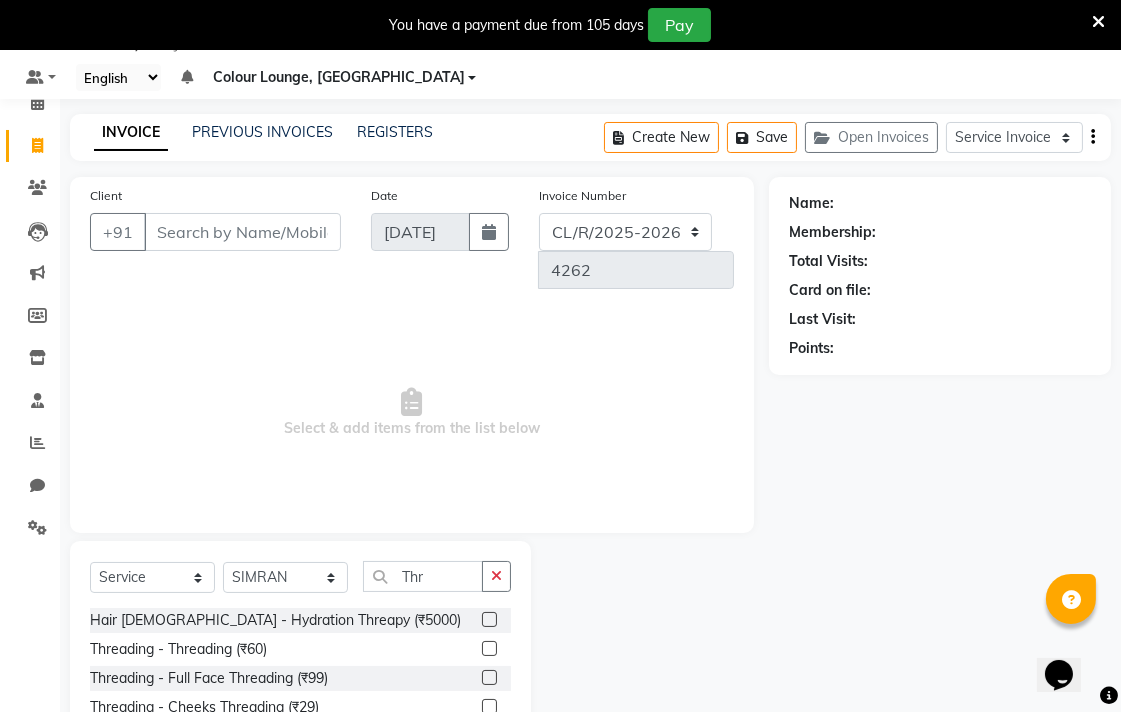 click 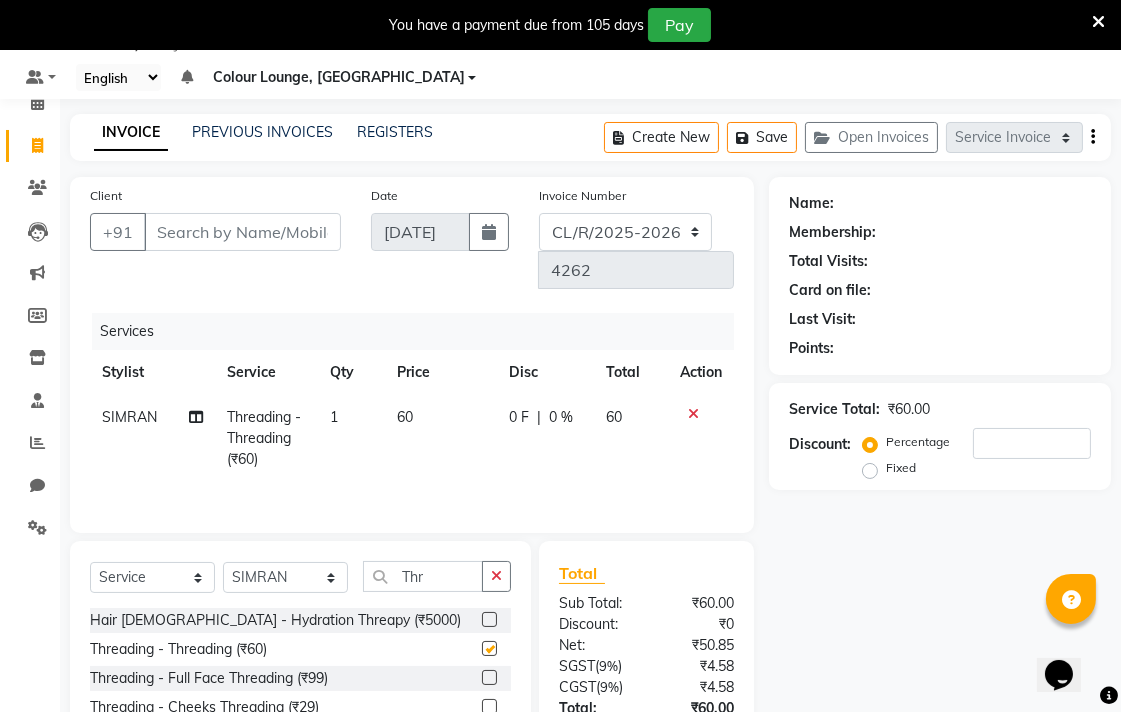 checkbox on "false" 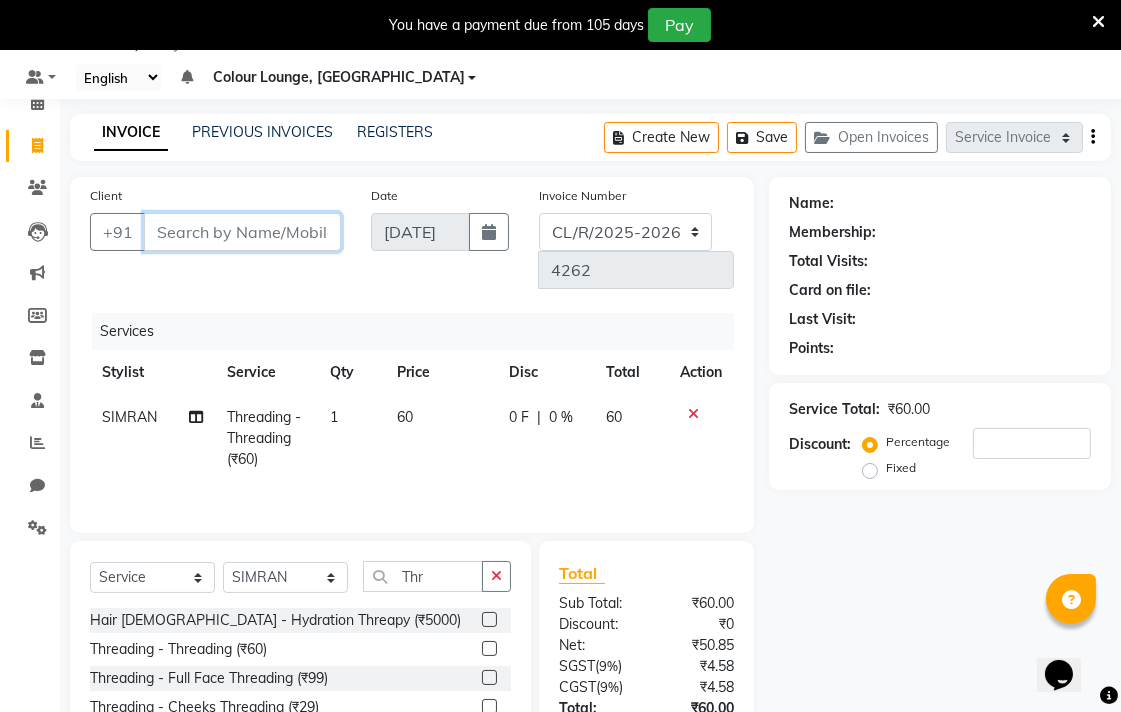 click on "Client" at bounding box center [242, 232] 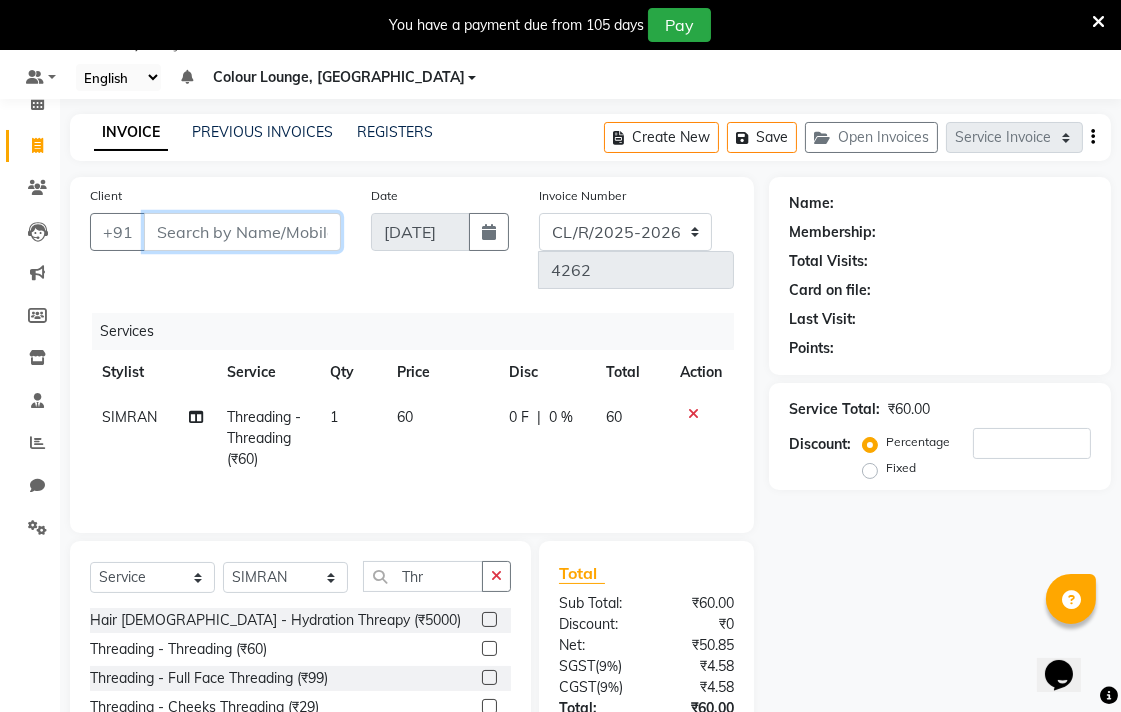 type on "7" 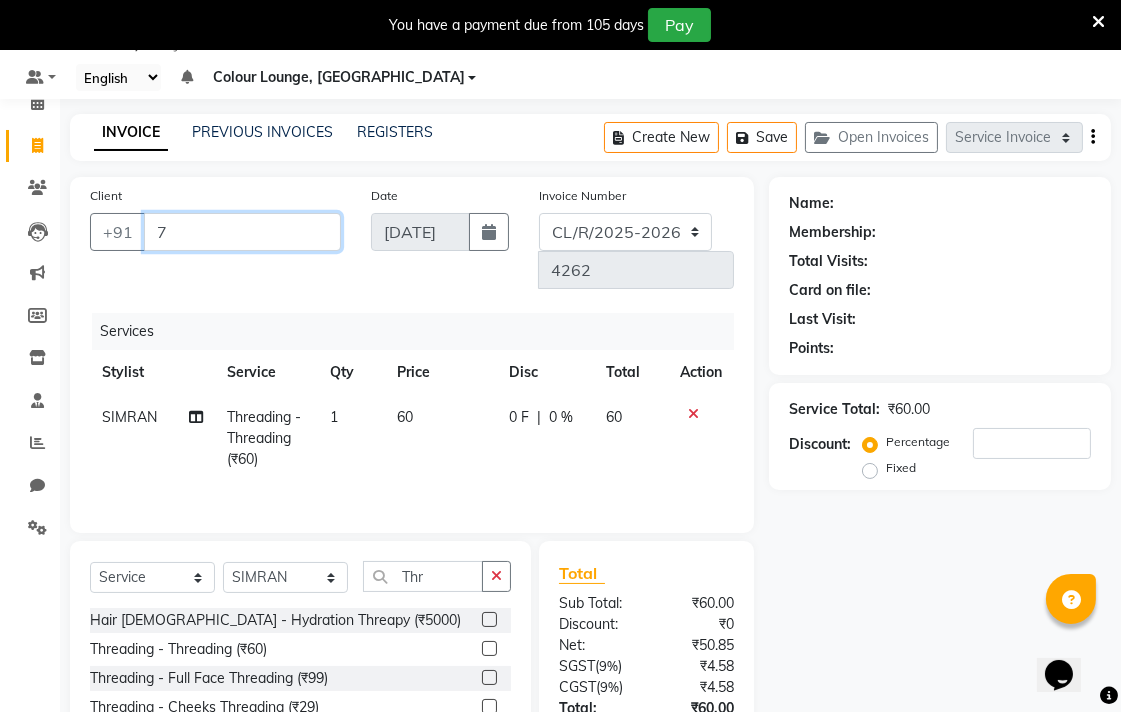 type on "0" 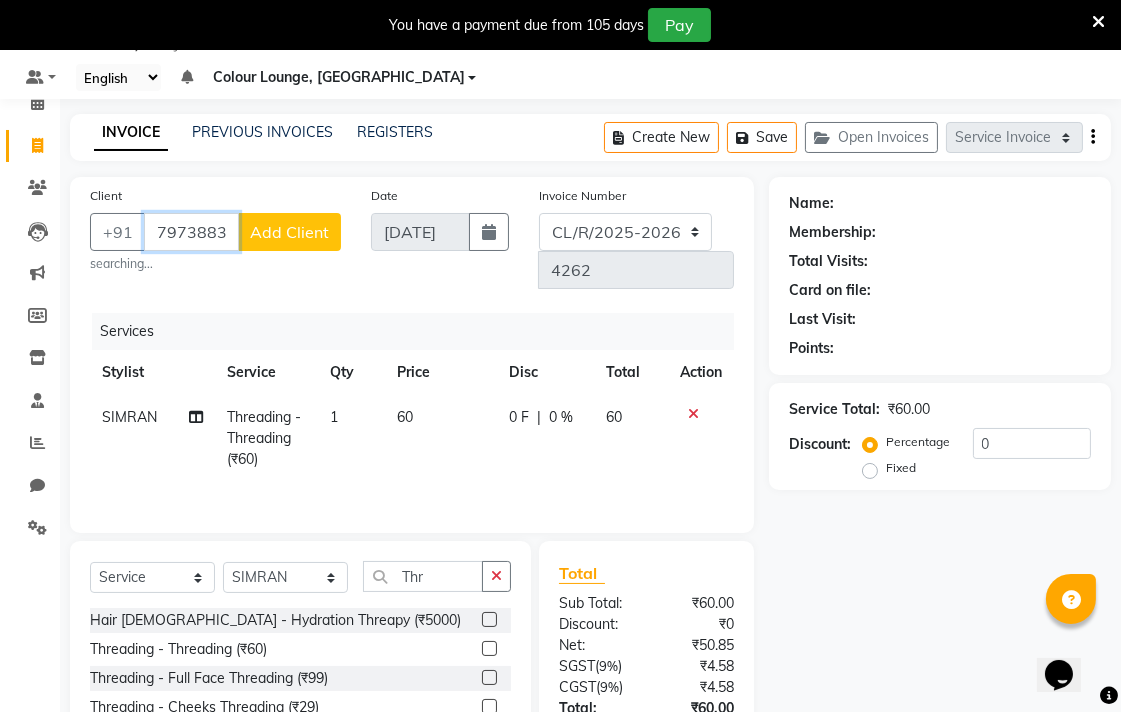 type on "7973883369" 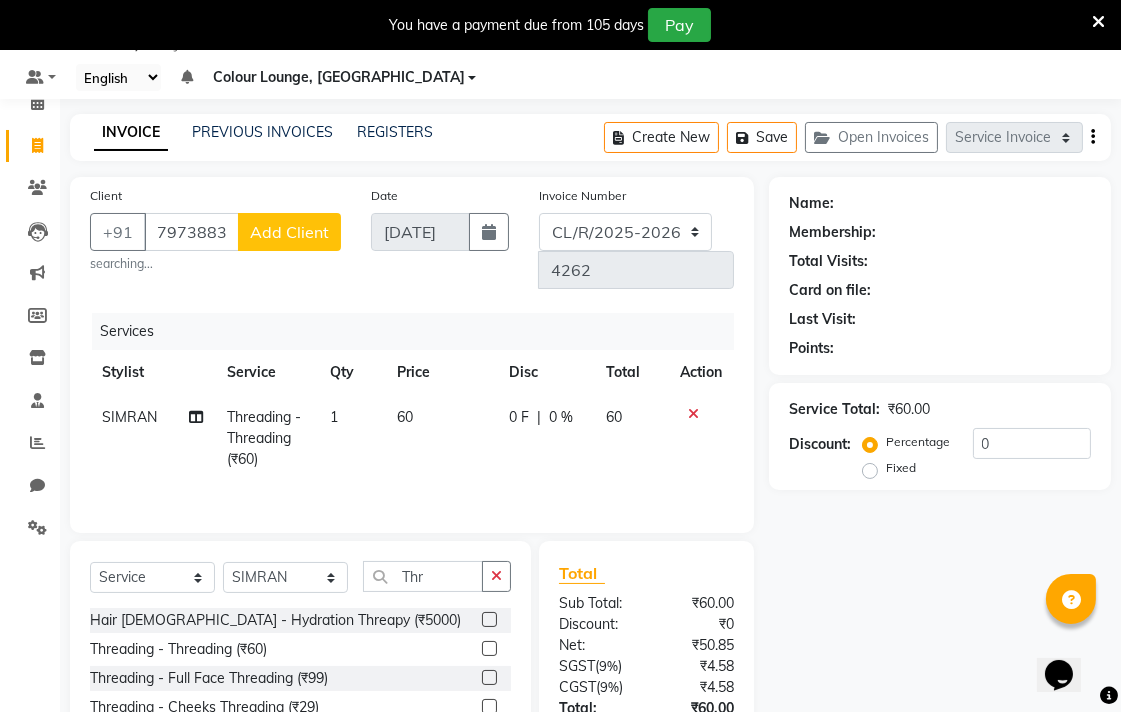 click on "Add Client" 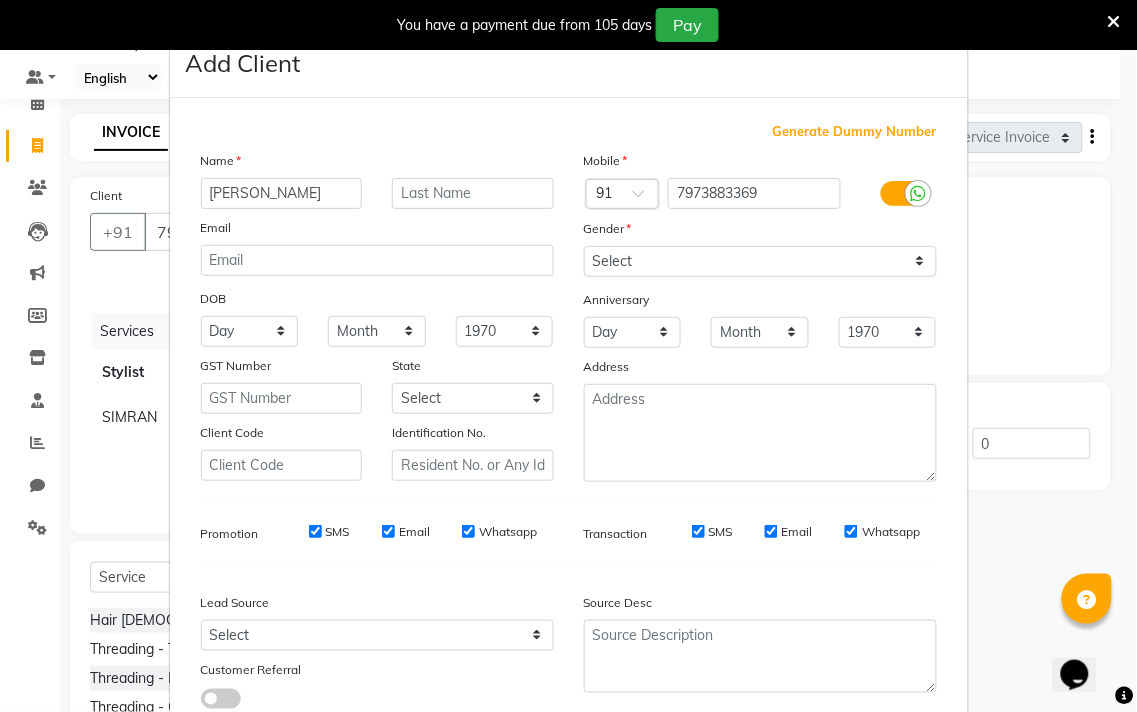 type on "[PERSON_NAME]er" 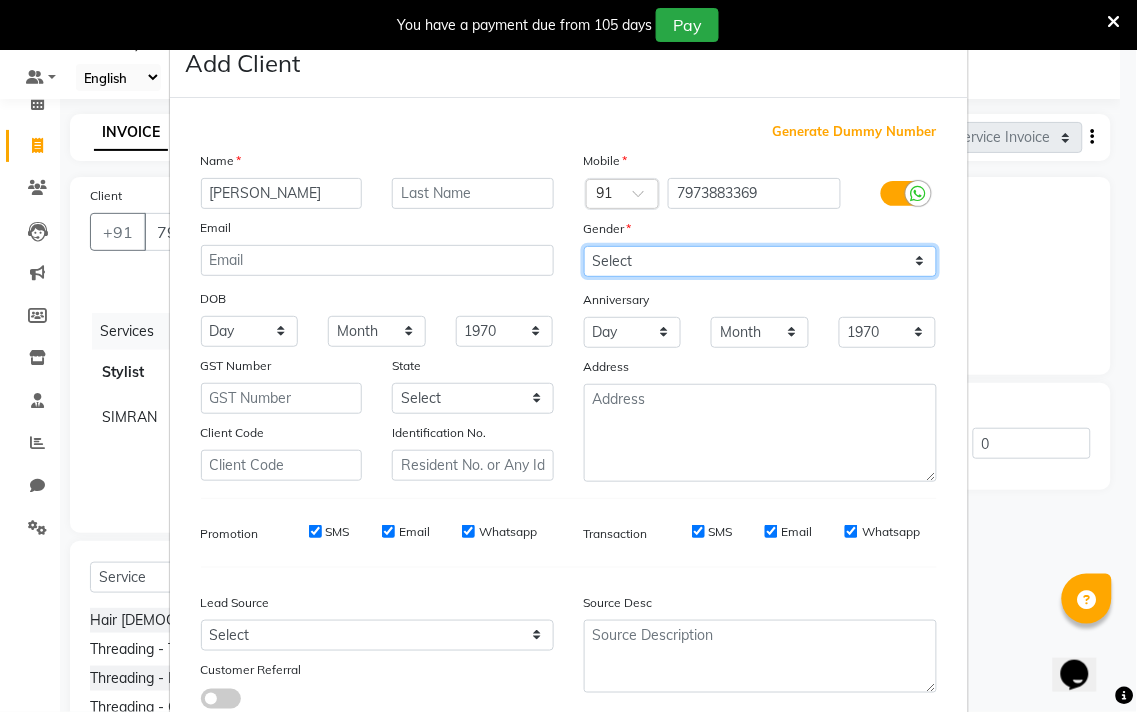 click on "Select Male Female Other Prefer Not To Say" at bounding box center (760, 261) 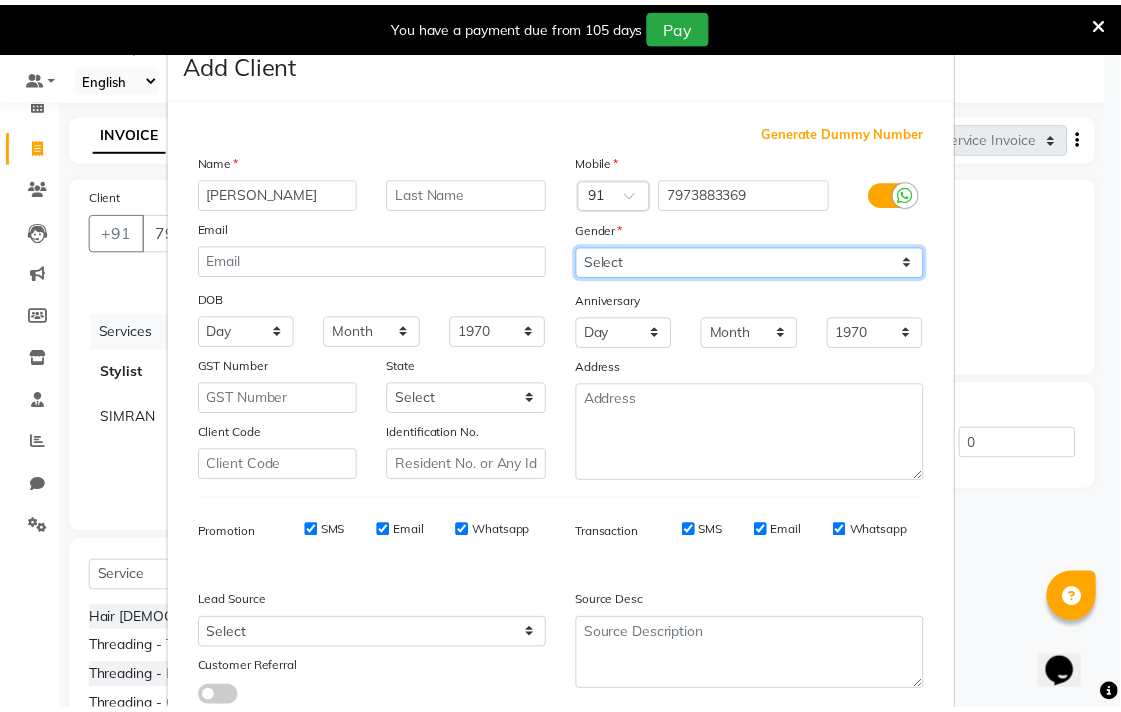scroll, scrollTop: 138, scrollLeft: 0, axis: vertical 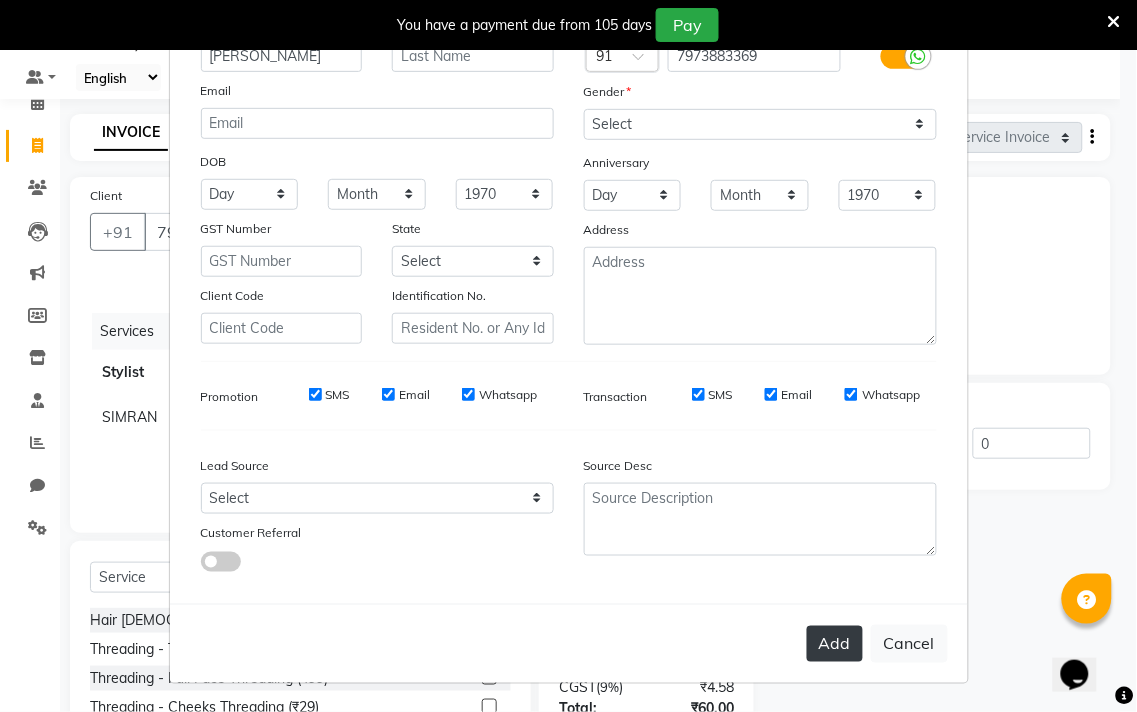 click on "Add" at bounding box center (835, 644) 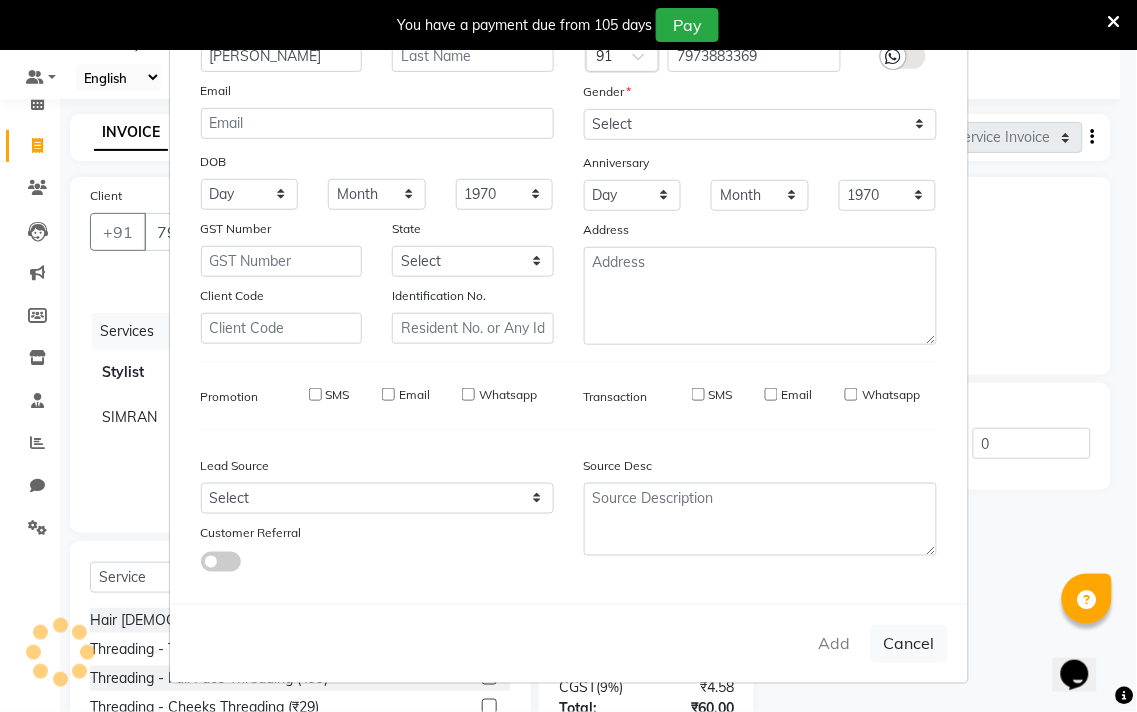 type 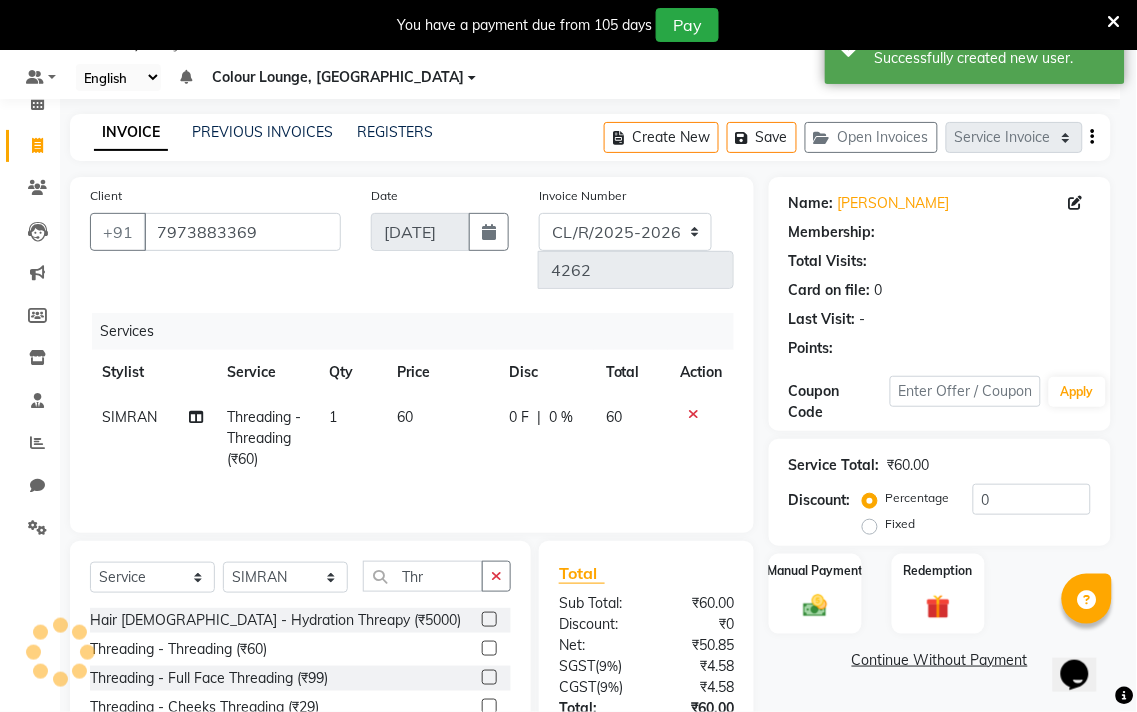 select on "1: Object" 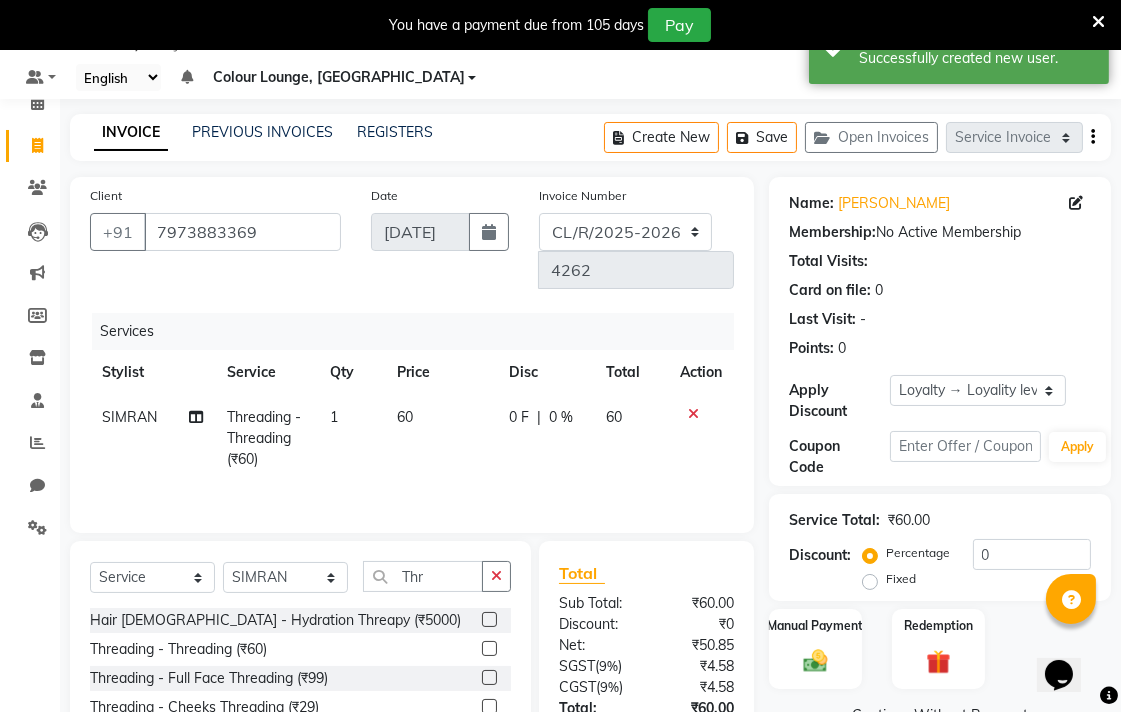 scroll, scrollTop: 167, scrollLeft: 0, axis: vertical 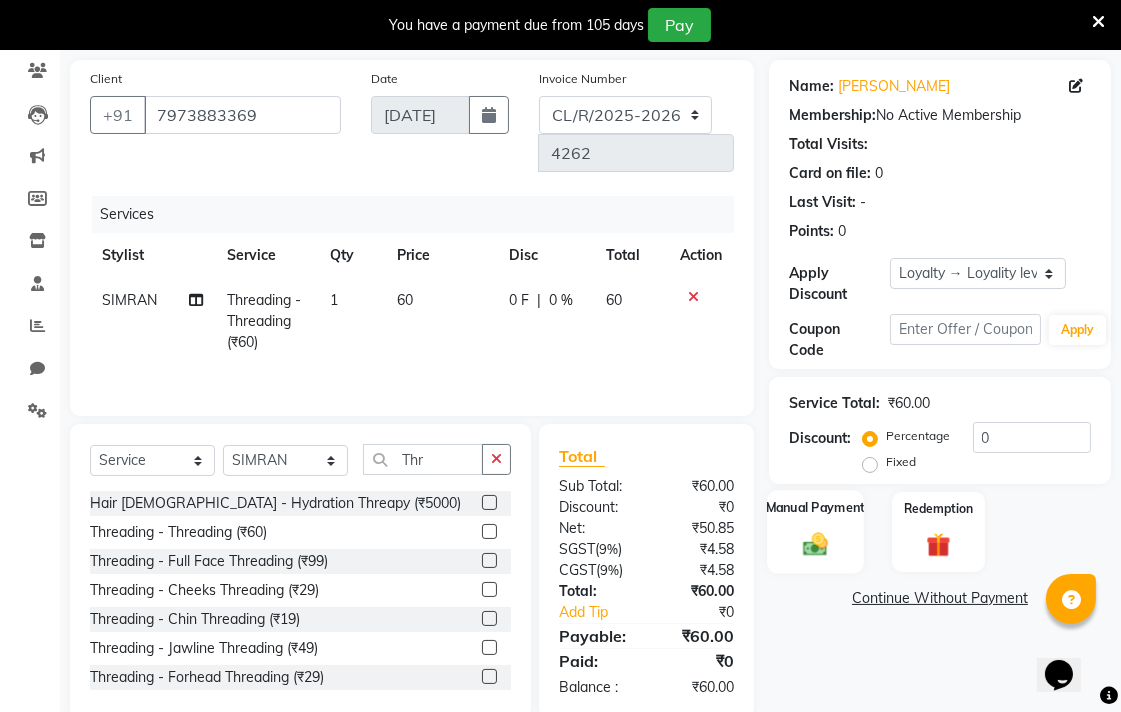 click 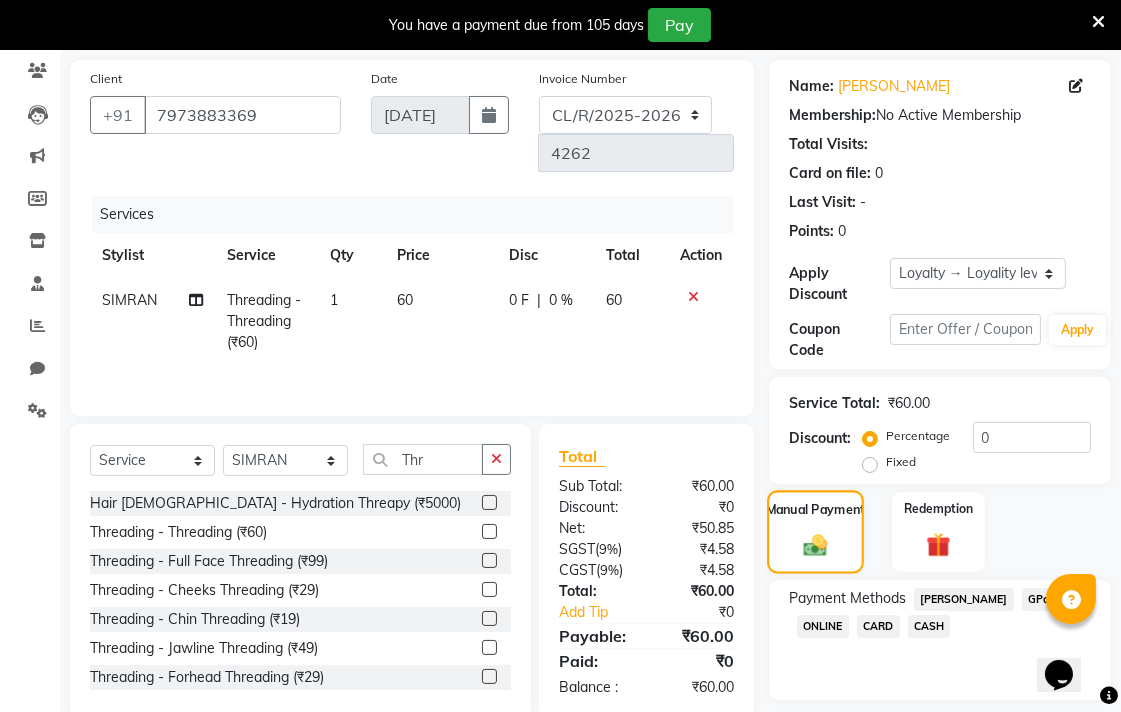 scroll, scrollTop: 225, scrollLeft: 0, axis: vertical 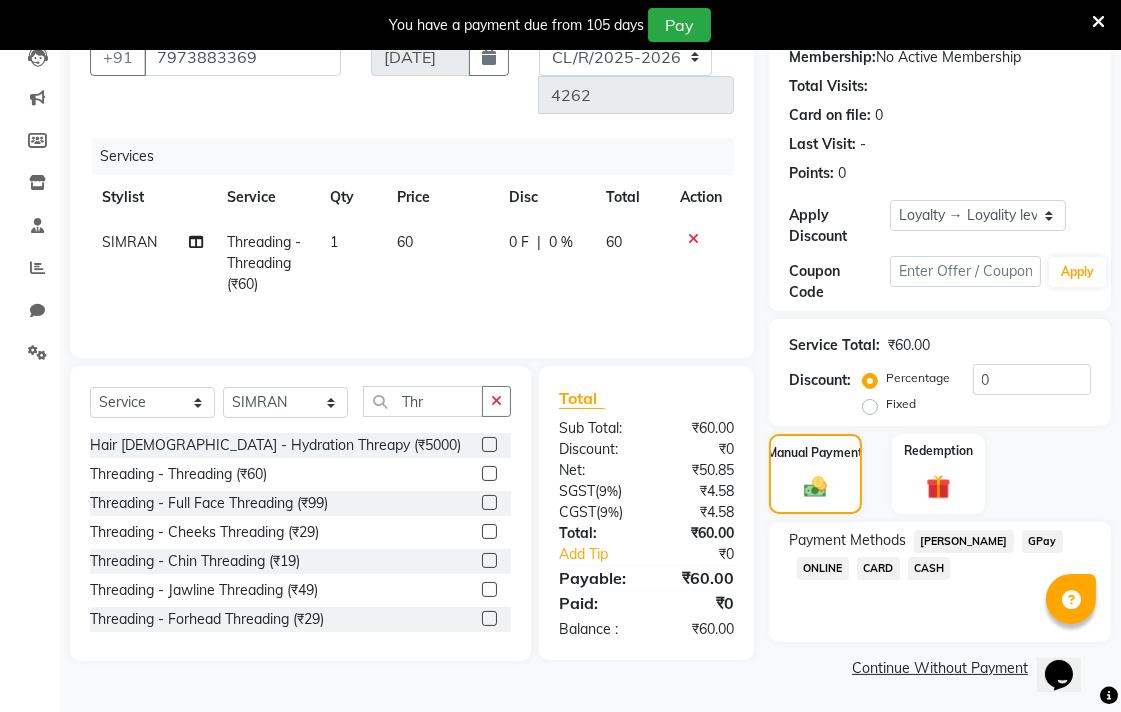 click on "CASH" 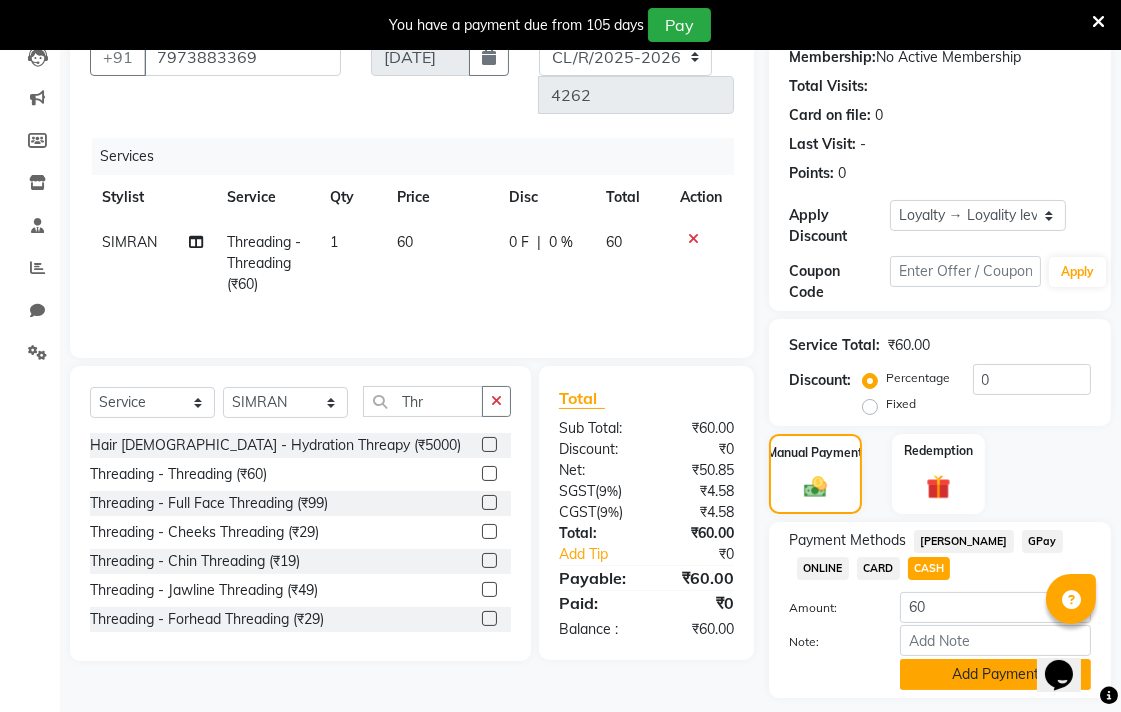 click on "Add Payment" 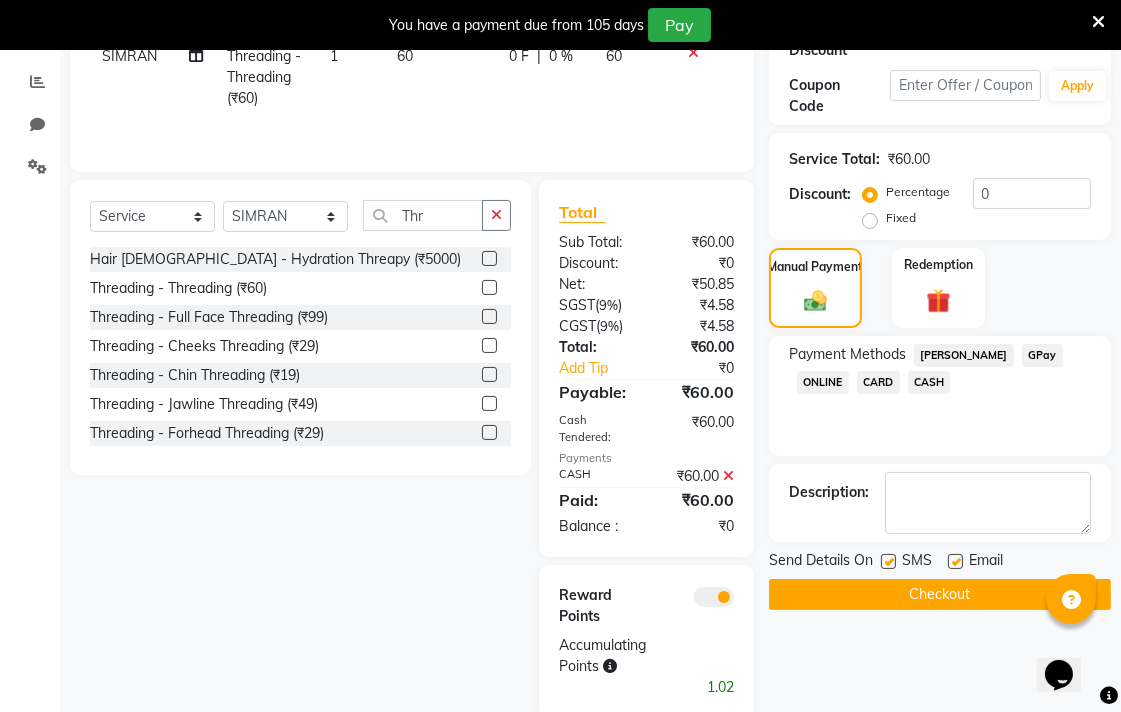 click on "Checkout" 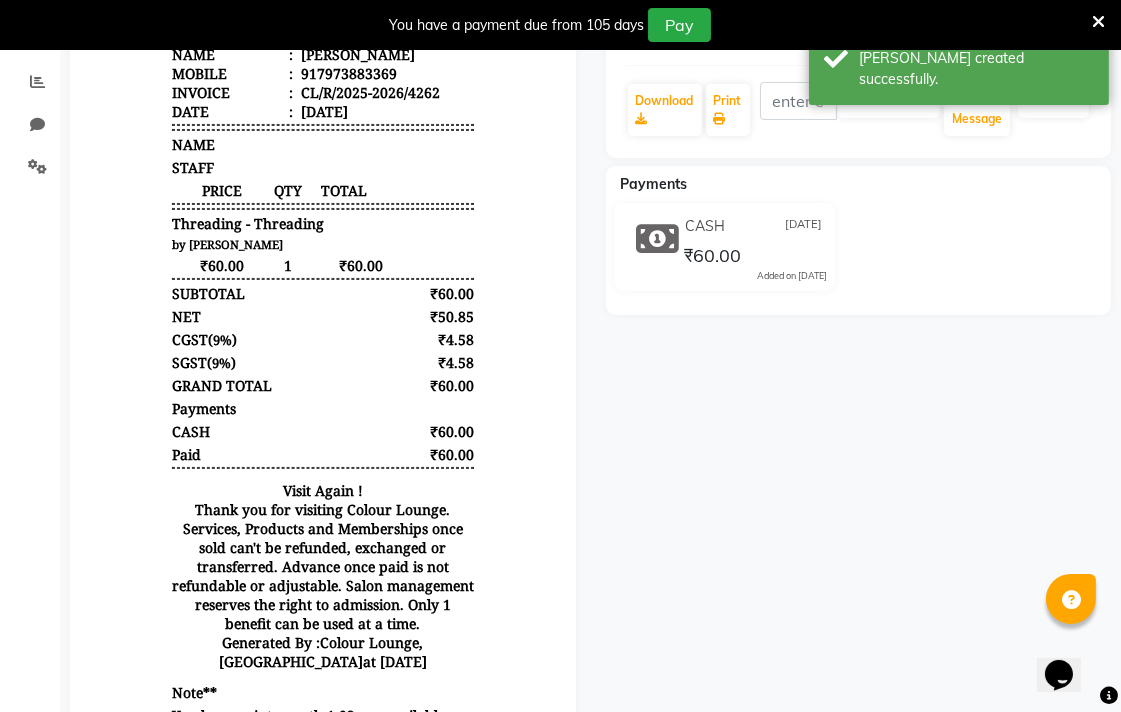 scroll, scrollTop: 0, scrollLeft: 0, axis: both 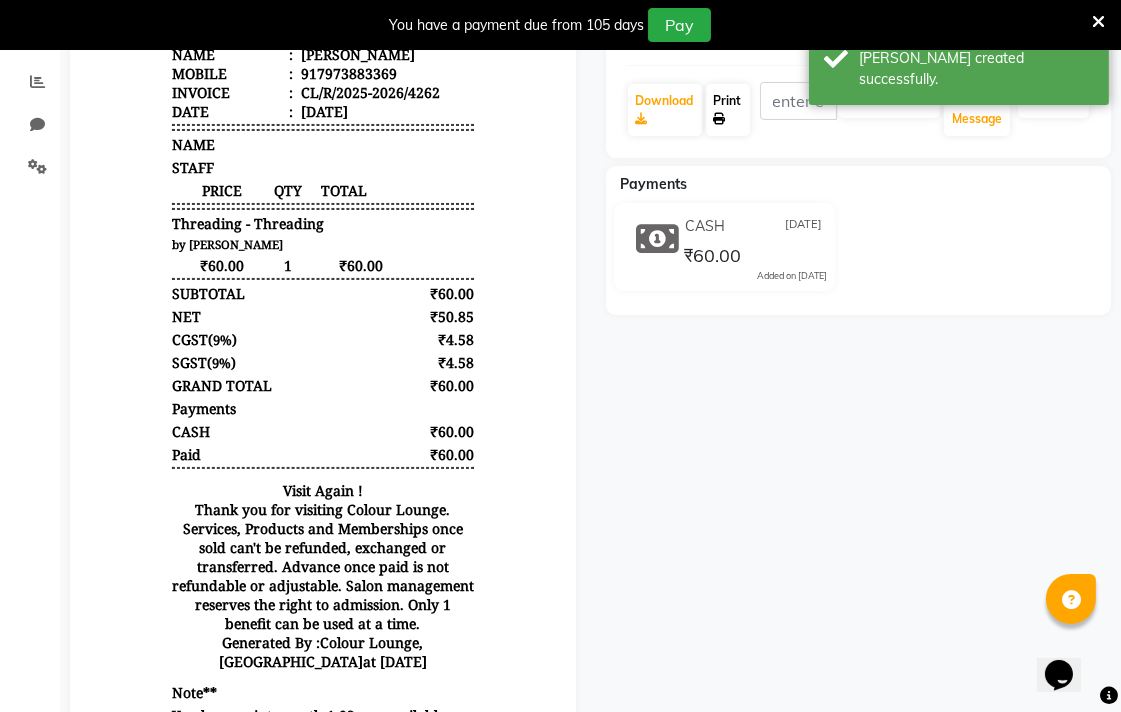 click on "Print" 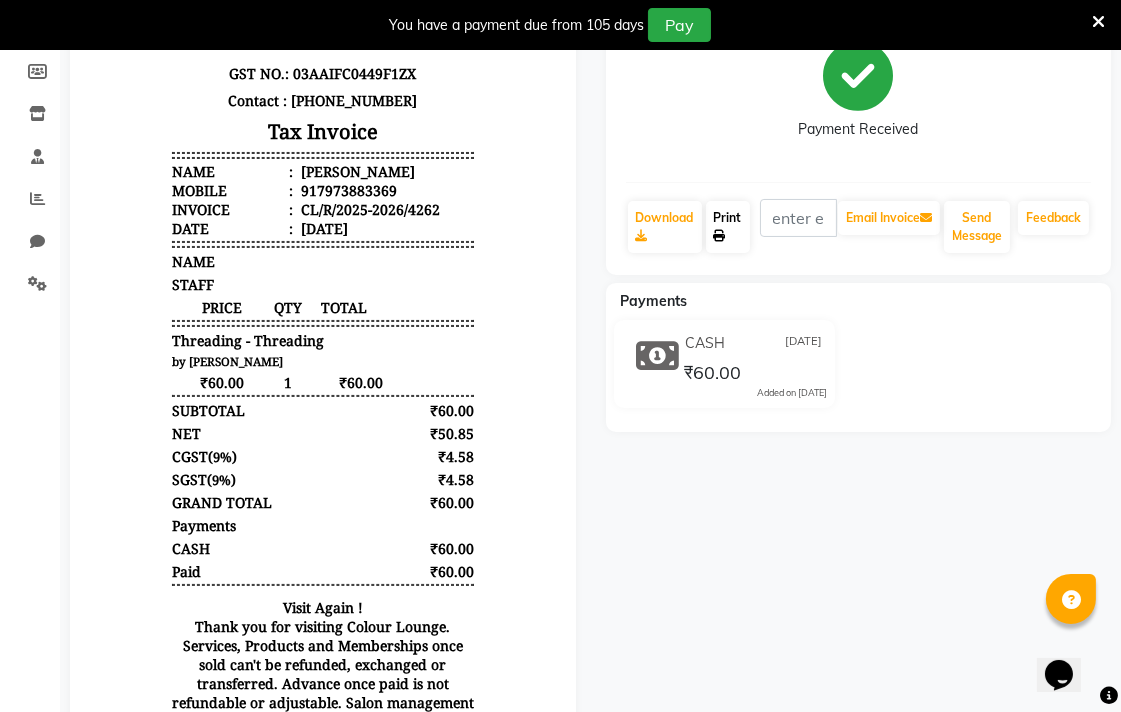 scroll, scrollTop: 0, scrollLeft: 0, axis: both 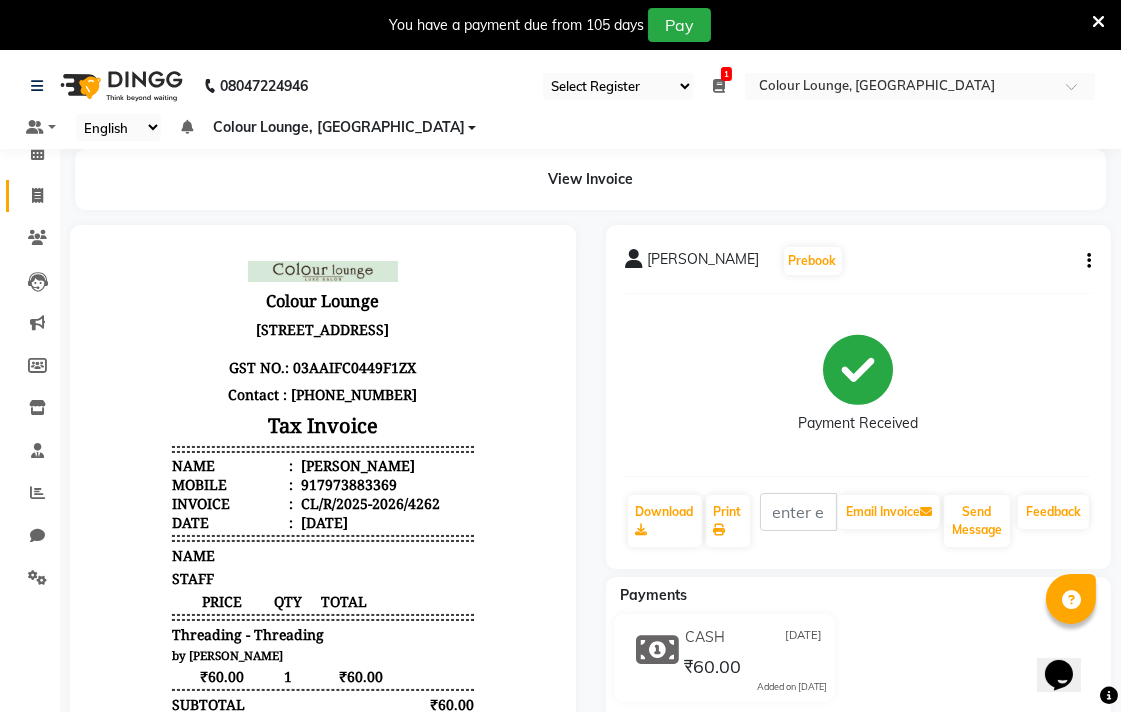 click on "Invoice" 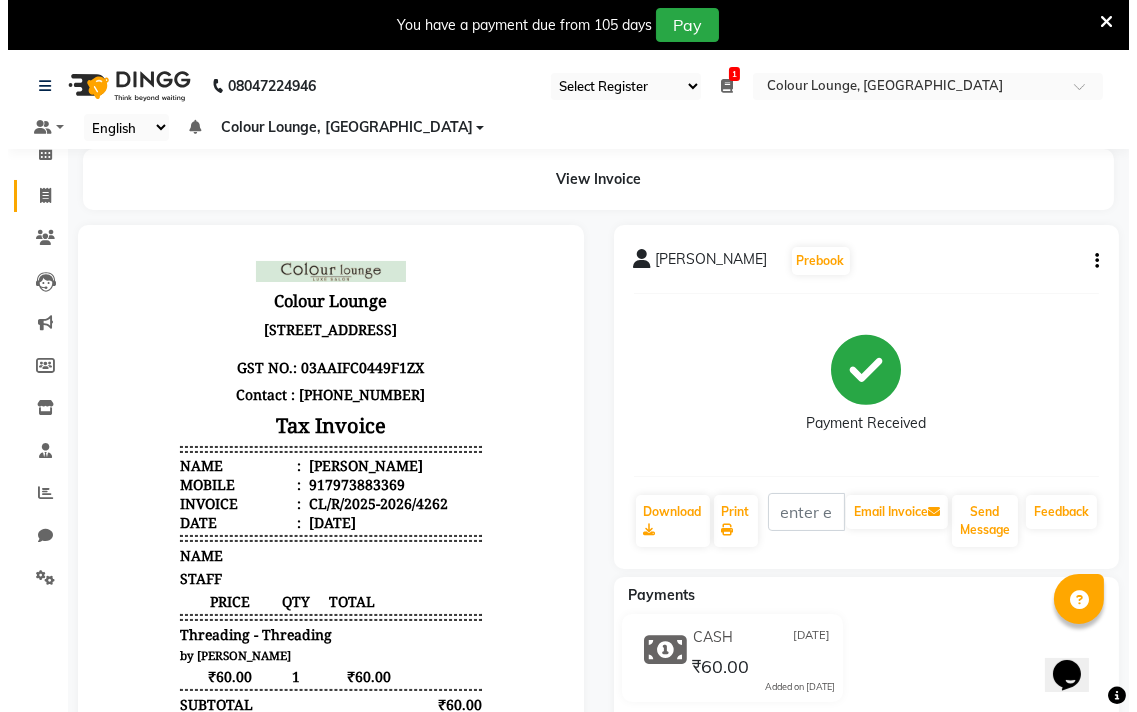 scroll, scrollTop: 50, scrollLeft: 0, axis: vertical 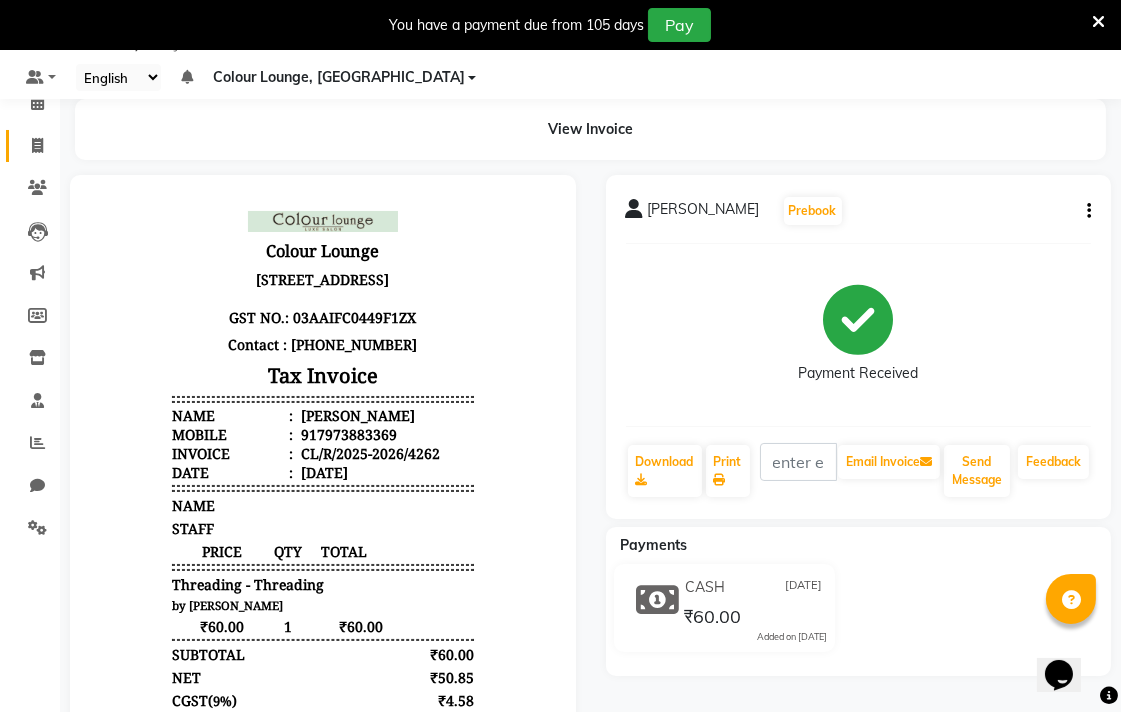 select on "8013" 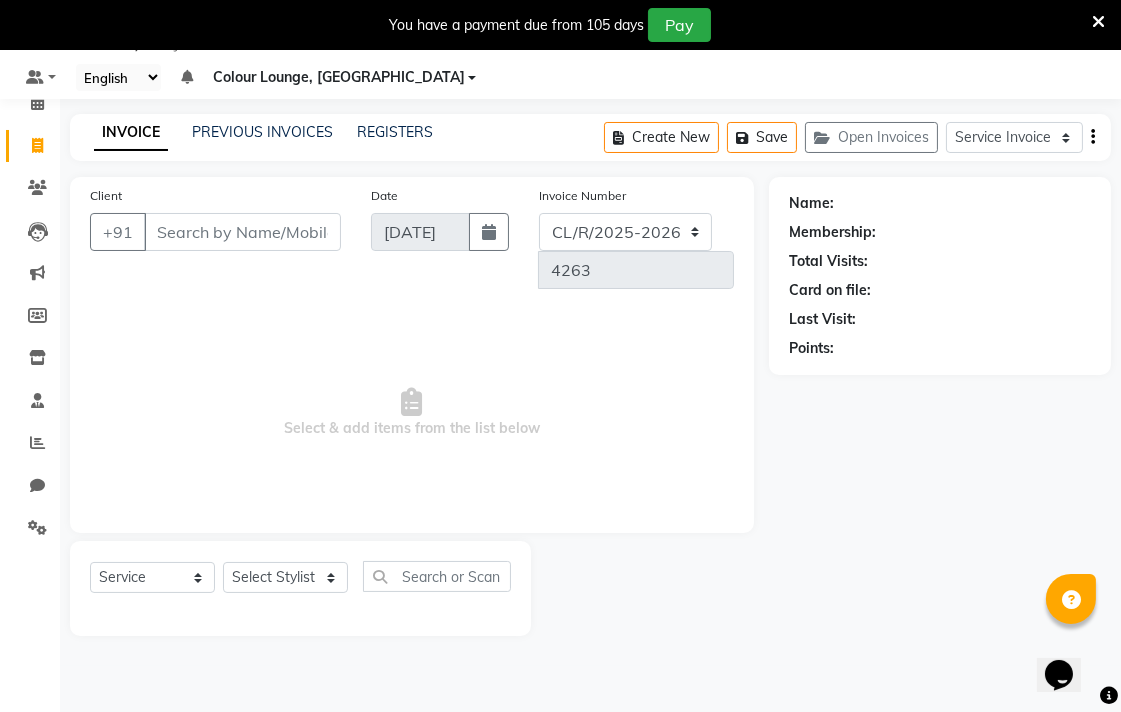 click on "Client" at bounding box center (242, 232) 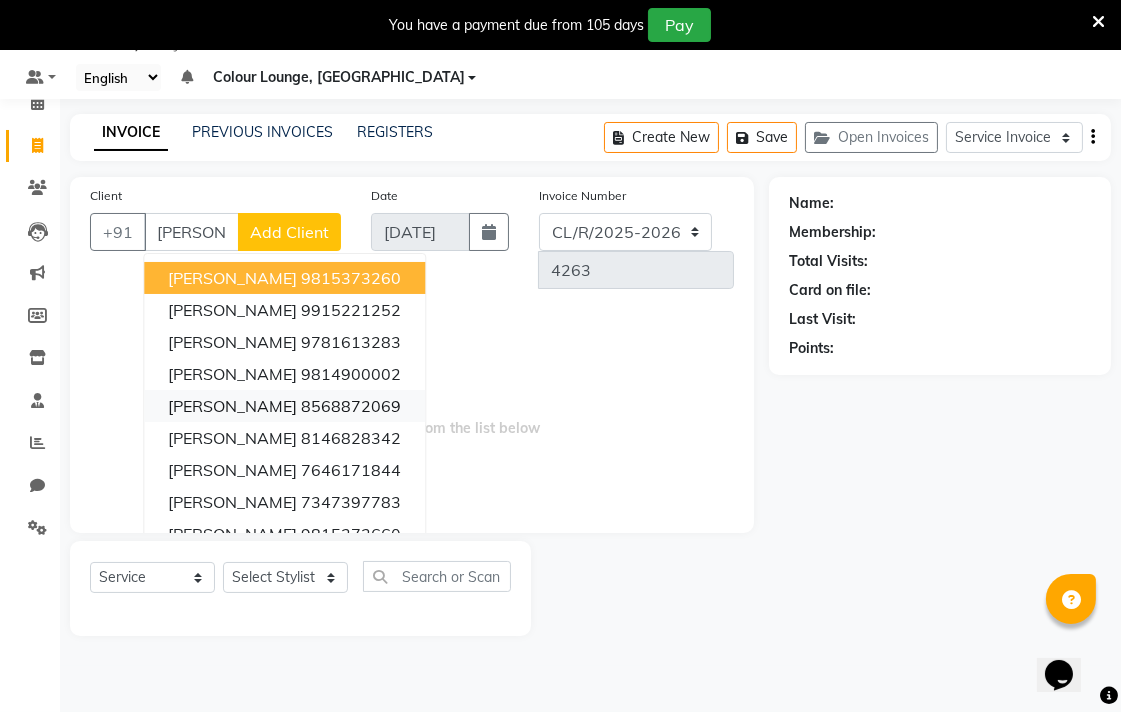 click on "Tajinder  8568872069" at bounding box center (284, 406) 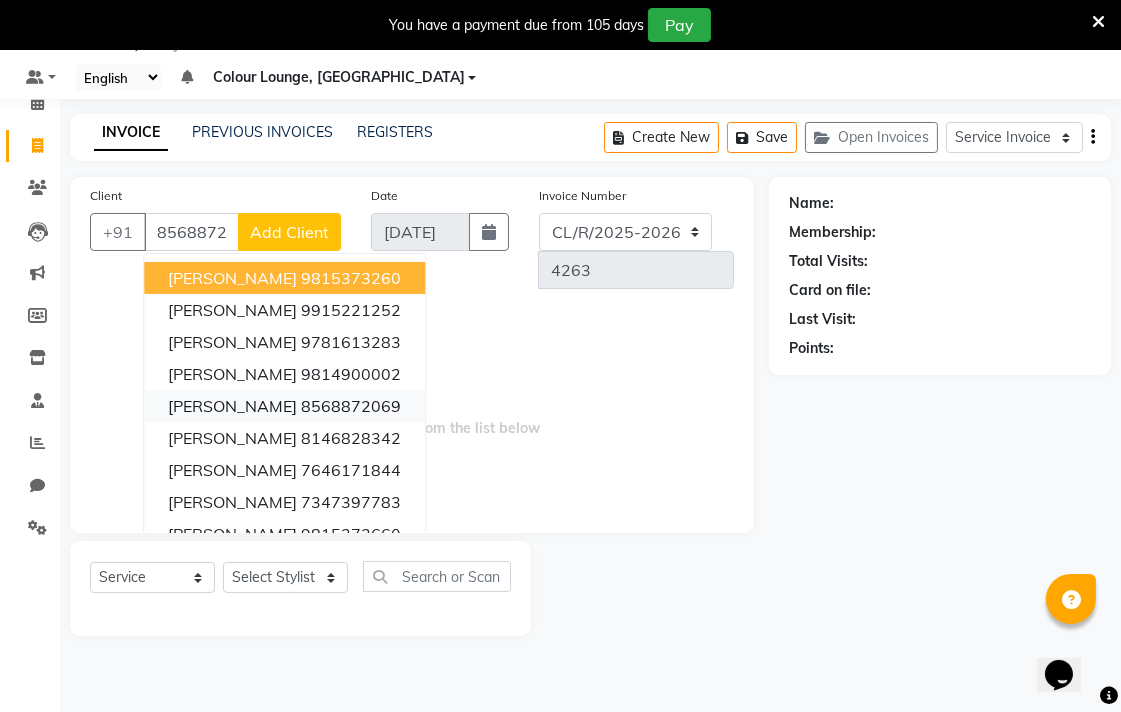 type on "8568872069" 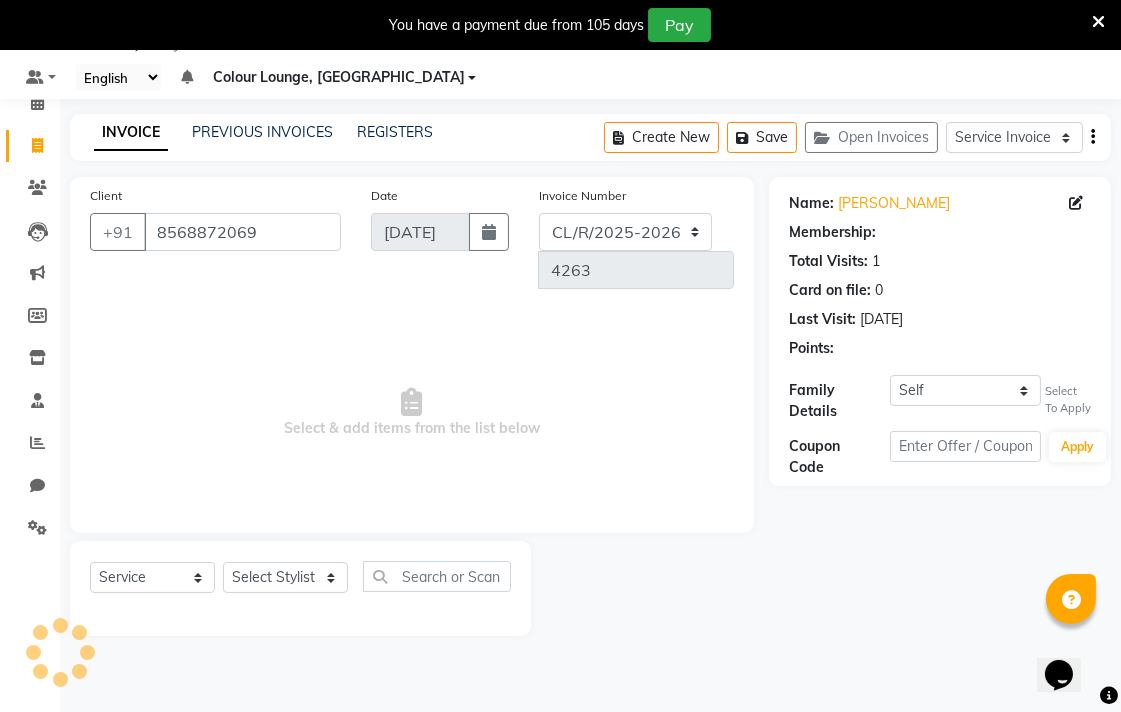 select on "1: Object" 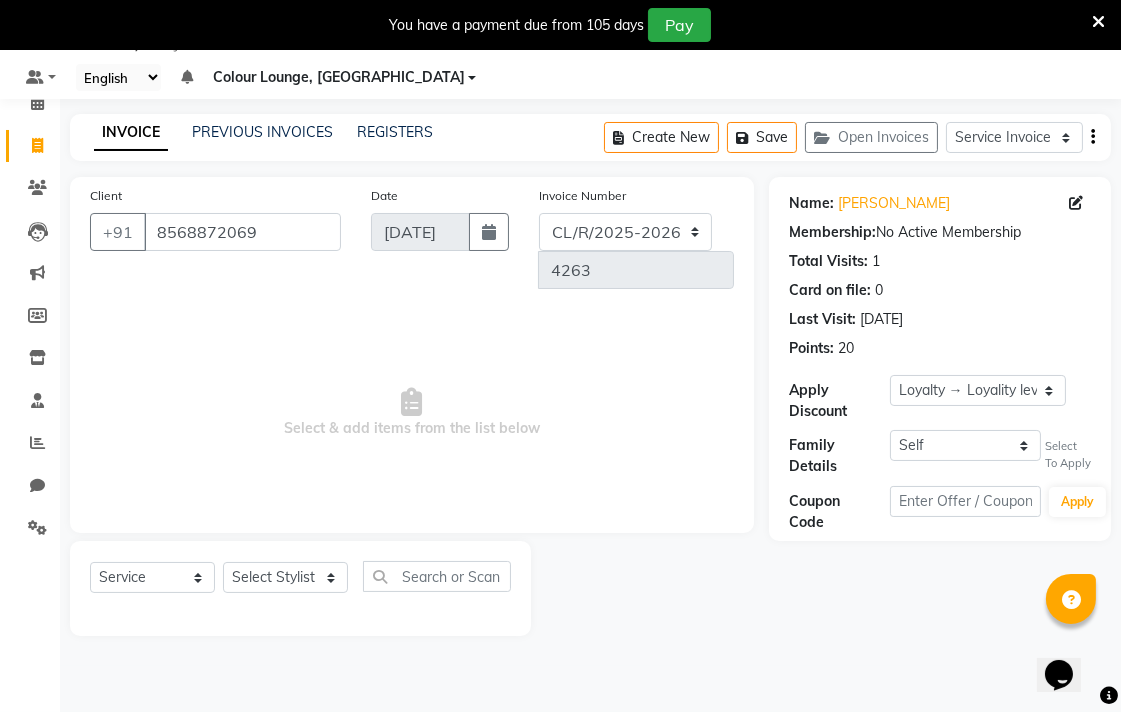 click 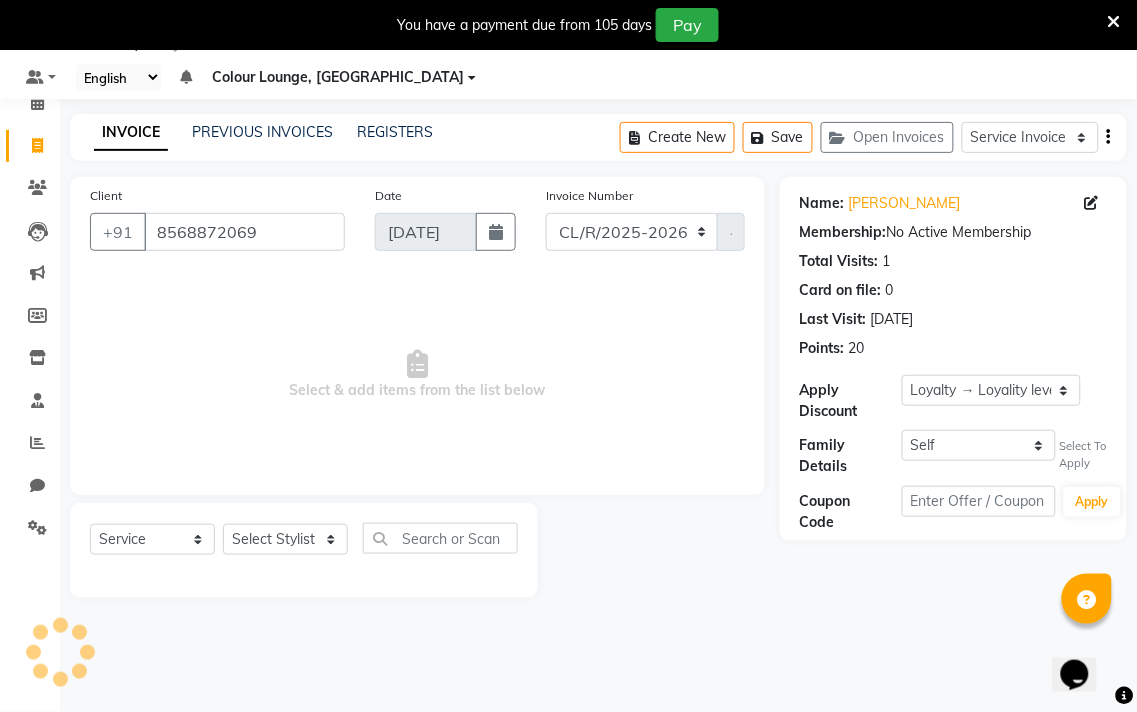 select on "male" 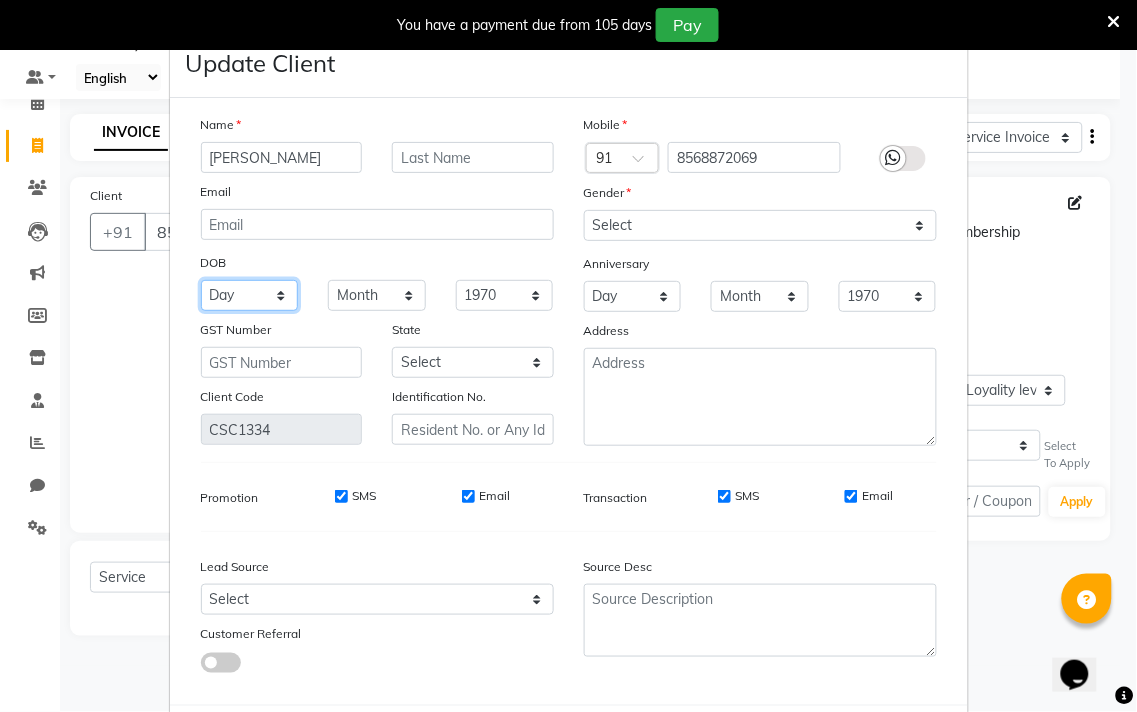 click on "Day 01 02 03 04 05 06 07 08 09 10 11 12 13 14 15 16 17 18 19 20 21 22 23 24 25 26 27 28 29 30 31" at bounding box center (250, 295) 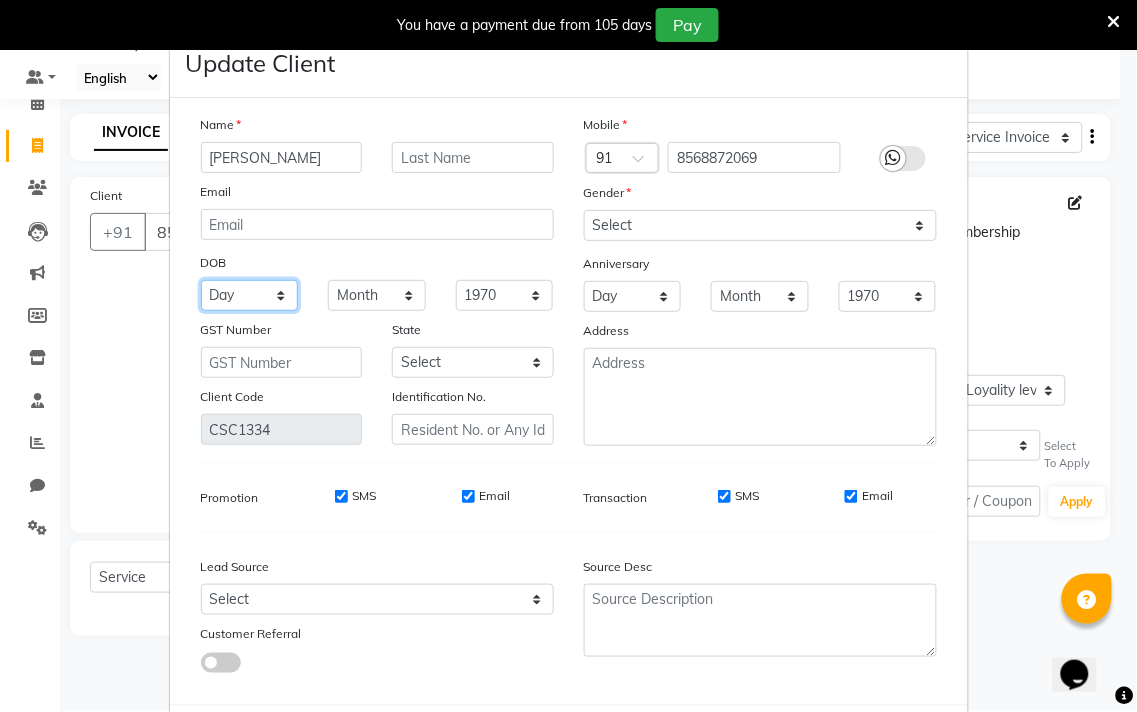 select on "21" 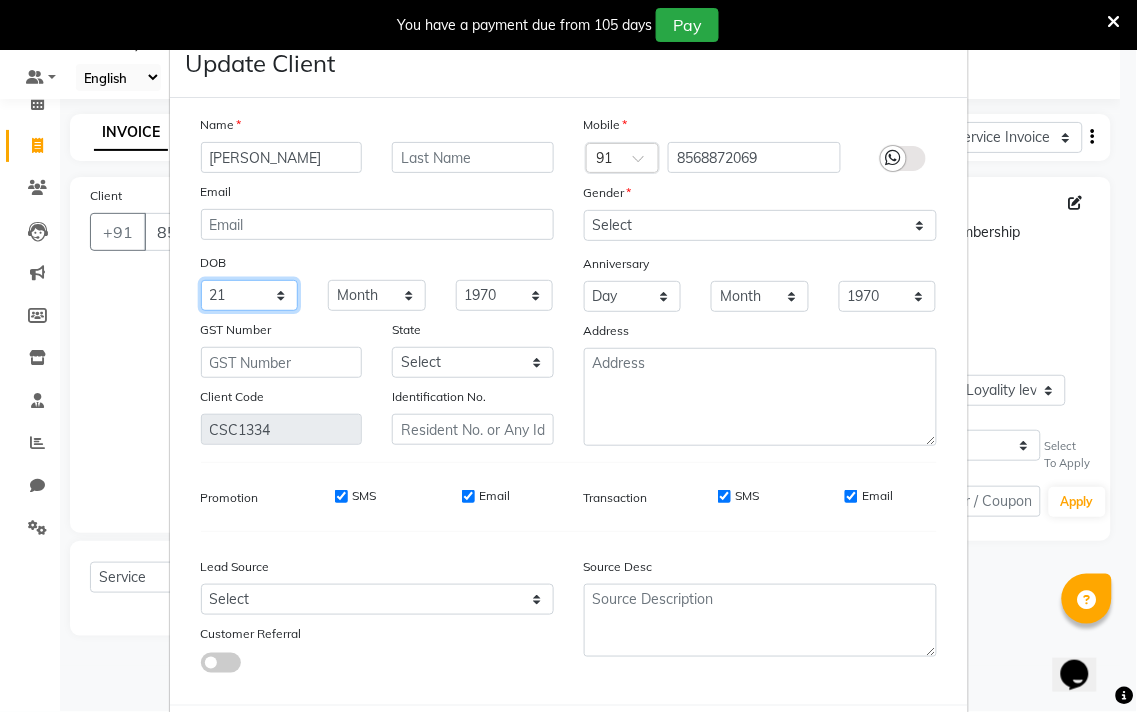click on "Day 01 02 03 04 05 06 07 08 09 10 11 12 13 14 15 16 17 18 19 20 21 22 23 24 25 26 27 28 29 30 31" at bounding box center [250, 295] 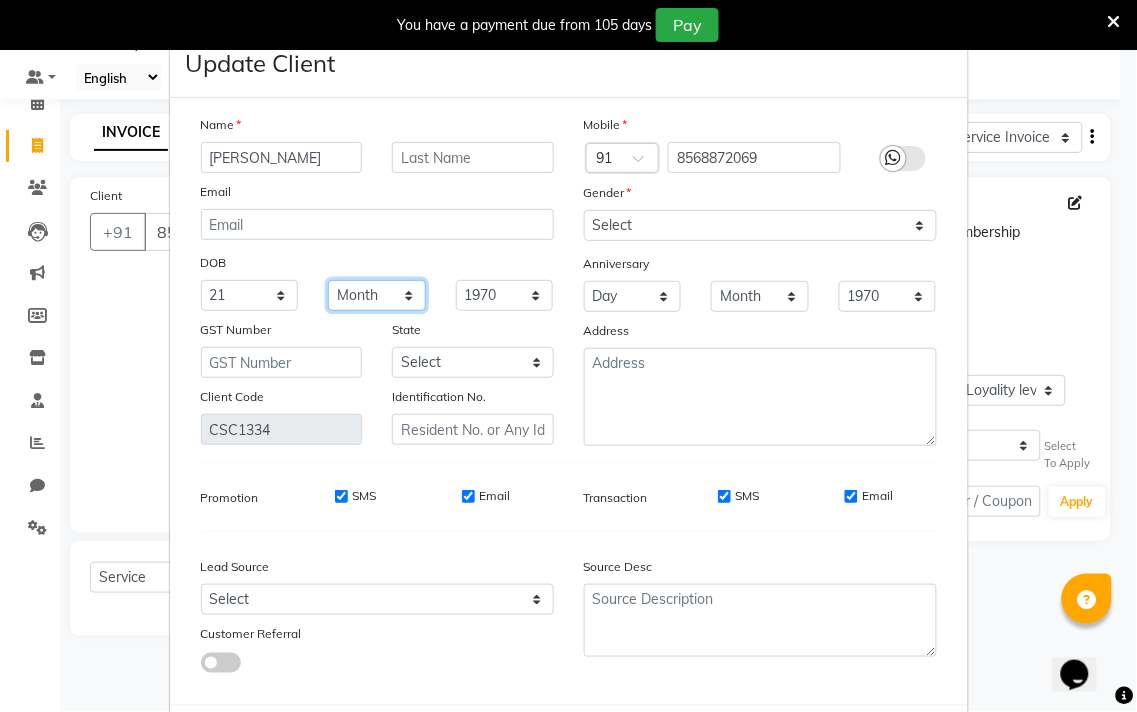 click on "Month January February March April May June July August September October November December" at bounding box center [377, 295] 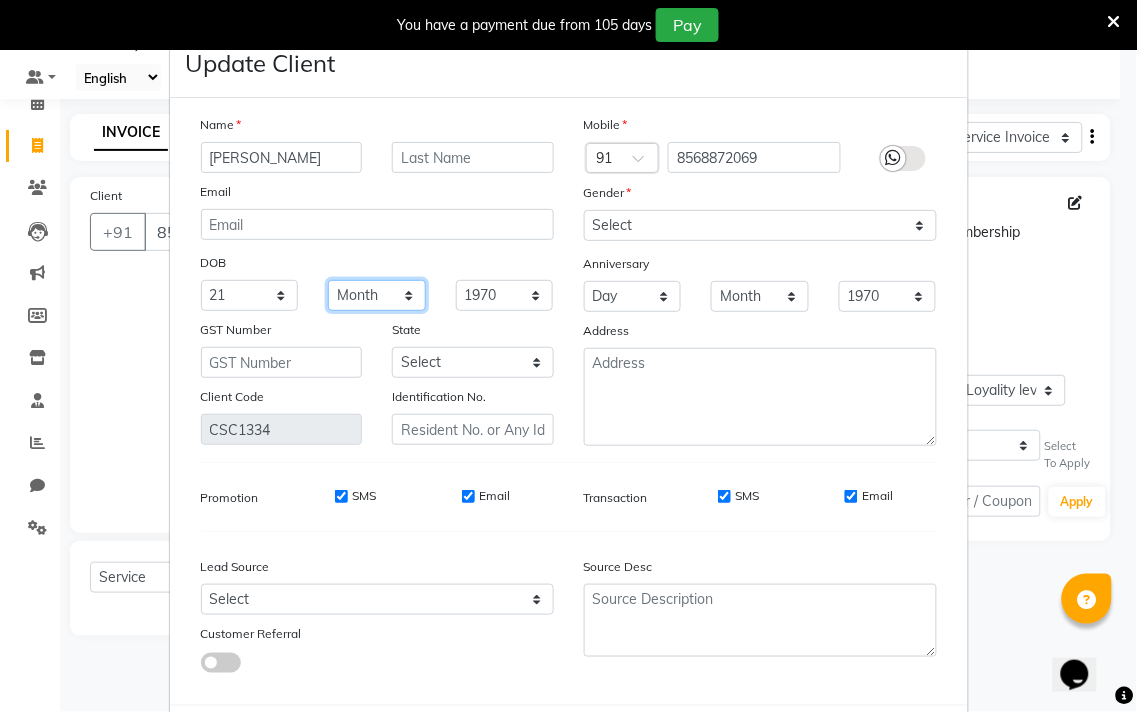 select on "11" 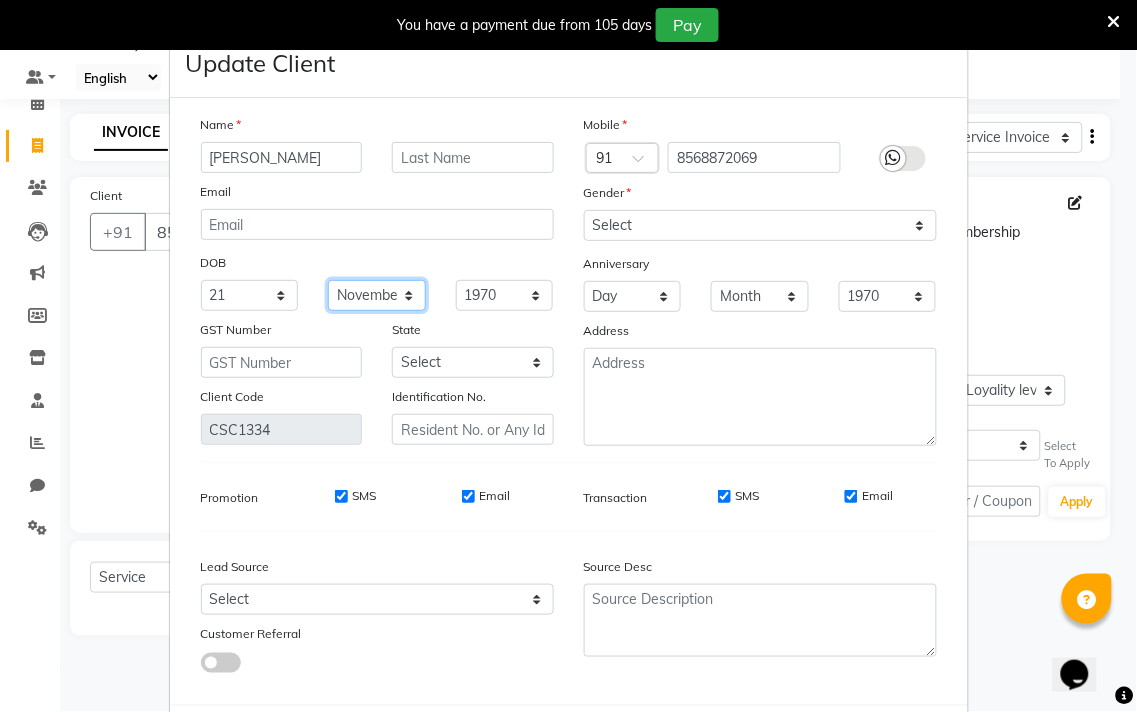 click on "Month January February March April May June July August September October November December" at bounding box center [377, 295] 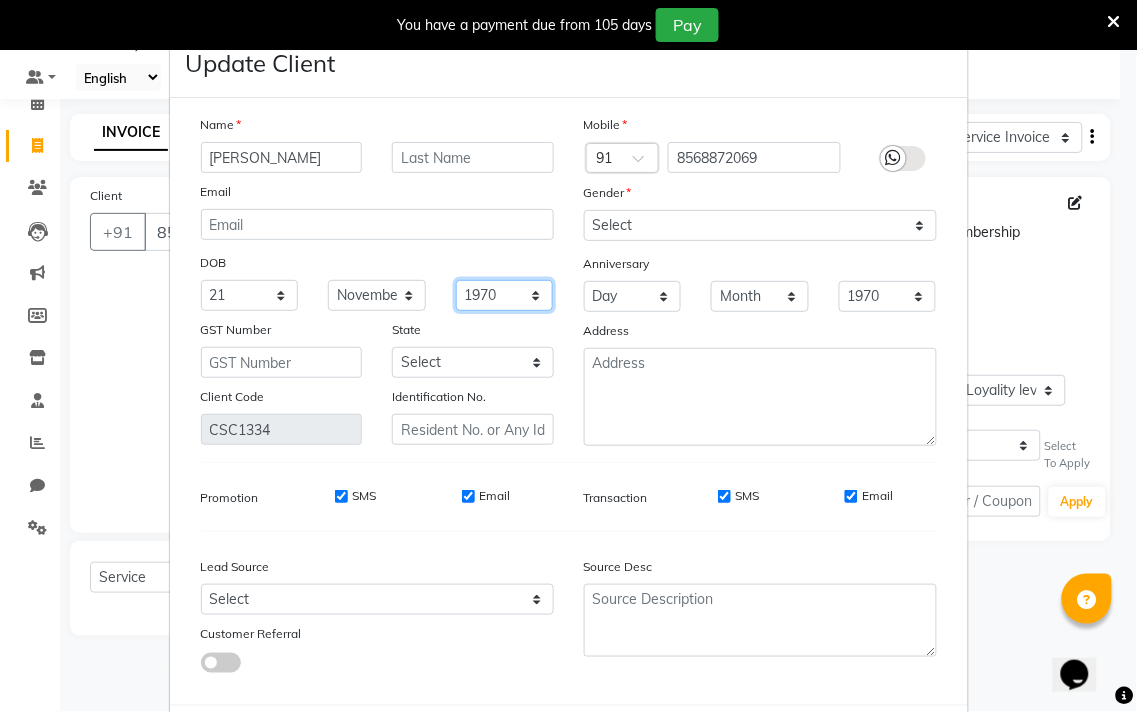 click on "1940 1941 1942 1943 1944 1945 1946 1947 1948 1949 1950 1951 1952 1953 1954 1955 1956 1957 1958 1959 1960 1961 1962 1963 1964 1965 1966 1967 1968 1969 1970 1971 1972 1973 1974 1975 1976 1977 1978 1979 1980 1981 1982 1983 1984 1985 1986 1987 1988 1989 1990 1991 1992 1993 1994 1995 1996 1997 1998 1999 2000 2001 2002 2003 2004 2005 2006 2007 2008 2009 2010 2011 2012 2013 2014 2015 2016 2017 2018 2019 2020 2021 2022 2023 2024" at bounding box center (505, 295) 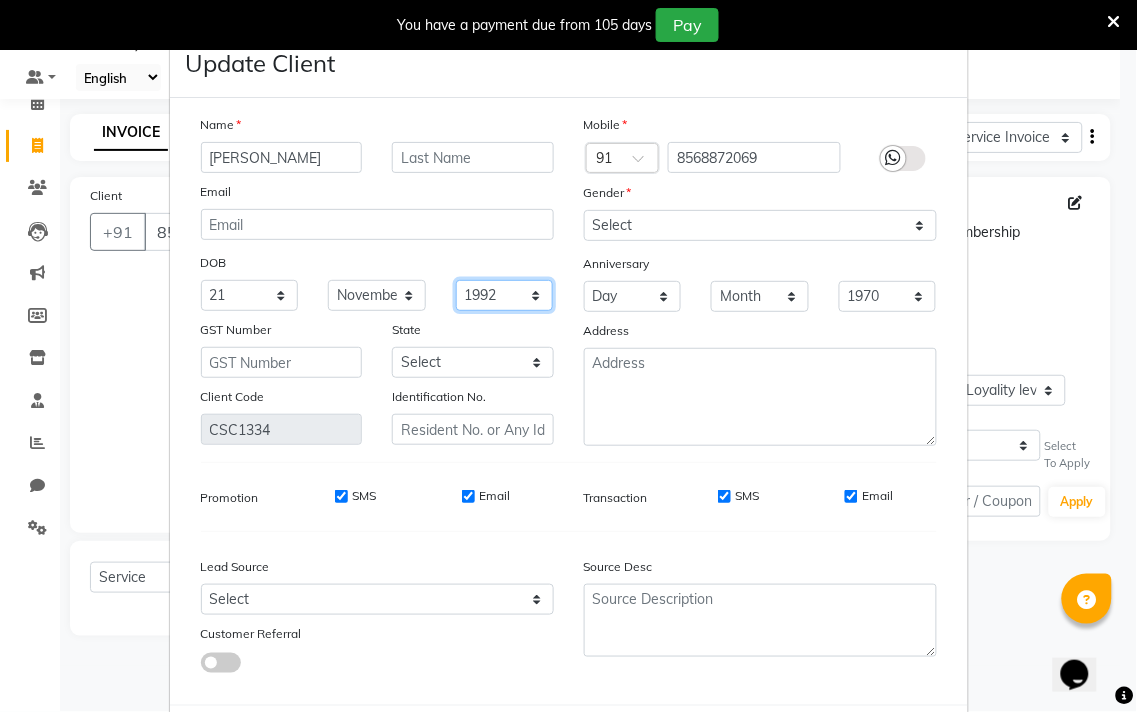 click on "1940 1941 1942 1943 1944 1945 1946 1947 1948 1949 1950 1951 1952 1953 1954 1955 1956 1957 1958 1959 1960 1961 1962 1963 1964 1965 1966 1967 1968 1969 1970 1971 1972 1973 1974 1975 1976 1977 1978 1979 1980 1981 1982 1983 1984 1985 1986 1987 1988 1989 1990 1991 1992 1993 1994 1995 1996 1997 1998 1999 2000 2001 2002 2003 2004 2005 2006 2007 2008 2009 2010 2011 2012 2013 2014 2015 2016 2017 2018 2019 2020 2021 2022 2023 2024" at bounding box center [505, 295] 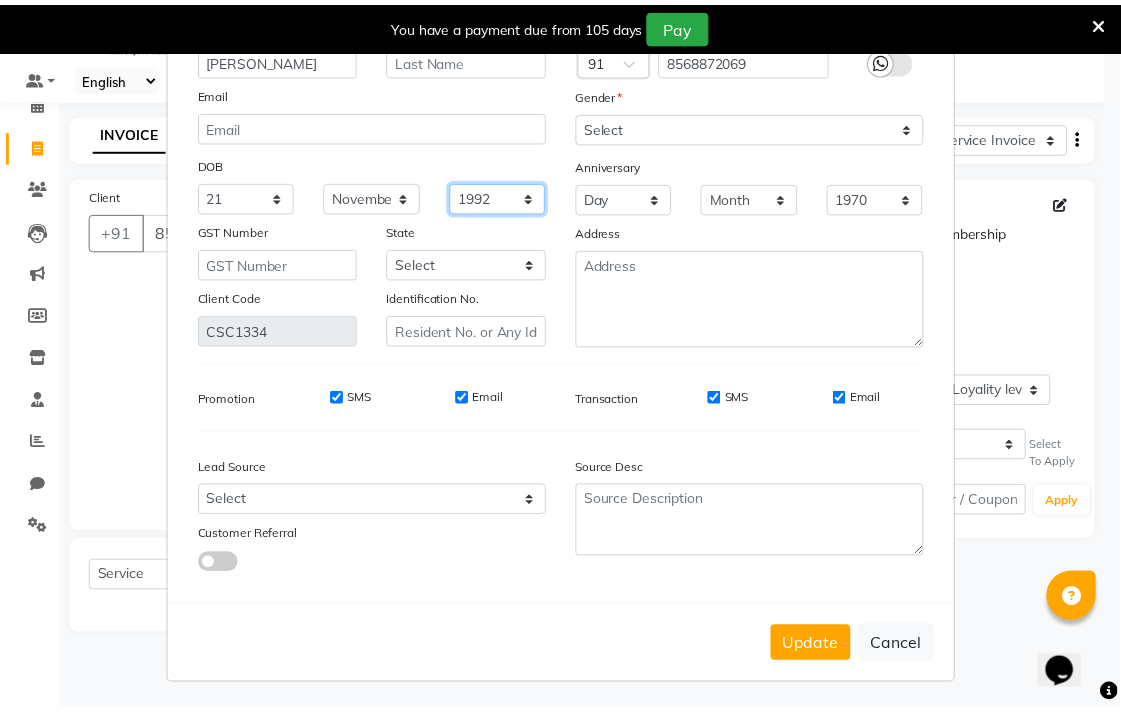 scroll, scrollTop: 103, scrollLeft: 0, axis: vertical 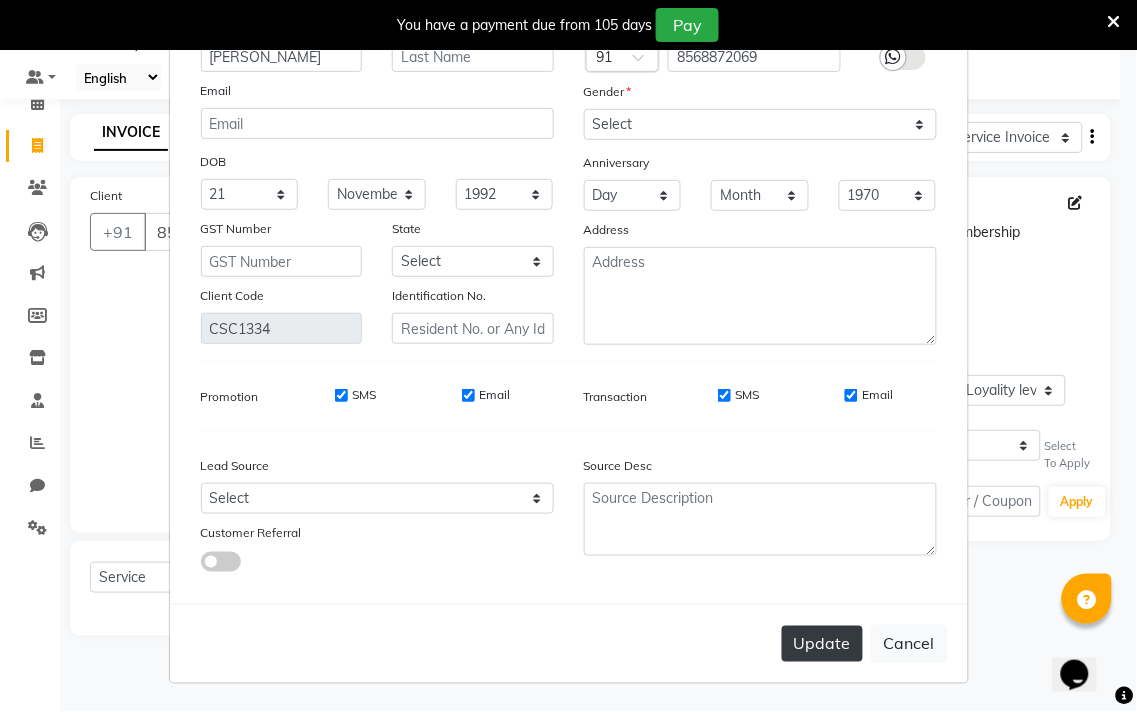 click on "Update" at bounding box center [822, 644] 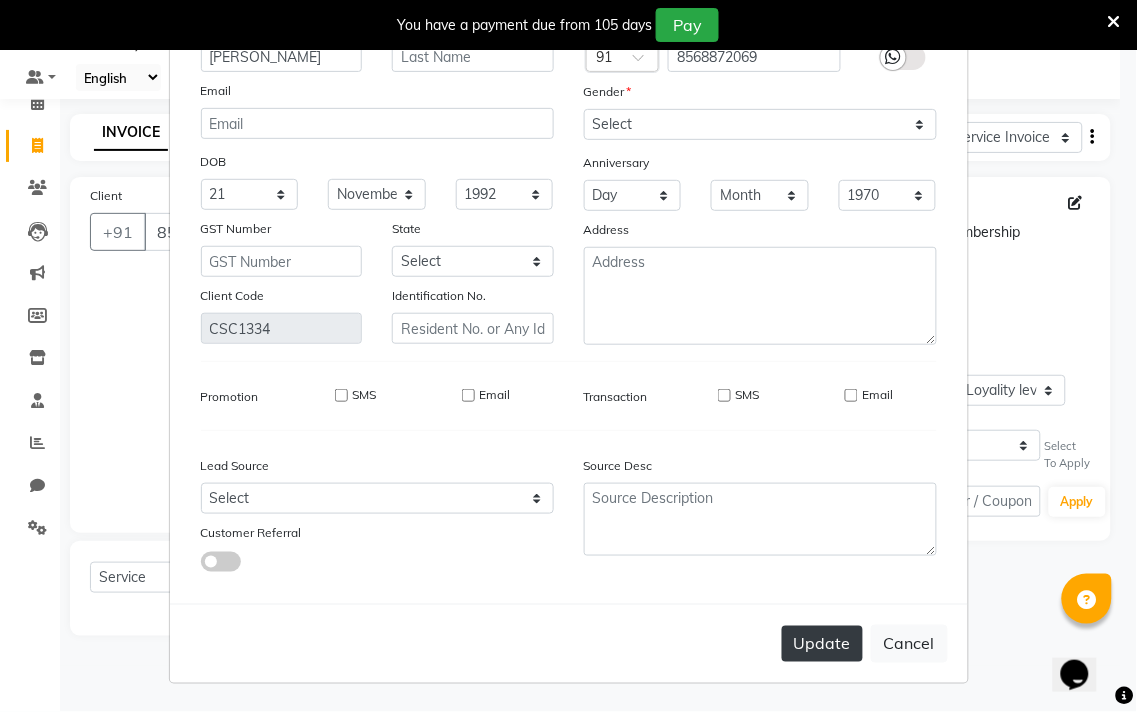 type 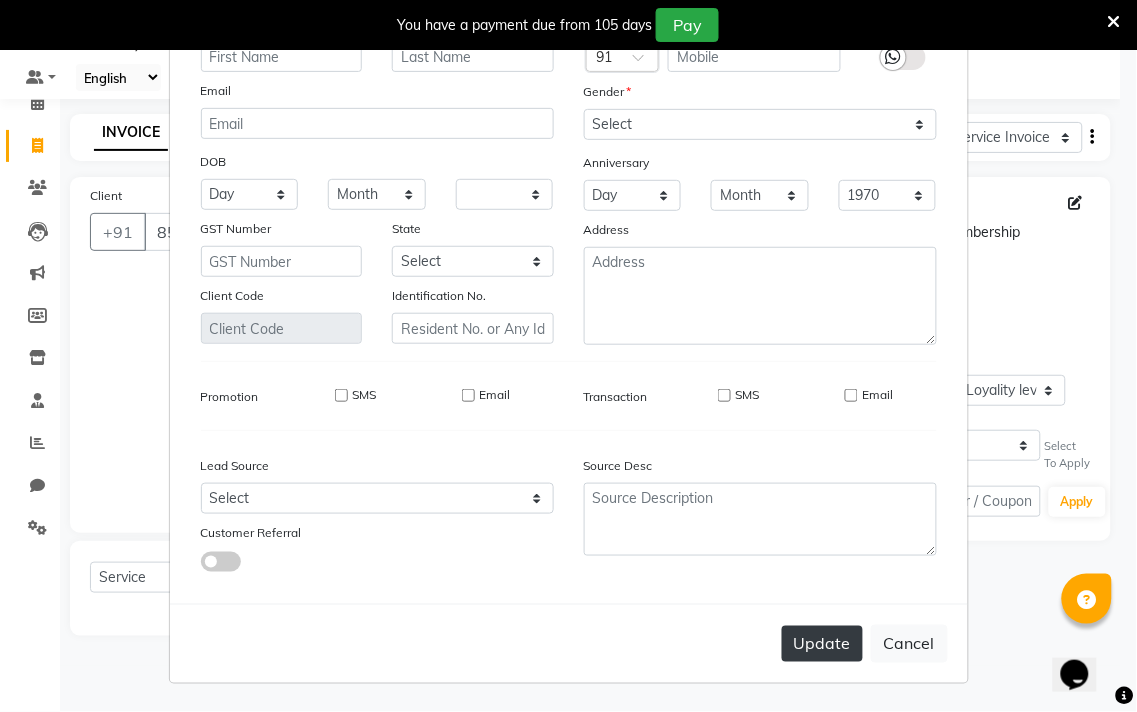 select 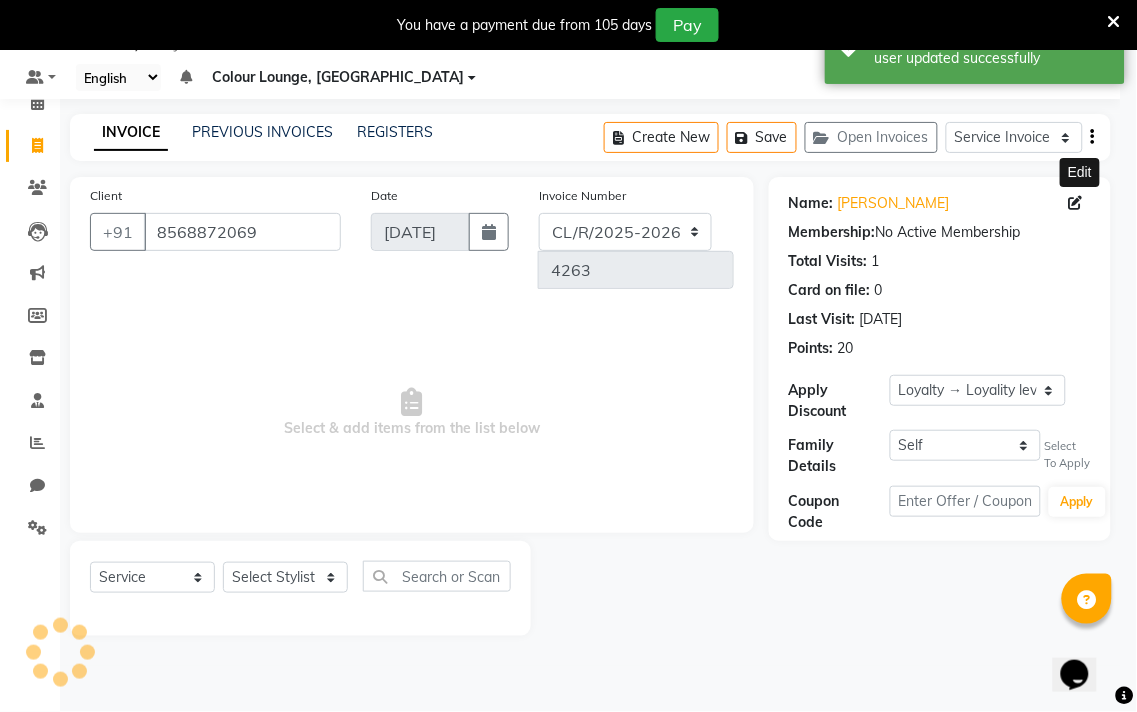 select on "1: Object" 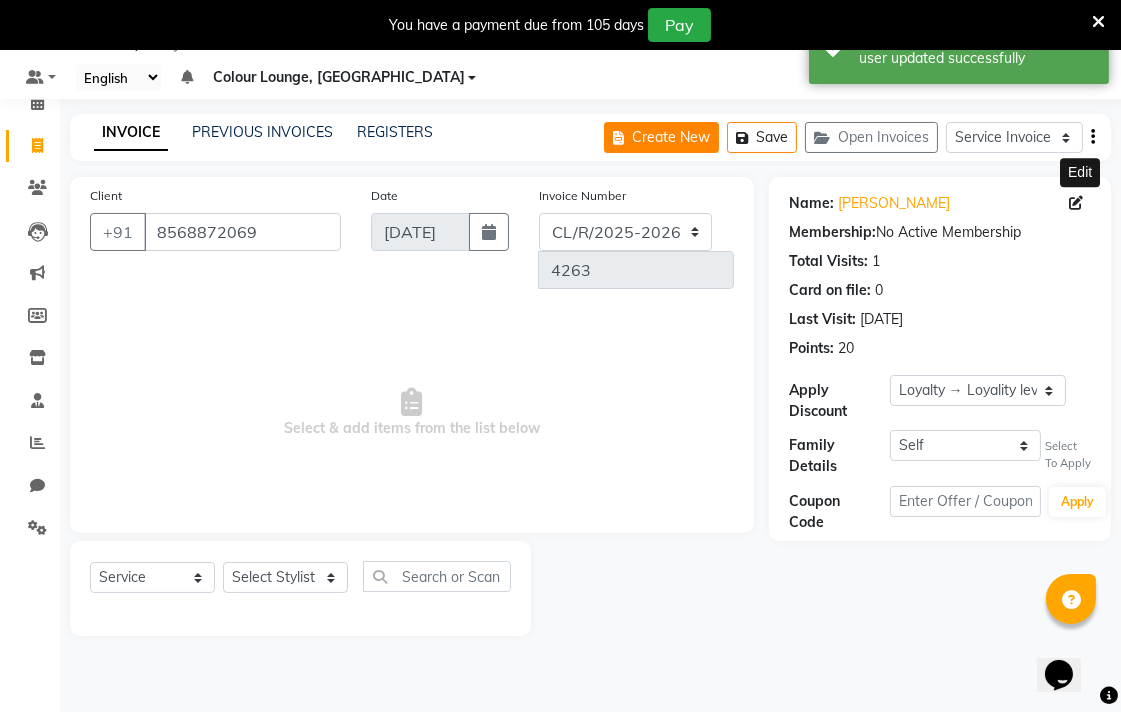 click on "Create New" 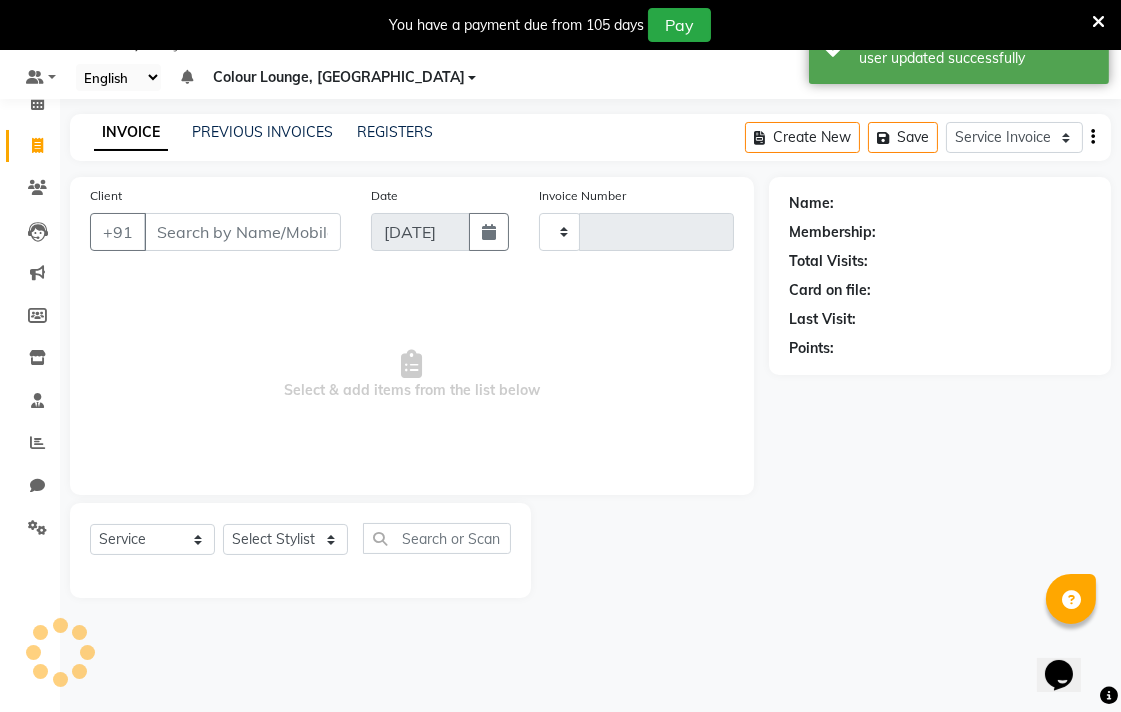 type on "4263" 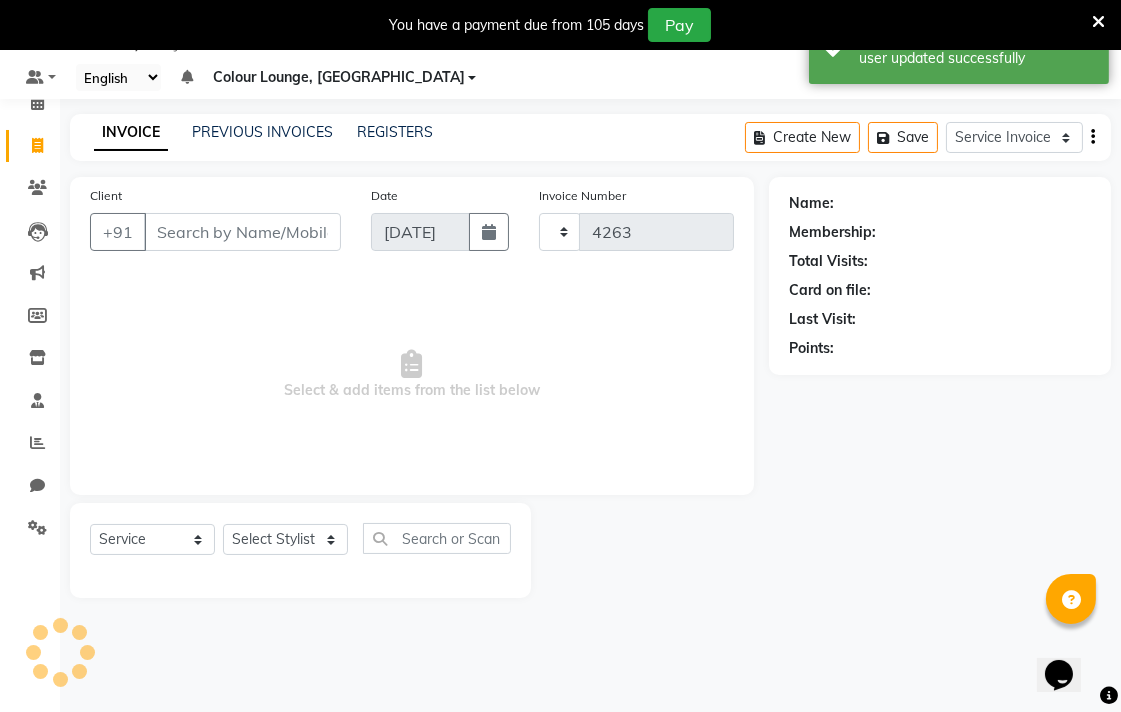select on "8013" 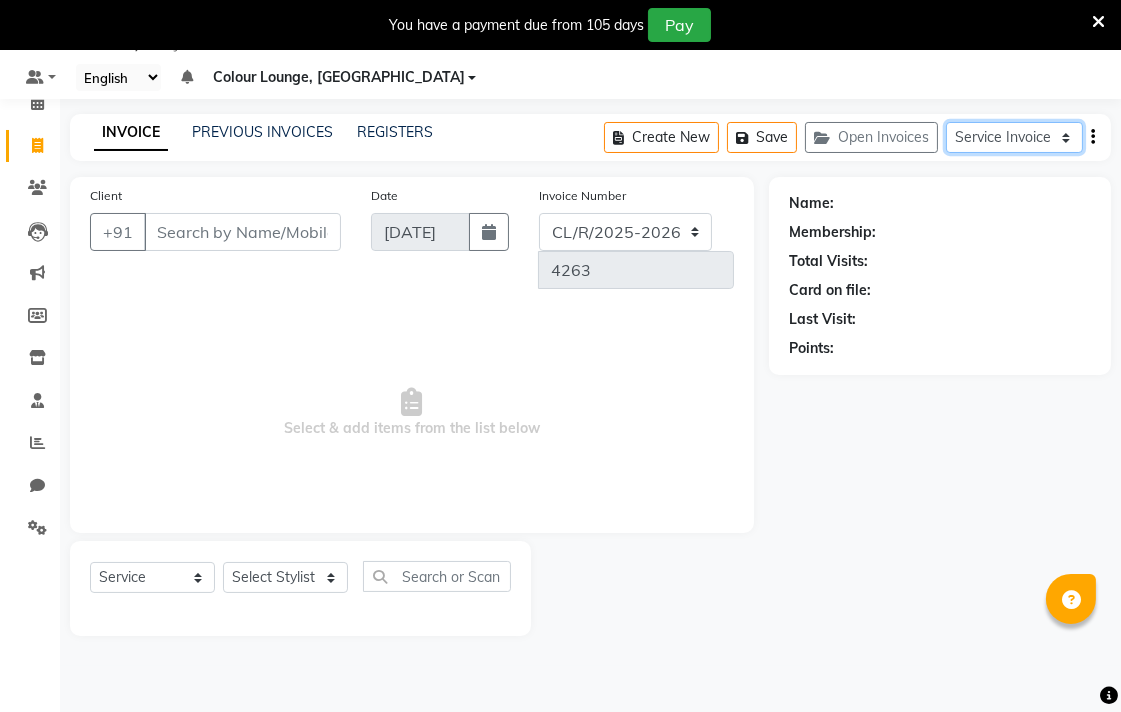 click on "Service Invoice Product Invoice" 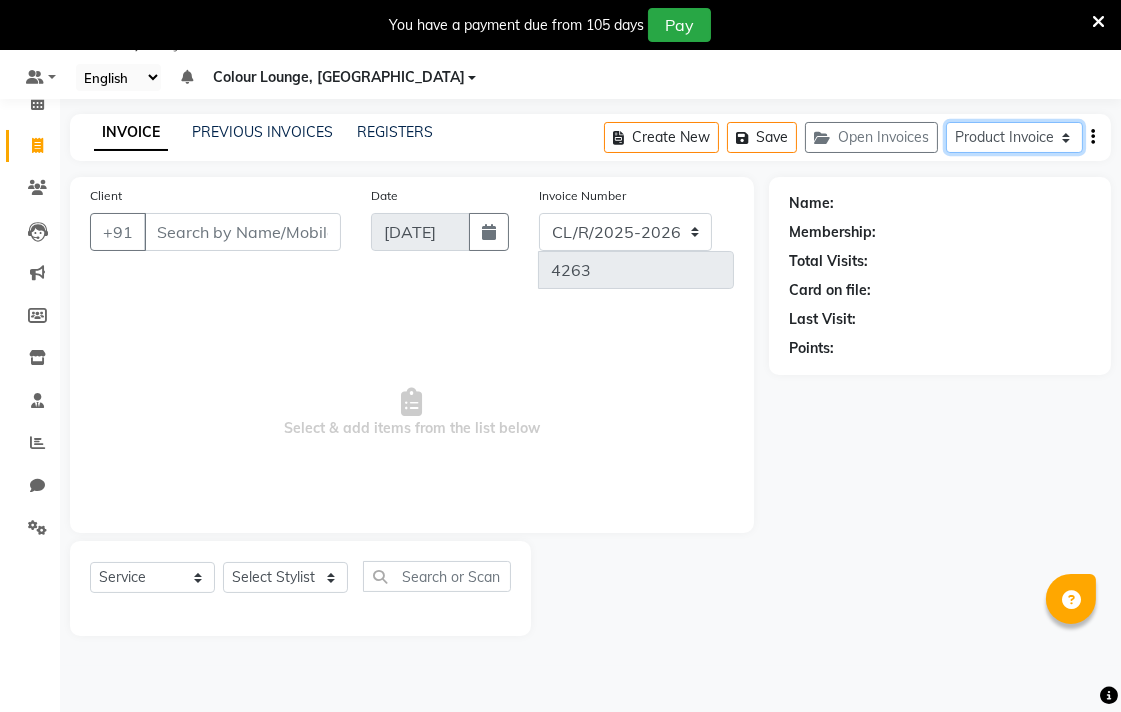 click on "Service Invoice Product Invoice" 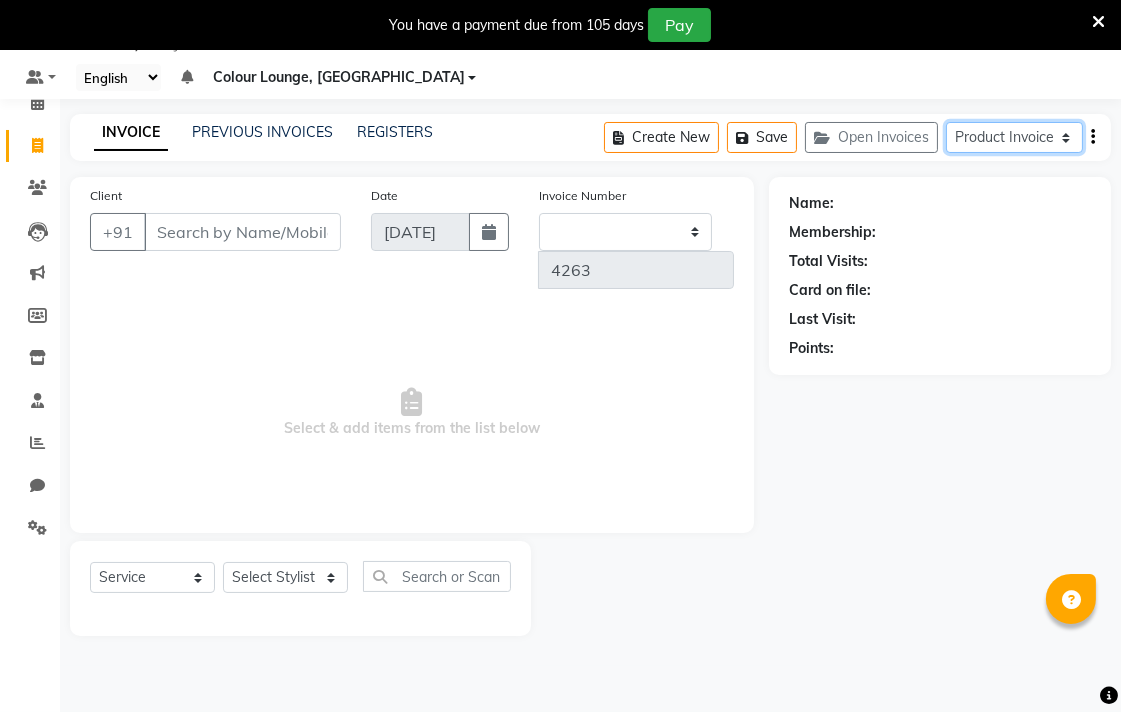 select on "82" 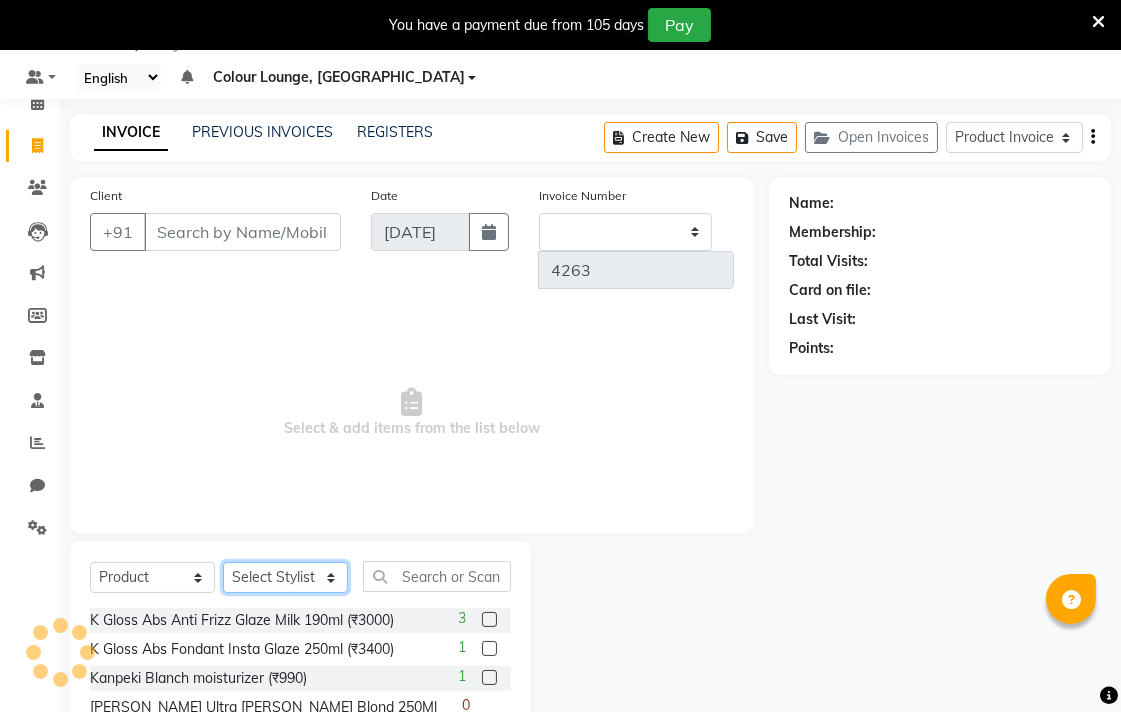 click on "Select Stylist Admin AMIT Birshika Colour Lounge, [GEOGRAPHIC_DATA] Colour Lounge, [GEOGRAPHIC_DATA] Digvij[PERSON_NAME]N[PERSON_NAME]F[PERSON_NAME]M[PERSON_NAME]mal m[PERSON_NAME]B[PERSON_NAME]N[PERSON_NAME]EEP MOH[PERSON_NAME]RAS POO[PERSON_NAME]ATH Poo[PERSON_NAME]R[PERSON_NAME] gua[PERSON_NAME]h[PERSON_NAME]i[PERSON_NAME]h[PERSON_NAME]JAN SAME[PERSON_NAME]N[PERSON_NAME]J[PERSON_NAME]R[PERSON_NAME]n[PERSON_NAME]i[PERSON_NAME]NUJ VISH[PERSON_NAME]" 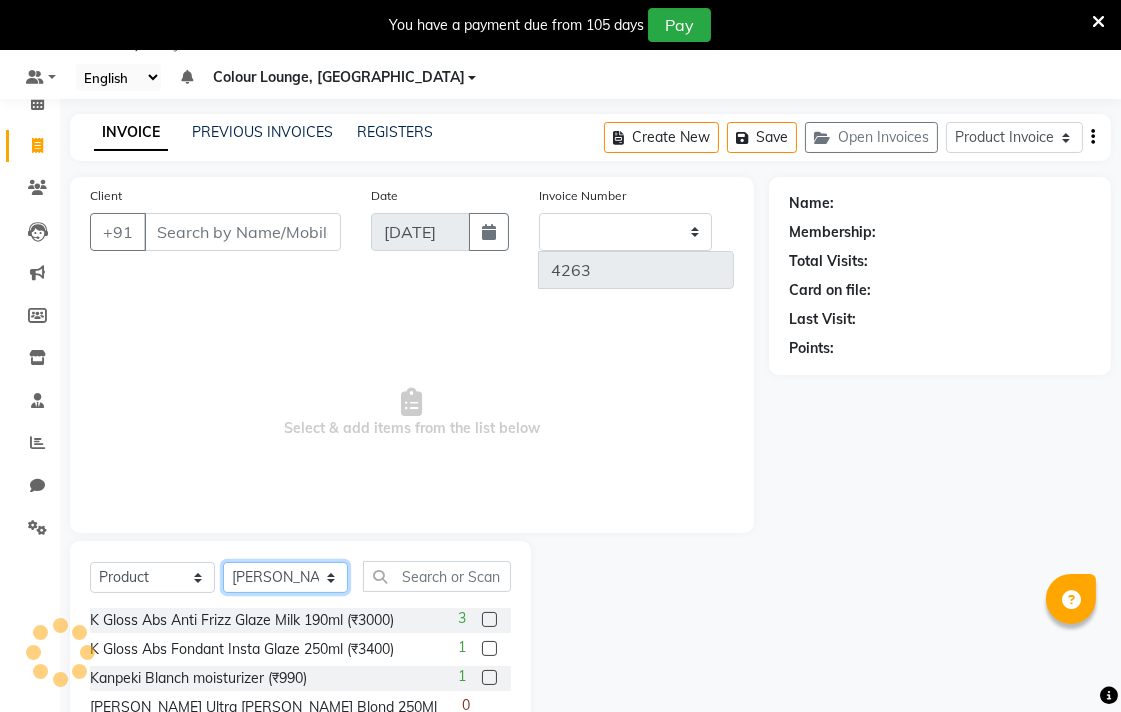 click on "Select Stylist Admin AMIT Birshika Colour Lounge, [GEOGRAPHIC_DATA] Colour Lounge, [GEOGRAPHIC_DATA] Digvij[PERSON_NAME]N[PERSON_NAME]F[PERSON_NAME]M[PERSON_NAME]mal m[PERSON_NAME]B[PERSON_NAME]N[PERSON_NAME]EEP MOH[PERSON_NAME]RAS POO[PERSON_NAME]ATH Poo[PERSON_NAME]R[PERSON_NAME] gua[PERSON_NAME]h[PERSON_NAME]i[PERSON_NAME]h[PERSON_NAME]JAN SAME[PERSON_NAME]N[PERSON_NAME]J[PERSON_NAME]R[PERSON_NAME]n[PERSON_NAME]i[PERSON_NAME]NUJ VISH[PERSON_NAME]" 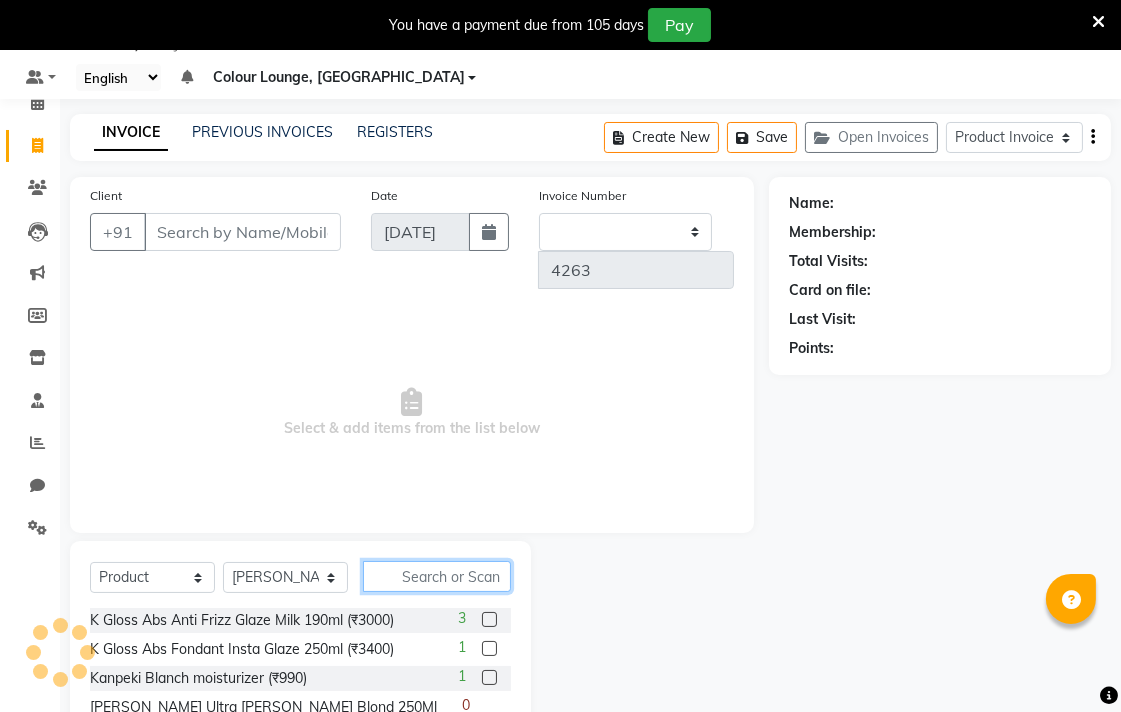 click 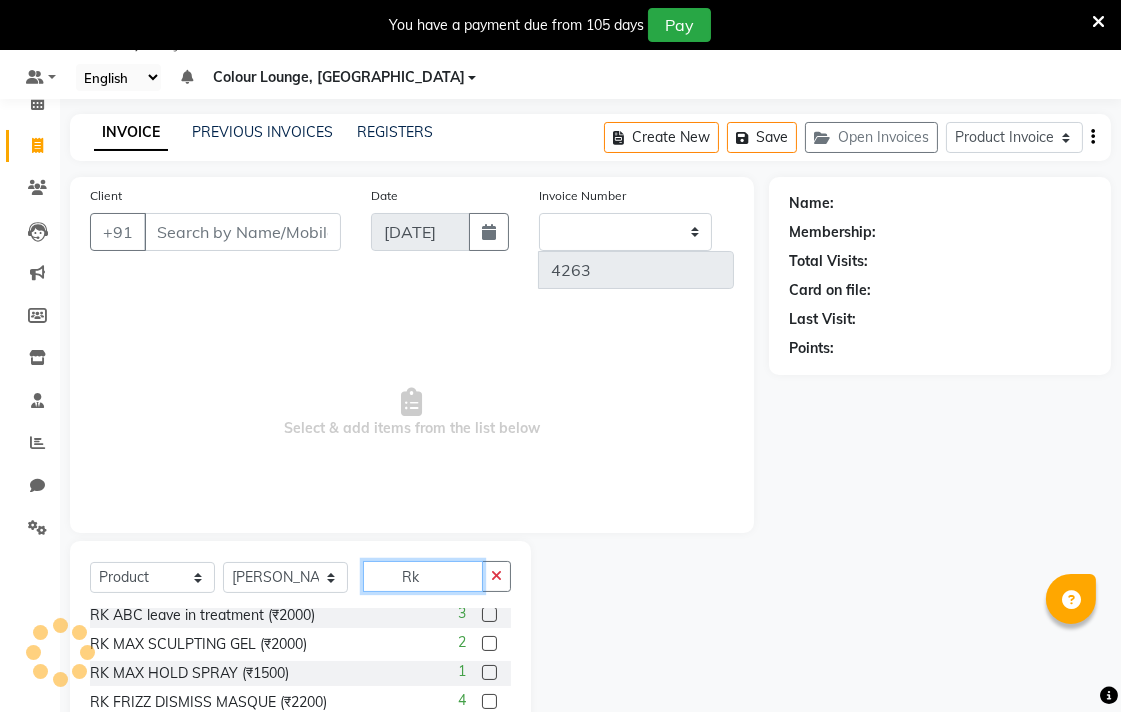 scroll, scrollTop: 0, scrollLeft: 0, axis: both 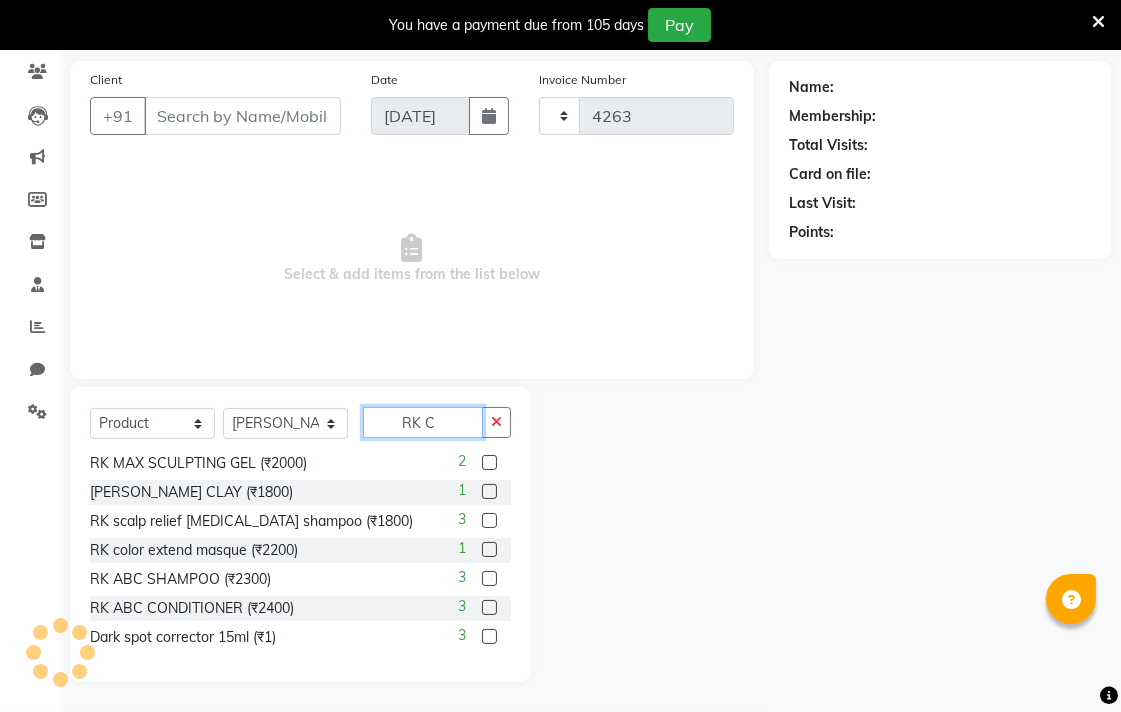 type on "RK C" 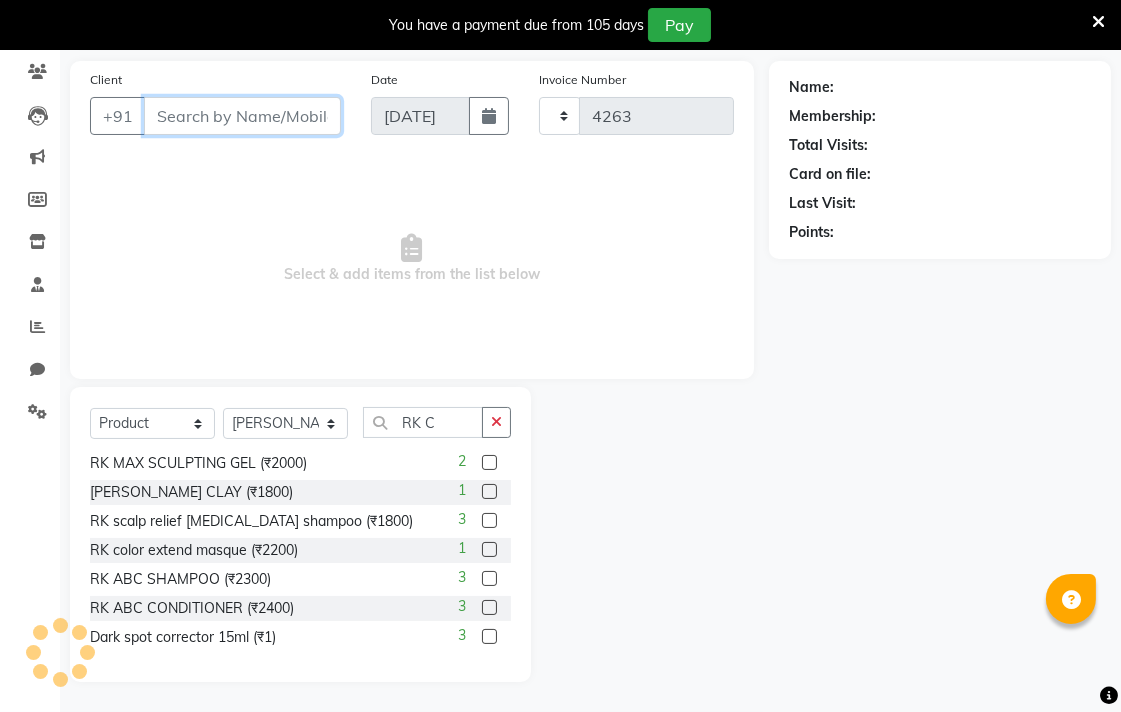 click on "Client" at bounding box center [242, 116] 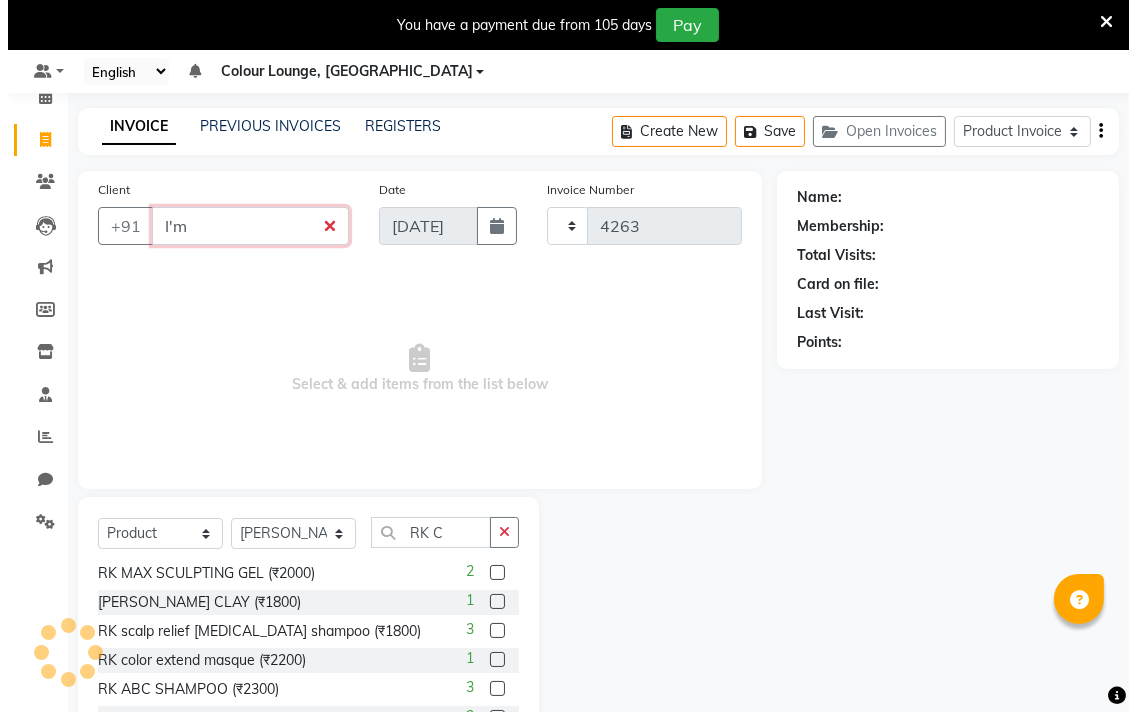 scroll, scrollTop: 0, scrollLeft: 0, axis: both 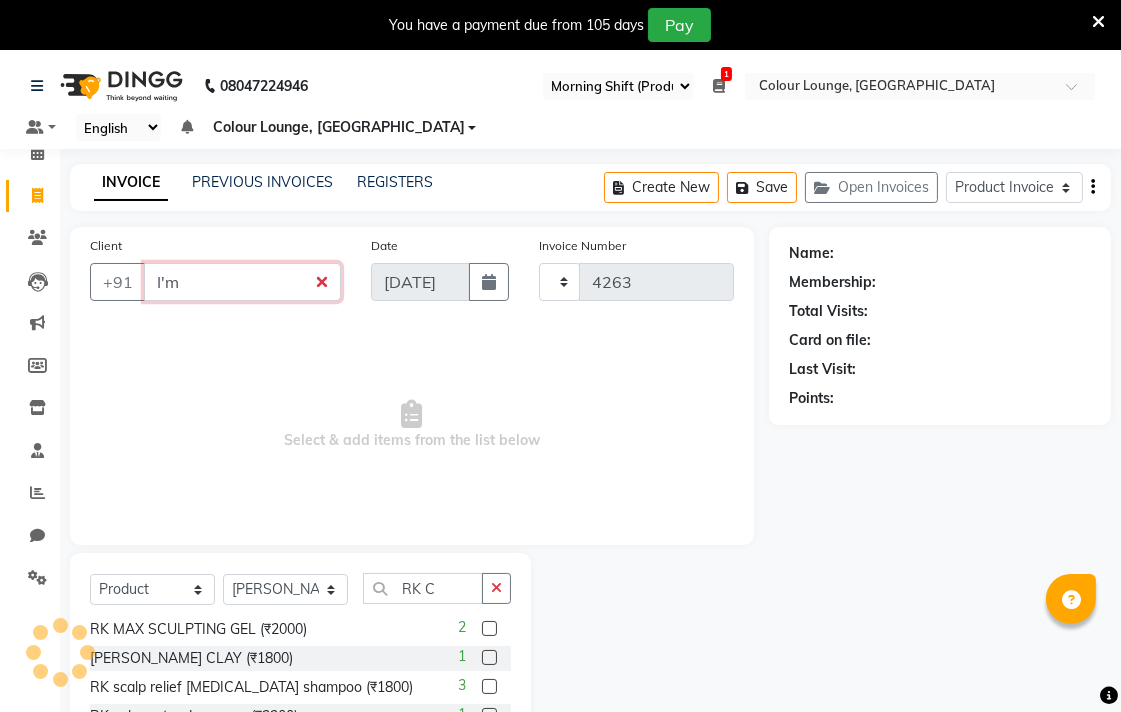 type on "I'm" 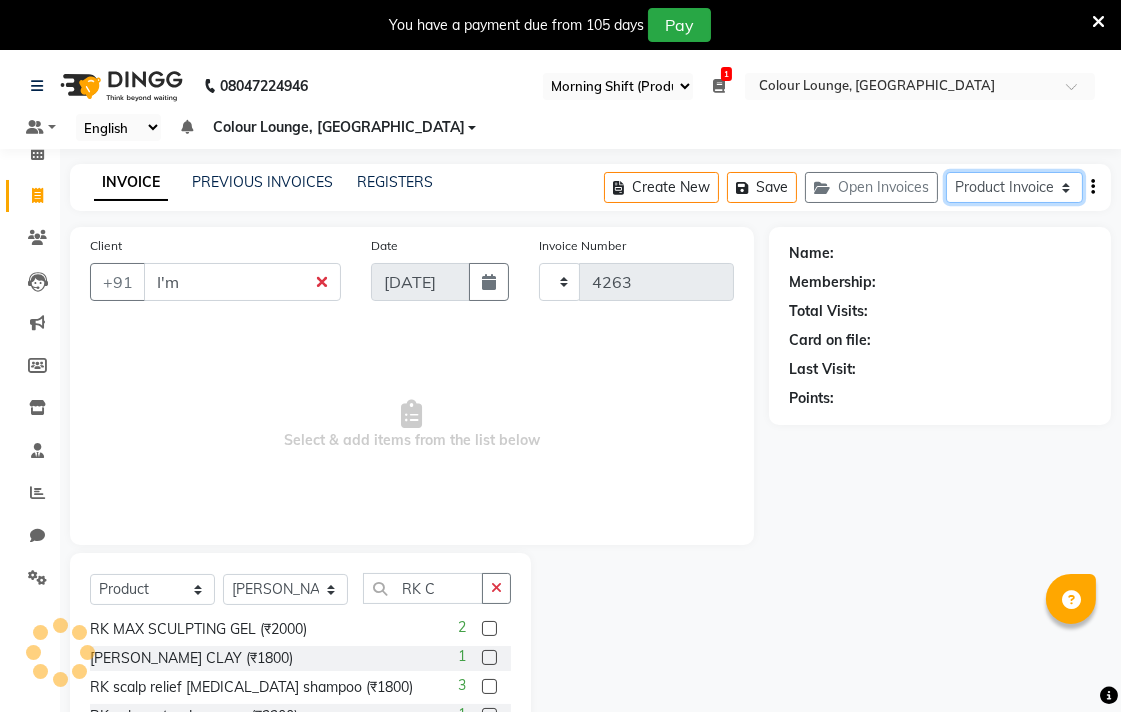 click on "Service Invoice Product Invoice" 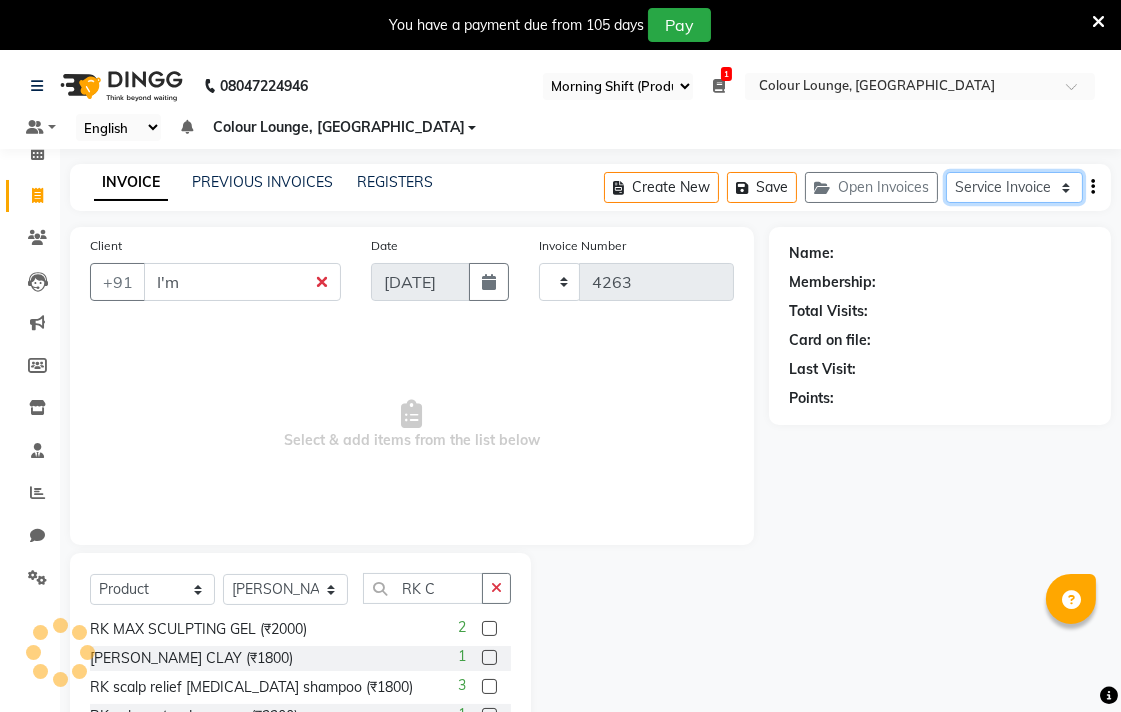 click on "Service Invoice Product Invoice" 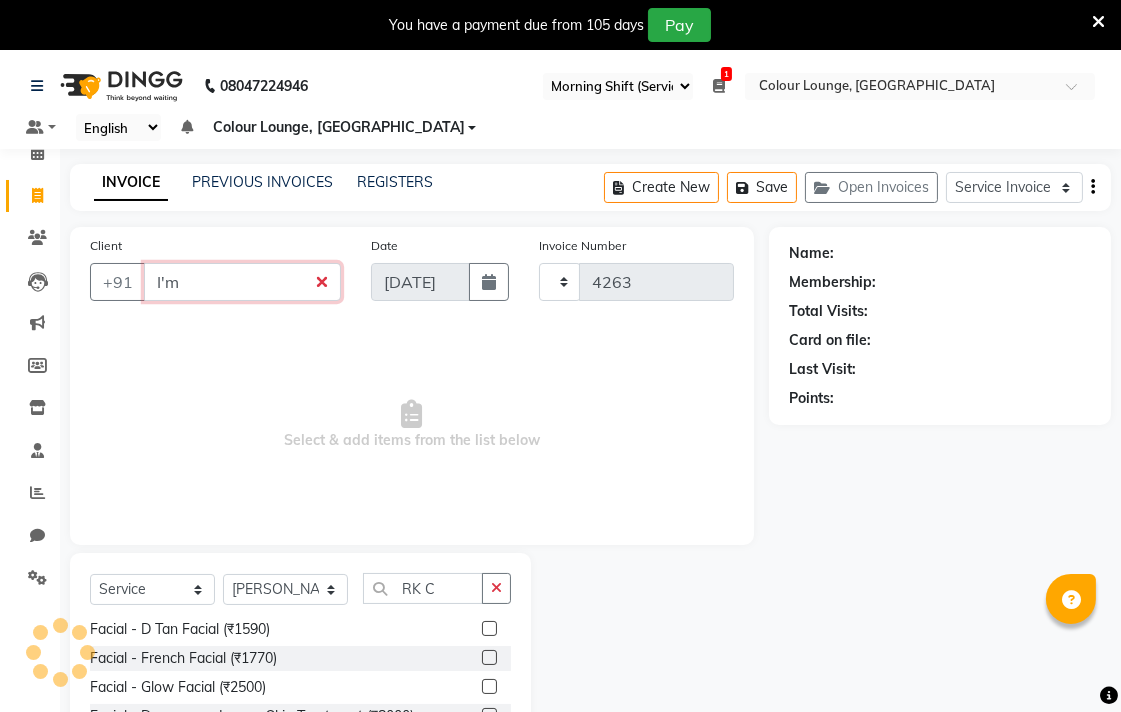 click on "I'm" at bounding box center [242, 282] 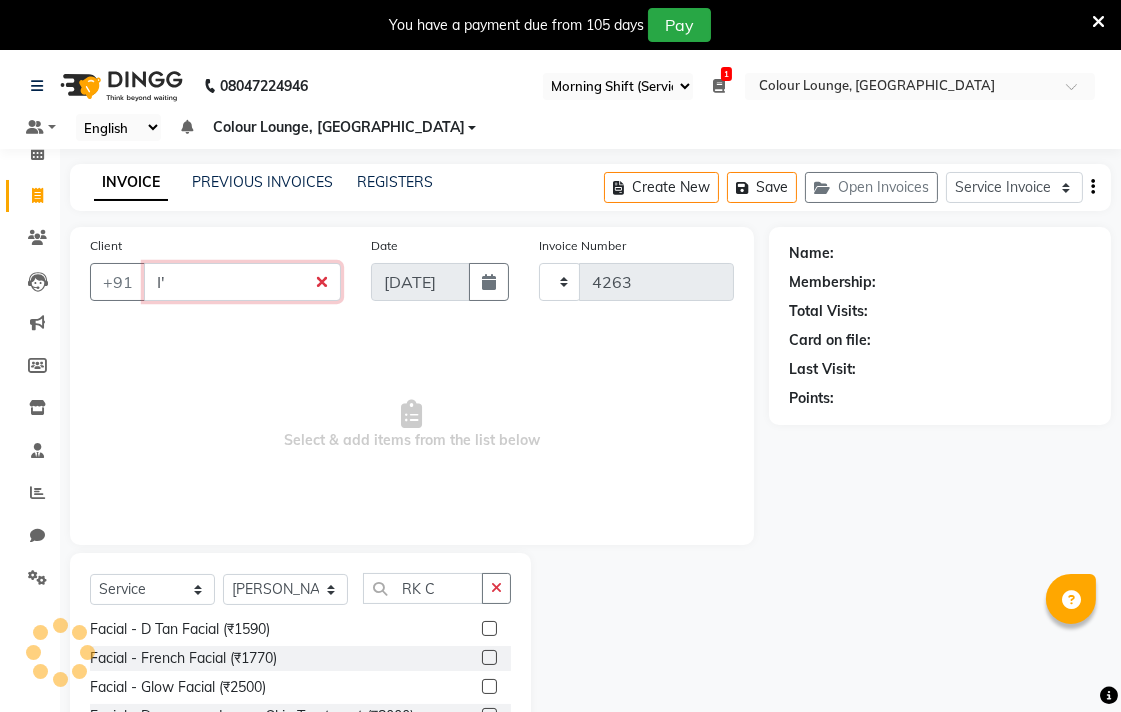 type on "I" 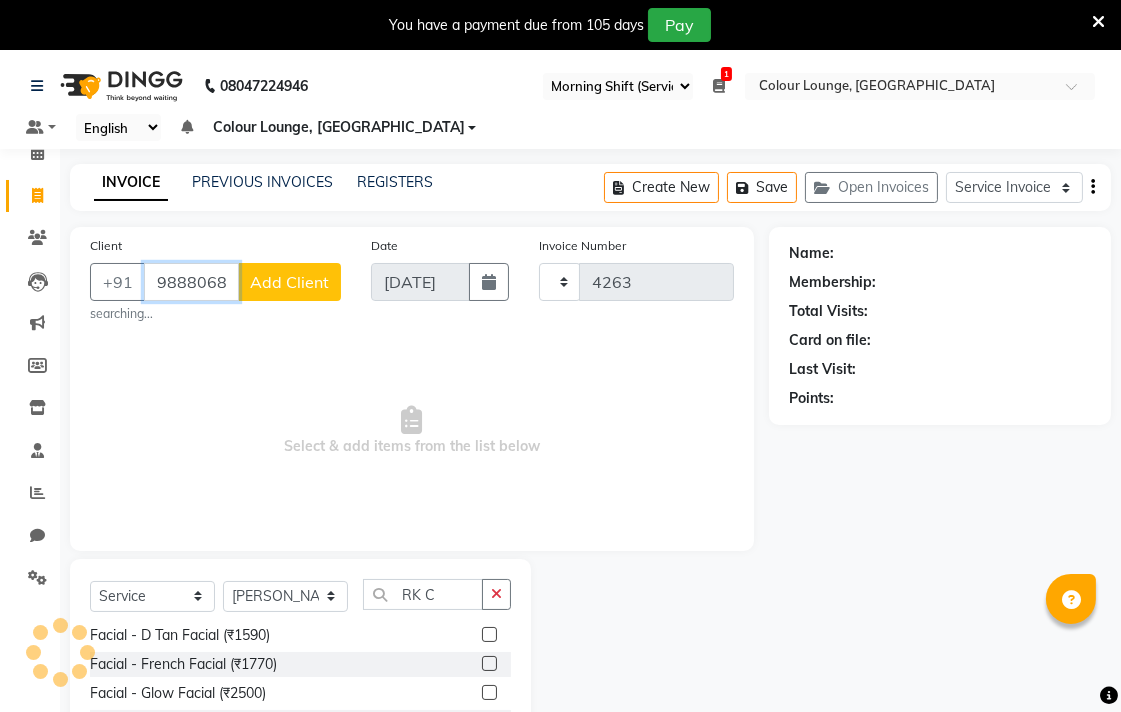 type on "9888068684" 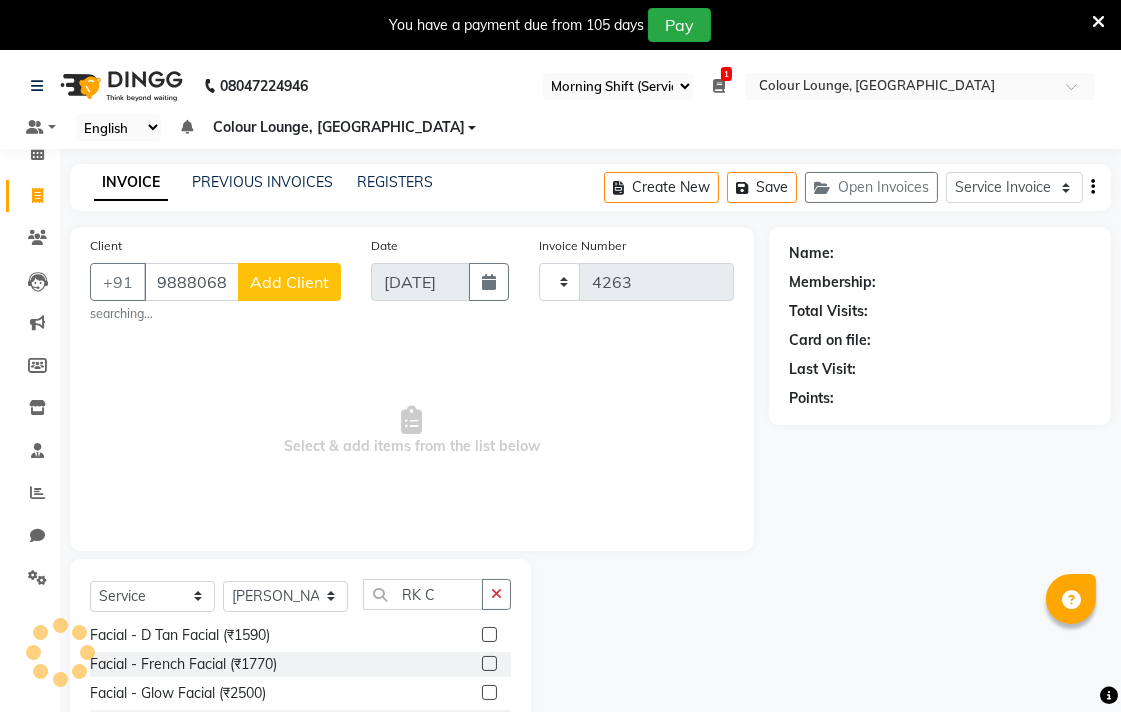 click on "Add Client" 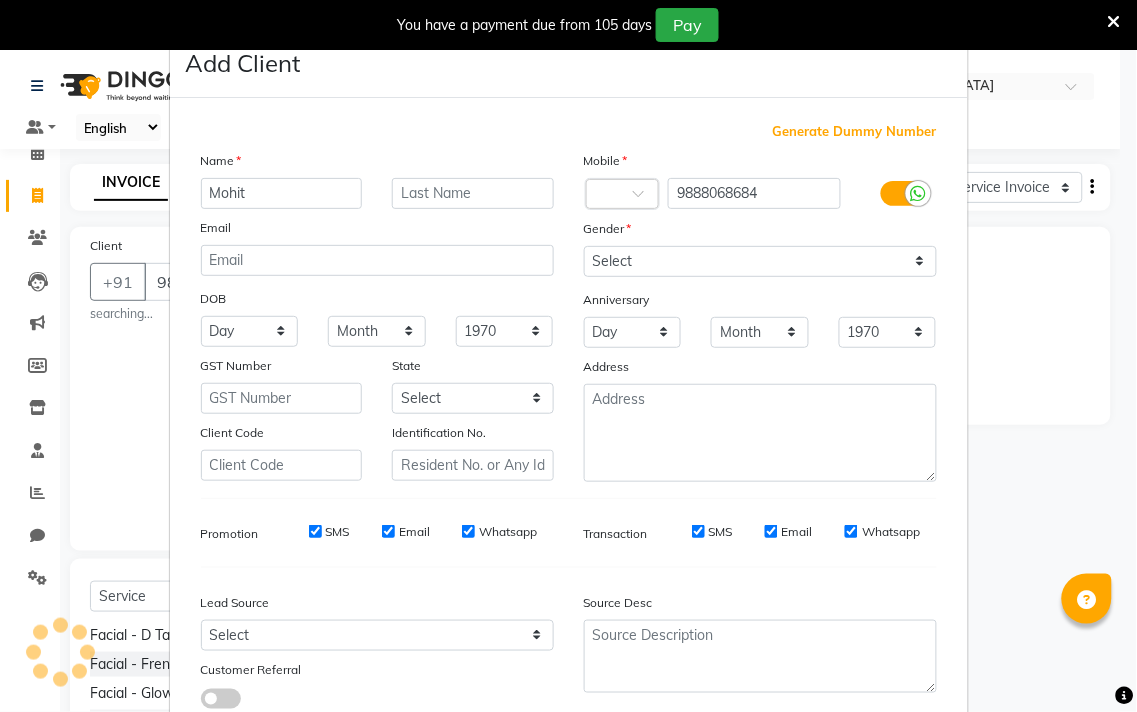 type on "Mohit" 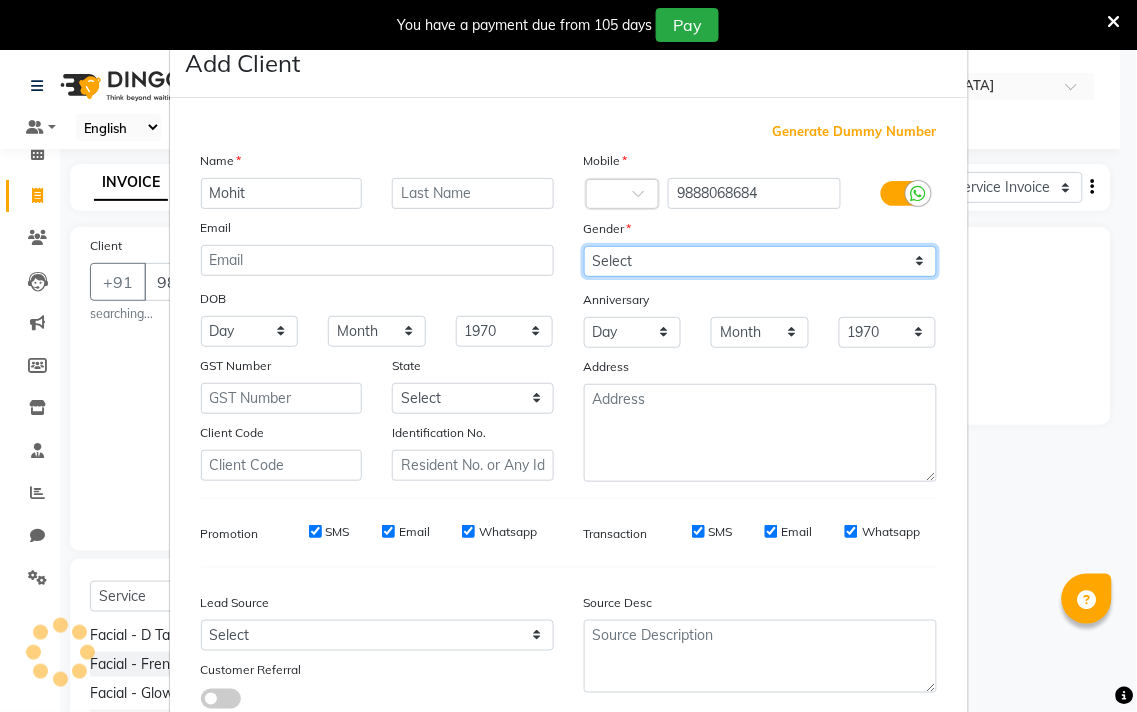 click on "Select Male Female Other Prefer Not To Say" at bounding box center [760, 261] 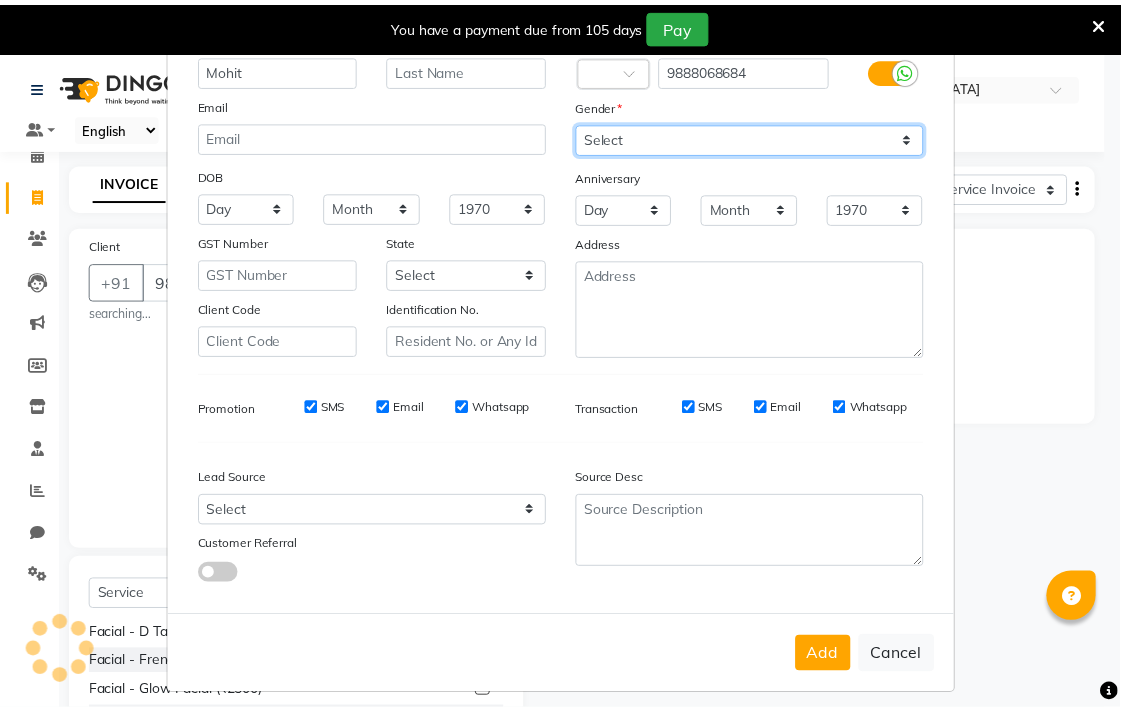 scroll, scrollTop: 138, scrollLeft: 0, axis: vertical 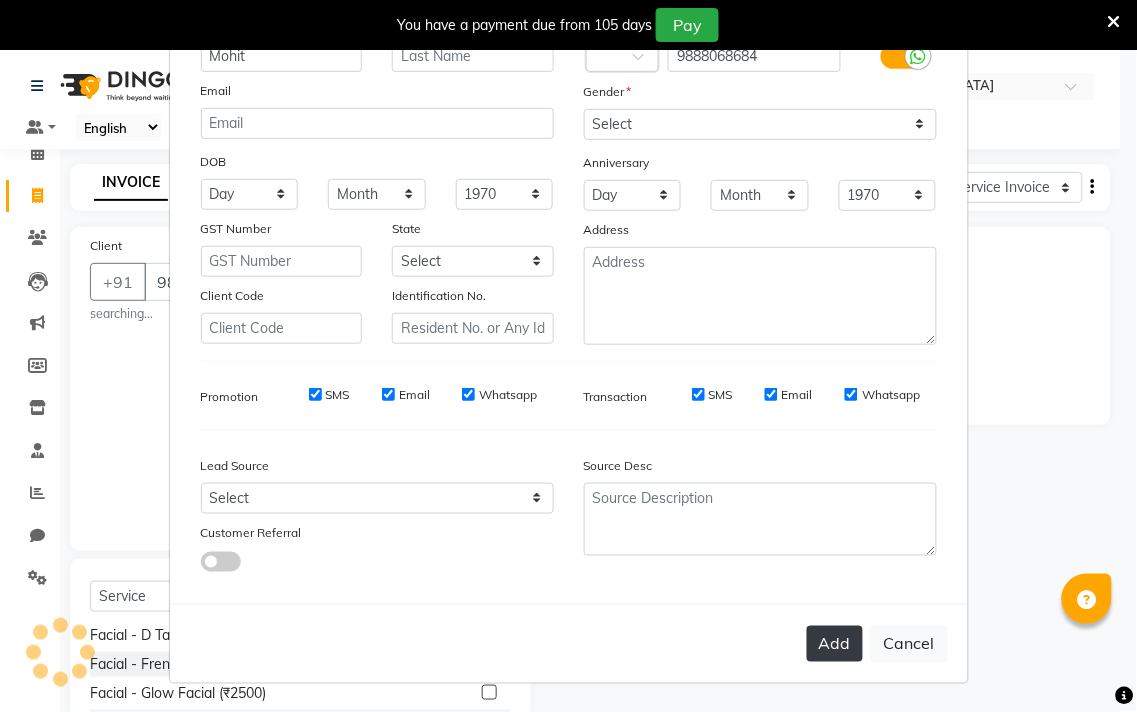 click on "Add" at bounding box center (835, 644) 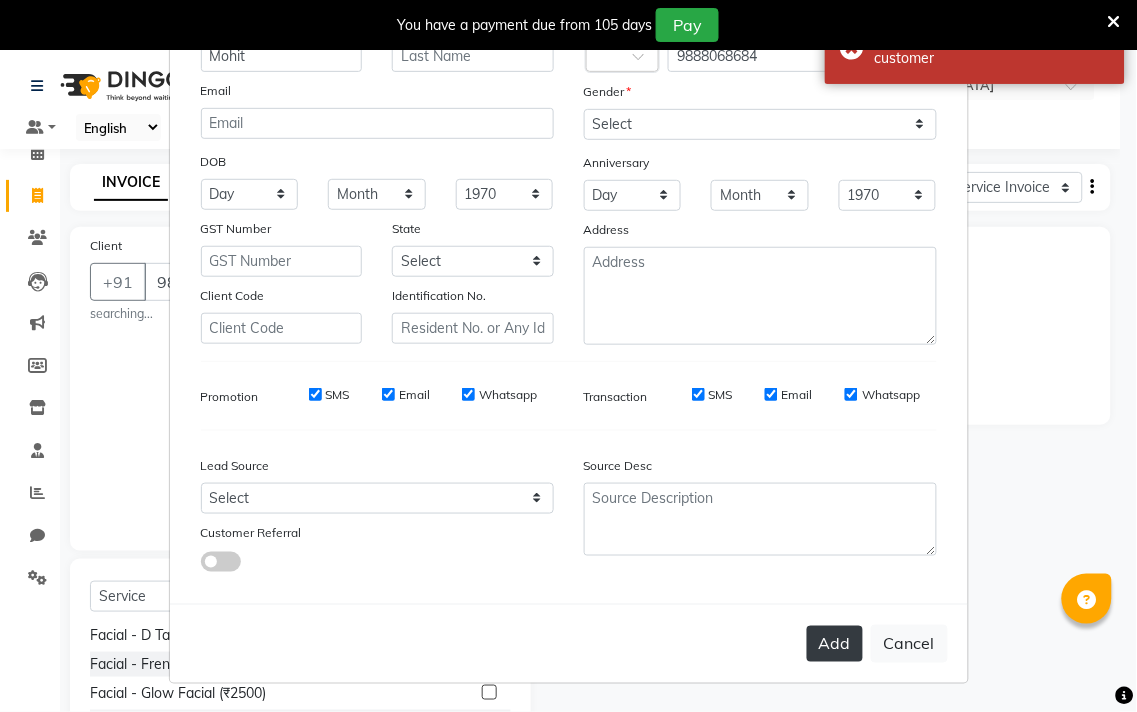 click on "Add" at bounding box center (835, 644) 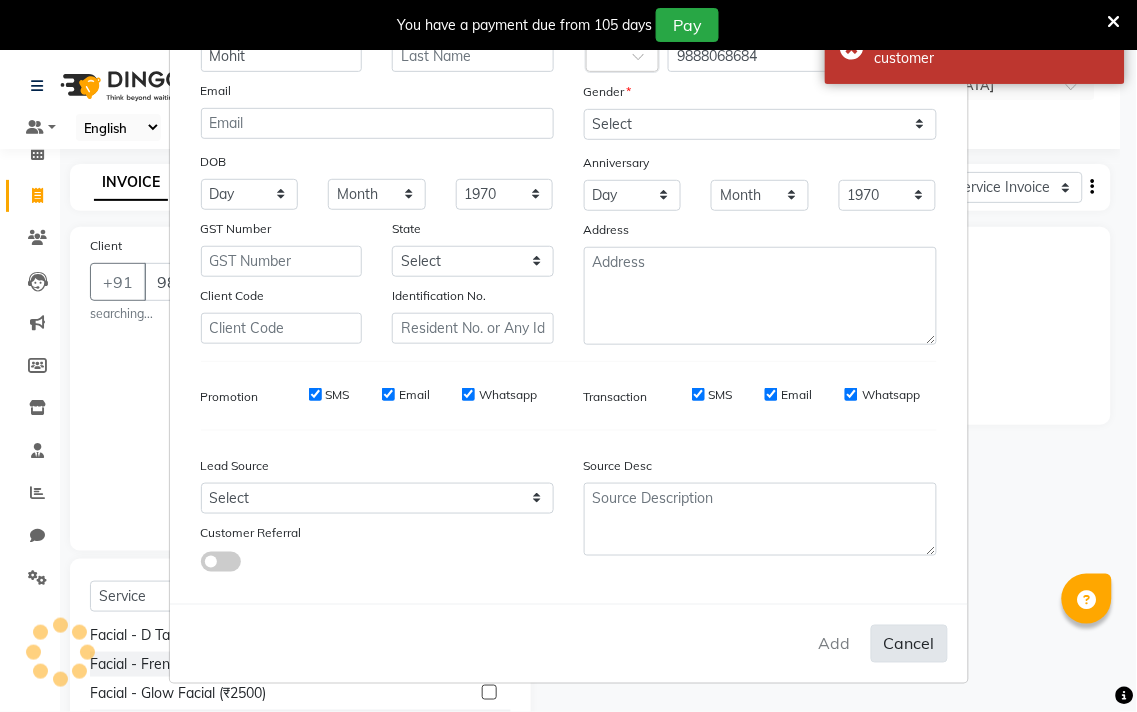 click on "Cancel" at bounding box center [909, 644] 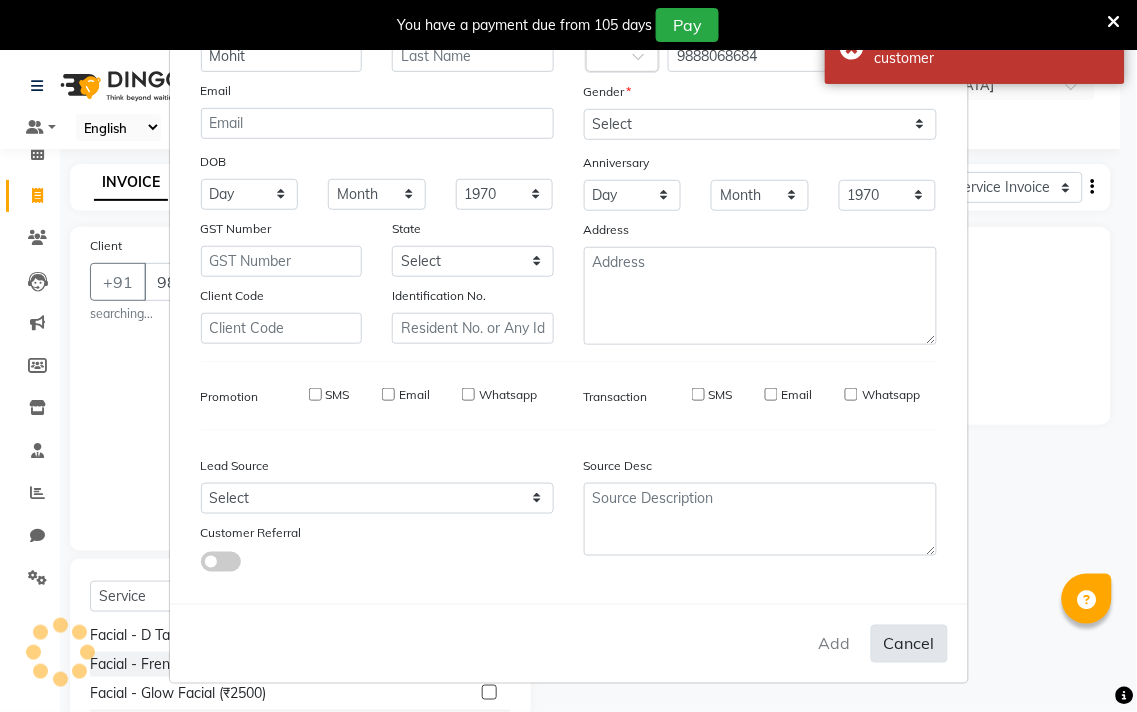 type 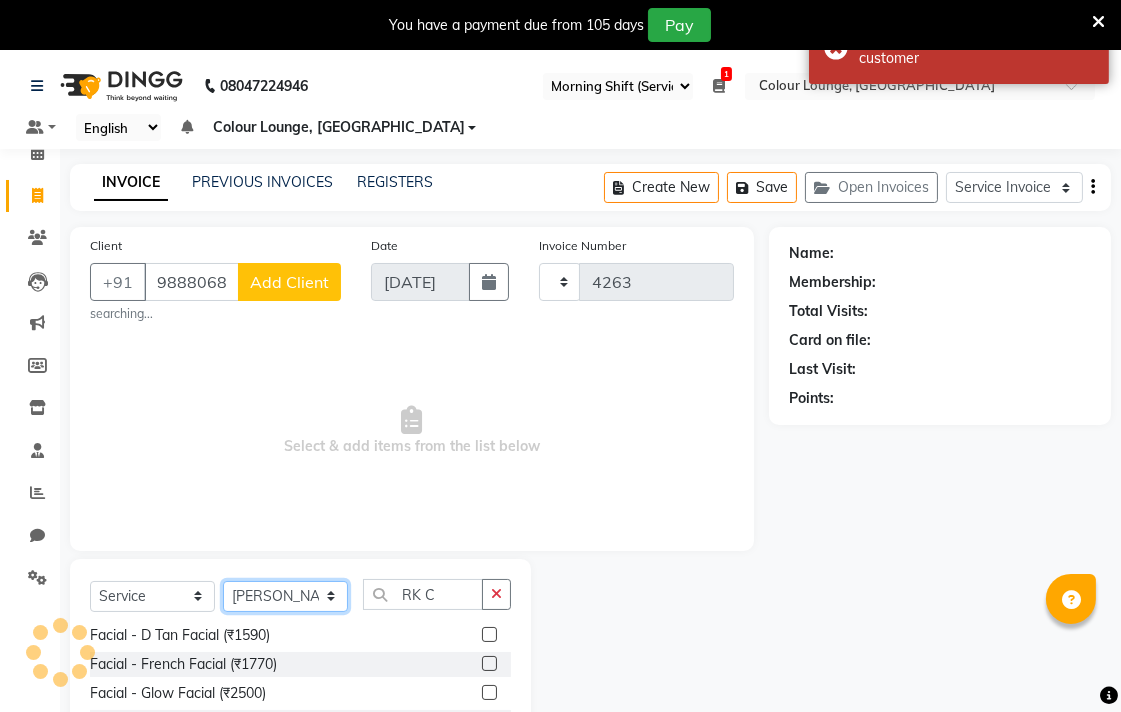 click on "Select Stylist Admin AMIT Birshika Colour Lounge, [GEOGRAPHIC_DATA] Colour Lounge, [GEOGRAPHIC_DATA] Digvij[PERSON_NAME]N[PERSON_NAME]F[PERSON_NAME]M[PERSON_NAME]mal m[PERSON_NAME]B[PERSON_NAME]N[PERSON_NAME]EEP MOH[PERSON_NAME]RAS POO[PERSON_NAME]ATH Poo[PERSON_NAME]R[PERSON_NAME] gua[PERSON_NAME]h[PERSON_NAME]i[PERSON_NAME]h[PERSON_NAME]JAN SAME[PERSON_NAME]N[PERSON_NAME]J[PERSON_NAME]R[PERSON_NAME]n[PERSON_NAME]i[PERSON_NAME]NUJ VISH[PERSON_NAME]" 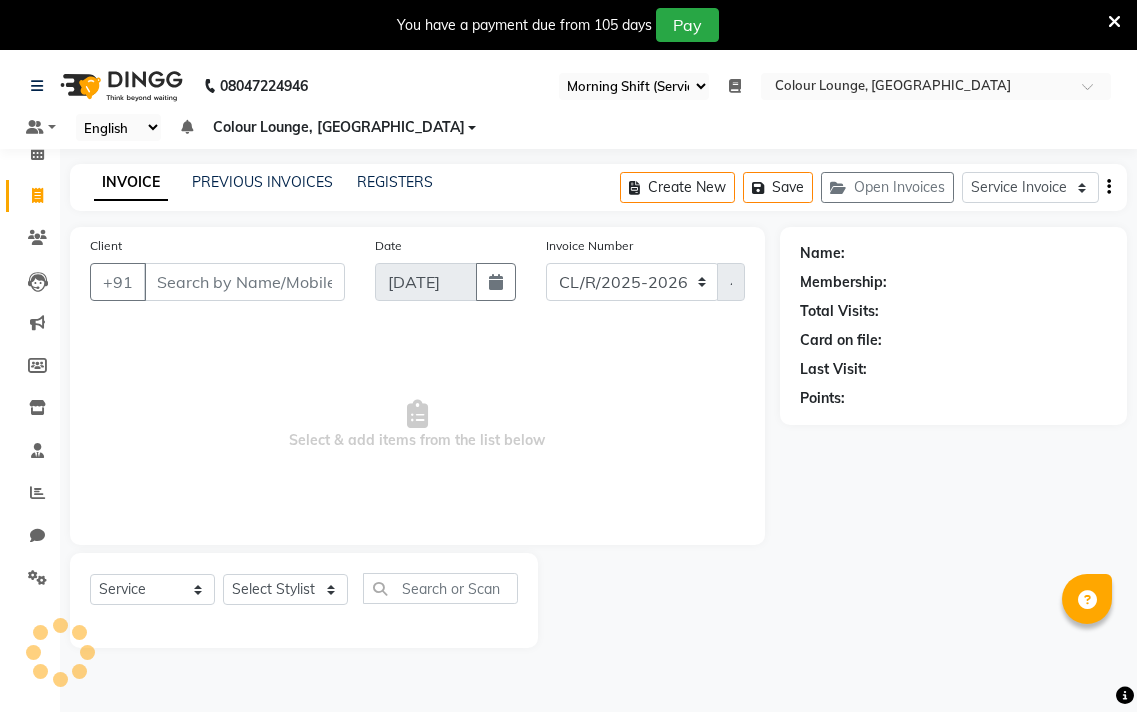 select on "83" 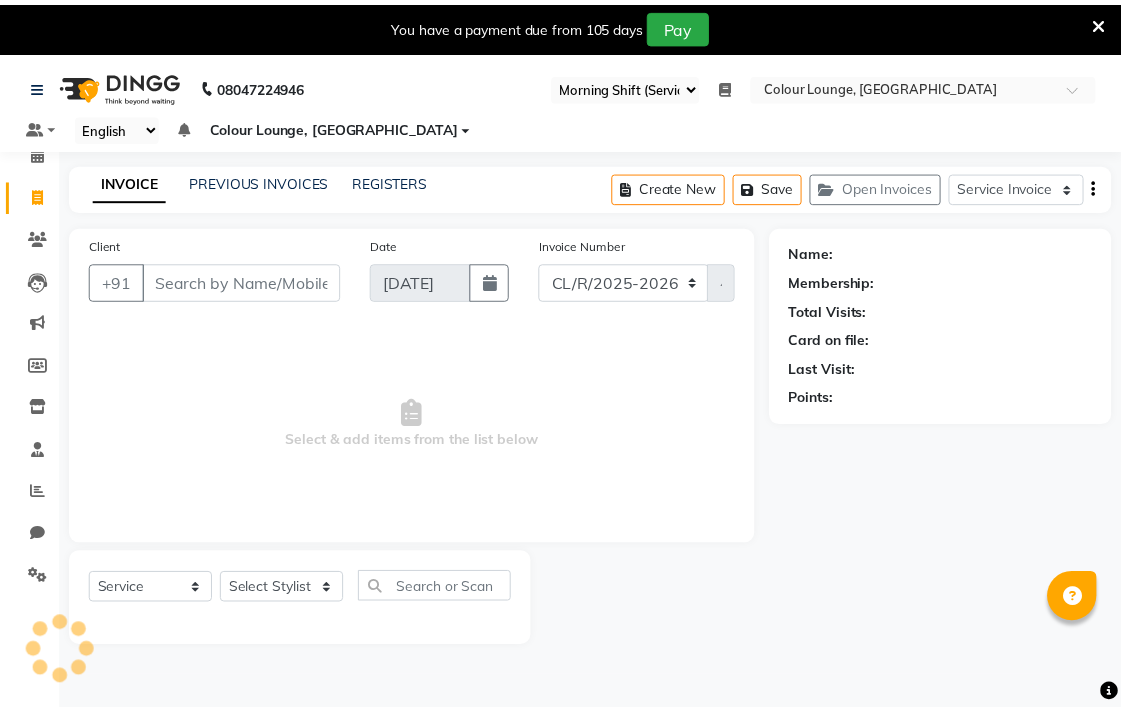 scroll, scrollTop: 0, scrollLeft: 0, axis: both 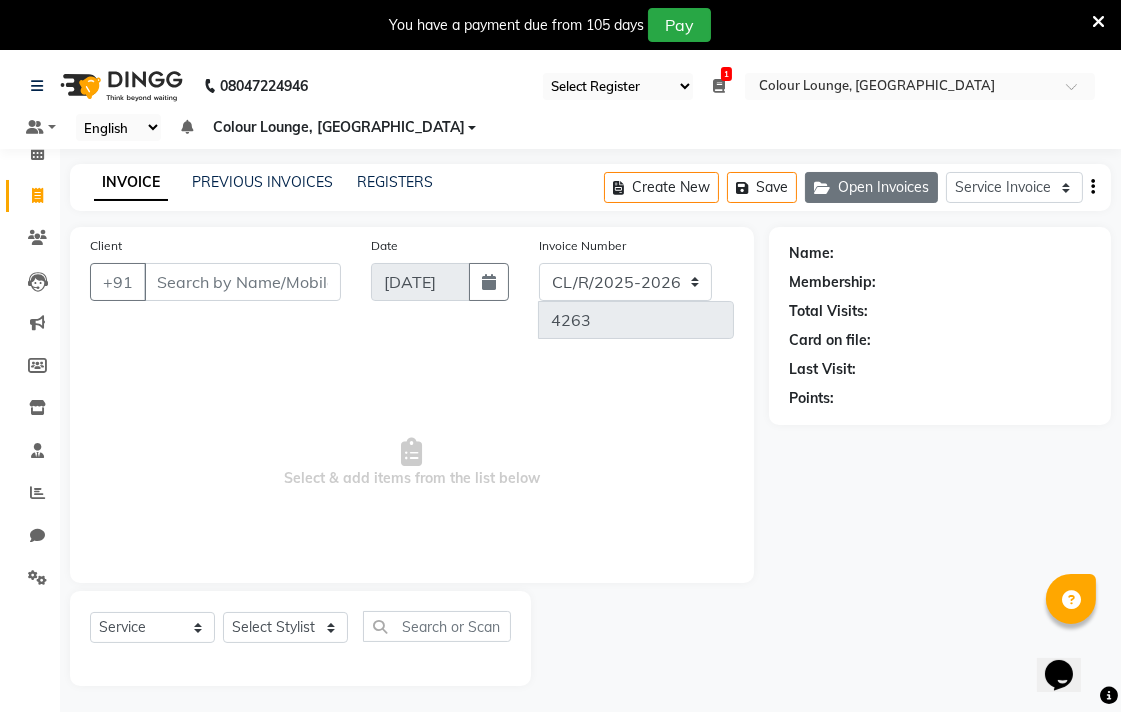 click on "Open Invoices" 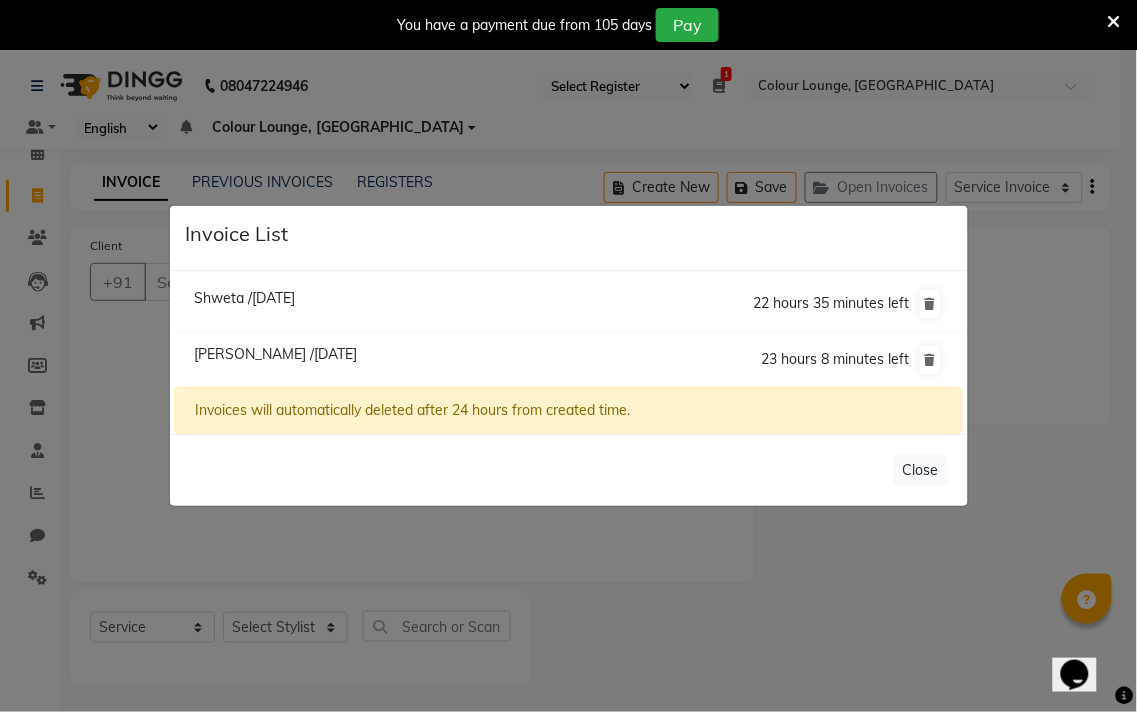 click on "Invoice List  Shweta /[DATE]  22 hours 35 minutes left  [GEOGRAPHIC_DATA] /[DATE]  23 hours 8 minutes left  Invoices will automatically deleted after 24 hours from created time.   Close" 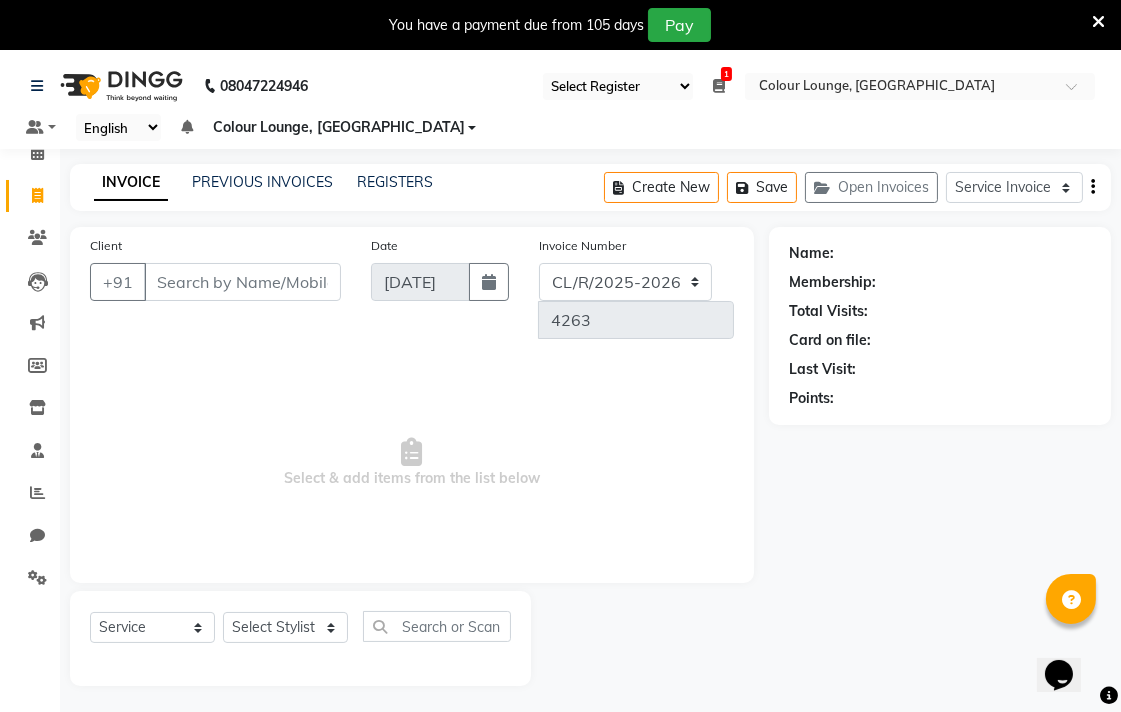 click on "Client +91 Date [DATE] Invoice Number  DC/R/2025-2026  CL/R/2025-2026 4263  Select & add items from the list below" 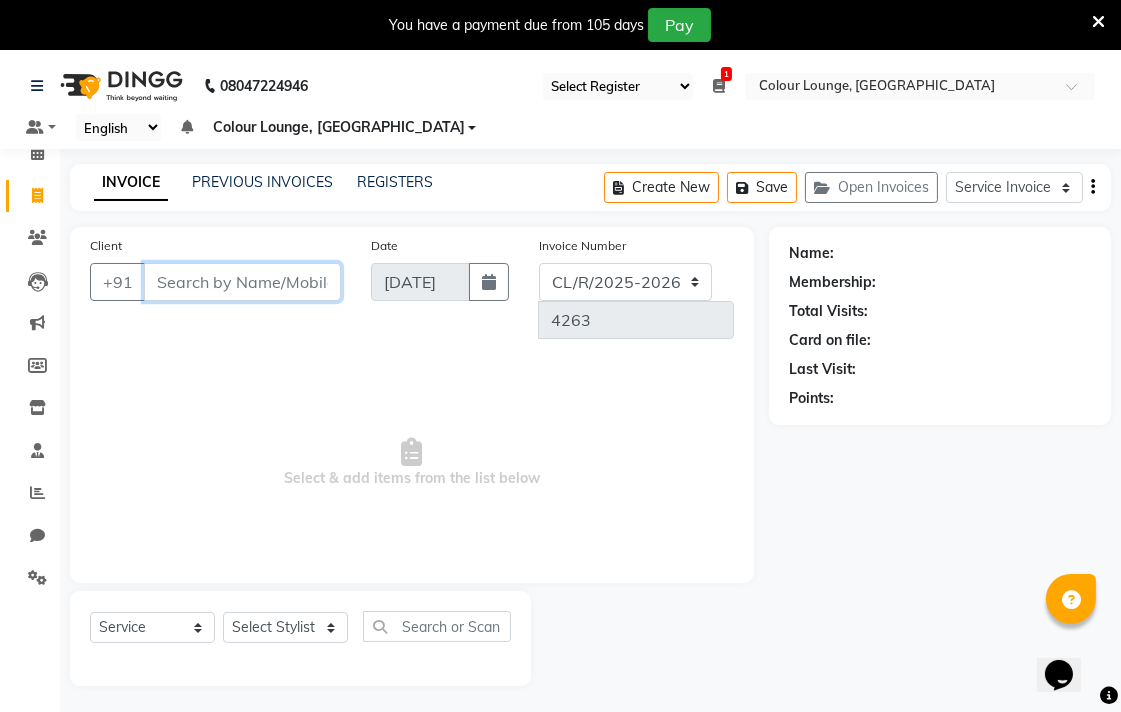 click on "Client" at bounding box center (242, 282) 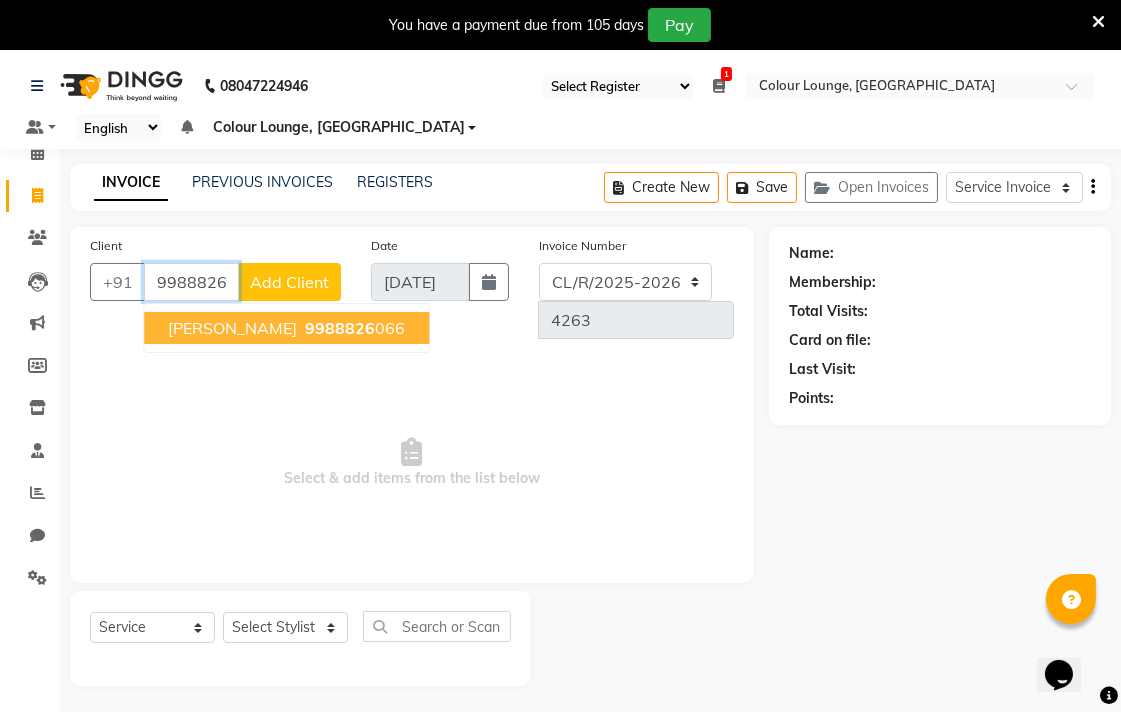click on "[PERSON_NAME]   9988826 066" at bounding box center [286, 328] 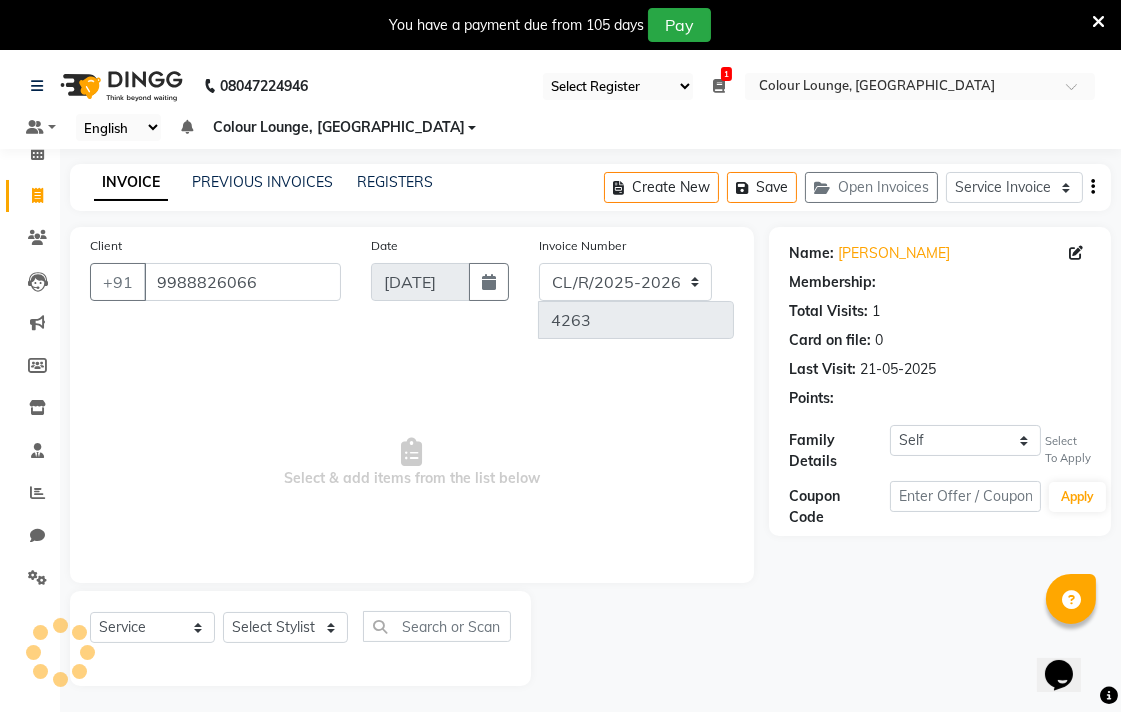 select on "1: Object" 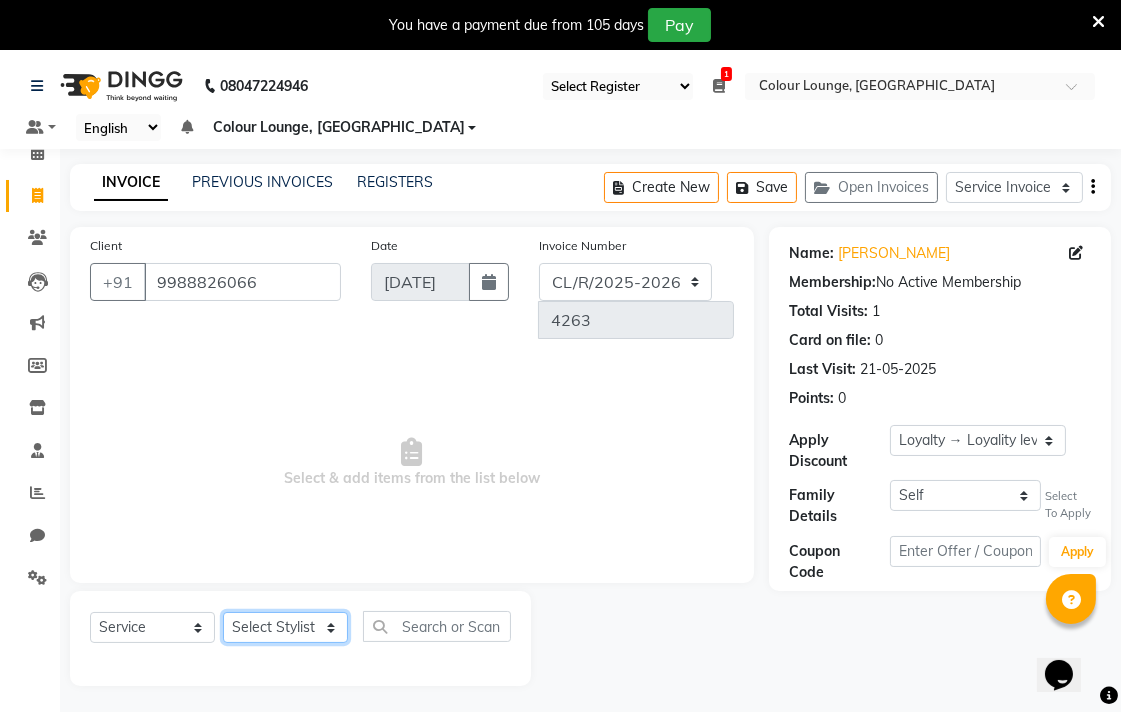 click on "Select Stylist Admin AMIT Birshika Colour Lounge, [GEOGRAPHIC_DATA] Colour Lounge, [GEOGRAPHIC_DATA] [PERSON_NAME] [PERSON_NAME] [PERSON_NAME] [PERSON_NAME] [PERSON_NAME] mam [PERSON_NAME] [PERSON_NAME] [PERSON_NAME] MOHIT [PERSON_NAME] POOJA [PERSON_NAME] [PERSON_NAME] [PERSON_NAME] guard [PERSON_NAME] [PERSON_NAME] [PERSON_NAME] [PERSON_NAME] SAMEER [PERSON_NAME] [PERSON_NAME] [PERSON_NAME] [PERSON_NAME] [PERSON_NAME] [PERSON_NAME] VISHAL [PERSON_NAME]" 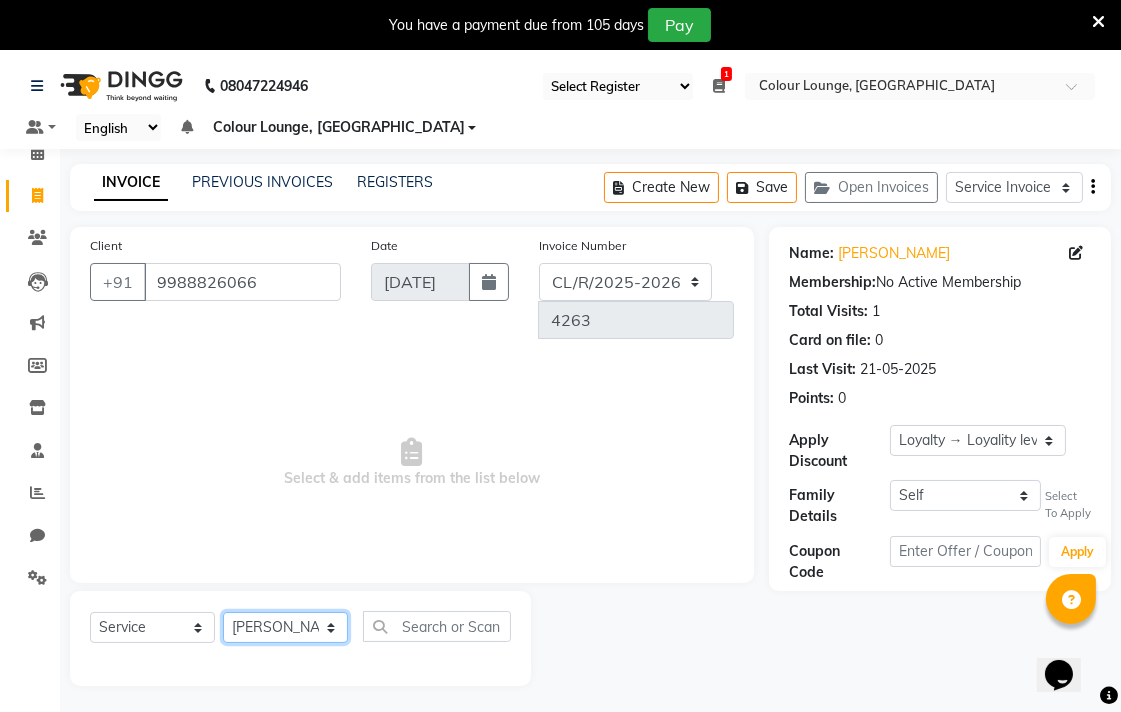 click on "Select Stylist Admin AMIT Birshika Colour Lounge, [GEOGRAPHIC_DATA] Colour Lounge, [GEOGRAPHIC_DATA] [PERSON_NAME] [PERSON_NAME] [PERSON_NAME] [PERSON_NAME] [PERSON_NAME] mam [PERSON_NAME] [PERSON_NAME] [PERSON_NAME] MOHIT [PERSON_NAME] POOJA [PERSON_NAME] [PERSON_NAME] [PERSON_NAME] guard [PERSON_NAME] [PERSON_NAME] [PERSON_NAME] [PERSON_NAME] SAMEER [PERSON_NAME] [PERSON_NAME] [PERSON_NAME] [PERSON_NAME] [PERSON_NAME] [PERSON_NAME] VISHAL [PERSON_NAME]" 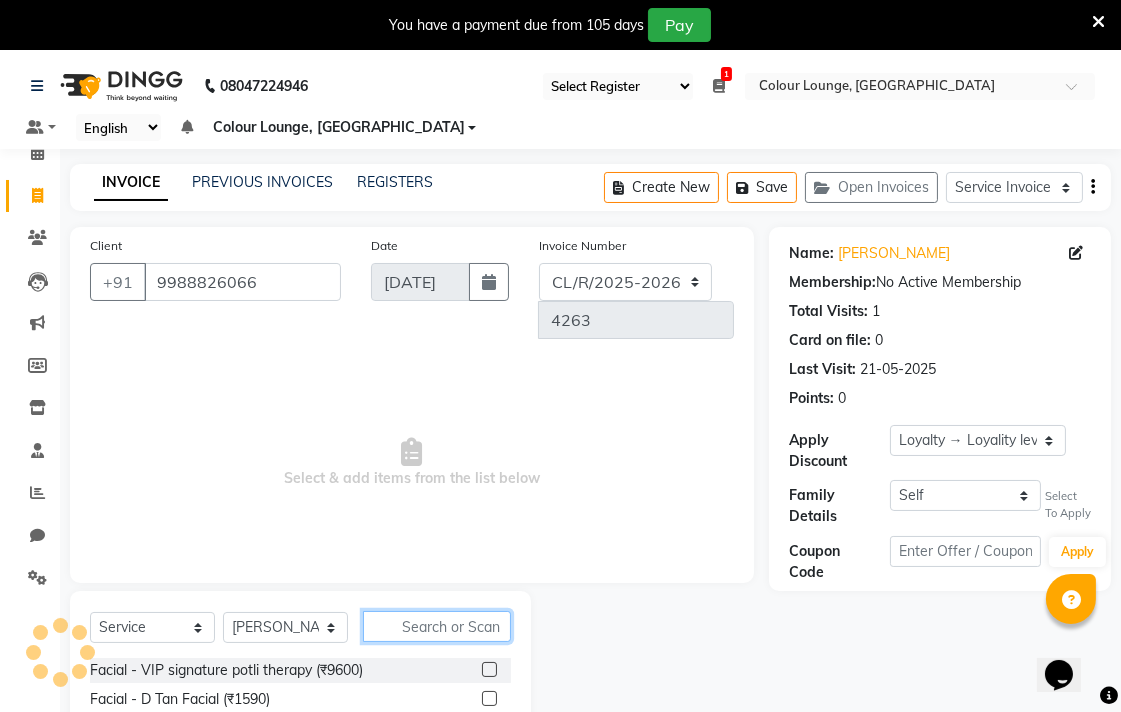click 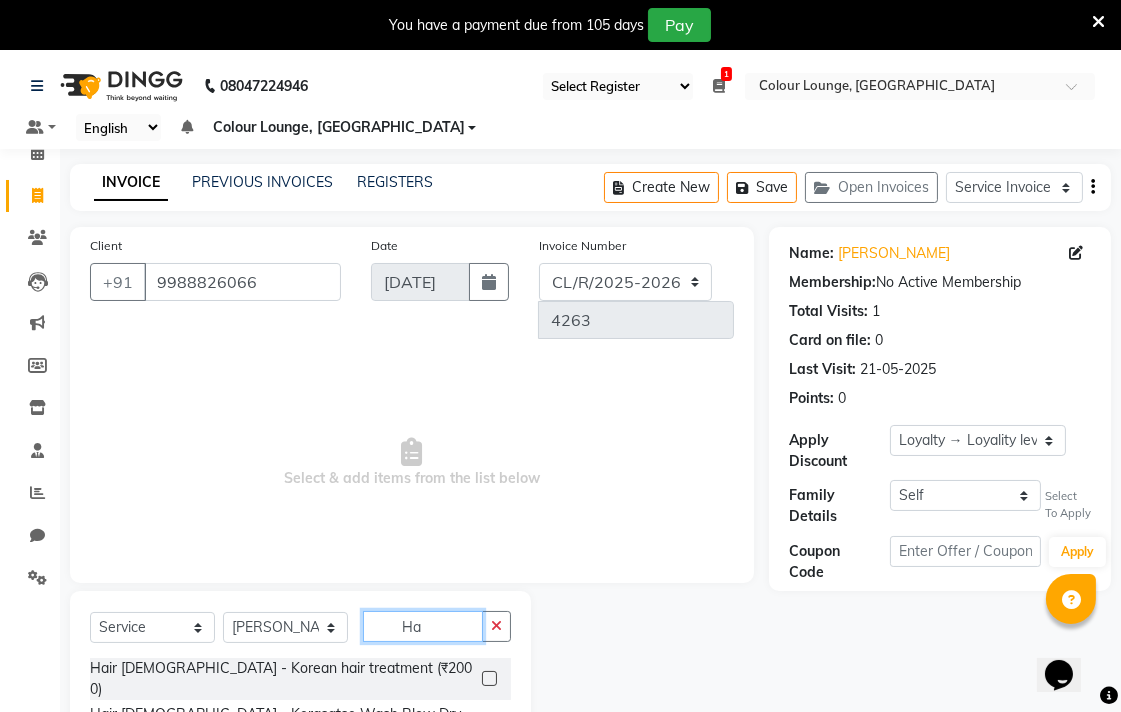 type on "H" 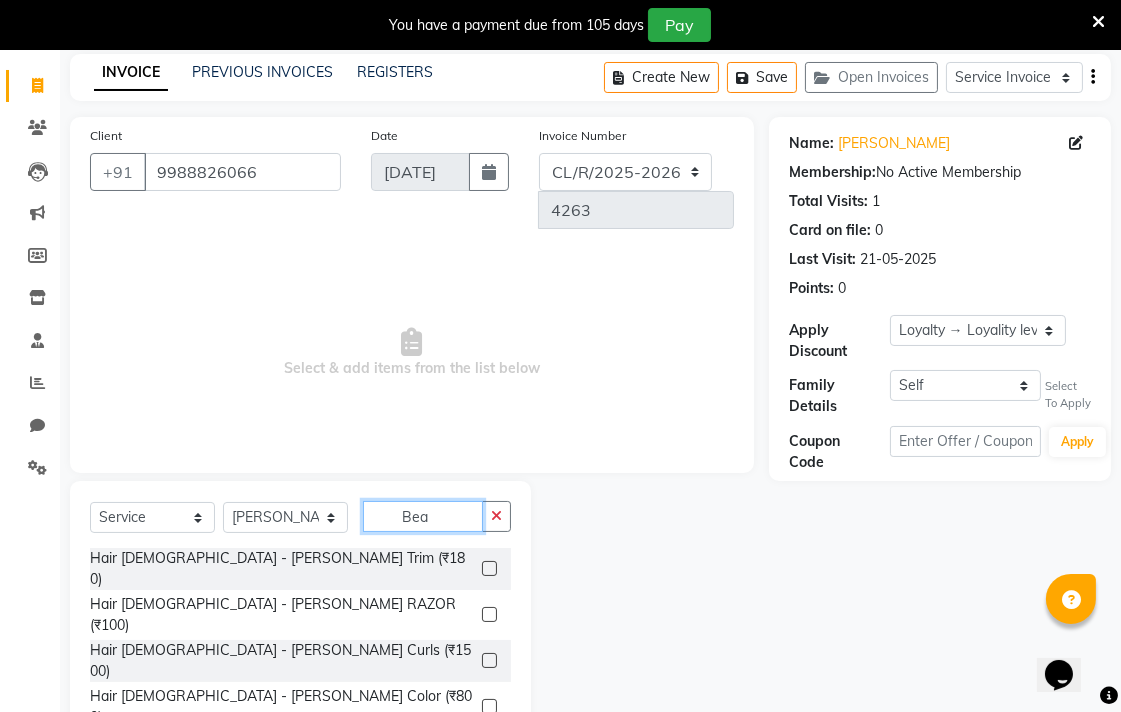 scroll, scrollTop: 111, scrollLeft: 0, axis: vertical 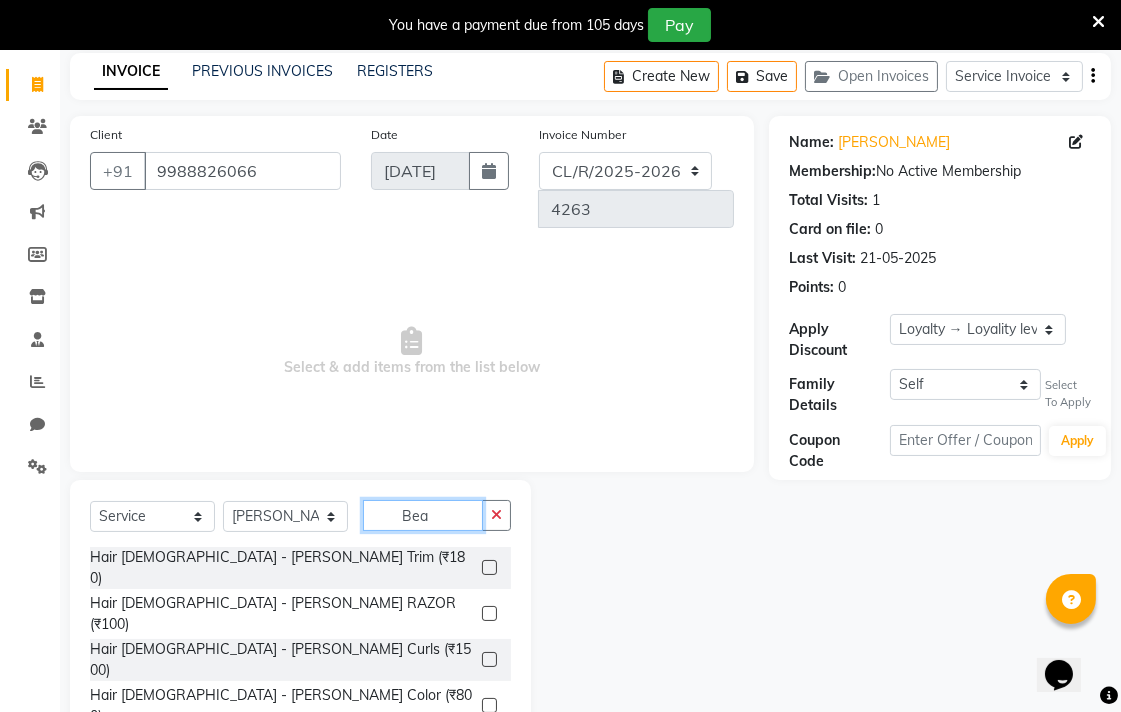 type on "Bea" 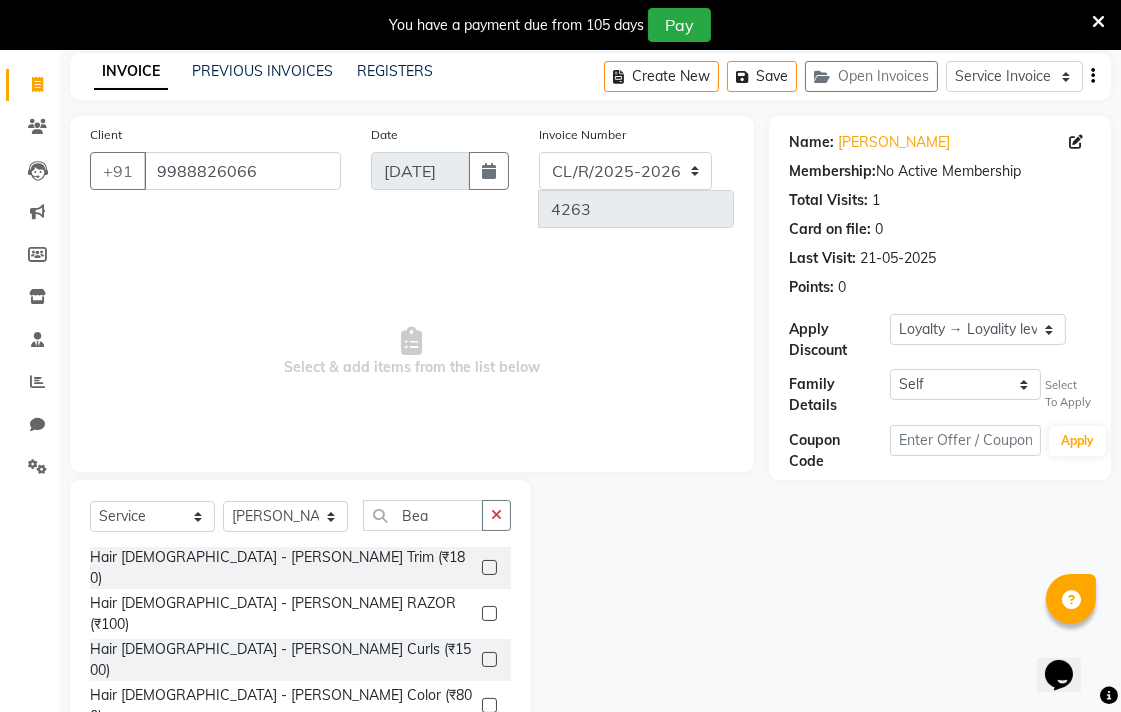 click 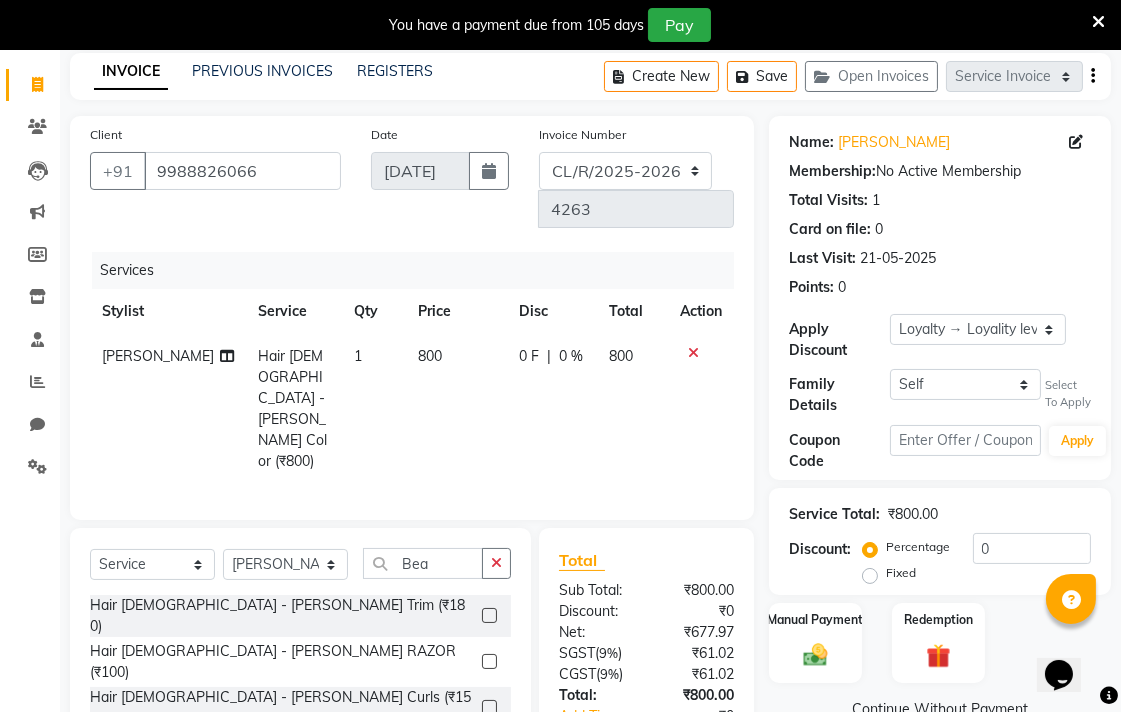 checkbox on "false" 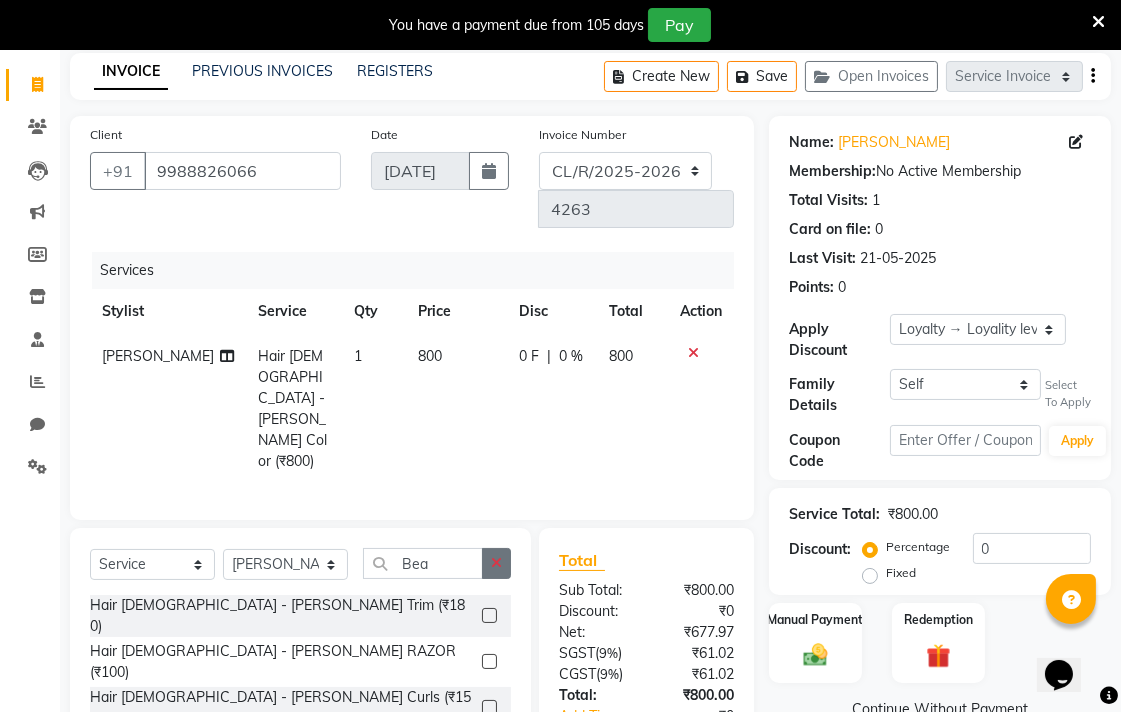 click 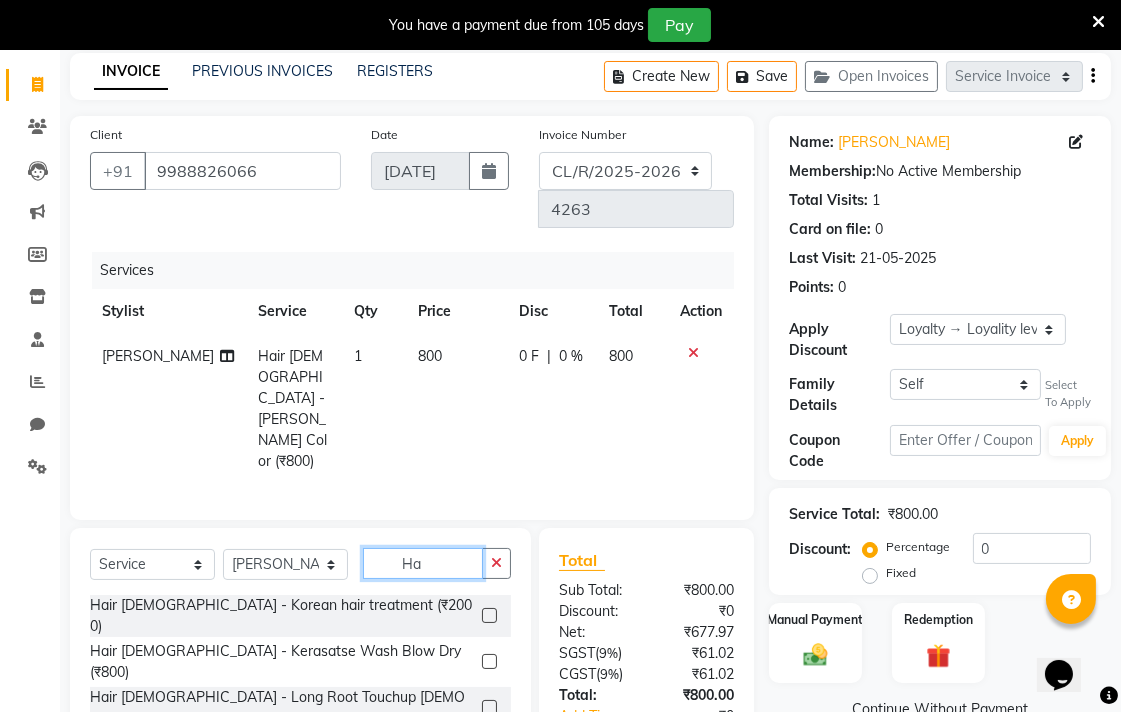 type on "H" 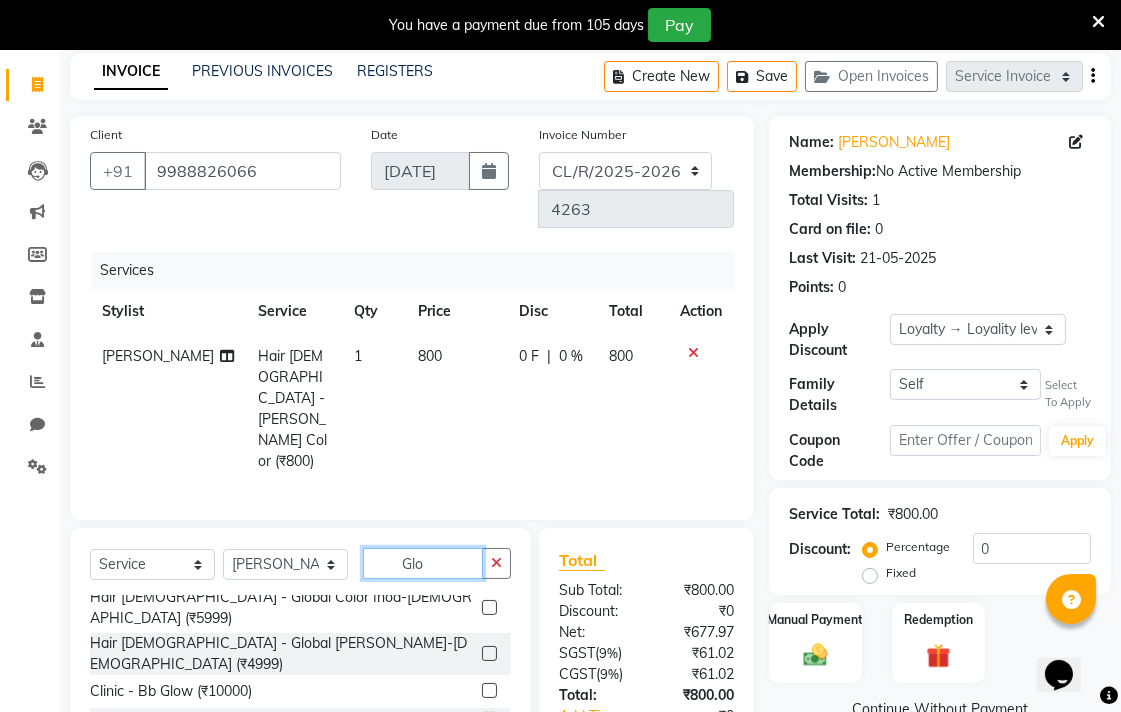 scroll, scrollTop: 176, scrollLeft: 0, axis: vertical 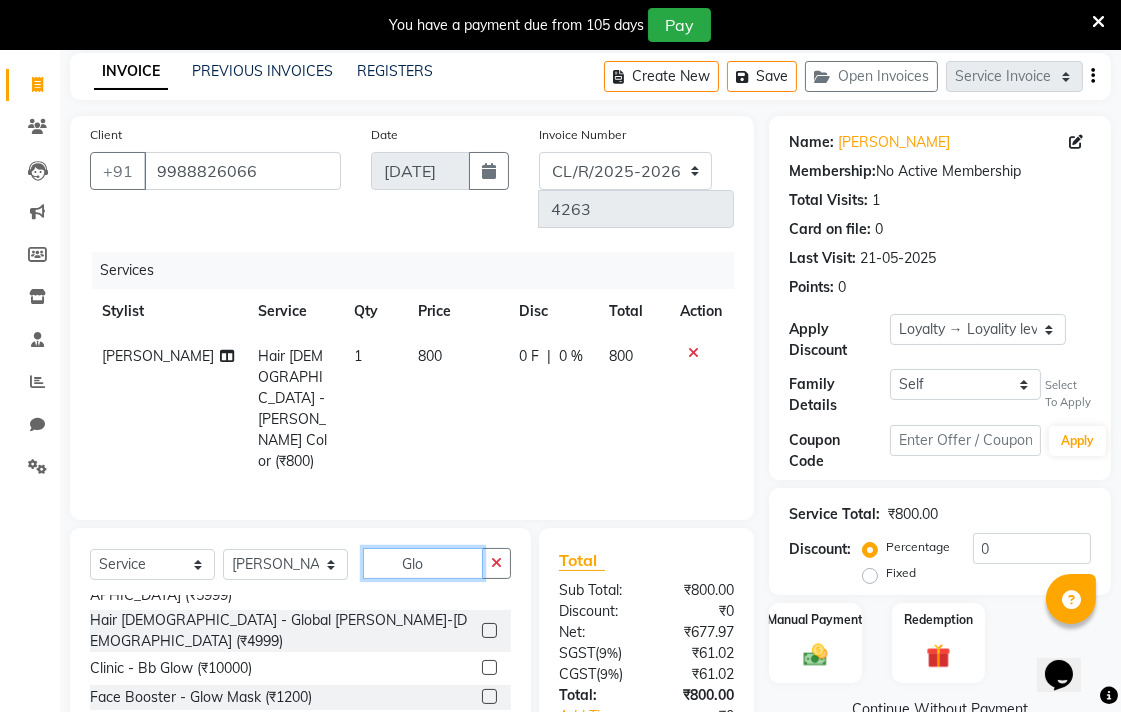 type on "Glo" 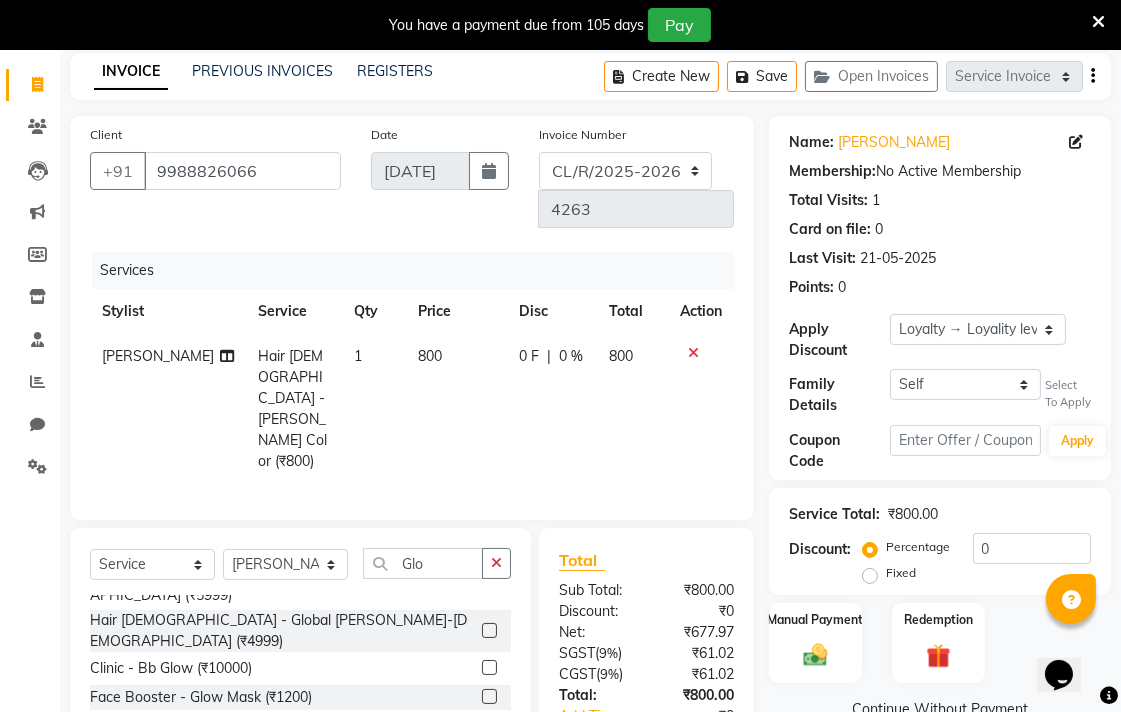 click 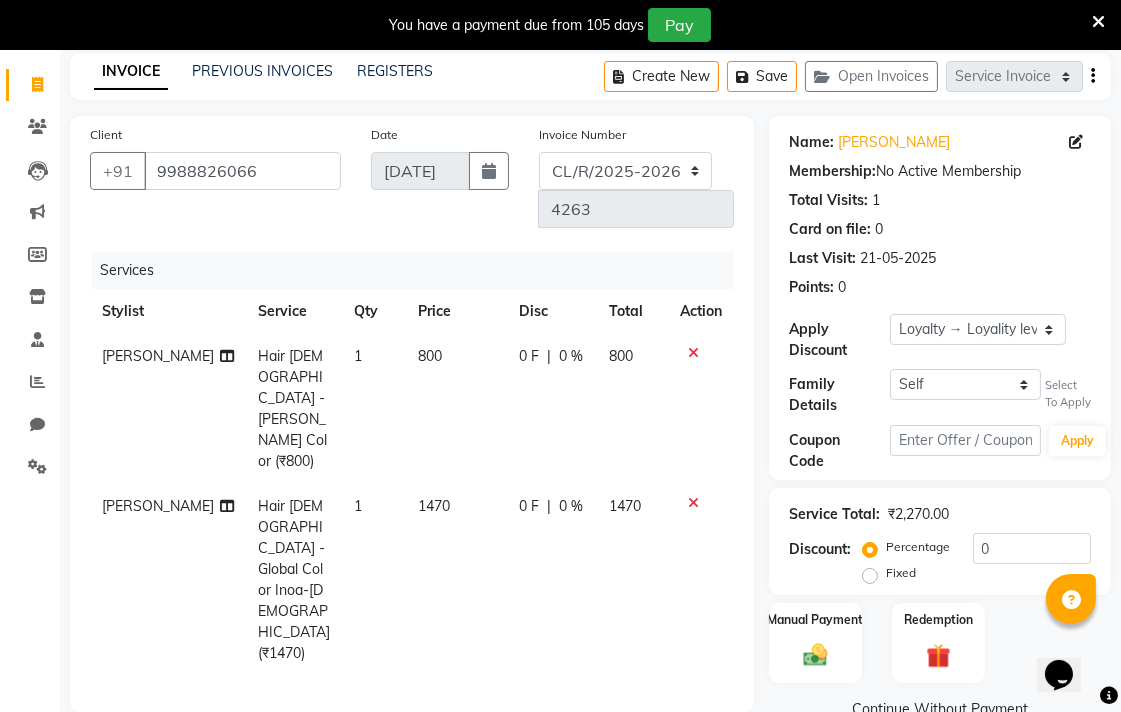 checkbox on "false" 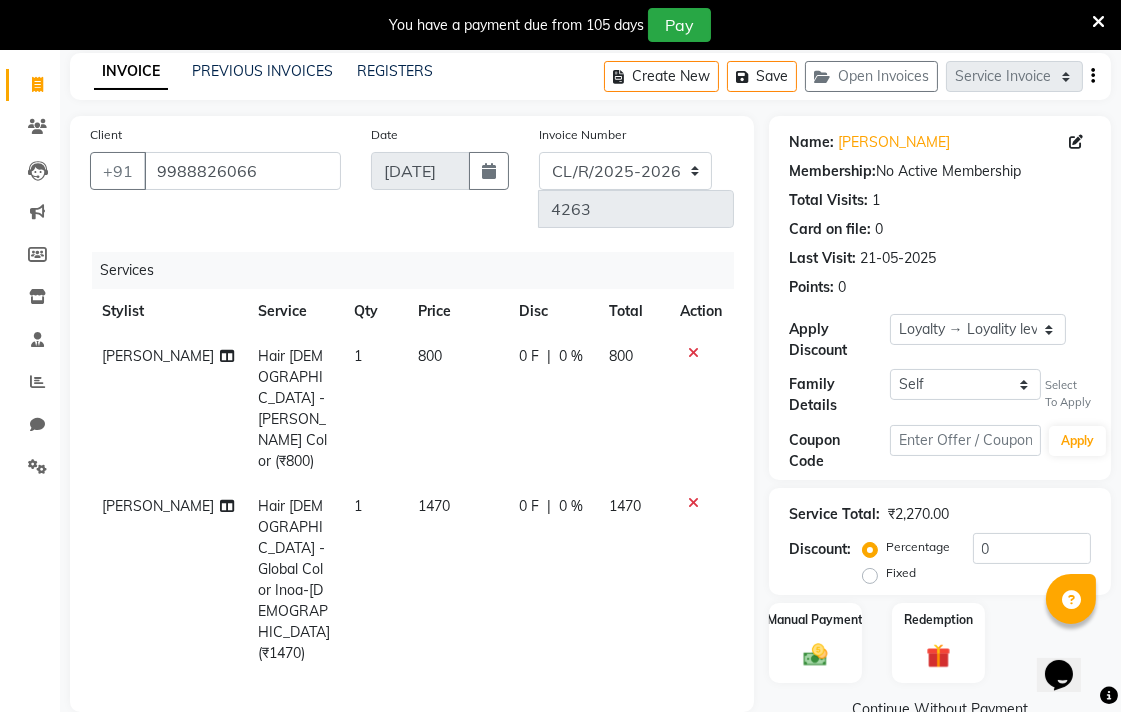 click on "0 F | 0 %" 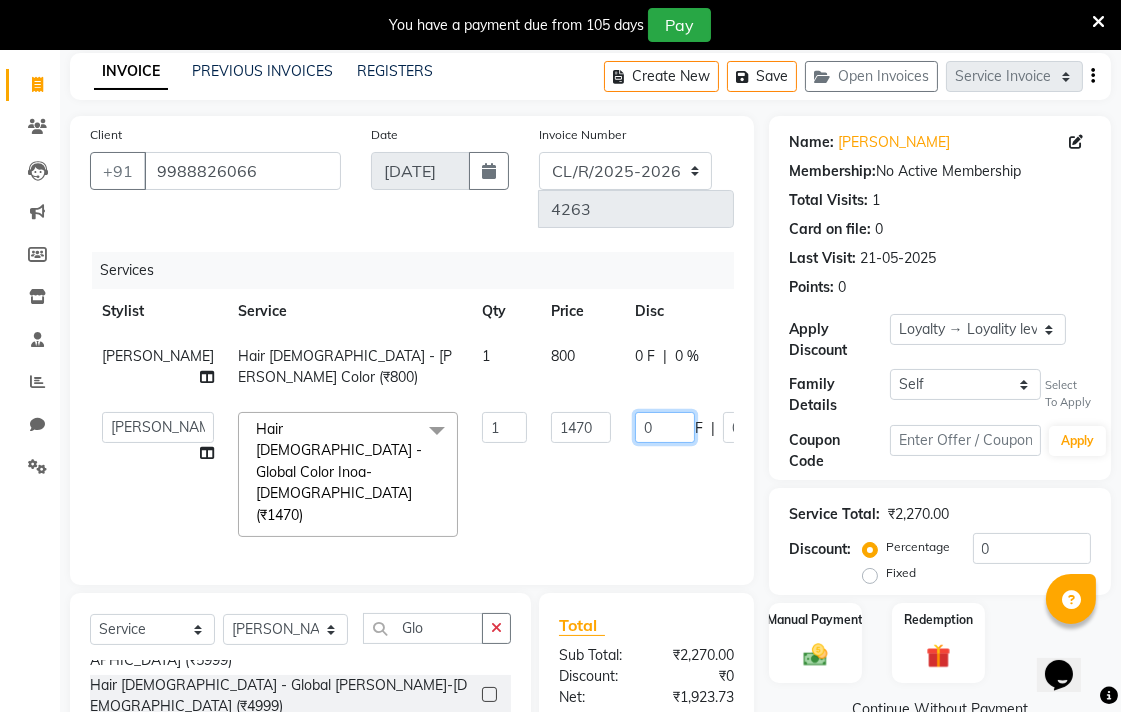 click on "0" 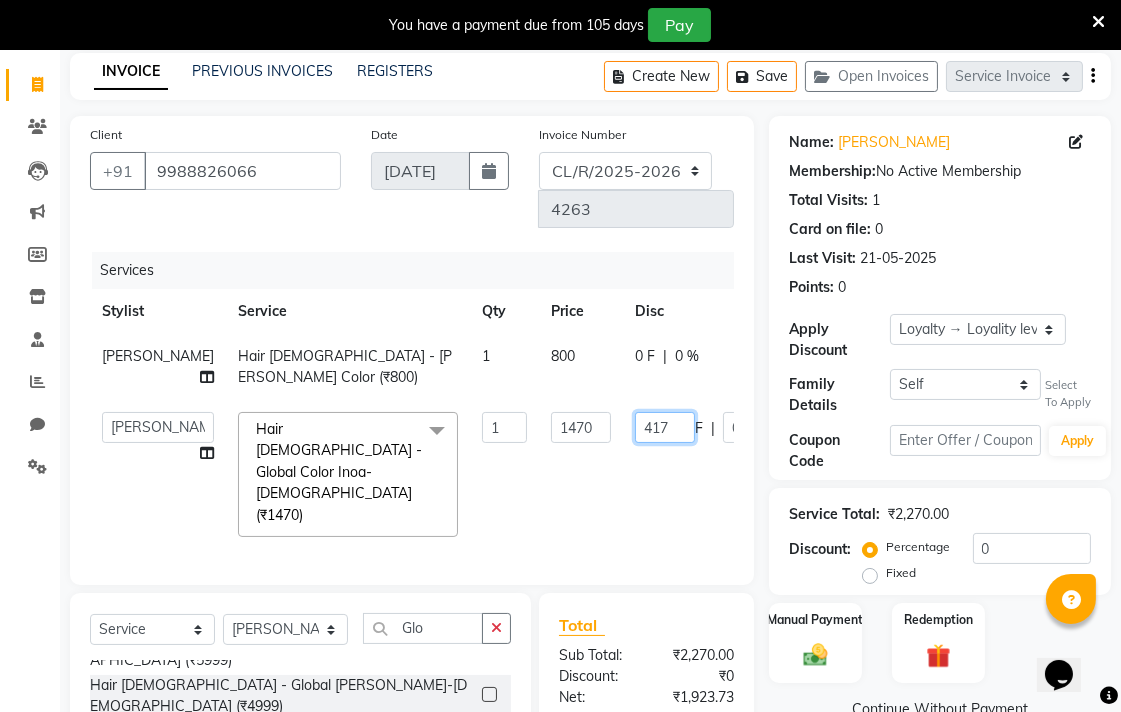 type on "4170" 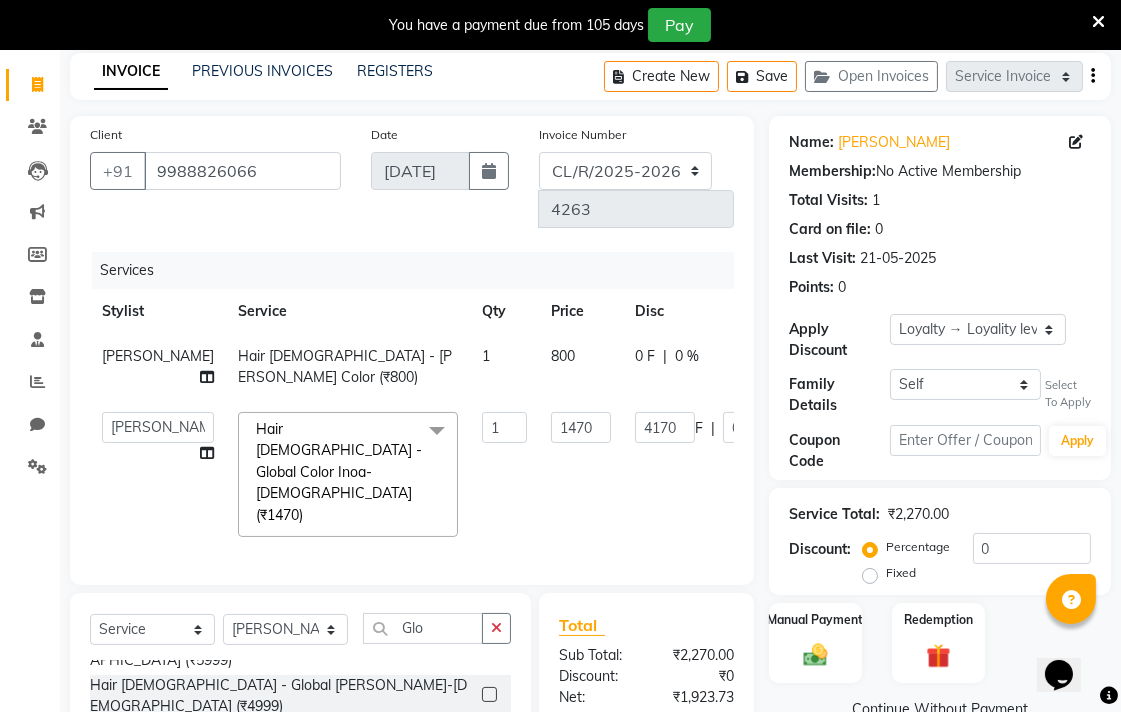click on "[PERSON_NAME] Hair [DEMOGRAPHIC_DATA] - [PERSON_NAME] Color (₹800) 1 800 0 F | 0 % 800" 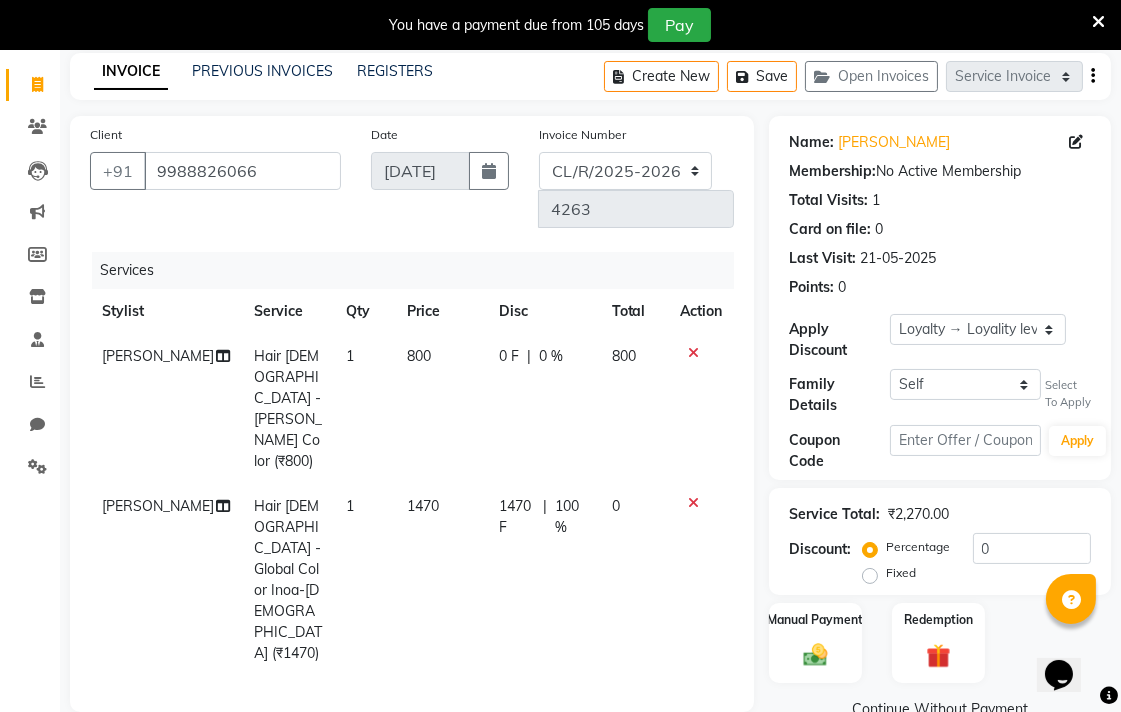 click on "0 F | 0 %" 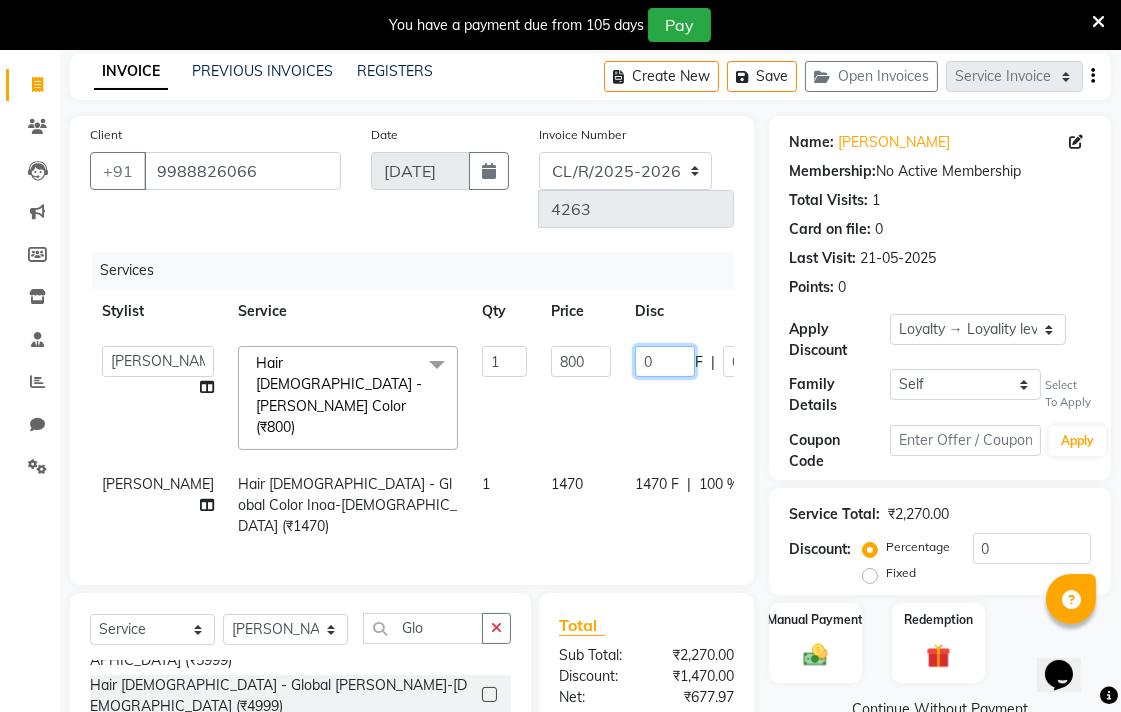 click on "0" 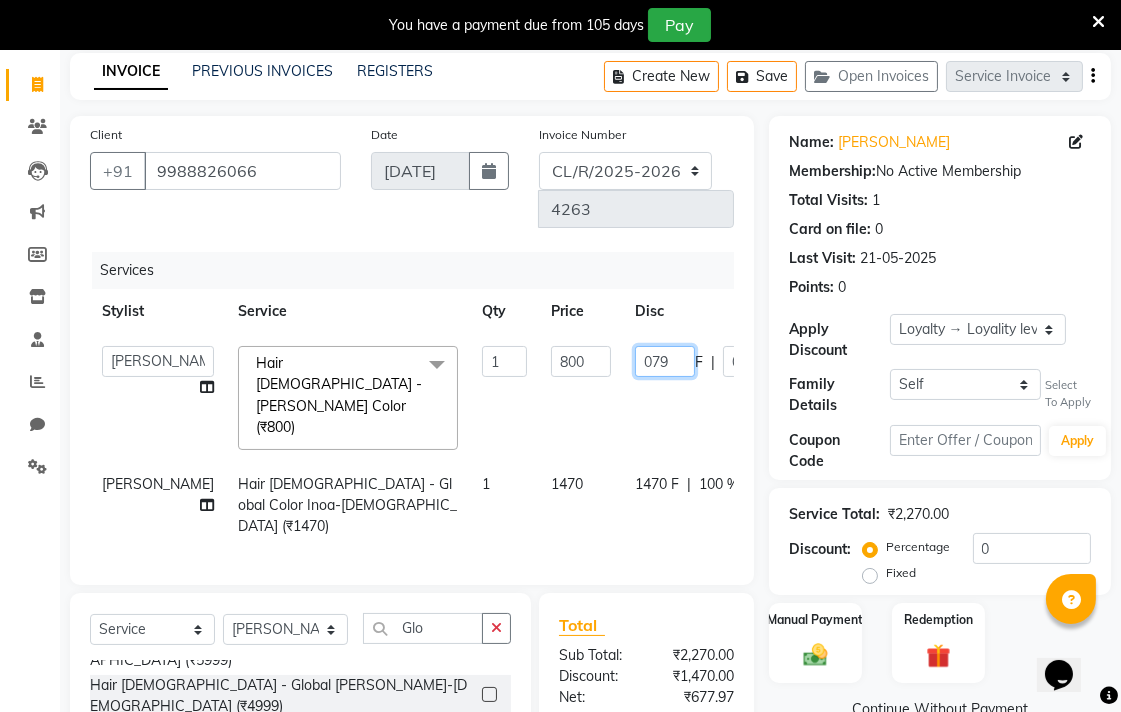 type on "0799" 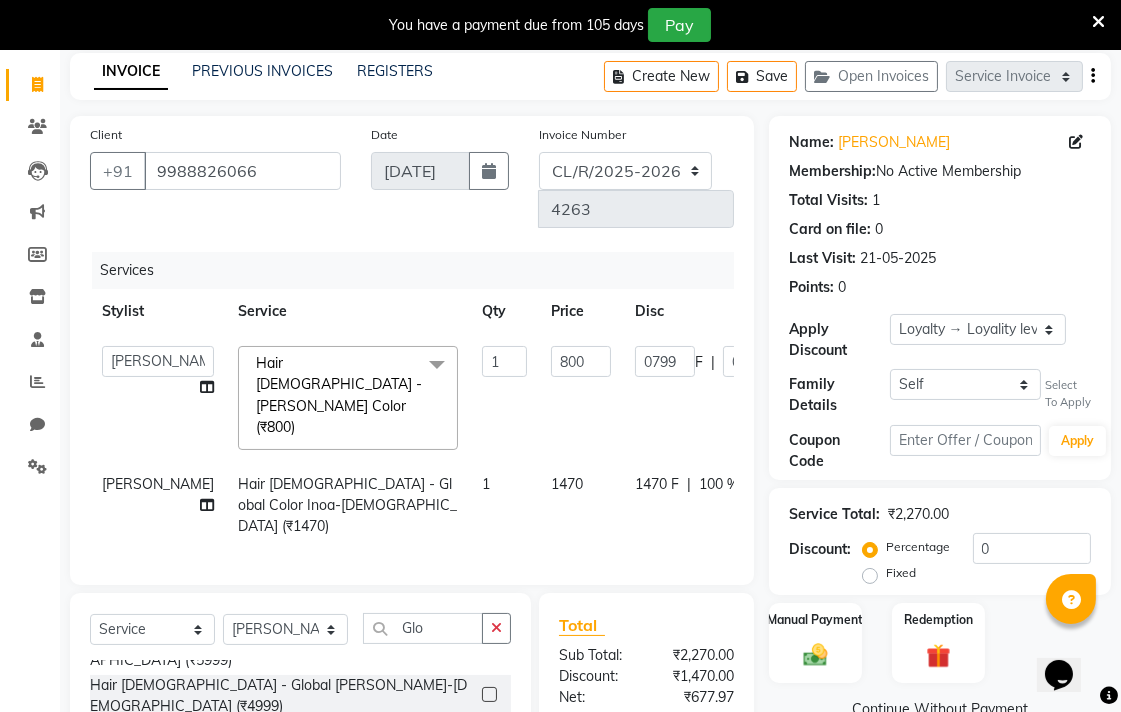 click on "Stylist Service Qty Price Disc Total Action" 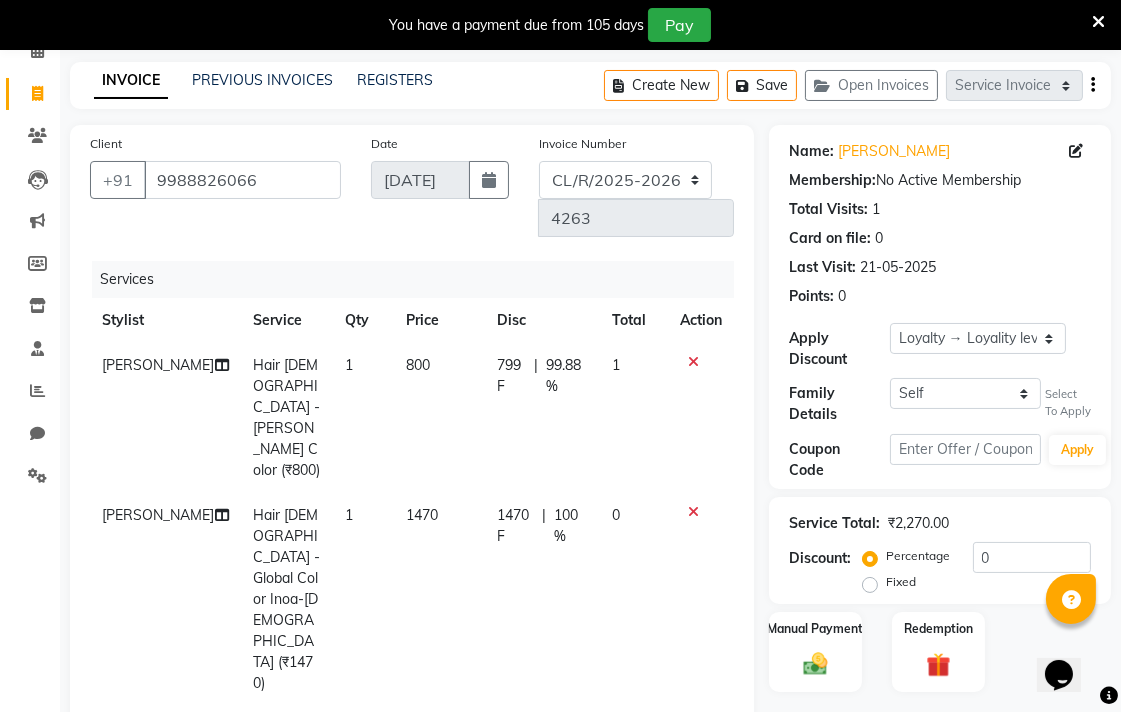 scroll, scrollTop: 275, scrollLeft: 0, axis: vertical 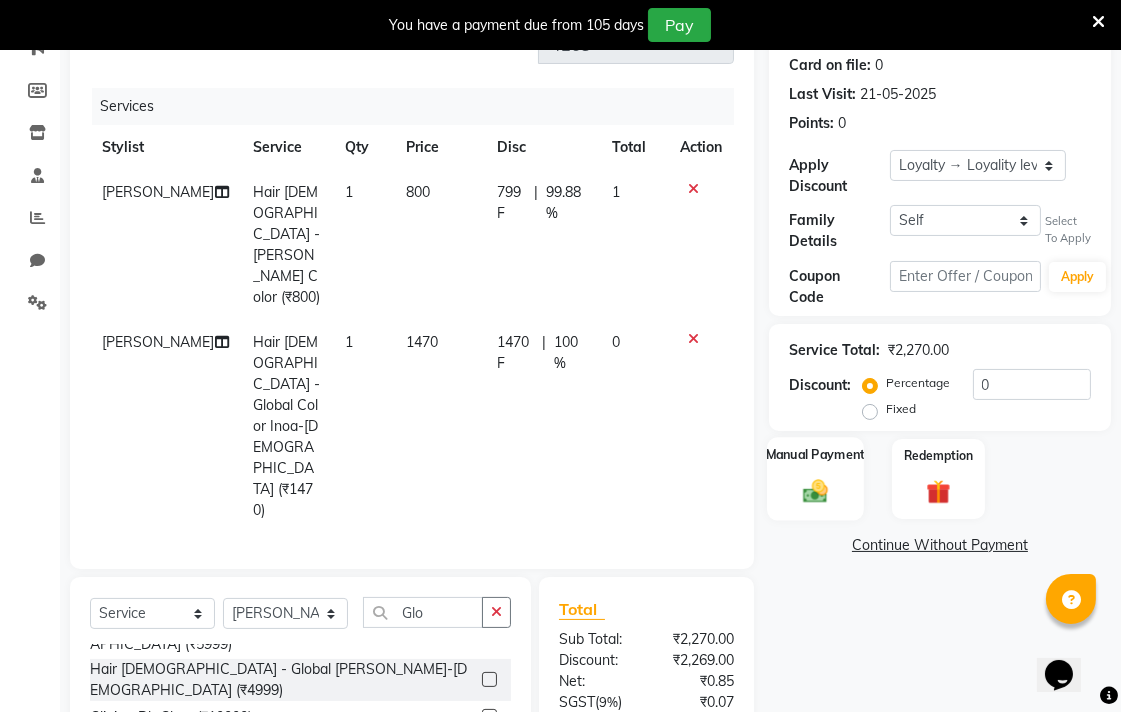 click on "Manual Payment" 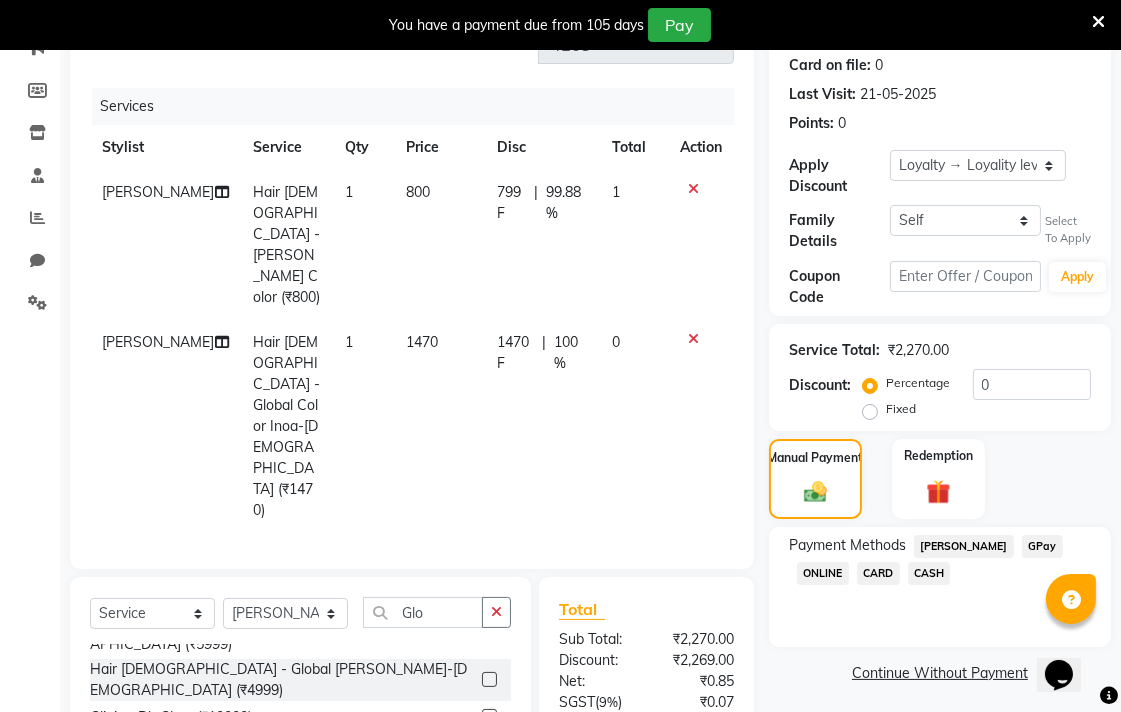 click on "CASH" 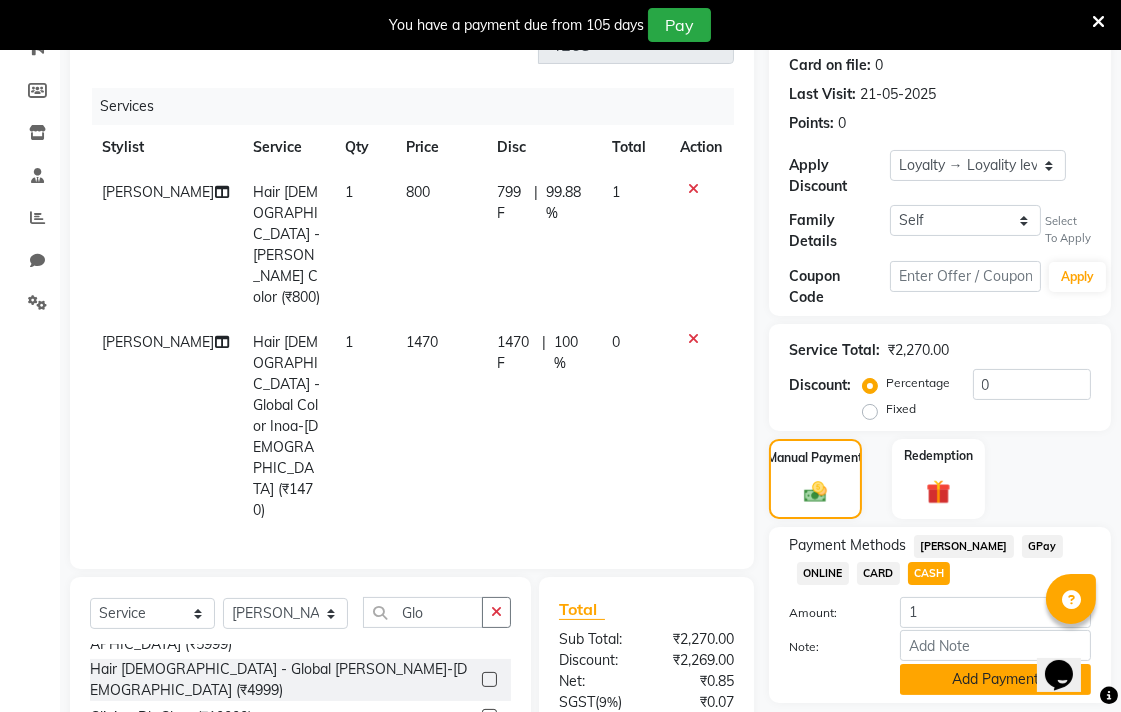 click on "Add Payment" 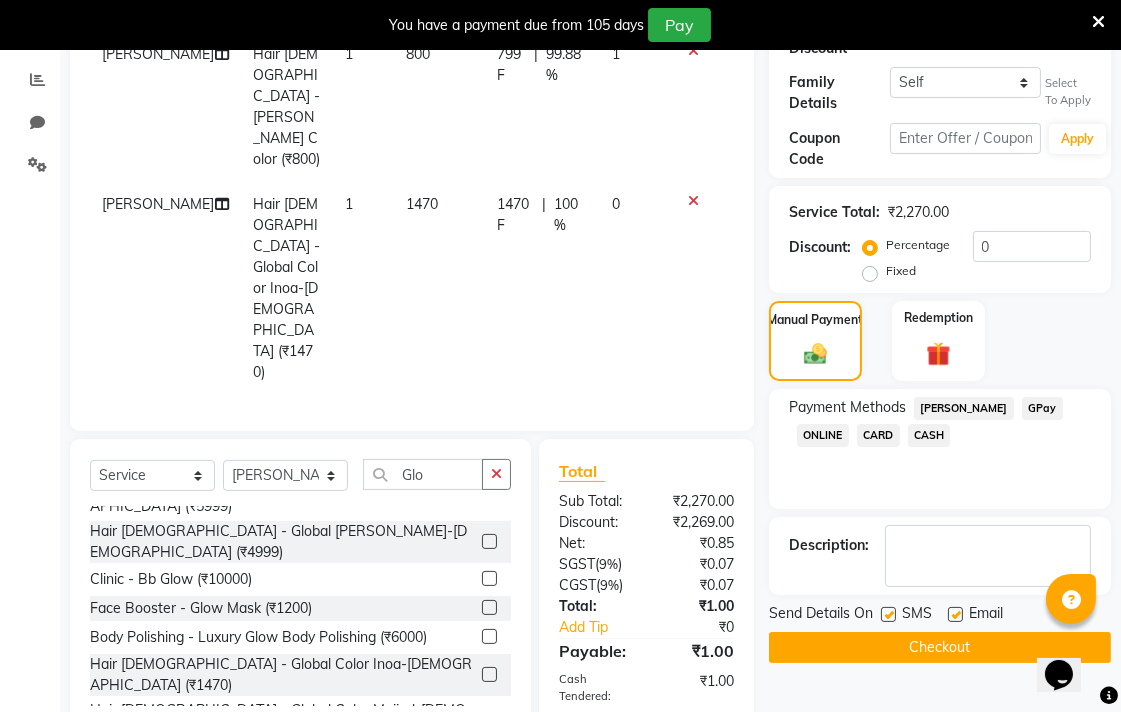 scroll, scrollTop: 518, scrollLeft: 0, axis: vertical 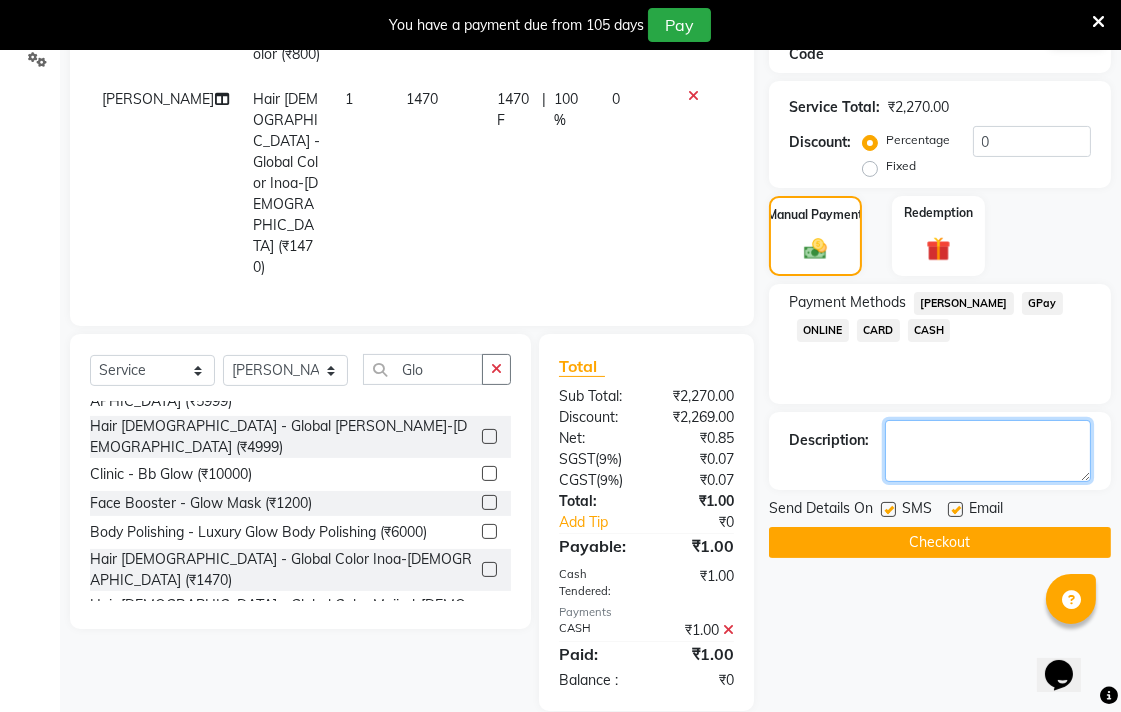 click 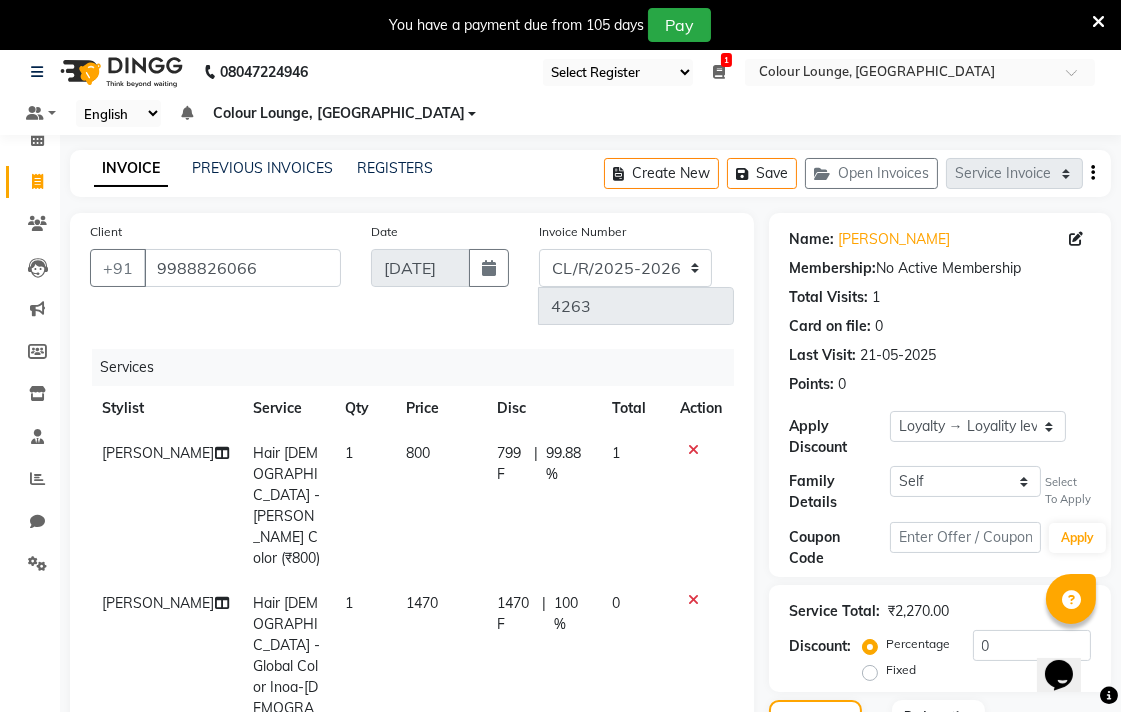 scroll, scrollTop: 0, scrollLeft: 0, axis: both 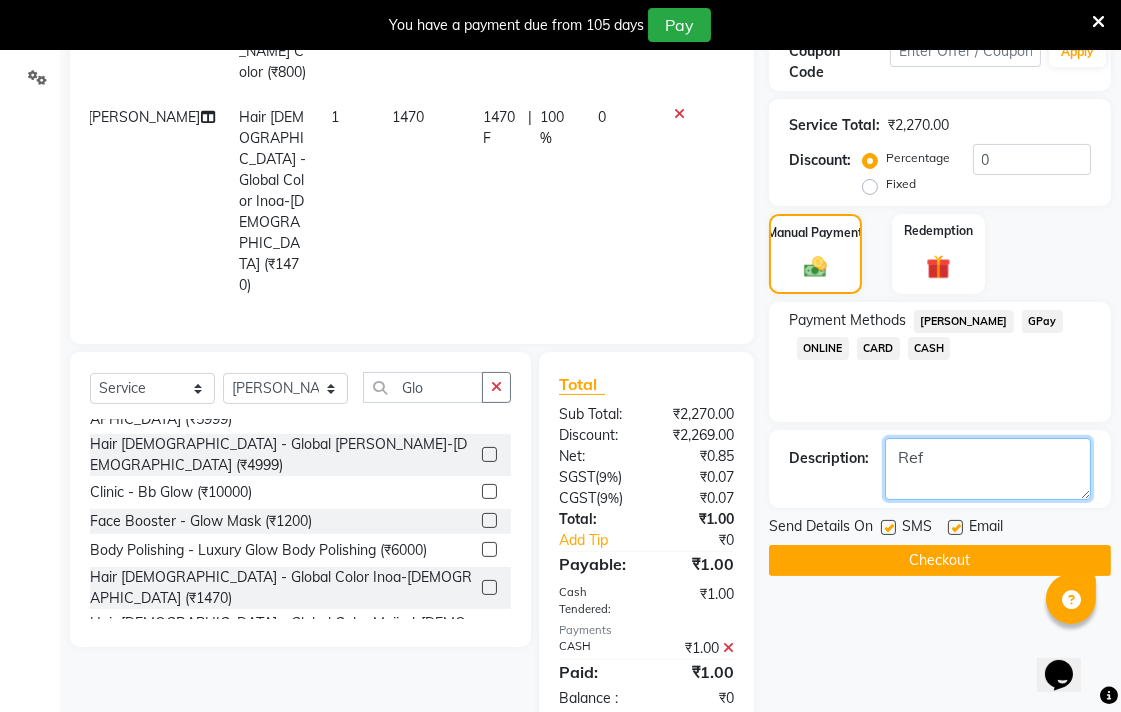 click 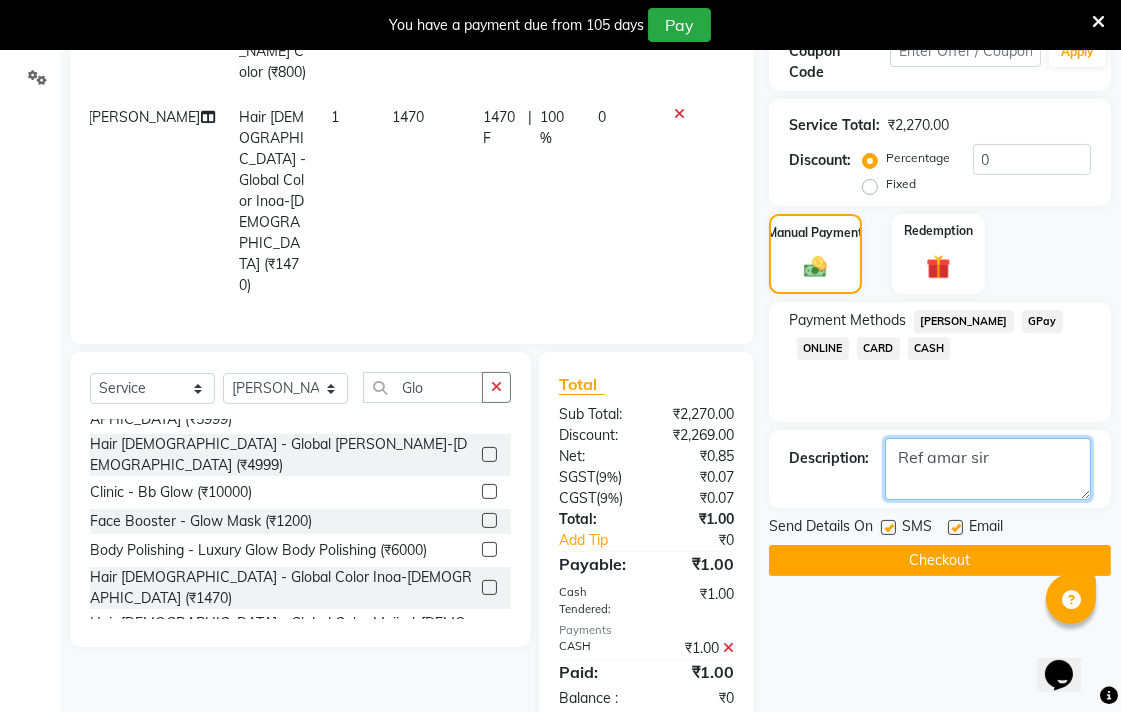 type on "Ref amar sir" 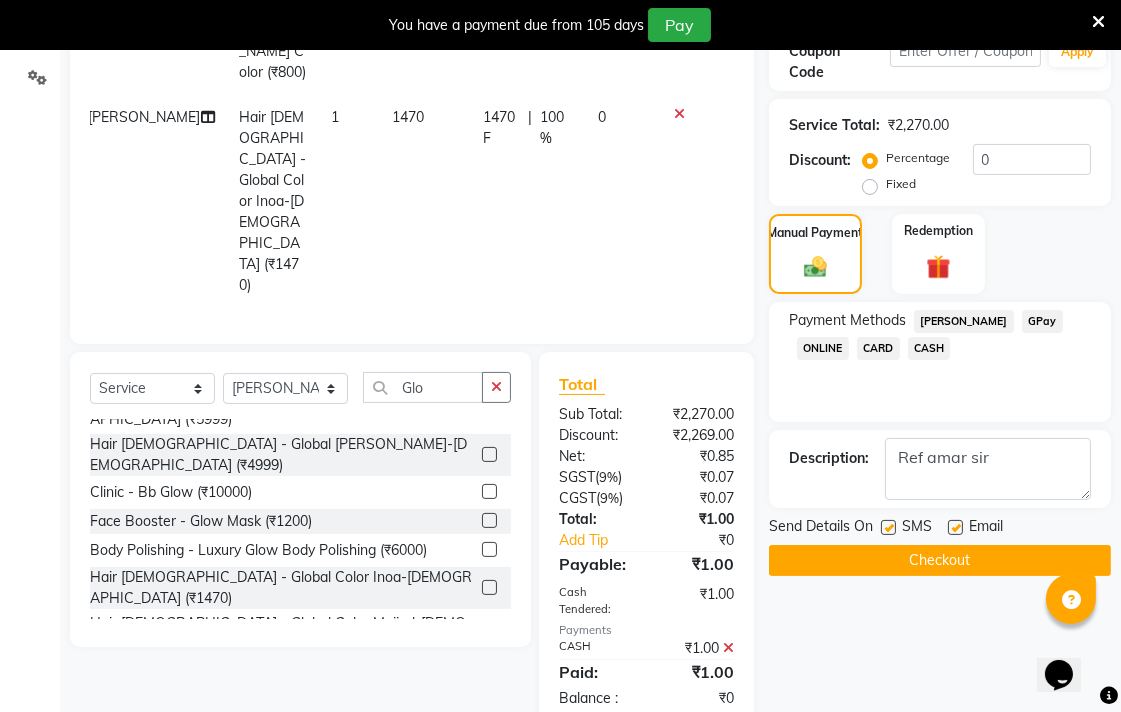 click on "Checkout" 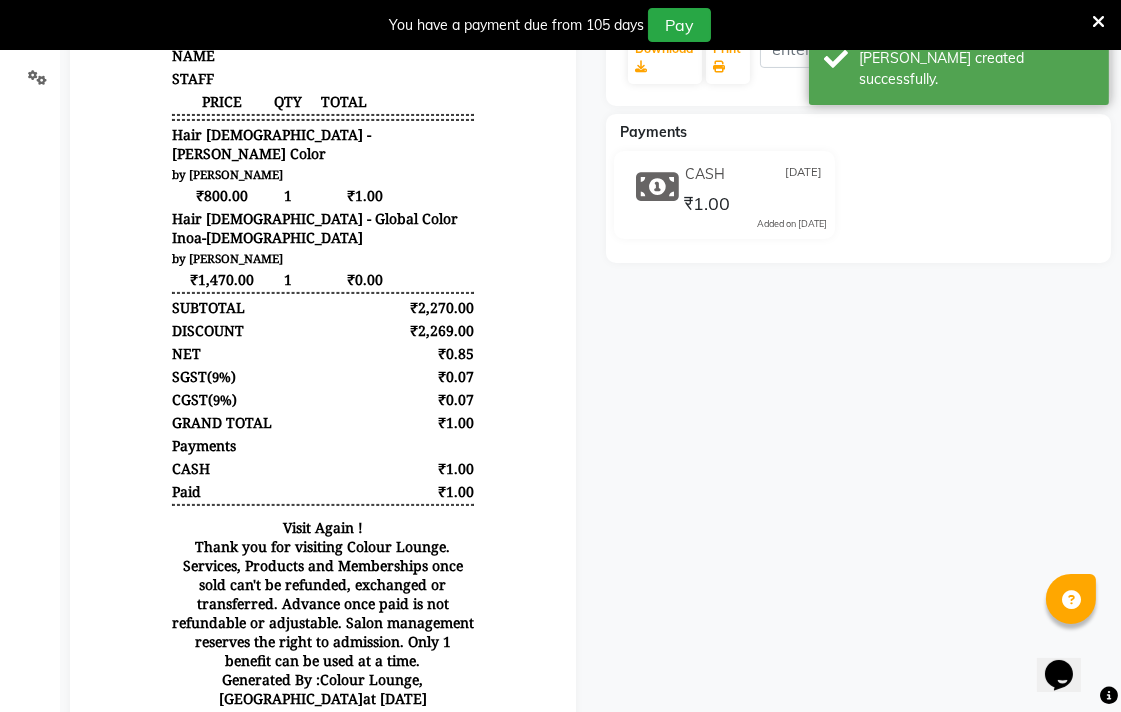 scroll, scrollTop: 0, scrollLeft: 0, axis: both 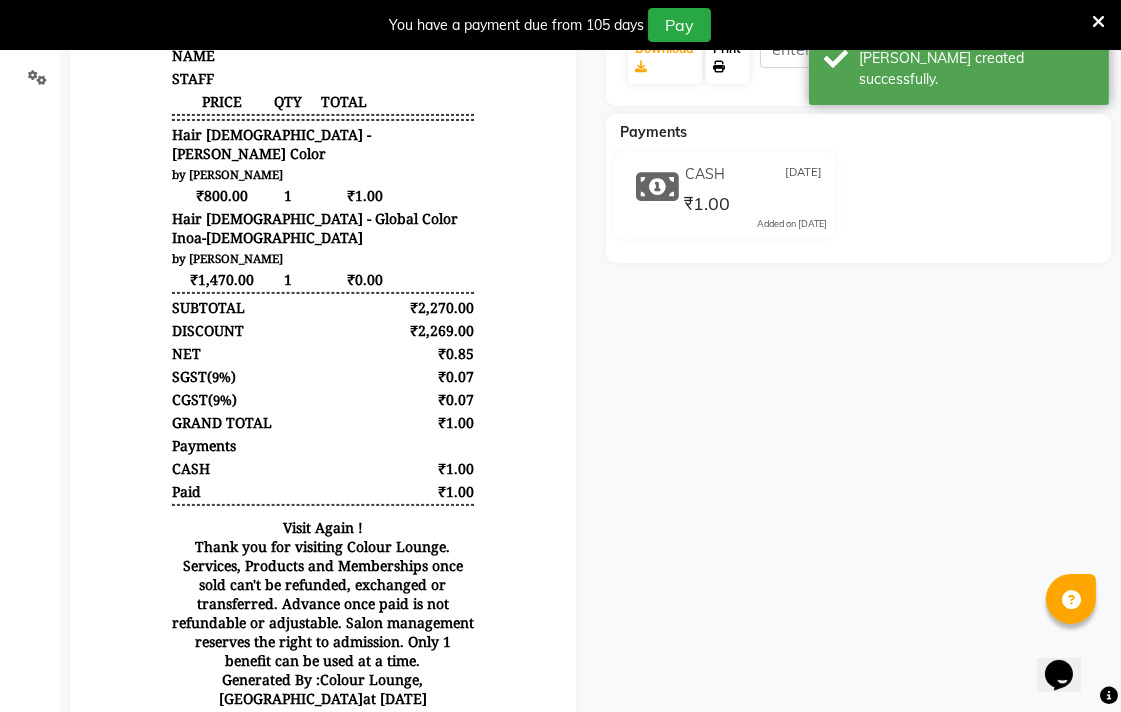 click on "Print" 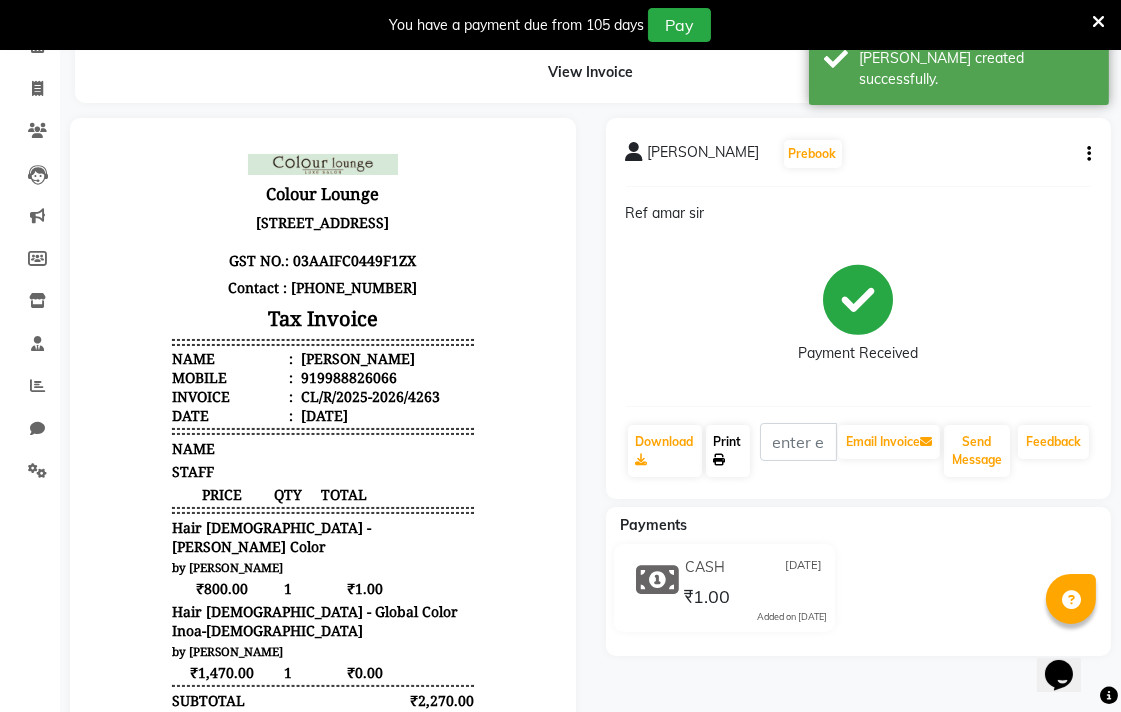scroll, scrollTop: 0, scrollLeft: 0, axis: both 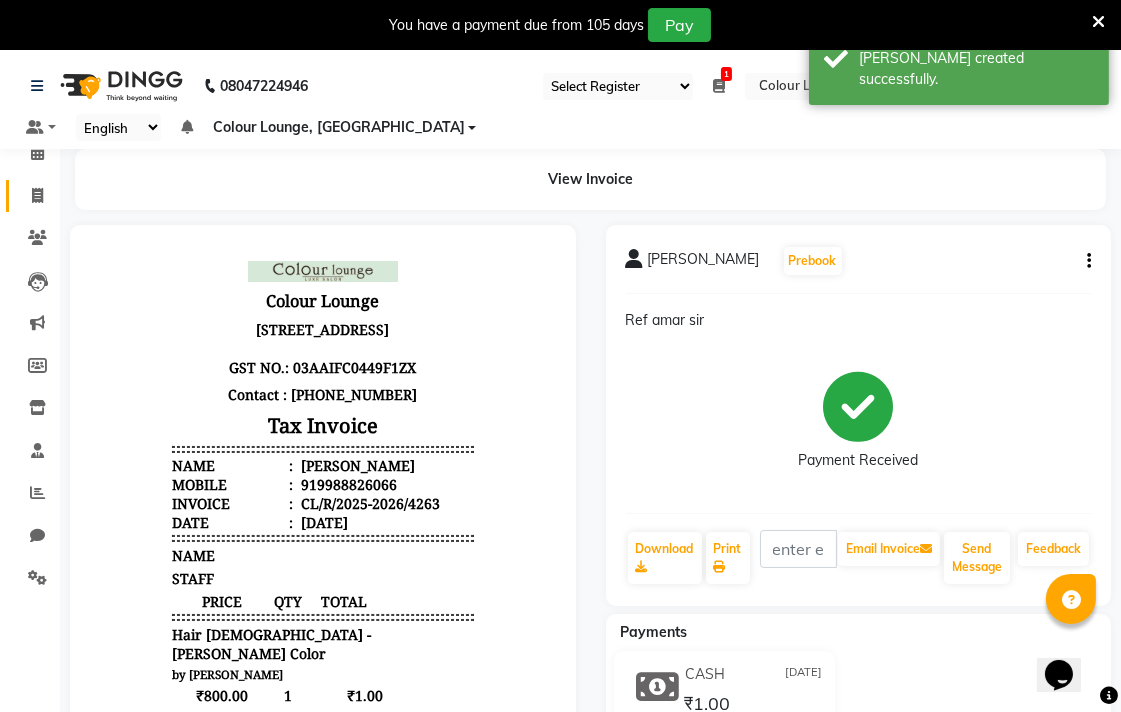 click 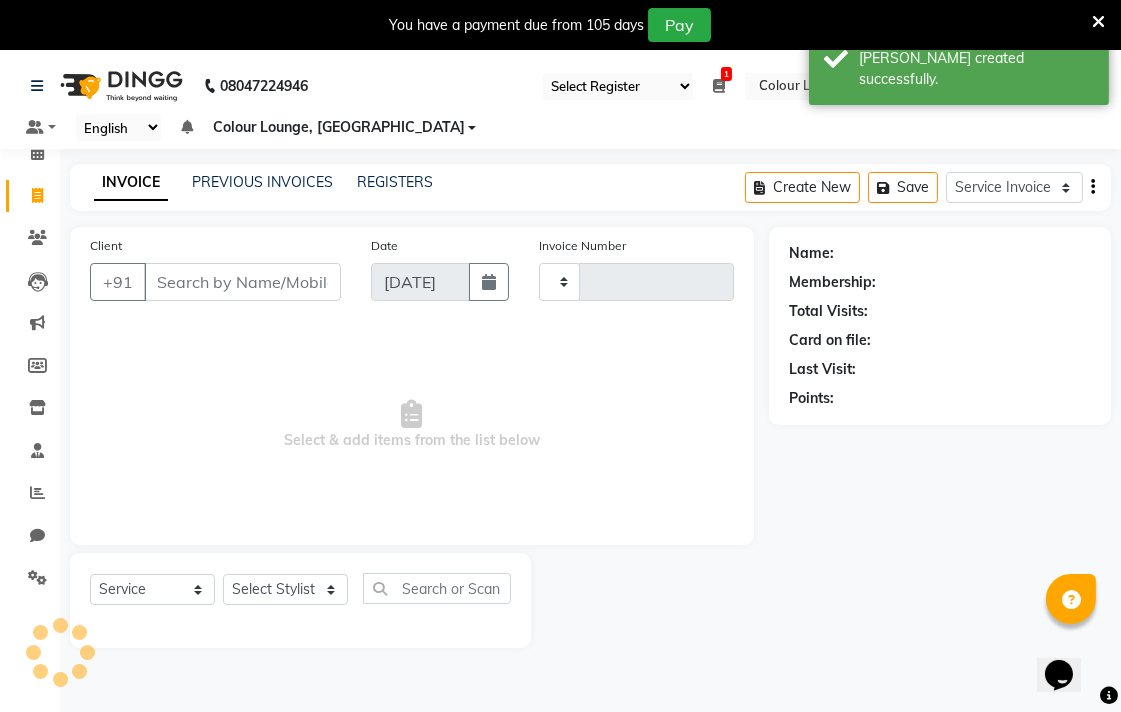 scroll, scrollTop: 50, scrollLeft: 0, axis: vertical 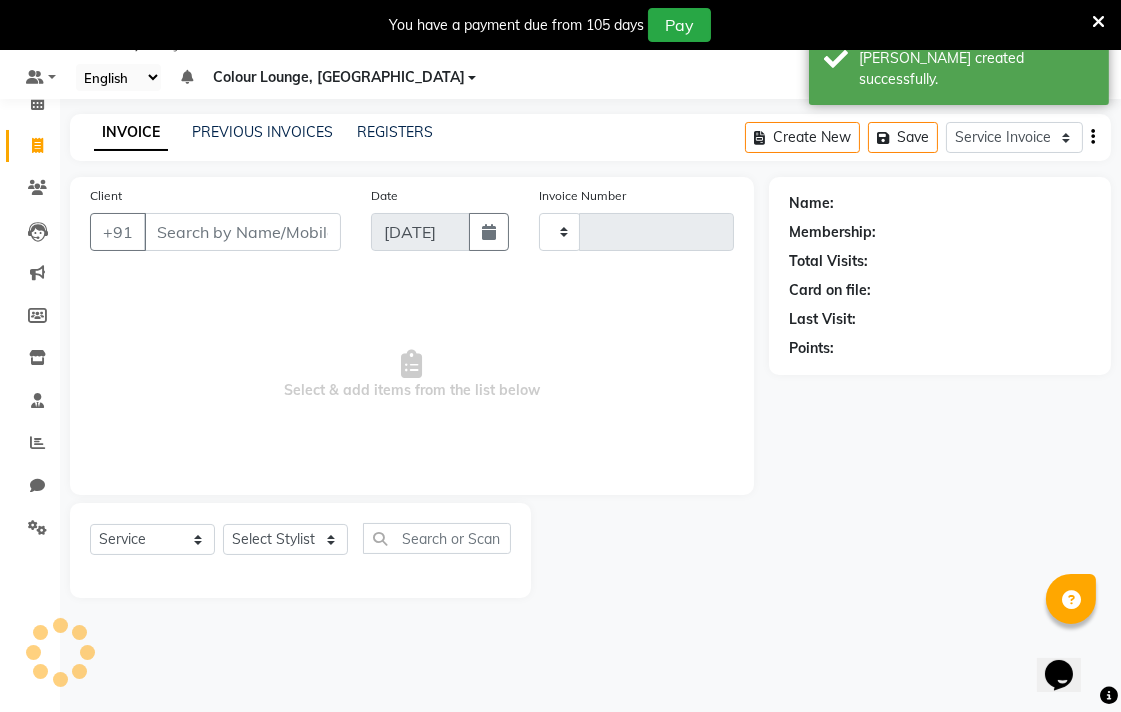 type on "4264" 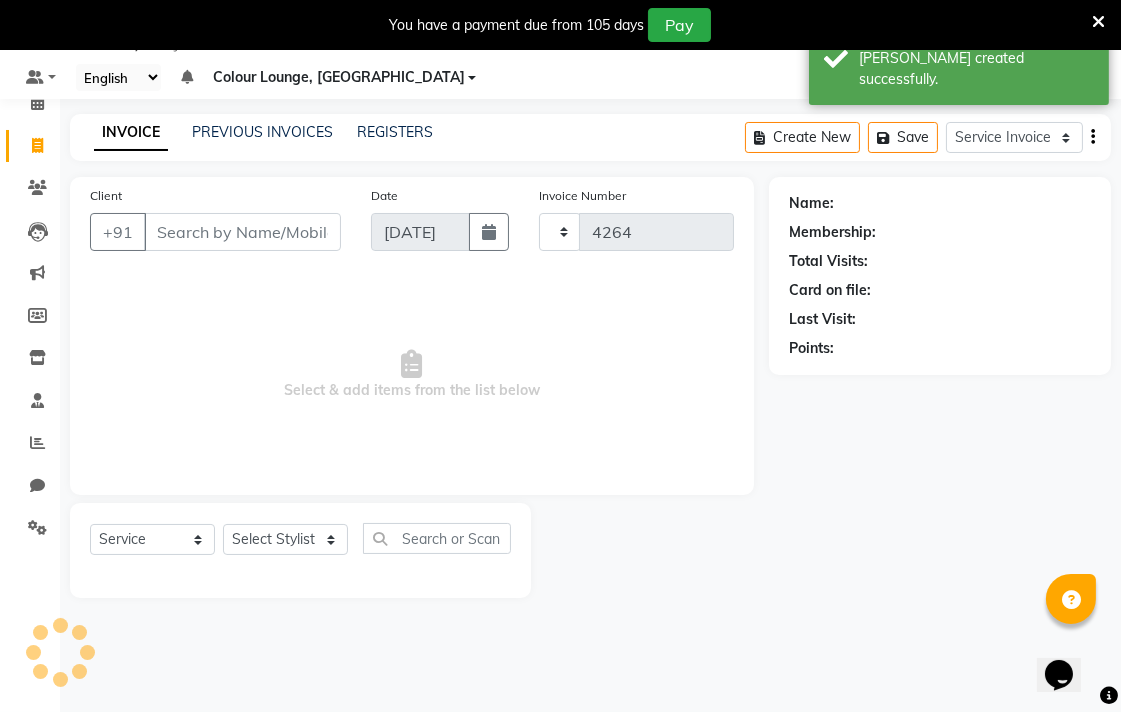 select on "8013" 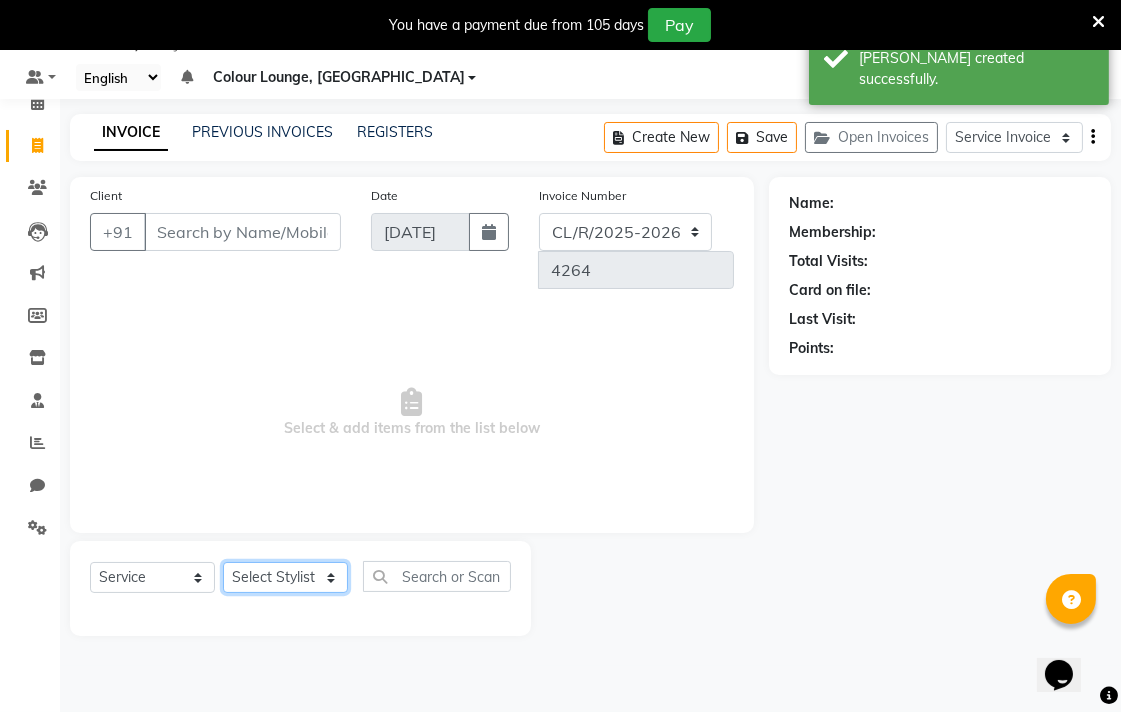 click on "Select Stylist Admin AMIT Birshika Colour Lounge, [GEOGRAPHIC_DATA] Colour Lounge, [GEOGRAPHIC_DATA] Digvij[PERSON_NAME]N[PERSON_NAME]F[PERSON_NAME]M[PERSON_NAME]mal m[PERSON_NAME]B[PERSON_NAME]N[PERSON_NAME]EEP MOH[PERSON_NAME]RAS POO[PERSON_NAME]ATH Poo[PERSON_NAME]R[PERSON_NAME] gua[PERSON_NAME]h[PERSON_NAME]i[PERSON_NAME]h[PERSON_NAME]JAN SAME[PERSON_NAME]N[PERSON_NAME]J[PERSON_NAME]R[PERSON_NAME]n[PERSON_NAME]i[PERSON_NAME]NUJ VISH[PERSON_NAME]" 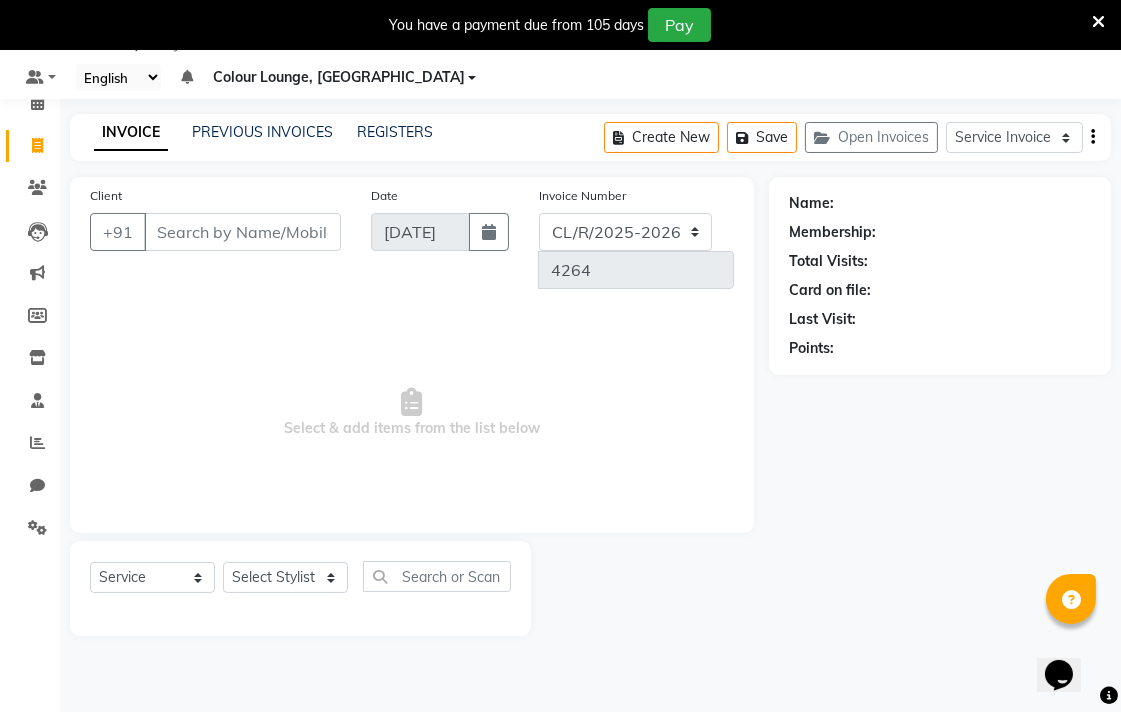 click 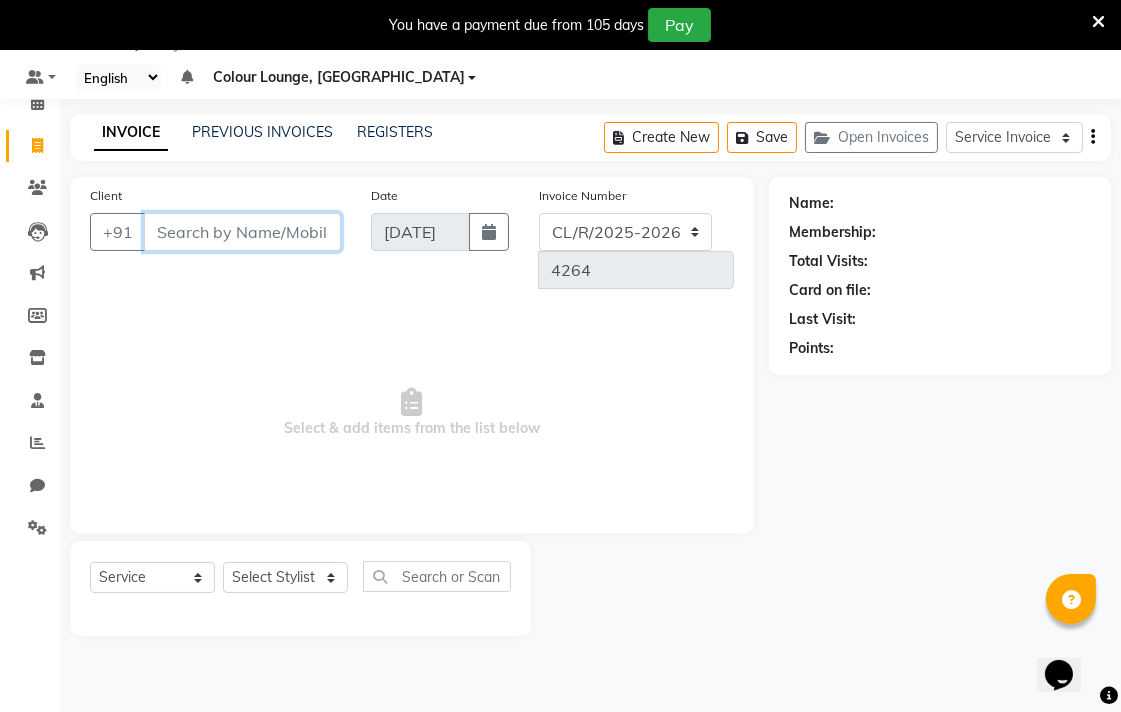 click on "Client" at bounding box center (242, 232) 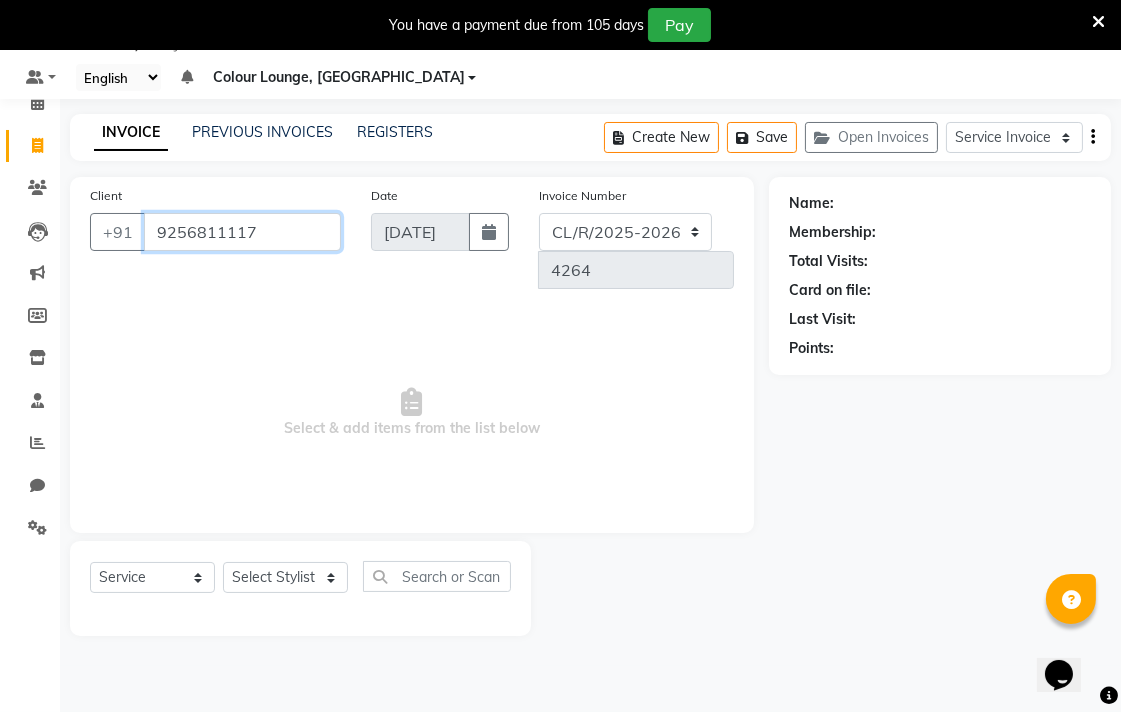 type on "9256811117" 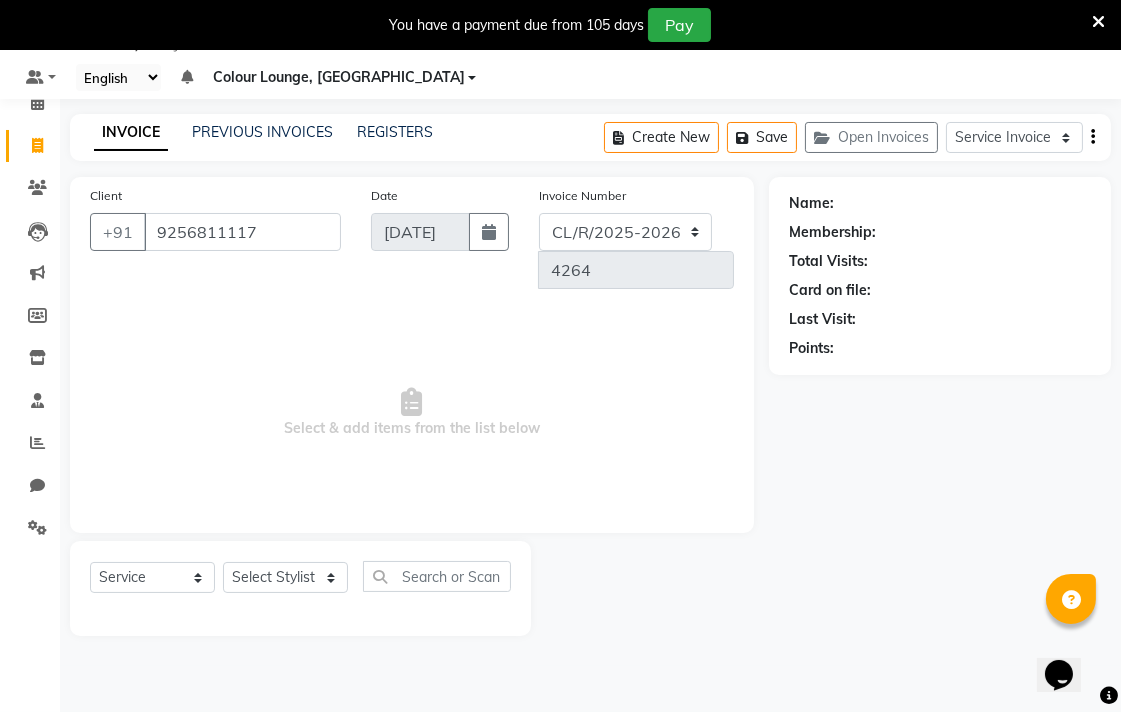 select on "1: Object" 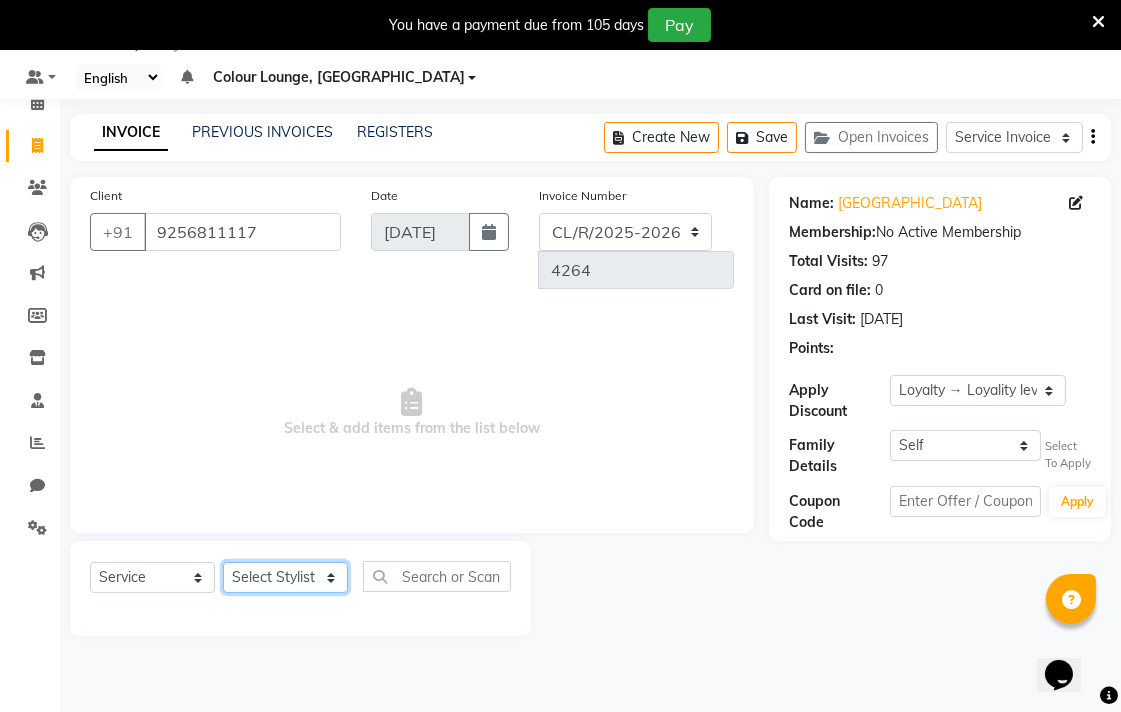 click on "Select Stylist Admin AMIT Birshika Colour Lounge, [GEOGRAPHIC_DATA] Colour Lounge, [GEOGRAPHIC_DATA] Digvij[PERSON_NAME]N[PERSON_NAME]F[PERSON_NAME]M[PERSON_NAME]mal m[PERSON_NAME]B[PERSON_NAME]N[PERSON_NAME]EEP MOH[PERSON_NAME]RAS POO[PERSON_NAME]ATH Poo[PERSON_NAME]R[PERSON_NAME] gua[PERSON_NAME]h[PERSON_NAME]i[PERSON_NAME]h[PERSON_NAME]JAN SAME[PERSON_NAME]N[PERSON_NAME]J[PERSON_NAME]R[PERSON_NAME]n[PERSON_NAME]i[PERSON_NAME]NUJ VISH[PERSON_NAME]" 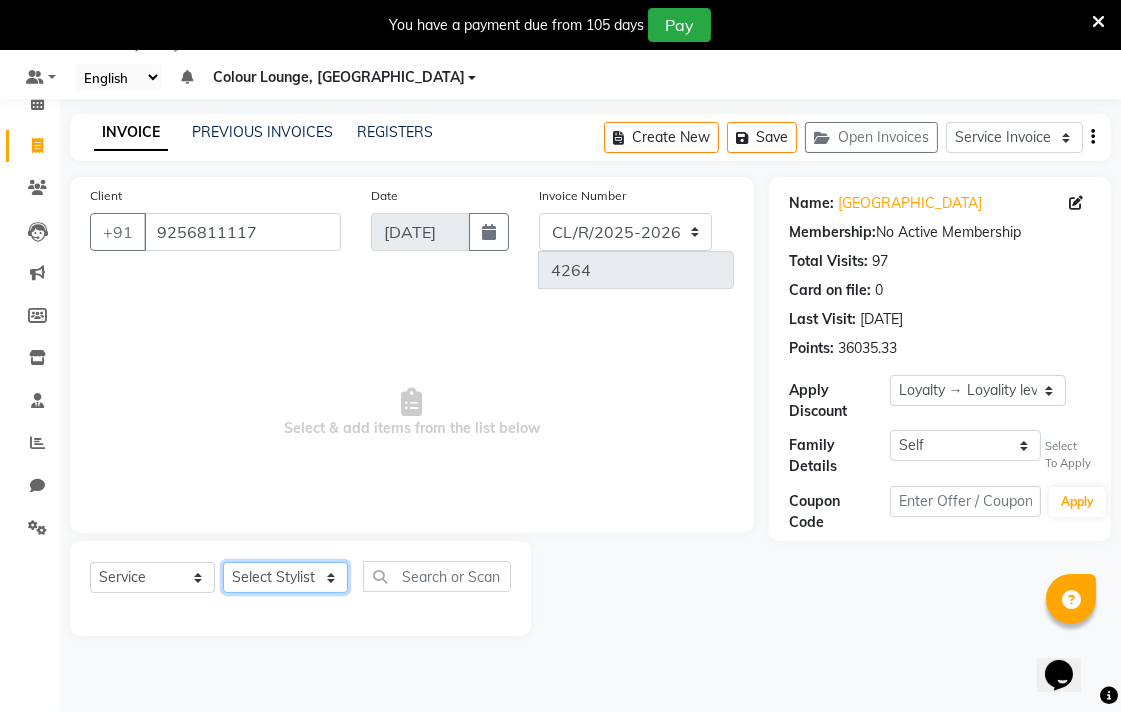 select on "70167" 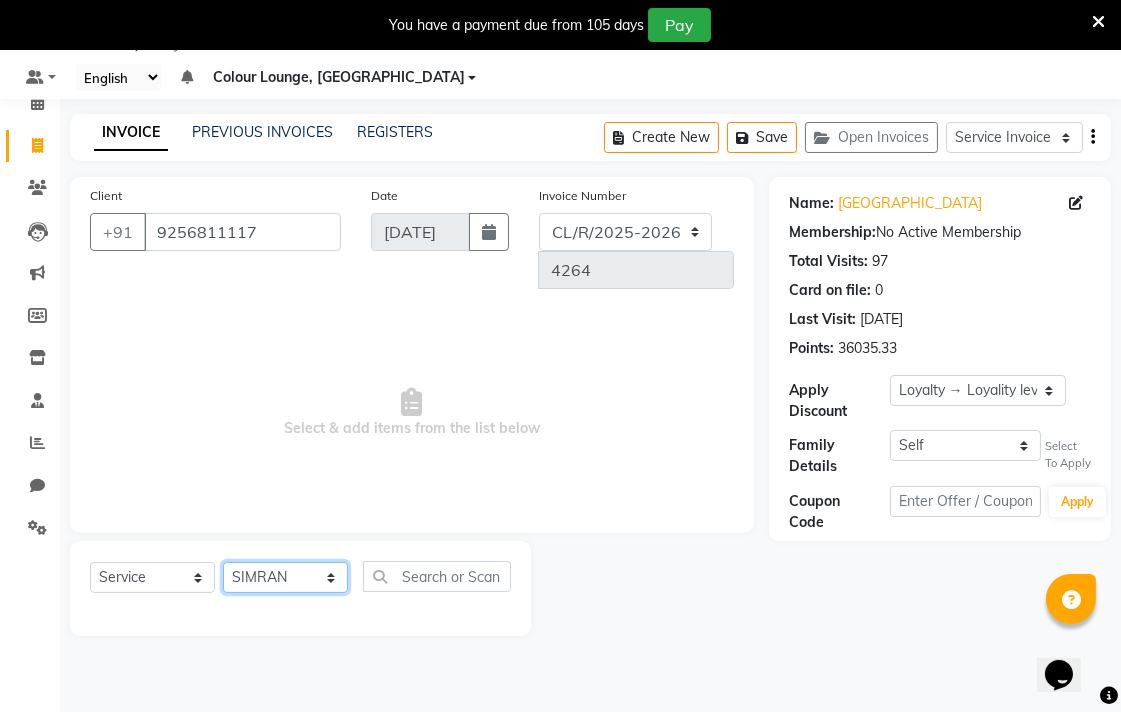 click on "Select Stylist Admin AMIT Birshika Colour Lounge, [GEOGRAPHIC_DATA] Colour Lounge, [GEOGRAPHIC_DATA] Digvij[PERSON_NAME]N[PERSON_NAME]F[PERSON_NAME]M[PERSON_NAME]mal m[PERSON_NAME]B[PERSON_NAME]N[PERSON_NAME]EEP MOH[PERSON_NAME]RAS POO[PERSON_NAME]ATH Poo[PERSON_NAME]R[PERSON_NAME] gua[PERSON_NAME]h[PERSON_NAME]i[PERSON_NAME]h[PERSON_NAME]JAN SAME[PERSON_NAME]N[PERSON_NAME]J[PERSON_NAME]R[PERSON_NAME]n[PERSON_NAME]i[PERSON_NAME]NUJ VISH[PERSON_NAME]" 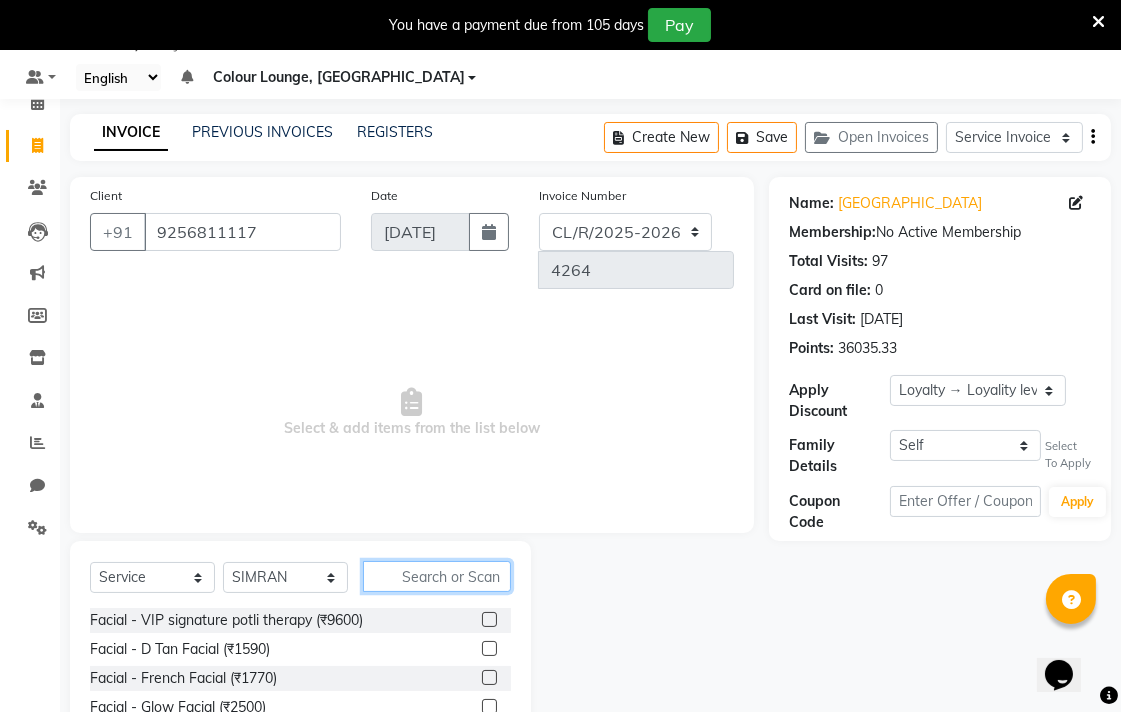 click 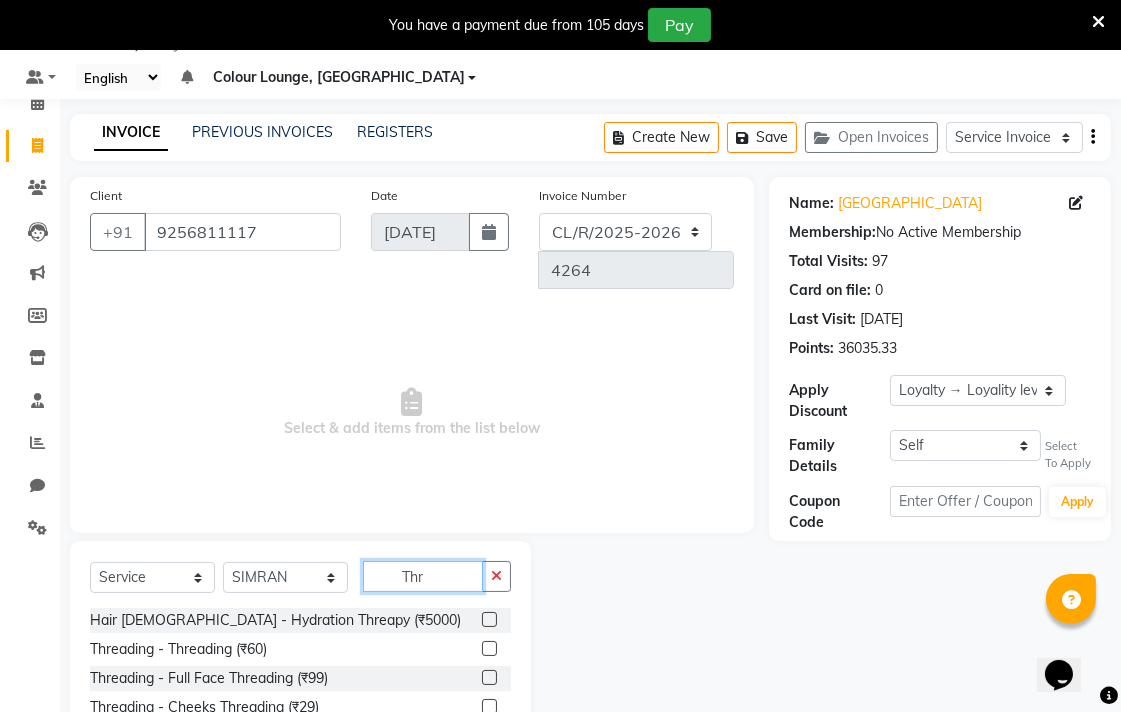 type on "Thr" 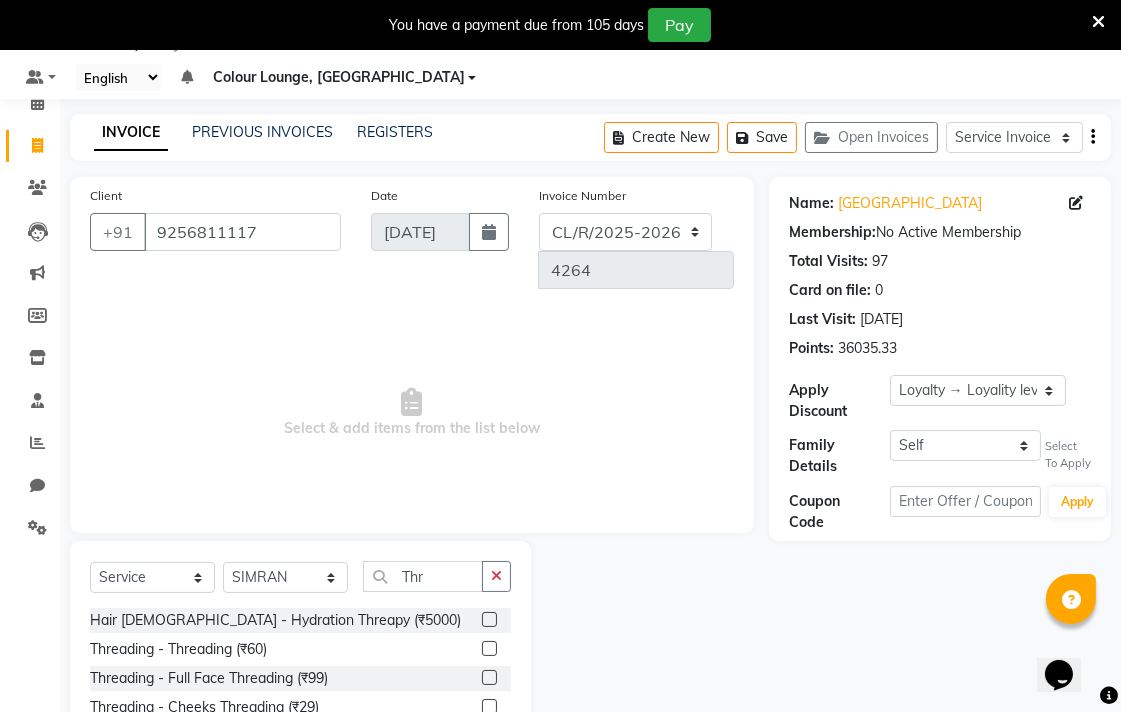 click 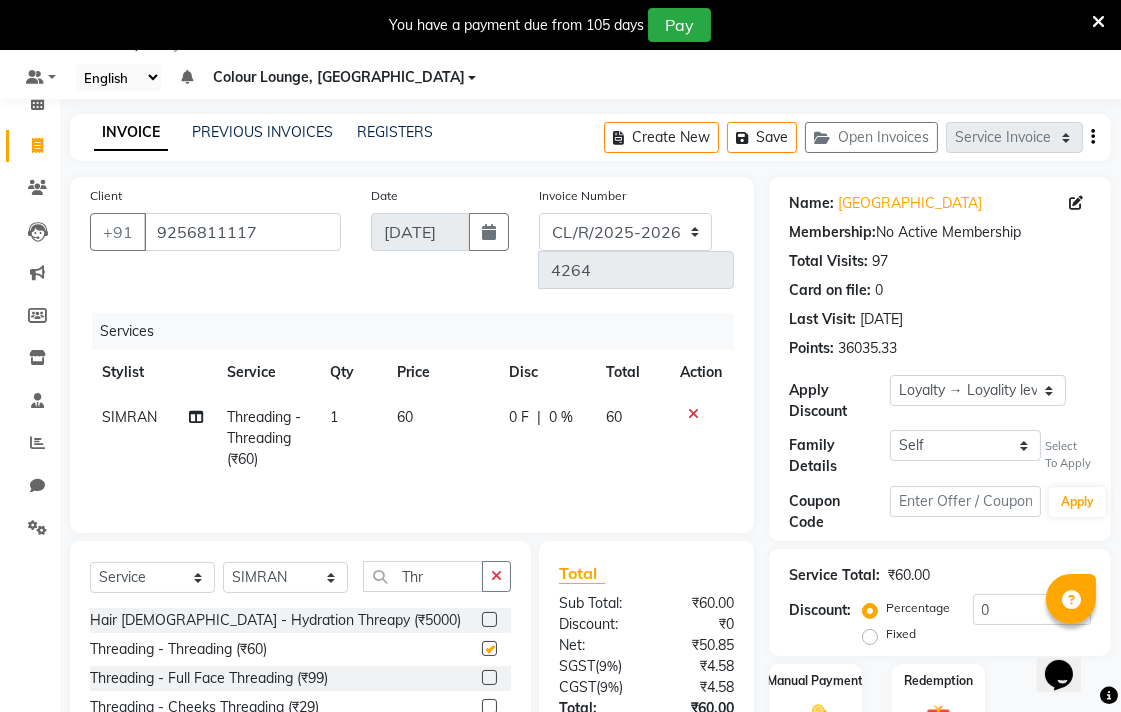 checkbox on "false" 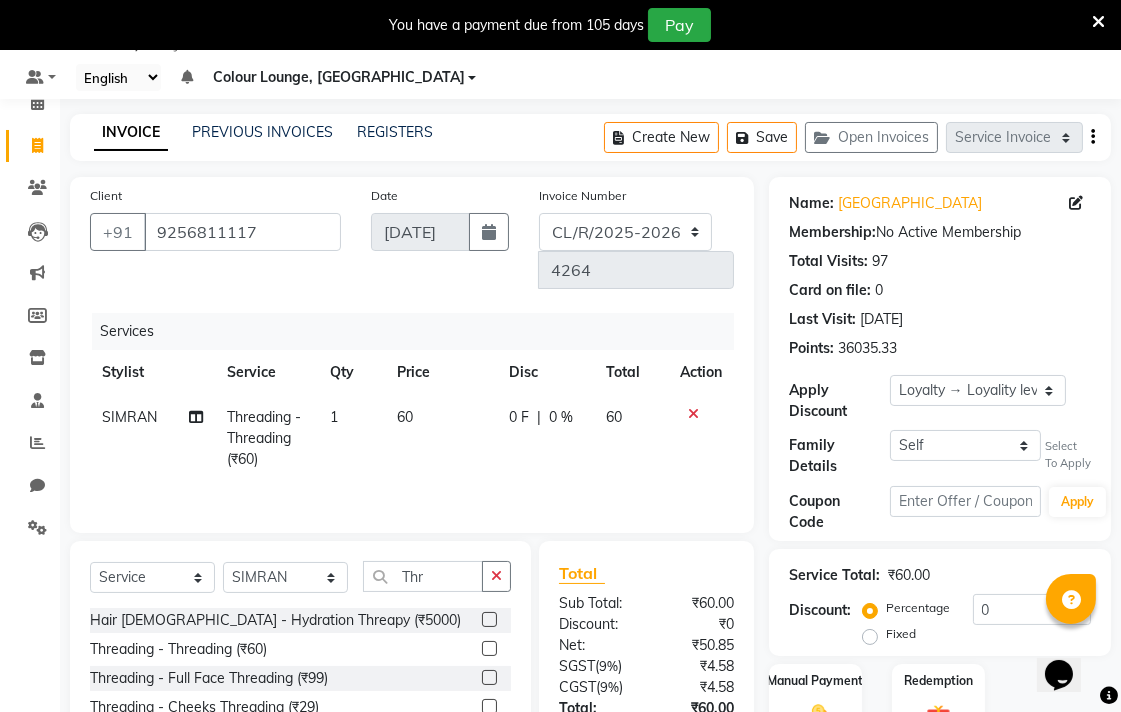 click on "60" 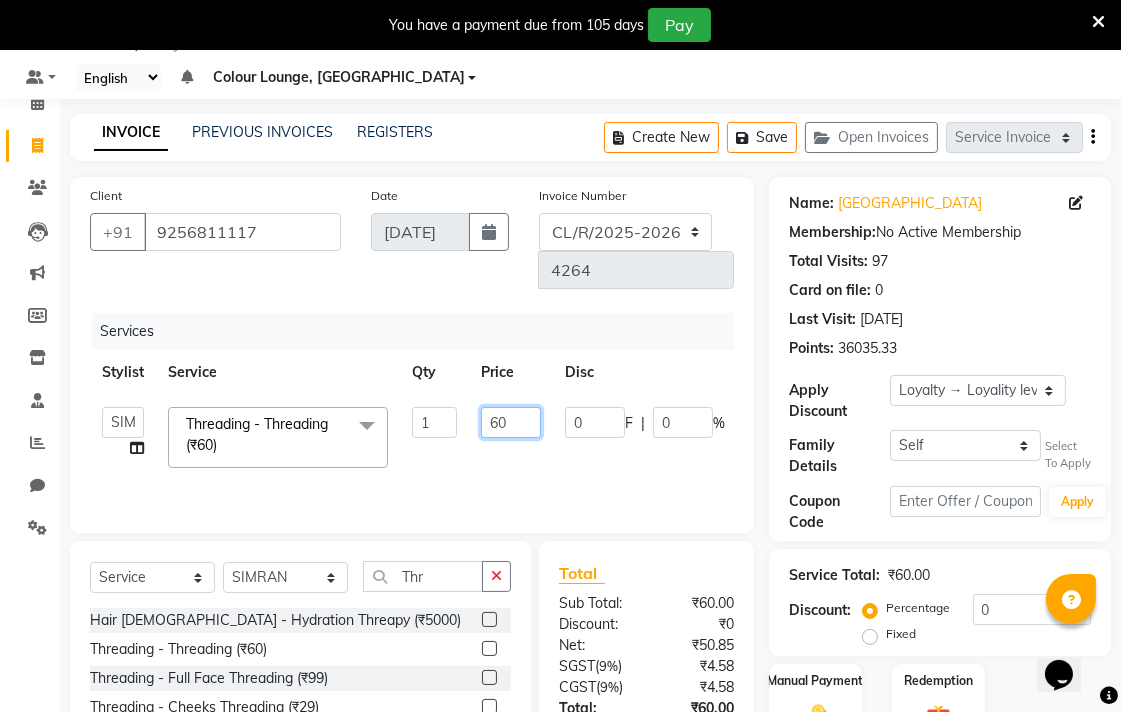 click on "60" 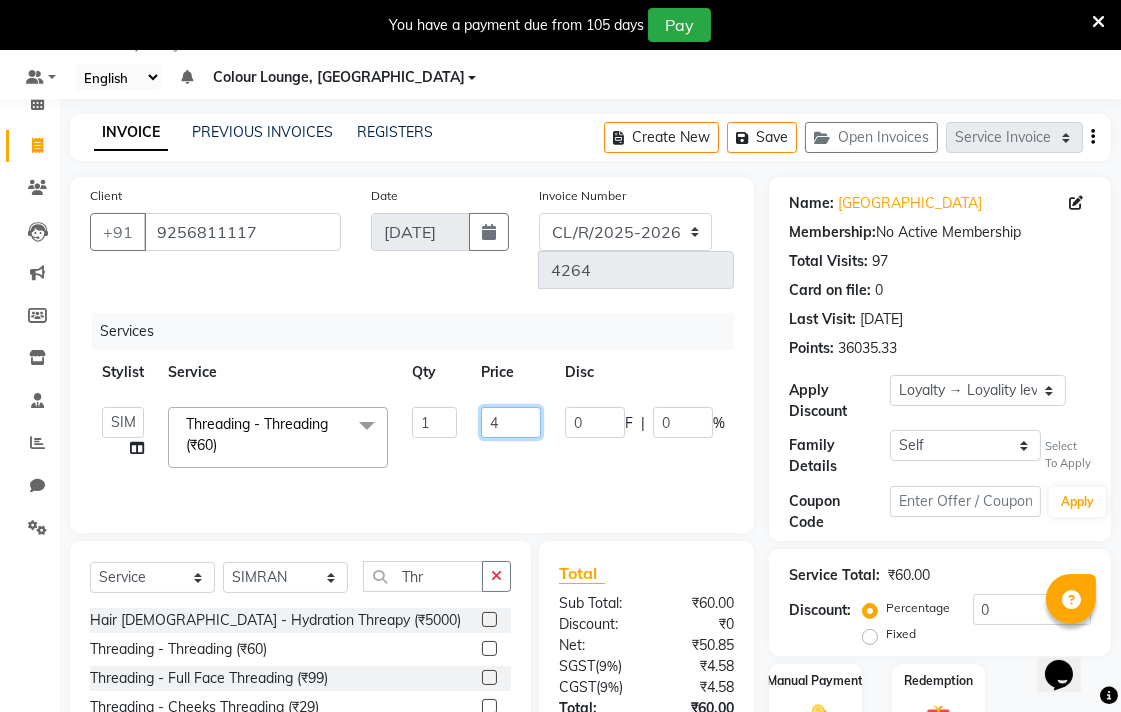 type on "40" 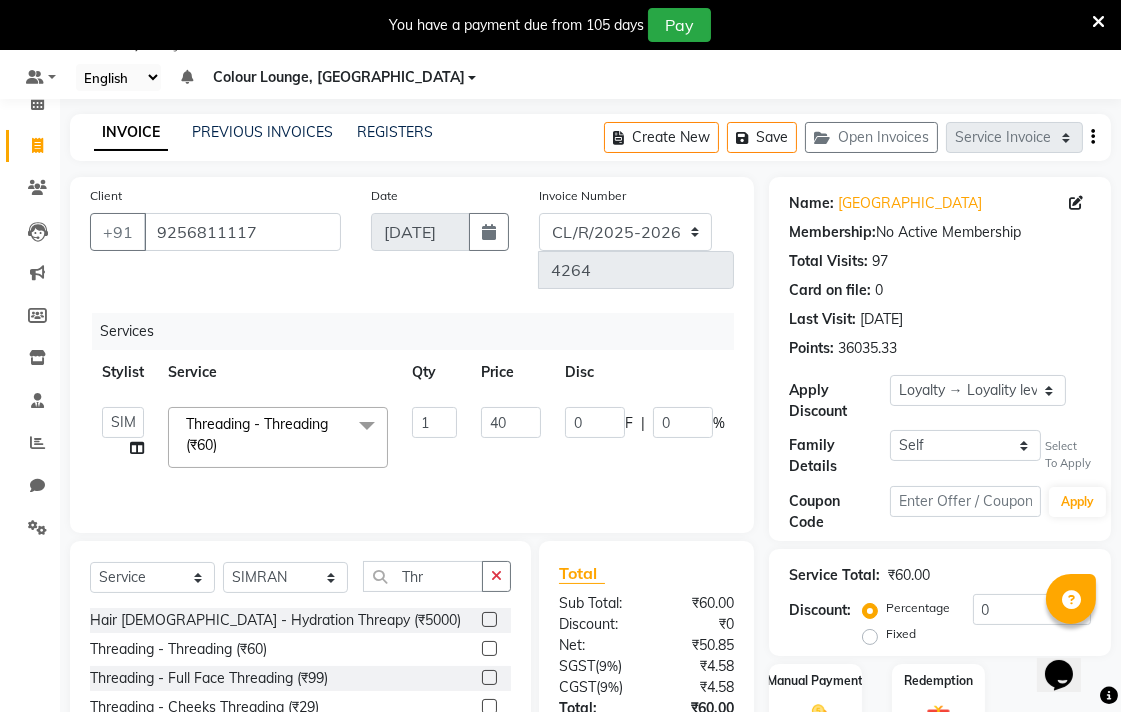 click on "Admin   AMIT   Birshika   Colour Lounge, Ranjit Avenue   Colour Lounge, Ranjit Avenue   Digvijay   JAGPREET SINGH   KARAN JAFFAL   KARAN KUMAR   Komal mam   LOVEPREET   MAIBAM SURJIT SINGH   MANDEEP   MOHIT   Nandani   PARAS   POOJA DEVNATH   Pooja Negi   PREM KOHLI   RADHIKA   Rahul guard   Reema mehra   Riya   Sahil   SAJAN   SAMEER   SANIA   SANJAY   SIMRAN   Sonia   Sunita   TANUJ   VISHAL   Vishal singh  Threading - Threading (₹60)  x Facial - VIP signature potli therapy (₹9600) Facial - D Tan Facial (₹1590) Facial - French Facial (₹1770) Facial - Glow Facial (₹2500) Facial - Dermasage Luxury Skin Treatment (₹8000) Facial - Algotherm Luxury Facial (₹10000) Facial - Vitamin C Retinol Facial (₹6000) Facial - Vip Signature Facial (₹7000) Facial - Organic Facial (₹2359) Facial - Vitamin C Whiteninig Brightening facial (₹5000) Facial - Nirvana Facial (₹2712) Facial - Bio Whitening Facial (₹2595) Facial - Organic Facial kp qu (₹2000) Facial - Organic Facial kp co (₹2000) 1 40 0" 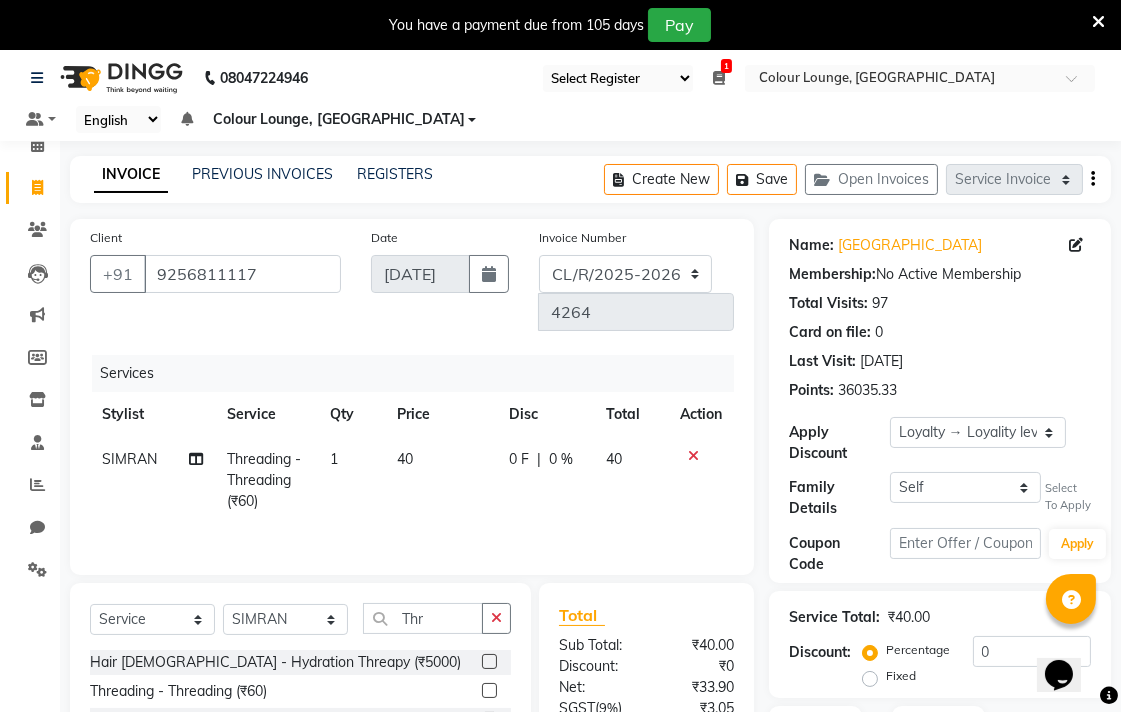 scroll, scrollTop: 0, scrollLeft: 0, axis: both 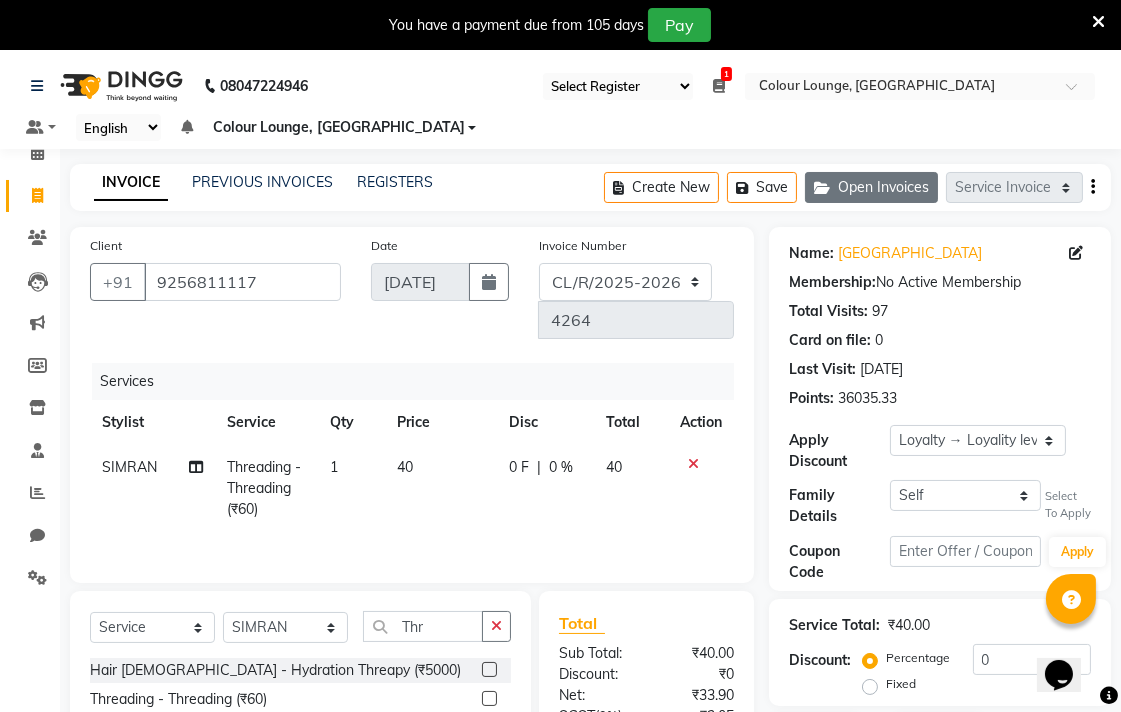 click on "Open Invoices" 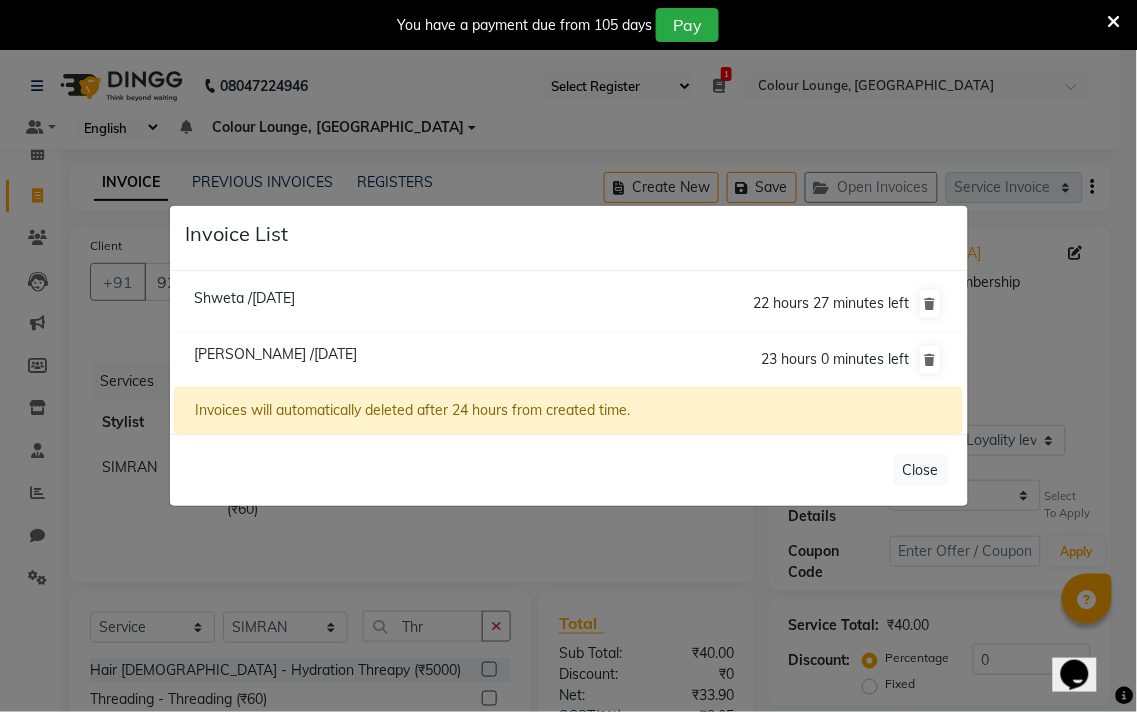 click on "Invoice List  Shweta /10 July 2025  22 hours 27 minutes left  Gursimran /10 July 2025  23 hours 0 minutes left  Invoices will automatically deleted after 24 hours from created time.   Close" 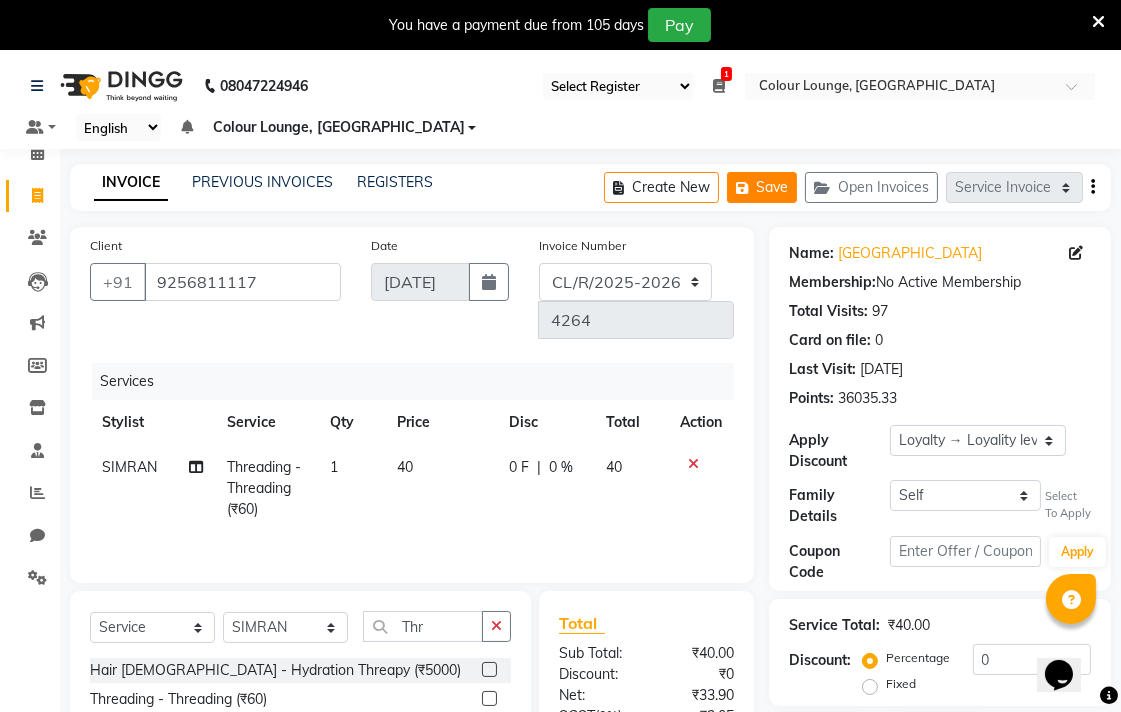 click on "Save" 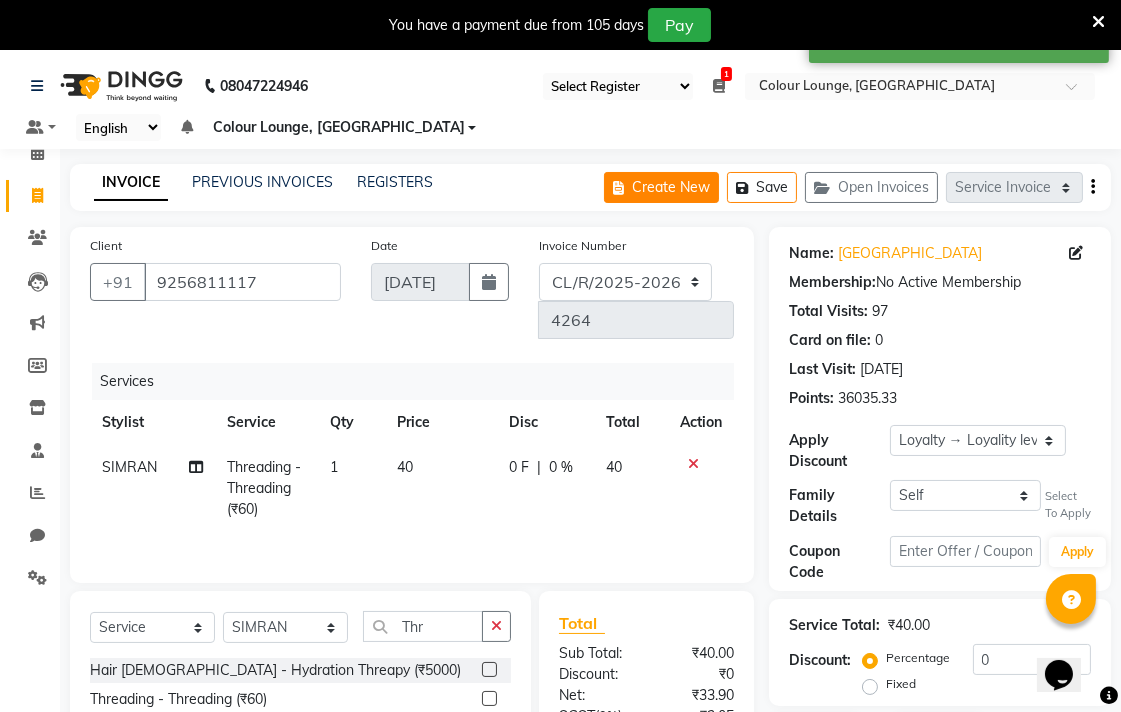 click on "Create New" 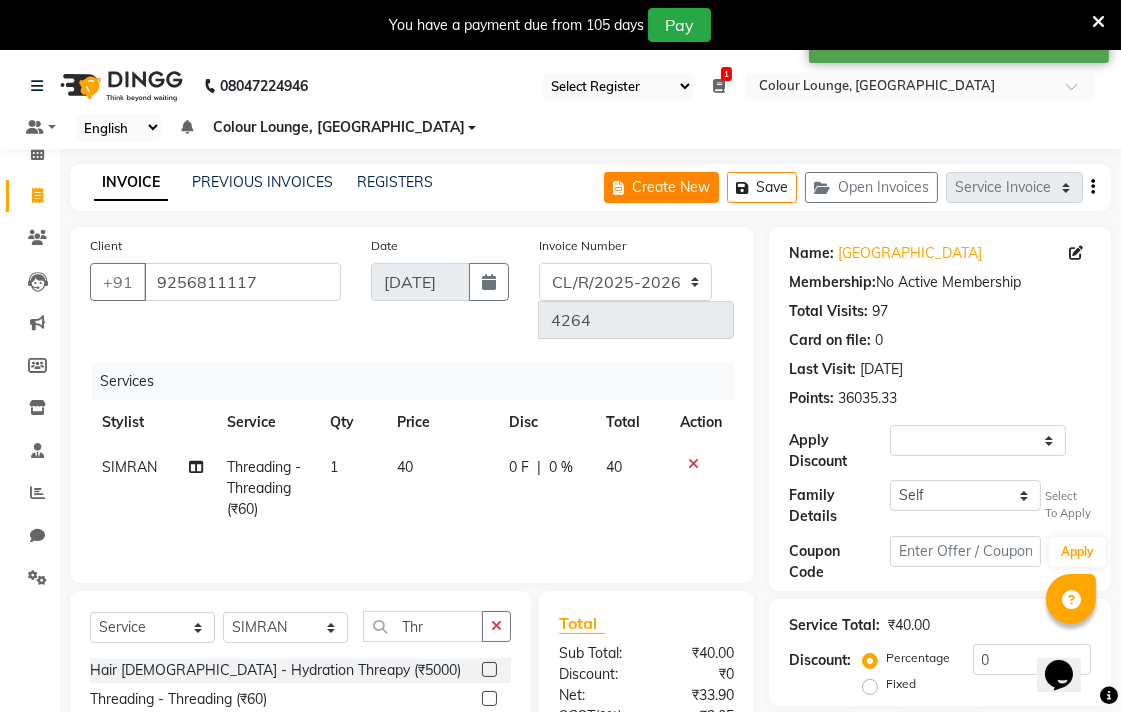 select on "service" 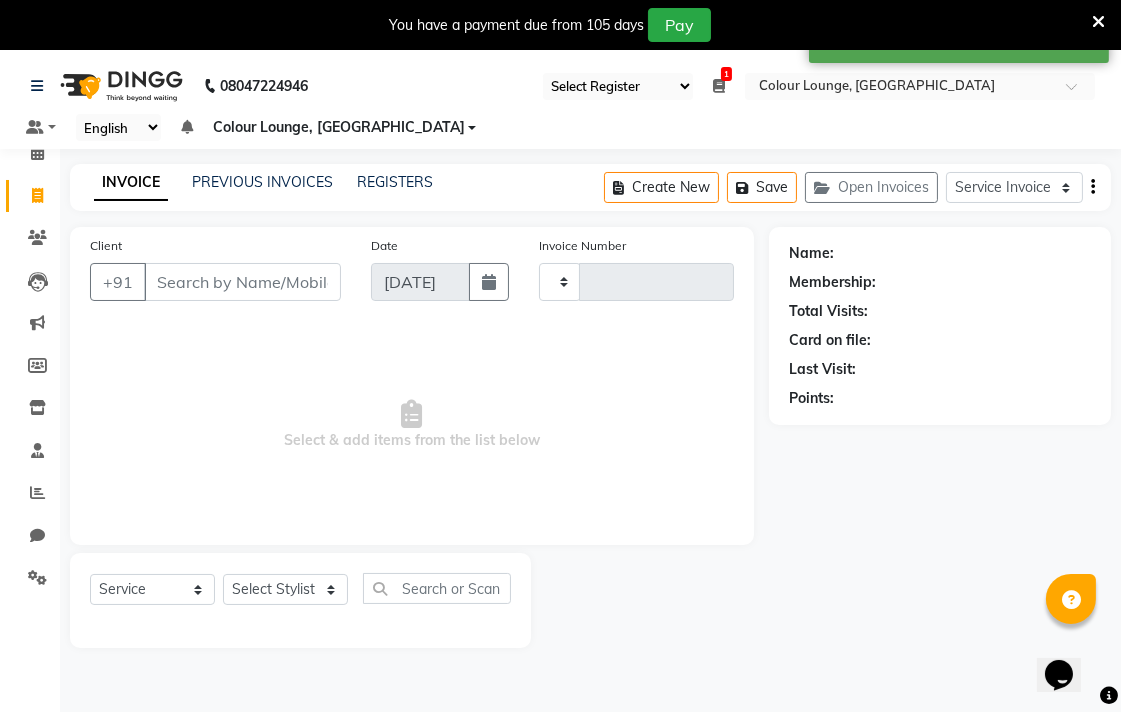 scroll, scrollTop: 50, scrollLeft: 0, axis: vertical 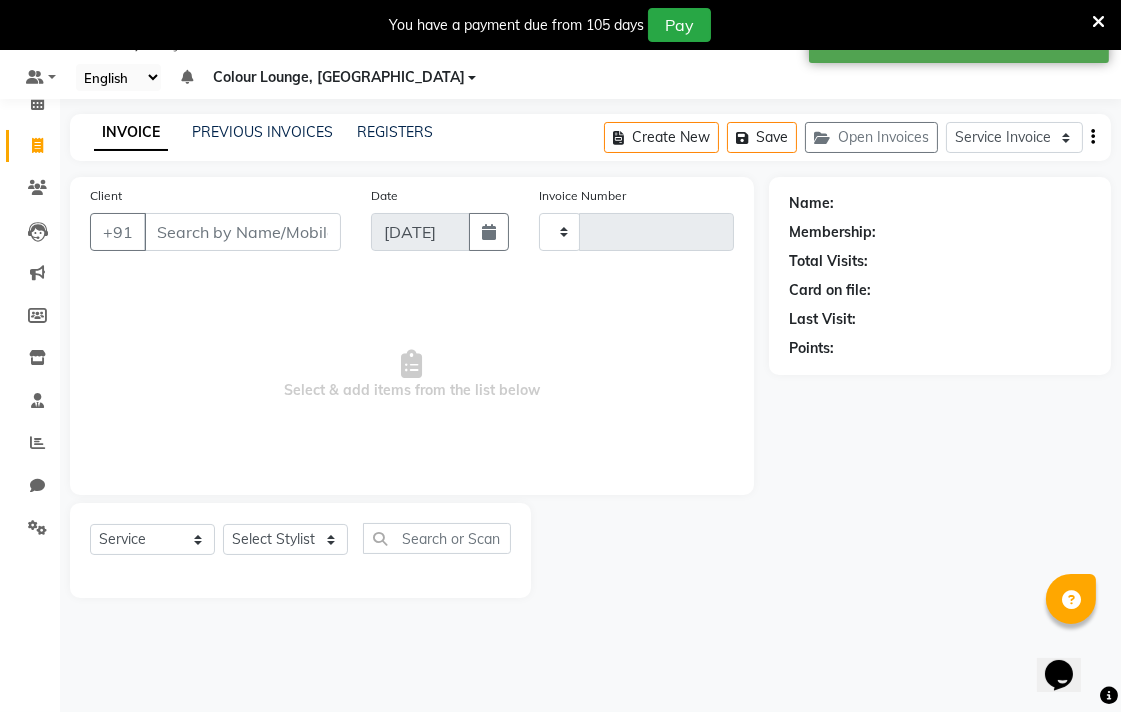 type on "4264" 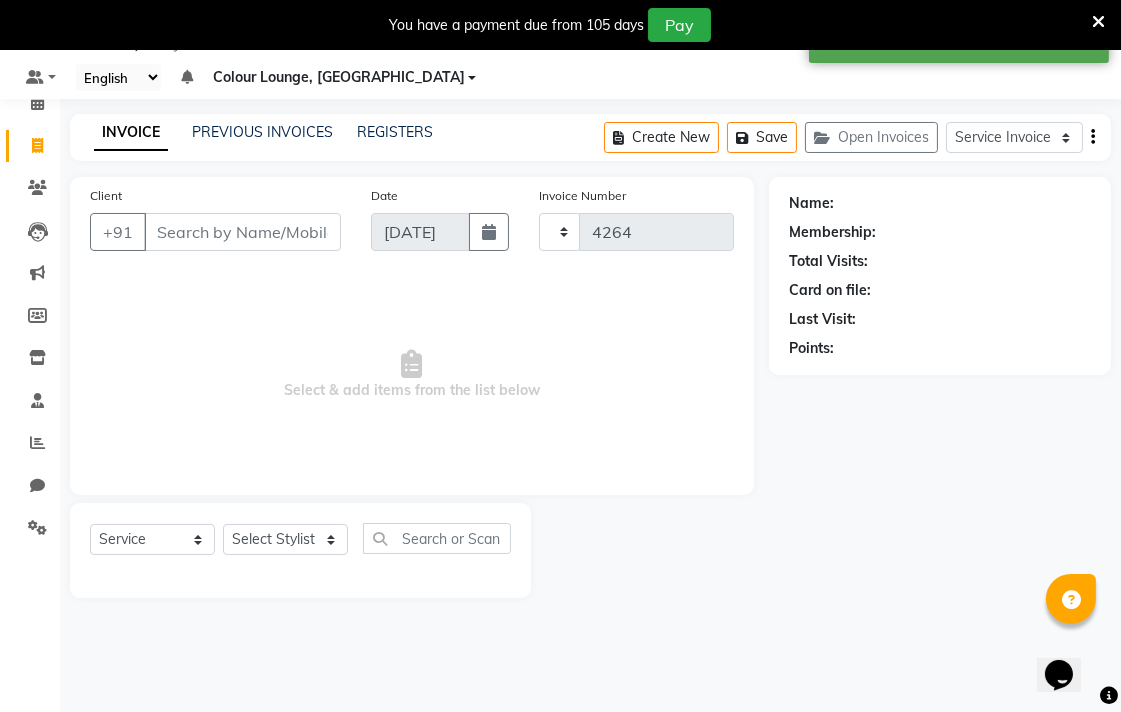 select on "8013" 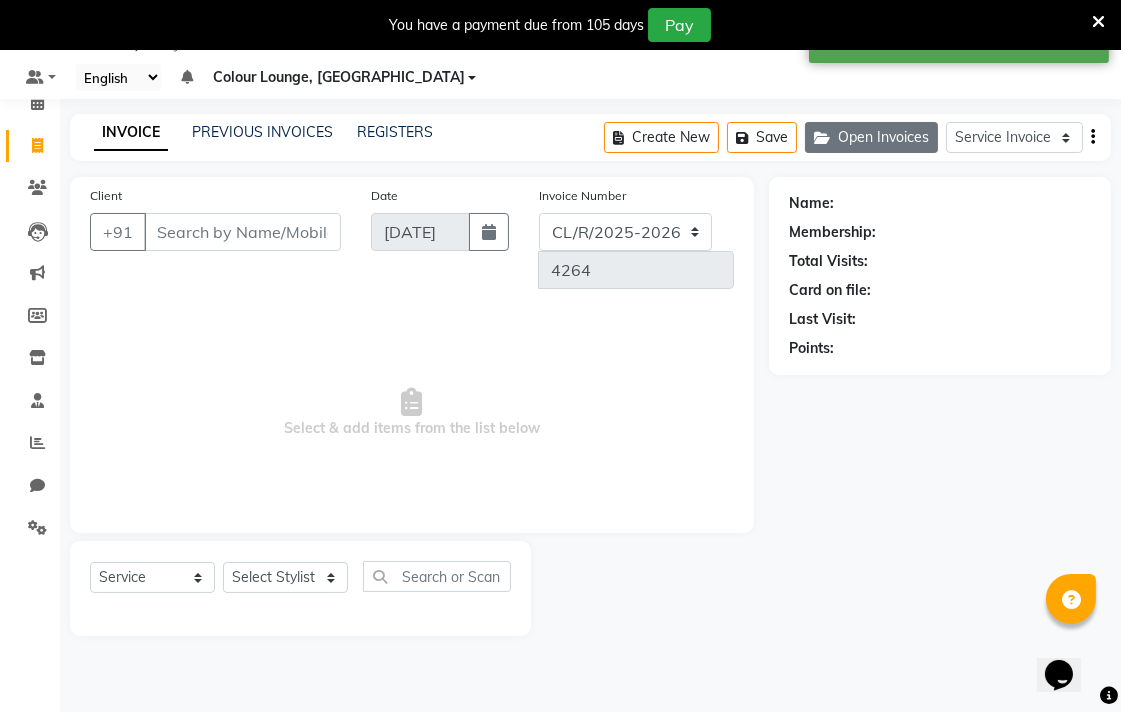 click on "Open Invoices" 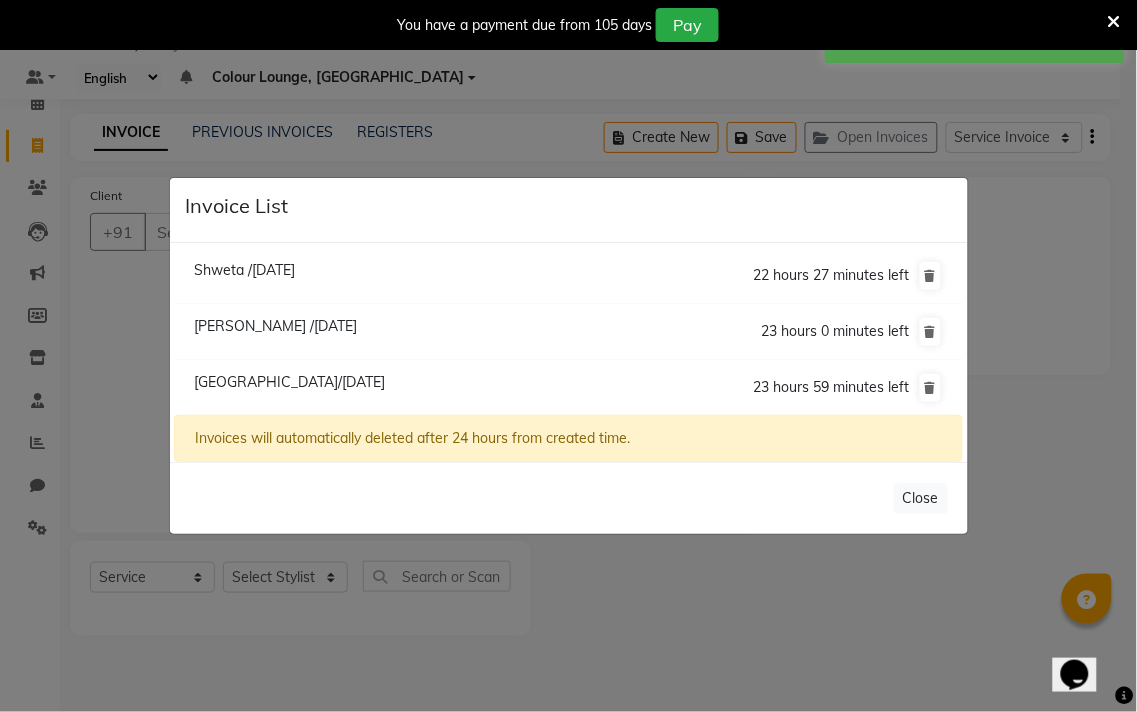 click on "Gursimran /10 July 2025" 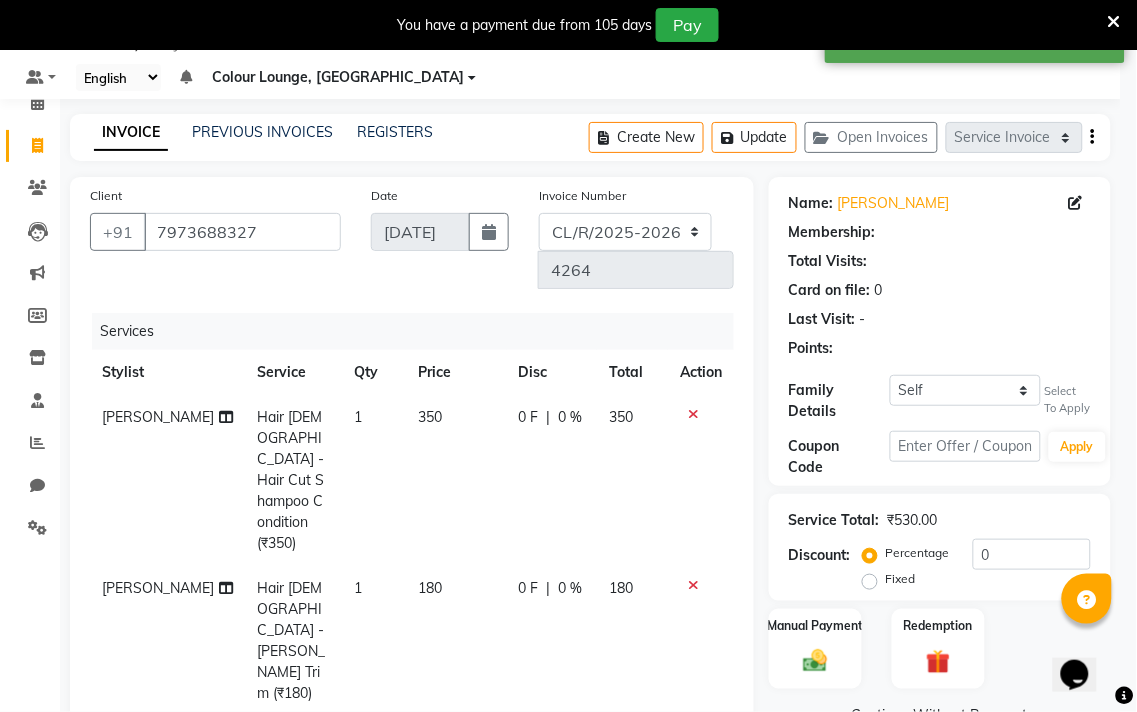 select on "1: Object" 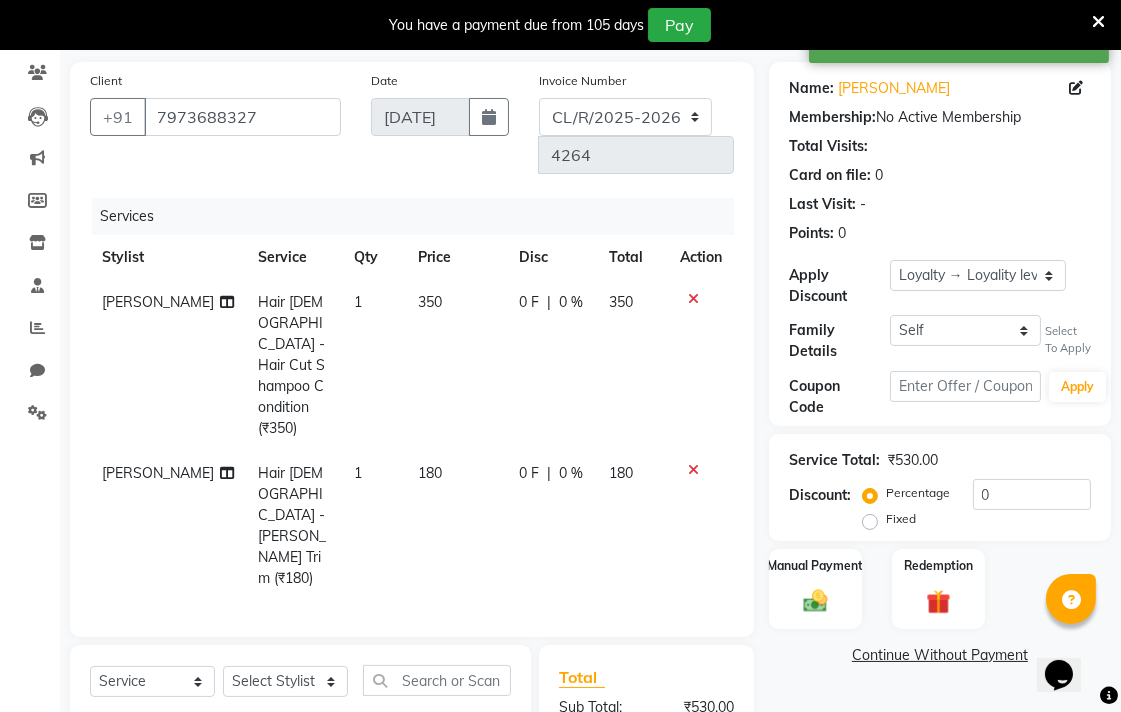 scroll, scrollTop: 295, scrollLeft: 0, axis: vertical 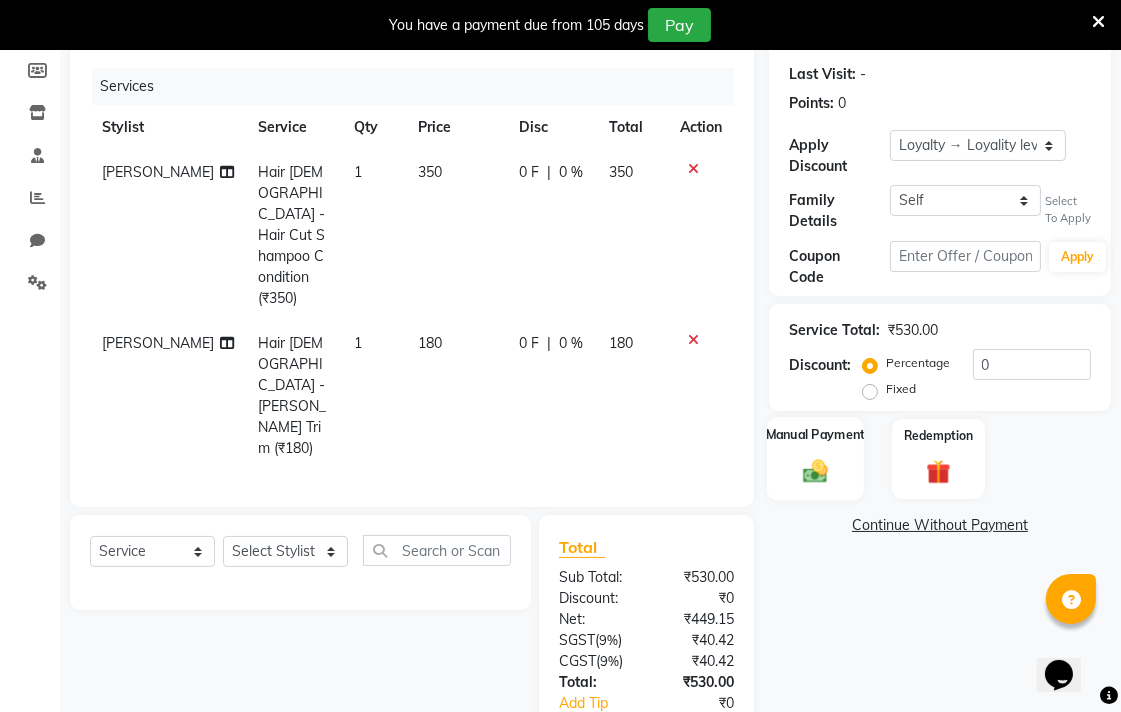 click on "Manual Payment" 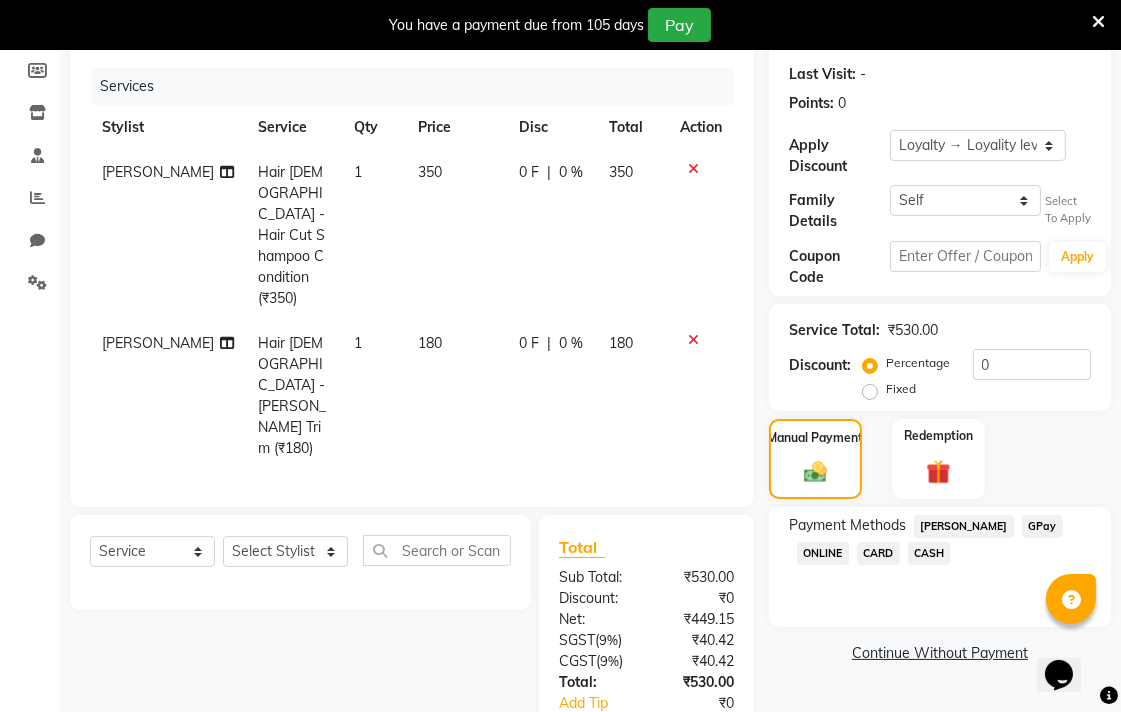 click on "CASH" 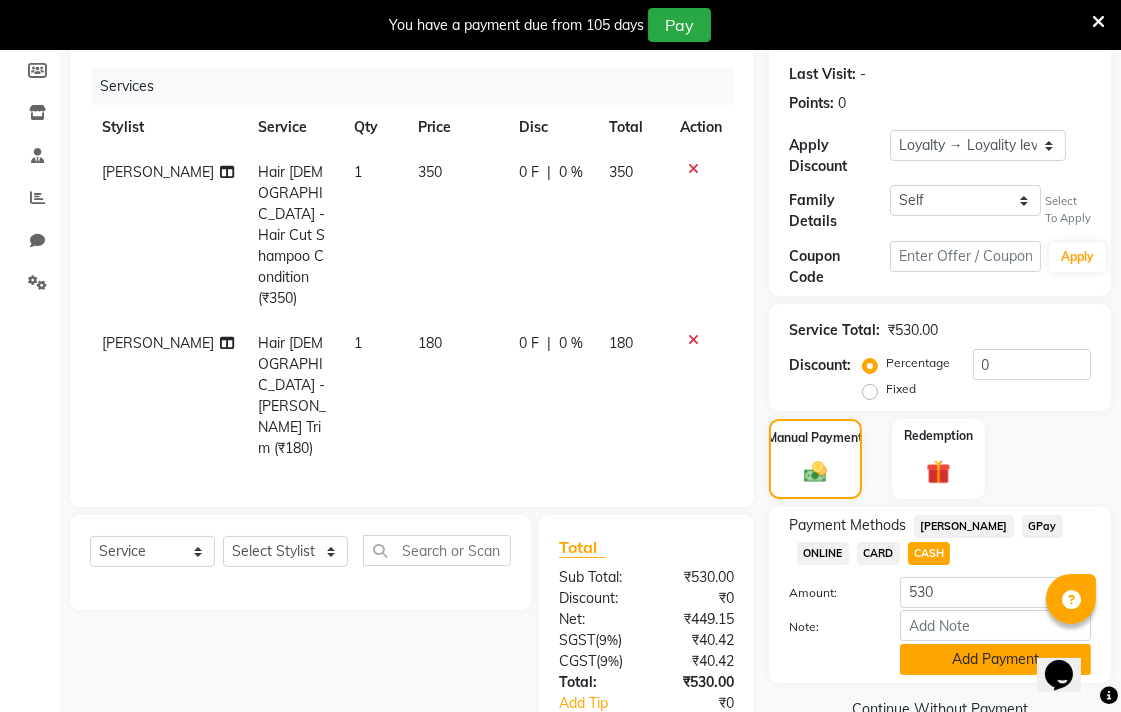 click on "Add Payment" 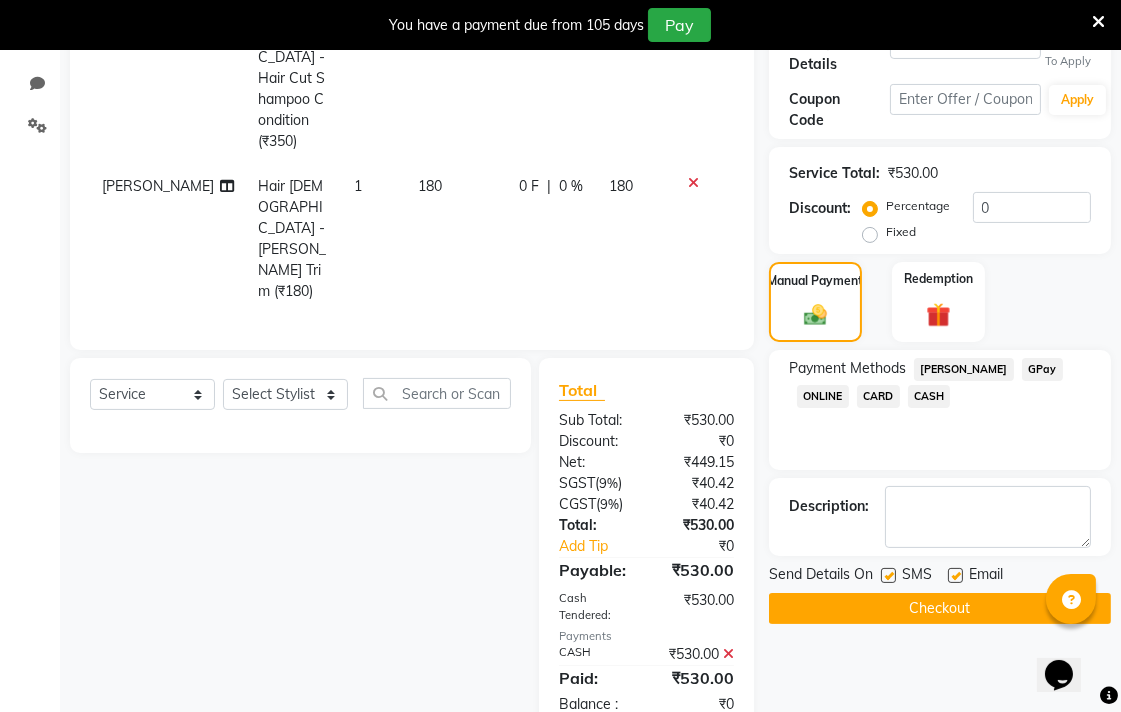 scroll, scrollTop: 471, scrollLeft: 0, axis: vertical 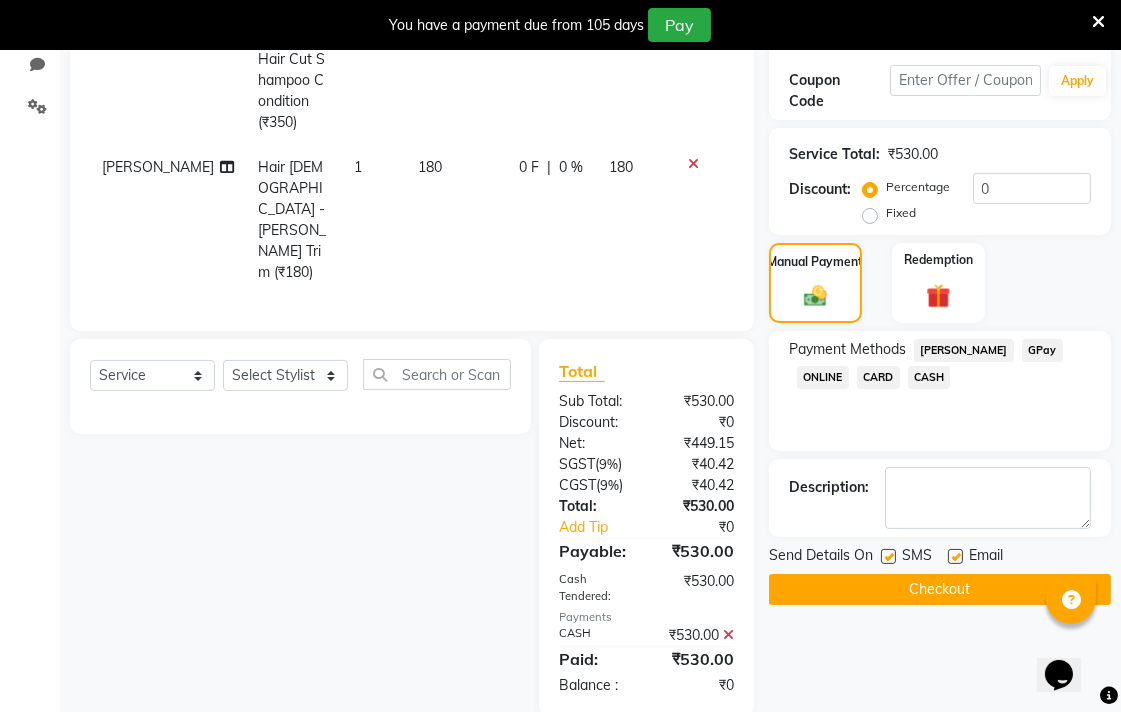 click on "Checkout" 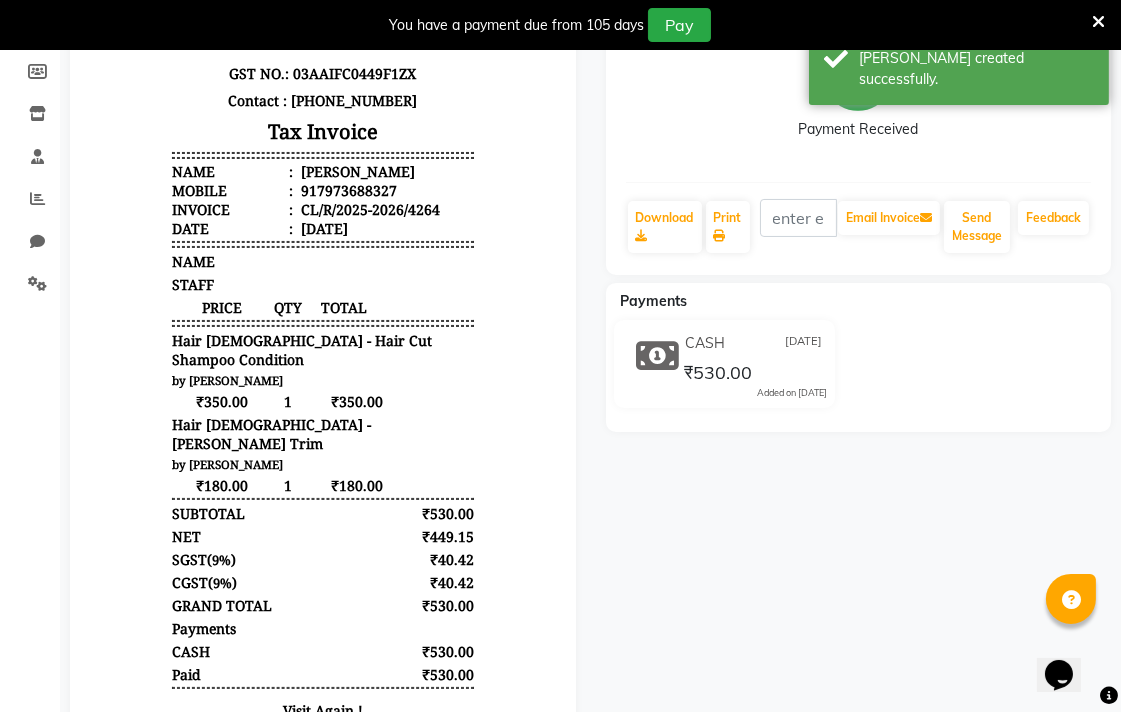 scroll, scrollTop: 293, scrollLeft: 0, axis: vertical 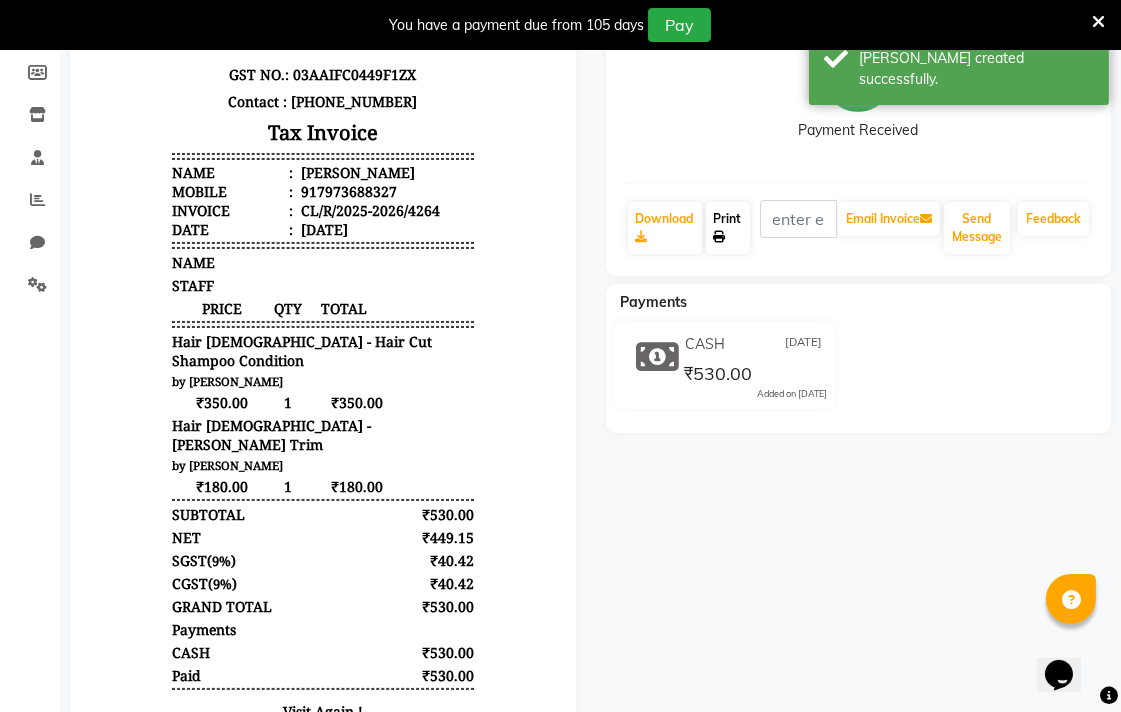 click 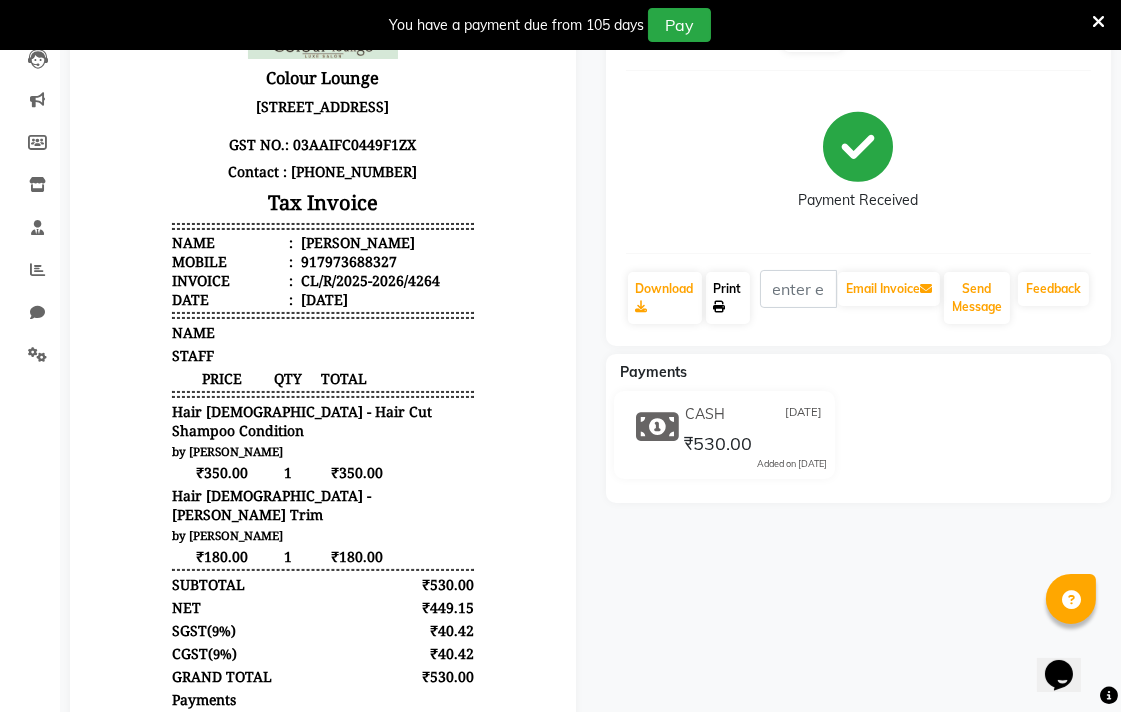 scroll, scrollTop: 0, scrollLeft: 0, axis: both 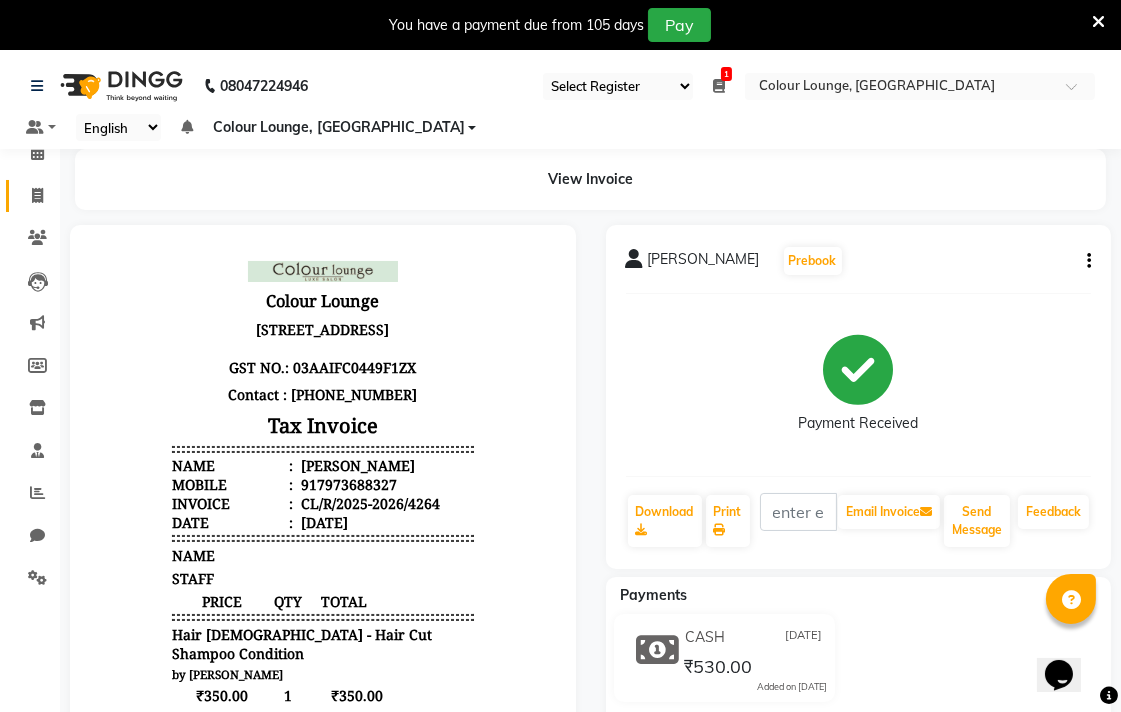click 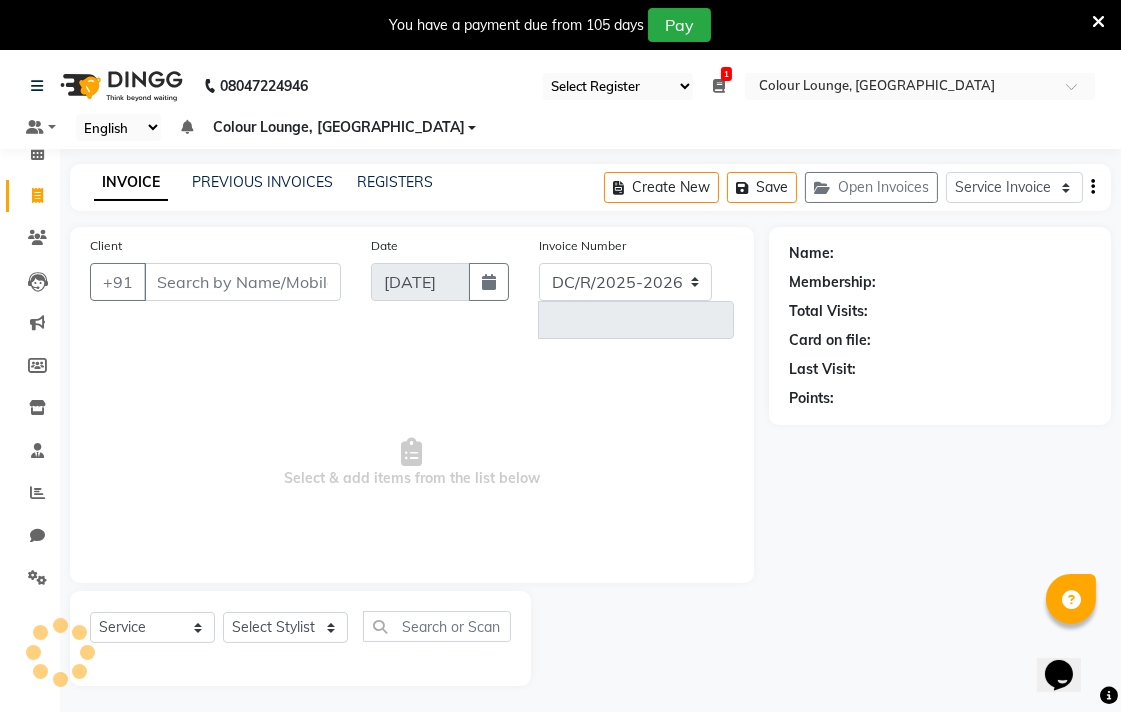 select on "8013" 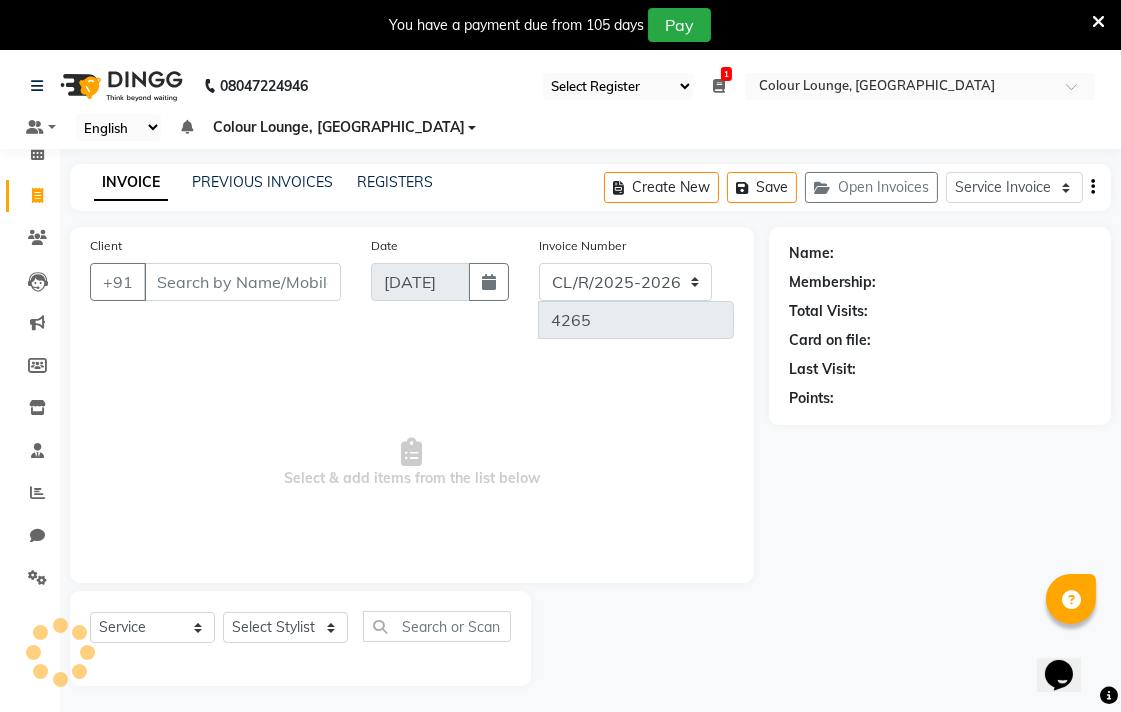 scroll, scrollTop: 50, scrollLeft: 0, axis: vertical 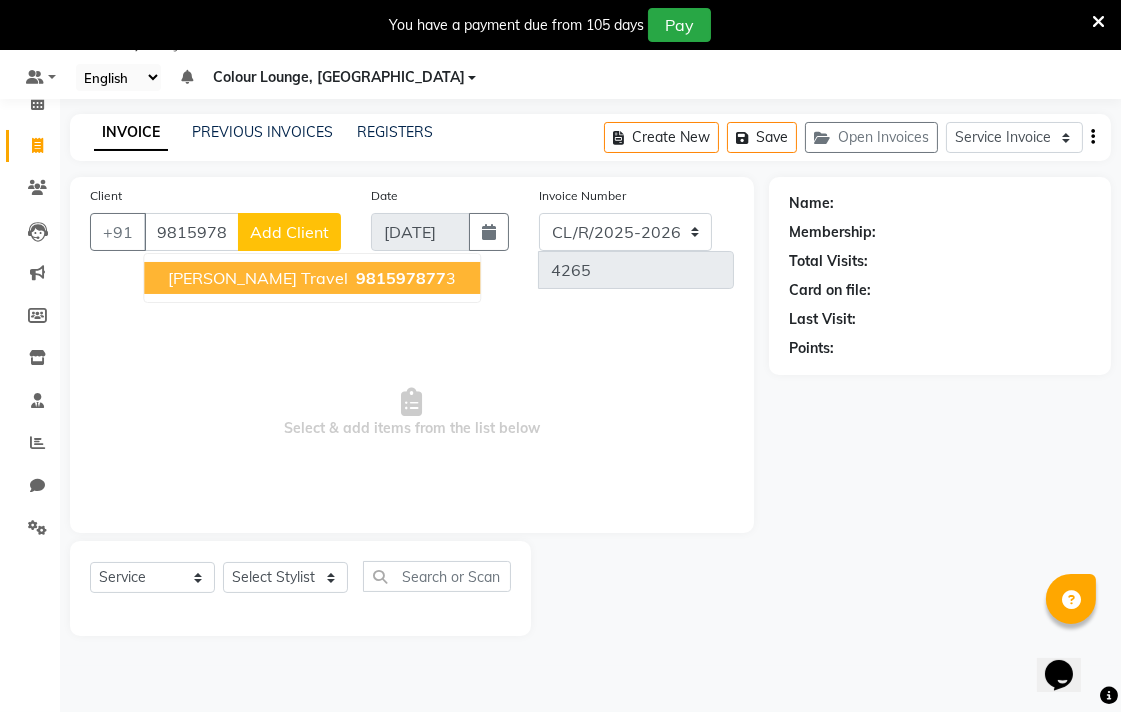 click on "981597877" at bounding box center (401, 278) 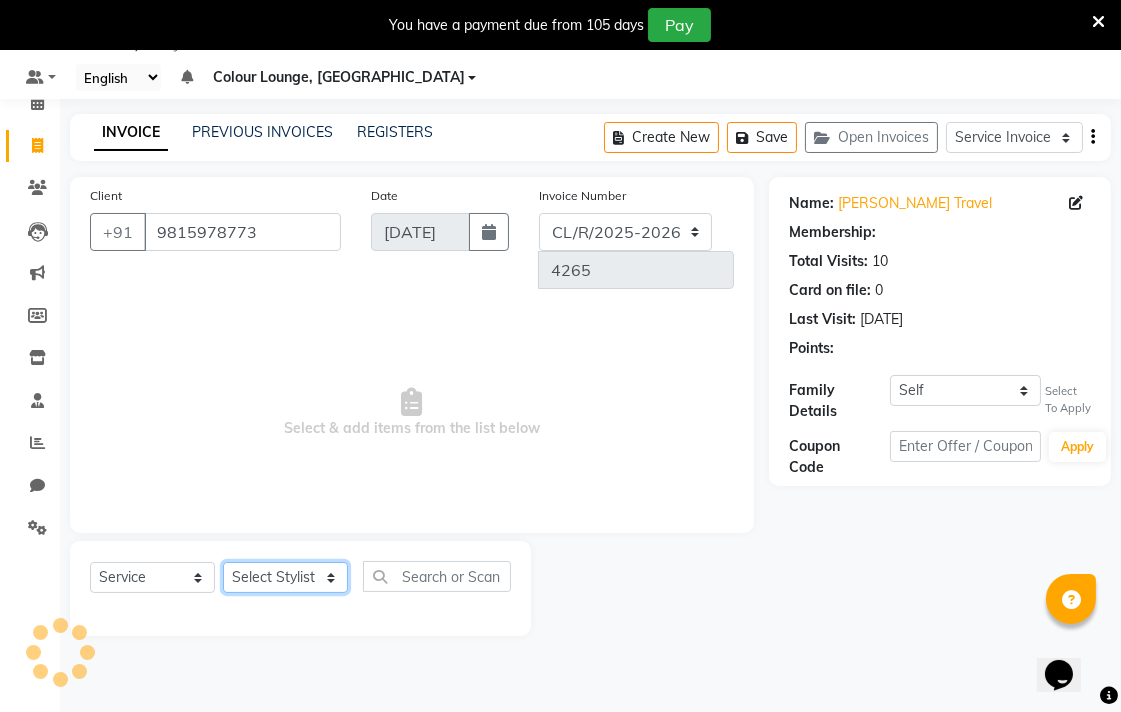 click on "Select Stylist Admin AMIT Birshika Colour Lounge, [GEOGRAPHIC_DATA] Colour Lounge, [GEOGRAPHIC_DATA] Digvij[PERSON_NAME]N[PERSON_NAME]F[PERSON_NAME]M[PERSON_NAME]mal m[PERSON_NAME]B[PERSON_NAME]N[PERSON_NAME]EEP MOH[PERSON_NAME]RAS POO[PERSON_NAME]ATH Poo[PERSON_NAME]R[PERSON_NAME] gua[PERSON_NAME]h[PERSON_NAME]i[PERSON_NAME]h[PERSON_NAME]JAN SAME[PERSON_NAME]N[PERSON_NAME]J[PERSON_NAME]R[PERSON_NAME]n[PERSON_NAME]i[PERSON_NAME]NUJ VISH[PERSON_NAME]" 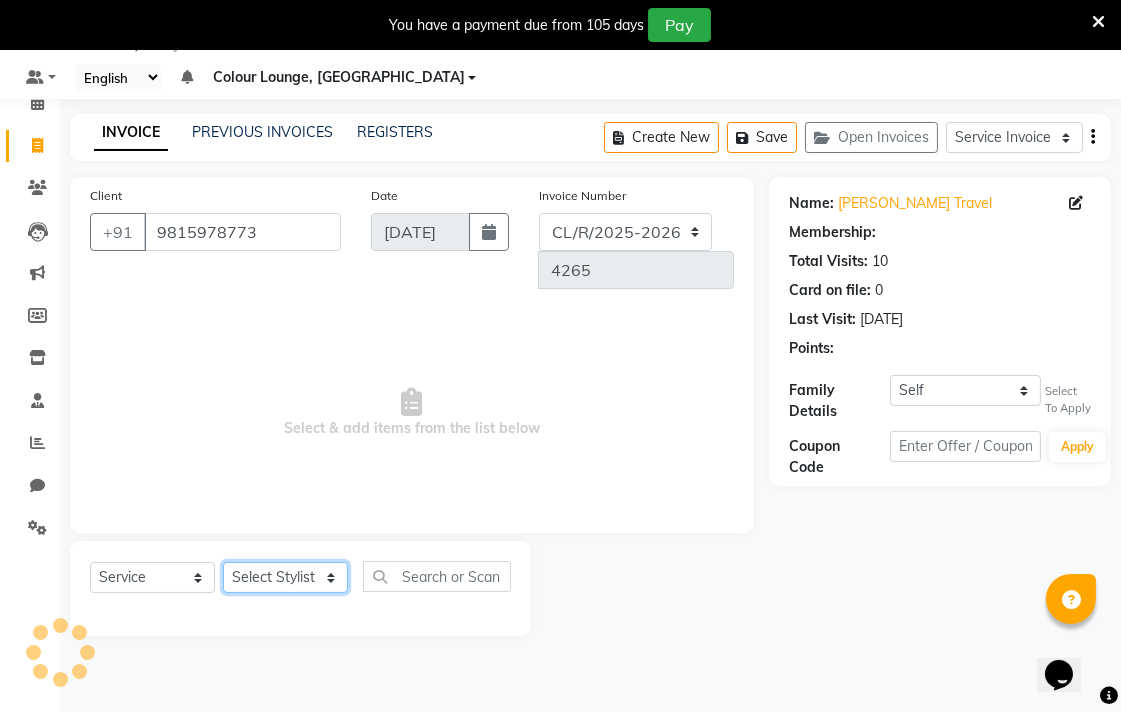 select on "70165" 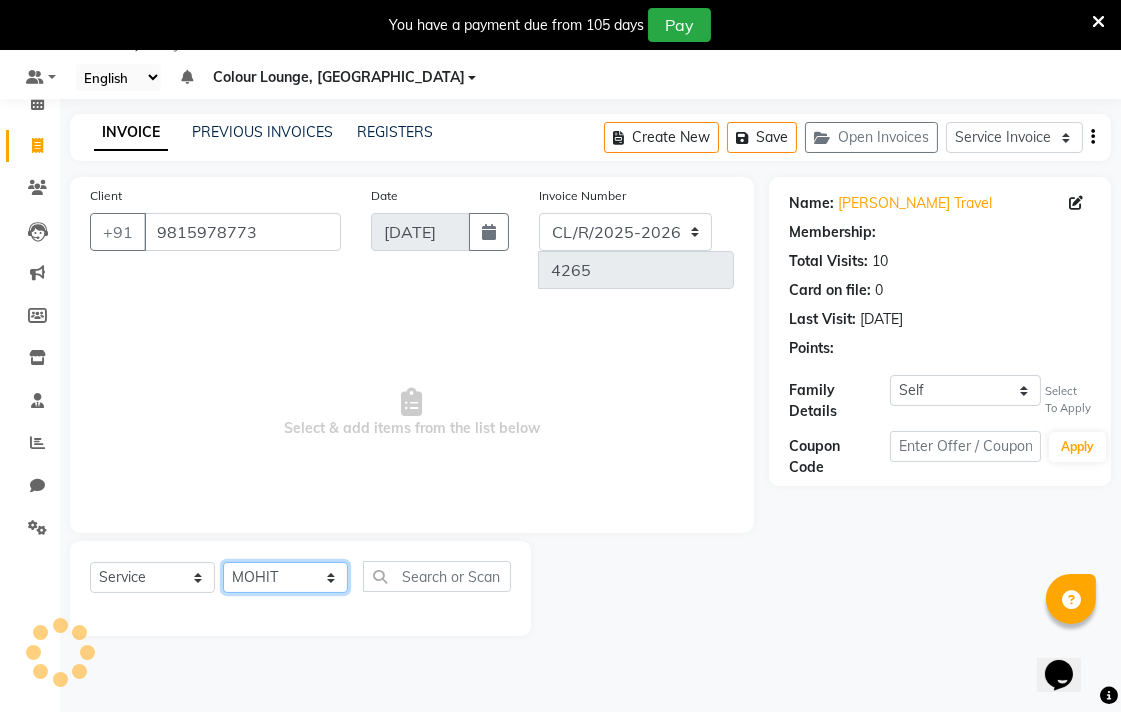 click on "Select Stylist Admin AMIT Birshika Colour Lounge, [GEOGRAPHIC_DATA] Colour Lounge, [GEOGRAPHIC_DATA] Digvij[PERSON_NAME]N[PERSON_NAME]F[PERSON_NAME]M[PERSON_NAME]mal m[PERSON_NAME]B[PERSON_NAME]N[PERSON_NAME]EEP MOH[PERSON_NAME]RAS POO[PERSON_NAME]ATH Poo[PERSON_NAME]R[PERSON_NAME] gua[PERSON_NAME]h[PERSON_NAME]i[PERSON_NAME]h[PERSON_NAME]JAN SAME[PERSON_NAME]N[PERSON_NAME]J[PERSON_NAME]R[PERSON_NAME]n[PERSON_NAME]i[PERSON_NAME]NUJ VISH[PERSON_NAME]" 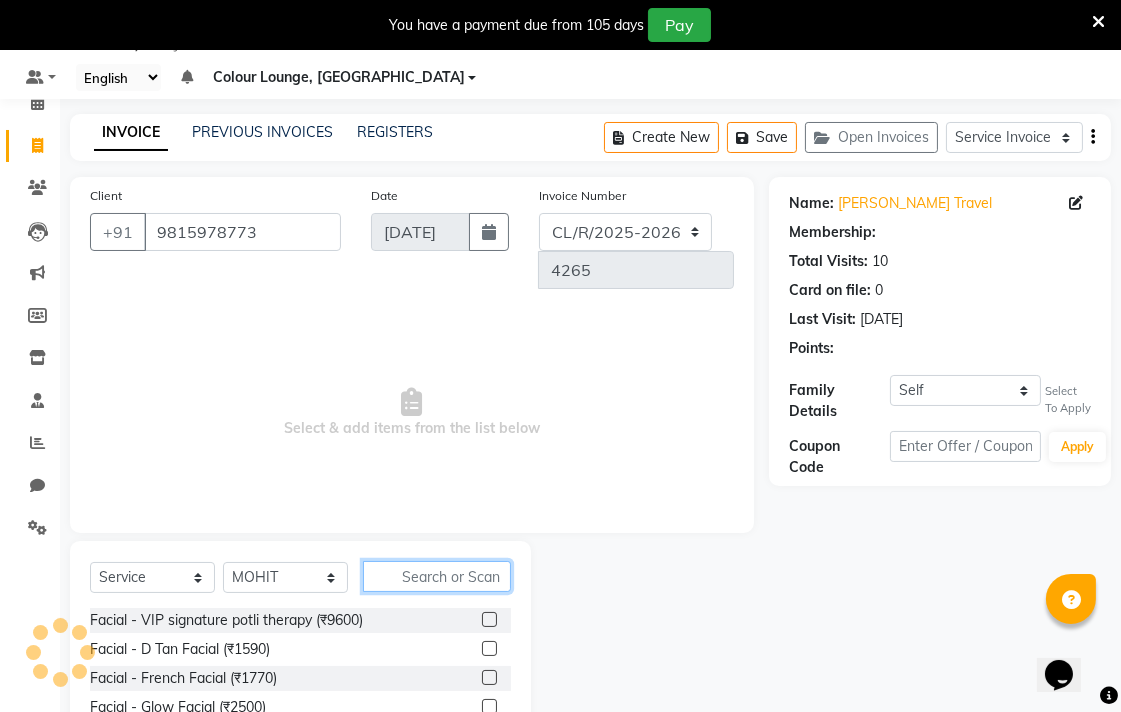 click 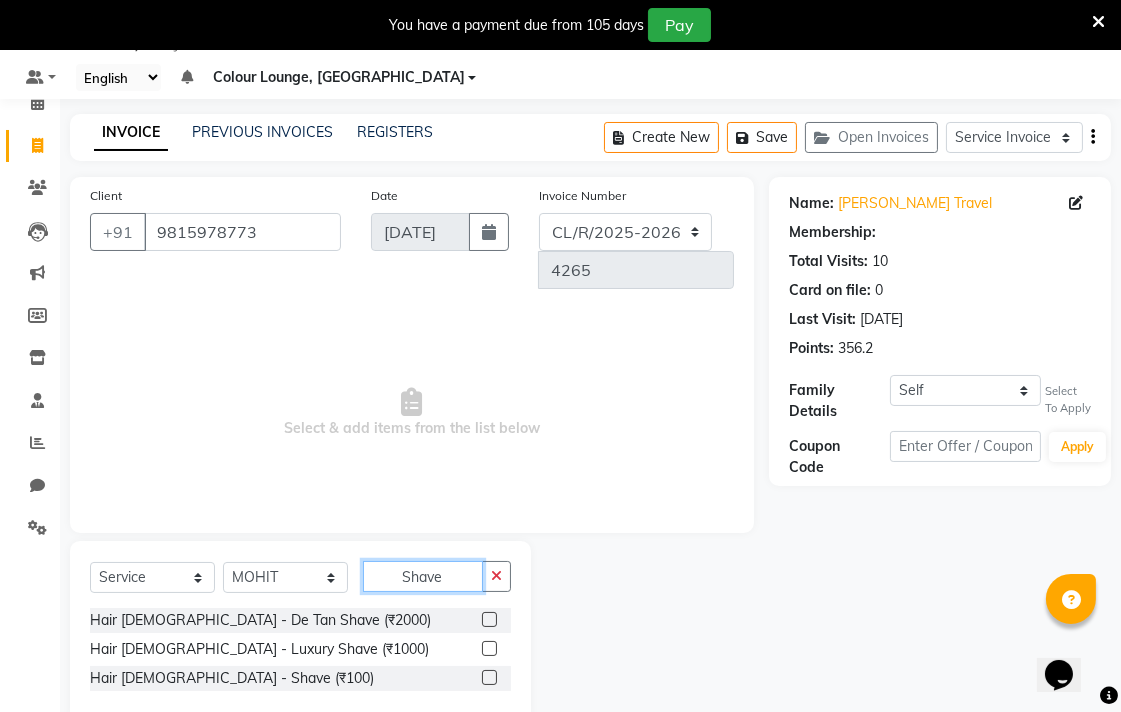 type on "Shave" 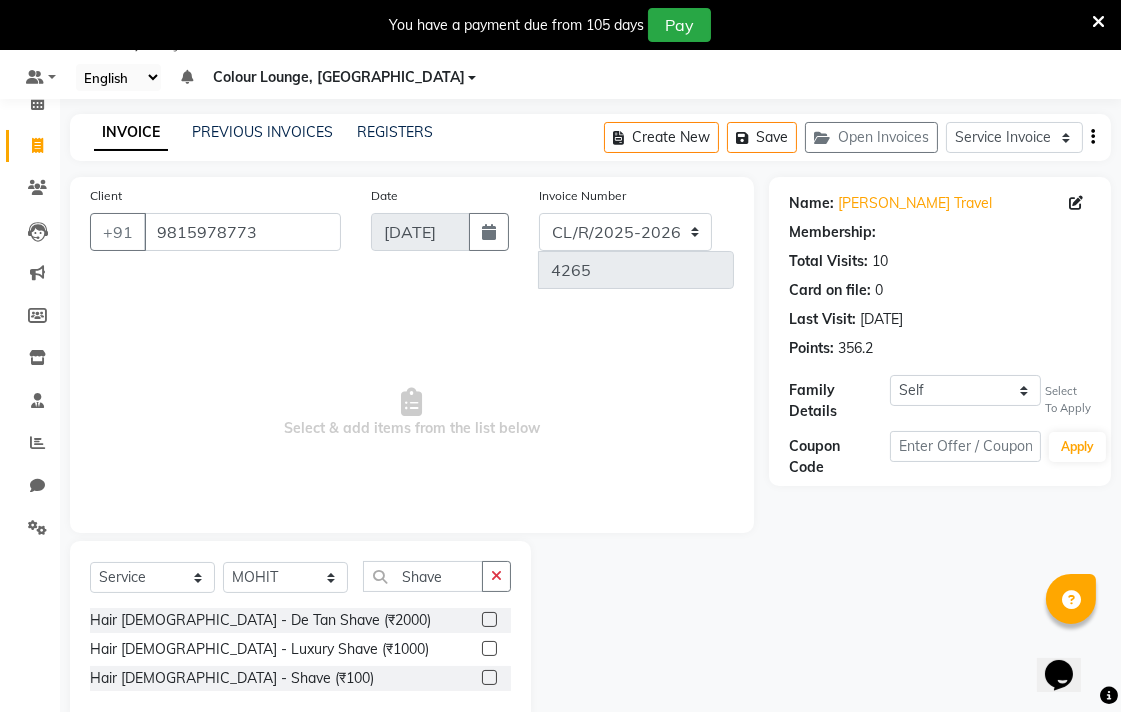 click 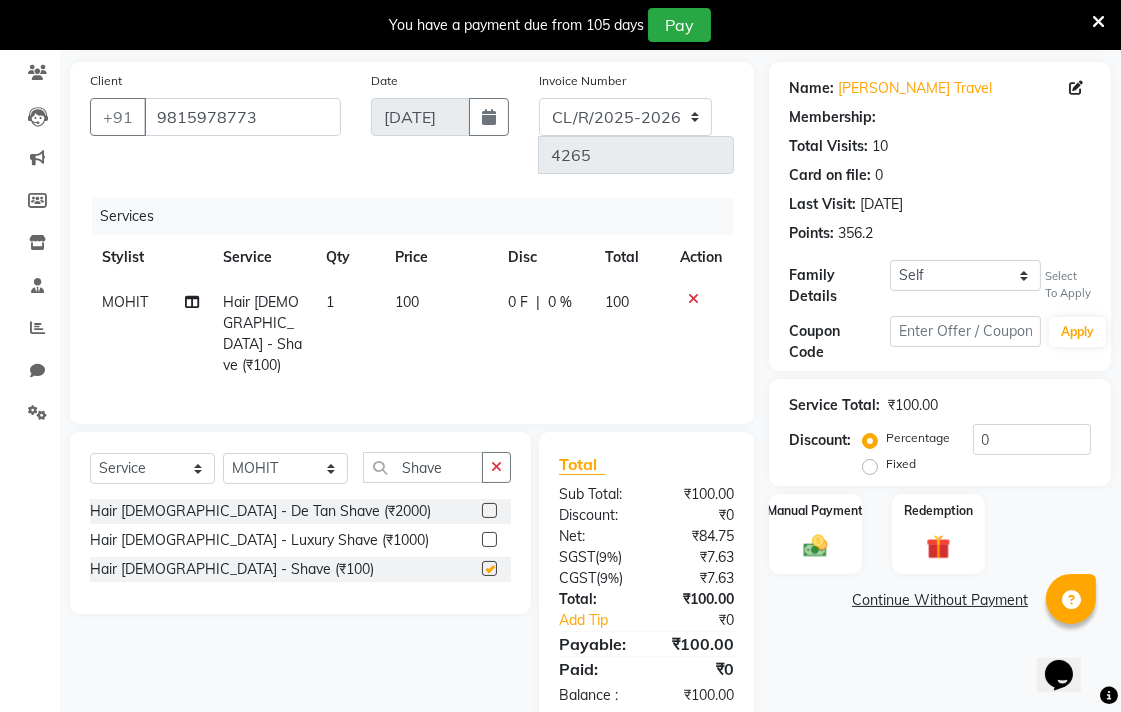 checkbox on "false" 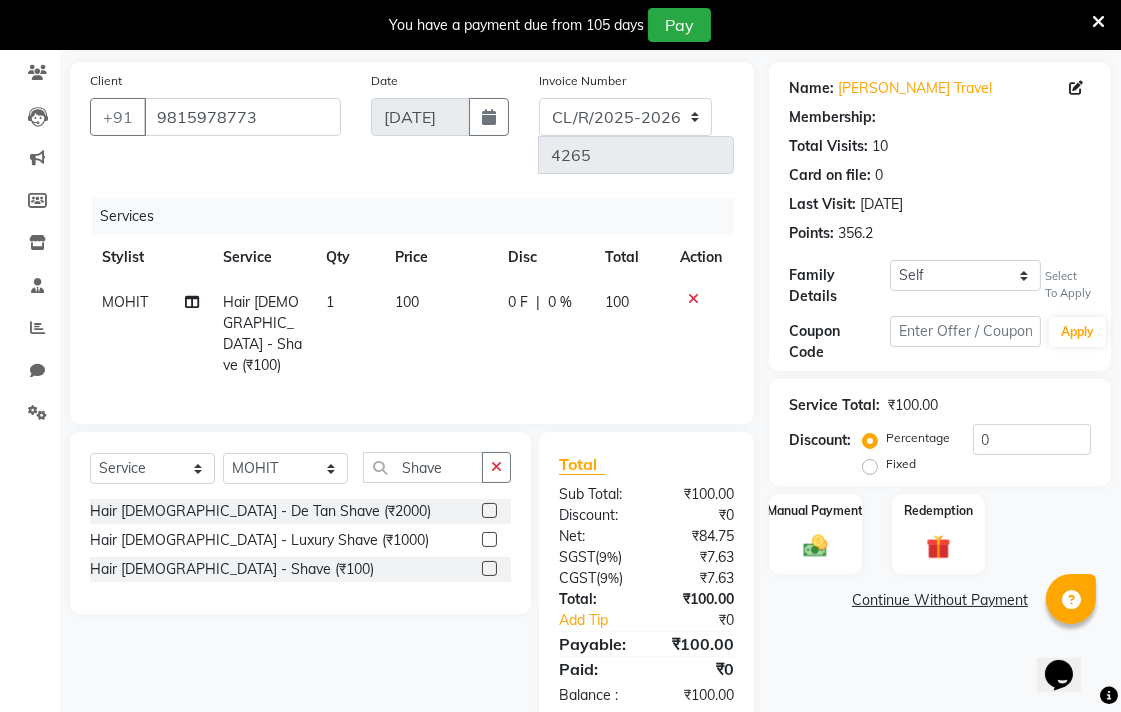 scroll, scrollTop: 166, scrollLeft: 0, axis: vertical 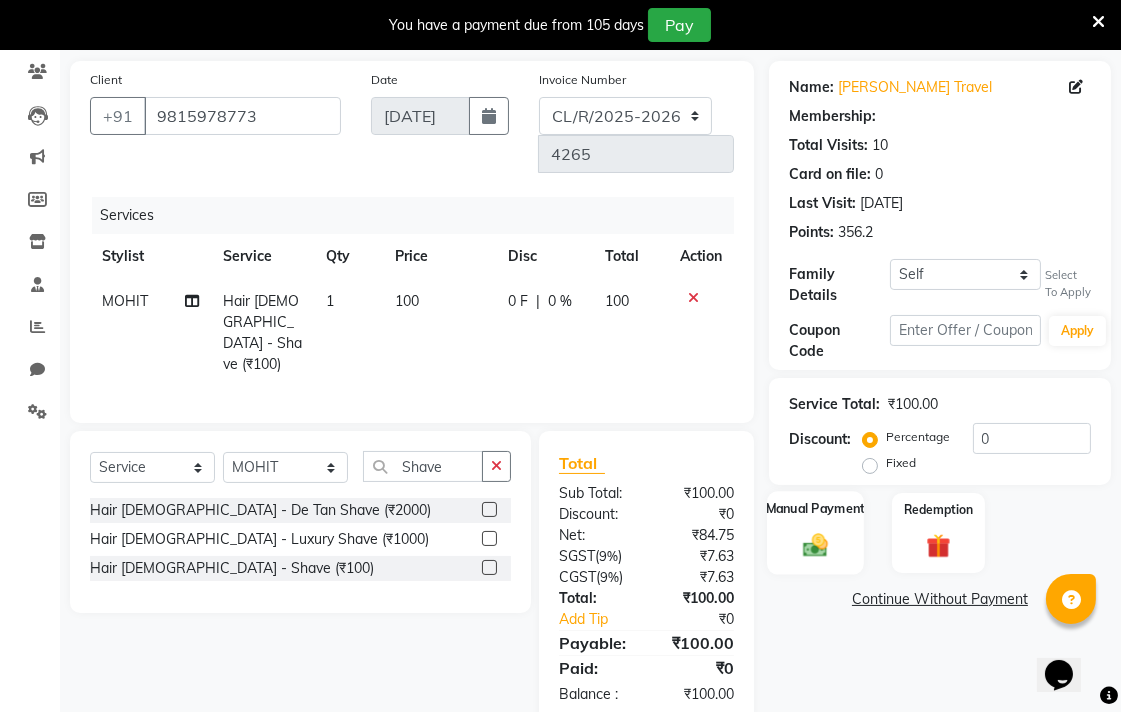 click on "Manual Payment" 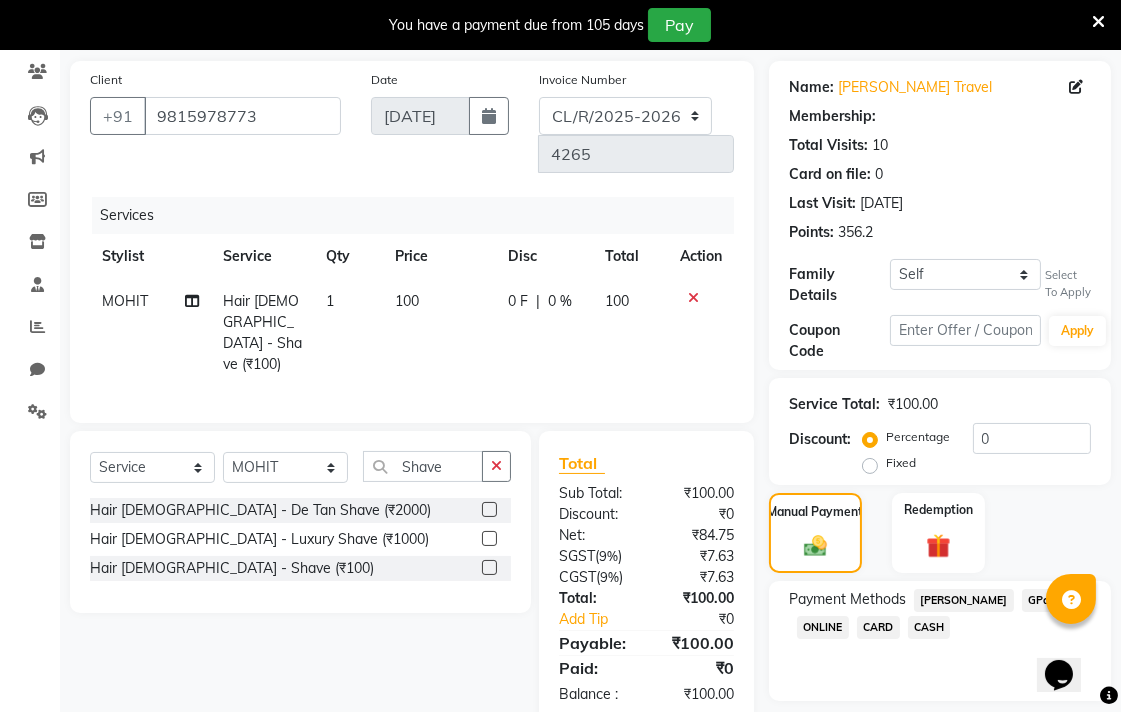 click on "CASH" 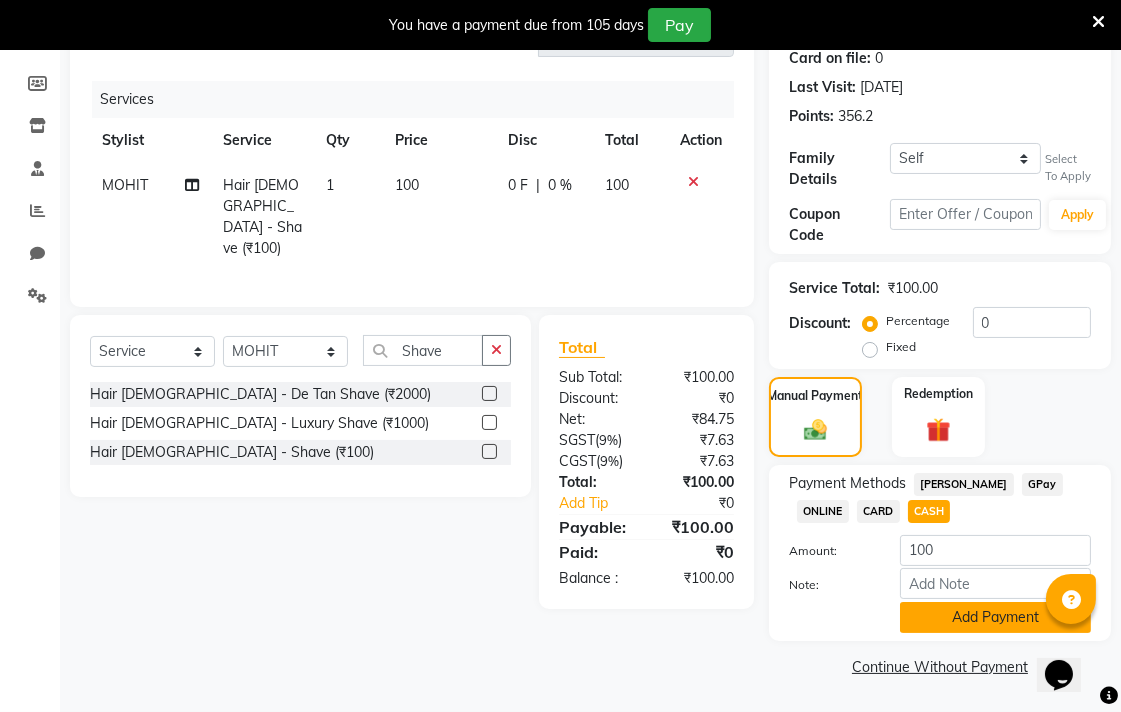 click on "Add Payment" 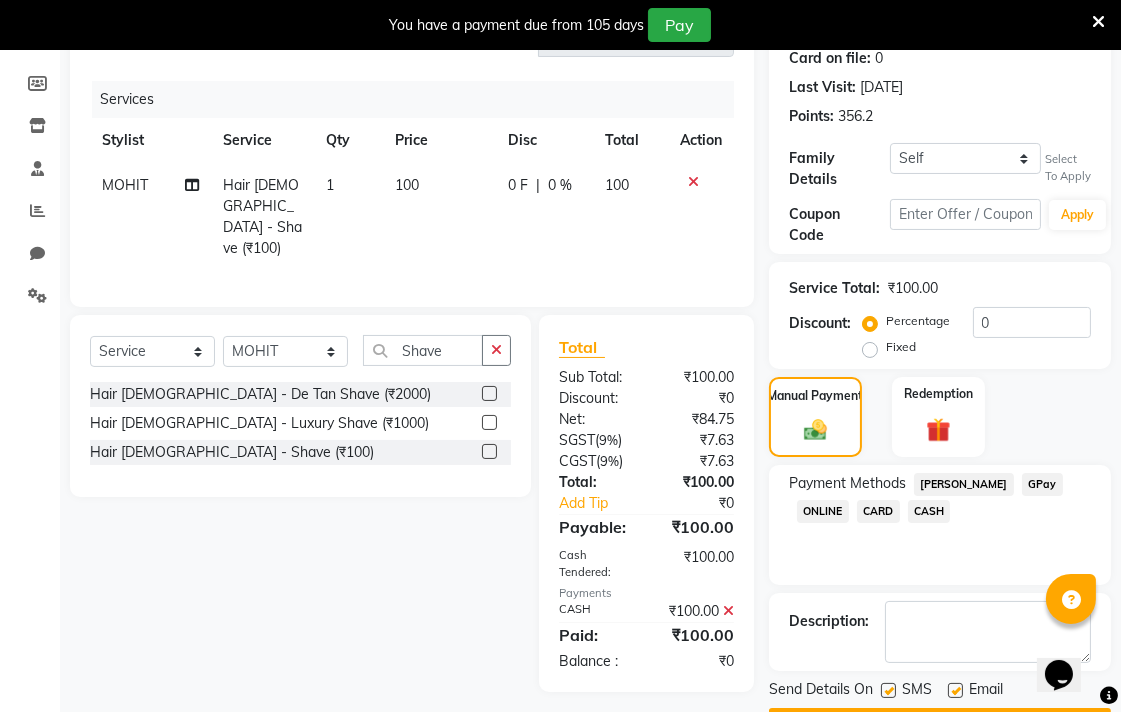 scroll, scrollTop: 338, scrollLeft: 0, axis: vertical 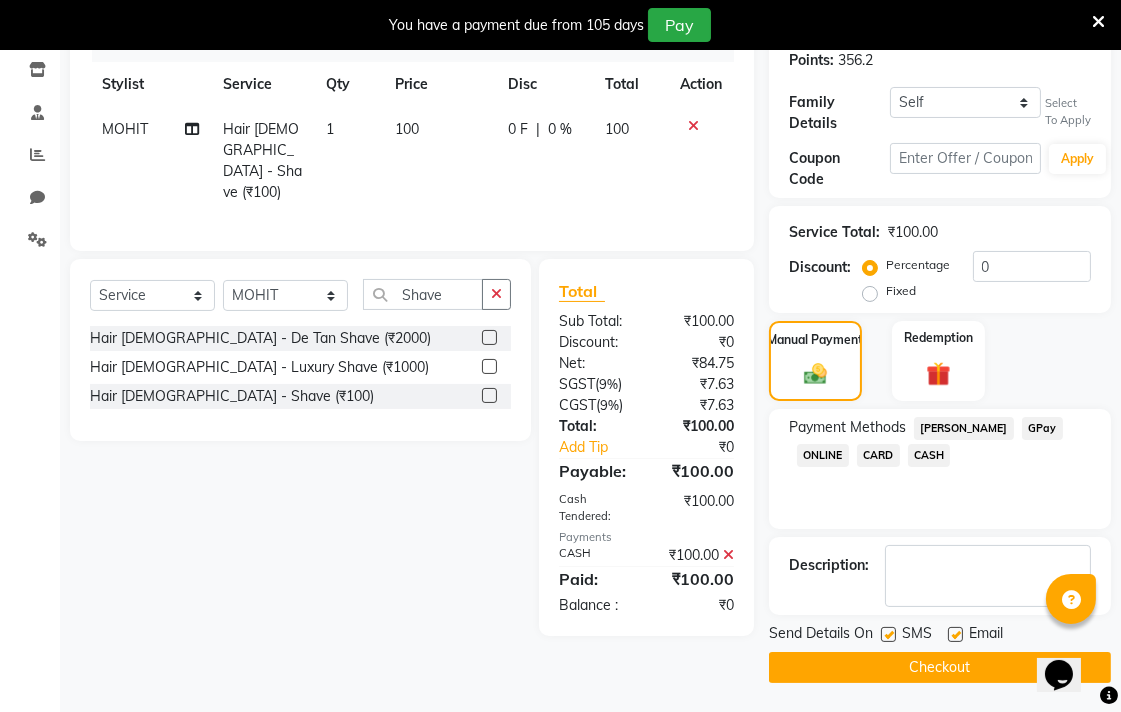 click on "Checkout" 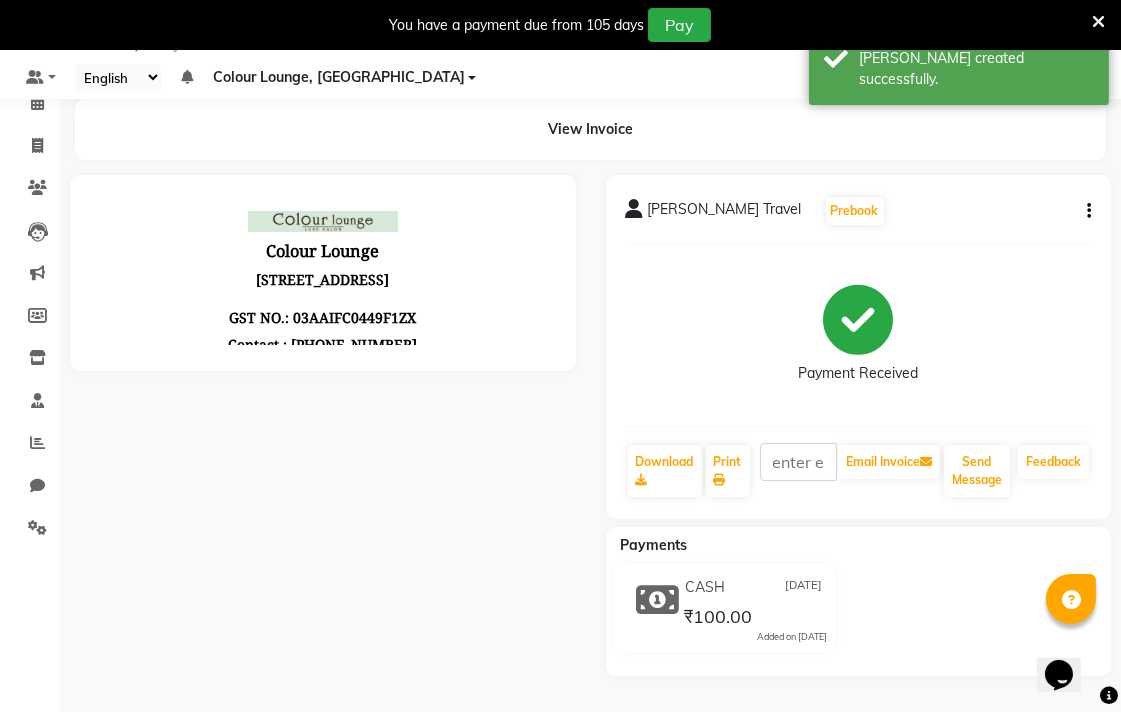 scroll, scrollTop: 0, scrollLeft: 0, axis: both 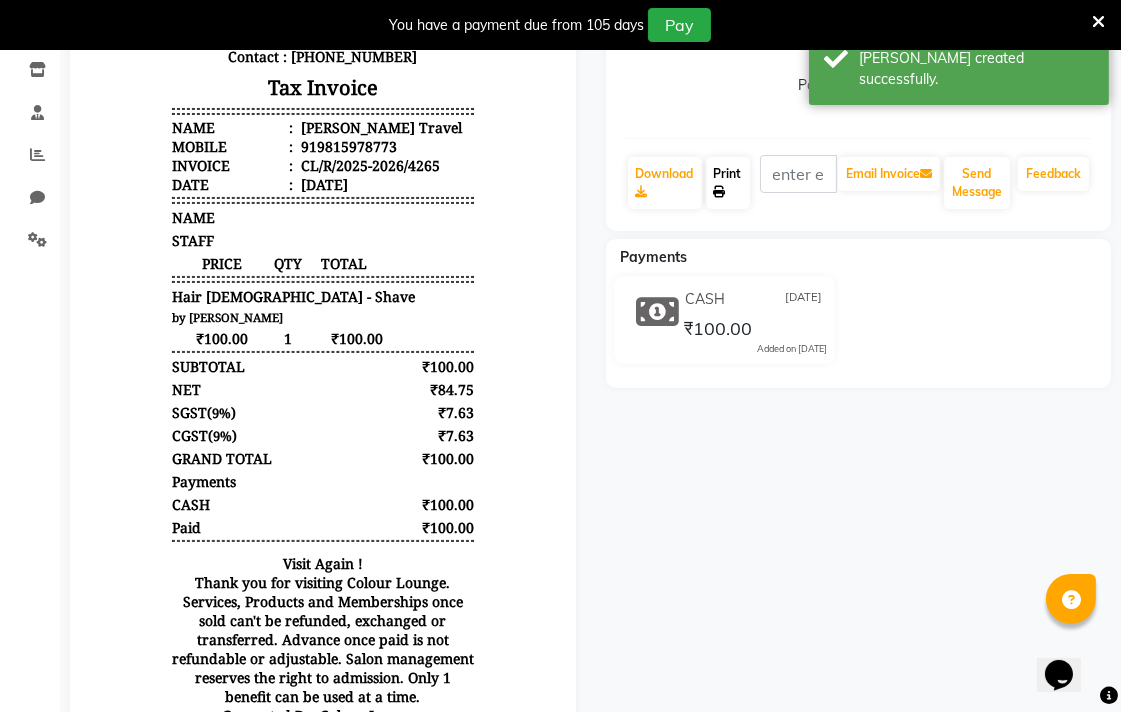 click on "Print" 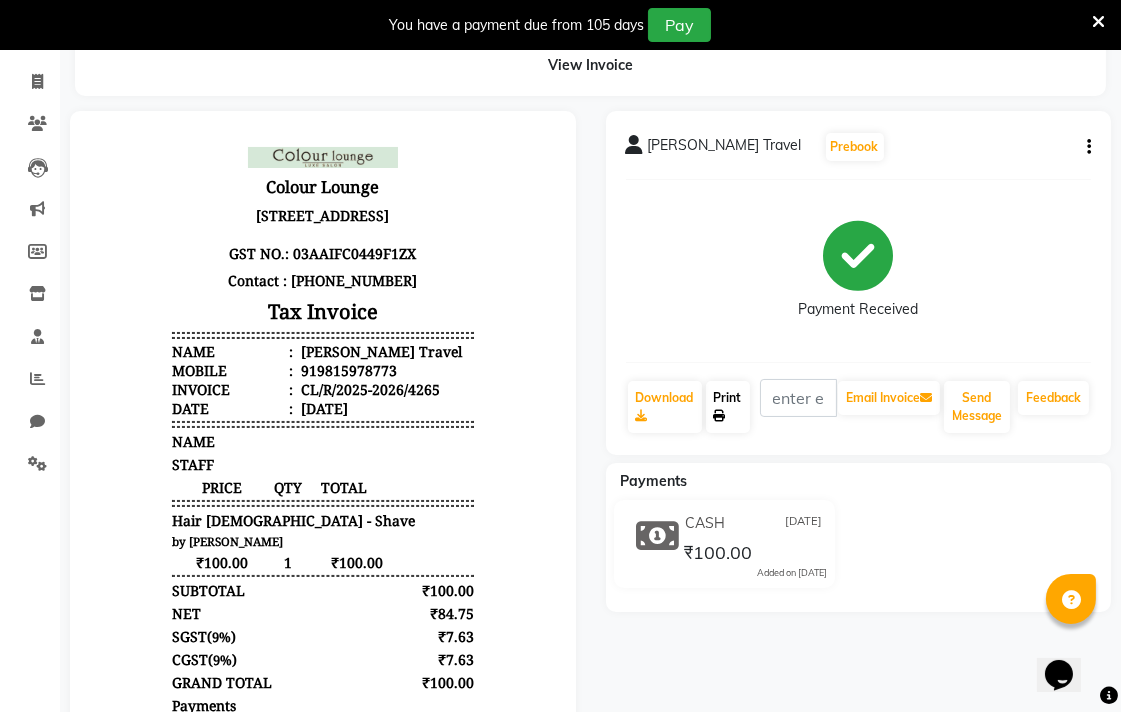 scroll, scrollTop: 0, scrollLeft: 0, axis: both 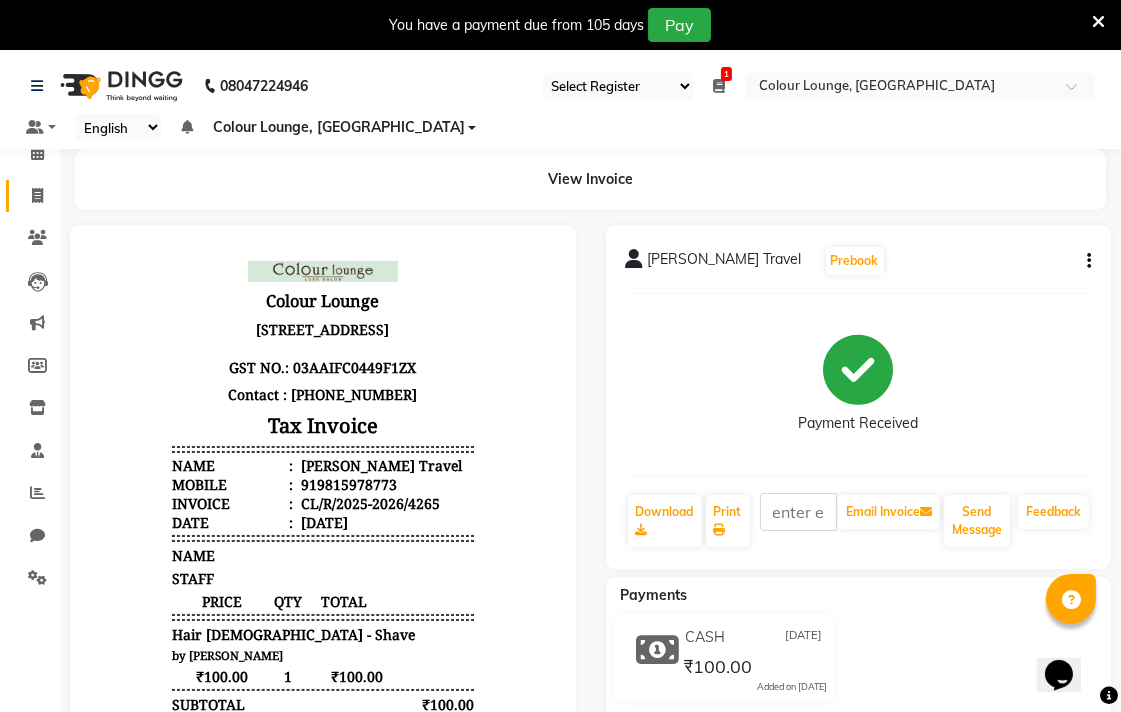 click on "Invoice" 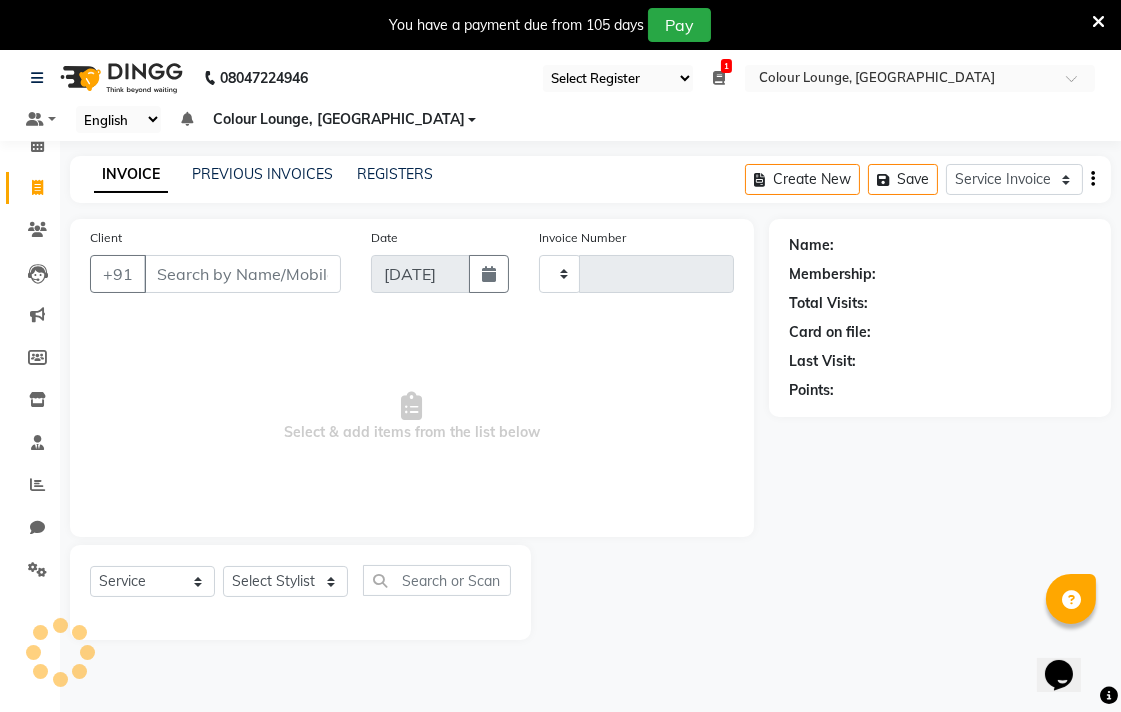 type on "4266" 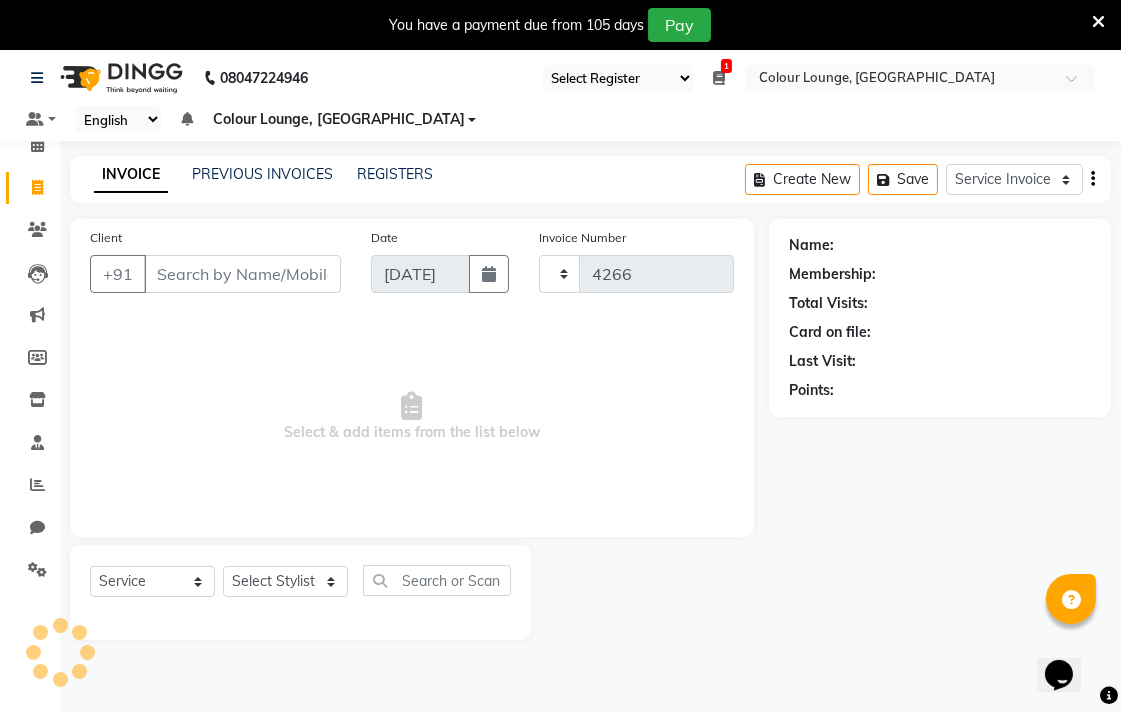 select on "8013" 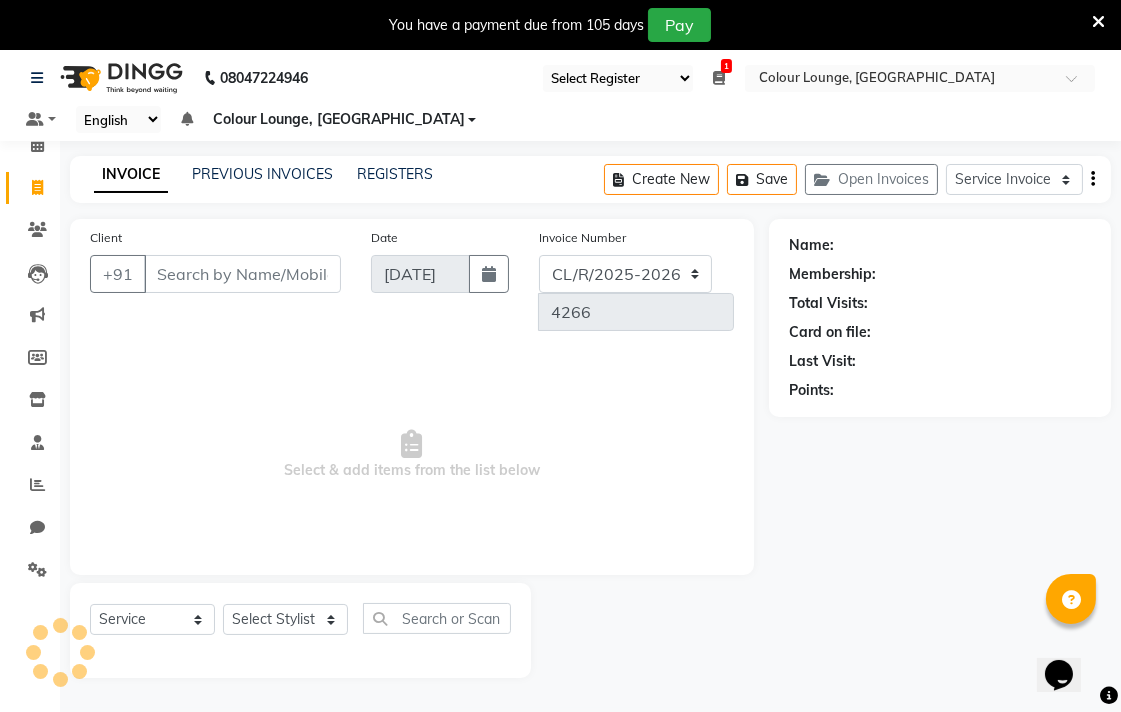 scroll, scrollTop: 50, scrollLeft: 0, axis: vertical 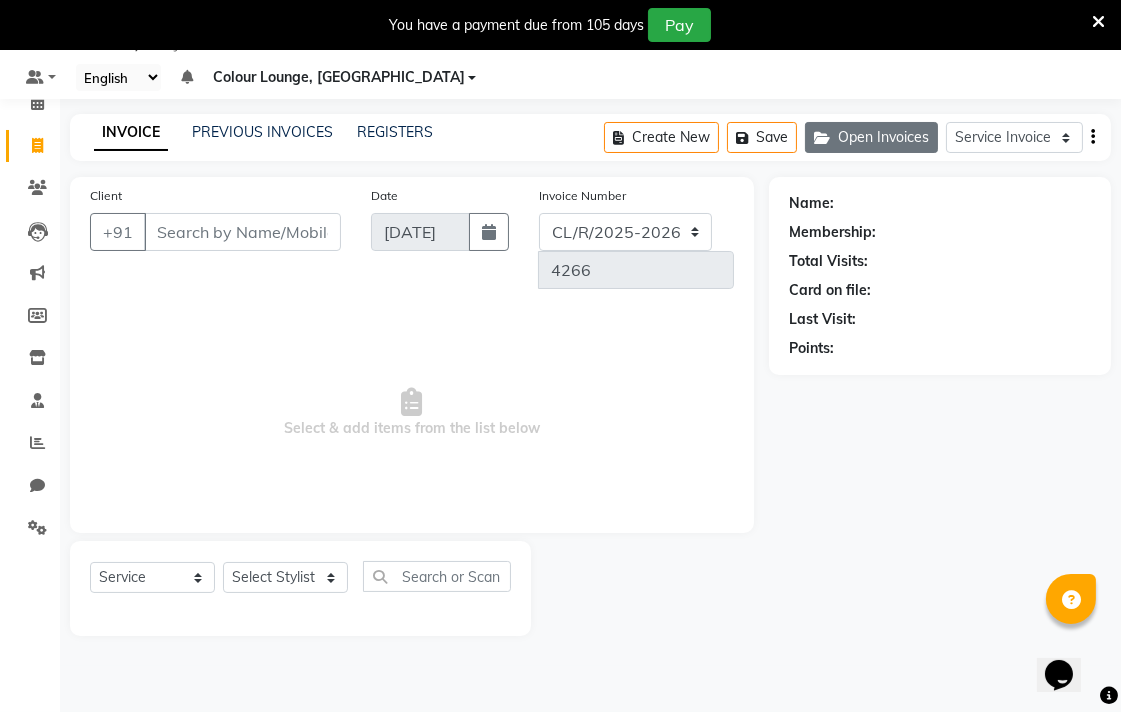 click on "Open Invoices" 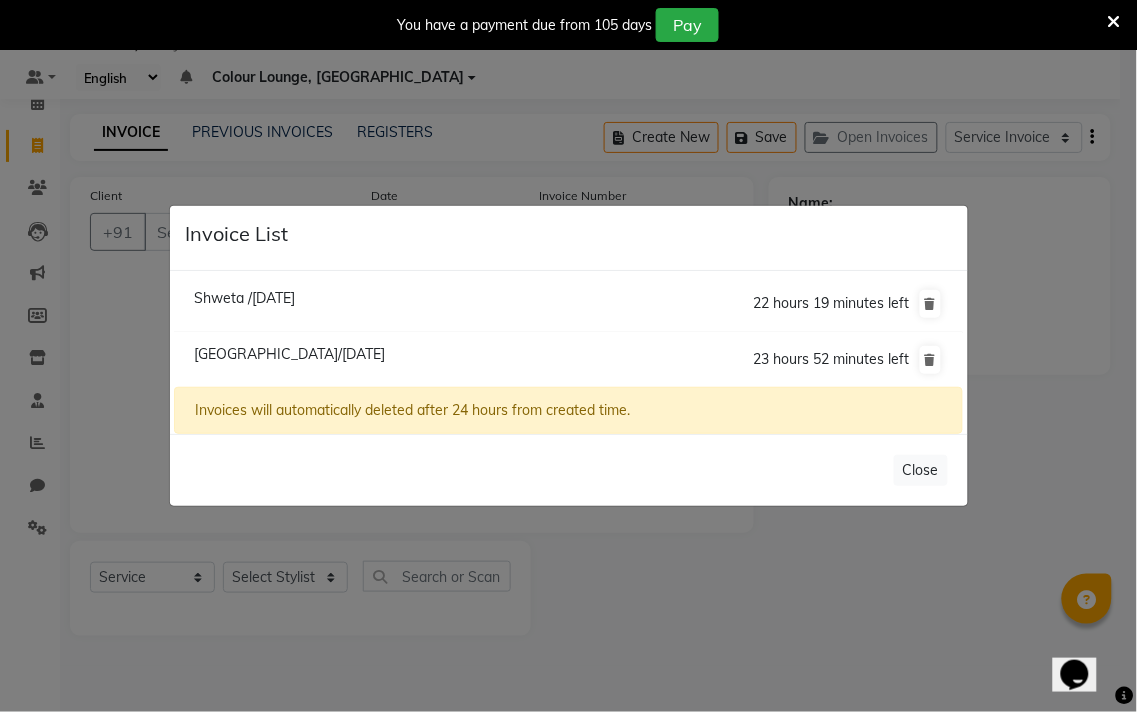 click on "Shweta /10 [DATE]" 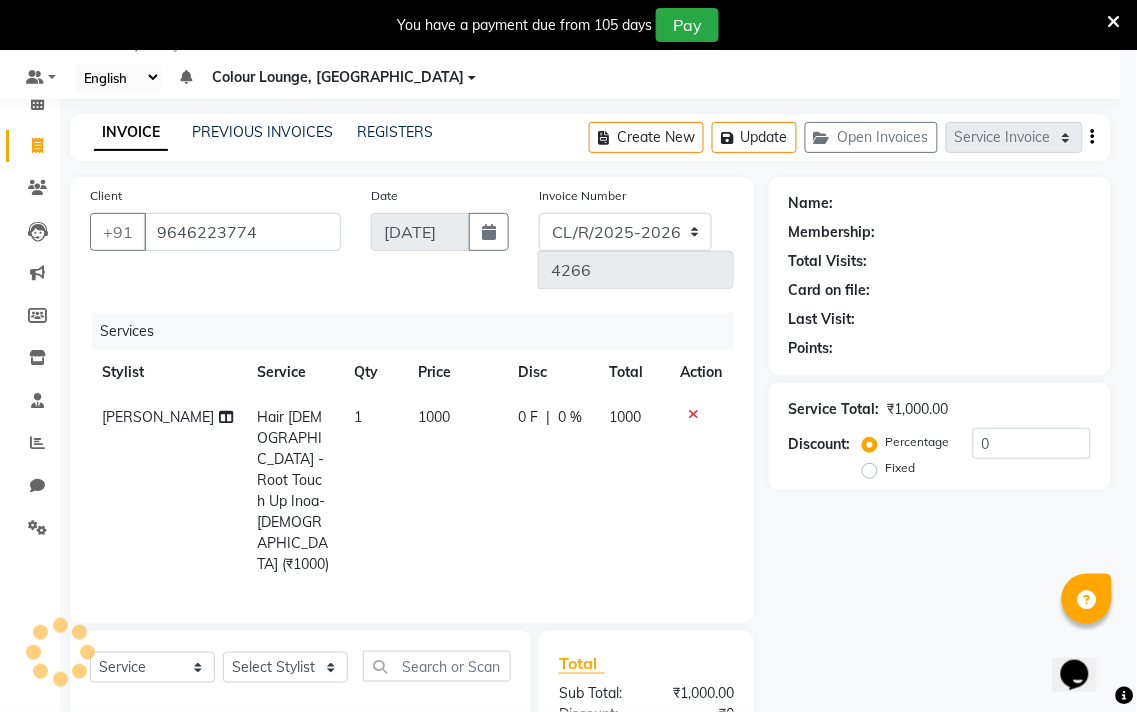 select on "1: Object" 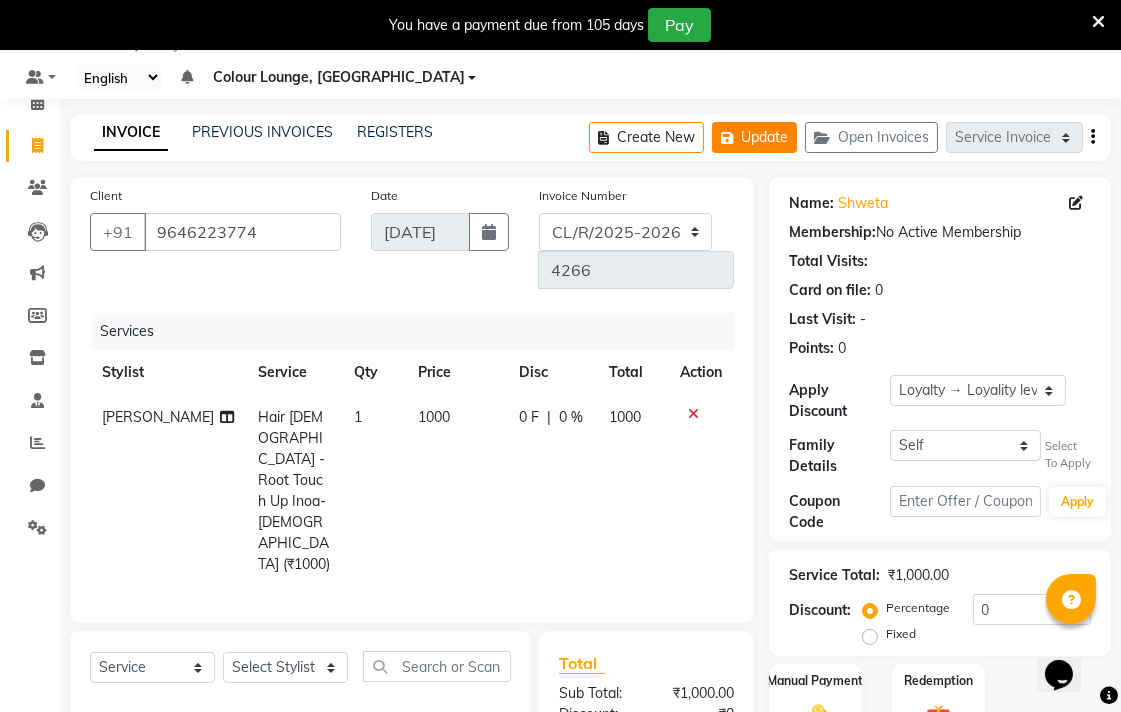 click on "Update" 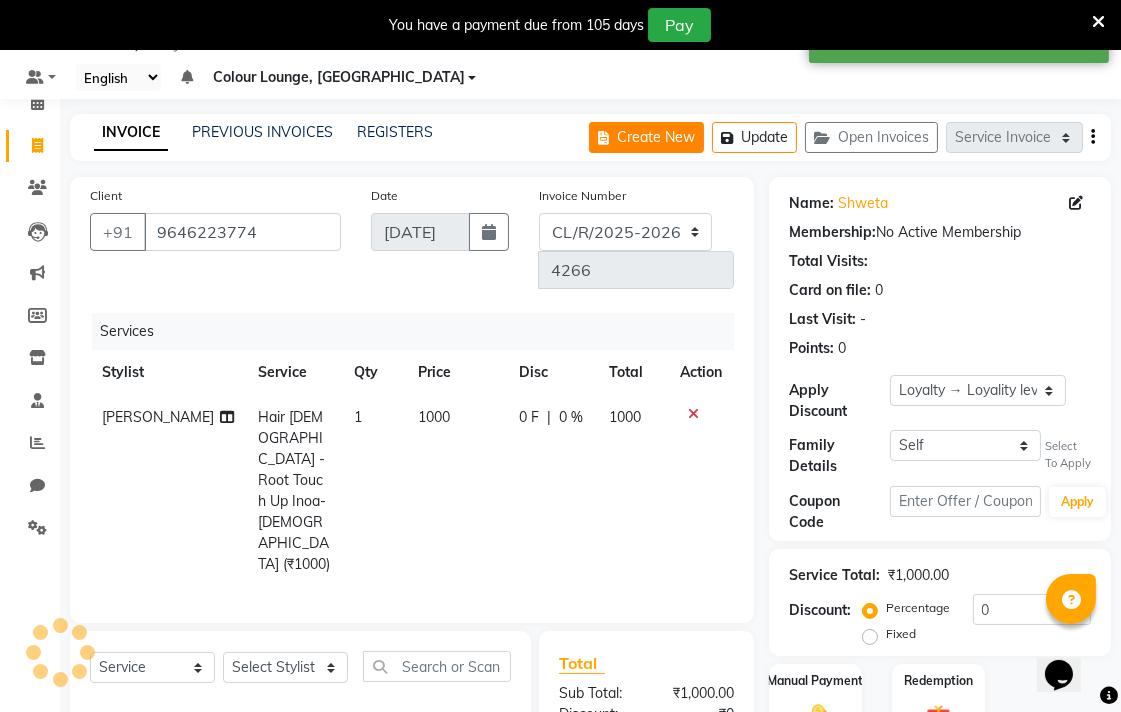 click on "Create New" 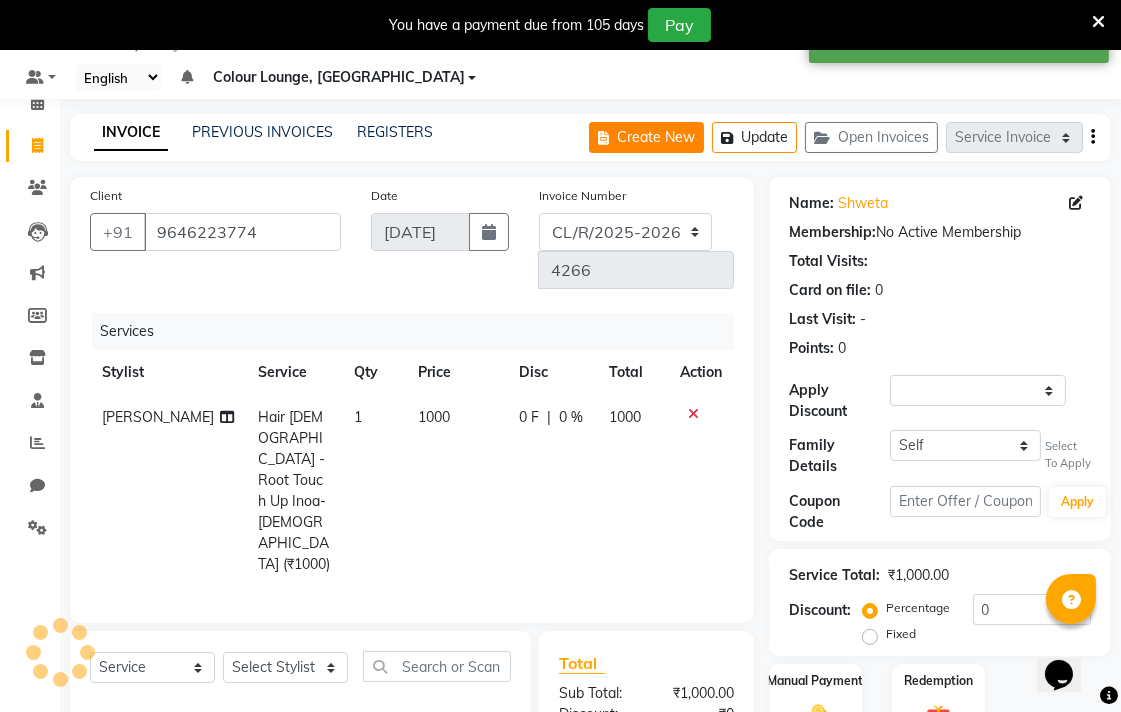 select on "service" 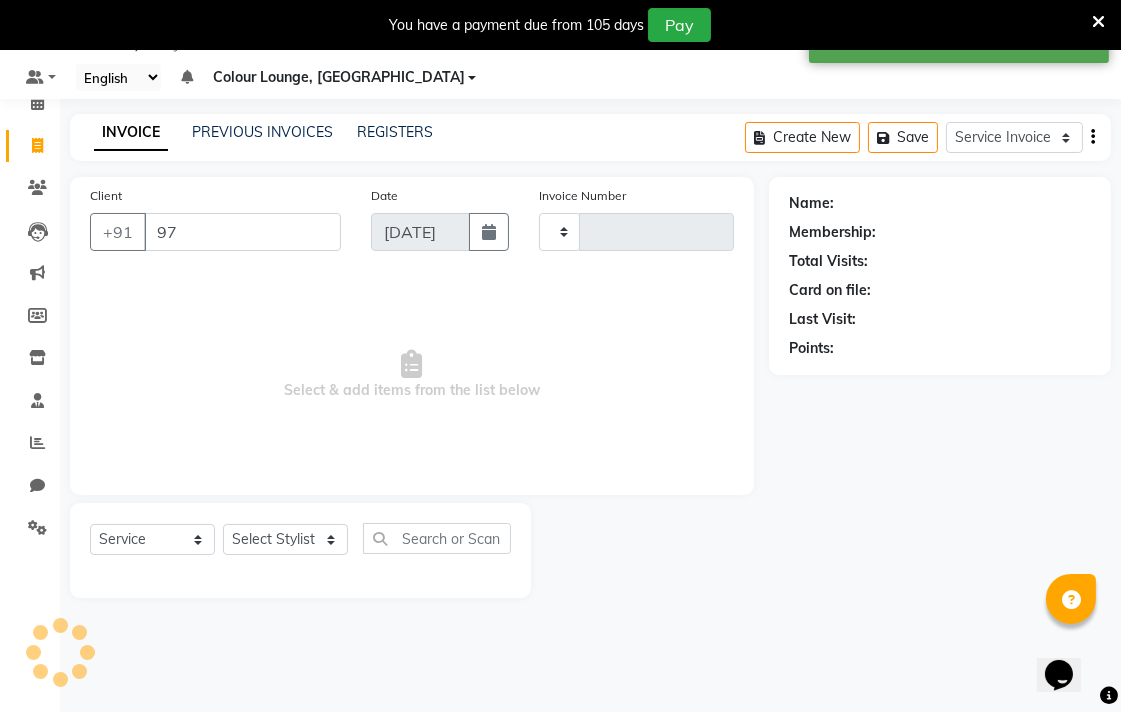 type on "978" 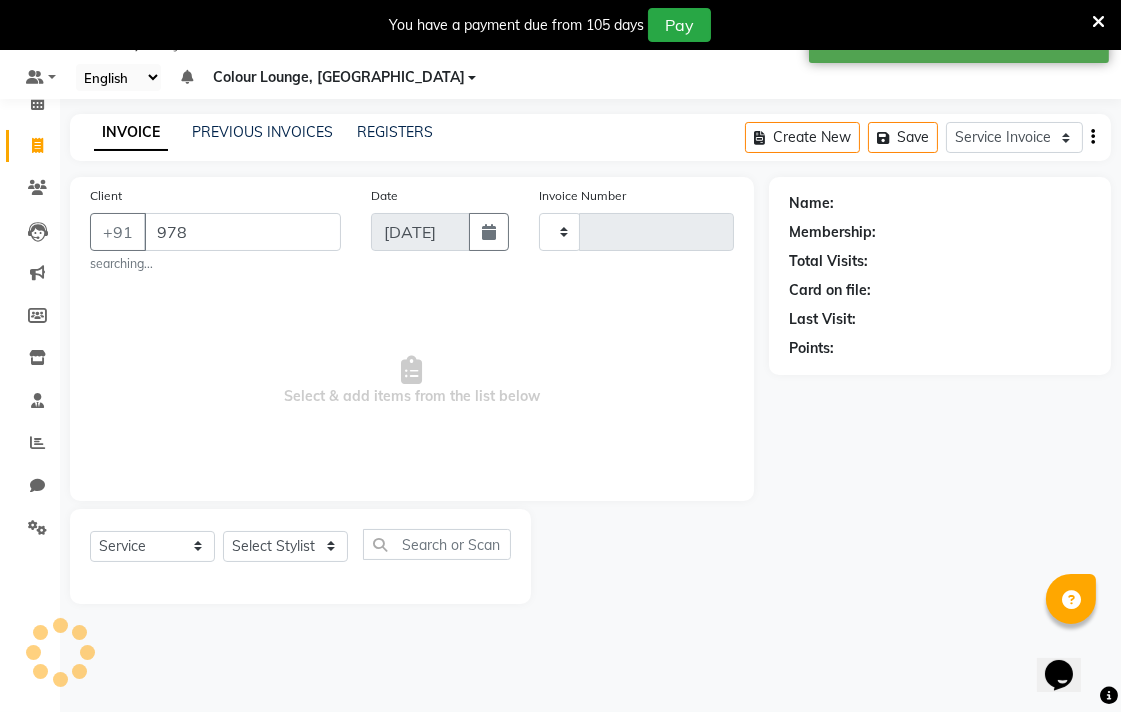 type on "4266" 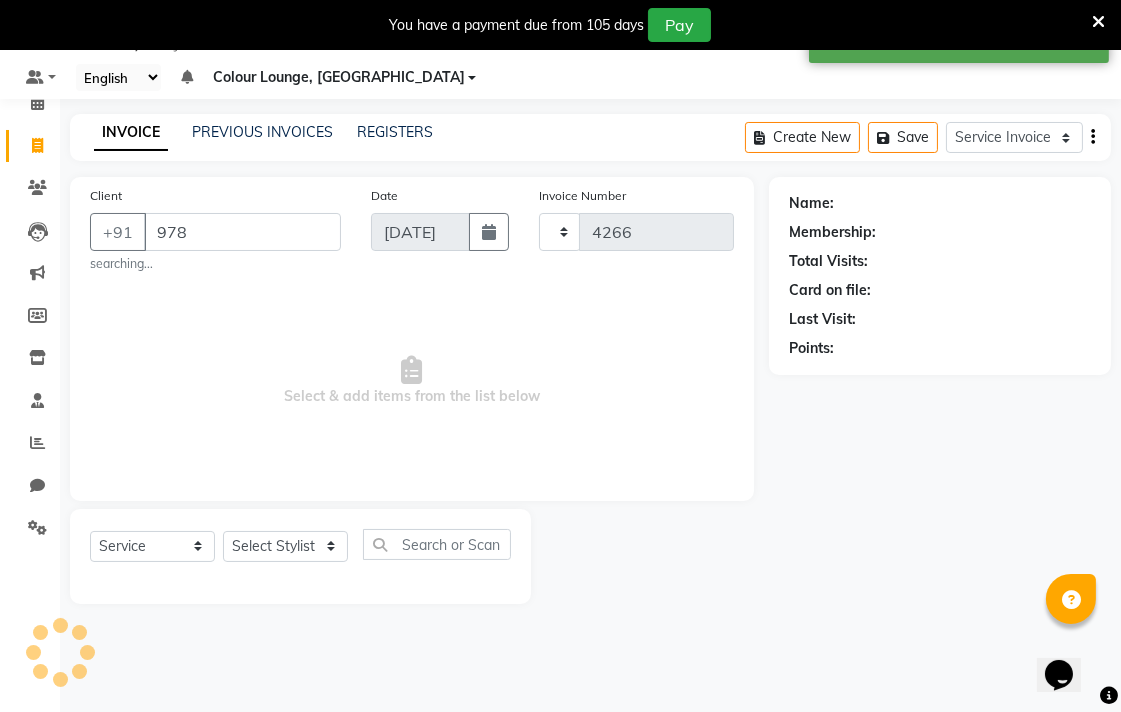select on "8013" 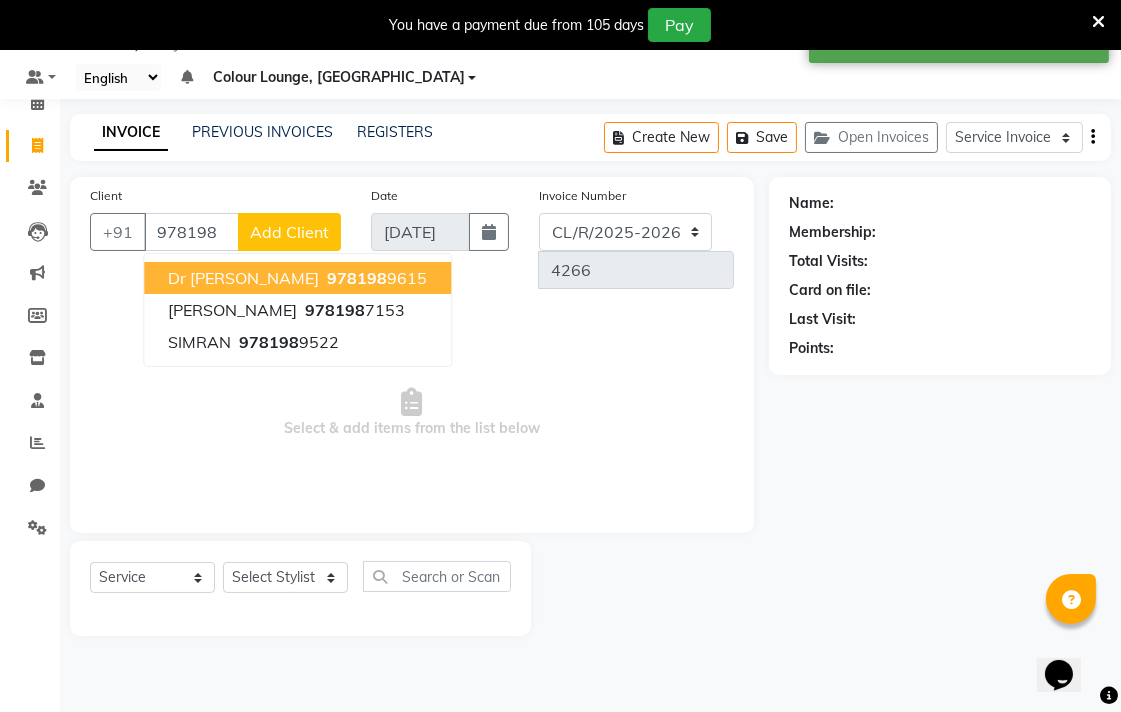 click on "Dr Shweta   978198 9615" at bounding box center (297, 278) 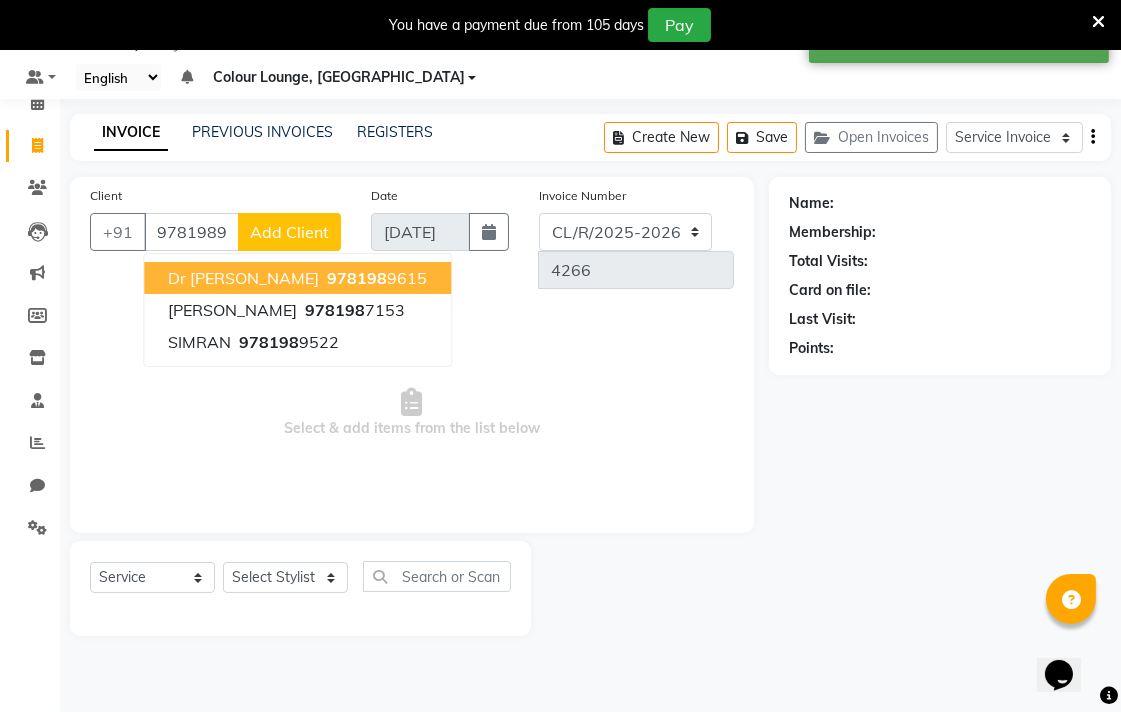 type on "9781989615" 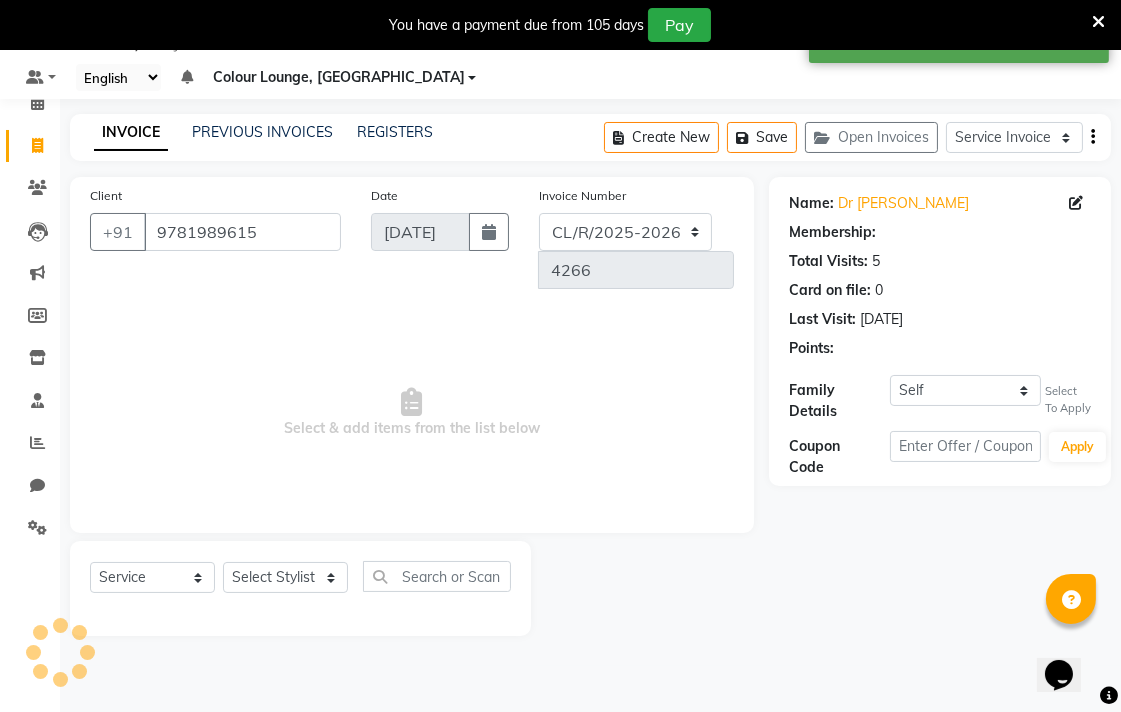 select on "1: Object" 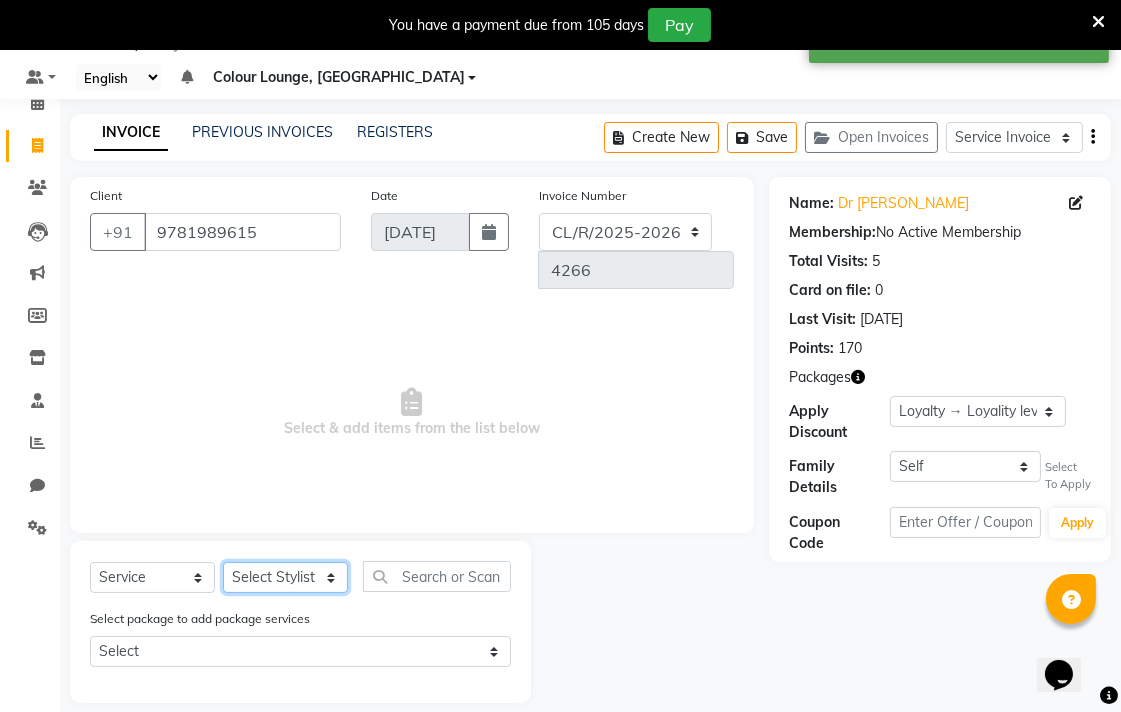 click on "Select Stylist Admin AMIT Birshika Colour Lounge, [GEOGRAPHIC_DATA] Colour Lounge, [GEOGRAPHIC_DATA] Digvij[PERSON_NAME]N[PERSON_NAME]F[PERSON_NAME]M[PERSON_NAME]mal m[PERSON_NAME]B[PERSON_NAME]N[PERSON_NAME]EEP MOH[PERSON_NAME]RAS POO[PERSON_NAME]ATH Poo[PERSON_NAME]R[PERSON_NAME] gua[PERSON_NAME]h[PERSON_NAME]i[PERSON_NAME]h[PERSON_NAME]JAN SAME[PERSON_NAME]N[PERSON_NAME]J[PERSON_NAME]R[PERSON_NAME]n[PERSON_NAME]i[PERSON_NAME]NUJ VISH[PERSON_NAME]" 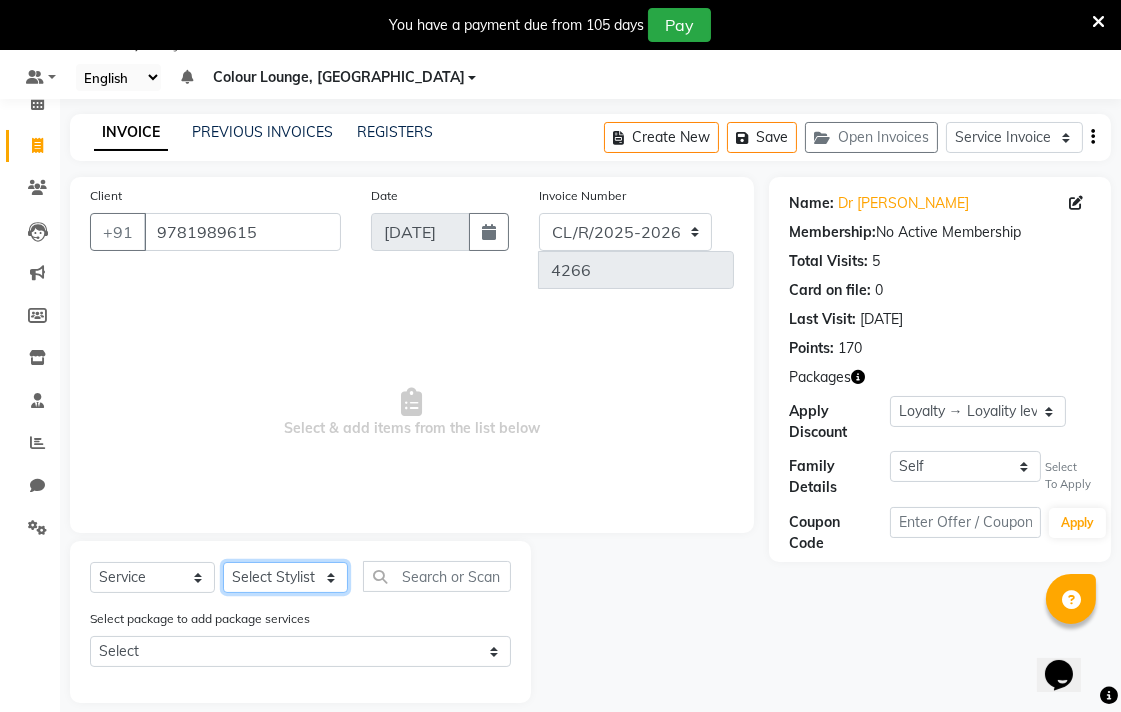 select on "70162" 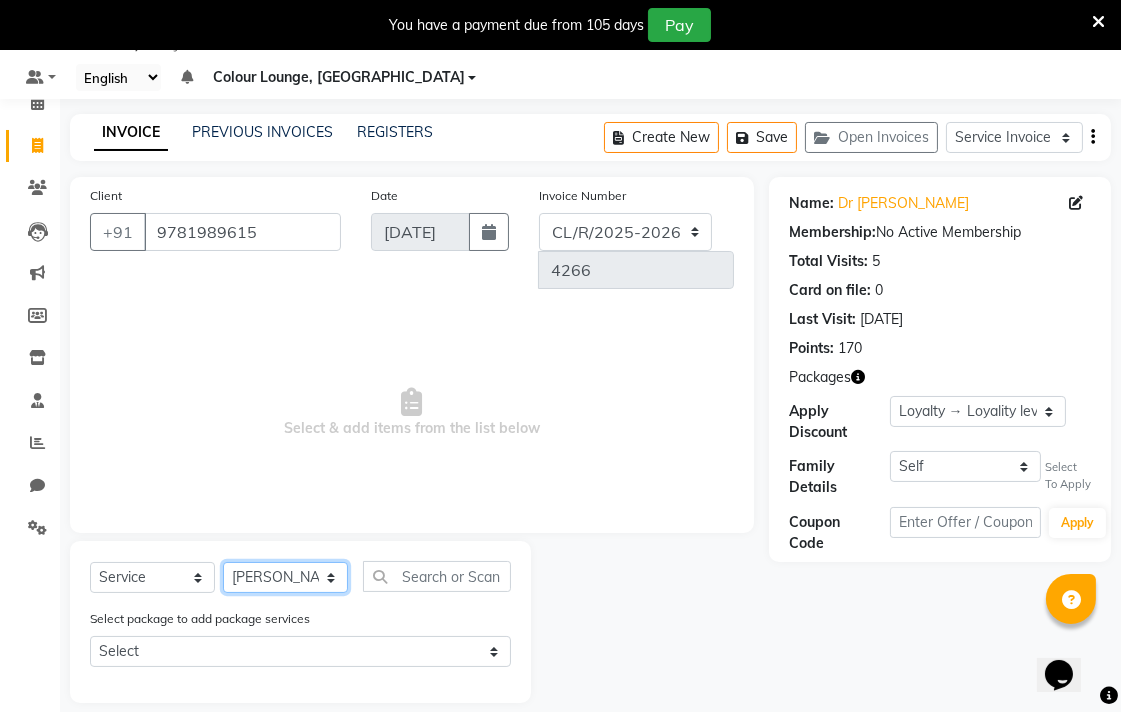 click on "Select Stylist Admin AMIT Birshika Colour Lounge, [GEOGRAPHIC_DATA] Colour Lounge, [GEOGRAPHIC_DATA] Digvij[PERSON_NAME]N[PERSON_NAME]F[PERSON_NAME]M[PERSON_NAME]mal m[PERSON_NAME]B[PERSON_NAME]N[PERSON_NAME]EEP MOH[PERSON_NAME]RAS POO[PERSON_NAME]ATH Poo[PERSON_NAME]R[PERSON_NAME] gua[PERSON_NAME]h[PERSON_NAME]i[PERSON_NAME]h[PERSON_NAME]JAN SAME[PERSON_NAME]N[PERSON_NAME]J[PERSON_NAME]R[PERSON_NAME]n[PERSON_NAME]i[PERSON_NAME]NUJ VISH[PERSON_NAME]" 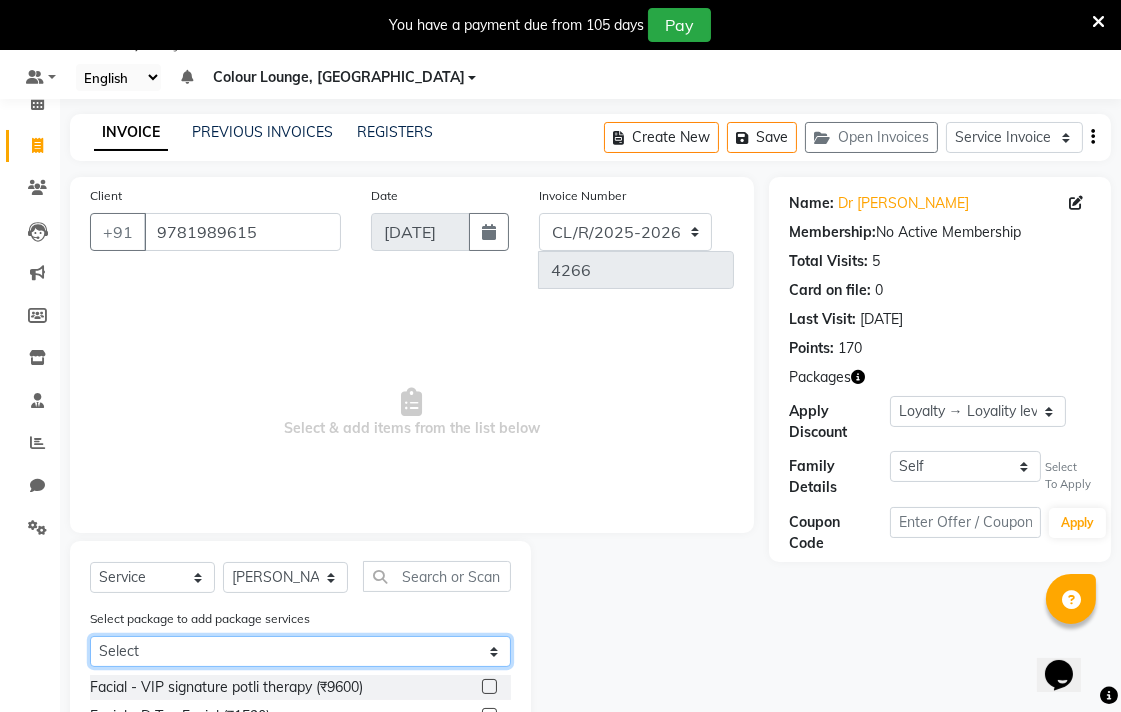 click on "Select 10 Root touchup pkg" 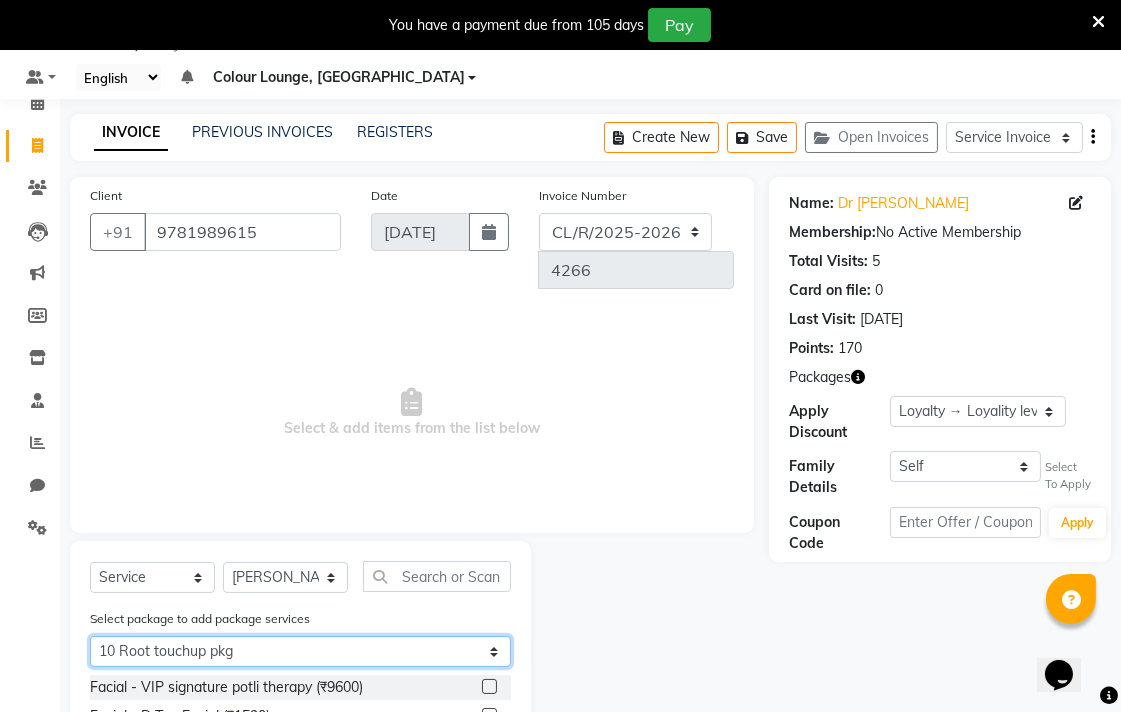 click on "Select 10 Root touchup pkg" 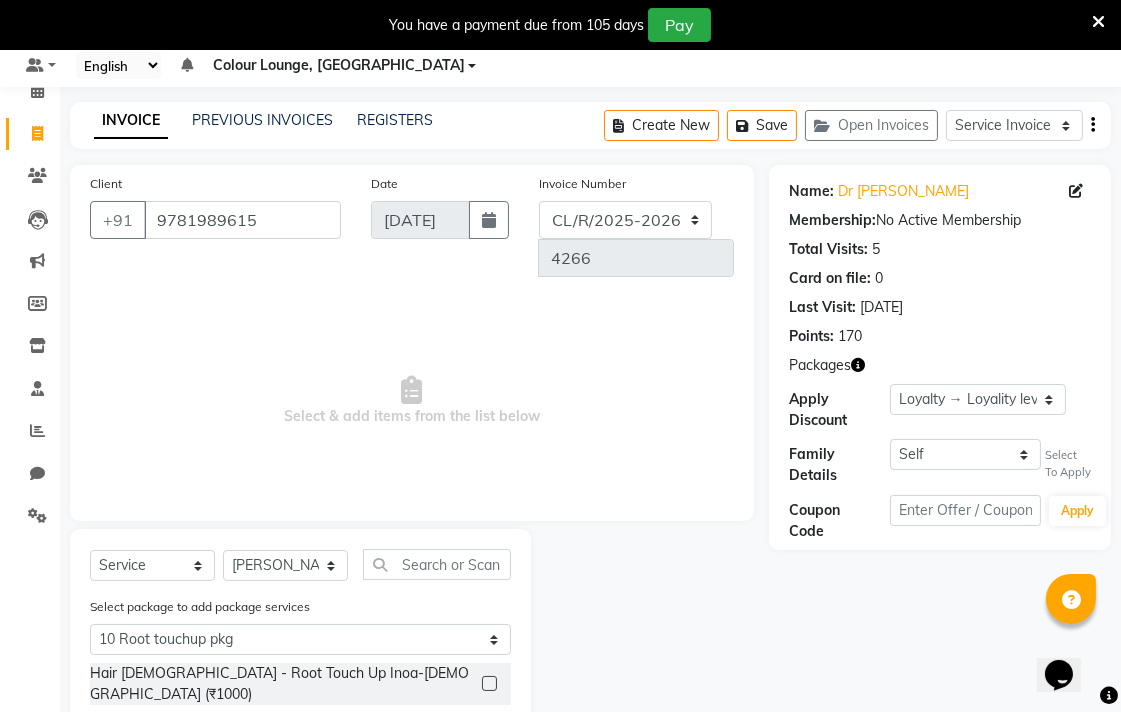click 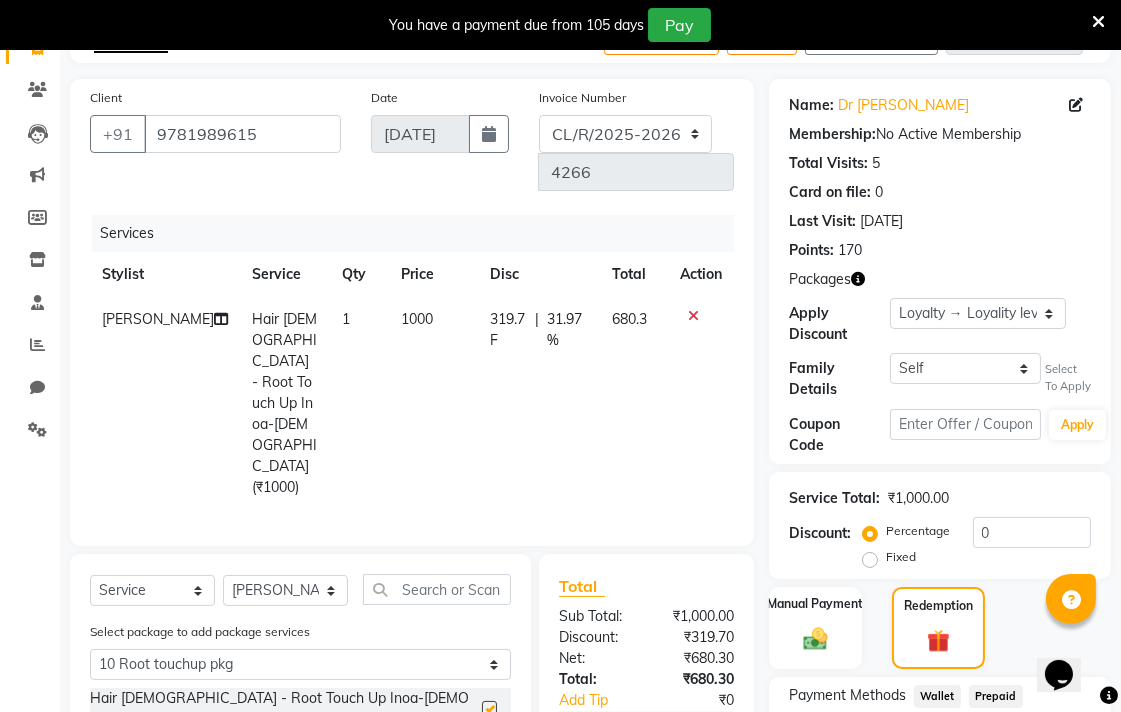 scroll, scrollTop: 493, scrollLeft: 0, axis: vertical 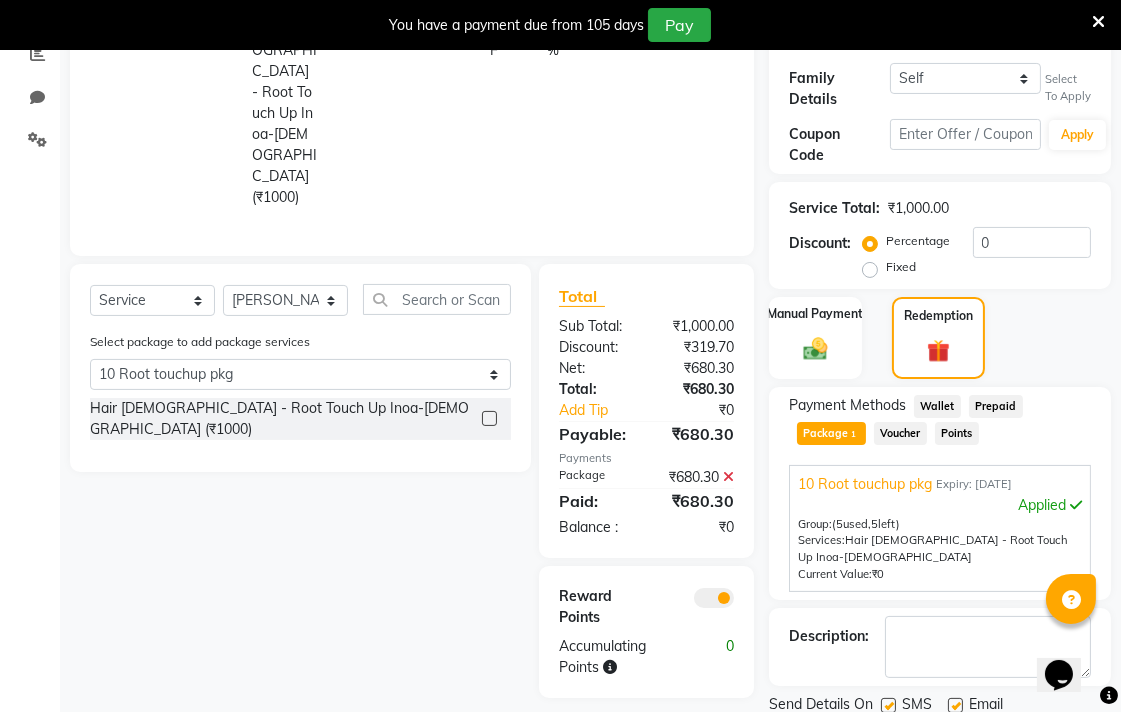checkbox on "false" 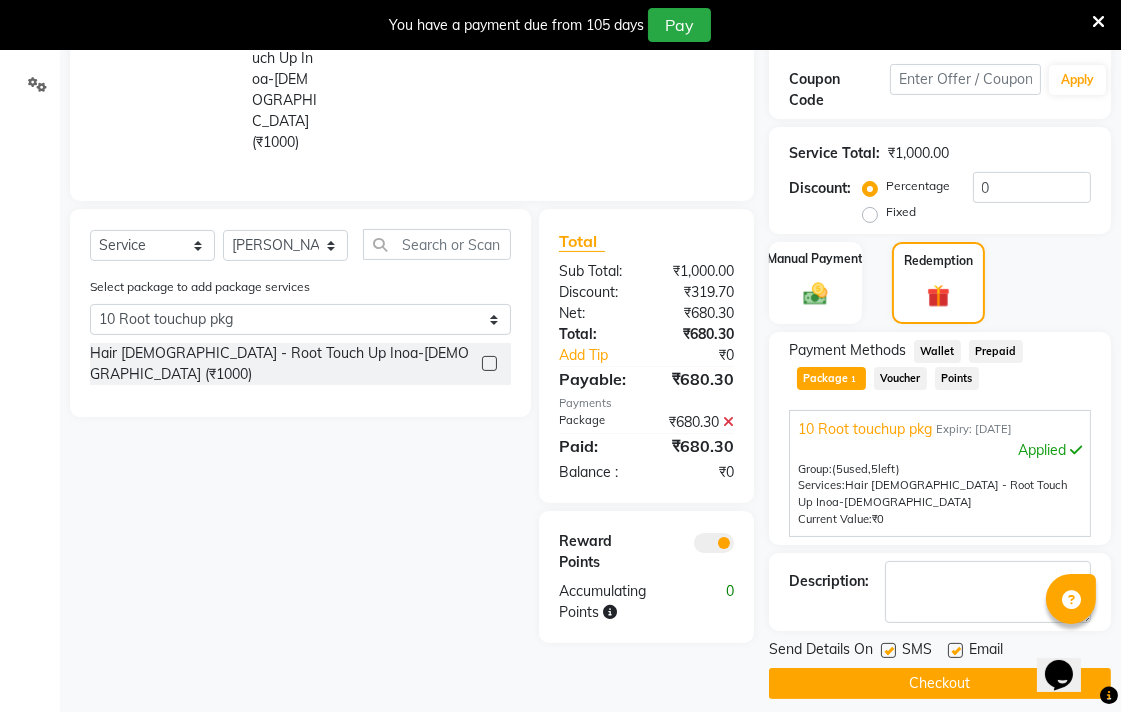 scroll, scrollTop: 0, scrollLeft: 0, axis: both 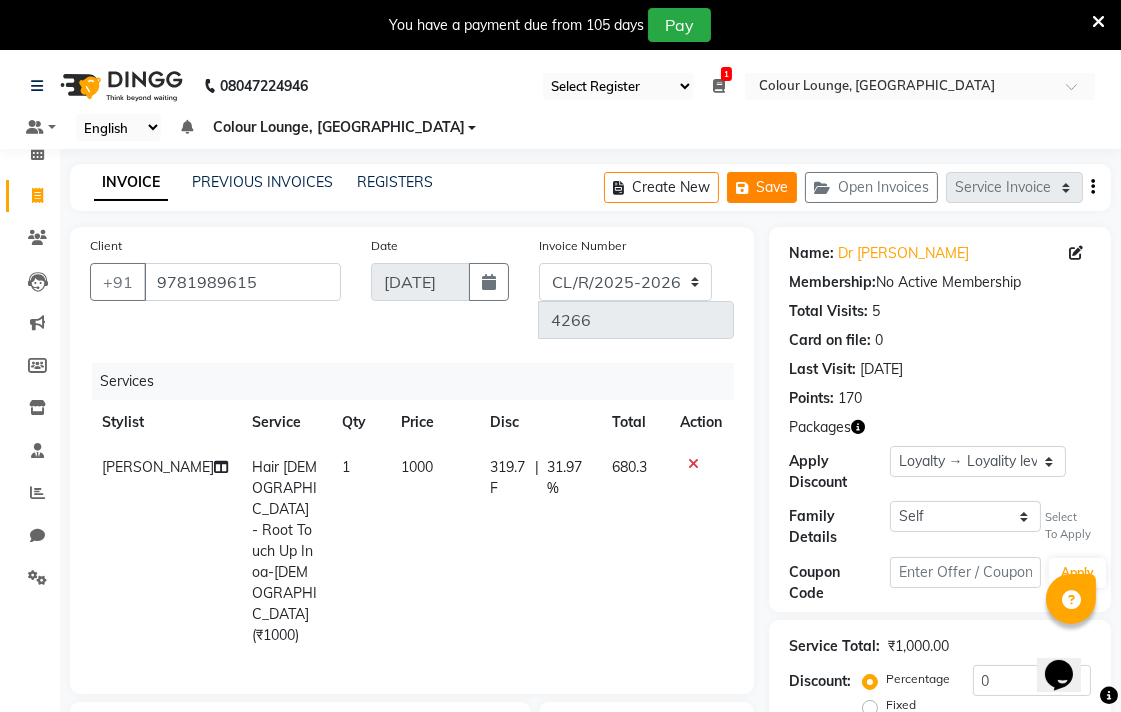 click on "Save" 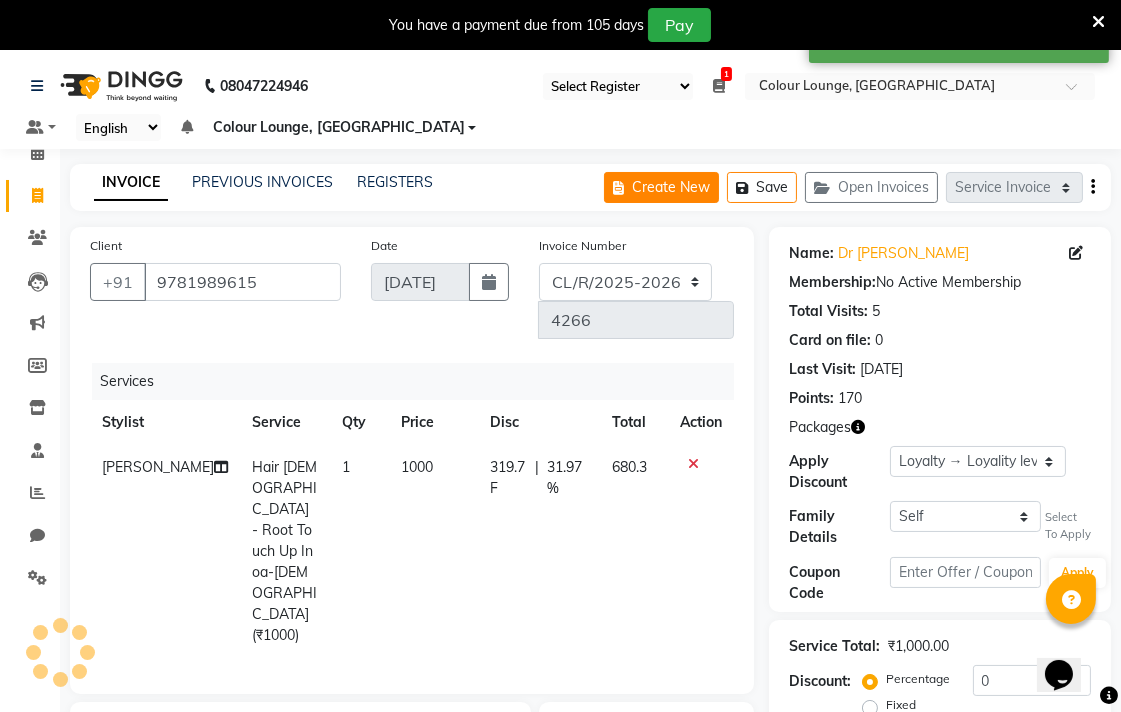 click on "Create New" 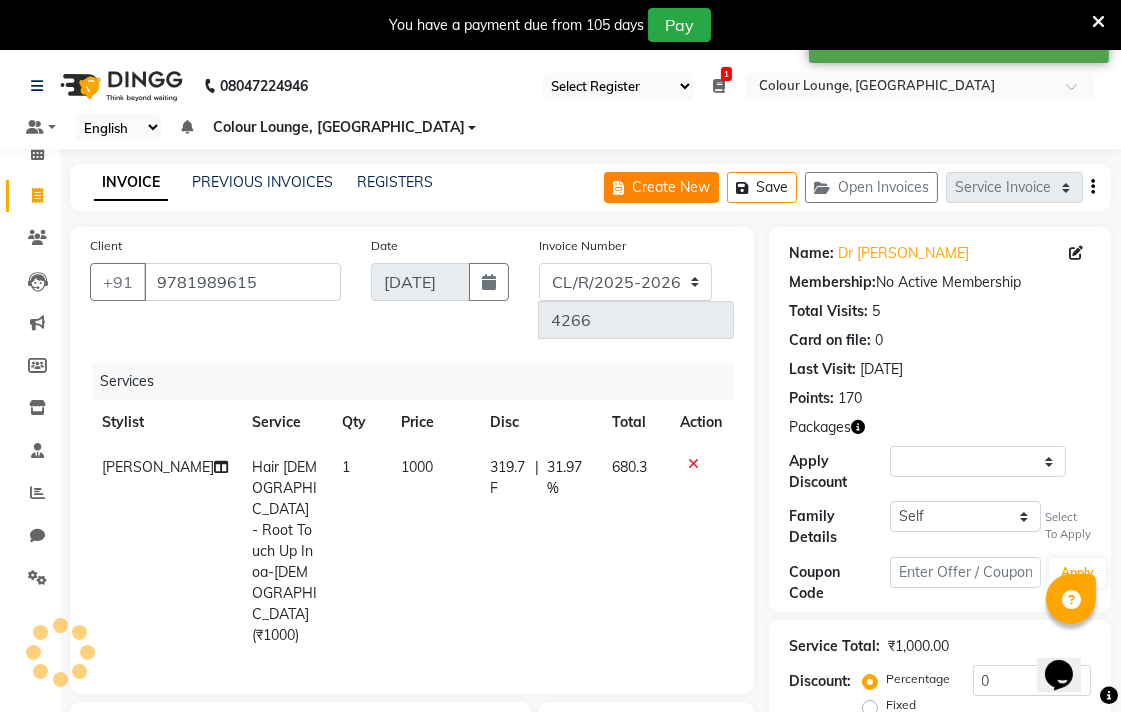 select on "service" 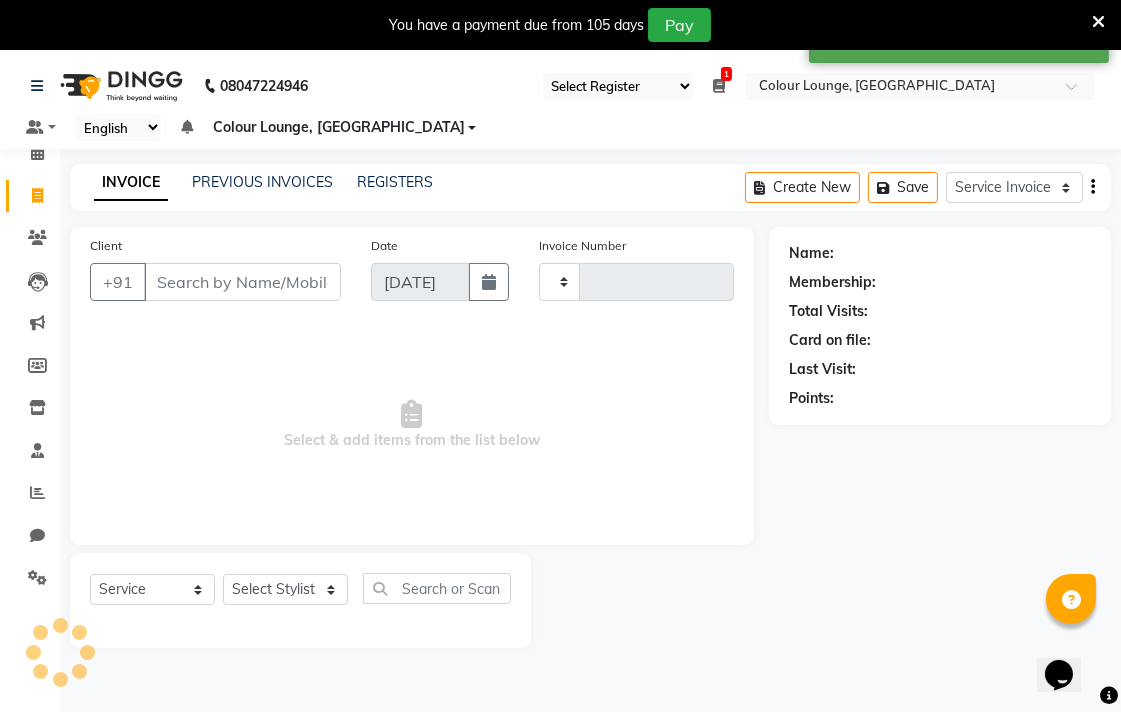 scroll, scrollTop: 50, scrollLeft: 0, axis: vertical 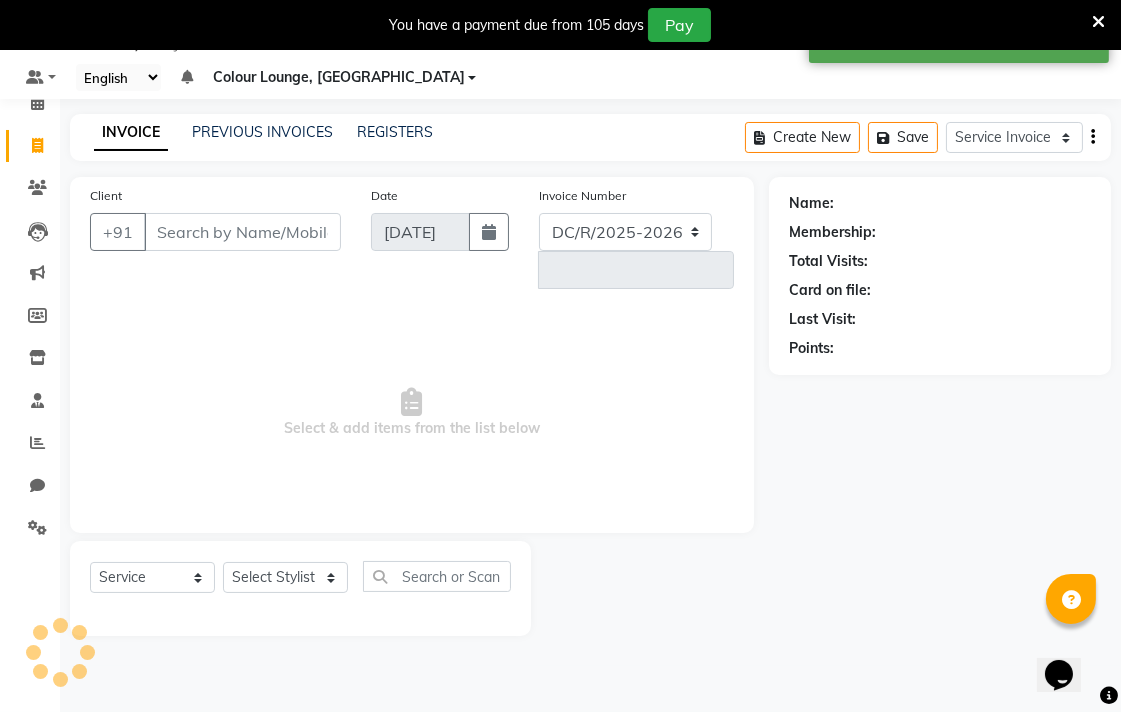 select on "8013" 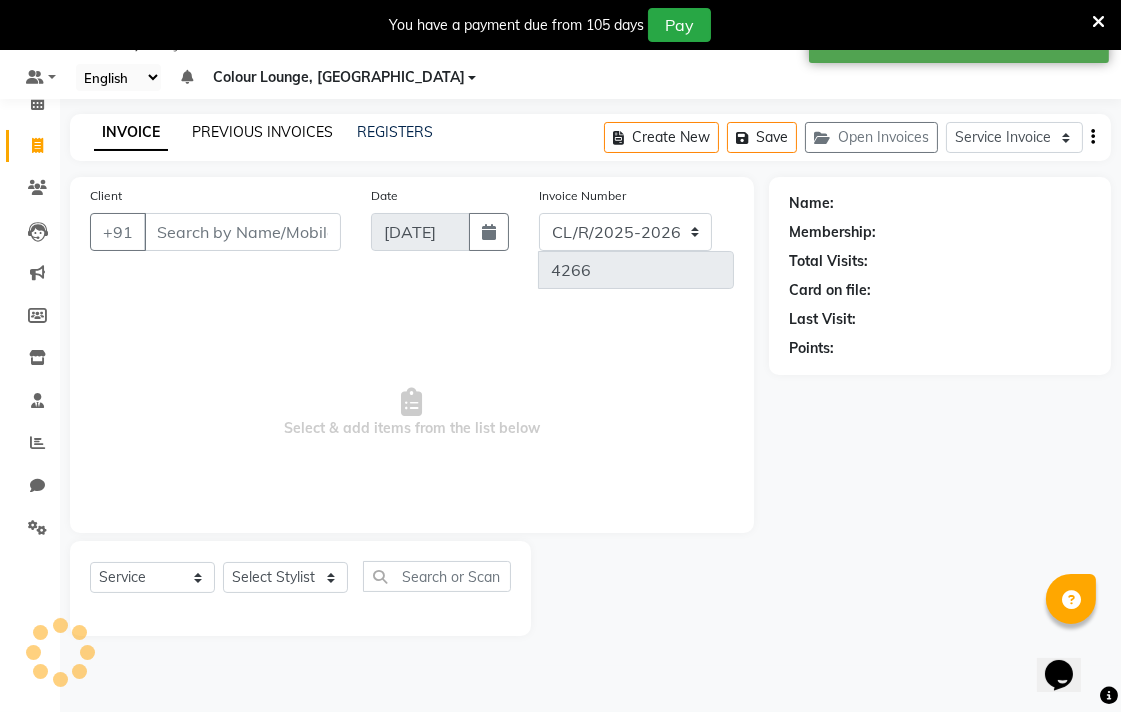 click on "PREVIOUS INVOICES" 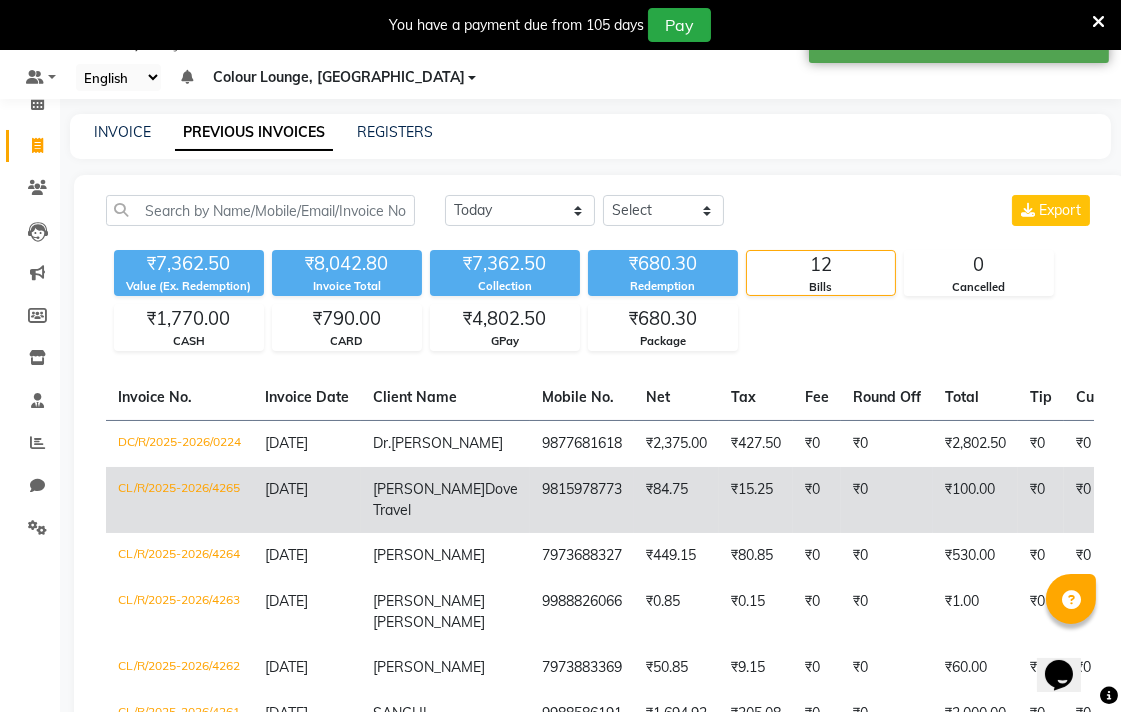 click on "CL/R/2025-2026/4265" 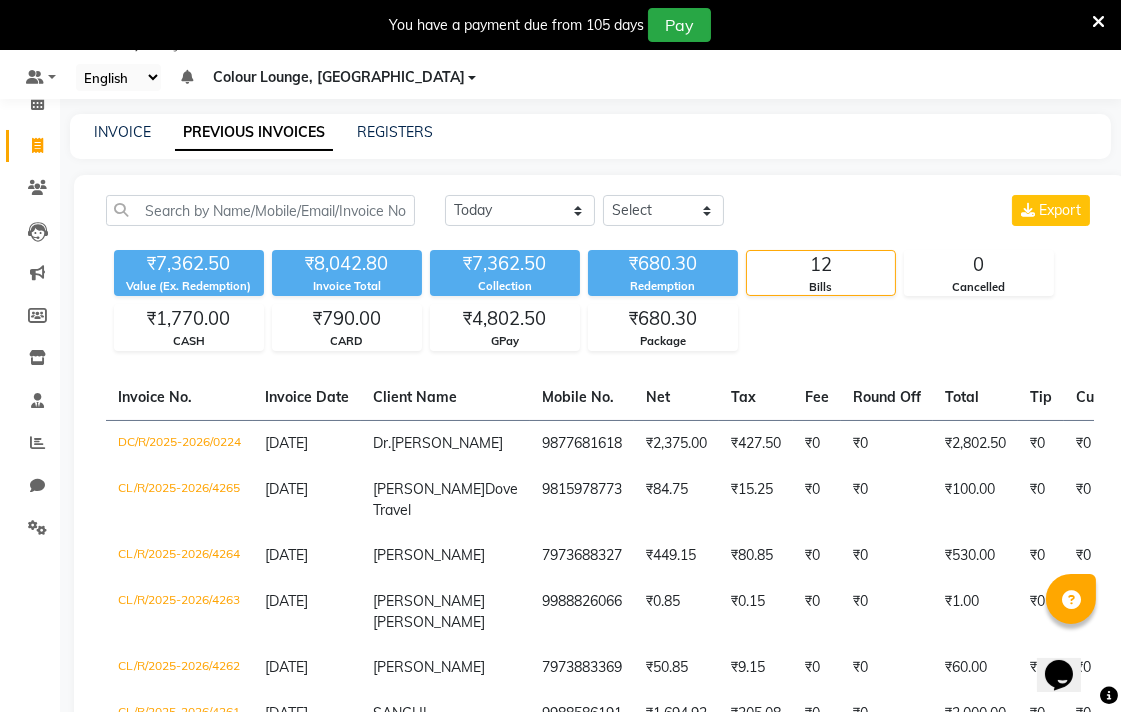 click 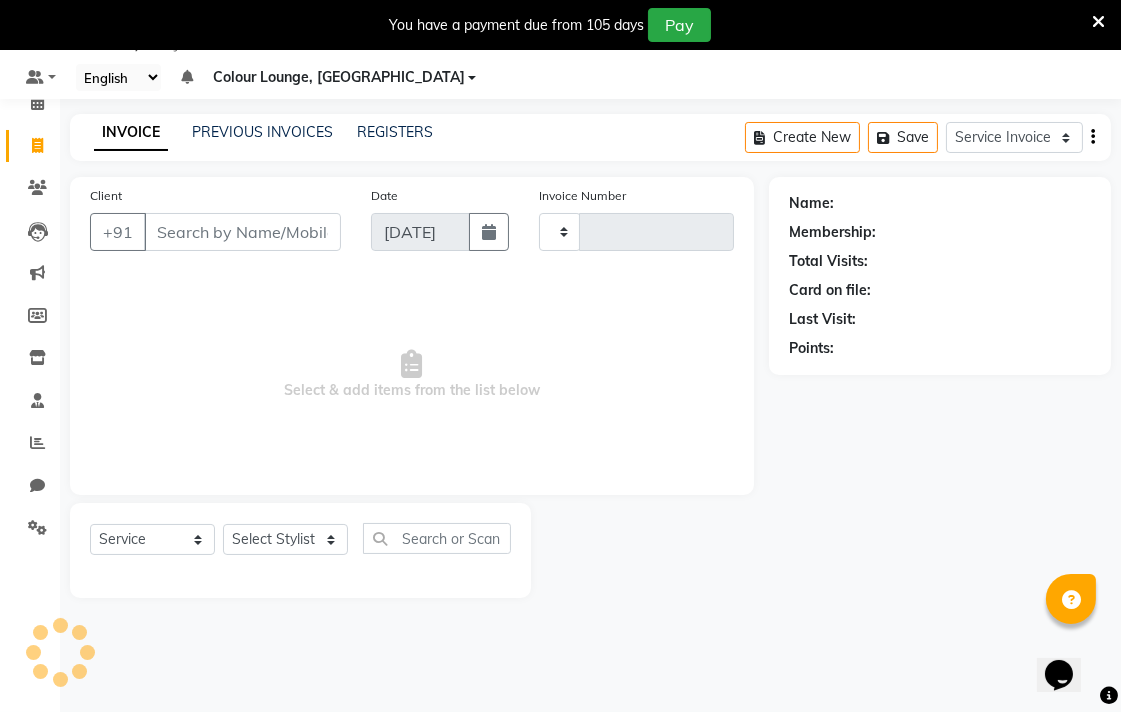 type on "4266" 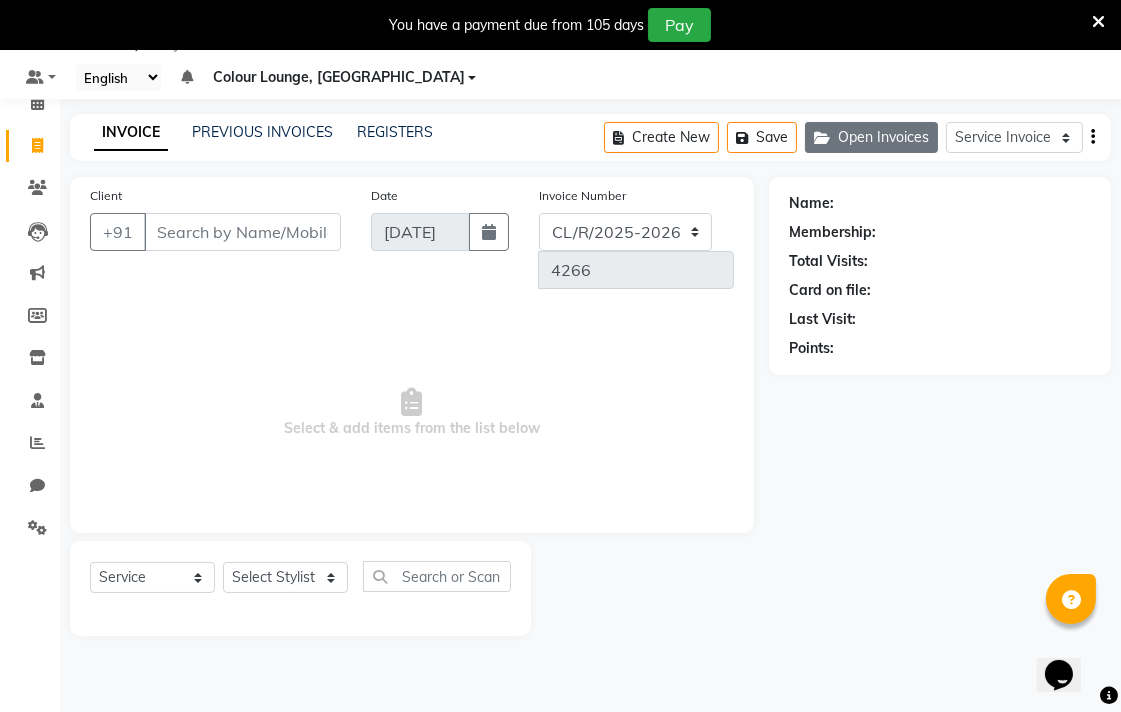 click on "Open Invoices" 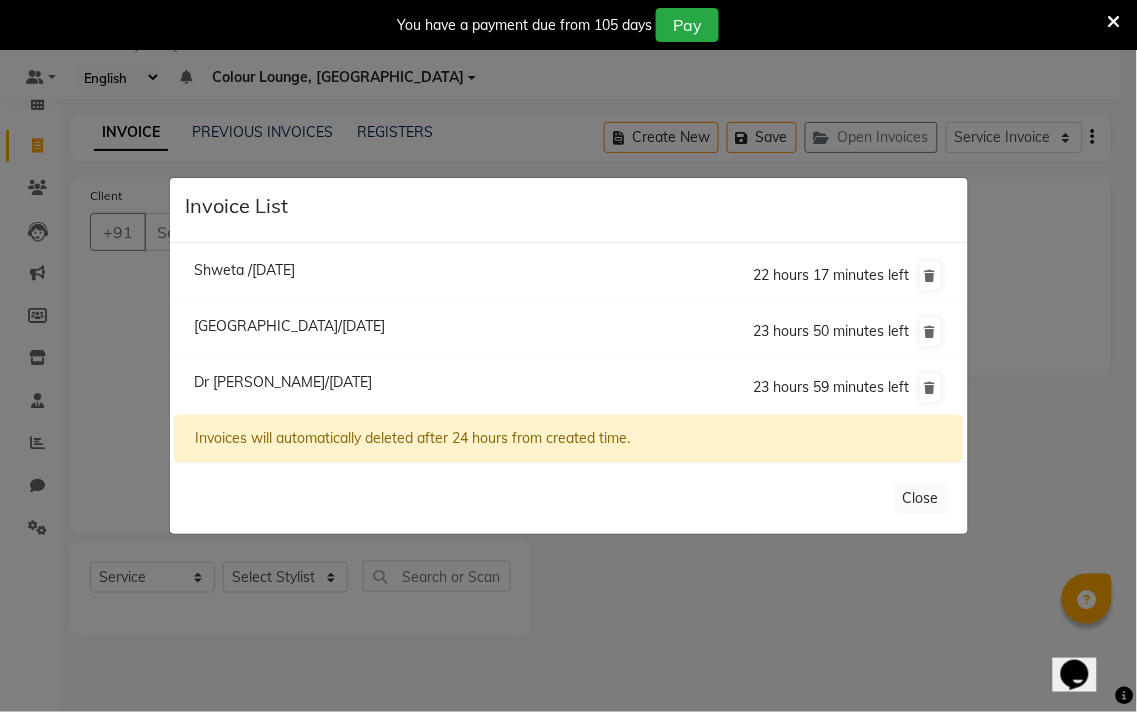click on "Dr Shweta/10 July 2025" 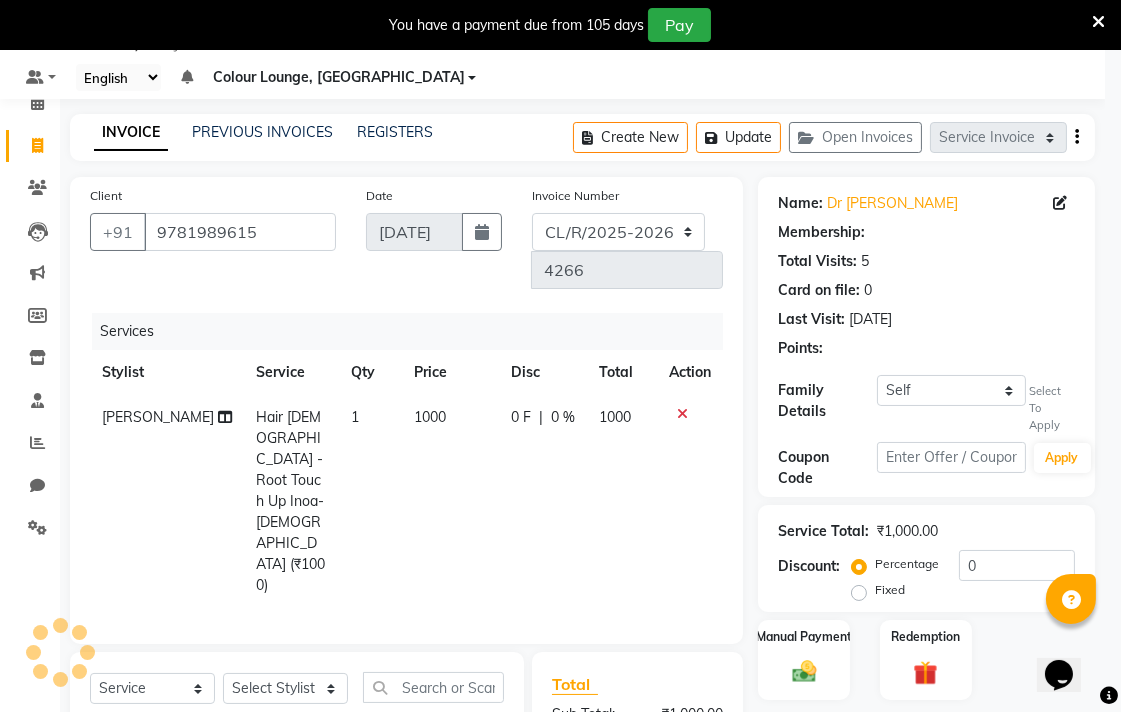 select on "1: Object" 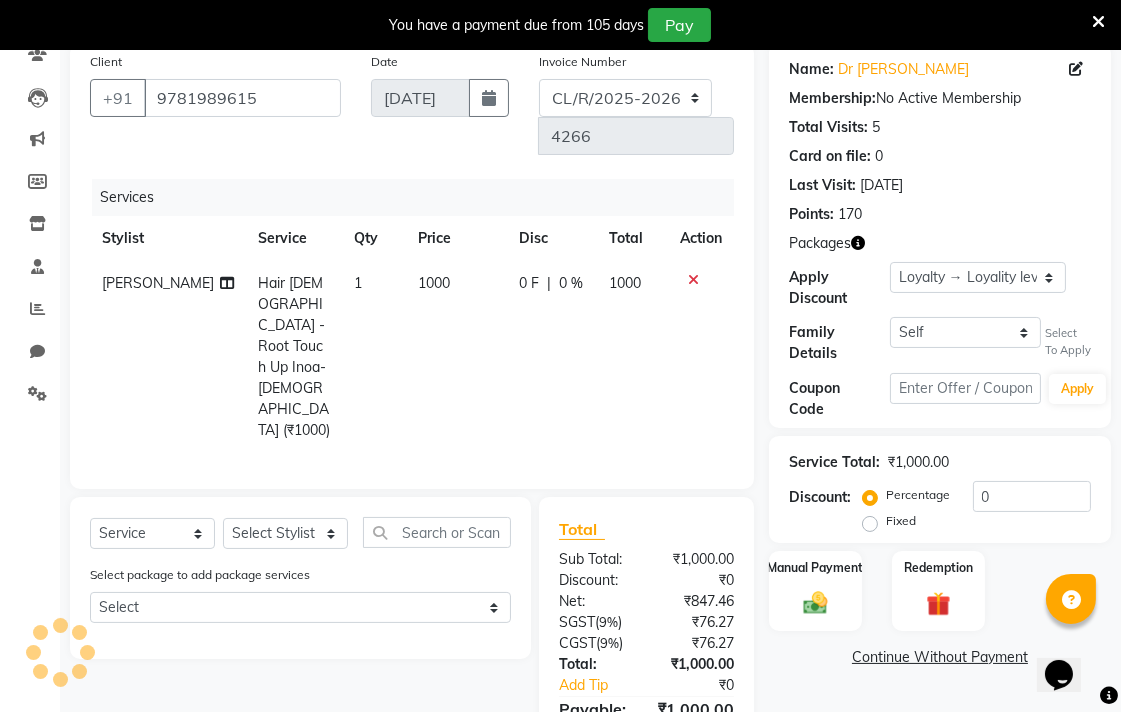 scroll, scrollTop: 208, scrollLeft: 0, axis: vertical 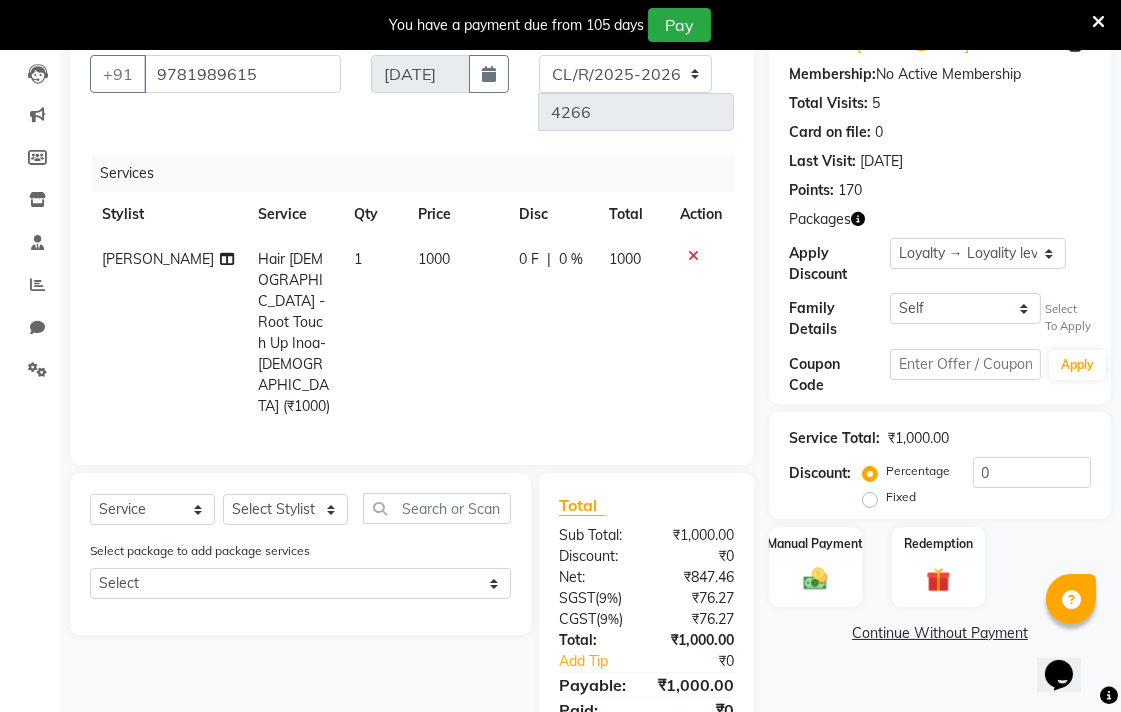 click 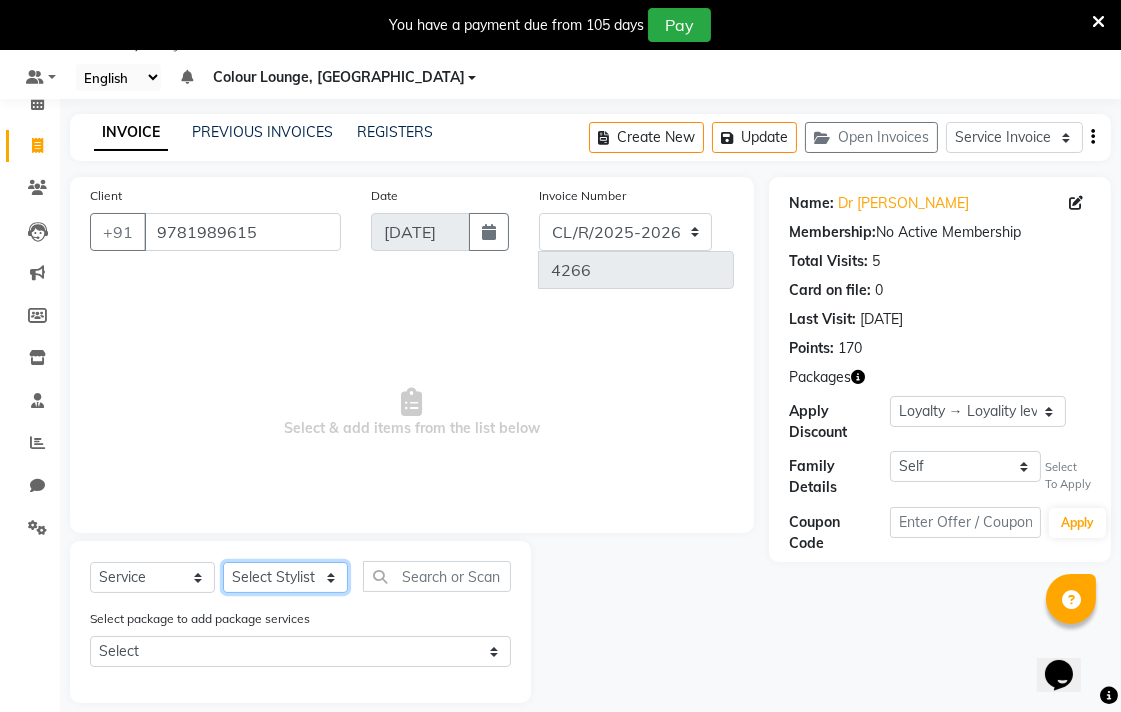 click on "Select Stylist Admin AMIT Birshika Colour Lounge, [GEOGRAPHIC_DATA] Colour Lounge, [GEOGRAPHIC_DATA] [PERSON_NAME] [PERSON_NAME] [PERSON_NAME] [PERSON_NAME] [PERSON_NAME] mam [PERSON_NAME] [PERSON_NAME] [PERSON_NAME] MOHIT [PERSON_NAME] POOJA [PERSON_NAME] [PERSON_NAME] [PERSON_NAME] guard [PERSON_NAME] [PERSON_NAME] [PERSON_NAME] [PERSON_NAME] SAMEER [PERSON_NAME] [PERSON_NAME] [PERSON_NAME] [PERSON_NAME] [PERSON_NAME] [PERSON_NAME] VISHAL [PERSON_NAME]" 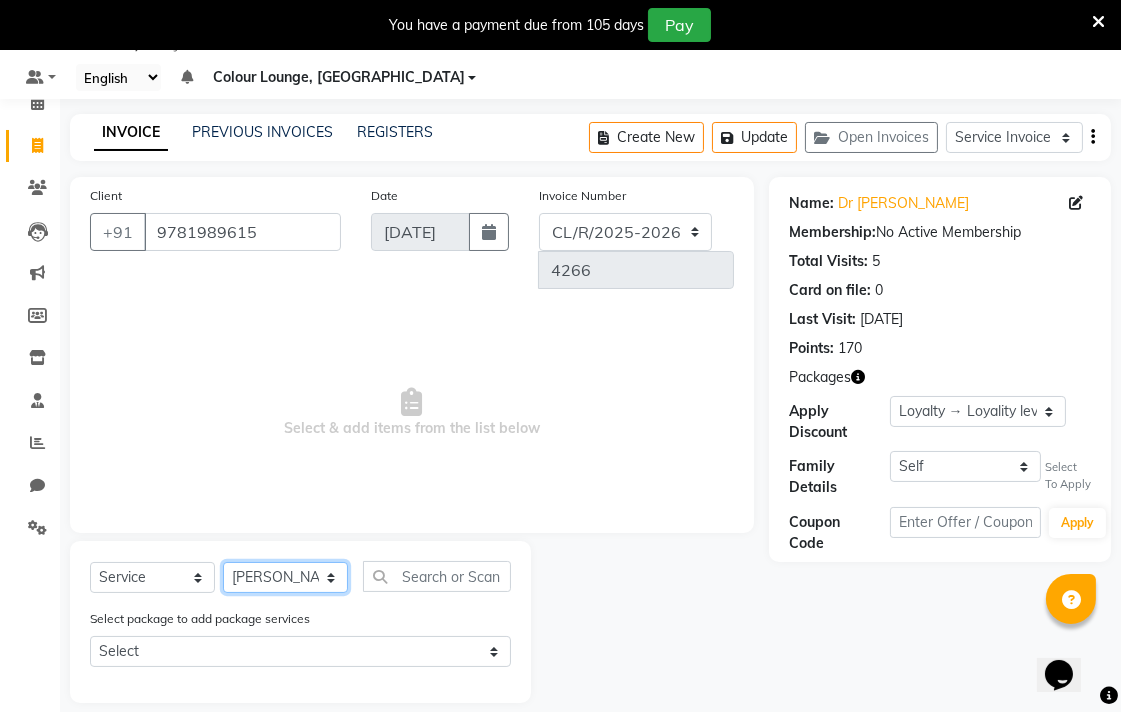 click on "Select Stylist Admin AMIT Birshika Colour Lounge, [GEOGRAPHIC_DATA] Colour Lounge, [GEOGRAPHIC_DATA] [PERSON_NAME] [PERSON_NAME] [PERSON_NAME] [PERSON_NAME] [PERSON_NAME] mam [PERSON_NAME] [PERSON_NAME] [PERSON_NAME] MOHIT [PERSON_NAME] POOJA [PERSON_NAME] [PERSON_NAME] [PERSON_NAME] guard [PERSON_NAME] [PERSON_NAME] [PERSON_NAME] [PERSON_NAME] SAMEER [PERSON_NAME] [PERSON_NAME] [PERSON_NAME] [PERSON_NAME] [PERSON_NAME] [PERSON_NAME] VISHAL [PERSON_NAME]" 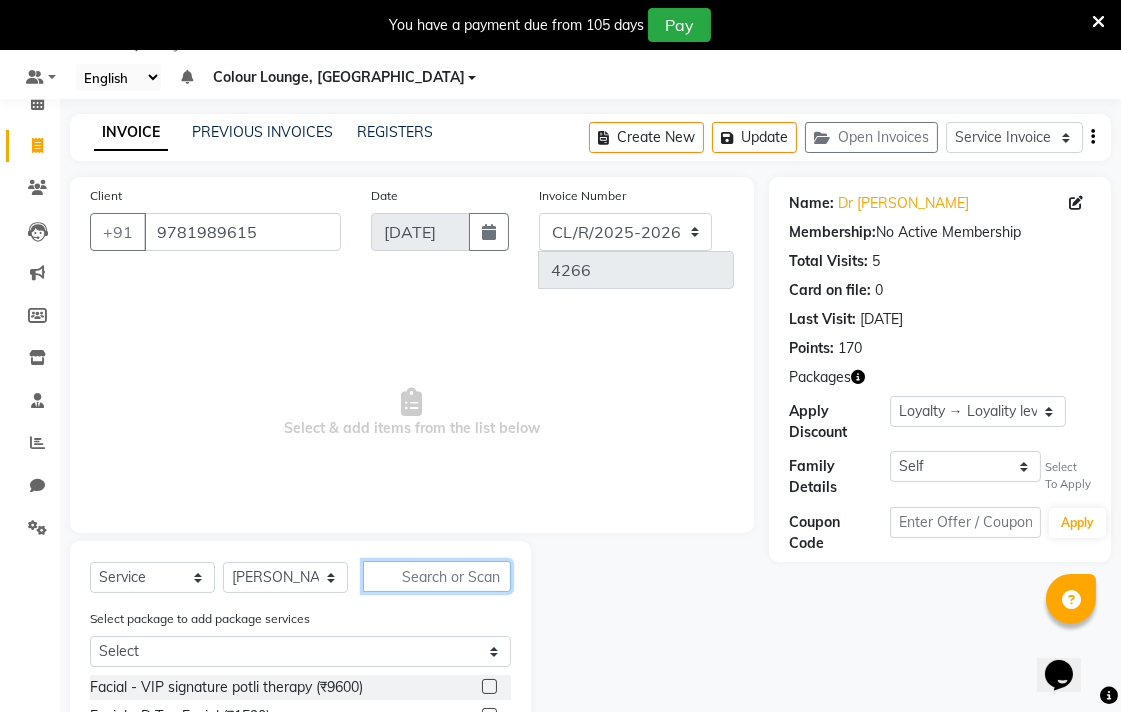 click 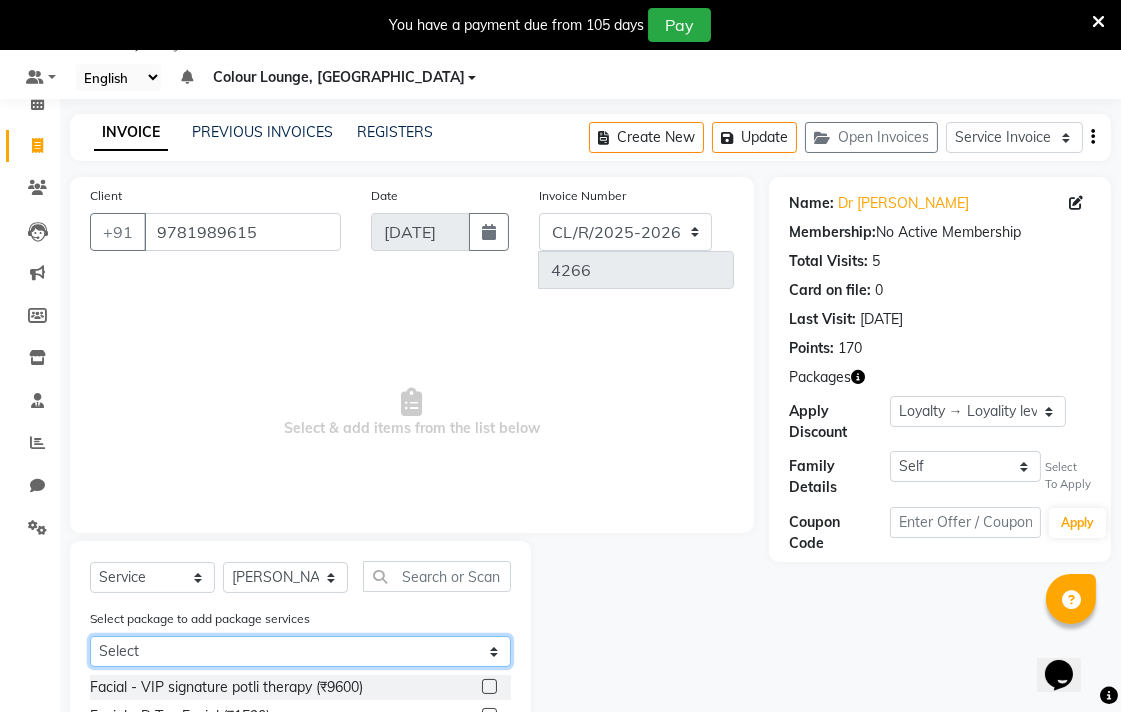 click on "Select 10 Root touchup pkg" 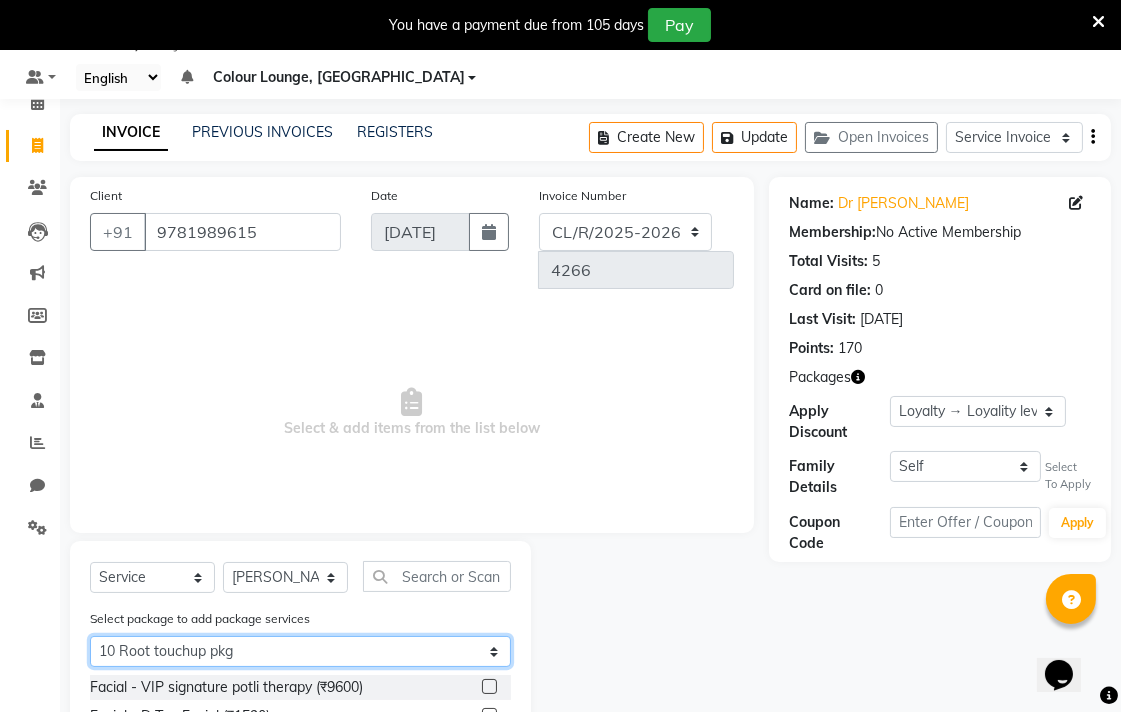 click on "Select 10 Root touchup pkg" 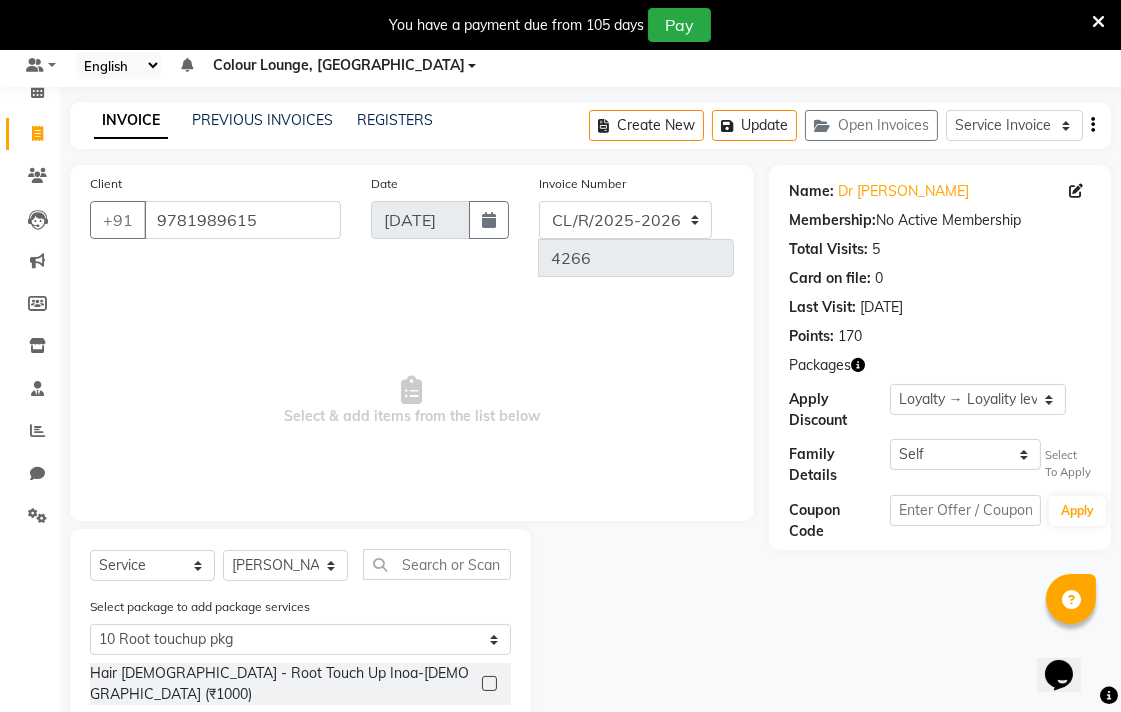 click 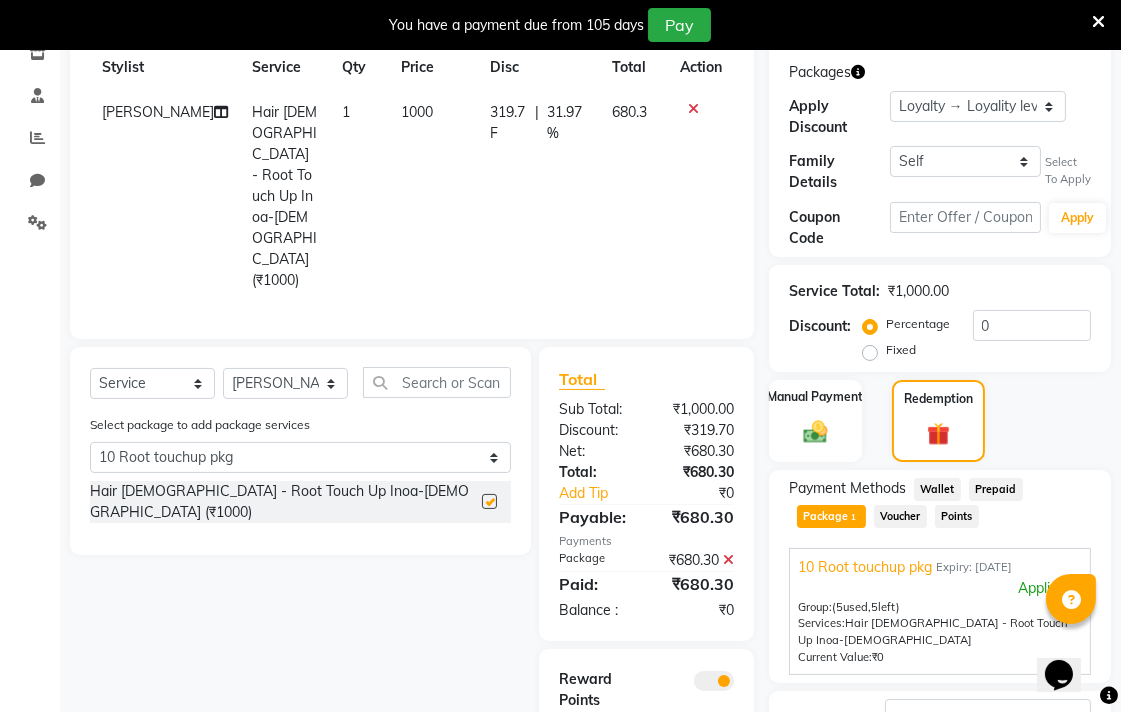 checkbox on "false" 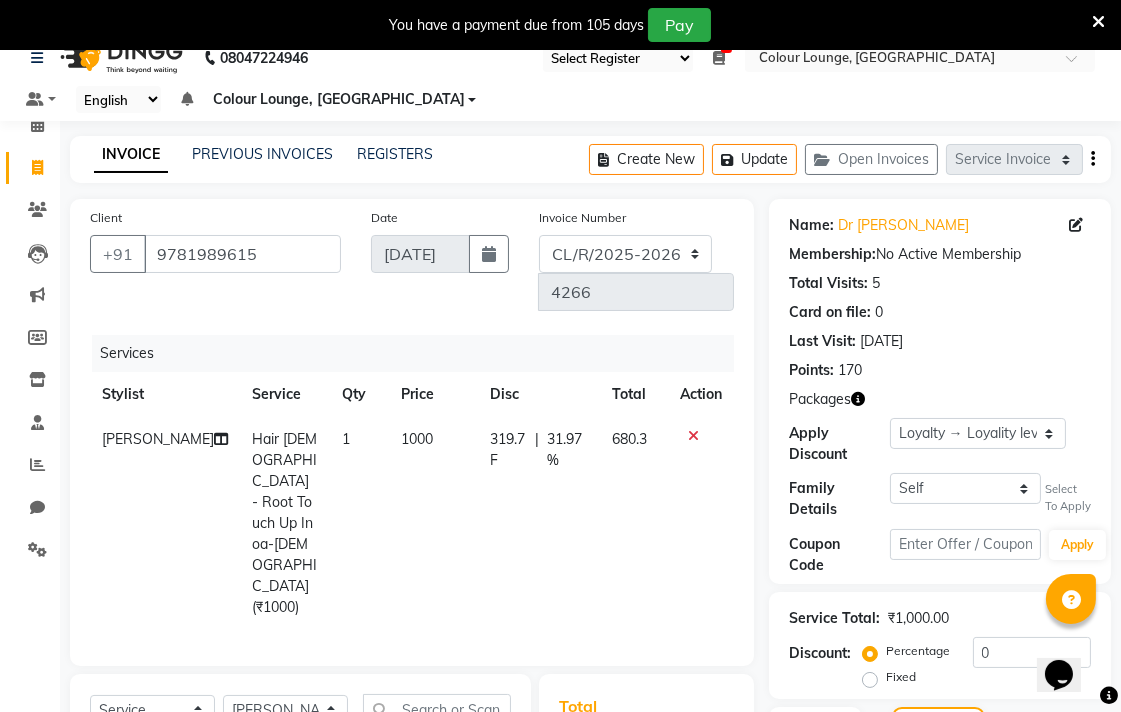 scroll, scrollTop: 0, scrollLeft: 0, axis: both 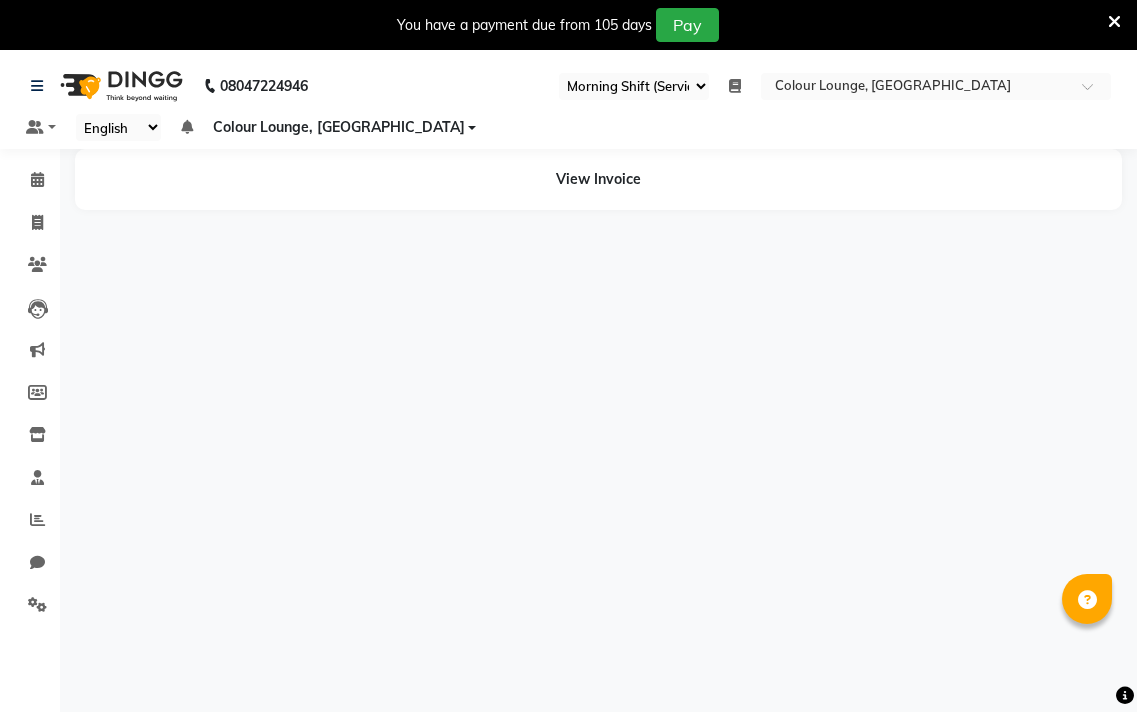 select on "83" 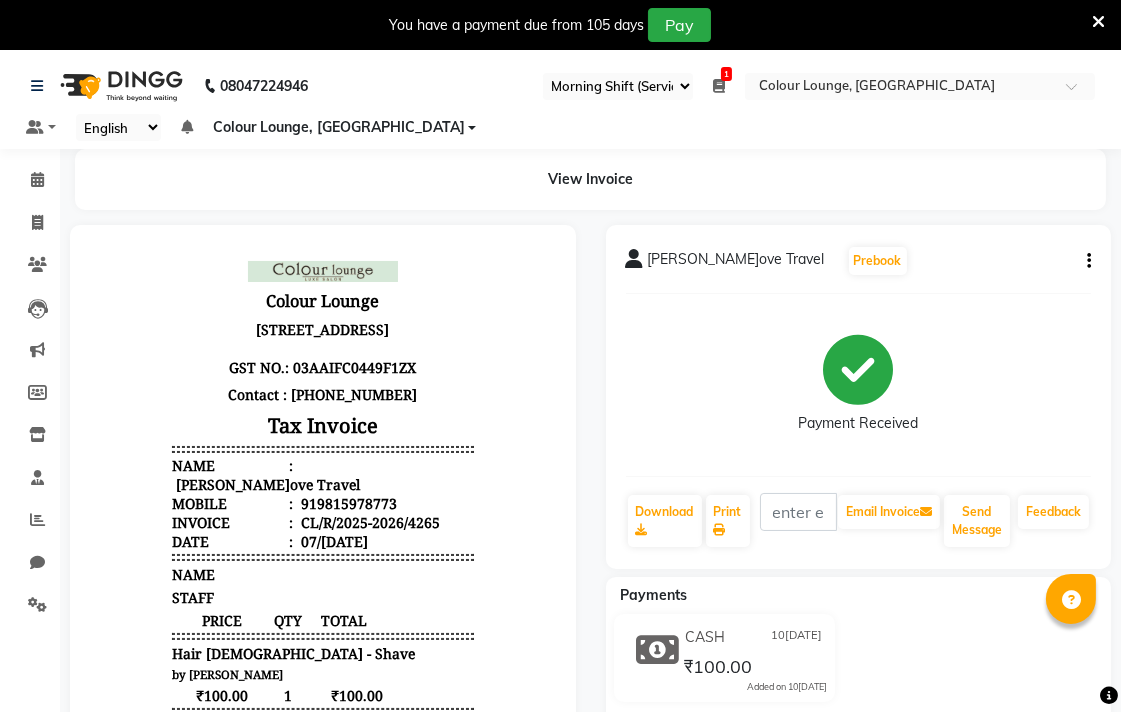 scroll, scrollTop: 0, scrollLeft: 0, axis: both 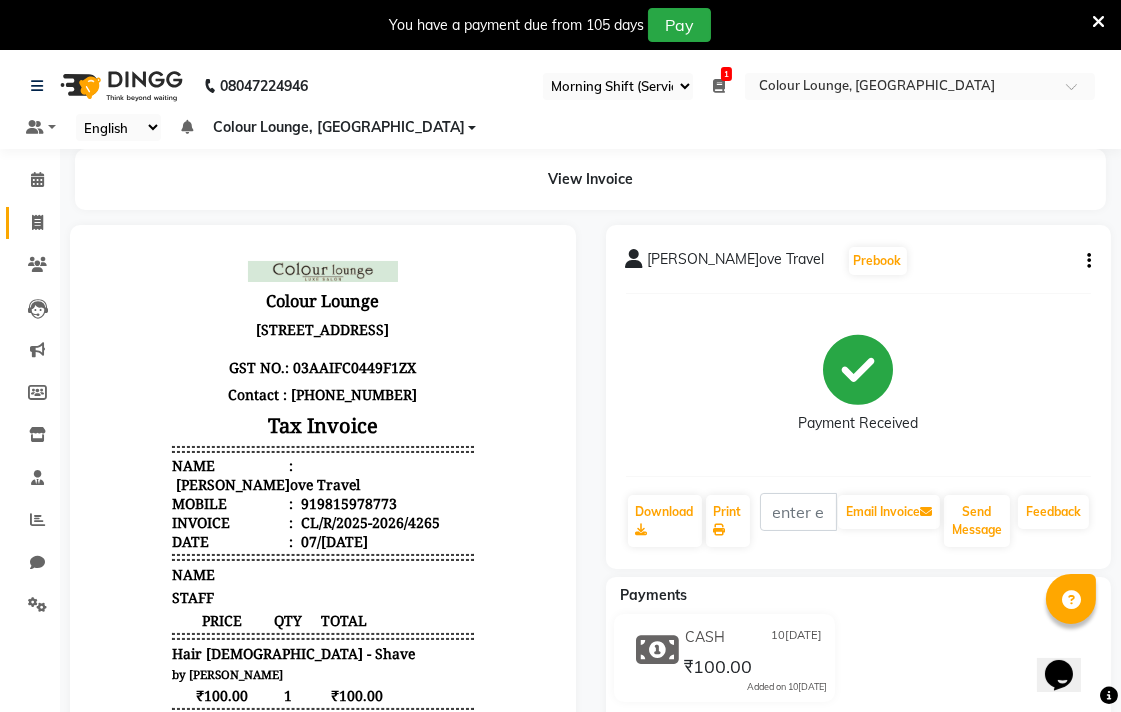click 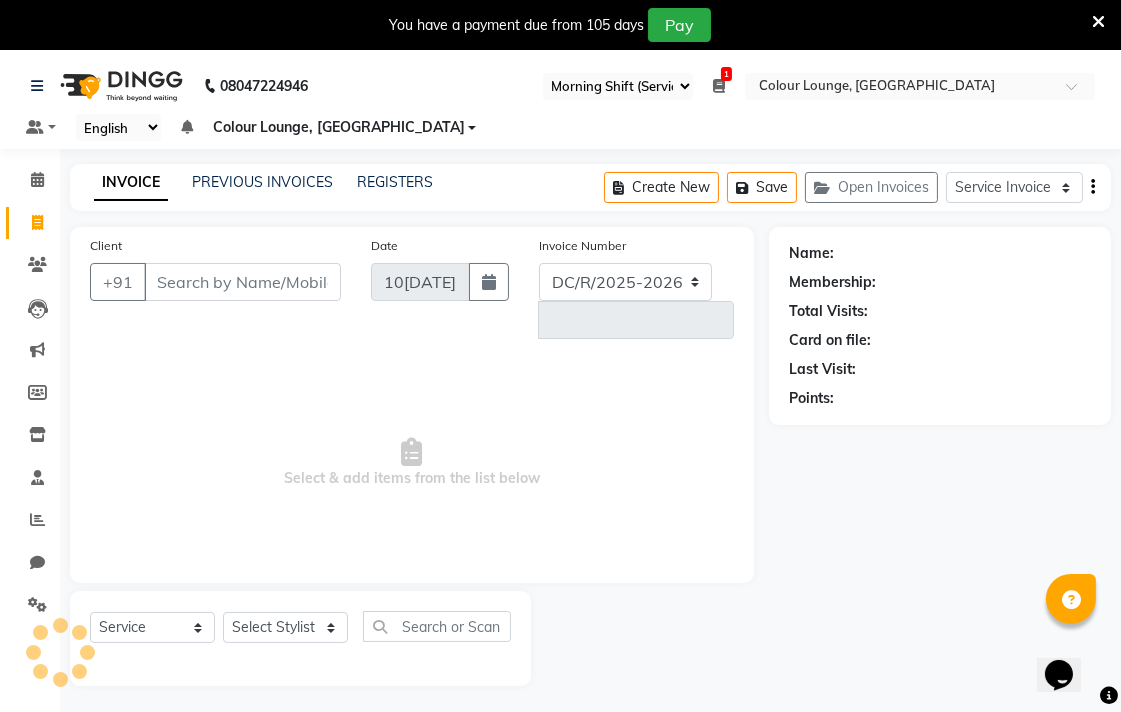 select on "8013" 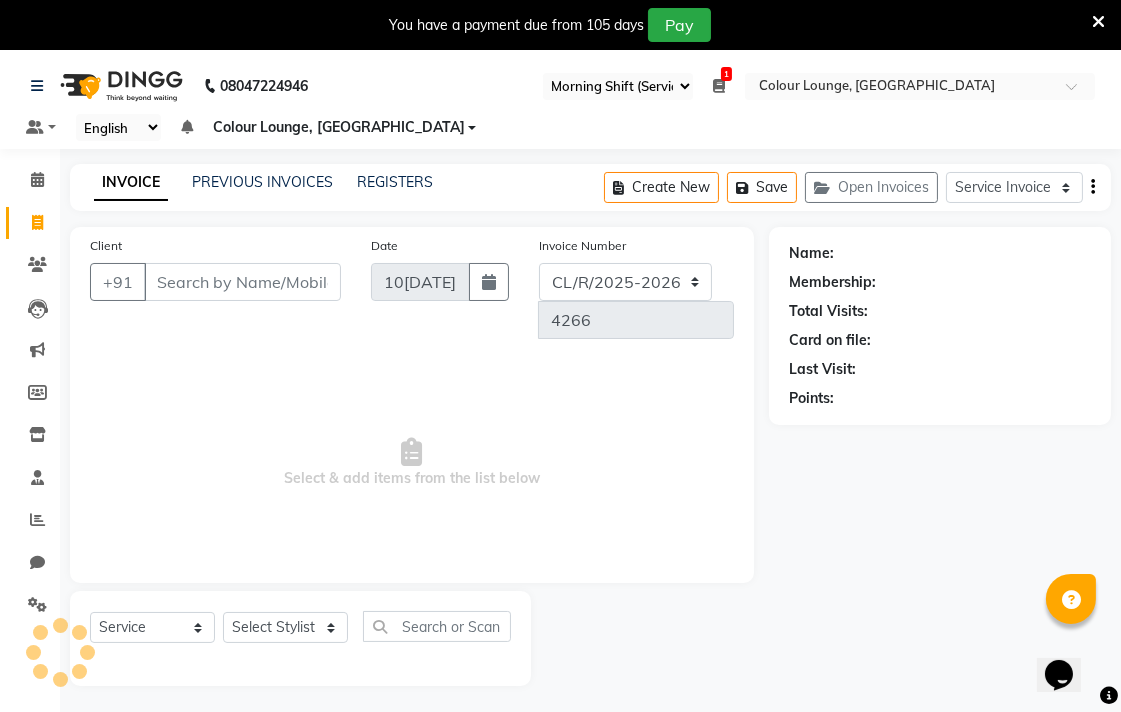 scroll, scrollTop: 50, scrollLeft: 0, axis: vertical 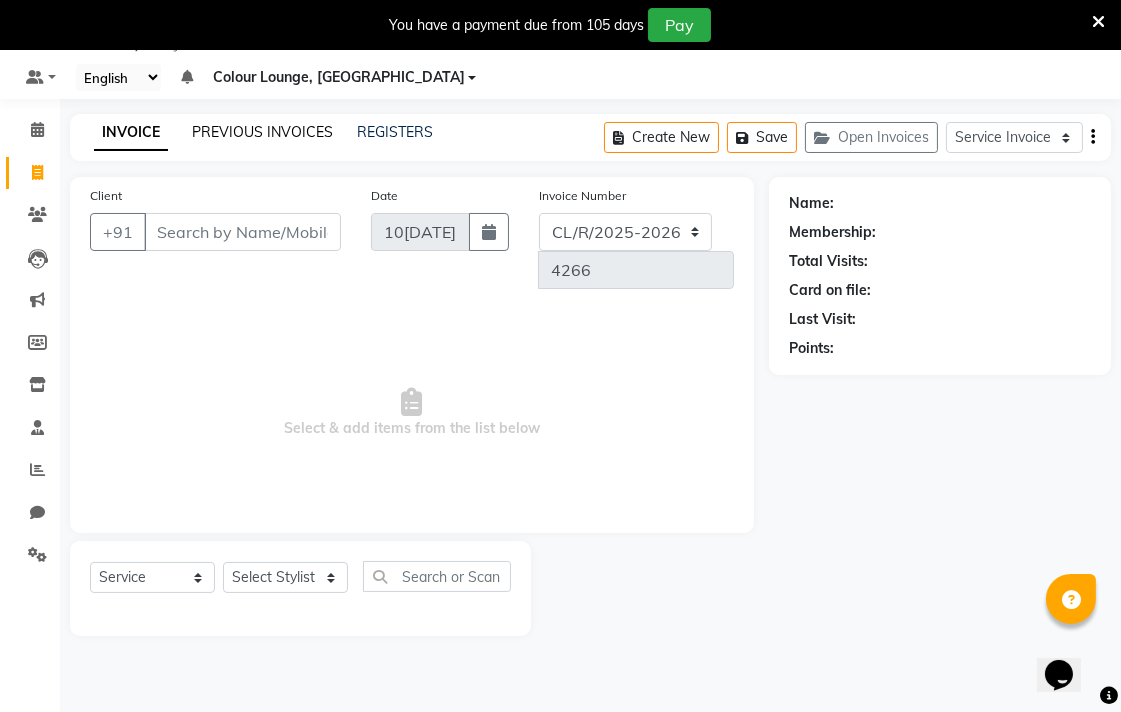 click on "PREVIOUS INVOICES" 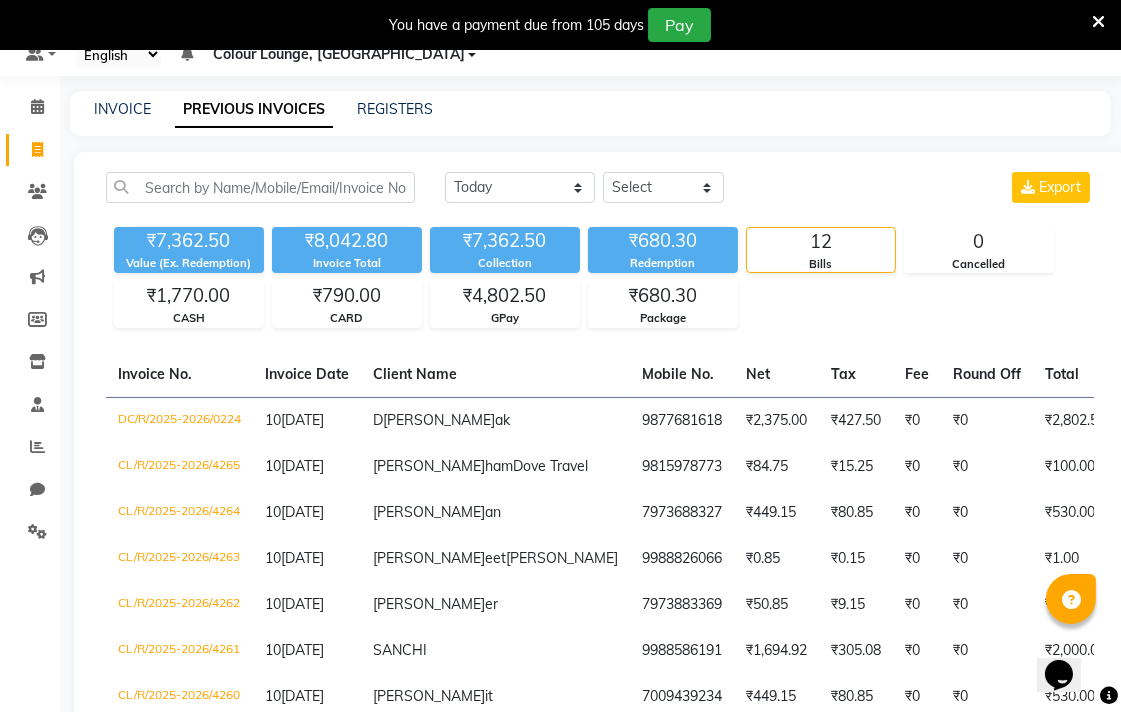 scroll, scrollTop: 176, scrollLeft: 0, axis: vertical 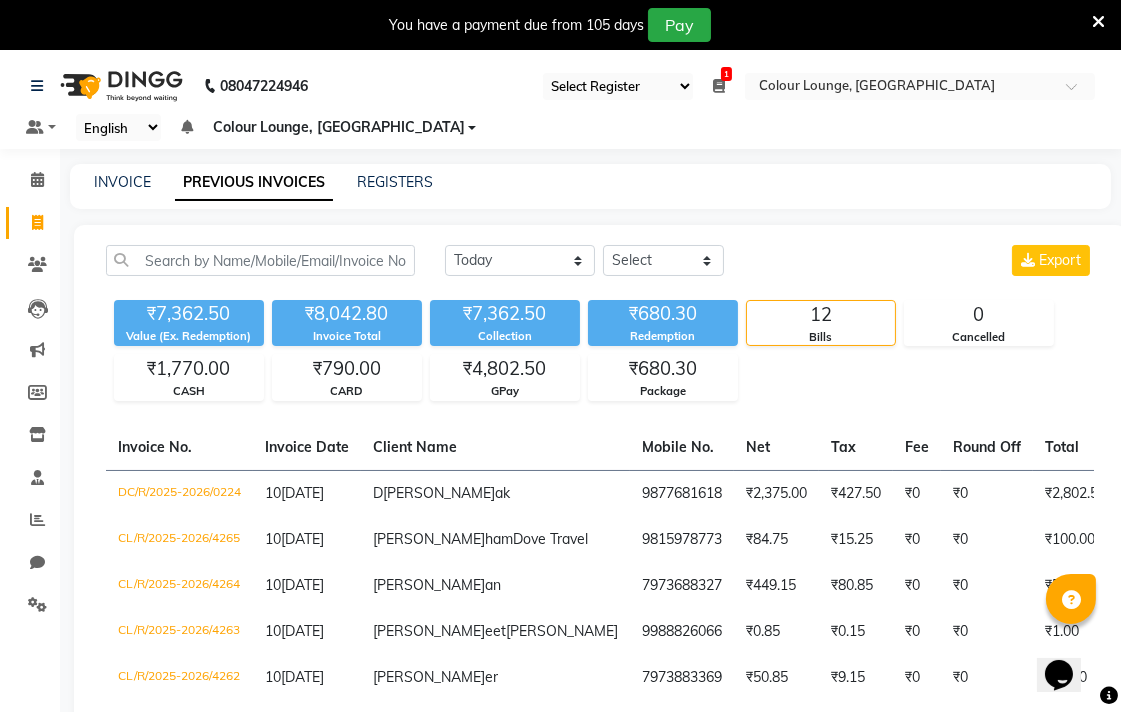 click 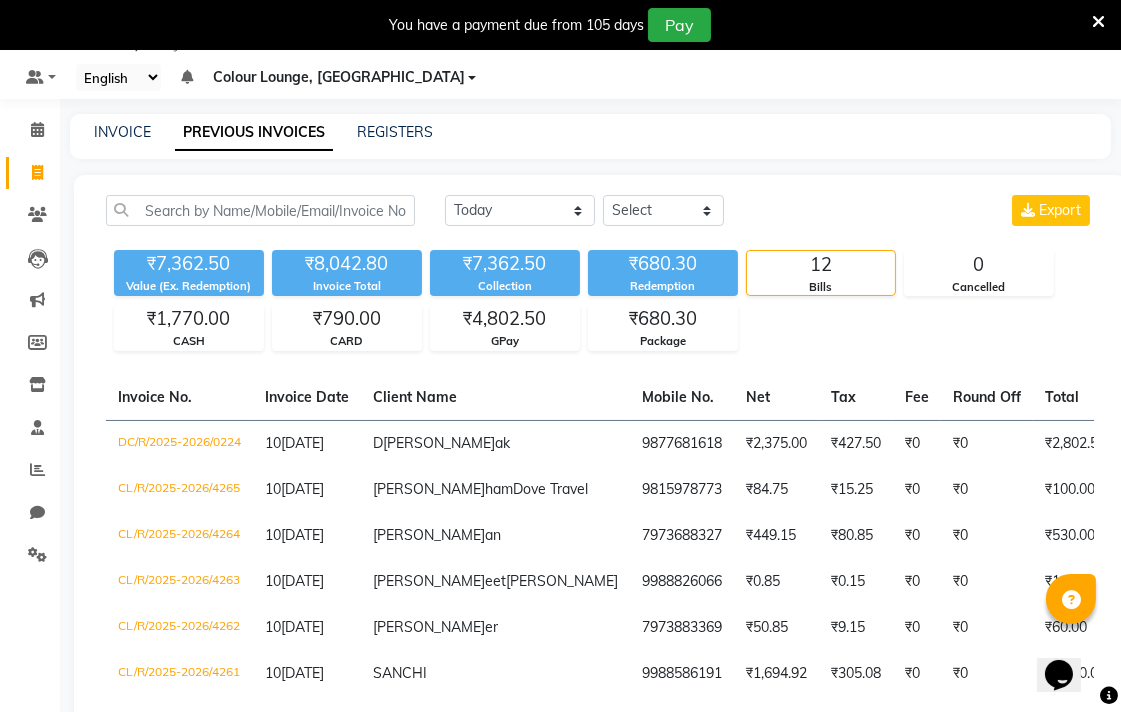 select on "service" 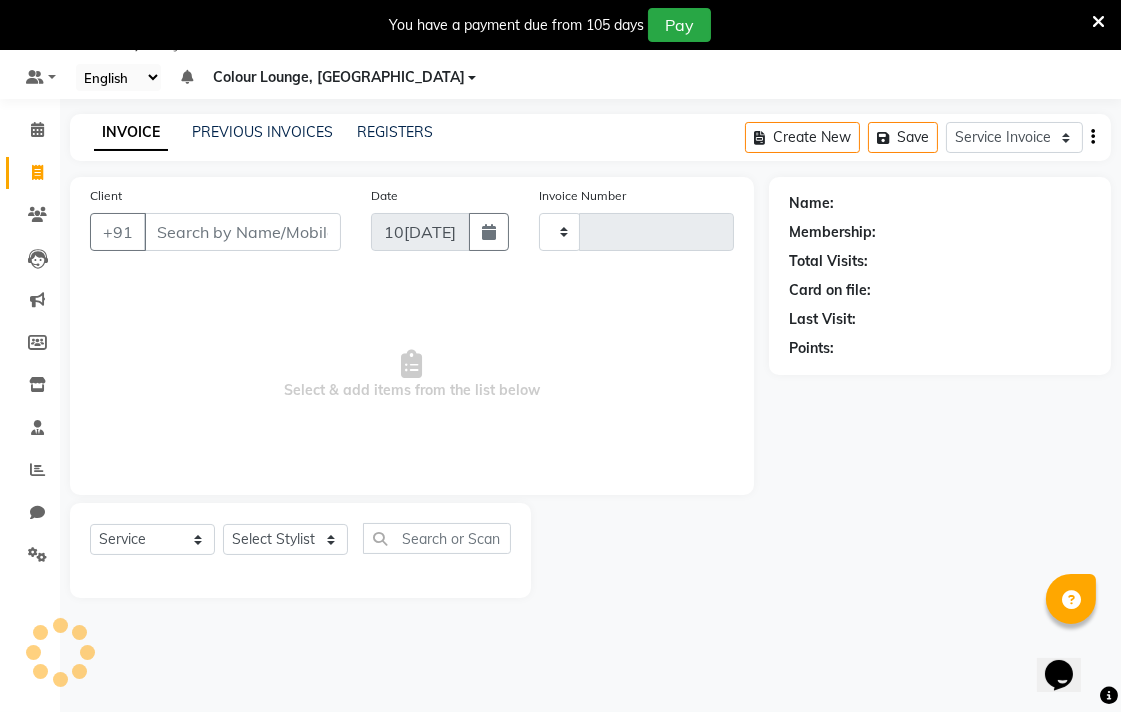 type on "4266" 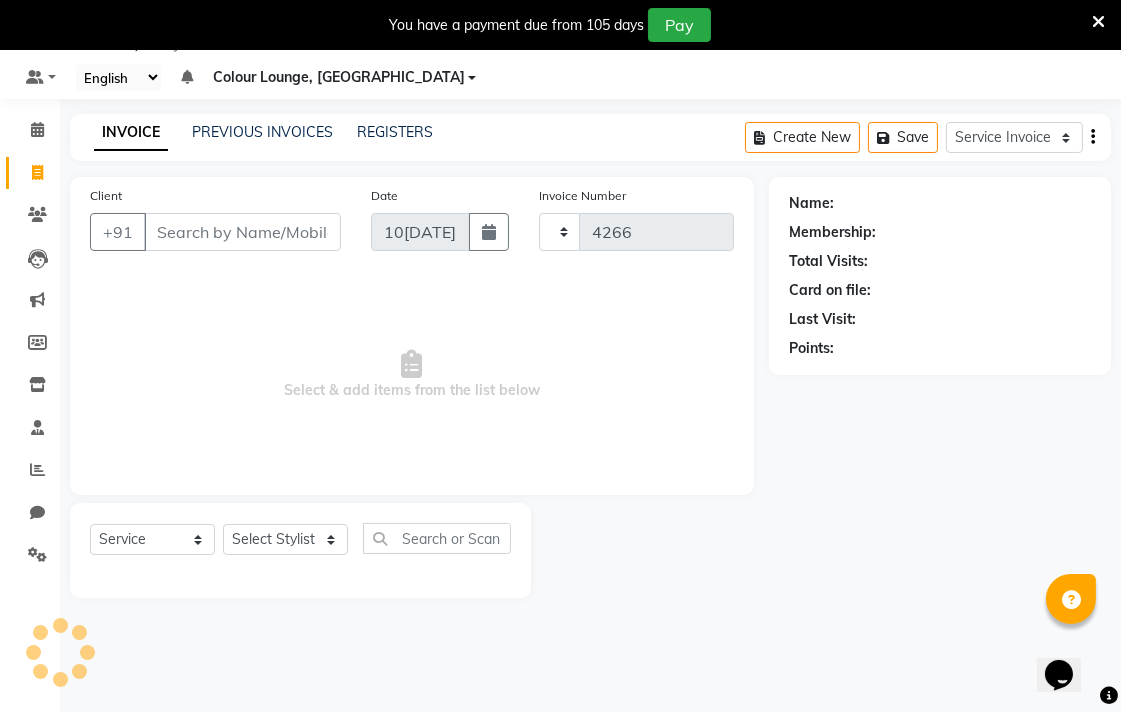 select on "8013" 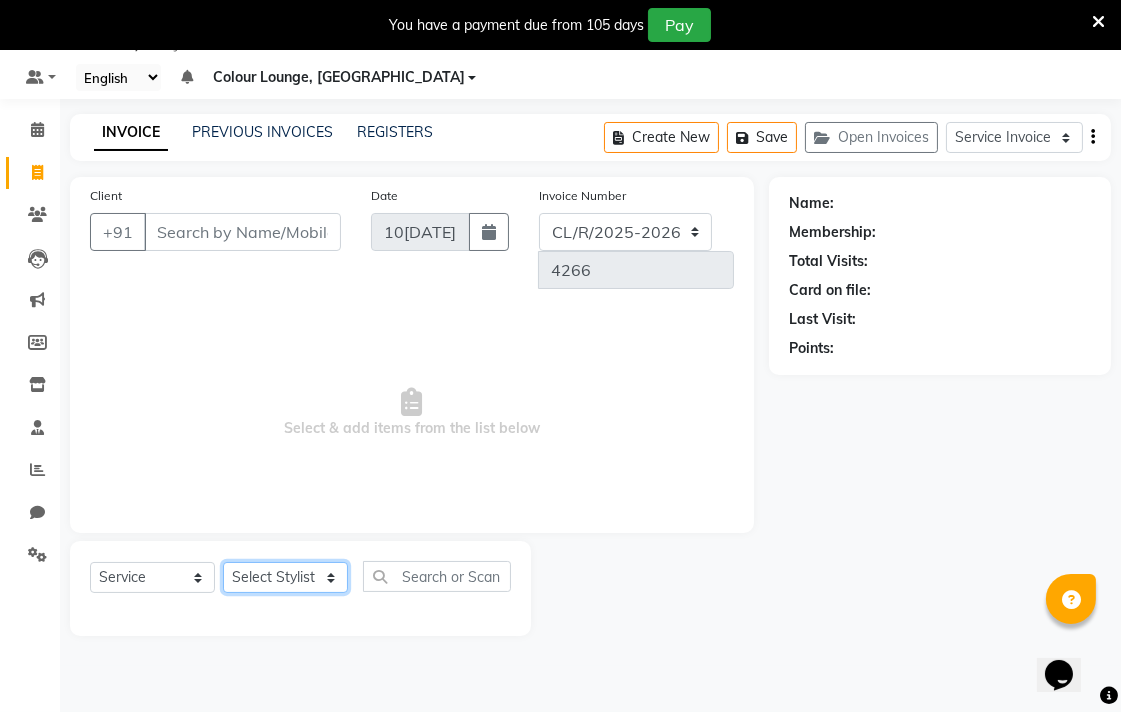 click on "Select Stylist Admin AMIT Birshika Colour Lounge, [GEOGRAPHIC_DATA] Colour Lounge, [GEOGRAPHIC_DATA] Digvij[PERSON_NAME]N[PERSON_NAME]F[PERSON_NAME]M[PERSON_NAME]mal m[PERSON_NAME]B[PERSON_NAME]N[PERSON_NAME]EEP MOH[PERSON_NAME]RAS POO[PERSON_NAME]ATH Poo[PERSON_NAME]R[PERSON_NAME] gua[PERSON_NAME]h[PERSON_NAME]i[PERSON_NAME]h[PERSON_NAME]JAN SAME[PERSON_NAME]N[PERSON_NAME]J[PERSON_NAME]R[PERSON_NAME]n[PERSON_NAME]i[PERSON_NAME]NUJ VISH[PERSON_NAME]" 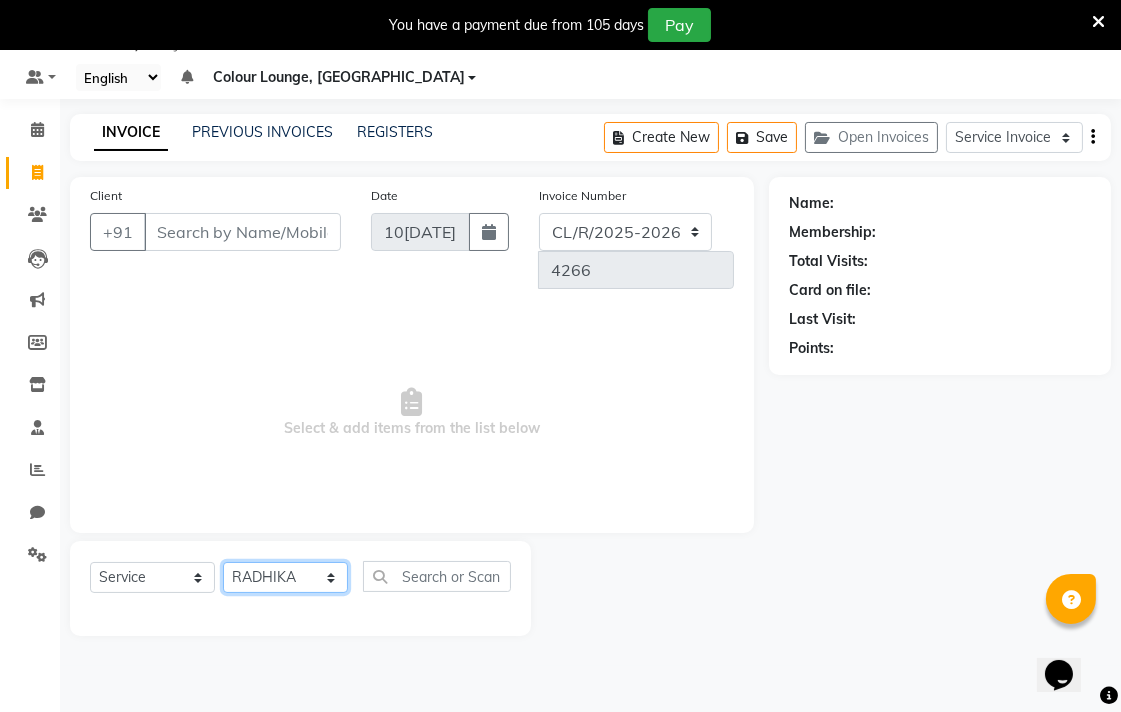 click on "Select Stylist Admin AMIT Birshika Colour Lounge, [GEOGRAPHIC_DATA] Colour Lounge, [GEOGRAPHIC_DATA] Digvij[PERSON_NAME]N[PERSON_NAME]F[PERSON_NAME]M[PERSON_NAME]mal m[PERSON_NAME]B[PERSON_NAME]N[PERSON_NAME]EEP MOH[PERSON_NAME]RAS POO[PERSON_NAME]ATH Poo[PERSON_NAME]R[PERSON_NAME] gua[PERSON_NAME]h[PERSON_NAME]i[PERSON_NAME]h[PERSON_NAME]JAN SAME[PERSON_NAME]N[PERSON_NAME]J[PERSON_NAME]R[PERSON_NAME]n[PERSON_NAME]i[PERSON_NAME]NUJ VISH[PERSON_NAME]" 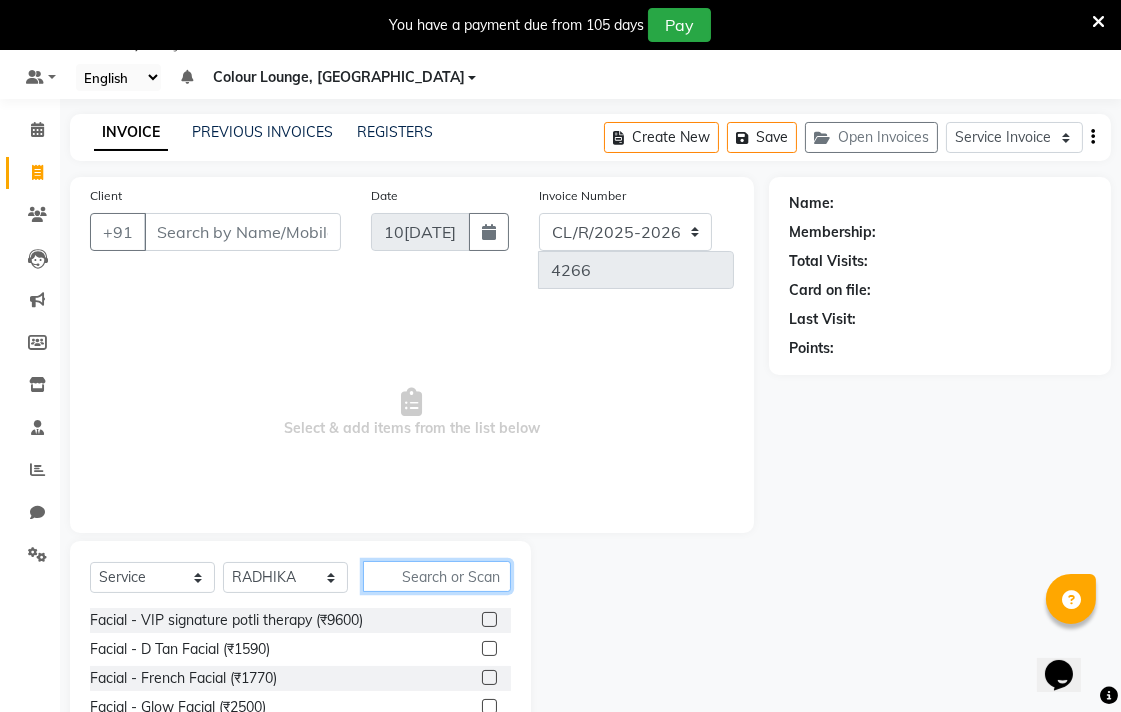 click 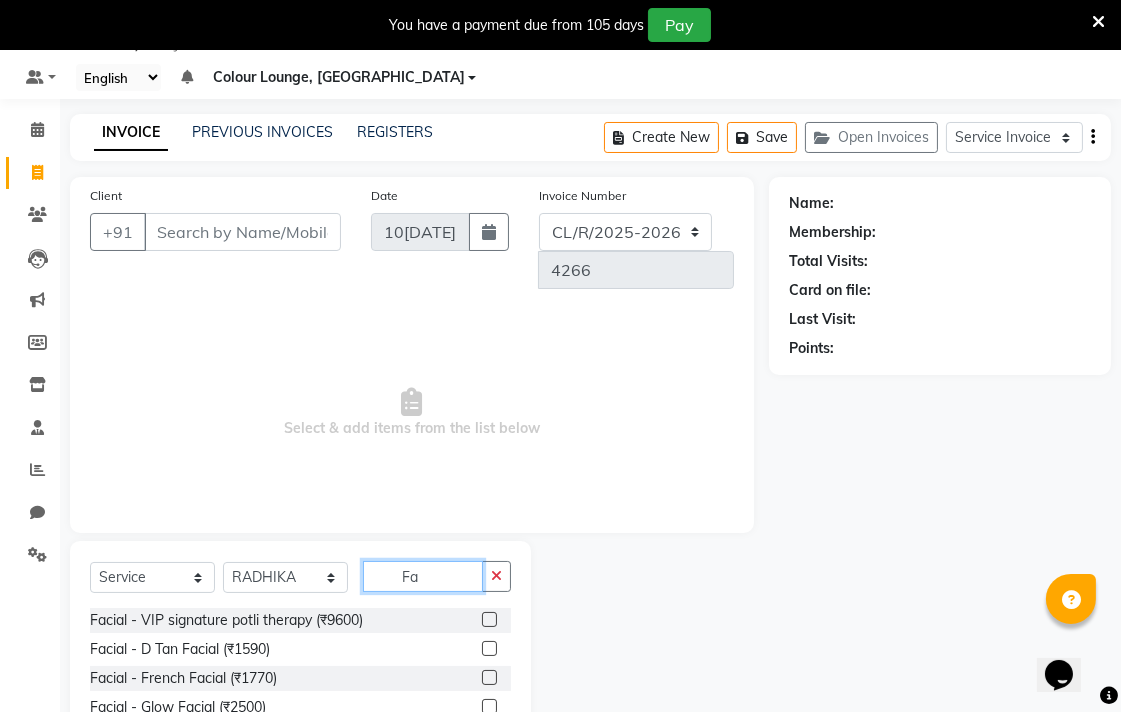 type on "F" 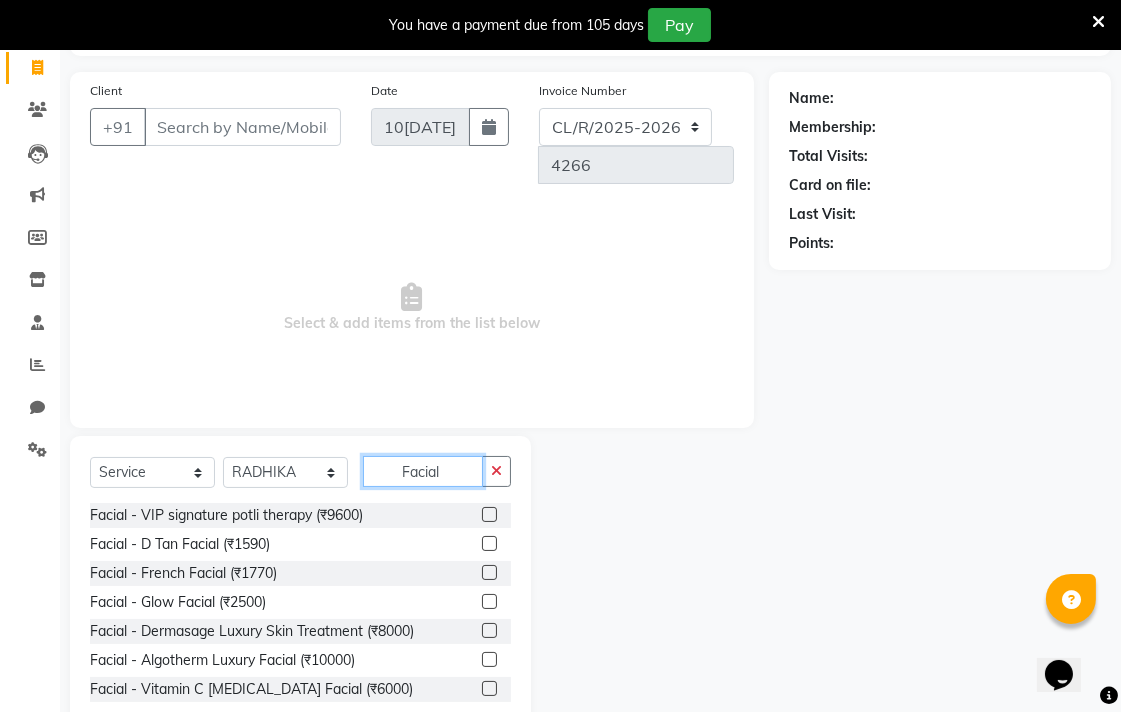 scroll, scrollTop: 166, scrollLeft: 0, axis: vertical 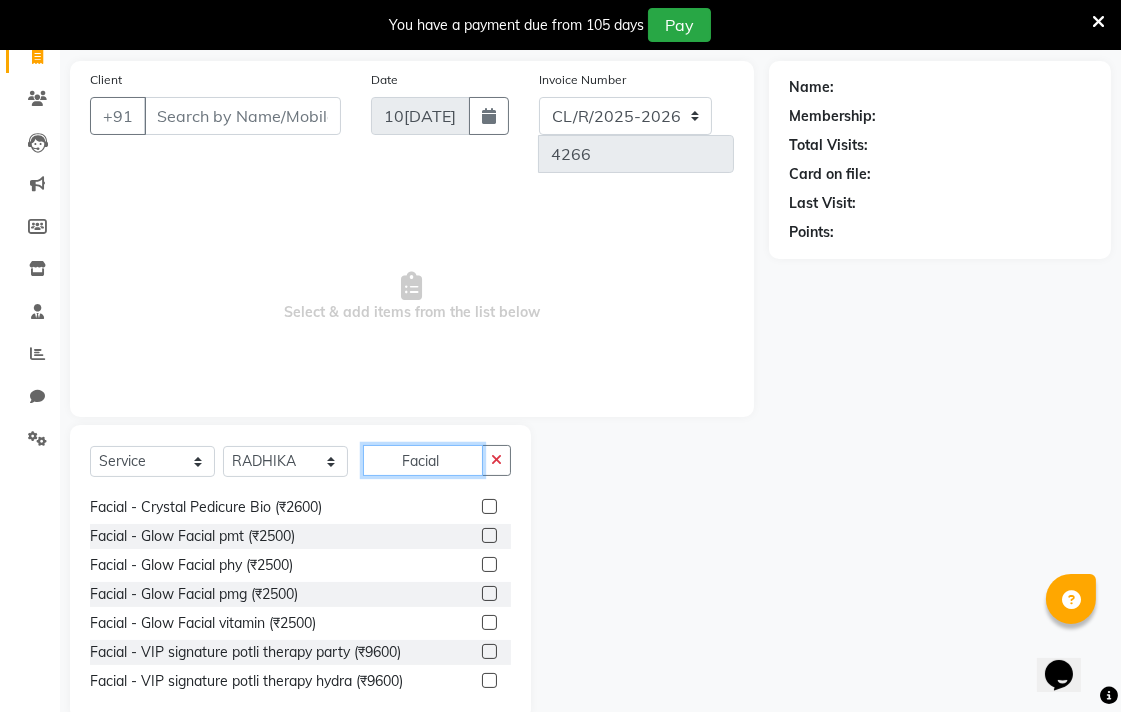 type on "Facial" 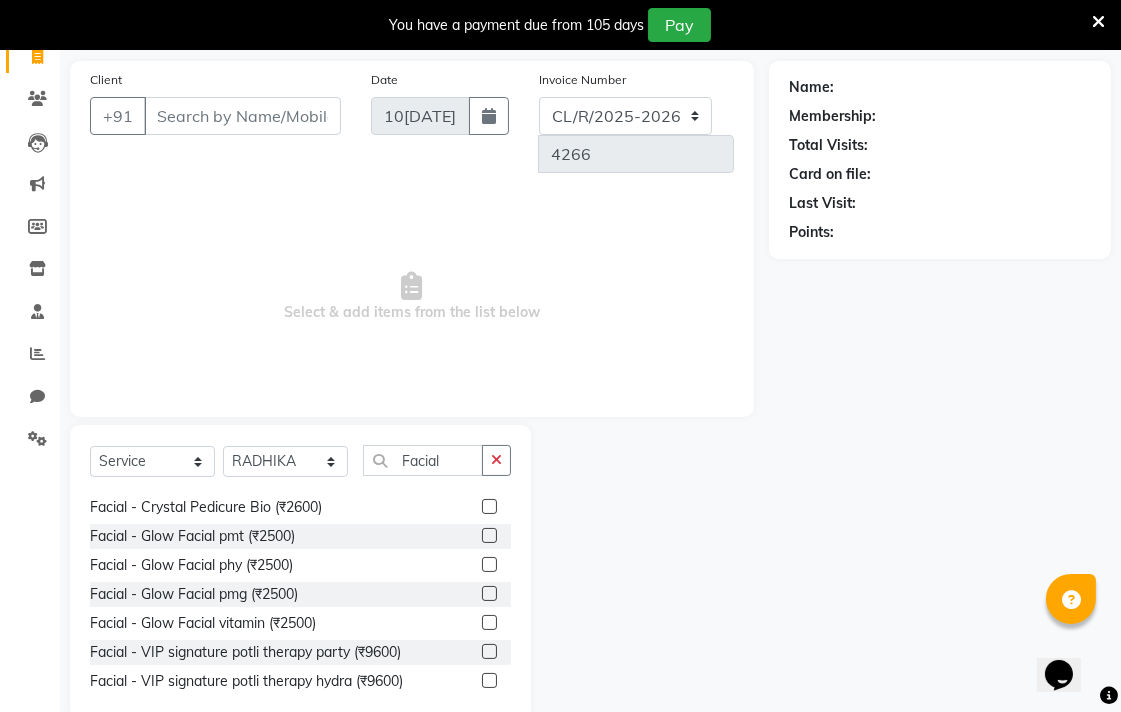 click 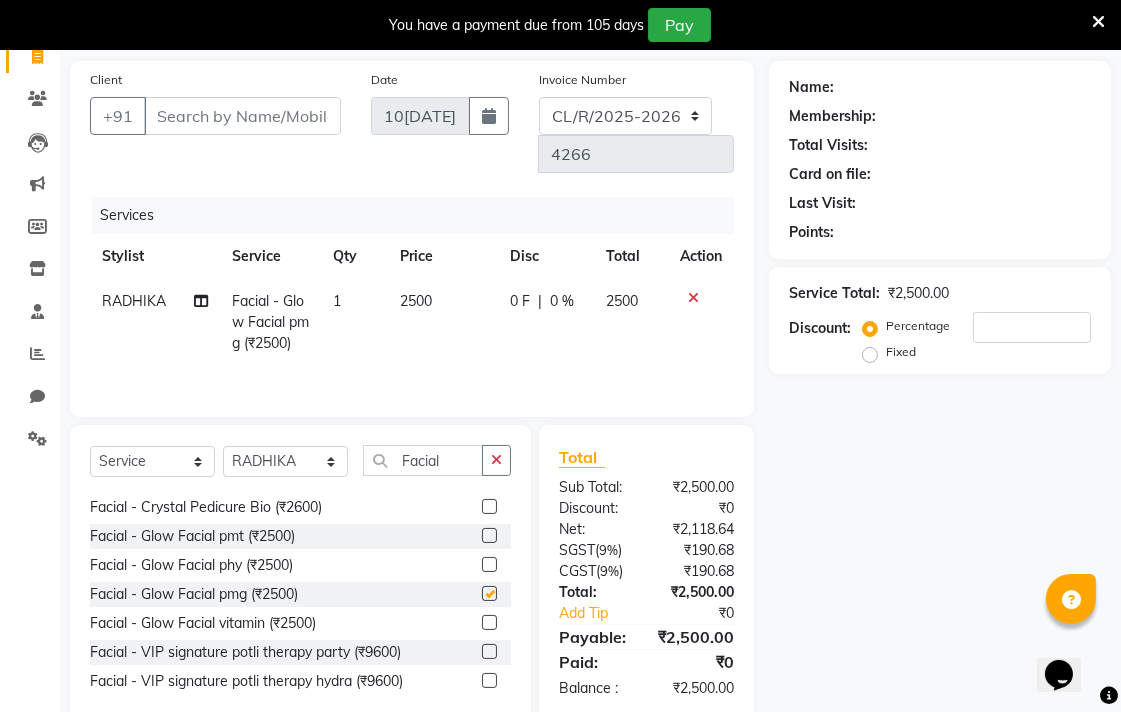 checkbox on "false" 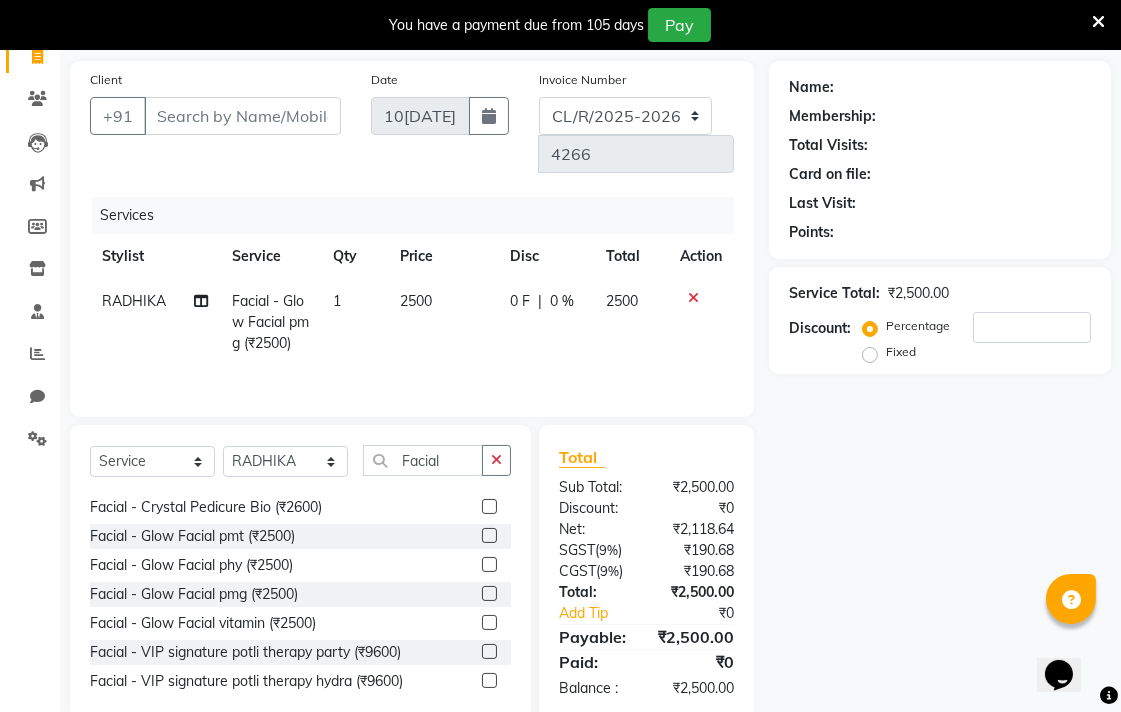 click on "2500" 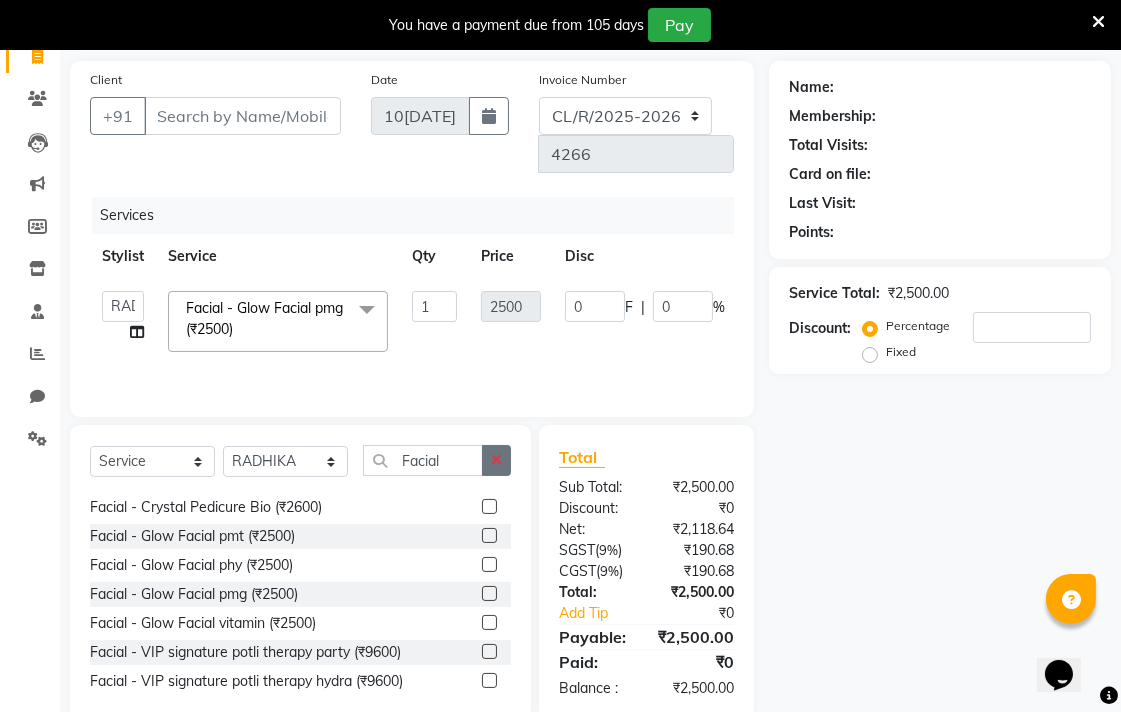 click 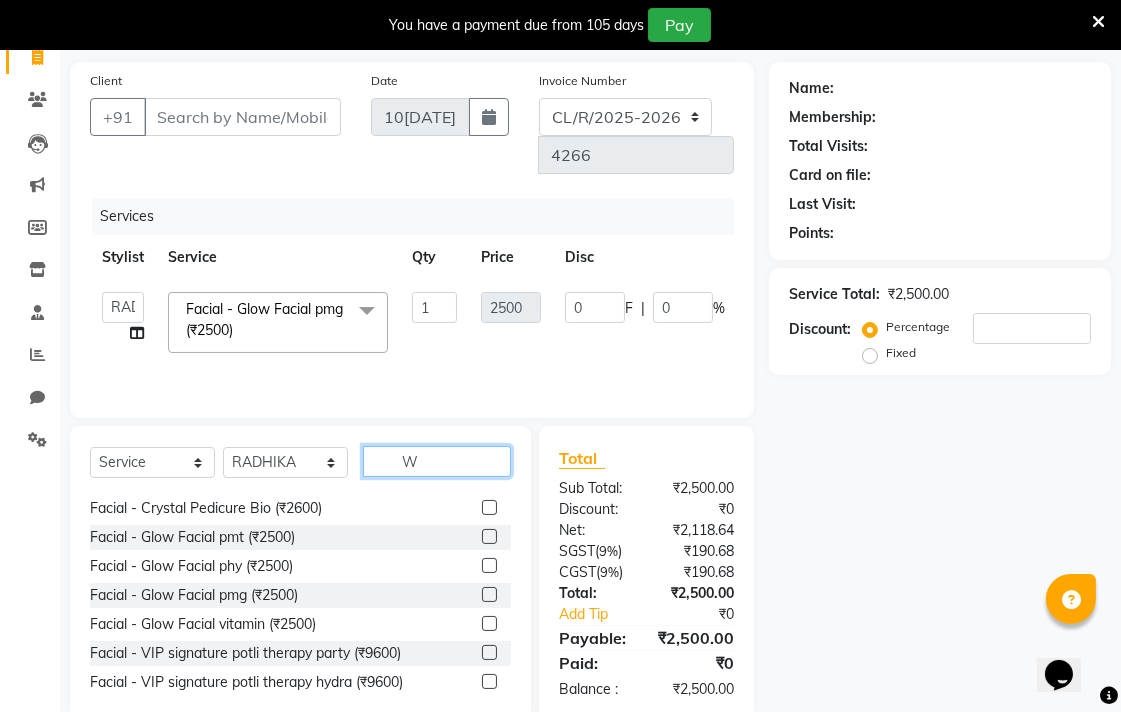 scroll, scrollTop: 166, scrollLeft: 0, axis: vertical 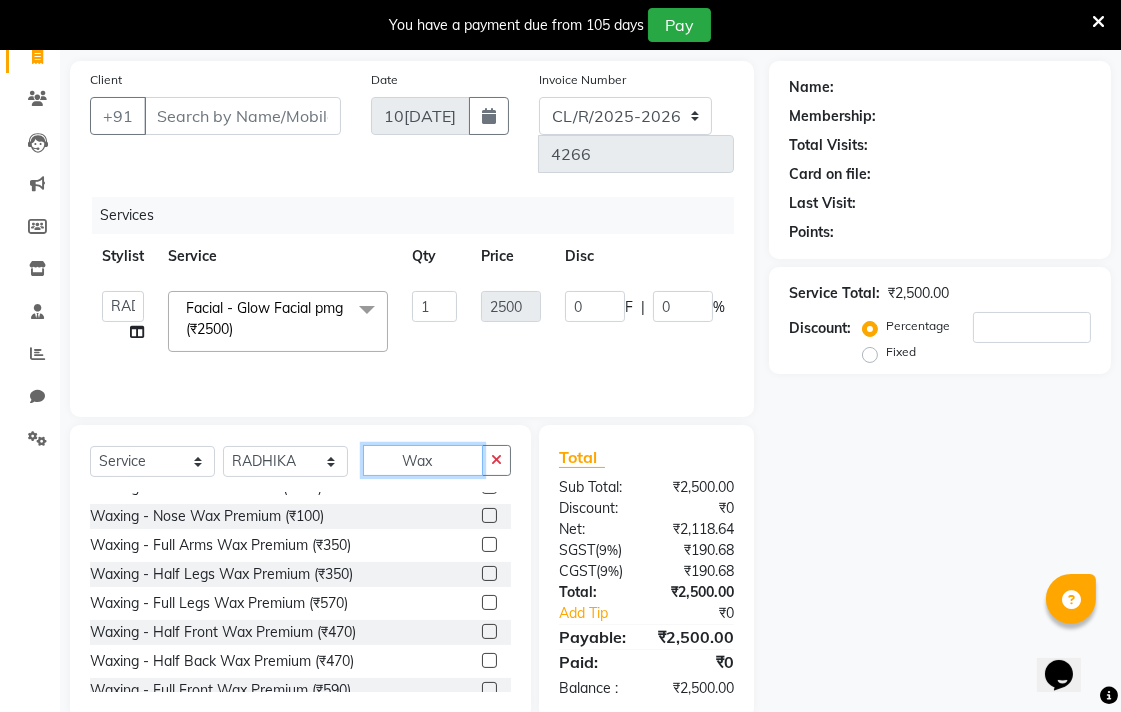 type on "Wax" 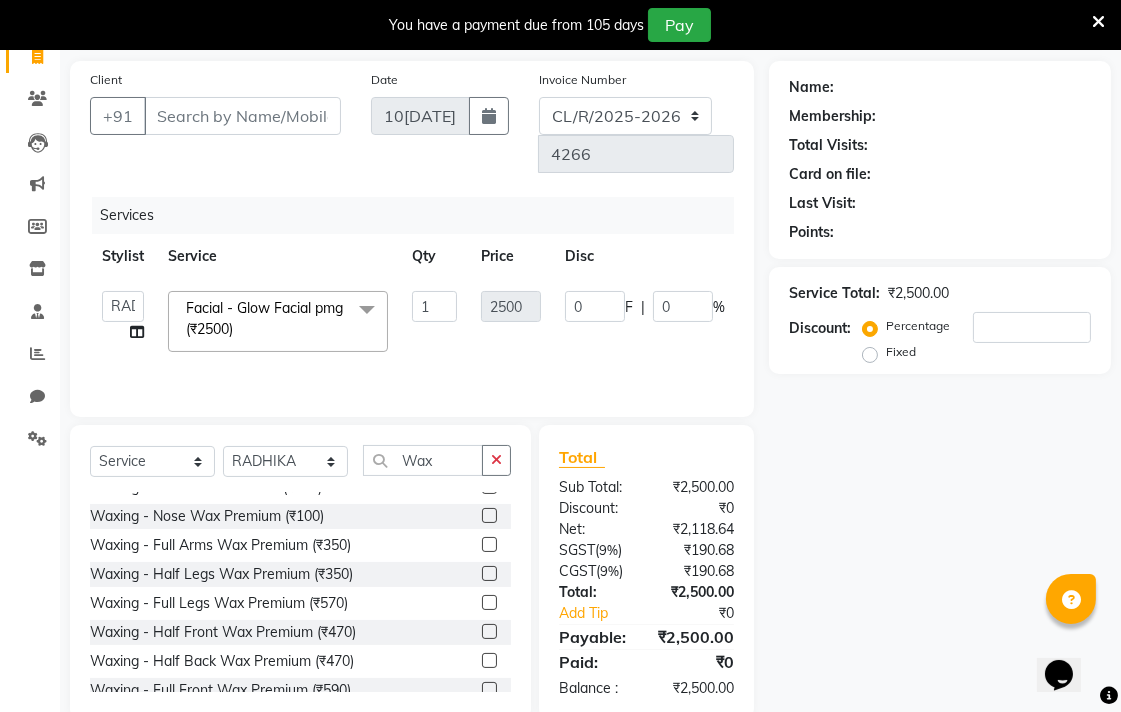 click 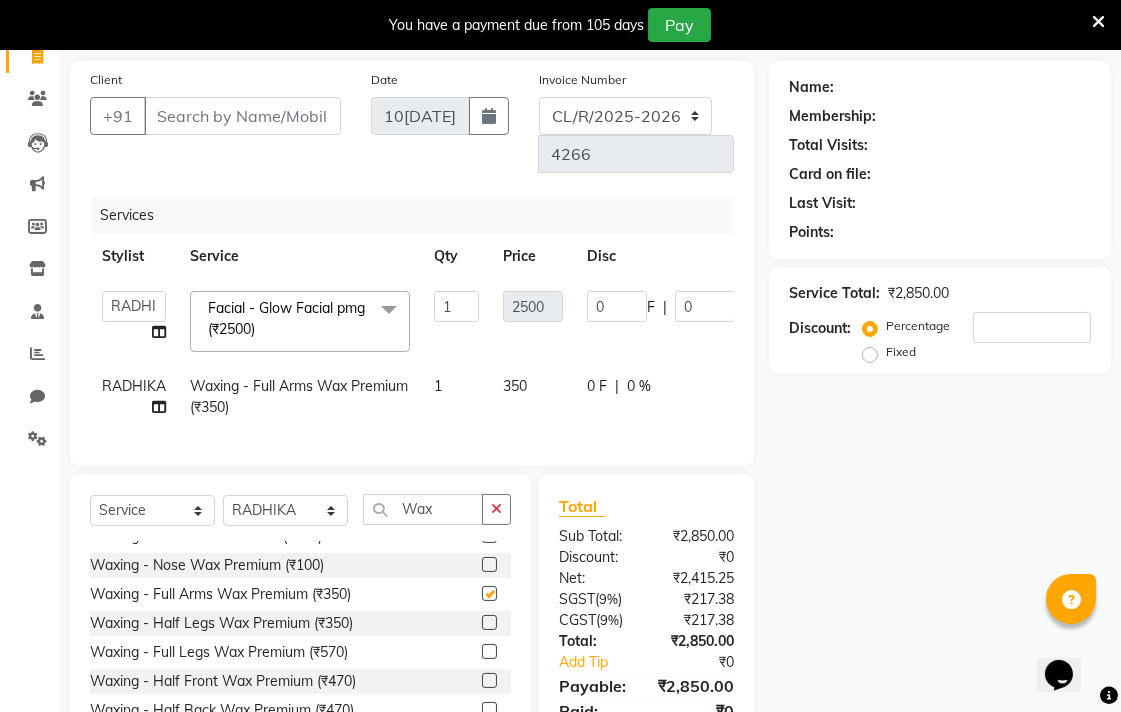 checkbox on "false" 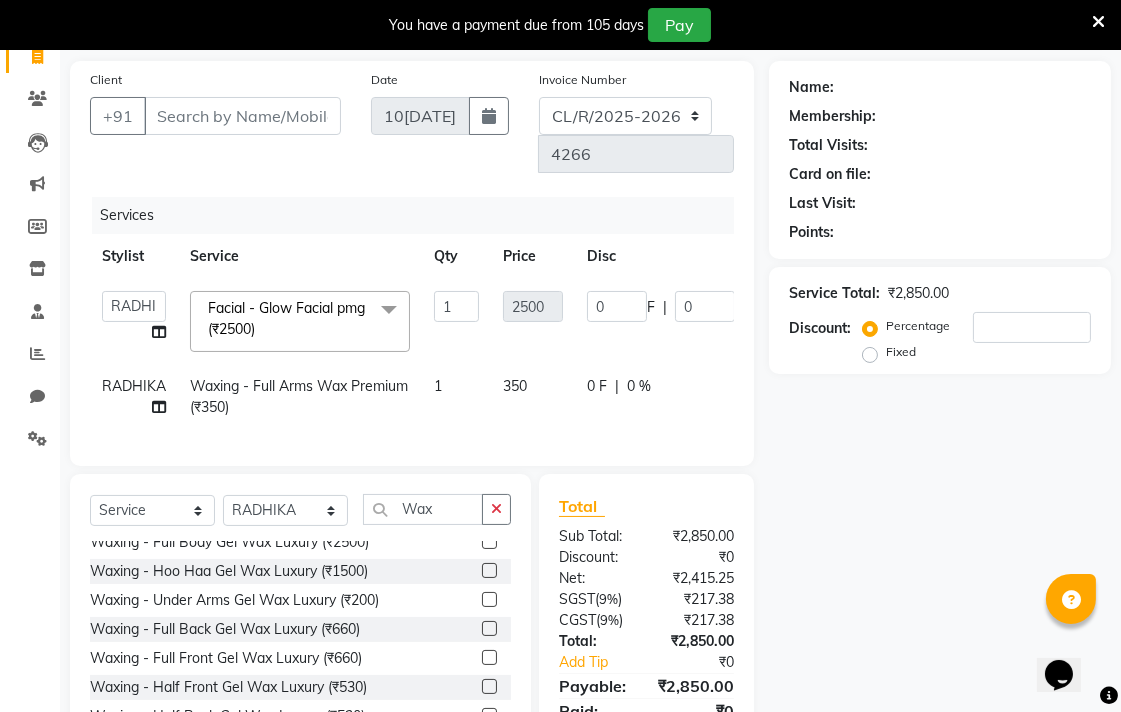 scroll, scrollTop: 35, scrollLeft: 0, axis: vertical 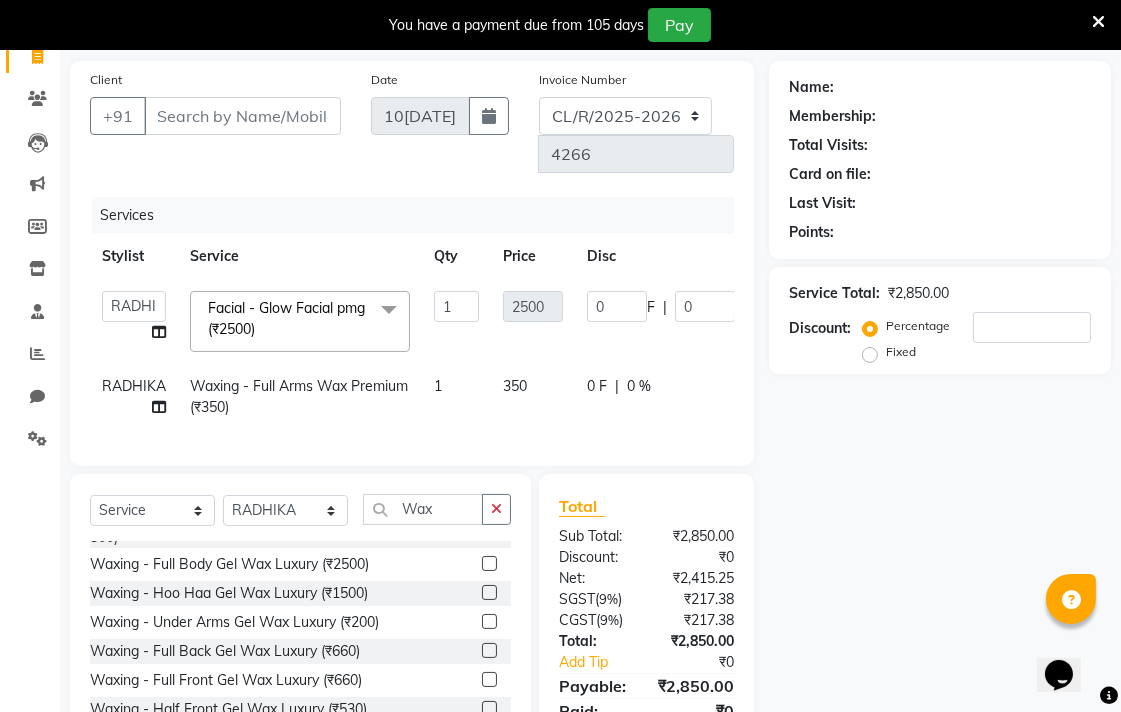 click 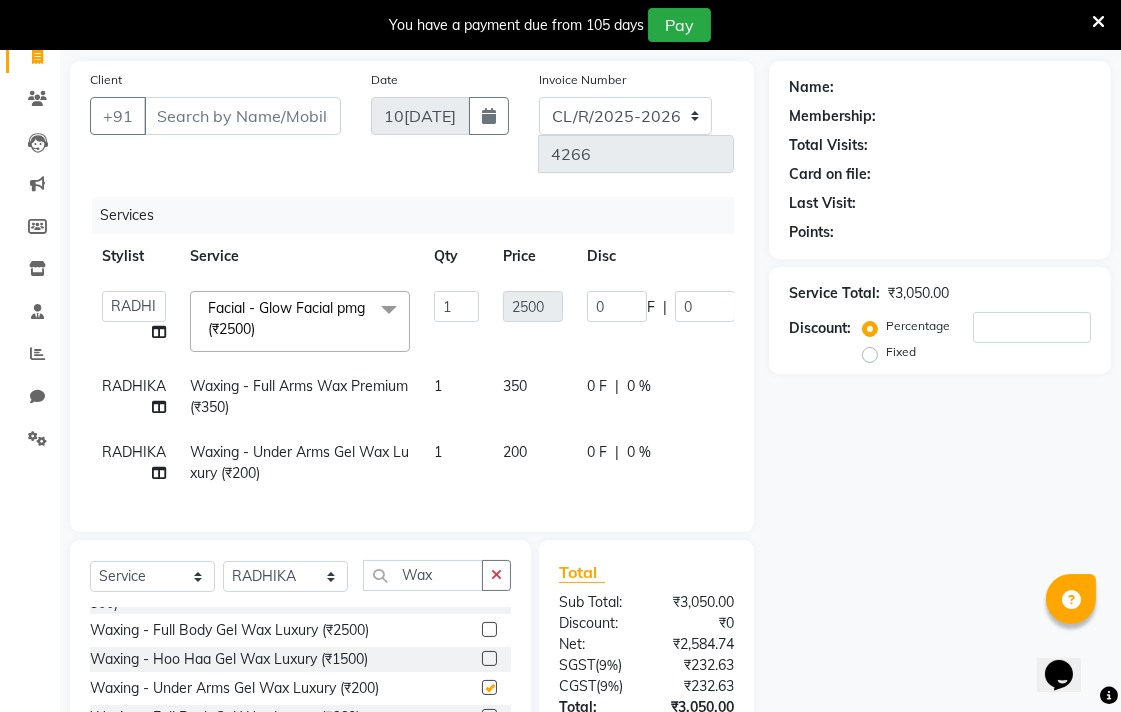 checkbox on "false" 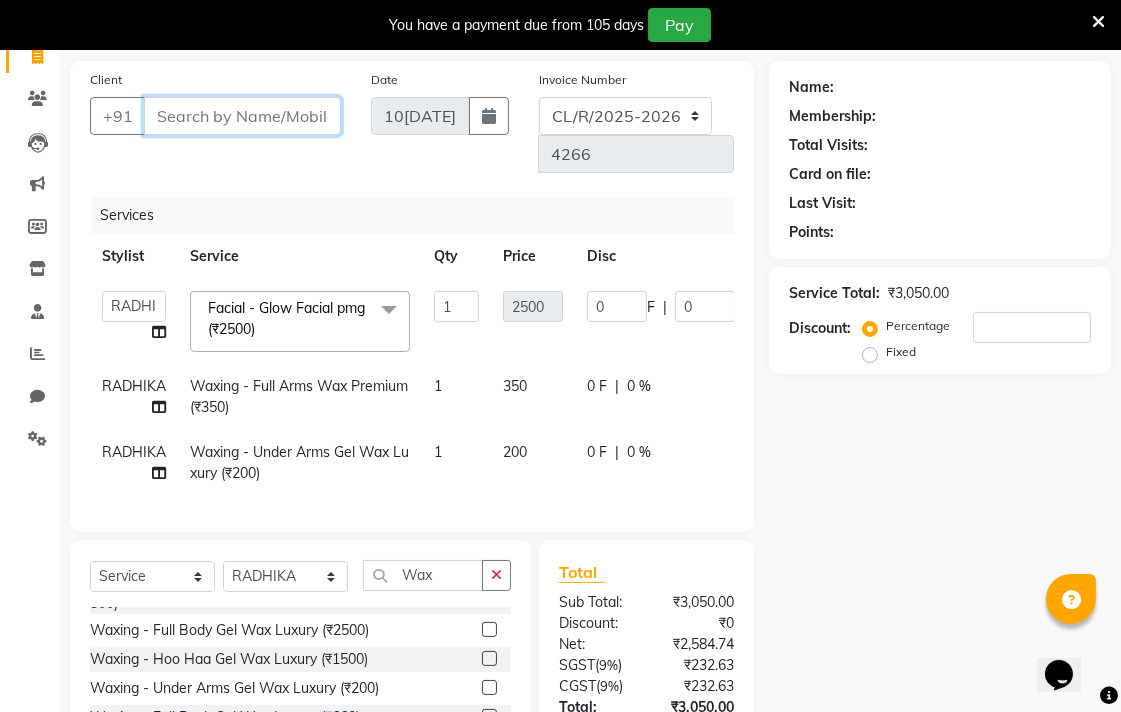 click on "Client" at bounding box center (242, 116) 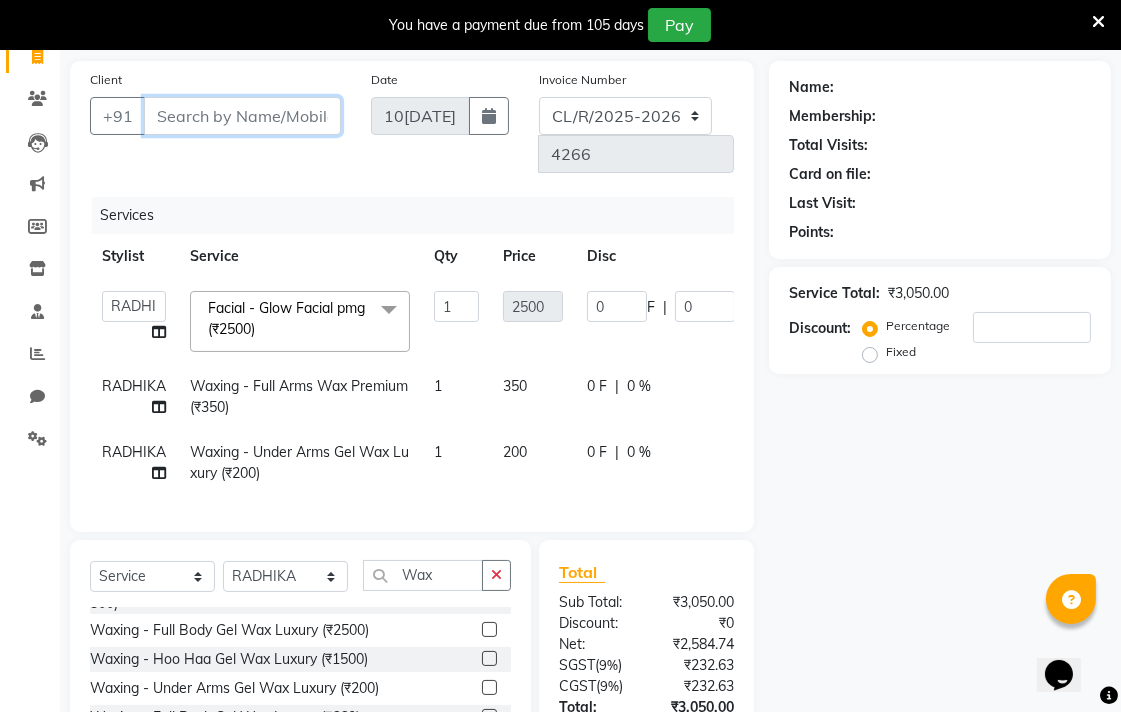 type on "7" 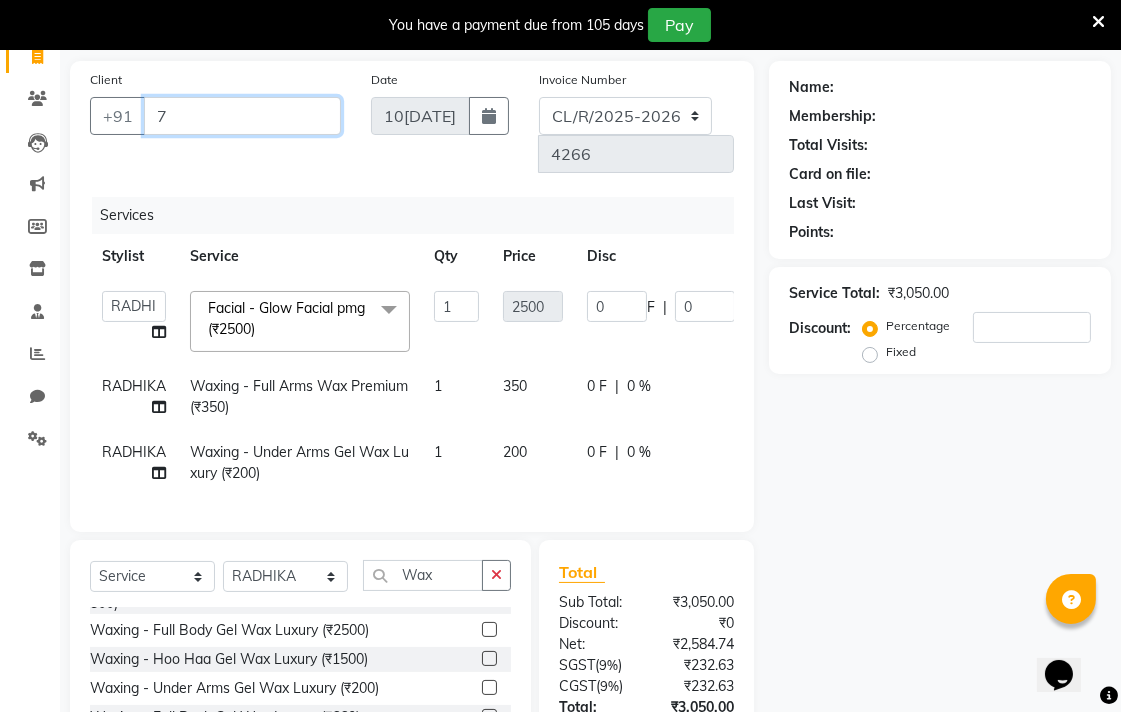 type on "0" 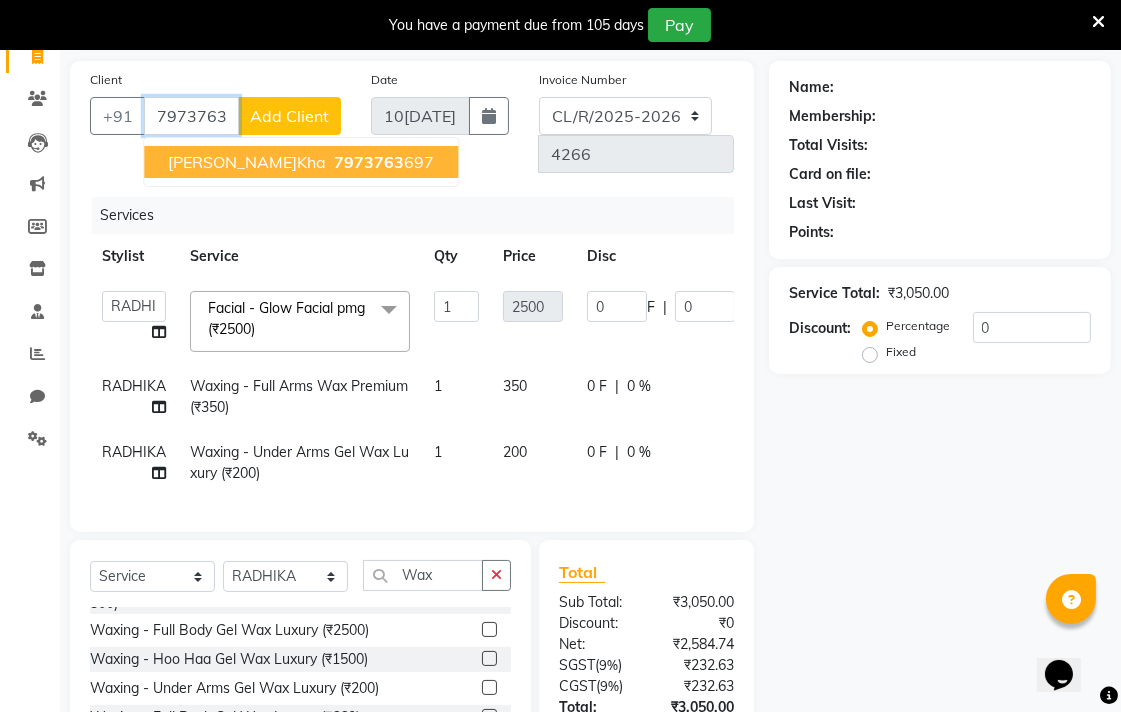 click on "7973763 697" at bounding box center [382, 162] 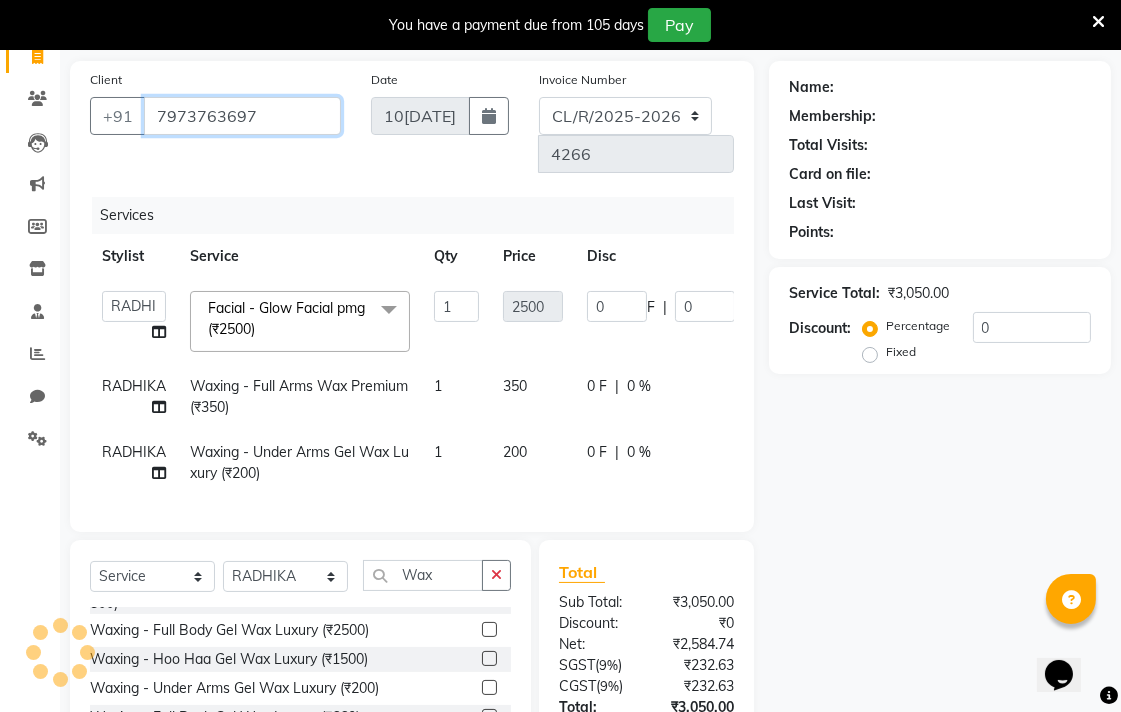 type on "7973763697" 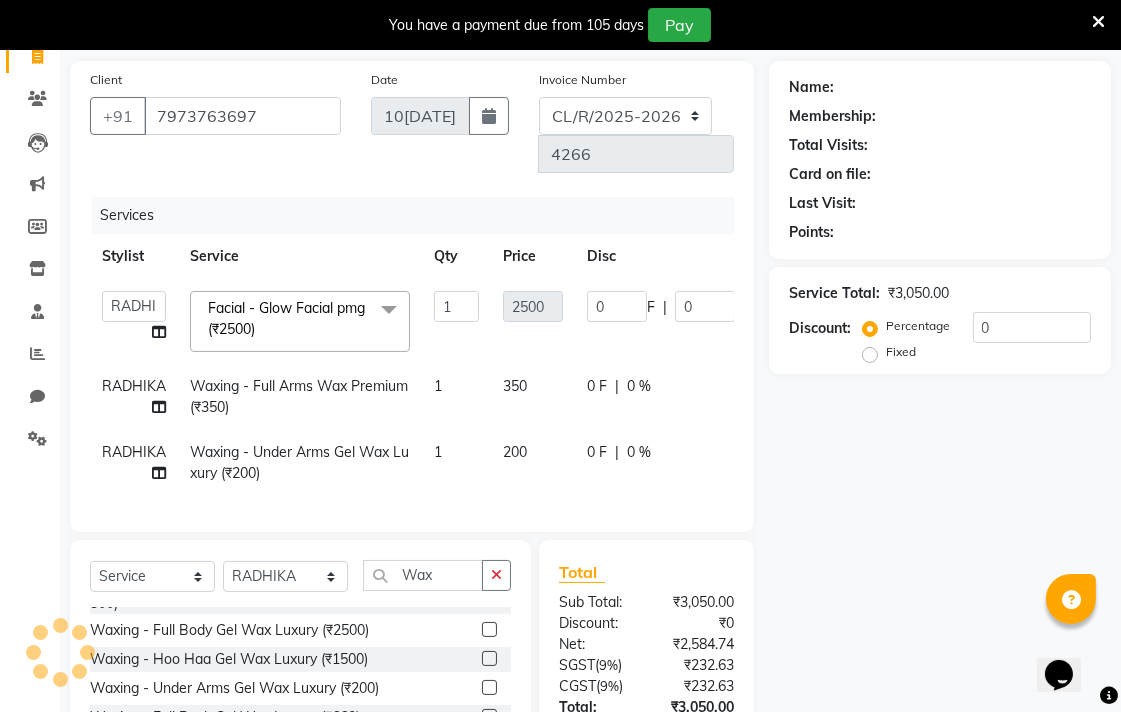 select on "1: Object" 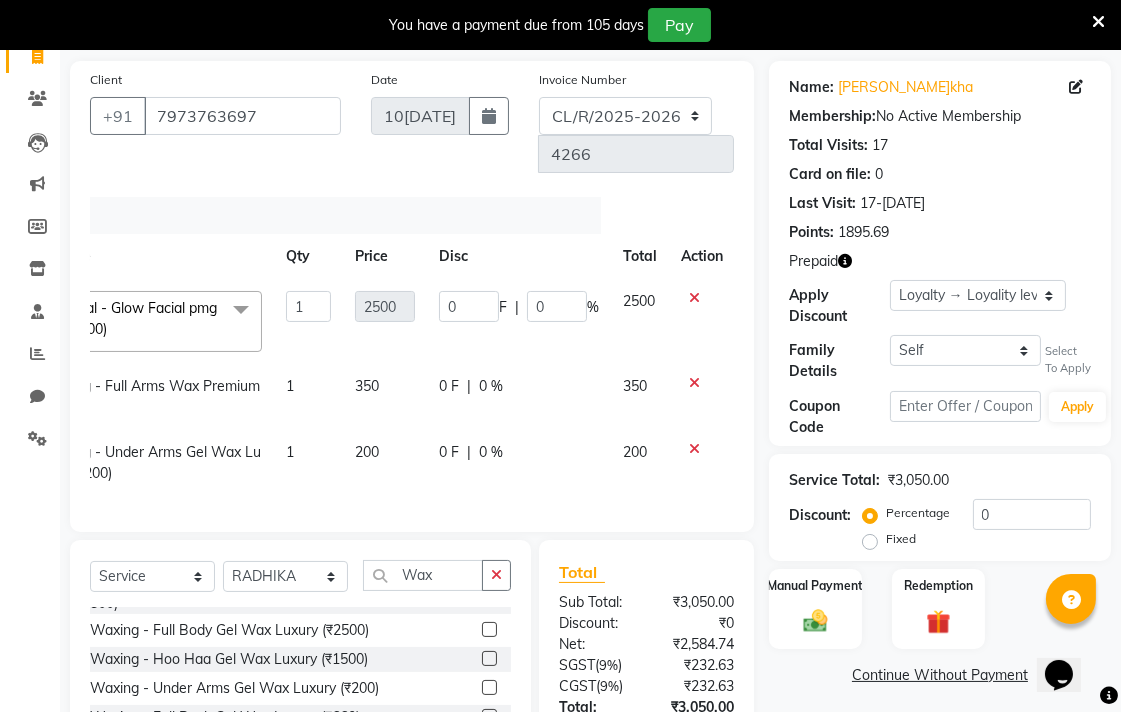 click 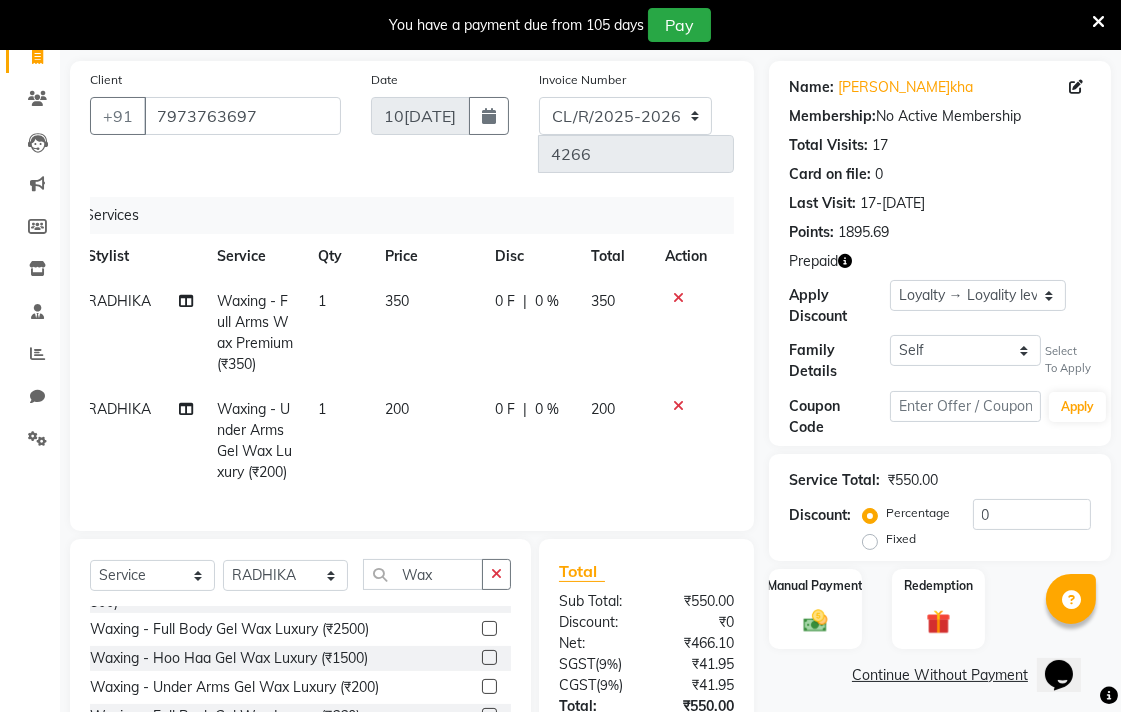 scroll, scrollTop: 0, scrollLeft: 14, axis: horizontal 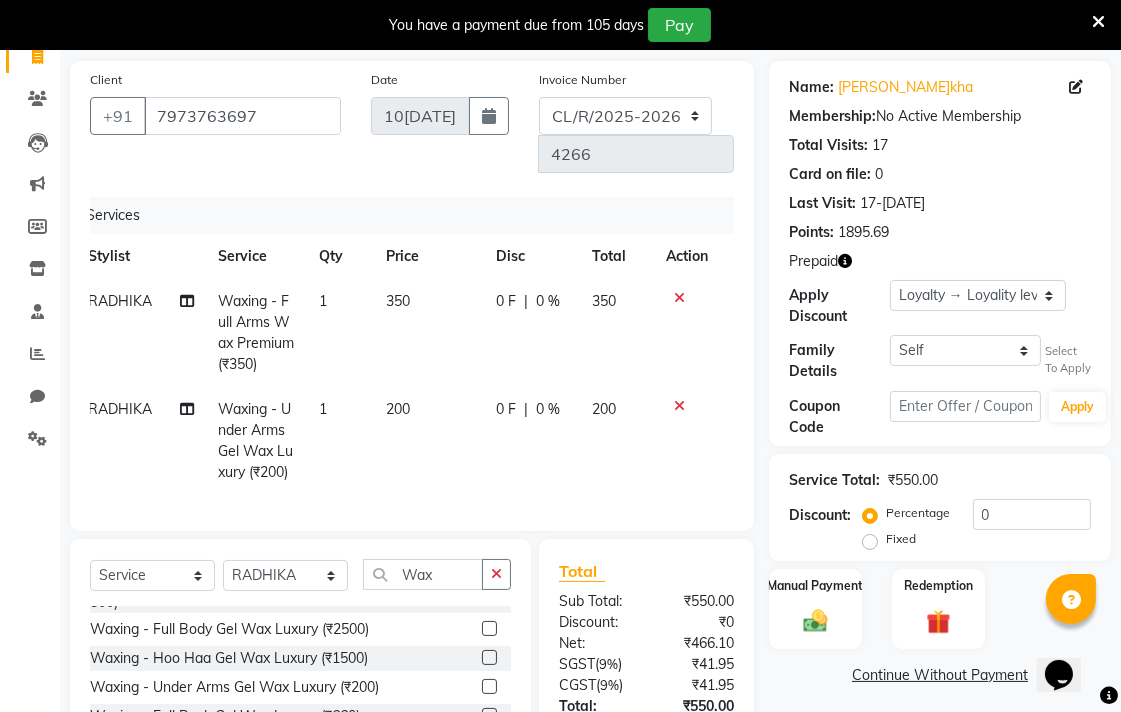 click 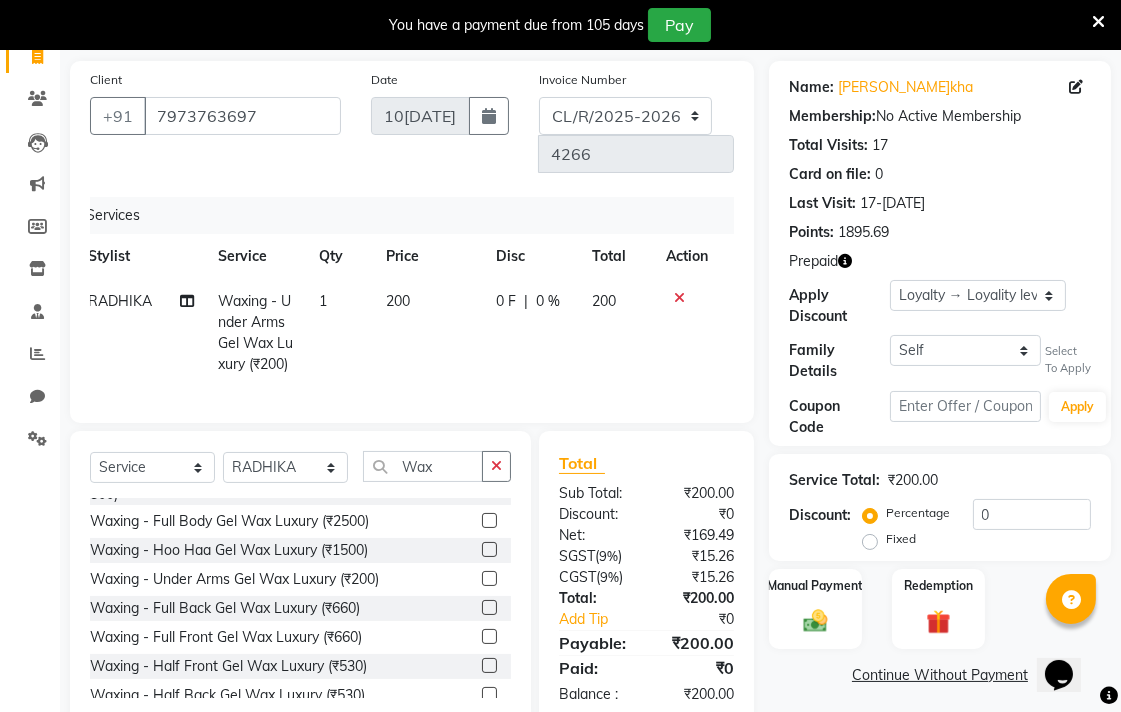 click 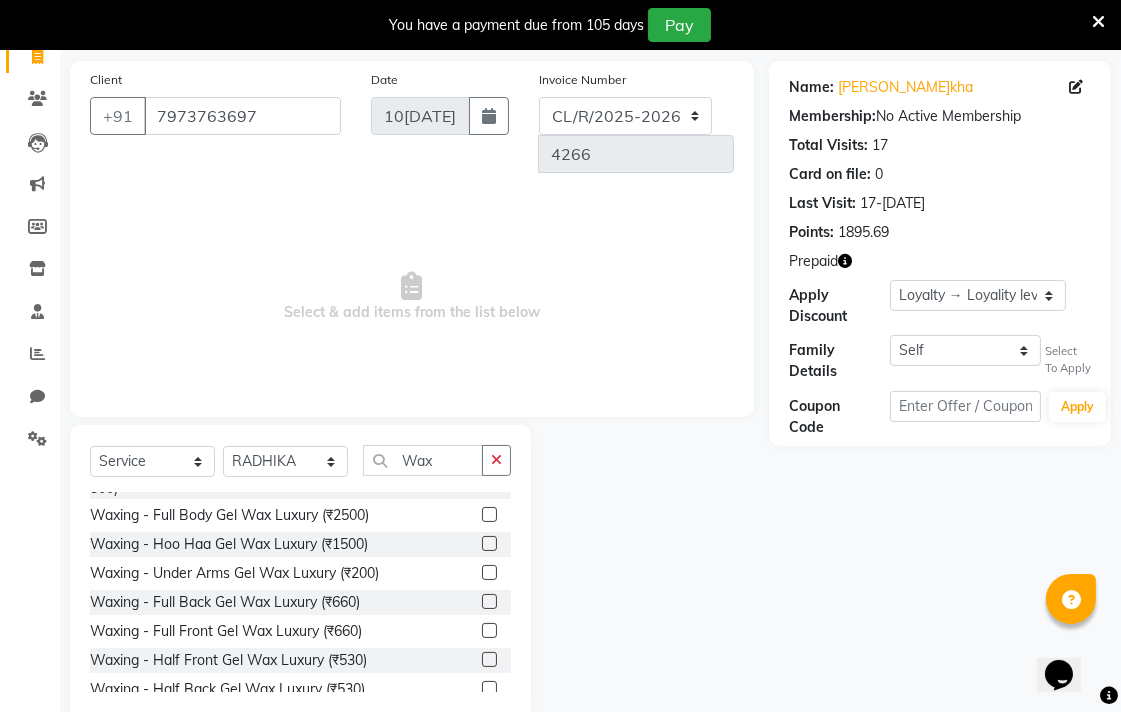scroll, scrollTop: 0, scrollLeft: 0, axis: both 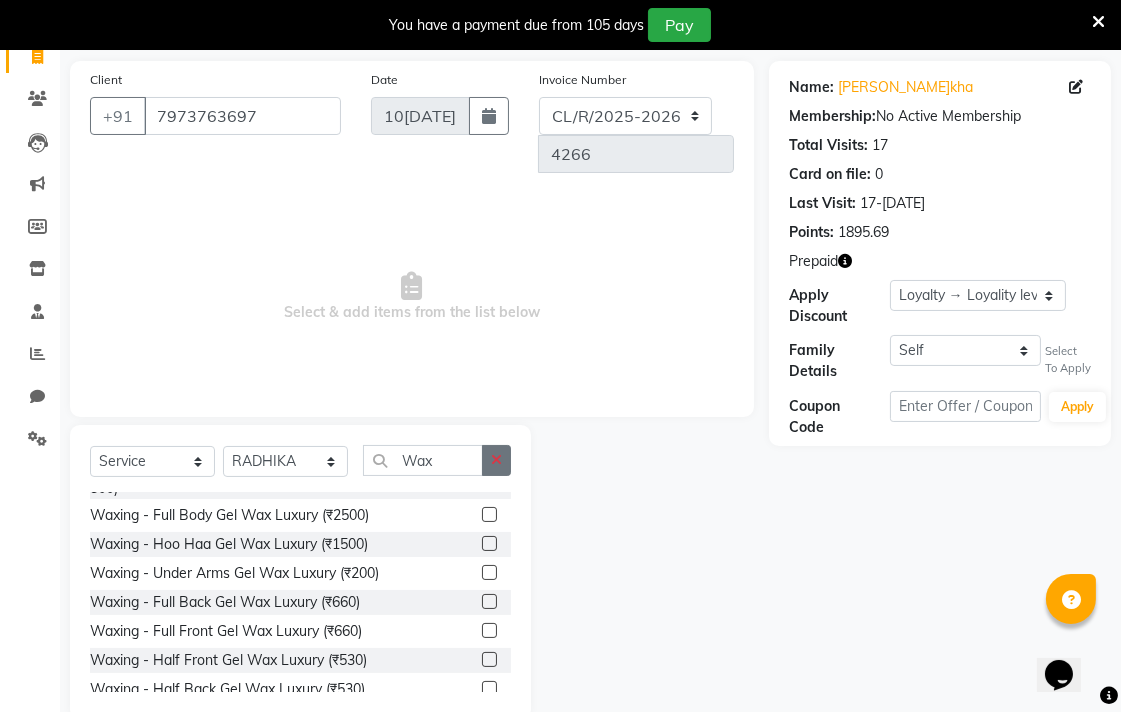 click 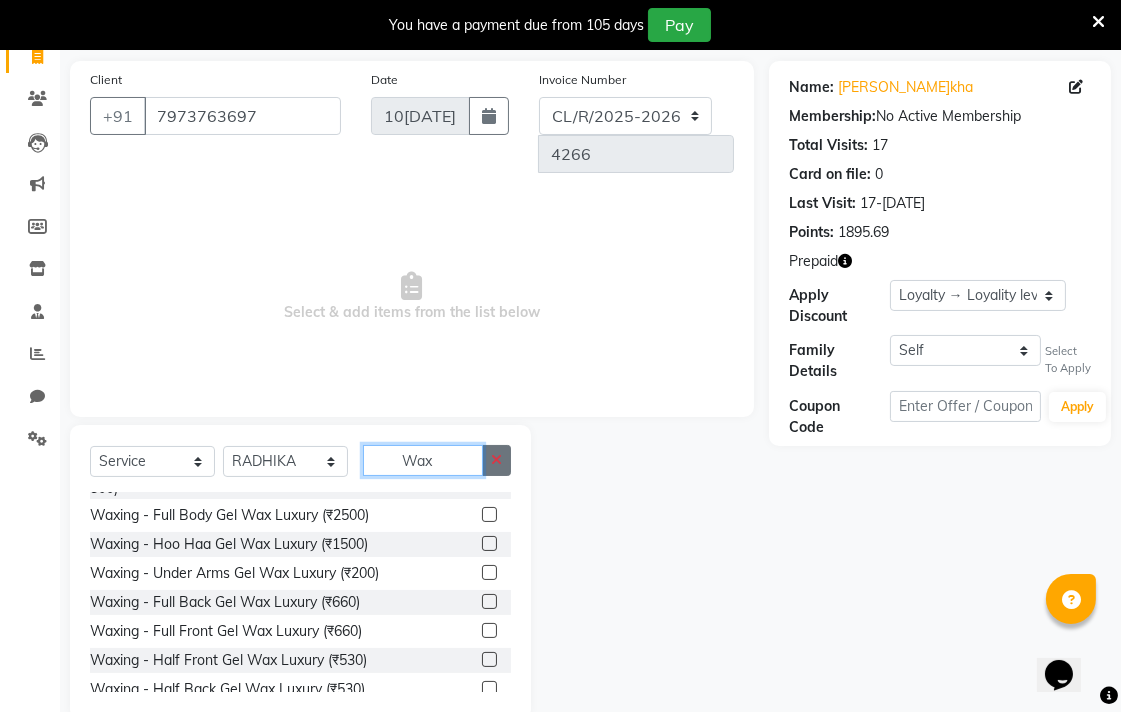 type 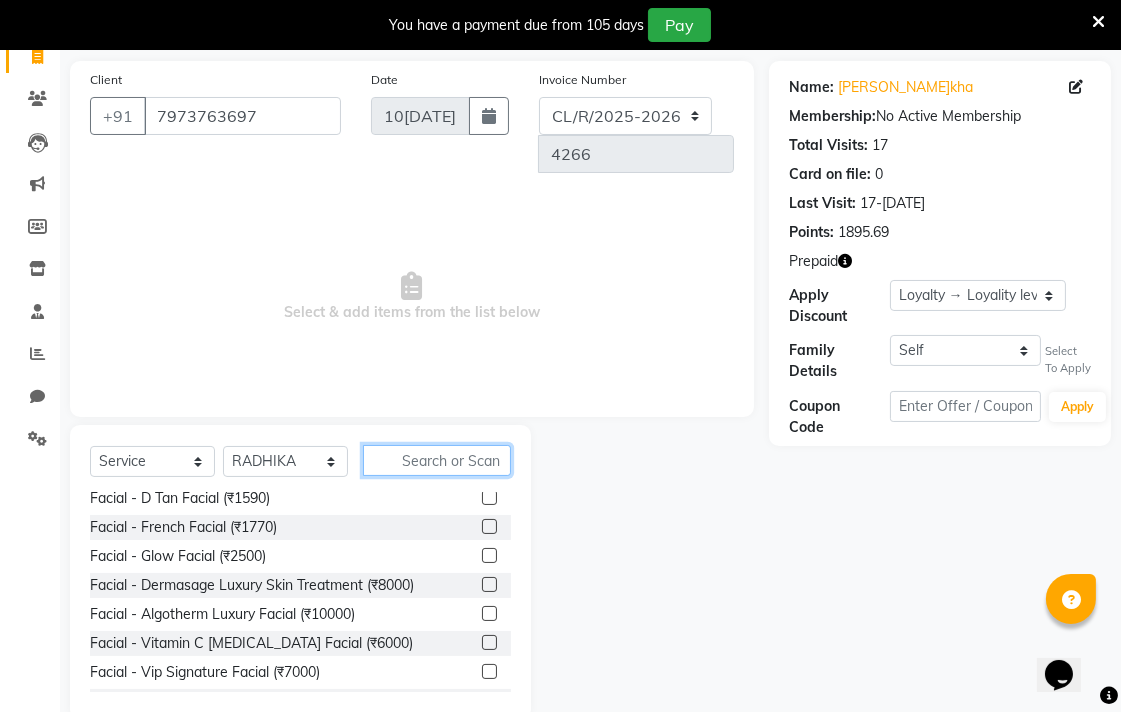 scroll, scrollTop: 165, scrollLeft: 0, axis: vertical 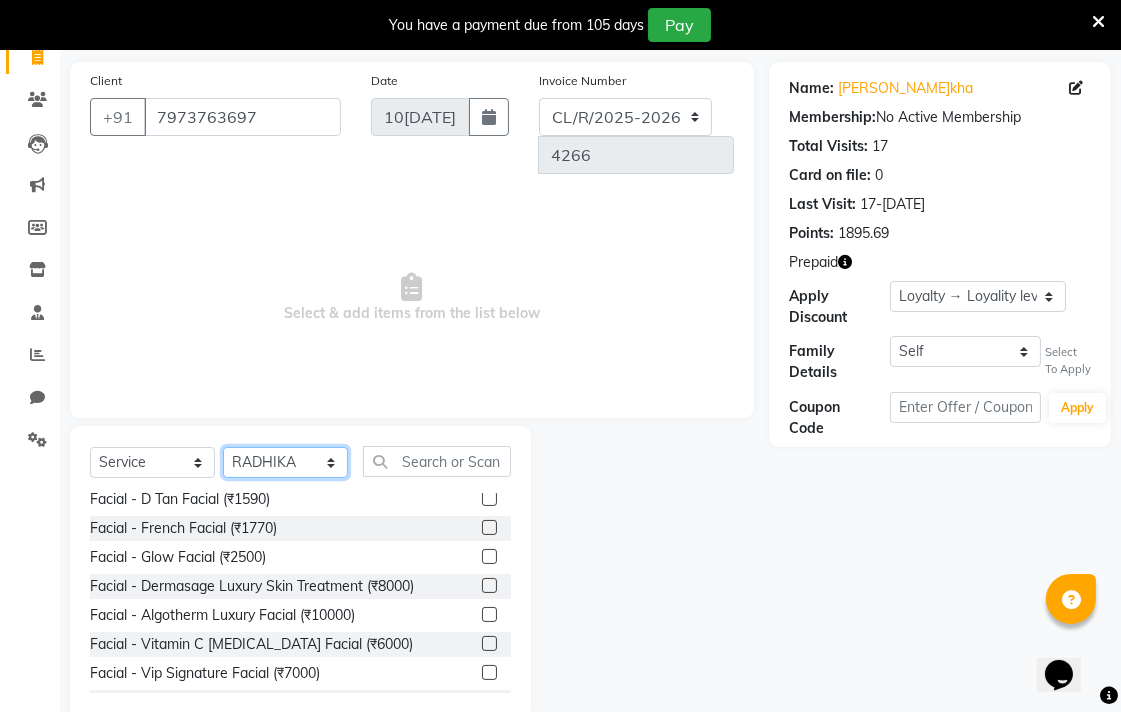 click on "Select Stylist Admin AMIT Birshika Colour Lounge, [GEOGRAPHIC_DATA] Colour Lounge, [GEOGRAPHIC_DATA] Digvij[PERSON_NAME]N[PERSON_NAME]F[PERSON_NAME]M[PERSON_NAME]mal m[PERSON_NAME]B[PERSON_NAME]N[PERSON_NAME]EEP MOH[PERSON_NAME]RAS POO[PERSON_NAME]ATH Poo[PERSON_NAME]R[PERSON_NAME] gua[PERSON_NAME]h[PERSON_NAME]i[PERSON_NAME]h[PERSON_NAME]JAN SAME[PERSON_NAME]N[PERSON_NAME]J[PERSON_NAME]R[PERSON_NAME]n[PERSON_NAME]i[PERSON_NAME]NUJ VISH[PERSON_NAME]" 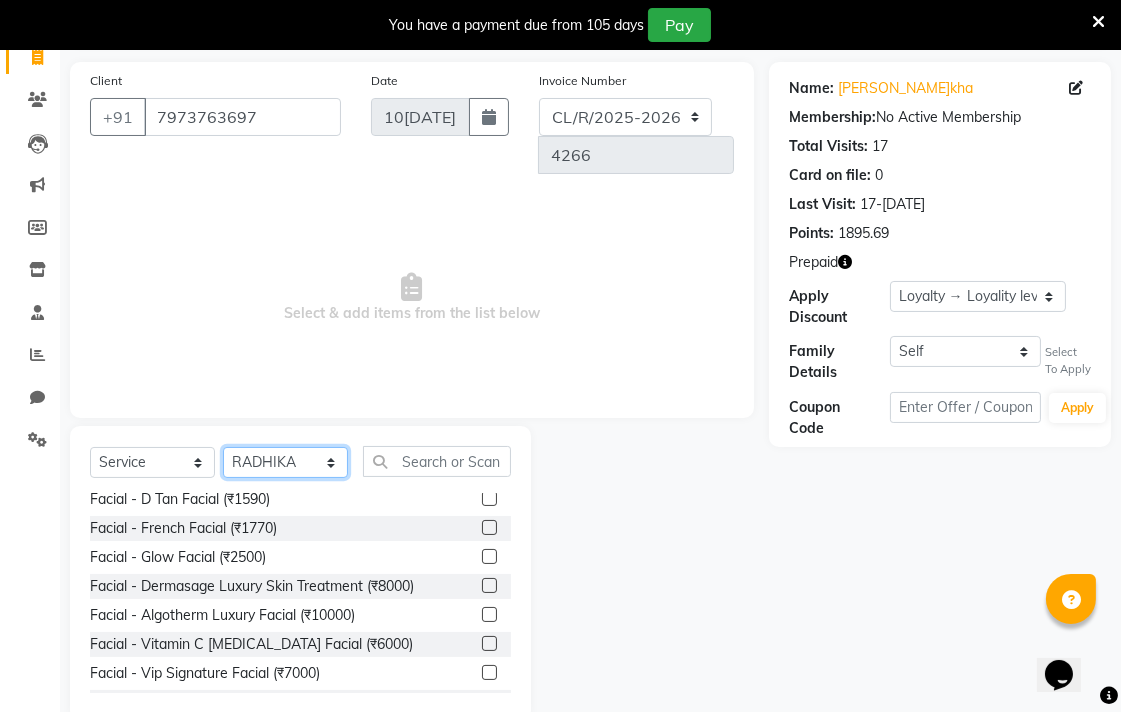 select on "70150" 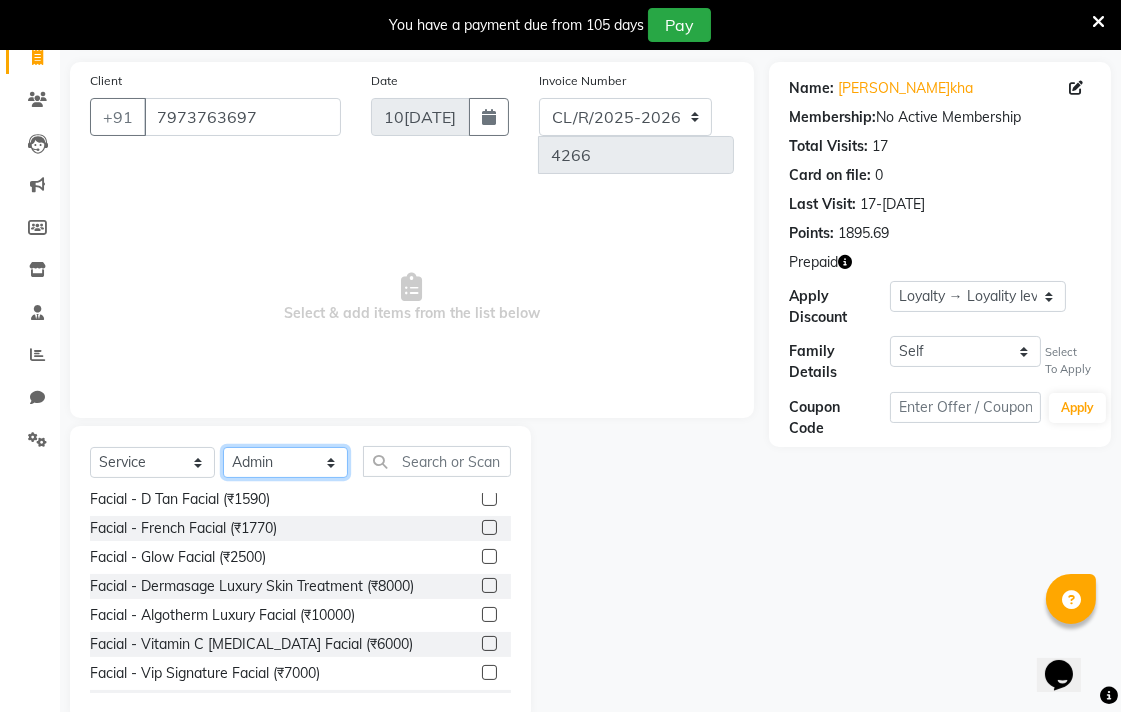 click on "Select Stylist Admin AMIT Birshika Colour Lounge, [GEOGRAPHIC_DATA] Colour Lounge, [GEOGRAPHIC_DATA] Digvij[PERSON_NAME]N[PERSON_NAME]F[PERSON_NAME]M[PERSON_NAME]mal m[PERSON_NAME]B[PERSON_NAME]N[PERSON_NAME]EEP MOH[PERSON_NAME]RAS POO[PERSON_NAME]ATH Poo[PERSON_NAME]R[PERSON_NAME] gua[PERSON_NAME]h[PERSON_NAME]i[PERSON_NAME]h[PERSON_NAME]JAN SAME[PERSON_NAME]N[PERSON_NAME]J[PERSON_NAME]R[PERSON_NAME]n[PERSON_NAME]i[PERSON_NAME]NUJ VISH[PERSON_NAME]" 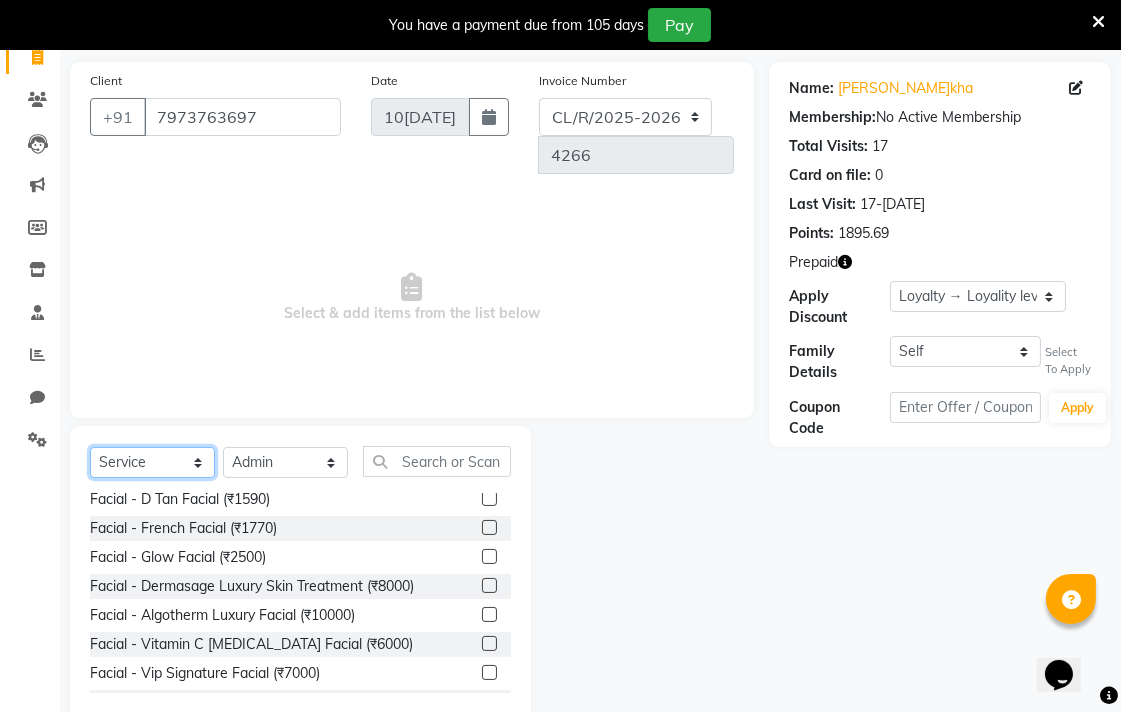 click on "Select  Service  Membership  Package Voucher Prepaid Gift Card" 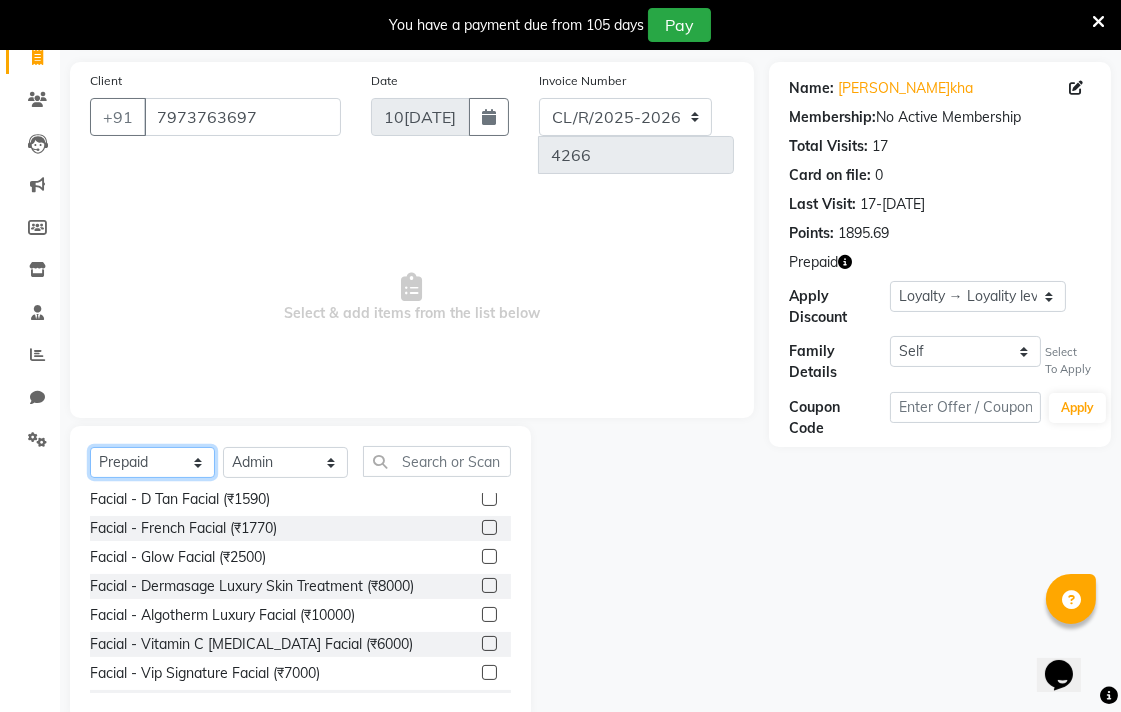 click on "Select  Service  Membership  Package Voucher Prepaid Gift Card" 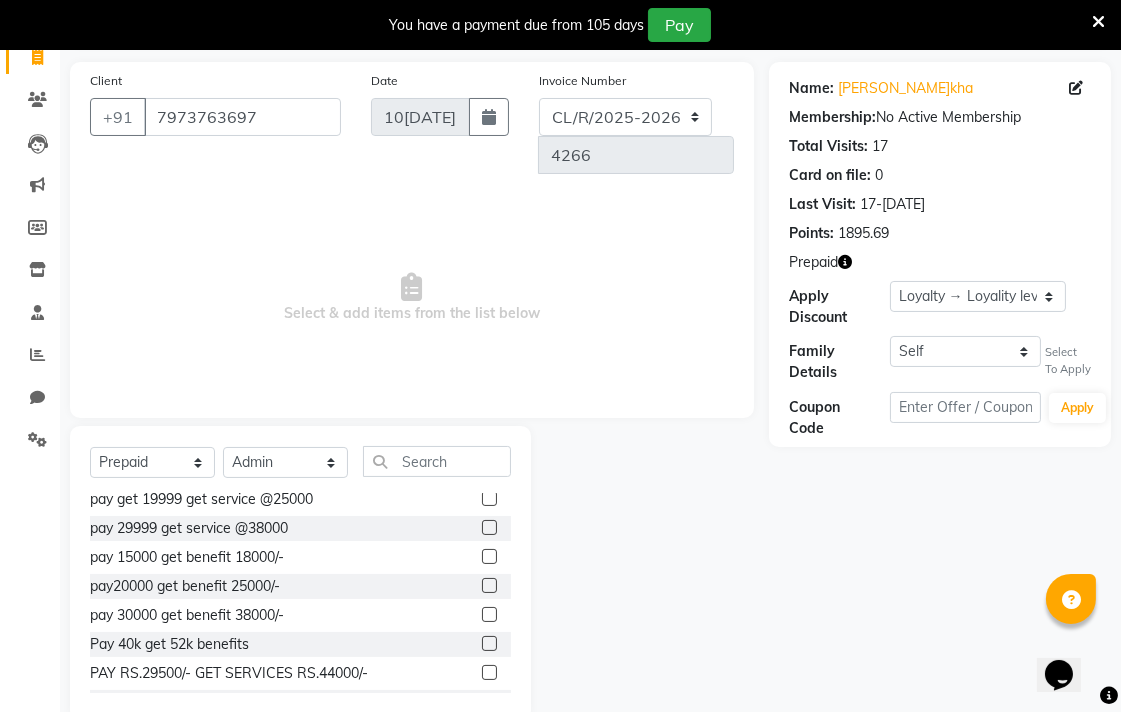 click 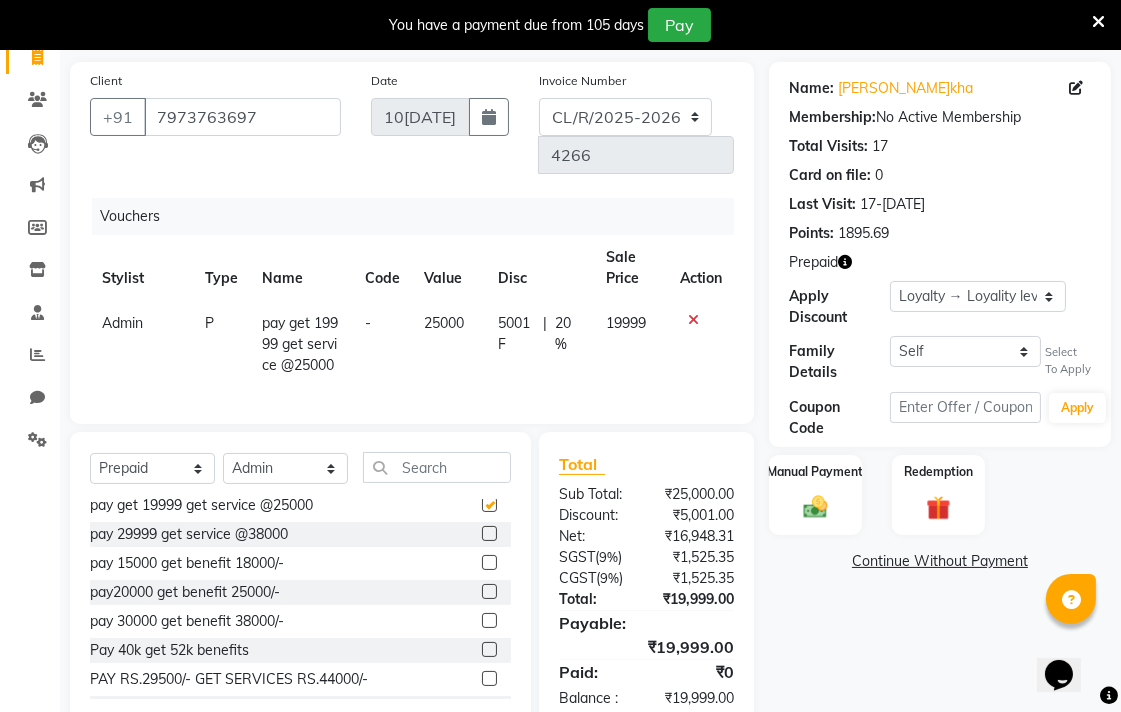 checkbox on "false" 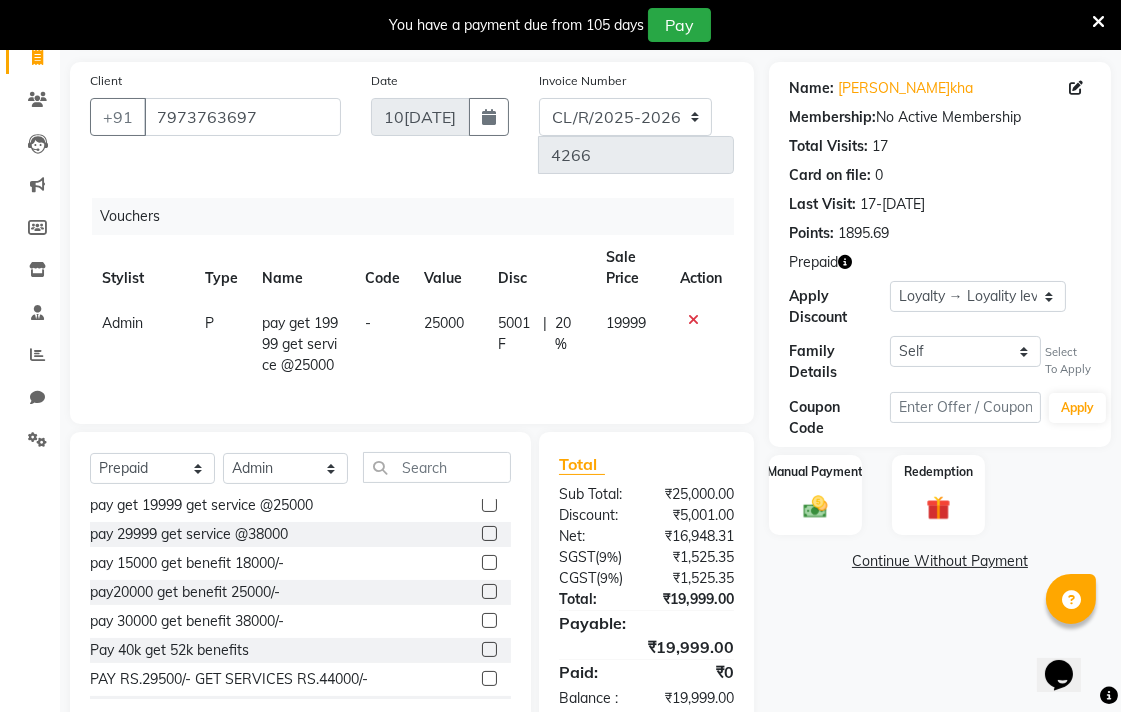 scroll, scrollTop: 212, scrollLeft: 0, axis: vertical 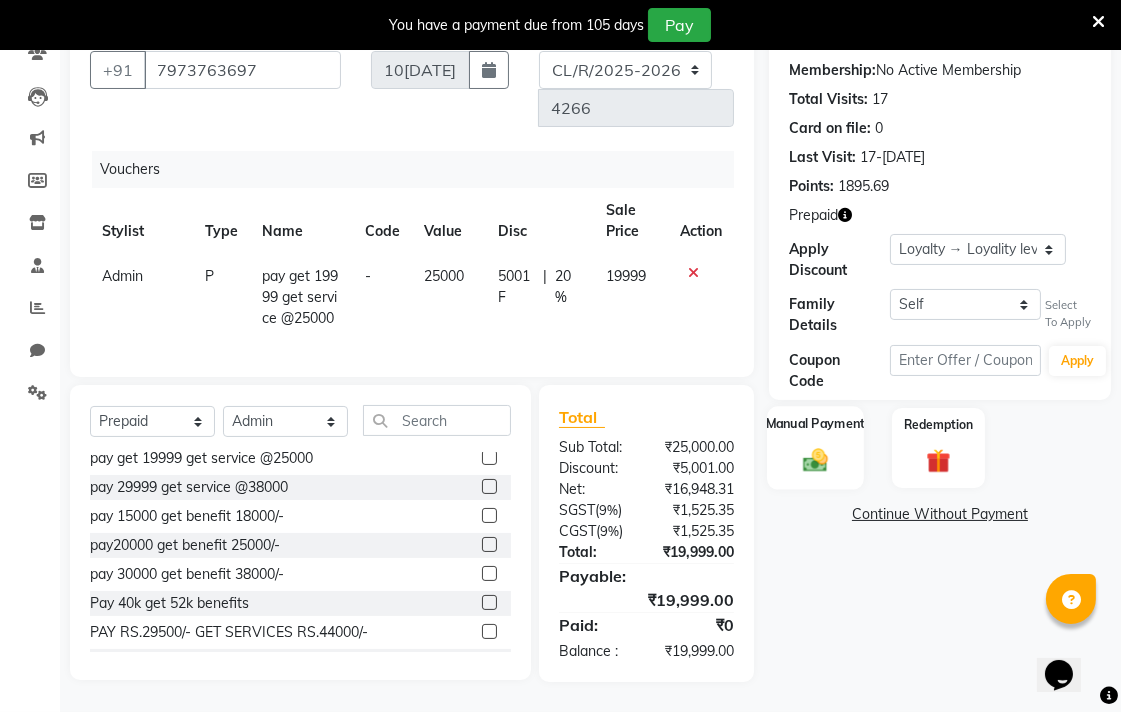 click 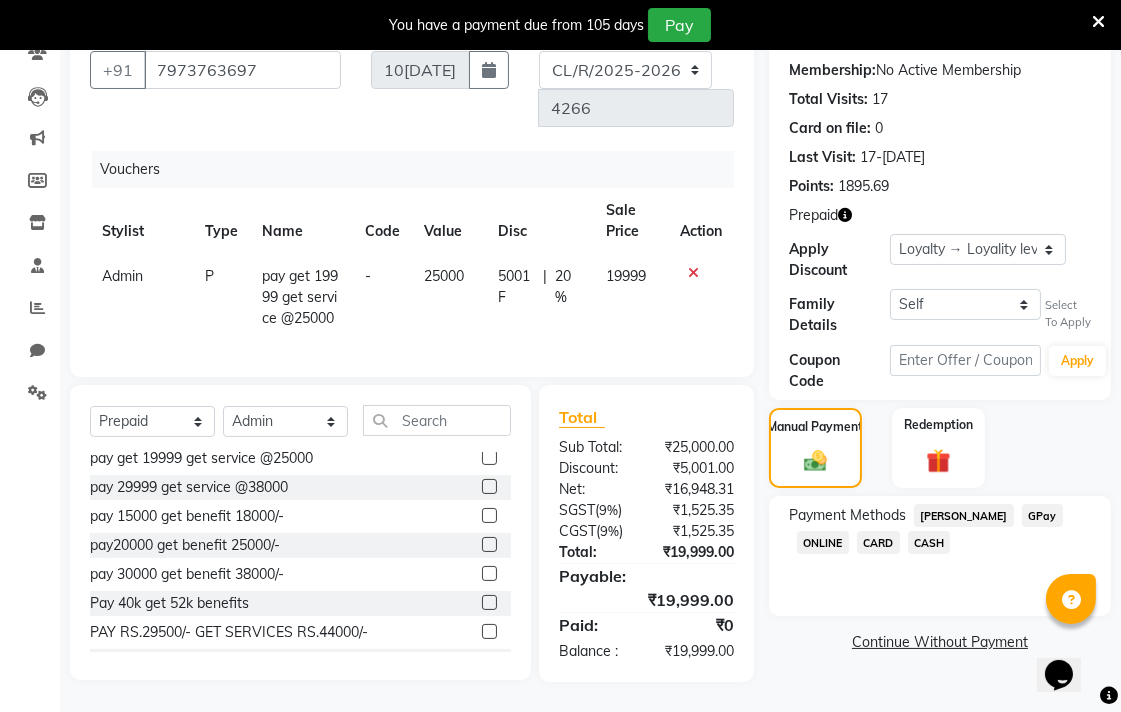 click on "GPay" 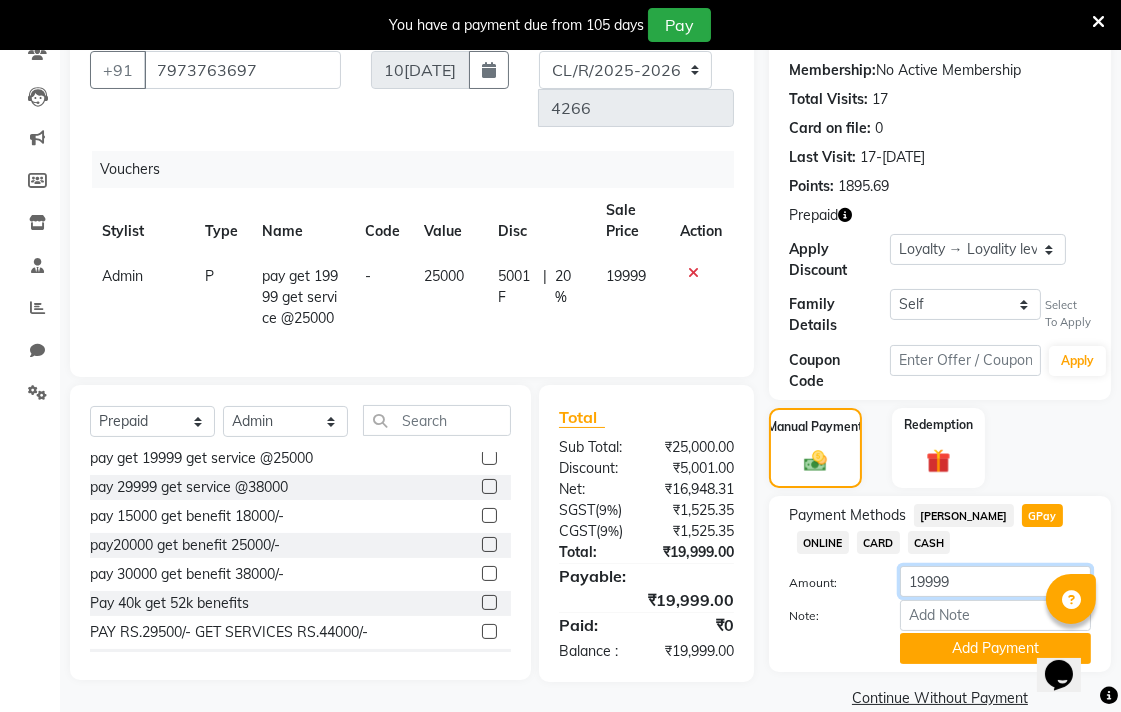click on "19999" 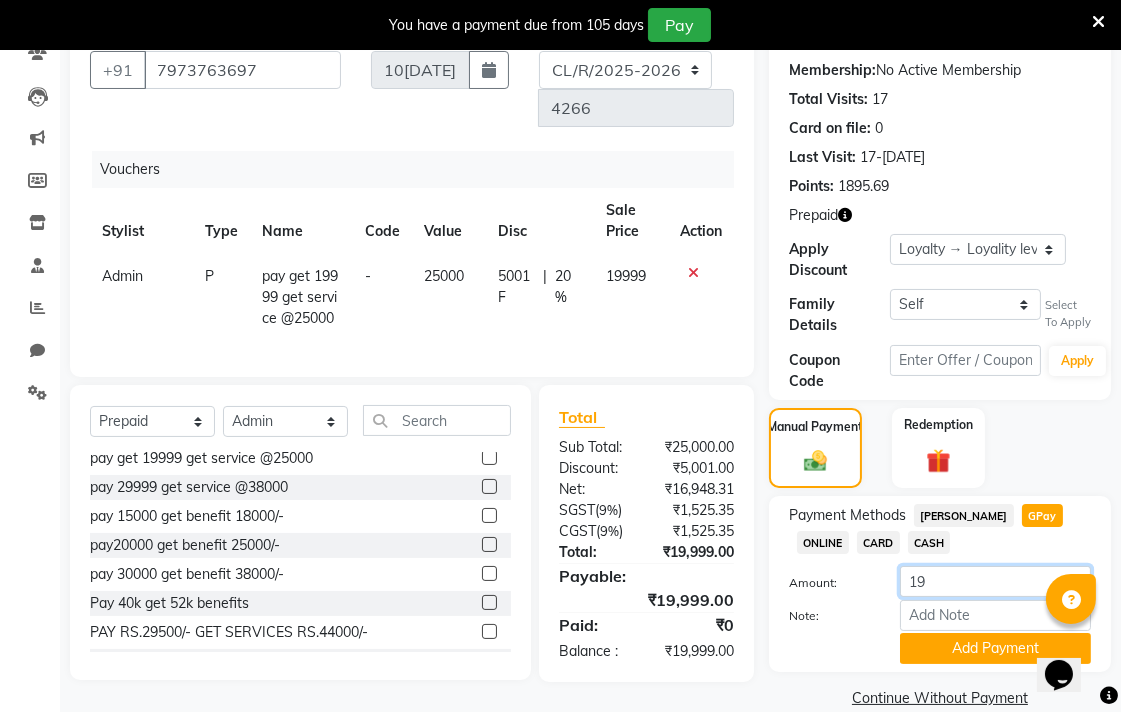 type on "1" 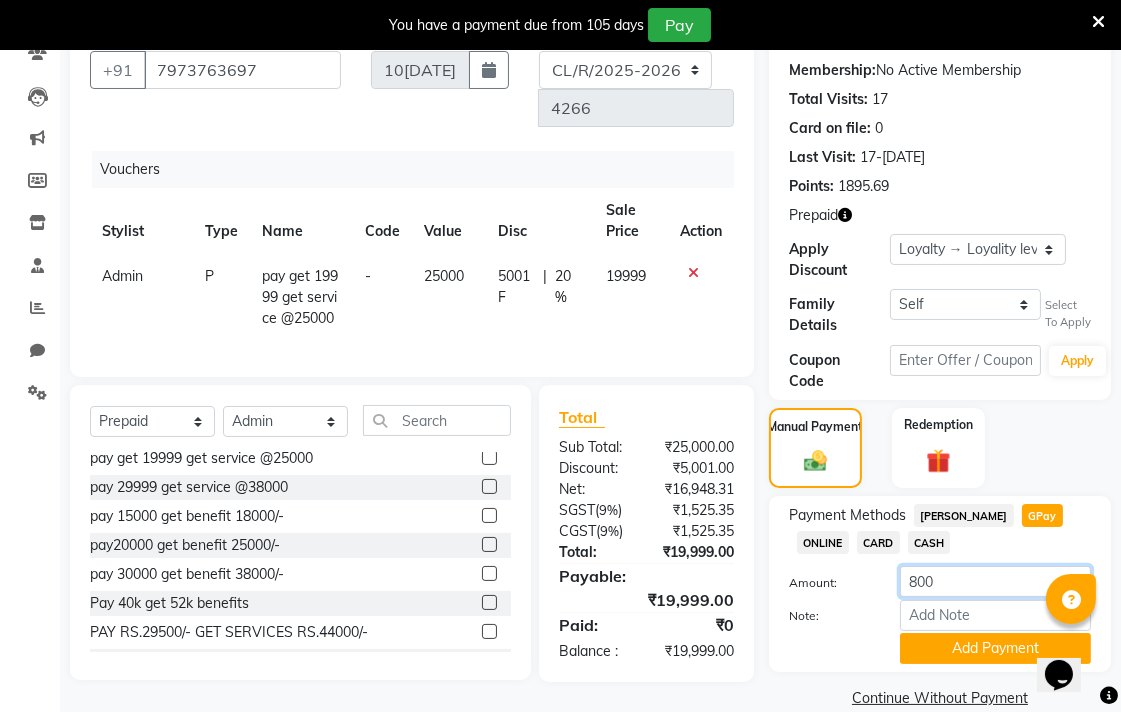 type on "8000" 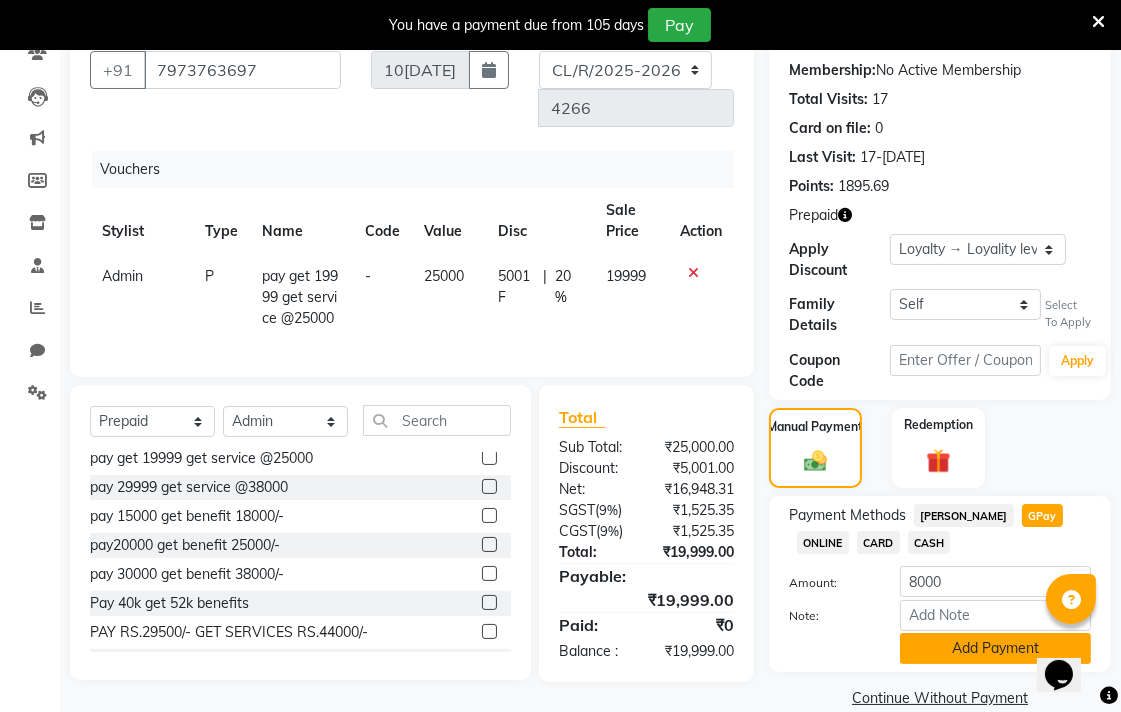 click on "Add Payment" 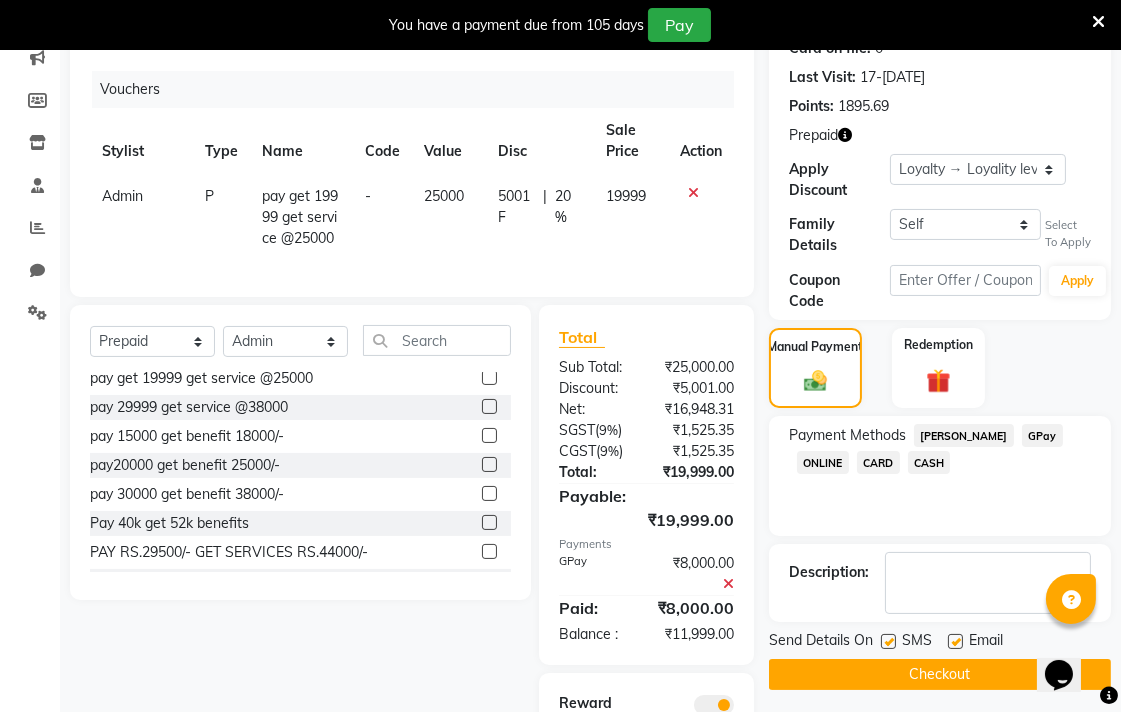 scroll, scrollTop: 414, scrollLeft: 0, axis: vertical 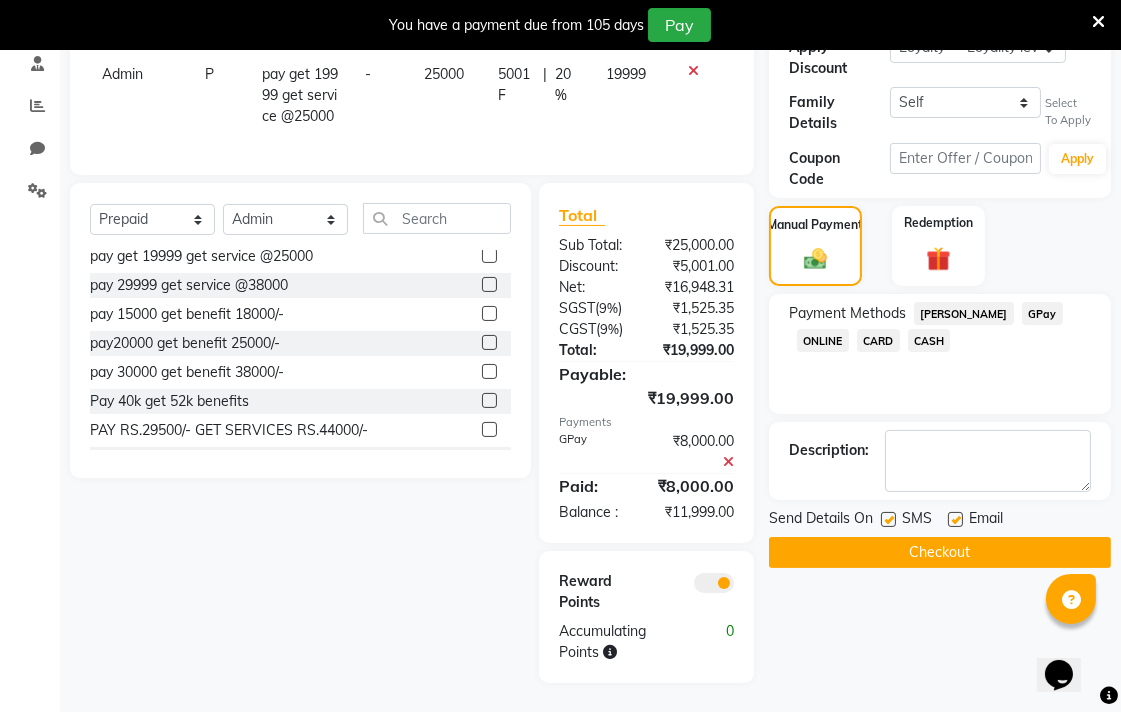click on "Checkout" 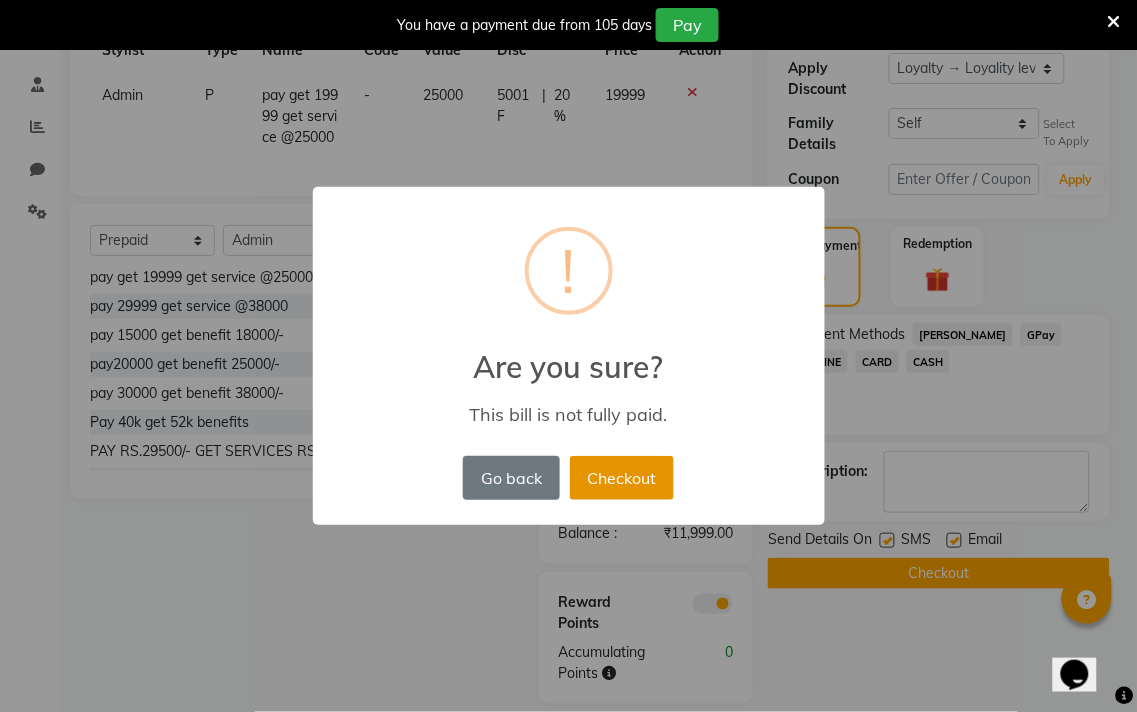 click on "Checkout" at bounding box center (622, 478) 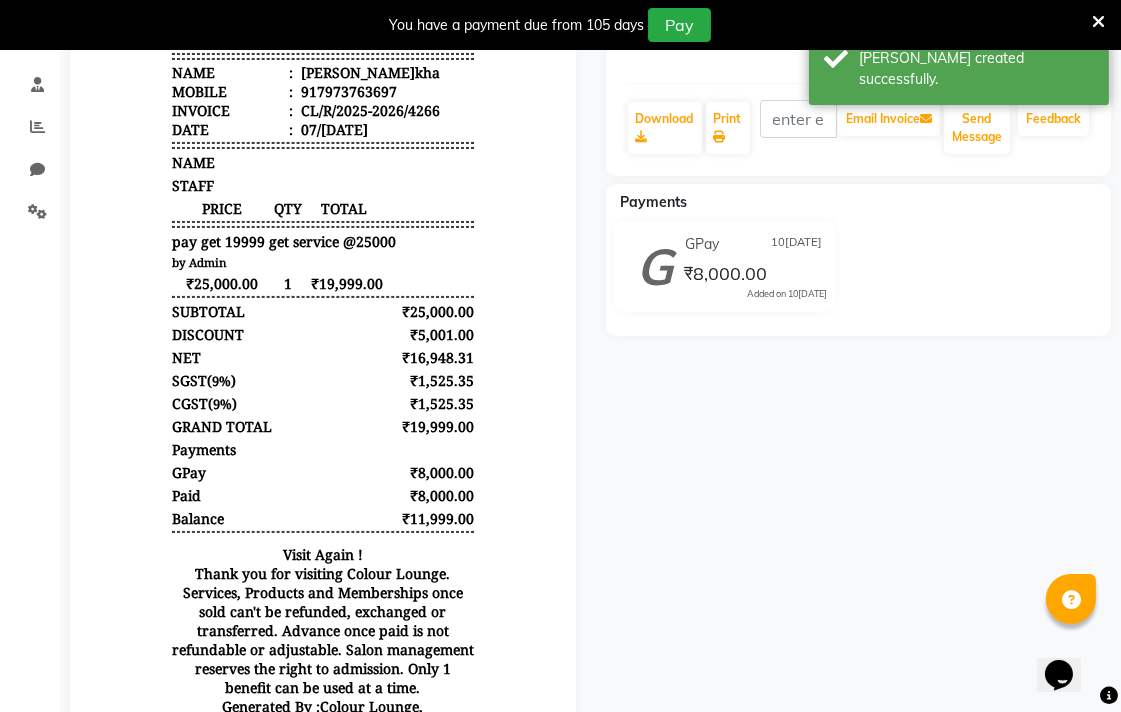 scroll, scrollTop: 0, scrollLeft: 0, axis: both 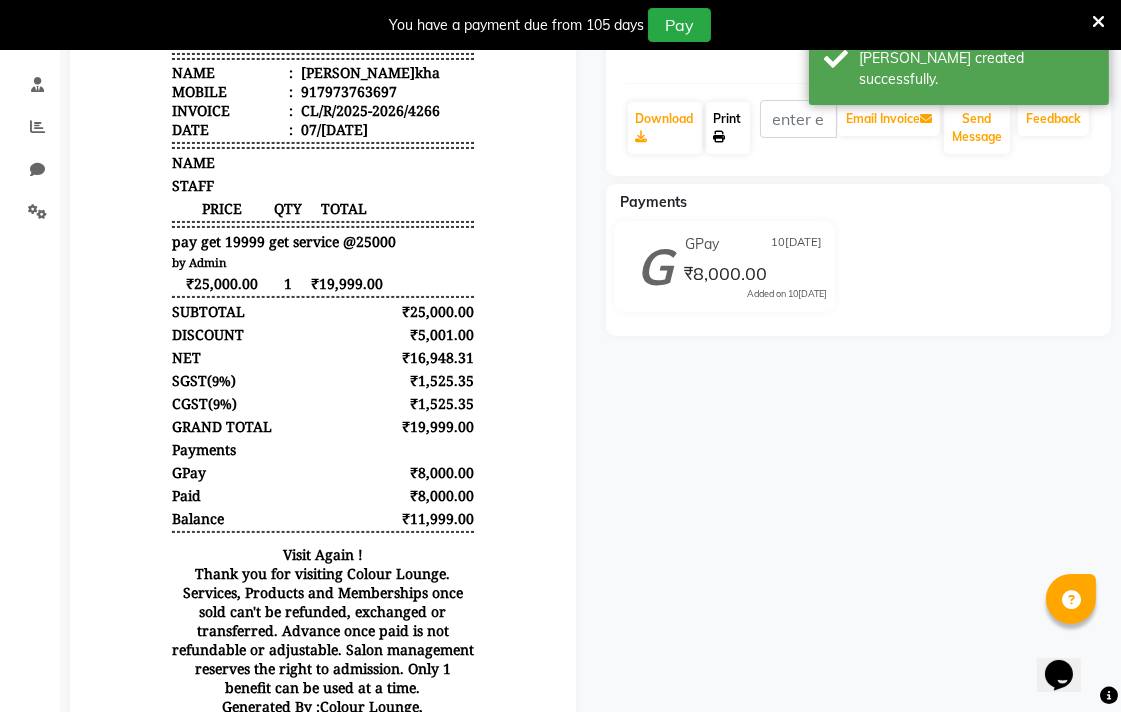 click on "Print" 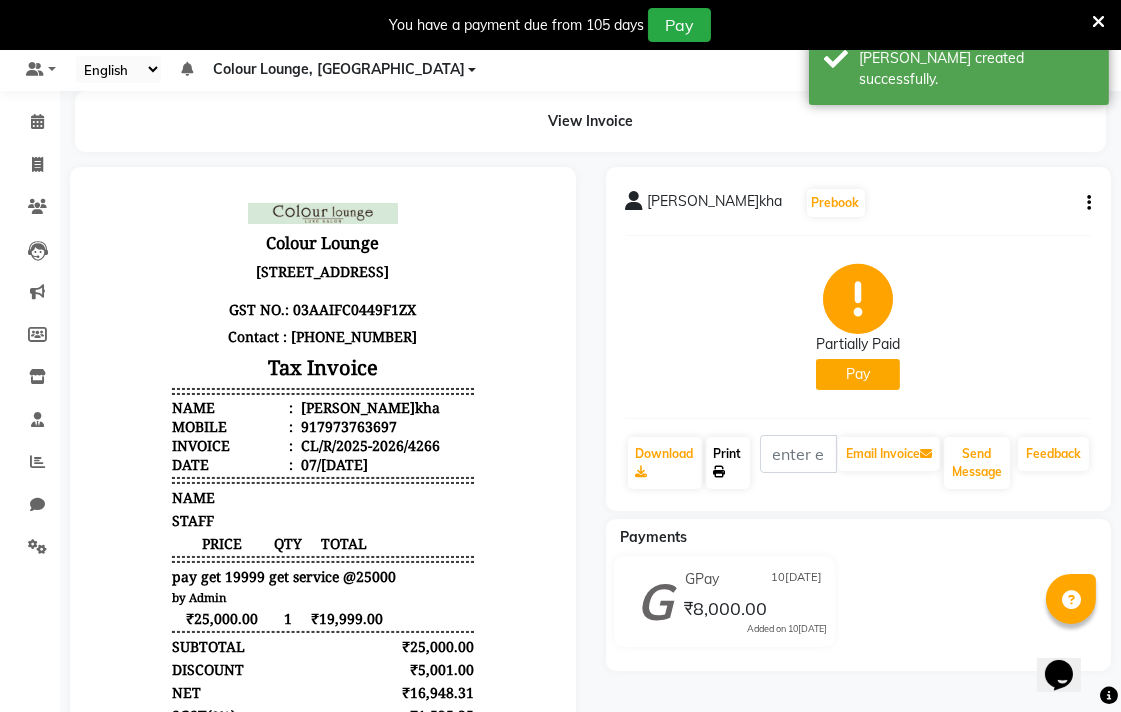 scroll, scrollTop: 0, scrollLeft: 0, axis: both 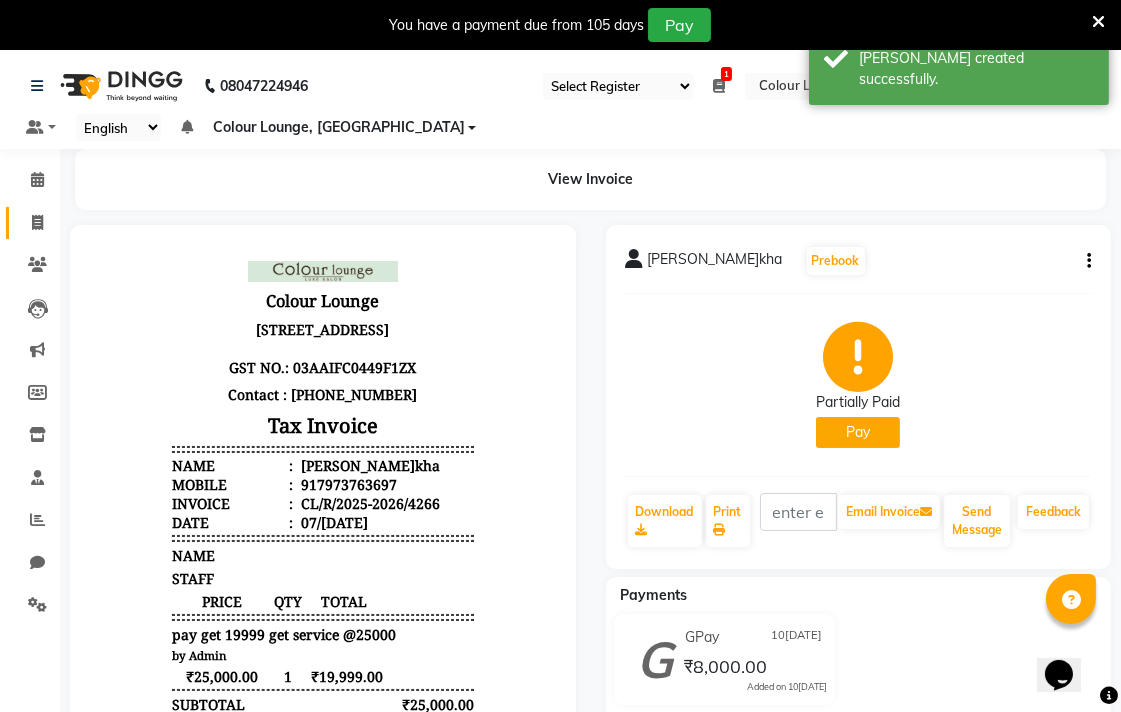 click 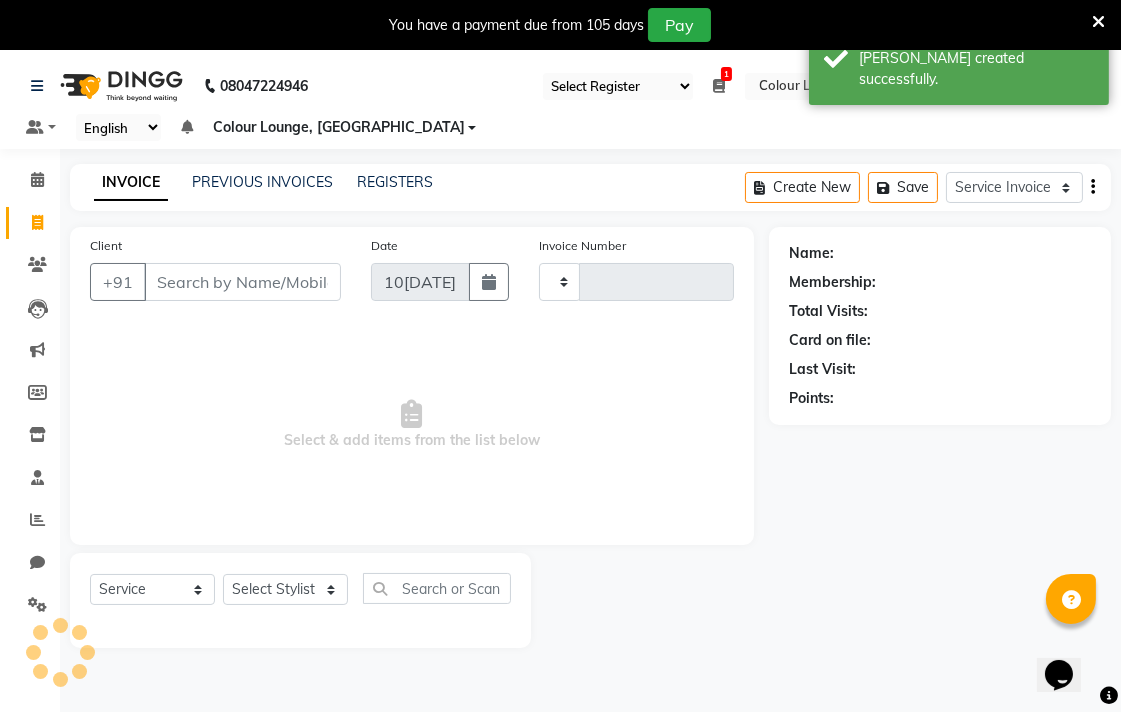type on "4267" 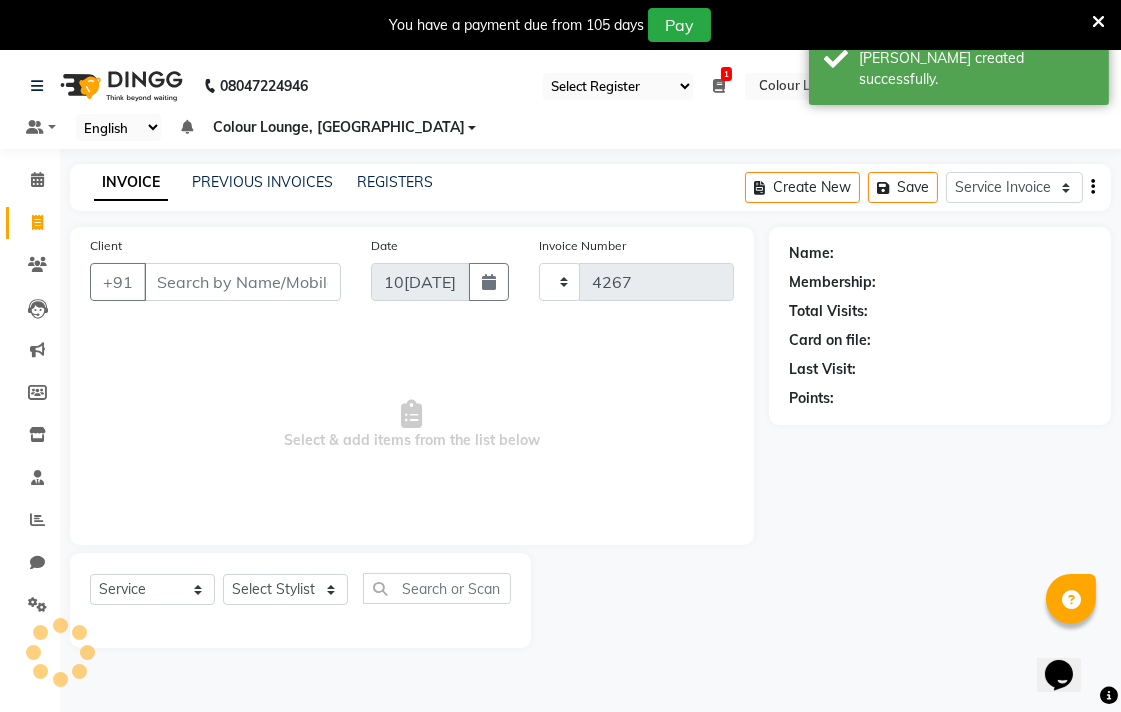 select on "8013" 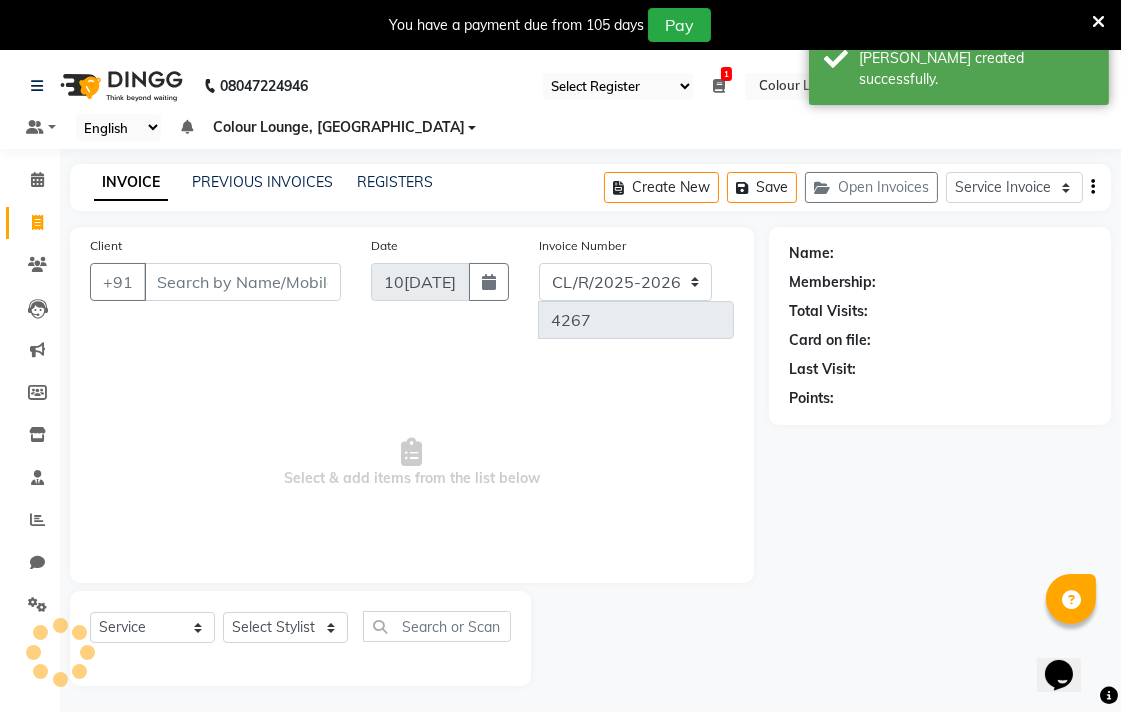 scroll, scrollTop: 50, scrollLeft: 0, axis: vertical 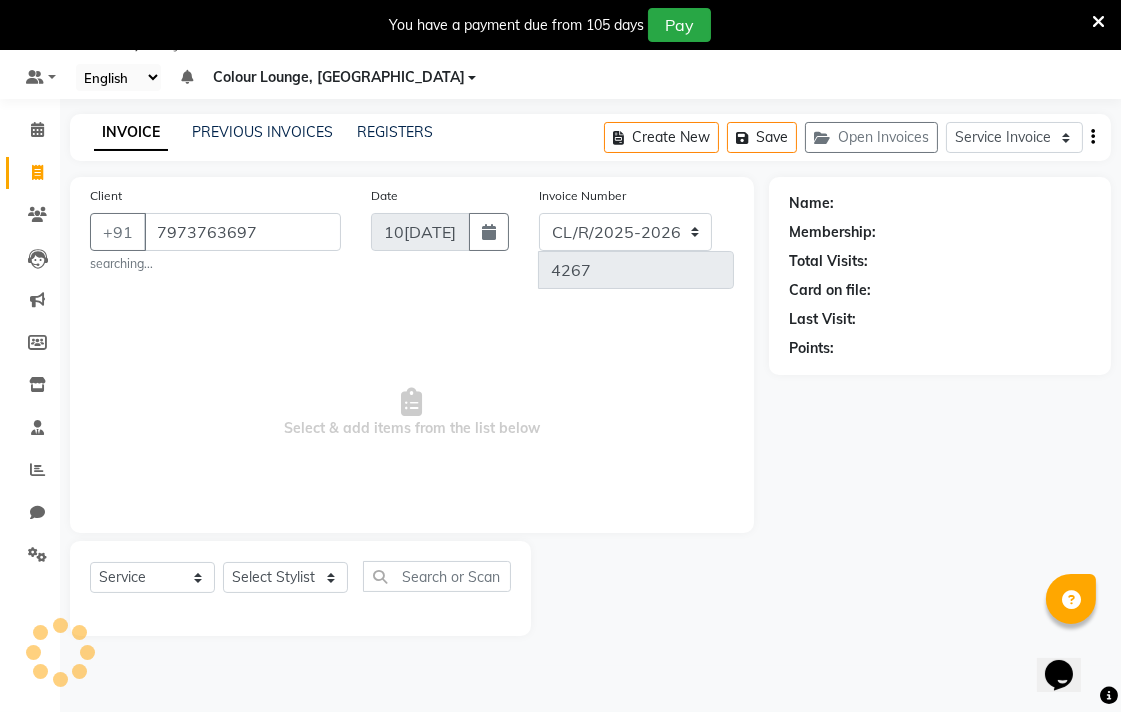 type on "7973763697" 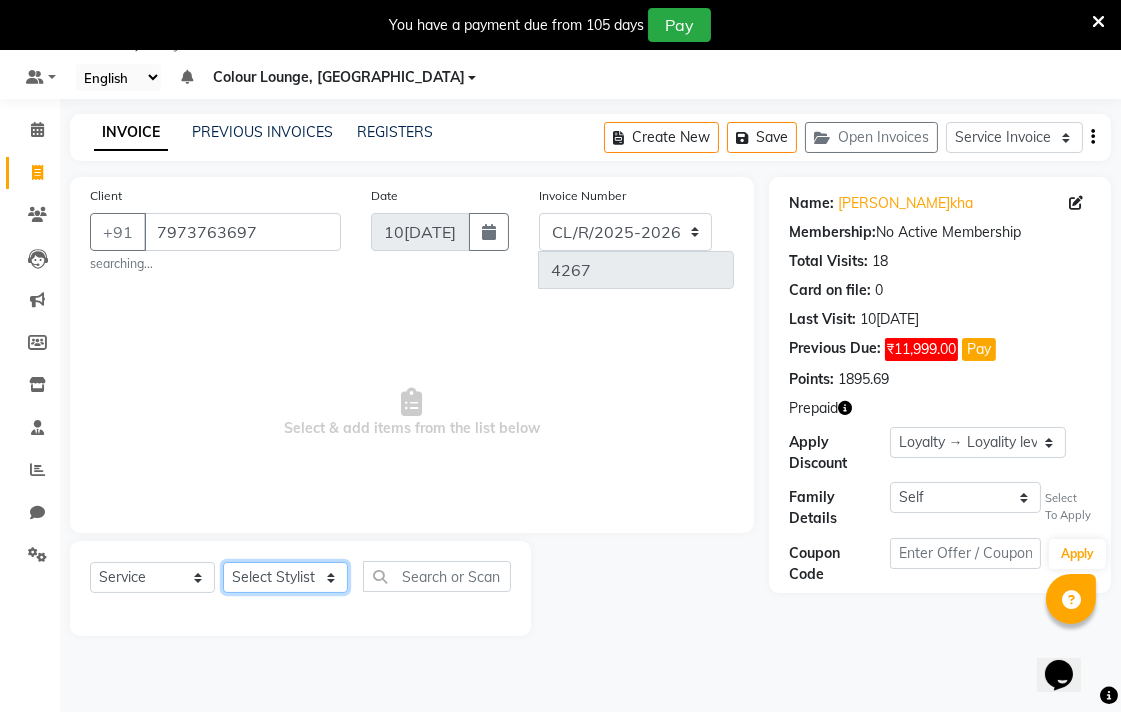 click on "Select Stylist Admin AMIT Birshika Colour Lounge, [GEOGRAPHIC_DATA] Colour Lounge, [GEOGRAPHIC_DATA] [PERSON_NAME] [PERSON_NAME] [PERSON_NAME] [PERSON_NAME] [PERSON_NAME] mam [PERSON_NAME] [PERSON_NAME] [PERSON_NAME] MOHIT [PERSON_NAME] POOJA [PERSON_NAME] [PERSON_NAME] [PERSON_NAME] guard [PERSON_NAME] [PERSON_NAME] [PERSON_NAME] [PERSON_NAME] SAMEER [PERSON_NAME] [PERSON_NAME] [PERSON_NAME] [PERSON_NAME] [PERSON_NAME] [PERSON_NAME] VISHAL [PERSON_NAME]" 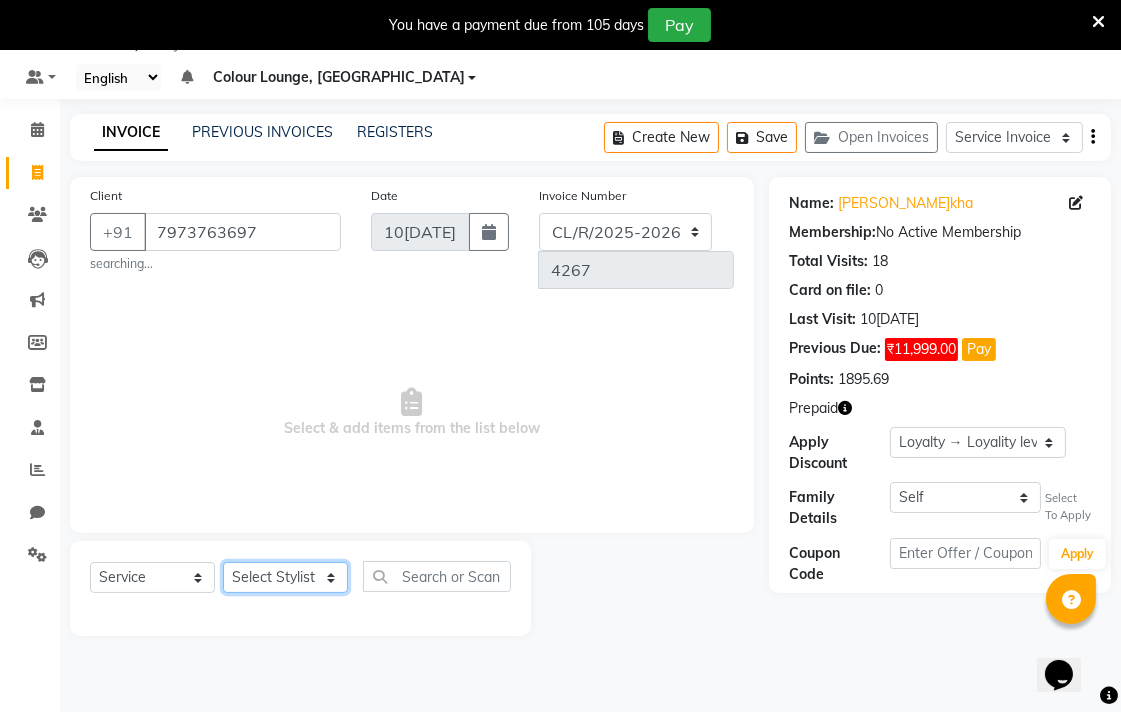 select on "70156" 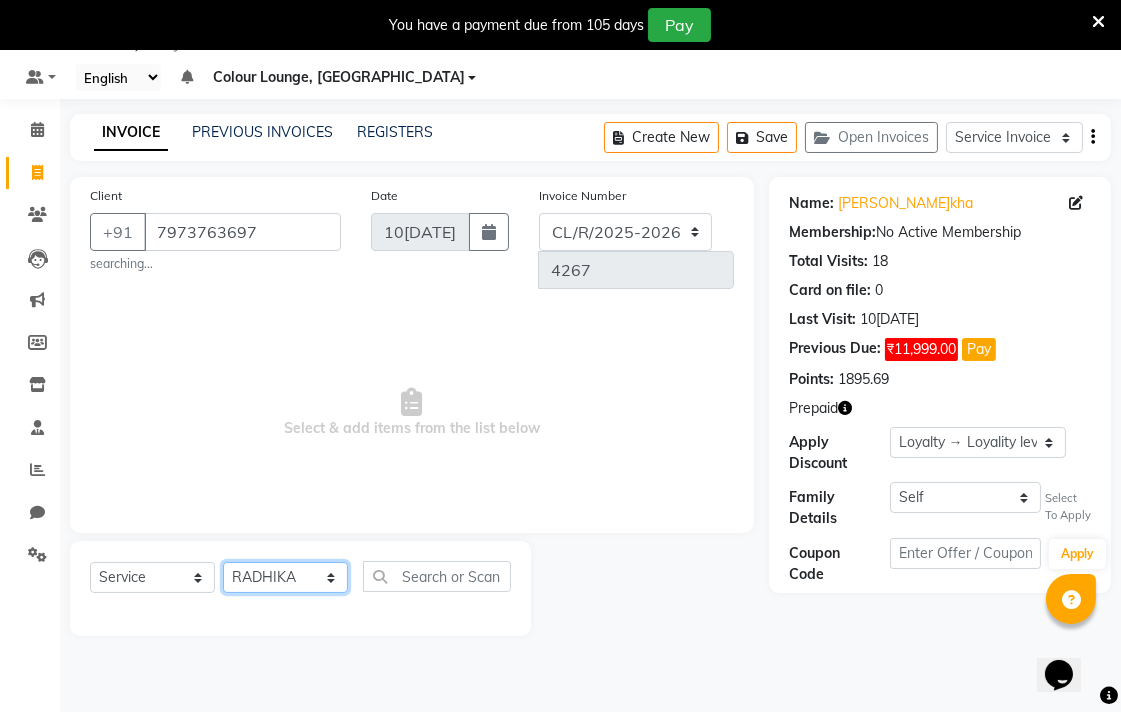 click on "Select Stylist Admin AMIT Birshika Colour Lounge, [GEOGRAPHIC_DATA] Colour Lounge, [GEOGRAPHIC_DATA] [PERSON_NAME] [PERSON_NAME] [PERSON_NAME] [PERSON_NAME] [PERSON_NAME] mam [PERSON_NAME] [PERSON_NAME] [PERSON_NAME] MOHIT [PERSON_NAME] POOJA [PERSON_NAME] [PERSON_NAME] [PERSON_NAME] guard [PERSON_NAME] [PERSON_NAME] [PERSON_NAME] [PERSON_NAME] SAMEER [PERSON_NAME] [PERSON_NAME] [PERSON_NAME] [PERSON_NAME] [PERSON_NAME] [PERSON_NAME] VISHAL [PERSON_NAME]" 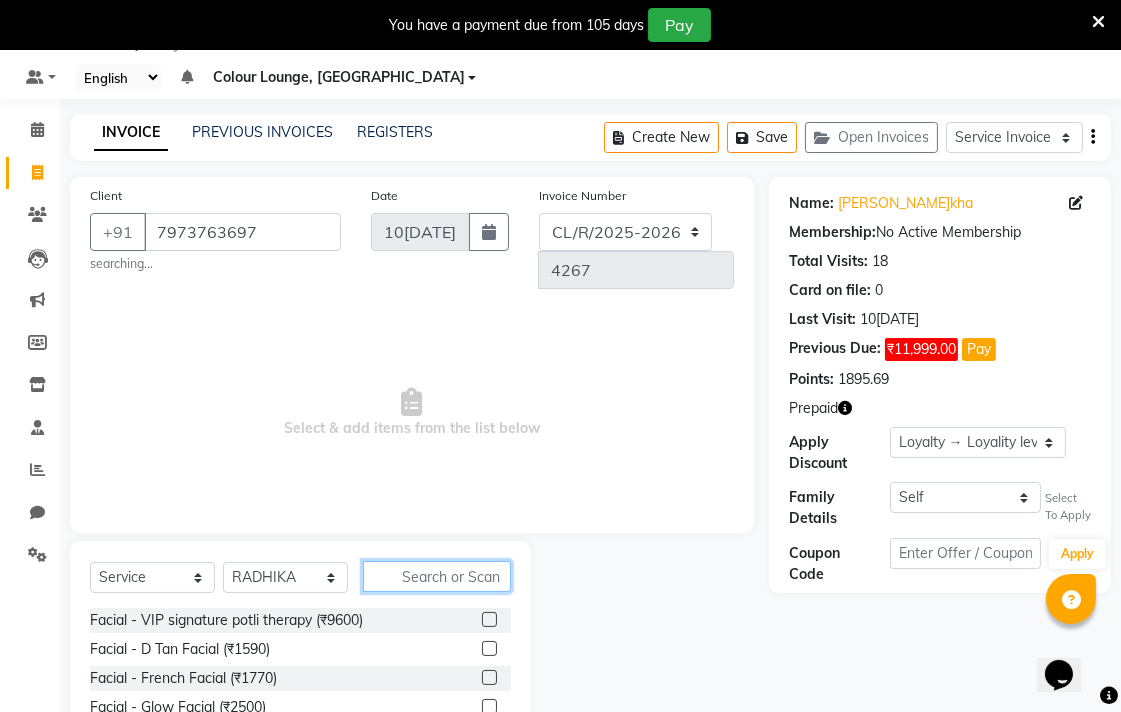 click 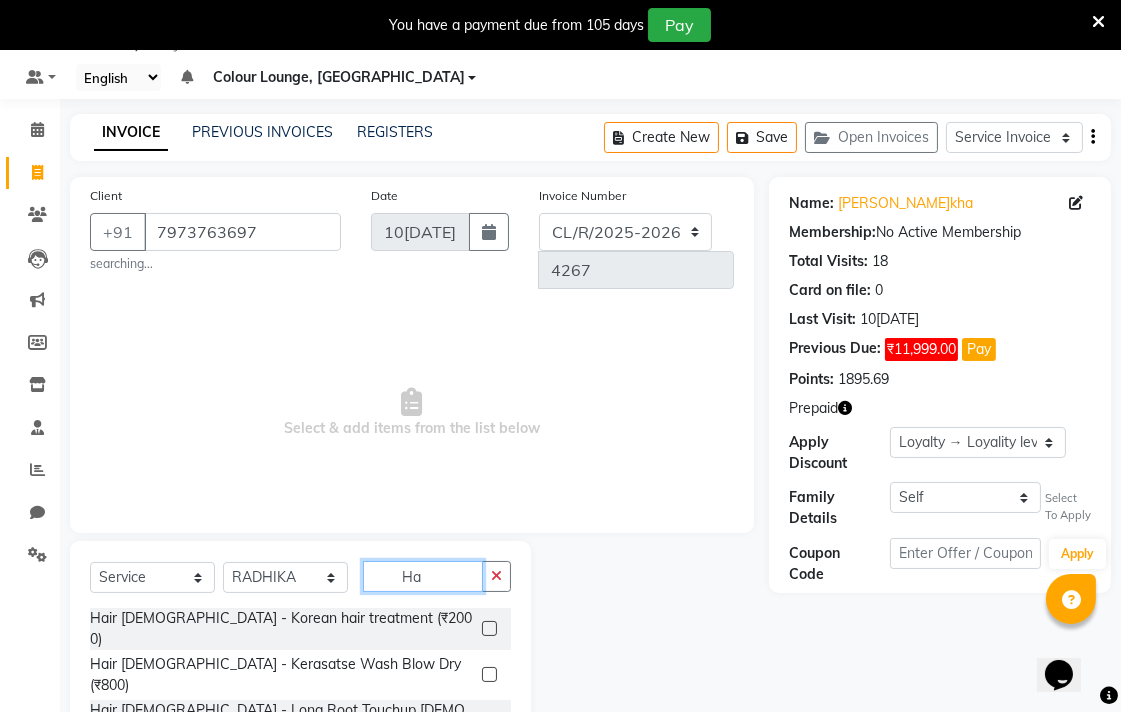 type on "H" 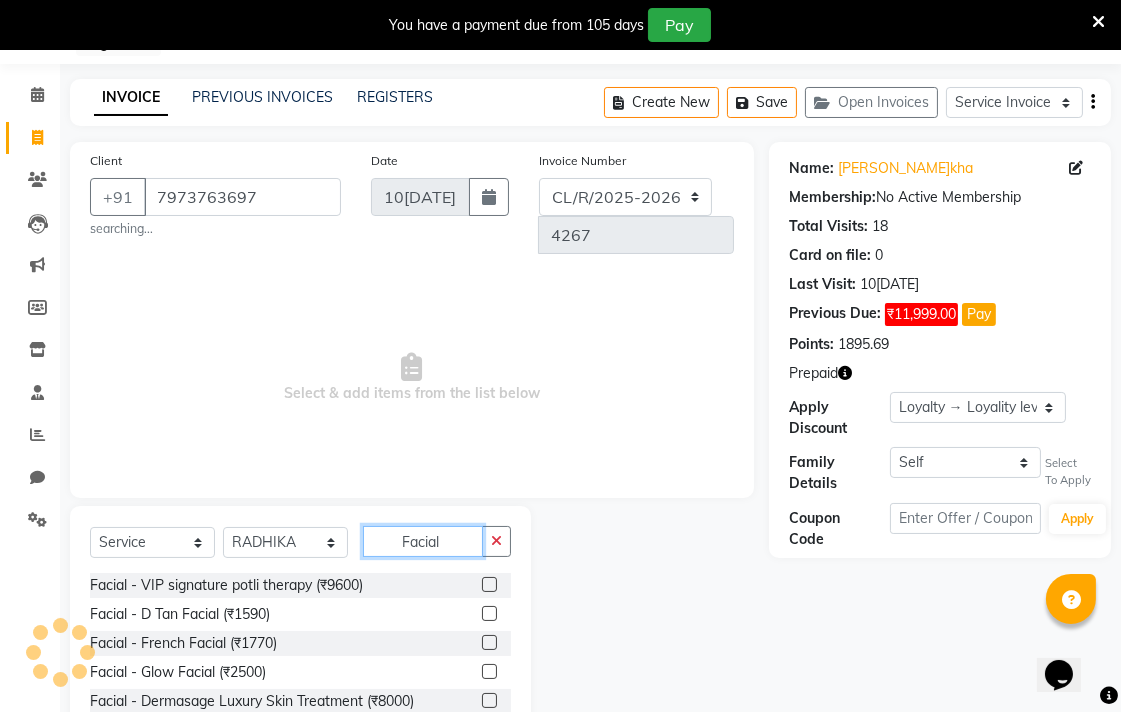 scroll, scrollTop: 173, scrollLeft: 0, axis: vertical 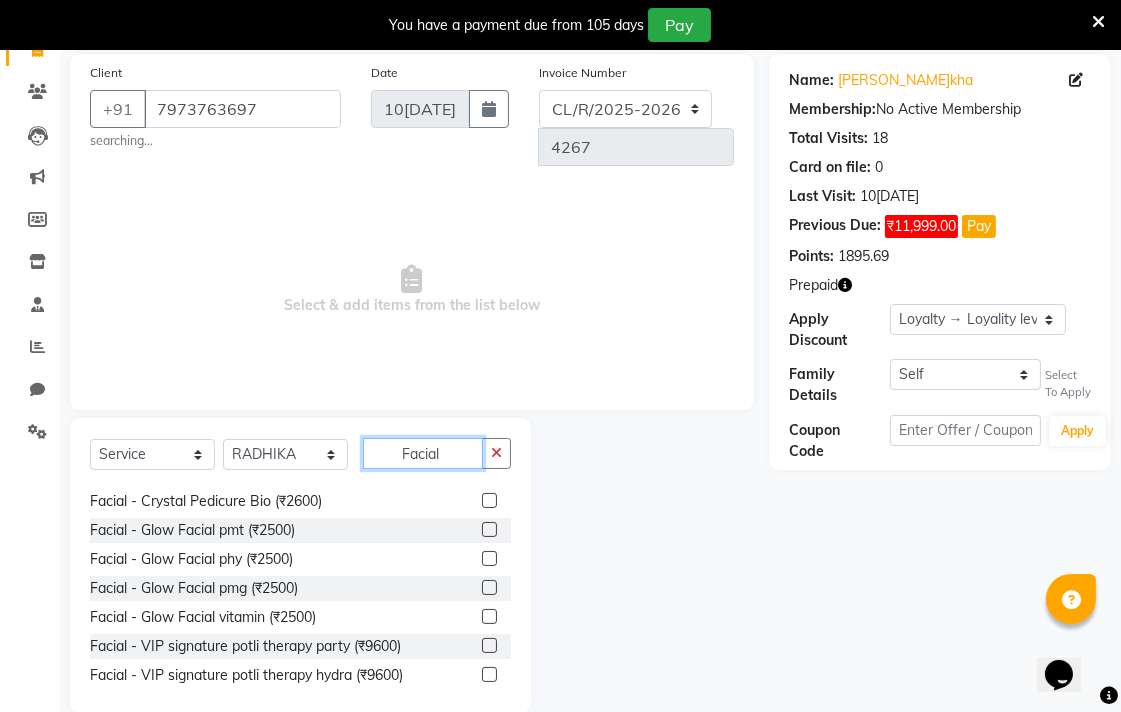 type on "Facial" 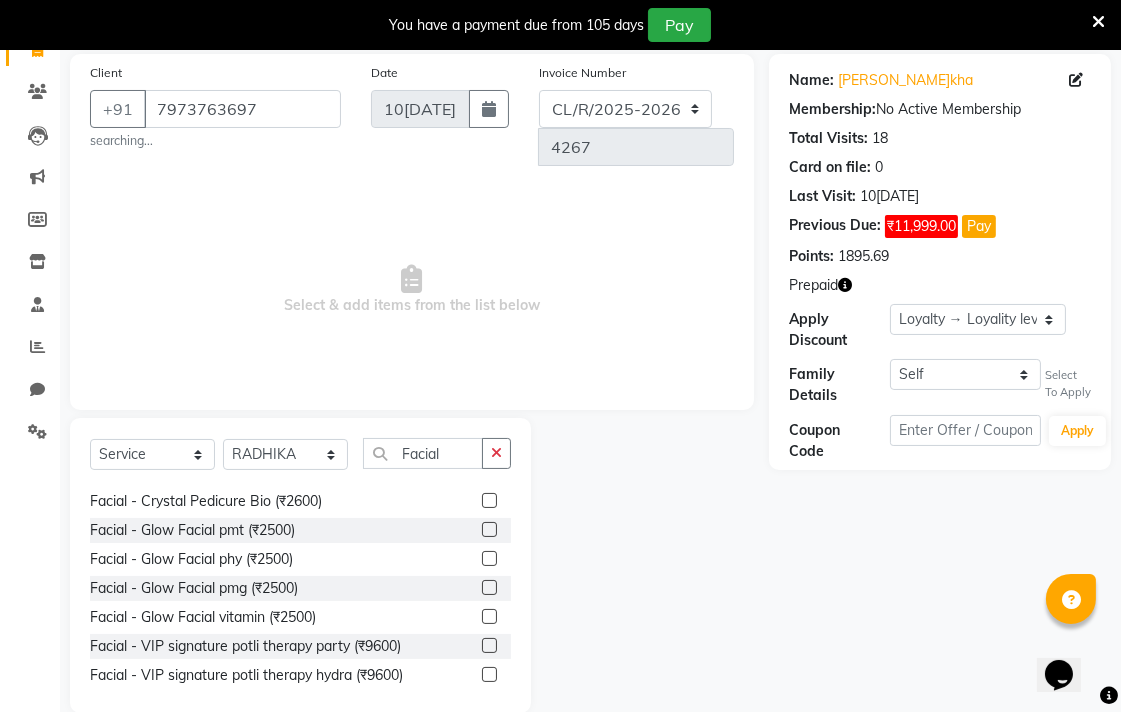 click 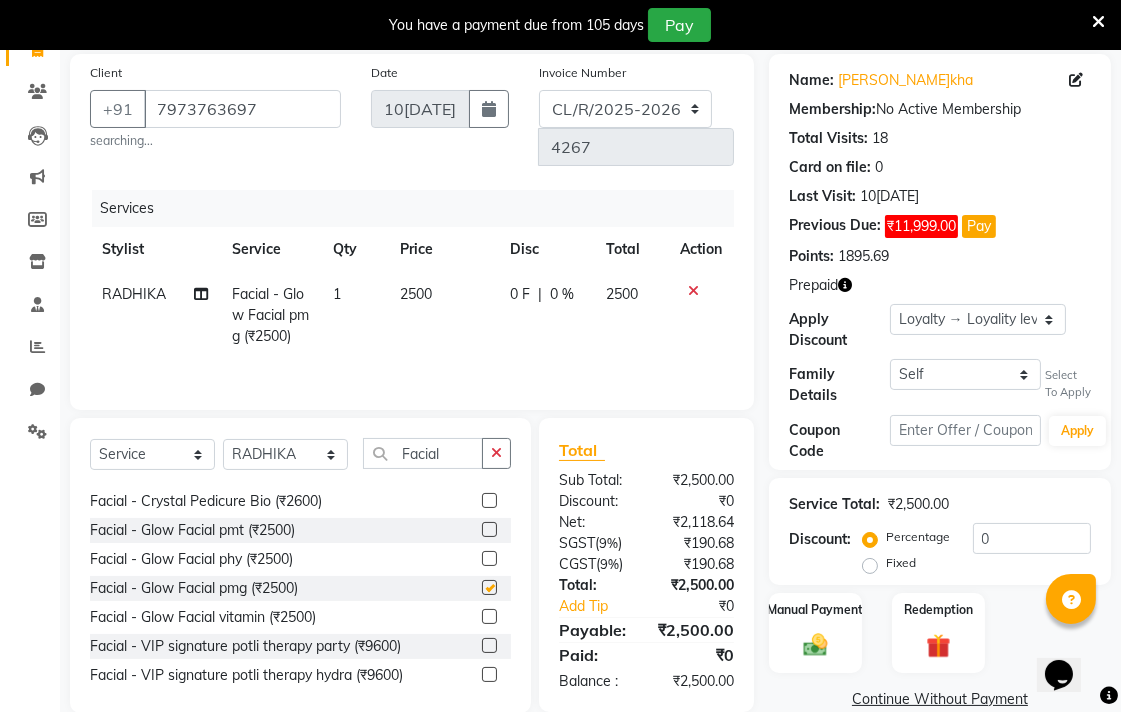 checkbox on "false" 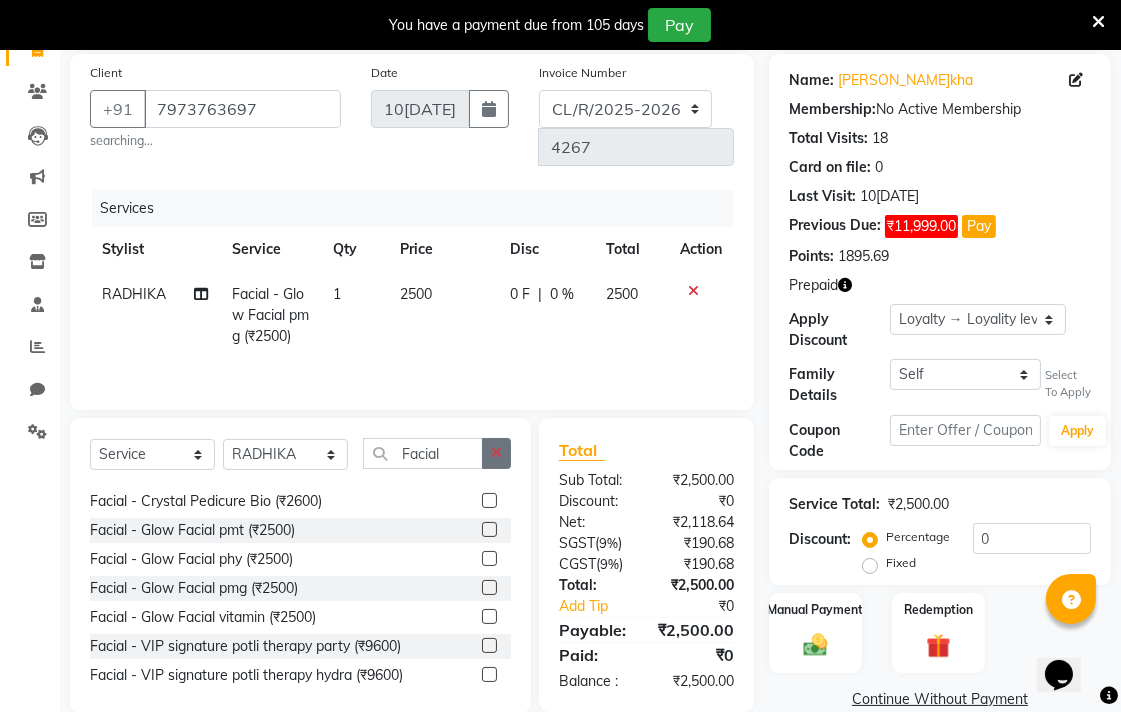 click 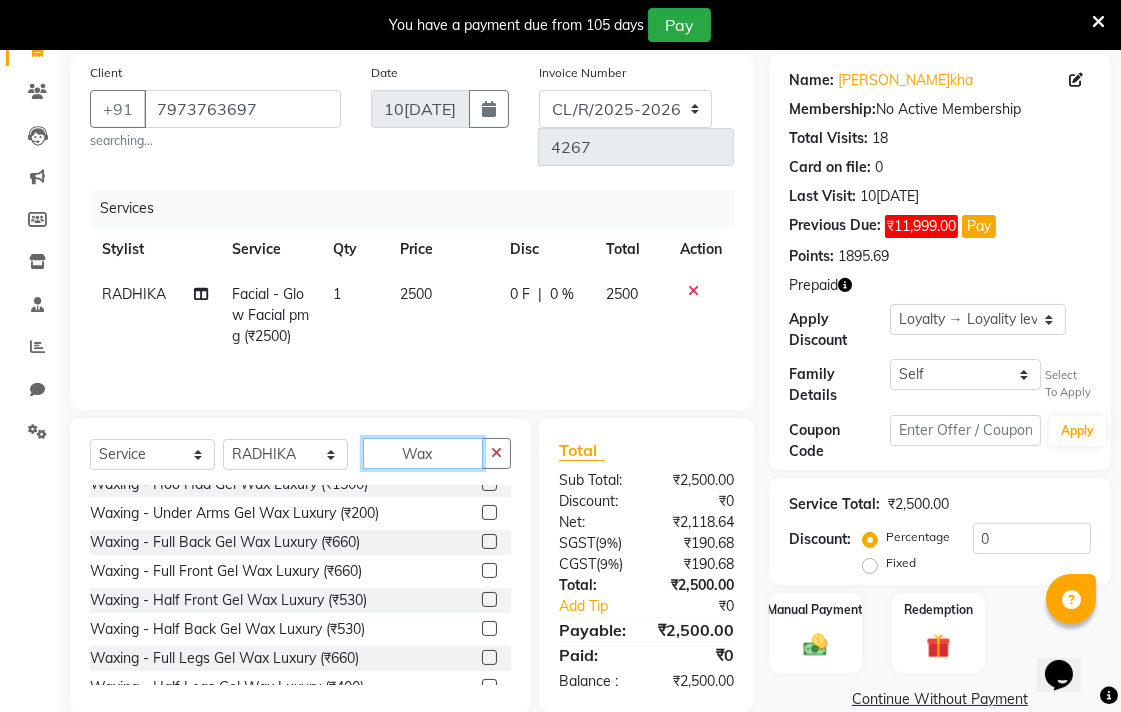 scroll, scrollTop: 0, scrollLeft: 0, axis: both 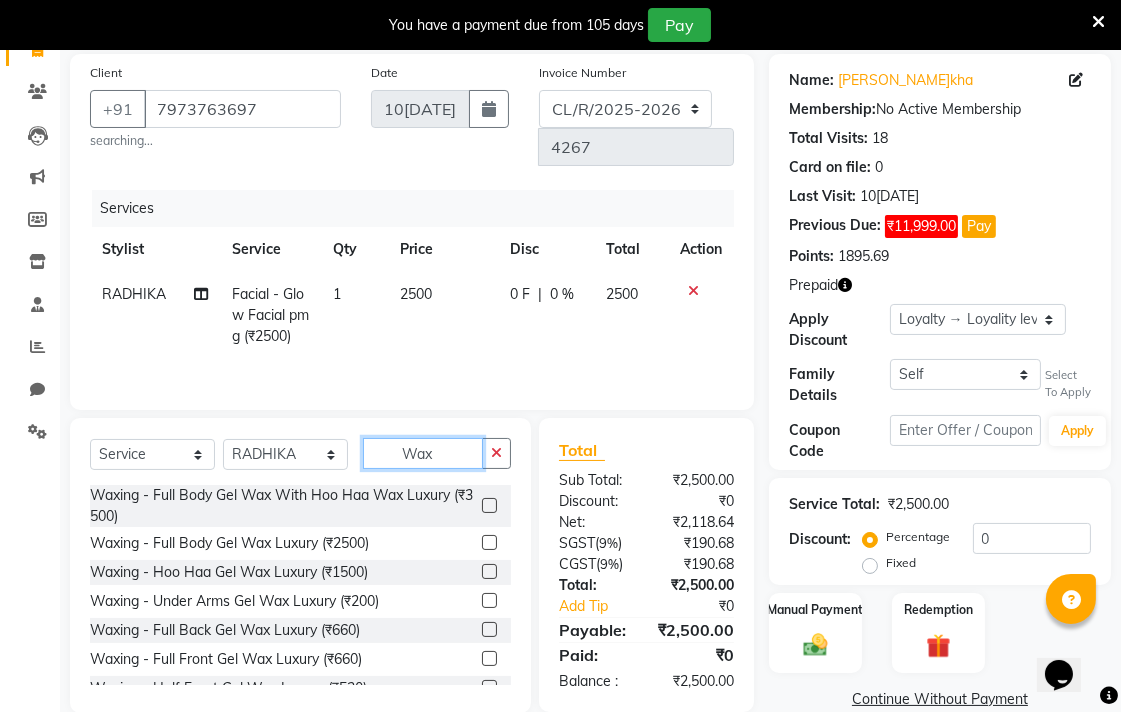 type on "Wax" 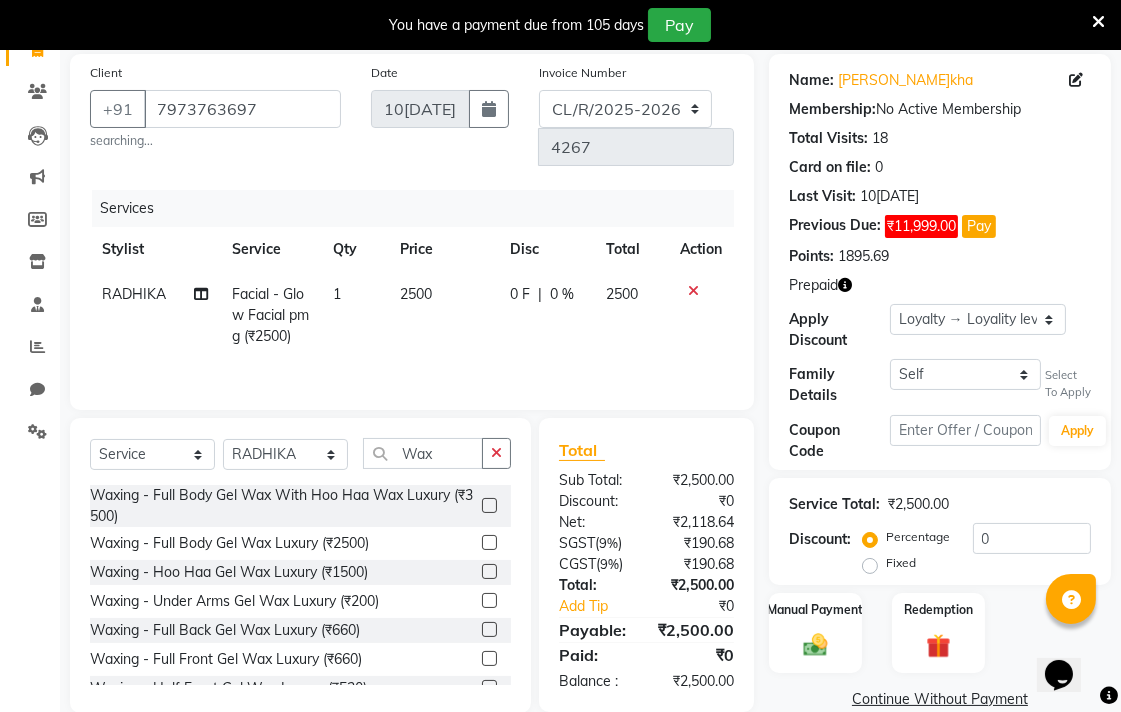 click 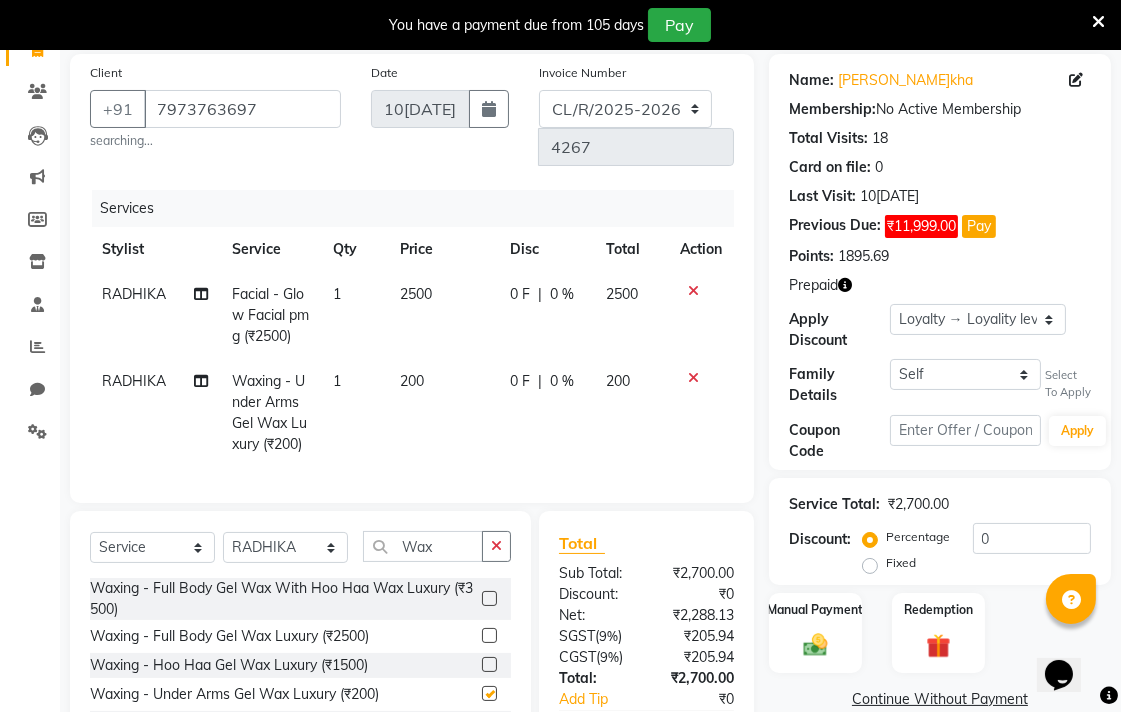 checkbox on "false" 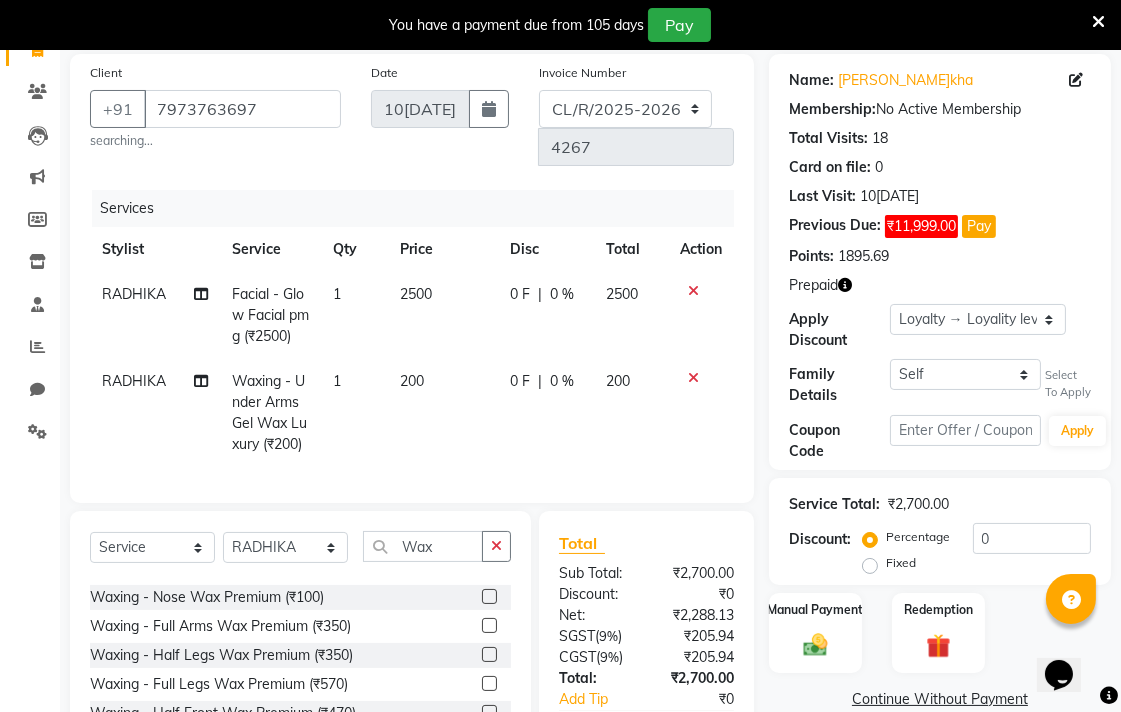 scroll, scrollTop: 368, scrollLeft: 0, axis: vertical 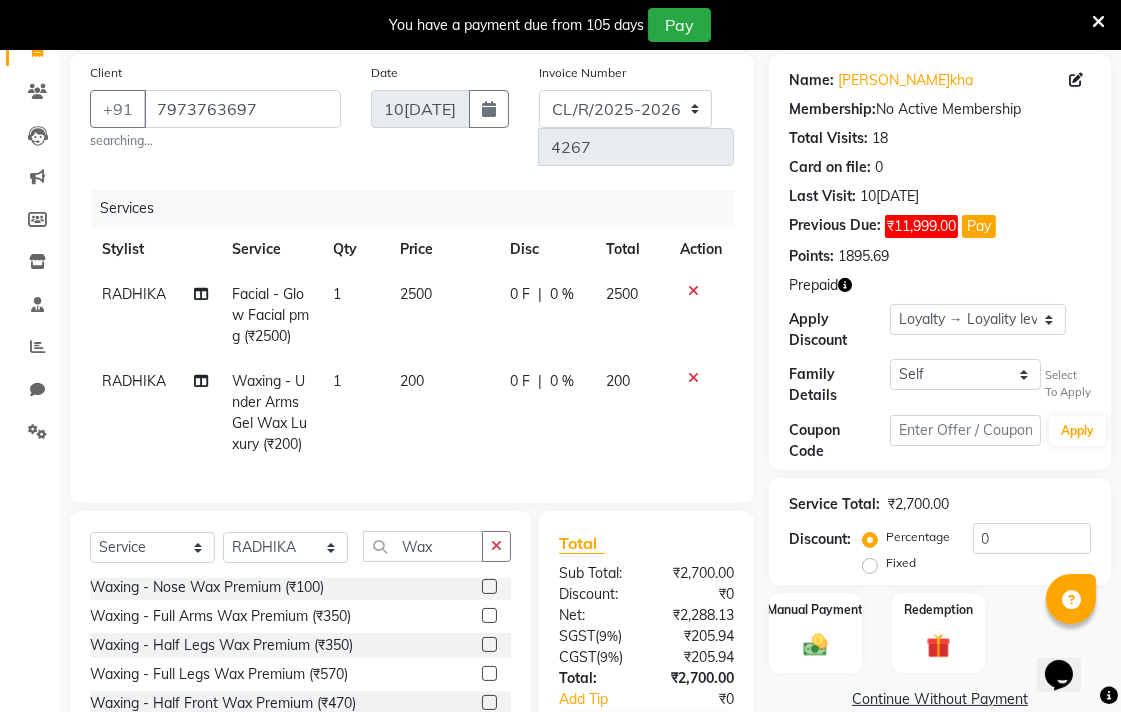 click 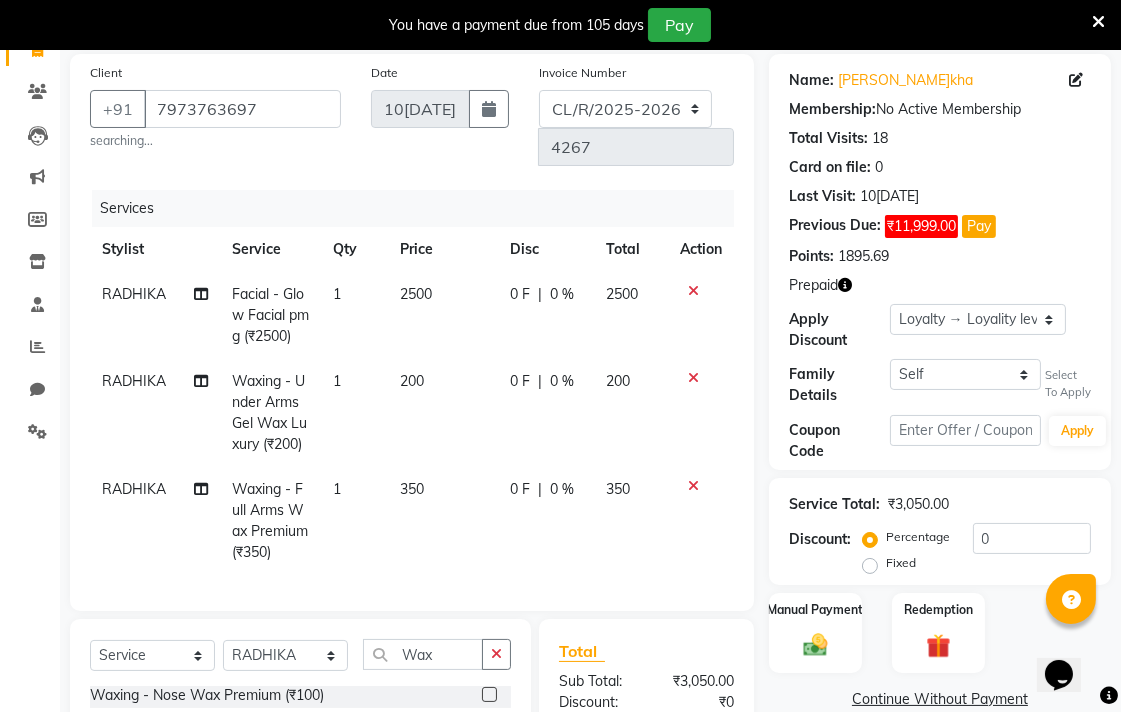 checkbox on "false" 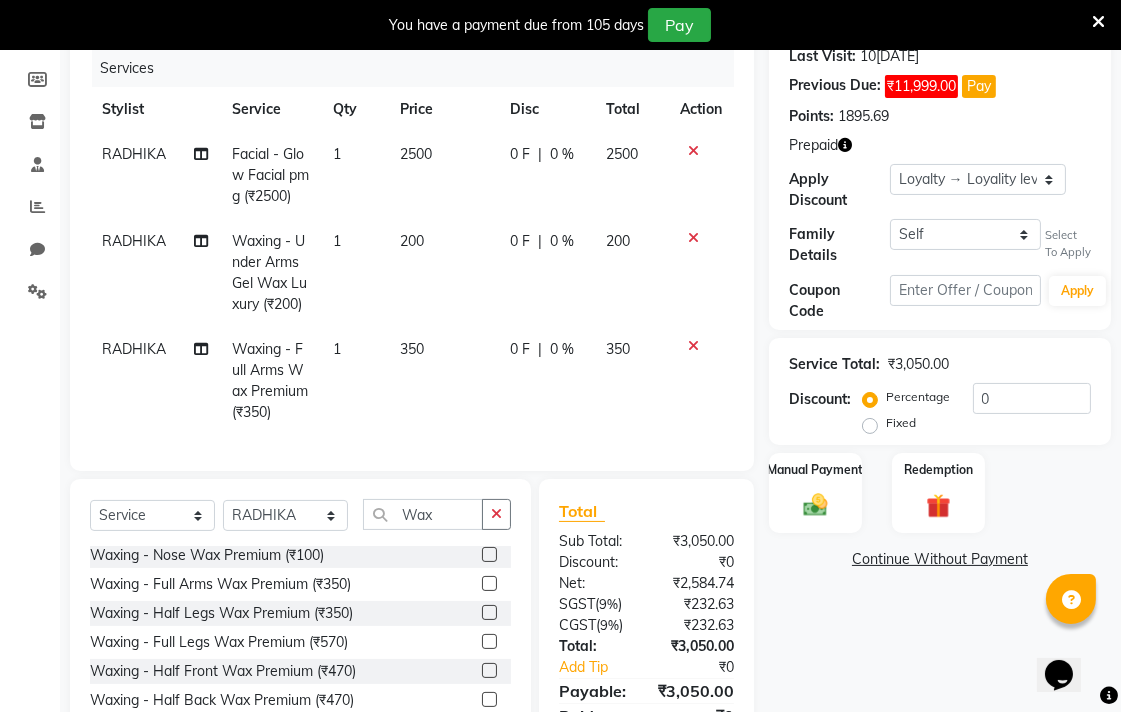 scroll, scrollTop: 390, scrollLeft: 0, axis: vertical 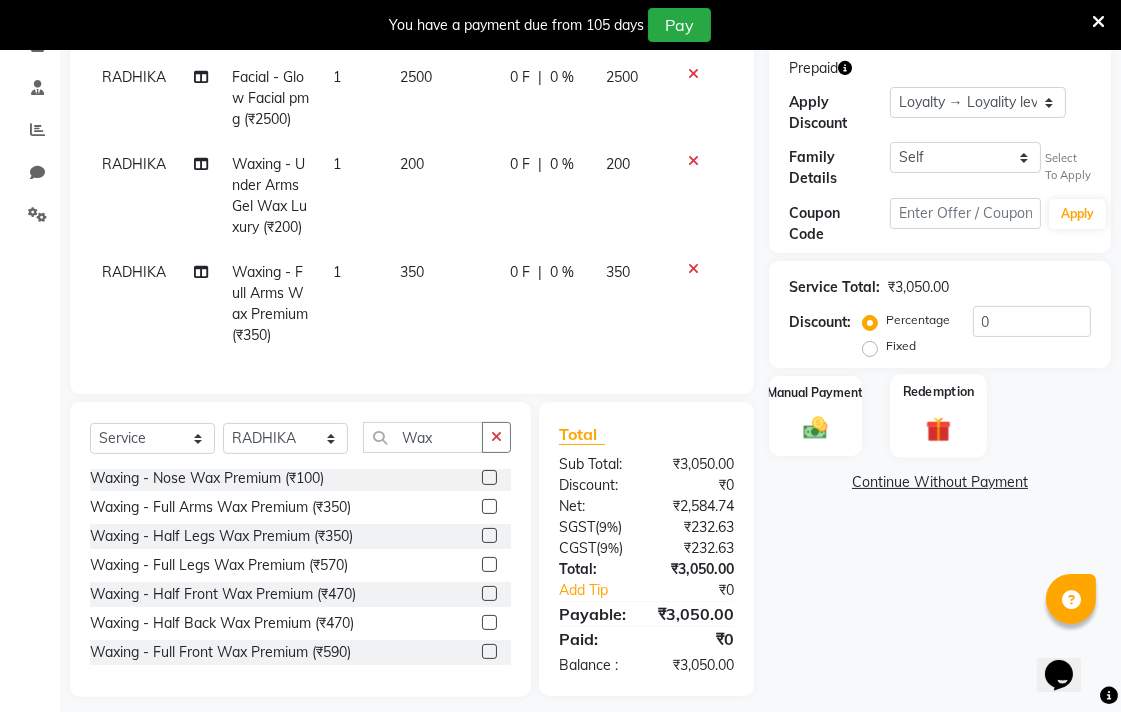 click on "Redemption" 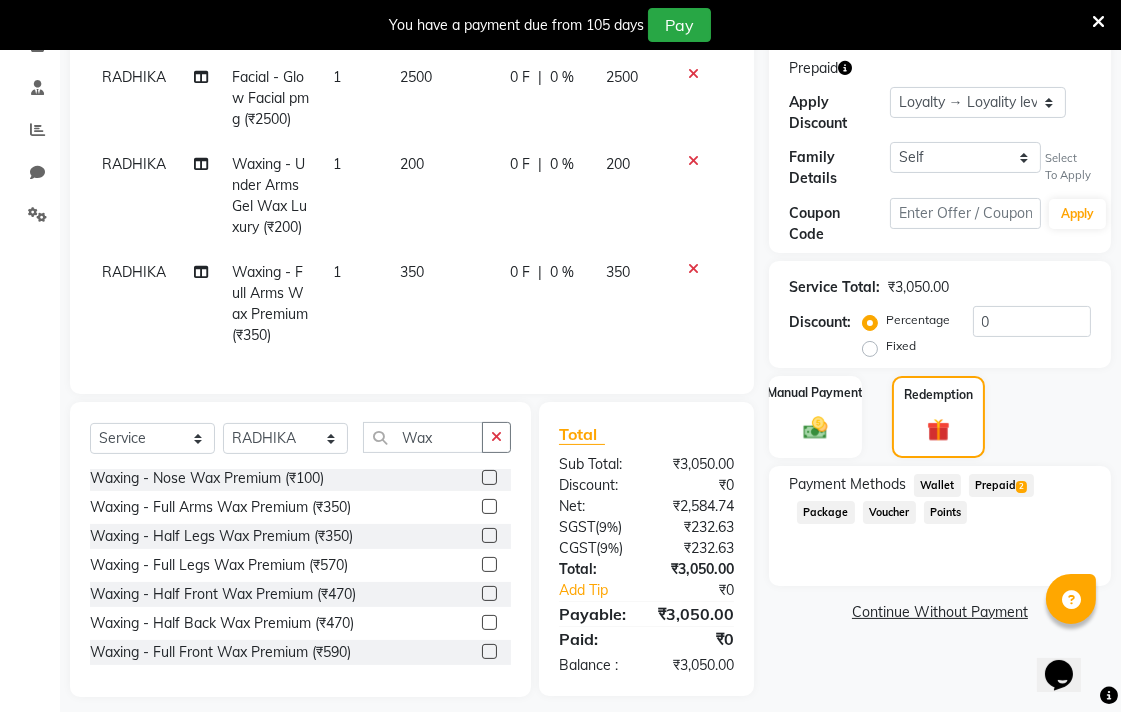 click on "Prepaid  2" 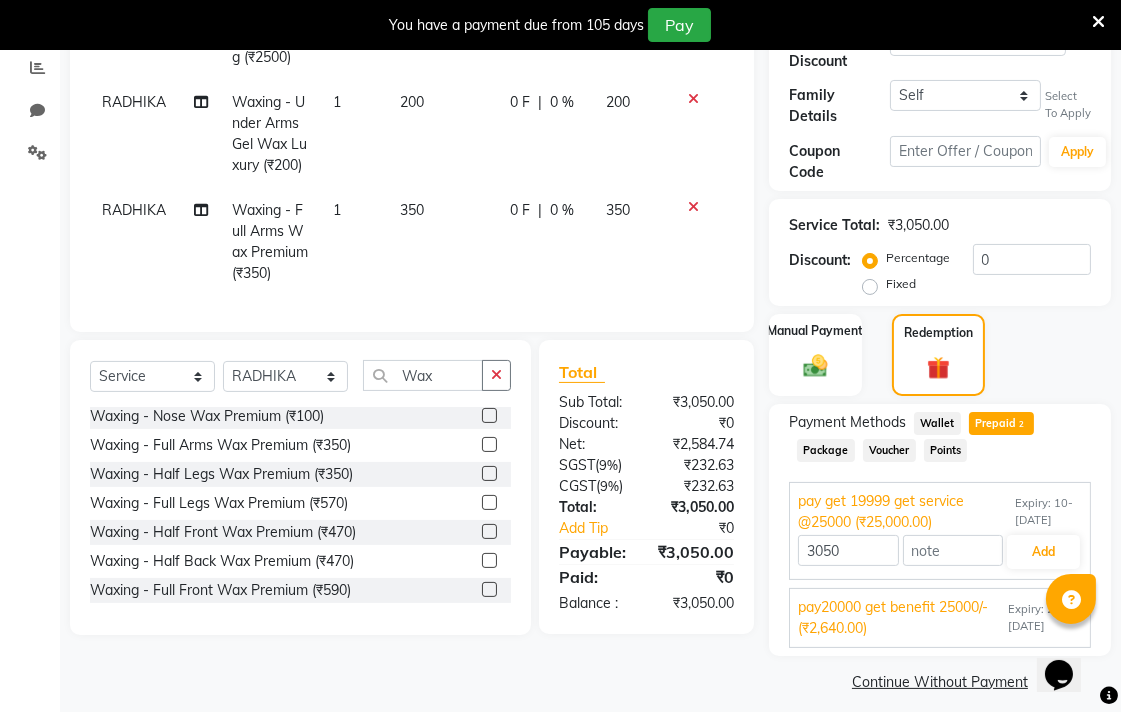 scroll, scrollTop: 466, scrollLeft: 0, axis: vertical 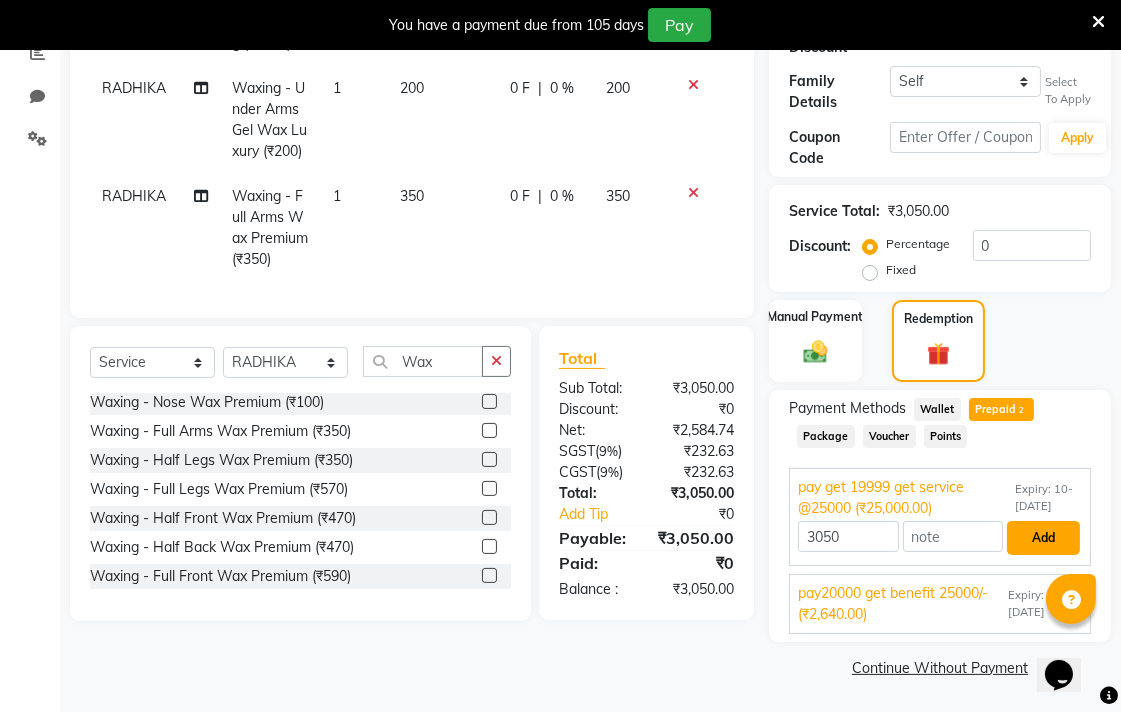 click on "Add" at bounding box center [1043, 538] 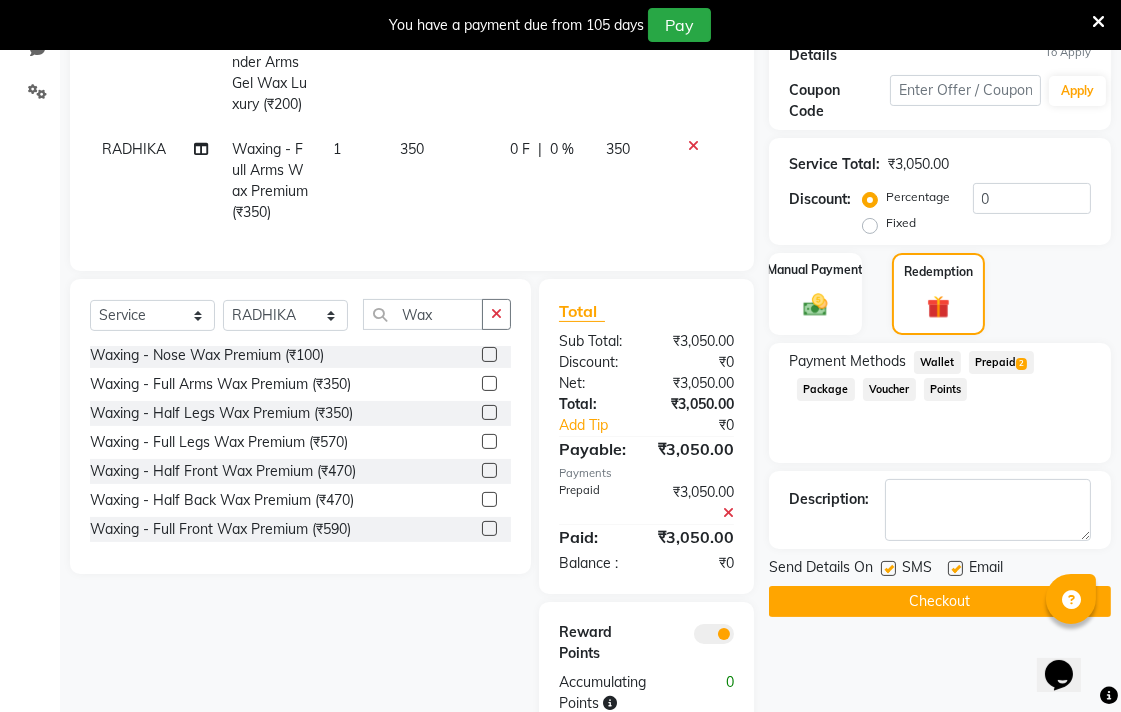 scroll, scrollTop: 550, scrollLeft: 0, axis: vertical 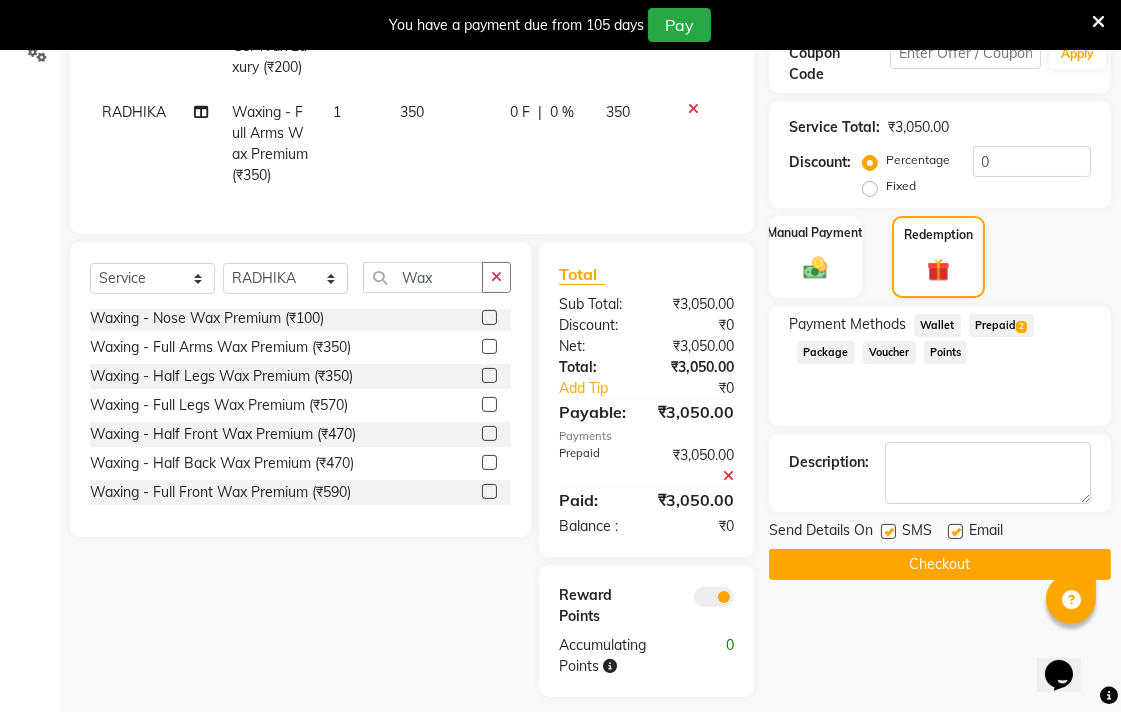 click on "Checkout" 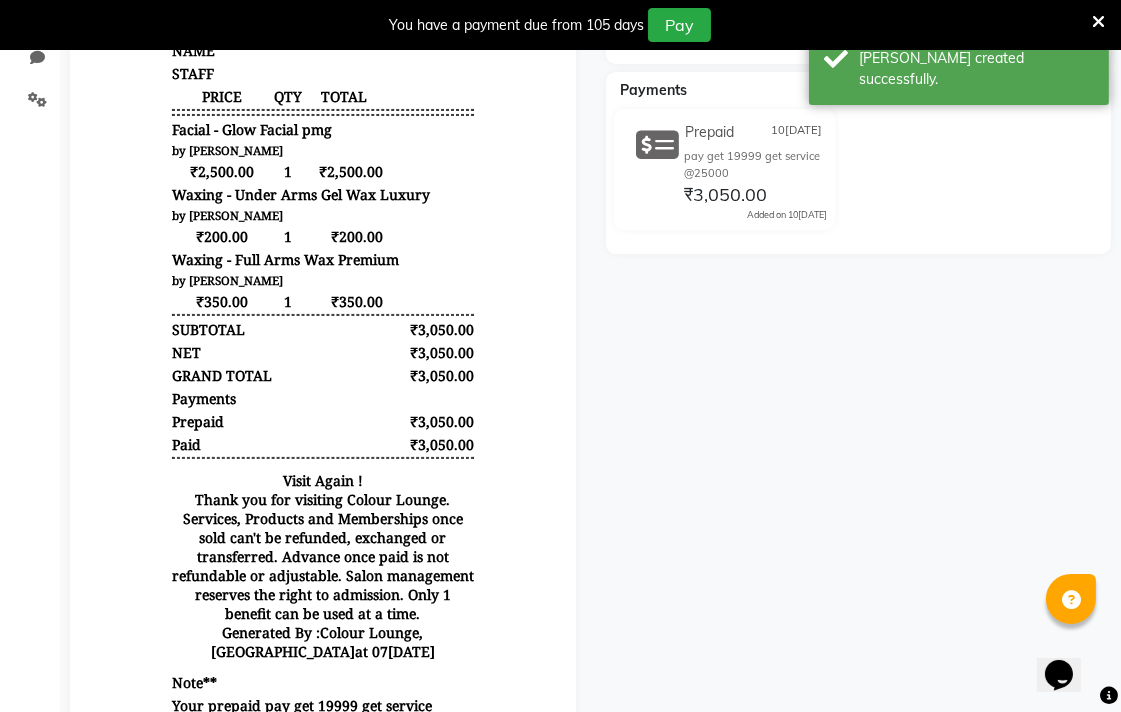 scroll, scrollTop: 326, scrollLeft: 0, axis: vertical 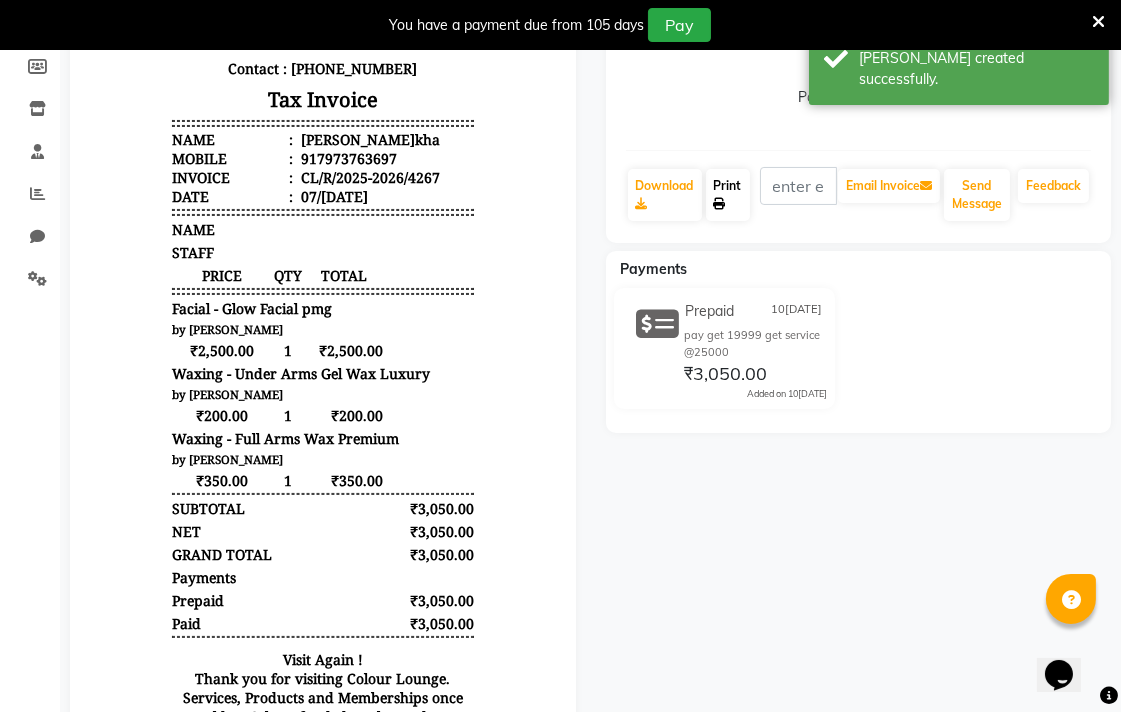 click on "Print" 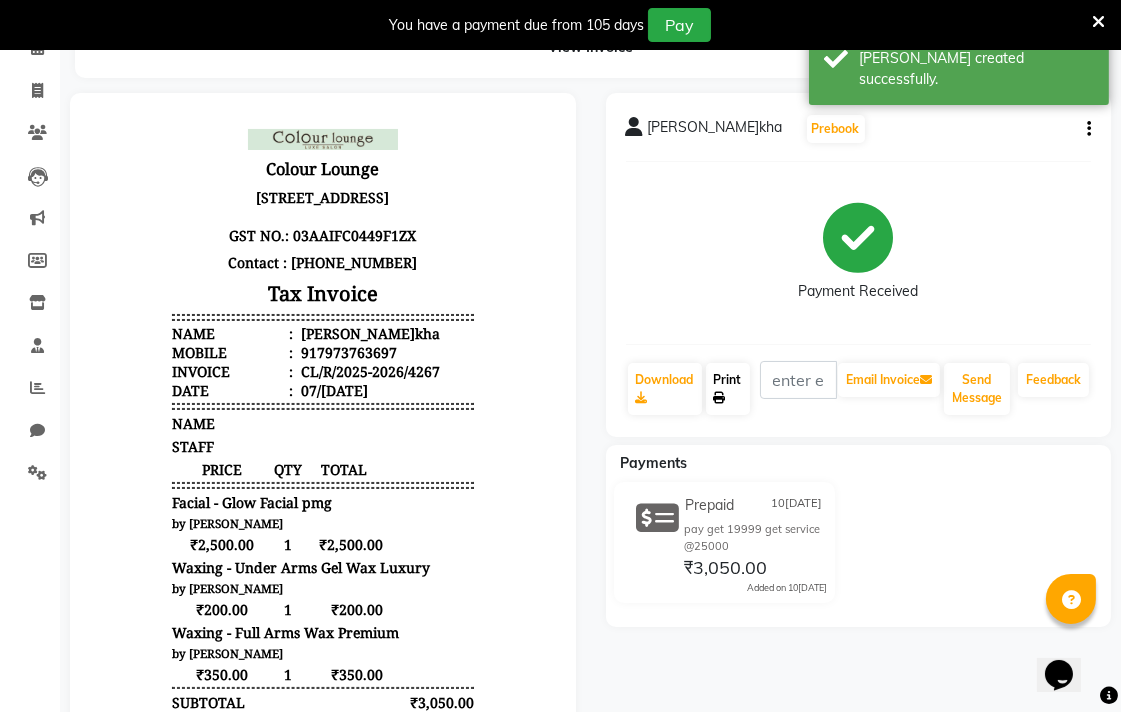 scroll, scrollTop: 0, scrollLeft: 0, axis: both 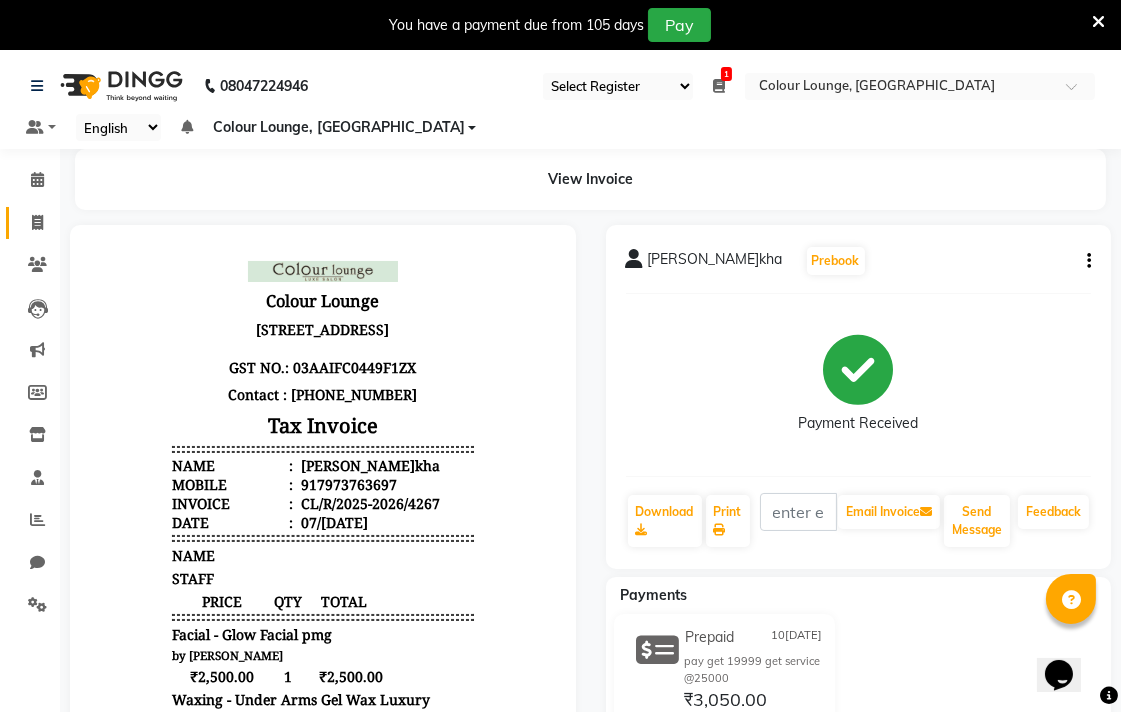 click 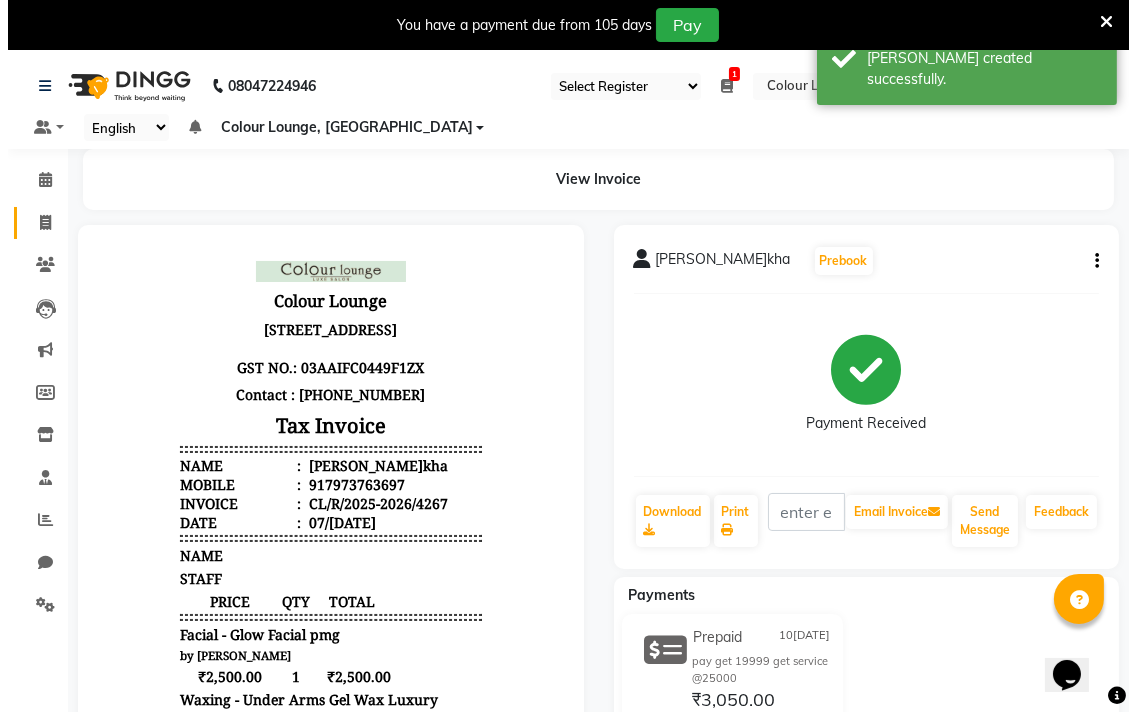 scroll, scrollTop: 50, scrollLeft: 0, axis: vertical 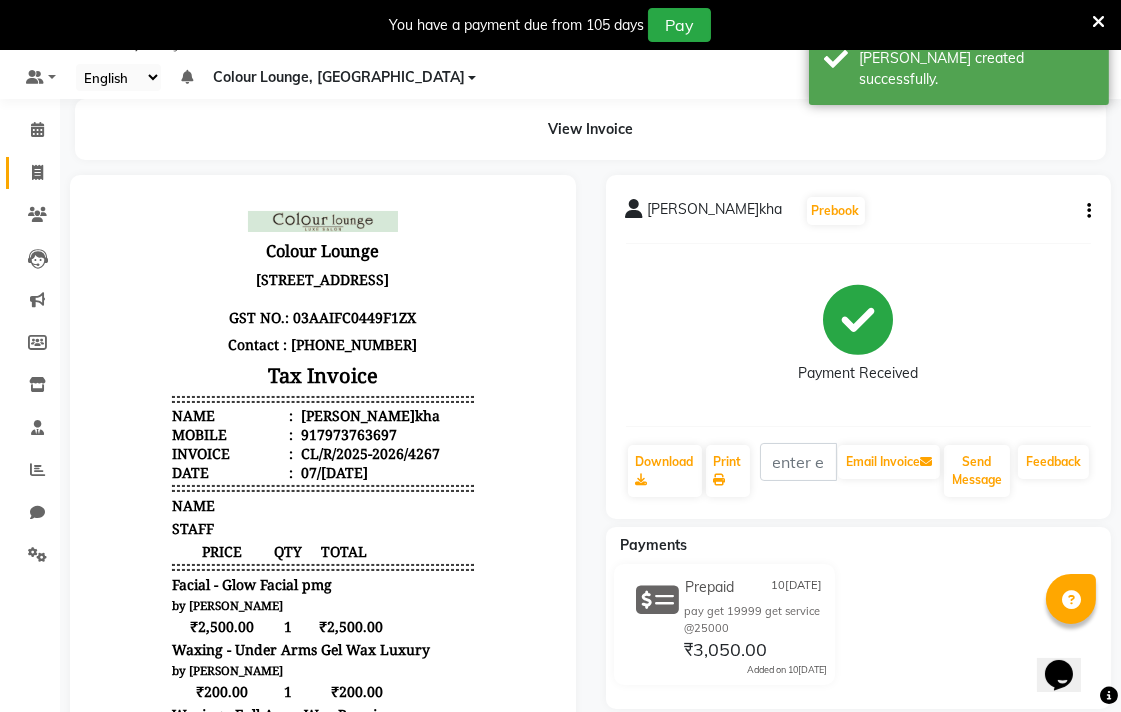select on "service" 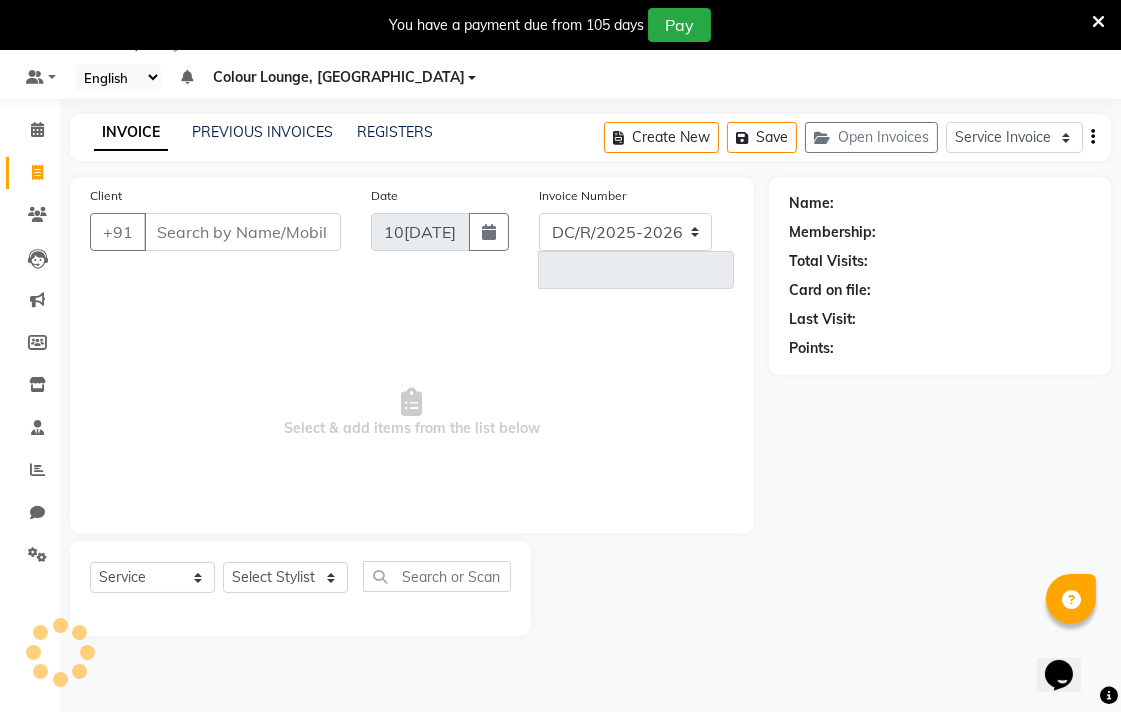 select on "8013" 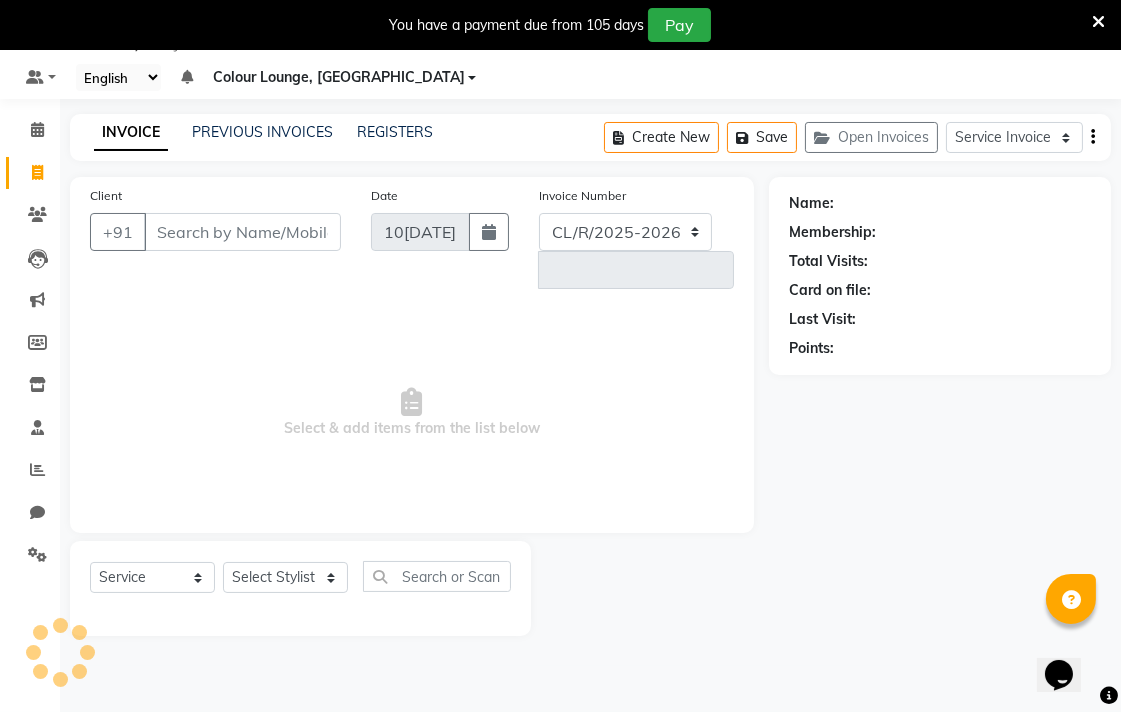 type on "4268" 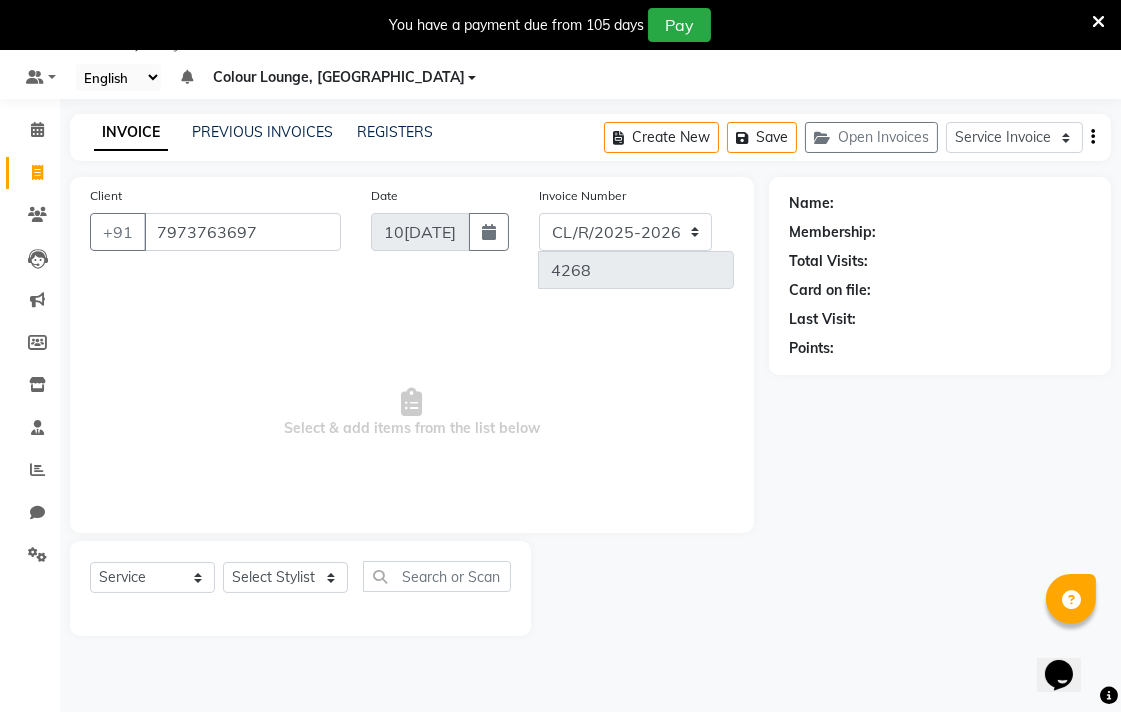 type on "7973763697" 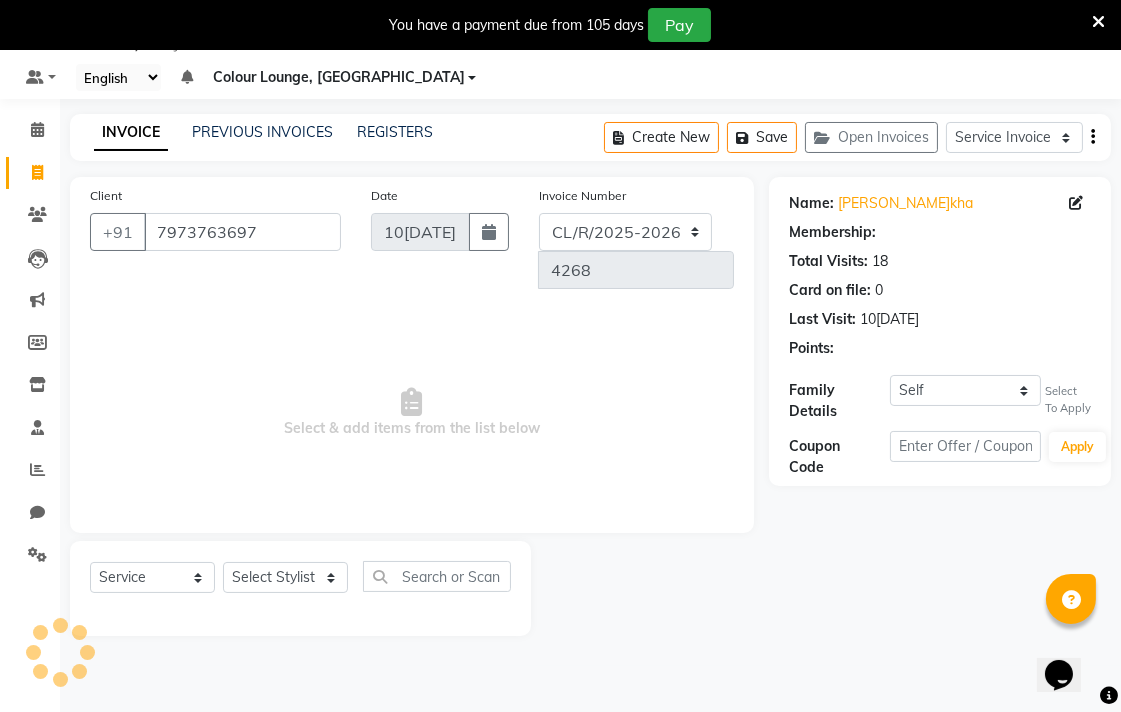select on "1: Object" 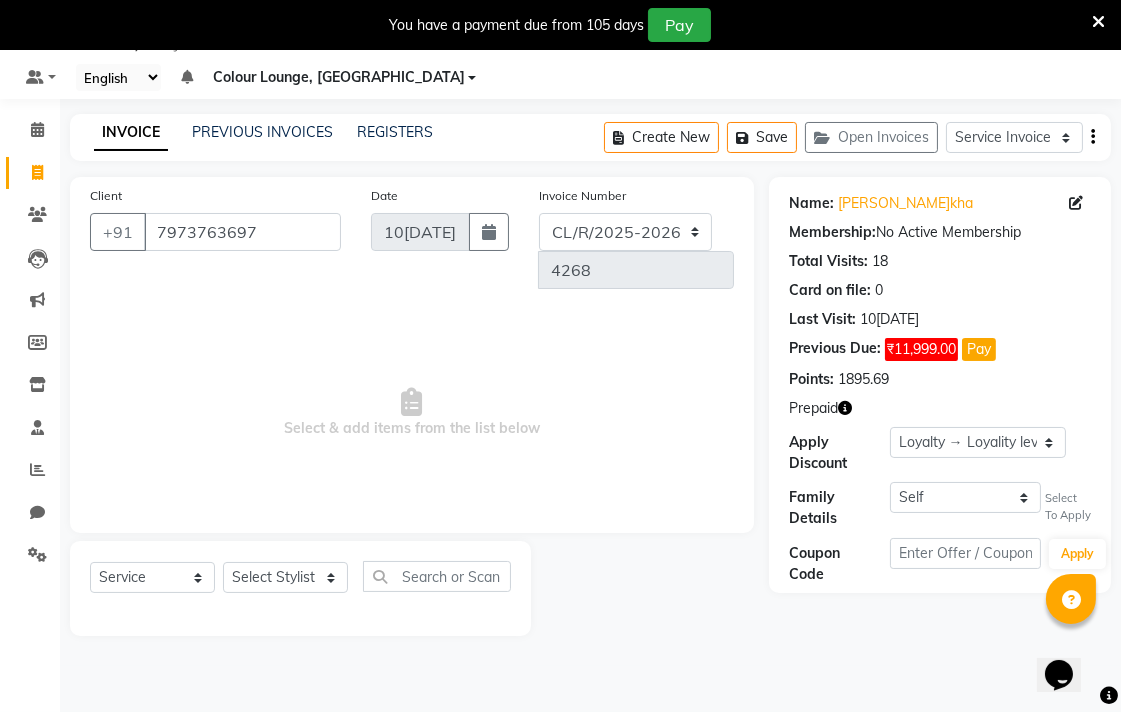 click 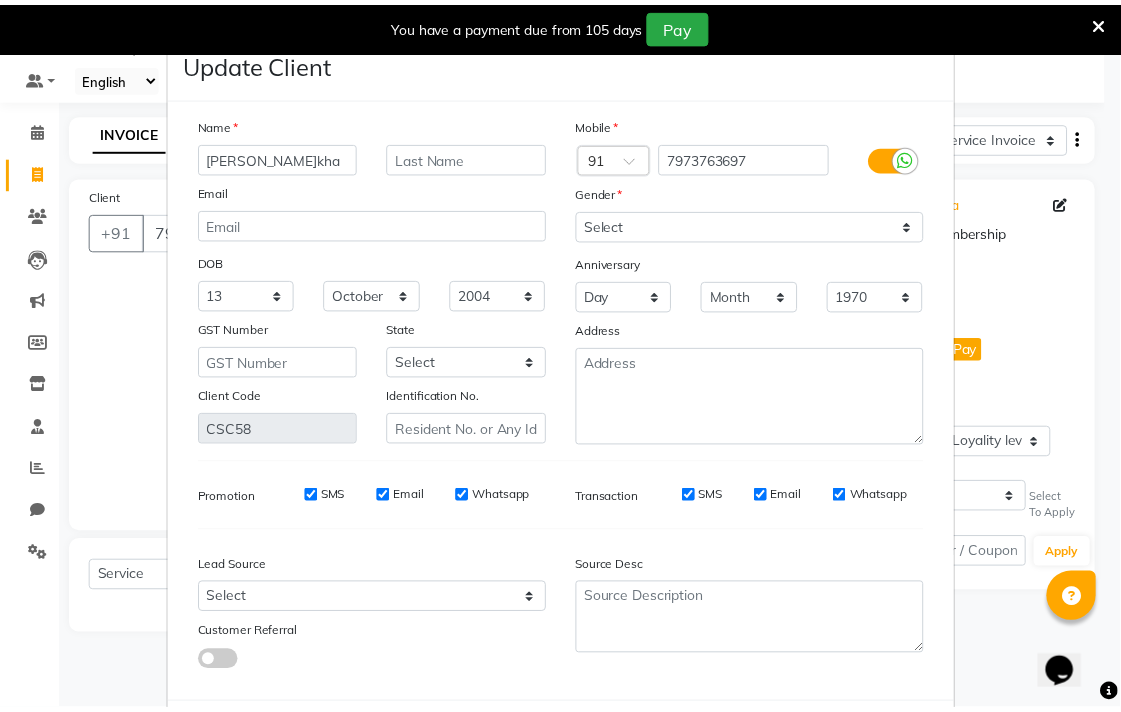 scroll, scrollTop: 103, scrollLeft: 0, axis: vertical 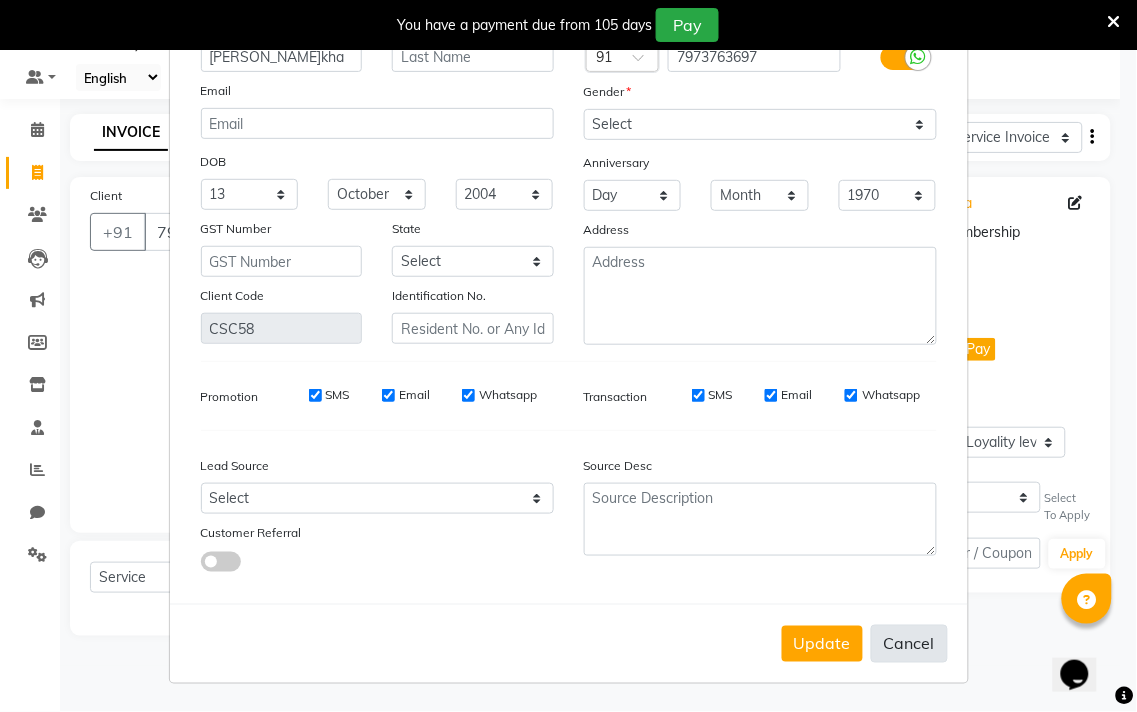 click on "Cancel" at bounding box center (909, 644) 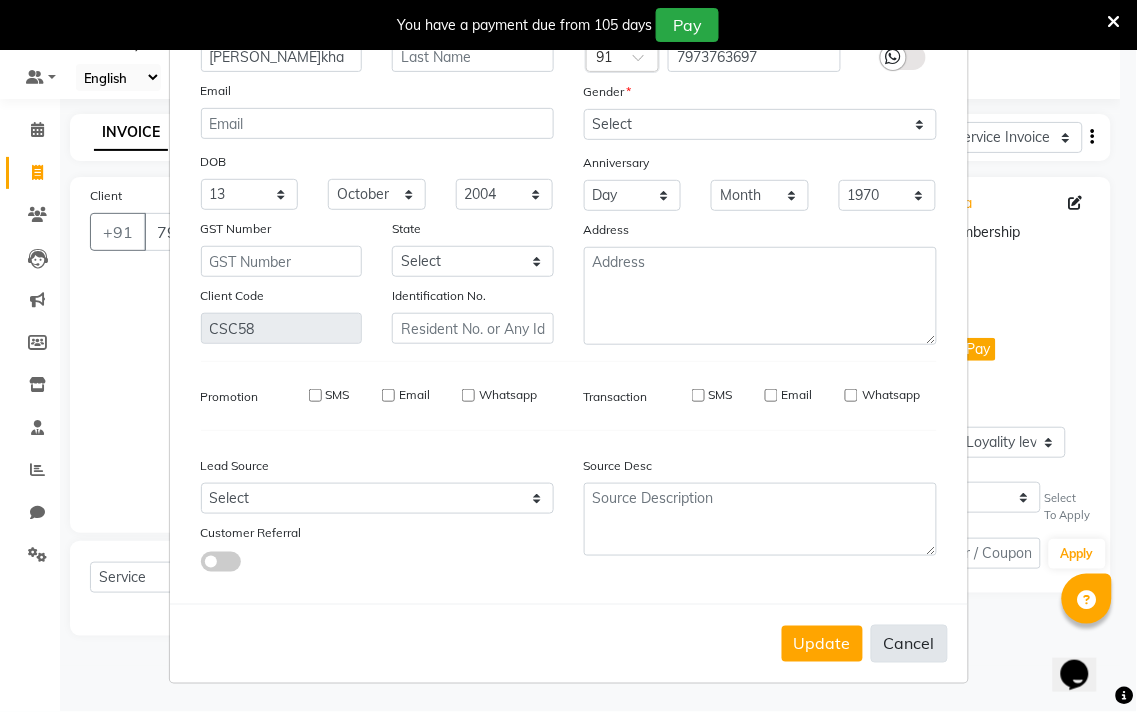 type 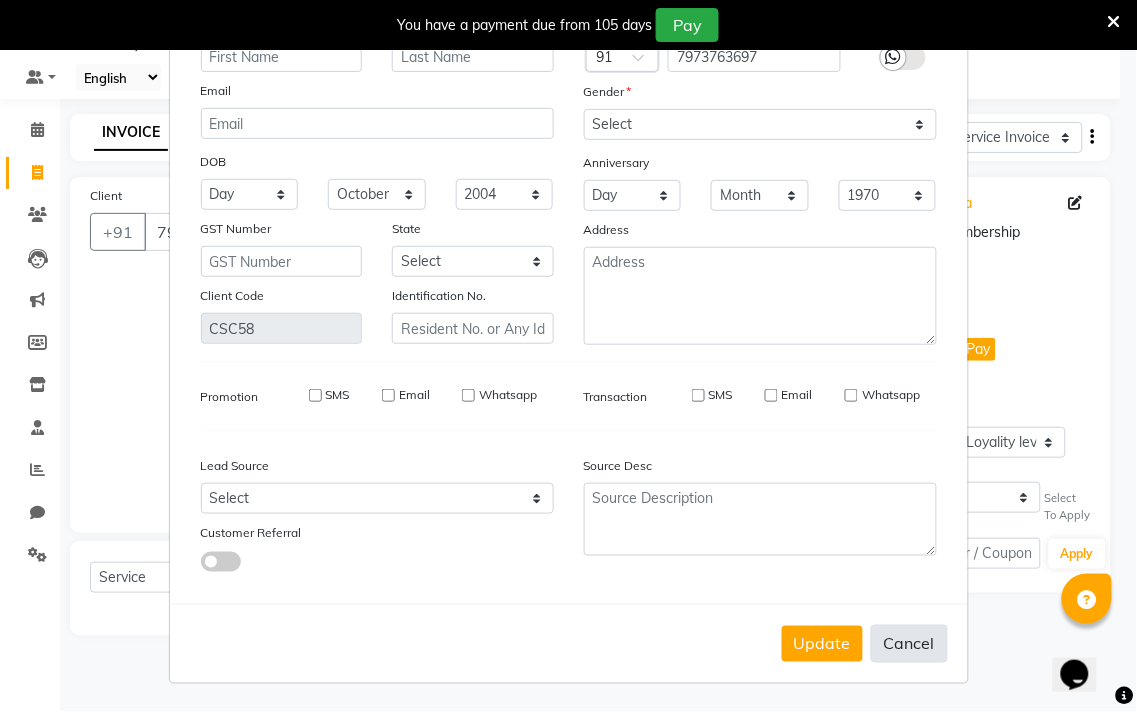 select 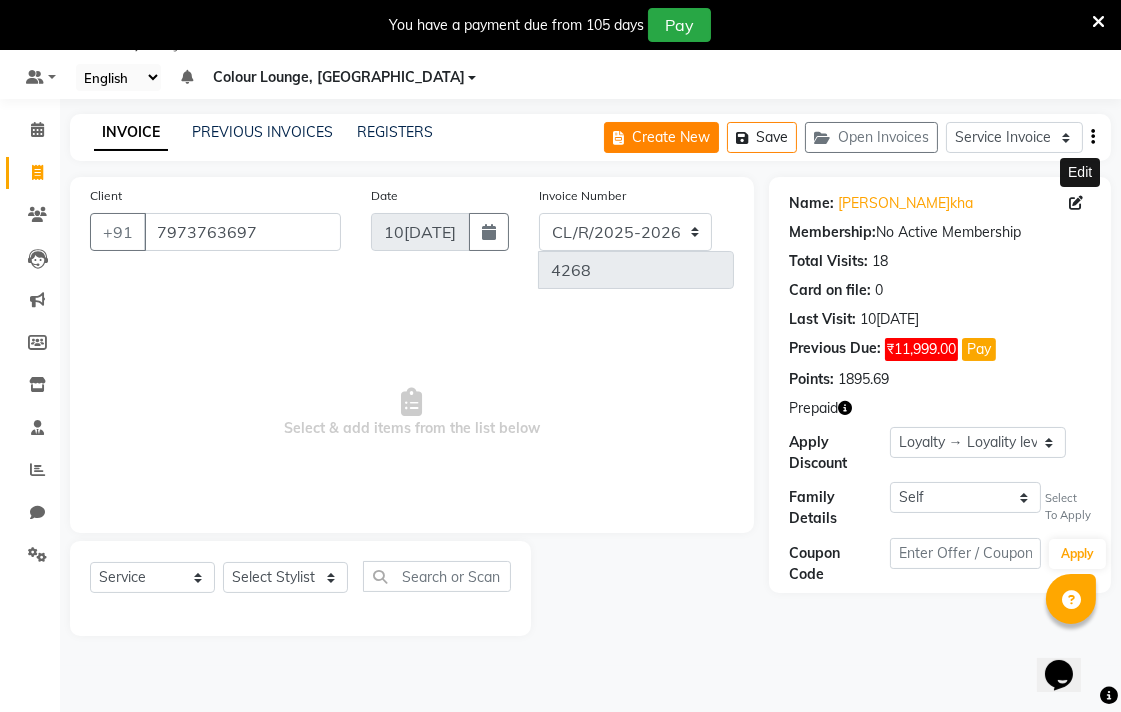 click on "Create New" 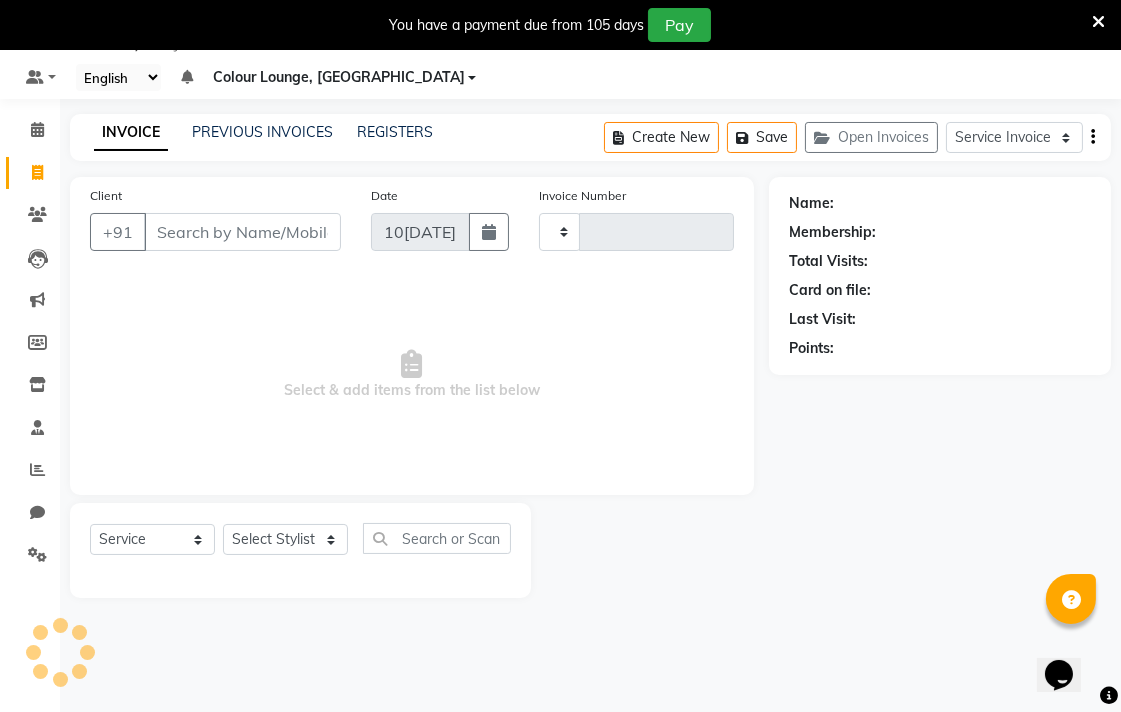 type on "4268" 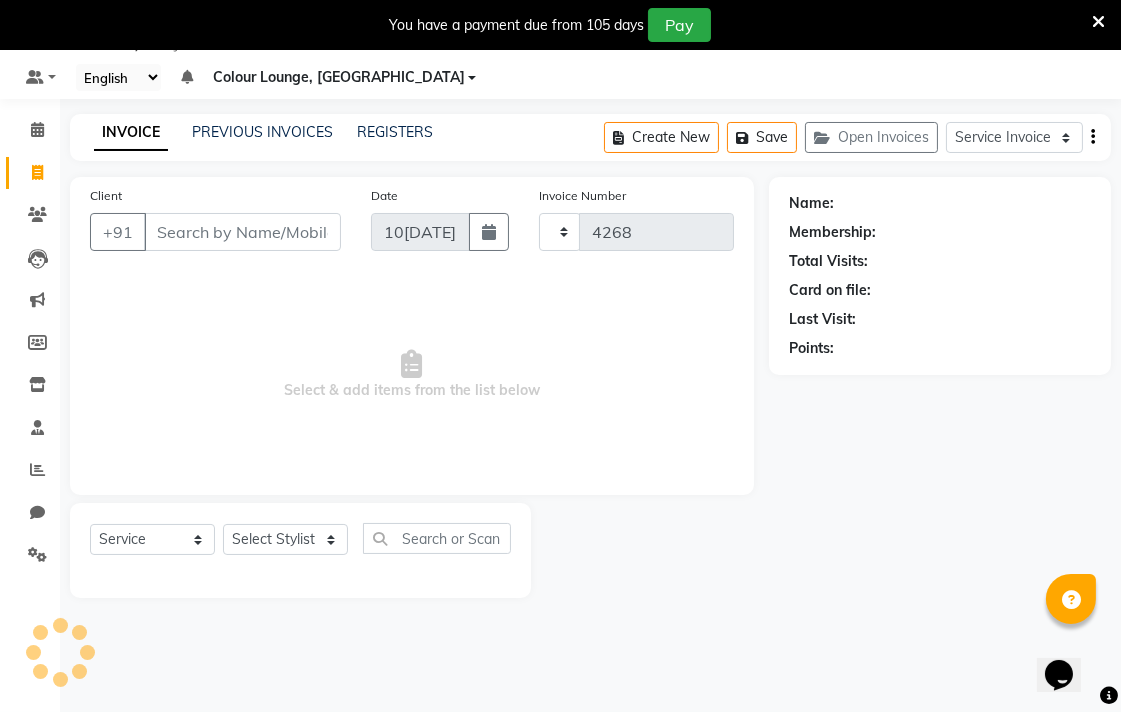 select on "8013" 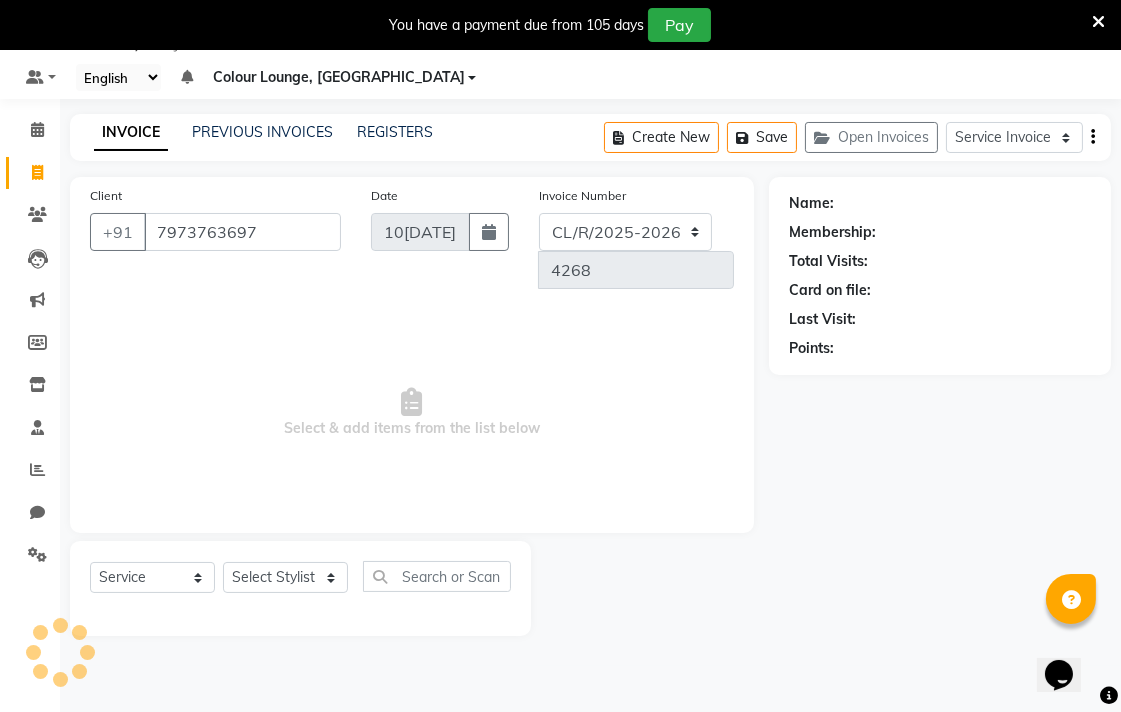 type on "7973763697" 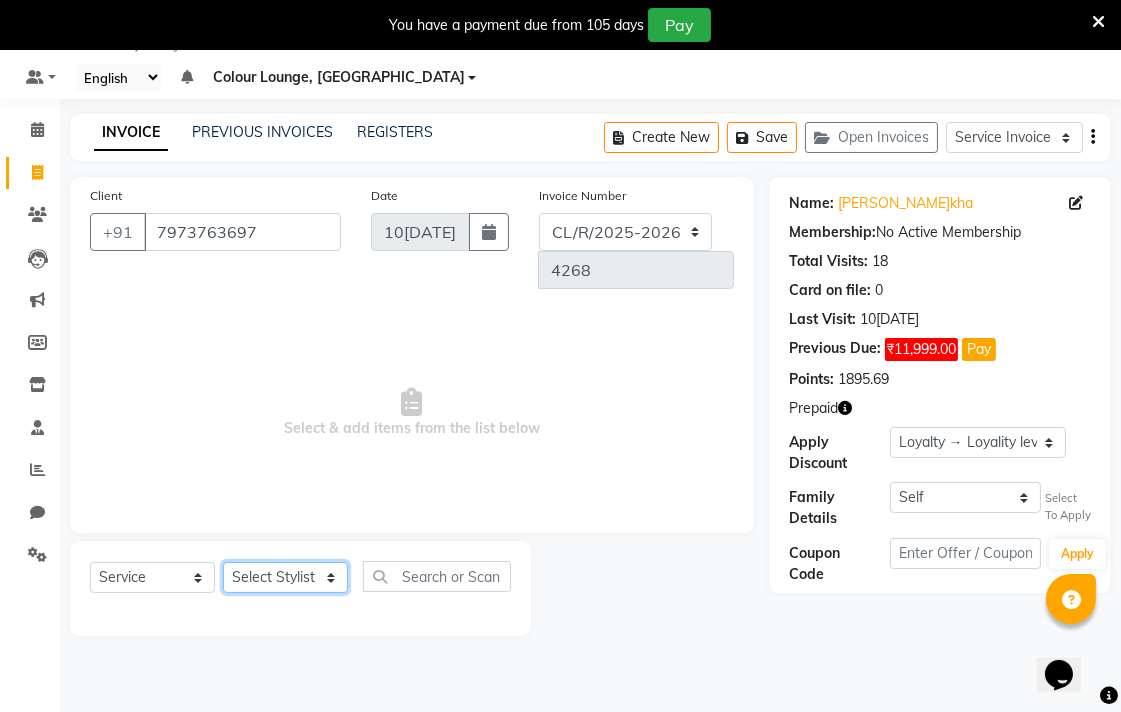 click on "Select Stylist Admin AMIT Birshika Colour Lounge, [GEOGRAPHIC_DATA] Colour Lounge, [GEOGRAPHIC_DATA] [PERSON_NAME] [PERSON_NAME] [PERSON_NAME] [PERSON_NAME] [PERSON_NAME] mam [PERSON_NAME] [PERSON_NAME] [PERSON_NAME] MOHIT [PERSON_NAME] POOJA [PERSON_NAME] [PERSON_NAME] [PERSON_NAME] guard [PERSON_NAME] [PERSON_NAME] [PERSON_NAME] [PERSON_NAME] SAMEER [PERSON_NAME] [PERSON_NAME] [PERSON_NAME] [PERSON_NAME] [PERSON_NAME] [PERSON_NAME] VISHAL [PERSON_NAME]" 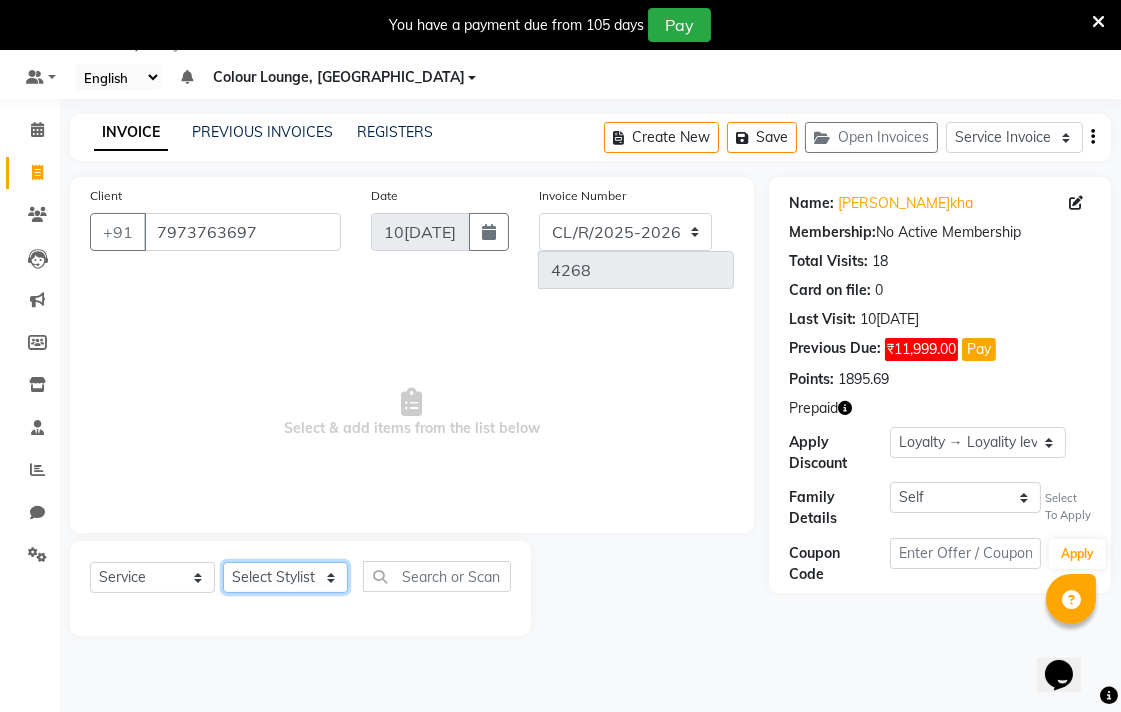 select on "70159" 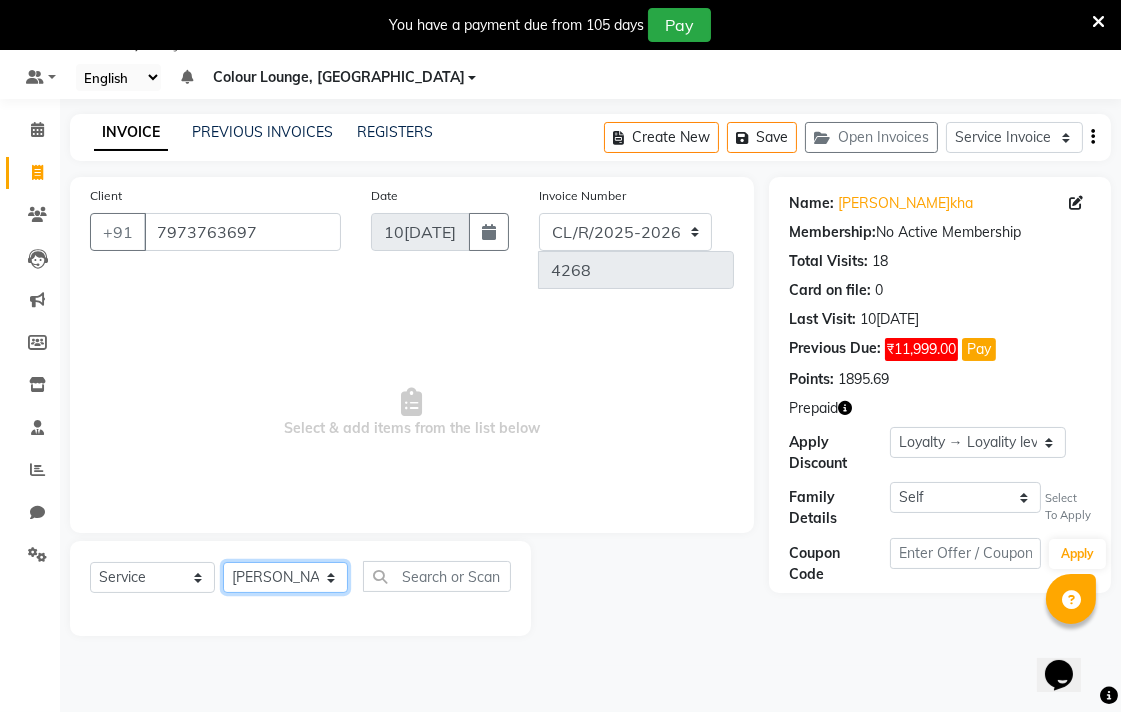 click on "Select Stylist Admin AMIT Birshika Colour Lounge, [GEOGRAPHIC_DATA] Colour Lounge, [GEOGRAPHIC_DATA] [PERSON_NAME] [PERSON_NAME] [PERSON_NAME] [PERSON_NAME] [PERSON_NAME] mam [PERSON_NAME] [PERSON_NAME] [PERSON_NAME] MOHIT [PERSON_NAME] POOJA [PERSON_NAME] [PERSON_NAME] [PERSON_NAME] guard [PERSON_NAME] [PERSON_NAME] [PERSON_NAME] [PERSON_NAME] SAMEER [PERSON_NAME] [PERSON_NAME] [PERSON_NAME] [PERSON_NAME] [PERSON_NAME] [PERSON_NAME] VISHAL [PERSON_NAME]" 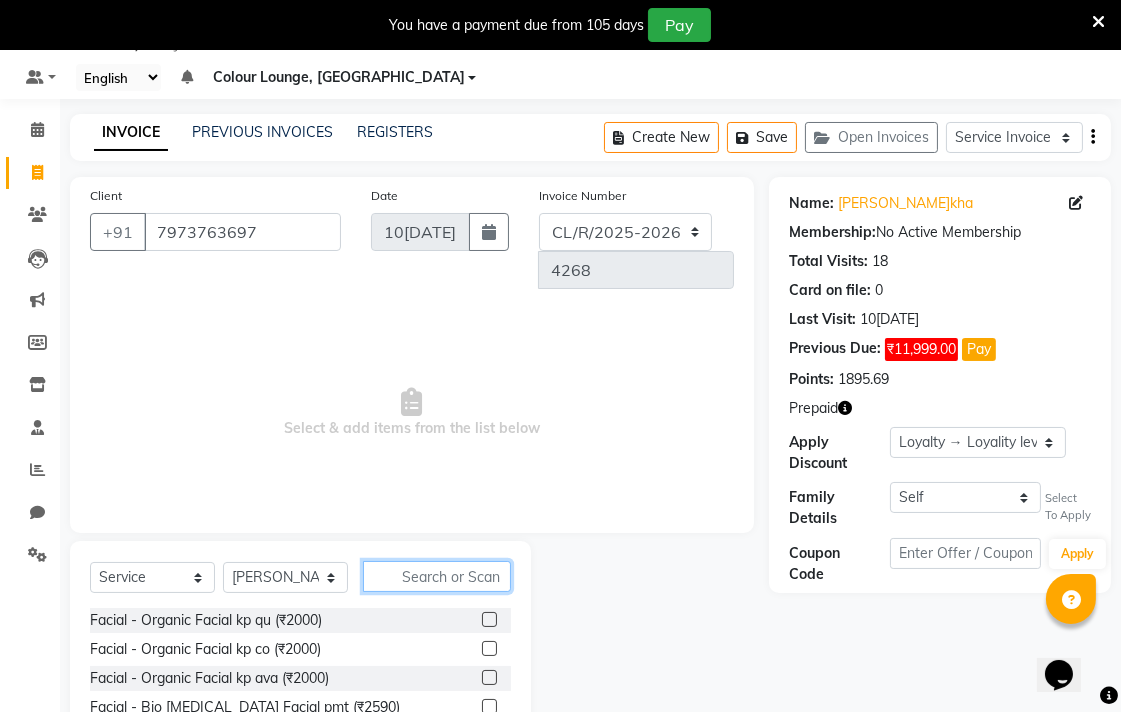 click 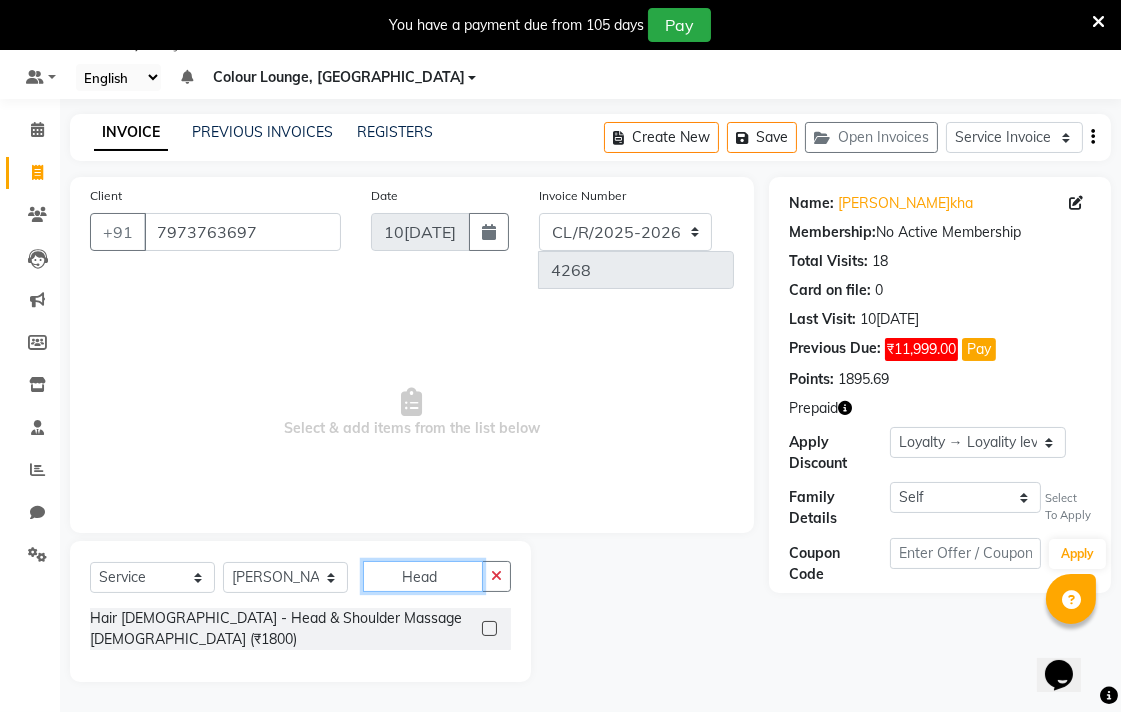 type on "Head" 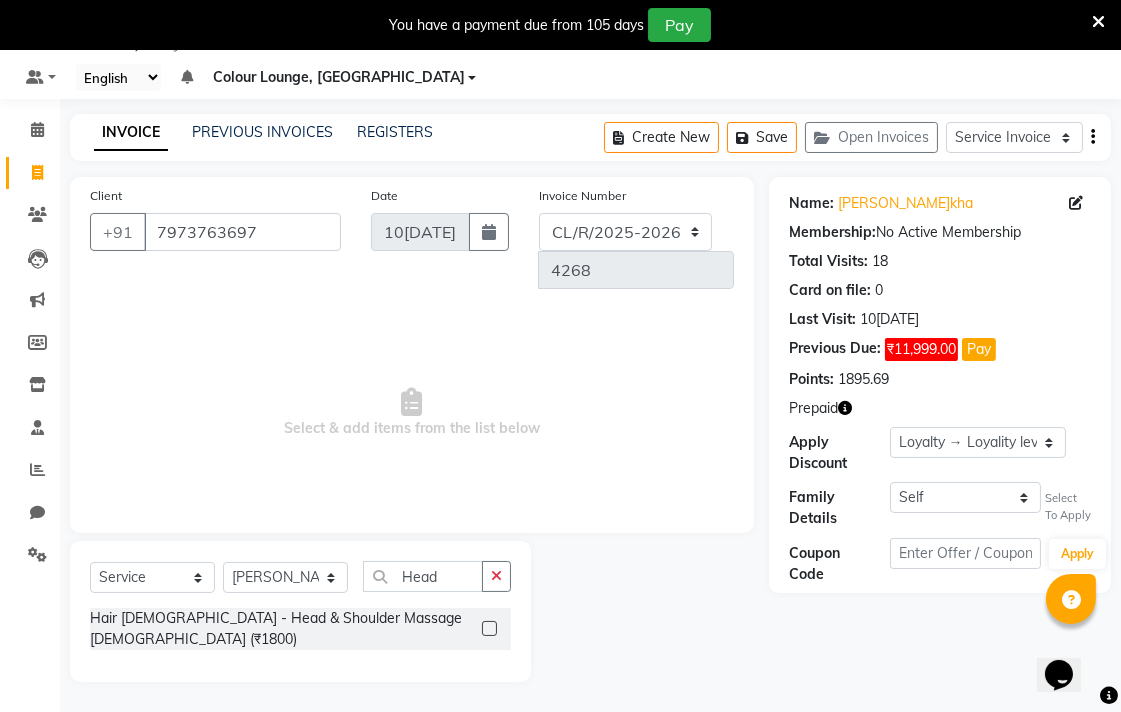 click 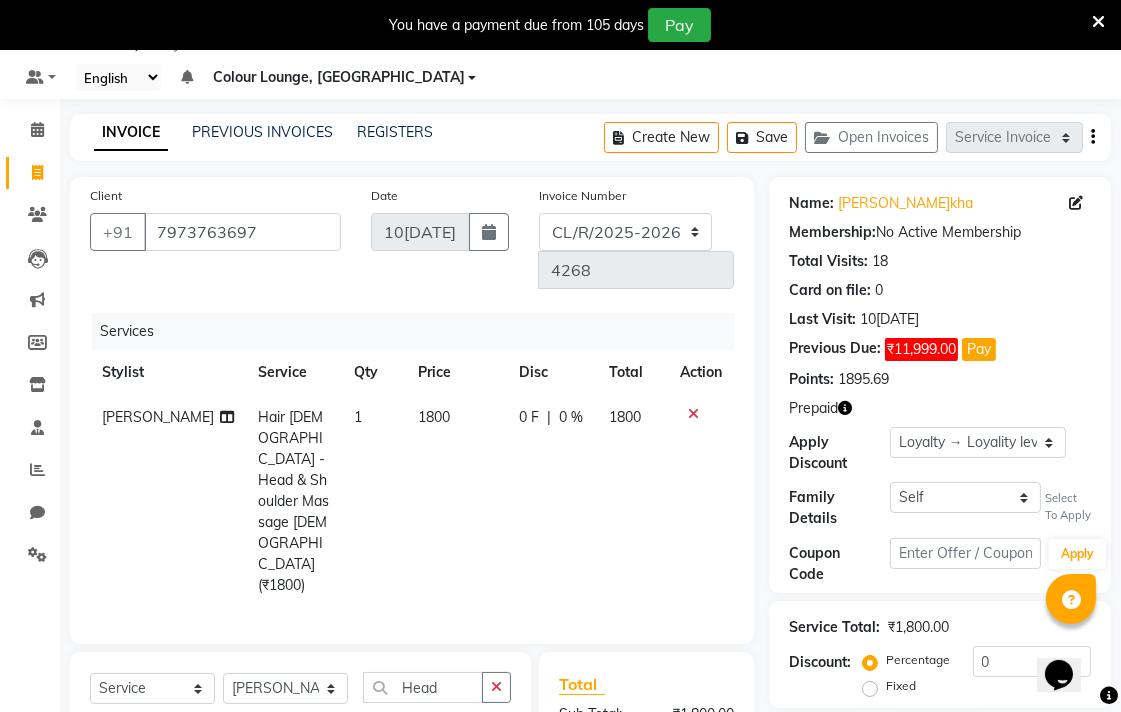 checkbox on "false" 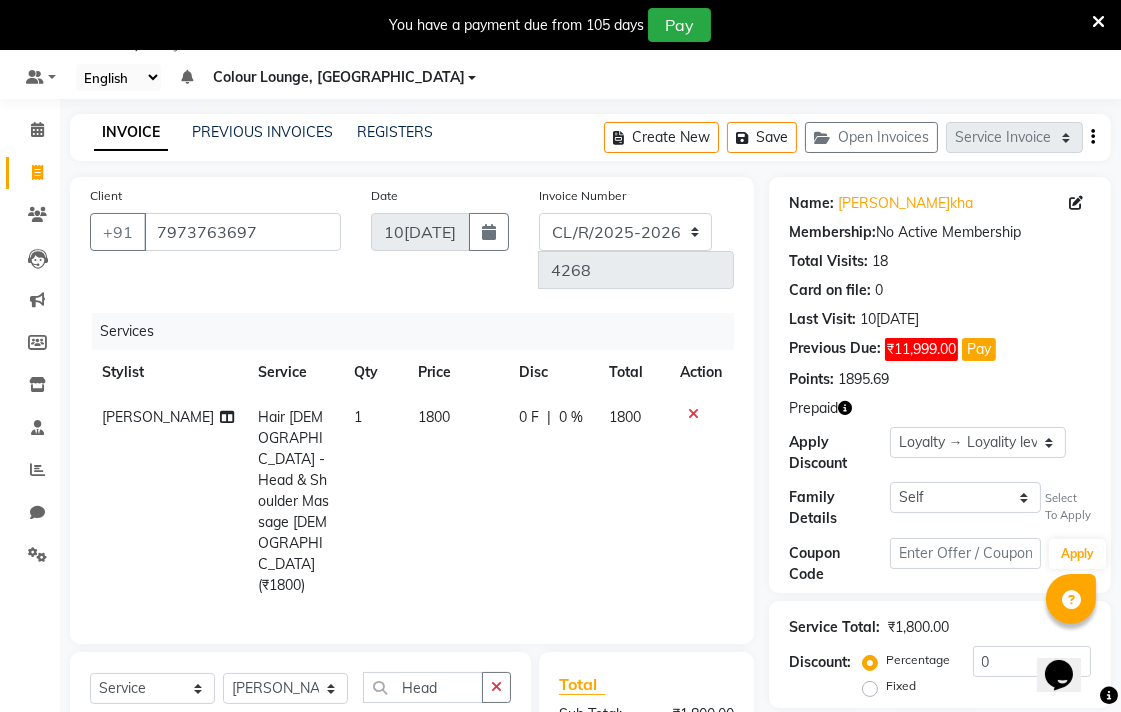 click on "1800" 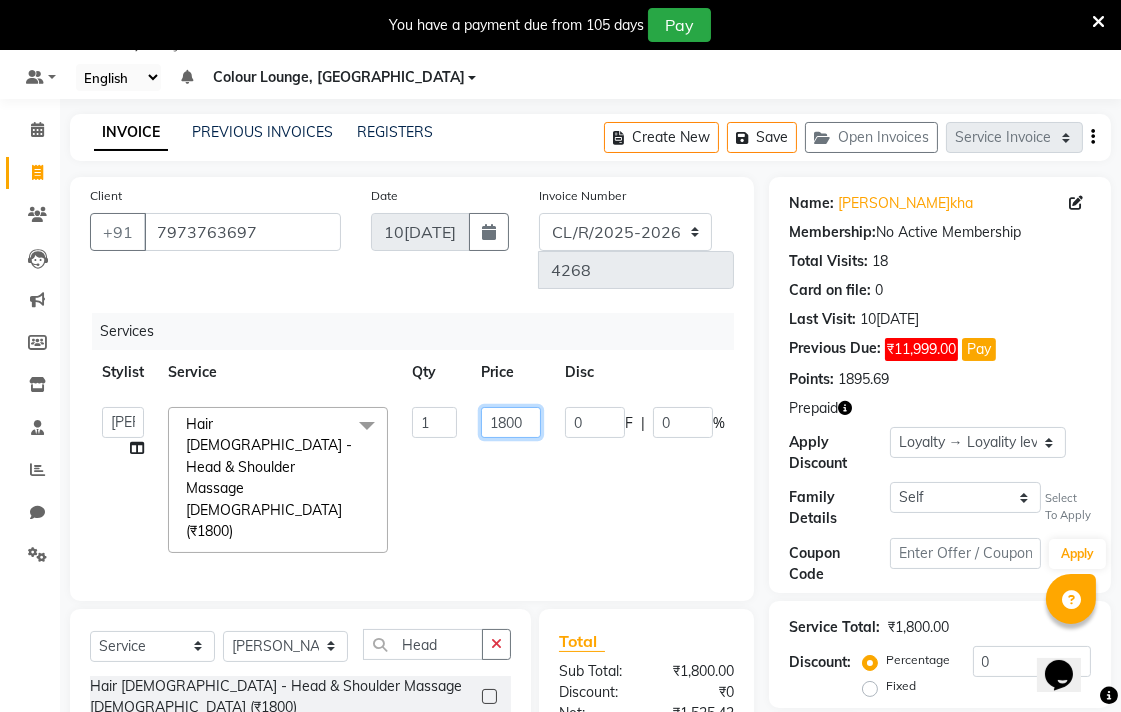 click on "1800" 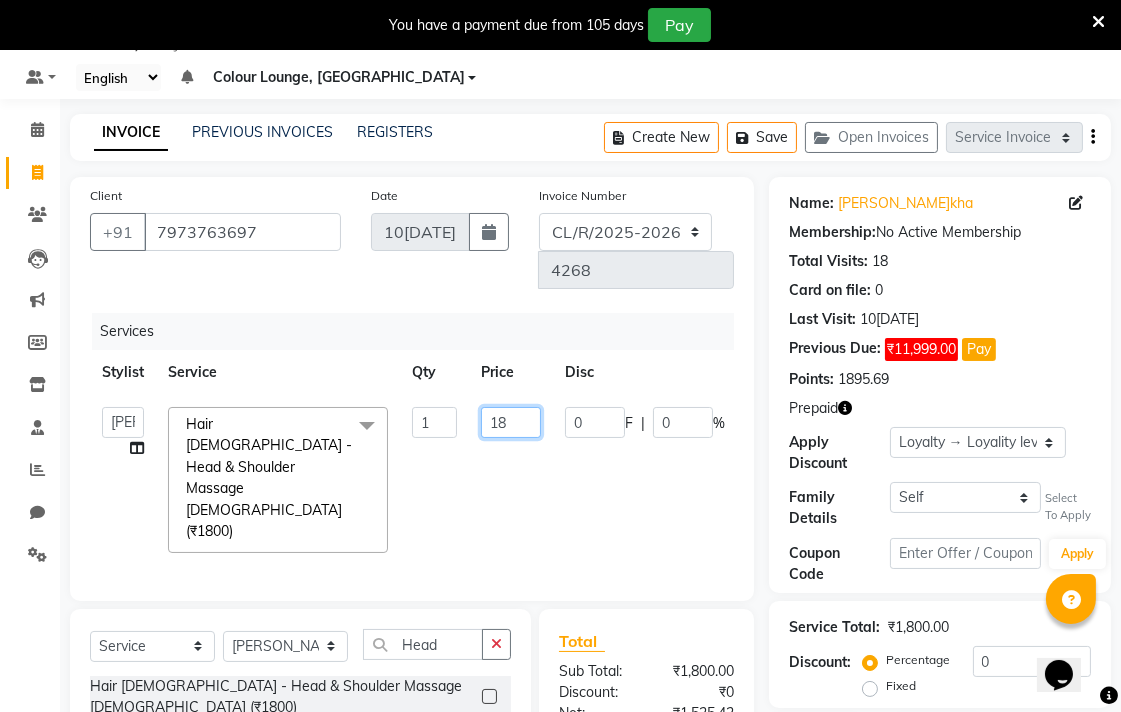 type on "1" 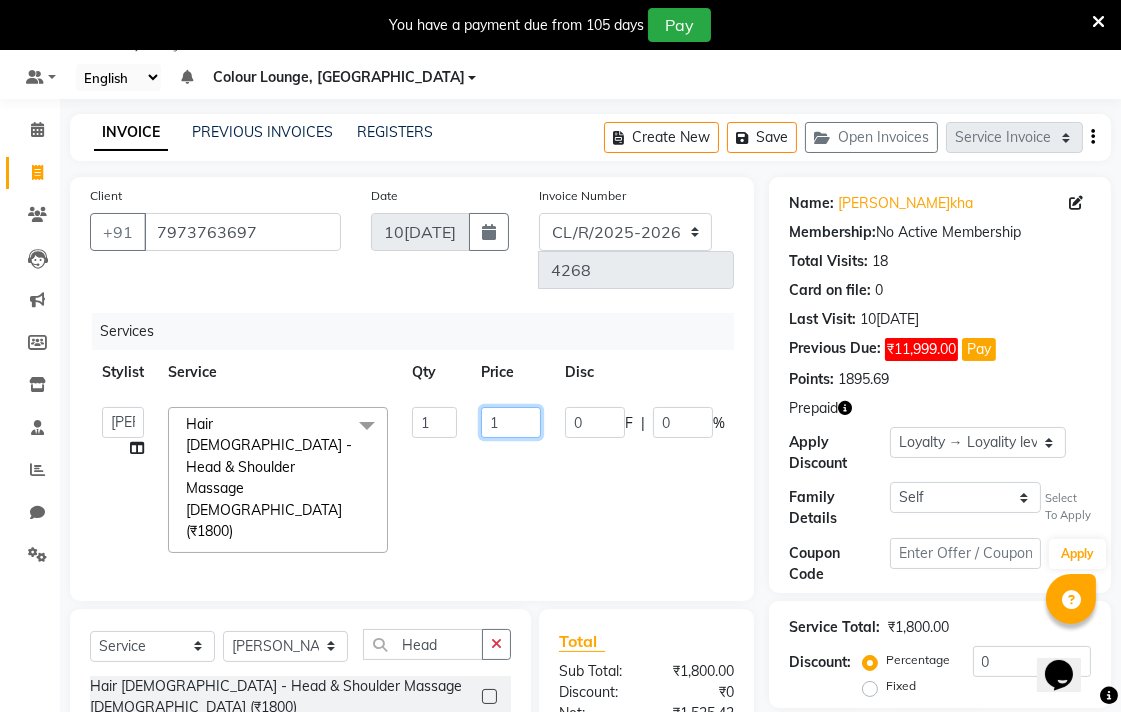 type 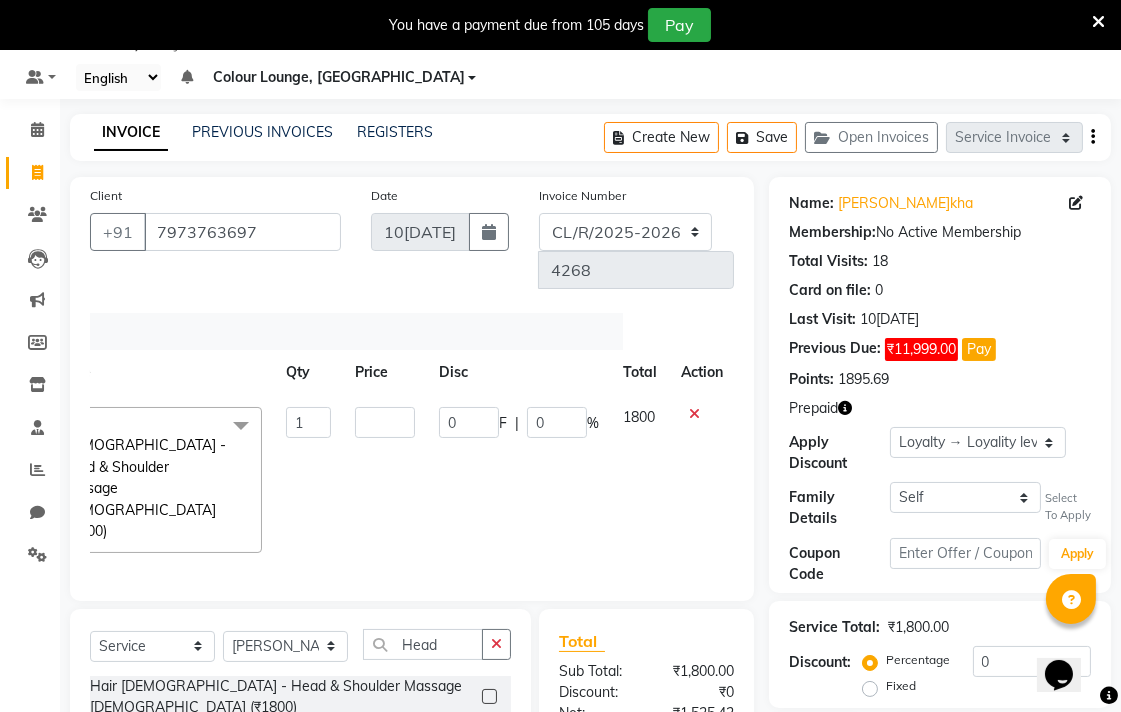 click 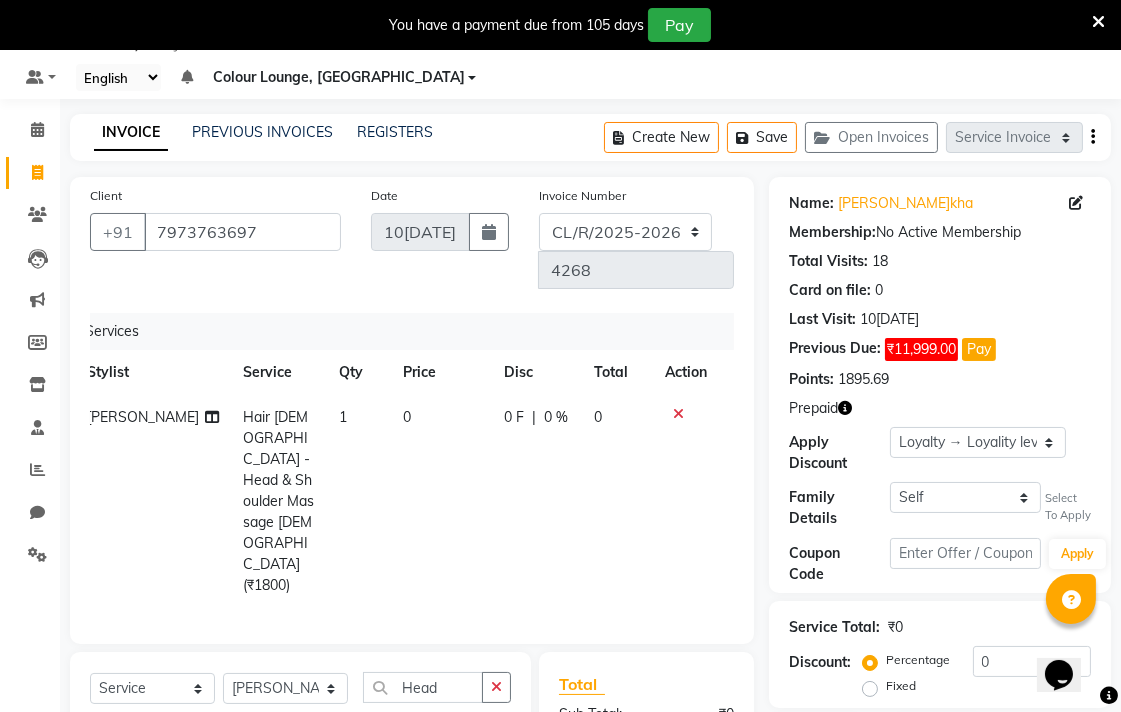 scroll, scrollTop: 0, scrollLeft: 14, axis: horizontal 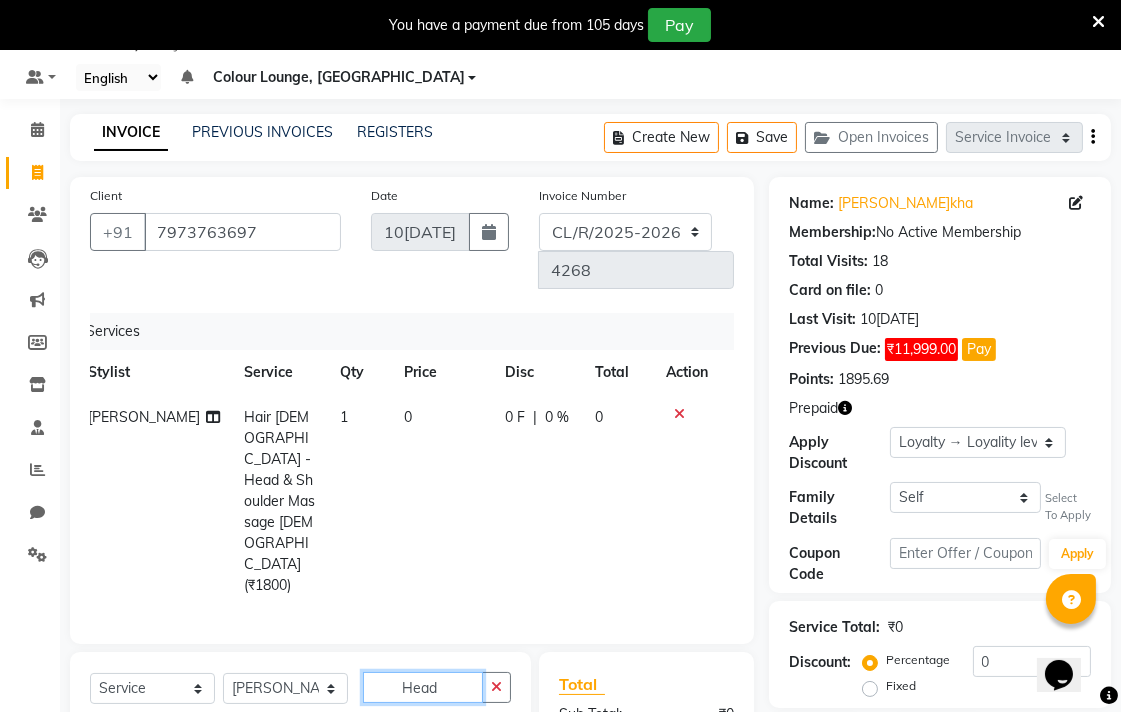 click on "Head" 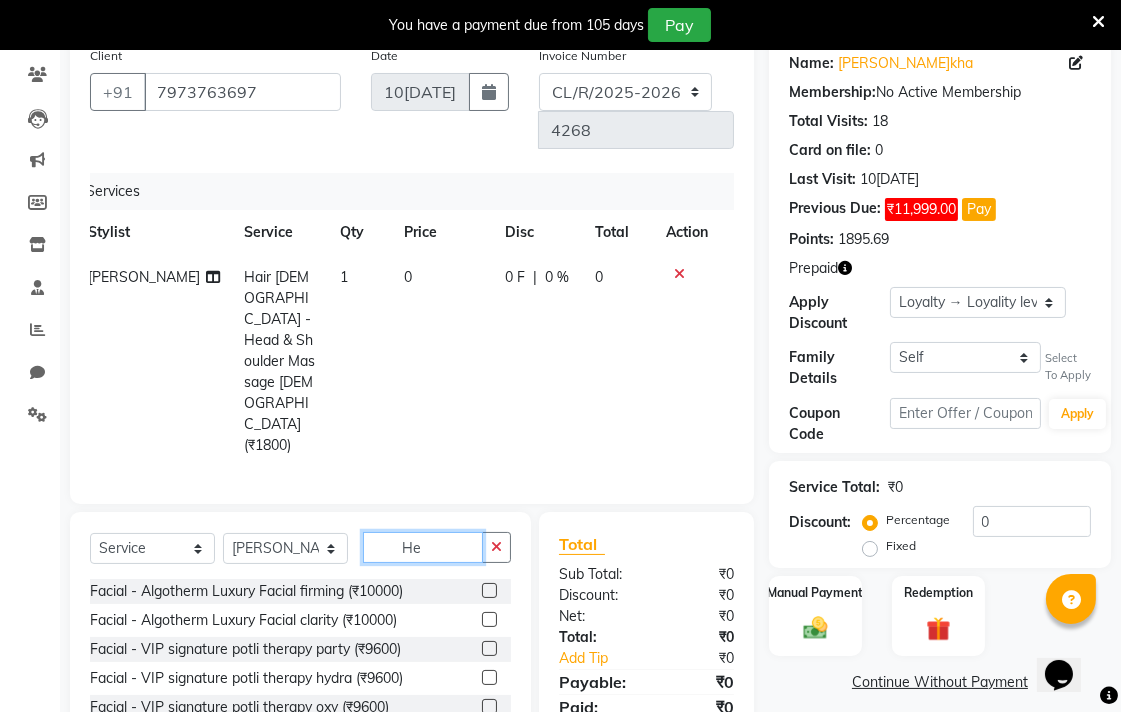 scroll, scrollTop: 202, scrollLeft: 0, axis: vertical 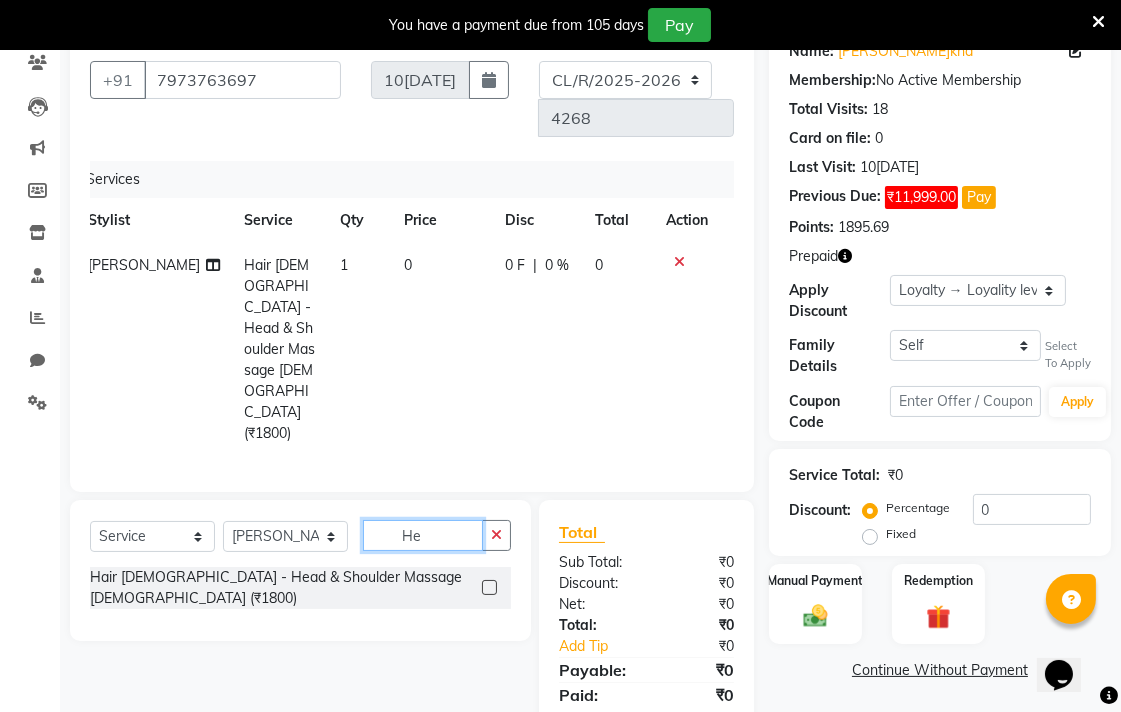 type on "H" 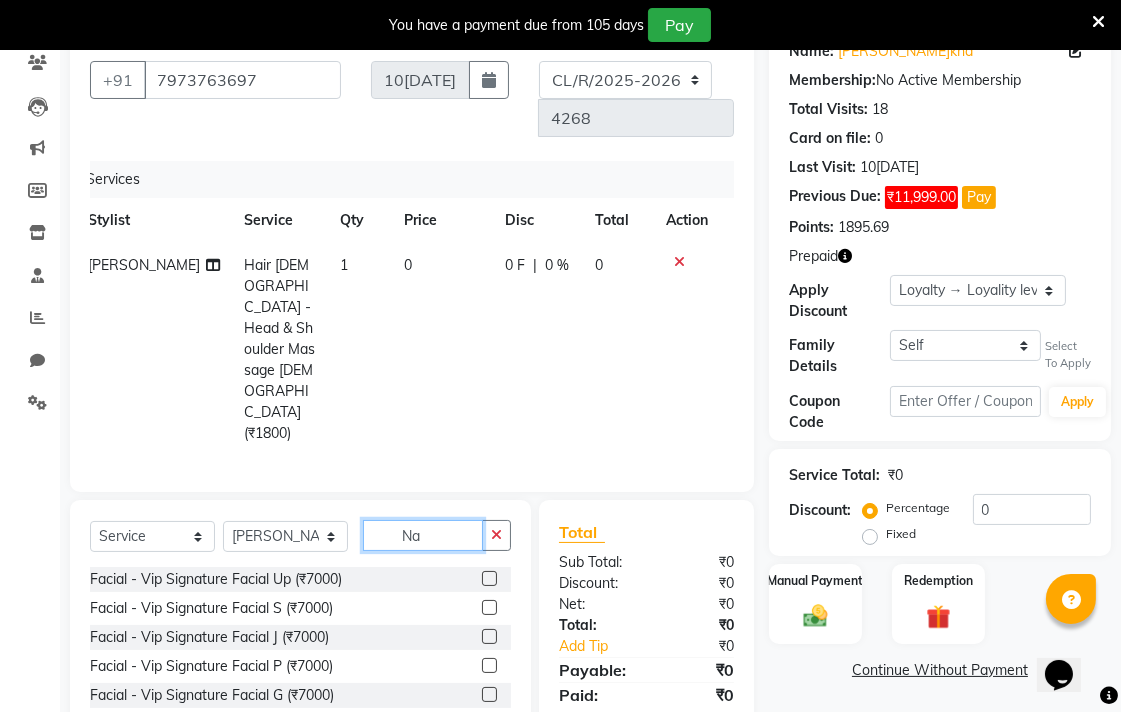 type on "N" 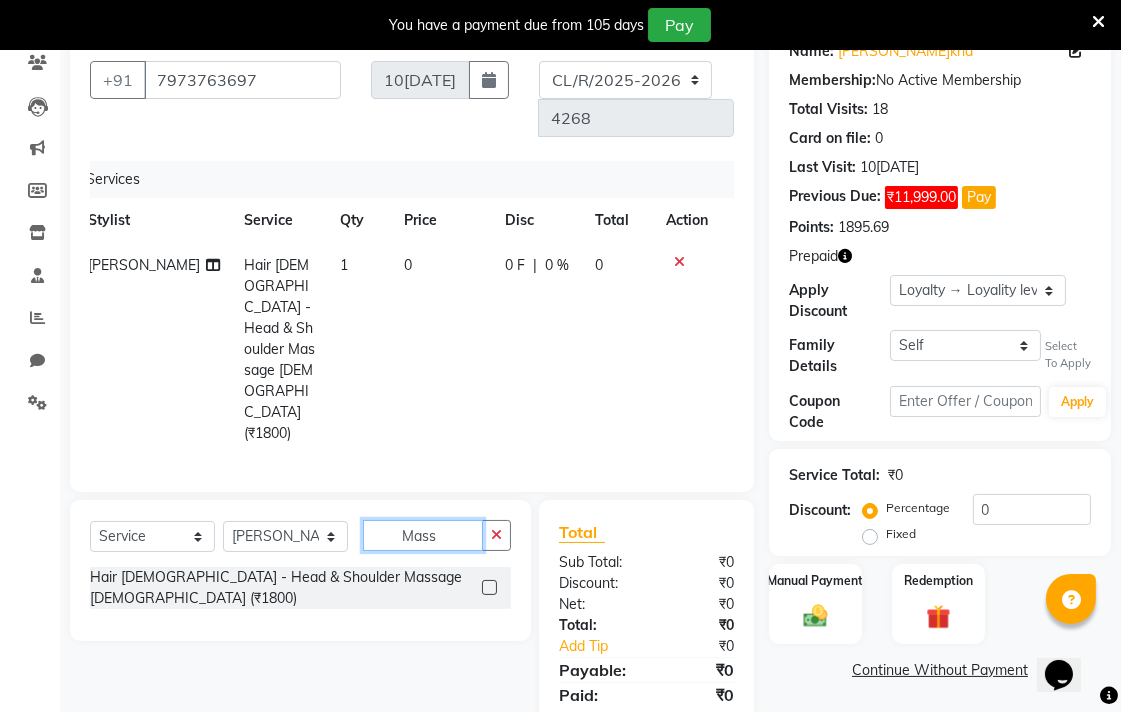 type on "Mass" 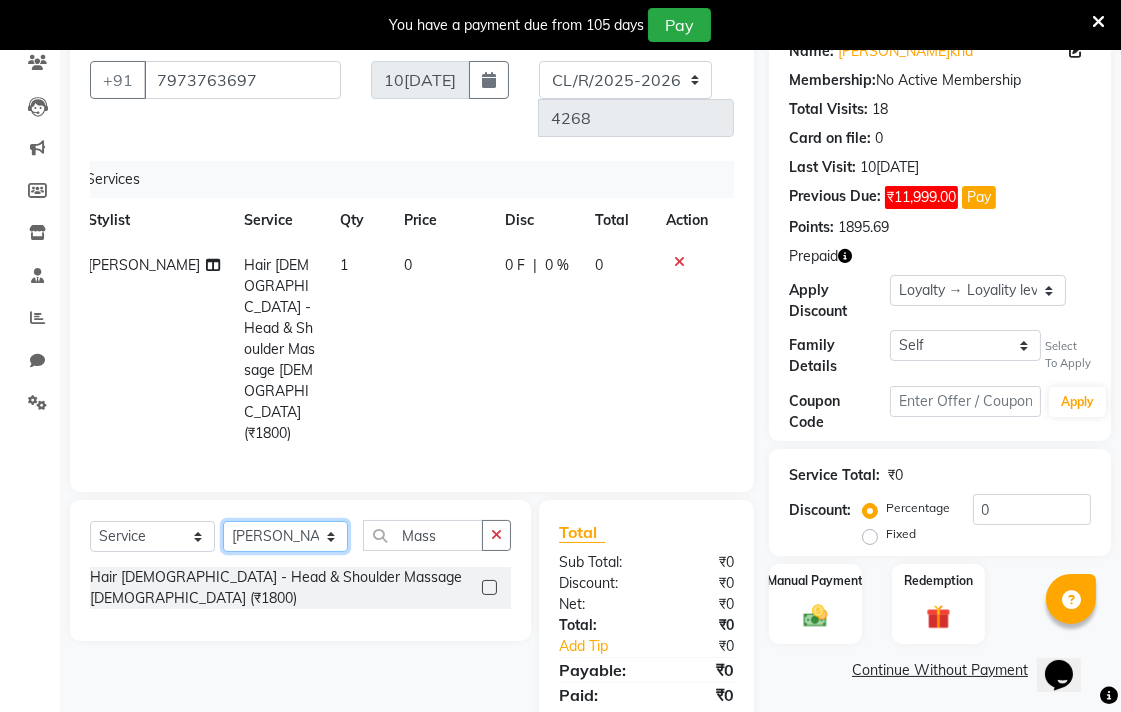 click on "Select Stylist Admin AMIT Birshika Colour Lounge, [GEOGRAPHIC_DATA] Colour Lounge, [GEOGRAPHIC_DATA] [PERSON_NAME] [PERSON_NAME] [PERSON_NAME] [PERSON_NAME] [PERSON_NAME] mam [PERSON_NAME] [PERSON_NAME] [PERSON_NAME] MOHIT [PERSON_NAME] POOJA [PERSON_NAME] [PERSON_NAME] [PERSON_NAME] guard [PERSON_NAME] [PERSON_NAME] [PERSON_NAME] [PERSON_NAME] SAMEER [PERSON_NAME] [PERSON_NAME] [PERSON_NAME] [PERSON_NAME] [PERSON_NAME] [PERSON_NAME] VISHAL [PERSON_NAME]" 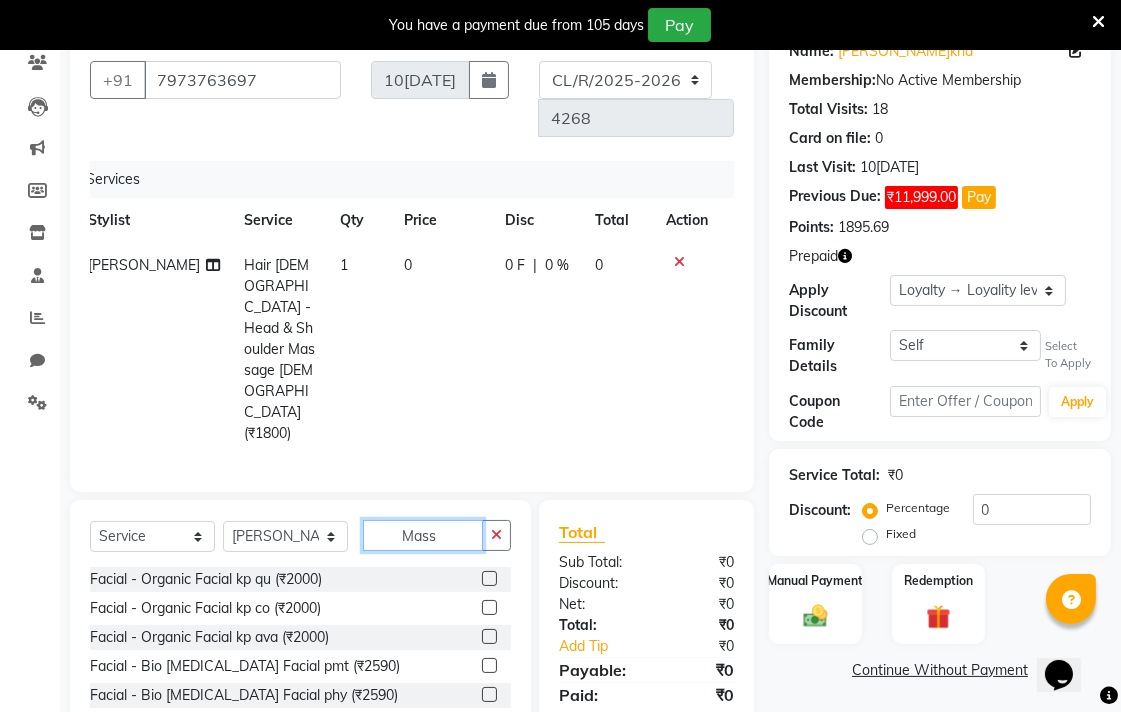 click on "Mass" 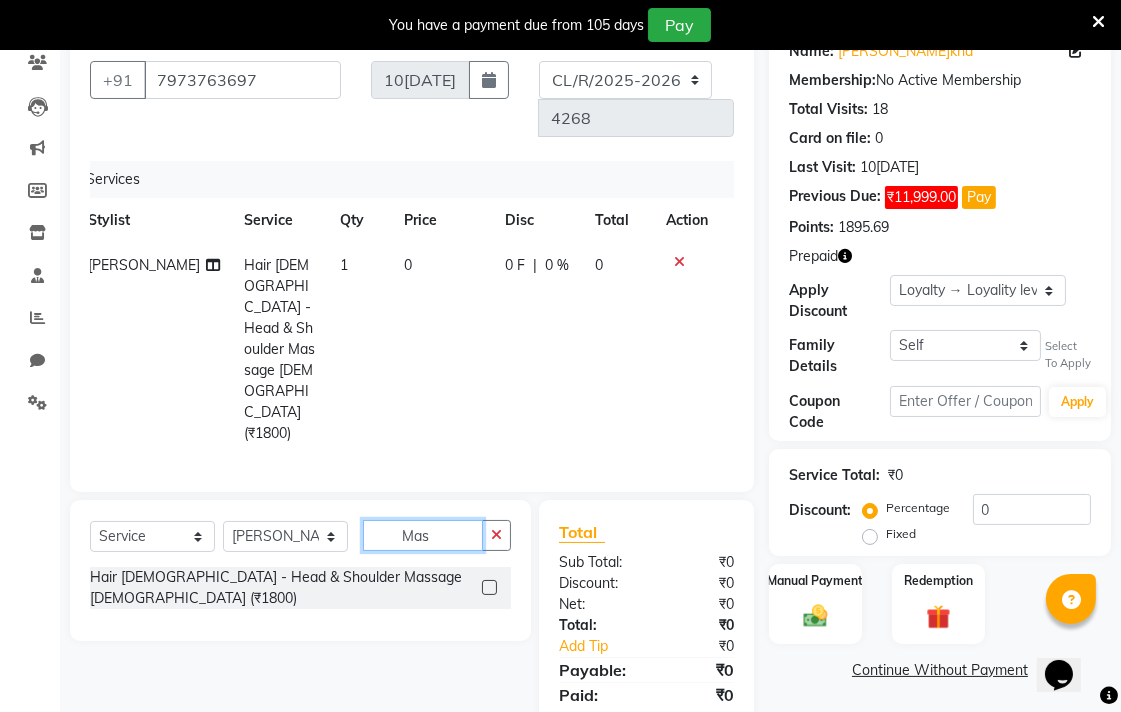 type on "Mas" 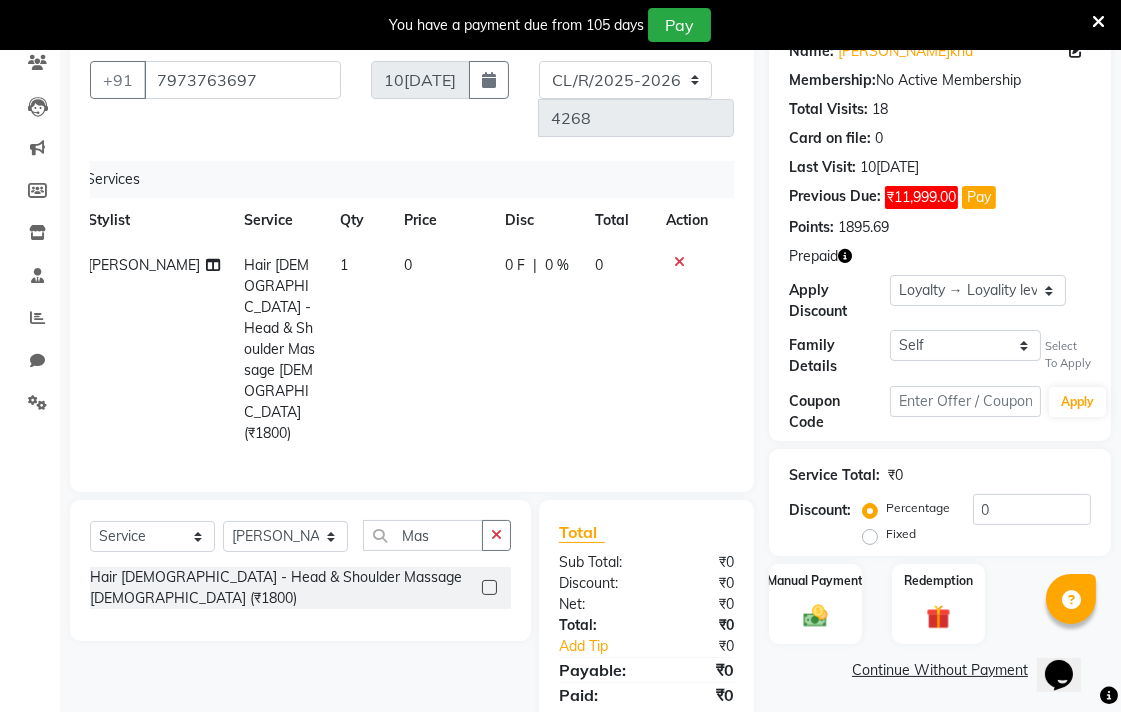 click 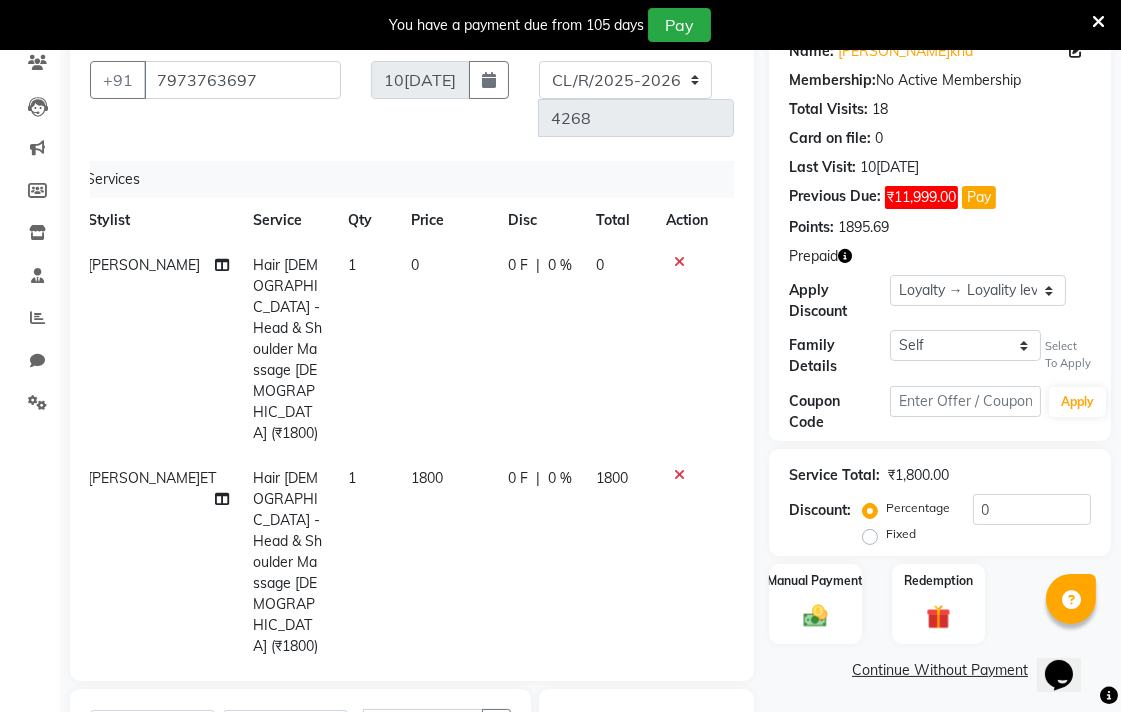 checkbox on "false" 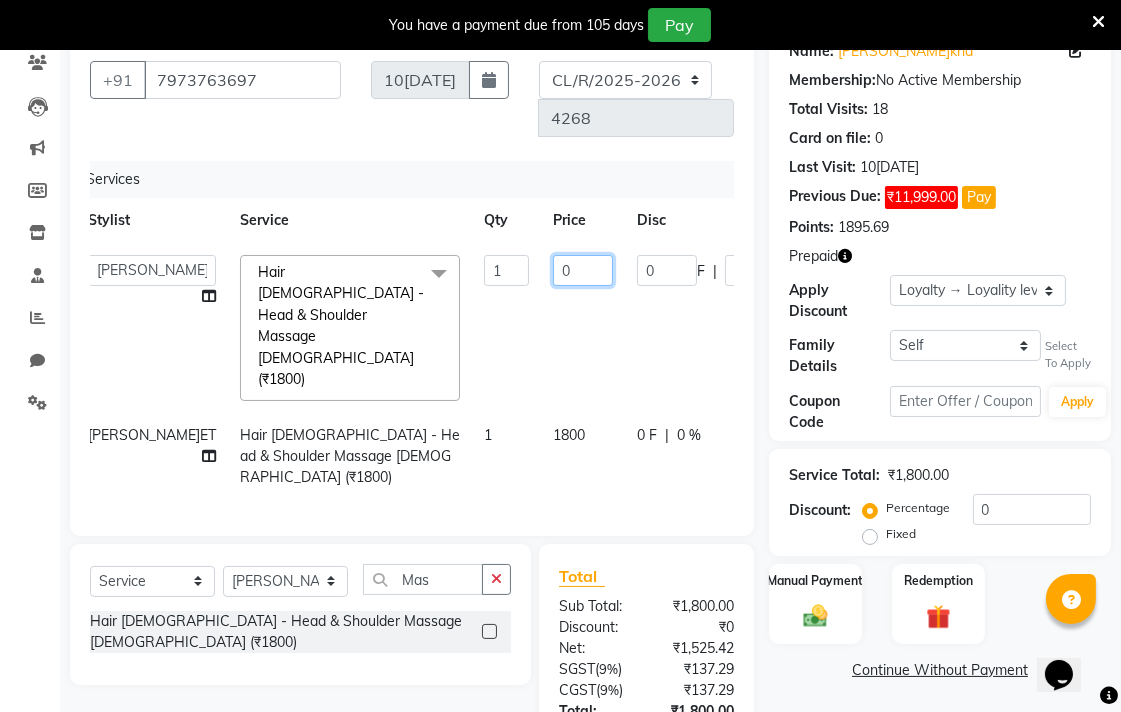 click on "0" 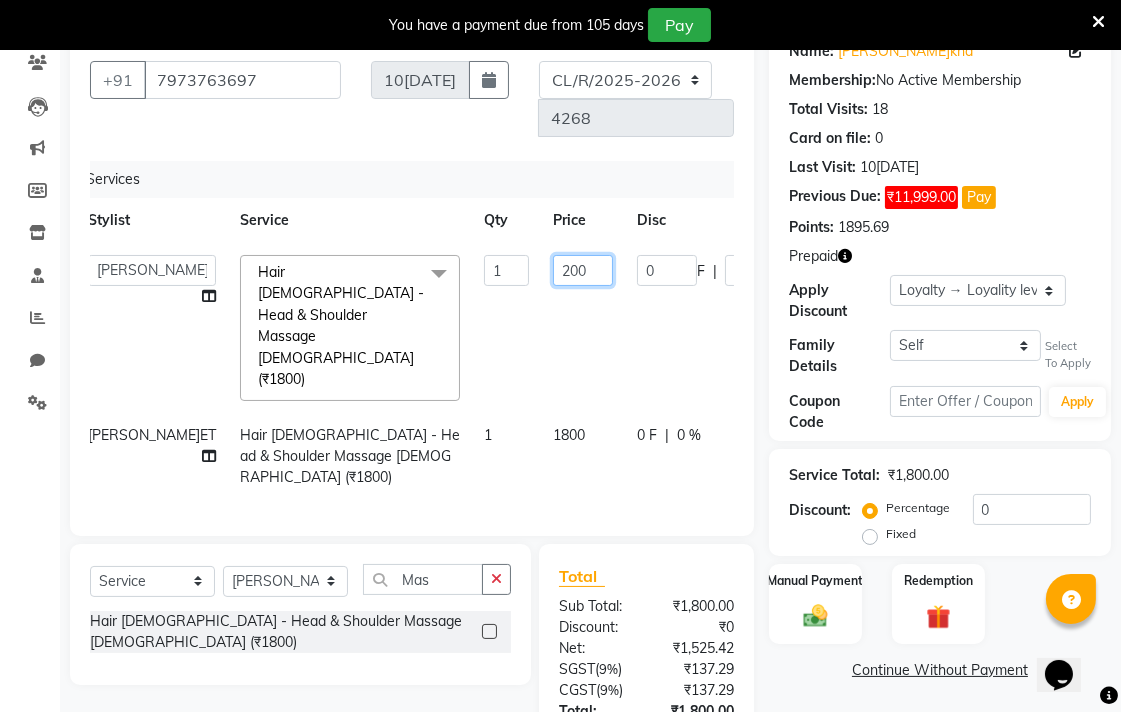 type on "2000" 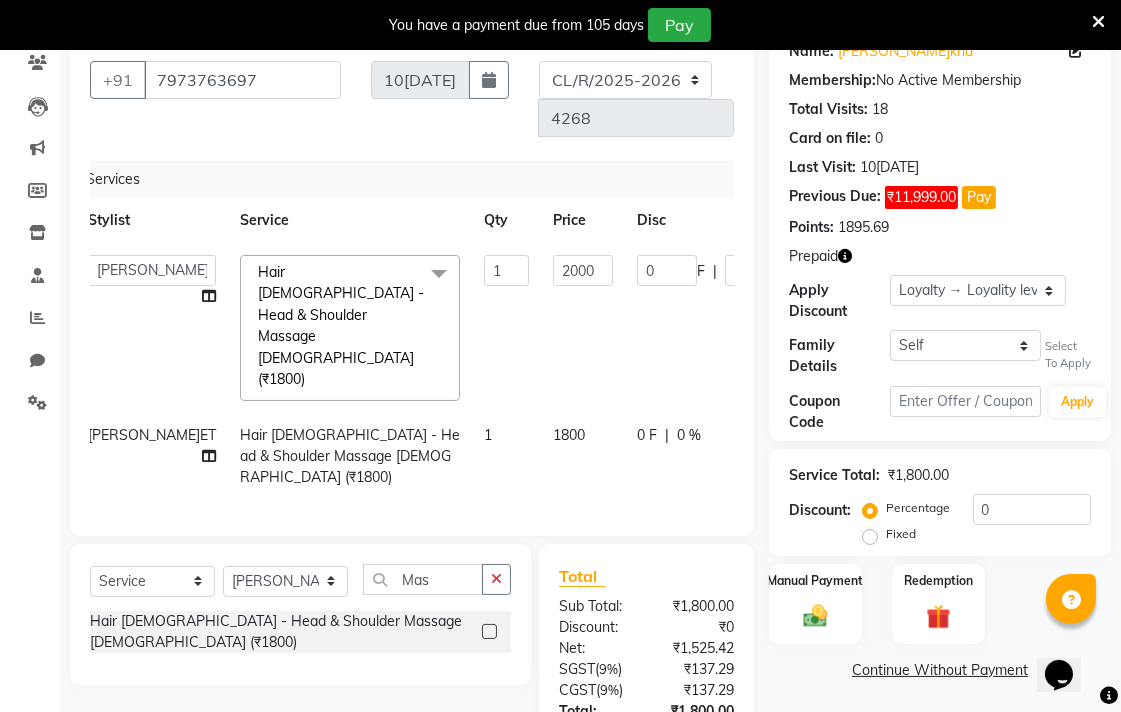 click on "Admin   AMIT   Birshika   Colour Lounge, Ranjit Avenue   Colour Lounge, Ranjit Avenue   Digvijay   JAGPREET SINGH   KARAN JAFFAL   KARAN KUMAR   Komal mam   LOVEPREET   MAIBAM SURJIT SINGH   MANDEEP   MOHIT   Nandani   PARAS   POOJA DEVNATH   Pooja Negi   PREM KOHLI   RADHIKA   Rahul guard   Reema mehra   Riya   Sahil   SAJAN   SAMEER   SANIA   SANJAY   SIMRAN   Sonia   Sunita   TANUJ   VISHAL   Vishal singh  Hair Female - Head & Shoulder Massage Female (₹1800)  x Facial - Organic Facial kp qu (₹2000) Facial - Organic Facial kp co (₹2000) Facial - Organic Facial kp ava (₹2000) Facial - Bio Whitening Facial pmt (₹2590) Facial - Bio Whitening Facial phy (₹2590) Facial - Bio Whitening Facial pmg (₹2590) Facial - Bio Whitening Facial Vit (₹2590) Facial - Vip Signature Facial Up (₹7000) Facial - Vip Signature Facial S (₹7000) Facial - Vip Signature Facial J (₹7000) Facial - Vip Signature Facial P (₹7000) Facial - Vip Signature Facial G (₹7000) Facial - Luxury Cleanup inh (₹4000) 1 0 F" 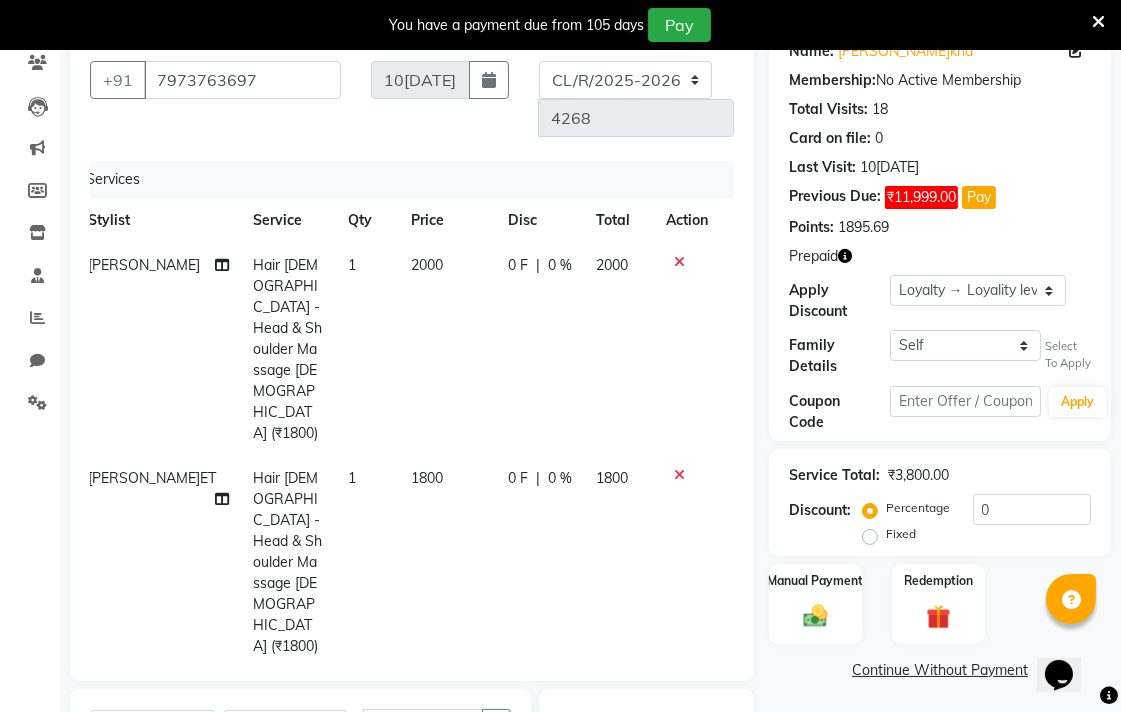 click on "1800" 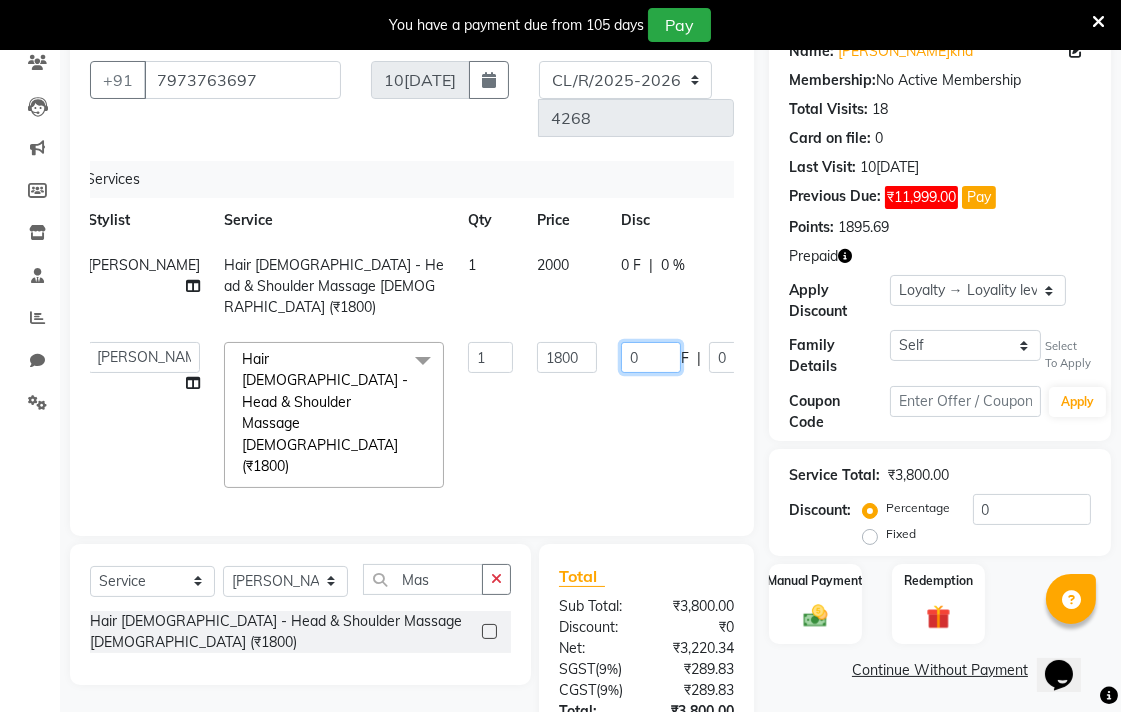 click on "0" 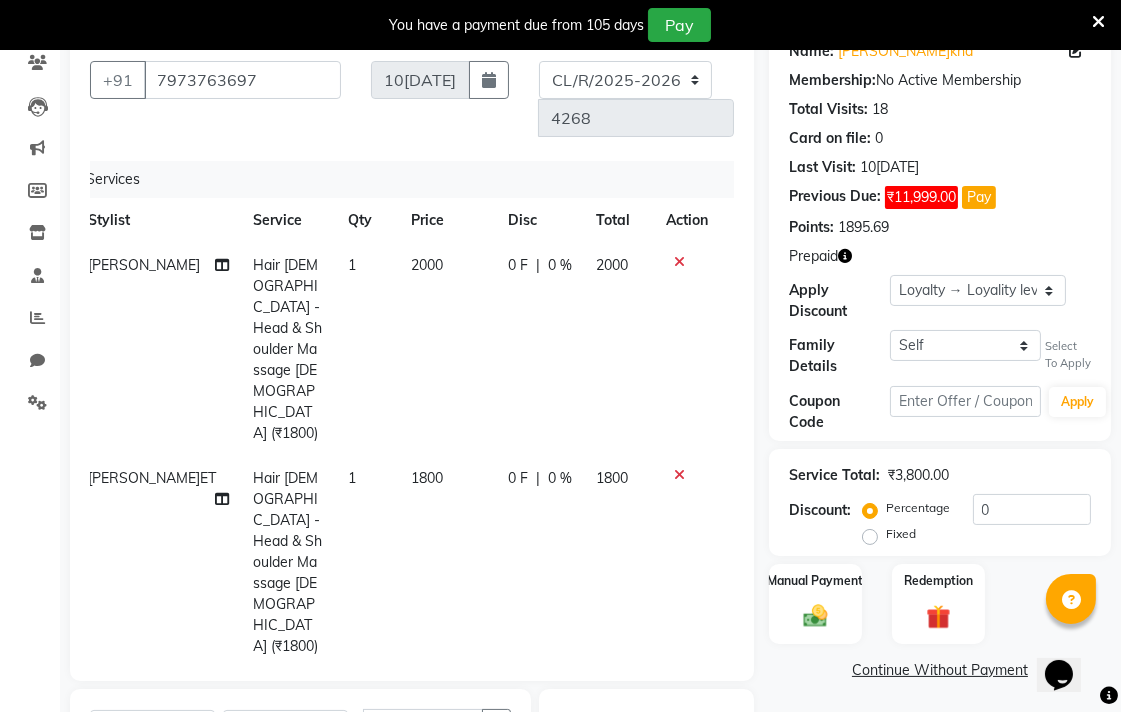 click on "1800" 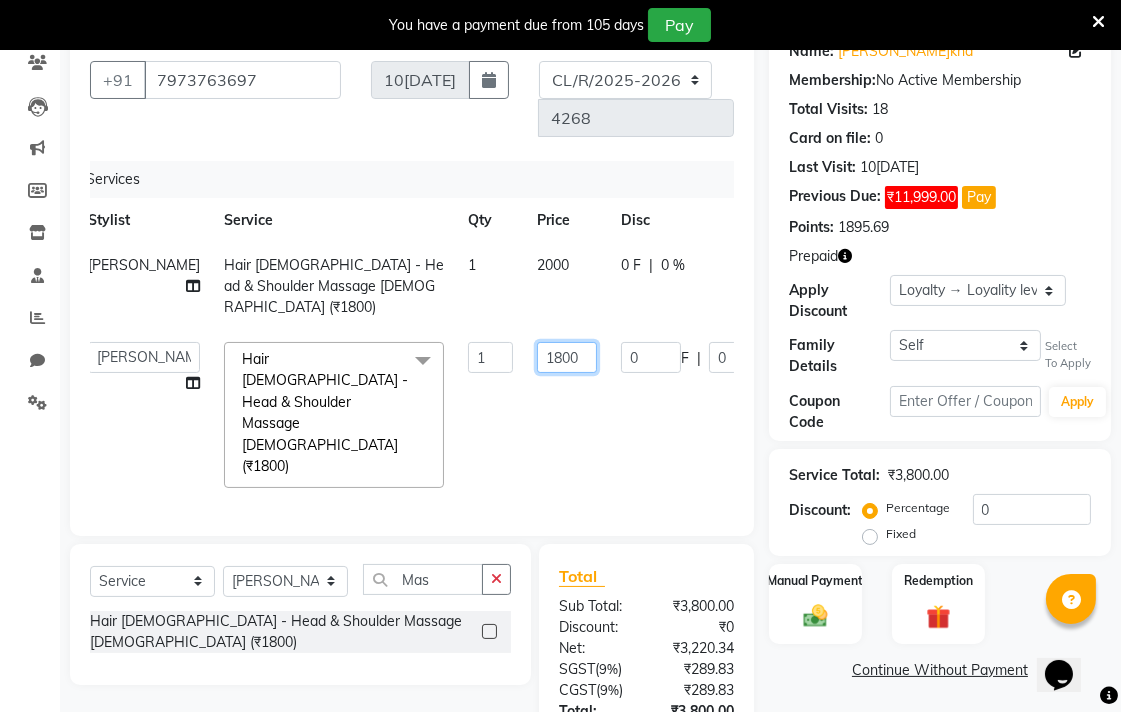 click on "1800" 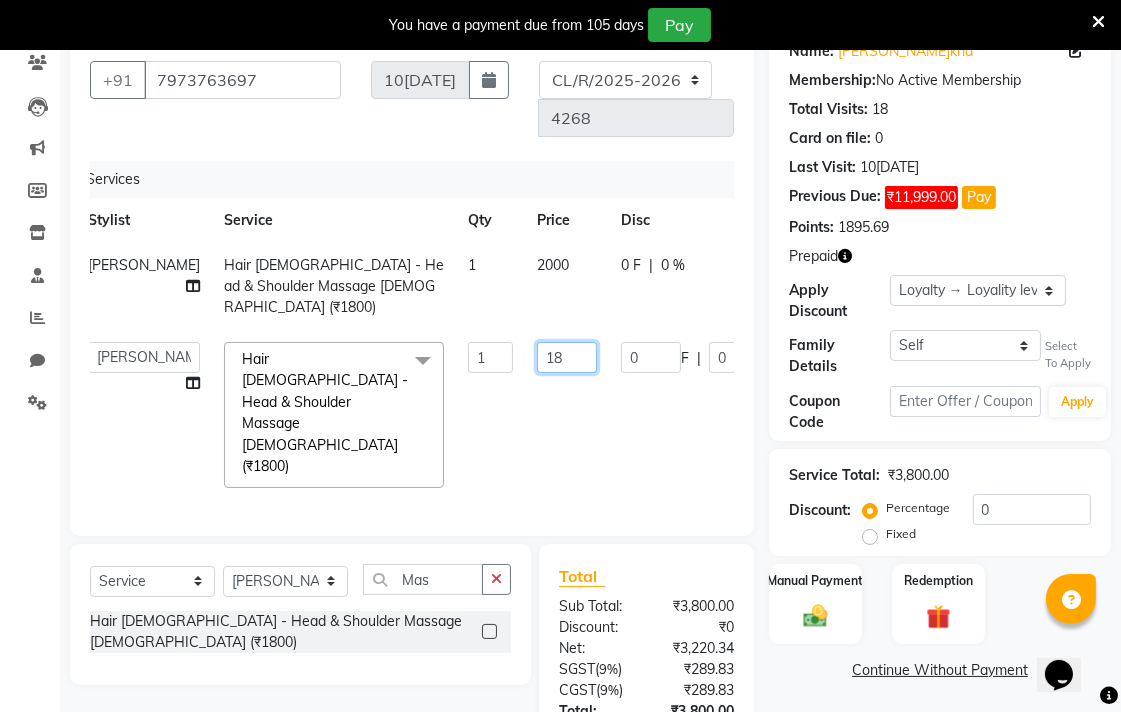 type on "1" 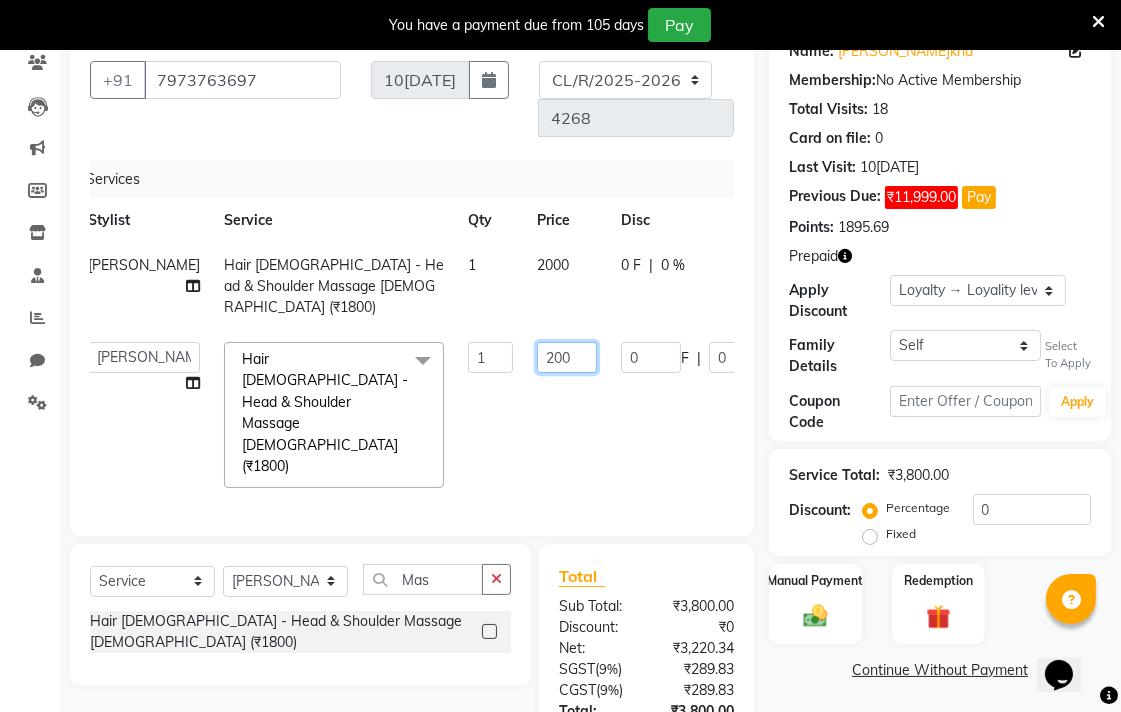 type on "2000" 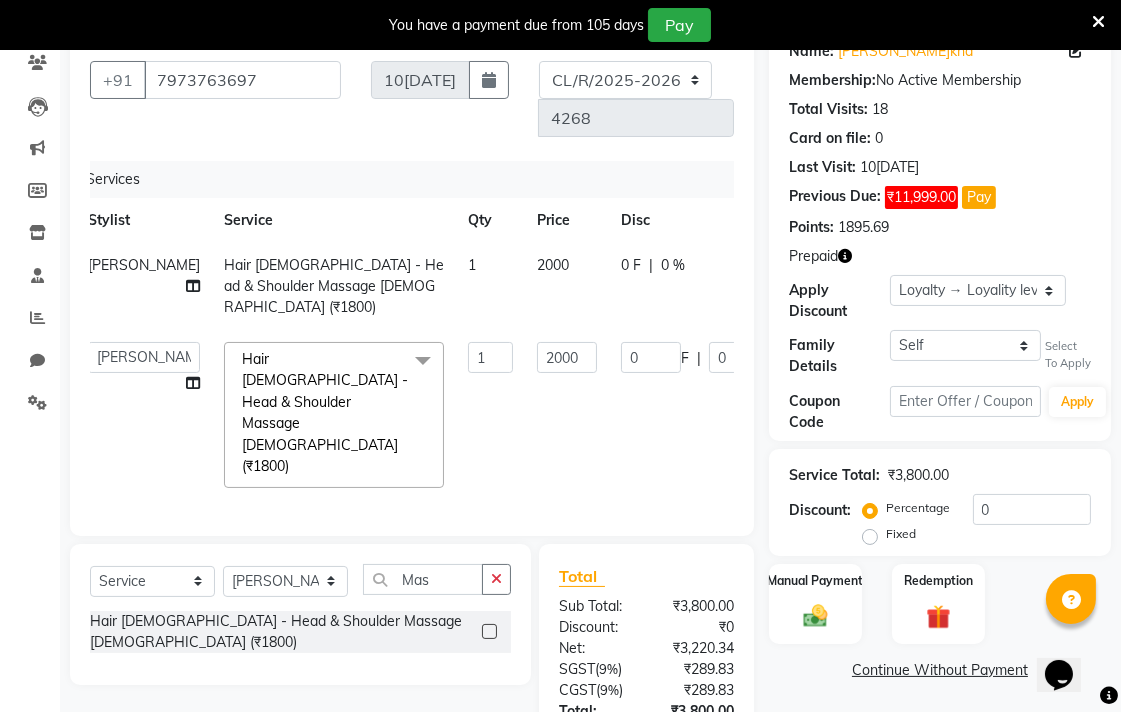 click on "0 F | 0 %" 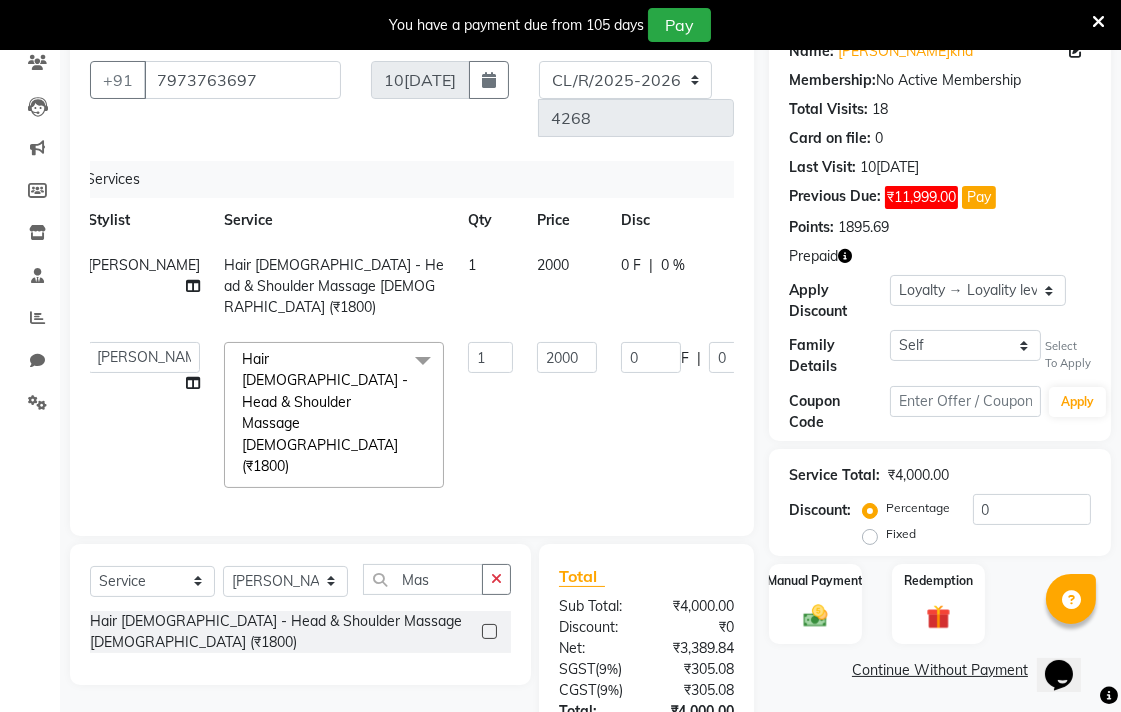 scroll, scrollTop: 273, scrollLeft: 0, axis: vertical 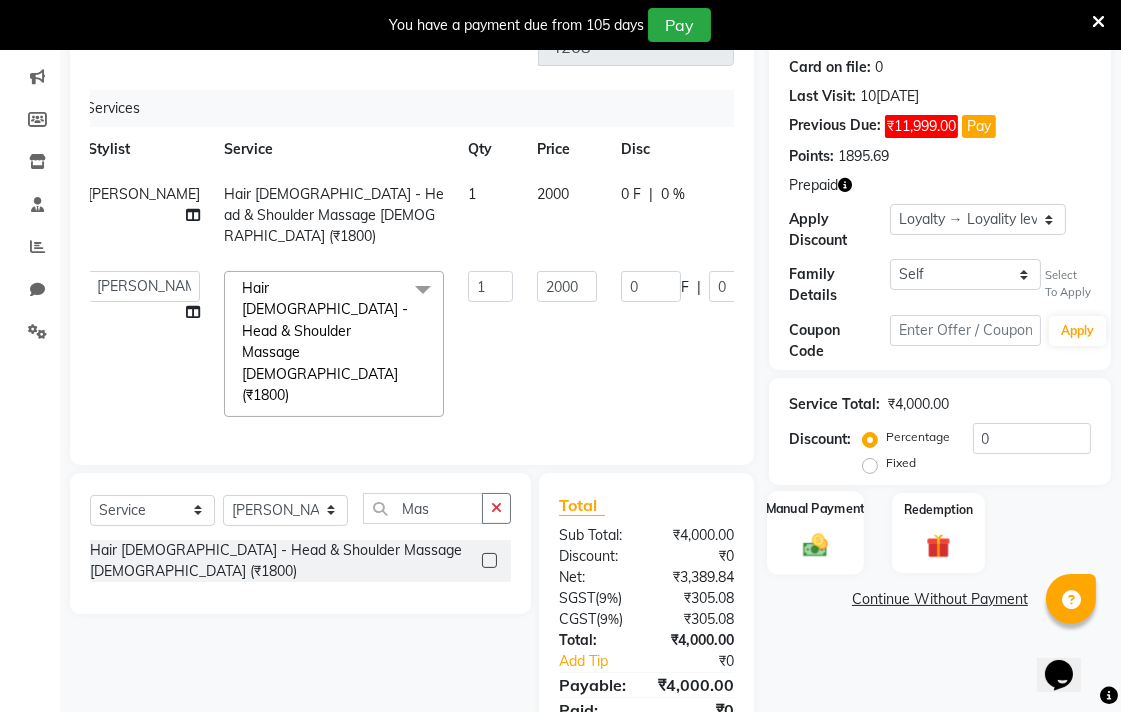 click 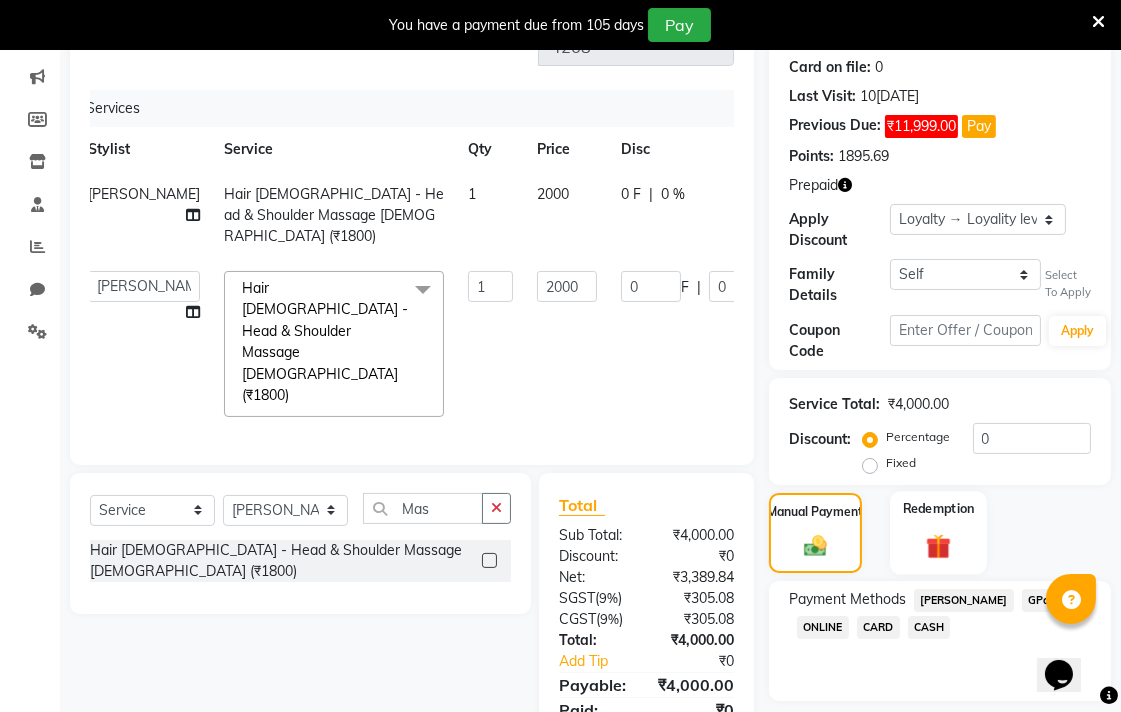 click 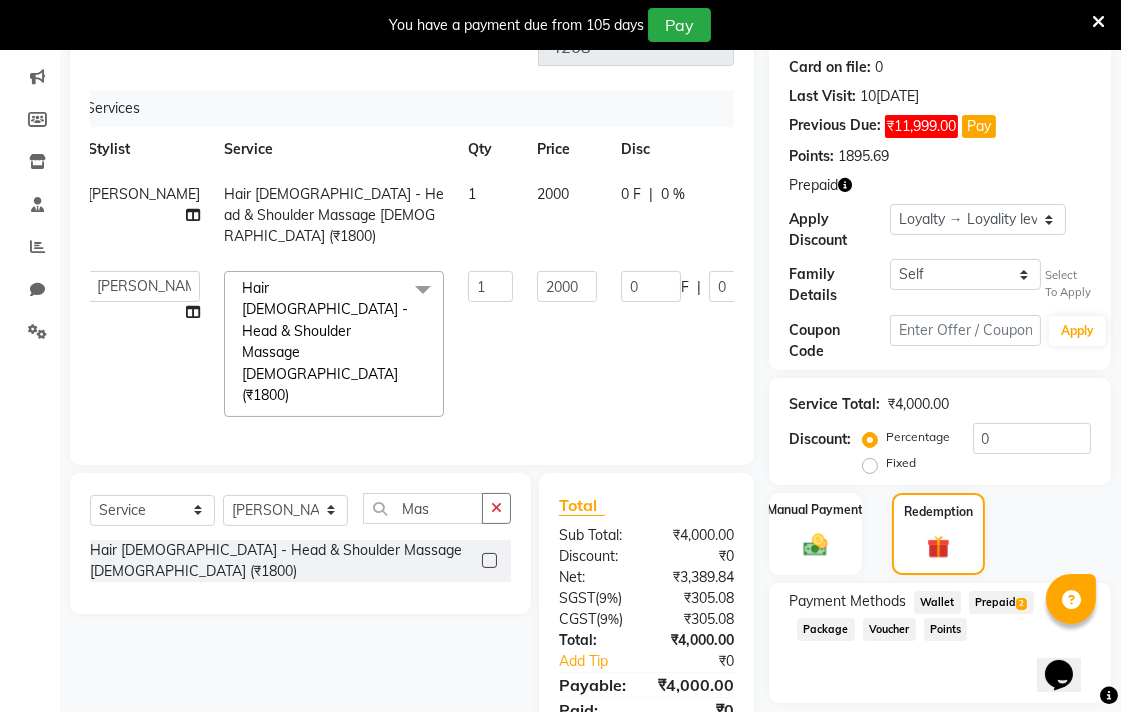 click on "2" 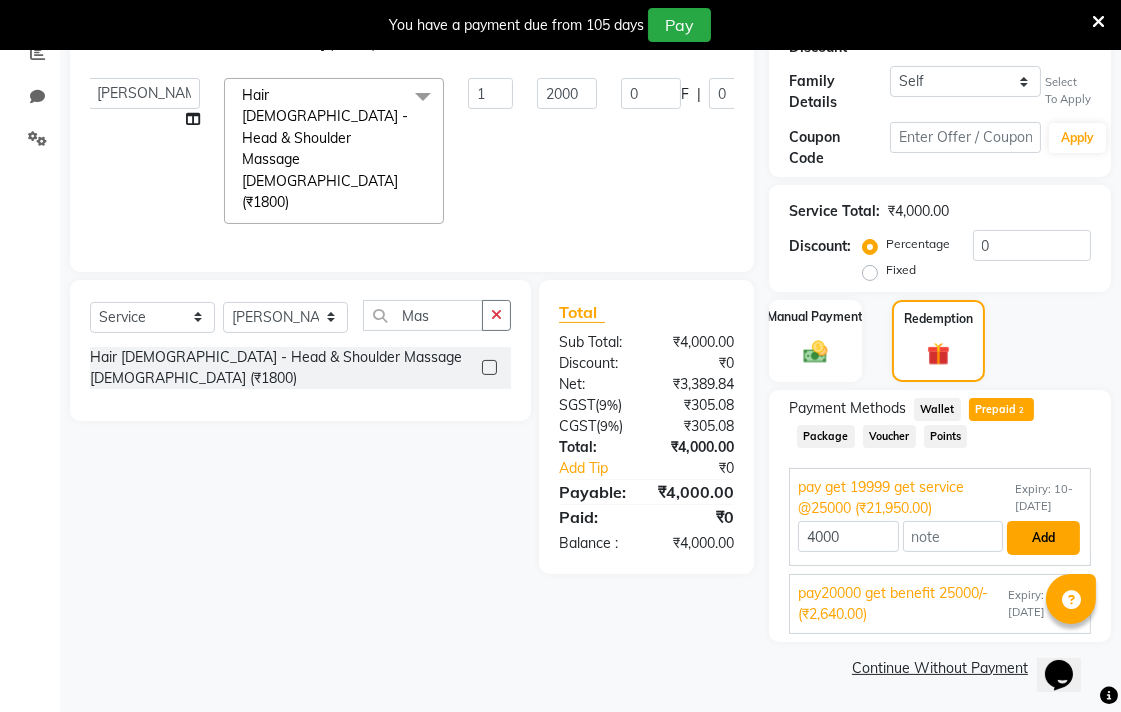 click on "Add" at bounding box center (1043, 538) 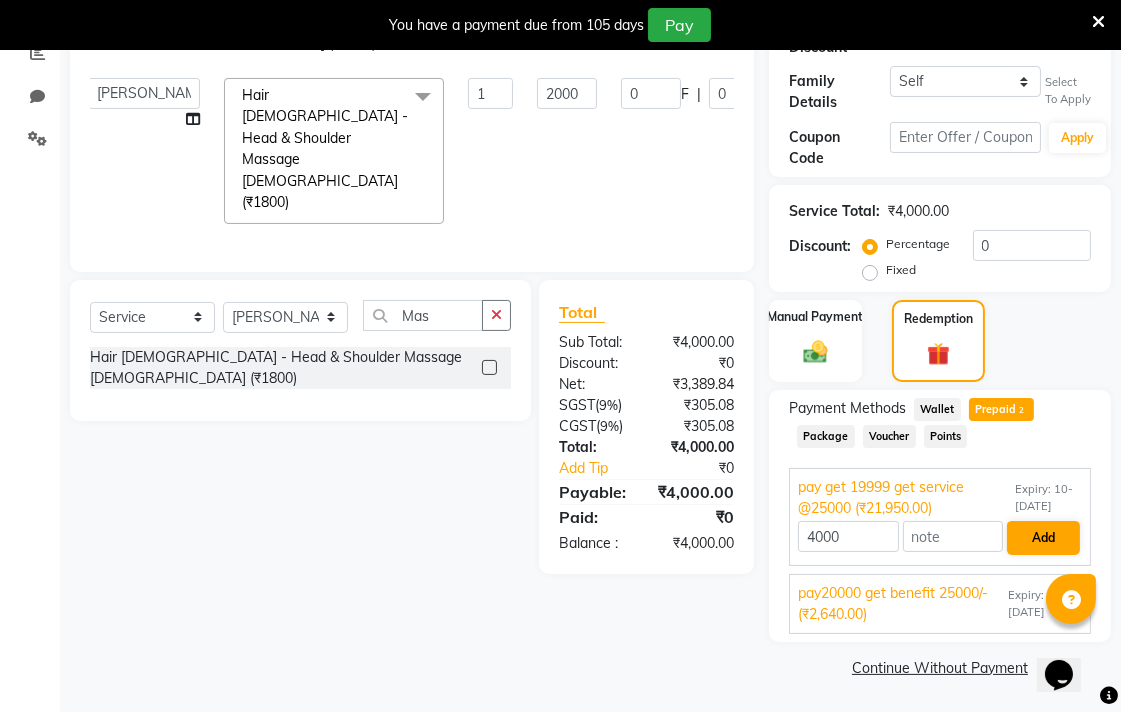 scroll, scrollTop: 447, scrollLeft: 0, axis: vertical 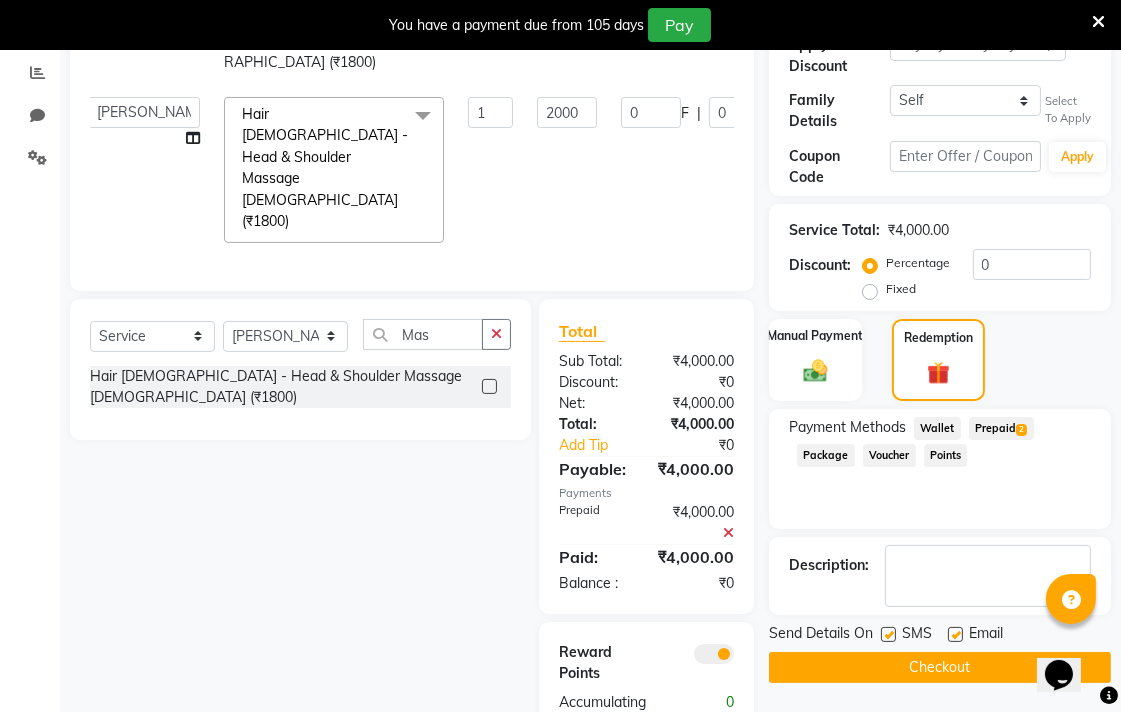 click on "Checkout" 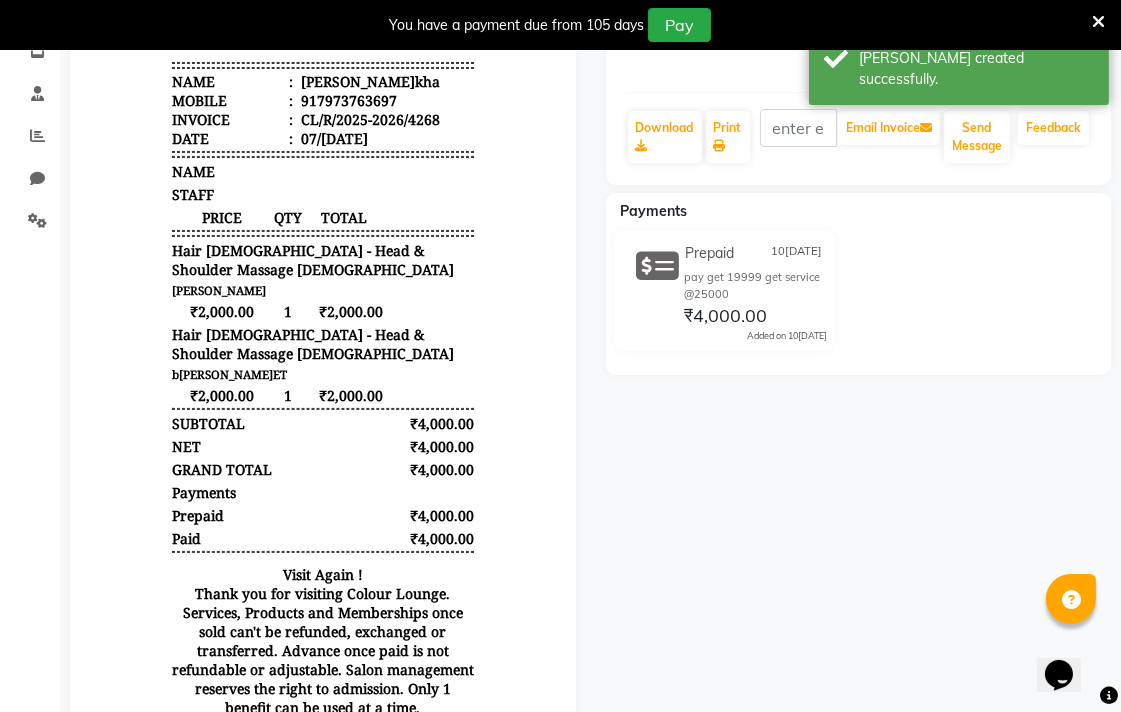 scroll, scrollTop: 264, scrollLeft: 0, axis: vertical 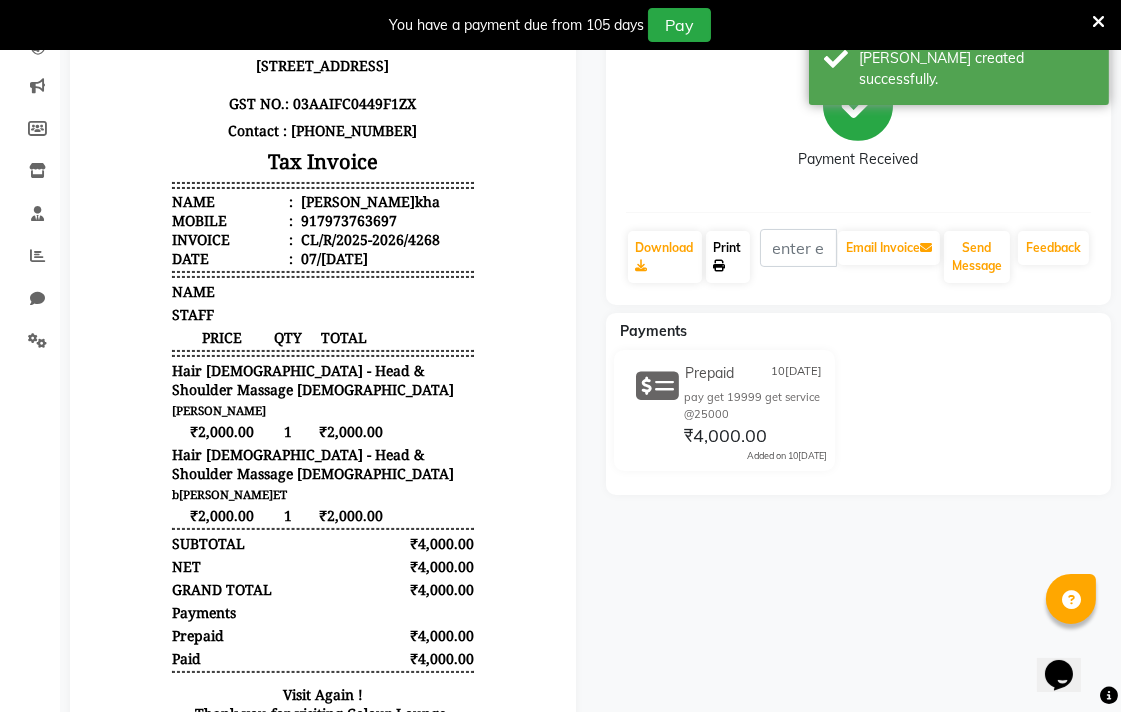 click on "Print" 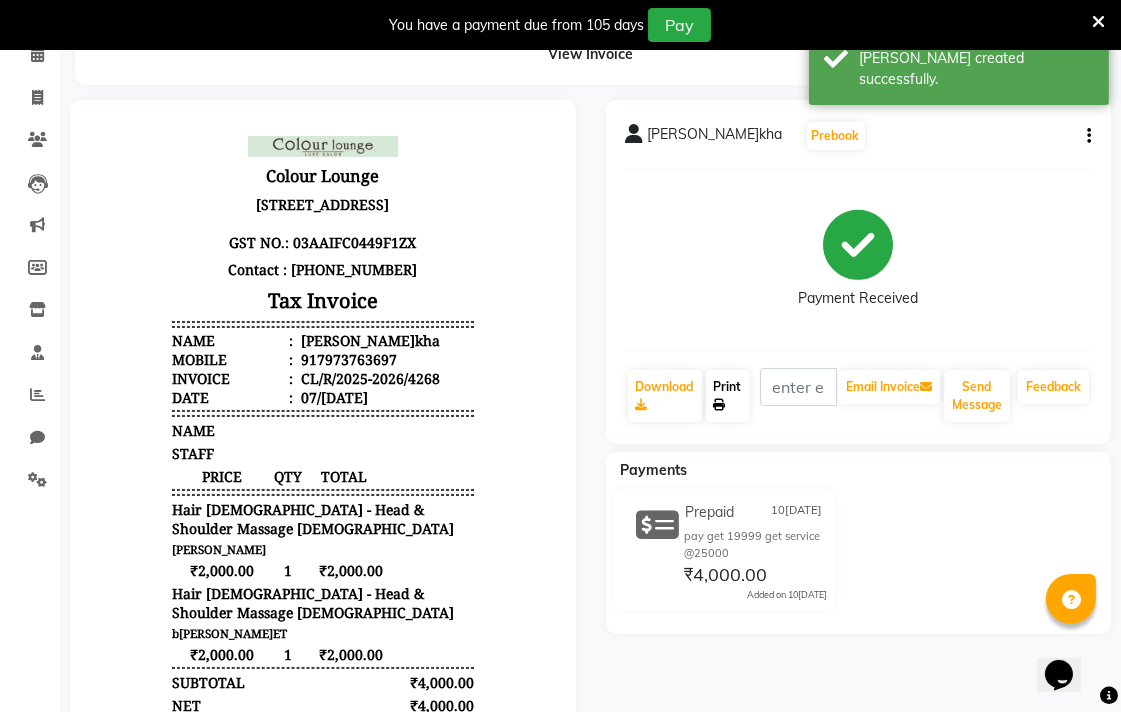 scroll, scrollTop: 0, scrollLeft: 0, axis: both 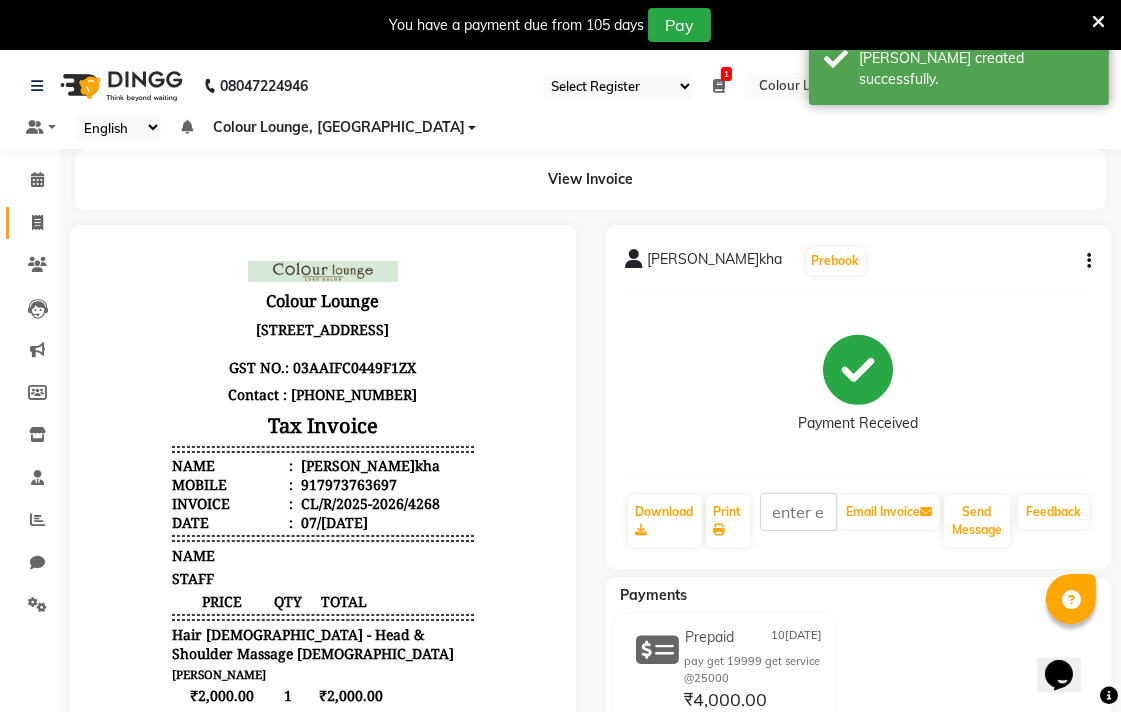 click 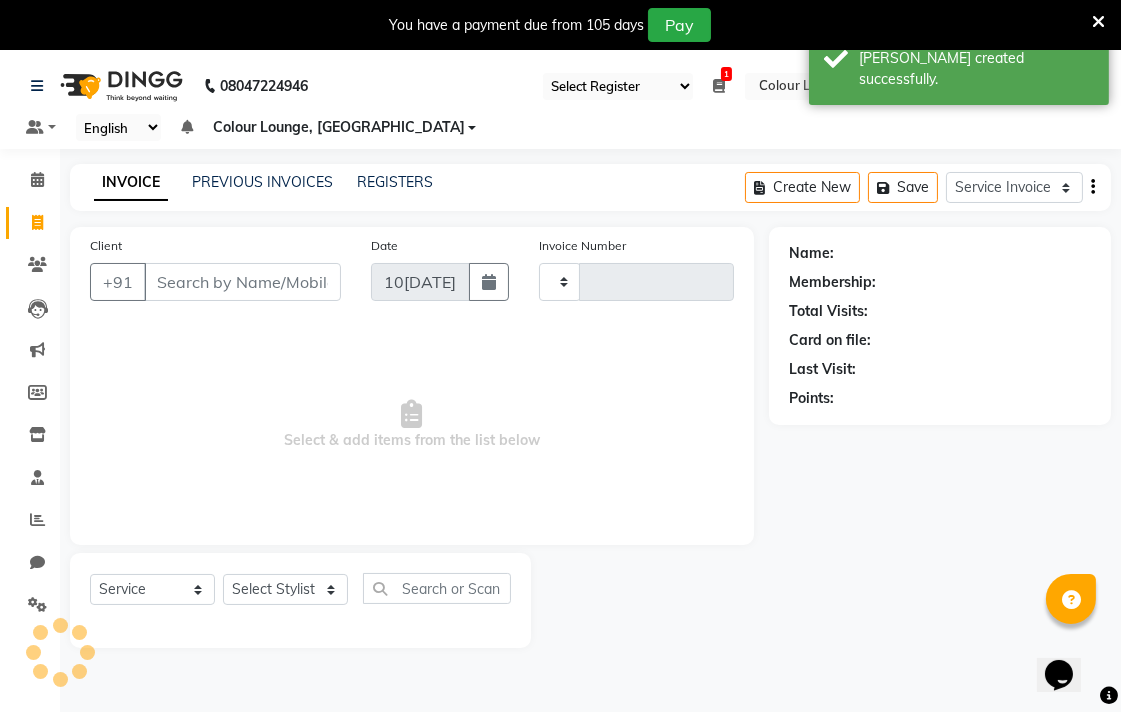 scroll, scrollTop: 50, scrollLeft: 0, axis: vertical 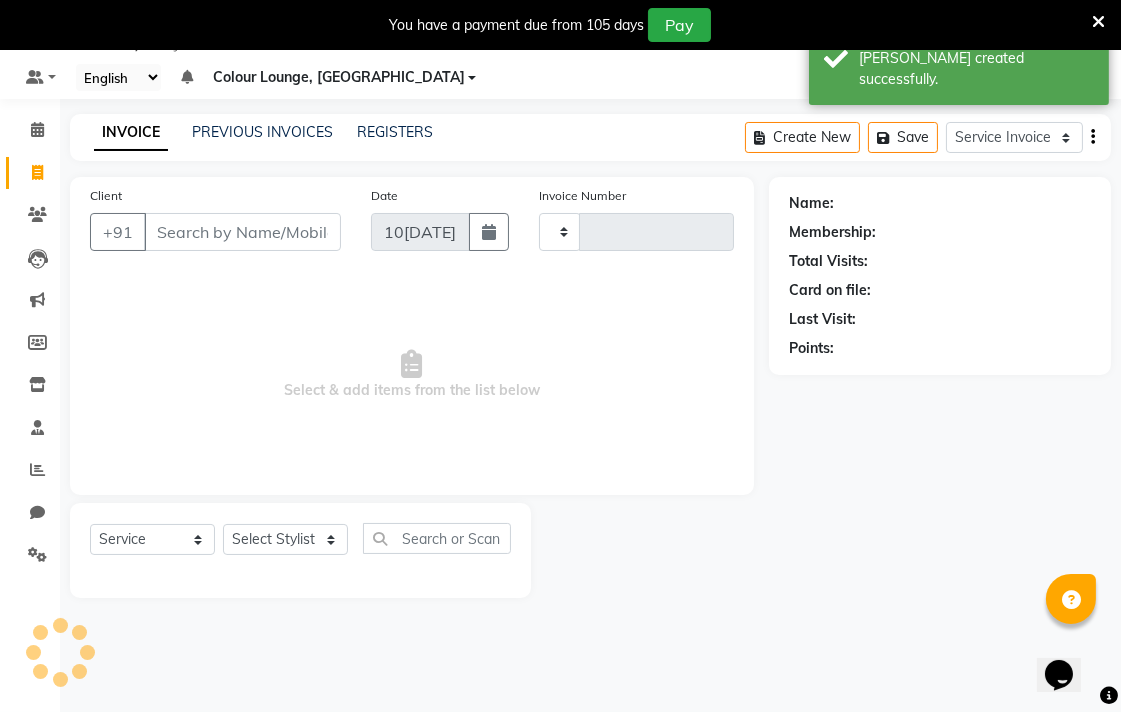 type on "4269" 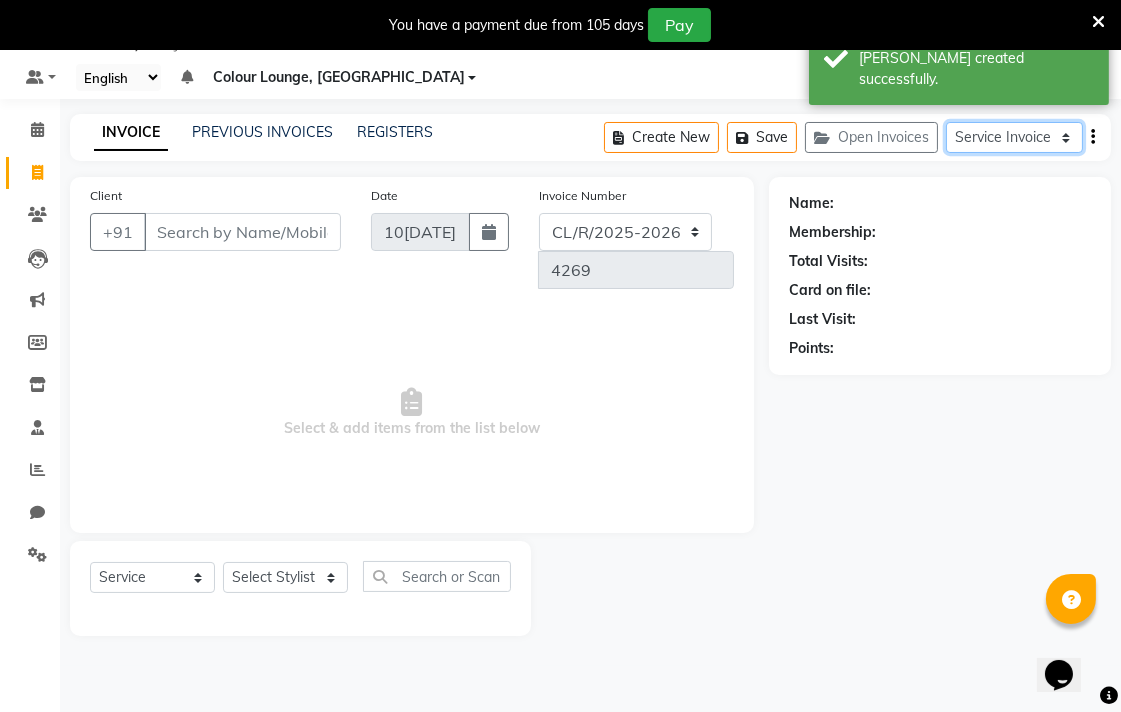 click on "Service Invoice Product Invoice" 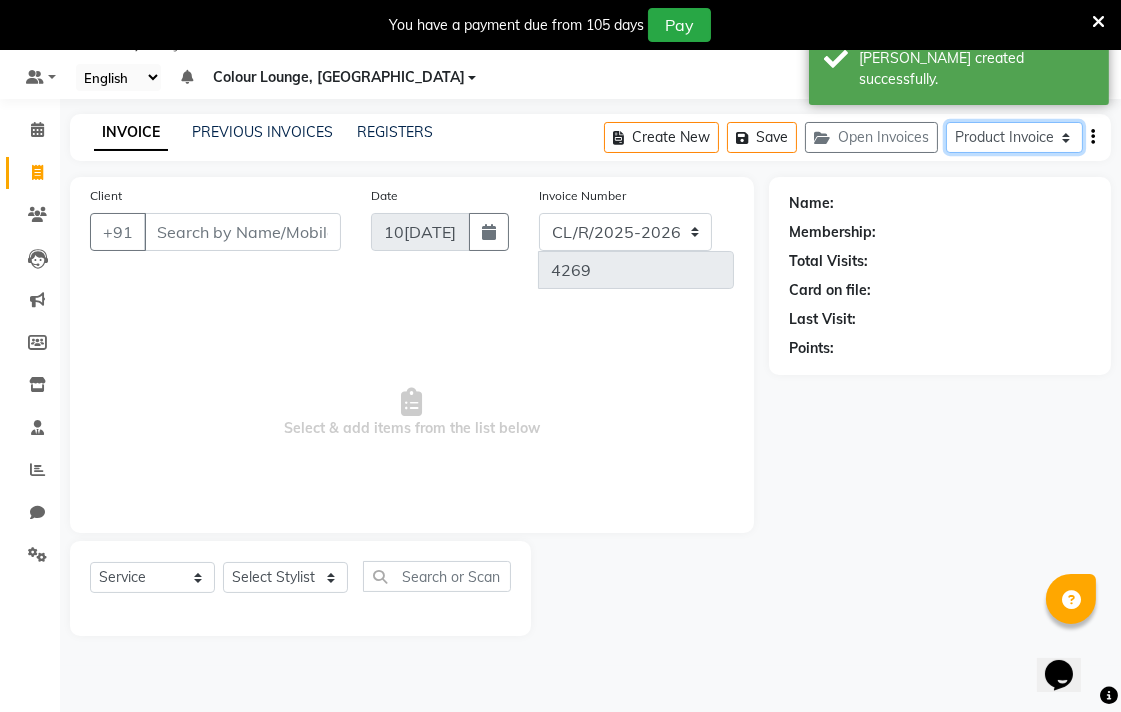 click on "Service Invoice Product Invoice" 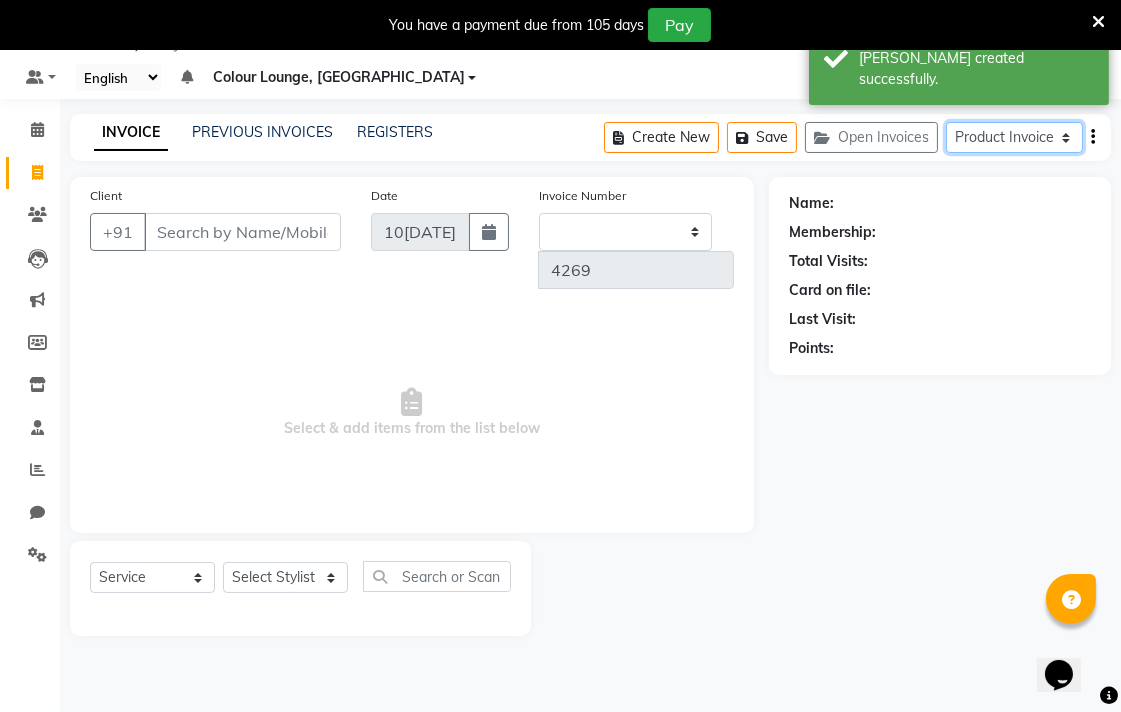 select on "82" 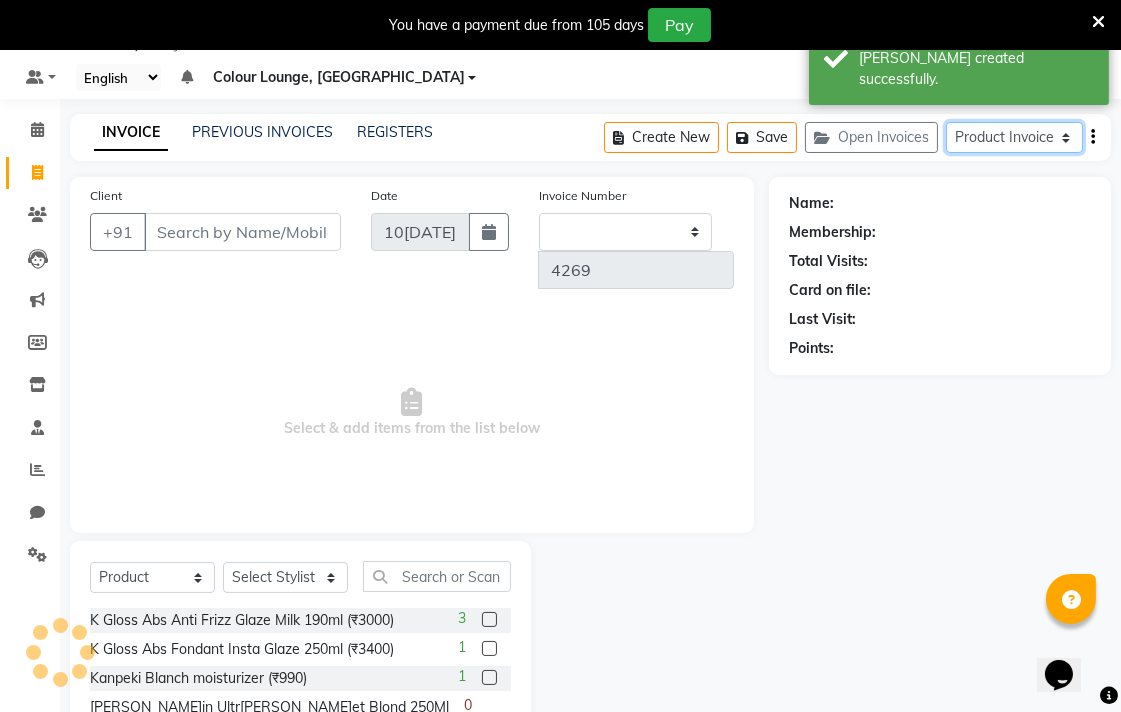 type on "0225" 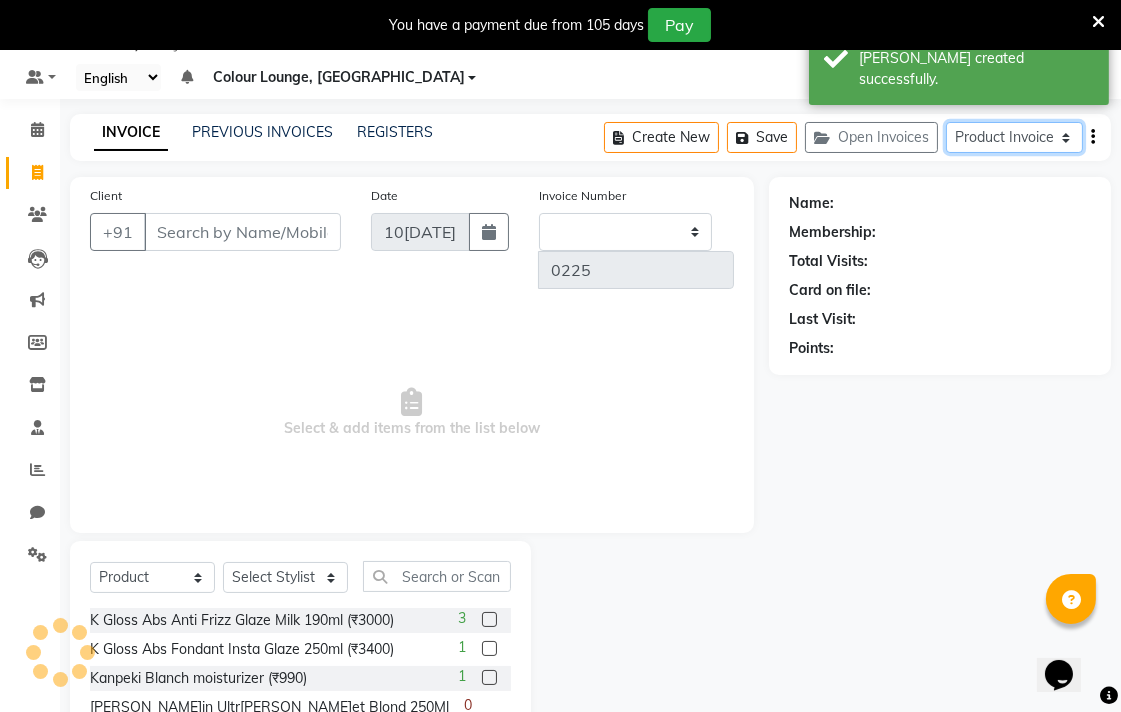 select on "8014" 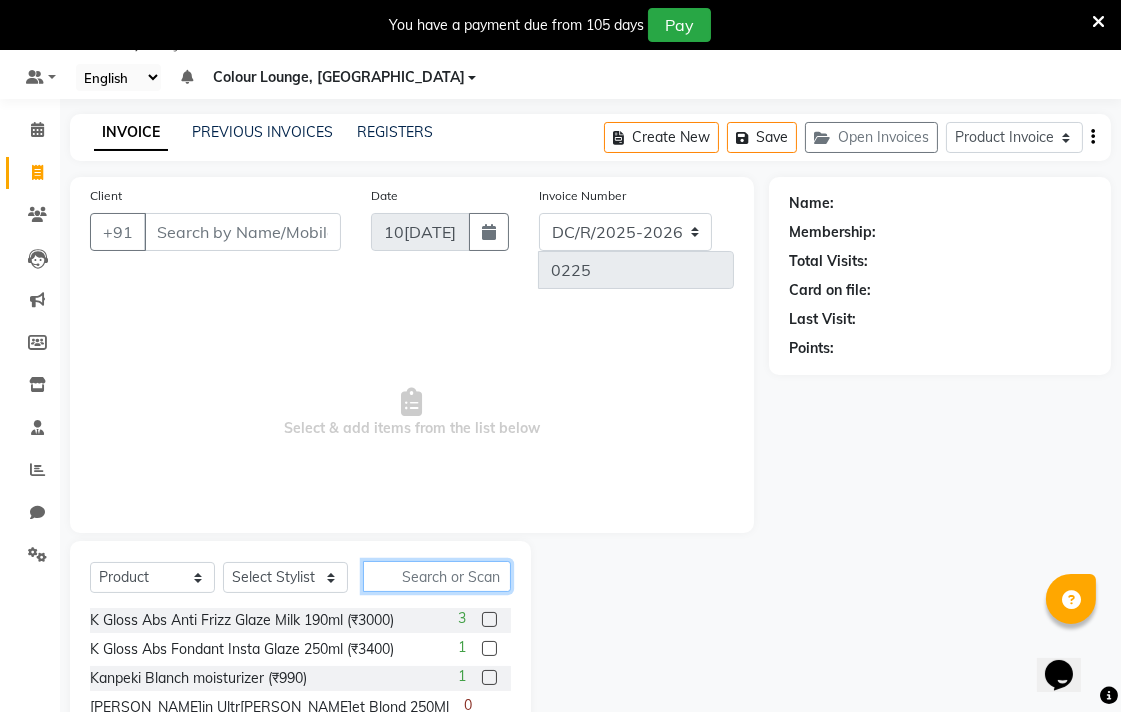 click 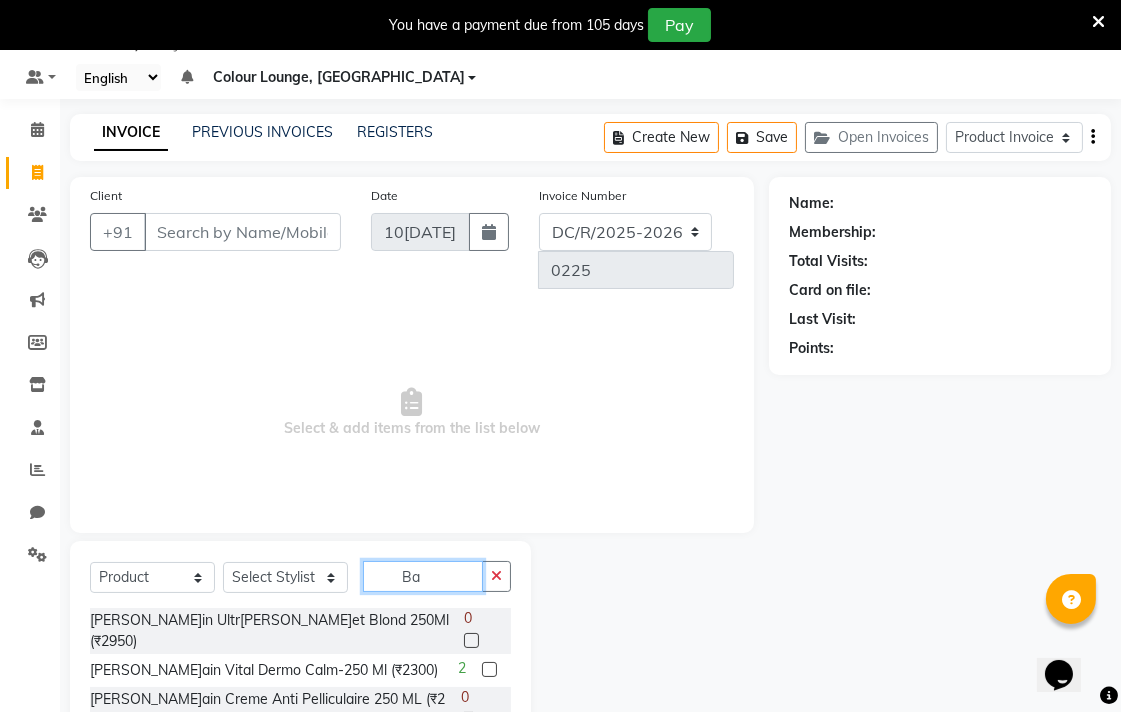 type on "B" 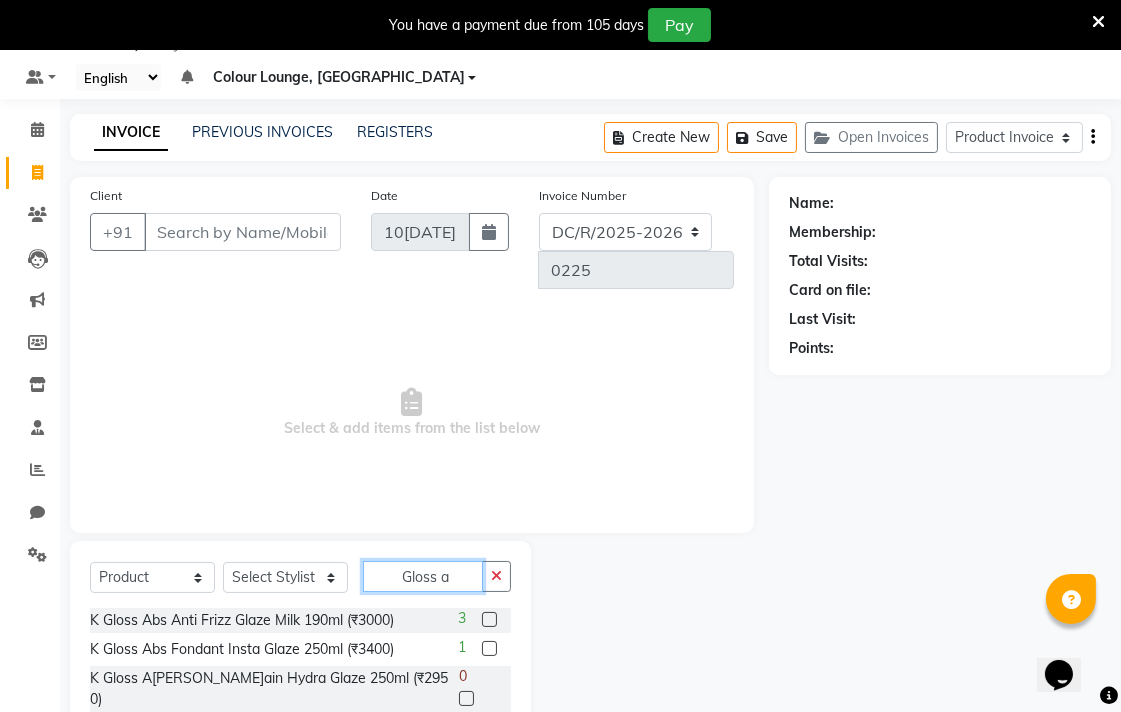 type on "Gloss ab" 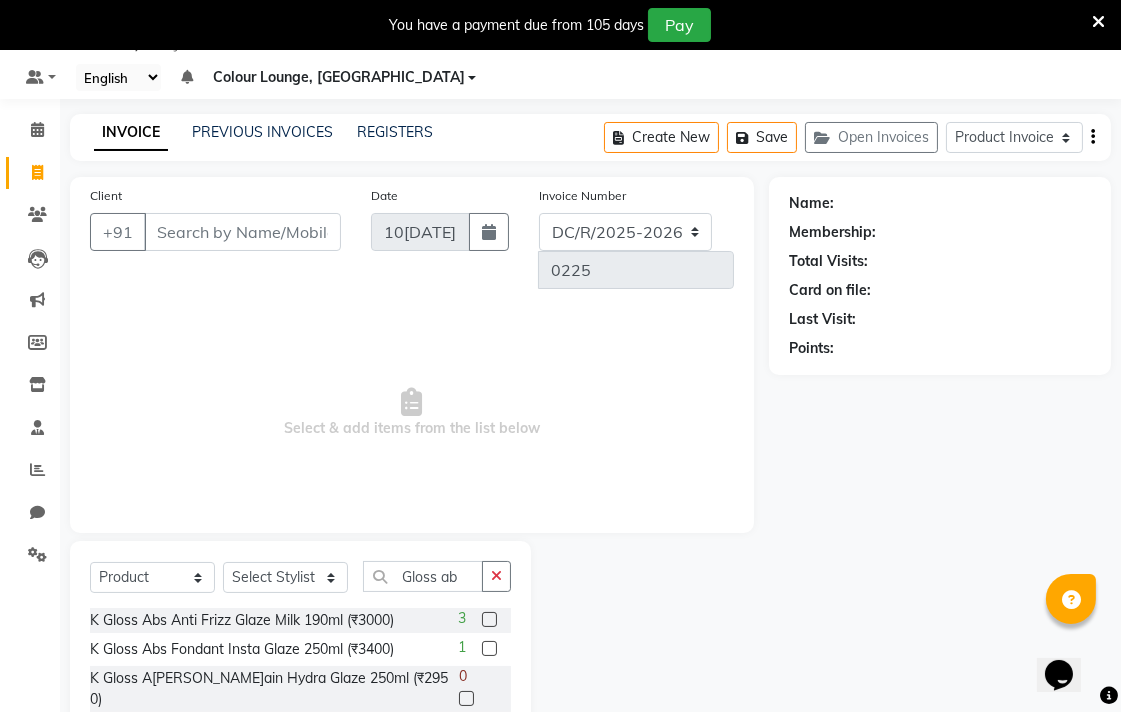 click 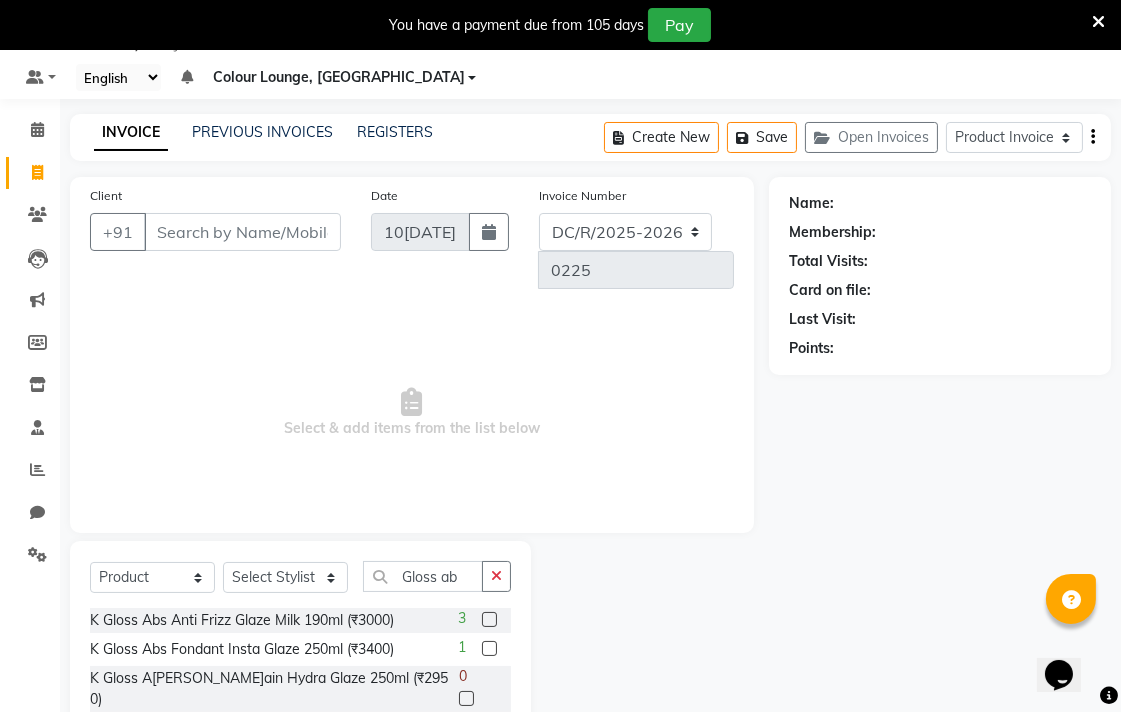 select on "service" 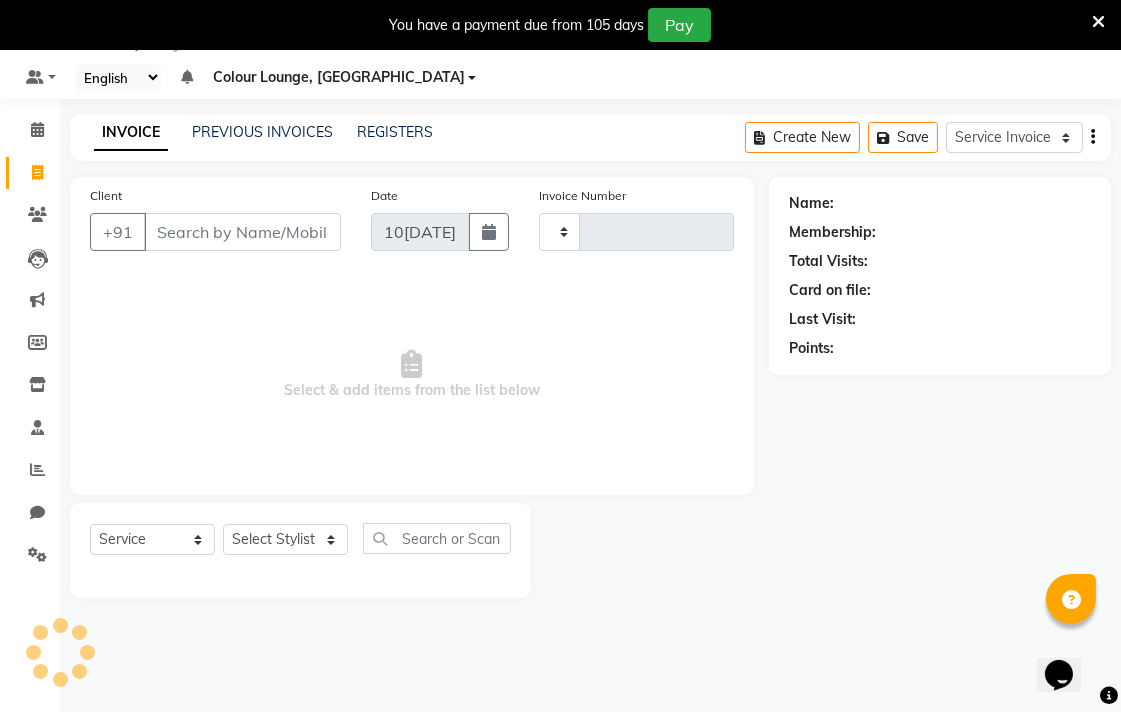 type on "4269" 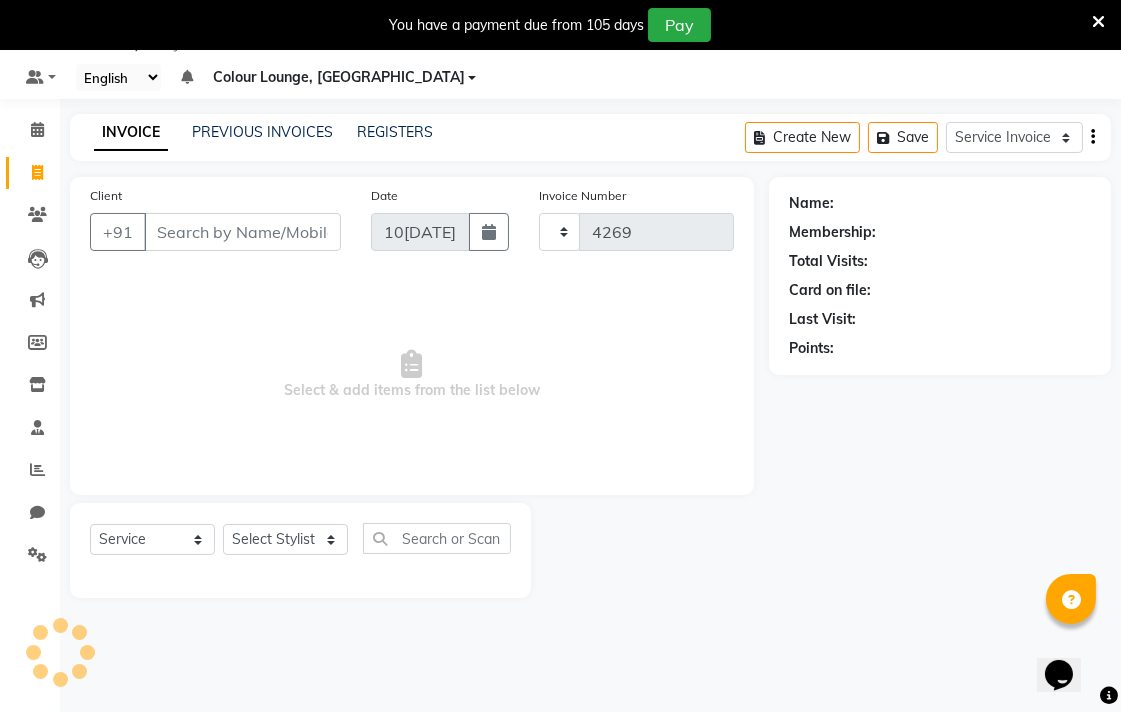 select on "8013" 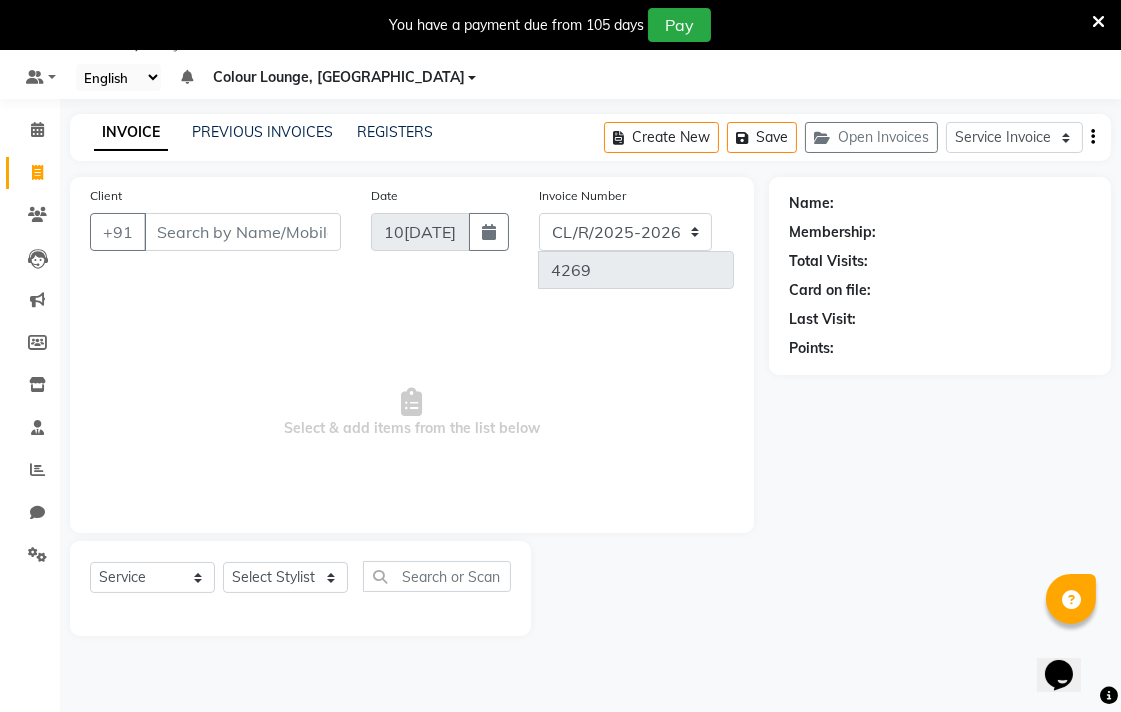 select on "83" 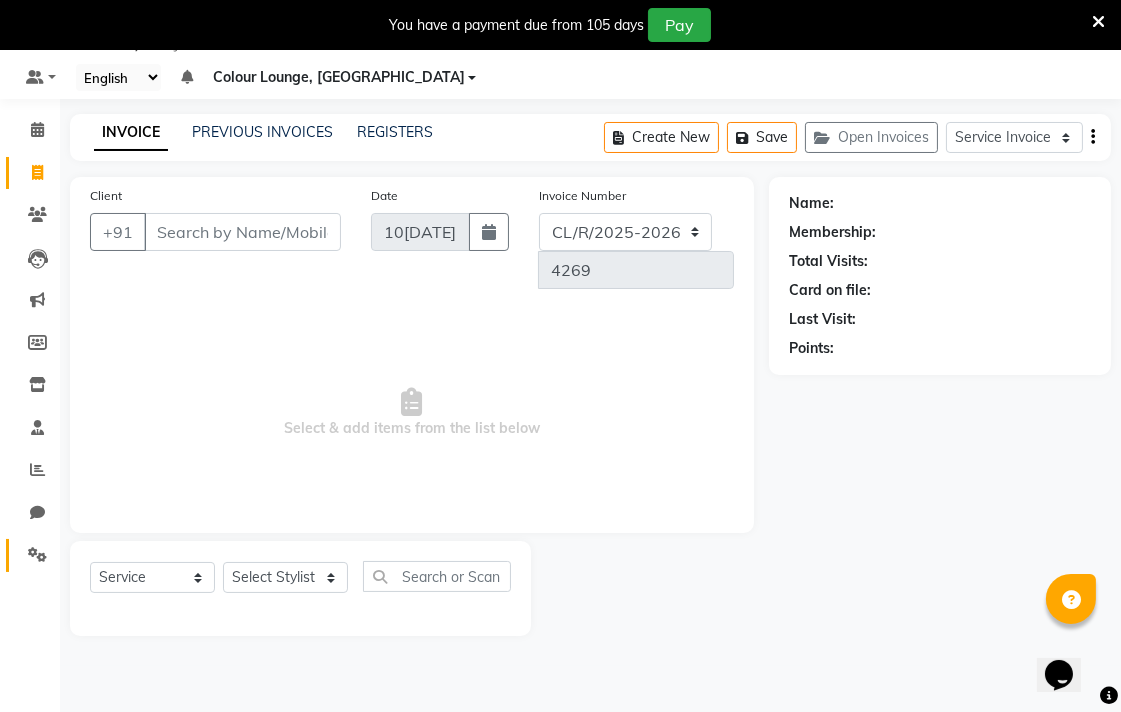 click 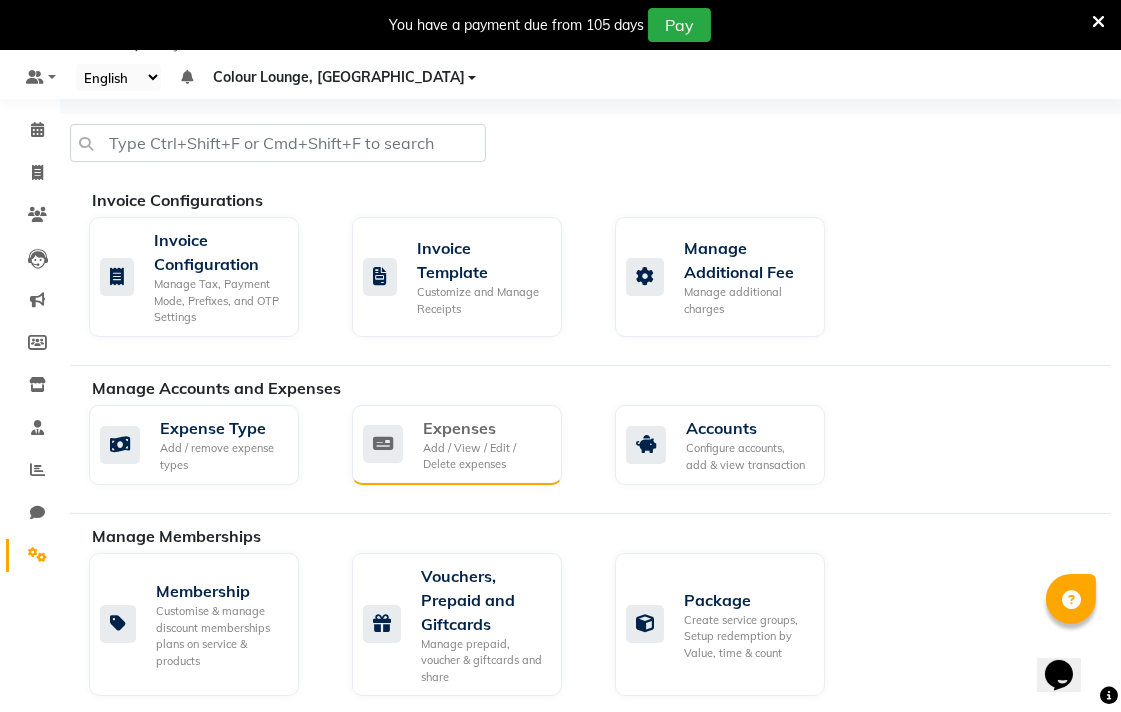 click on "Expenses" 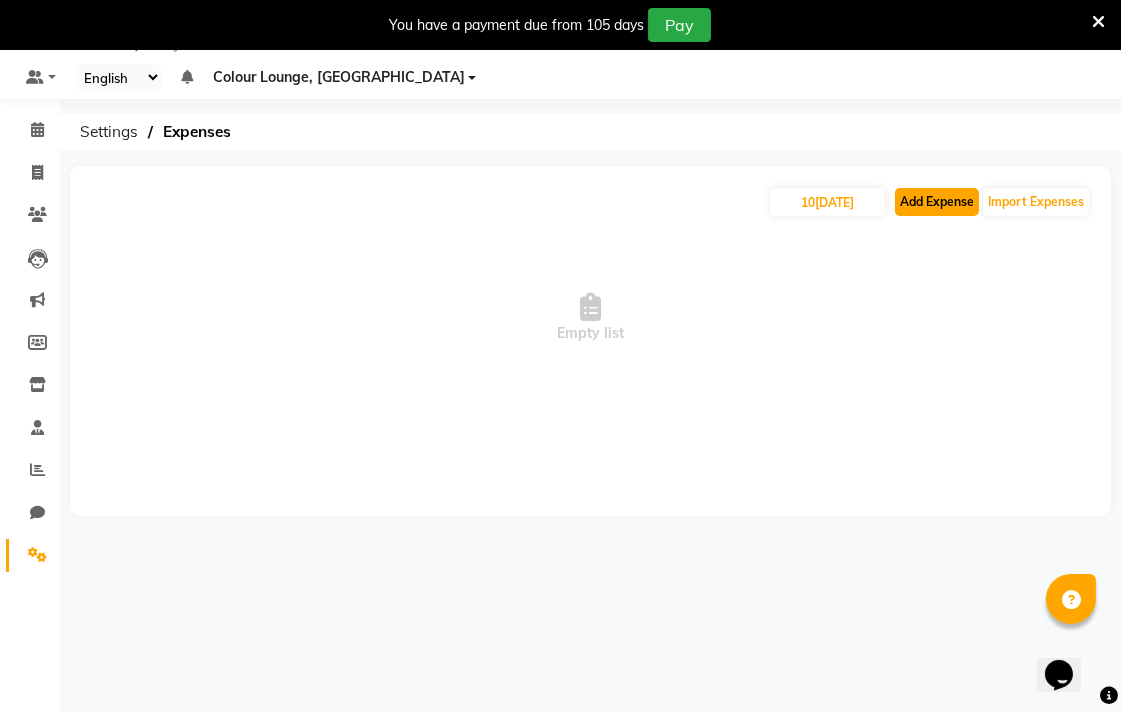 click on "Add Expense" 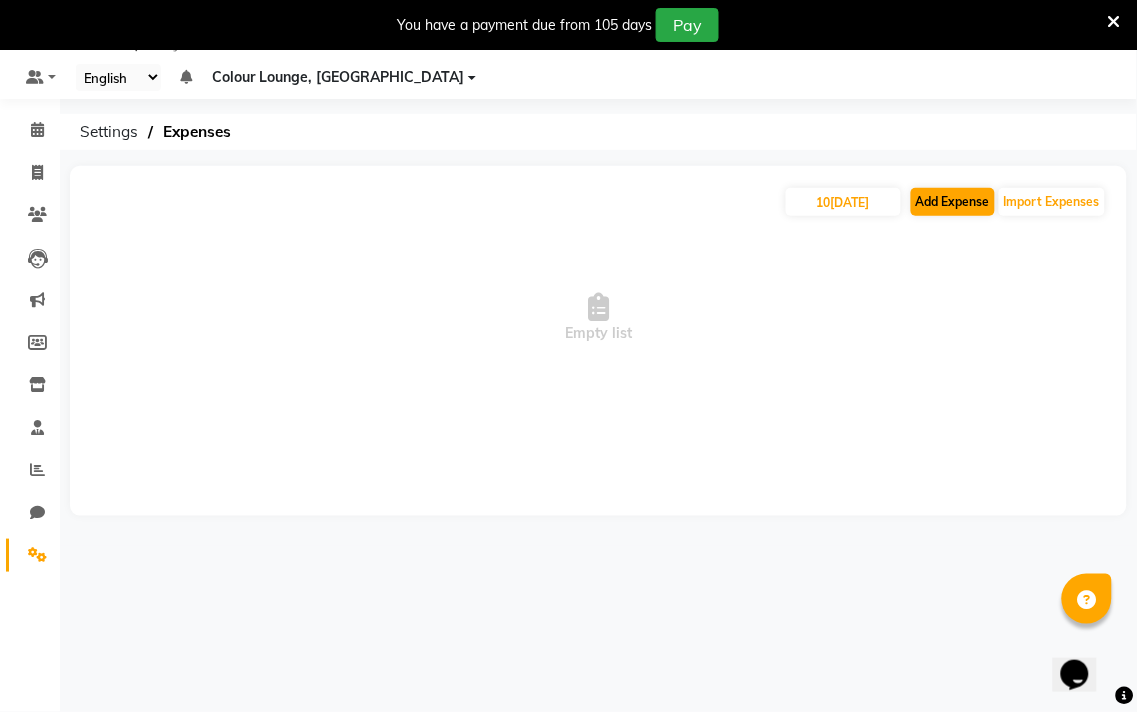 select on "1" 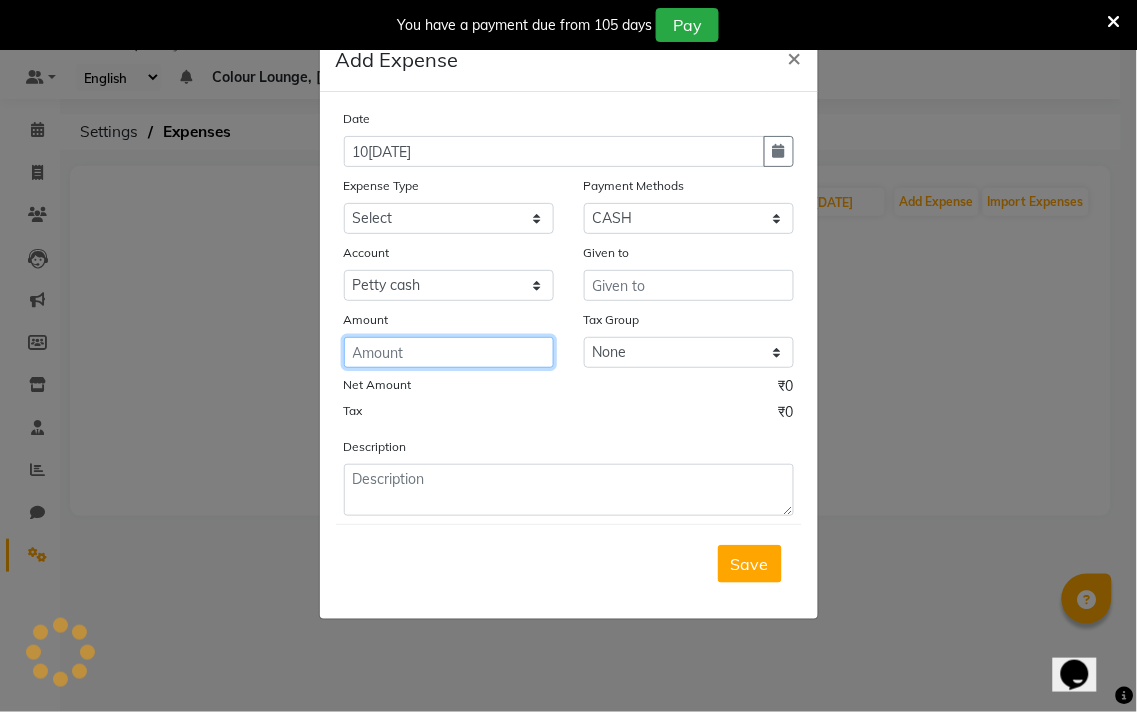 click 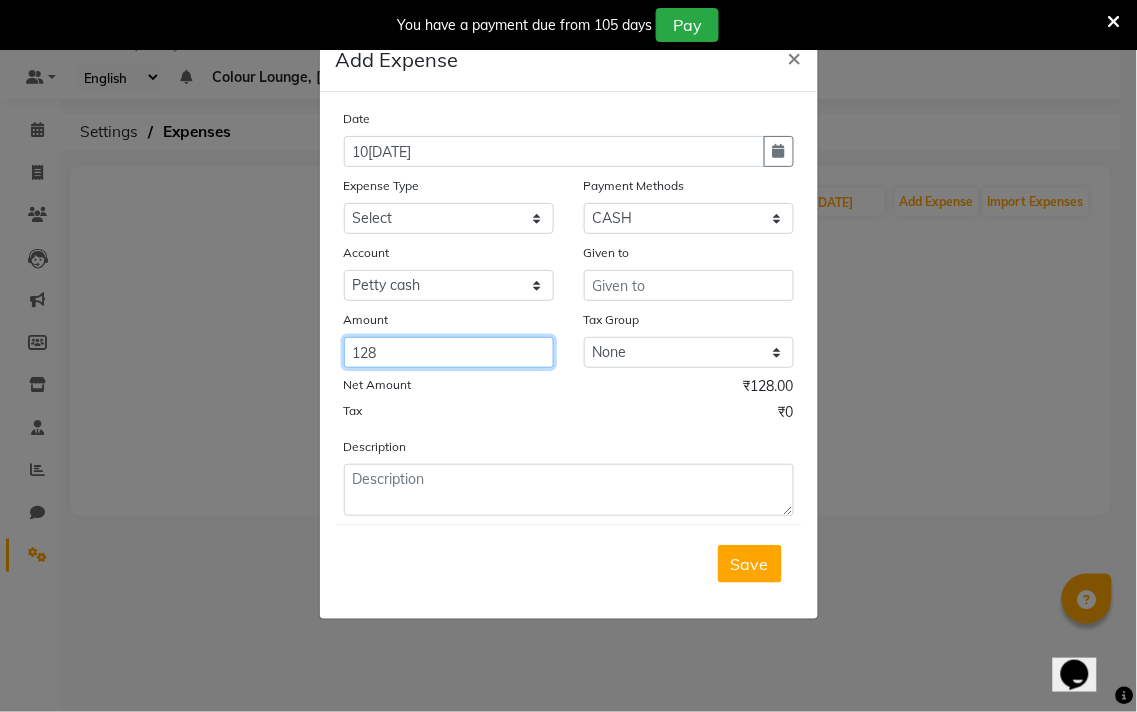 type on "128" 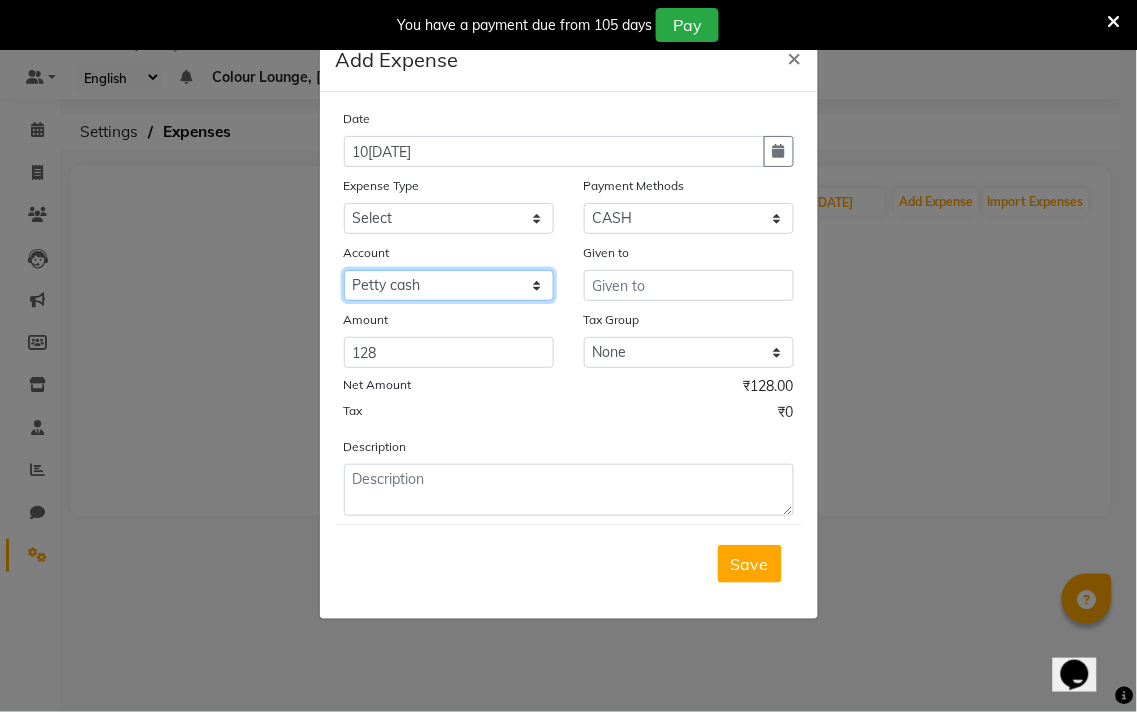 click on "Select Petty cash Default account Expense account" 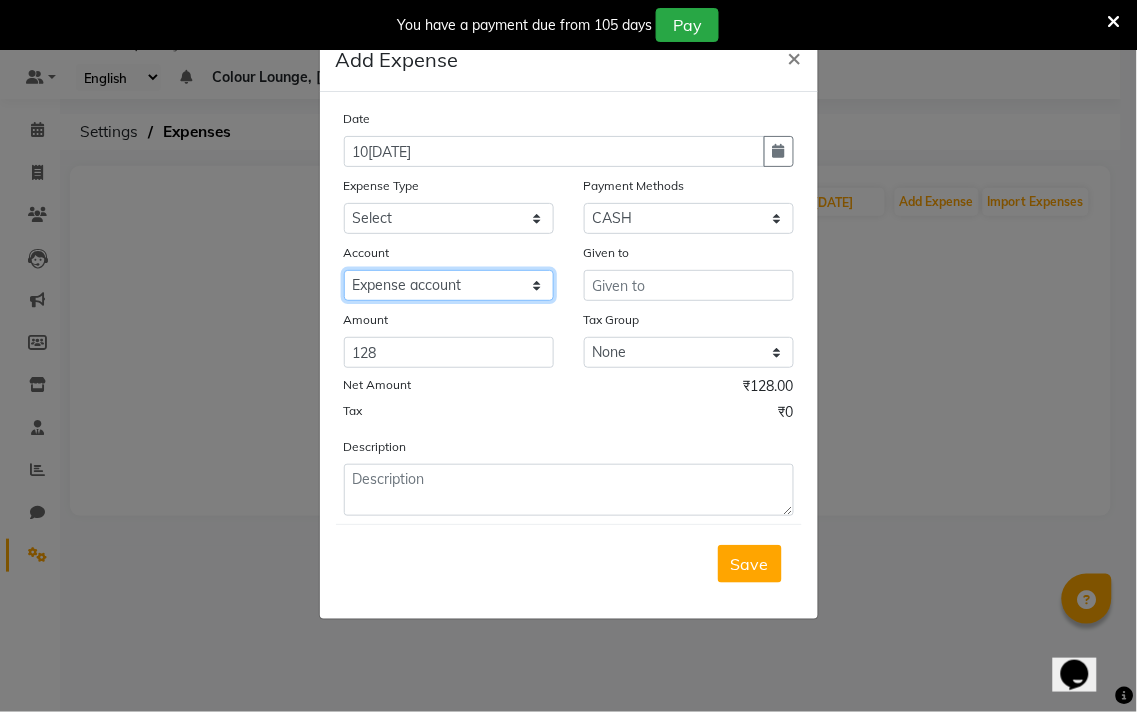 click on "Select Petty cash Default account Expense account" 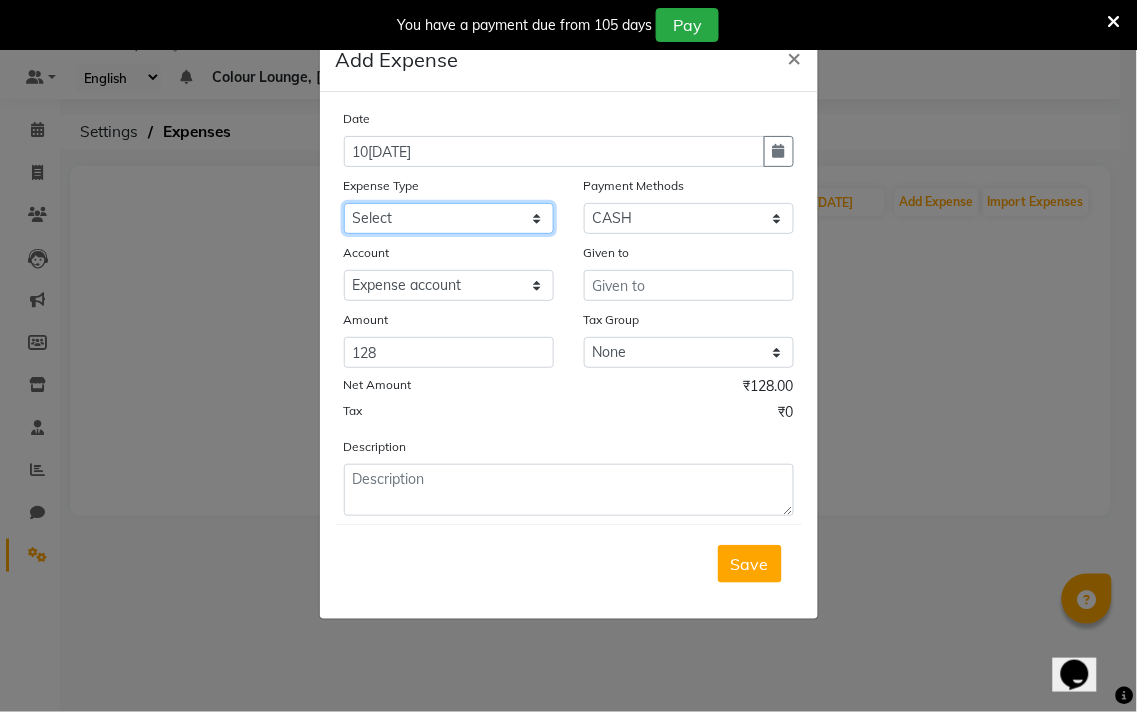 click on "Select Advance Salary Bank charges Car maintenance  Cash transfer to bank Cash transfer to hub Client Snacks Clinical charges Equipment Fuel Govt fee Incentive Insurance International purchase Loan Repayment Maintenance Marketing Miscellaneous MRA Other Pantry Product Rent Salary Staff Snacks Tax Tea & Refreshment Utilities" 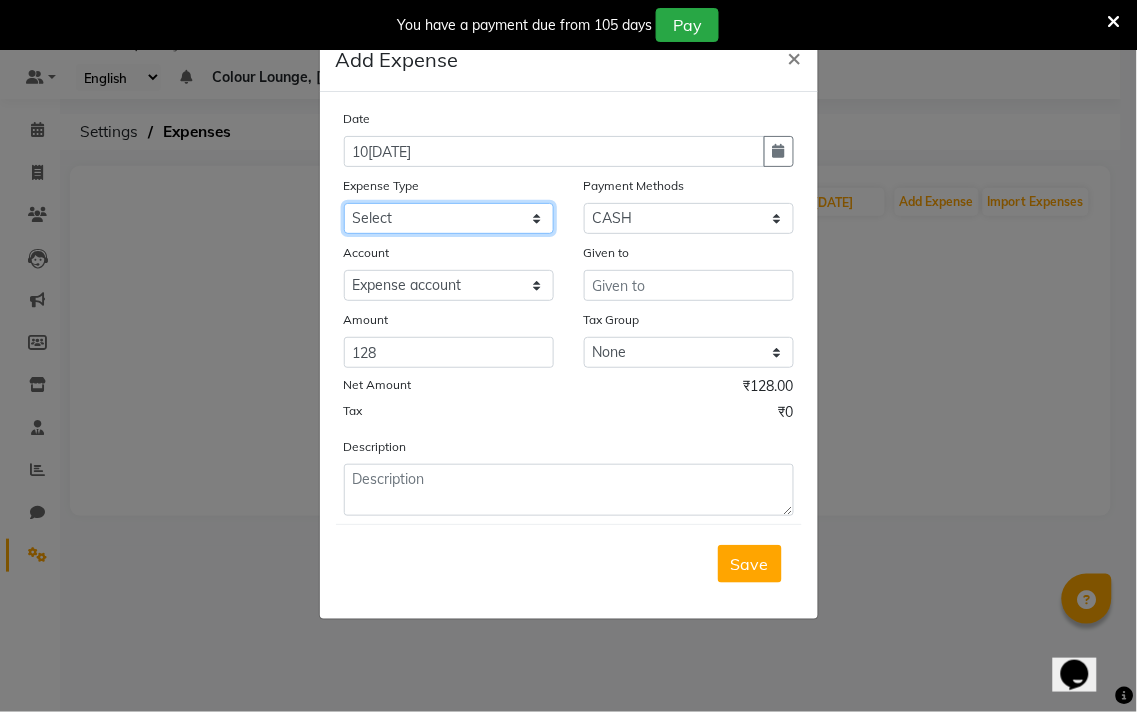 select on "9" 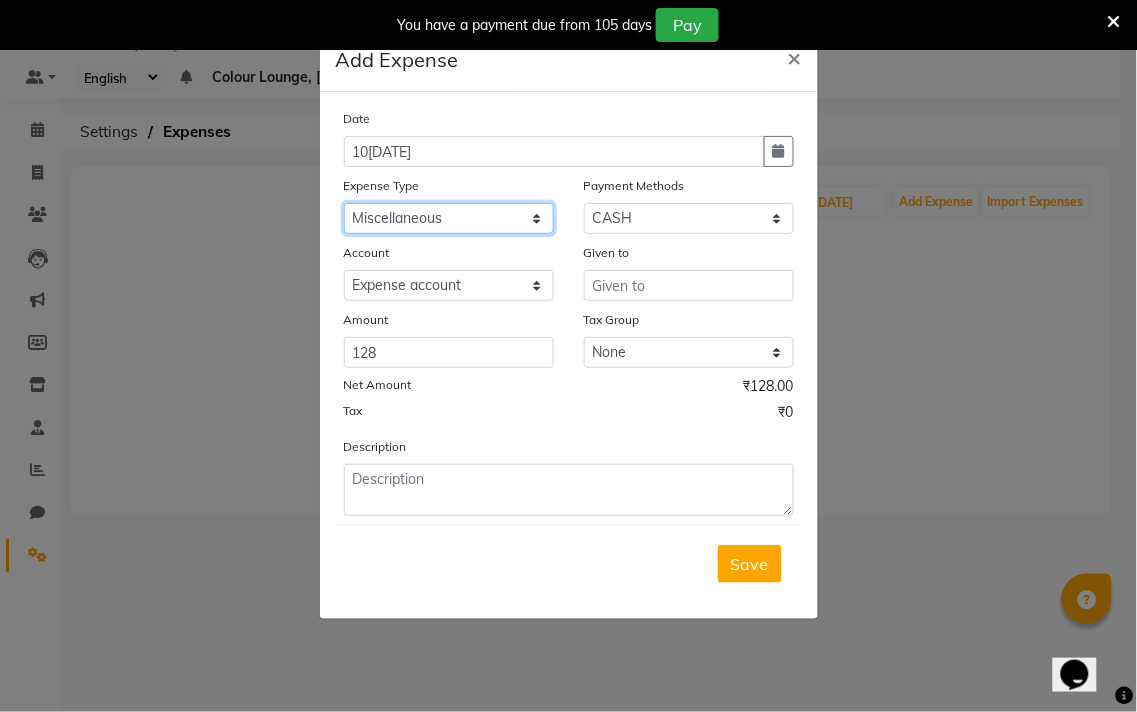 click on "Select Advance Salary Bank charges Car maintenance  Cash transfer to bank Cash transfer to hub Client Snacks Clinical charges Equipment Fuel Govt fee Incentive Insurance International purchase Loan Repayment Maintenance Marketing Miscellaneous MRA Other Pantry Product Rent Salary Staff Snacks Tax Tea & Refreshment Utilities" 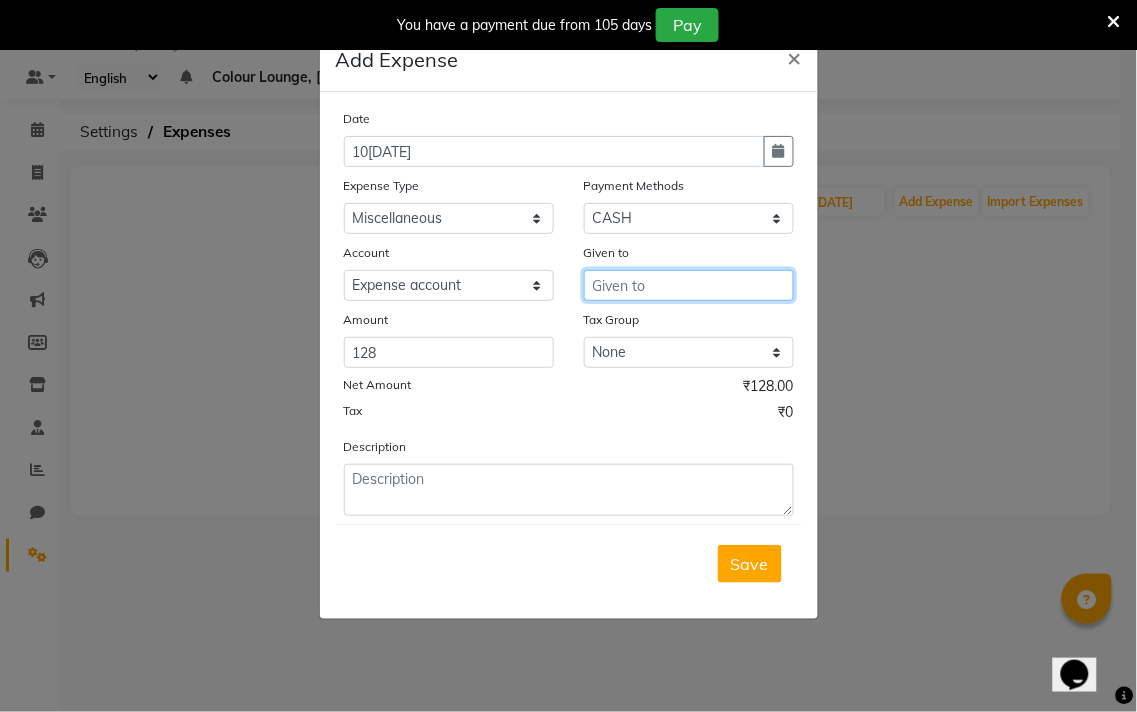 click at bounding box center (689, 285) 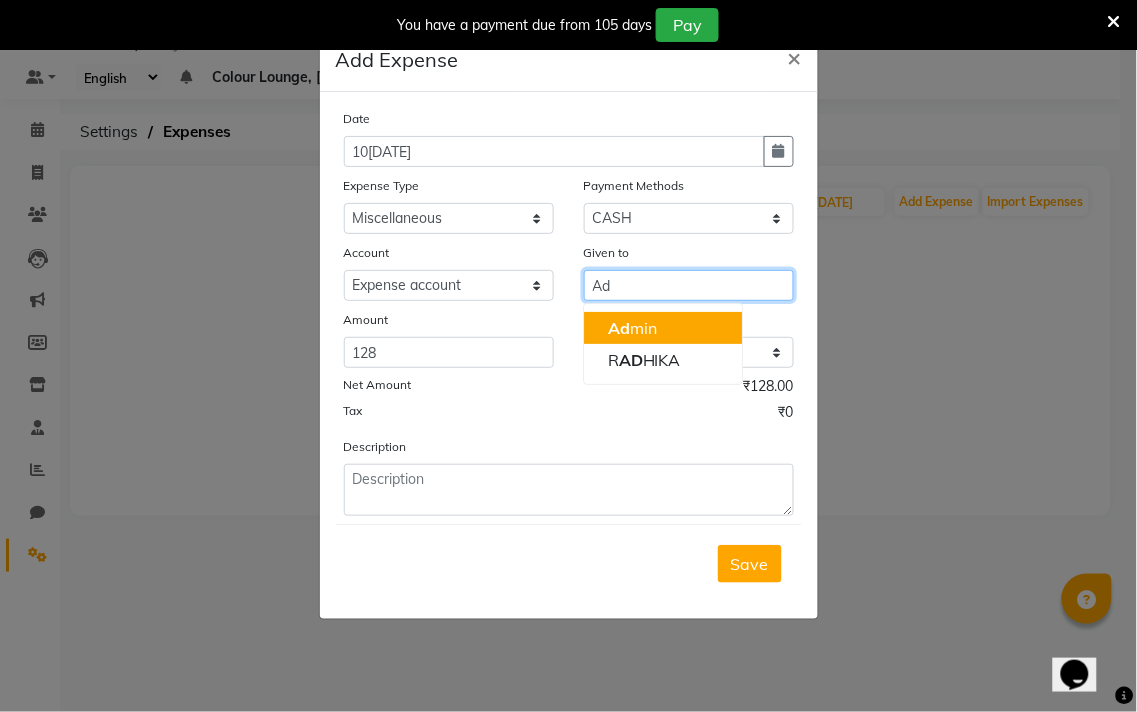 click on "Ad min" at bounding box center [663, 328] 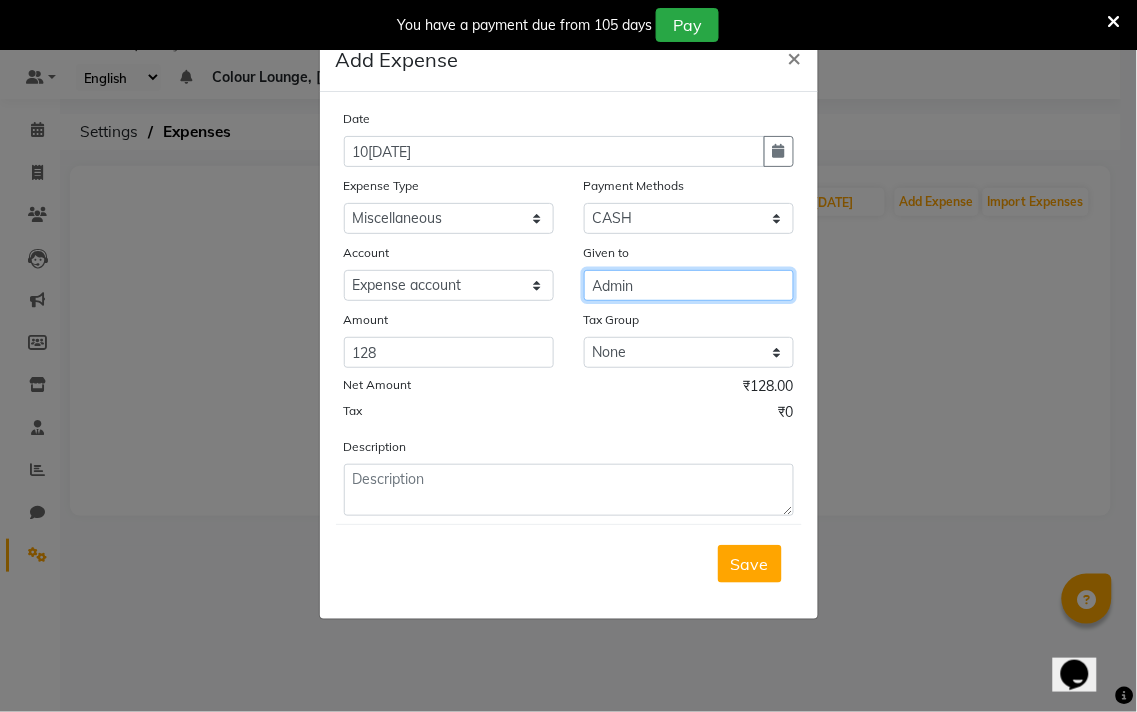 type on "Admin" 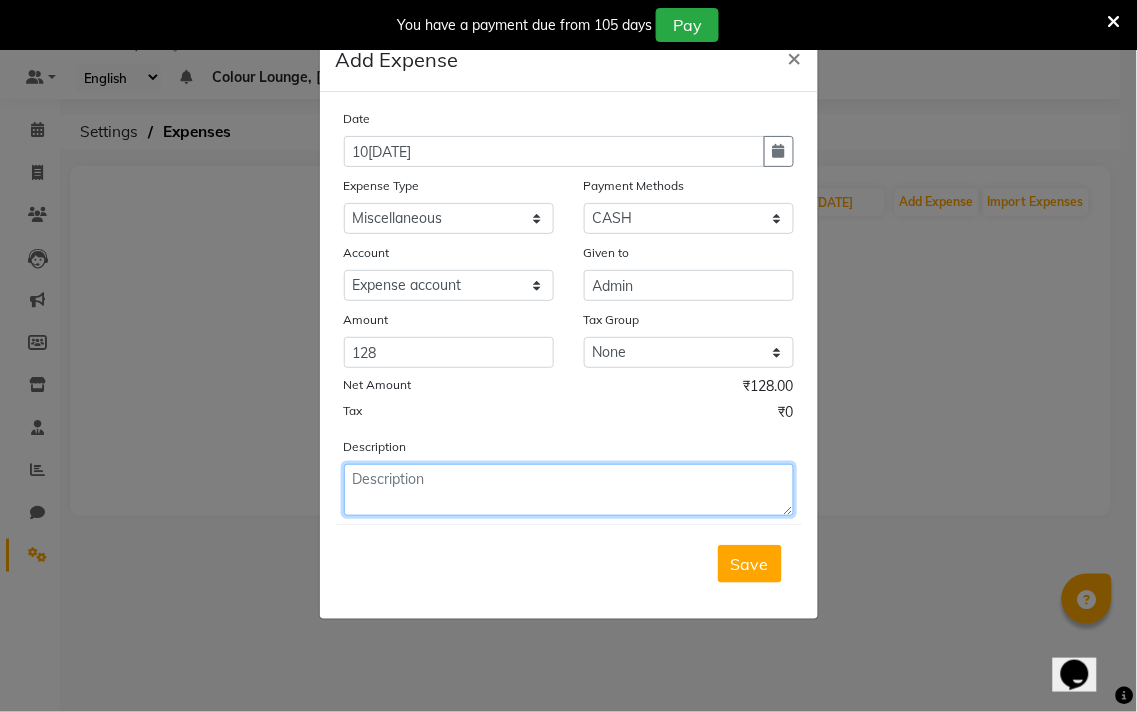 click 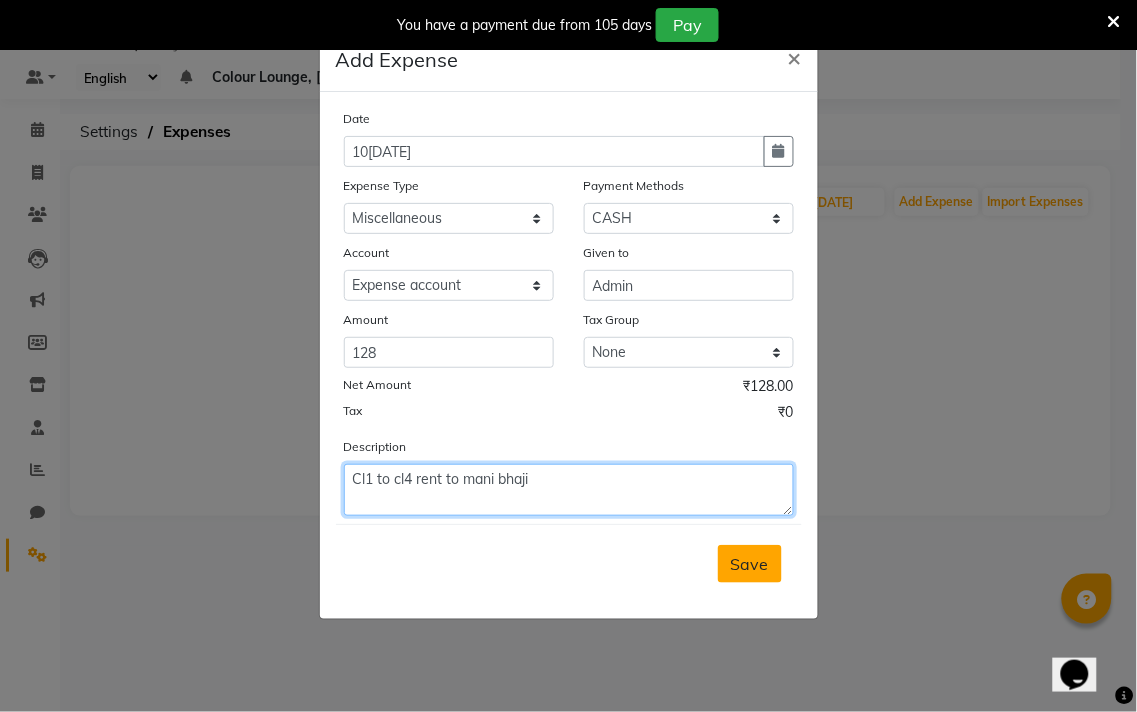 type on "Cl1 to cl4 rent to mani bhaji" 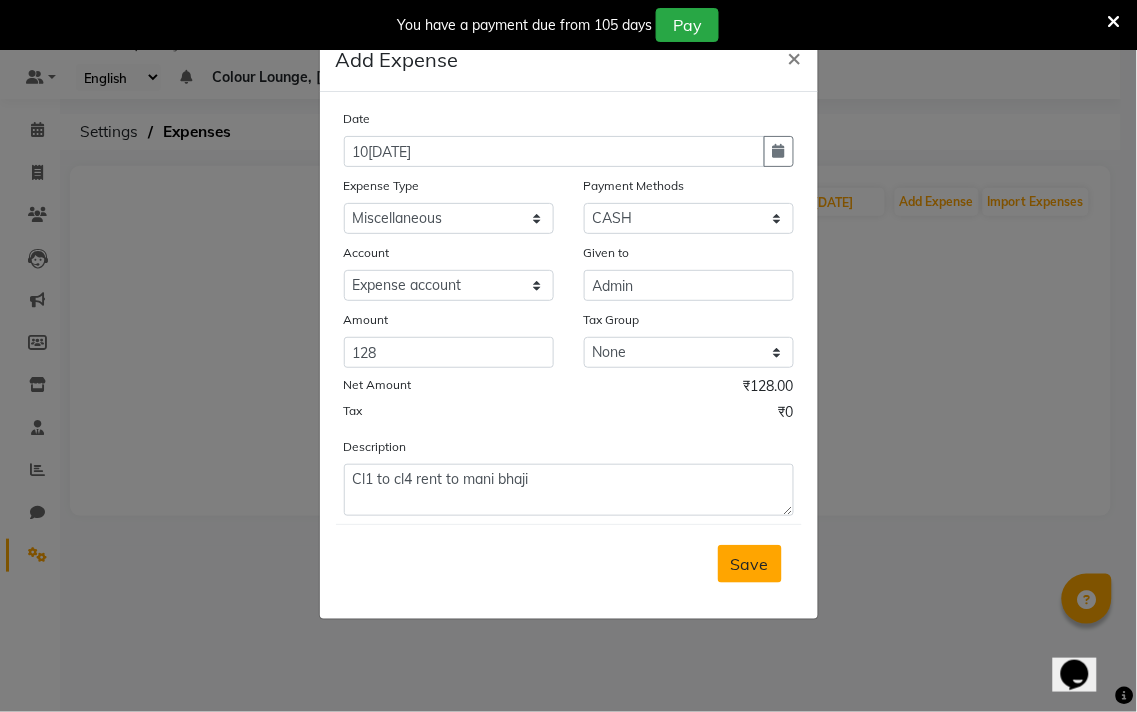 click on "Save" at bounding box center (750, 564) 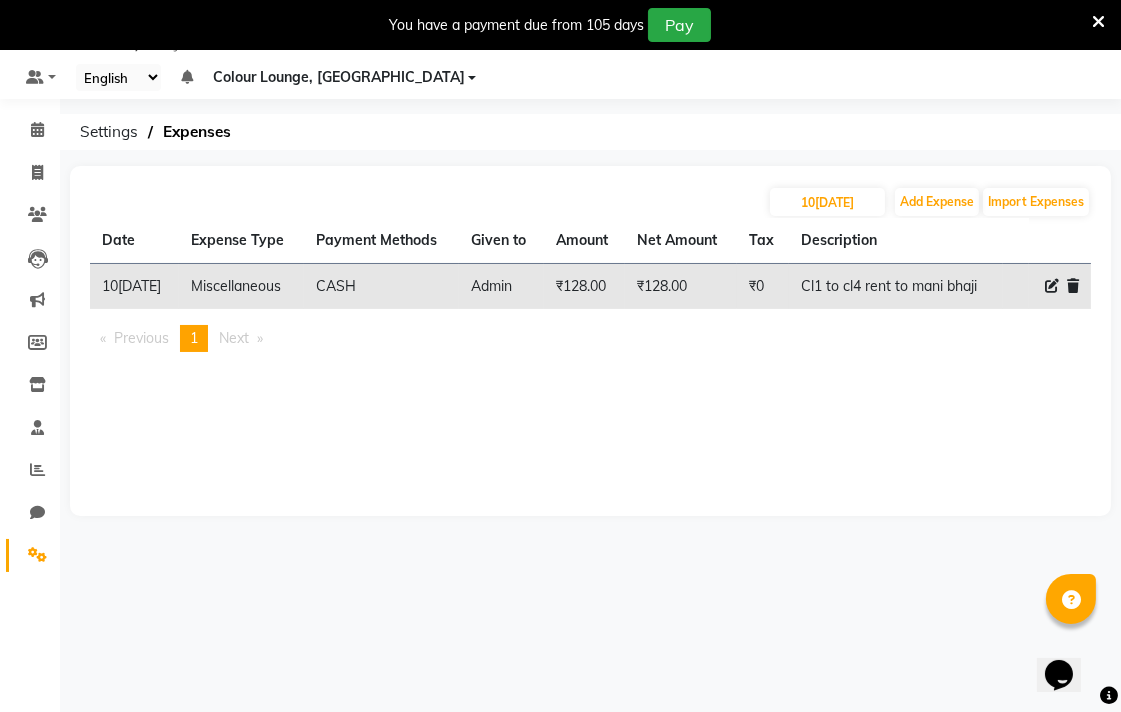 click 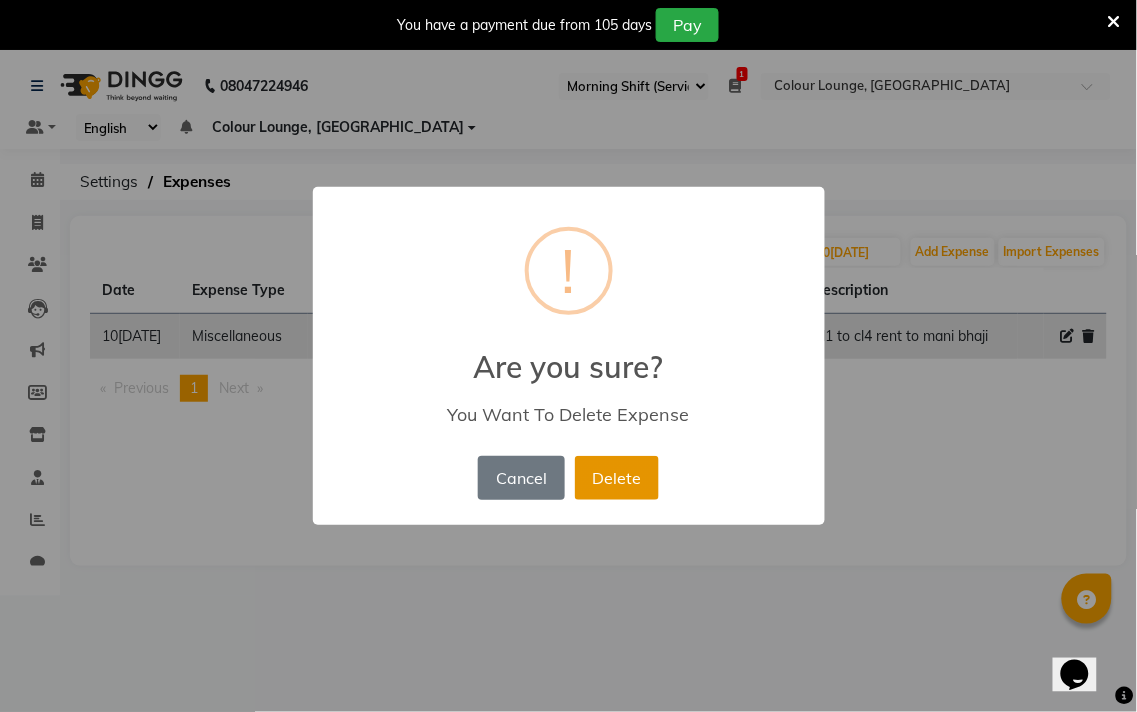click on "Delete" at bounding box center (617, 478) 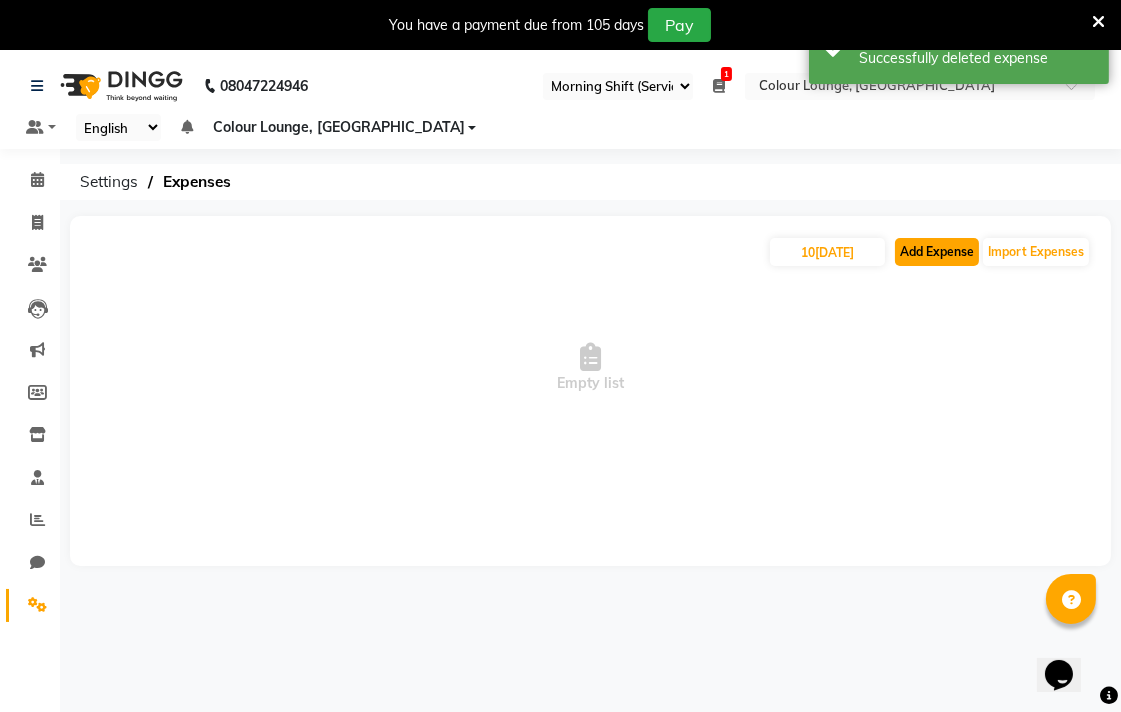 click on "Add Expense" 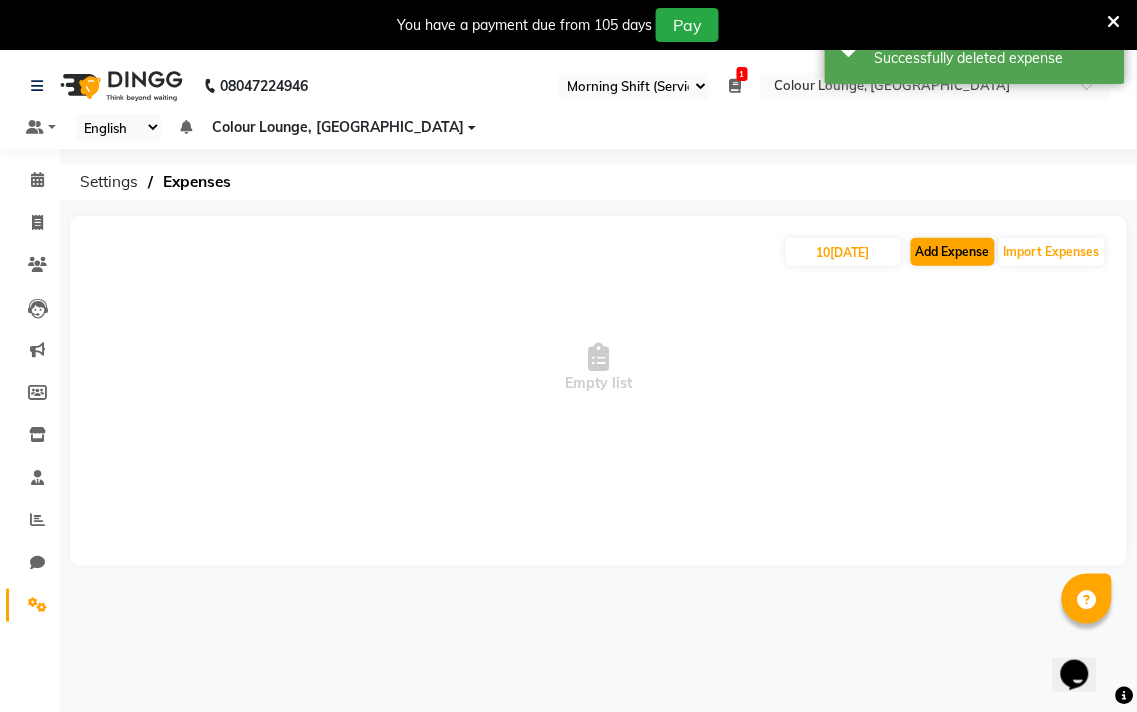select on "1" 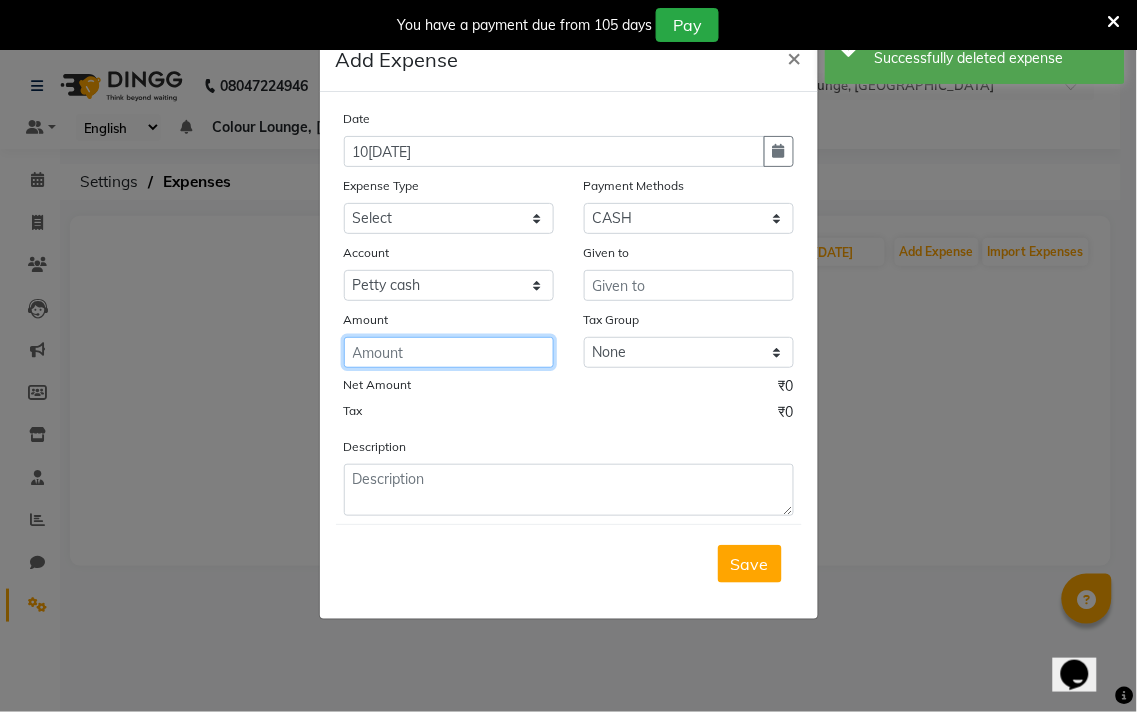click 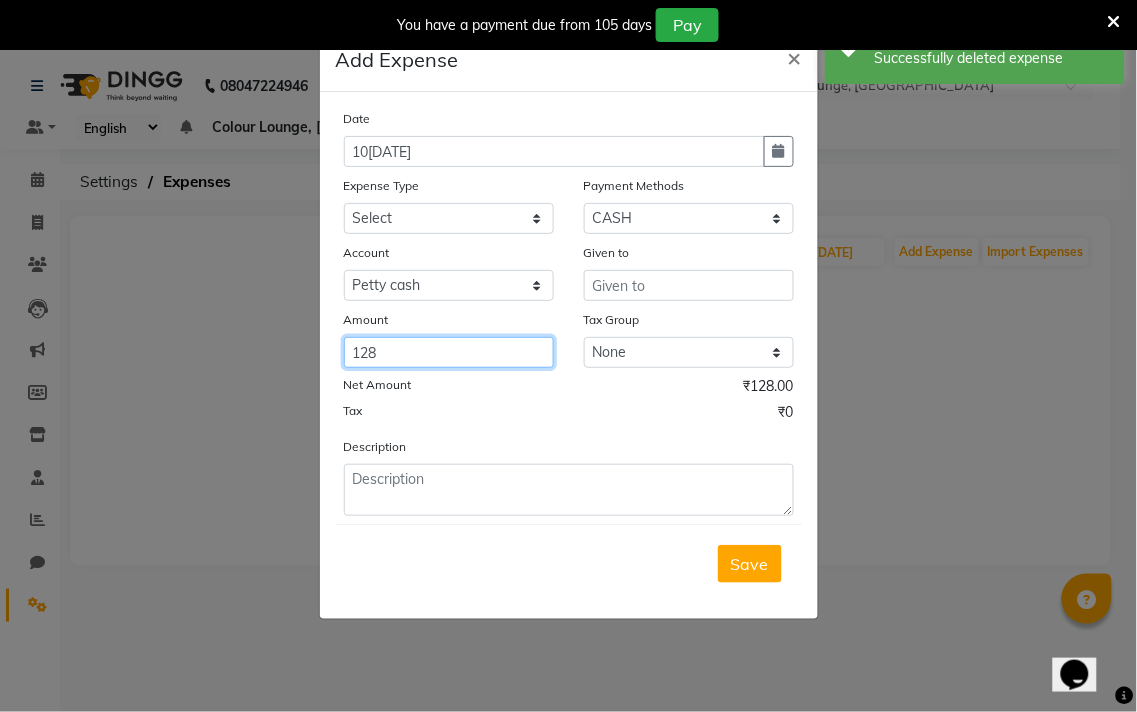 type on "128" 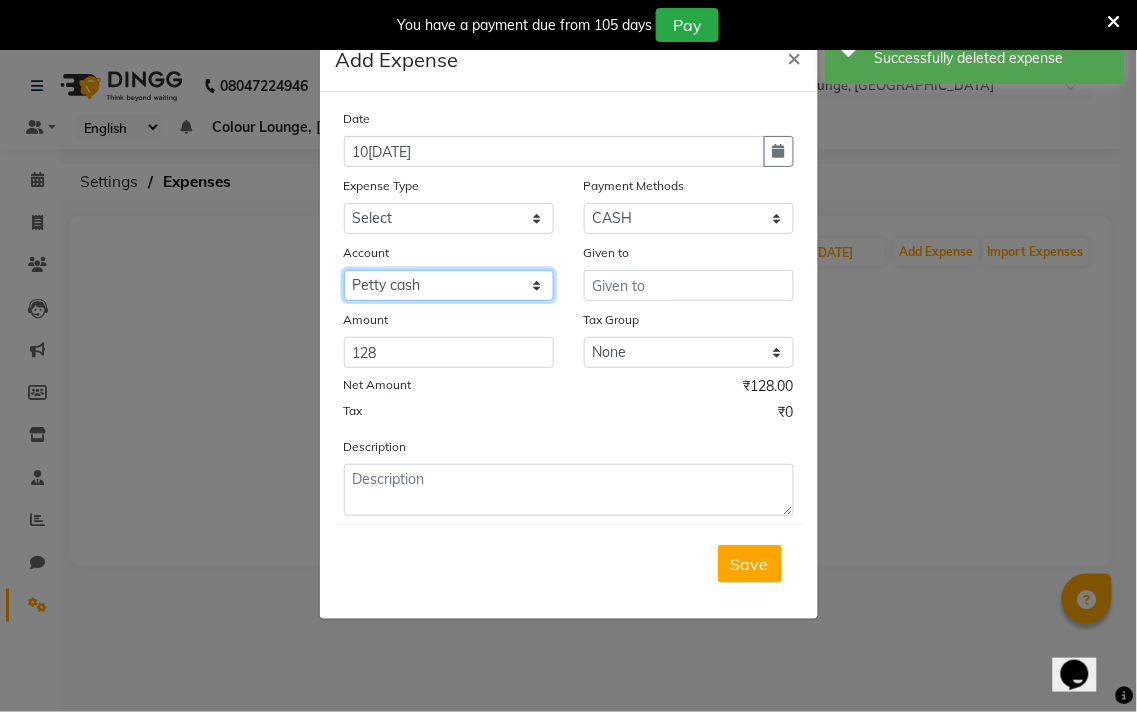click on "Select Petty cash Default account Expense account" 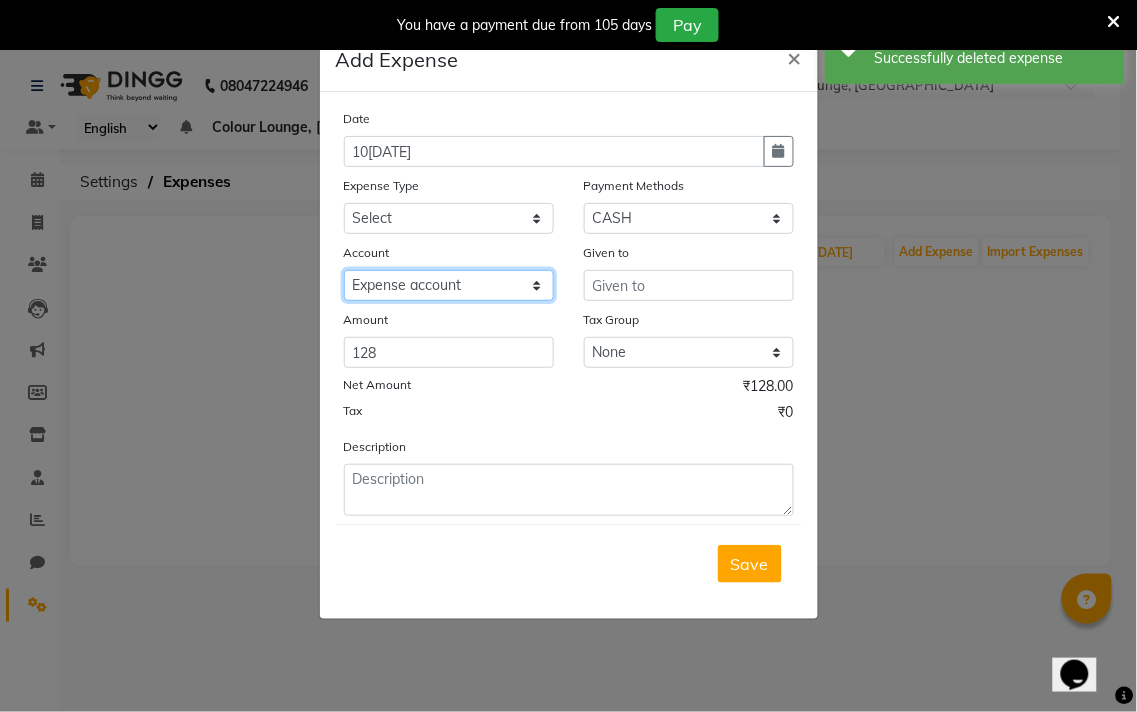 click on "Select Petty cash Default account Expense account" 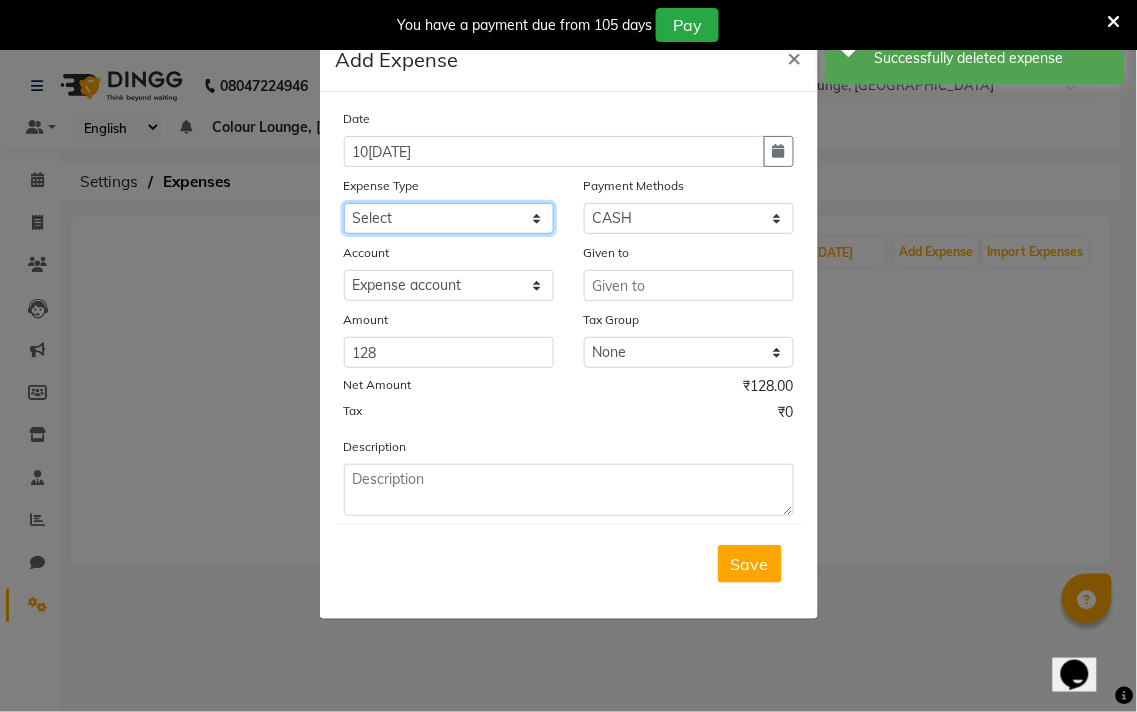 click on "Select Advance Salary Bank charges Car maintenance  Cash transfer to bank Cash transfer to hub Client Snacks Clinical charges Equipment Fuel Govt fee Incentive Insurance International purchase Loan Repayment Maintenance Marketing Miscellaneous MRA Other Pantry Product Rent Salary Staff Snacks Tax Tea & Refreshment Utilities" 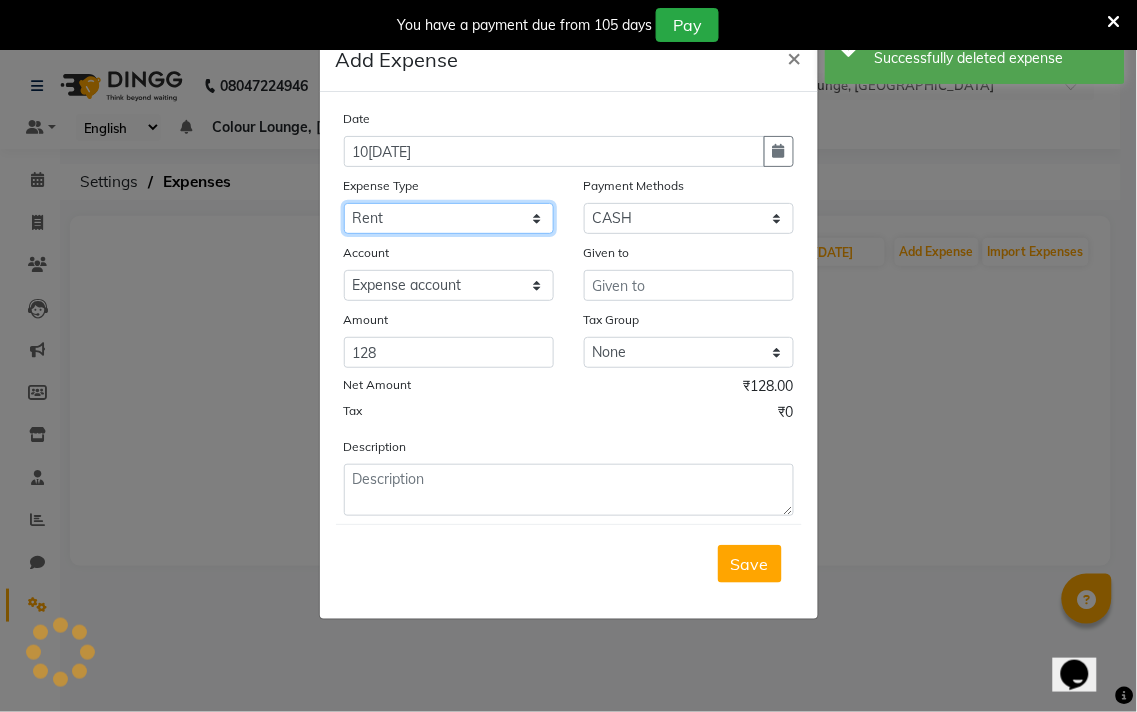 click on "Select Advance Salary Bank charges Car maintenance  Cash transfer to bank Cash transfer to hub Client Snacks Clinical charges Equipment Fuel Govt fee Incentive Insurance International purchase Loan Repayment Maintenance Marketing Miscellaneous MRA Other Pantry Product Rent Salary Staff Snacks Tax Tea & Refreshment Utilities" 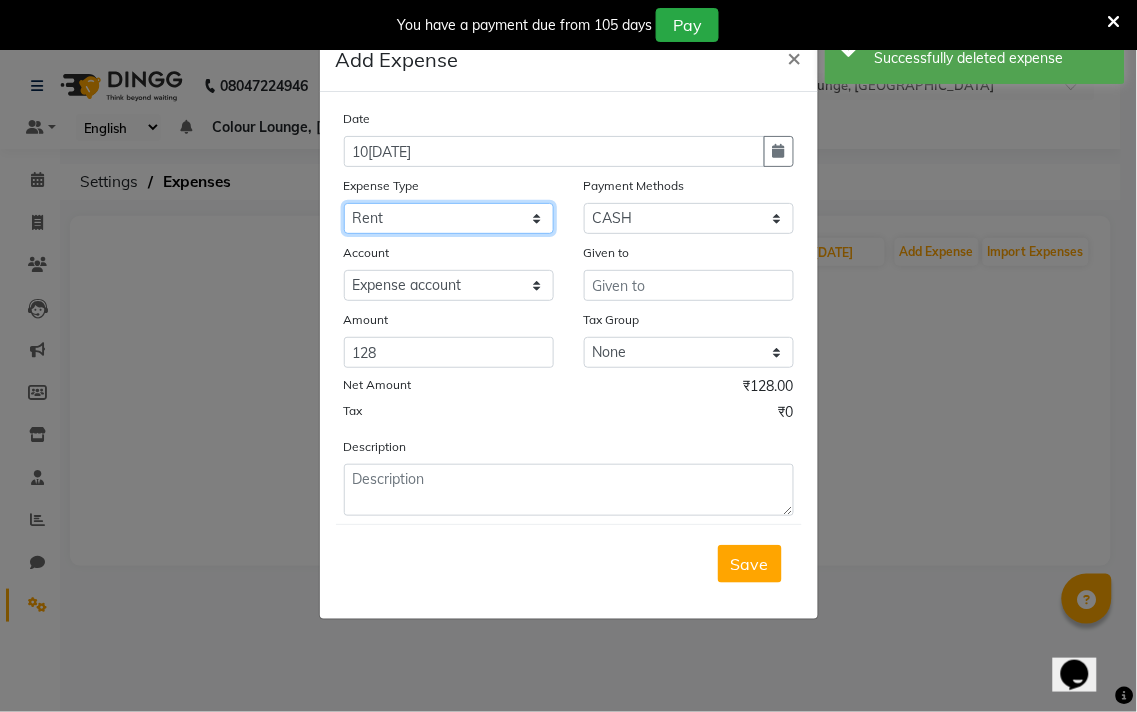 click on "Select Advance Salary Bank charges Car maintenance  Cash transfer to bank Cash transfer to hub Client Snacks Clinical charges Equipment Fuel Govt fee Incentive Insurance International purchase Loan Repayment Maintenance Marketing Miscellaneous MRA Other Pantry Product Rent Salary Staff Snacks Tax Tea & Refreshment Utilities" 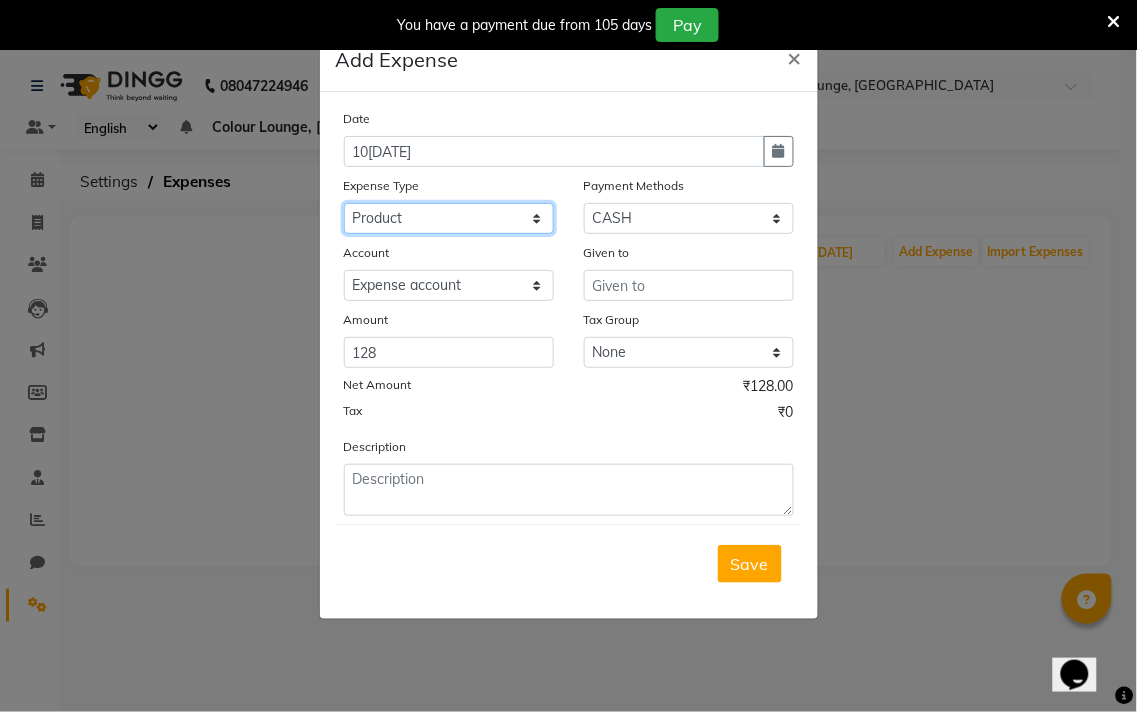 click on "Select Advance Salary Bank charges Car maintenance  Cash transfer to bank Cash transfer to hub Client Snacks Clinical charges Equipment Fuel Govt fee Incentive Insurance International purchase Loan Repayment Maintenance Marketing Miscellaneous MRA Other Pantry Product Rent Salary Staff Snacks Tax Tea & Refreshment Utilities" 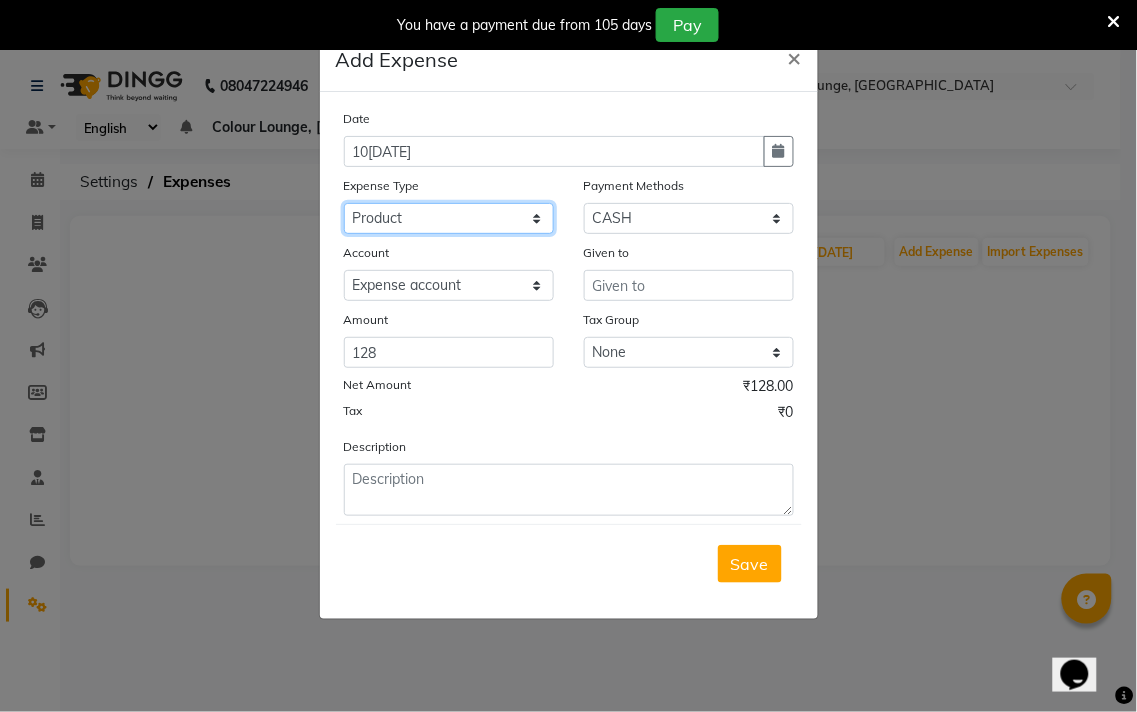 click on "Select Advance Salary Bank charges Car maintenance  Cash transfer to bank Cash transfer to hub Client Snacks Clinical charges Equipment Fuel Govt fee Incentive Insurance International purchase Loan Repayment Maintenance Marketing Miscellaneous MRA Other Pantry Product Rent Salary Staff Snacks Tax Tea & Refreshment Utilities" 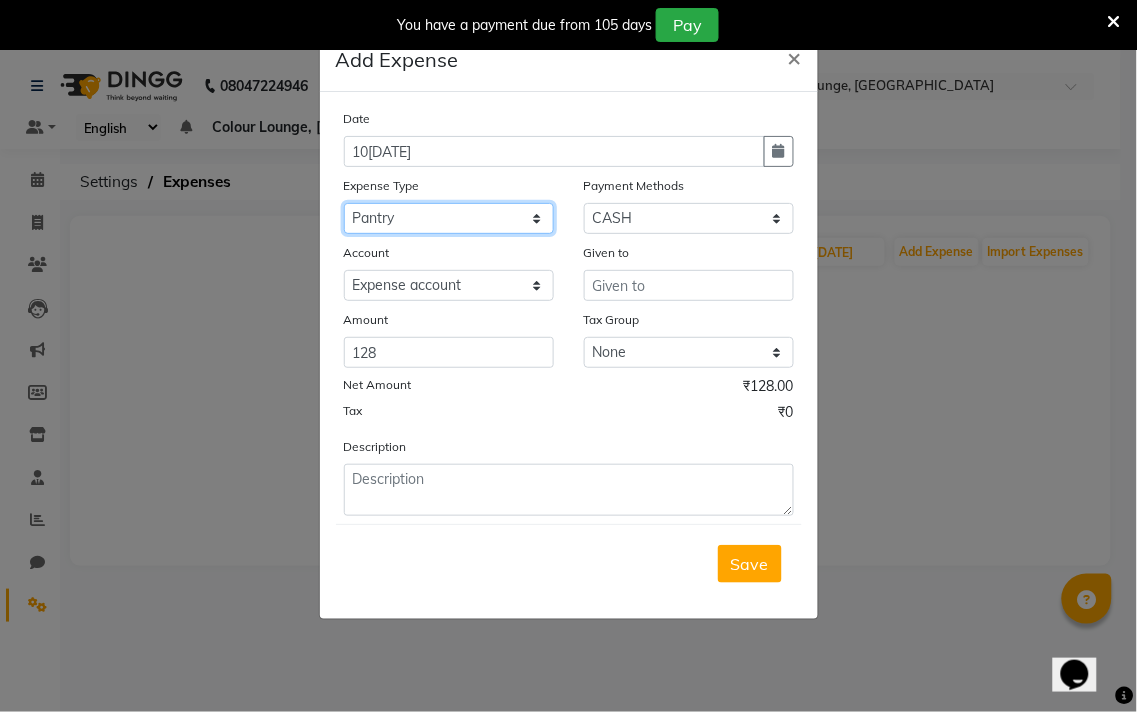 click on "Select Advance Salary Bank charges Car maintenance  Cash transfer to bank Cash transfer to hub Client Snacks Clinical charges Equipment Fuel Govt fee Incentive Insurance International purchase Loan Repayment Maintenance Marketing Miscellaneous MRA Other Pantry Product Rent Salary Staff Snacks Tax Tea & Refreshment Utilities" 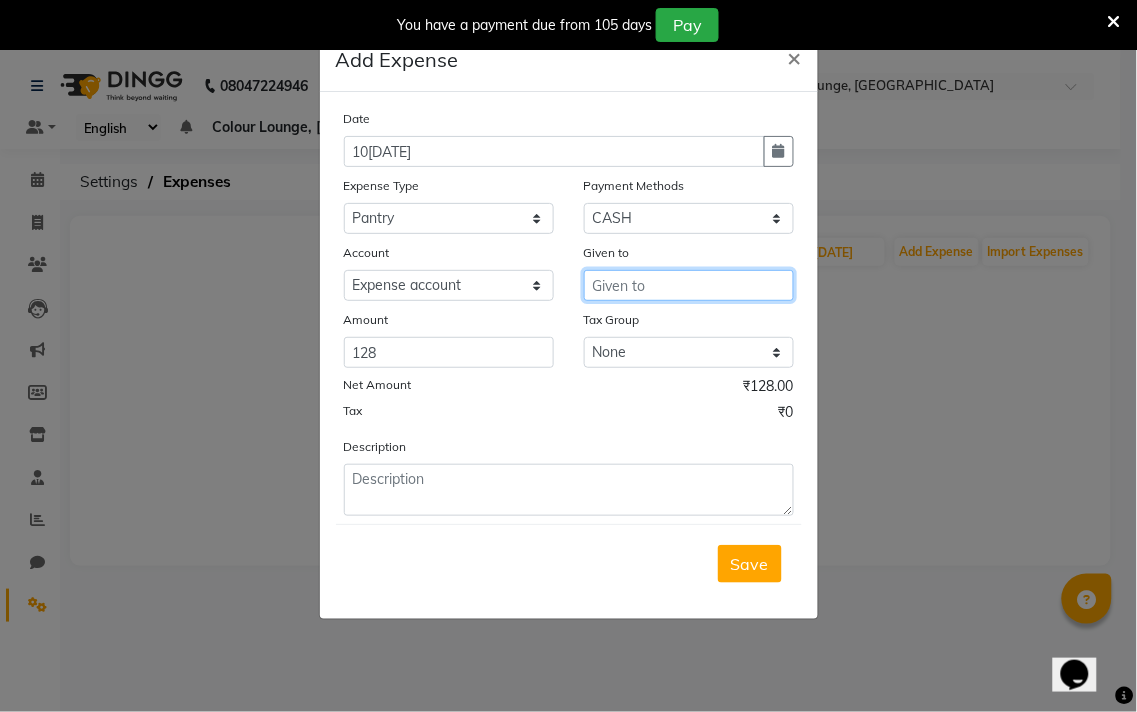 click at bounding box center [689, 285] 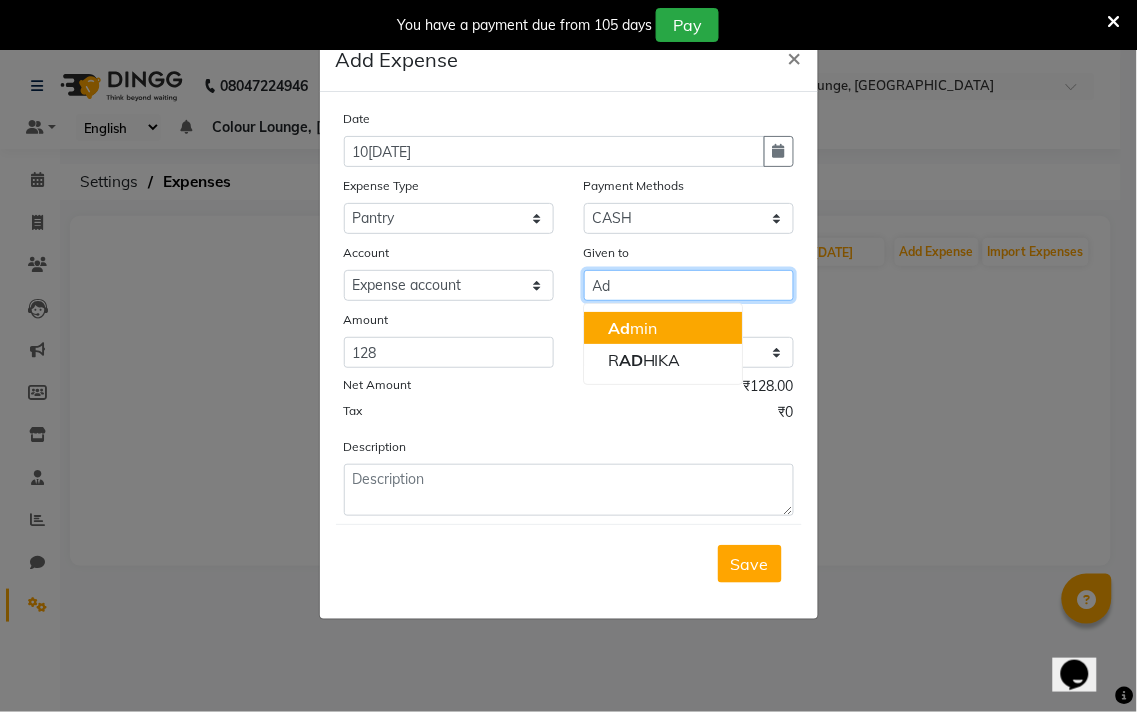 click on "Ad min" at bounding box center (663, 328) 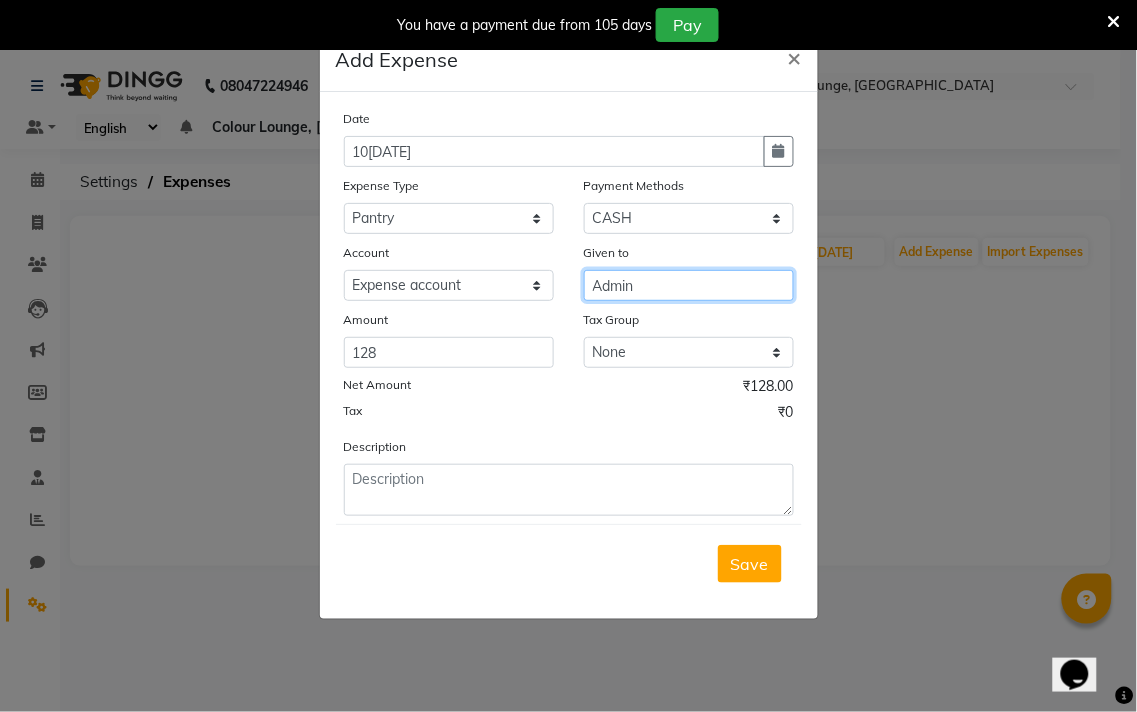 type on "Admin" 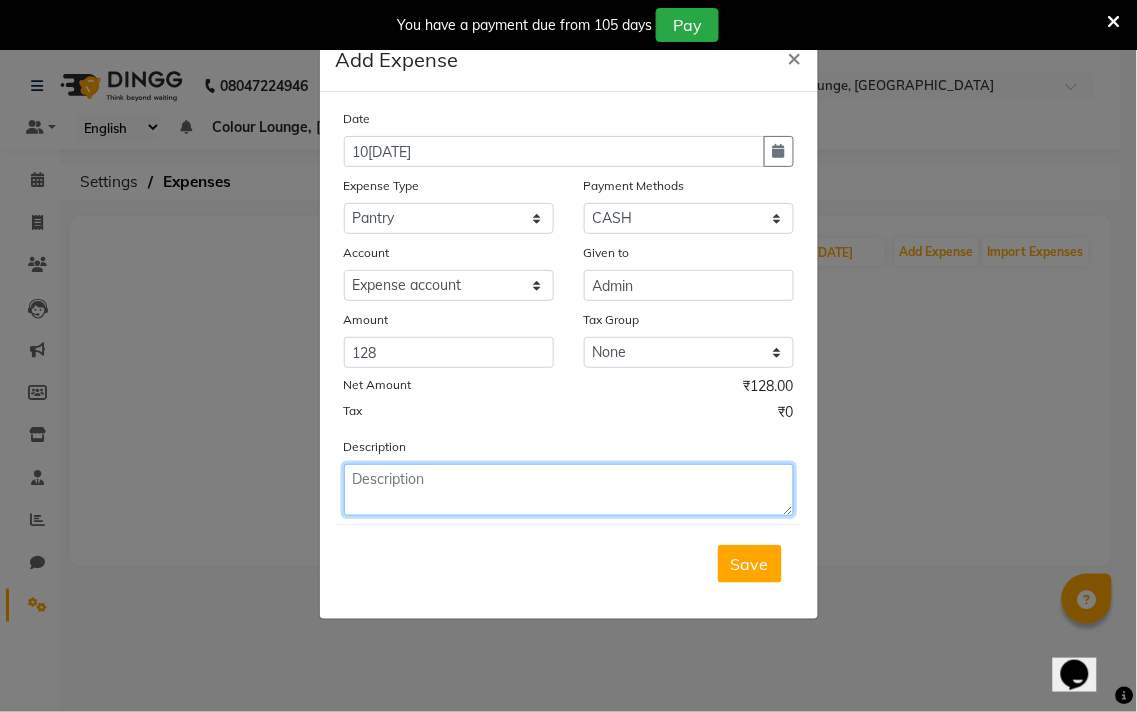 click 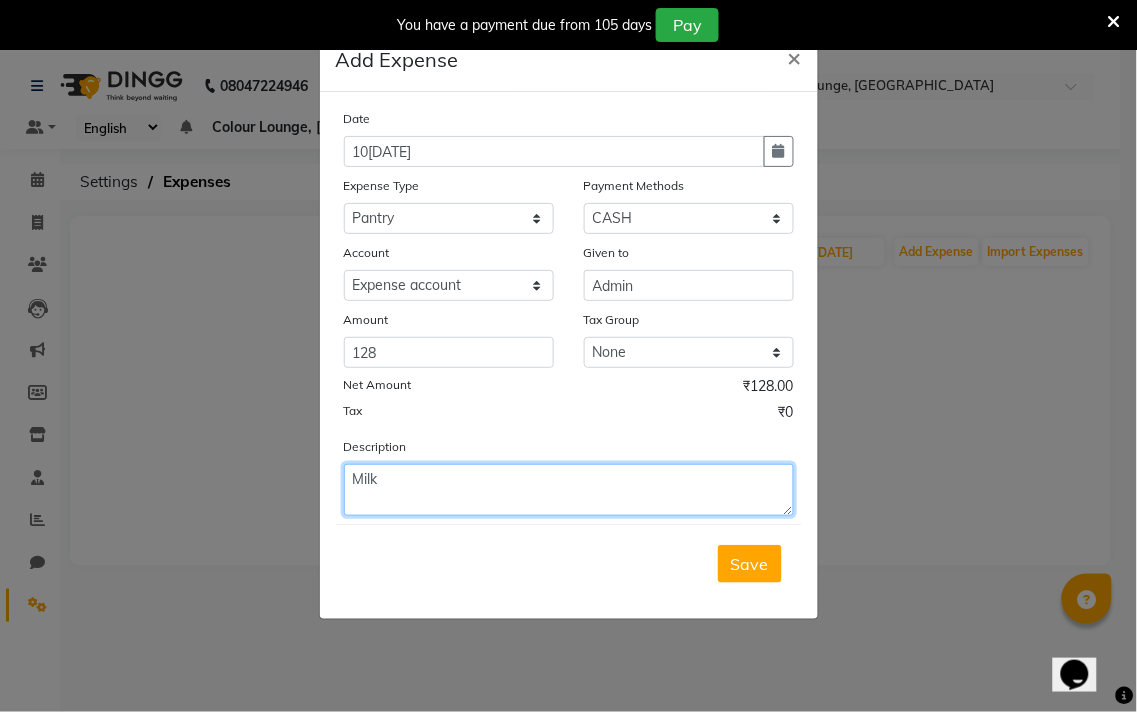 type on "Milk" 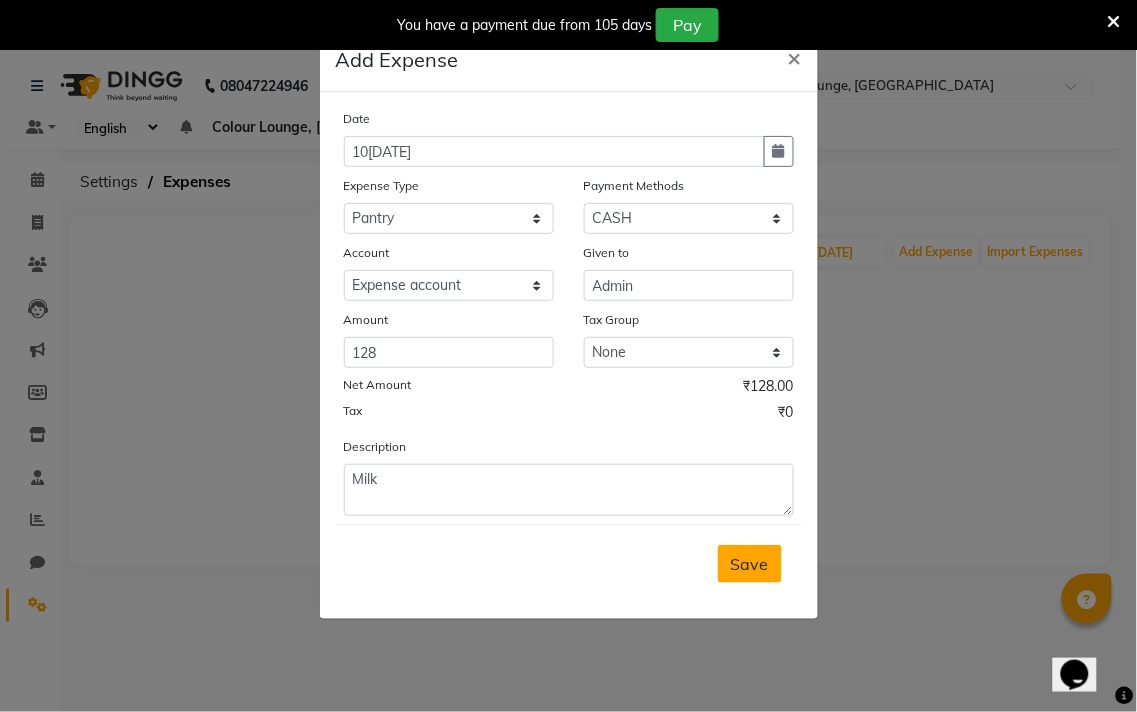 click on "Save" at bounding box center (750, 564) 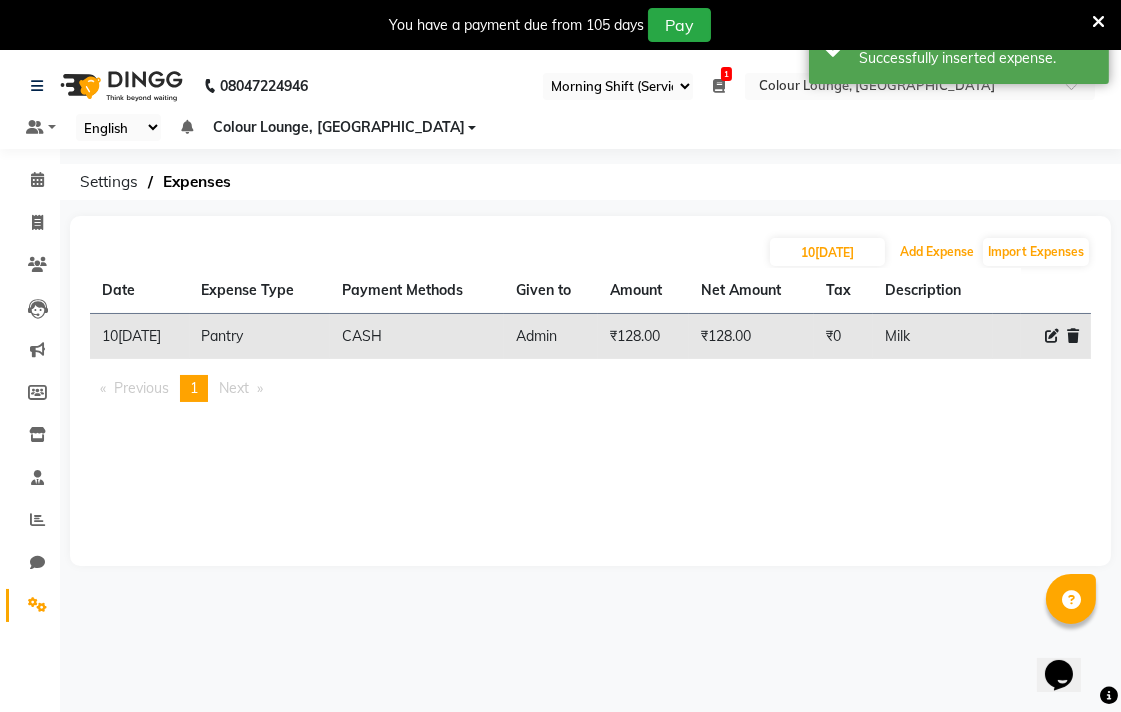 click on "Add Expense" 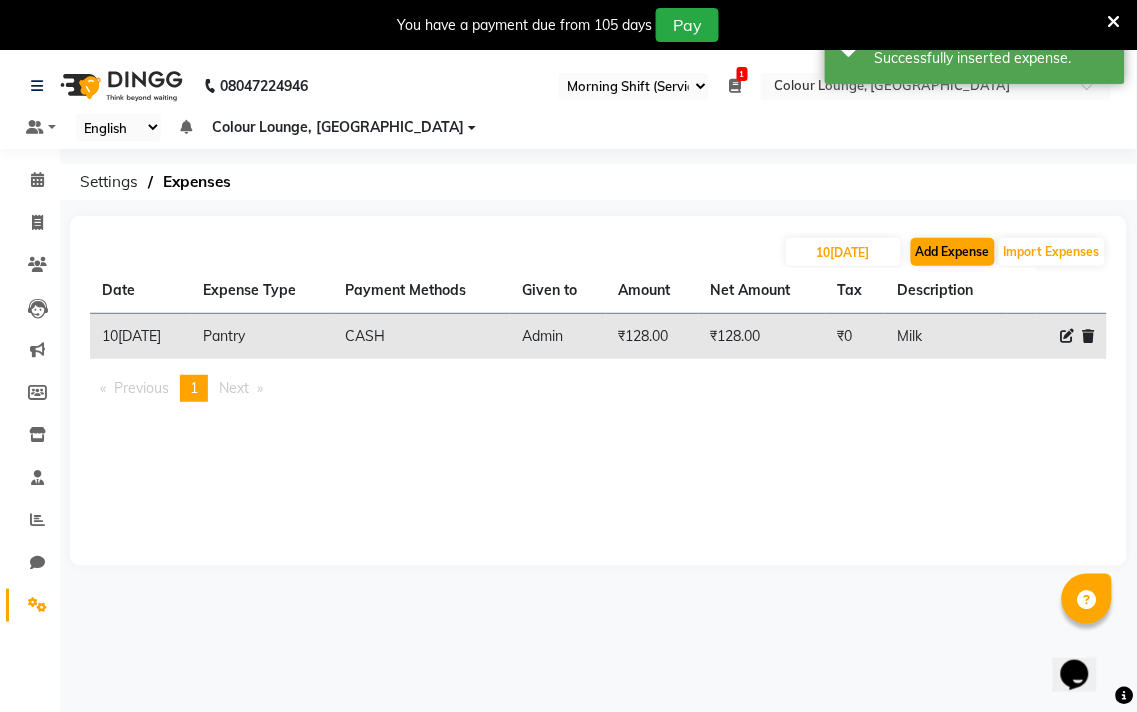 select on "1" 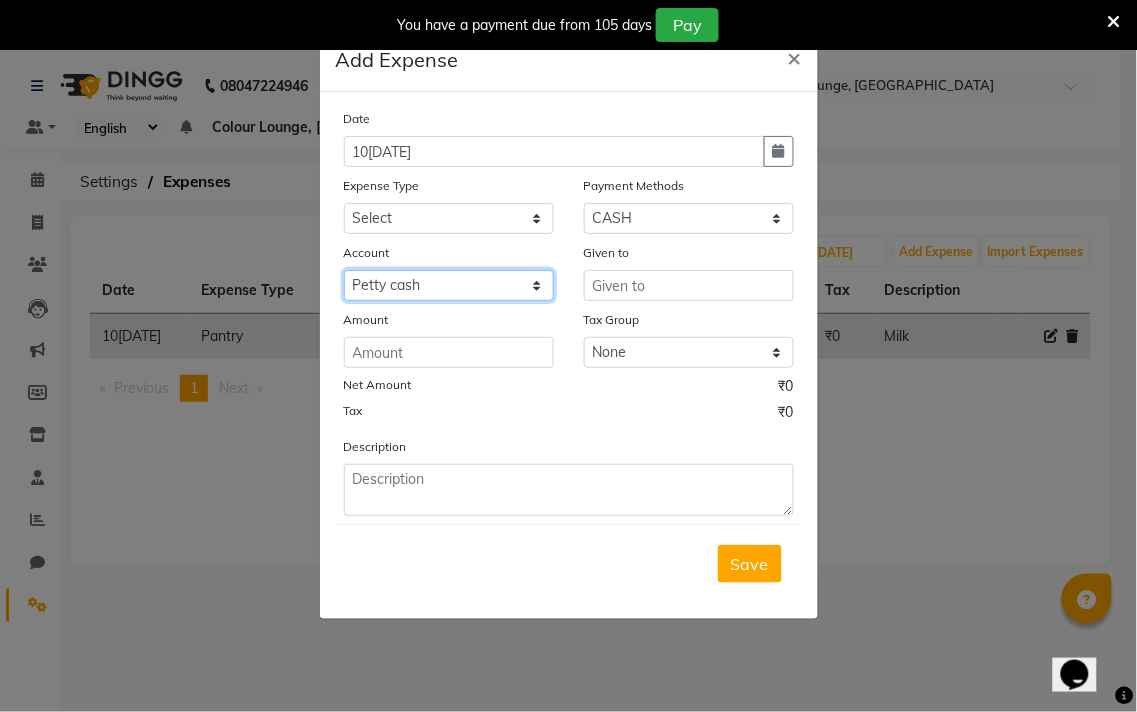 click on "Select Petty cash Default account Expense account" 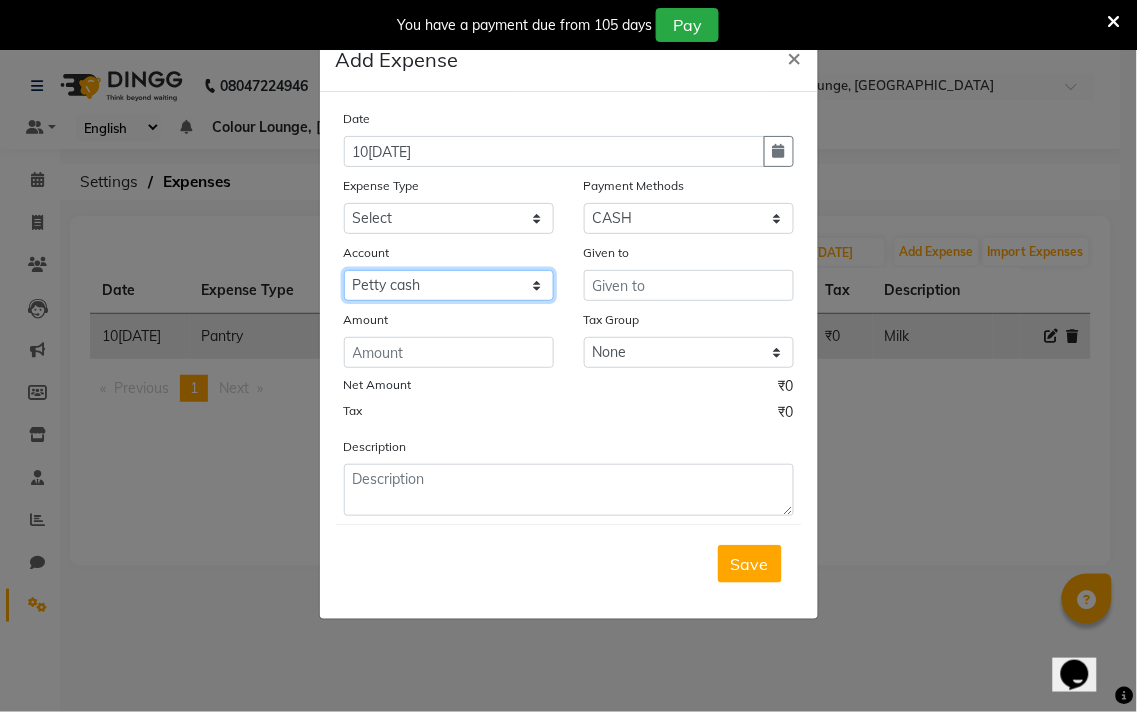 select on "7251" 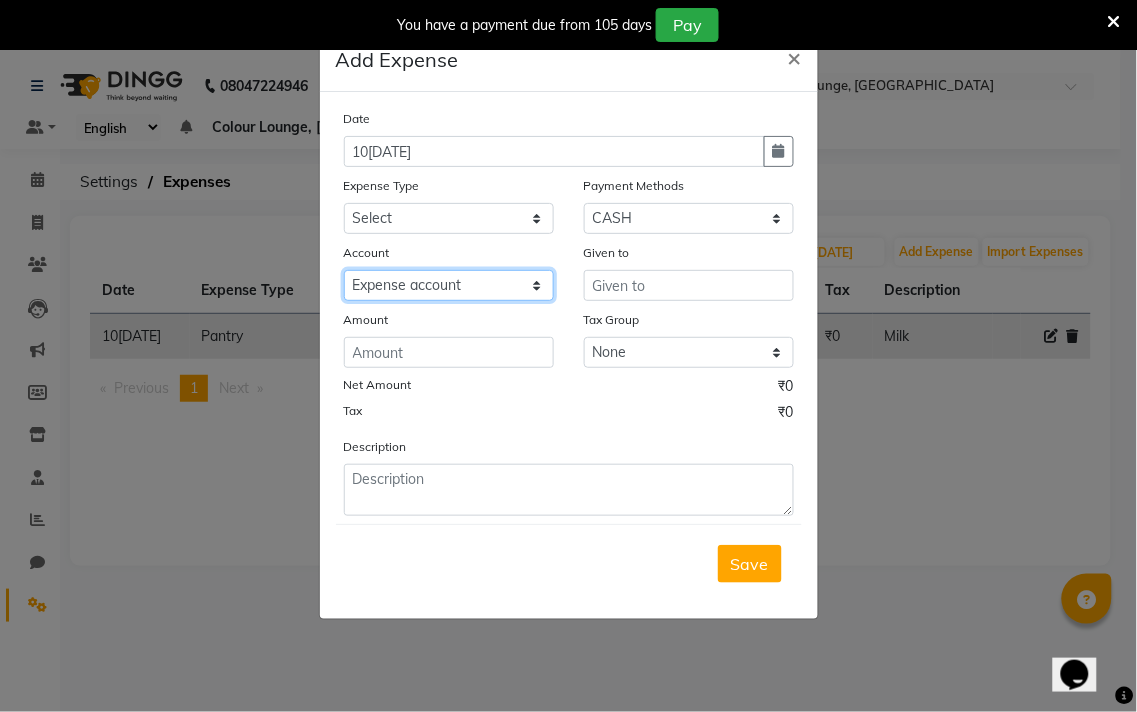 click on "Select Petty cash Default account Expense account" 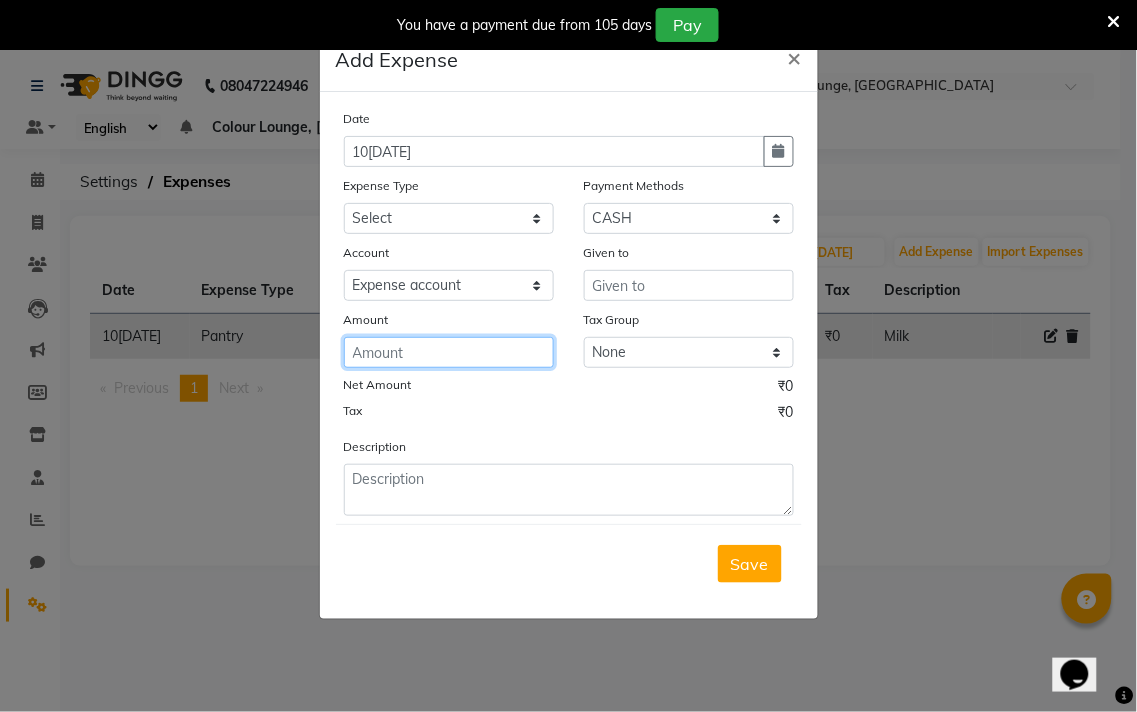 click 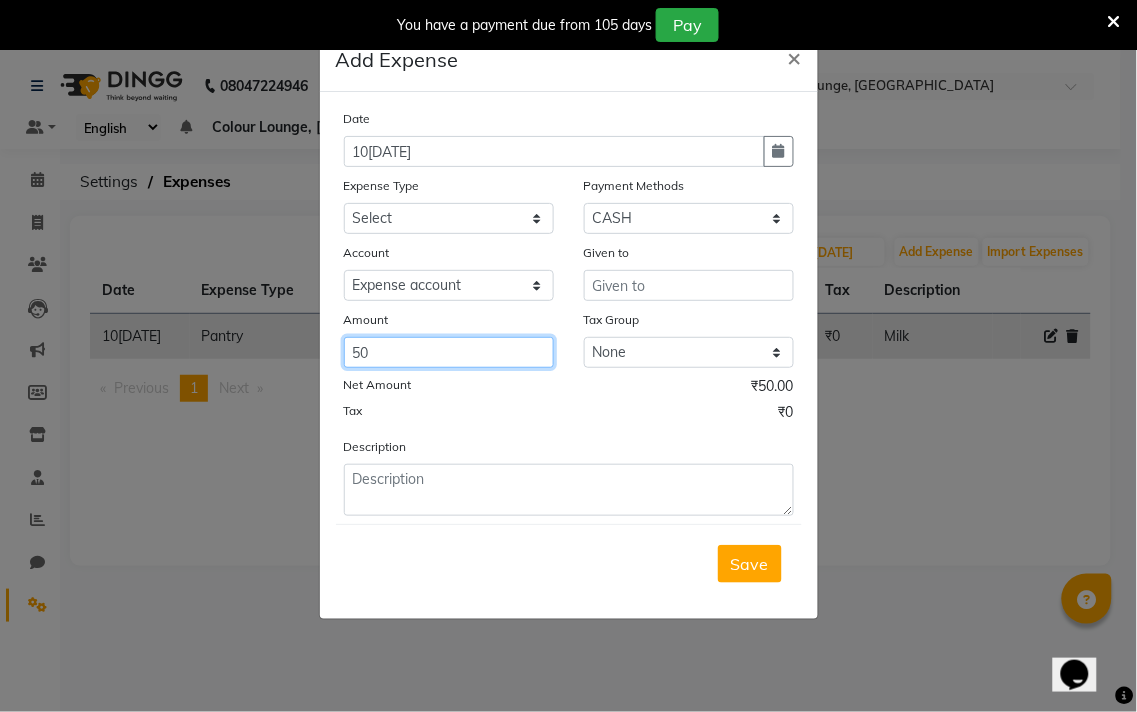 type on "50" 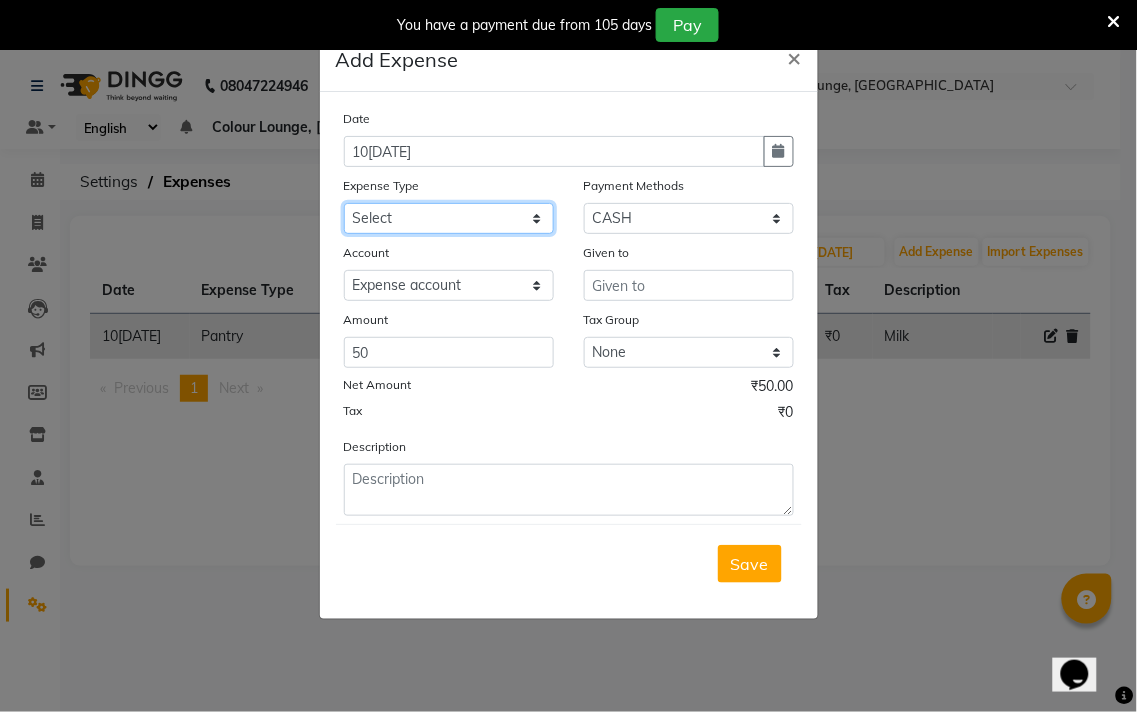 click on "Select Advance Salary Bank charges Car maintenance  Cash transfer to bank Cash transfer to hub Client Snacks Clinical charges Equipment Fuel Govt fee Incentive Insurance International purchase Loan Repayment Maintenance Marketing Miscellaneous MRA Other Pantry Product Rent Salary Staff Snacks Tax Tea & Refreshment Utilities" 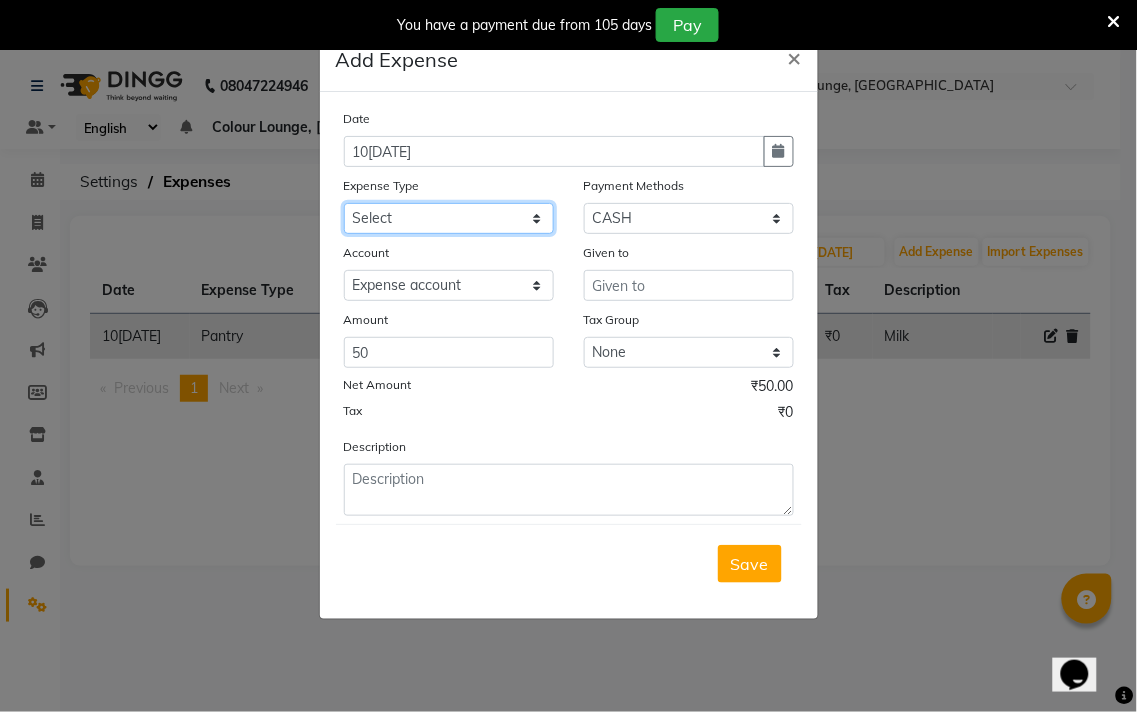 select on "1" 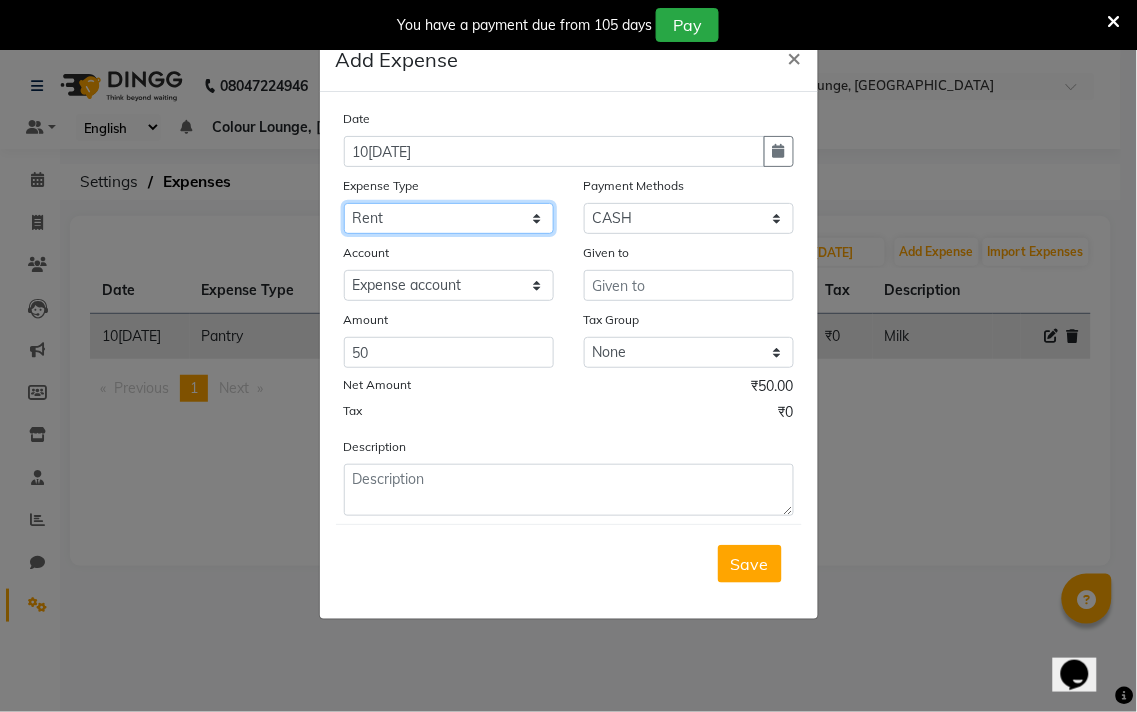 click on "Select Advance Salary Bank charges Car maintenance  Cash transfer to bank Cash transfer to hub Client Snacks Clinical charges Equipment Fuel Govt fee Incentive Insurance International purchase Loan Repayment Maintenance Marketing Miscellaneous MRA Other Pantry Product Rent Salary Staff Snacks Tax Tea & Refreshment Utilities" 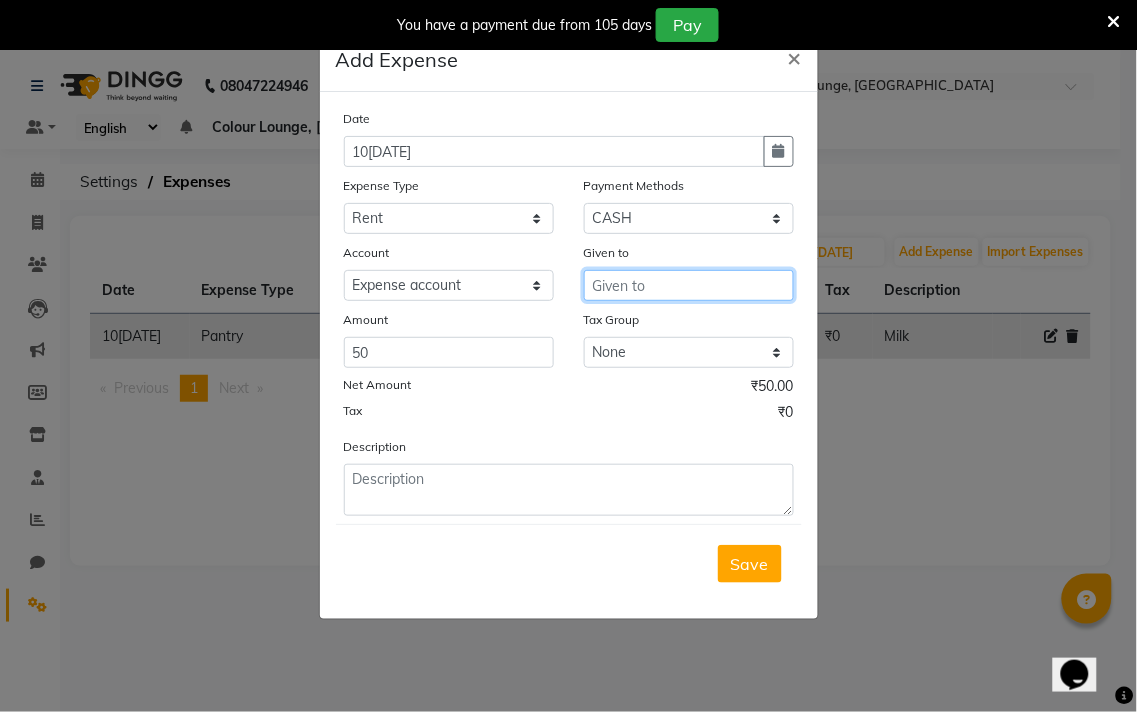 click at bounding box center [689, 285] 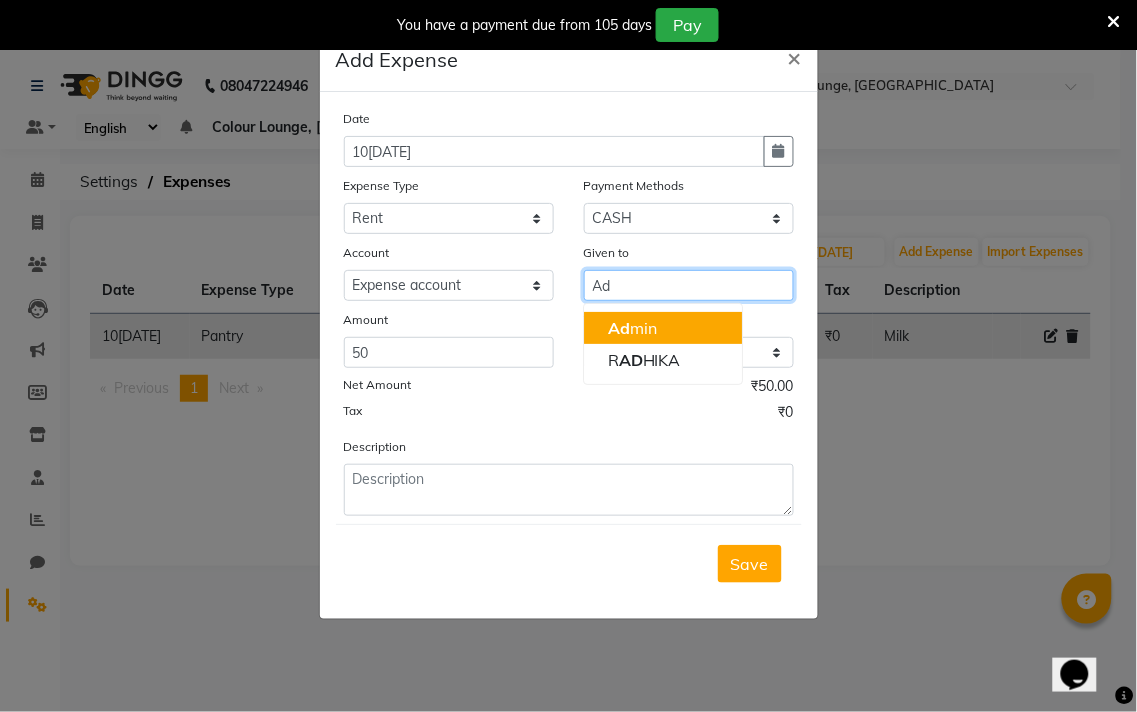 click on "Ad min" at bounding box center (663, 328) 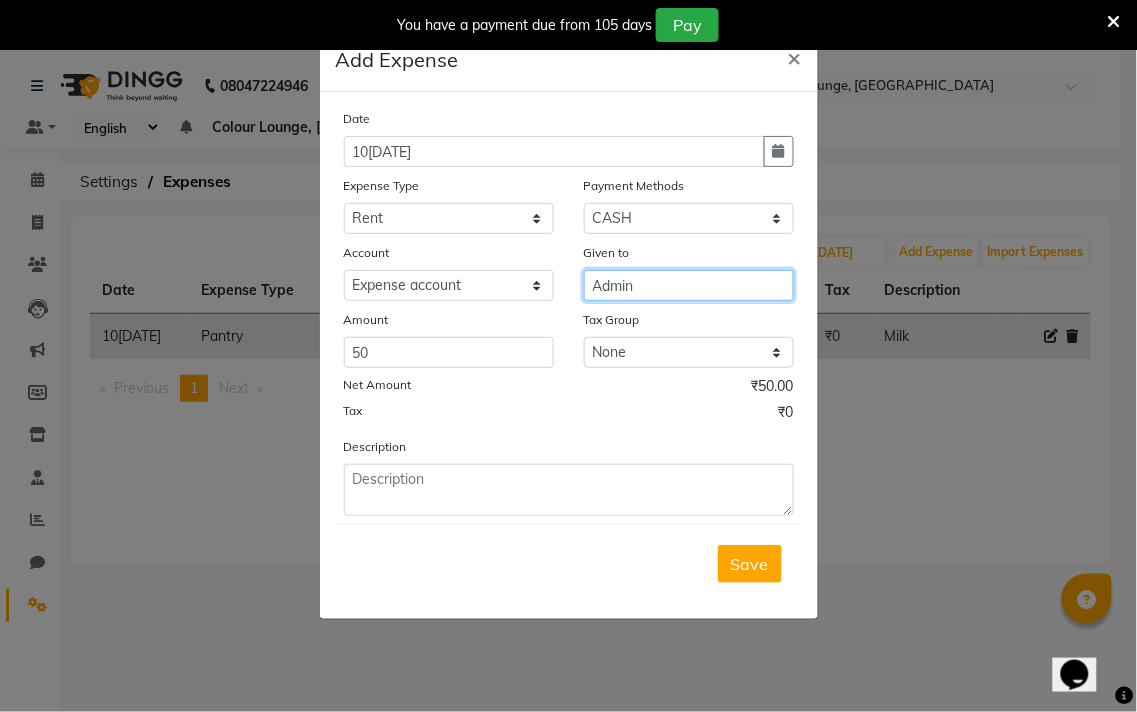 type on "Admin" 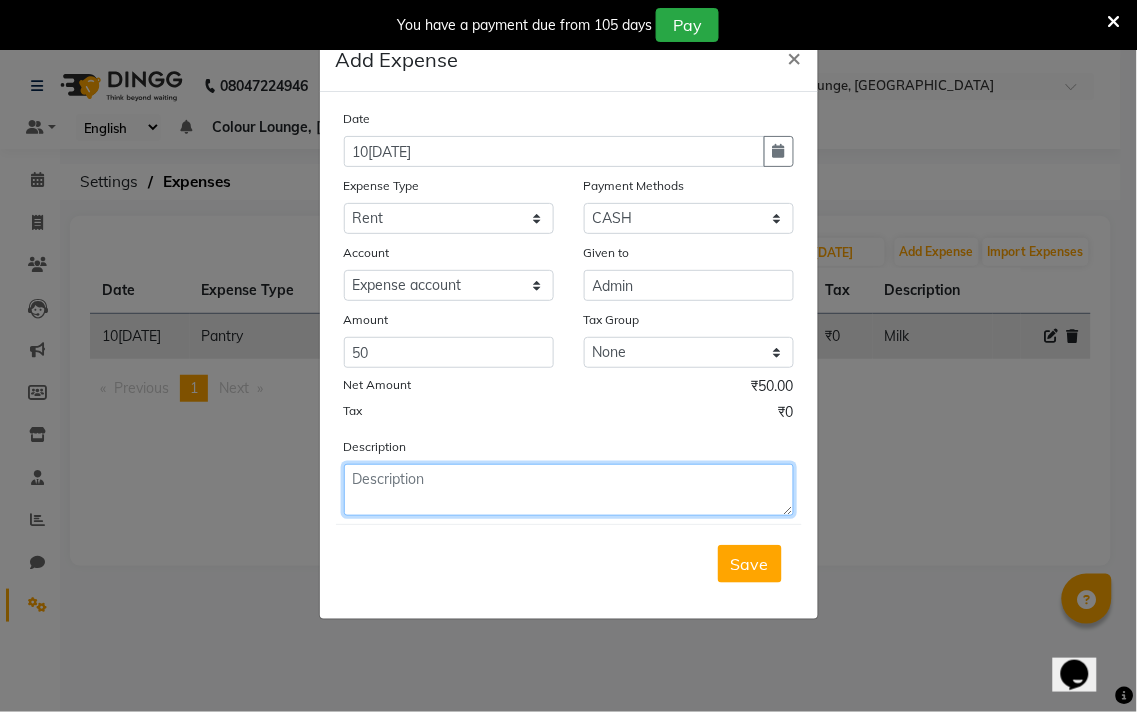 click 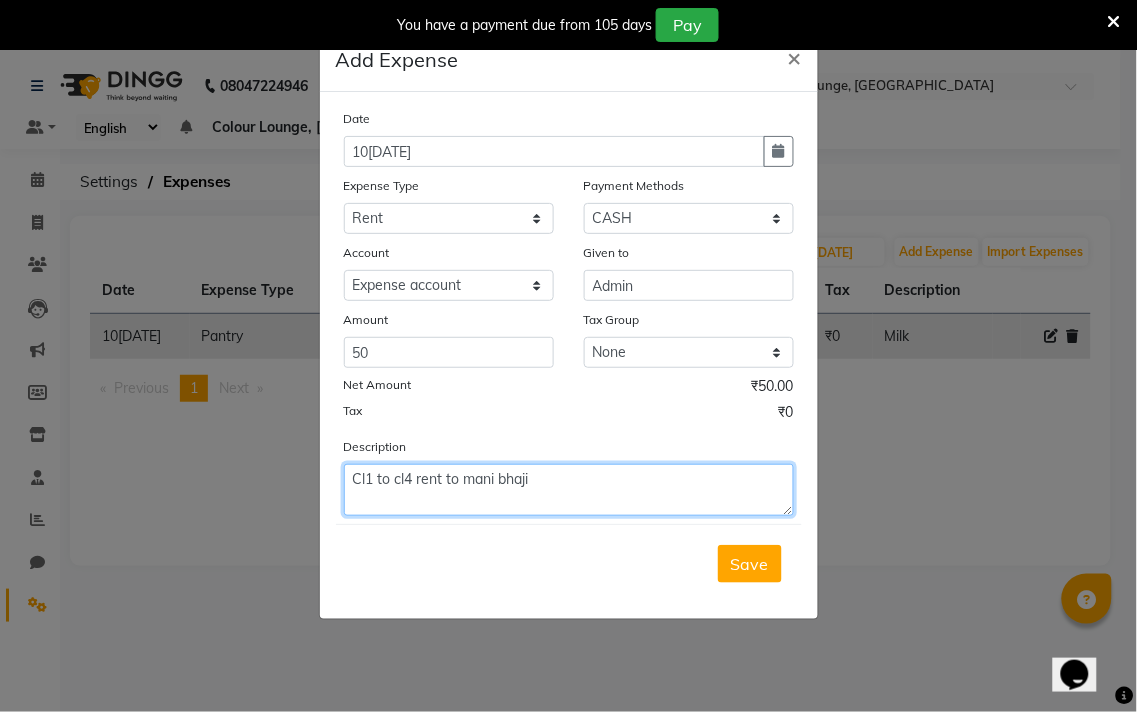 type on "Cl1 to cl4 rent to mani bhaji" 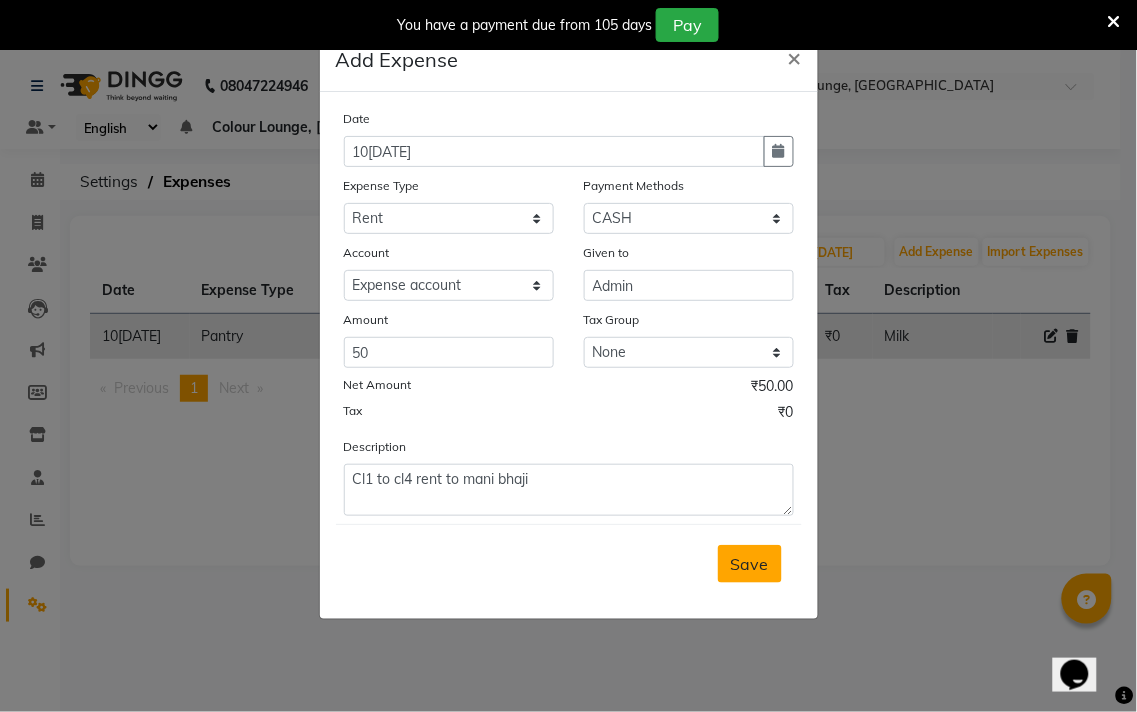 click on "Save" at bounding box center (750, 564) 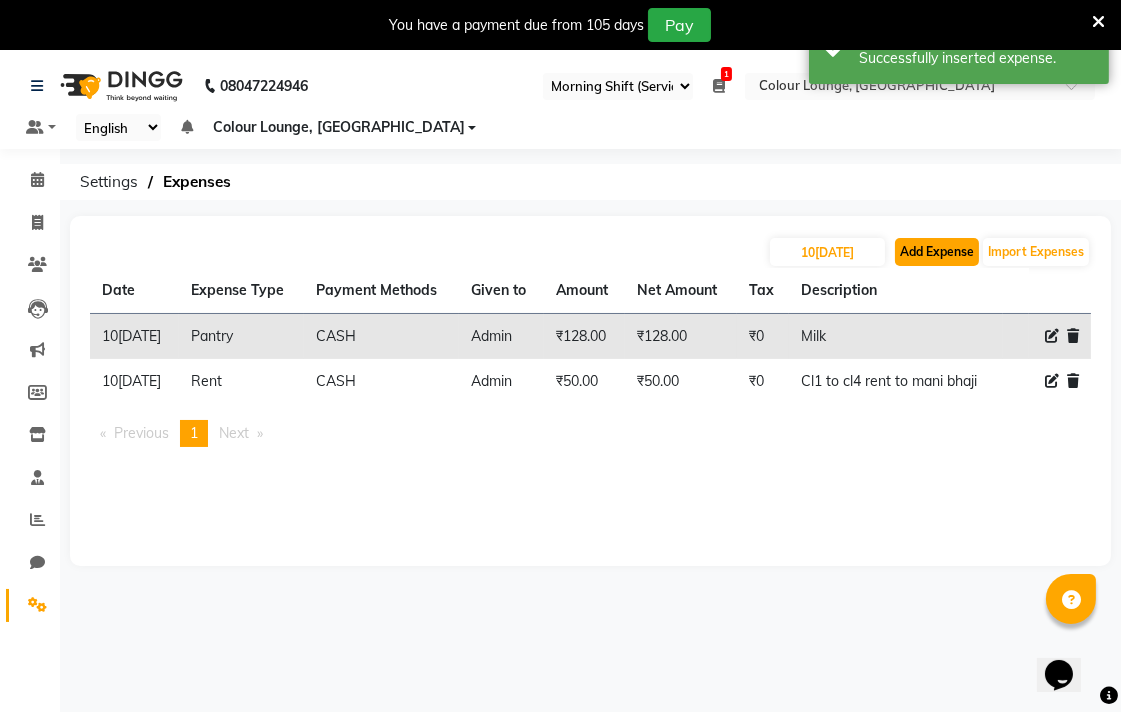 click on "Add Expense" 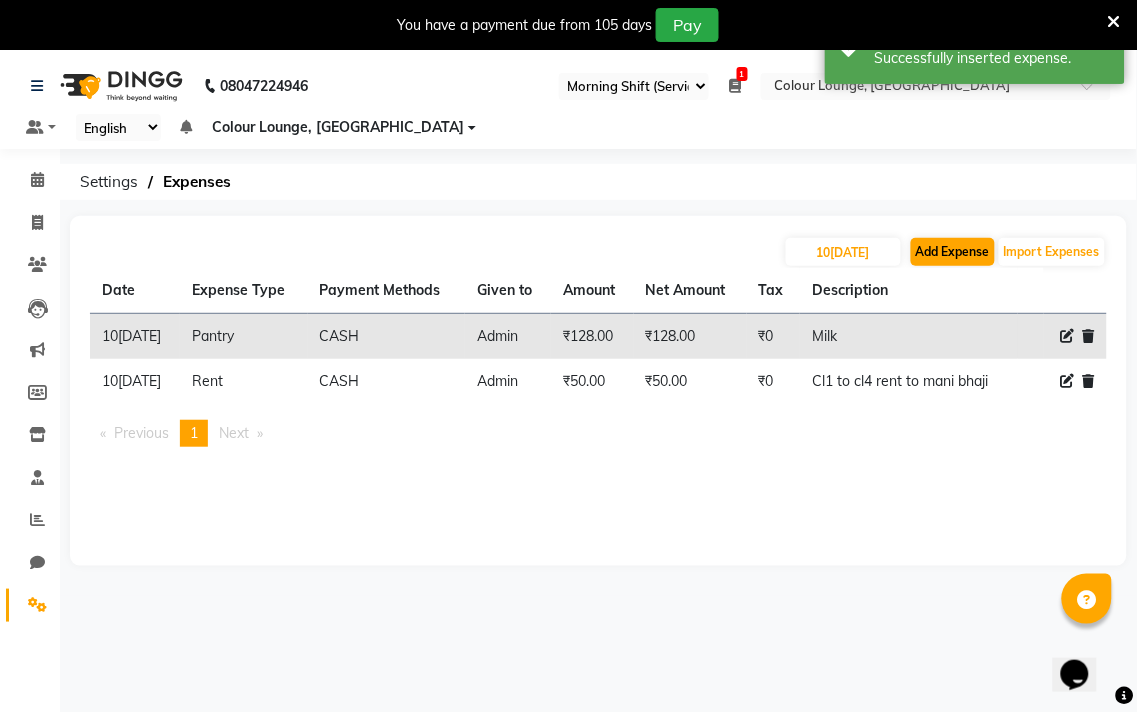 select on "1" 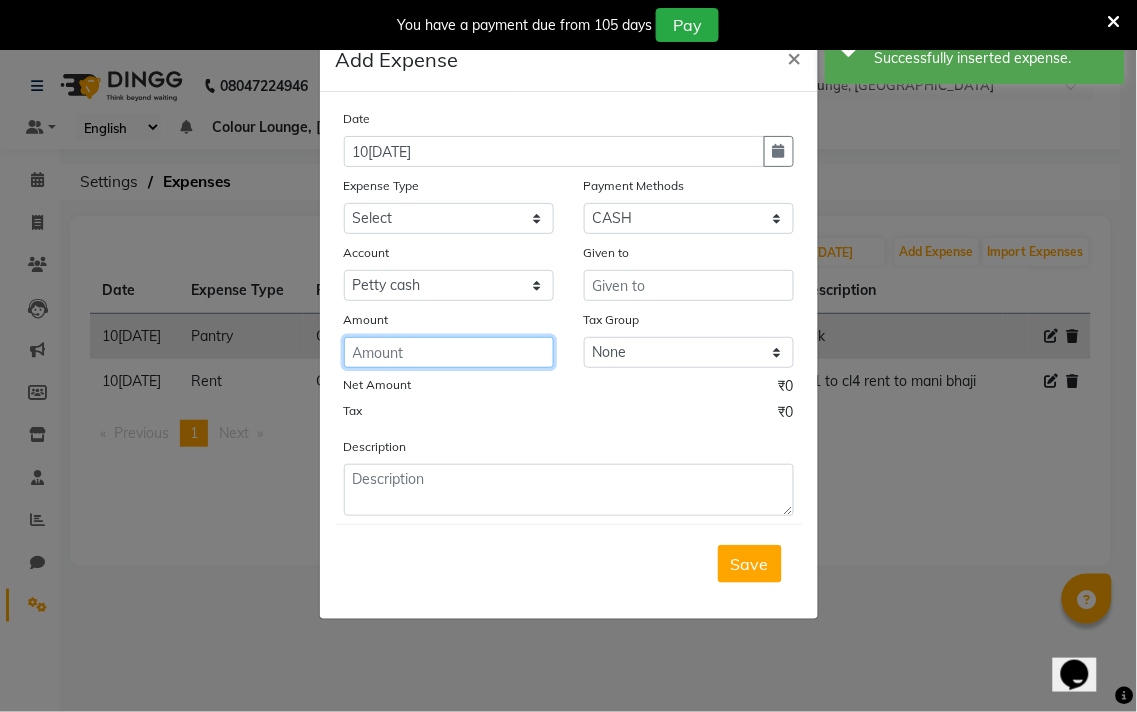 click 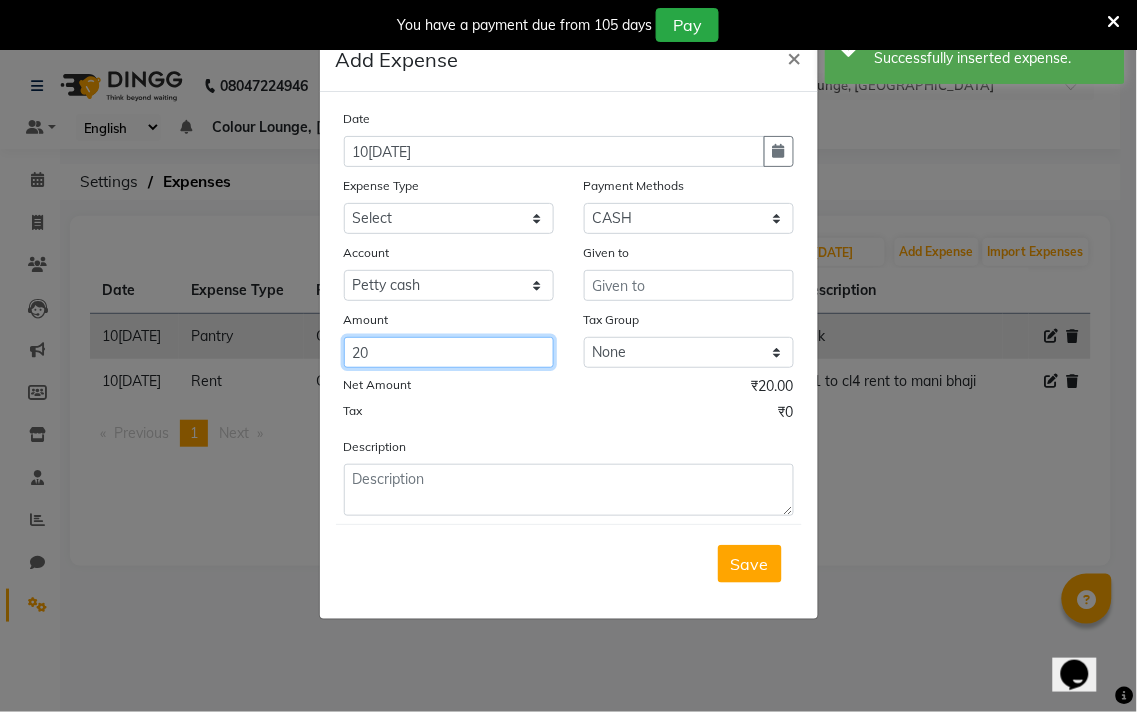 type on "20" 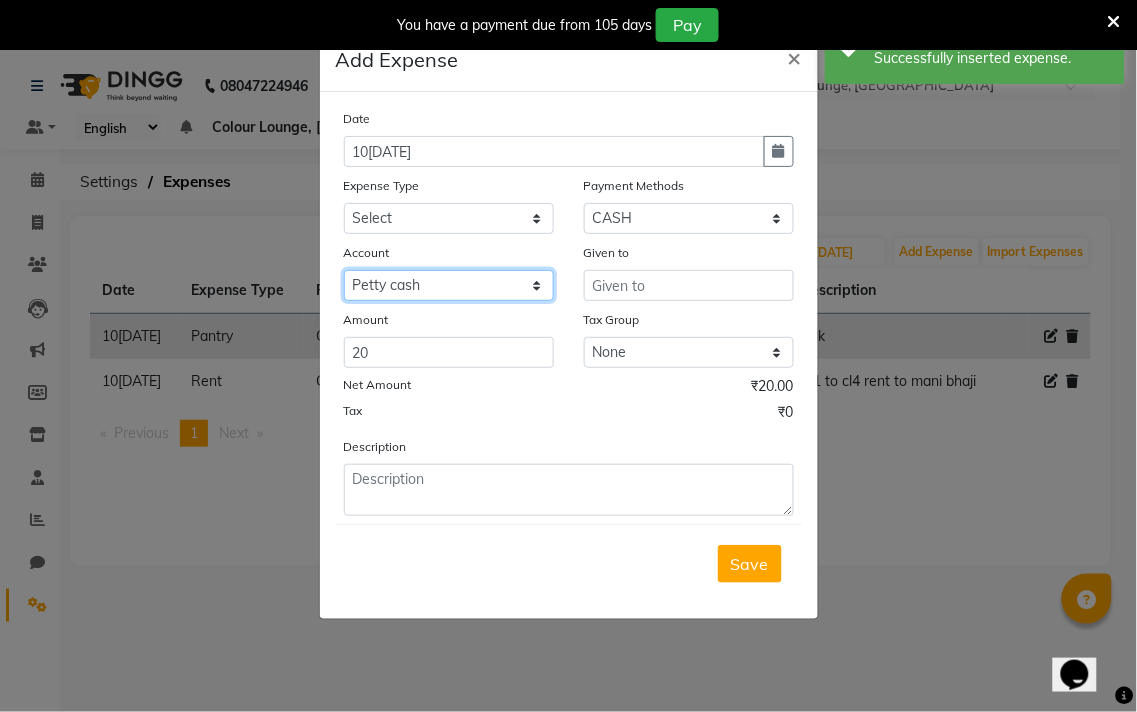 click on "Select Petty cash Default account Expense account" 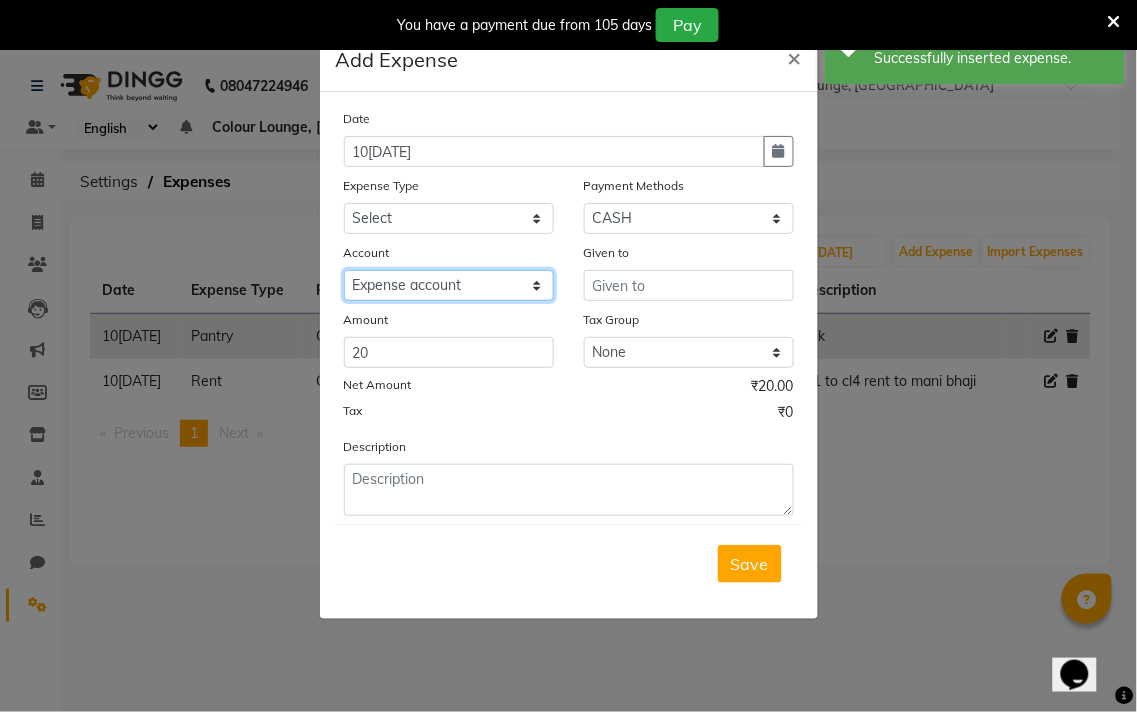 click on "Select Petty cash Default account Expense account" 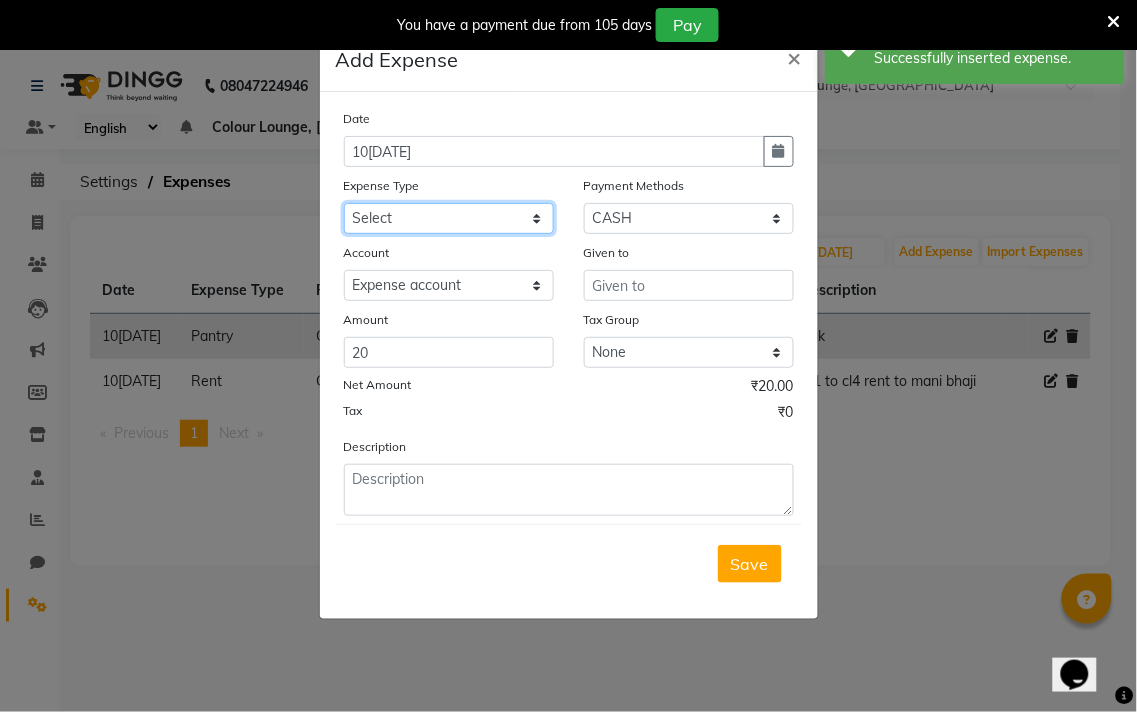 click on "Select Advance Salary Bank charges Car maintenance  Cash transfer to bank Cash transfer to hub Client Snacks Clinical charges Equipment Fuel Govt fee Incentive Insurance International purchase Loan Repayment Maintenance Marketing Miscellaneous MRA Other Pantry Product Rent Salary Staff Snacks Tax Tea & Refreshment Utilities" 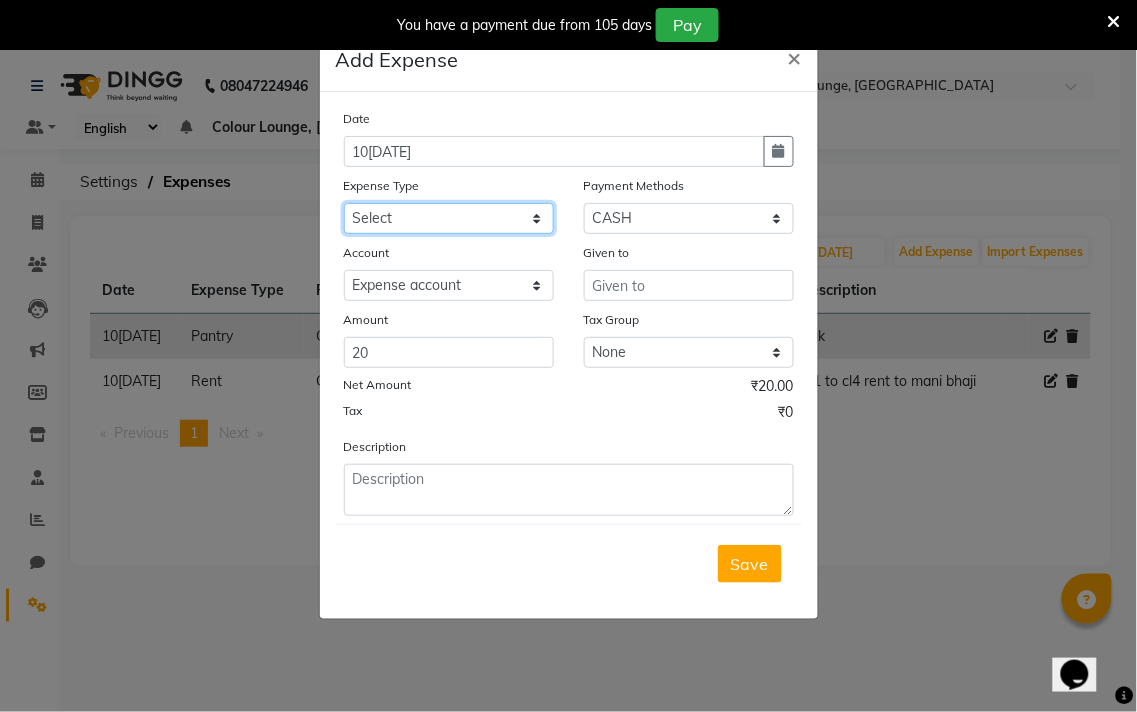 select on "9" 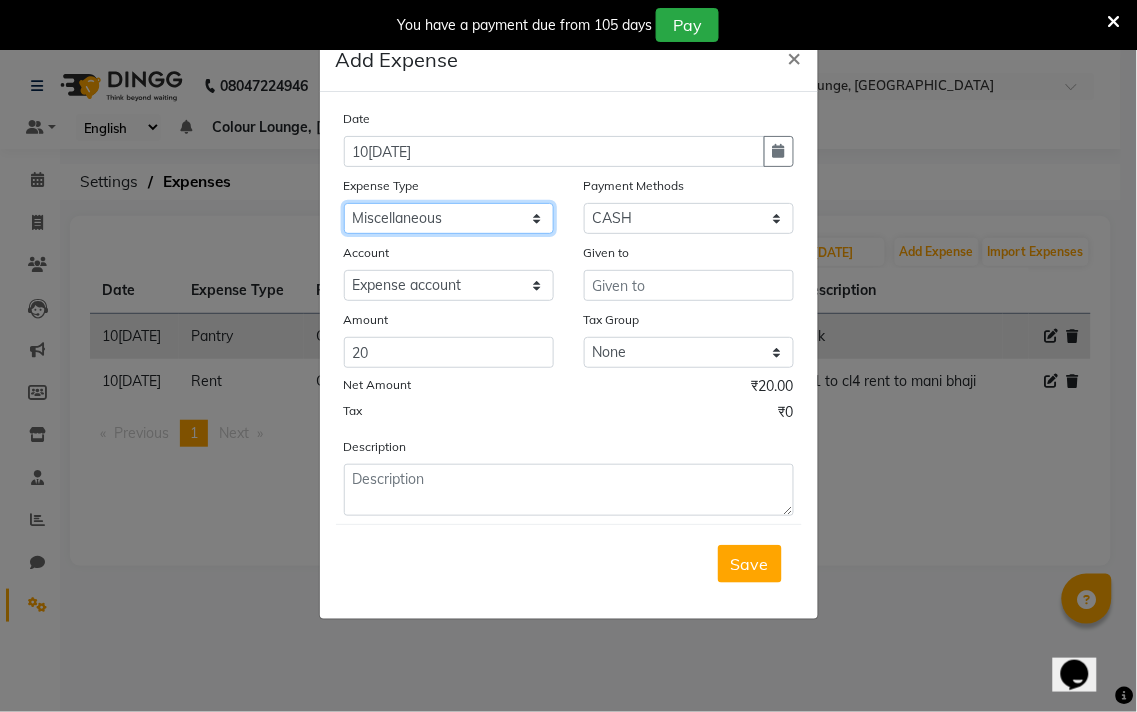 click on "Select Advance Salary Bank charges Car maintenance  Cash transfer to bank Cash transfer to hub Client Snacks Clinical charges Equipment Fuel Govt fee Incentive Insurance International purchase Loan Repayment Maintenance Marketing Miscellaneous MRA Other Pantry Product Rent Salary Staff Snacks Tax Tea & Refreshment Utilities" 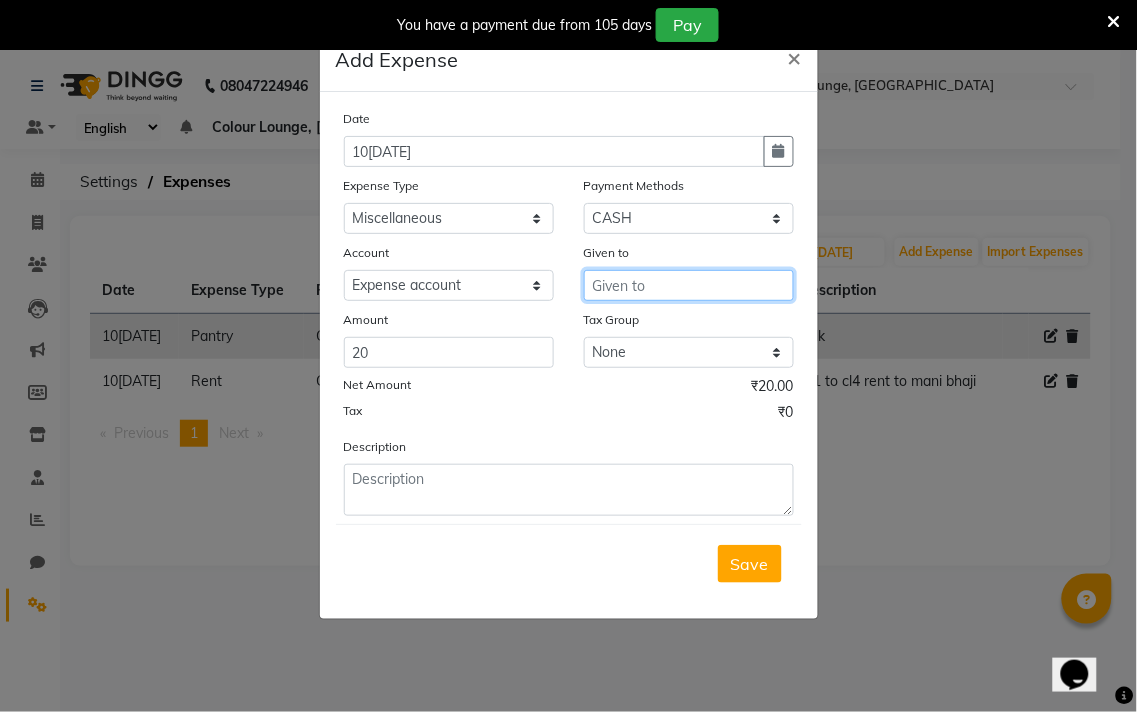click at bounding box center [689, 285] 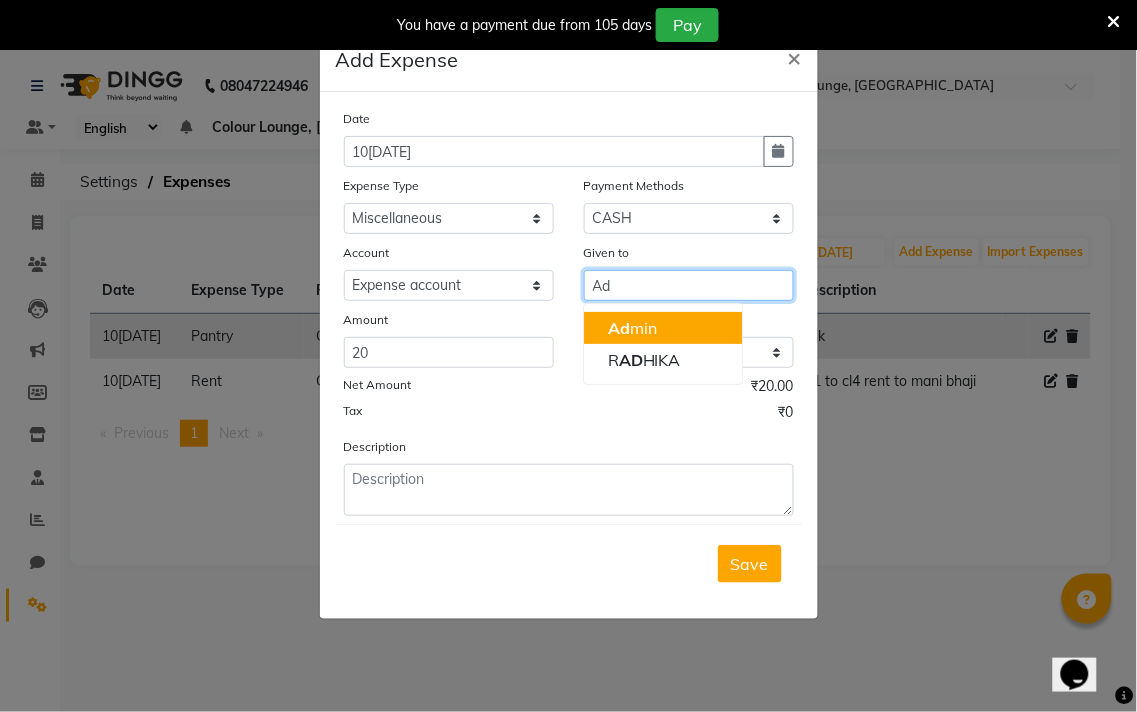 click on "Ad min" at bounding box center [663, 328] 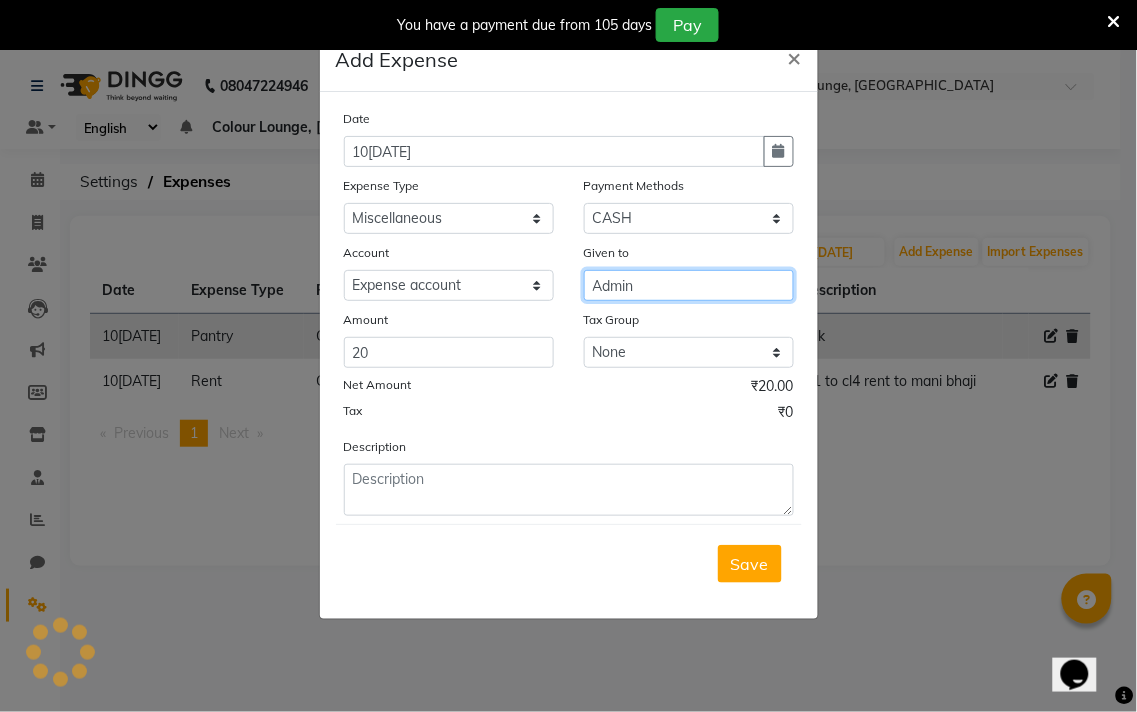 type on "Admin" 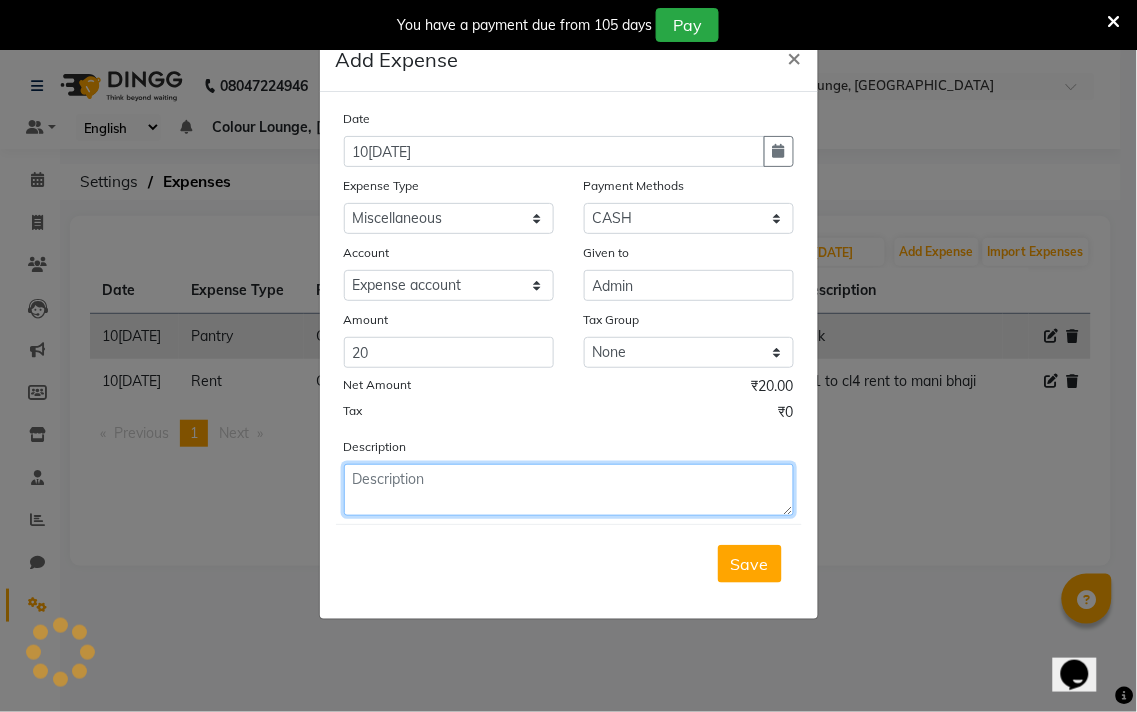 click 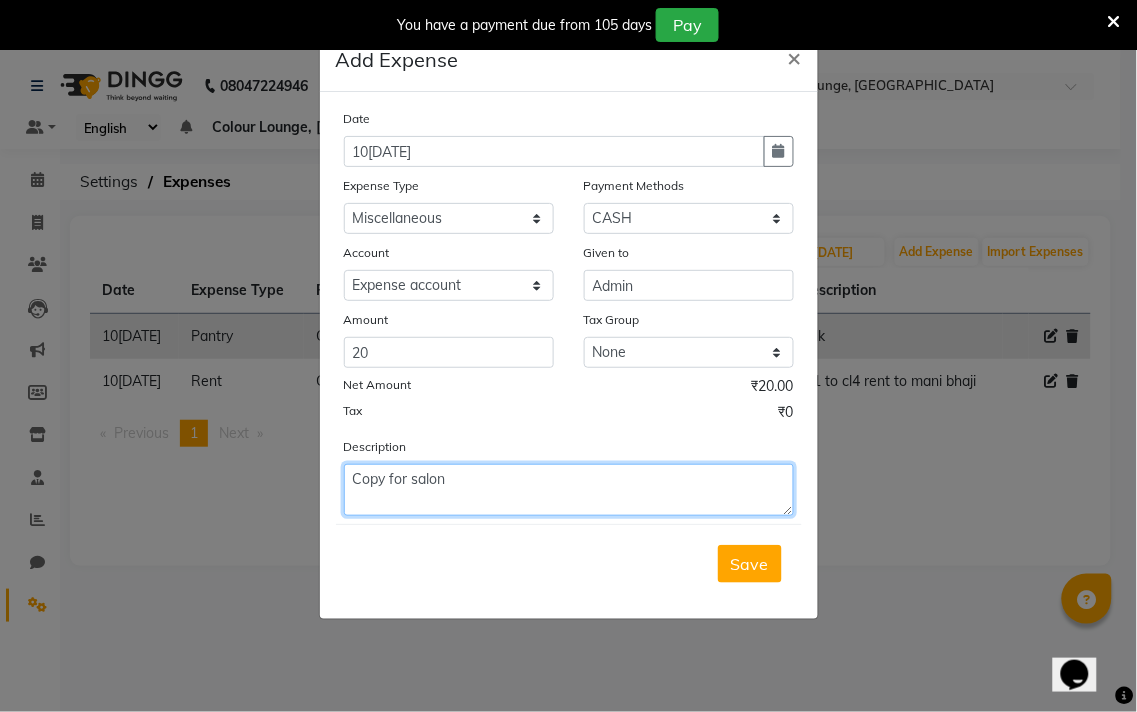 type on "Copy for salon" 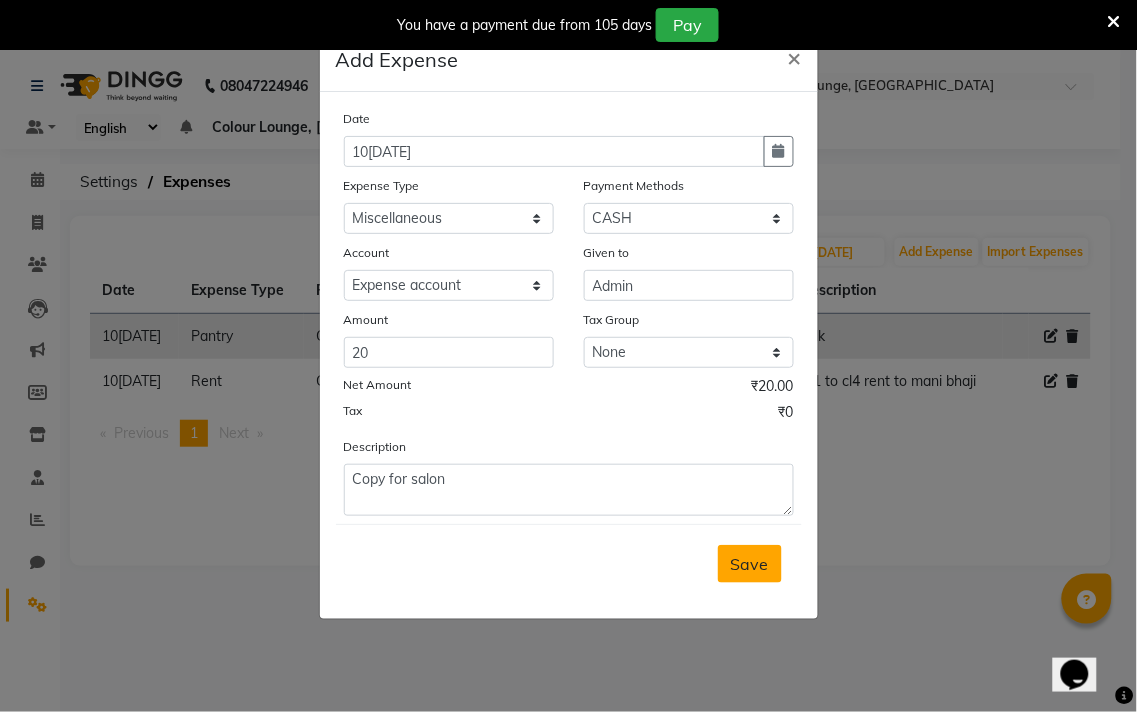 click on "Save" at bounding box center (750, 564) 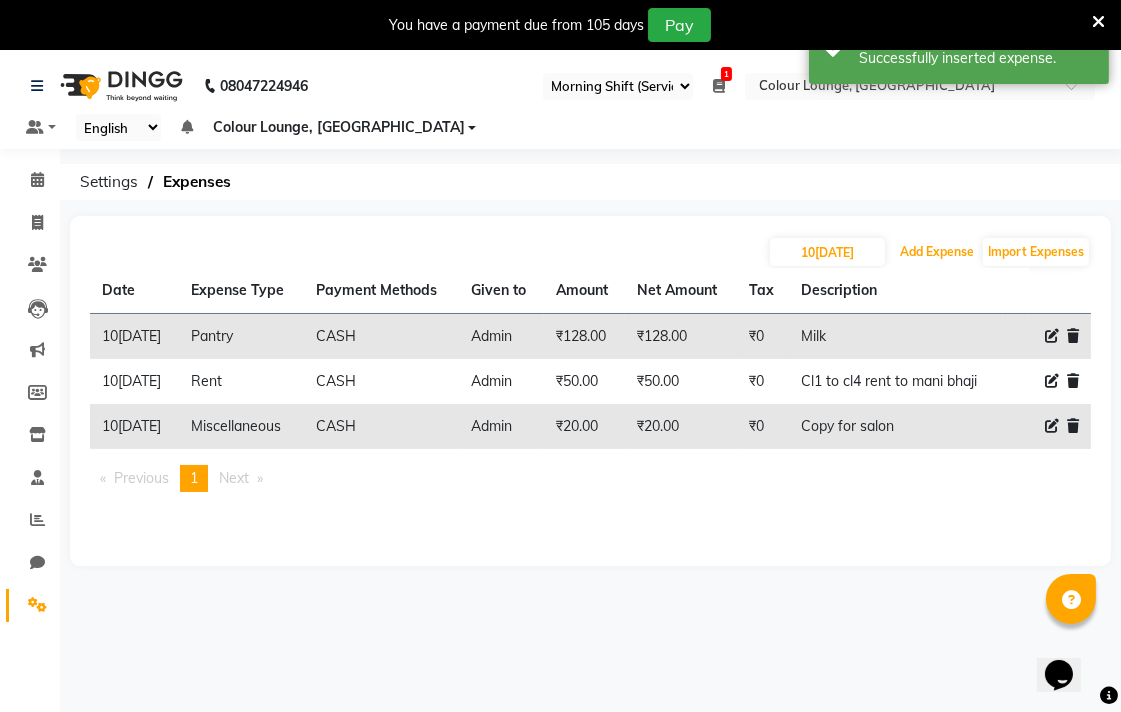 click on "Add Expense" 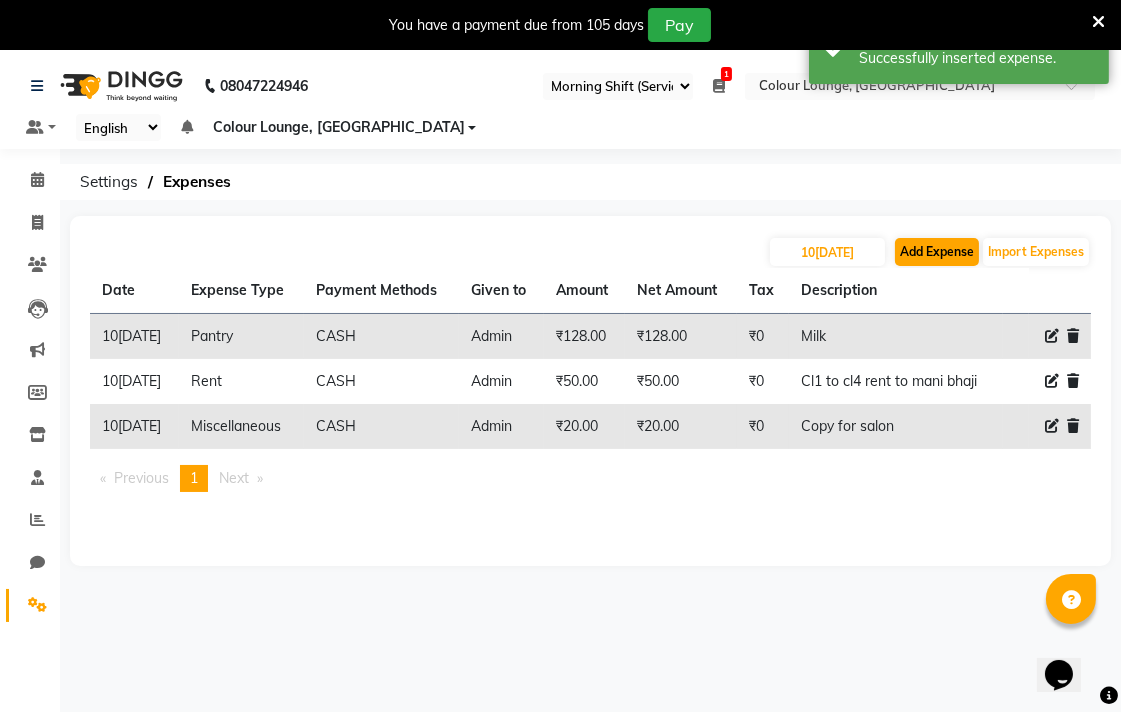 select on "1" 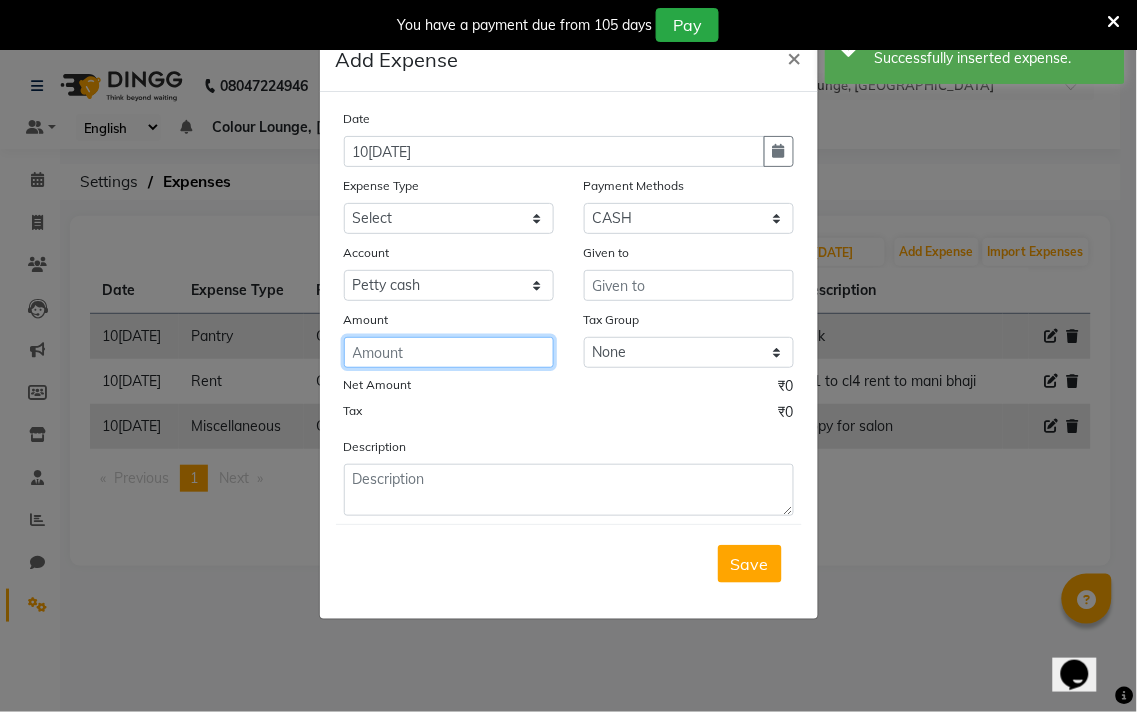 click 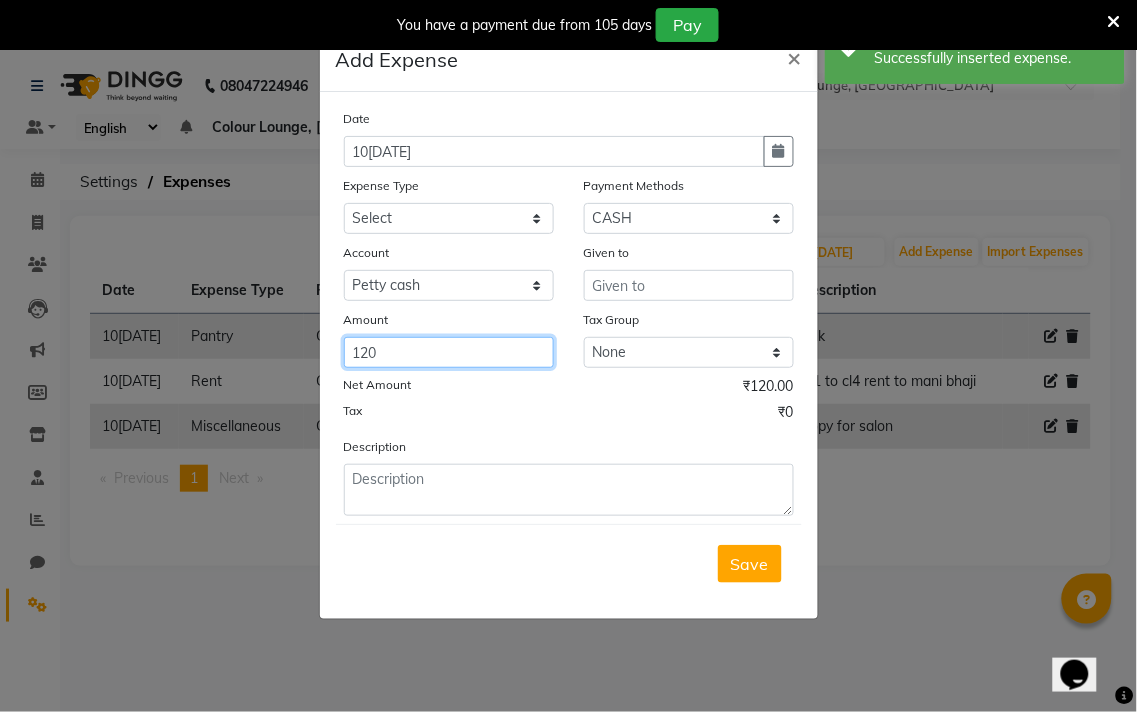 type on "120" 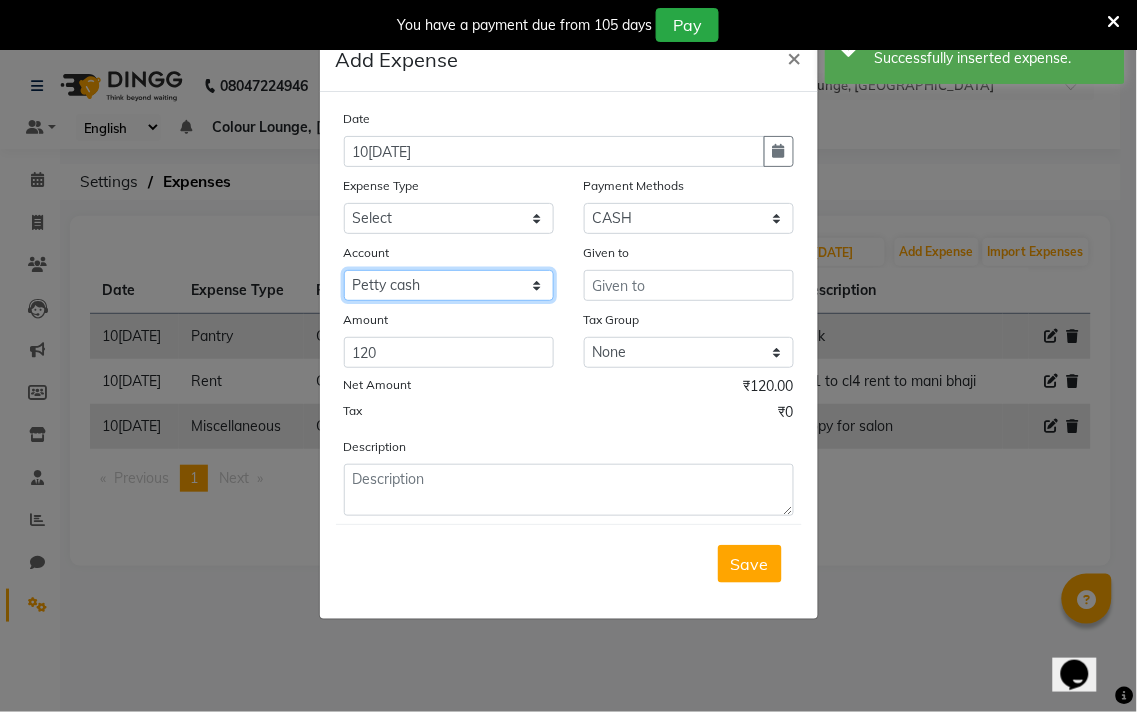 click on "Select Petty cash Default account Expense account" 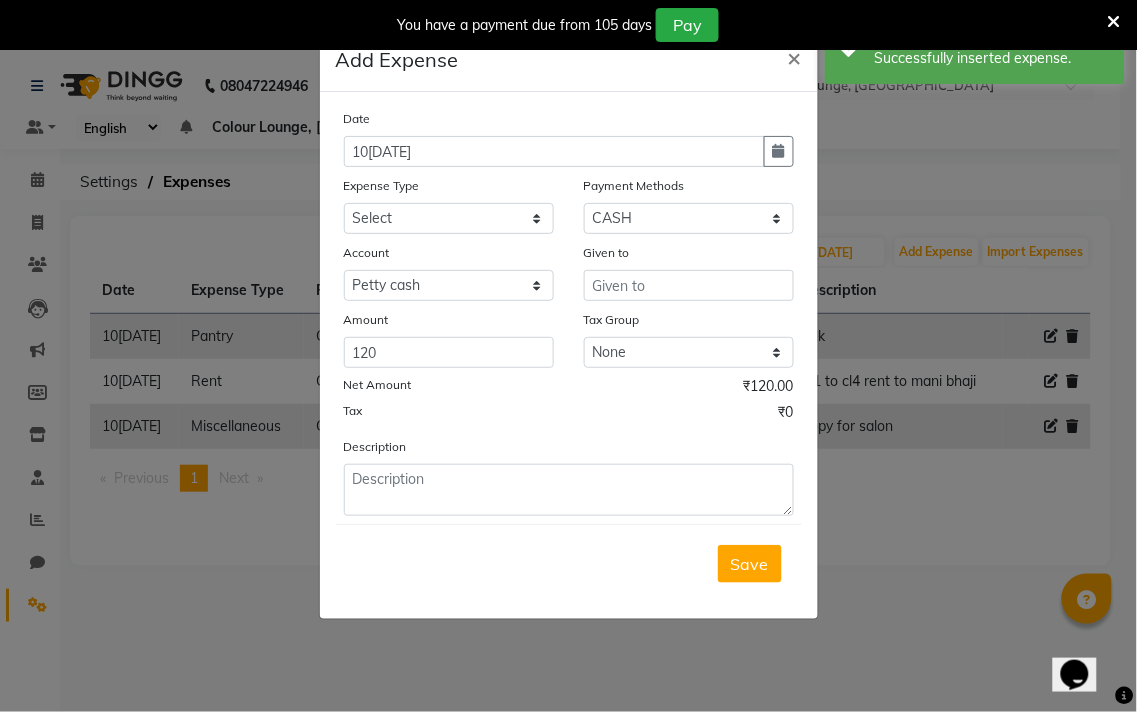 click on "Tax ₹0" 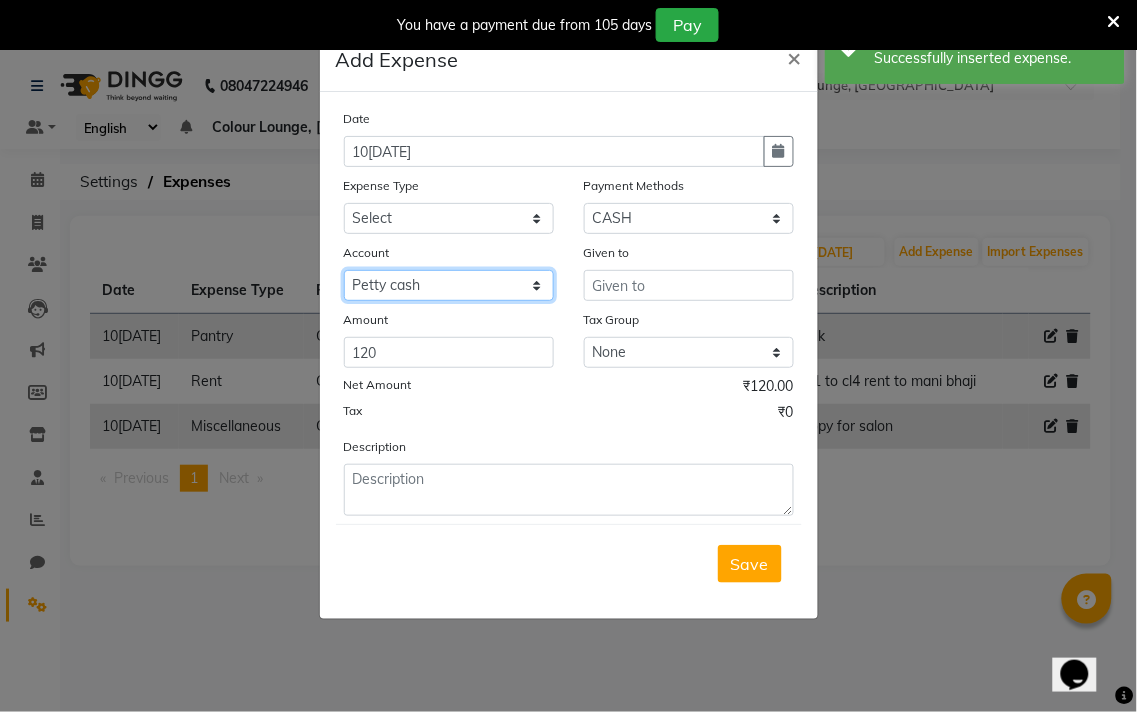 click on "Select Petty cash Default account Expense account" 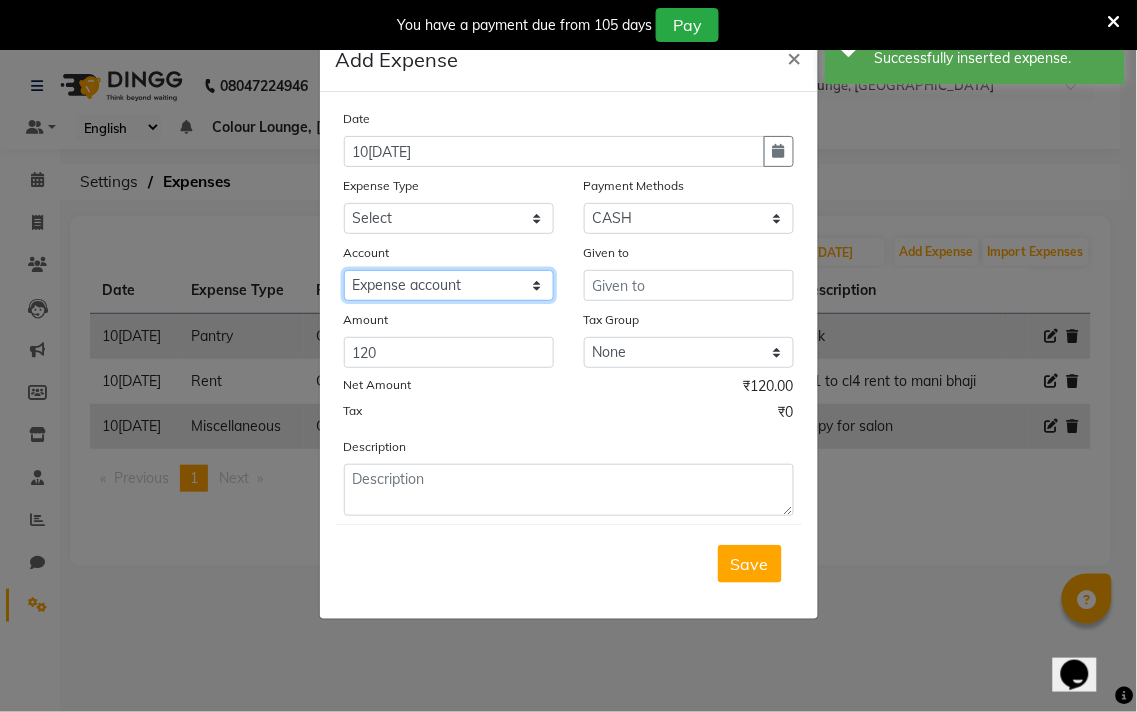 click on "Select Petty cash Default account Expense account" 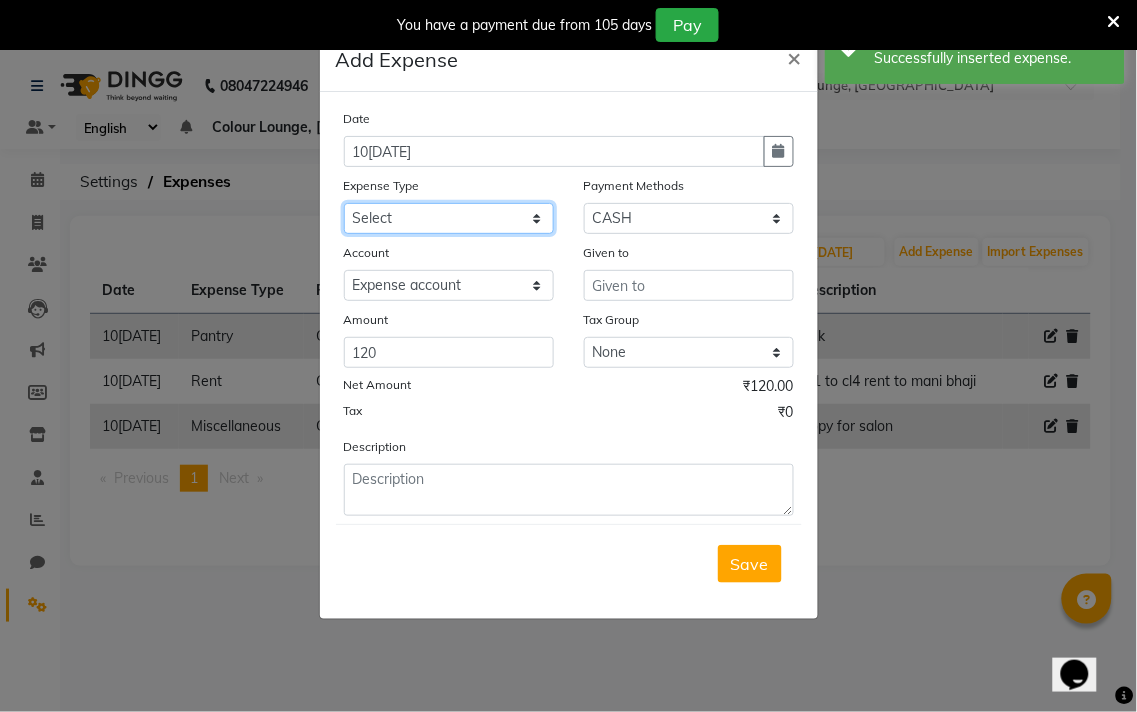 click on "Select Advance Salary Bank charges Car maintenance  Cash transfer to bank Cash transfer to hub Client Snacks Clinical charges Equipment Fuel Govt fee Incentive Insurance International purchase Loan Repayment Maintenance Marketing Miscellaneous MRA Other Pantry Product Rent Salary Staff Snacks Tax Tea & Refreshment Utilities" 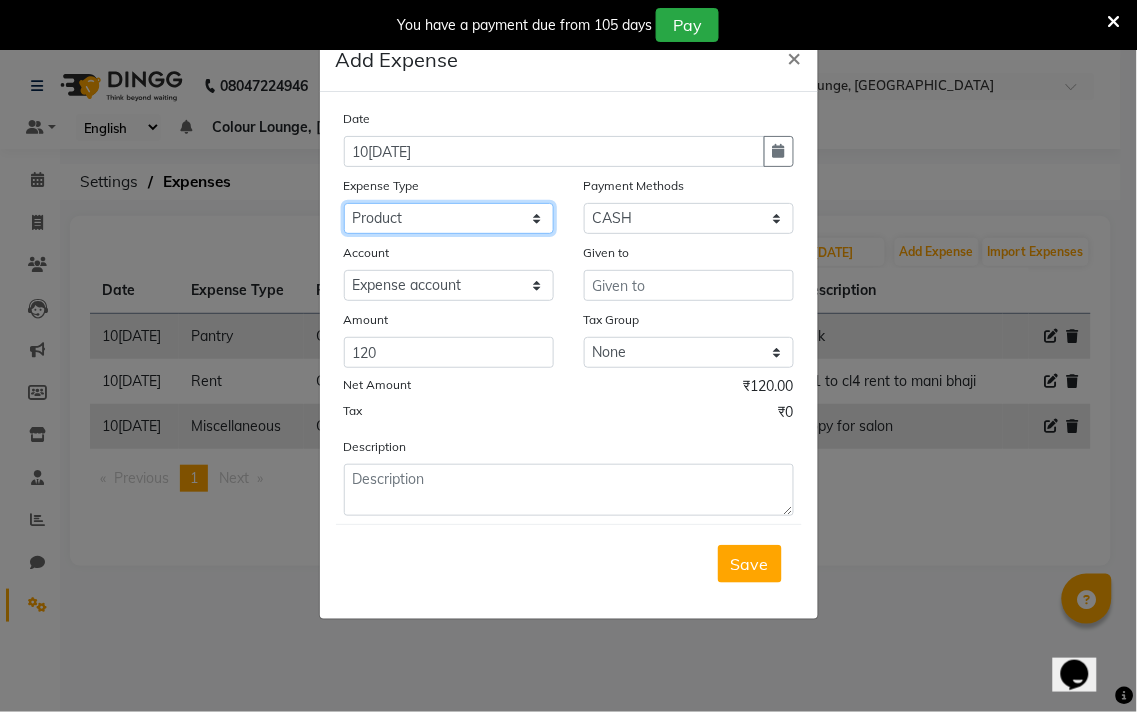 click on "Select Advance Salary Bank charges Car maintenance  Cash transfer to bank Cash transfer to hub Client Snacks Clinical charges Equipment Fuel Govt fee Incentive Insurance International purchase Loan Repayment Maintenance Marketing Miscellaneous MRA Other Pantry Product Rent Salary Staff Snacks Tax Tea & Refreshment Utilities" 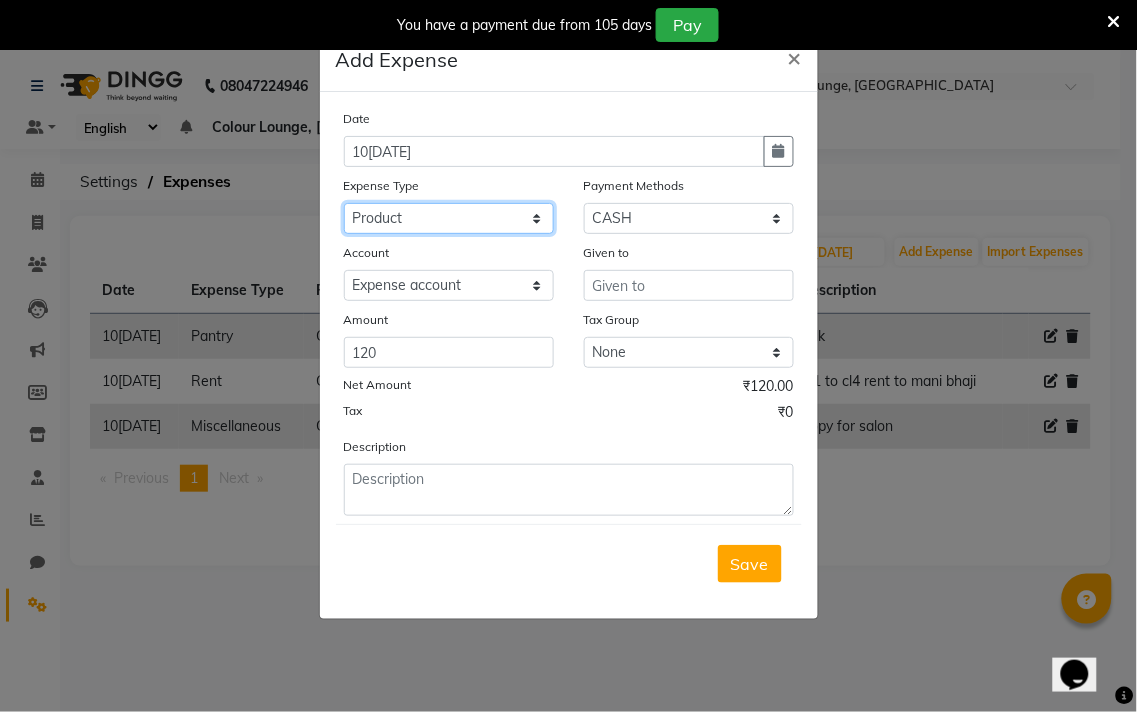click on "Select Advance Salary Bank charges Car maintenance  Cash transfer to bank Cash transfer to hub Client Snacks Clinical charges Equipment Fuel Govt fee Incentive Insurance International purchase Loan Repayment Maintenance Marketing Miscellaneous MRA Other Pantry Product Rent Salary Staff Snacks Tax Tea & Refreshment Utilities" 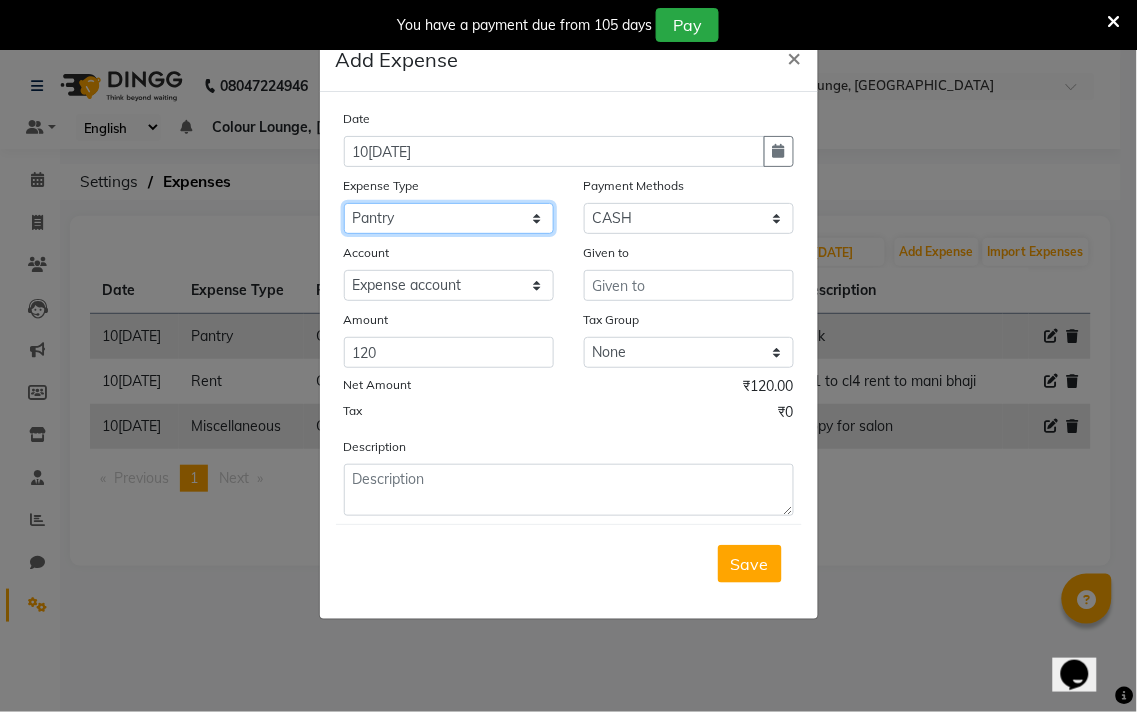 click on "Select Advance Salary Bank charges Car maintenance  Cash transfer to bank Cash transfer to hub Client Snacks Clinical charges Equipment Fuel Govt fee Incentive Insurance International purchase Loan Repayment Maintenance Marketing Miscellaneous MRA Other Pantry Product Rent Salary Staff Snacks Tax Tea & Refreshment Utilities" 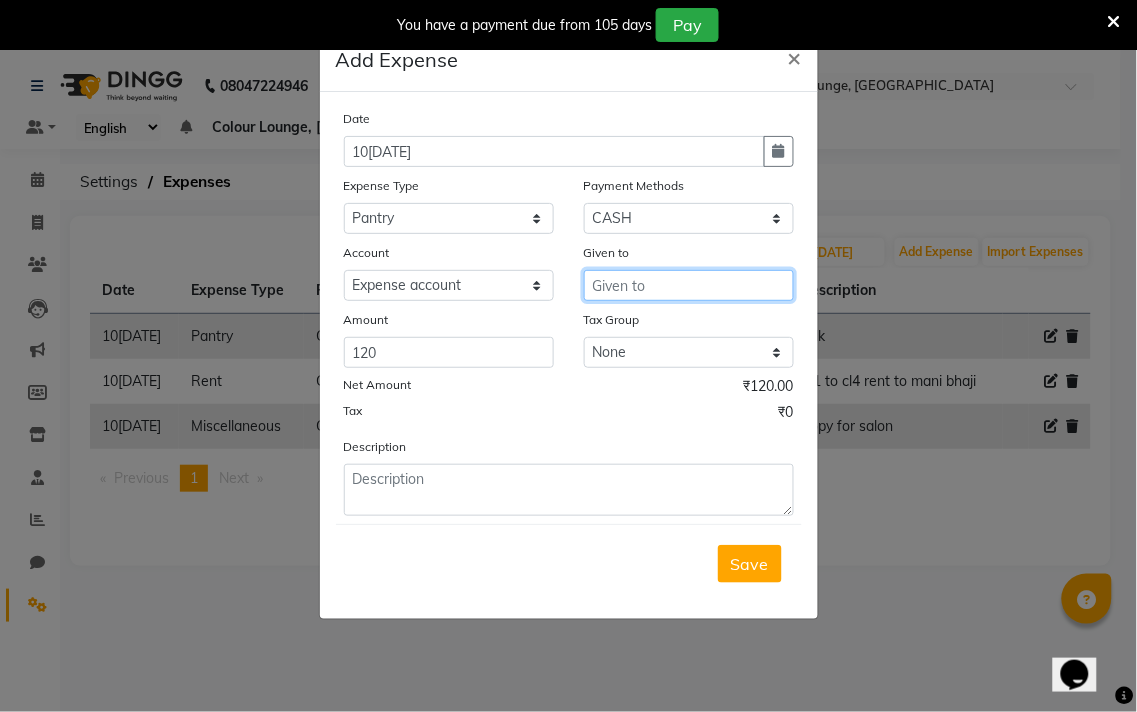 click at bounding box center (689, 285) 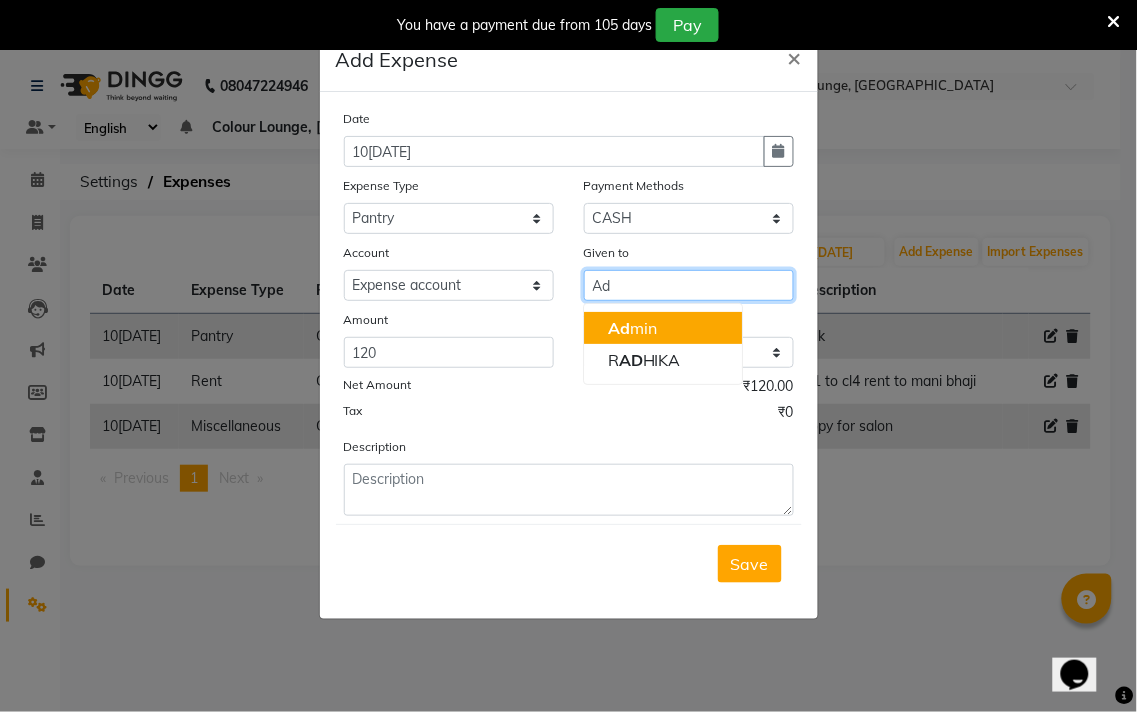 click on "Ad min" at bounding box center (663, 328) 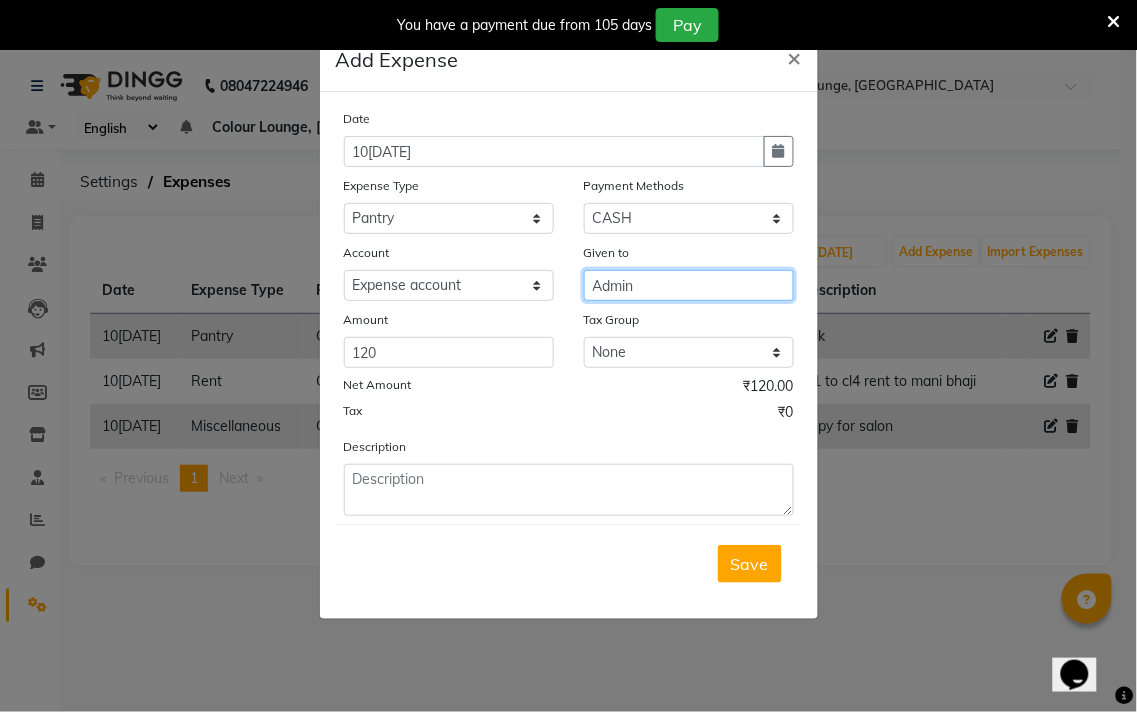type on "Admin" 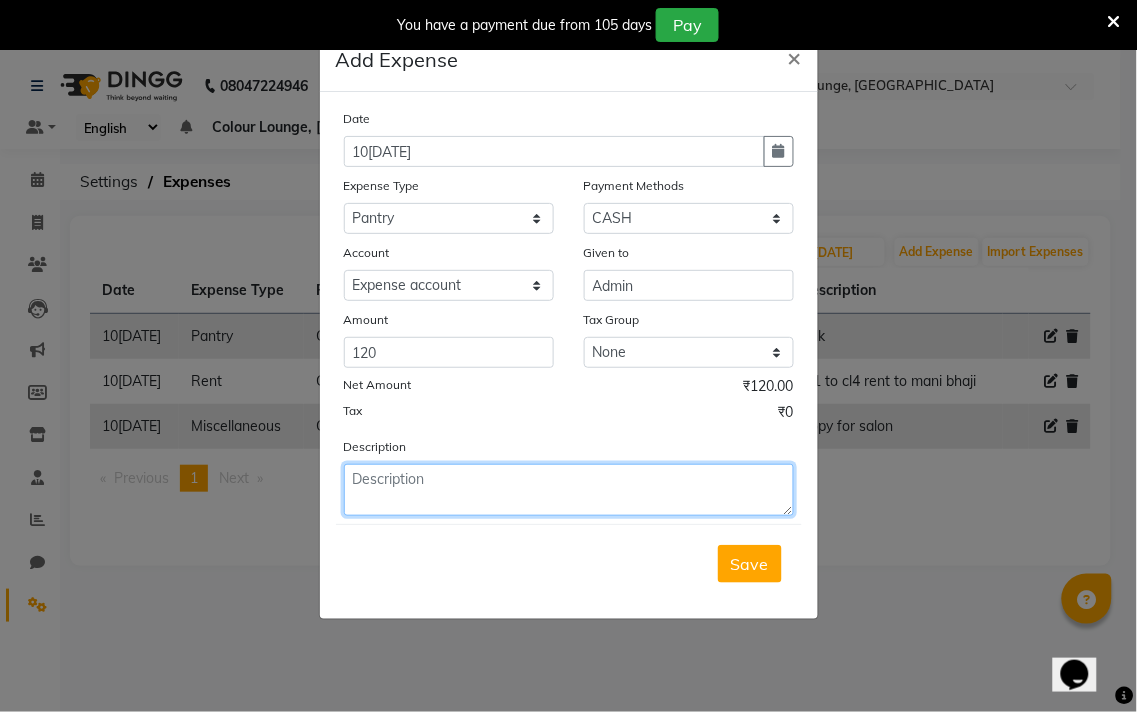 click 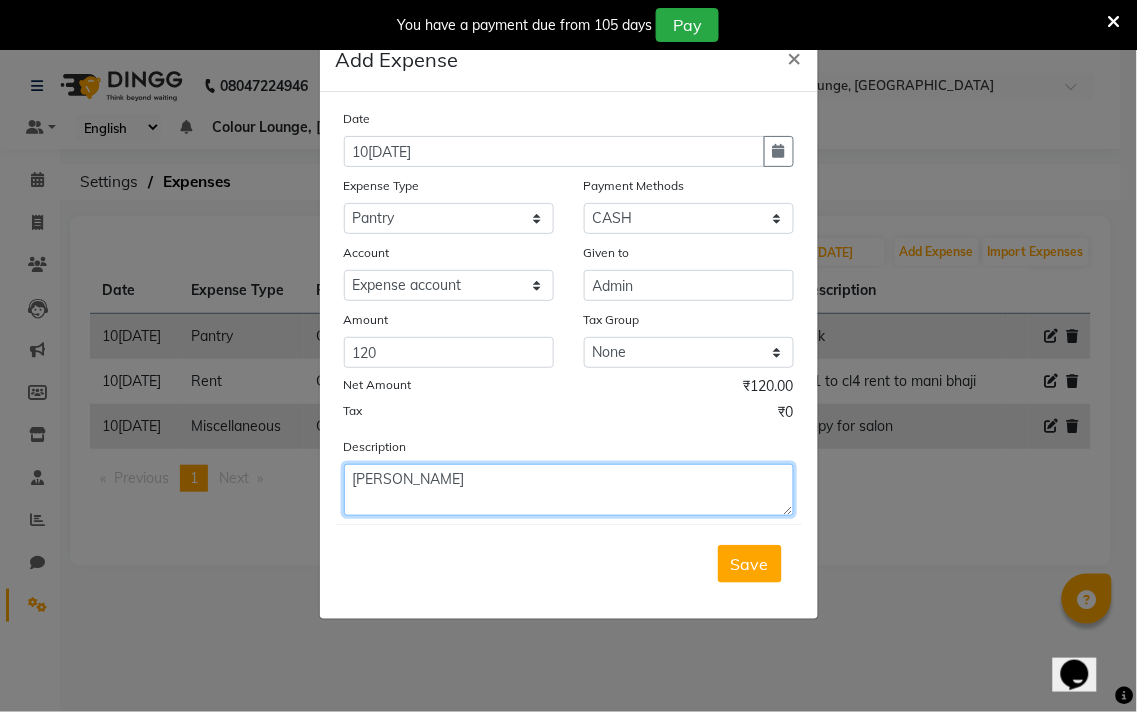 type on "Chai patti" 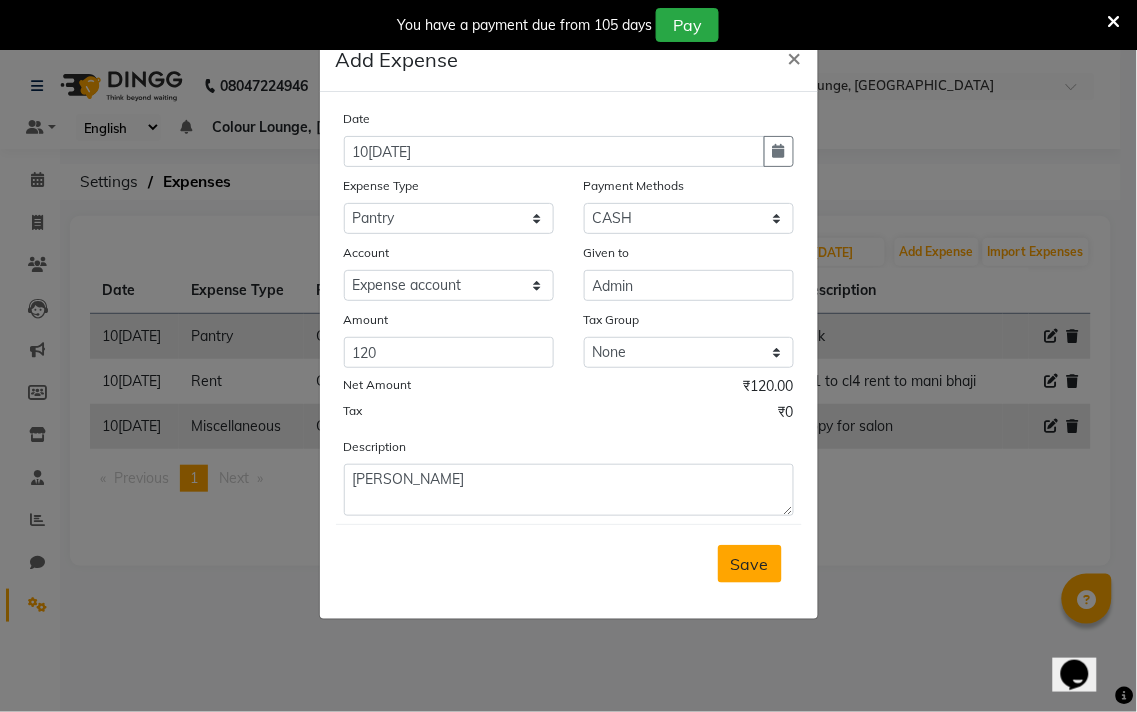 click on "Save" at bounding box center [750, 564] 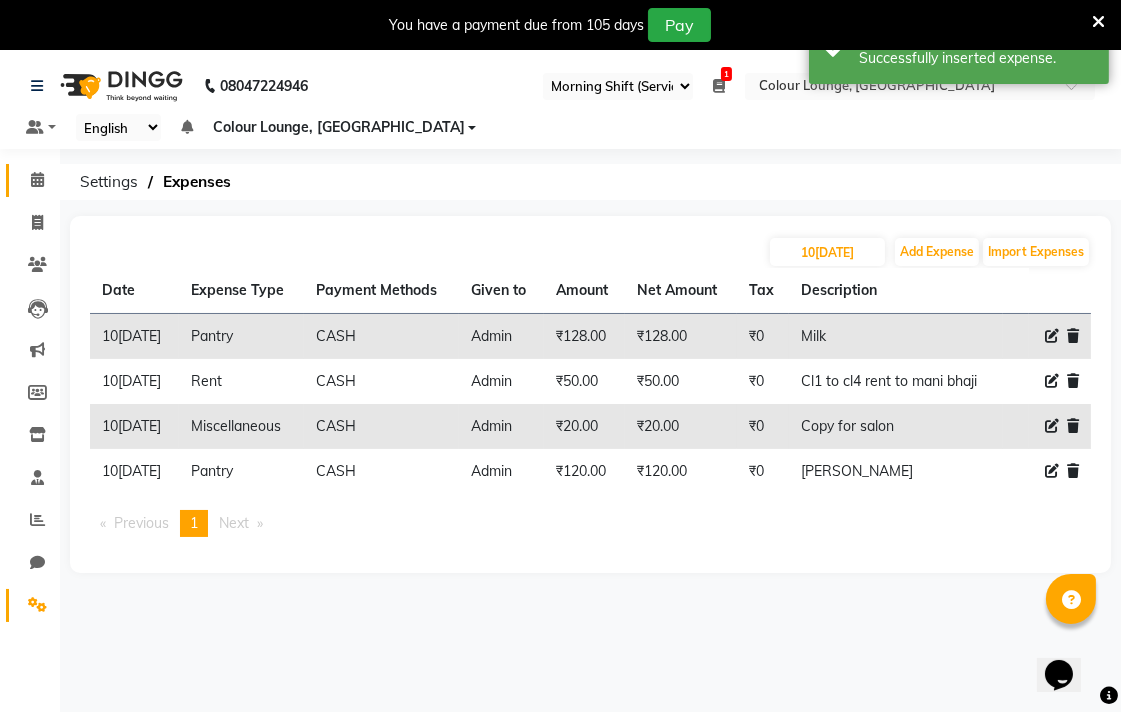 click 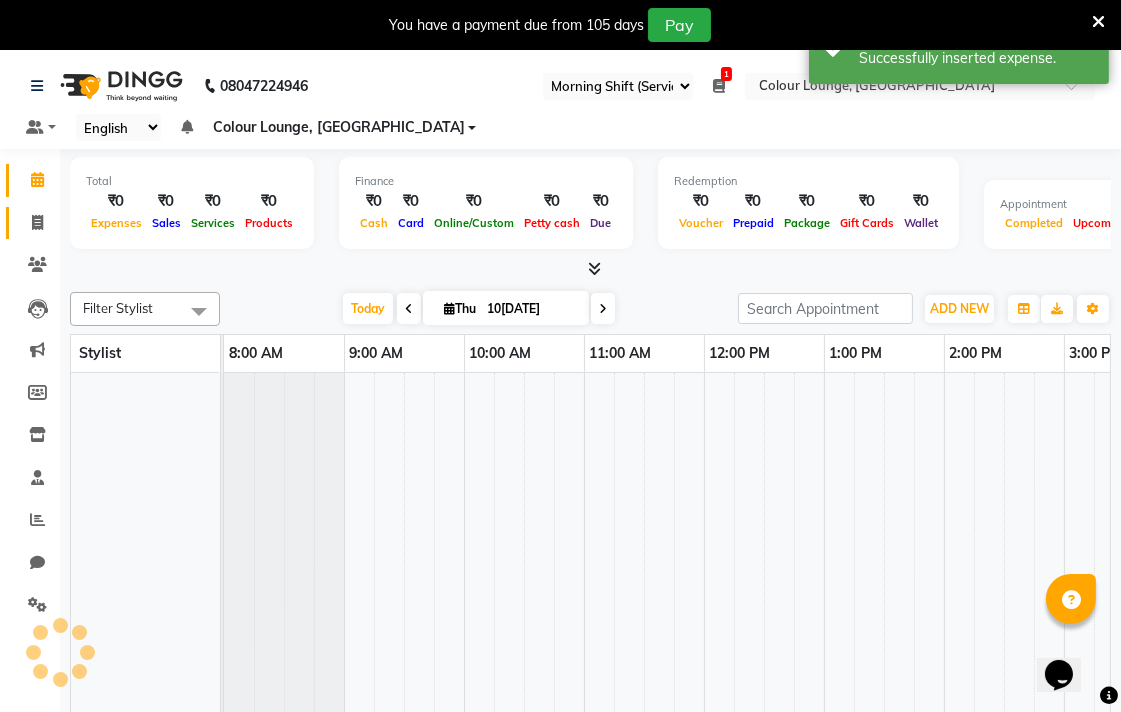 click 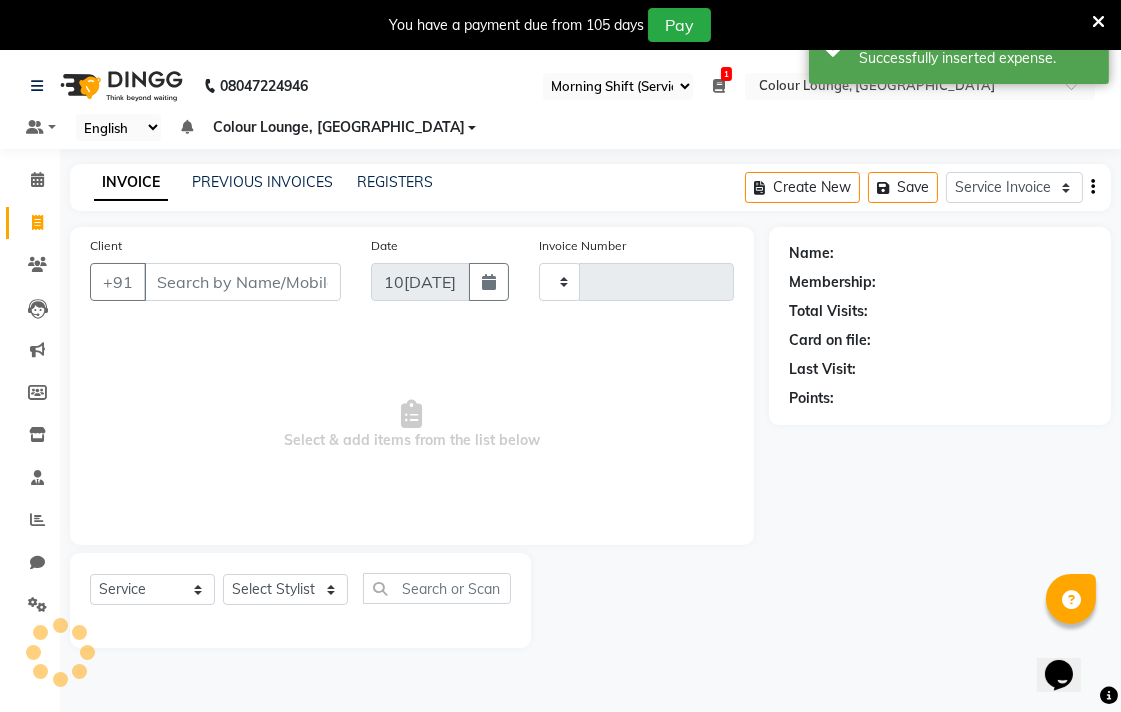 type on "4269" 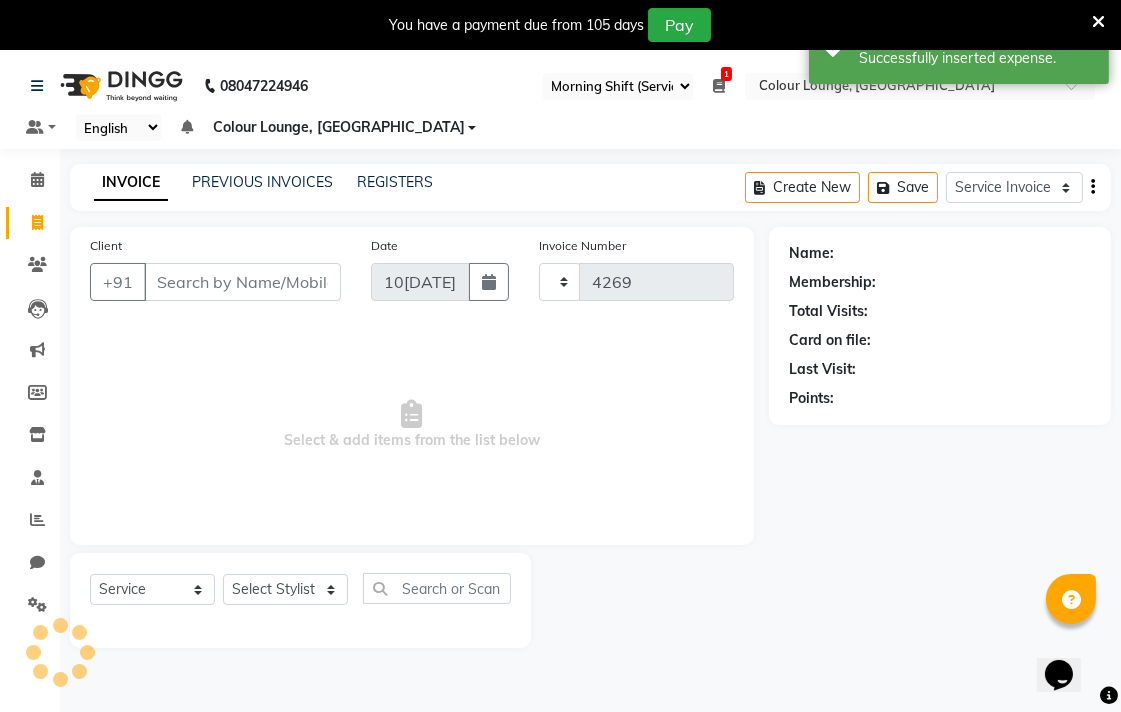 select on "8013" 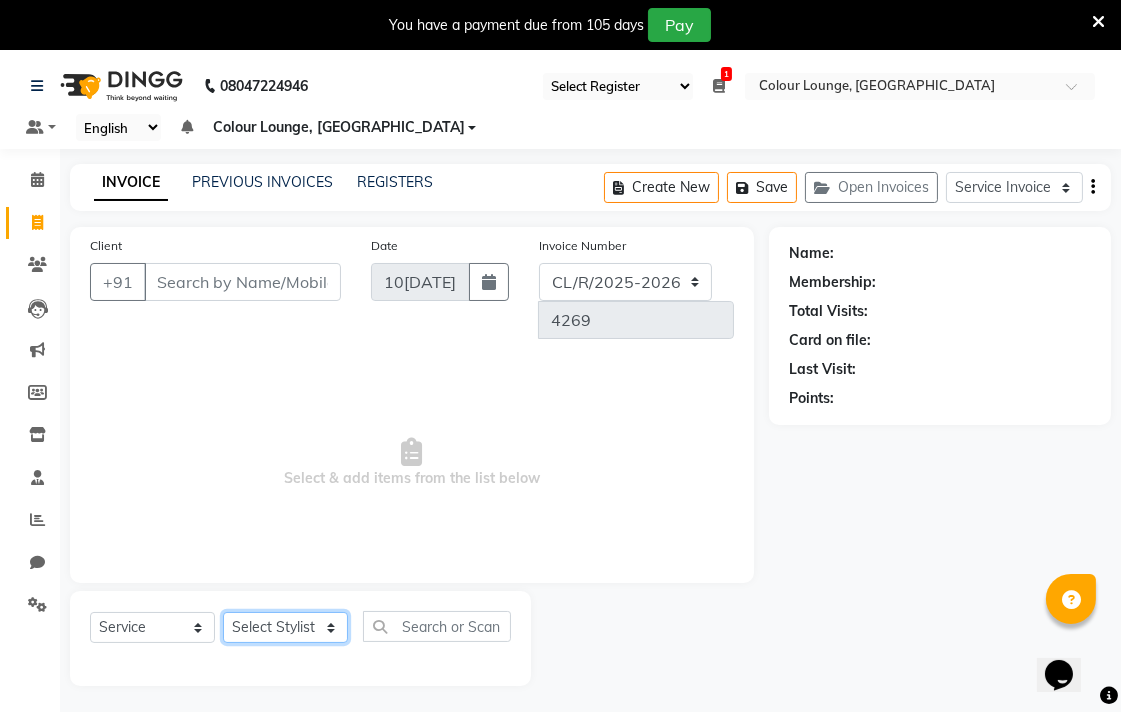 click on "Select Stylist Admin AMIT Birshika Colour Lounge, [GEOGRAPHIC_DATA] Colour Lounge, [GEOGRAPHIC_DATA] [PERSON_NAME] [PERSON_NAME] [PERSON_NAME] [PERSON_NAME] [PERSON_NAME] mam [PERSON_NAME] [PERSON_NAME] [PERSON_NAME] MOHIT [PERSON_NAME] POOJA [PERSON_NAME] [PERSON_NAME] [PERSON_NAME] guard [PERSON_NAME] [PERSON_NAME] [PERSON_NAME] [PERSON_NAME] SAMEER [PERSON_NAME] [PERSON_NAME] [PERSON_NAME] [PERSON_NAME] [PERSON_NAME] [PERSON_NAME] VISHAL [PERSON_NAME]" 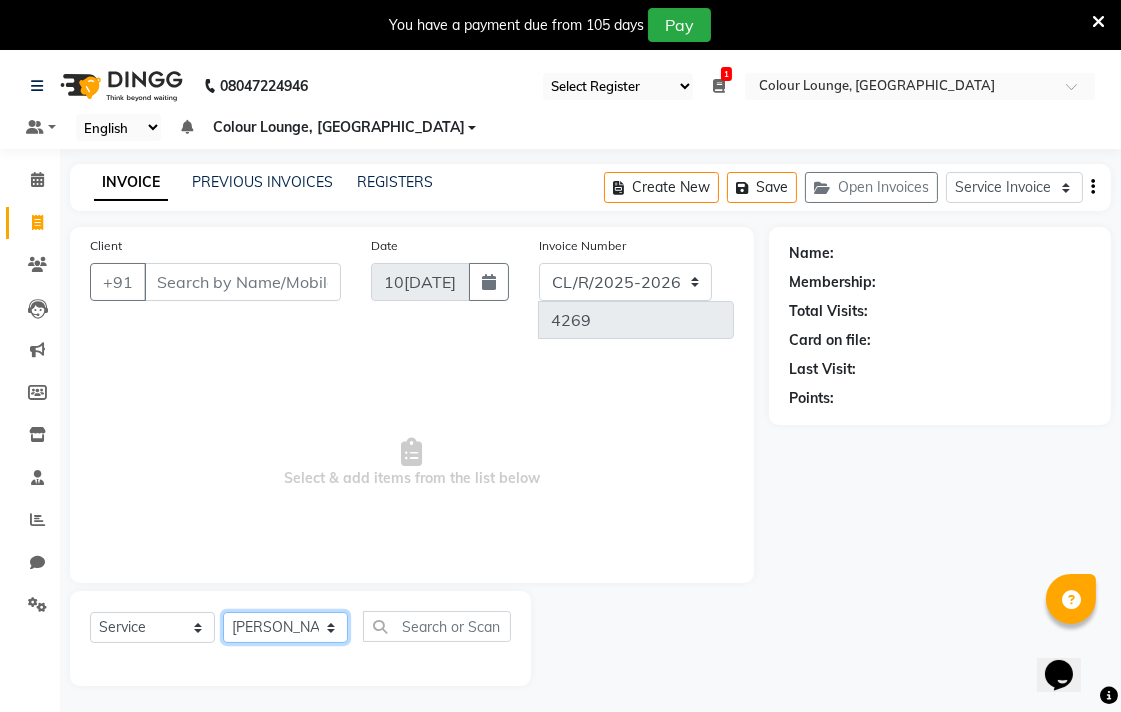 click on "Select Stylist Admin AMIT Birshika Colour Lounge, [GEOGRAPHIC_DATA] Colour Lounge, [GEOGRAPHIC_DATA] [PERSON_NAME] [PERSON_NAME] [PERSON_NAME] [PERSON_NAME] [PERSON_NAME] mam [PERSON_NAME] [PERSON_NAME] [PERSON_NAME] MOHIT [PERSON_NAME] POOJA [PERSON_NAME] [PERSON_NAME] [PERSON_NAME] guard [PERSON_NAME] [PERSON_NAME] [PERSON_NAME] [PERSON_NAME] SAMEER [PERSON_NAME] [PERSON_NAME] [PERSON_NAME] [PERSON_NAME] [PERSON_NAME] [PERSON_NAME] VISHAL [PERSON_NAME]" 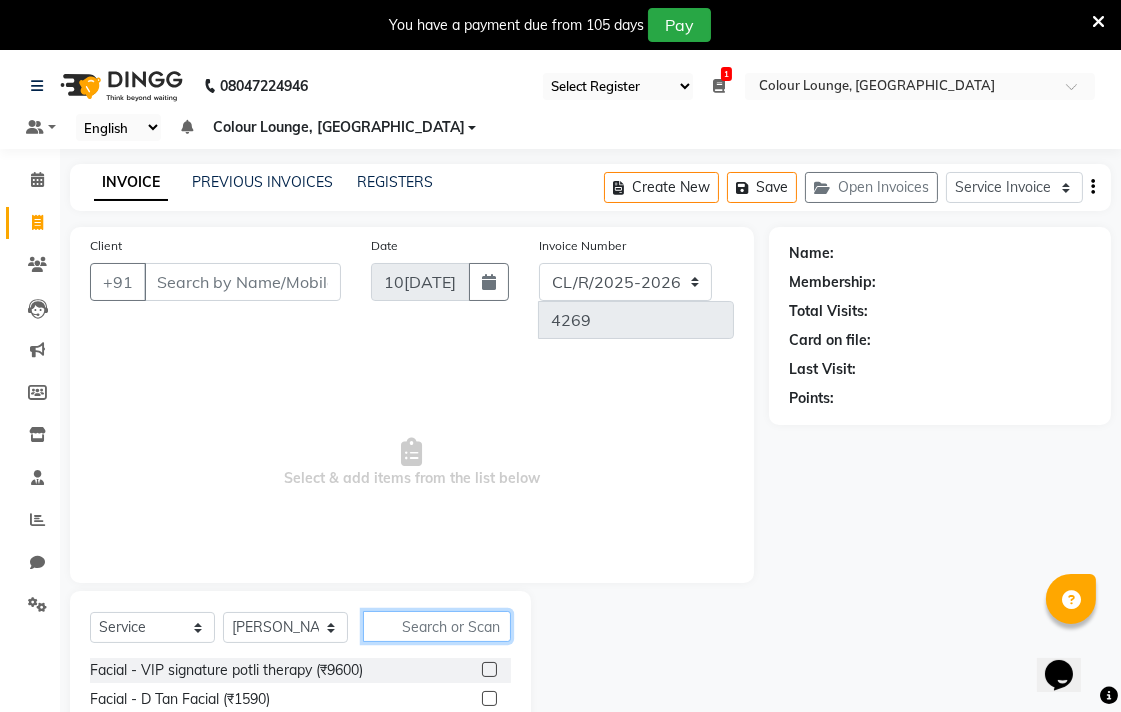 click 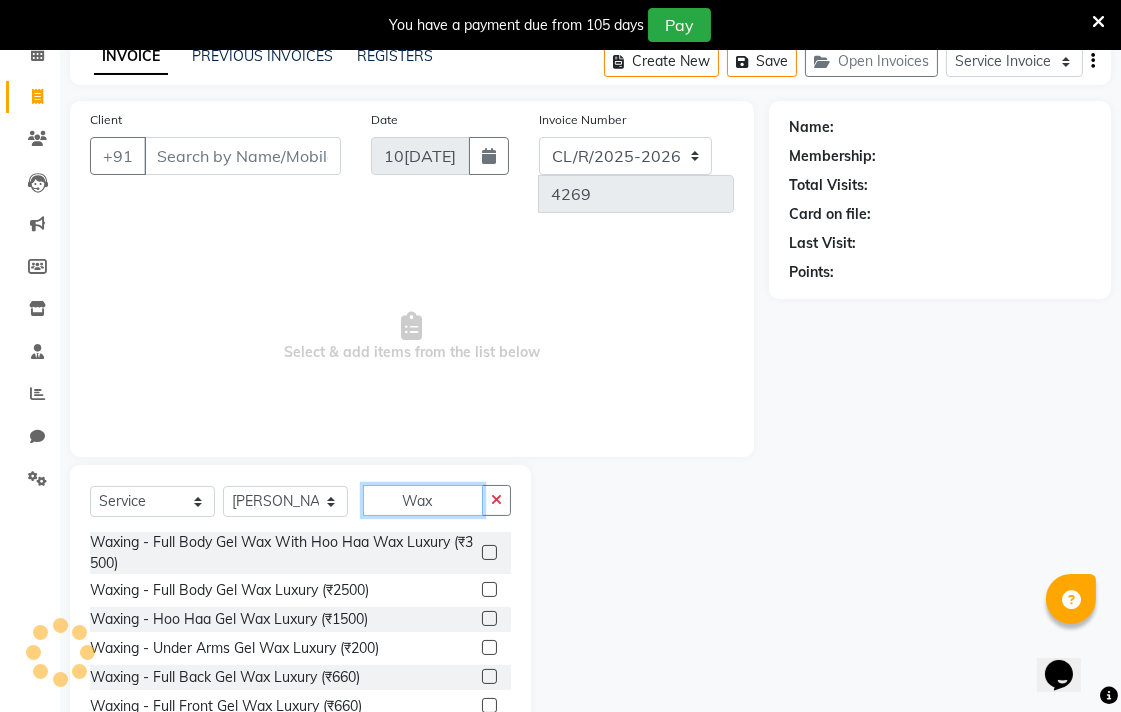 scroll, scrollTop: 166, scrollLeft: 0, axis: vertical 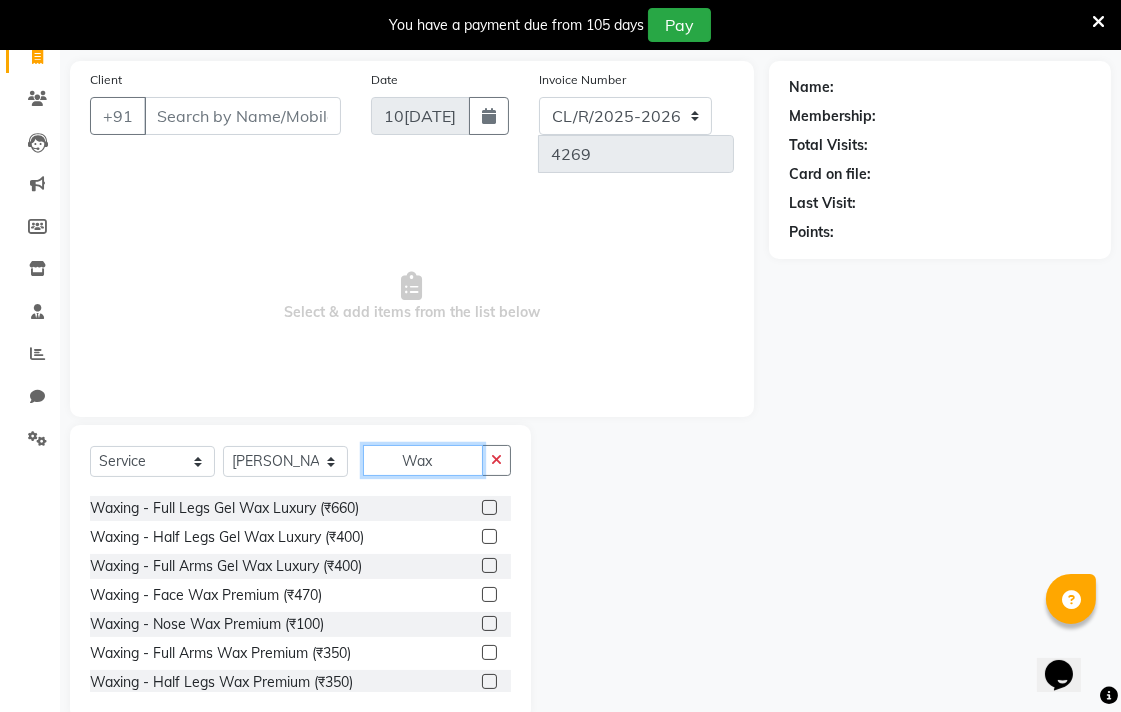 type on "Wax" 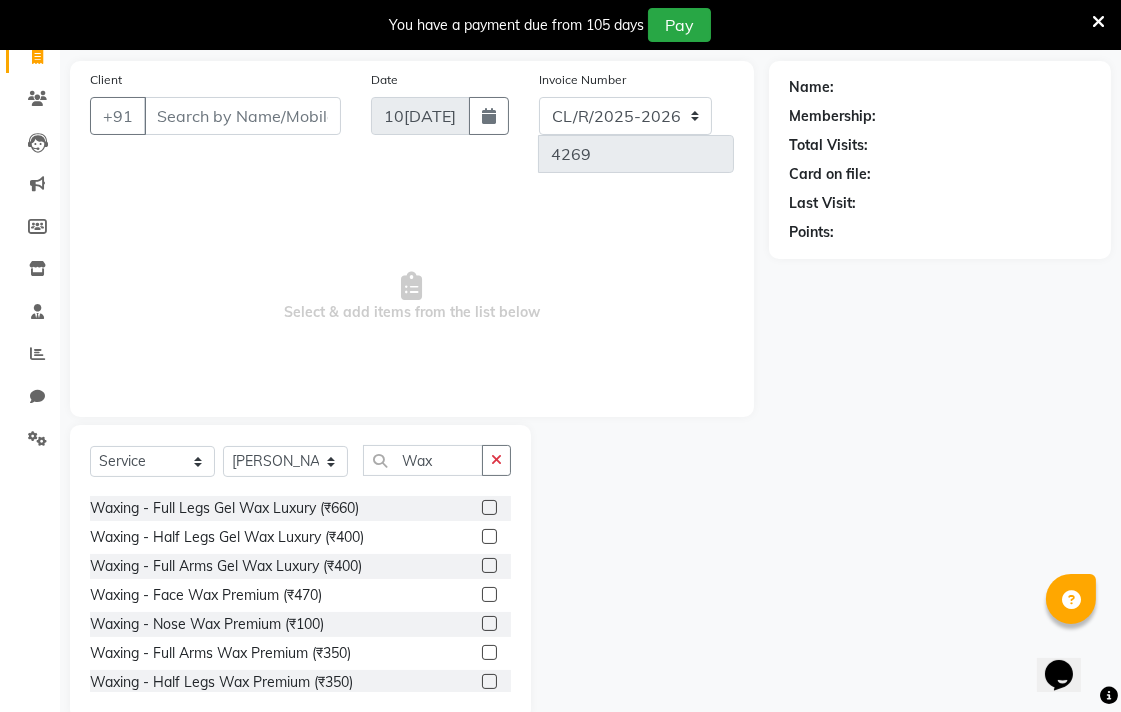 click 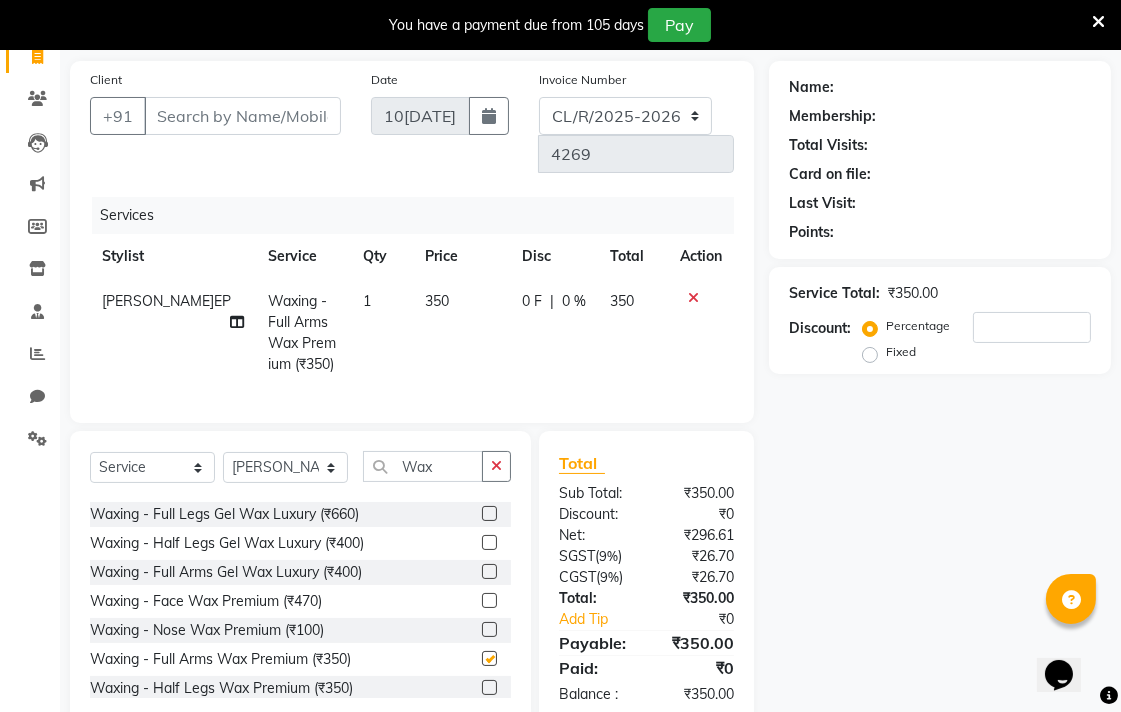 checkbox on "false" 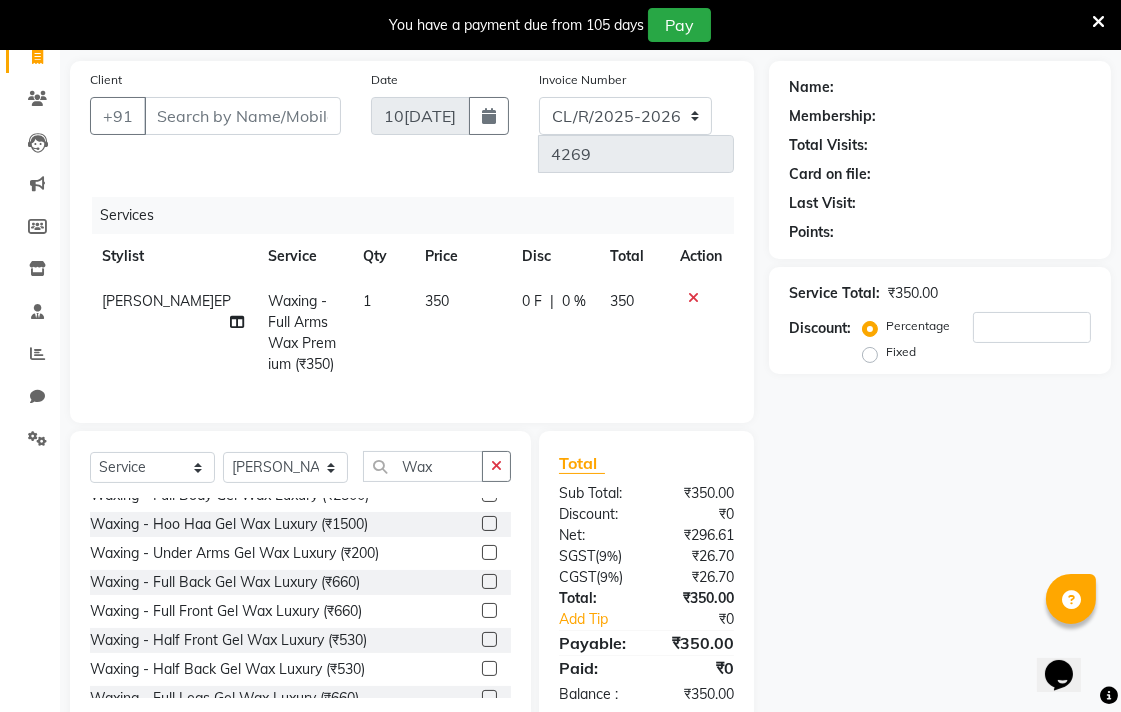scroll, scrollTop: 62, scrollLeft: 0, axis: vertical 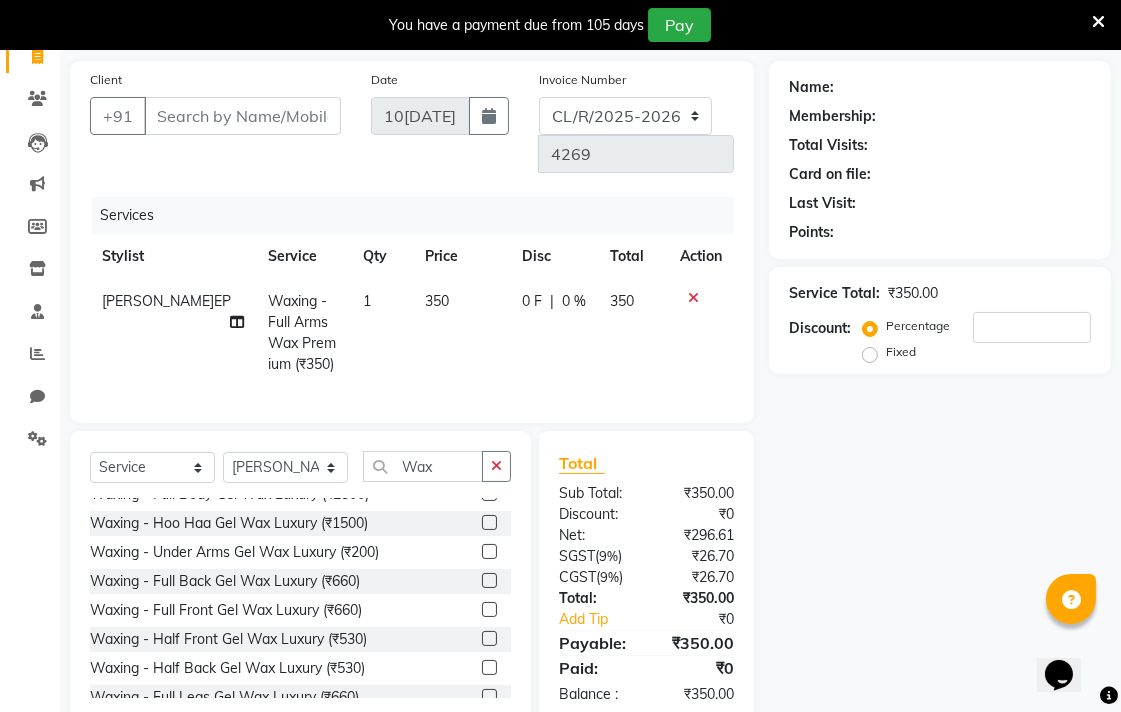 click 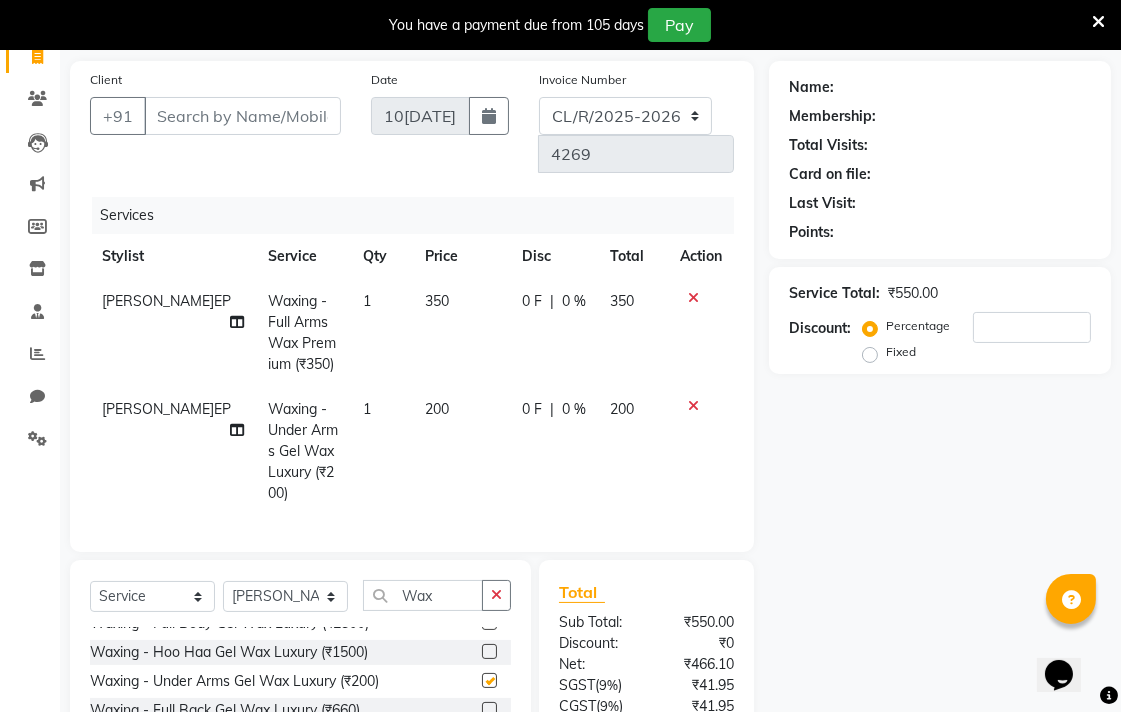 checkbox on "false" 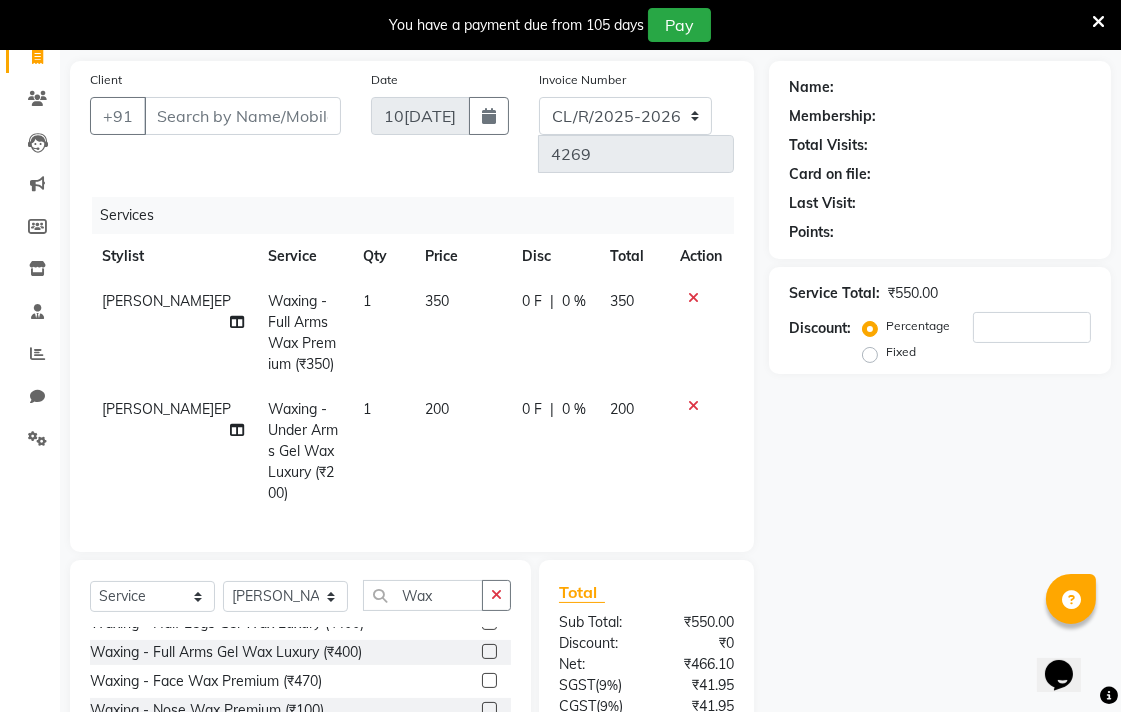 scroll, scrollTop: 321, scrollLeft: 0, axis: vertical 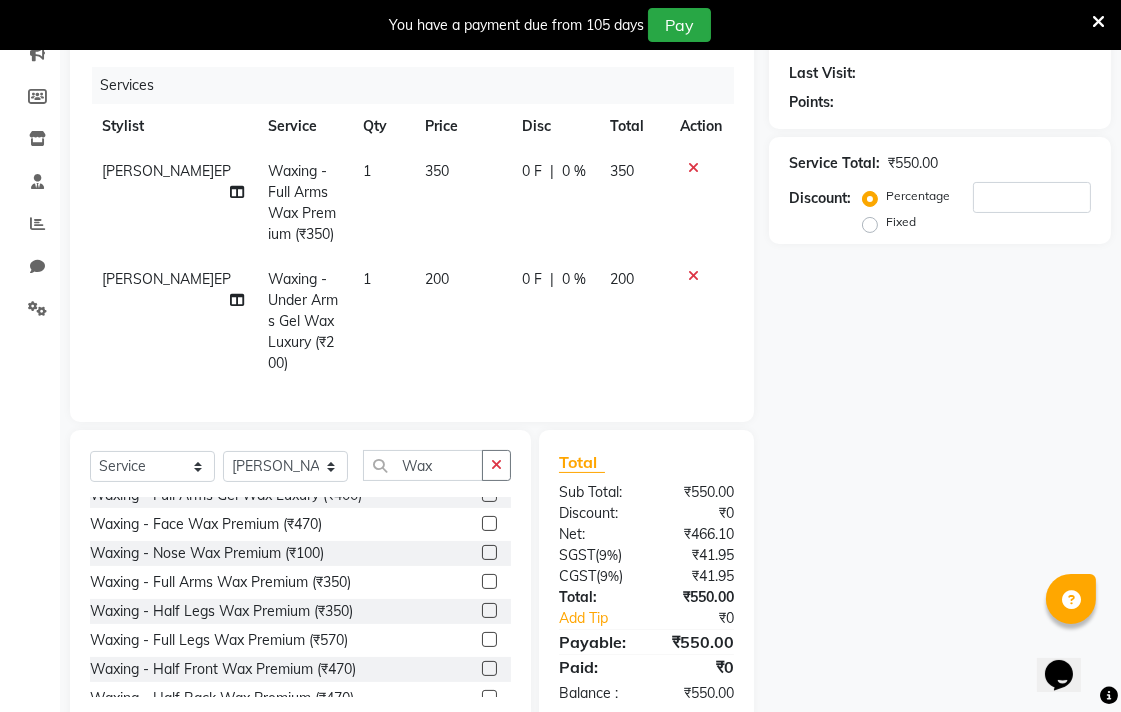 click 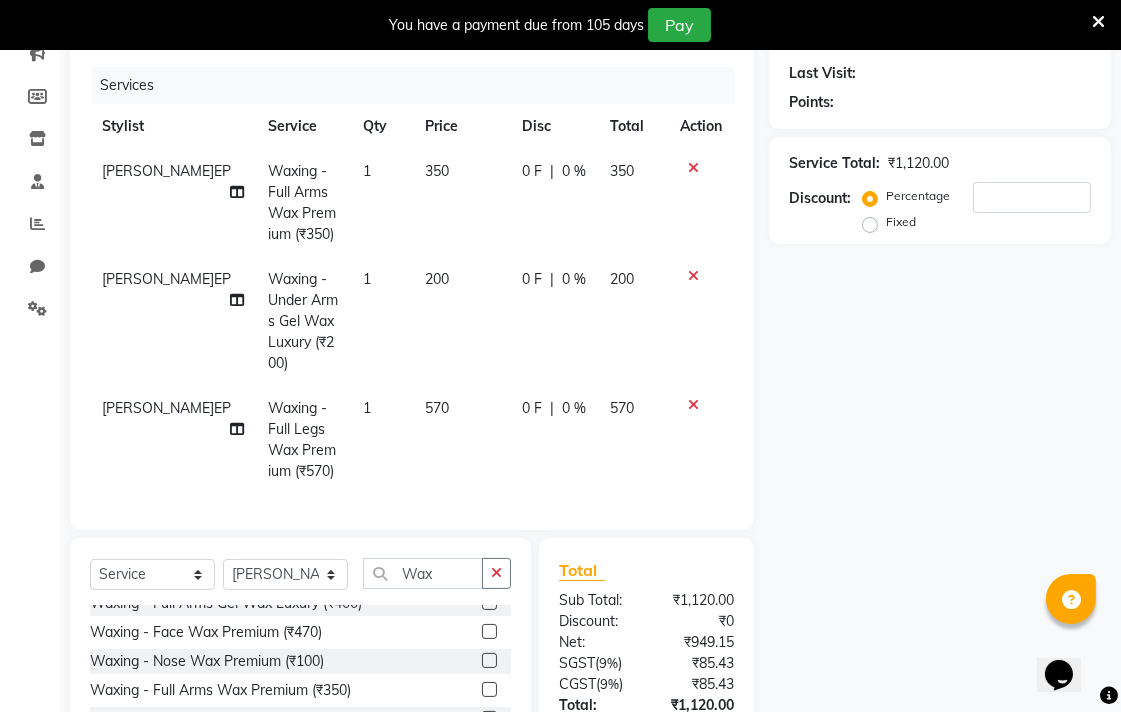 checkbox on "false" 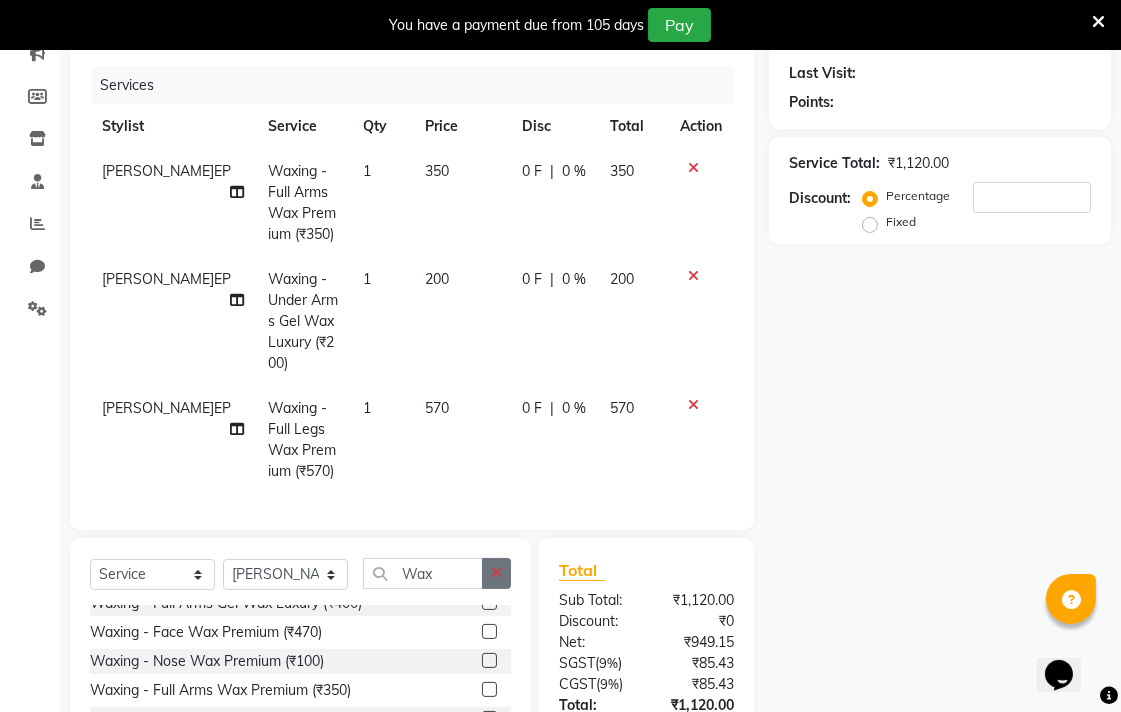 click 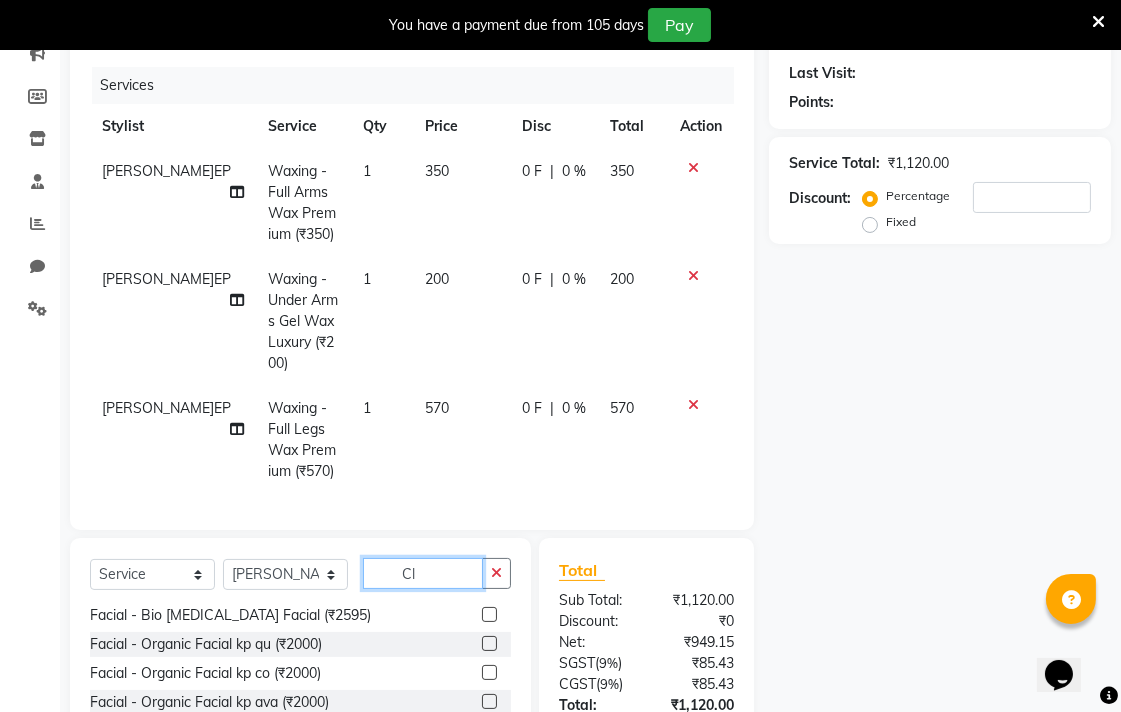 scroll, scrollTop: 0, scrollLeft: 0, axis: both 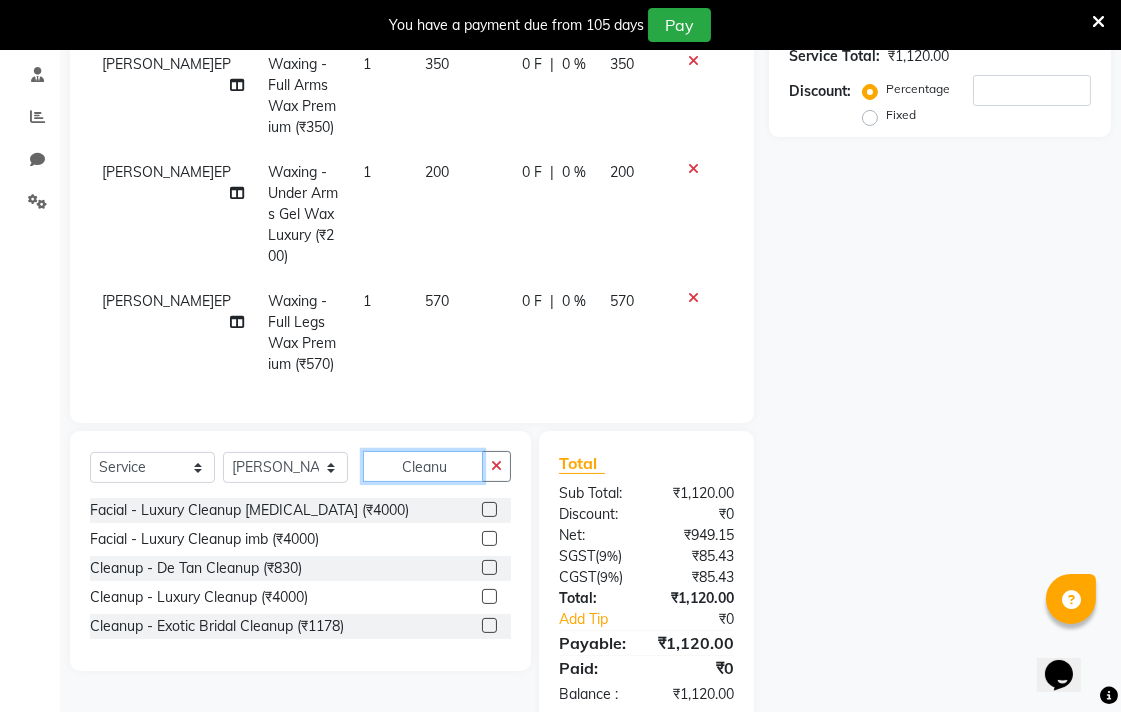 type on "Cleanu" 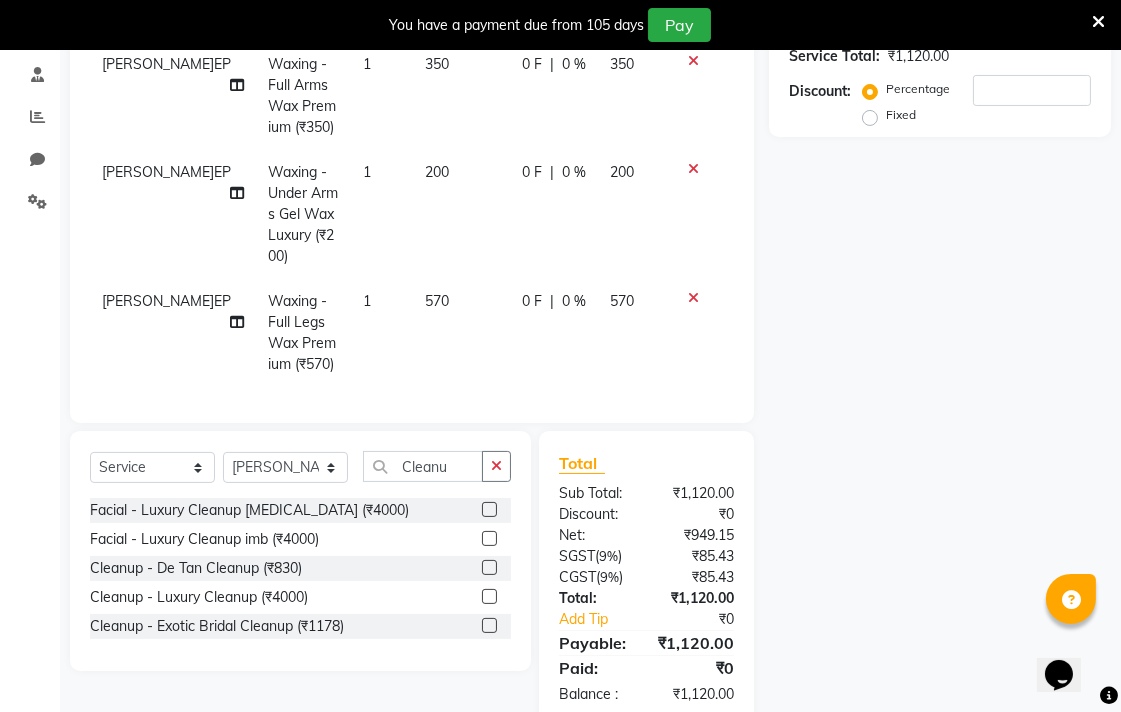 click 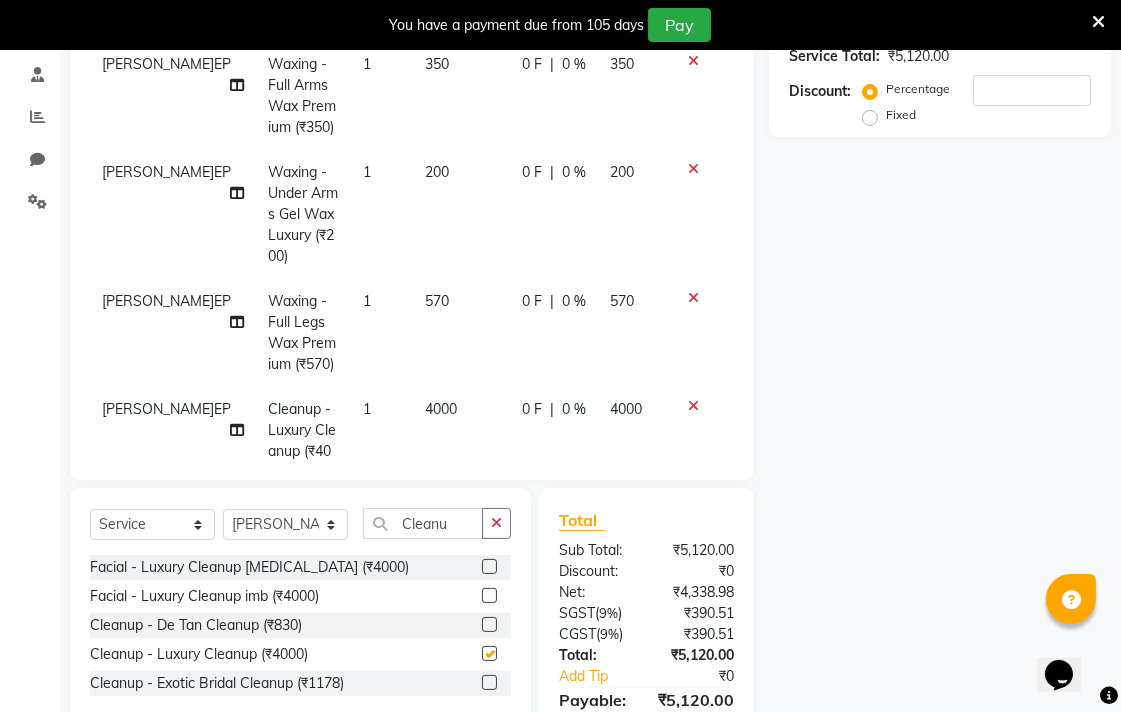 checkbox on "false" 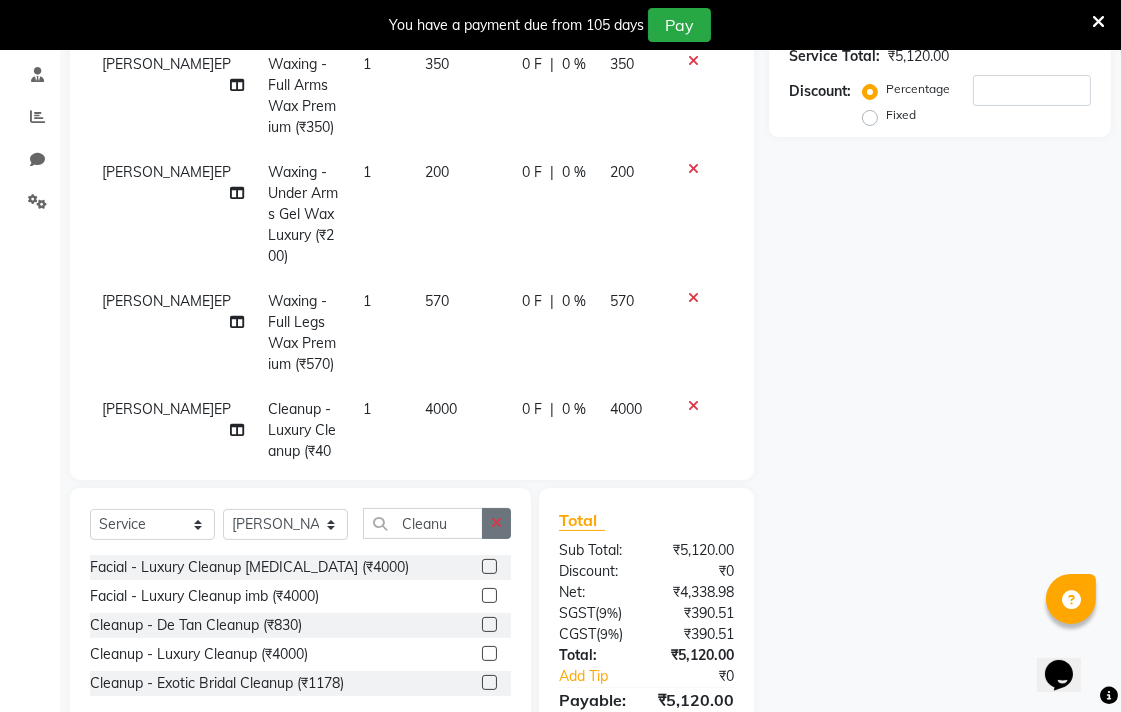 click 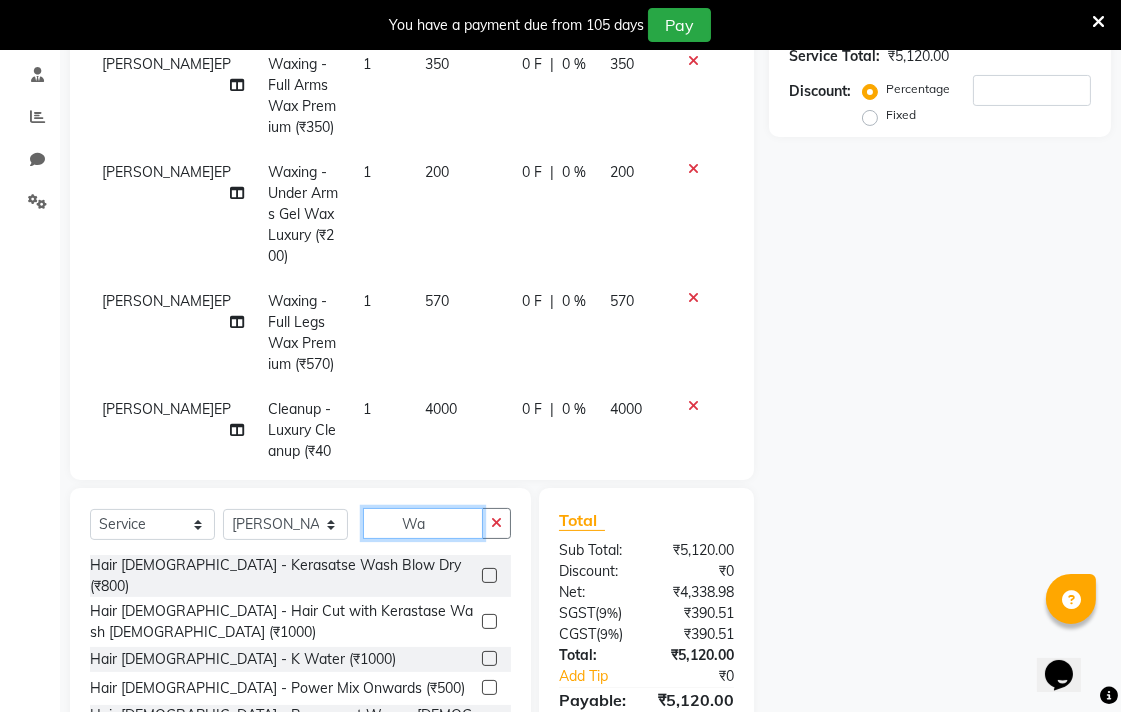 type on "W" 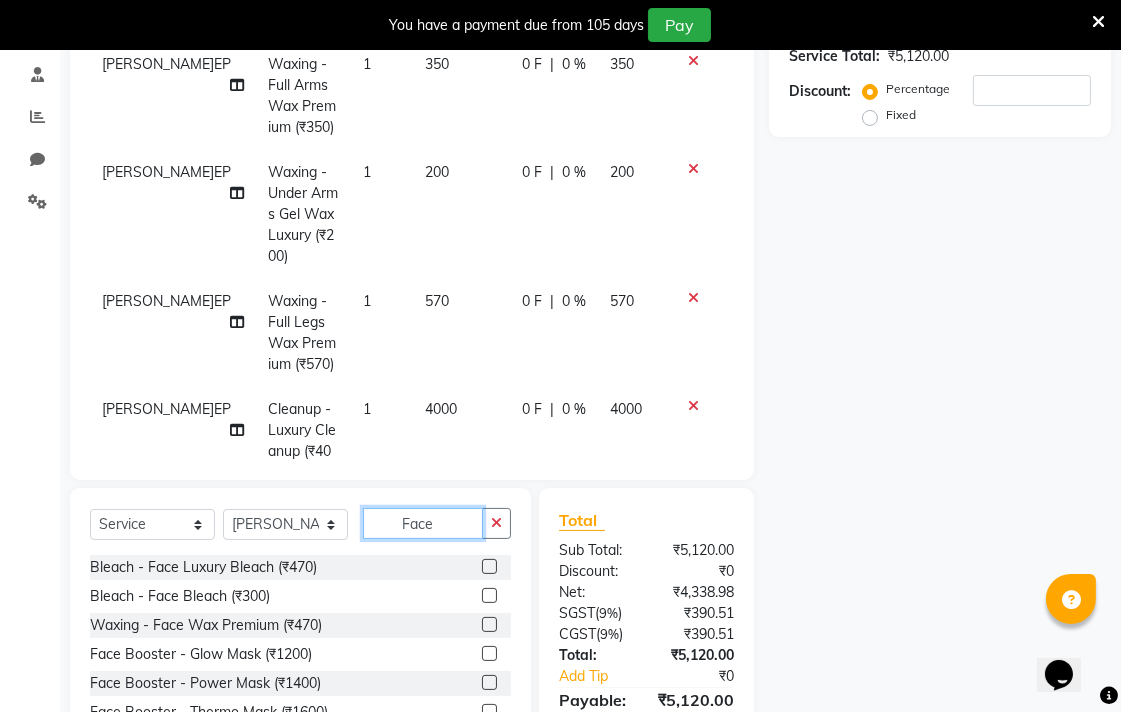 type on "Face" 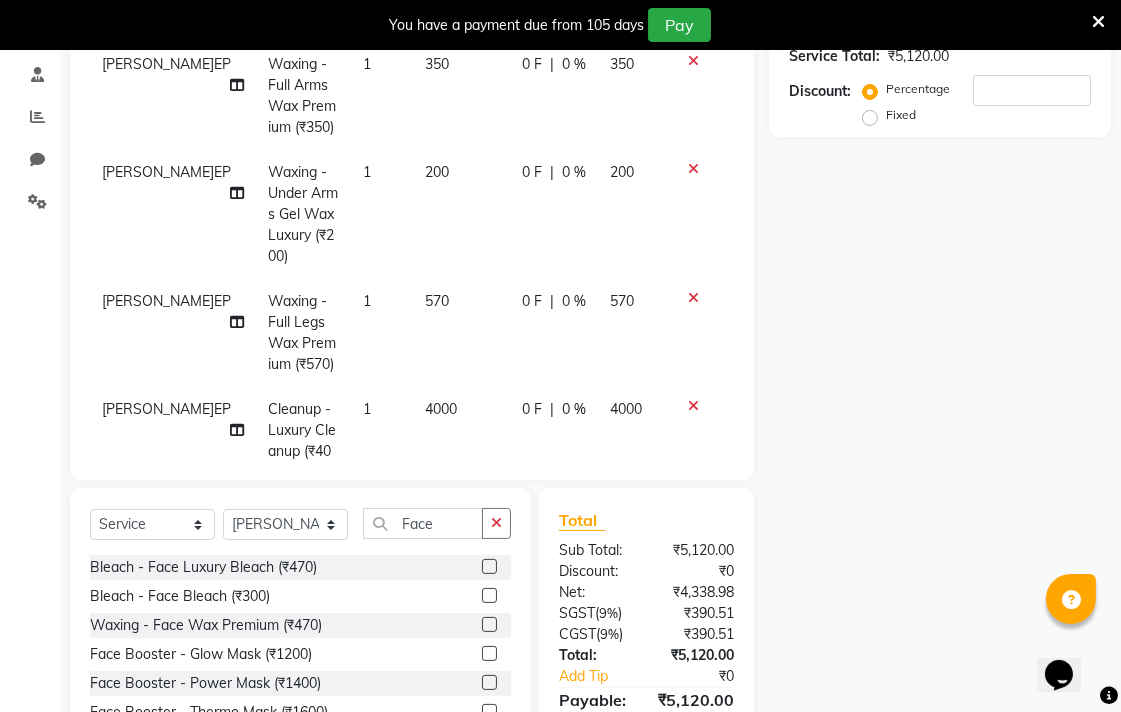 click 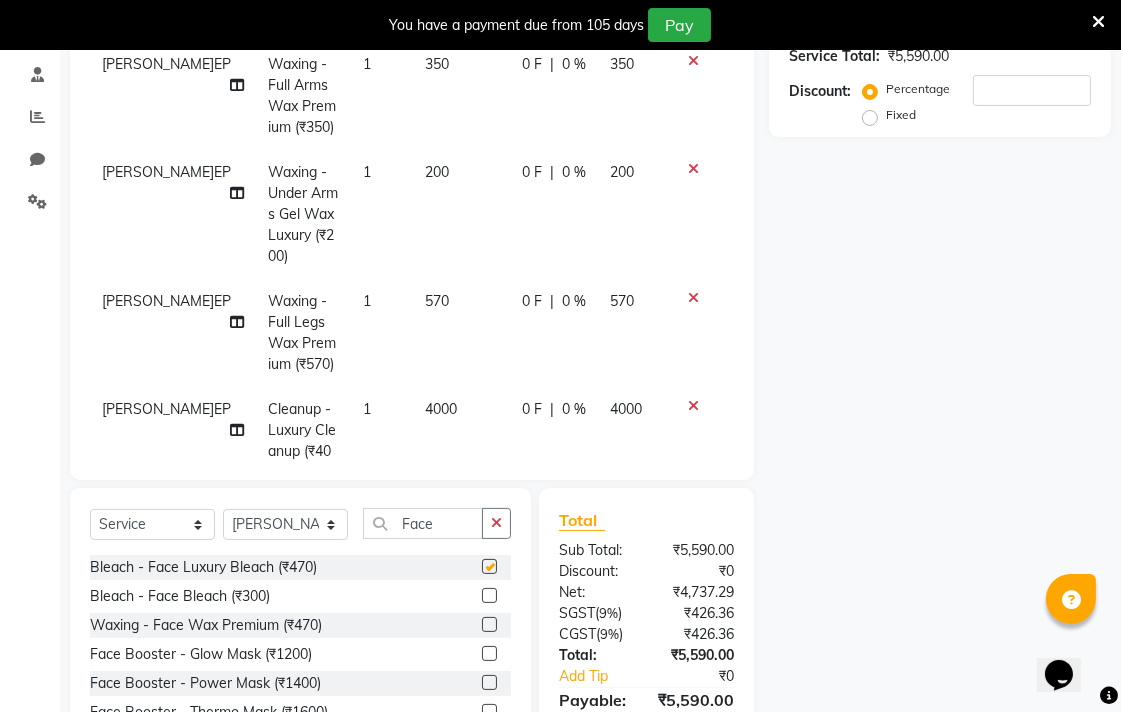 checkbox on "false" 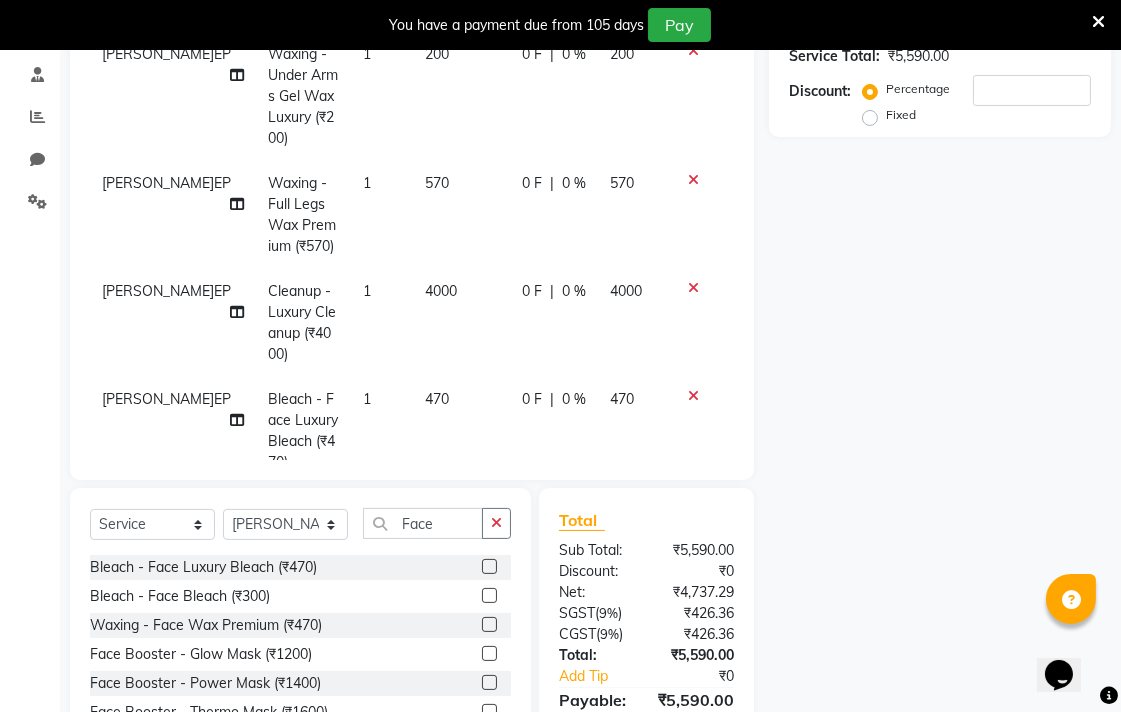 scroll, scrollTop: 175, scrollLeft: 0, axis: vertical 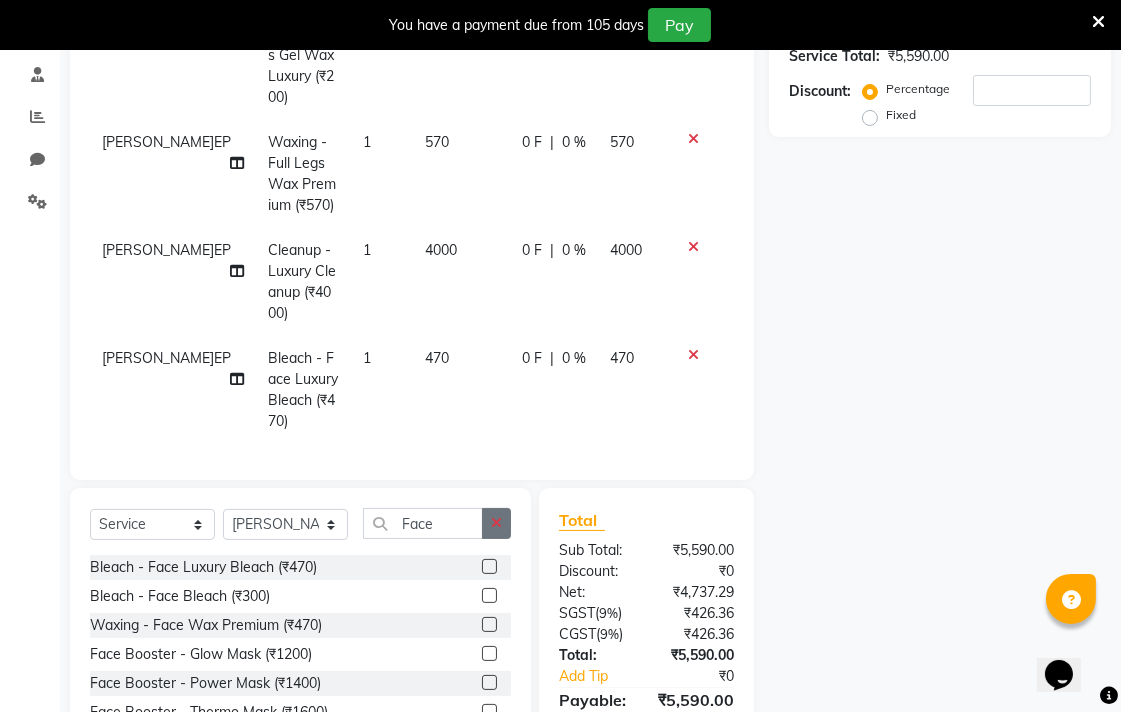 click 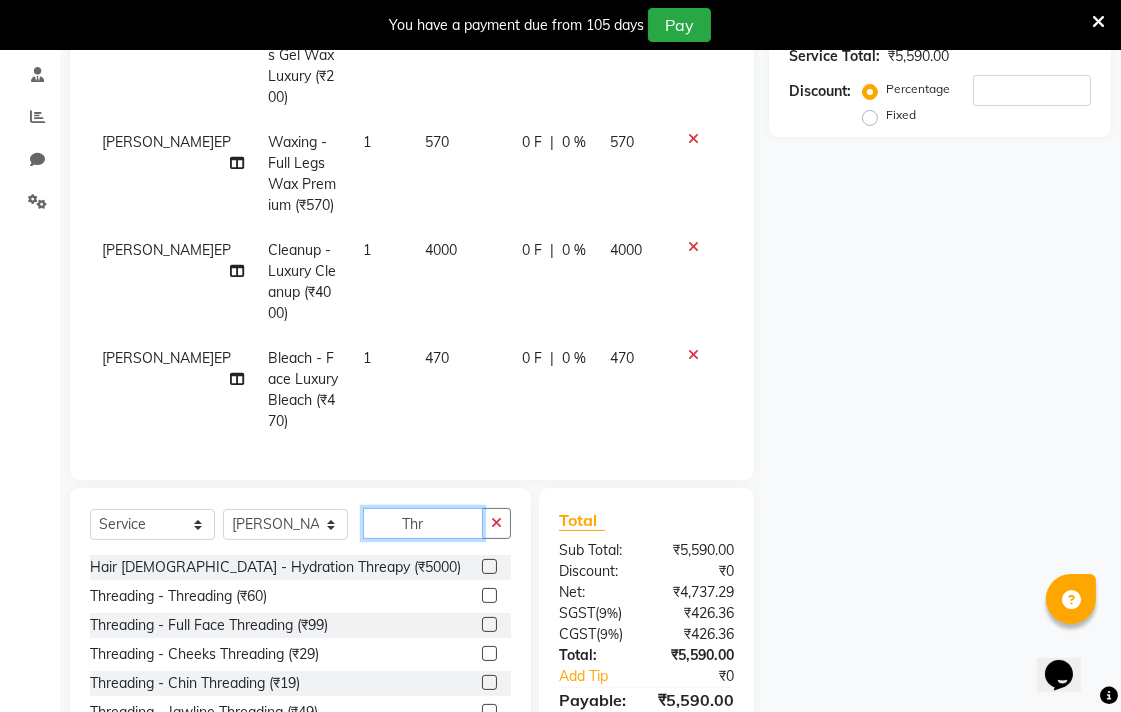 type on "Thr" 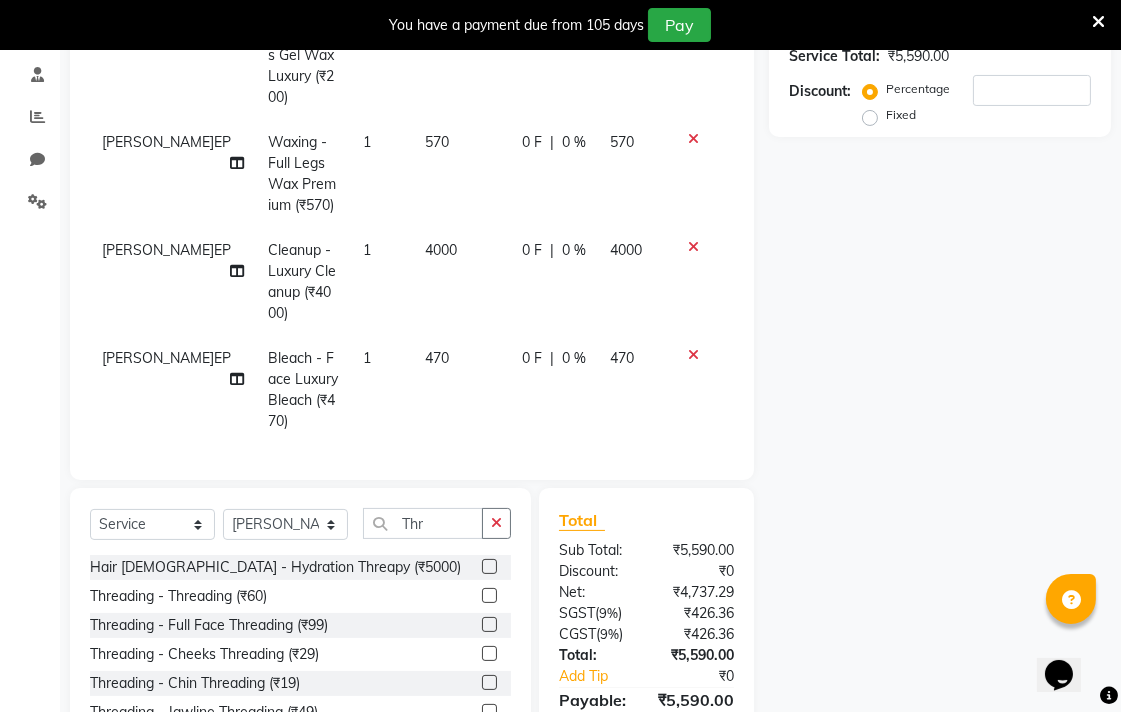 click 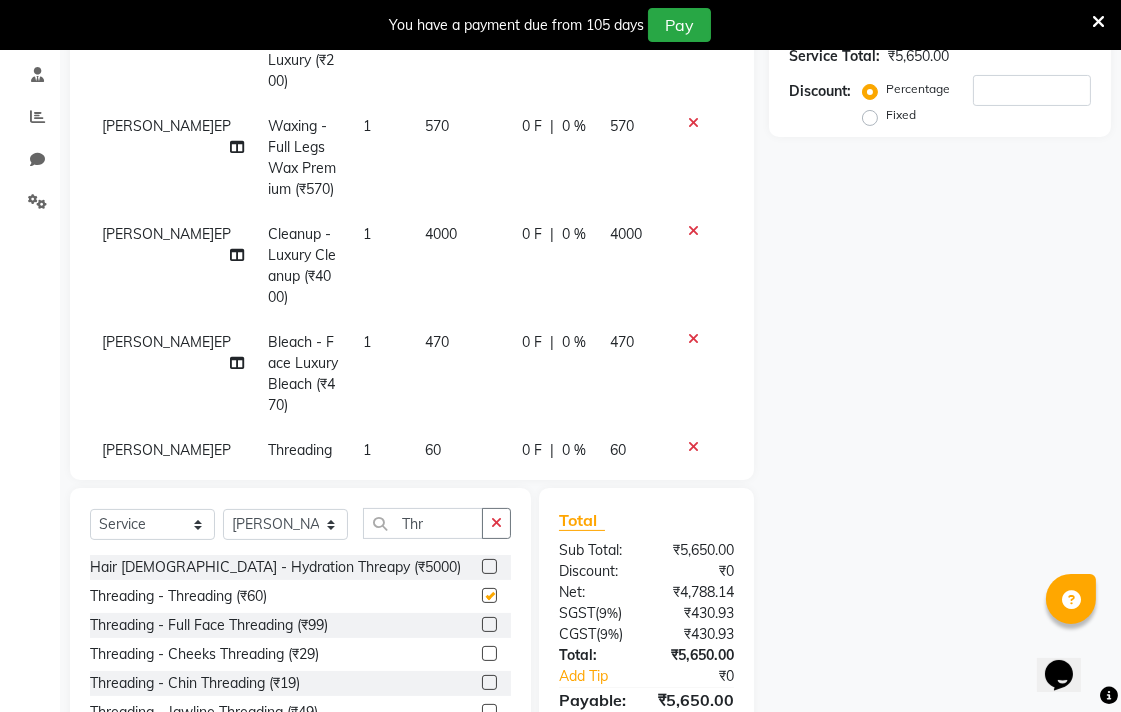 checkbox on "false" 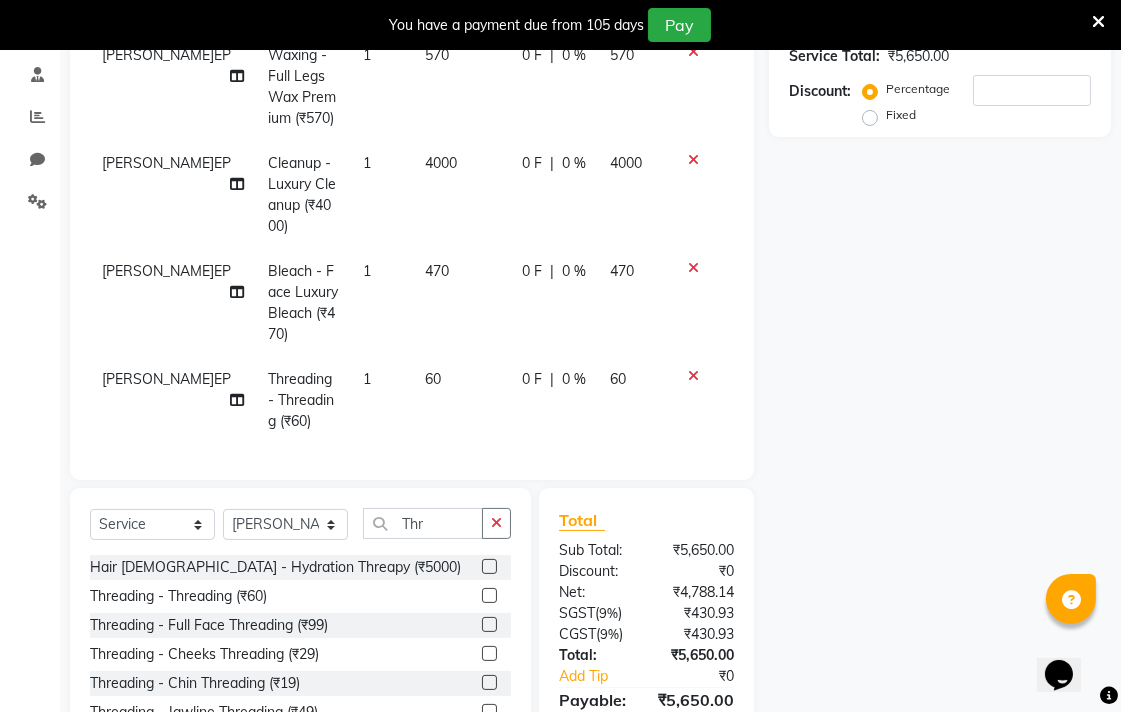 click on "60" 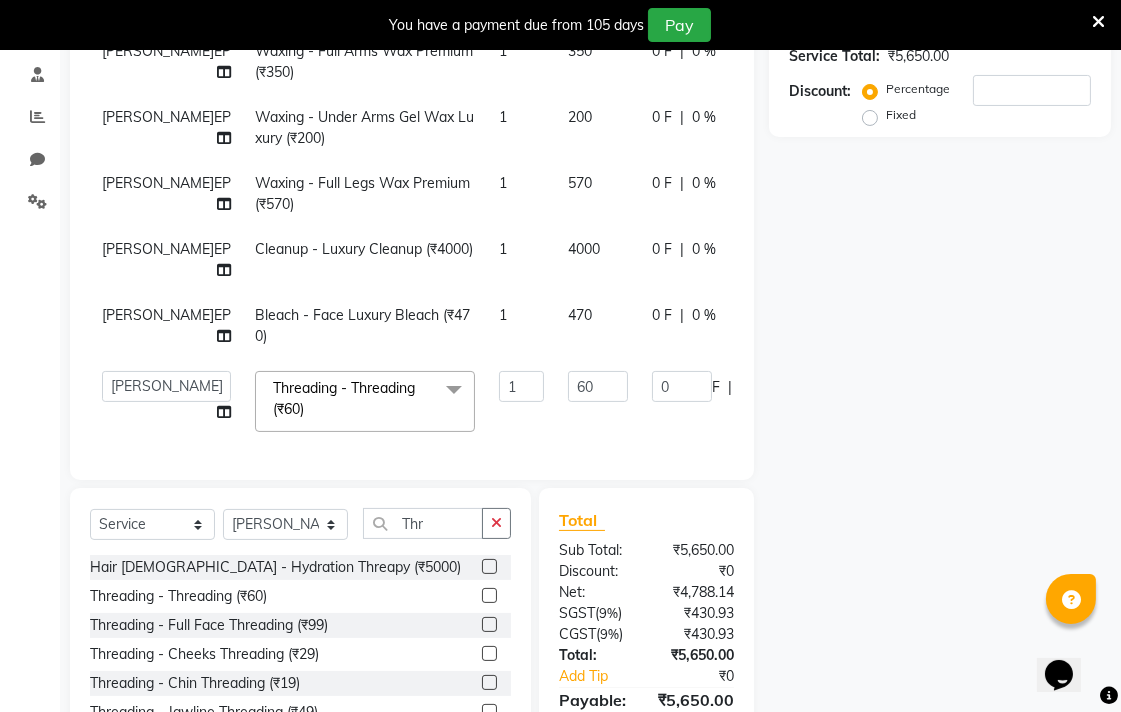 scroll, scrollTop: 28, scrollLeft: 0, axis: vertical 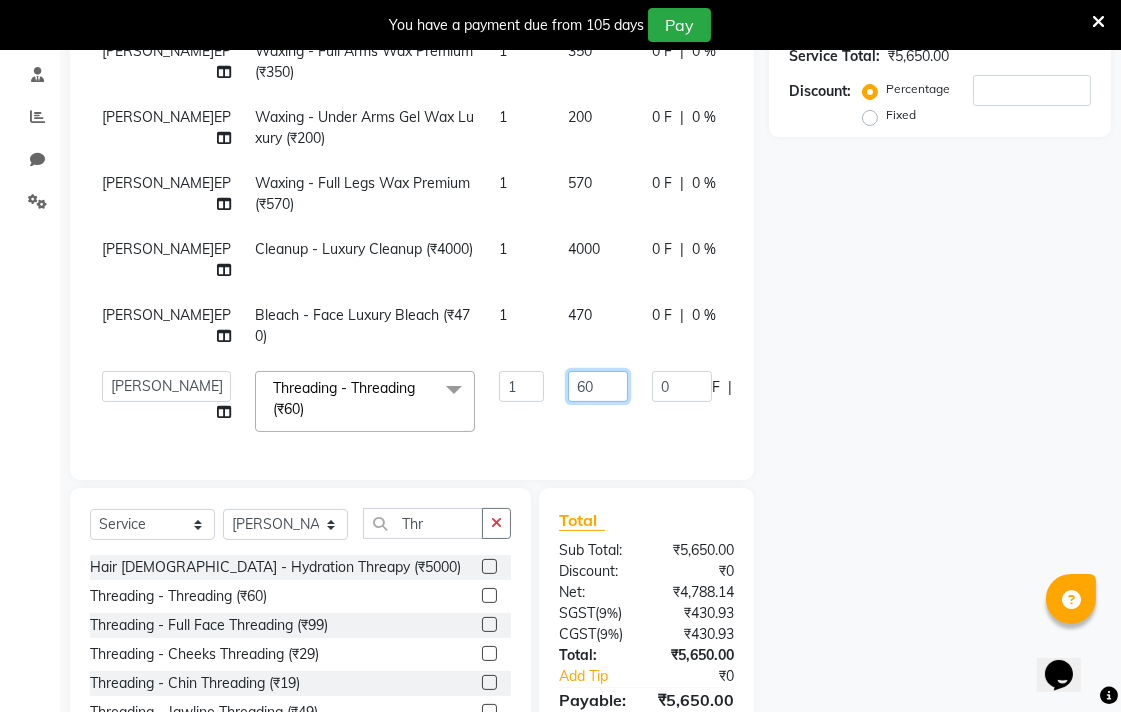 click on "60" 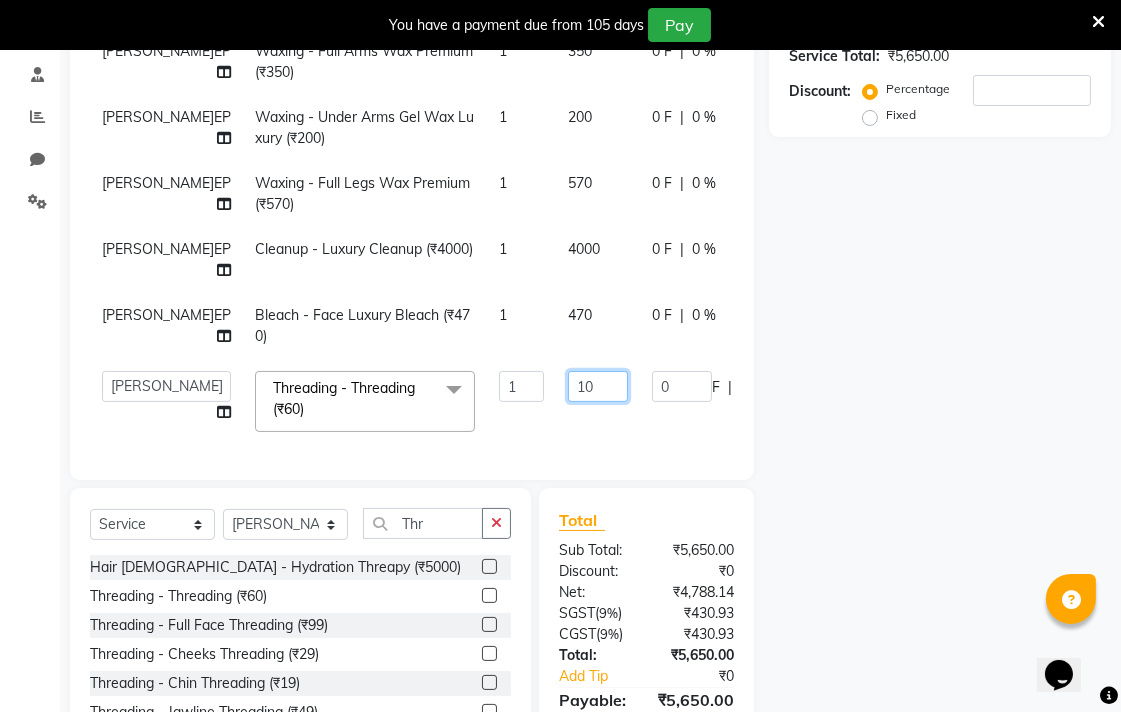 type on "100" 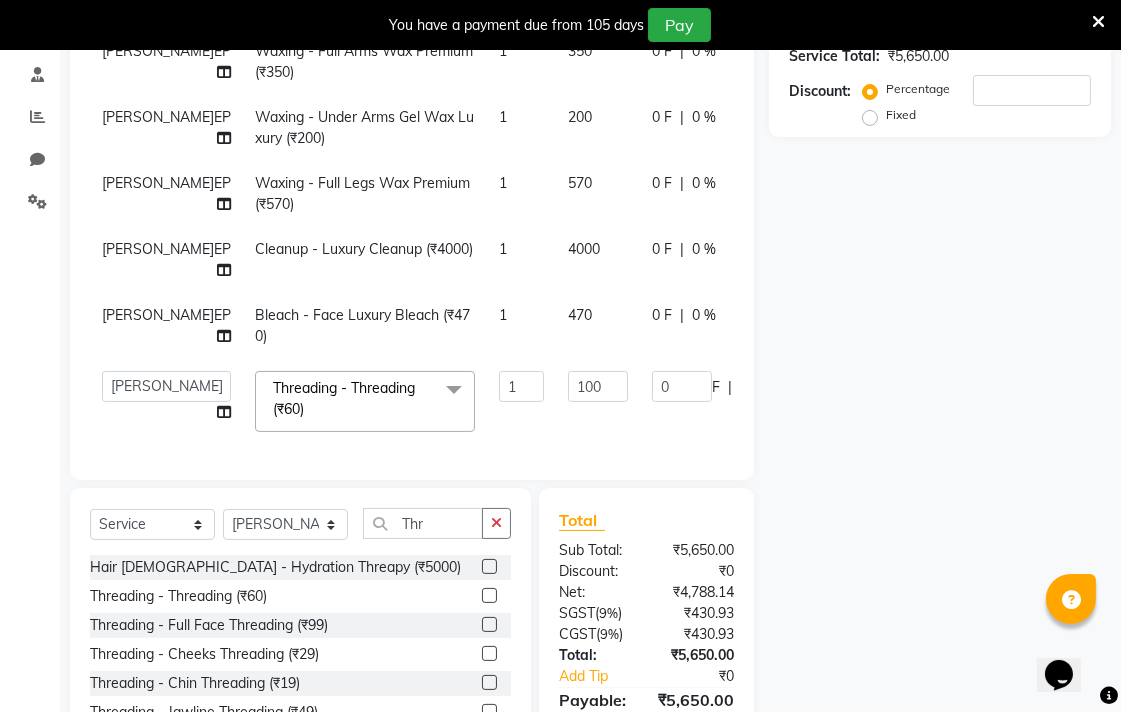 click on "MANDEEP Waxing - Full Arms Wax Premium (₹350) 1 350 0 F | 0 % 350 MANDEEP Waxing - Under Arms Gel Wax Luxury (₹200) 1 200 0 F | 0 % 200 MANDEEP Waxing - Full Legs Wax Premium (₹570) 1 570 0 F | 0 % 570 MANDEEP Cleanup - Luxury Cleanup (₹4000) 1 4000 0 F | 0 % 4000 MANDEEP Bleach - Face Luxury Bleach (₹470) 1 470 0 F | 0 % 470  Admin   AMIT   Birshika   Colour Lounge, Ranjit Avenue   Colour Lounge, Ranjit Avenue   Digvijay   JAGPREET SINGH   KARAN JAFFAL   KARAN KUMAR   Komal mam   LOVEPREET   MAIBAM SURJIT SINGH   MANDEEP   MOHIT   Nandani   PARAS   POOJA DEVNATH   Pooja Negi   PREM KOHLI   RADHIKA   Rahul guard   Reema mehra   Riya   Sahil   SAJAN   SAMEER   SANIA   SANJAY   SIMRAN   Sonia   Sunita   TANUJ   VISHAL   Vishal singh  Threading - Threading (₹60)  x Facial - VIP signature potli therapy (₹9600) Facial - D Tan Facial (₹1590) Facial - French Facial (₹1770) Facial - Glow Facial (₹2500) Facial - Dermasage Luxury Skin Treatment (₹8000) Facial - Algotherm Luxury Facial (₹10000)" 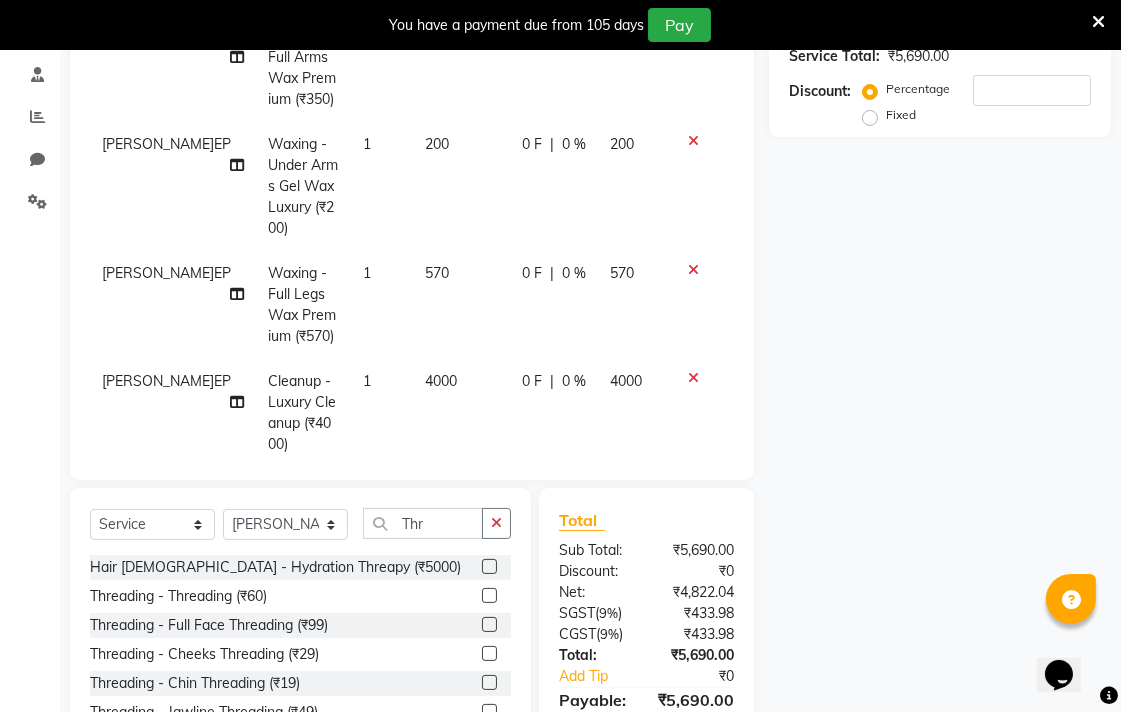 click on "0 F | 0 %" 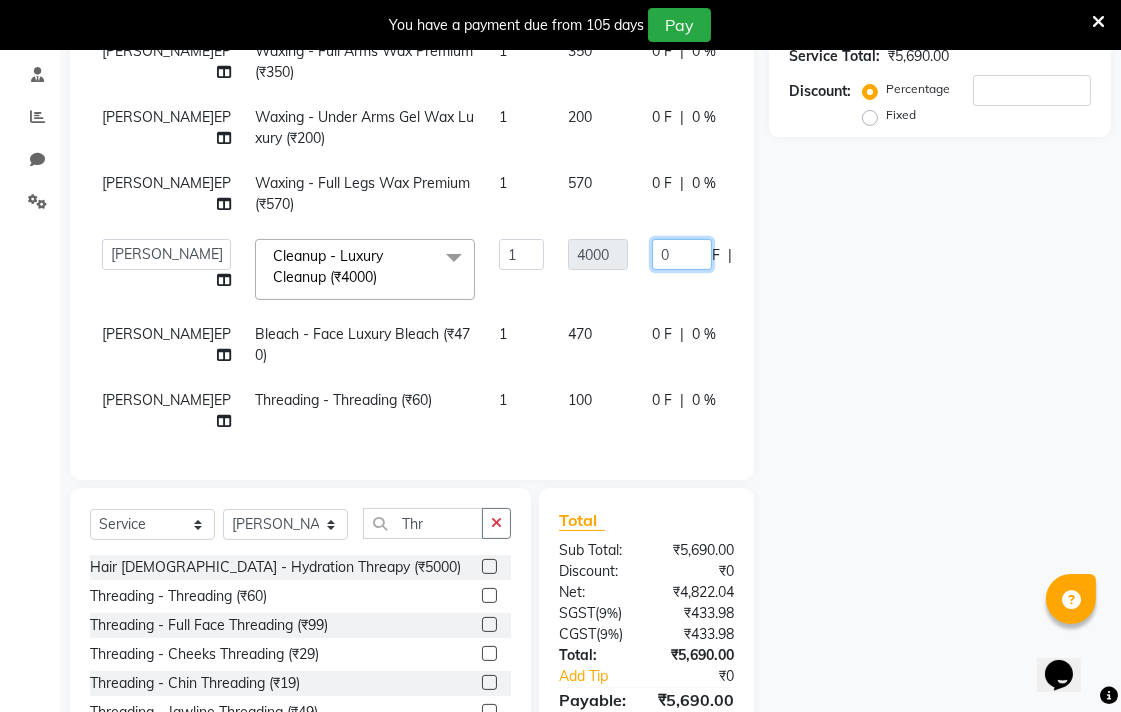 click on "0" 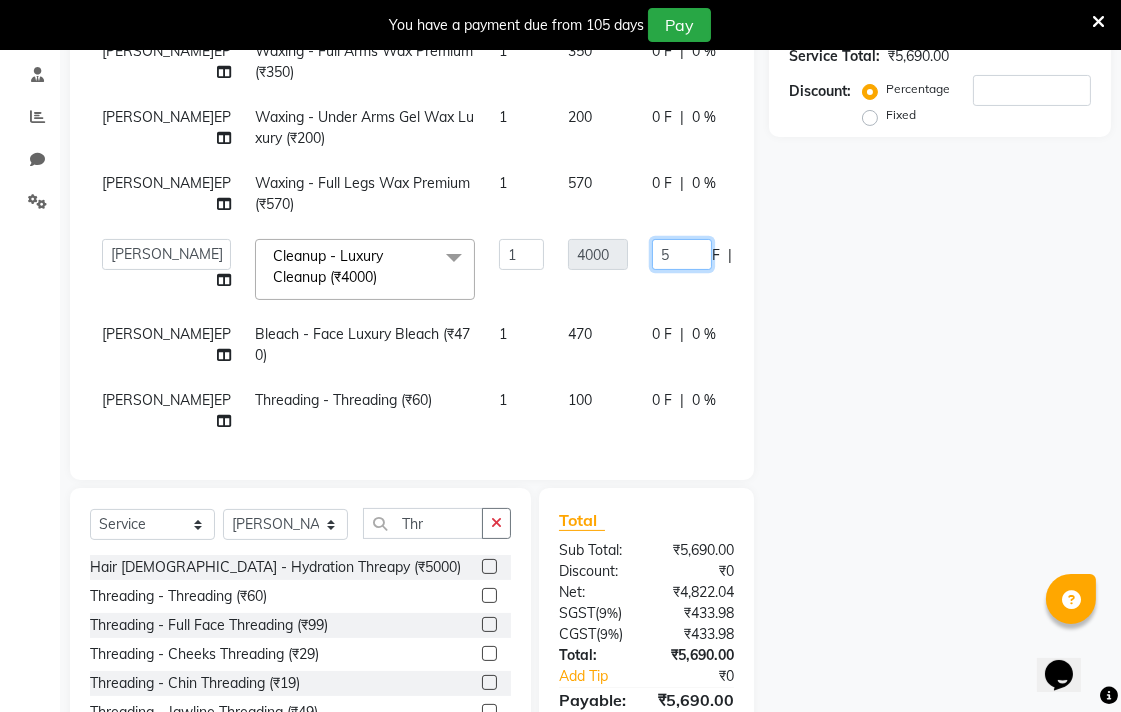 type on "50" 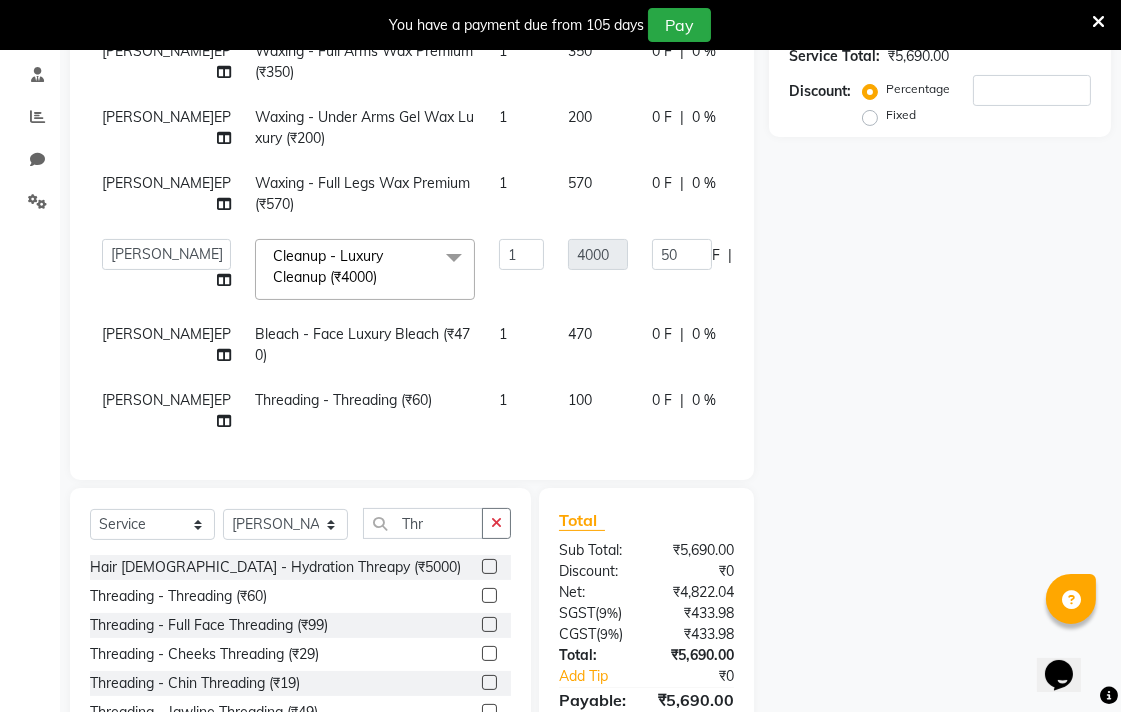 click on "Name: Membership: Total Visits: Card on file: Last Visit:  Points:  Service Total:  ₹5,690.00  Discount:  Percentage   Fixed" 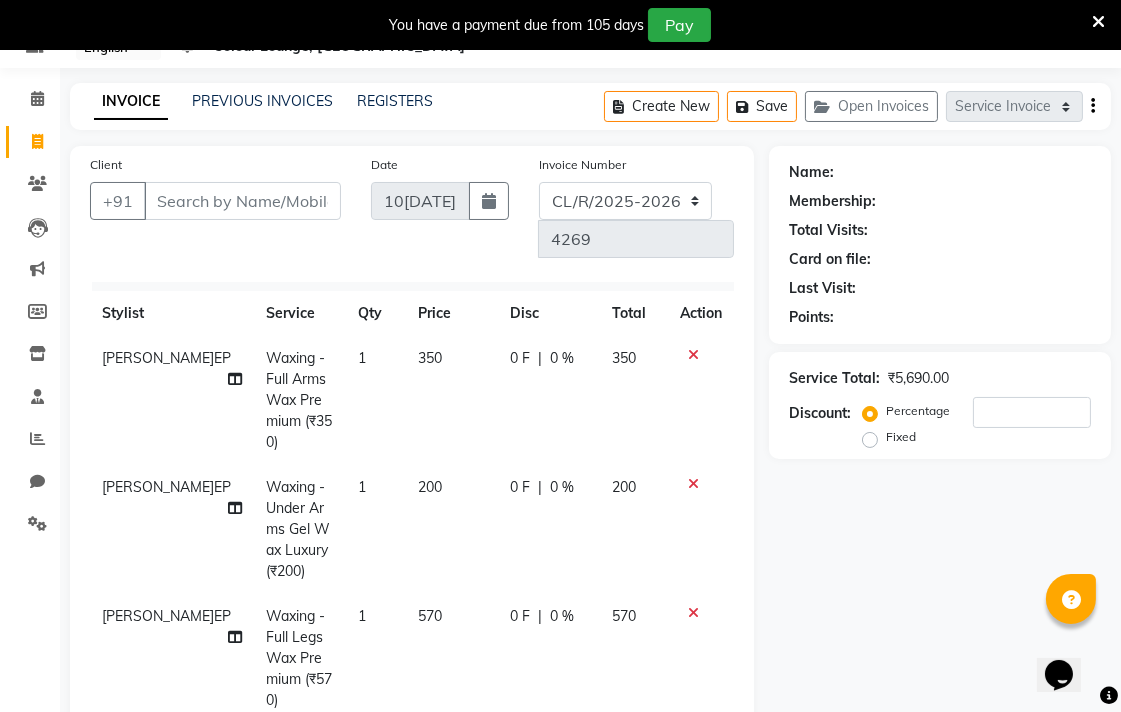 scroll, scrollTop: 77, scrollLeft: 0, axis: vertical 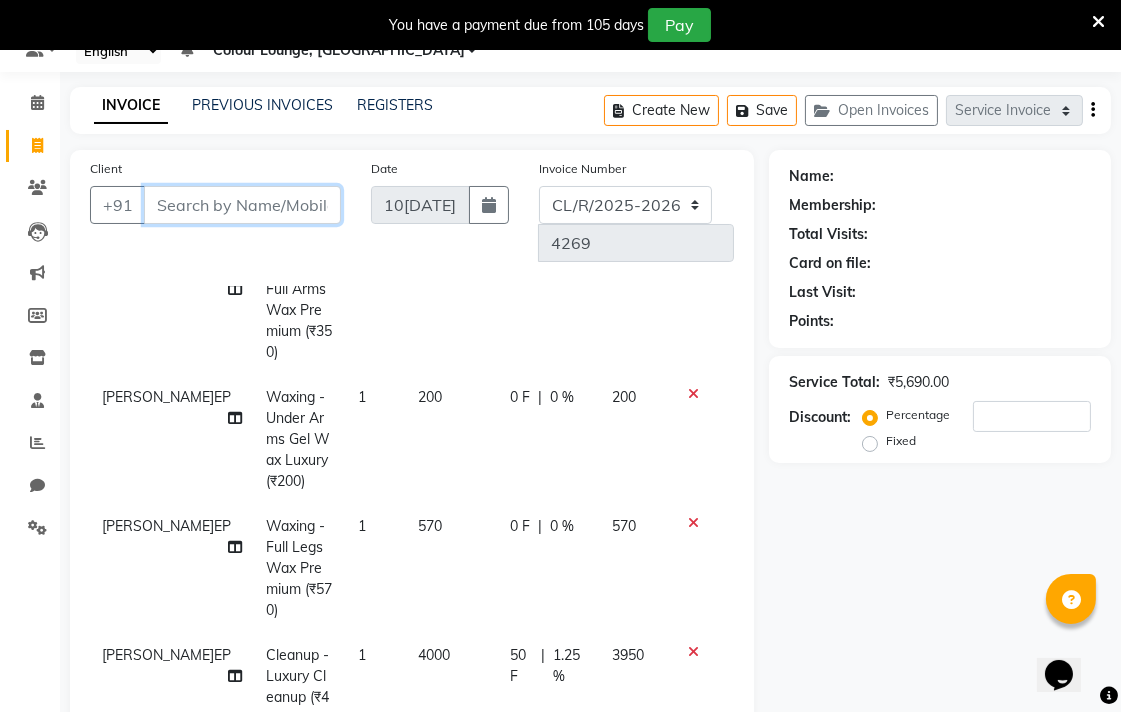 click on "Client" at bounding box center (242, 205) 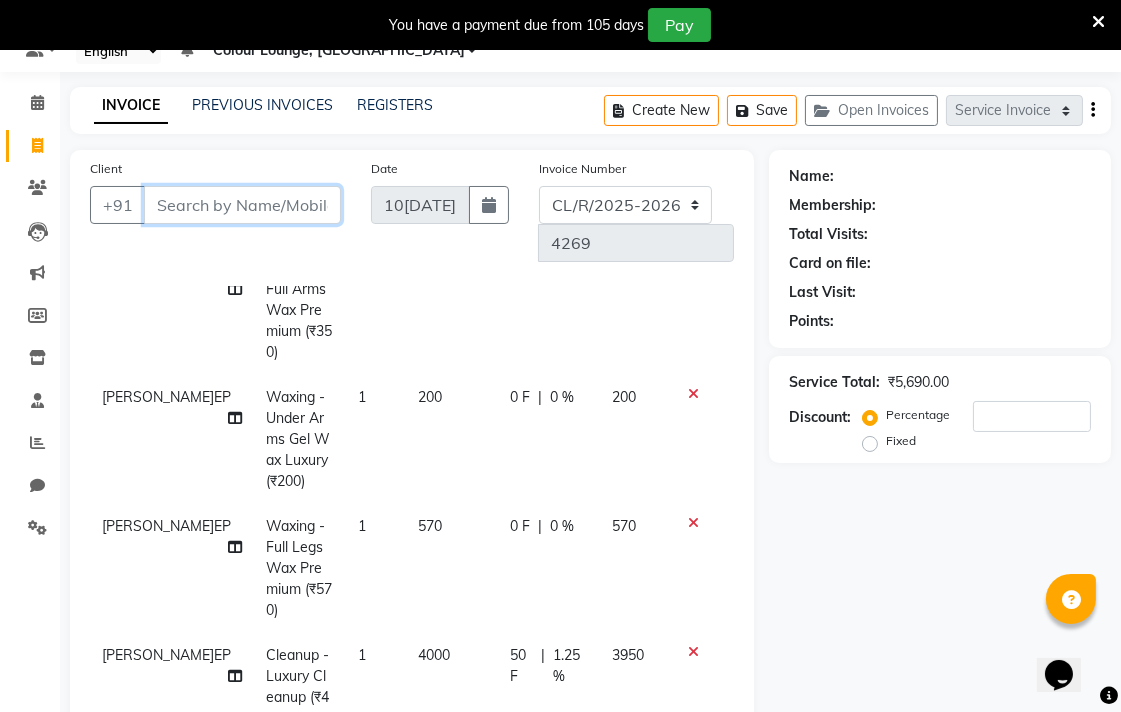 type on "7" 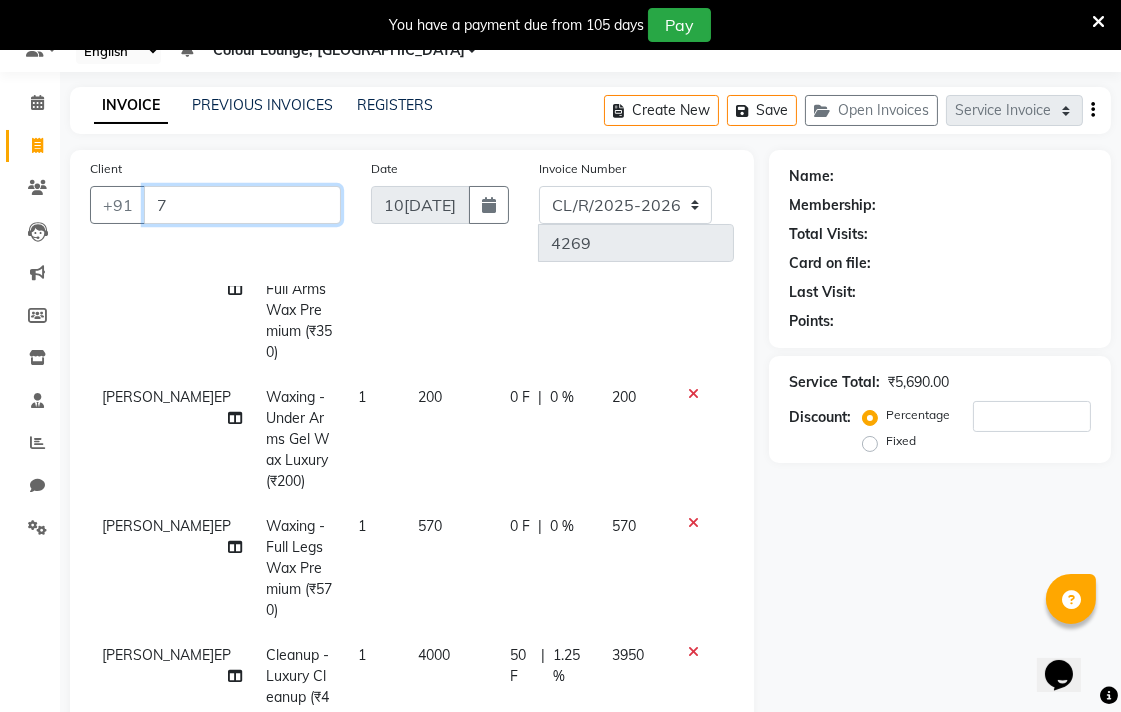 type on "0" 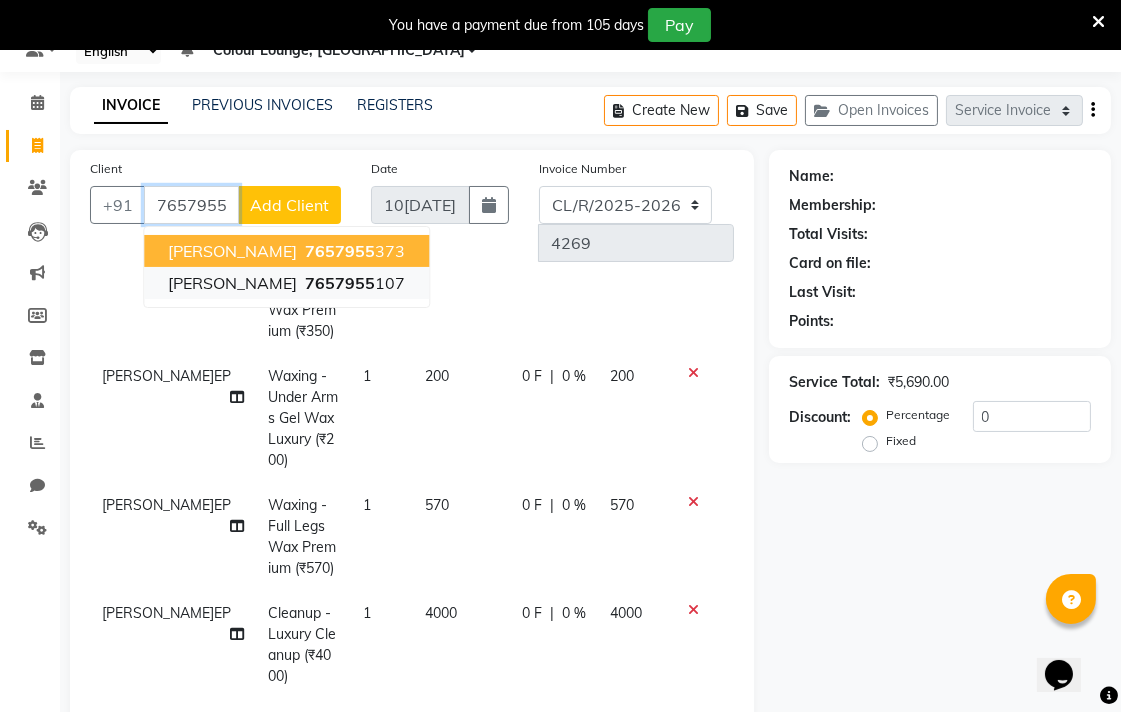 click on "Vikramjit kaur   7657955 107" at bounding box center (286, 283) 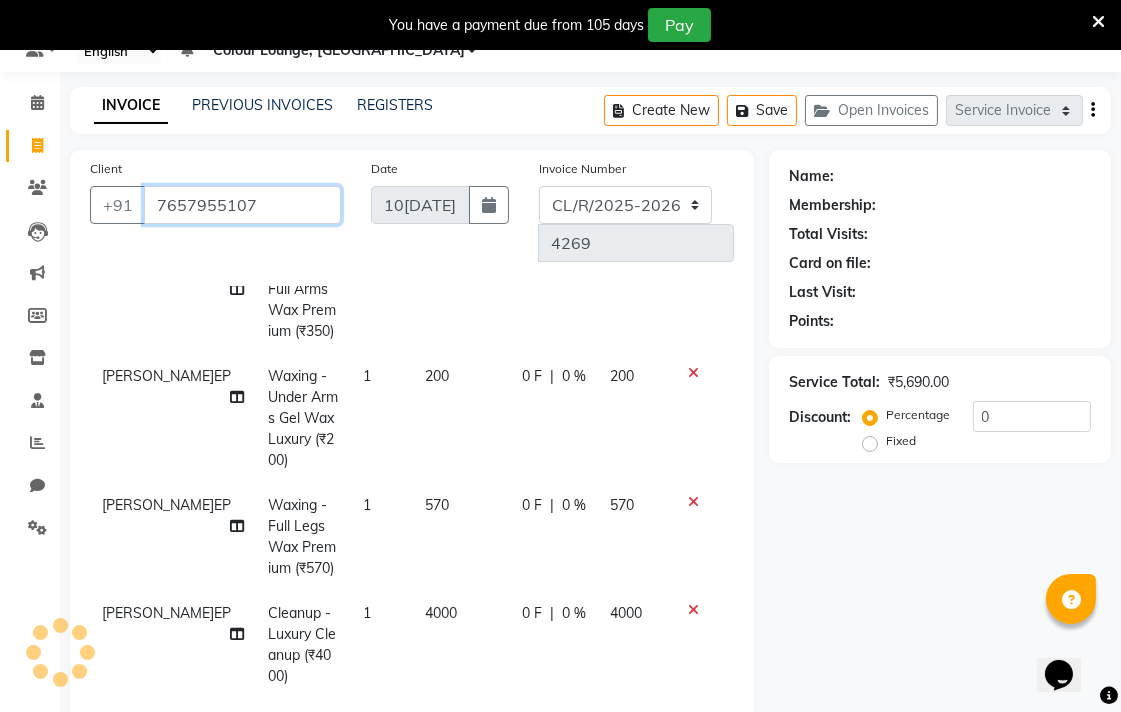 type on "7657955107" 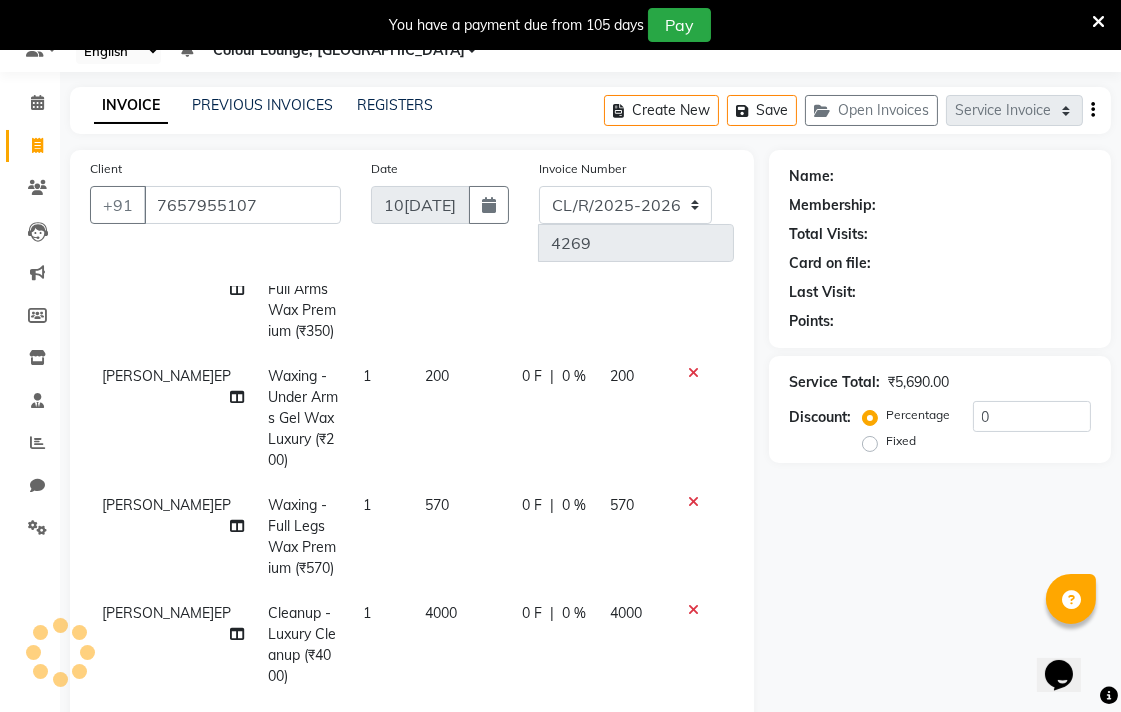 select on "1: Object" 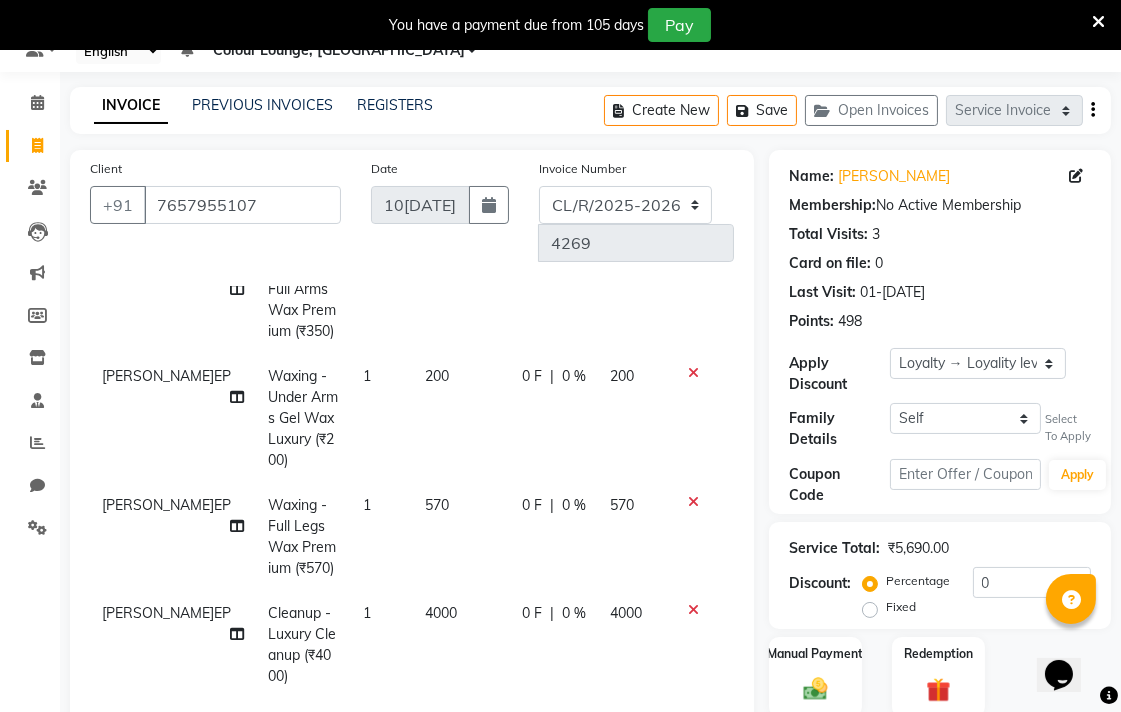 scroll, scrollTop: 262, scrollLeft: 0, axis: vertical 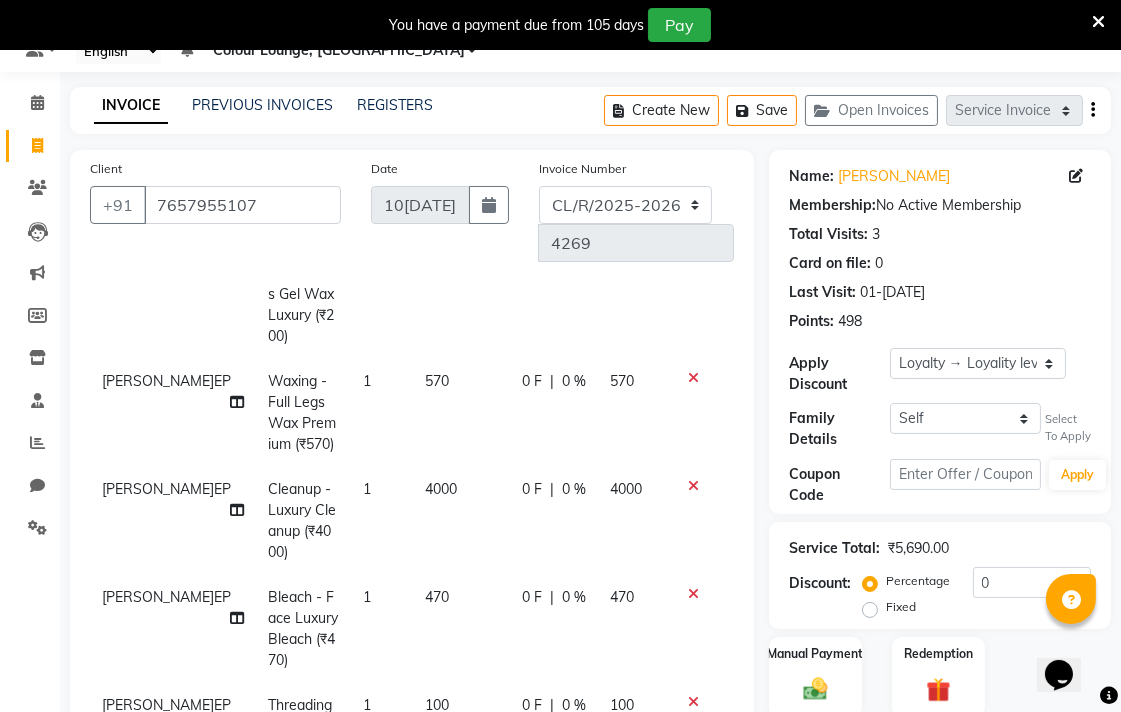 click on "4000" 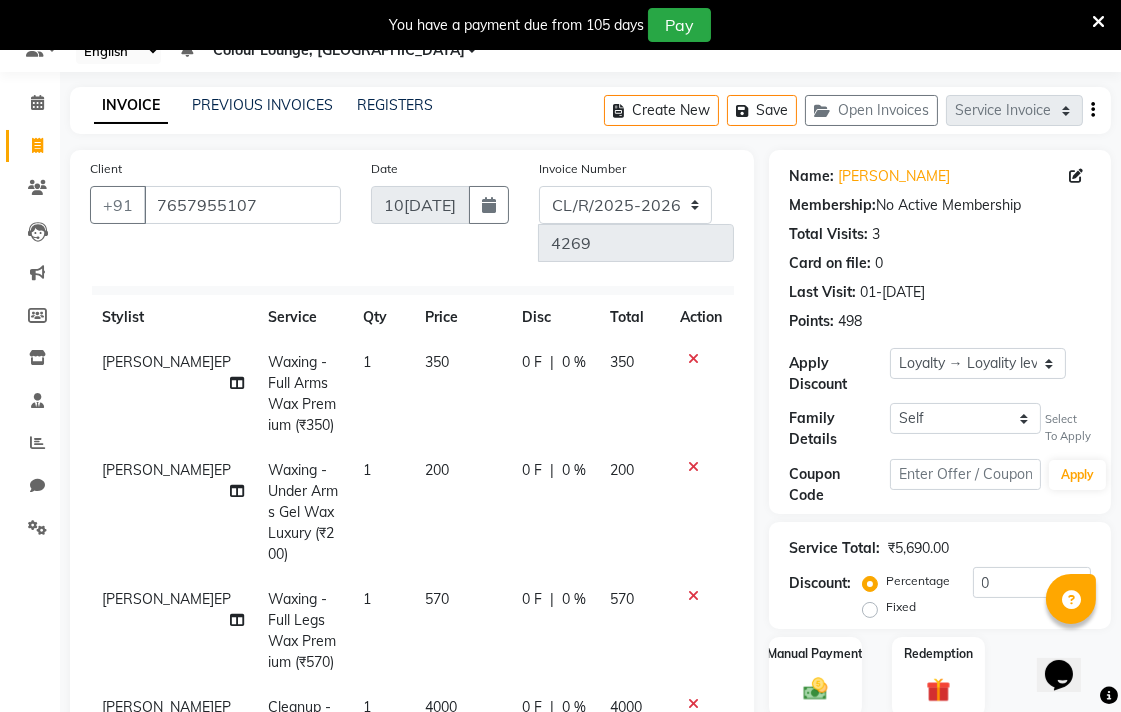 select on "70157" 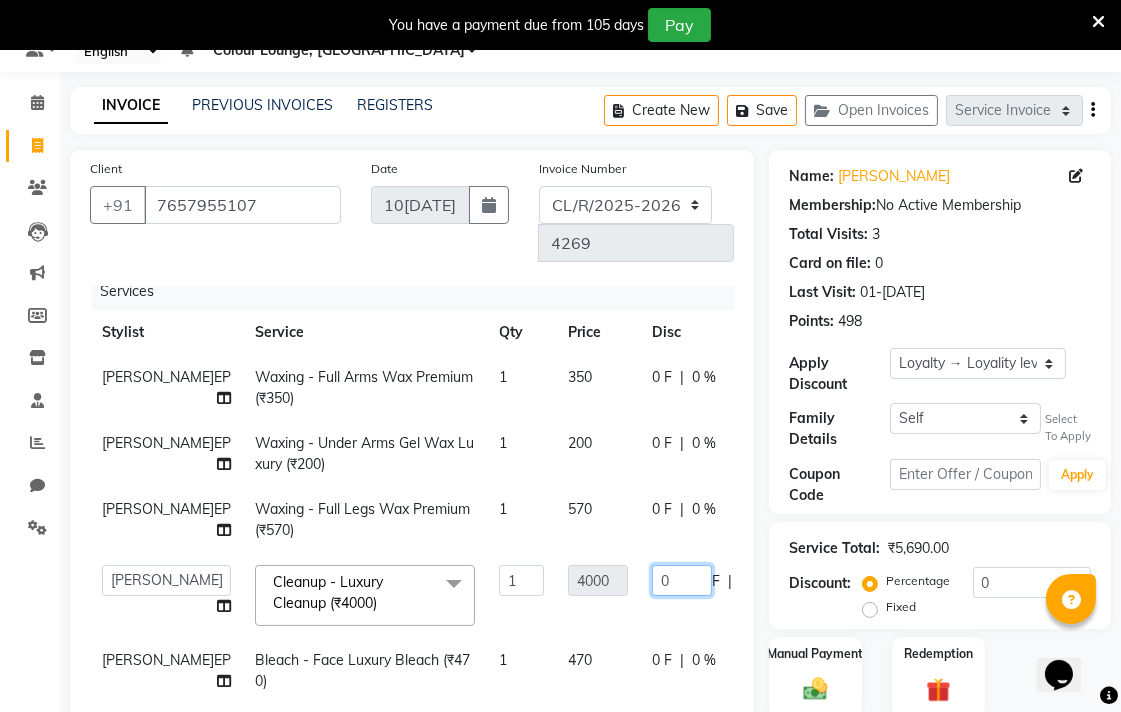 click on "0" 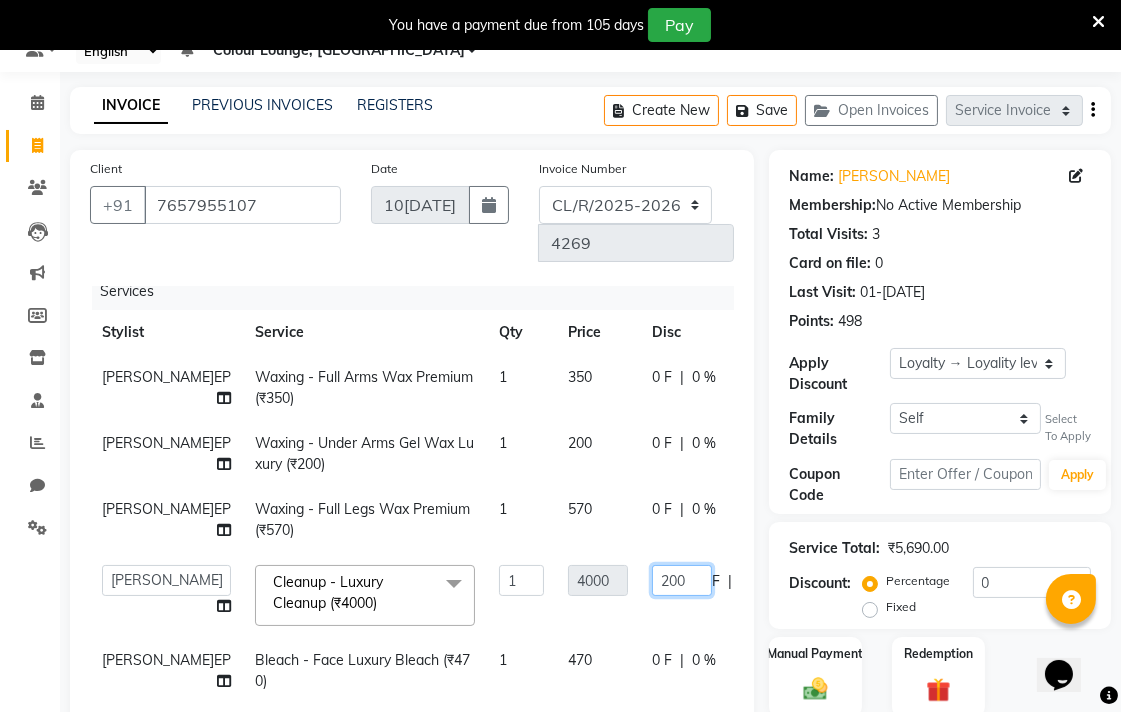 type on "2000" 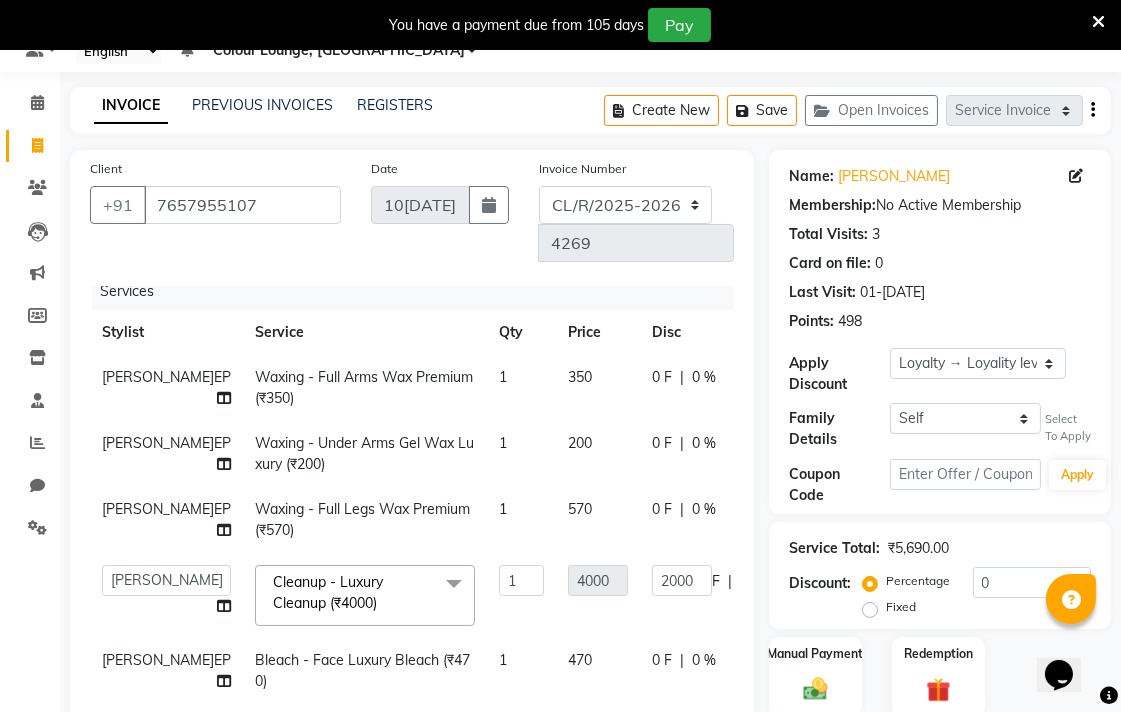 click on "MANDEEP Waxing - Full Arms Wax Premium (₹350) 1 350 0 F | 0 % 350 MANDEEP Waxing - Under Arms Gel Wax Luxury (₹200) 1 200 0 F | 0 % 200 MANDEEP Waxing - Full Legs Wax Premium (₹570) 1 570 0 F | 0 % 570  Admin   AMIT   Birshika   Colour Lounge, Ranjit Avenue   Colour Lounge, Ranjit Avenue   Digvijay   JAGPREET SINGH   KARAN JAFFAL   KARAN KUMAR   Komal mam   LOVEPREET   MAIBAM SURJIT SINGH   MANDEEP   MOHIT   Nandani   PARAS   POOJA DEVNATH   Pooja Negi   PREM KOHLI   RADHIKA   Rahul guard   Reema mehra   Riya   Sahil   SAJAN   SAMEER   SANIA   SANJAY   SIMRAN   Sonia   Sunita   TANUJ   VISHAL   Vishal singh  Cleanup - Luxury Cleanup (₹4000)  x Facial - VIP signature potli therapy (₹9600) Facial - D Tan Facial (₹1590) Facial - French Facial (₹1770) Facial - Glow Facial (₹2500) Facial - Dermasage Luxury Skin Treatment (₹8000) Facial - Algotherm Luxury Facial (₹10000) Facial - Vitamin C Retinol Facial (₹6000) Facial - Vip Signature Facial (₹7000) Facial - Organic Facial (₹2359) 1 4000" 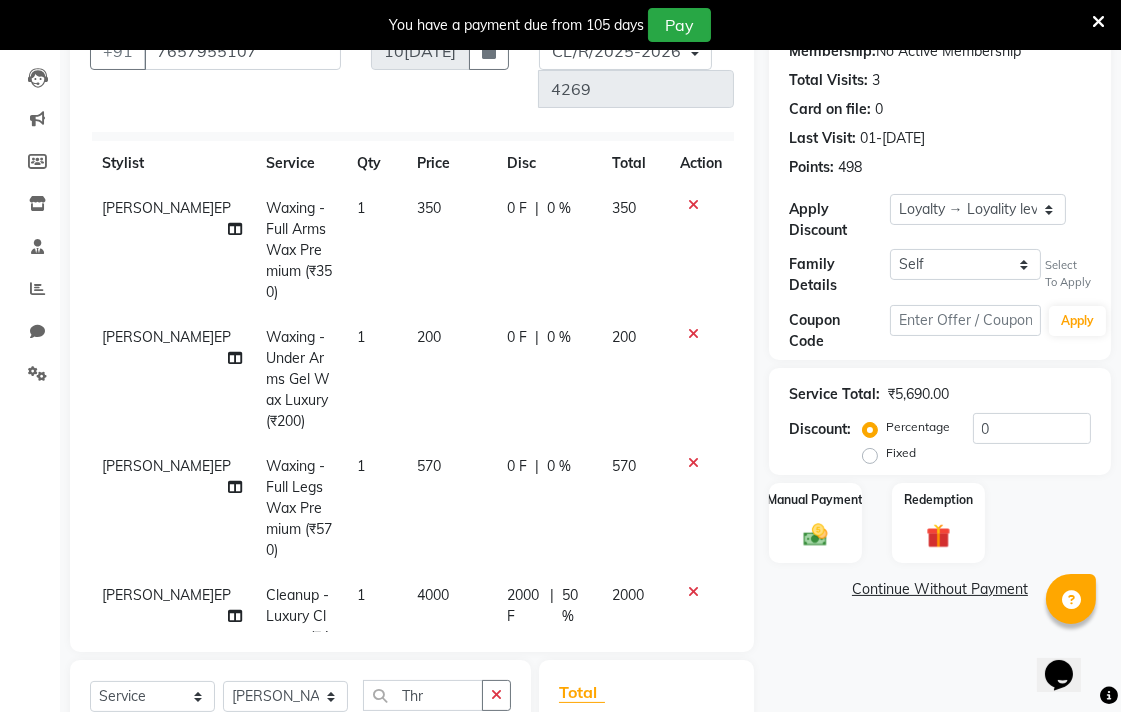 scroll, scrollTop: 232, scrollLeft: 0, axis: vertical 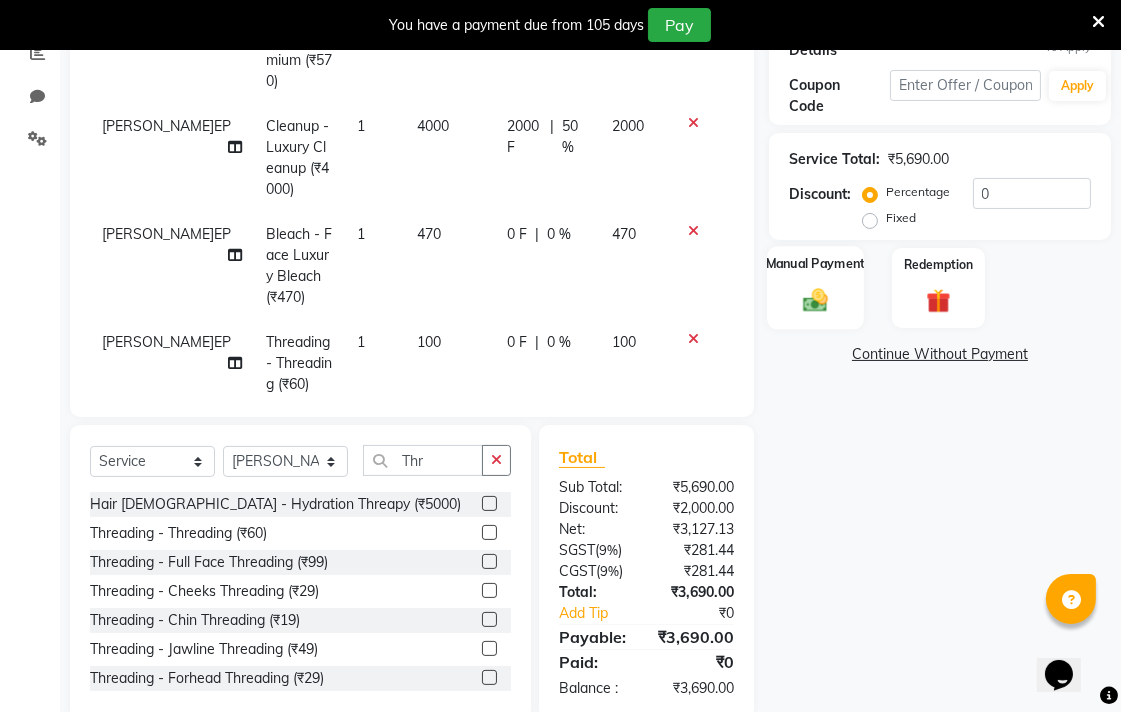 click 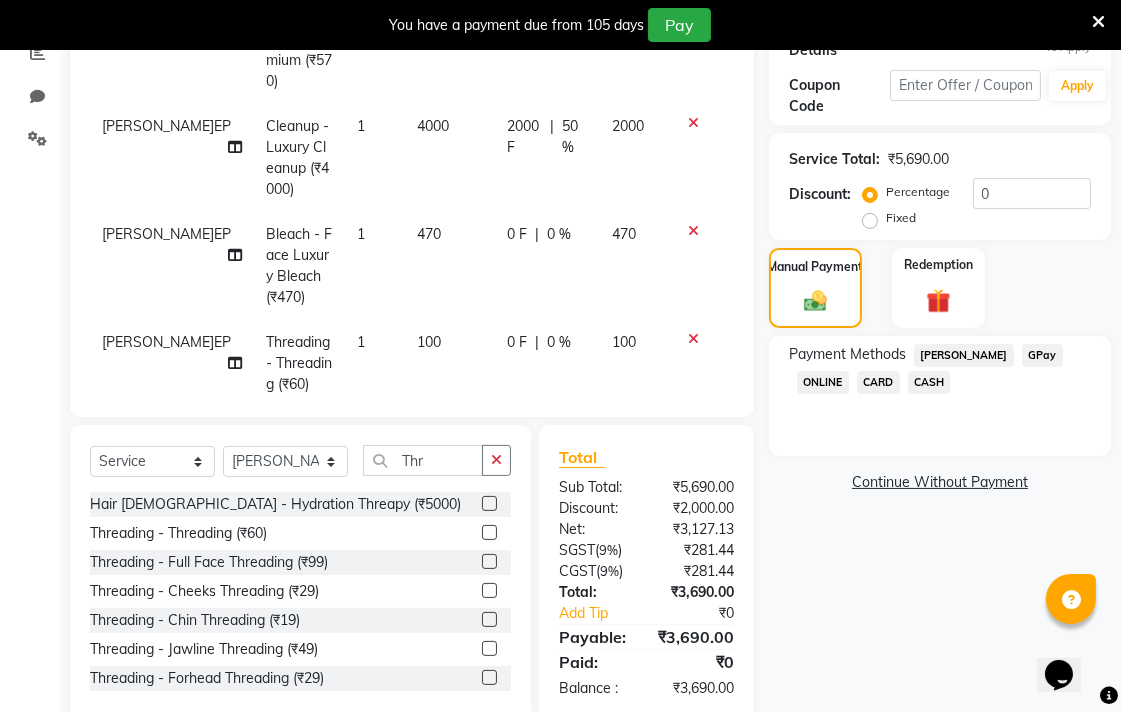 click on "GPay" 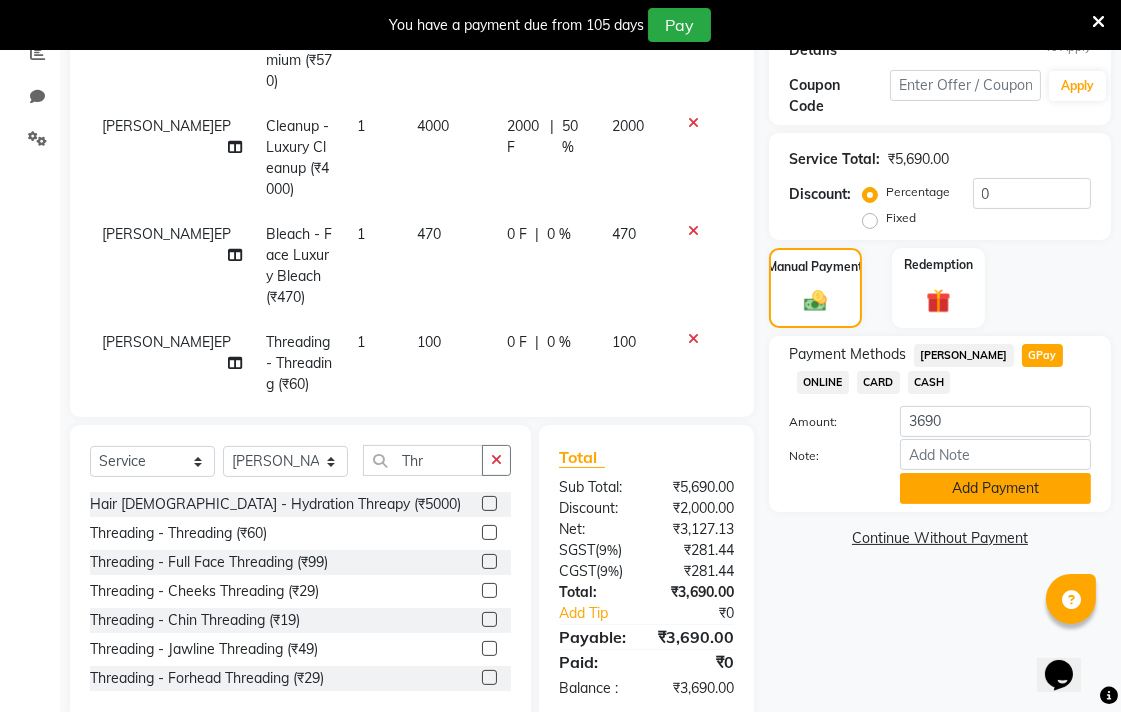 click on "Add Payment" 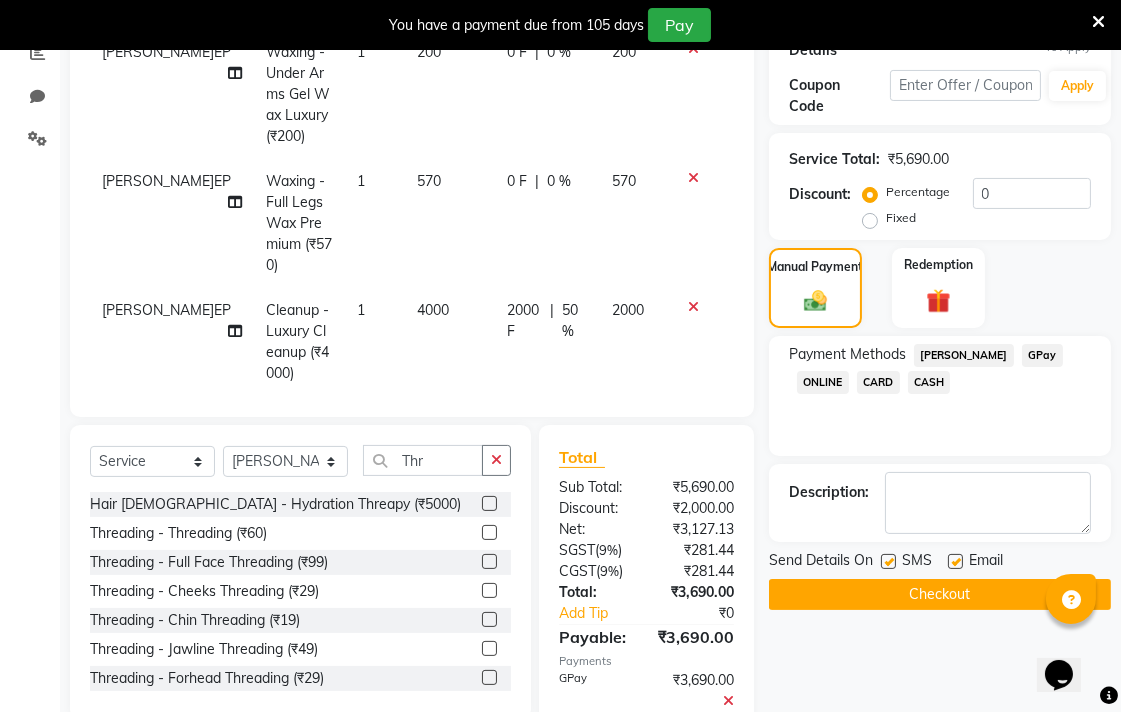 scroll, scrollTop: 0, scrollLeft: 0, axis: both 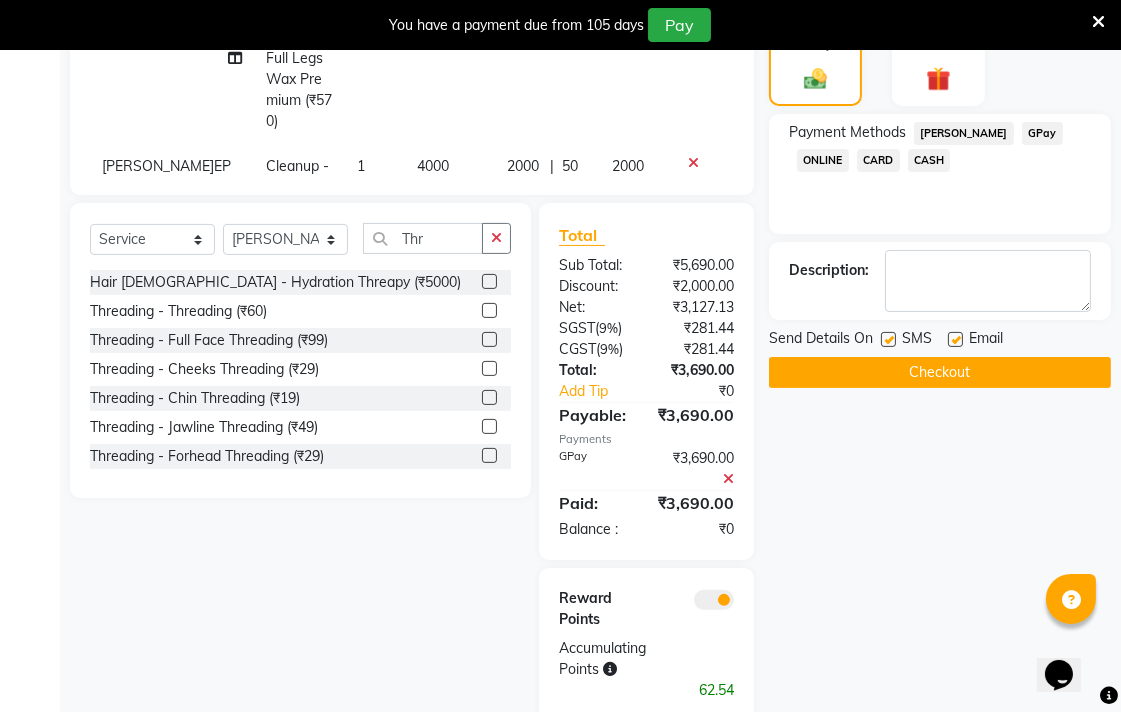 click on "Checkout" 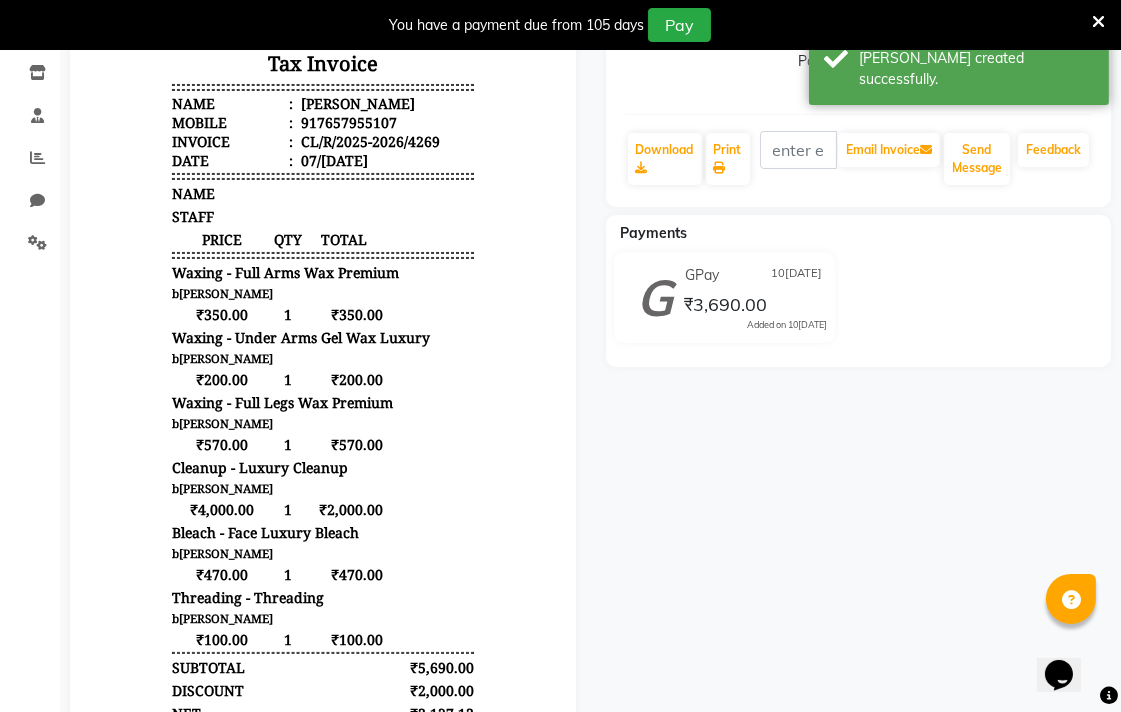 scroll, scrollTop: 363, scrollLeft: 0, axis: vertical 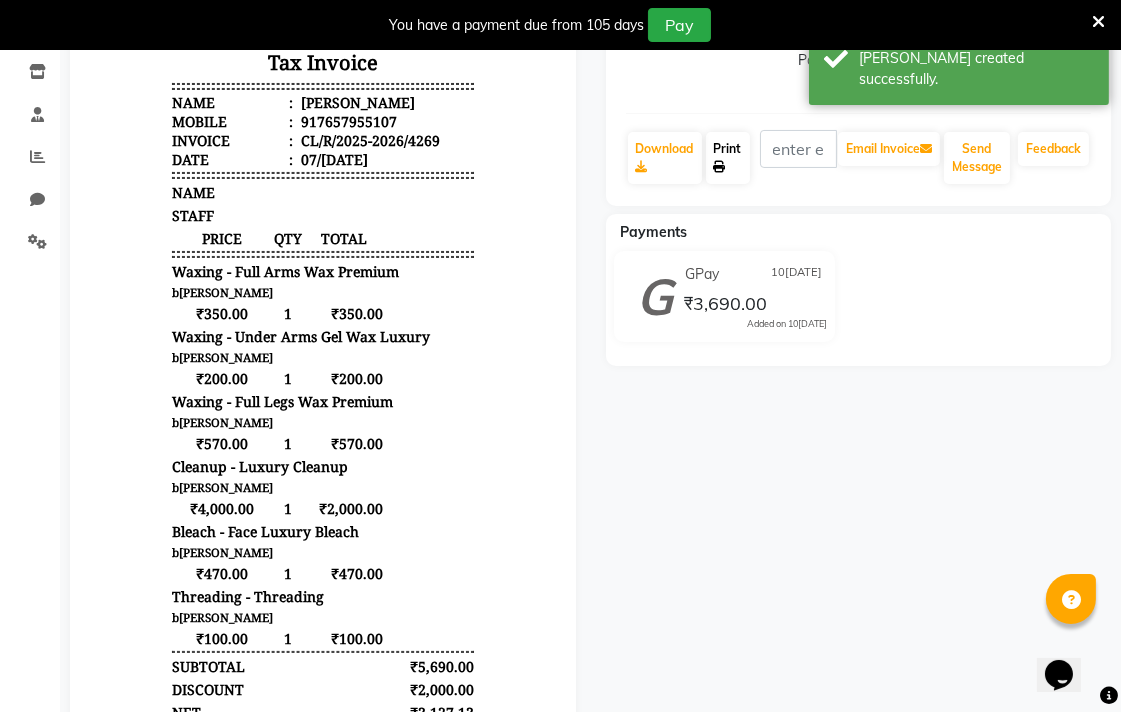 click on "Print" 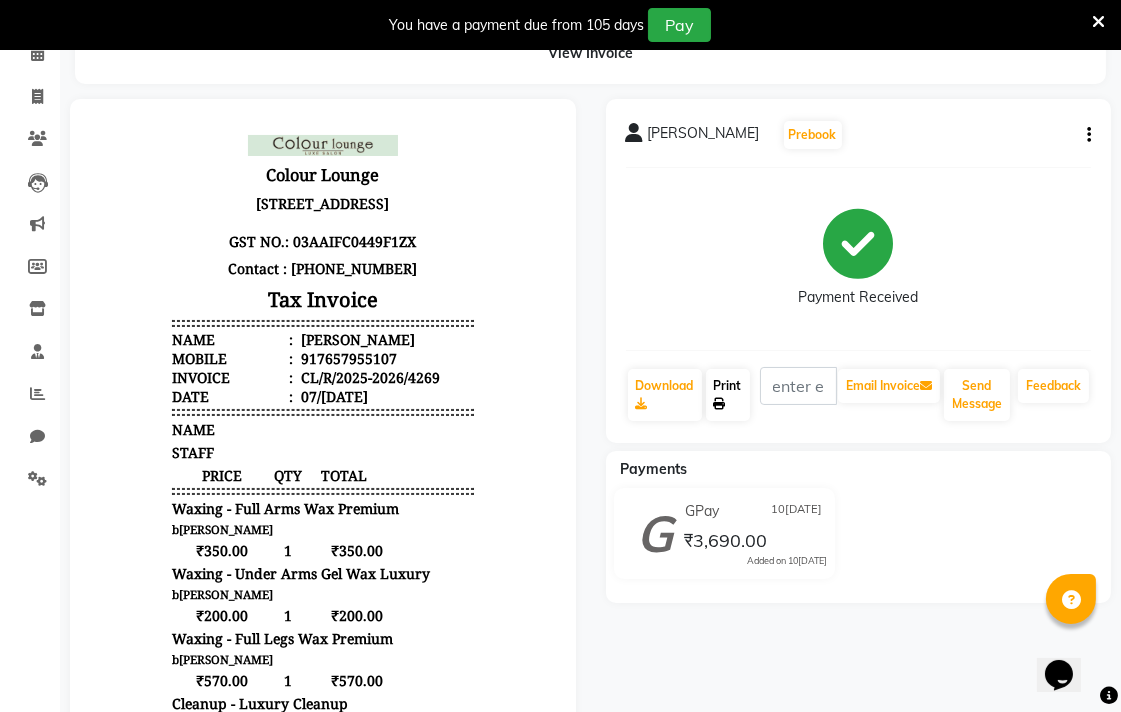 scroll, scrollTop: 0, scrollLeft: 0, axis: both 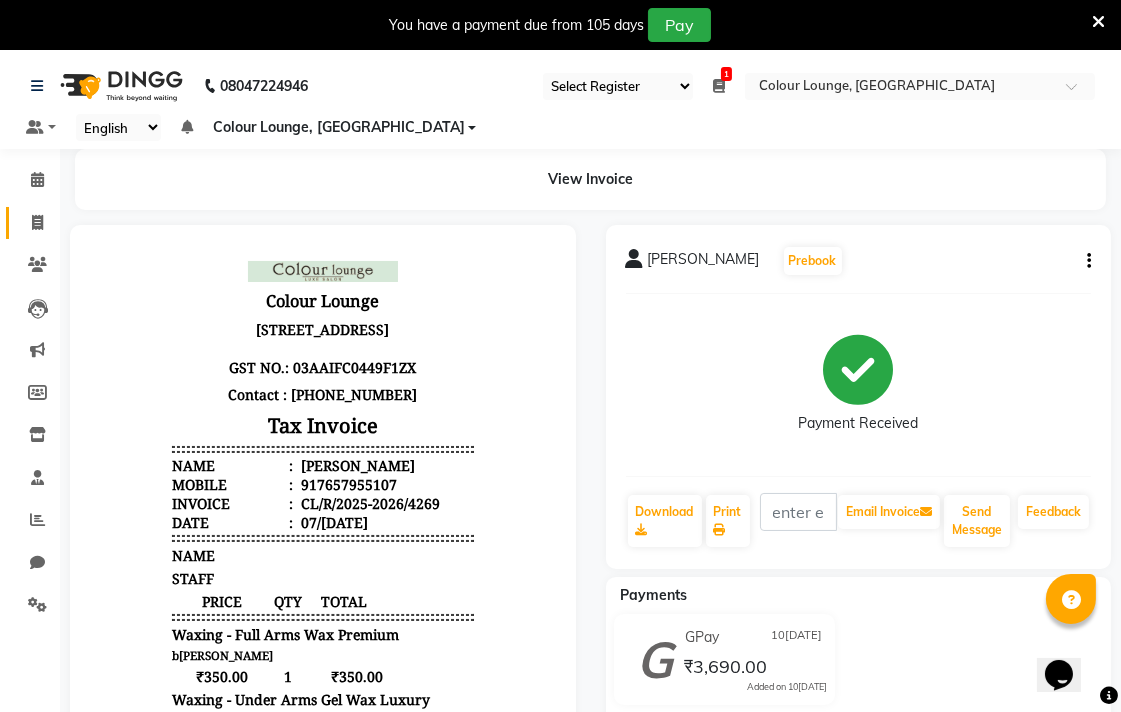click 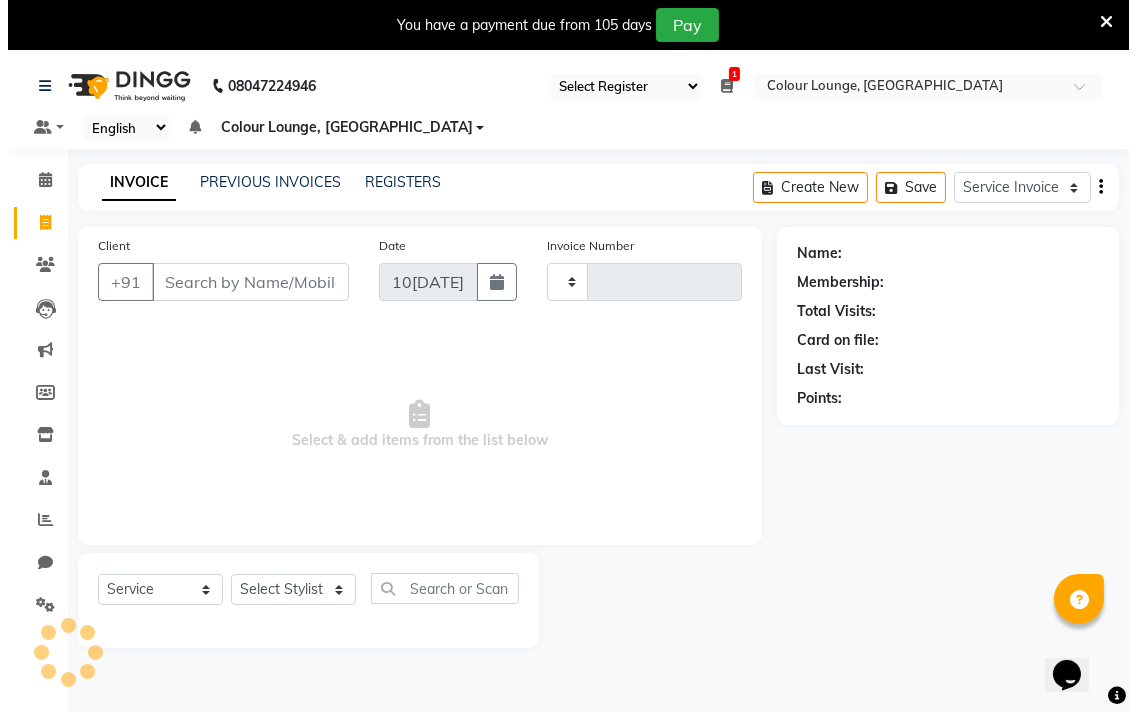 scroll, scrollTop: 50, scrollLeft: 0, axis: vertical 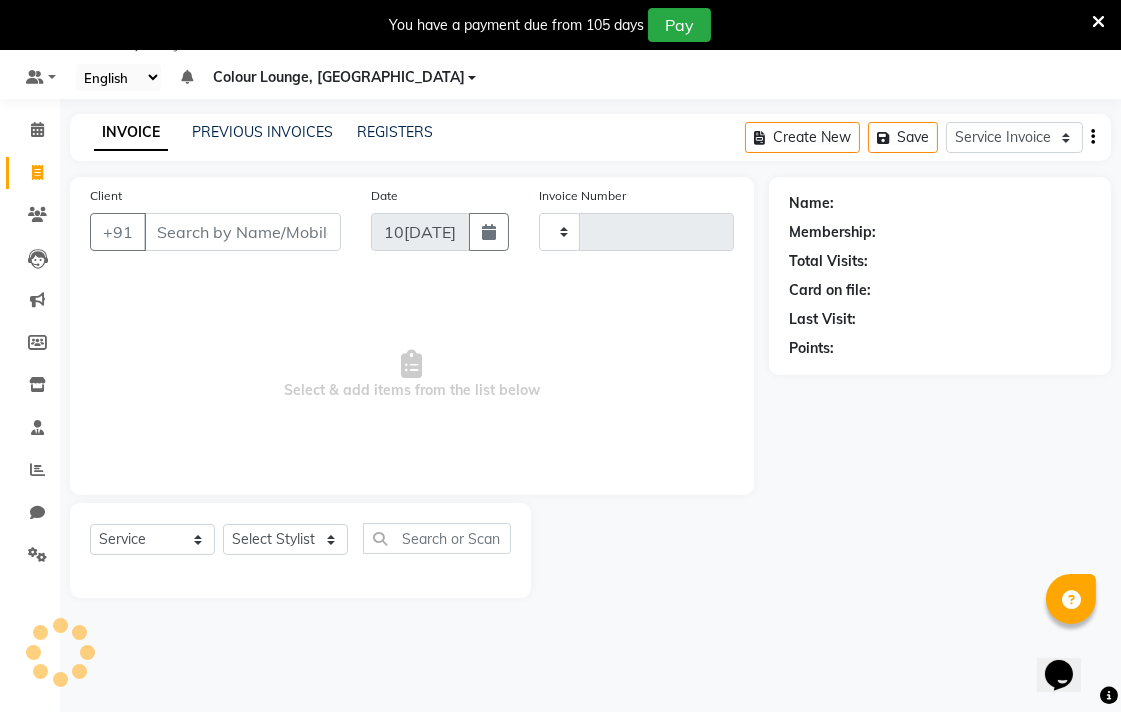 type on "4270" 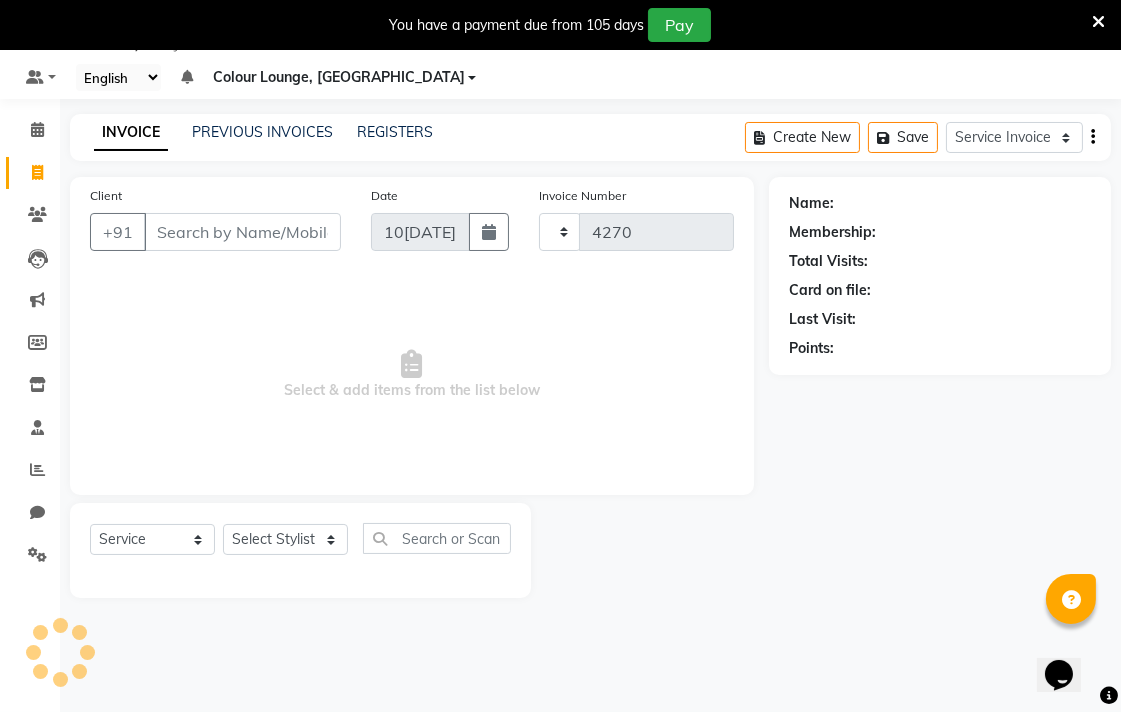 select on "8013" 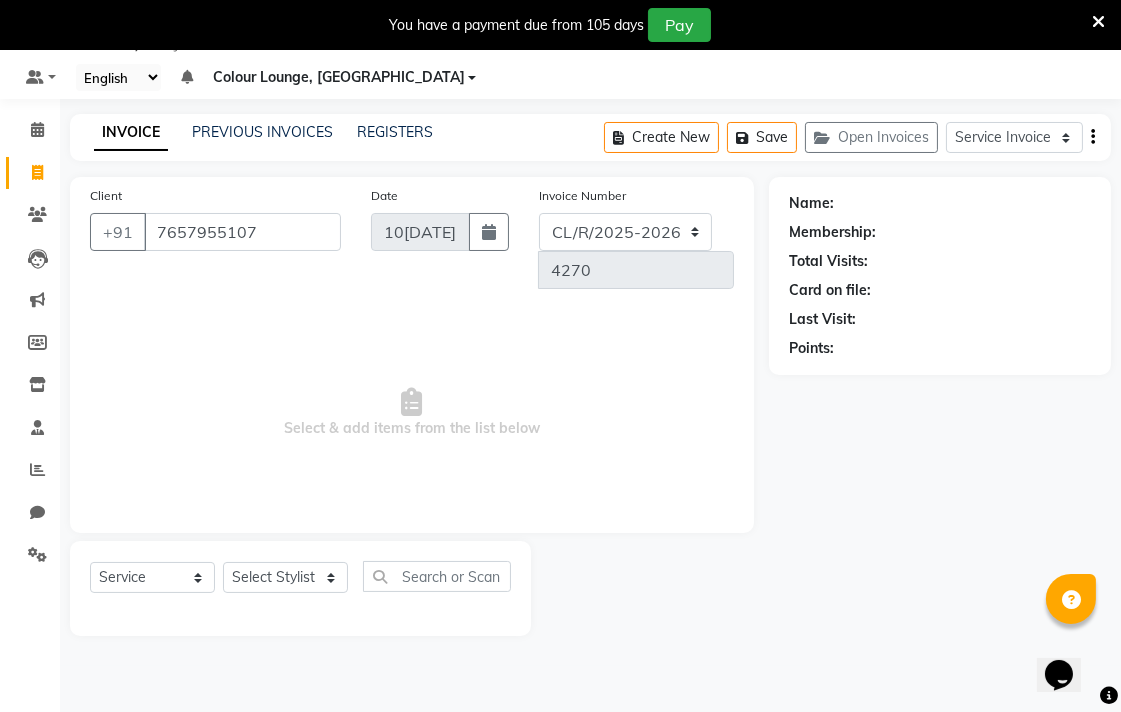 type on "7657955107" 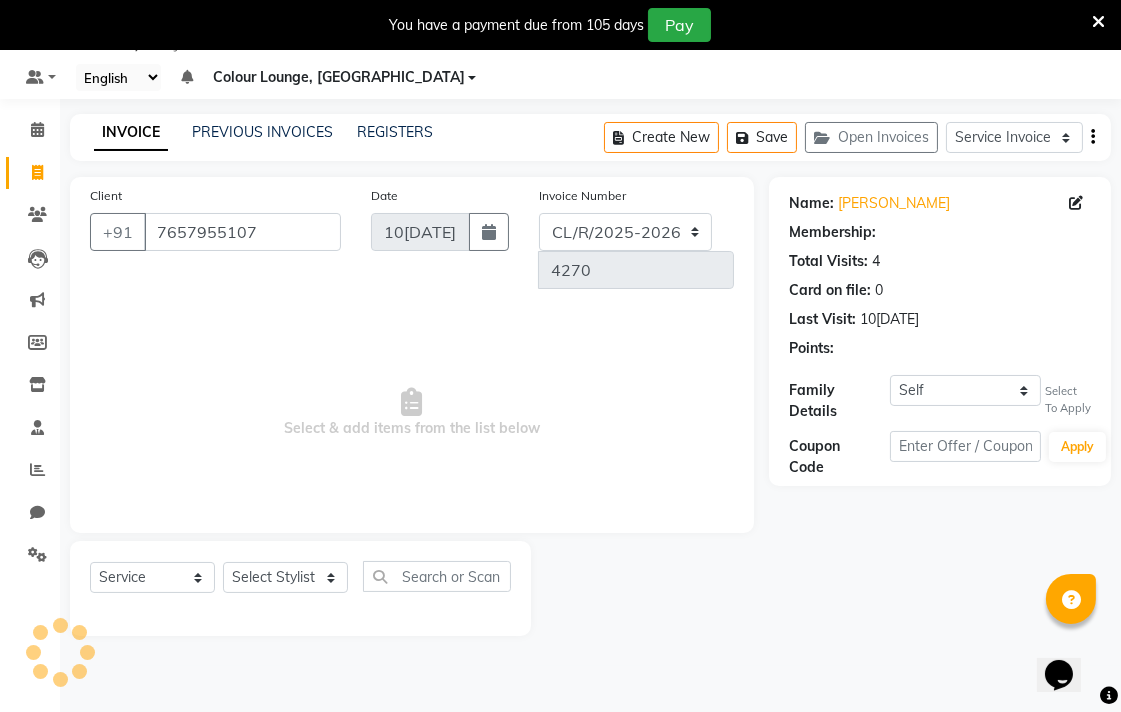 select on "1: Object" 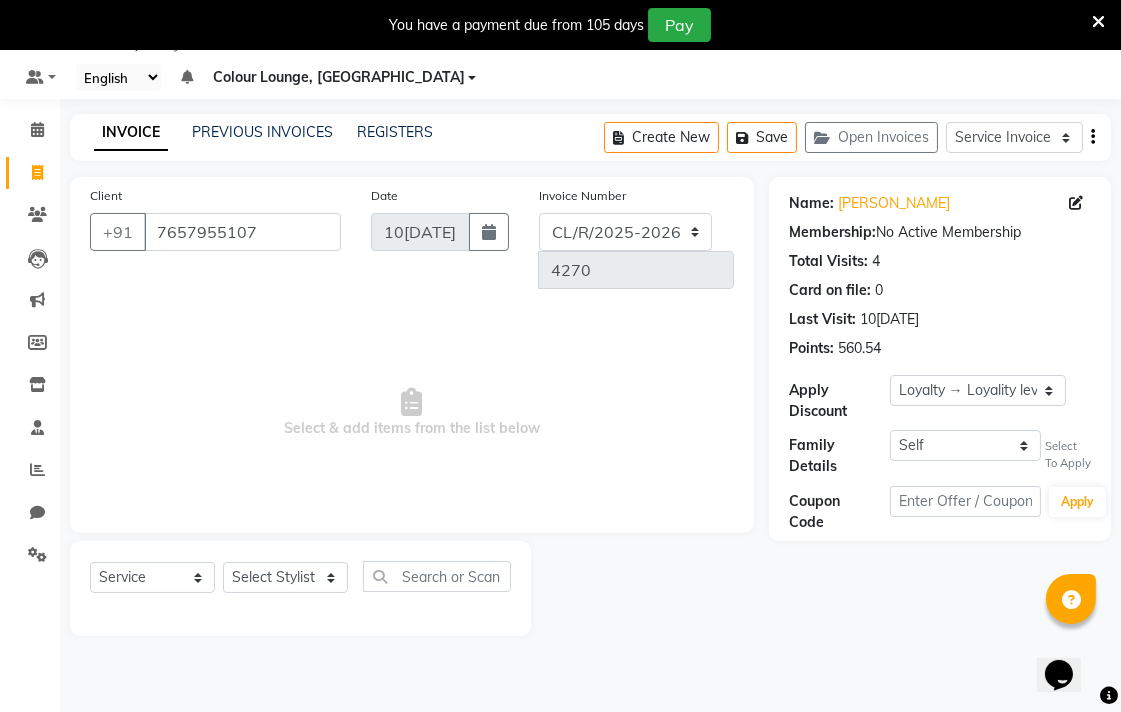 click 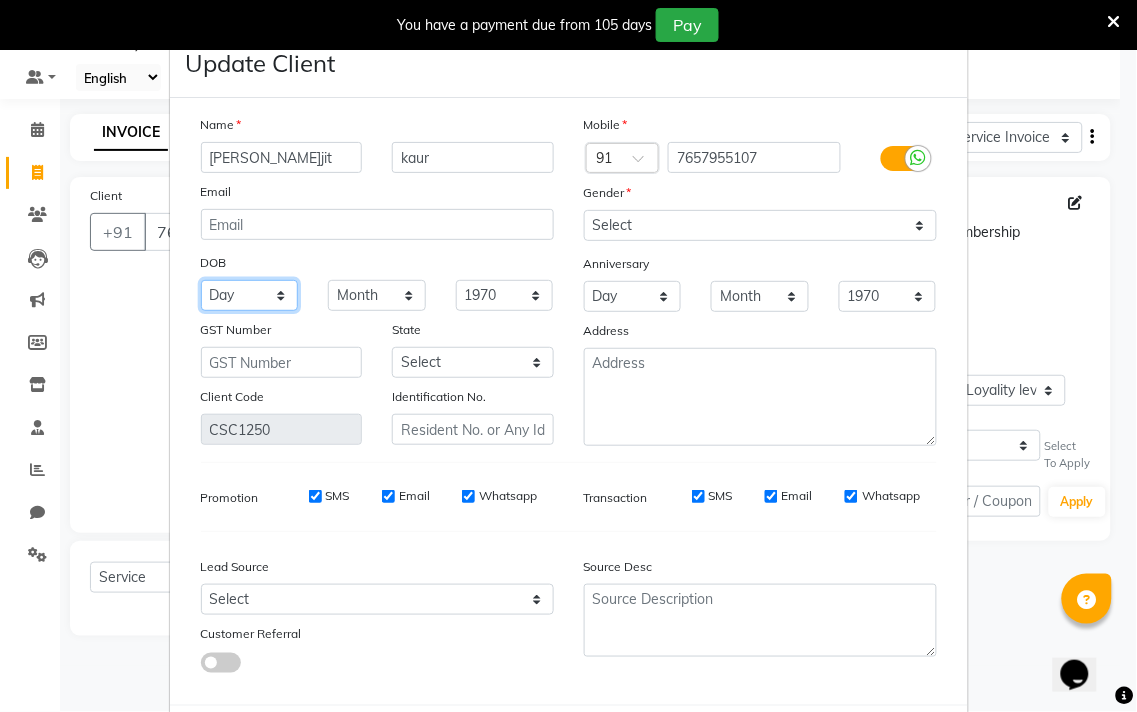 click on "Day 01 02 03 04 05 06 07 08 09 10 11 12 13 14 15 16 17 18 19 20 21 22 23 24 25 26 27 28 29 30 31" at bounding box center (250, 295) 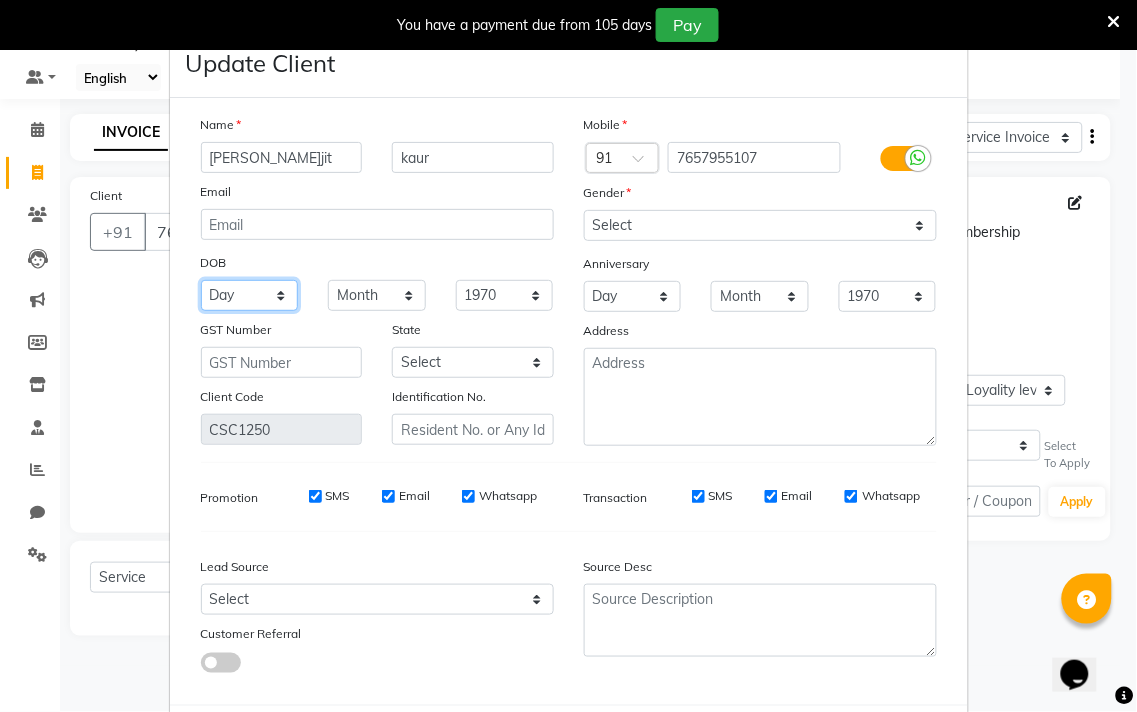 select on "06" 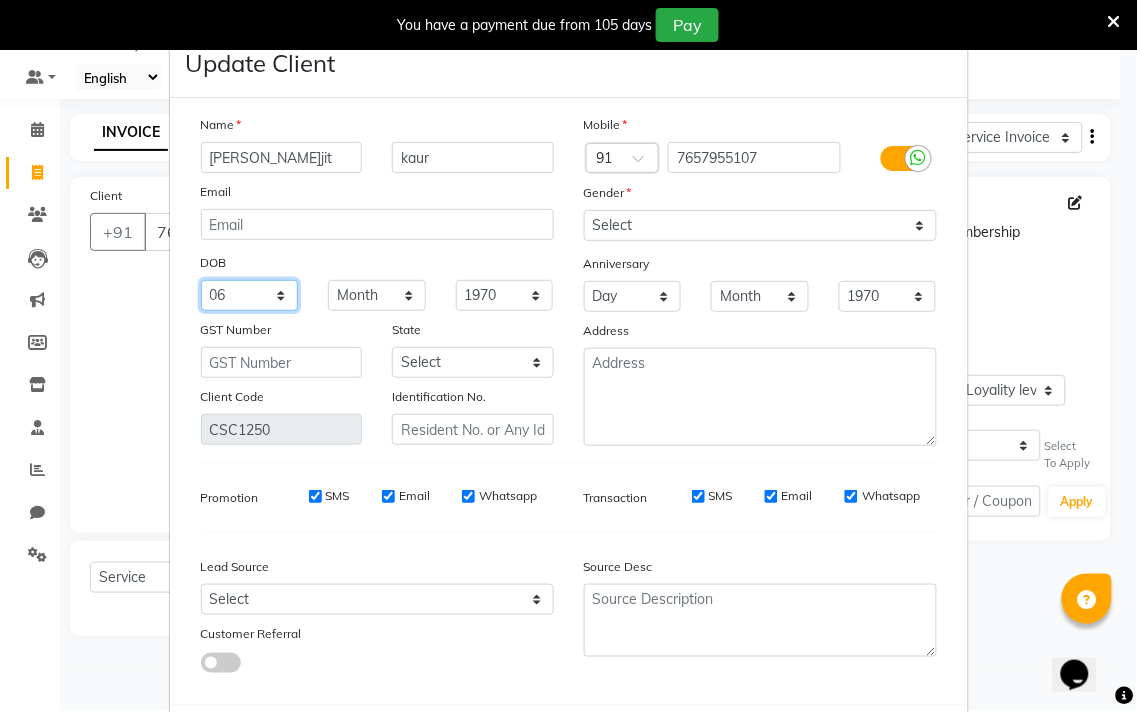 click on "Day 01 02 03 04 05 06 07 08 09 10 11 12 13 14 15 16 17 18 19 20 21 22 23 24 25 26 27 28 29 30 31" at bounding box center [250, 295] 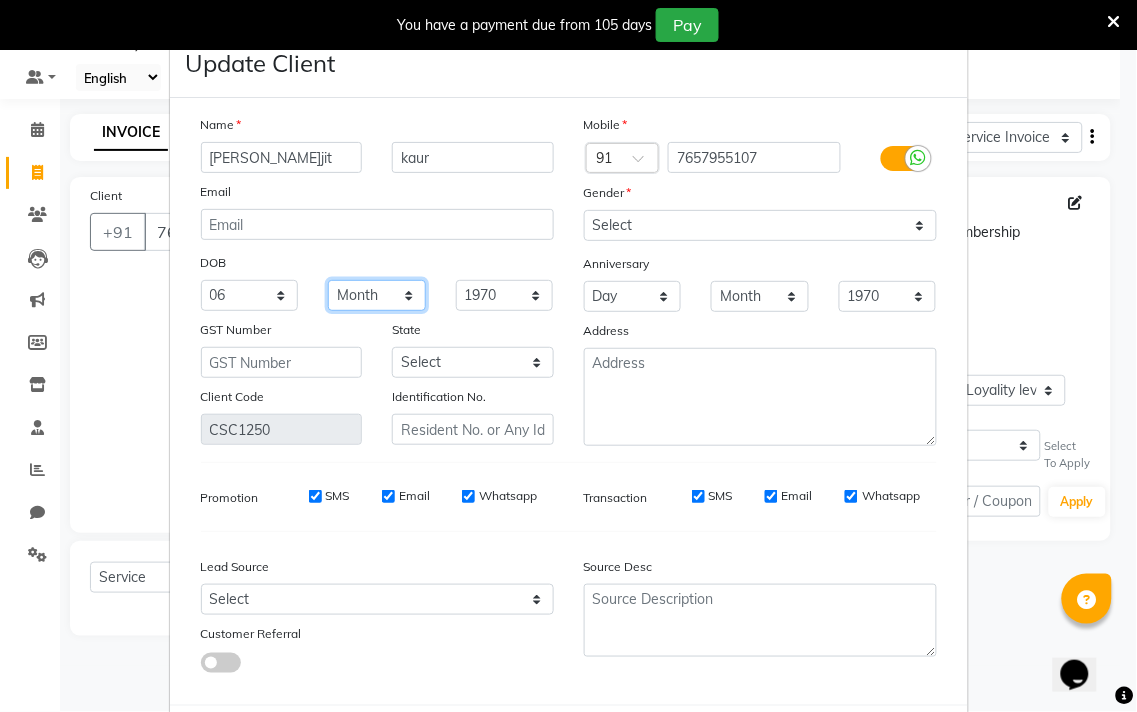 click on "Month January February March April May June July August September October November December" at bounding box center (377, 295) 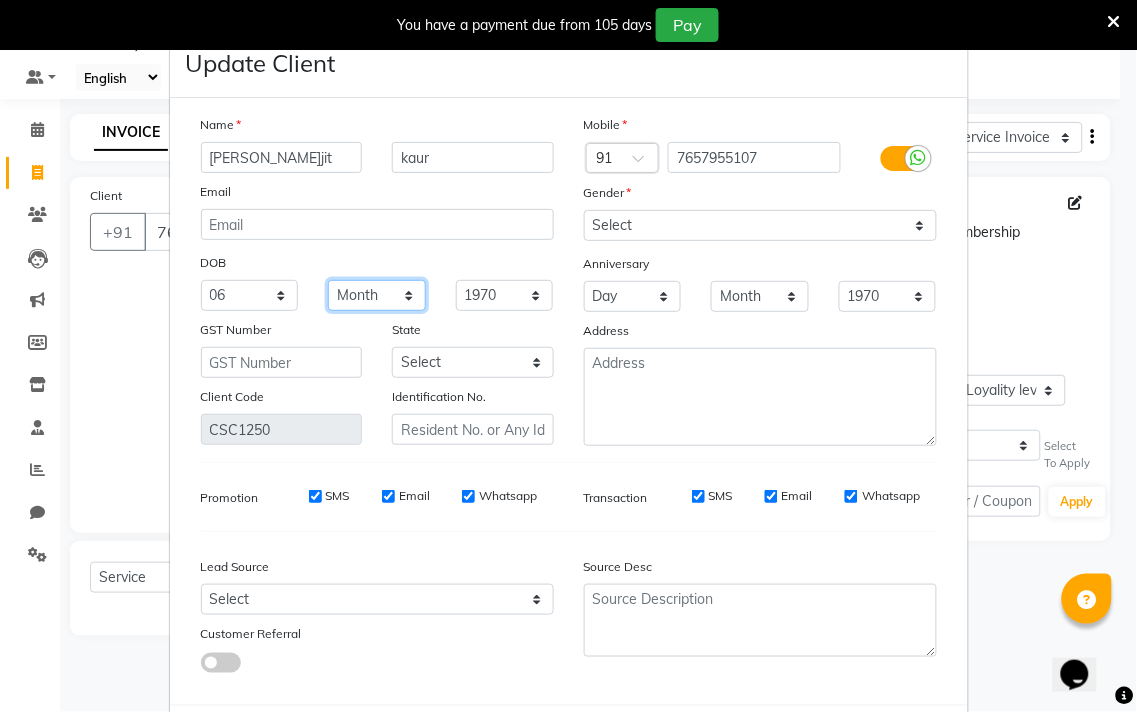 select on "05" 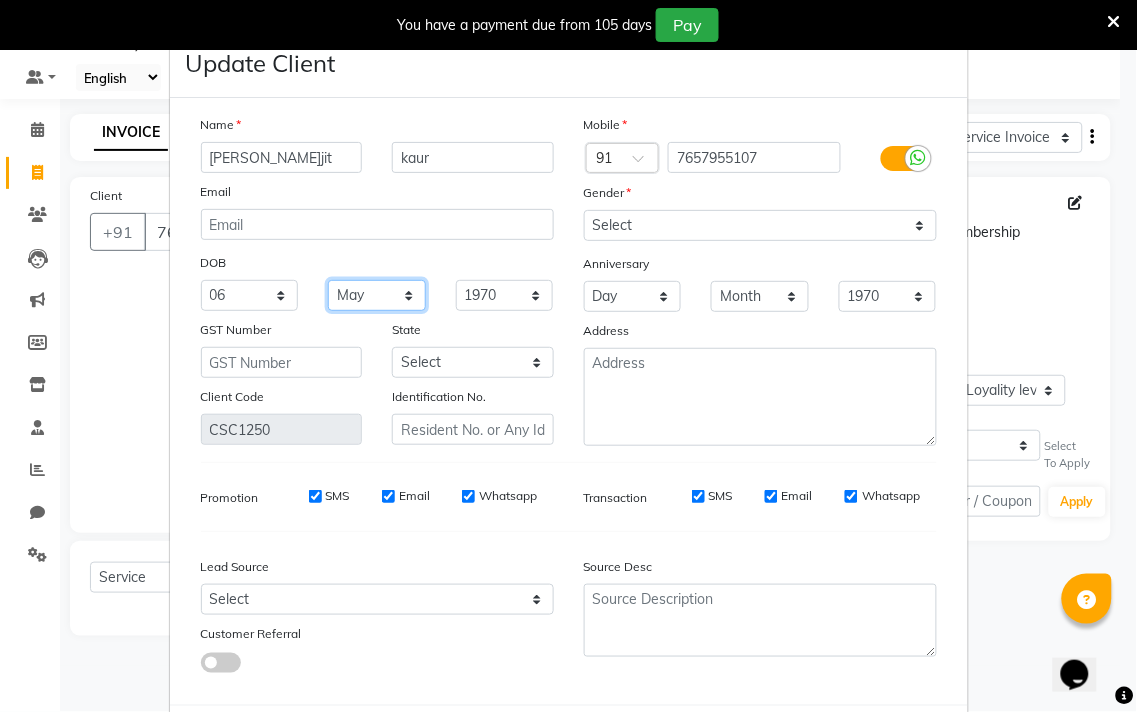 click on "Month January February March April May June July August September October November December" at bounding box center [377, 295] 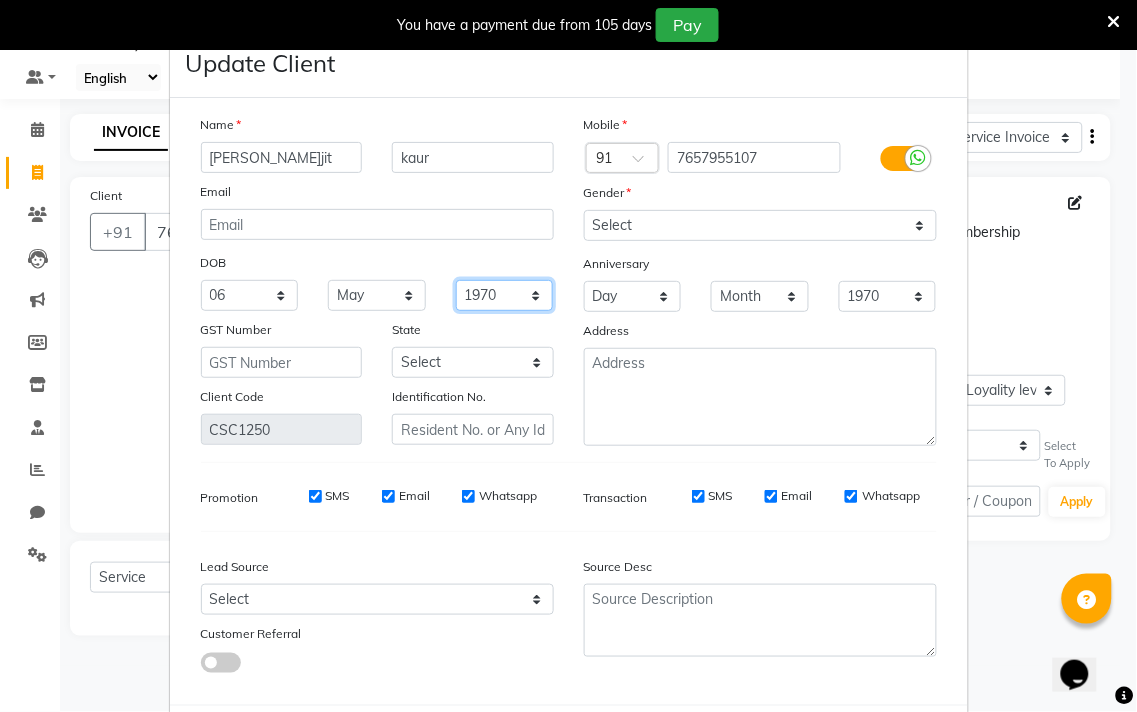 click on "1940 1941 1942 1943 1944 1945 1946 1947 1948 1949 1950 1951 1952 1953 1954 1955 1956 1957 1958 1959 1960 1961 1962 1963 1964 1965 1966 1967 1968 1969 1970 1971 1972 1973 1974 1975 1976 1977 1978 1979 1980 1981 1982 1983 1984 1985 1986 1987 1988 1989 1990 1991 1992 1993 1994 1995 1996 1997 1998 1999 2000 2001 2002 2003 2004 2005 2006 2007 2008 2009 2010 2011 2012 2013 2014 2015 2016 2017 2018 2019 2020 2021 2022 2023 2024" at bounding box center [505, 295] 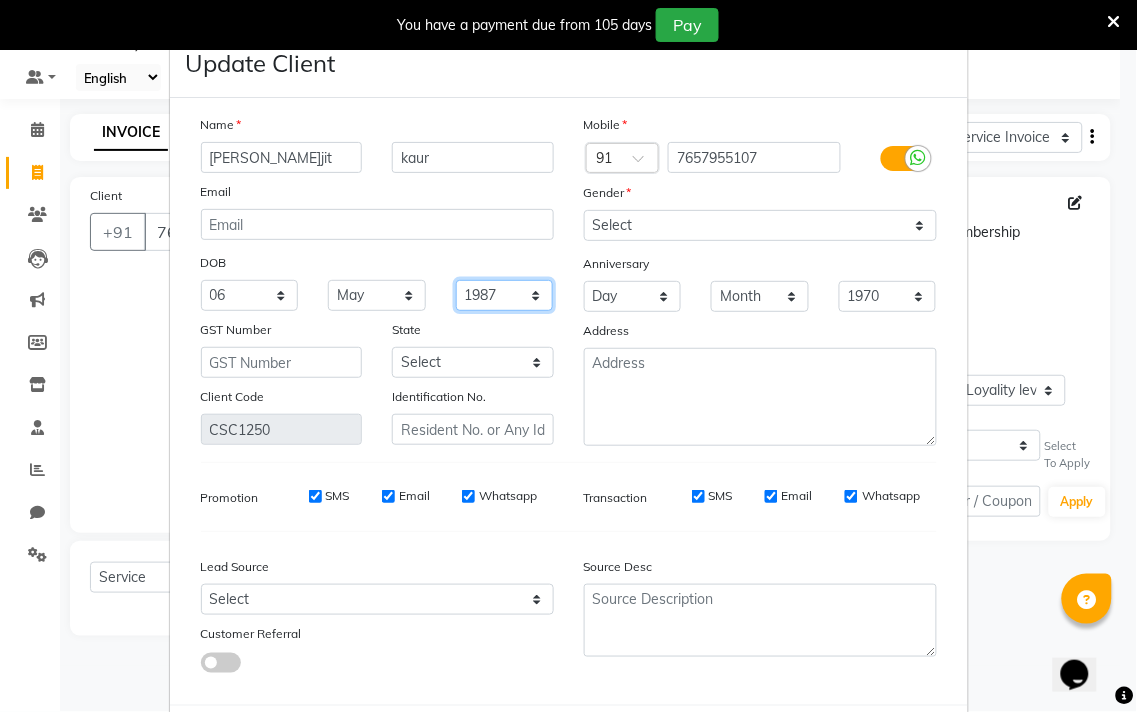 click on "1940 1941 1942 1943 1944 1945 1946 1947 1948 1949 1950 1951 1952 1953 1954 1955 1956 1957 1958 1959 1960 1961 1962 1963 1964 1965 1966 1967 1968 1969 1970 1971 1972 1973 1974 1975 1976 1977 1978 1979 1980 1981 1982 1983 1984 1985 1986 1987 1988 1989 1990 1991 1992 1993 1994 1995 1996 1997 1998 1999 2000 2001 2002 2003 2004 2005 2006 2007 2008 2009 2010 2011 2012 2013 2014 2015 2016 2017 2018 2019 2020 2021 2022 2023 2024" at bounding box center (505, 295) 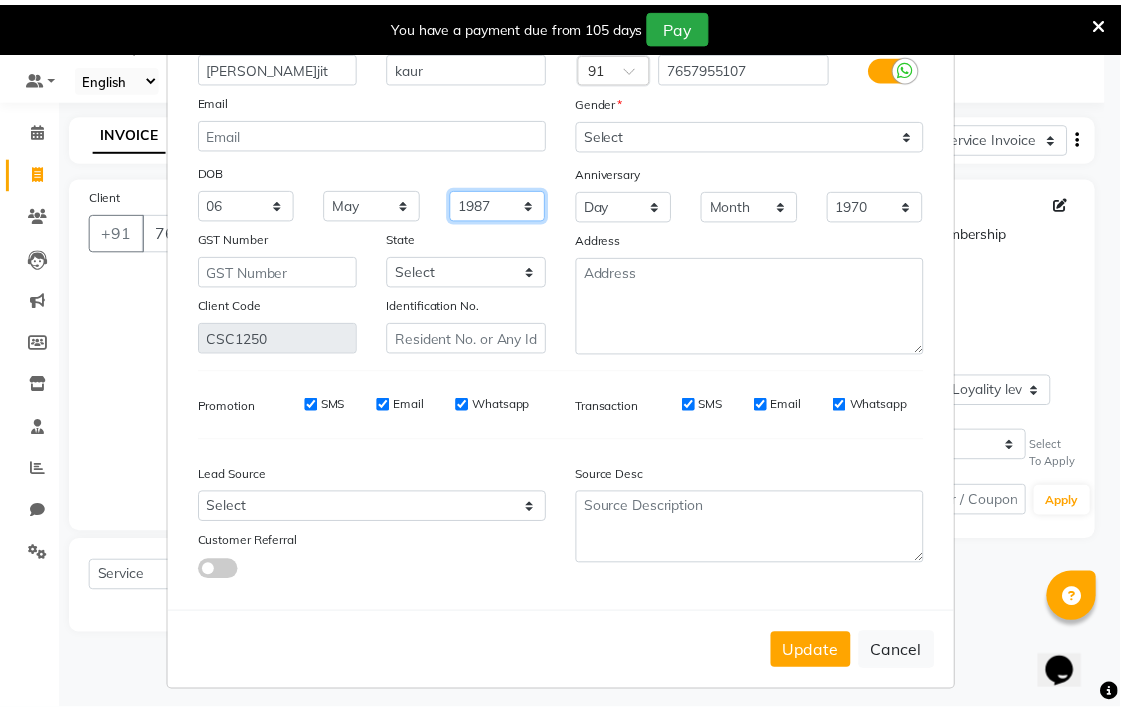 scroll, scrollTop: 103, scrollLeft: 0, axis: vertical 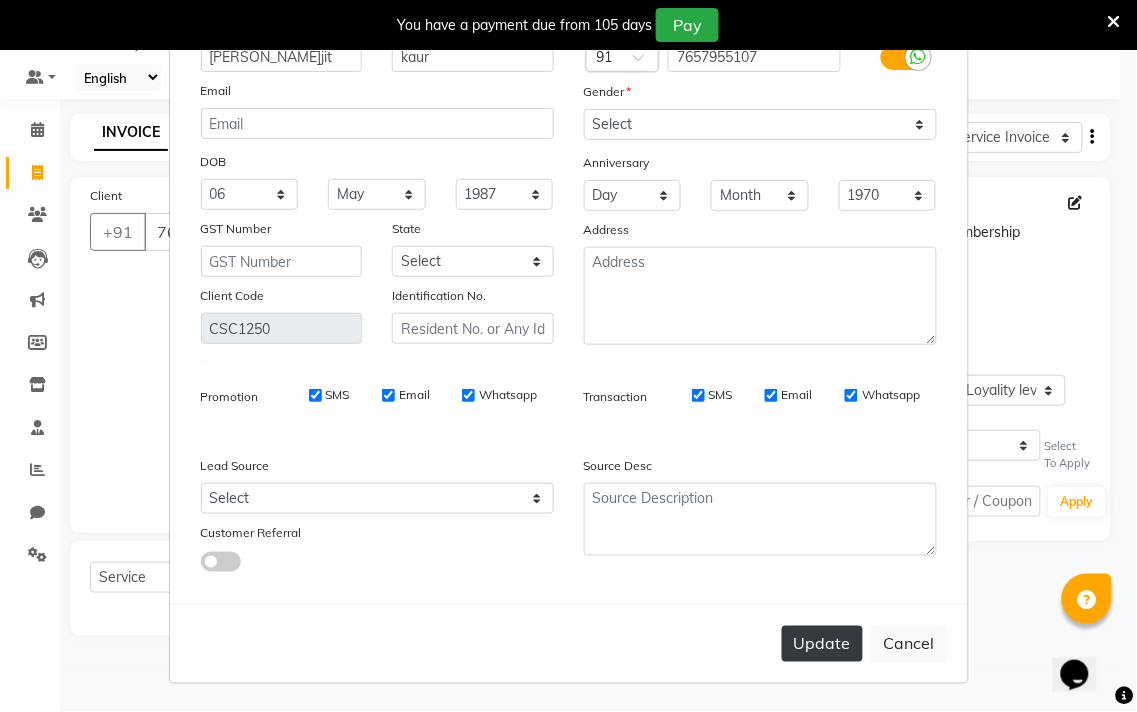 click on "Update" at bounding box center [822, 644] 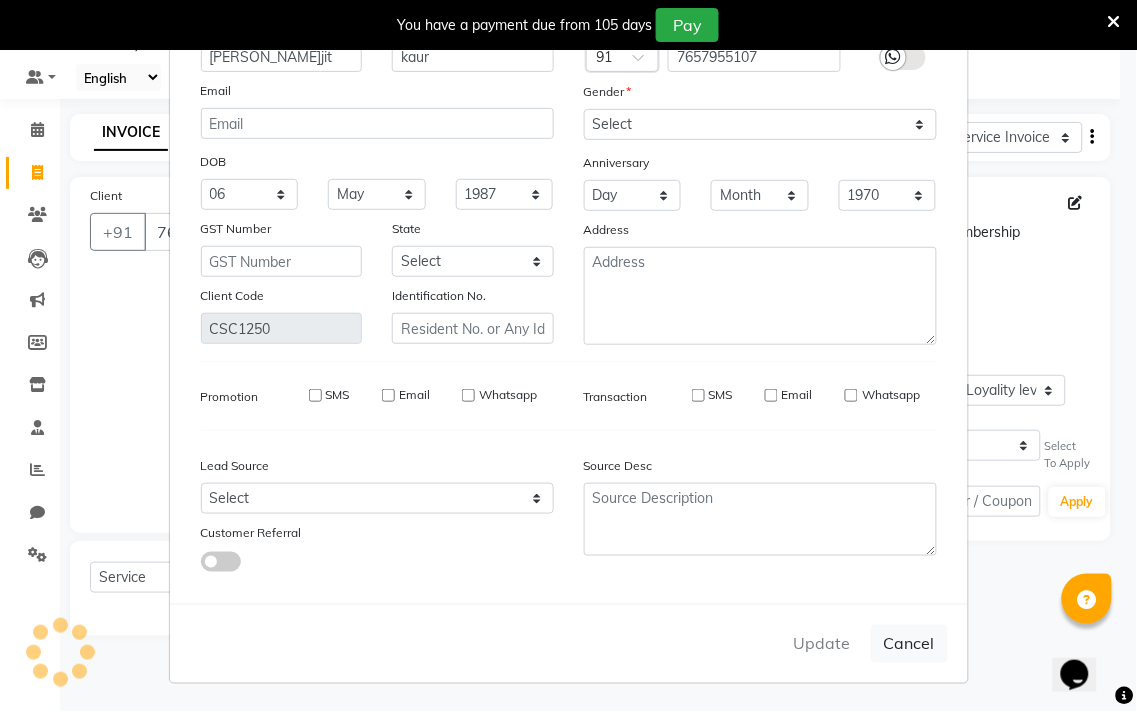 type 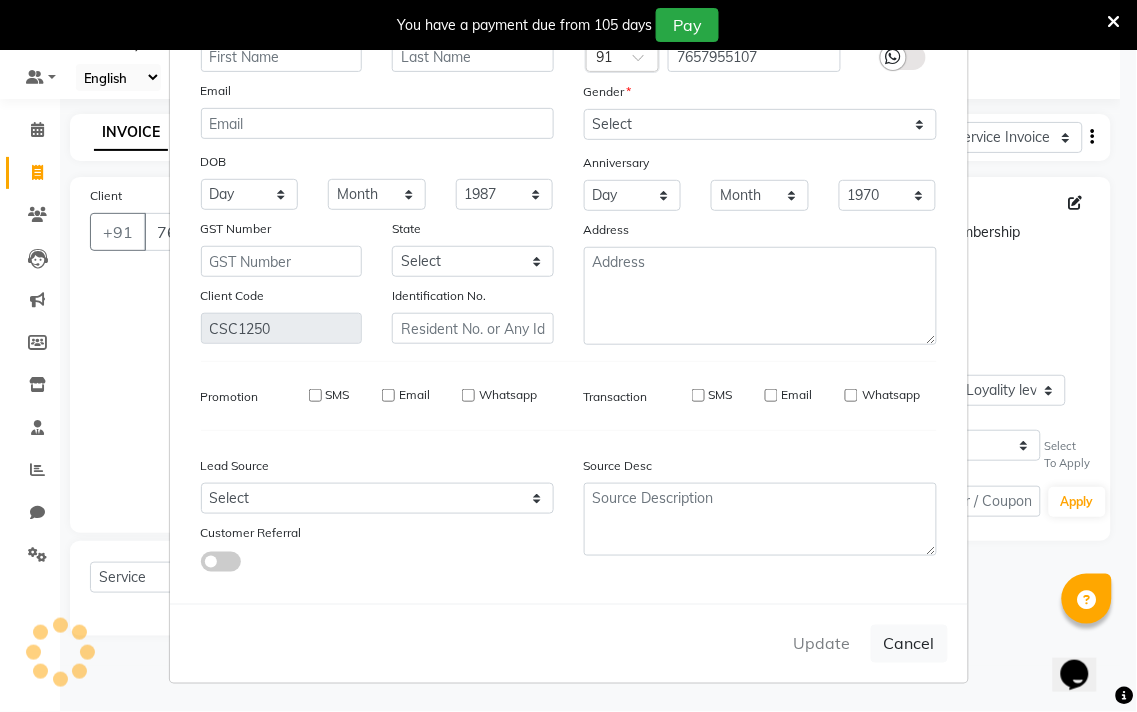 select 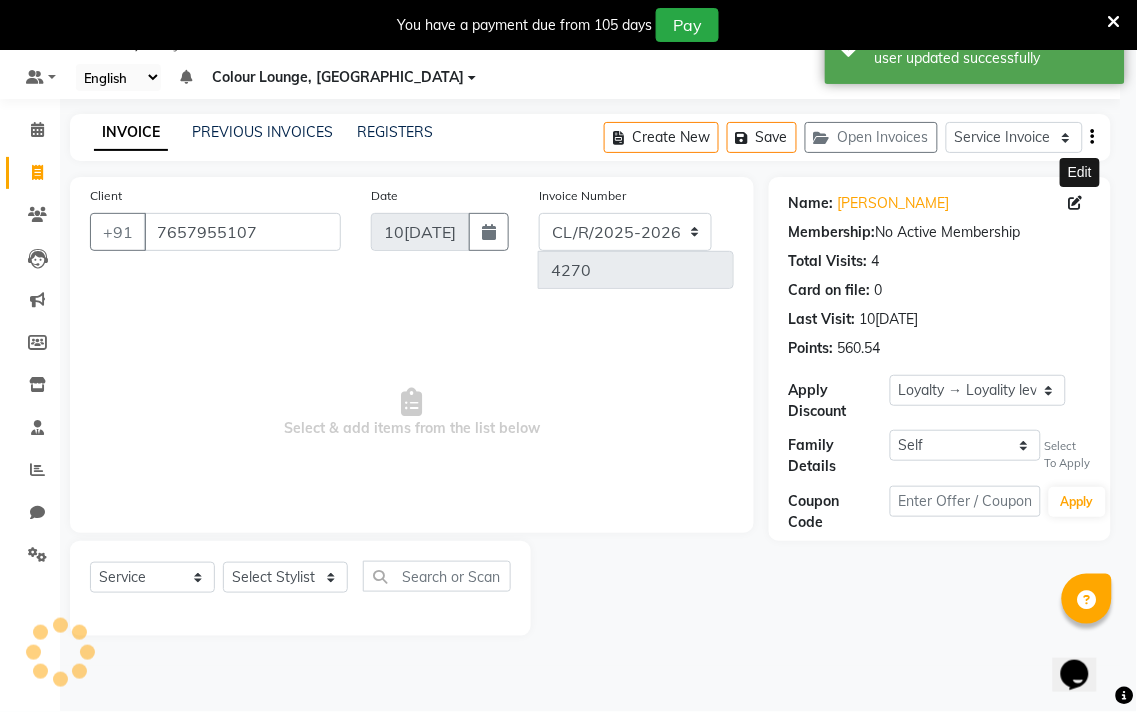 select on "1: Object" 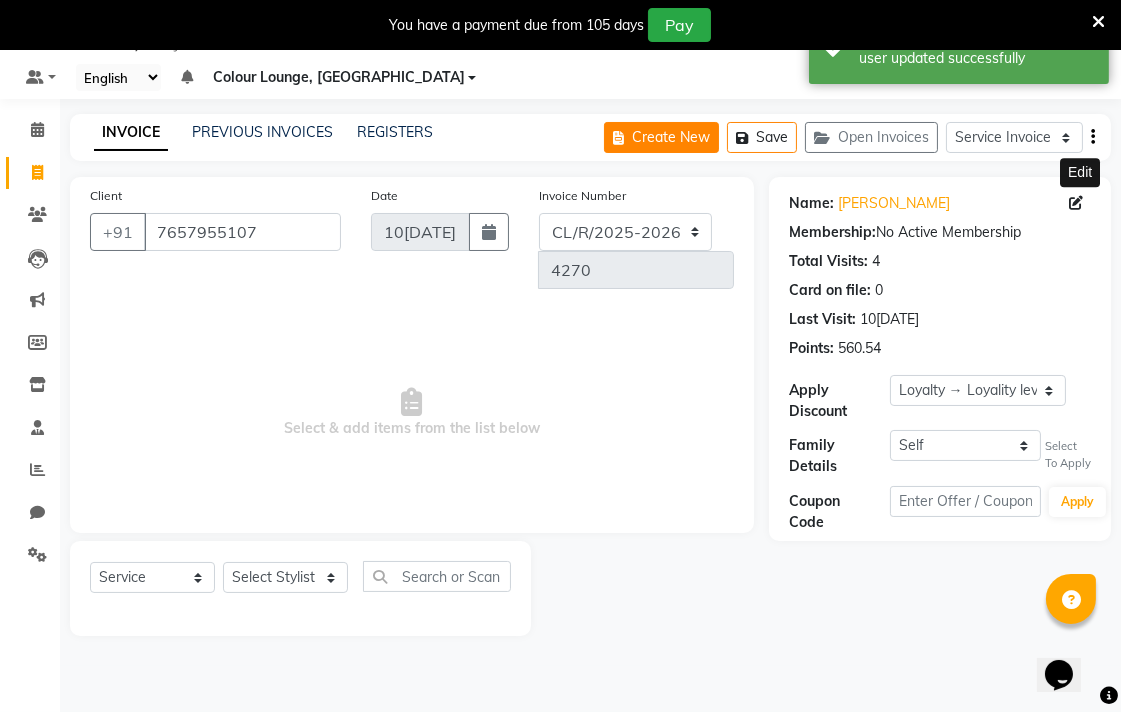 click on "Create New" 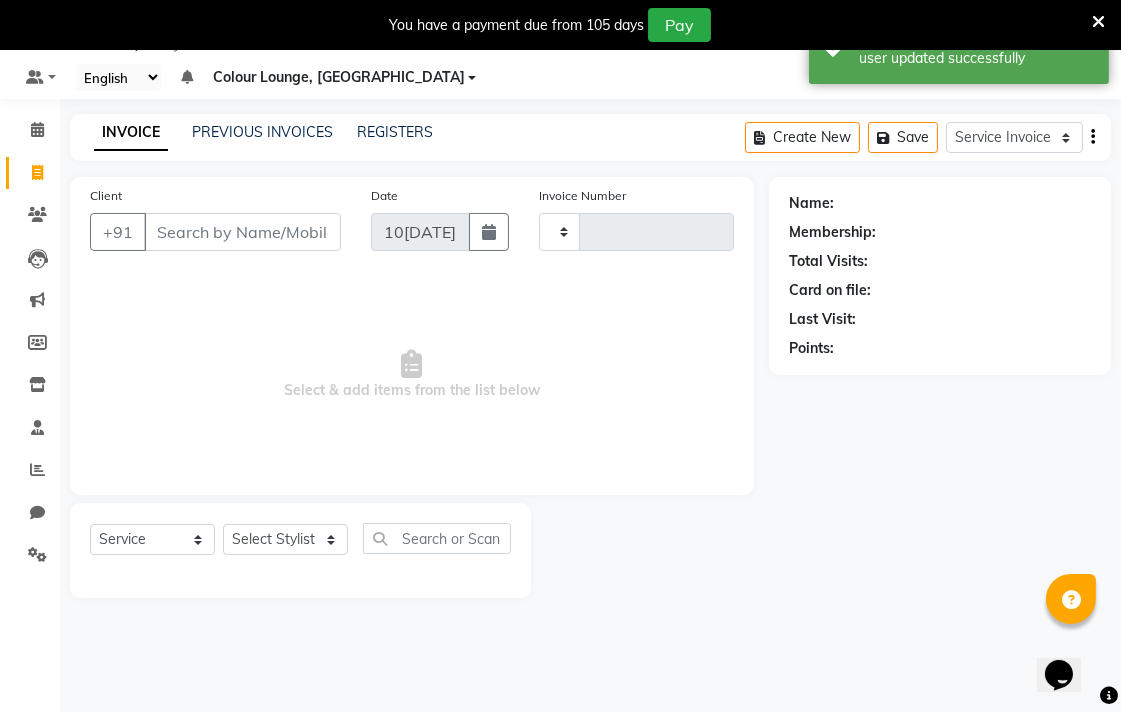 type on "4270" 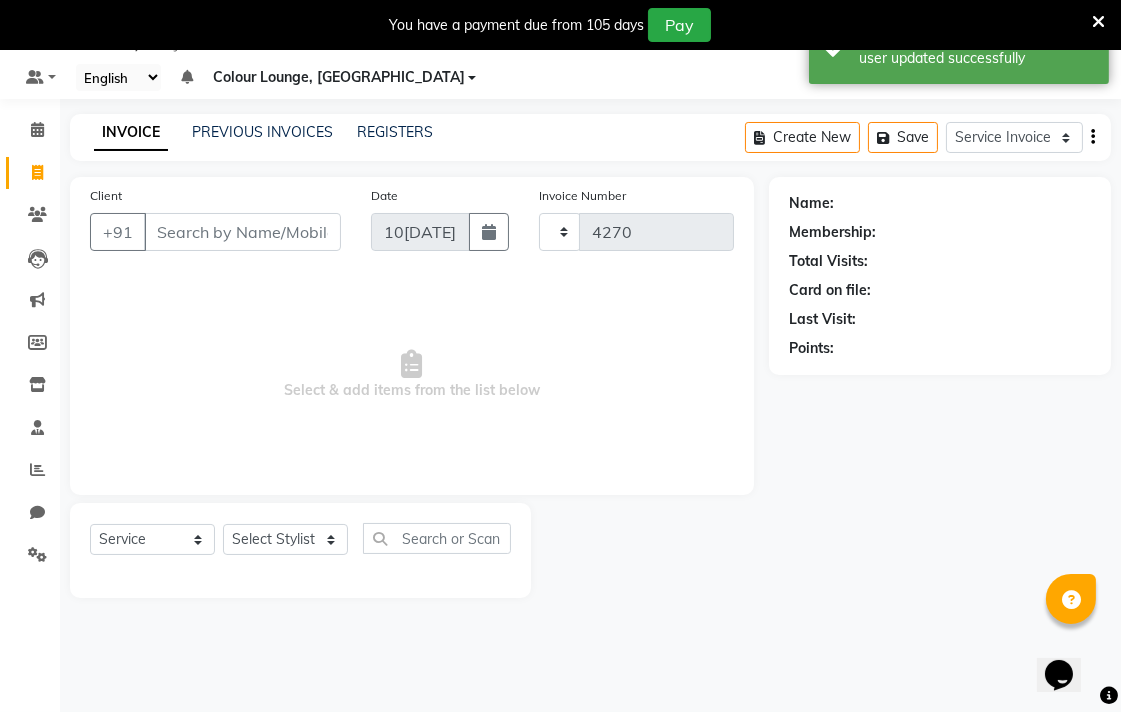 select on "8013" 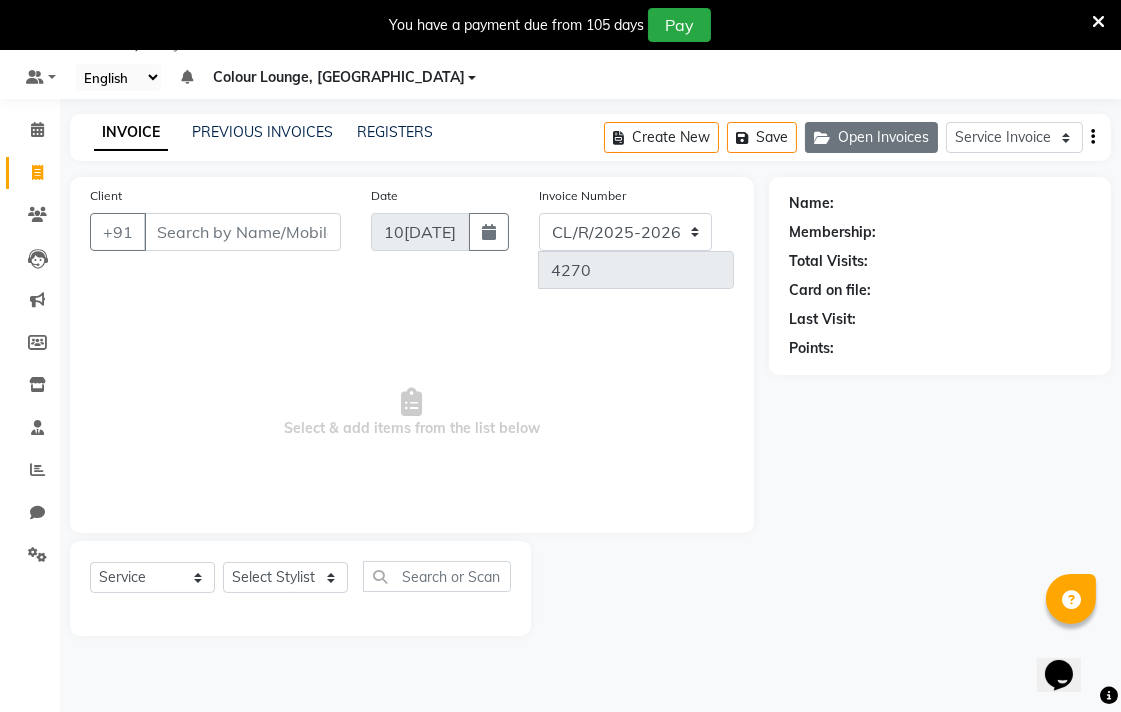 click on "Open Invoices" 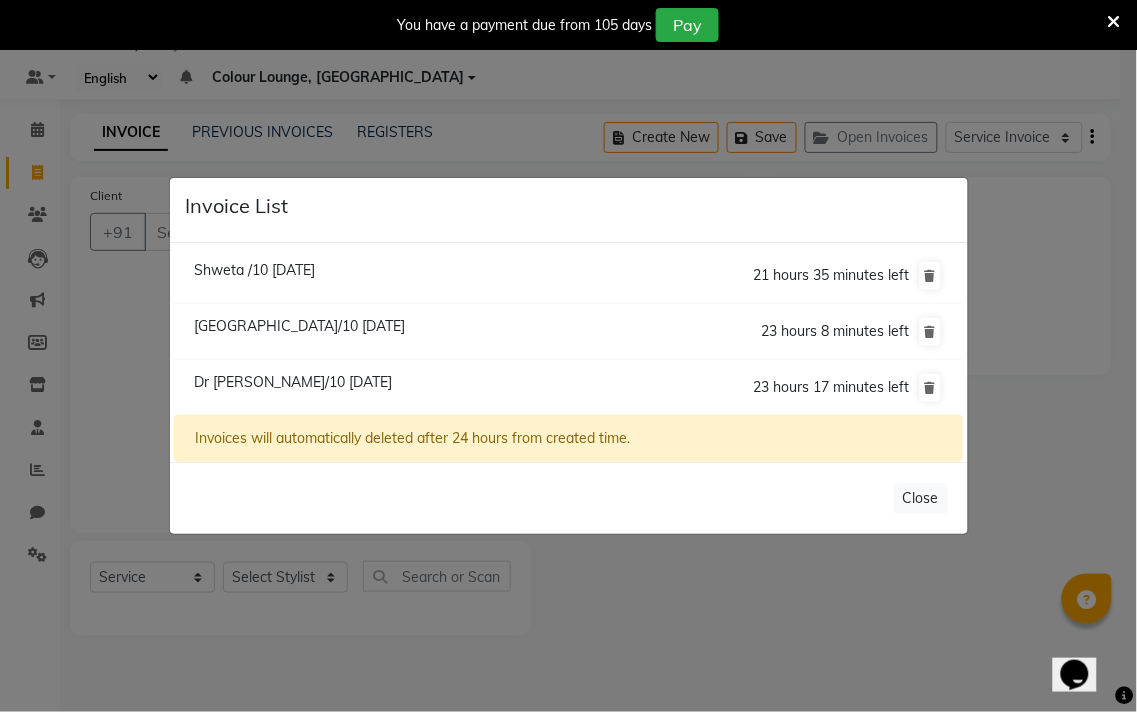 click on "Shweta /[DATE]" 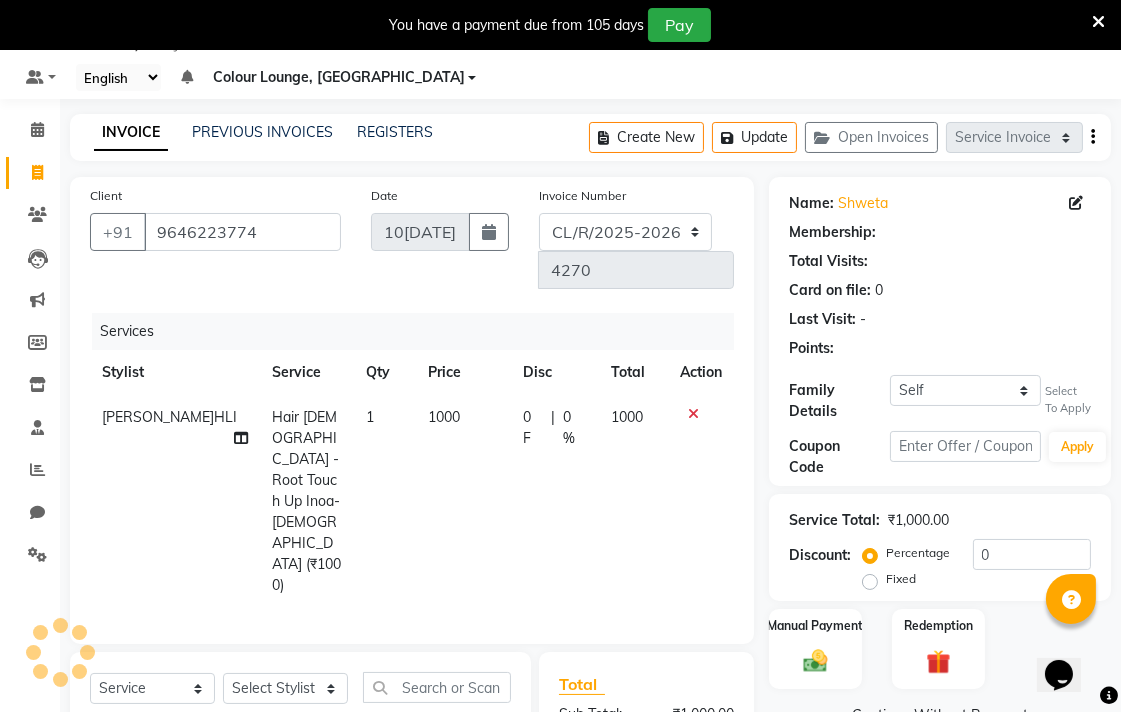 select on "1: Object" 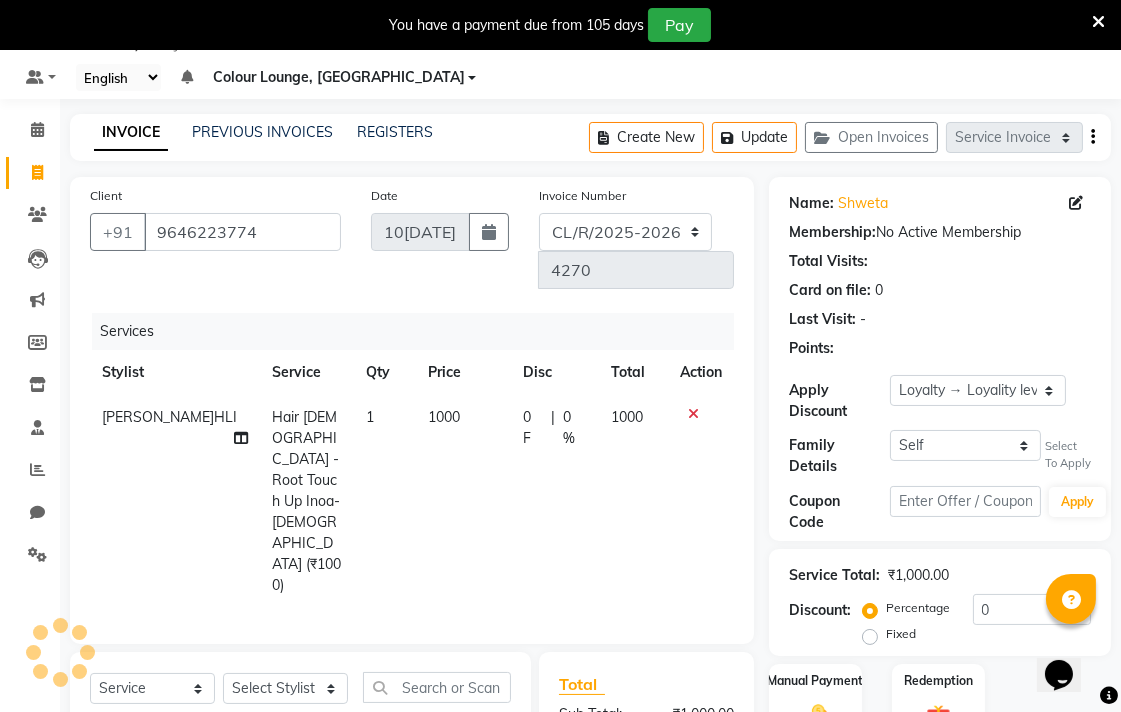 scroll, scrollTop: 208, scrollLeft: 0, axis: vertical 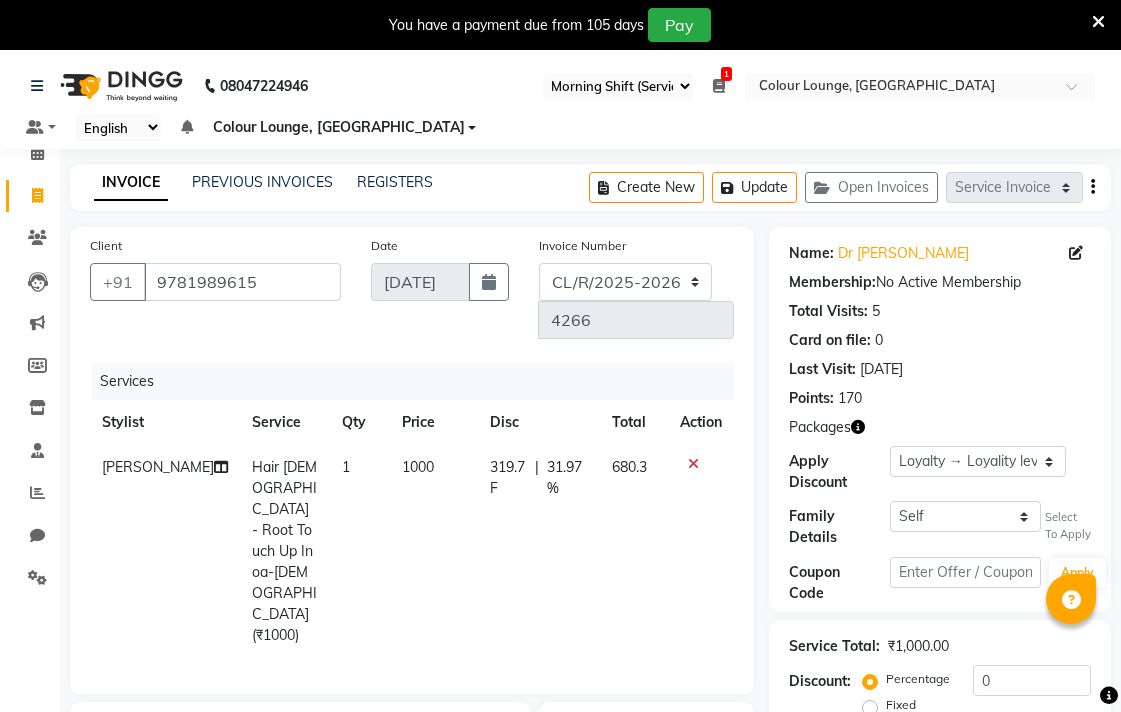 select on "83" 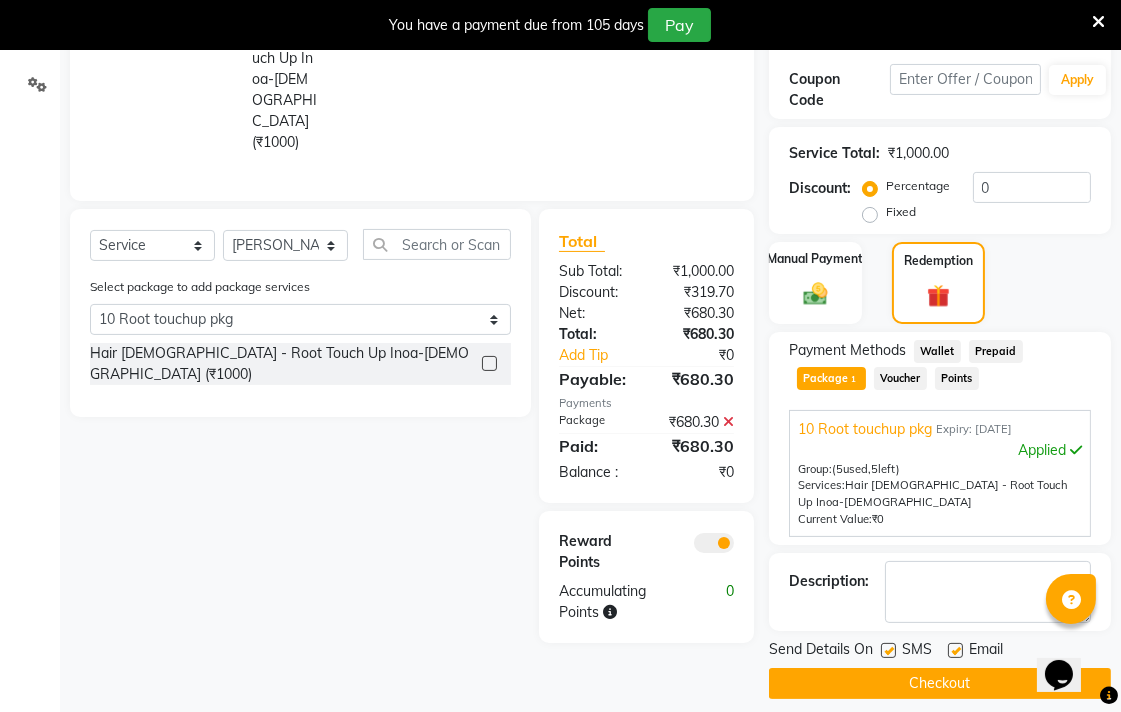 scroll, scrollTop: 0, scrollLeft: 0, axis: both 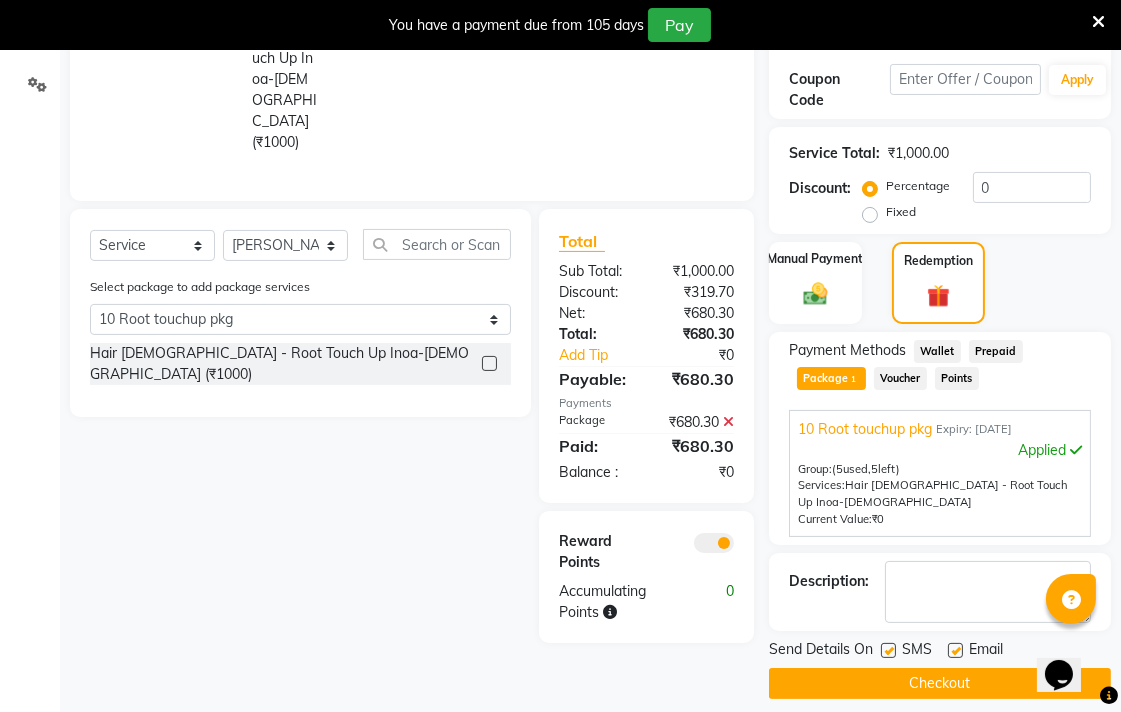 click on "Checkout" 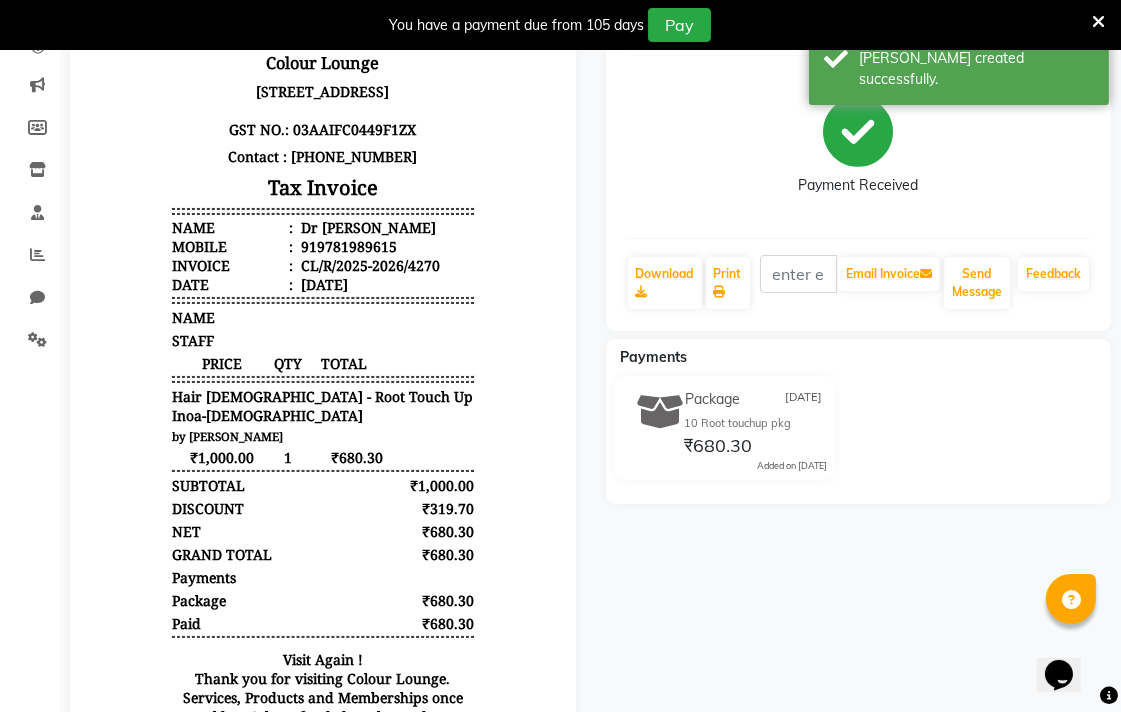 scroll, scrollTop: 214, scrollLeft: 0, axis: vertical 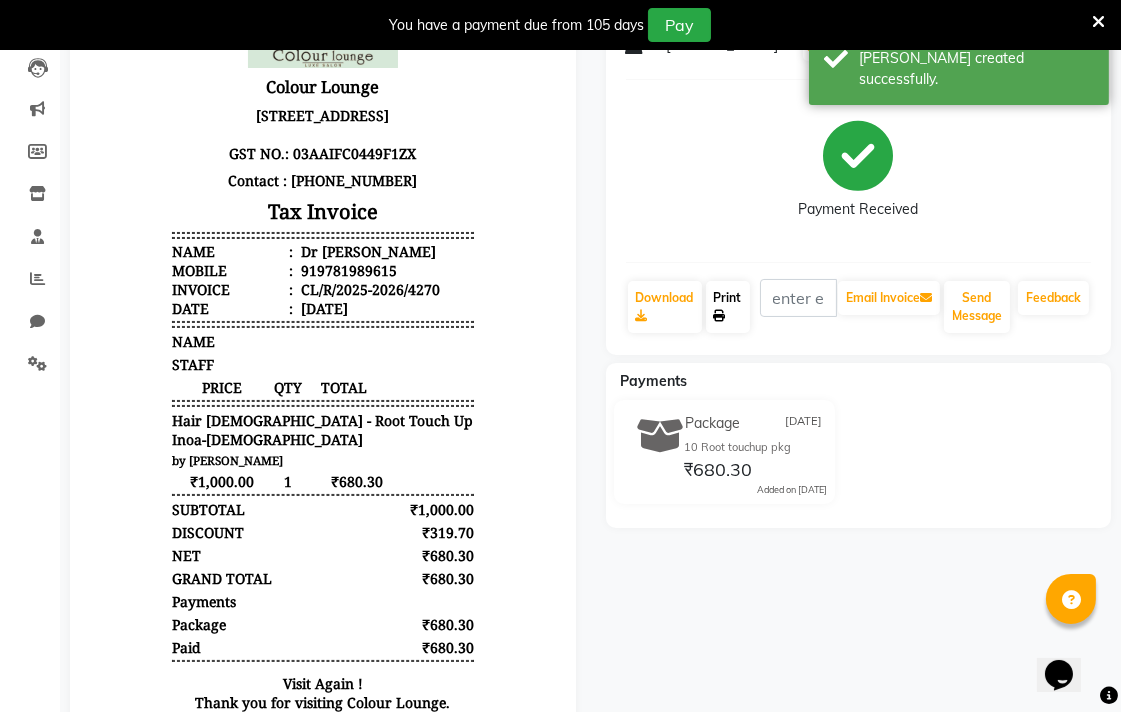click on "Print" 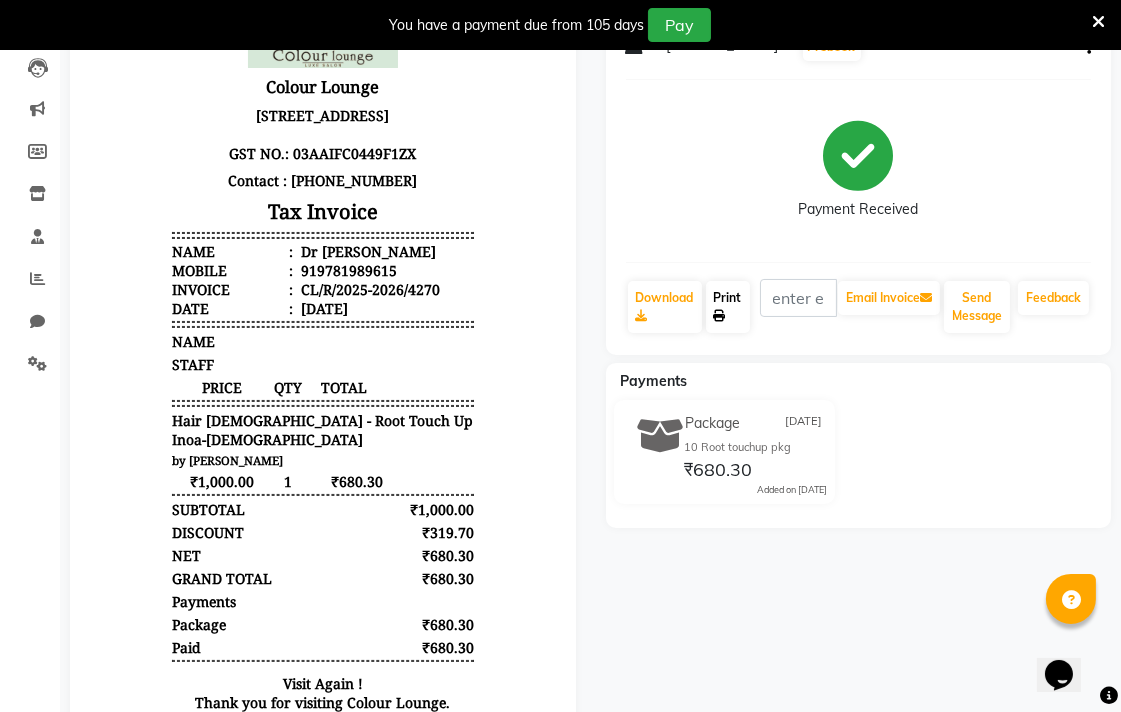 click on "Print" 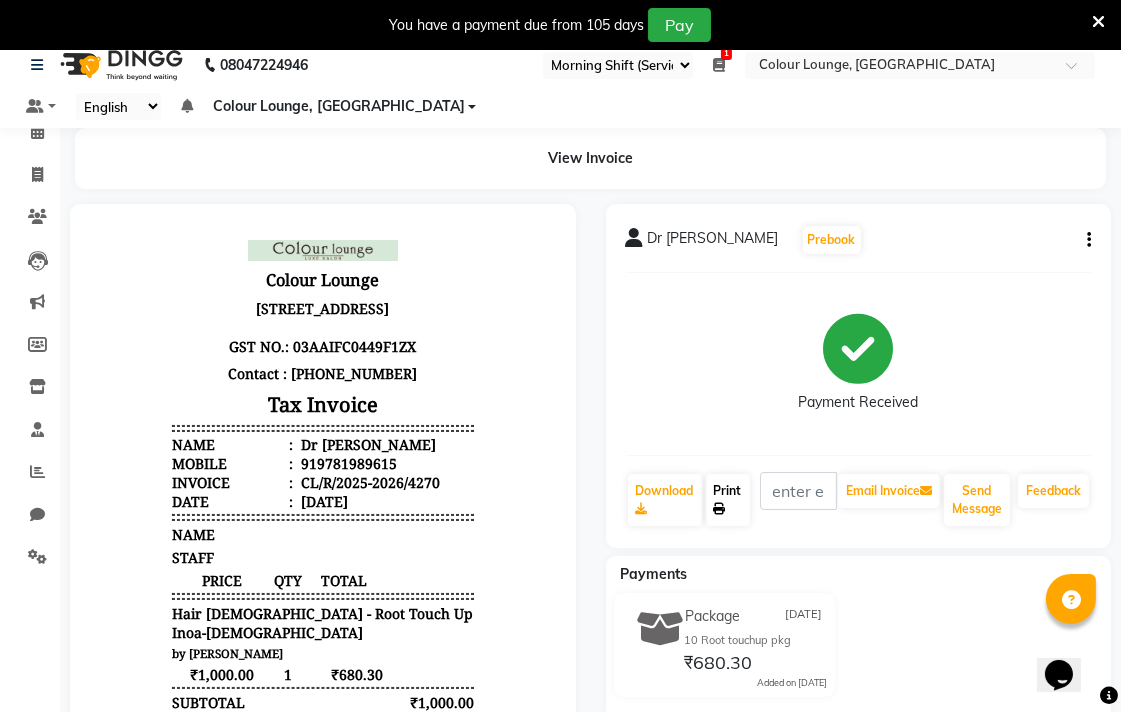scroll, scrollTop: 0, scrollLeft: 0, axis: both 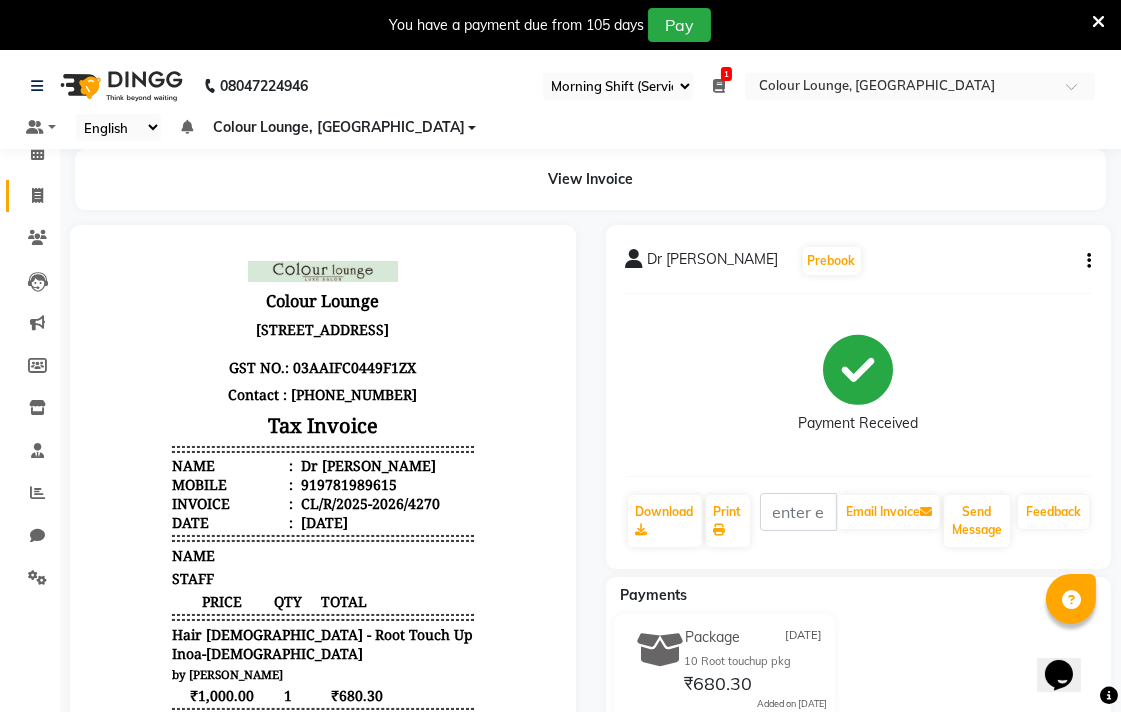 click 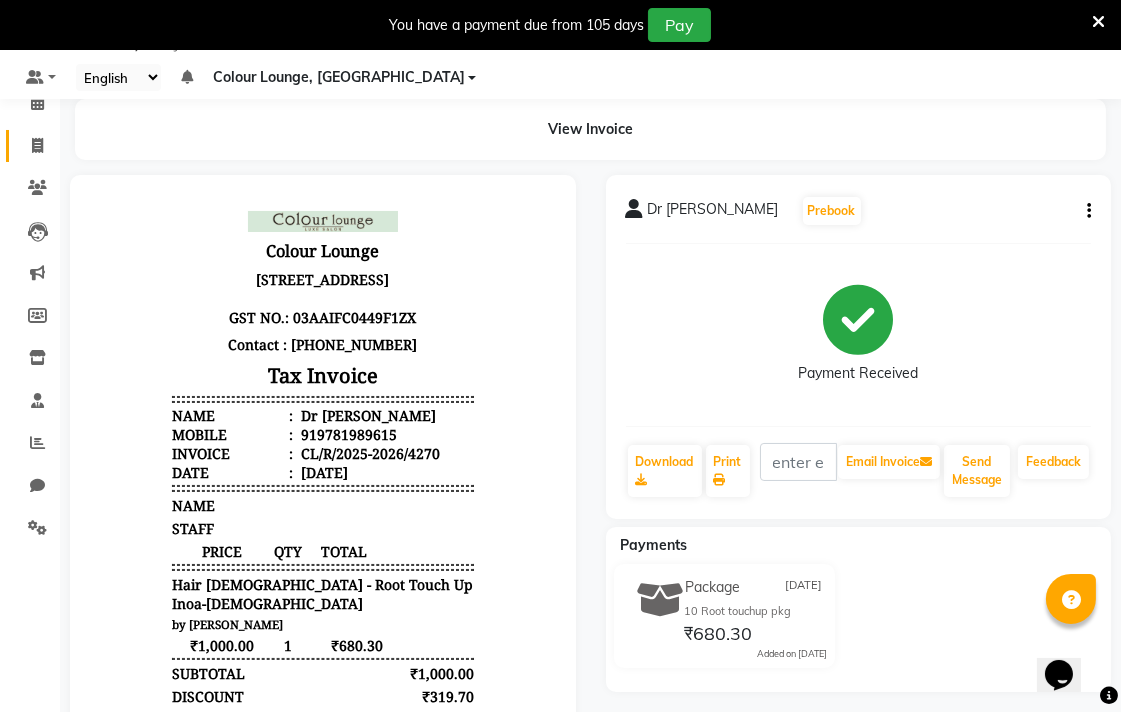 select on "service" 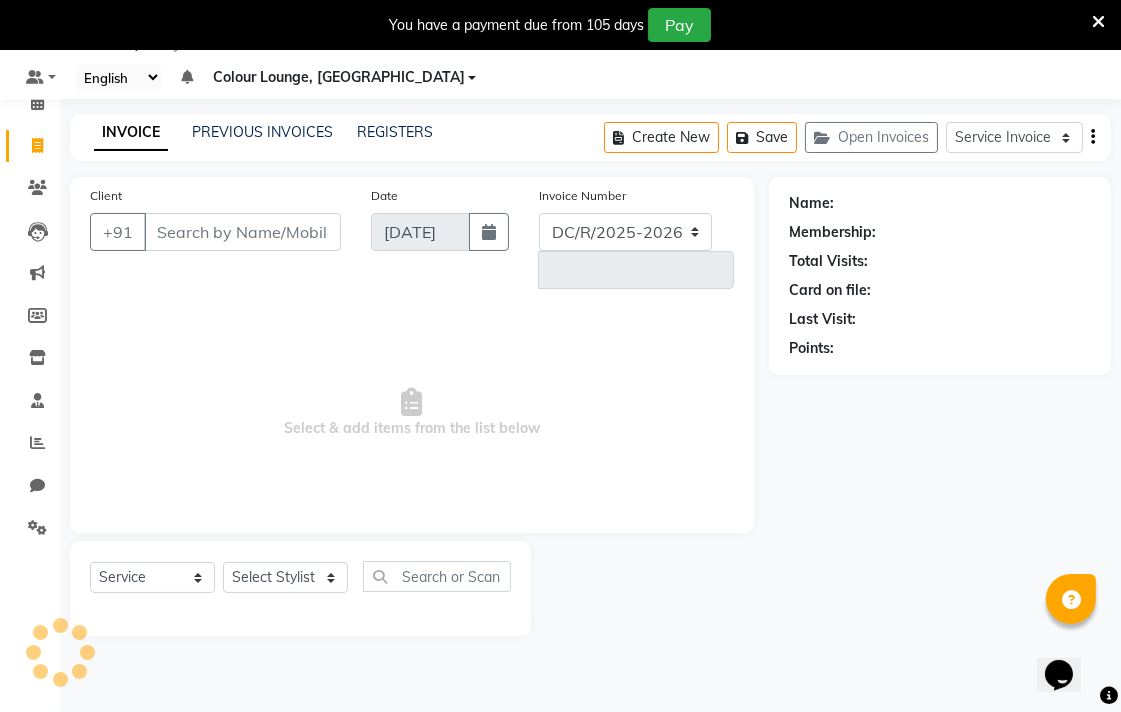select on "8013" 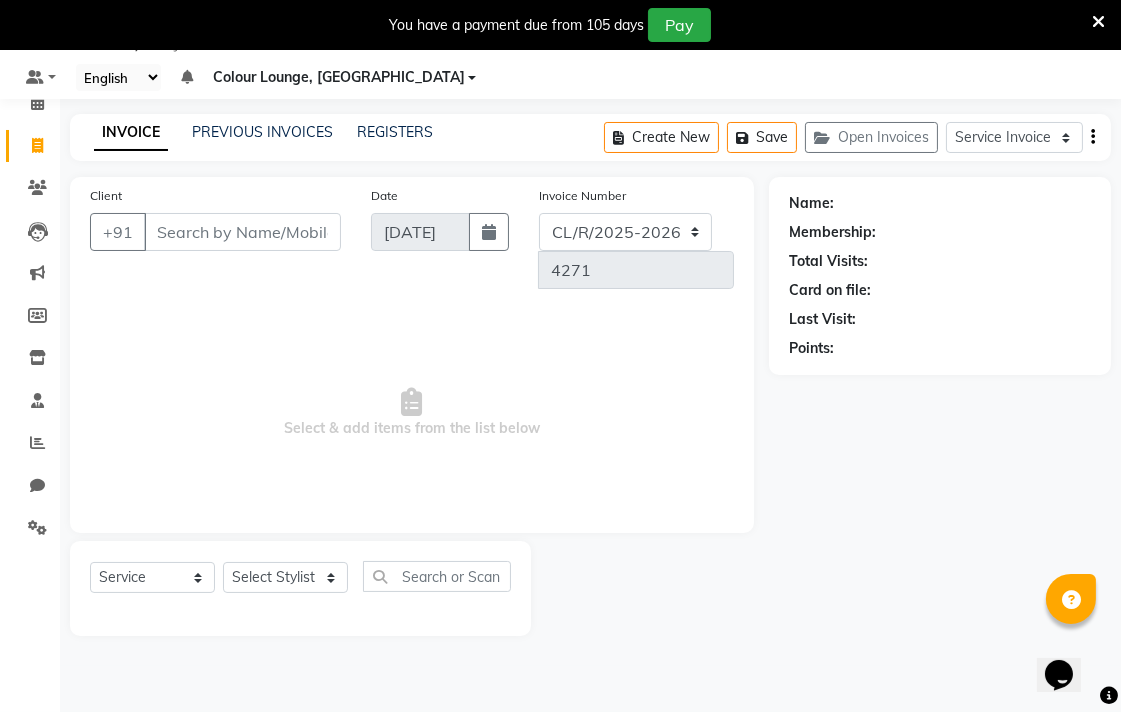 click on "Client" at bounding box center (242, 232) 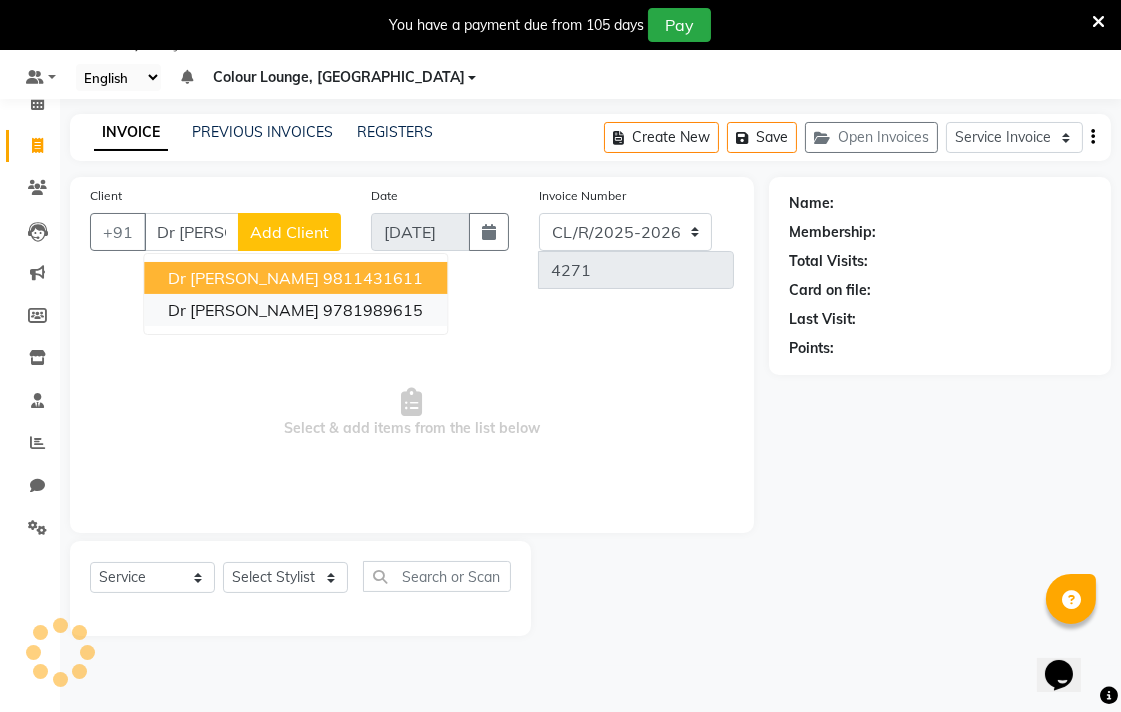 click on "9781989615" at bounding box center [373, 310] 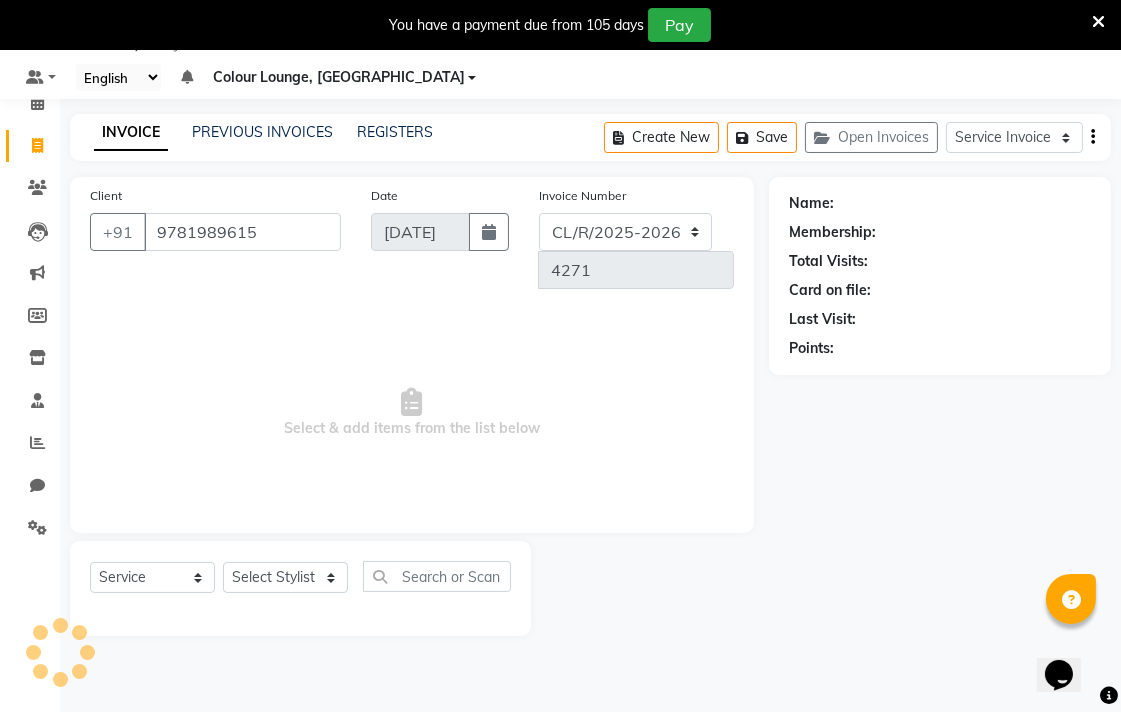 type on "9781989615" 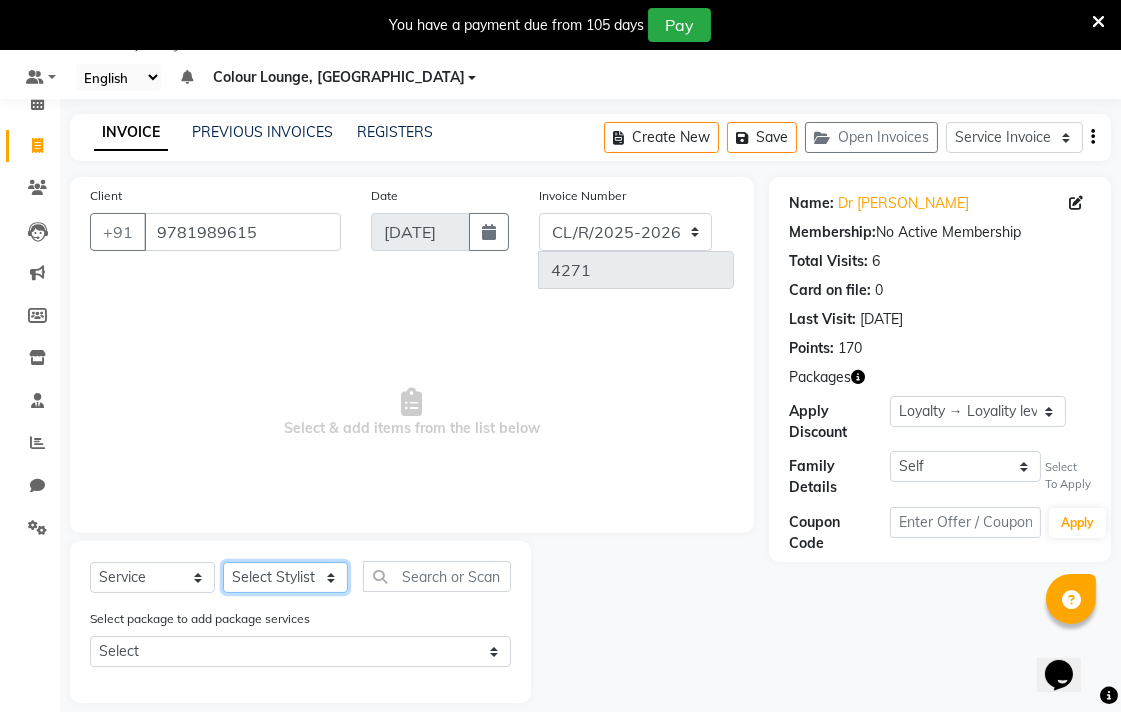 click on "Select Stylist Admin AMIT Birshika Colour Lounge, [GEOGRAPHIC_DATA] Colour Lounge, [GEOGRAPHIC_DATA] [PERSON_NAME] [PERSON_NAME] [PERSON_NAME] [PERSON_NAME] [PERSON_NAME] mam [PERSON_NAME] [PERSON_NAME] [PERSON_NAME] MOHIT [PERSON_NAME] POOJA [PERSON_NAME] [PERSON_NAME] [PERSON_NAME] guard [PERSON_NAME] [PERSON_NAME] [PERSON_NAME] [PERSON_NAME] SAMEER [PERSON_NAME] [PERSON_NAME] [PERSON_NAME] [PERSON_NAME] [PERSON_NAME] [PERSON_NAME] VISHAL [PERSON_NAME]" 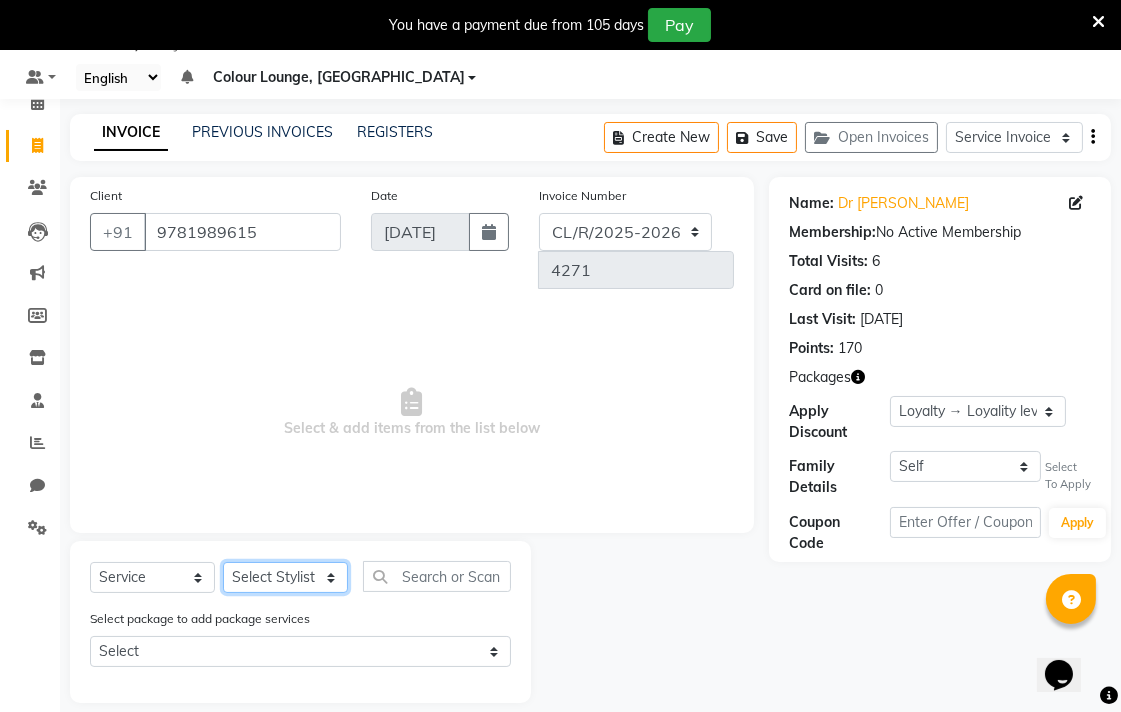 select on "70162" 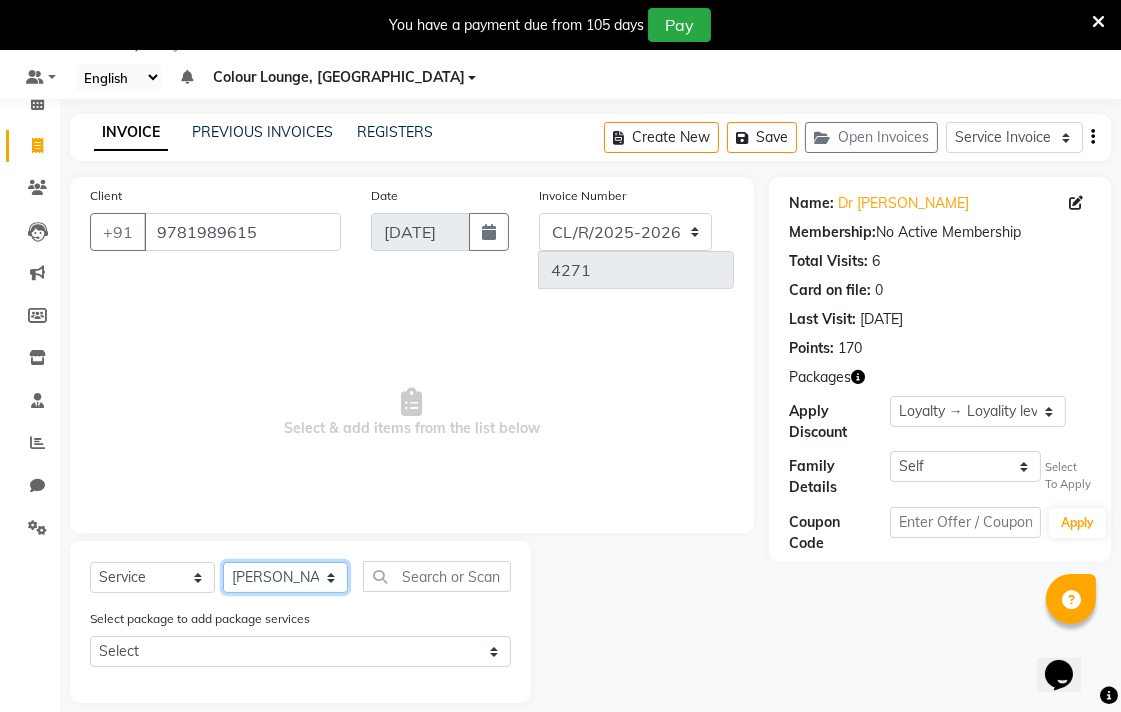 click on "Select Stylist Admin AMIT Birshika Colour Lounge, [GEOGRAPHIC_DATA] Colour Lounge, [GEOGRAPHIC_DATA] [PERSON_NAME] [PERSON_NAME] [PERSON_NAME] [PERSON_NAME] [PERSON_NAME] mam [PERSON_NAME] [PERSON_NAME] [PERSON_NAME] MOHIT [PERSON_NAME] POOJA [PERSON_NAME] [PERSON_NAME] [PERSON_NAME] guard [PERSON_NAME] [PERSON_NAME] [PERSON_NAME] [PERSON_NAME] SAMEER [PERSON_NAME] [PERSON_NAME] [PERSON_NAME] [PERSON_NAME] [PERSON_NAME] [PERSON_NAME] VISHAL [PERSON_NAME]" 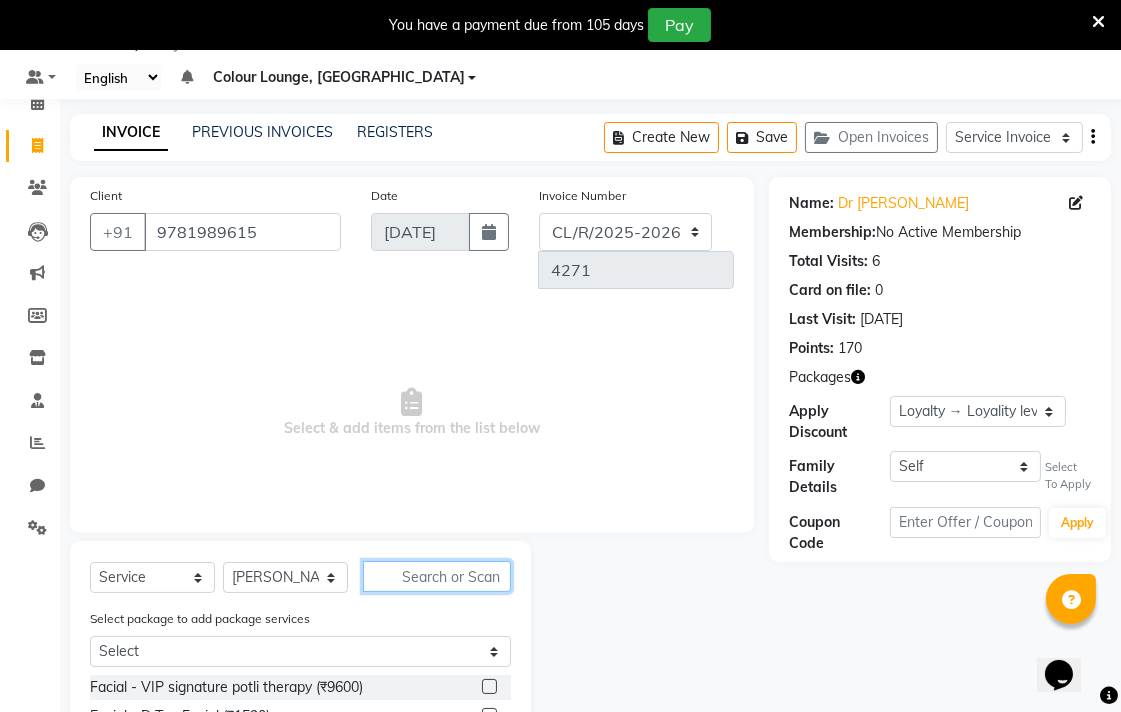 click 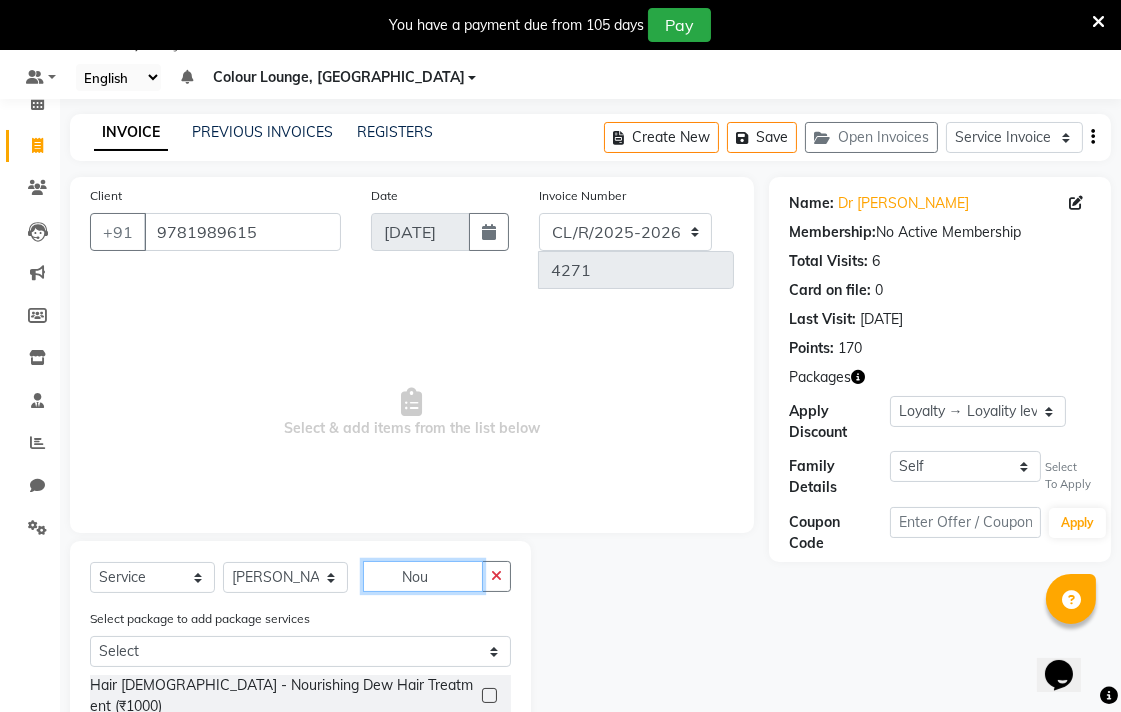 scroll, scrollTop: 62, scrollLeft: 0, axis: vertical 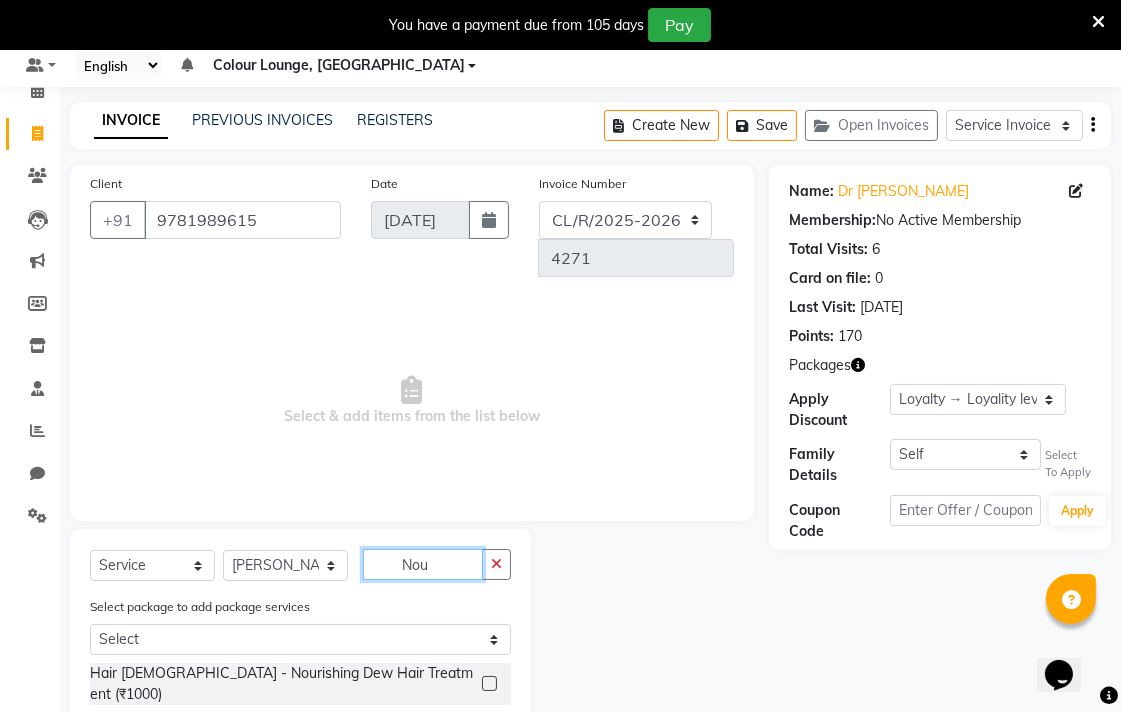 type on "Nou" 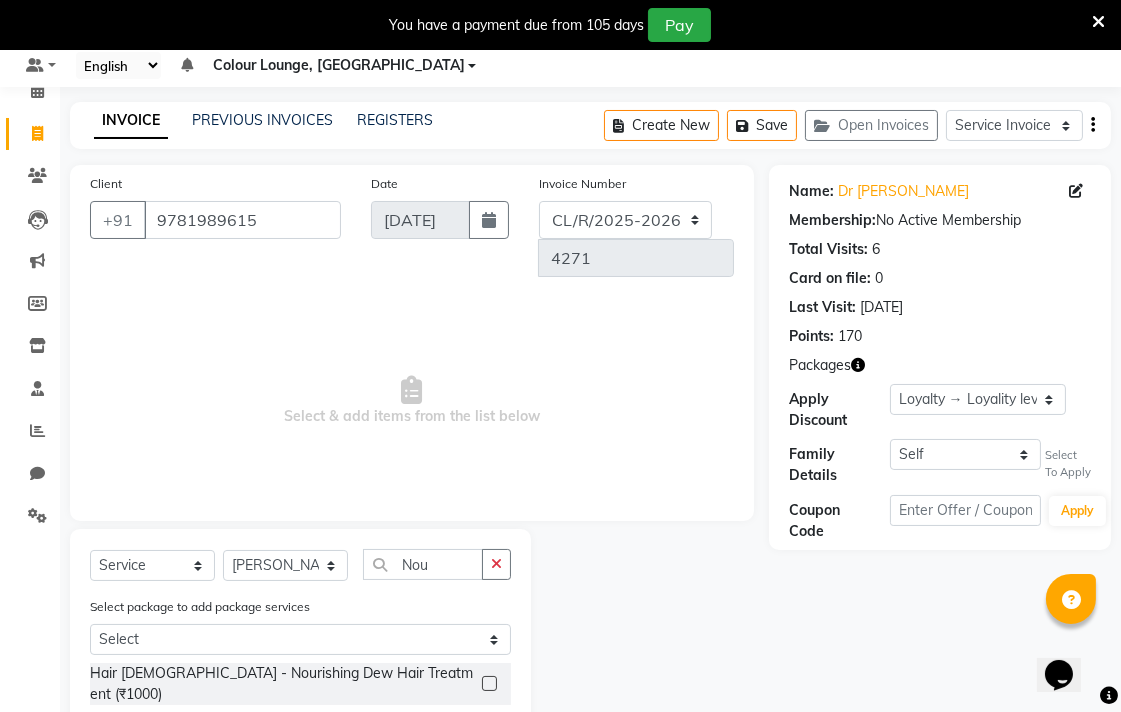 click 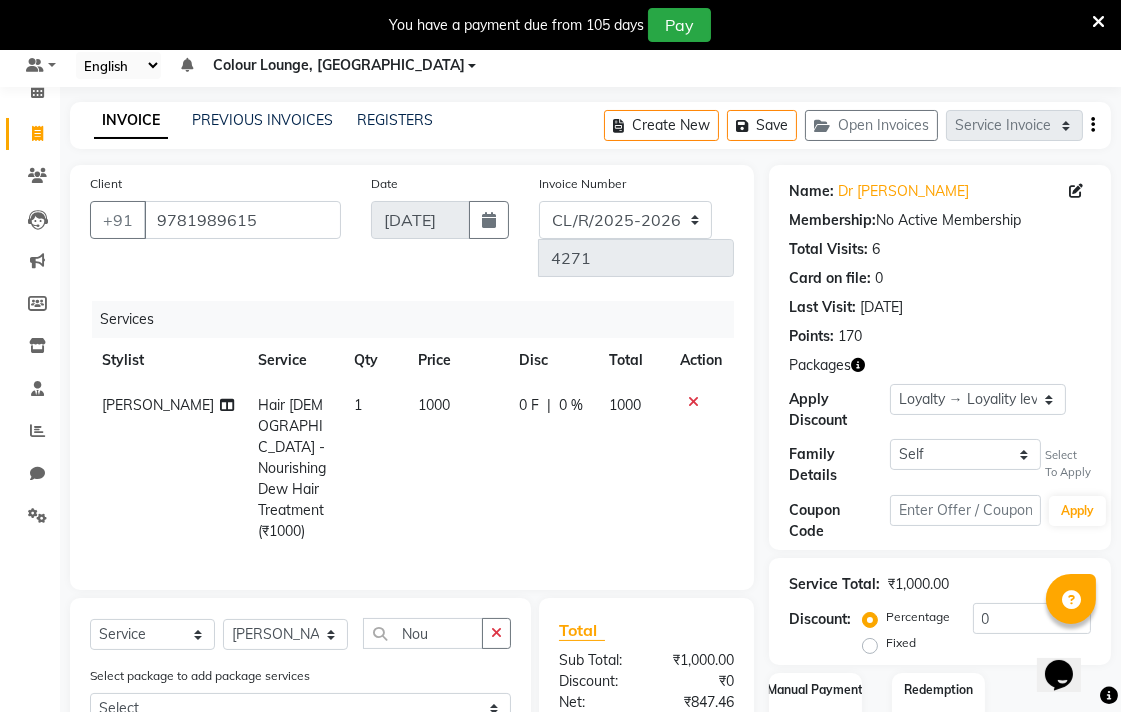 click on "1000" 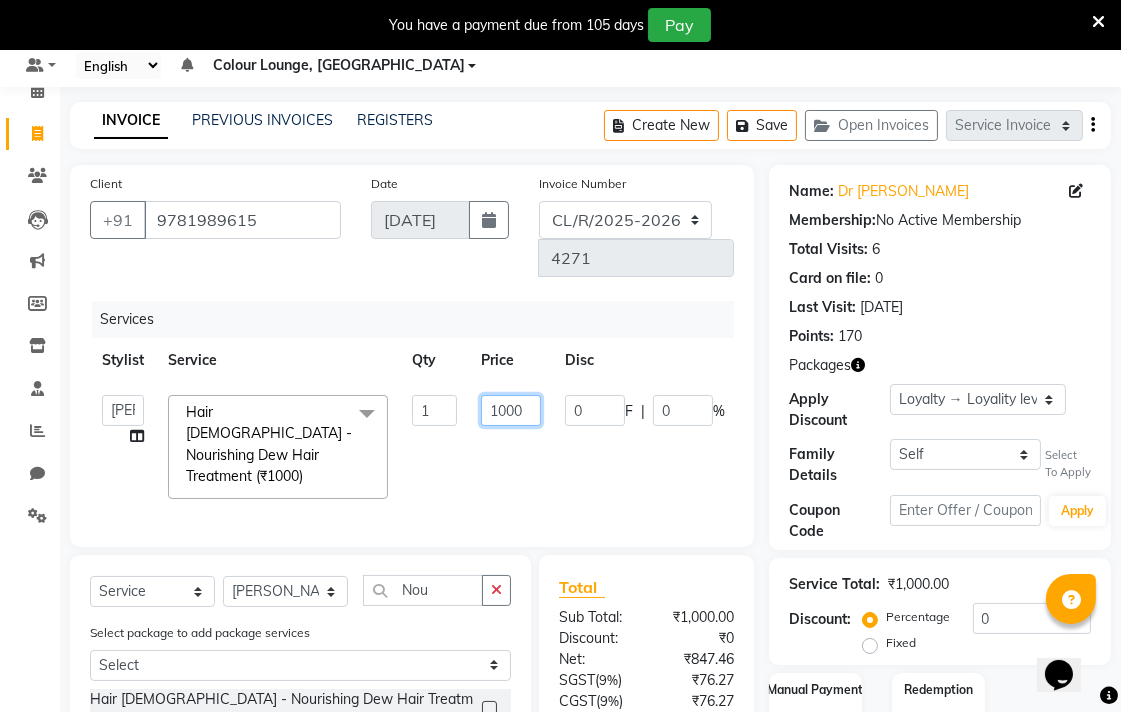 click on "1000" 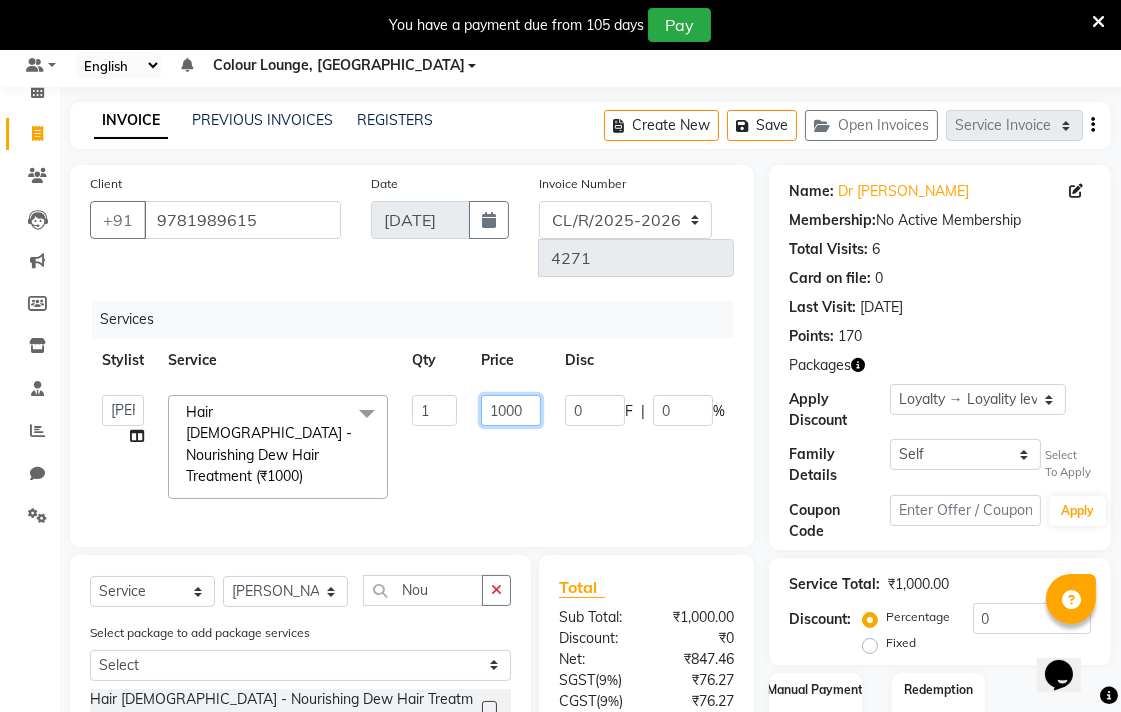 click on "1000" 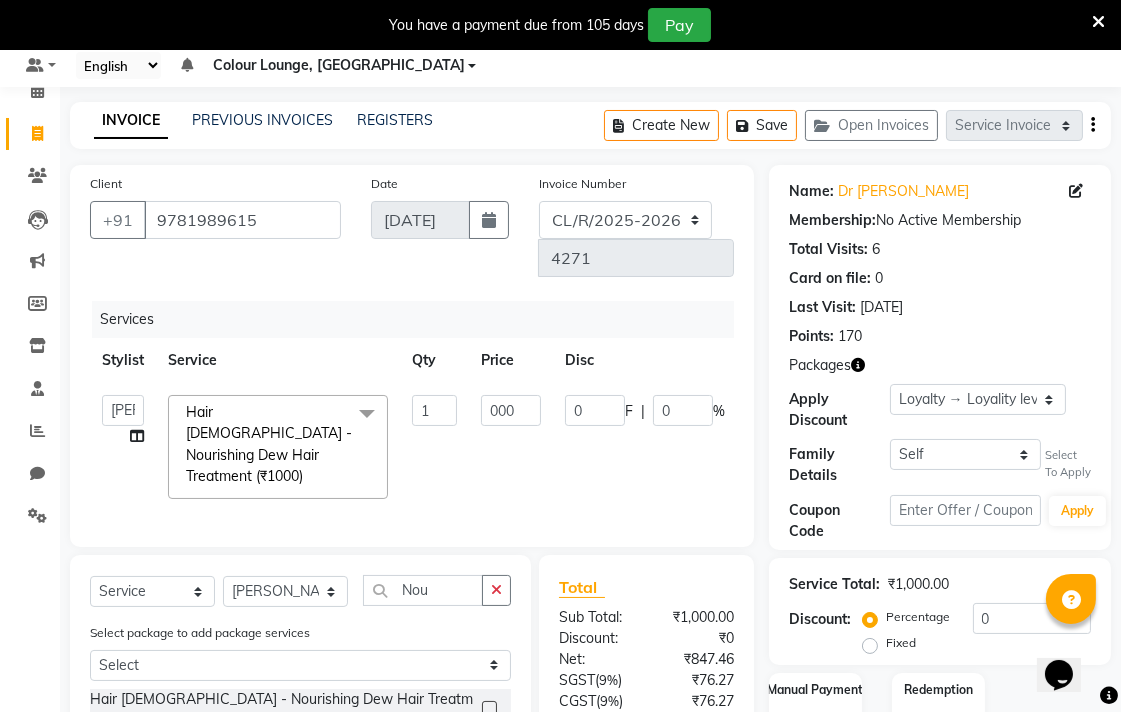 click on "Admin   AMIT   Birshika   Colour Lounge, Ranjit Avenue   Colour Lounge, Ranjit Avenue   Digvijay   JAGPREET SINGH   KARAN JAFFAL   KARAN KUMAR   Komal mam   LOVEPREET   MAIBAM SURJIT SINGH   MANDEEP   MOHIT   Nandani   PARAS   POOJA DEVNATH   Pooja Negi   PREM KOHLI   RADHIKA   Rahul guard   Reema mehra   Riya   Sahil   SAJAN   SAMEER   SANIA   SANJAY   SIMRAN   Sonia   Sunita   TANUJ   VISHAL   Vishal singh  Hair Female - Nourishing Dew Hair Treatment (₹1000)  x Facial - VIP signature potli therapy (₹9600) Facial - D Tan Facial (₹1590) Facial - French Facial (₹1770) Facial - Glow Facial (₹2500) Facial - Dermasage Luxury Skin Treatment (₹8000) Facial - Algotherm Luxury Facial (₹10000) Facial - Vitamin C Retinol Facial (₹6000) Facial - Vip Signature Facial (₹7000) Facial - Organic Facial (₹2359) Facial - Vitamin C Whiteninig Brightening facial (₹5000) Facial - Nirvana Facial (₹2712) Facial - Bio Whitening Facial (₹2595) Facial - Organic Facial kp qu (₹2000) Clinic - Prp (₹5000)" 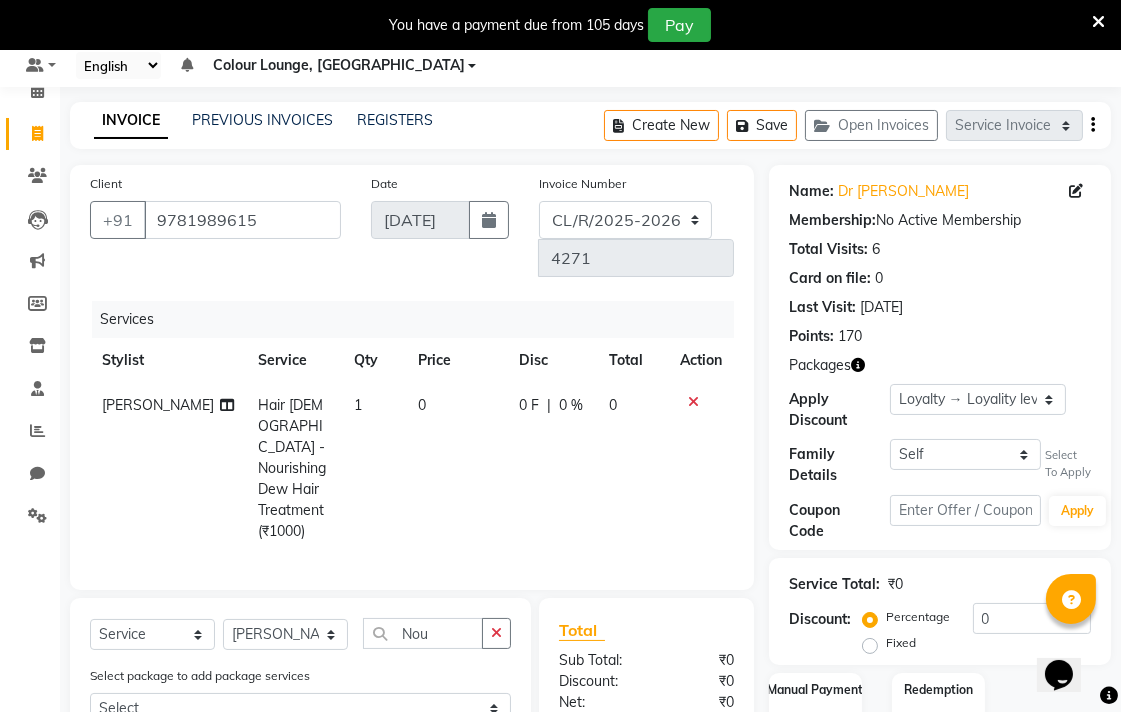 click on "0 F | 0 %" 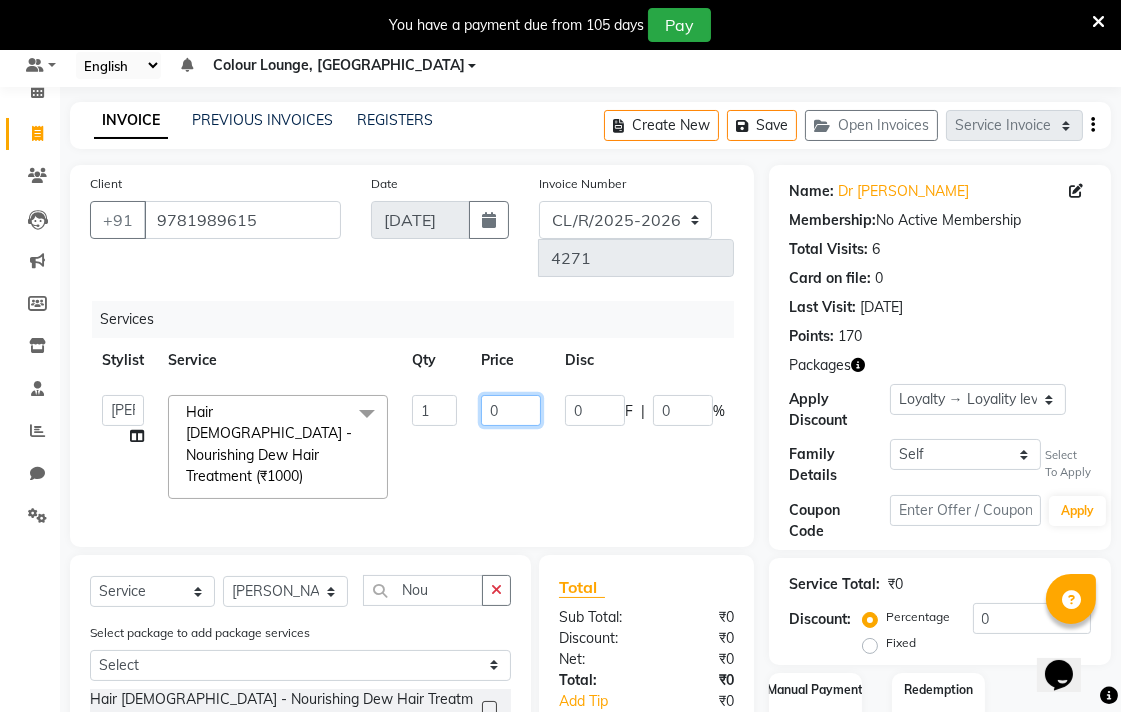 click on "0" 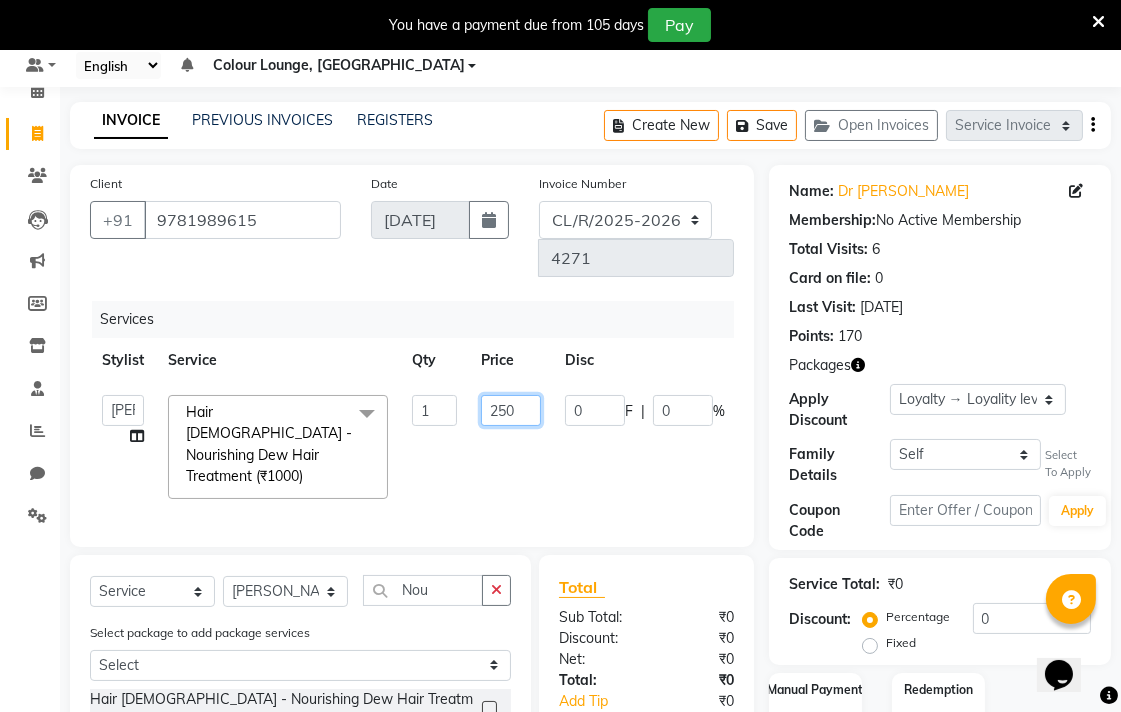 type on "2500" 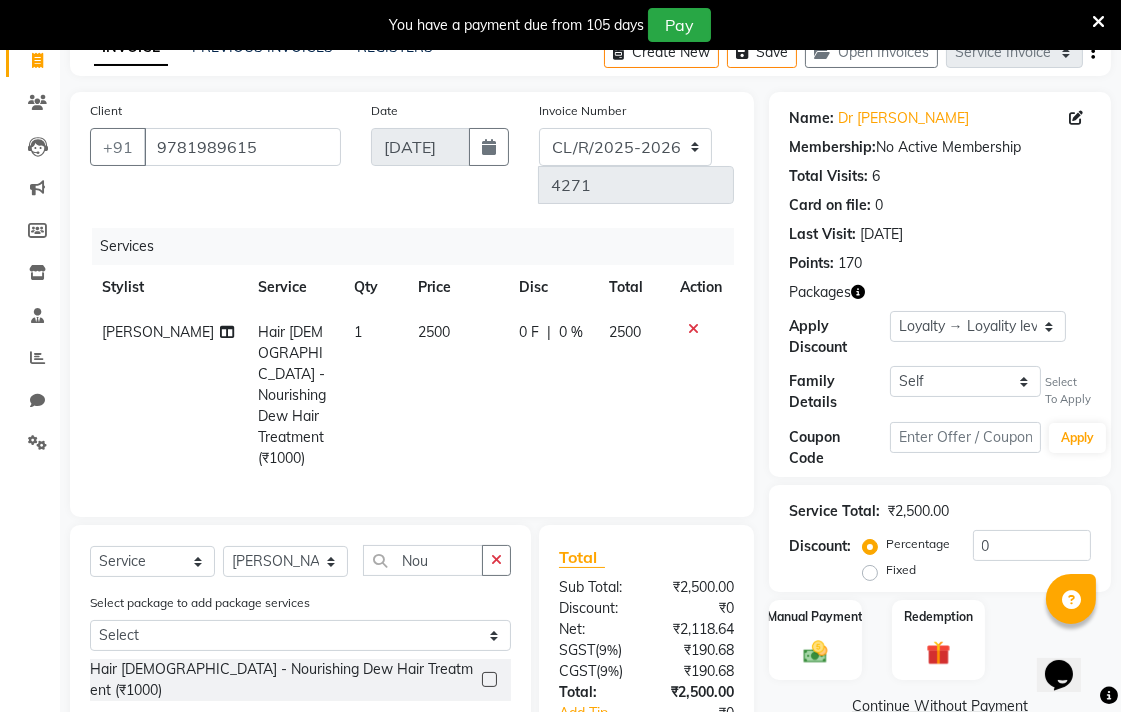 scroll, scrollTop: 208, scrollLeft: 0, axis: vertical 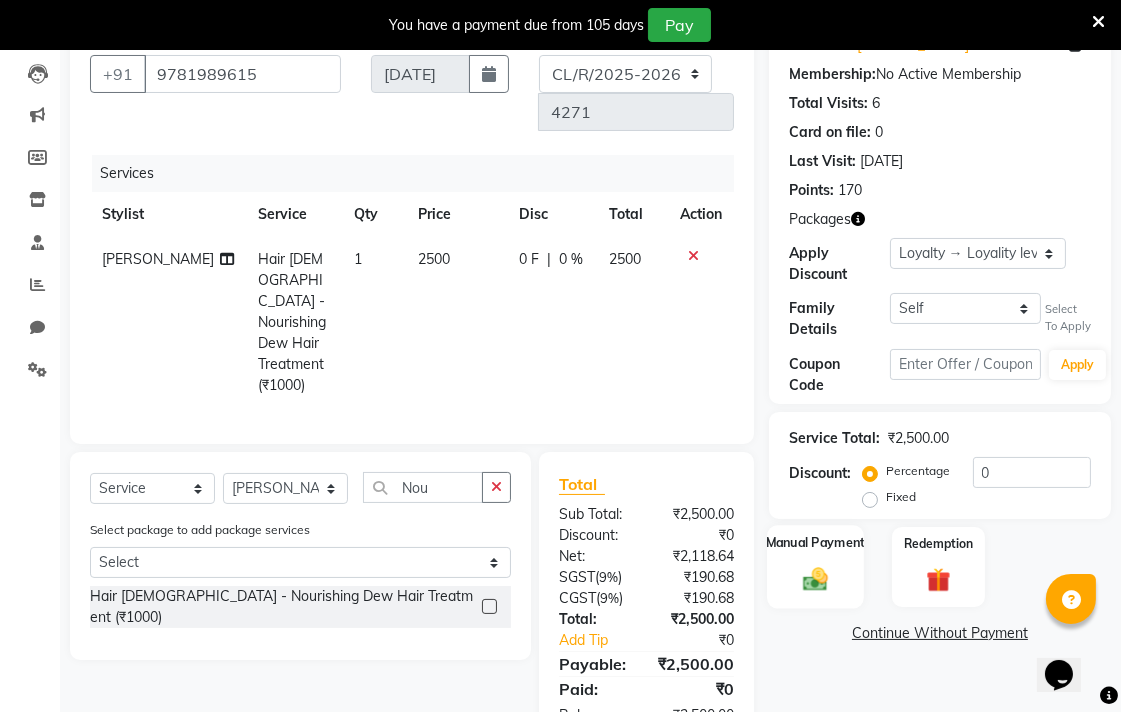 click on "Manual Payment" 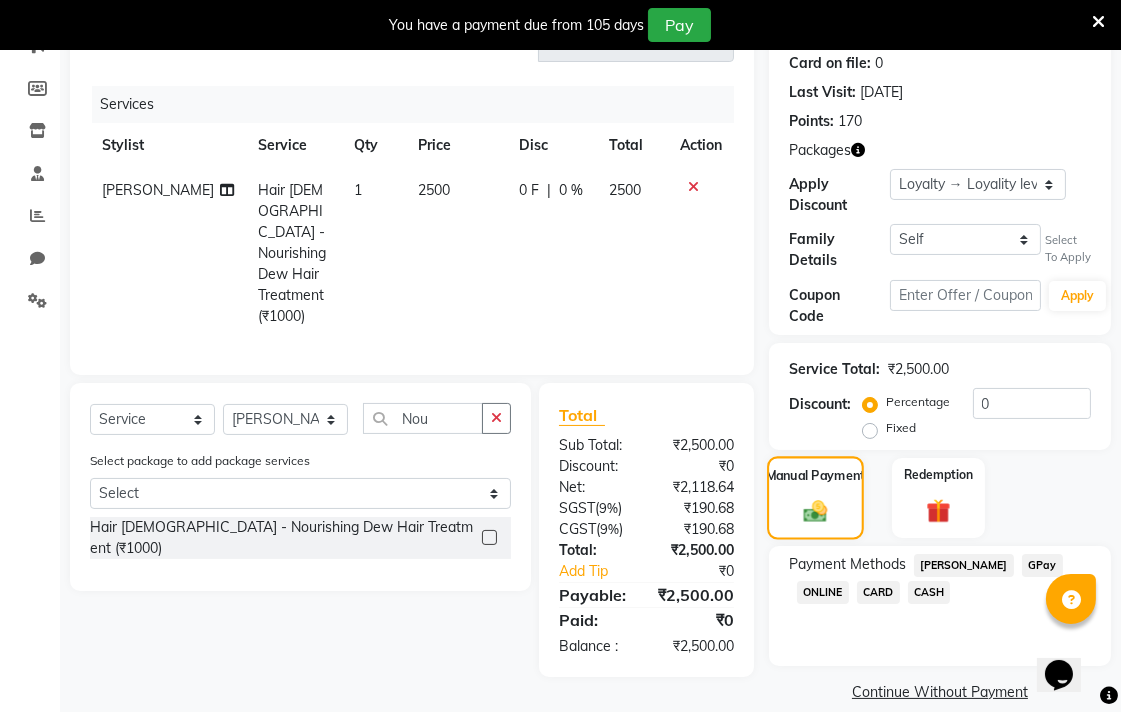 scroll, scrollTop: 302, scrollLeft: 0, axis: vertical 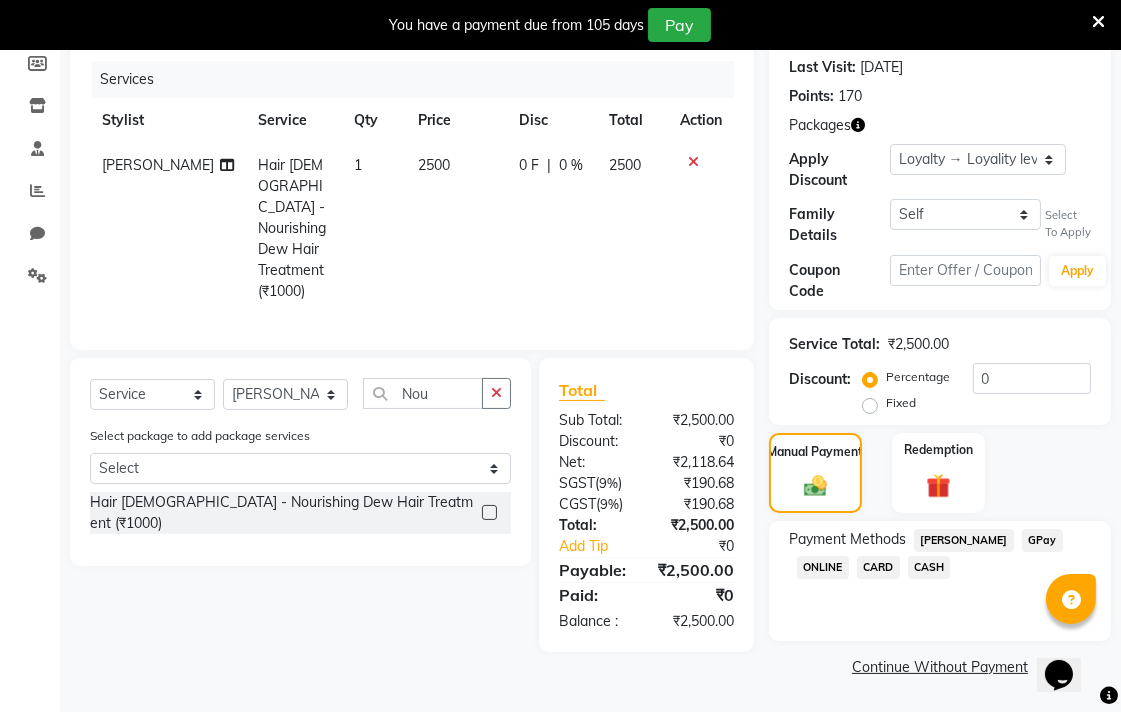click on "CASH" 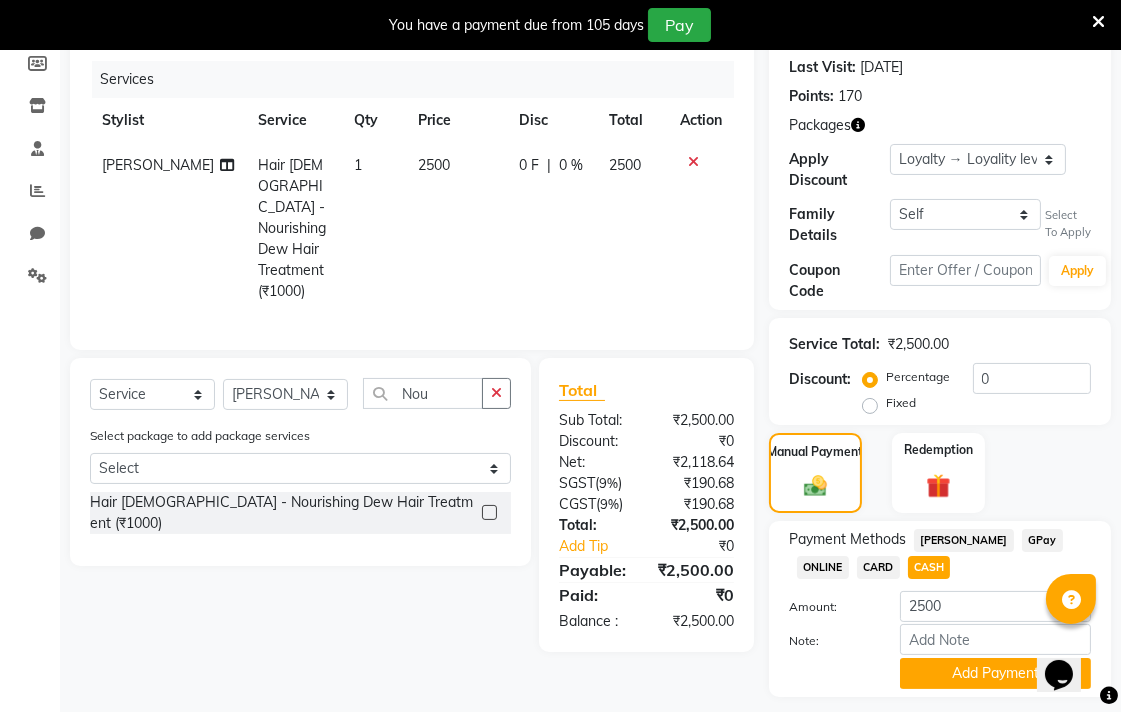 click on "GPay" 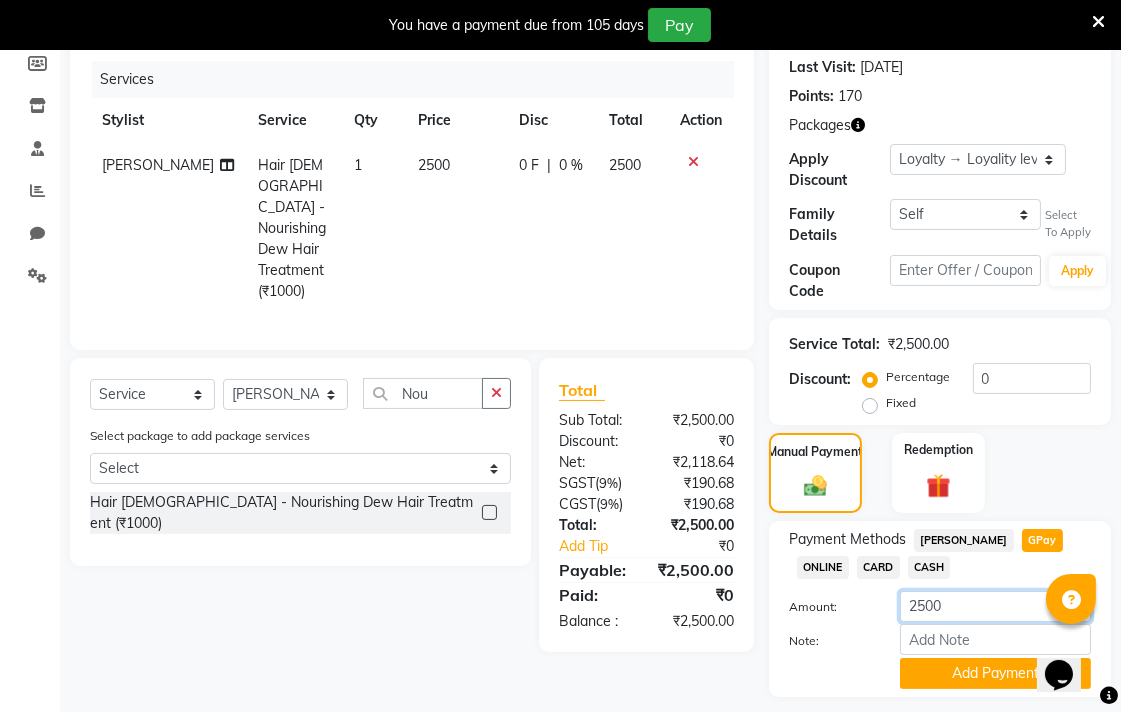 click on "2500" 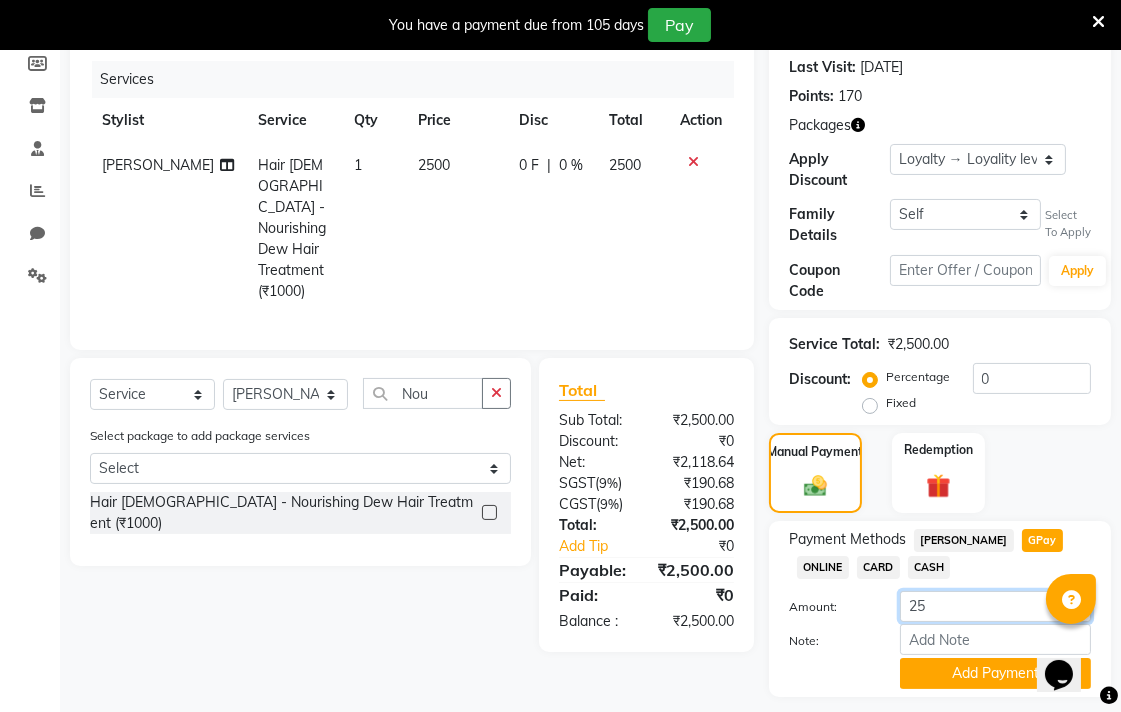 type on "2" 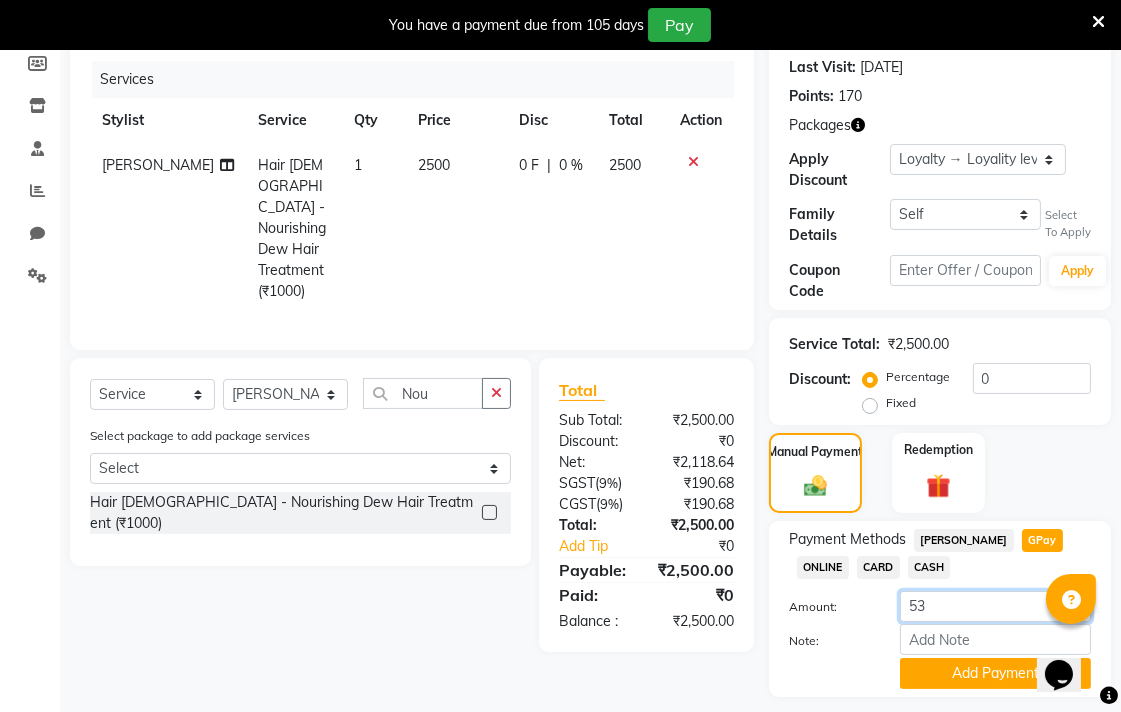 type on "530" 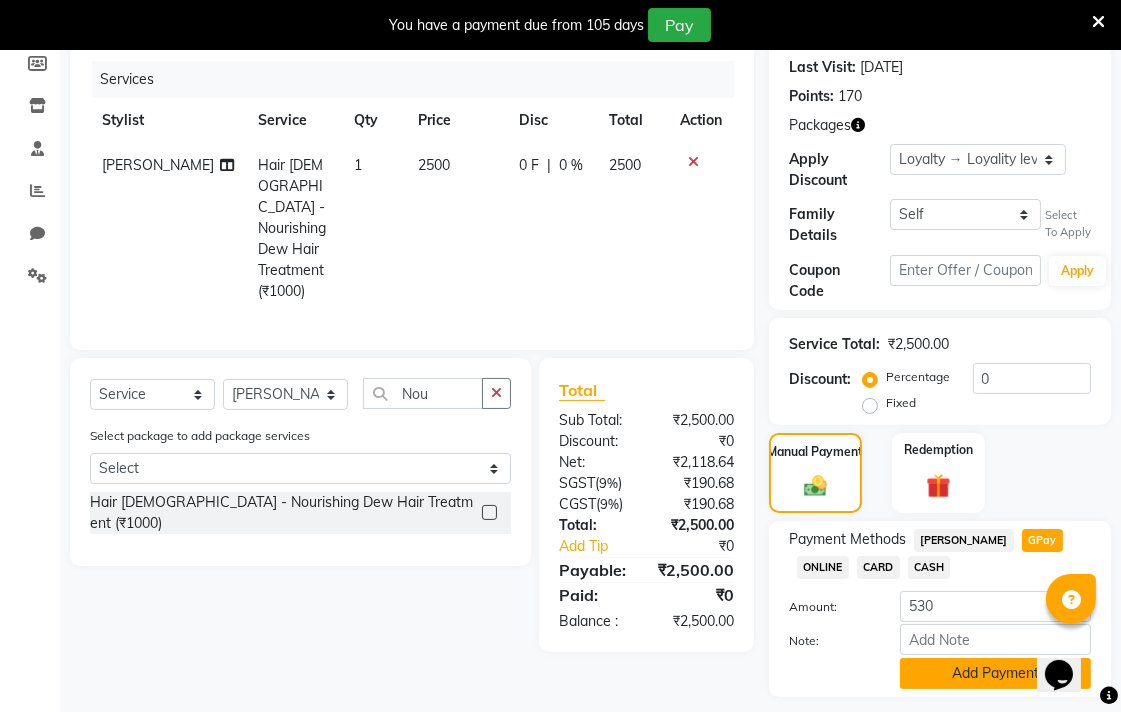 click on "Add Payment" 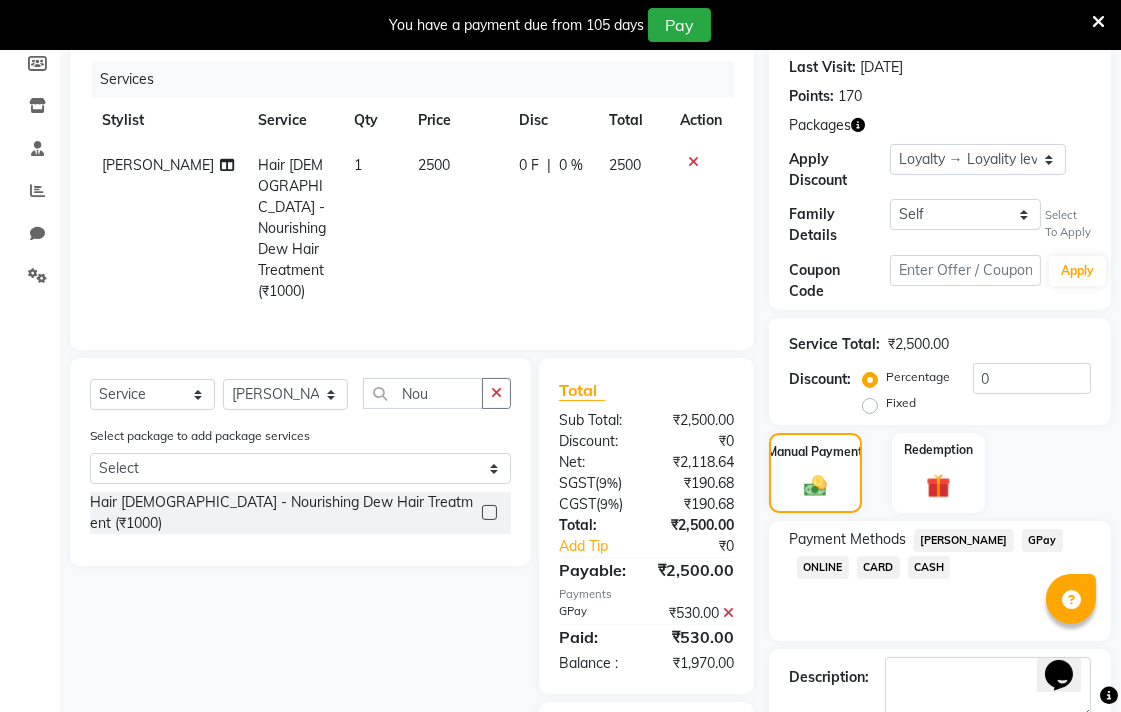 click on "CASH" 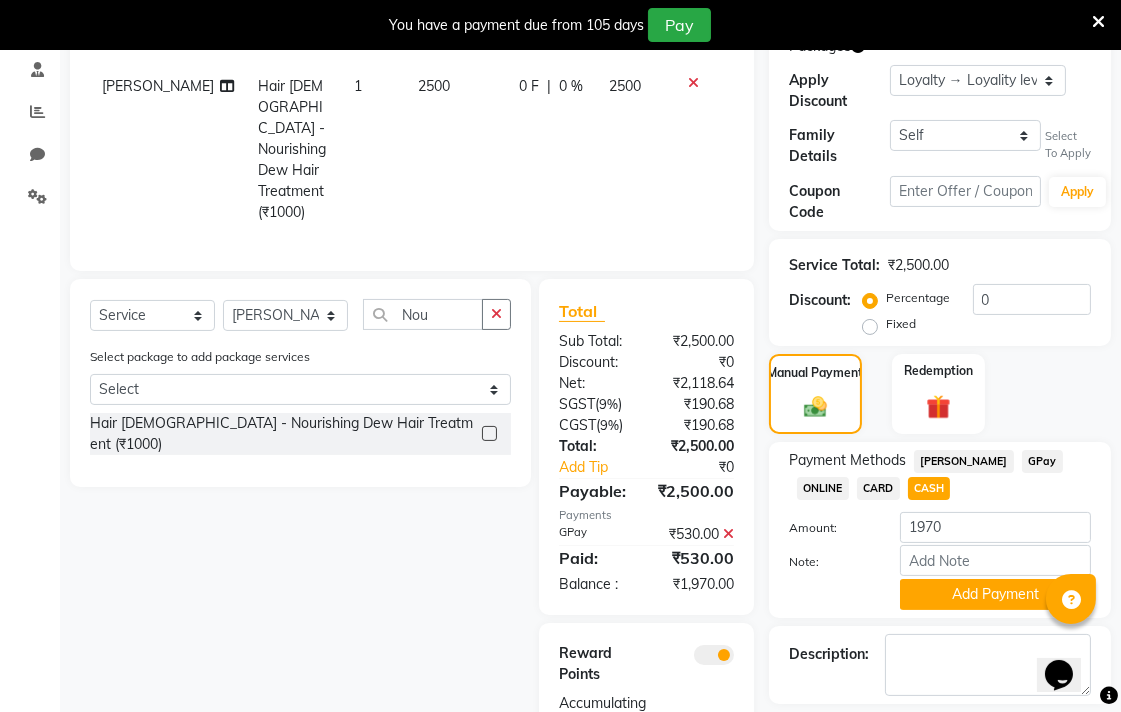 scroll, scrollTop: 472, scrollLeft: 0, axis: vertical 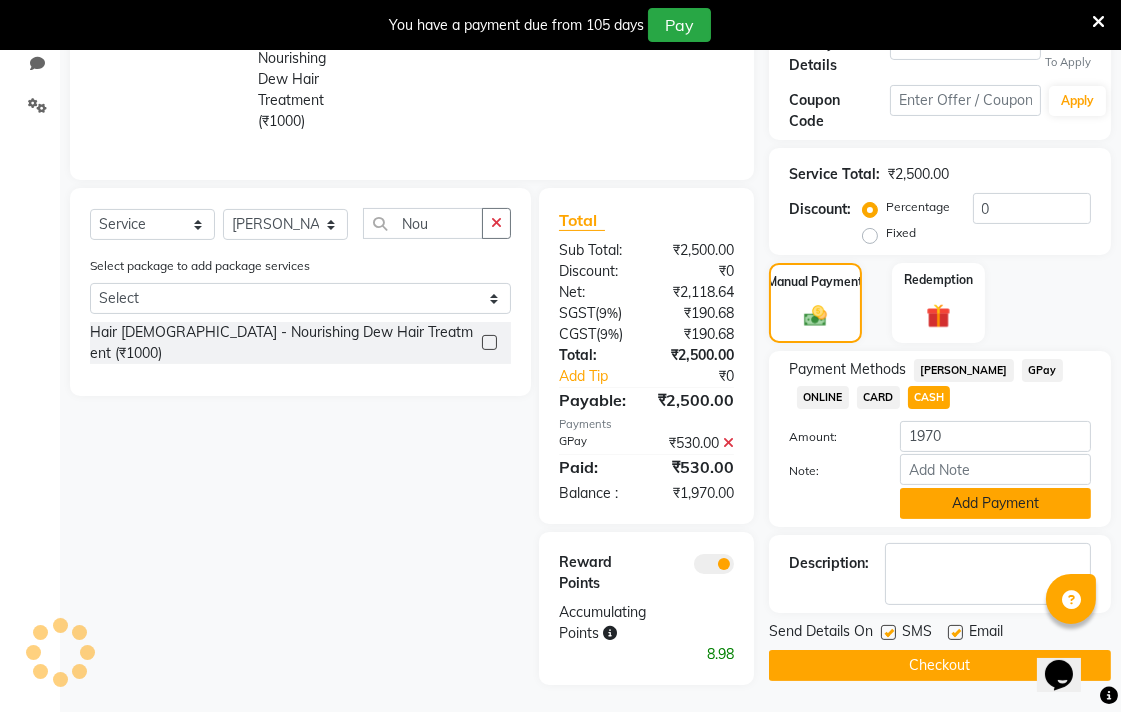click on "Add Payment" 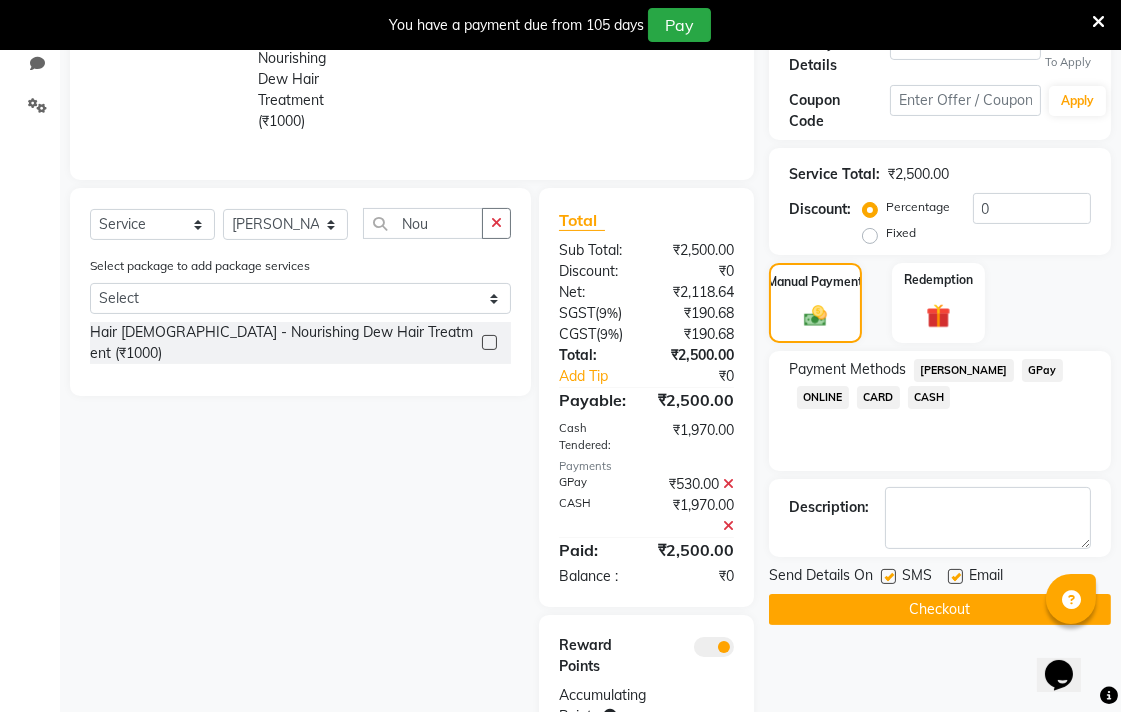 click on "Checkout" 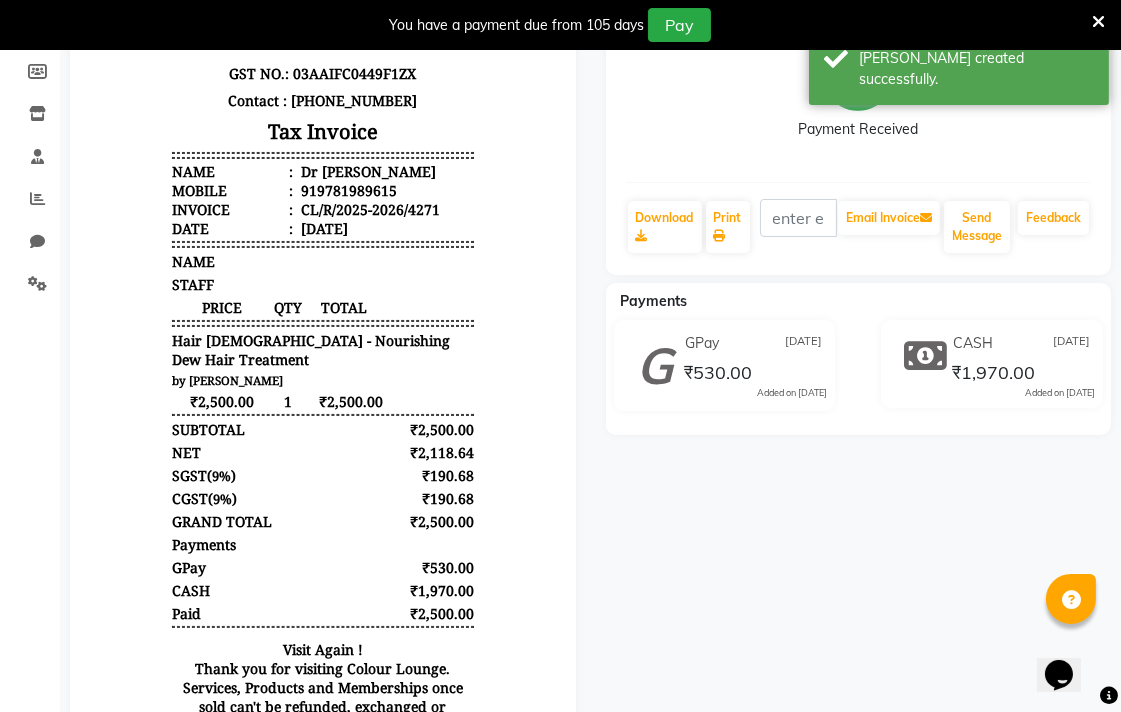 scroll, scrollTop: 258, scrollLeft: 0, axis: vertical 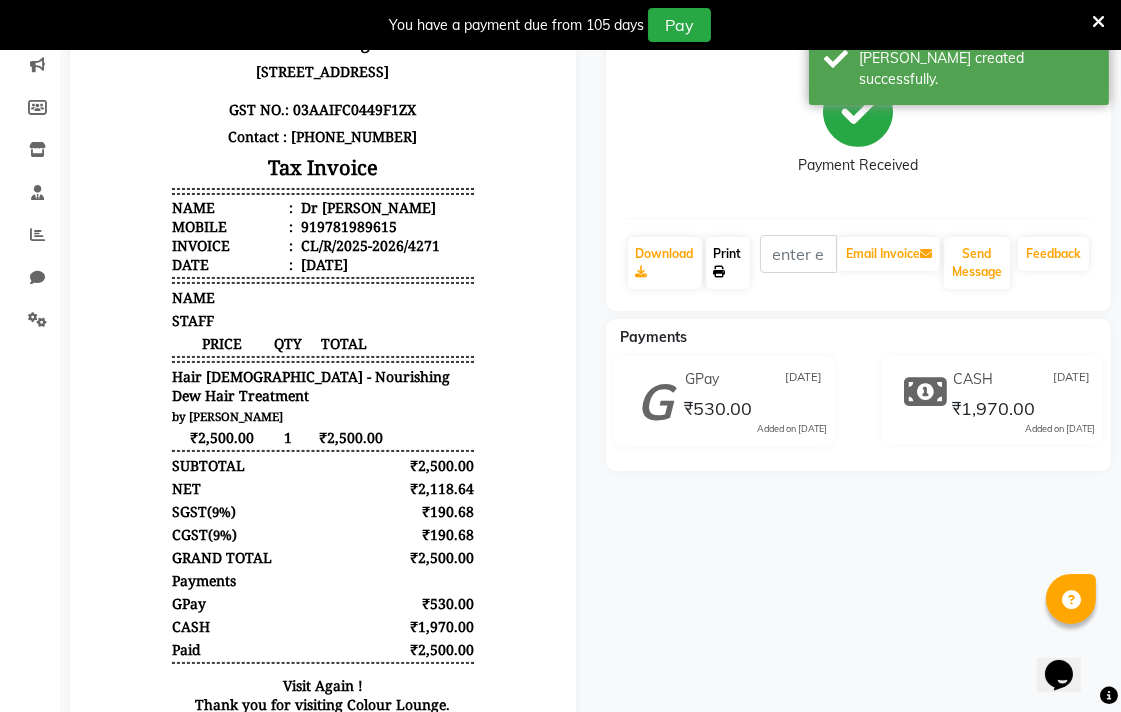 click on "Print" 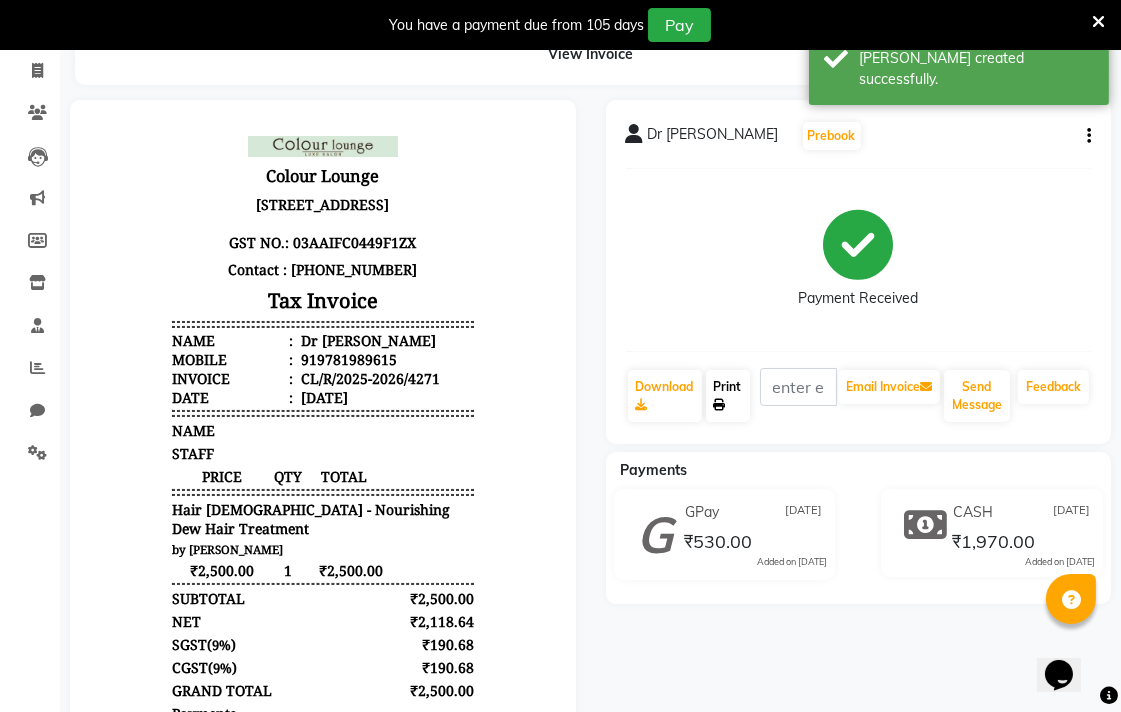 scroll, scrollTop: 0, scrollLeft: 0, axis: both 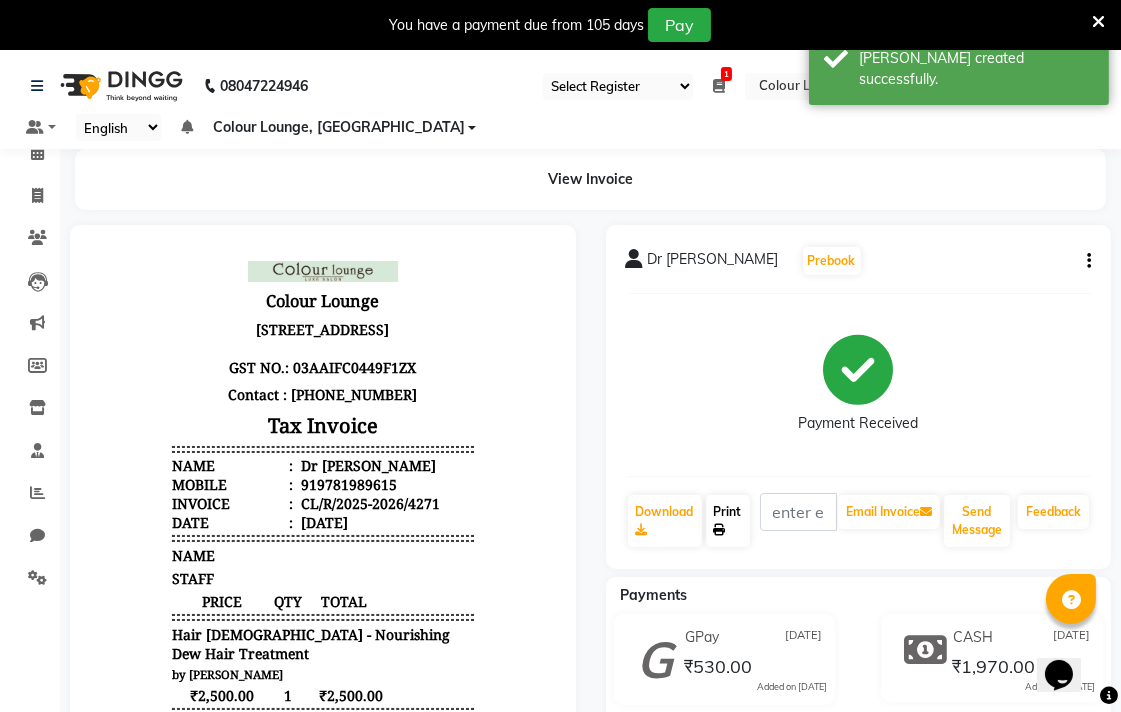 click on "Print" 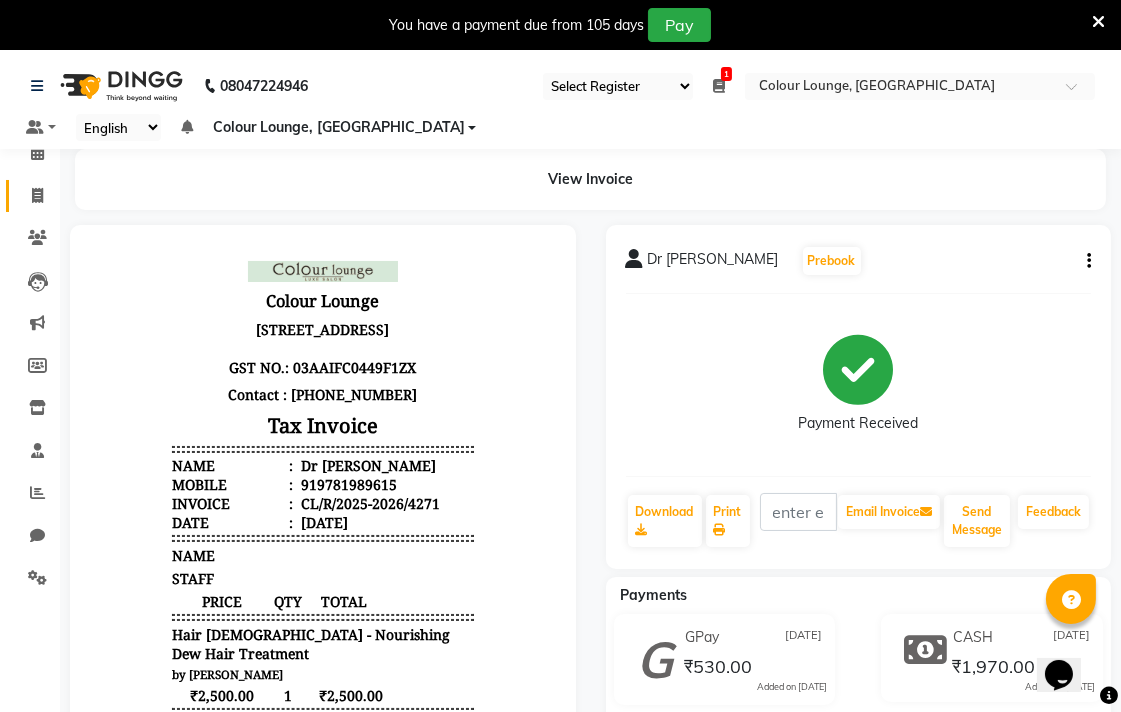 click 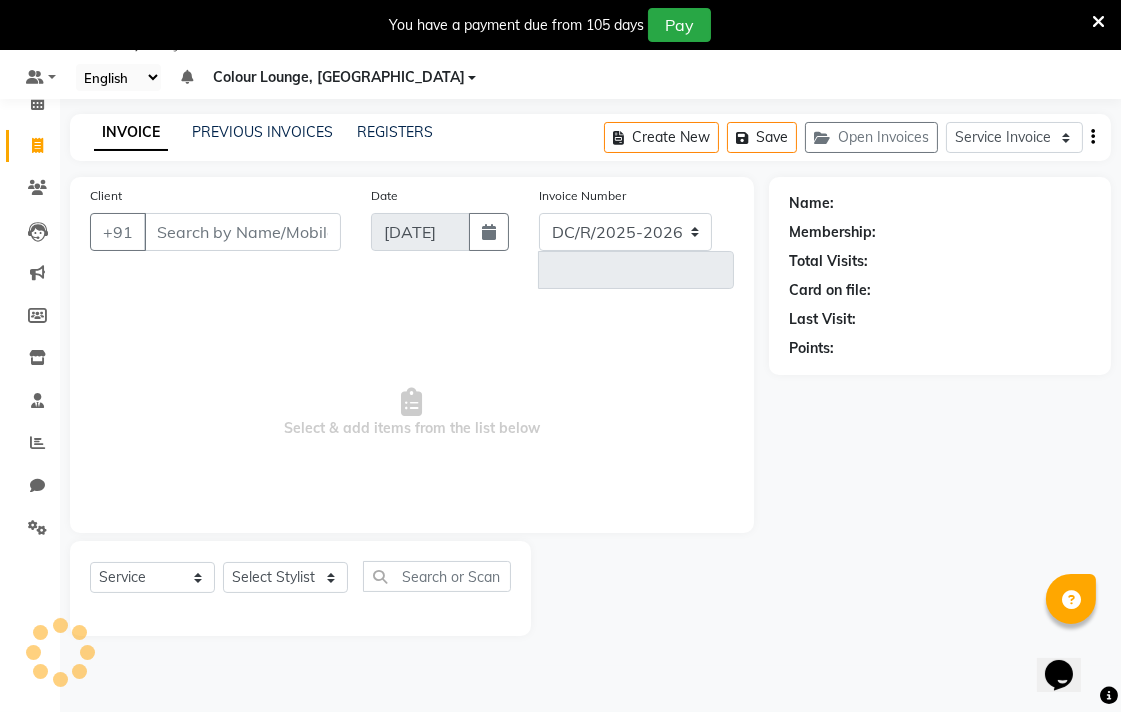 select on "8013" 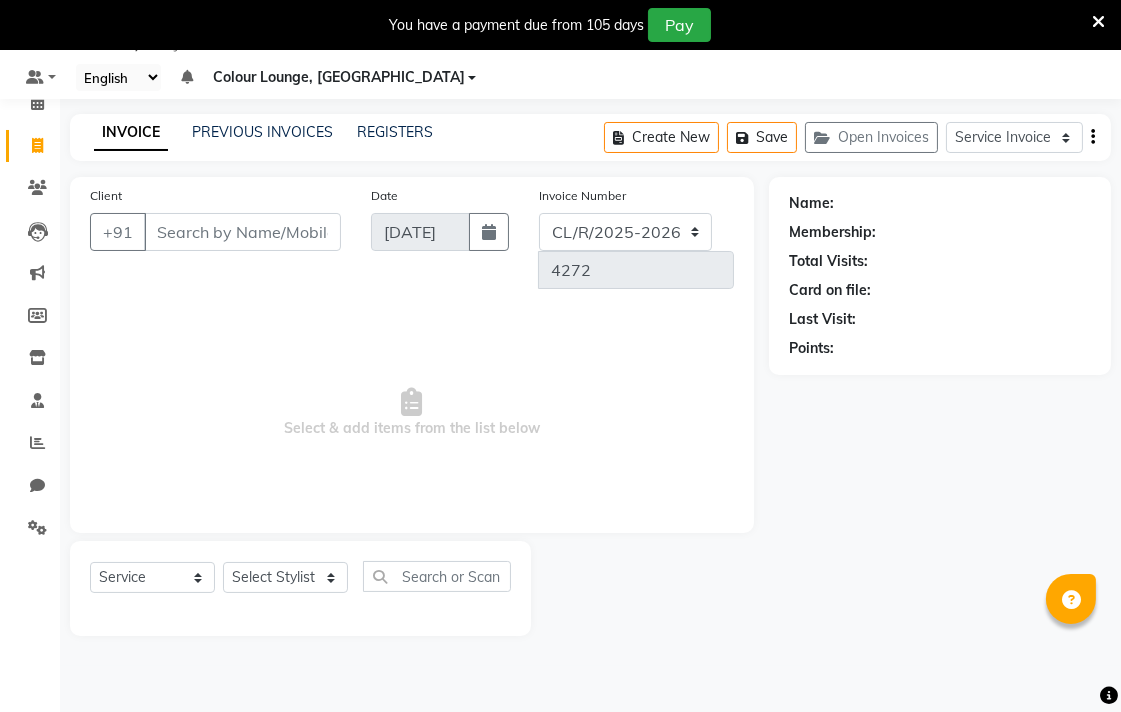 click on "Completed InProgress Upcoming Dropped Tentative Check-In Confirm" 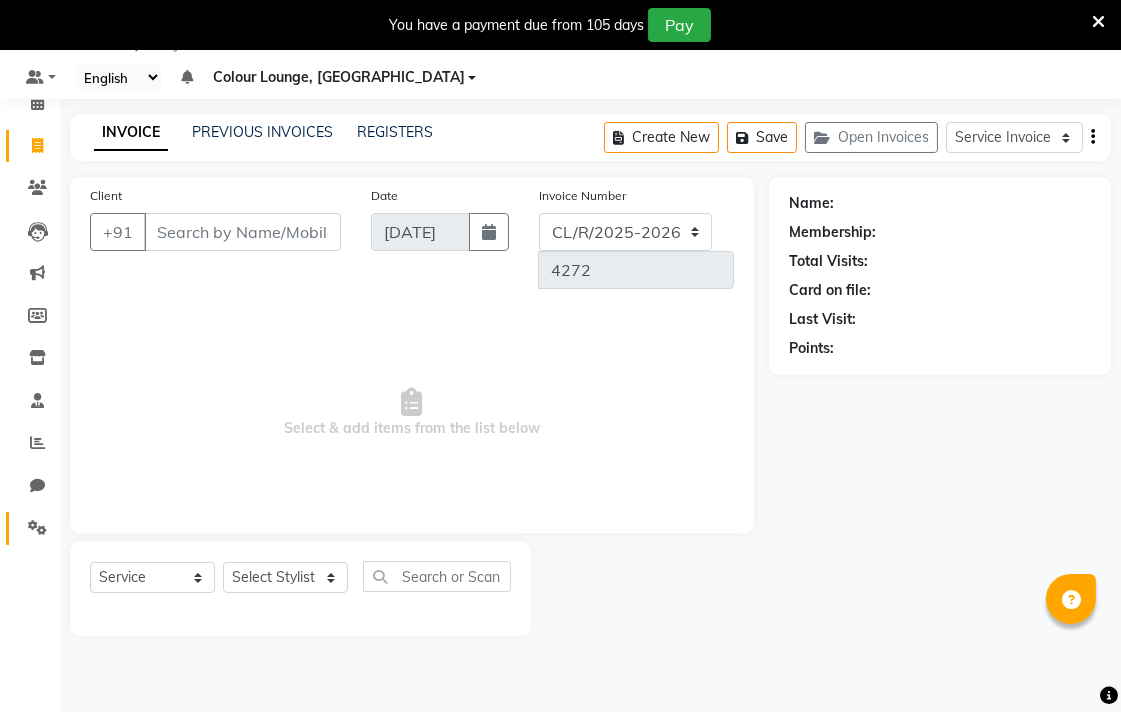 click on "Settings" 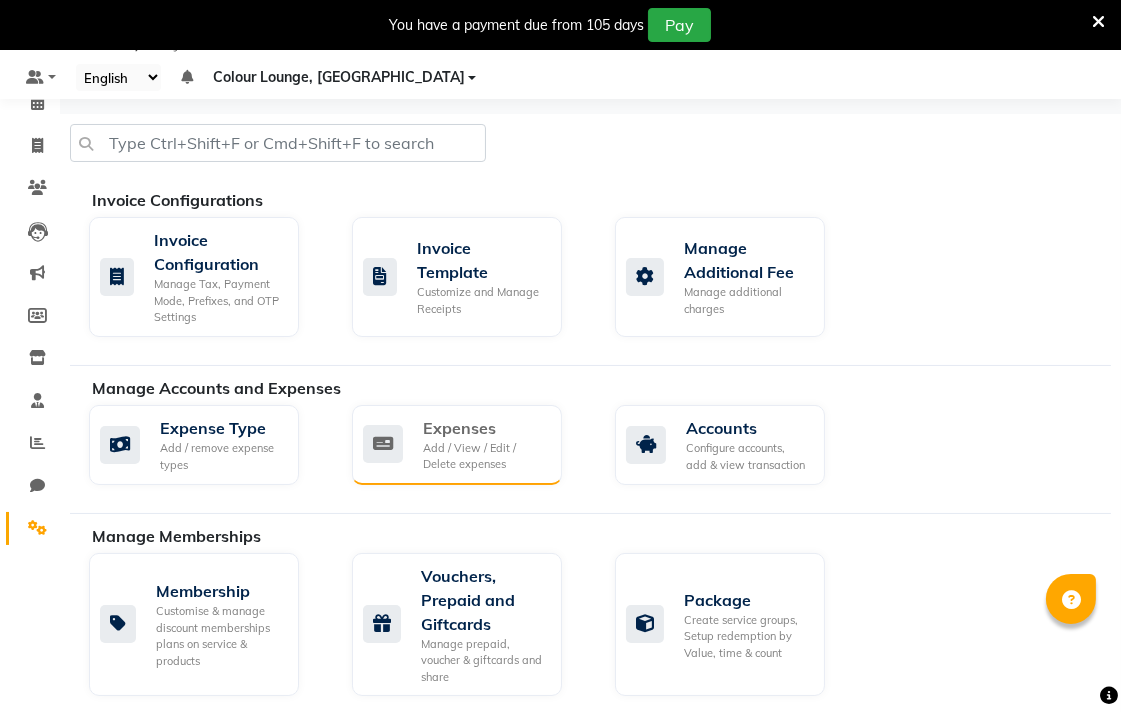click on "Add / View / Edit / Delete expenses" 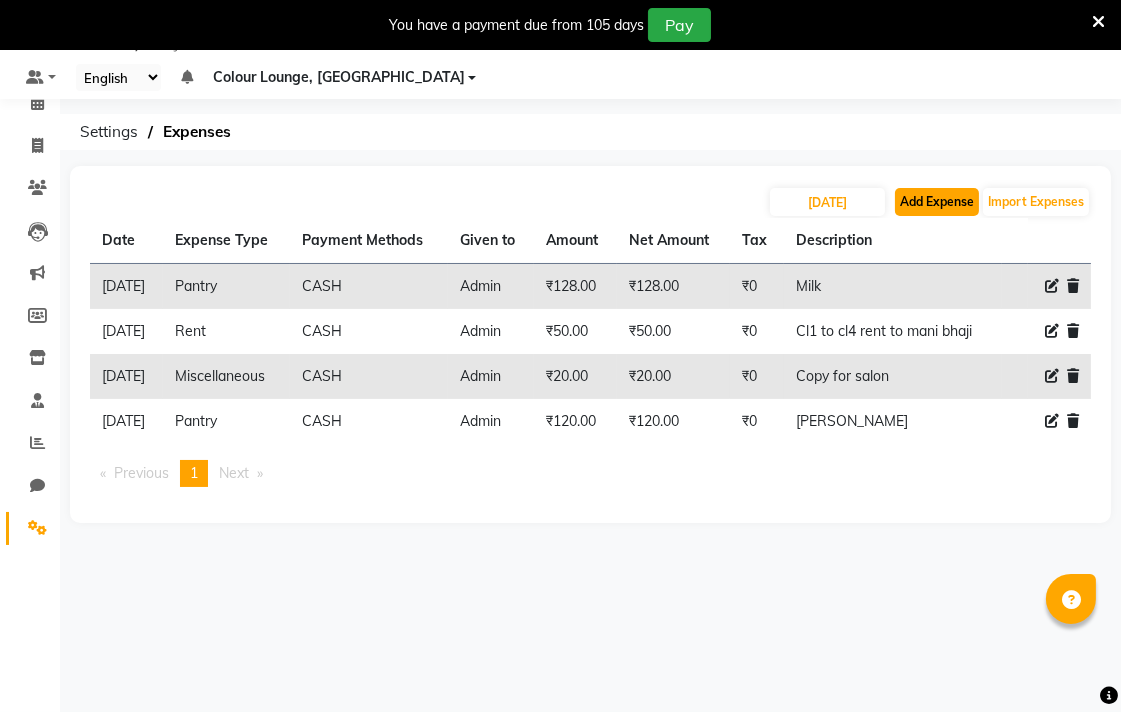 click on "Add Expense" 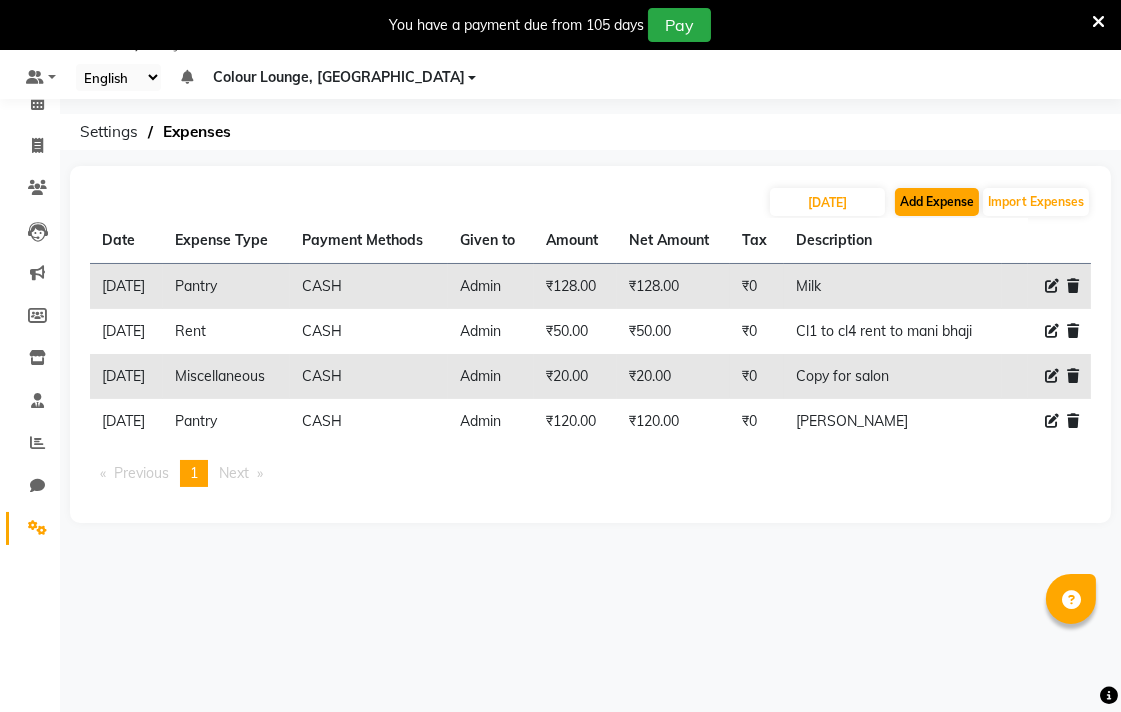 select on "1" 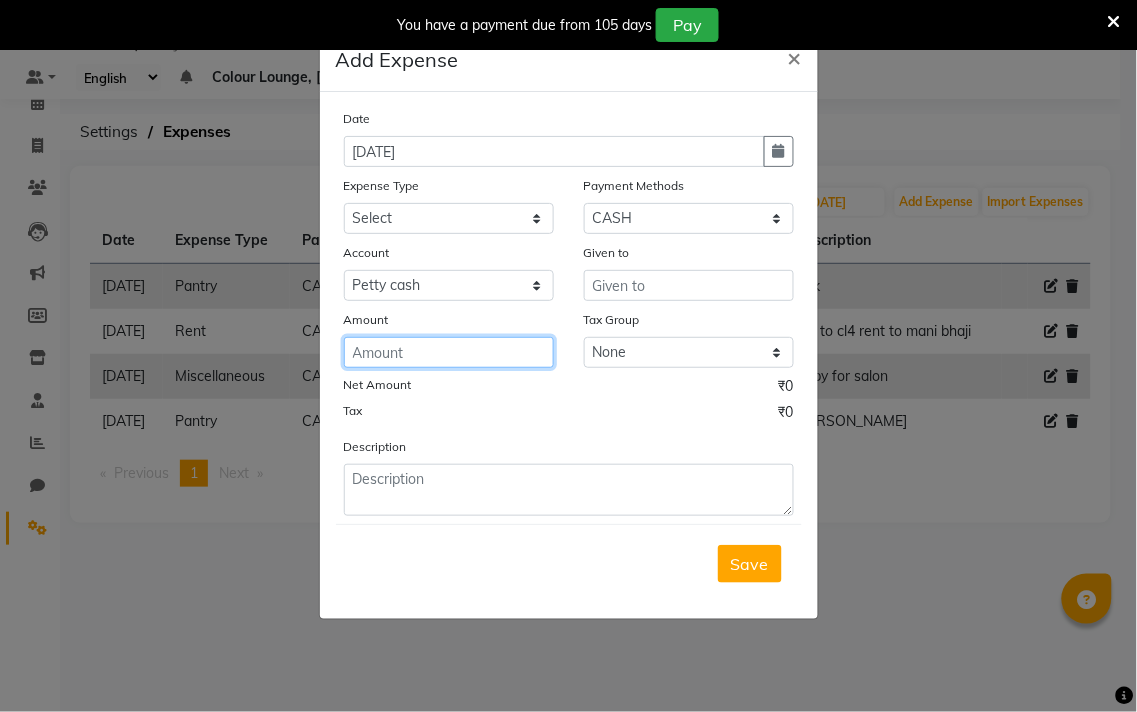 click 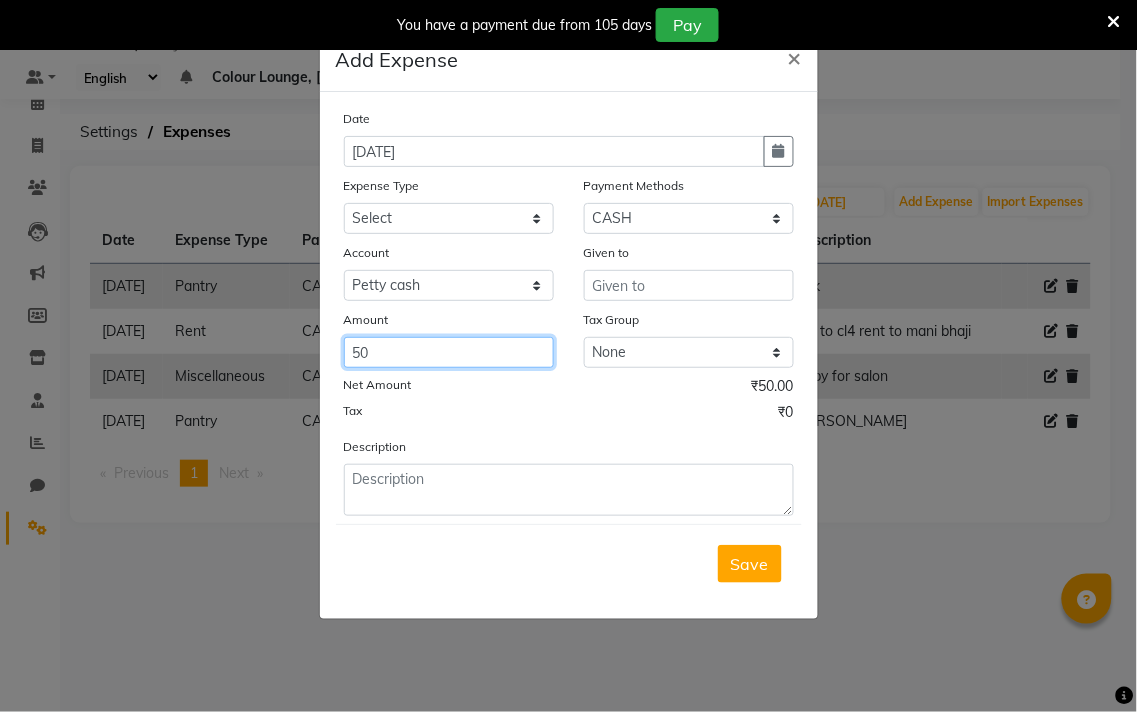 type on "50" 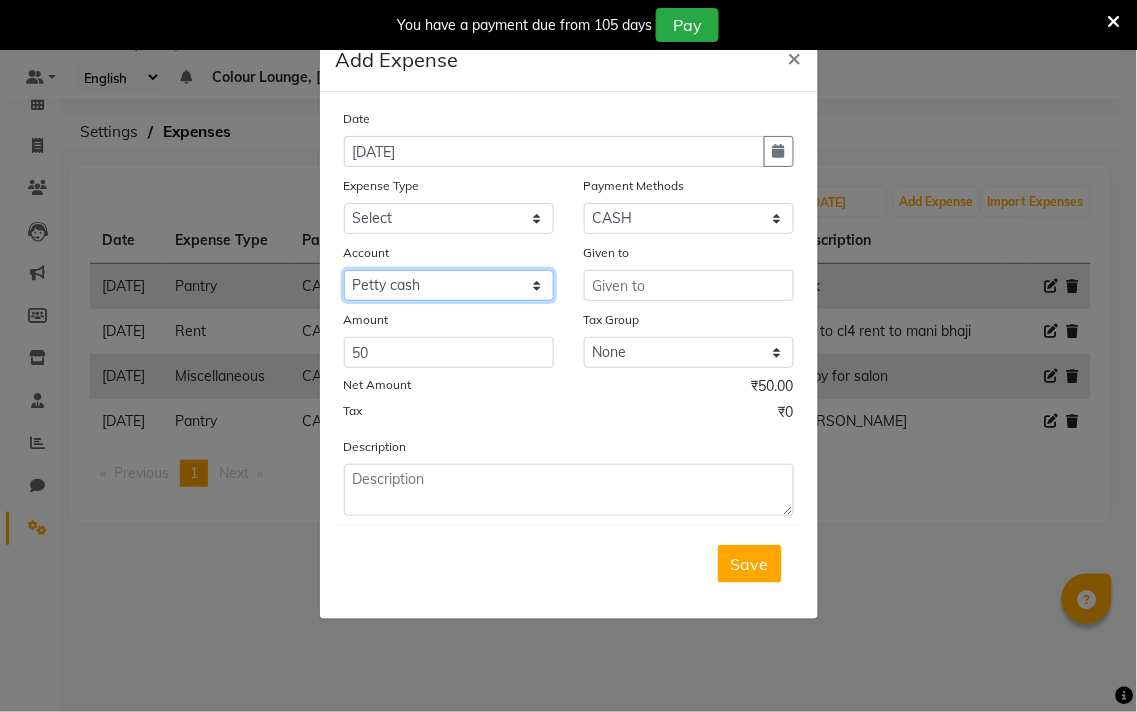 click on "Select Petty cash Default account Expense account" 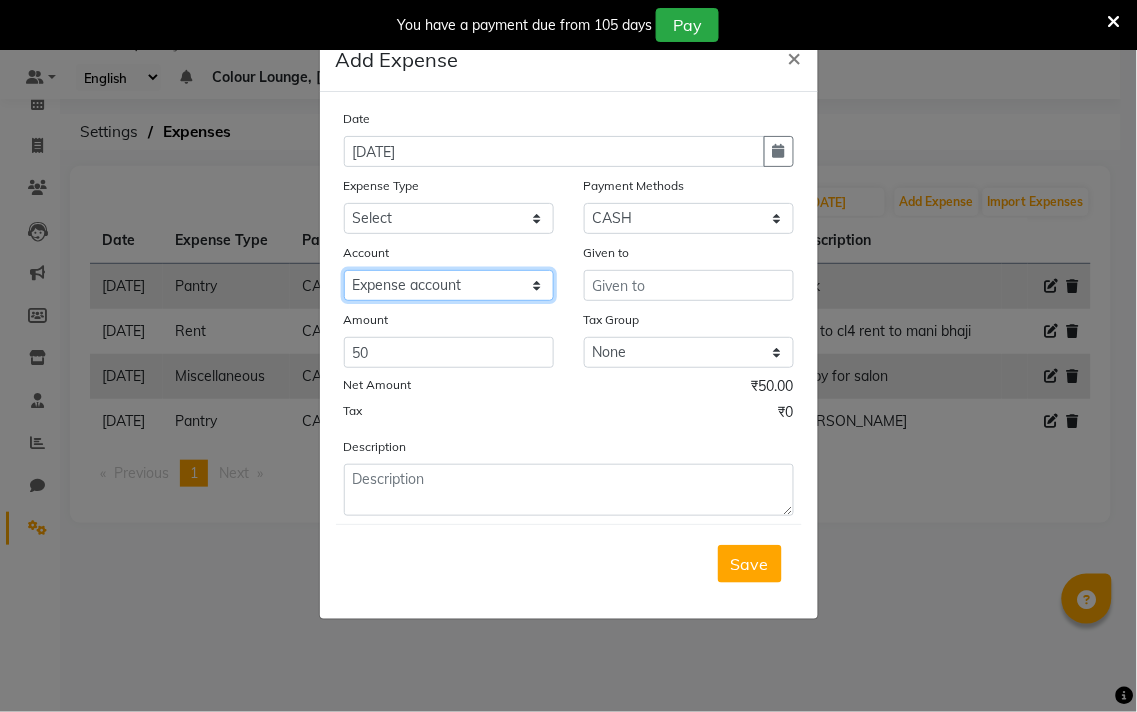 click on "Select Petty cash Default account Expense account" 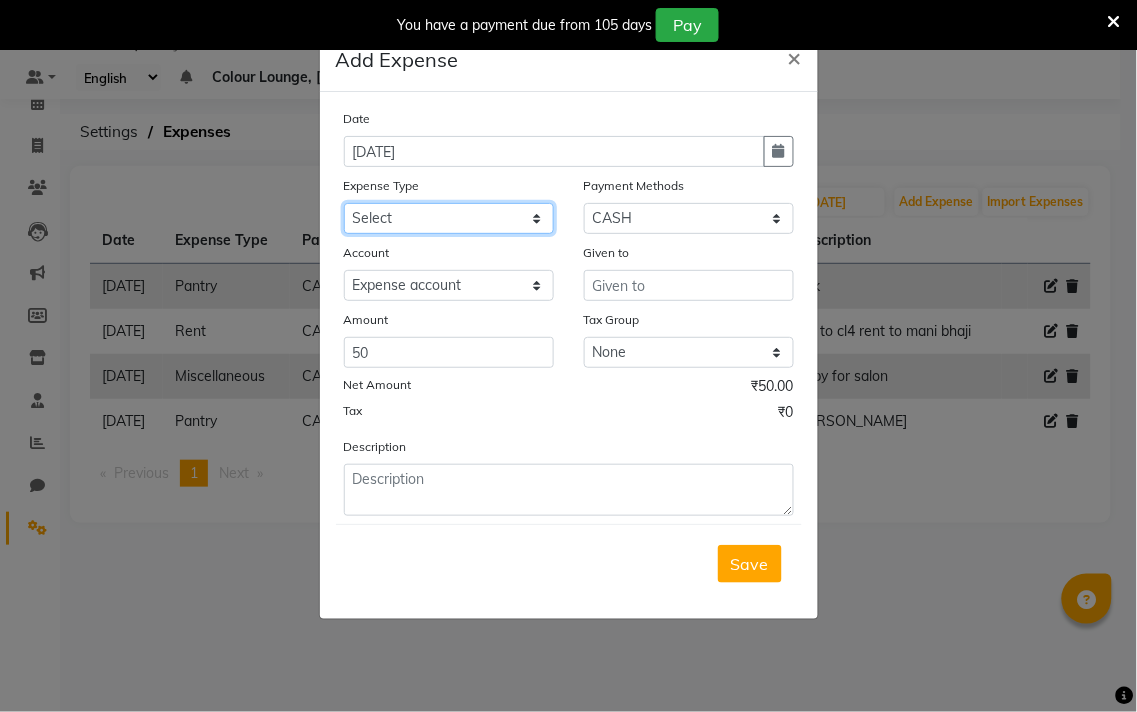click on "Select Advance Salary Bank charges Car maintenance  Cash transfer to bank Cash transfer to hub Client Snacks Clinical charges Equipment Fuel Govt fee Incentive Insurance International purchase Loan Repayment Maintenance Marketing Miscellaneous MRA Other Pantry Product Rent Salary Staff Snacks Tax Tea & Refreshment Utilities" 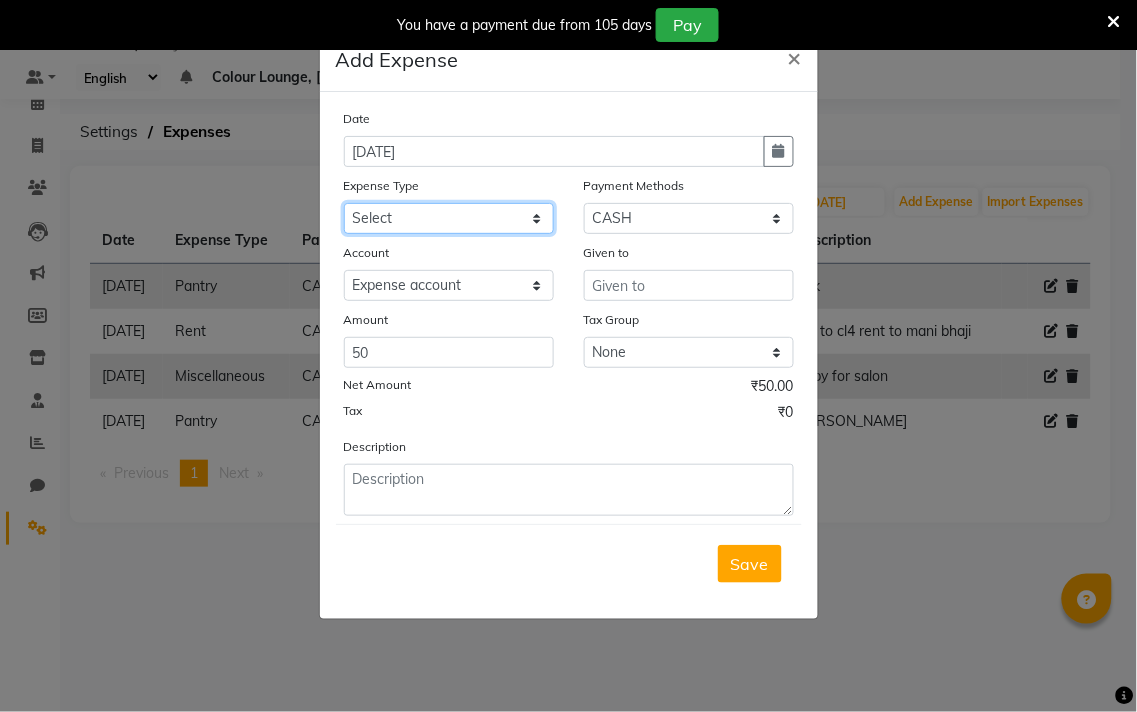 select on "9" 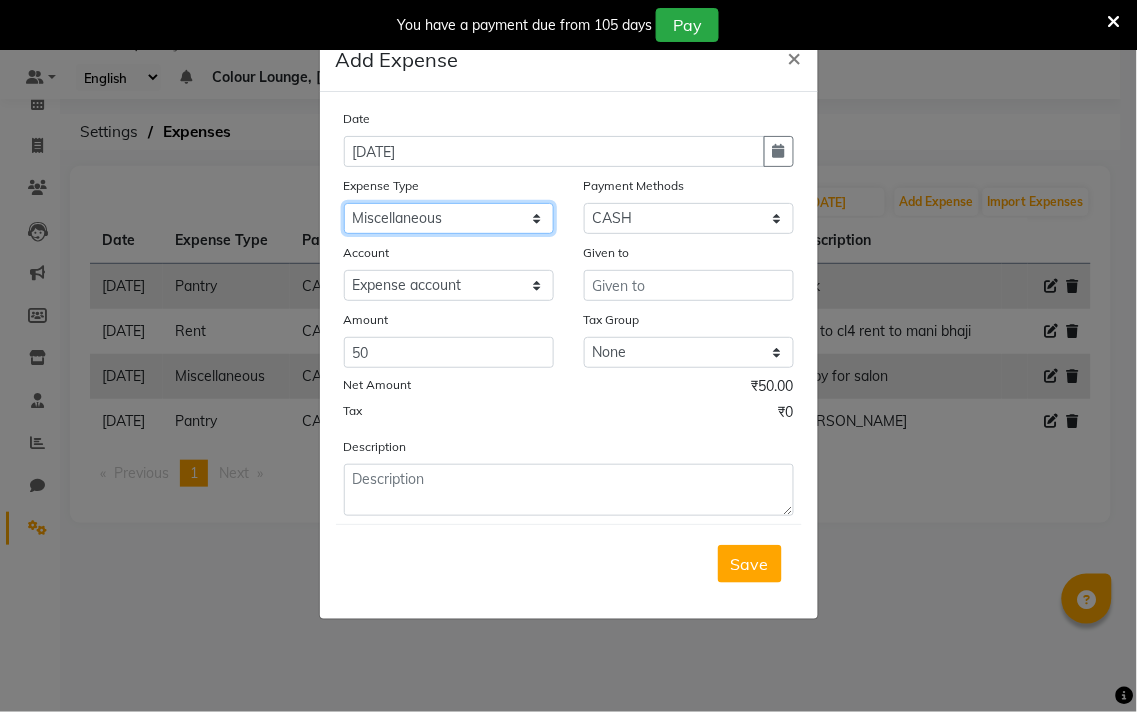 click on "Select Advance Salary Bank charges Car maintenance  Cash transfer to bank Cash transfer to hub Client Snacks Clinical charges Equipment Fuel Govt fee Incentive Insurance International purchase Loan Repayment Maintenance Marketing Miscellaneous MRA Other Pantry Product Rent Salary Staff Snacks Tax Tea & Refreshment Utilities" 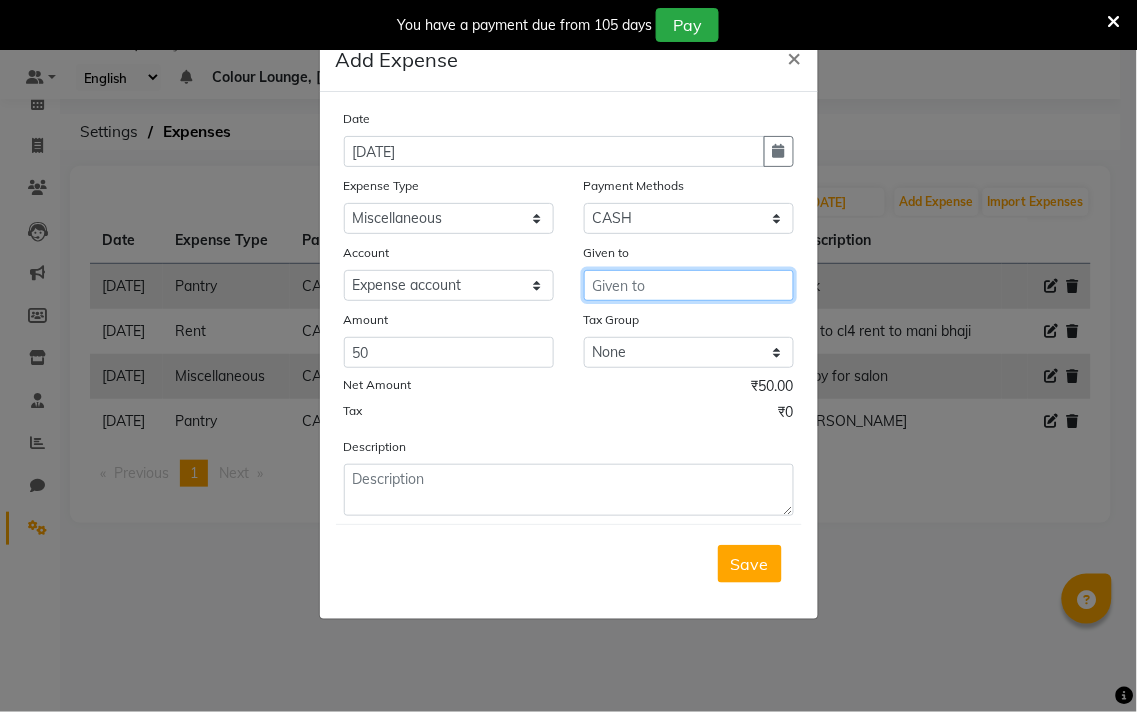 click at bounding box center [689, 285] 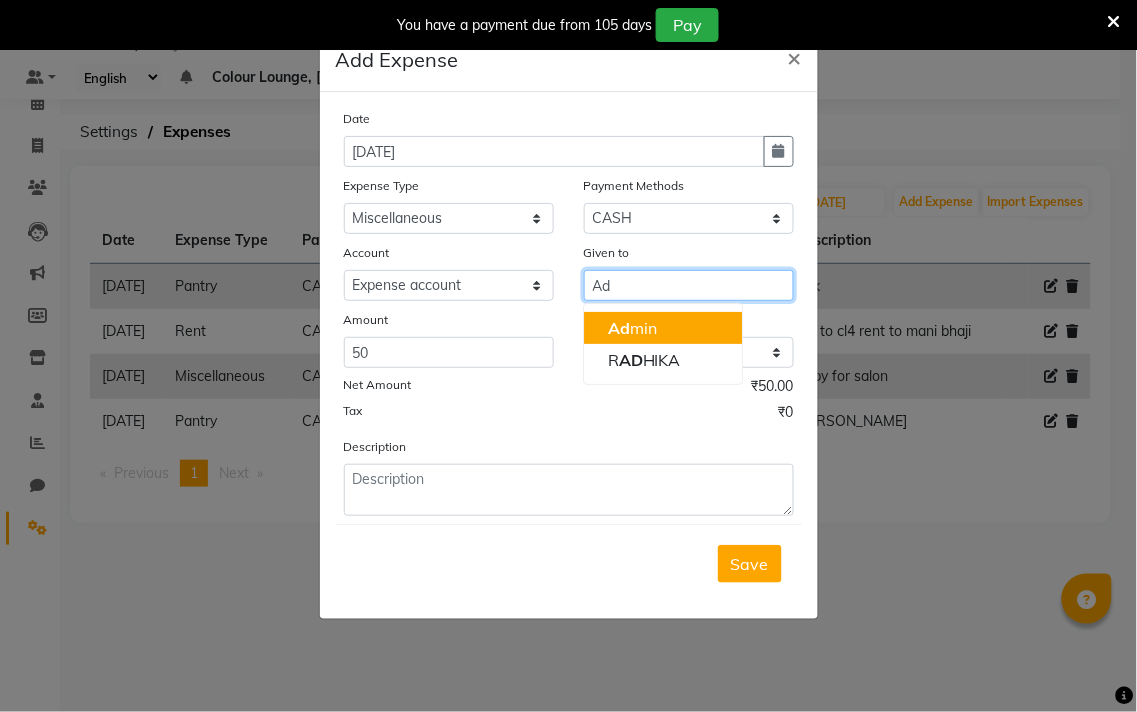 click on "Ad min" at bounding box center [632, 328] 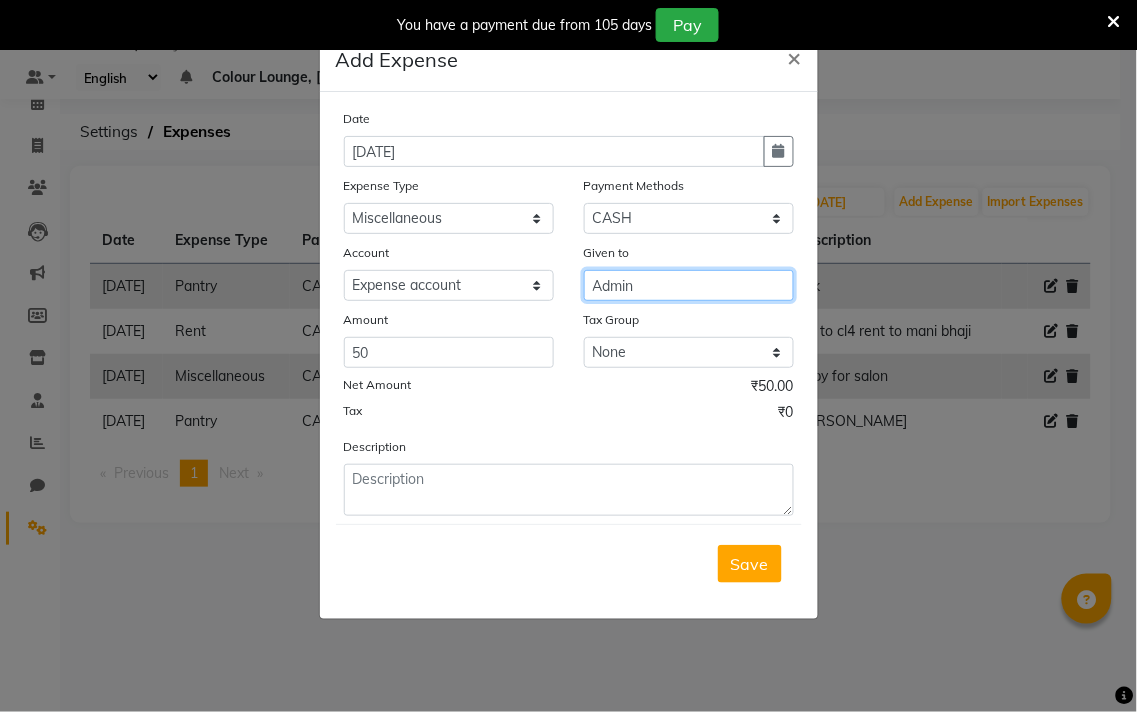 type on "Admin" 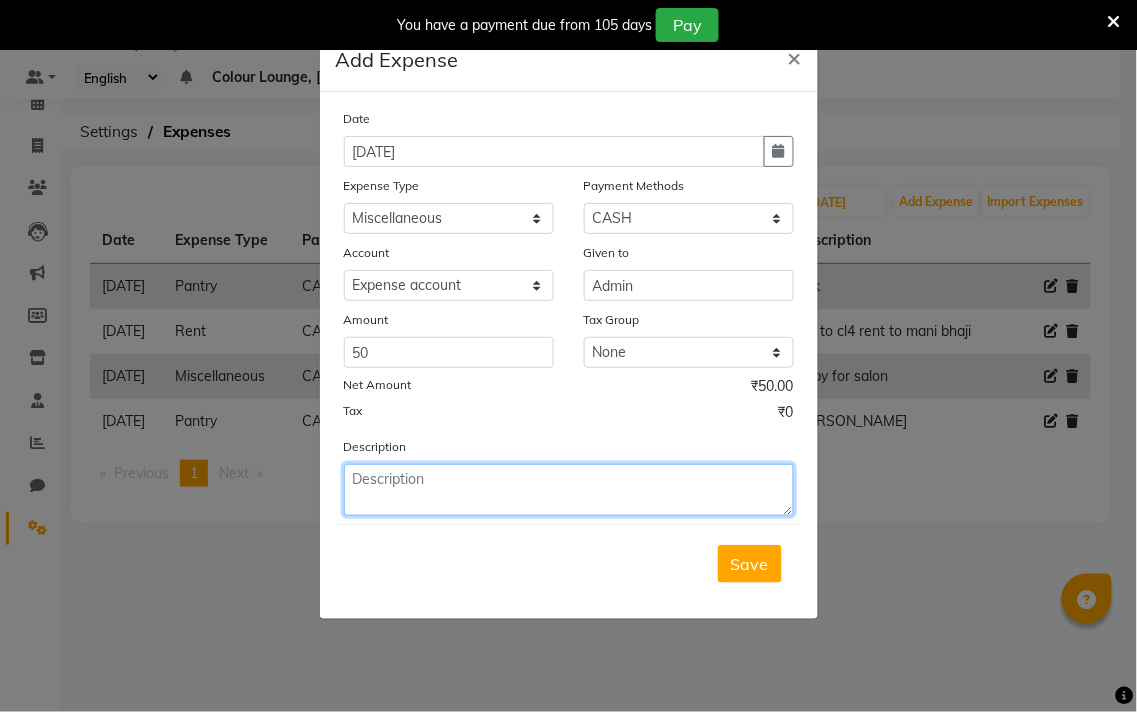 click 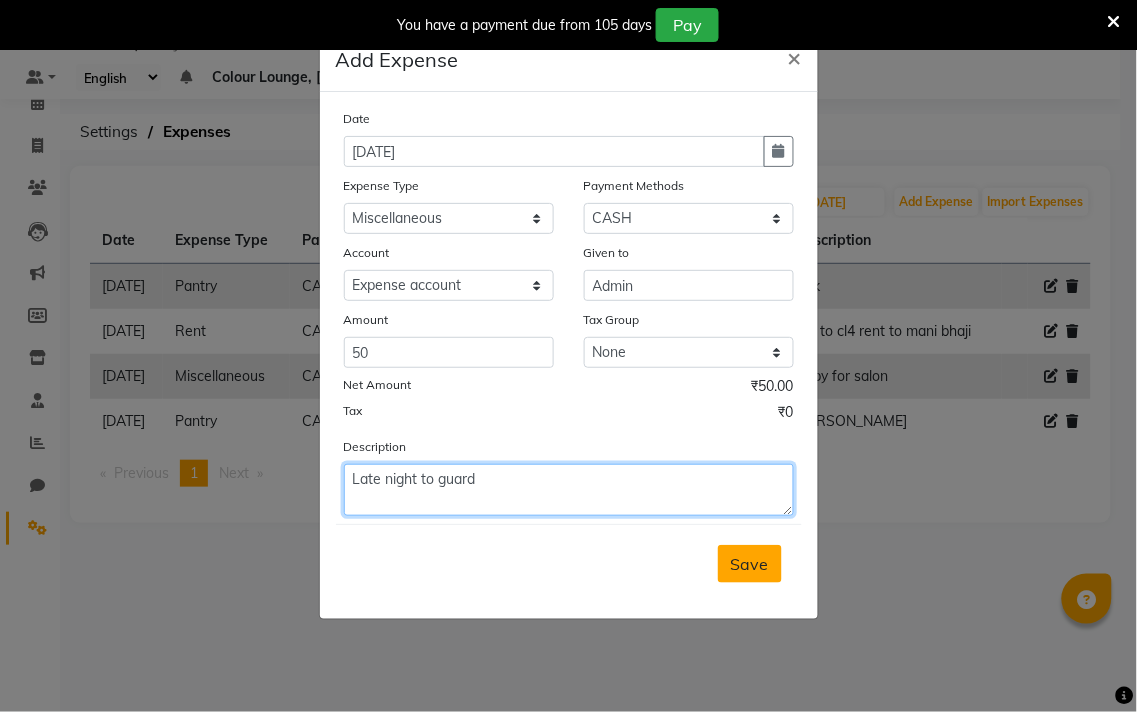 type on "Late night to guard" 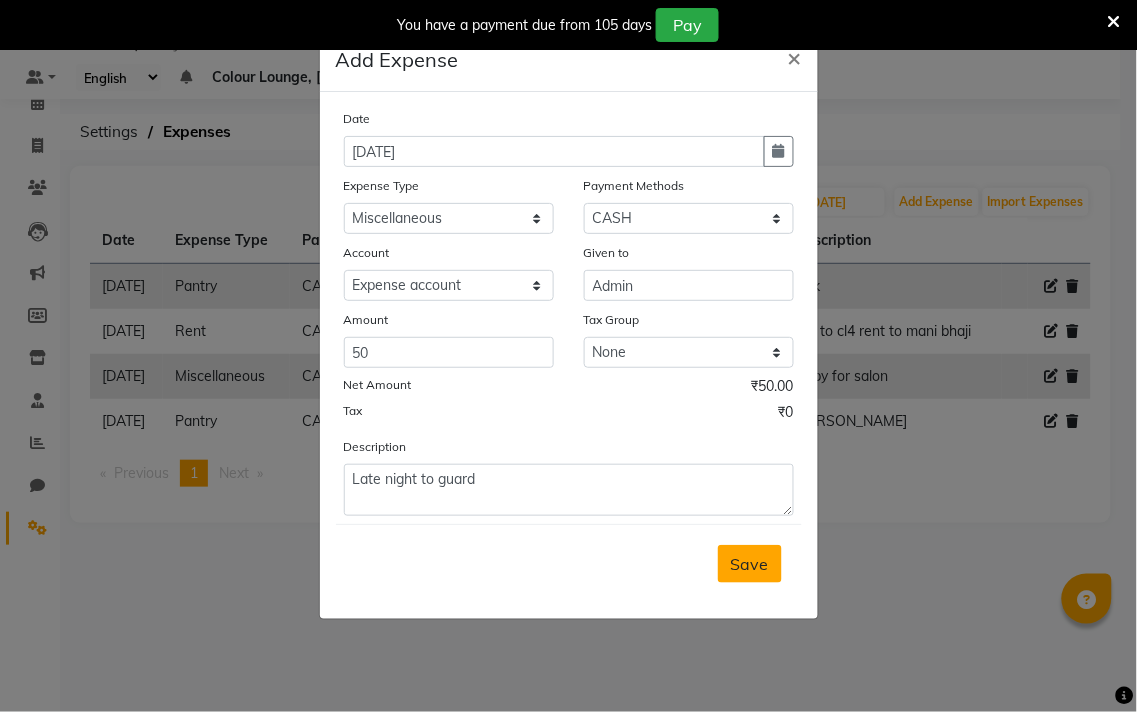 click on "Save" at bounding box center [750, 564] 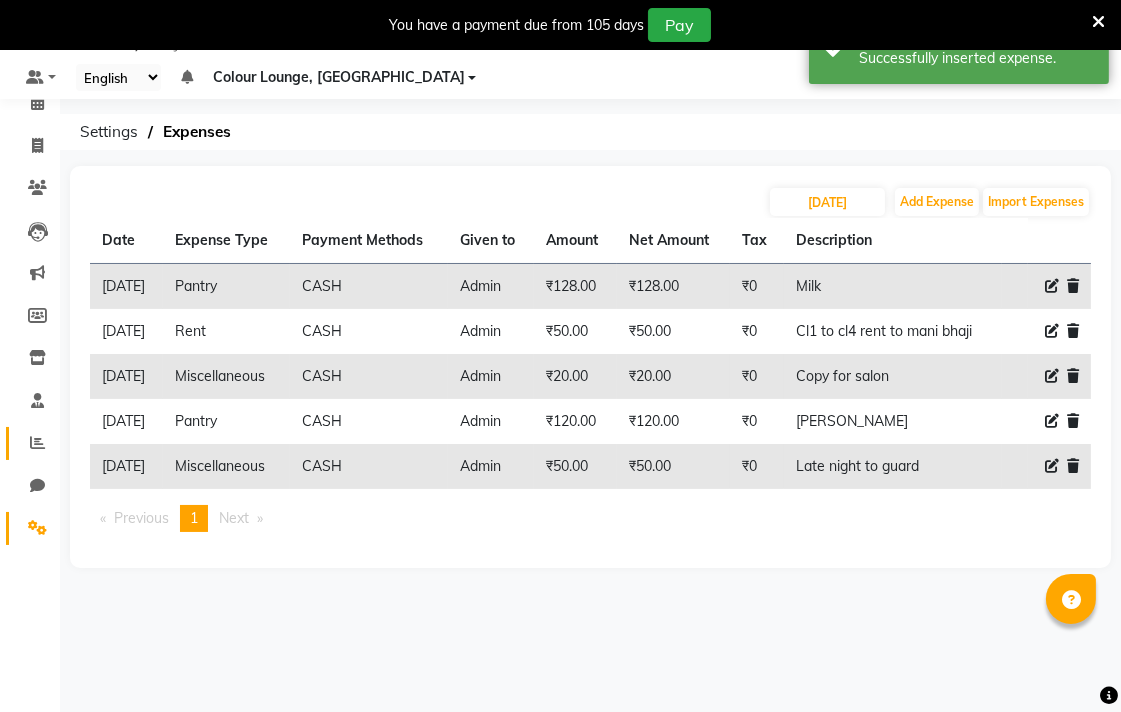 click 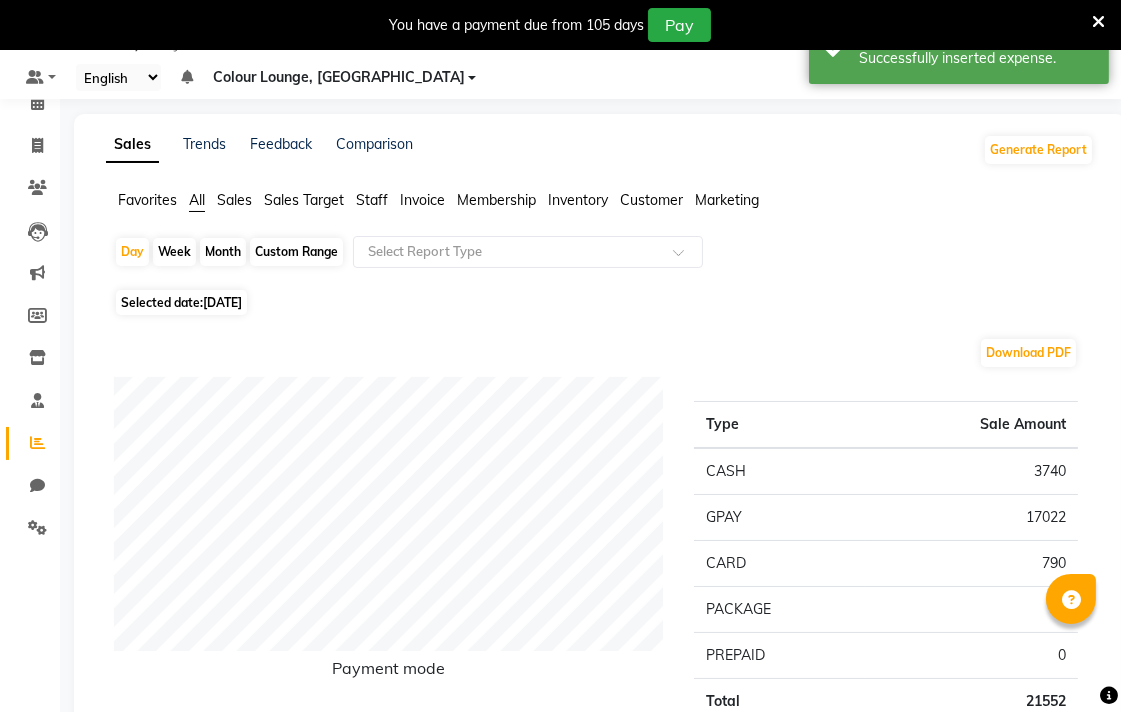 click on "Staff" 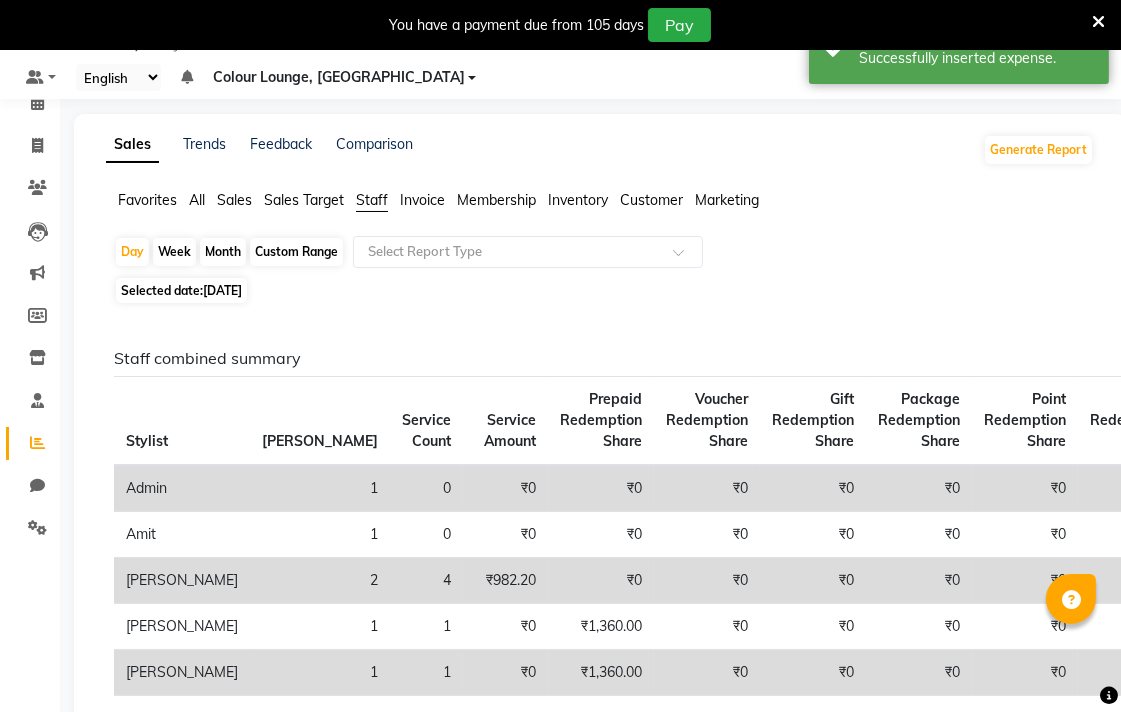 click on "Custom Range" 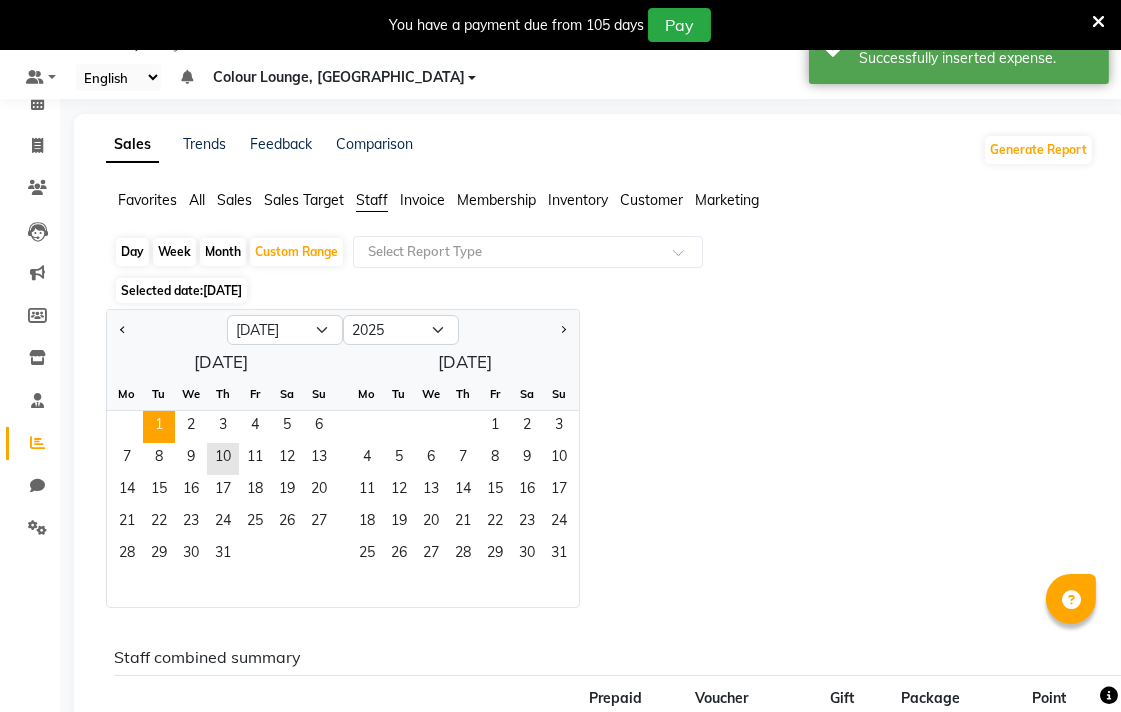 click on "1" 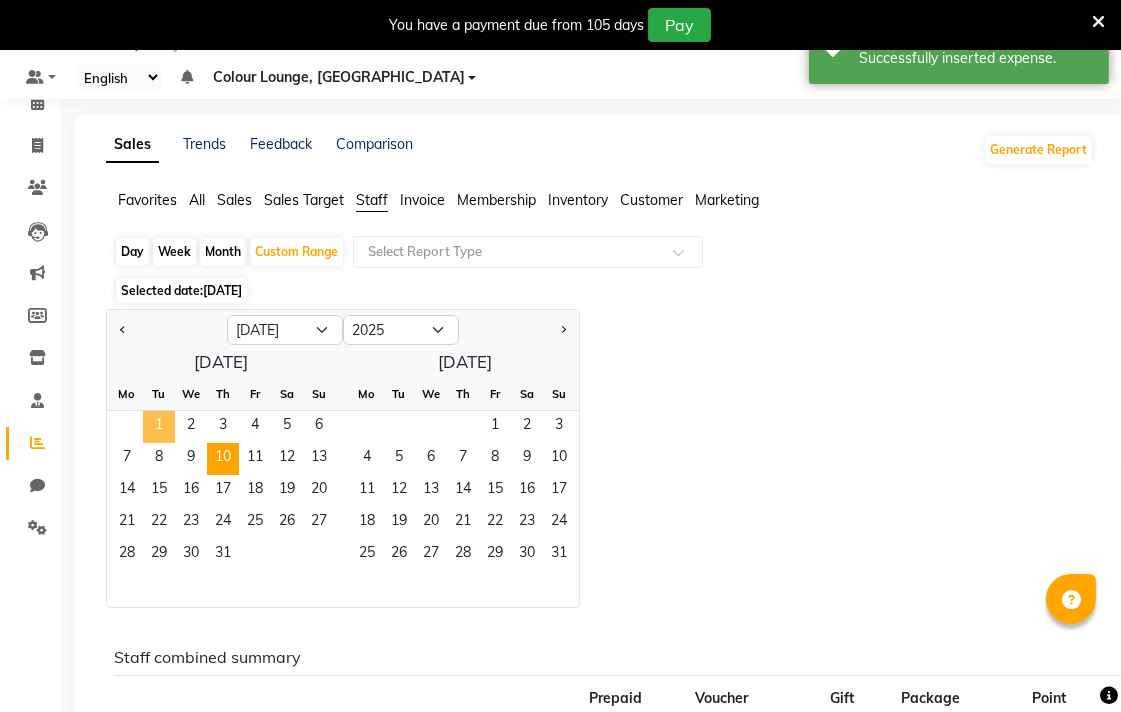 click on "10" 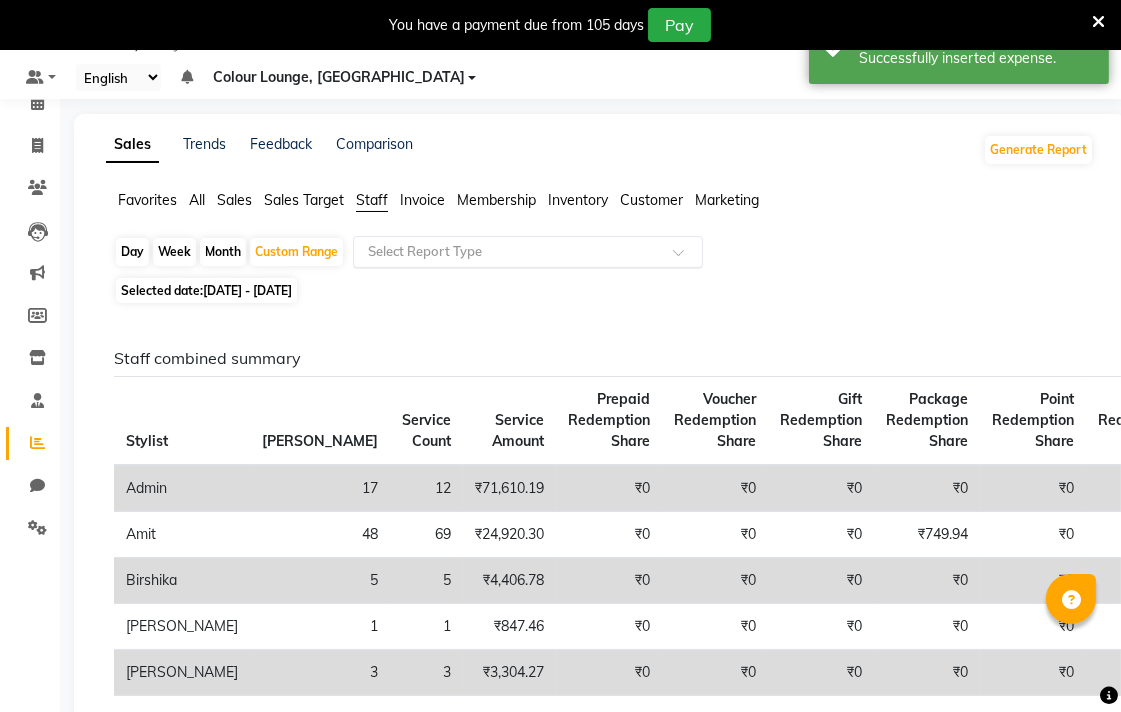click 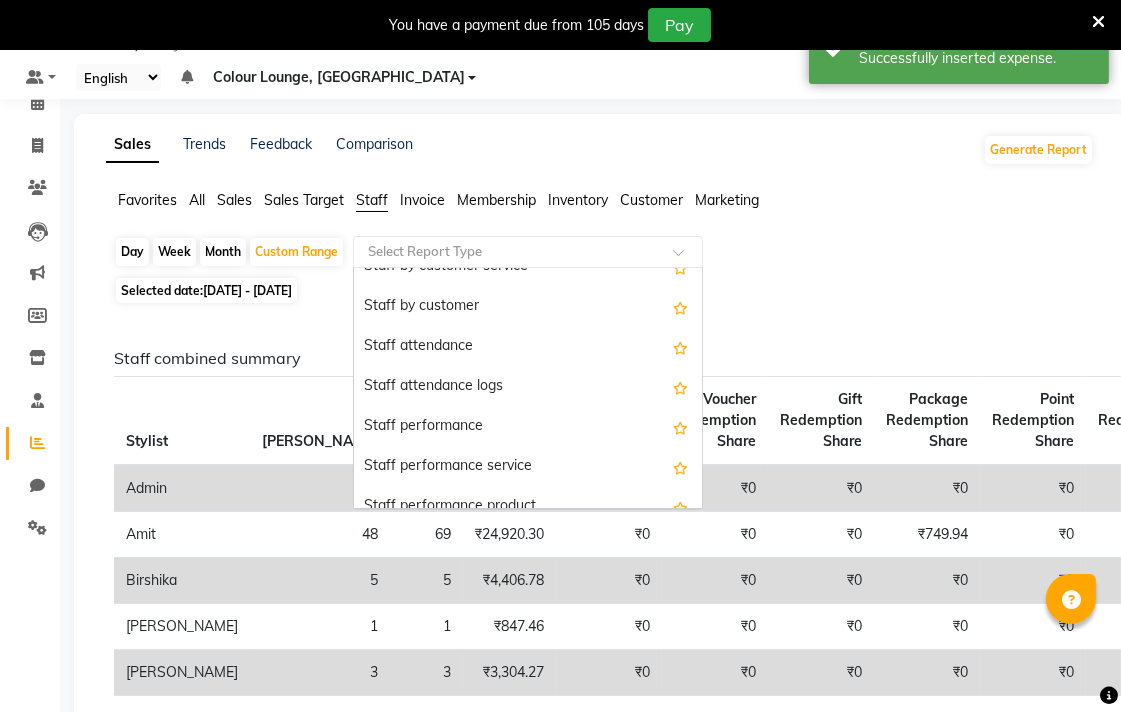 scroll, scrollTop: 160, scrollLeft: 0, axis: vertical 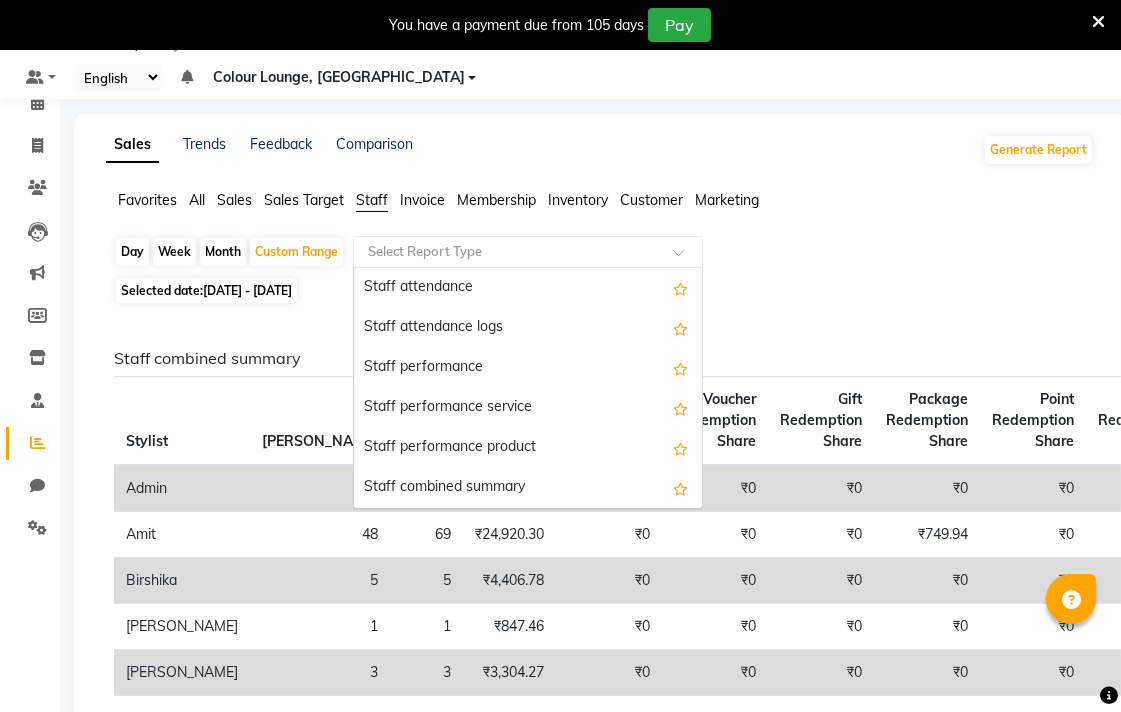 click on "Staff combined summary" at bounding box center [528, 488] 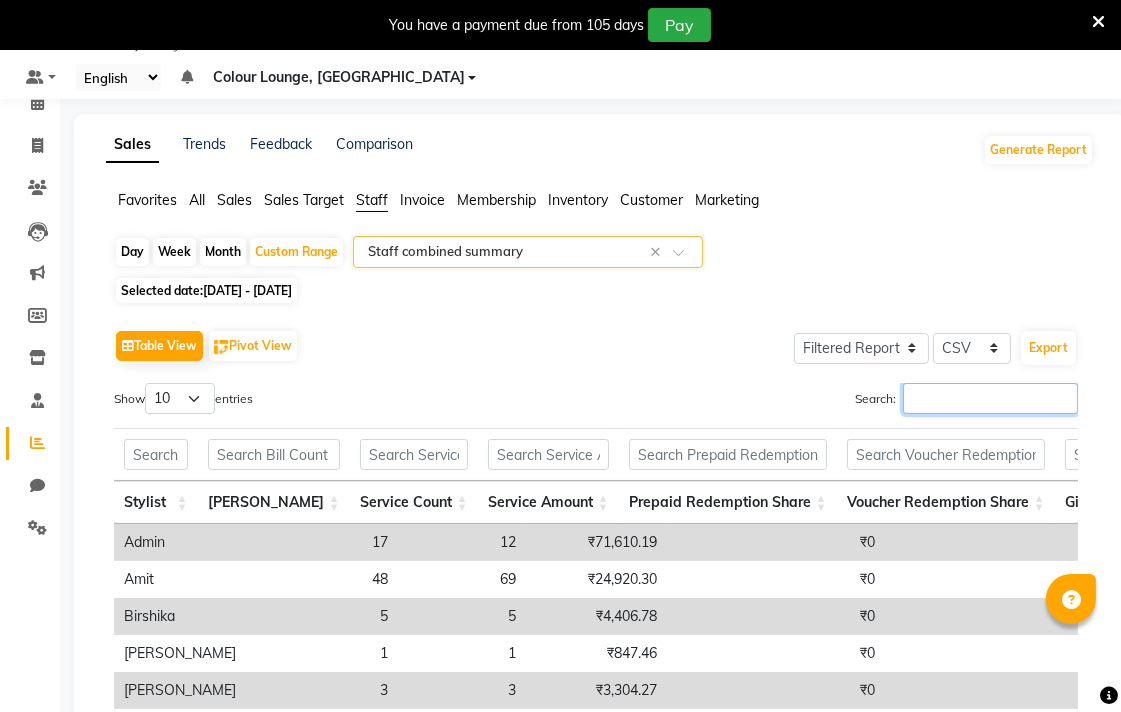 click on "Search:" at bounding box center [990, 398] 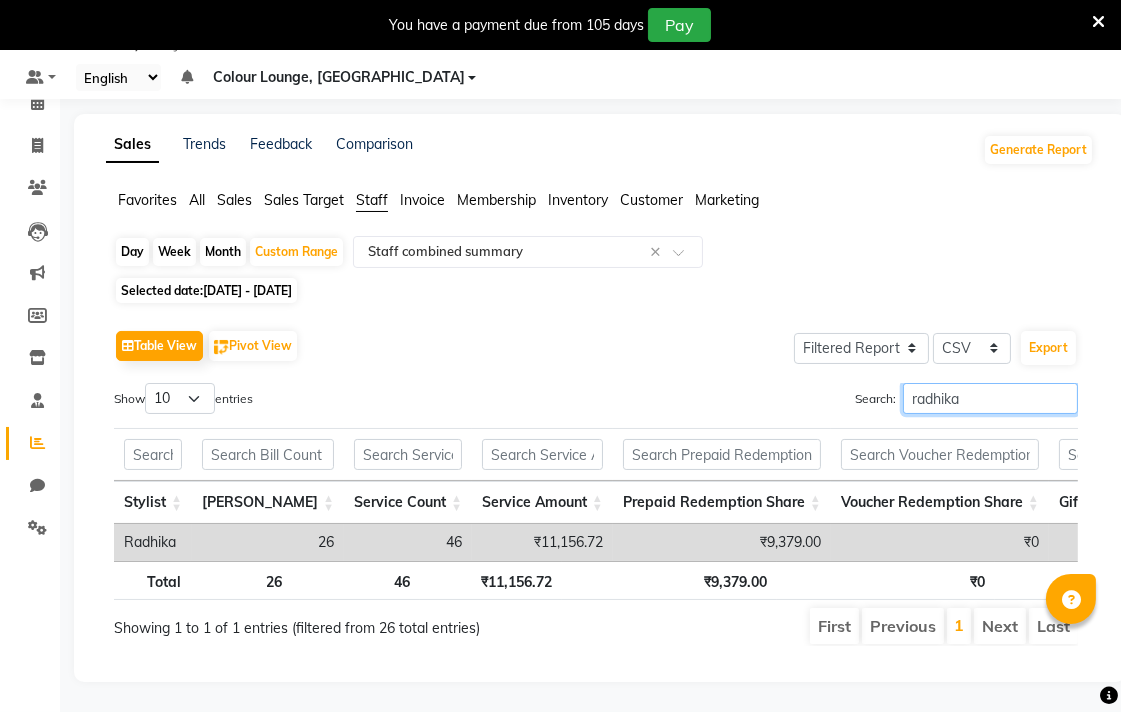 scroll, scrollTop: 0, scrollLeft: 842, axis: horizontal 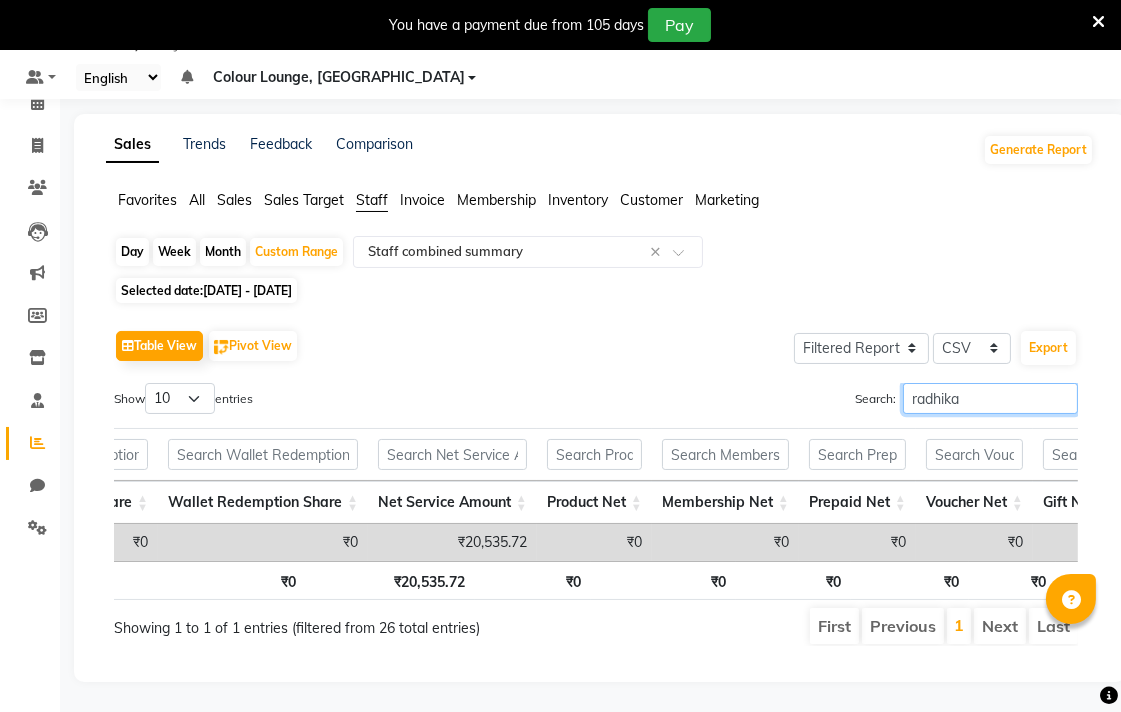 click on "radhika" at bounding box center [990, 398] 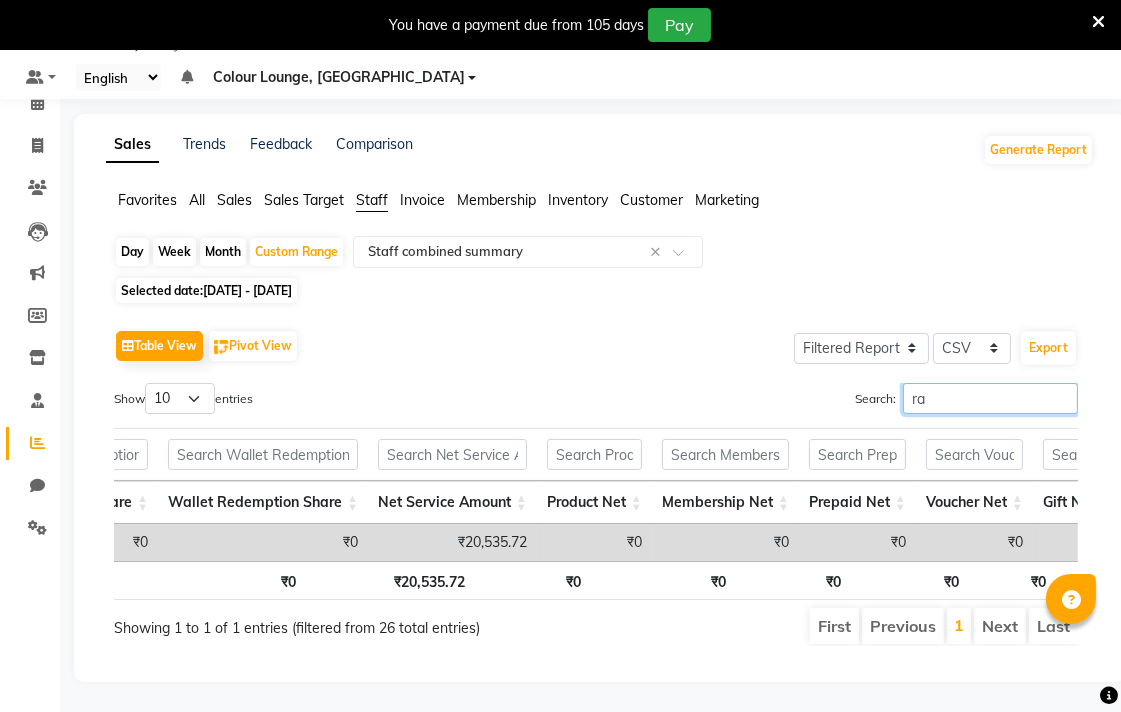 type on "r" 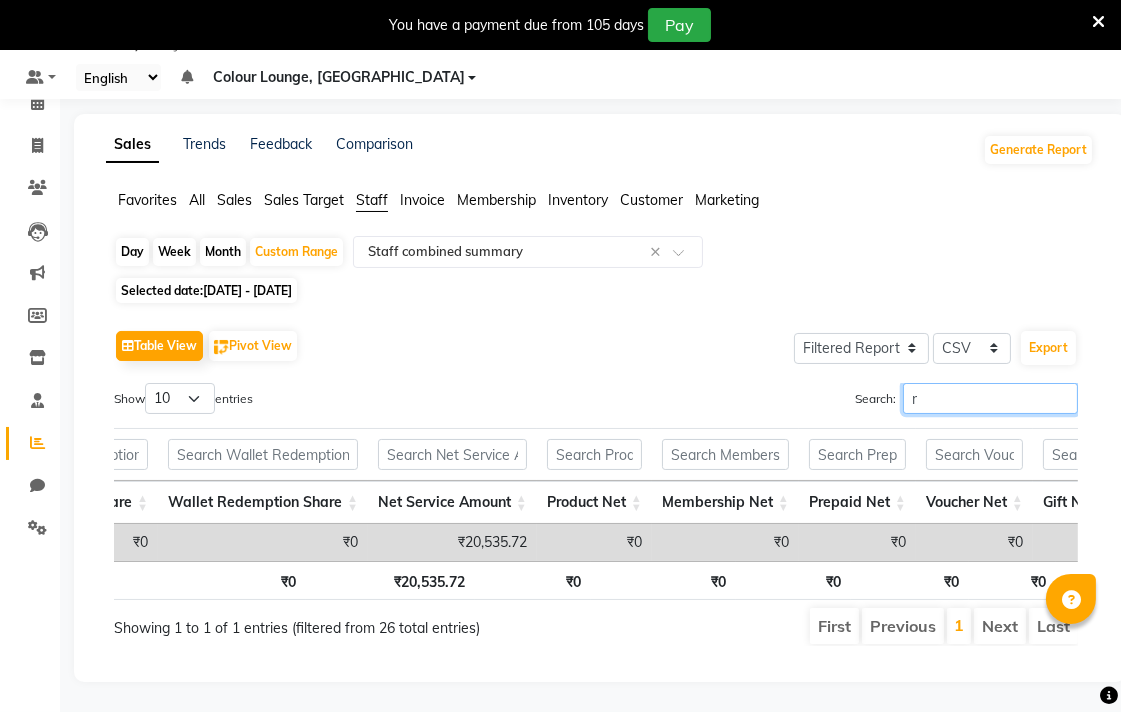 type 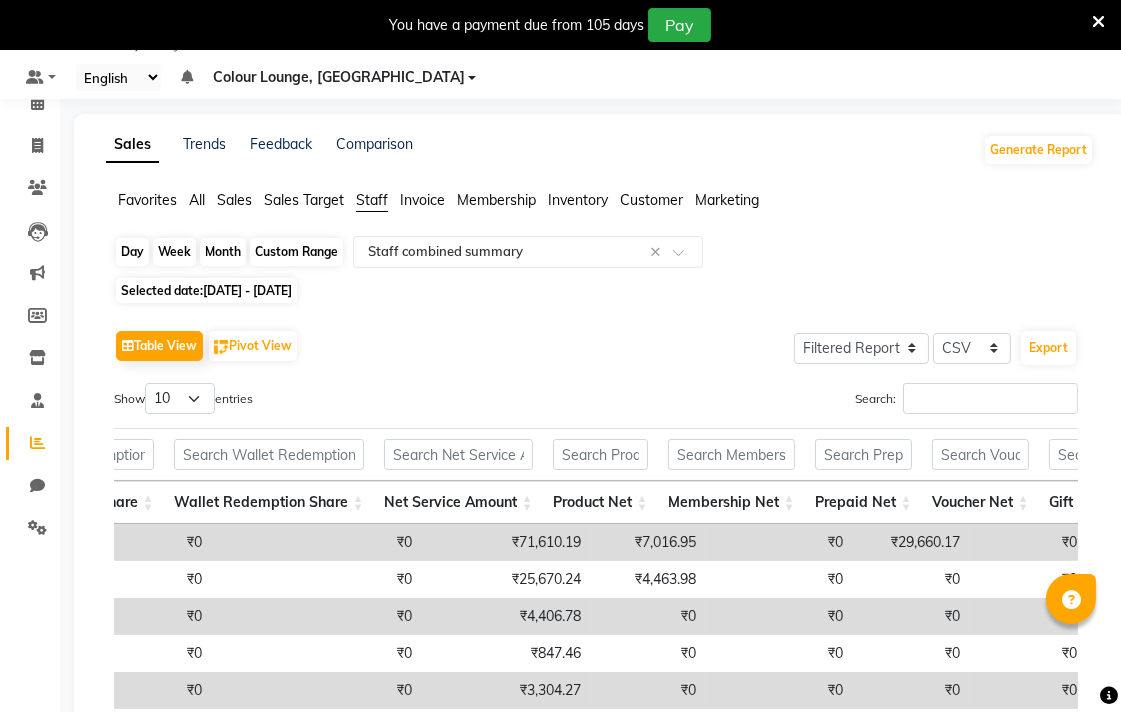 click on "Custom Range" 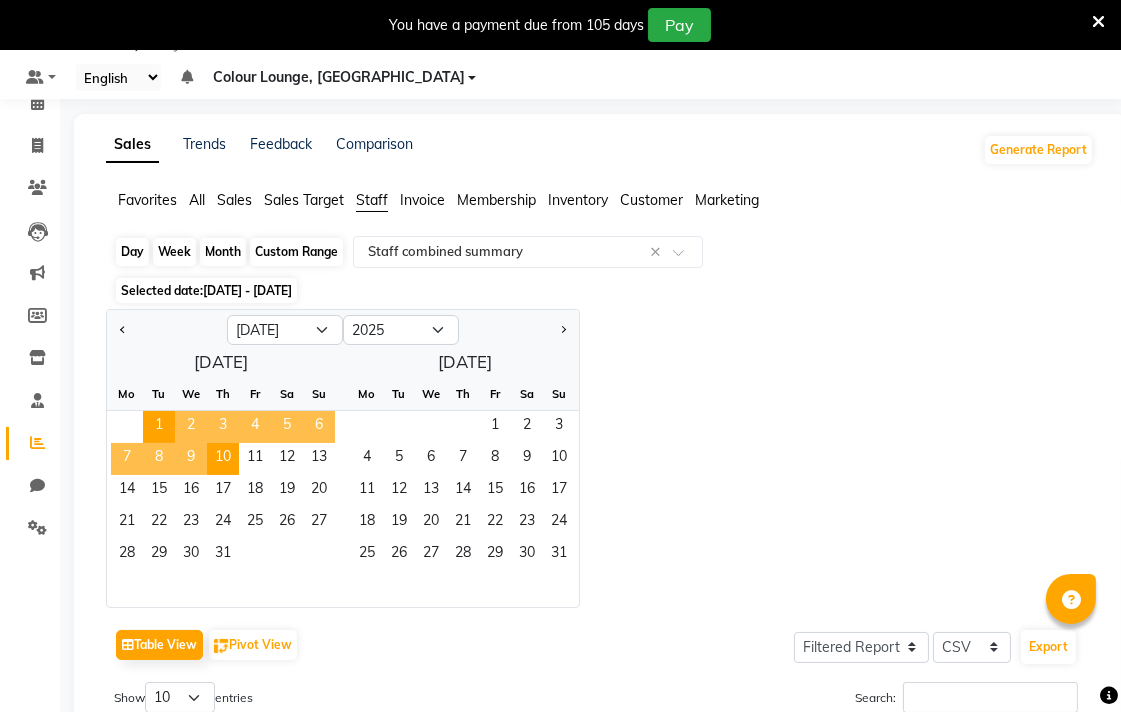 click on "Custom Range" 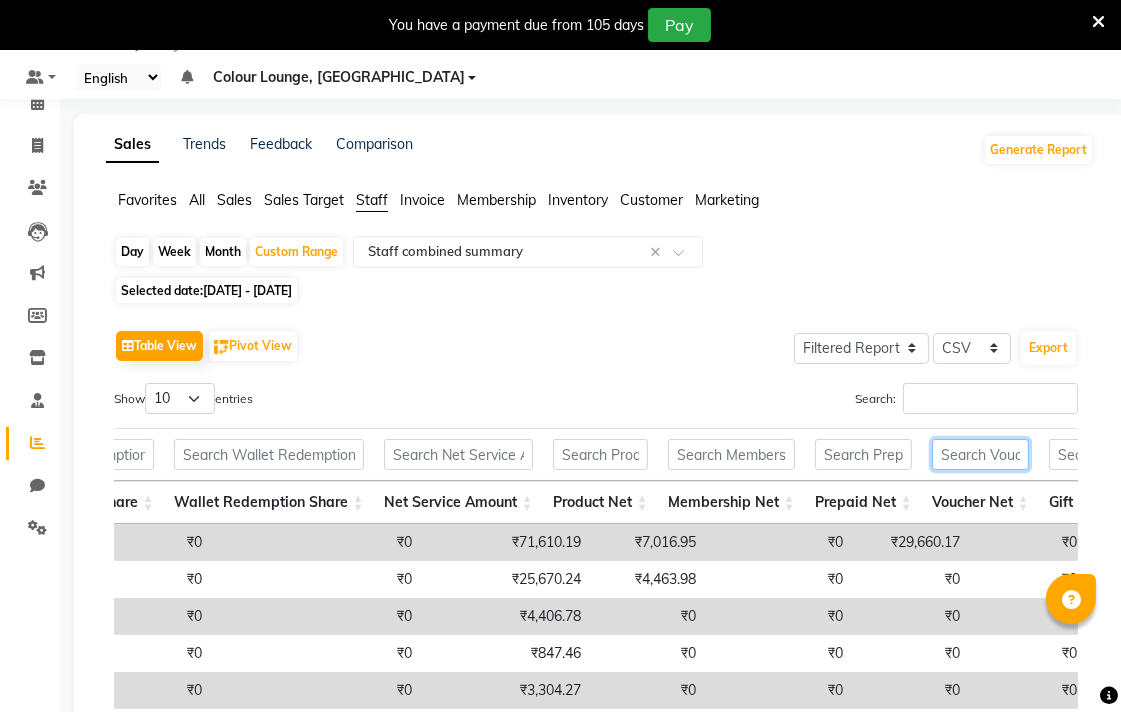 click at bounding box center [980, 454] 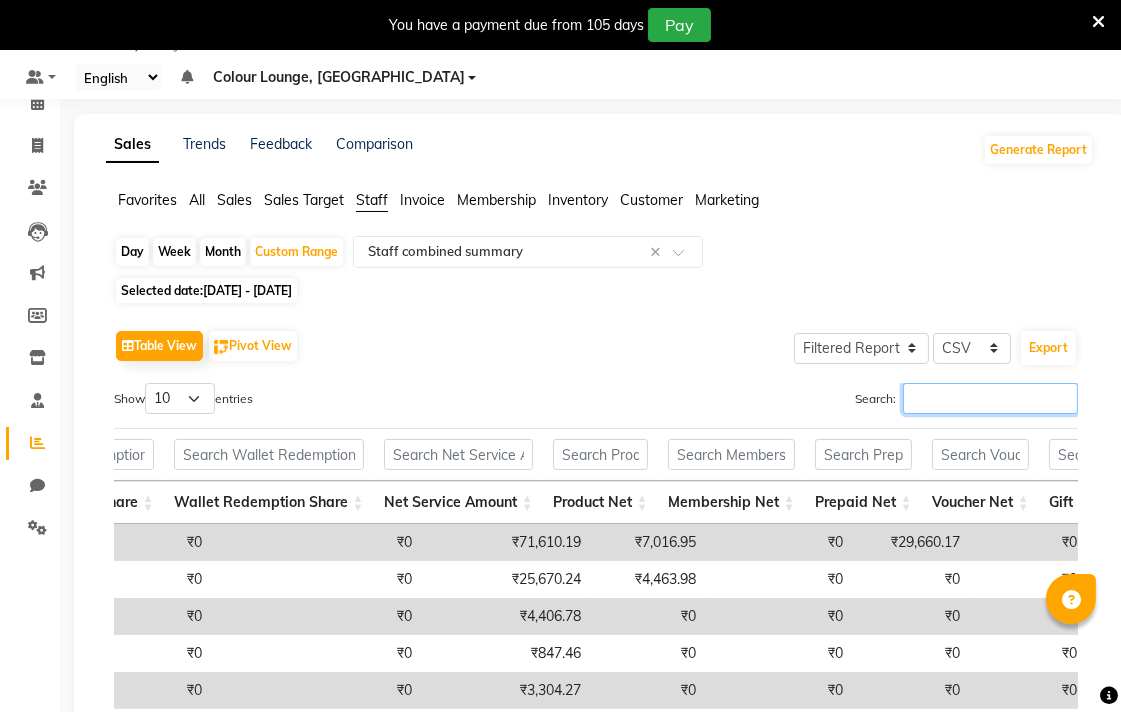 click on "Search:" at bounding box center [990, 398] 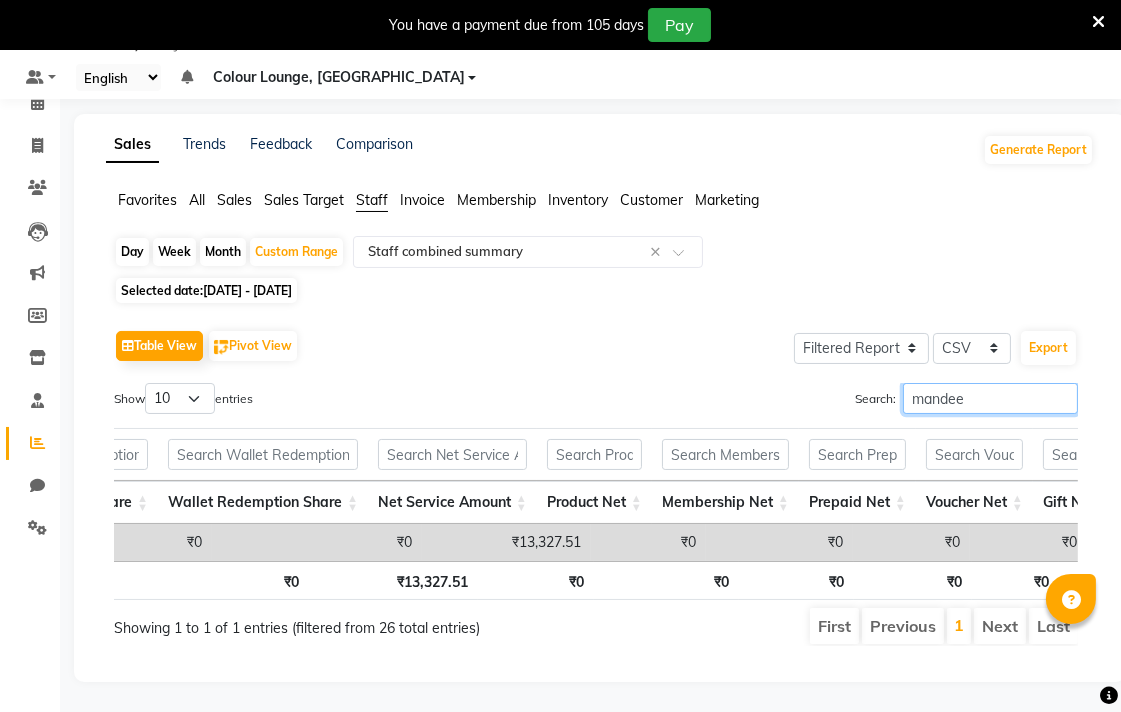 click on "mandee" at bounding box center [990, 398] 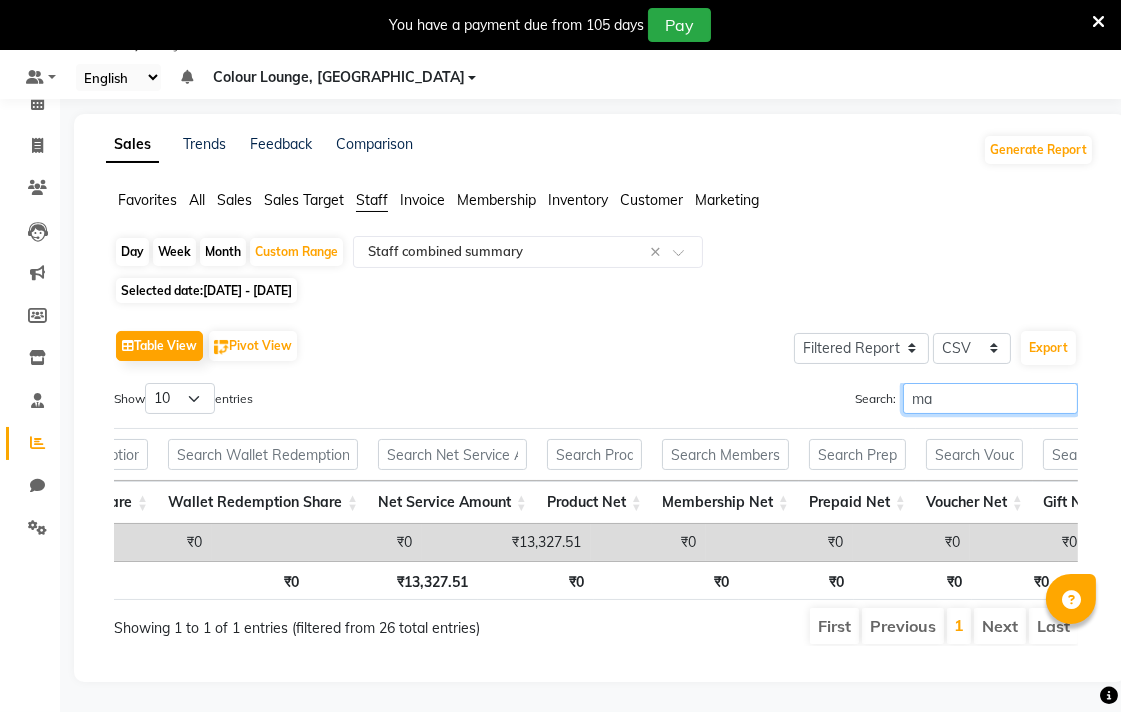 type on "m" 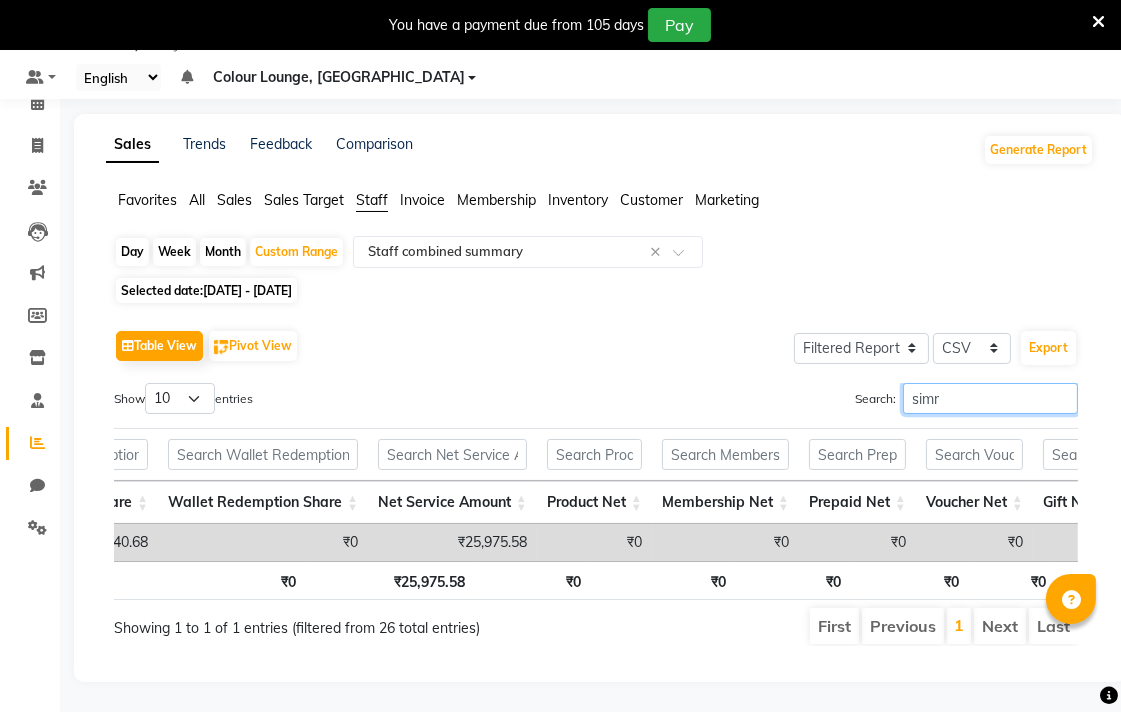type on "simr" 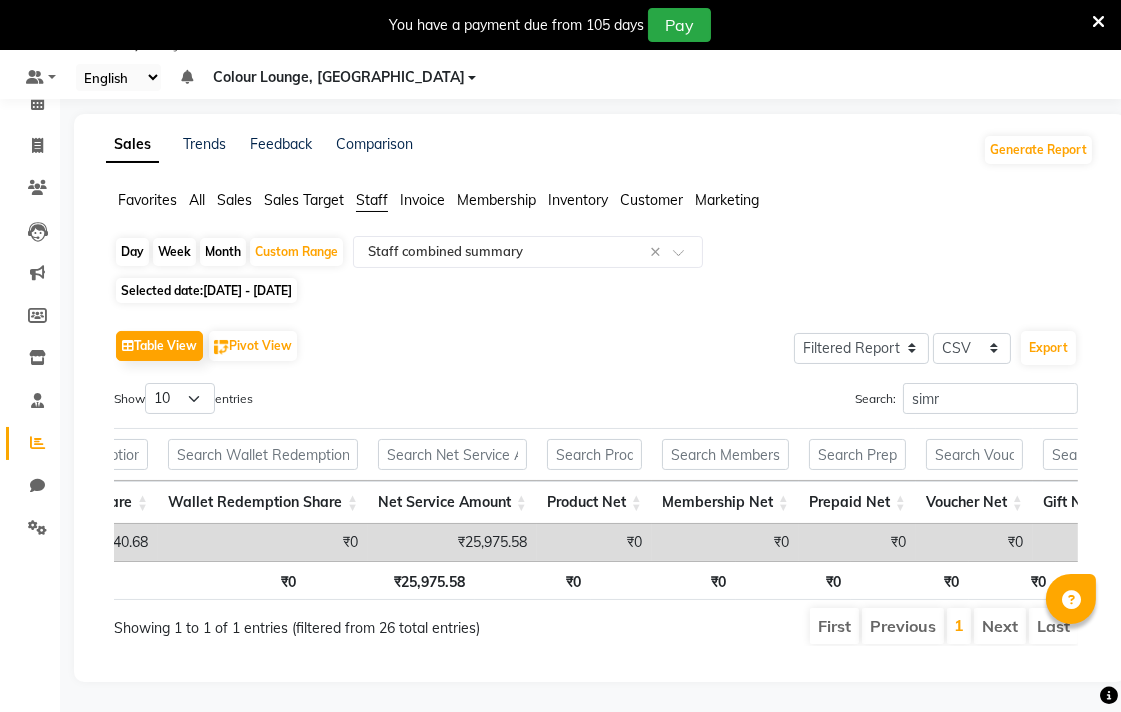 click 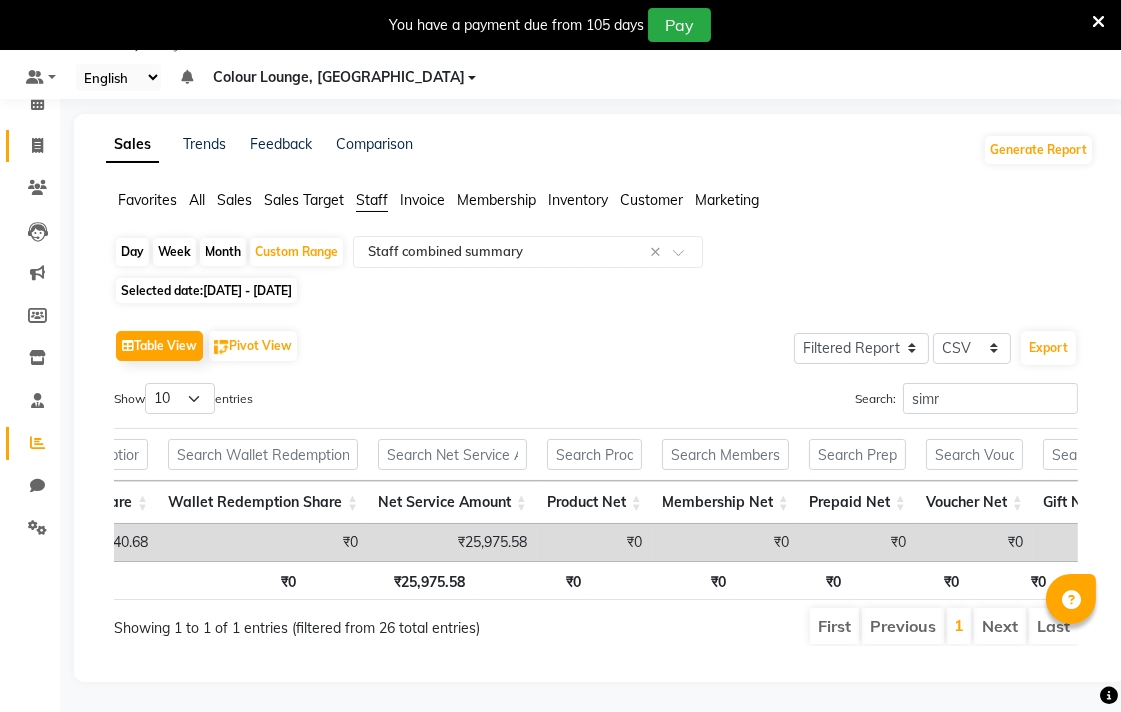 click 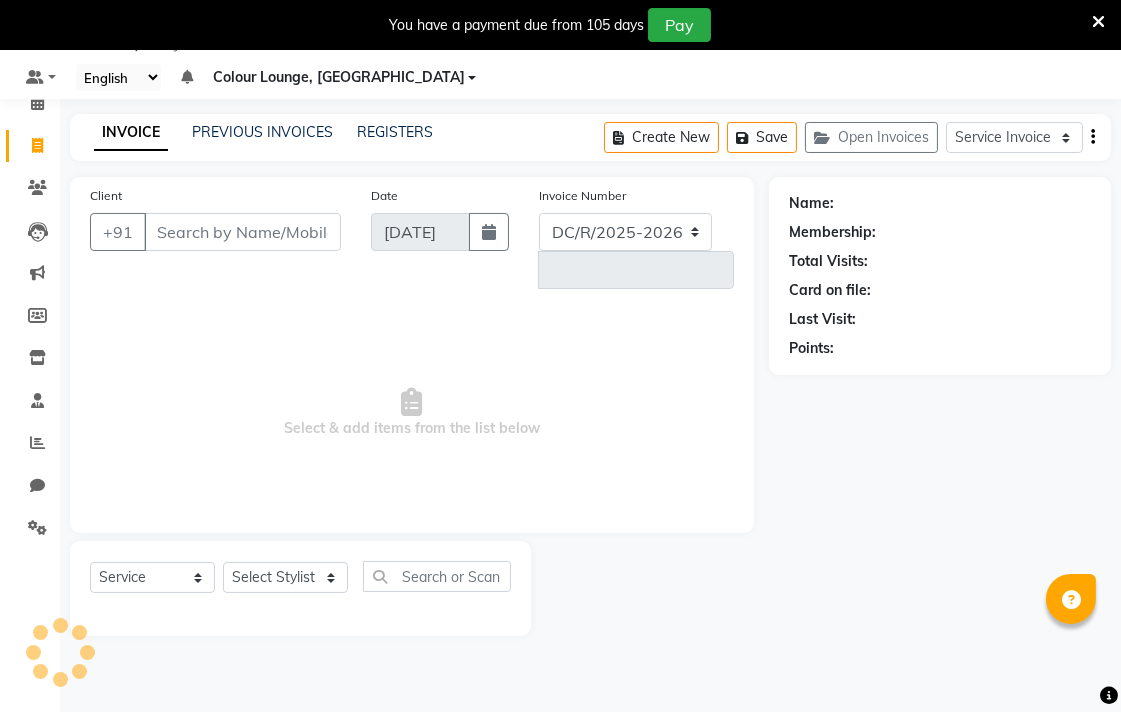 select on "8013" 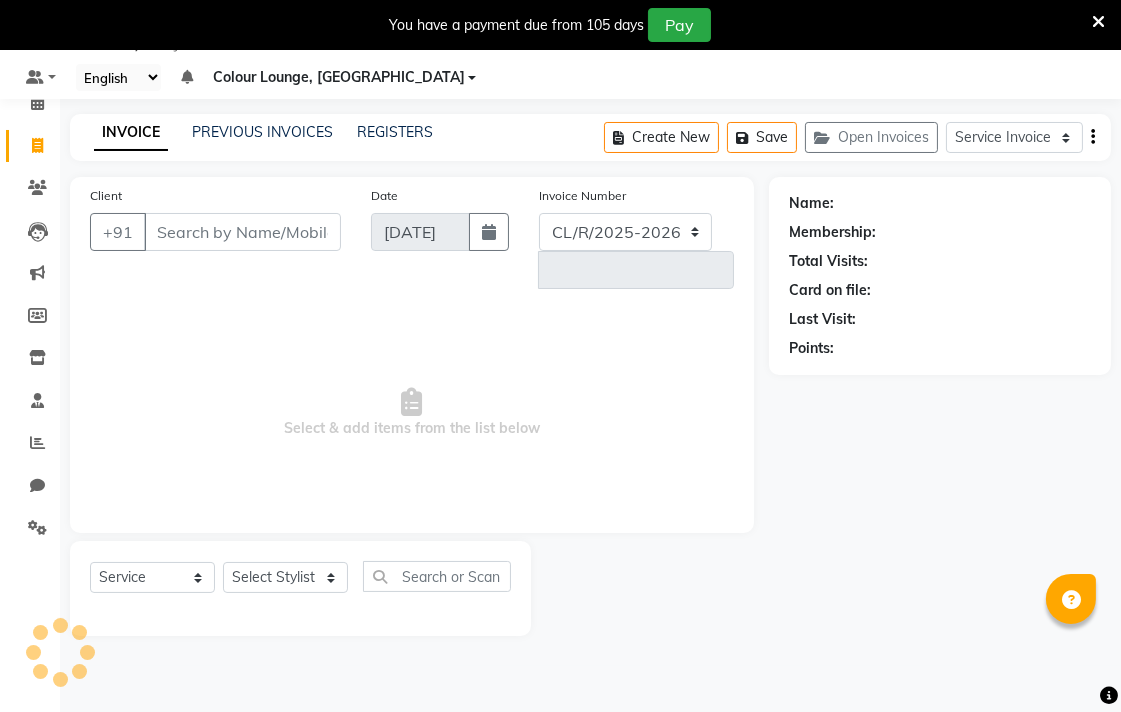 type on "4272" 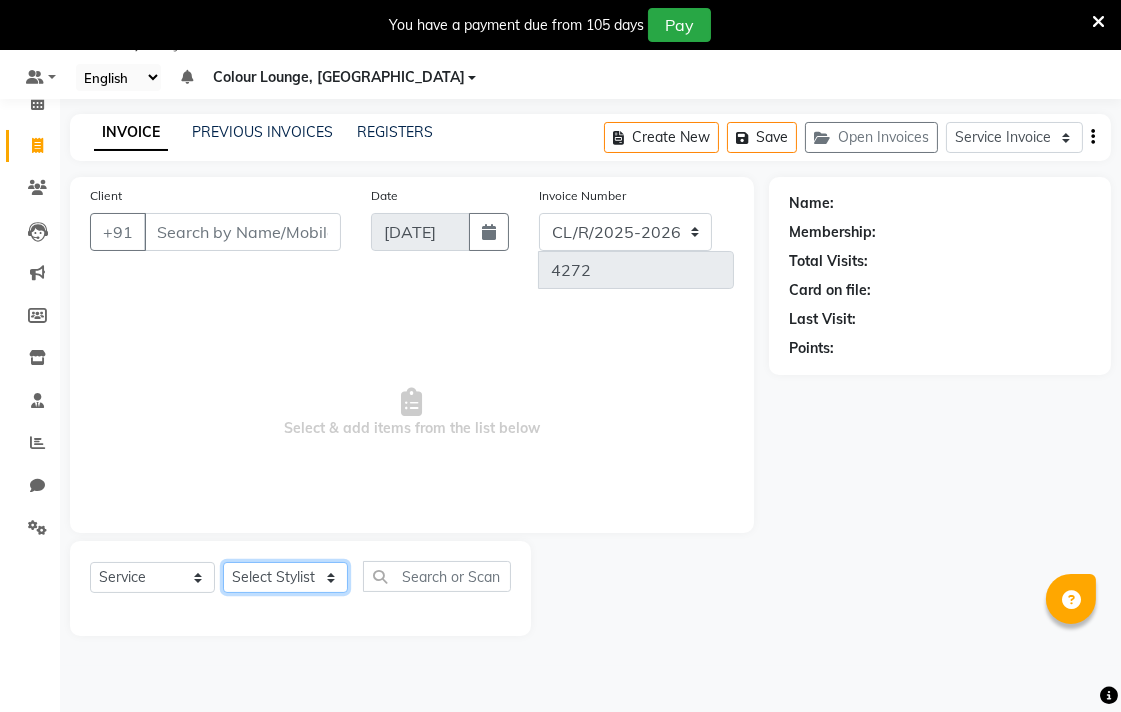 click on "Select Stylist Admin AMIT Birshika Colour Lounge, Ranjit Avenue Colour Lounge, Ranjit Avenue Digvijay JAGPREET SINGH KARAN JAFFAL KARAN KUMAR Komal mam LOVEPREET MAIBAM SURJIT SINGH MANDEEP MOHIT Nandani PARAS POOJA DEVNATH Pooja Negi PREM KOHLI RADHIKA Rahul guard Reema mehra Riya Sahil SAJAN SAMEER SANIA SANJAY SIMRAN Sonia Sunita TANUJ VISHAL Vishal singh" 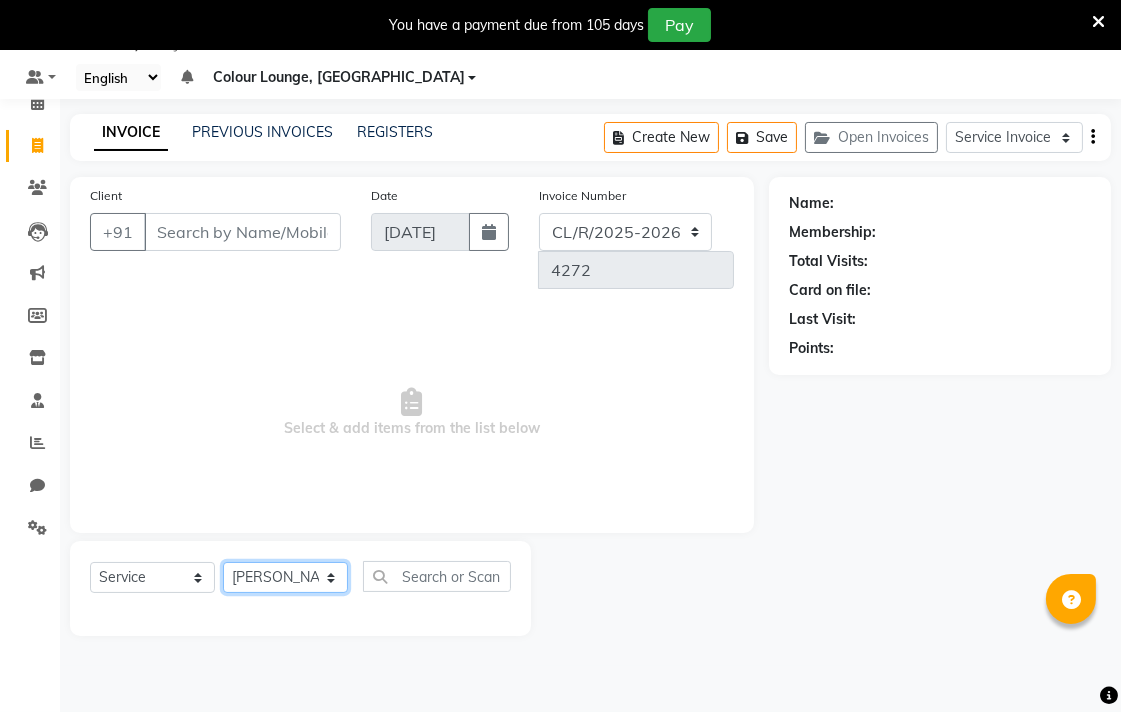 click on "Select Stylist Admin AMIT Birshika Colour Lounge, Ranjit Avenue Colour Lounge, Ranjit Avenue Digvijay JAGPREET SINGH KARAN JAFFAL KARAN KUMAR Komal mam LOVEPREET MAIBAM SURJIT SINGH MANDEEP MOHIT Nandani PARAS POOJA DEVNATH Pooja Negi PREM KOHLI RADHIKA Rahul guard Reema mehra Riya Sahil SAJAN SAMEER SANIA SANJAY SIMRAN Sonia Sunita TANUJ VISHAL Vishal singh" 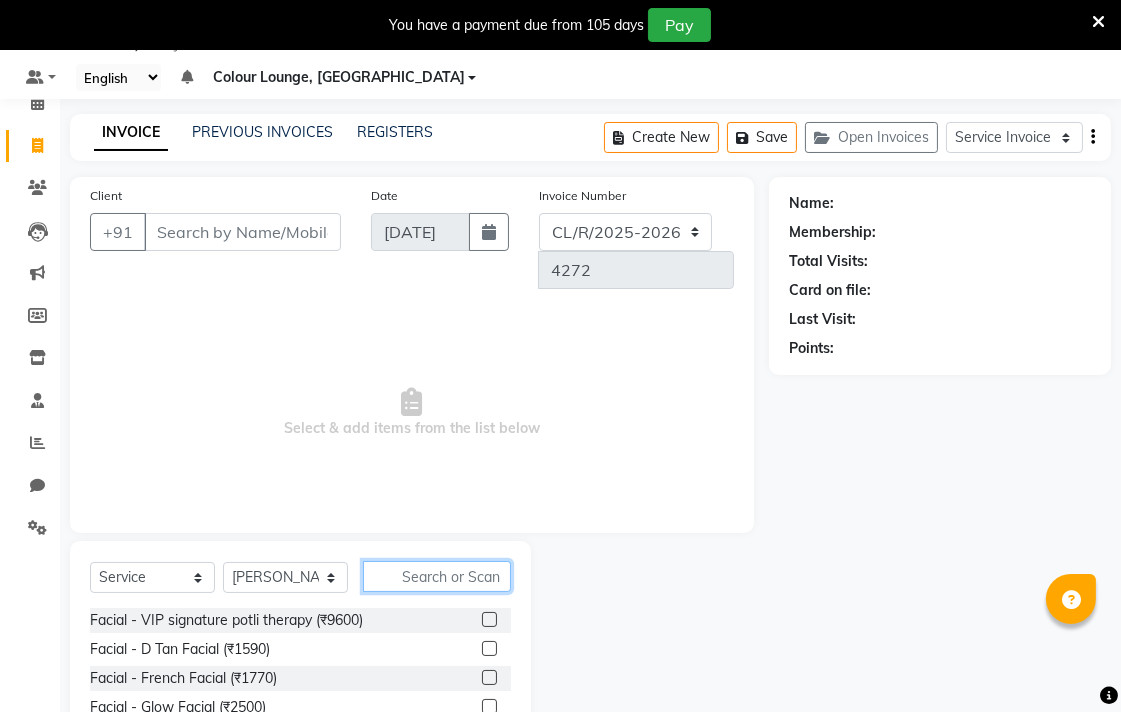 click 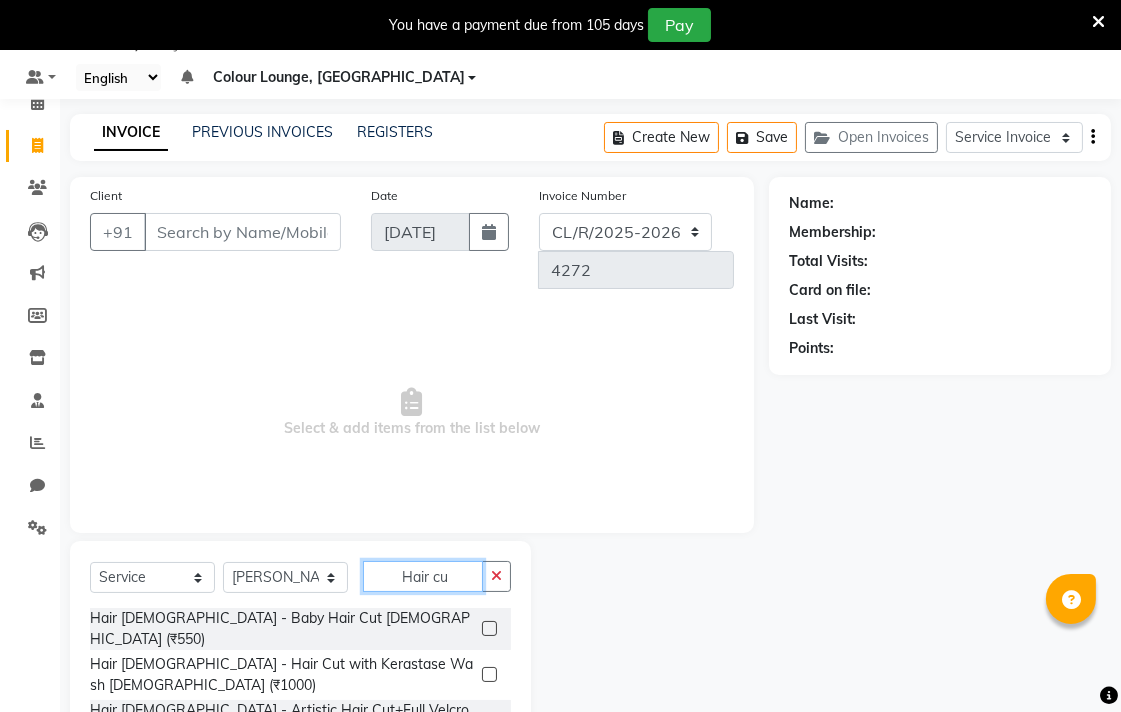 scroll, scrollTop: 94, scrollLeft: 0, axis: vertical 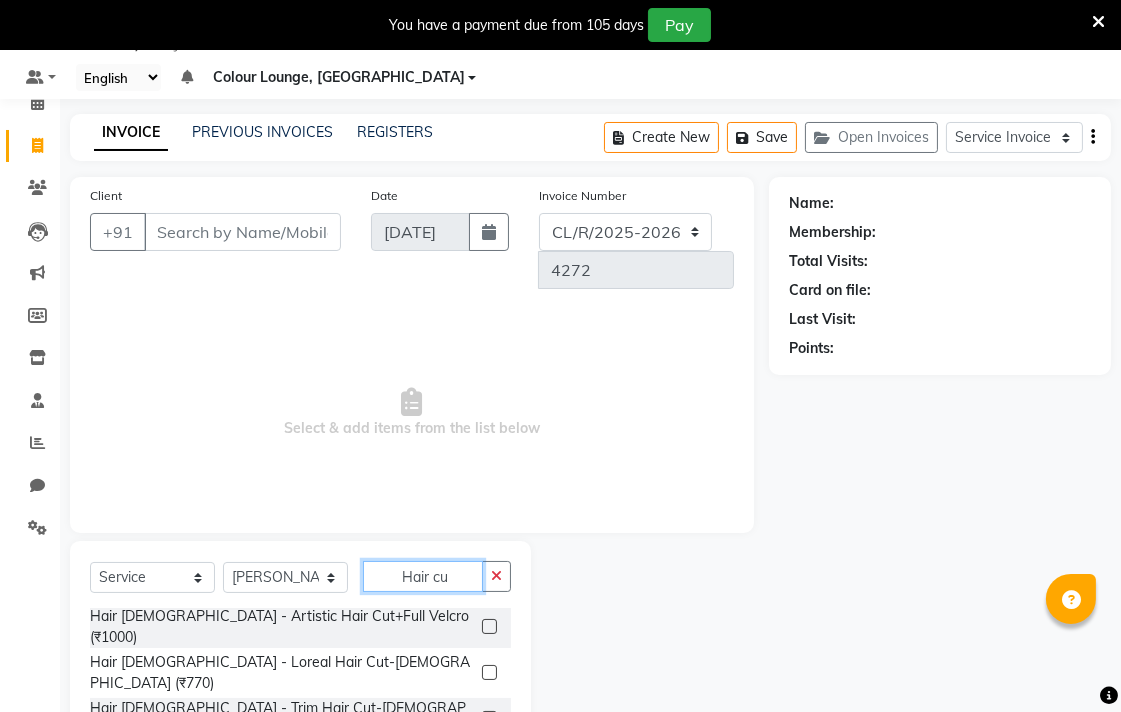 type on "Hair cu" 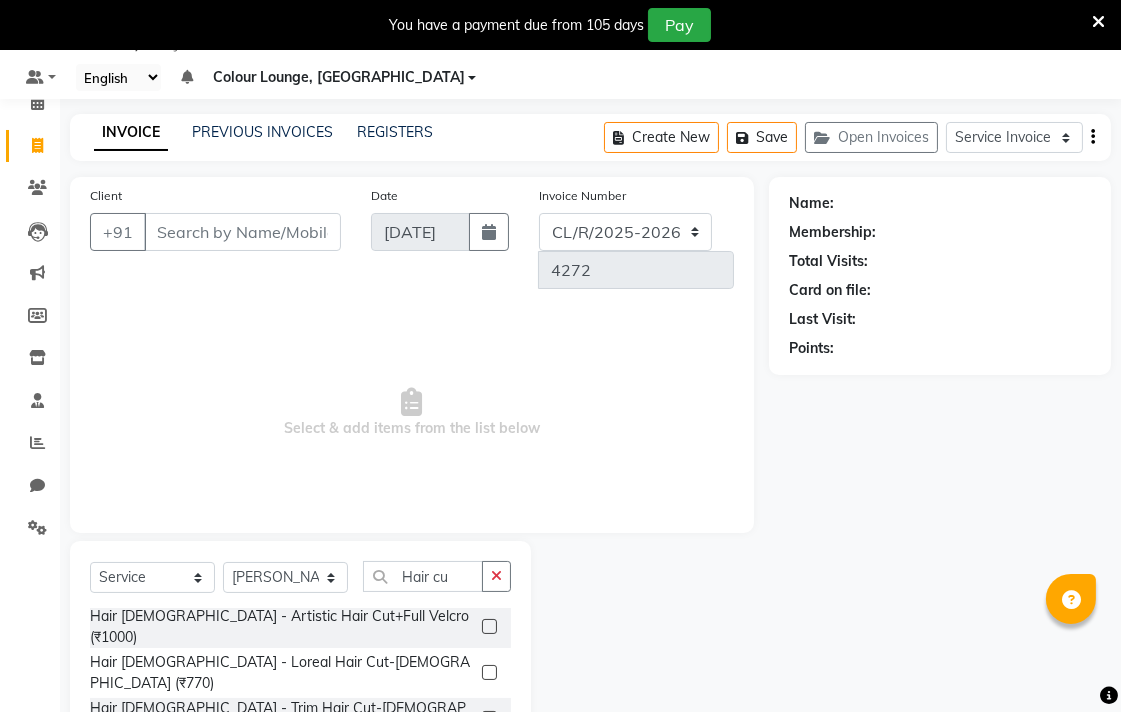 click 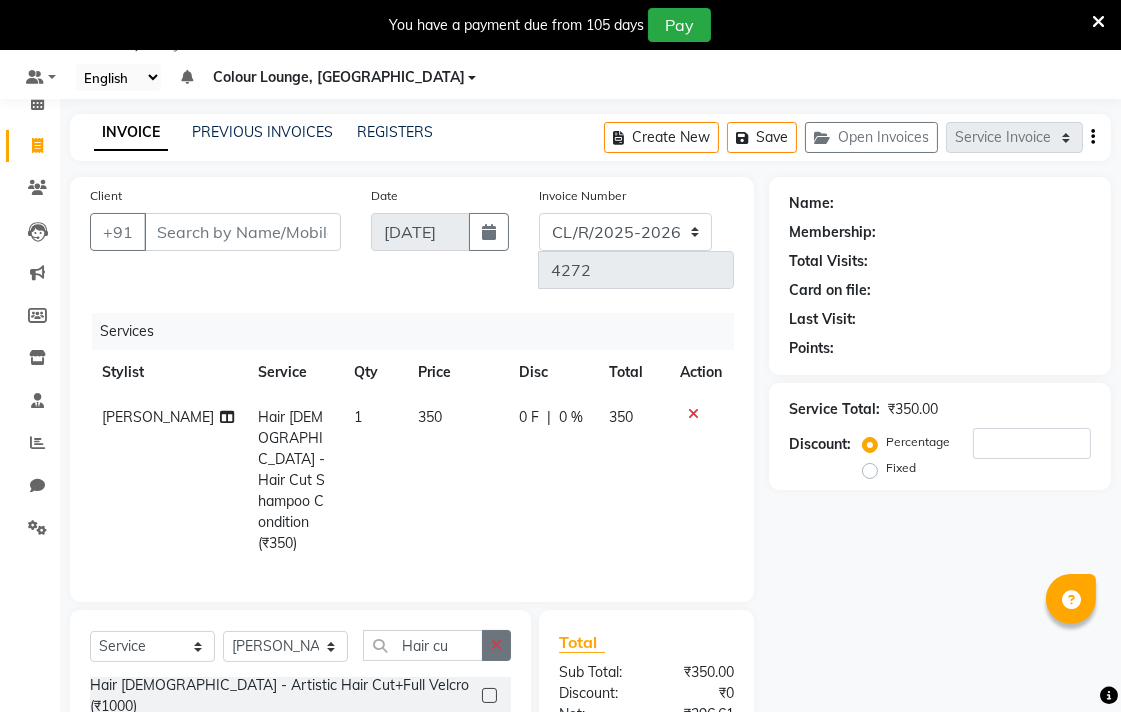 click 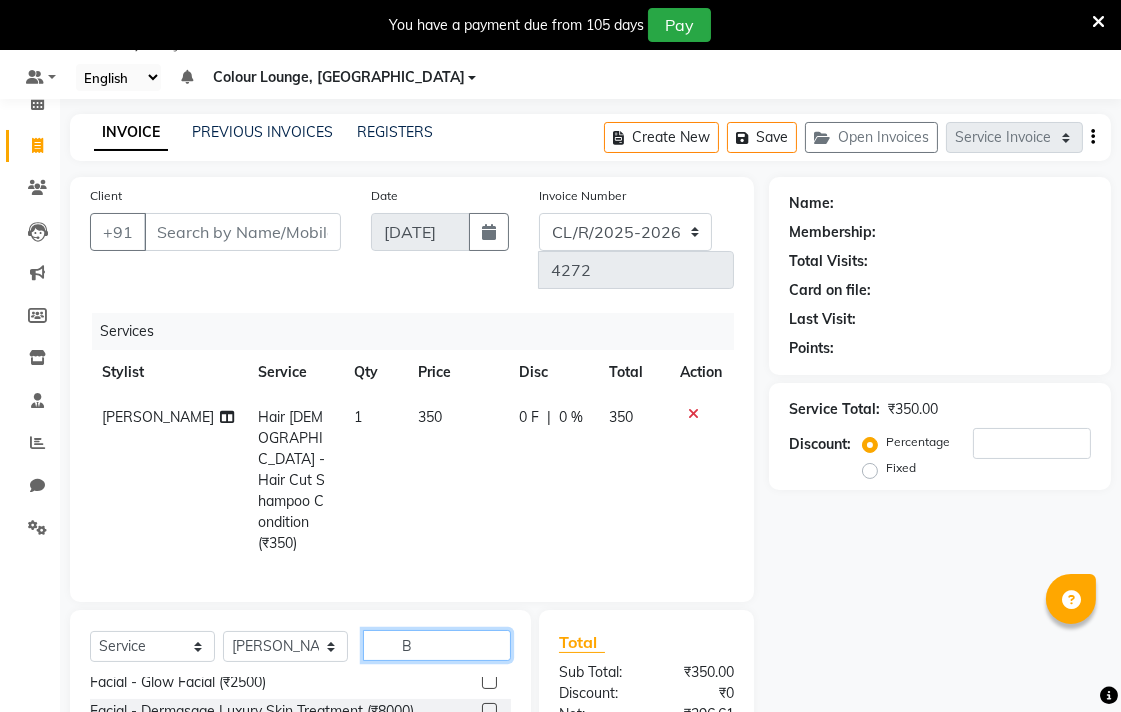 scroll, scrollTop: 0, scrollLeft: 0, axis: both 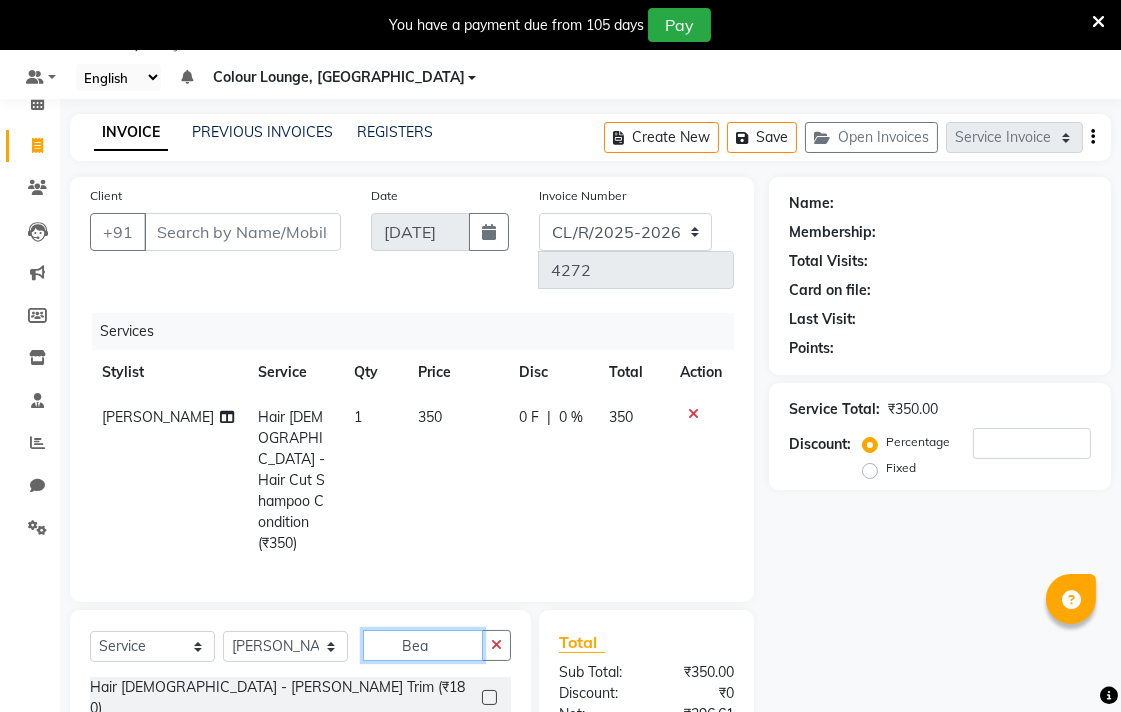 type on "Bea" 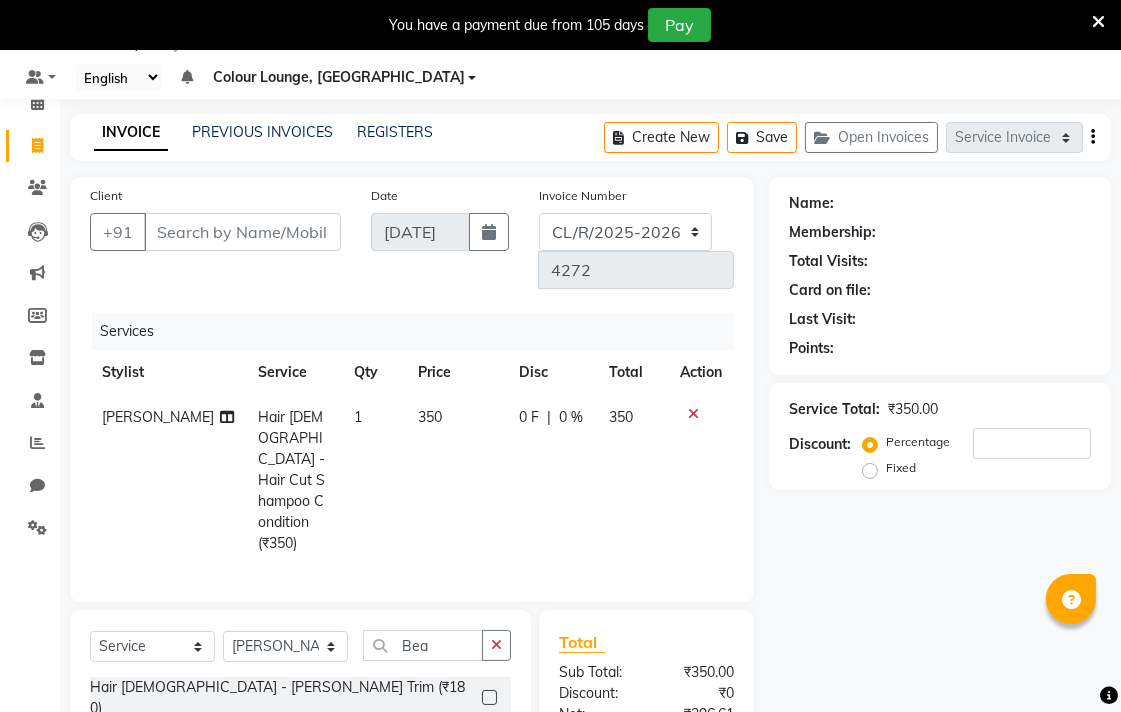 click 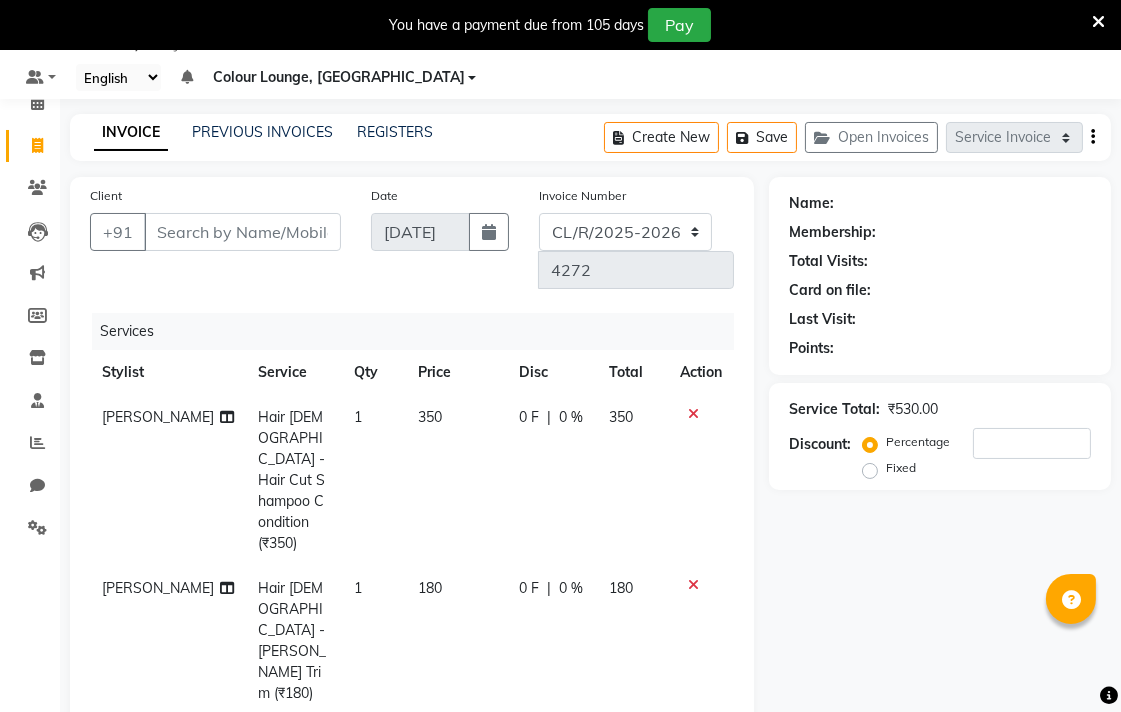 checkbox on "false" 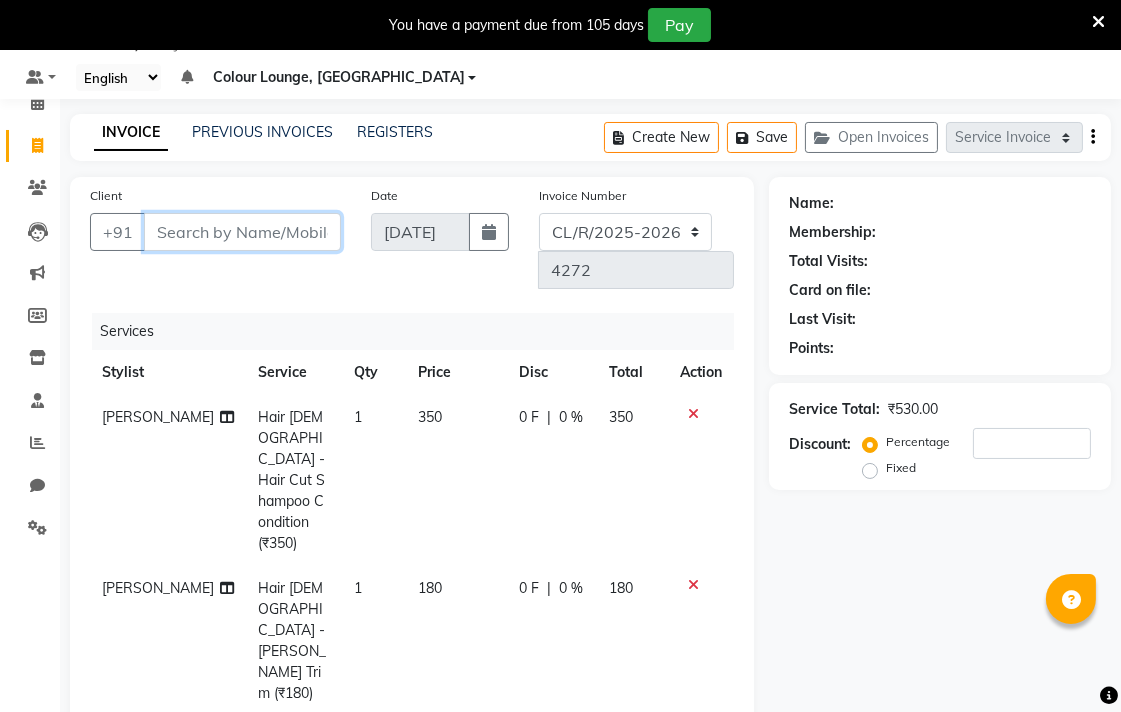click on "Client" at bounding box center (242, 232) 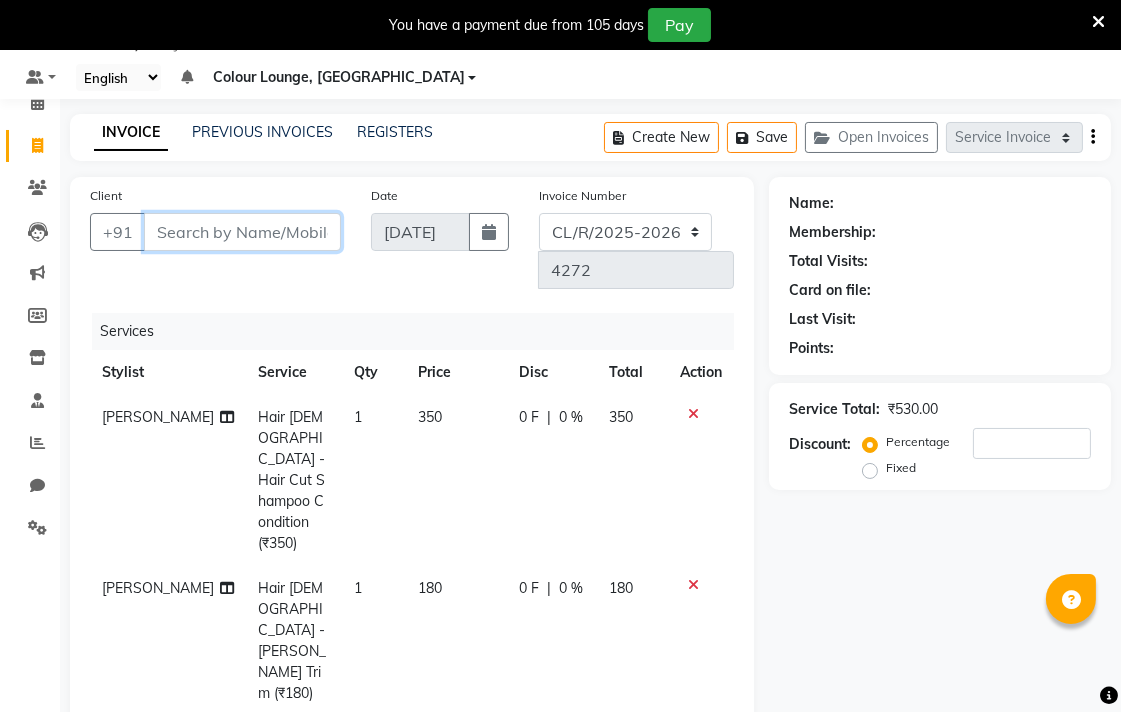 type on "7" 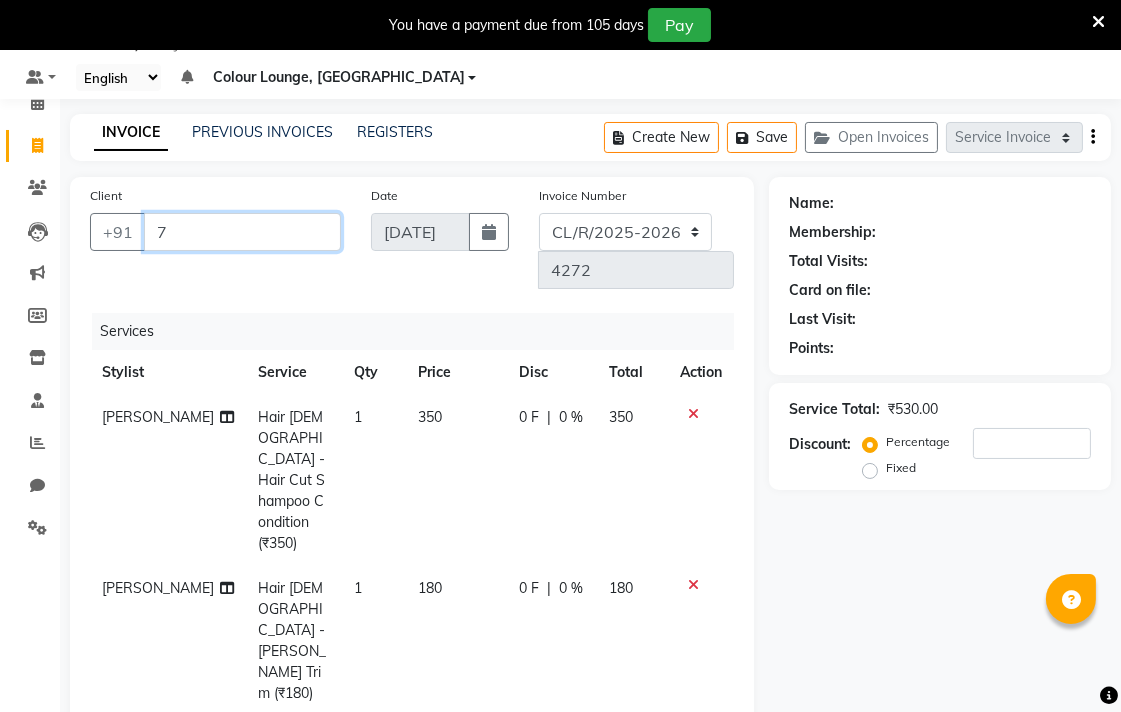 type on "0" 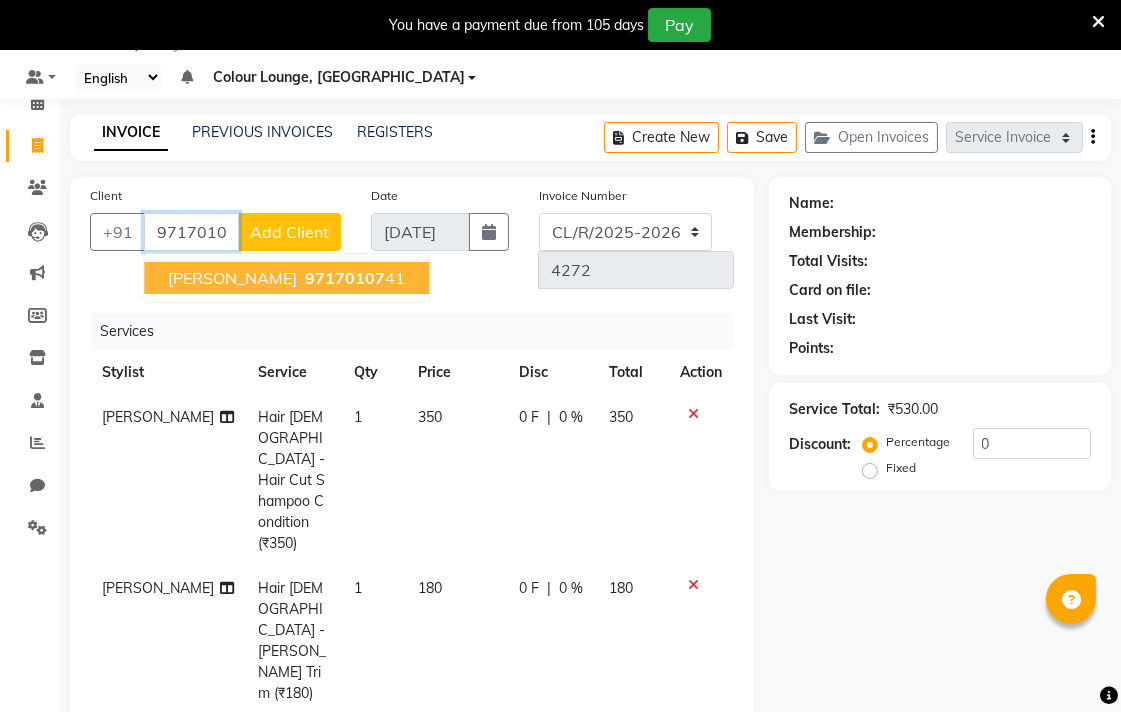 click on "97170107 41" at bounding box center [353, 278] 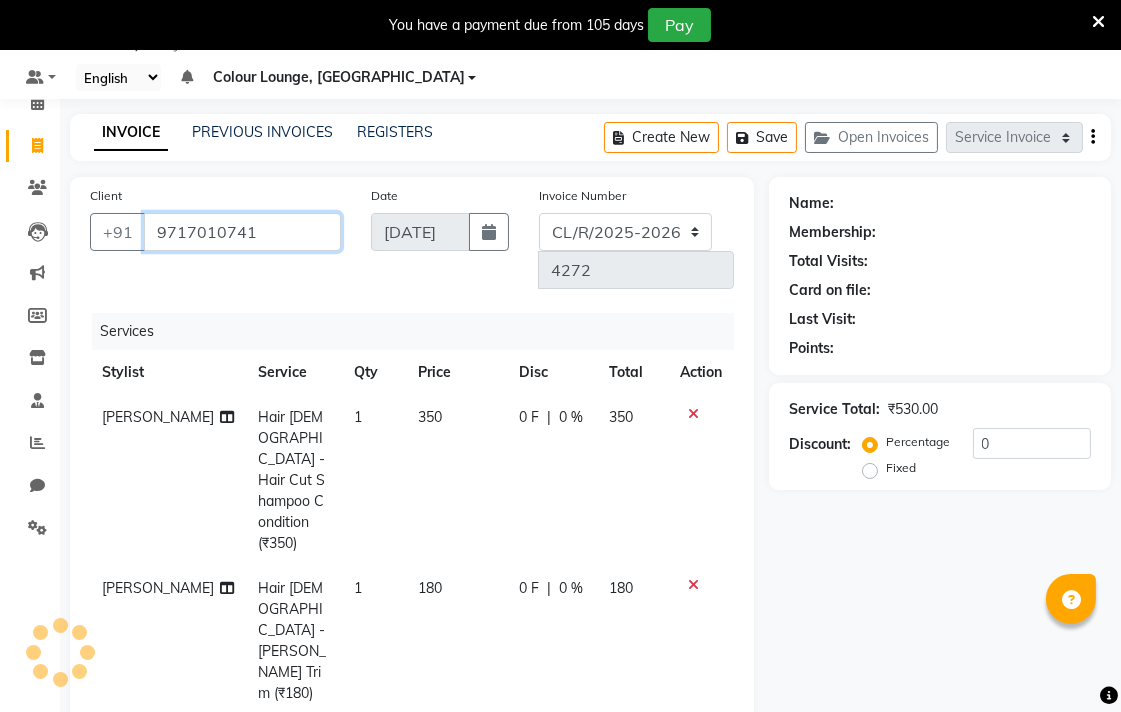 type on "9717010741" 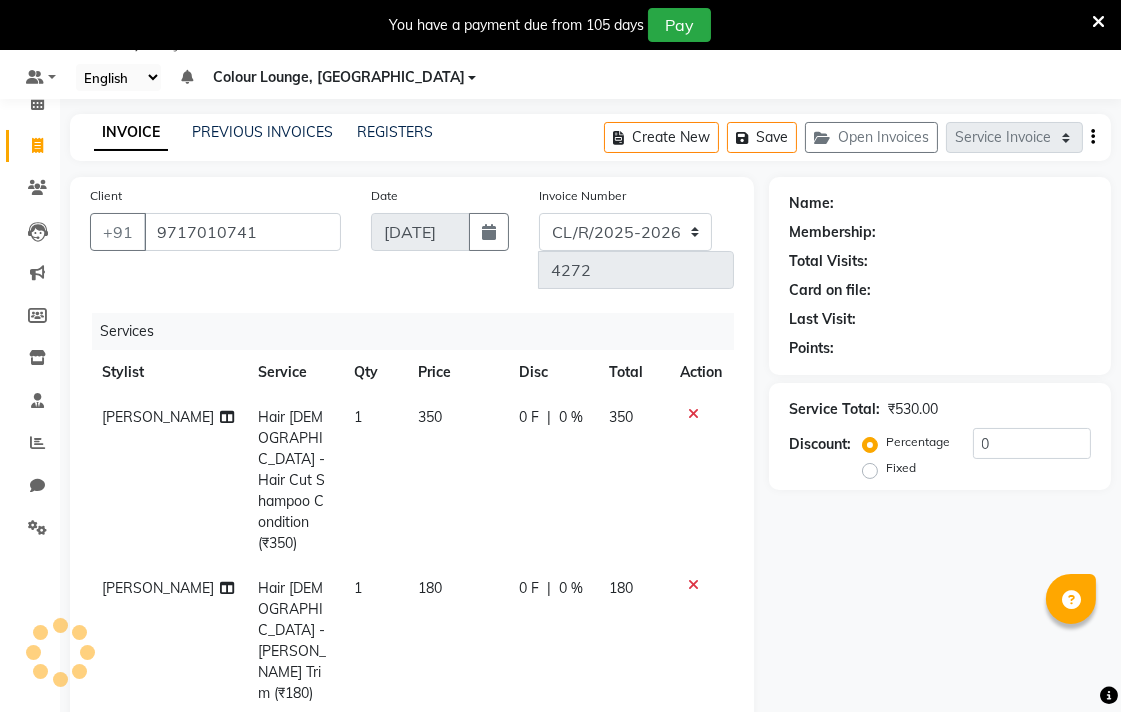select on "1: Object" 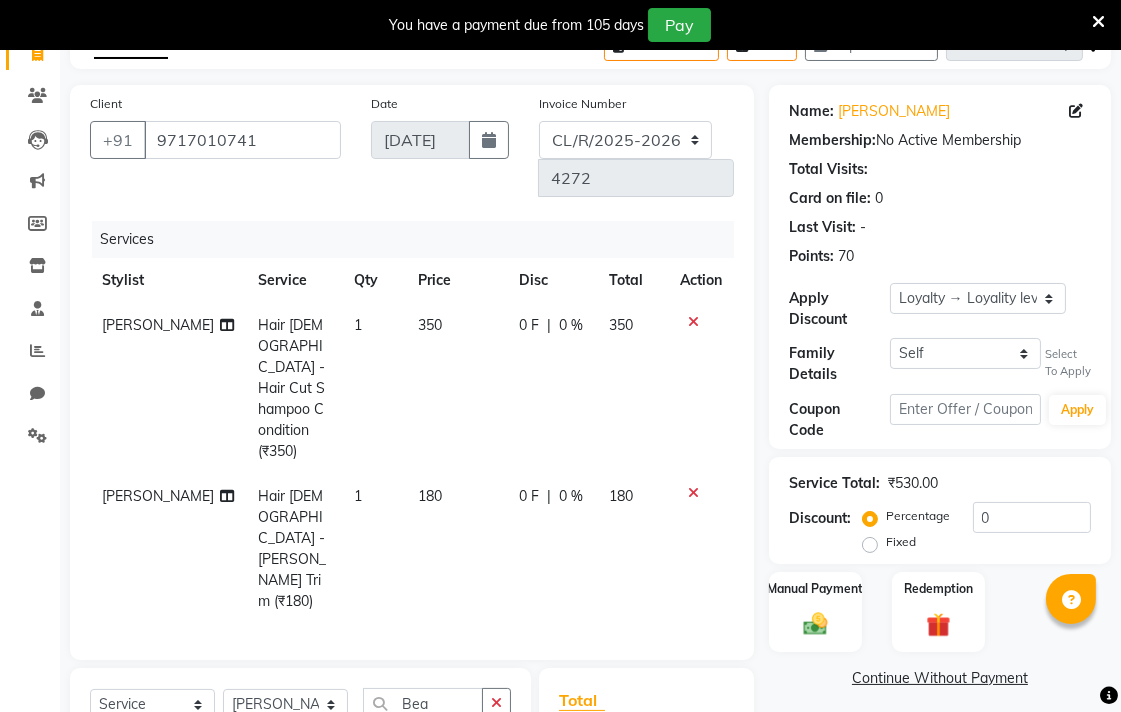 scroll, scrollTop: 295, scrollLeft: 0, axis: vertical 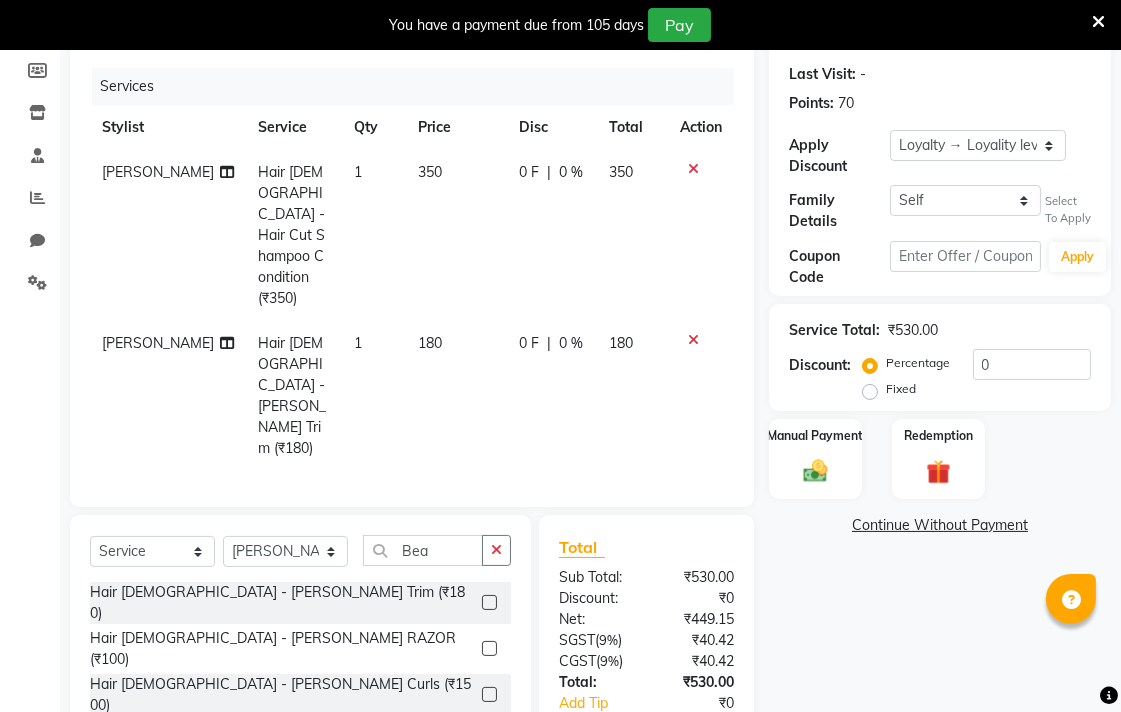 click 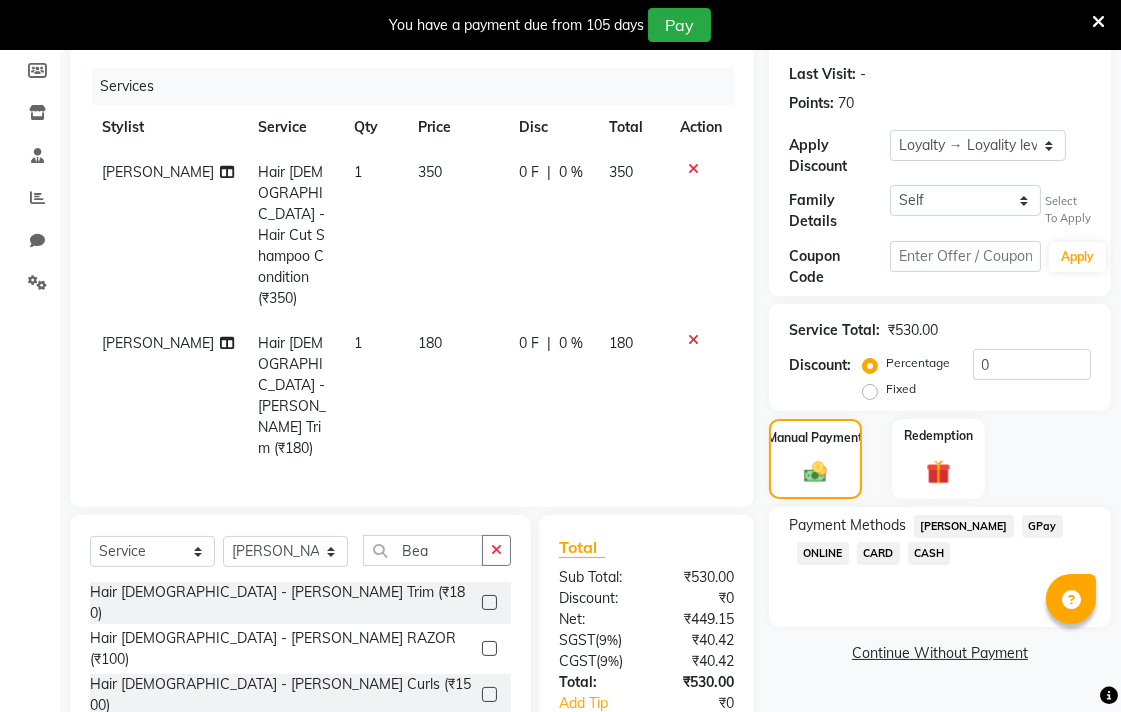 click on "CASH" 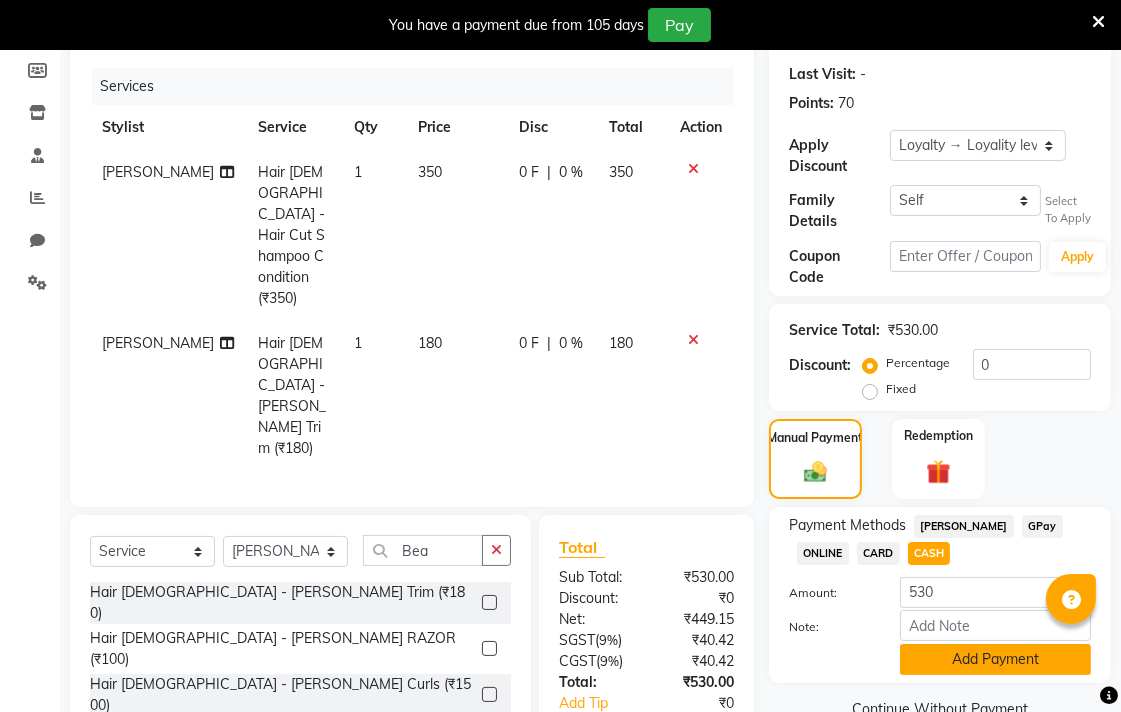 click on "Add Payment" 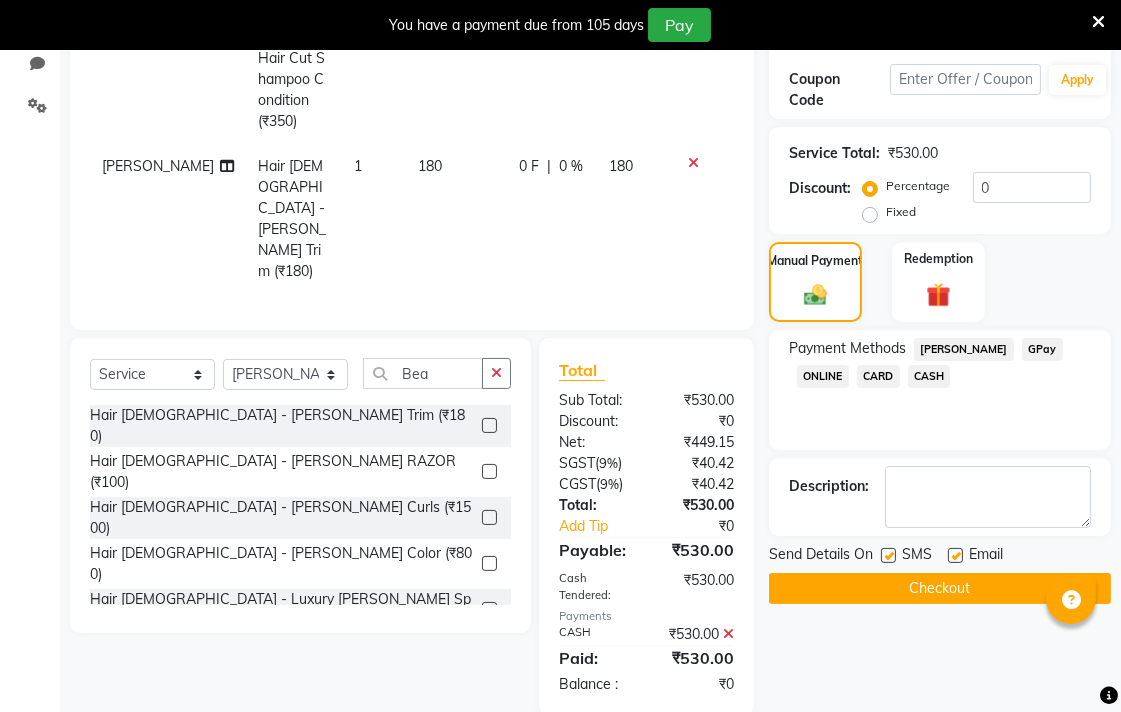 scroll, scrollTop: 540, scrollLeft: 0, axis: vertical 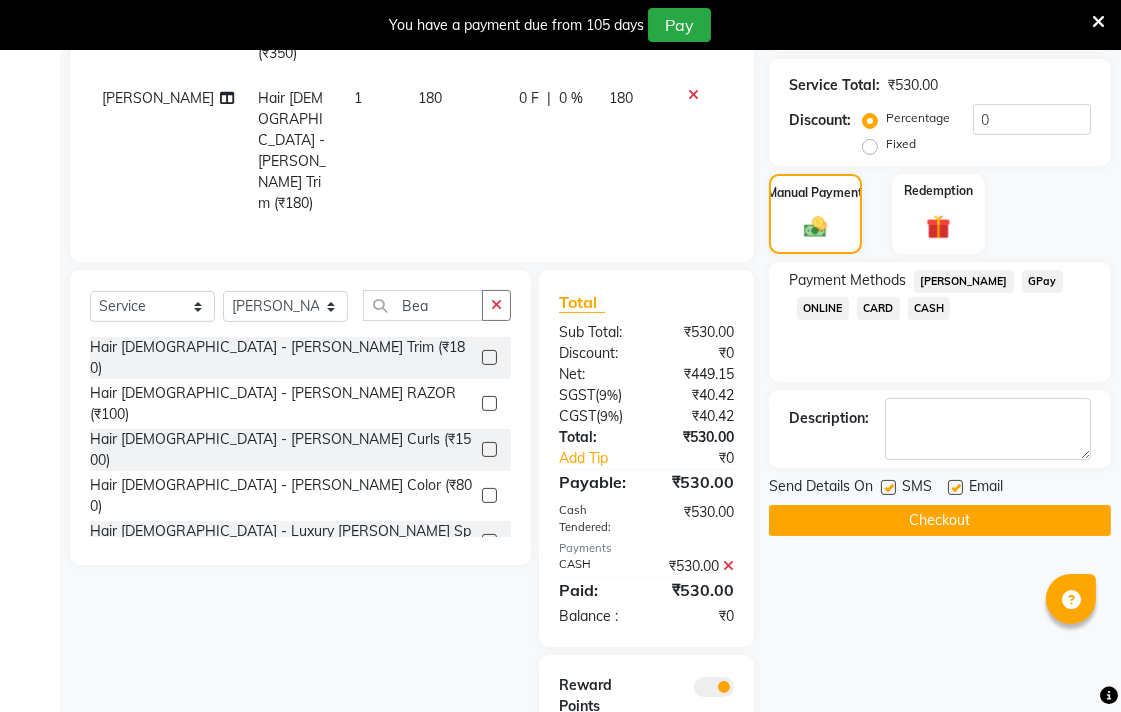 click on "Checkout" 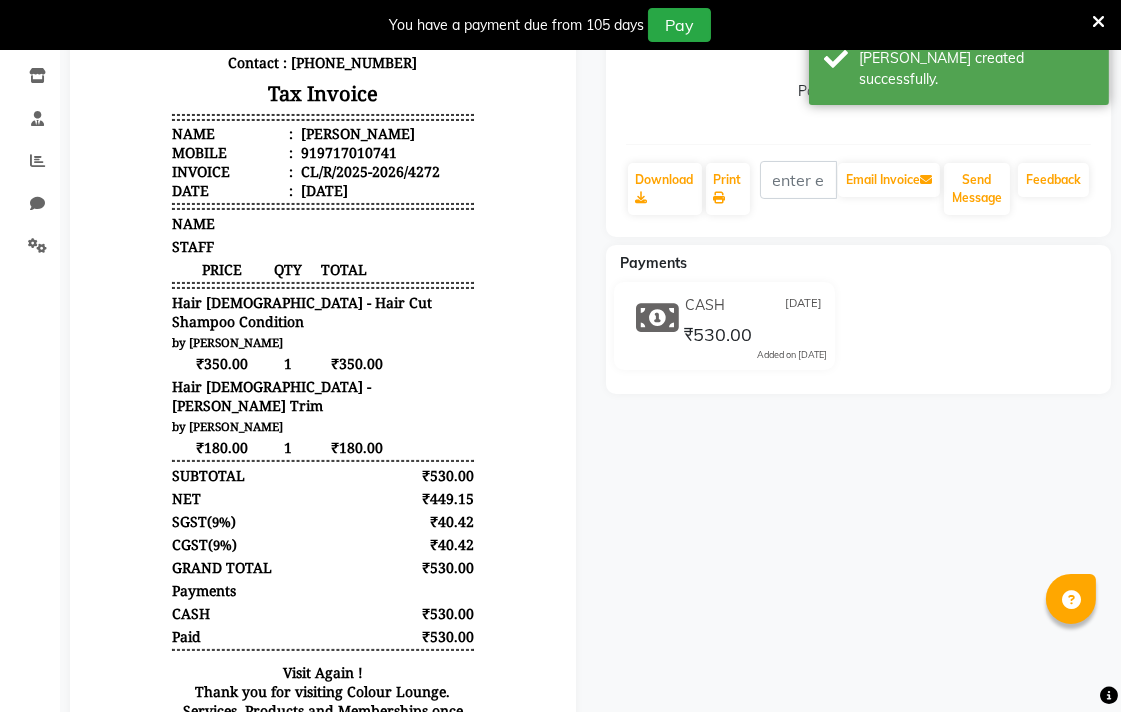 scroll, scrollTop: 324, scrollLeft: 0, axis: vertical 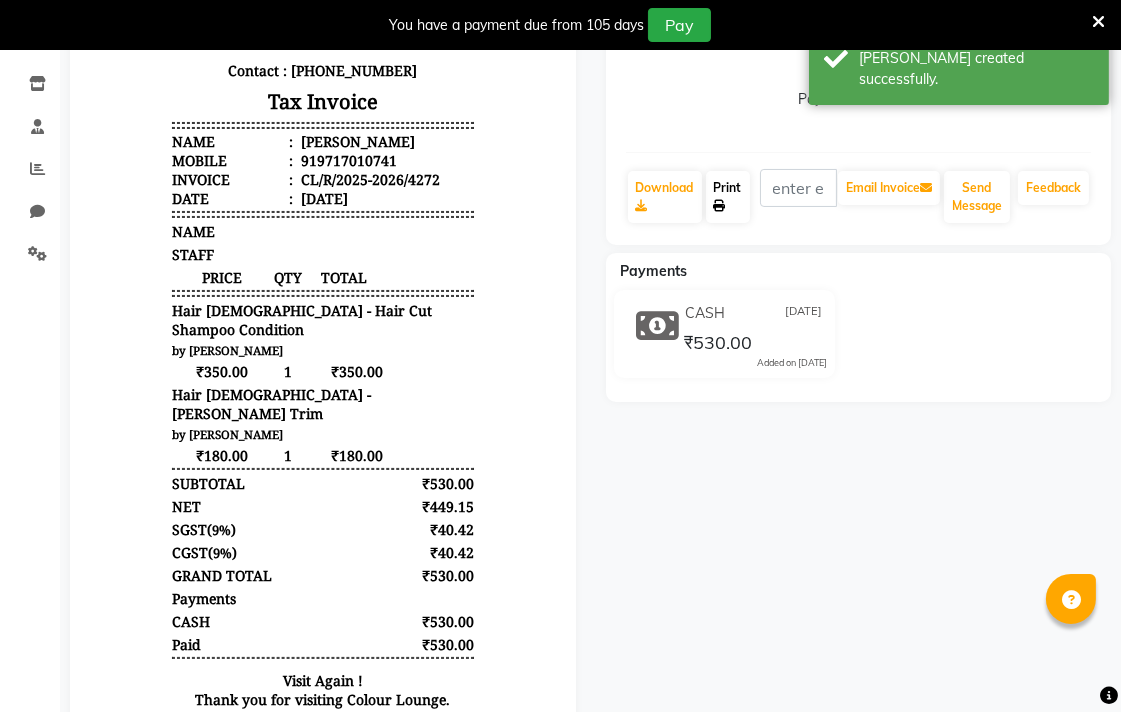 click on "Print" 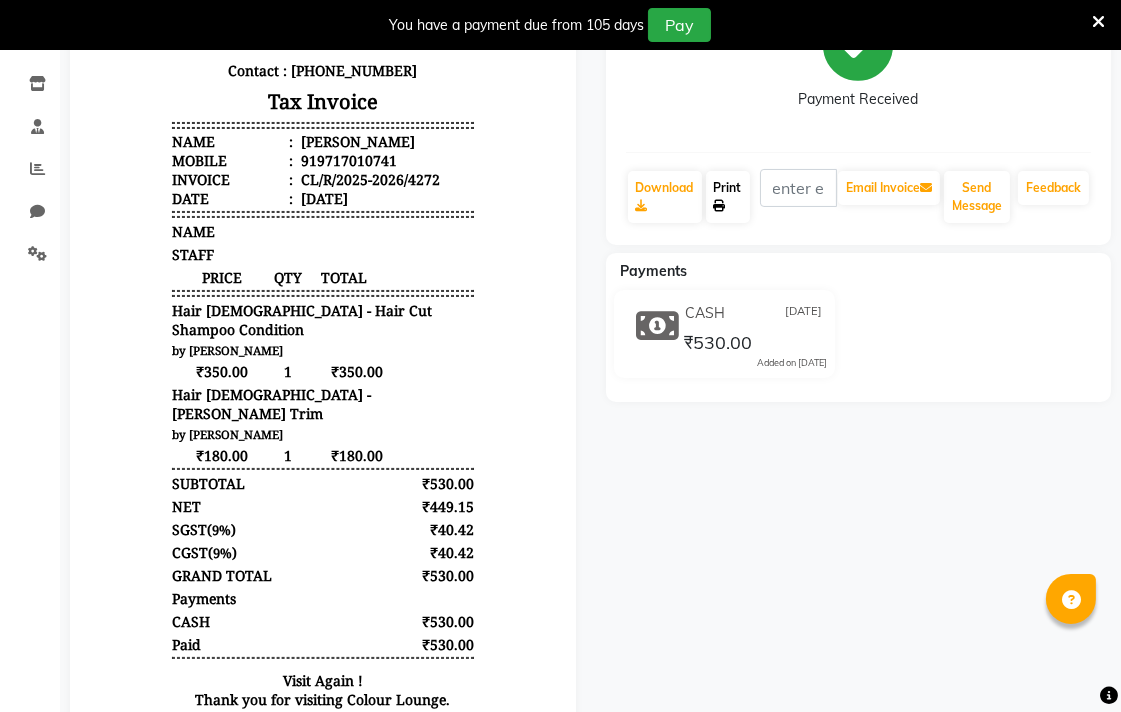 click on "Print" 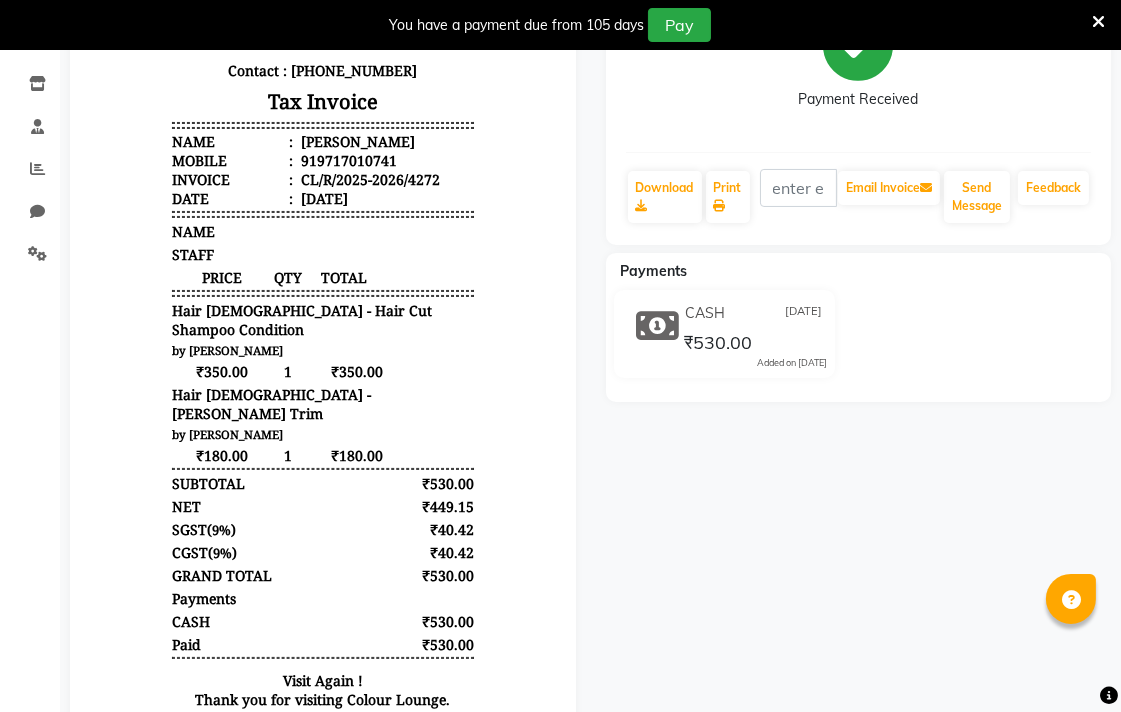 click on "Sanchit   Prebook   Payment Received  Download  Print   Email Invoice   Send Message Feedback  Payments CASH 10-07-2025 ₹530.00  Added on 10-07-2025" 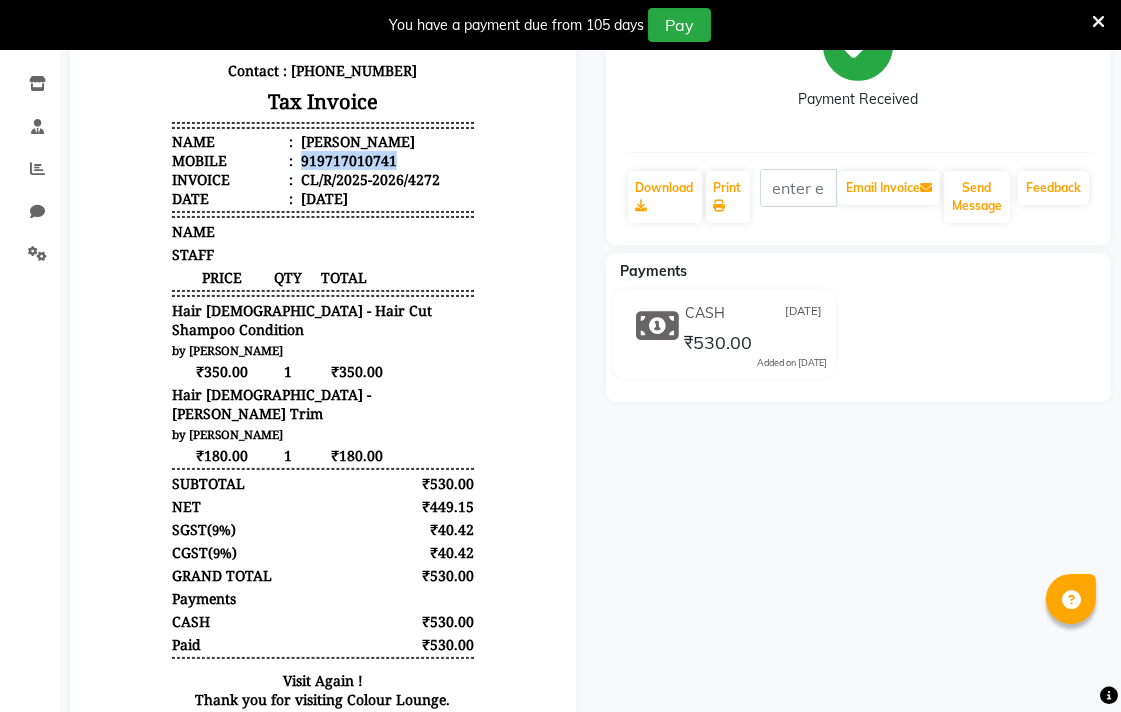 copy on "919717010741" 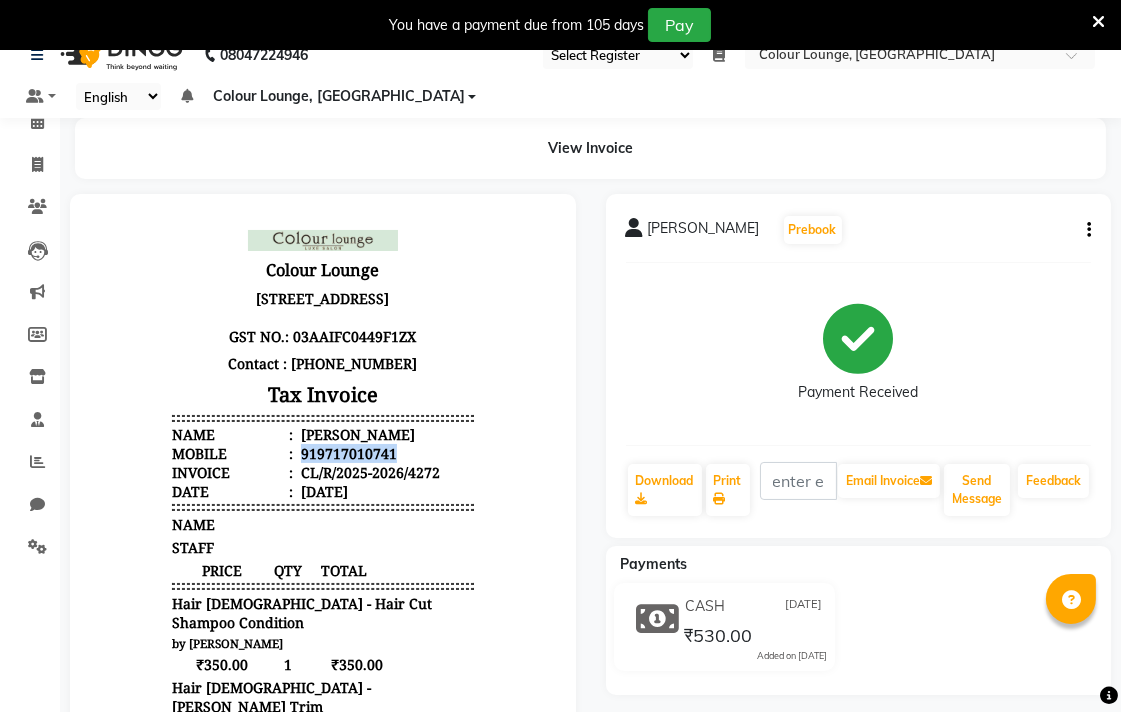 scroll, scrollTop: 0, scrollLeft: 0, axis: both 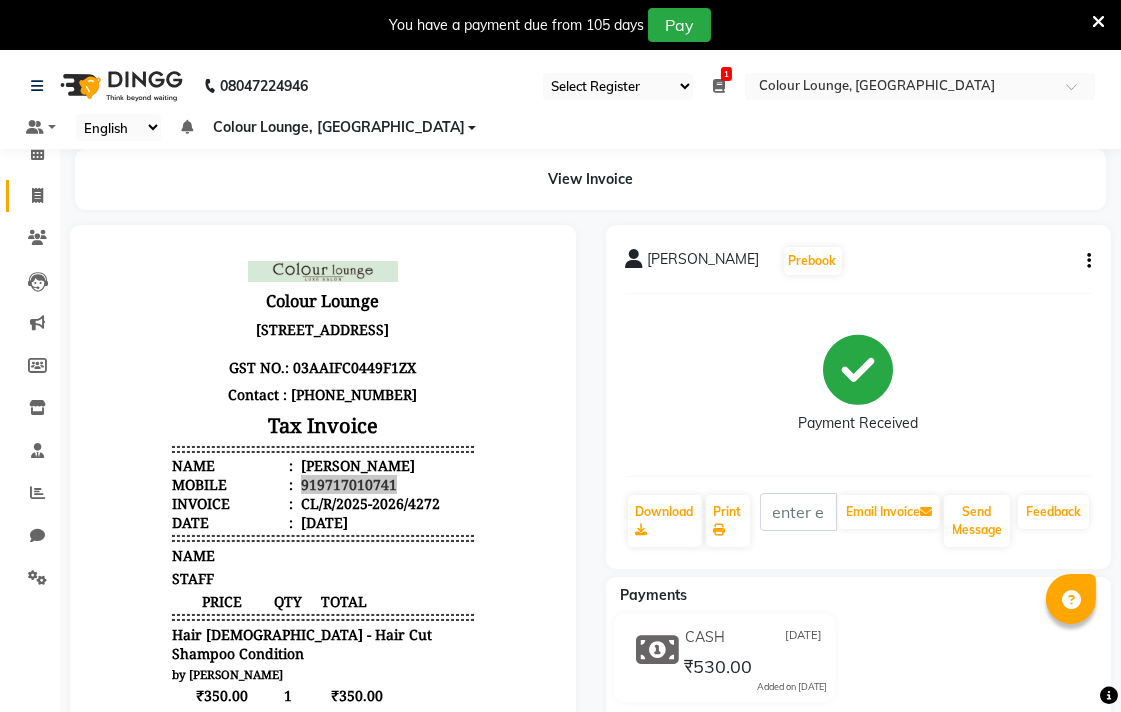 click 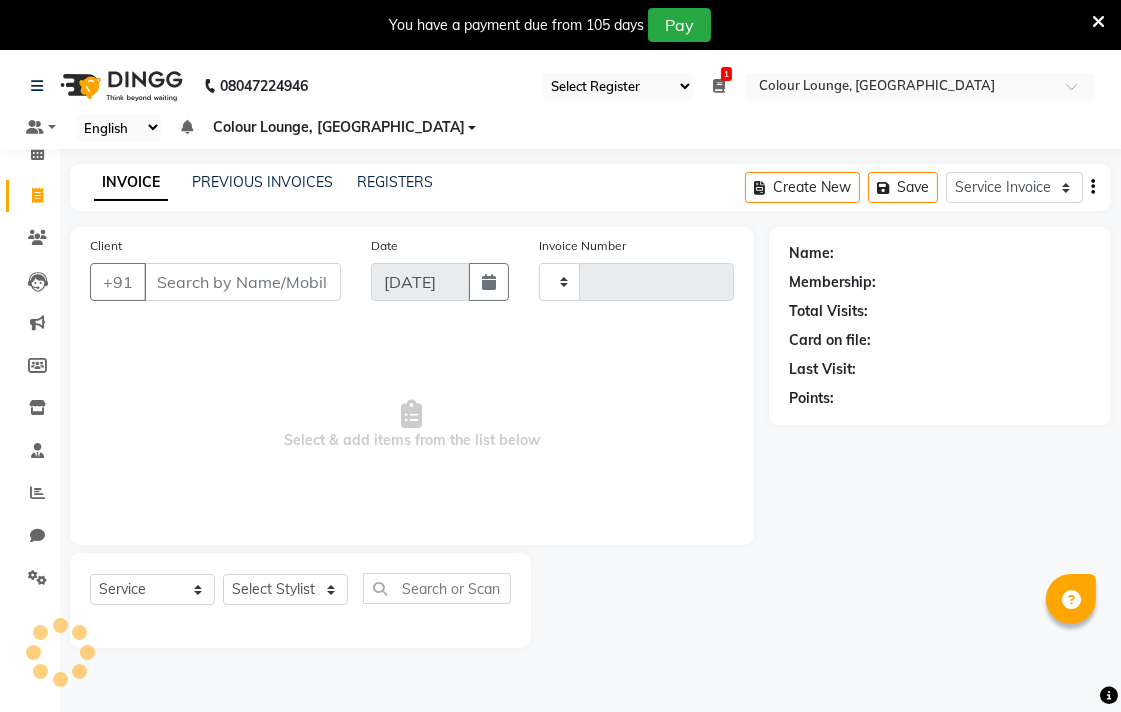 type on "4273" 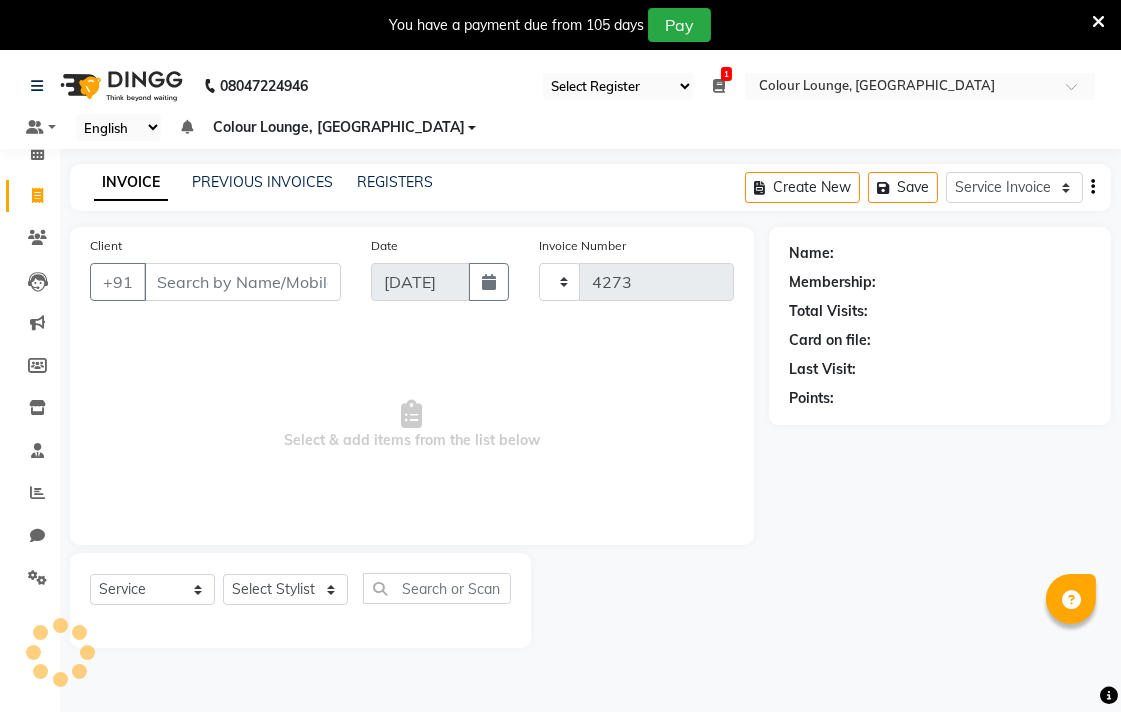 select on "8013" 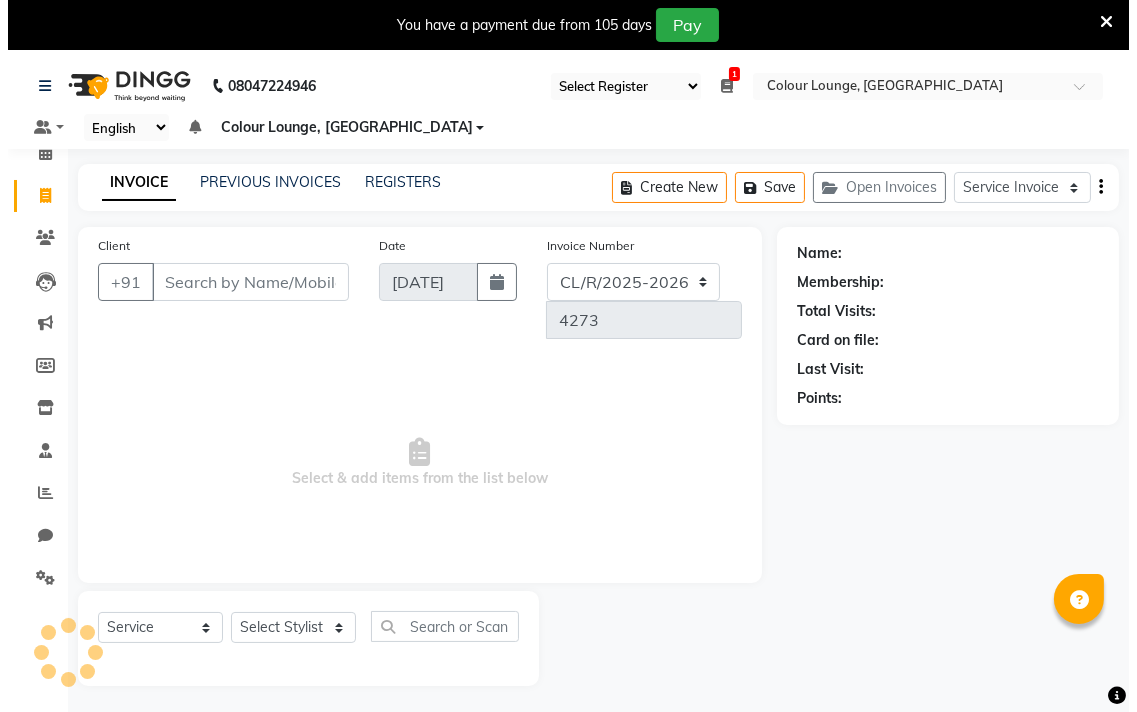 scroll, scrollTop: 50, scrollLeft: 0, axis: vertical 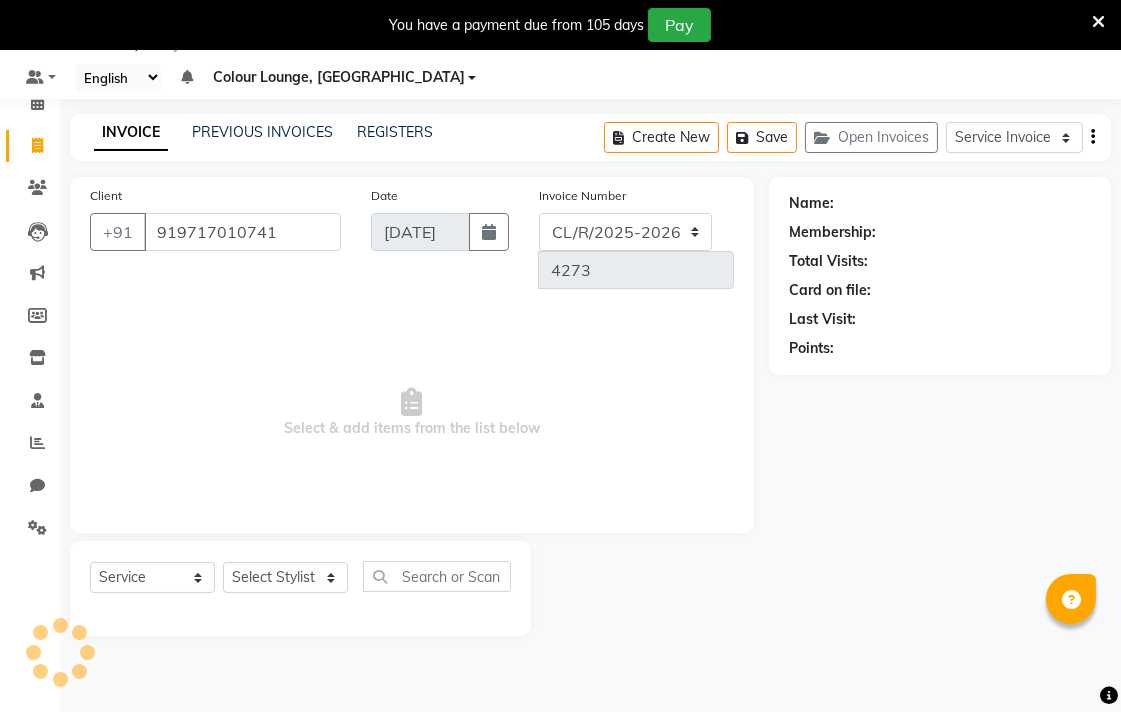 type on "919717010741" 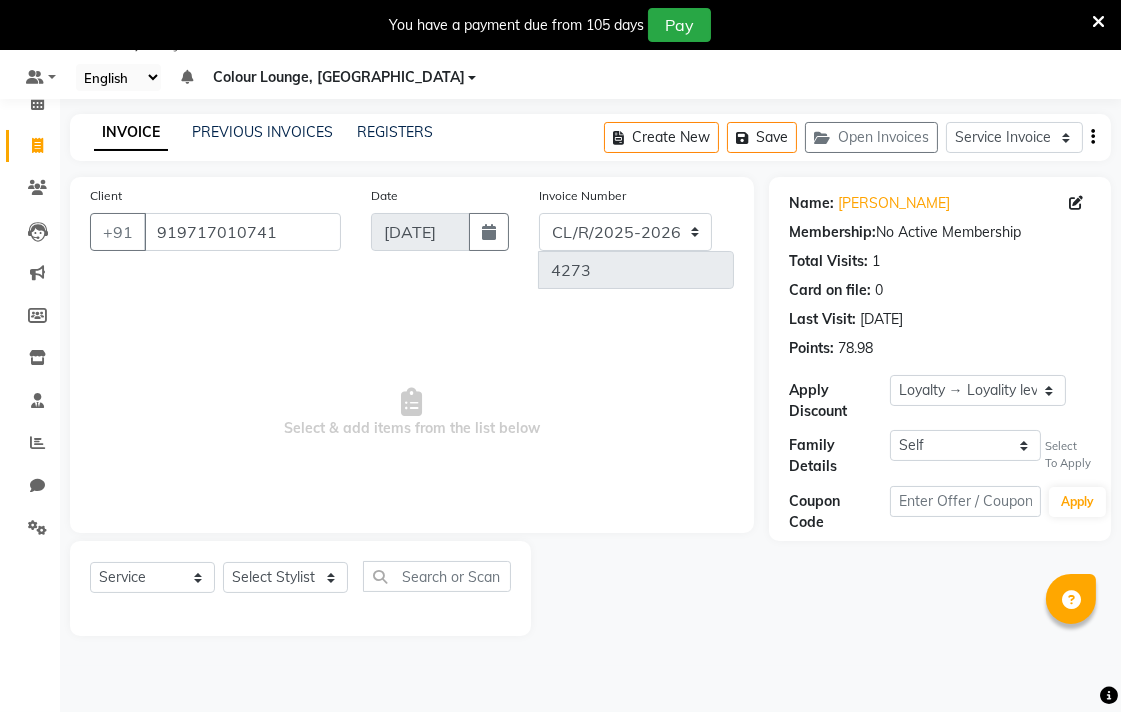 click 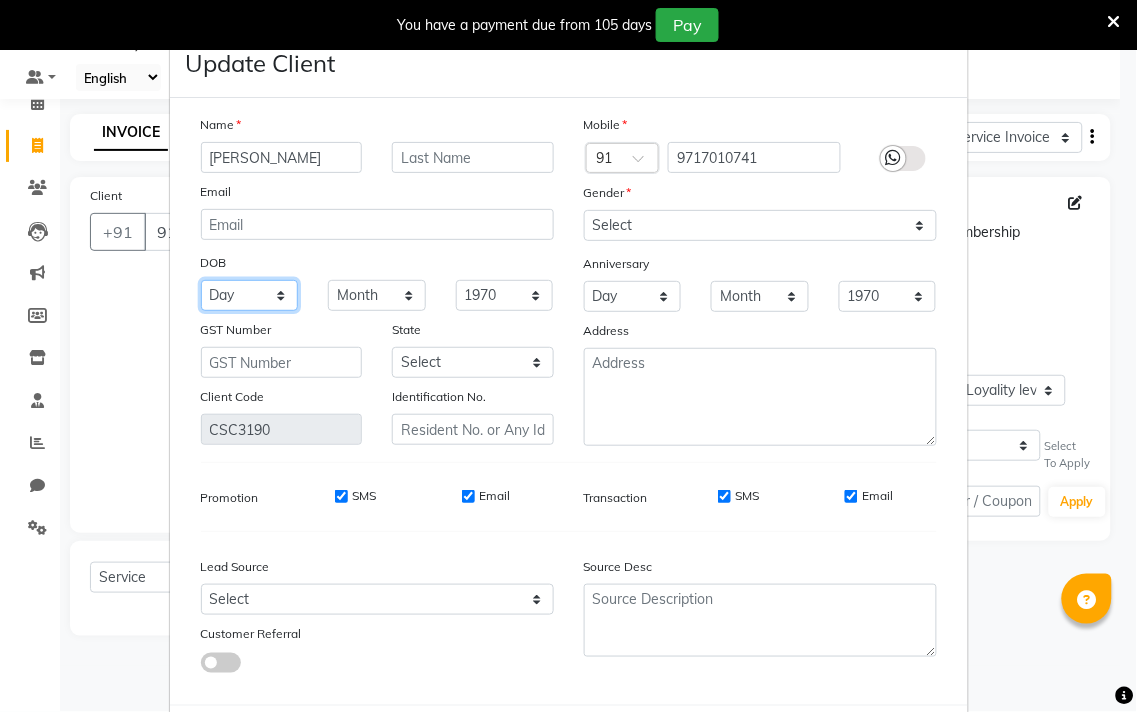 click on "Day 01 02 03 04 05 06 07 08 09 10 11 12 13 14 15 16 17 18 19 20 21 22 23 24 25 26 27 28 29 30 31" at bounding box center [250, 295] 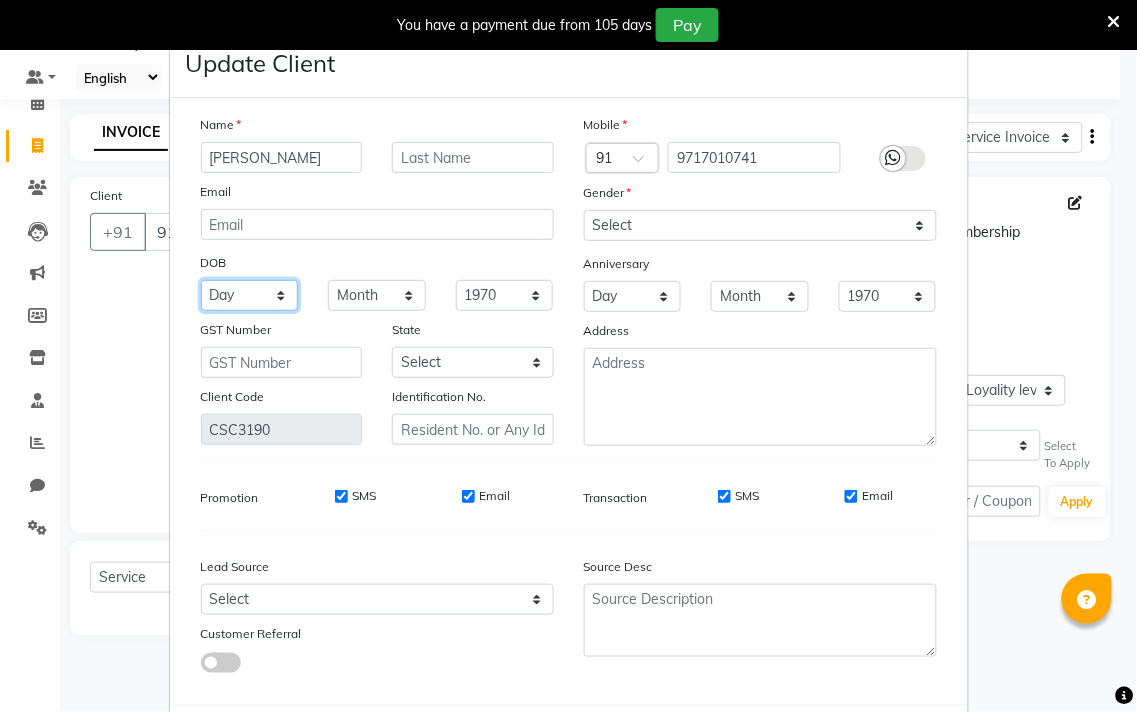 select on "31" 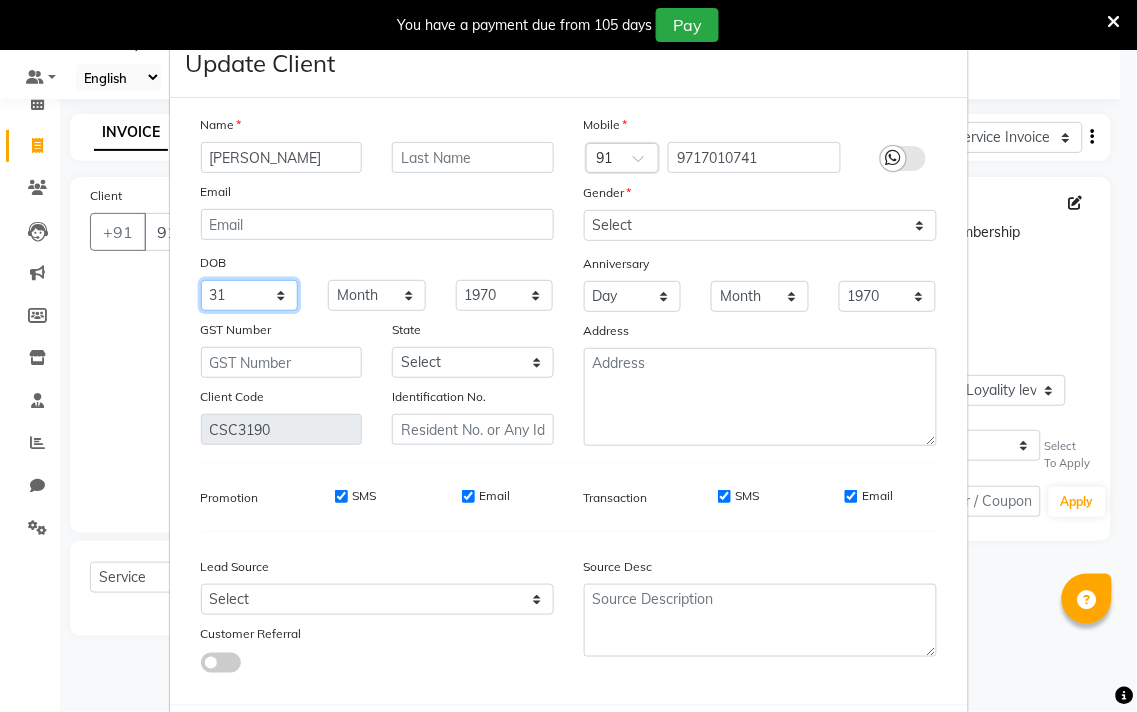 click on "Day 01 02 03 04 05 06 07 08 09 10 11 12 13 14 15 16 17 18 19 20 21 22 23 24 25 26 27 28 29 30 31" at bounding box center [250, 295] 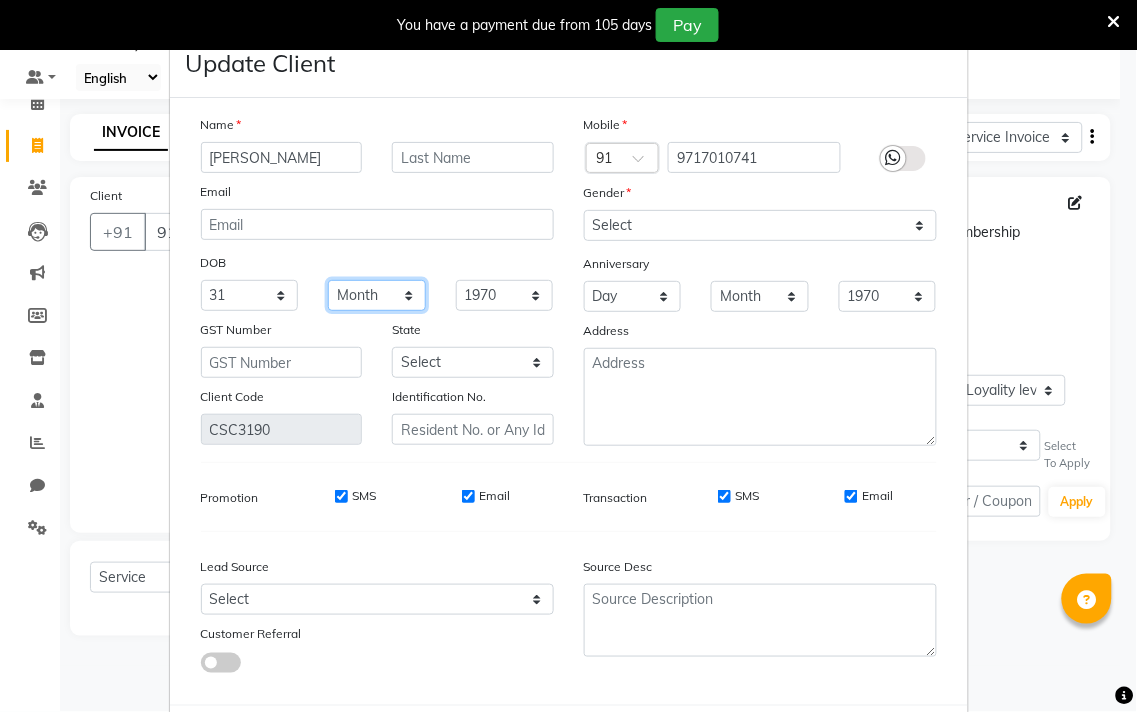 click on "Month January February March April May June July August September October November December" at bounding box center [377, 295] 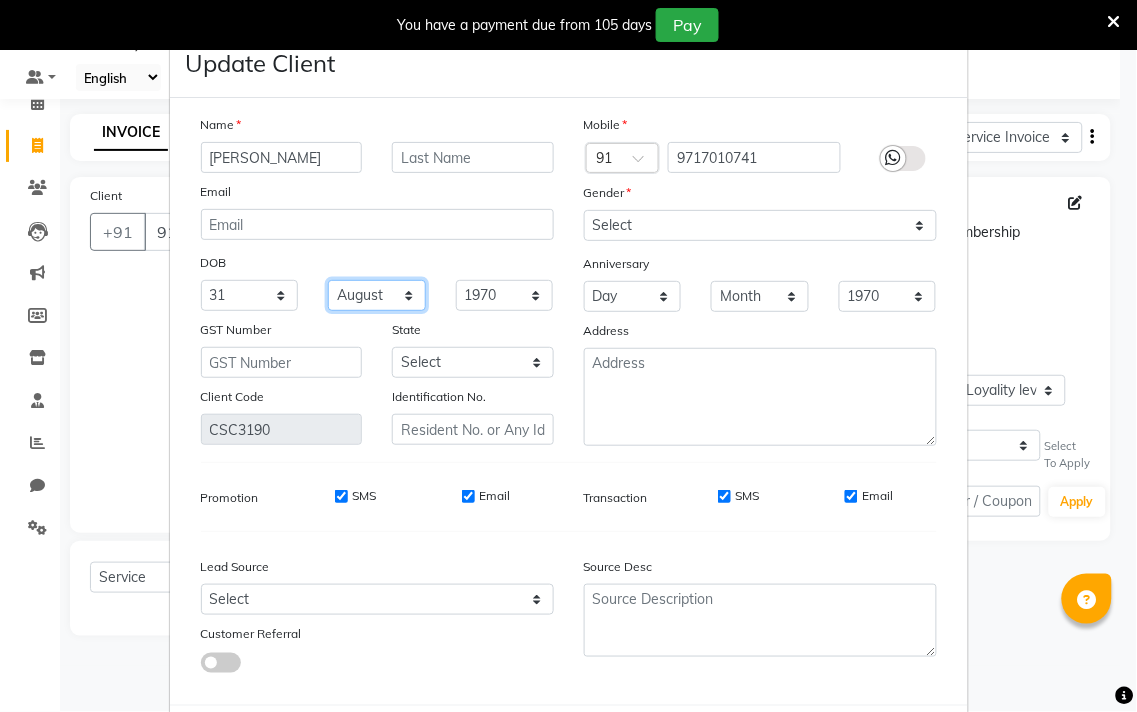 click on "Month January February March April May June July August September October November December" at bounding box center [377, 295] 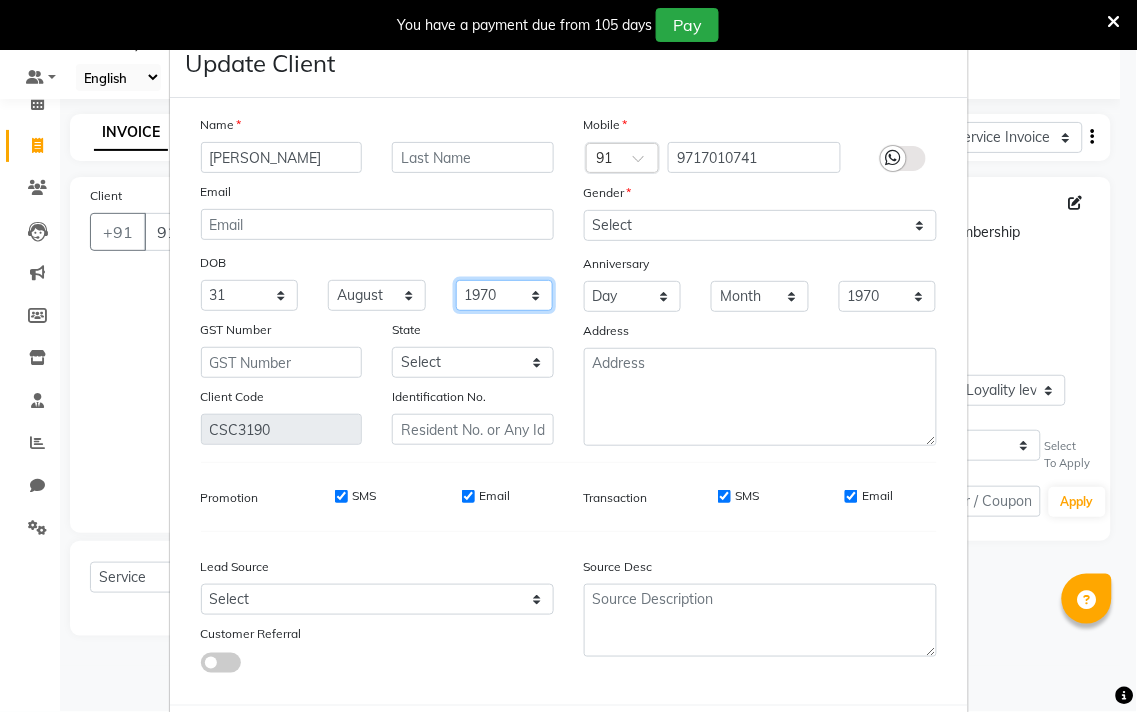 click on "1940 1941 1942 1943 1944 1945 1946 1947 1948 1949 1950 1951 1952 1953 1954 1955 1956 1957 1958 1959 1960 1961 1962 1963 1964 1965 1966 1967 1968 1969 1970 1971 1972 1973 1974 1975 1976 1977 1978 1979 1980 1981 1982 1983 1984 1985 1986 1987 1988 1989 1990 1991 1992 1993 1994 1995 1996 1997 1998 1999 2000 2001 2002 2003 2004 2005 2006 2007 2008 2009 2010 2011 2012 2013 2014 2015 2016 2017 2018 2019 2020 2021 2022 2023 2024" at bounding box center [505, 295] 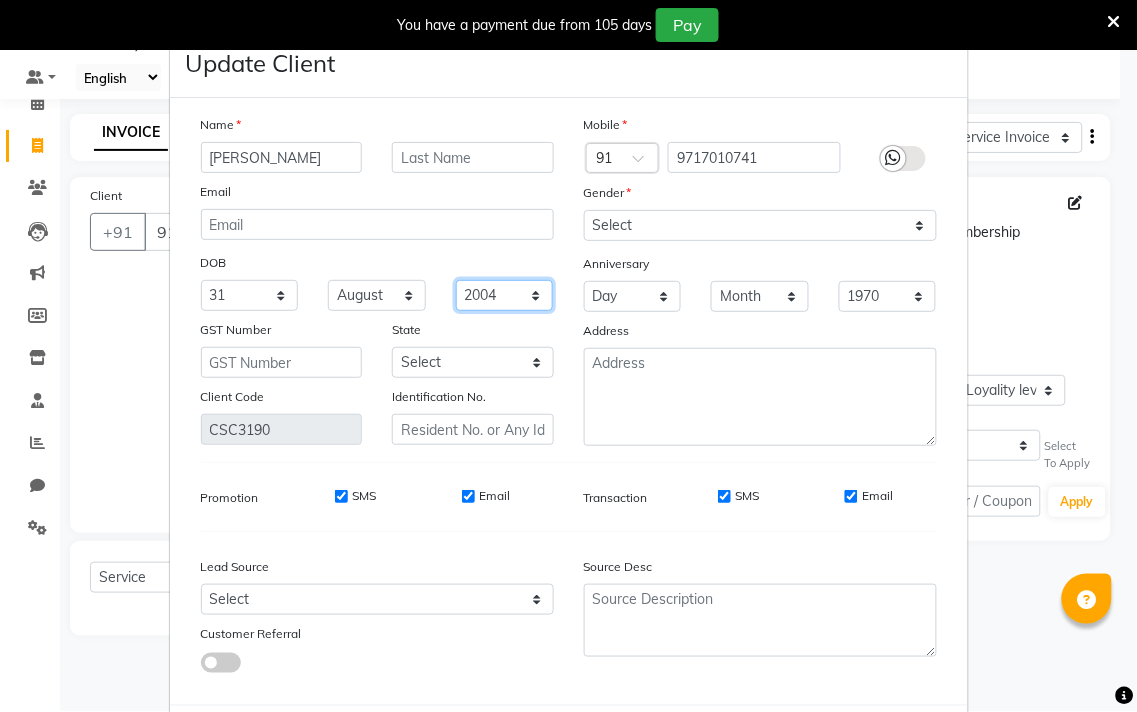 click on "1940 1941 1942 1943 1944 1945 1946 1947 1948 1949 1950 1951 1952 1953 1954 1955 1956 1957 1958 1959 1960 1961 1962 1963 1964 1965 1966 1967 1968 1969 1970 1971 1972 1973 1974 1975 1976 1977 1978 1979 1980 1981 1982 1983 1984 1985 1986 1987 1988 1989 1990 1991 1992 1993 1994 1995 1996 1997 1998 1999 2000 2001 2002 2003 2004 2005 2006 2007 2008 2009 2010 2011 2012 2013 2014 2015 2016 2017 2018 2019 2020 2021 2022 2023 2024" at bounding box center [505, 295] 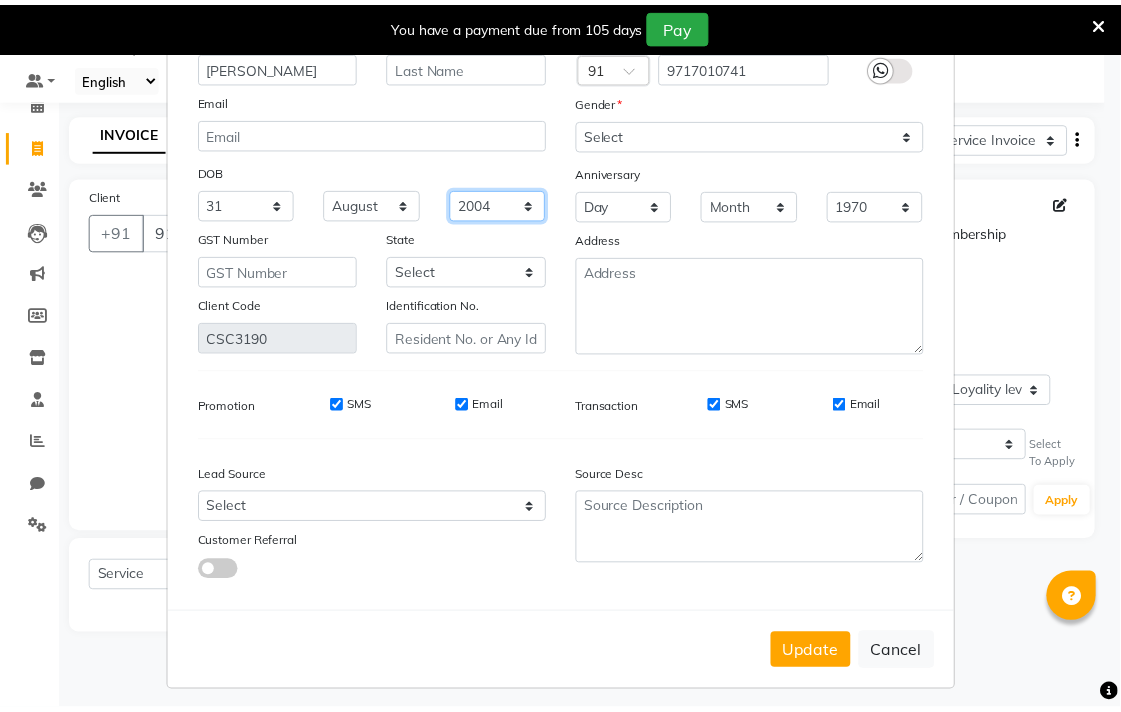 scroll, scrollTop: 103, scrollLeft: 0, axis: vertical 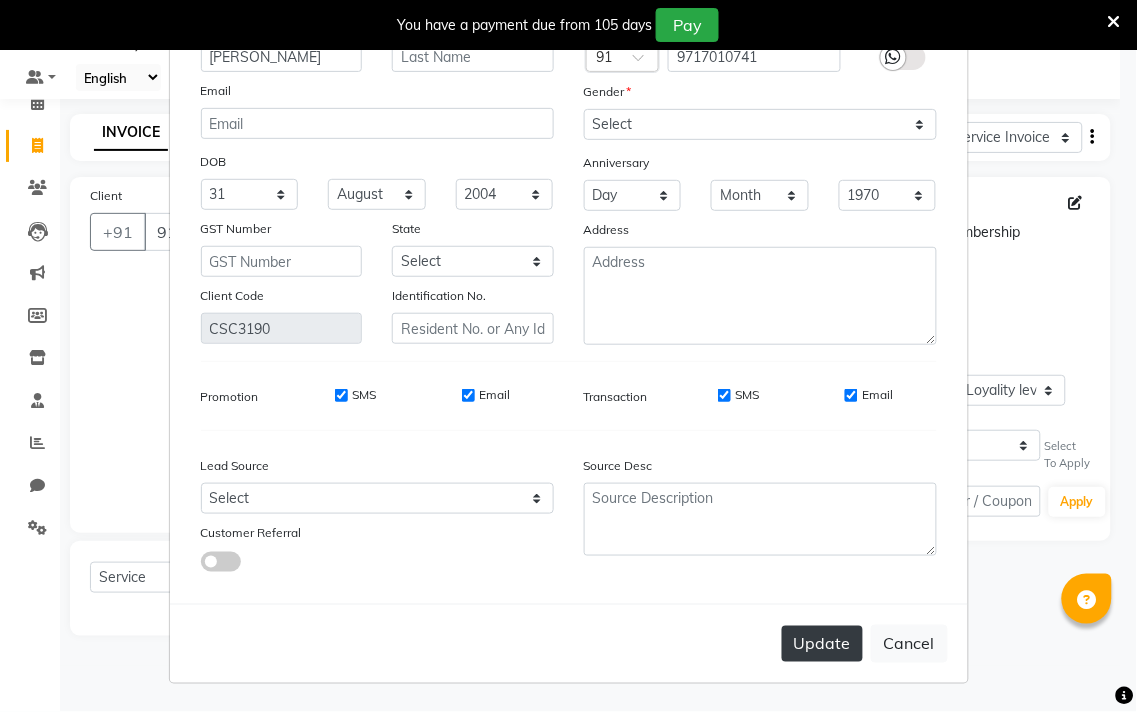 click on "Update" at bounding box center (822, 644) 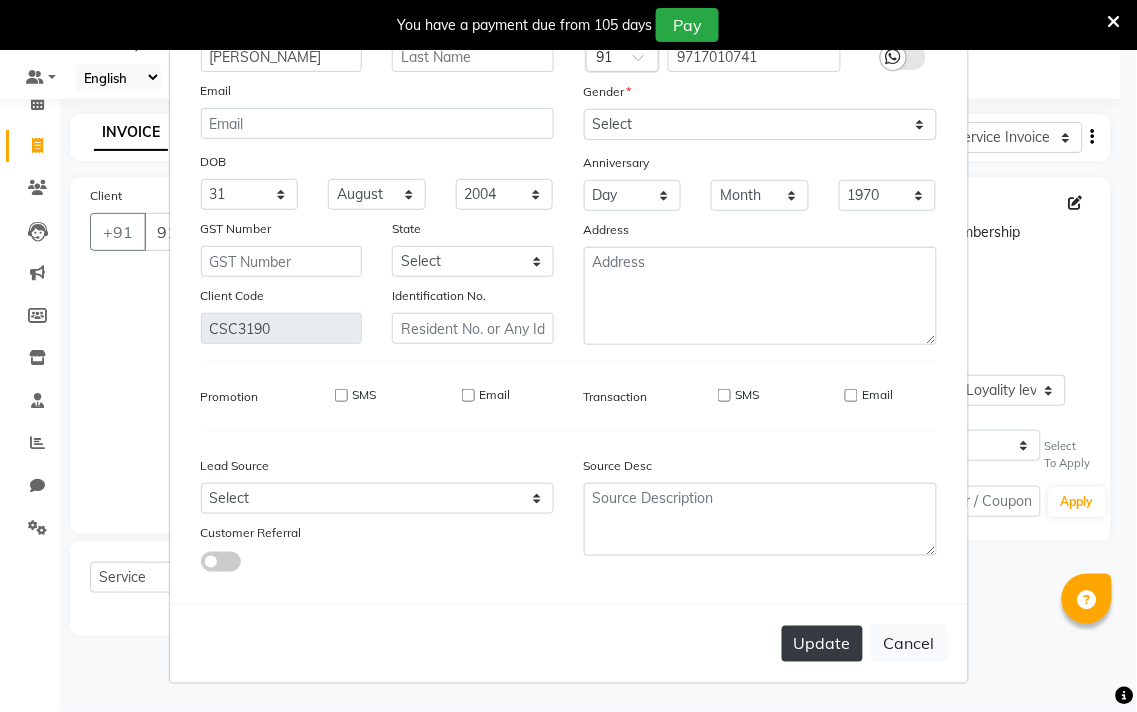 type on "9717010741" 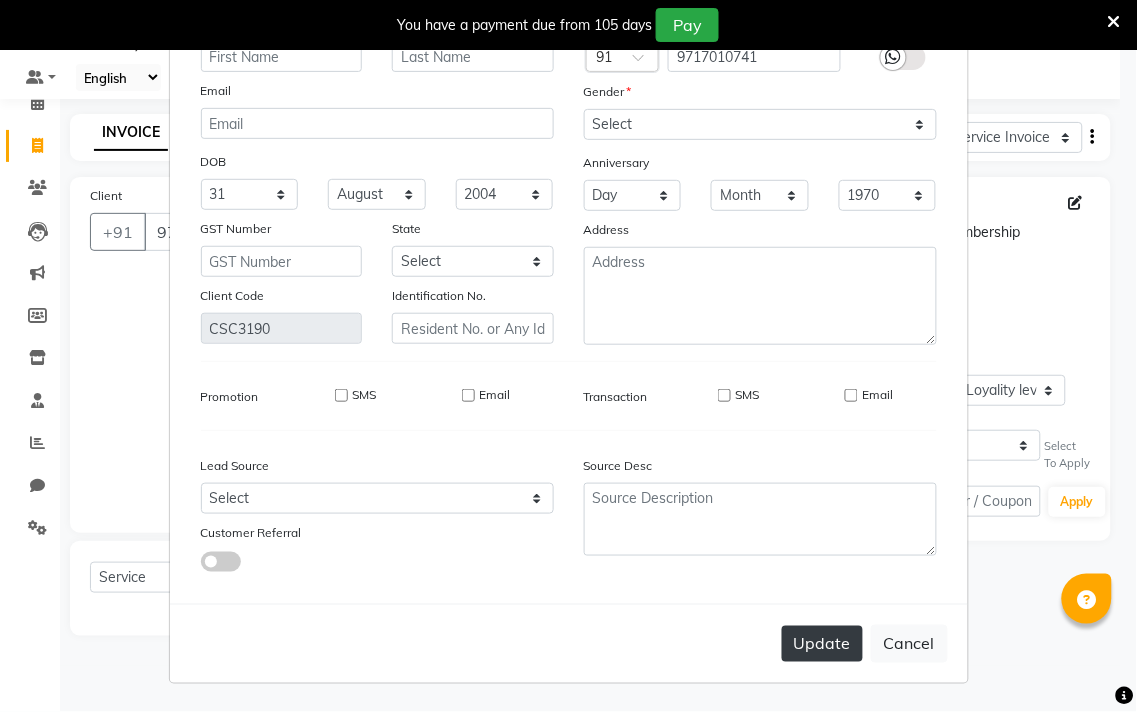 select 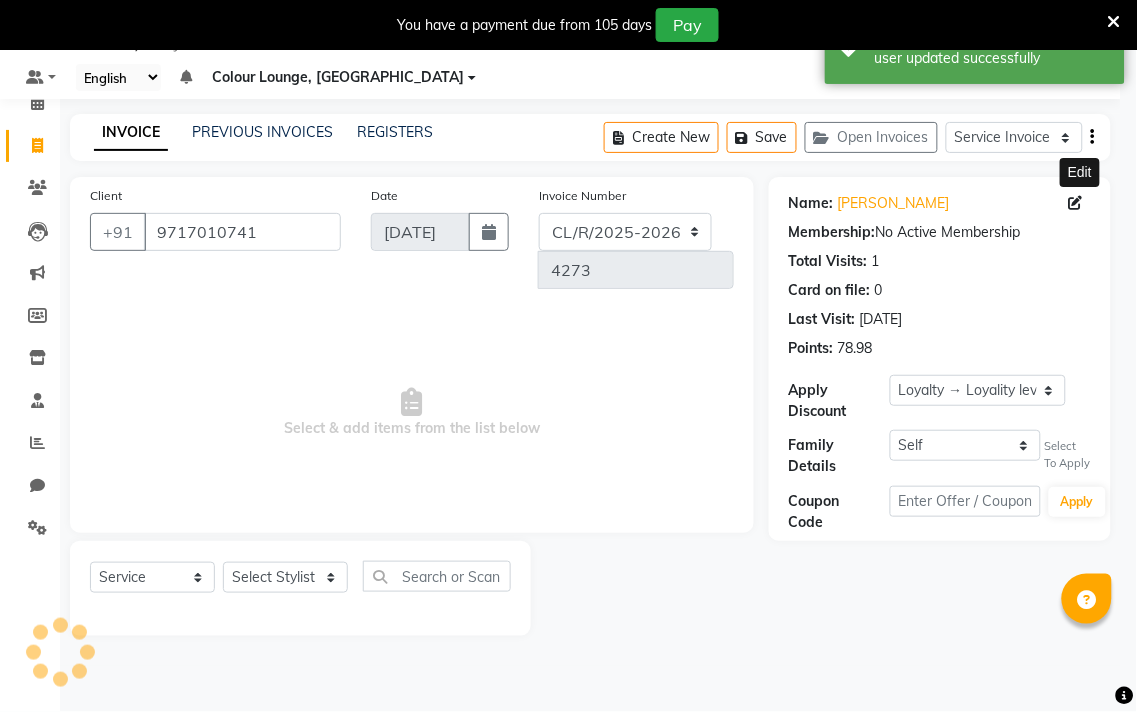 select on "1: Object" 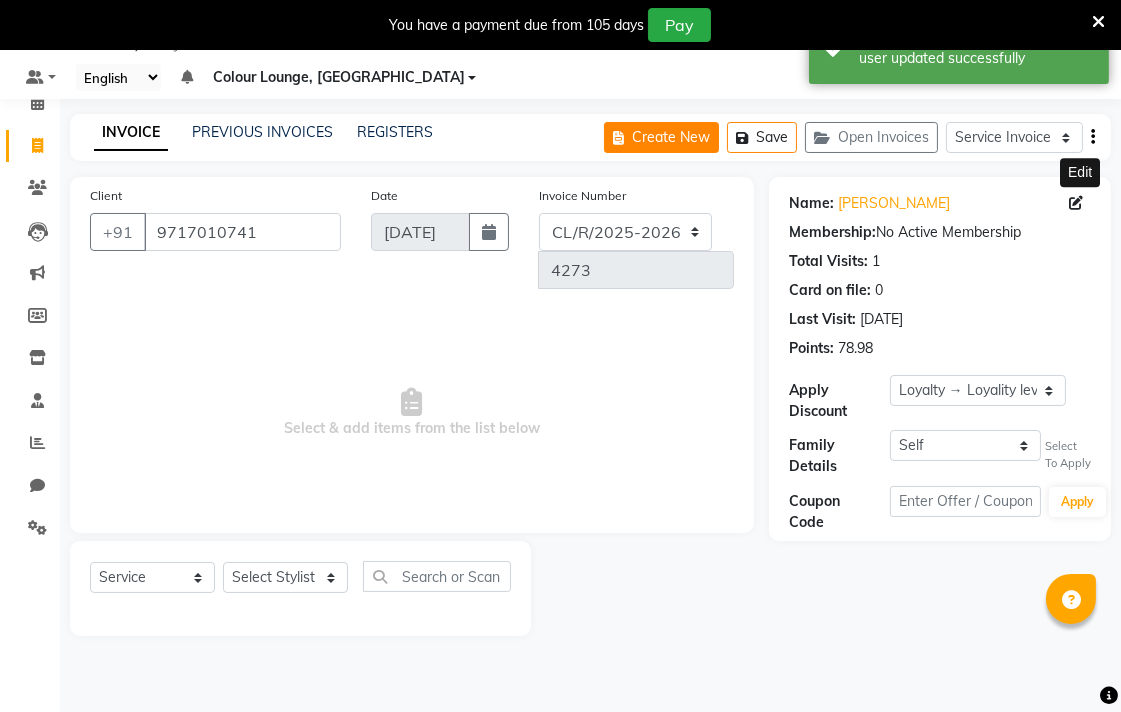 click on "Create New" 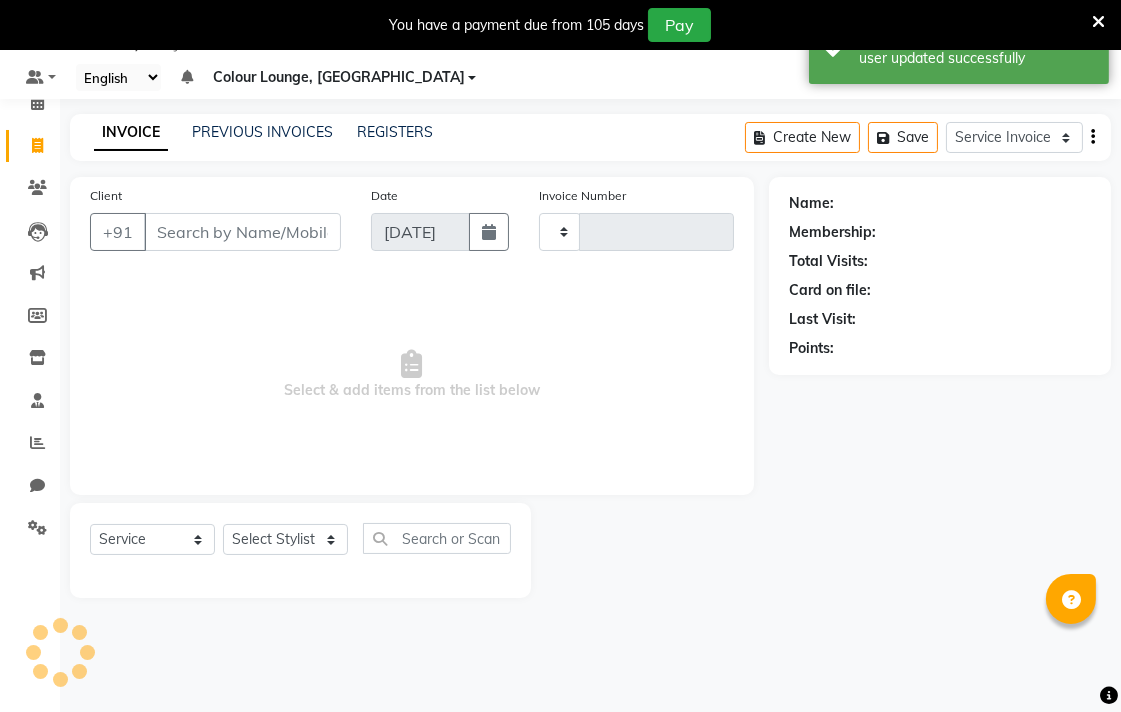 type on "4273" 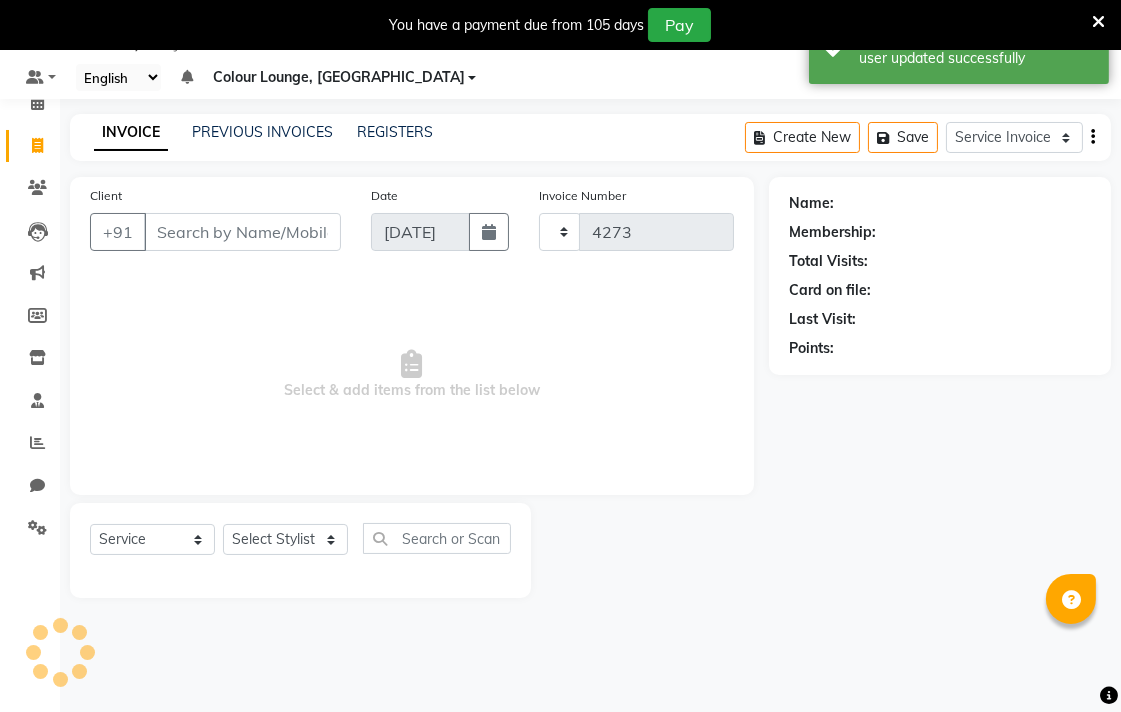 select on "8013" 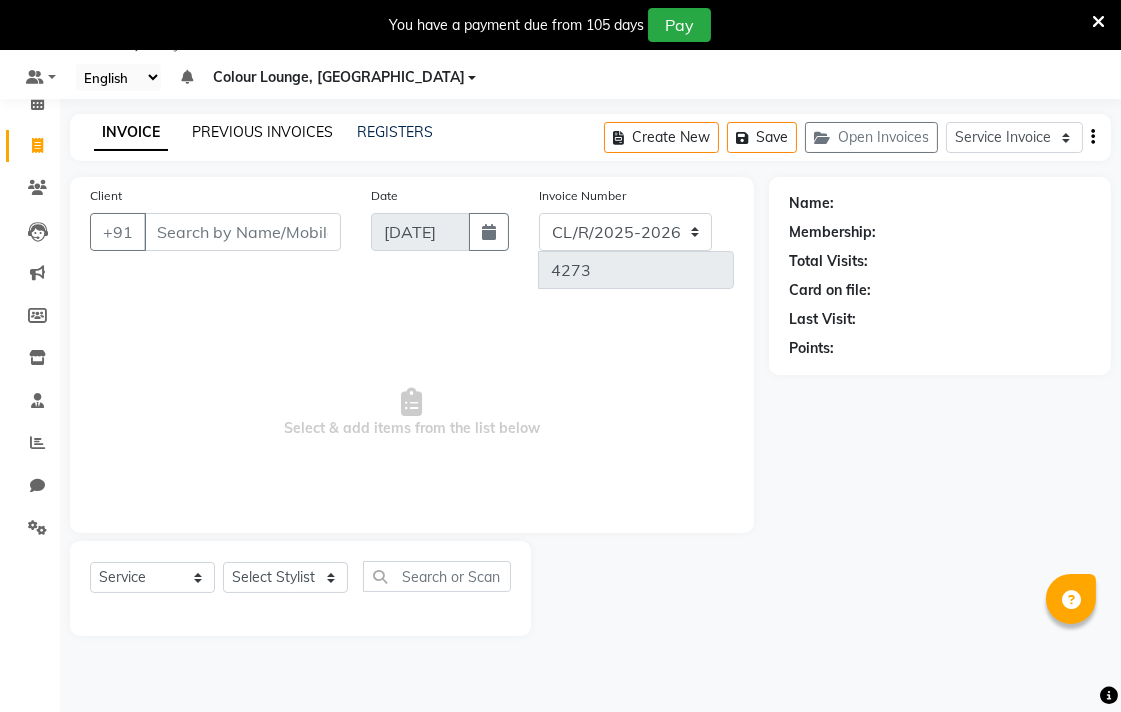 click on "PREVIOUS INVOICES" 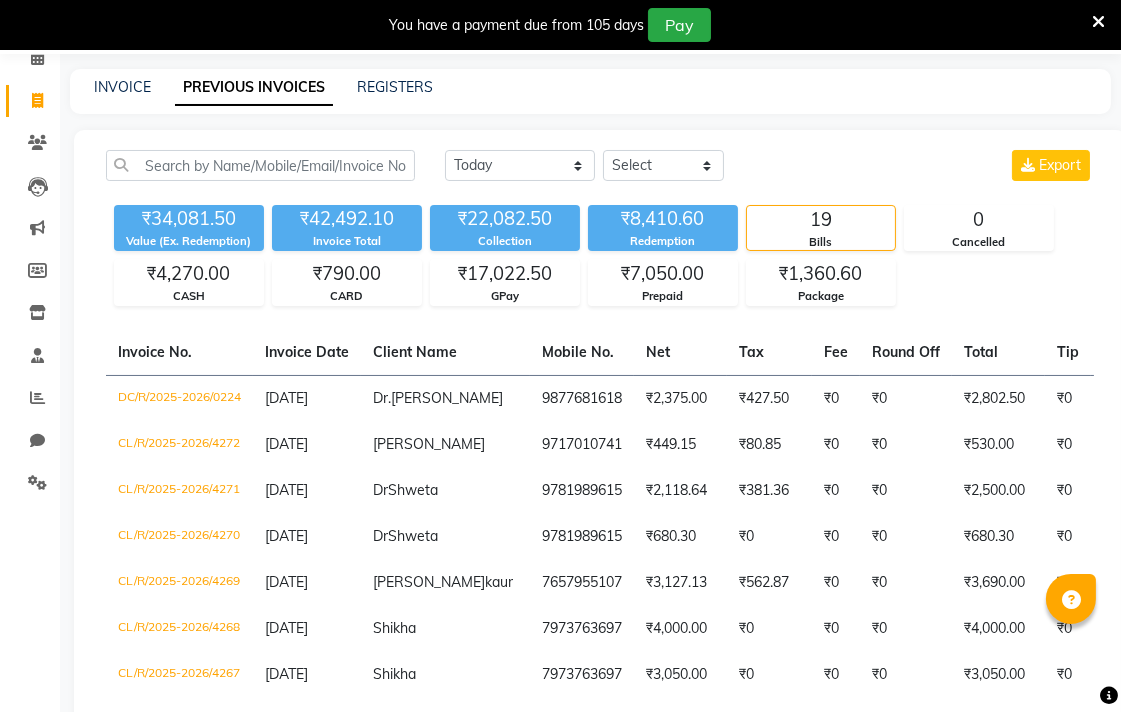 scroll, scrollTop: 158, scrollLeft: 0, axis: vertical 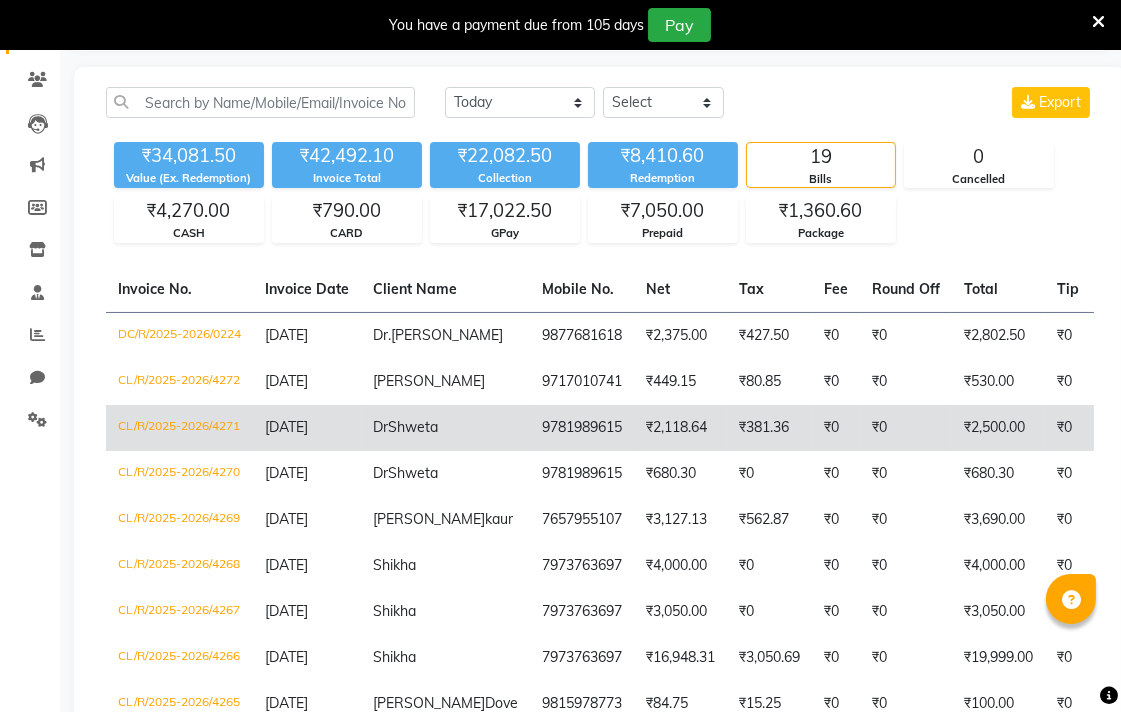 click on "CL/R/2025-2026/4271" 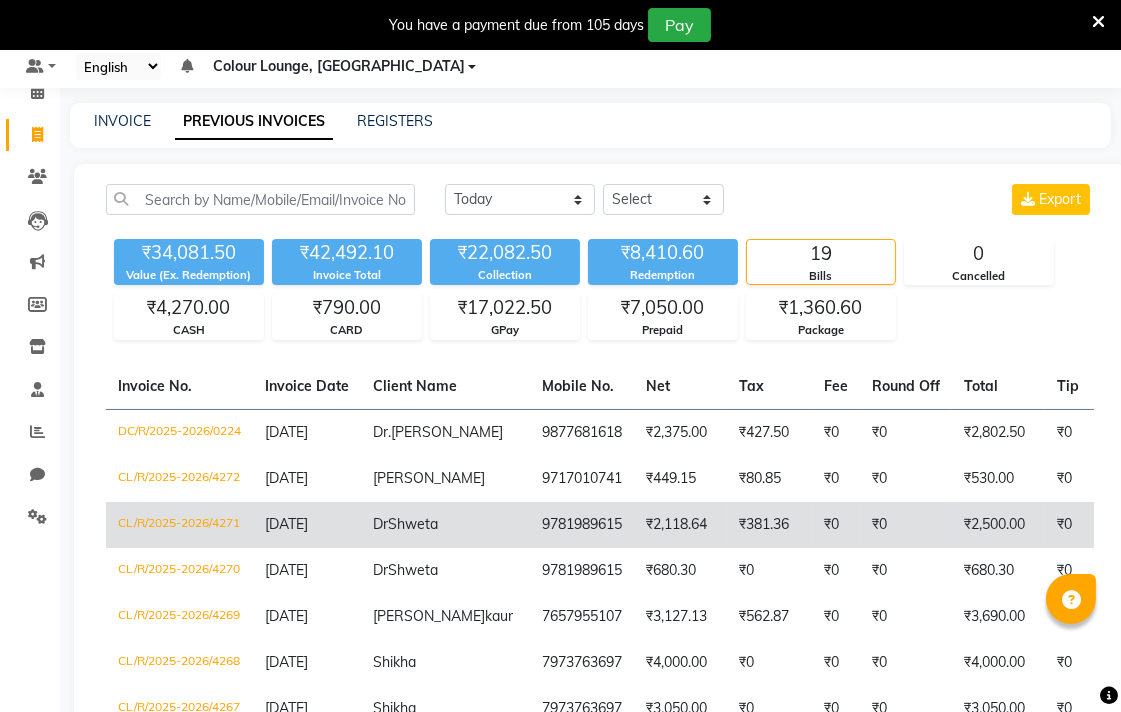 scroll, scrollTop: 0, scrollLeft: 0, axis: both 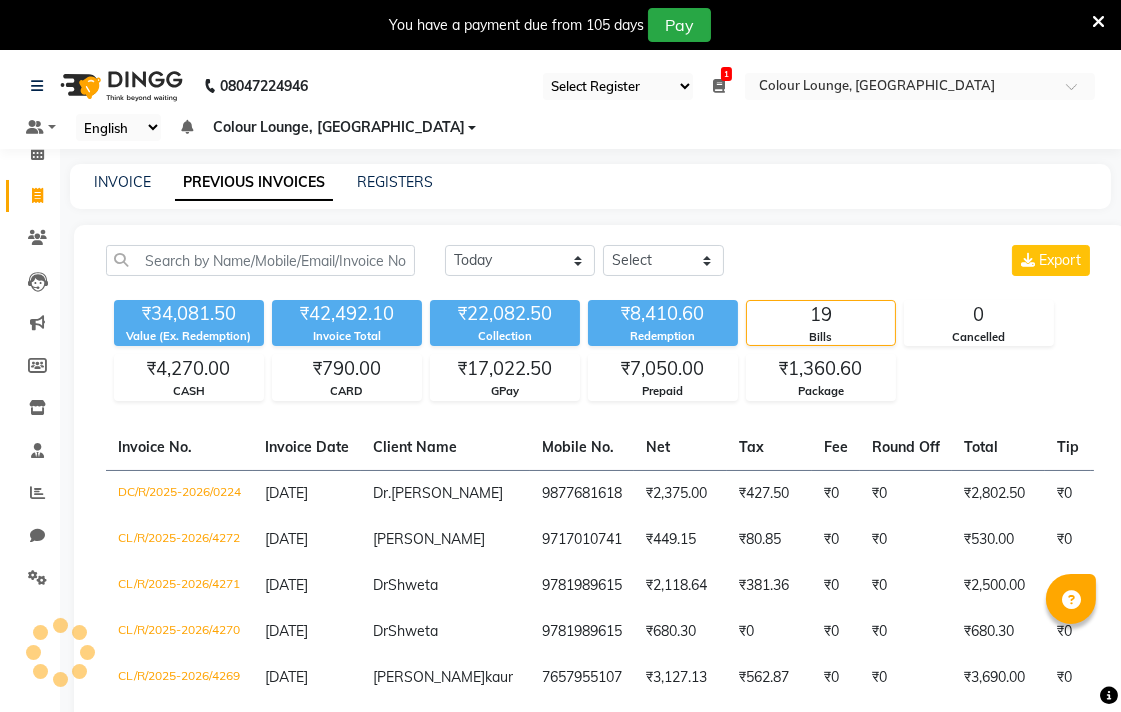 click 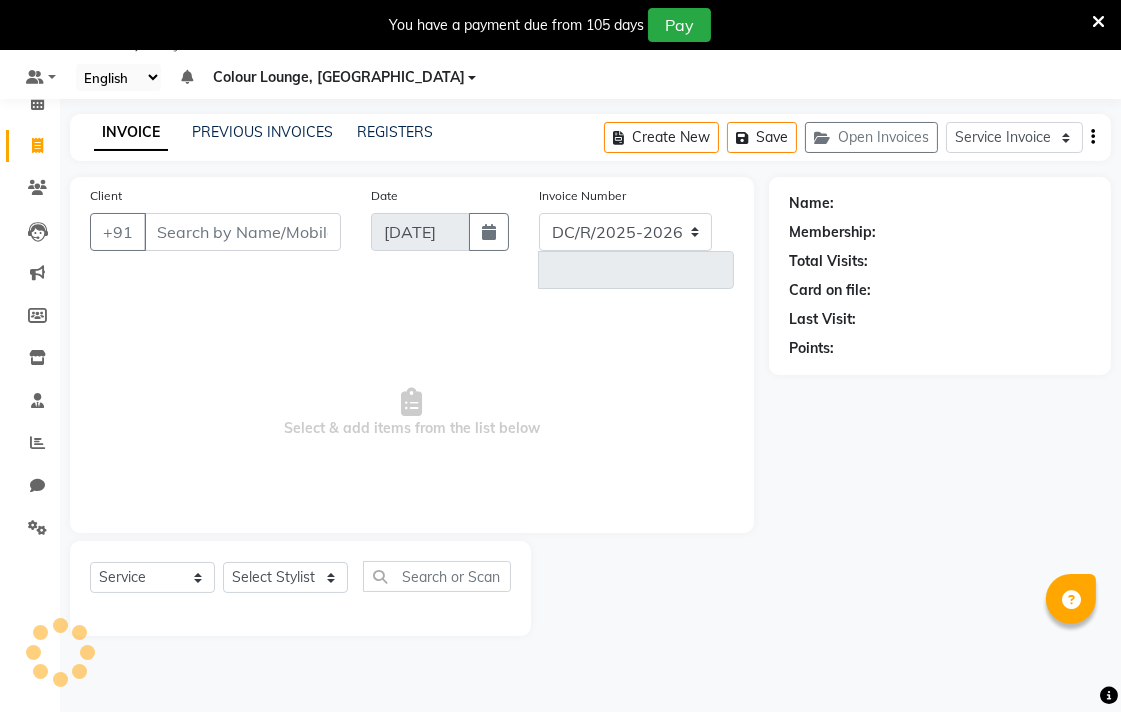 select on "8013" 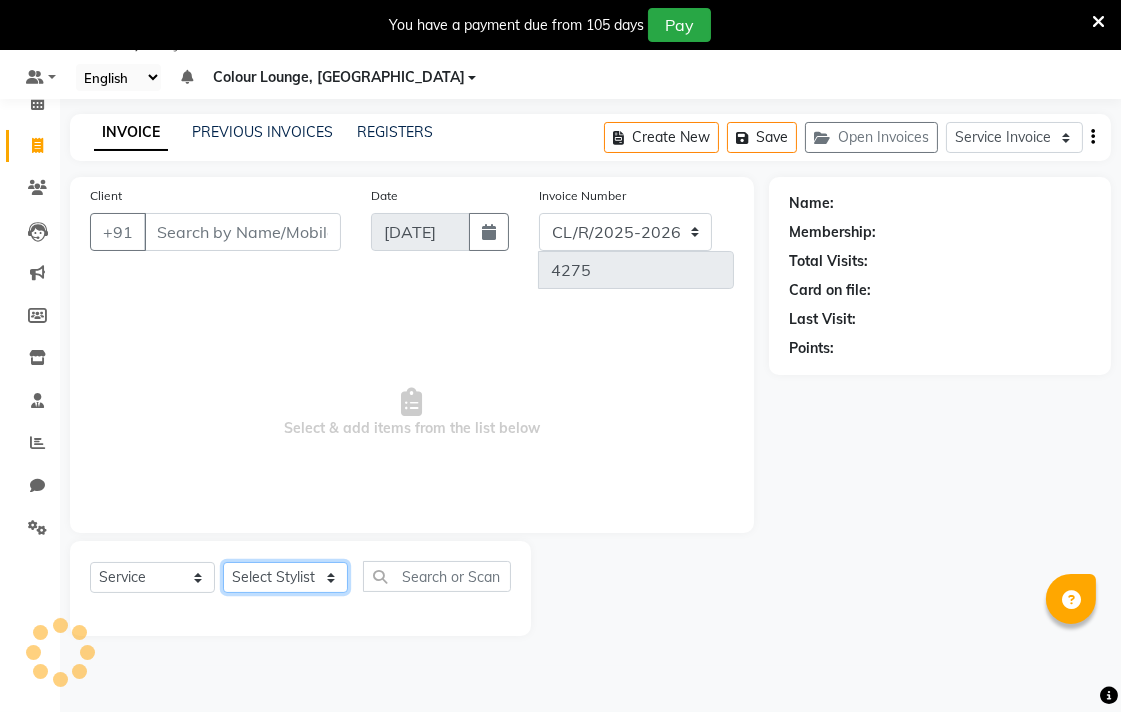click on "Select Stylist" 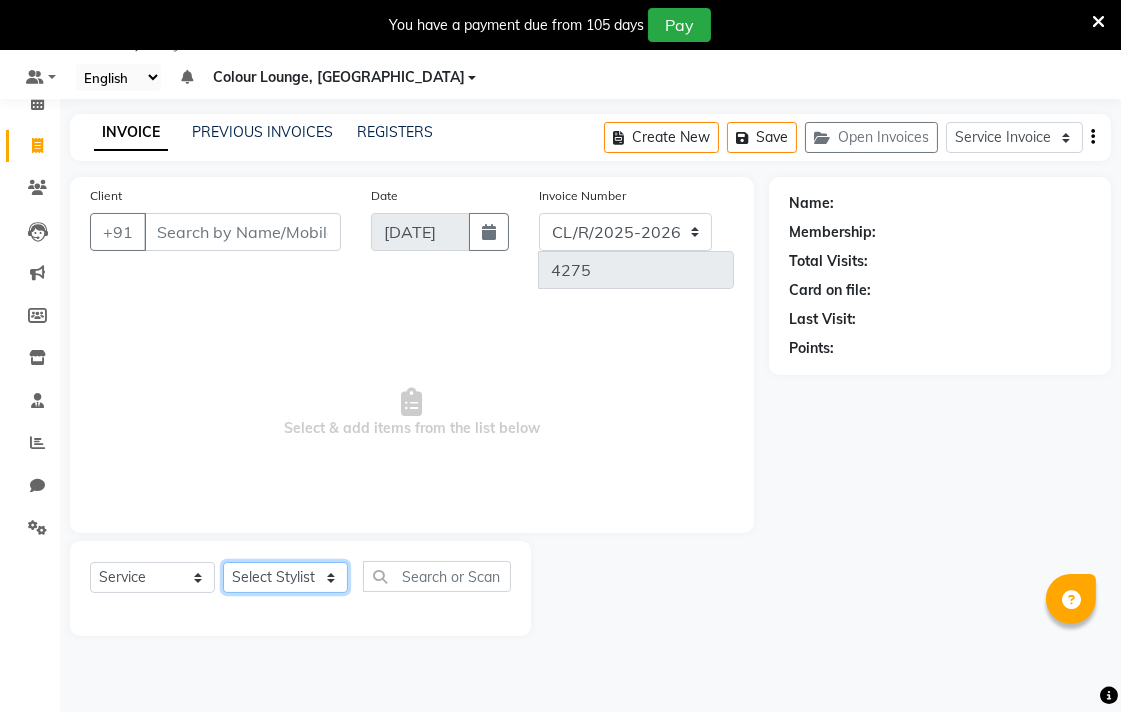 select on "70175" 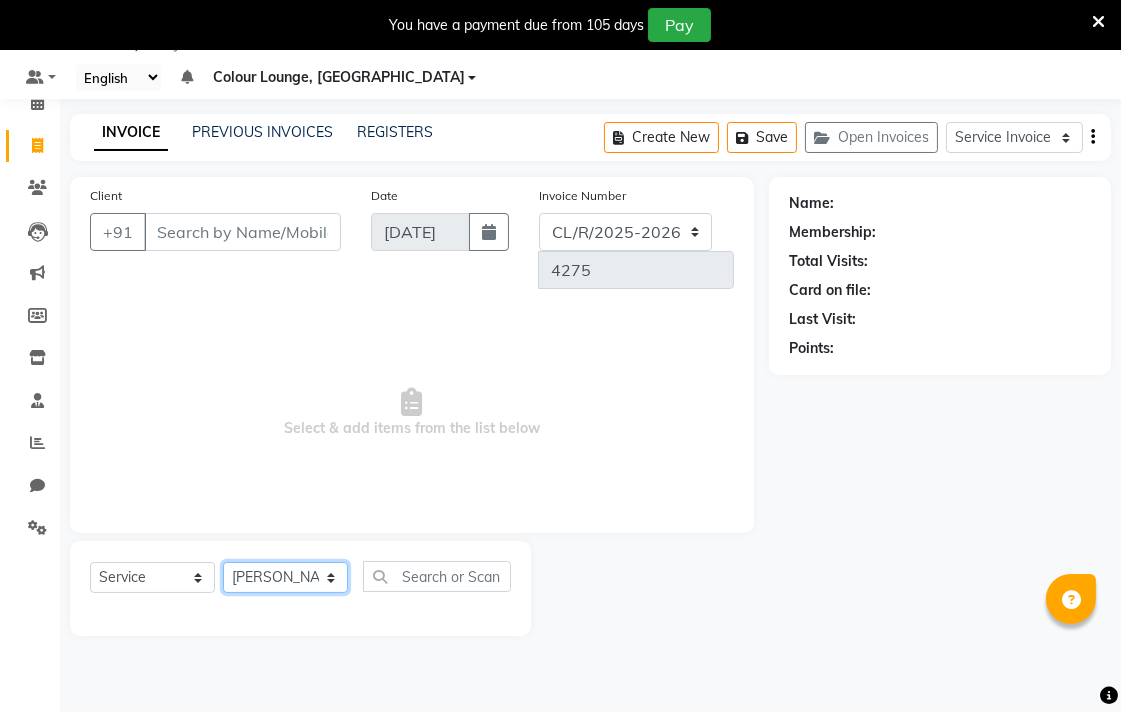 click on "Select Stylist Admin AMIT Birshika Colour Lounge, [GEOGRAPHIC_DATA] Colour Lounge, [GEOGRAPHIC_DATA] [PERSON_NAME] [PERSON_NAME] [PERSON_NAME] [PERSON_NAME] [PERSON_NAME] mam [PERSON_NAME] [PERSON_NAME] [PERSON_NAME] MOHIT [PERSON_NAME] POOJA [PERSON_NAME] [PERSON_NAME] [PERSON_NAME] guard [PERSON_NAME] [PERSON_NAME] [PERSON_NAME] [PERSON_NAME] SAMEER [PERSON_NAME] [PERSON_NAME] [PERSON_NAME] [PERSON_NAME] [PERSON_NAME] [PERSON_NAME] VISHAL [PERSON_NAME]" 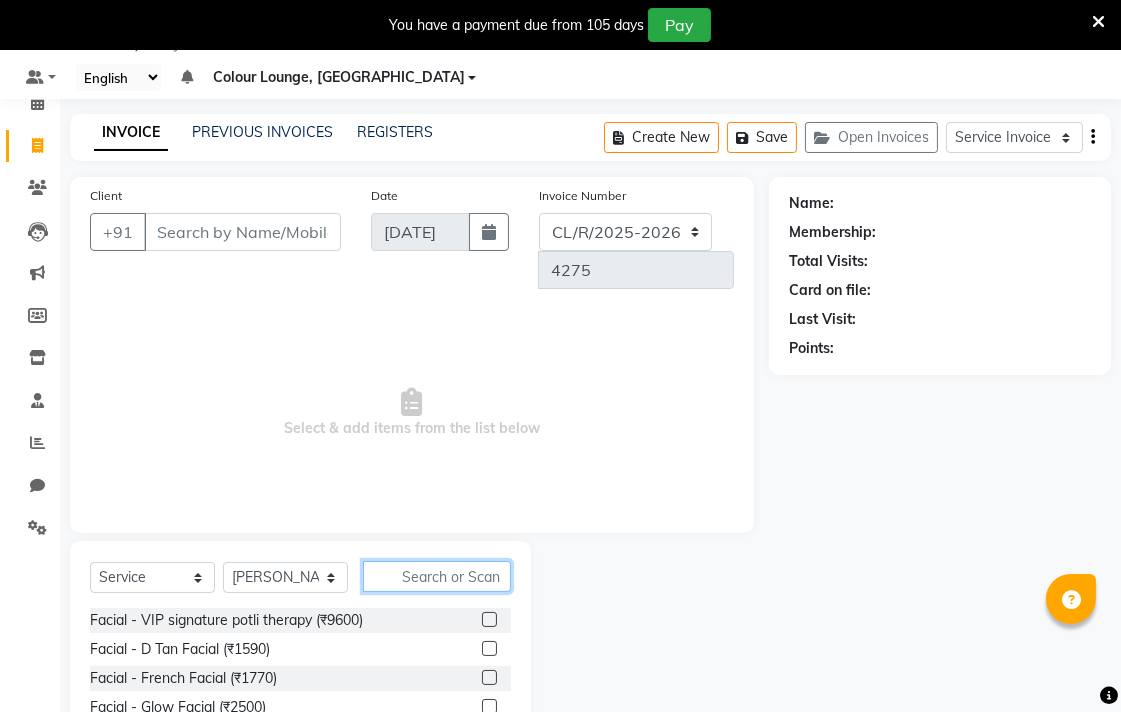click 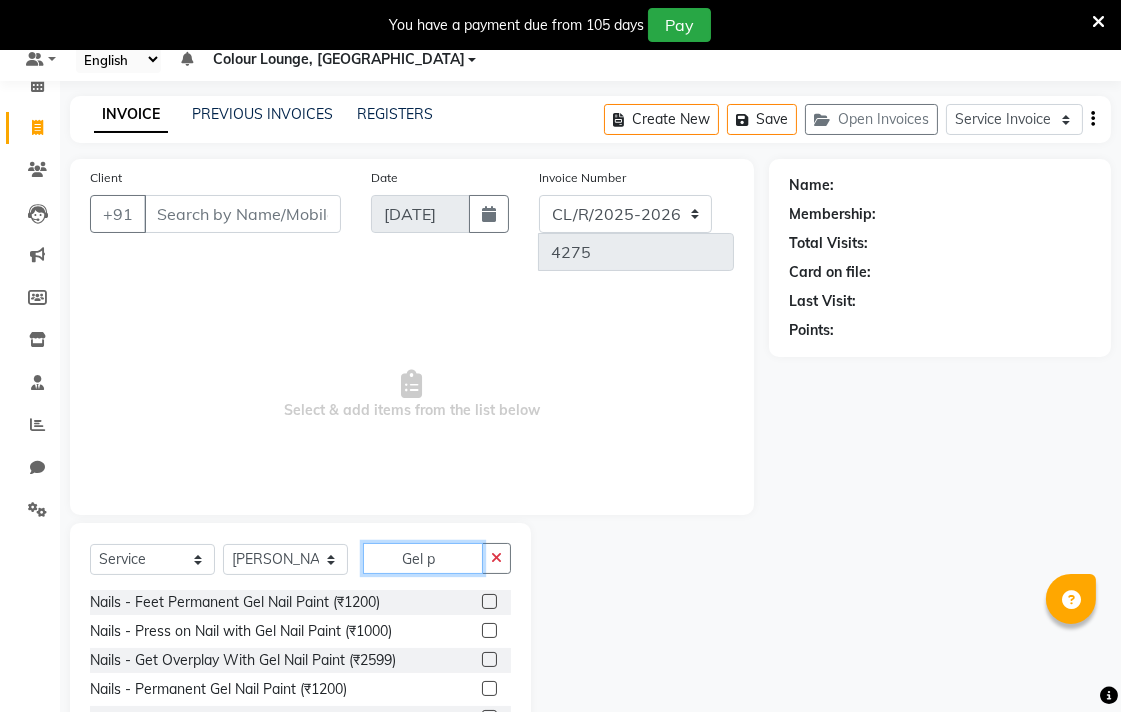scroll, scrollTop: 111, scrollLeft: 0, axis: vertical 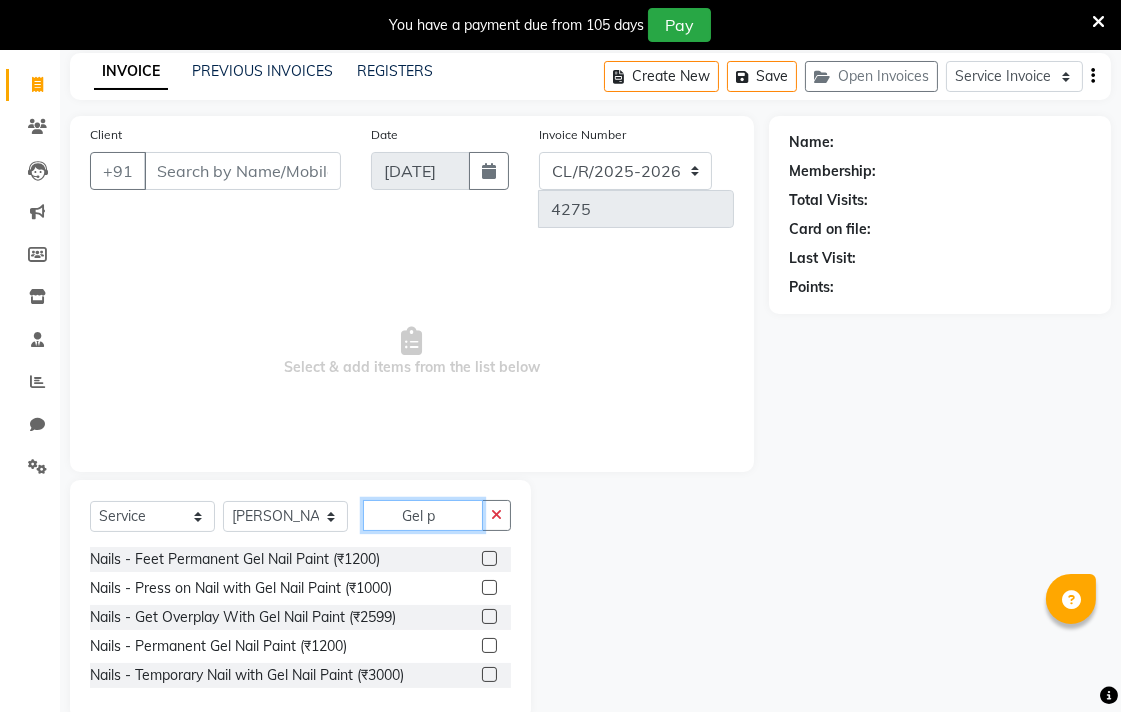 type on "Gel p" 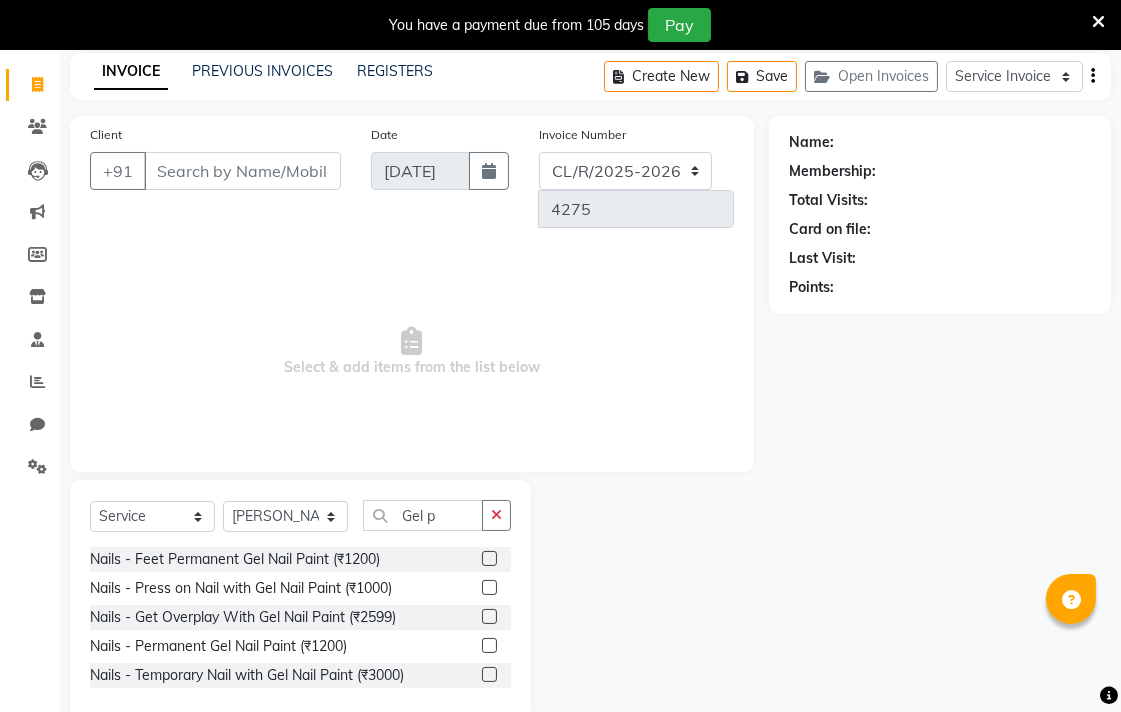 click 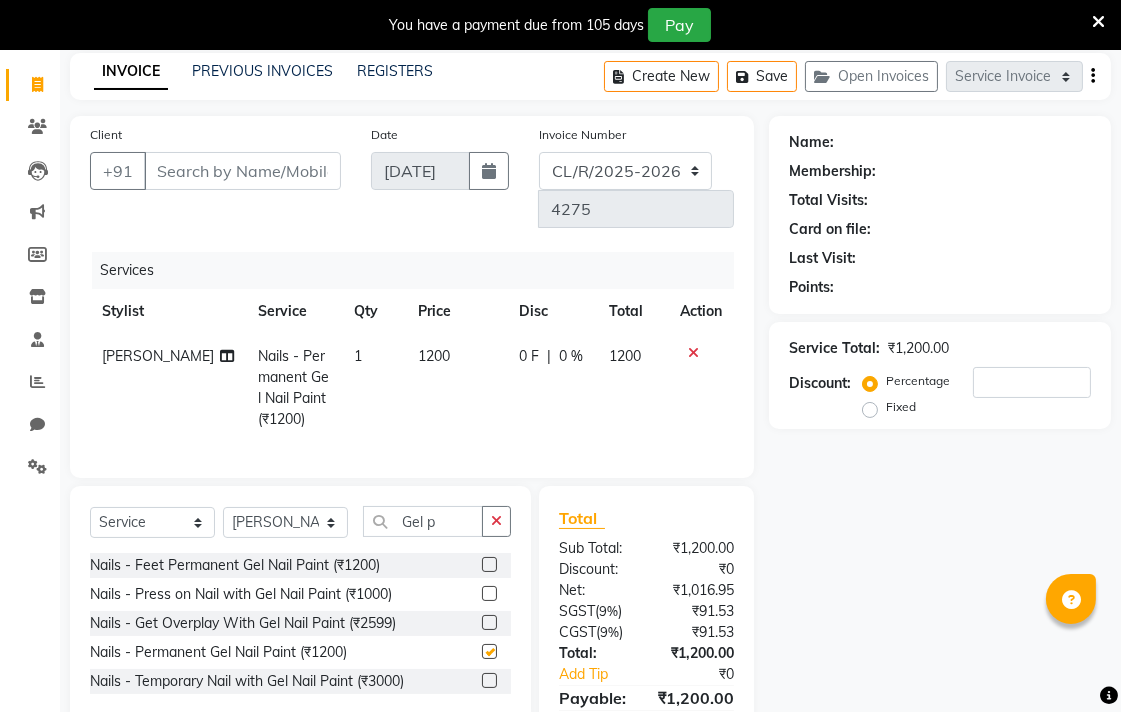 checkbox on "false" 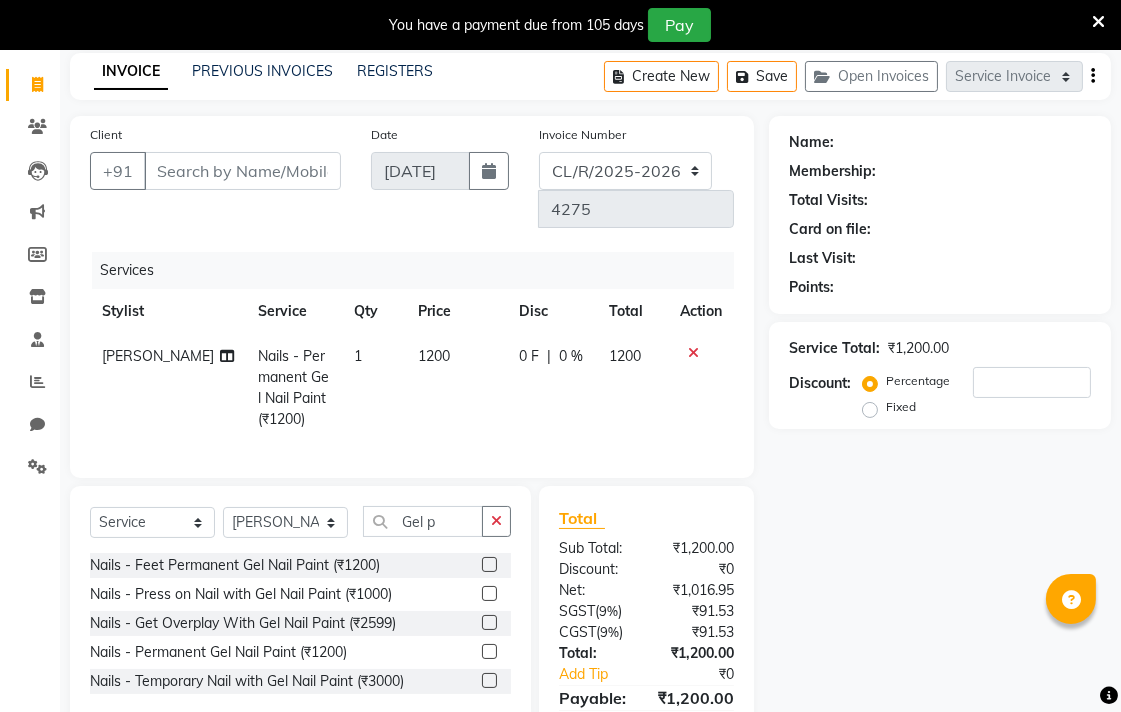 click on "1200" 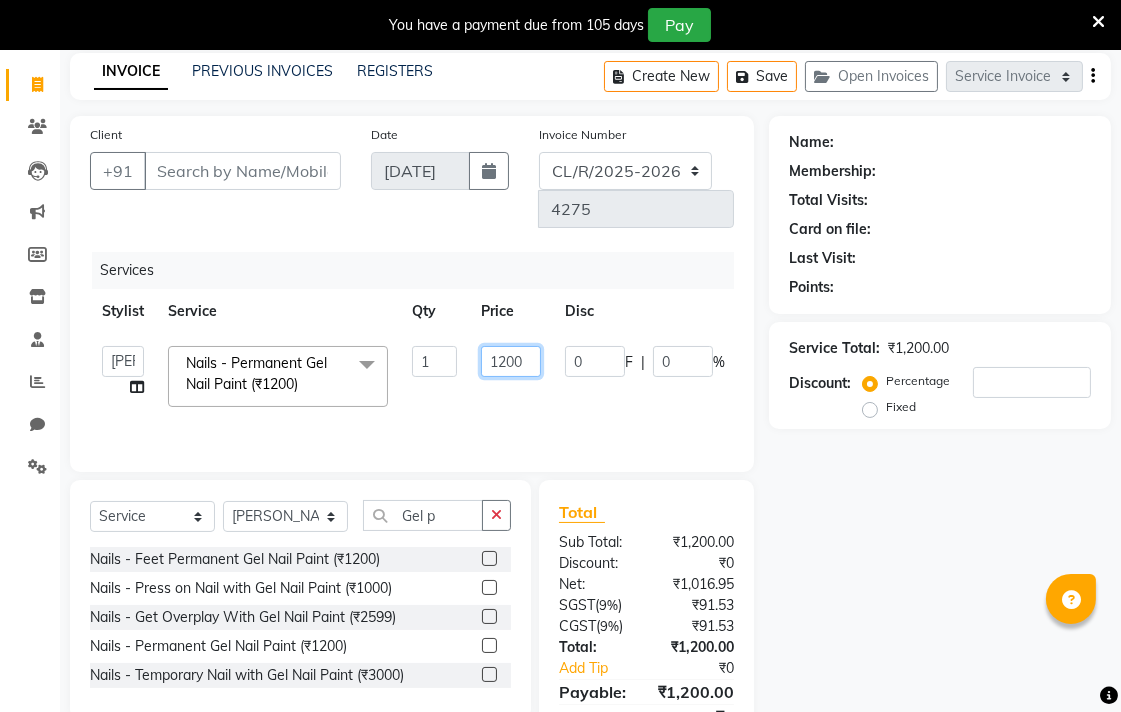 click on "1200" 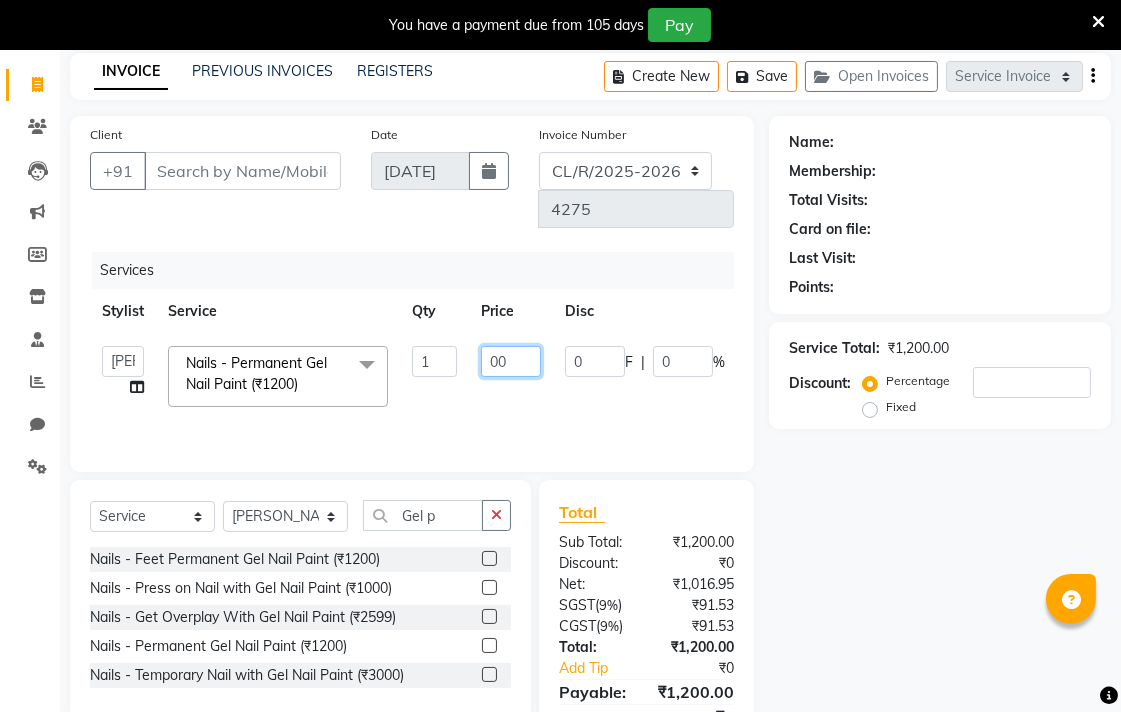 type on "800" 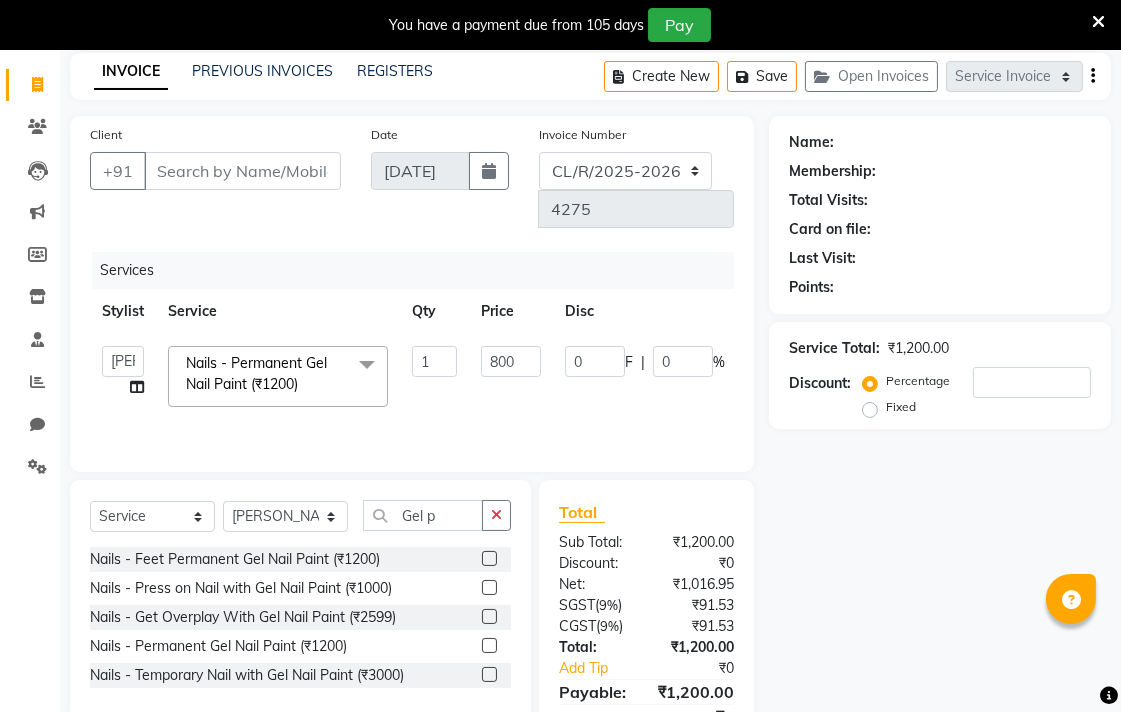 click on "Name: Membership: Total Visits: Card on file: Last Visit:  Points:  Service Total:  ₹1,200.00  Discount:  Percentage   Fixed" 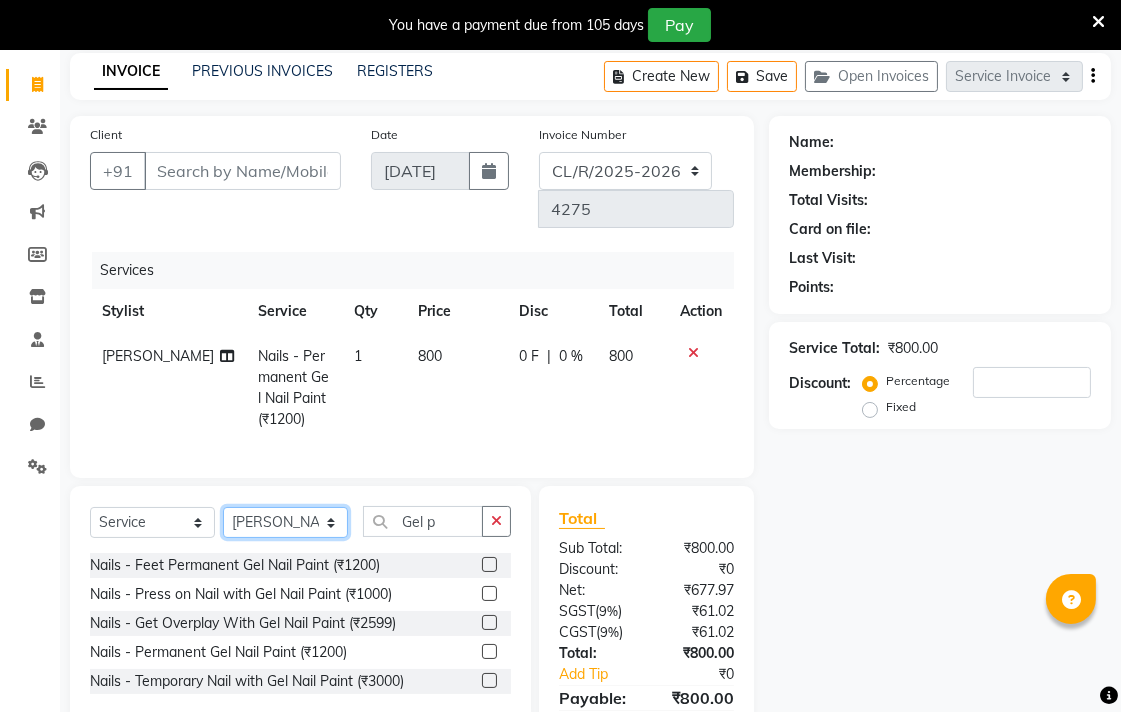 click on "Select Stylist Admin AMIT Birshika Colour Lounge, [GEOGRAPHIC_DATA] Colour Lounge, [GEOGRAPHIC_DATA] [PERSON_NAME] [PERSON_NAME] [PERSON_NAME] [PERSON_NAME] [PERSON_NAME] mam [PERSON_NAME] [PERSON_NAME] [PERSON_NAME] MOHIT [PERSON_NAME] POOJA [PERSON_NAME] [PERSON_NAME] [PERSON_NAME] guard [PERSON_NAME] [PERSON_NAME] [PERSON_NAME] [PERSON_NAME] SAMEER [PERSON_NAME] [PERSON_NAME] [PERSON_NAME] [PERSON_NAME] [PERSON_NAME] [PERSON_NAME] VISHAL [PERSON_NAME]" 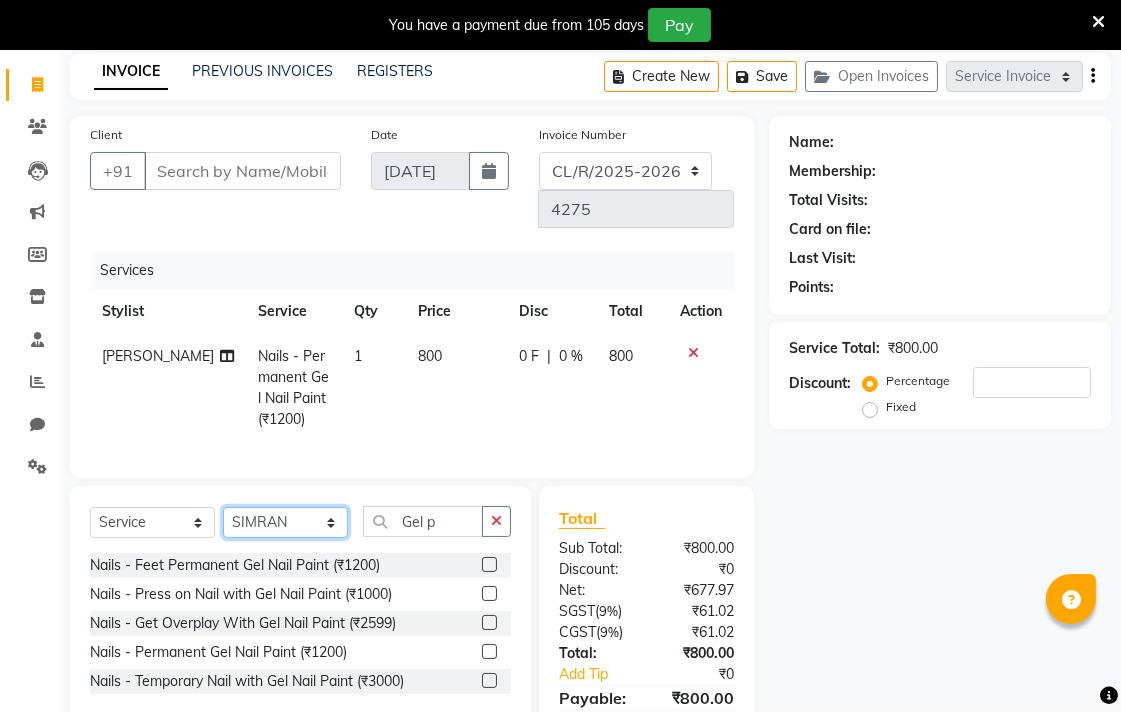click on "Select Stylist Admin AMIT Birshika Colour Lounge, [GEOGRAPHIC_DATA] Colour Lounge, [GEOGRAPHIC_DATA] [PERSON_NAME] [PERSON_NAME] [PERSON_NAME] [PERSON_NAME] [PERSON_NAME] mam [PERSON_NAME] [PERSON_NAME] [PERSON_NAME] MOHIT [PERSON_NAME] POOJA [PERSON_NAME] [PERSON_NAME] [PERSON_NAME] guard [PERSON_NAME] [PERSON_NAME] [PERSON_NAME] [PERSON_NAME] SAMEER [PERSON_NAME] [PERSON_NAME] [PERSON_NAME] [PERSON_NAME] [PERSON_NAME] [PERSON_NAME] VISHAL [PERSON_NAME]" 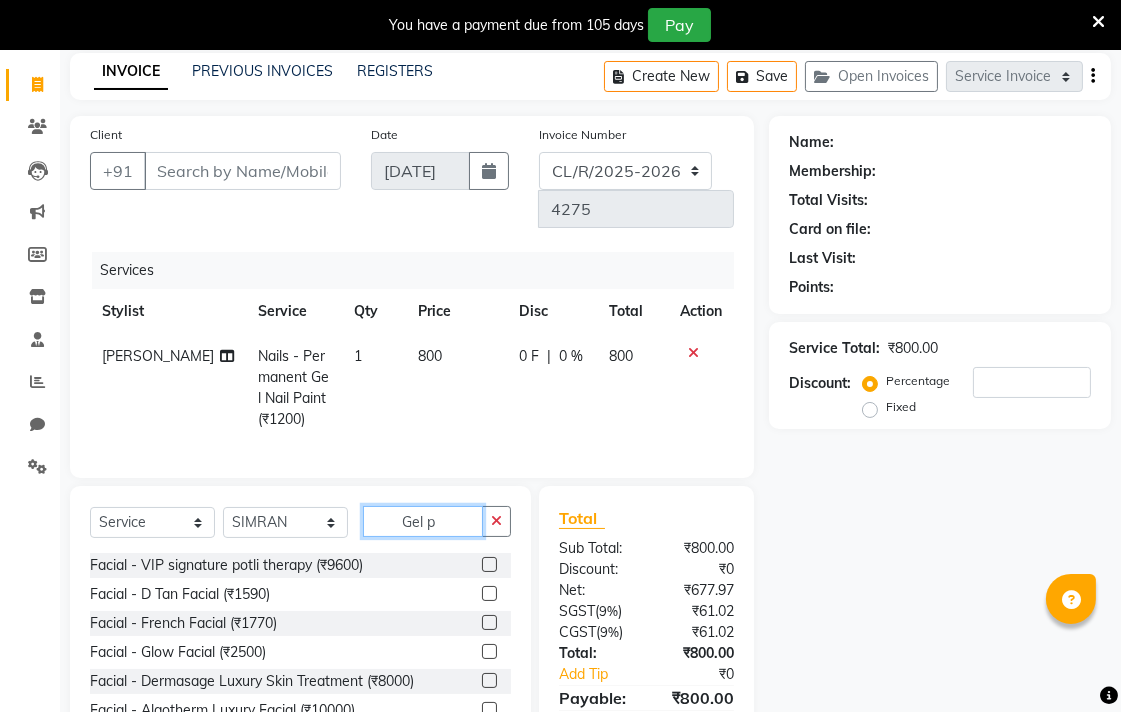click on "Gel p" 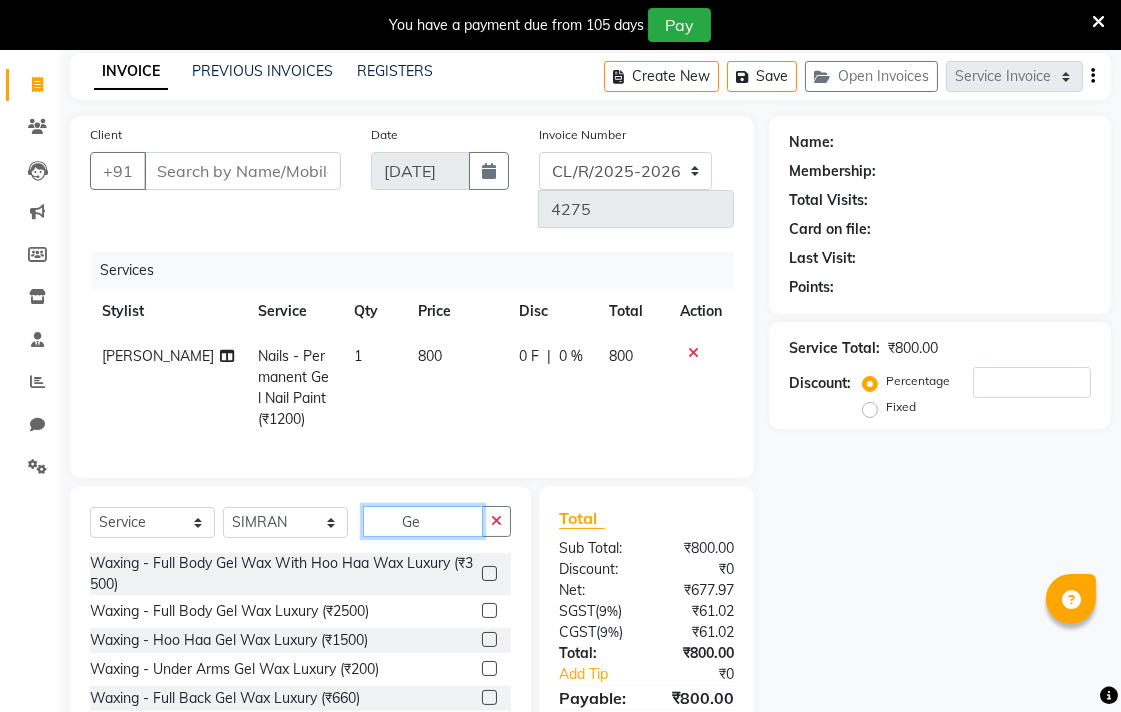 type on "G" 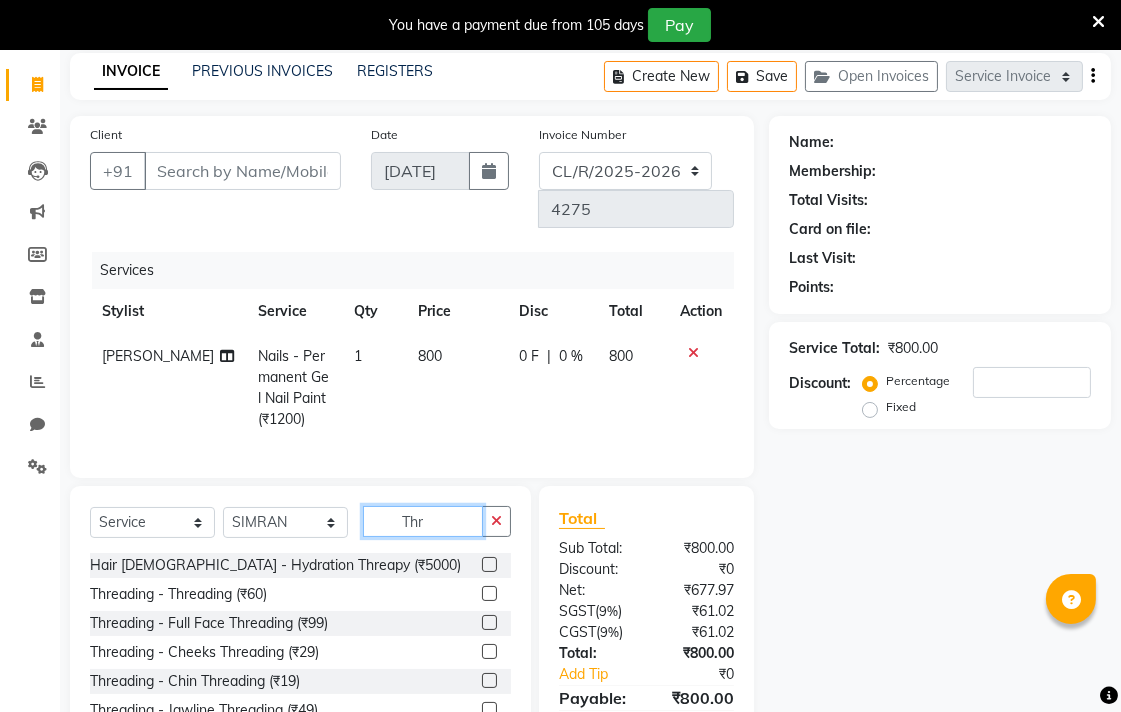 type on "Thr" 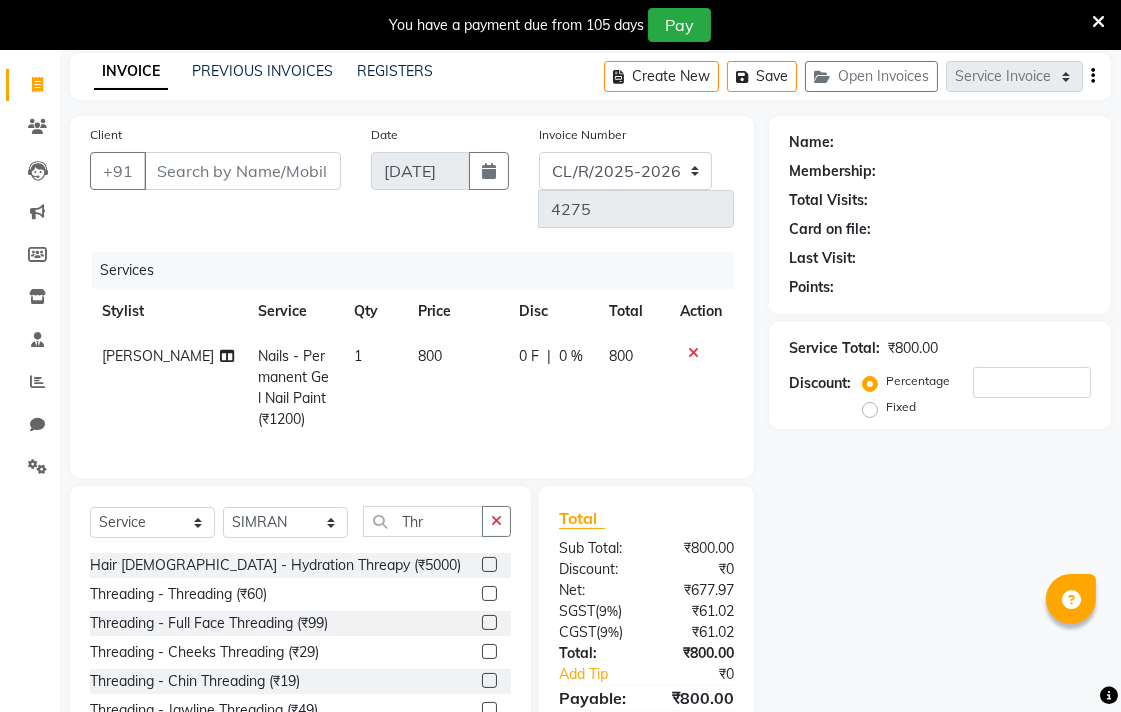 click 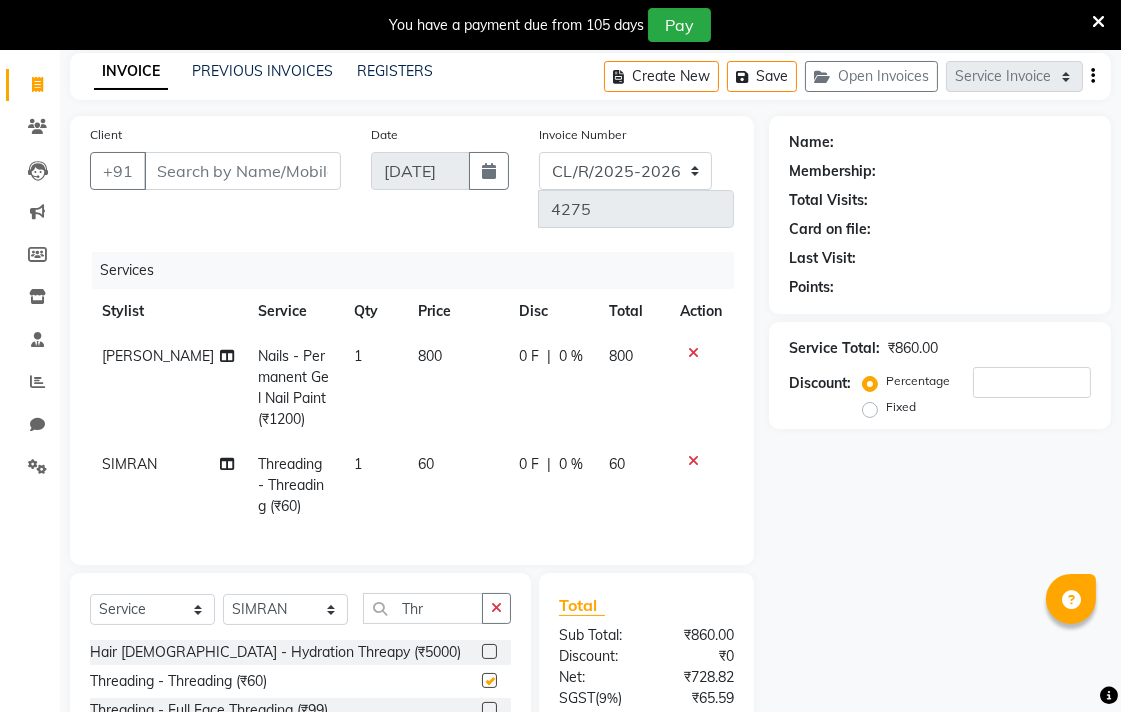 click on "60" 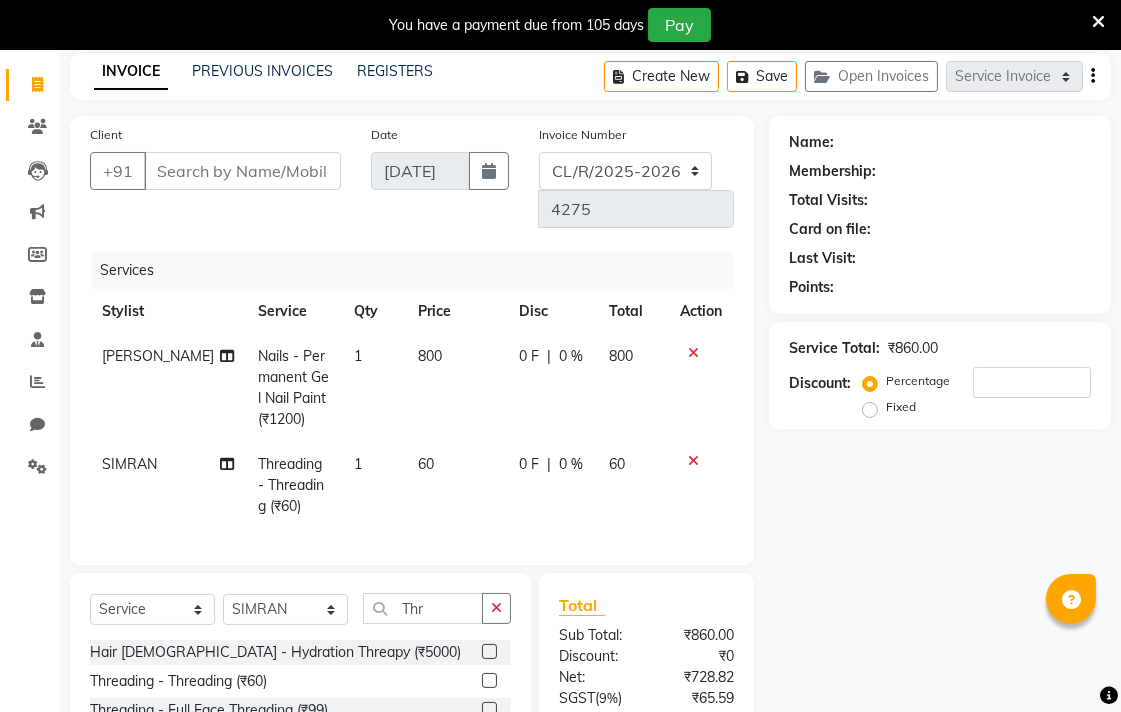 checkbox on "false" 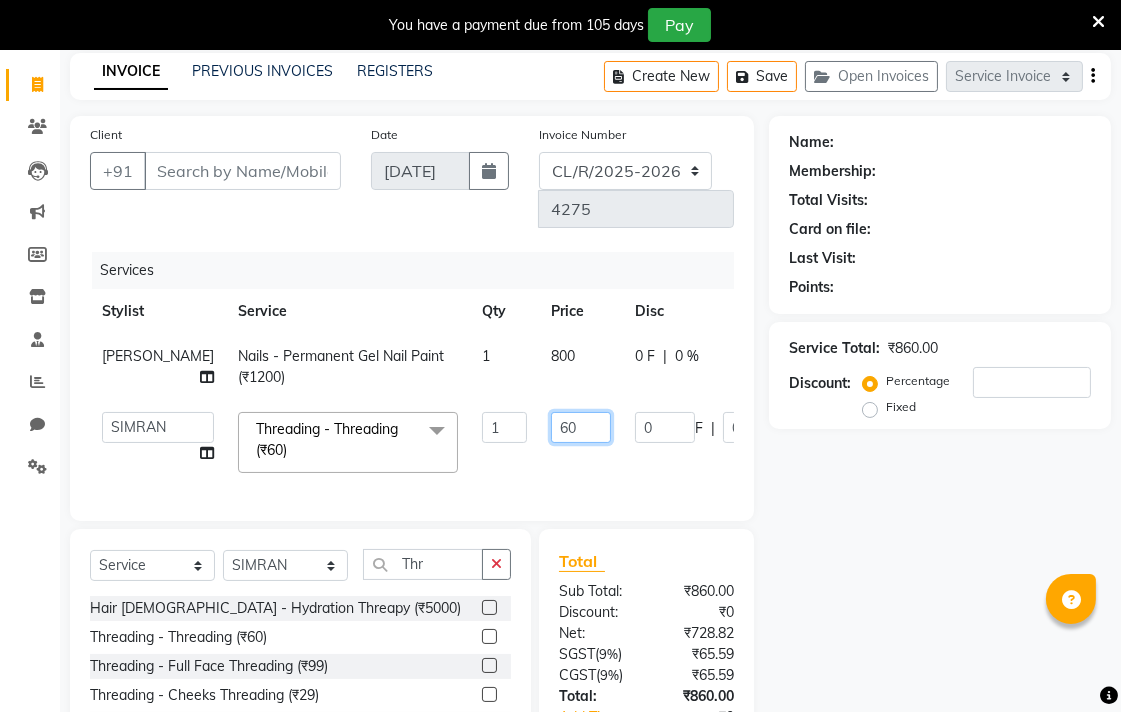 click on "60" 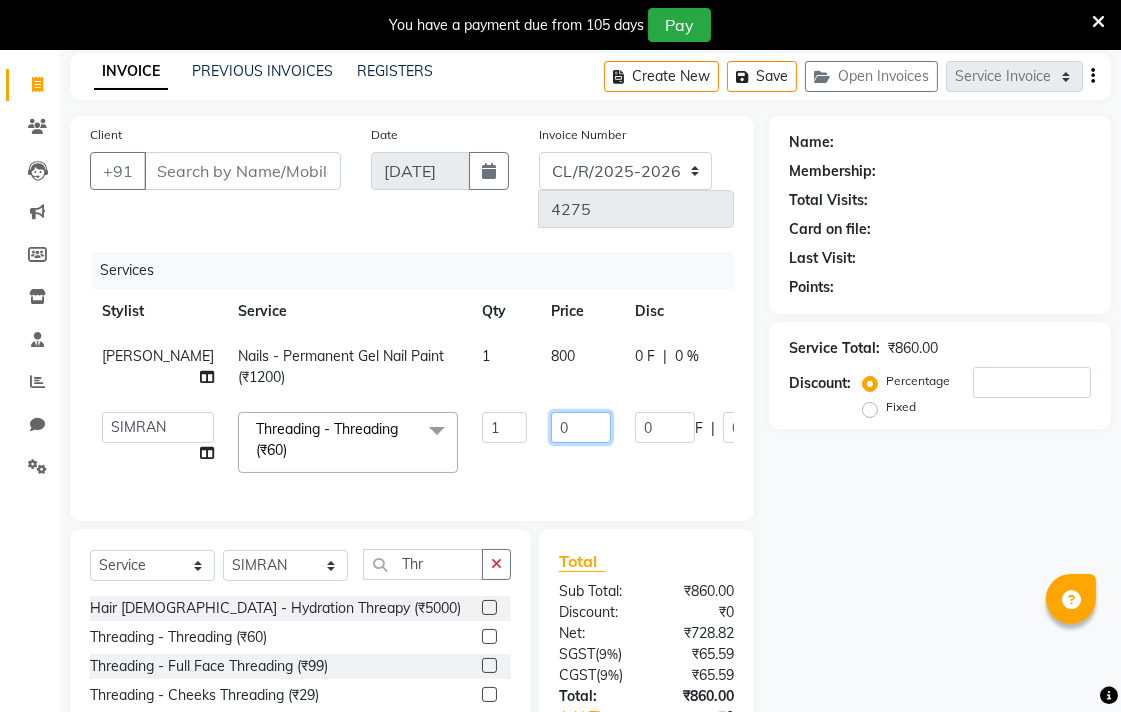 type on "40" 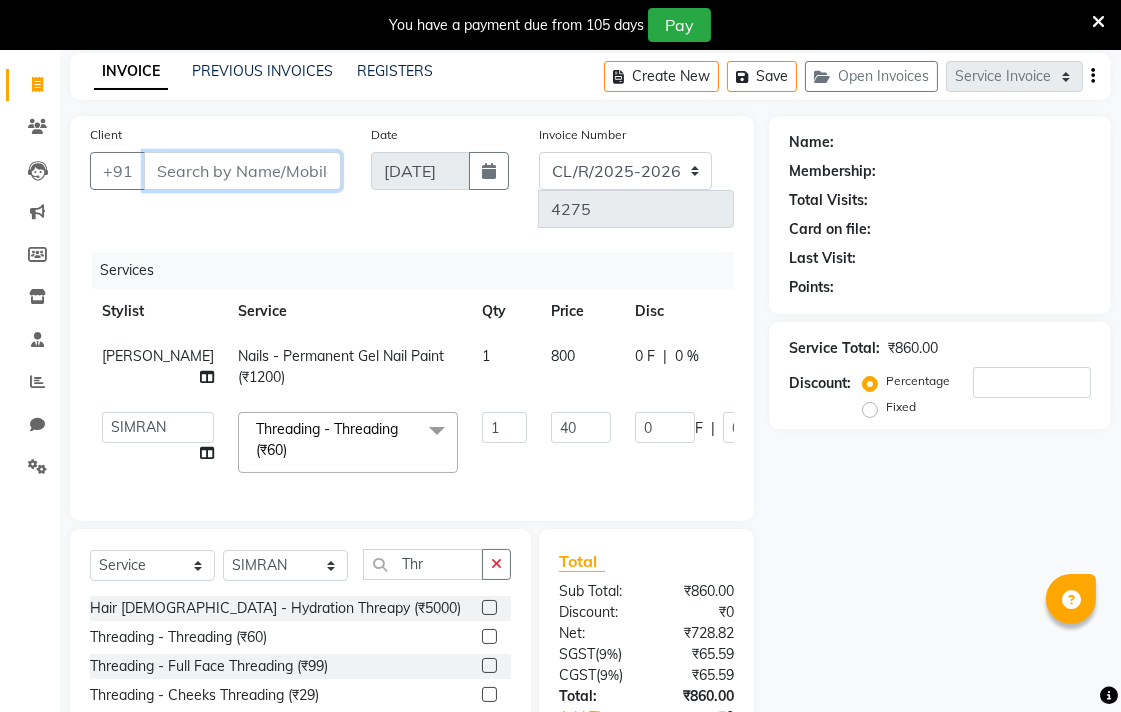 click on "Client" at bounding box center (242, 171) 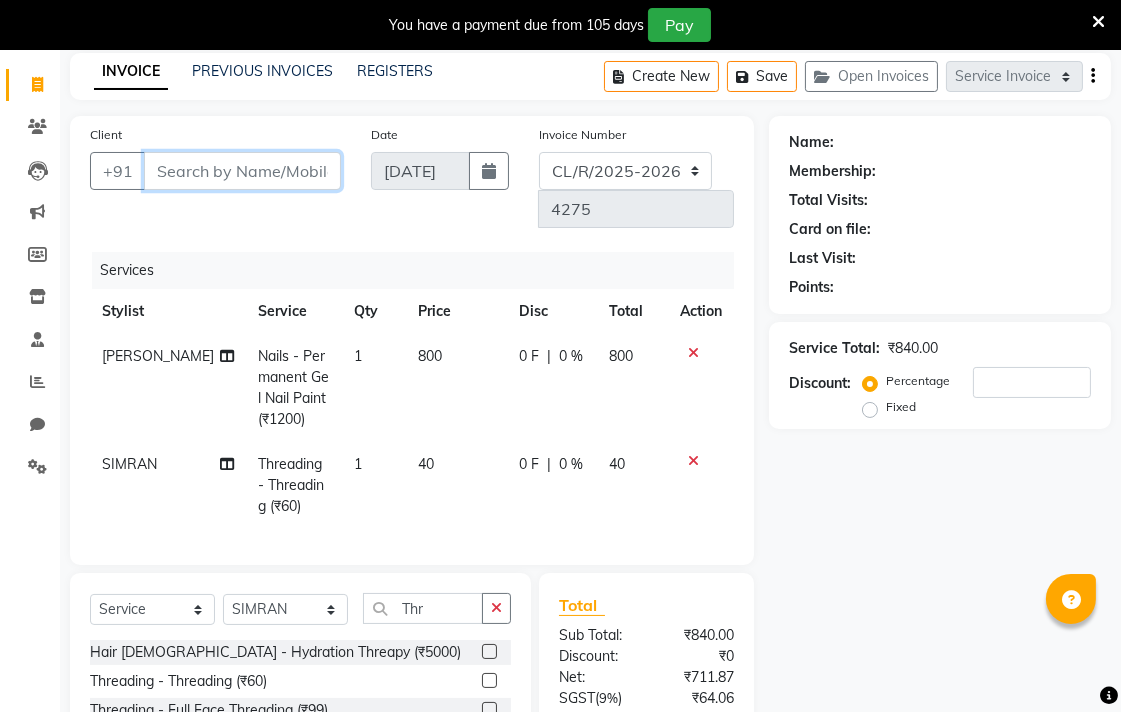 type on "9" 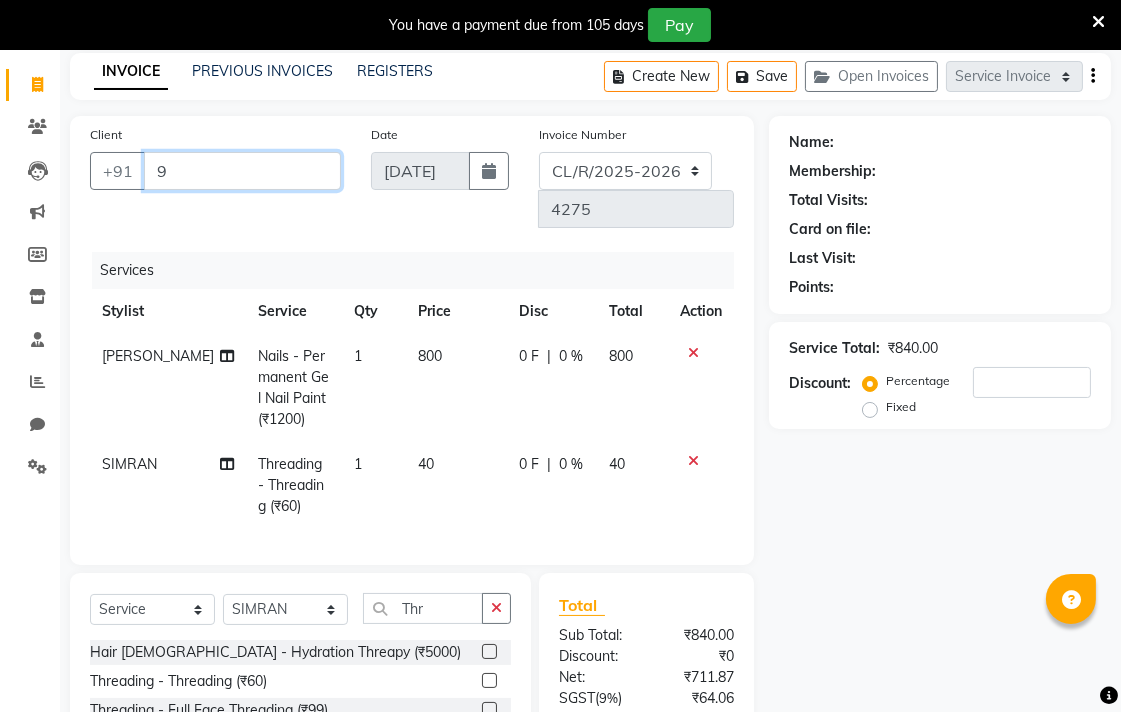 type on "0" 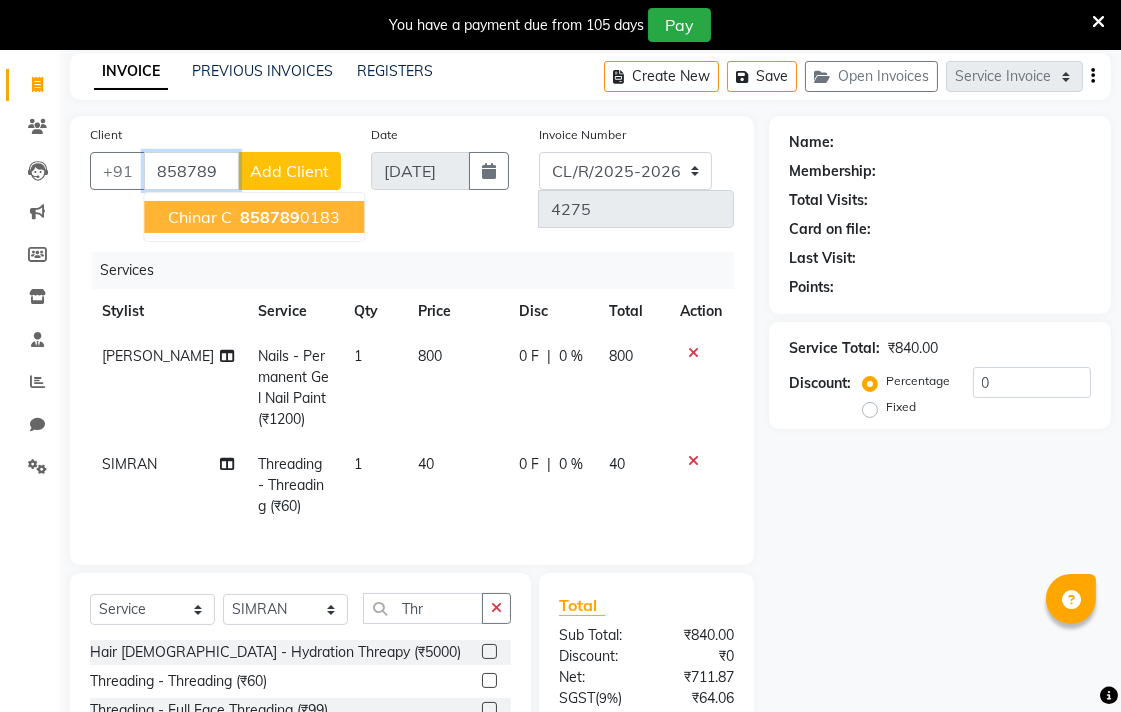 click on "Chinar C   858789 0183" at bounding box center (254, 217) 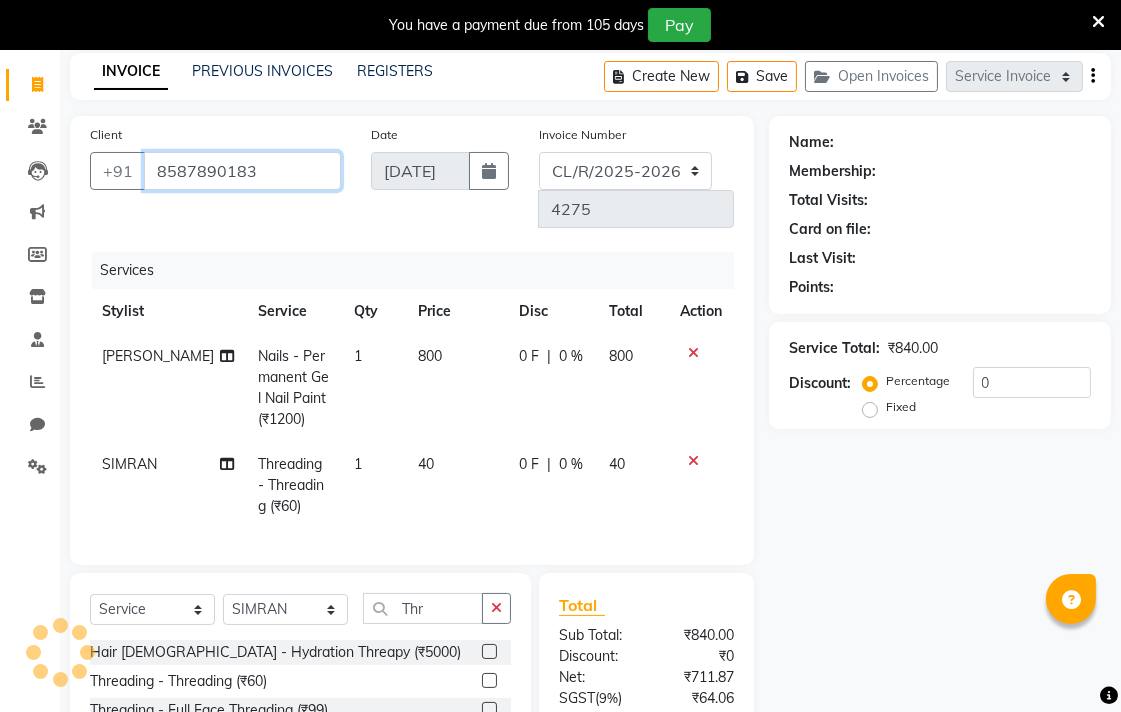 type on "8587890183" 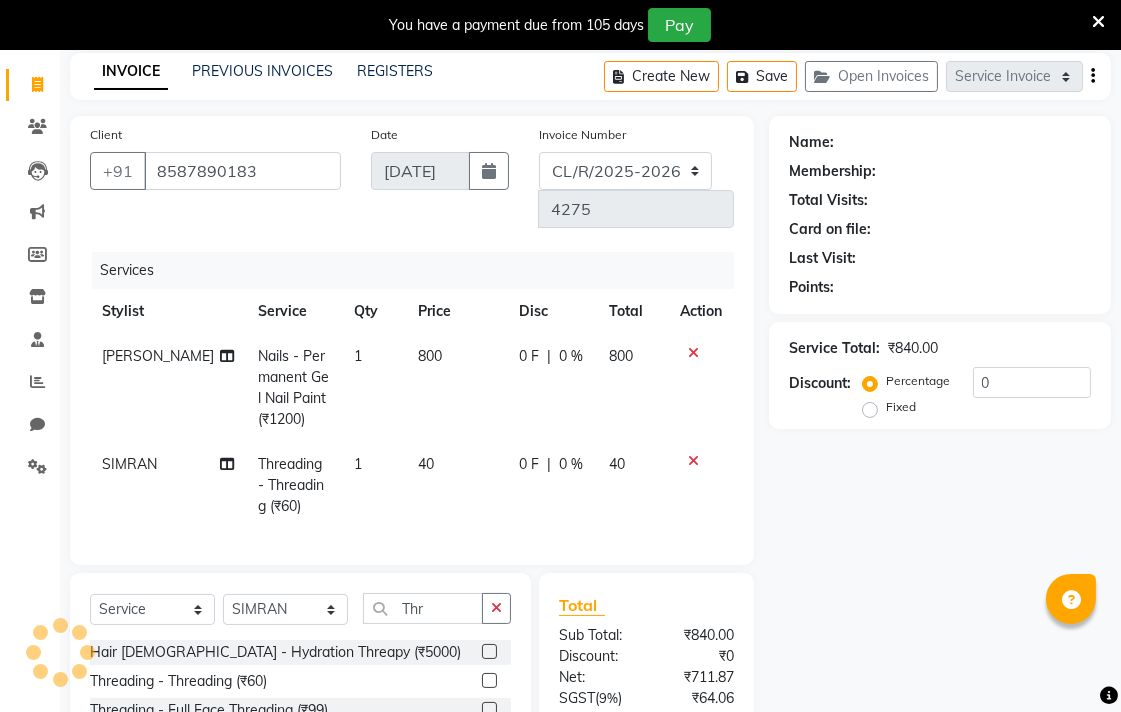 select on "1: Object" 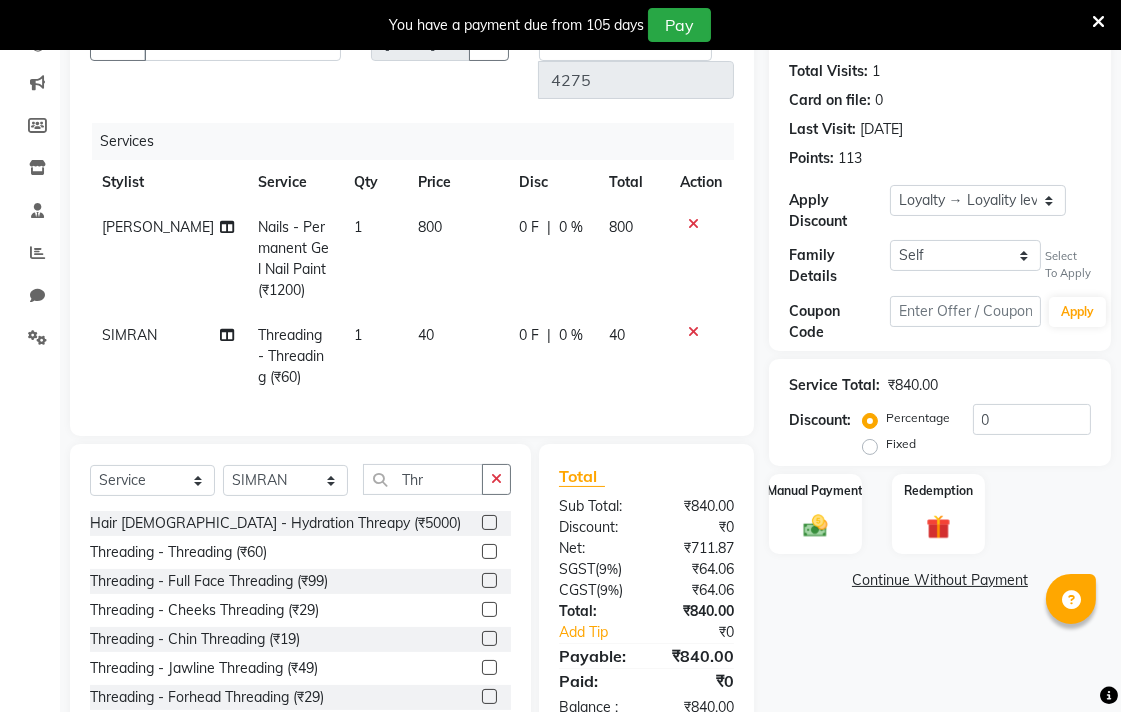 scroll, scrollTop: 275, scrollLeft: 0, axis: vertical 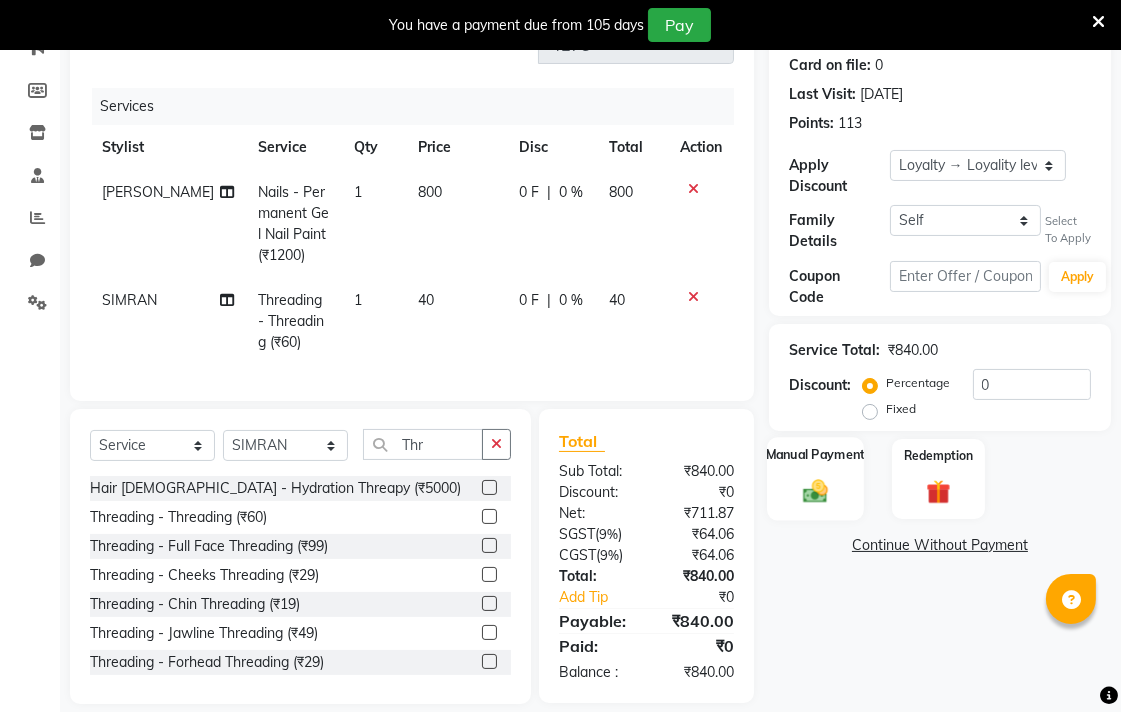 click 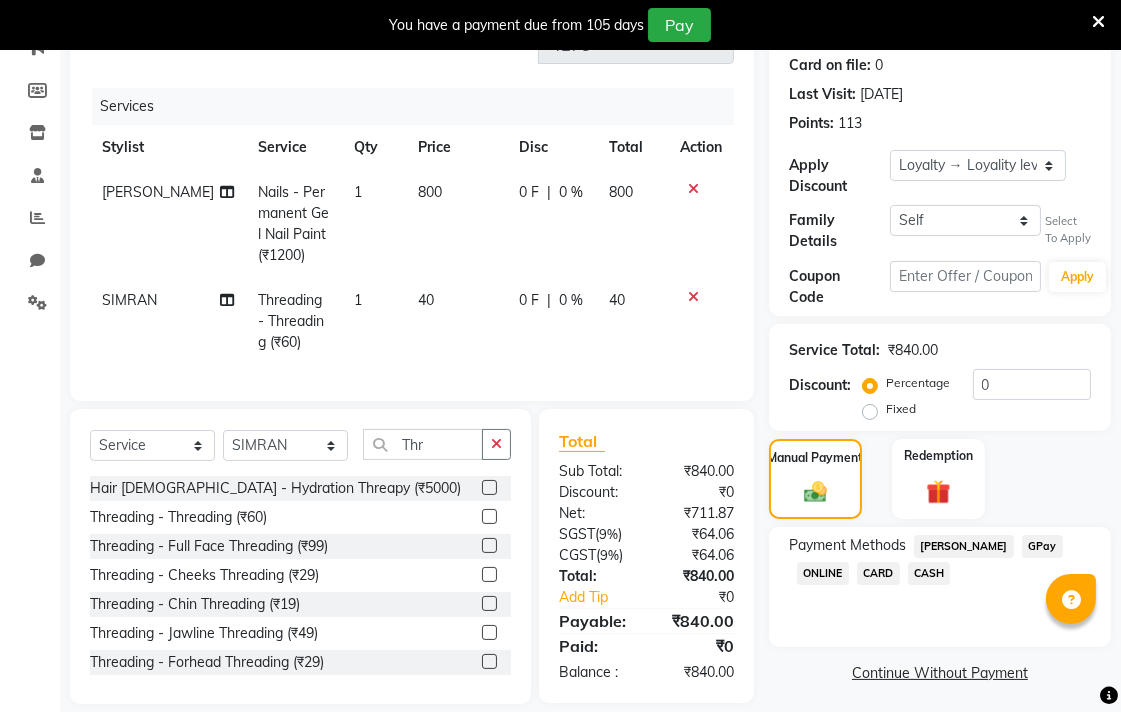 click on "CASH" 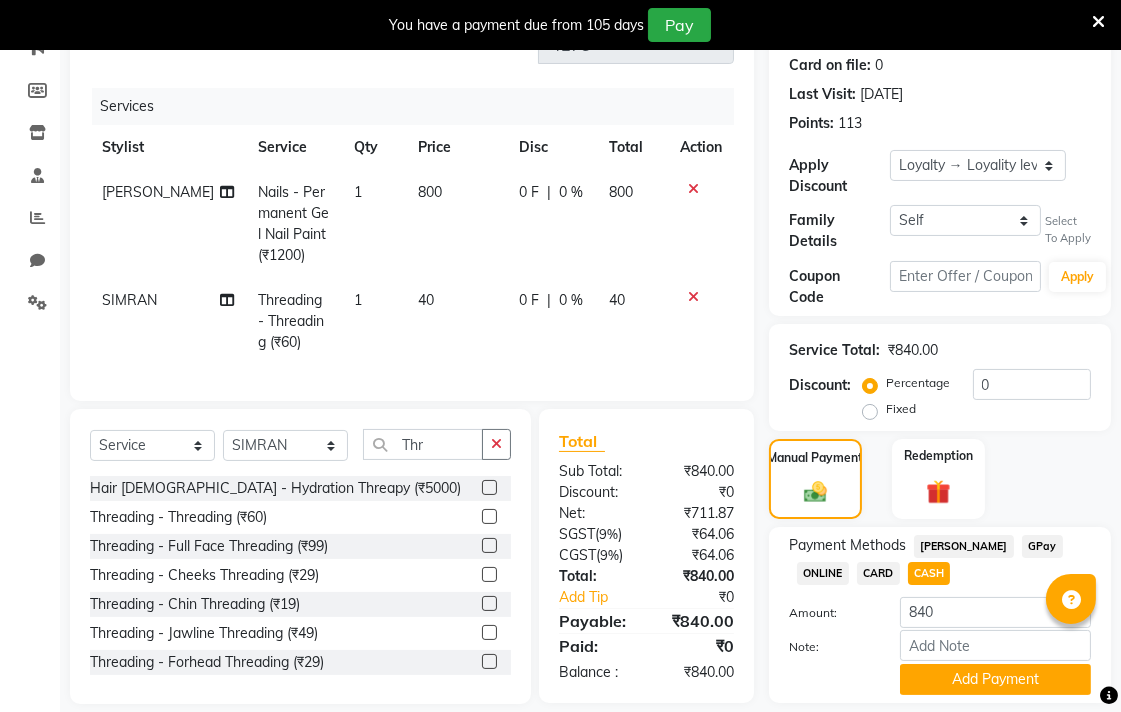 scroll, scrollTop: 337, scrollLeft: 0, axis: vertical 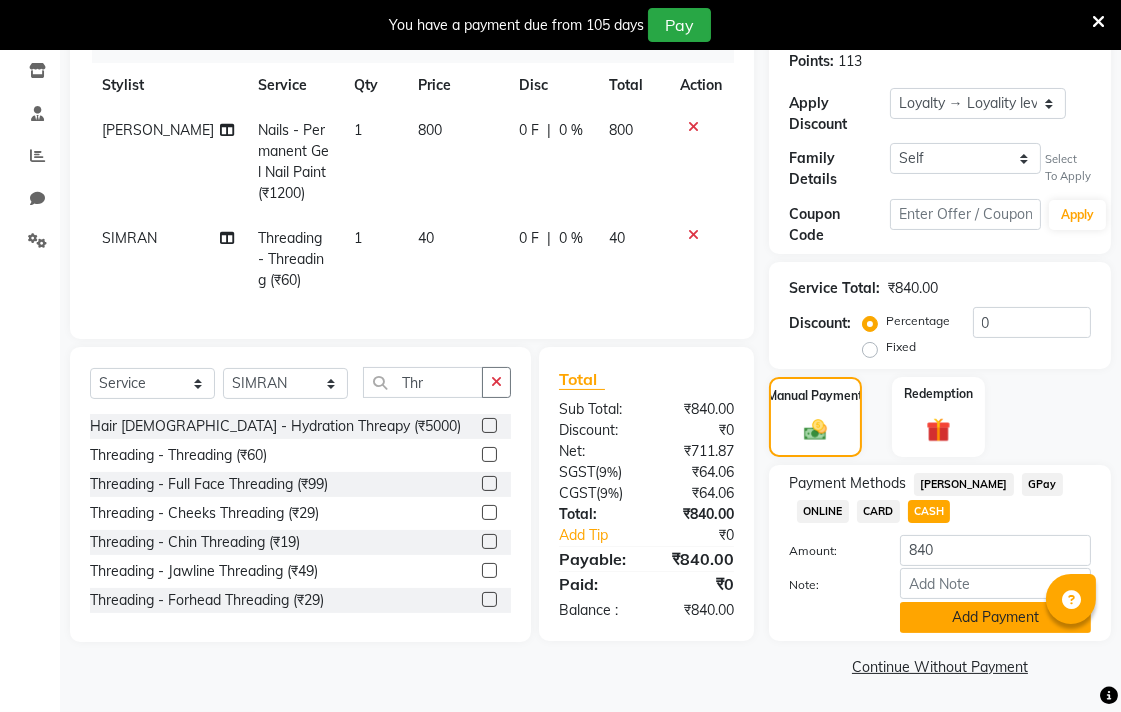 click on "Add Payment" 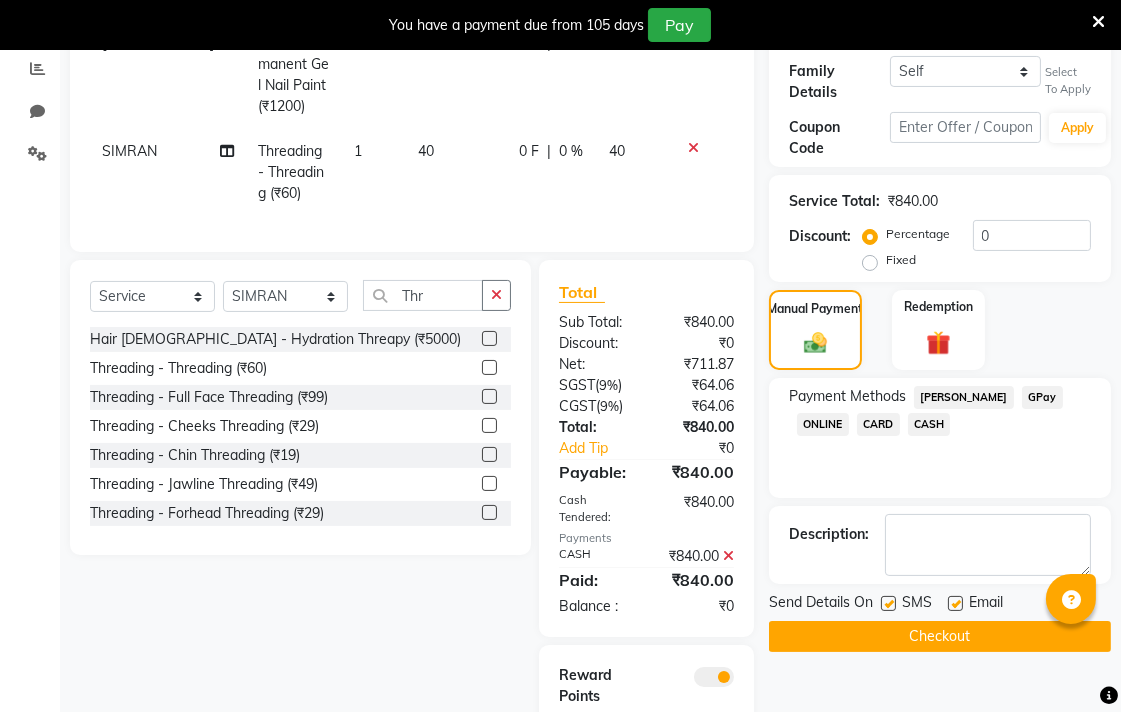 scroll, scrollTop: 518, scrollLeft: 0, axis: vertical 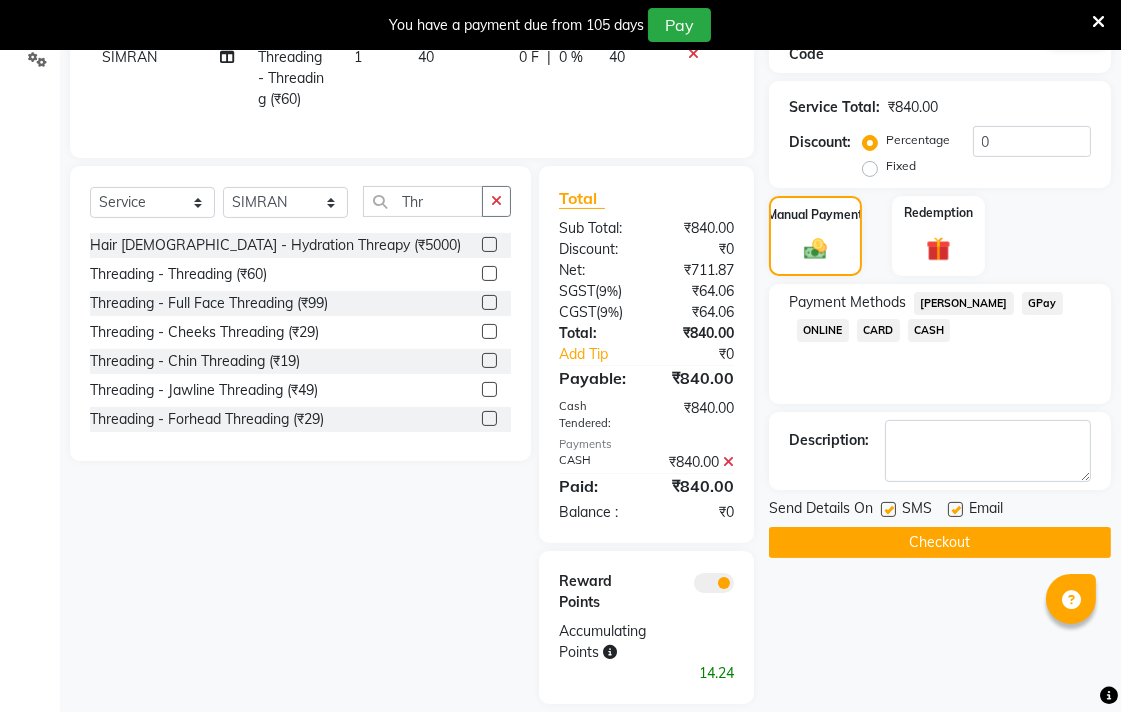 click on "Checkout" 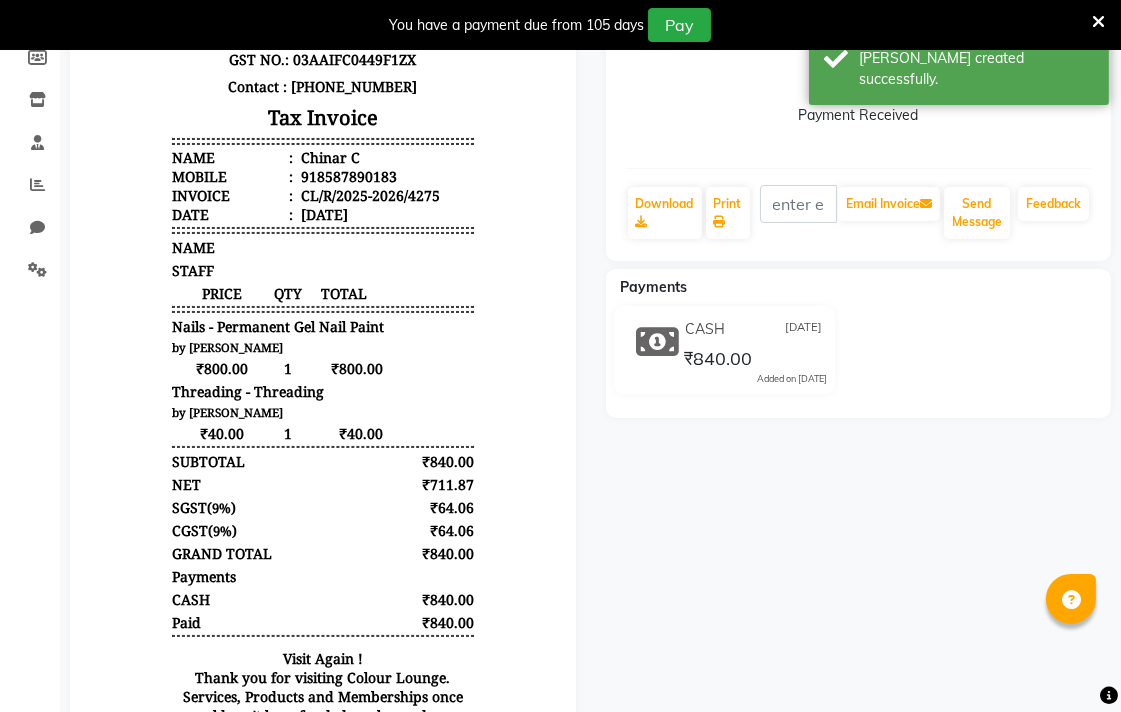 scroll, scrollTop: 282, scrollLeft: 0, axis: vertical 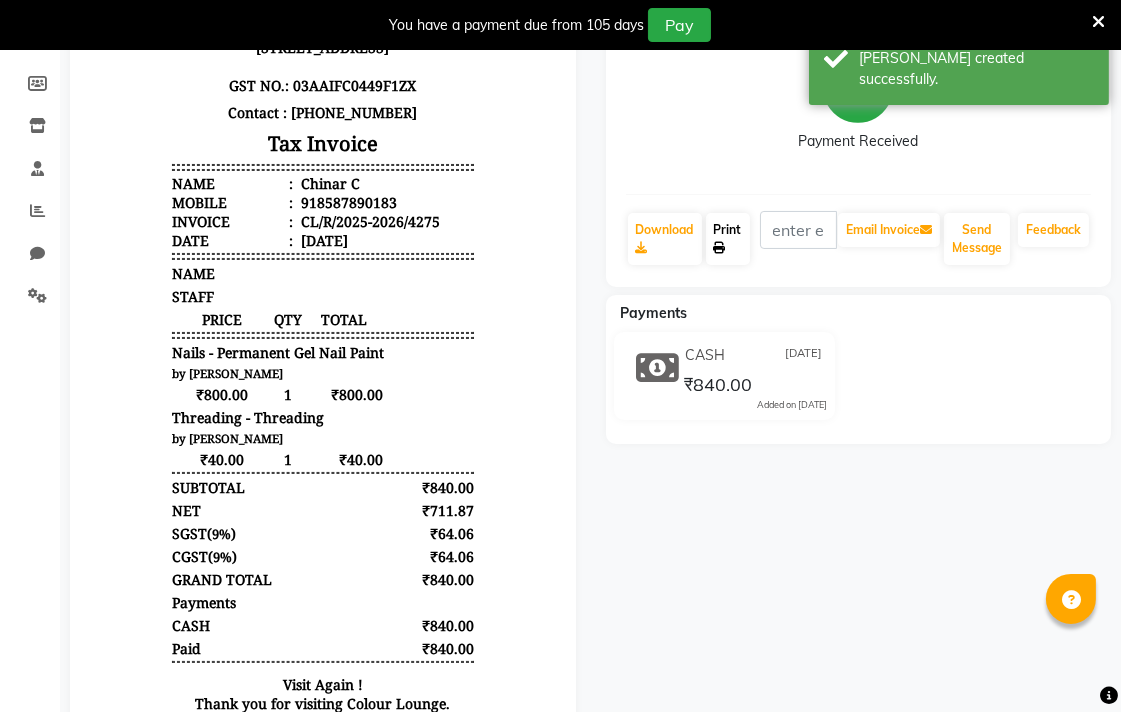click on "Print" 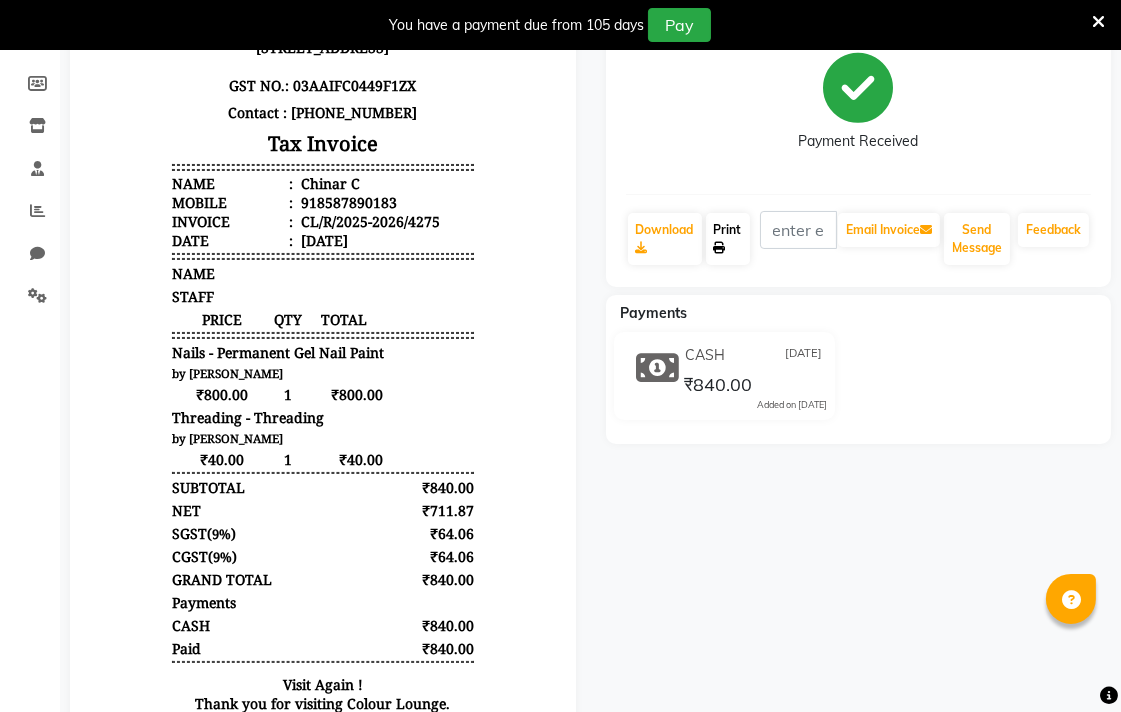 click on "Print" 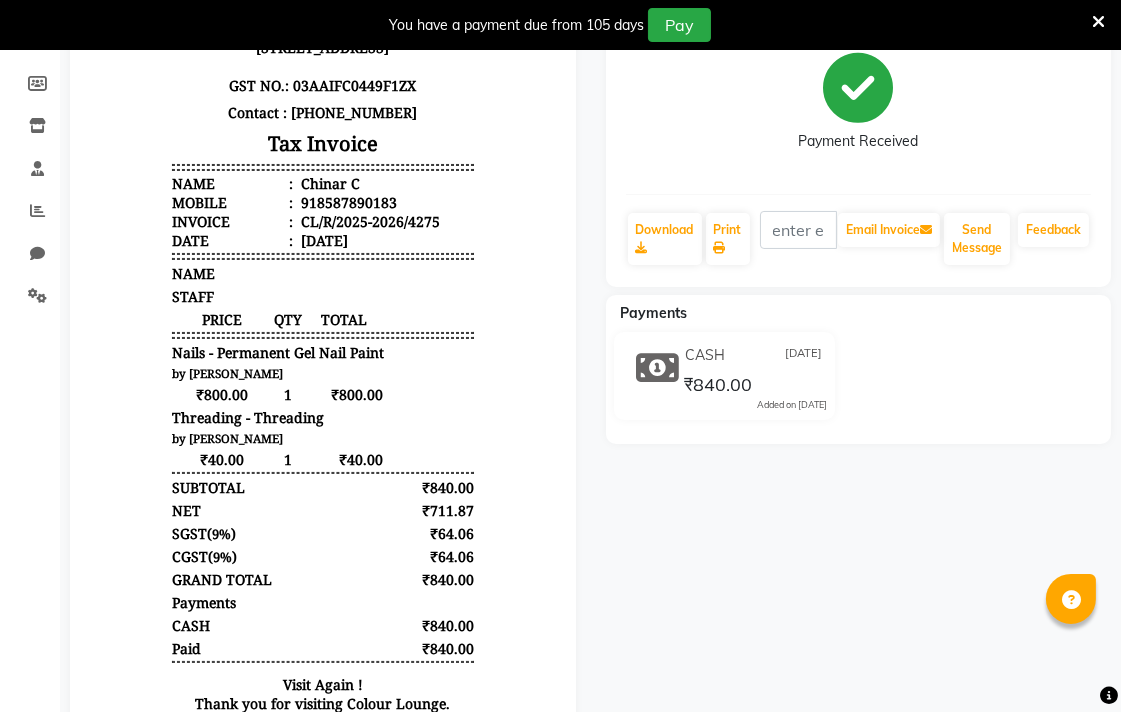 click on "Chinar C  Prebook   Payment Received  Download  Print   Email Invoice   Send Message Feedback  Payments CASH 10-07-2025 ₹840.00  Added on 10-07-2025" 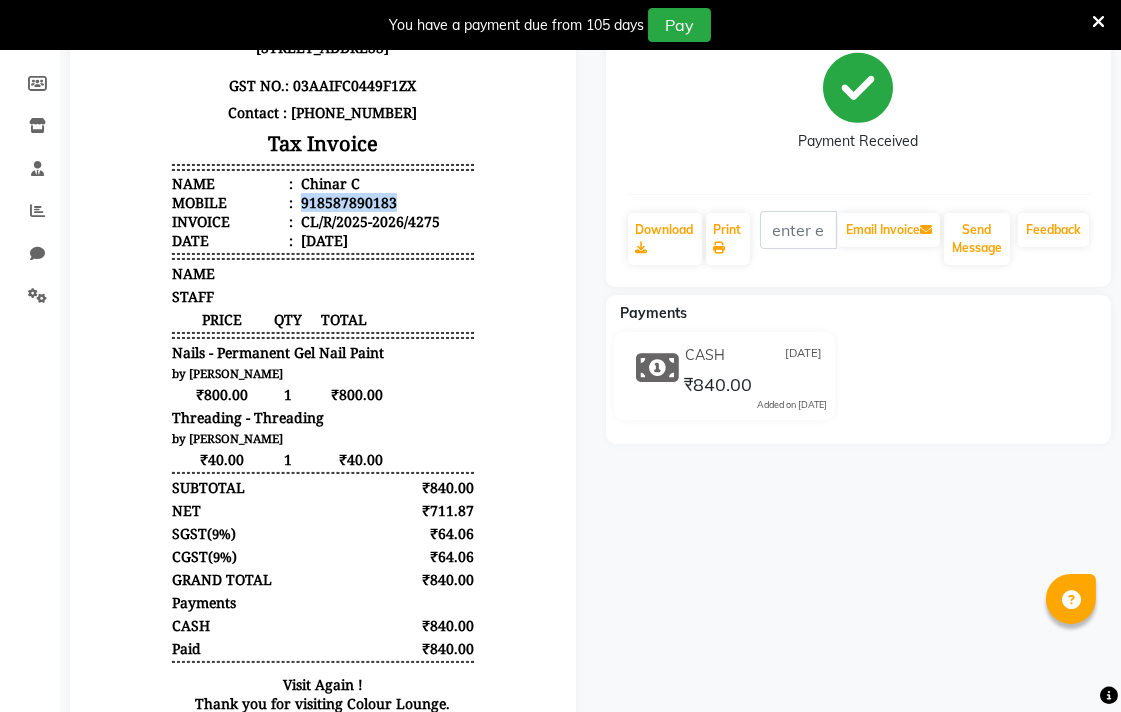copy on "918587890183" 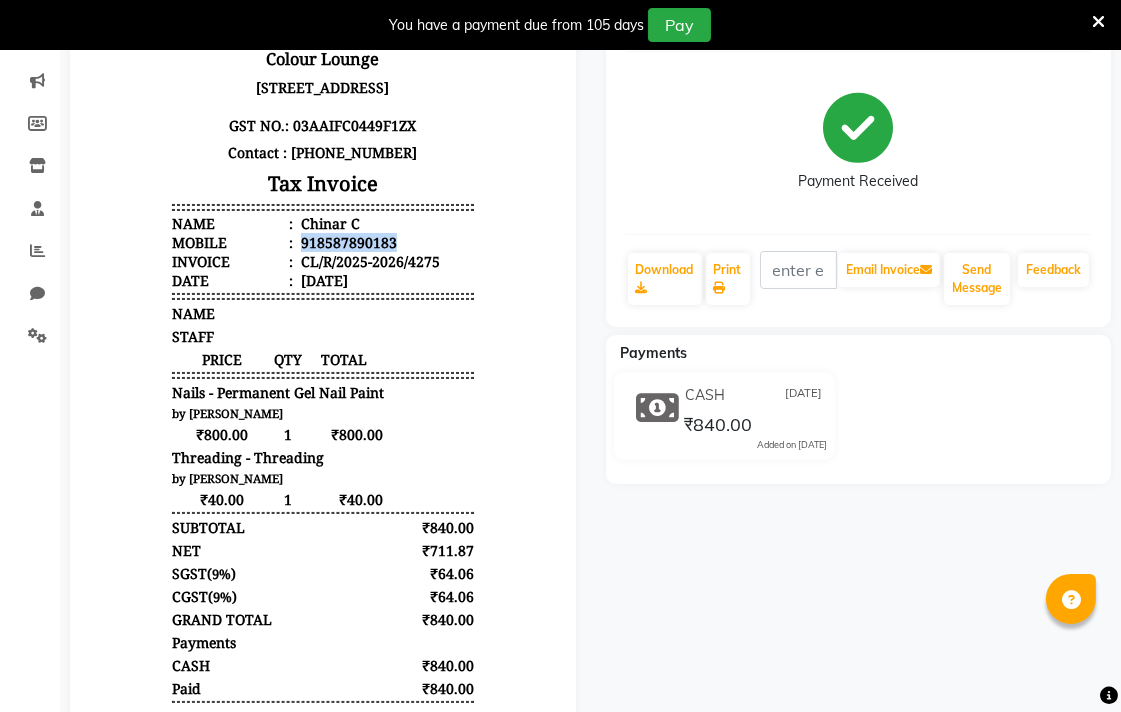 scroll, scrollTop: 0, scrollLeft: 0, axis: both 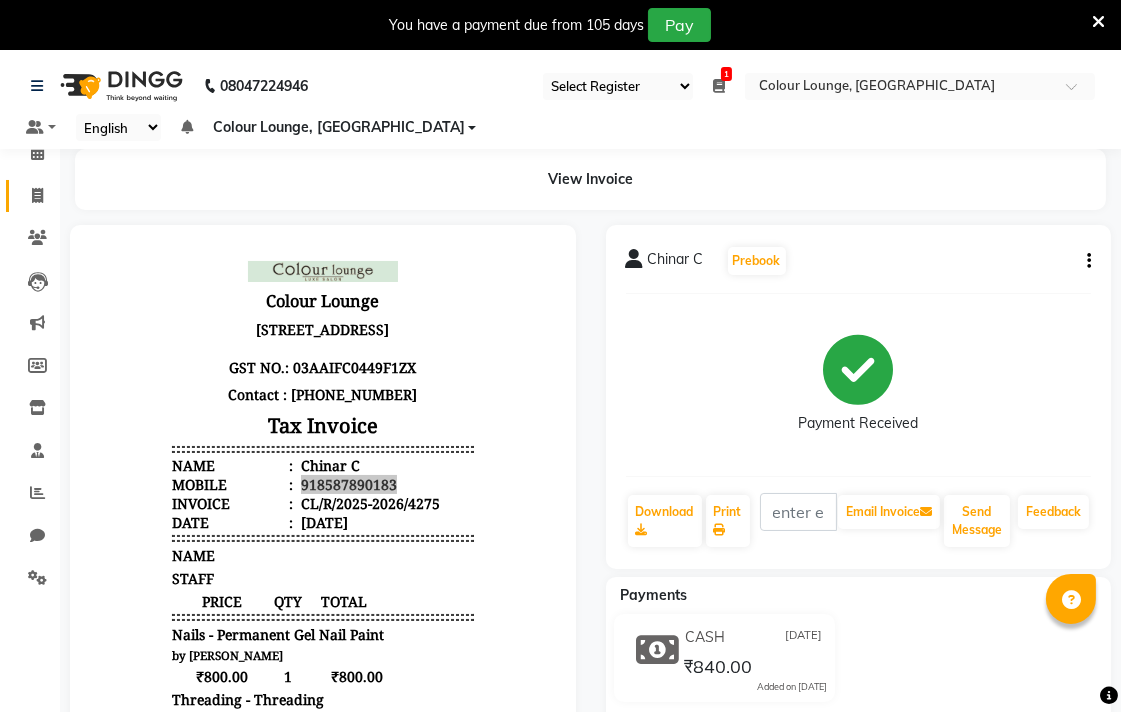 click 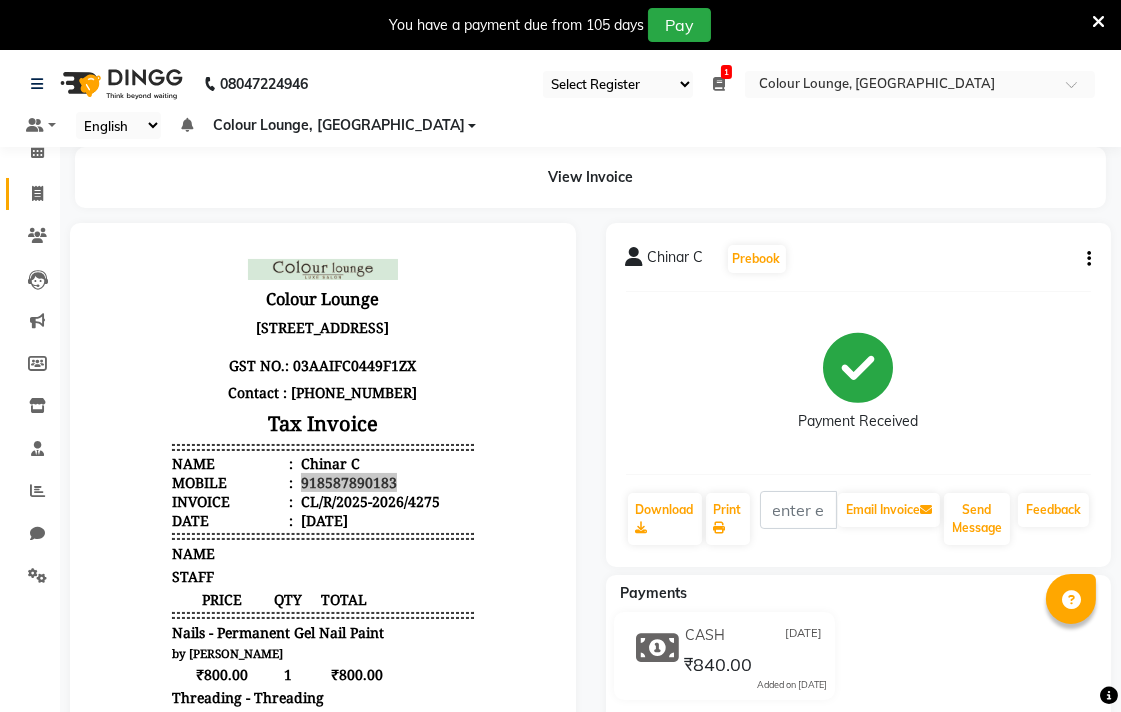 select on "service" 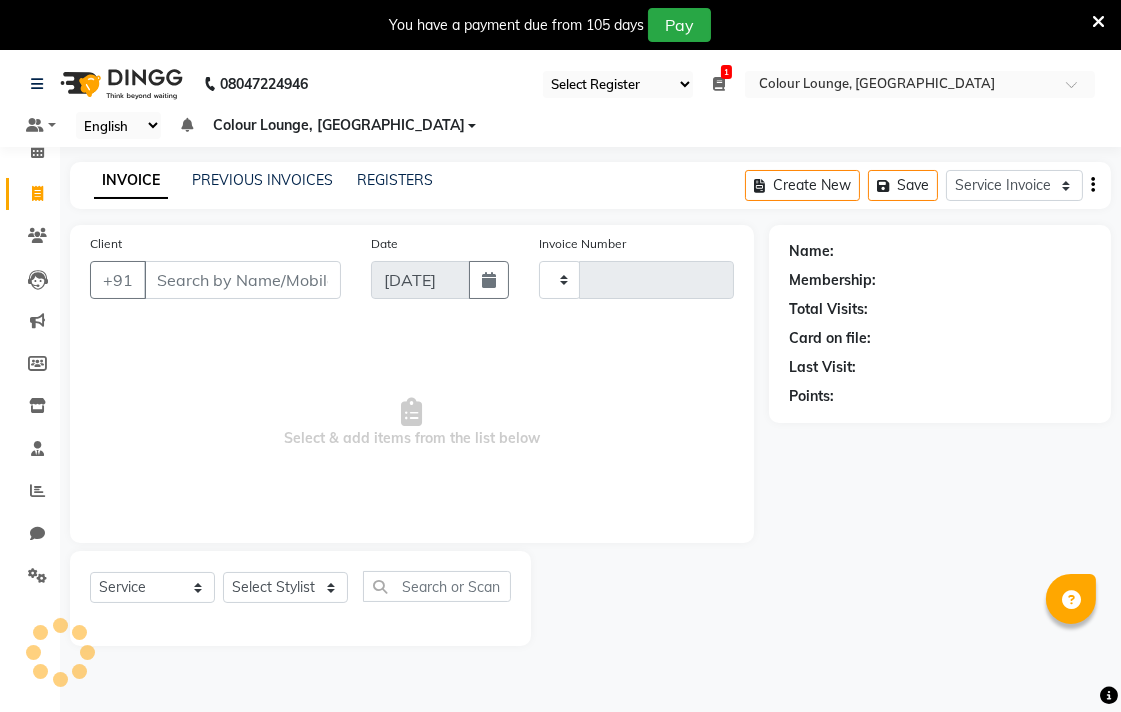 type on "4276" 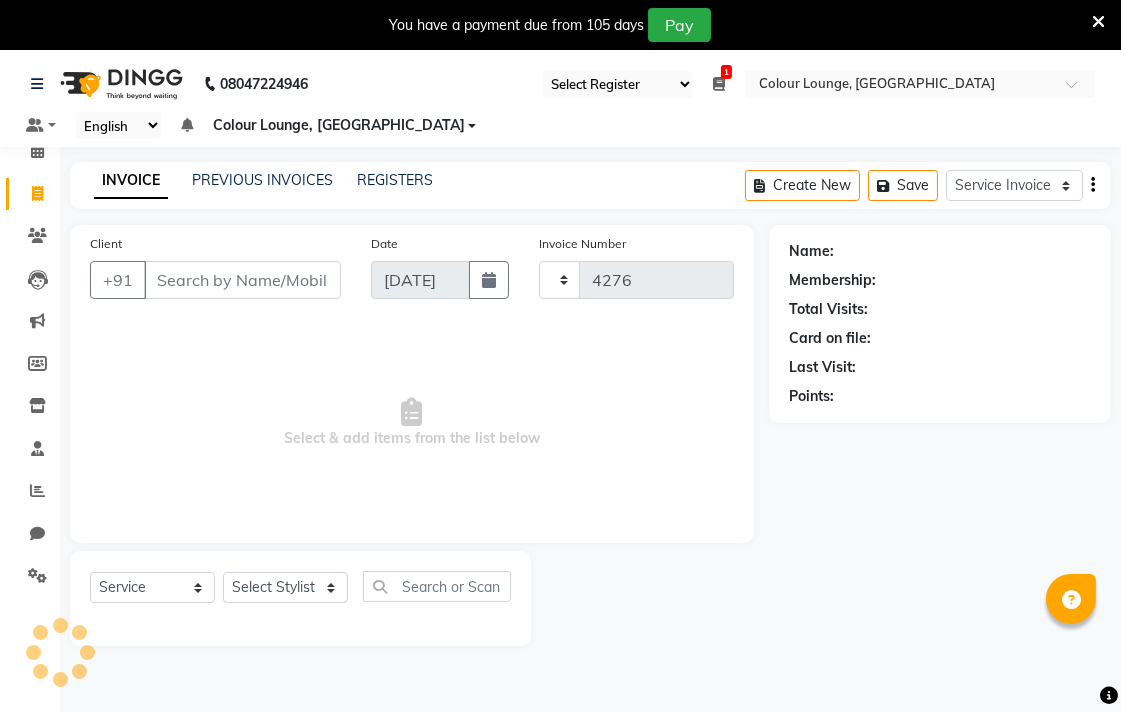 select on "8013" 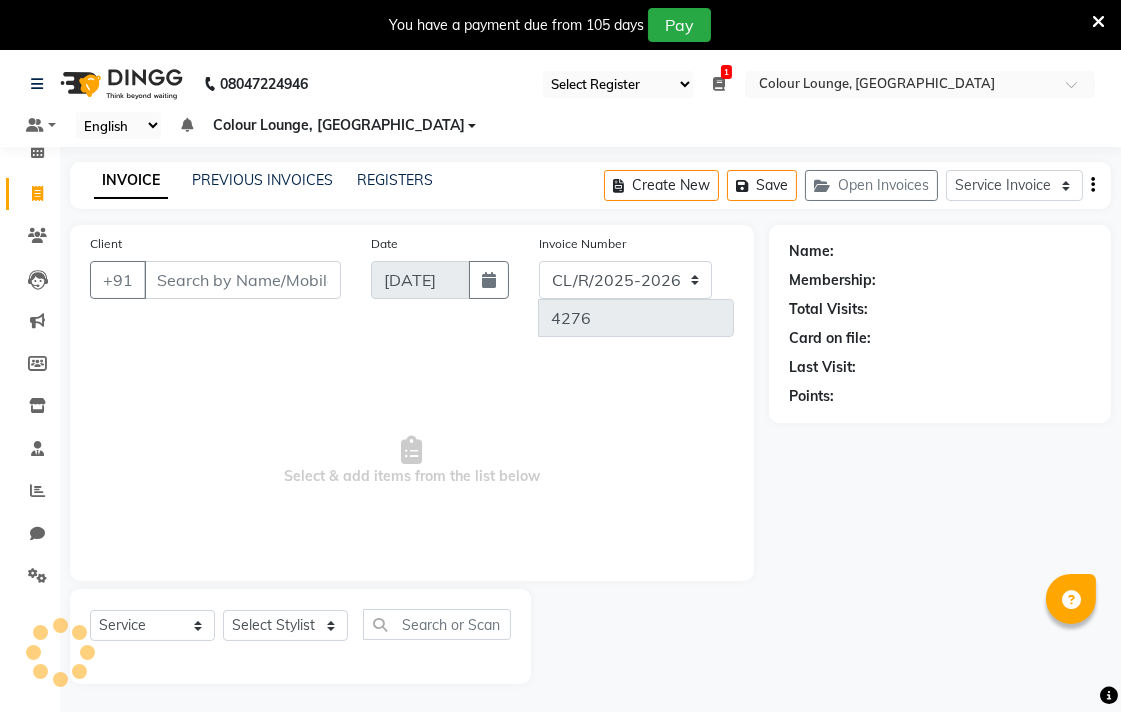 scroll, scrollTop: 50, scrollLeft: 0, axis: vertical 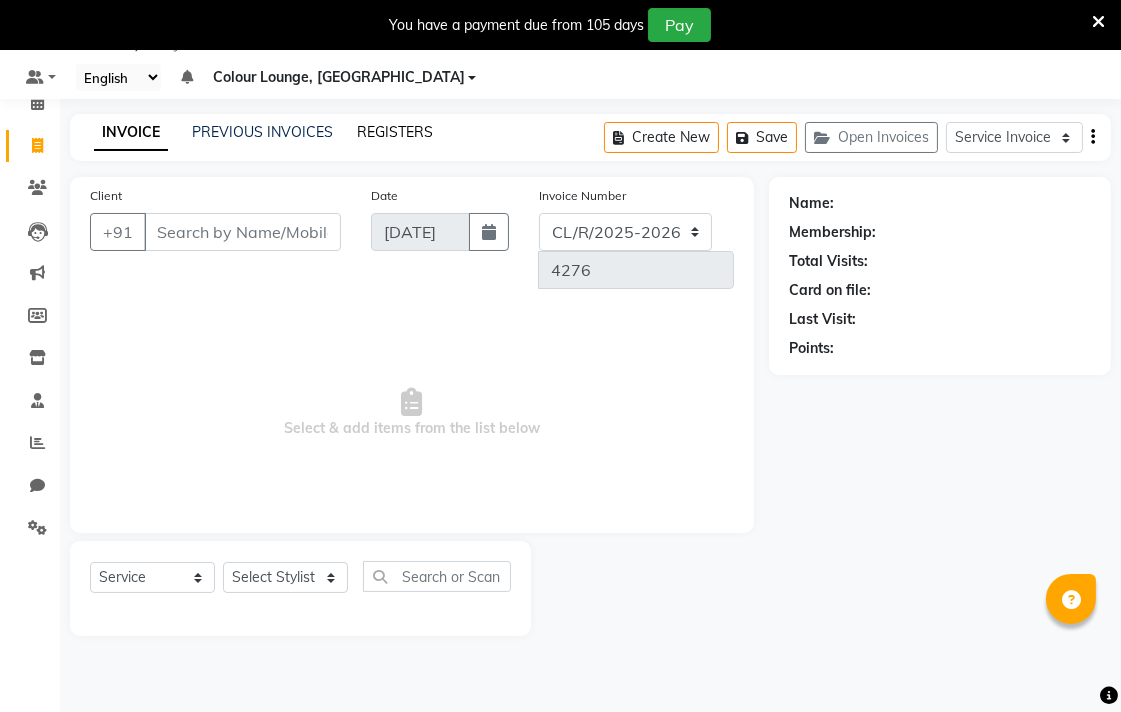 click on "REGISTERS" 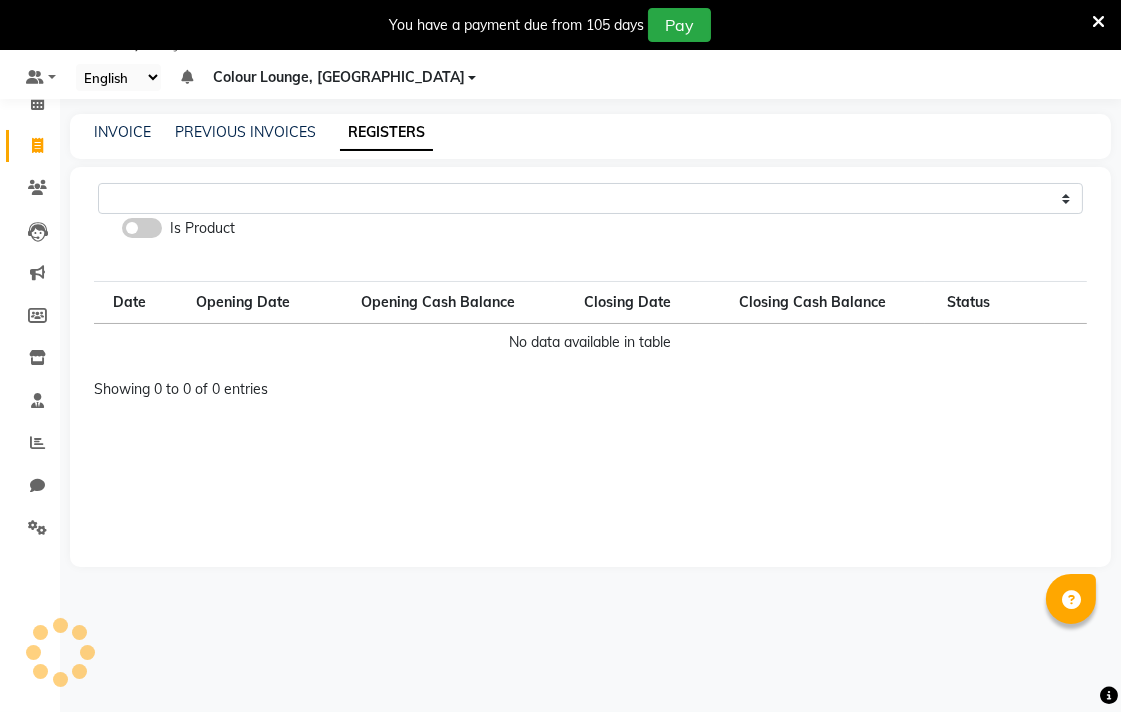 select on "83" 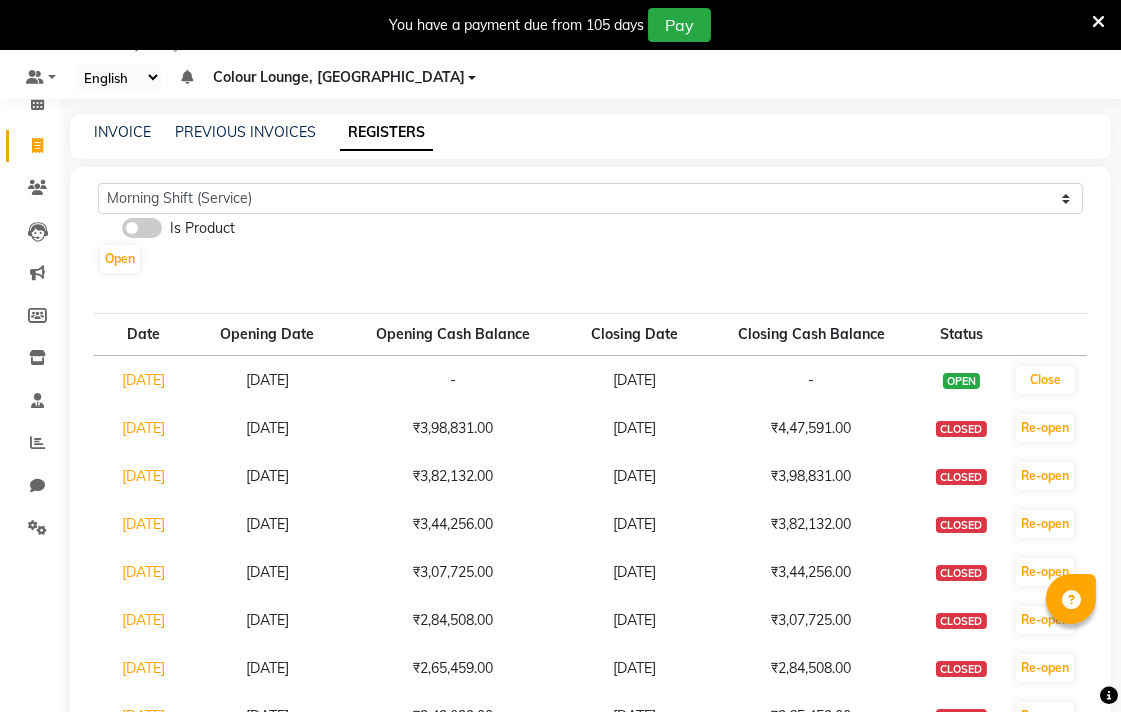 click 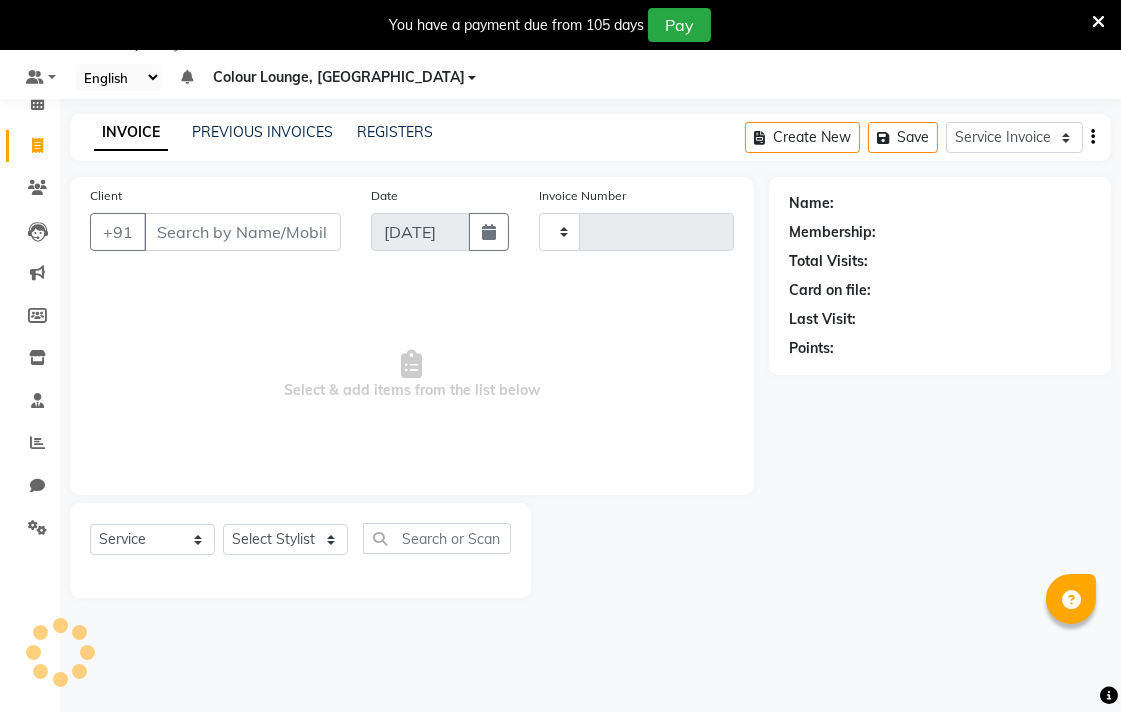 type on "4276" 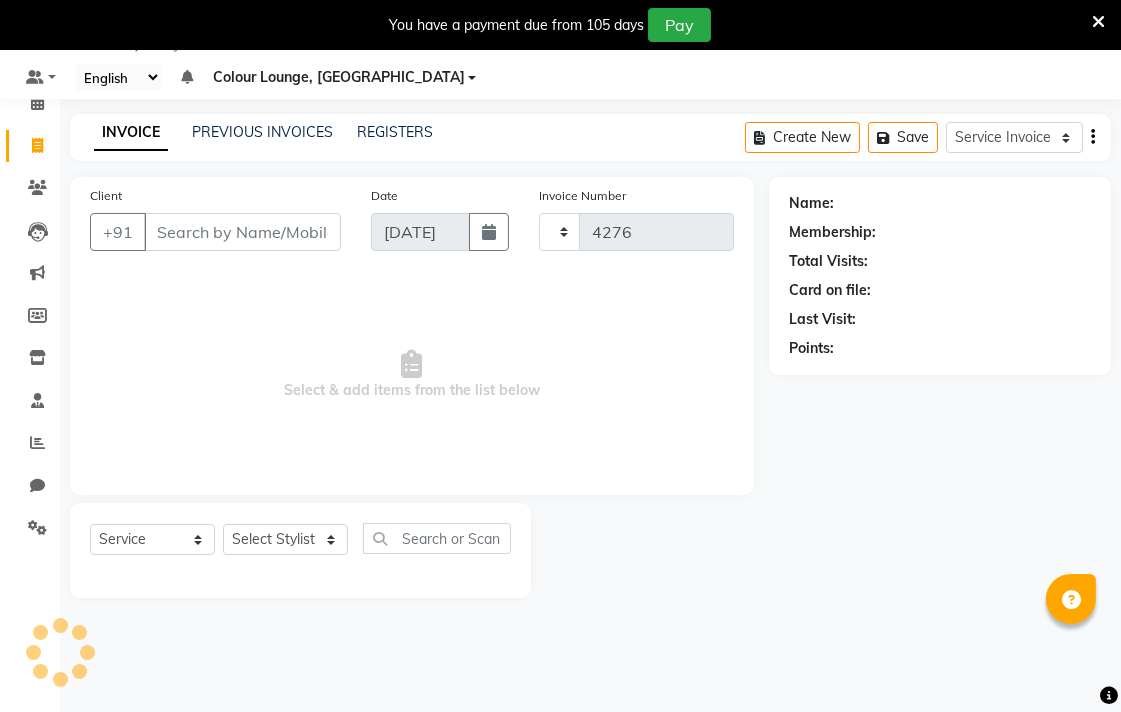 select on "8013" 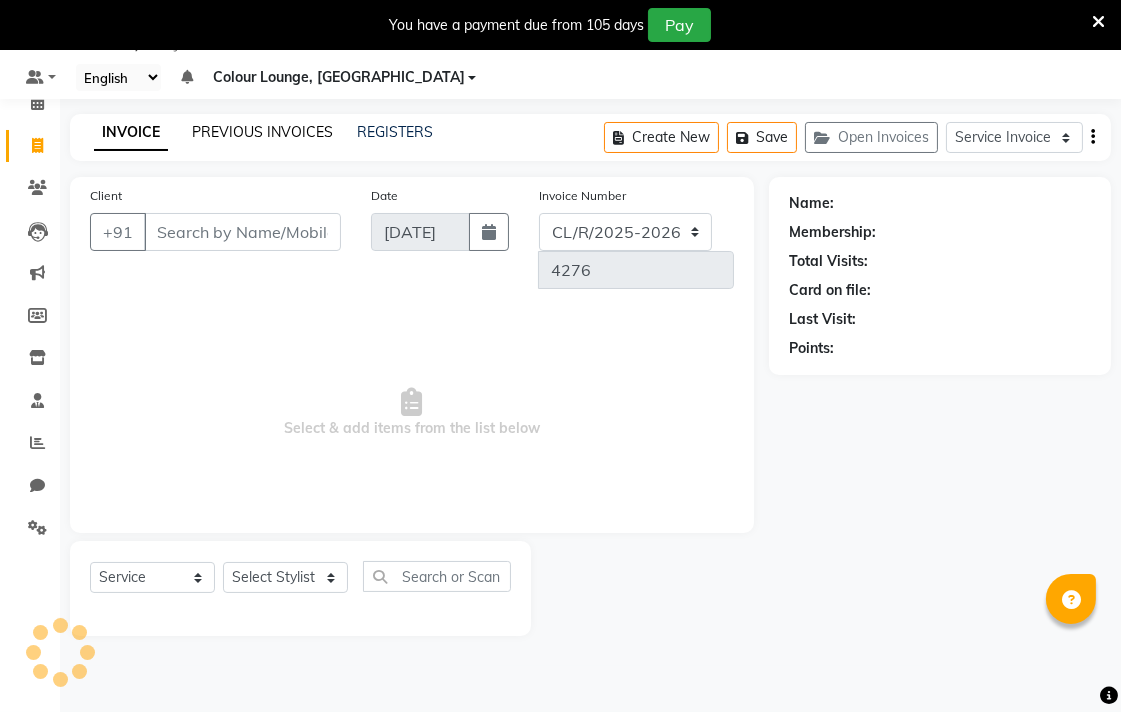 click on "PREVIOUS INVOICES" 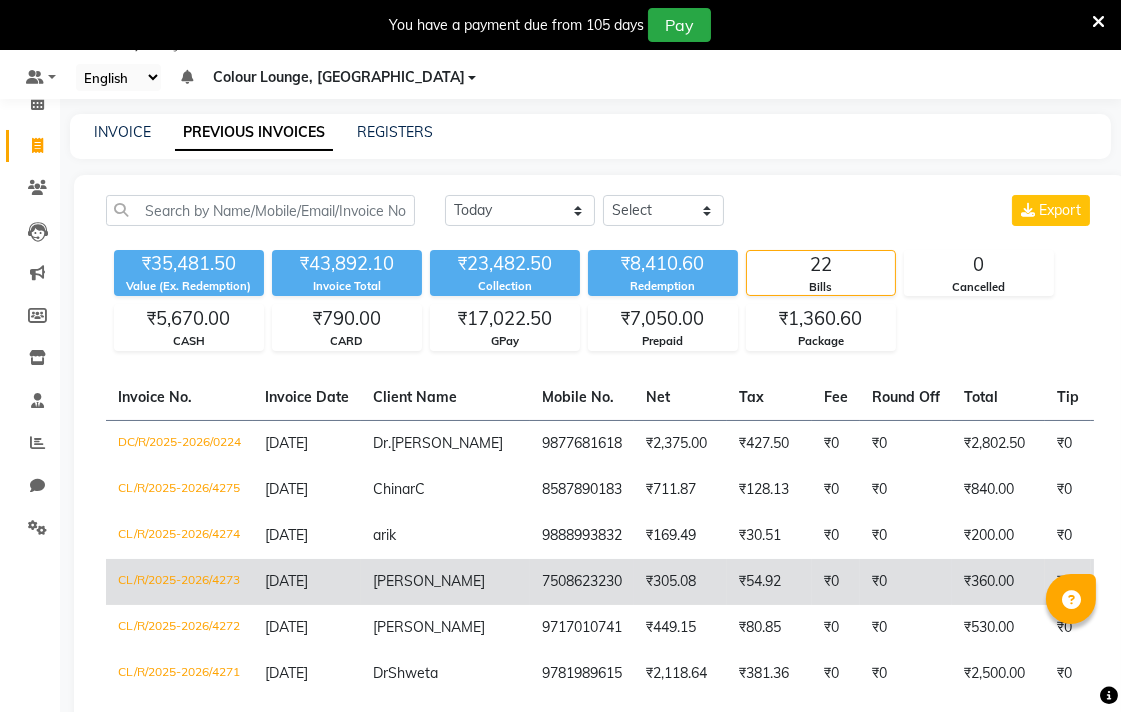 click on "Pranav" 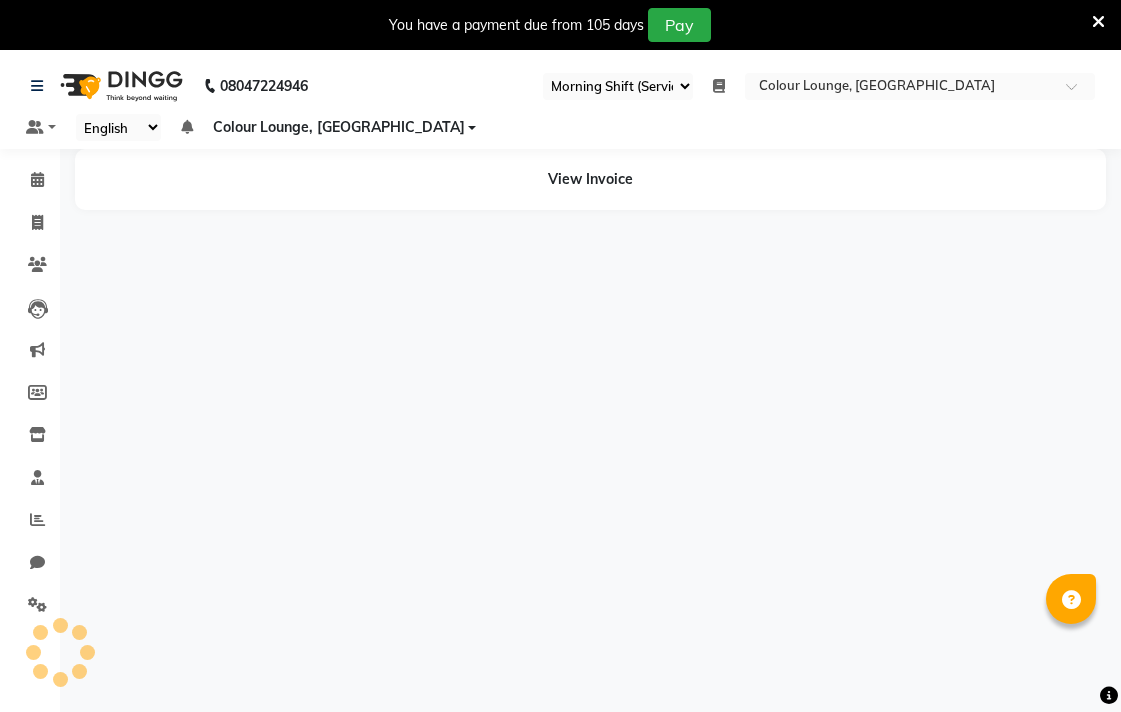 select on "83" 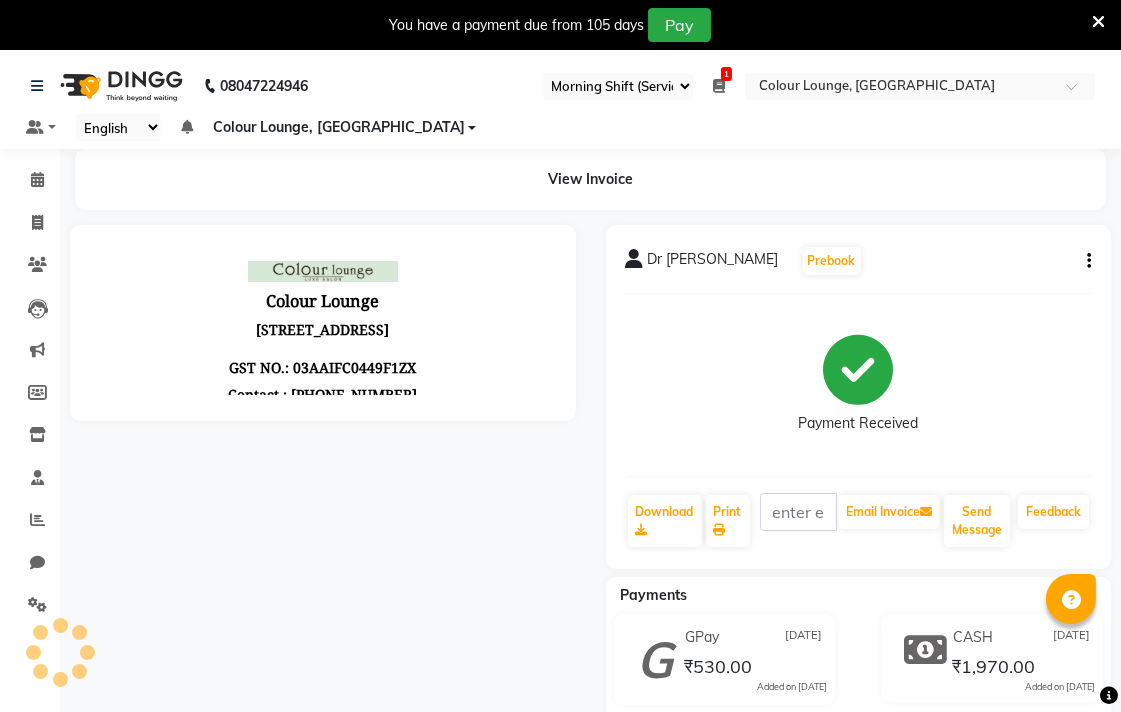 scroll, scrollTop: 0, scrollLeft: 0, axis: both 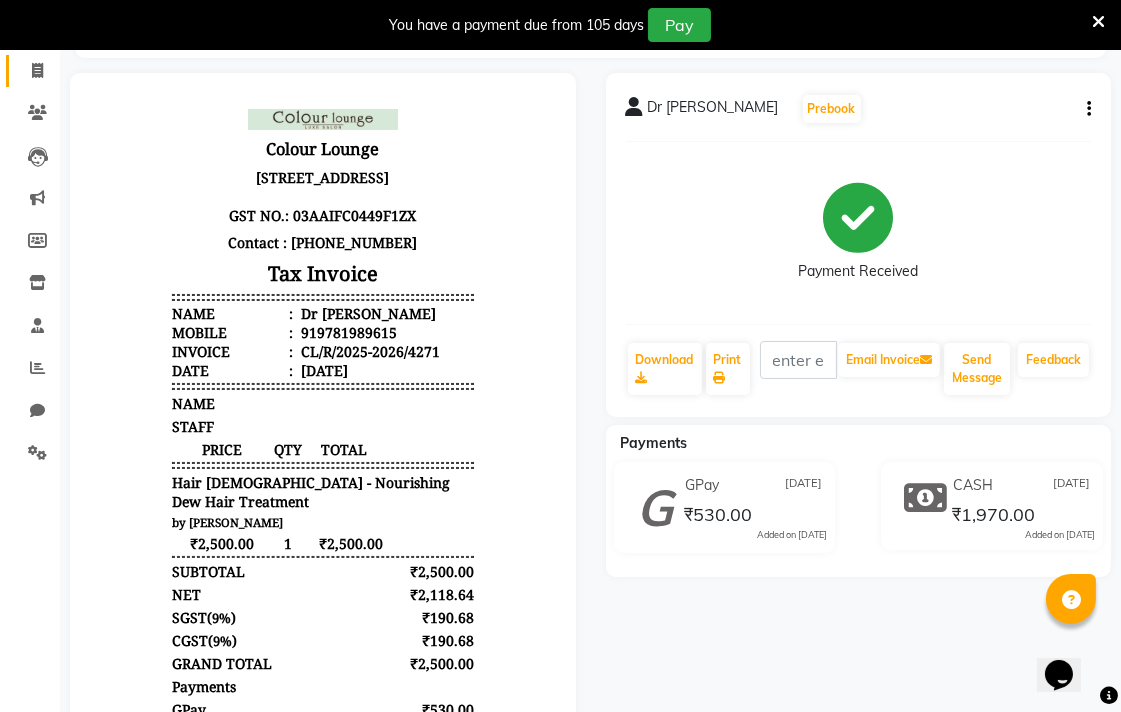 click 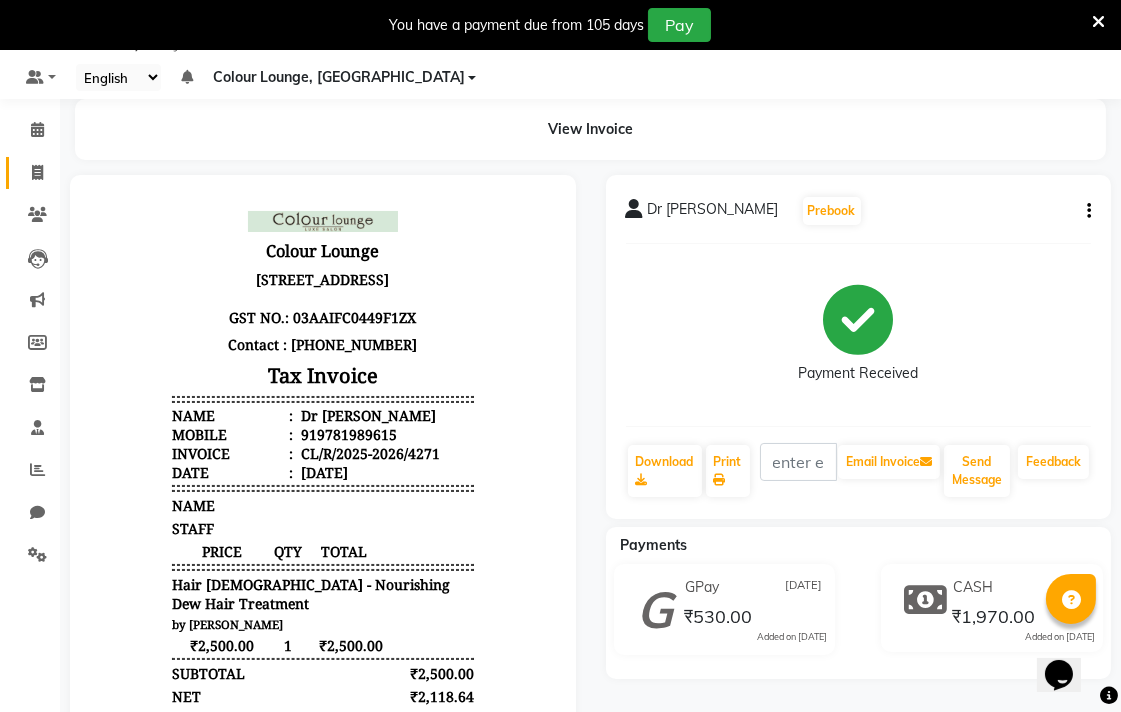 select on "service" 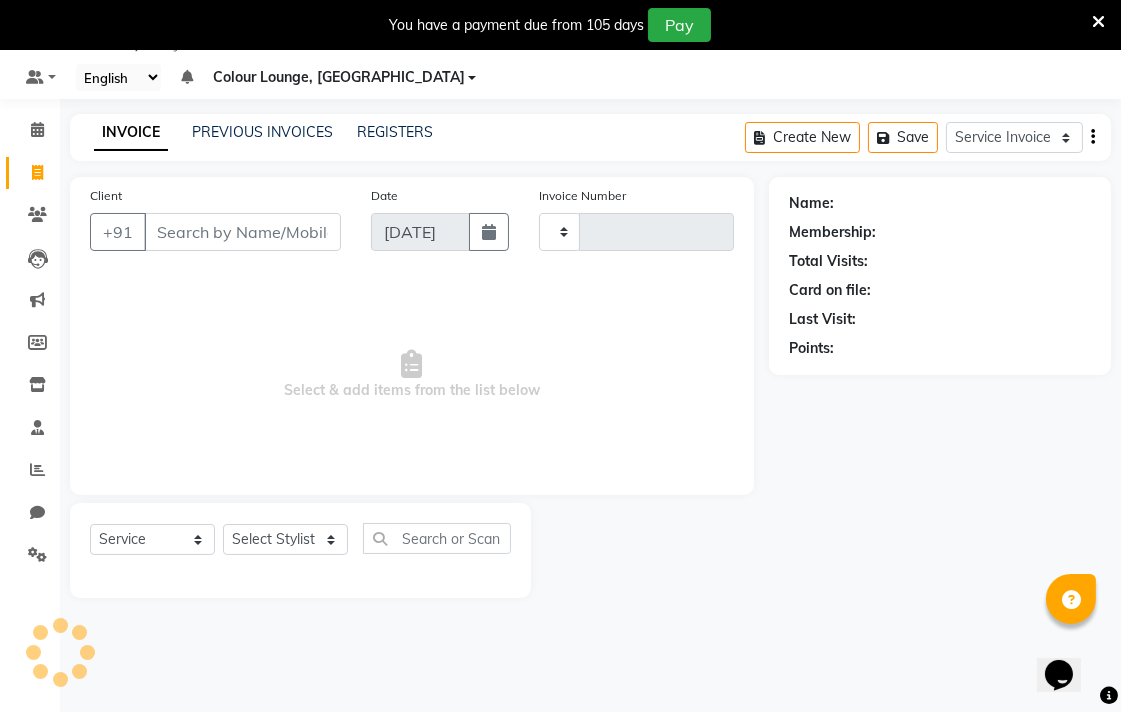 type on "4273" 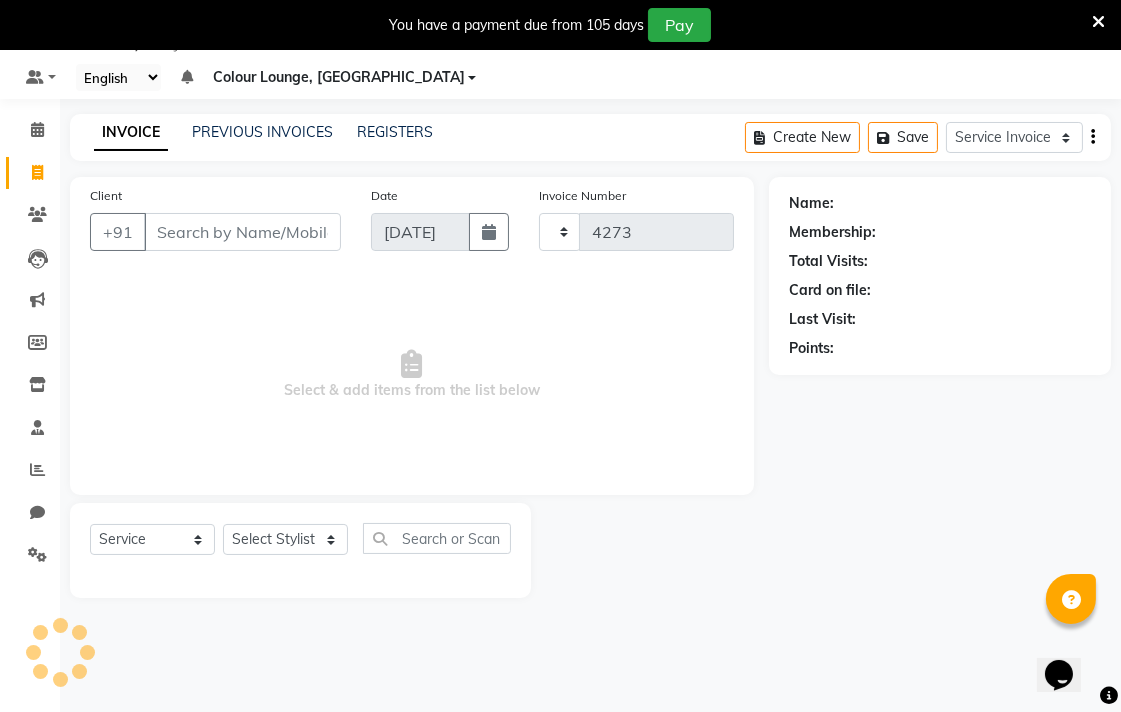 select on "8013" 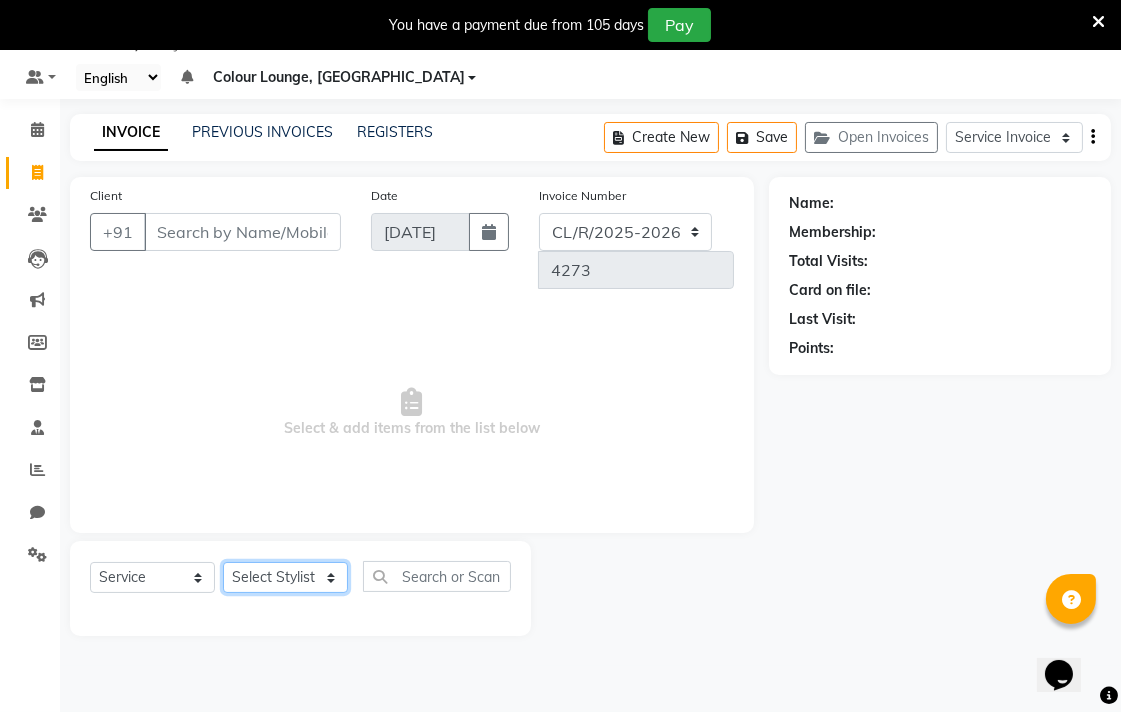 click on "Select Stylist Admin AMIT Birshika Colour Lounge, [GEOGRAPHIC_DATA] Colour Lounge, [GEOGRAPHIC_DATA] [PERSON_NAME] [PERSON_NAME] [PERSON_NAME] [PERSON_NAME] [PERSON_NAME] mam [PERSON_NAME] [PERSON_NAME] [PERSON_NAME] MOHIT [PERSON_NAME] POOJA [PERSON_NAME] [PERSON_NAME] [PERSON_NAME] guard [PERSON_NAME] [PERSON_NAME] [PERSON_NAME] [PERSON_NAME] SAMEER [PERSON_NAME] [PERSON_NAME] [PERSON_NAME] [PERSON_NAME] [PERSON_NAME] [PERSON_NAME] VISHAL [PERSON_NAME]" 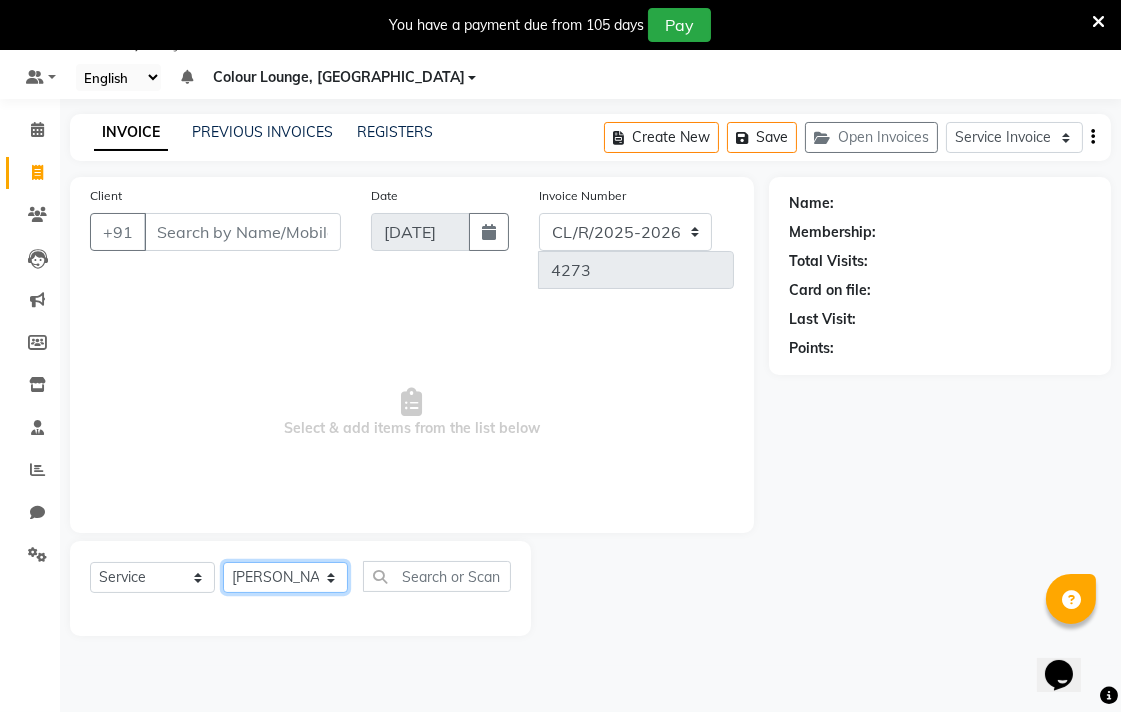 click on "Select Stylist Admin AMIT Birshika Colour Lounge, [GEOGRAPHIC_DATA] Colour Lounge, [GEOGRAPHIC_DATA] [PERSON_NAME] [PERSON_NAME] [PERSON_NAME] [PERSON_NAME] [PERSON_NAME] mam [PERSON_NAME] [PERSON_NAME] [PERSON_NAME] MOHIT [PERSON_NAME] POOJA [PERSON_NAME] [PERSON_NAME] [PERSON_NAME] guard [PERSON_NAME] [PERSON_NAME] [PERSON_NAME] [PERSON_NAME] SAMEER [PERSON_NAME] [PERSON_NAME] [PERSON_NAME] [PERSON_NAME] [PERSON_NAME] [PERSON_NAME] VISHAL [PERSON_NAME]" 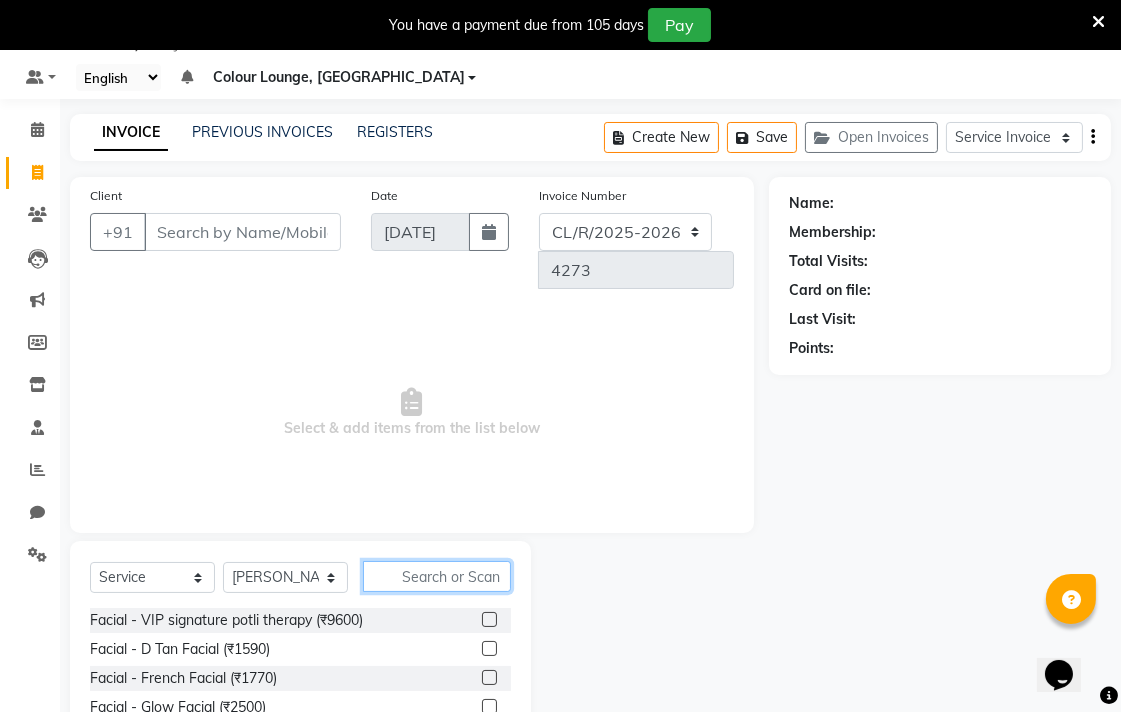 click 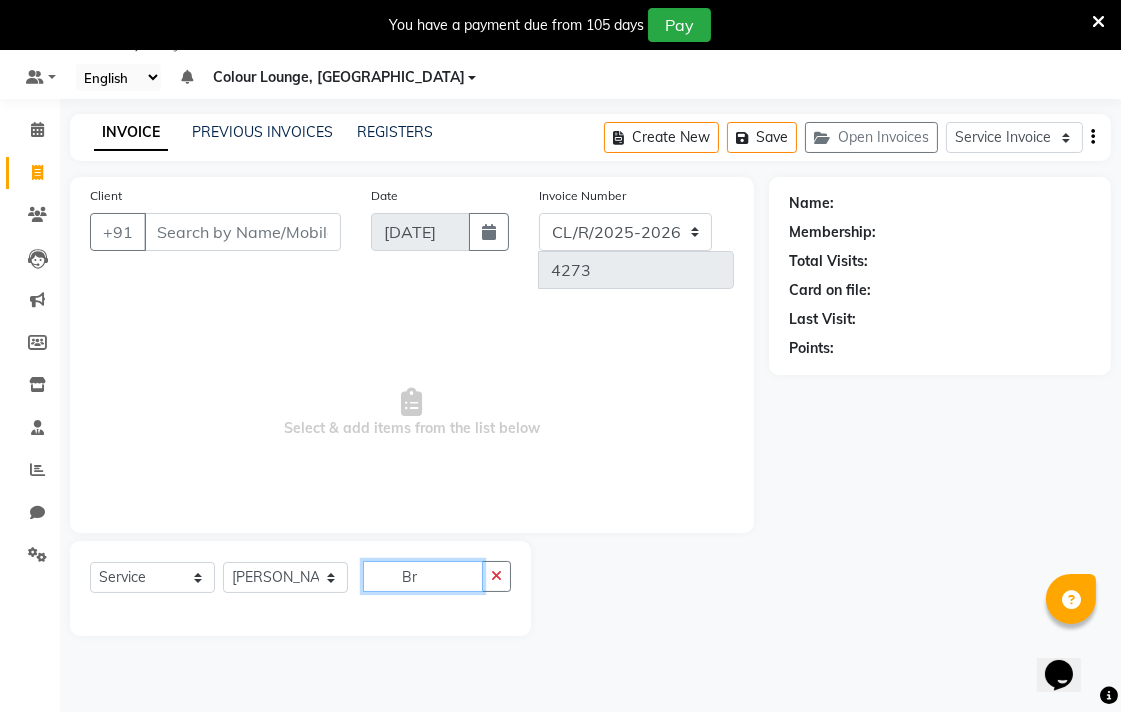 type on "B" 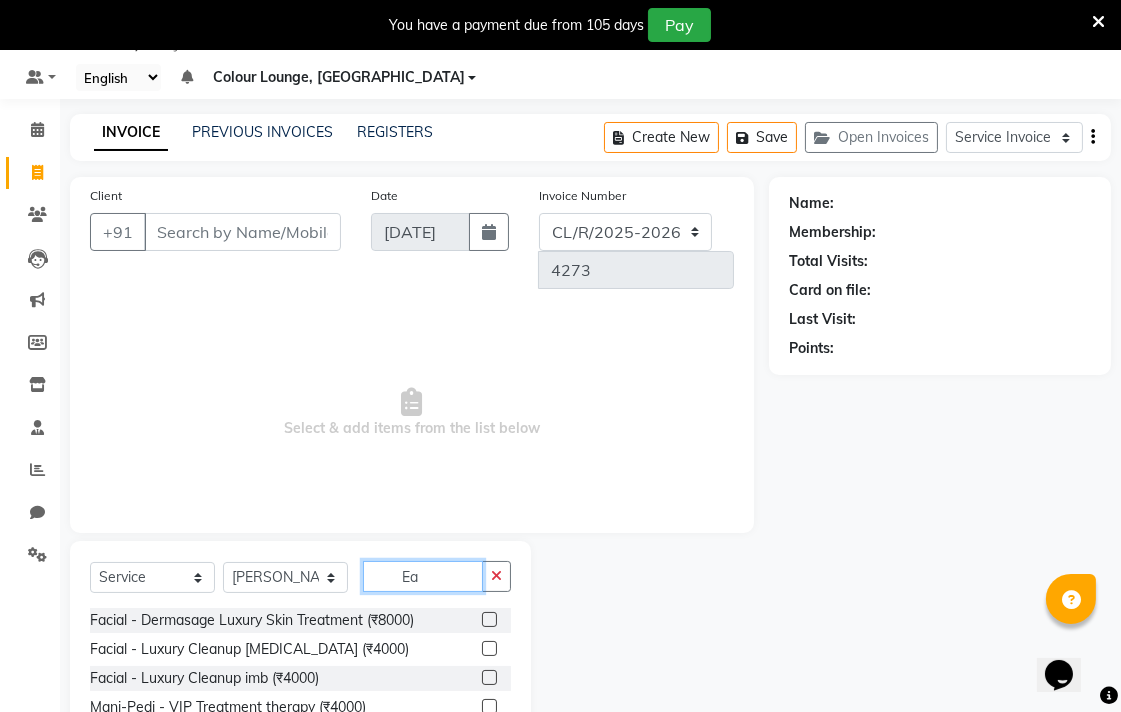 type on "E" 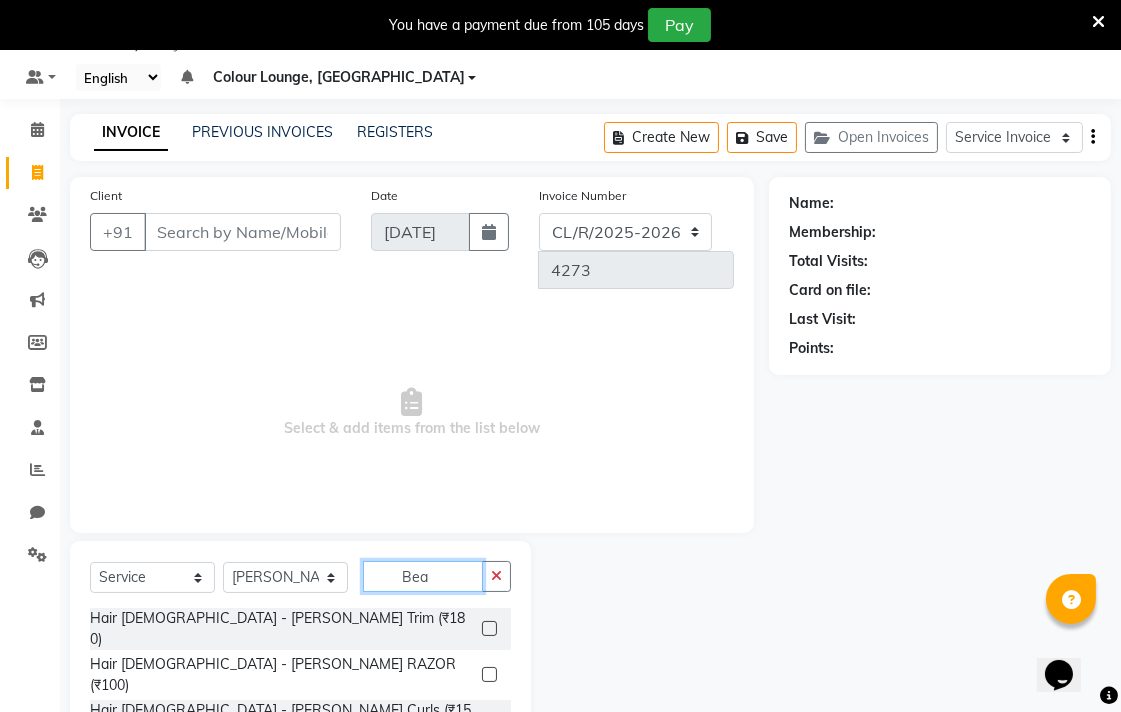 type on "Bea" 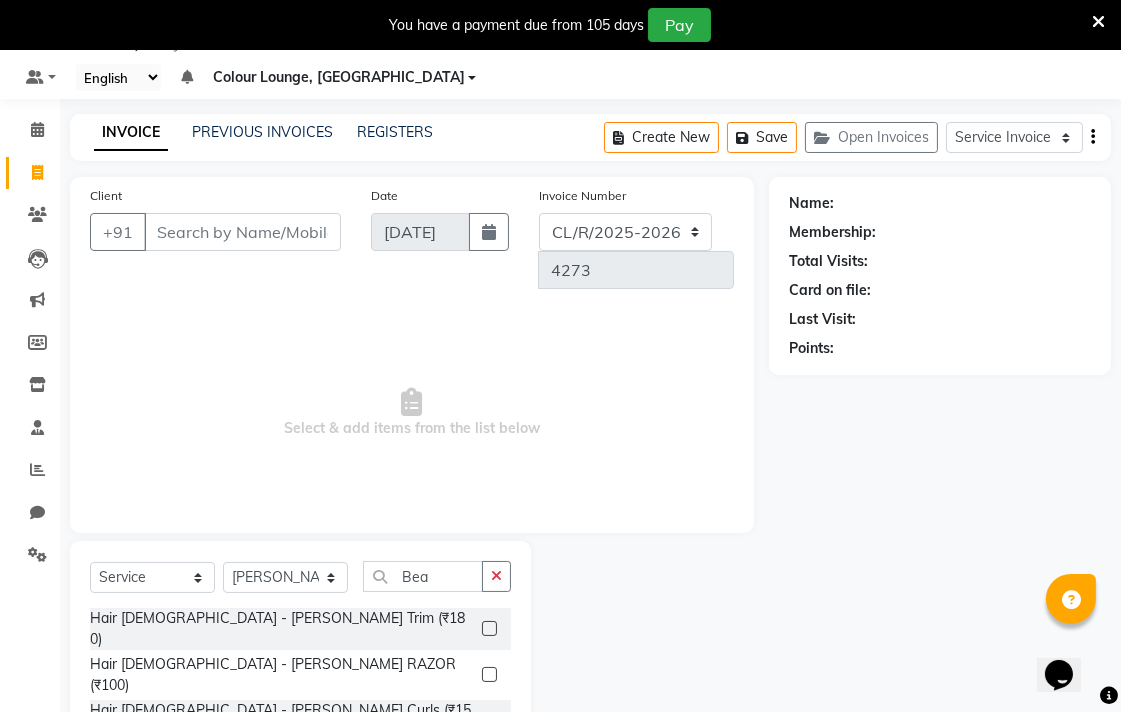 click 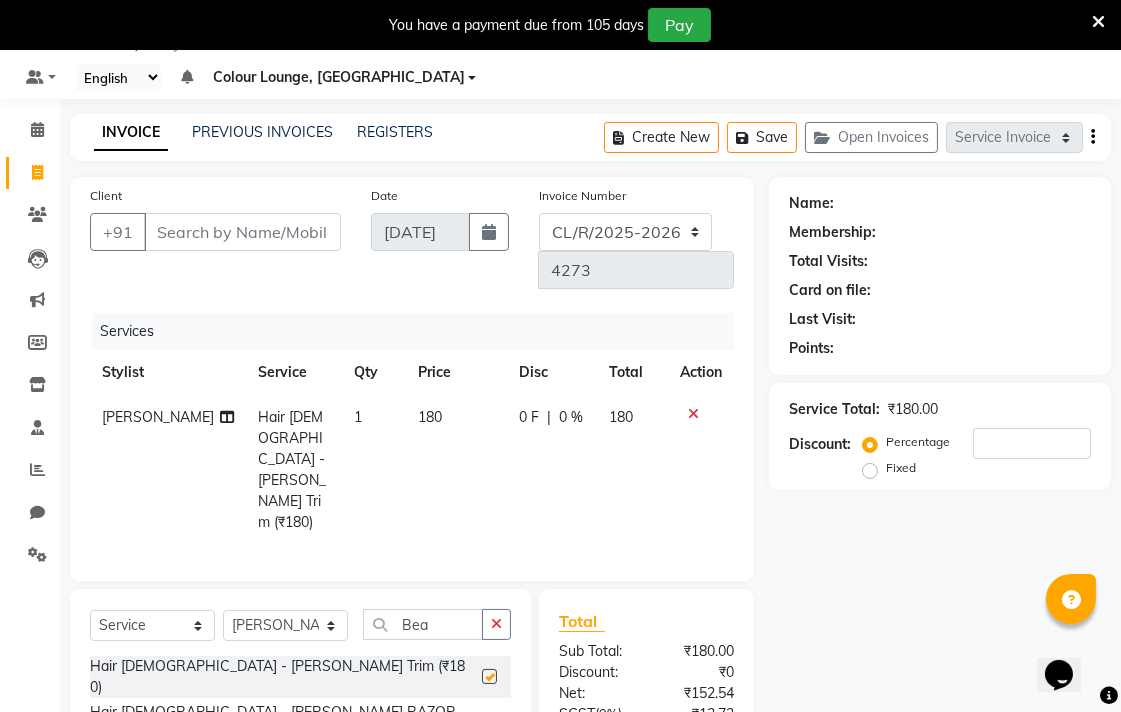 checkbox on "false" 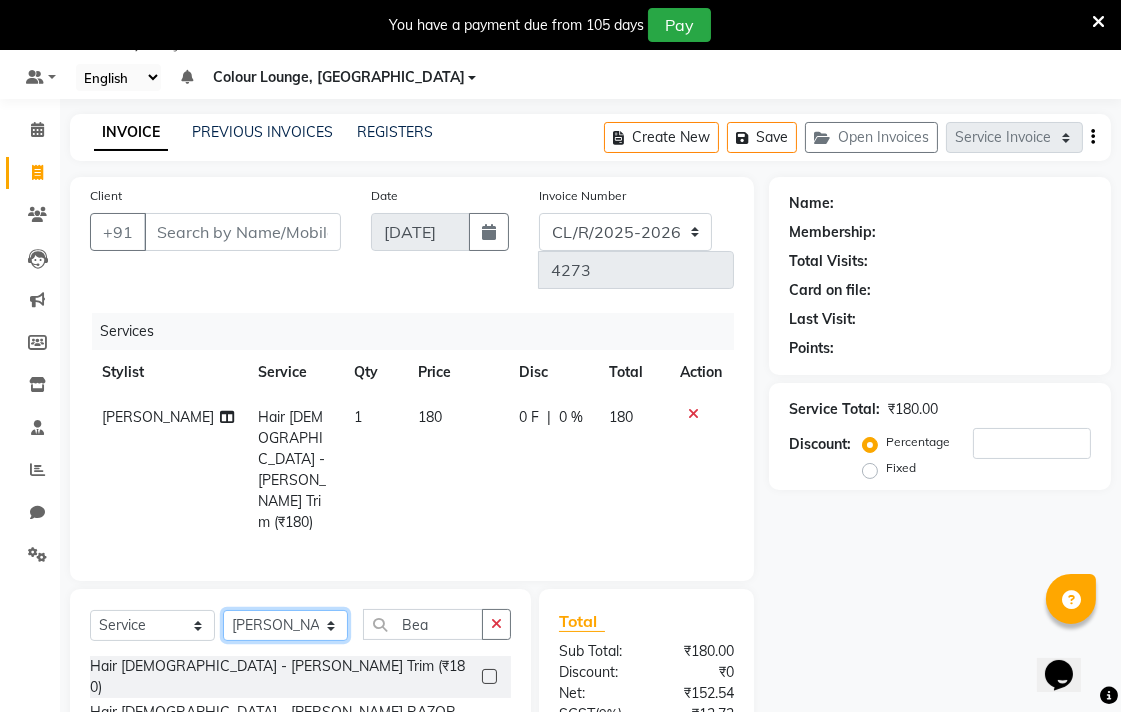 click on "Select Stylist Admin AMIT Birshika Colour Lounge, [GEOGRAPHIC_DATA] Colour Lounge, [GEOGRAPHIC_DATA] [PERSON_NAME] [PERSON_NAME] [PERSON_NAME] [PERSON_NAME] [PERSON_NAME] mam [PERSON_NAME] [PERSON_NAME] [PERSON_NAME] MOHIT [PERSON_NAME] POOJA [PERSON_NAME] [PERSON_NAME] [PERSON_NAME] guard [PERSON_NAME] [PERSON_NAME] [PERSON_NAME] [PERSON_NAME] SAMEER [PERSON_NAME] [PERSON_NAME] [PERSON_NAME] [PERSON_NAME] [PERSON_NAME] [PERSON_NAME] VISHAL [PERSON_NAME]" 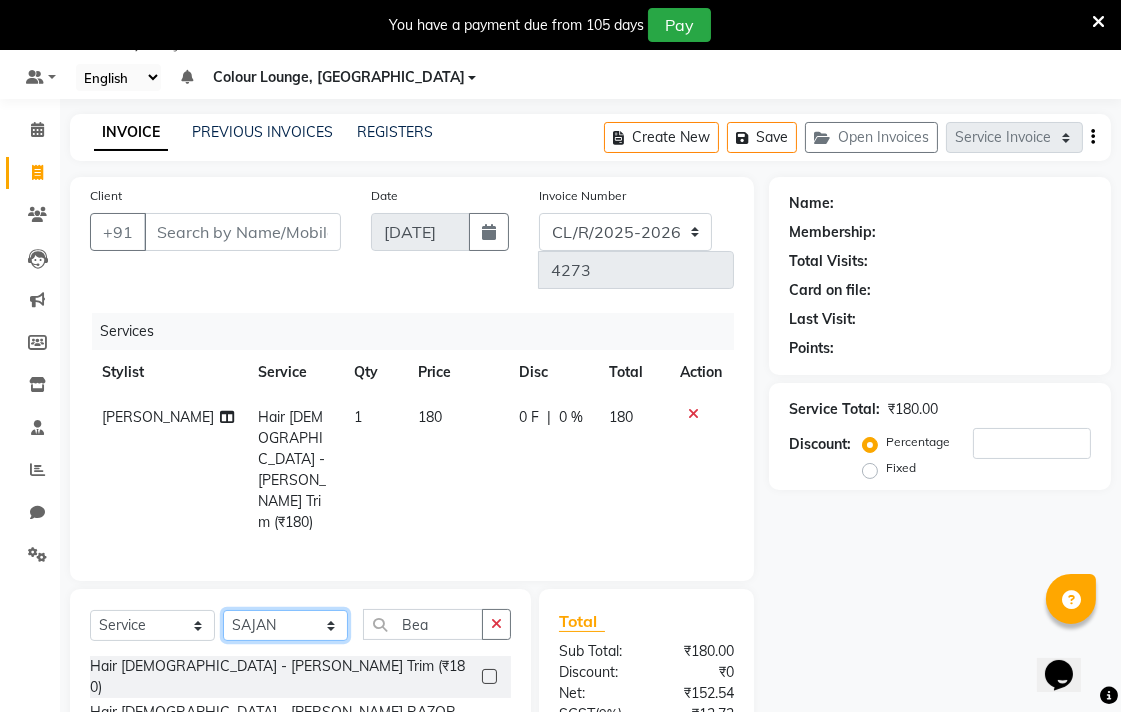 click on "Select Stylist Admin AMIT Birshika Colour Lounge, [GEOGRAPHIC_DATA] Colour Lounge, [GEOGRAPHIC_DATA] [PERSON_NAME] [PERSON_NAME] [PERSON_NAME] [PERSON_NAME] [PERSON_NAME] mam [PERSON_NAME] [PERSON_NAME] [PERSON_NAME] MOHIT [PERSON_NAME] POOJA [PERSON_NAME] [PERSON_NAME] [PERSON_NAME] guard [PERSON_NAME] [PERSON_NAME] [PERSON_NAME] [PERSON_NAME] SAMEER [PERSON_NAME] [PERSON_NAME] [PERSON_NAME] [PERSON_NAME] [PERSON_NAME] [PERSON_NAME] VISHAL [PERSON_NAME]" 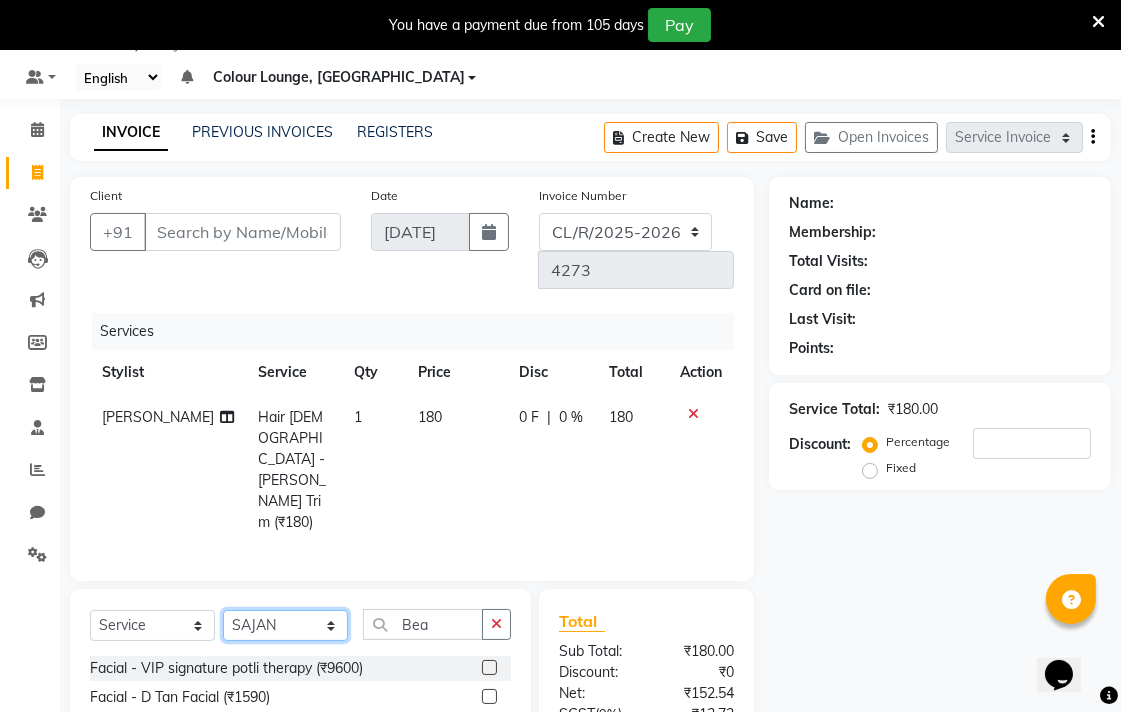 click on "Select Stylist Admin AMIT Birshika Colour Lounge, [GEOGRAPHIC_DATA] Colour Lounge, [GEOGRAPHIC_DATA] [PERSON_NAME] [PERSON_NAME] [PERSON_NAME] [PERSON_NAME] [PERSON_NAME] mam [PERSON_NAME] [PERSON_NAME] [PERSON_NAME] MOHIT [PERSON_NAME] POOJA [PERSON_NAME] [PERSON_NAME] [PERSON_NAME] guard [PERSON_NAME] [PERSON_NAME] [PERSON_NAME] [PERSON_NAME] SAMEER [PERSON_NAME] [PERSON_NAME] [PERSON_NAME] [PERSON_NAME] [PERSON_NAME] [PERSON_NAME] VISHAL [PERSON_NAME]" 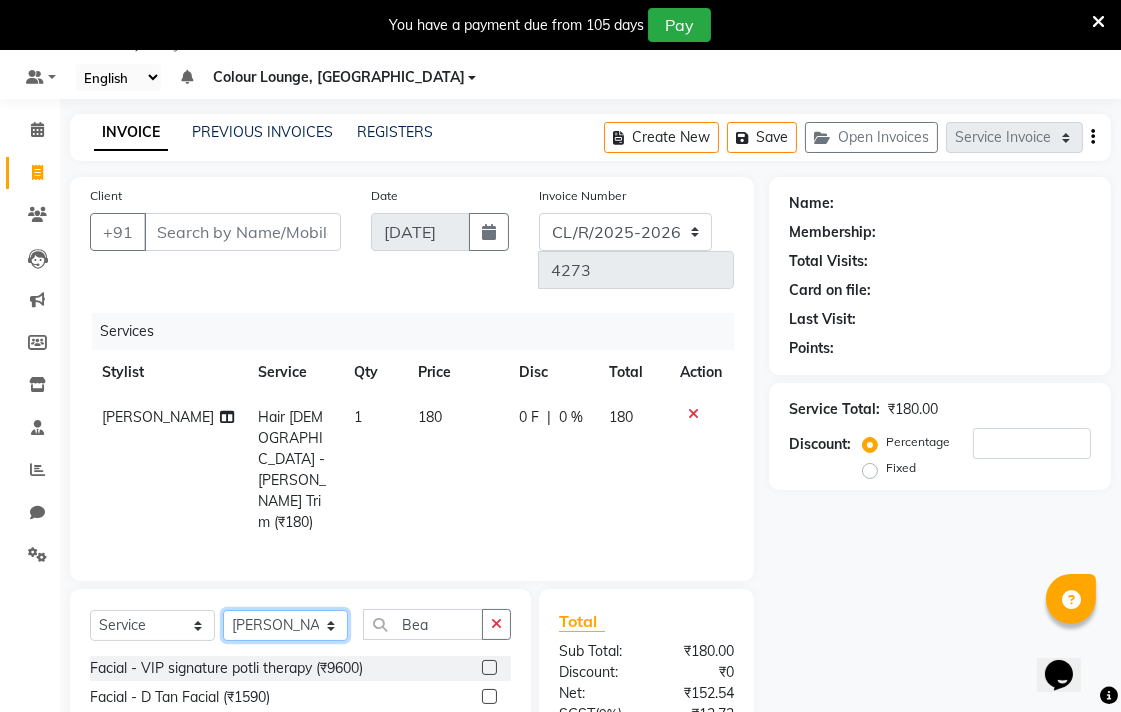 click on "Select Stylist Admin AMIT Birshika Colour Lounge, [GEOGRAPHIC_DATA] Colour Lounge, [GEOGRAPHIC_DATA] [PERSON_NAME] [PERSON_NAME] [PERSON_NAME] [PERSON_NAME] [PERSON_NAME] mam [PERSON_NAME] [PERSON_NAME] [PERSON_NAME] MOHIT [PERSON_NAME] POOJA [PERSON_NAME] [PERSON_NAME] [PERSON_NAME] guard [PERSON_NAME] [PERSON_NAME] [PERSON_NAME] [PERSON_NAME] SAMEER [PERSON_NAME] [PERSON_NAME] [PERSON_NAME] [PERSON_NAME] [PERSON_NAME] [PERSON_NAME] VISHAL [PERSON_NAME]" 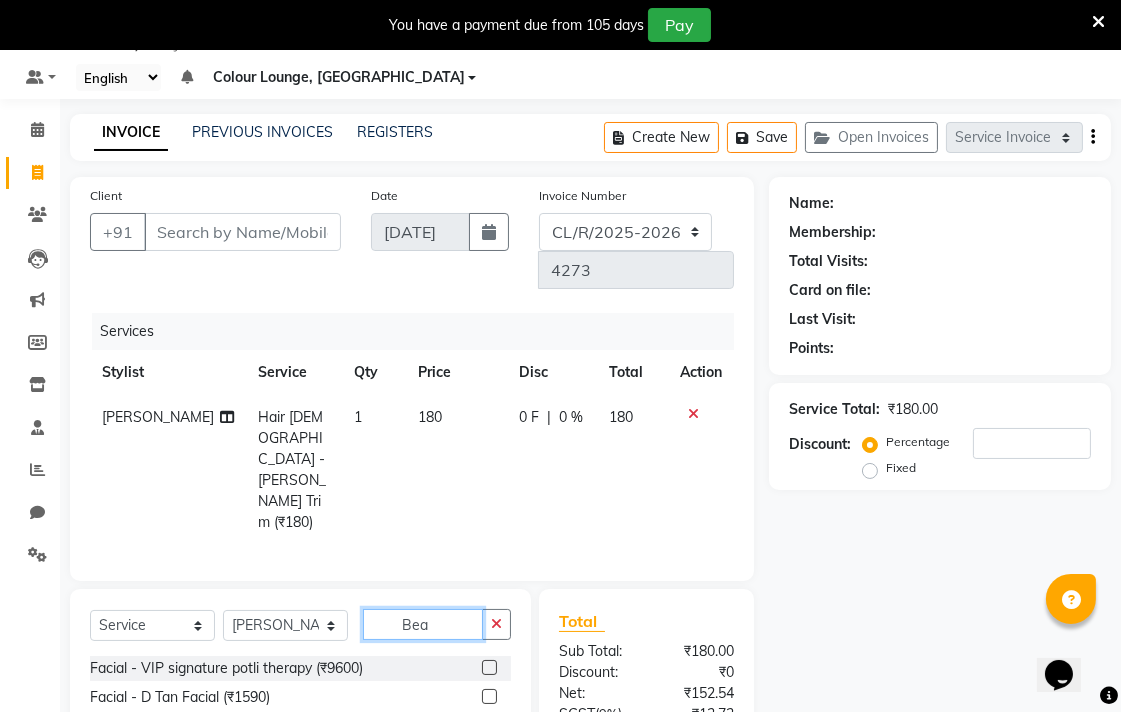 click on "Bea" 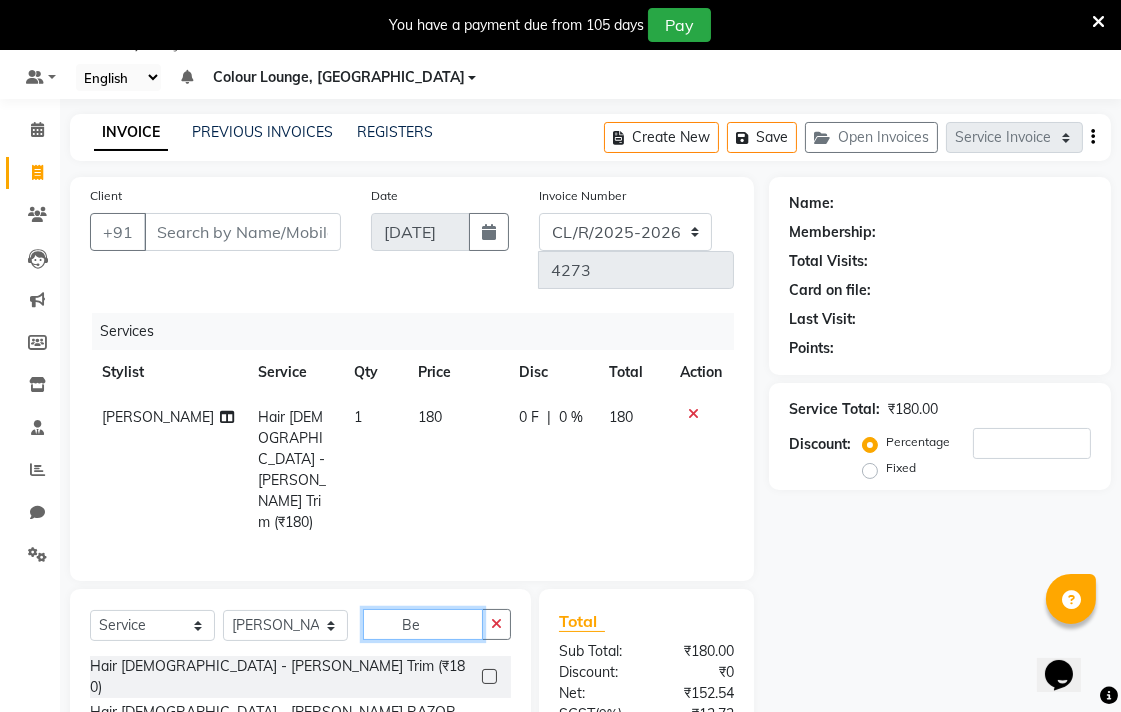 type on "Be" 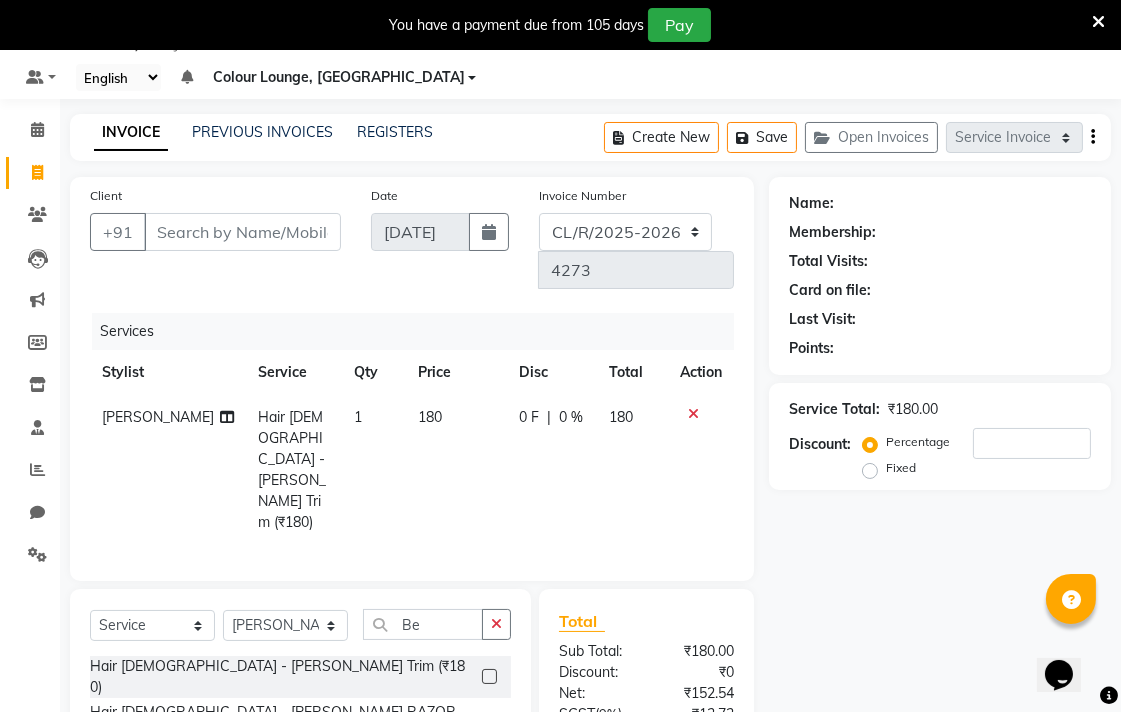 click 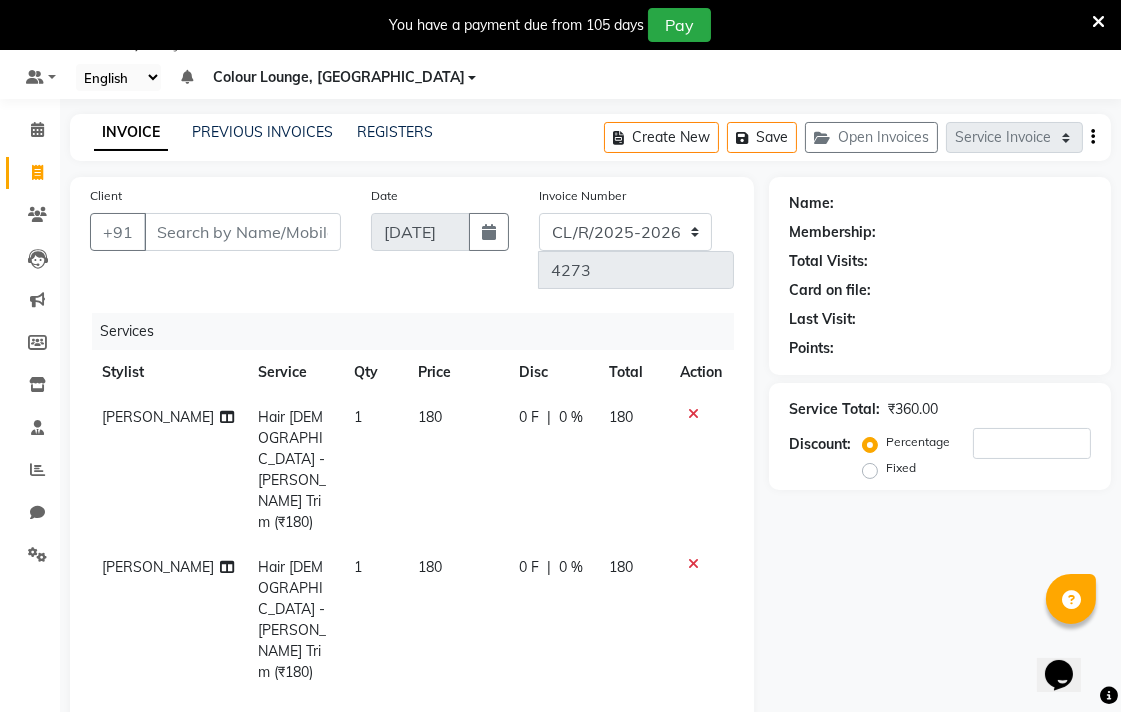 checkbox on "false" 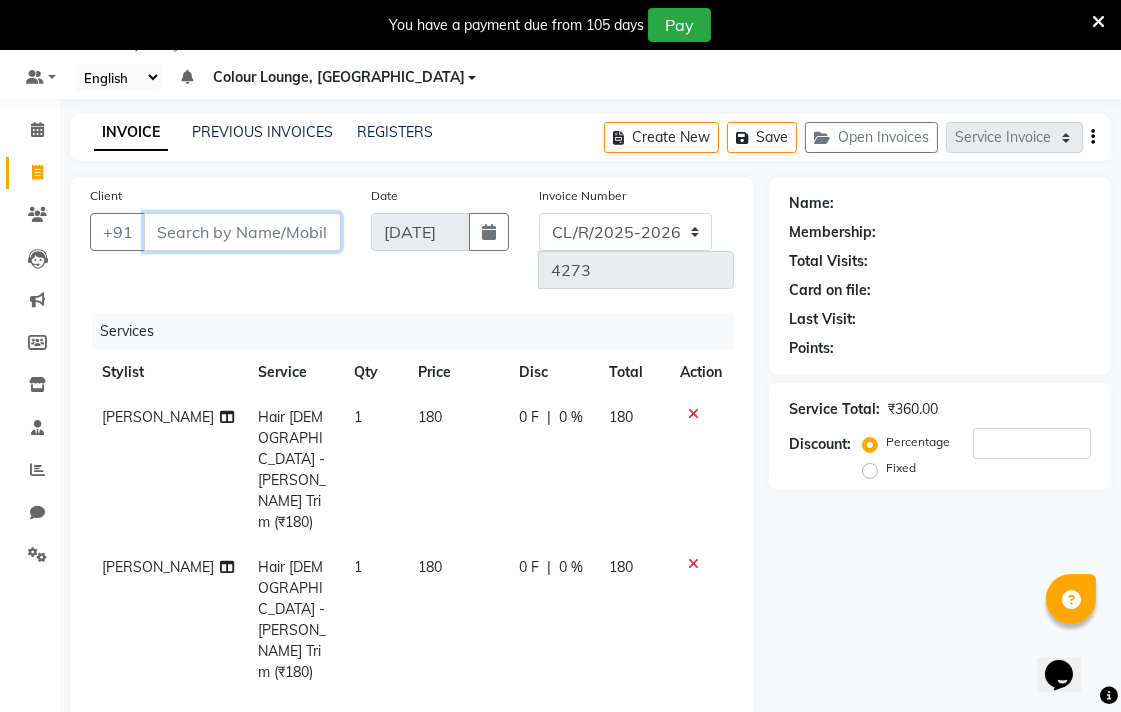 click on "Client" at bounding box center [242, 232] 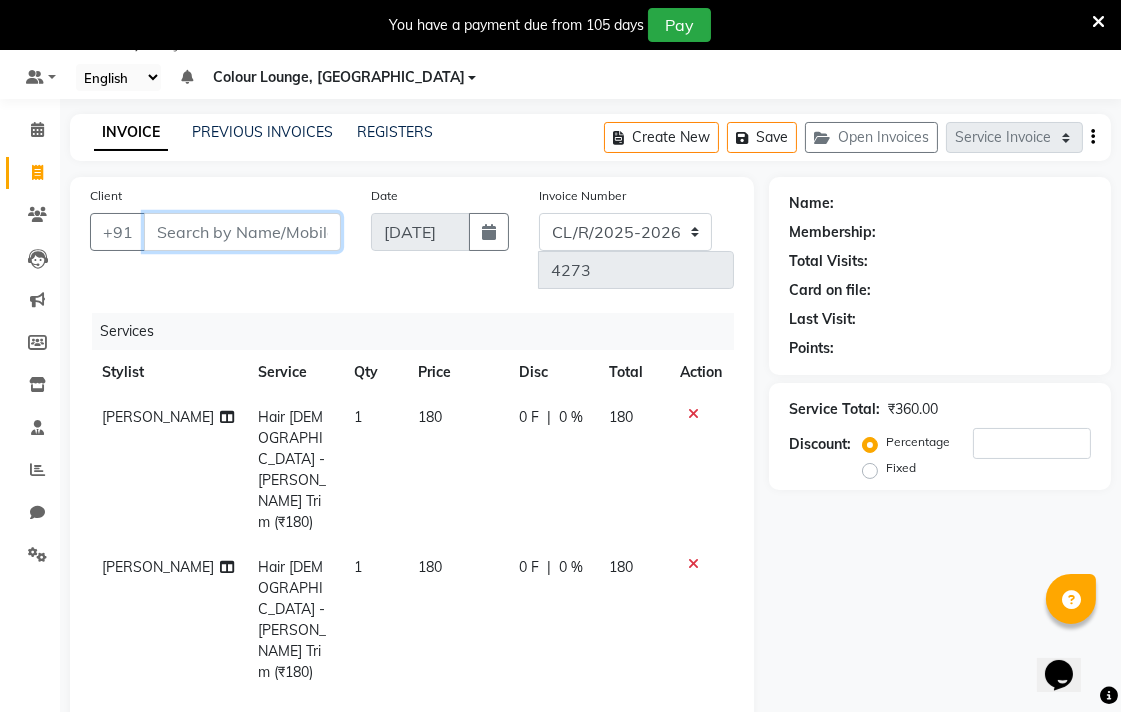 type on "7" 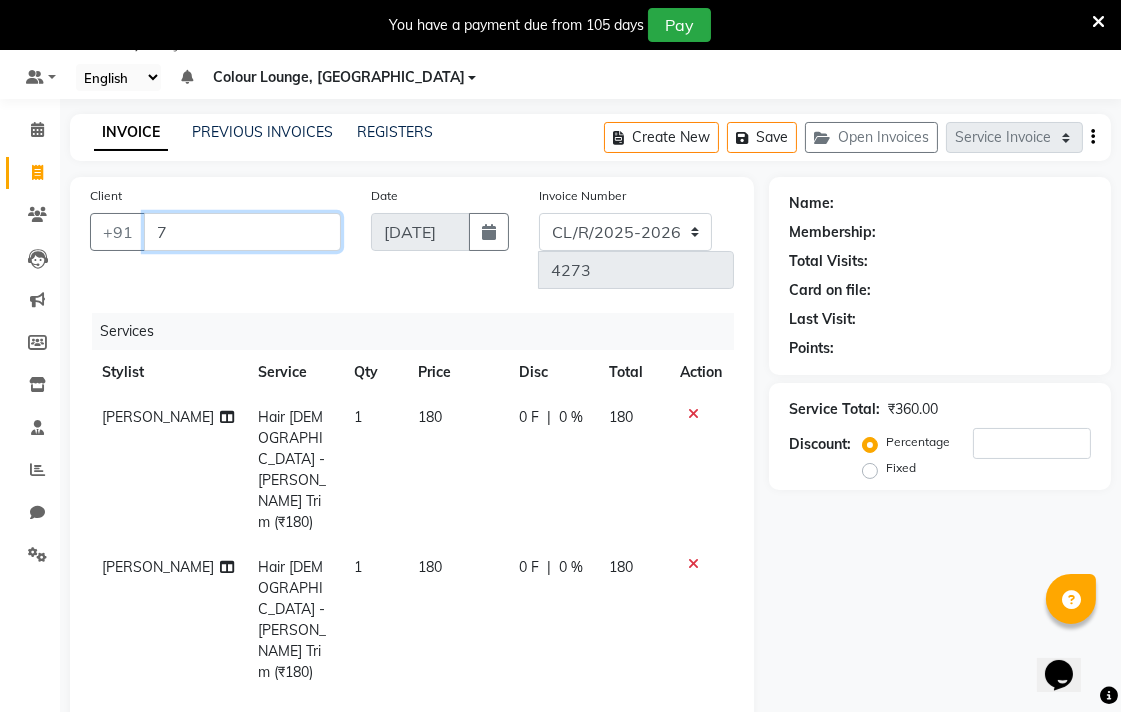 type on "0" 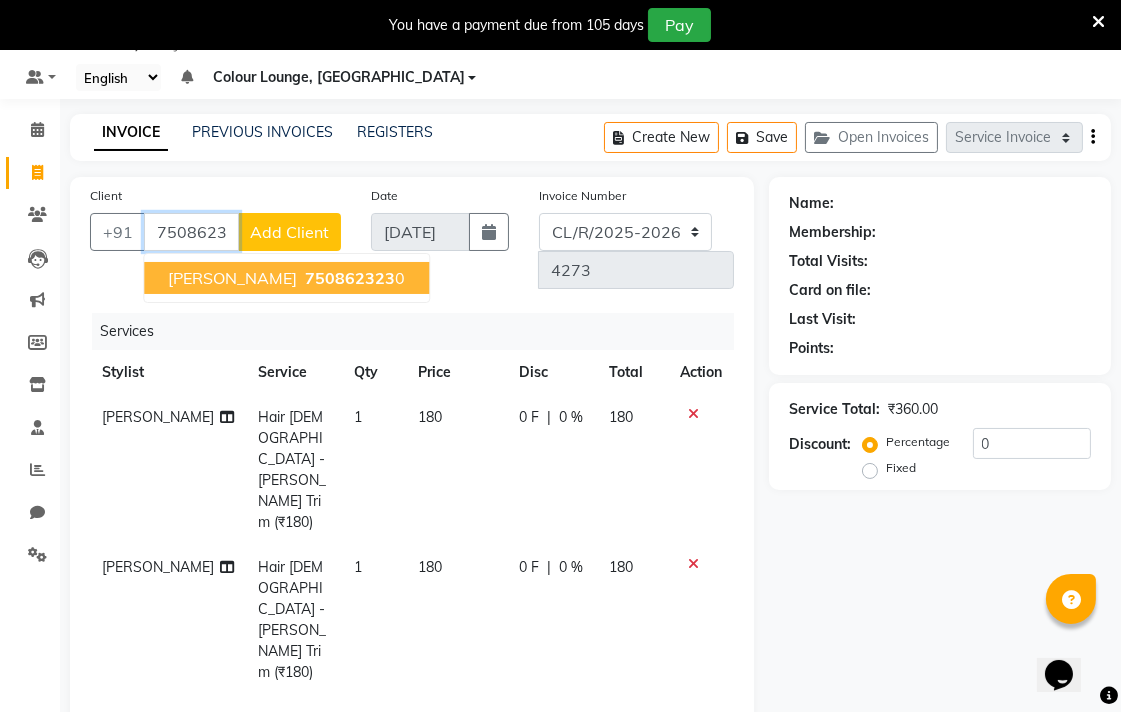click on "750862323 0" at bounding box center (353, 278) 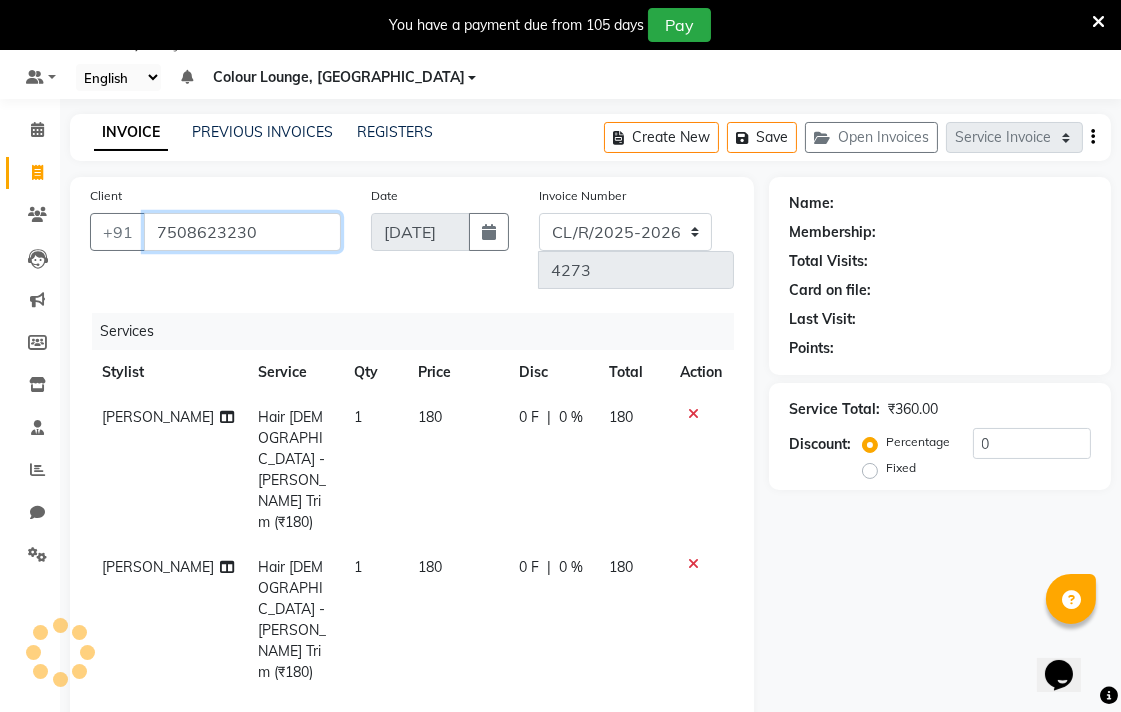 type on "7508623230" 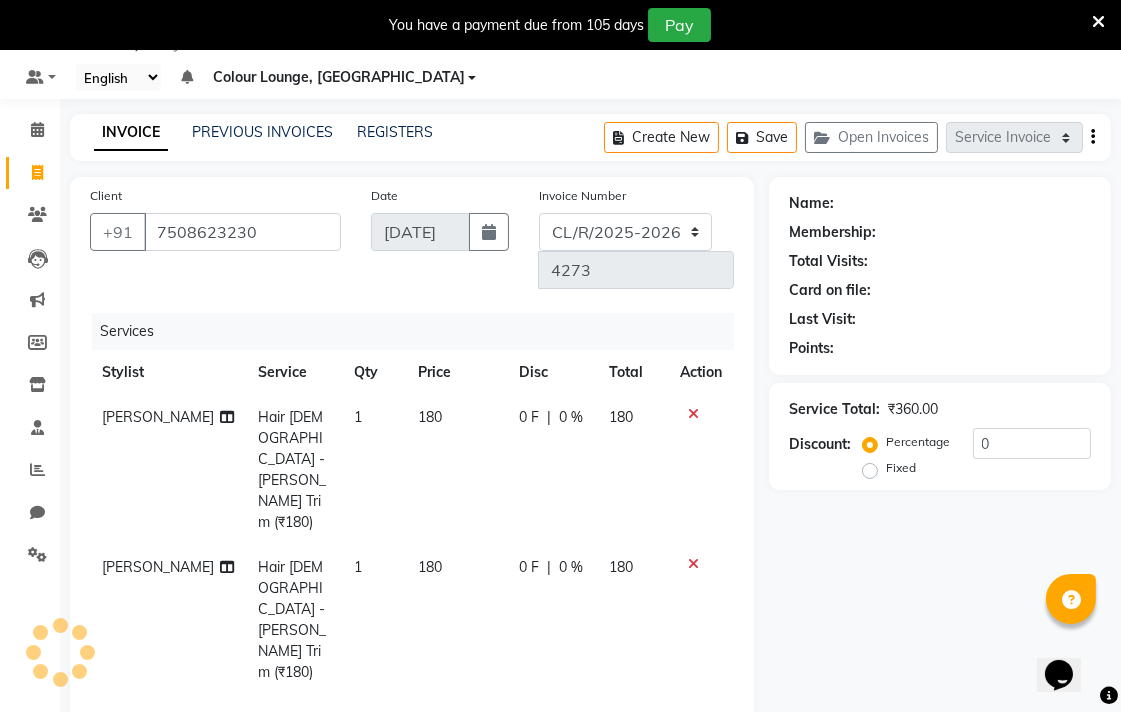 select on "1: Object" 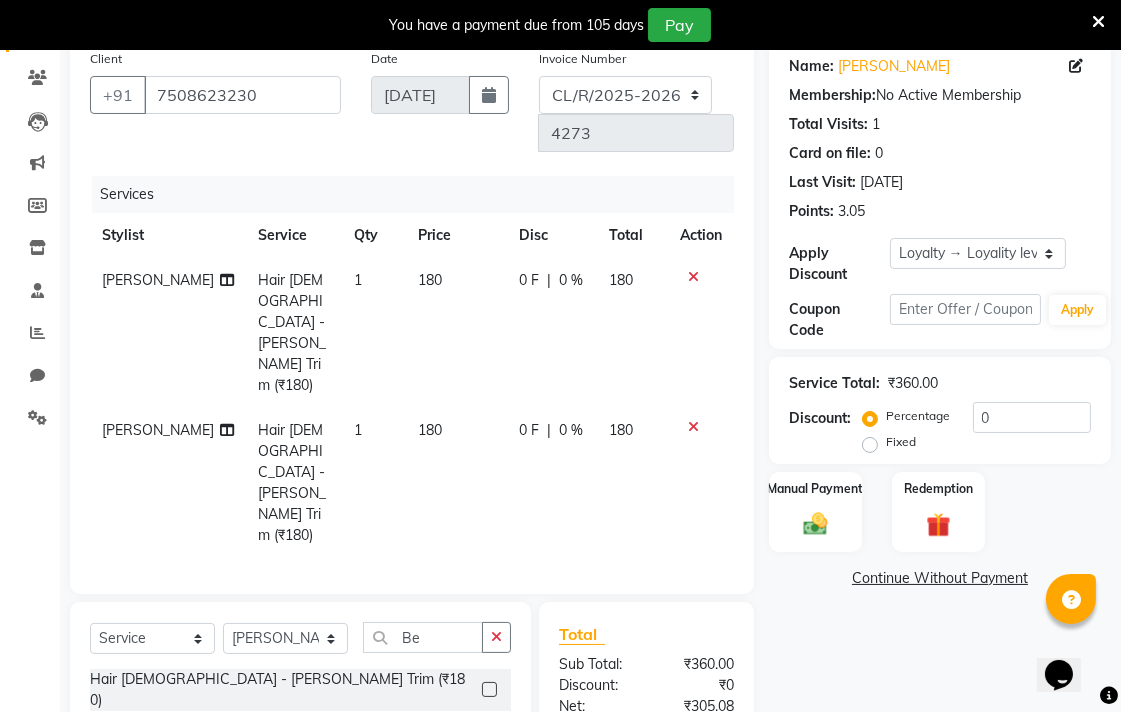 scroll, scrollTop: 253, scrollLeft: 0, axis: vertical 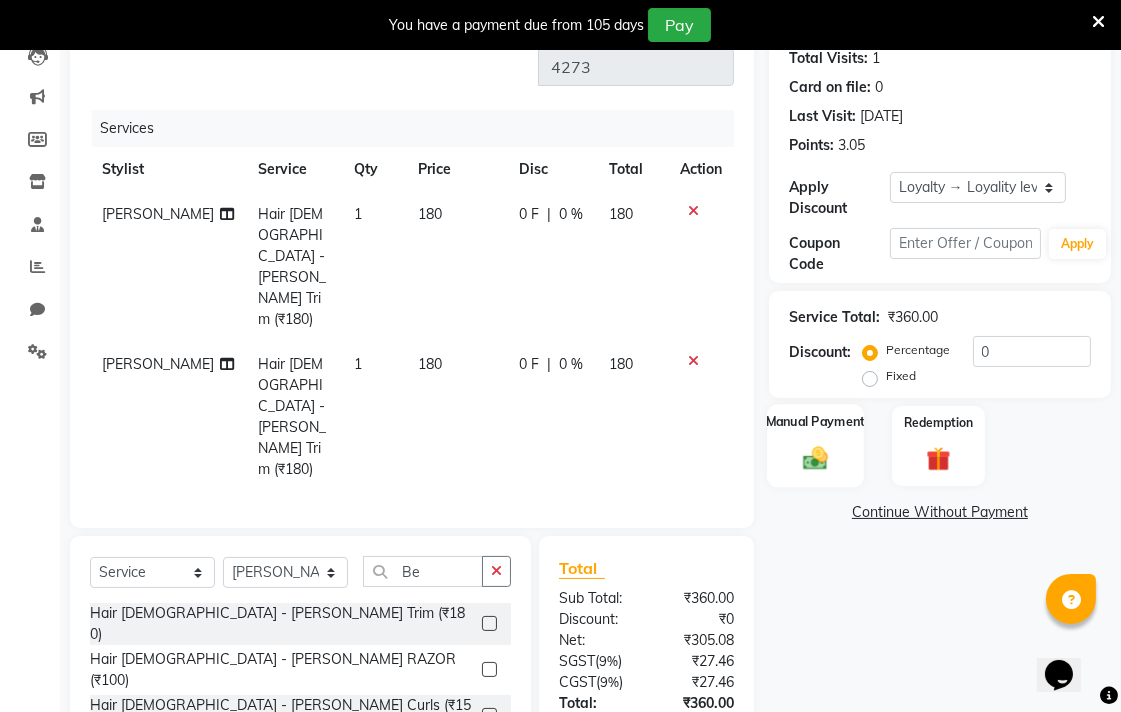 click 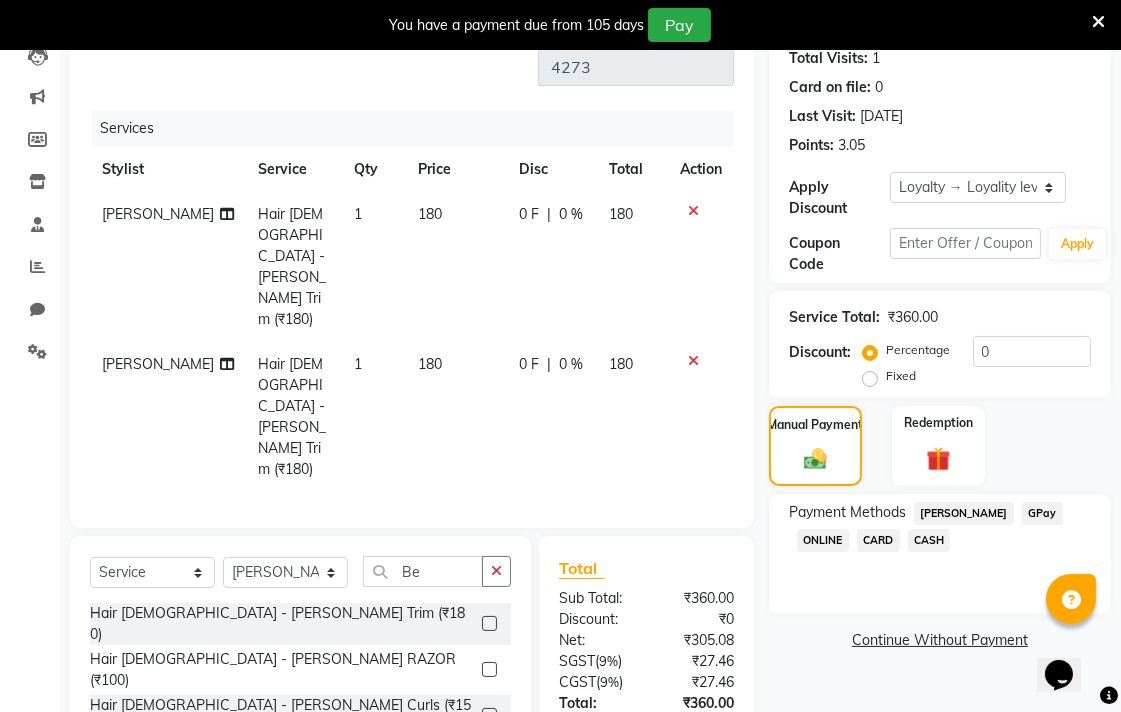 click on "CASH" 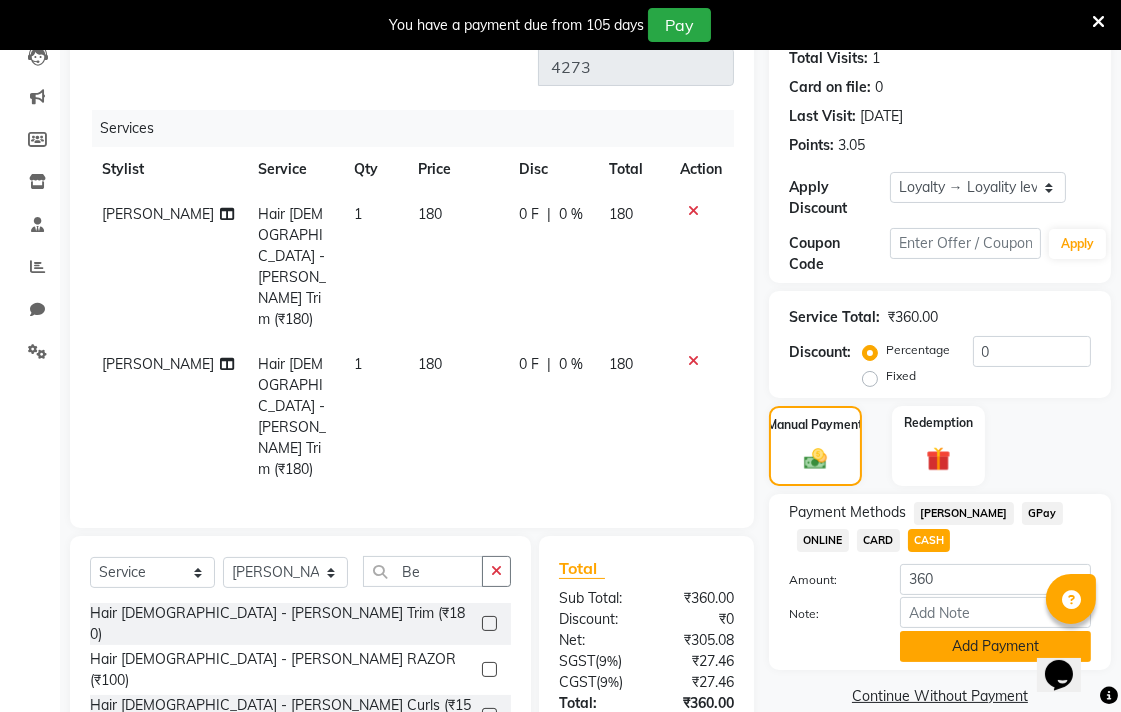 click on "Add Payment" 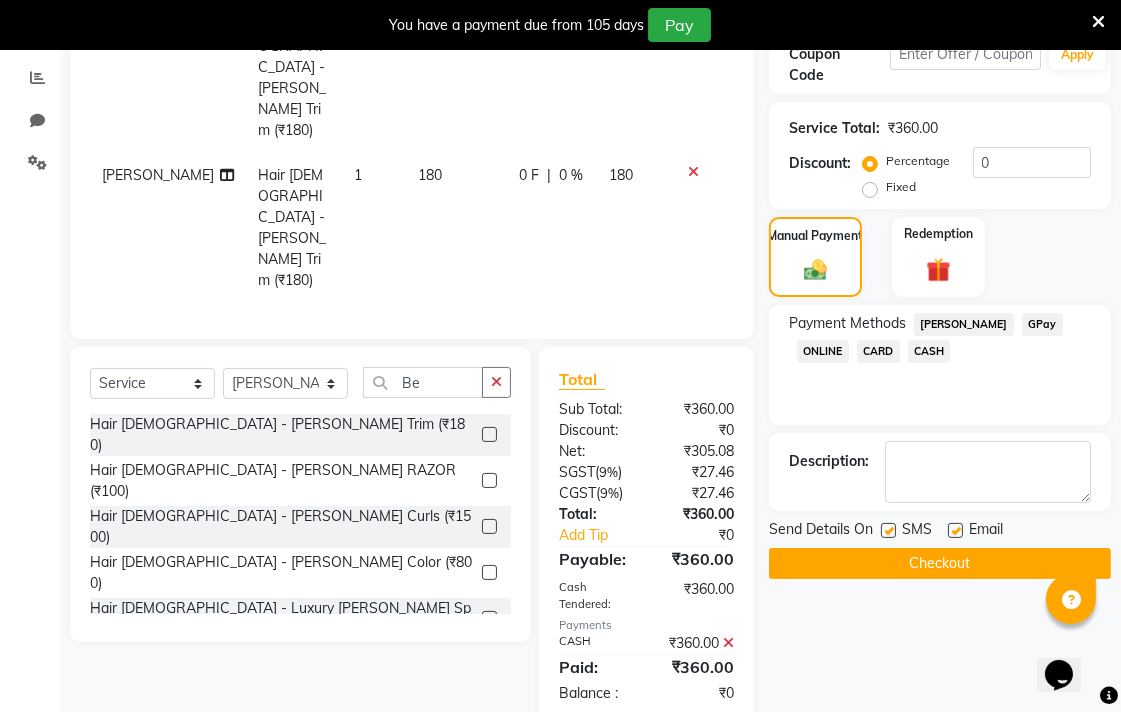 scroll, scrollTop: 476, scrollLeft: 0, axis: vertical 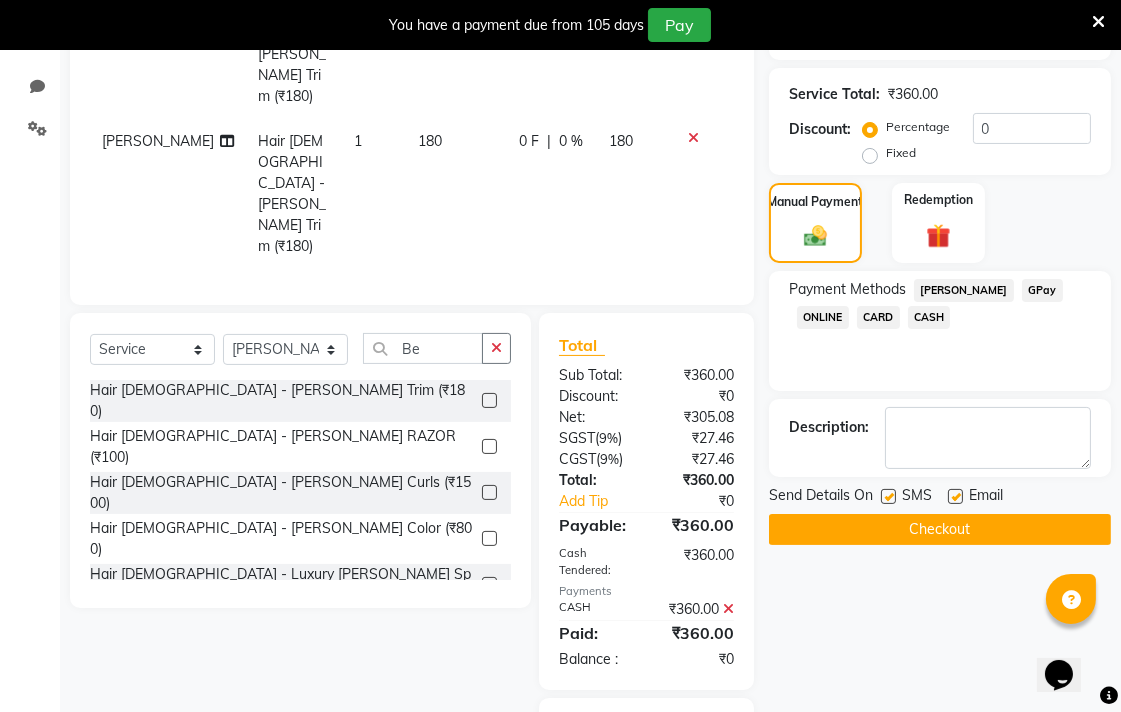 click on "Checkout" 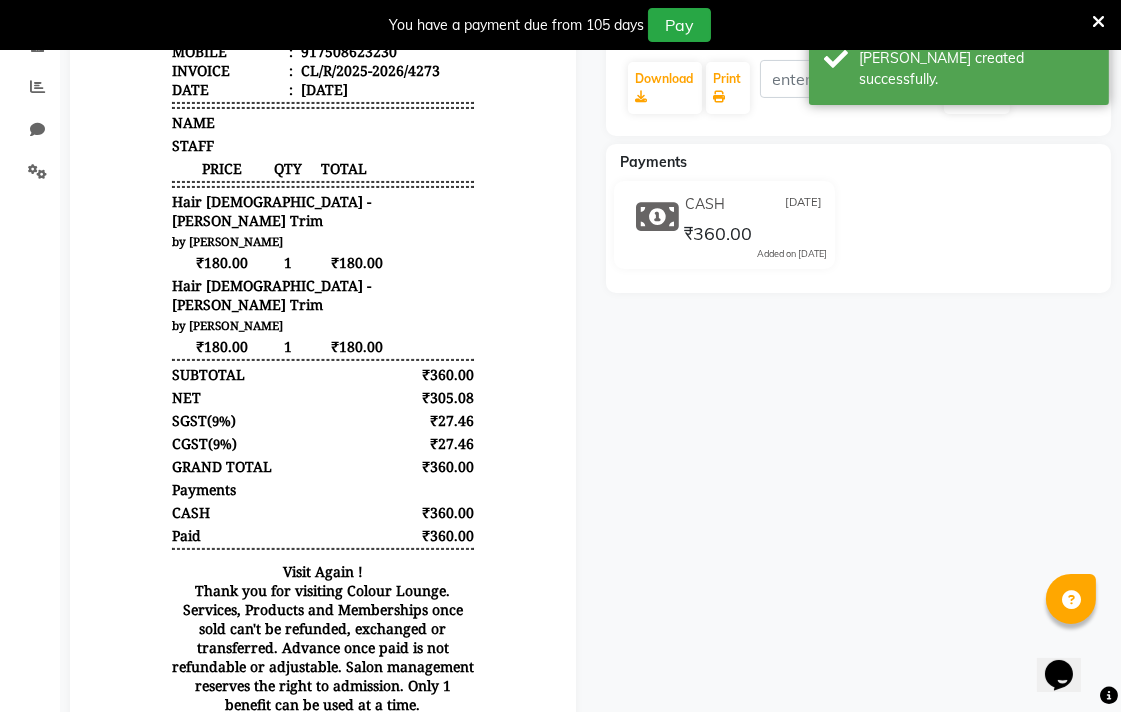 scroll, scrollTop: 358, scrollLeft: 0, axis: vertical 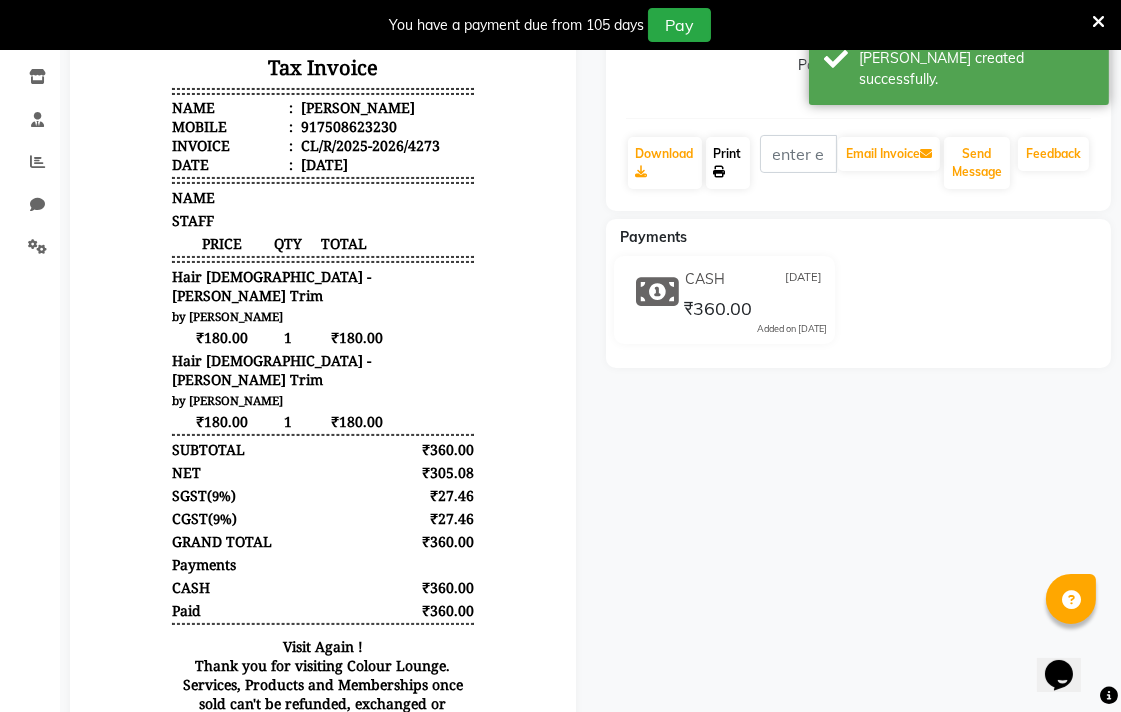 click on "Print" 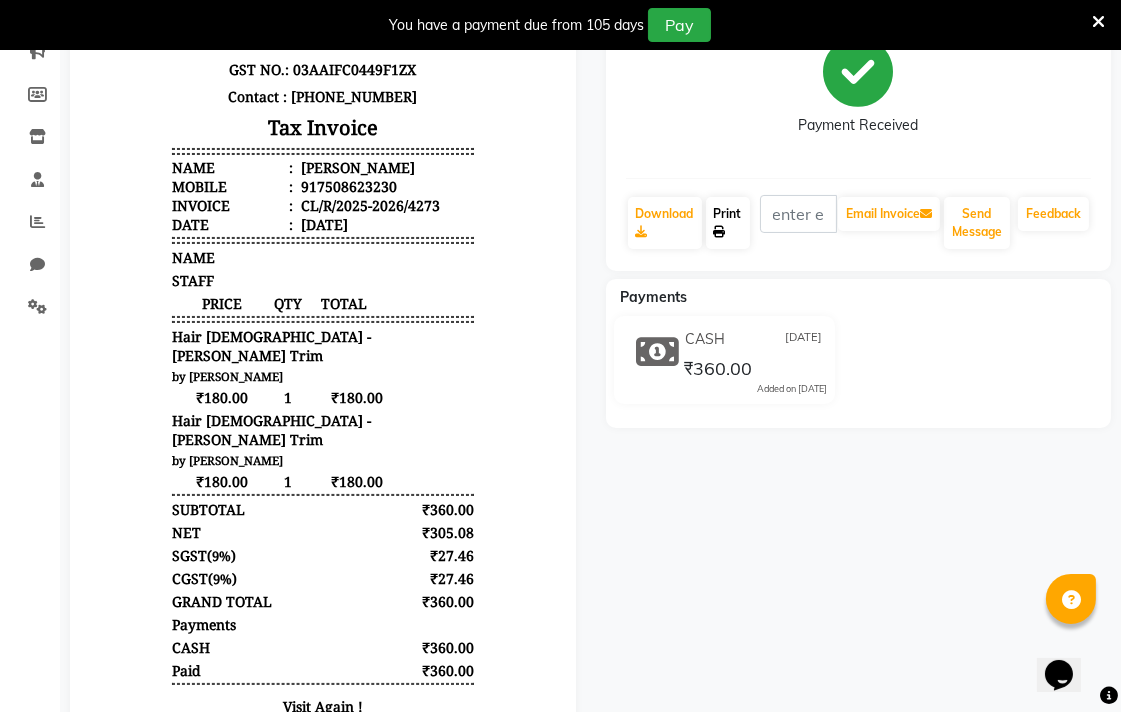 scroll, scrollTop: 0, scrollLeft: 0, axis: both 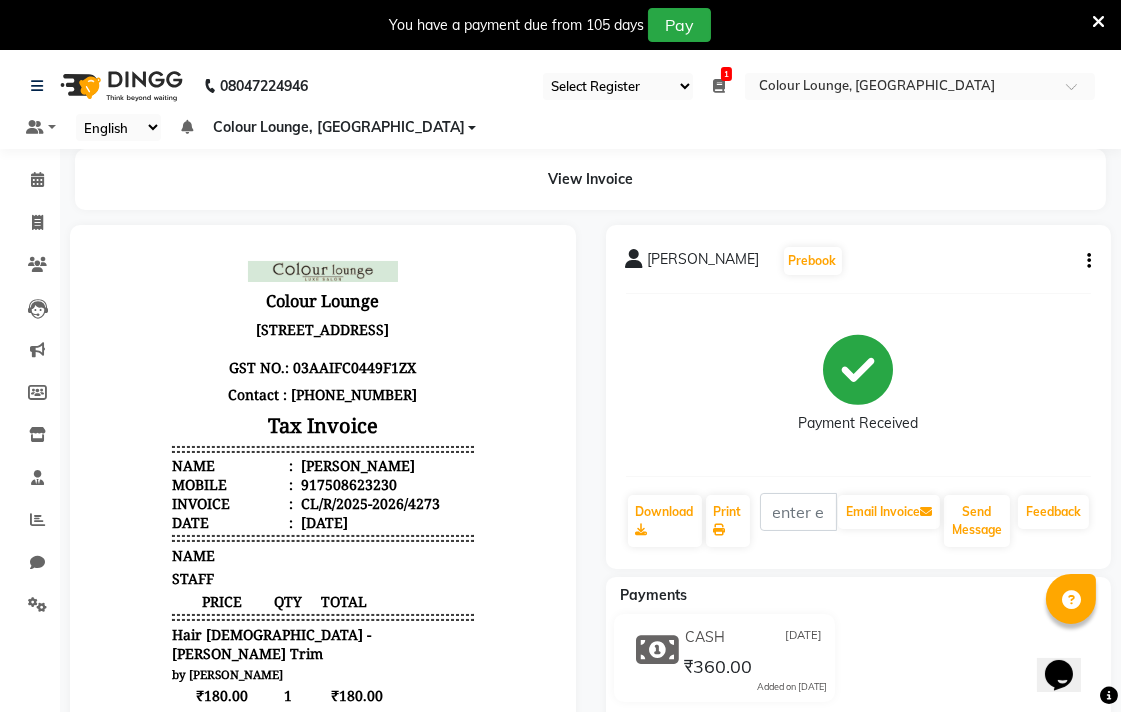 click on "View Invoice      [PERSON_NAME]   Prebook   Payment Received  Download  Print   Email Invoice   Send Message Feedback  Payments CASH [DATE] ₹360.00  Added on [DATE]" 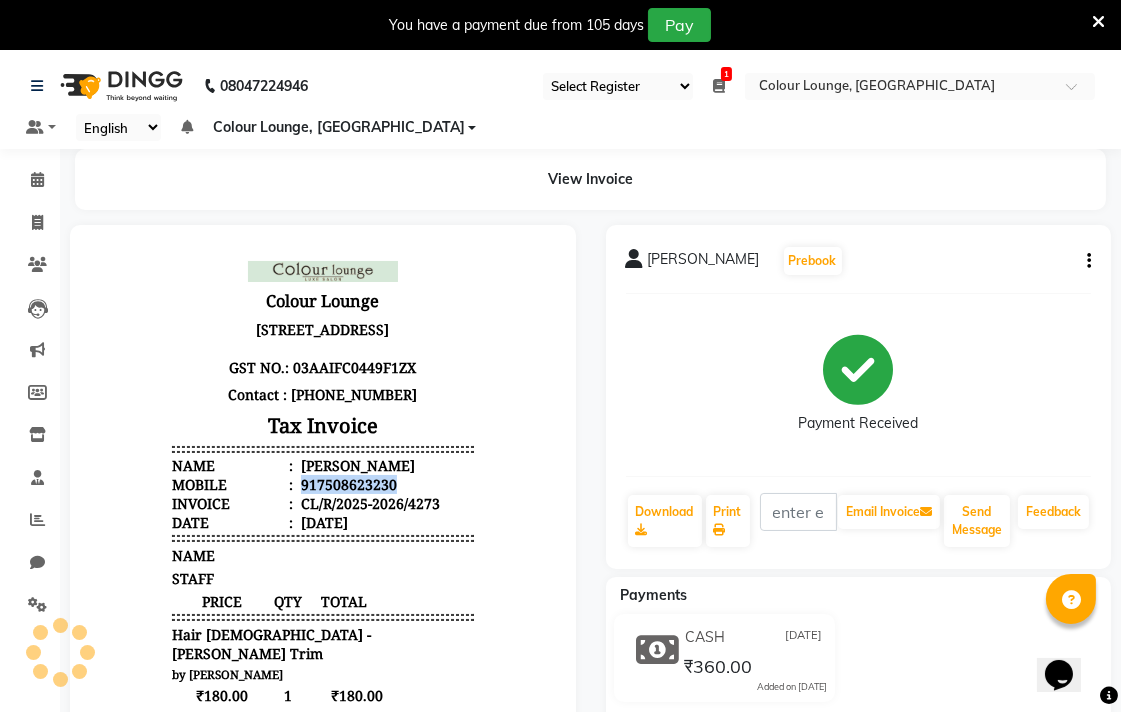 copy on "917508623230" 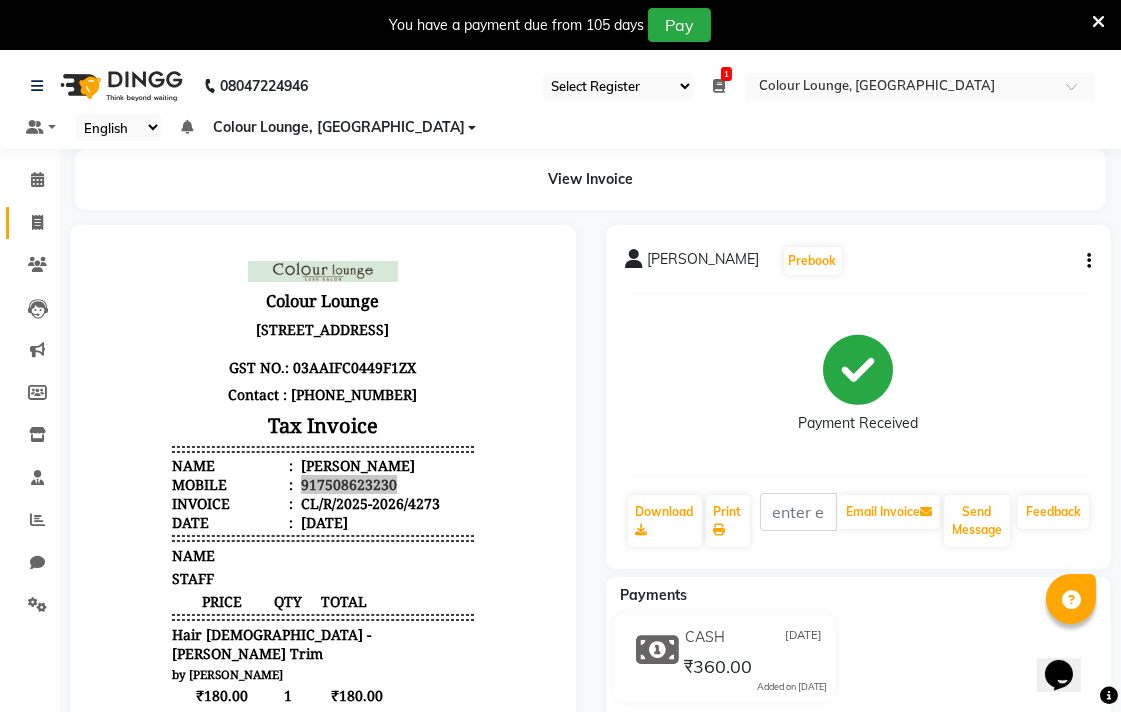 click 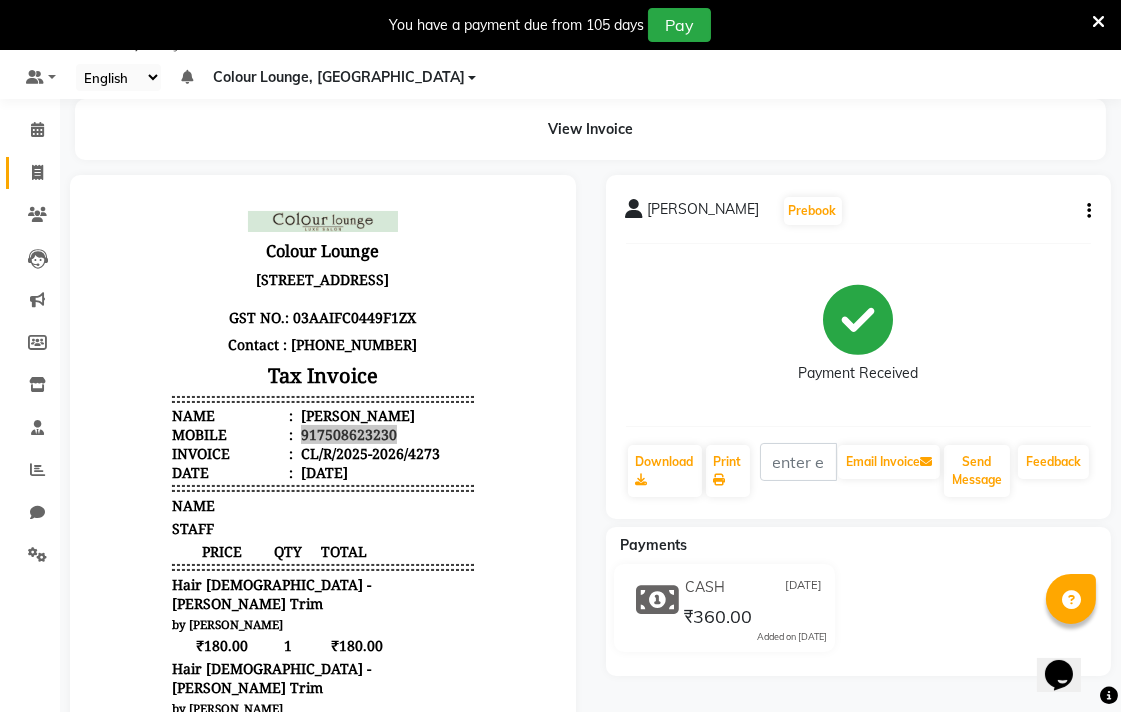 select on "service" 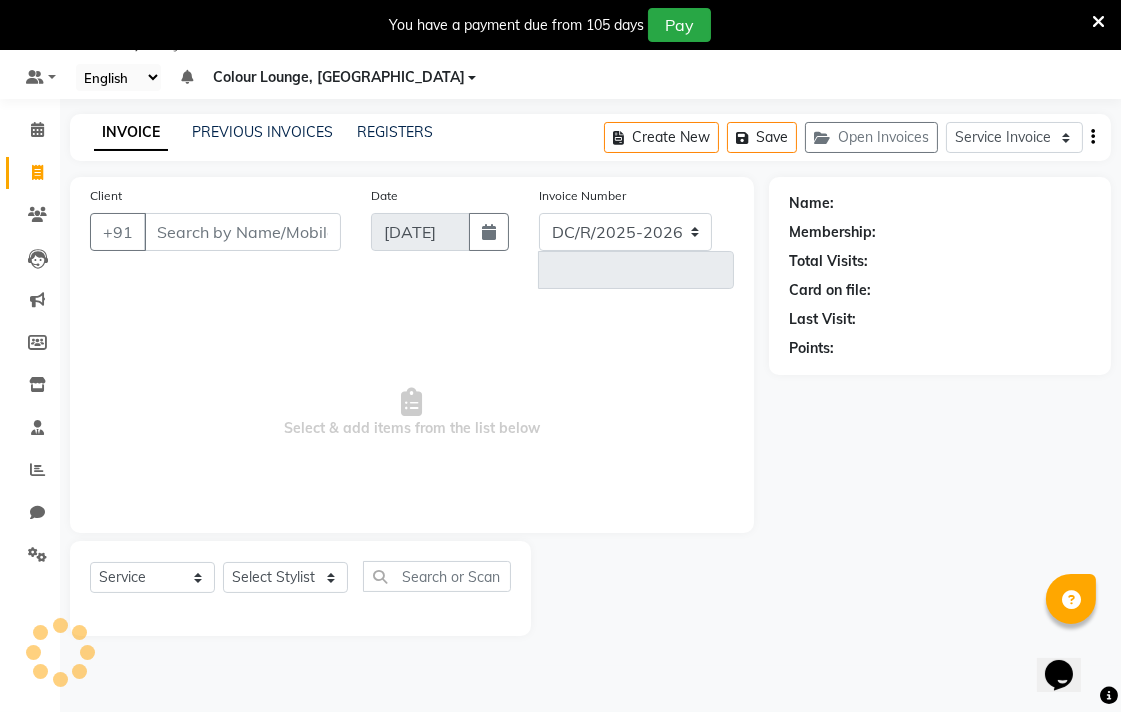 select on "8013" 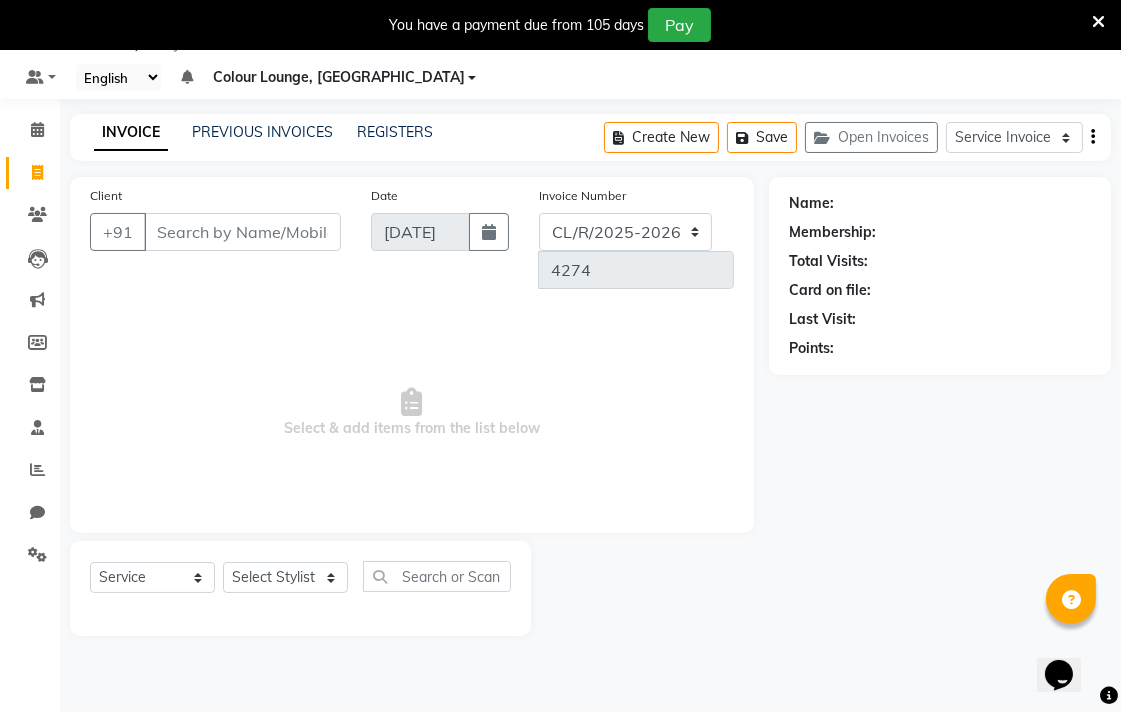 click on "Select & add items from the list below" at bounding box center (412, 413) 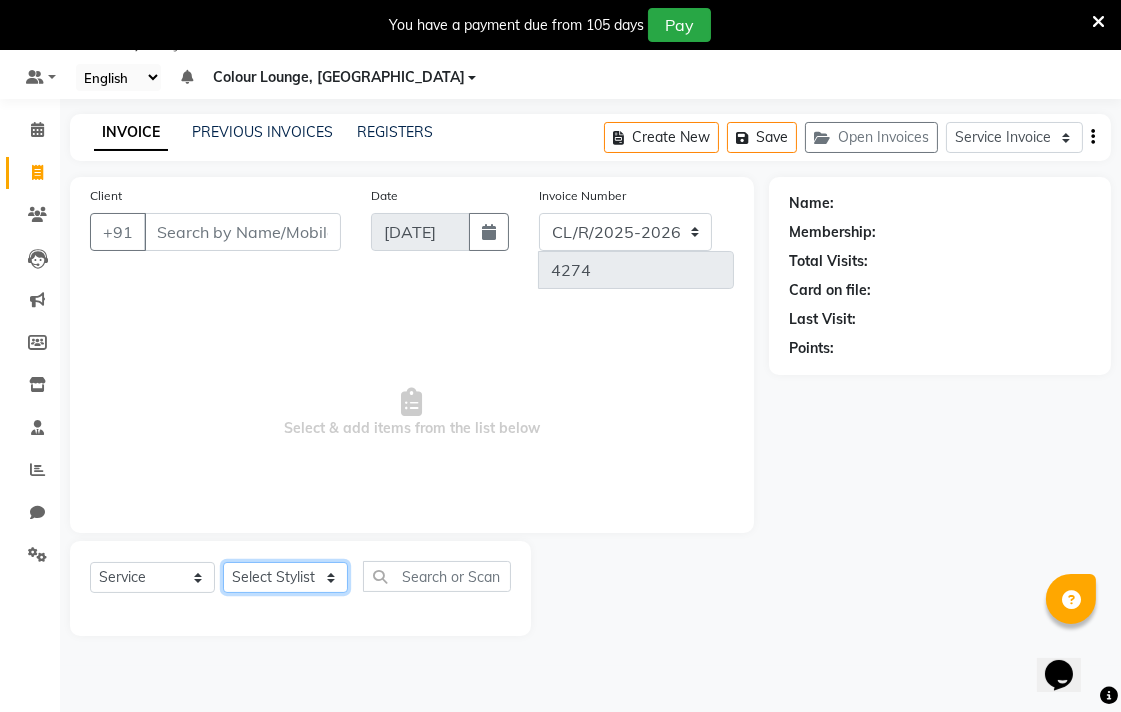 click on "Select Stylist Admin AMIT Birshika Colour Lounge, [GEOGRAPHIC_DATA] Colour Lounge, [GEOGRAPHIC_DATA] [PERSON_NAME] [PERSON_NAME] [PERSON_NAME] [PERSON_NAME] [PERSON_NAME] mam [PERSON_NAME] [PERSON_NAME] [PERSON_NAME] MOHIT [PERSON_NAME] POOJA [PERSON_NAME] [PERSON_NAME] [PERSON_NAME] guard [PERSON_NAME] [PERSON_NAME] [PERSON_NAME] [PERSON_NAME] SAMEER [PERSON_NAME] [PERSON_NAME] [PERSON_NAME] [PERSON_NAME] [PERSON_NAME] [PERSON_NAME] VISHAL [PERSON_NAME]" 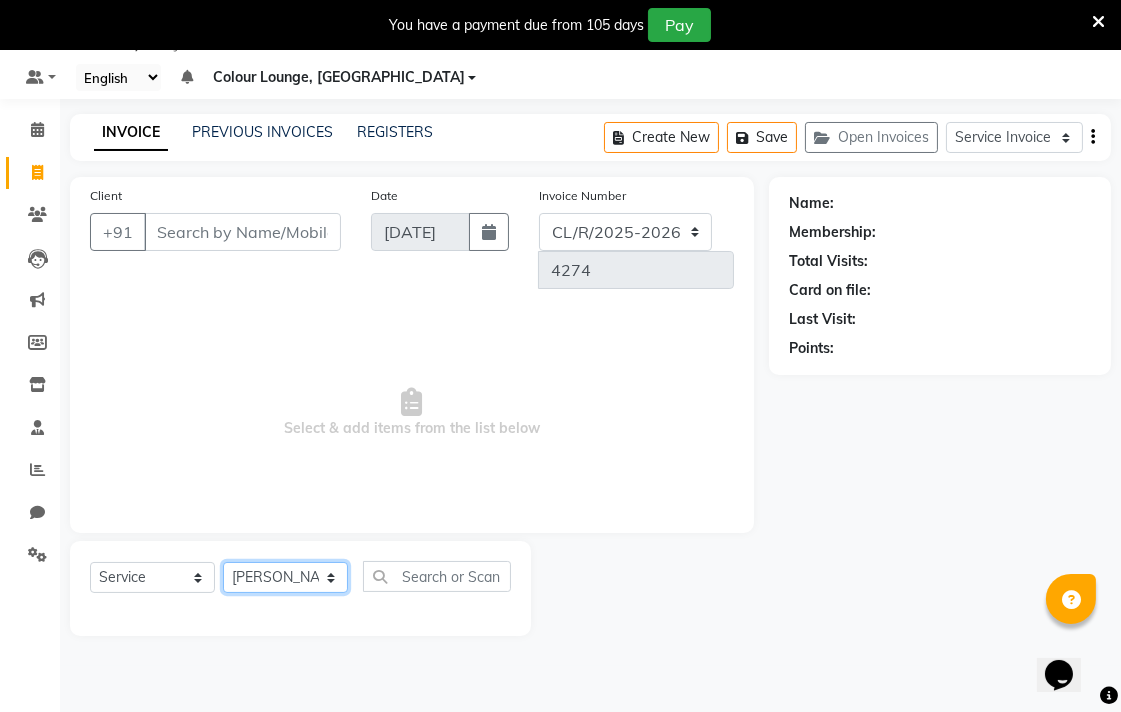 click on "Select Stylist Admin AMIT Birshika Colour Lounge, [GEOGRAPHIC_DATA] Colour Lounge, [GEOGRAPHIC_DATA] [PERSON_NAME] [PERSON_NAME] [PERSON_NAME] [PERSON_NAME] [PERSON_NAME] mam [PERSON_NAME] [PERSON_NAME] [PERSON_NAME] MOHIT [PERSON_NAME] POOJA [PERSON_NAME] [PERSON_NAME] [PERSON_NAME] guard [PERSON_NAME] [PERSON_NAME] [PERSON_NAME] [PERSON_NAME] SAMEER [PERSON_NAME] [PERSON_NAME] [PERSON_NAME] [PERSON_NAME] [PERSON_NAME] [PERSON_NAME] VISHAL [PERSON_NAME]" 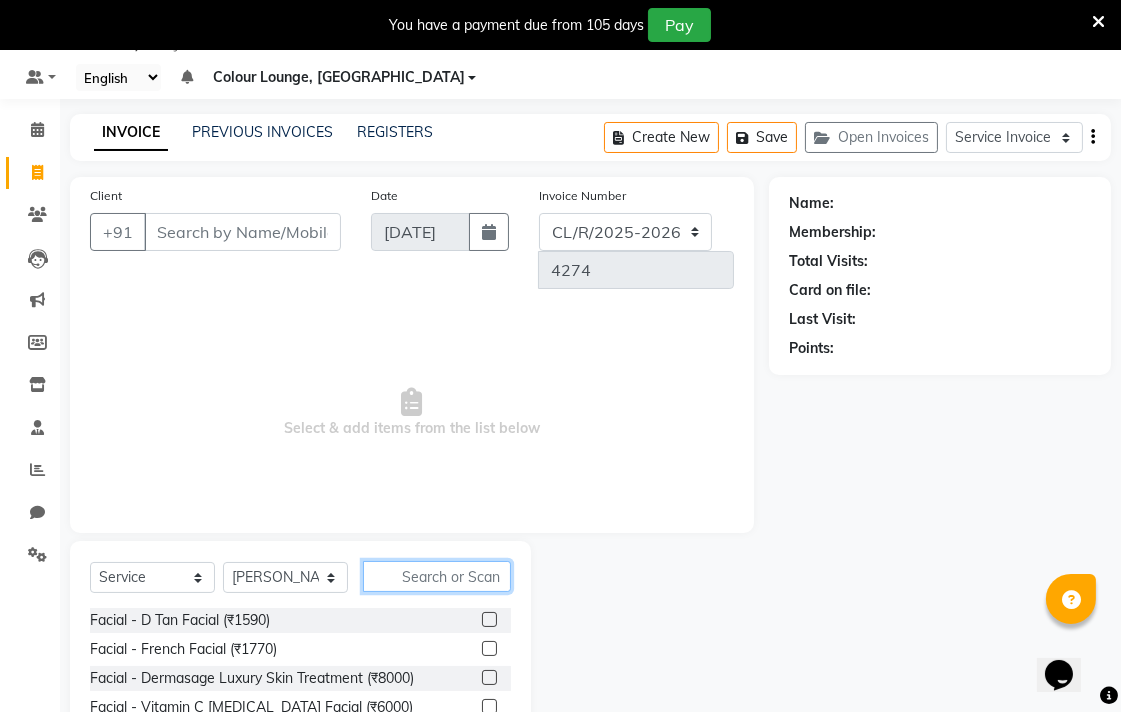 click 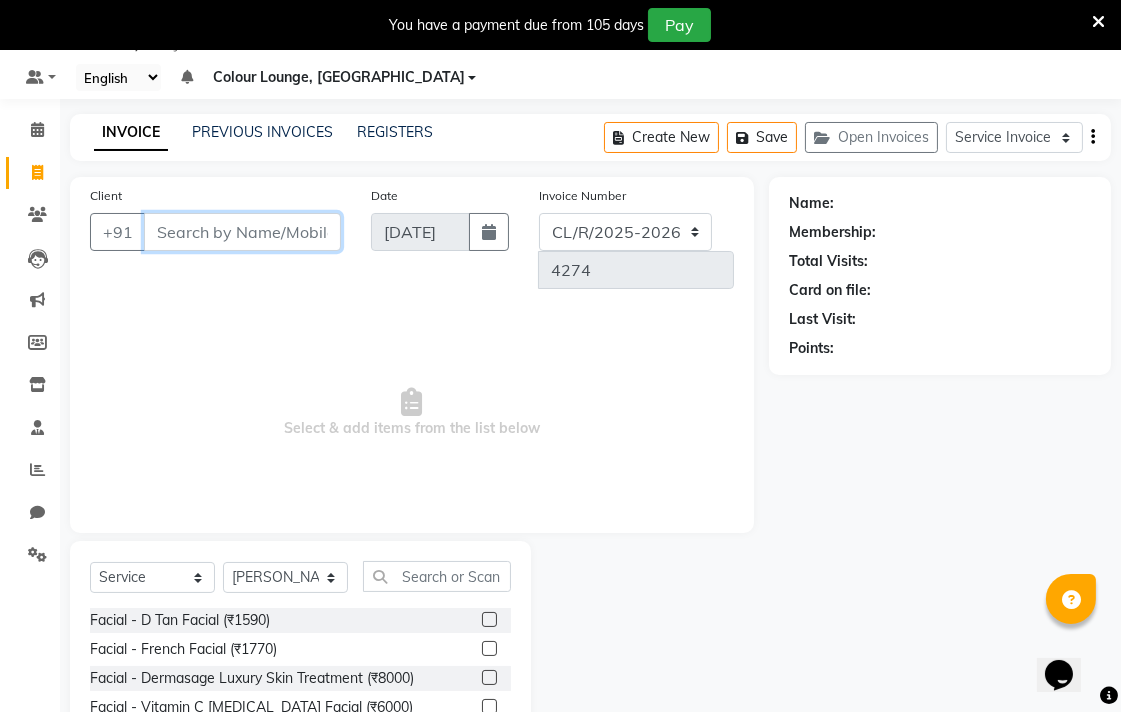 click on "Client" at bounding box center [242, 232] 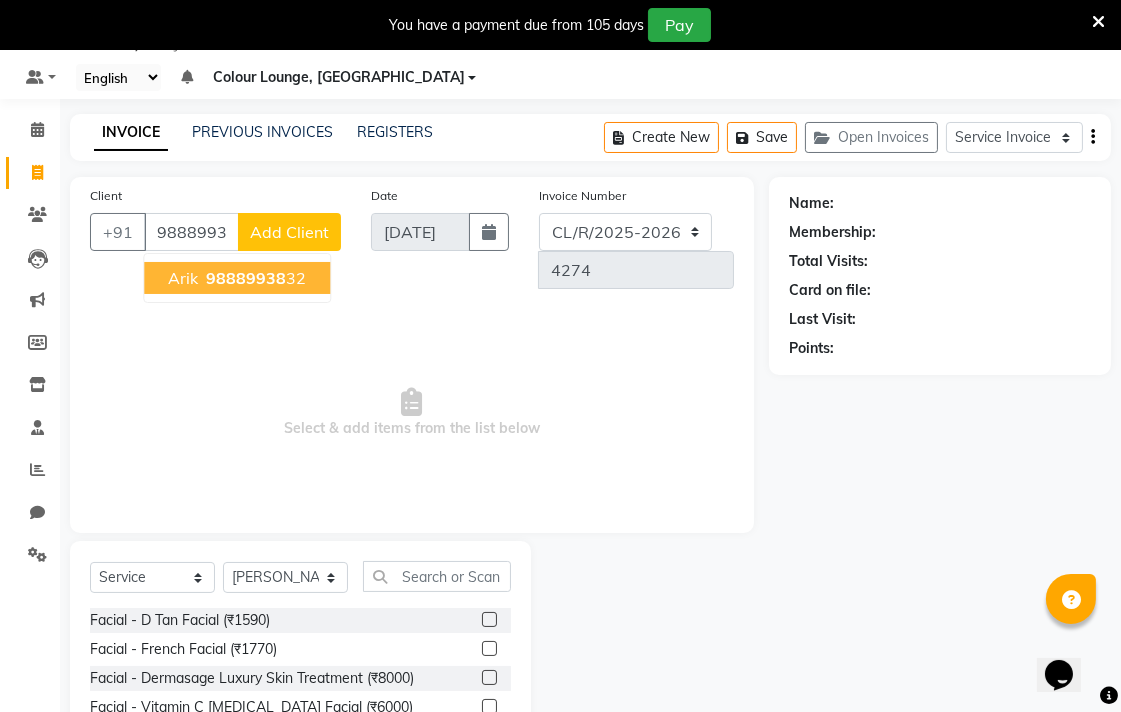 click on "Select & add items from the list below" at bounding box center (412, 413) 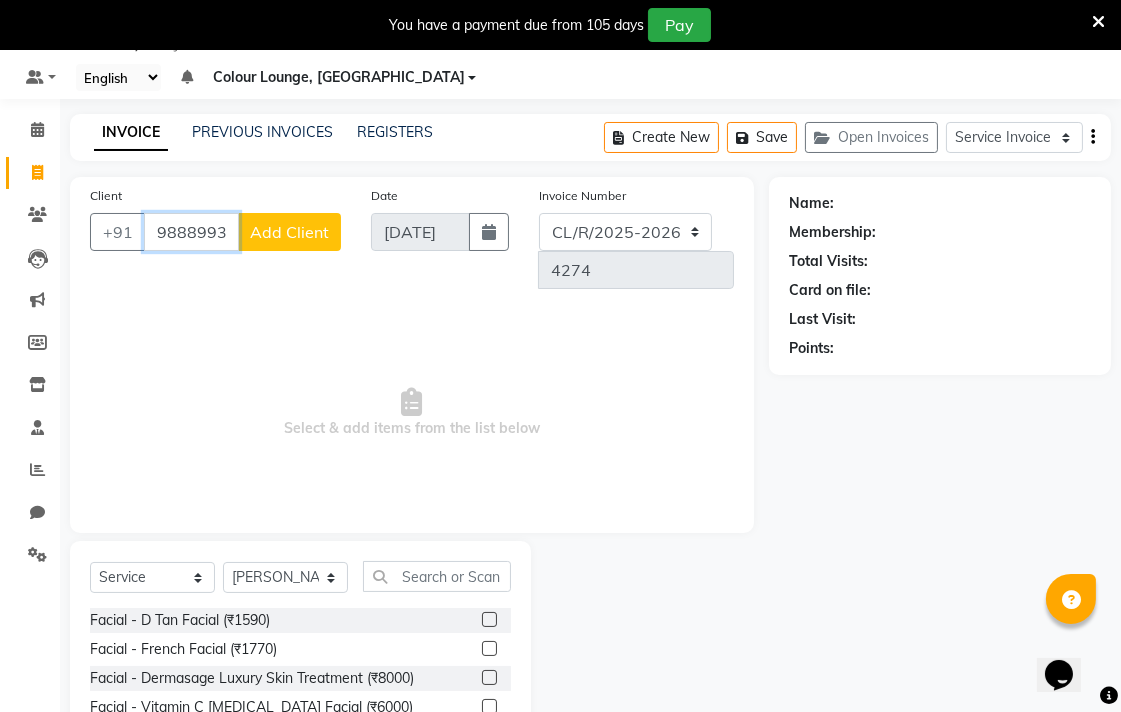 click on "98889938" at bounding box center [191, 232] 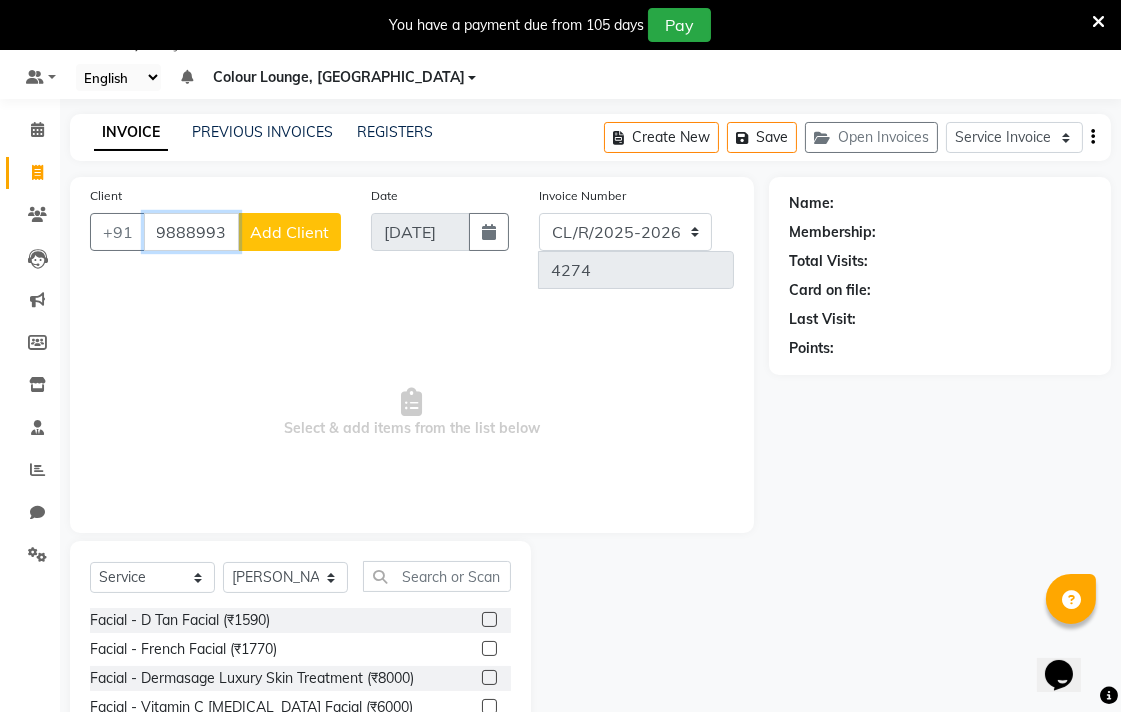 scroll, scrollTop: 0, scrollLeft: 0, axis: both 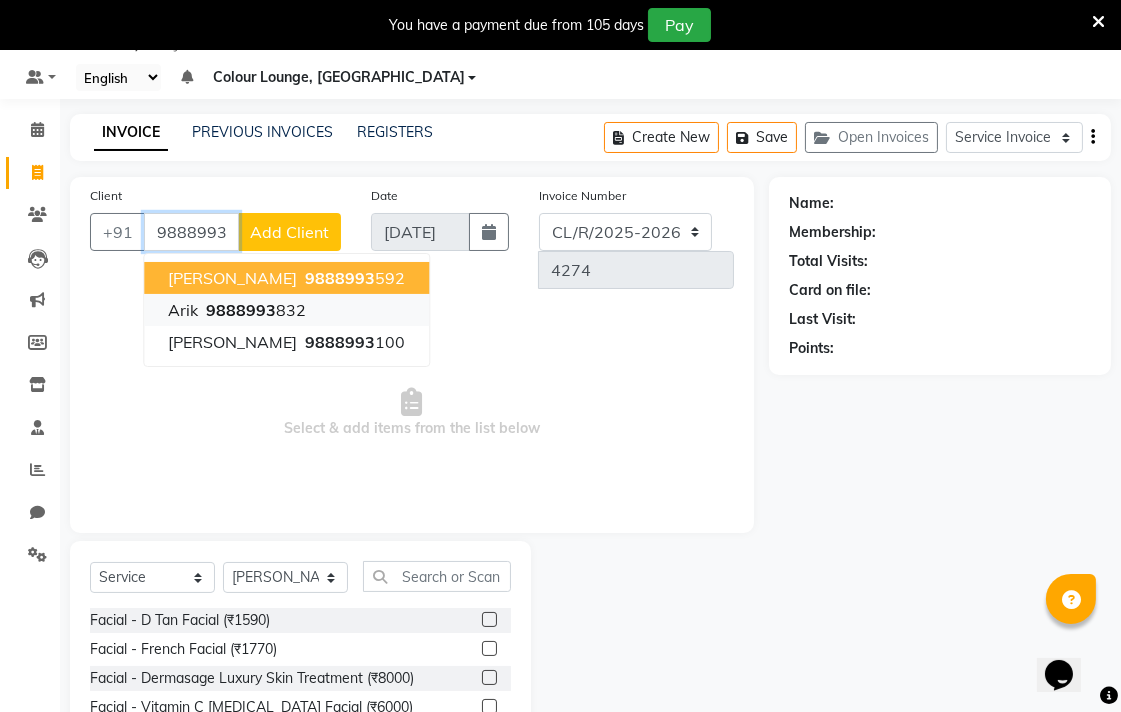 click on "arik   9888993 832" at bounding box center [286, 310] 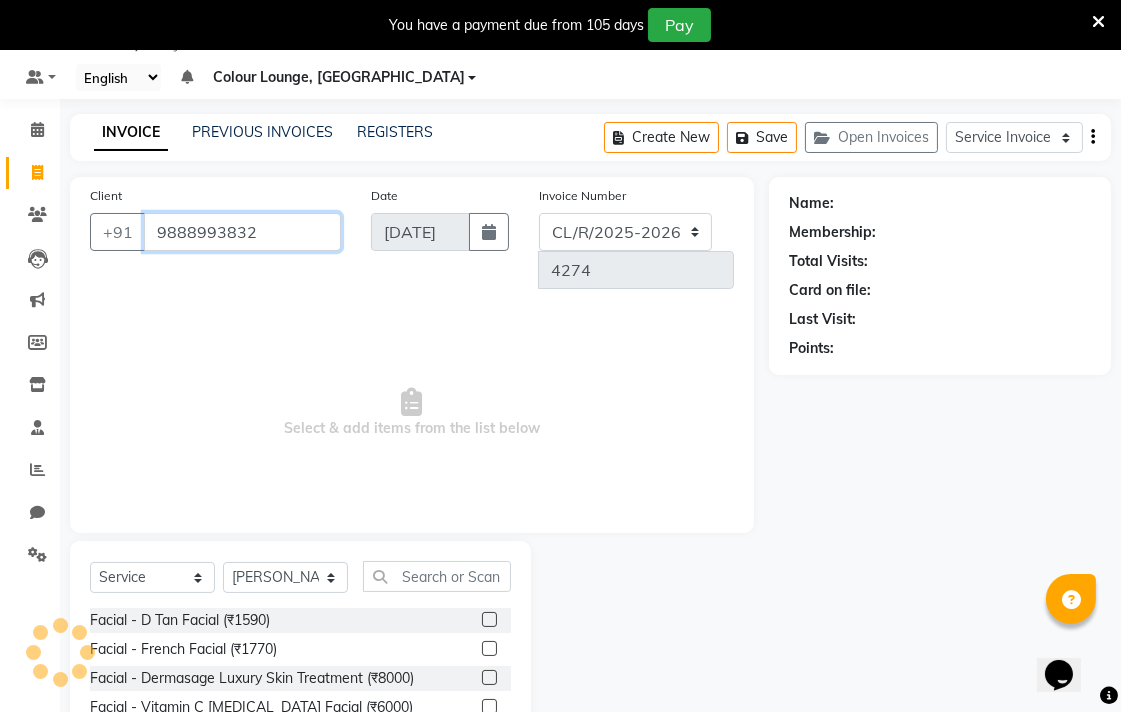 type on "9888993832" 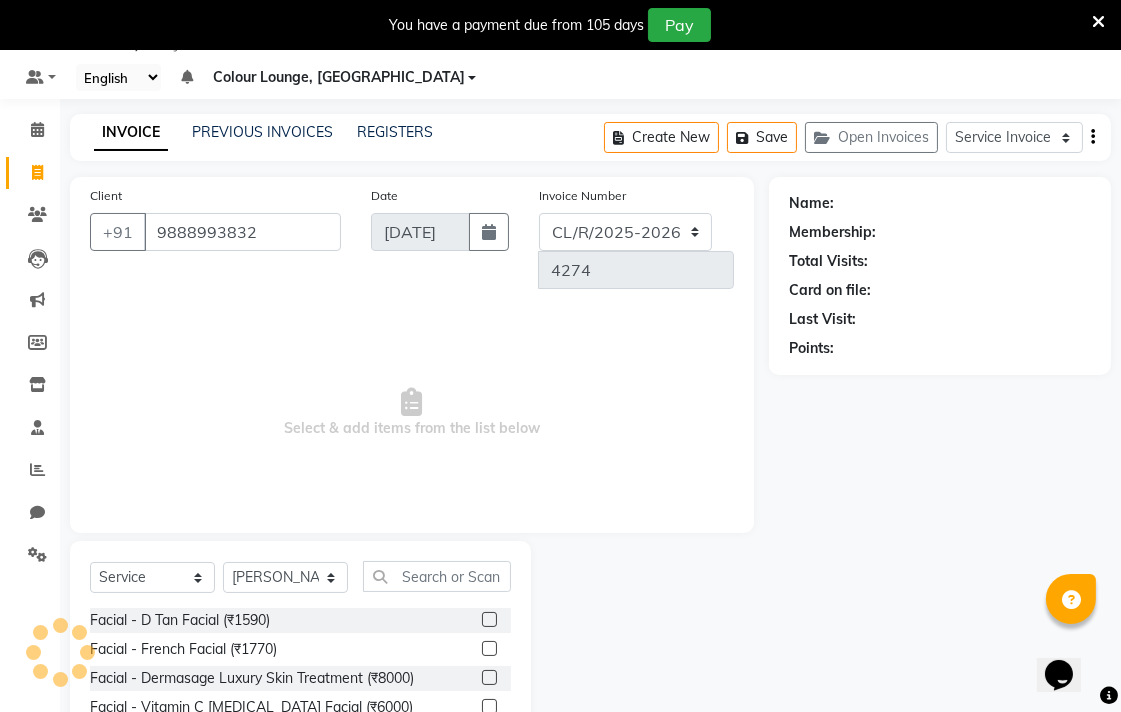 select on "1: Object" 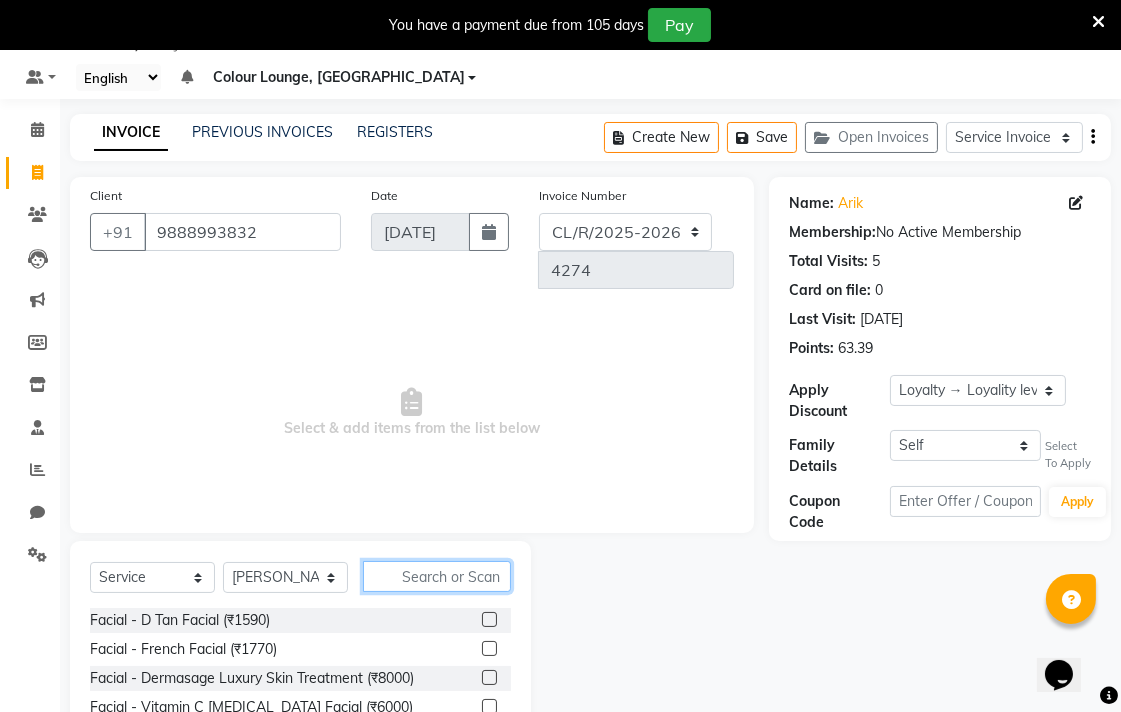 click 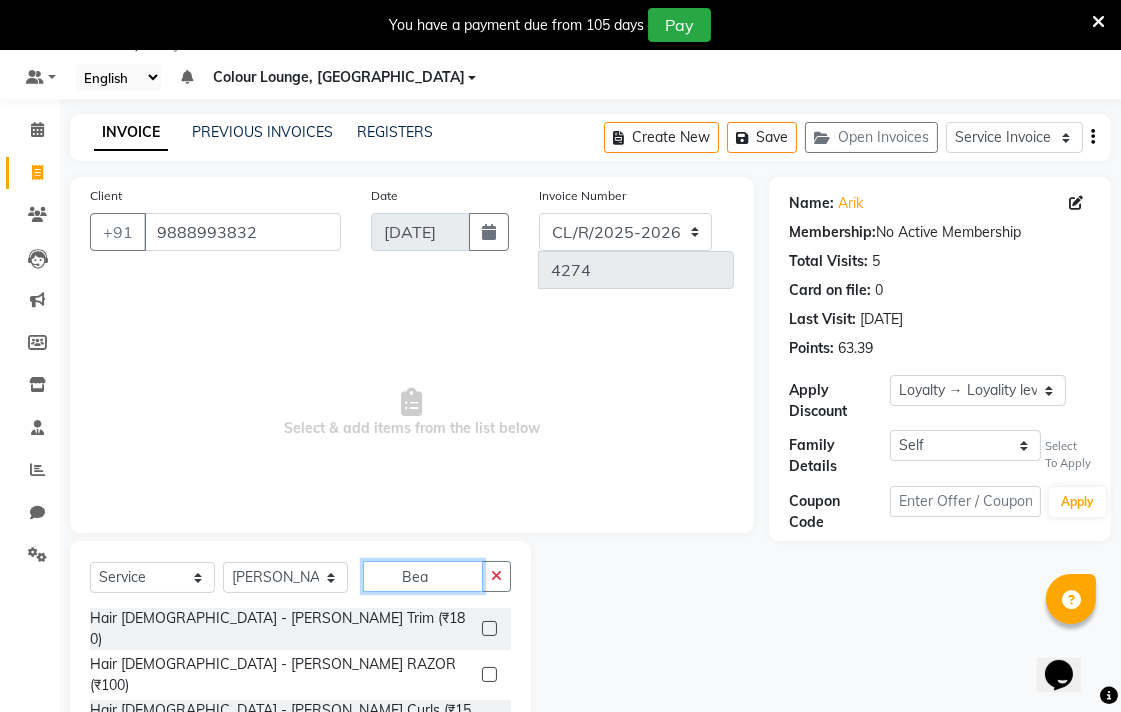 type on "Bea" 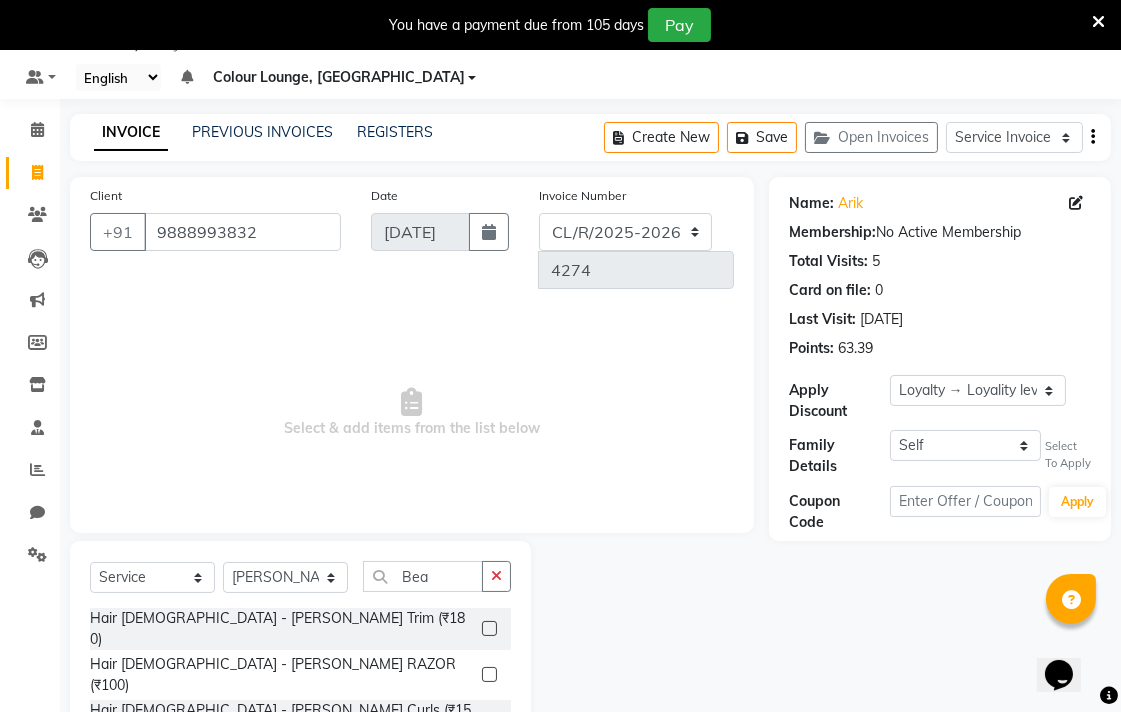 click 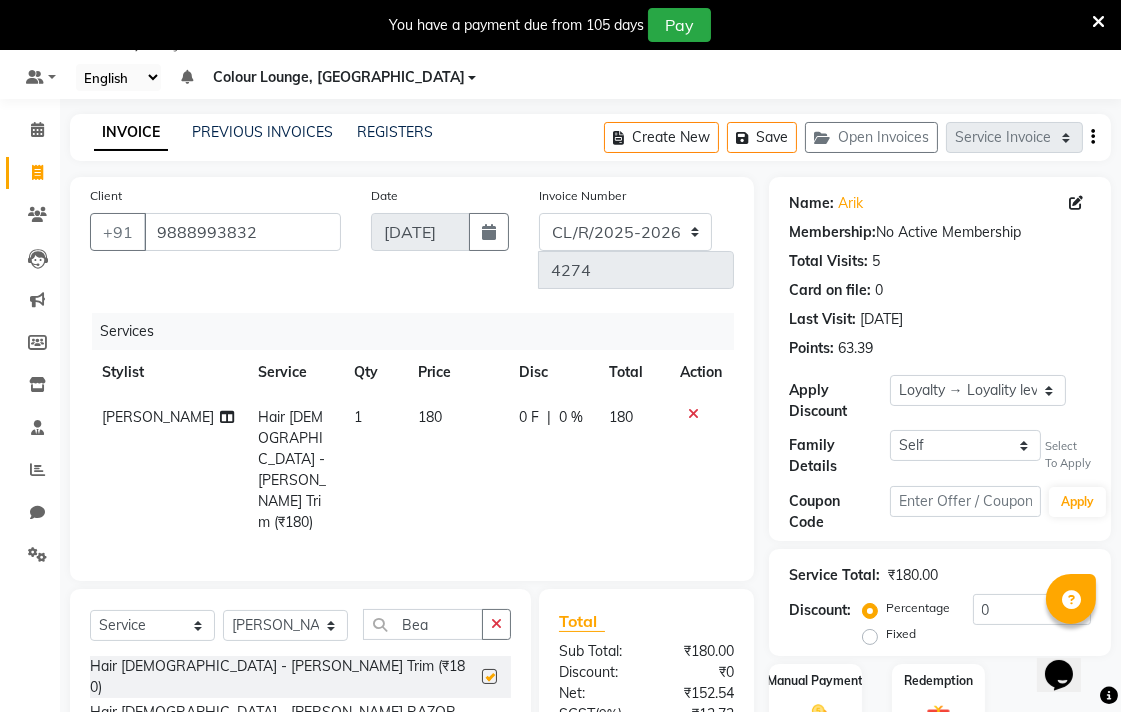 click on "180" 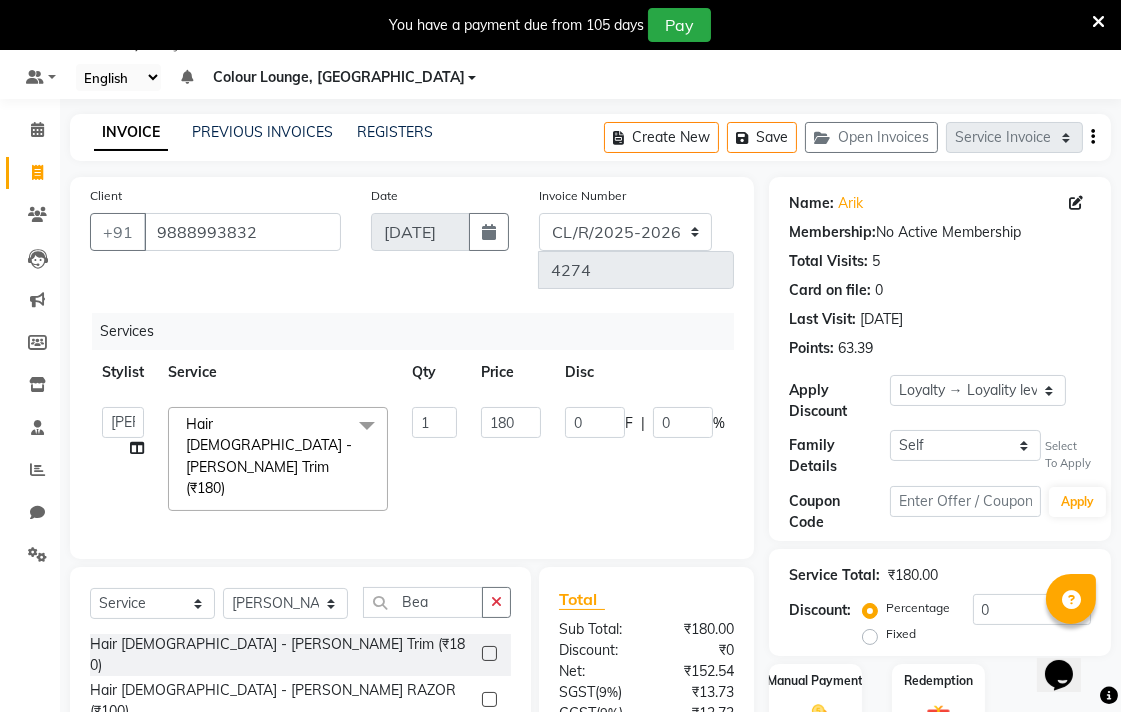 checkbox on "false" 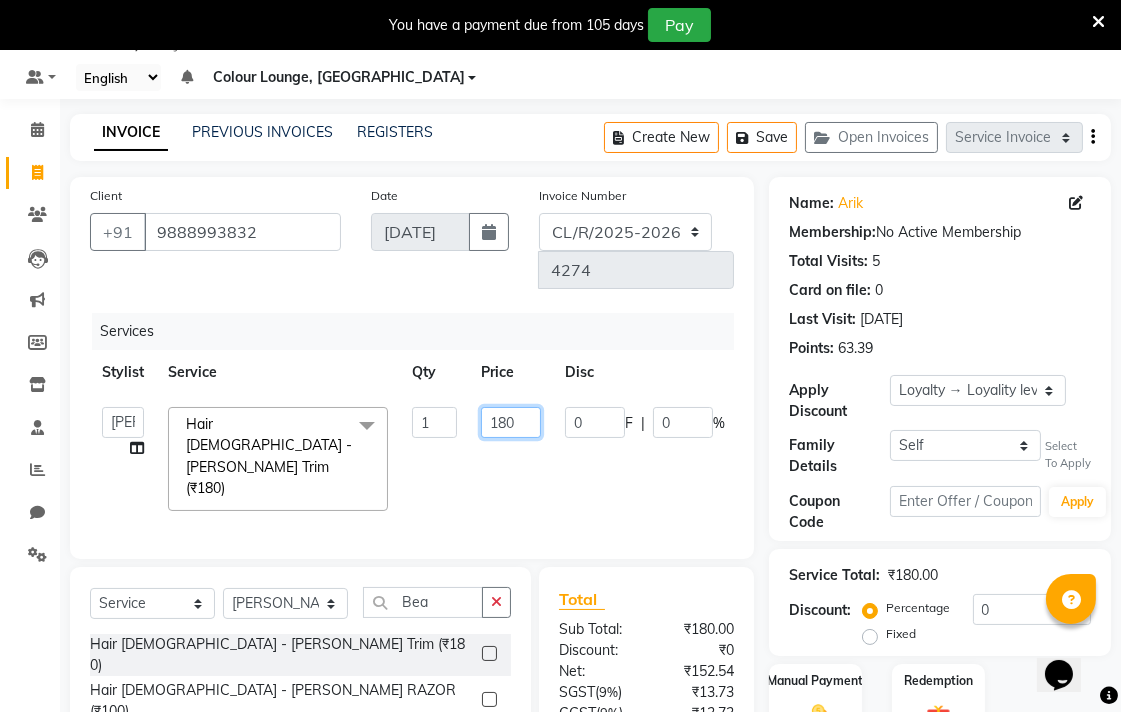 click on "180" 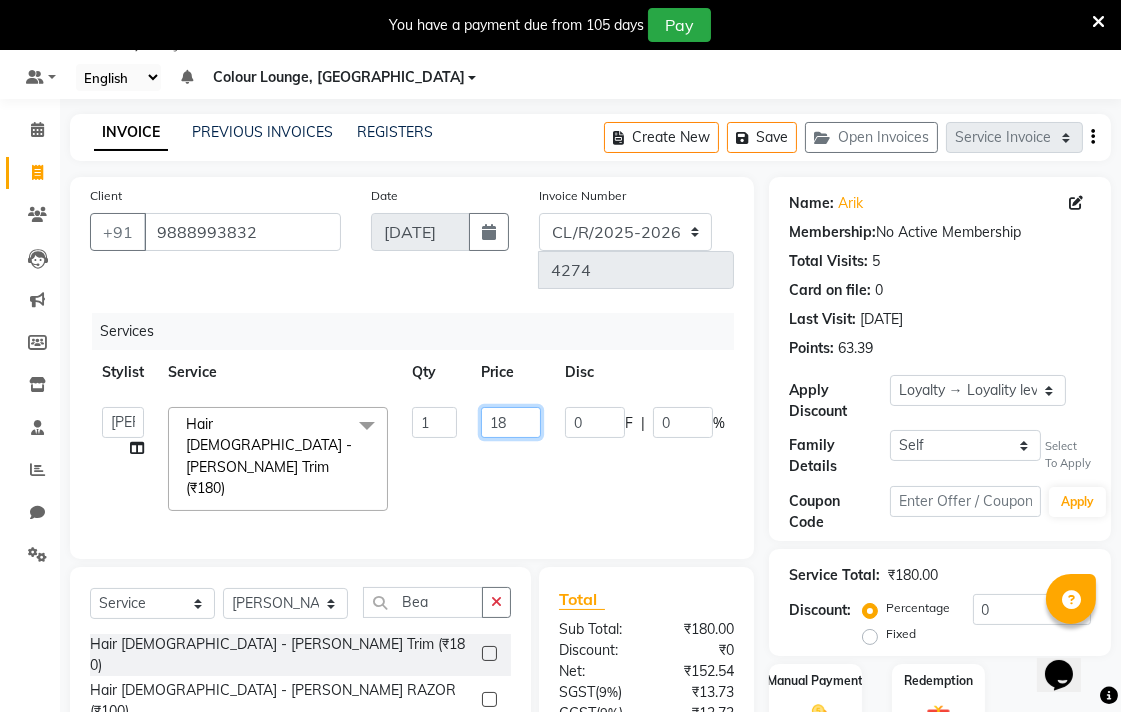 type on "1" 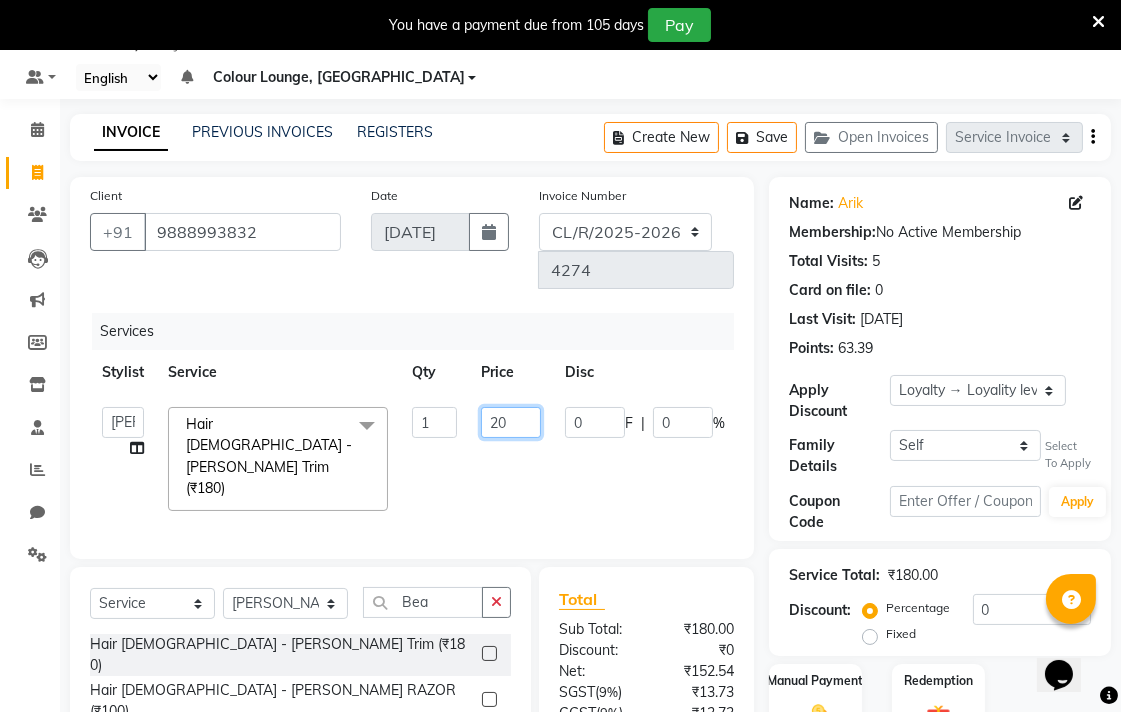 type on "200" 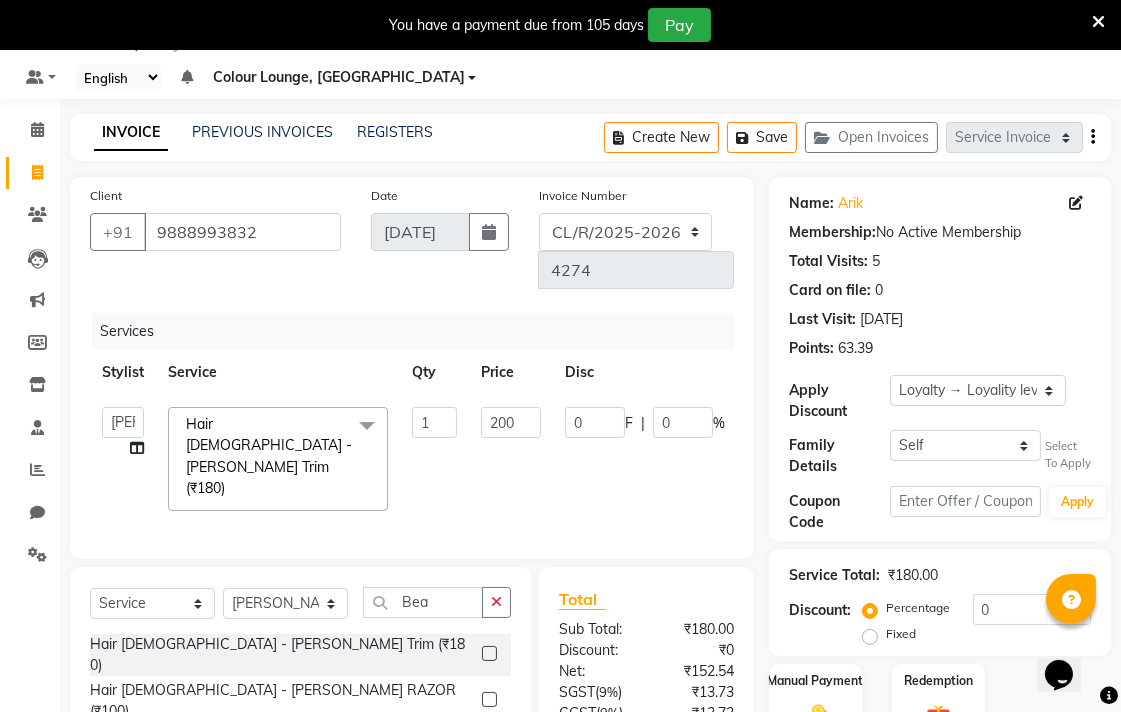 click on "Admin   [PERSON_NAME]   Colour Lounge, Ranjit Avenue   Colour Lounge, Ranjit Avenue   [PERSON_NAME]   [PERSON_NAME]   [PERSON_NAME]   [PERSON_NAME]   [PERSON_NAME] mam   [PERSON_NAME] [PERSON_NAME]   [PERSON_NAME]   [PERSON_NAME]   POOJA [PERSON_NAME] [PERSON_NAME] [PERSON_NAME]   Rahul guard   [PERSON_NAME]   [PERSON_NAME]   [PERSON_NAME]   [PERSON_NAME]   SAMEER   [PERSON_NAME]   [PERSON_NAME]   [PERSON_NAME]   [PERSON_NAME]   [PERSON_NAME]   [PERSON_NAME]   VISHAL   [PERSON_NAME]  Hair [DEMOGRAPHIC_DATA] - [PERSON_NAME] Trim (₹180)  x Facial - D Tan Facial (₹1590) Facial - French Facial (₹1770) Facial - Dermasage Luxury Skin Treatment (₹8000) Facial - Vitamin C [MEDICAL_DATA] Facial (₹6000) Facial - Vip Signature Facial (₹7000) Facial - Organic Facial (₹2359) Facial - Vitamin C Whiteninig Brightening facial (₹5000) Facial - Nirvana Facial (₹2712) Facial - Bio [MEDICAL_DATA] Facial (₹2595) Facial - Organic Facial kp qu (₹2000) Facial - Organic Facial kp co (₹2000) Facial - Organic Facial kp ava (₹2000) Facial - Bio [MEDICAL_DATA] Facial pmt (₹2590) Facial - Vip Signature Facial Up (₹7000)" 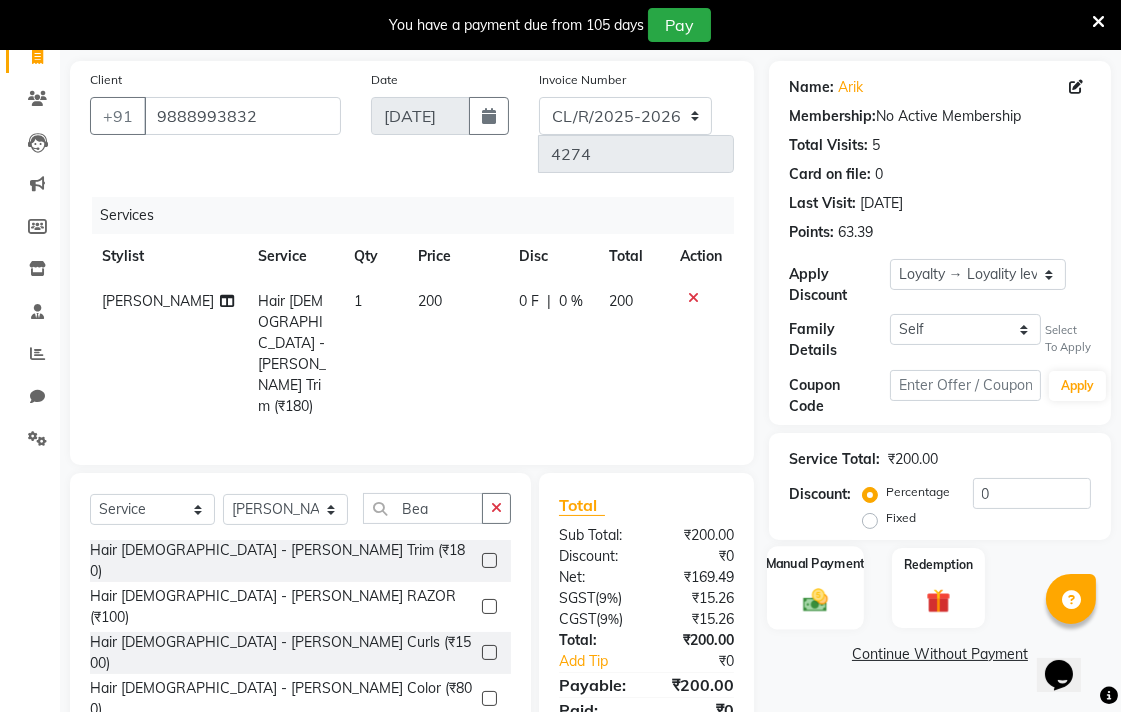 click on "Manual Payment" 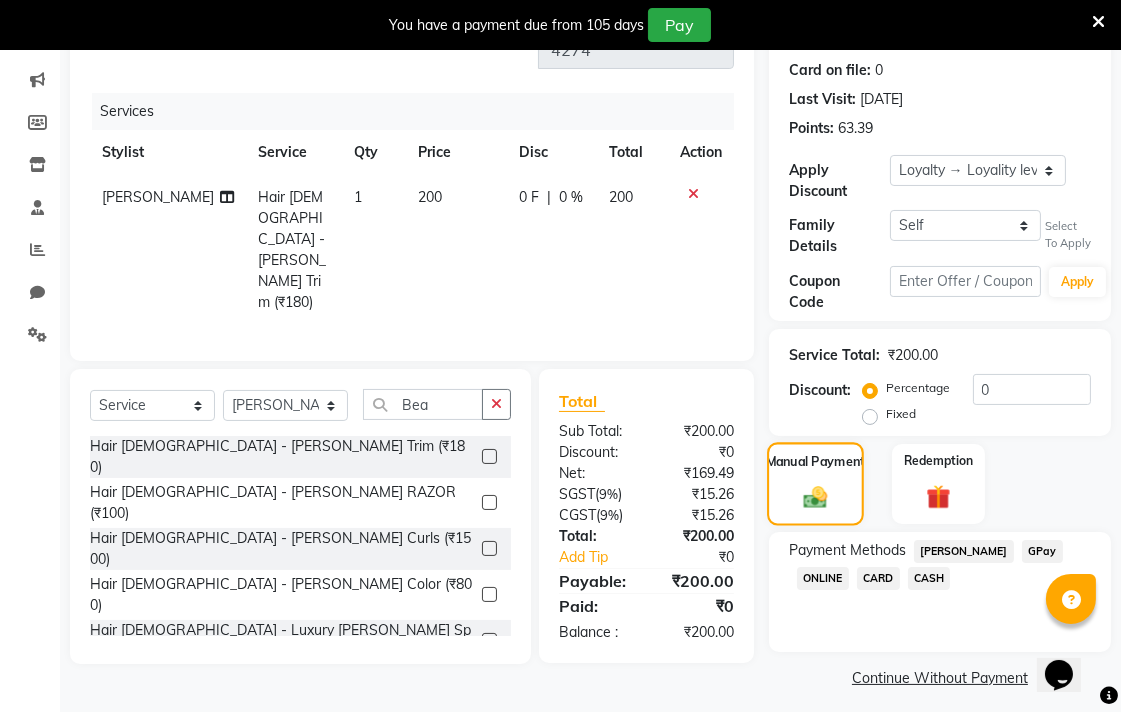 scroll, scrollTop: 281, scrollLeft: 0, axis: vertical 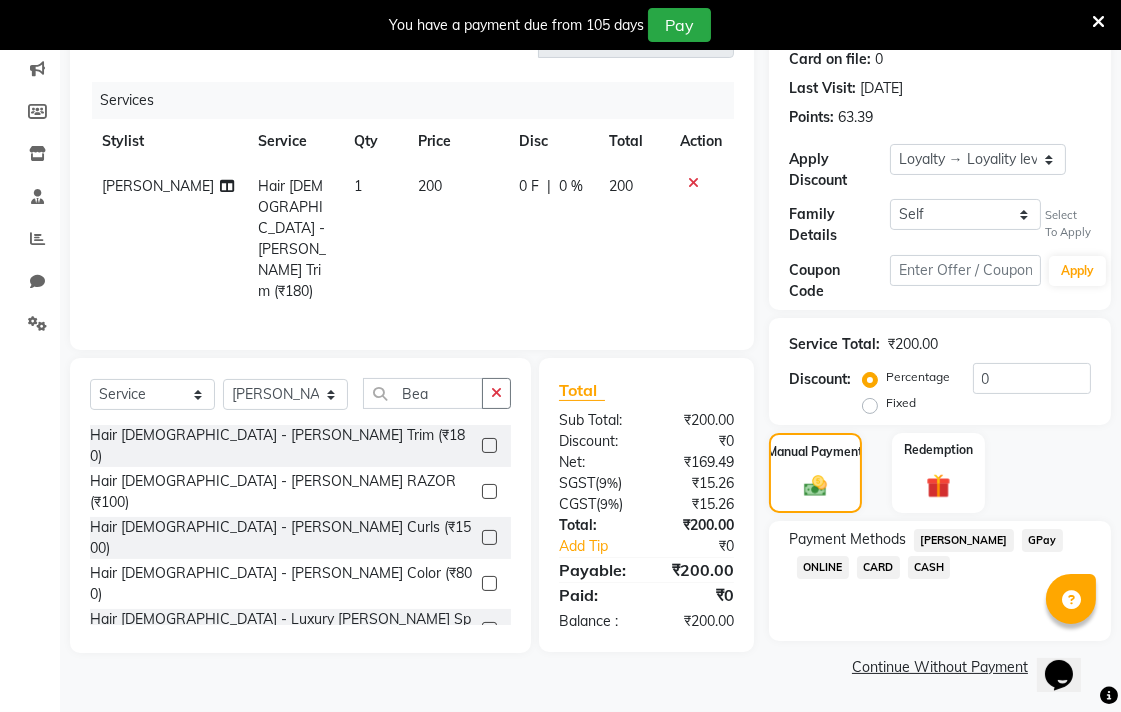 click on "CASH" 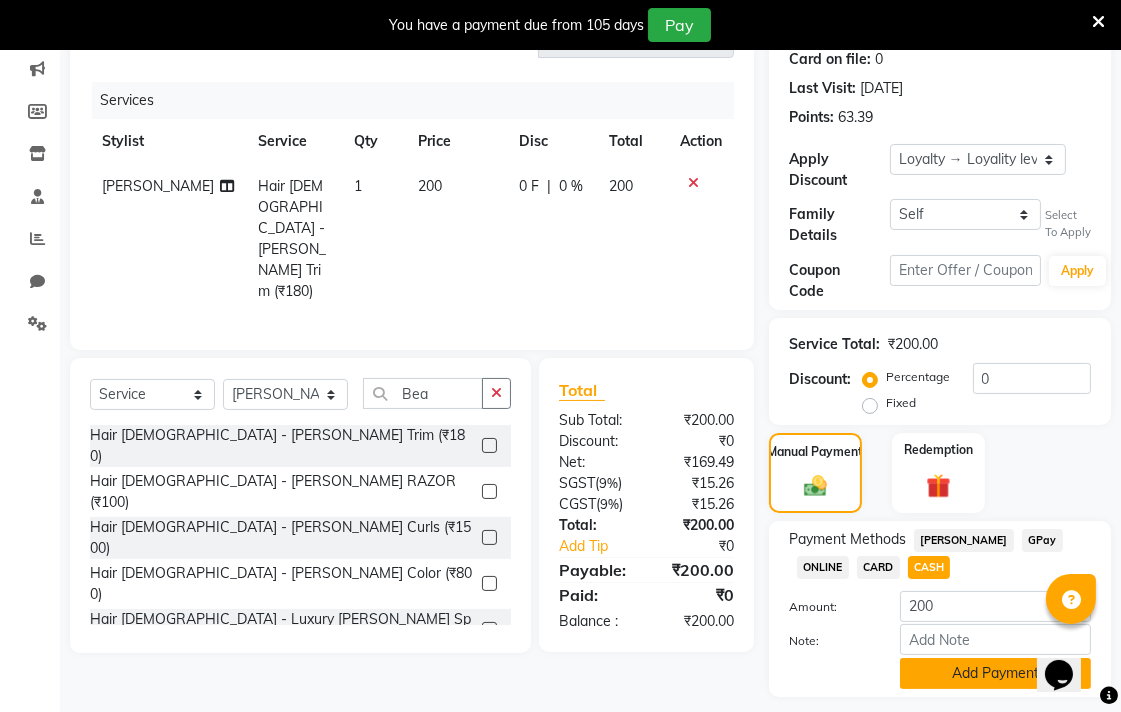 click on "Add Payment" 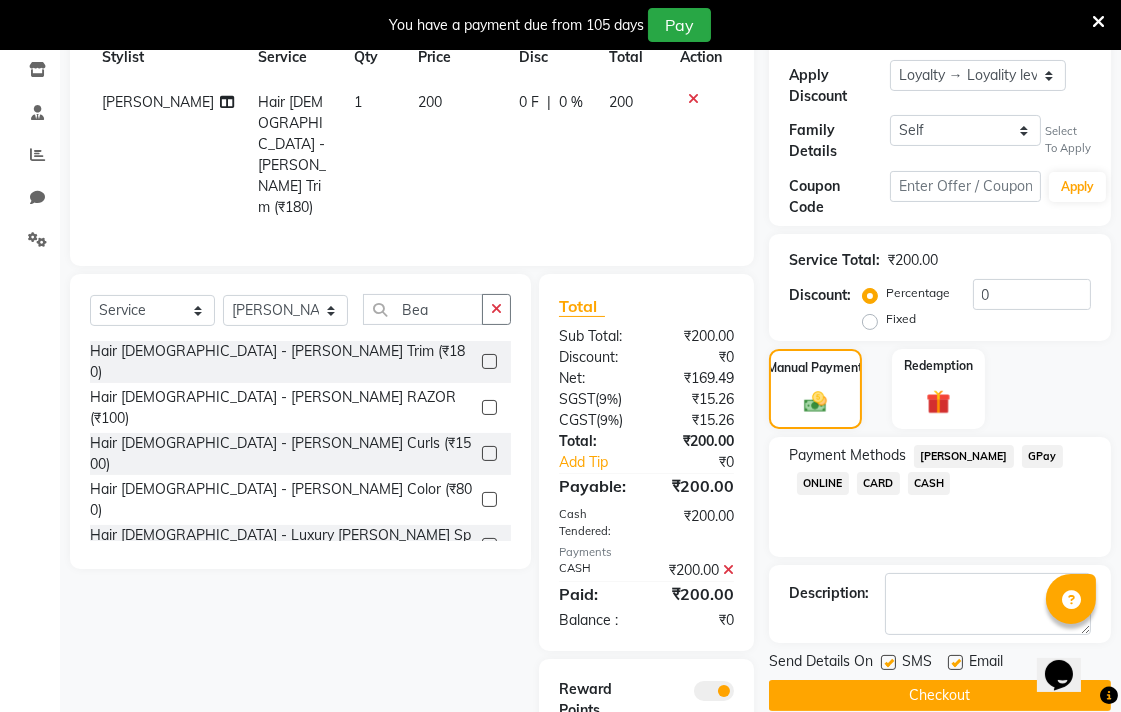 scroll, scrollTop: 411, scrollLeft: 0, axis: vertical 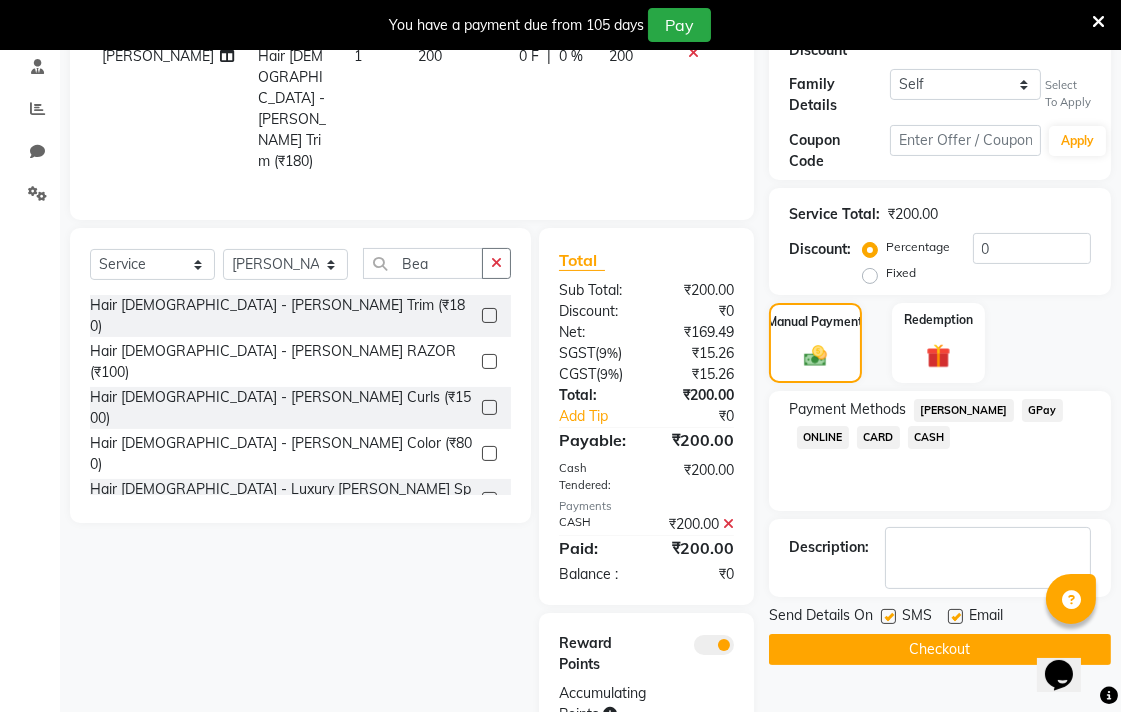 click on "Checkout" 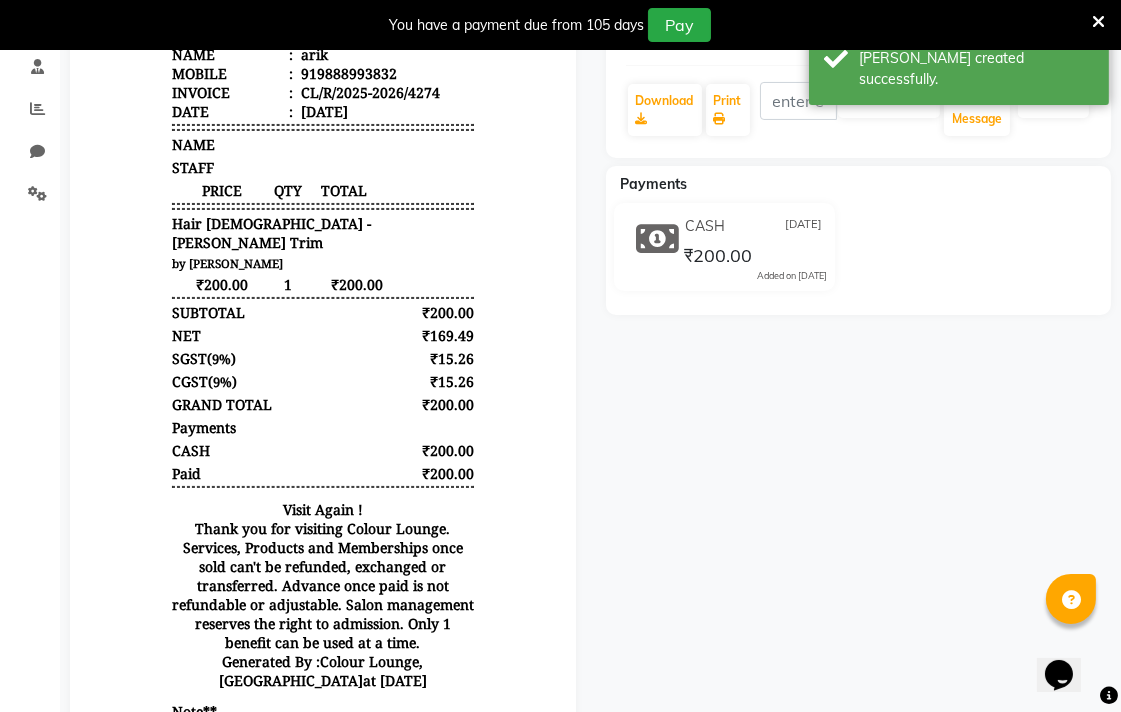 scroll, scrollTop: 0, scrollLeft: 0, axis: both 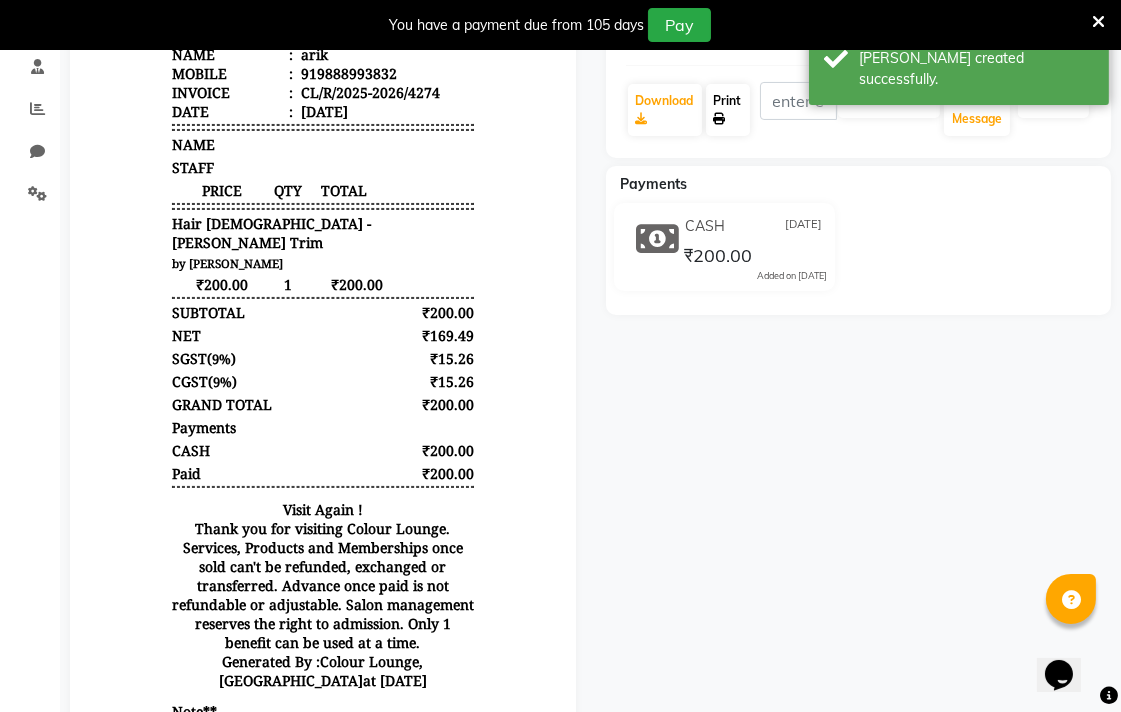 click on "Print" 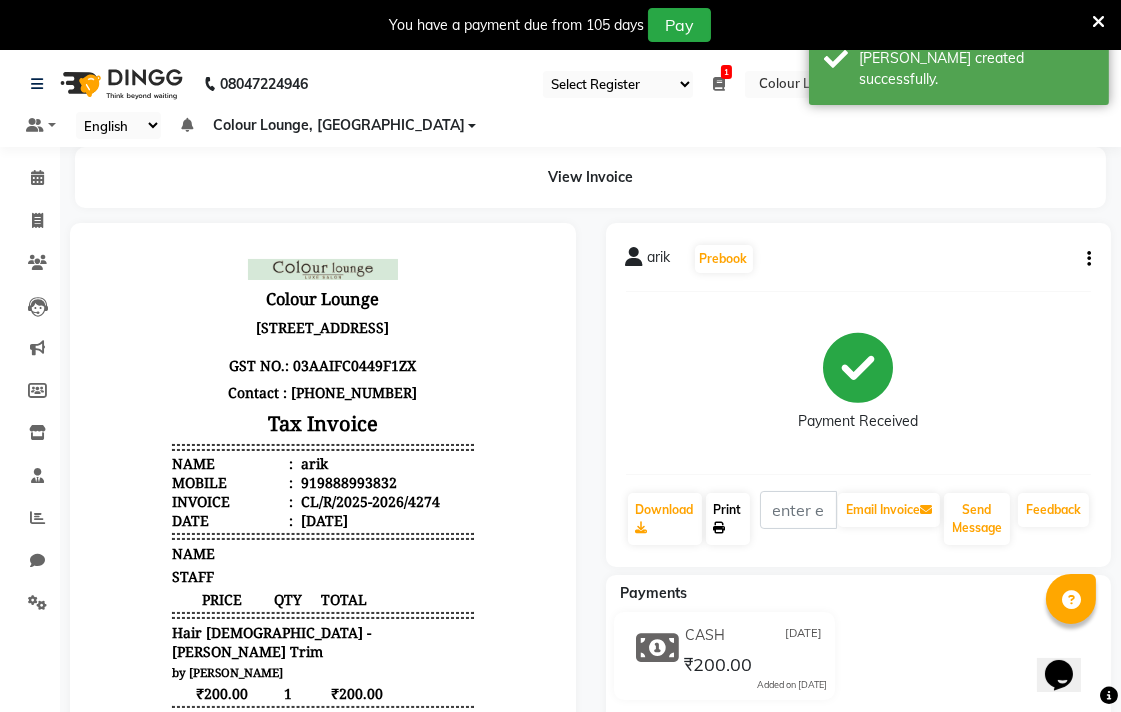 scroll, scrollTop: 15, scrollLeft: 0, axis: vertical 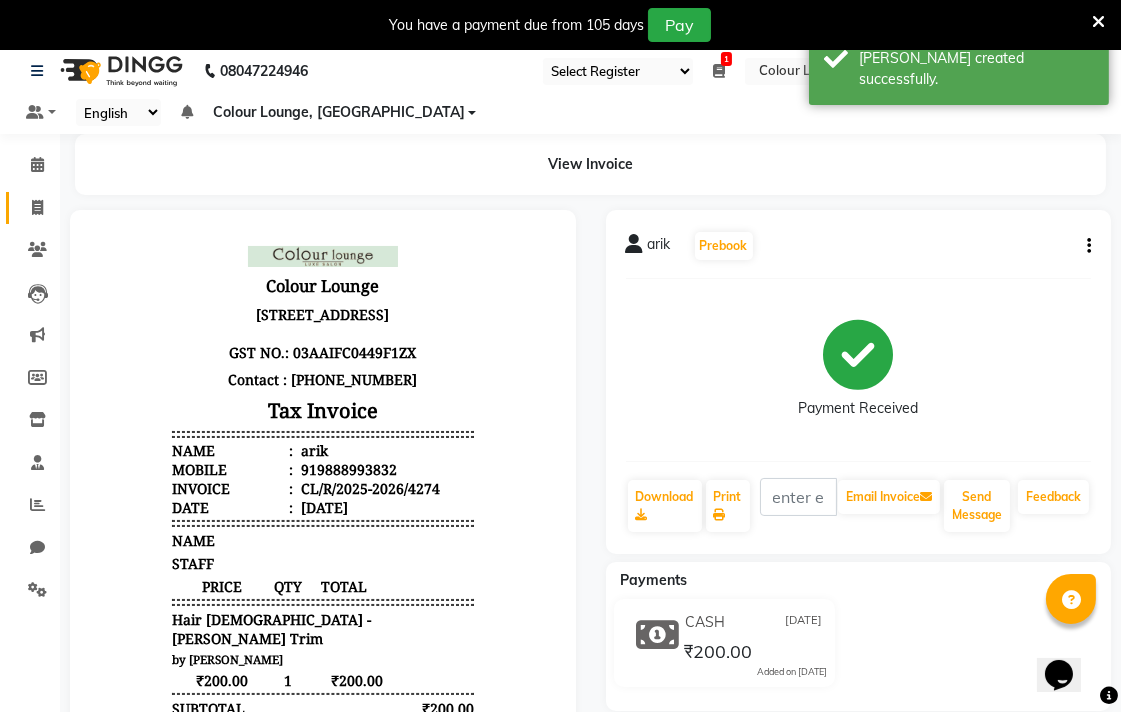 click 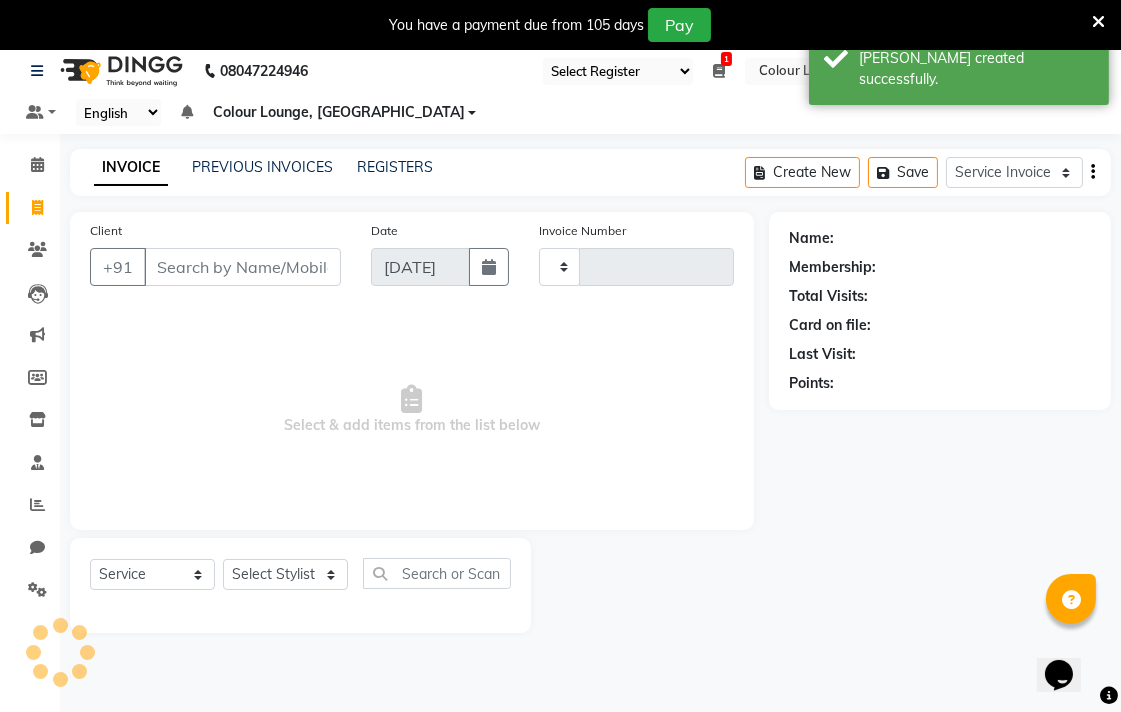 type on "4275" 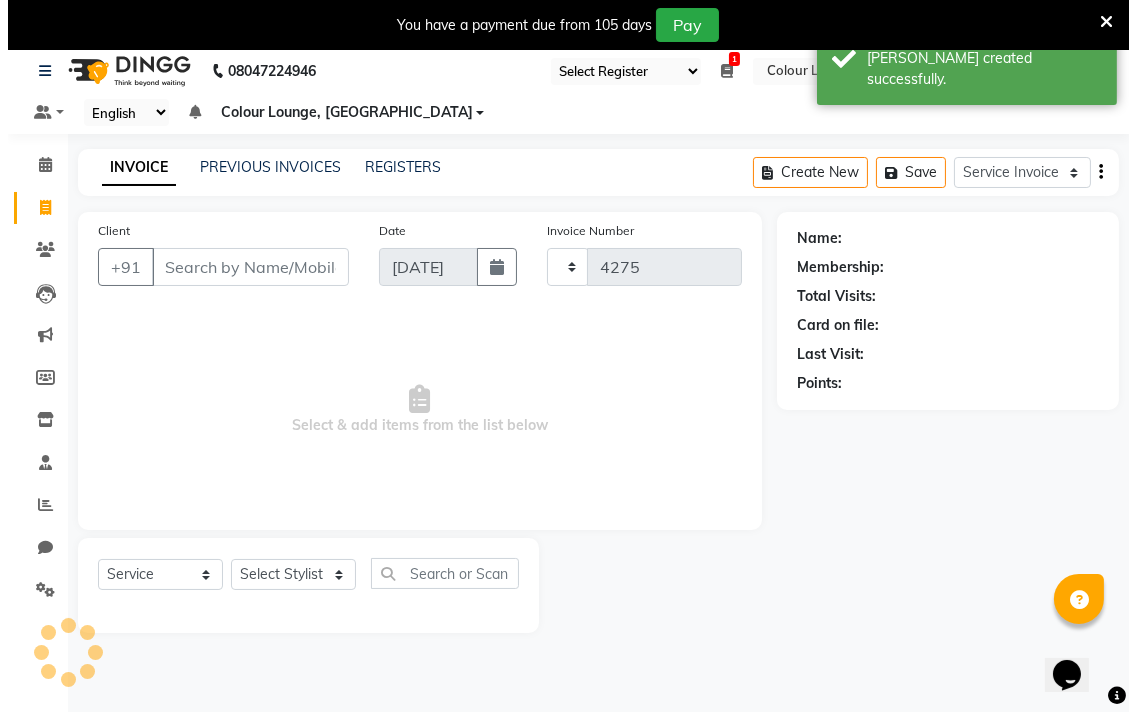 scroll, scrollTop: 50, scrollLeft: 0, axis: vertical 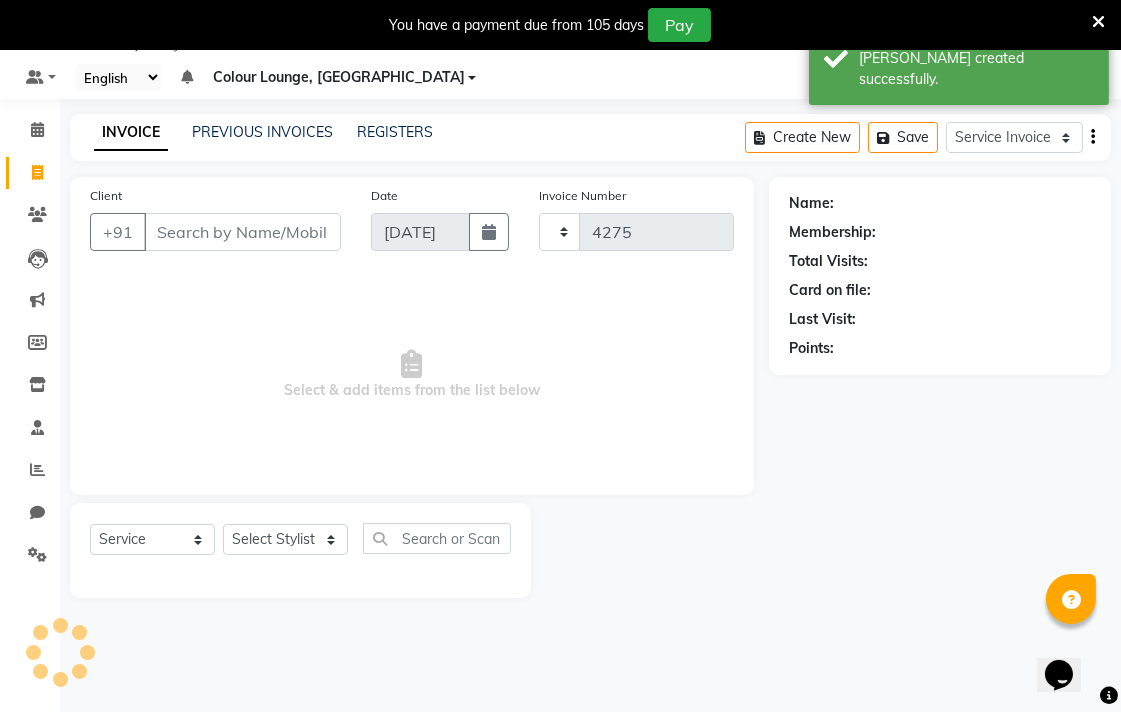 select on "8013" 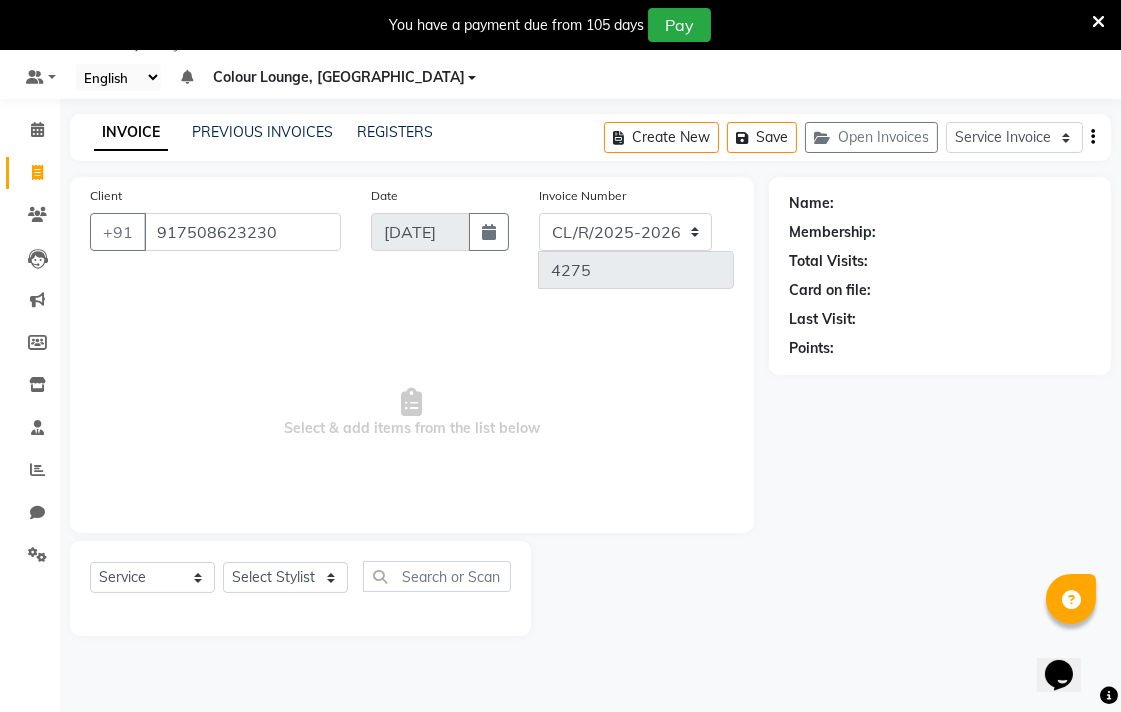 type on "917508623230" 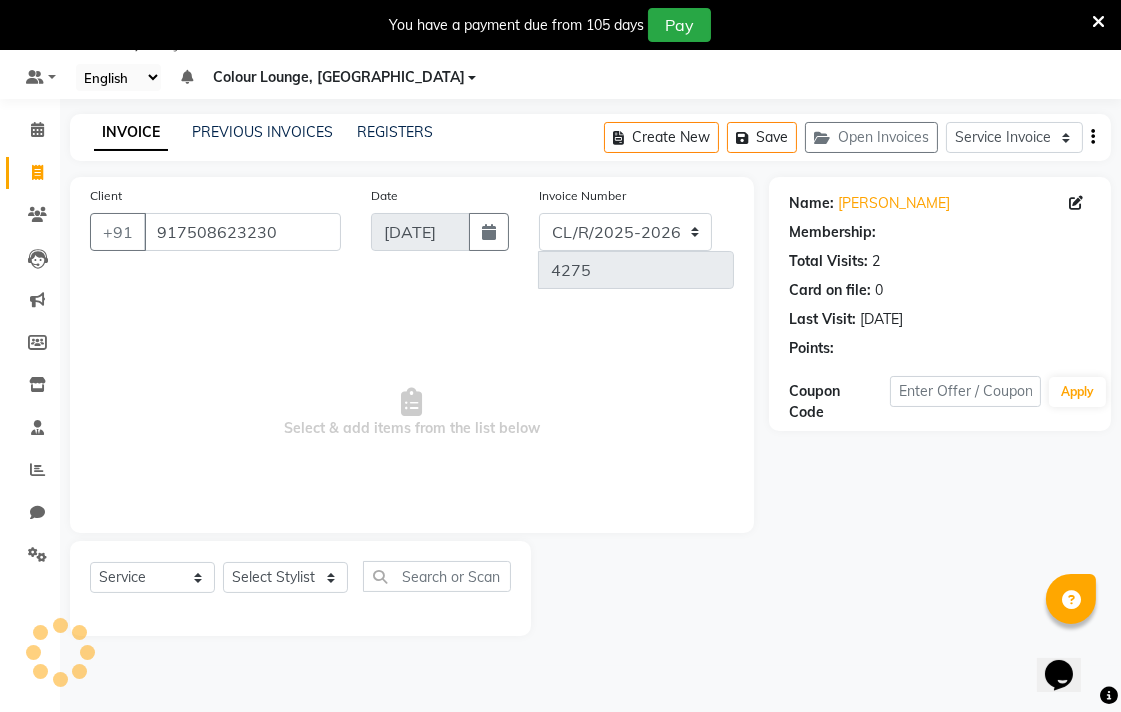 select on "1: Object" 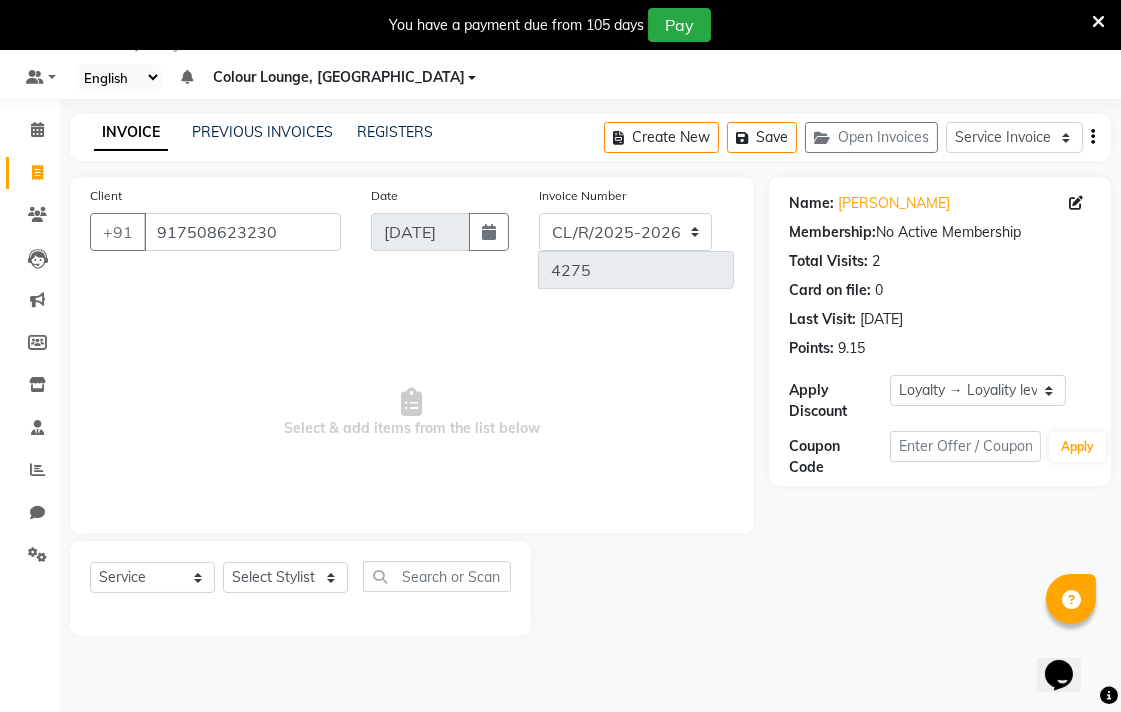click 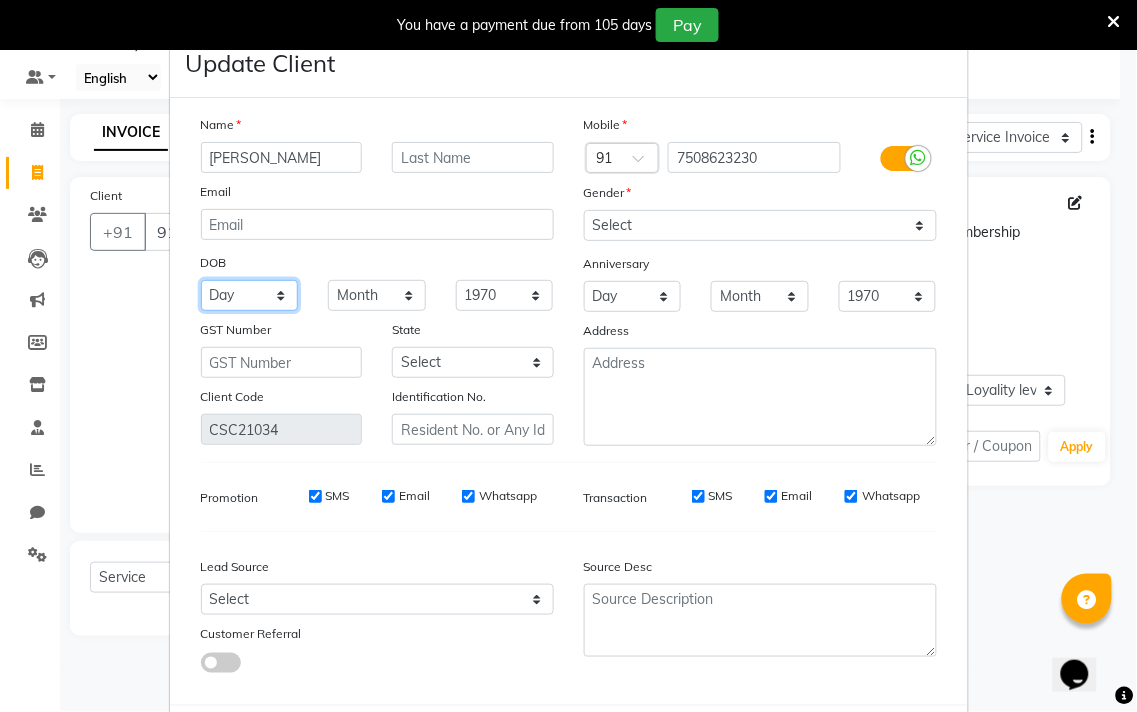 click on "Day 01 02 03 04 05 06 07 08 09 10 11 12 13 14 15 16 17 18 19 20 21 22 23 24 25 26 27 28 29 30 31" at bounding box center (250, 295) 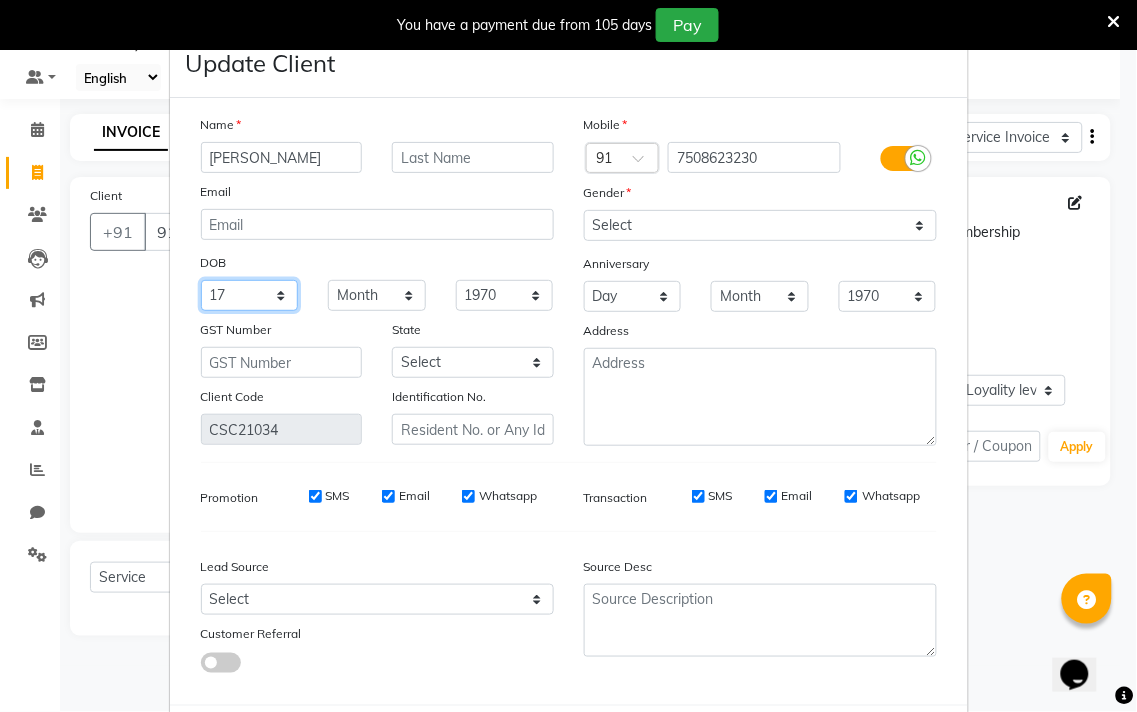 click on "Day 01 02 03 04 05 06 07 08 09 10 11 12 13 14 15 16 17 18 19 20 21 22 23 24 25 26 27 28 29 30 31" at bounding box center [250, 295] 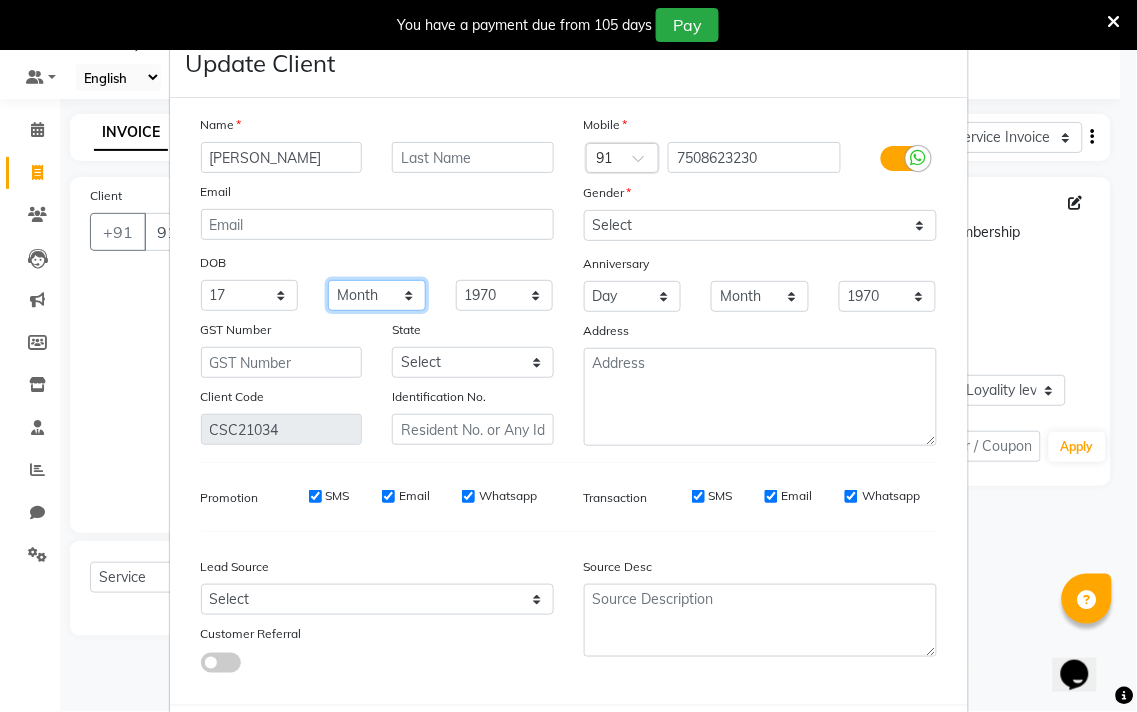 click on "Month January February March April May June July August September October November December" at bounding box center [377, 295] 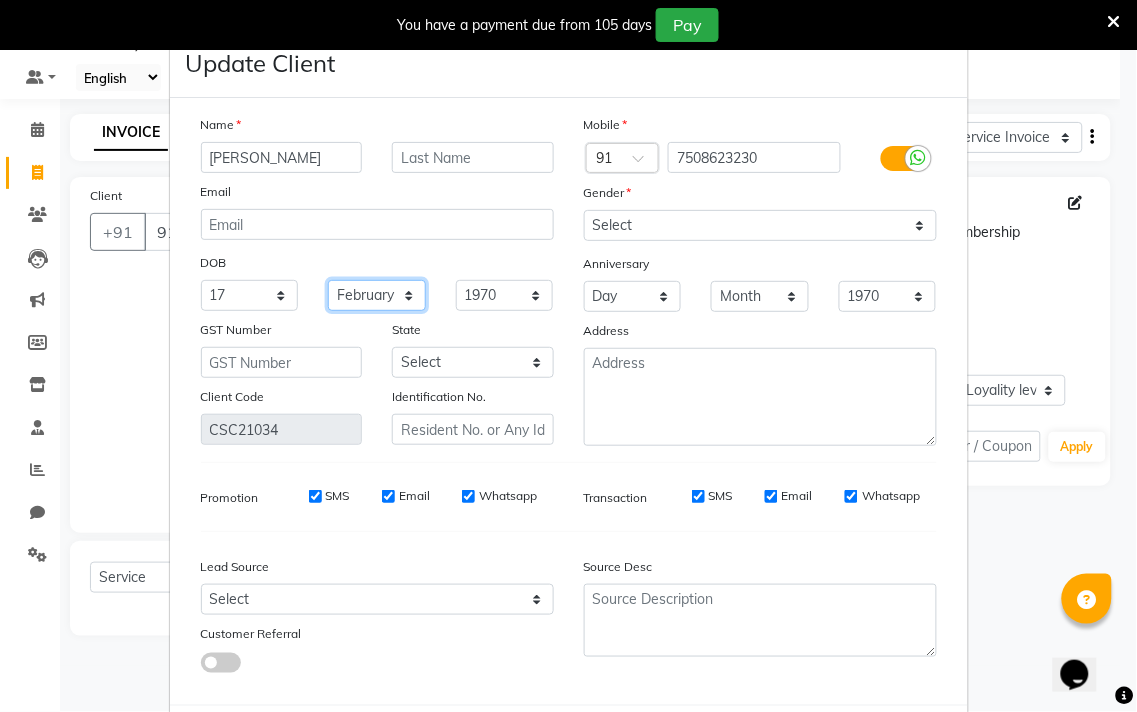 click on "Month January February March April May June July August September October November December" at bounding box center [377, 295] 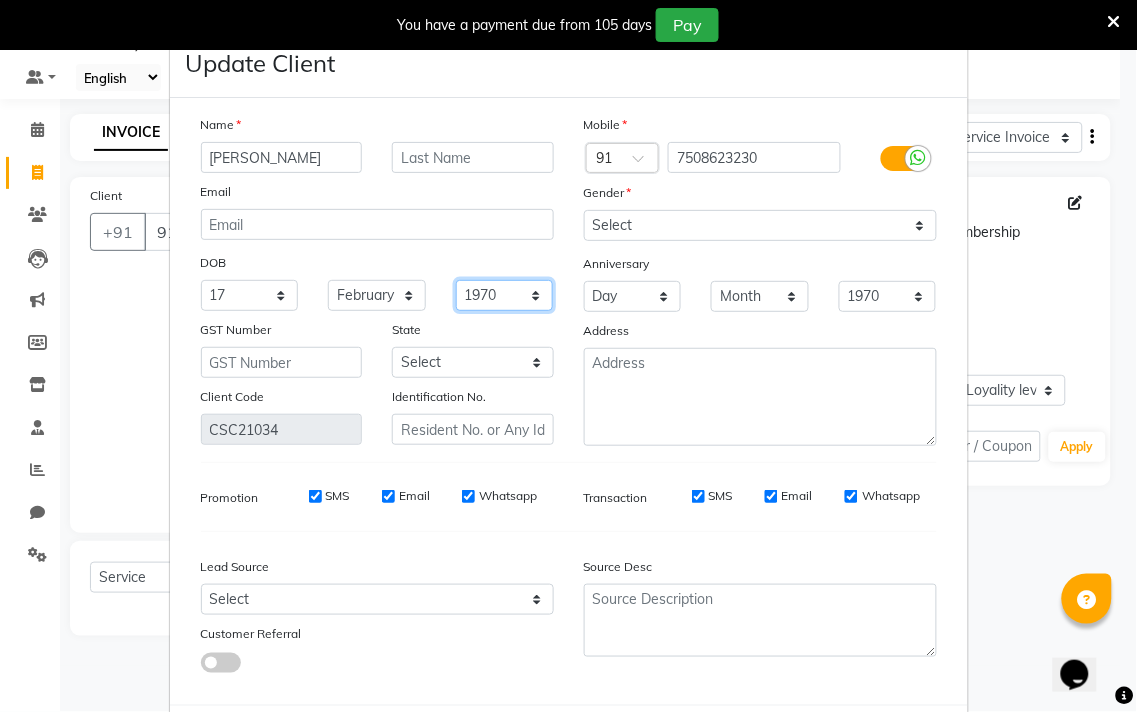 click on "1940 1941 1942 1943 1944 1945 1946 1947 1948 1949 1950 1951 1952 1953 1954 1955 1956 1957 1958 1959 1960 1961 1962 1963 1964 1965 1966 1967 1968 1969 1970 1971 1972 1973 1974 1975 1976 1977 1978 1979 1980 1981 1982 1983 1984 1985 1986 1987 1988 1989 1990 1991 1992 1993 1994 1995 1996 1997 1998 1999 2000 2001 2002 2003 2004 2005 2006 2007 2008 2009 2010 2011 2012 2013 2014 2015 2016 2017 2018 2019 2020 2021 2022 2023 2024" at bounding box center (505, 295) 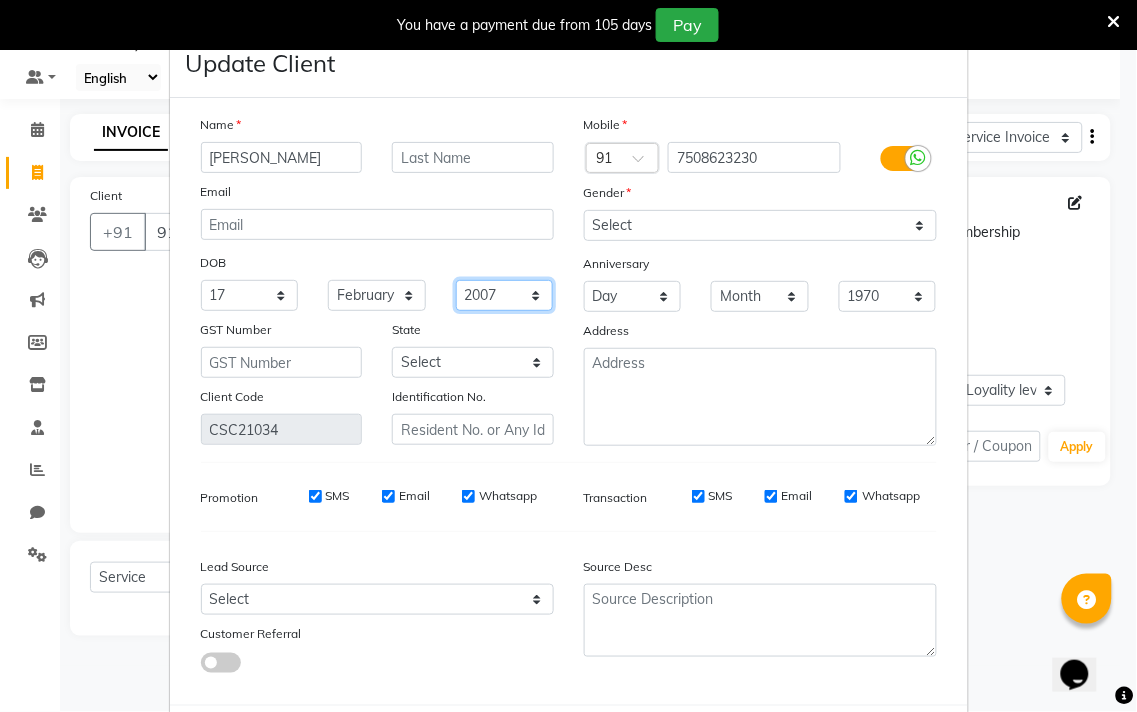 click on "1940 1941 1942 1943 1944 1945 1946 1947 1948 1949 1950 1951 1952 1953 1954 1955 1956 1957 1958 1959 1960 1961 1962 1963 1964 1965 1966 1967 1968 1969 1970 1971 1972 1973 1974 1975 1976 1977 1978 1979 1980 1981 1982 1983 1984 1985 1986 1987 1988 1989 1990 1991 1992 1993 1994 1995 1996 1997 1998 1999 2000 2001 2002 2003 2004 2005 2006 2007 2008 2009 2010 2011 2012 2013 2014 2015 2016 2017 2018 2019 2020 2021 2022 2023 2024" at bounding box center (505, 295) 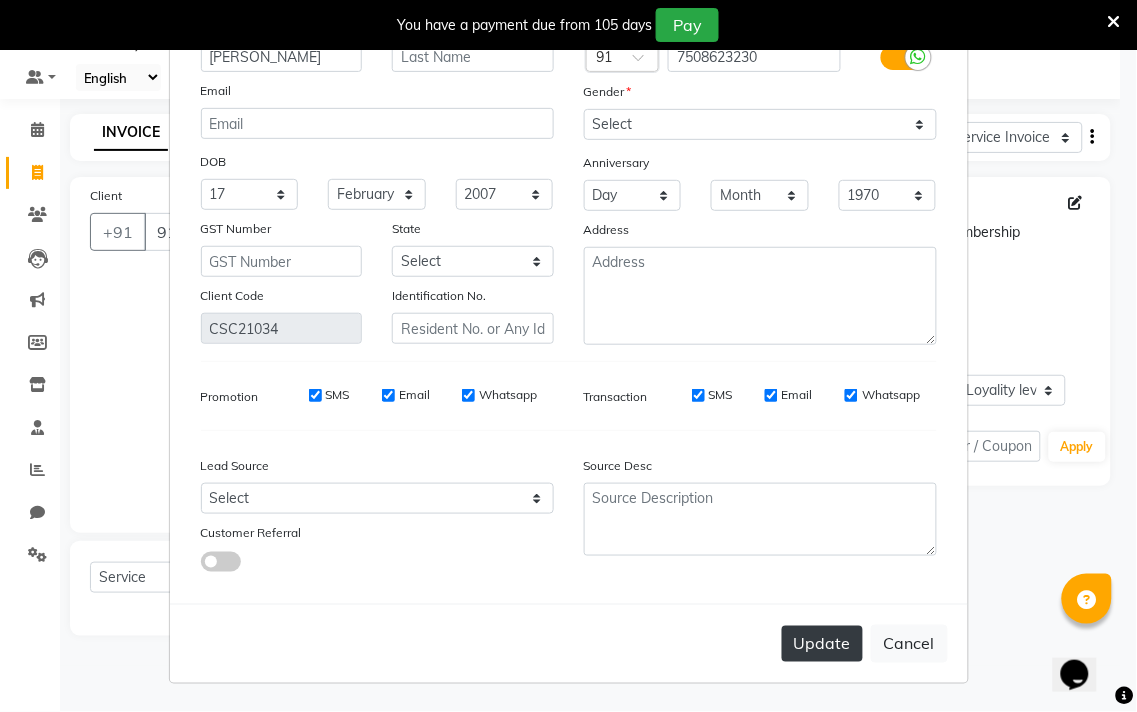 click on "Update" at bounding box center [822, 644] 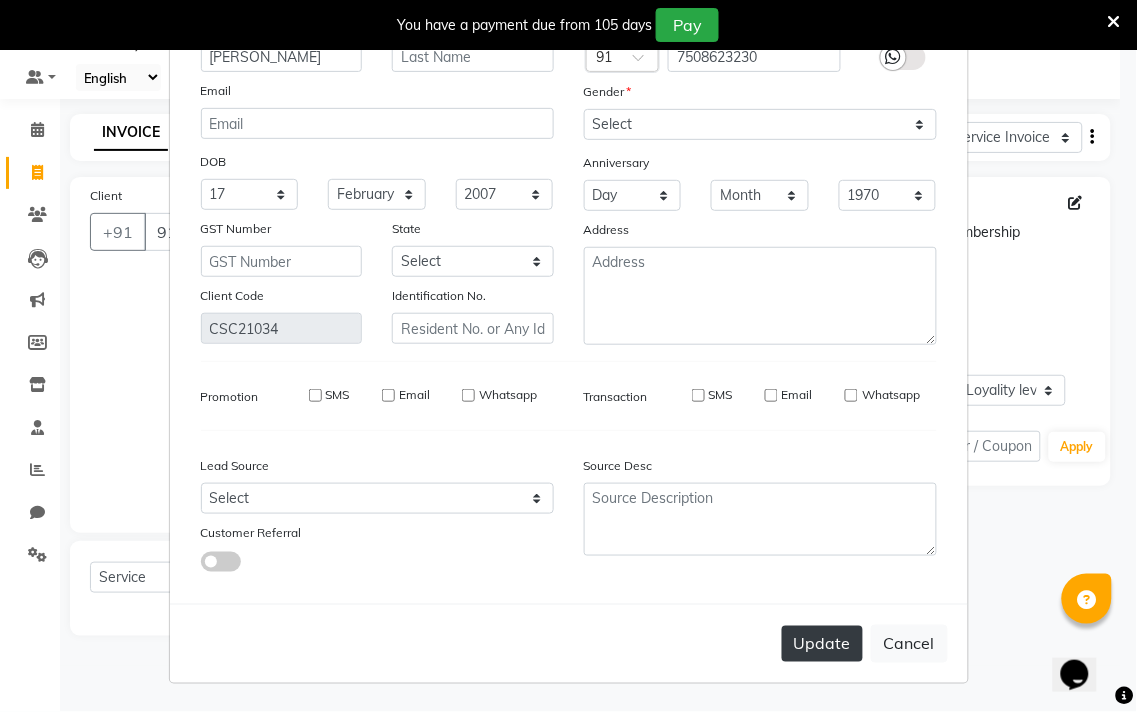 type on "7508623230" 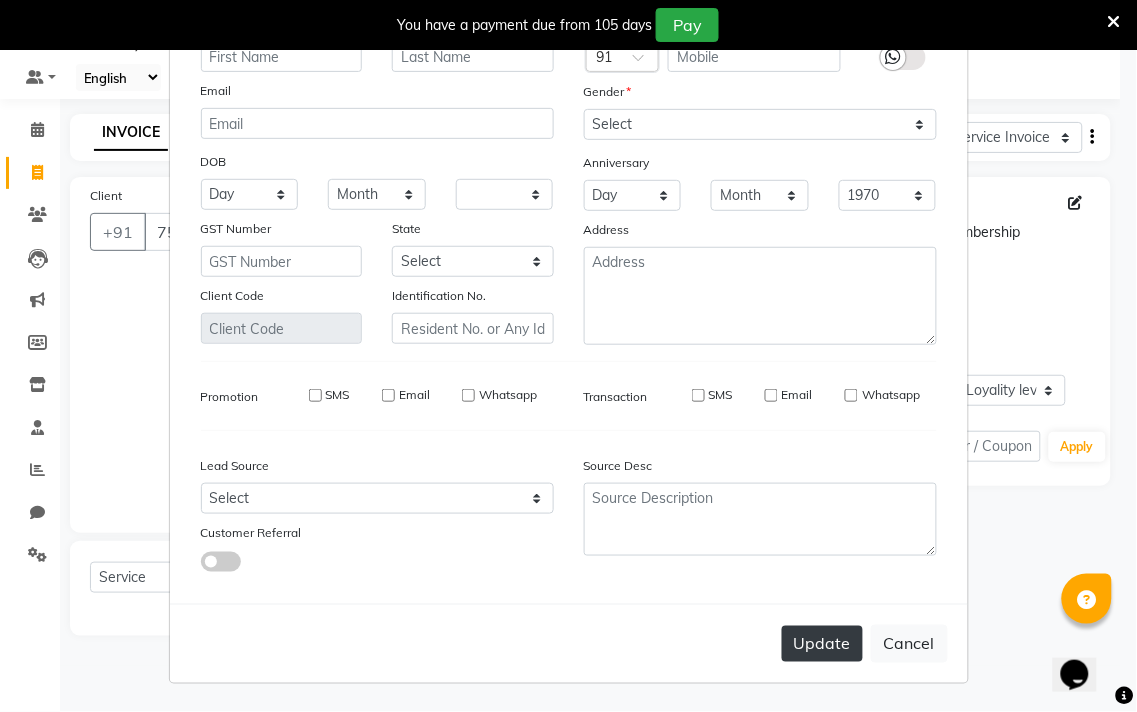 select 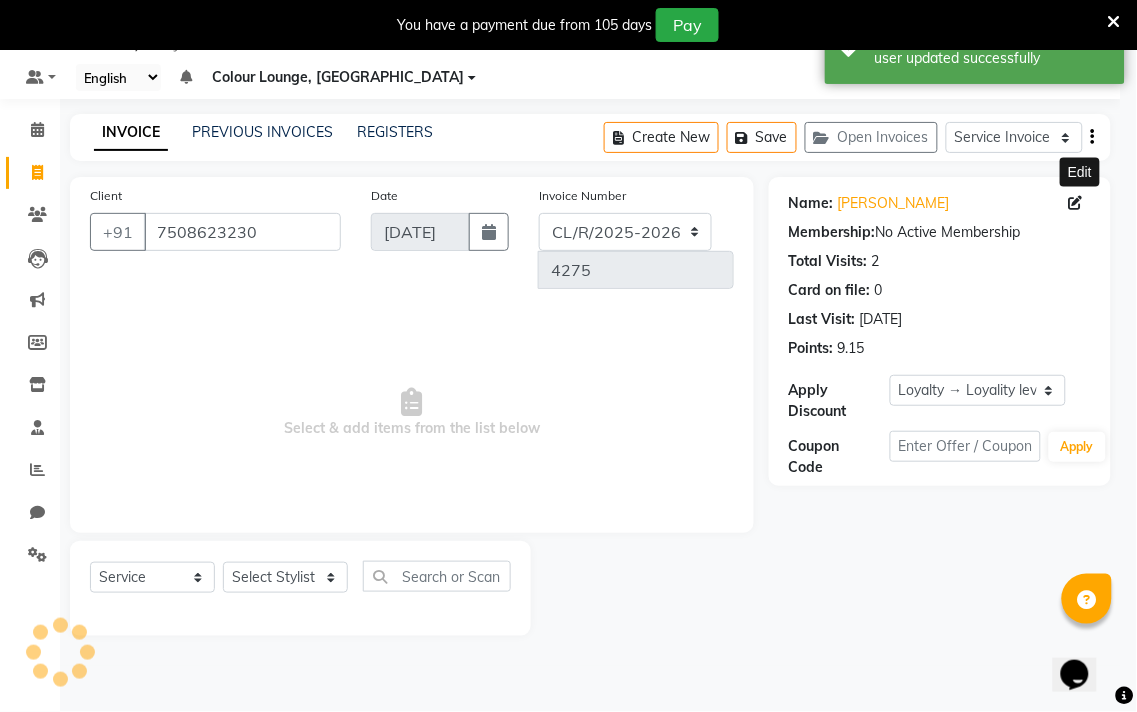 select on "1: Object" 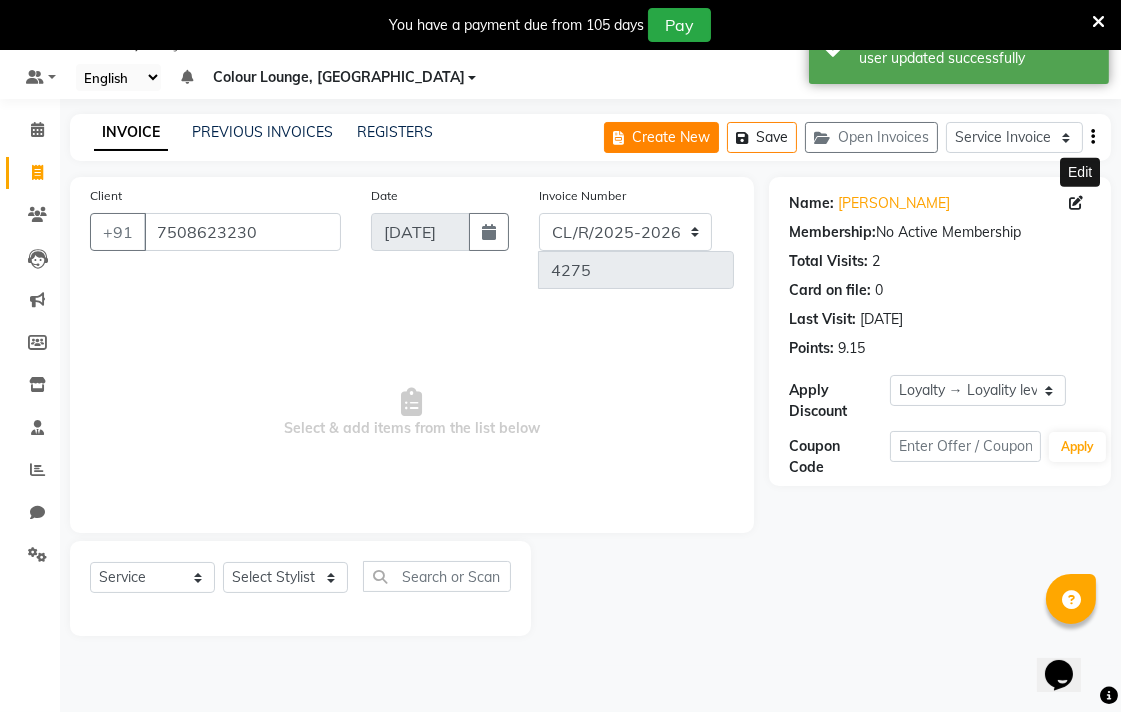 click on "Create New" 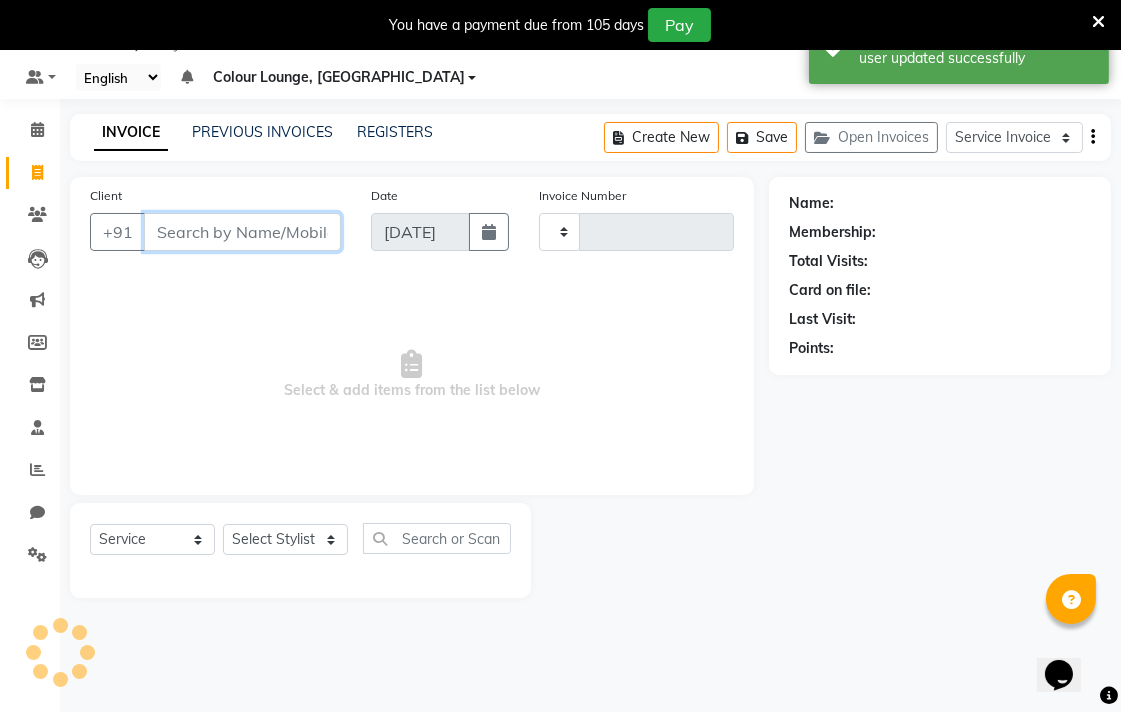 type on "4275" 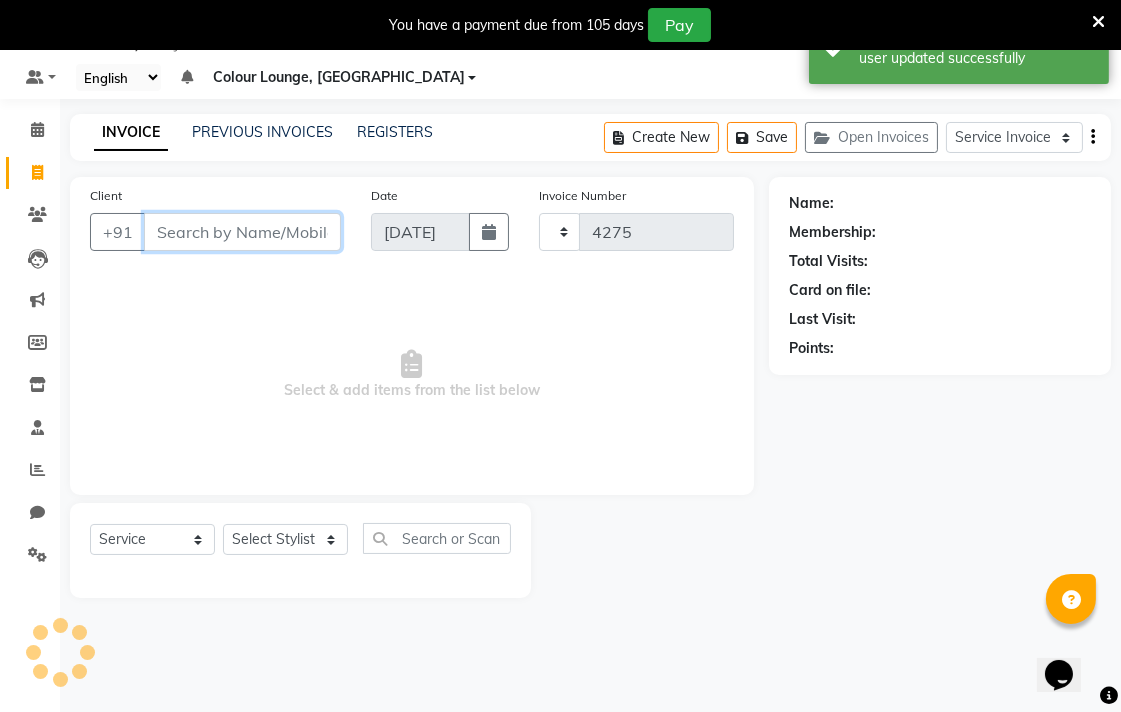 select on "8013" 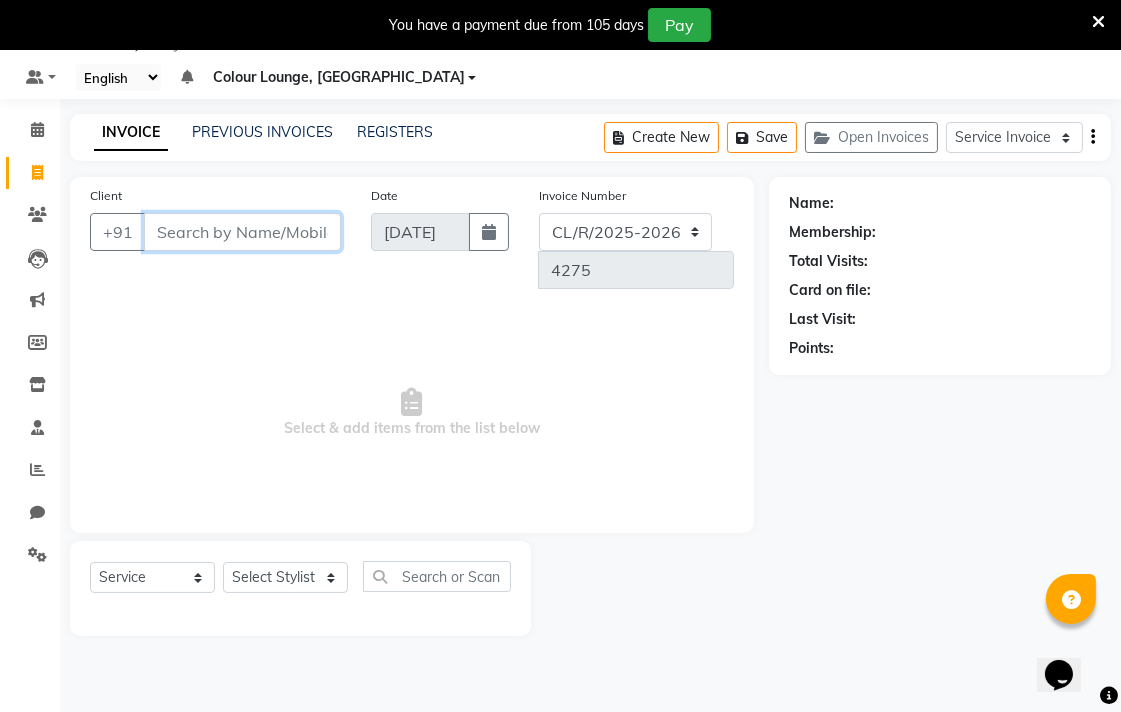 click on "Client" at bounding box center [242, 232] 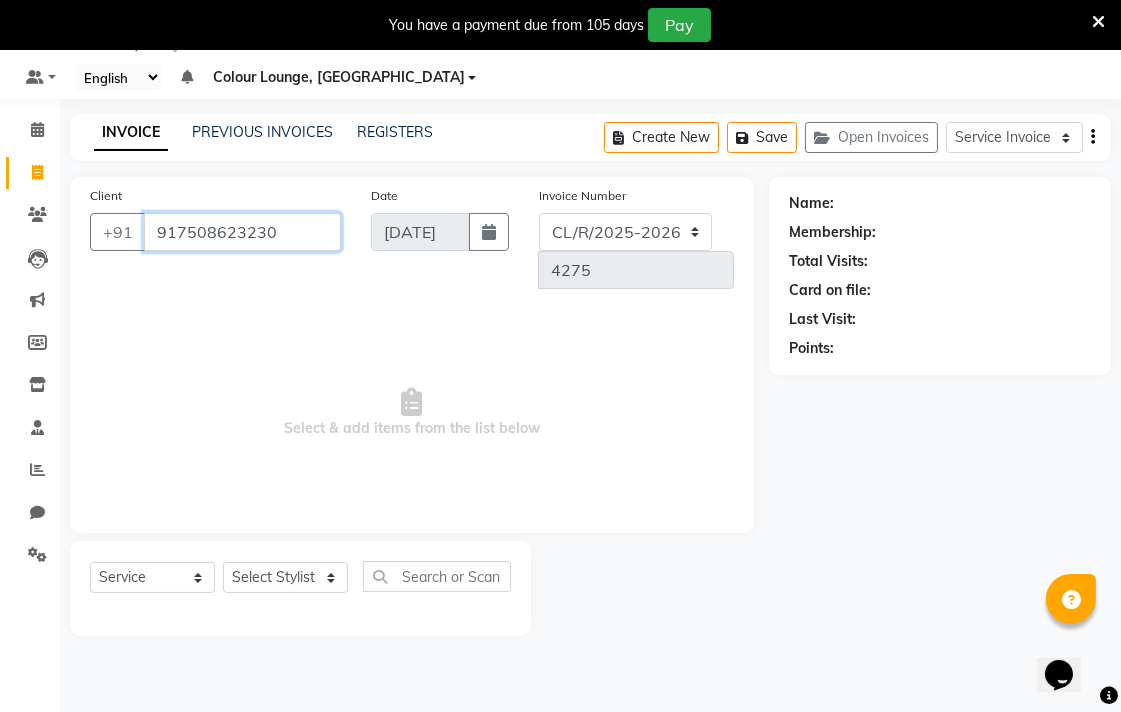 type on "917508623230" 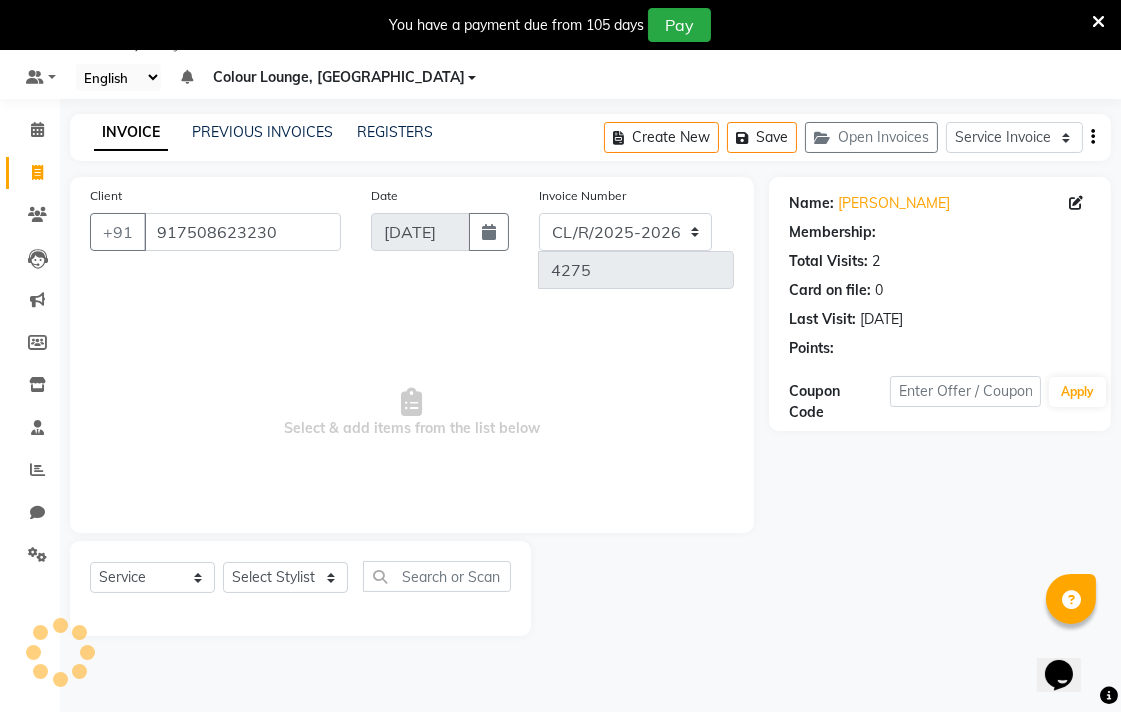 select on "1: Object" 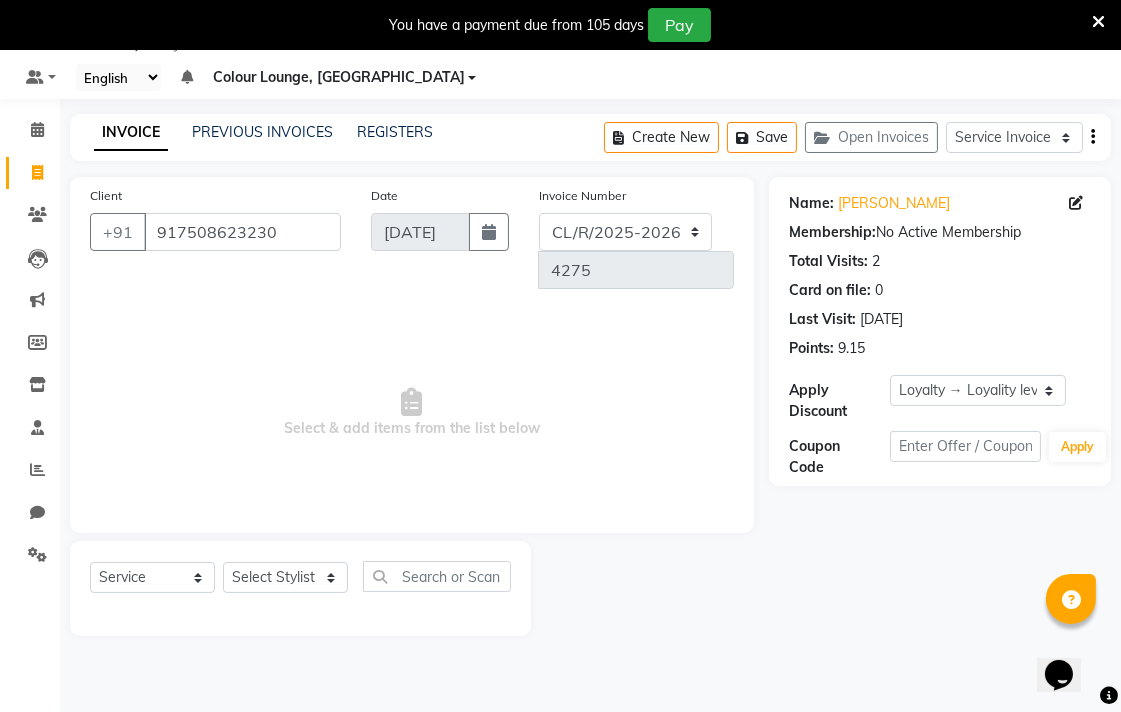 click 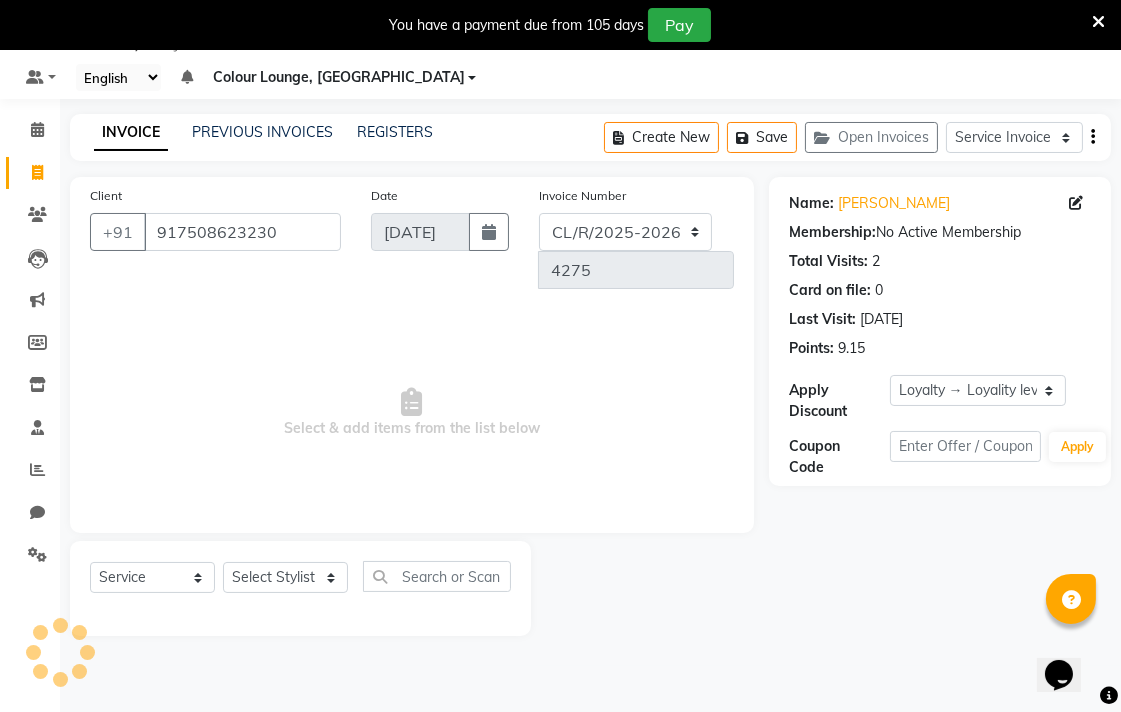 select on "17" 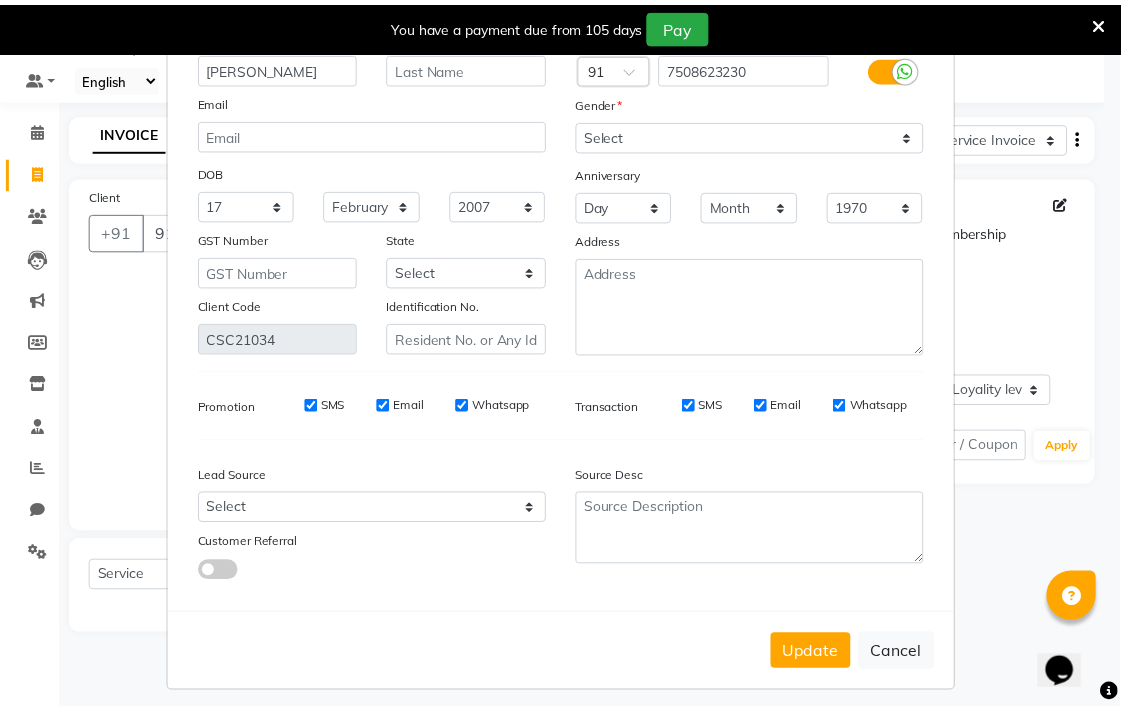scroll, scrollTop: 103, scrollLeft: 0, axis: vertical 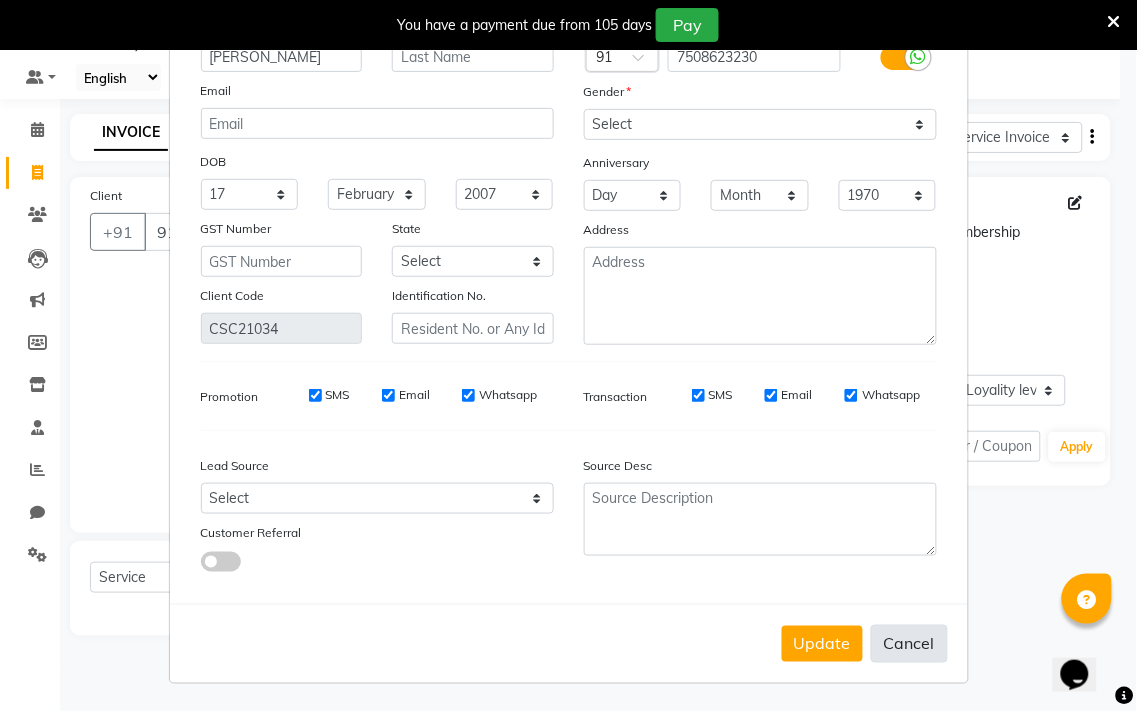 click on "Cancel" at bounding box center (909, 644) 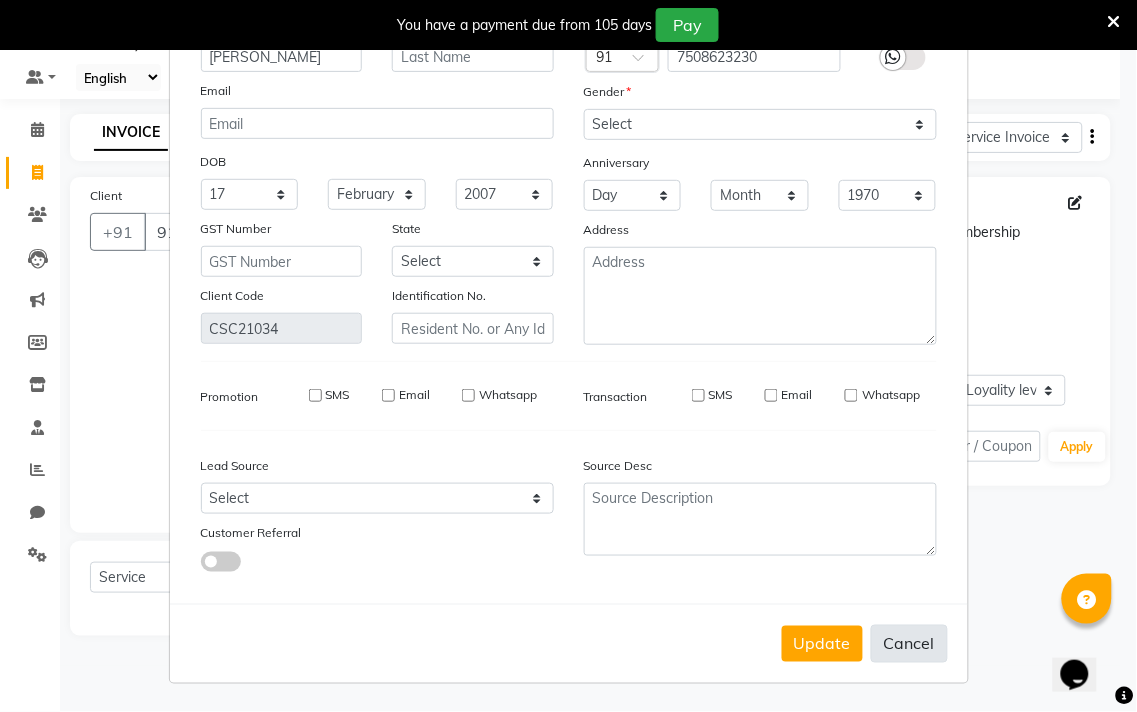 type 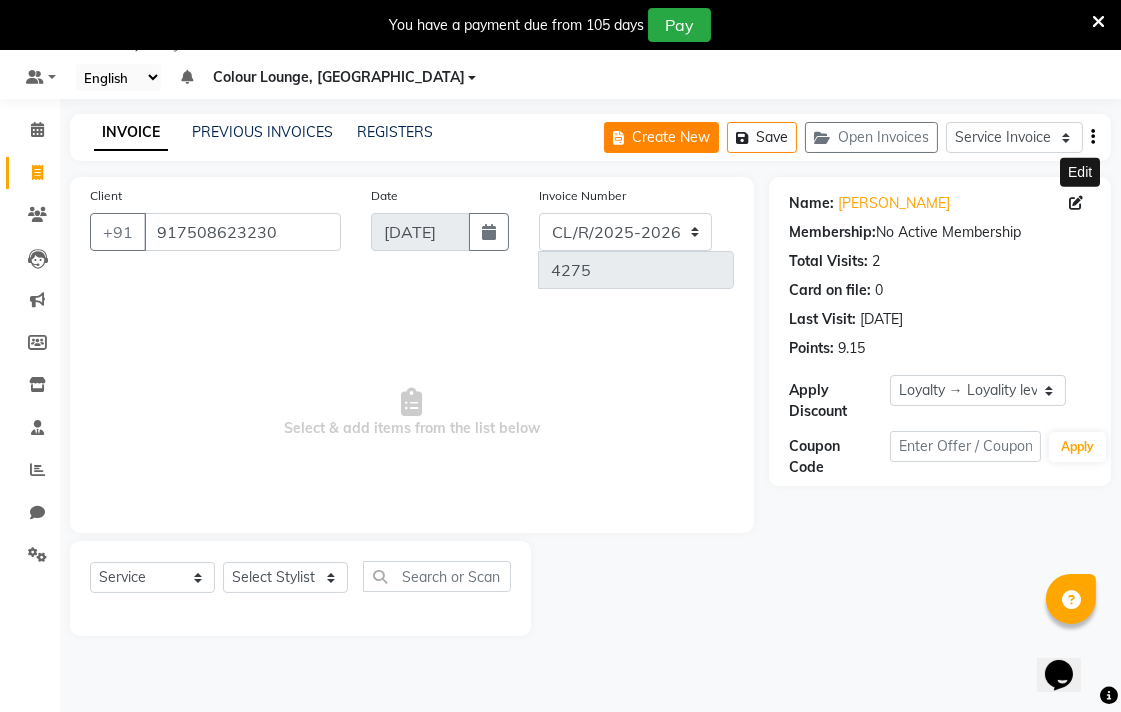 click on "Create New" 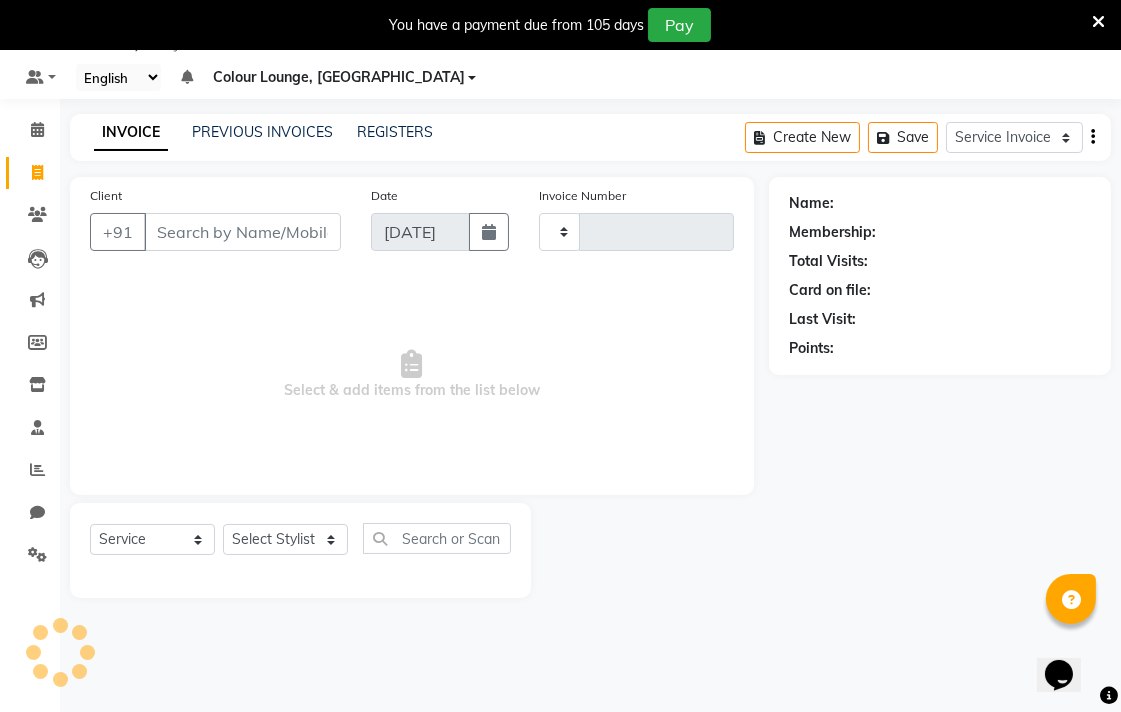 type on "4275" 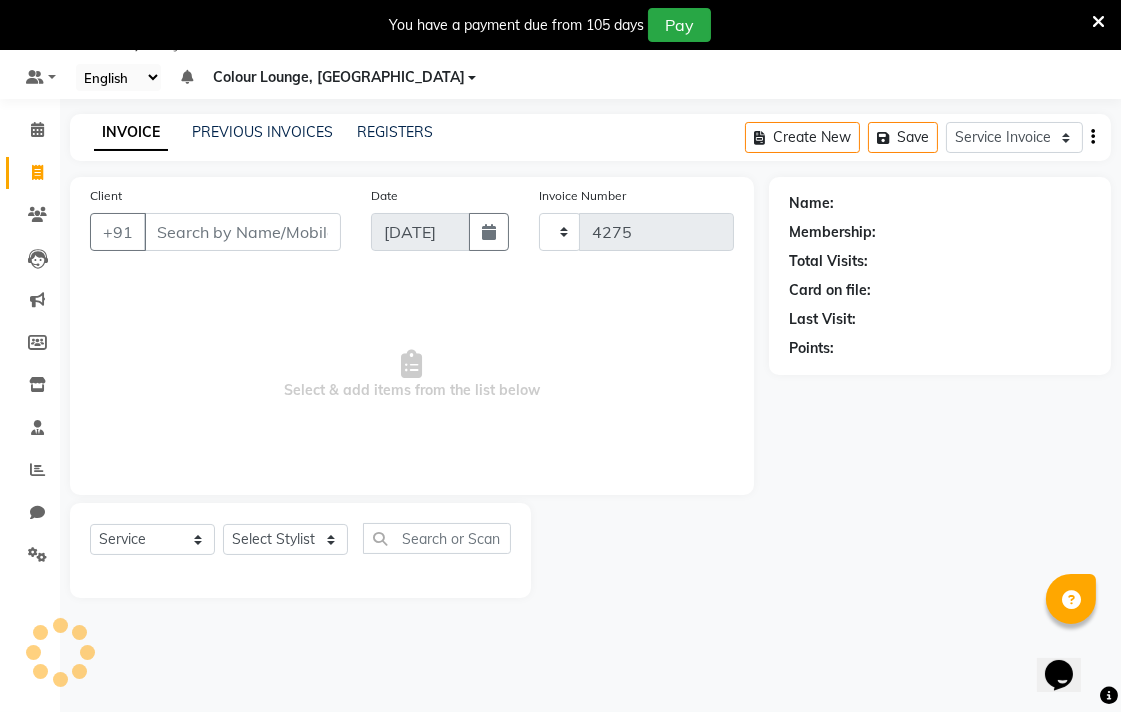 select on "8013" 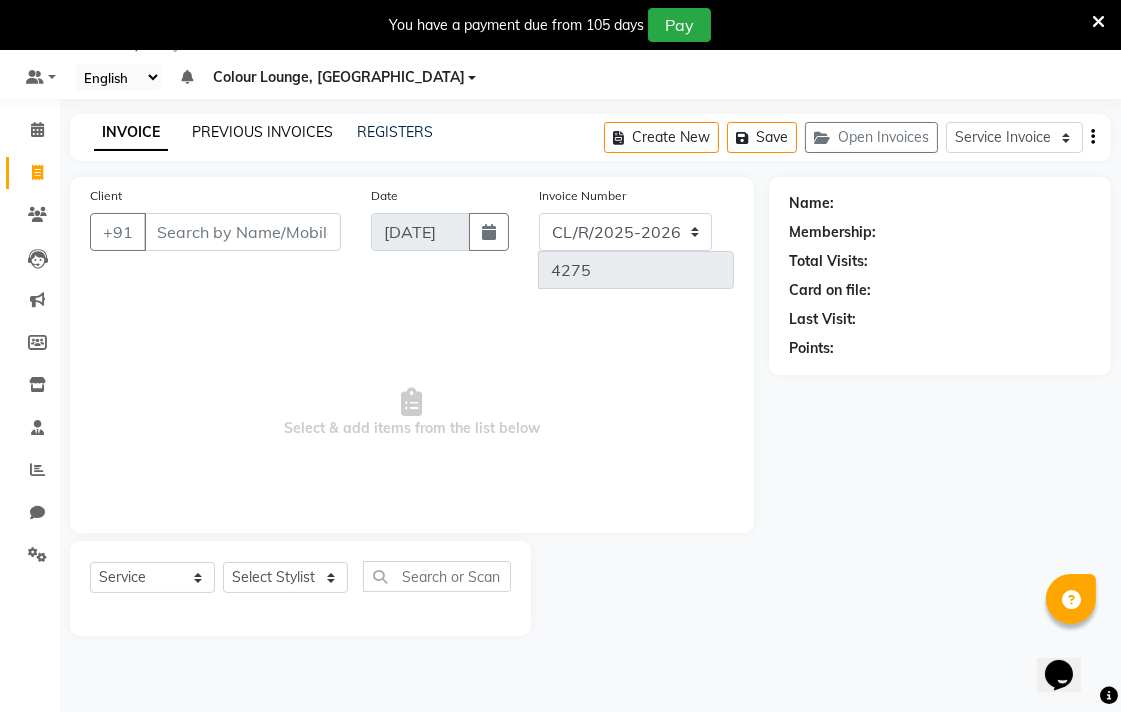 click on "PREVIOUS INVOICES" 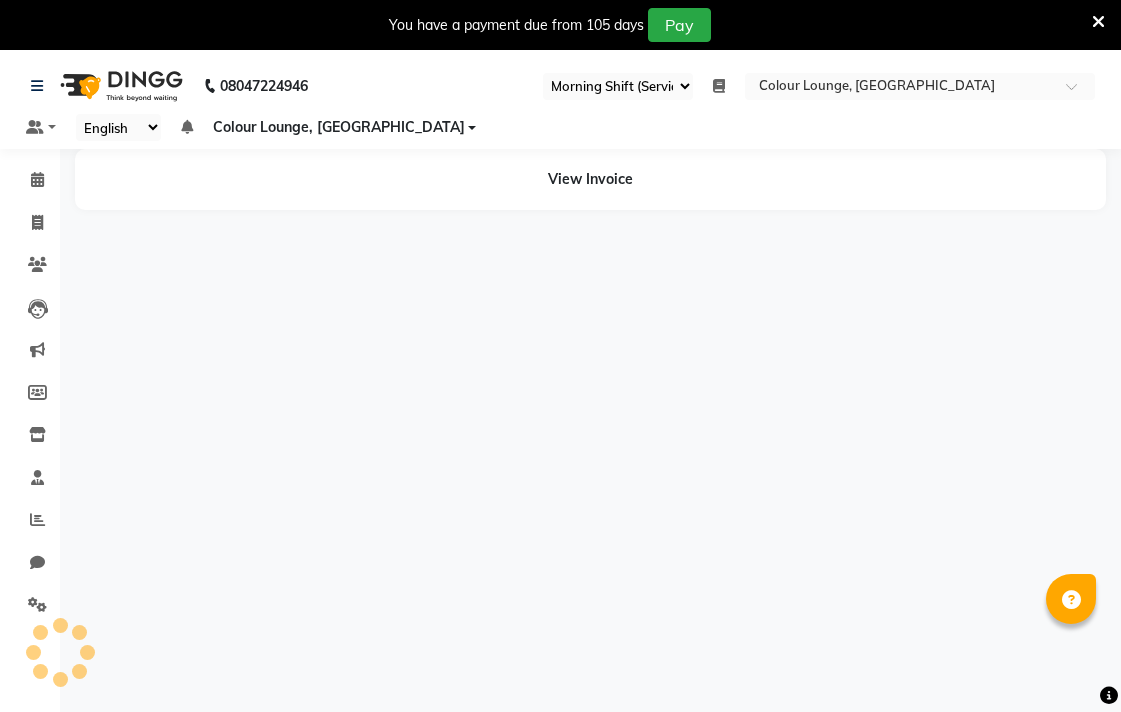 select on "83" 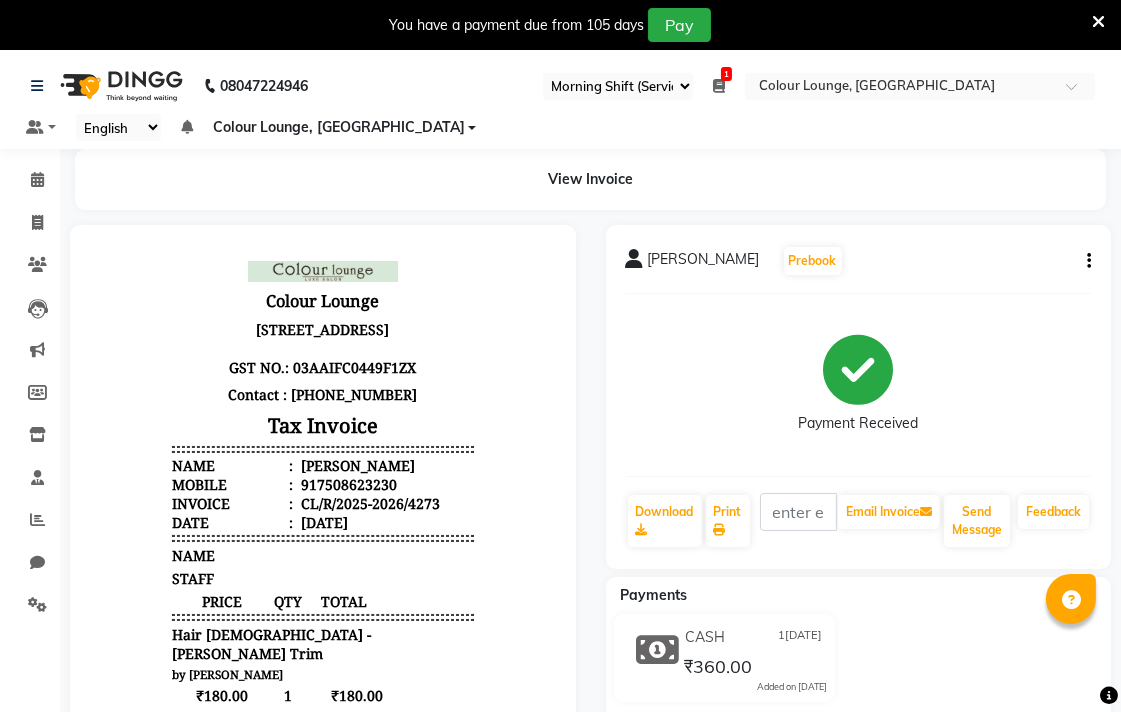 scroll, scrollTop: 0, scrollLeft: 0, axis: both 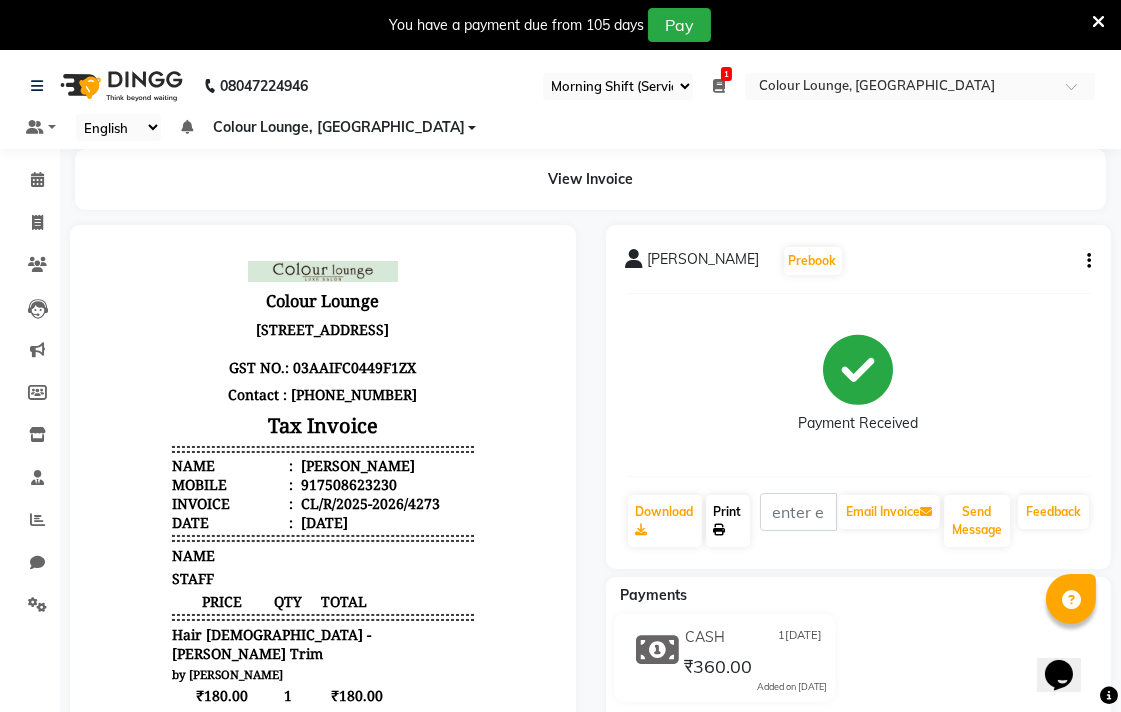 click 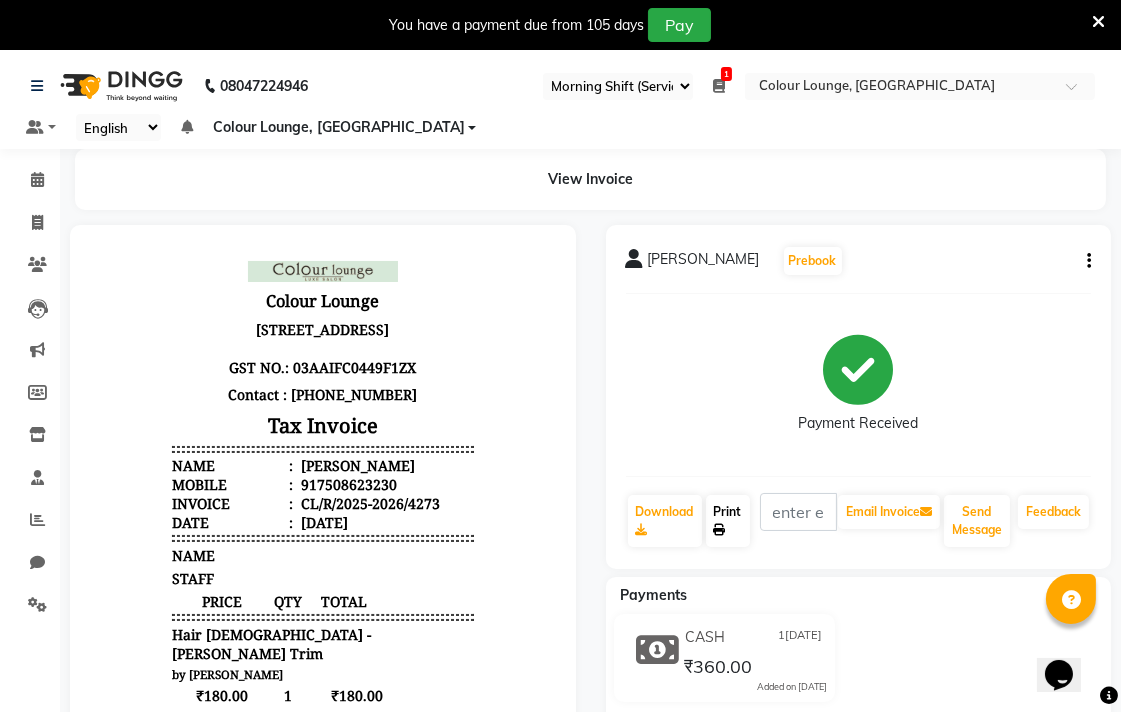 scroll, scrollTop: 0, scrollLeft: 0, axis: both 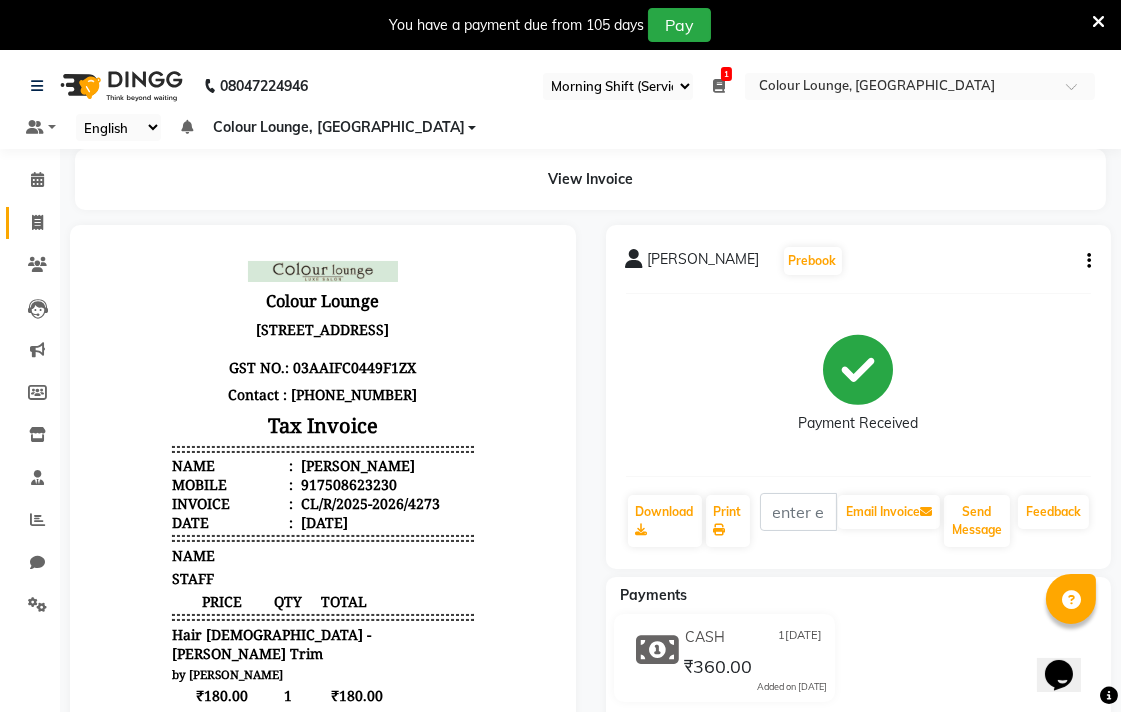 click 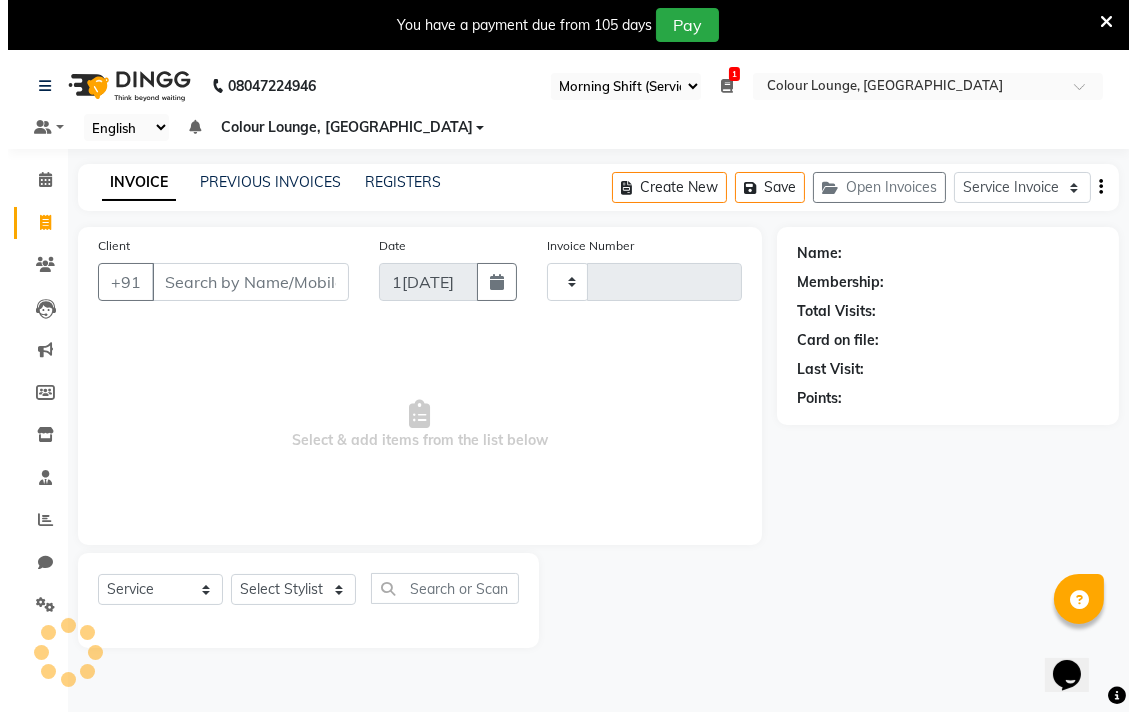 scroll, scrollTop: 50, scrollLeft: 0, axis: vertical 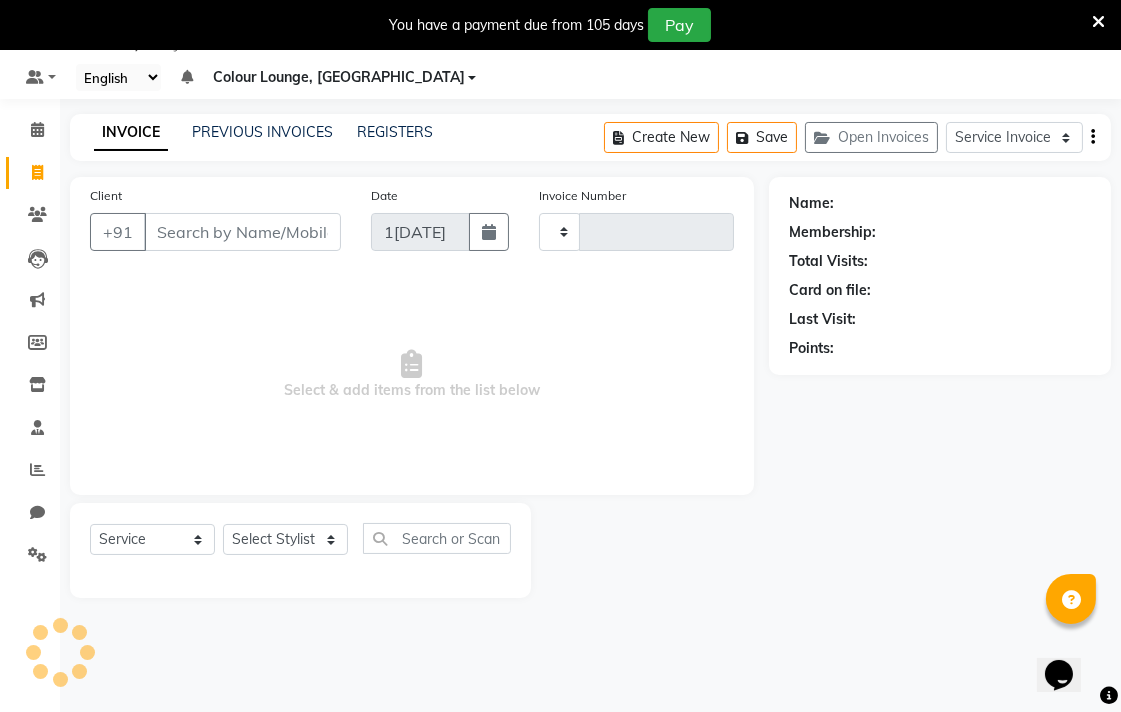 type on "4276" 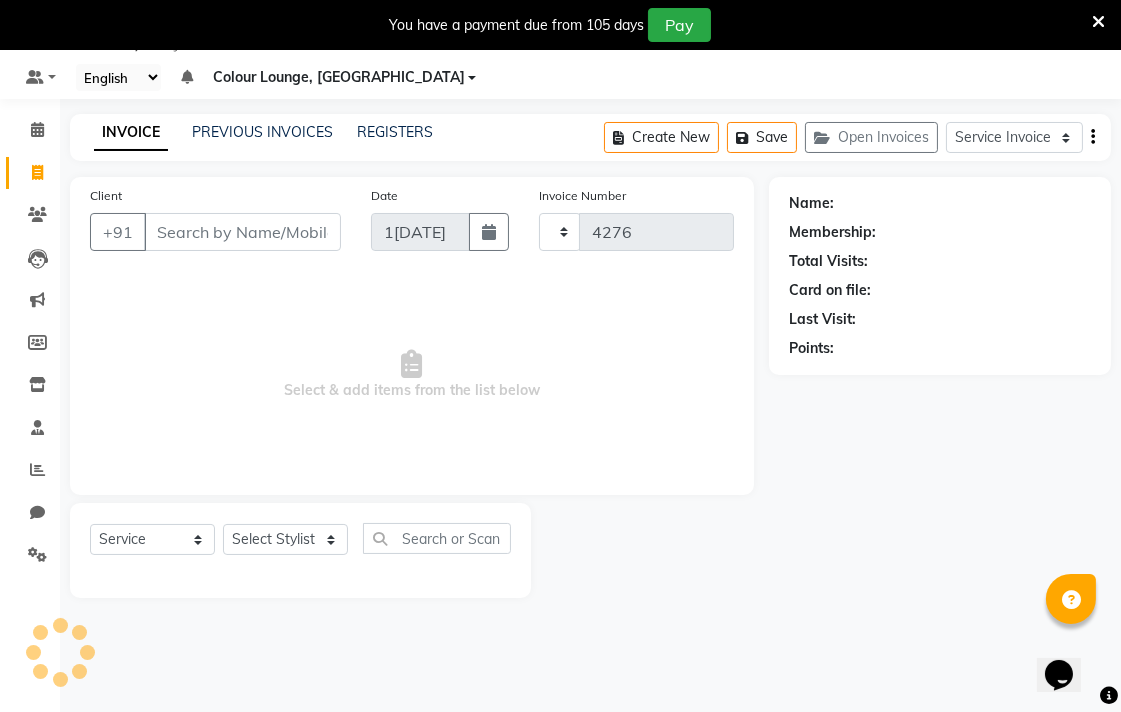 select on "8013" 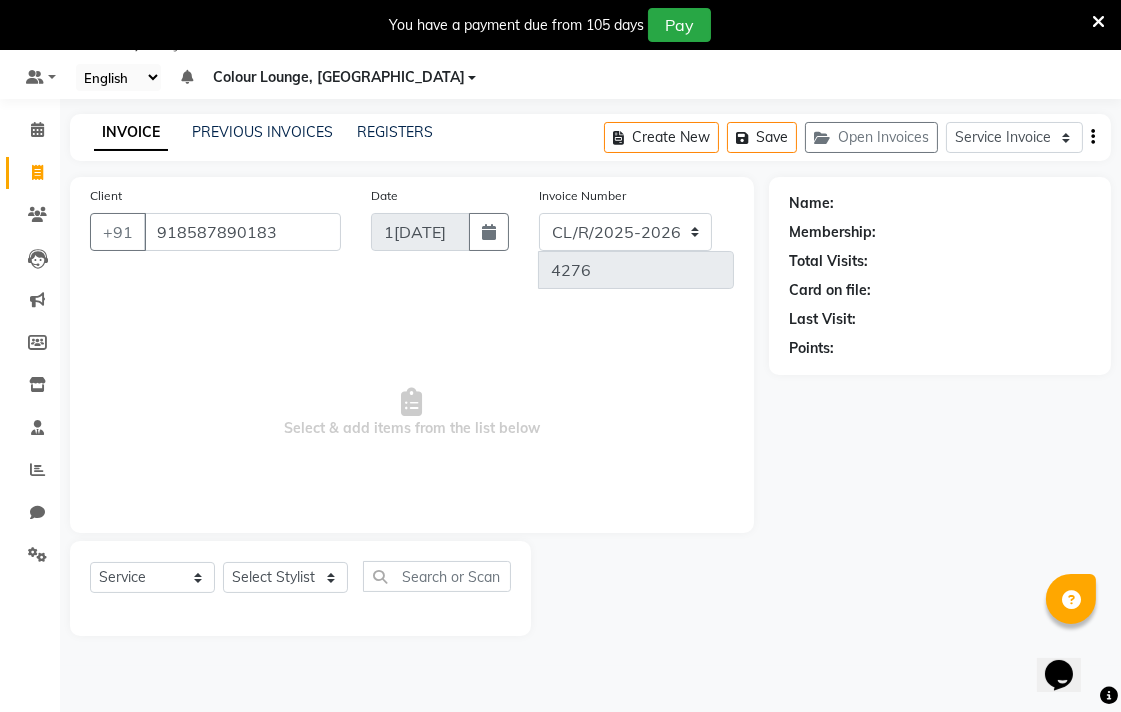 type on "918587890183" 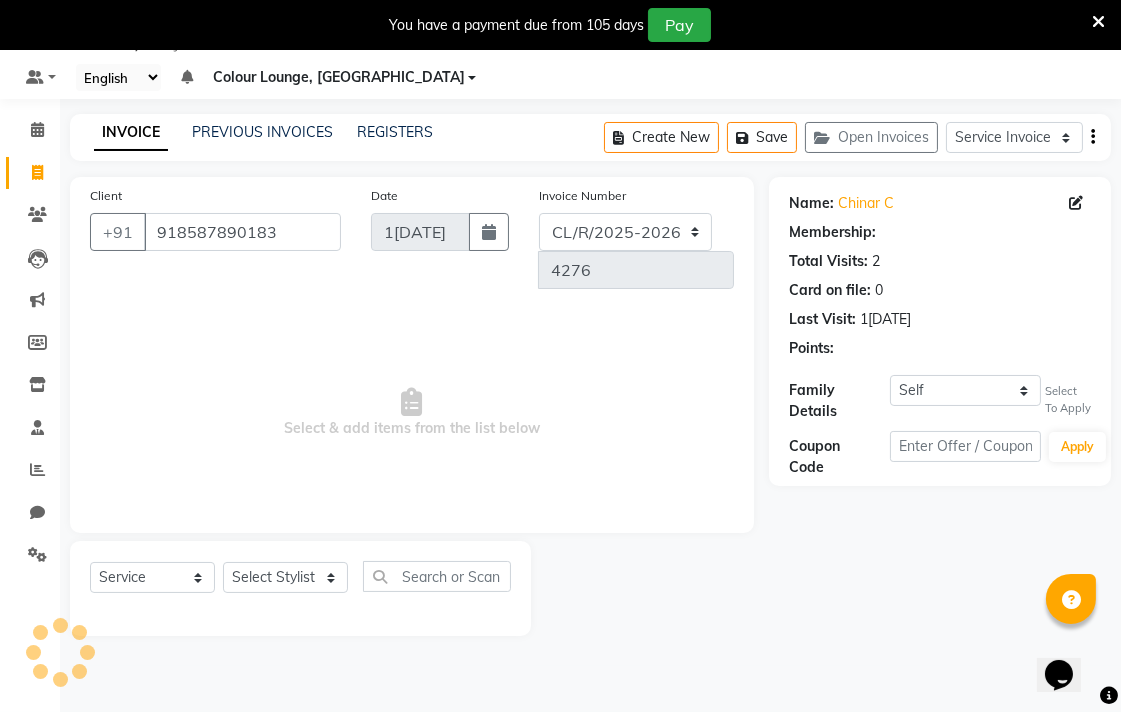 select on "1: Object" 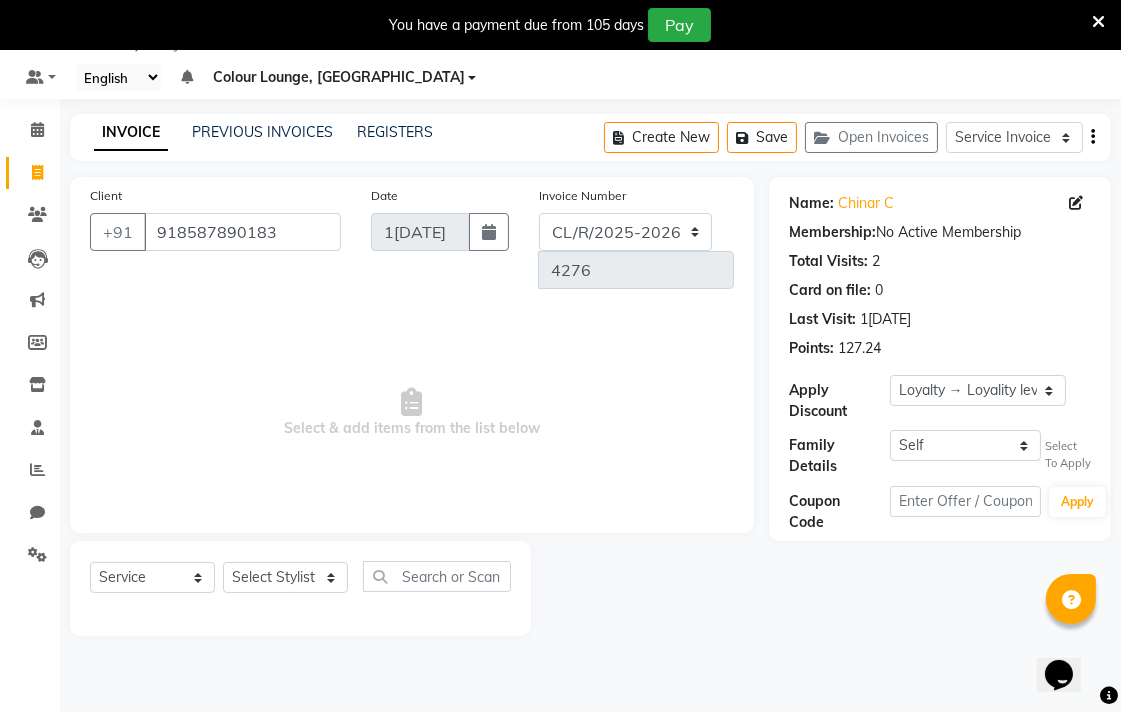 click 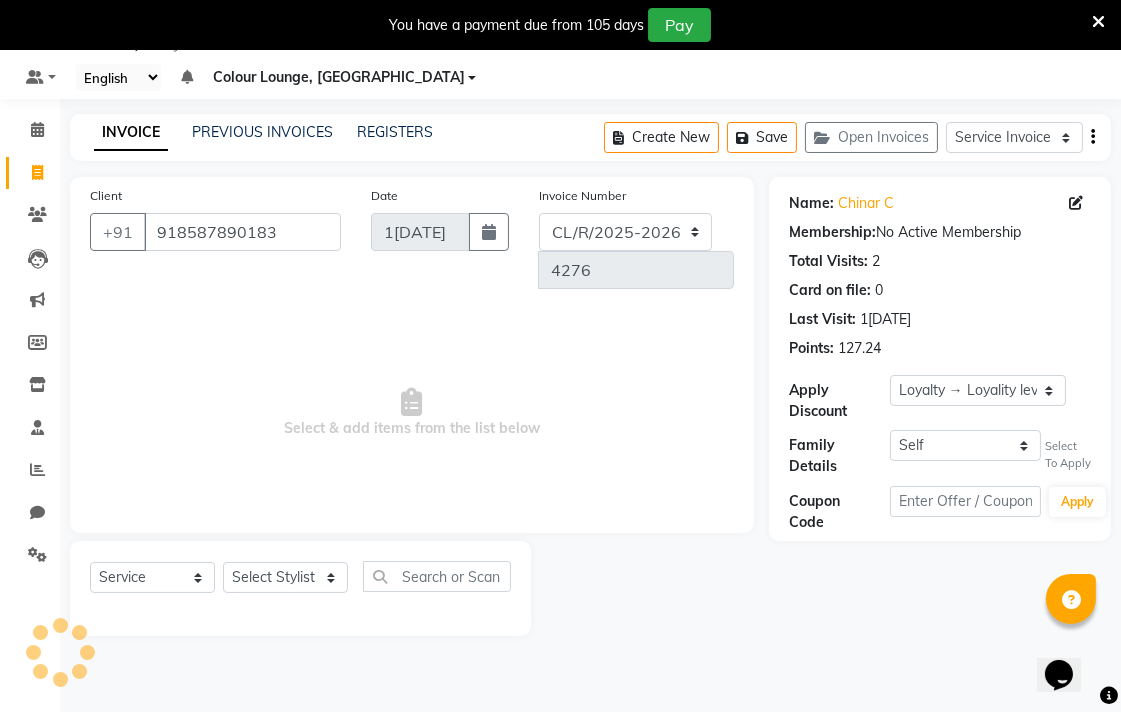 select on "[DEMOGRAPHIC_DATA]" 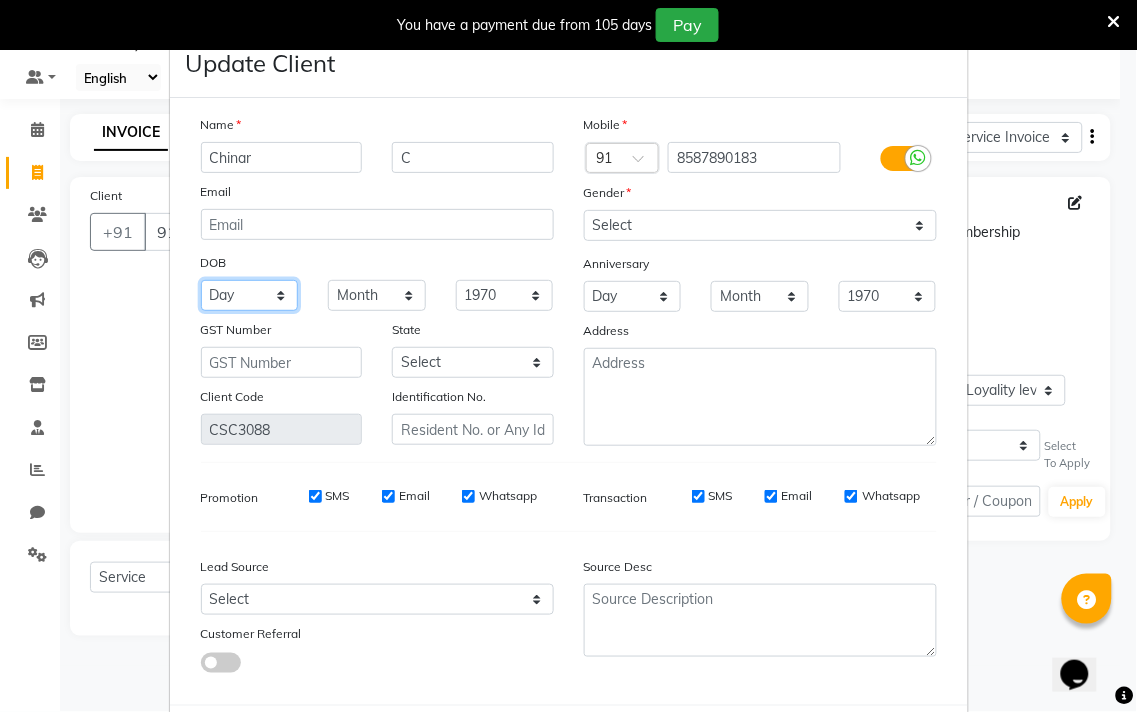 click on "Day 01 02 03 04 05 06 07 08 09 10 11 12 13 14 15 16 17 18 19 20 21 22 23 24 25 26 27 28 29 30 31" at bounding box center [250, 295] 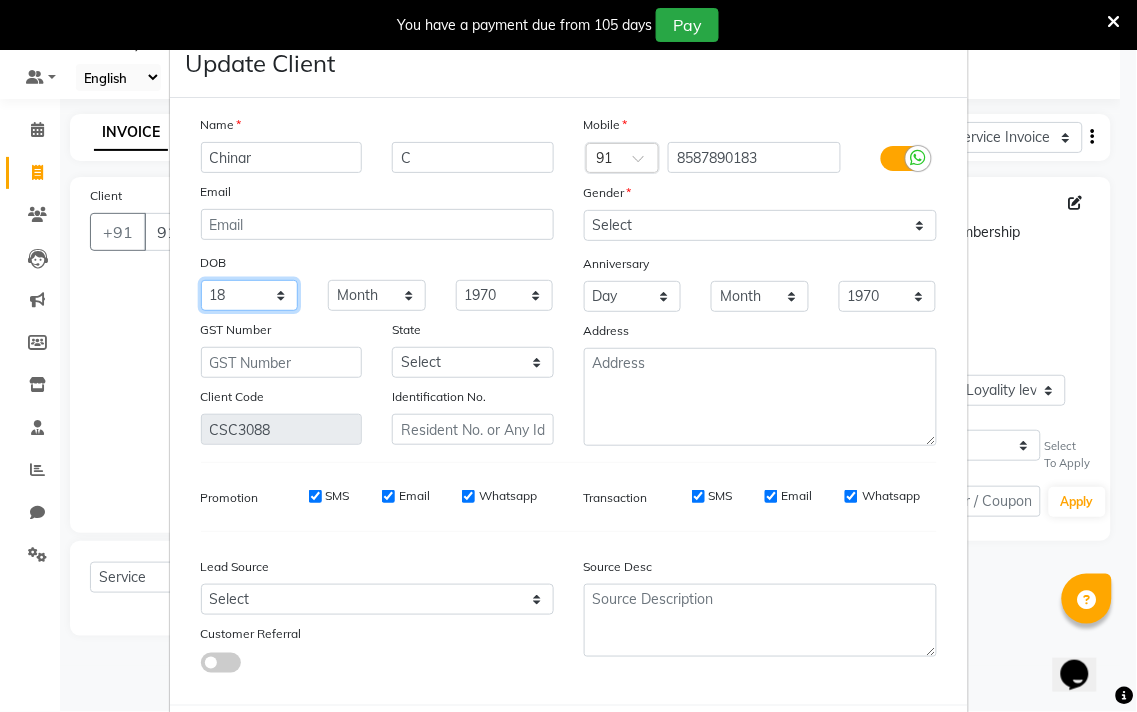 click on "Day 01 02 03 04 05 06 07 08 09 10 11 12 13 14 15 16 17 18 19 20 21 22 23 24 25 26 27 28 29 30 31" at bounding box center (250, 295) 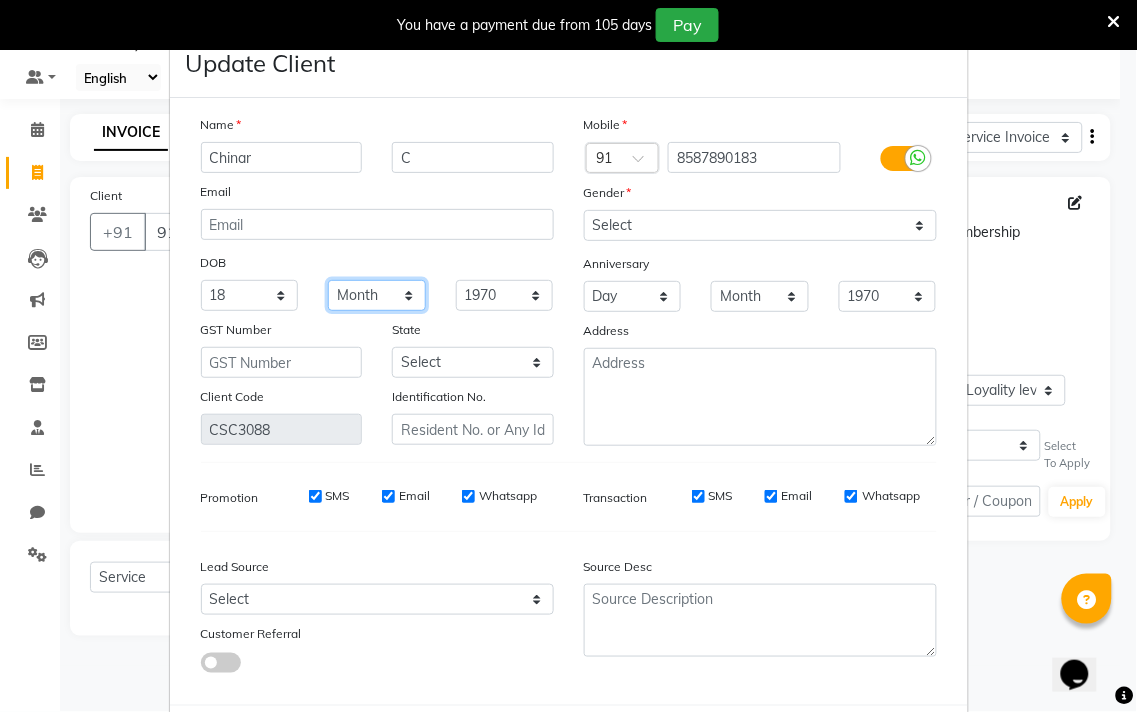 click on "Month January February March April May June July August September October November December" at bounding box center [377, 295] 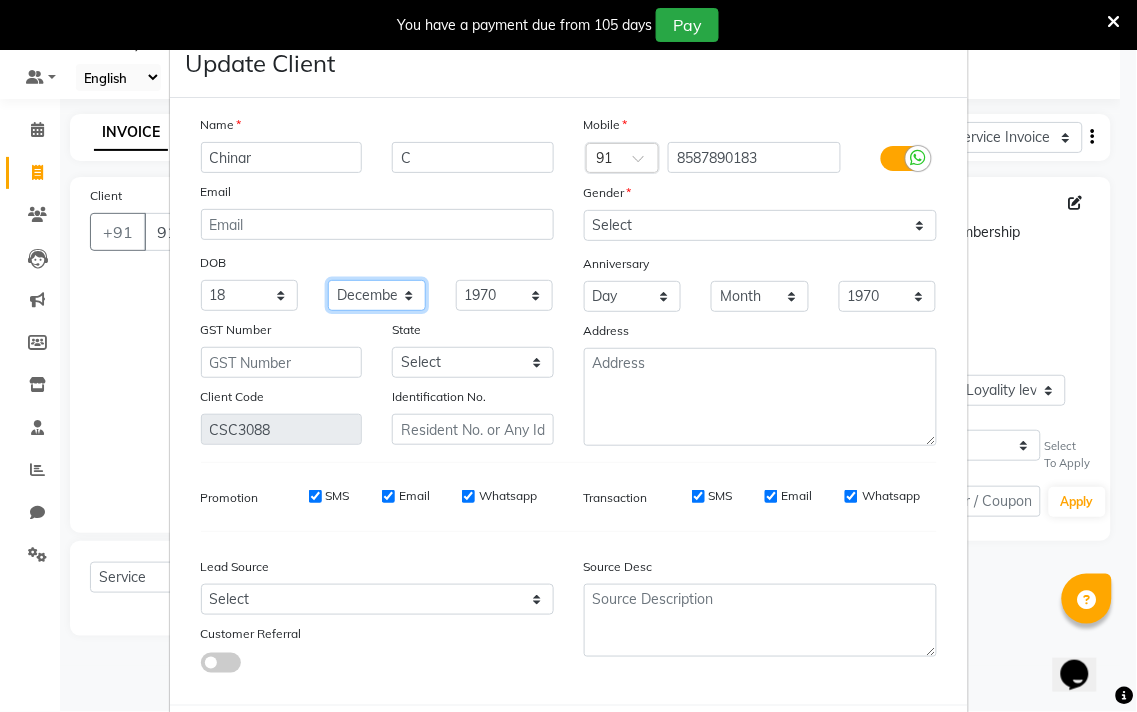 click on "Month January February March April May June July August September October November December" at bounding box center [377, 295] 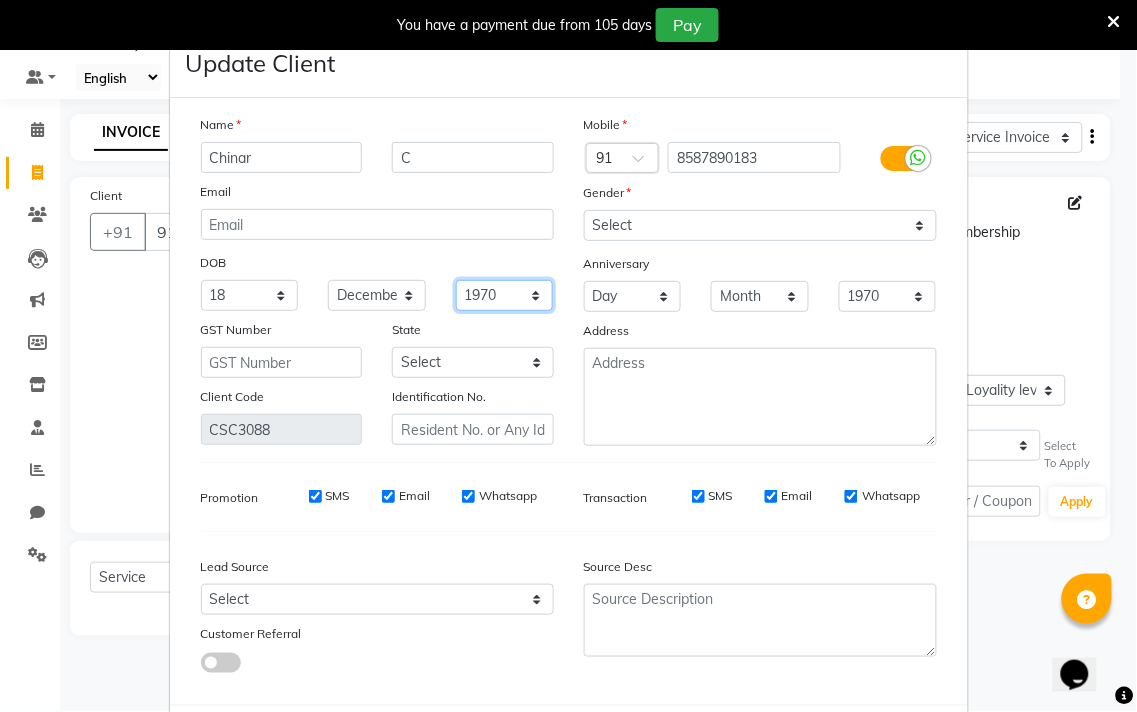 click on "1940 1941 1942 1943 1944 1945 1946 1947 1948 1949 1950 1951 1952 1953 1954 1955 1956 1957 1958 1959 1960 1961 1962 1963 1964 1965 1966 1967 1968 1969 1970 1971 1972 1973 1974 1975 1976 1977 1978 1979 1980 1981 1982 1983 1984 1985 1986 1987 1988 1989 1990 1991 1992 1993 1994 1995 1996 1997 1998 1999 2000 2001 2002 2003 2004 2005 2006 2007 2008 2009 2010 2011 2012 2013 2014 2015 2016 2017 2018 2019 2020 2021 2022 2023 2024" at bounding box center (505, 295) 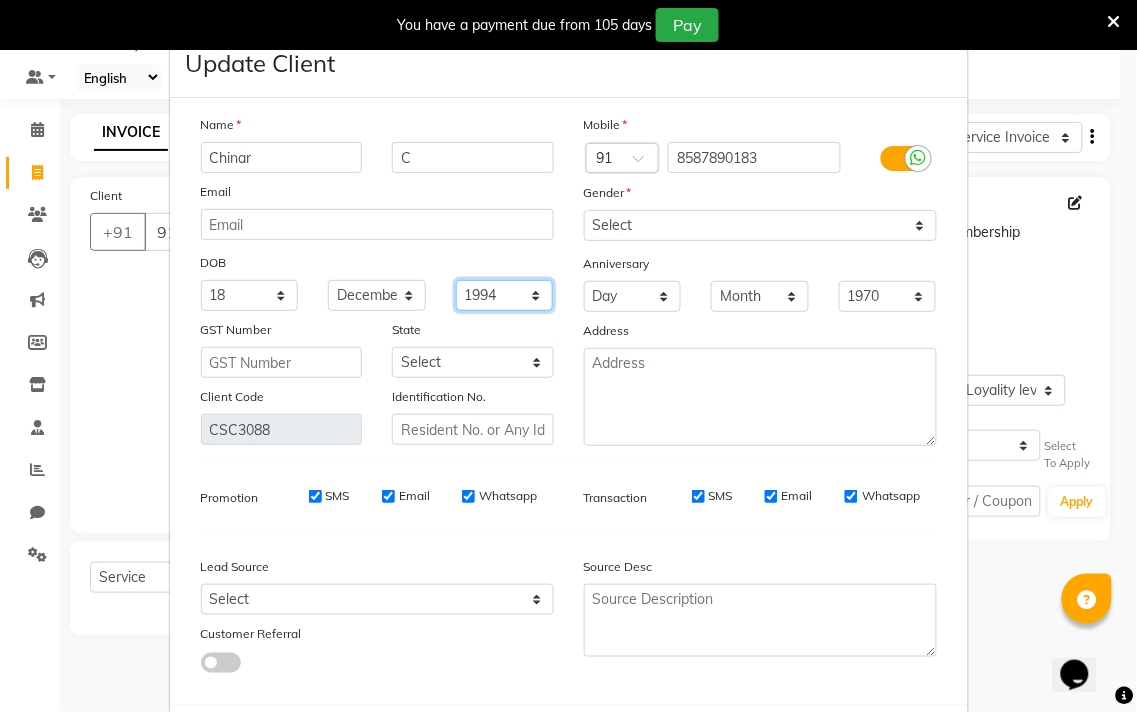 click on "1940 1941 1942 1943 1944 1945 1946 1947 1948 1949 1950 1951 1952 1953 1954 1955 1956 1957 1958 1959 1960 1961 1962 1963 1964 1965 1966 1967 1968 1969 1970 1971 1972 1973 1974 1975 1976 1977 1978 1979 1980 1981 1982 1983 1984 1985 1986 1987 1988 1989 1990 1991 1992 1993 1994 1995 1996 1997 1998 1999 2000 2001 2002 2003 2004 2005 2006 2007 2008 2009 2010 2011 2012 2013 2014 2015 2016 2017 2018 2019 2020 2021 2022 2023 2024" at bounding box center (505, 295) 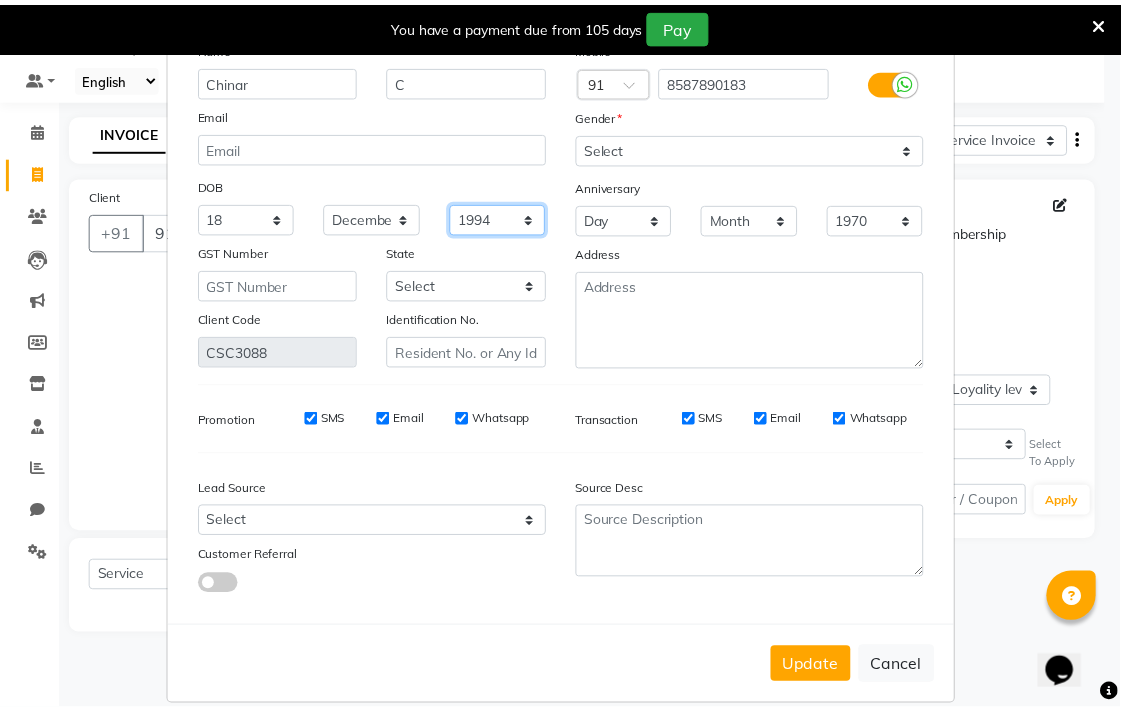 scroll, scrollTop: 103, scrollLeft: 0, axis: vertical 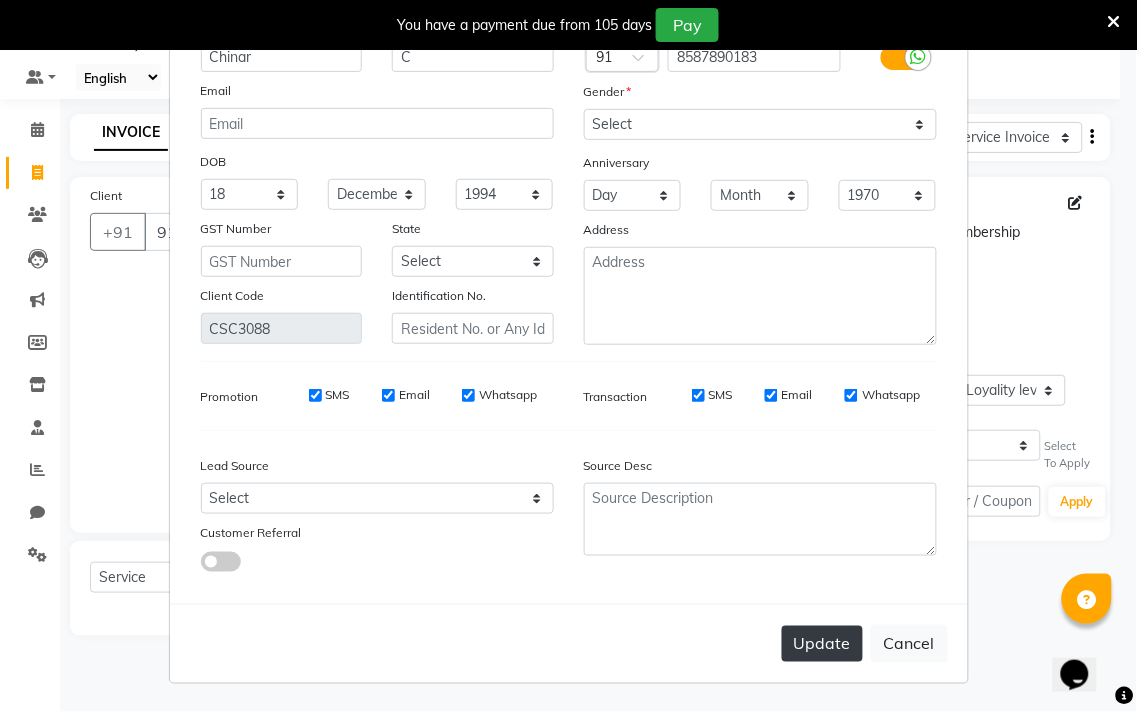 click on "Update" at bounding box center [822, 644] 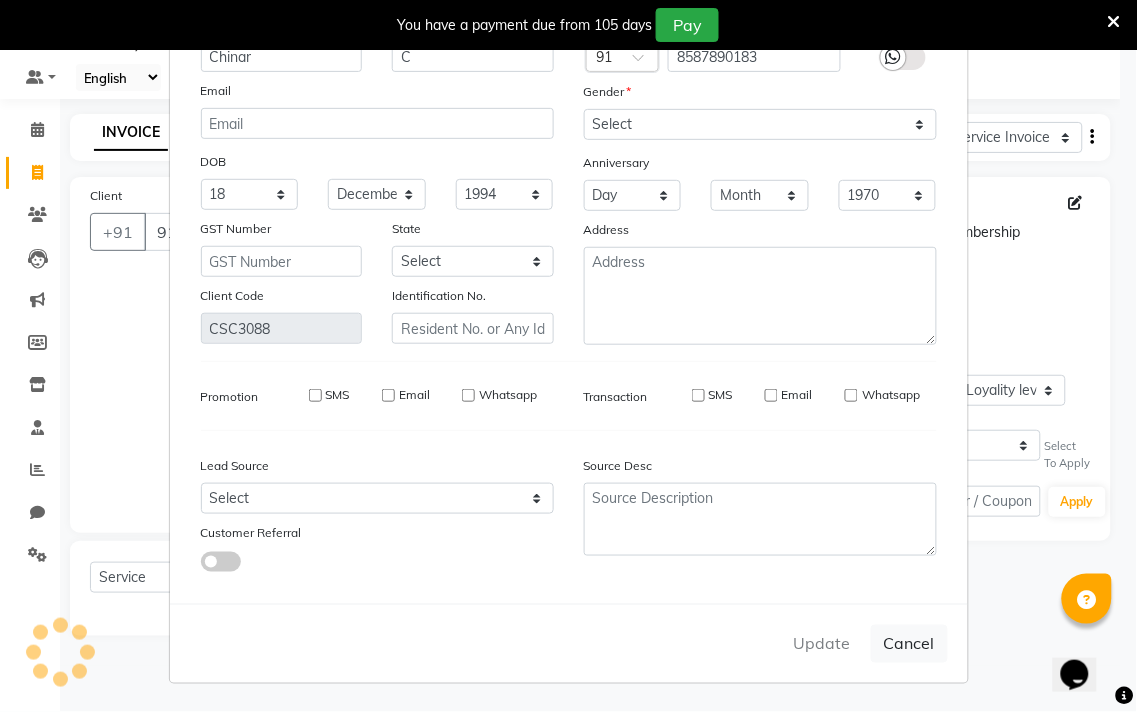 type on "8587890183" 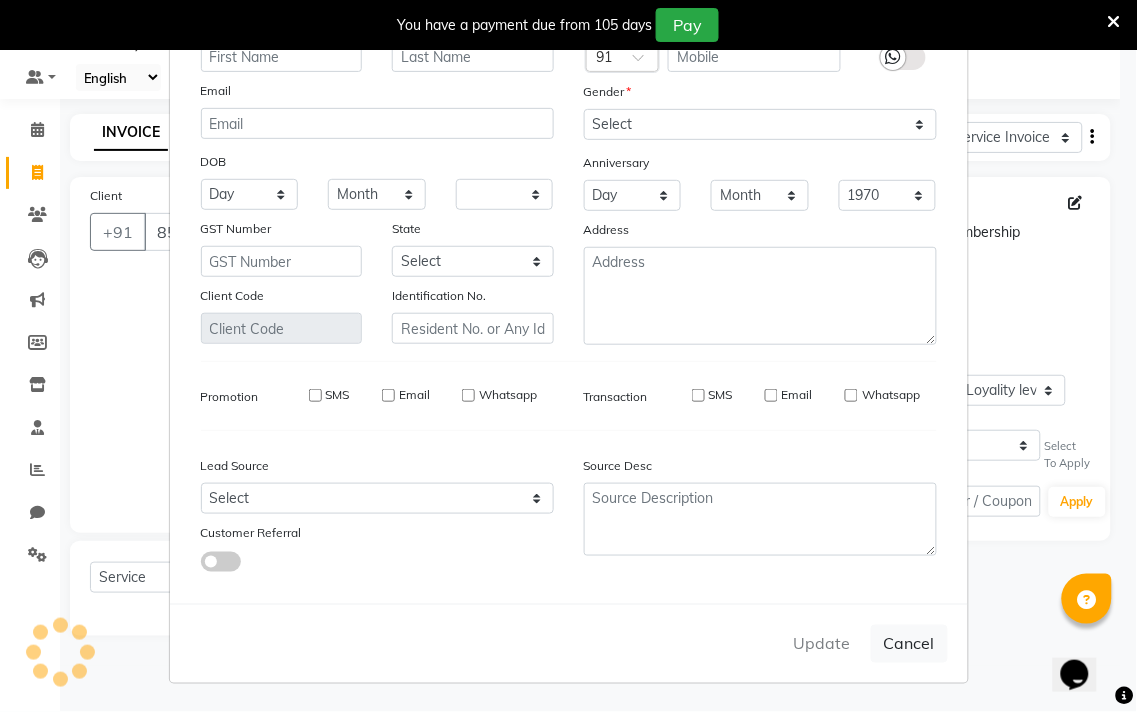 select 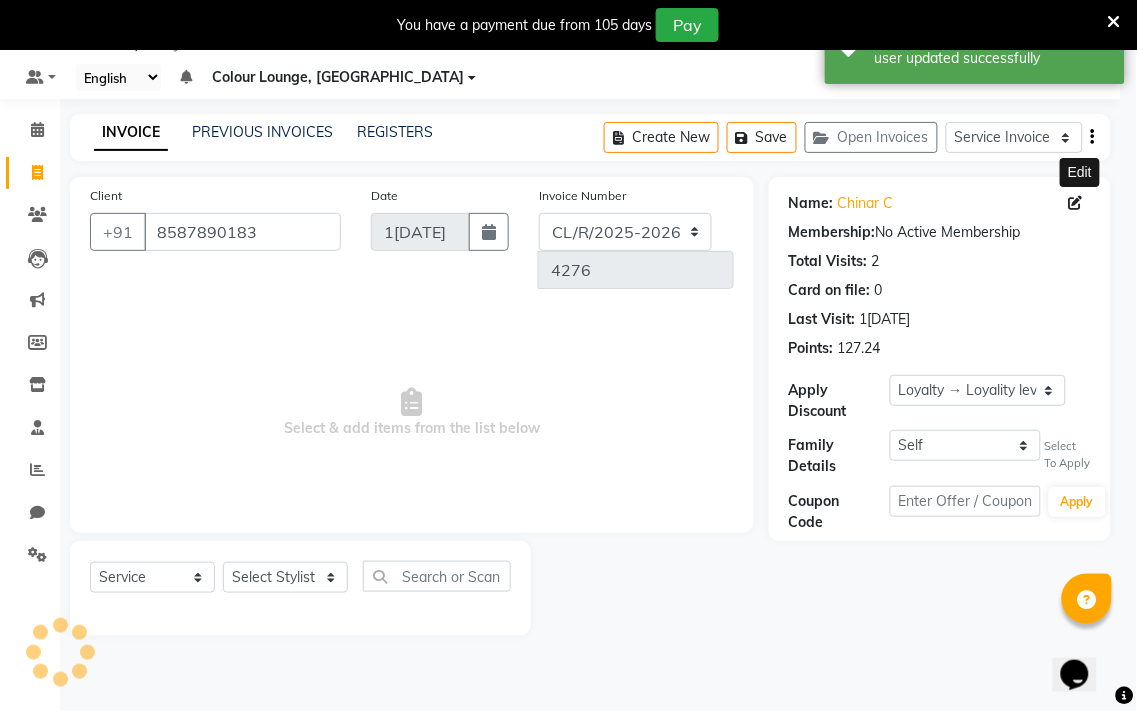 select on "1: Object" 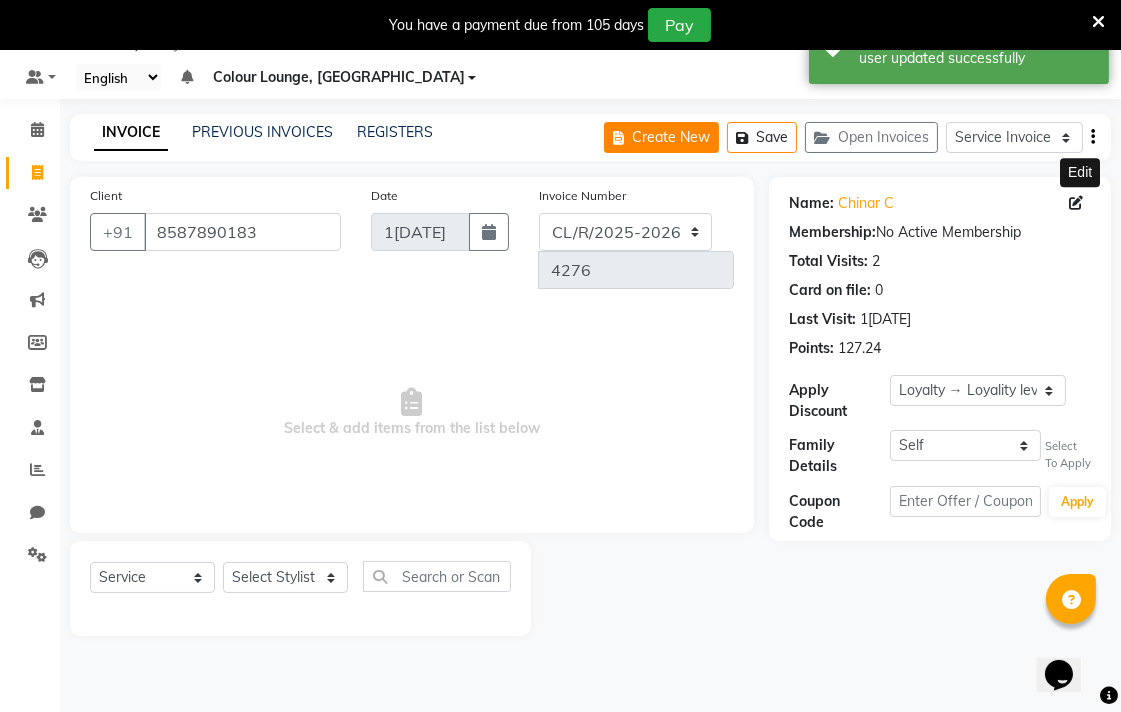 click on "Create New" 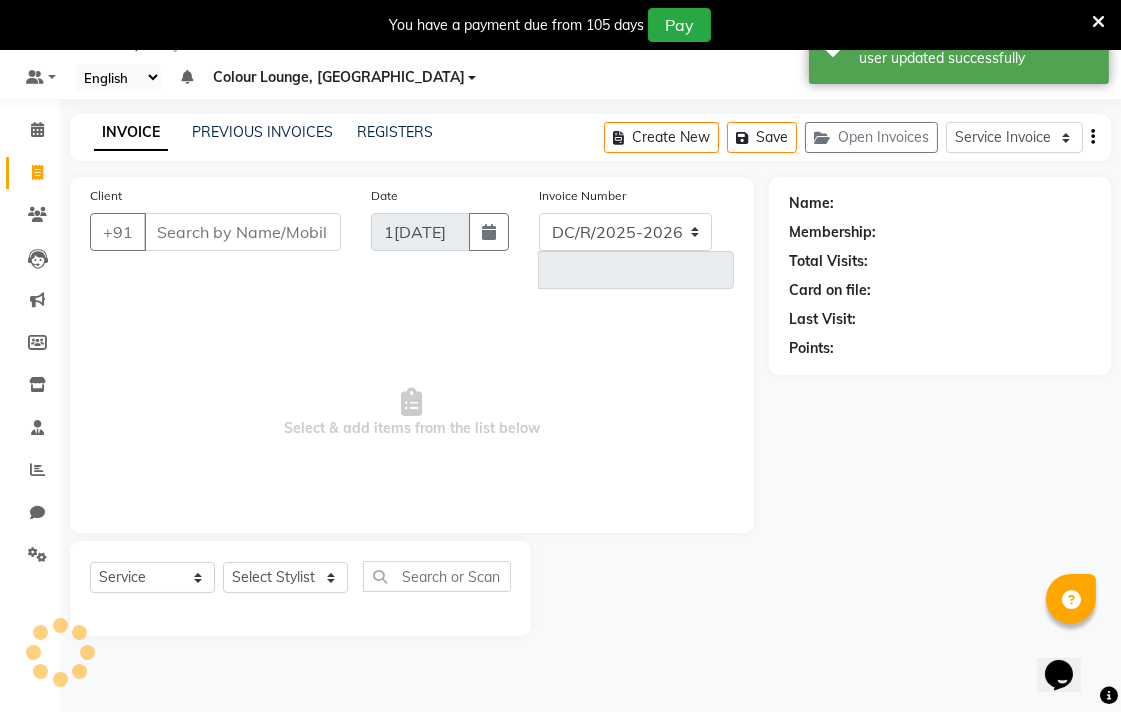 select on "8013" 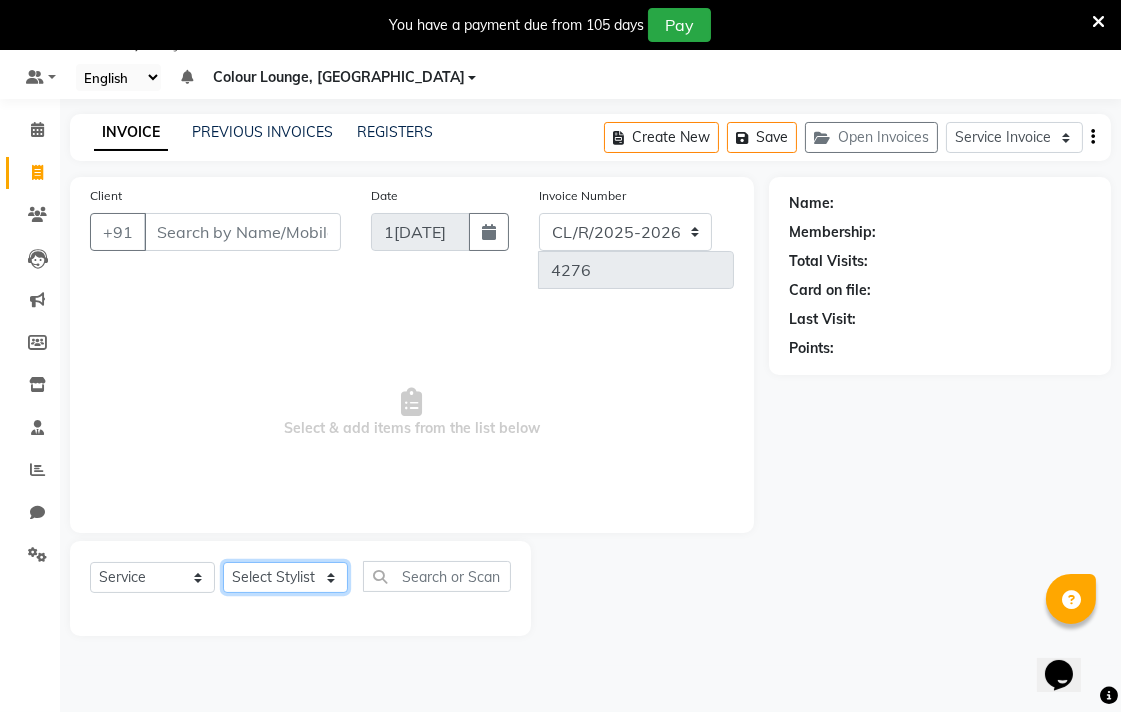 click on "Select Stylist Admin AMIT Birshika Colour Lounge, [GEOGRAPHIC_DATA] Colour Lounge, [GEOGRAPHIC_DATA] [PERSON_NAME] [PERSON_NAME] [PERSON_NAME] [PERSON_NAME] [PERSON_NAME] mam [PERSON_NAME] [PERSON_NAME] [PERSON_NAME] MOHIT [PERSON_NAME] POOJA [PERSON_NAME] [PERSON_NAME] [PERSON_NAME] guard [PERSON_NAME] [PERSON_NAME] [PERSON_NAME] [PERSON_NAME] SAMEER [PERSON_NAME] [PERSON_NAME] [PERSON_NAME] [PERSON_NAME] [PERSON_NAME] [PERSON_NAME] VISHAL [PERSON_NAME]" 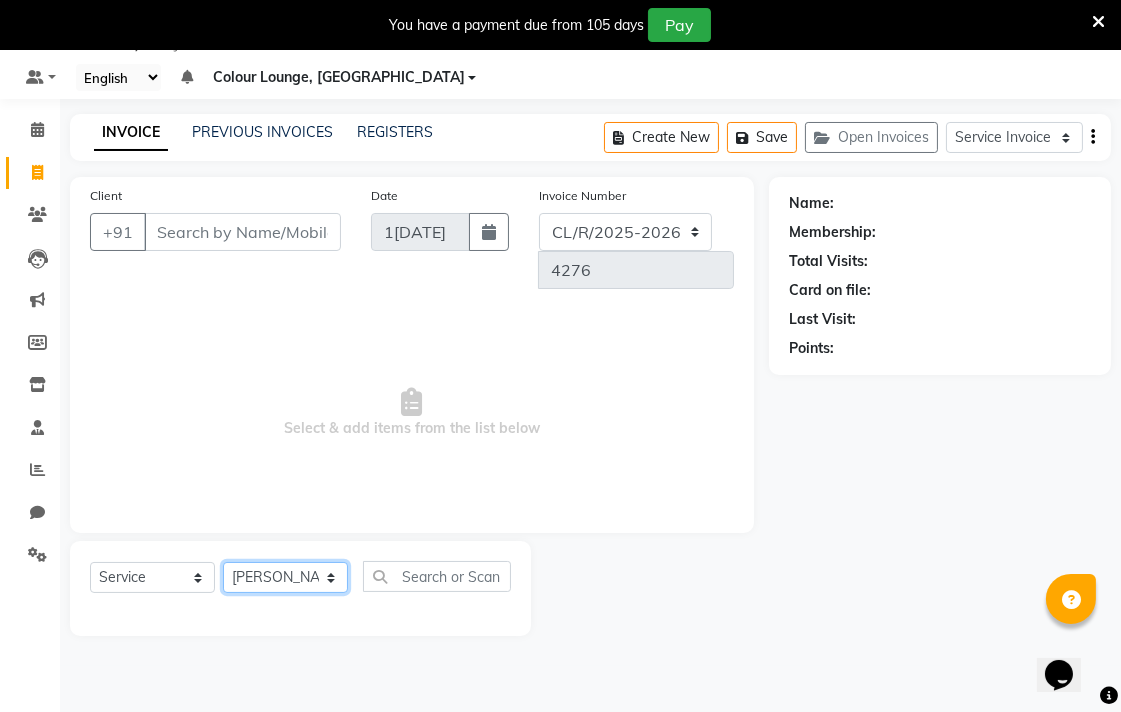 click on "Select Stylist Admin AMIT Birshika Colour Lounge, [GEOGRAPHIC_DATA] Colour Lounge, [GEOGRAPHIC_DATA] [PERSON_NAME] [PERSON_NAME] [PERSON_NAME] [PERSON_NAME] [PERSON_NAME] mam [PERSON_NAME] [PERSON_NAME] [PERSON_NAME] MOHIT [PERSON_NAME] POOJA [PERSON_NAME] [PERSON_NAME] [PERSON_NAME] guard [PERSON_NAME] [PERSON_NAME] [PERSON_NAME] [PERSON_NAME] SAMEER [PERSON_NAME] [PERSON_NAME] [PERSON_NAME] [PERSON_NAME] [PERSON_NAME] [PERSON_NAME] VISHAL [PERSON_NAME]" 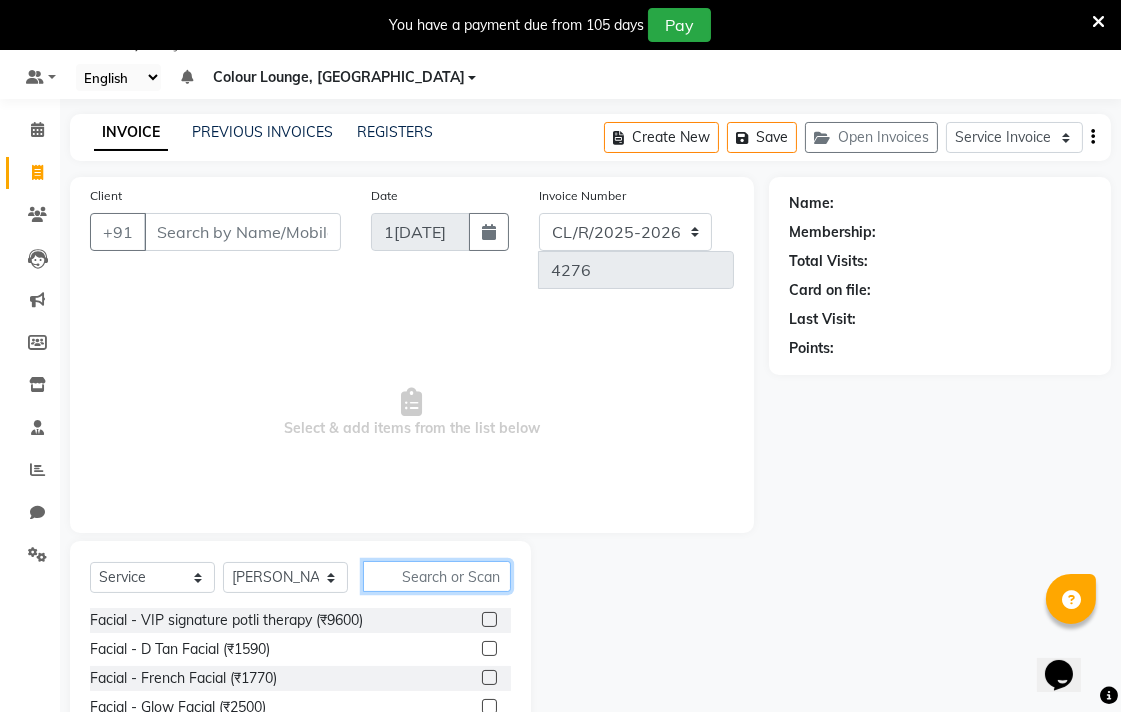 click 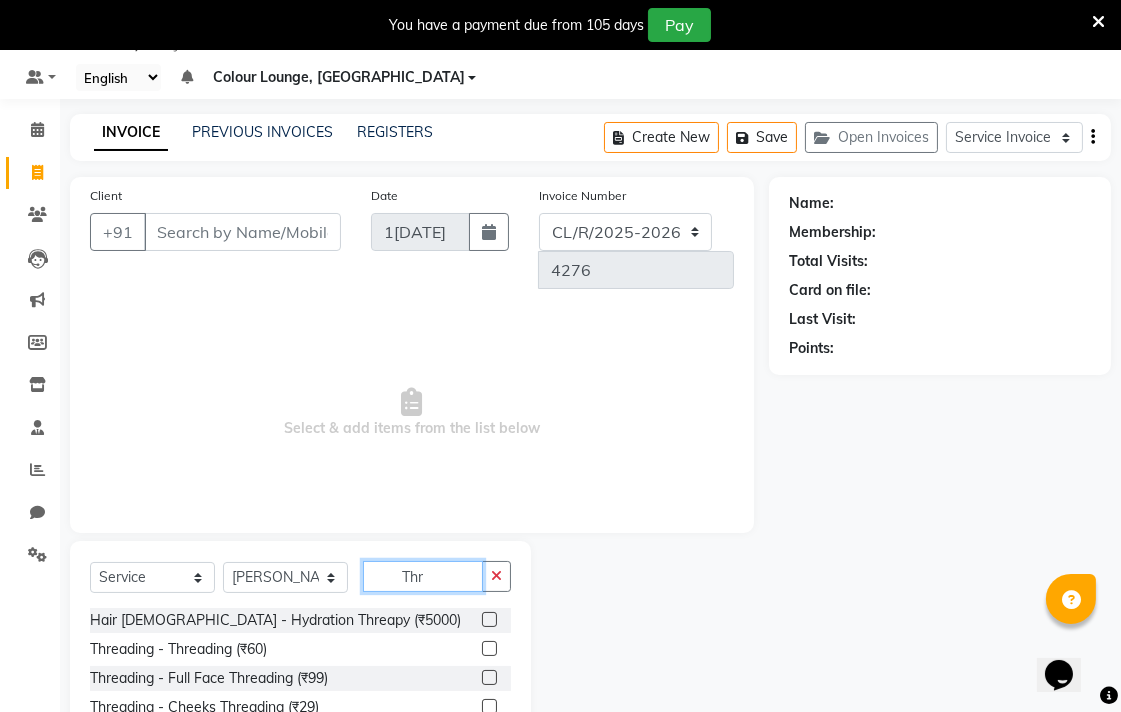 type on "Thr" 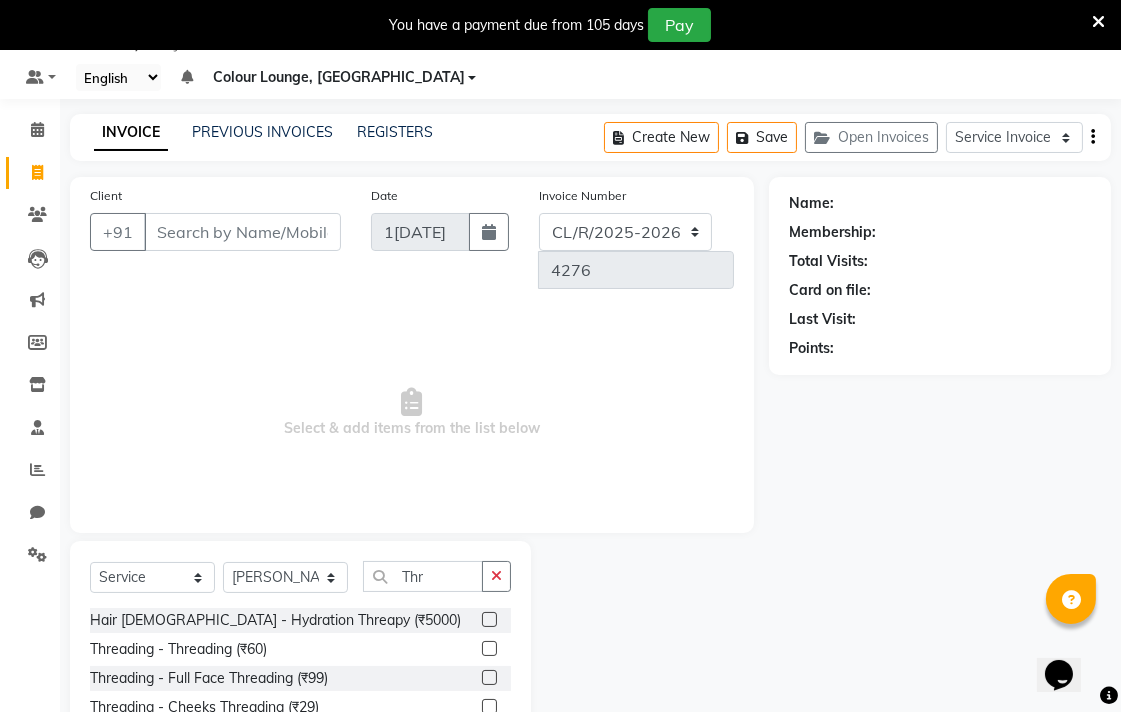 click 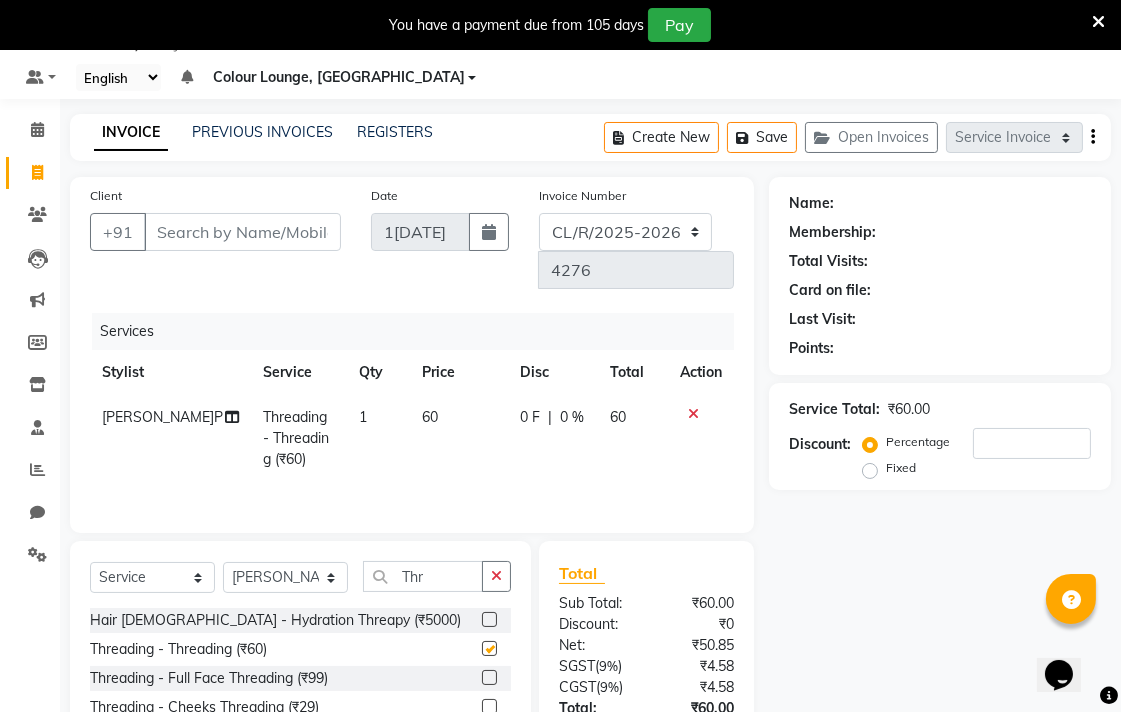 checkbox on "false" 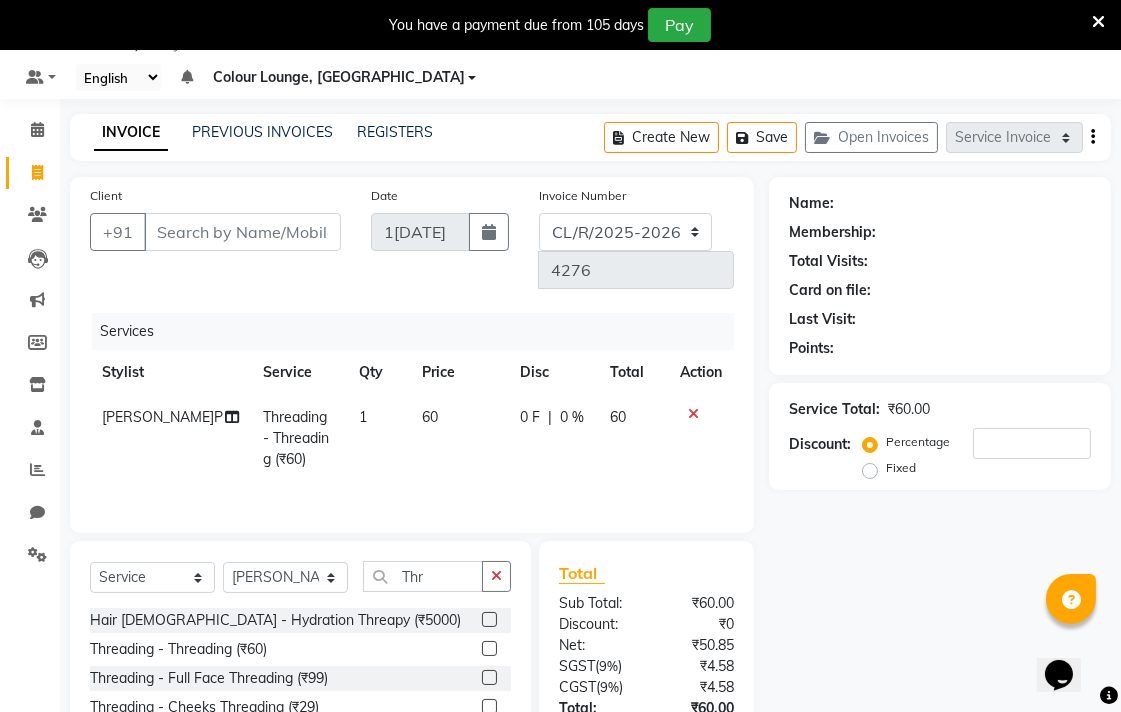 click on "60" 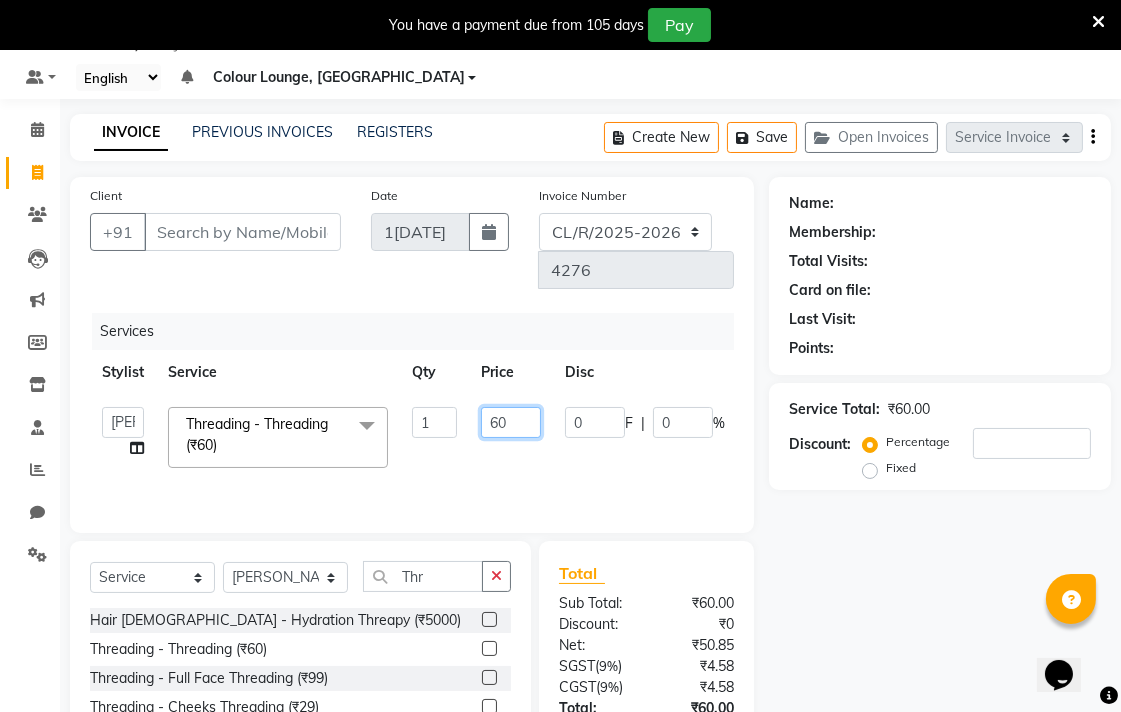 click on "60" 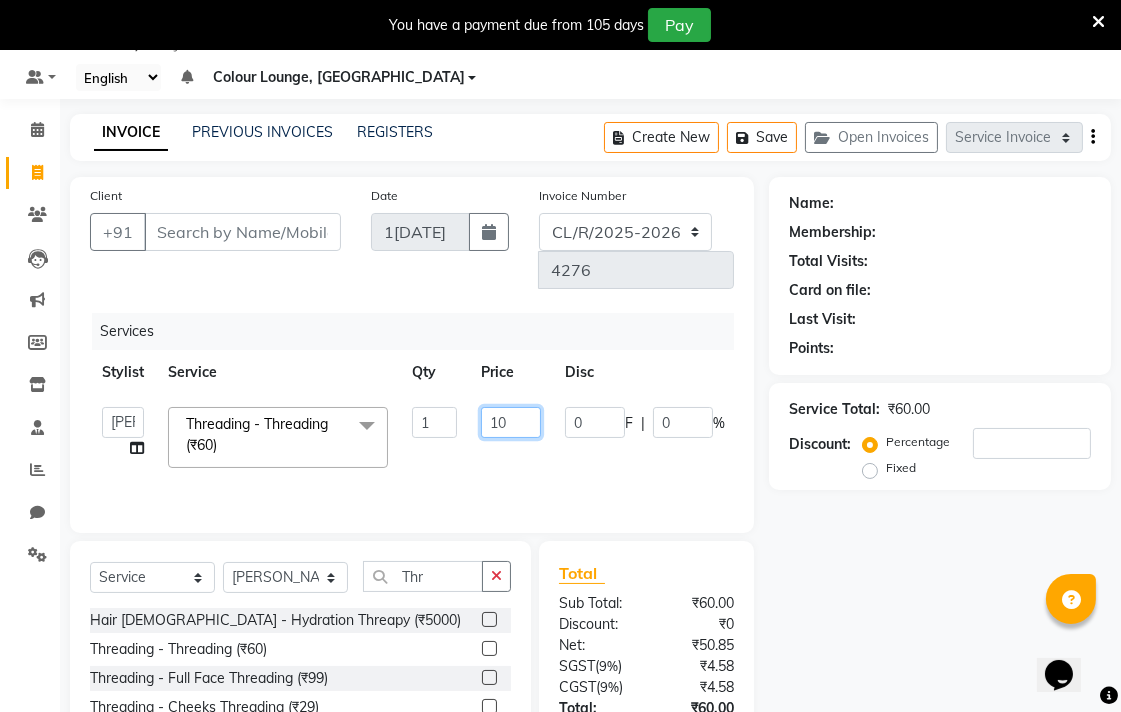 type on "100" 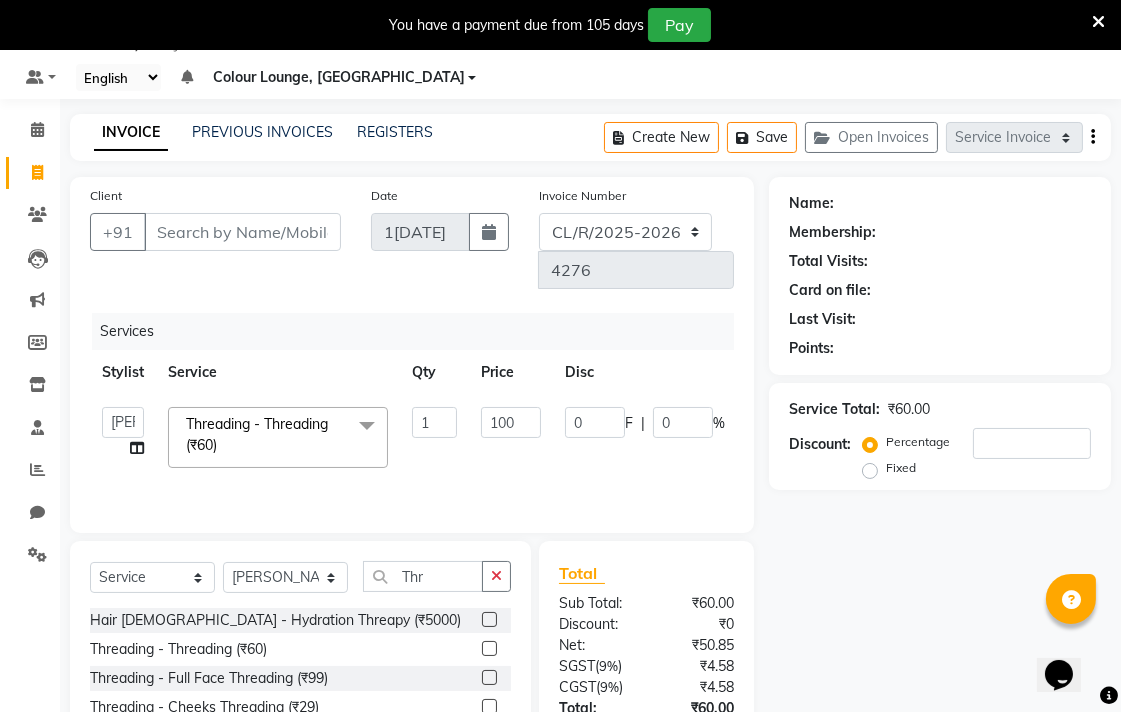 click on "Name: Membership: Total Visits: Card on file: Last Visit:  Points:  Service Total:  ₹60.00  Discount:  Percentage   Fixed" 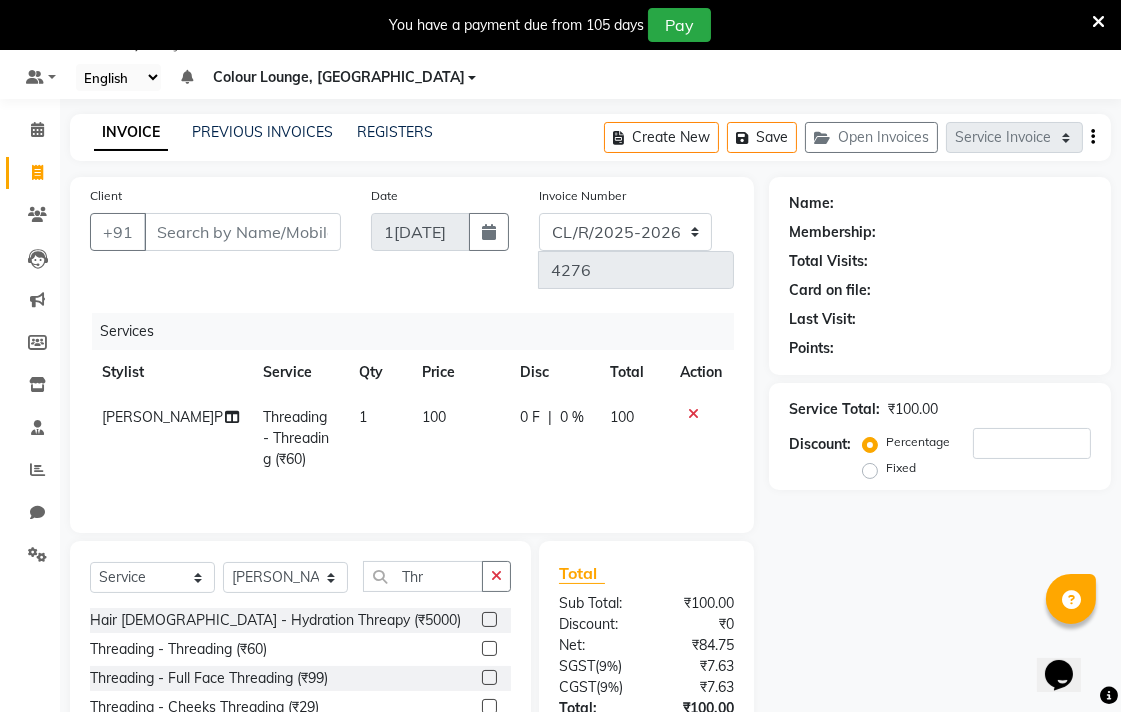 click on "100" 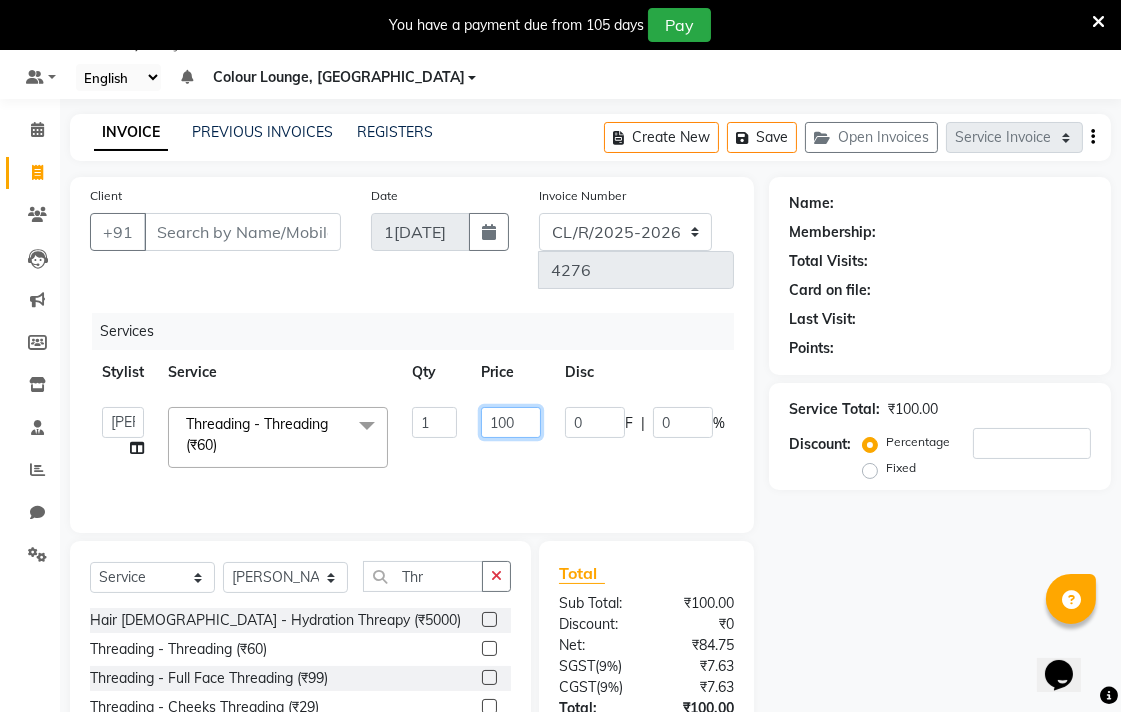 click on "100" 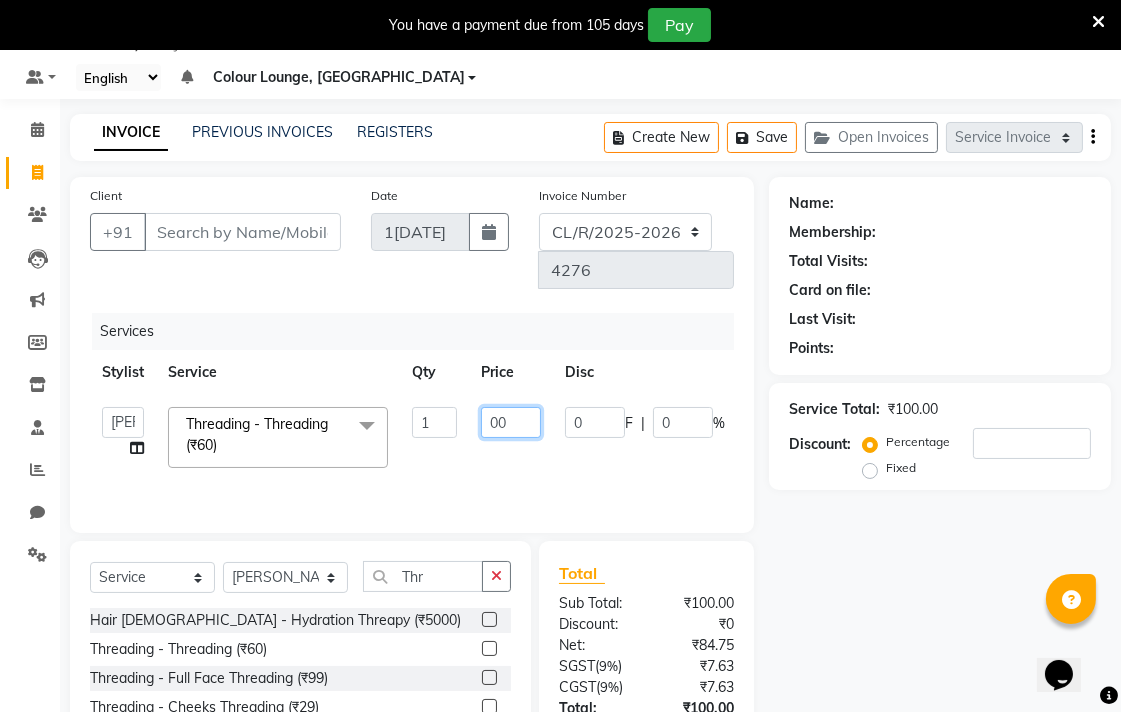 type on "200" 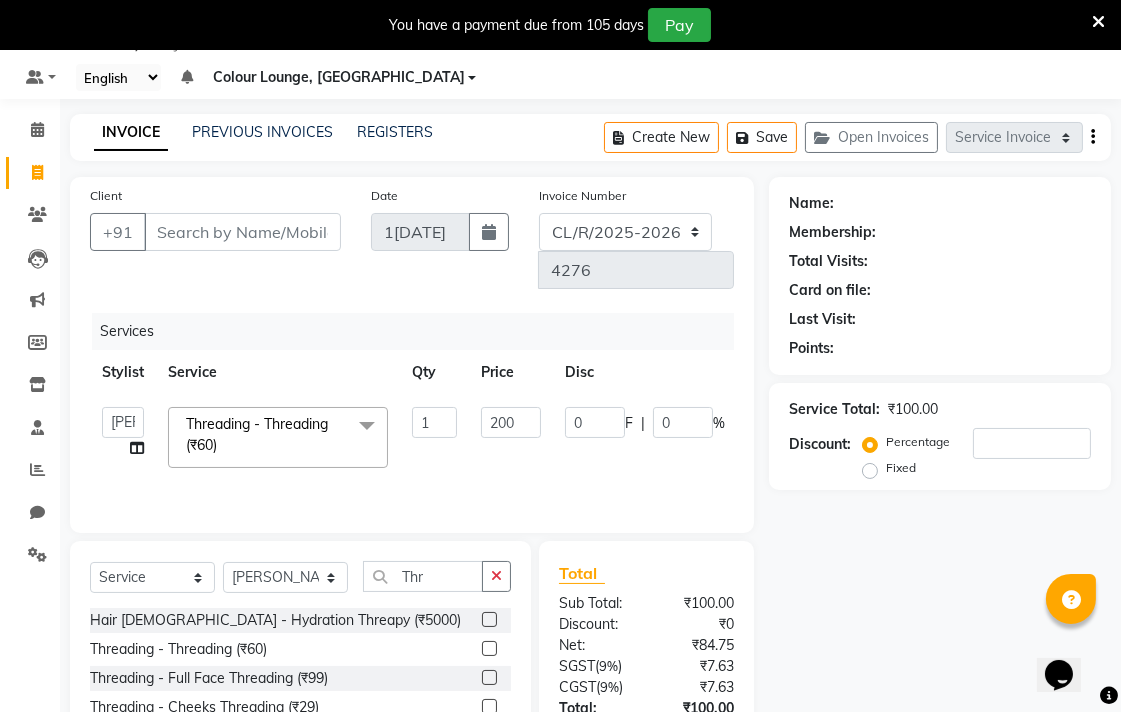 click on "Name: Membership: Total Visits: Card on file: Last Visit:  Points:  Service Total:  ₹100.00  Discount:  Percentage   Fixed" 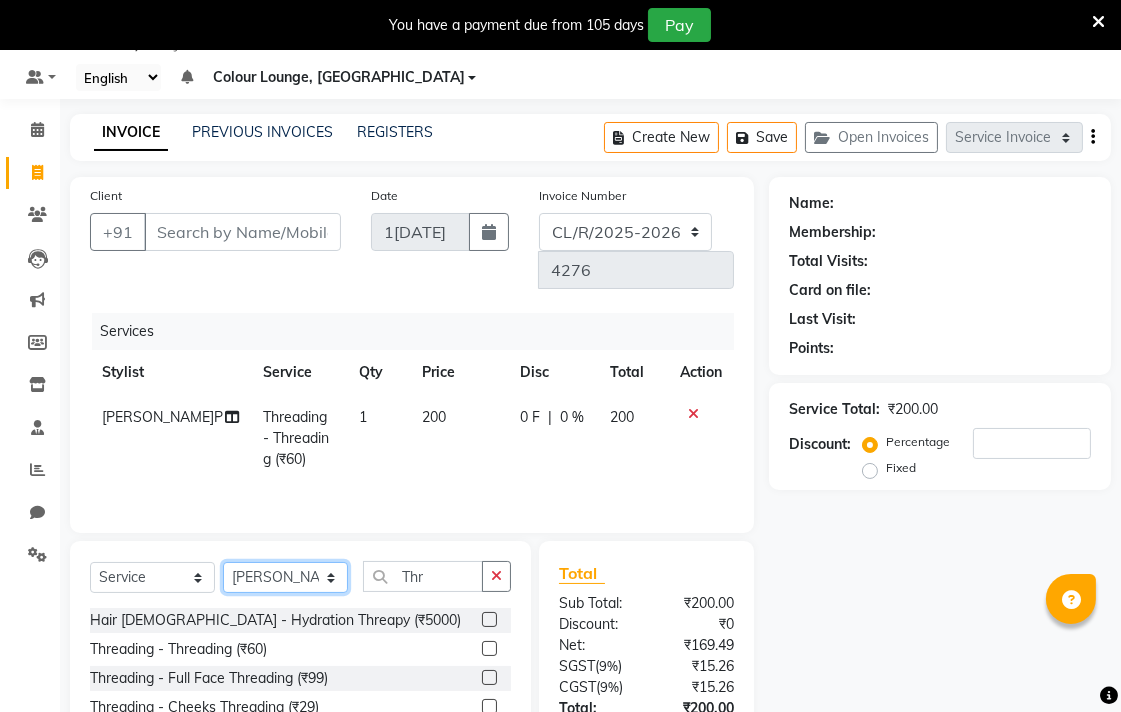 click on "Select Stylist Admin AMIT Birshika Colour Lounge, [GEOGRAPHIC_DATA] Colour Lounge, [GEOGRAPHIC_DATA] [PERSON_NAME] [PERSON_NAME] [PERSON_NAME] [PERSON_NAME] [PERSON_NAME] mam [PERSON_NAME] [PERSON_NAME] [PERSON_NAME] MOHIT [PERSON_NAME] POOJA [PERSON_NAME] [PERSON_NAME] [PERSON_NAME] guard [PERSON_NAME] [PERSON_NAME] [PERSON_NAME] [PERSON_NAME] SAMEER [PERSON_NAME] [PERSON_NAME] [PERSON_NAME] [PERSON_NAME] [PERSON_NAME] [PERSON_NAME] VISHAL [PERSON_NAME]" 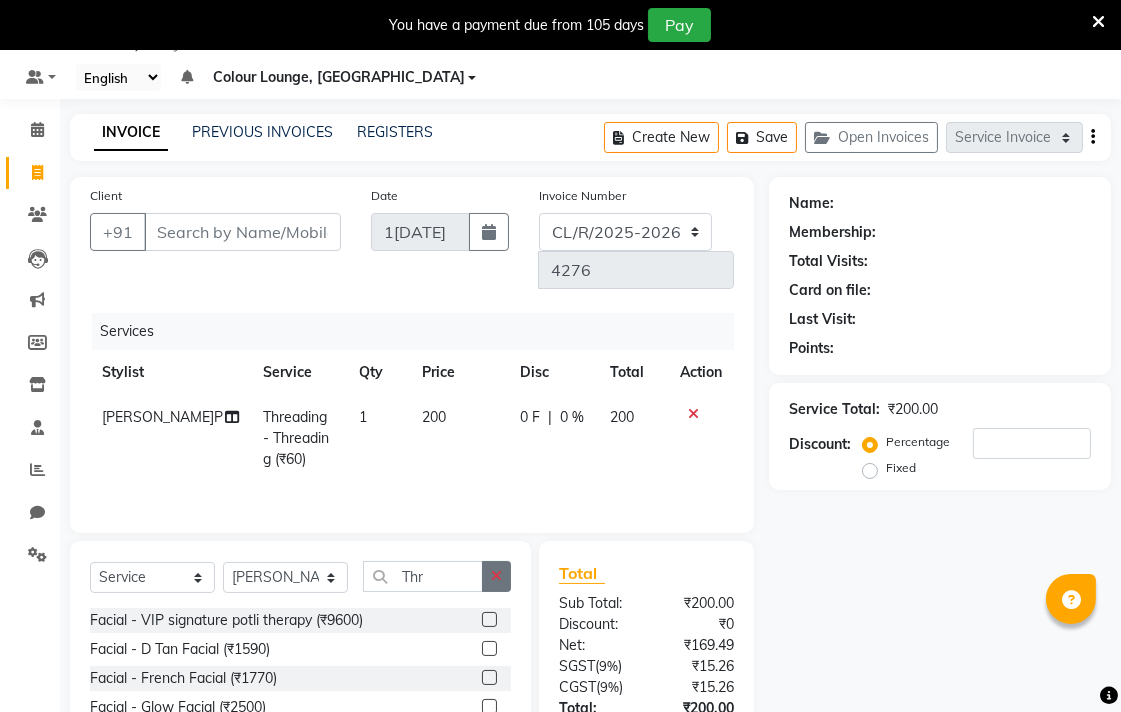 click 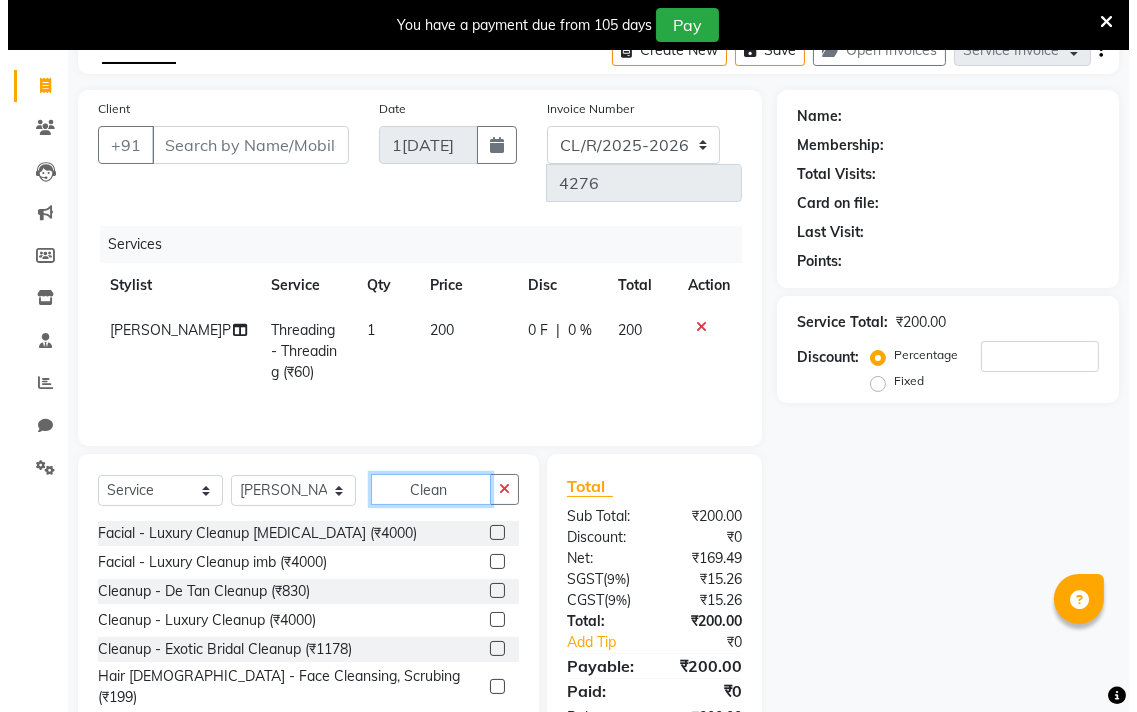 scroll, scrollTop: 166, scrollLeft: 0, axis: vertical 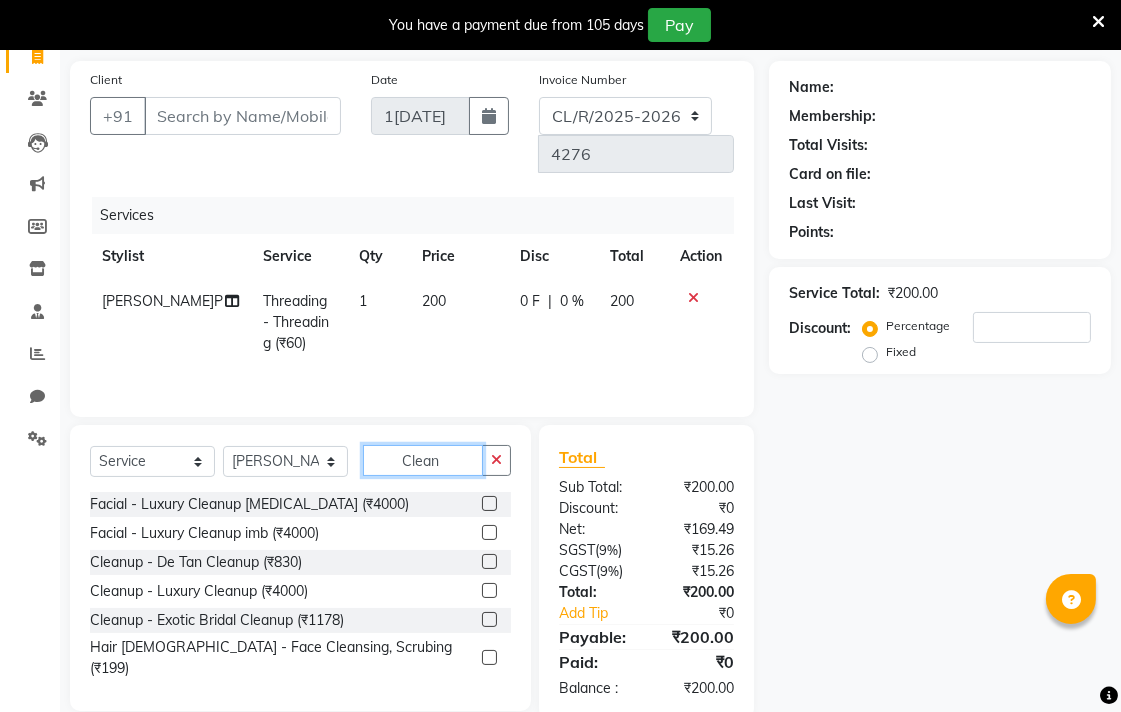 type on "Clean" 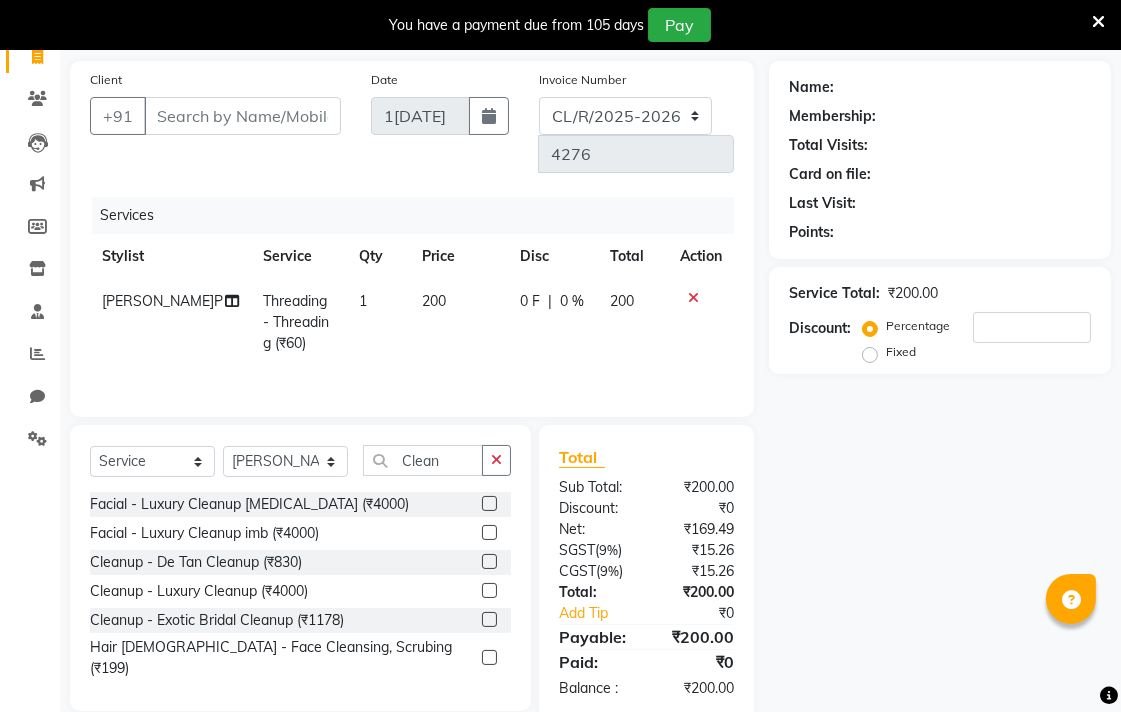 click 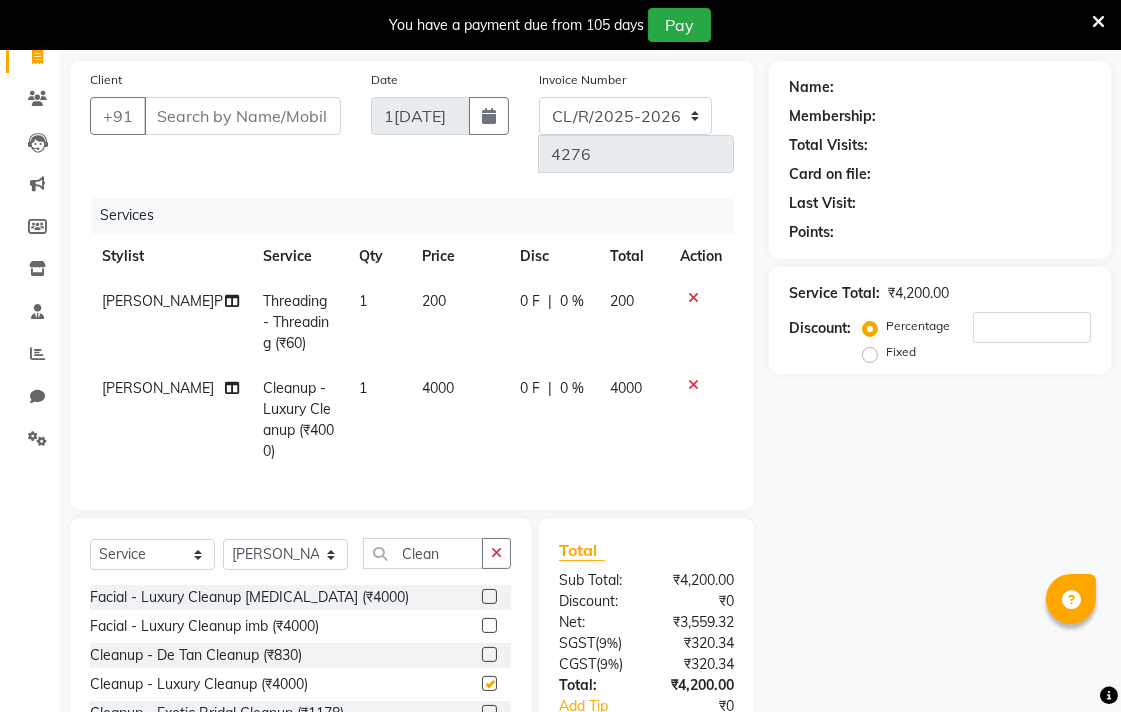 checkbox on "false" 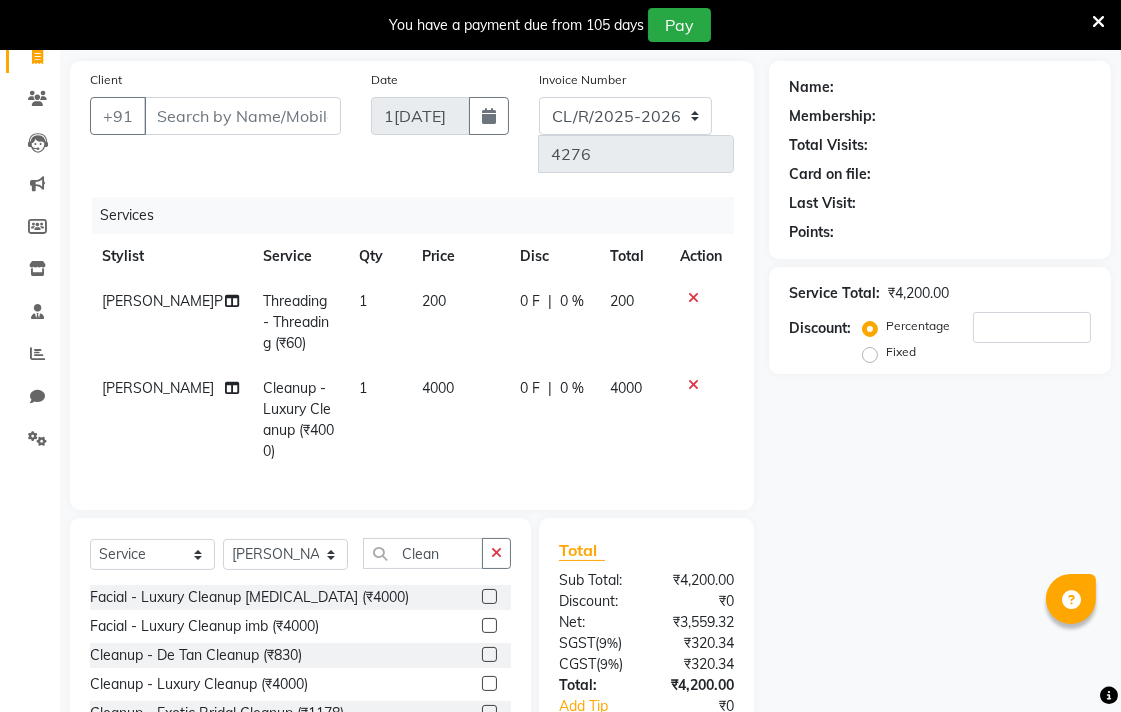 click on "0 %" 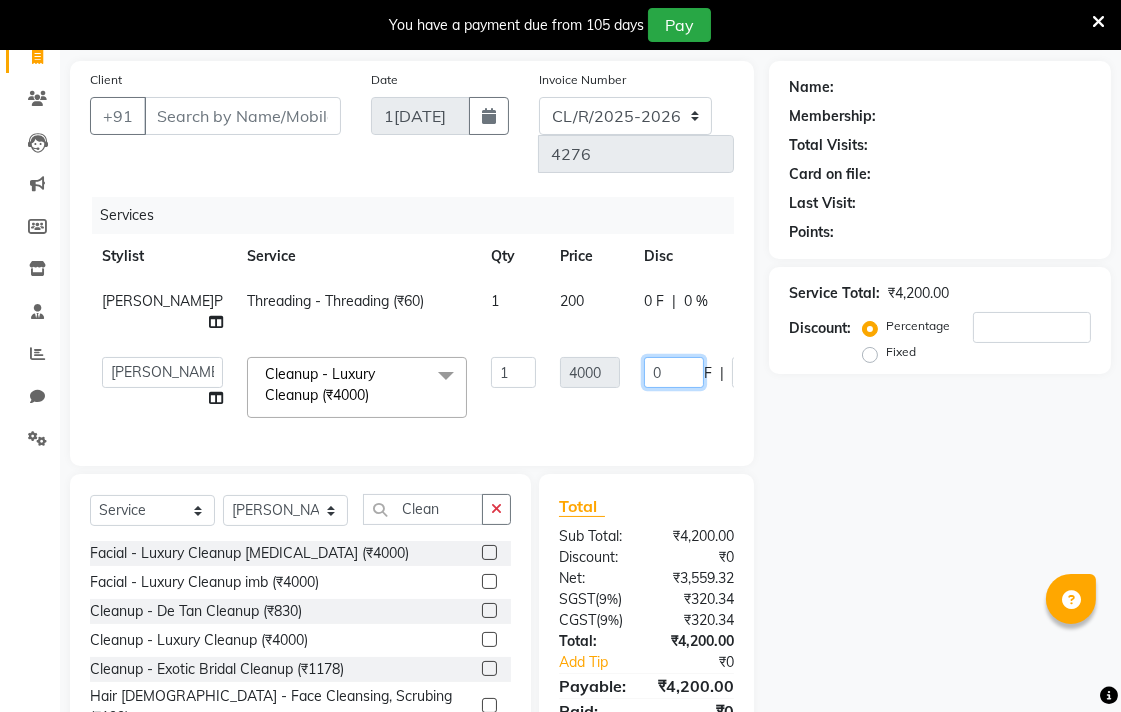 click on "0" 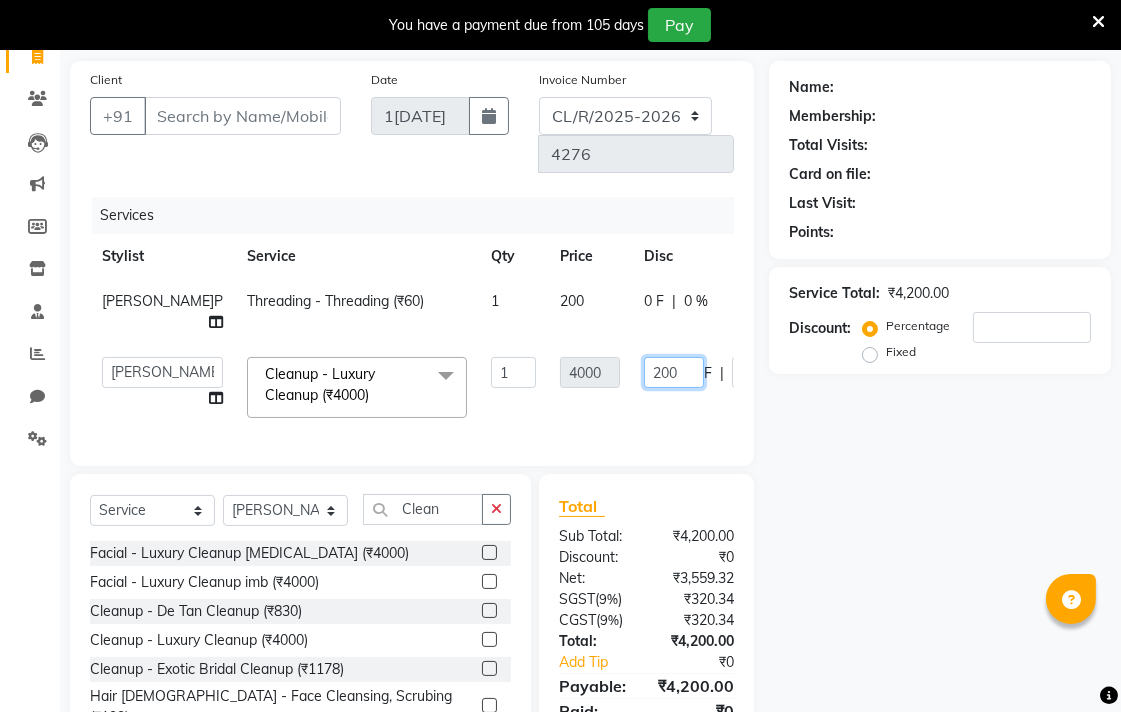 type on "2000" 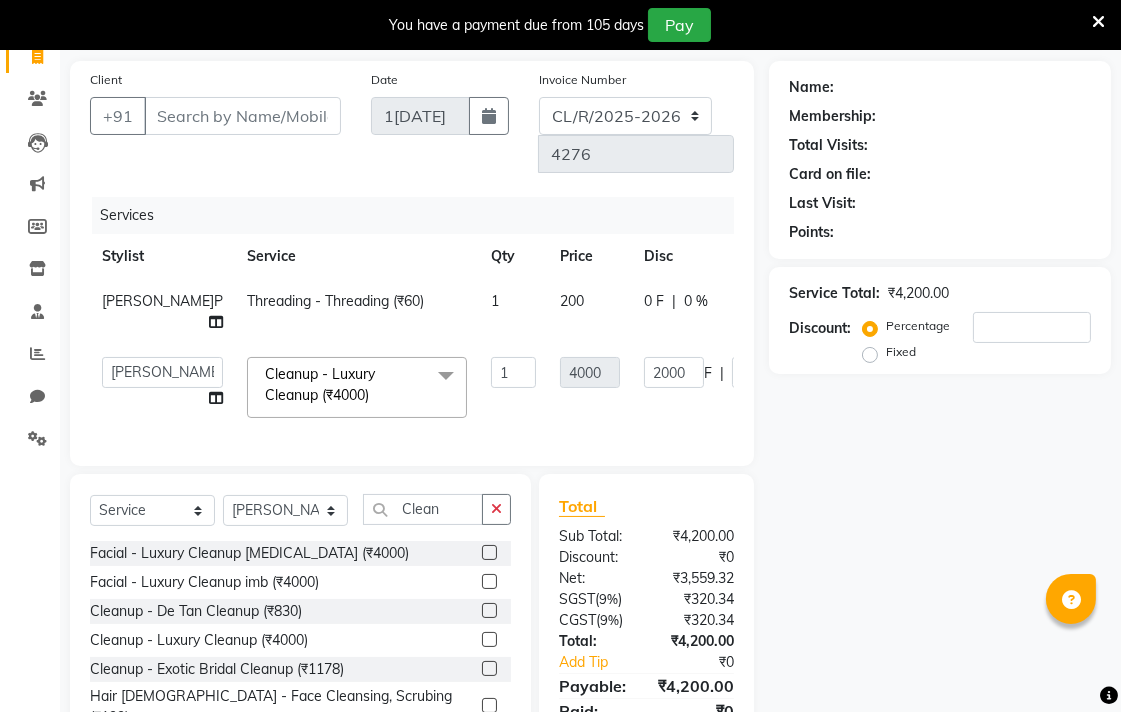 click on "Name: Membership: Total Visits: Card on file: Last Visit:  Points:  Service Total:  ₹4,200.00  Discount:  Percentage   Fixed" 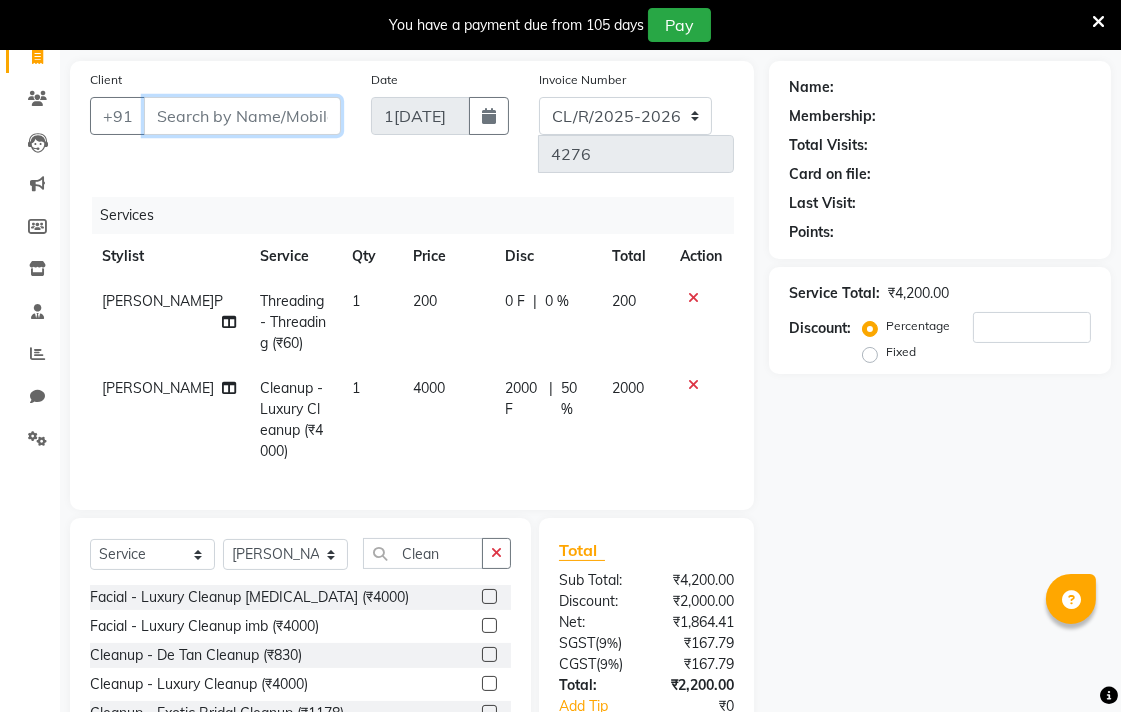 click on "Client" at bounding box center [242, 116] 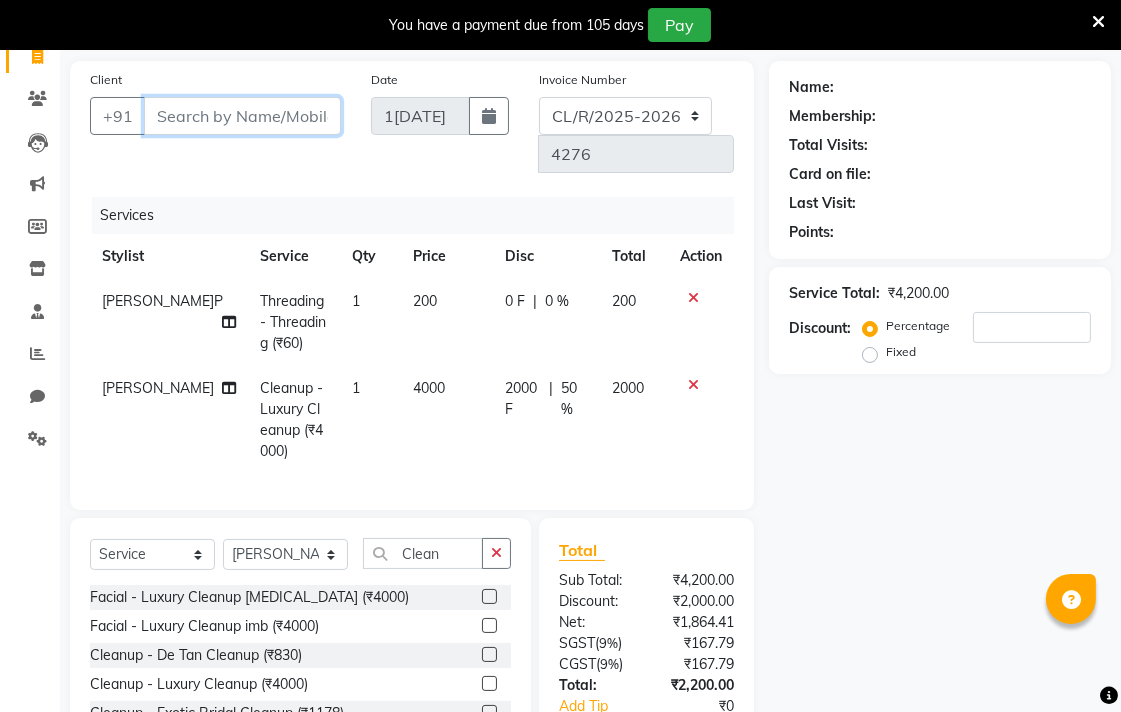 type on "7" 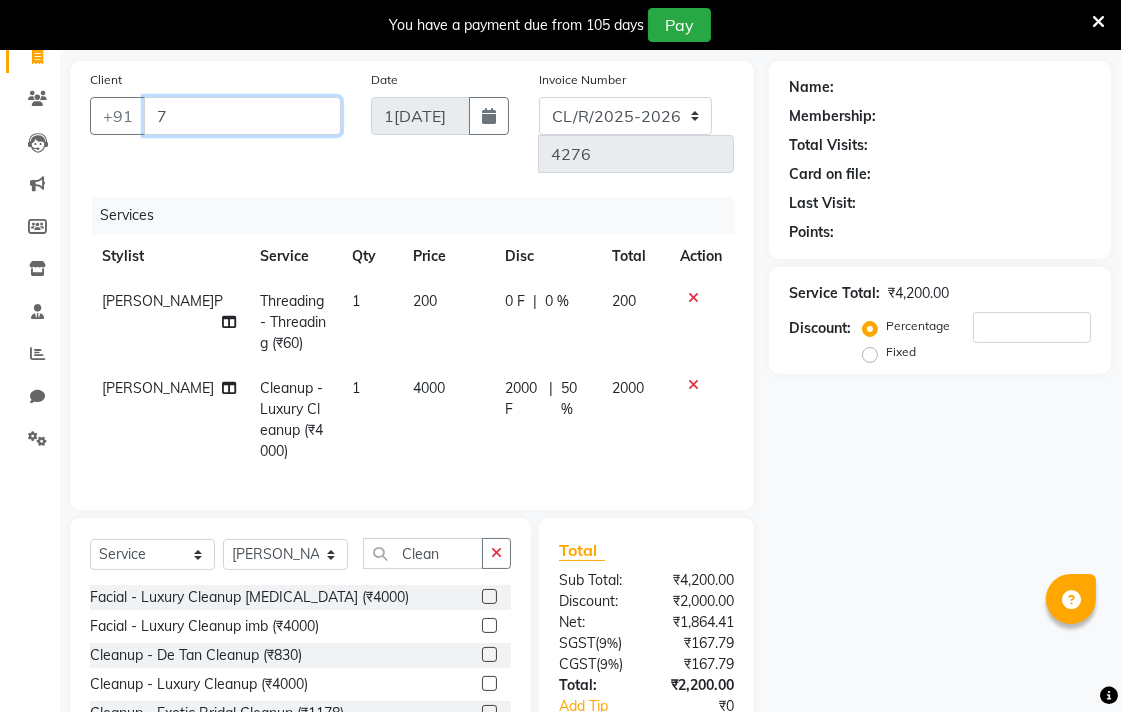 type on "0" 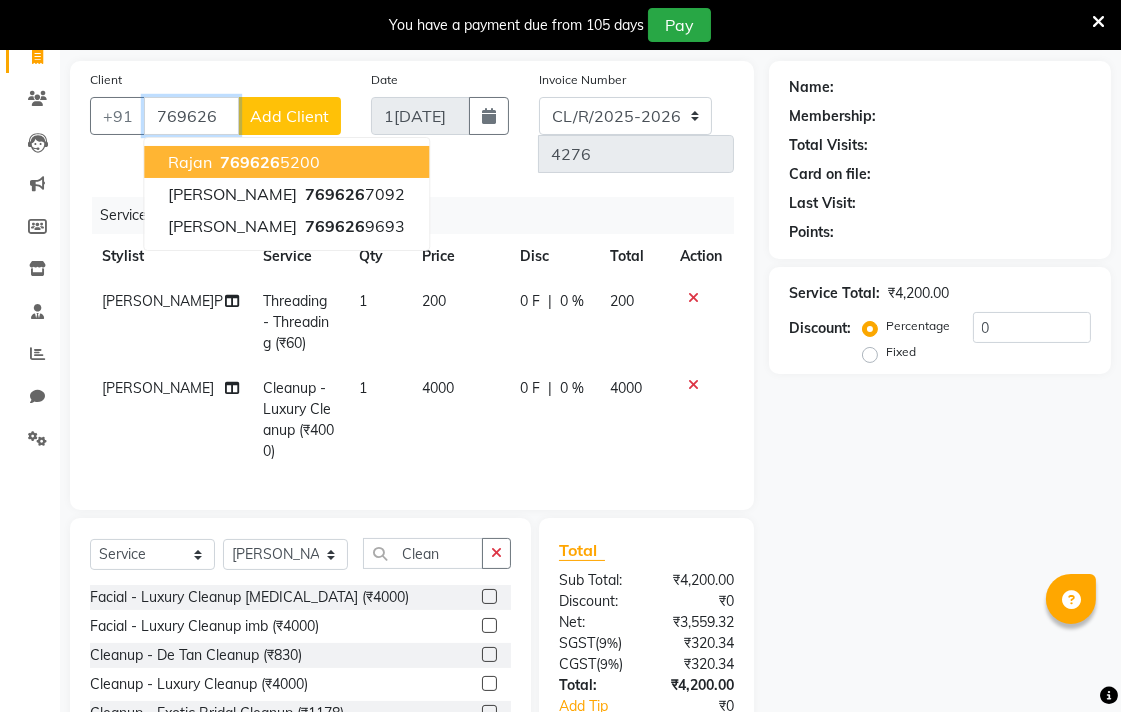 click on "Rajan   769626 5200" at bounding box center [286, 162] 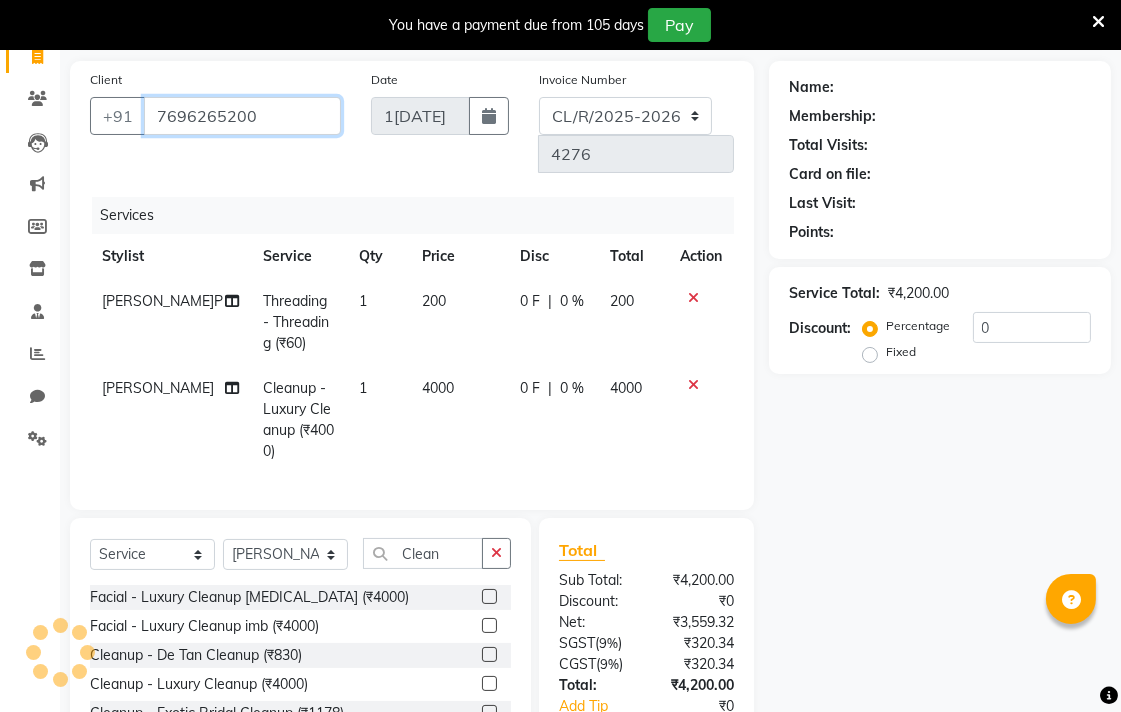 type on "7696265200" 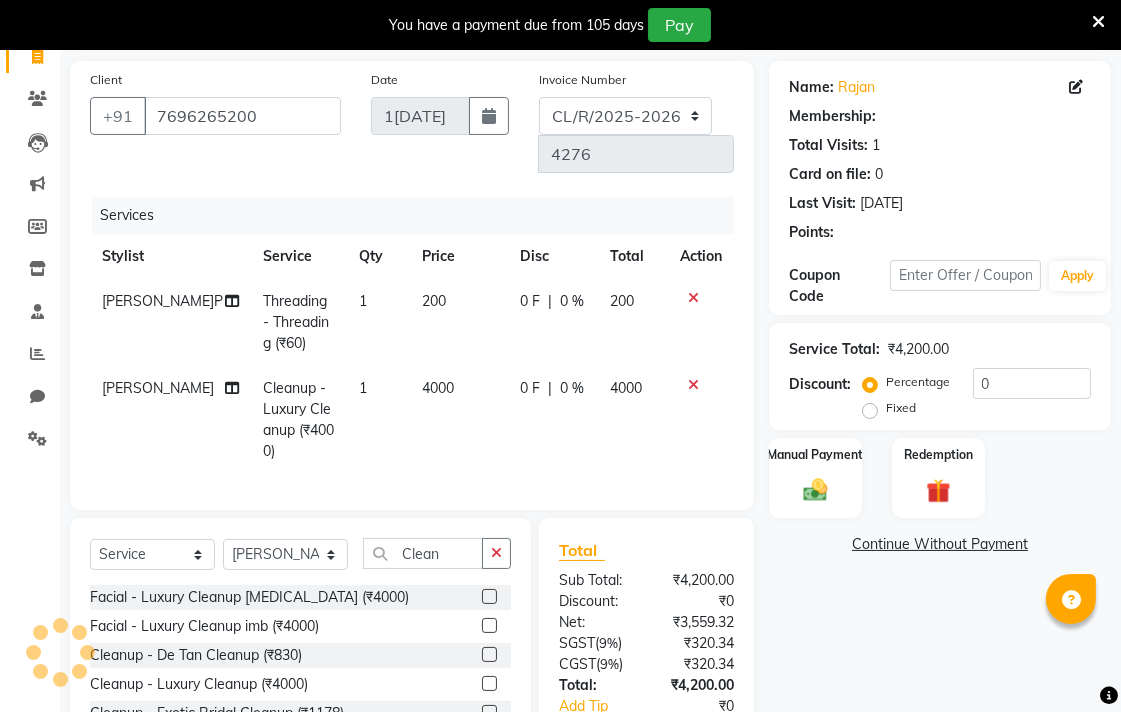 select on "1: Object" 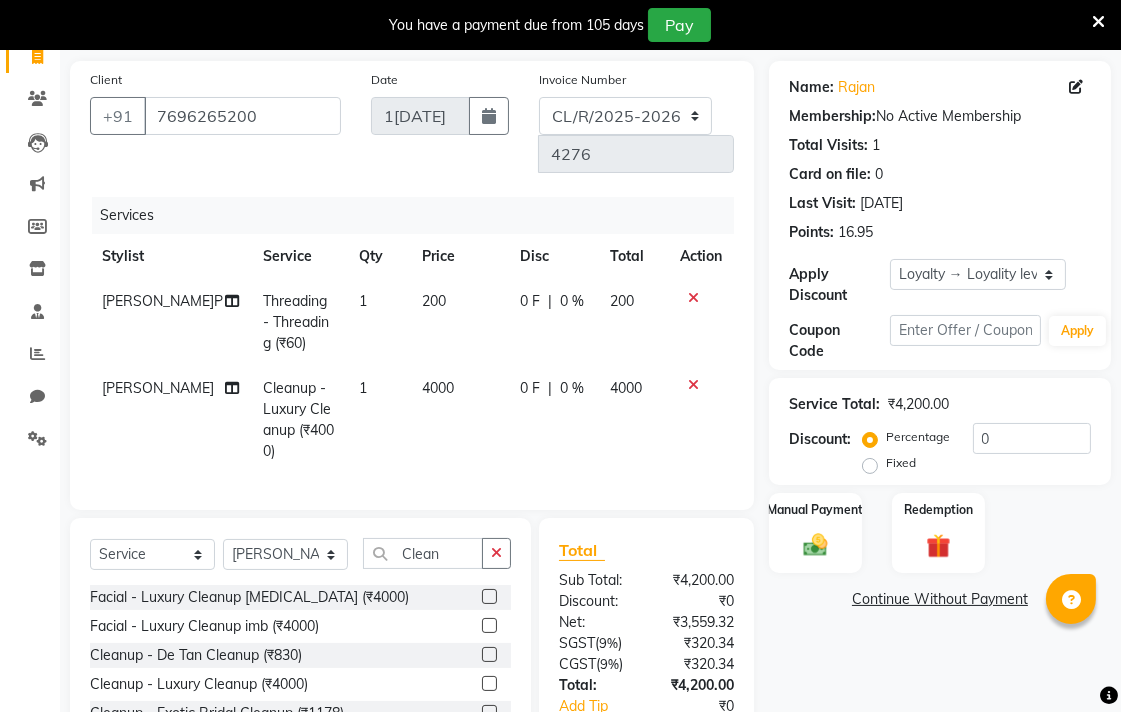 click on "0 F | 0 %" 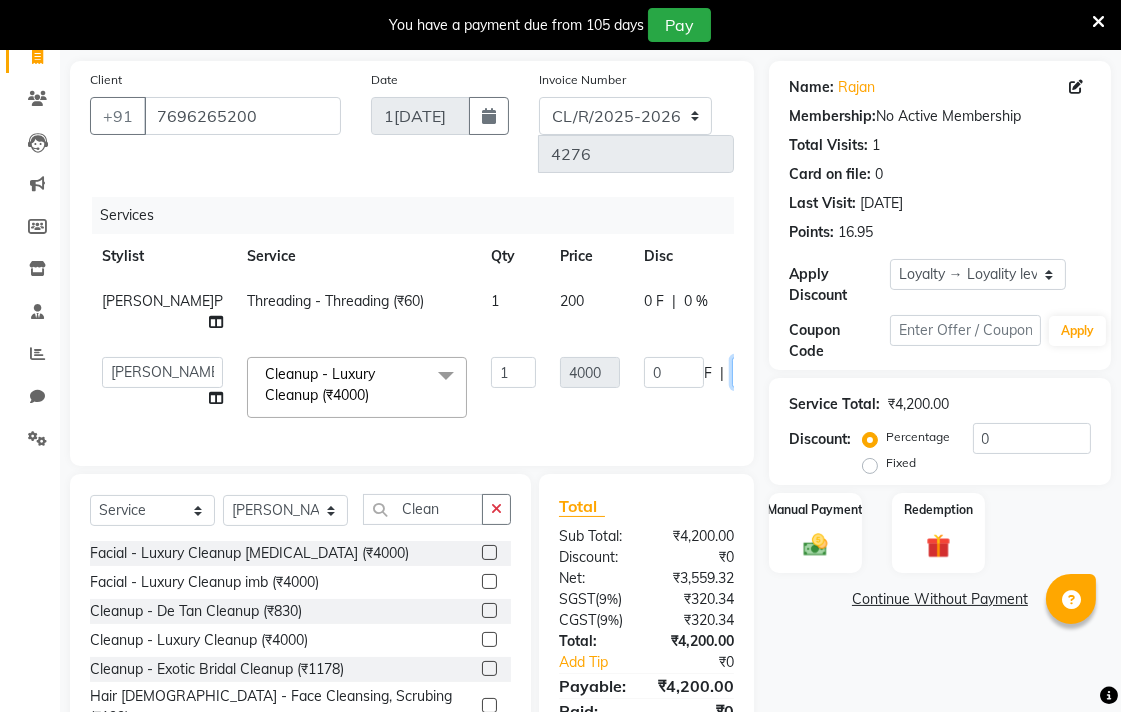 click on "0" 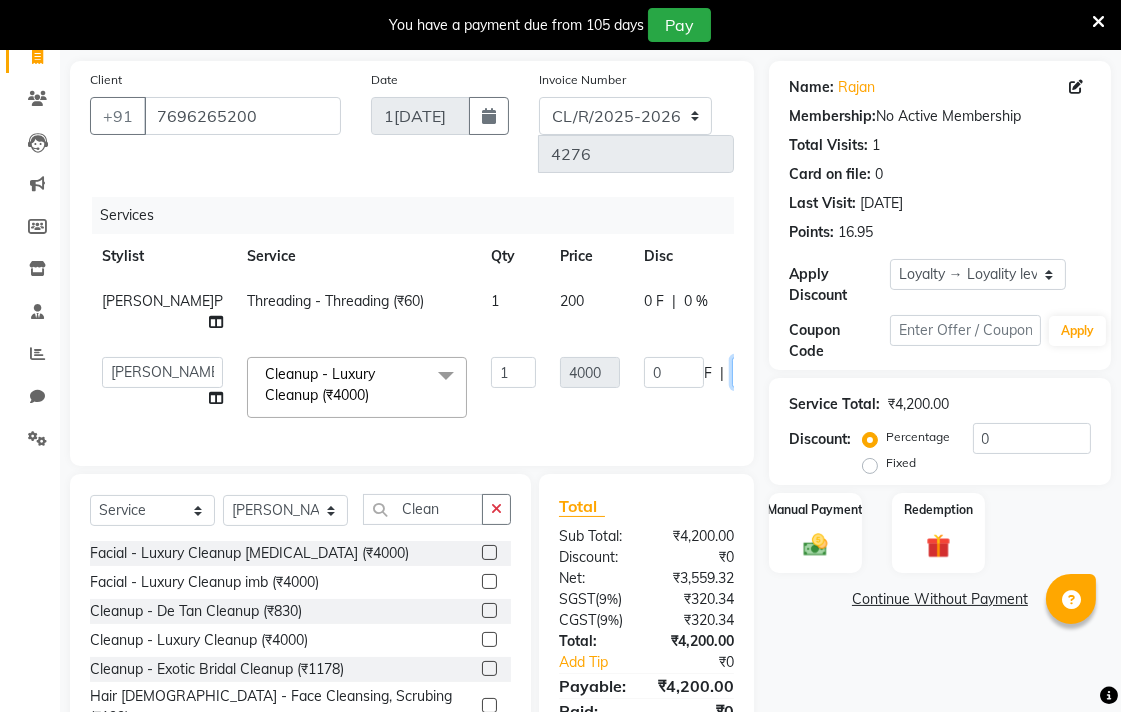 type on "50" 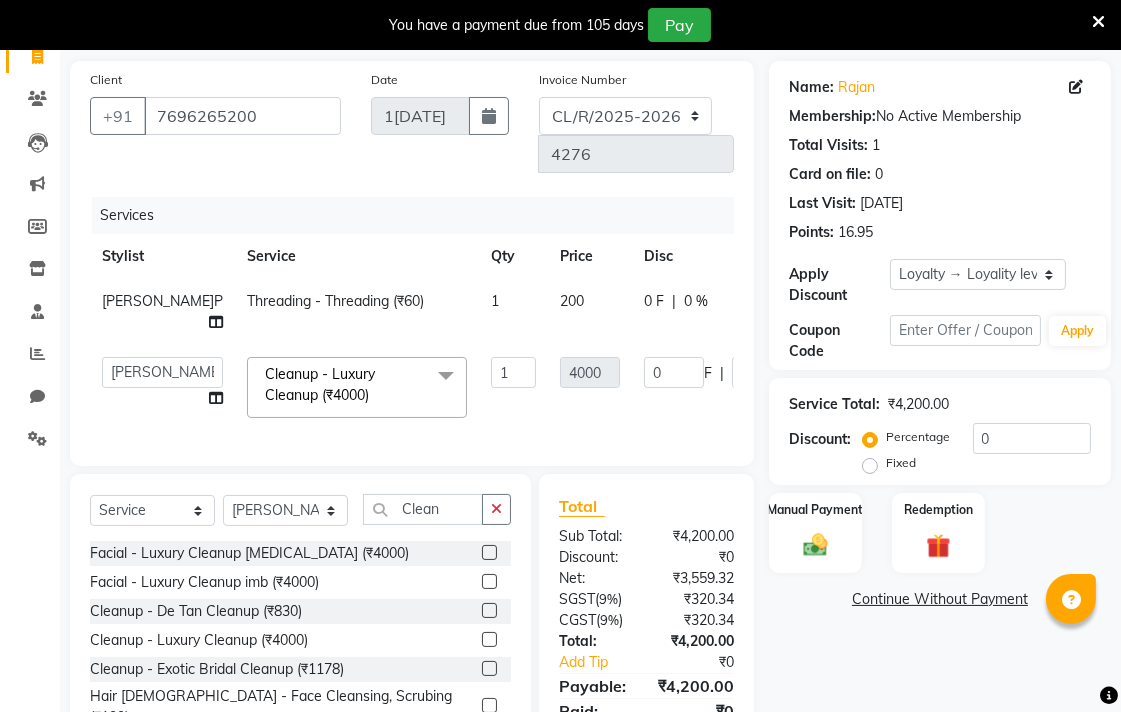 click on "Name: Rajan  Membership:  No Active Membership  Total Visits:  1 Card on file:  0 Last Visit:   12-06-2025 Points:   16.95  Apply Discount Select  Loyalty → Loyality level 1  Coupon → Sukriti Gift Voucher Coupon → Sukriti Gift Voucher Coupon → Sukriti Gift Voucher Coupon → Sukriti Gift Voucher Coupon Code Apply Service Total:  ₹4,200.00  Discount:  Percentage   Fixed  0 Manual Payment Redemption  Continue Without Payment" 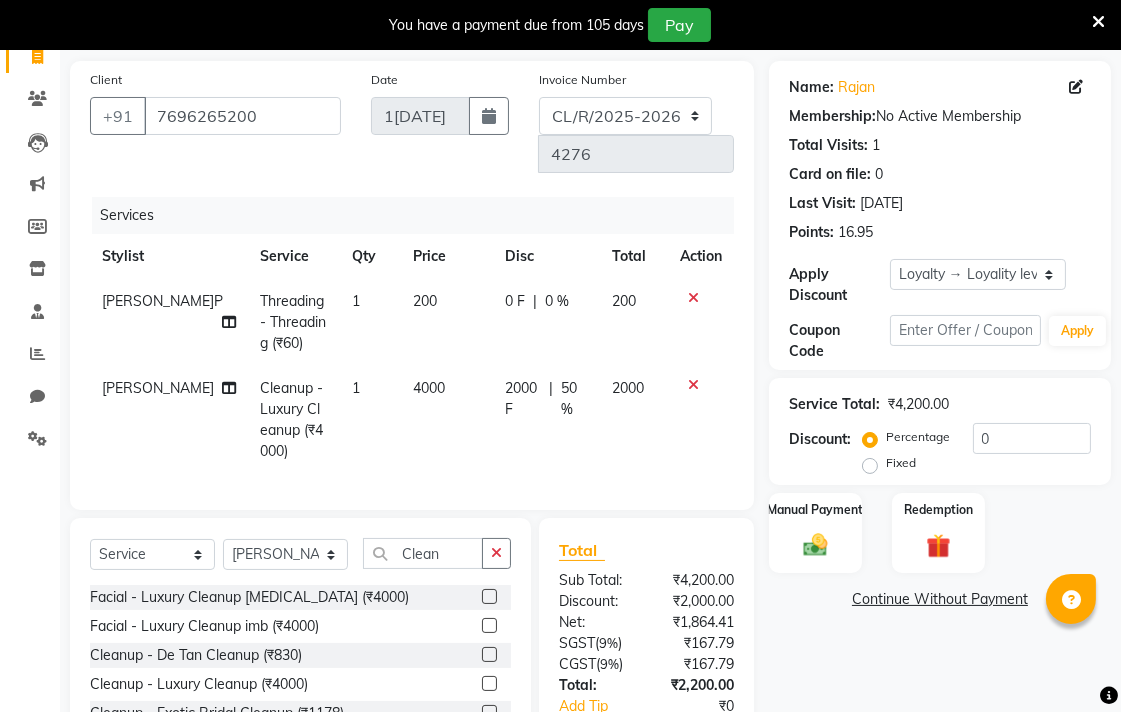 click 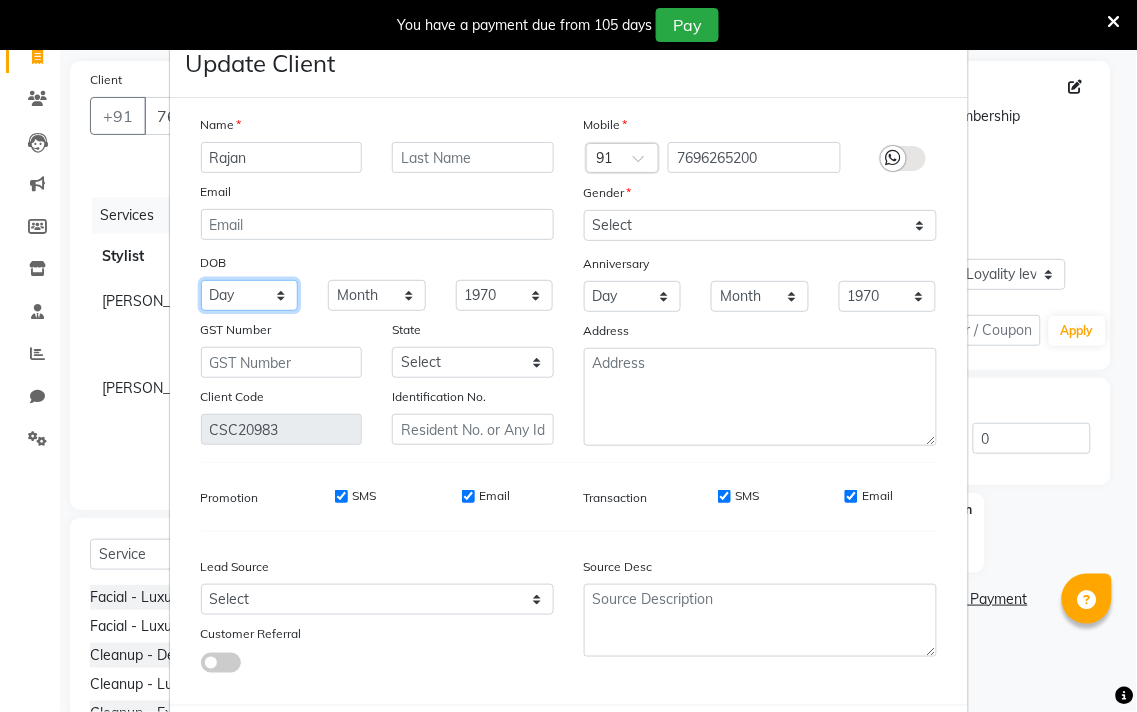 click on "Day 01 02 03 04 05 06 07 08 09 10 11 12 13 14 15 16 17 18 19 20 21 22 23 24 25 26 27 28 29 30 31" at bounding box center [250, 295] 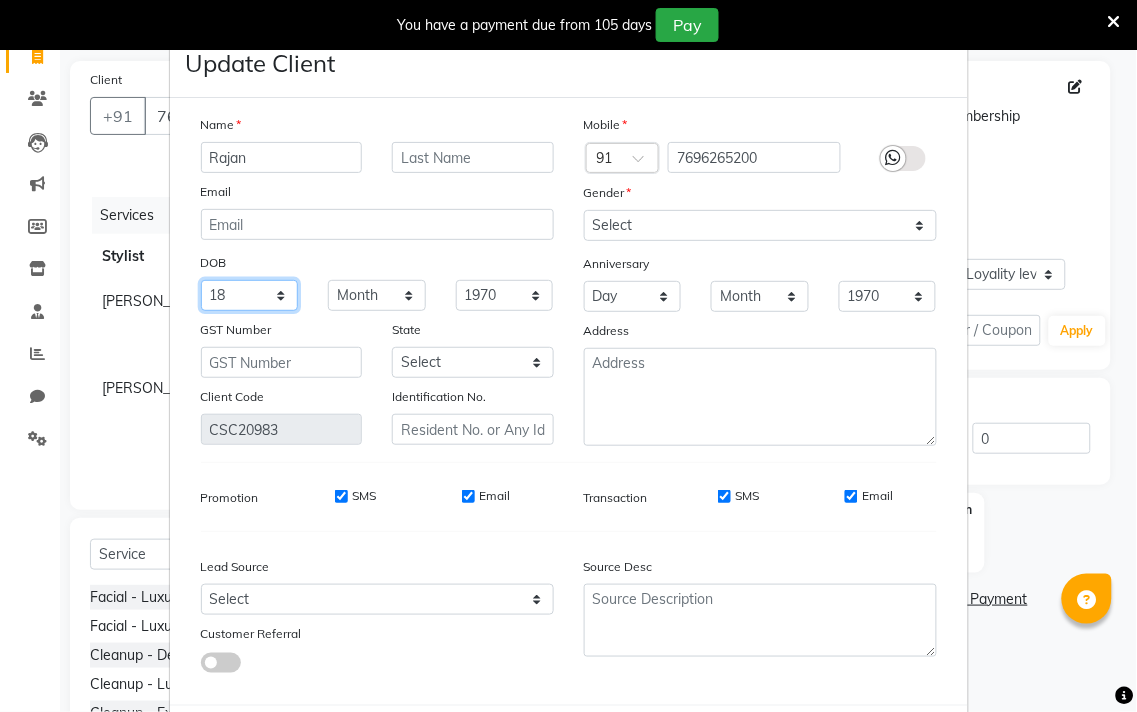 click on "Day 01 02 03 04 05 06 07 08 09 10 11 12 13 14 15 16 17 18 19 20 21 22 23 24 25 26 27 28 29 30 31" at bounding box center (250, 295) 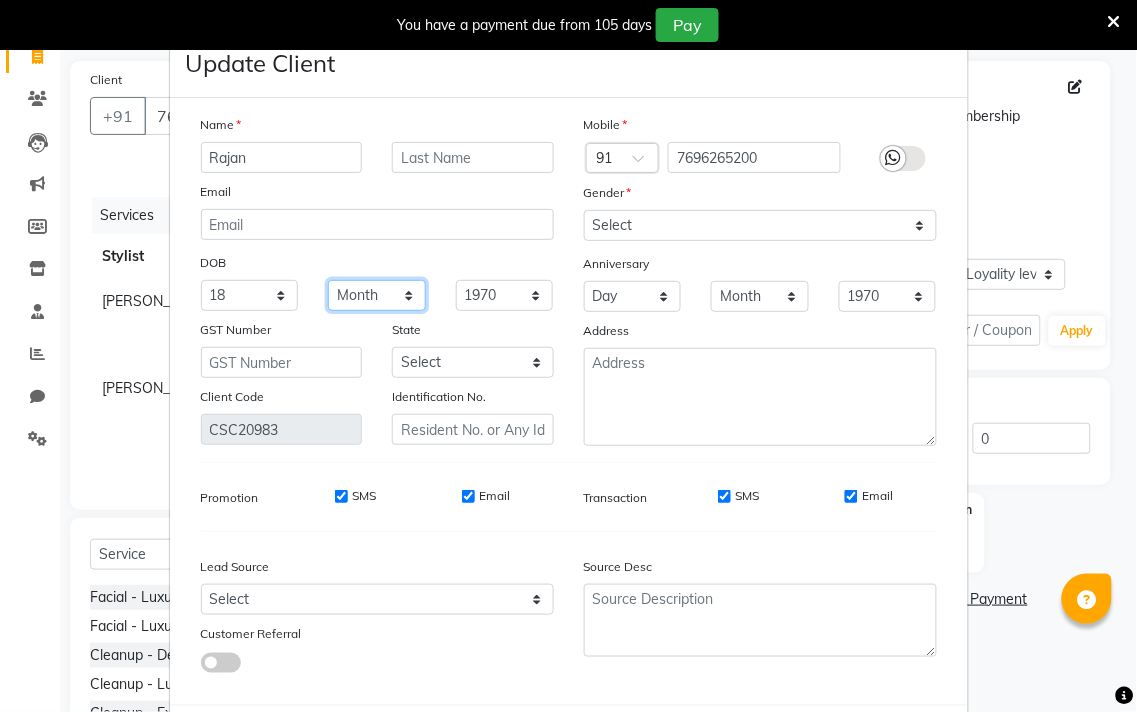 click on "Month January February March April May June July August September October November December" at bounding box center [377, 295] 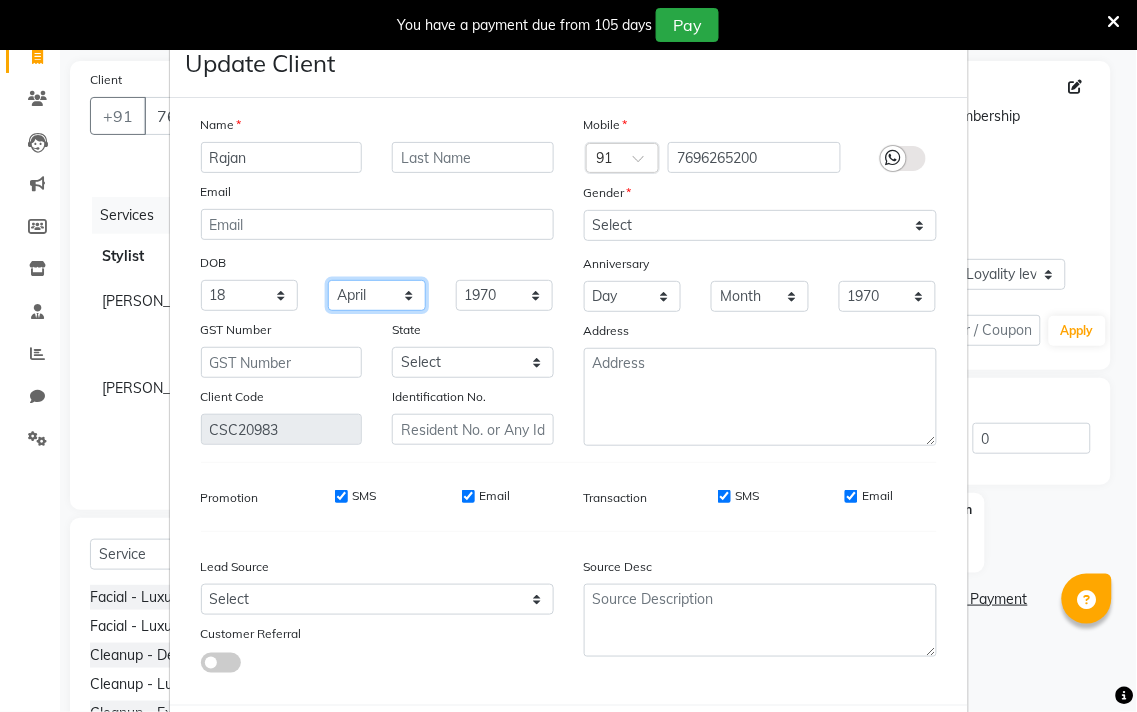 click on "Month January February March April May June July August September October November December" at bounding box center (377, 295) 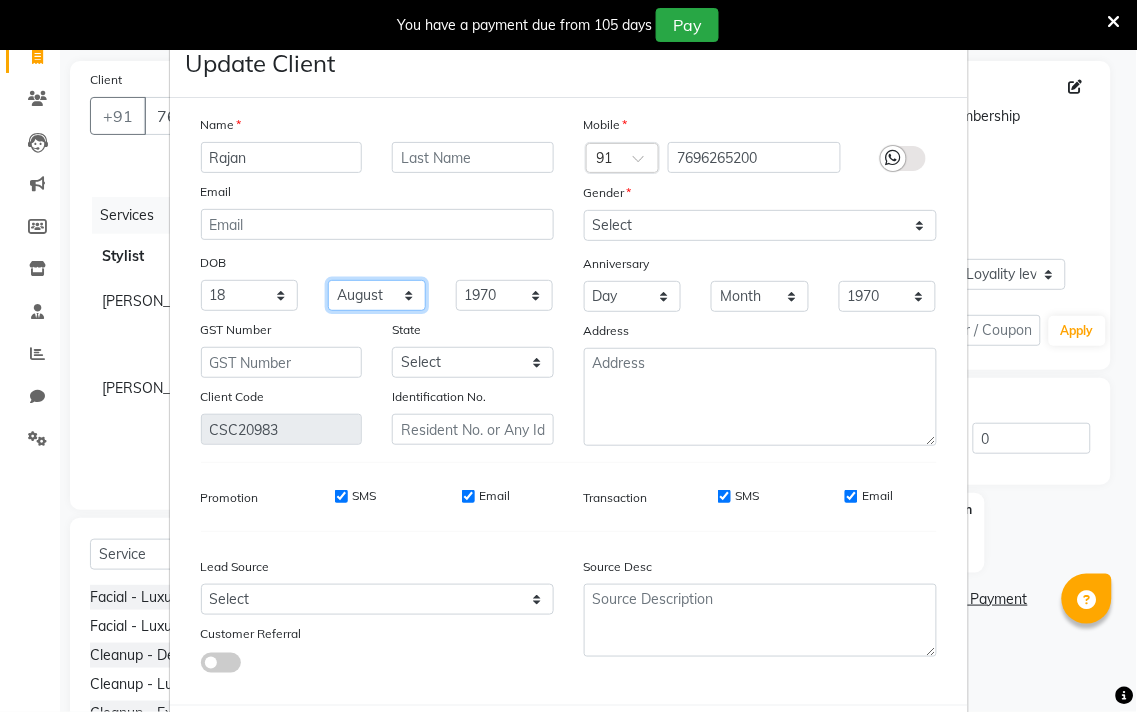 click on "Month January February March April May June July August September October November December" at bounding box center (377, 295) 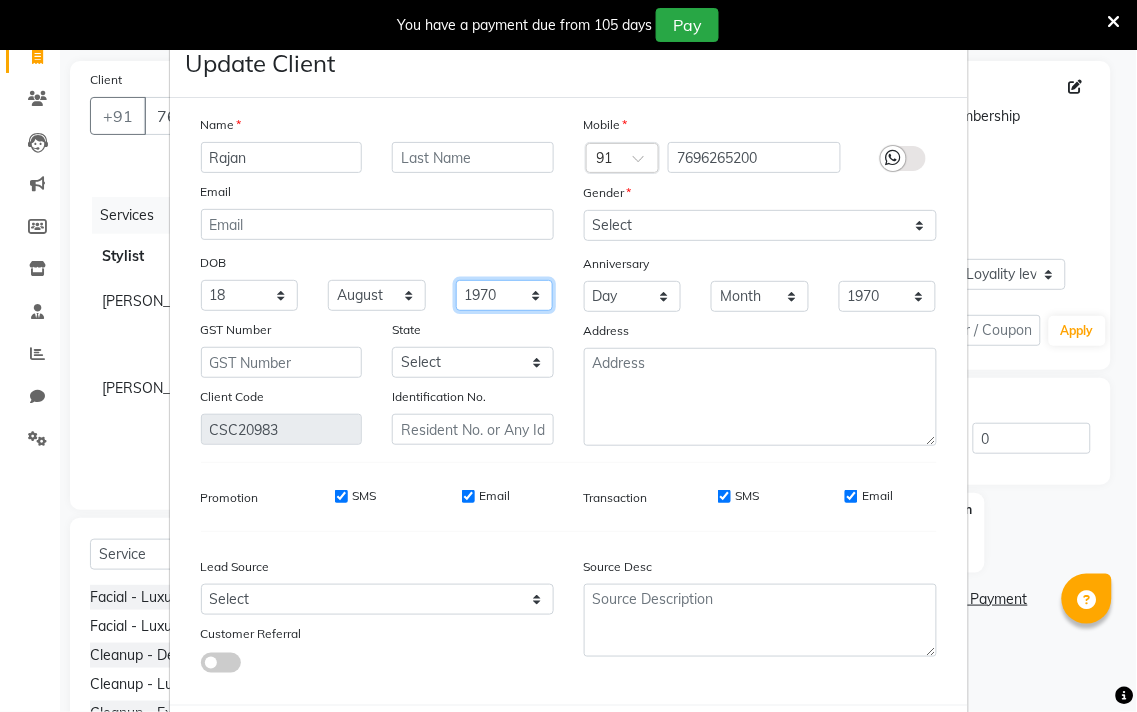 click on "1940 1941 1942 1943 1944 1945 1946 1947 1948 1949 1950 1951 1952 1953 1954 1955 1956 1957 1958 1959 1960 1961 1962 1963 1964 1965 1966 1967 1968 1969 1970 1971 1972 1973 1974 1975 1976 1977 1978 1979 1980 1981 1982 1983 1984 1985 1986 1987 1988 1989 1990 1991 1992 1993 1994 1995 1996 1997 1998 1999 2000 2001 2002 2003 2004 2005 2006 2007 2008 2009 2010 2011 2012 2013 2014 2015 2016 2017 2018 2019 2020 2021 2022 2023 2024" at bounding box center (505, 295) 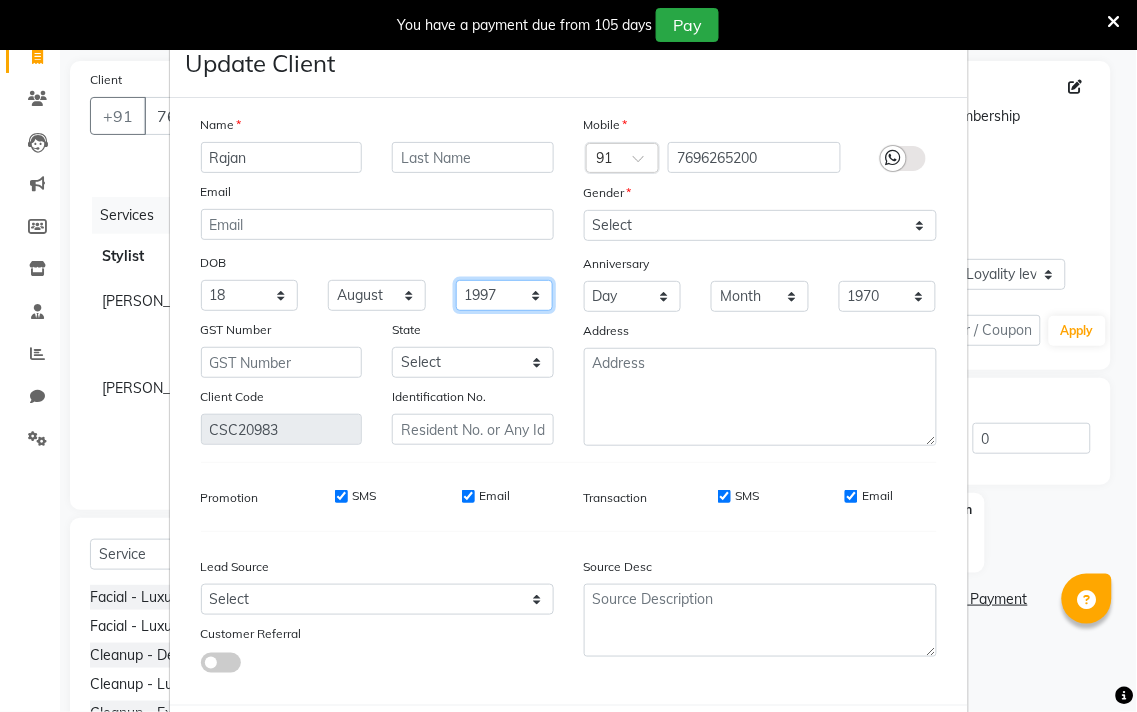 click on "1940 1941 1942 1943 1944 1945 1946 1947 1948 1949 1950 1951 1952 1953 1954 1955 1956 1957 1958 1959 1960 1961 1962 1963 1964 1965 1966 1967 1968 1969 1970 1971 1972 1973 1974 1975 1976 1977 1978 1979 1980 1981 1982 1983 1984 1985 1986 1987 1988 1989 1990 1991 1992 1993 1994 1995 1996 1997 1998 1999 2000 2001 2002 2003 2004 2005 2006 2007 2008 2009 2010 2011 2012 2013 2014 2015 2016 2017 2018 2019 2020 2021 2022 2023 2024" at bounding box center (505, 295) 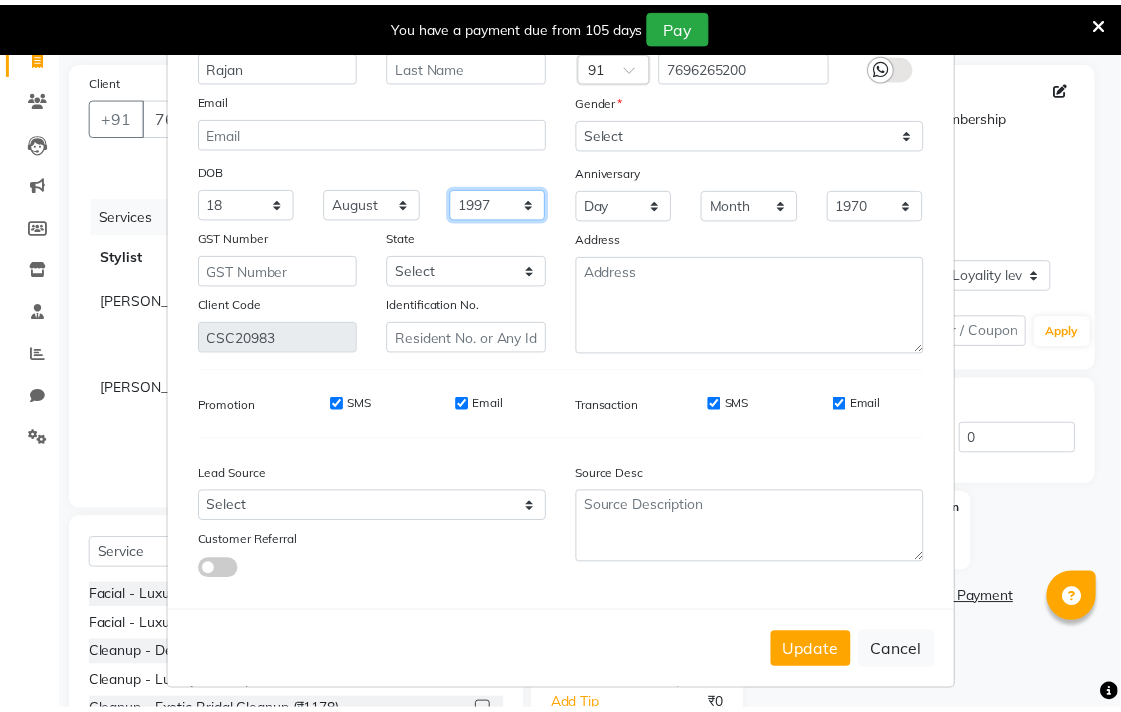 scroll, scrollTop: 103, scrollLeft: 0, axis: vertical 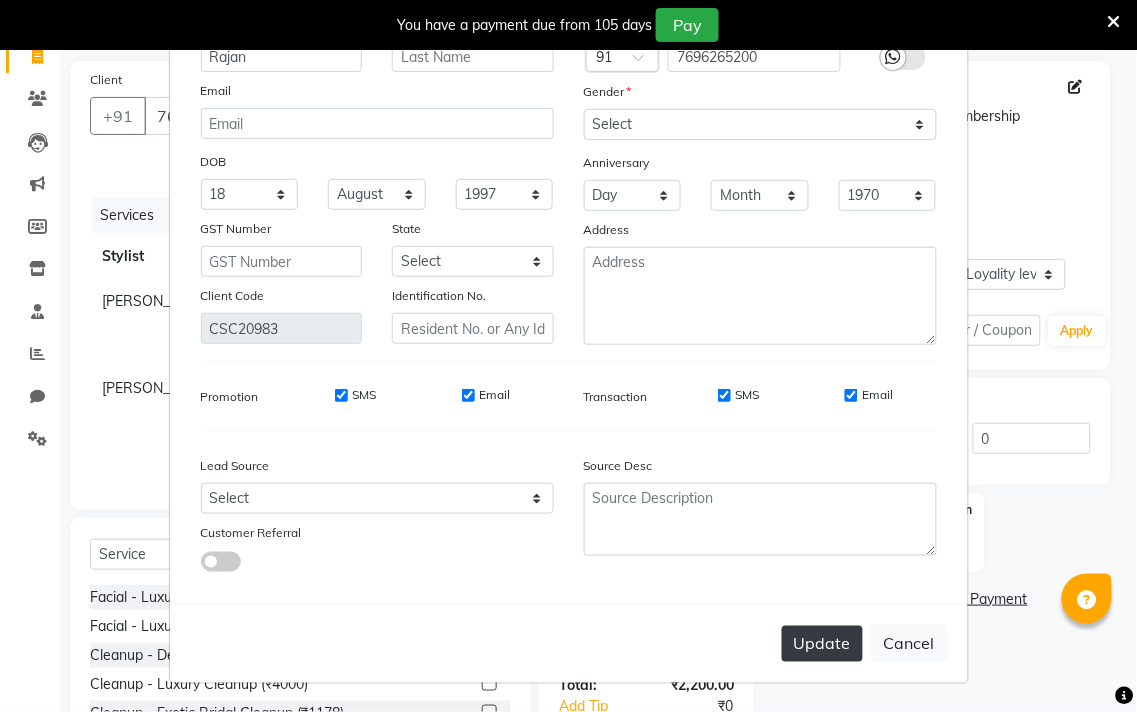 click on "Update" at bounding box center [822, 644] 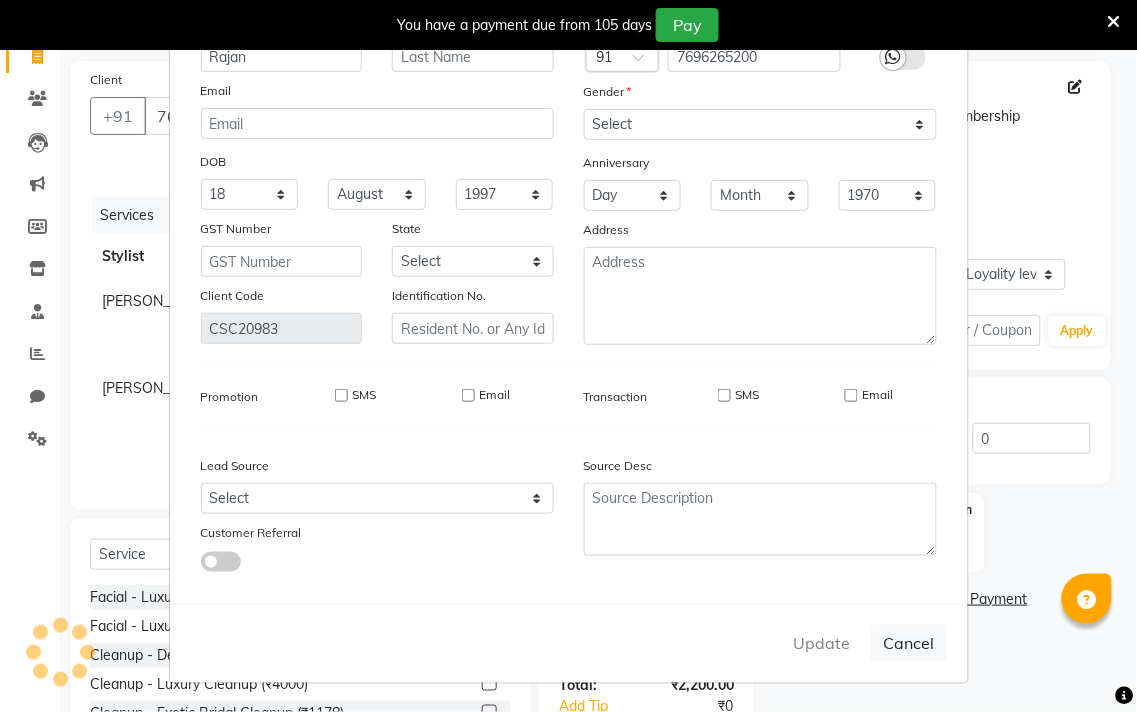 type 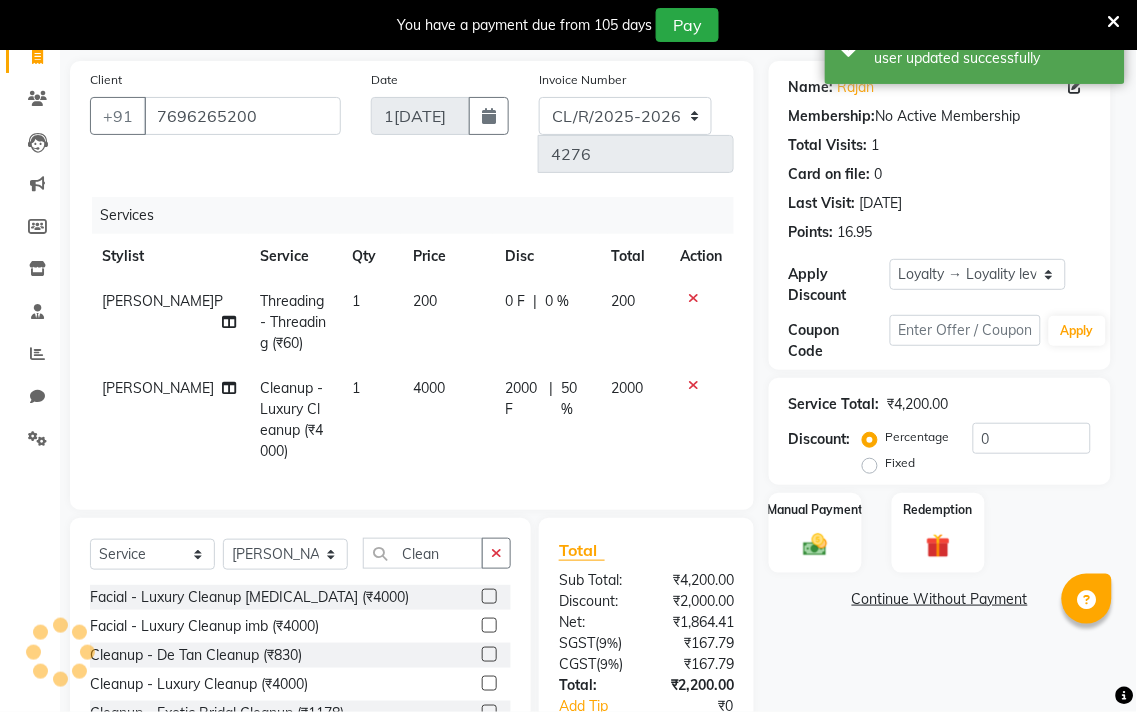 select on "1: Object" 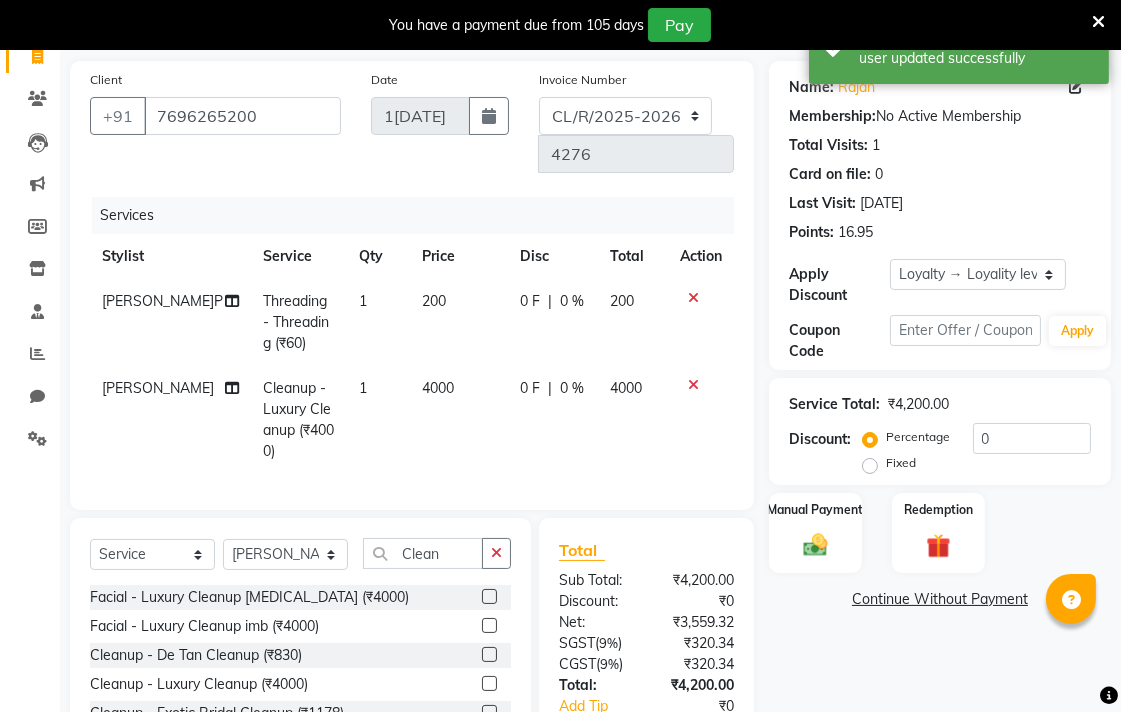click on "0 F | 0 %" 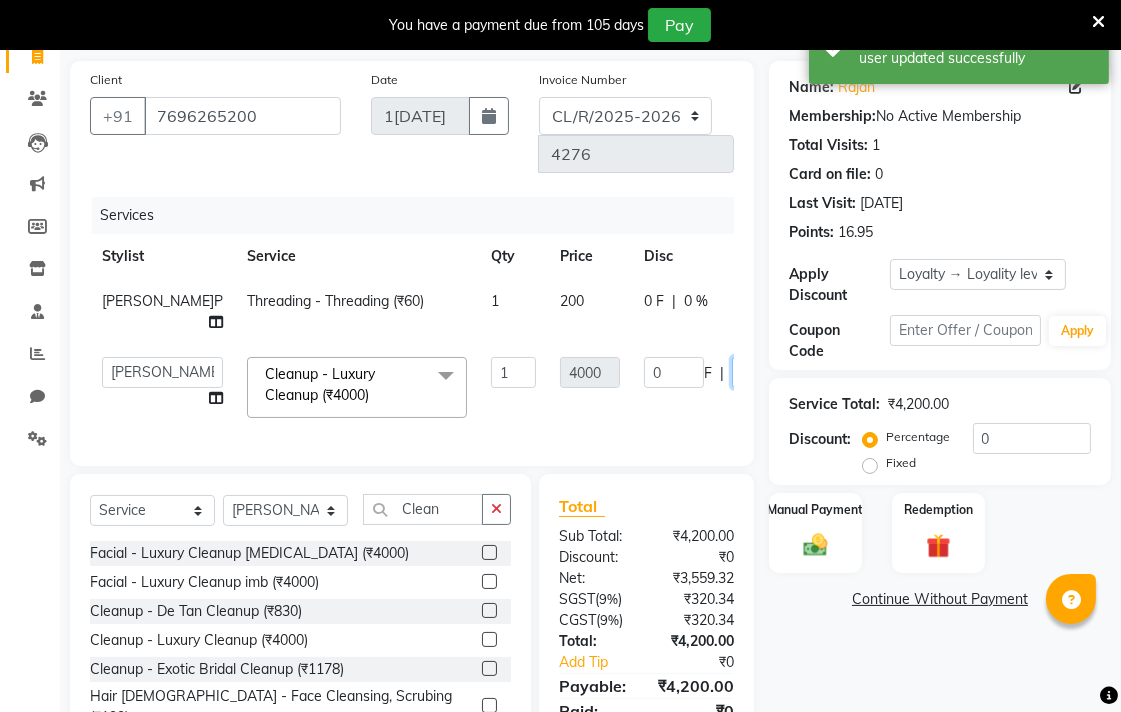 click on "0" 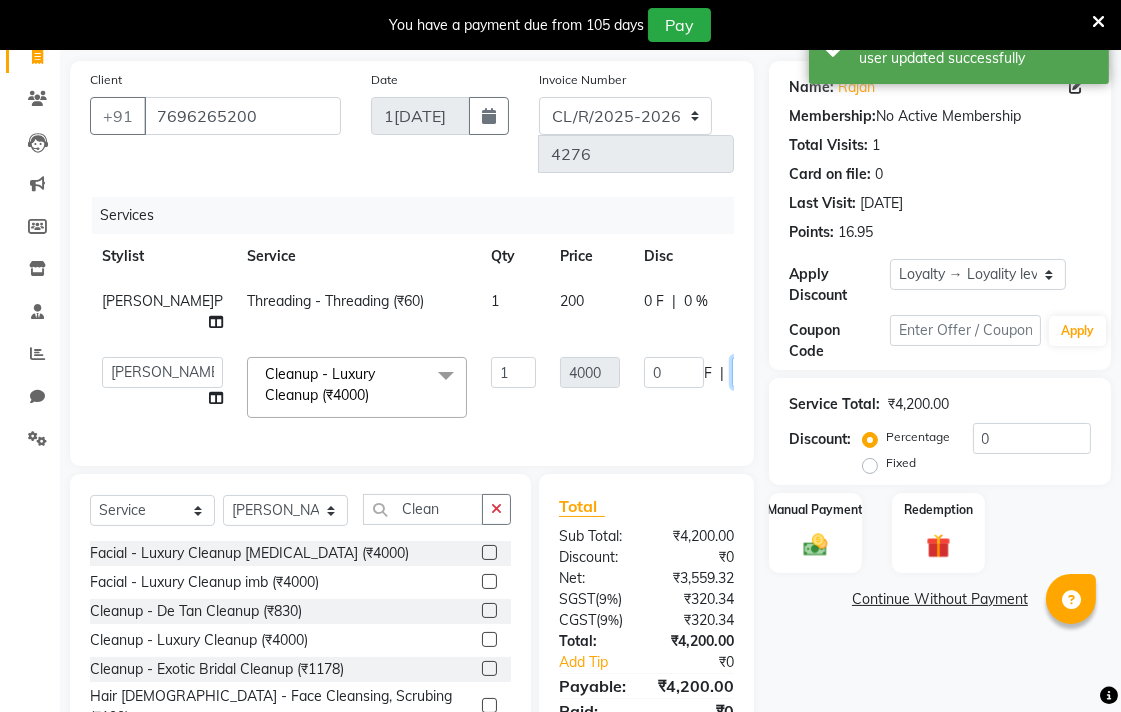 type on "50" 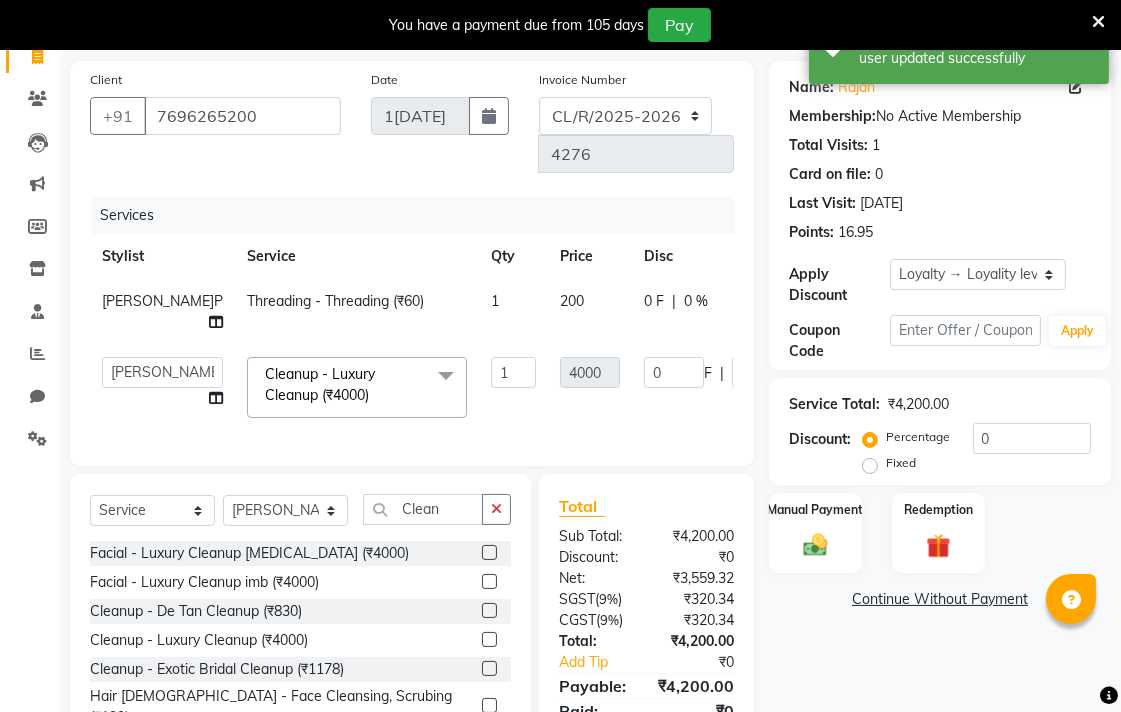 click on "Name: Rajan  Membership:  No Active Membership  Total Visits:  1 Card on file:  0 Last Visit:   12-06-2025 Points:   16.95  Apply Discount Select  Loyalty → Loyality level 1  Coupon → Sukriti Gift Voucher Coupon → Sukriti Gift Voucher Coupon → Sukriti Gift Voucher Coupon → Sukriti Gift Voucher Coupon Code Apply Service Total:  ₹4,200.00  Discount:  Percentage   Fixed  0 Manual Payment Redemption  Continue Without Payment" 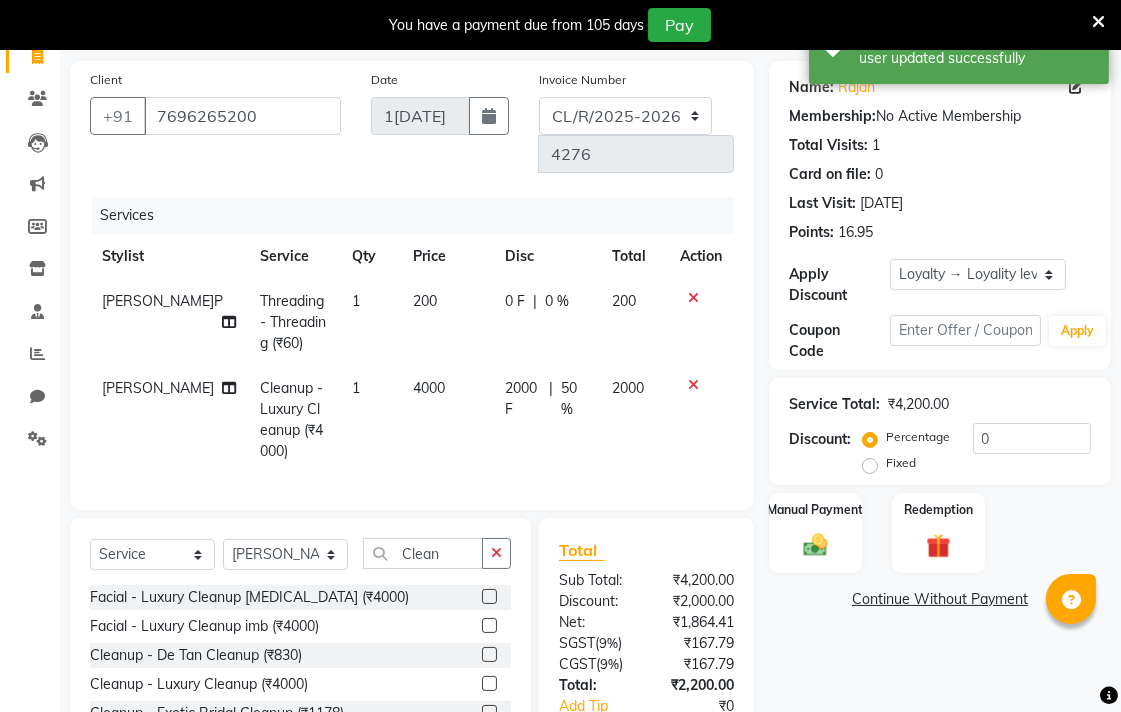 scroll, scrollTop: 274, scrollLeft: 0, axis: vertical 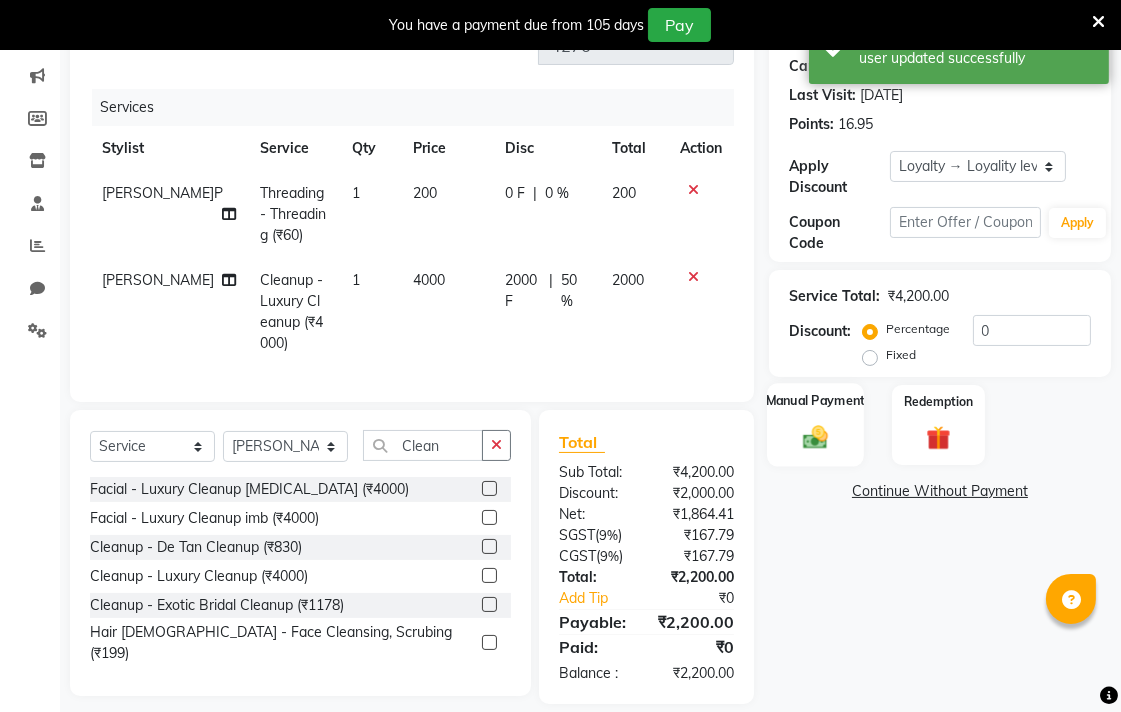 click on "Manual Payment" 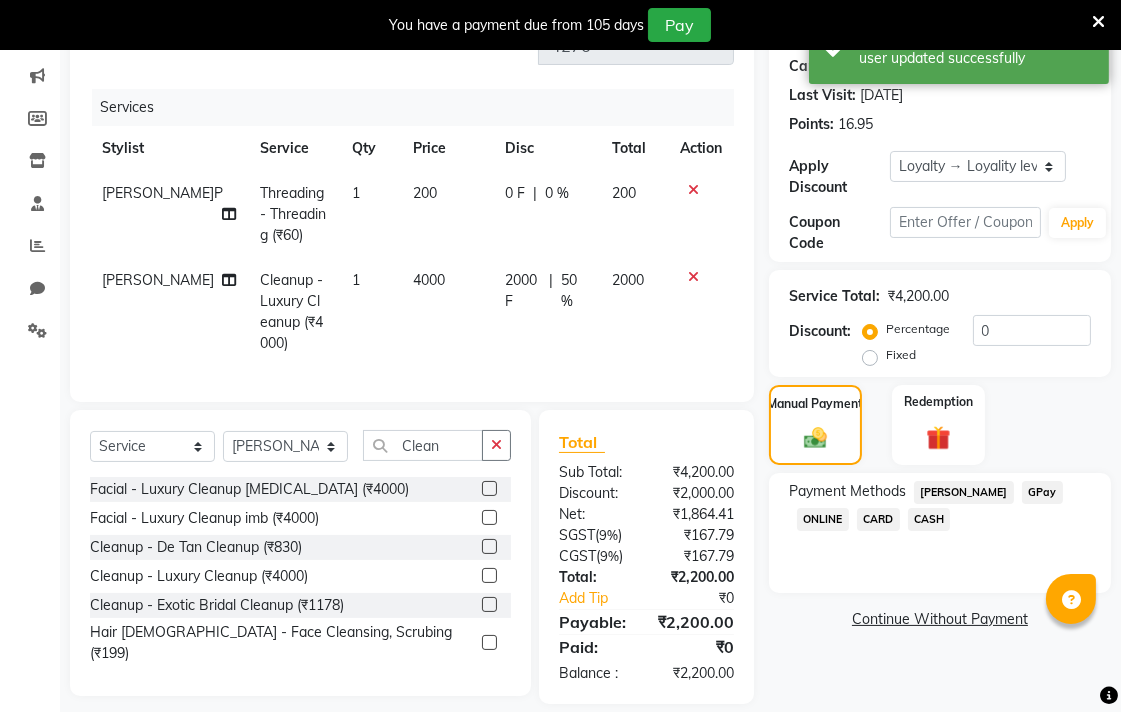 click on "GPay" 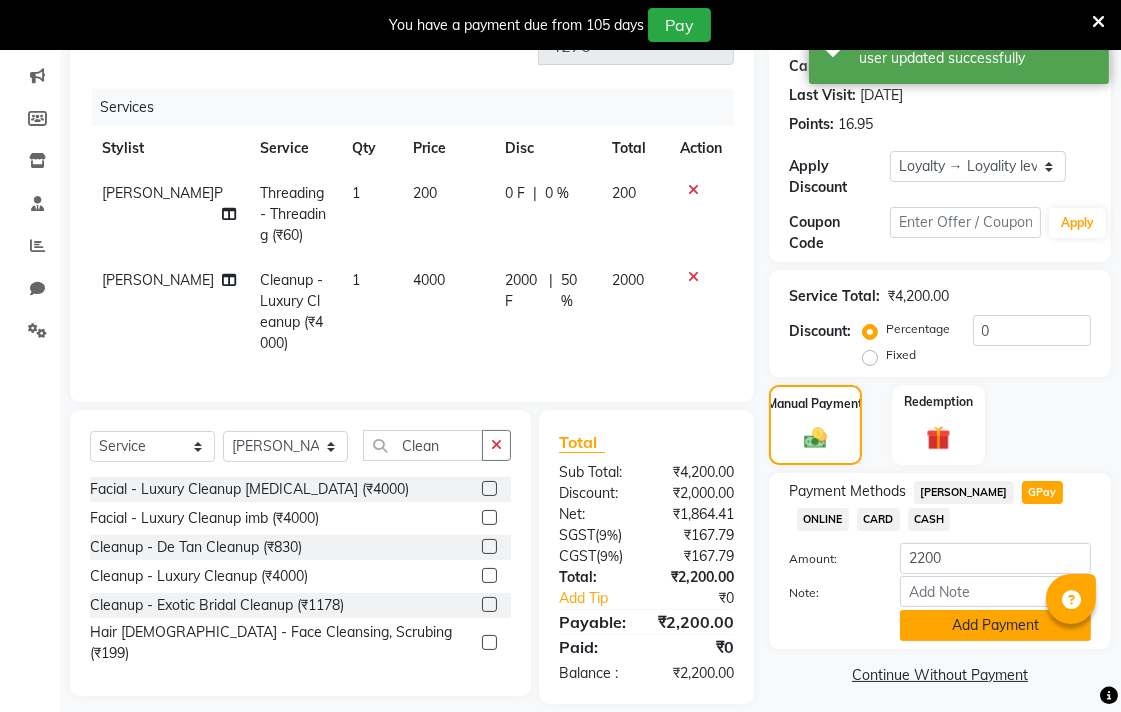 click on "Add Payment" 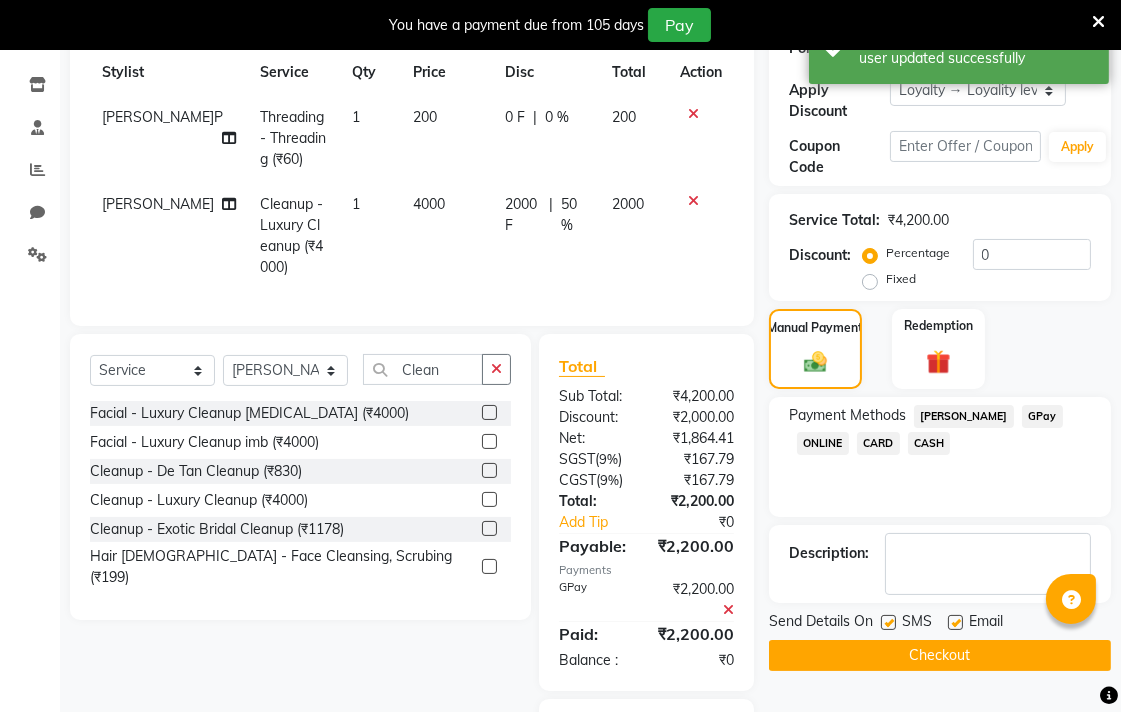 scroll, scrollTop: 498, scrollLeft: 0, axis: vertical 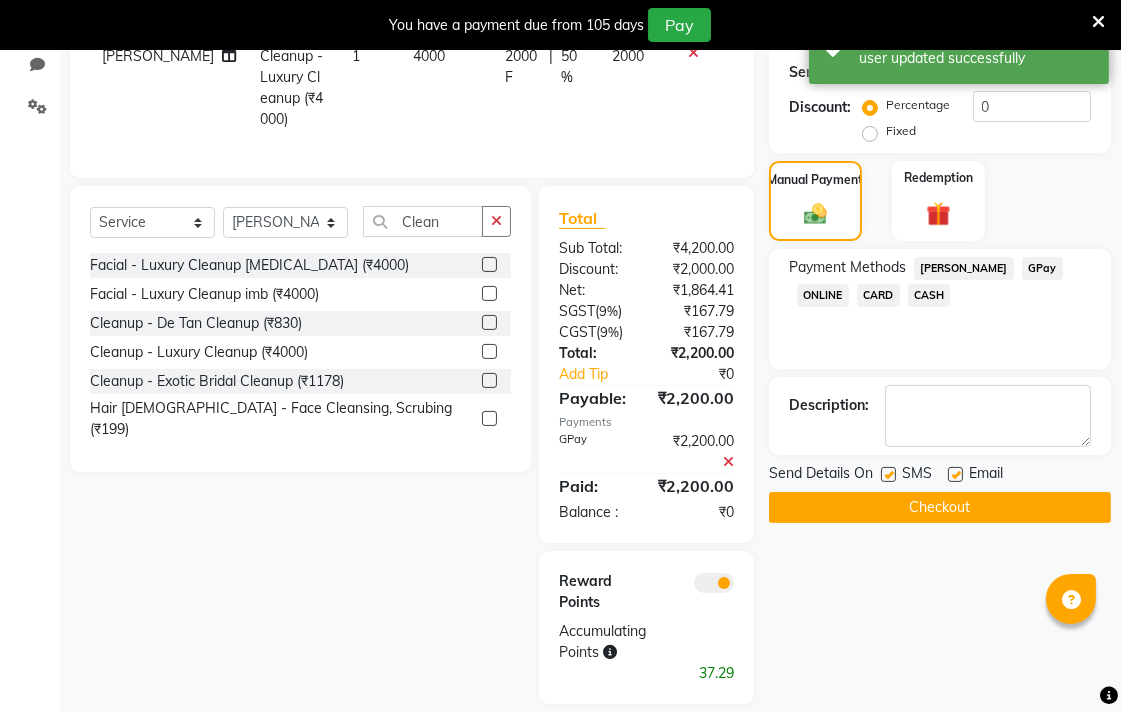 click on "Checkout" 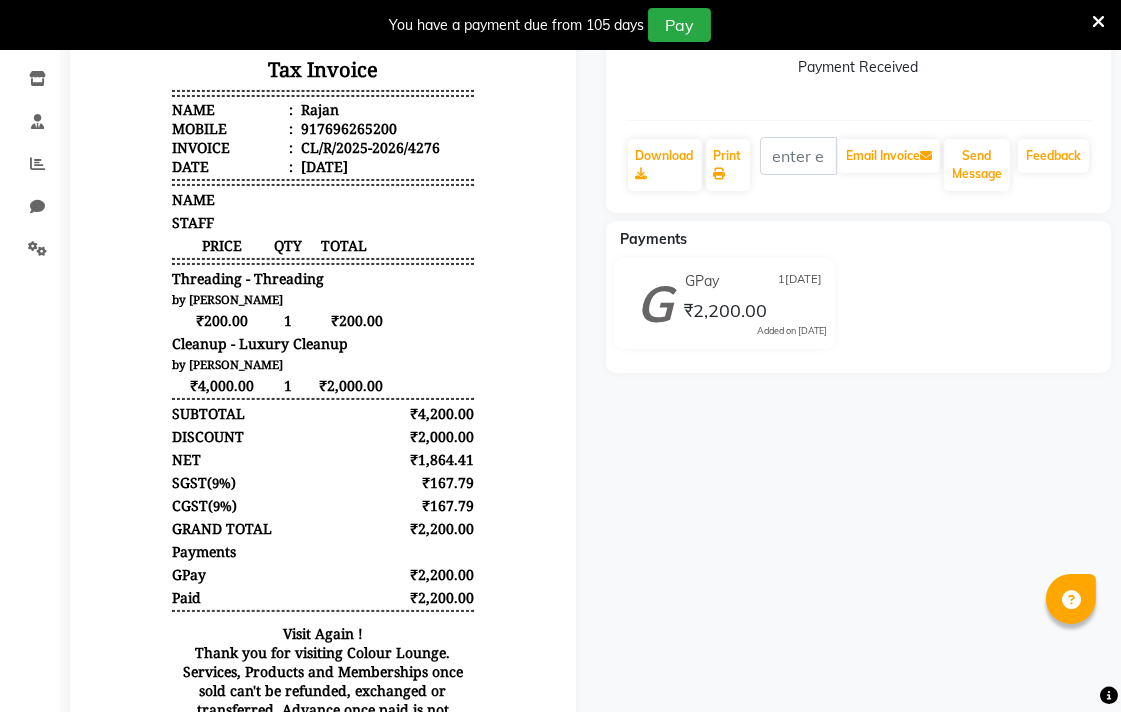 scroll, scrollTop: 322, scrollLeft: 0, axis: vertical 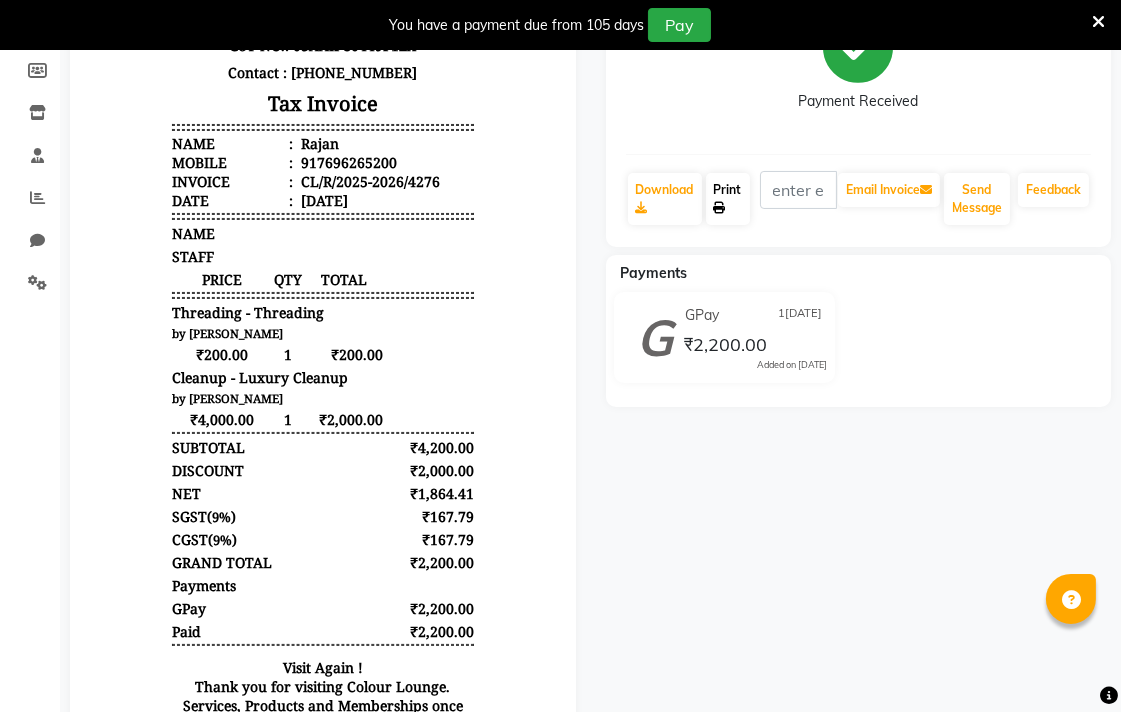 click on "Print" 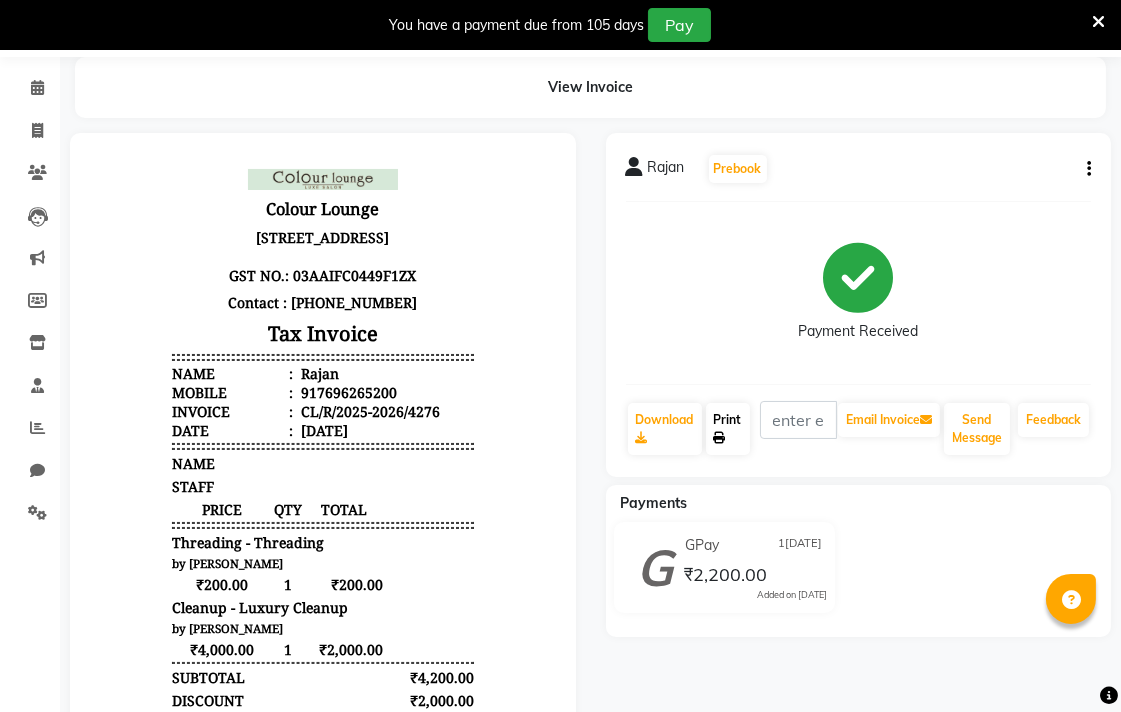scroll, scrollTop: 0, scrollLeft: 0, axis: both 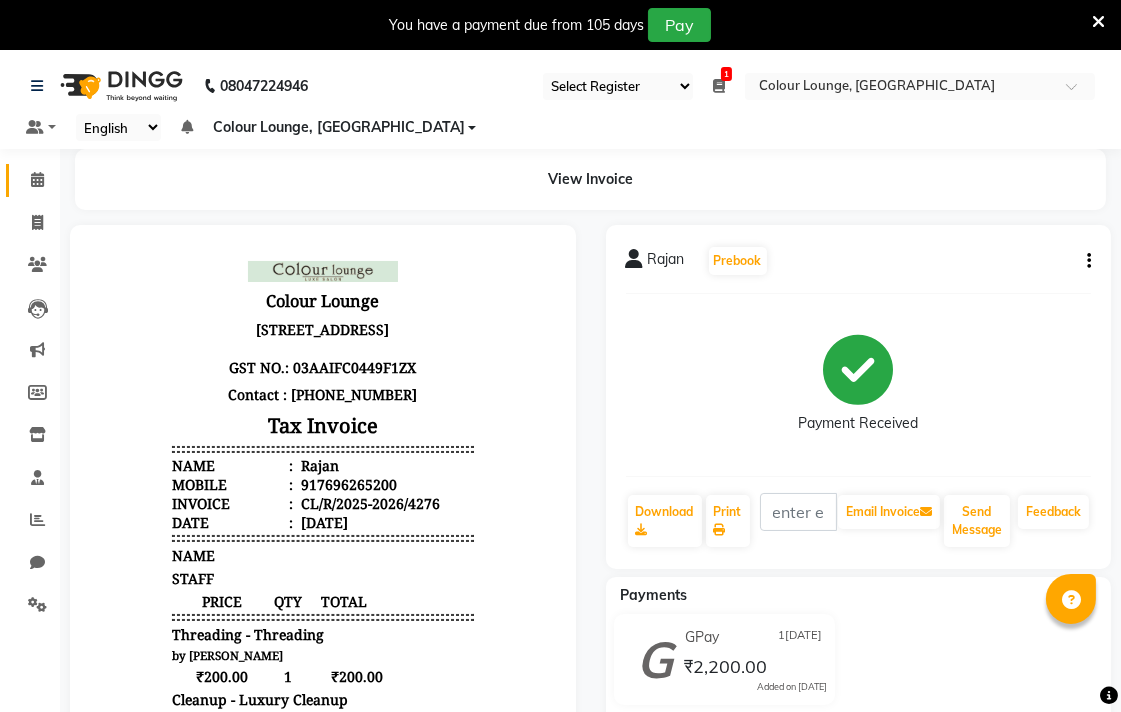 click 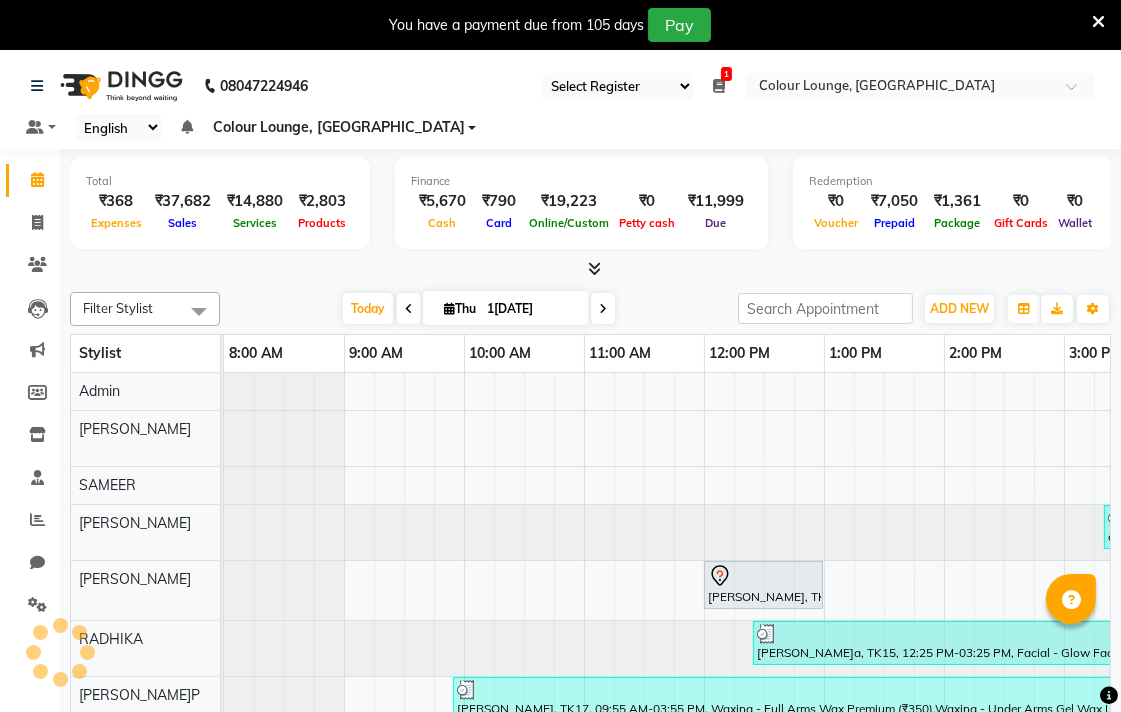 scroll, scrollTop: 26, scrollLeft: 0, axis: vertical 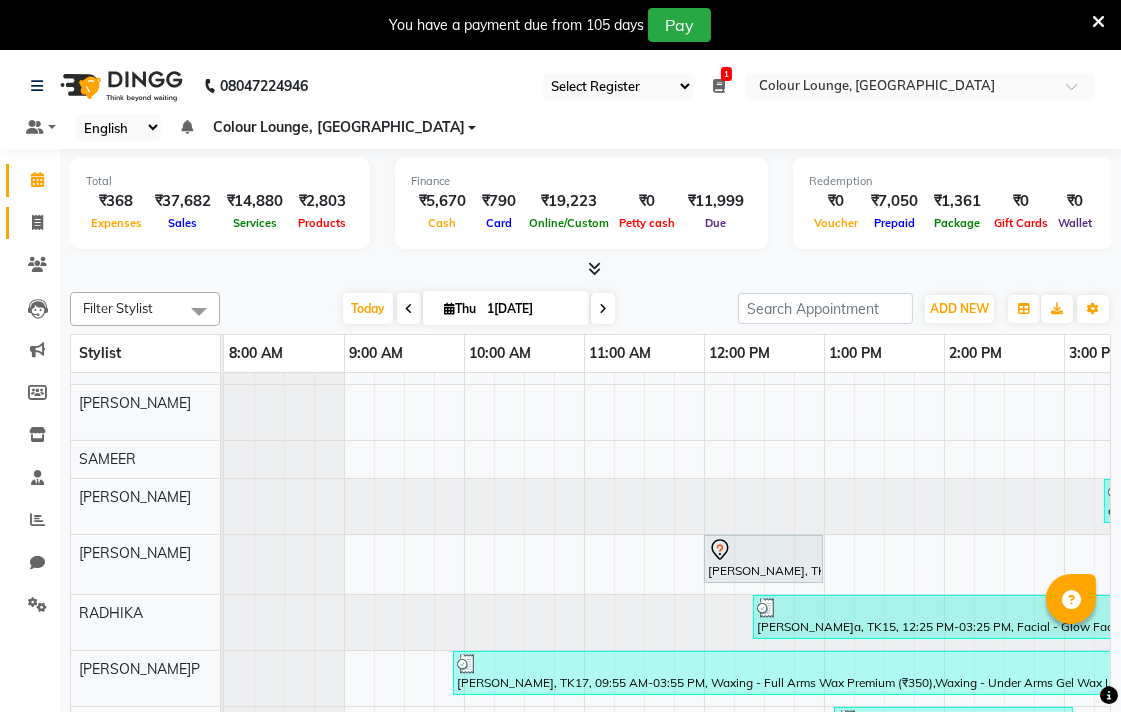 click on "Invoice" 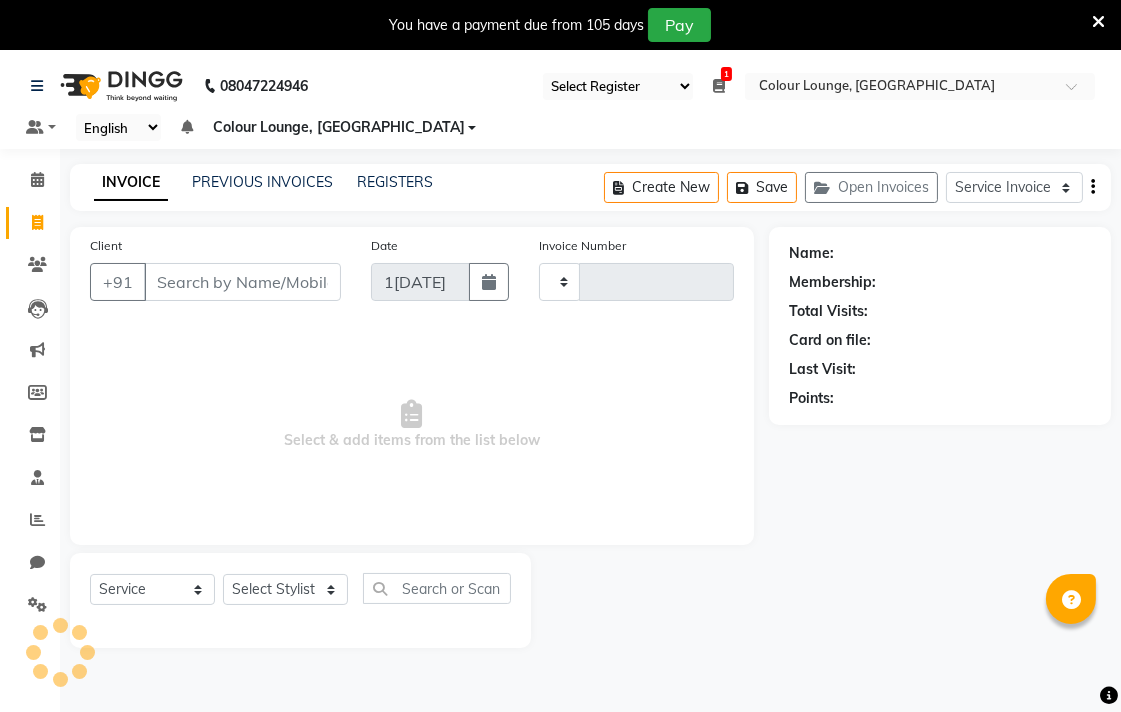 type on "4277" 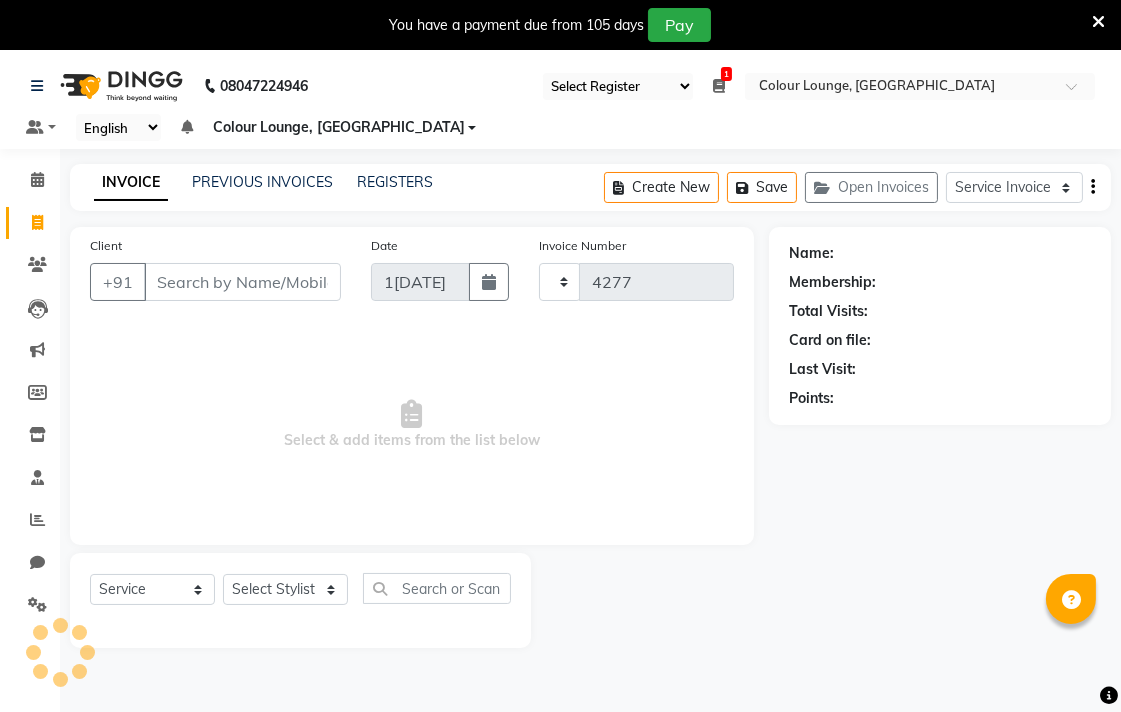select on "8013" 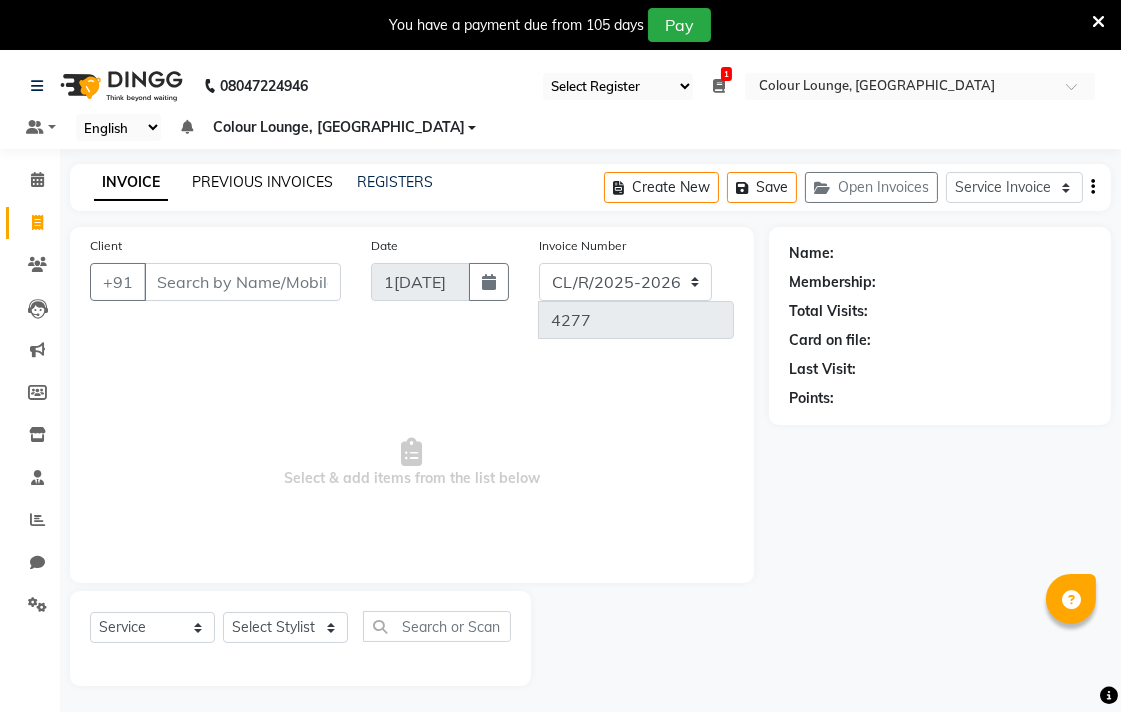 click on "PREVIOUS INVOICES" 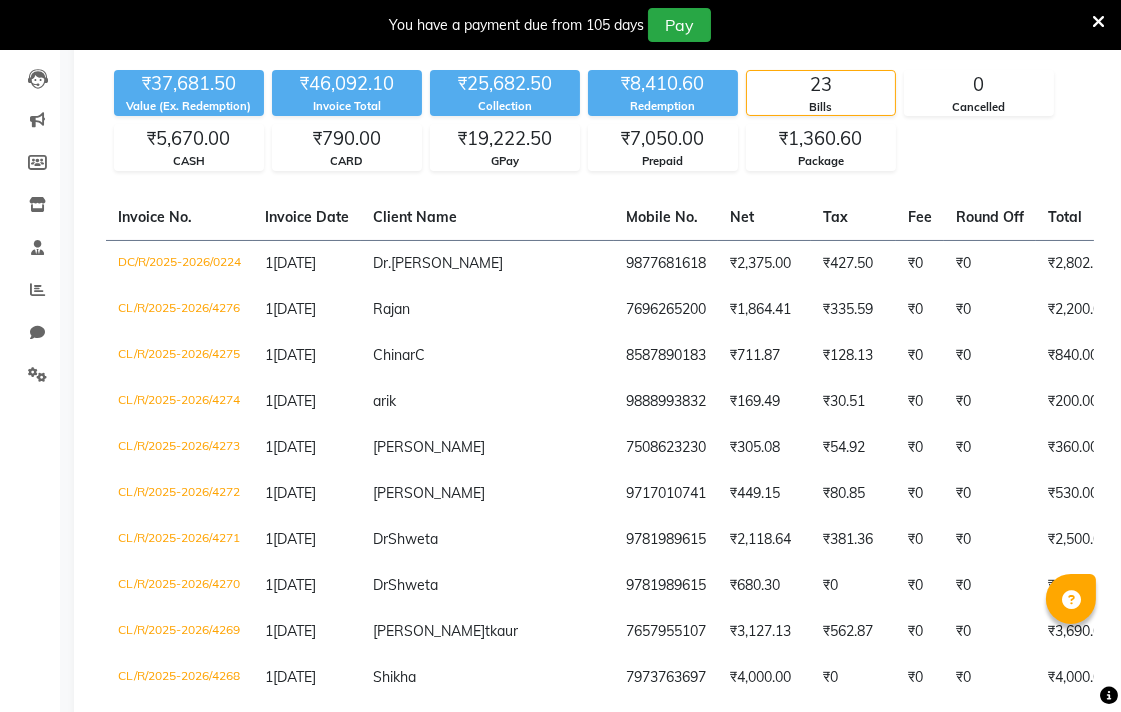 scroll, scrollTop: 231, scrollLeft: 0, axis: vertical 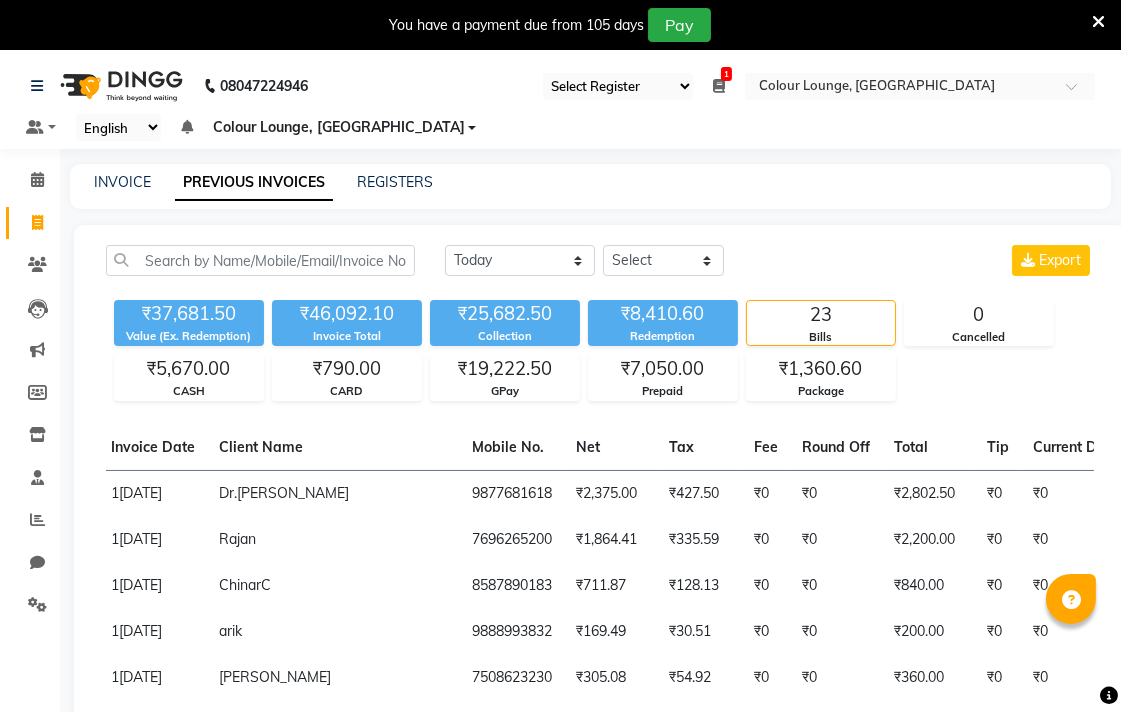 click 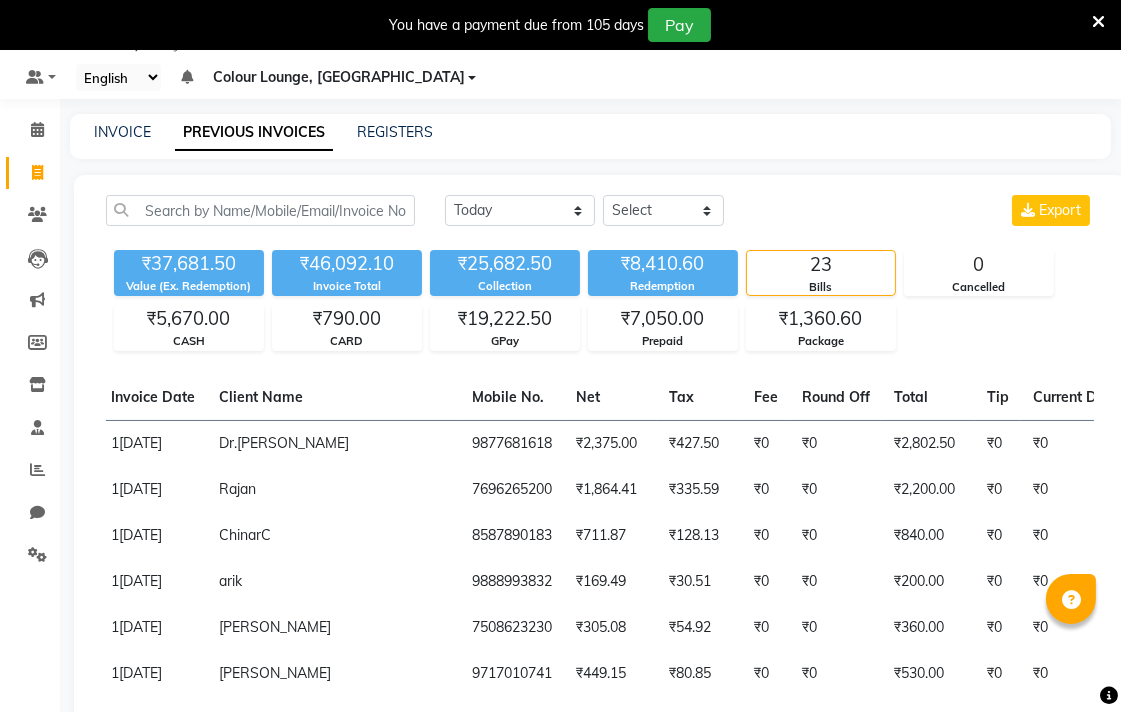 select on "service" 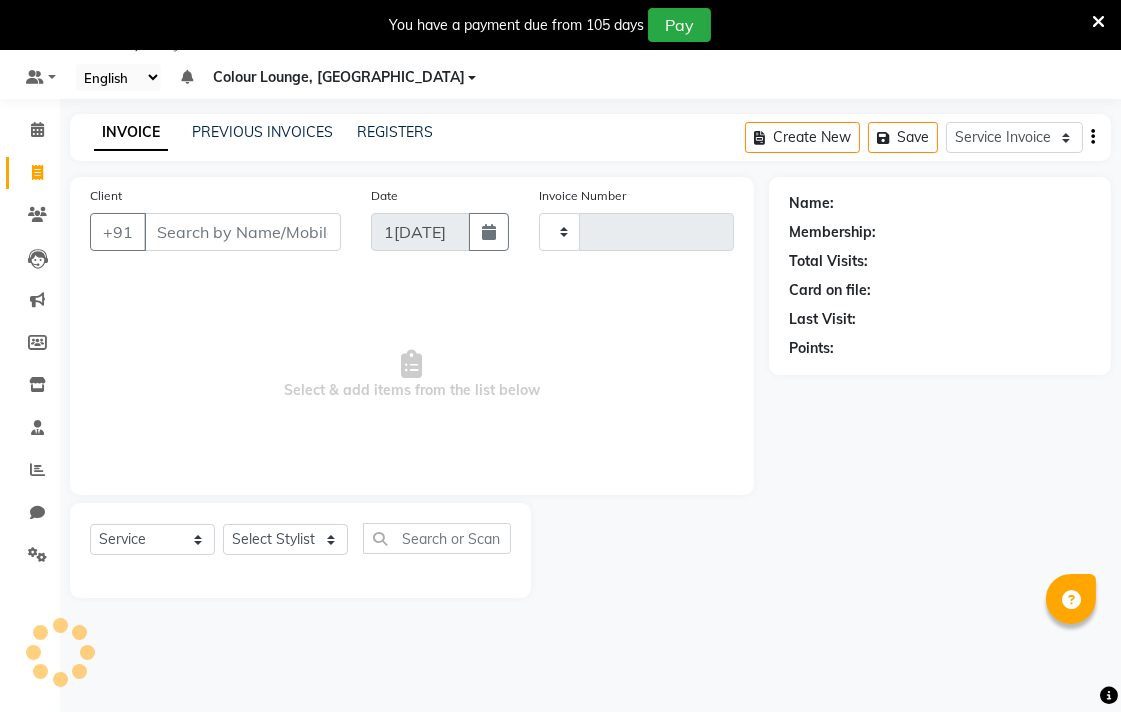 type on "4277" 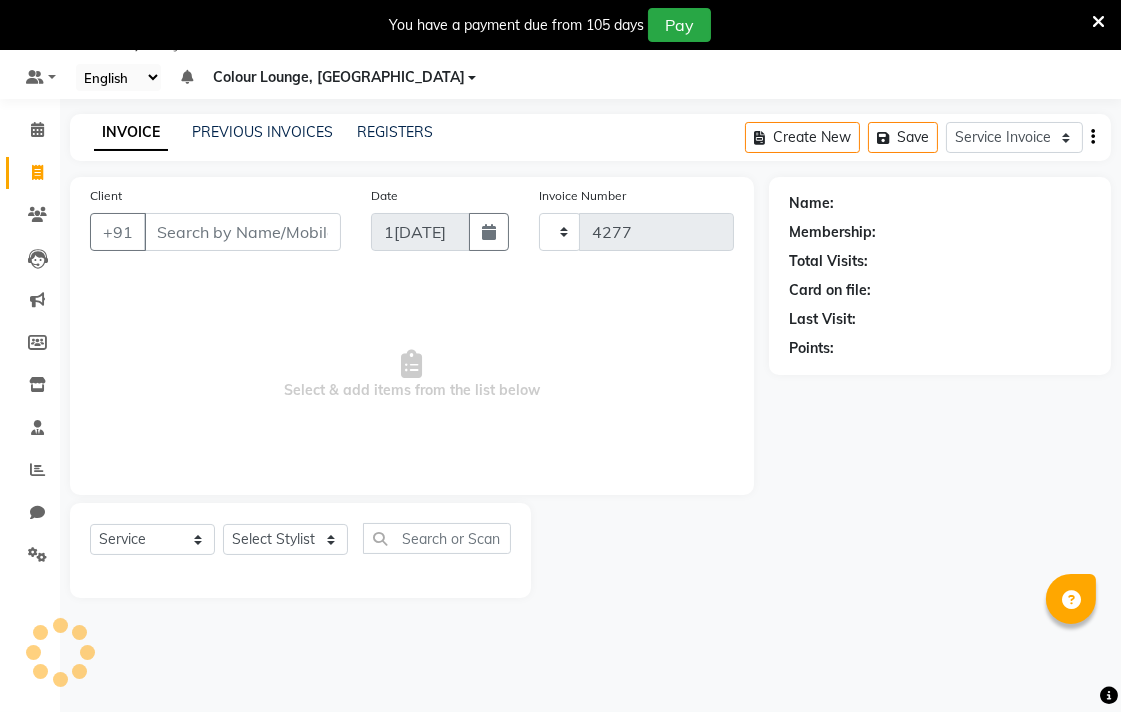select on "8013" 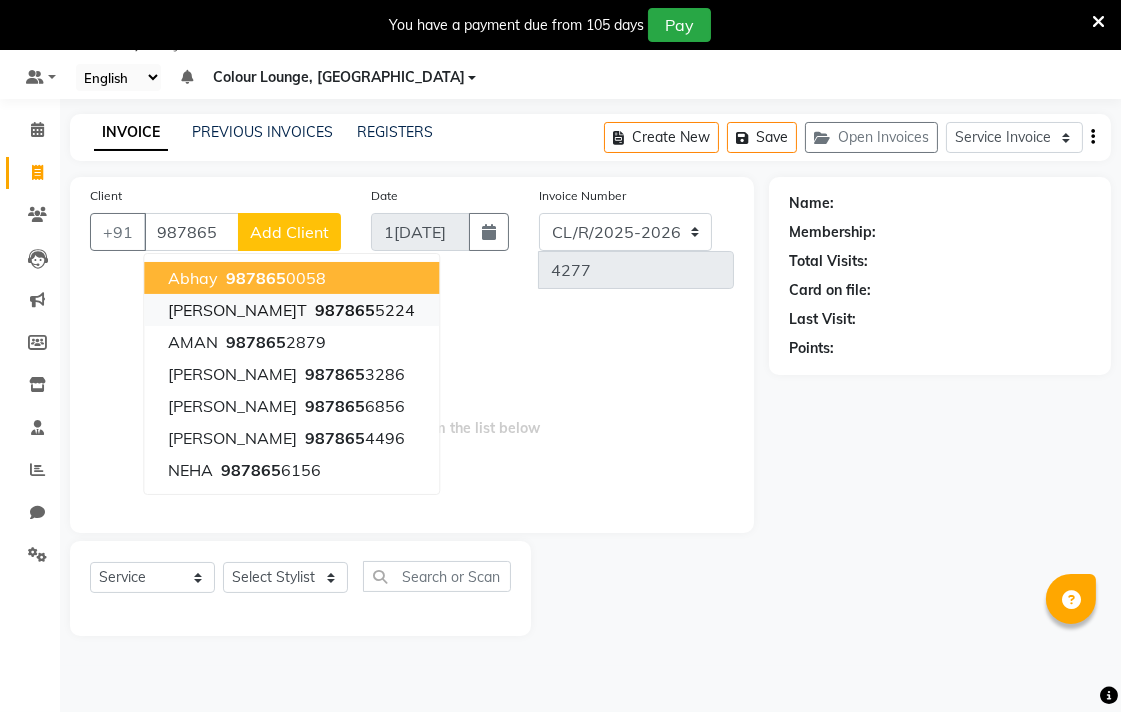click on "Harpreet   987865 5224" at bounding box center [291, 310] 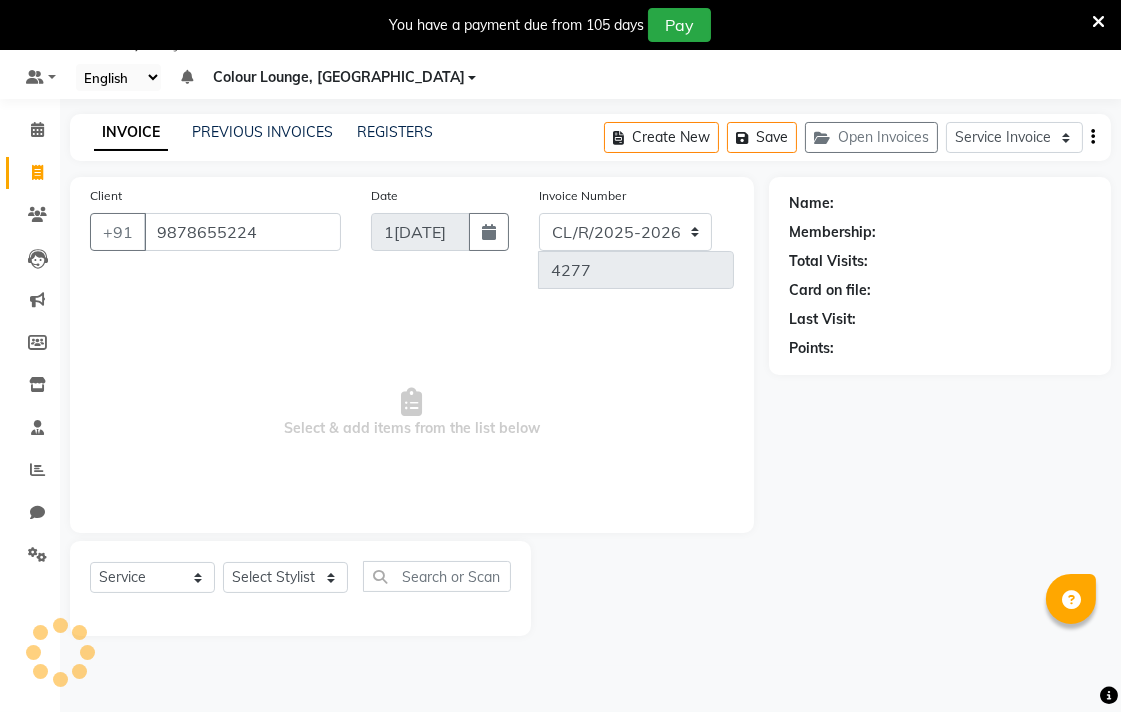 type on "9878655224" 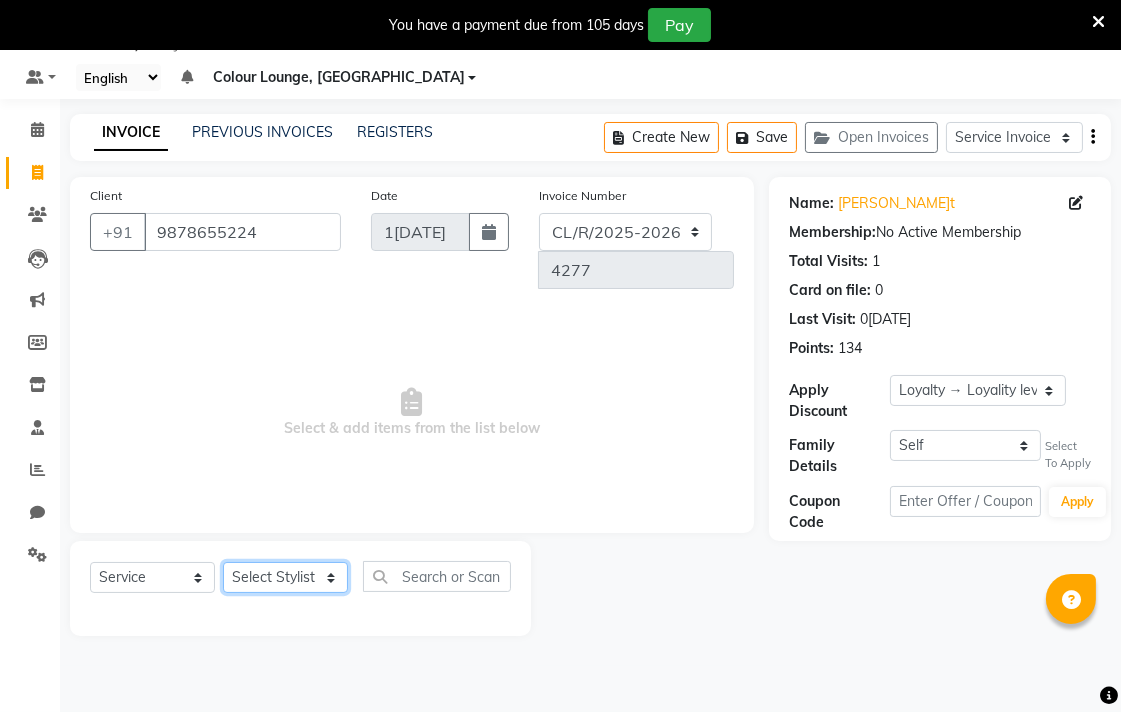 click on "Select Stylist Admin AMIT Birshika Colour Lounge, [GEOGRAPHIC_DATA] Colour Lounge, [GEOGRAPHIC_DATA] [PERSON_NAME] [PERSON_NAME] [PERSON_NAME] [PERSON_NAME] [PERSON_NAME] mam [PERSON_NAME] [PERSON_NAME] [PERSON_NAME] MOHIT [PERSON_NAME] POOJA [PERSON_NAME] [PERSON_NAME] [PERSON_NAME] guard [PERSON_NAME] [PERSON_NAME] [PERSON_NAME] [PERSON_NAME] SAMEER [PERSON_NAME] [PERSON_NAME] [PERSON_NAME] [PERSON_NAME] [PERSON_NAME] [PERSON_NAME] VISHAL [PERSON_NAME]" 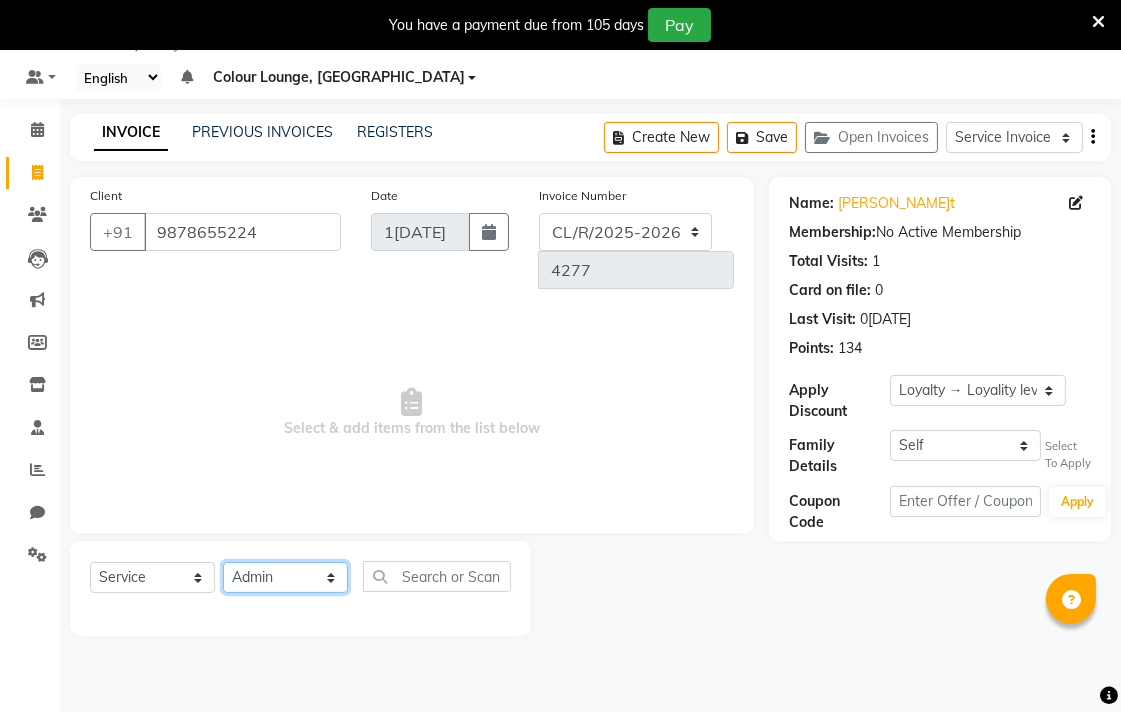 click on "Select Stylist Admin AMIT Birshika Colour Lounge, [GEOGRAPHIC_DATA] Colour Lounge, [GEOGRAPHIC_DATA] [PERSON_NAME] [PERSON_NAME] [PERSON_NAME] [PERSON_NAME] [PERSON_NAME] mam [PERSON_NAME] [PERSON_NAME] [PERSON_NAME] MOHIT [PERSON_NAME] POOJA [PERSON_NAME] [PERSON_NAME] [PERSON_NAME] guard [PERSON_NAME] [PERSON_NAME] [PERSON_NAME] [PERSON_NAME] SAMEER [PERSON_NAME] [PERSON_NAME] [PERSON_NAME] [PERSON_NAME] [PERSON_NAME] [PERSON_NAME] VISHAL [PERSON_NAME]" 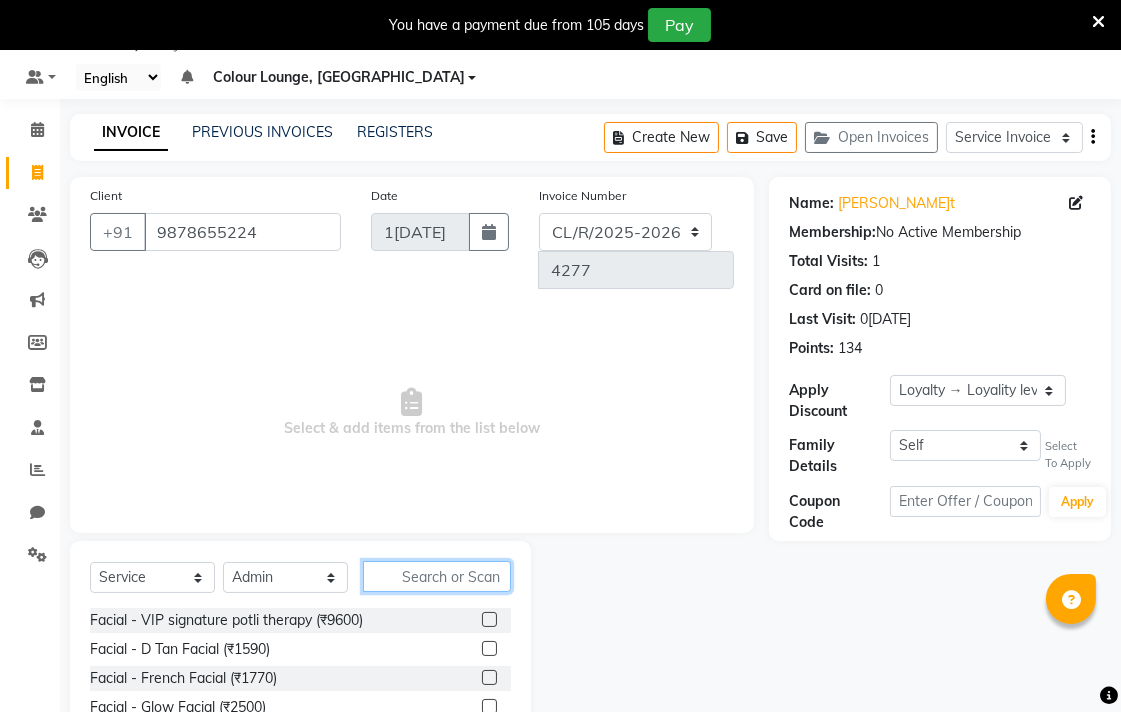 click 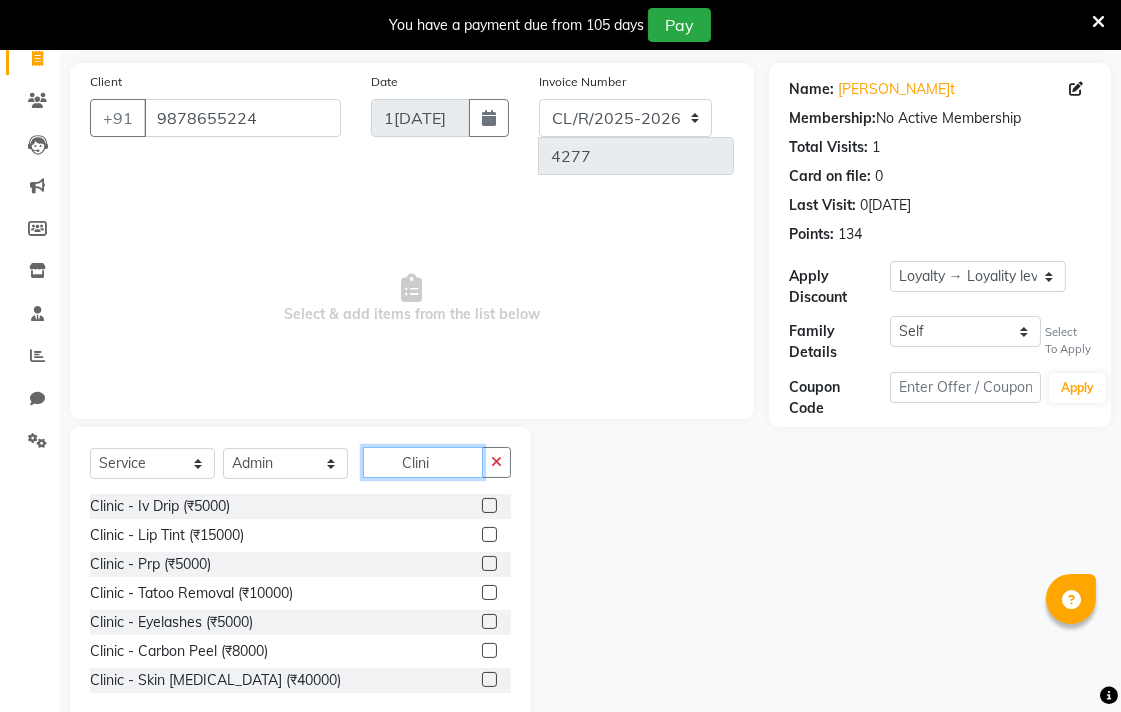 scroll, scrollTop: 166, scrollLeft: 0, axis: vertical 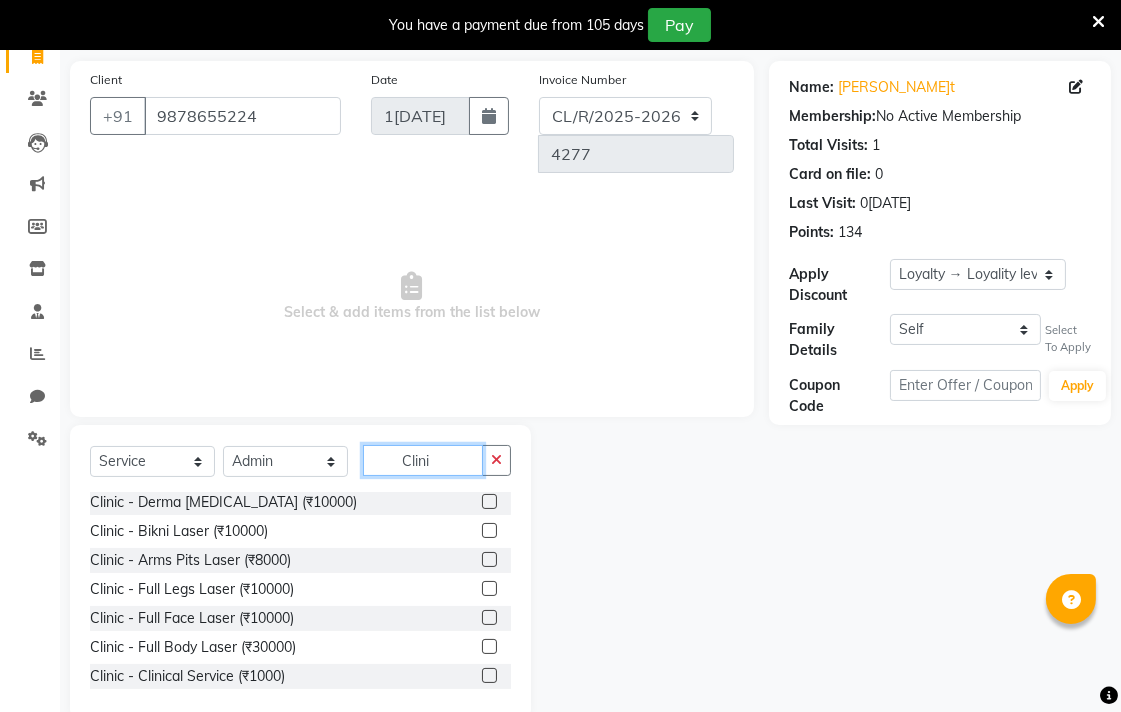 type on "Clini" 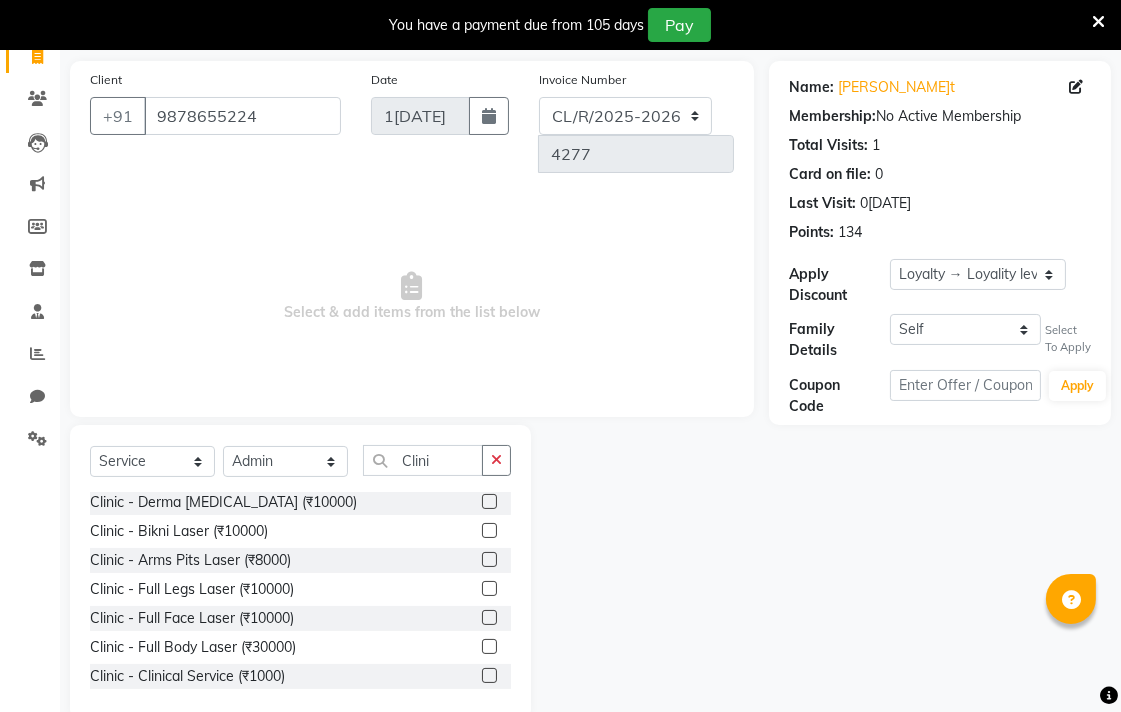 click 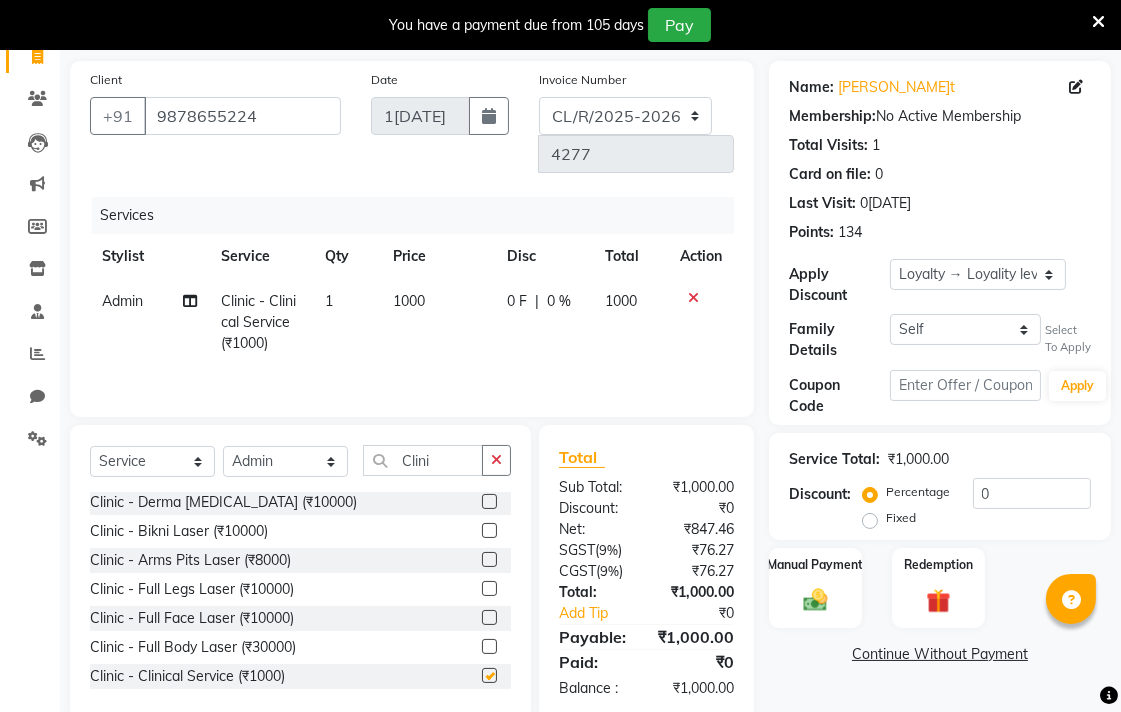 checkbox on "false" 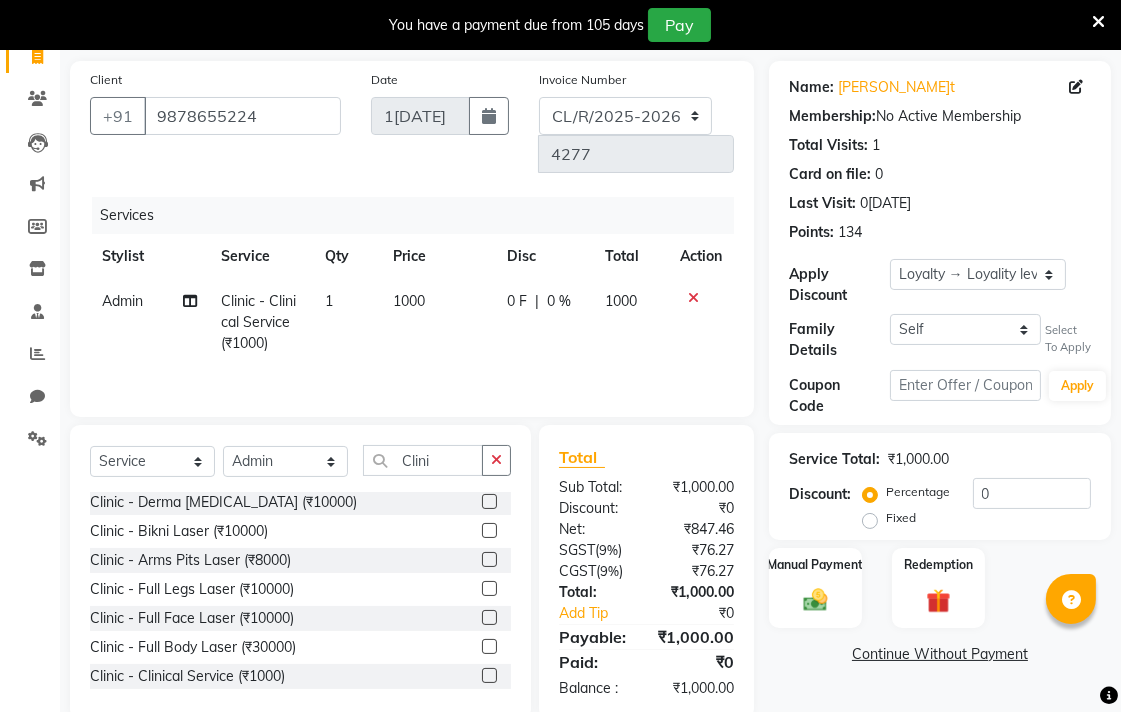 click on "1000" 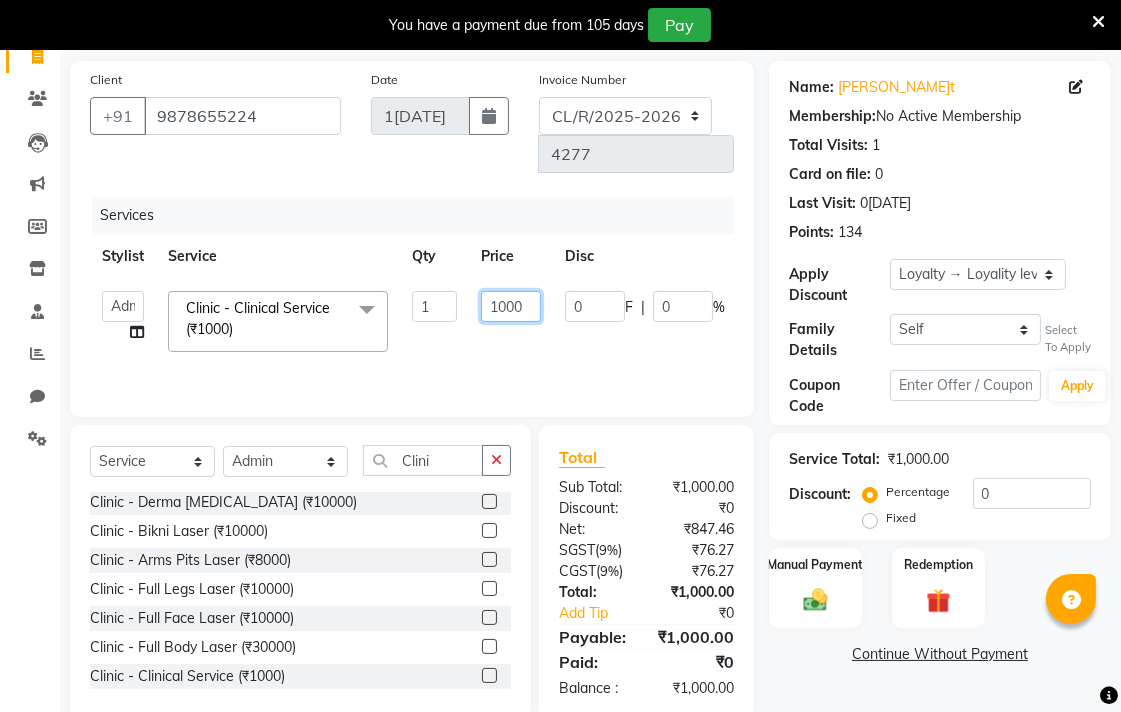 click on "1000" 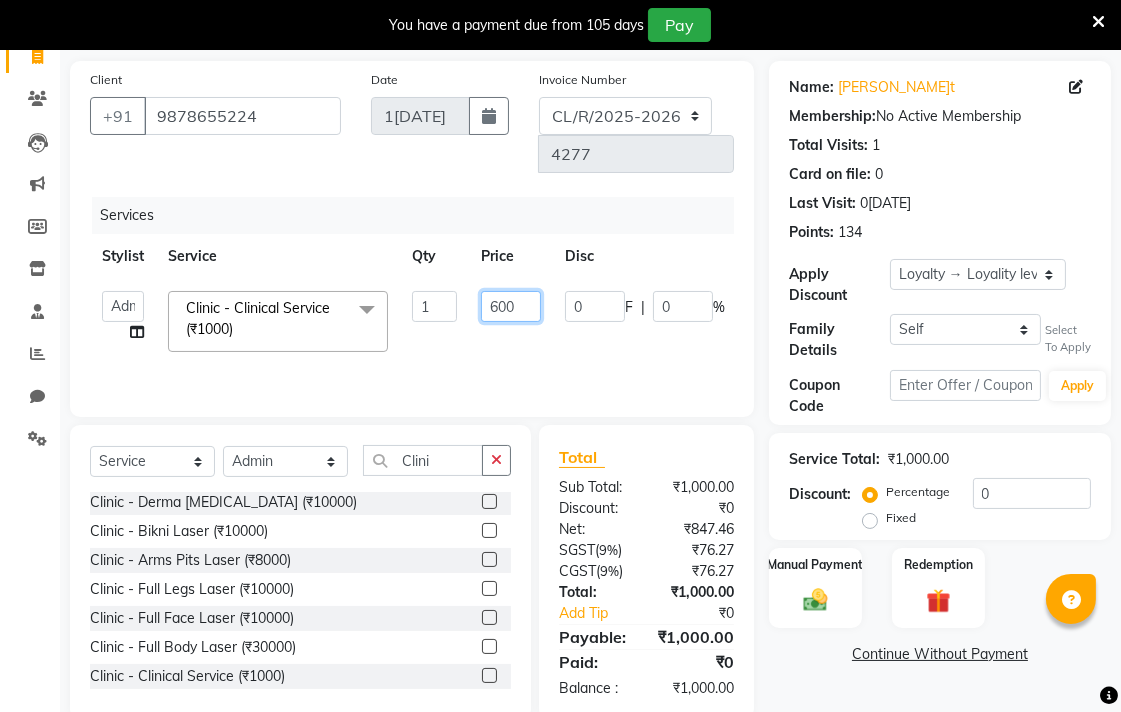 type on "6000" 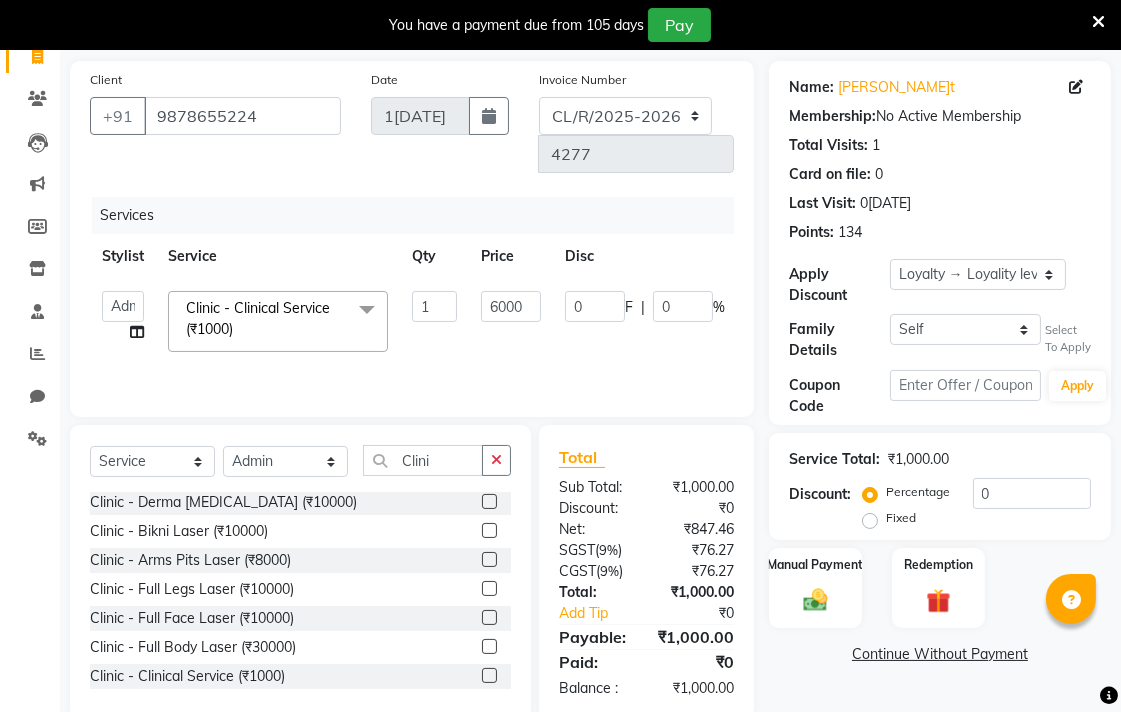 click on "Admin   [PERSON_NAME]   Colour Lounge, Ranjit Avenue   Colour Lounge, Ranjit Avenue   [PERSON_NAME]   [PERSON_NAME]   [PERSON_NAME]   [PERSON_NAME]   [PERSON_NAME] mam   [PERSON_NAME] [PERSON_NAME]   [PERSON_NAME]   [PERSON_NAME]   POOJA [PERSON_NAME]   Pooja [PERSON_NAME] [PERSON_NAME]   Rahul guard   [PERSON_NAME]   [PERSON_NAME]   [PERSON_NAME]   [PERSON_NAME]   SAMEER   [PERSON_NAME]   [PERSON_NAME]   [PERSON_NAME]   [PERSON_NAME]   [PERSON_NAME]   [PERSON_NAME]   VISHAL   [PERSON_NAME]  Clinic - Clinical Service (₹1000)  x Facial - VIP signature potli therapy (₹9600) Facial - D Tan Facial (₹1590) Facial - French Facial (₹1770) Facial - Glow Facial (₹2500) Facial - Dermasage Luxury Skin Treatment (₹8000) Facial - Algotherm Luxury Facial (₹10000) Facial - Vitamin C [MEDICAL_DATA] Facial (₹6000) Facial - Vip Signature Facial (₹7000) Facial - Organic Facial (₹2359) Facial - Vitamin C Whiteninig Brightening facial (₹5000) Facial - Nirvana Facial (₹2712) Facial - Bio [MEDICAL_DATA] Facial (₹2595) Facial - Organic Facial kp qu (₹2000) Facial - Organic Facial kp co (₹2000) 1" 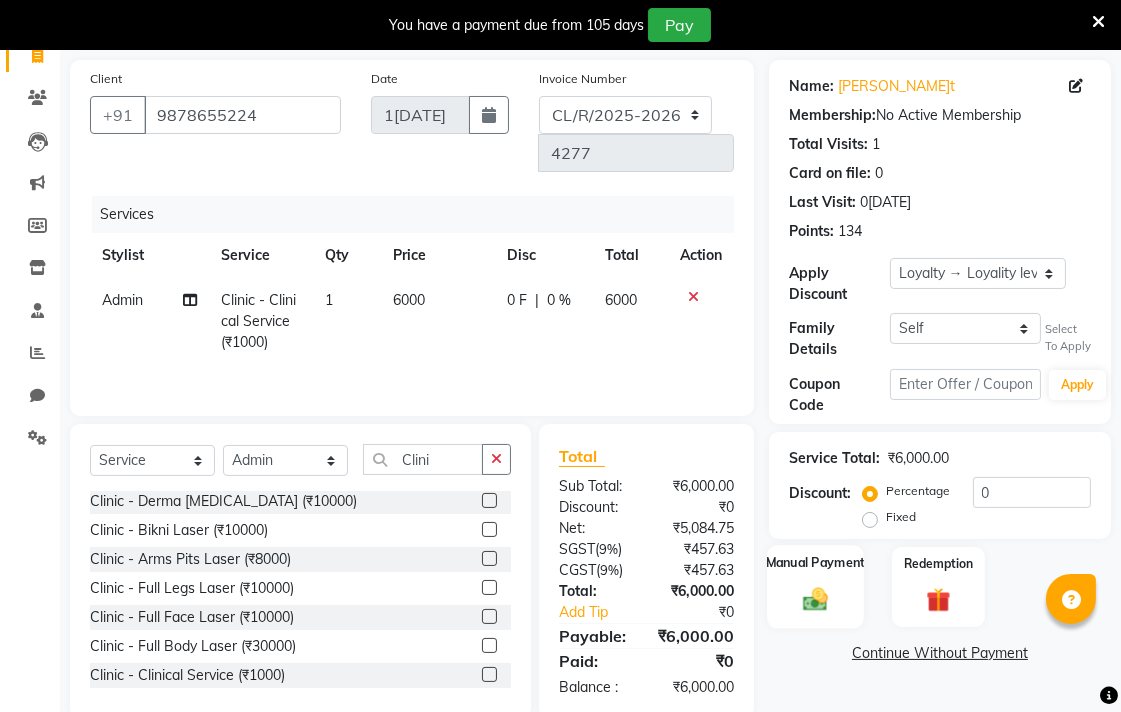 click 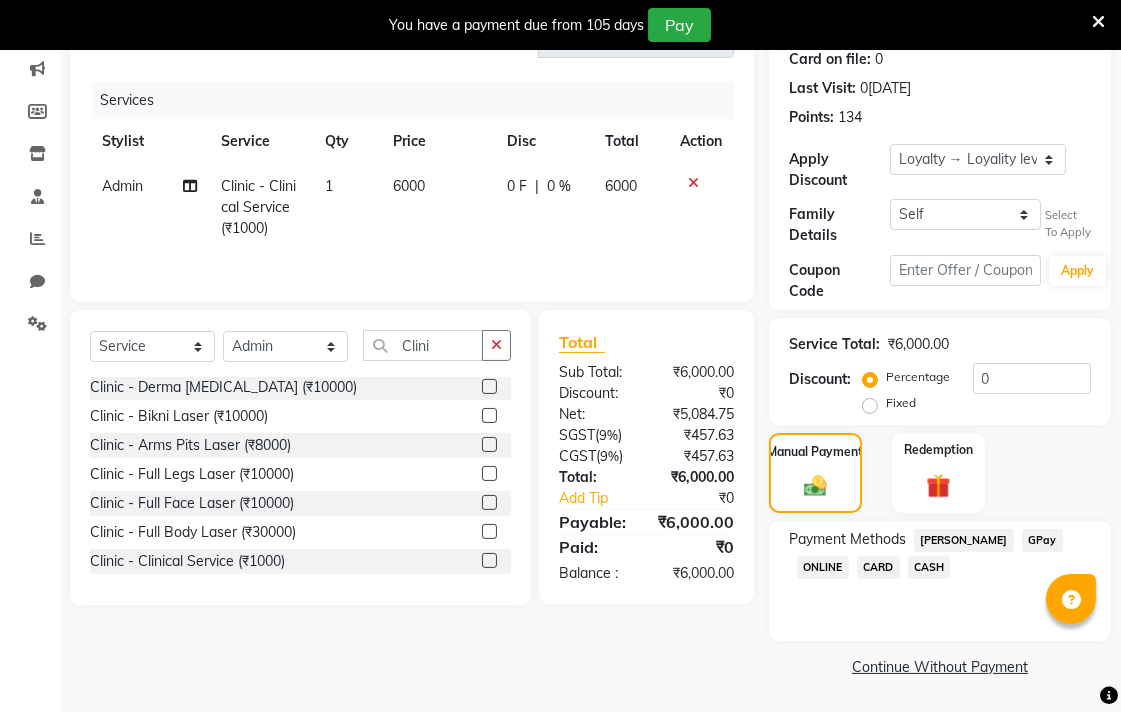 click on "CASH" 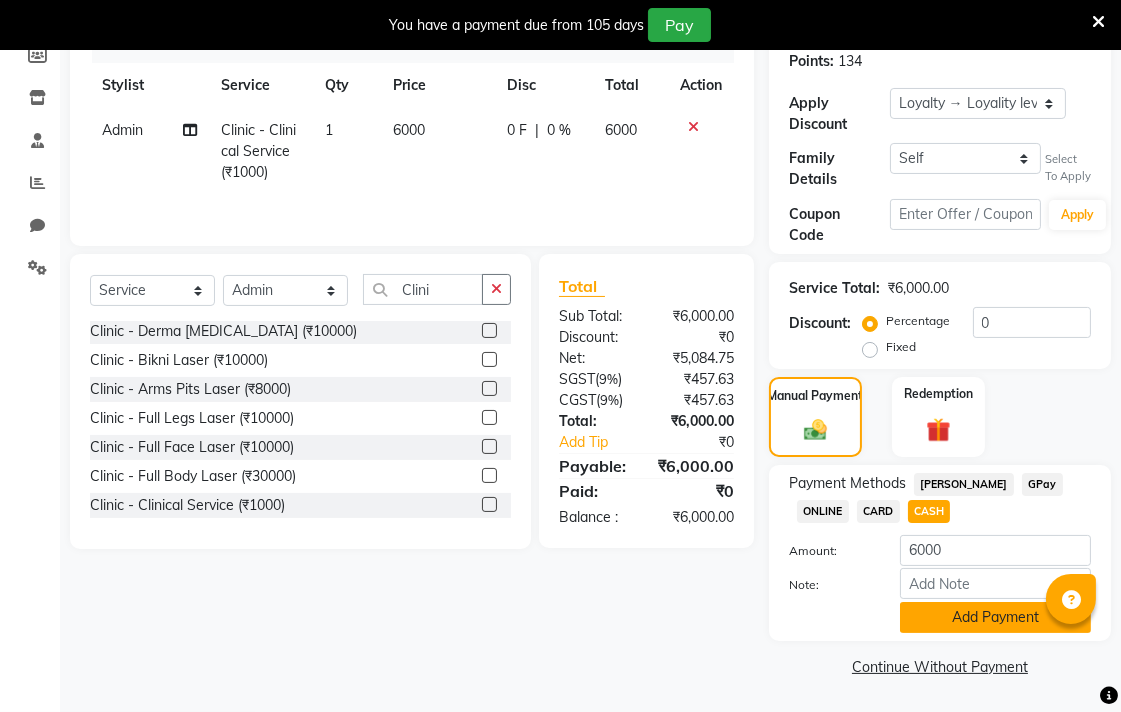 click on "Add Payment" 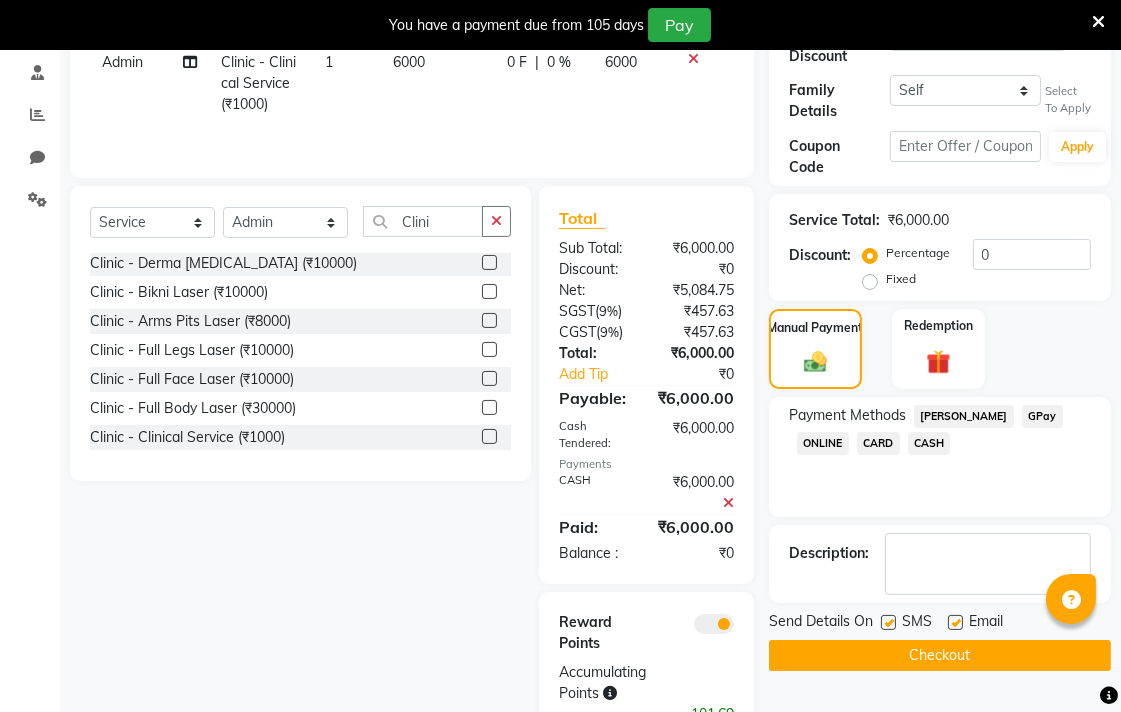 scroll, scrollTop: 432, scrollLeft: 0, axis: vertical 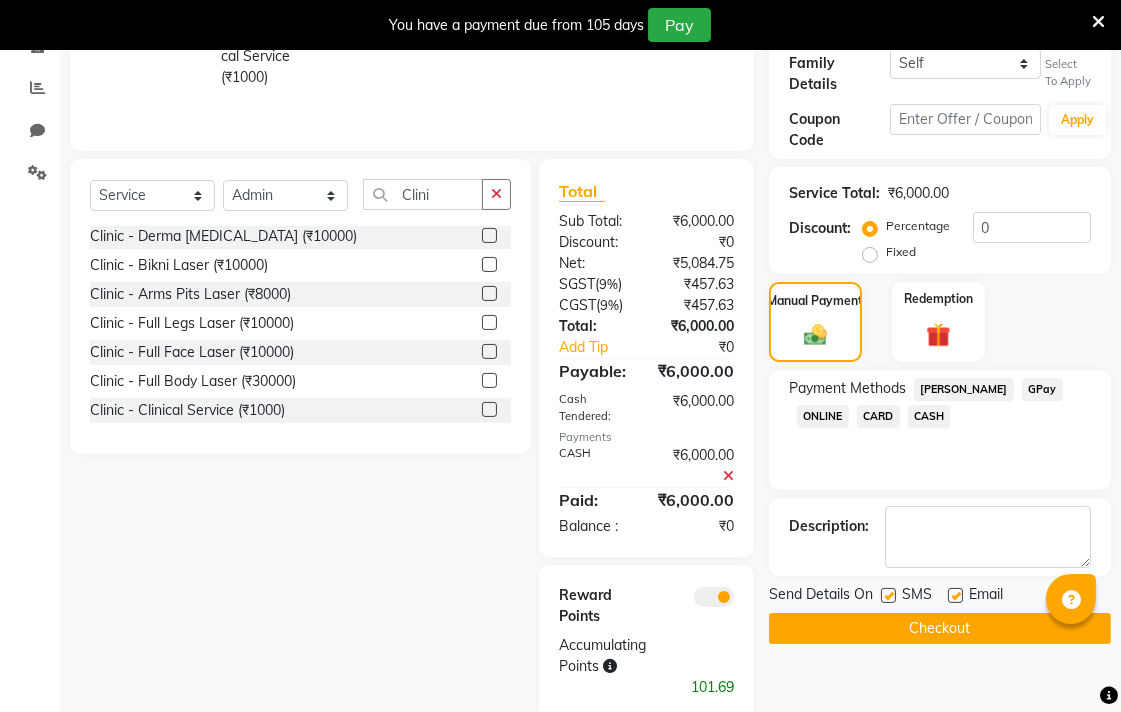 click on "Checkout" 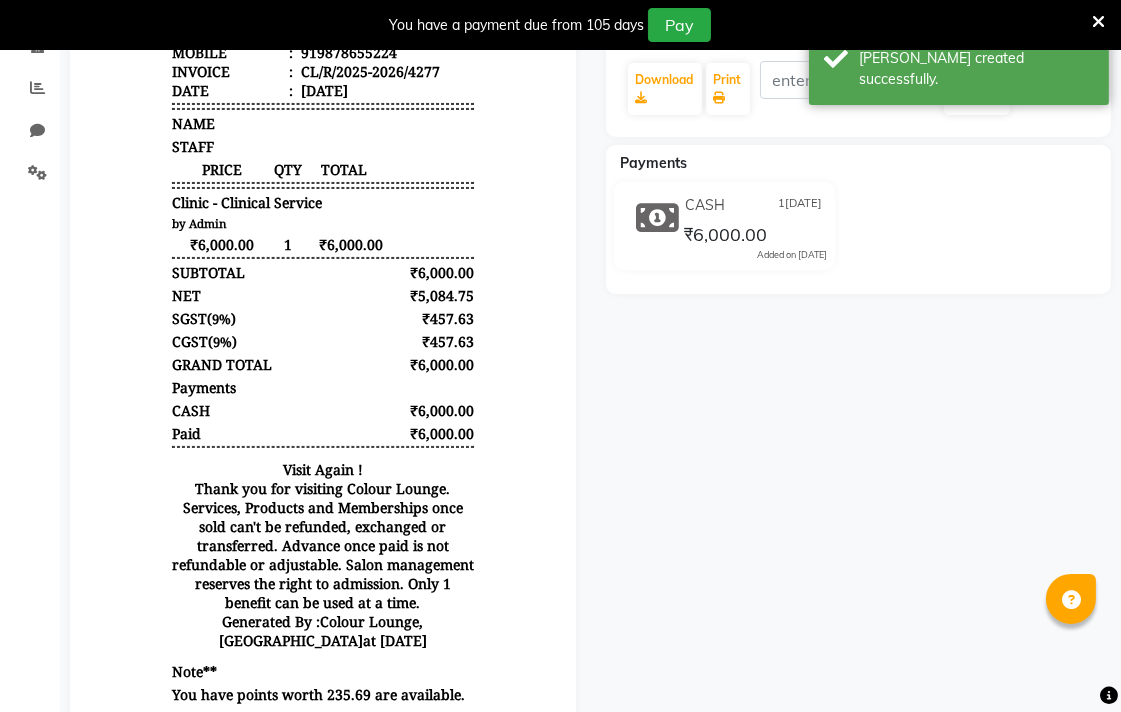 scroll, scrollTop: 0, scrollLeft: 0, axis: both 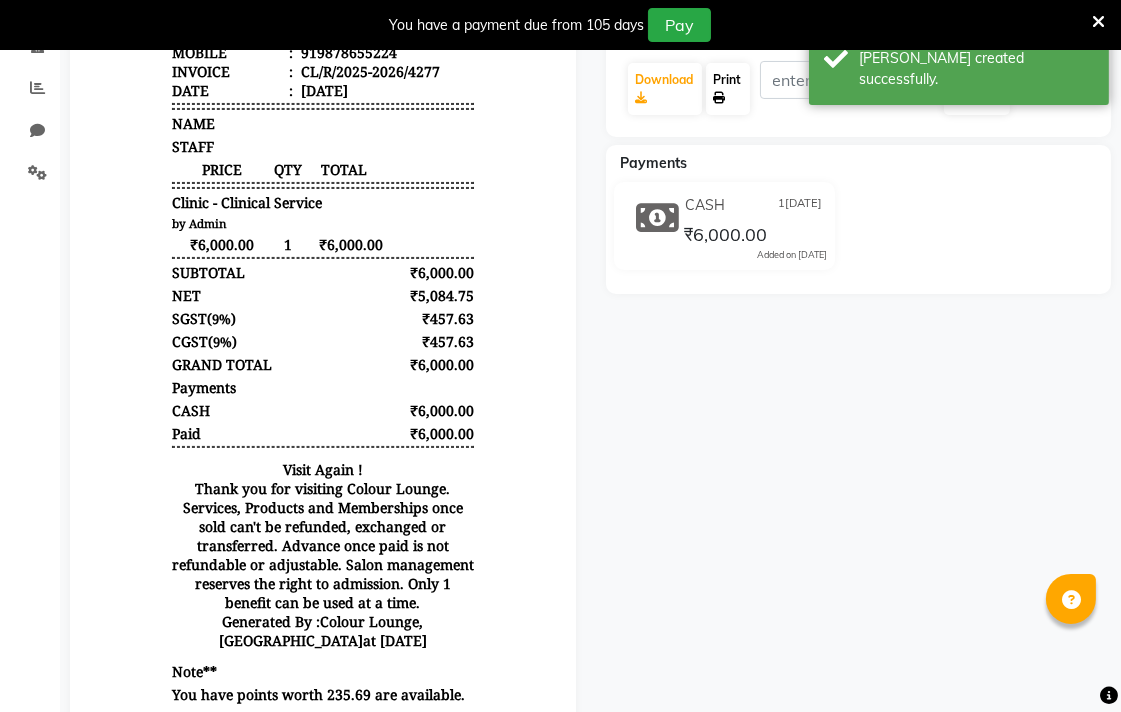 click on "Print" 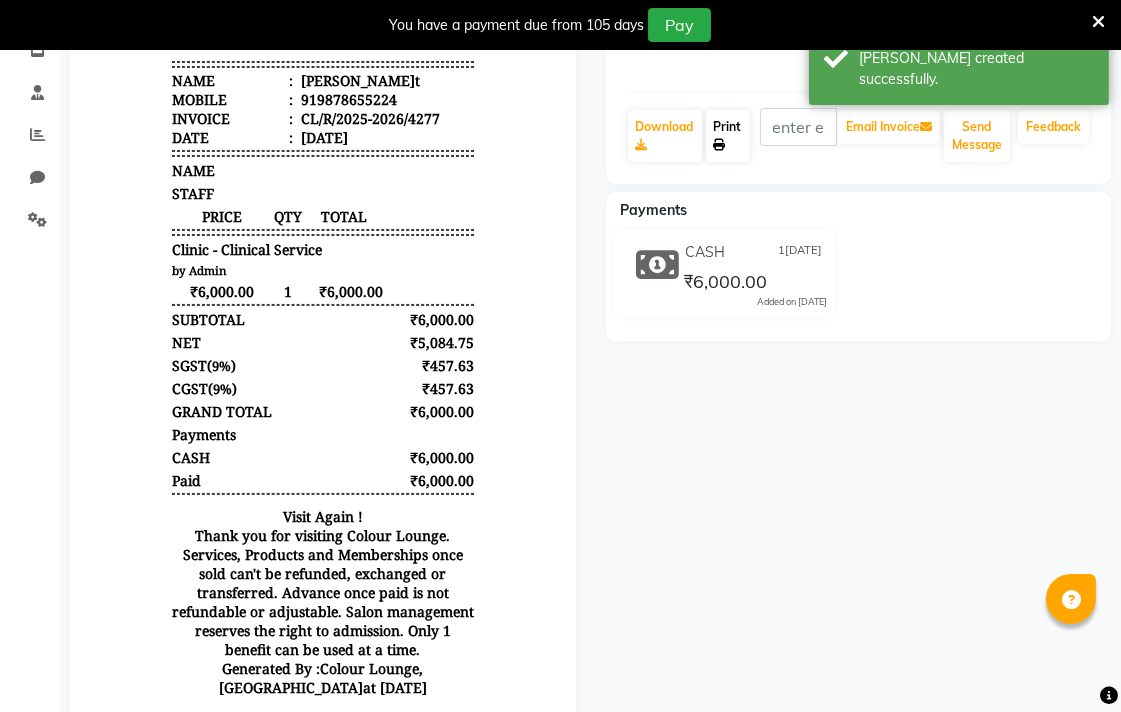 scroll, scrollTop: 0, scrollLeft: 0, axis: both 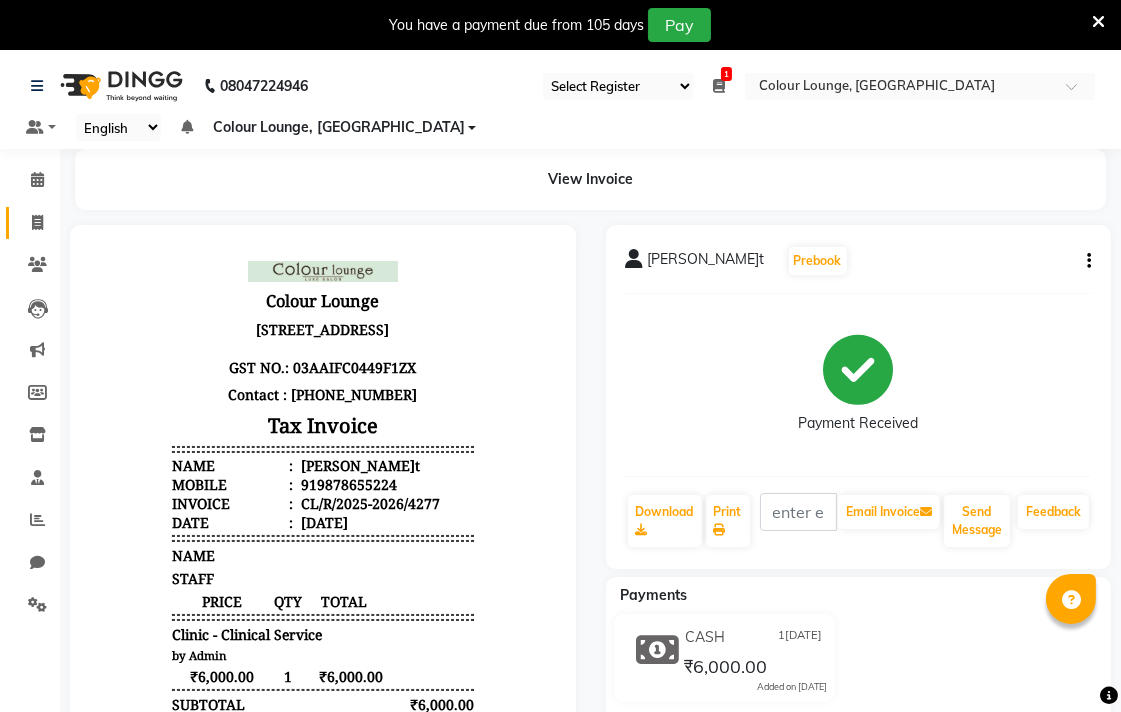 click 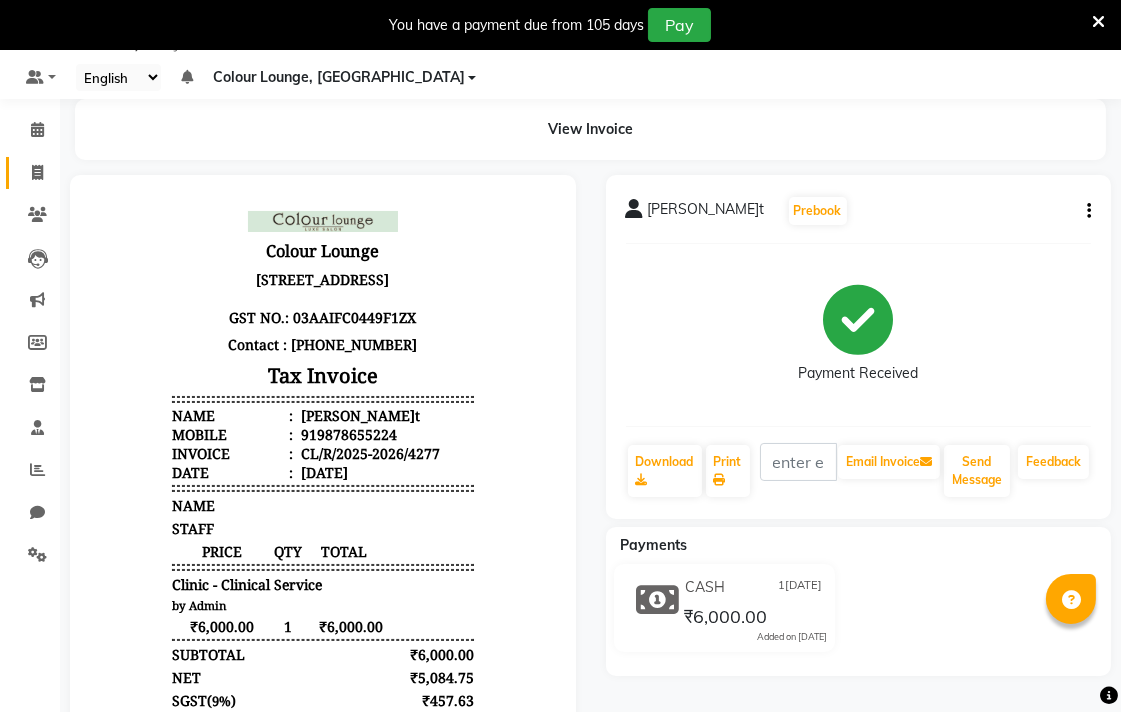 select on "service" 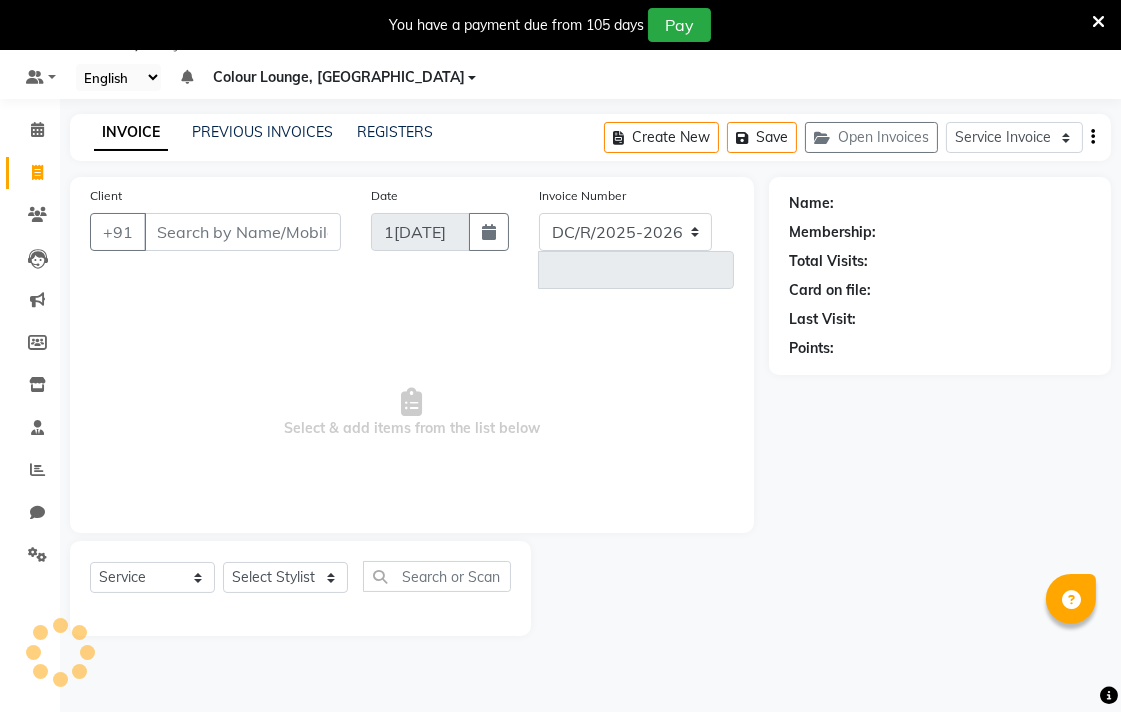 select on "8013" 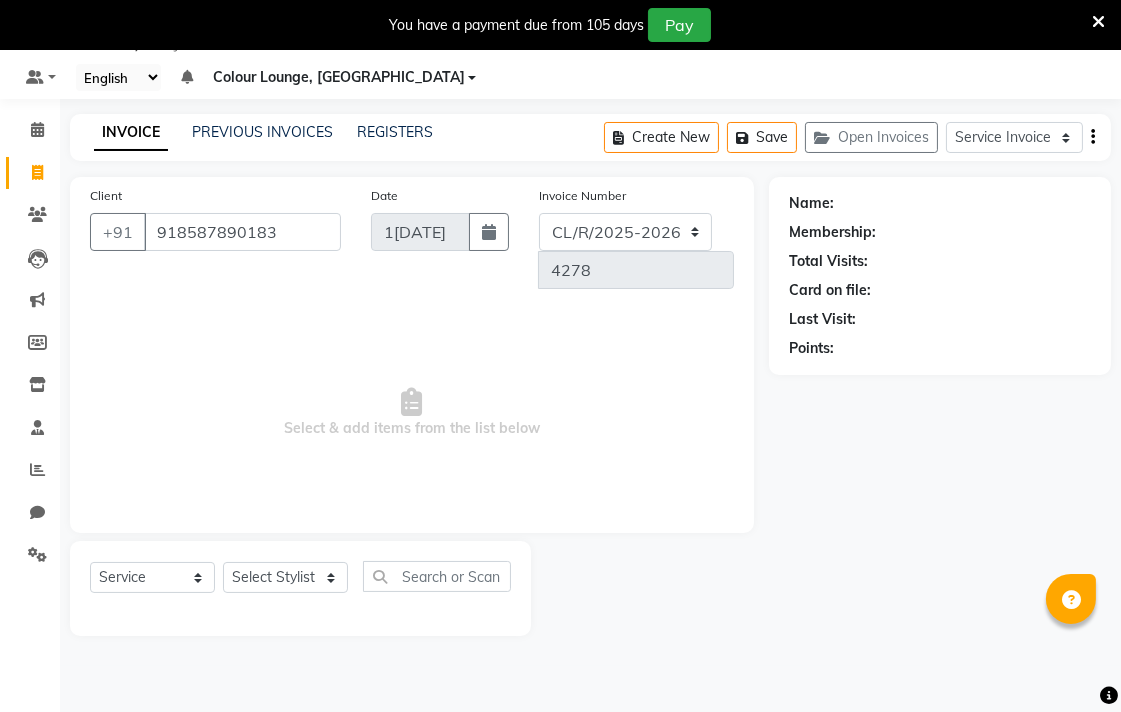 type on "918587890183" 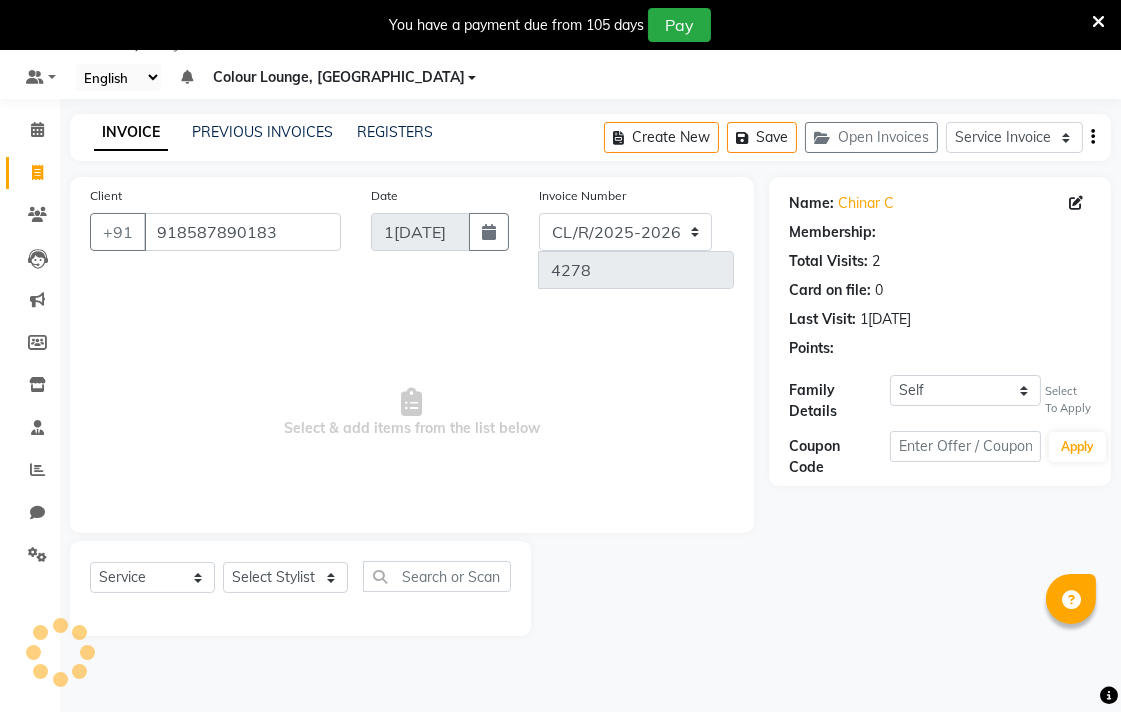 select on "1: Object" 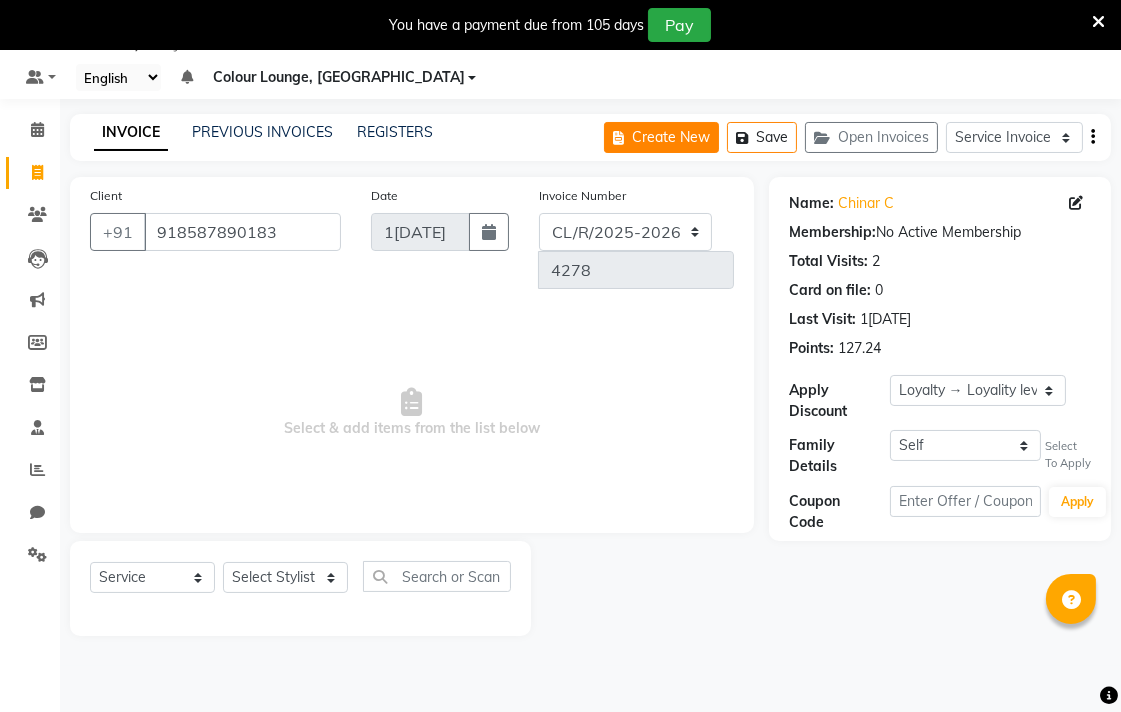 click on "Create New" 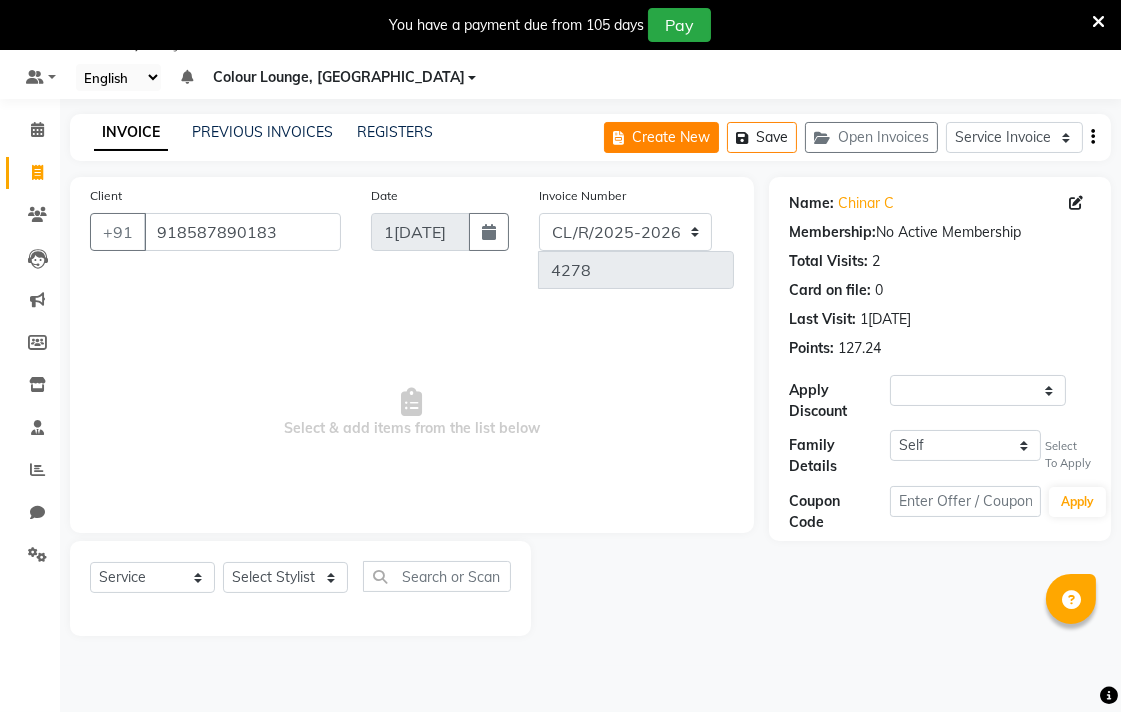 select on "service" 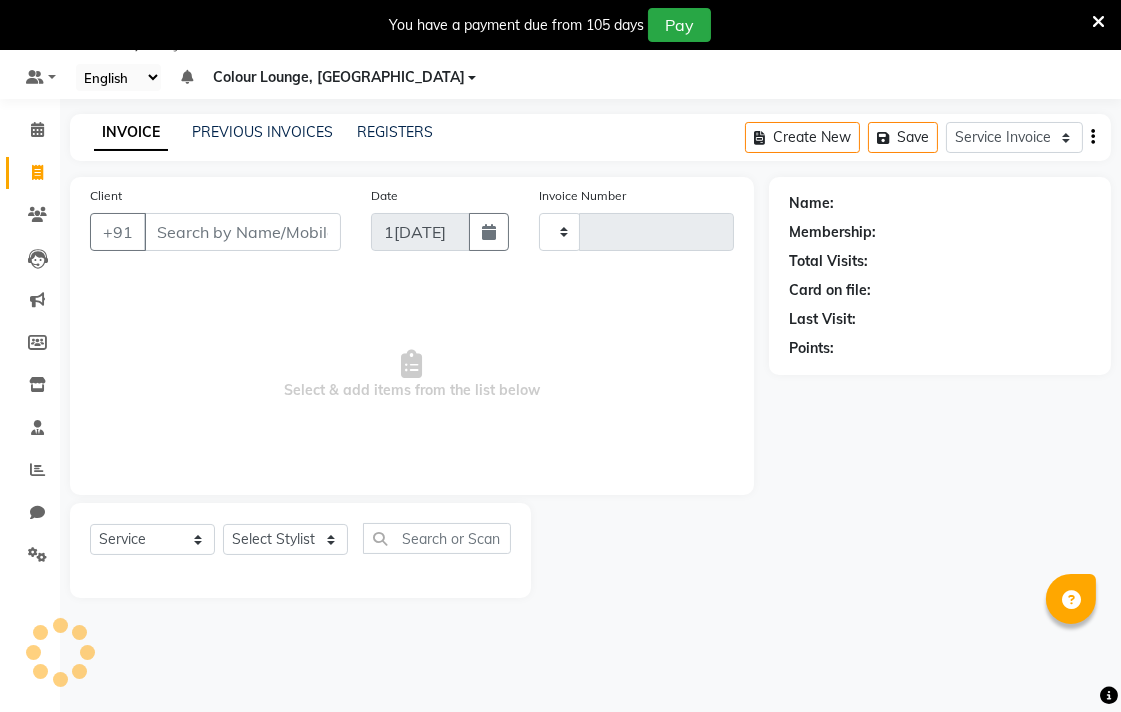type on "4278" 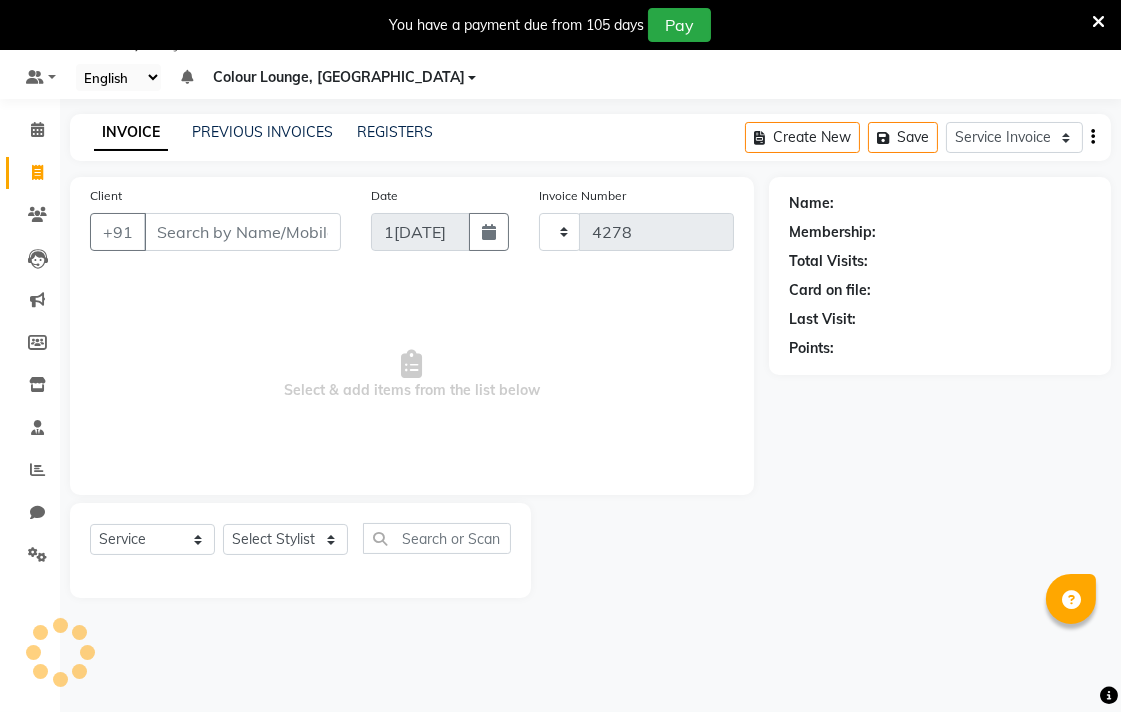 select on "8013" 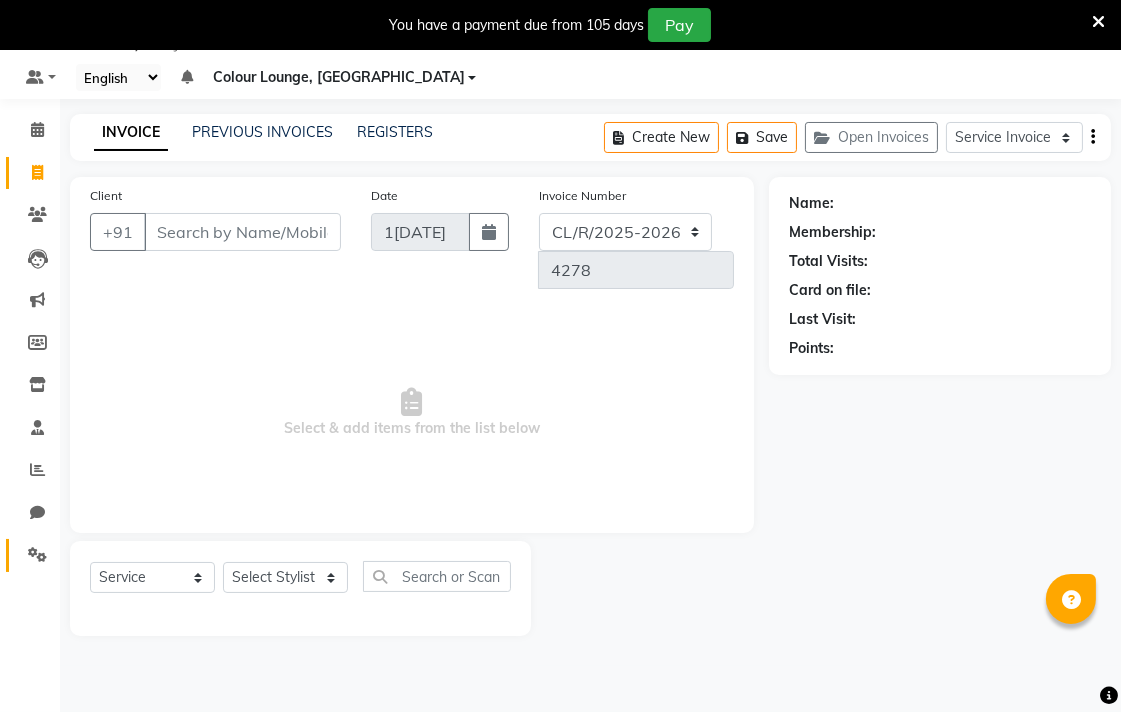 click on "Settings" 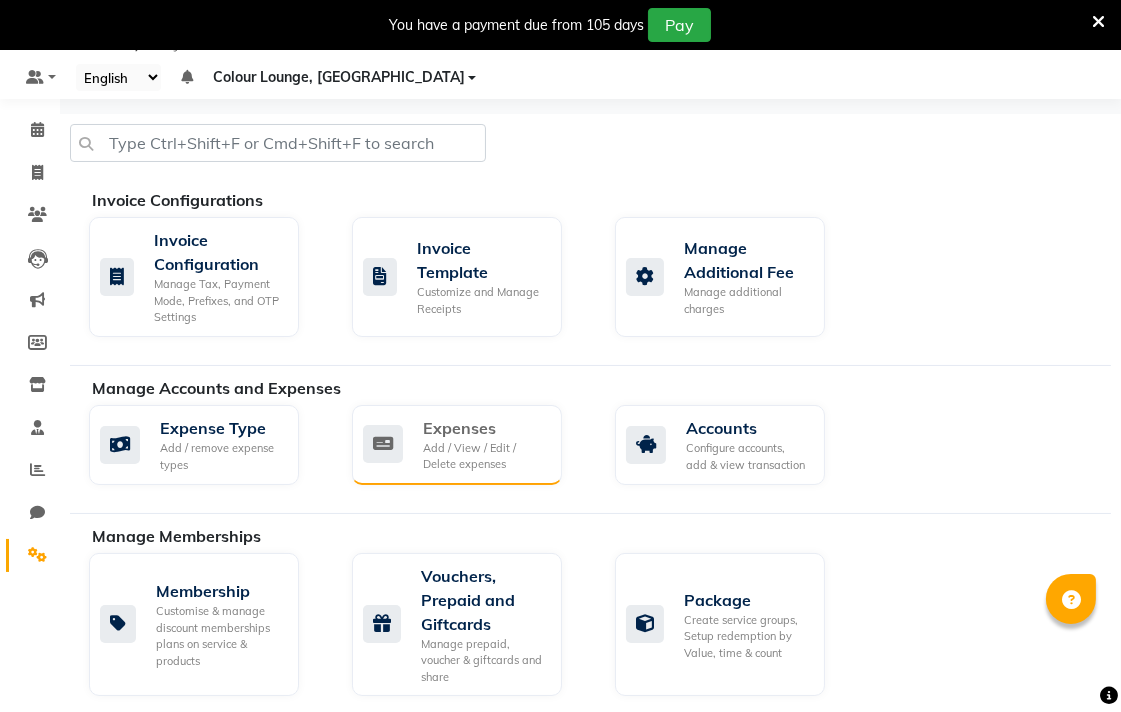 click on "Expenses" 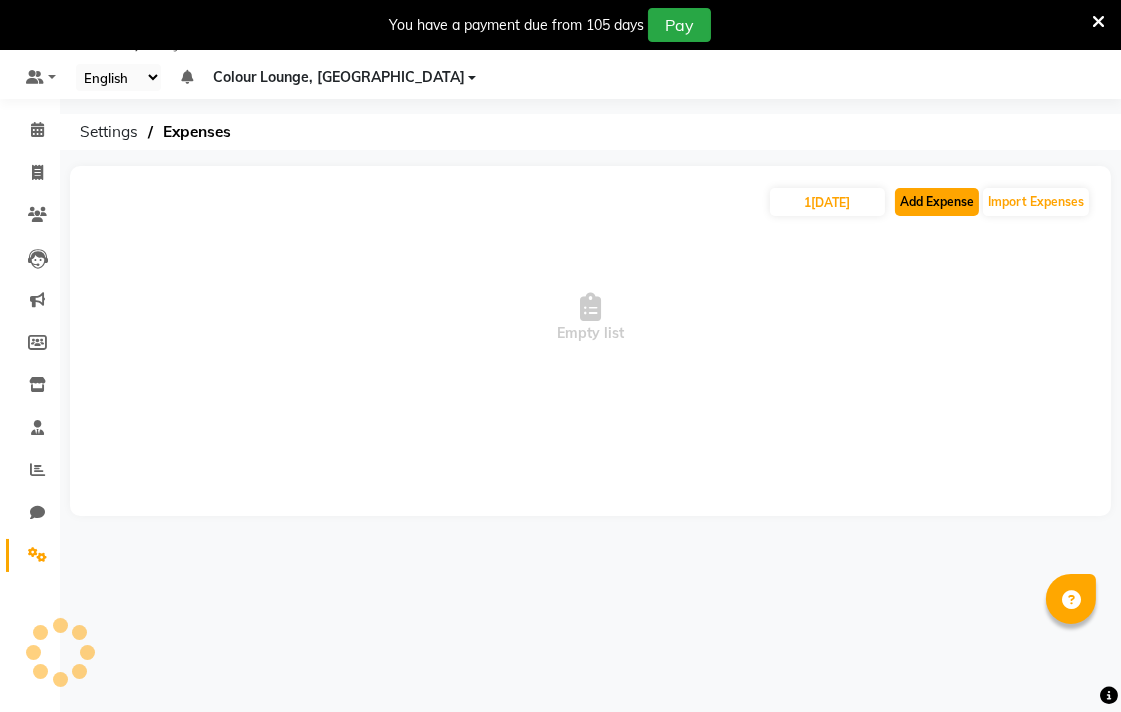 click on "Add Expense" 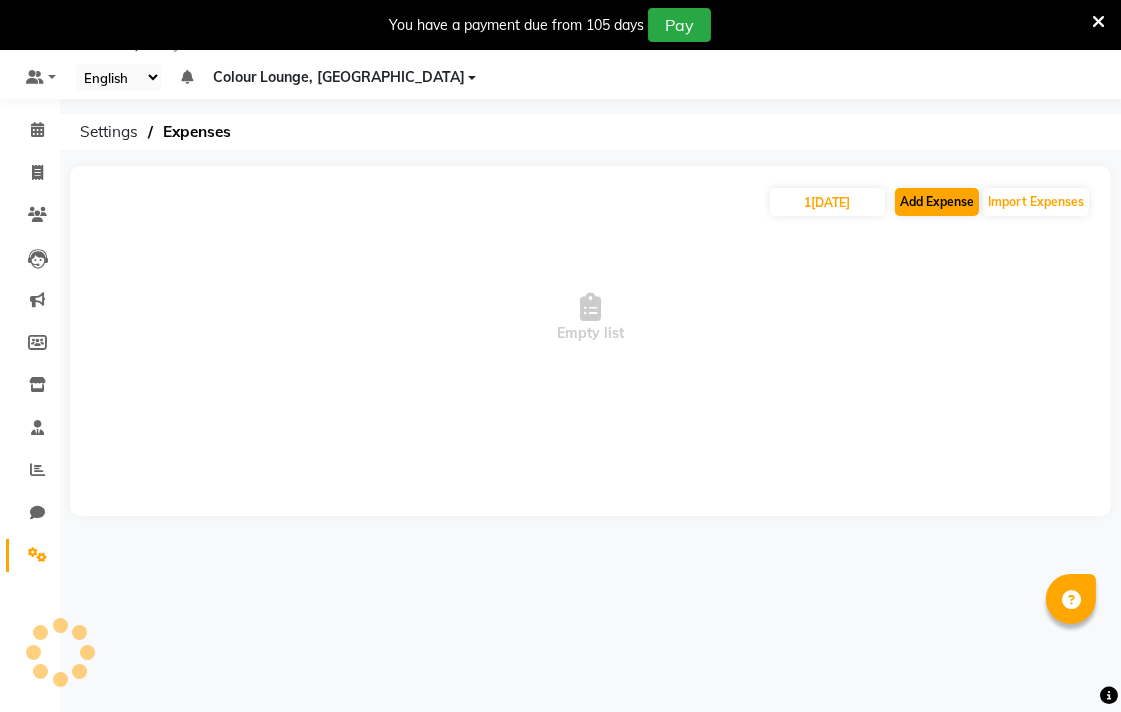select on "1" 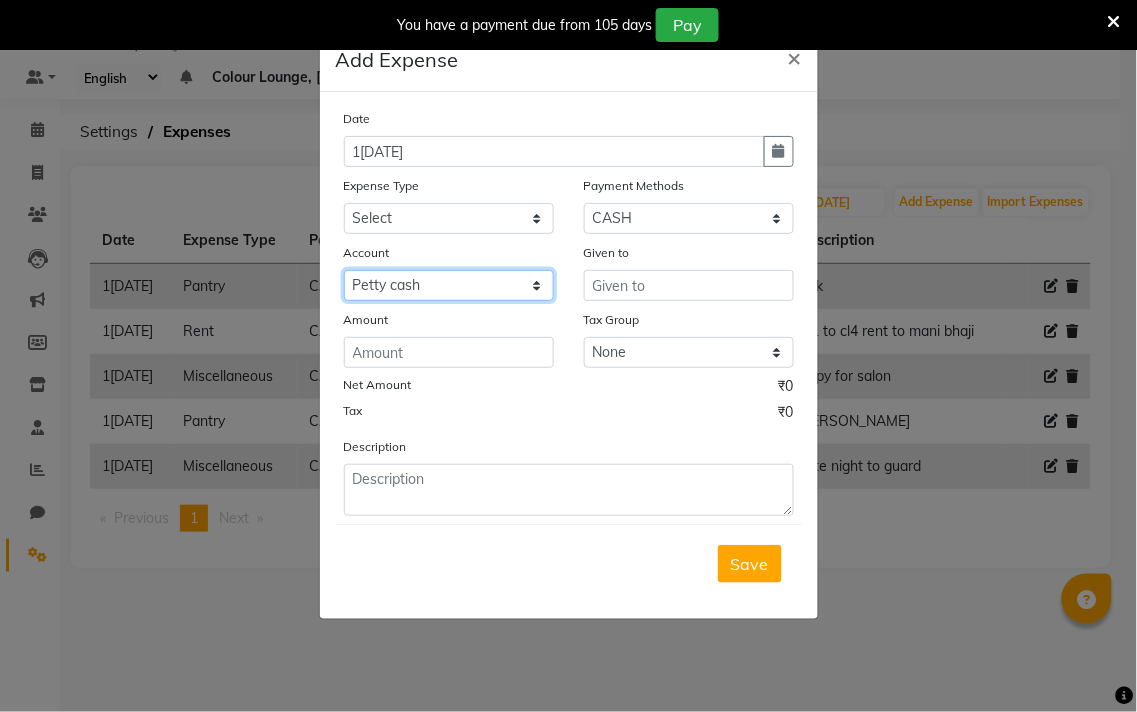 click on "Select Petty cash Default account Expense account" 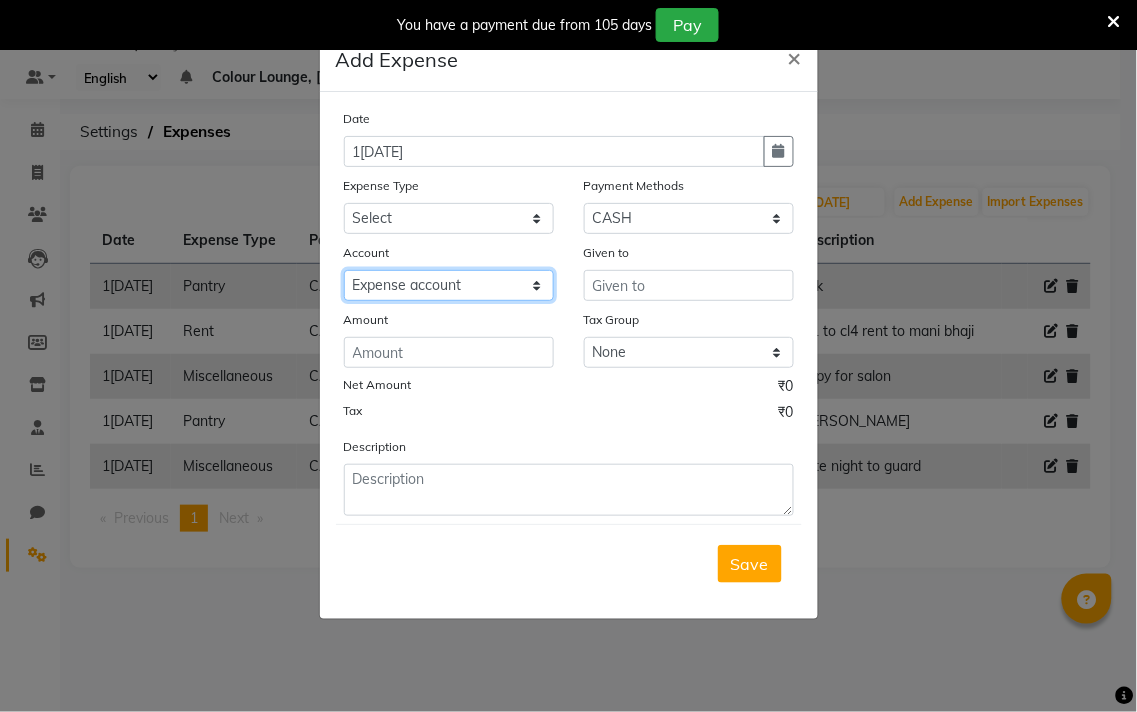 click on "Select Petty cash Default account Expense account" 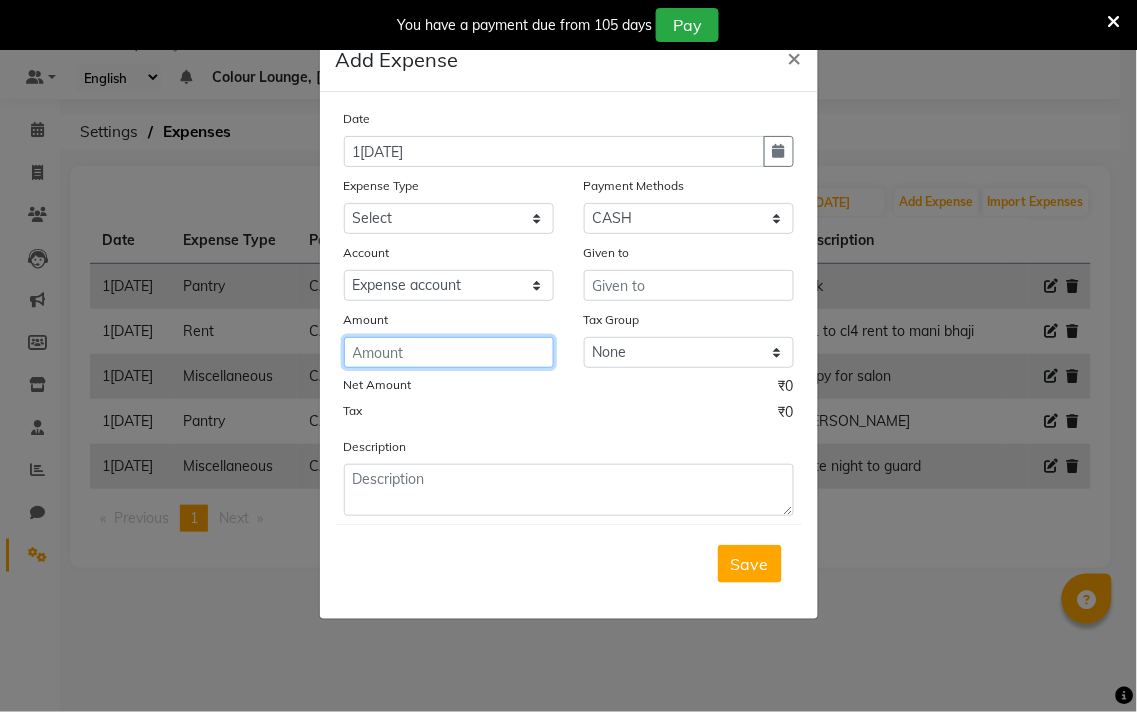click 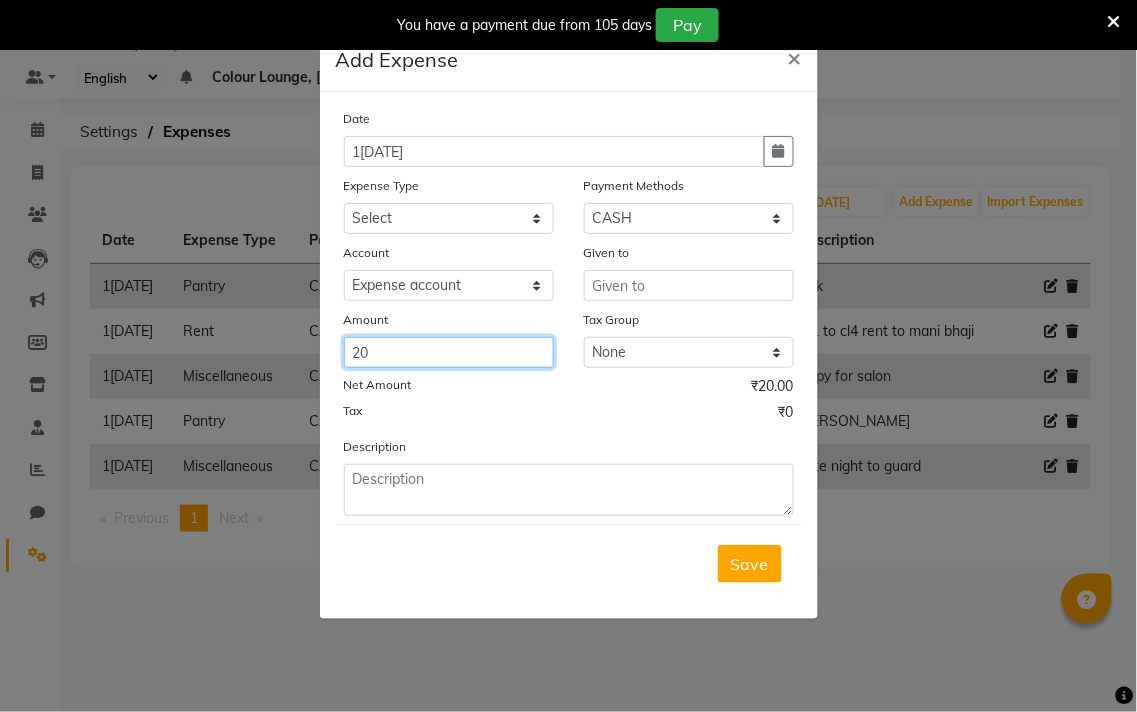 type on "20" 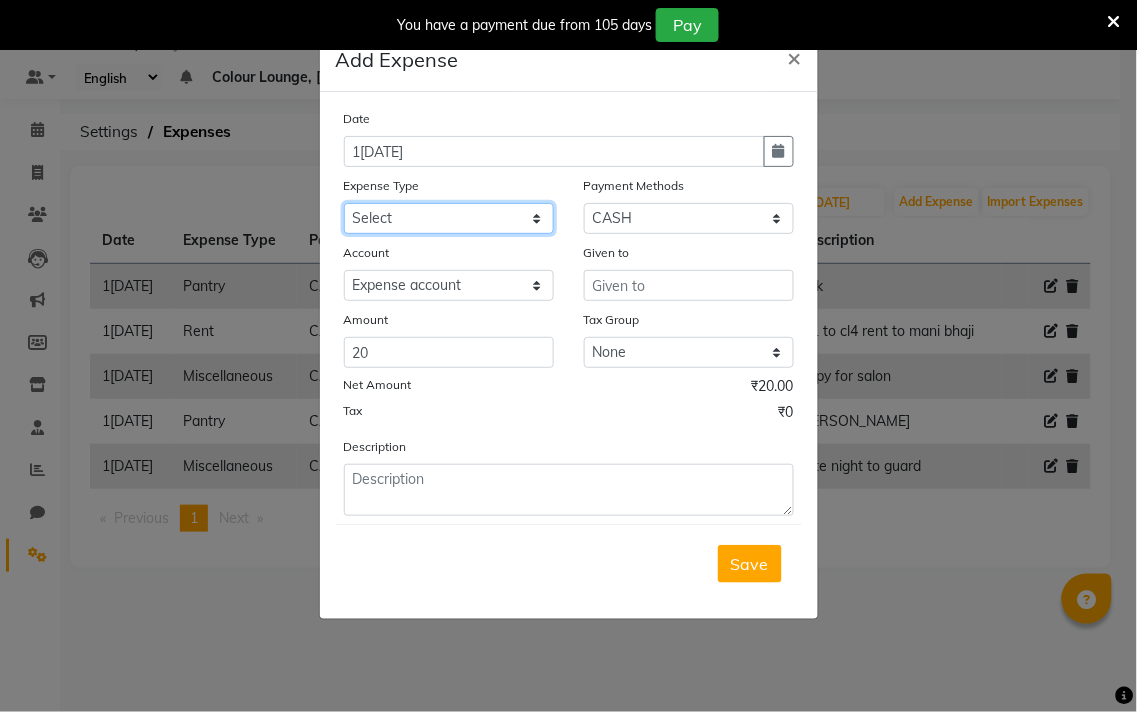 click on "Select Advance Salary Bank charges Car maintenance  Cash transfer to bank Cash transfer to hub Client Snacks Clinical charges Equipment Fuel Govt fee Incentive Insurance International purchase Loan Repayment Maintenance Marketing Miscellaneous MRA Other Pantry Product Rent Salary Staff Snacks Tax Tea & Refreshment Utilities" 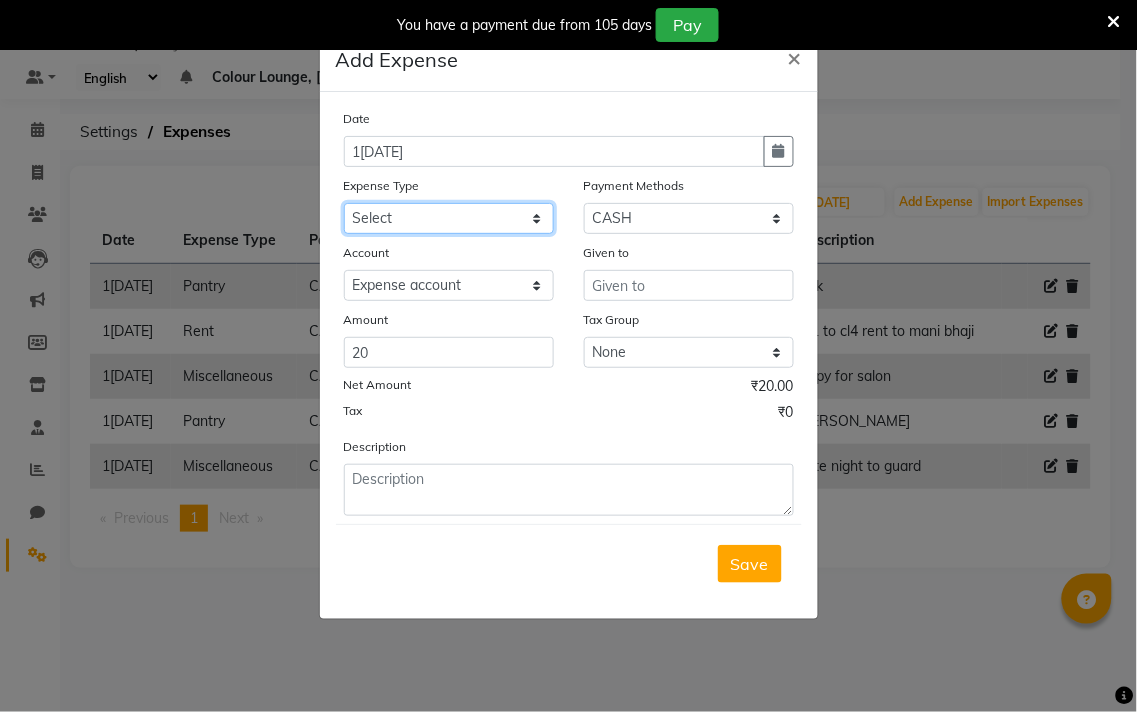 select on "9" 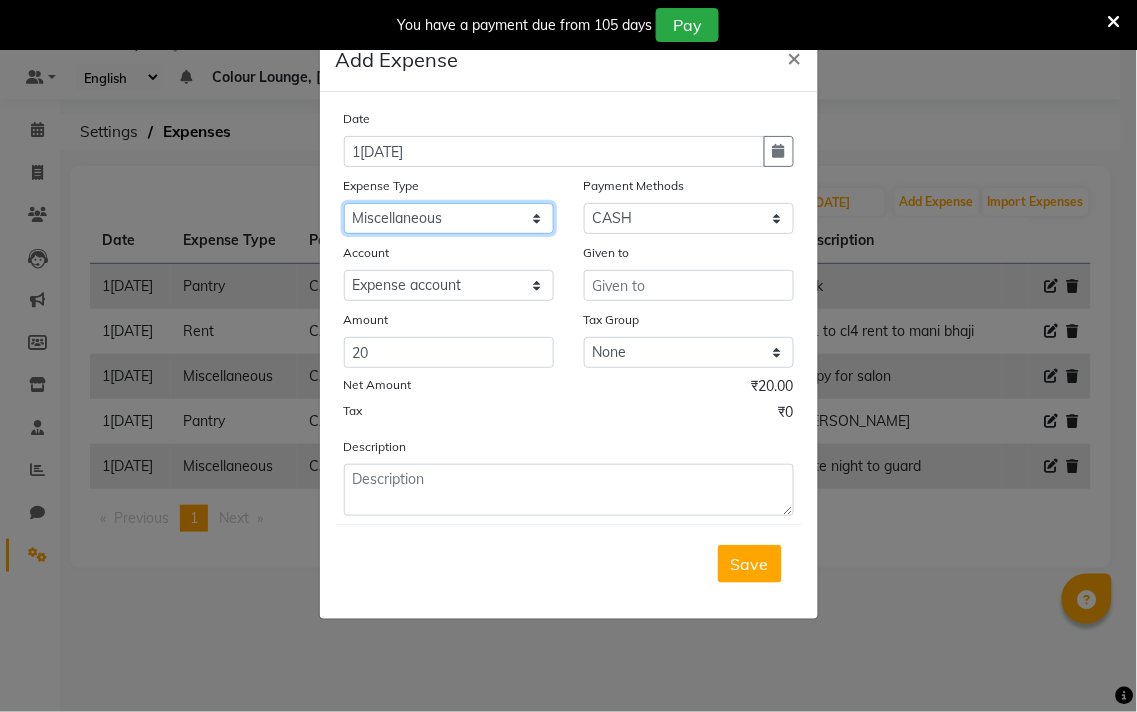 click on "Select Advance Salary Bank charges Car maintenance  Cash transfer to bank Cash transfer to hub Client Snacks Clinical charges Equipment Fuel Govt fee Incentive Insurance International purchase Loan Repayment Maintenance Marketing Miscellaneous MRA Other Pantry Product Rent Salary Staff Snacks Tax Tea & Refreshment Utilities" 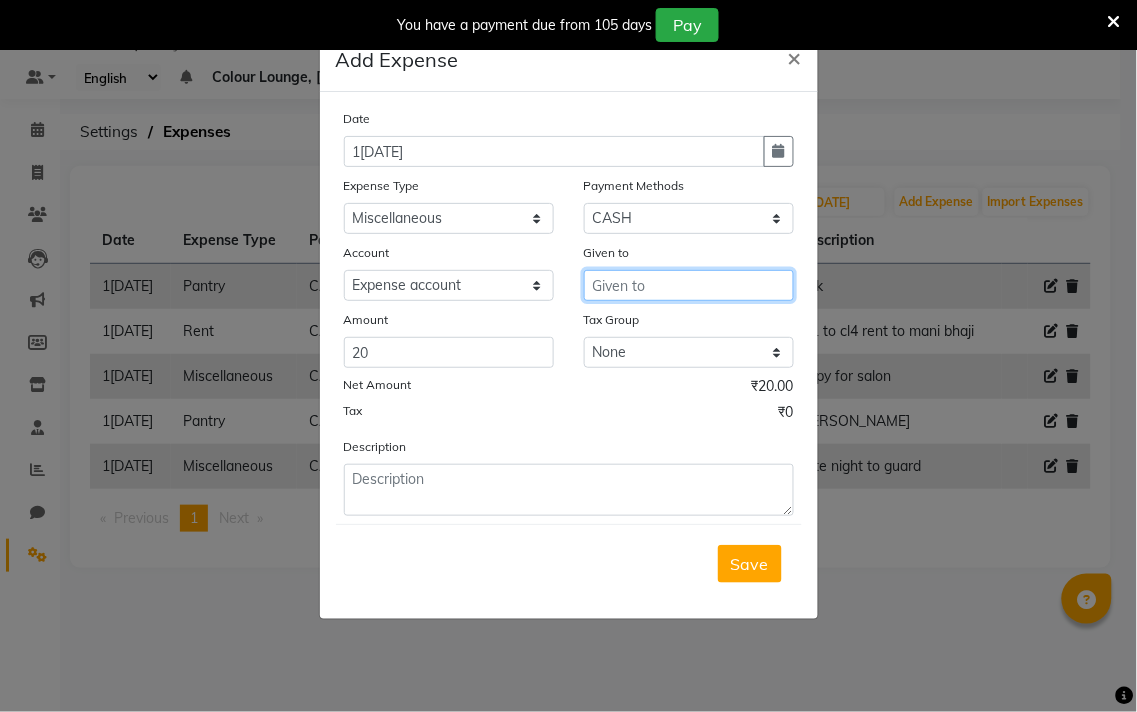 click at bounding box center [689, 285] 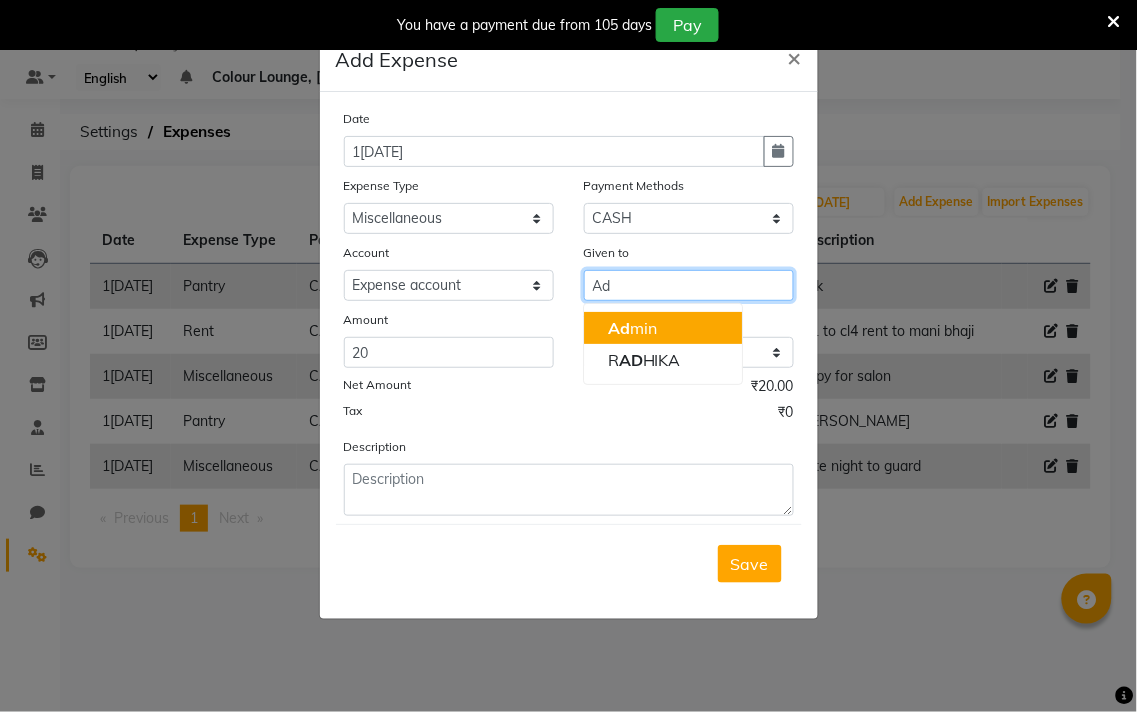 click on "Ad min" at bounding box center [663, 328] 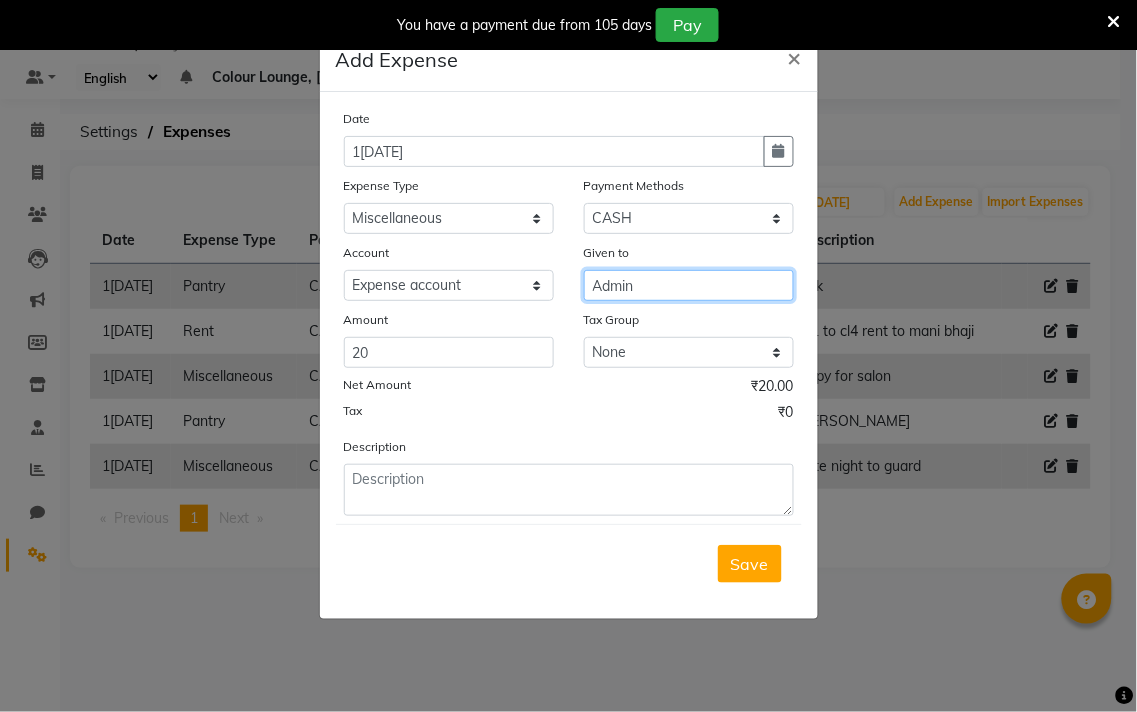 type on "Admin" 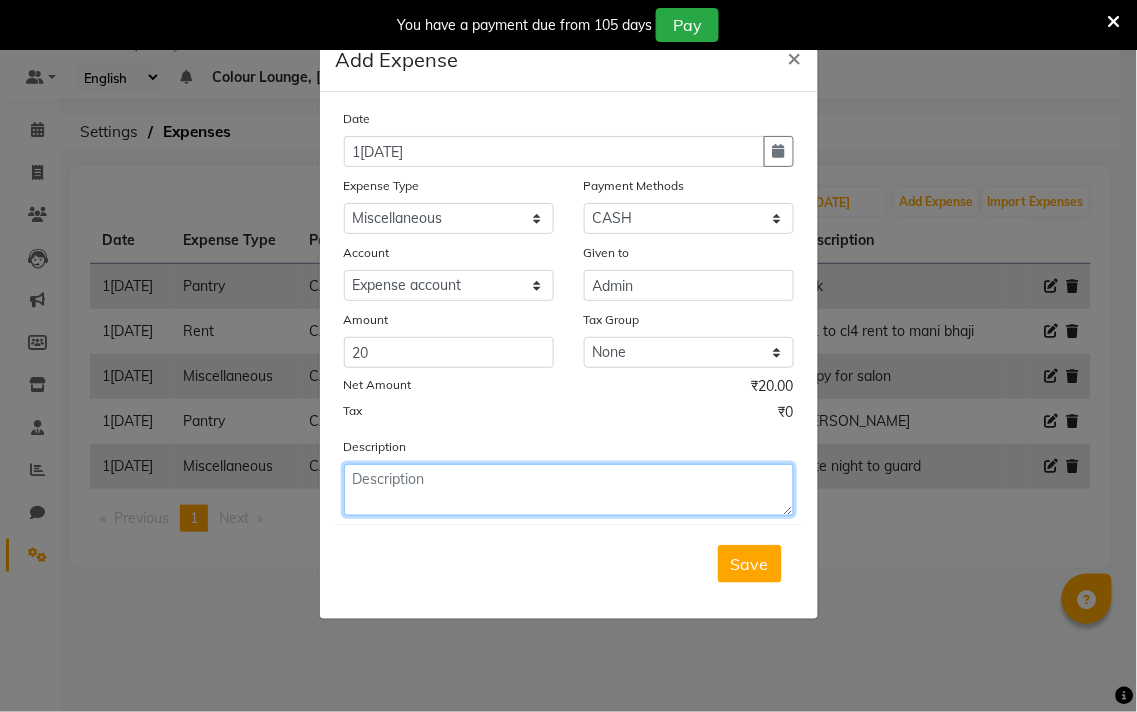 click 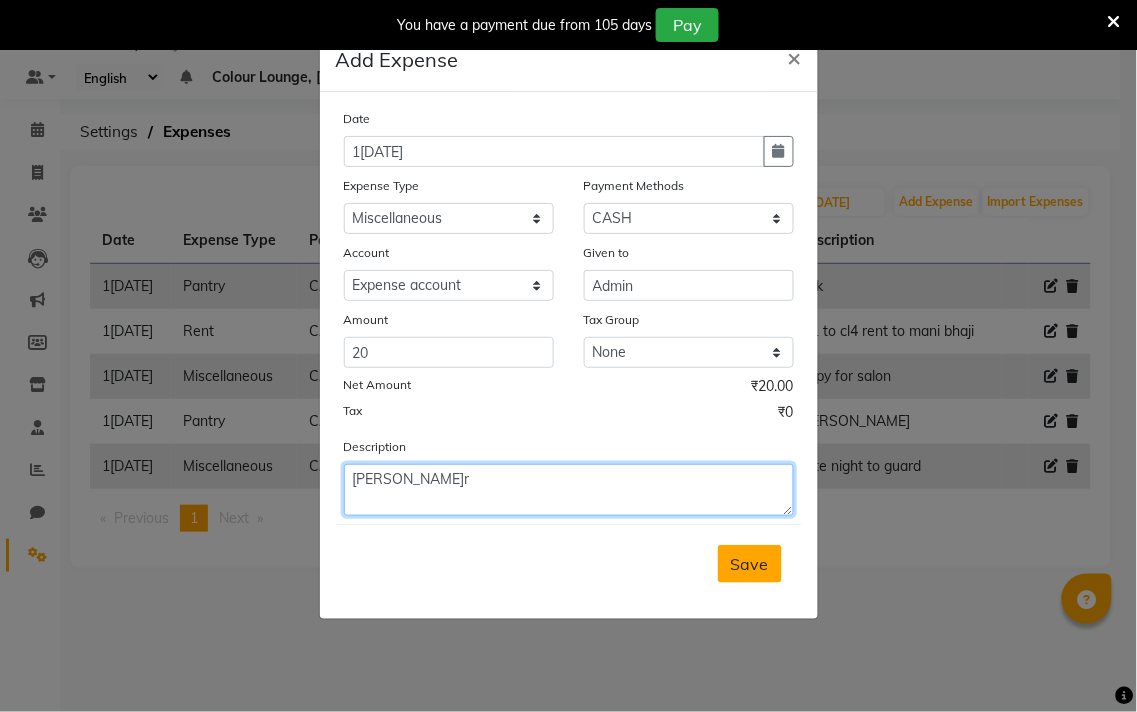 type on "Whitener" 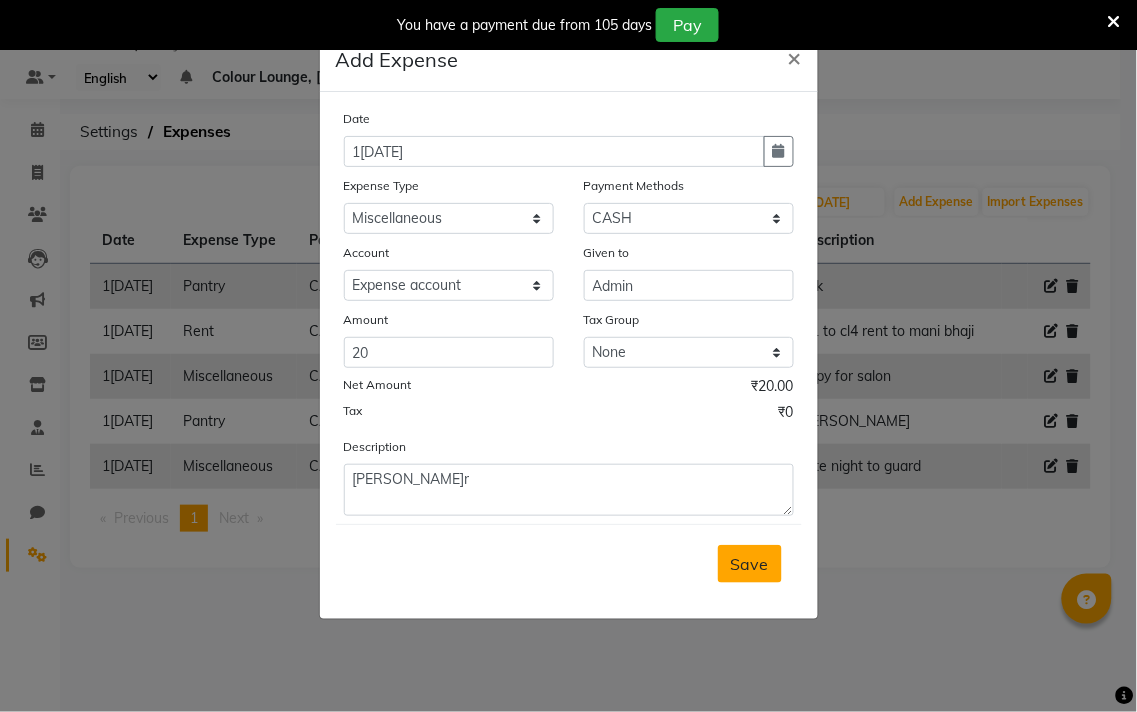 click on "Save" at bounding box center [750, 564] 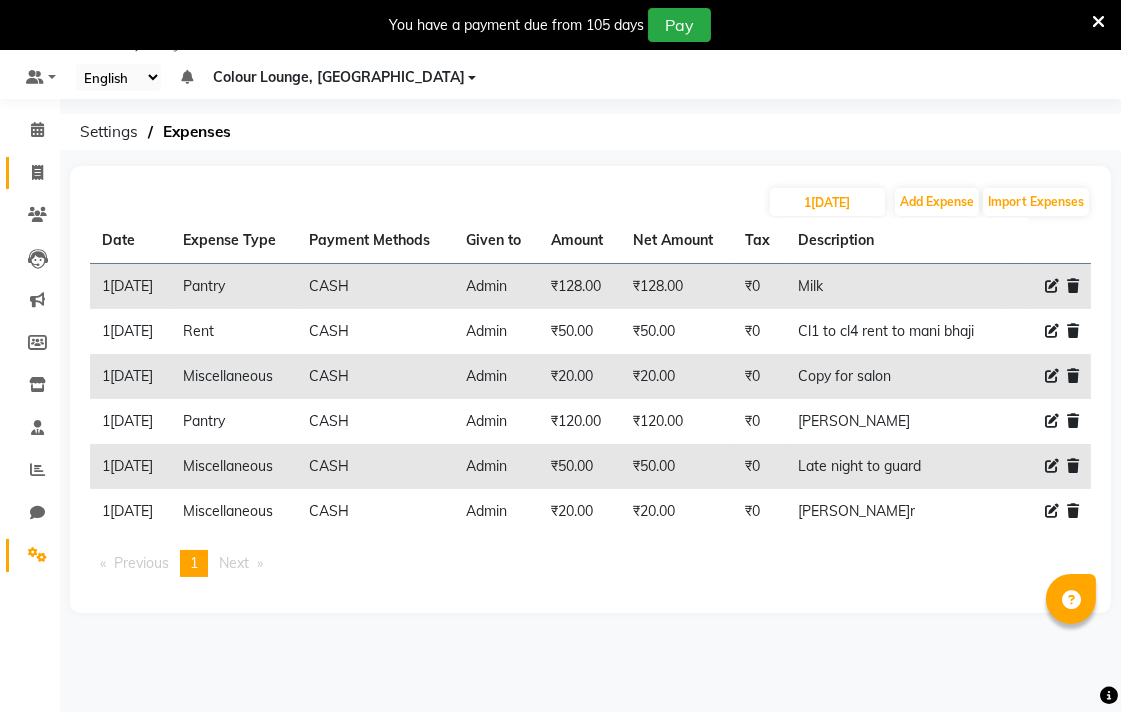 click 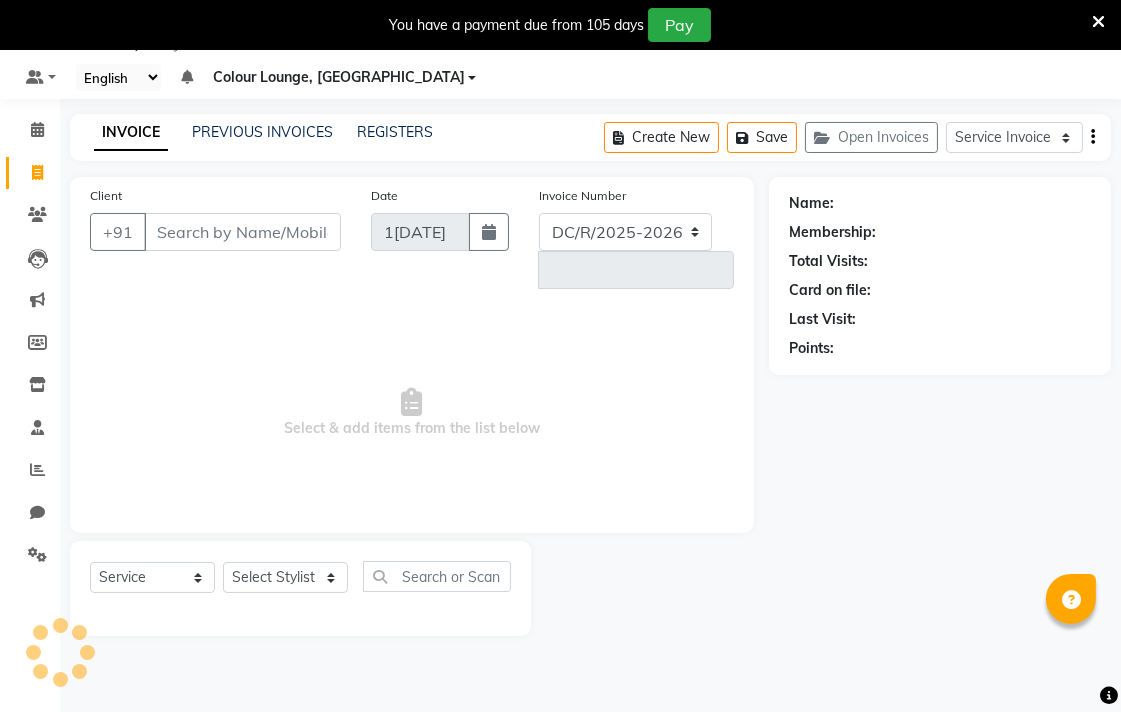 select on "8013" 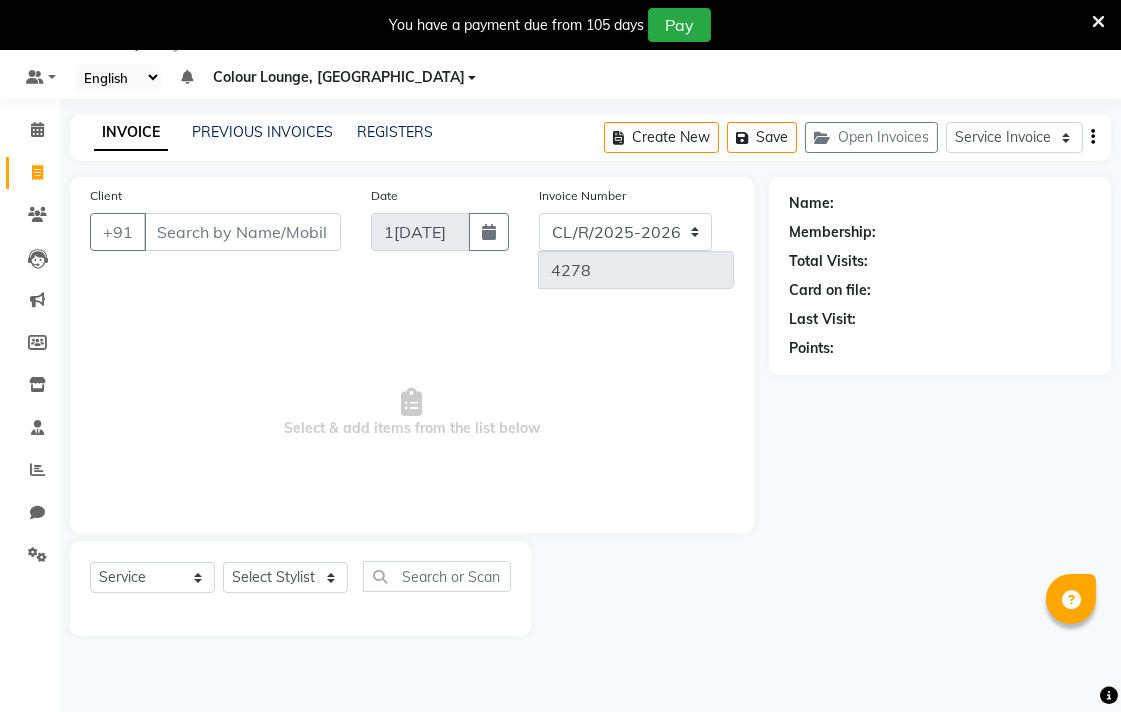 click at bounding box center [1098, 22] 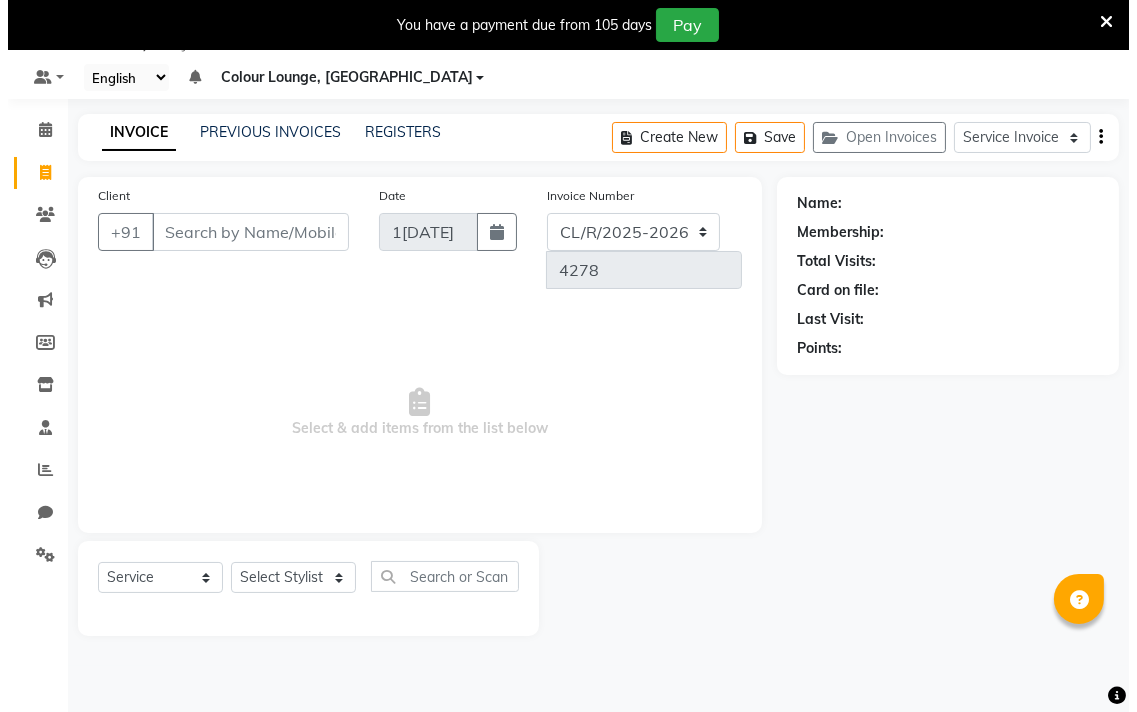 scroll, scrollTop: 0, scrollLeft: 0, axis: both 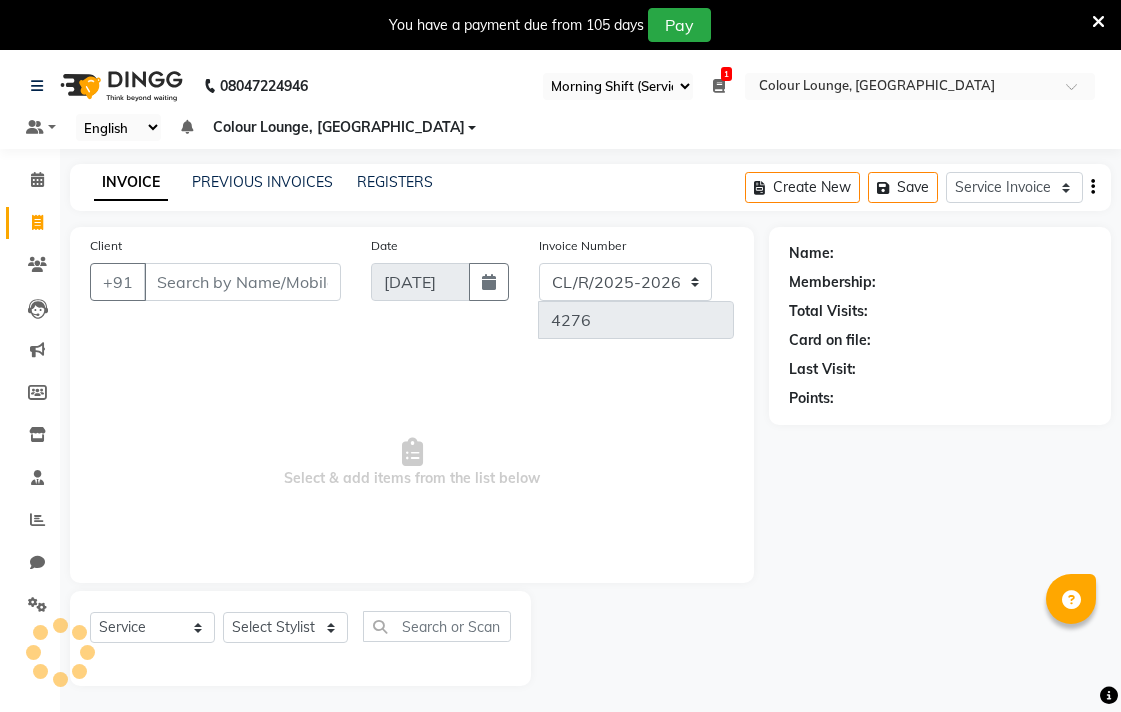 select on "83" 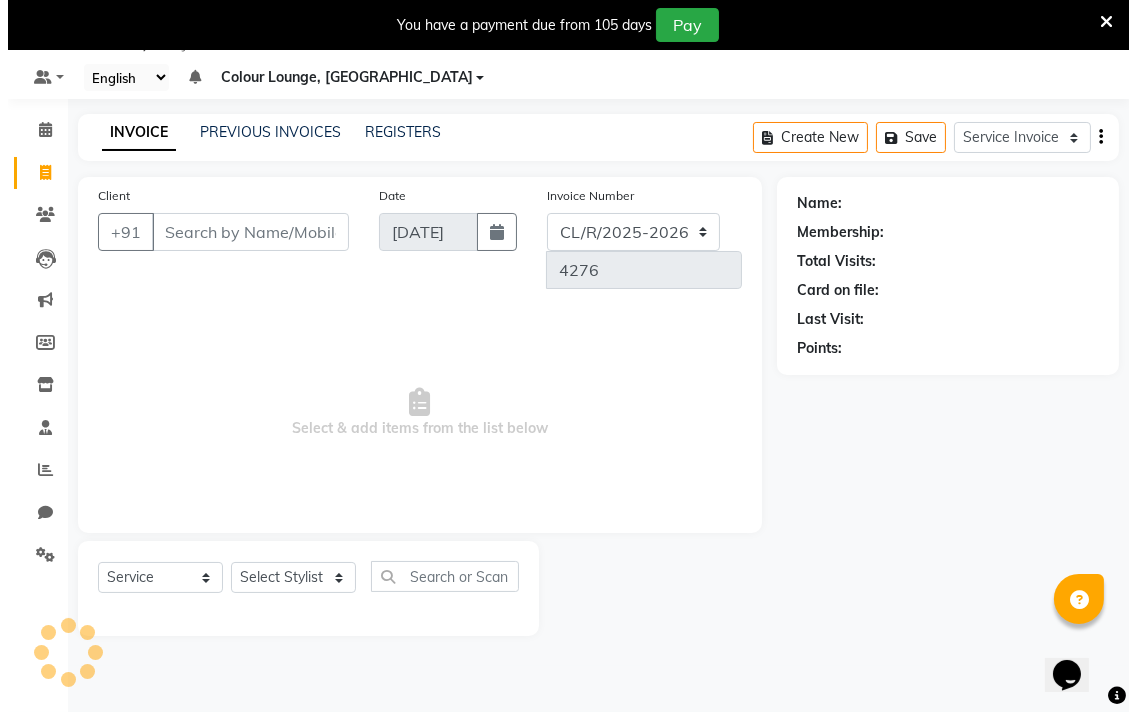 scroll, scrollTop: 0, scrollLeft: 0, axis: both 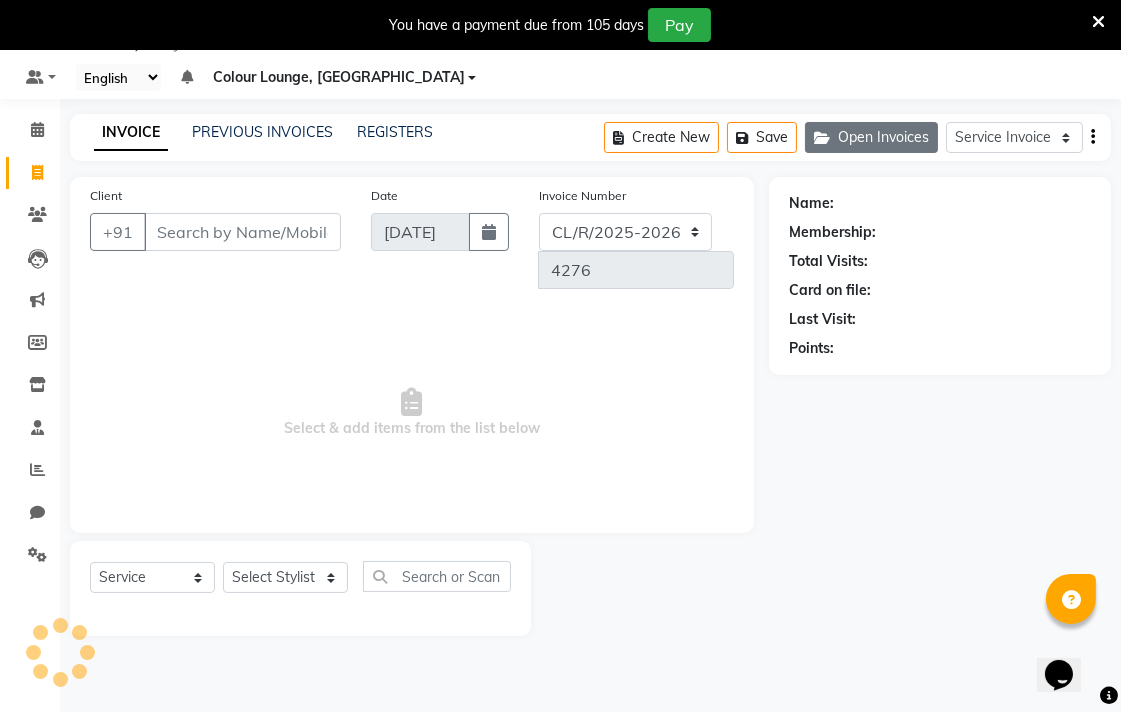 click on "Open Invoices" 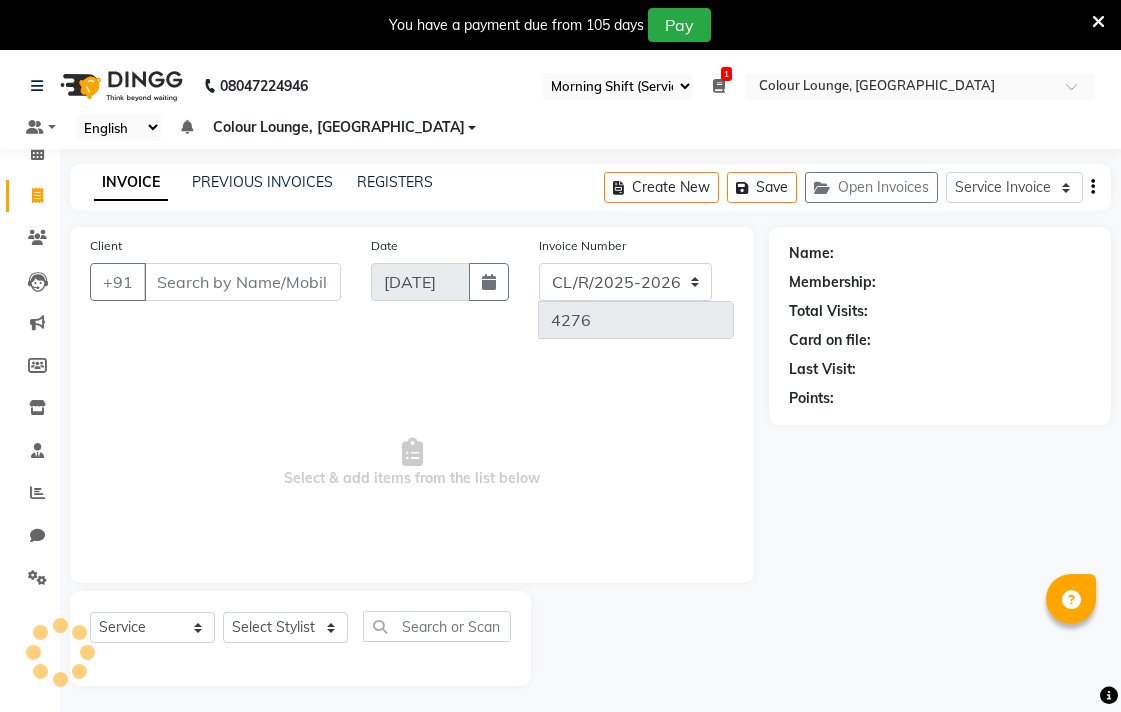 select on "83" 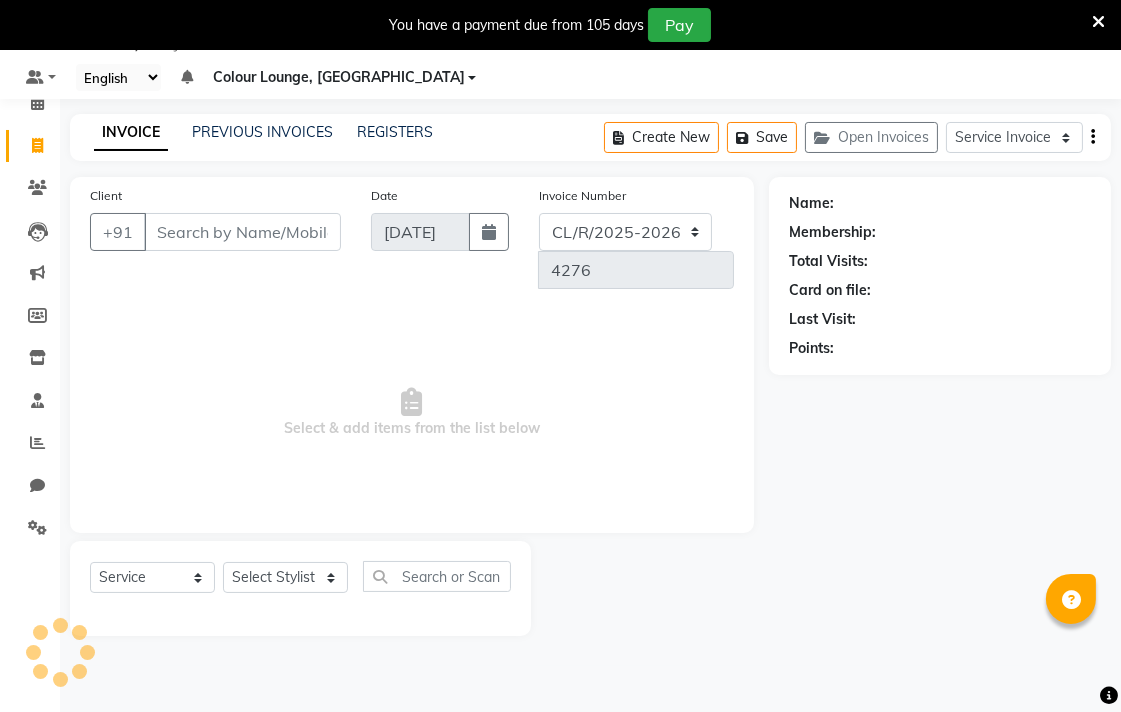 scroll, scrollTop: 0, scrollLeft: 0, axis: both 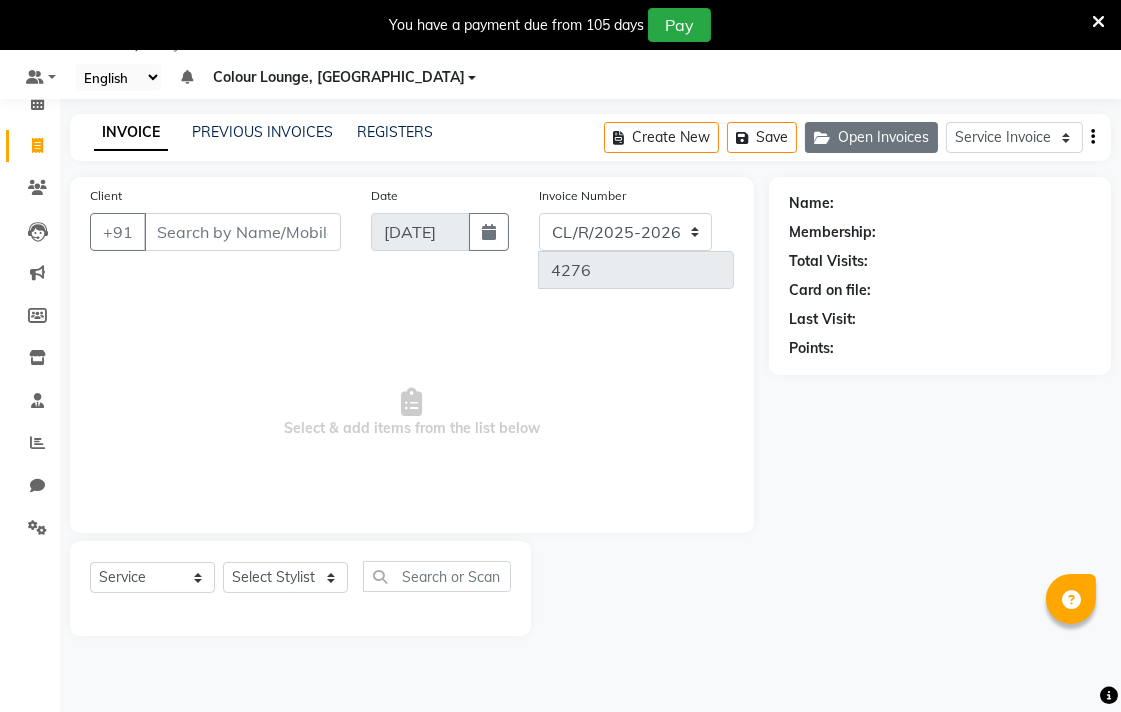 click on "Open Invoices" 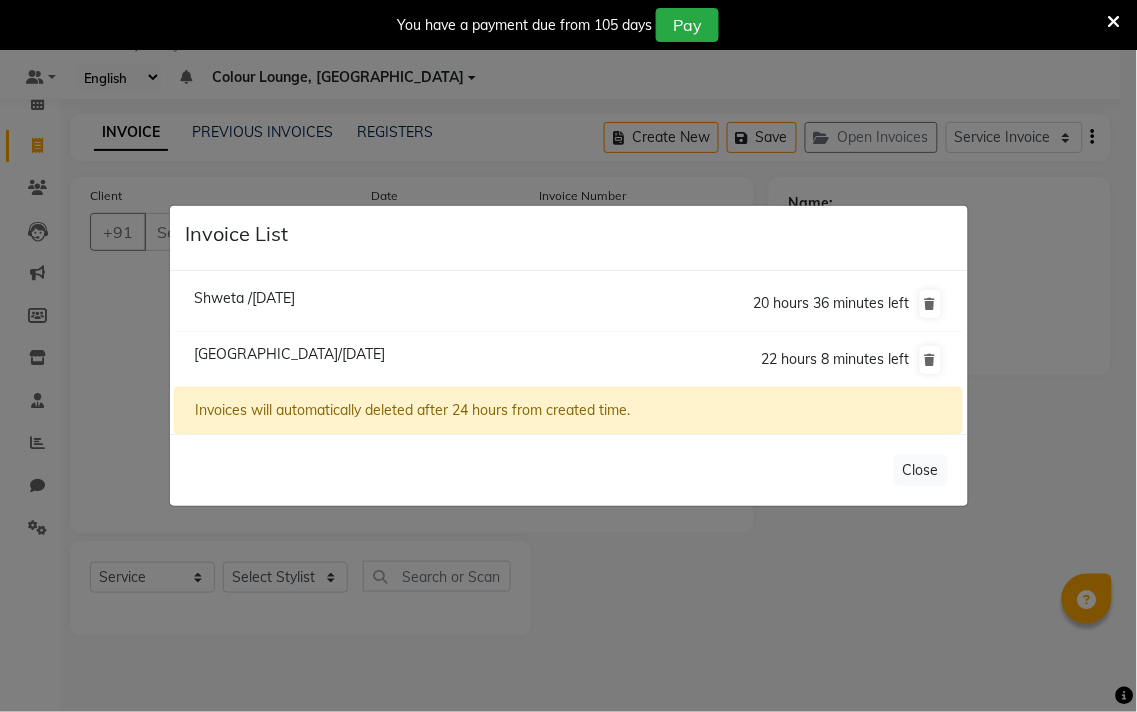 click on "Invoice List  Shweta /[DATE]  20 hours 36 minutes left  [GEOGRAPHIC_DATA]/[DATE]  22 hours 8 minutes left  Invoices will automatically deleted after 24 hours from created time.   Close" 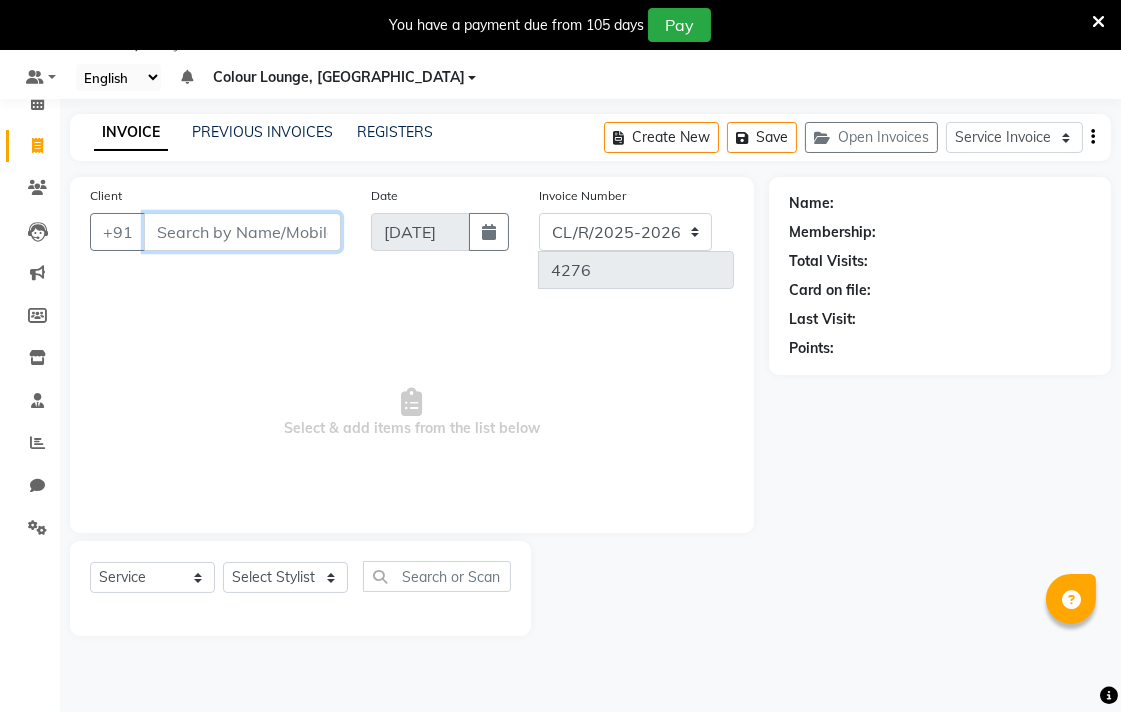 click on "Client" at bounding box center (242, 232) 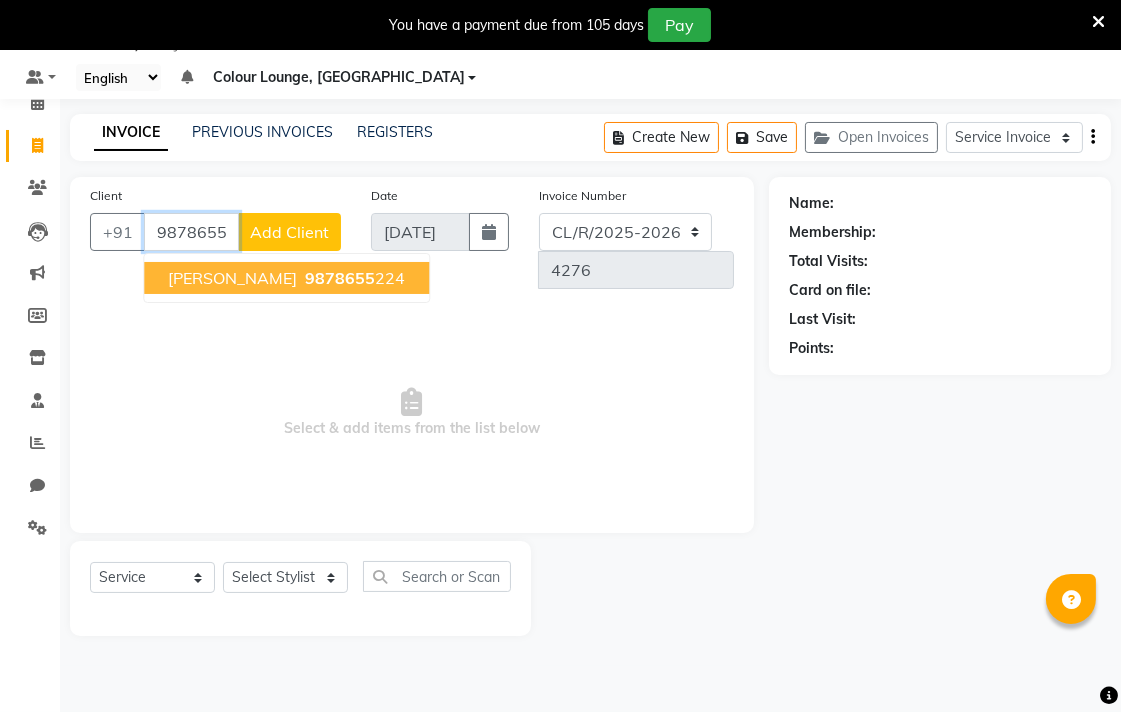 click on "9878655 224" at bounding box center [353, 278] 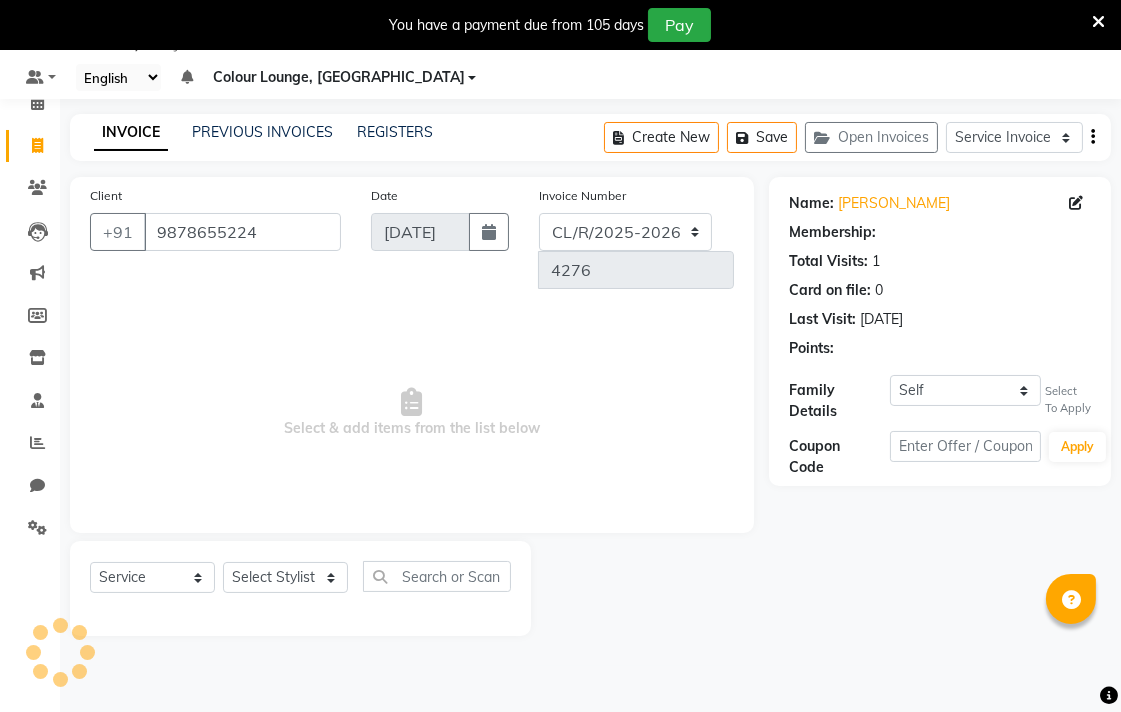 select on "1: Object" 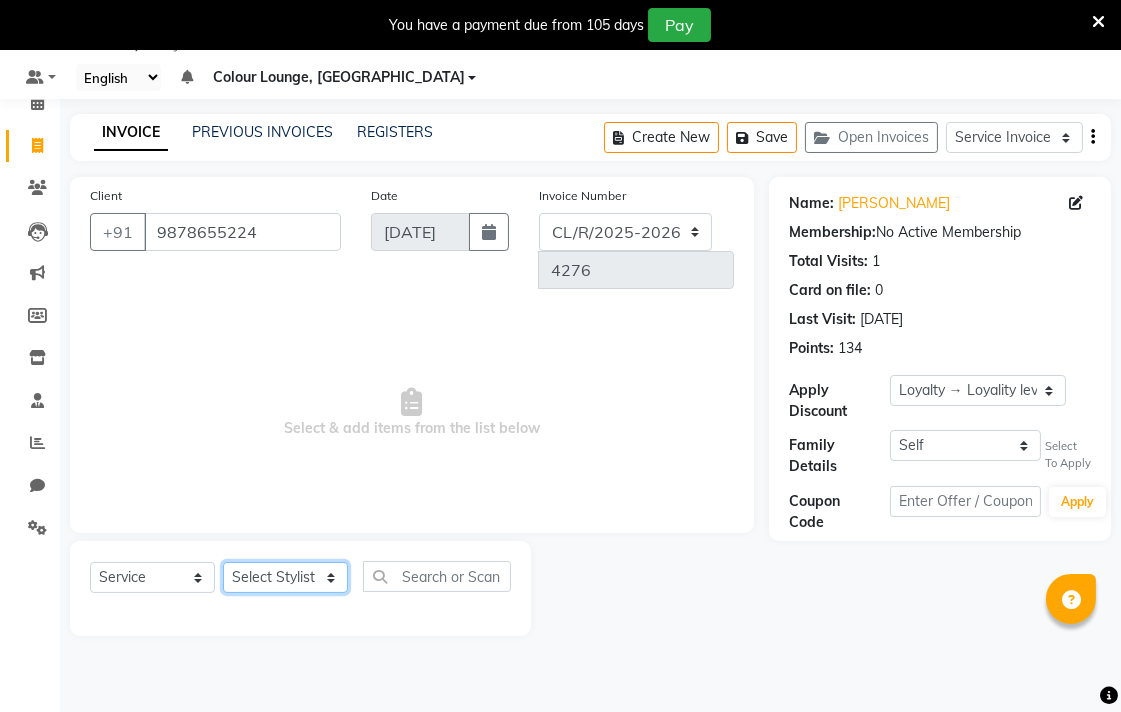 click on "Select Stylist Admin AMIT Birshika Colour Lounge, [GEOGRAPHIC_DATA] Colour Lounge, [GEOGRAPHIC_DATA] [PERSON_NAME] [PERSON_NAME] [PERSON_NAME] [PERSON_NAME] [PERSON_NAME] mam [PERSON_NAME] [PERSON_NAME] [PERSON_NAME] MOHIT [PERSON_NAME] POOJA [PERSON_NAME] [PERSON_NAME] [PERSON_NAME] guard [PERSON_NAME] [PERSON_NAME] [PERSON_NAME] [PERSON_NAME] SAMEER [PERSON_NAME] [PERSON_NAME] [PERSON_NAME] [PERSON_NAME] [PERSON_NAME] [PERSON_NAME] VISHAL [PERSON_NAME]" 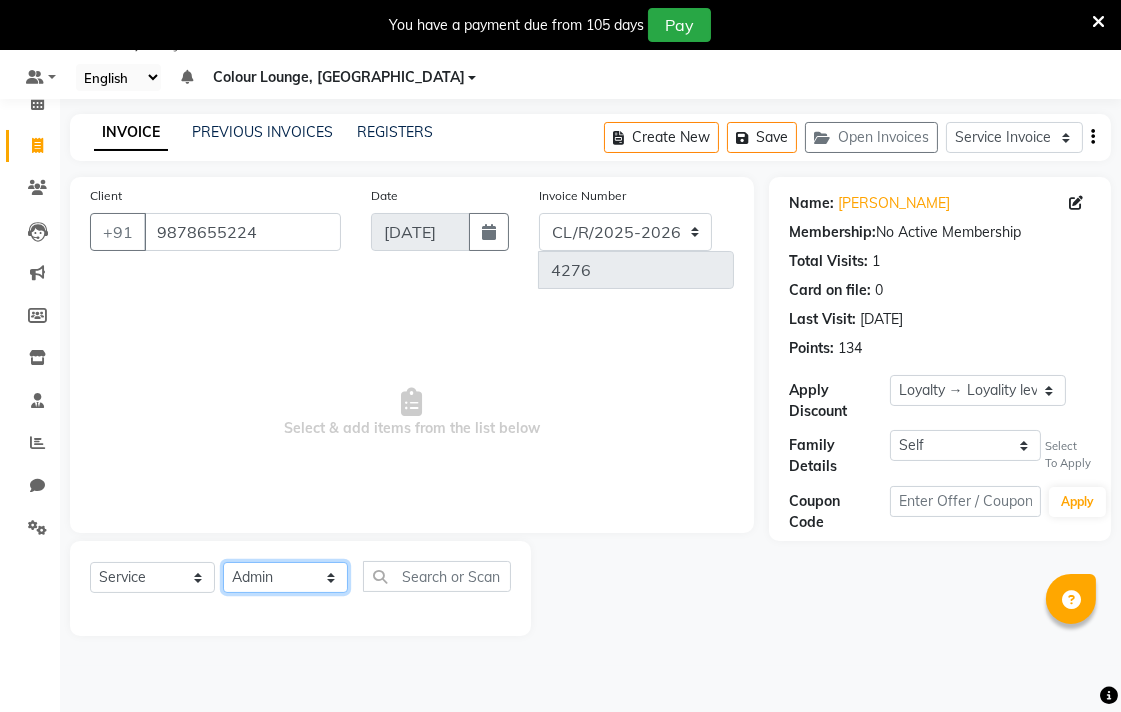click on "Select Stylist Admin AMIT Birshika Colour Lounge, [GEOGRAPHIC_DATA] Colour Lounge, [GEOGRAPHIC_DATA] [PERSON_NAME] [PERSON_NAME] [PERSON_NAME] [PERSON_NAME] [PERSON_NAME] mam [PERSON_NAME] [PERSON_NAME] [PERSON_NAME] MOHIT [PERSON_NAME] POOJA [PERSON_NAME] [PERSON_NAME] [PERSON_NAME] guard [PERSON_NAME] [PERSON_NAME] [PERSON_NAME] [PERSON_NAME] SAMEER [PERSON_NAME] [PERSON_NAME] [PERSON_NAME] [PERSON_NAME] [PERSON_NAME] [PERSON_NAME] VISHAL [PERSON_NAME]" 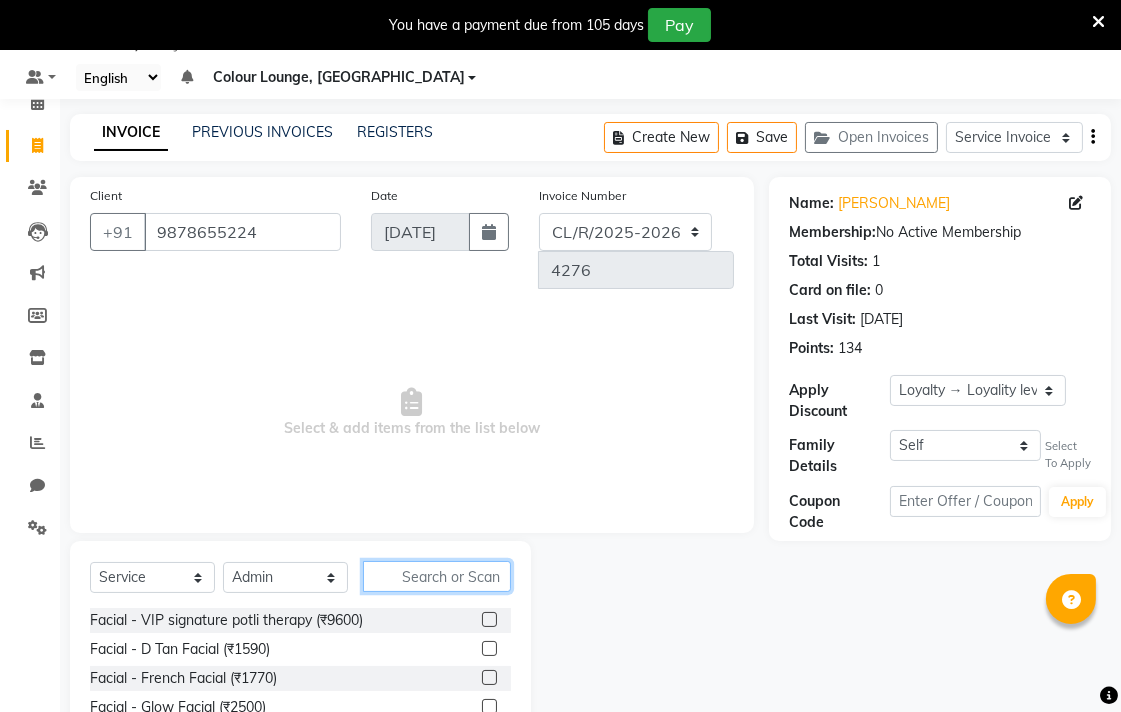 click 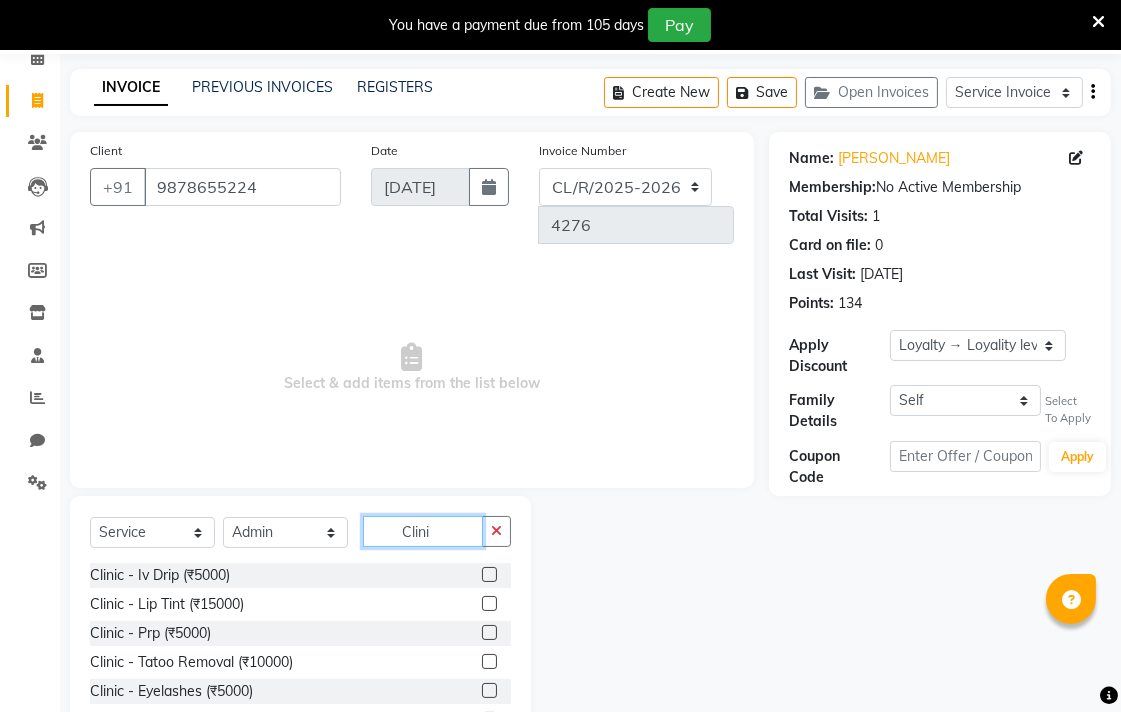 scroll, scrollTop: 166, scrollLeft: 0, axis: vertical 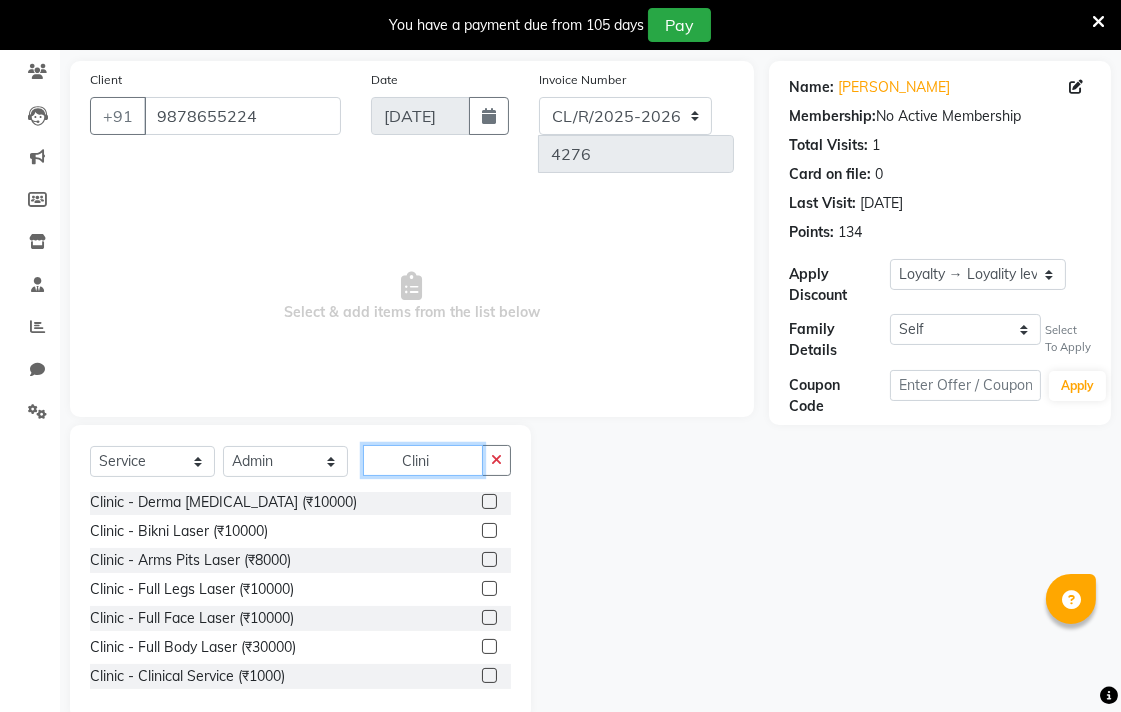type on "Clini" 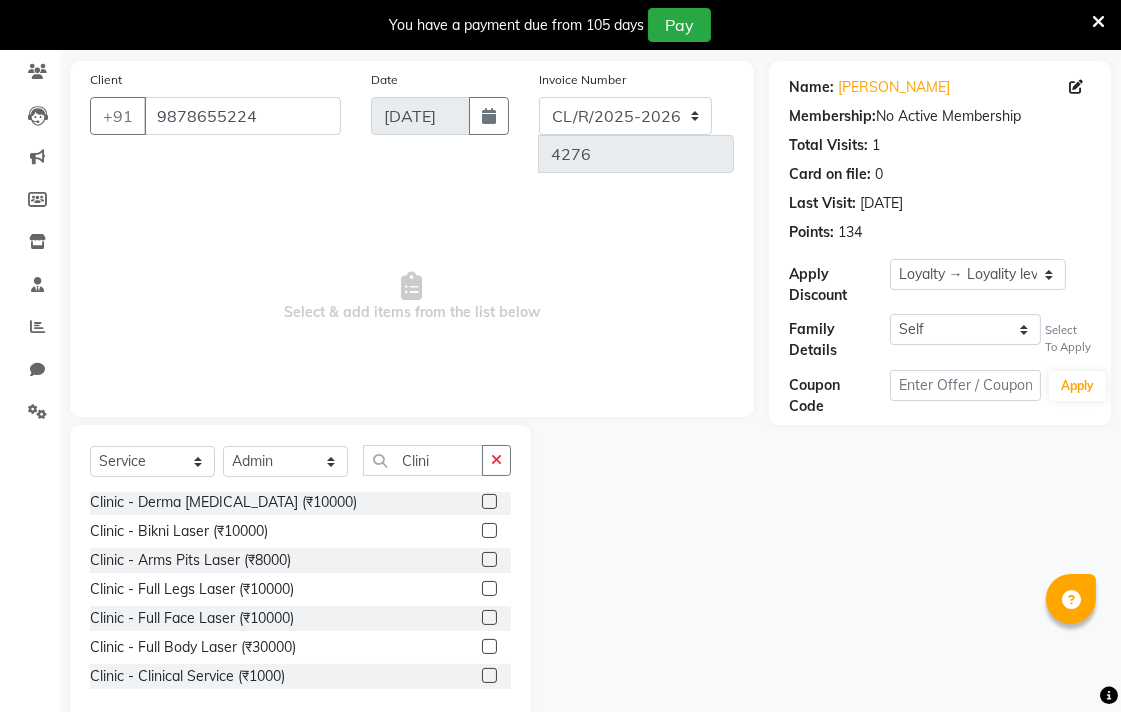 click 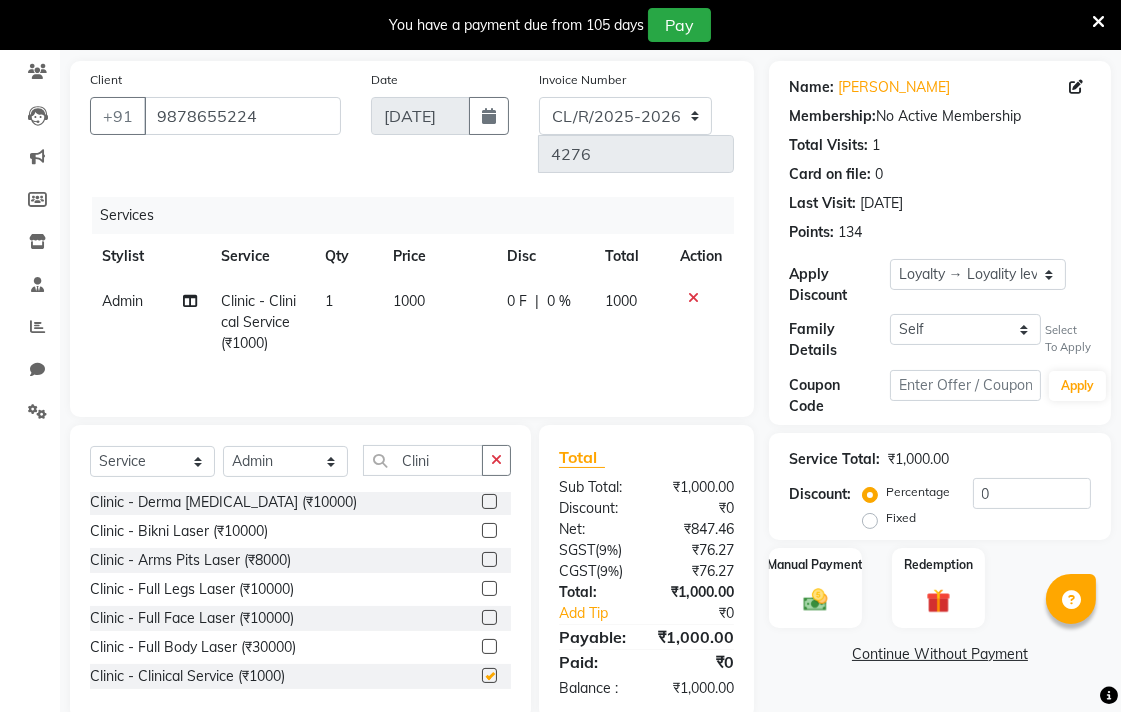 checkbox on "false" 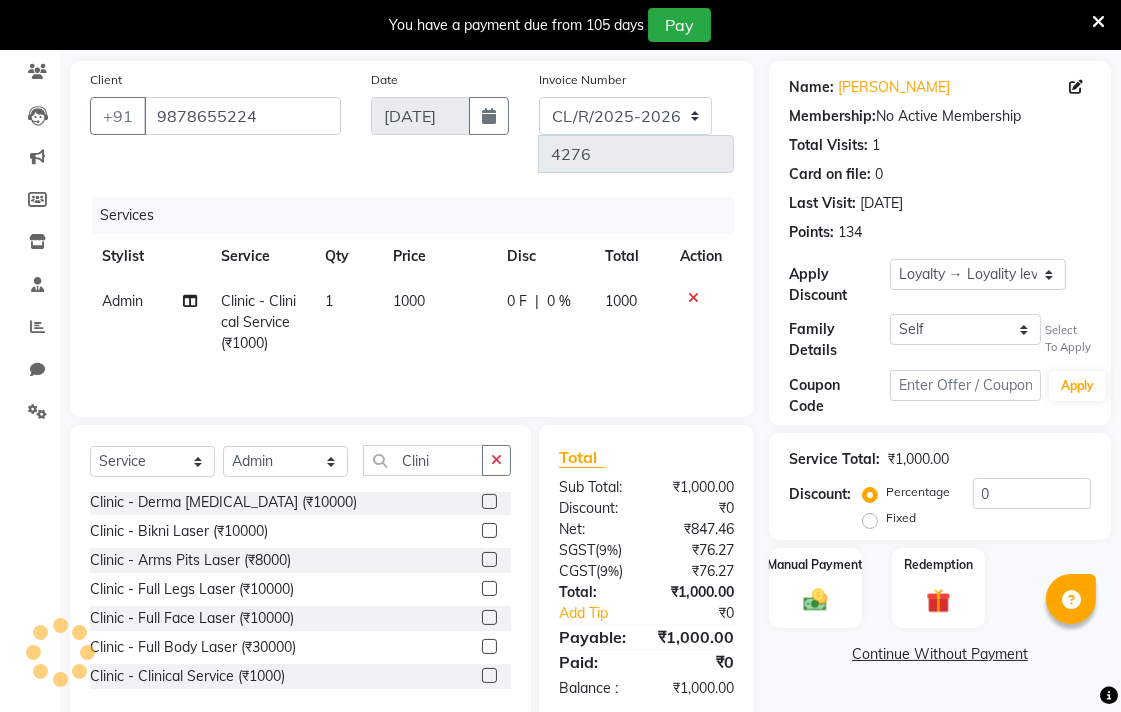 click on "1000" 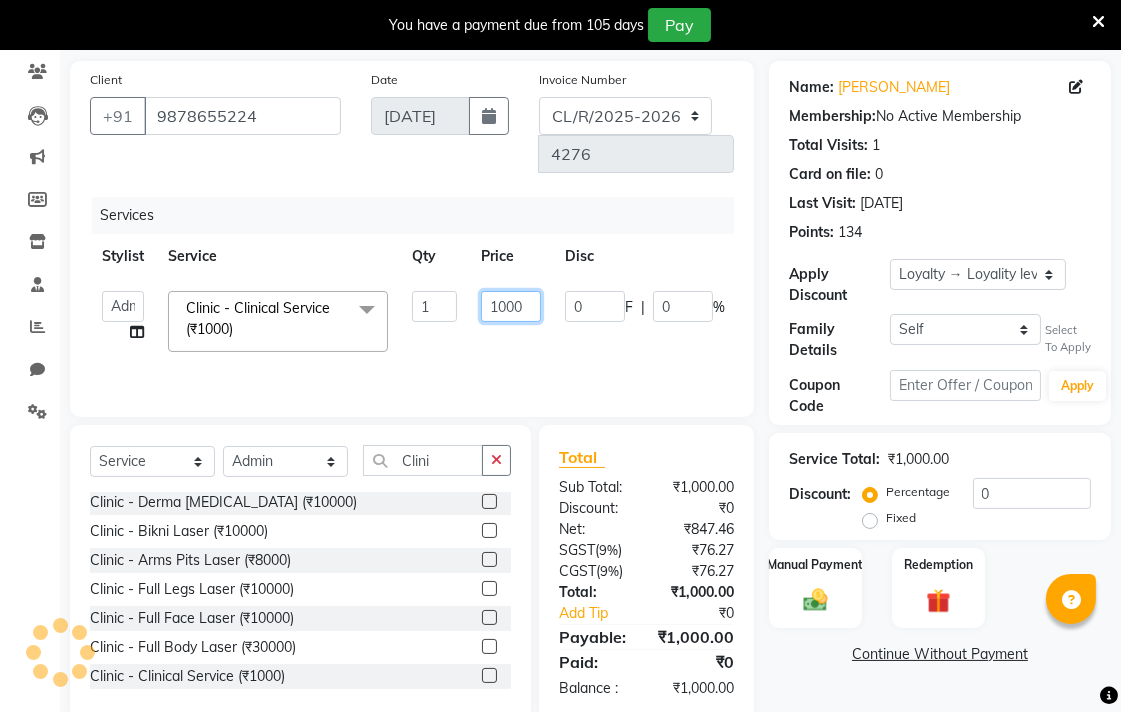 click on "1000" 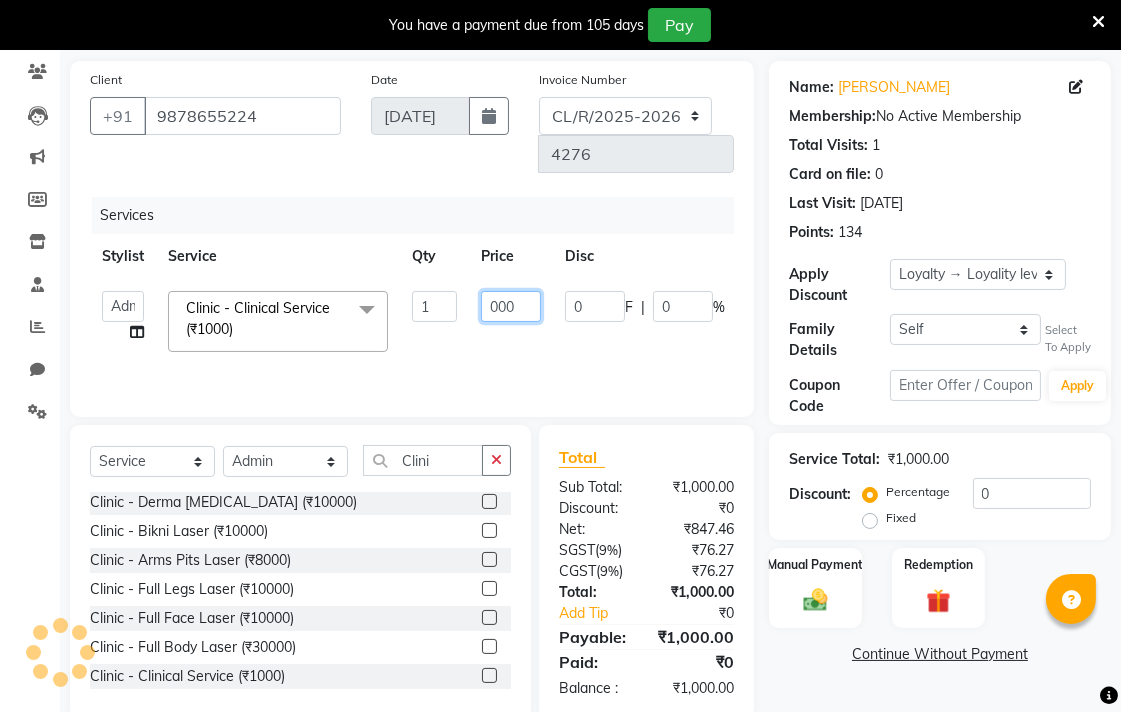 type on "6000" 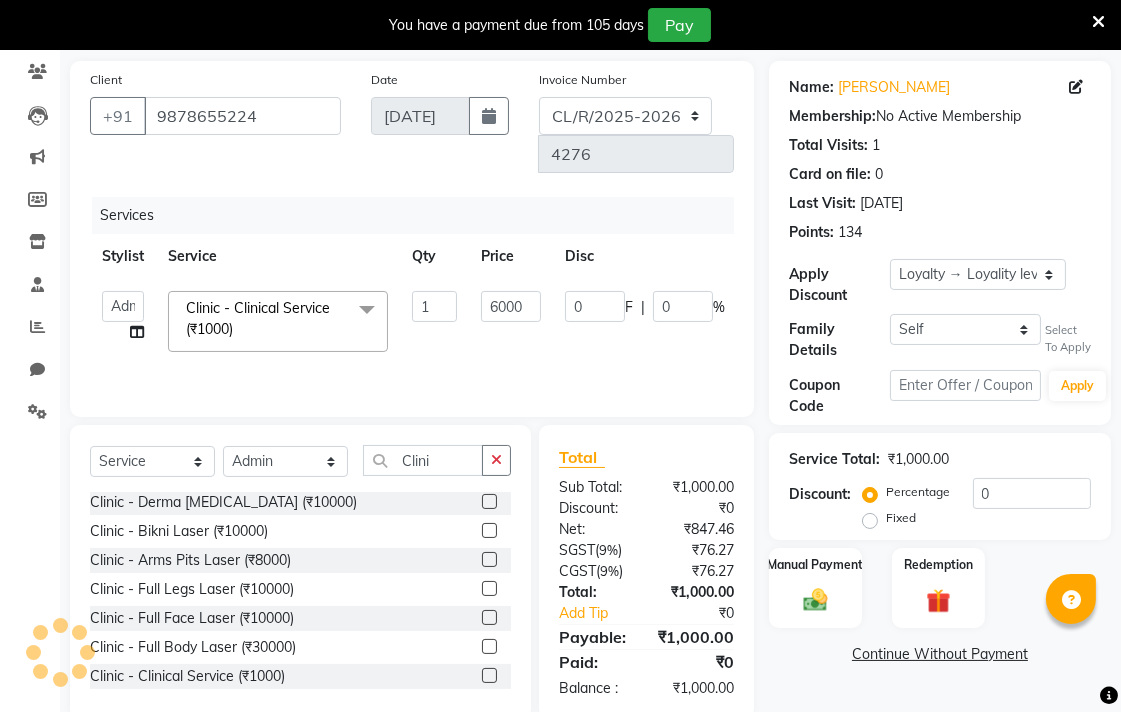 click on "Admin   [PERSON_NAME]   Colour Lounge, Ranjit Avenue   Colour Lounge, Ranjit Avenue   [PERSON_NAME]   [PERSON_NAME]   [PERSON_NAME]   [PERSON_NAME]   [PERSON_NAME] mam   [PERSON_NAME] [PERSON_NAME]   [PERSON_NAME]   [PERSON_NAME]   POOJA [PERSON_NAME]   Pooja [PERSON_NAME] [PERSON_NAME]   Rahul guard   [PERSON_NAME]   [PERSON_NAME]   [PERSON_NAME]   [PERSON_NAME]   SAMEER   [PERSON_NAME]   [PERSON_NAME]   [PERSON_NAME]   [PERSON_NAME]   [PERSON_NAME]   [PERSON_NAME]   VISHAL   [PERSON_NAME]  Clinic - Clinical Service (₹1000)  x Facial - VIP signature potli therapy (₹9600) Facial - D Tan Facial (₹1590) Facial - French Facial (₹1770) Facial - Glow Facial (₹2500) Facial - Dermasage Luxury Skin Treatment (₹8000) Facial - Algotherm Luxury Facial (₹10000) Facial - Vitamin C [MEDICAL_DATA] Facial (₹6000) Facial - Vip Signature Facial (₹7000) Facial - Organic Facial (₹2359) Facial - Vitamin C Whiteninig Brightening facial (₹5000) Facial - Nirvana Facial (₹2712) Facial - Bio [MEDICAL_DATA] Facial (₹2595) Facial - Organic Facial kp qu (₹2000) Facial - Organic Facial kp co (₹2000) 1" 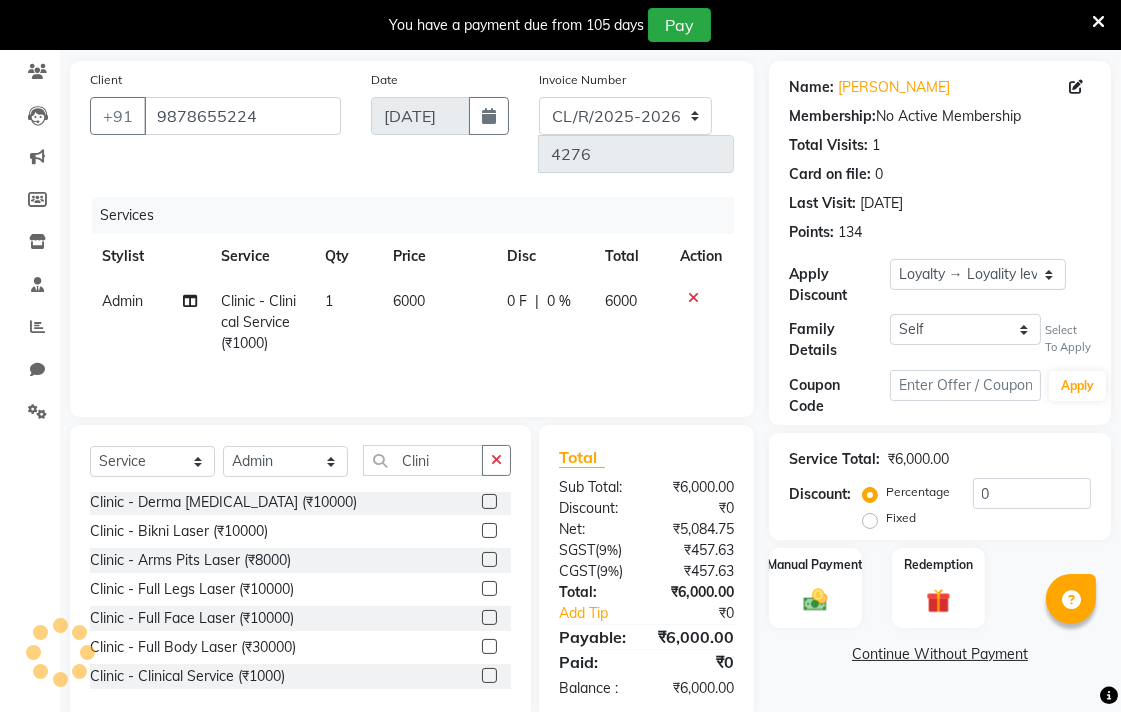 scroll, scrollTop: 167, scrollLeft: 0, axis: vertical 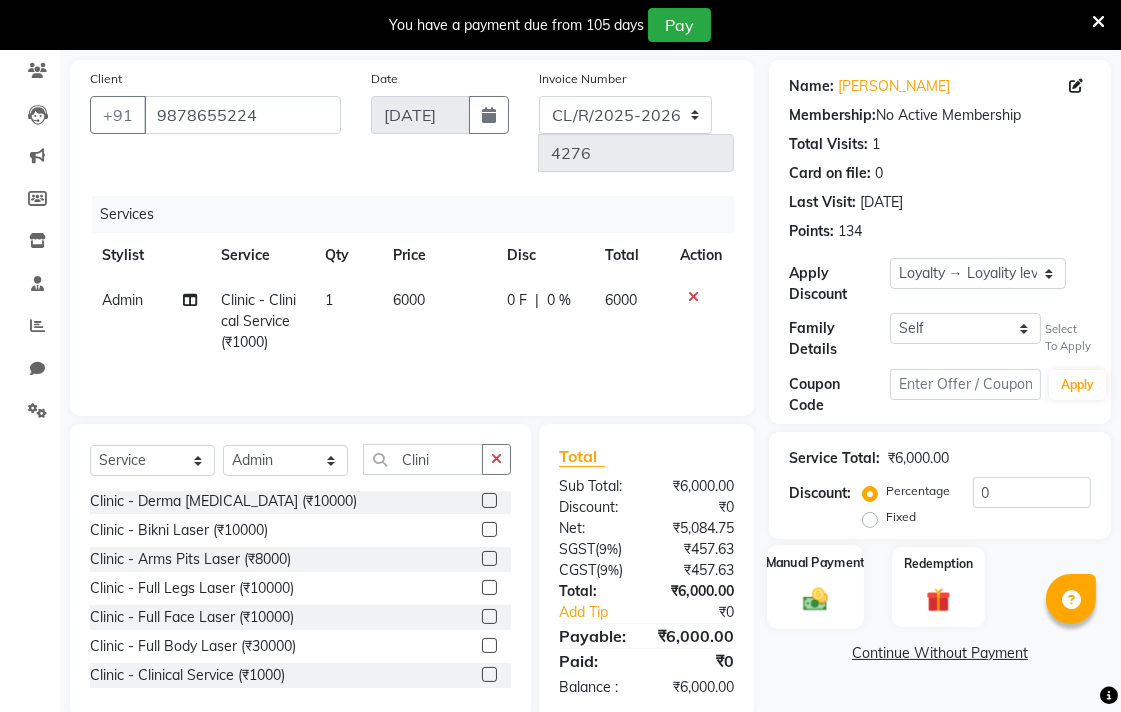click 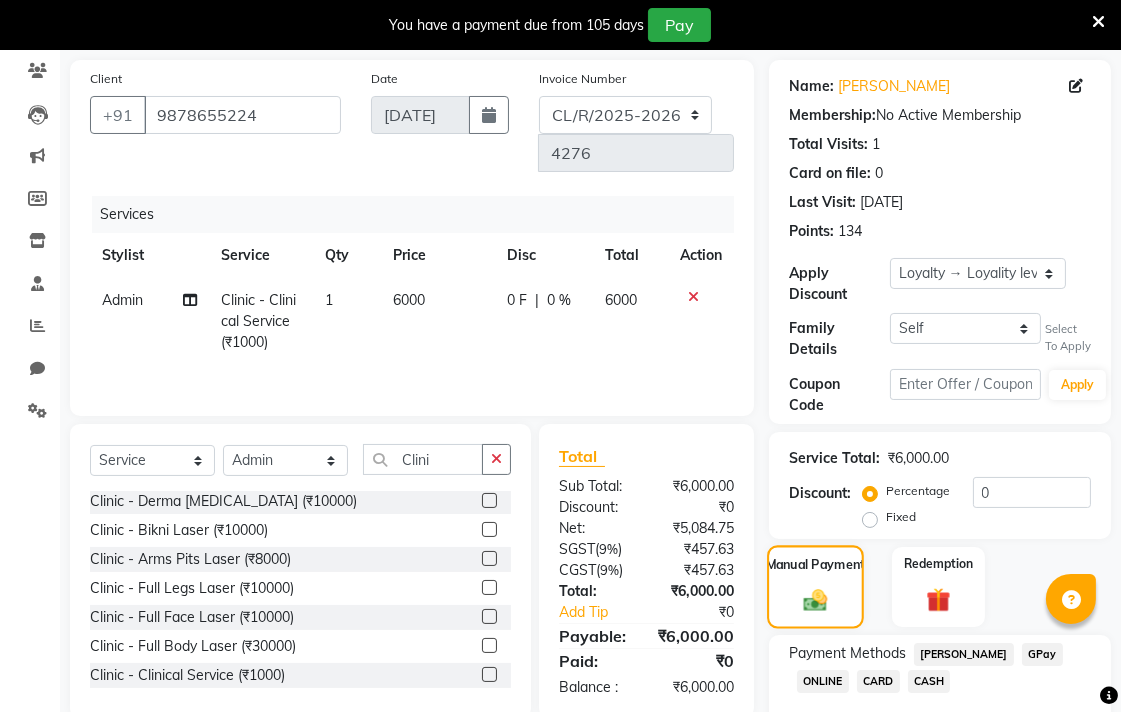 scroll, scrollTop: 281, scrollLeft: 0, axis: vertical 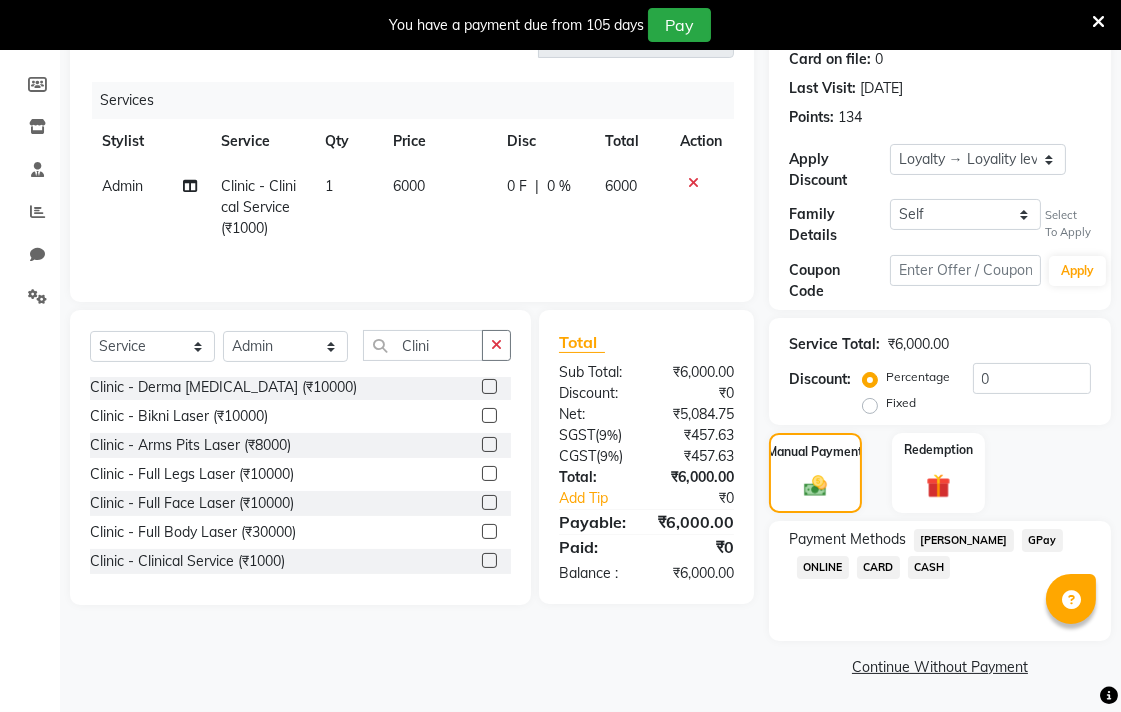 click on "CASH" 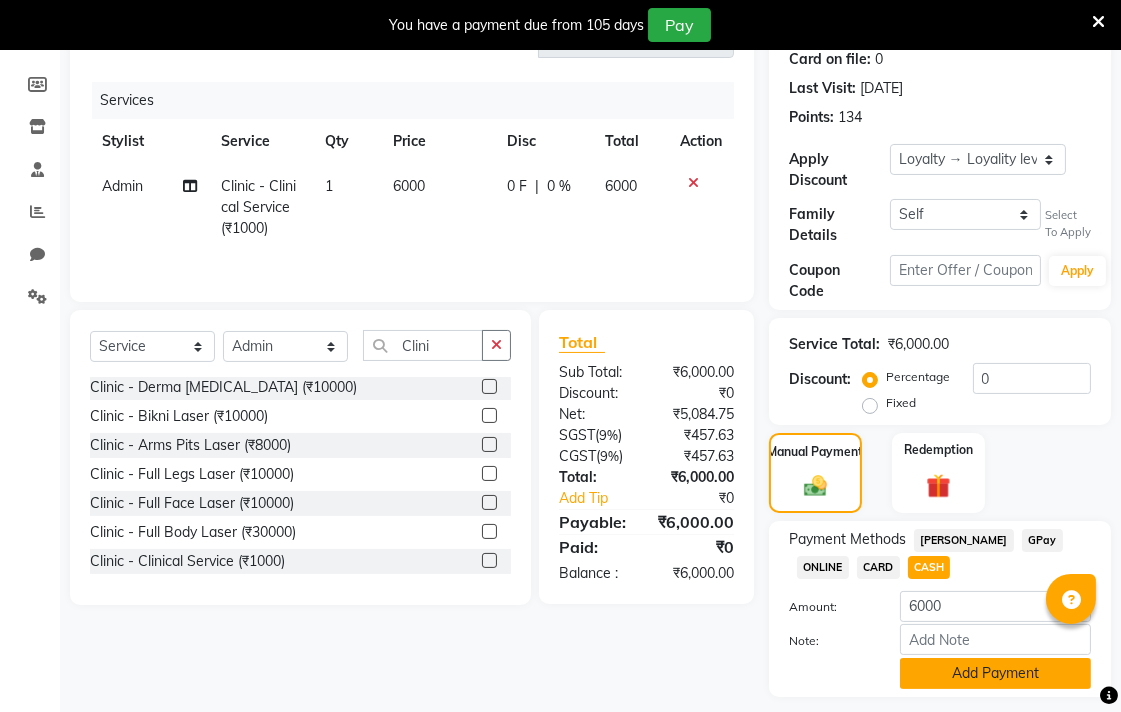 click on "Add Payment" 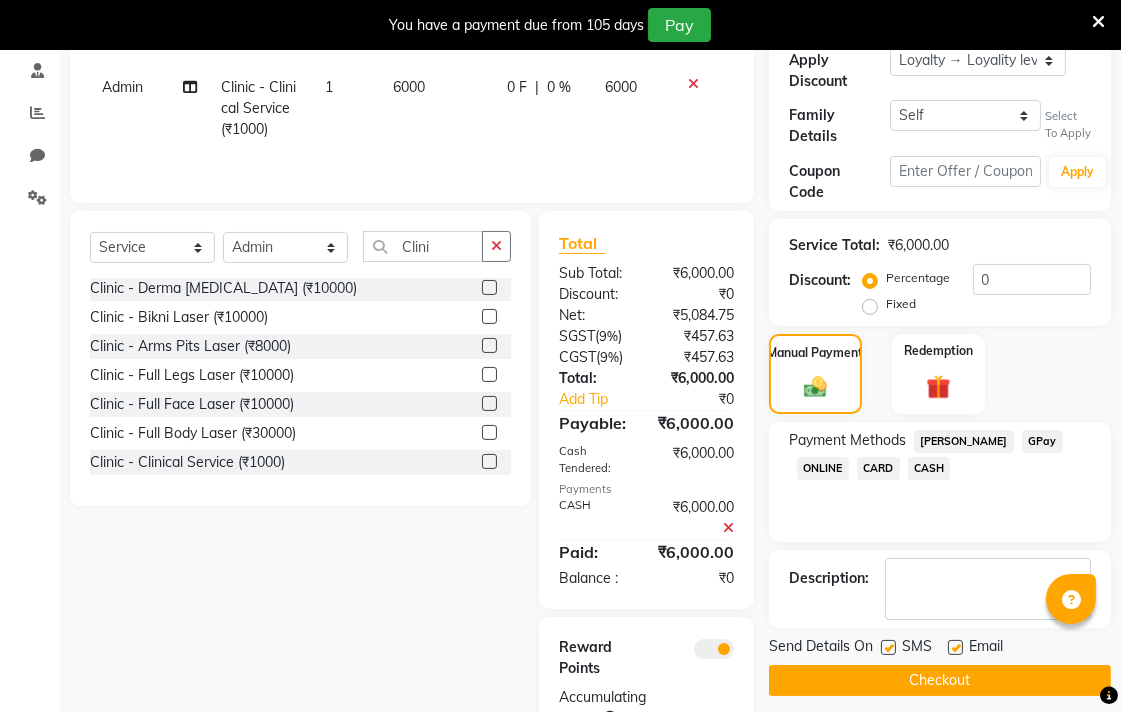 scroll, scrollTop: 432, scrollLeft: 0, axis: vertical 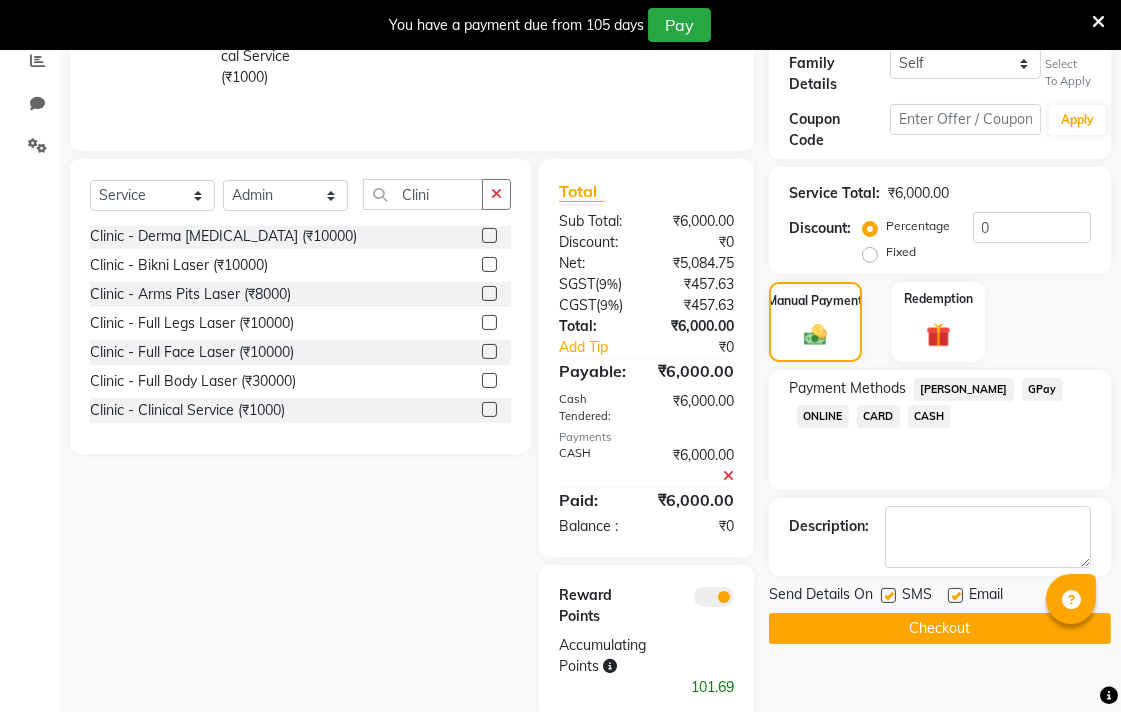 click on "Checkout" 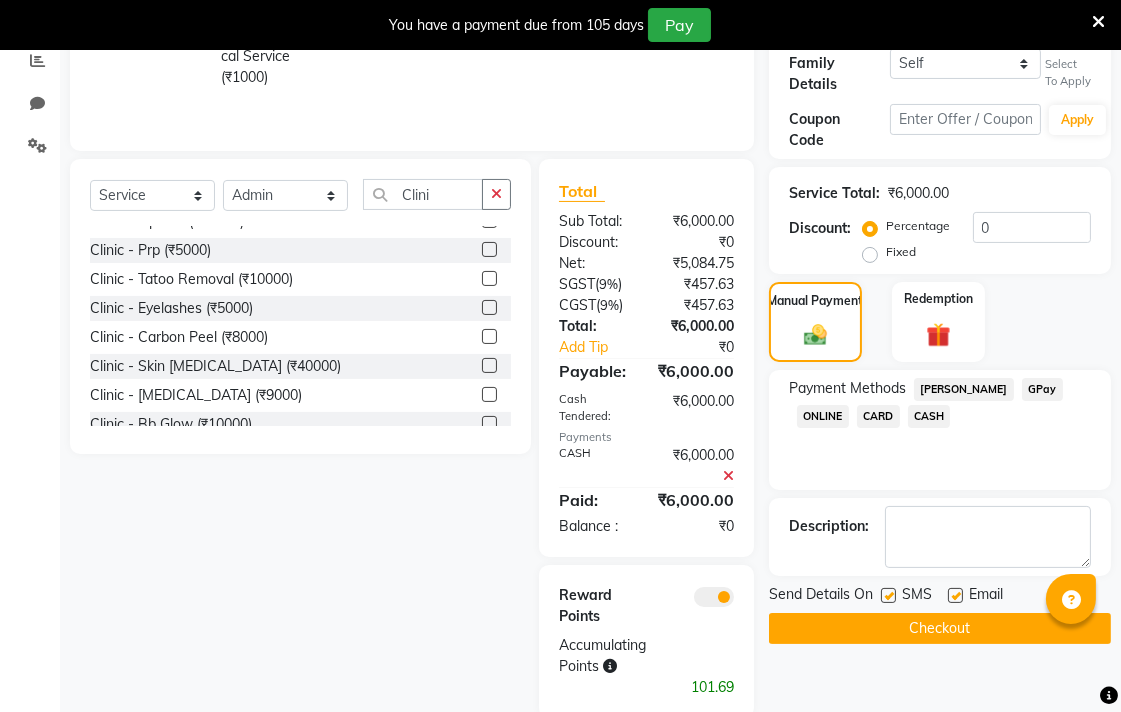 scroll, scrollTop: 0, scrollLeft: 0, axis: both 